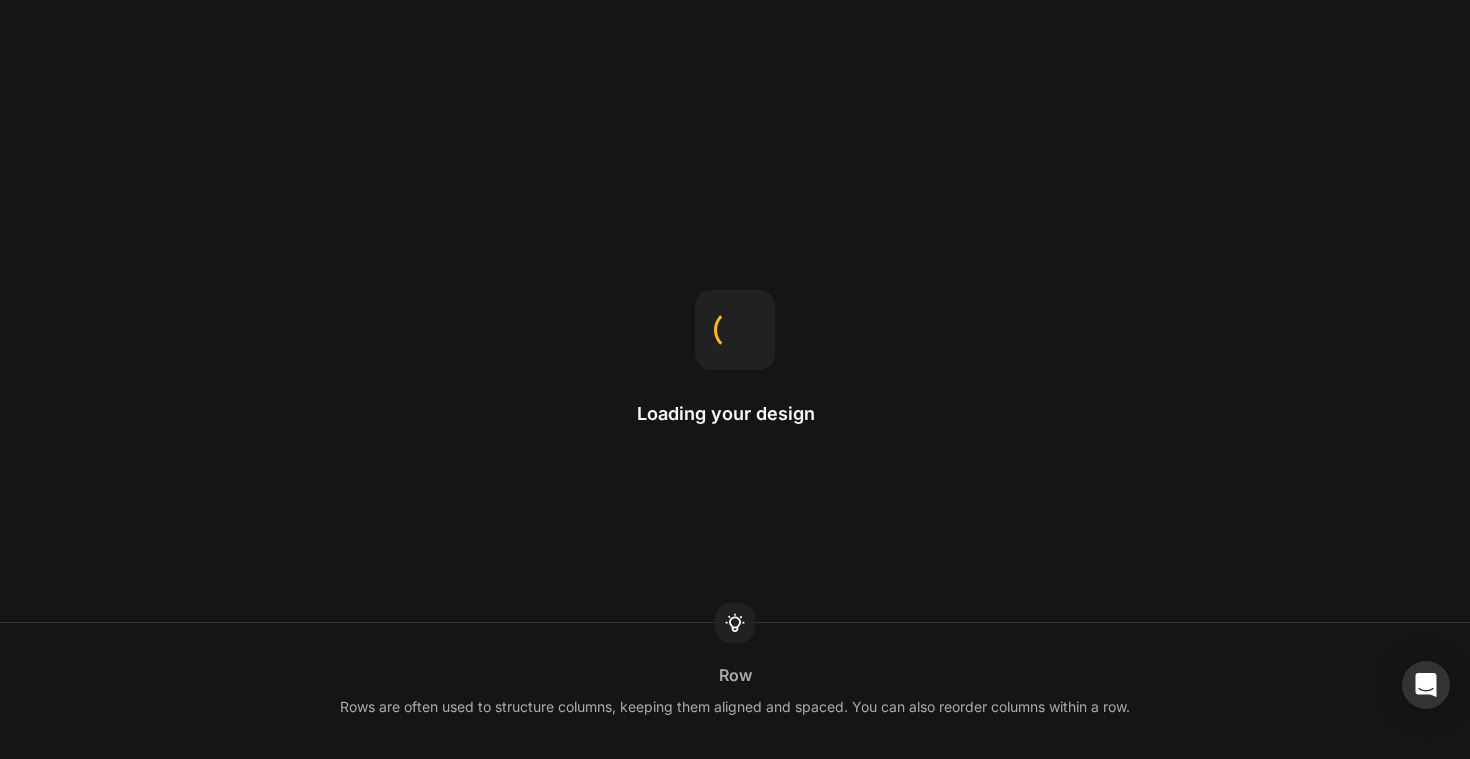 scroll, scrollTop: 0, scrollLeft: 0, axis: both 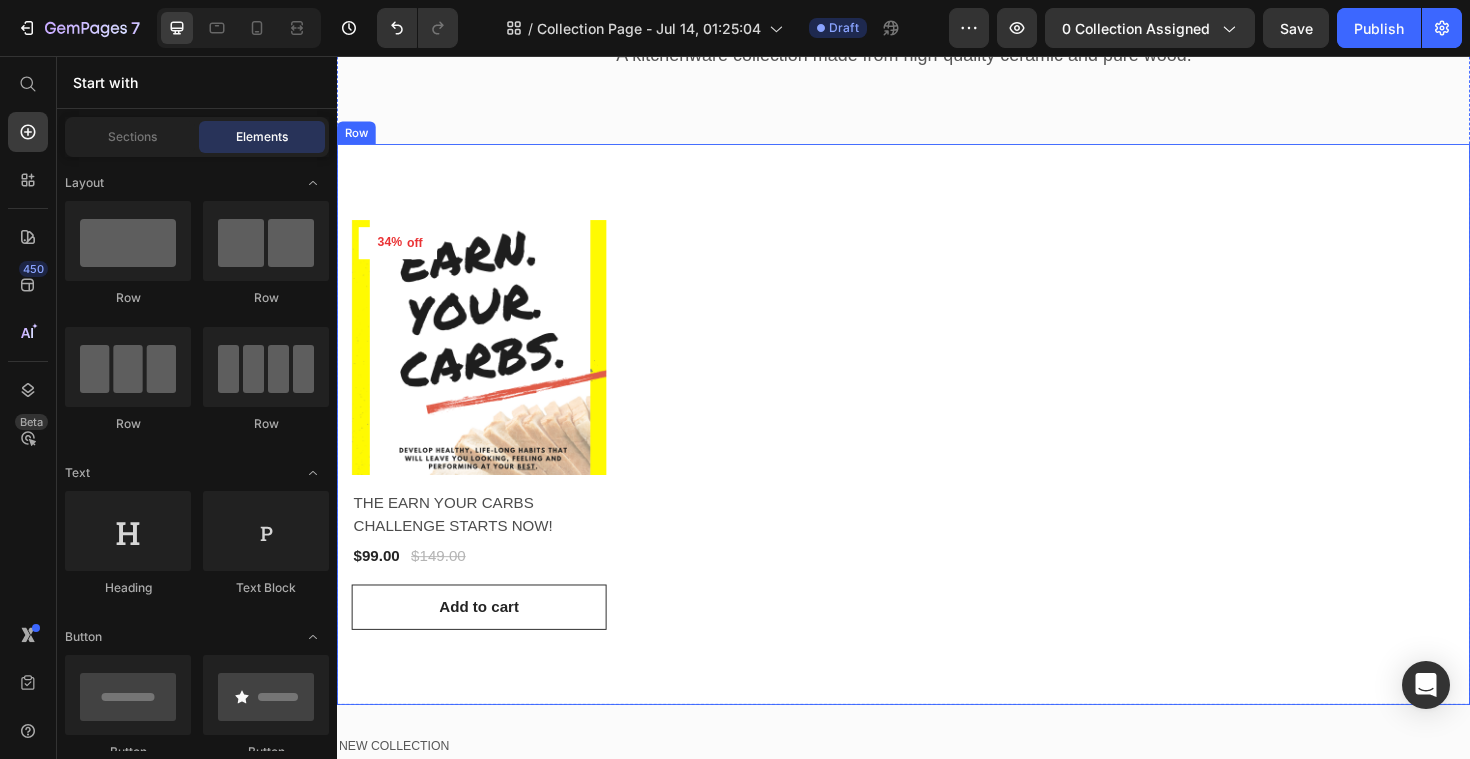 click on "34% off (P) Tag Product Images & Gallery Row THE EARN YOUR CARBS CHALLENGE STARTS NOW! (P) Title $99.00 (P) Price $149.00 (P) Price Row Row Add to cart (P) Cart Button Product List Row Row" at bounding box center (937, 447) 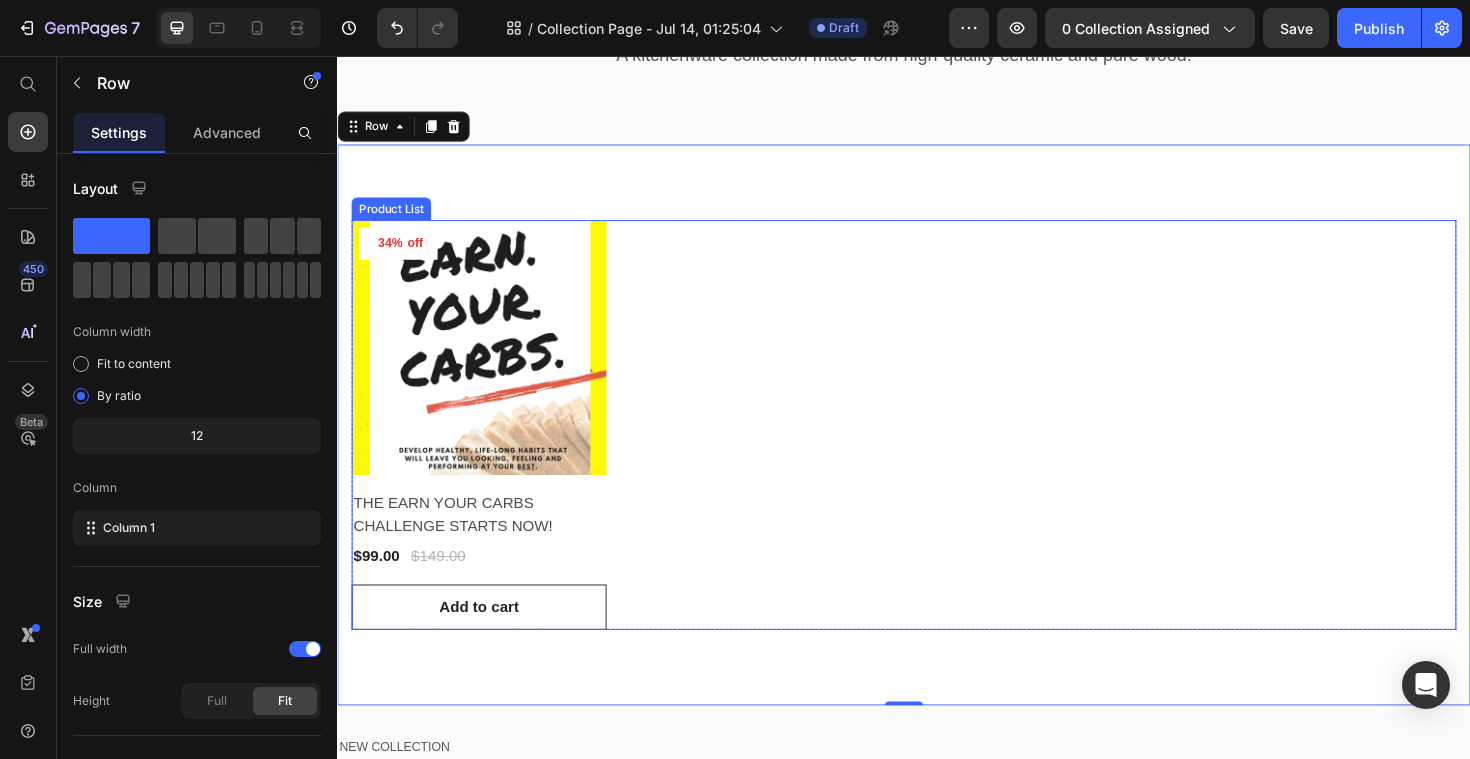 click on "34% off (P) Tag Product Images & Gallery Row THE EARN YOUR CARBS CHALLENGE STARTS NOW! (P) Title $99.00 (P) Price $149.00 (P) Price Row Row Add to cart (P) Cart Button" at bounding box center [937, 447] 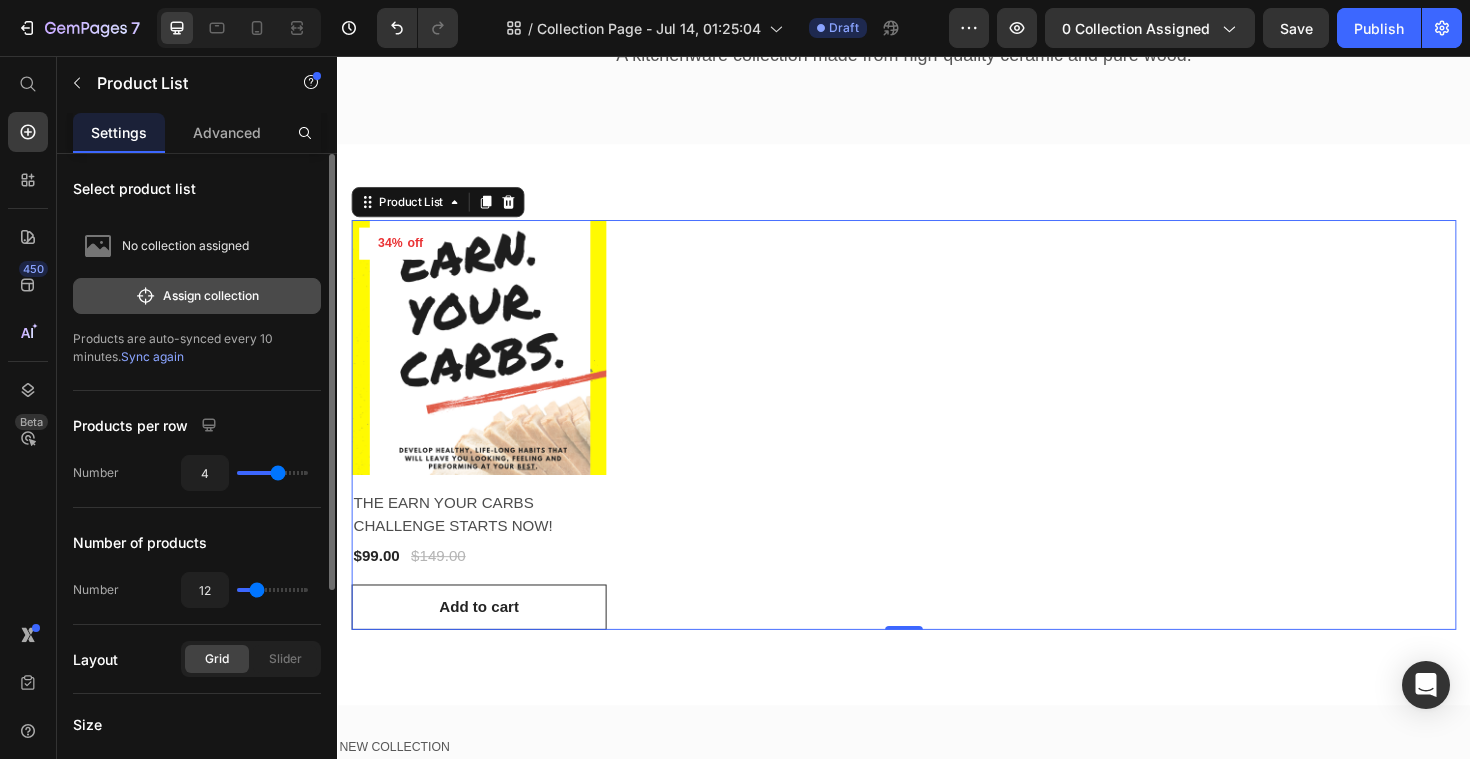 click on "Assign collection" at bounding box center [197, 296] 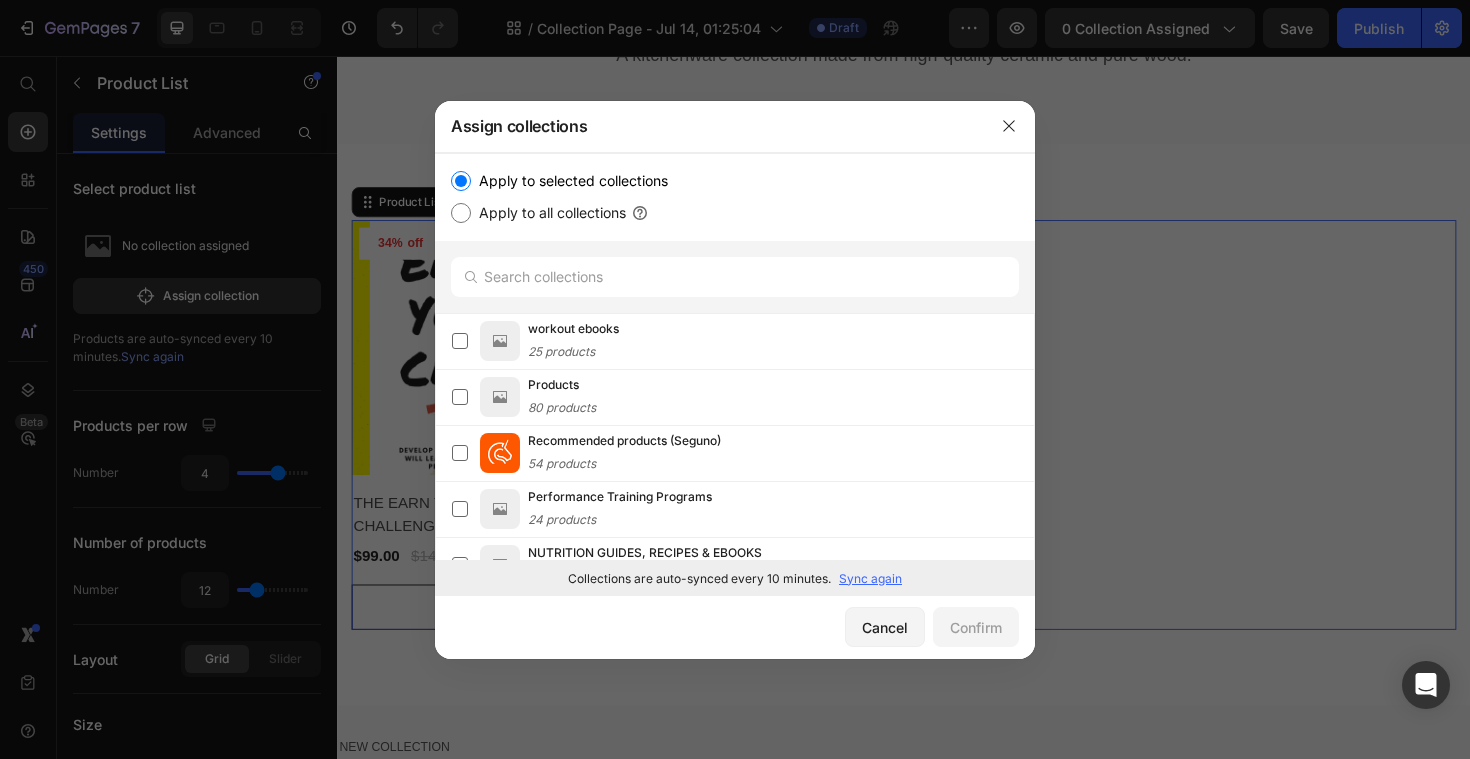 click at bounding box center [735, 379] 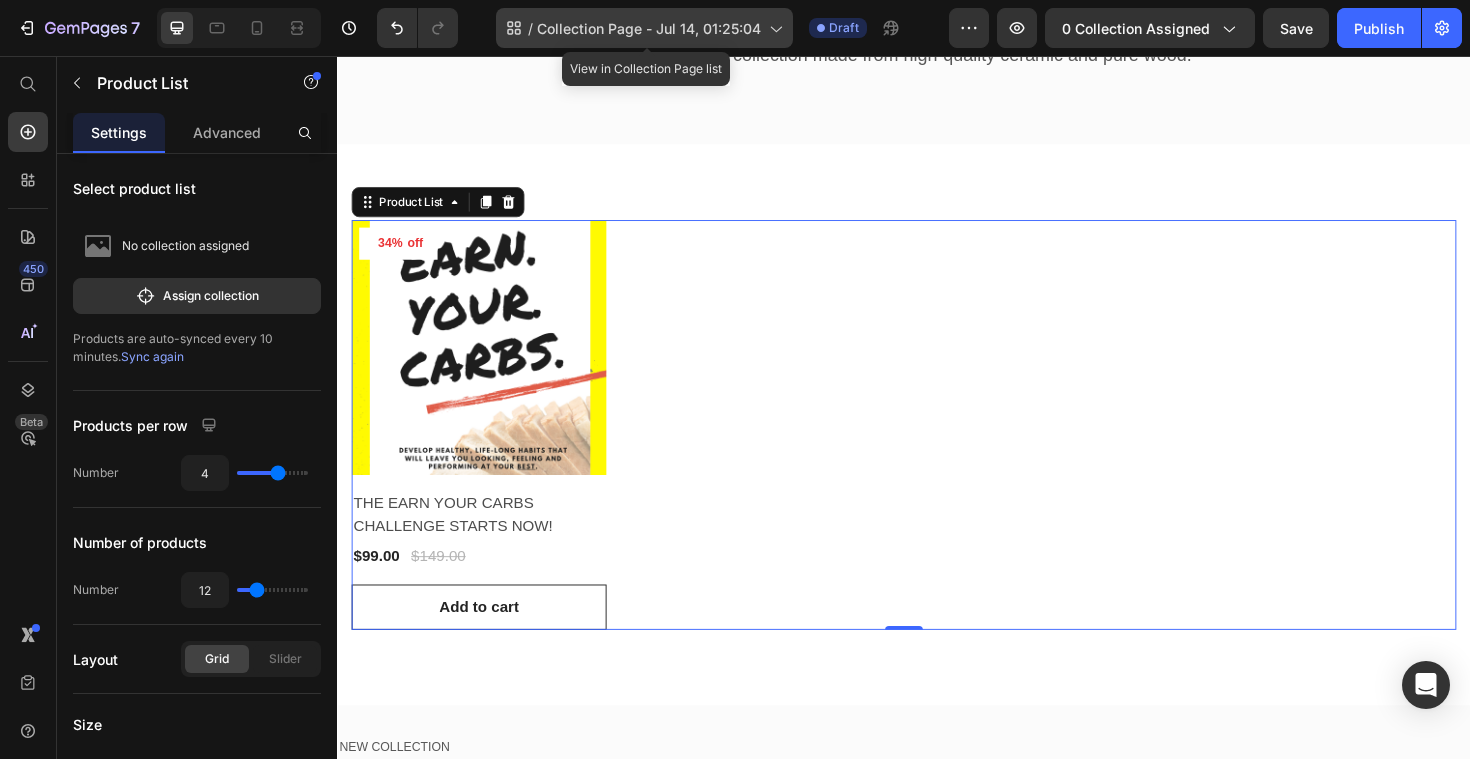 click on "/  Collection Page - Jul 14, 01:25:04" 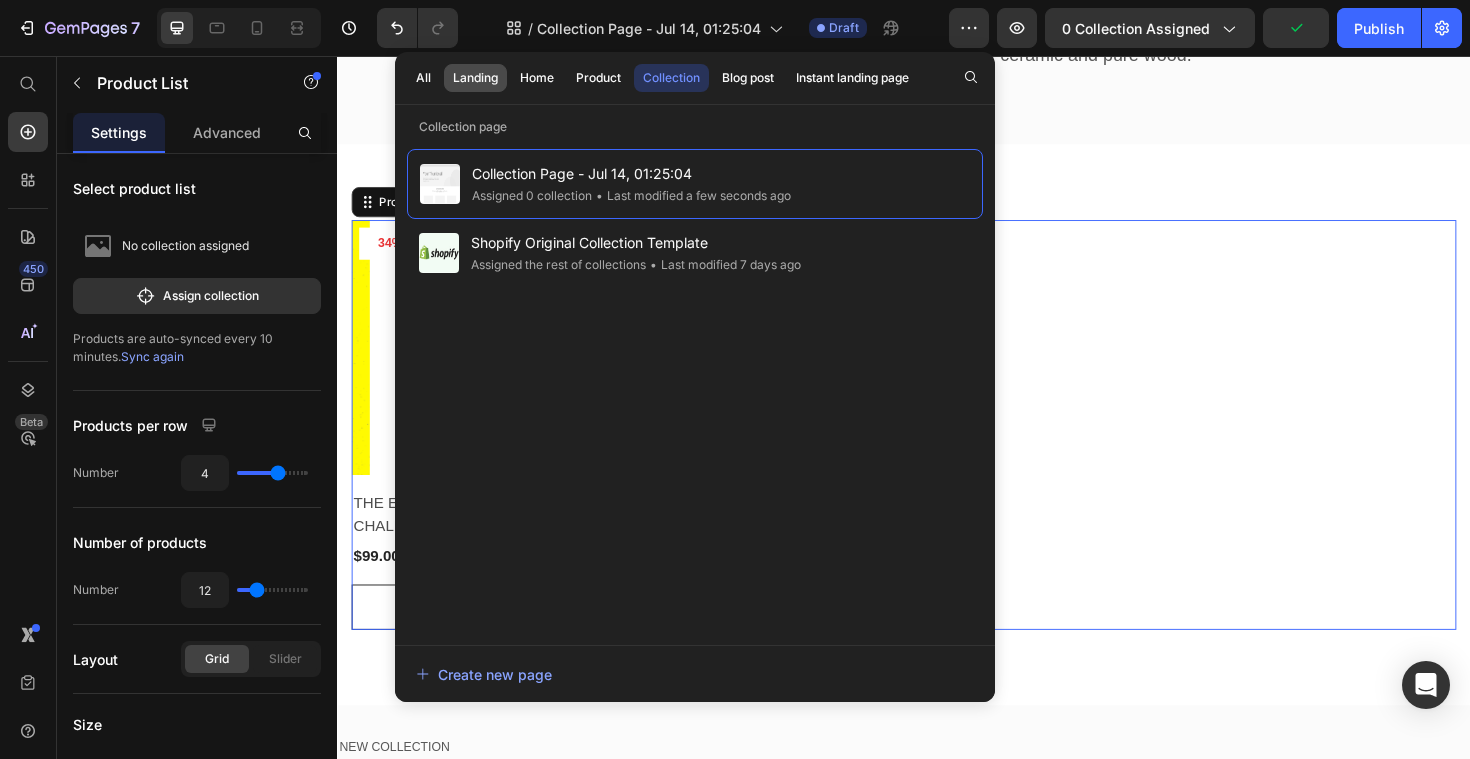 click on "Landing" at bounding box center [475, 78] 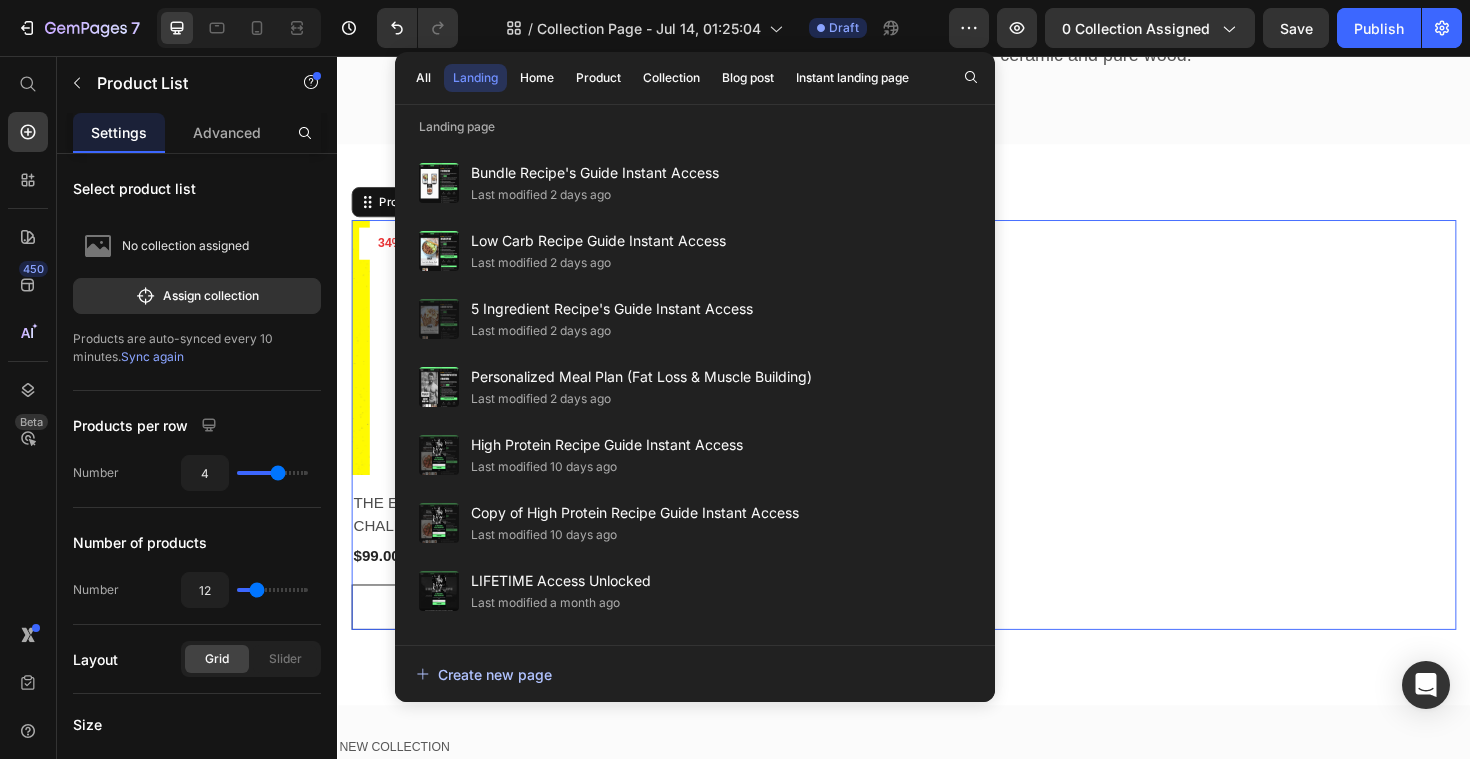 click on "Create new page" at bounding box center (484, 674) 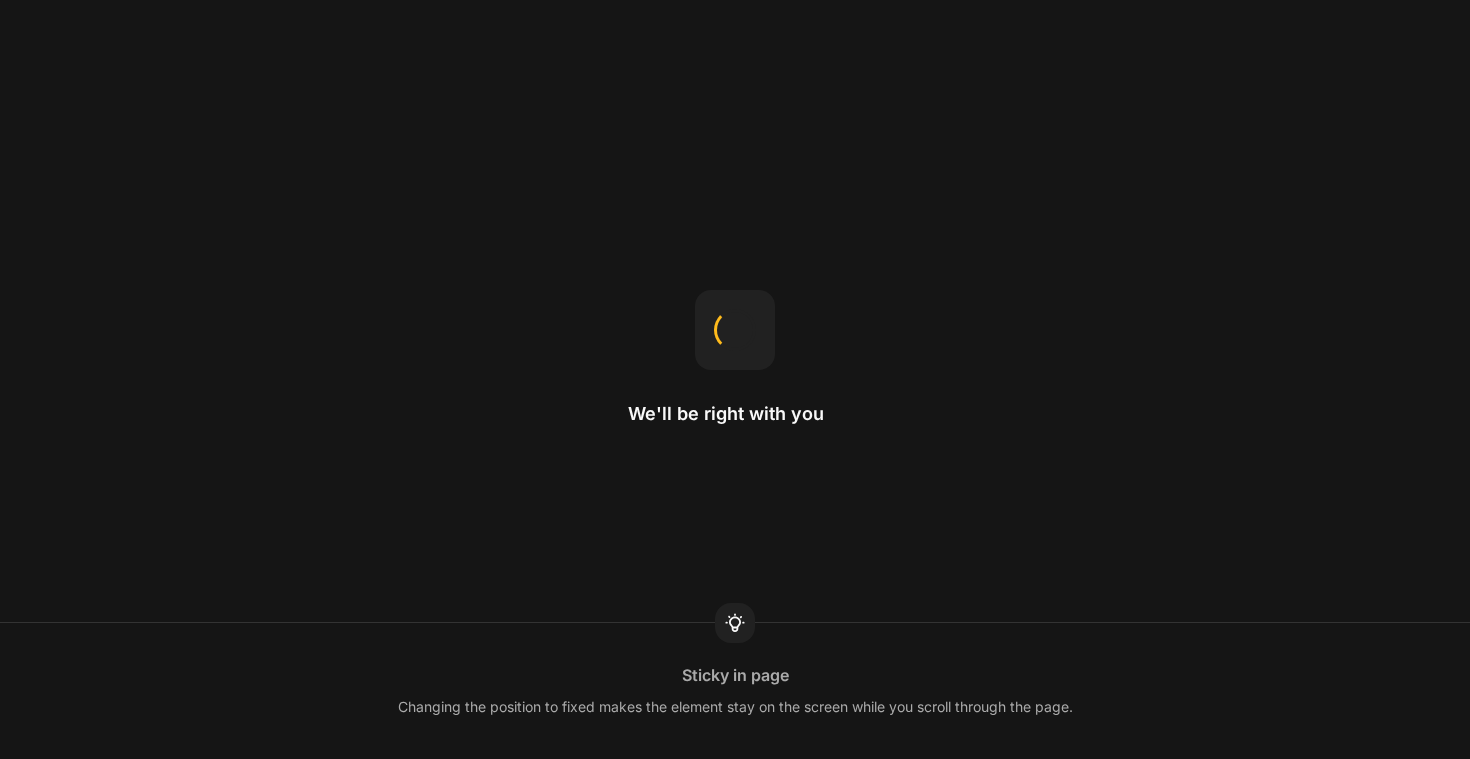 scroll, scrollTop: 0, scrollLeft: 0, axis: both 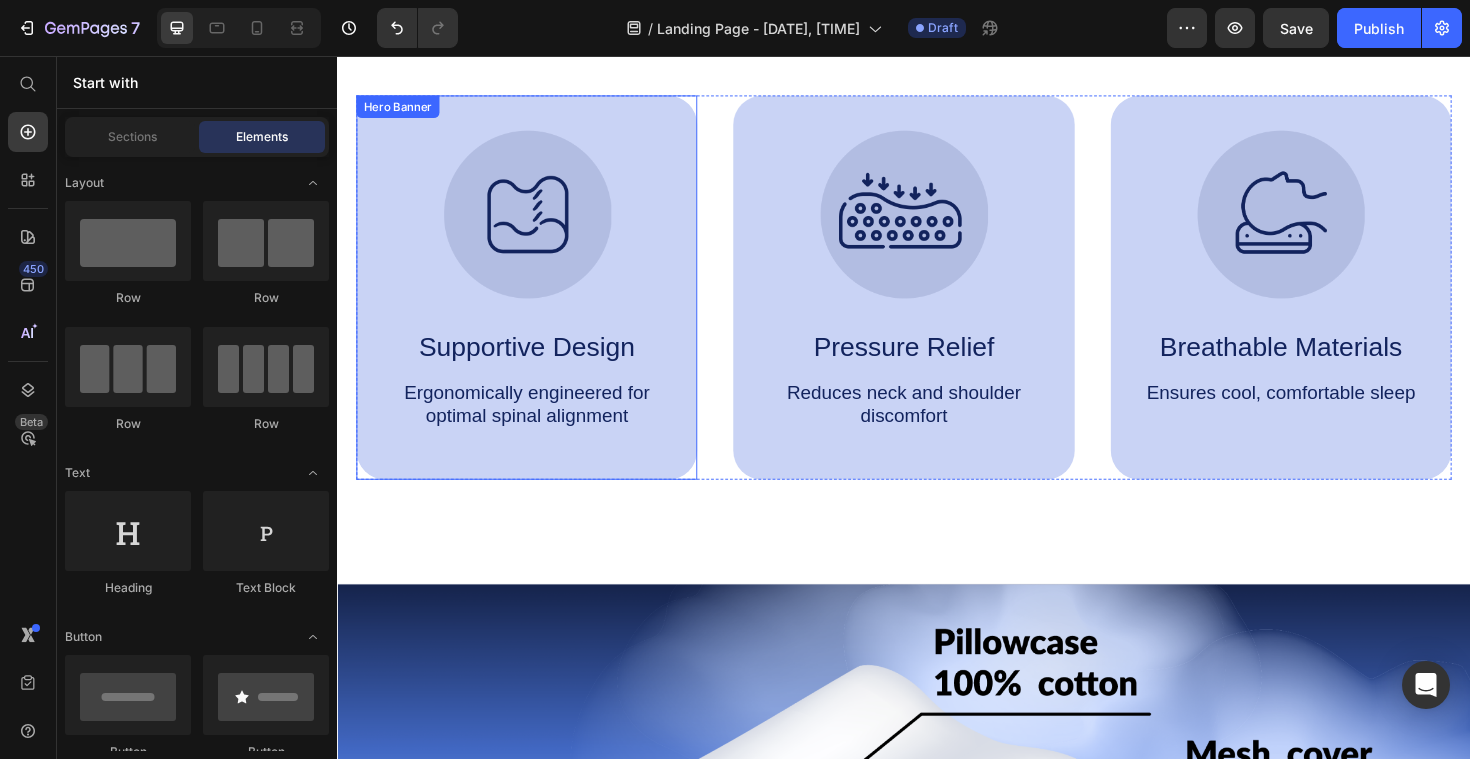 click on "Image Supportive Design Text Block Ergonomically engineered for optimal spinal alignment Text Block" at bounding box center (537, 301) 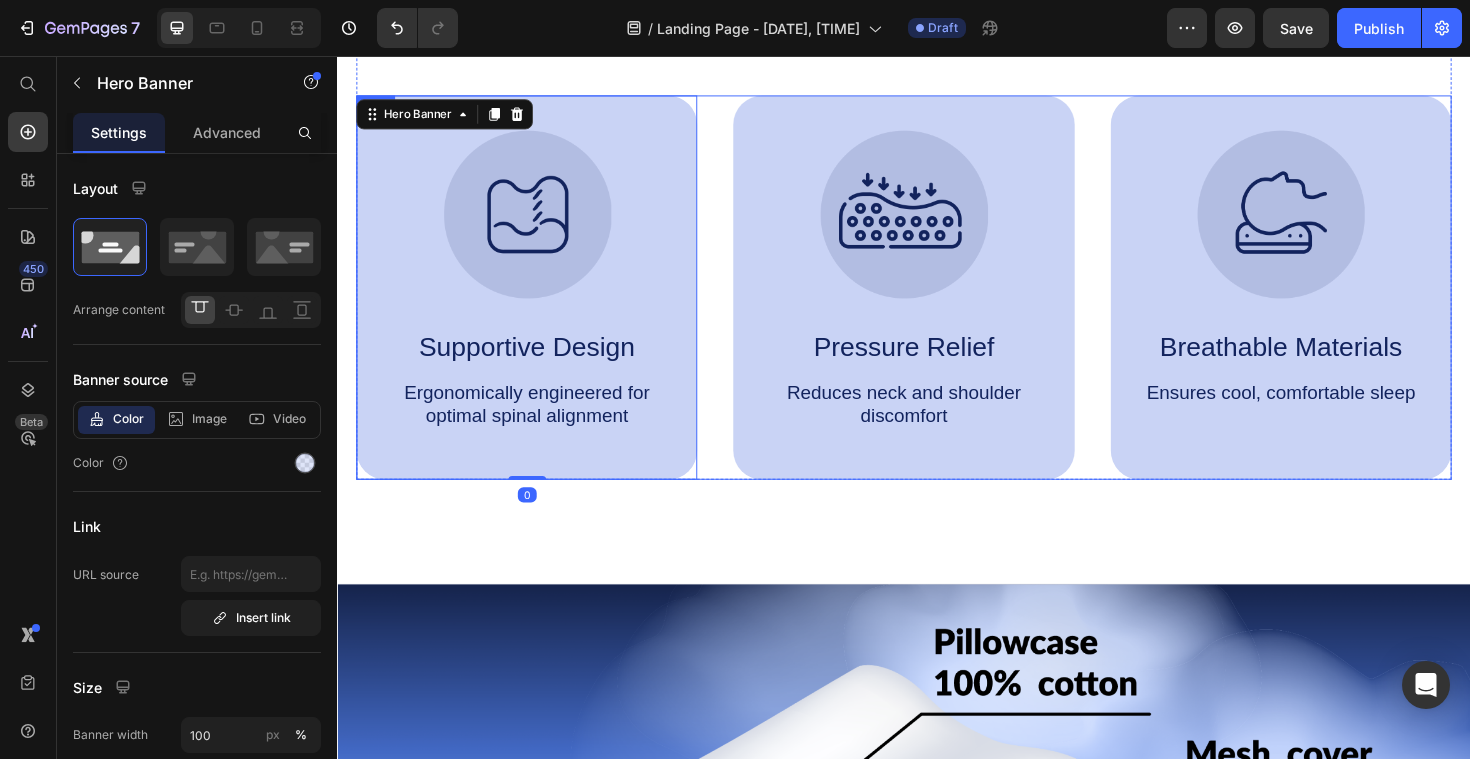 click on "Image Supportive Design Text Block Ergonomically engineered for optimal spinal alignment Text Block Hero Banner   0 Image Pressure Relief Text Block Reduces neck and shoulder discomfort Text Block Hero Banner Image Breathable Materials Text Block Ensures cool, comfortable sleep Text Block Hero Banner Row" at bounding box center (937, 301) 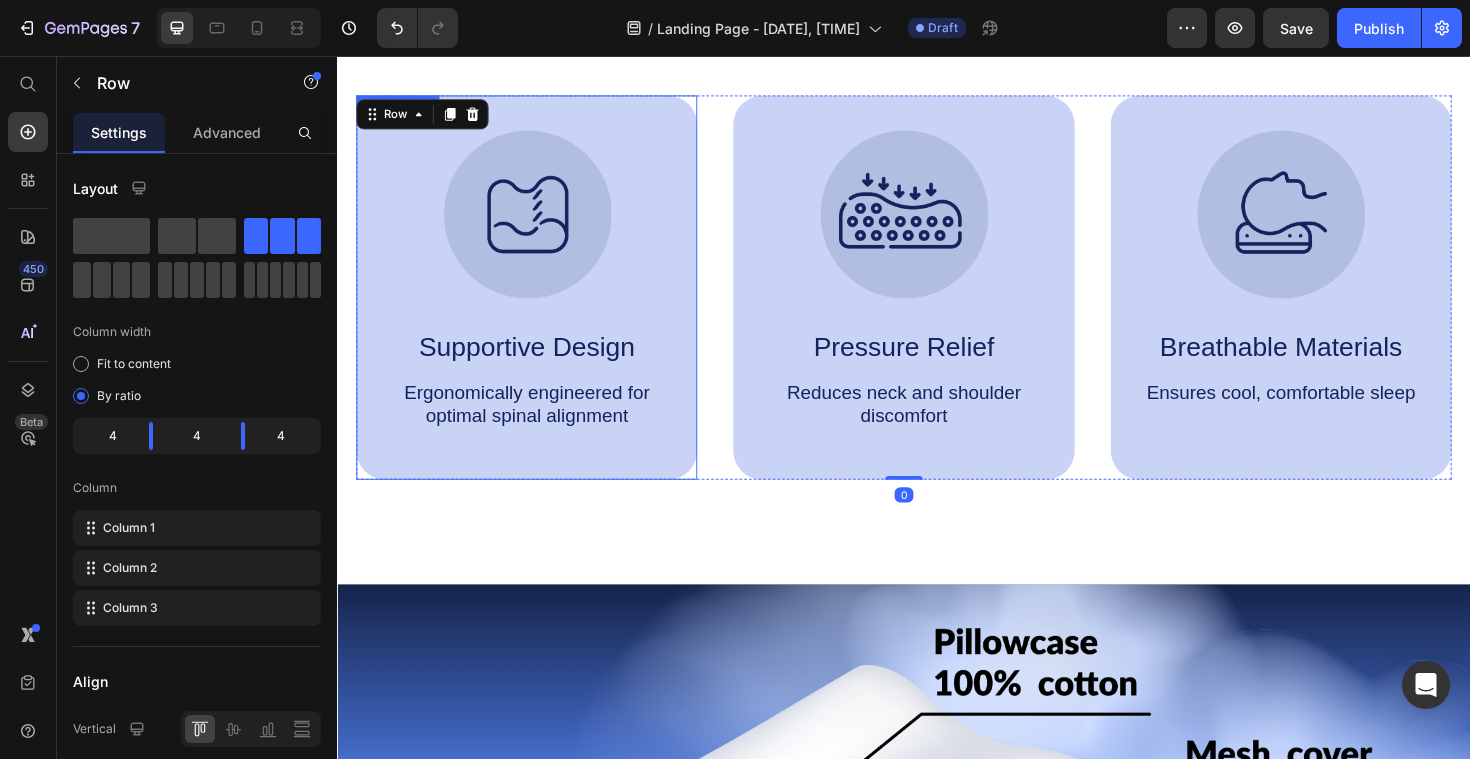 click on "Image Supportive Design Text Block Ergonomically engineered for optimal spinal alignment Text Block" at bounding box center (537, 301) 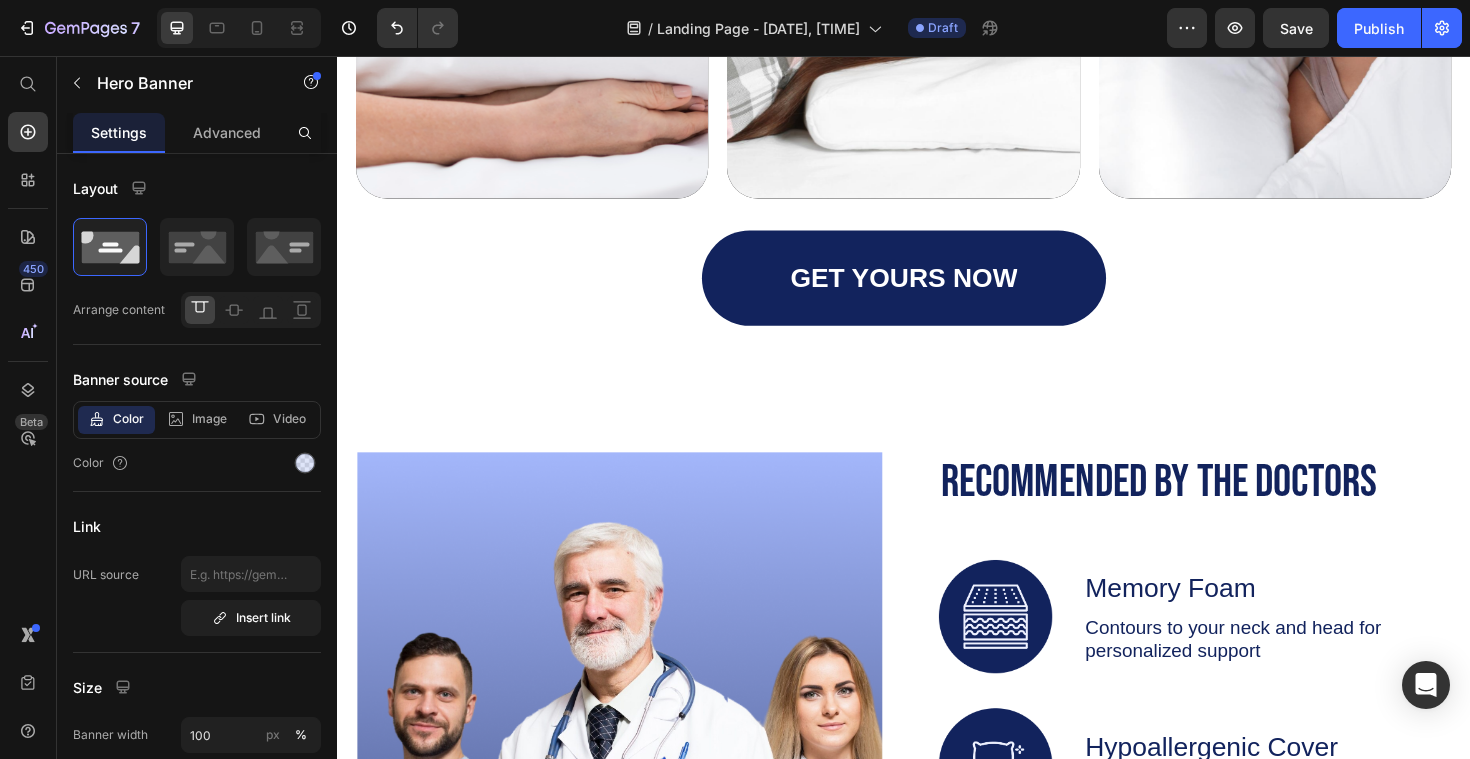 scroll, scrollTop: 2961, scrollLeft: 0, axis: vertical 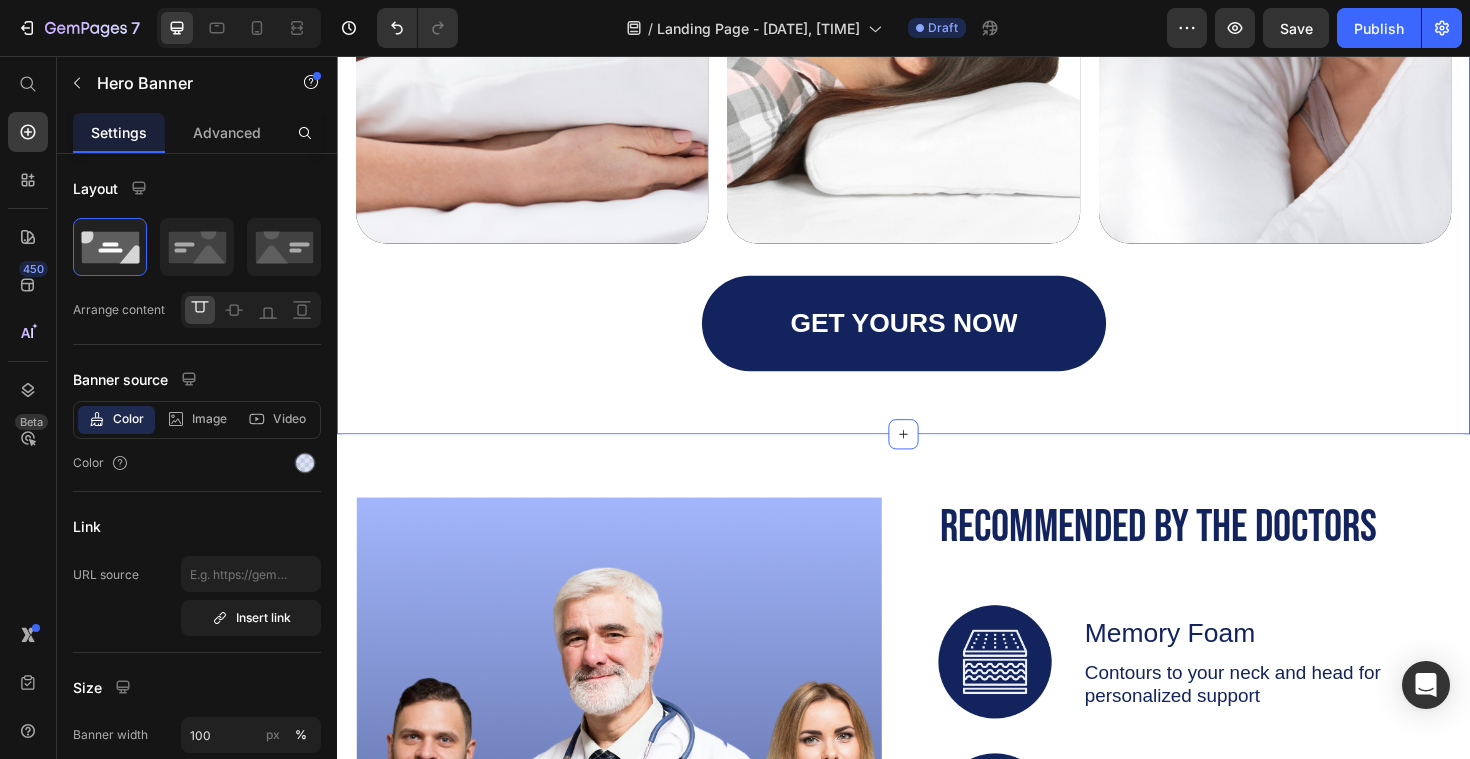 click on "Icon
Icon
Icon
Icon
Icon Icon List What Our Customers Say Heading Heres why we’re rated 4.6/5 by over 1500 happy customers Text Block Video Video Video Carousel GET YOURS NOW Button Row Section 5" at bounding box center (937, -57) 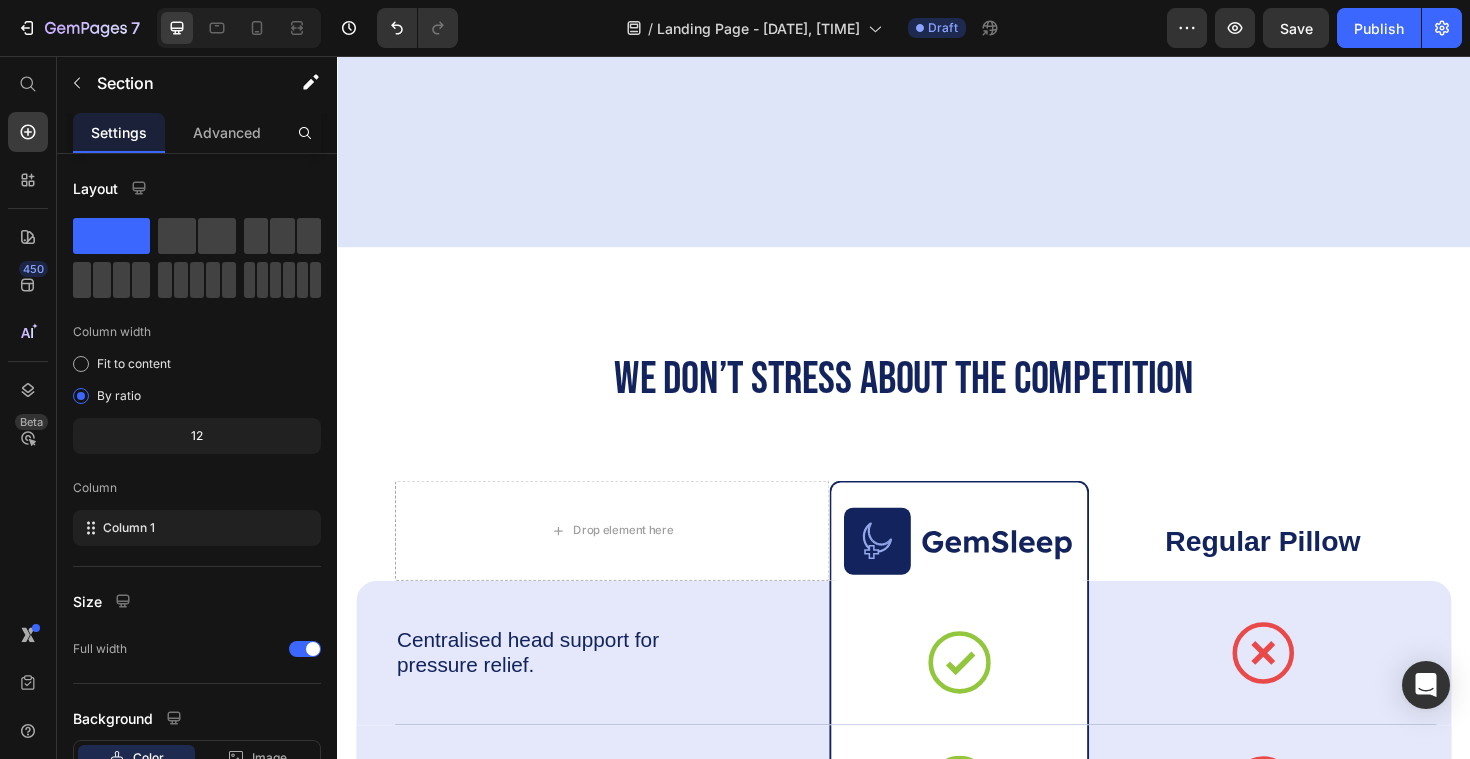 scroll, scrollTop: 5934, scrollLeft: 0, axis: vertical 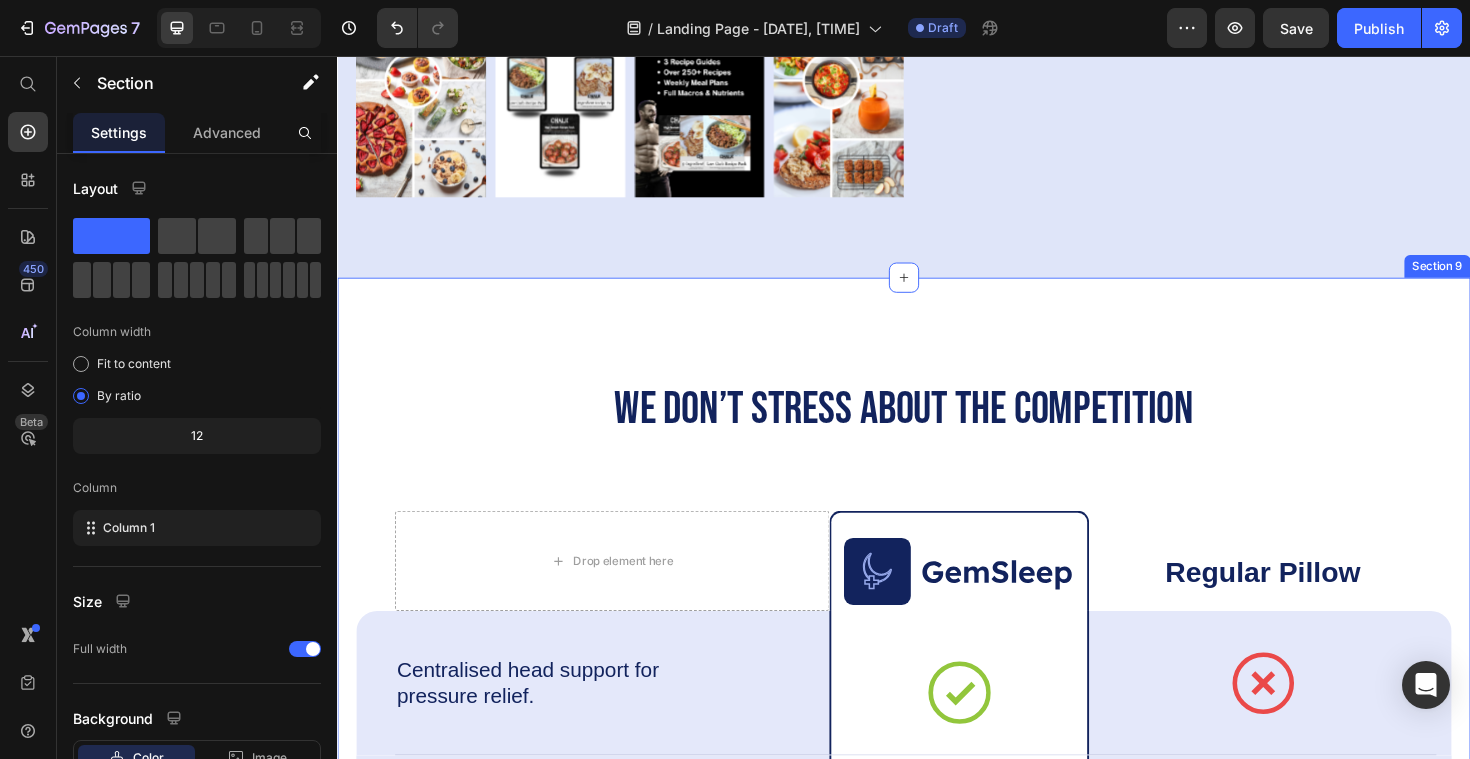 click on "We don’t stress about the competition Heading
Drop element here Image Row Regular Pillow Text Block Row Centralised head support for pressure relief. Text Block
Icon Row
Icon Row Row Optimal Support Text Block
Icon Row
Icon Row Row Conforms the neck’s contours for a perfect fit Text Block
Icon Row
Icon Row Row Relives face and ear pressure for the side sleepers. Text Block
Icon Row
Icon Row Row
Drop element here
Drop element here Row
Drop element here Row Row Row
Drop element here
Drop element here Row
Drop element here Row Row Section 9" at bounding box center (937, 881) 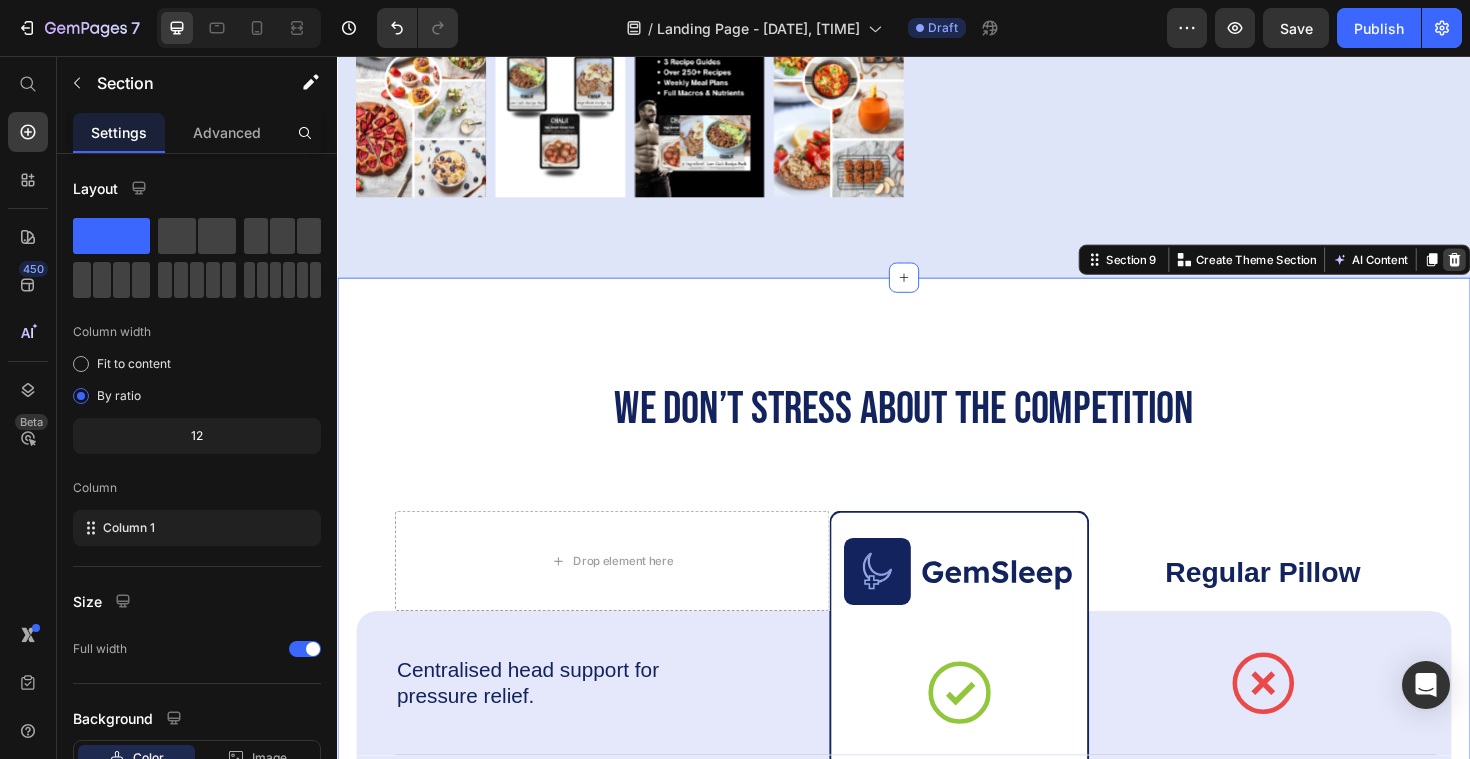 click 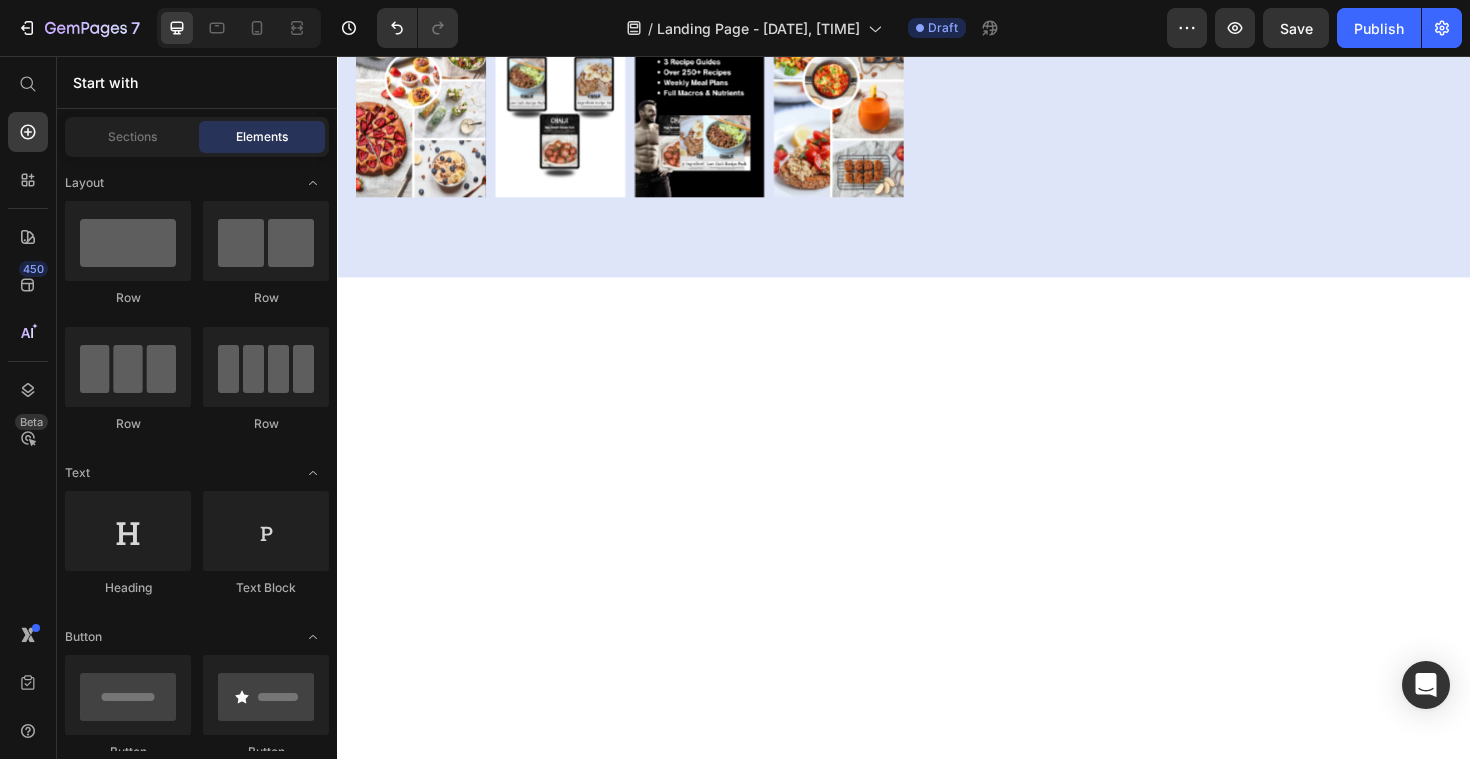 click at bounding box center [937, 724] 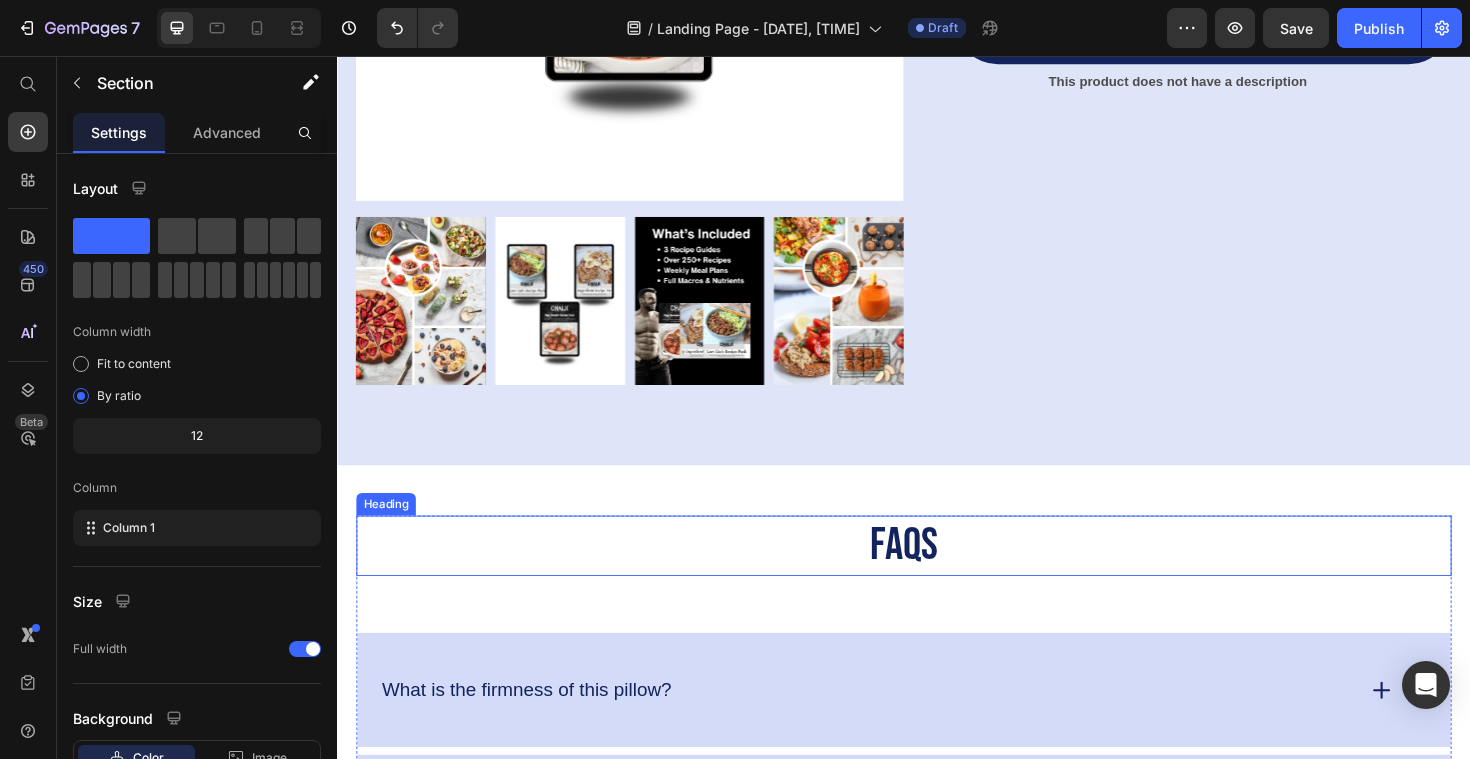 scroll, scrollTop: 5639, scrollLeft: 0, axis: vertical 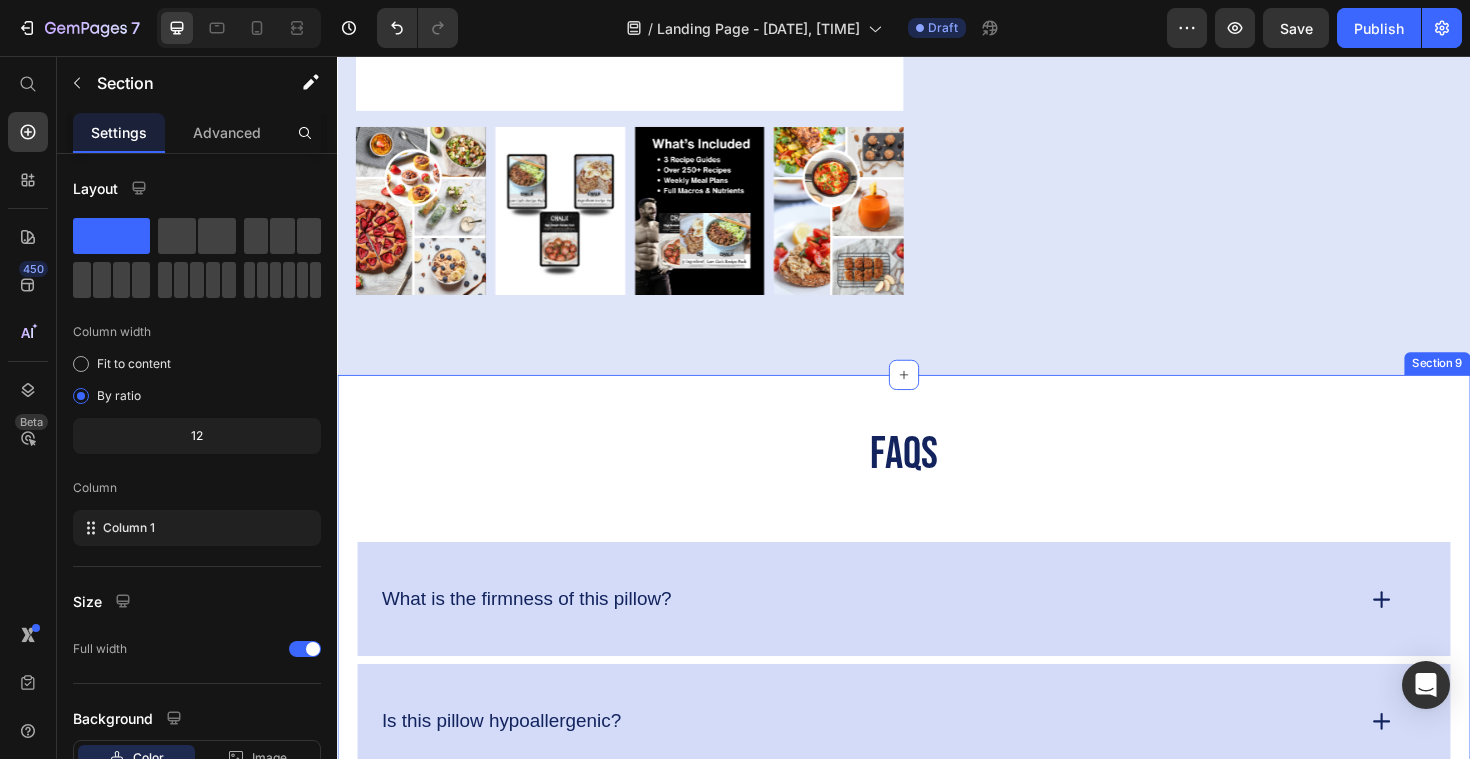 click on "FAQs Heading
What is the firmness of this pillow?
Is this pillow hypoallergenic?
Does this pillow have breathable materials?
What are the benefits of using this pillow?
How does this pillow differ from a regular pillow? Accordion Row Section 9" at bounding box center [937, 854] 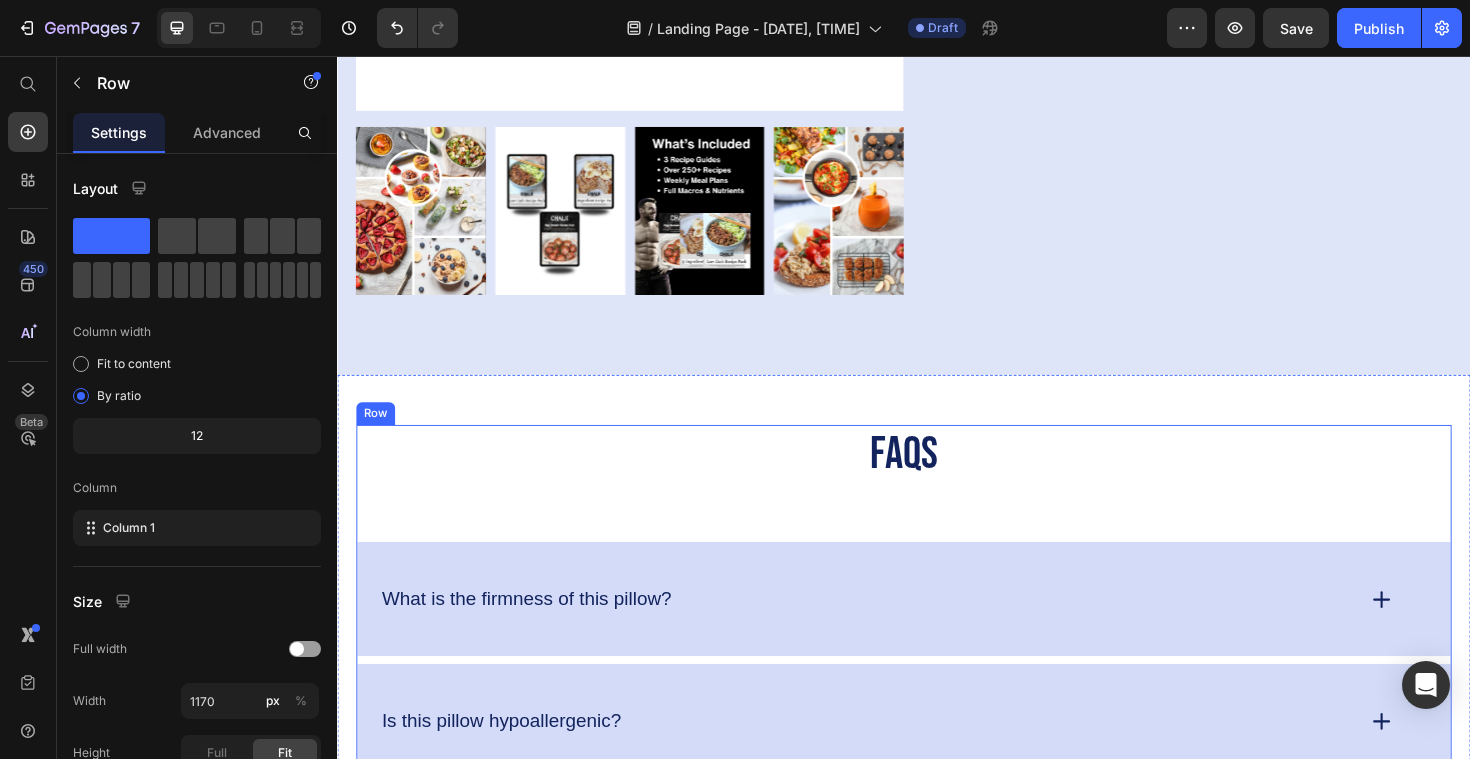 click on "FAQs Heading
What is the firmness of this pillow?
Is this pillow hypoallergenic?
Does this pillow have breathable materials?
What are the benefits of using this pillow?
How does this pillow differ from a regular pillow? Accordion" at bounding box center (937, 827) 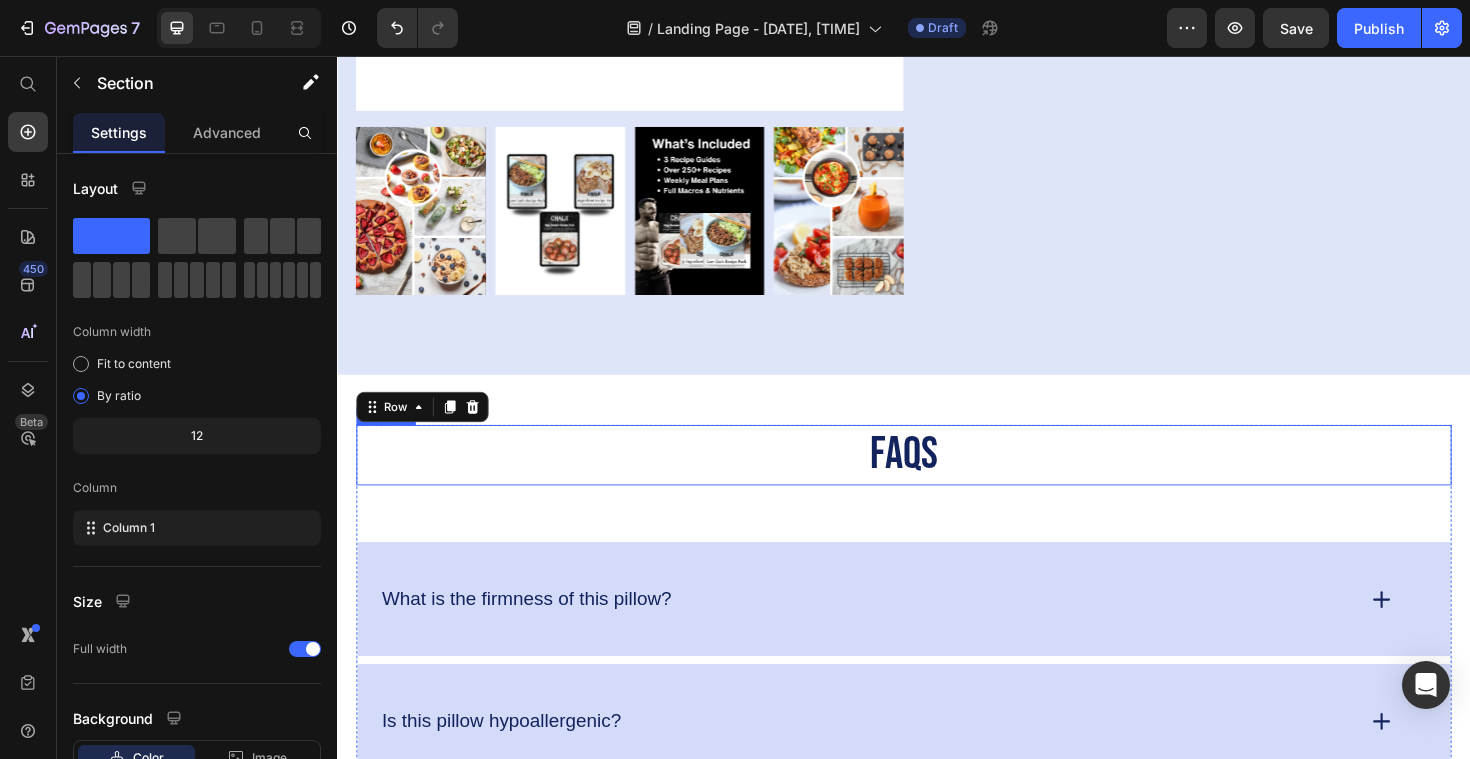 click on "FAQs Heading
What is the firmness of this pillow?
Is this pillow hypoallergenic?
Does this pillow have breathable materials?
What are the benefits of using this pillow?
How does this pillow differ from a regular pillow? Accordion Row   0 Section 9" at bounding box center [937, 854] 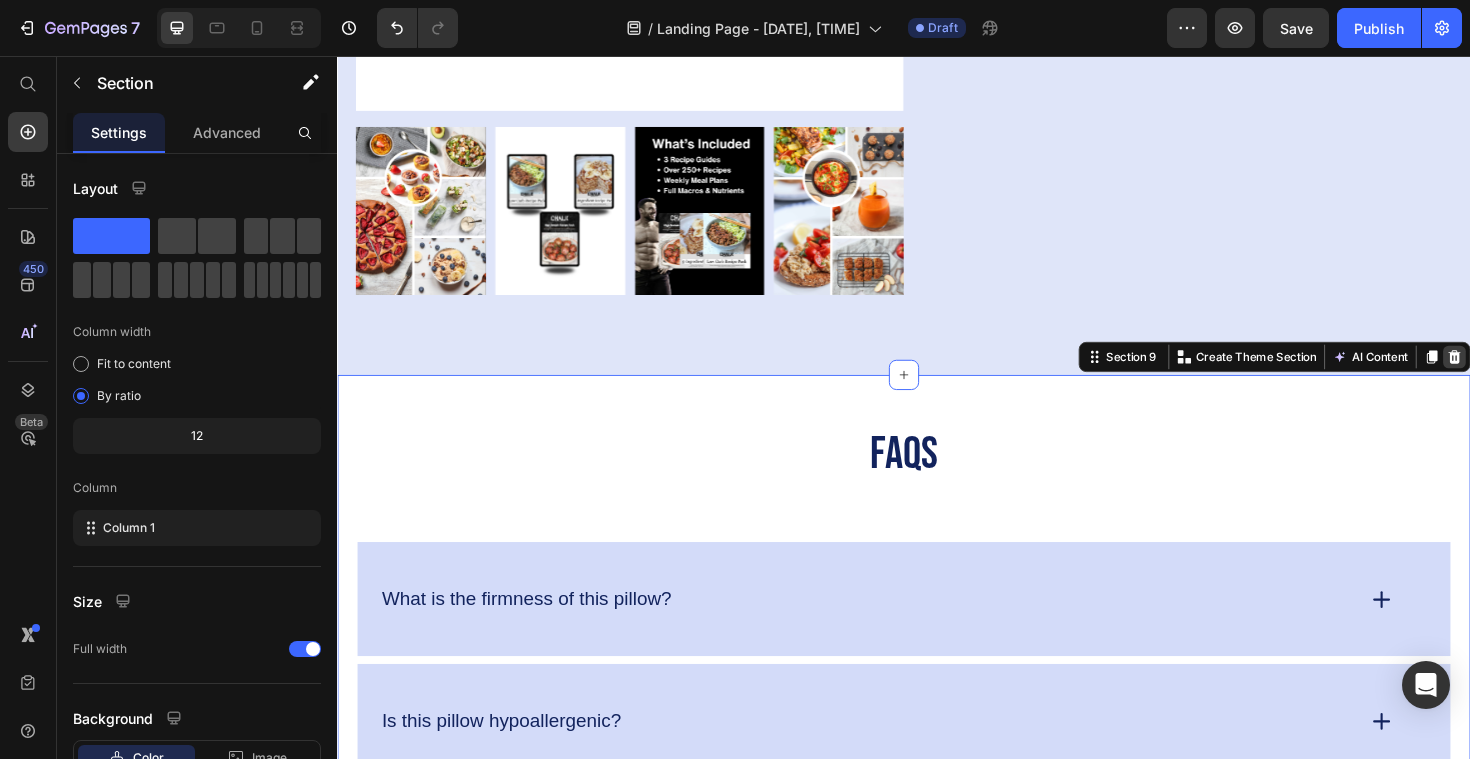click 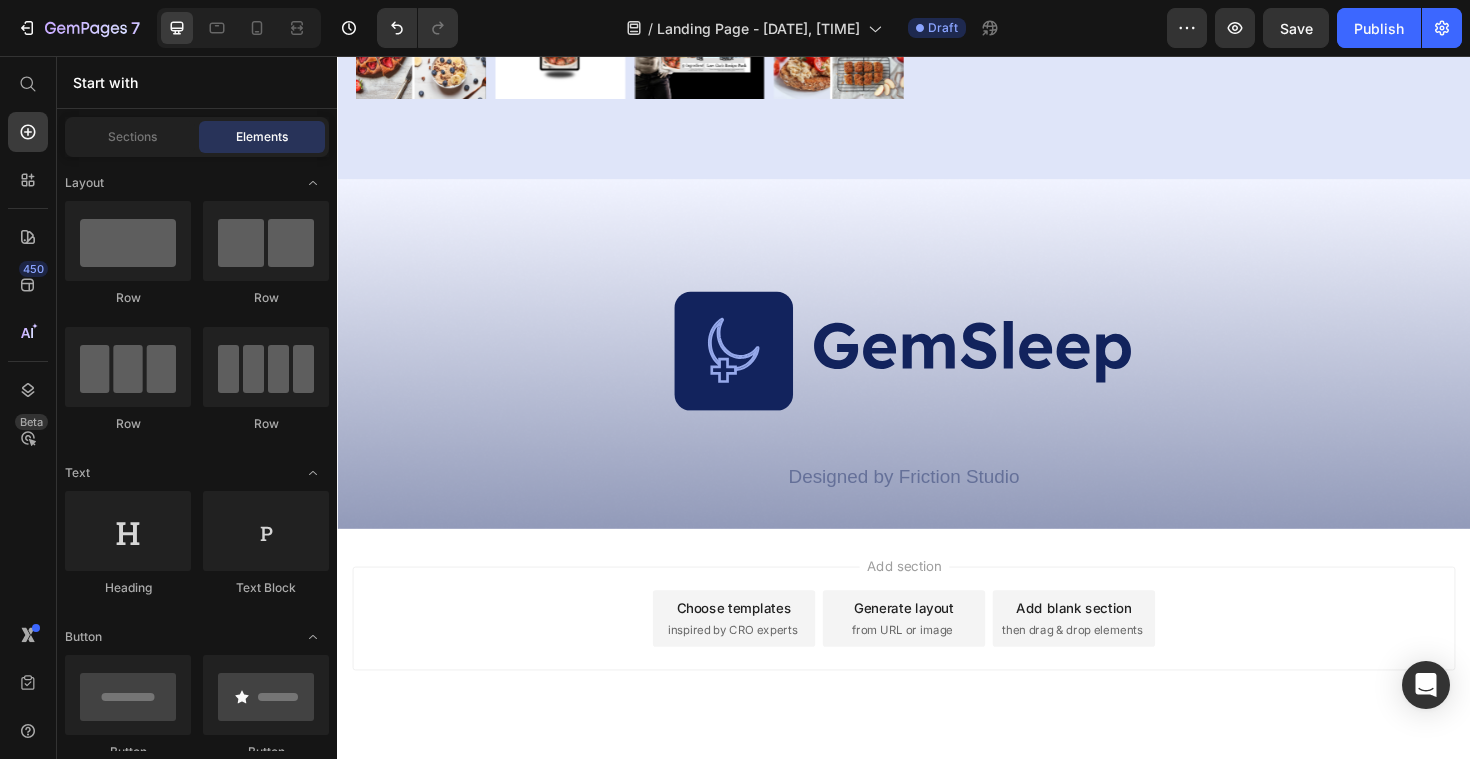 scroll, scrollTop: 5851, scrollLeft: 0, axis: vertical 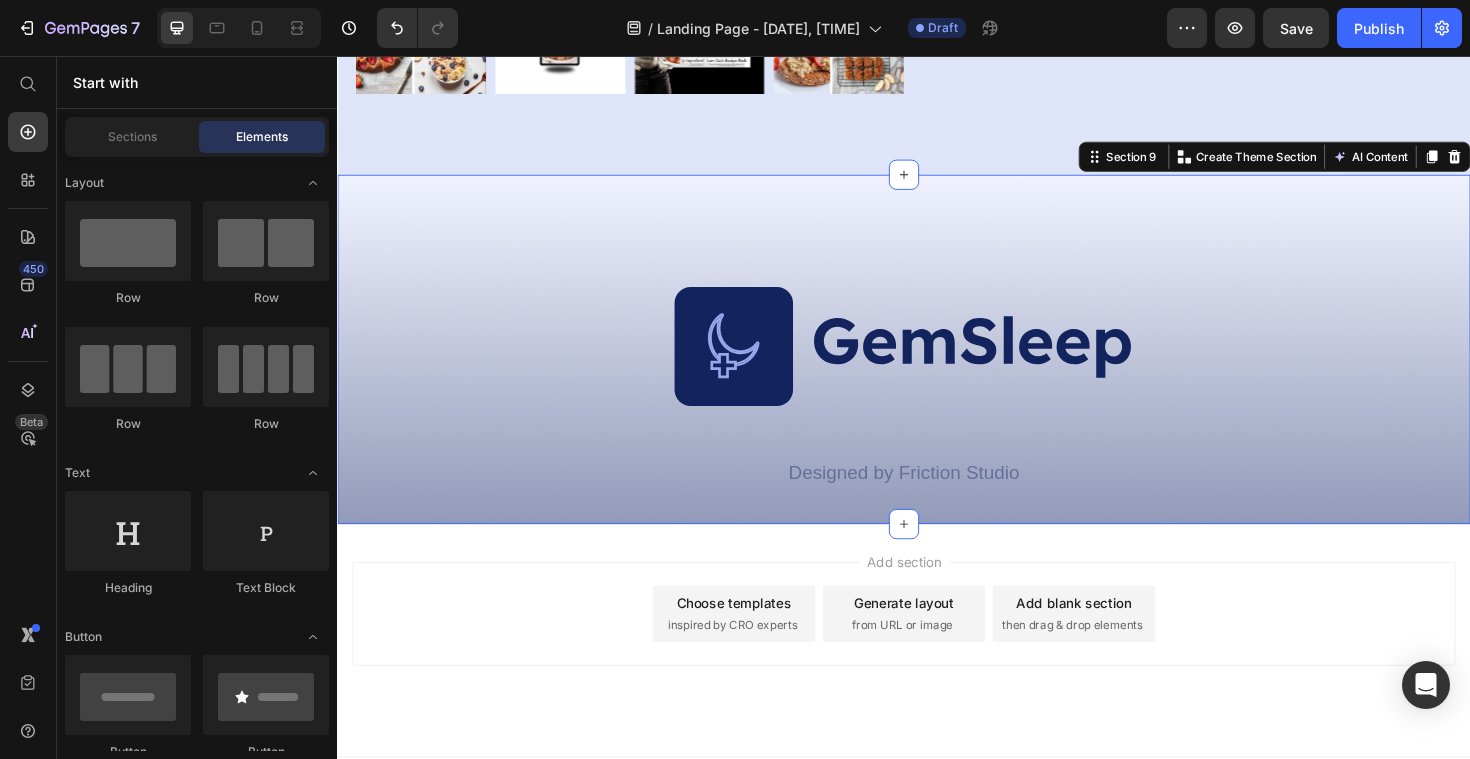 click on "Image Designed by Friction Studio Text Block Row Section 9   Create Theme Section AI Content Write with GemAI What would you like to describe here? Tone and Voice Persuasive Product 3-Pack Recipe Guide (Low Carb, High Protein, & 5-Ingredients) Show more Generate" at bounding box center [937, 366] 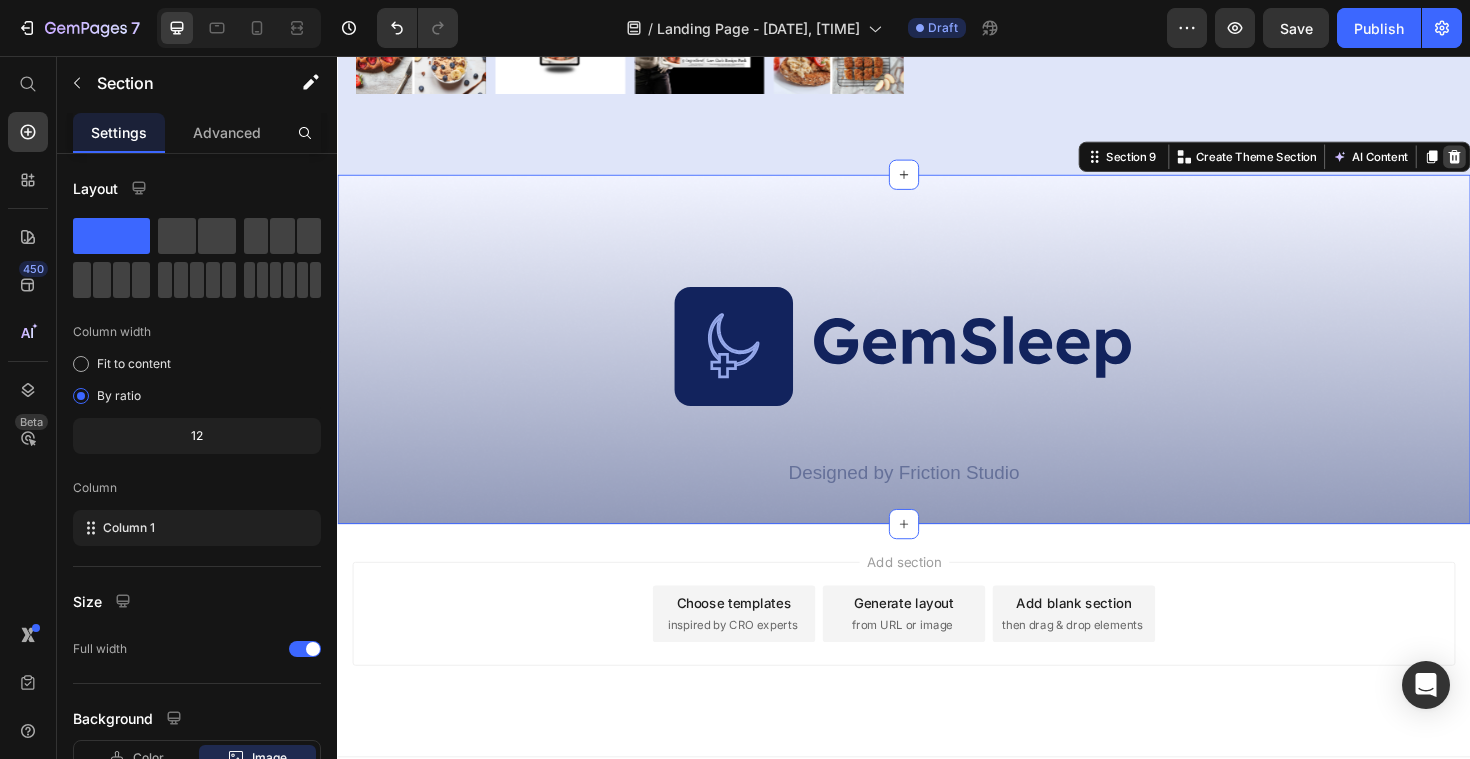 click 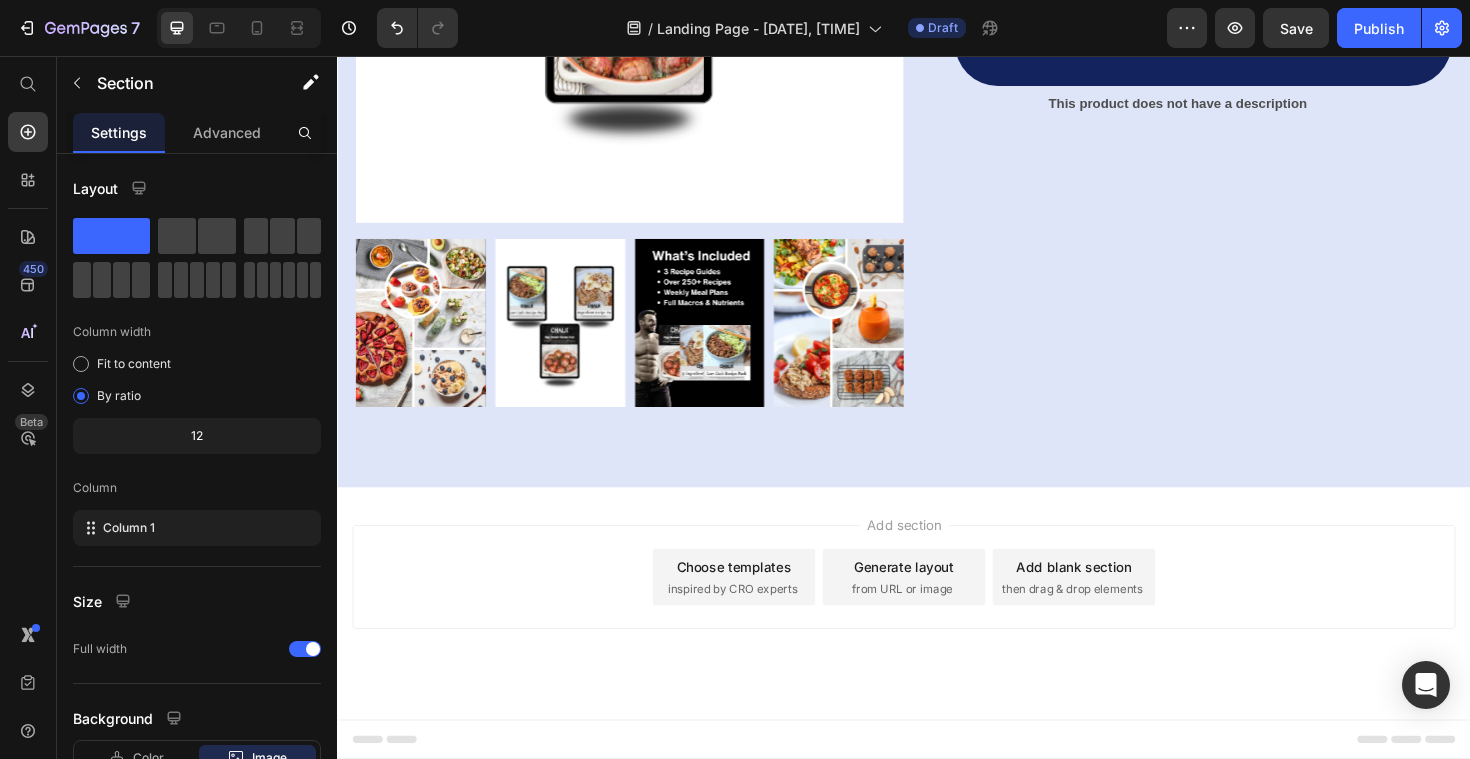 scroll, scrollTop: 5521, scrollLeft: 0, axis: vertical 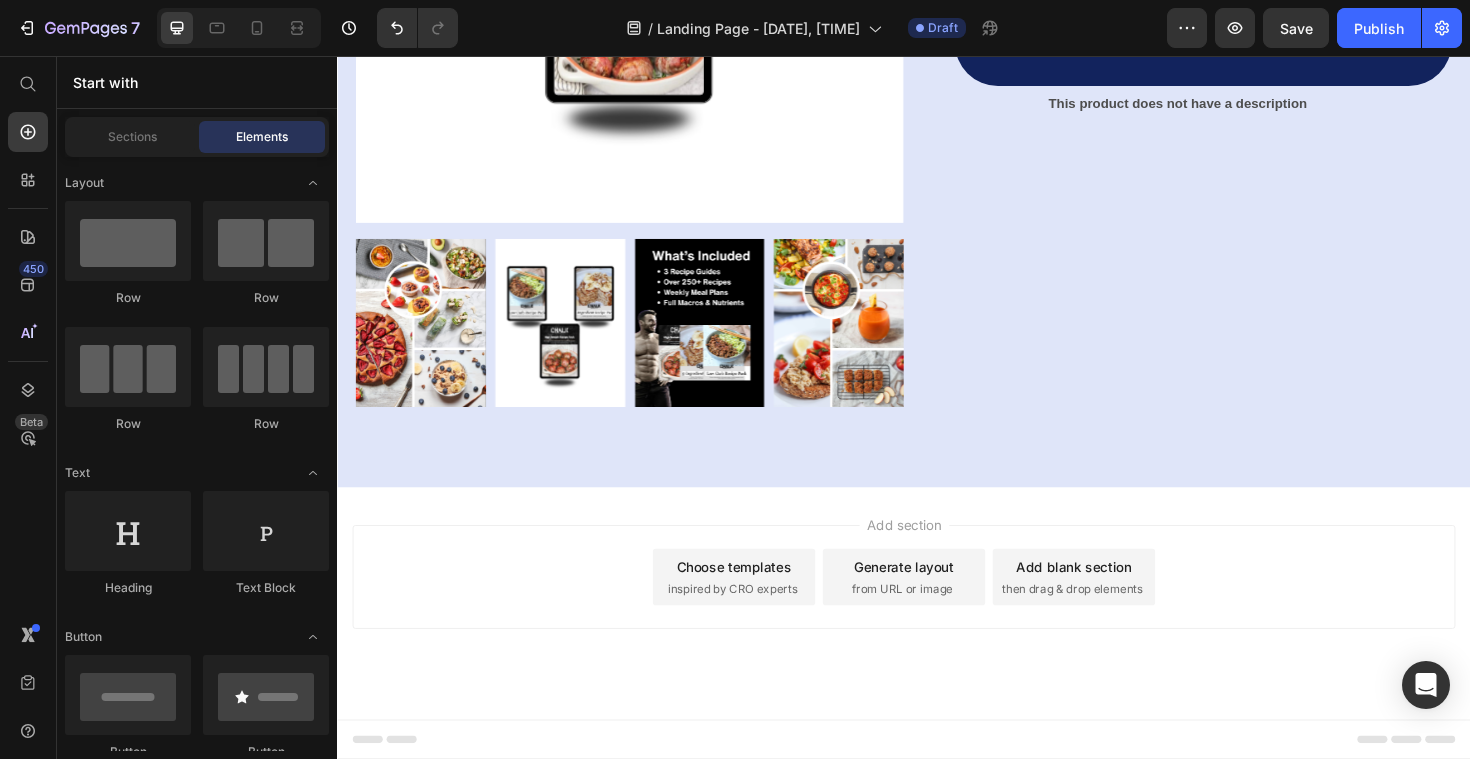 click on "Add section Choose templates inspired by CRO experts Generate layout from URL or image Add blank section then drag & drop elements" at bounding box center [937, 636] 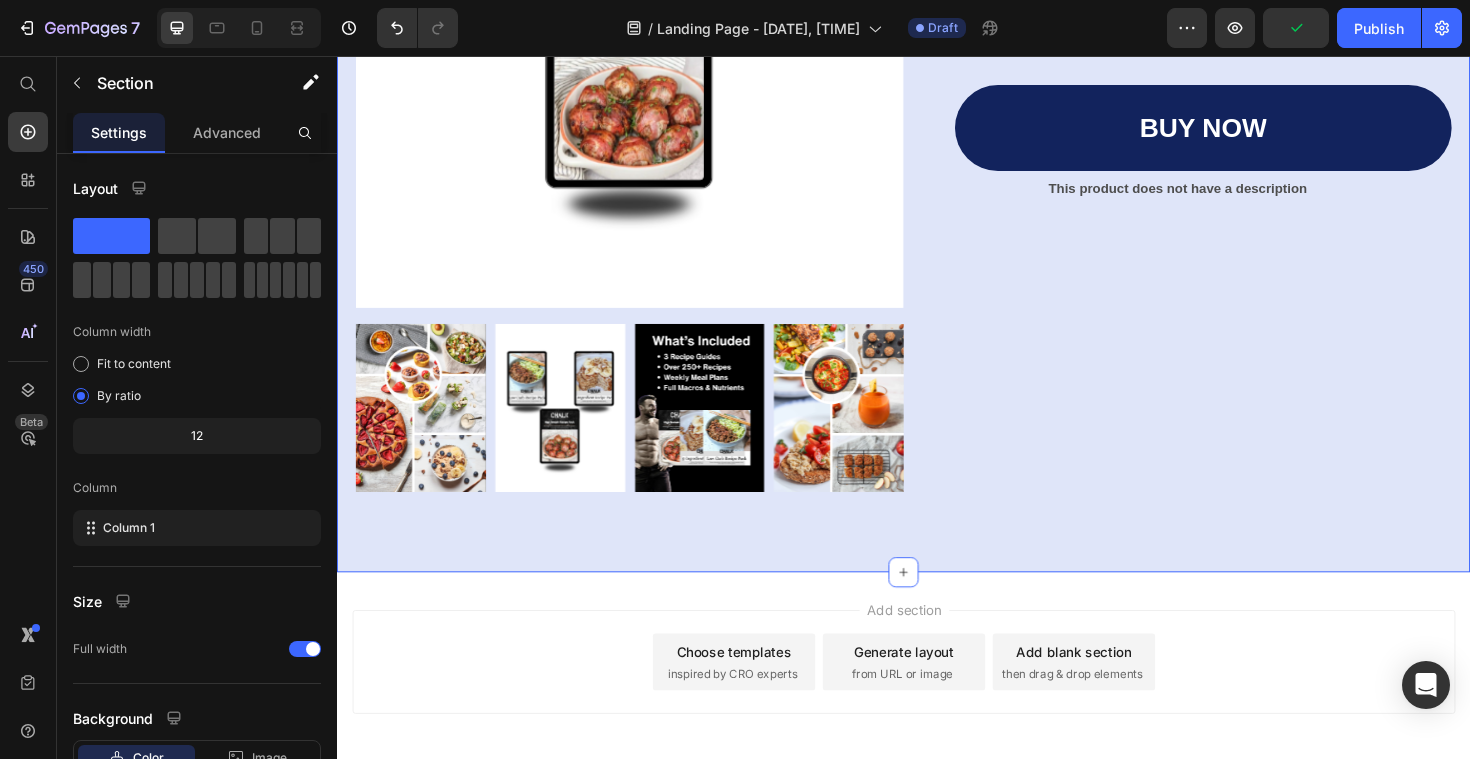 click on "Product Images
Icon
Icon
Icon
Icon
Icon Icon List 3-Pack Recipe Guide (Low Carb, High Protein, & 5-Ingredients) Product Title Expert-engineered Pillow for Orthopedic Support Text Block $49.00 Product Price Quantity Text Block 1 Product Quantity buy now Add to Cart Row This product does not have a description Product Description Product Section 8" at bounding box center [937, 55] 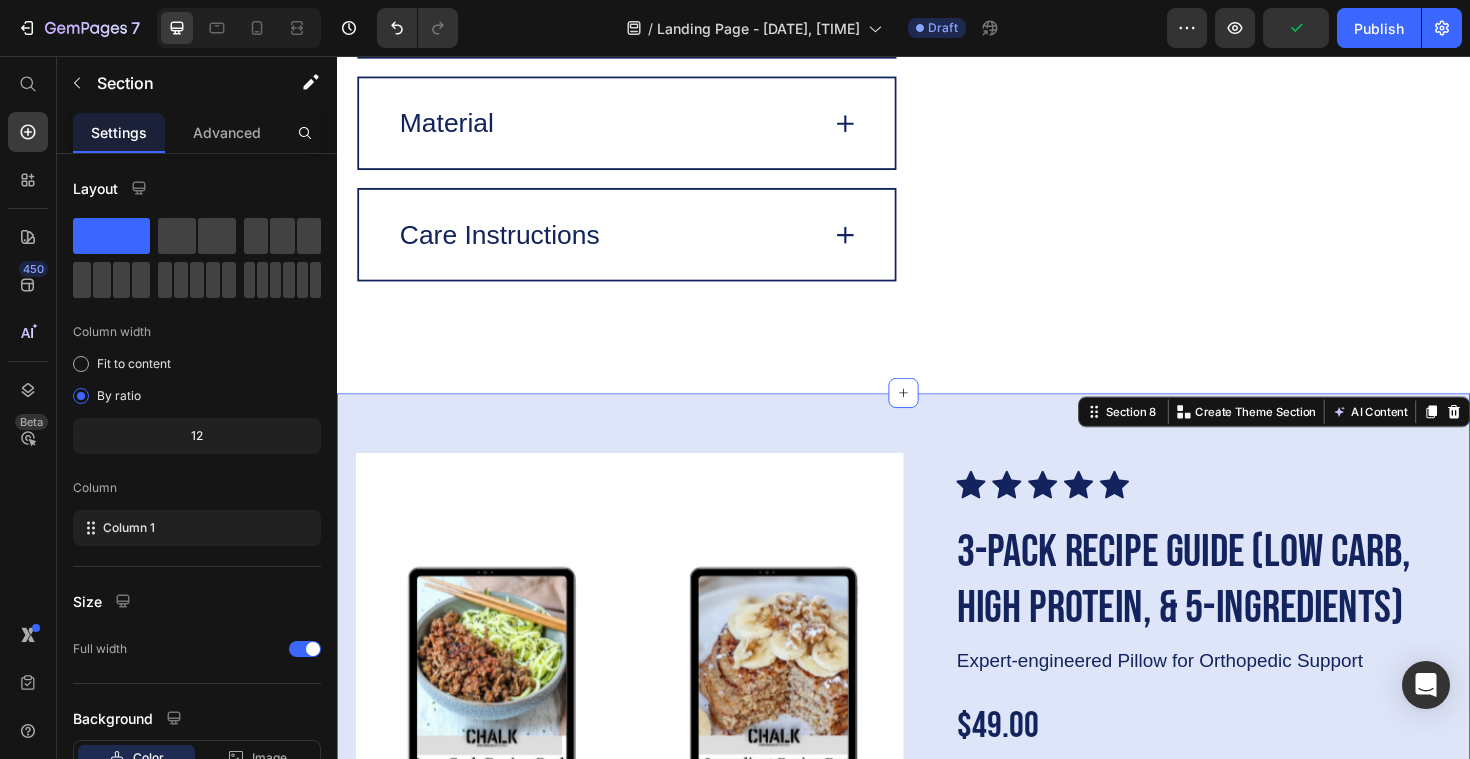scroll, scrollTop: 4600, scrollLeft: 0, axis: vertical 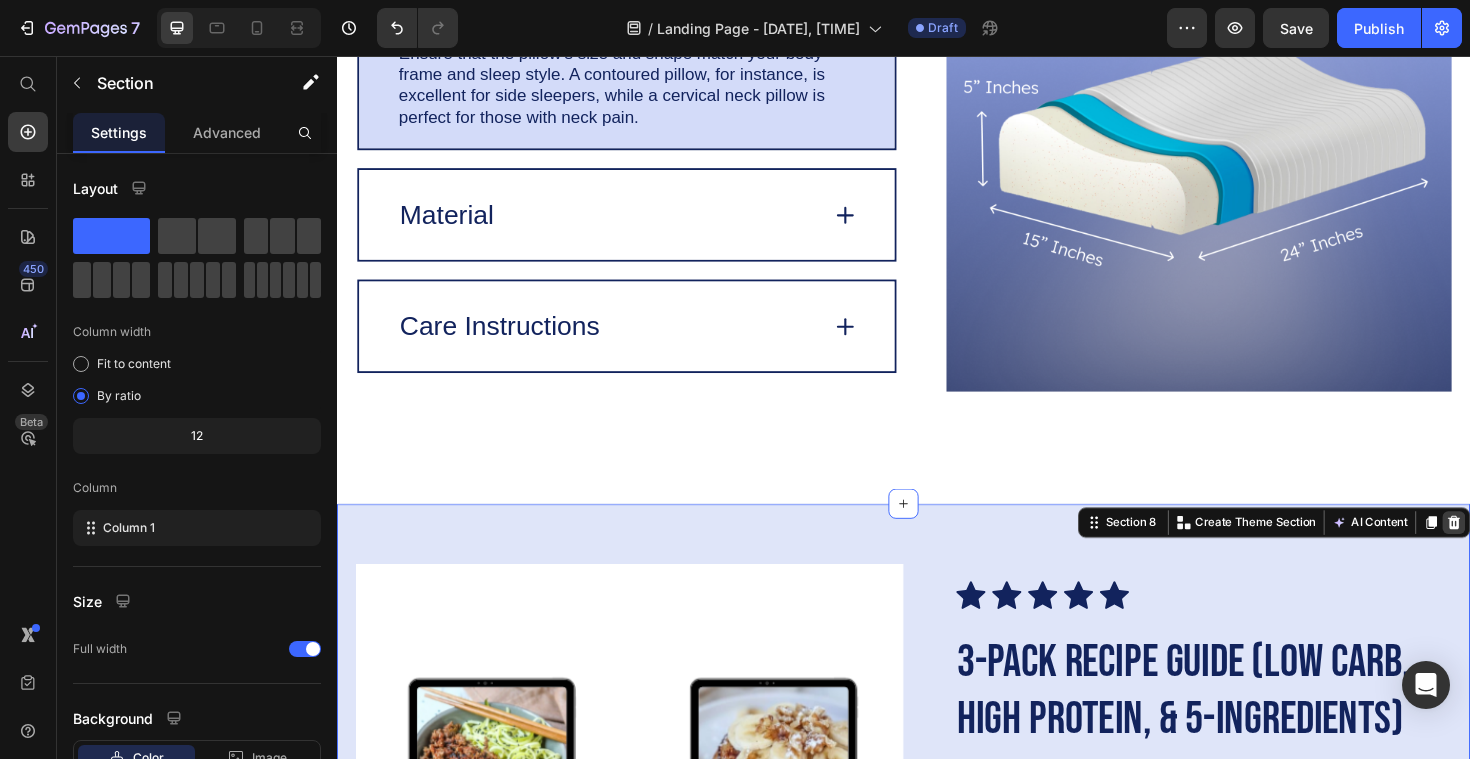 click 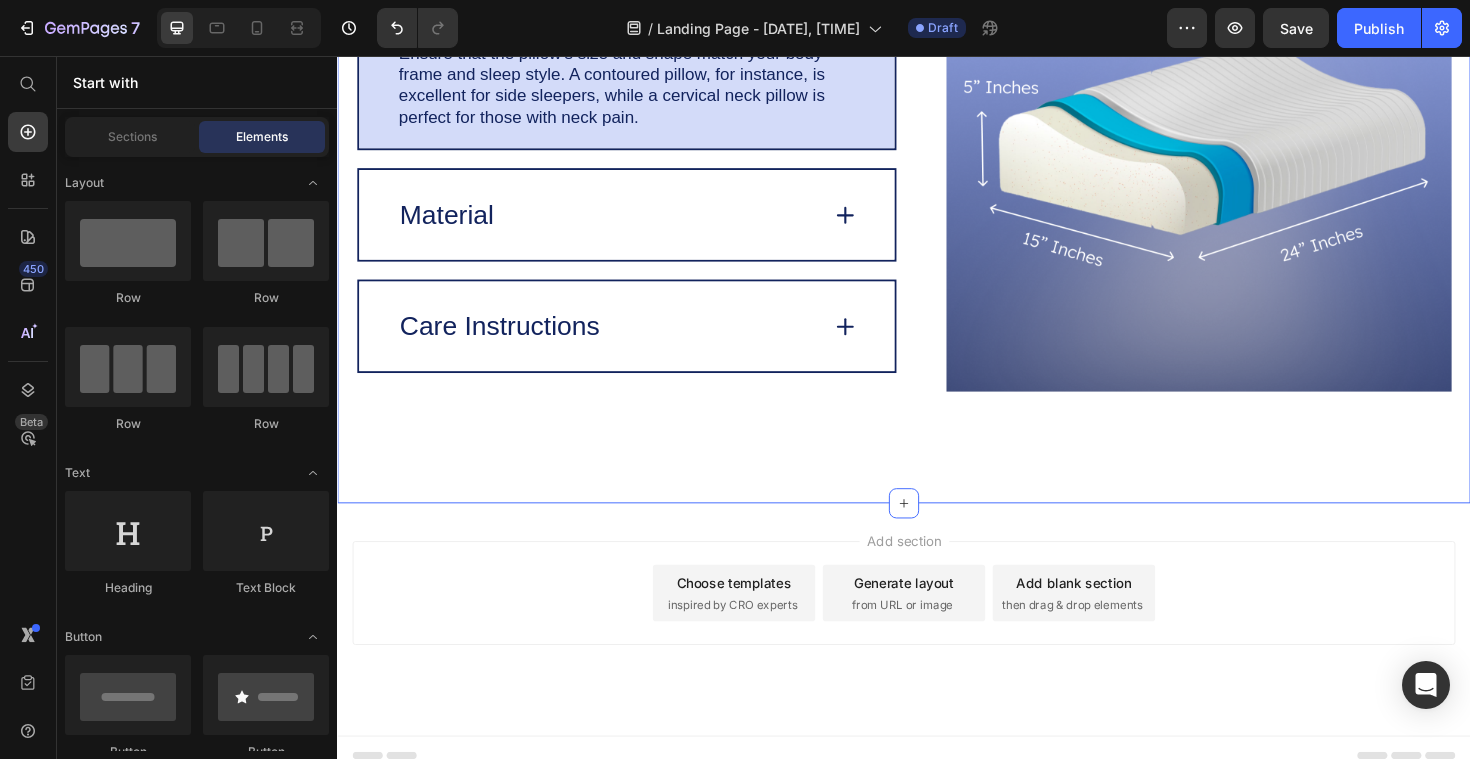 click on "Specification you should know Heading Image
Dimensions 24 inches Width, 15 inches Length, 5 Inches Height Text Block Ensure that the pillow's size and shape match your body frame and sleep style. A contoured pillow, for instance, is excellent for side sleepers, while a cervical neck pillow is perfect for those with neck pain. Text Block Row
Material
Care Instructions Accordion Row Row Section 7" at bounding box center [937, 128] 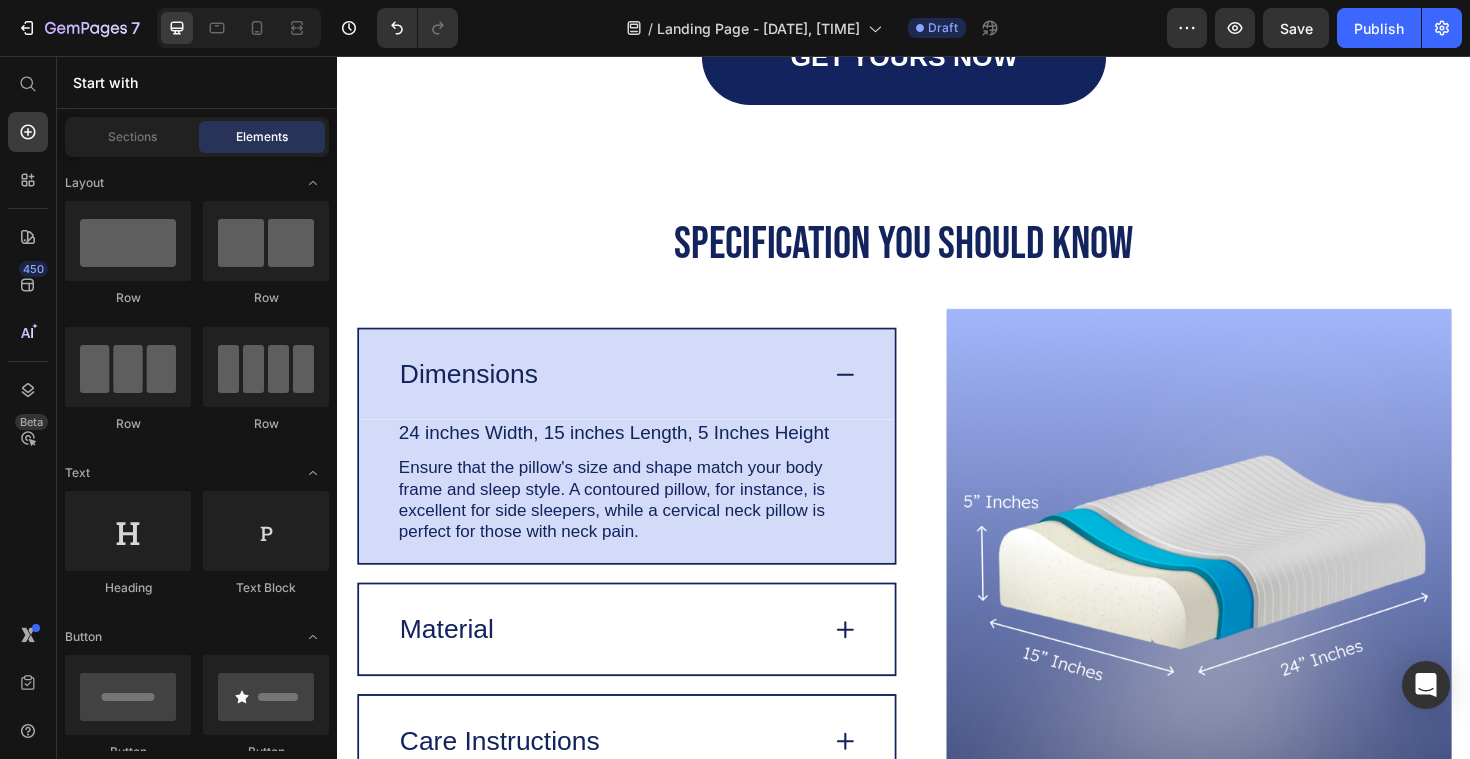 scroll, scrollTop: 4147, scrollLeft: 0, axis: vertical 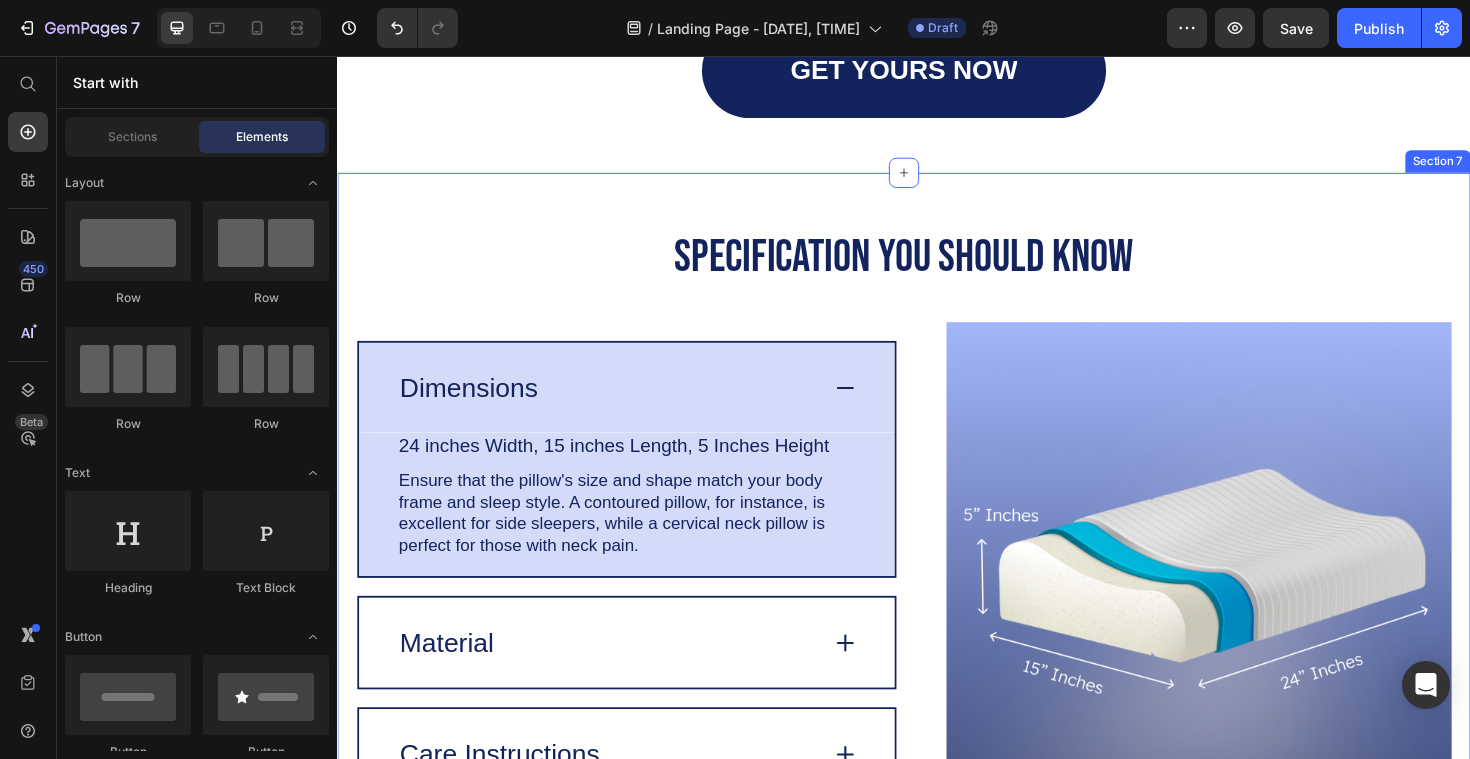 click on "Specification you should know Heading Image
Dimensions 24 inches Width, 15 inches Length, 5 Inches Height Text Block Ensure that the pillow's size and shape match your body frame and sleep style. A contoured pillow, for instance, is excellent for side sleepers, while a cervical neck pillow is perfect for those with neck pain. Text Block Row
Material
Care Instructions Accordion Row Row Section 7" at bounding box center (937, 581) 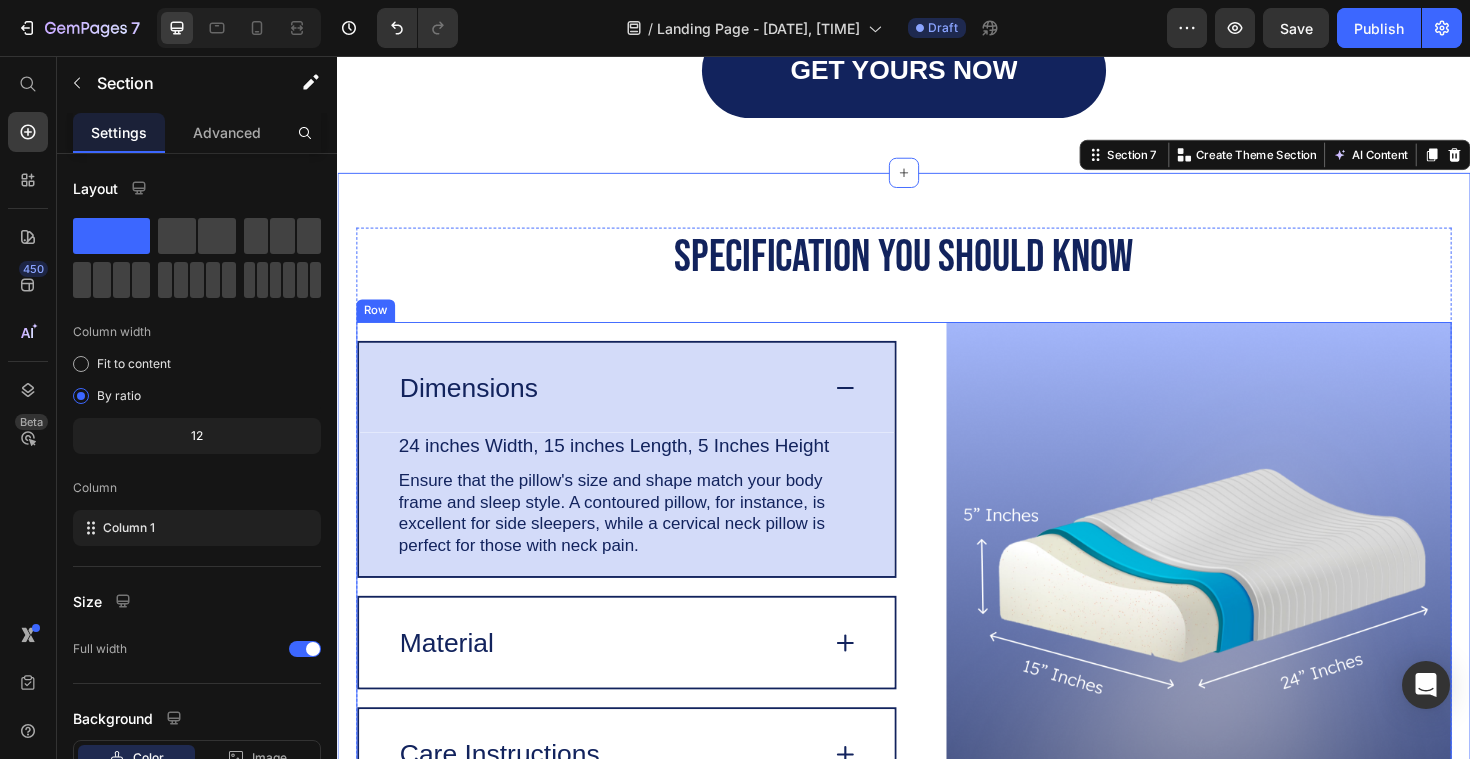 click 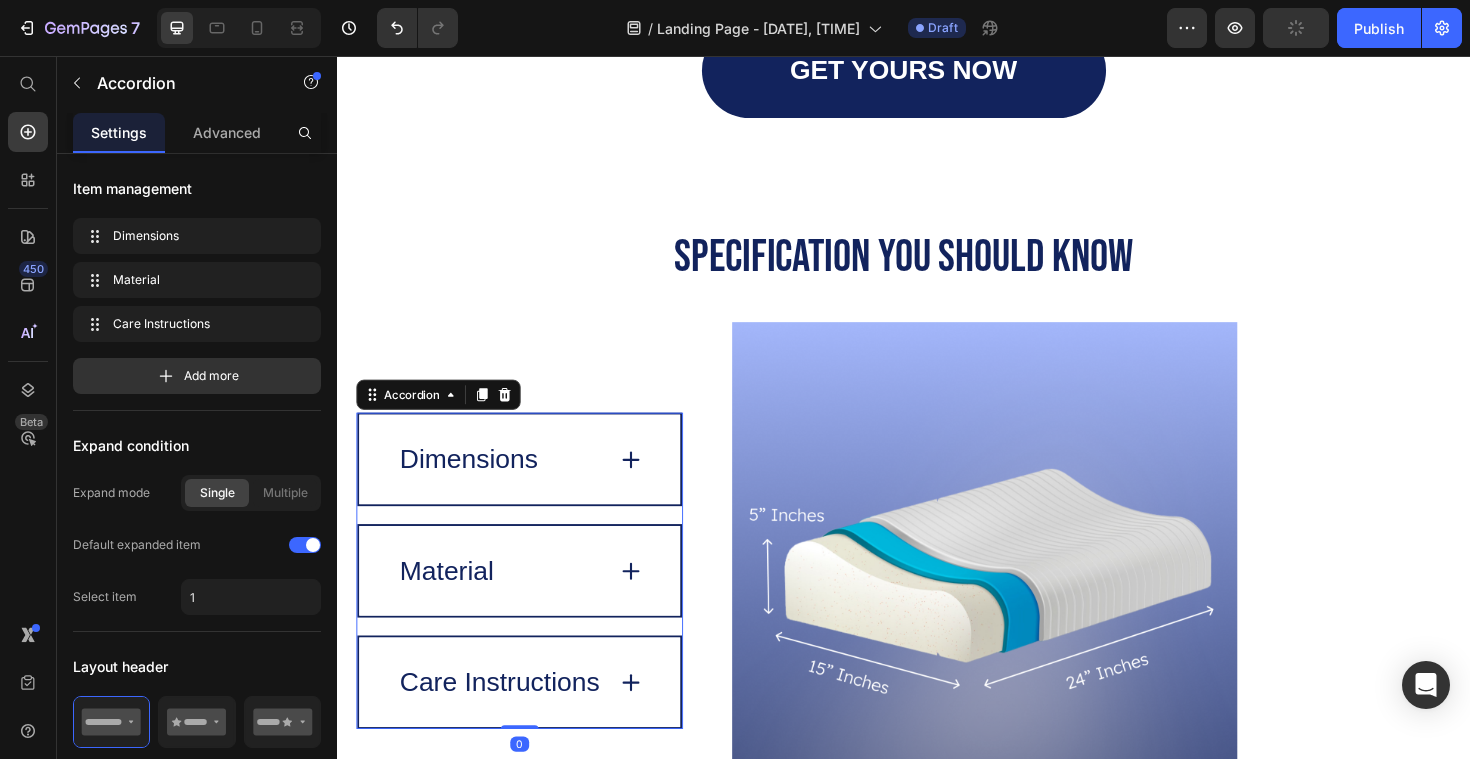click on "Dimensions" at bounding box center [530, 483] 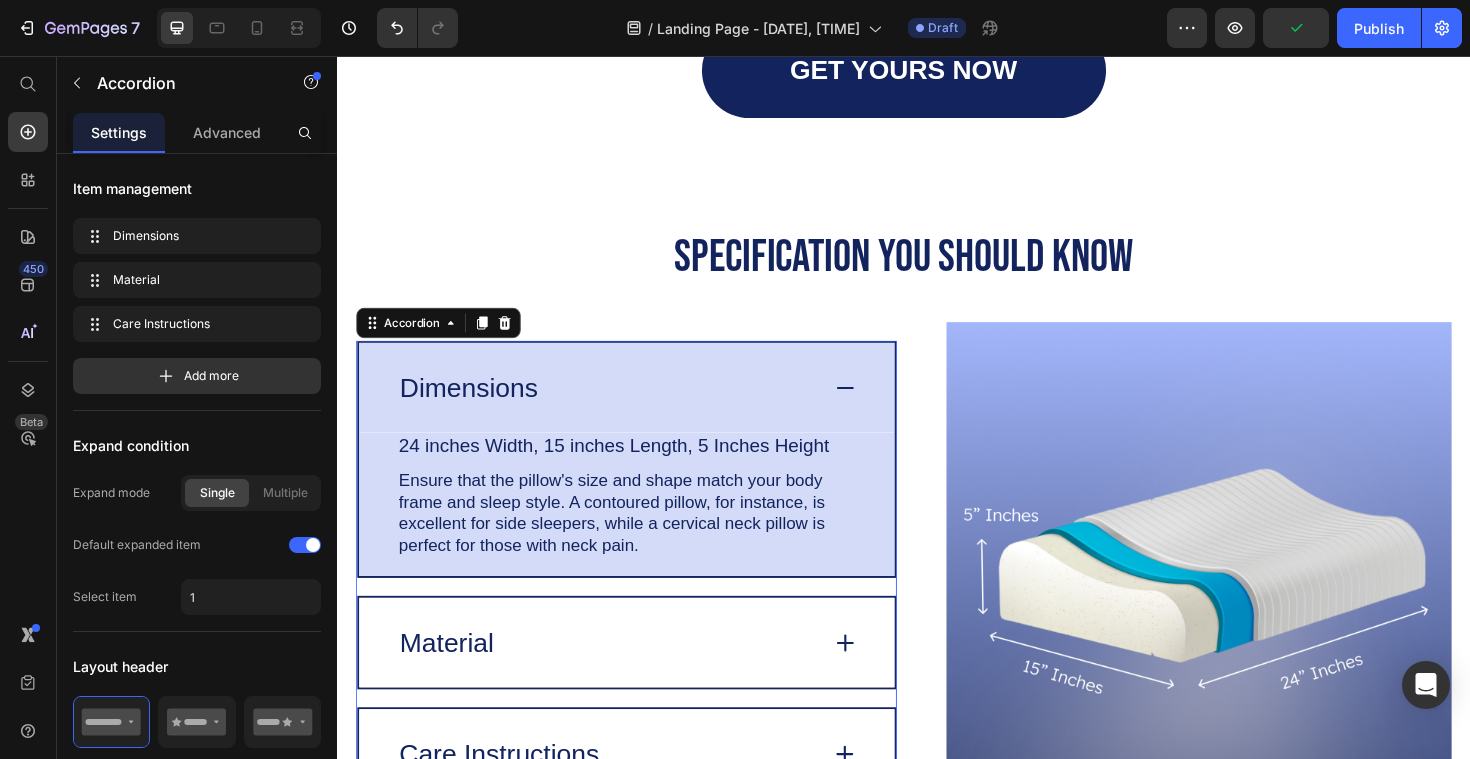 click on "Dimensions" at bounding box center (643, 407) 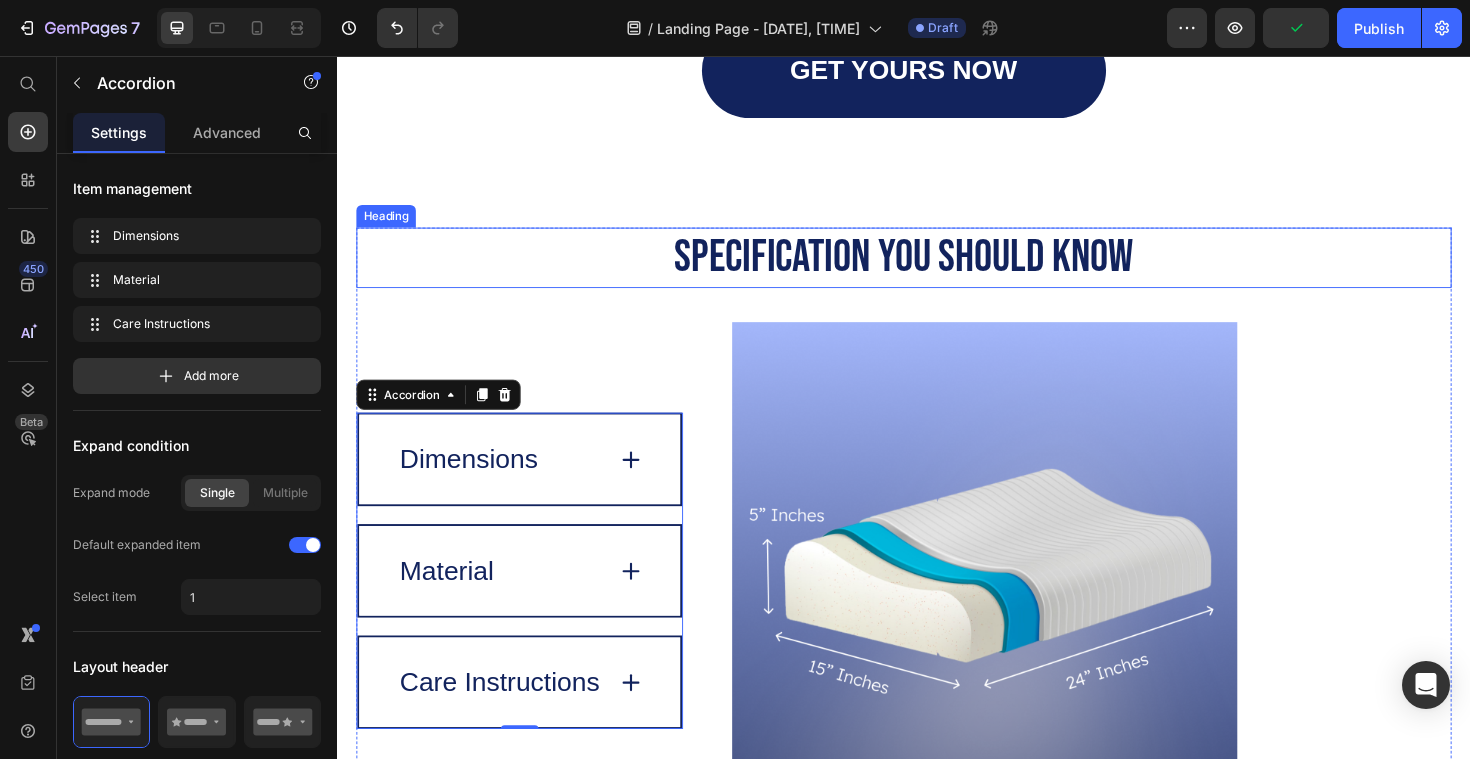 click on "Specification you should know" at bounding box center [937, 270] 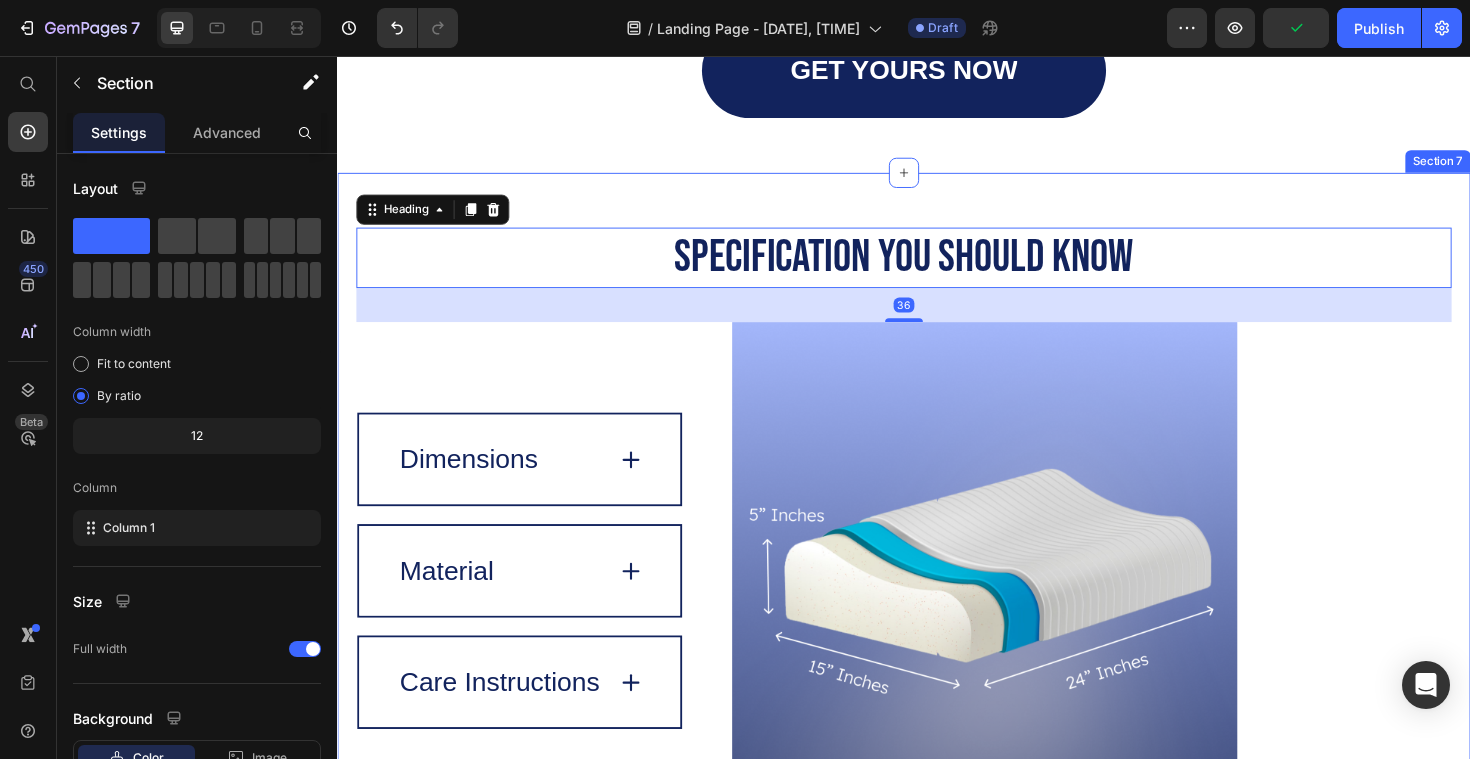 click on "Specification you should know Heading   36 Image
Dimensions
Material
Care Instructions Accordion Row Row Section 7" at bounding box center [937, 581] 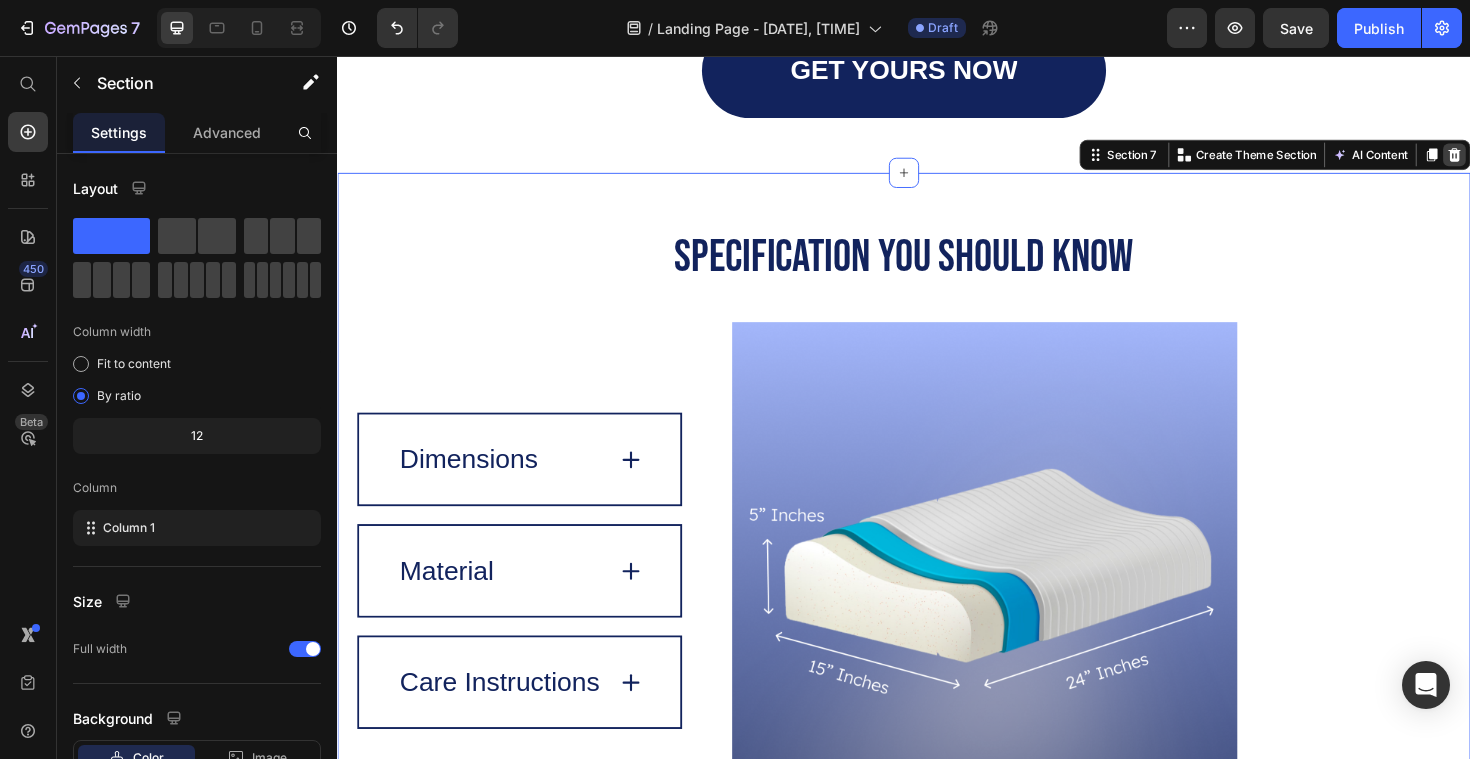 click 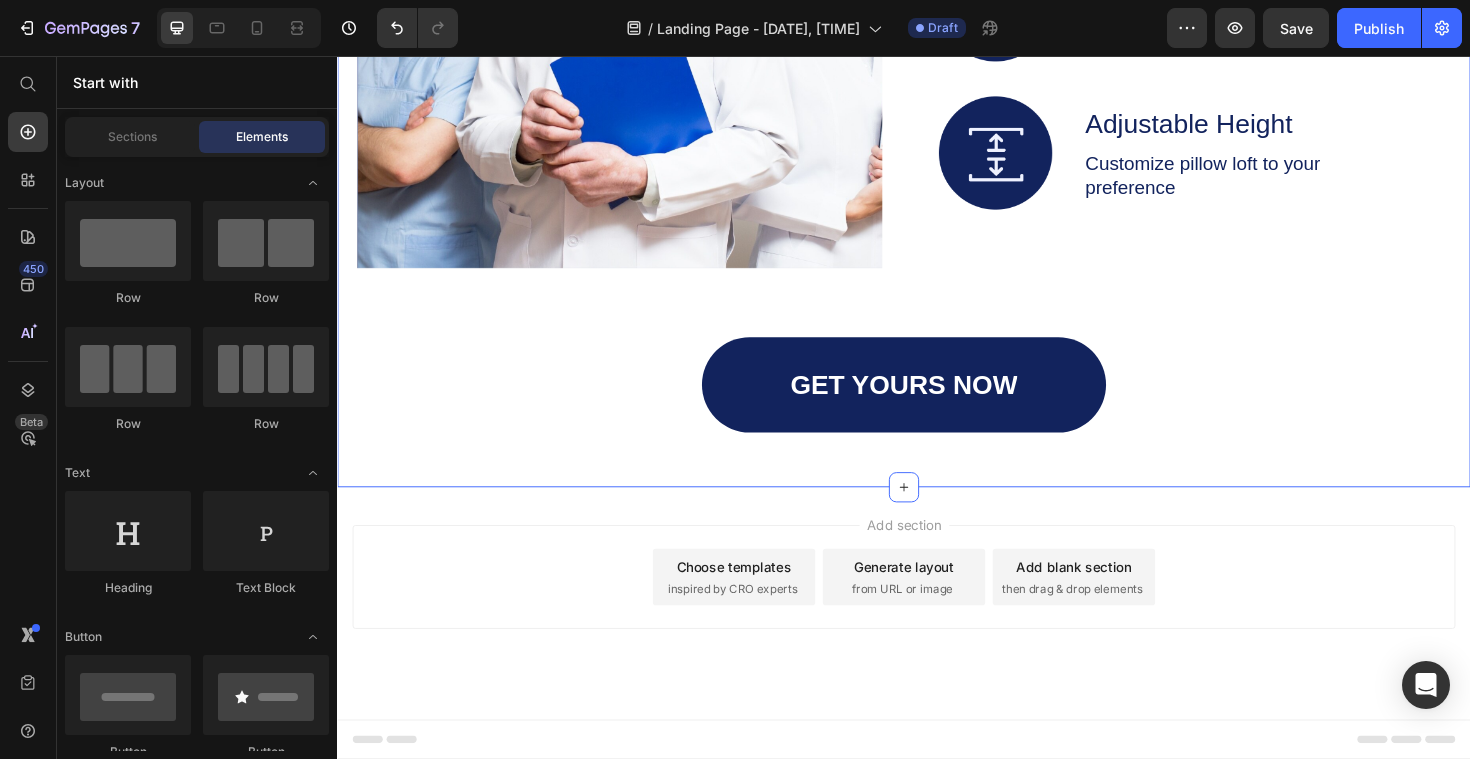 click on "Image Recommended by the doctors Heading Image Memory Foam Text Block Contours to your neck and head for personalized support Text Block Row Image Hypoallergenic Cover Text Block Resists dust mites and allergens Text Block Row Image Adjustable Height Text Block Customize pillow loft to your preference Text Block Row Row Row GET YOURS NOW Button Row Section 6" at bounding box center (937, 58) 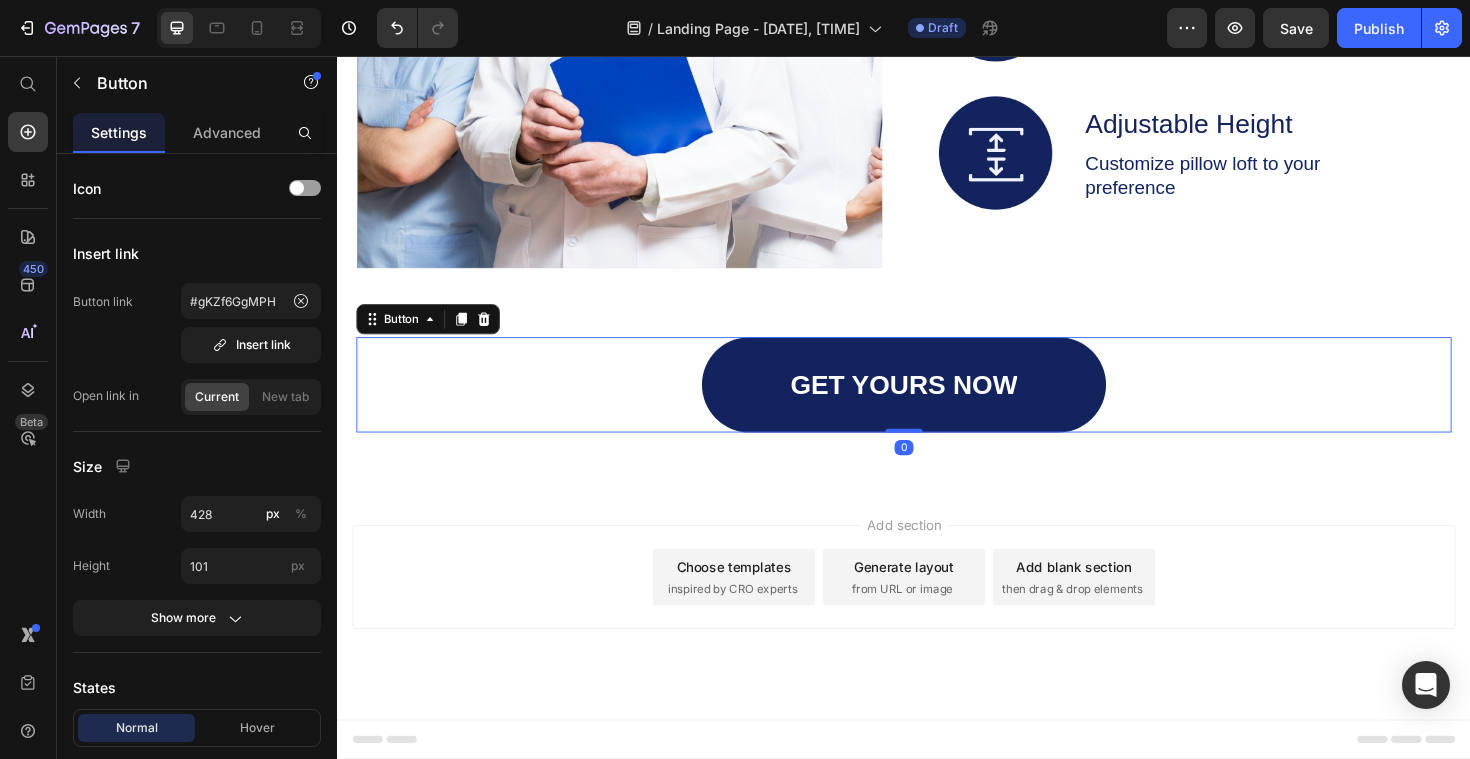 click on "GET YOURS NOW Button   0" at bounding box center [937, 404] 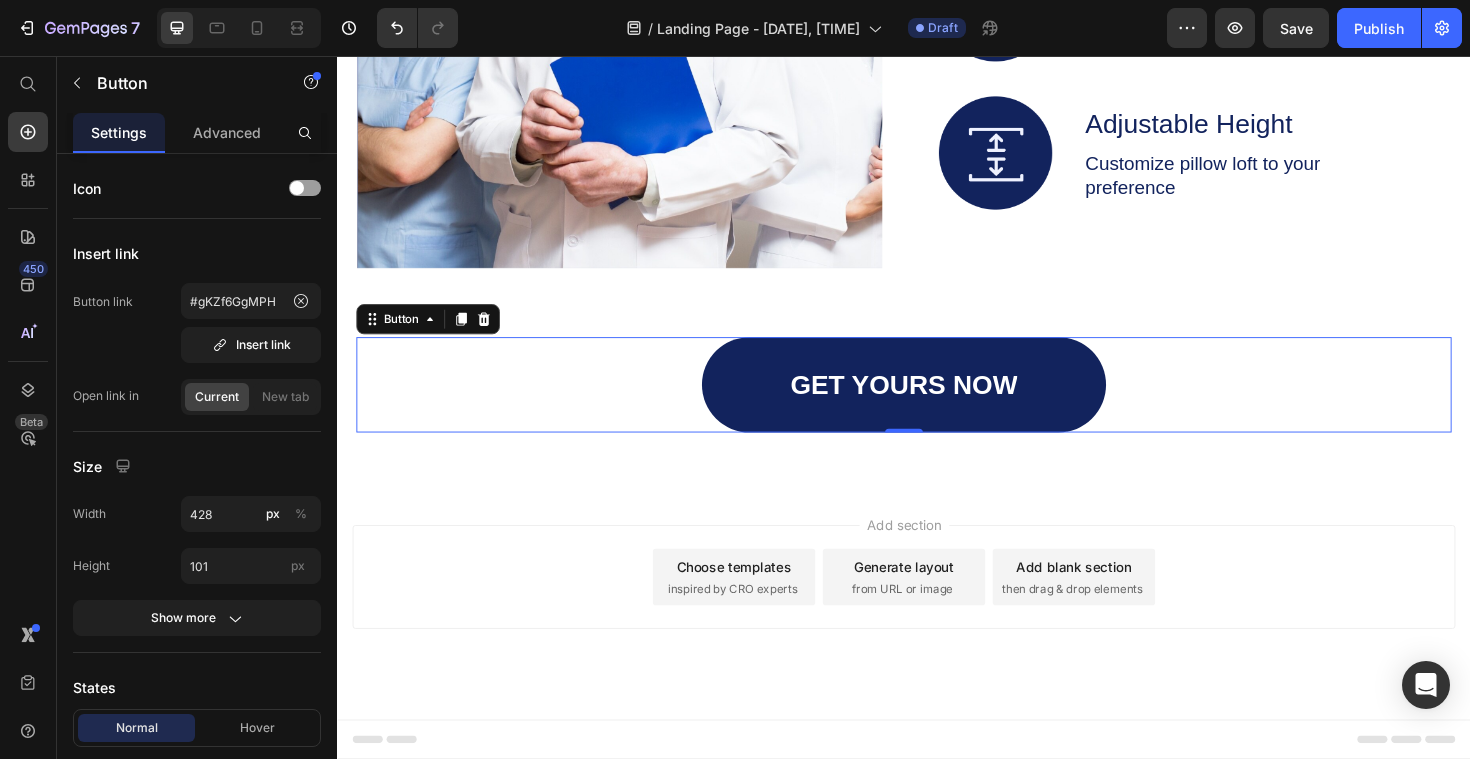 click on "GET YOURS NOW Button   0" at bounding box center (937, 404) 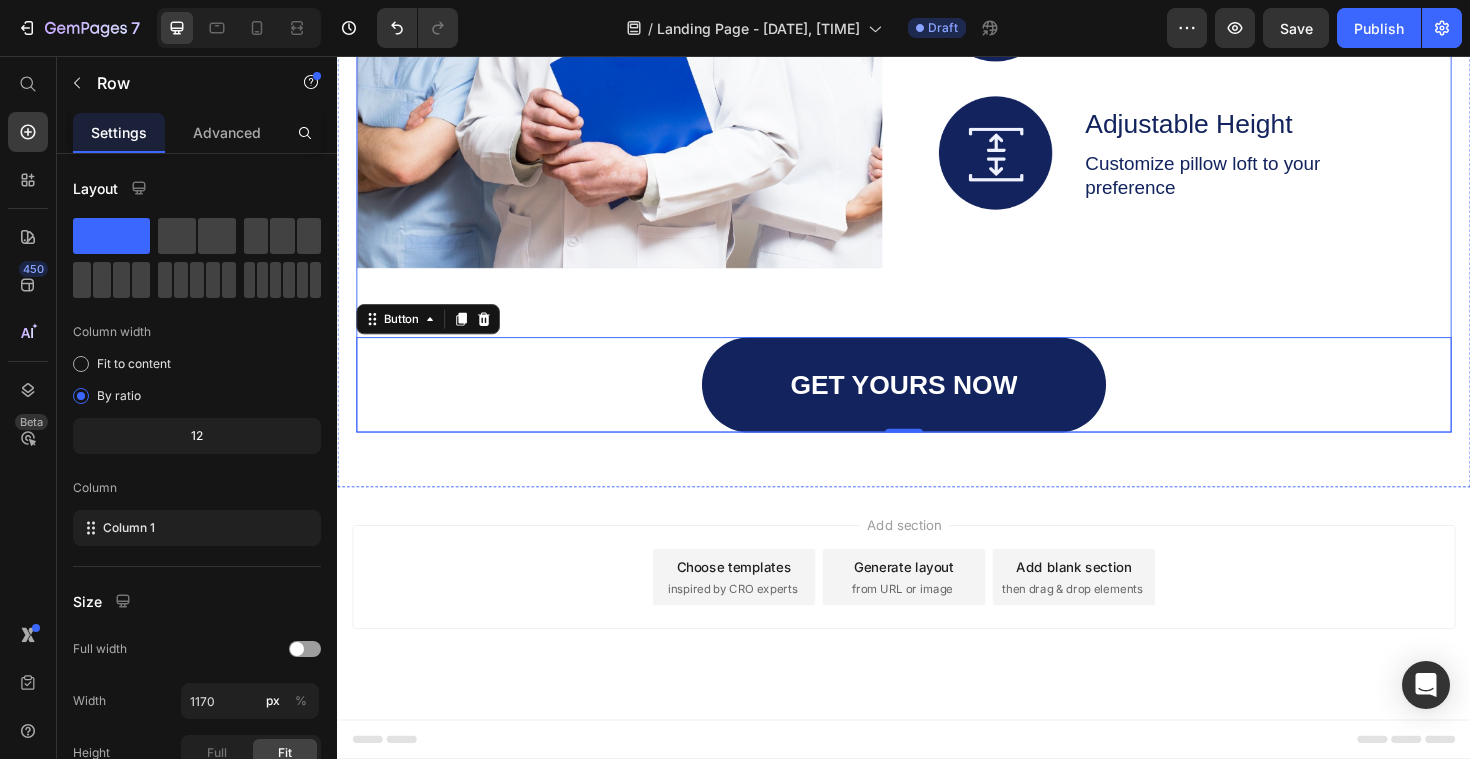 click on "Image Recommended by the doctors Heading Image Memory Foam Text Block Contours to your neck and head for personalized support Text Block Row Image Hypoallergenic Cover Text Block Resists dust mites and allergens Text Block Row Image Adjustable Height Text Block Customize pillow loft to your preference Text Block Row Row Row GET YOURS NOW Button   0" at bounding box center (937, 63) 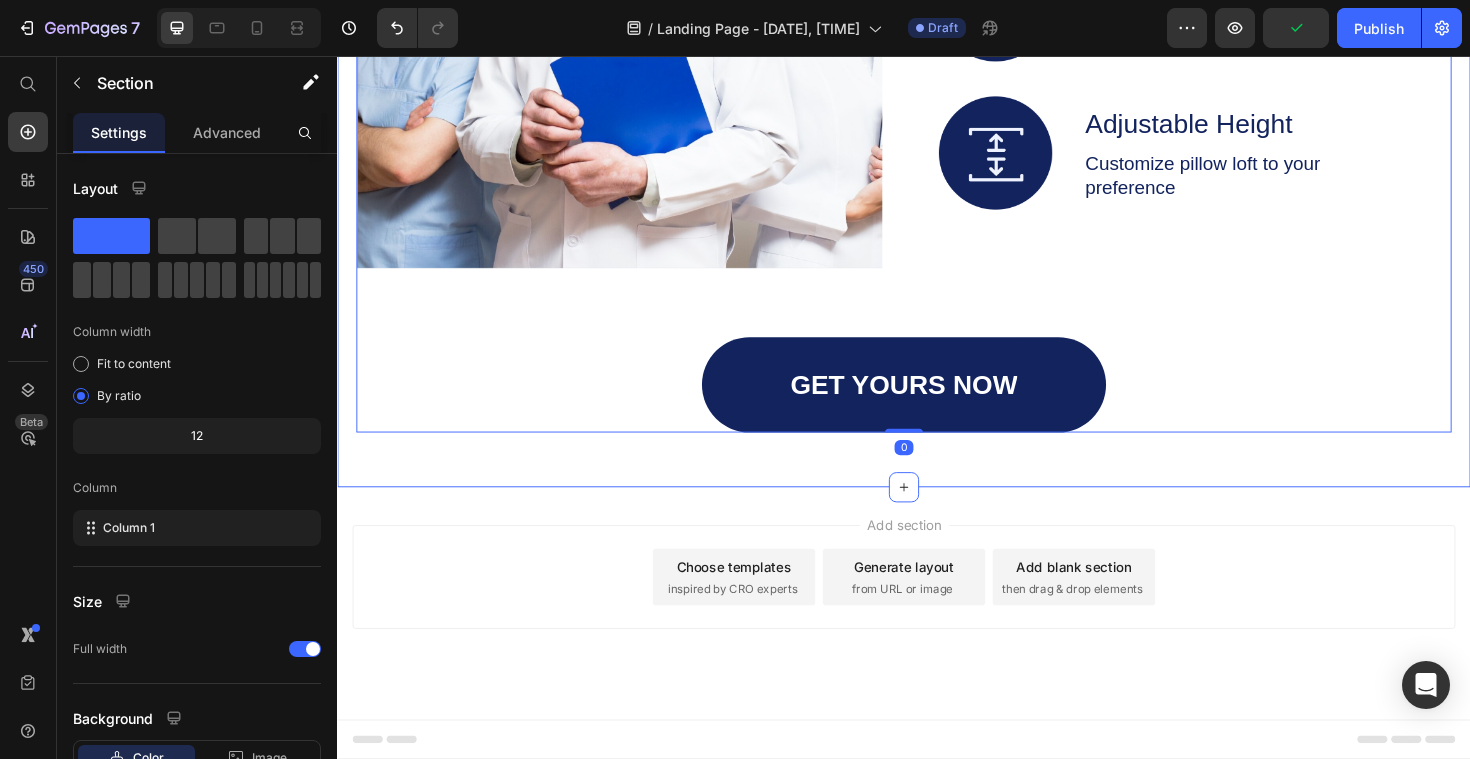 click on "Image Recommended by the doctors Heading Image Memory Foam Text Block Contours to your neck and head for personalized support Text Block Row Image Hypoallergenic Cover Text Block Resists dust mites and allergens Text Block Row Image Adjustable Height Text Block Customize pillow loft to your preference Text Block Row Row Row GET YOURS NOW Button Row   0 Section 6" at bounding box center (937, 58) 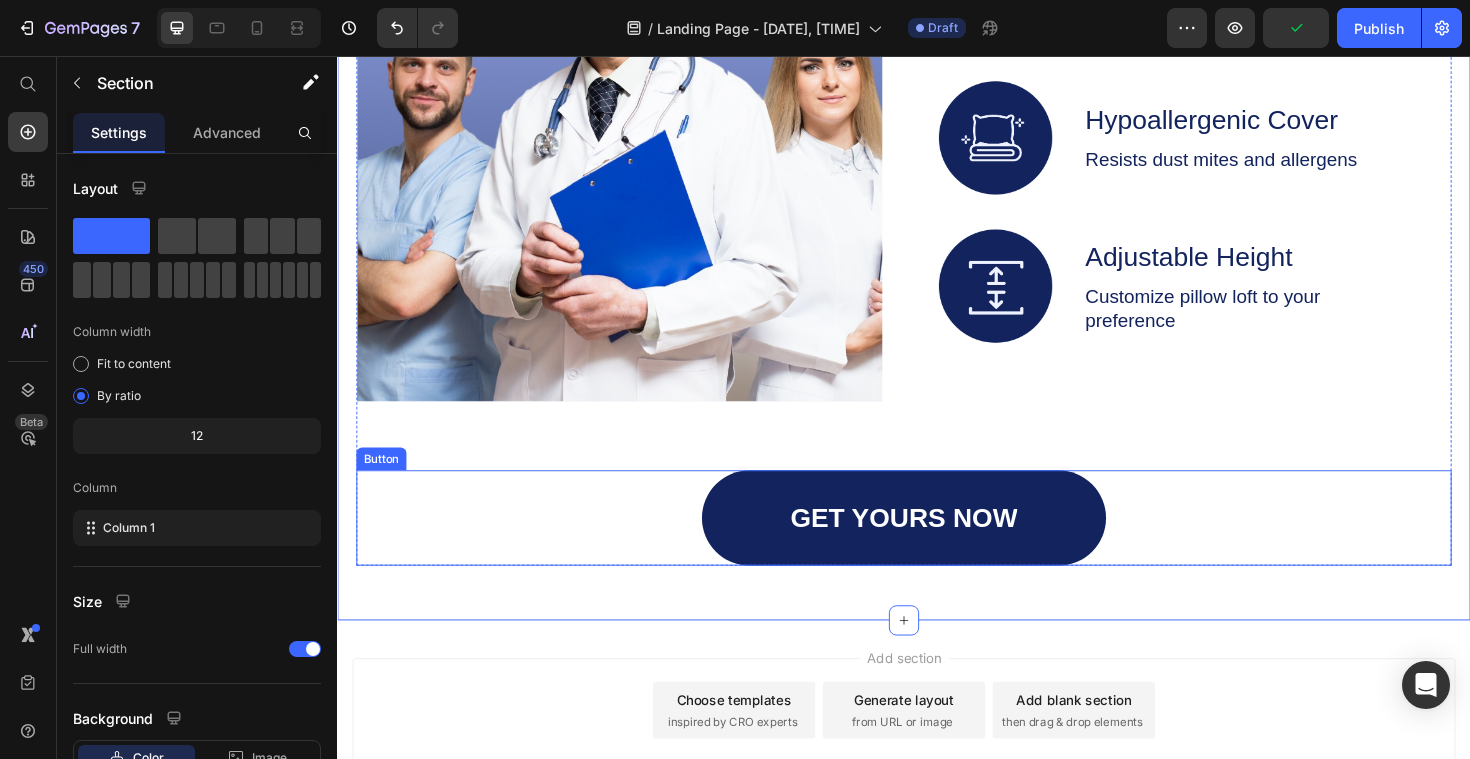 scroll, scrollTop: 3085, scrollLeft: 0, axis: vertical 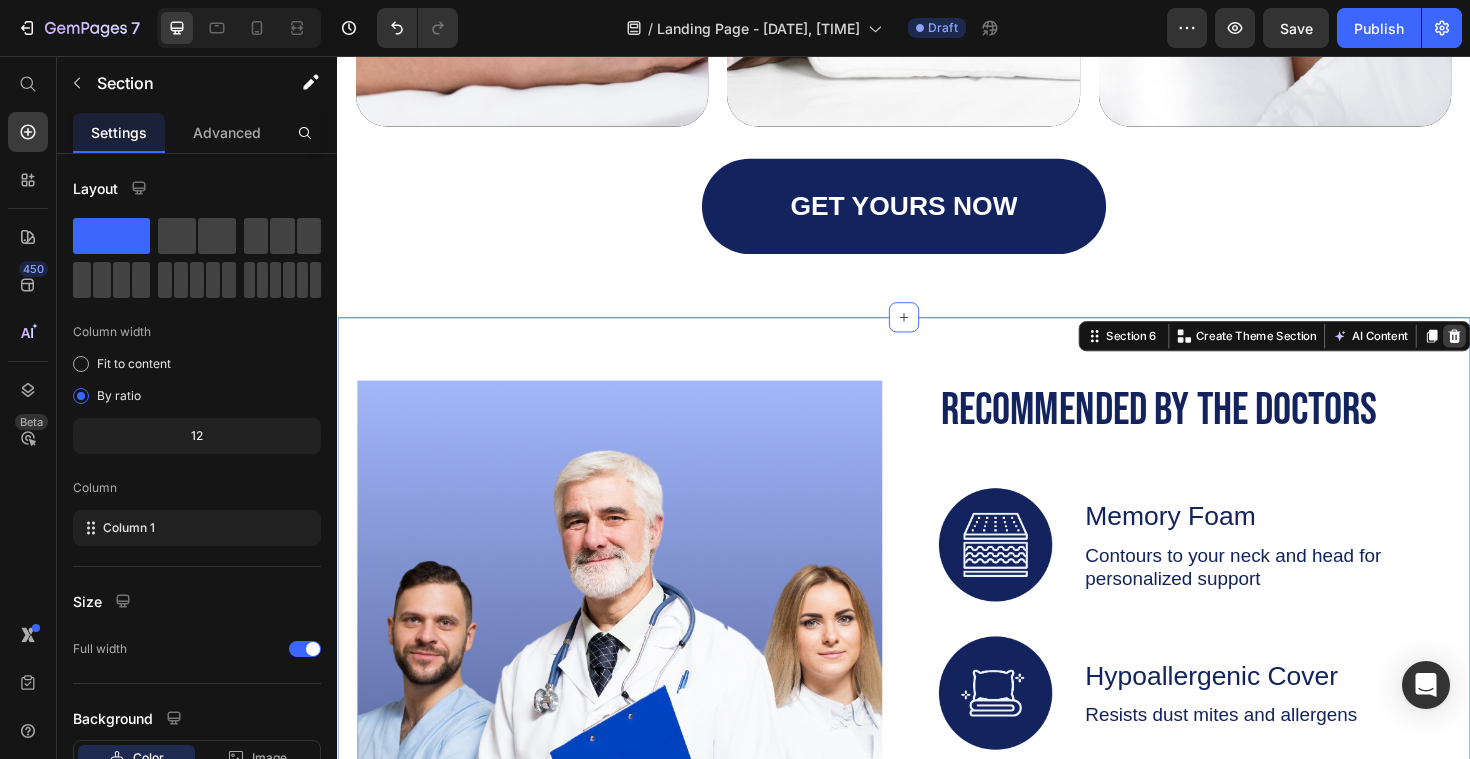 click 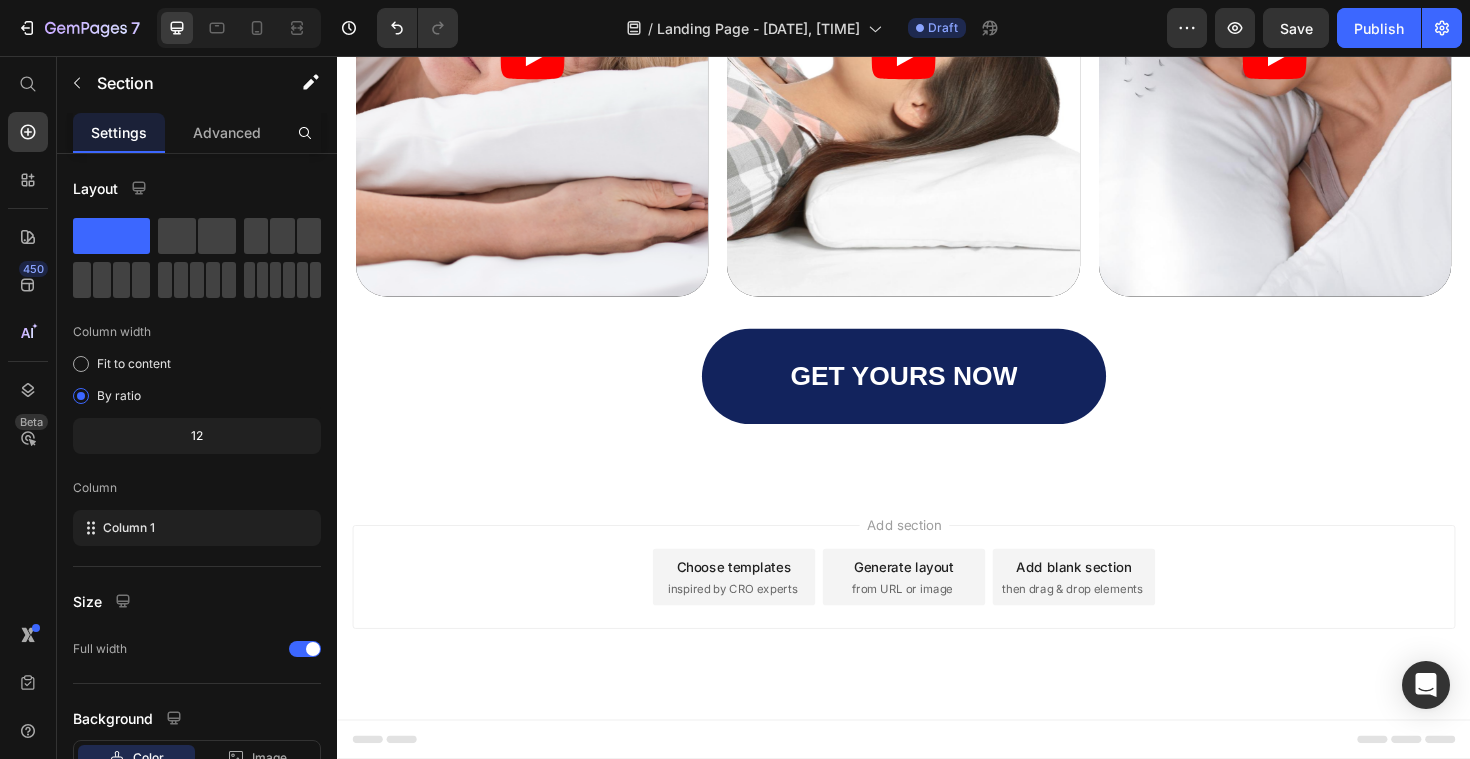 scroll, scrollTop: 2906, scrollLeft: 0, axis: vertical 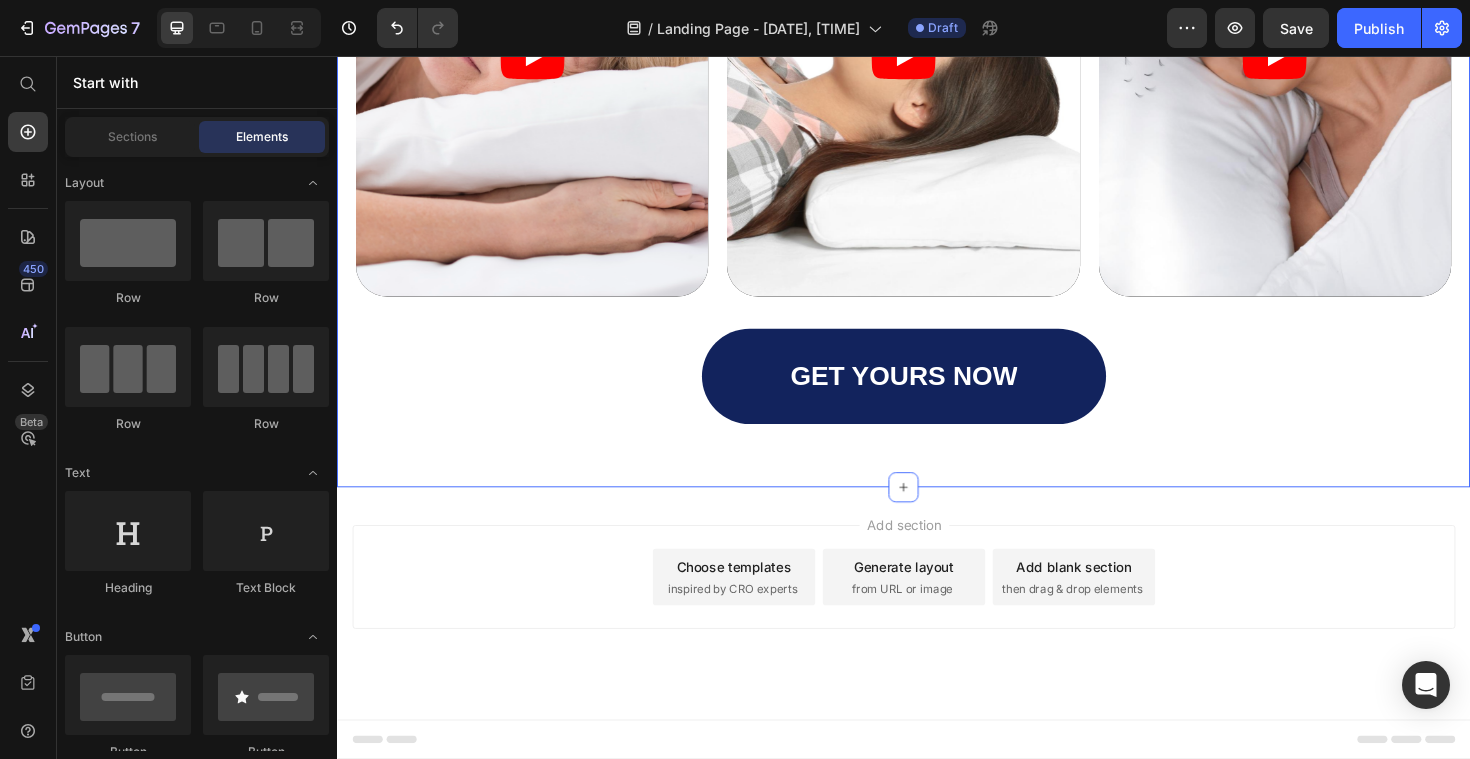click on "Icon
Icon
Icon
Icon
Icon Icon List What Our Customers Say Heading Heres why we’re rated 4.6/5 by over 1500 happy customers Text Block Video Video Video Carousel GET YOURS NOW Button Row Section 5   Create Theme Section AI Content Write with GemAI What would you like to describe here? Tone and Voice Persuasive Product 3-Pack Recipe Guide (Low Carb, High Protein, & 5-Ingredients) Show more Generate" at bounding box center [937, -1] 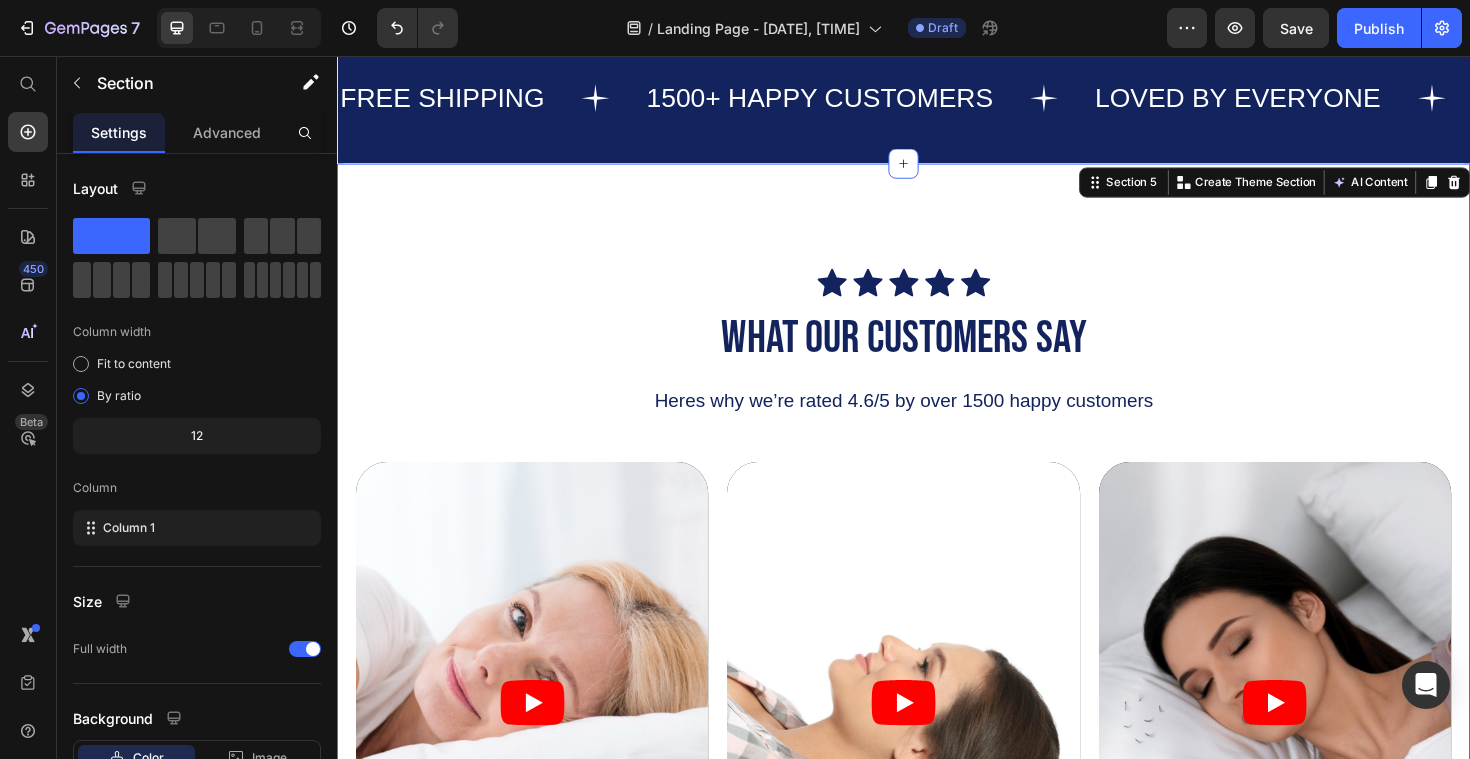 scroll, scrollTop: 1964, scrollLeft: 0, axis: vertical 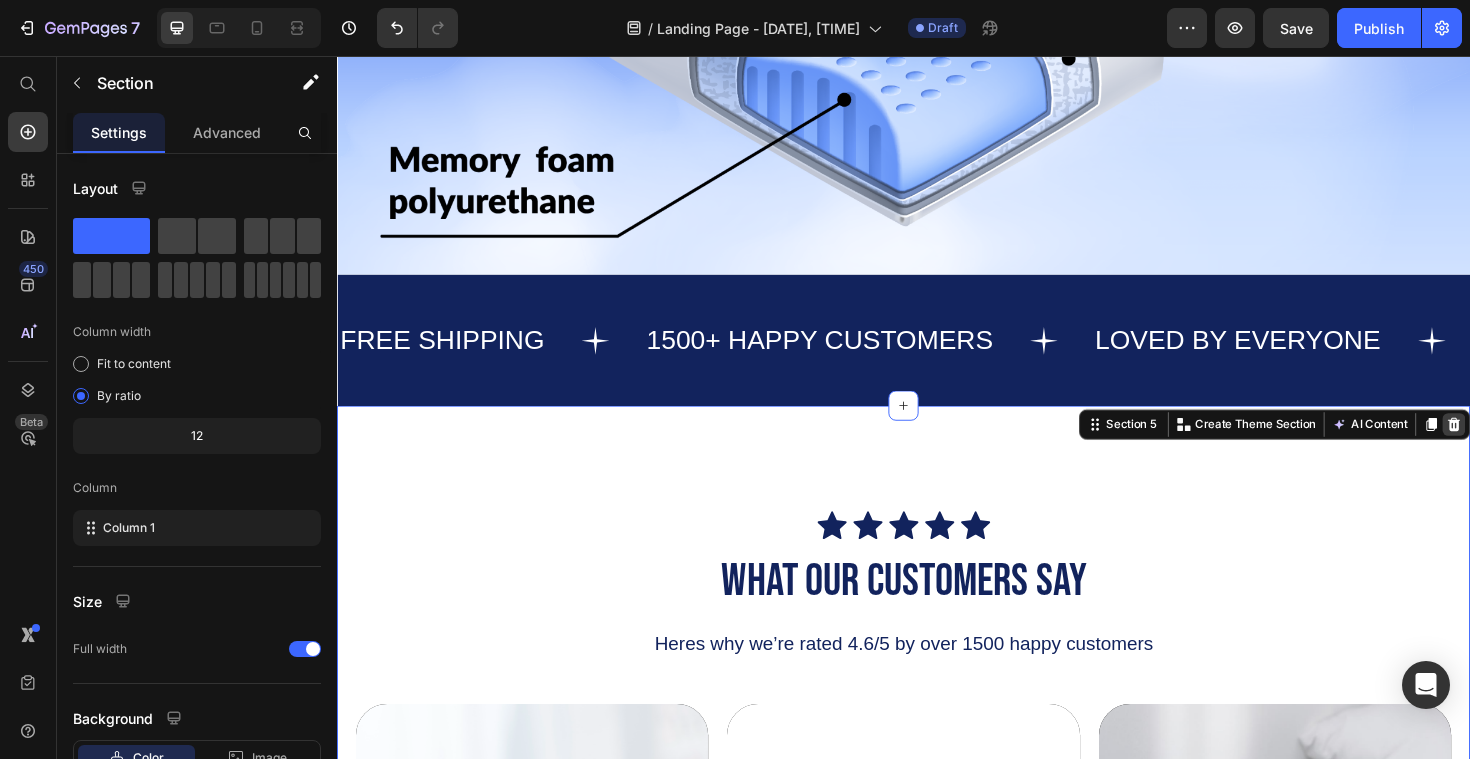 click at bounding box center (1520, 447) 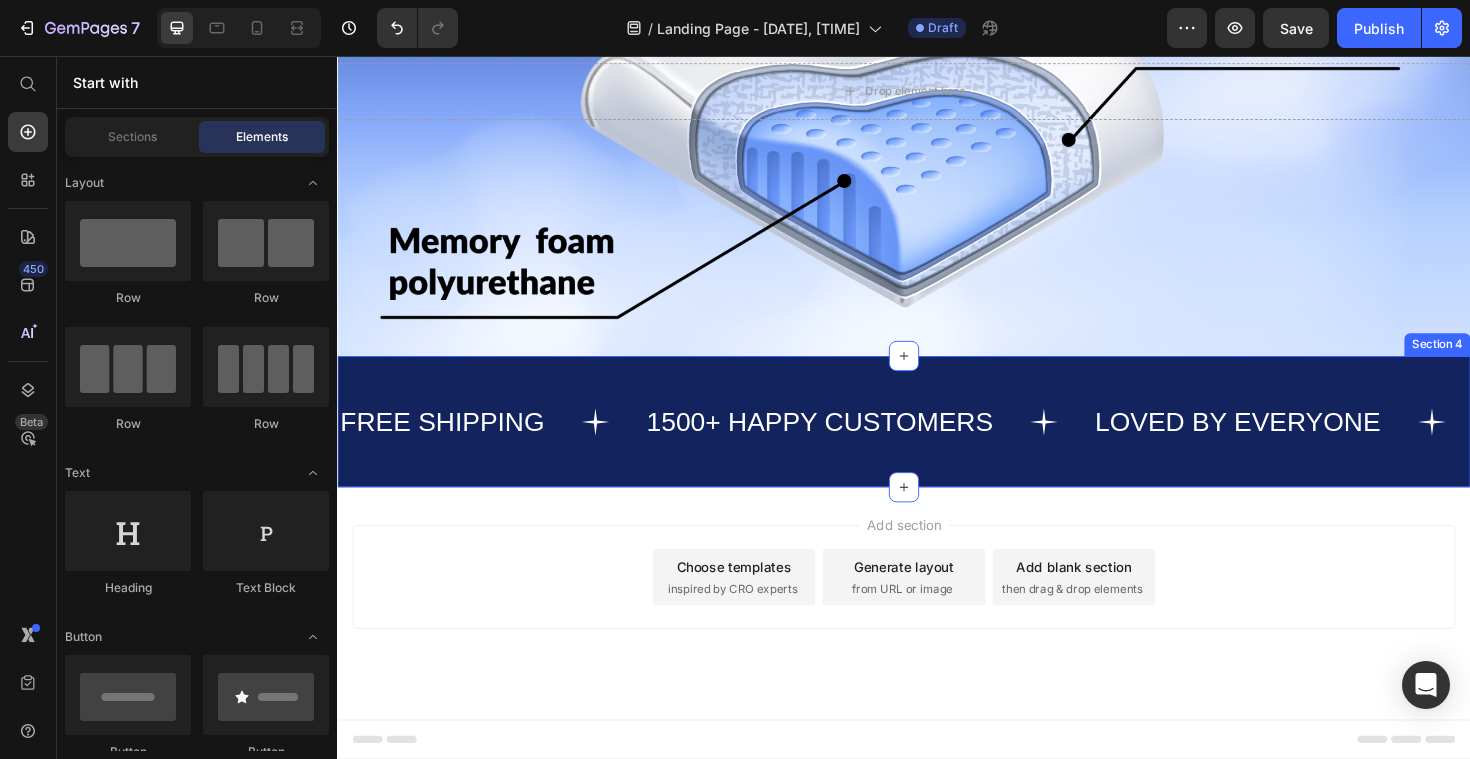 click on "FREE SHIPPING Text
1500+ HAPPY CUSTOMERS Text
LOVED BY EVERYONE Text
FREE SHIPPING Text
1500+ HAPPY CUSTOMERS Text
LOVED BY EVERYONE Text
Marquee Section 4" at bounding box center [937, 443] 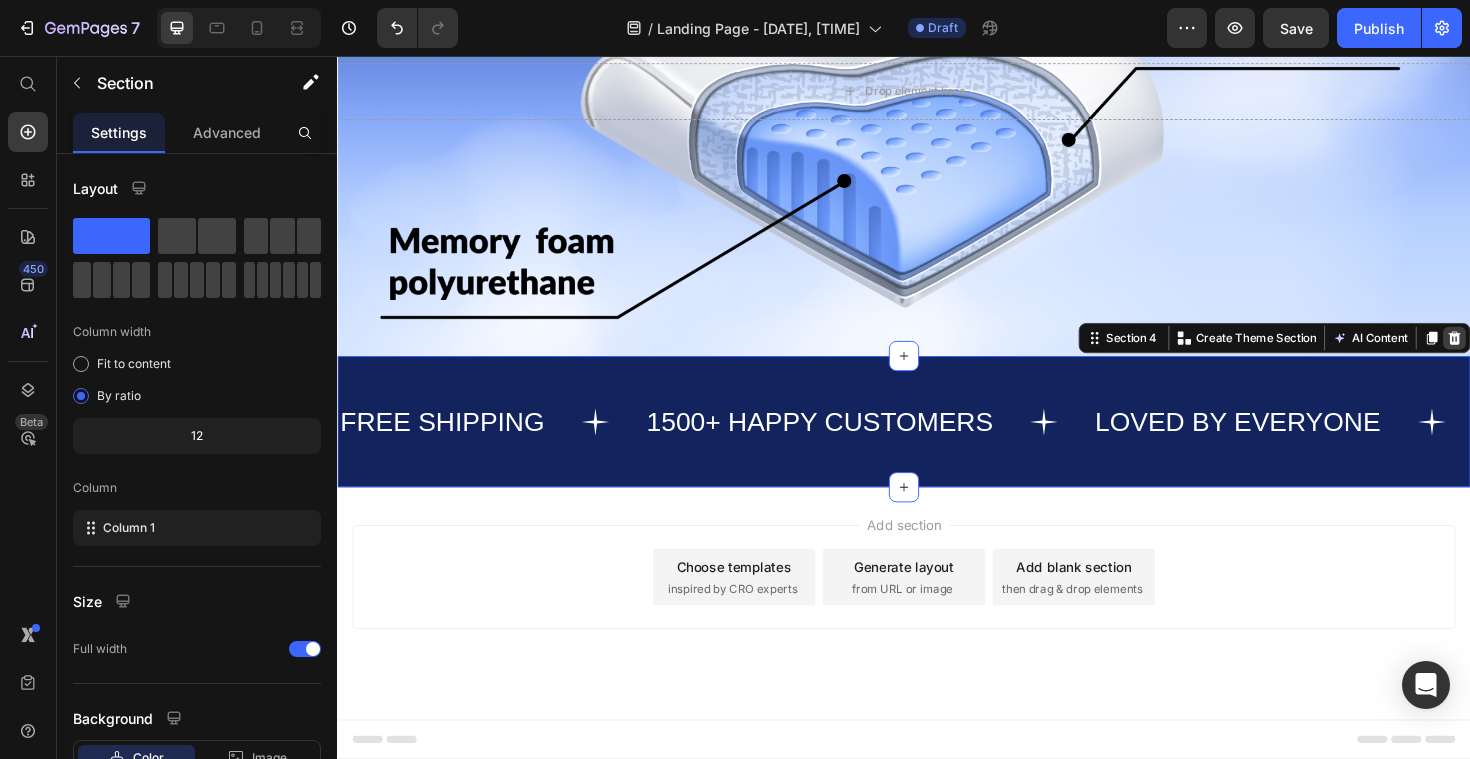 click 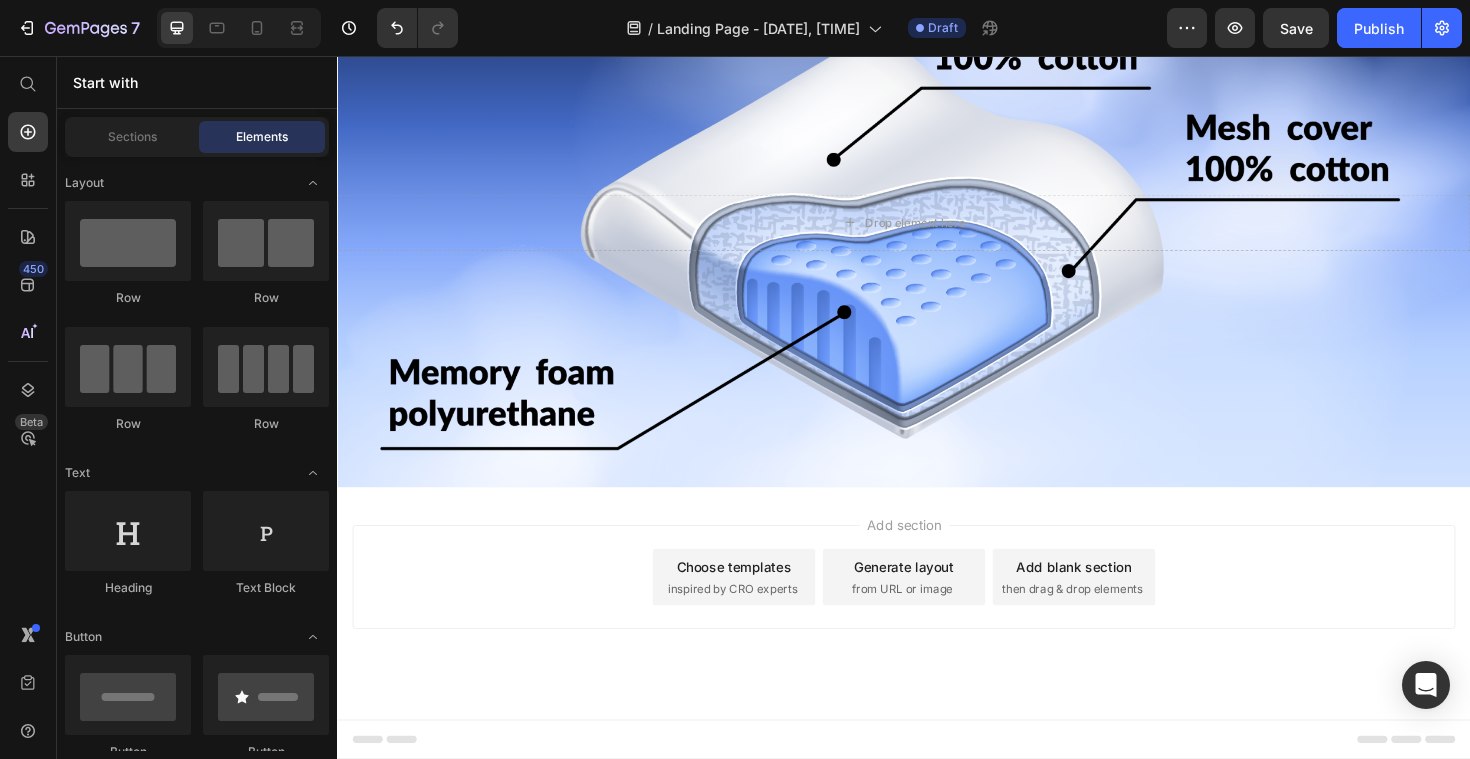 scroll, scrollTop: 1740, scrollLeft: 0, axis: vertical 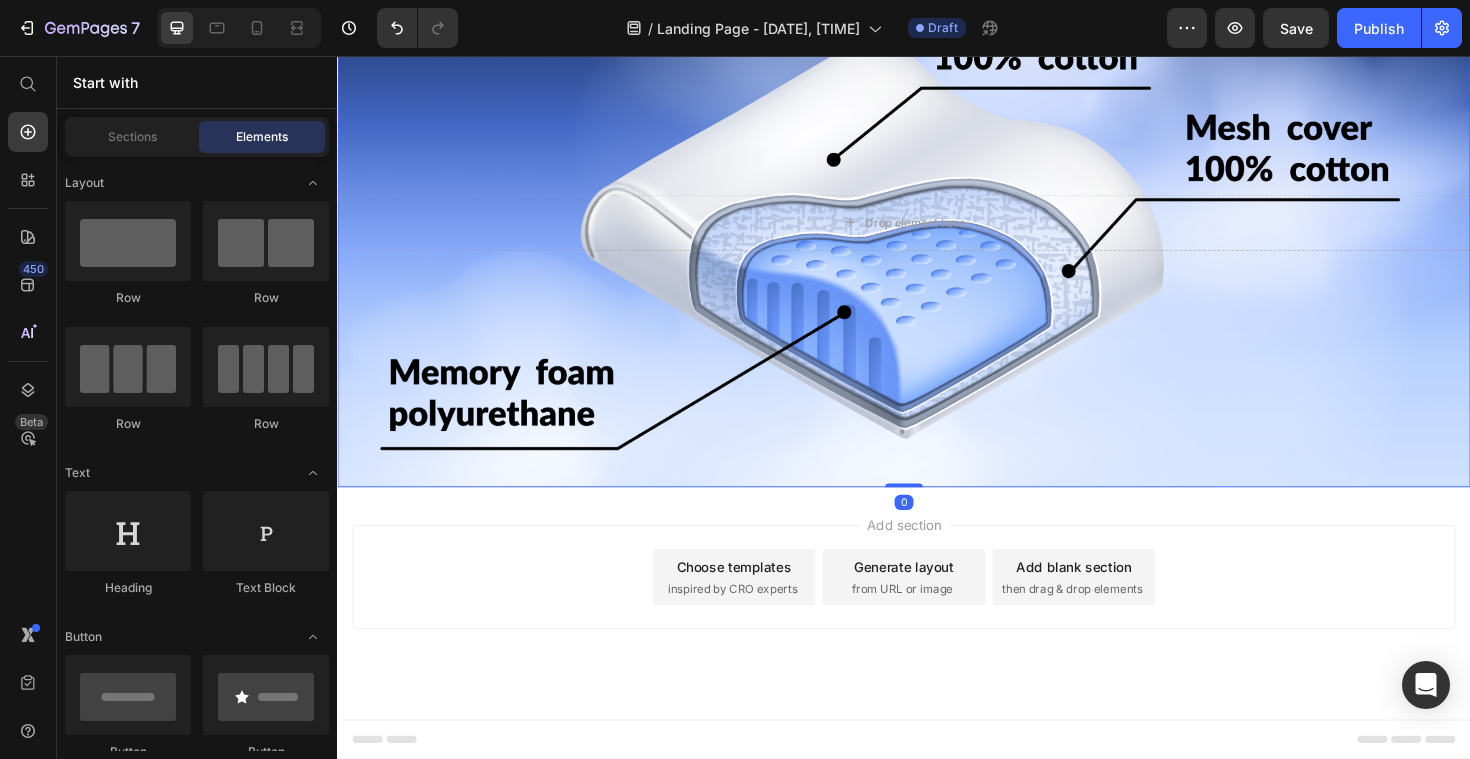 click at bounding box center [937, 232] 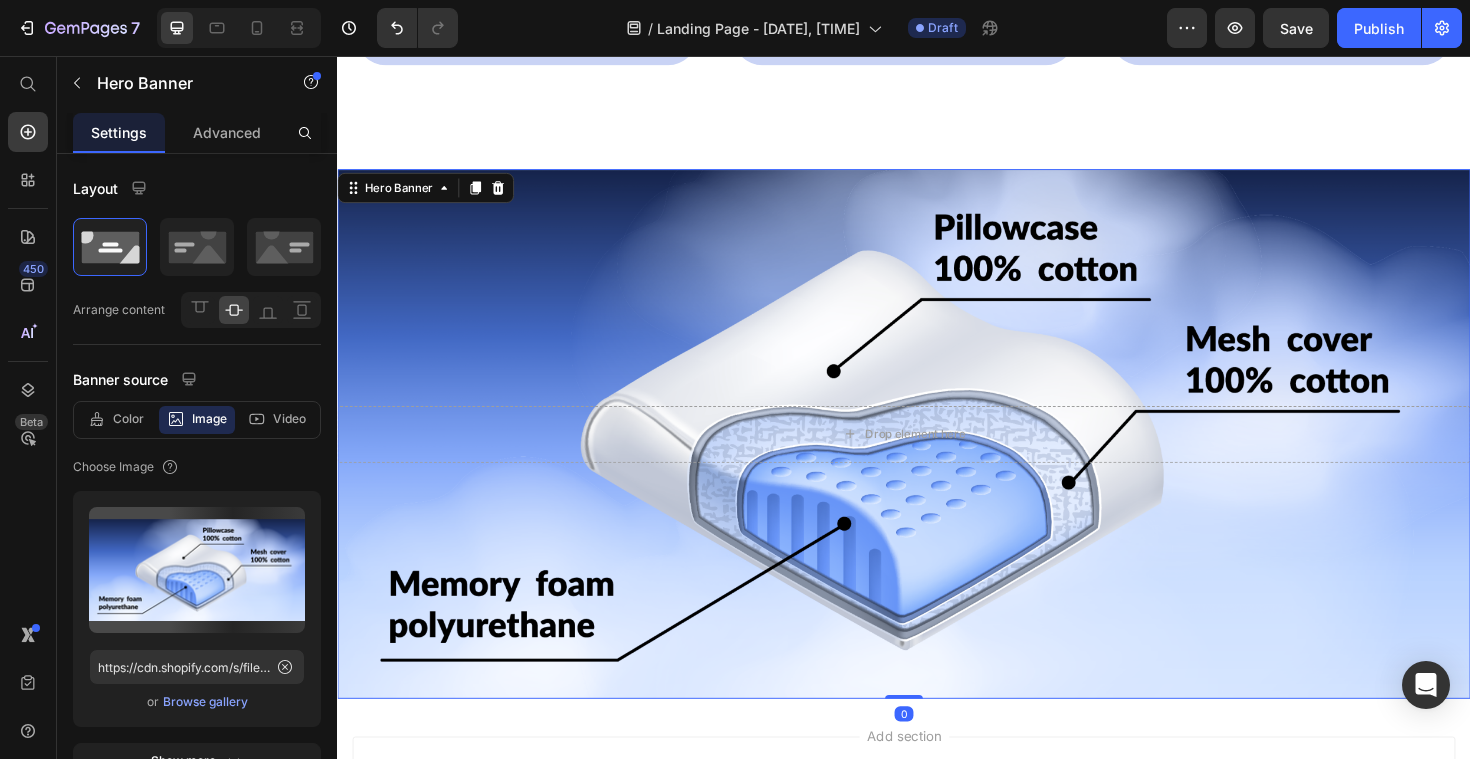 scroll, scrollTop: 1203, scrollLeft: 0, axis: vertical 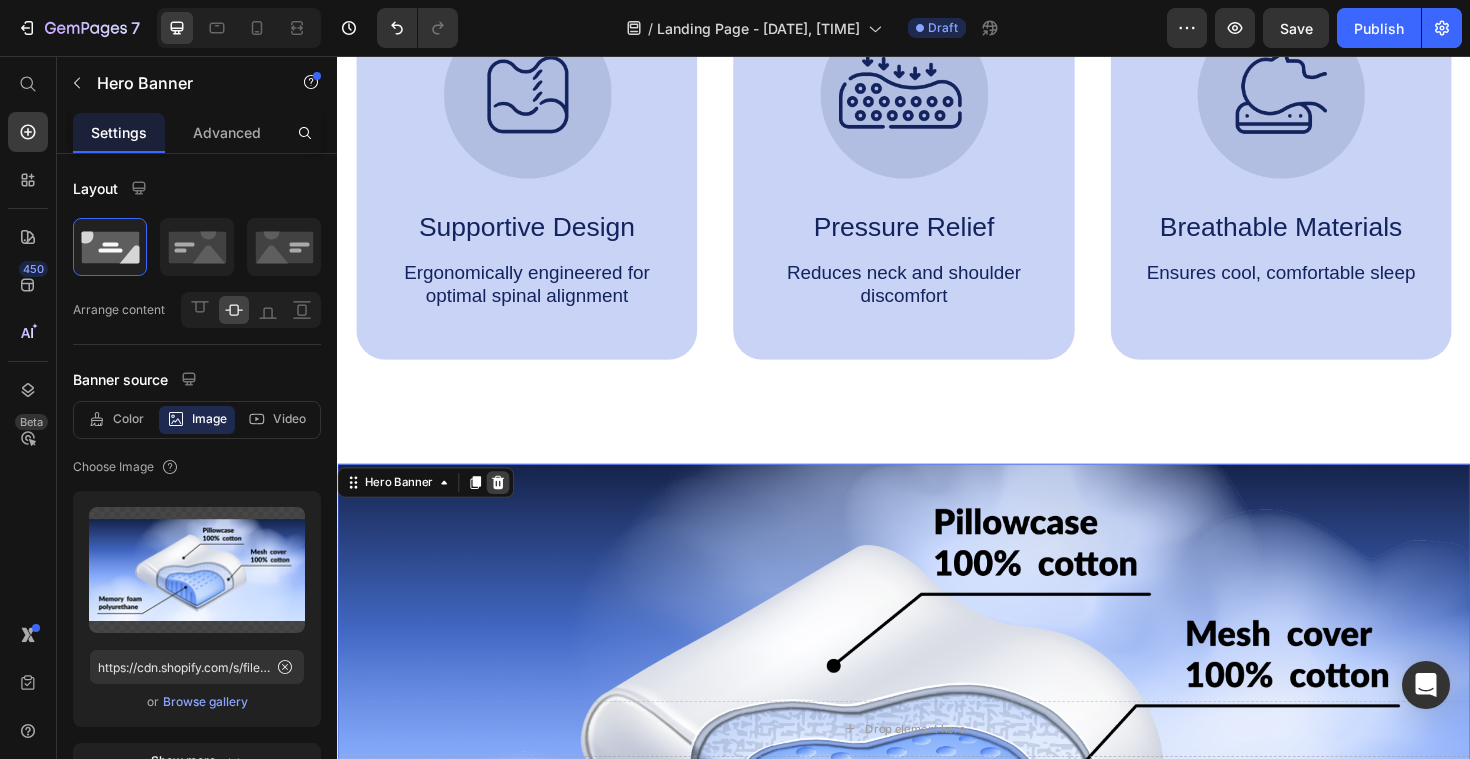 click 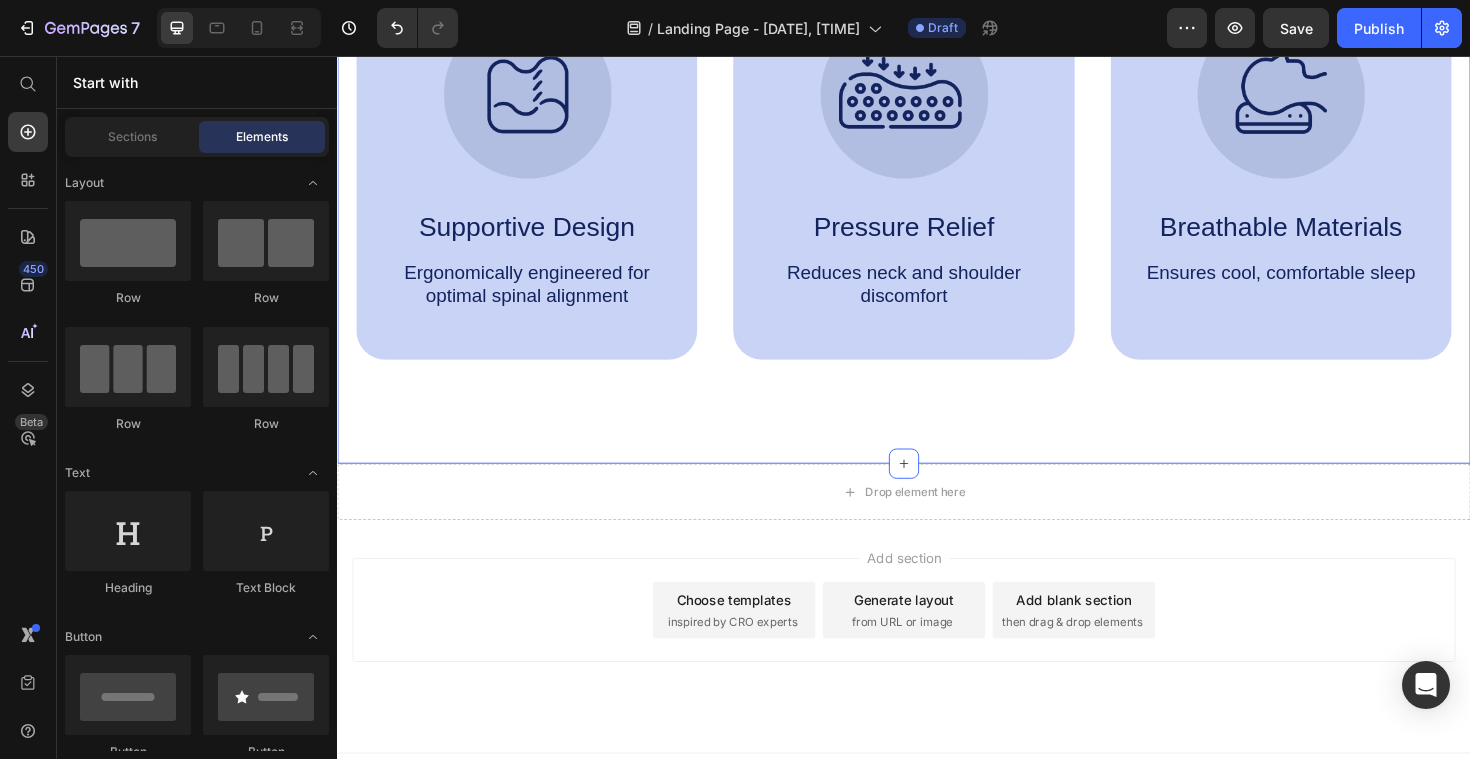 click on "Why Choose Our Orthopedic Pillows? Heading Image Supportive Design Text Block Ergonomically engineered for optimal spinal alignment Text Block Hero Banner Image Pressure Relief Text Block Reduces neck and shoulder discomfort Text Block Hero Banner Image Breathable Materials Text Block Ensures cool, comfortable sleep Text Block Hero Banner Row Image Supportive Design Text Block Ergonomically engineered for optimal spinal alignment Text Block Hero Banner Image Pressure Relief Text Block Reduces neck and shoulder discomfort Text Block Hero Banner Row Image Breathable Materials Text Block Ensures cool, comfortable sleep Text Block Hero Banner Row Section 2   Create Theme Section AI Content Write with GemAI What would you like to describe here? Tone and Voice Persuasive Product 3-Pack Recipe Guide (Low Carb, High Protein, & 5-Ingredients) Show more Generate" at bounding box center [937, 117] 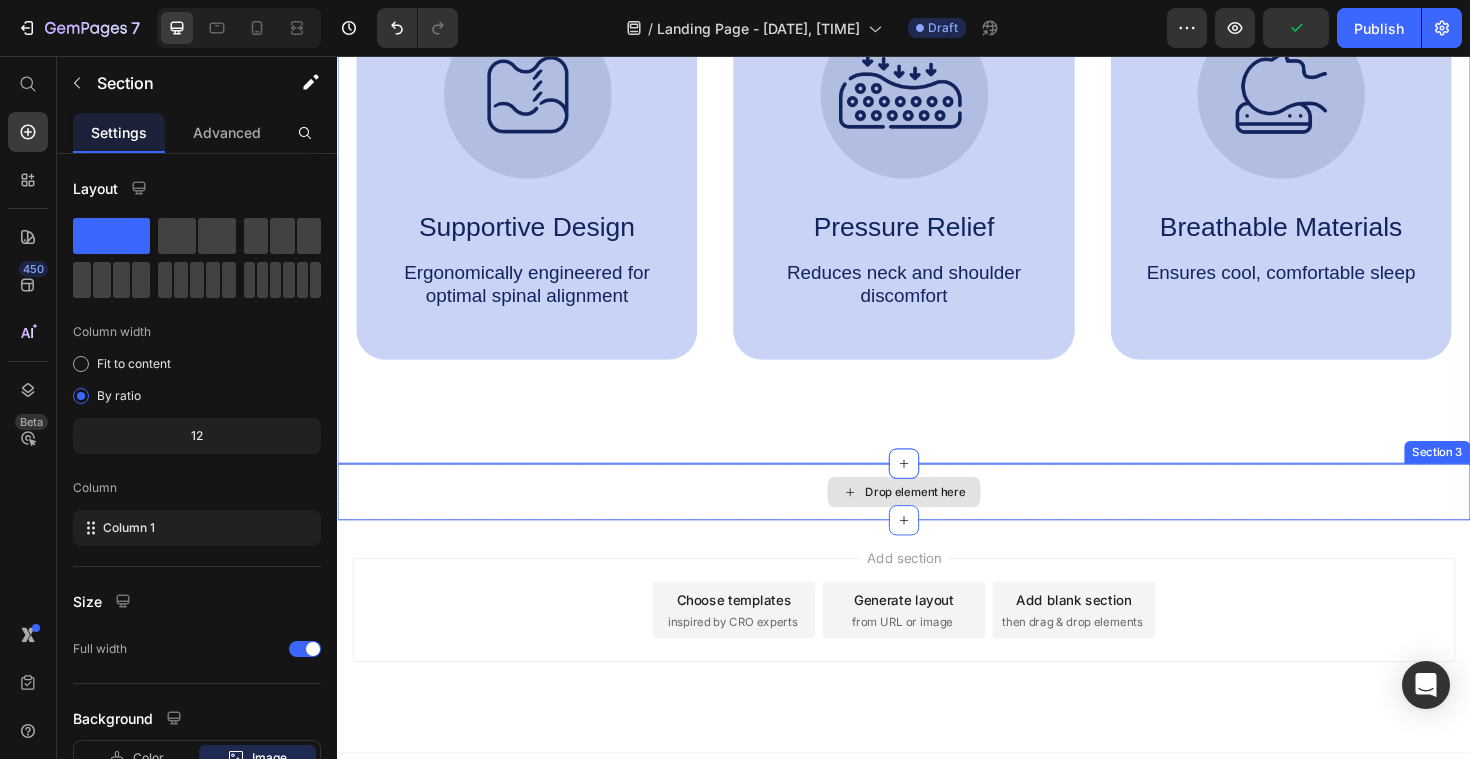click on "Drop element here" at bounding box center (937, 518) 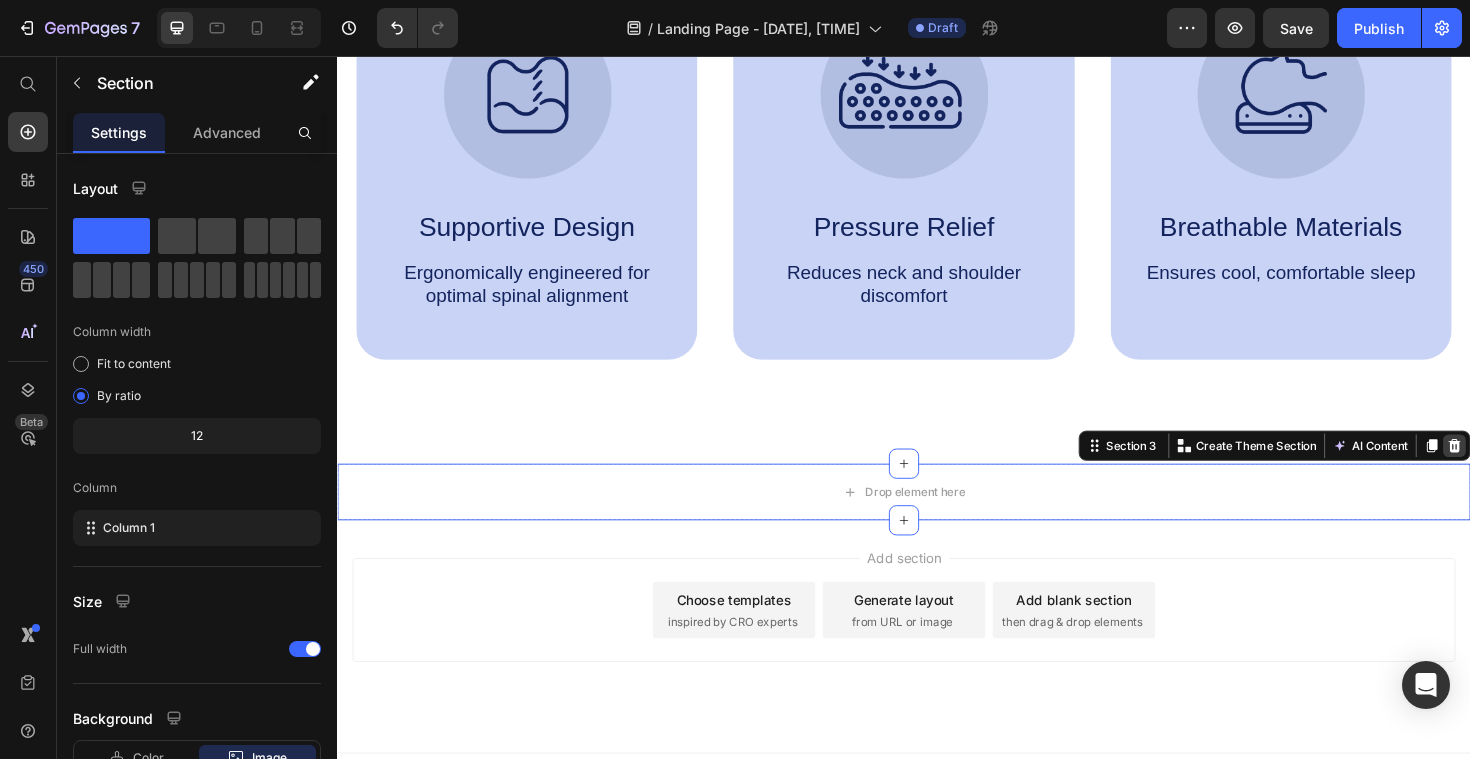 click 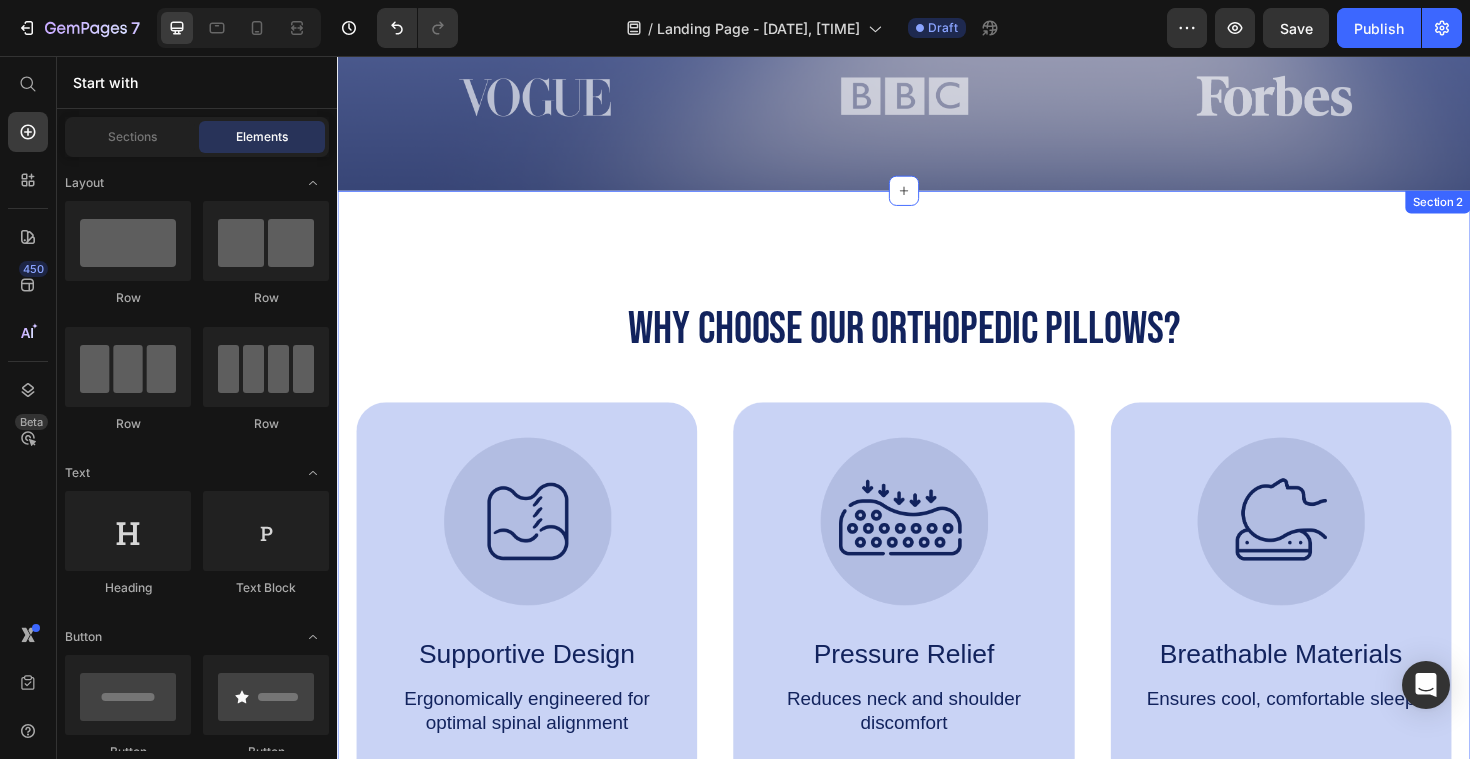 scroll, scrollTop: 0, scrollLeft: 0, axis: both 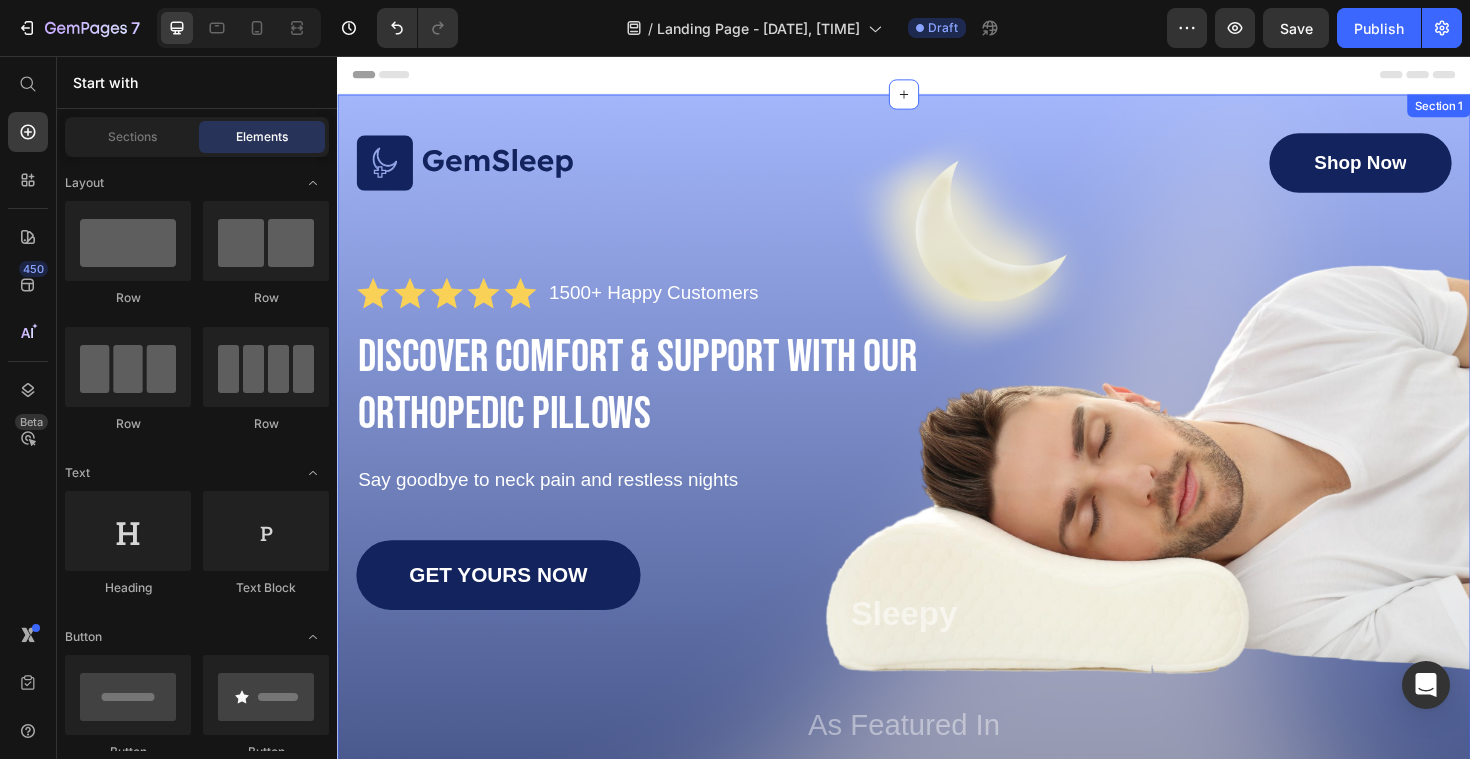 drag, startPoint x: 775, startPoint y: 112, endPoint x: 780, endPoint y: 121, distance: 10.29563 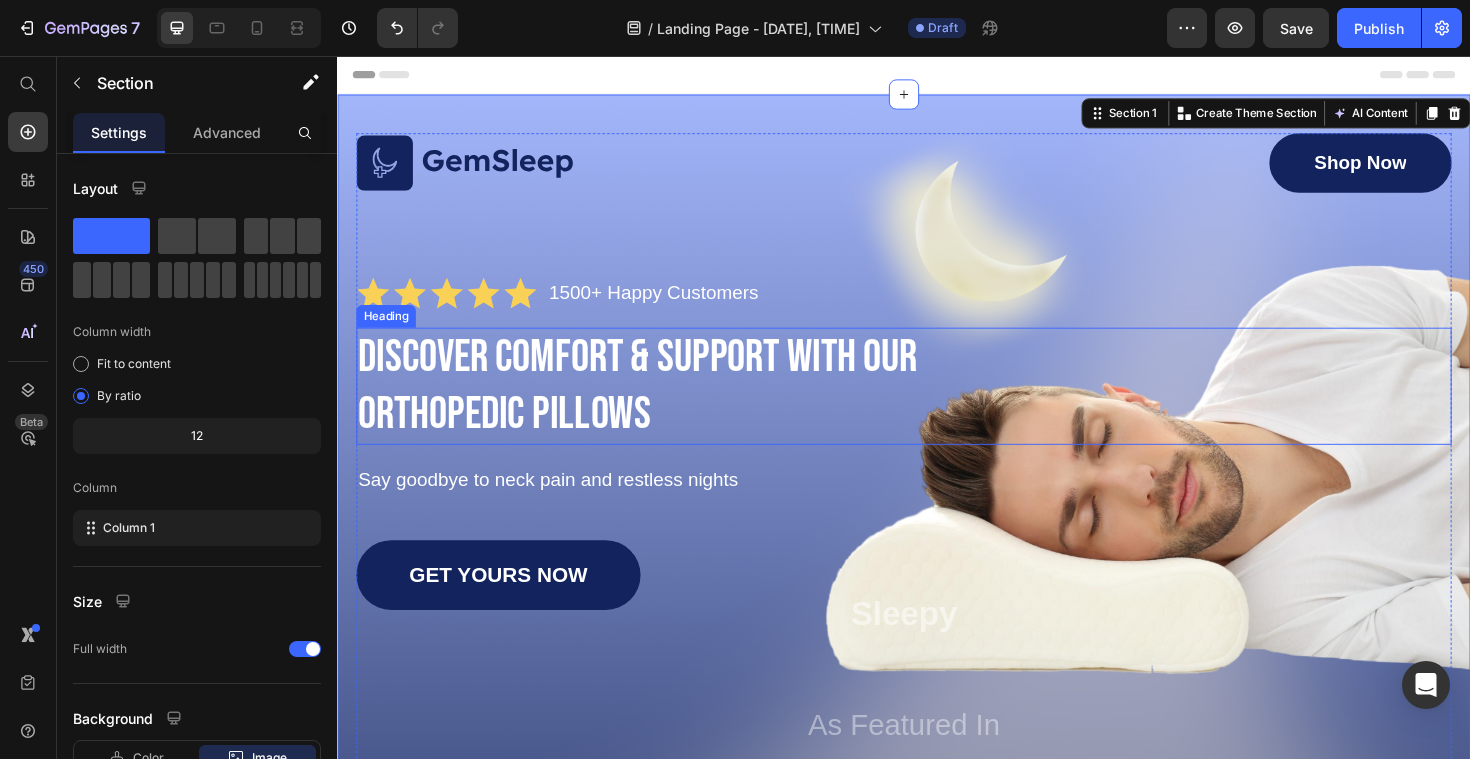 scroll, scrollTop: 503, scrollLeft: 0, axis: vertical 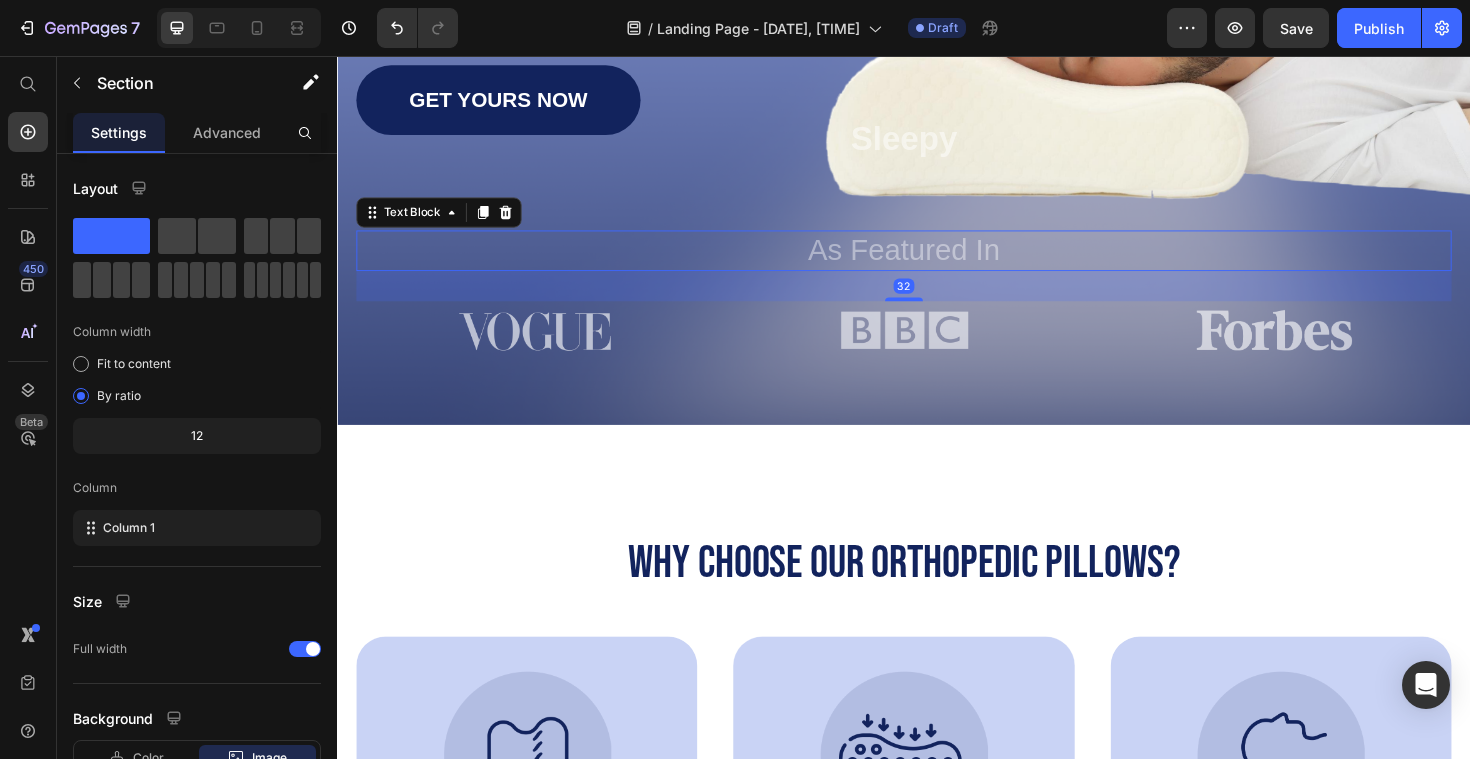 click on "As Featured In" at bounding box center (937, 262) 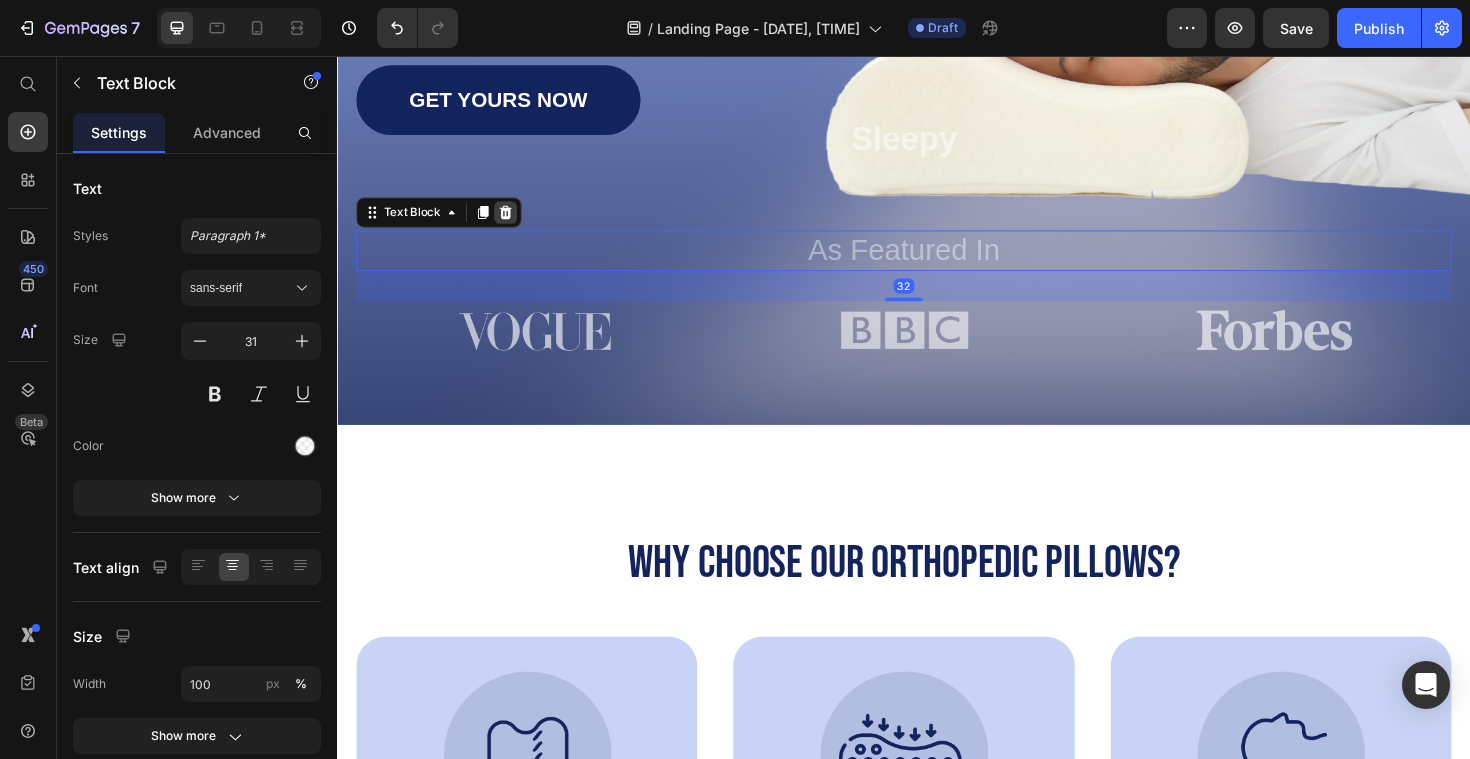 click 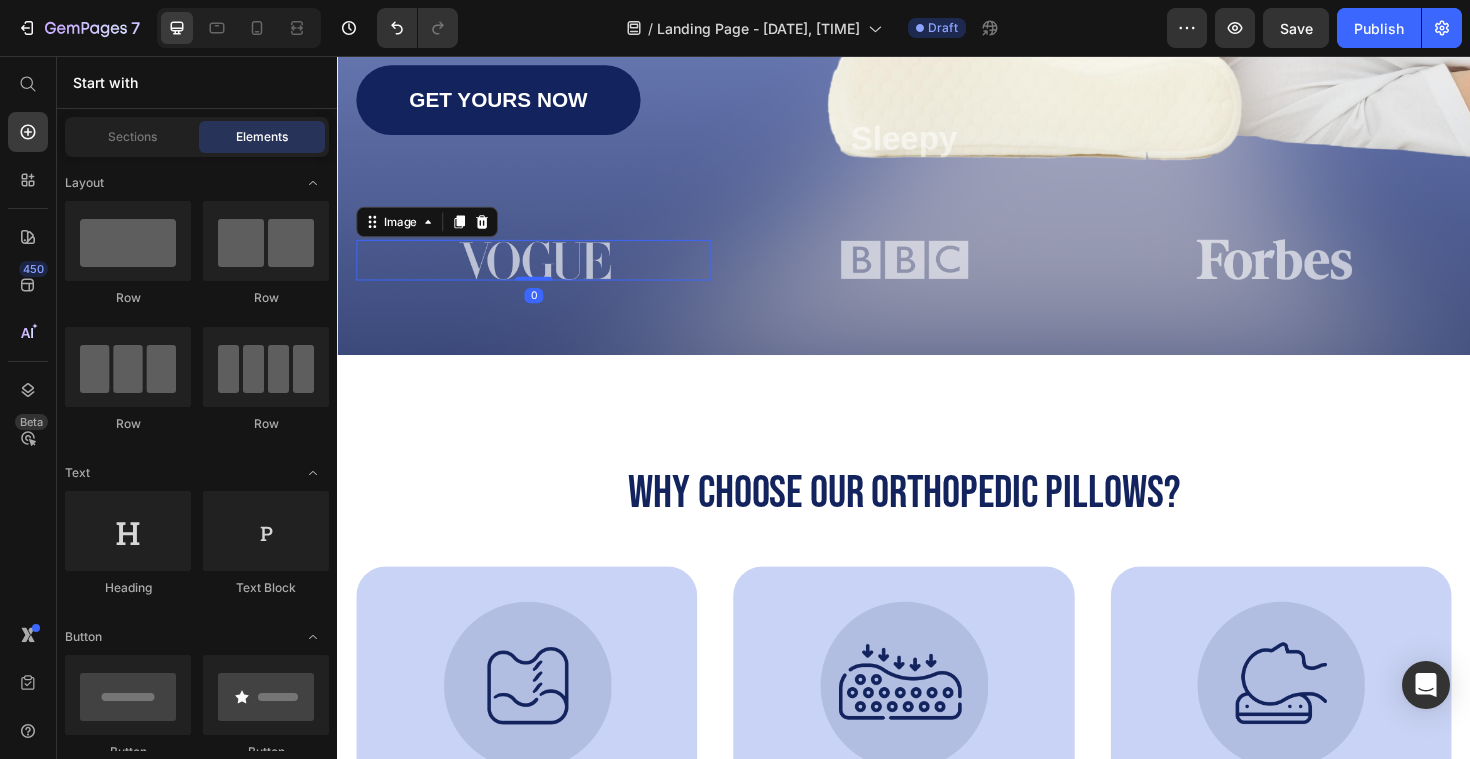 click at bounding box center [545, 272] 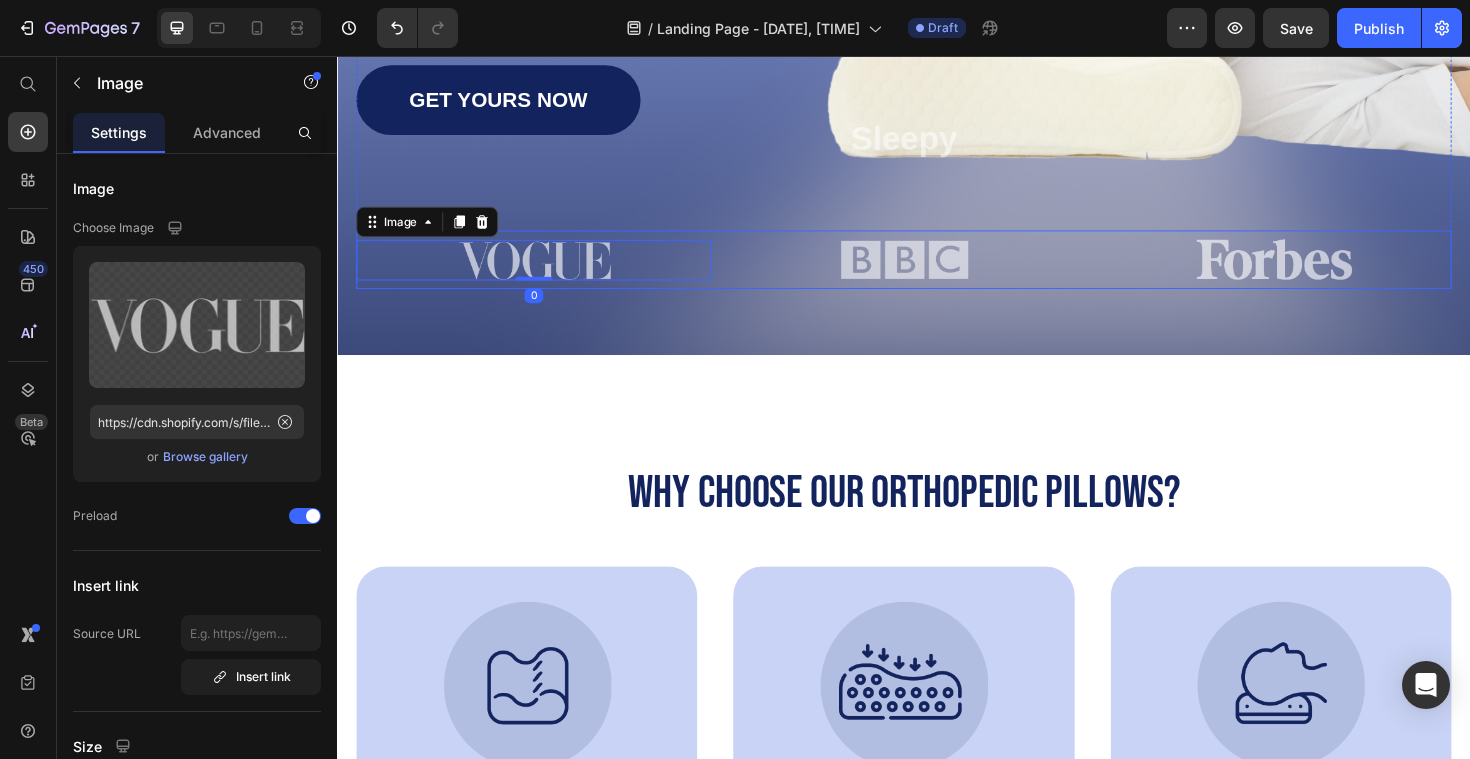 click on "Image   0" at bounding box center (545, 272) 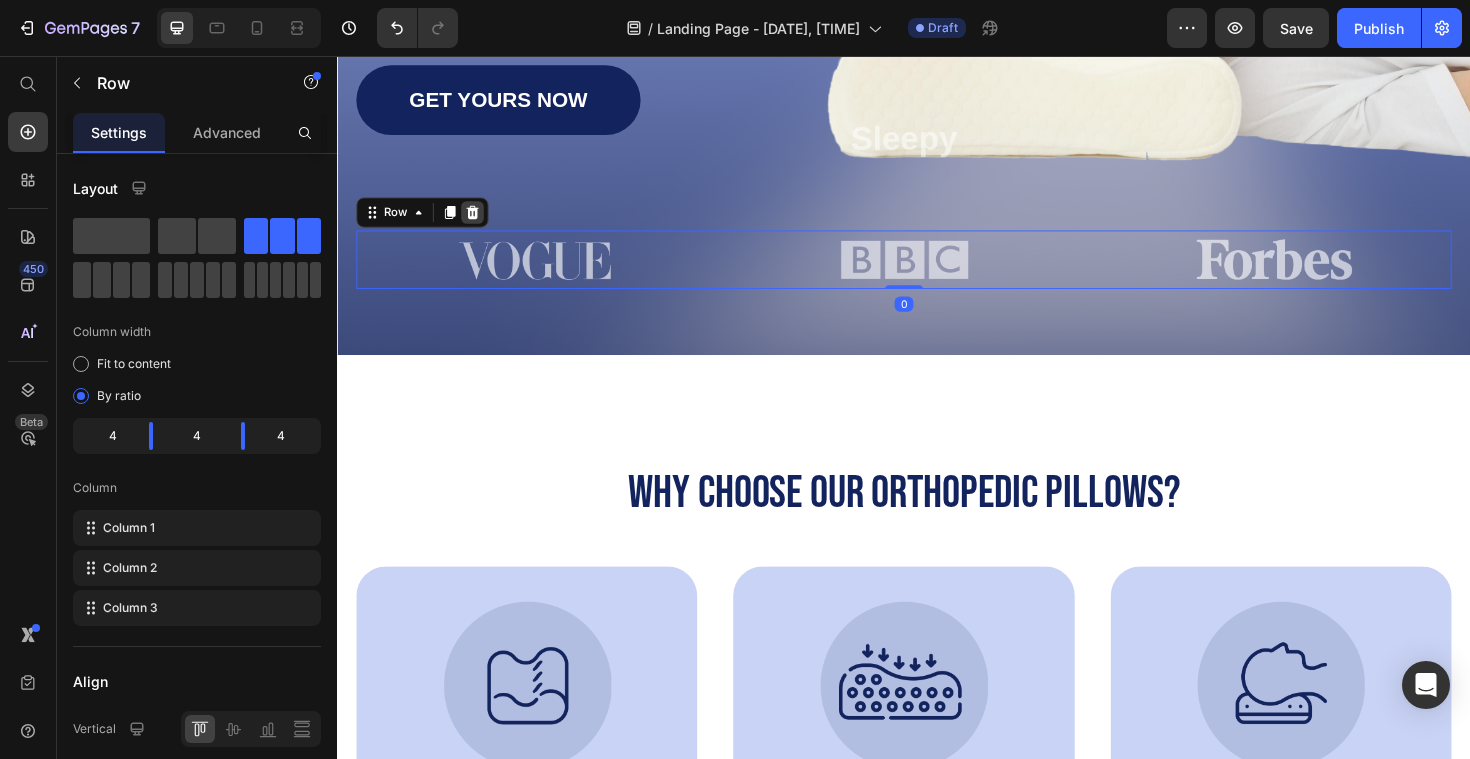 click 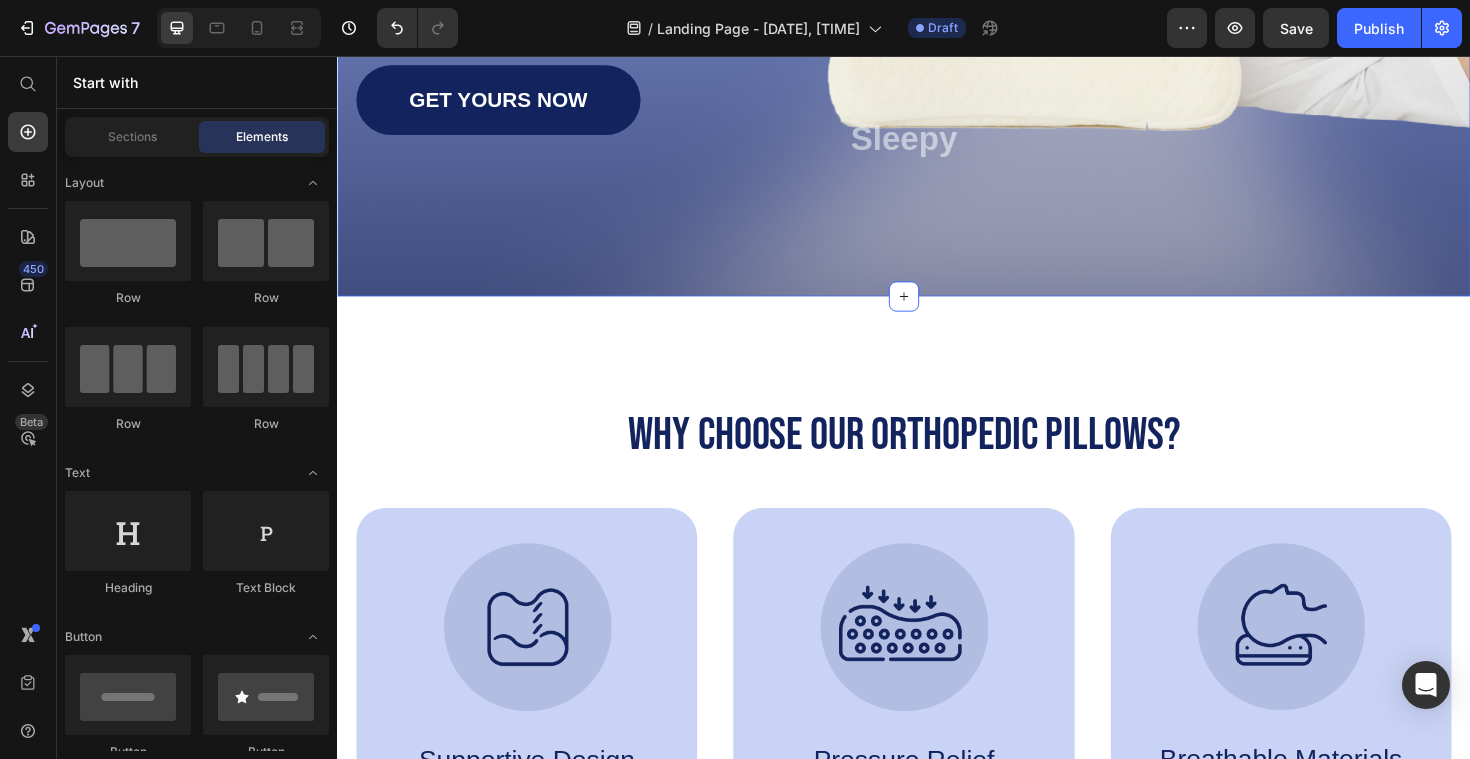 scroll, scrollTop: 416, scrollLeft: 0, axis: vertical 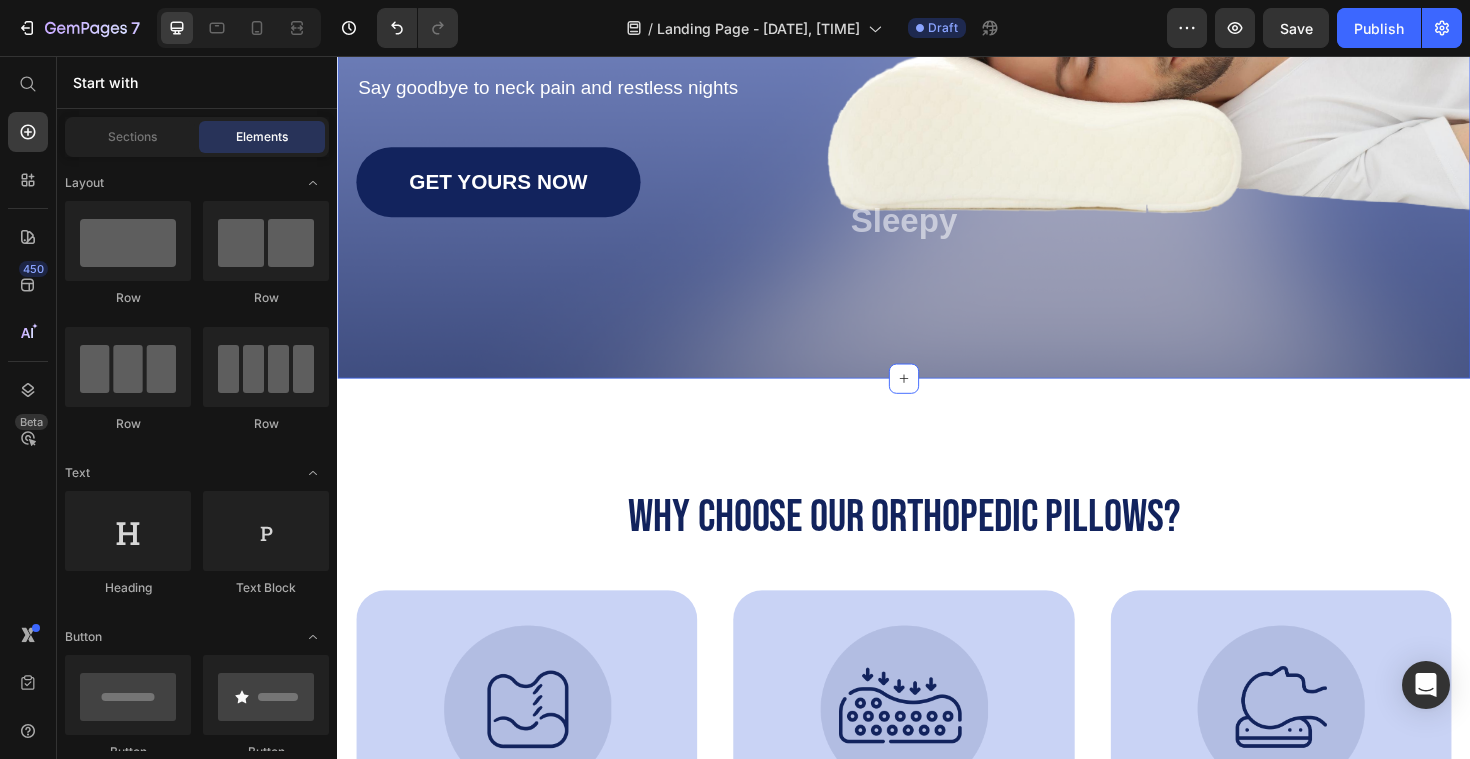 click on "Image Shop Now Button Row
Icon
Icon
Icon
Icon
Icon Icon List 1500+ Happy Customers Text Block Row Discover Comfort & Support with Our Orthopedic Pillows Heading Say goodbye to neck pain and restless nights Text Block GET YOURS NOW Button Sleepy Text Block Row Section 1" at bounding box center [937, 39] 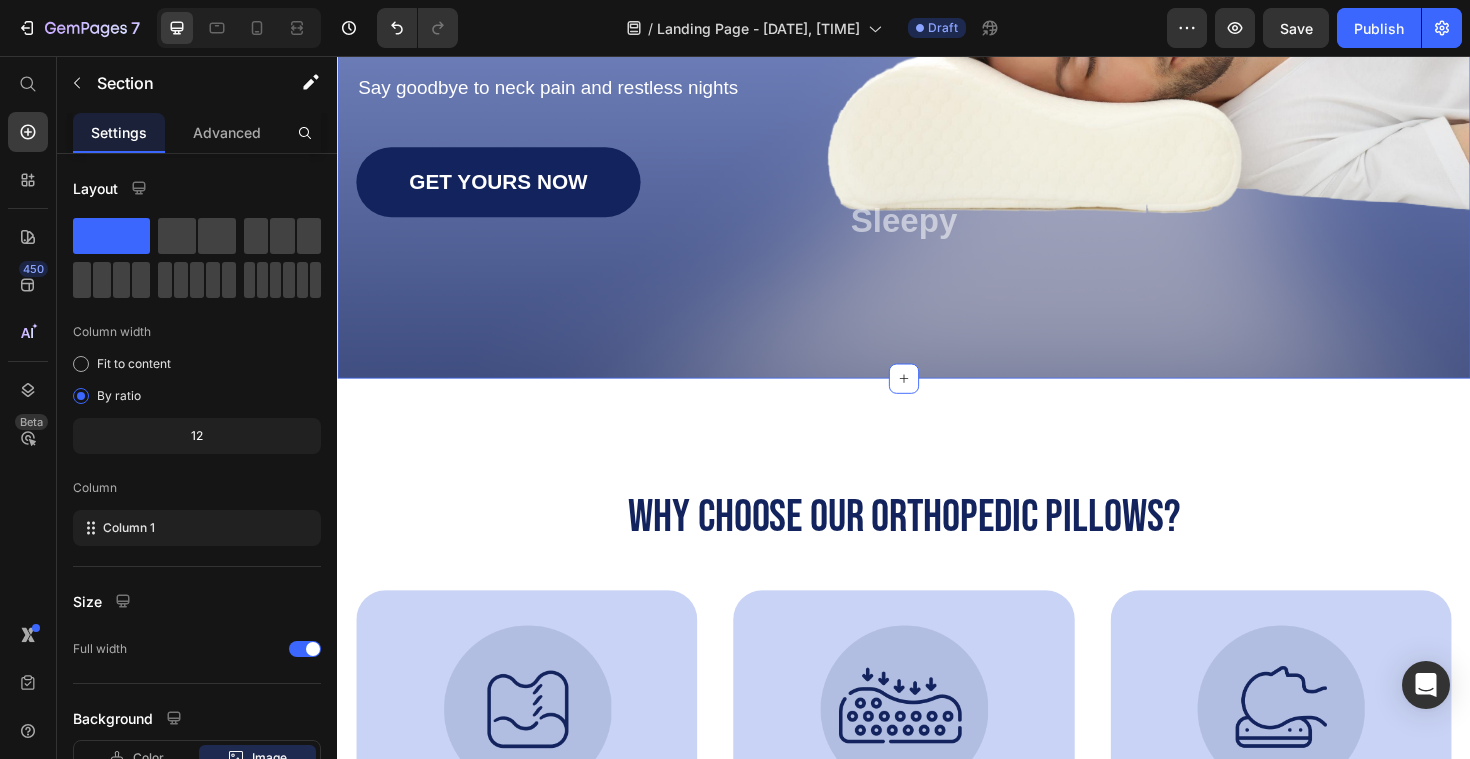 scroll, scrollTop: 0, scrollLeft: 0, axis: both 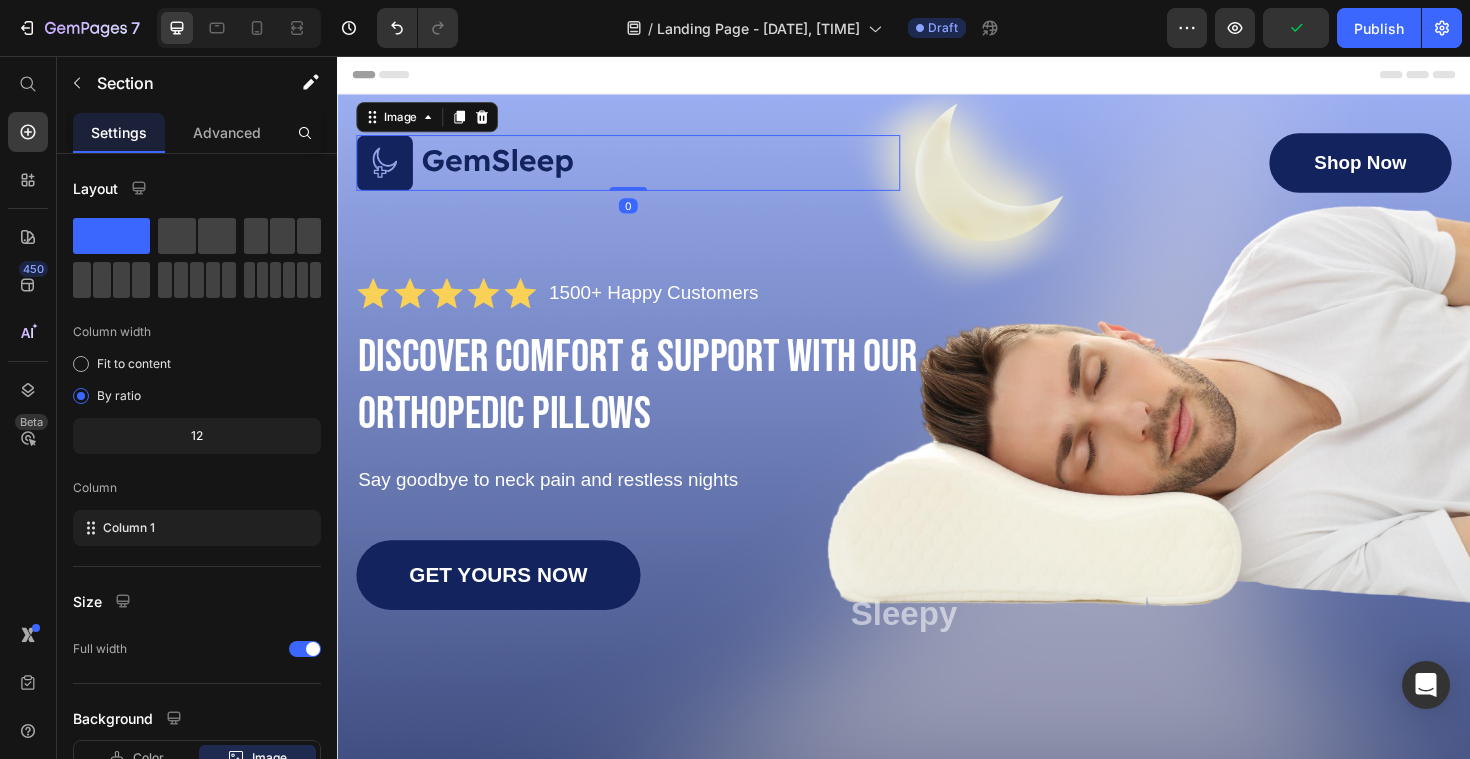 click at bounding box center (645, 170) 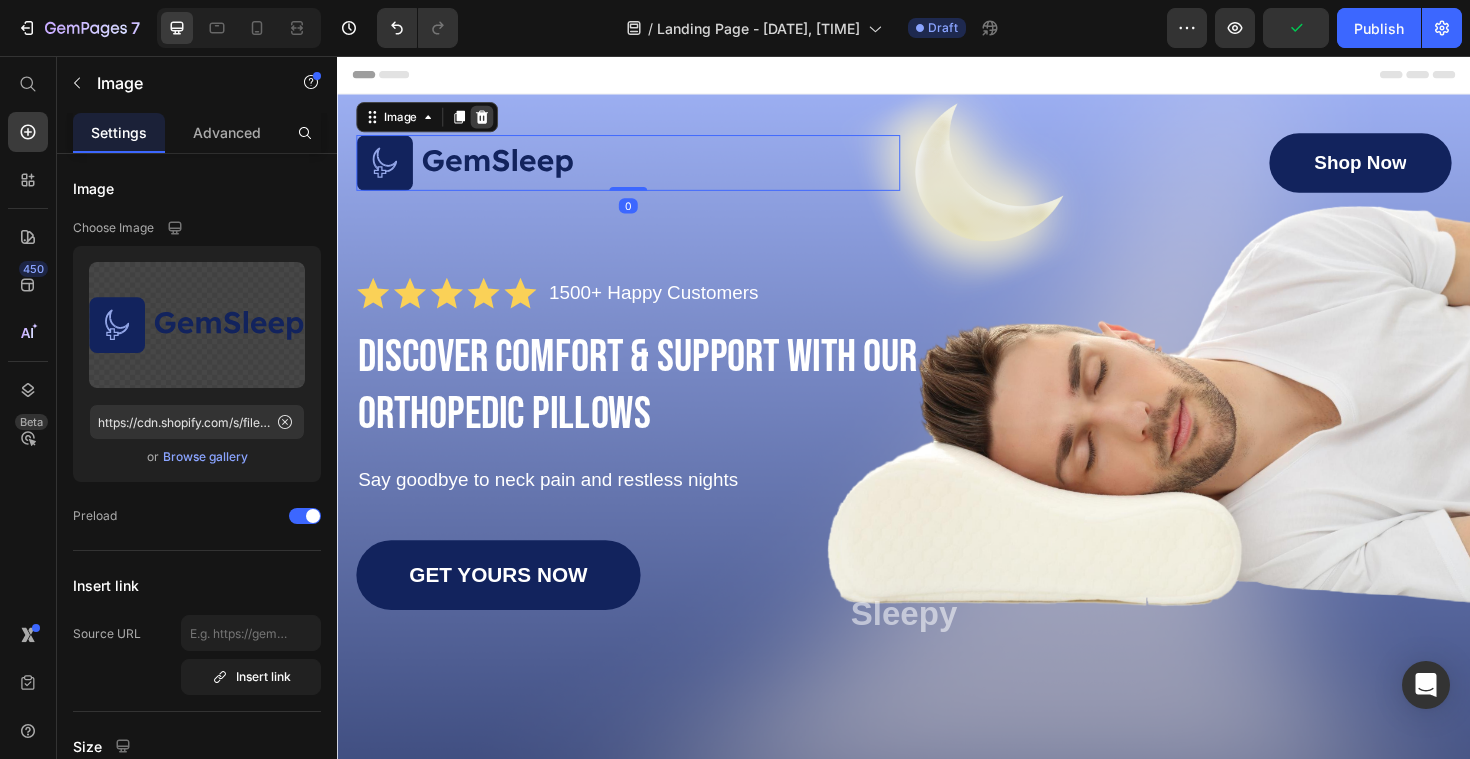 click 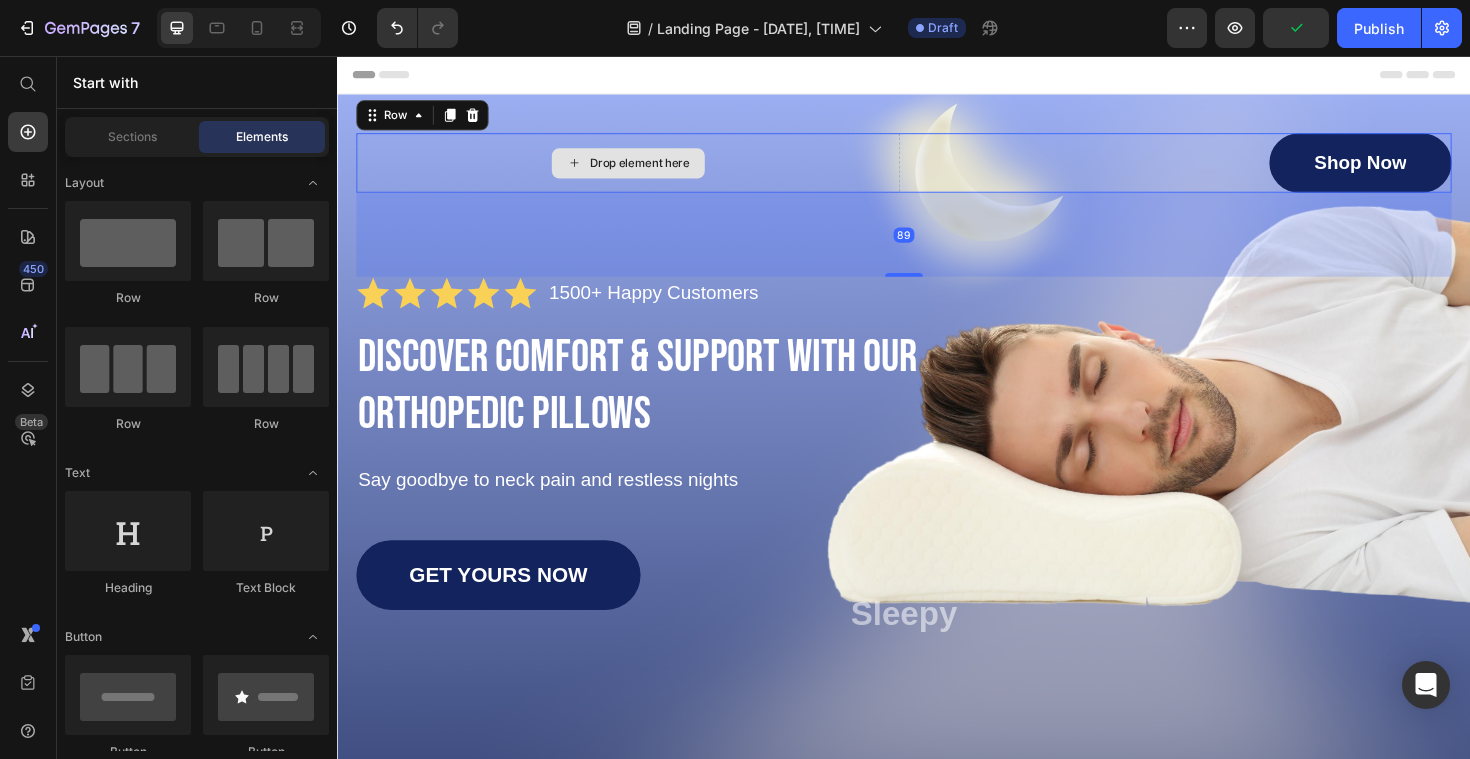 click on "Drop element here" at bounding box center [645, 169] 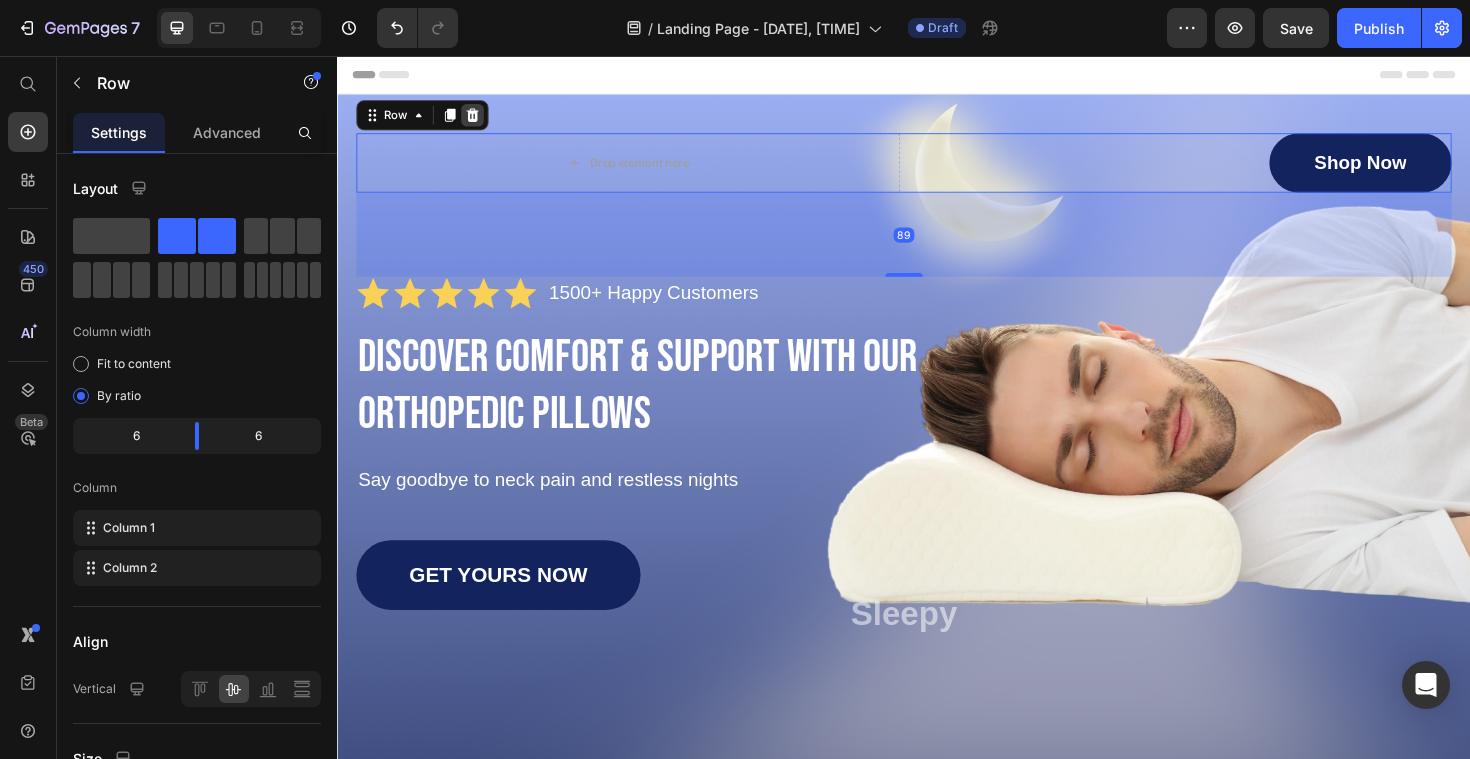 click 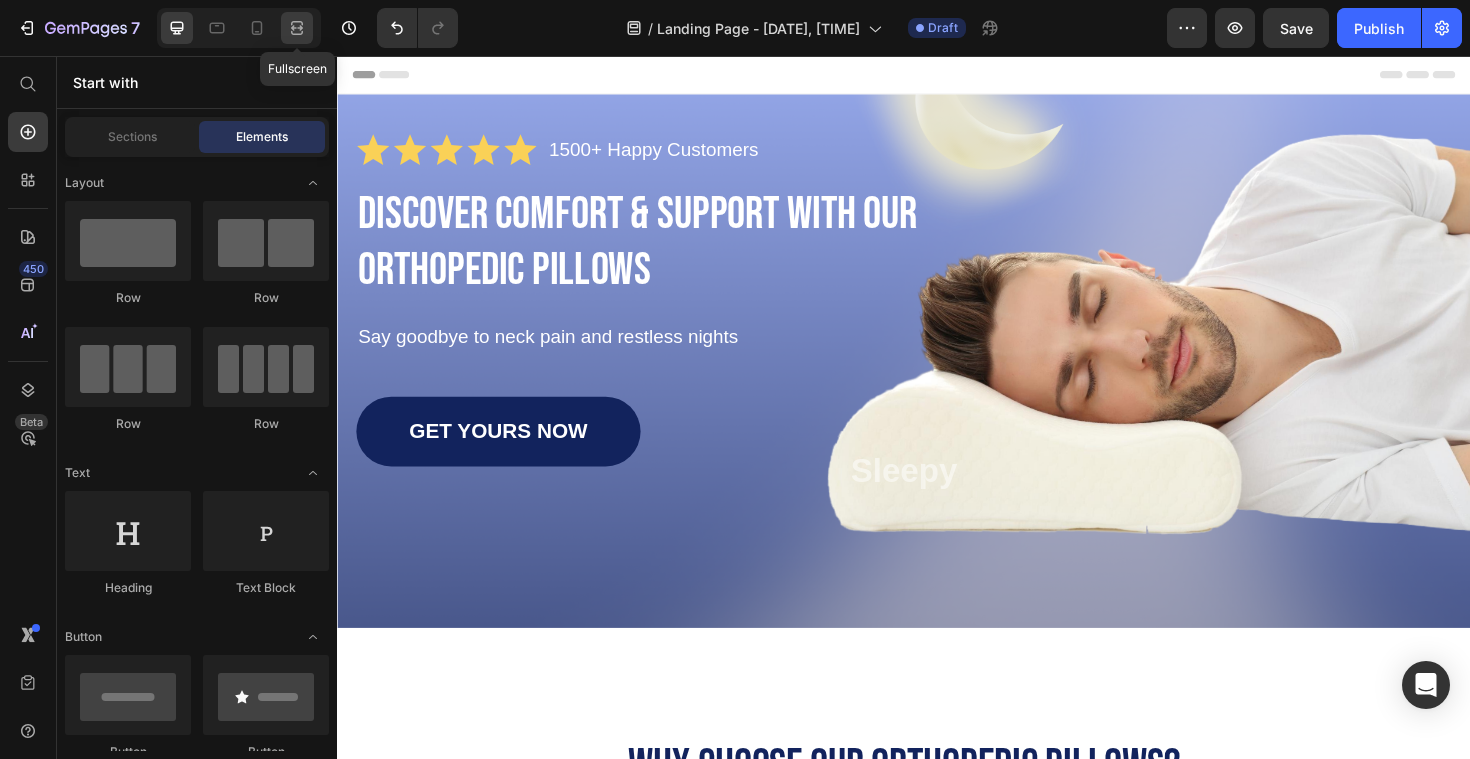 click 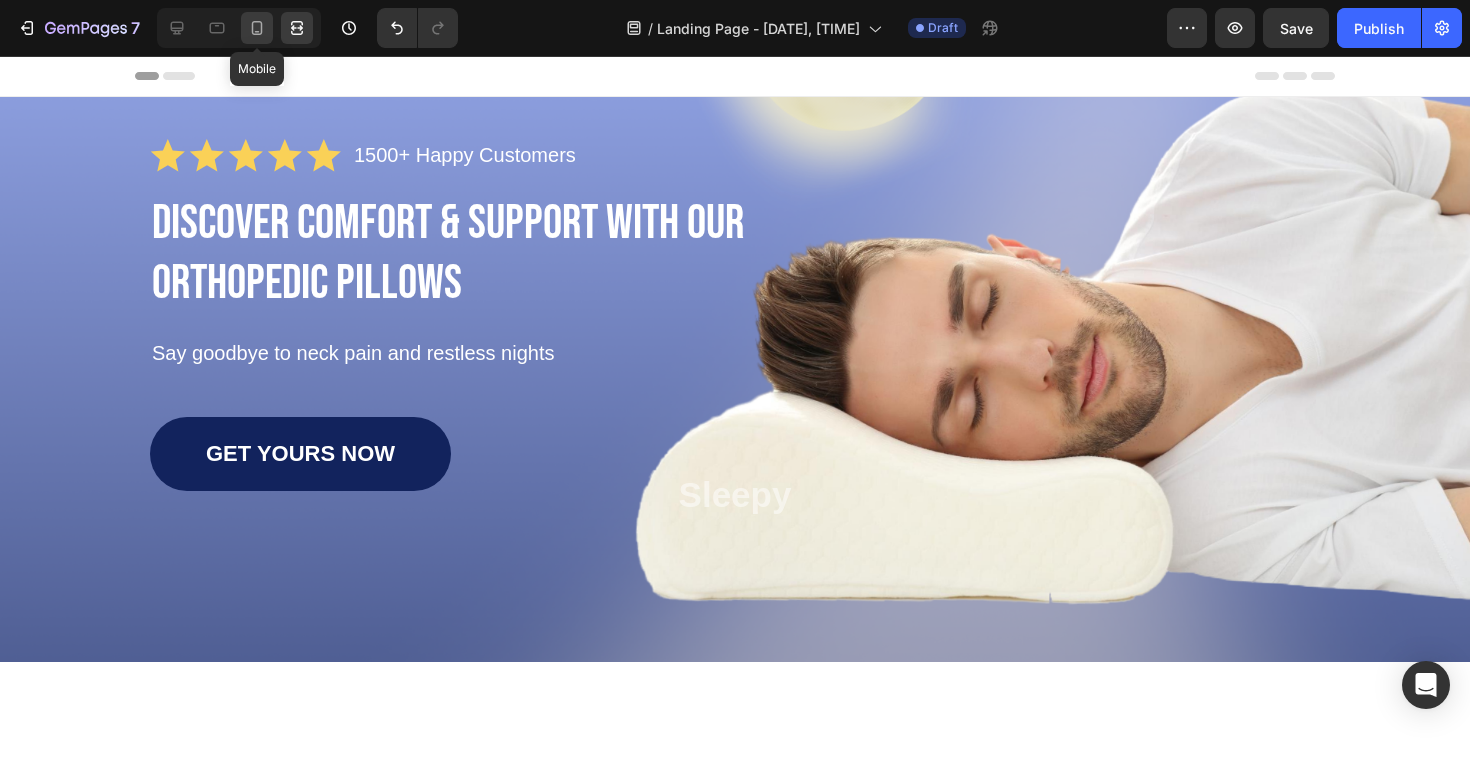 click 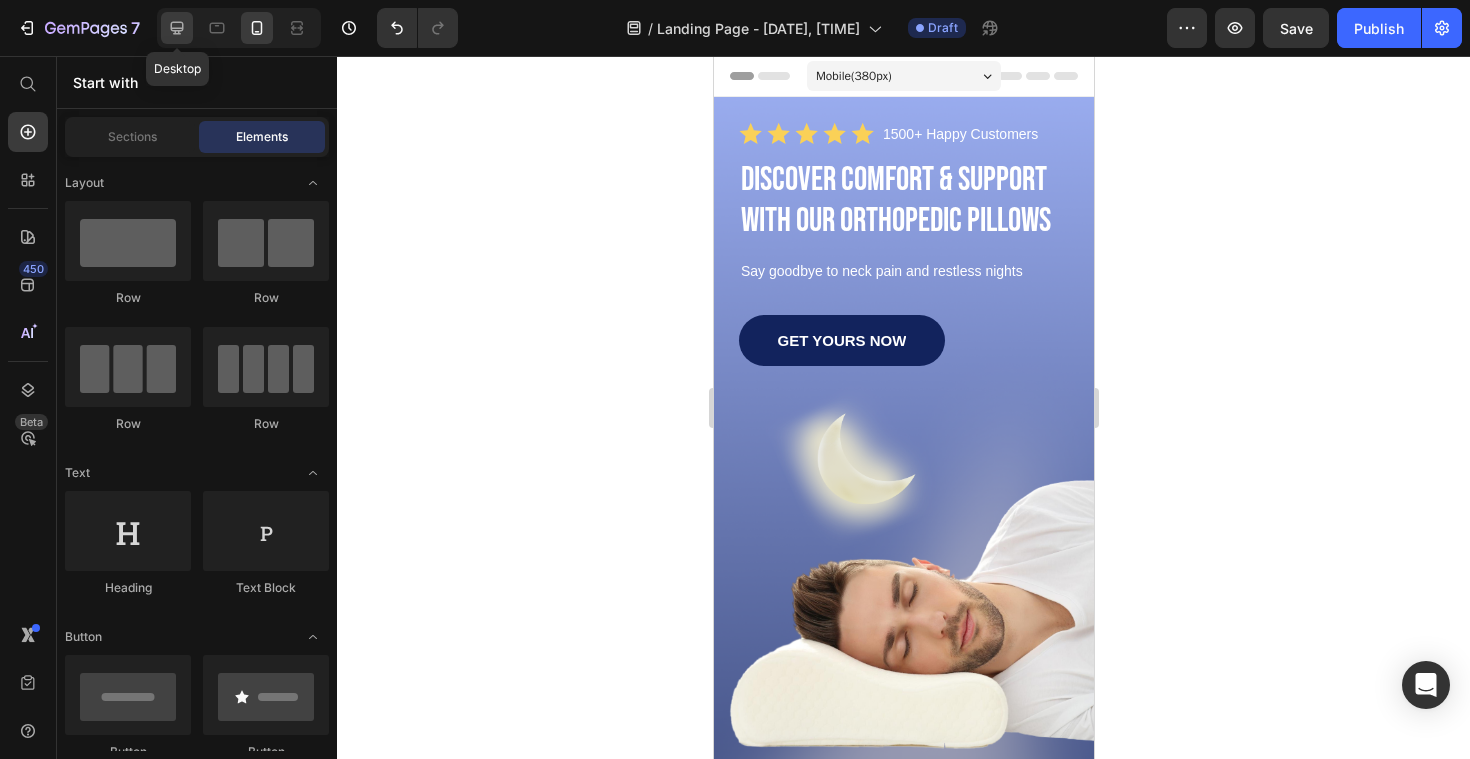 click 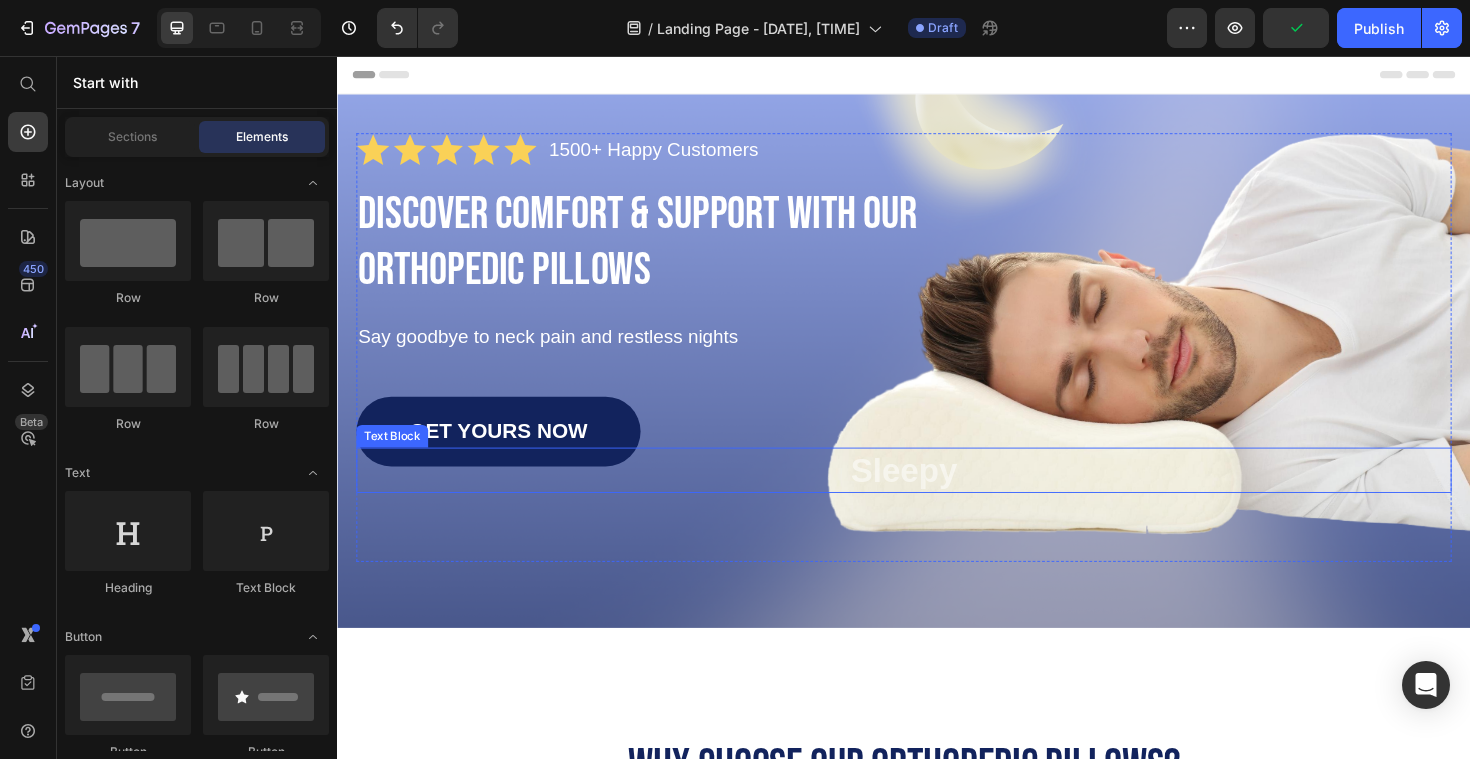 click on "Sleepy" at bounding box center [937, 495] 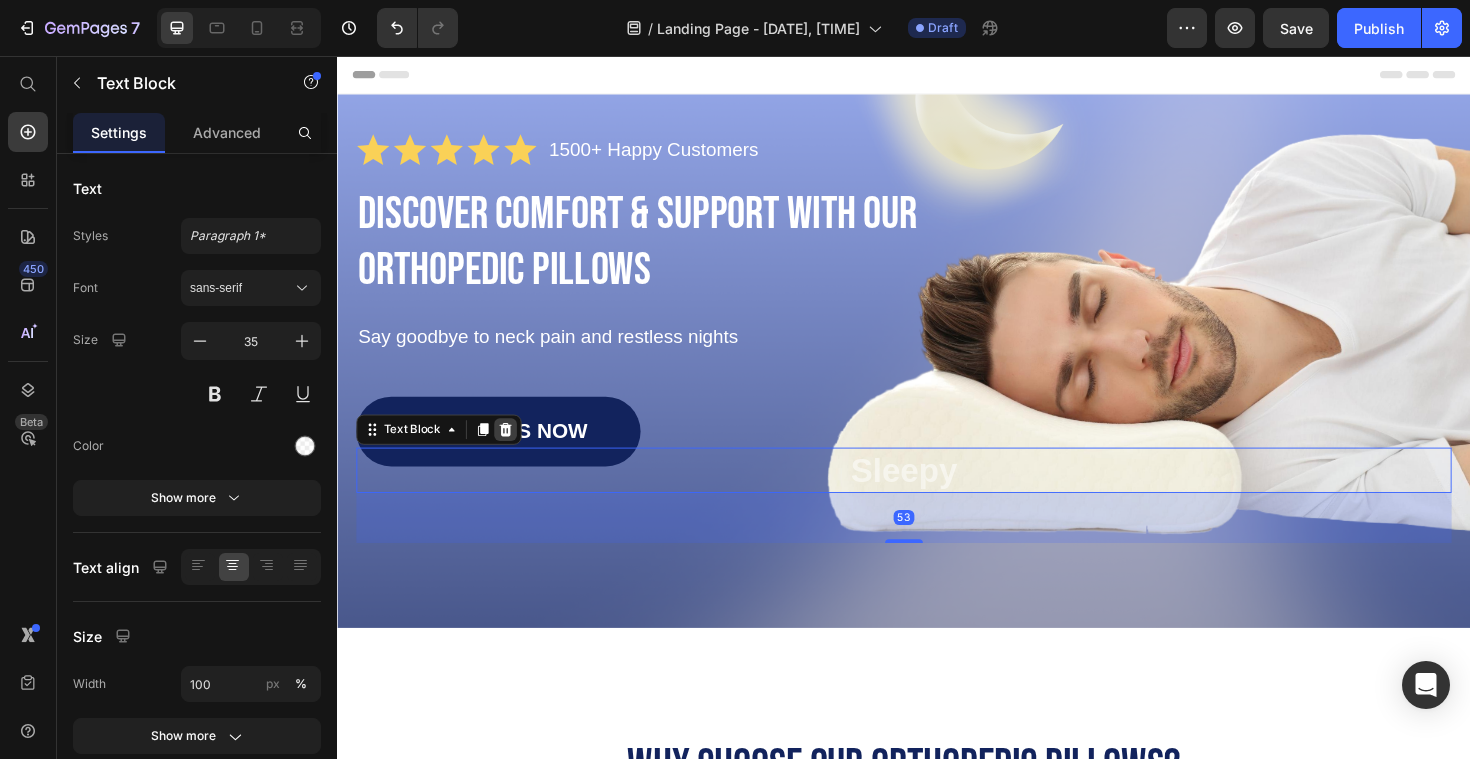 click 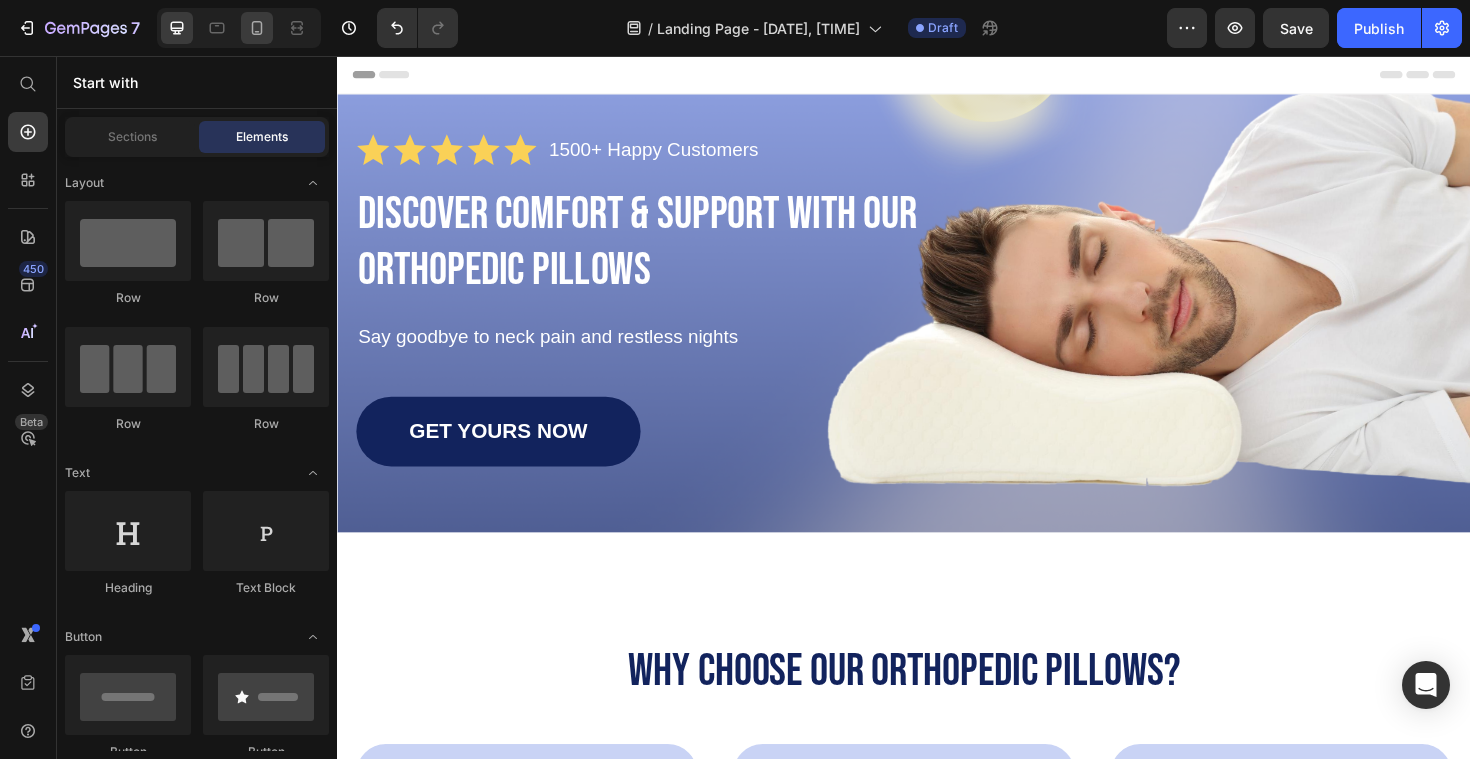 click 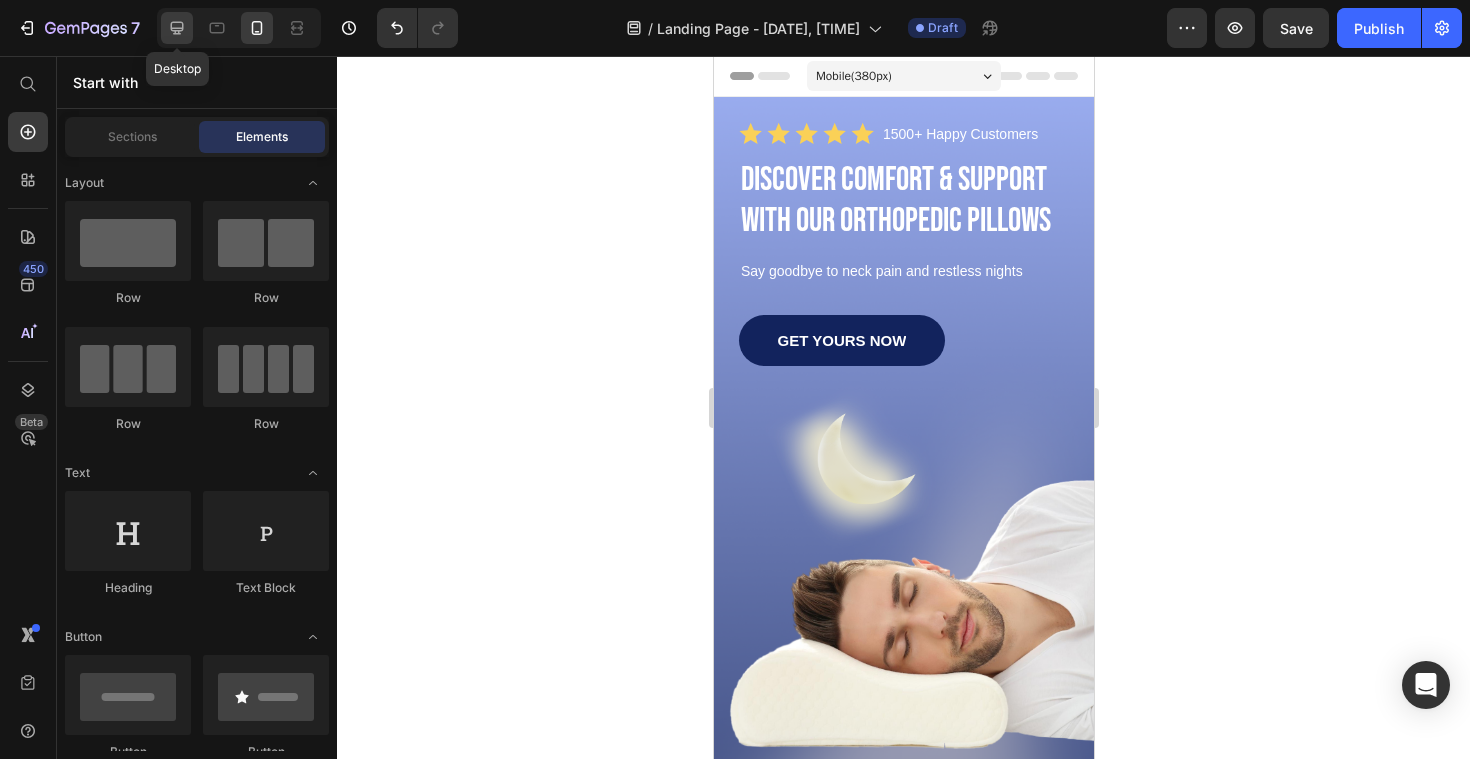 click 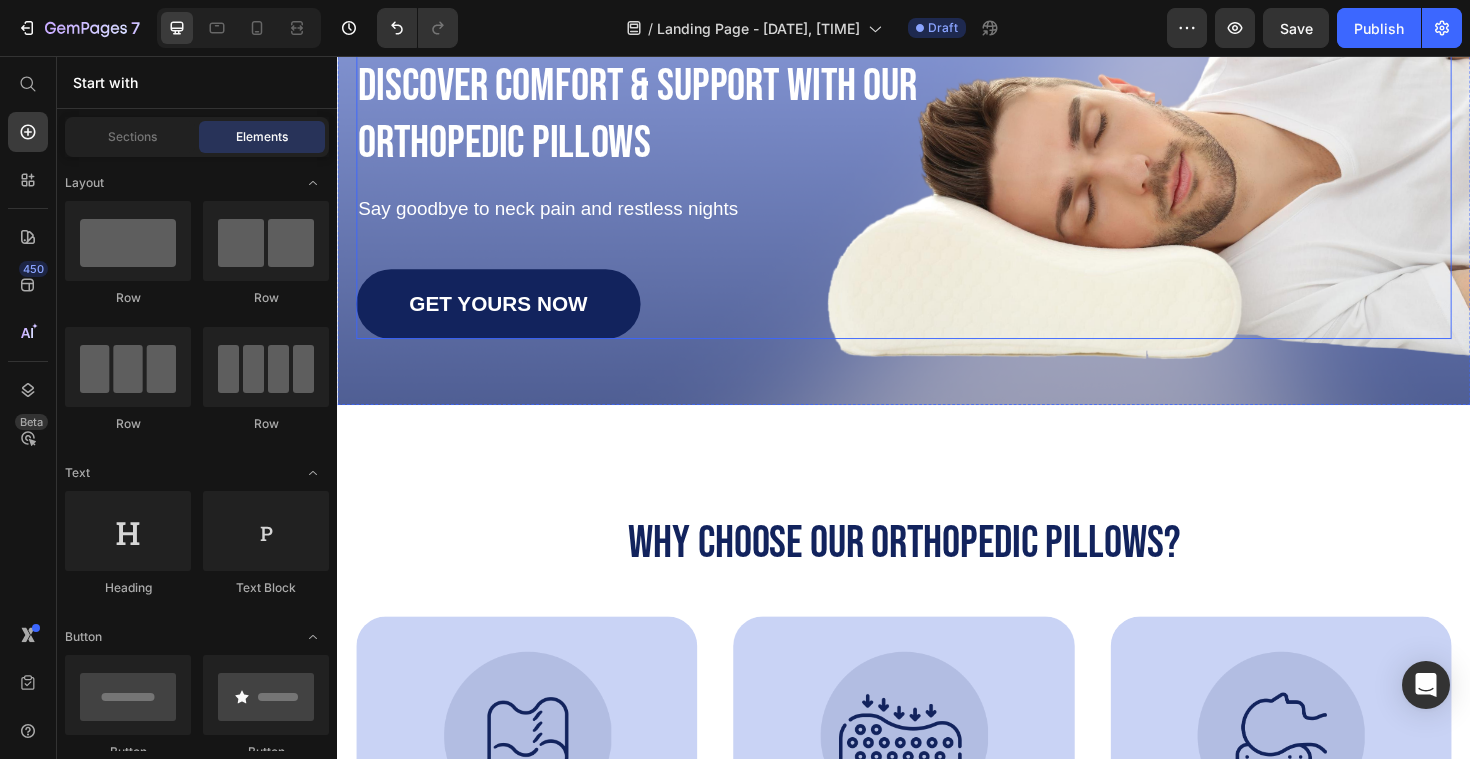 scroll, scrollTop: 272, scrollLeft: 0, axis: vertical 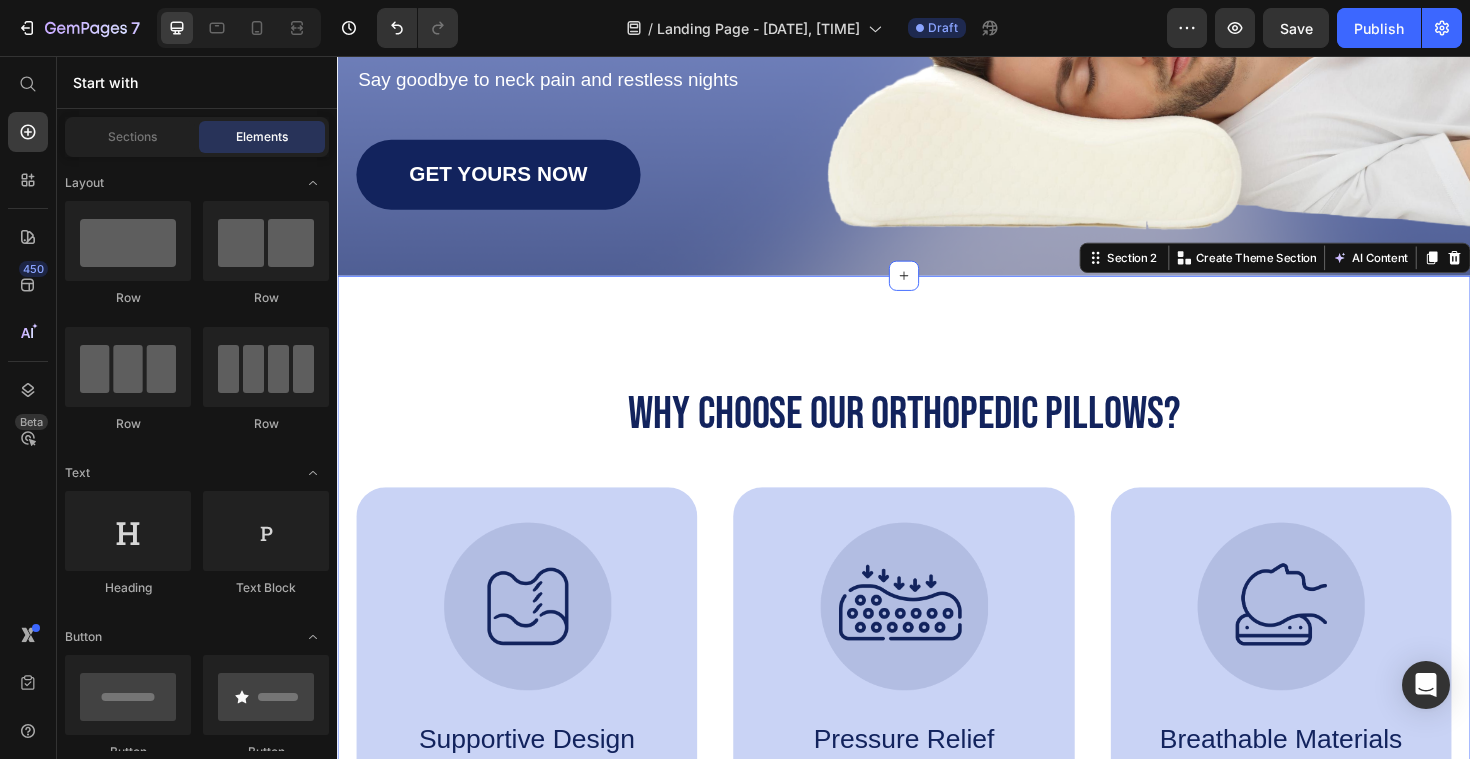 click on "Why Choose Our Orthopedic Pillows? Heading Image Supportive Design Text Block Ergonomically engineered for optimal spinal alignment Text Block Hero Banner Image Pressure Relief Text Block Reduces neck and shoulder discomfort Text Block Hero Banner Image Breathable Materials Text Block Ensures cool, comfortable sleep Text Block Hero Banner Row Image Supportive Design Text Block Ergonomically engineered for optimal spinal alignment Text Block Hero Banner Image Pressure Relief Text Block Reduces neck and shoulder discomfort Text Block Hero Banner Row Image Breathable Materials Text Block Ensures cool, comfortable sleep Text Block Hero Banner Row Section 2   Create Theme Section AI Content Write with GemAI What would you like to describe here? Tone and Voice Persuasive Product 3-Pack Recipe Guide (Low Carb, High Protein, & 5-Ingredients) Show more Generate" at bounding box center (937, 659) 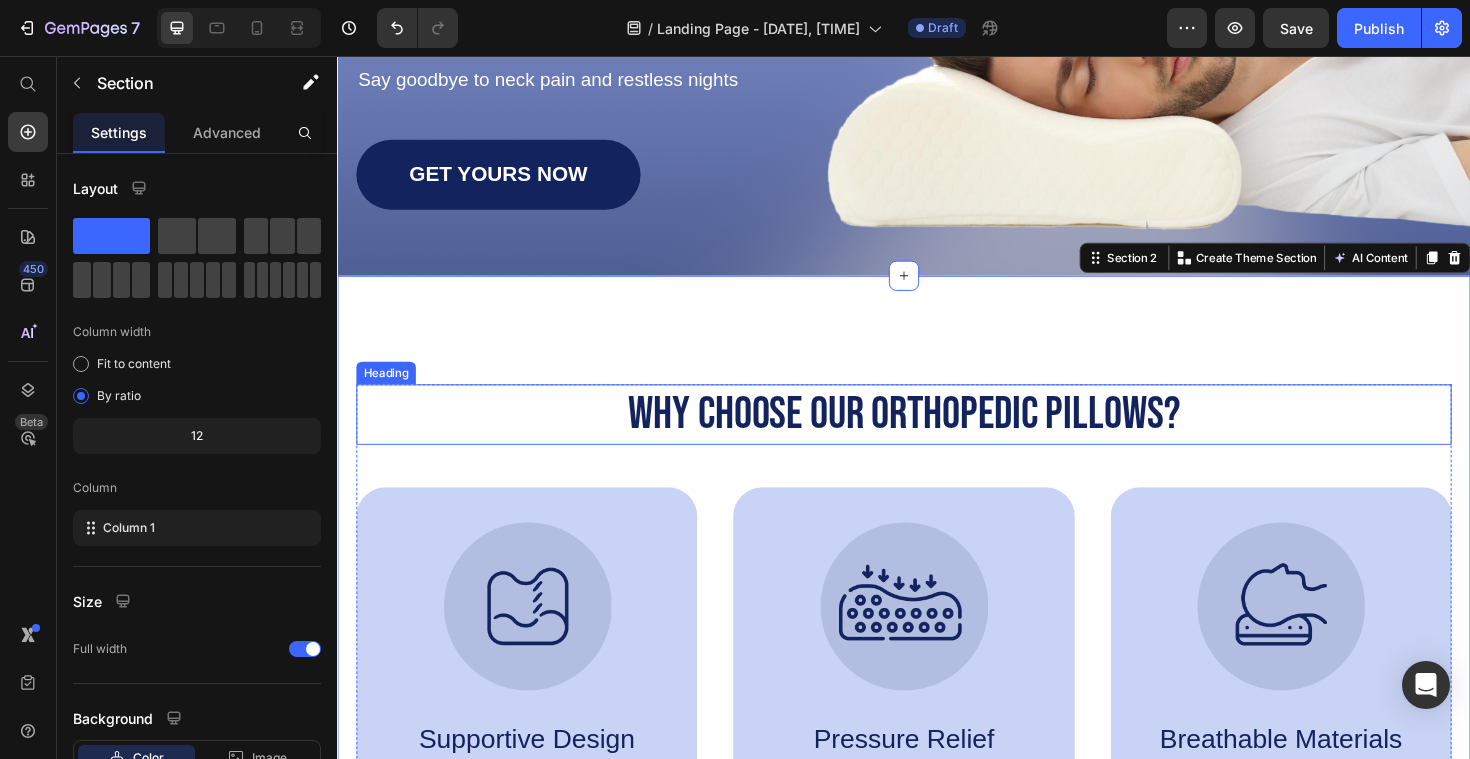 click on "Why Choose Our Orthopedic Pillows?" at bounding box center [937, 436] 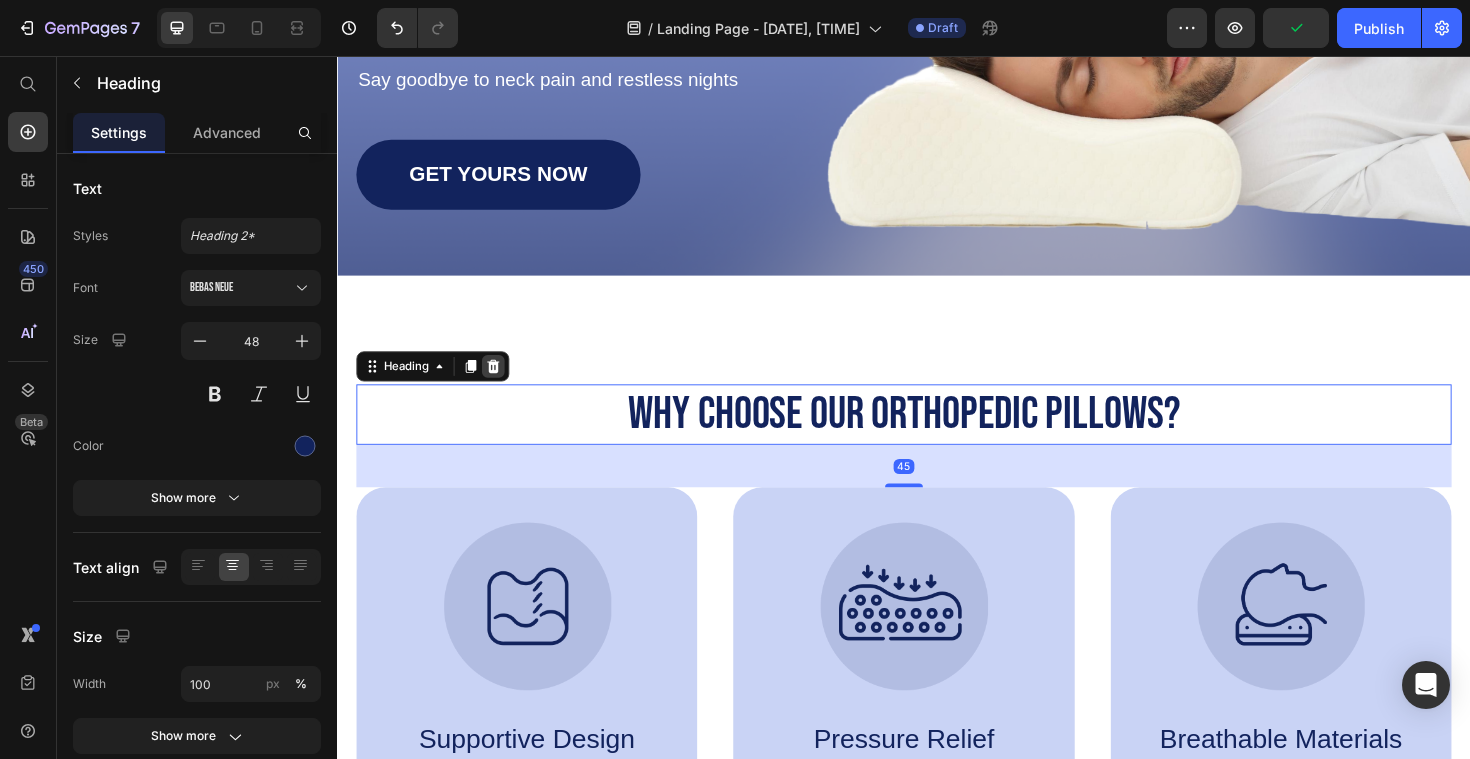 click 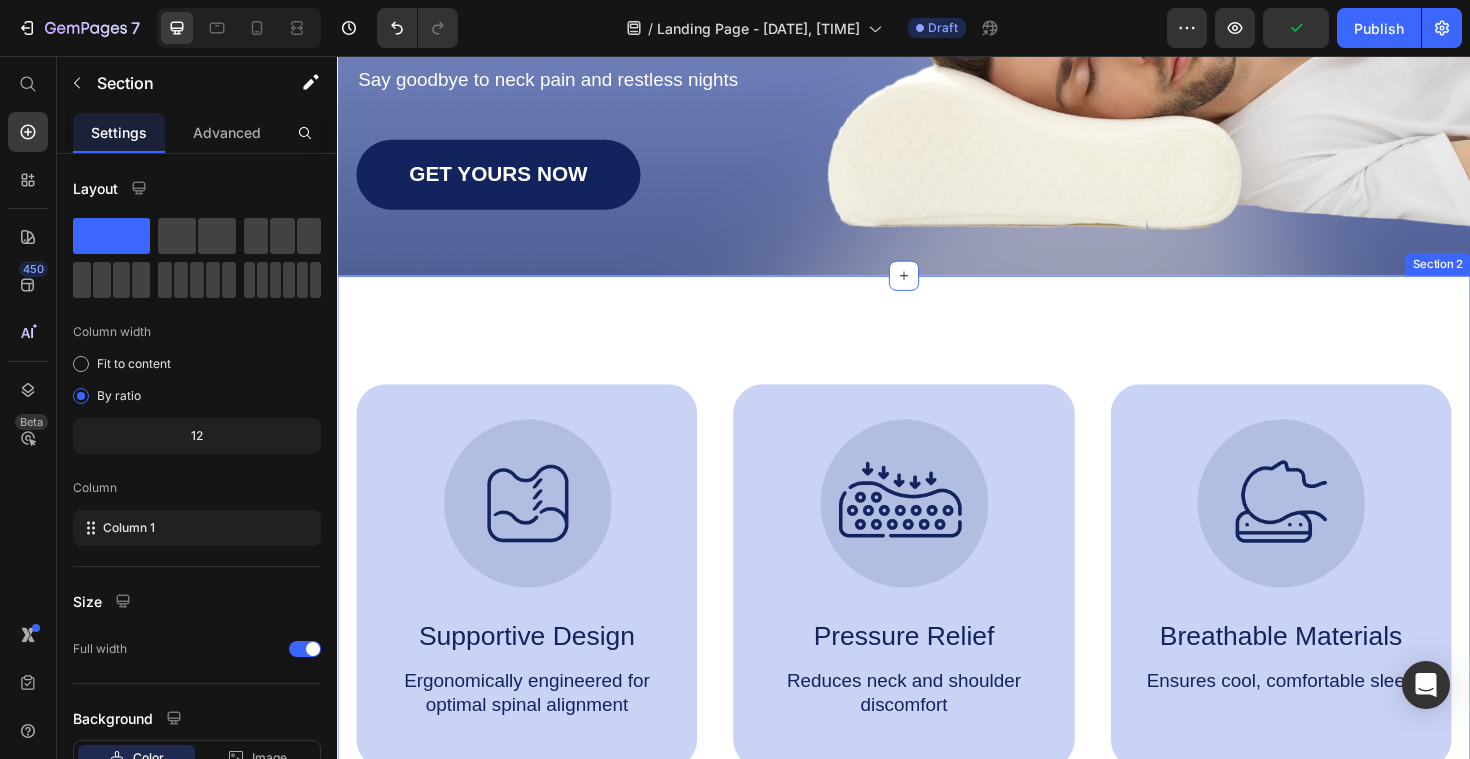 click on "Image Supportive Design Text Block Ergonomically engineered for optimal spinal alignment Text Block Hero Banner Image Pressure Relief Text Block Reduces neck and shoulder discomfort Text Block Hero Banner Image Breathable Materials Text Block Ensures cool, comfortable sleep Text Block Hero Banner Row Image Supportive Design Text Block Ergonomically engineered for optimal spinal alignment Text Block Hero Banner Image Pressure Relief Text Block Reduces neck and shoulder discomfort Text Block Hero Banner Row Image Breathable Materials Text Block Ensures cool, comfortable sleep Text Block Hero Banner Row Section 2" at bounding box center [937, 605] 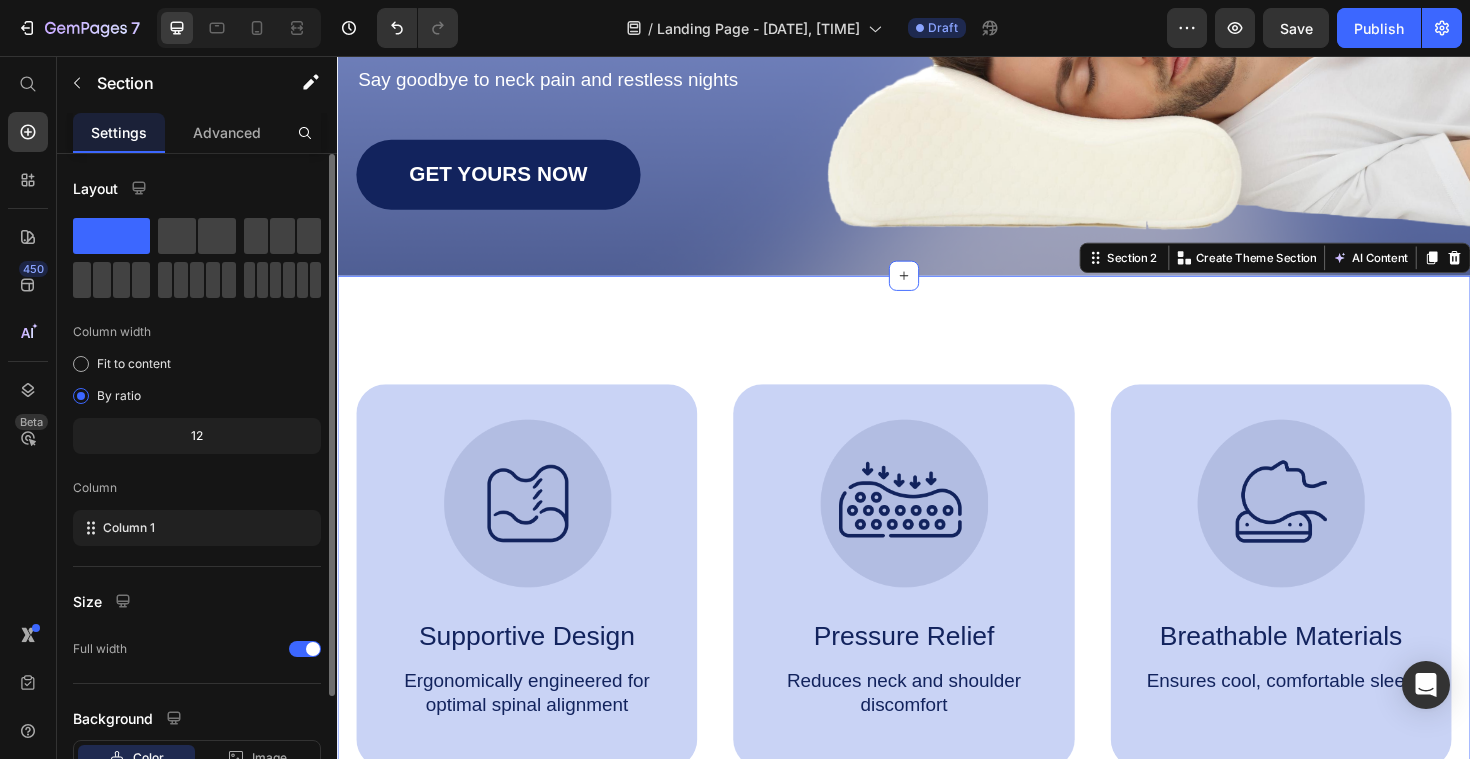 scroll, scrollTop: 146, scrollLeft: 0, axis: vertical 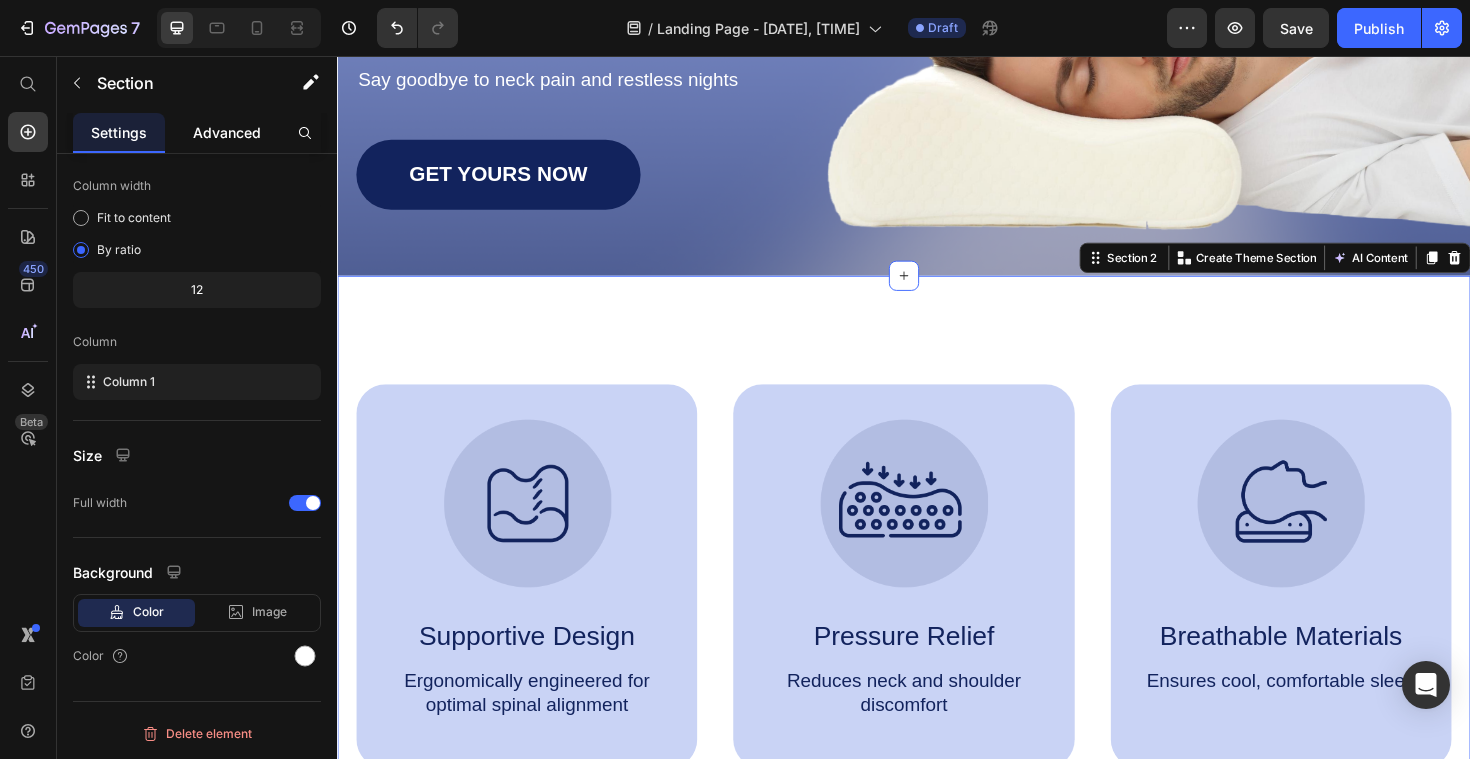 click on "Advanced" at bounding box center [227, 132] 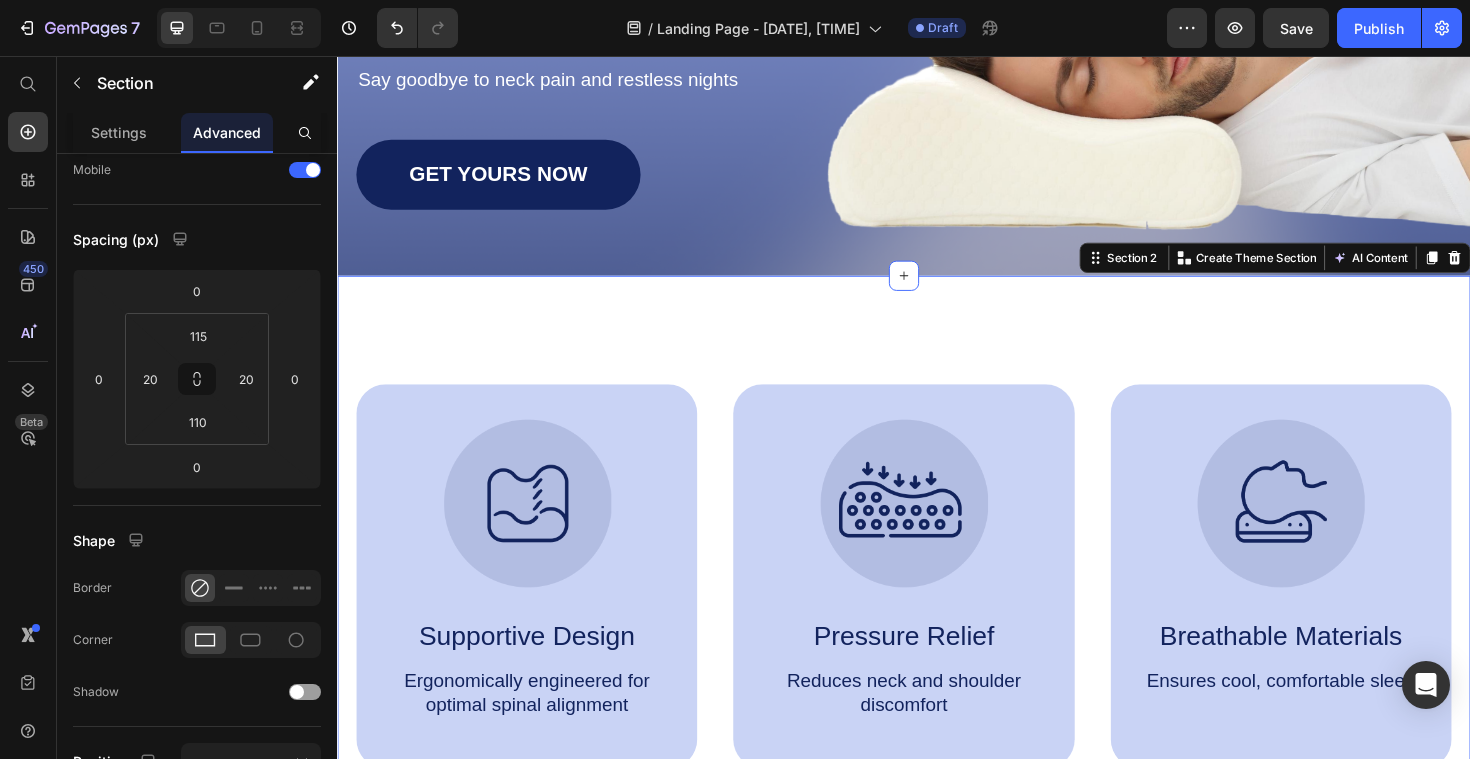 scroll, scrollTop: 0, scrollLeft: 0, axis: both 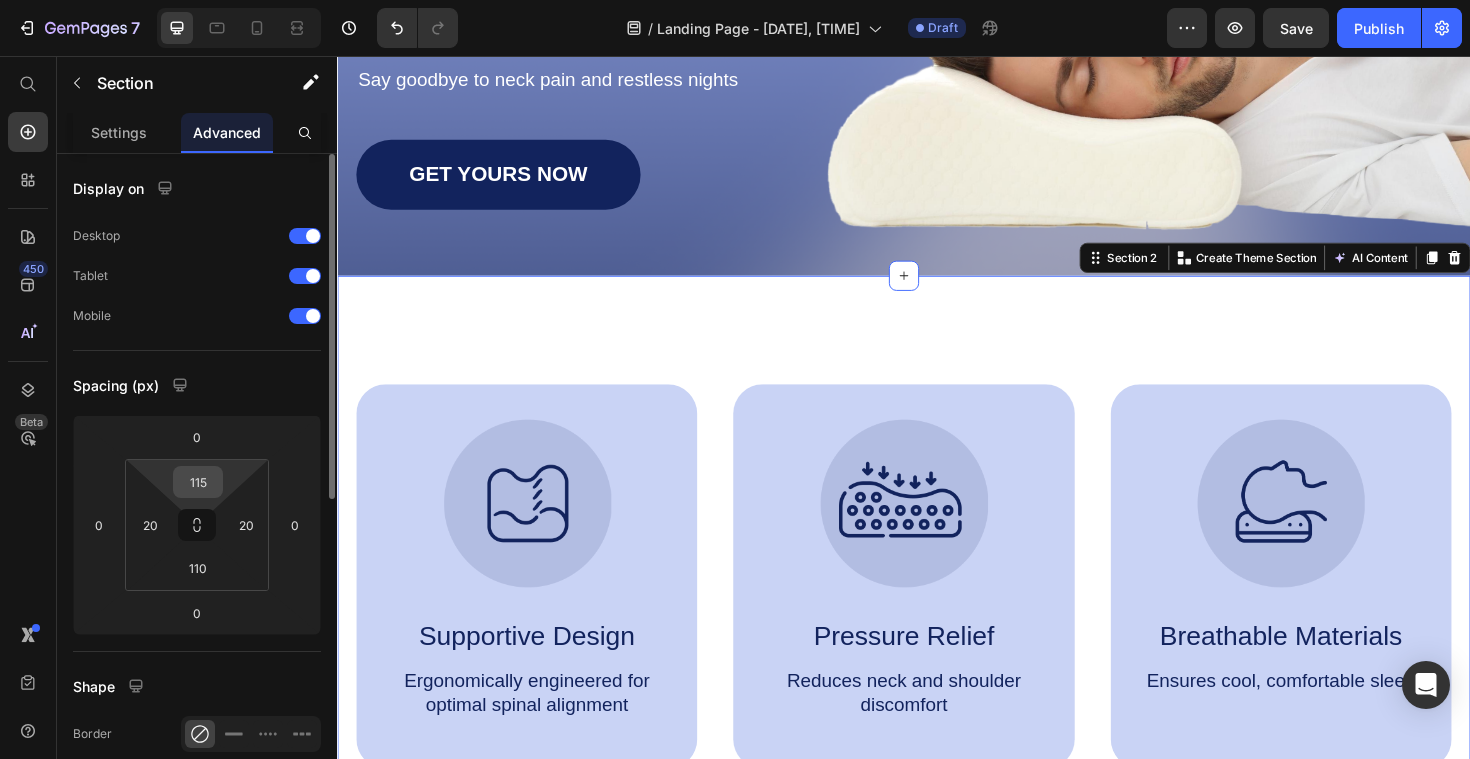 click on "115" at bounding box center [198, 482] 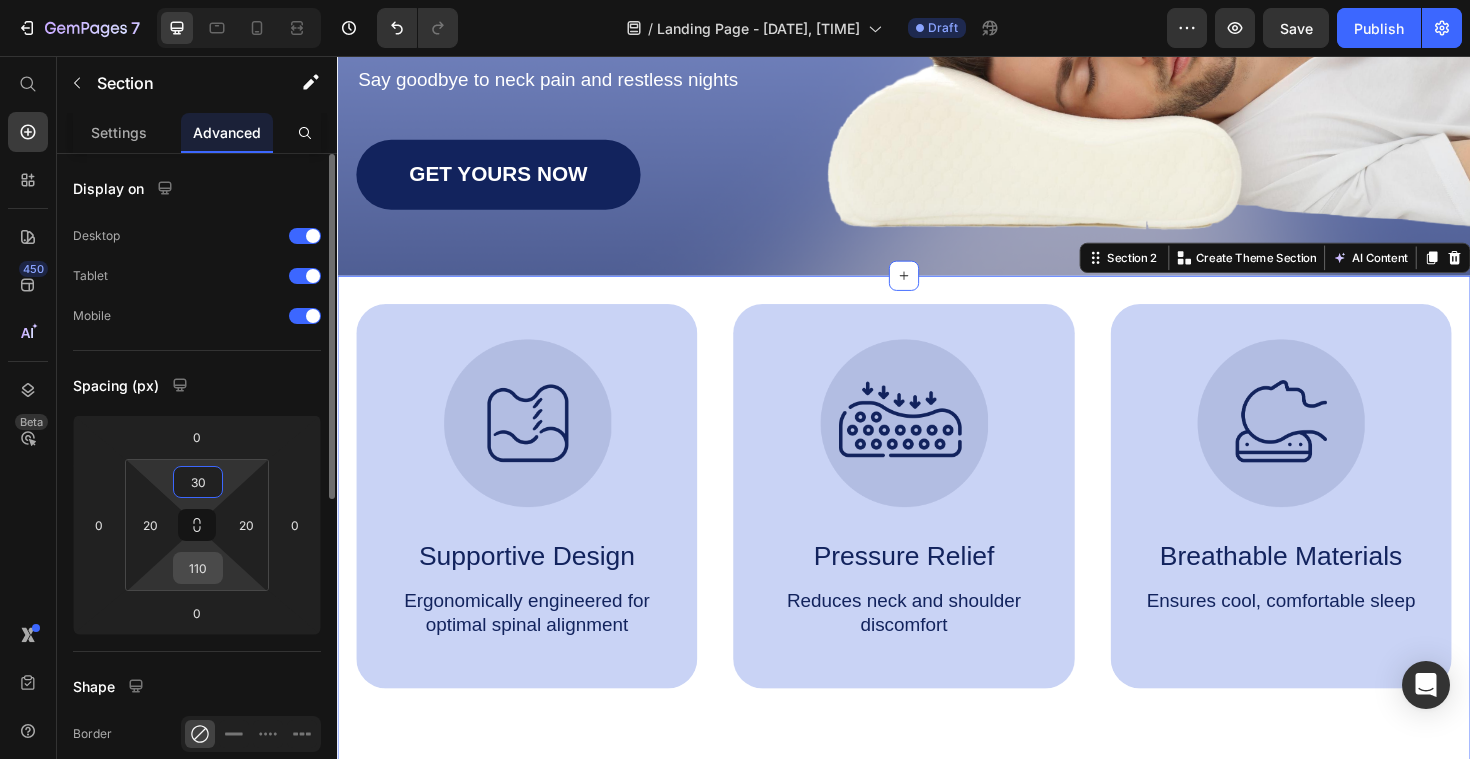 type on "30" 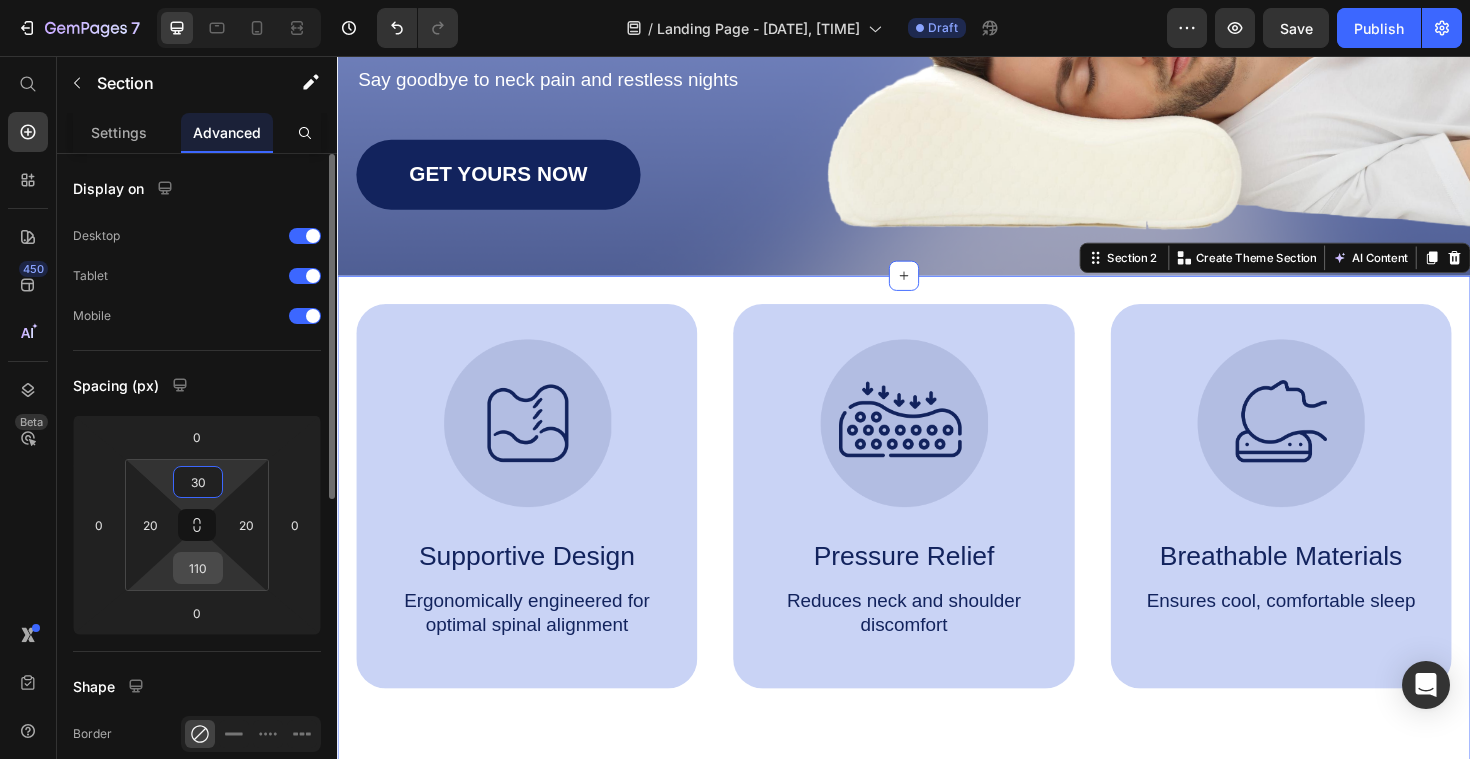 click on "110" at bounding box center (198, 568) 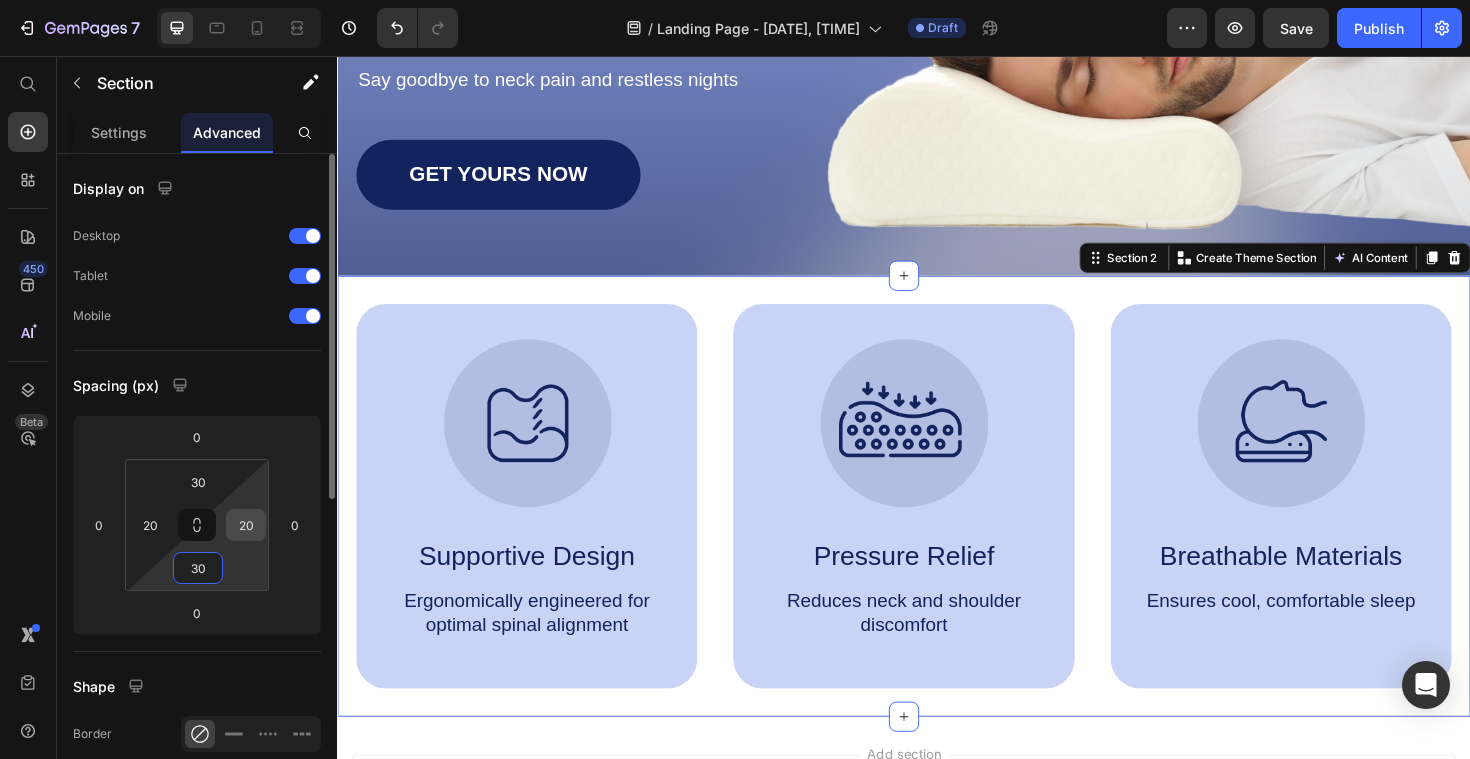 type on "30" 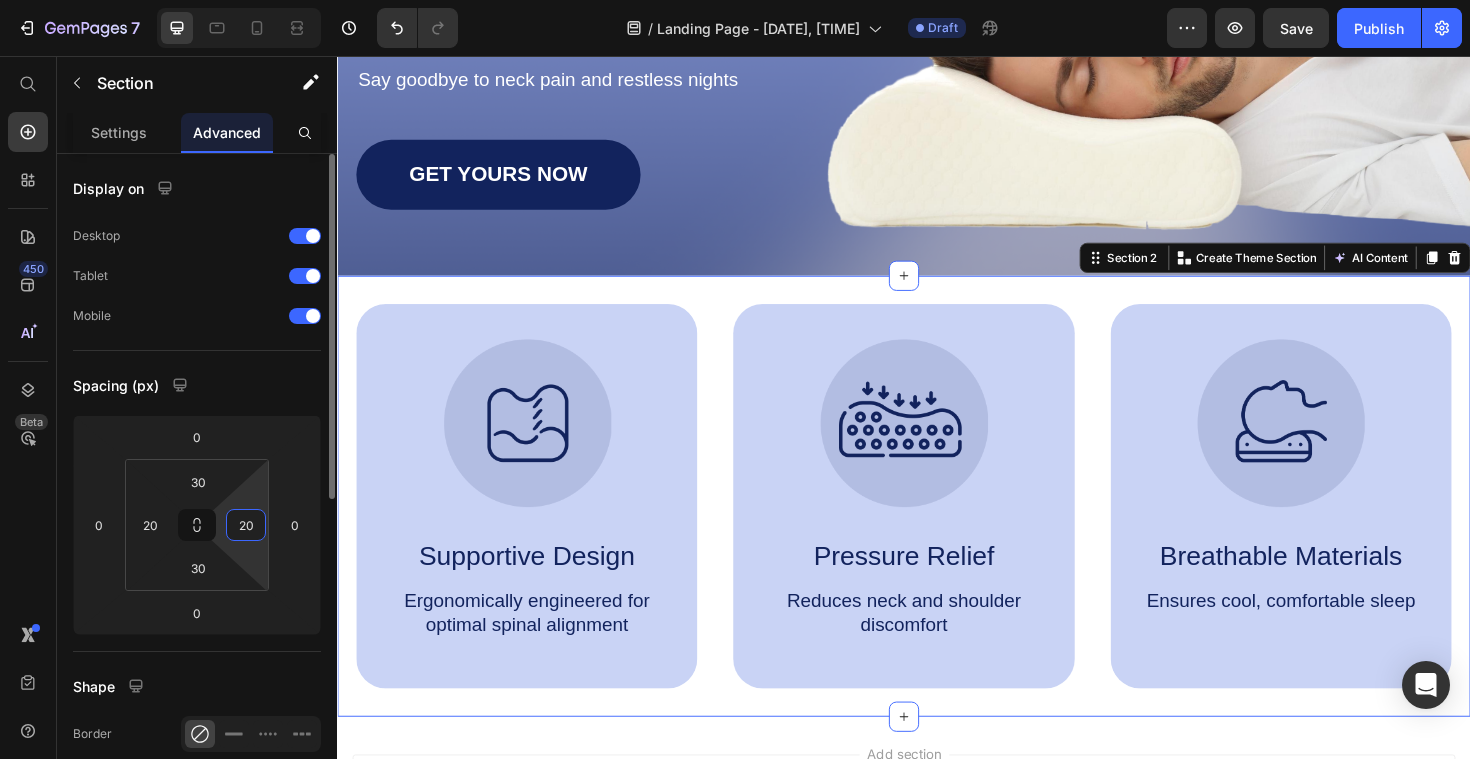 click on "20" at bounding box center (246, 525) 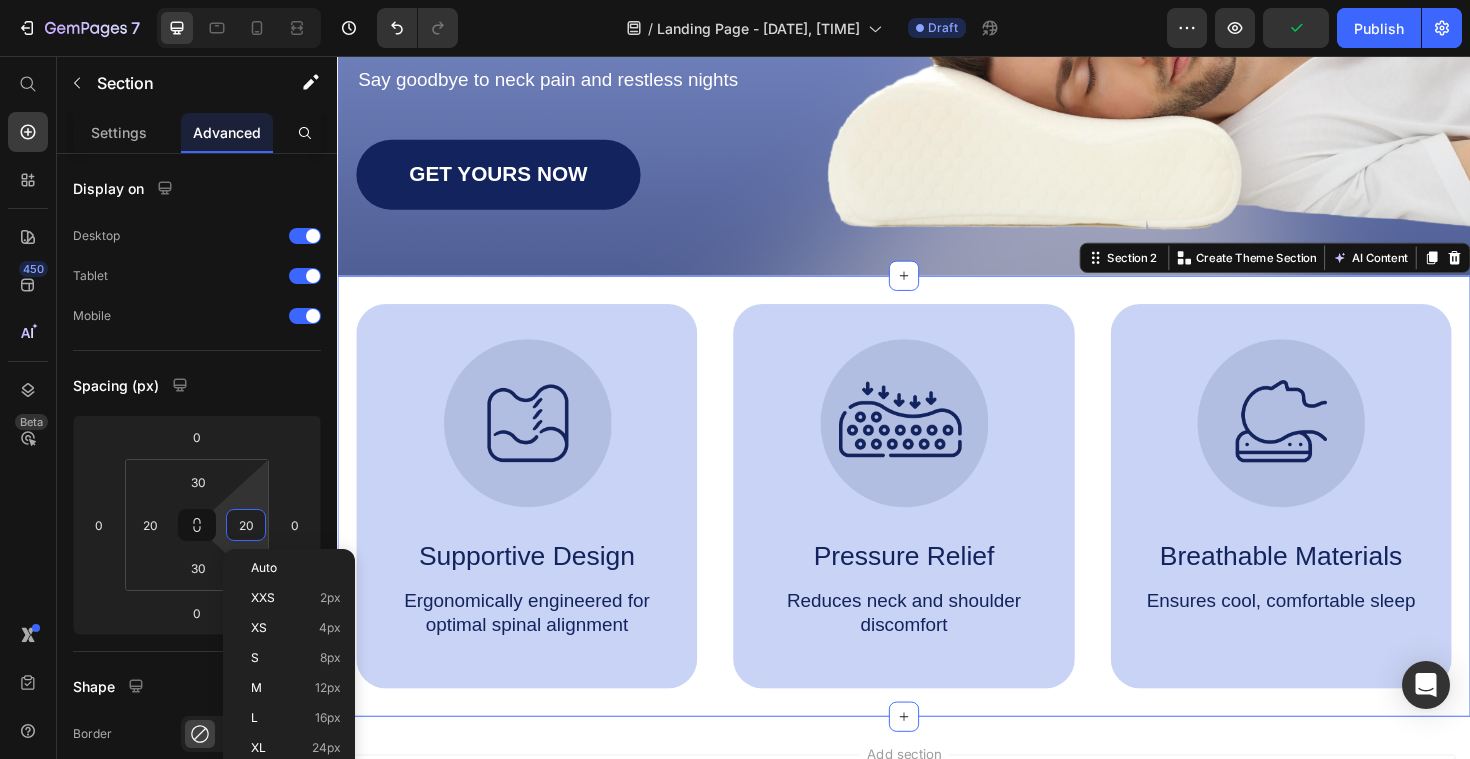 click on "Image Supportive Design Text Block Ergonomically engineered for optimal spinal alignment Text Block Hero Banner Image Pressure Relief Text Block Reduces neck and shoulder discomfort Text Block Hero Banner Image Breathable Materials Text Block Ensures cool, comfortable sleep Text Block Hero Banner Row Image Supportive Design Text Block Ergonomically engineered for optimal spinal alignment Text Block Hero Banner Image Pressure Relief Text Block Reduces neck and shoulder discomfort Text Block Hero Banner Row Image Breathable Materials Text Block Ensures cool, comfortable sleep Text Block Hero Banner Row Section 2   Create Theme Section AI Content Write with GemAI What would you like to describe here? Tone and Voice Persuasive Product 3-Pack Recipe Guide (Low Carb, High Protein, & 5-Ingredients) Show more Generate" at bounding box center [937, 522] 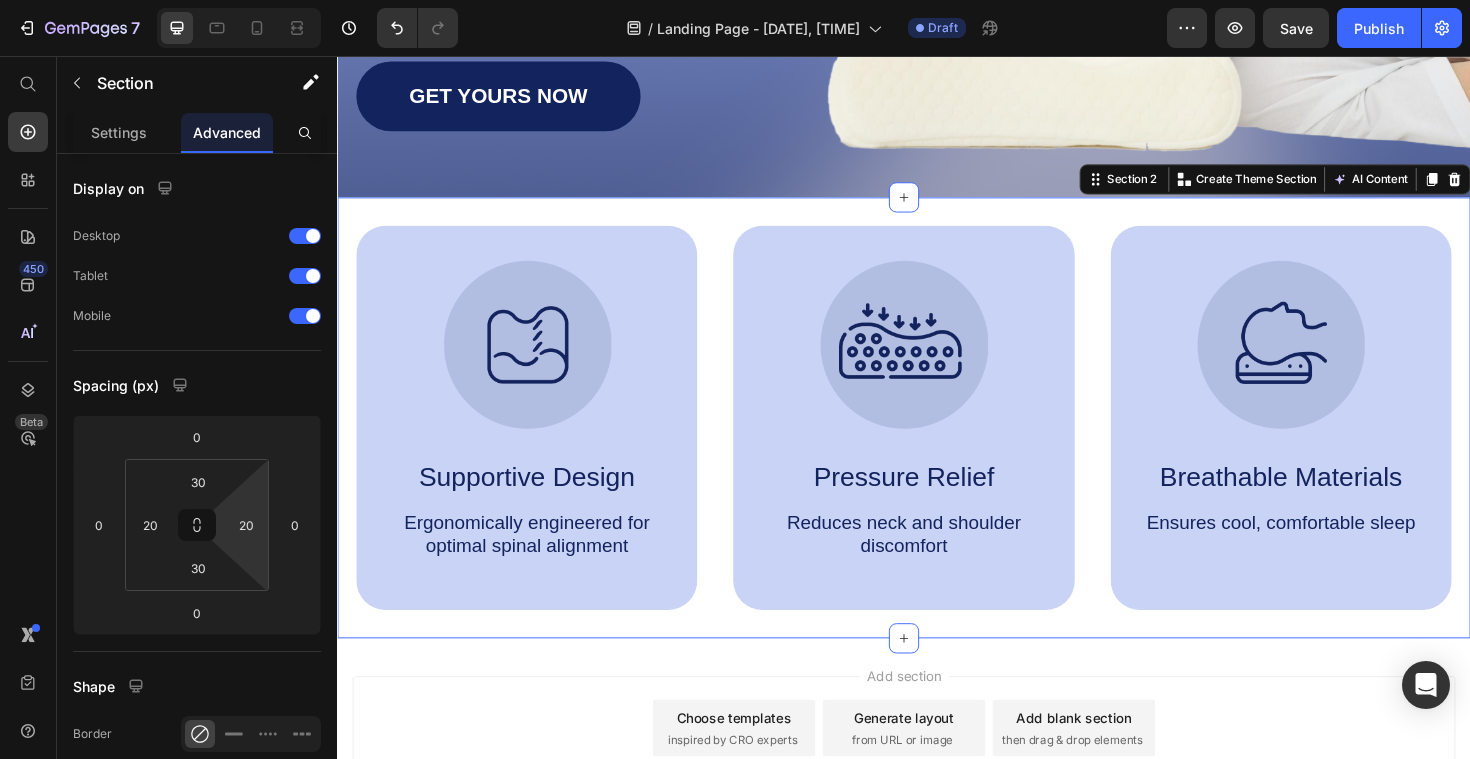 scroll, scrollTop: 358, scrollLeft: 0, axis: vertical 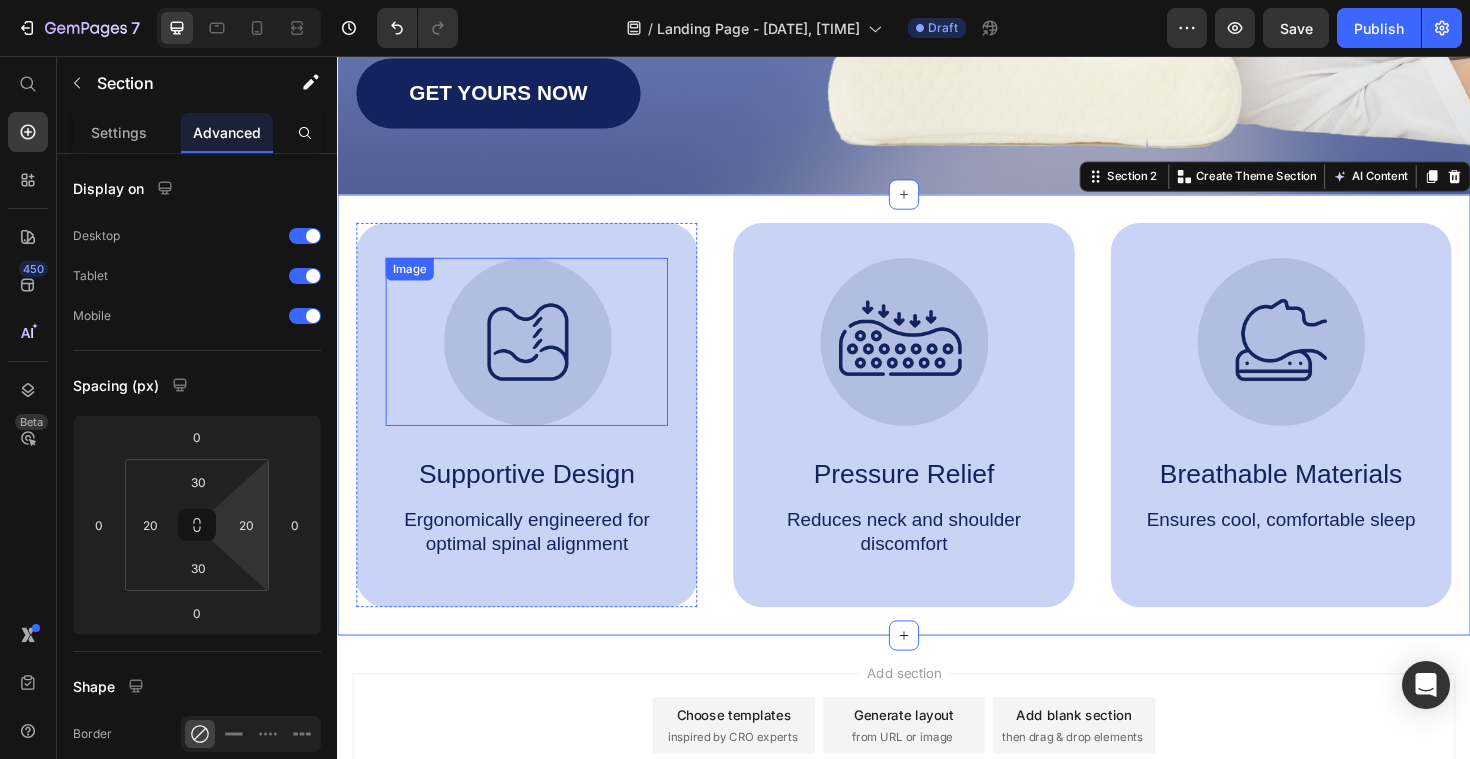 click at bounding box center [537, 359] 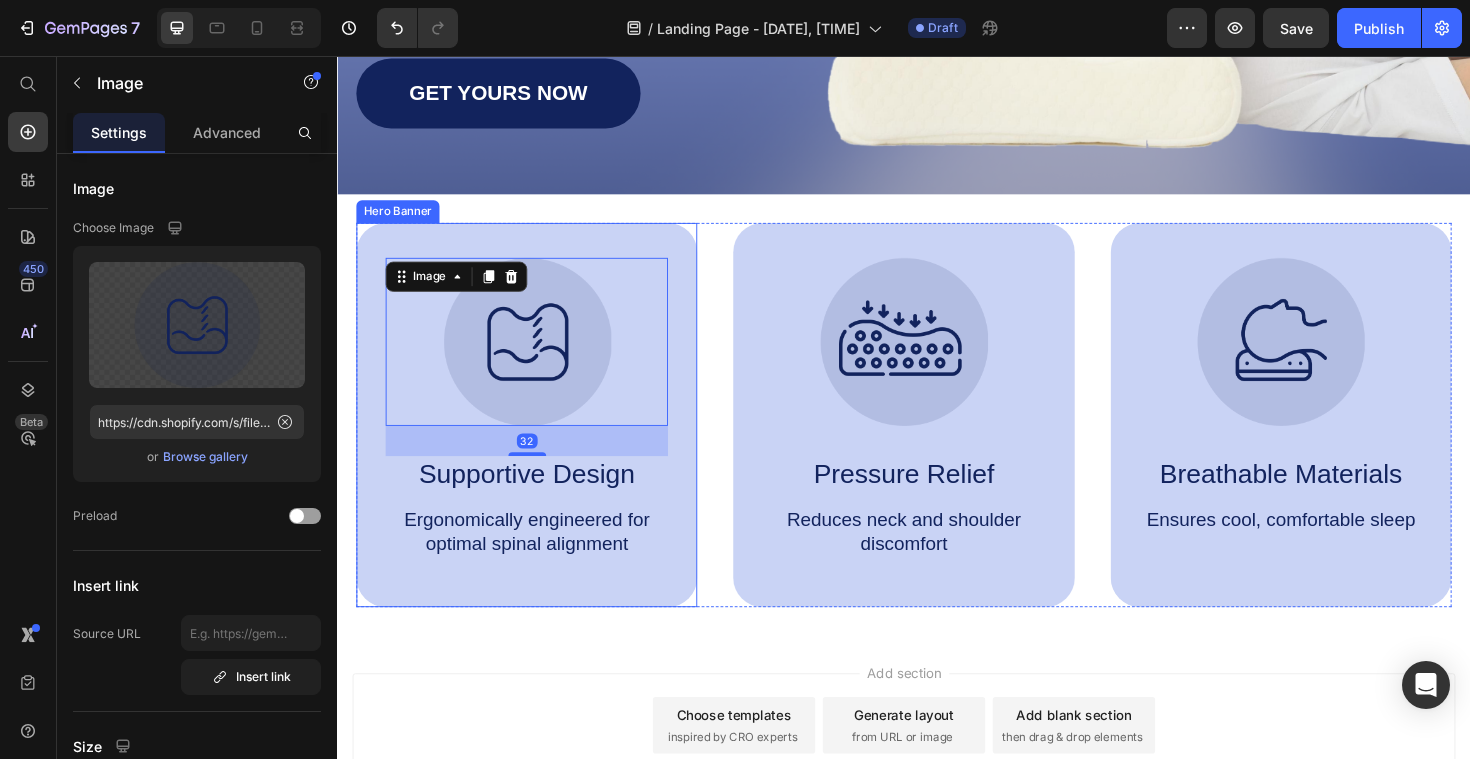 click on "Image   32 Supportive Design Text Block Ergonomically engineered for optimal spinal alignment Text Block" at bounding box center [537, 436] 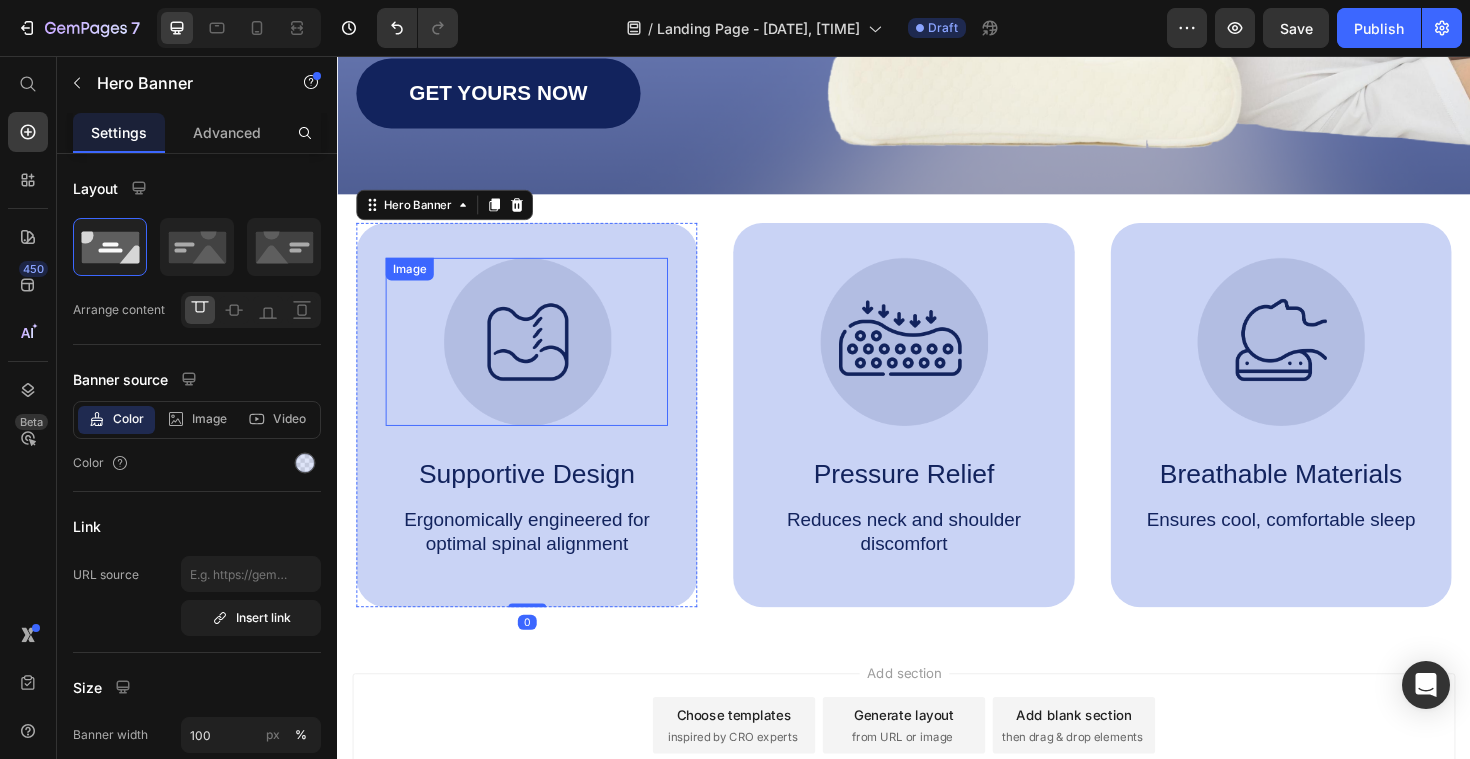 click at bounding box center (537, 359) 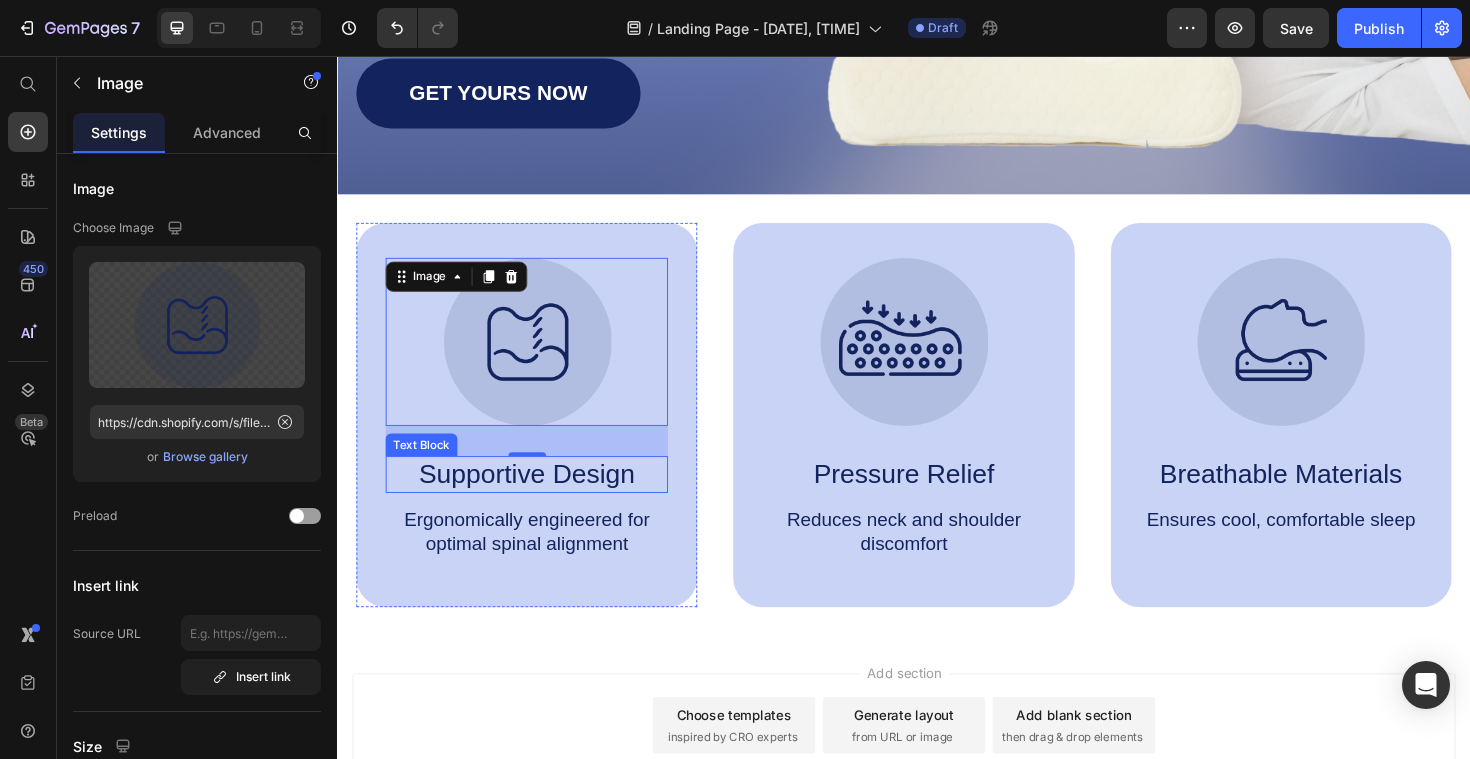 click on "Supportive Design" at bounding box center (537, 499) 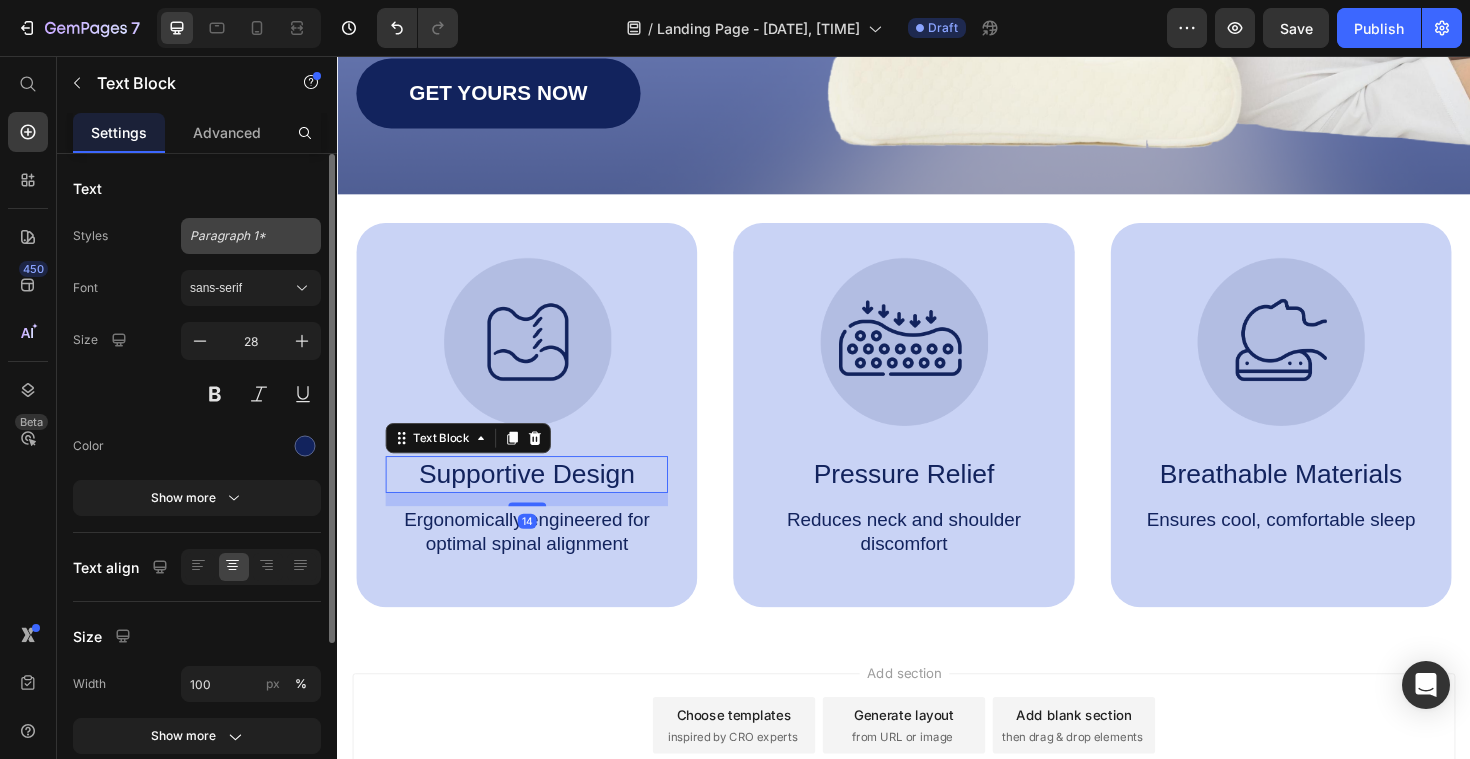 click on "Paragraph 1*" at bounding box center [239, 236] 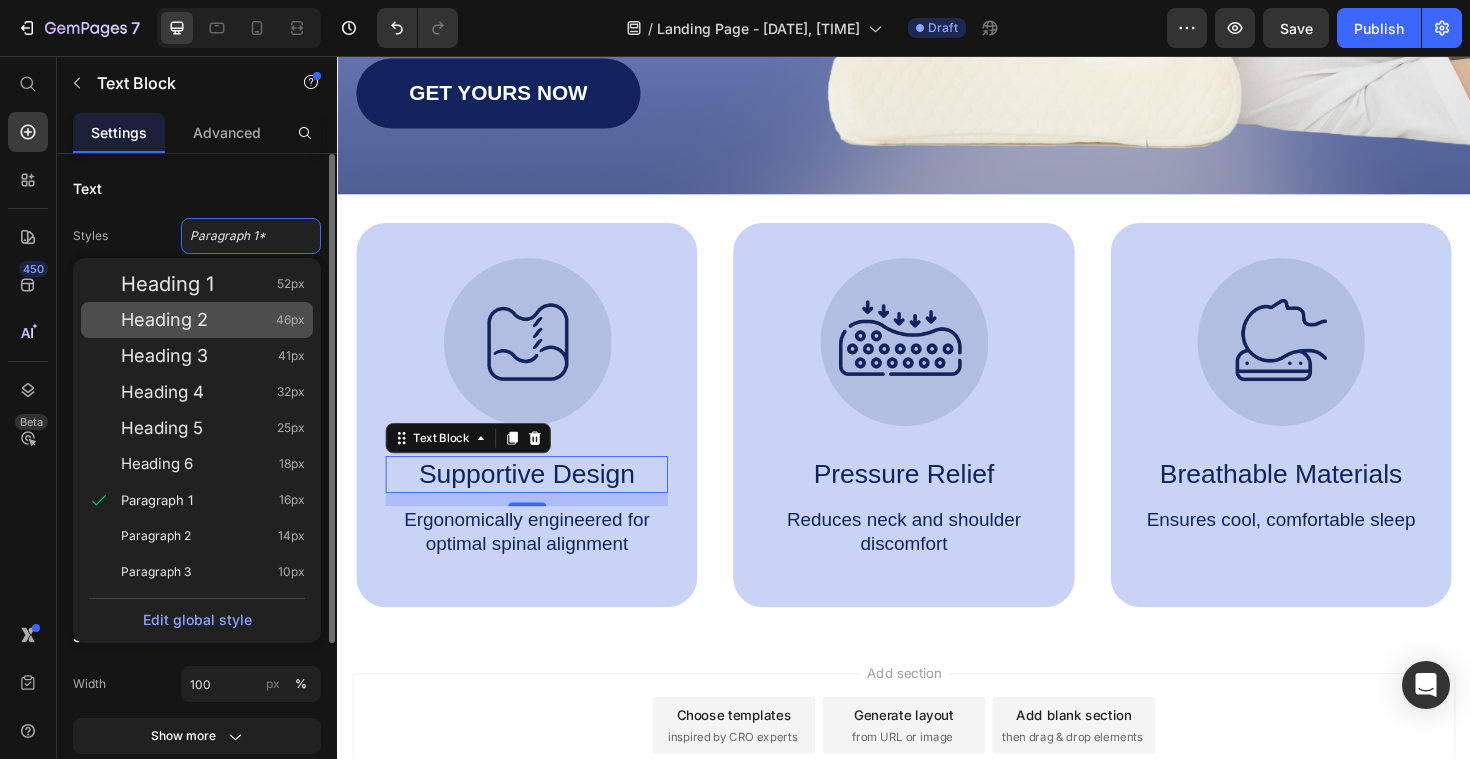 click on "Heading 2 46px" at bounding box center (213, 320) 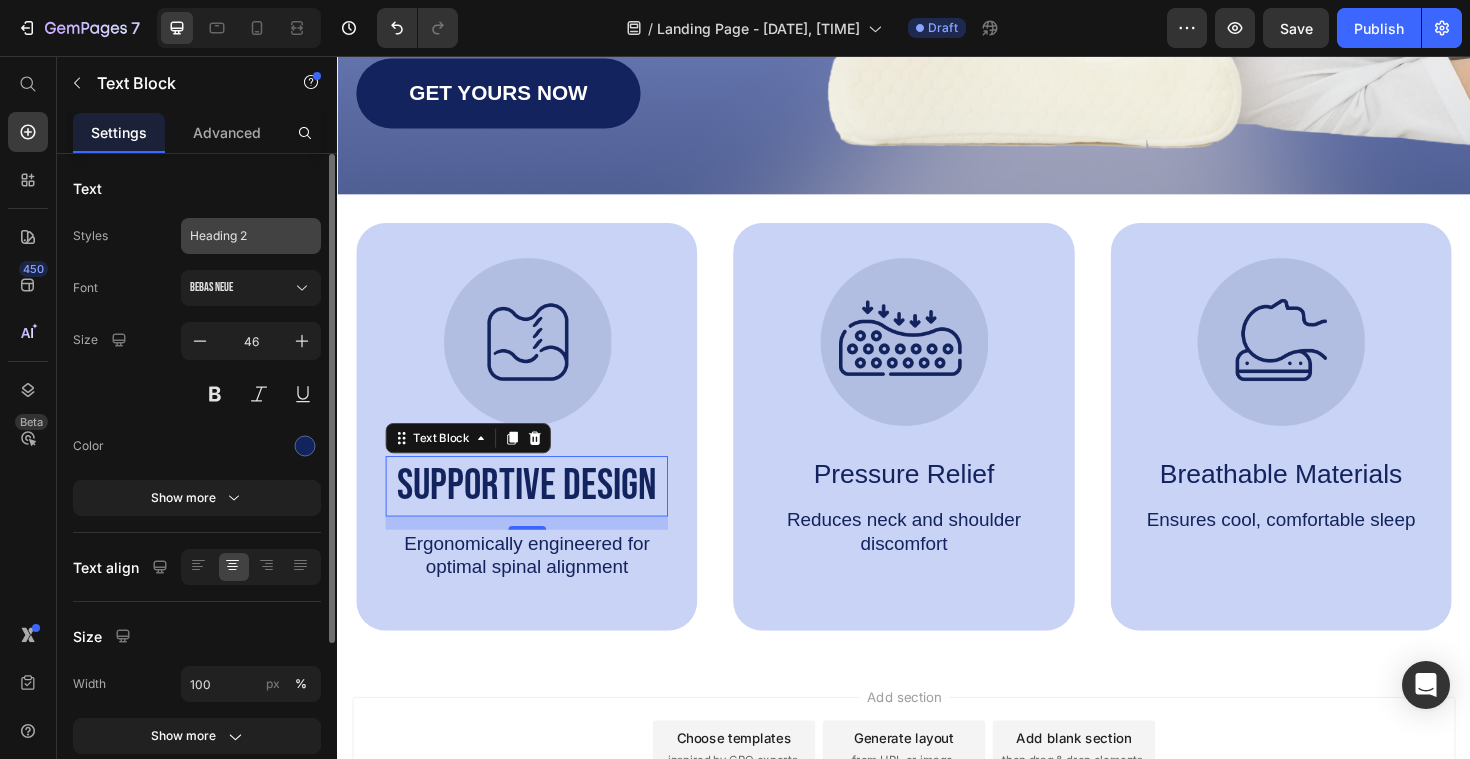 click on "Heading 2" at bounding box center [239, 236] 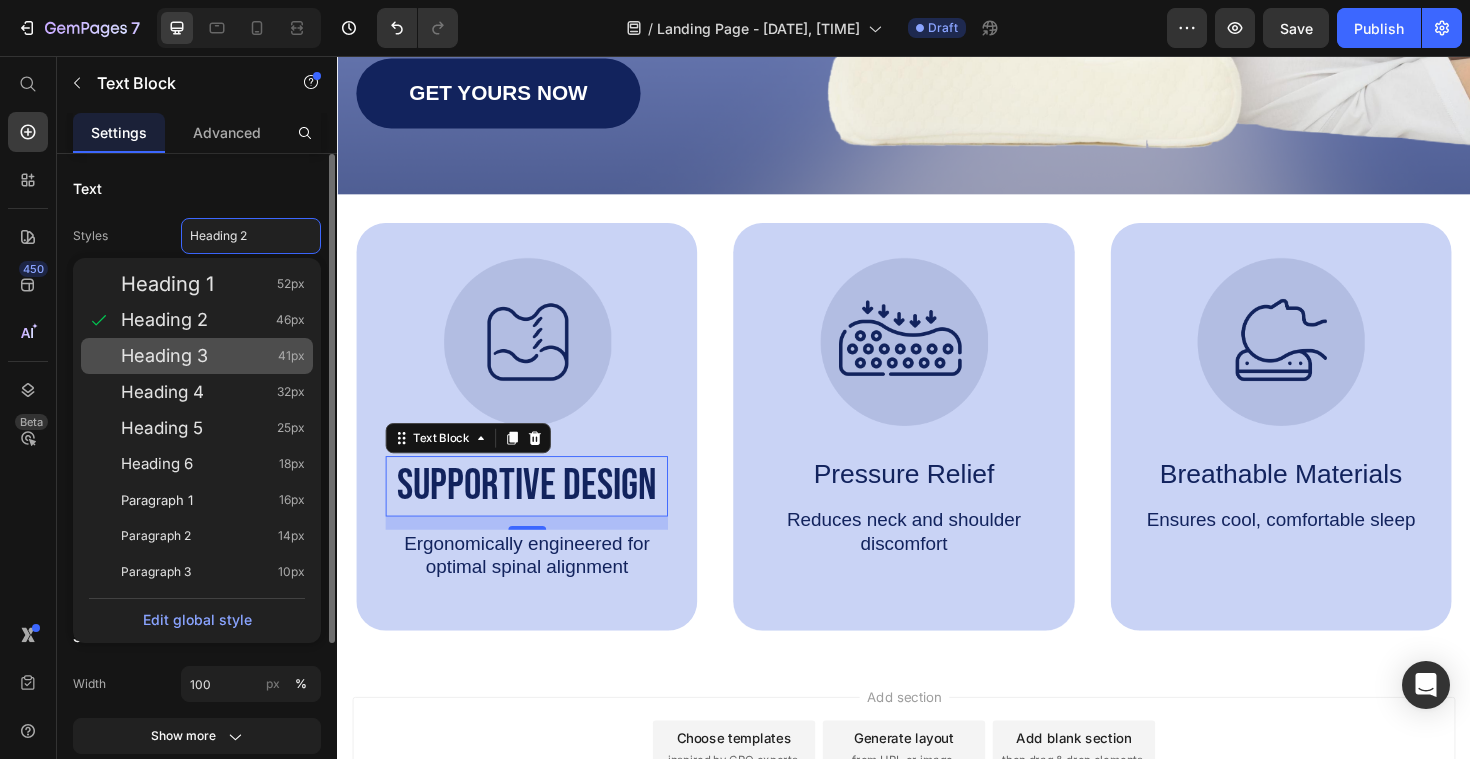 click on "Heading 3 41px" at bounding box center (213, 356) 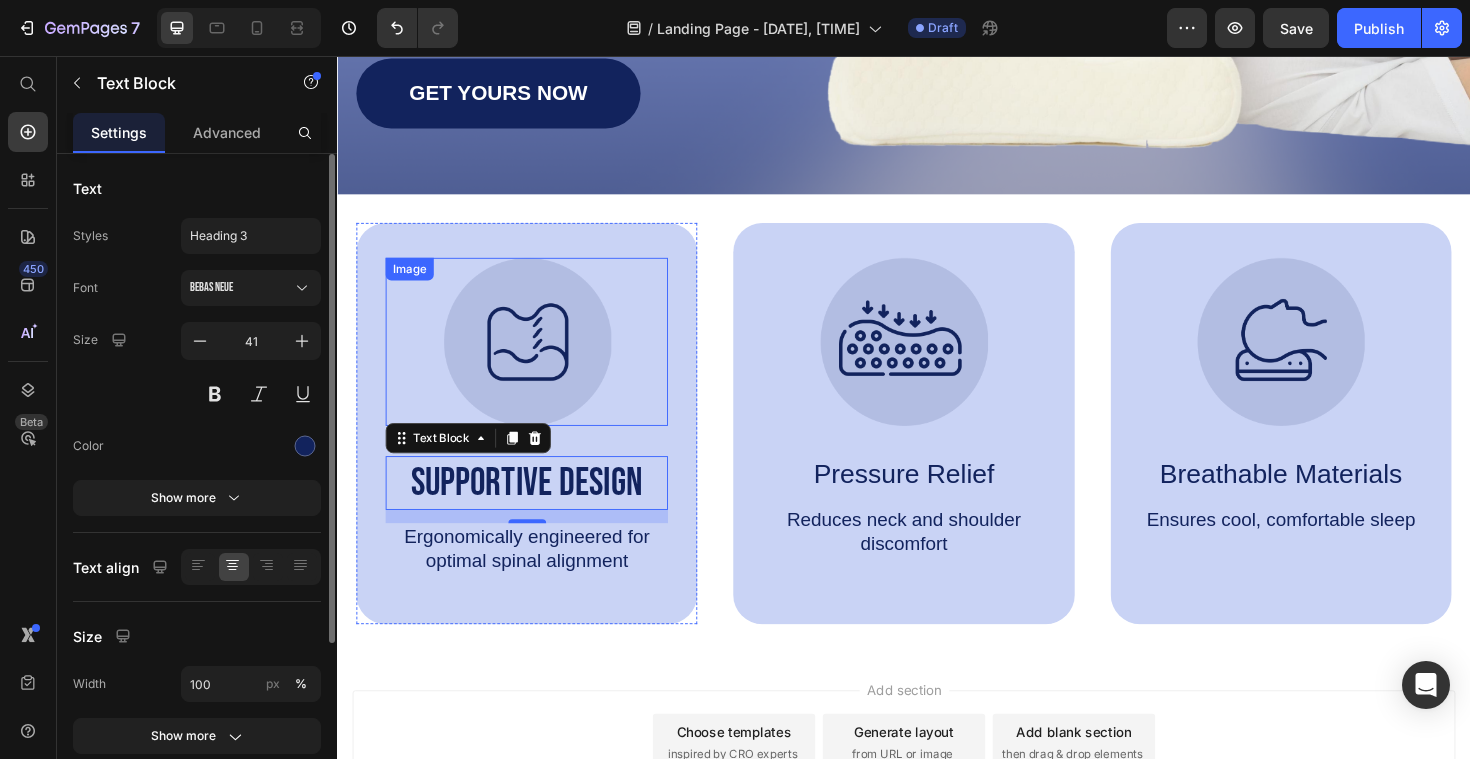 click at bounding box center [537, 359] 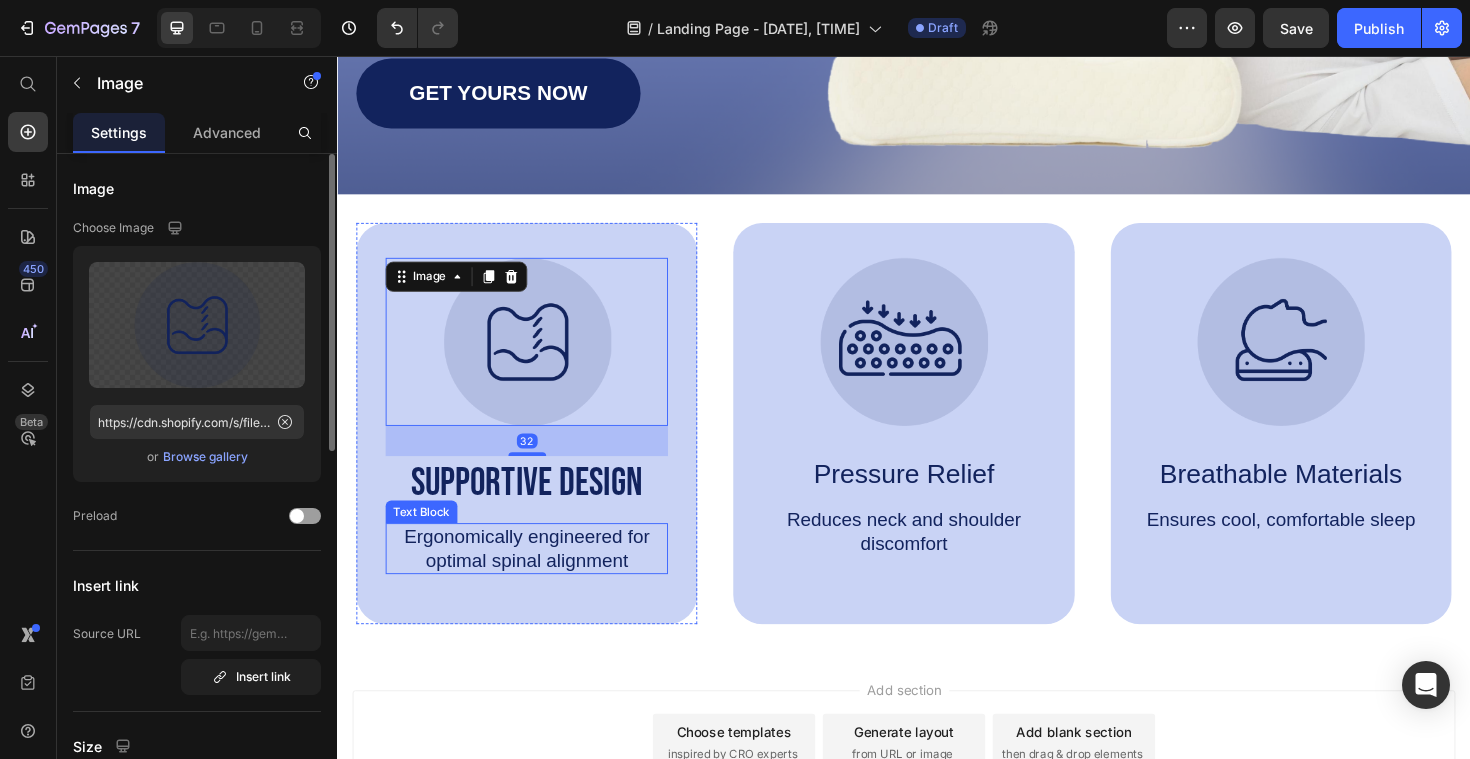 click on "Ergonomically engineered for optimal spinal alignment" at bounding box center [537, 578] 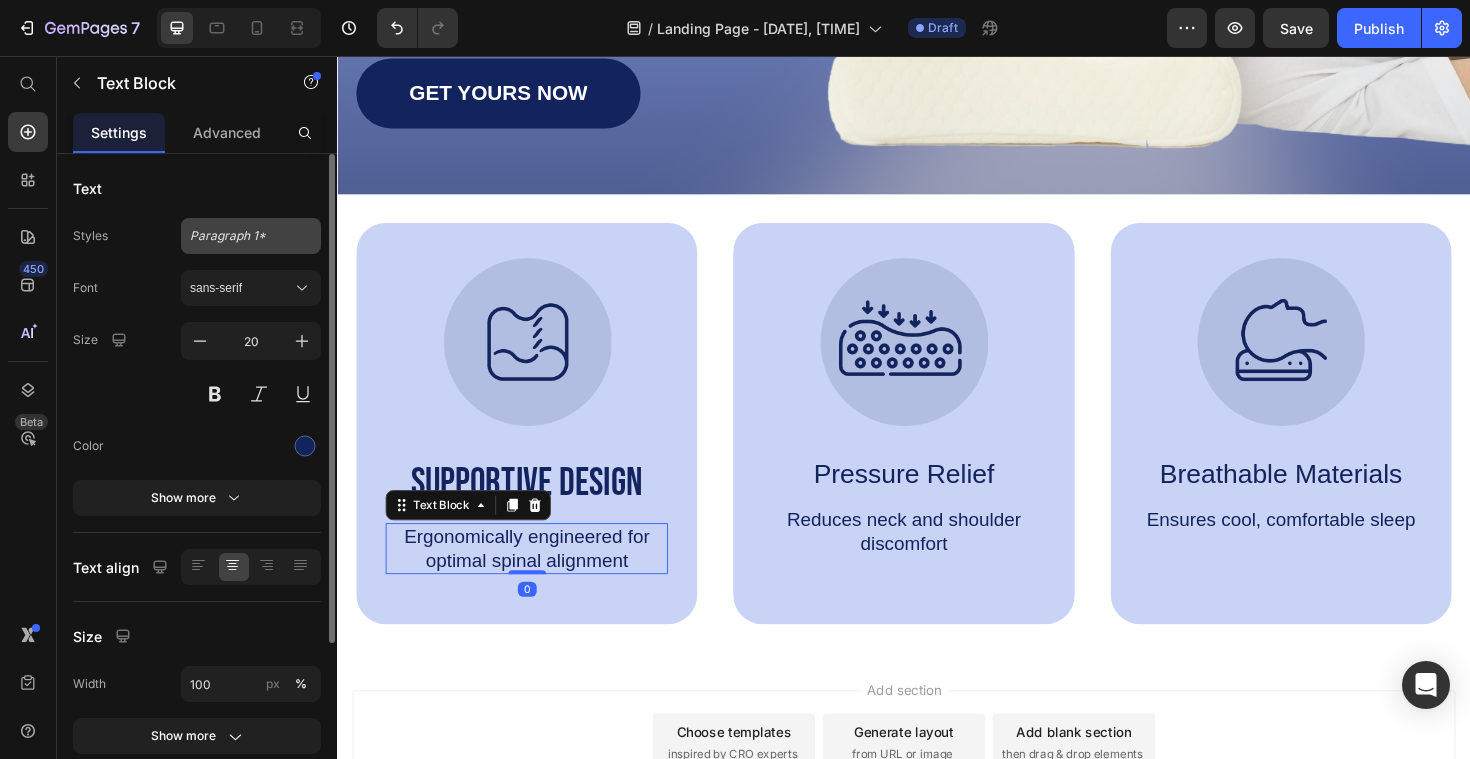 click on "Paragraph 1*" 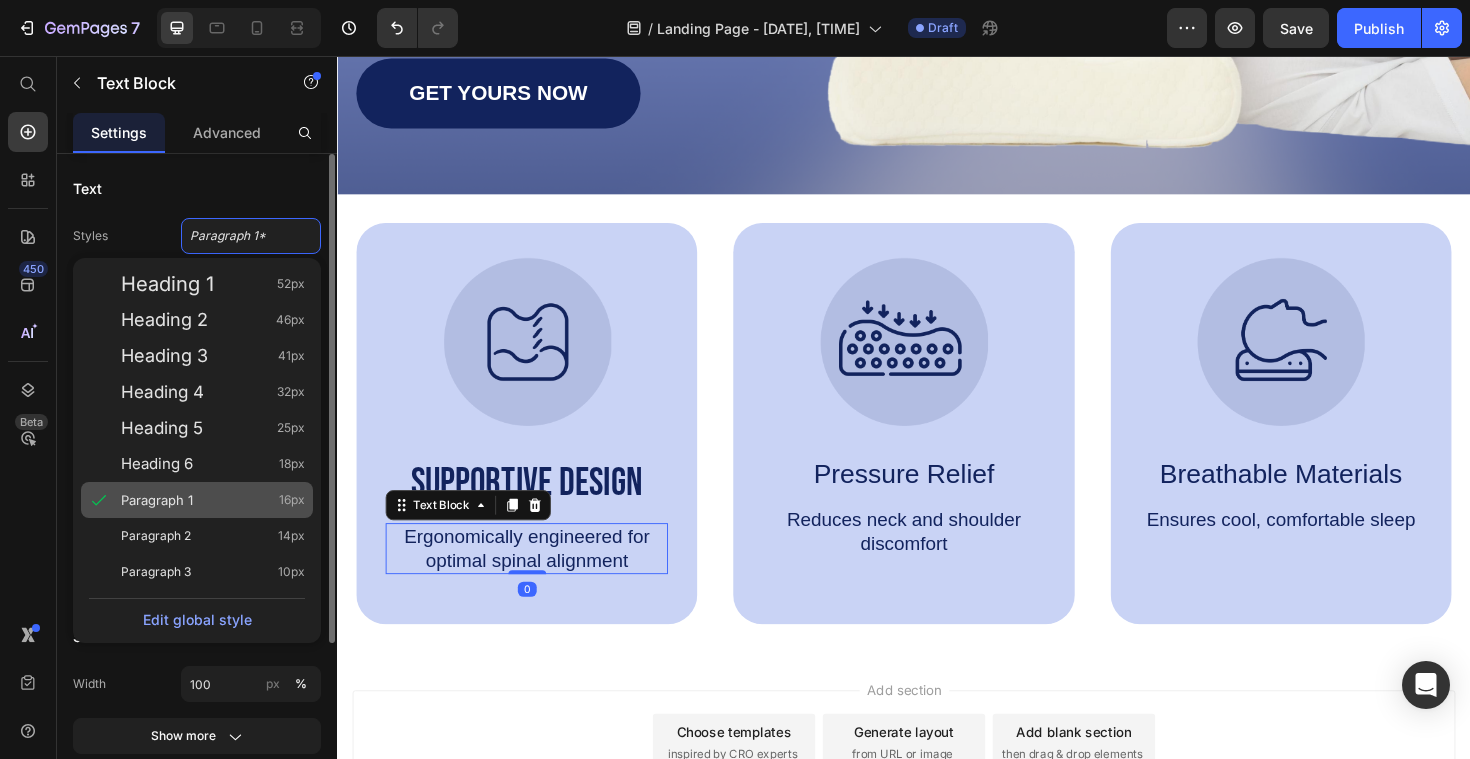 click on "Paragraph 1 16px" at bounding box center [213, 500] 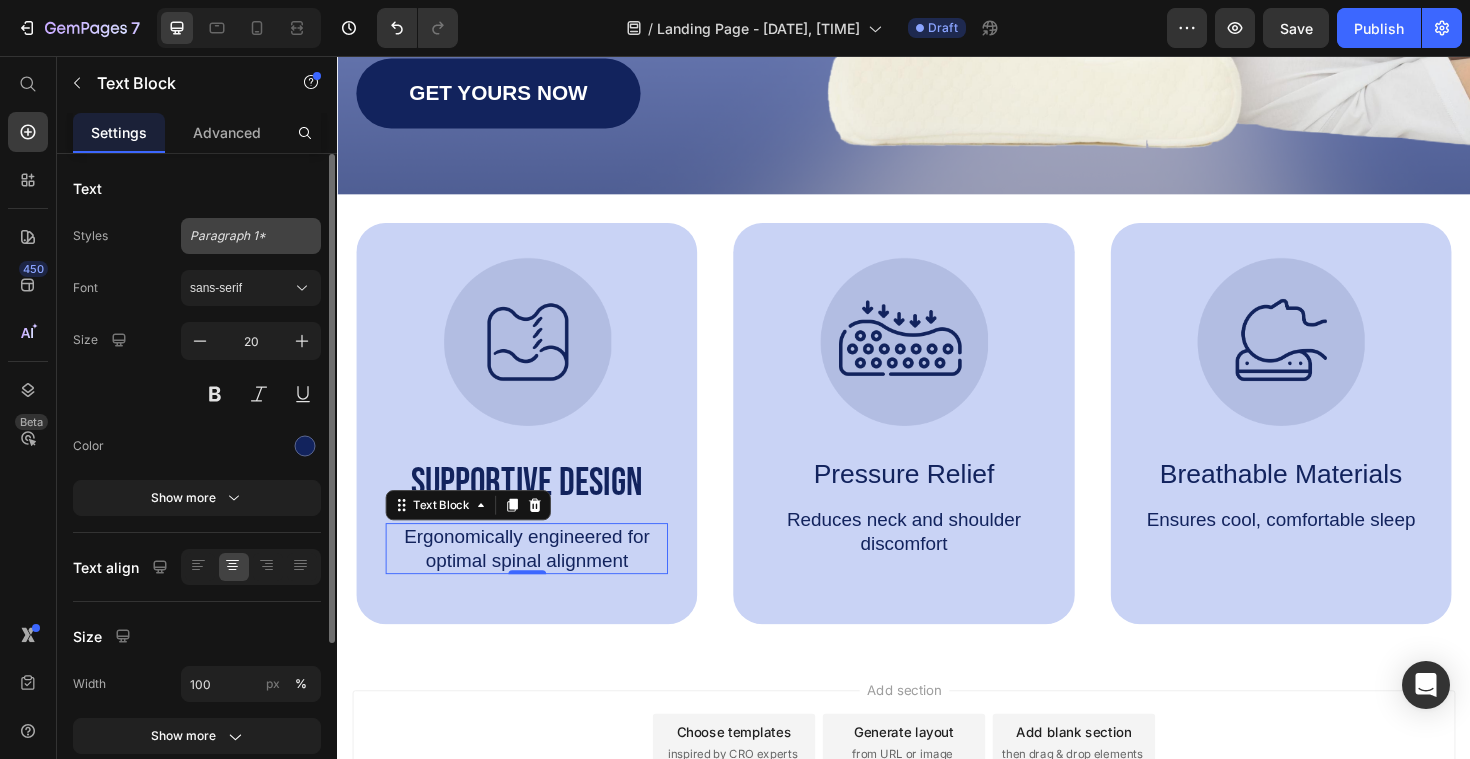 click on "Paragraph 1*" at bounding box center (251, 236) 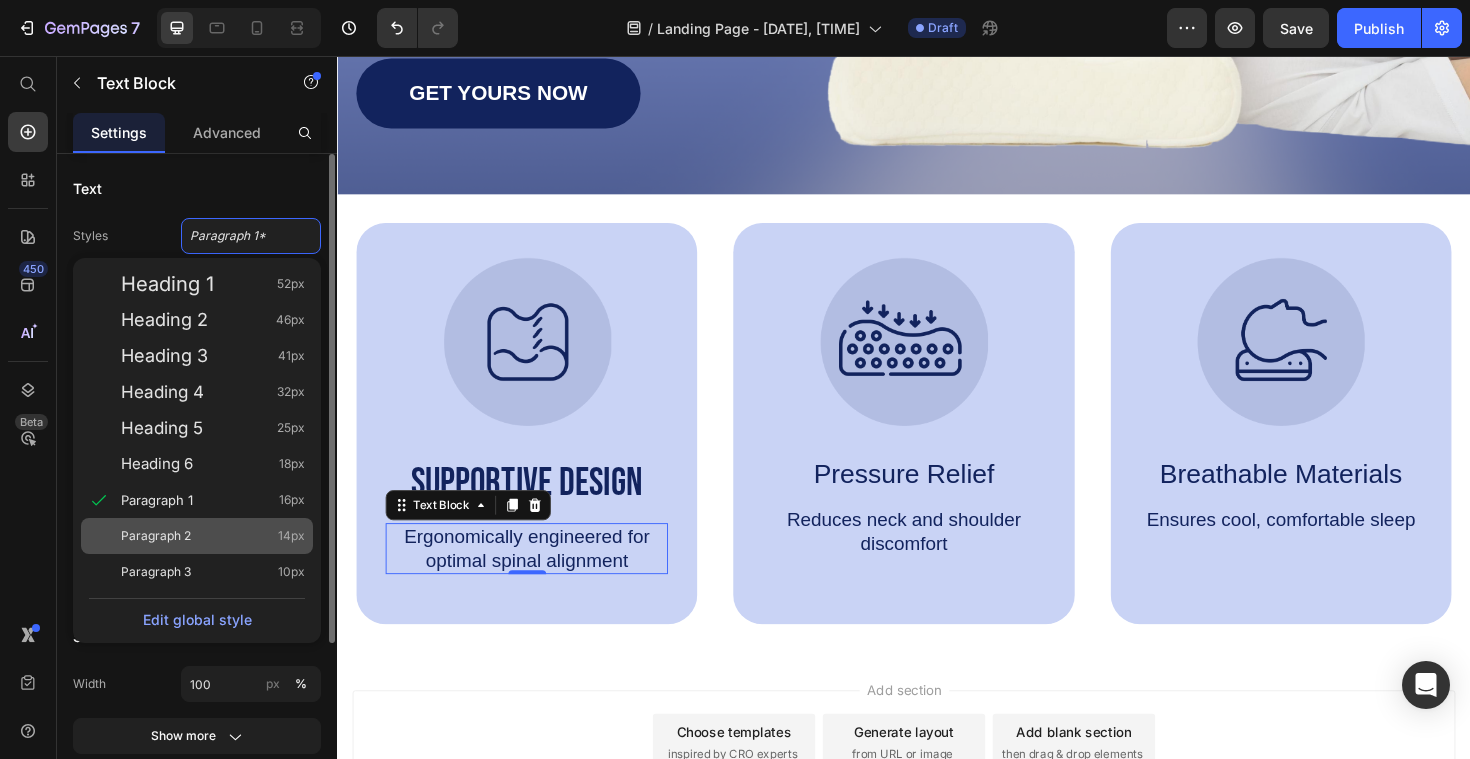 click on "Paragraph 2 14px" 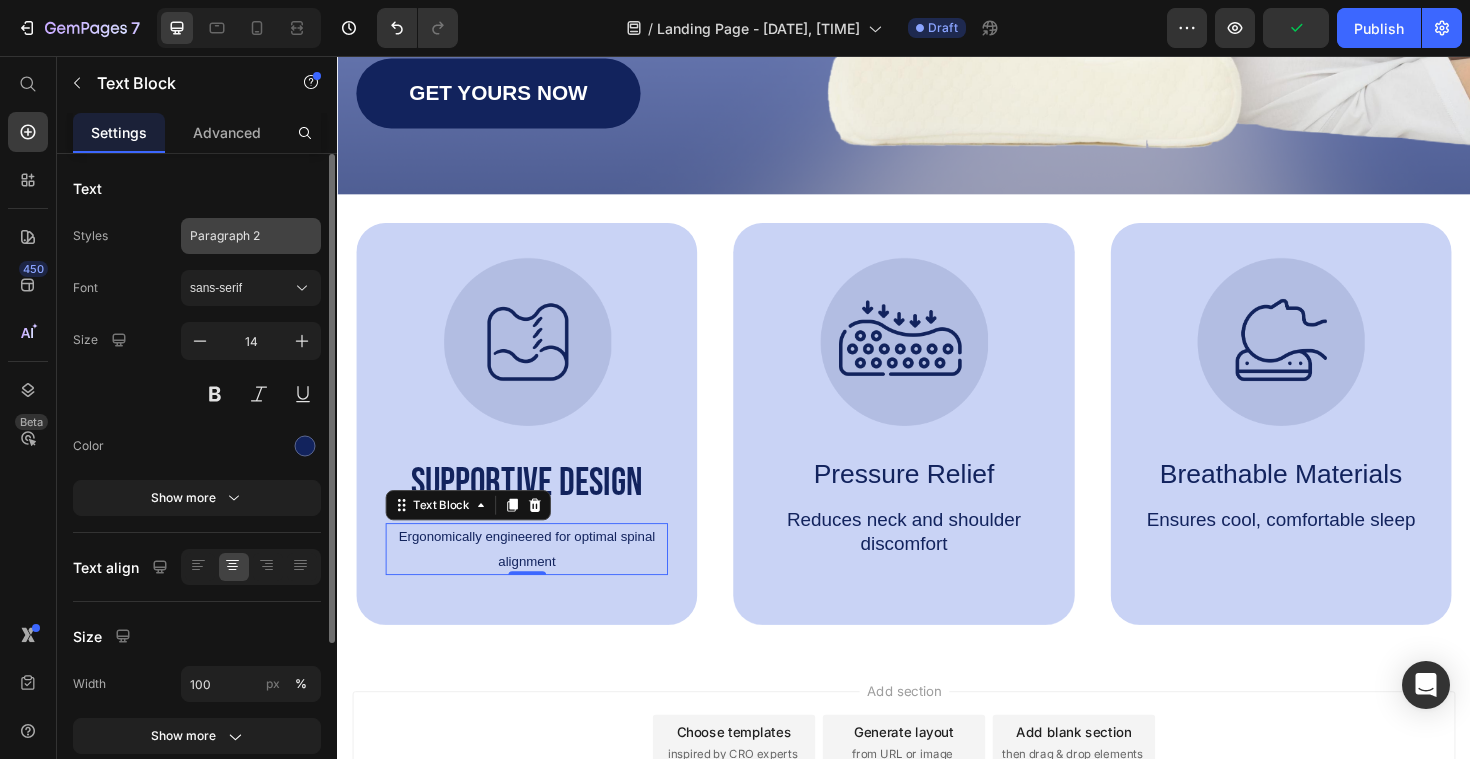 click on "Paragraph 2" at bounding box center [239, 236] 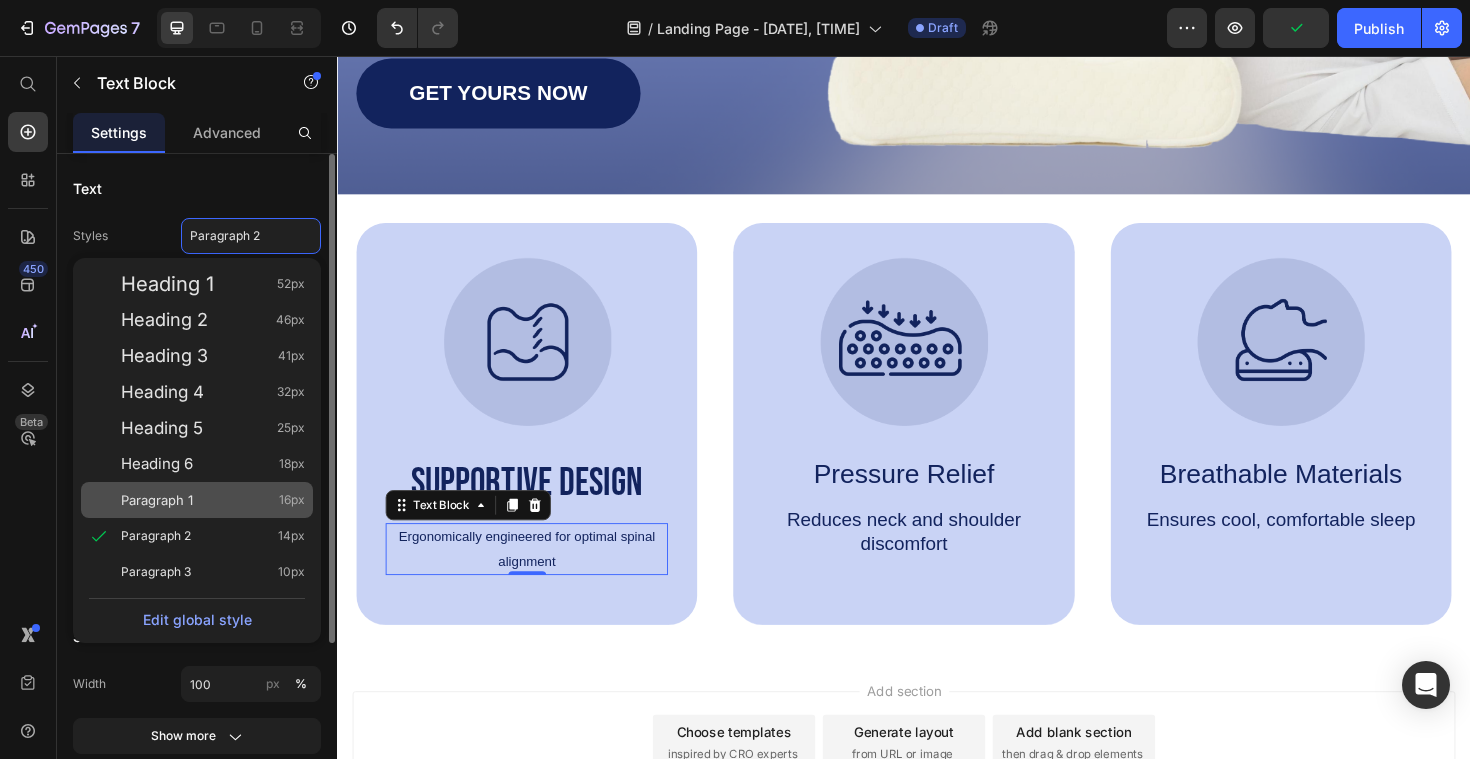 click on "Paragraph 1 16px" at bounding box center [213, 500] 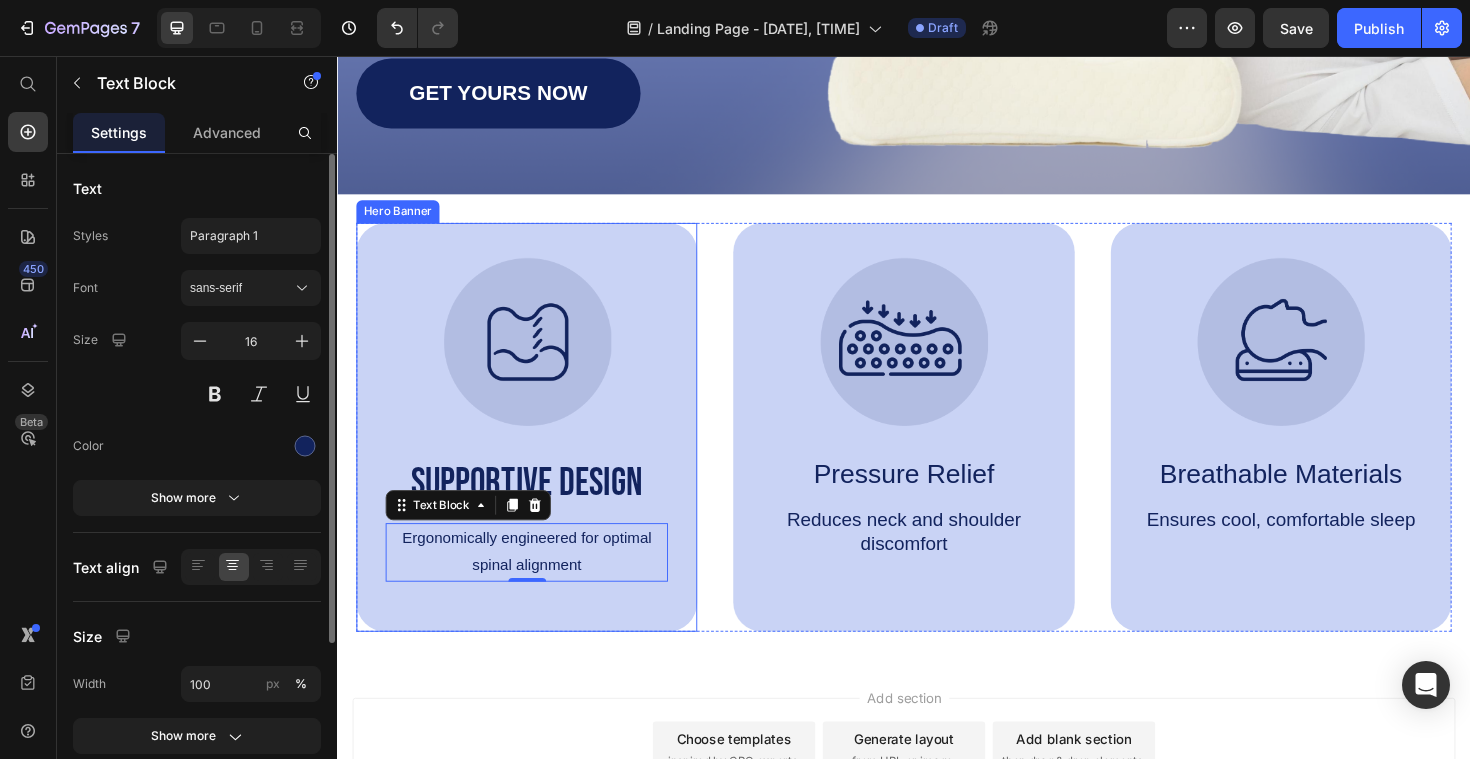 click on "Image Supportive Design Text Block Ergonomically engineered for optimal spinal alignment Text Block   0" at bounding box center [537, 449] 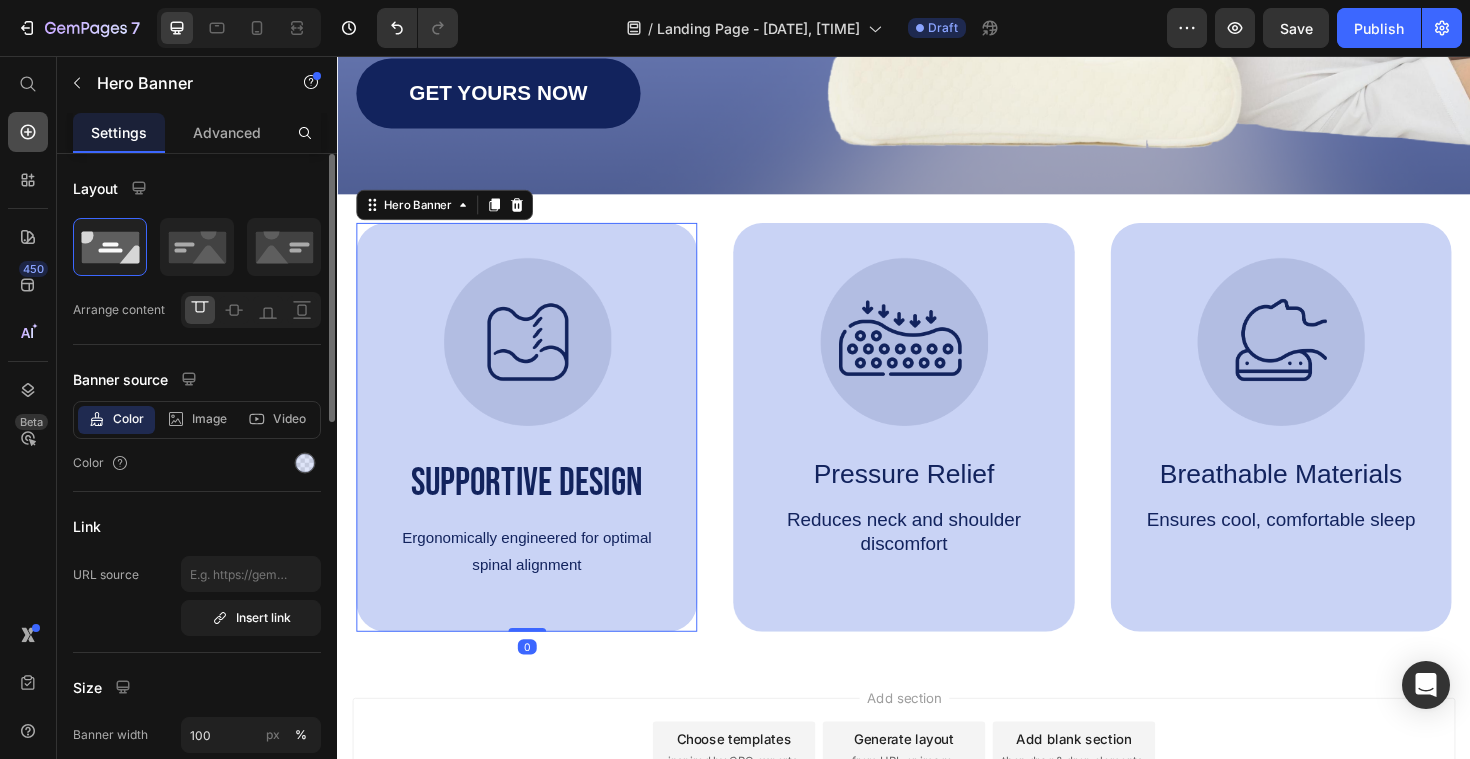 click 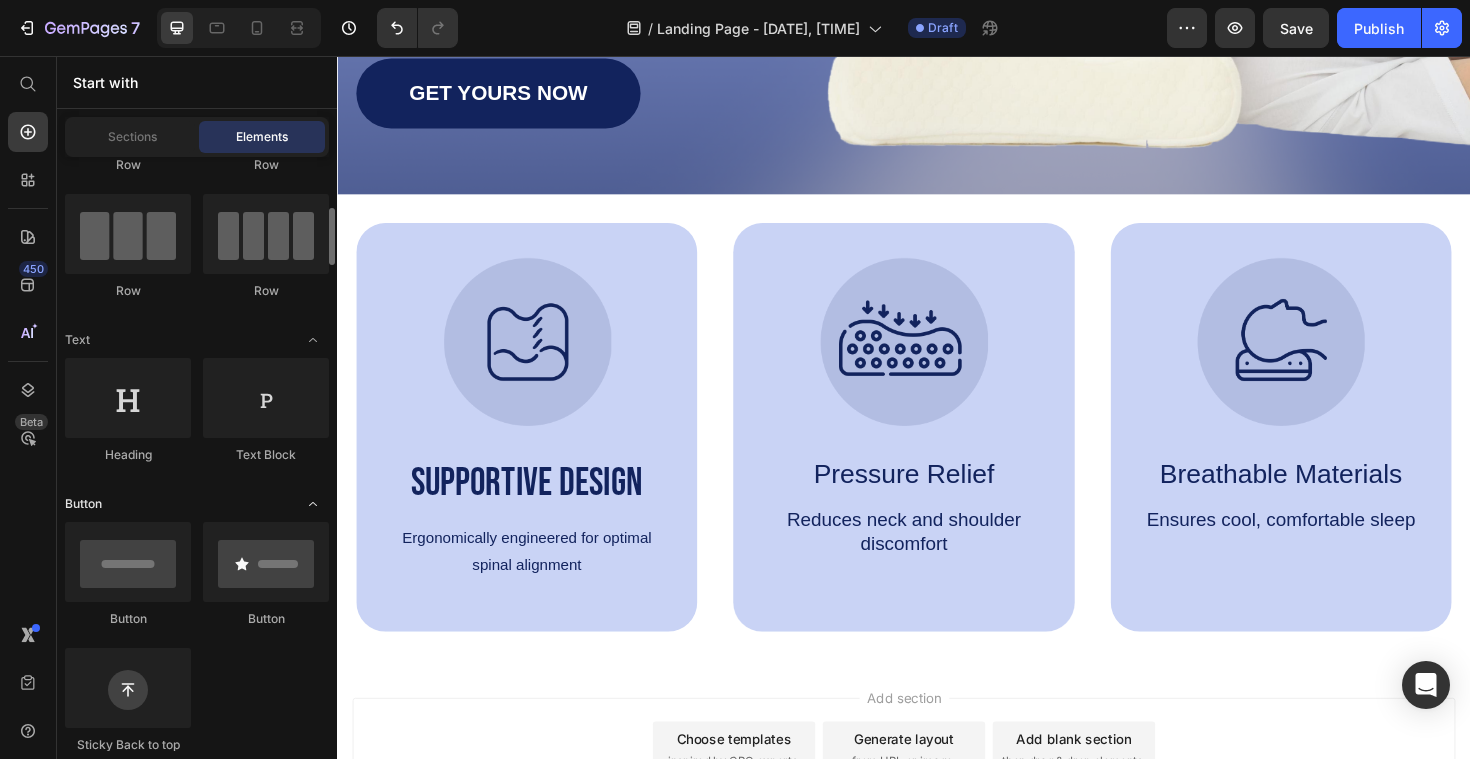 scroll, scrollTop: 168, scrollLeft: 0, axis: vertical 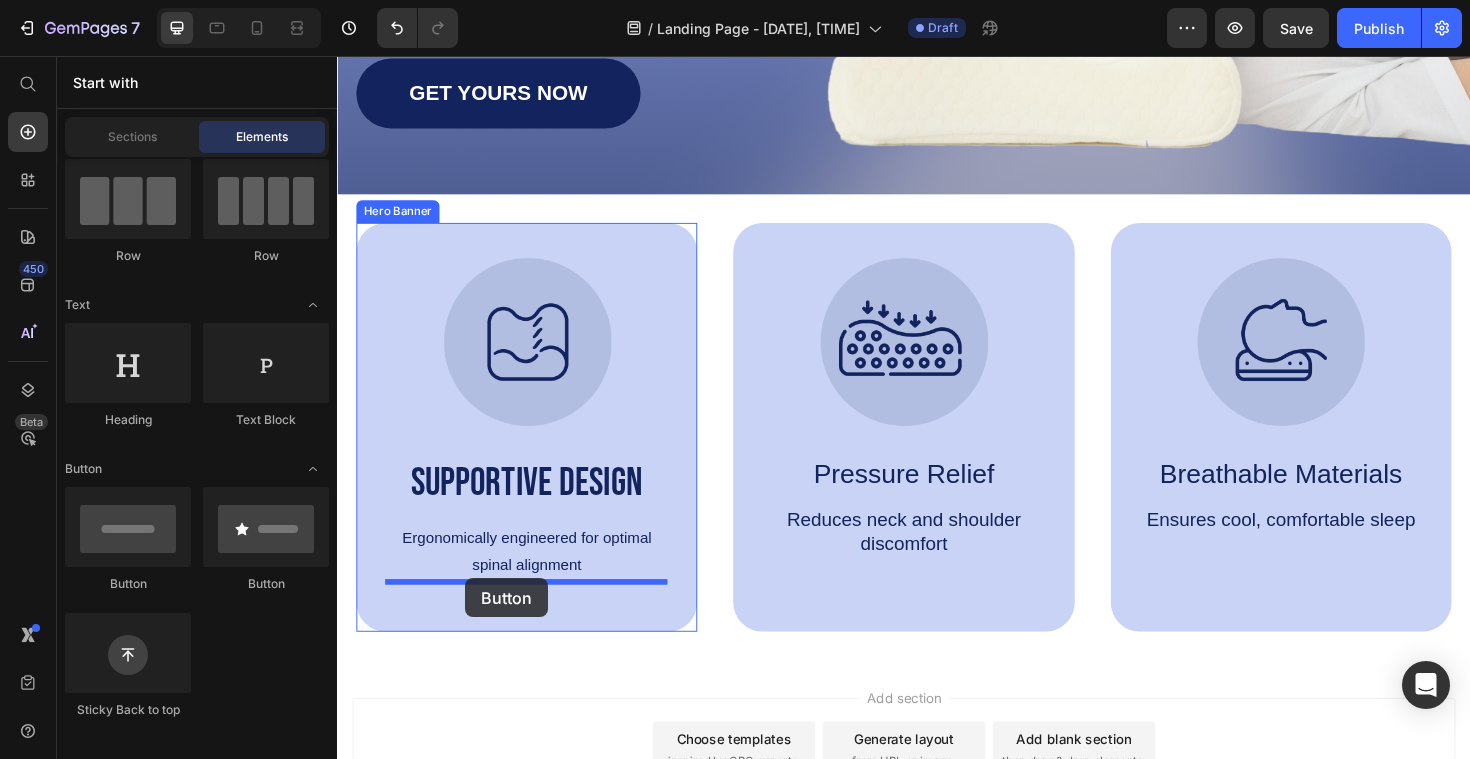 drag, startPoint x: 495, startPoint y: 591, endPoint x: 473, endPoint y: 609, distance: 28.42534 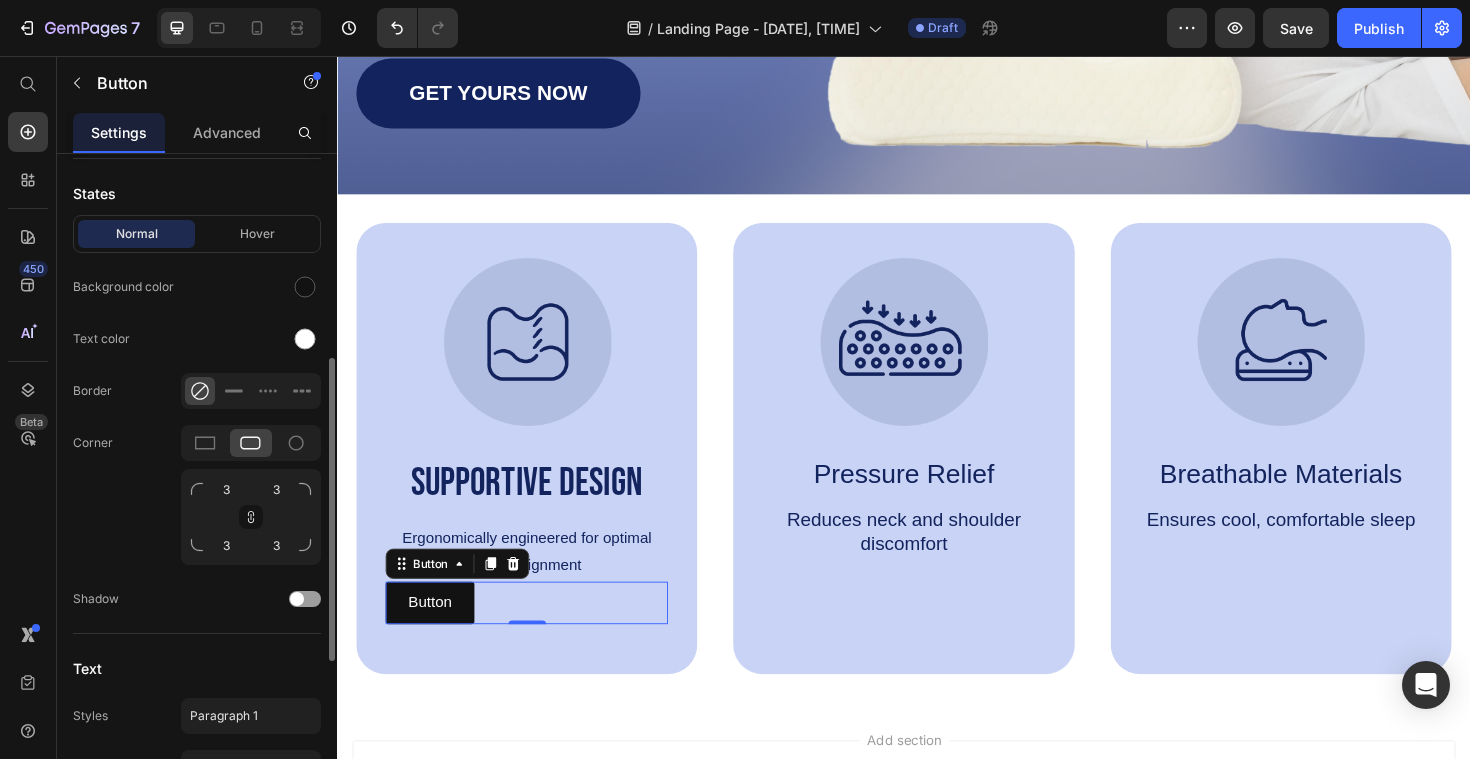 scroll, scrollTop: 443, scrollLeft: 0, axis: vertical 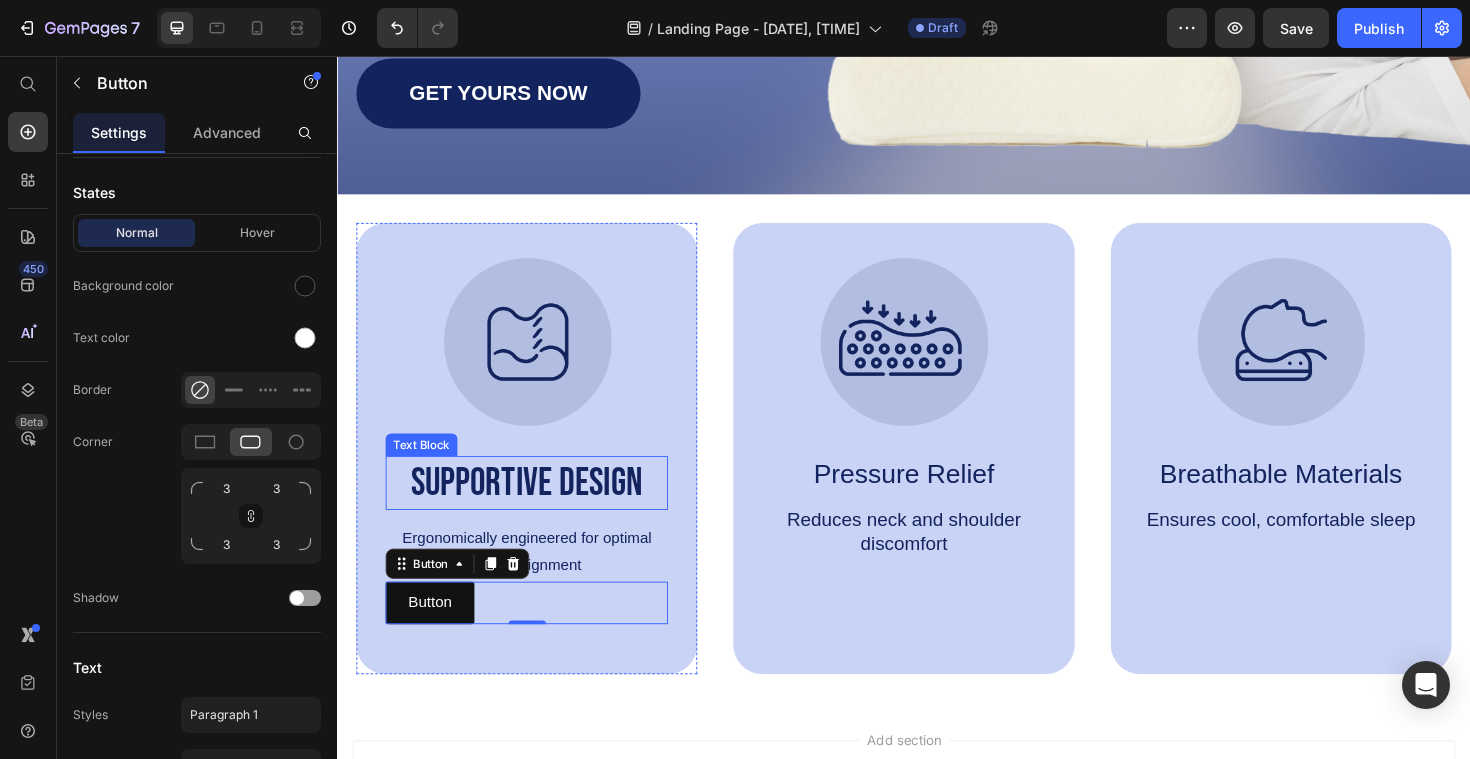 click on "Supportive Design" at bounding box center (537, 508) 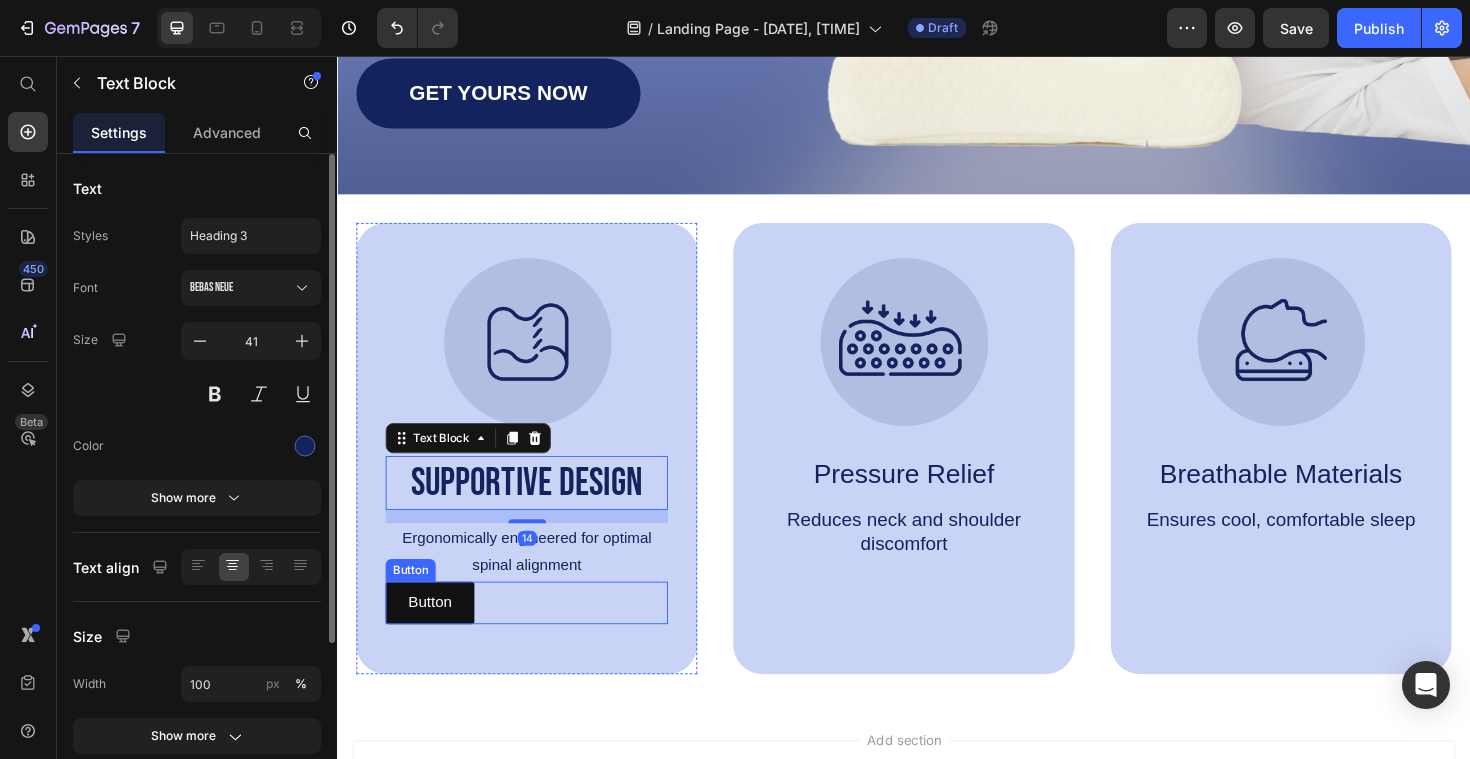 click on "Button Button" at bounding box center (537, 635) 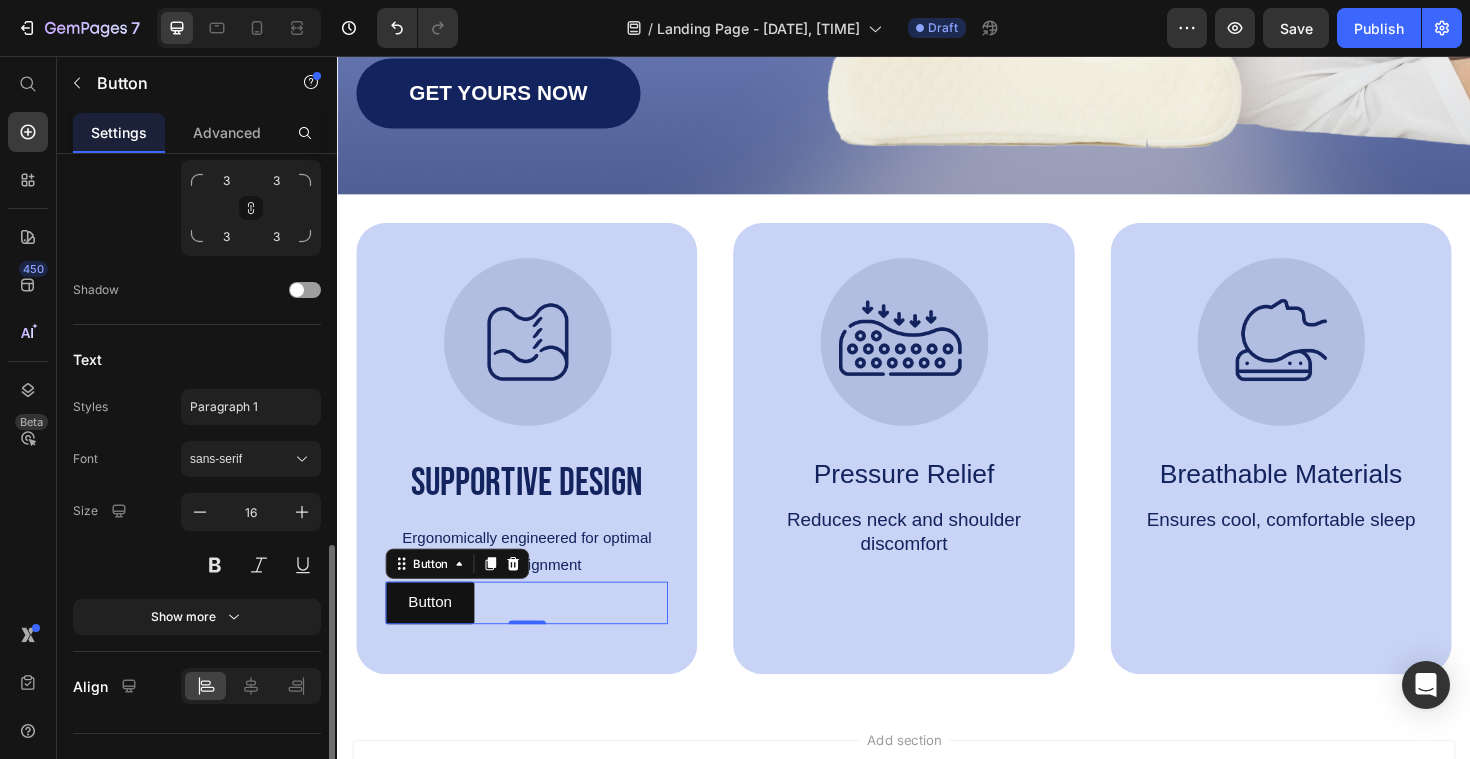 scroll, scrollTop: 783, scrollLeft: 0, axis: vertical 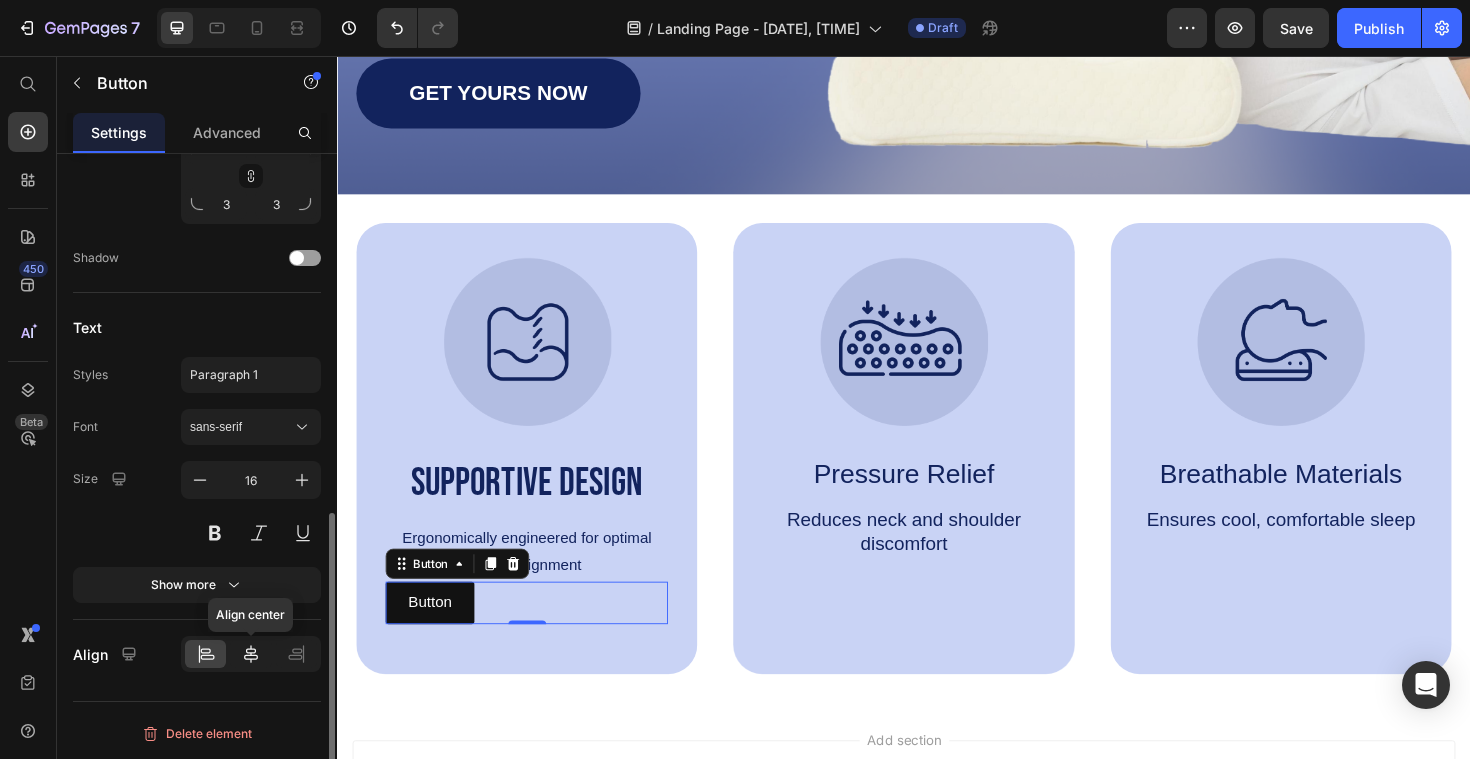 click 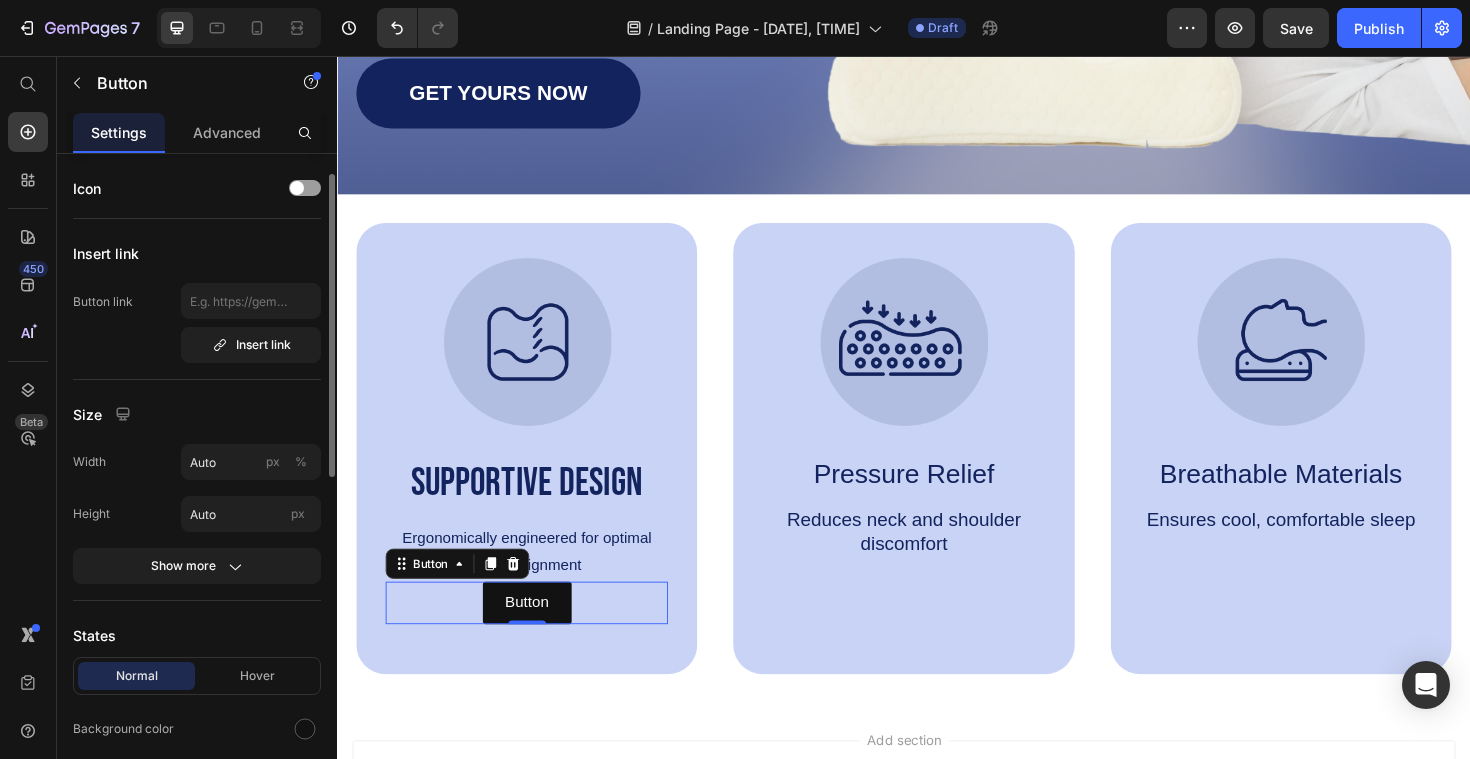 scroll, scrollTop: 65, scrollLeft: 0, axis: vertical 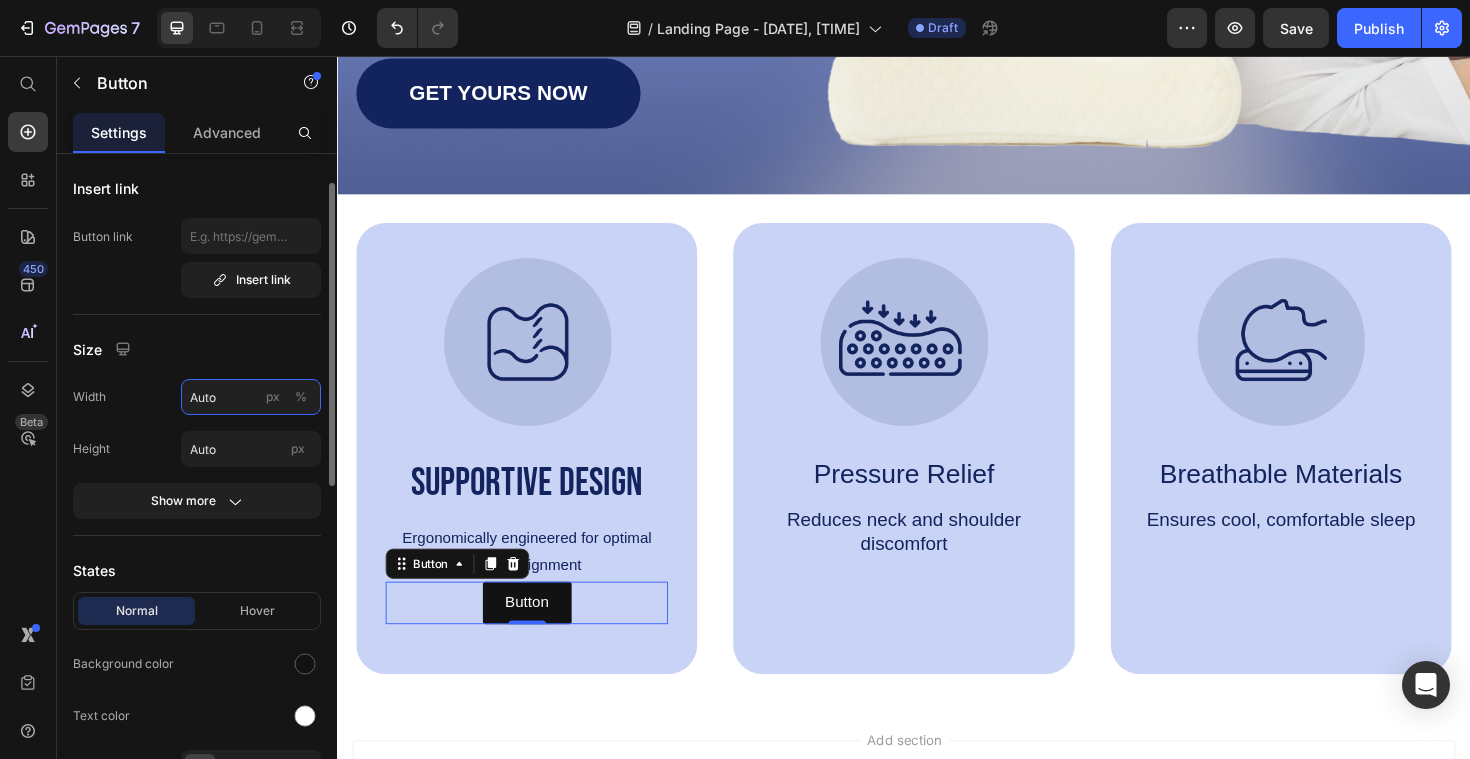 click on "Auto" at bounding box center (251, 397) 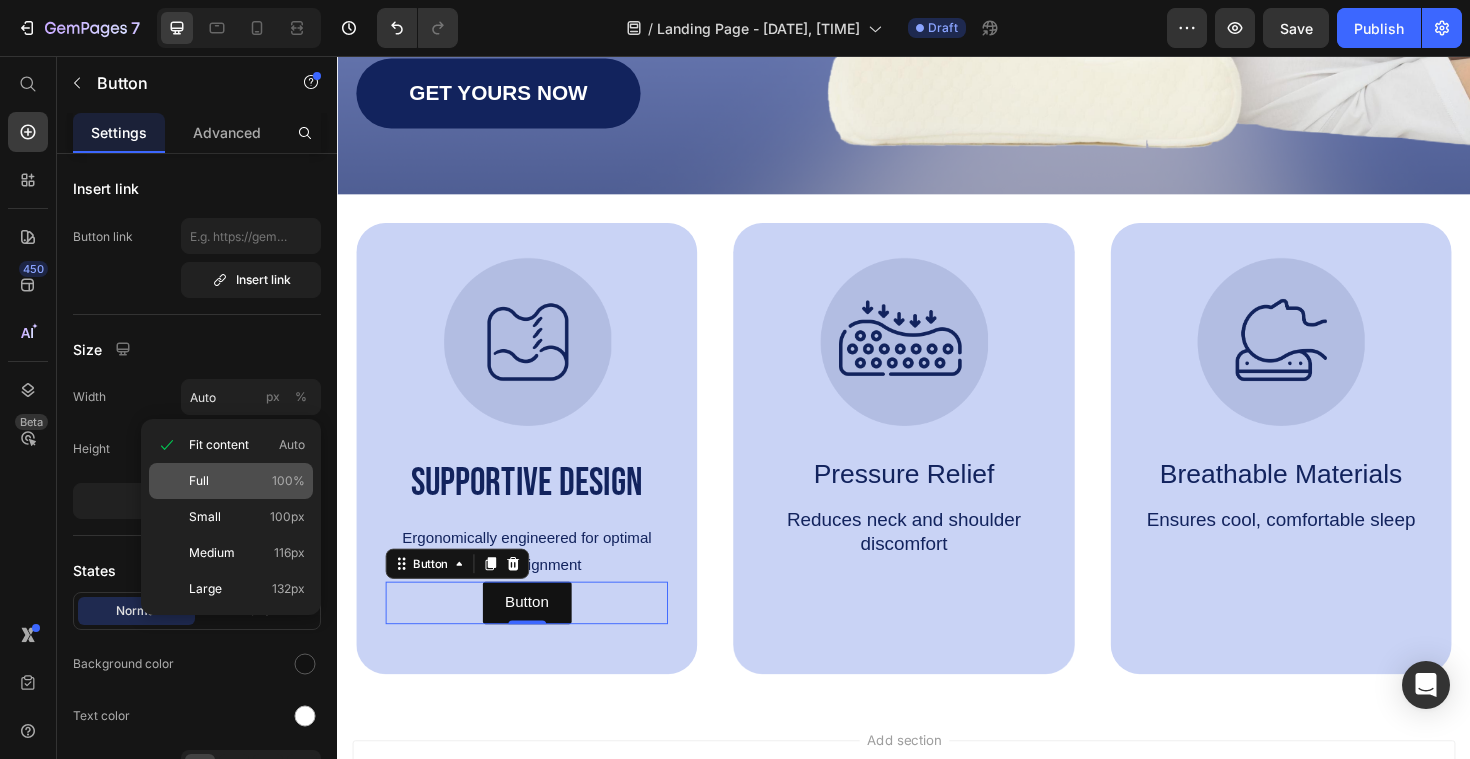 click on "Full 100%" at bounding box center [247, 481] 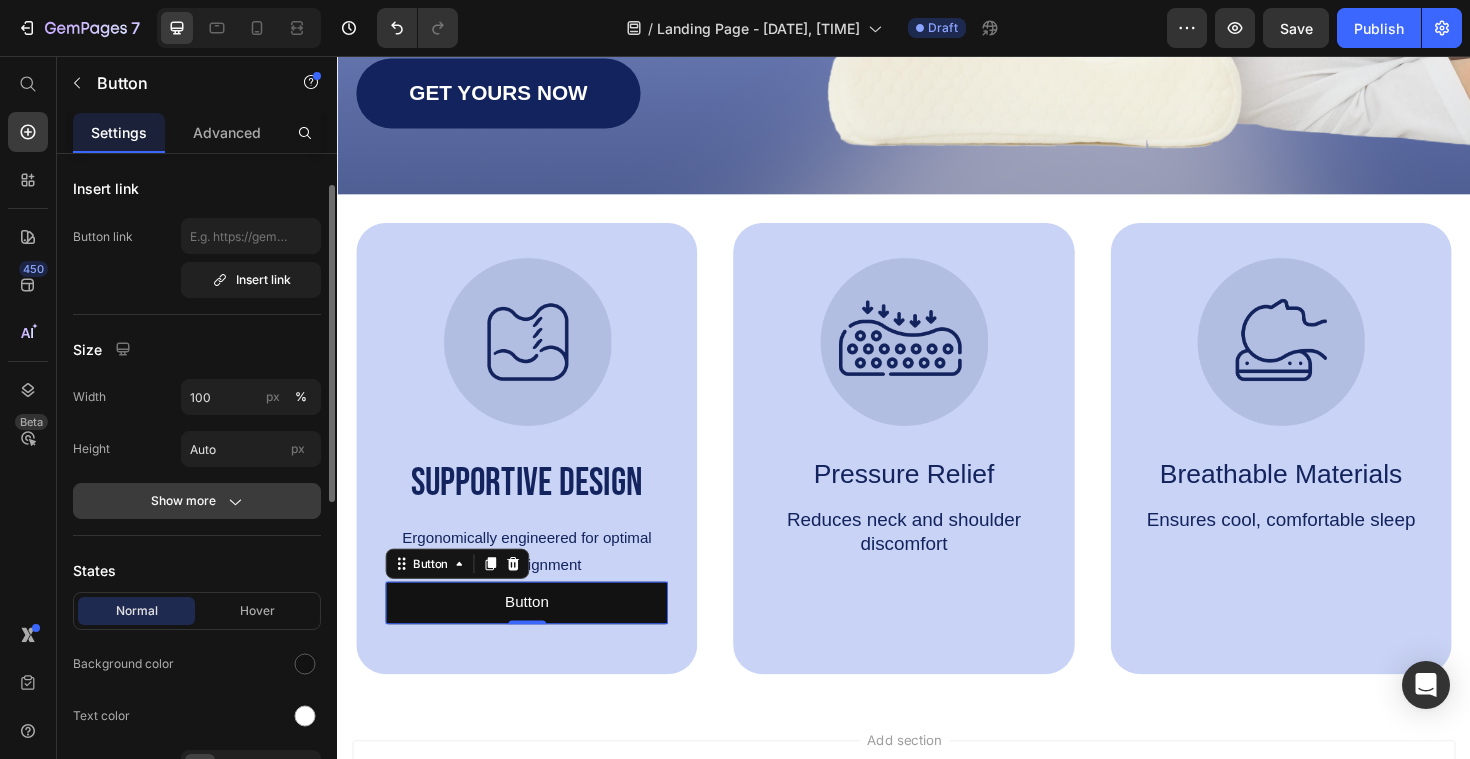 click 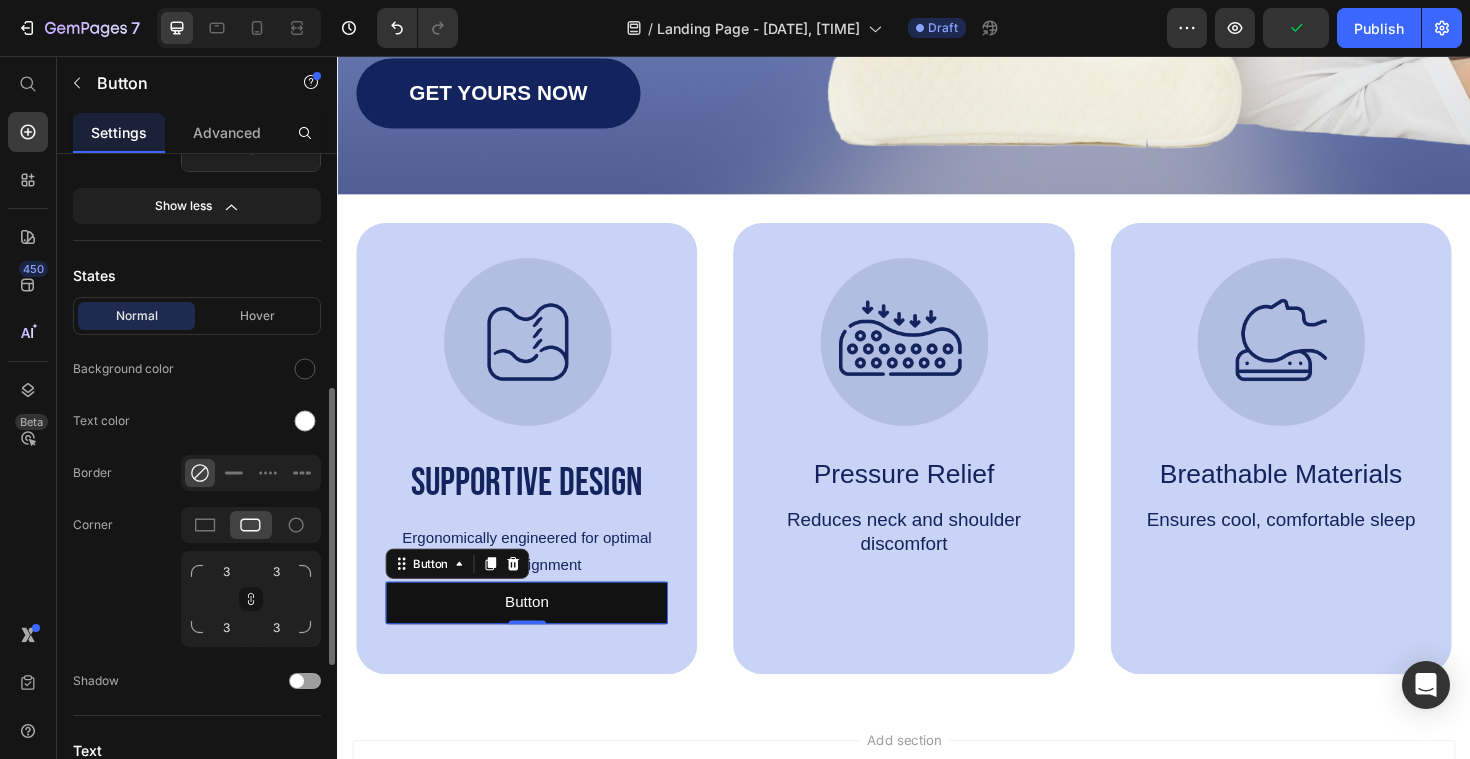 scroll, scrollTop: 571, scrollLeft: 0, axis: vertical 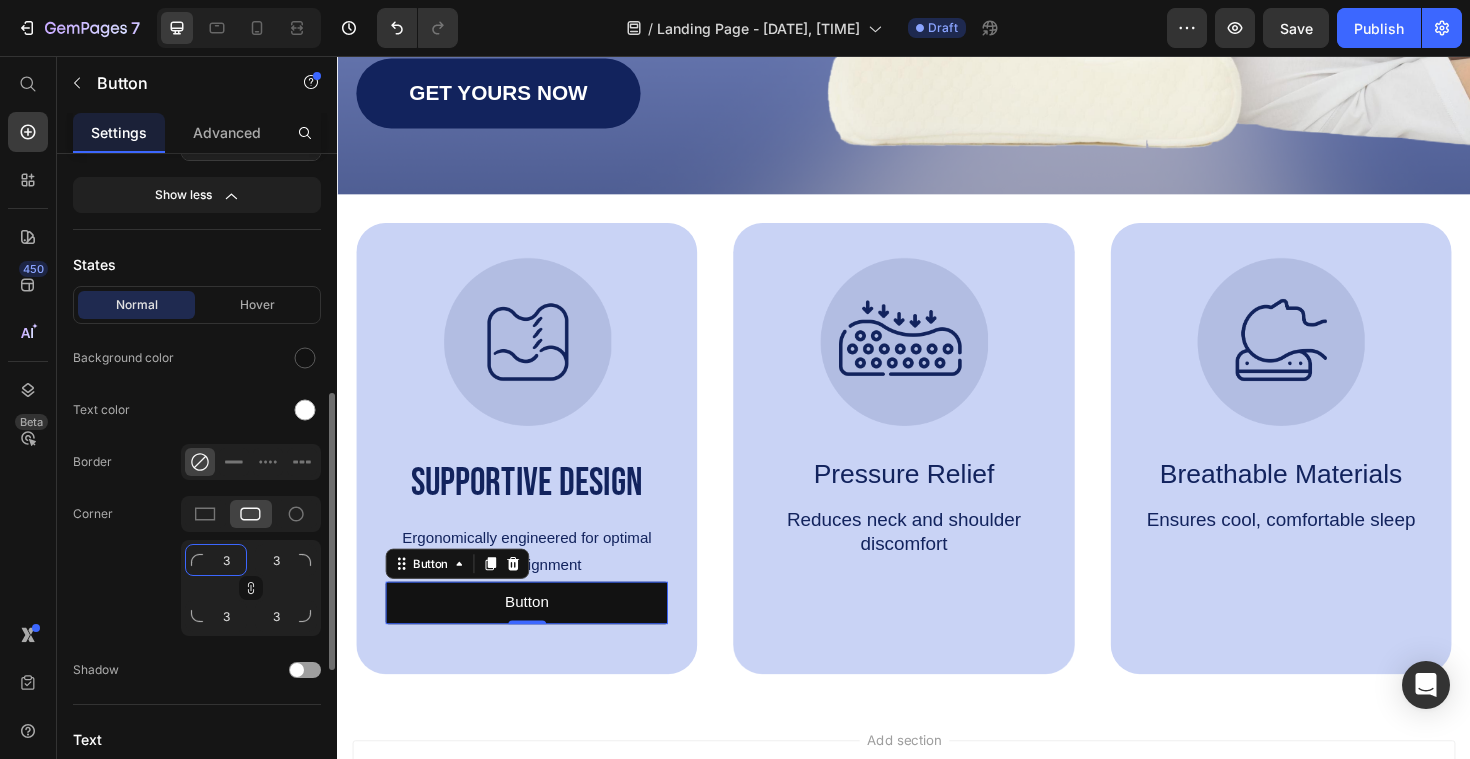 click on "3" 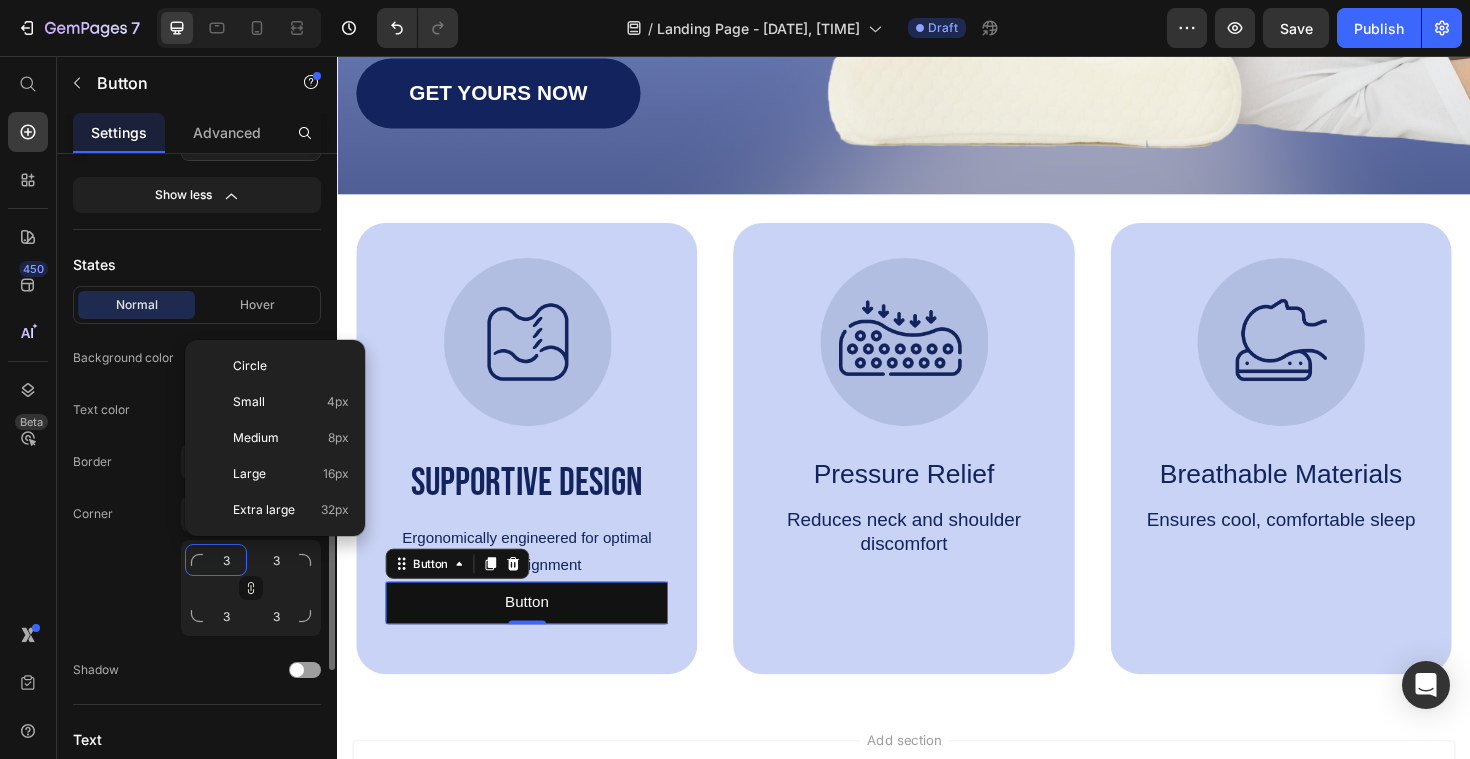 type on "1" 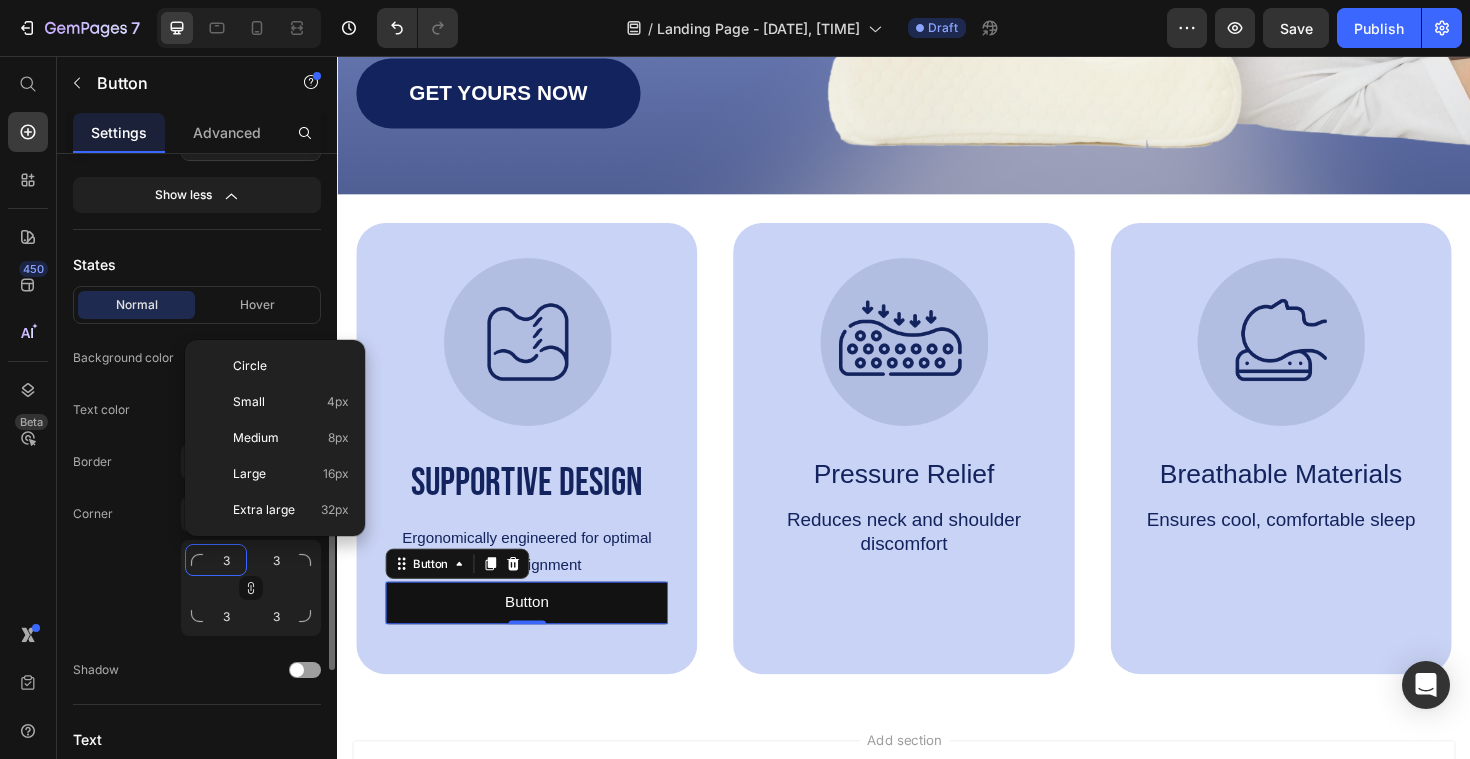 type on "1" 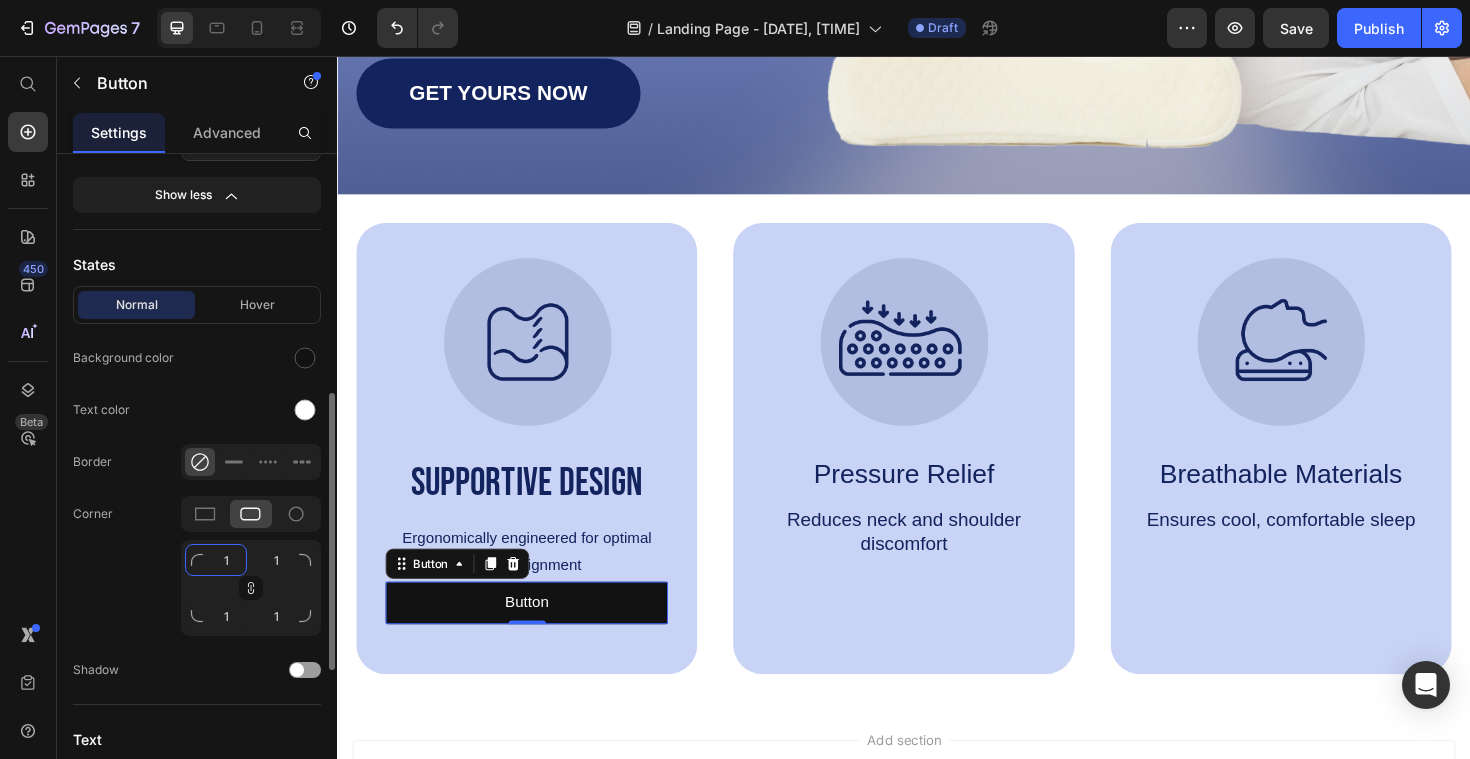 type on "10" 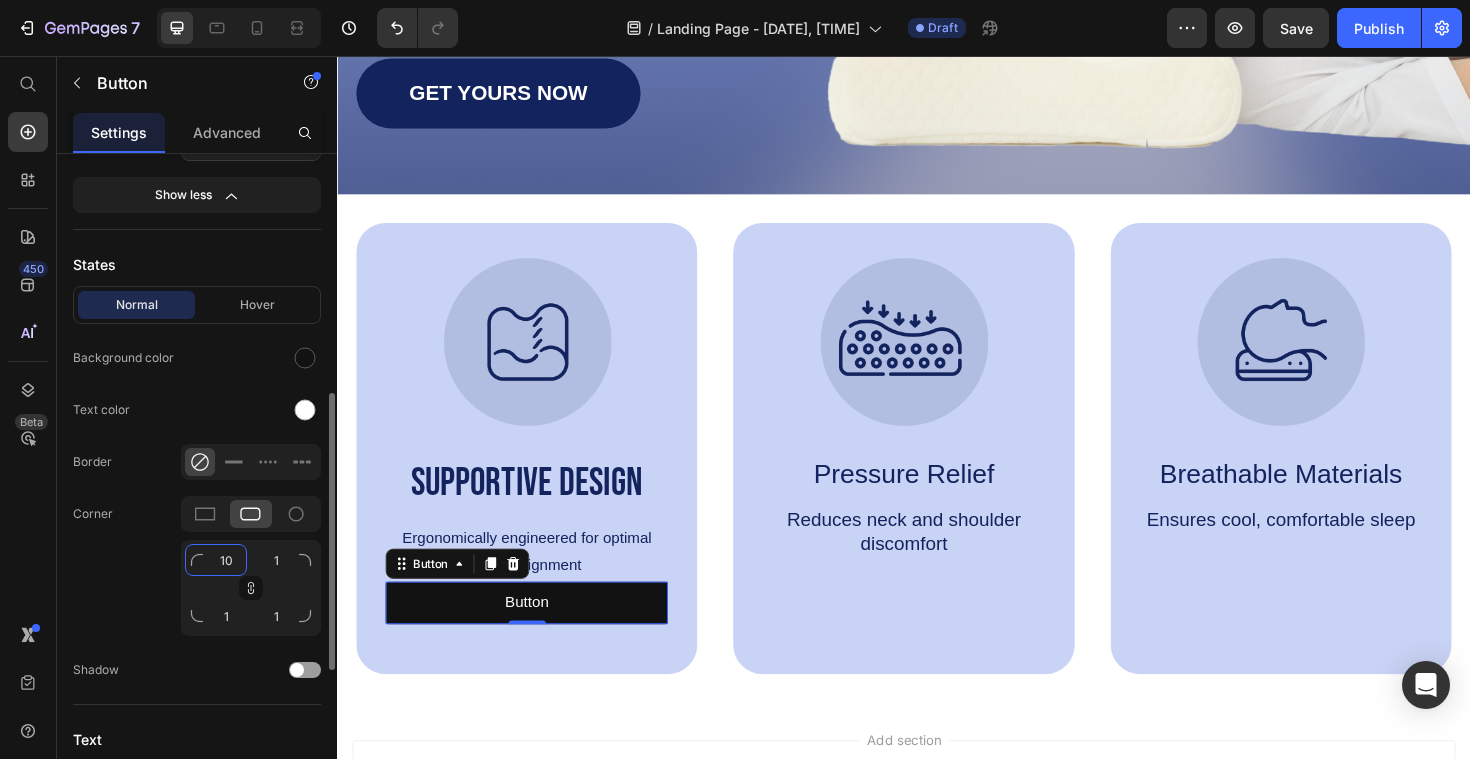 type on "10" 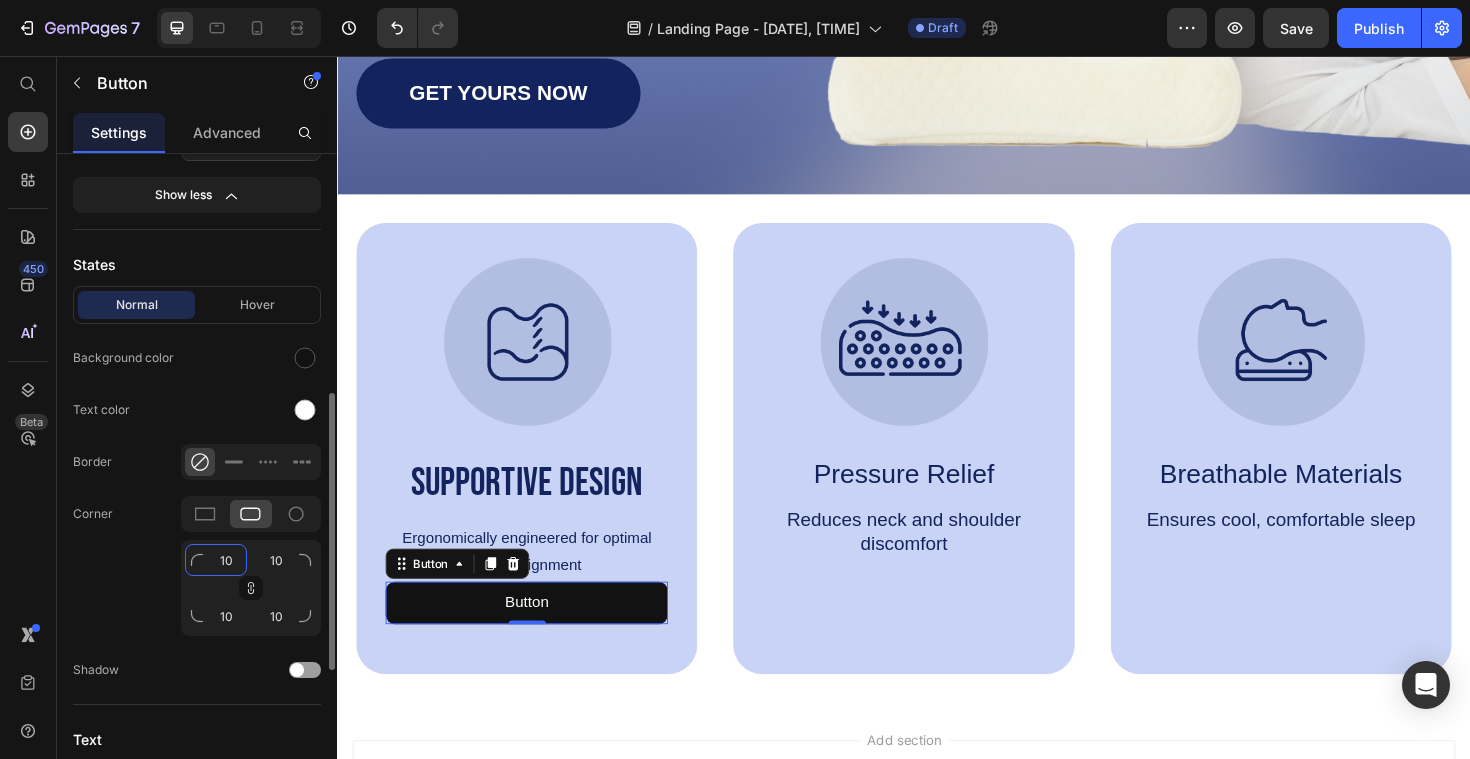 type on "10" 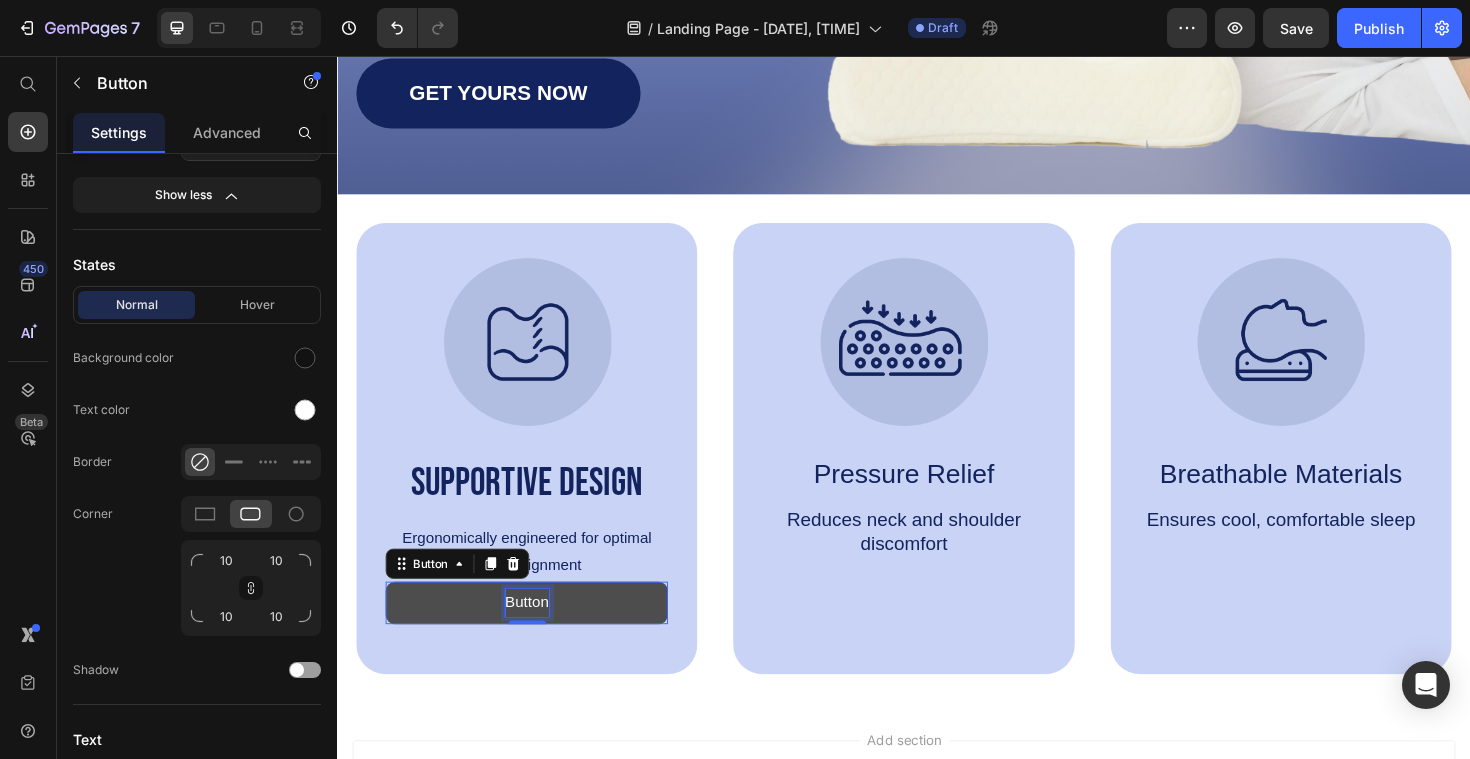 click on "Button" at bounding box center (538, 635) 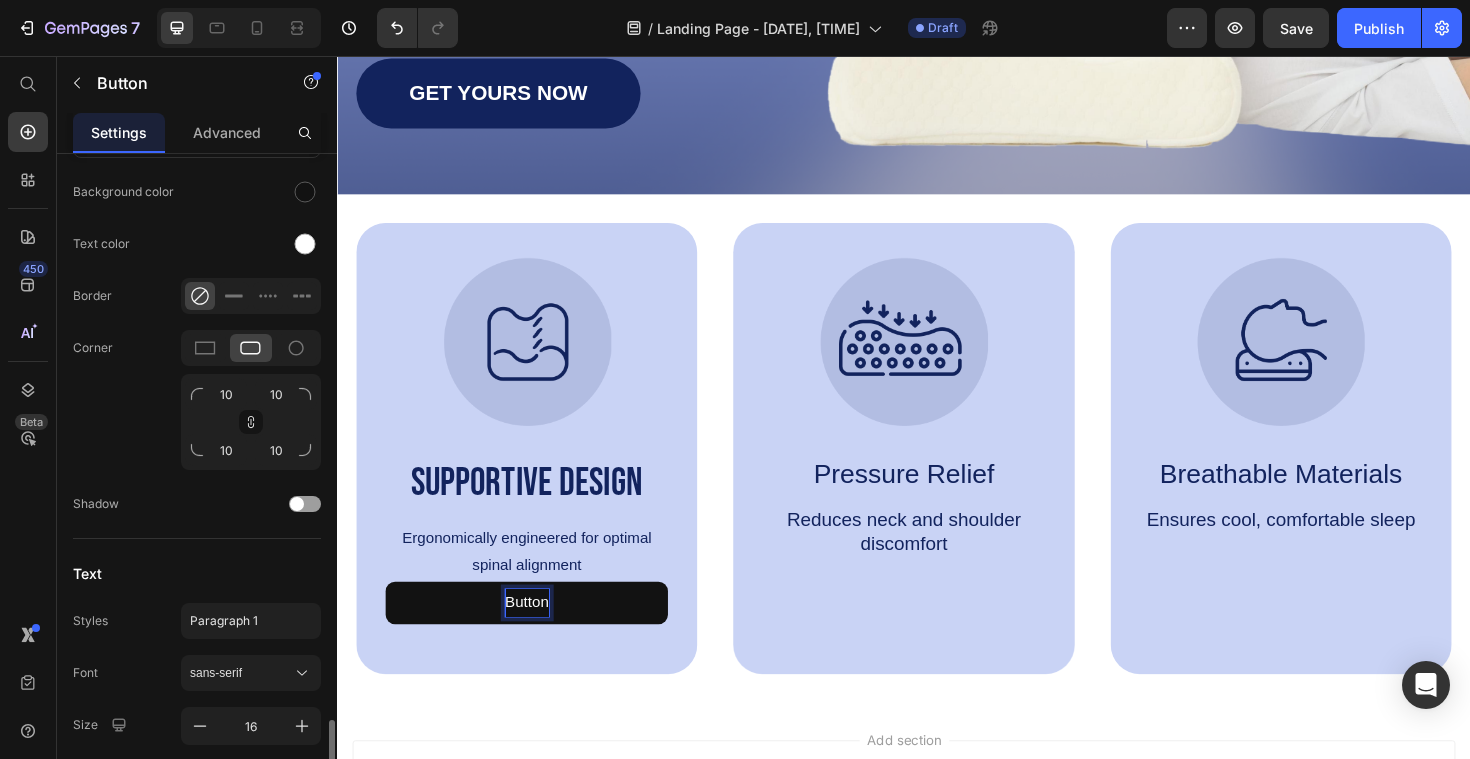 scroll, scrollTop: 918, scrollLeft: 0, axis: vertical 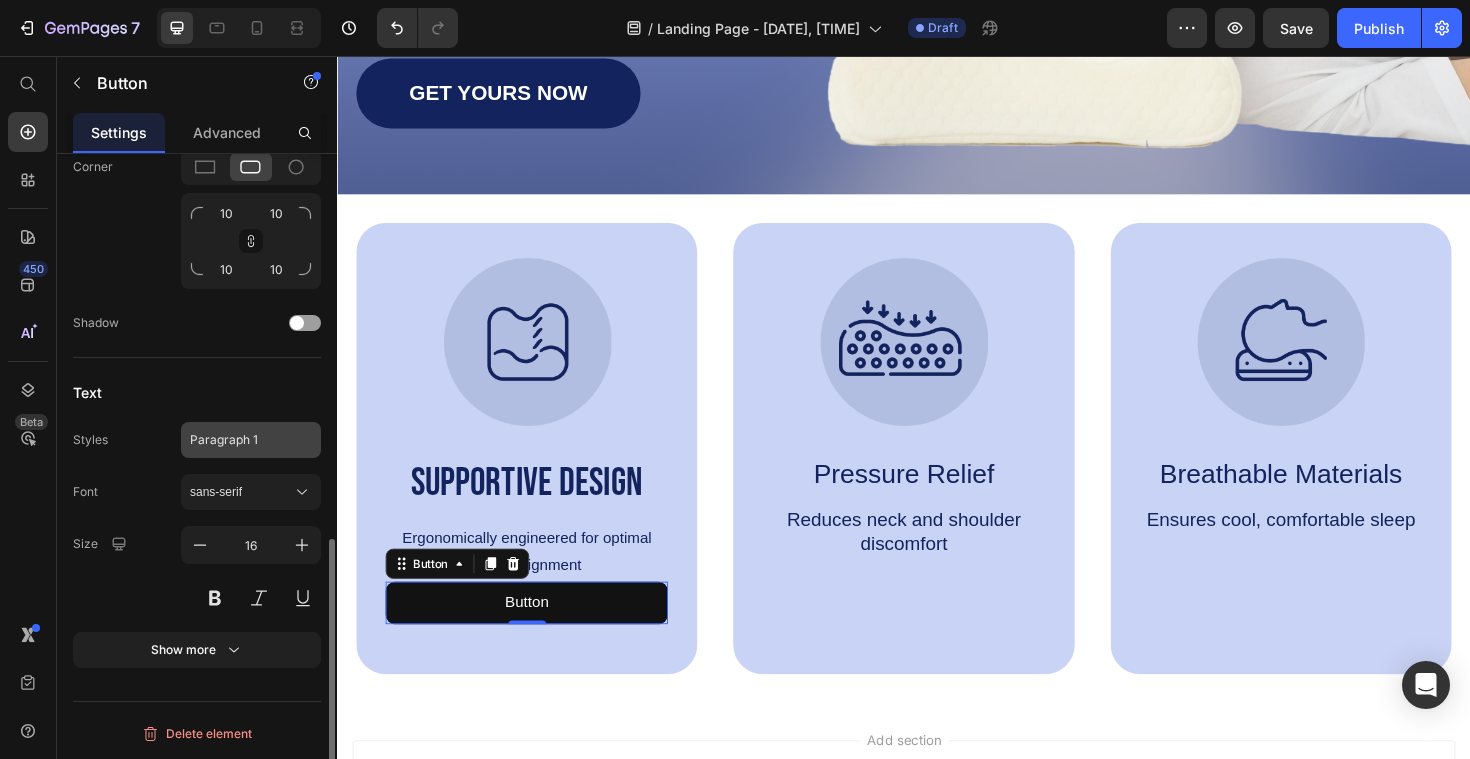 click on "Paragraph 1" 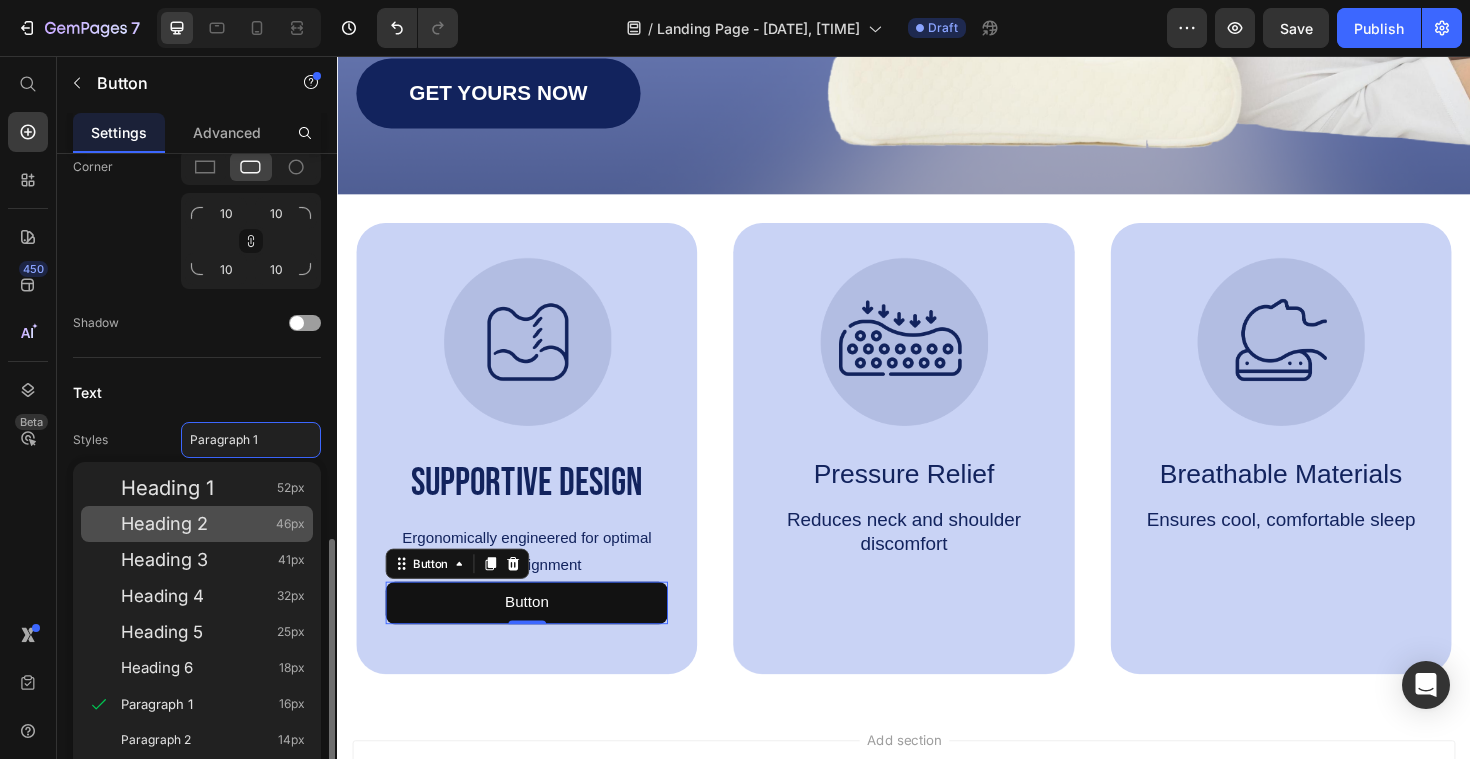 click on "Heading 2 46px" at bounding box center [213, 524] 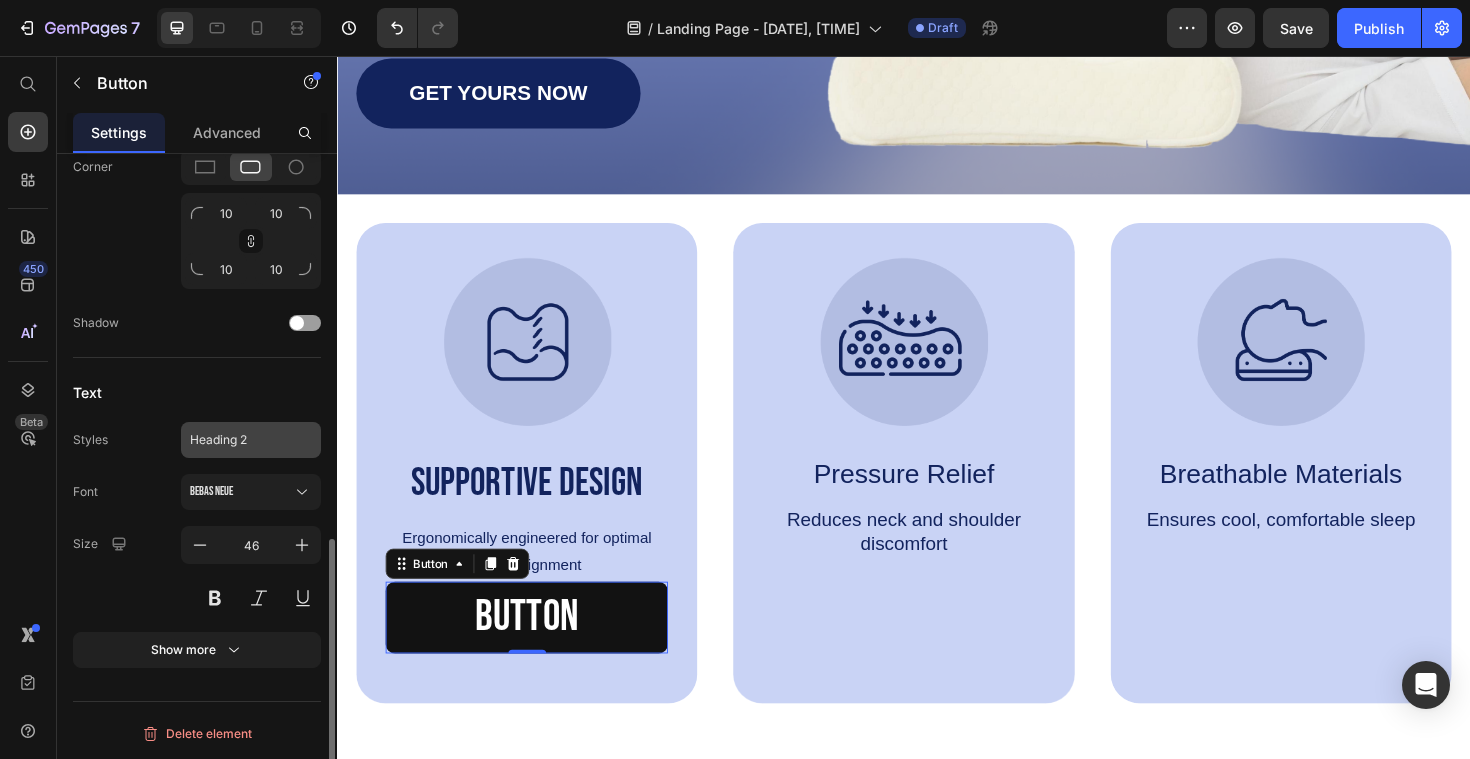 click on "Heading 2" at bounding box center [239, 440] 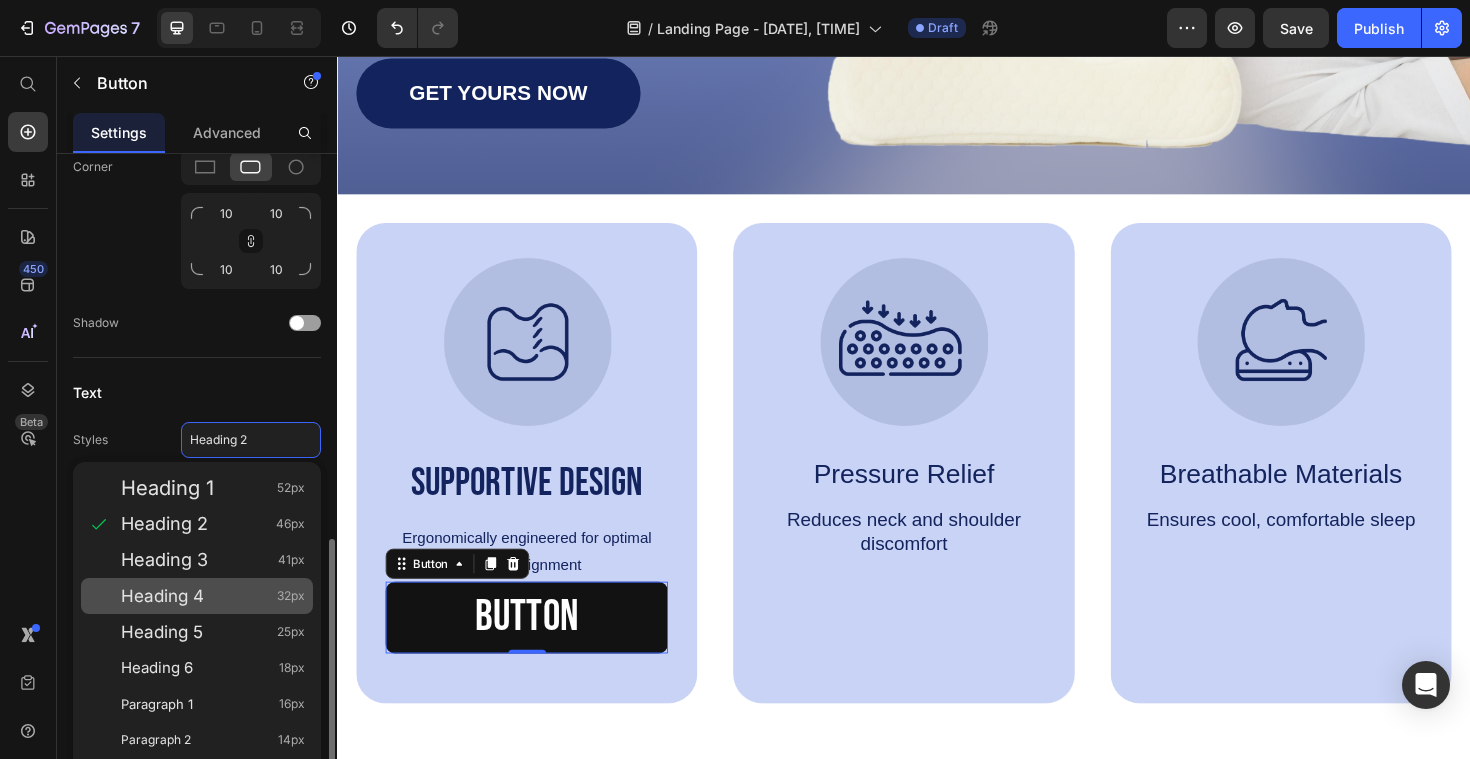 click on "Heading 4" at bounding box center (162, 596) 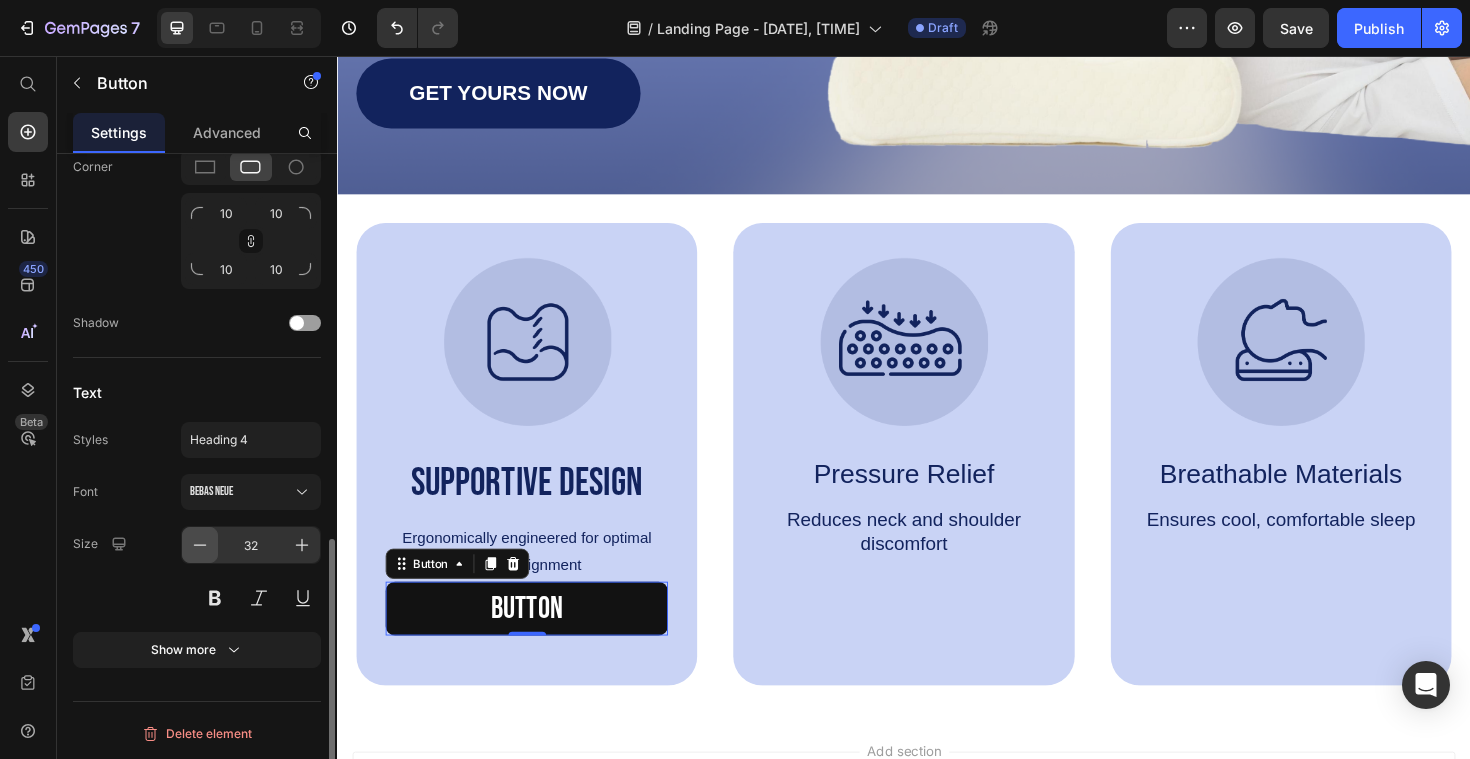 click 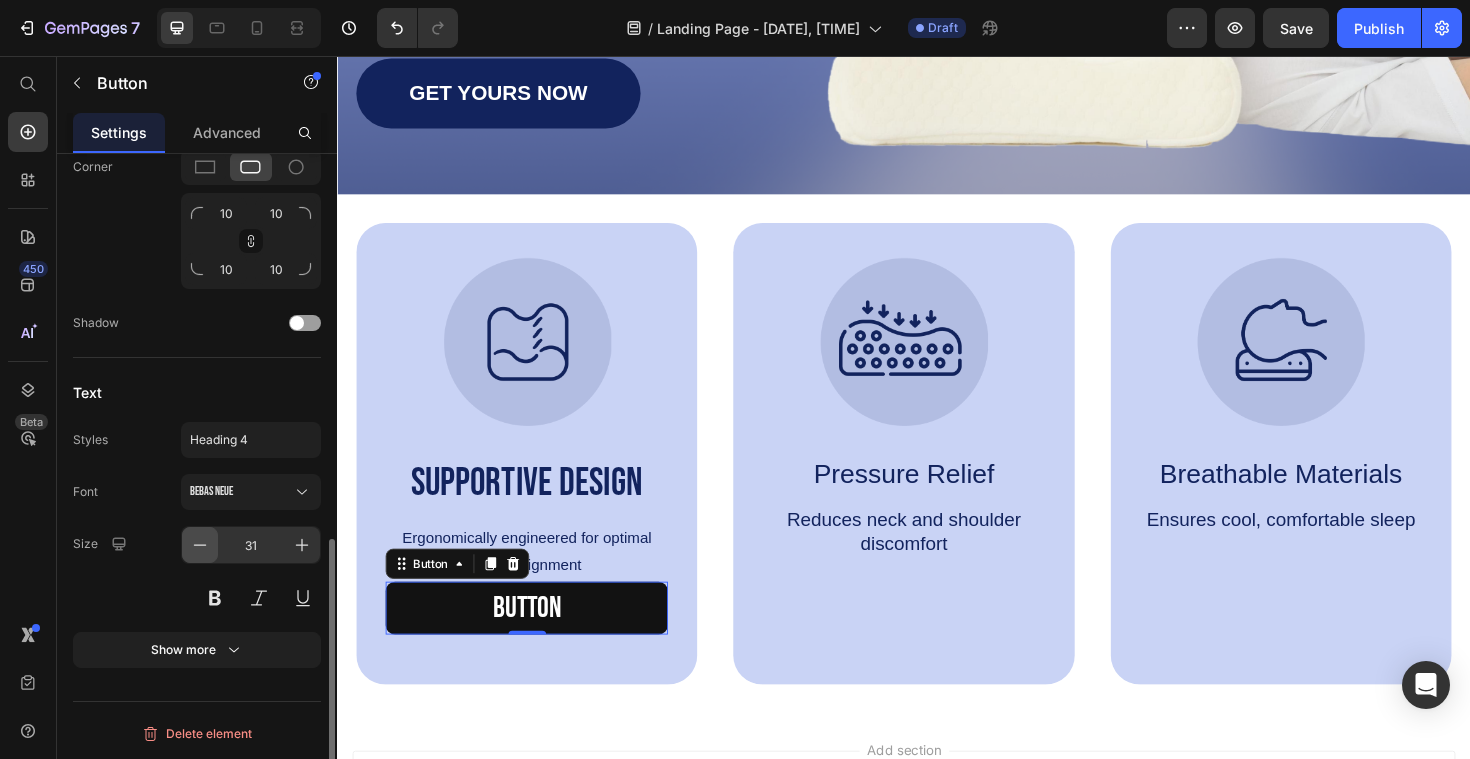 click 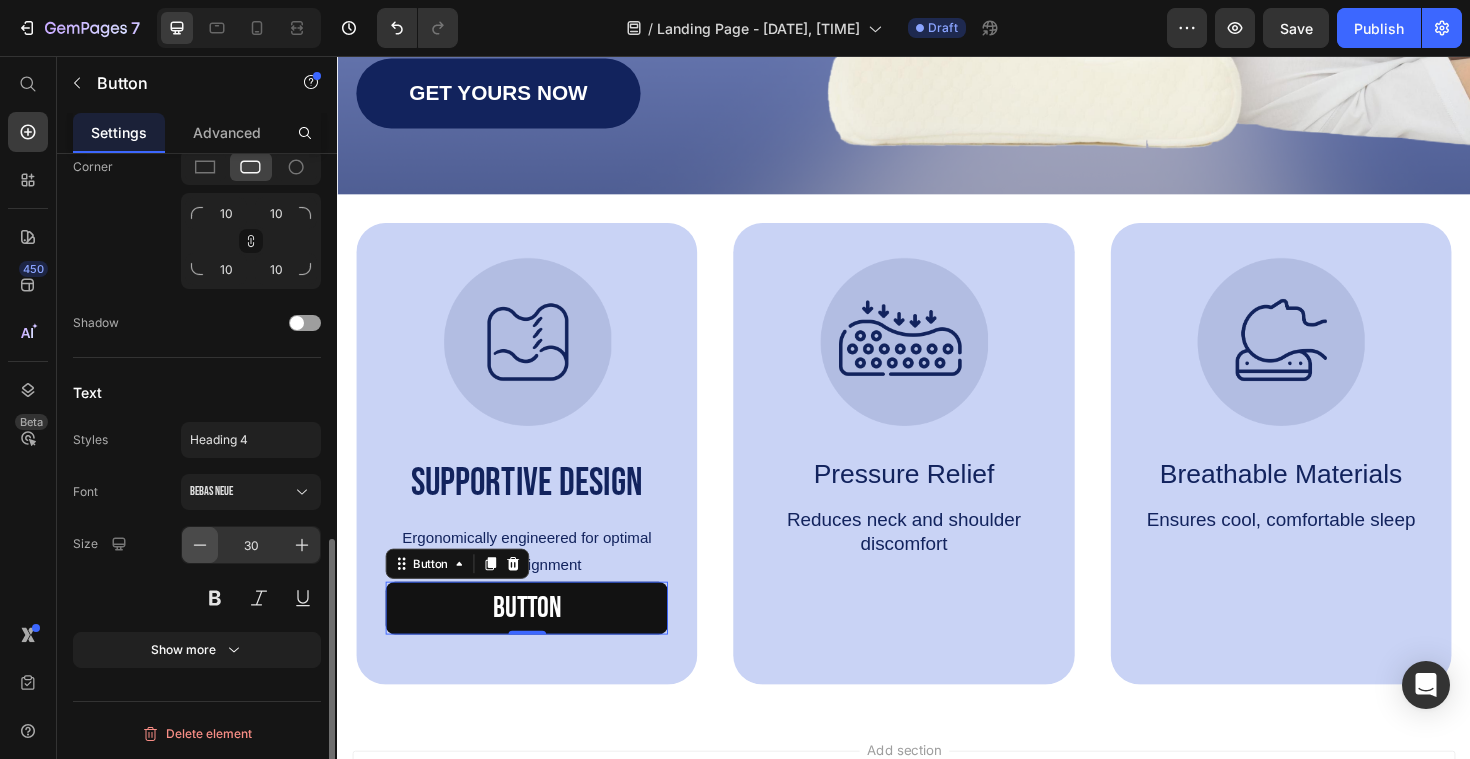 click 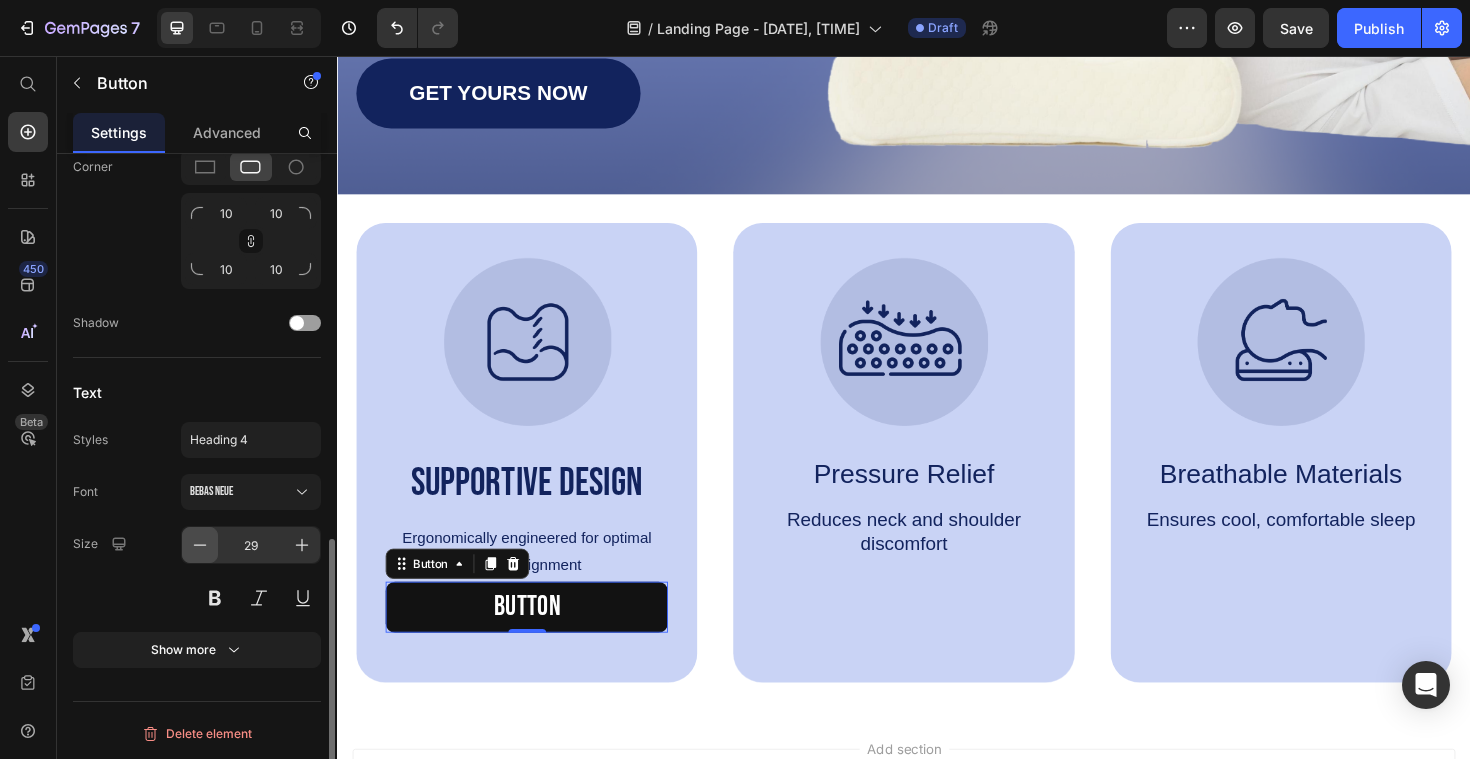 click 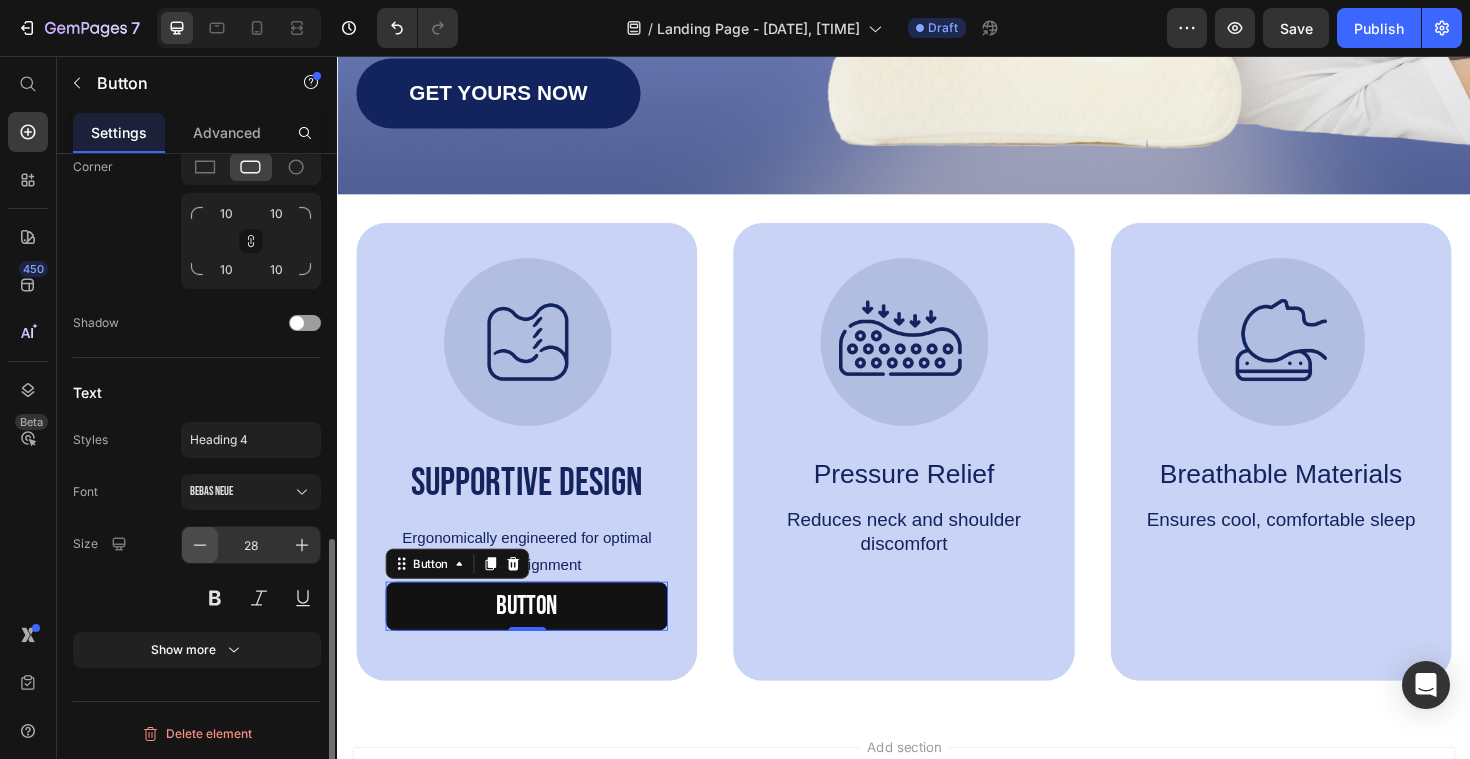 click 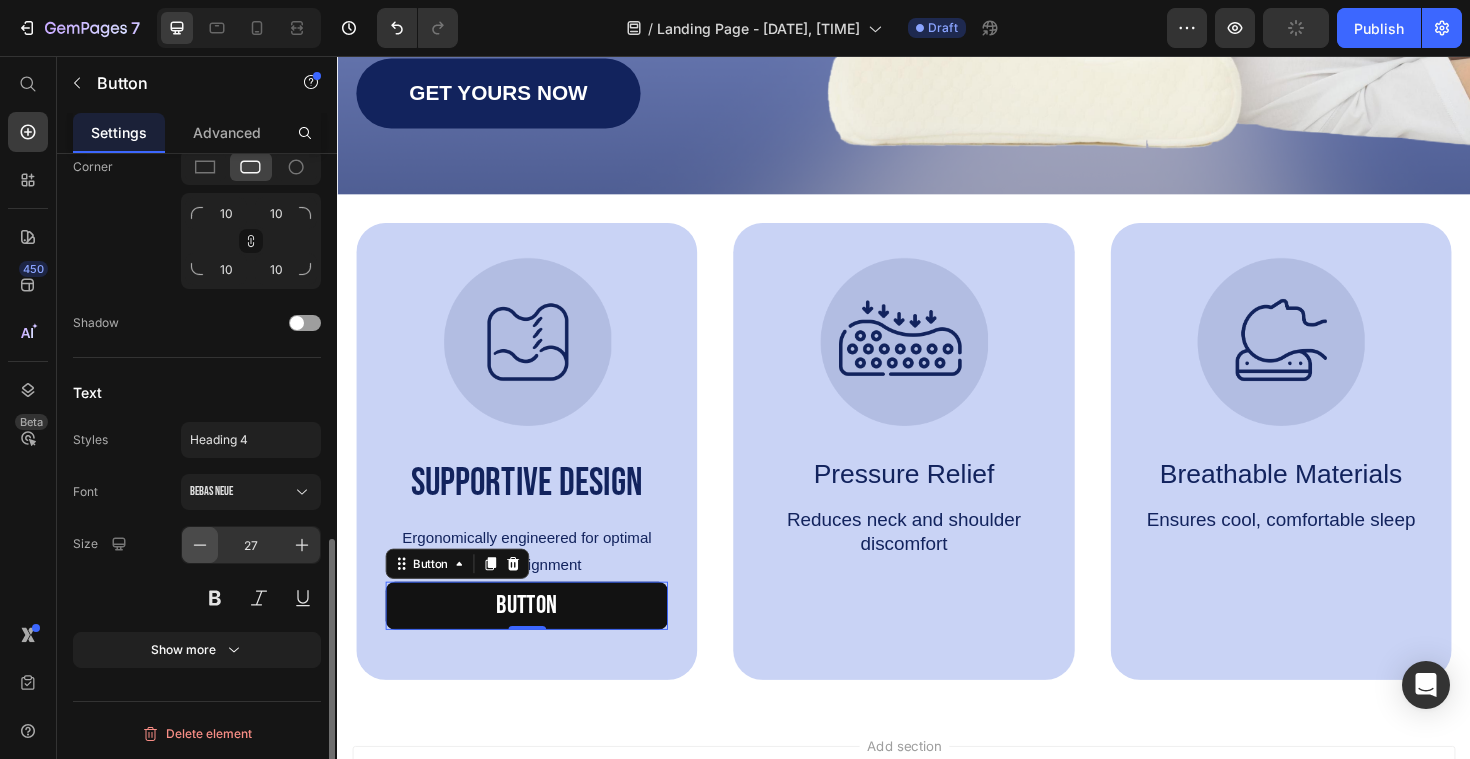 click 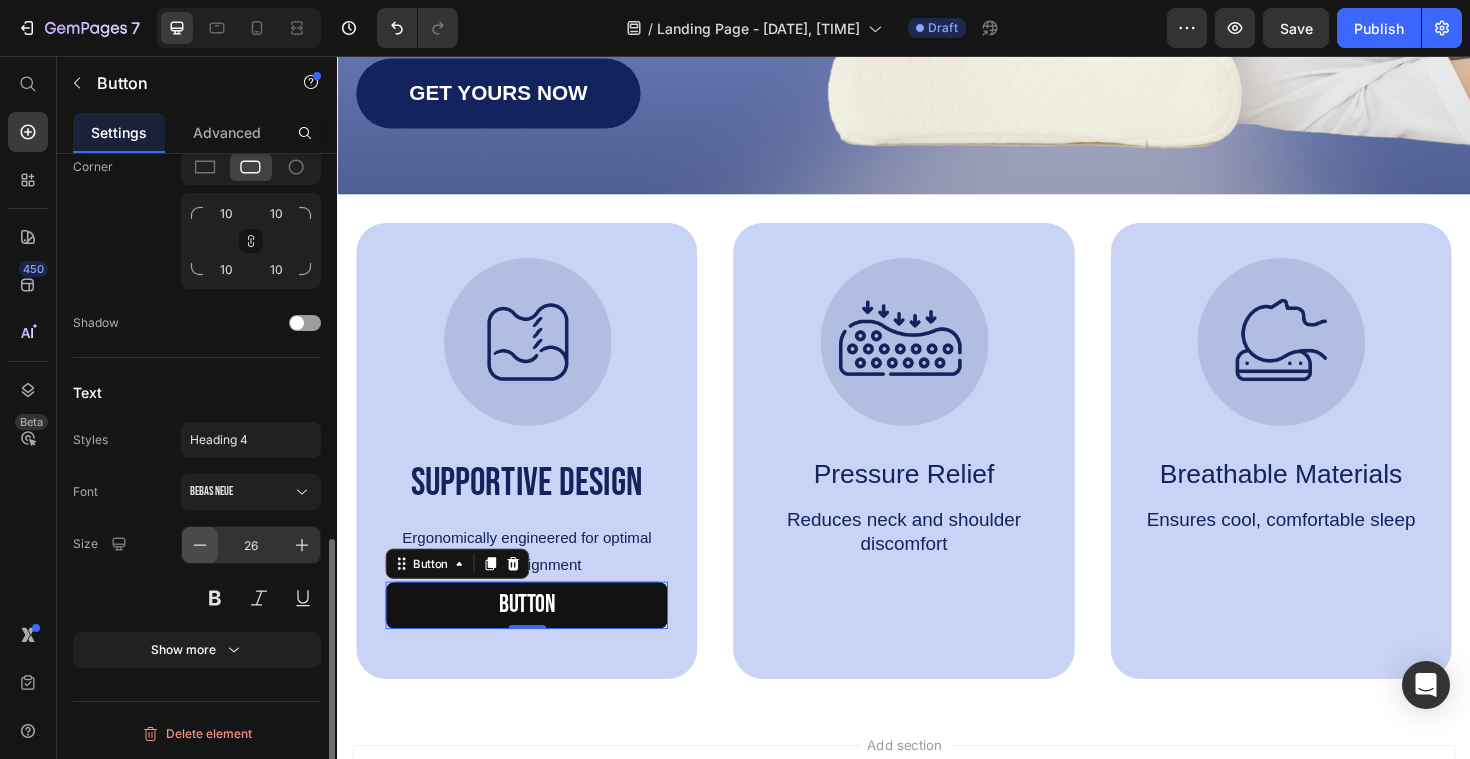 click 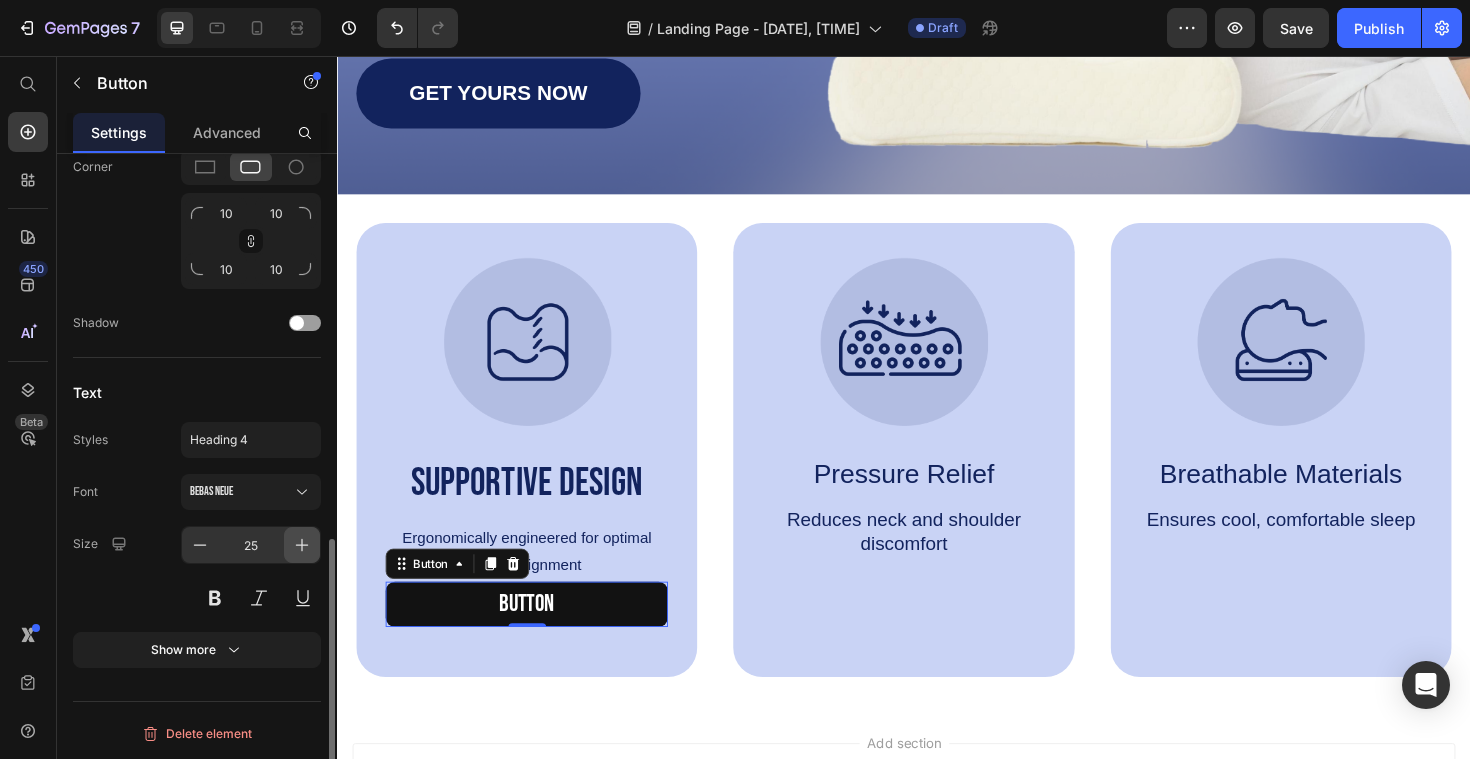 click 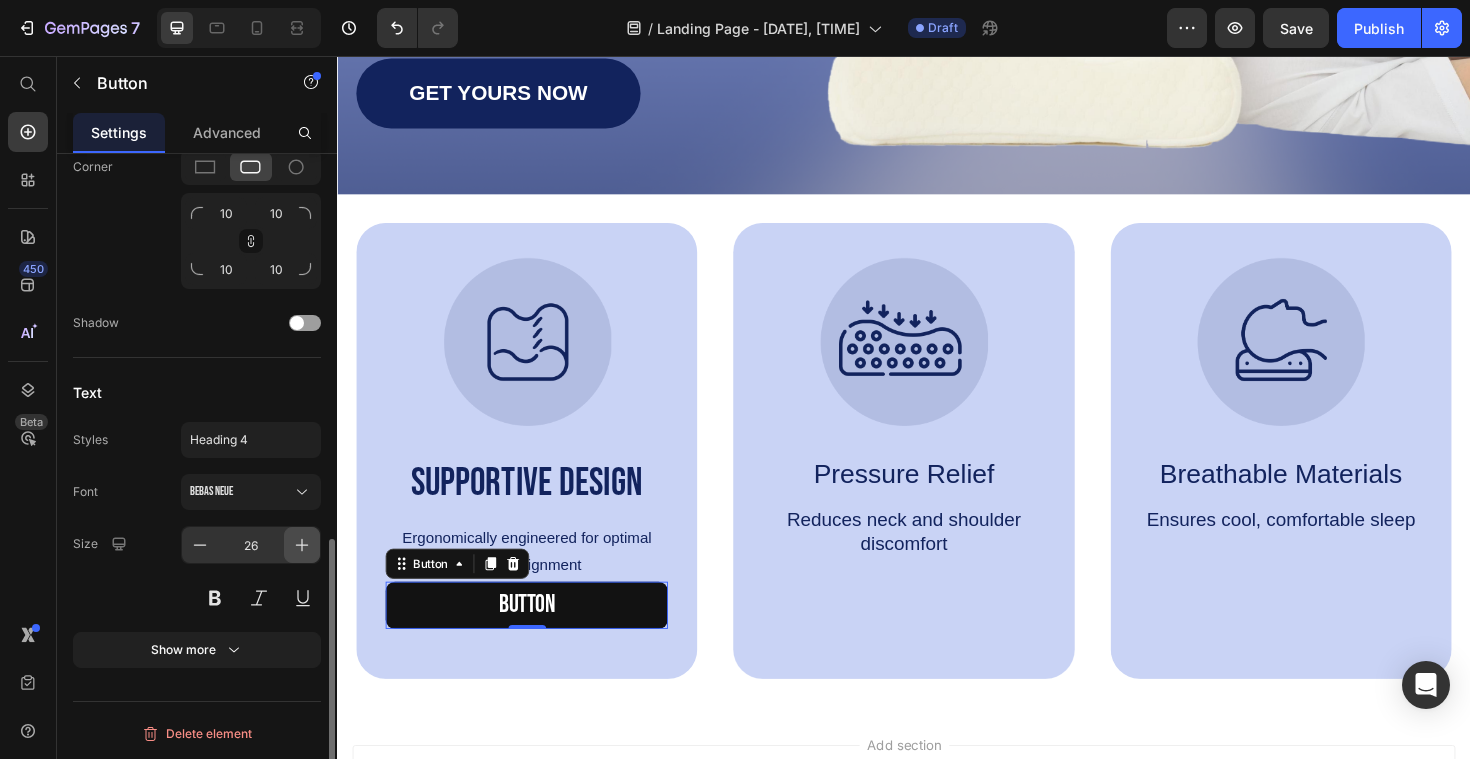 click 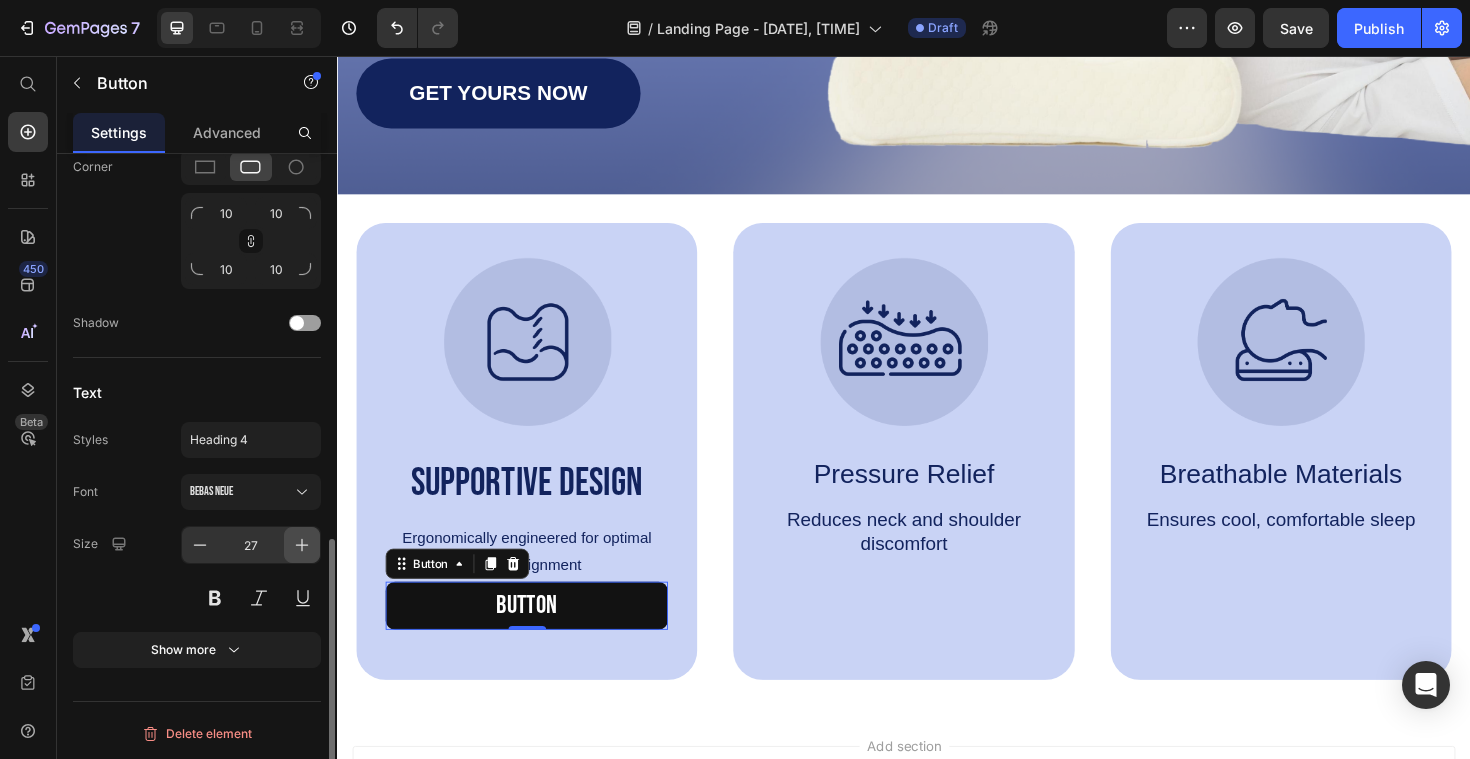 click 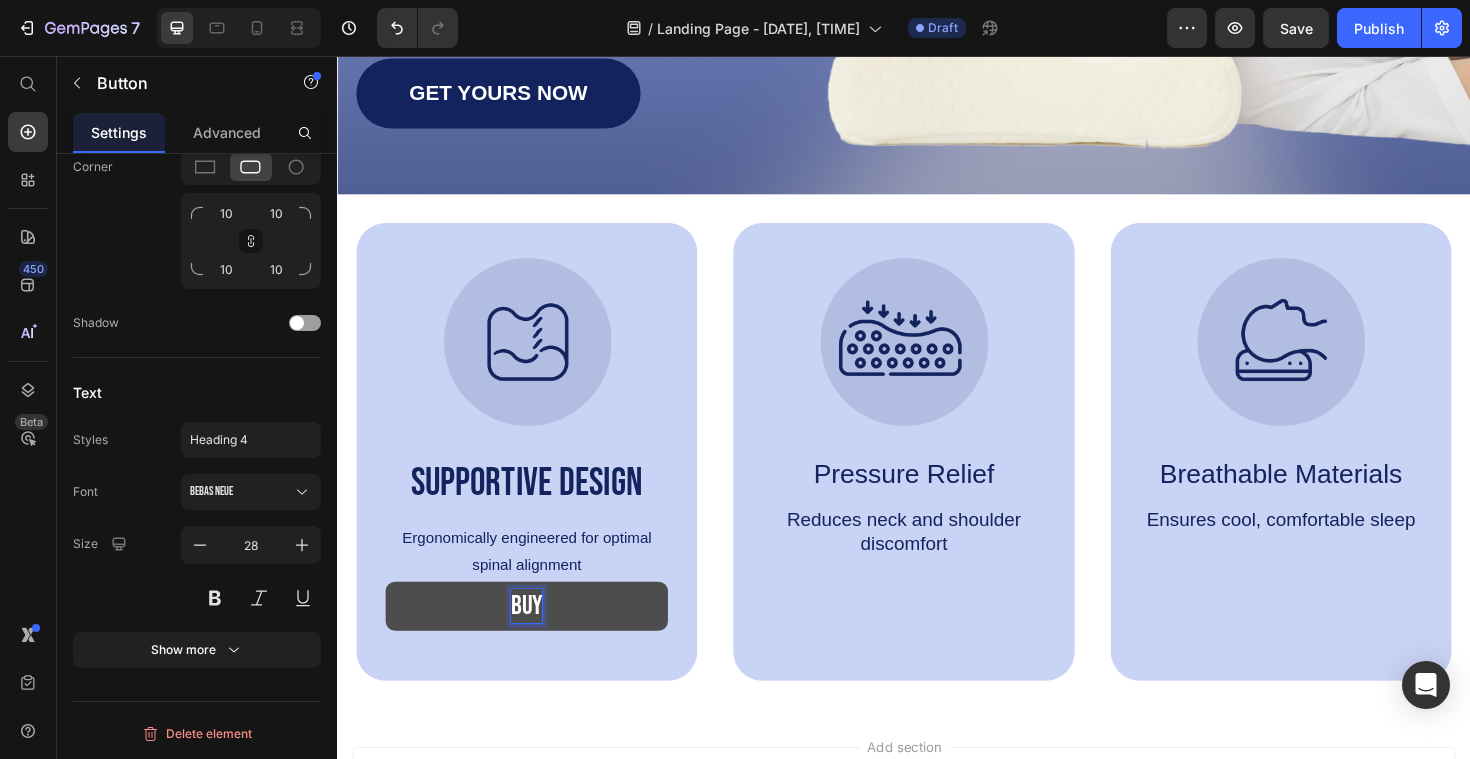 click on "BUY" at bounding box center [537, 639] 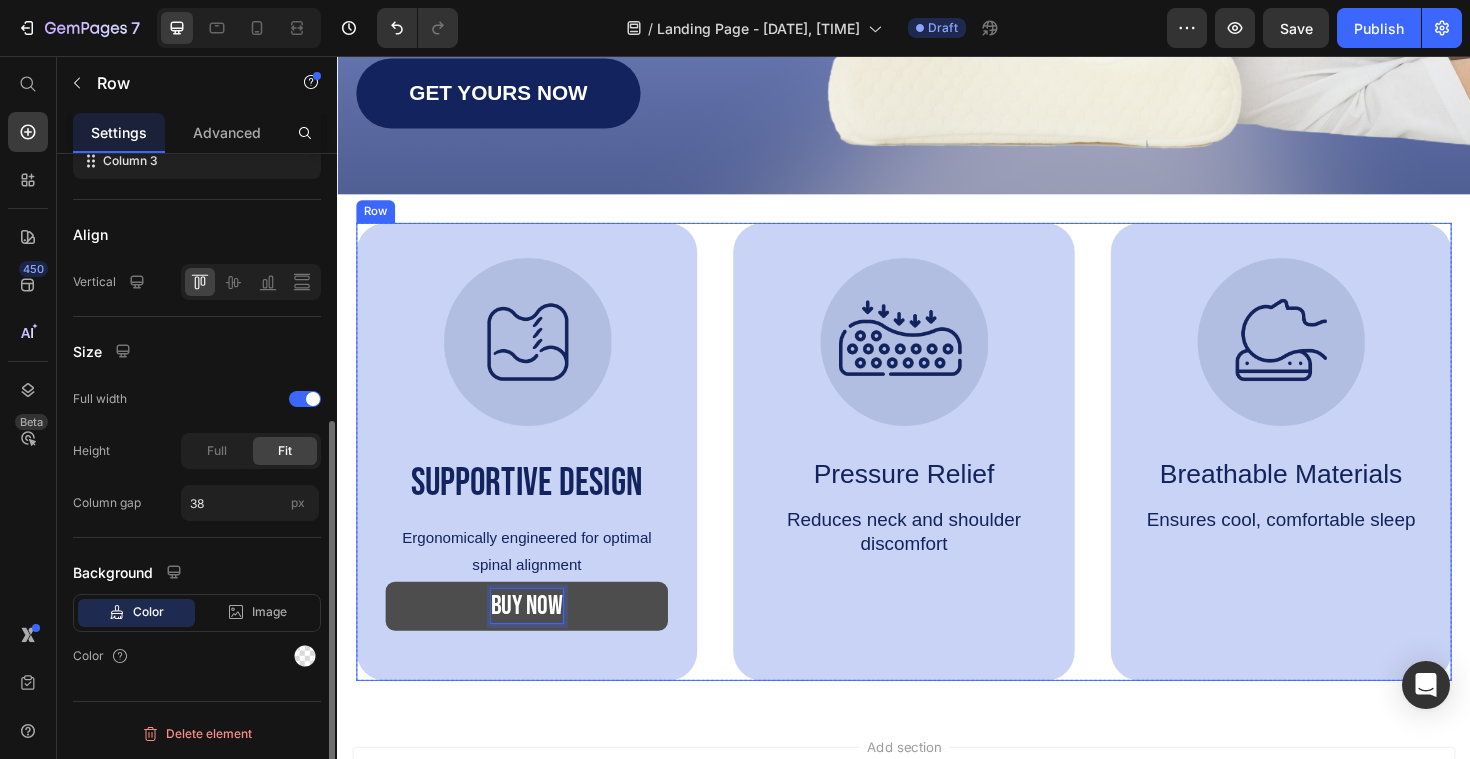 click on "Image Supportive Design Text Block Ergonomically engineered for optimal spinal alignment Text Block BUY NOW Button   0 Hero Banner Image Pressure Relief Text Block Reduces neck and shoulder discomfort Text Block Hero Banner Image Breathable Materials Text Block Ensures cool, comfortable sleep Text Block Hero Banner Row" at bounding box center (937, 475) 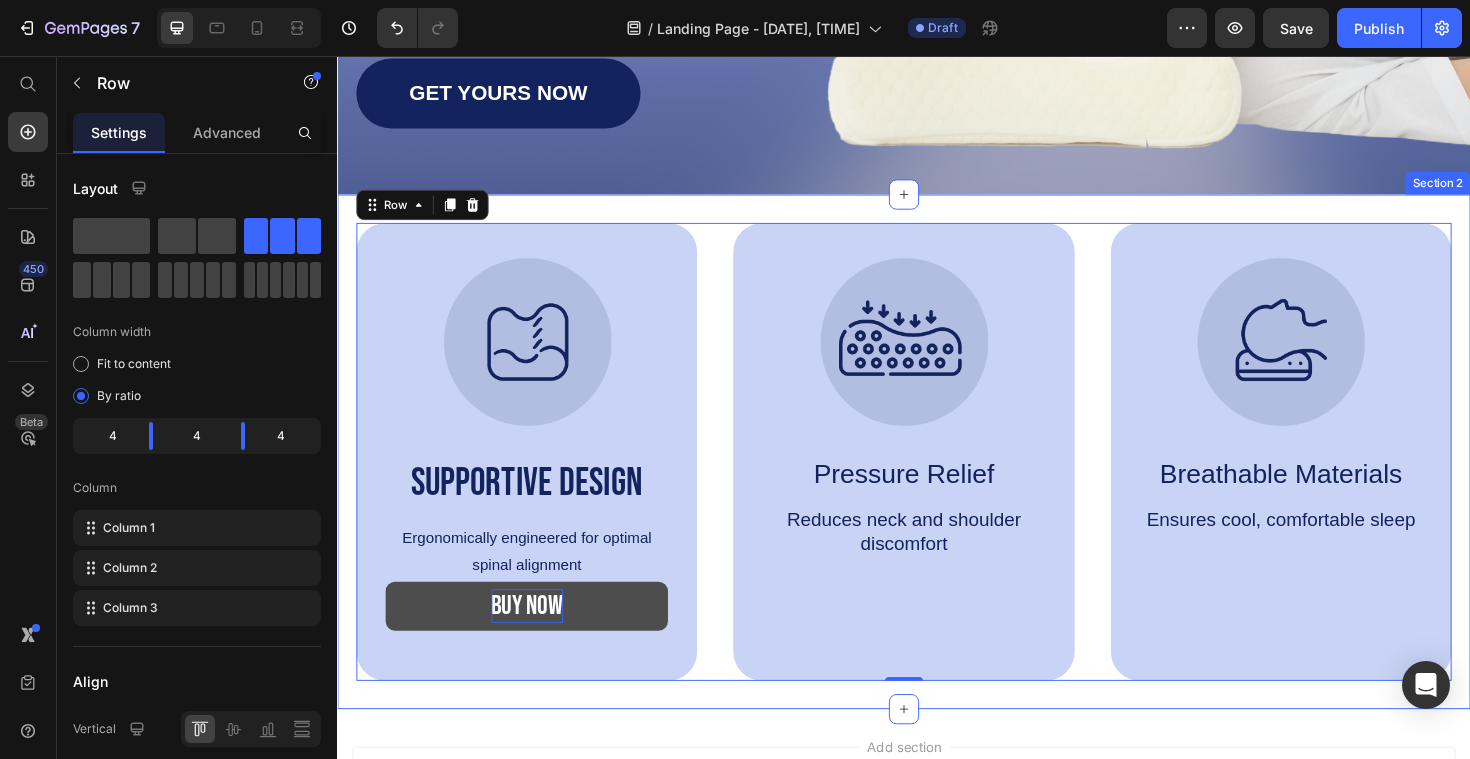click on "Image Supportive Design Text Block Ergonomically engineered for optimal spinal alignment Text Block BUY NOW Button" at bounding box center (537, 475) 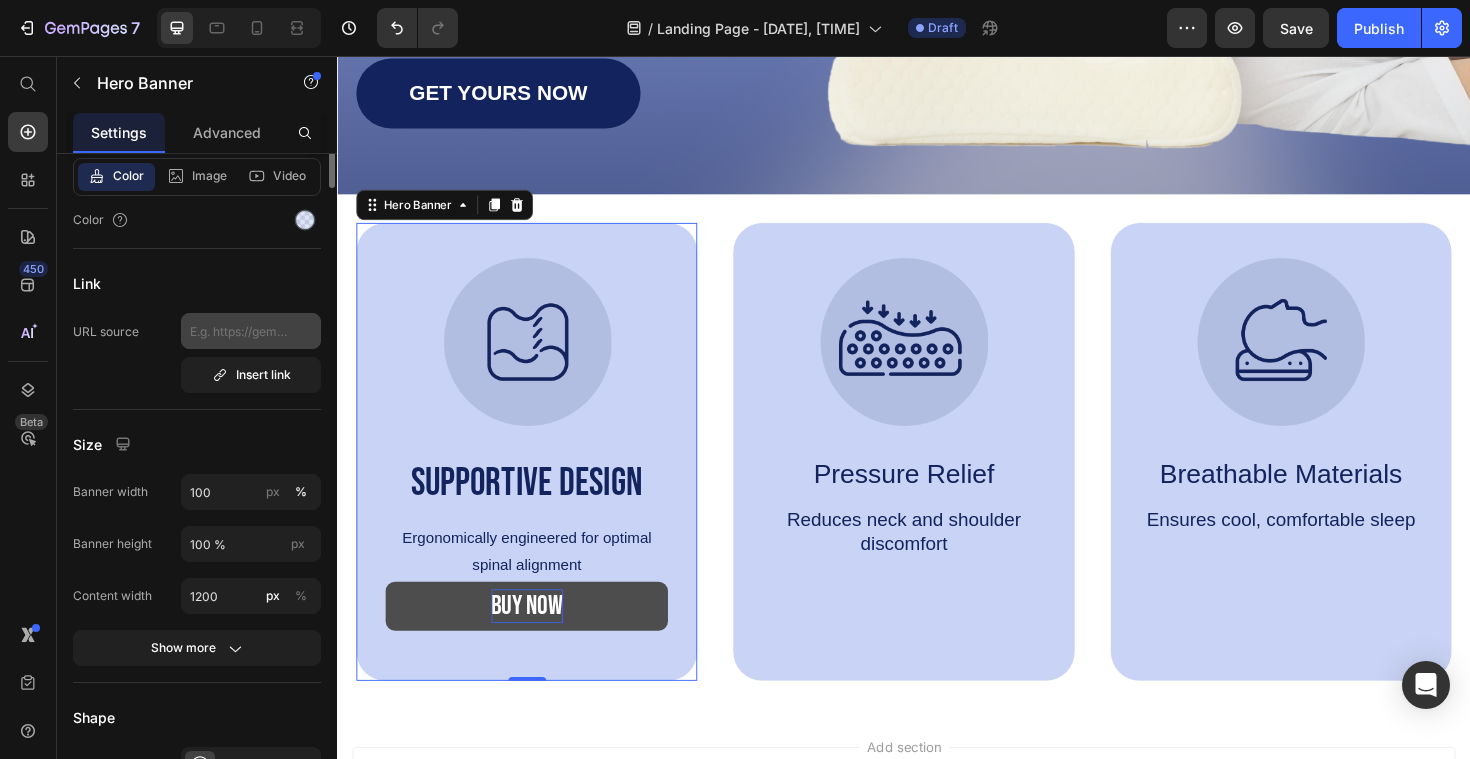 scroll, scrollTop: 7, scrollLeft: 0, axis: vertical 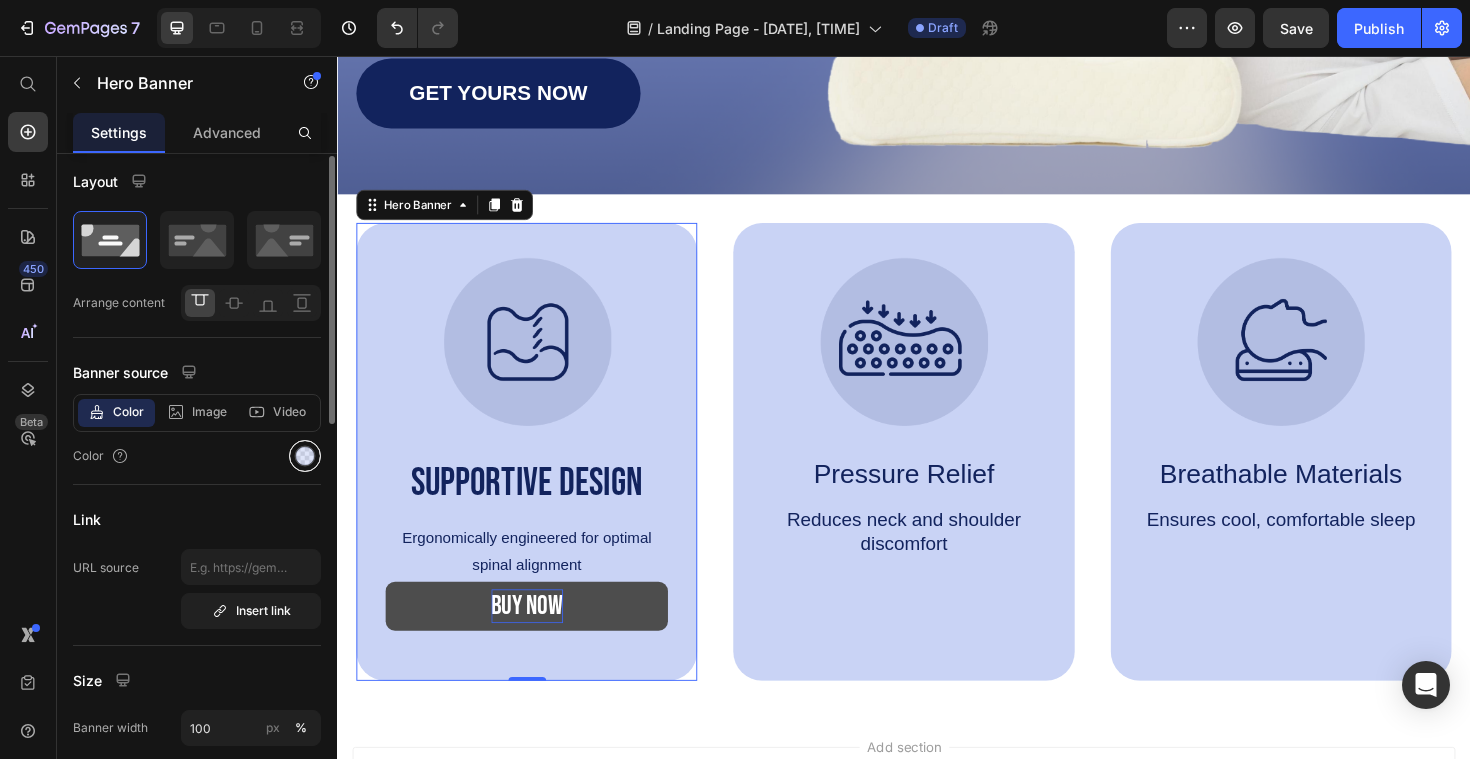 click at bounding box center [305, 456] 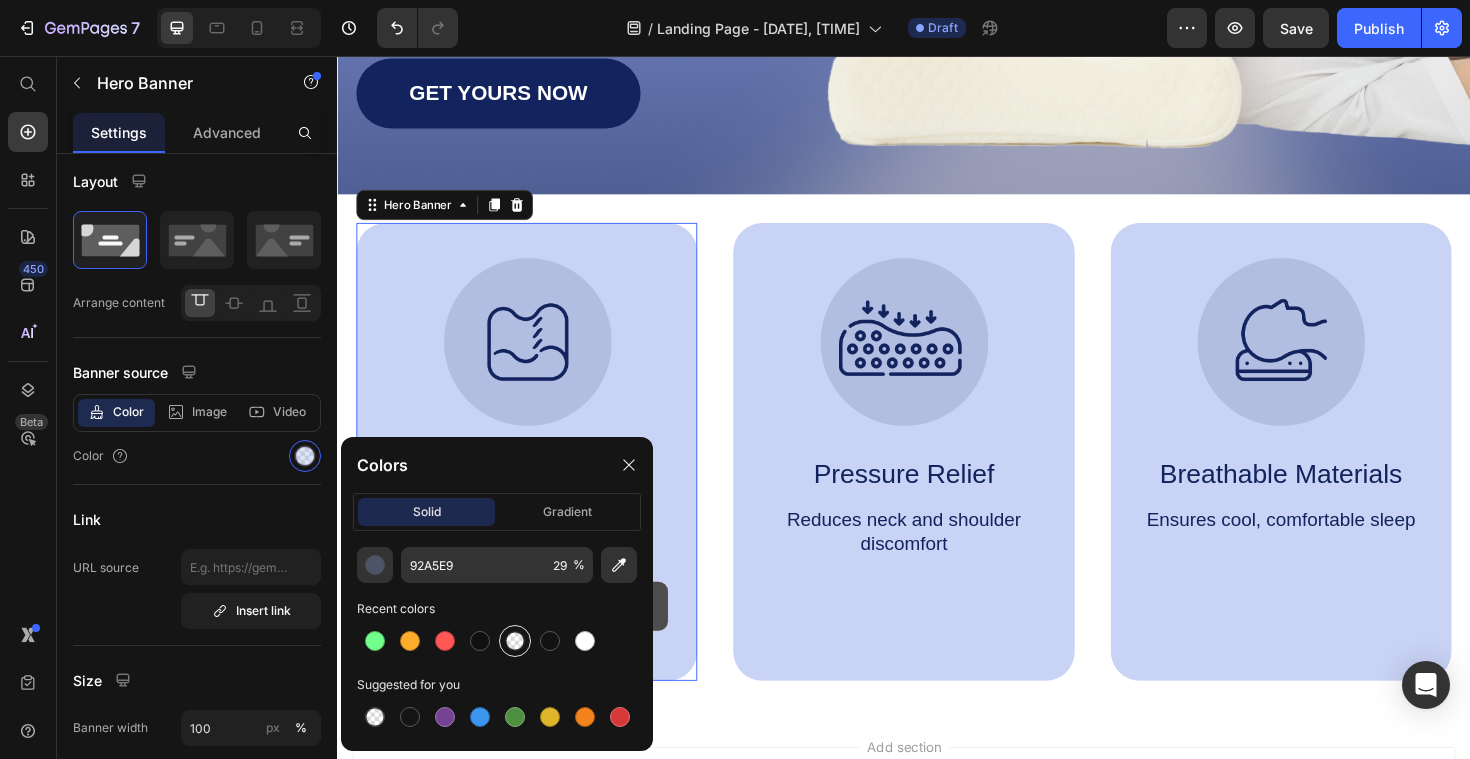 click at bounding box center [515, 641] 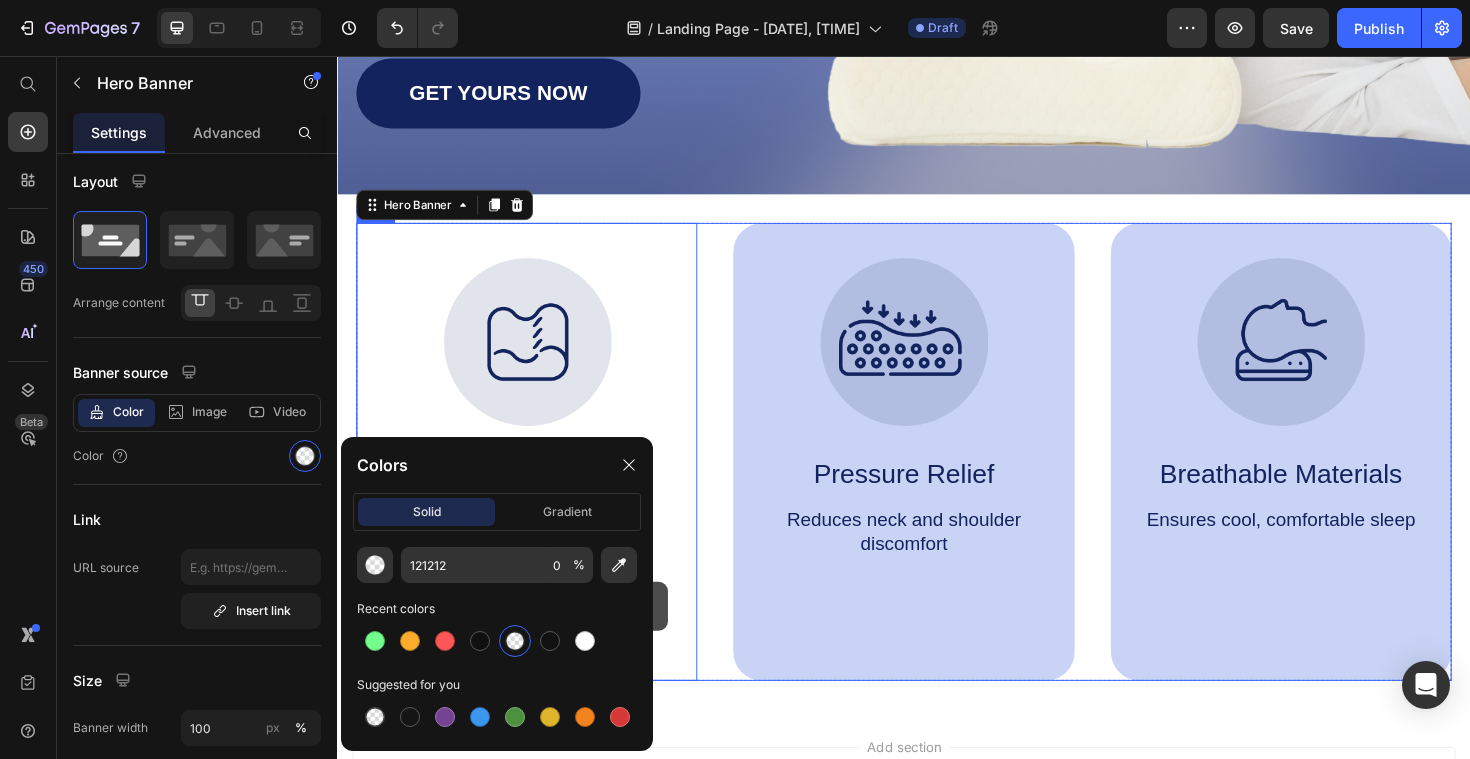 click on "Image Supportive Design Text Block Ergonomically engineered for optimal spinal alignment Text Block BUY NOW Button Hero Banner   0 Image Pressure Relief Text Block Reduces neck and shoulder discomfort Text Block Hero Banner Image Breathable Materials Text Block Ensures cool, comfortable sleep Text Block Hero Banner Row" at bounding box center [937, 475] 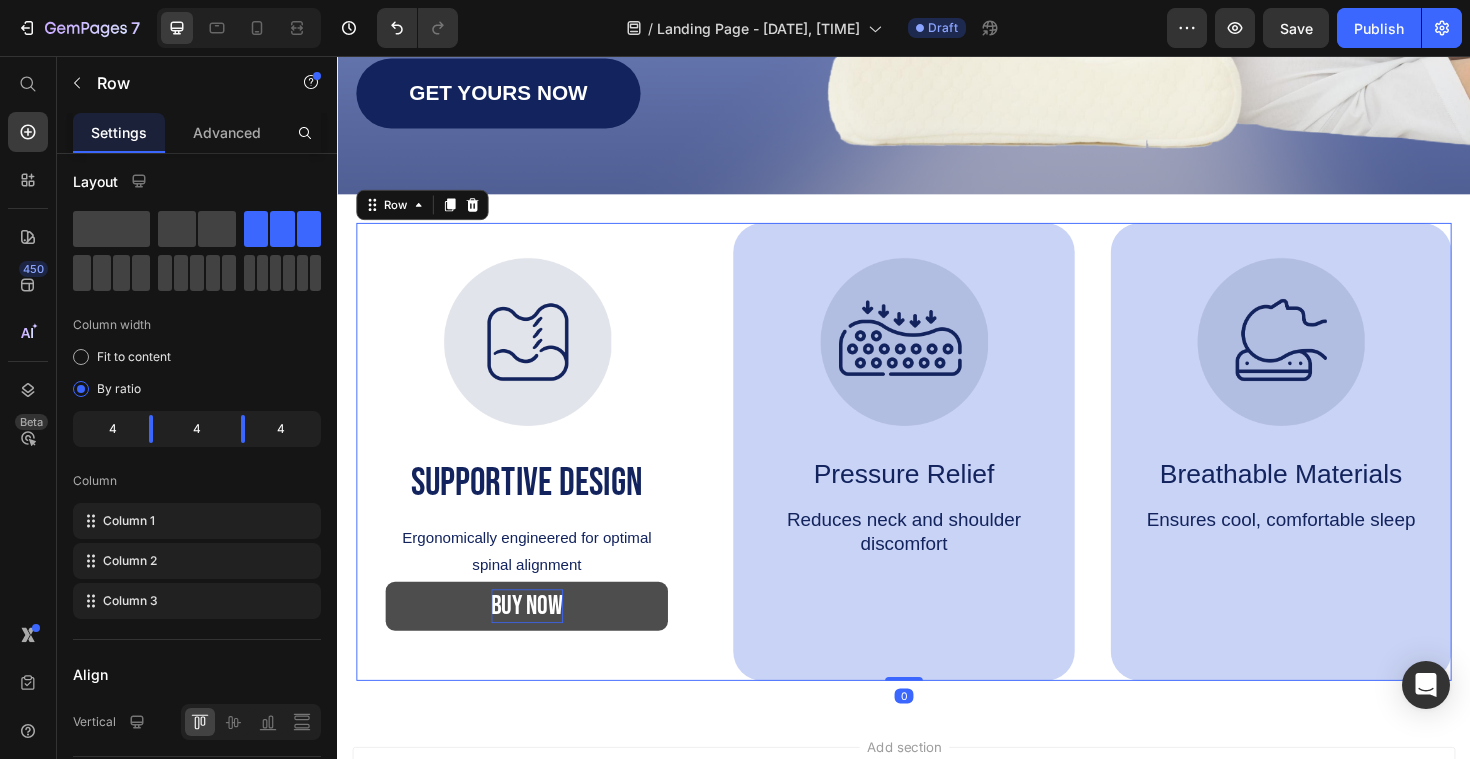 scroll, scrollTop: 0, scrollLeft: 0, axis: both 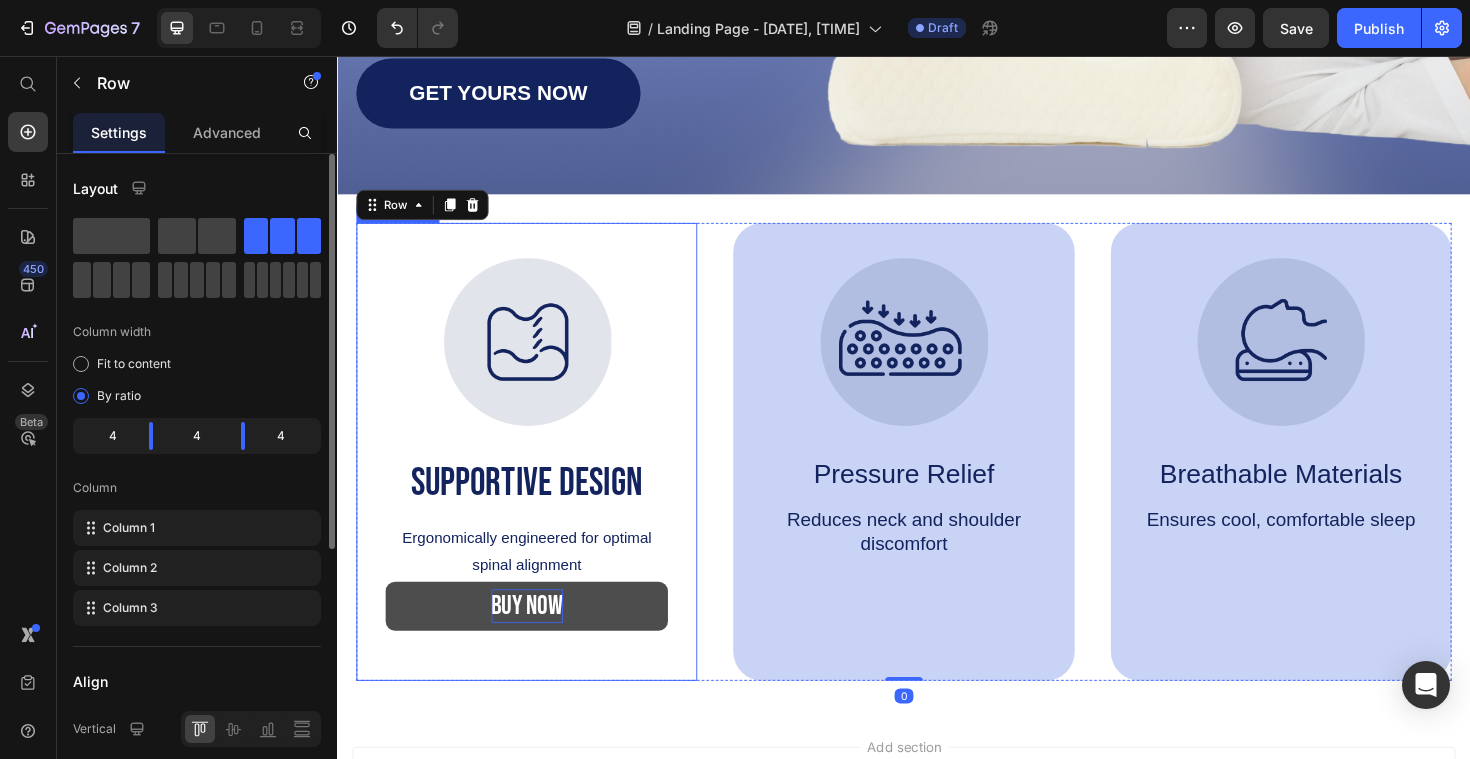click on "Image Supportive Design Text Block Ergonomically engineered for optimal spinal alignment Text Block BUY NOW Button" at bounding box center [537, 475] 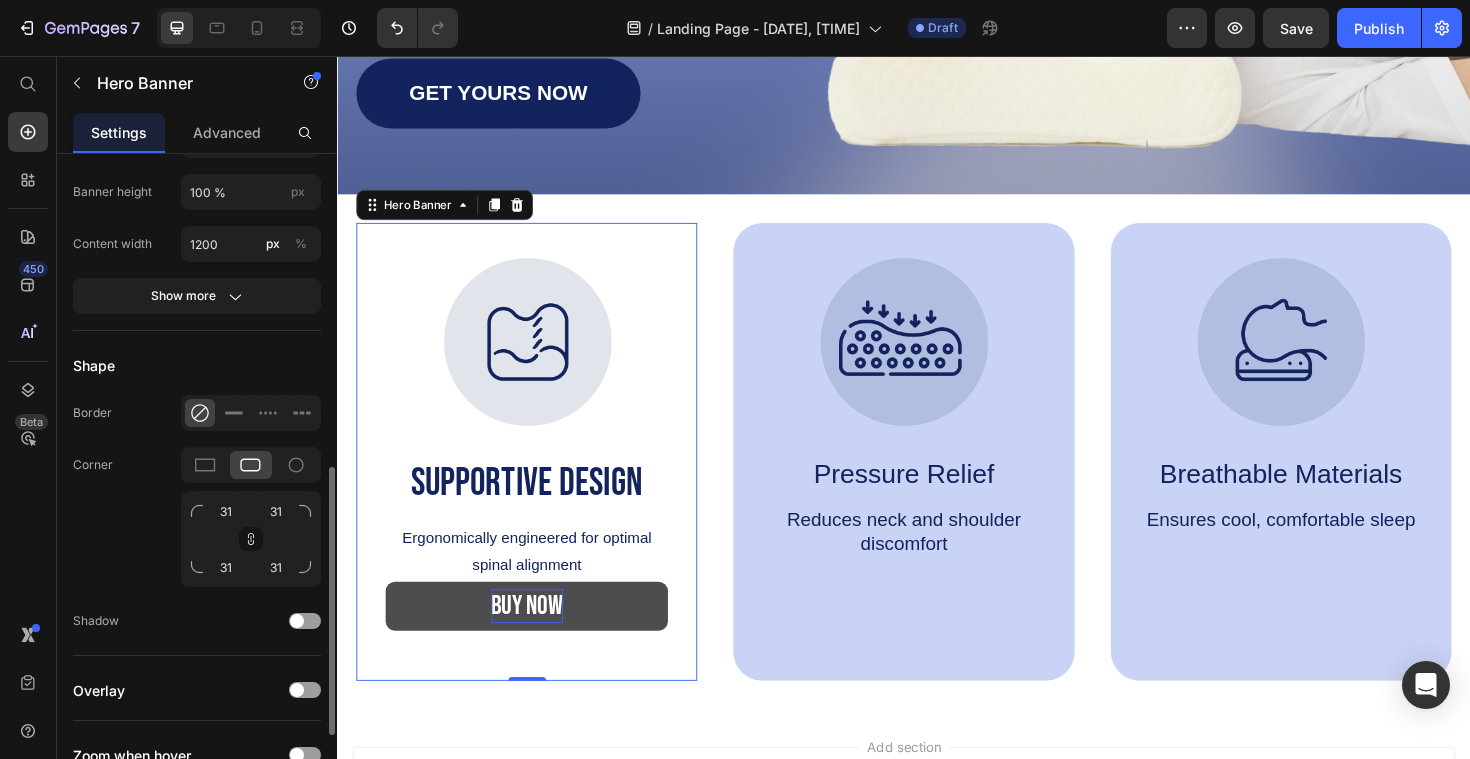 scroll, scrollTop: 663, scrollLeft: 0, axis: vertical 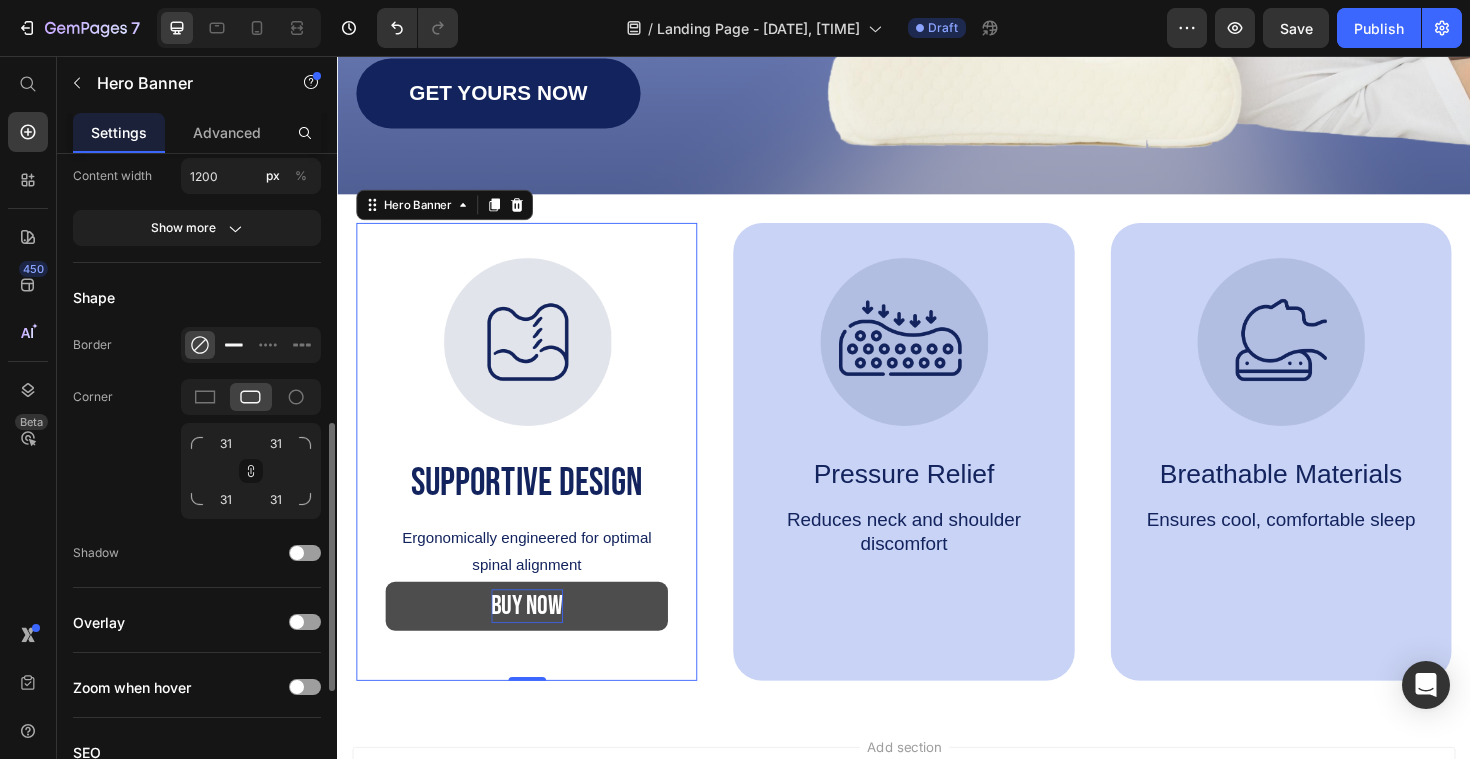 click 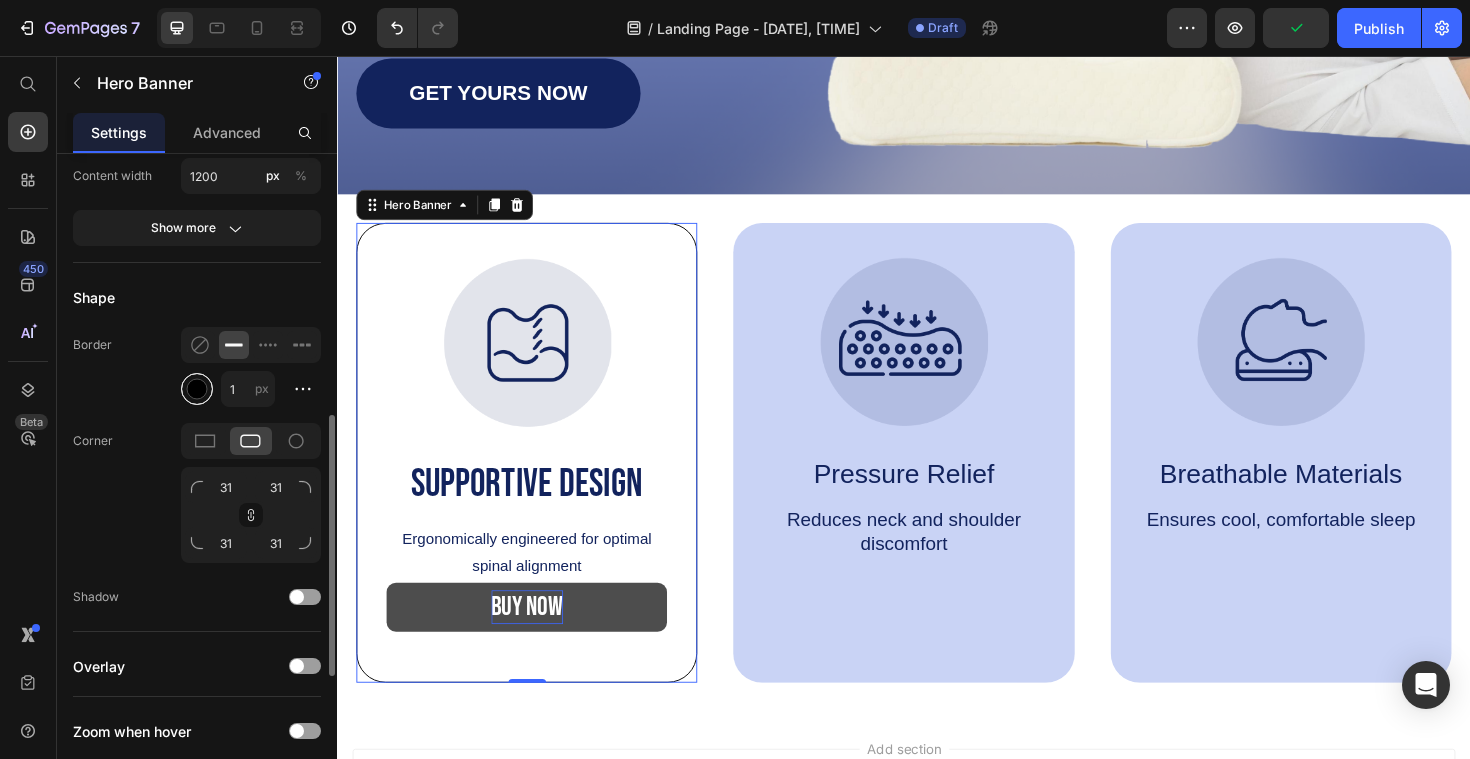 click at bounding box center [197, 389] 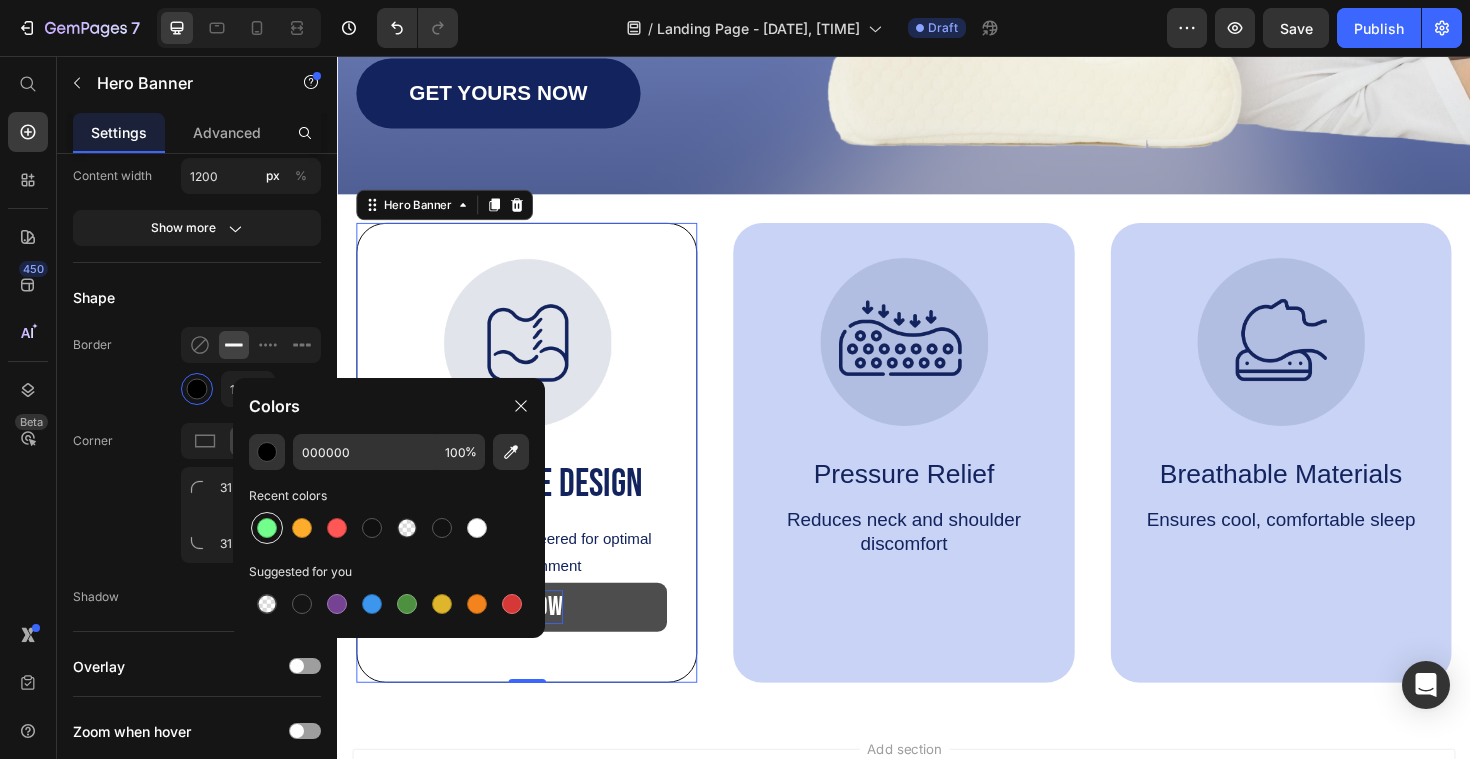click at bounding box center [267, 528] 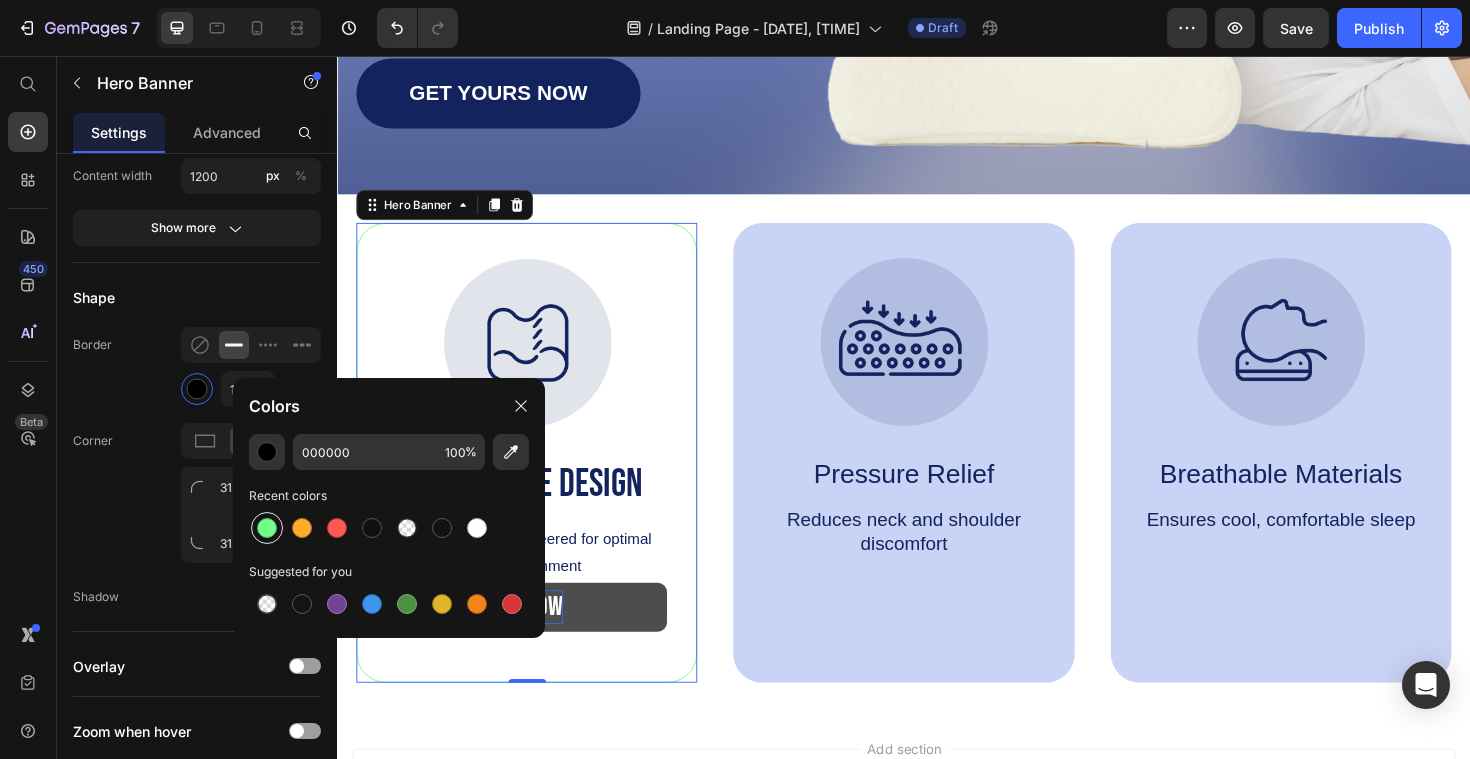 type on "73FF8B" 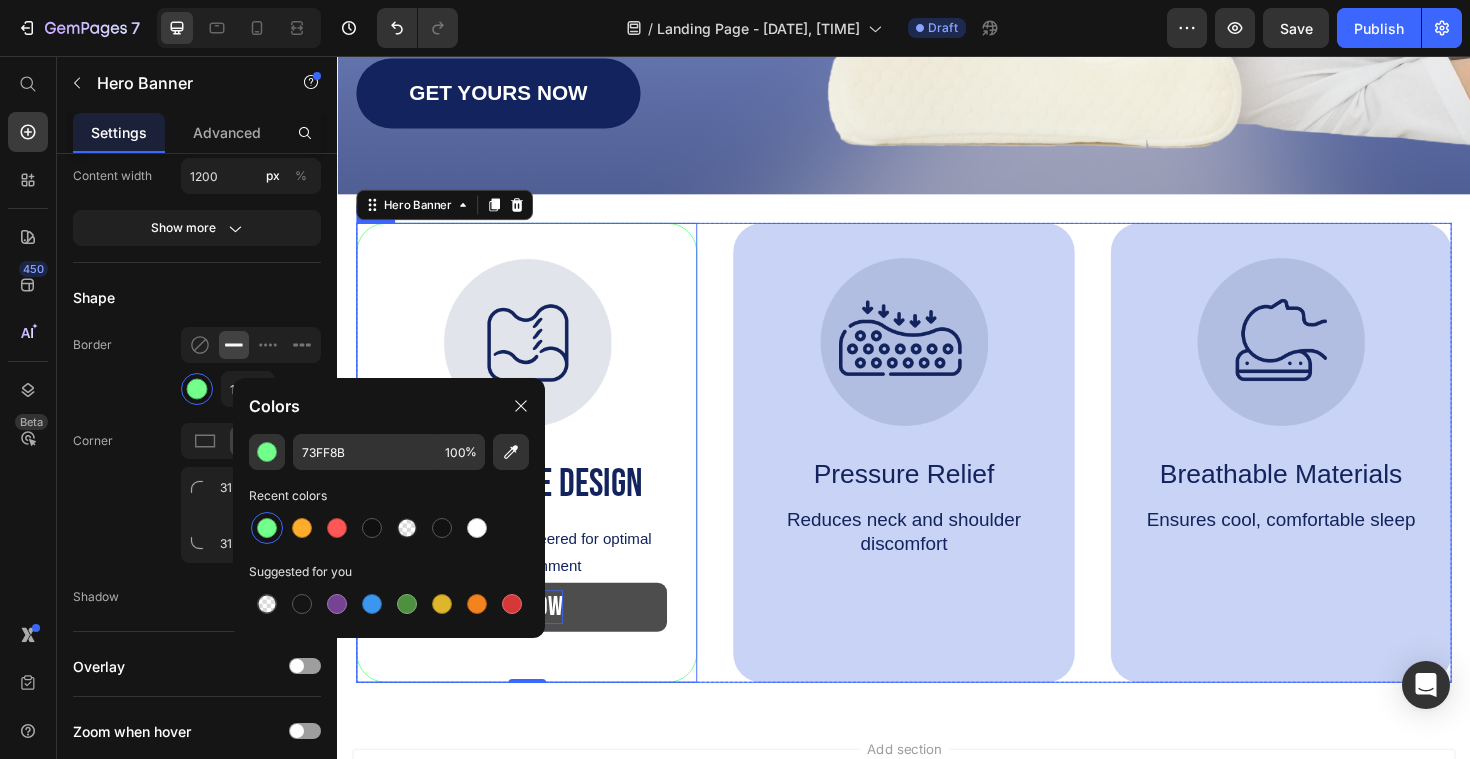 click on "Image Supportive Design Text Block Ergonomically engineered for optimal spinal alignment Text Block BUY NOW Button Hero Banner   0 Image Pressure Relief Text Block Reduces neck and shoulder discomfort Text Block Hero Banner Image Breathable Materials Text Block Ensures cool, comfortable sleep Text Block Hero Banner Row" at bounding box center [937, 476] 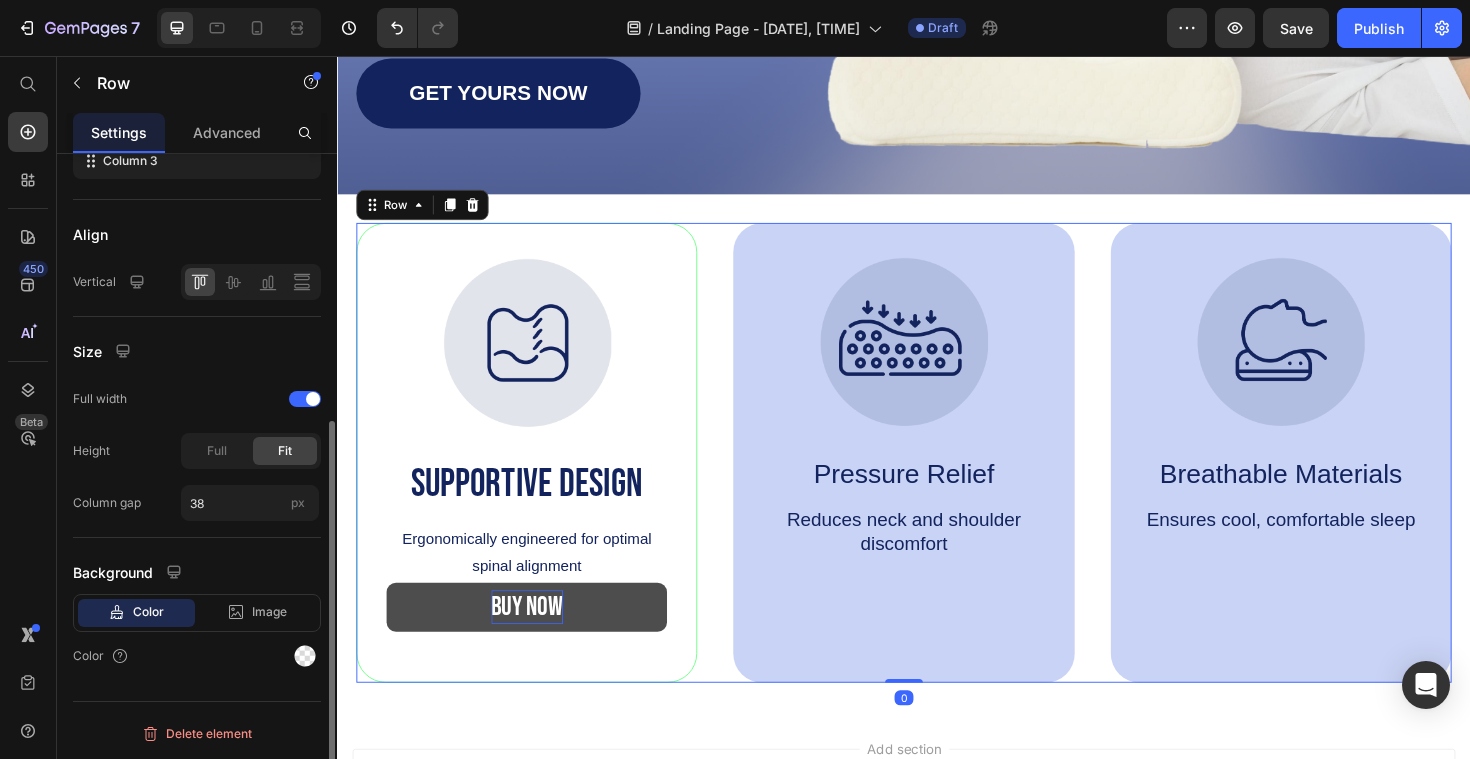 scroll, scrollTop: 0, scrollLeft: 0, axis: both 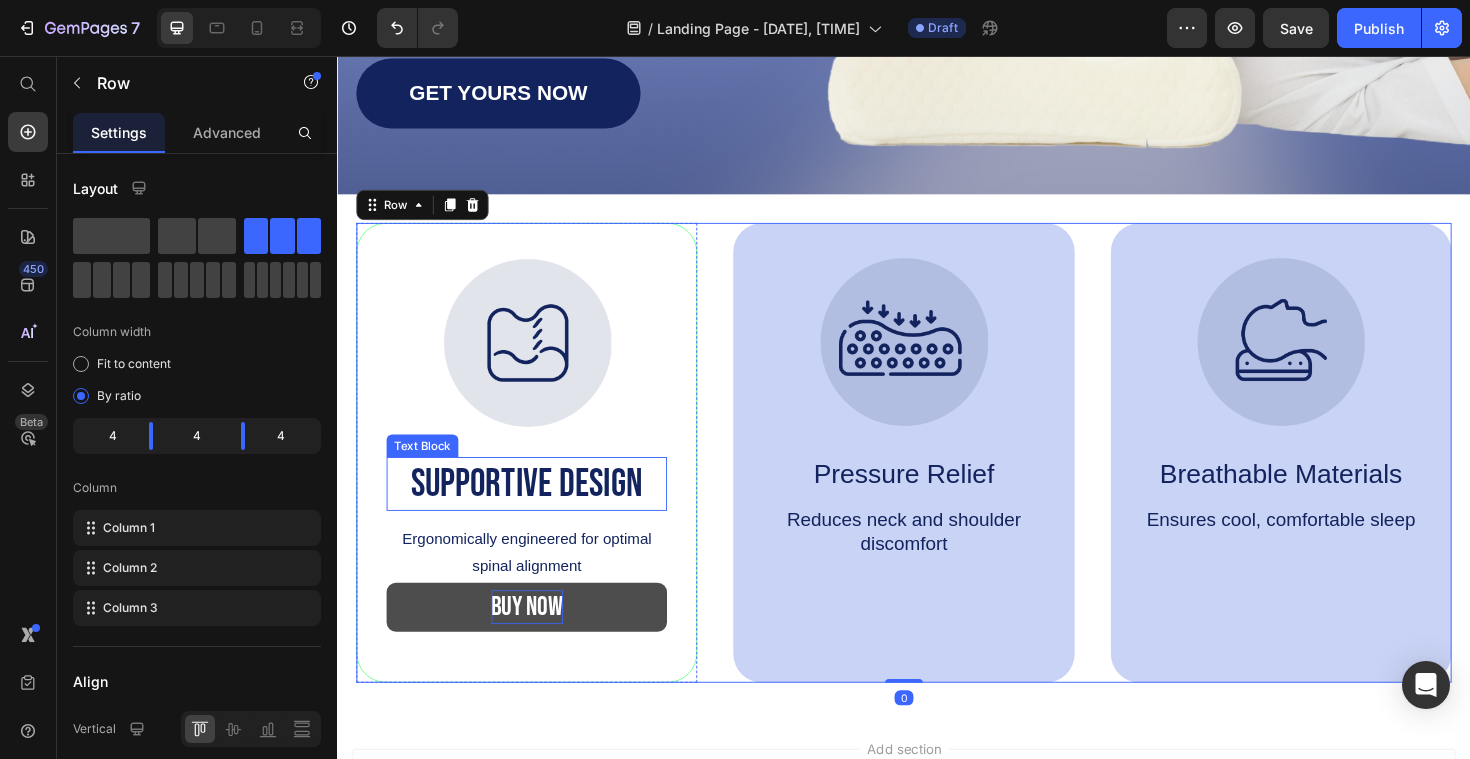 click on "Supportive Design" at bounding box center [537, 509] 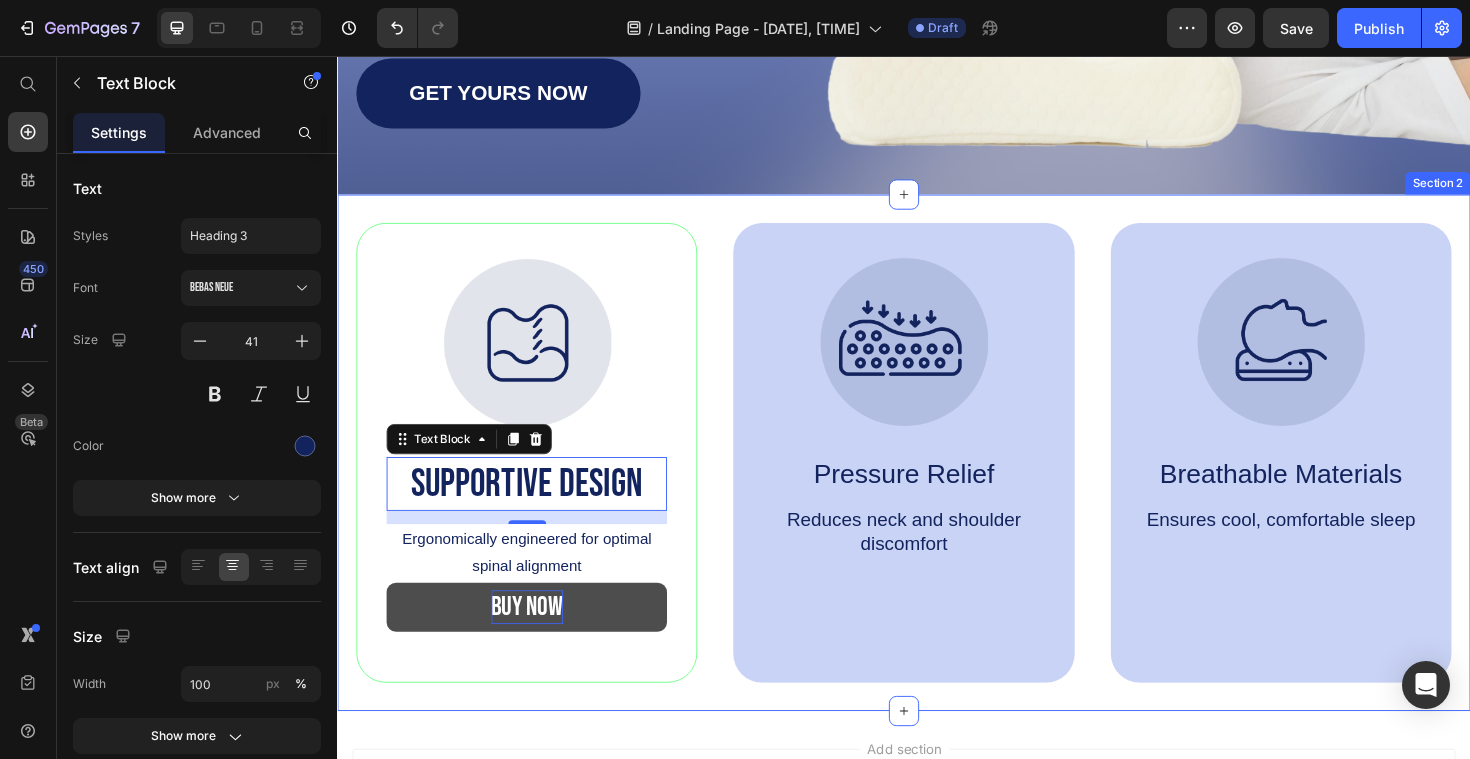 click on "Image Supportive Design Text Block   14 Ergonomically engineered for optimal spinal alignment Text Block BUY NOW Button Hero Banner Image Pressure Relief Text Block Reduces neck and shoulder discomfort Text Block Hero Banner Image Breathable Materials Text Block Ensures cool, comfortable sleep Text Block Hero Banner Row Image Supportive Design Text Block Ergonomically engineered for optimal spinal alignment Text Block Hero Banner Image Pressure Relief Text Block Reduces neck and shoulder discomfort Text Block Hero Banner Row Image Breathable Materials Text Block Ensures cool, comfortable sleep Text Block Hero Banner Row Section 2" at bounding box center (937, 476) 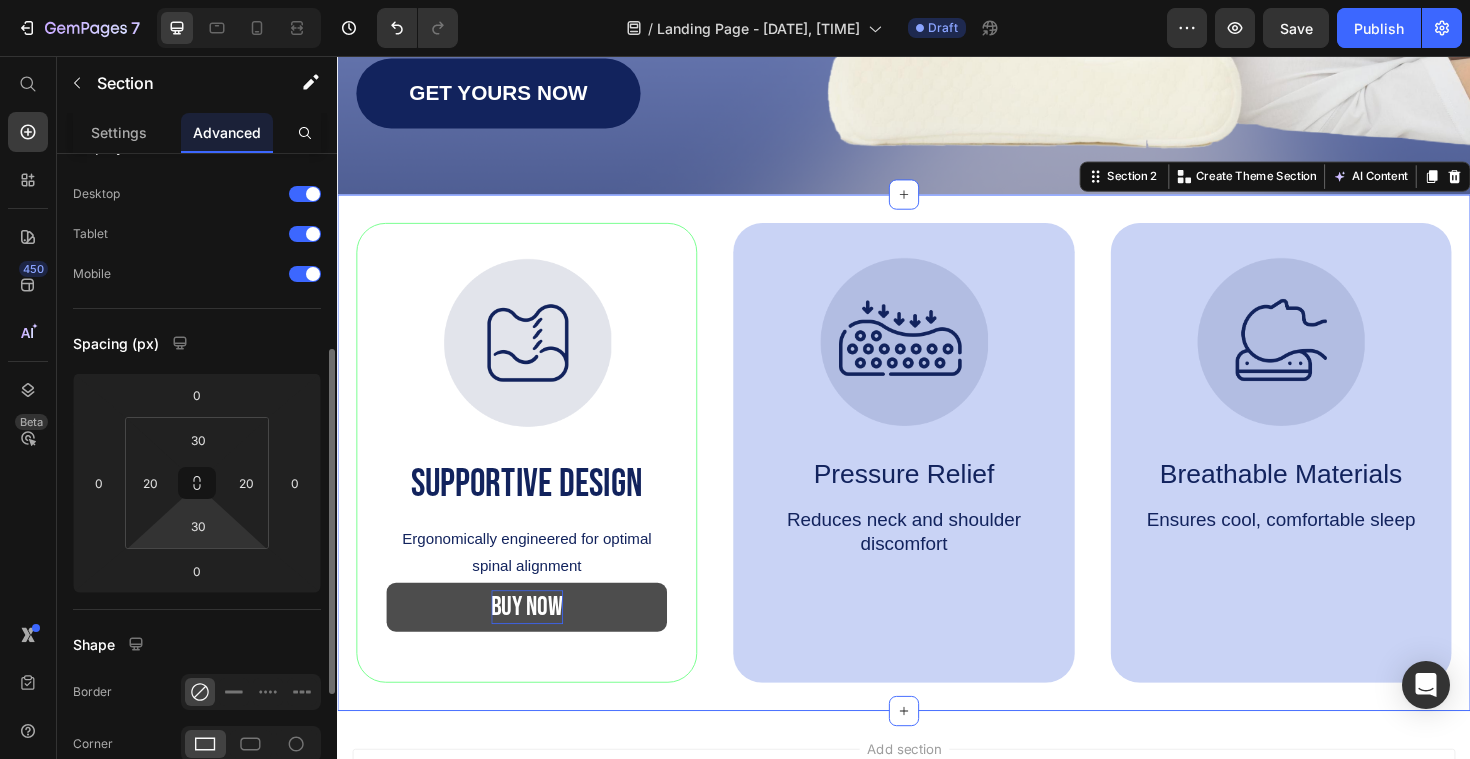 scroll, scrollTop: 0, scrollLeft: 0, axis: both 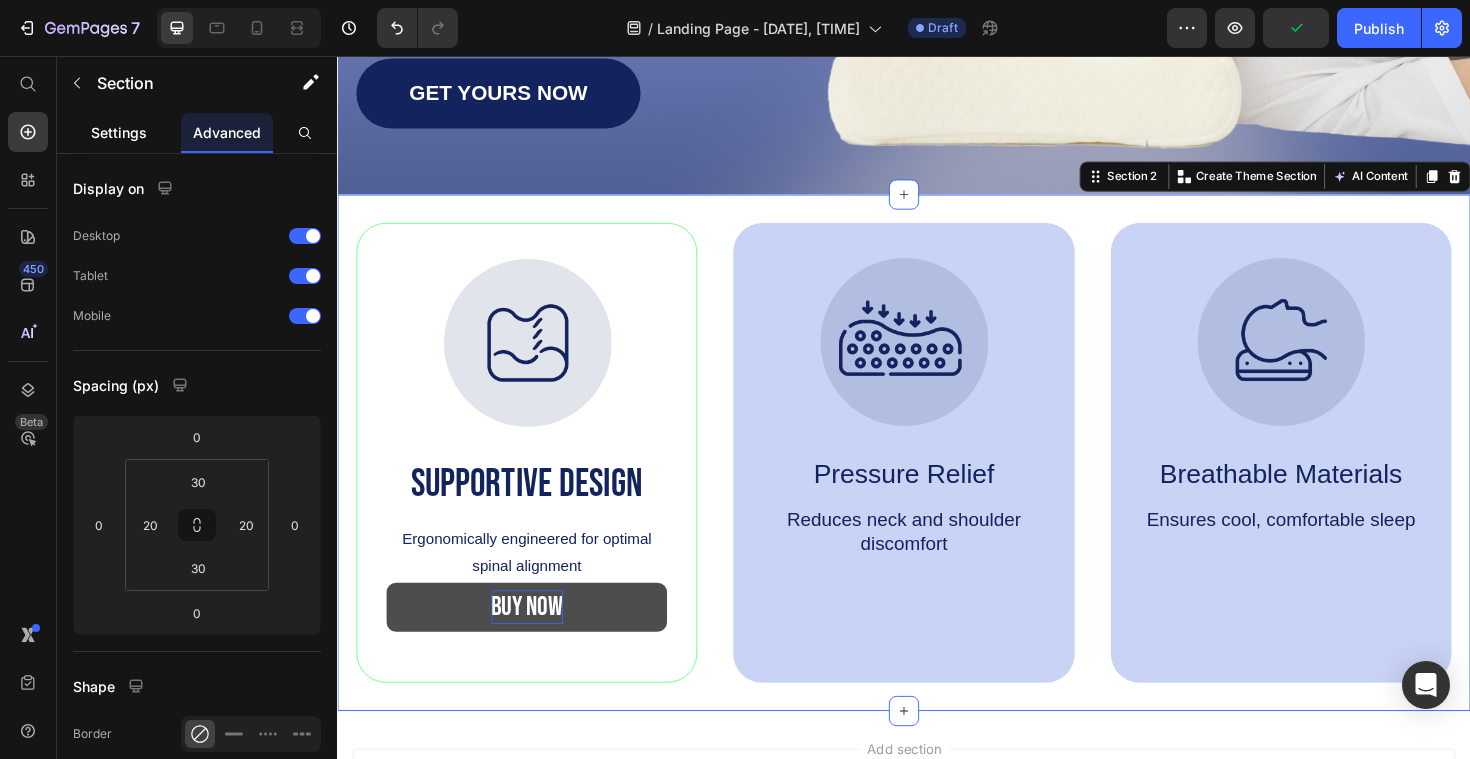 click on "Settings" at bounding box center (119, 132) 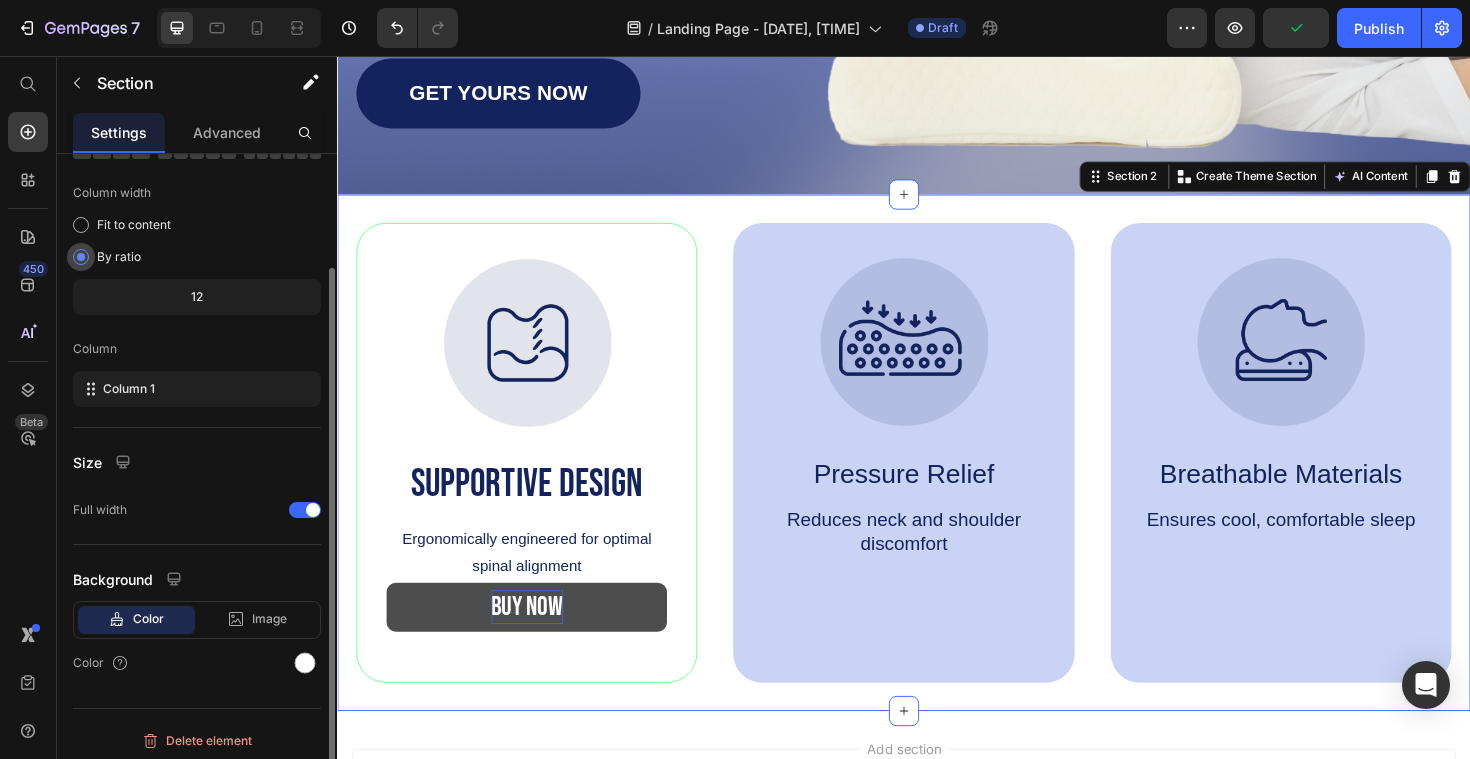 scroll, scrollTop: 146, scrollLeft: 0, axis: vertical 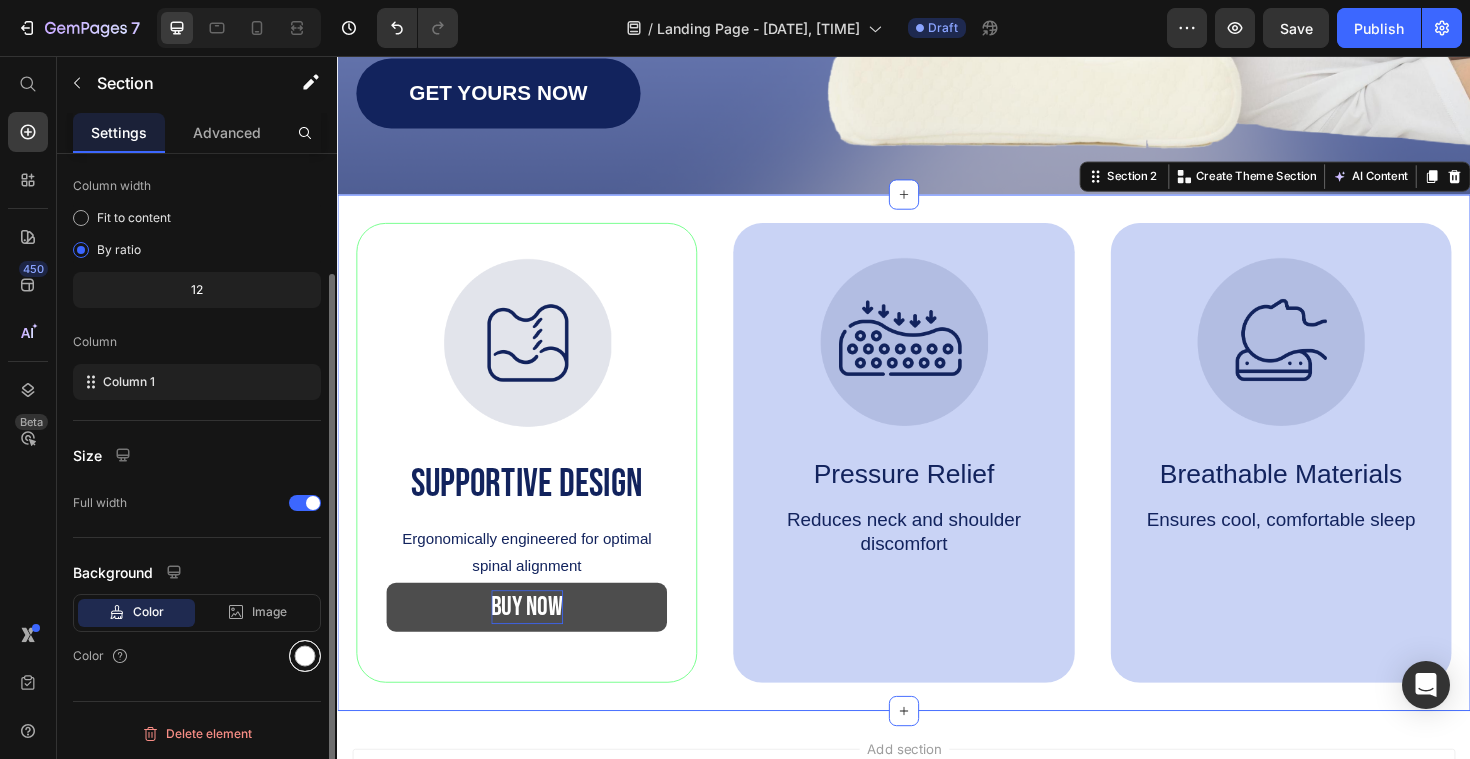 click at bounding box center [305, 656] 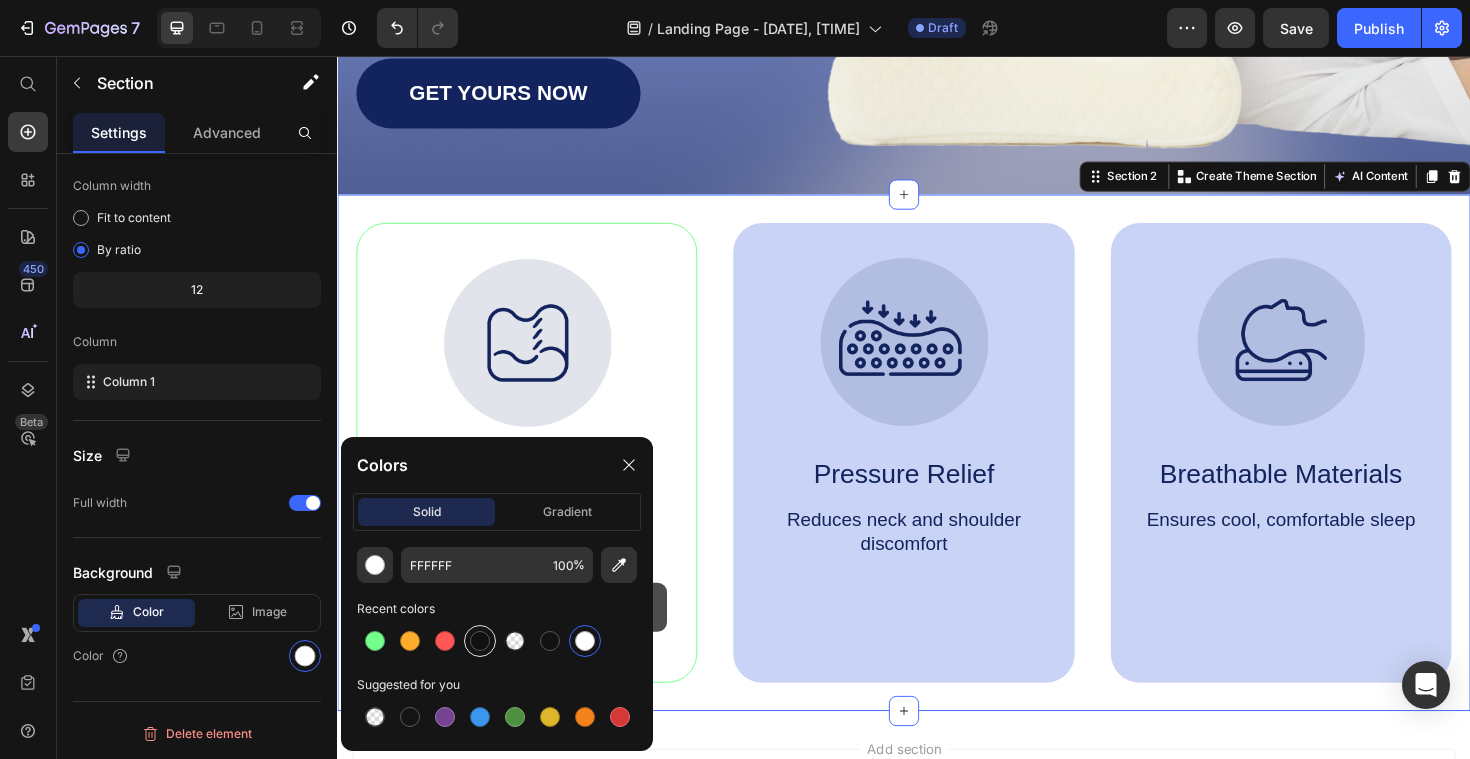 click at bounding box center [480, 641] 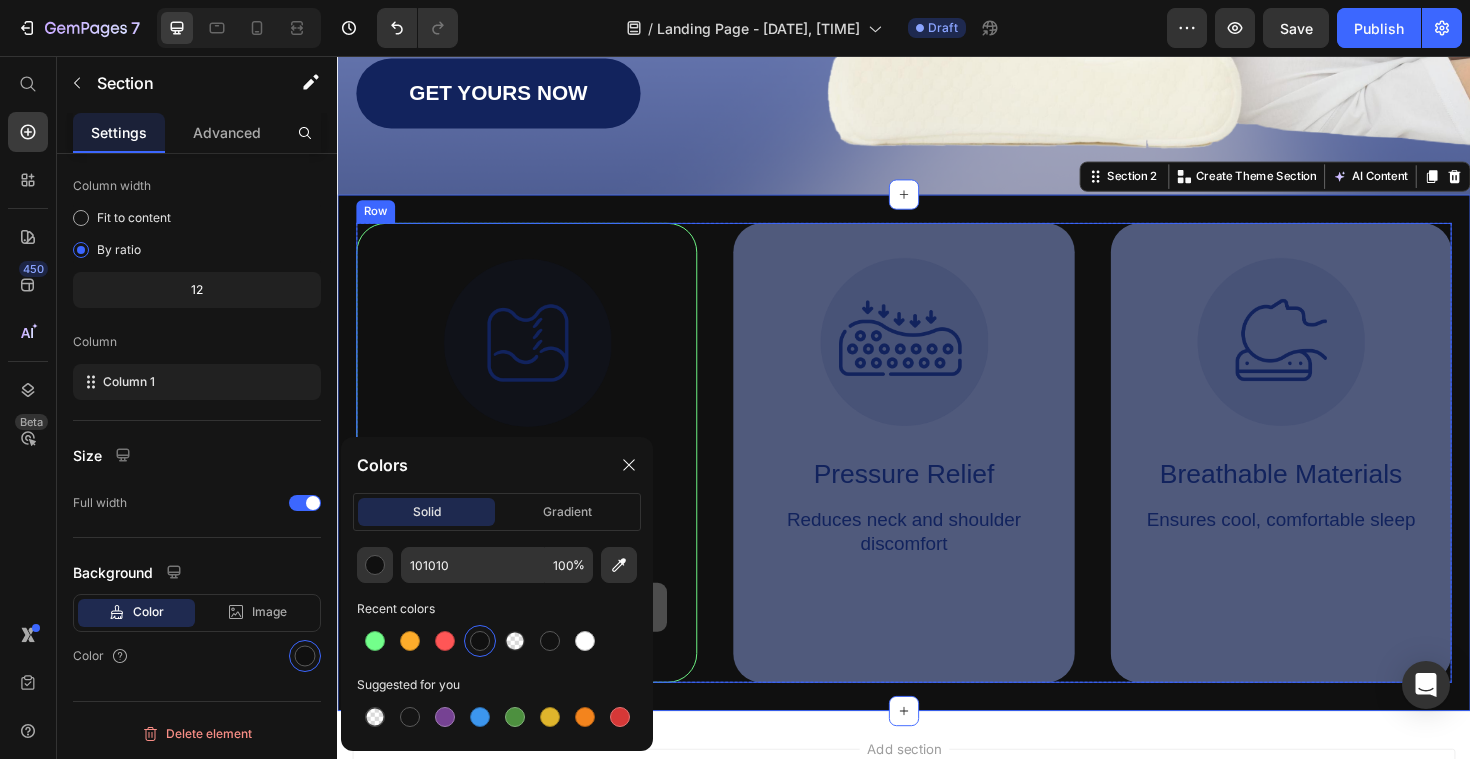 click on "Image Supportive Design Text Block Ergonomically engineered for optimal spinal alignment Text Block BUY NOW Button Hero Banner Image Pressure Relief Text Block Reduces neck and shoulder discomfort Text Block Hero Banner Image Breathable Materials Text Block Ensures cool, comfortable sleep Text Block Hero Banner Row" at bounding box center [937, 476] 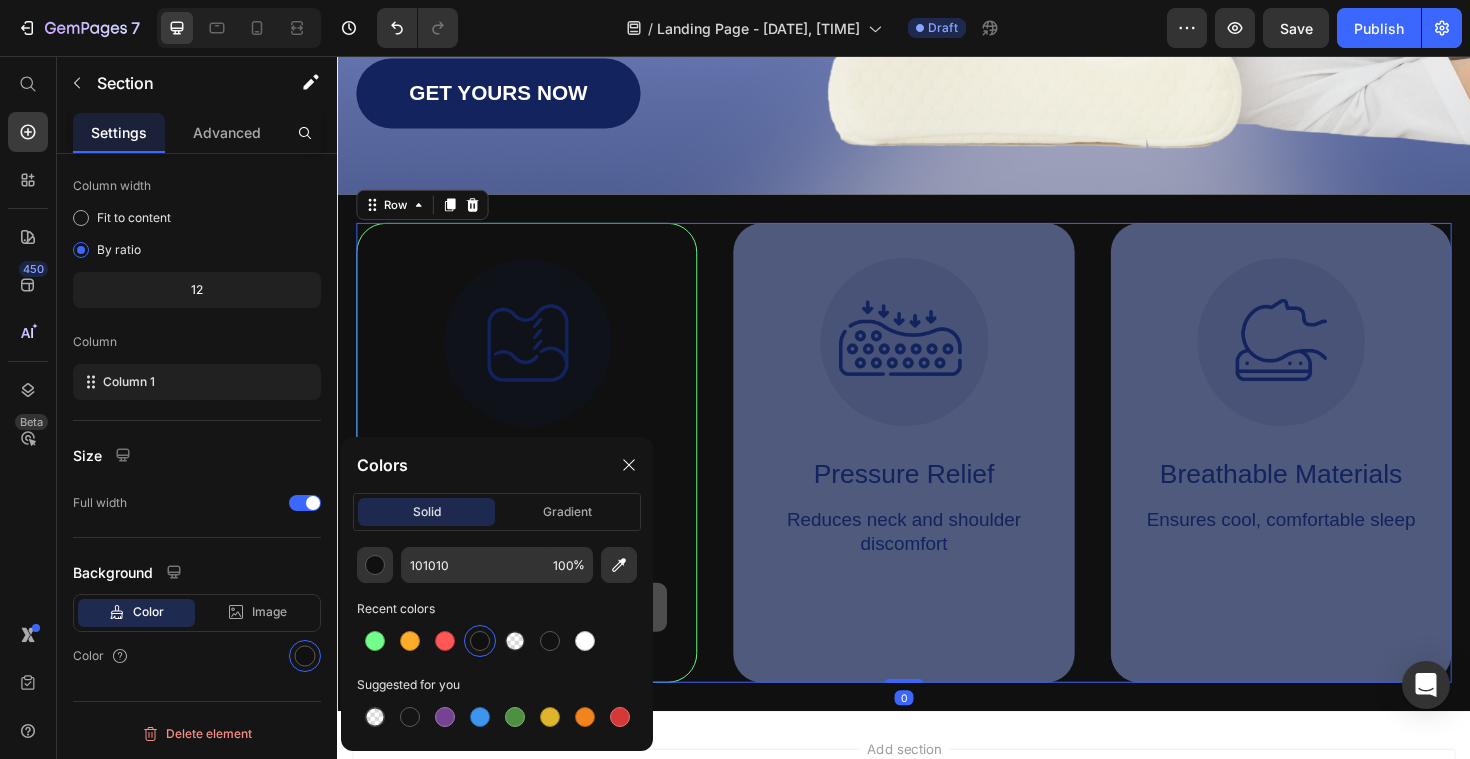 scroll, scrollTop: 0, scrollLeft: 0, axis: both 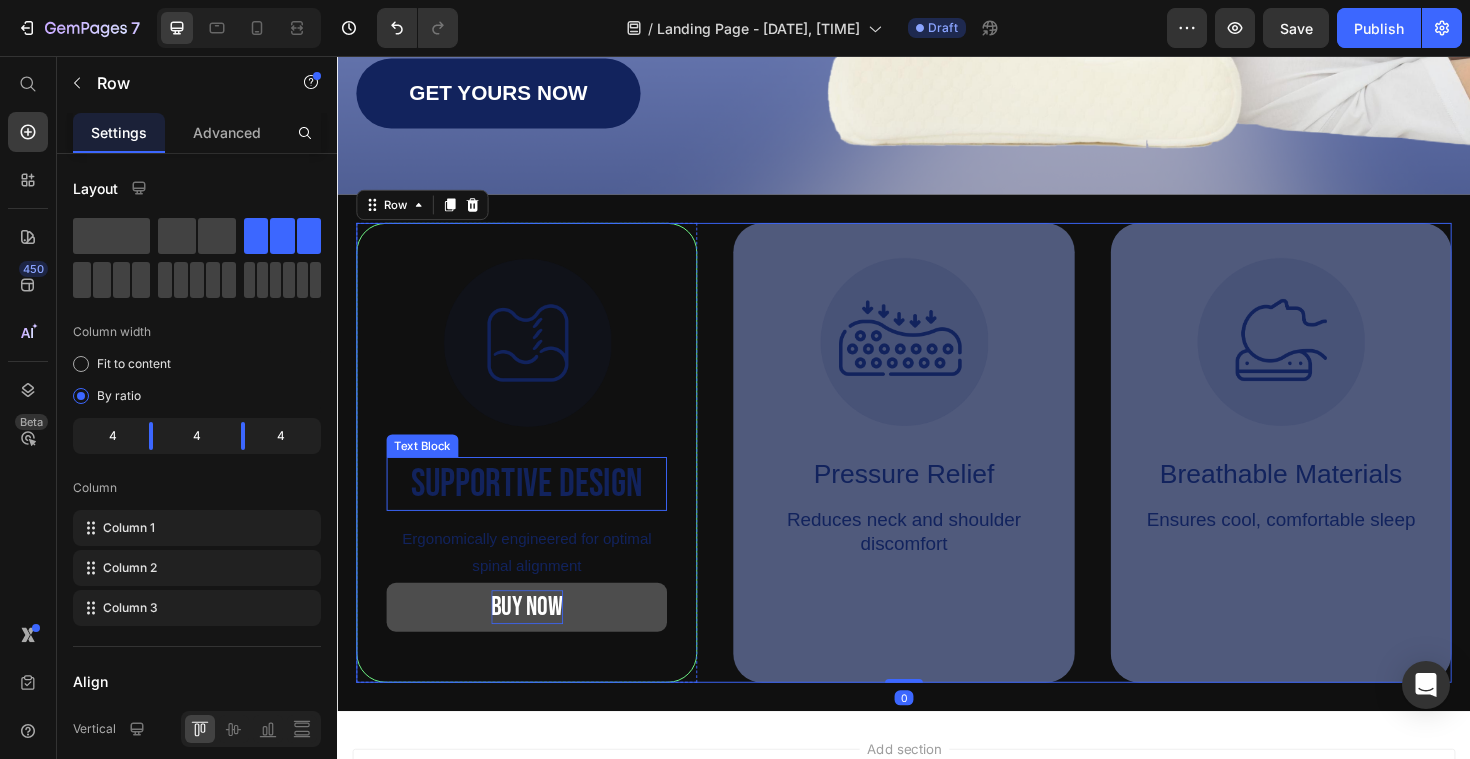click on "Supportive Design" at bounding box center [537, 509] 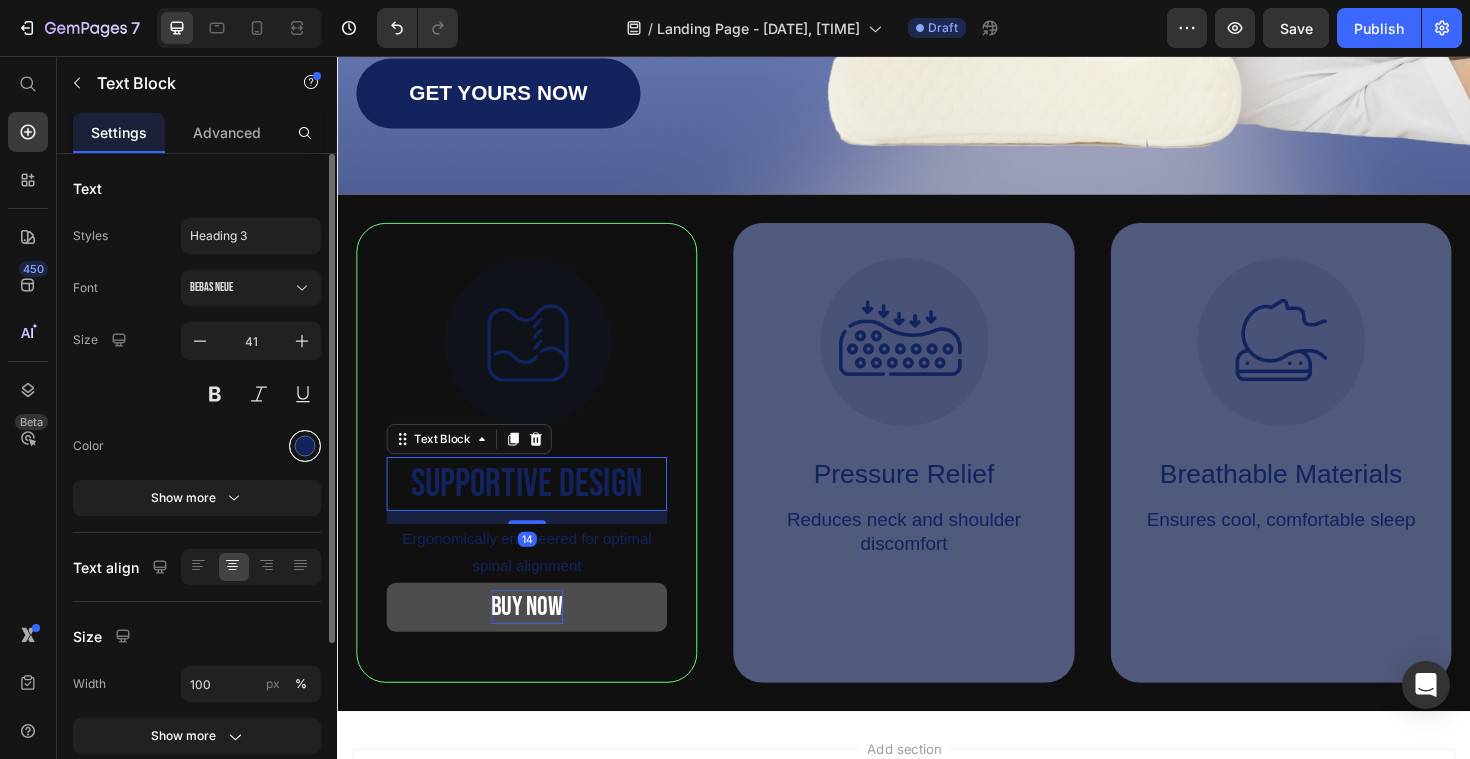 click on "Font Bebas Neue Size 41 Color Show more" at bounding box center [197, 393] 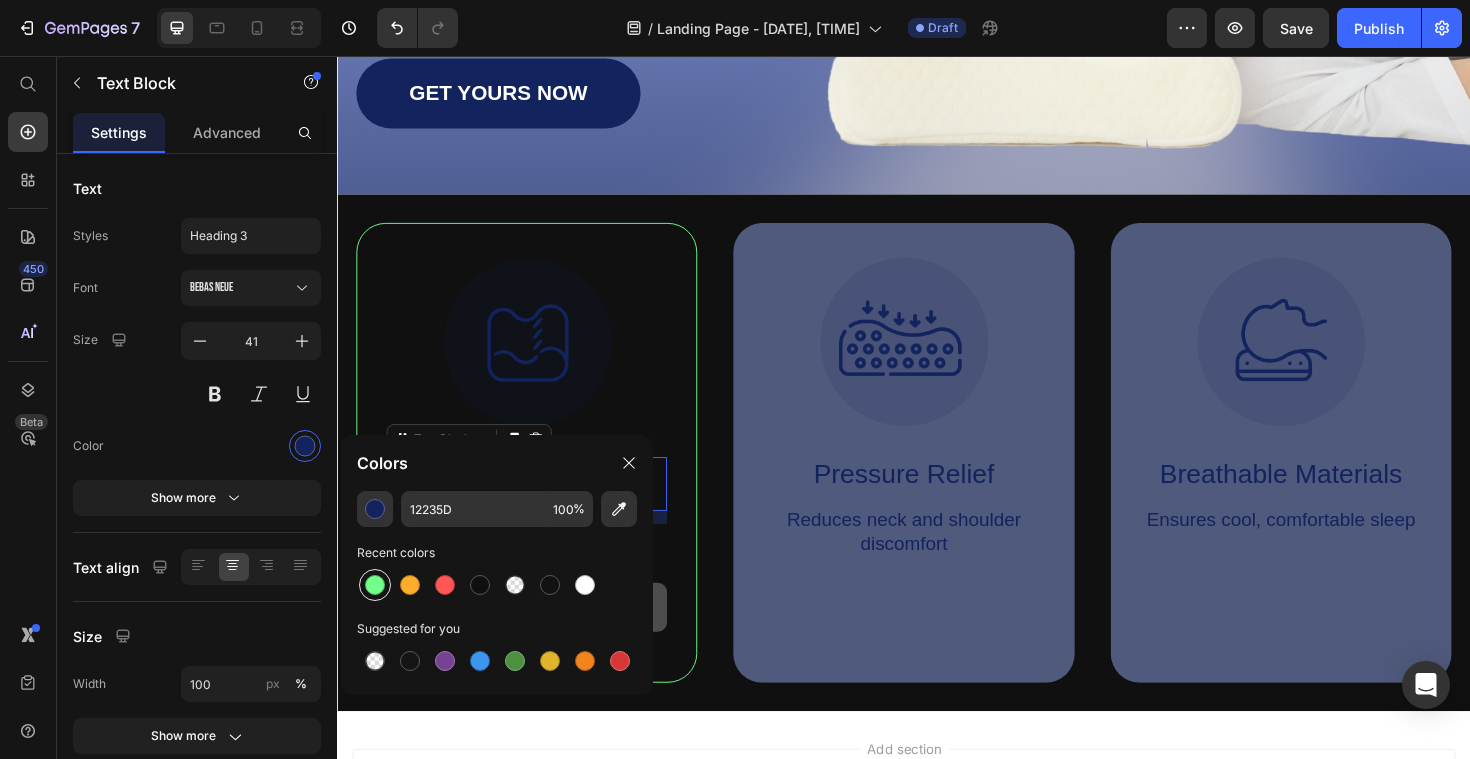 click at bounding box center (375, 585) 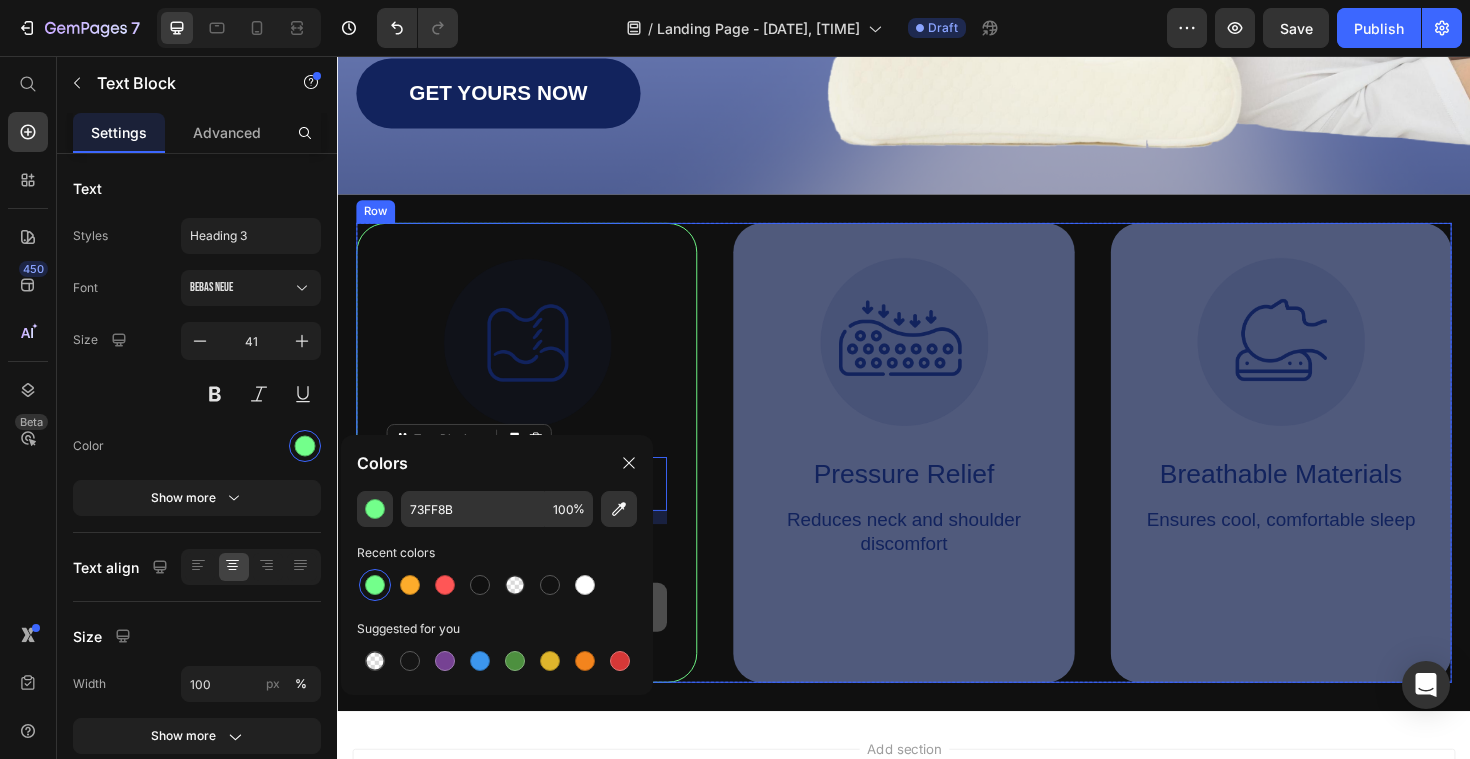click on "Image Supportive Design Text Block   14 Ergonomically engineered for optimal spinal alignment Text Block BUY NOW Button Hero Banner Image Pressure Relief Text Block Reduces neck and shoulder discomfort Text Block Hero Banner Image Breathable Materials Text Block Ensures cool, comfortable sleep Text Block Hero Banner Row" at bounding box center (937, 476) 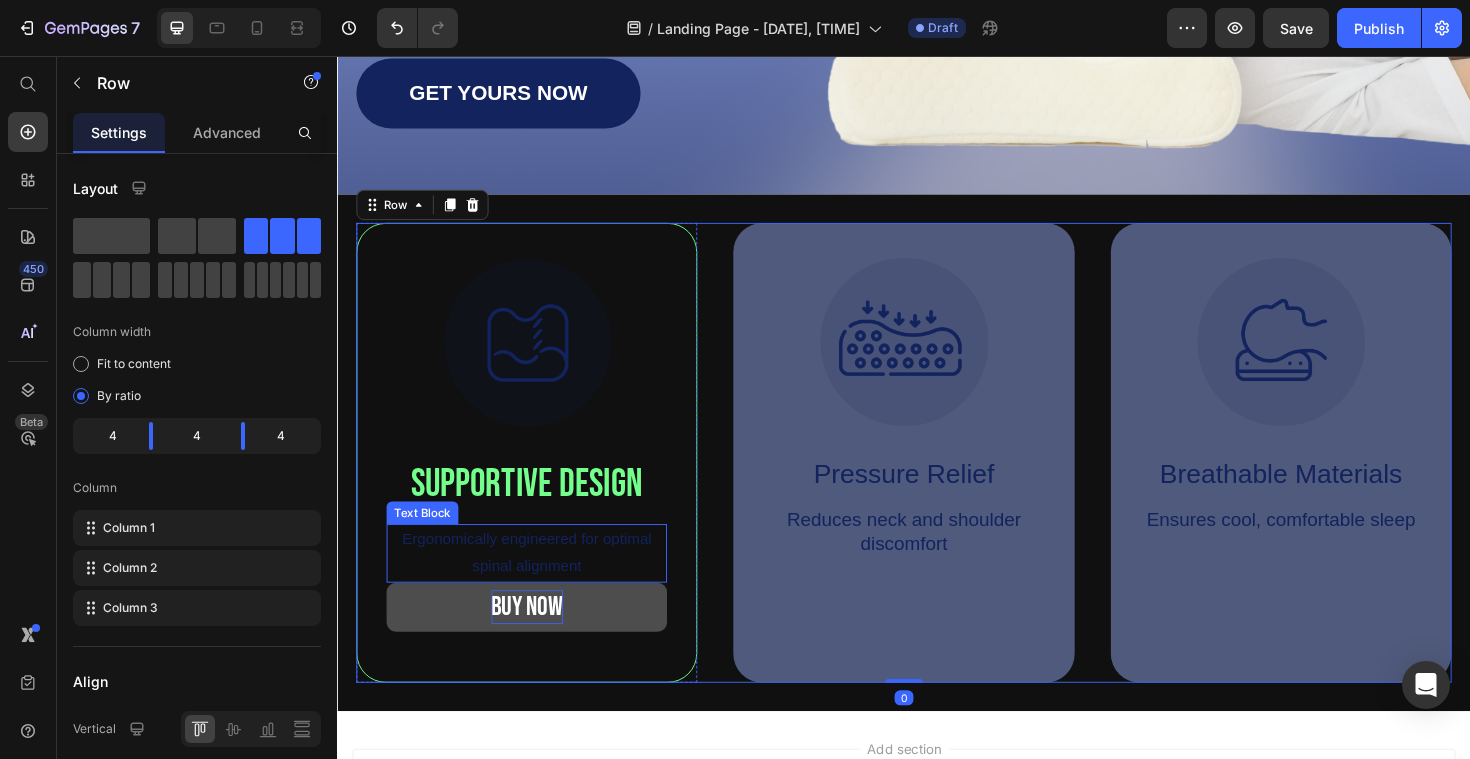 click on "Ergonomically engineered for optimal spinal alignment" at bounding box center [537, 583] 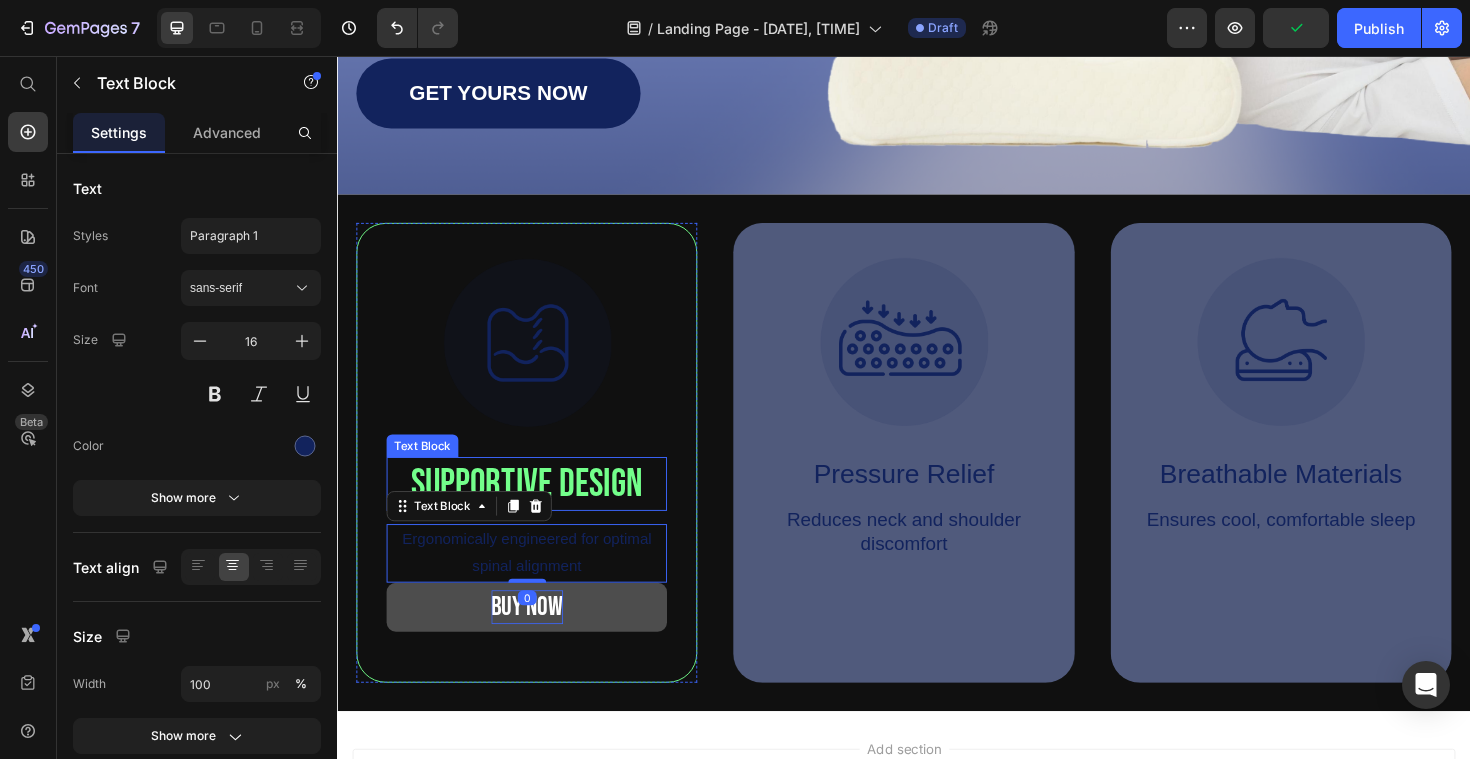 click on "Supportive Design" at bounding box center [537, 509] 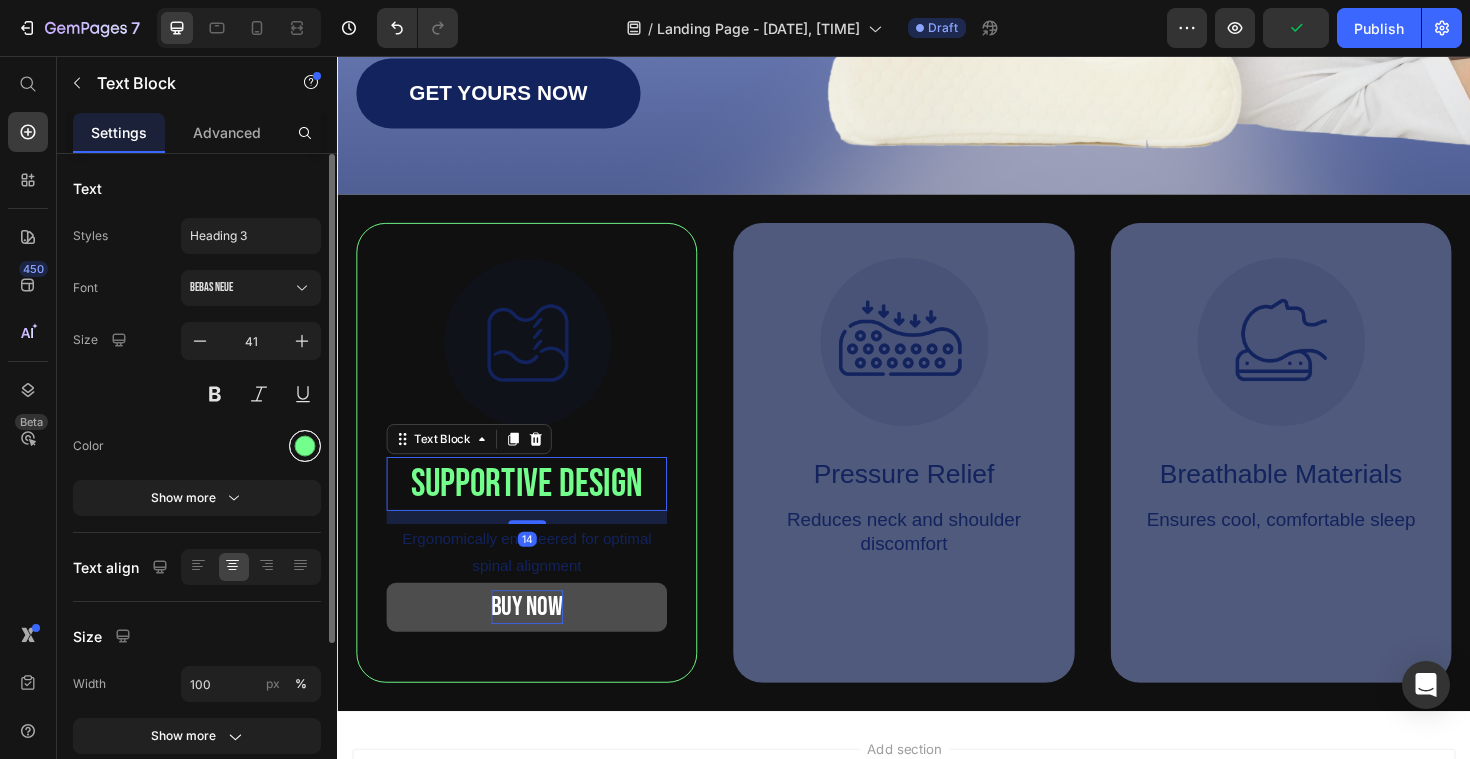 click at bounding box center [305, 446] 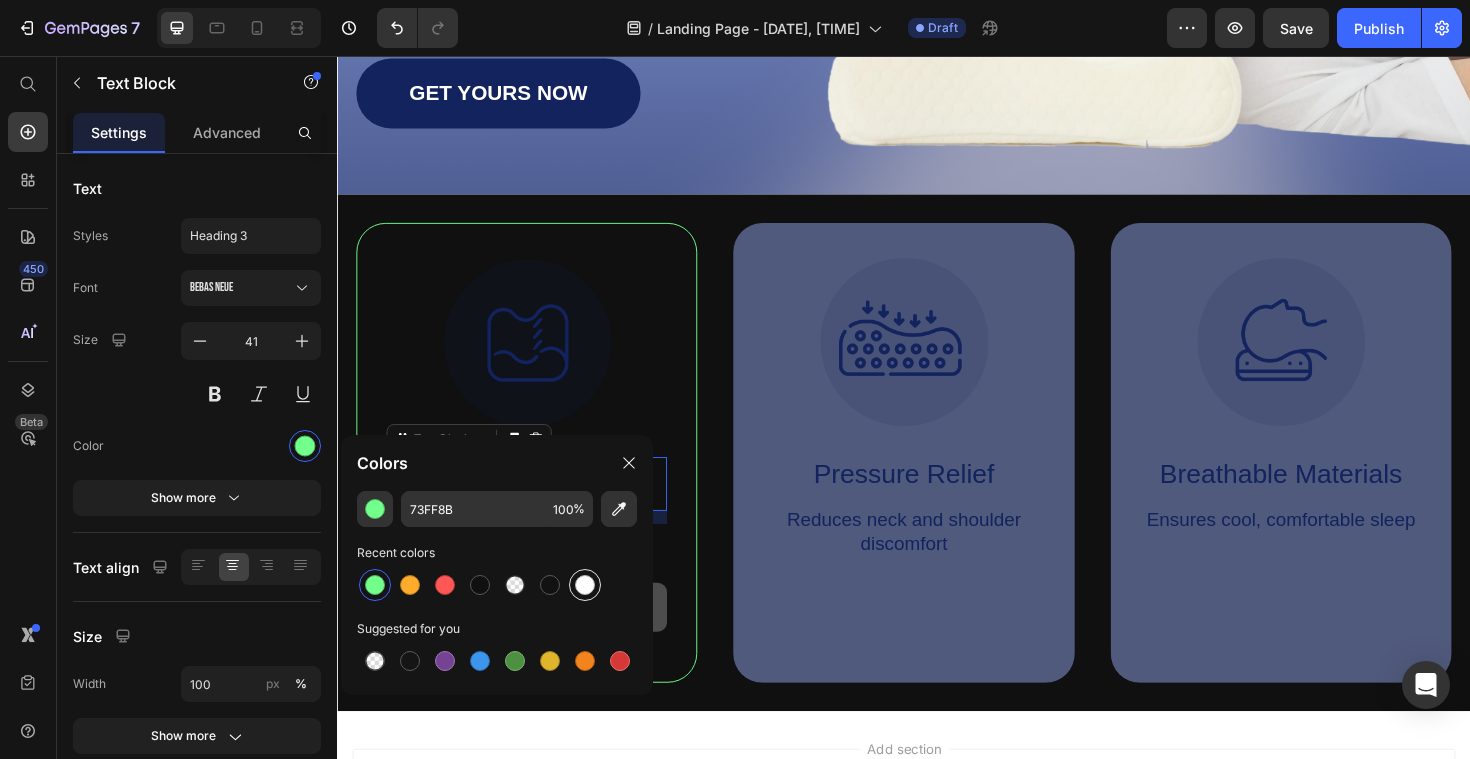 click at bounding box center [585, 585] 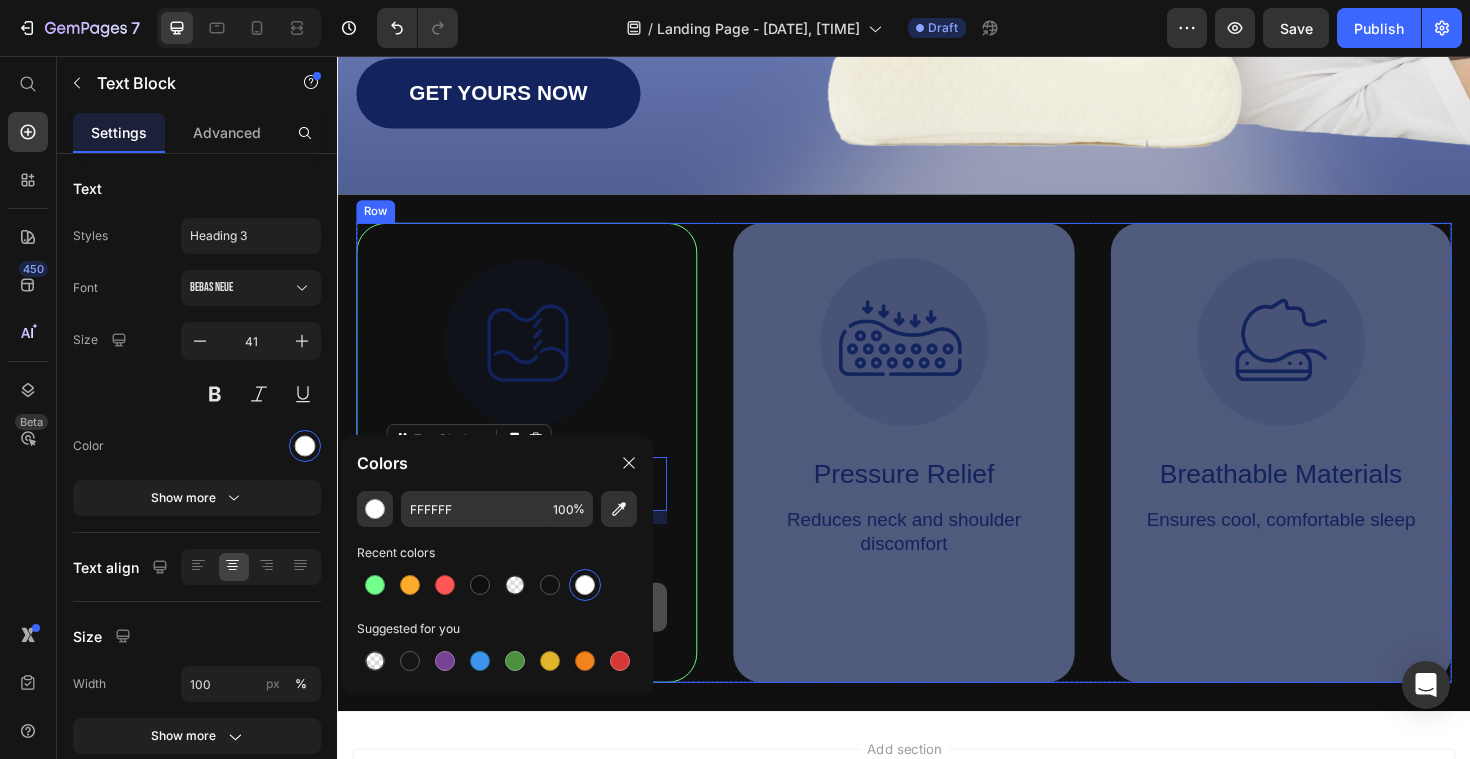 click on "Image Supportive Design Text Block   14 Ergonomically engineered for optimal spinal alignment Text Block BUY NOW Button Hero Banner Image Pressure Relief Text Block Reduces neck and shoulder discomfort Text Block Hero Banner Image Breathable Materials Text Block Ensures cool, comfortable sleep Text Block Hero Banner Row" at bounding box center (937, 476) 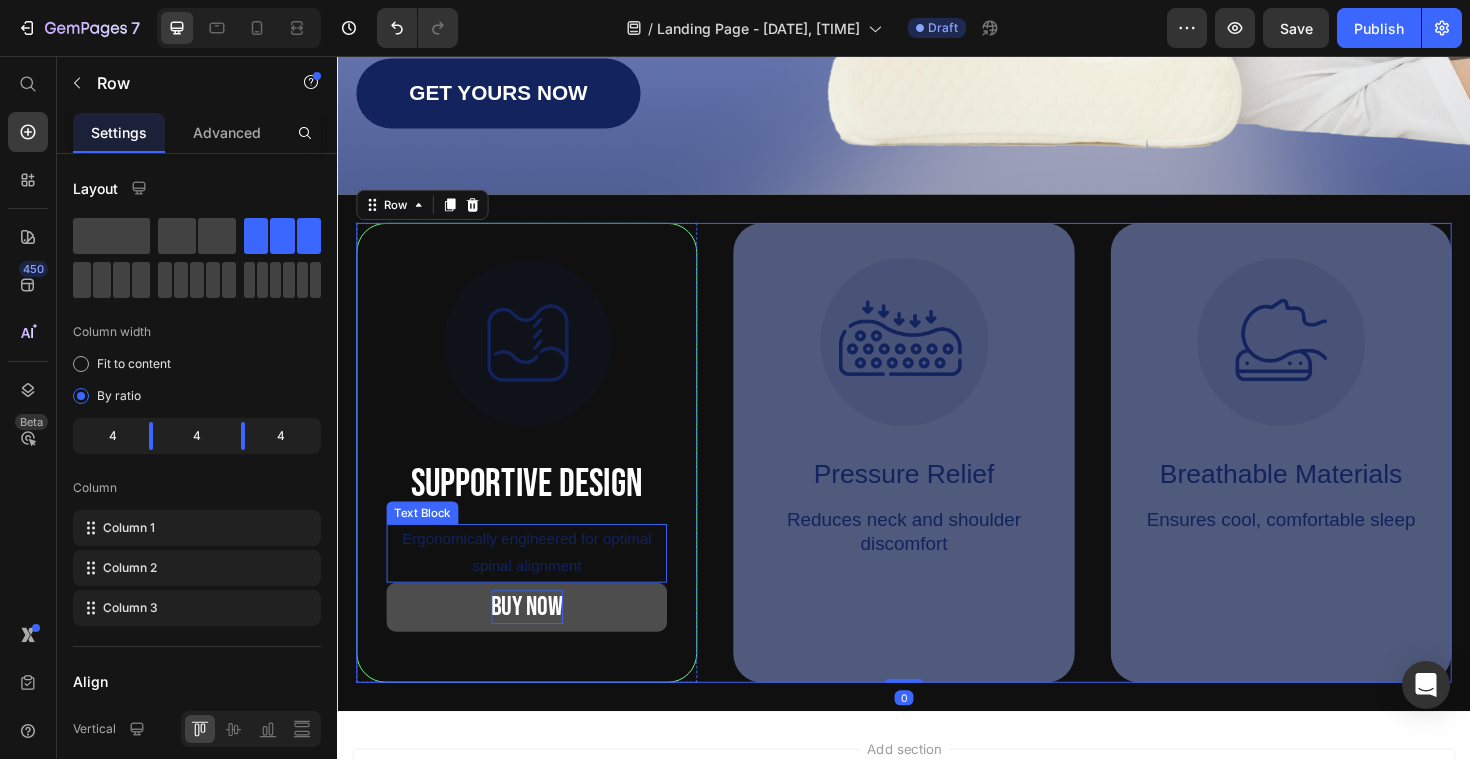 click on "Ergonomically engineered for optimal spinal alignment" at bounding box center (537, 583) 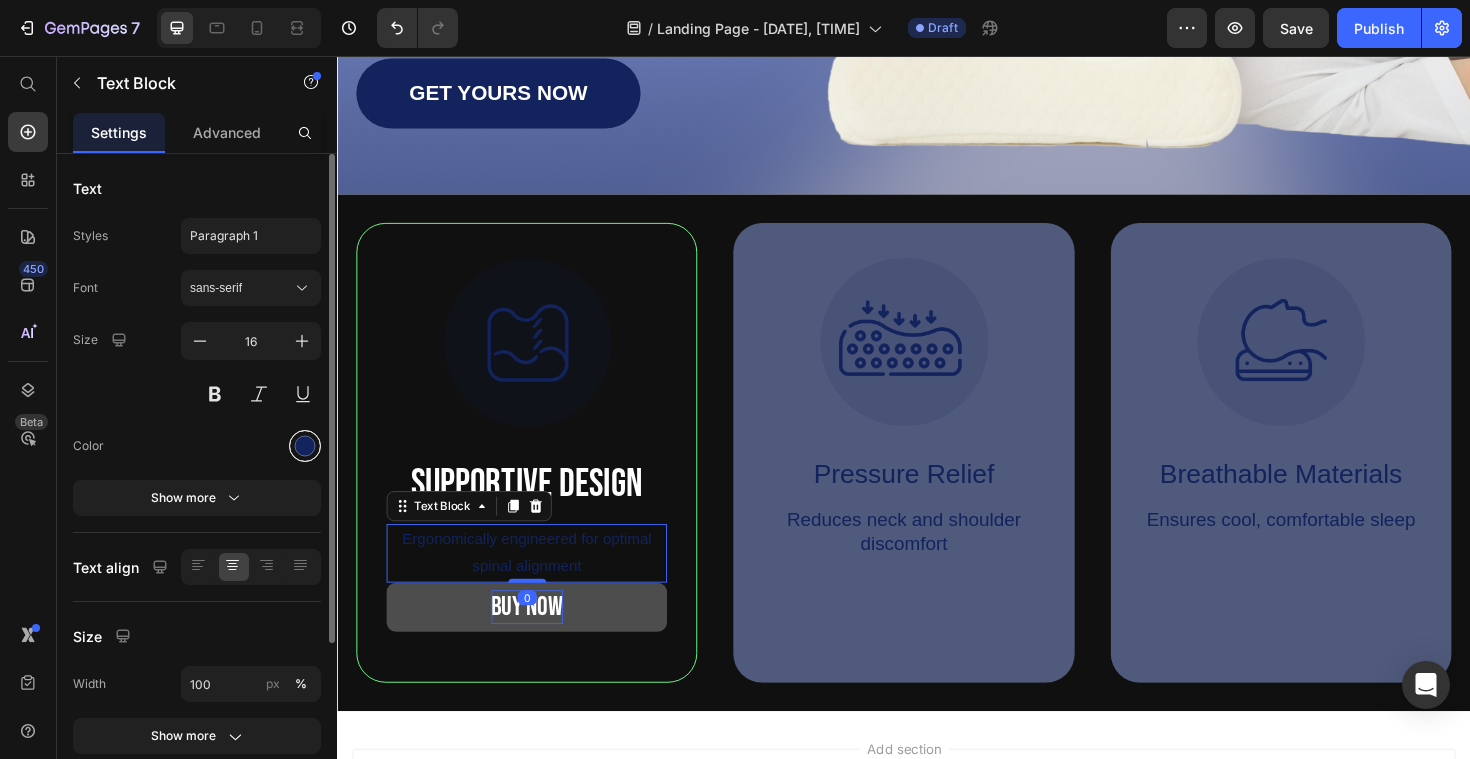 click at bounding box center [305, 446] 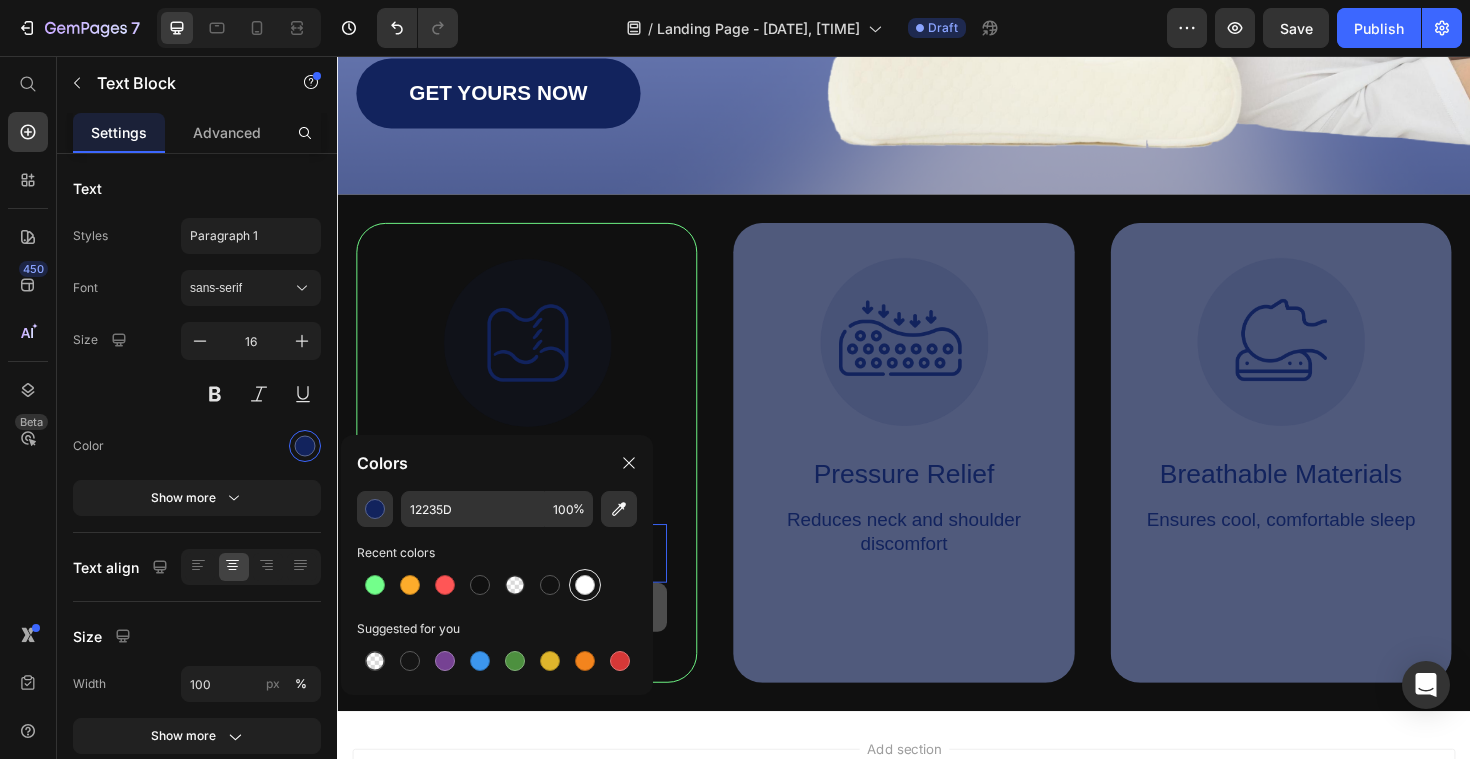 click at bounding box center [585, 585] 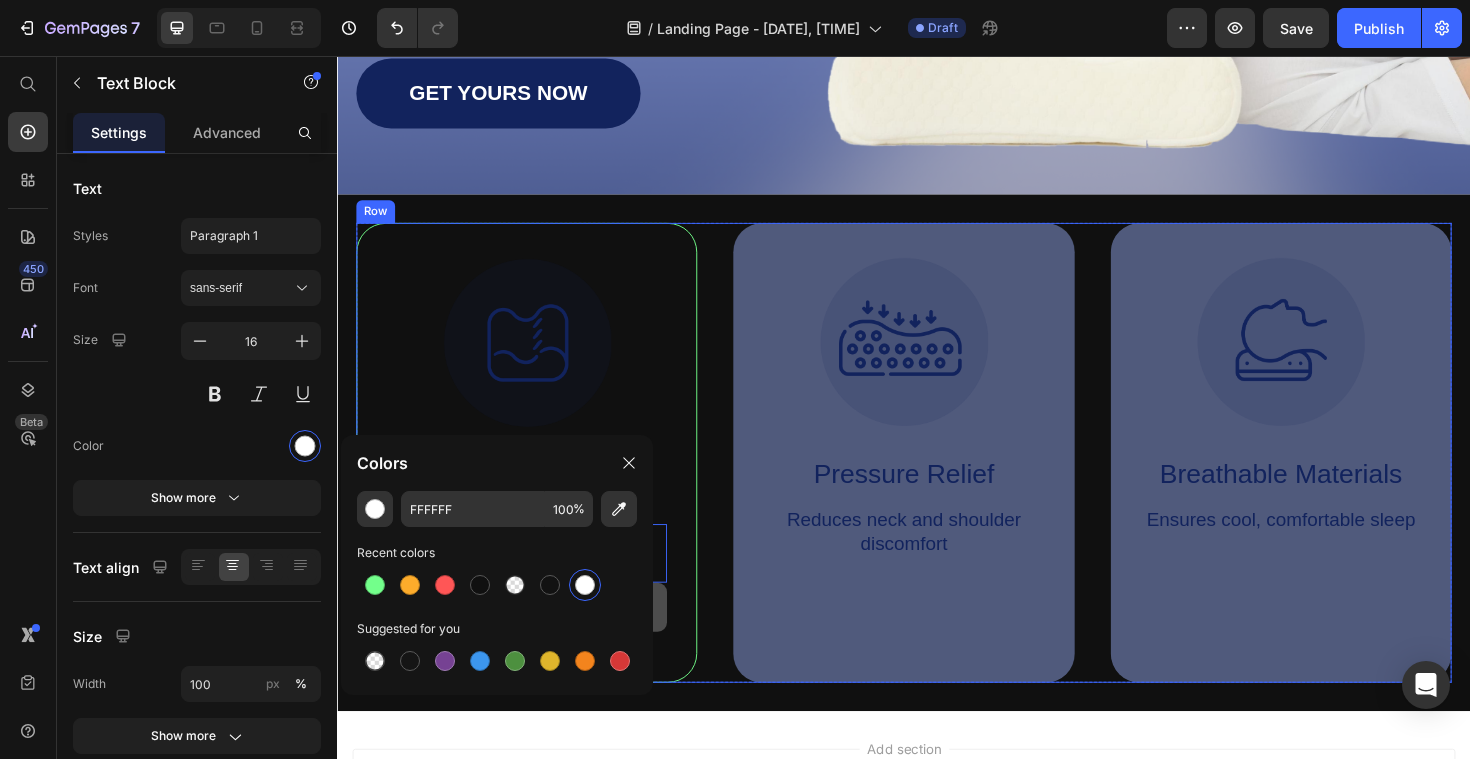 click on "Image Supportive Design Text Block Ergonomically engineered for optimal spinal alignment Text Block   0 BUY NOW Button Hero Banner Image Pressure Relief Text Block Reduces neck and shoulder discomfort Text Block Hero Banner Image Breathable Materials Text Block Ensures cool, comfortable sleep Text Block Hero Banner Row" at bounding box center (937, 476) 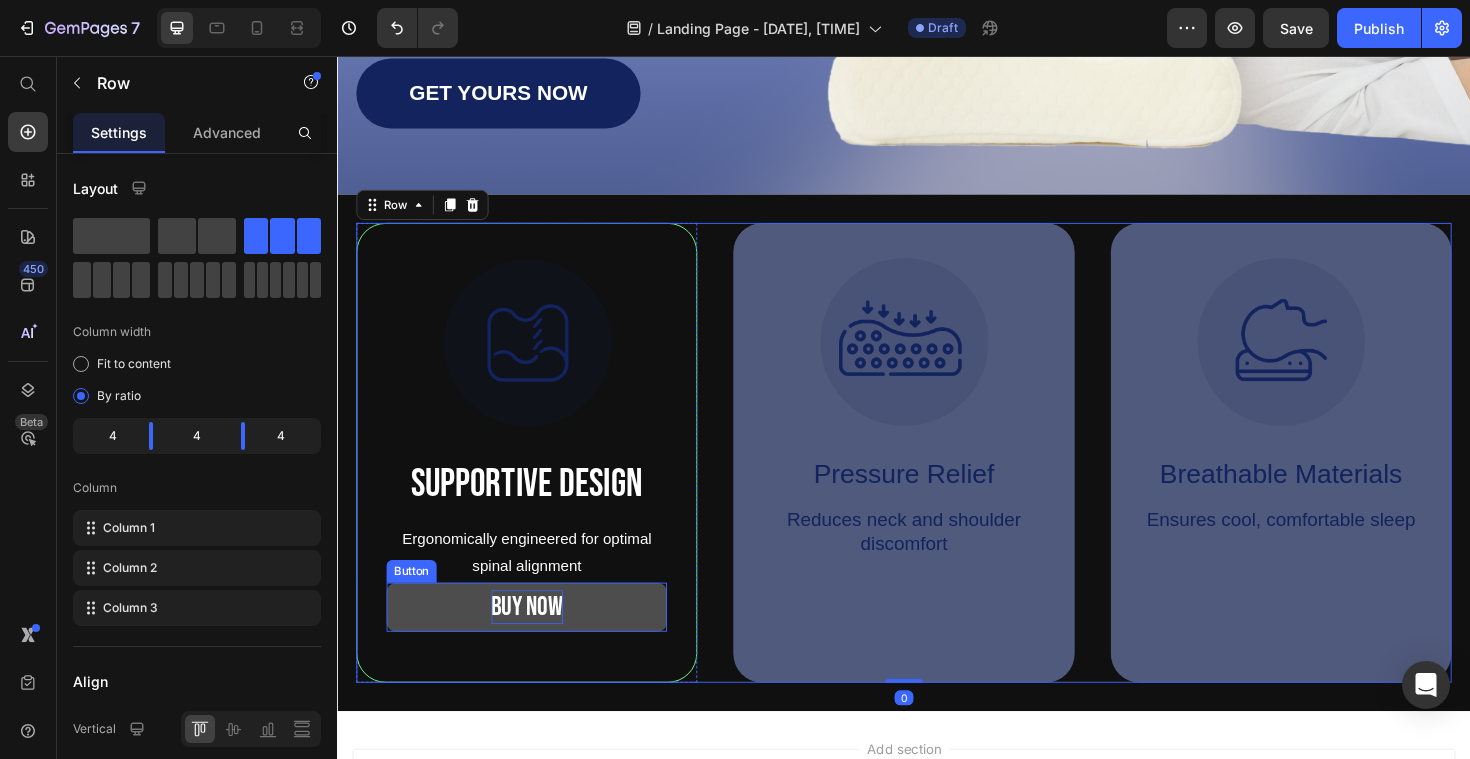 click on "BUY NOW" at bounding box center [537, 640] 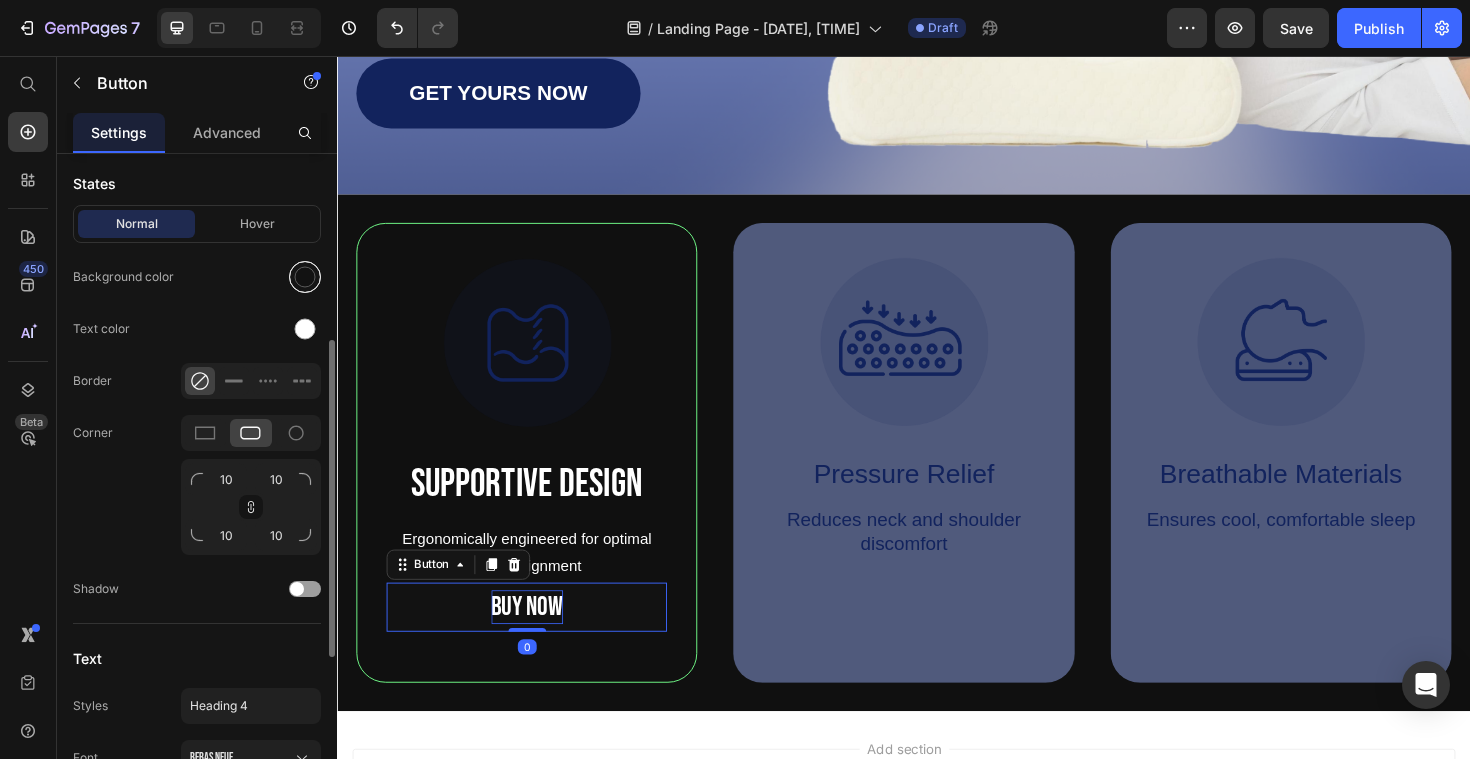 scroll, scrollTop: 431, scrollLeft: 0, axis: vertical 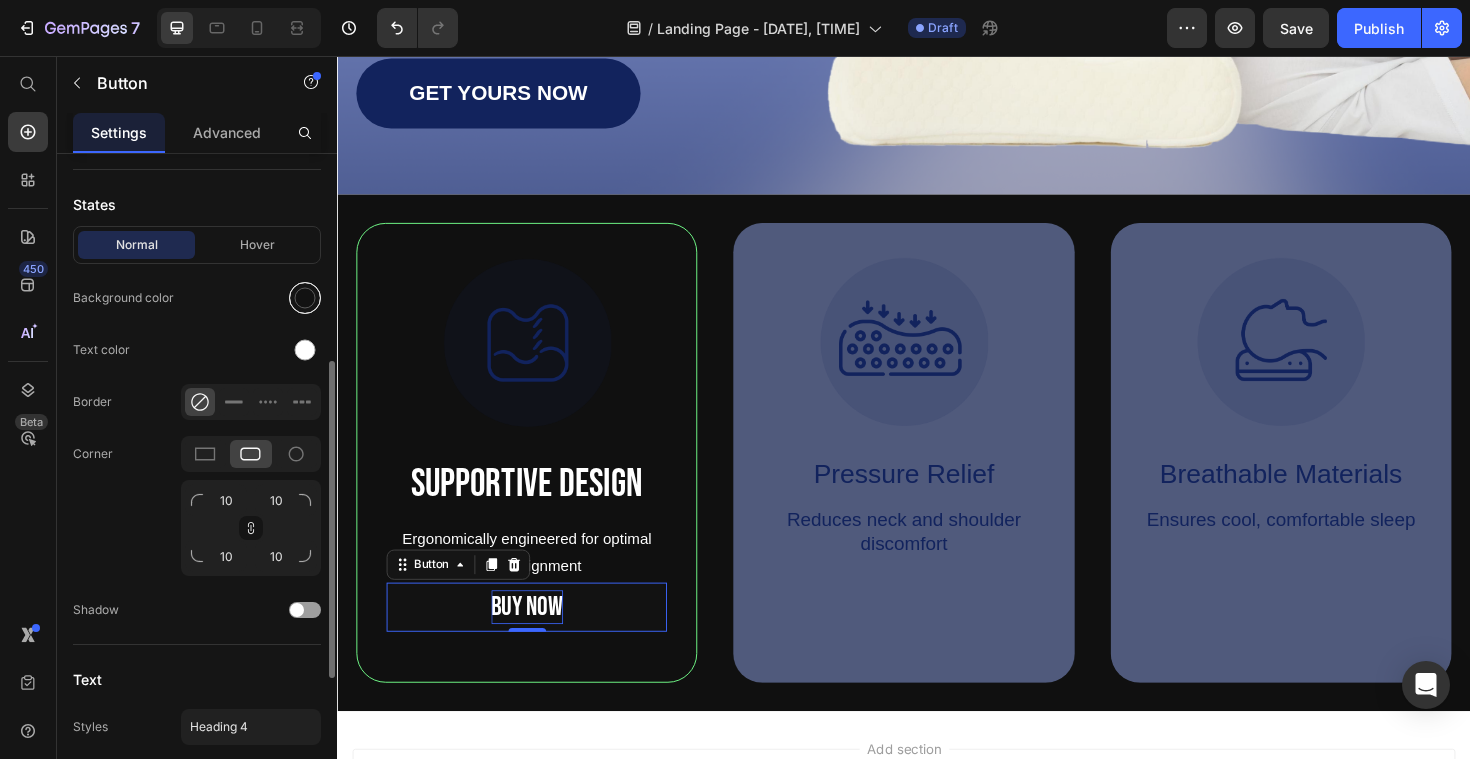click at bounding box center [305, 298] 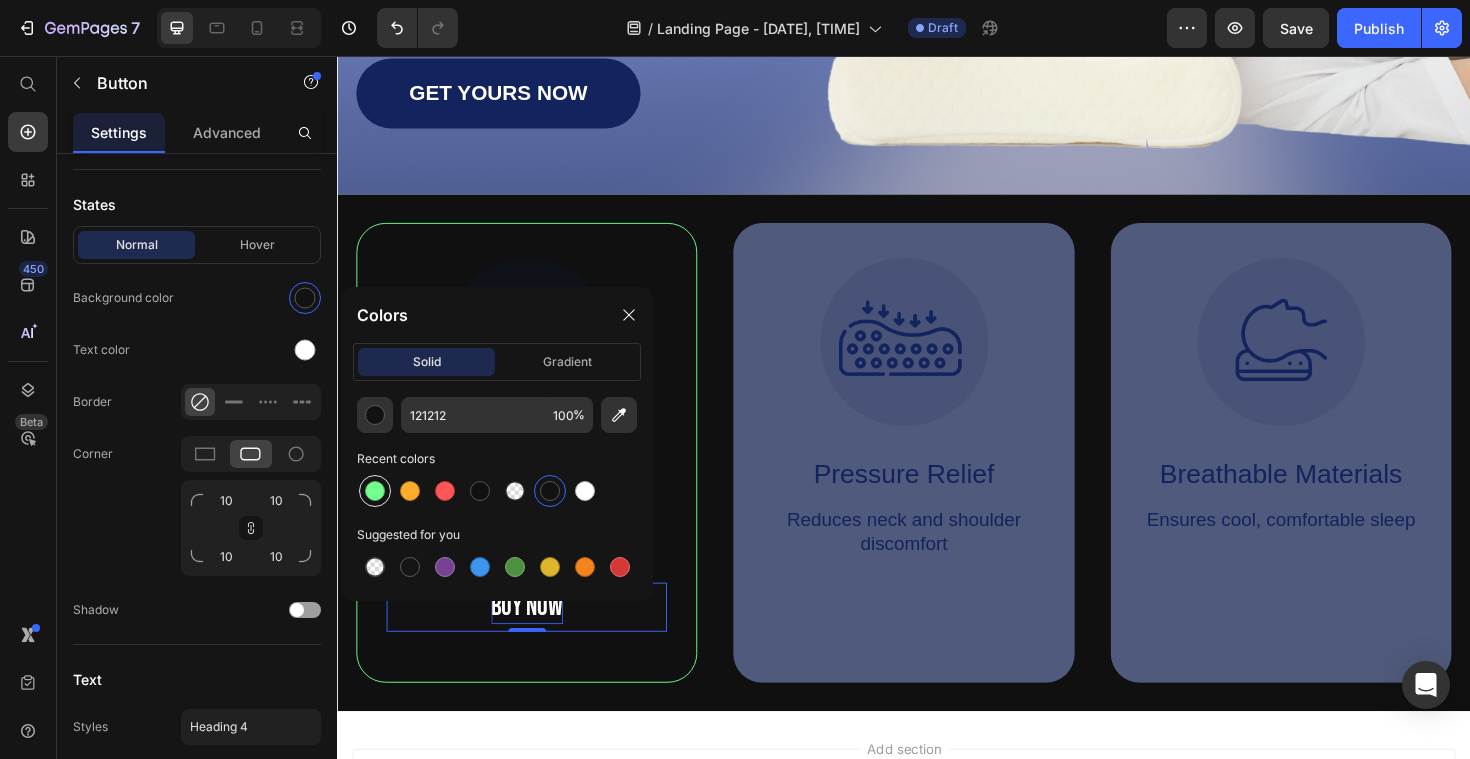 click at bounding box center [375, 491] 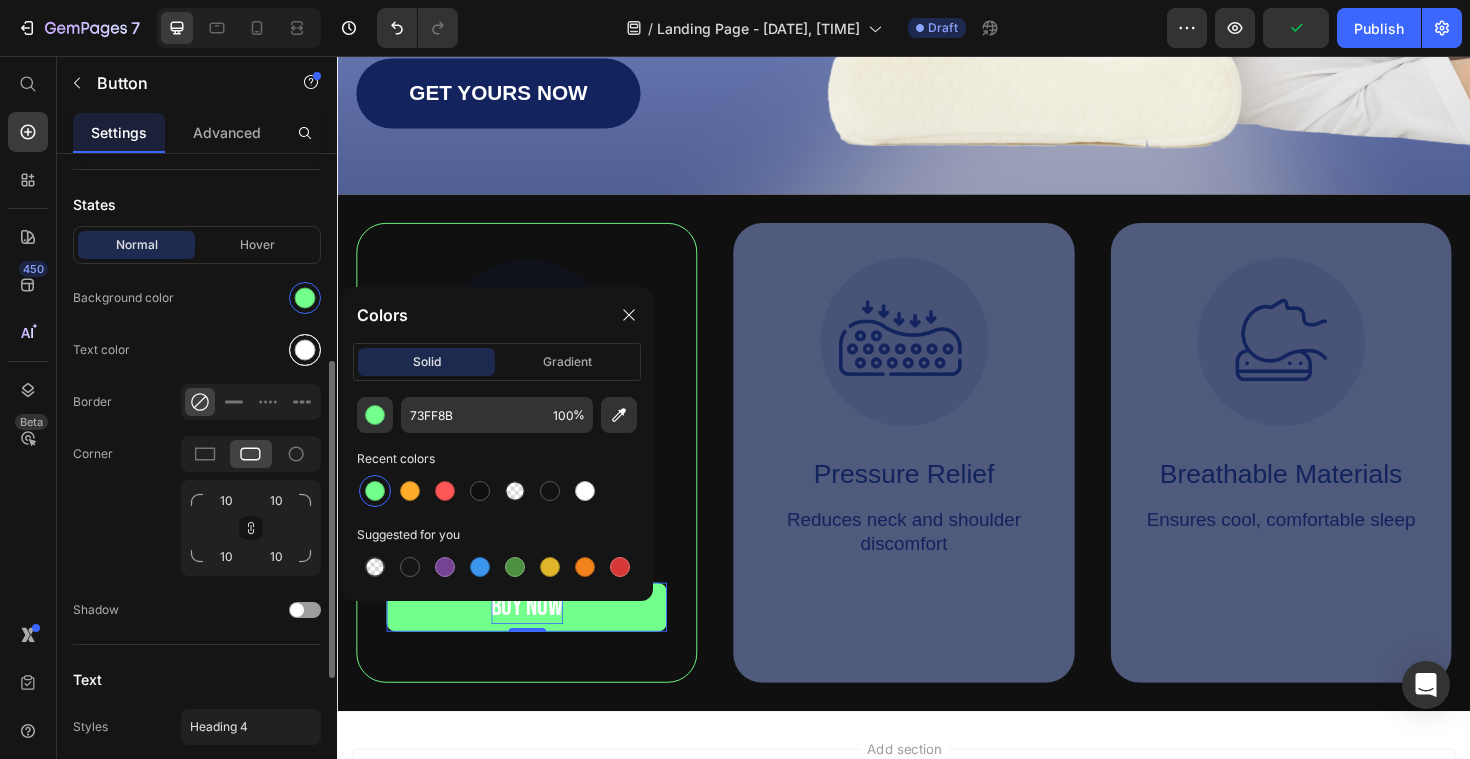 click at bounding box center (305, 350) 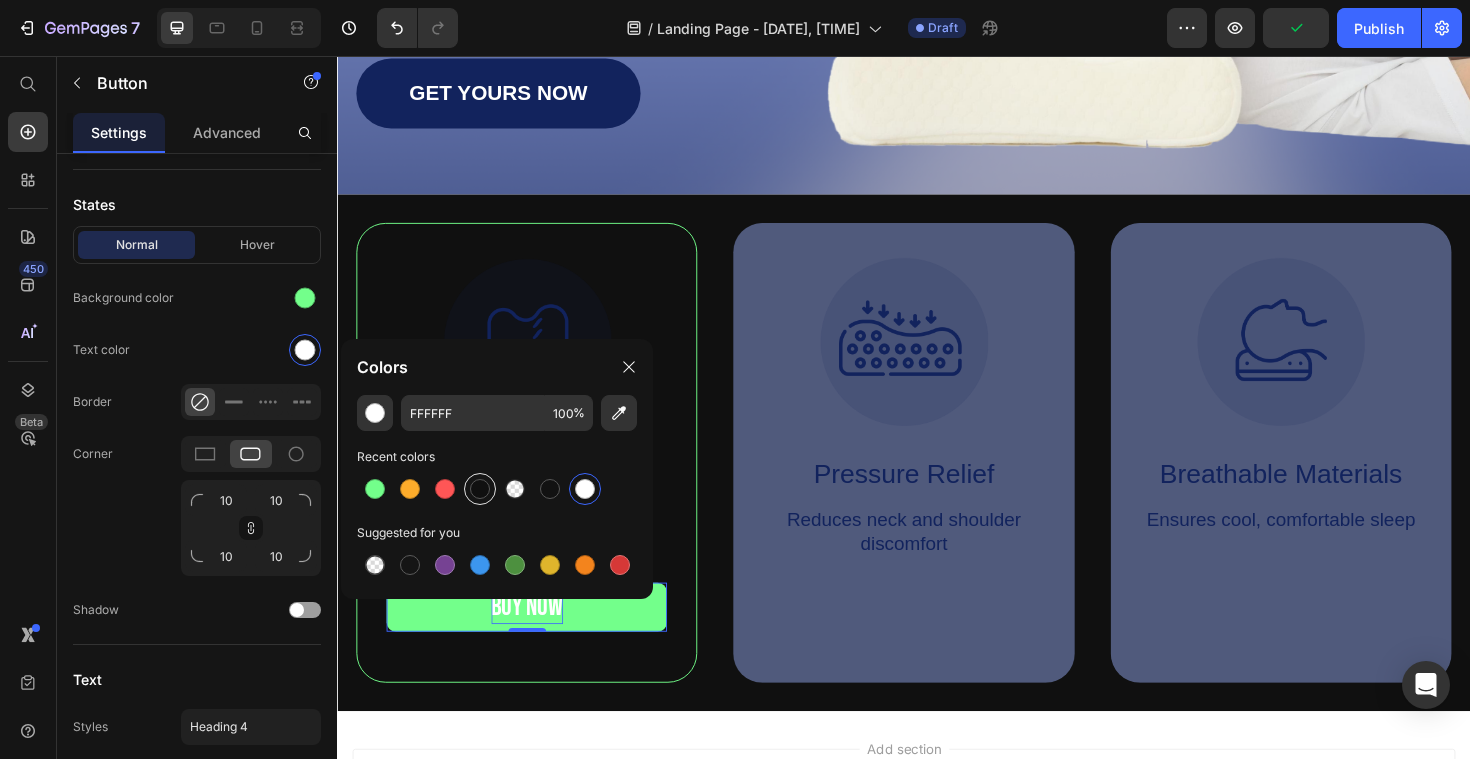 click at bounding box center (480, 489) 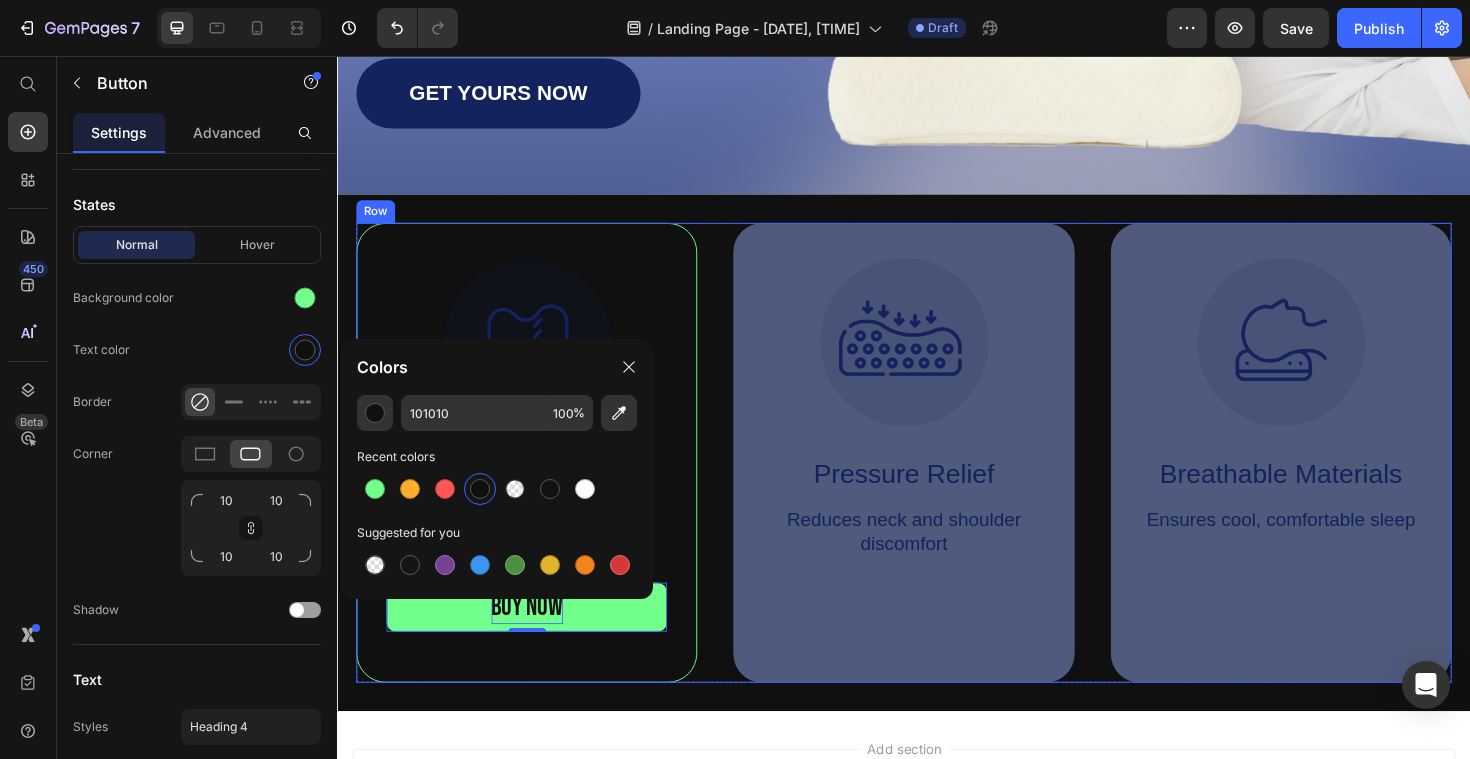 click on "Image Supportive Design Text Block Ergonomically engineered for optimal spinal alignment Text Block BUY NOW Button   0 Hero Banner Image Pressure Relief Text Block Reduces neck and shoulder discomfort Text Block Hero Banner Image Breathable Materials Text Block Ensures cool, comfortable sleep Text Block Hero Banner Row" at bounding box center (937, 476) 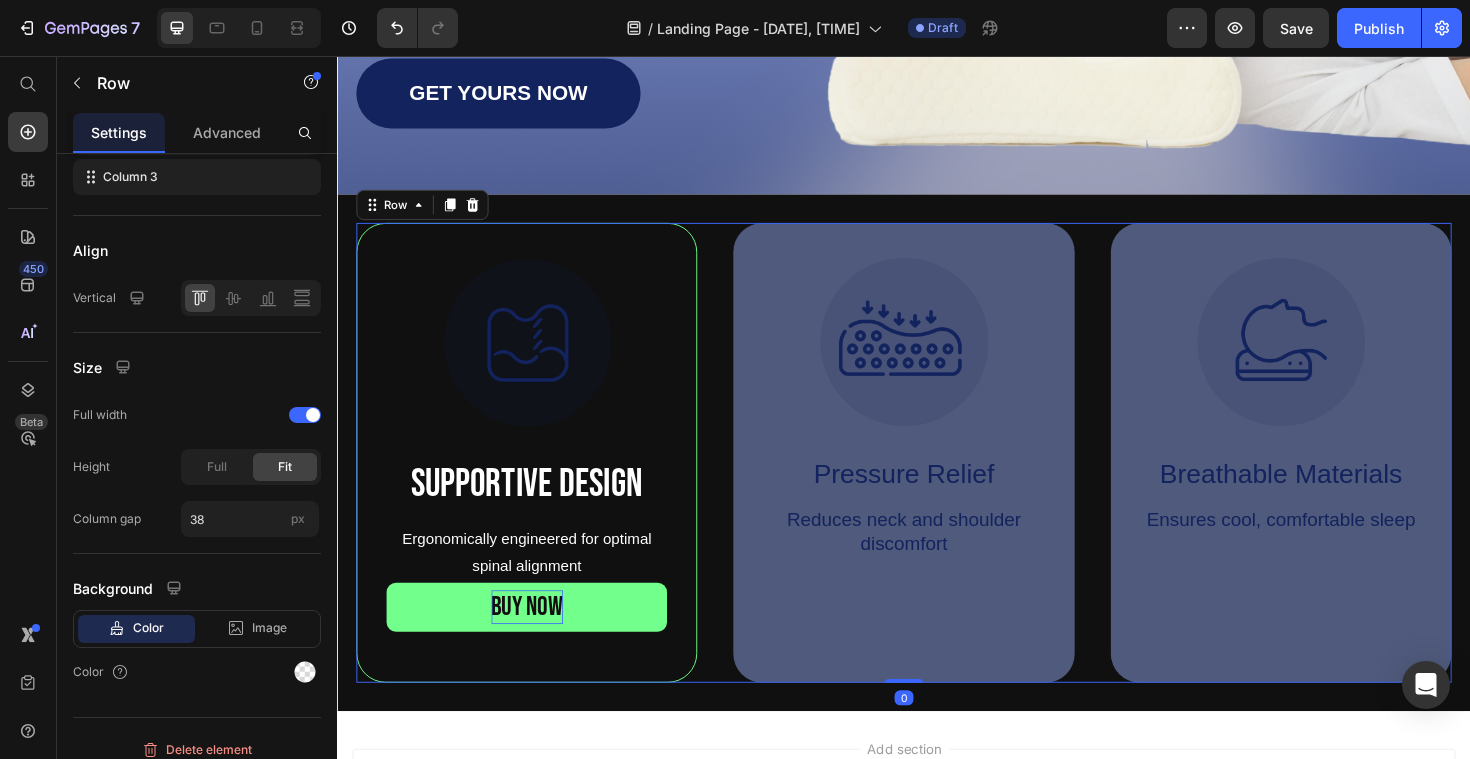 scroll, scrollTop: 0, scrollLeft: 0, axis: both 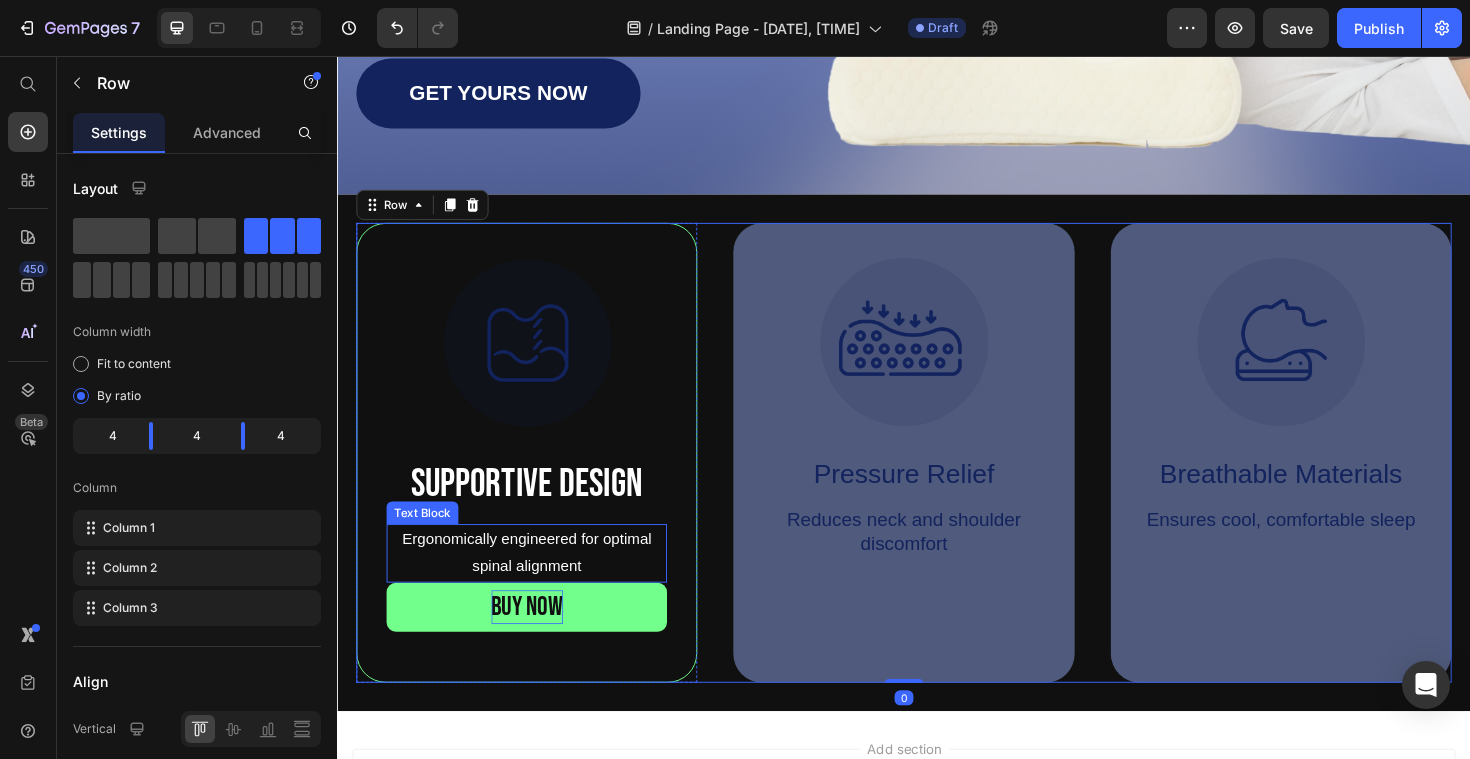 click on "Ergonomically engineered for optimal spinal alignment" at bounding box center (537, 583) 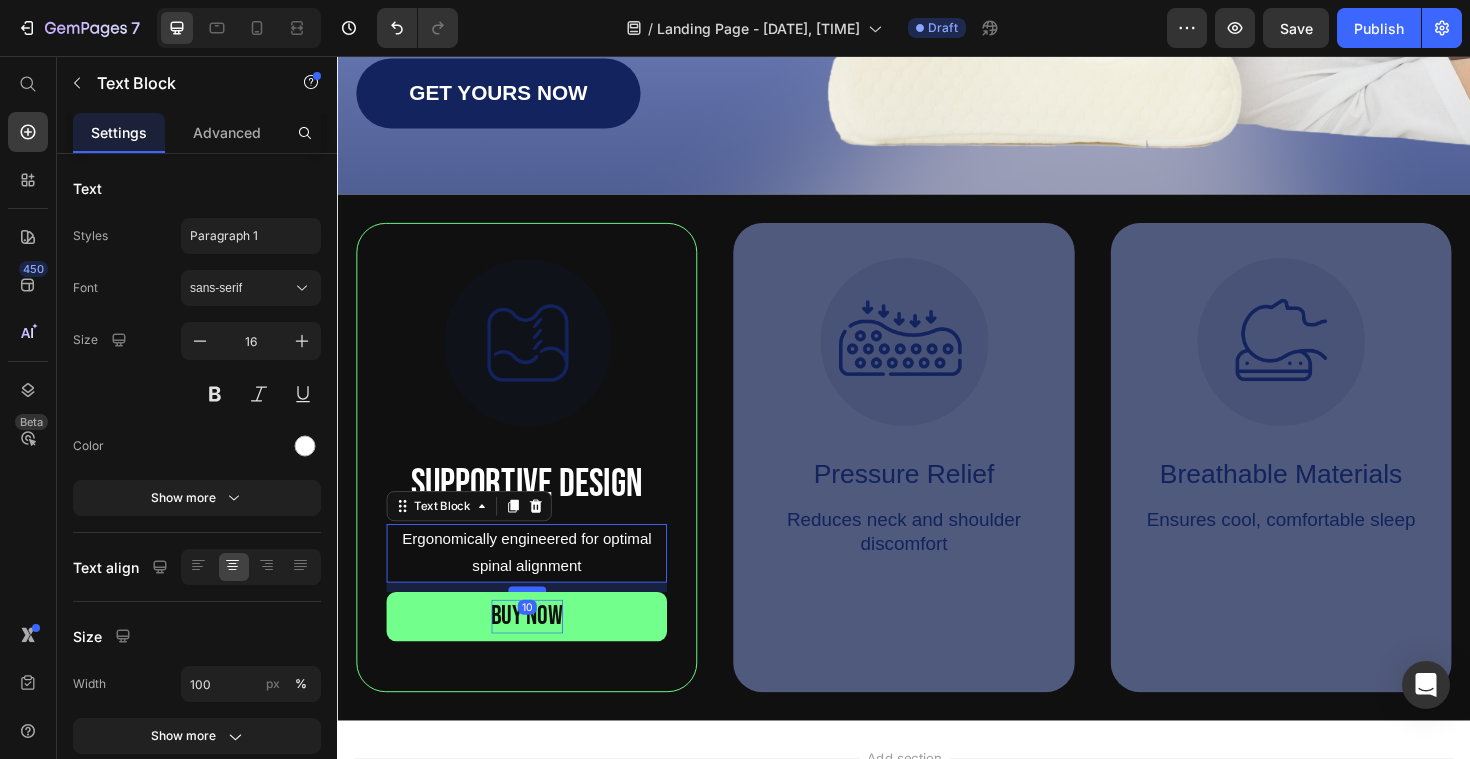 click at bounding box center (538, 621) 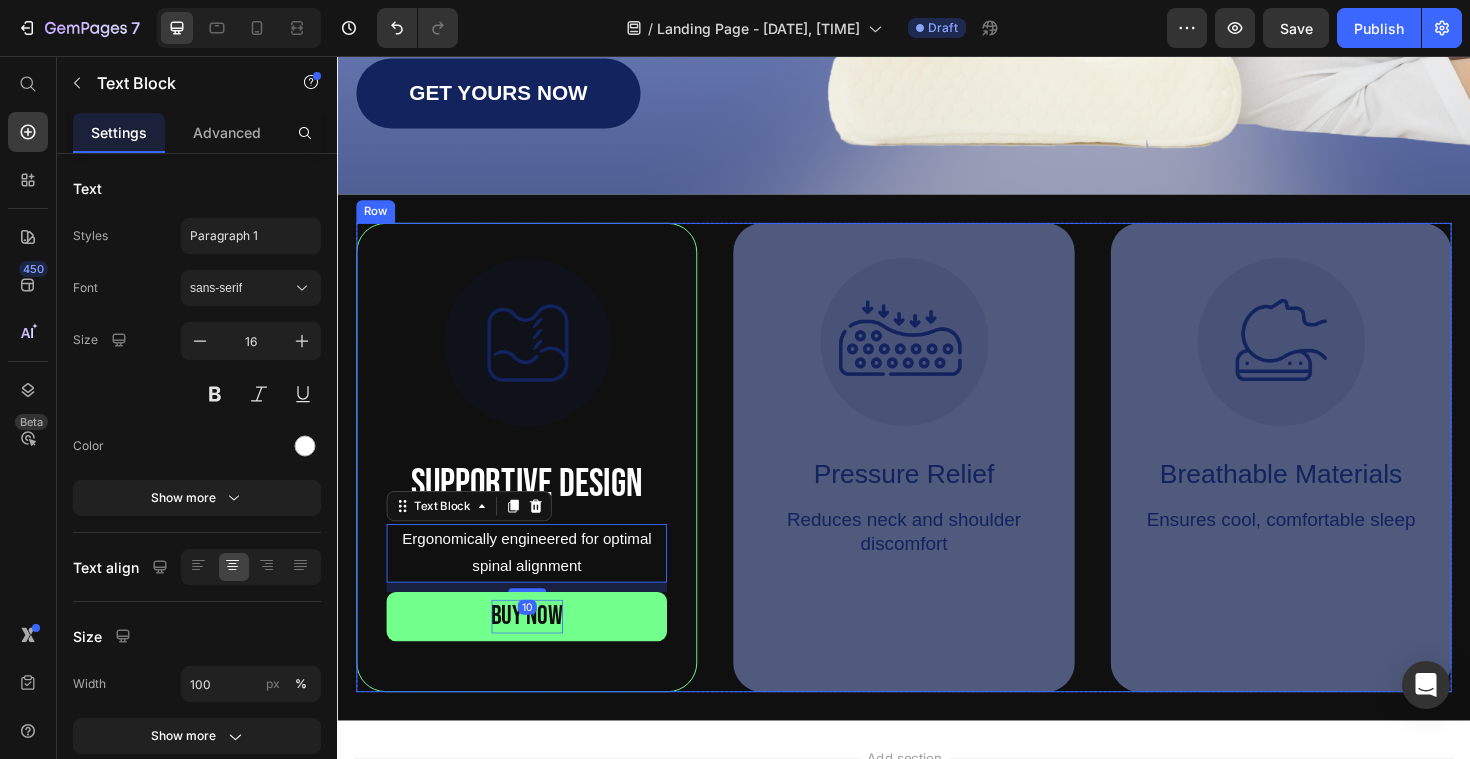 click on "Image Supportive Design Text Block Ergonomically engineered for optimal spinal alignment Text Block   10 BUY NOW Button" at bounding box center [537, 481] 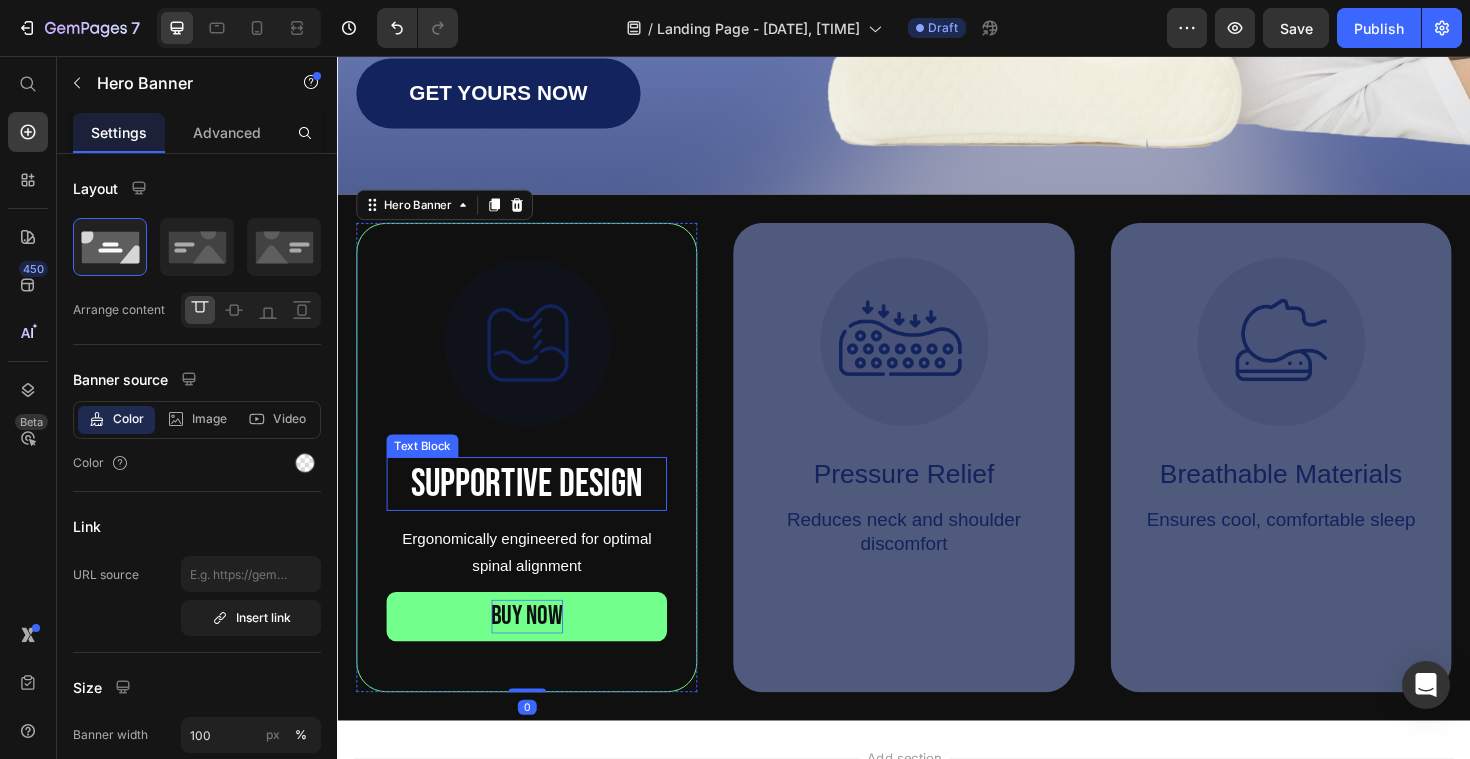 click on "Supportive Design" at bounding box center [537, 509] 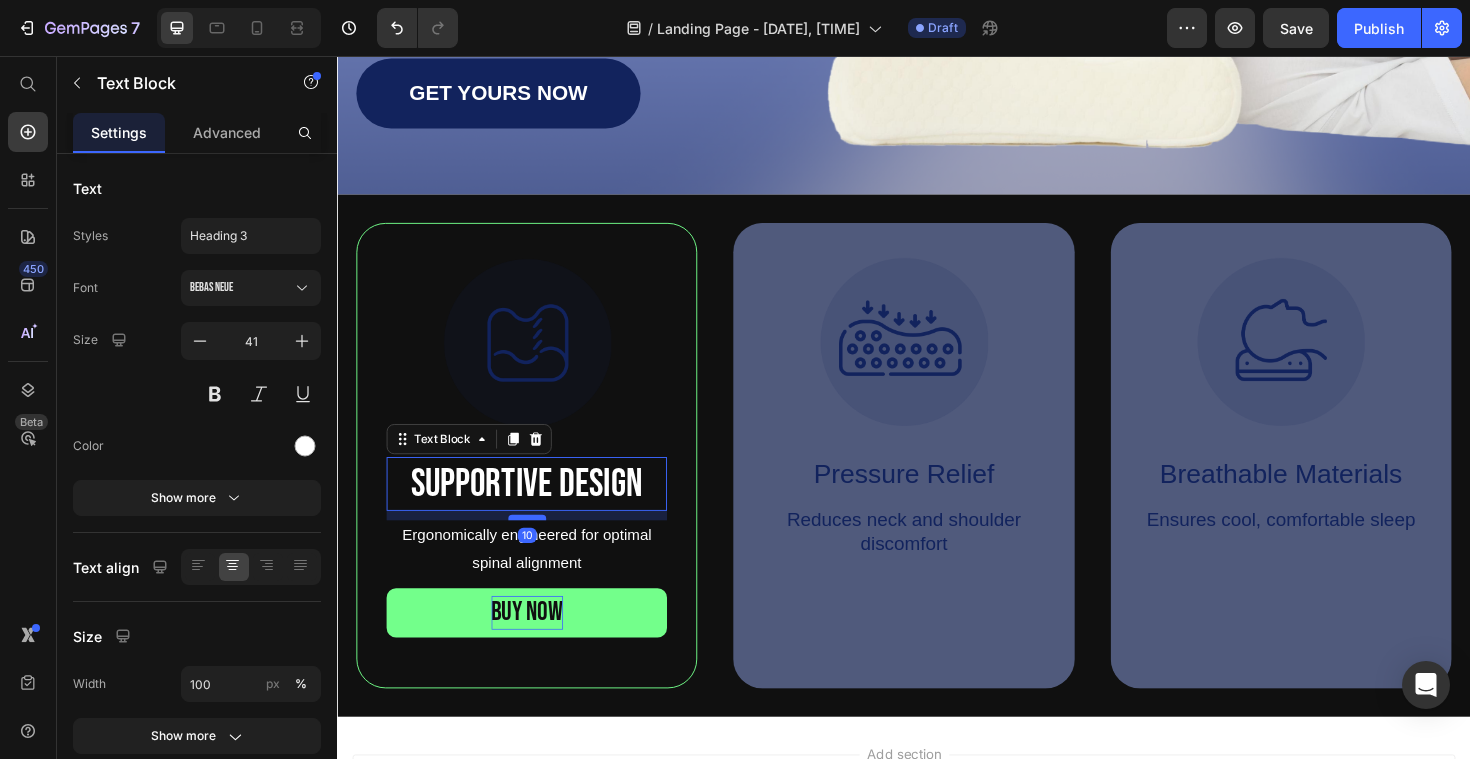 click at bounding box center (538, 545) 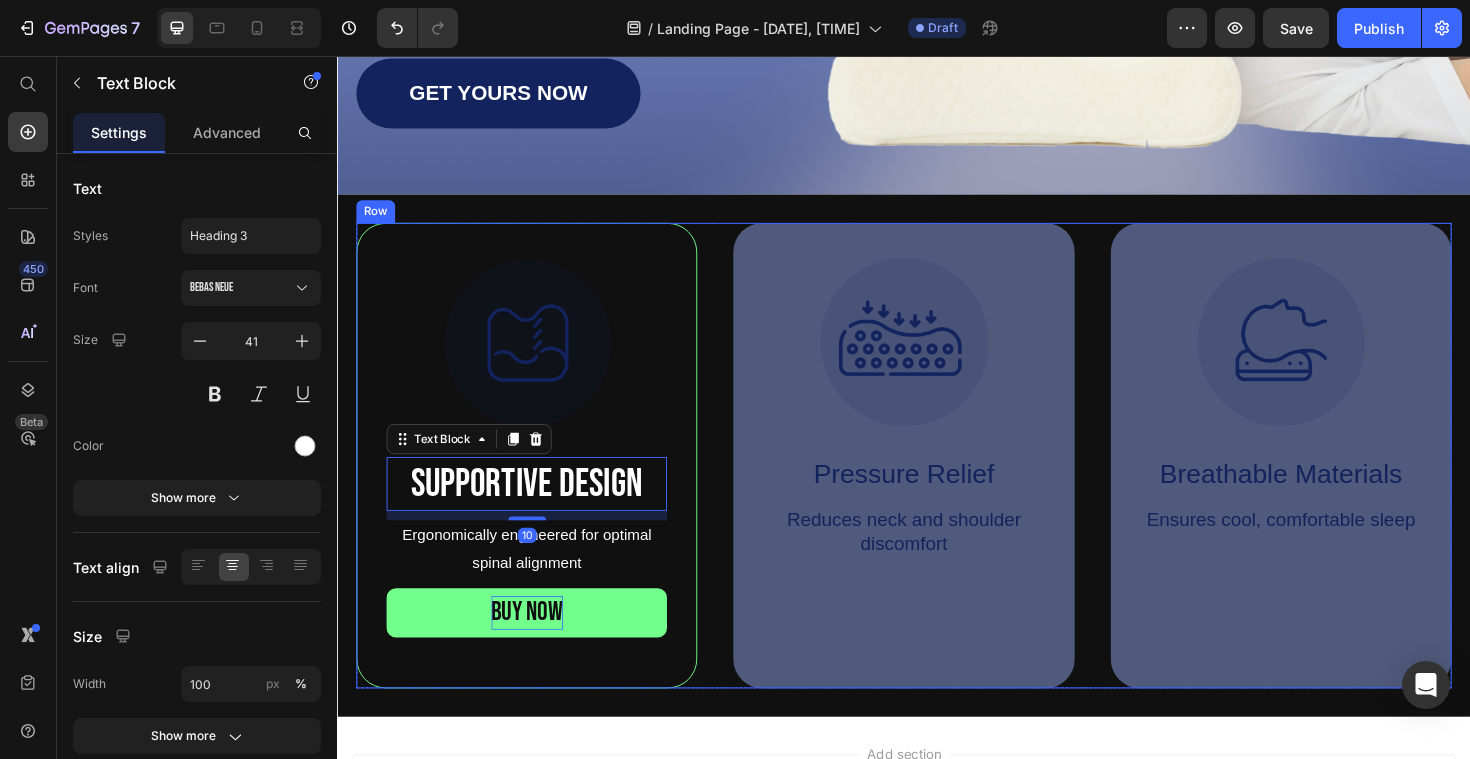 click on "Image Supportive Design Text Block   10 Ergonomically engineered for optimal spinal alignment Text Block BUY NOW Button Hero Banner Image Pressure Relief Text Block Reduces neck and shoulder discomfort Text Block Hero Banner Image Breathable Materials Text Block Ensures cool, comfortable sleep Text Block Hero Banner Row" at bounding box center (937, 479) 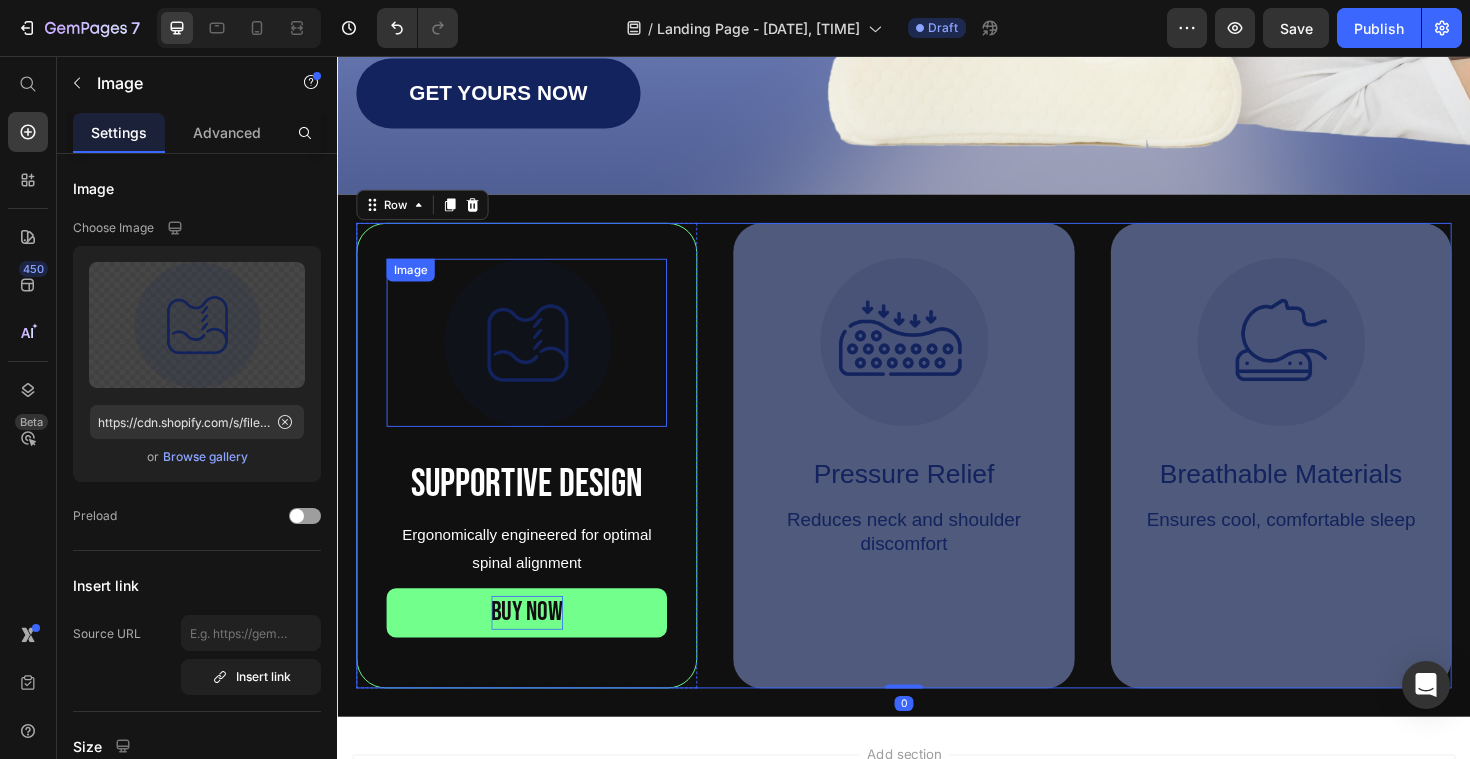 click at bounding box center [537, 360] 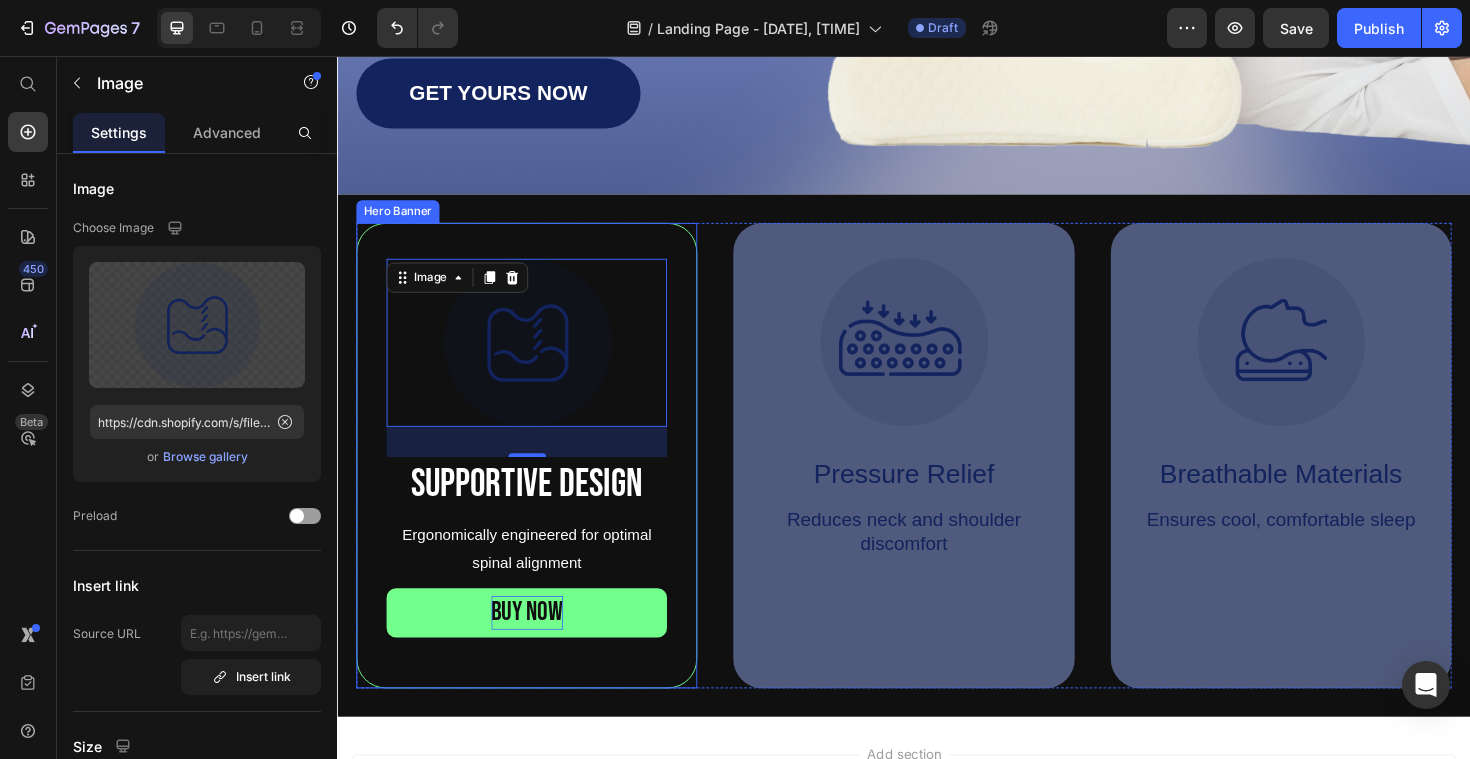 click on "Image   32 Supportive Design Text Block Ergonomically engineered for optimal spinal alignment Text Block BUY NOW Button" at bounding box center (537, 479) 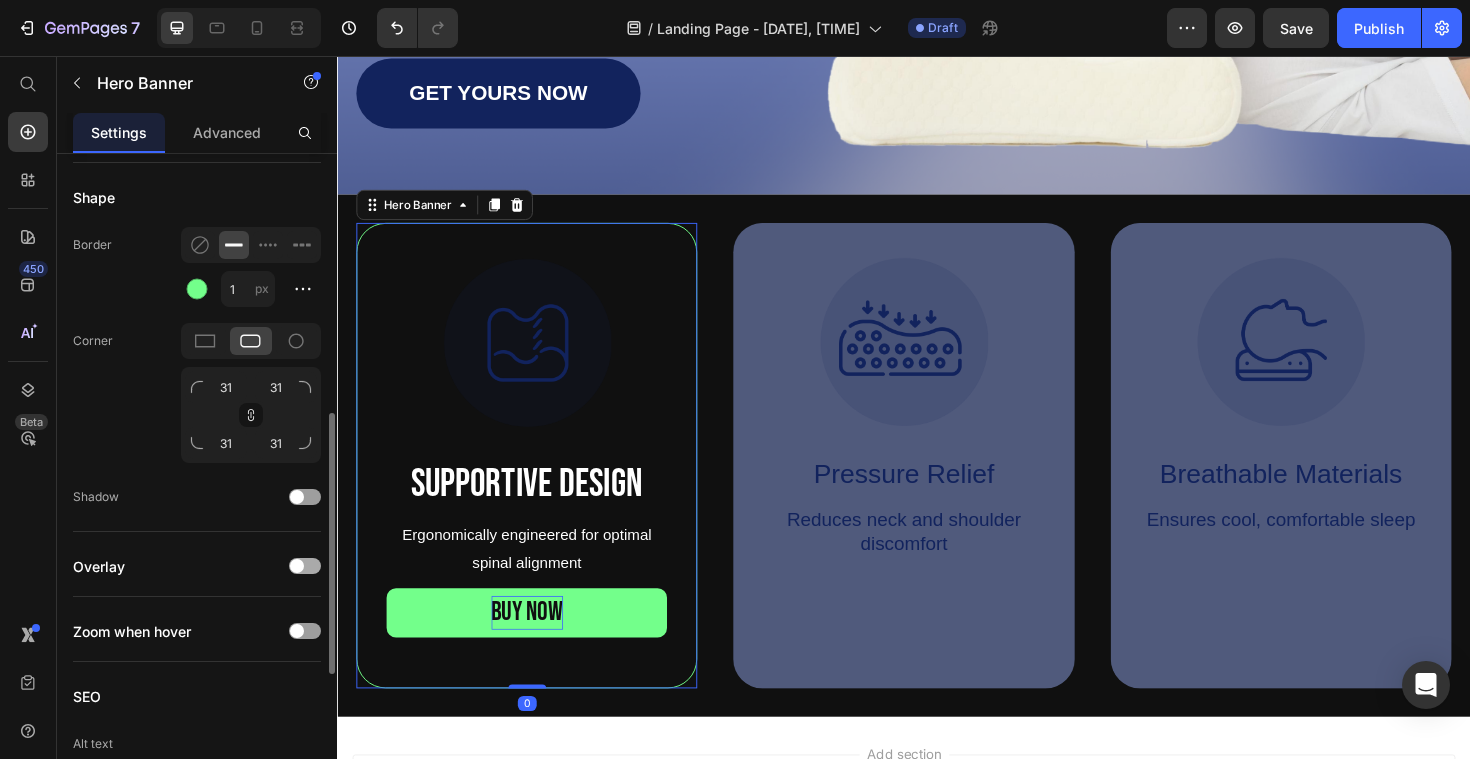 scroll, scrollTop: 733, scrollLeft: 0, axis: vertical 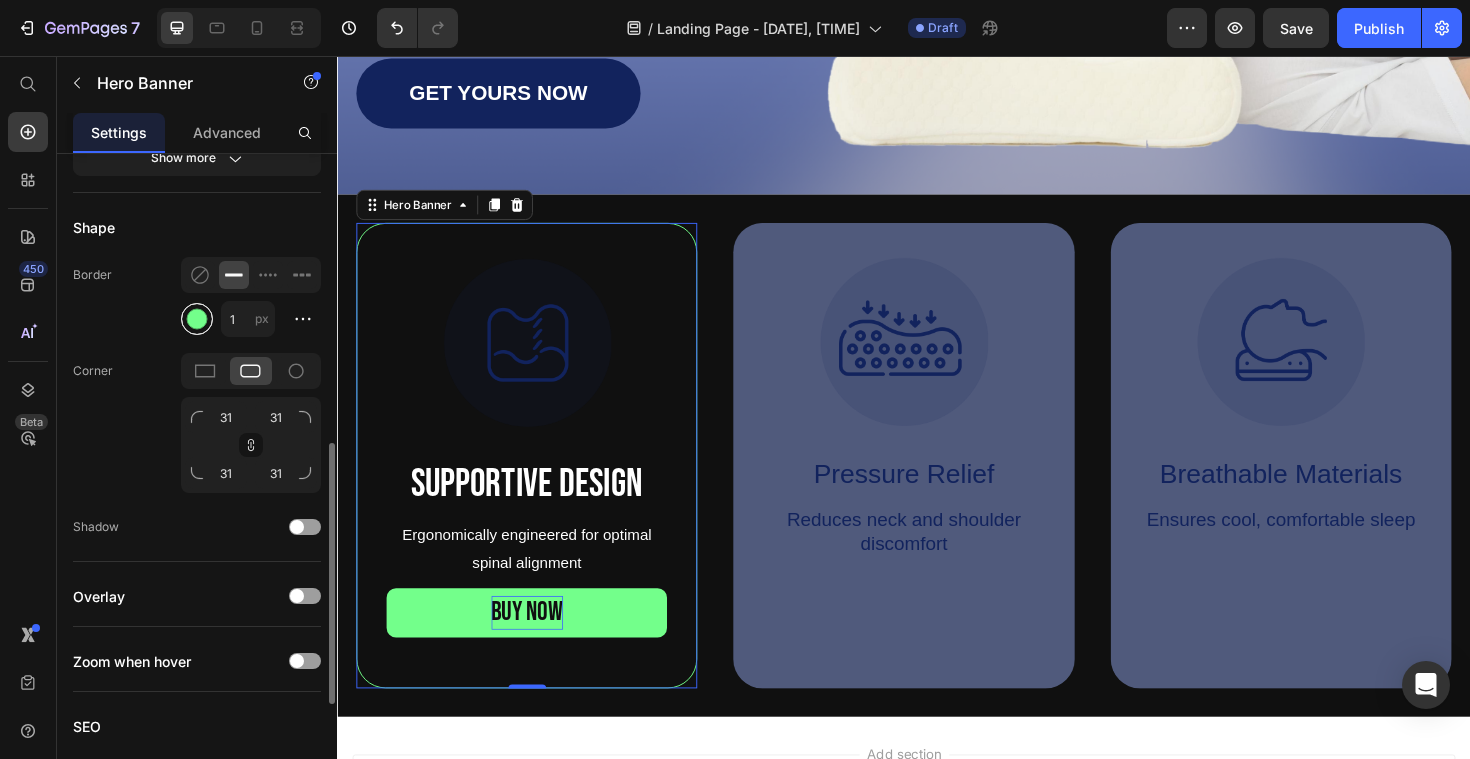 click at bounding box center (197, 319) 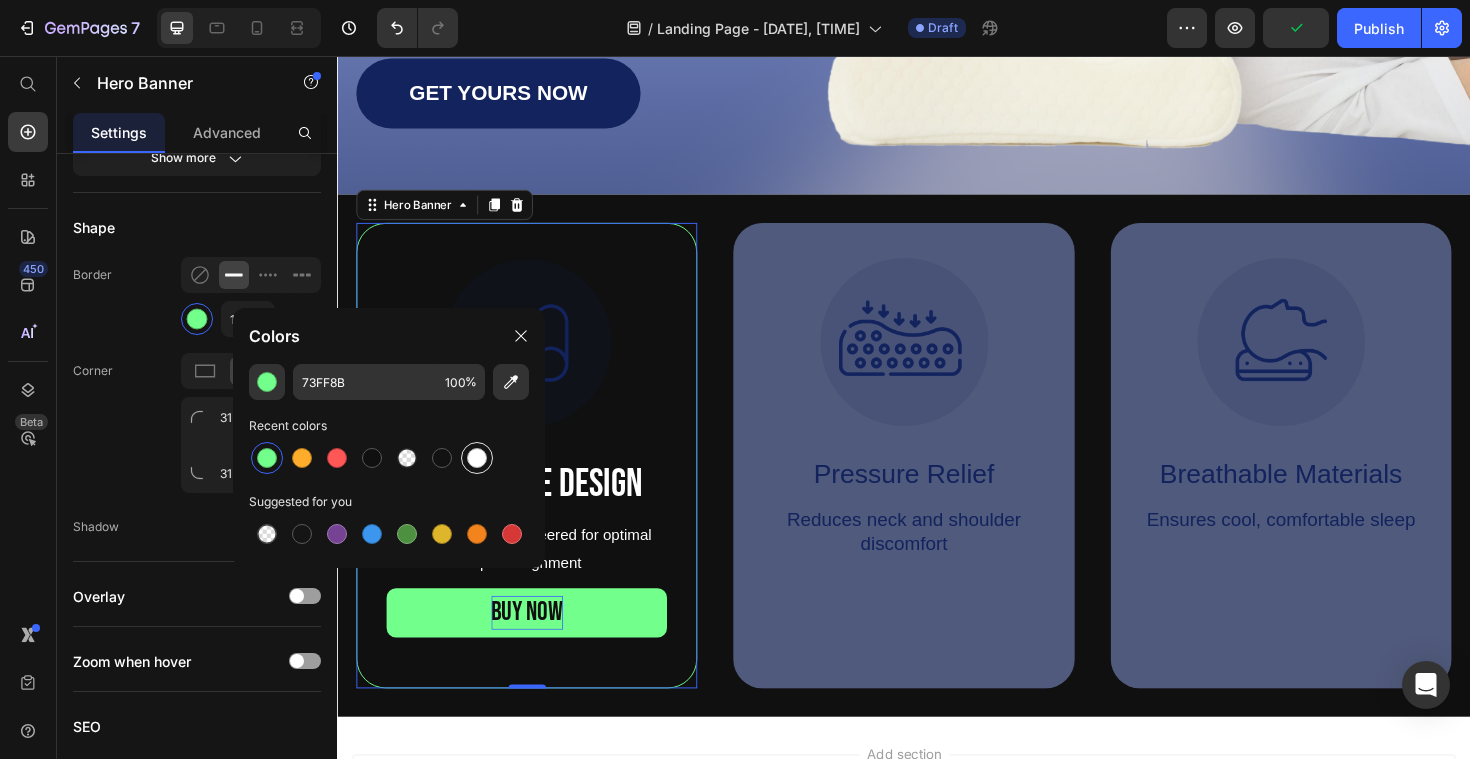 click at bounding box center [477, 458] 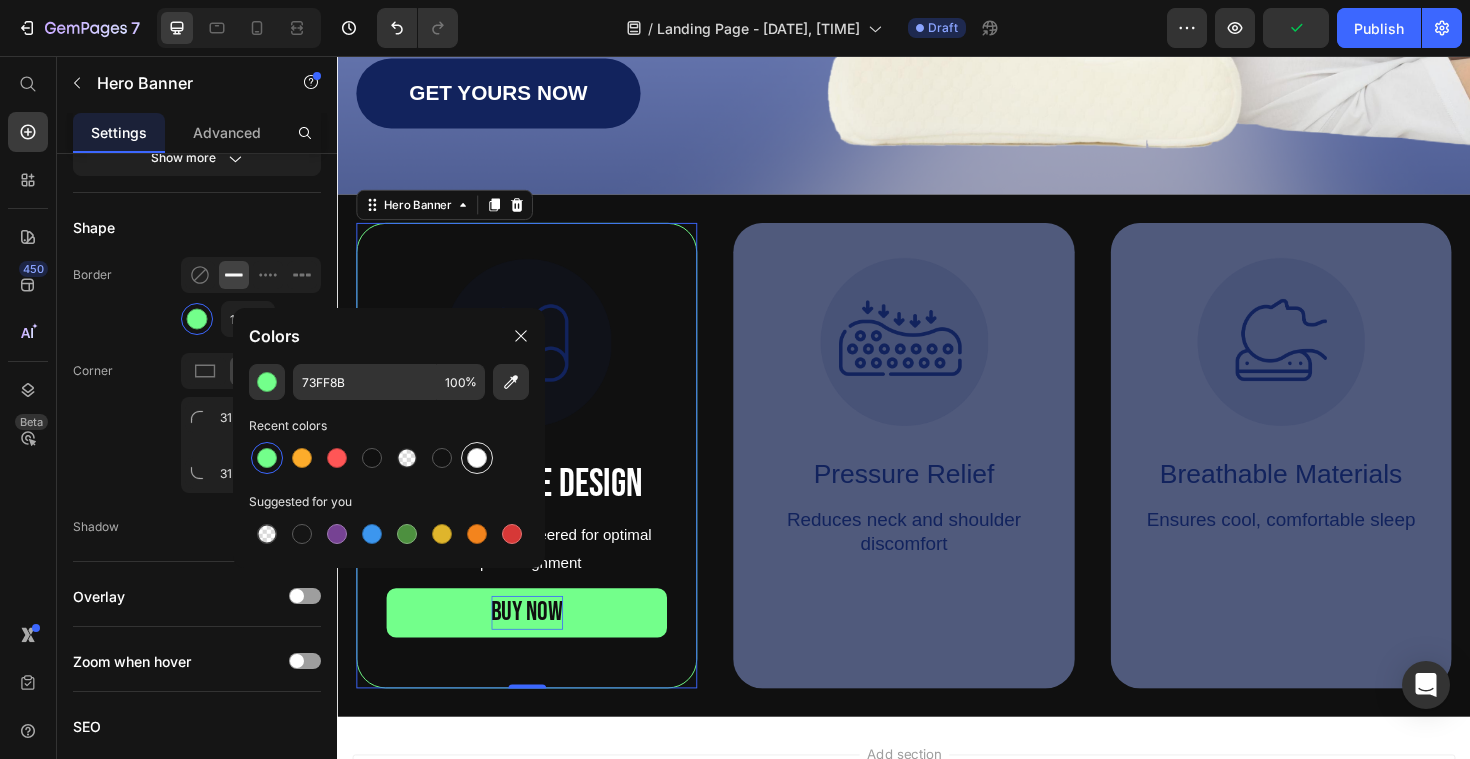 type on "FFFFFF" 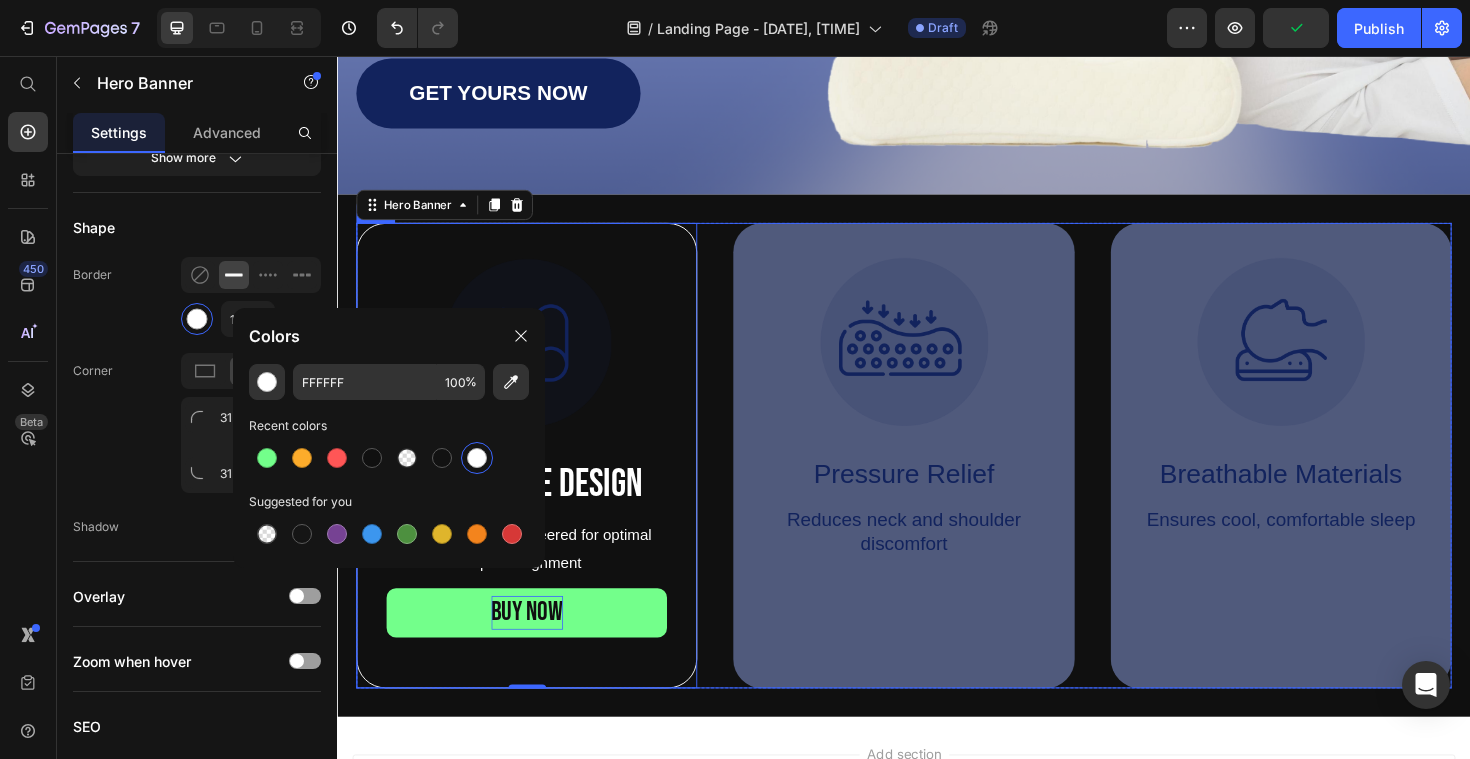 click on "Image Supportive Design Text Block Ergonomically engineered for optimal spinal alignment Text Block BUY NOW Button Hero Banner   0 Image Pressure Relief Text Block Reduces neck and shoulder discomfort Text Block Hero Banner Image Breathable Materials Text Block Ensures cool, comfortable sleep Text Block Hero Banner Row" at bounding box center (937, 479) 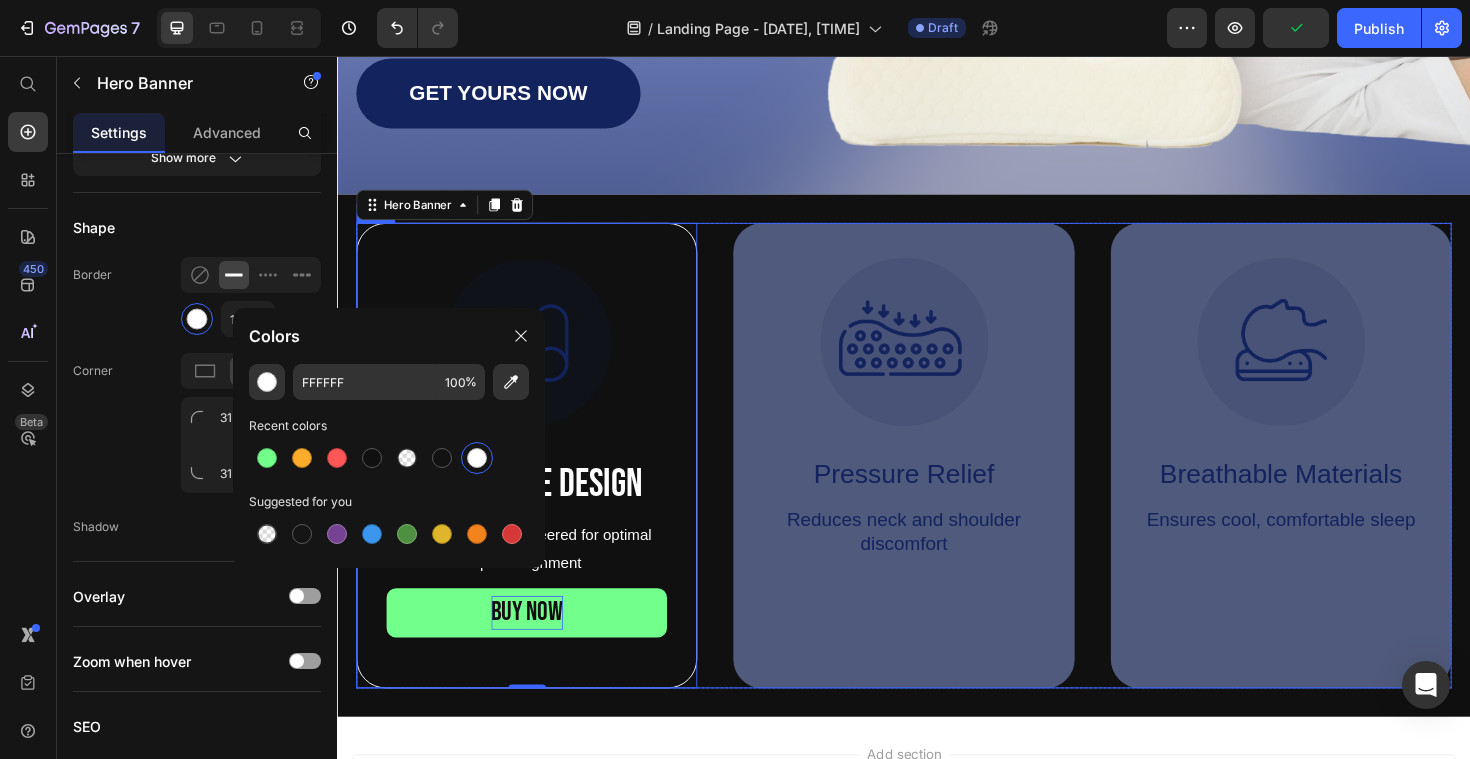 scroll, scrollTop: 0, scrollLeft: 0, axis: both 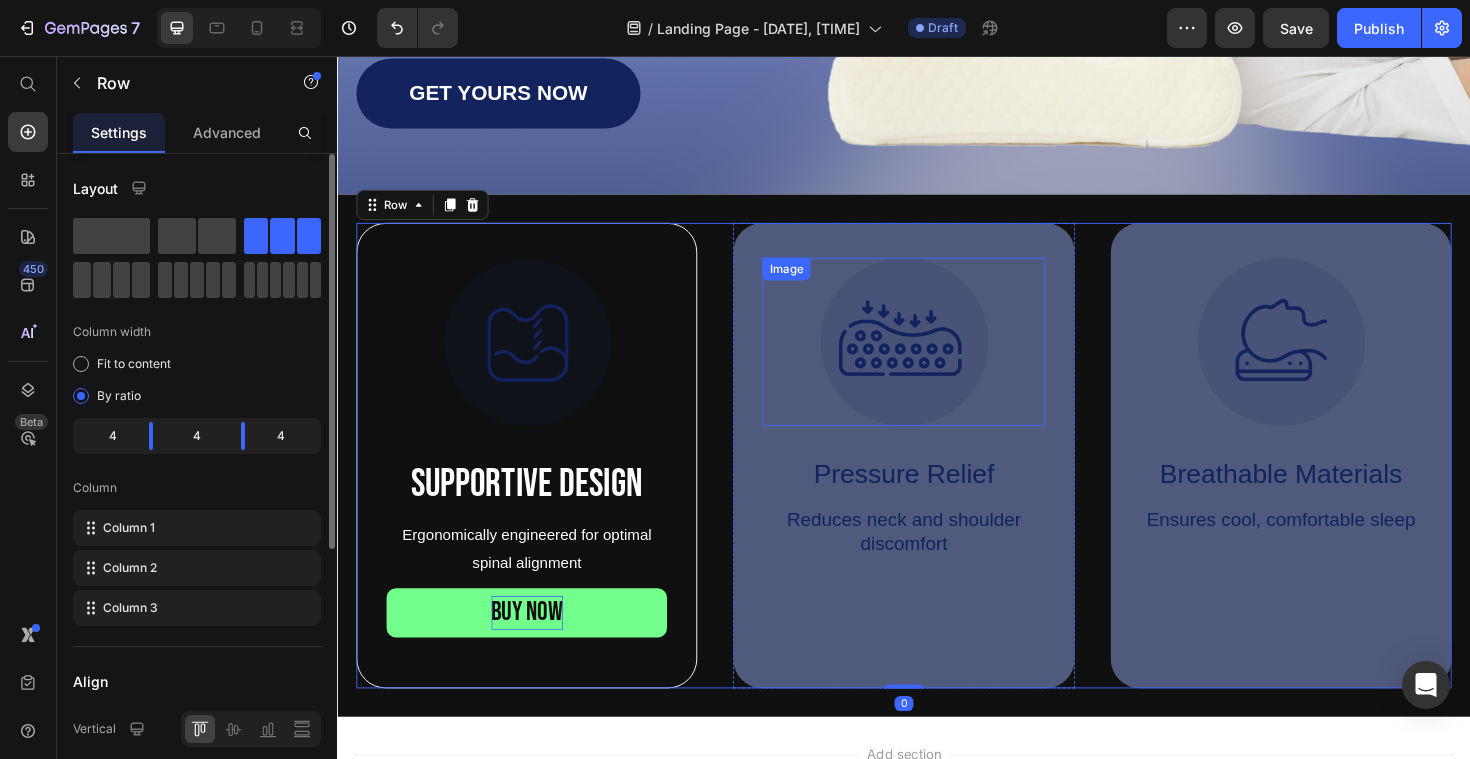 click at bounding box center (936, 359) 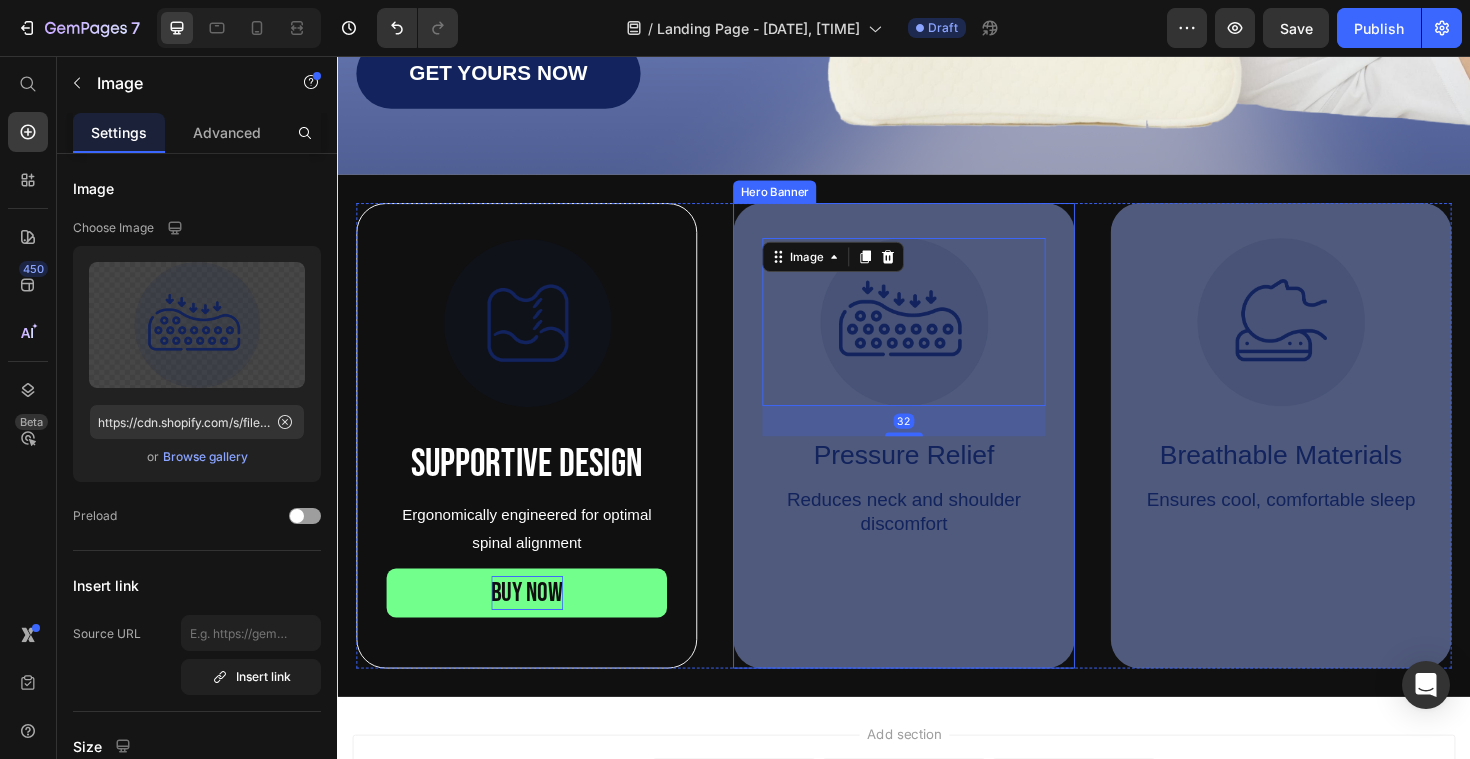 scroll, scrollTop: 323, scrollLeft: 0, axis: vertical 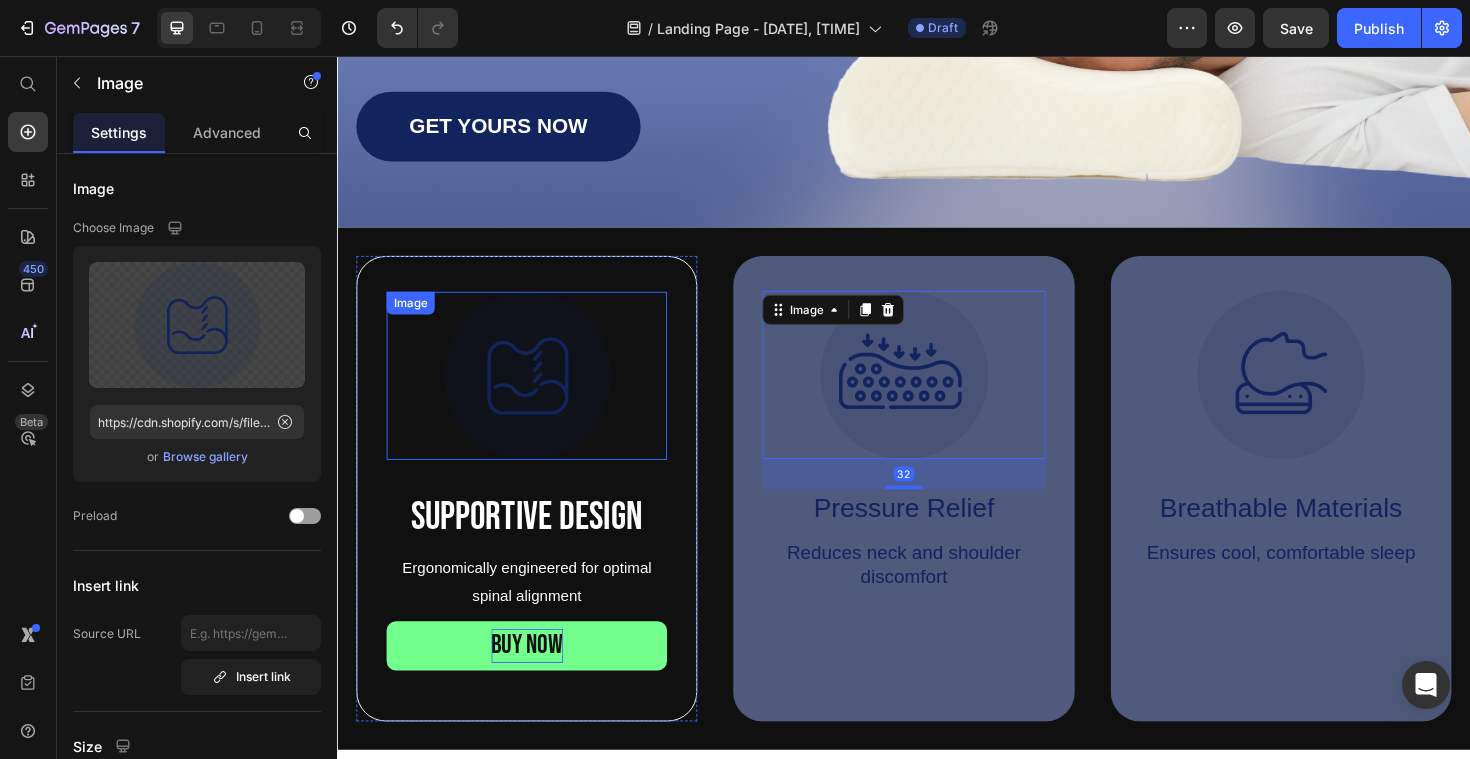 click at bounding box center (537, 395) 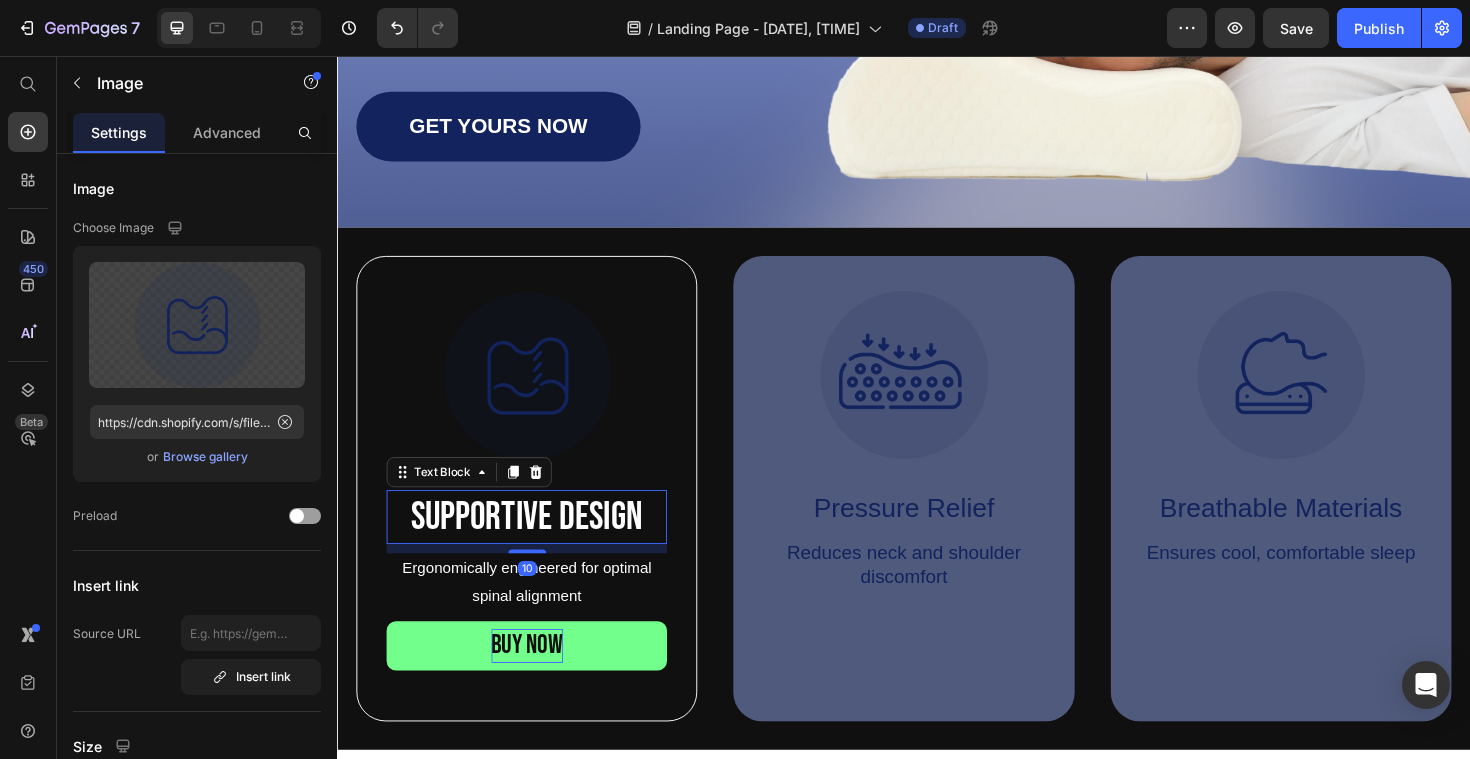 click on "Supportive Design" at bounding box center [537, 544] 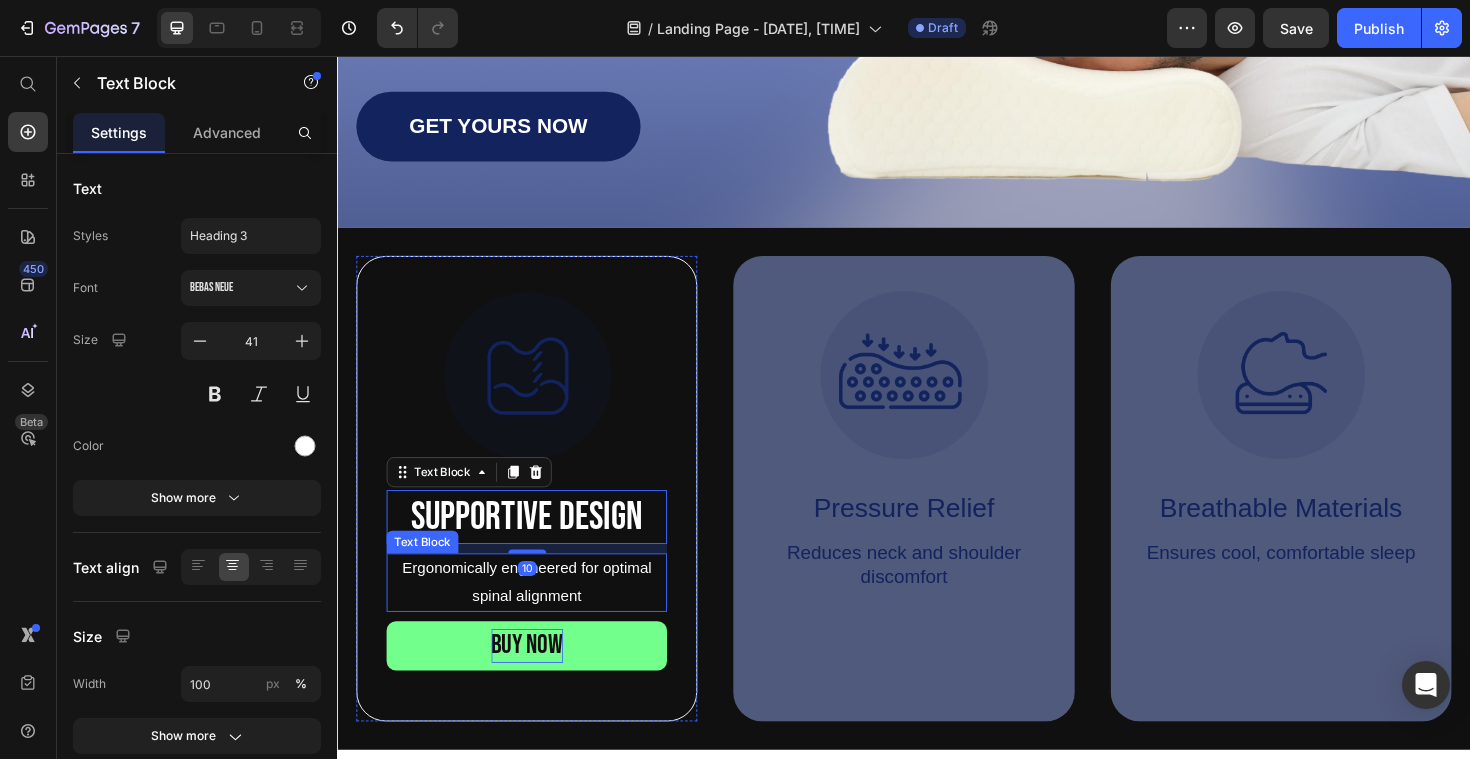 click on "Ergonomically engineered for optimal spinal alignment" at bounding box center [537, 614] 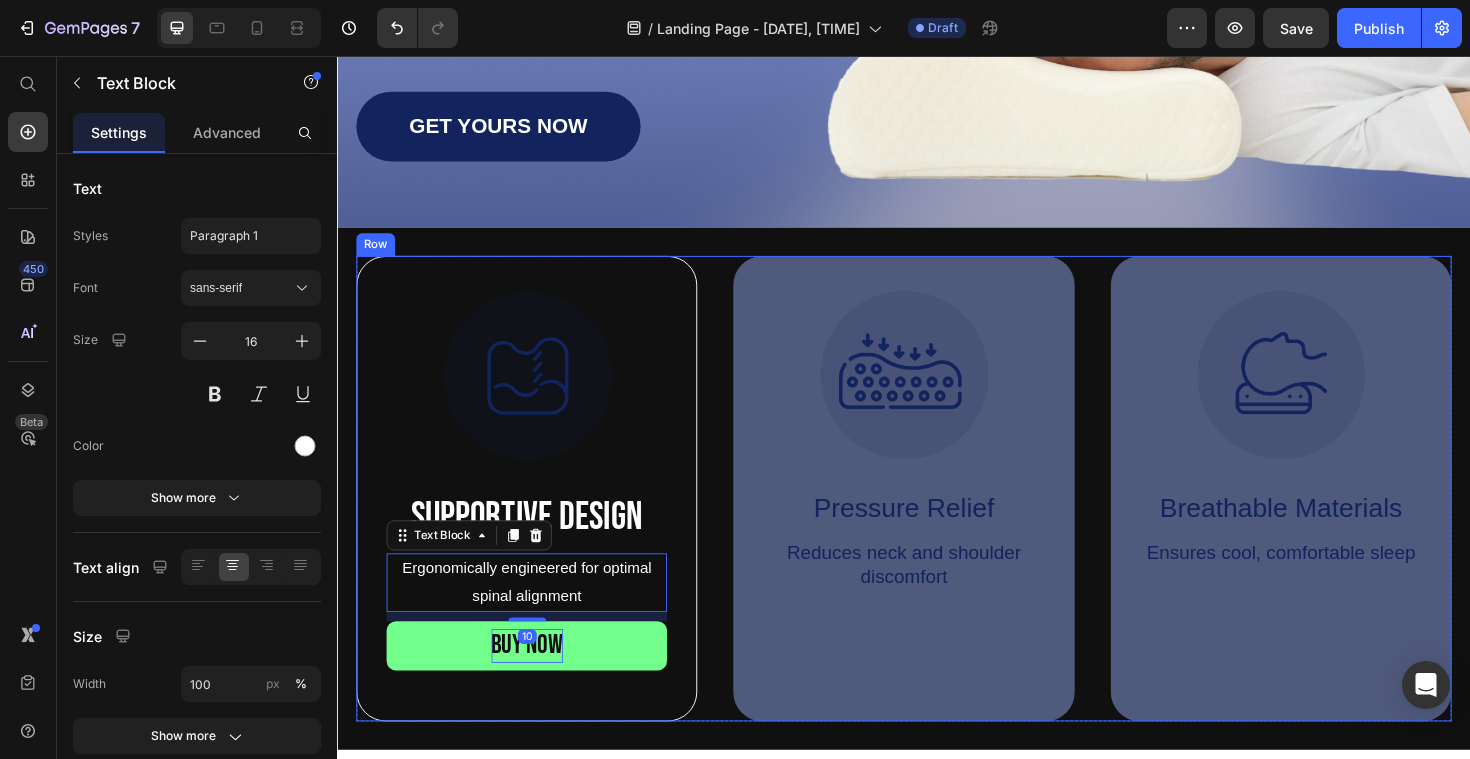 click on "Image Supportive Design Text Block Ergonomically engineered for optimal spinal alignment Text Block   10 BUY NOW Button Hero Banner Image Pressure Relief Text Block Reduces neck and shoulder discomfort Text Block Hero Banner Image Breathable Materials Text Block Ensures cool, comfortable sleep Text Block Hero Banner Row" at bounding box center [937, 514] 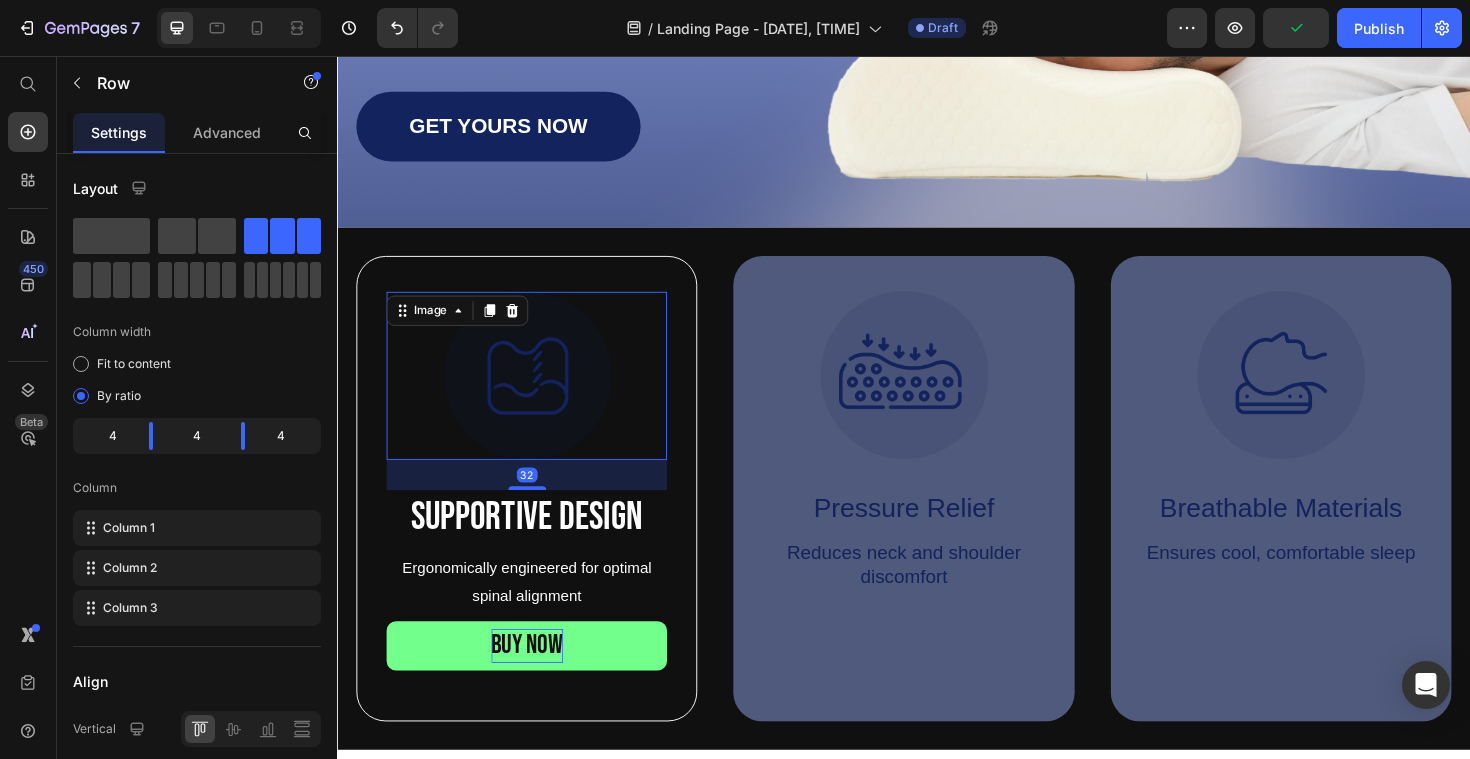 click at bounding box center (537, 395) 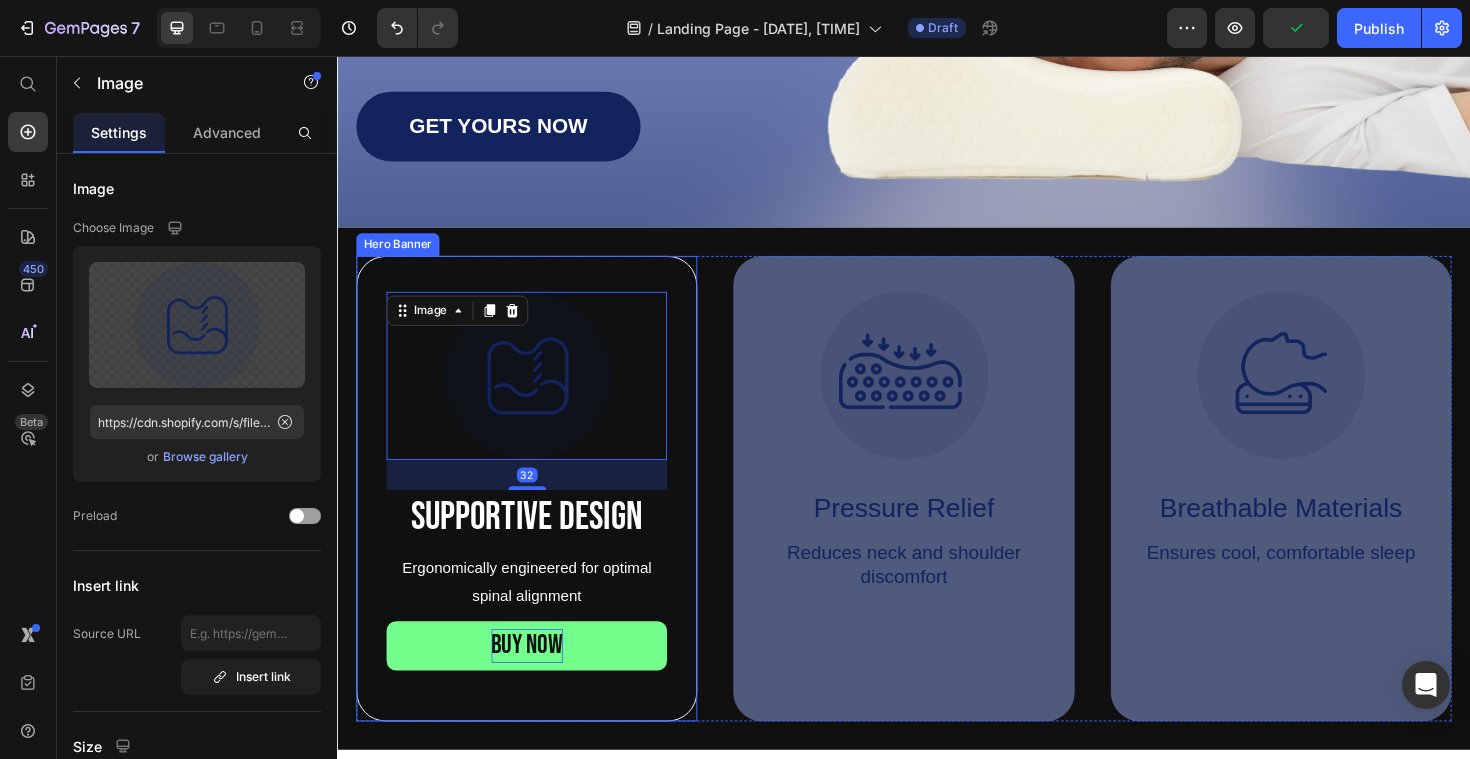 click on "Image   32 Supportive Design Text Block Ergonomically engineered for optimal spinal alignment Text Block BUY NOW Button" at bounding box center (537, 514) 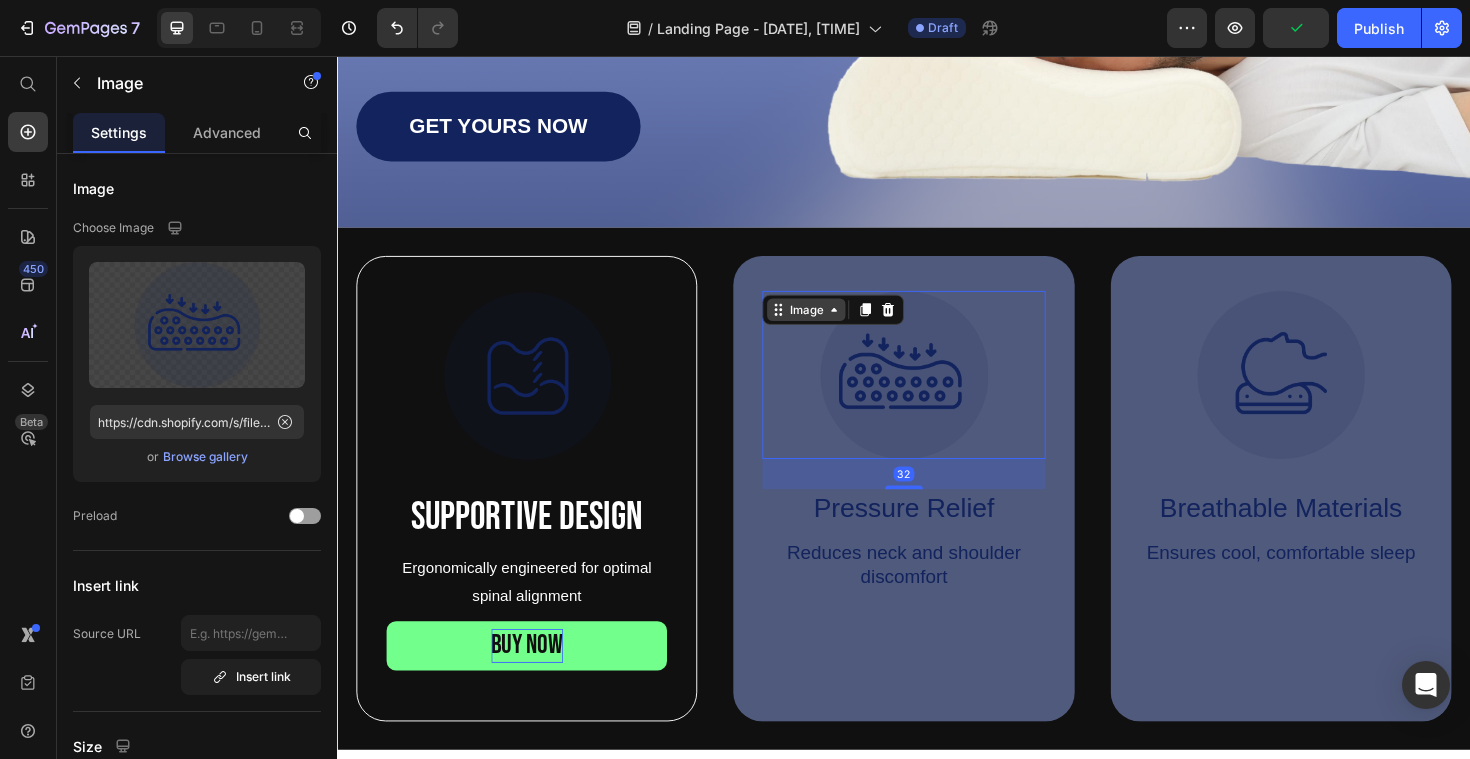 click on "Image" at bounding box center (833, 325) 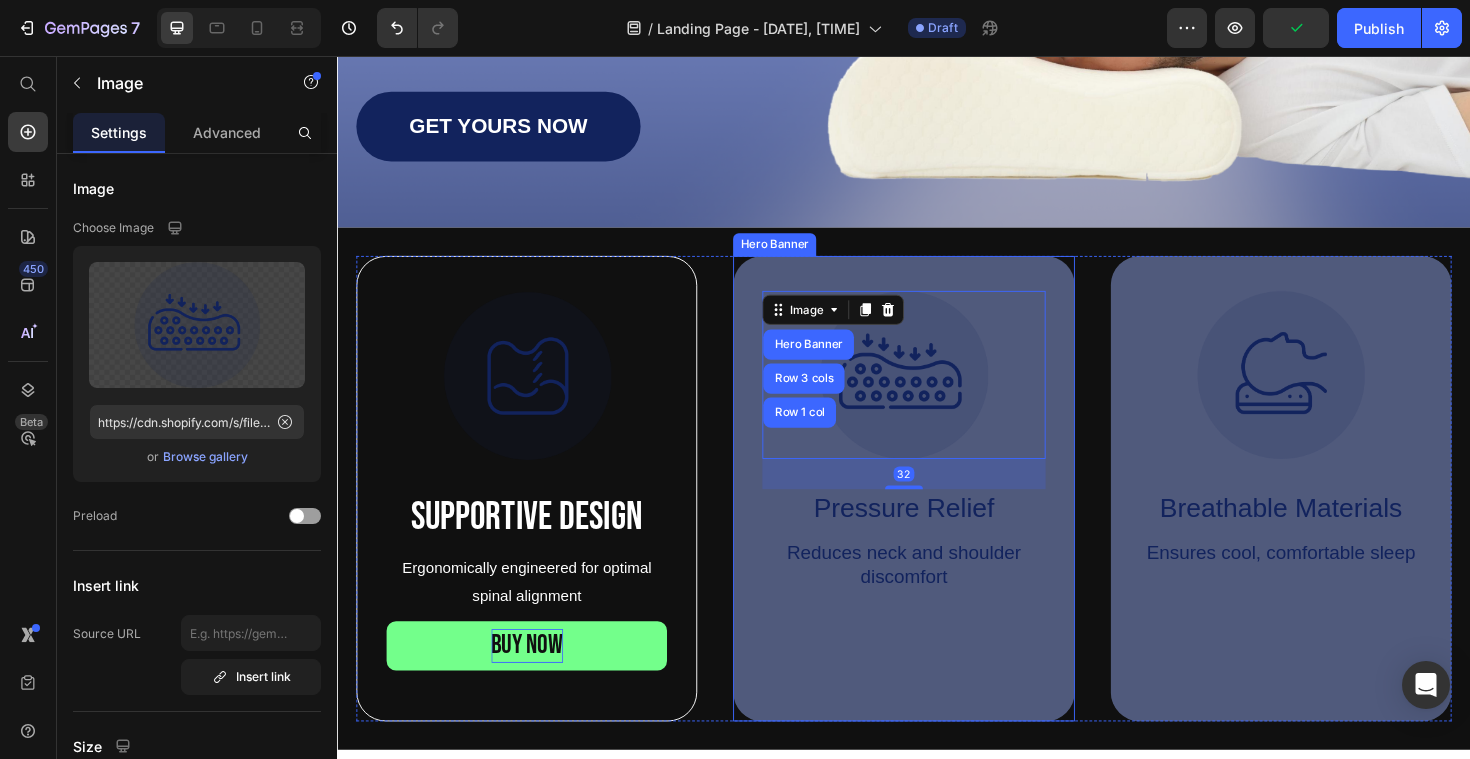 click on "Image Hero Banner Row 3 cols Row 1 col   32 Pressure Relief Text Block Reduces neck and shoulder discomfort Text Block" at bounding box center [936, 471] 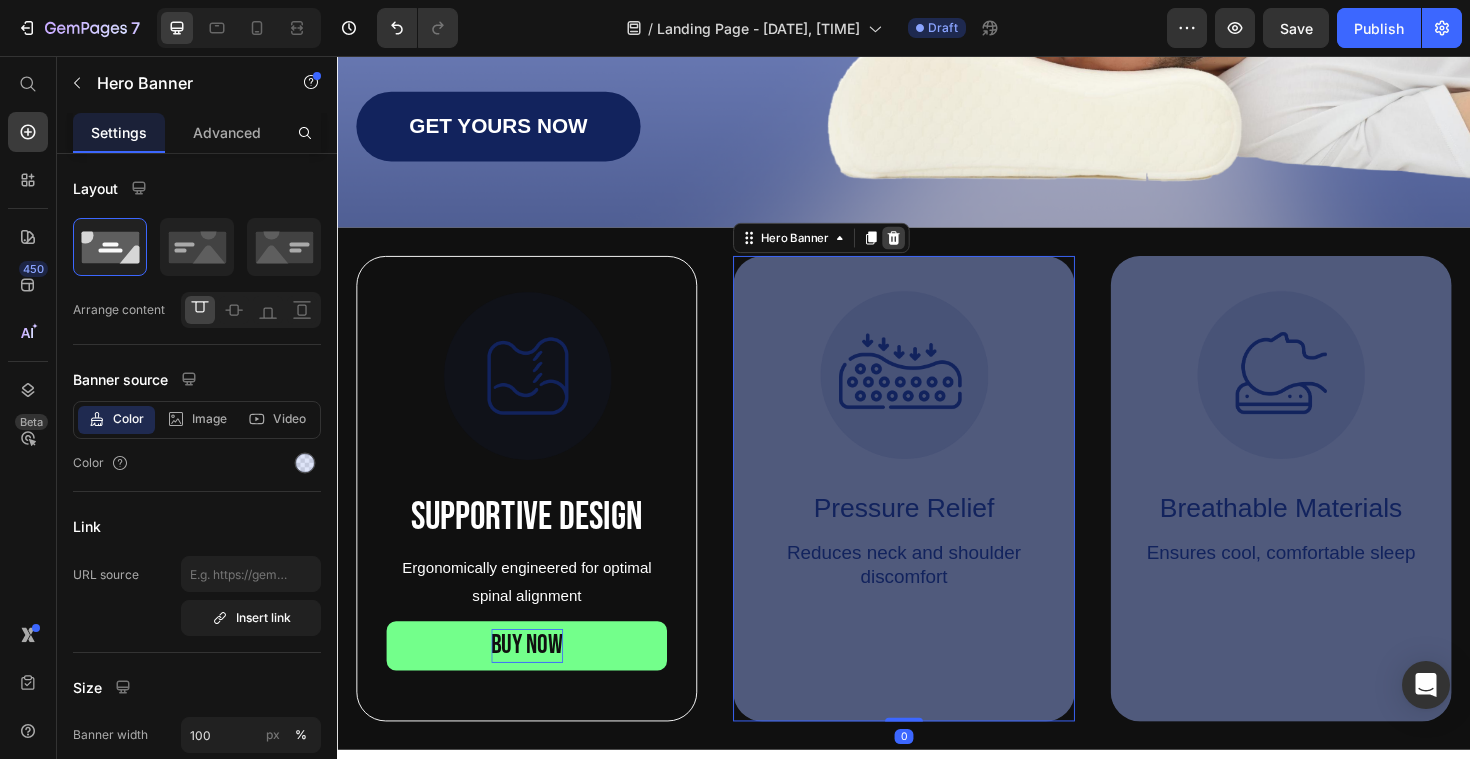 click 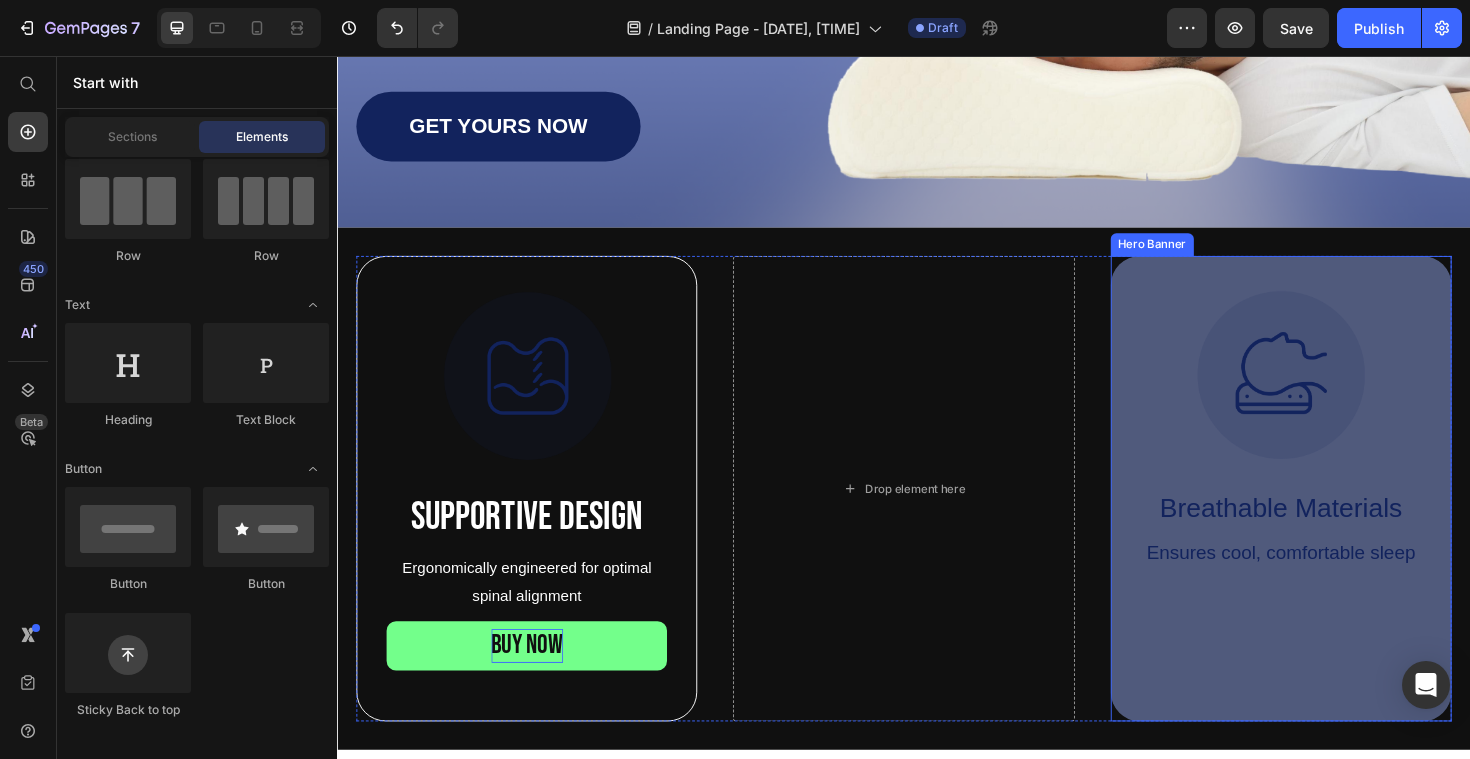 click on "Image Breathable Materials Text Block Ensures cool, comfortable sleep Text Block" at bounding box center (1336, 459) 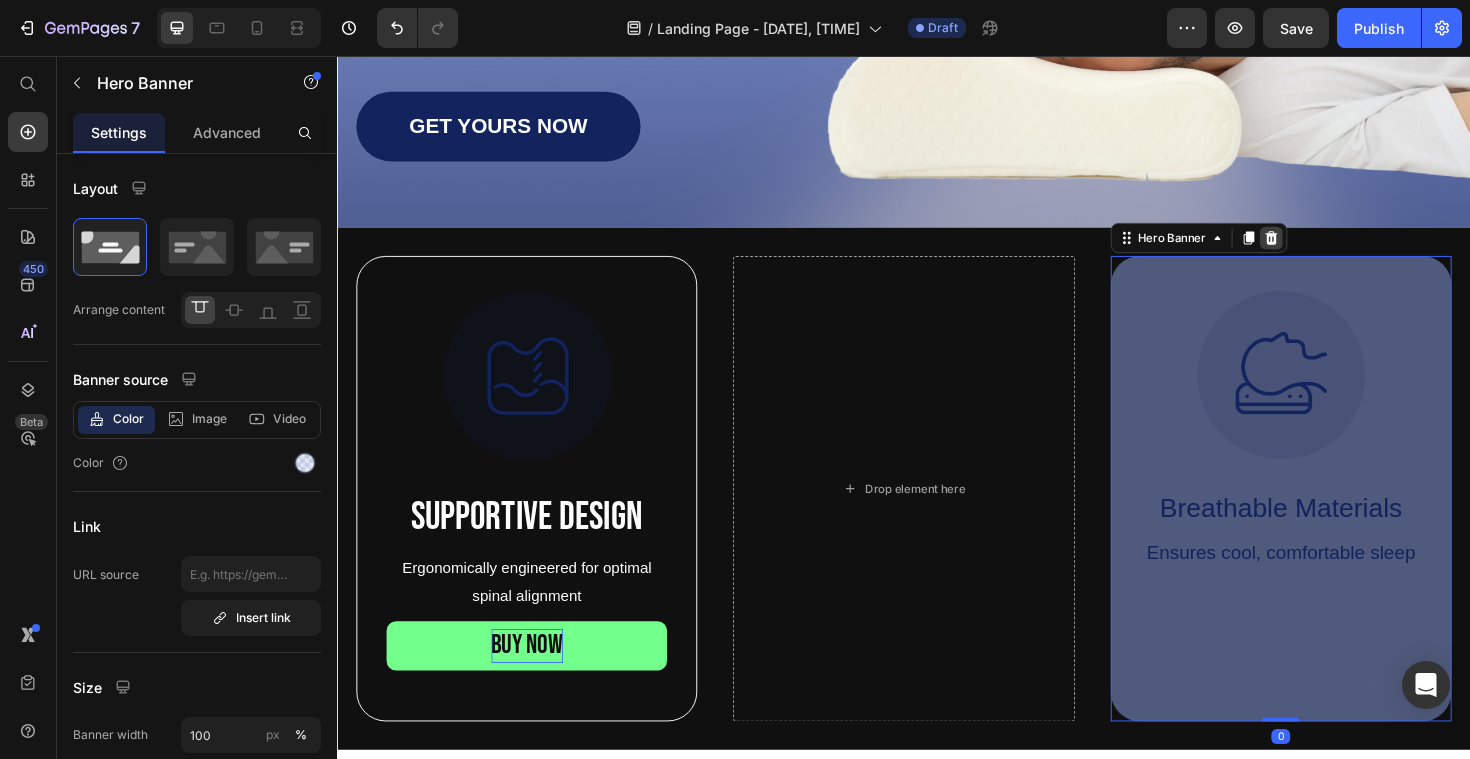 click at bounding box center (1326, 249) 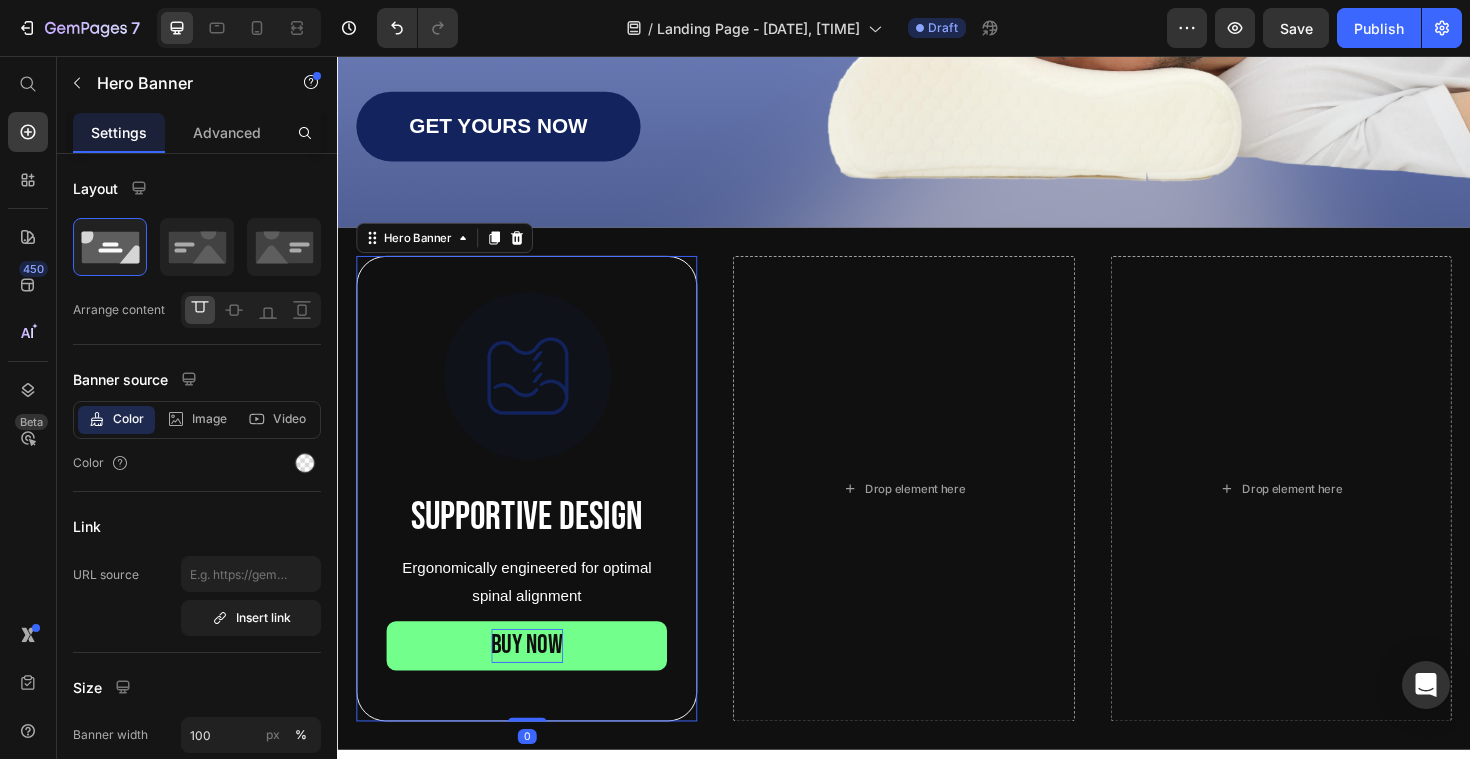 click on "Image Supportive Design Text Block Ergonomically engineered for optimal spinal alignment Text Block BUY NOW Button" at bounding box center [537, 514] 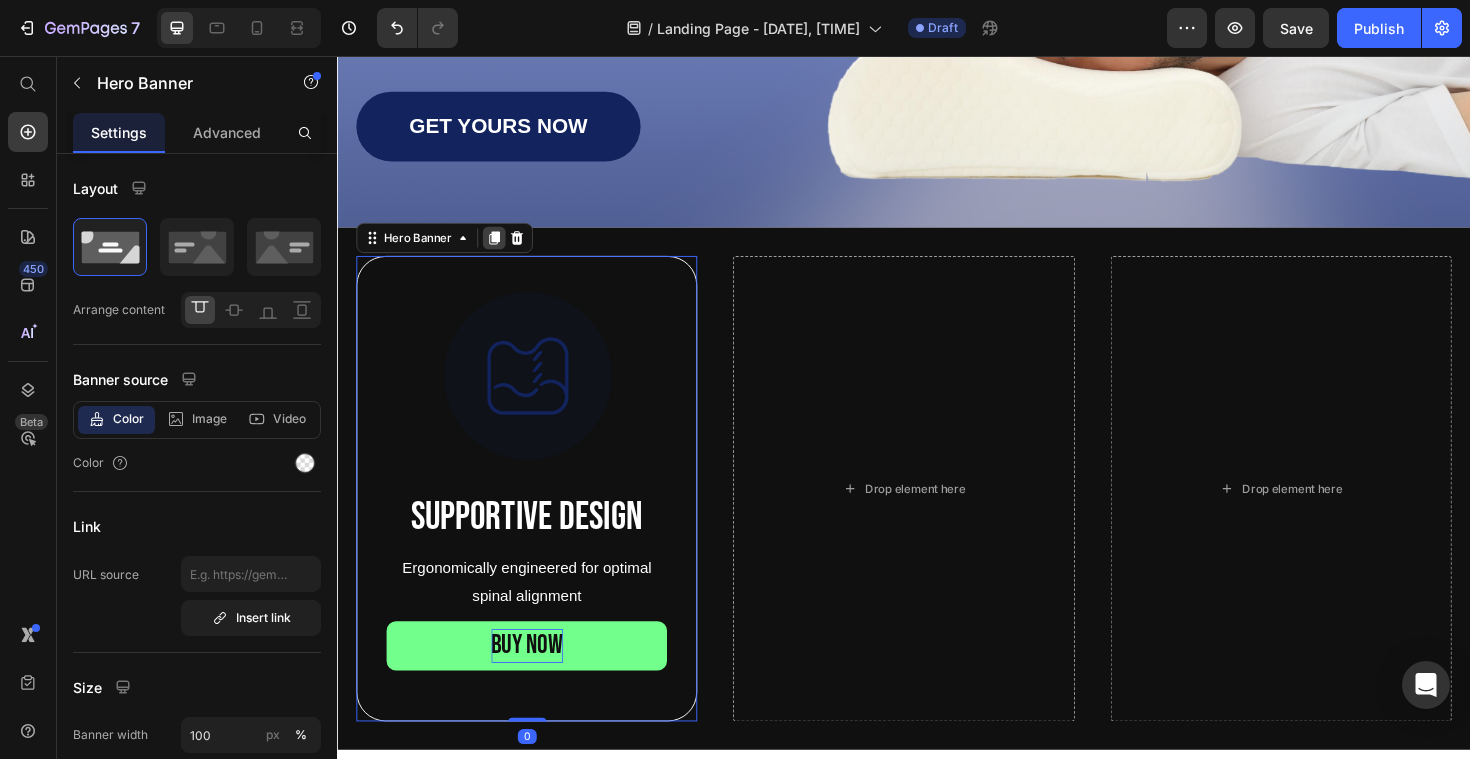 click 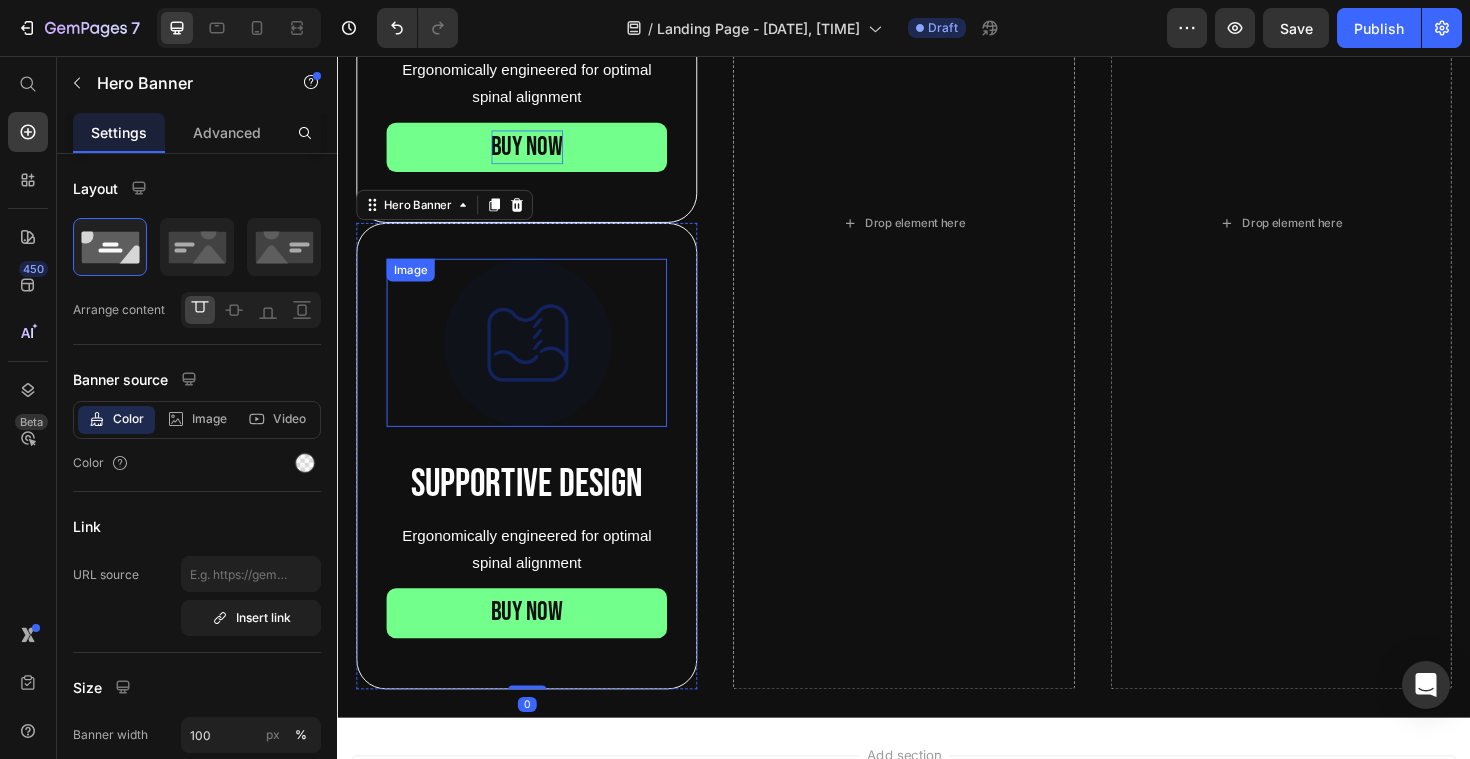 scroll, scrollTop: 848, scrollLeft: 0, axis: vertical 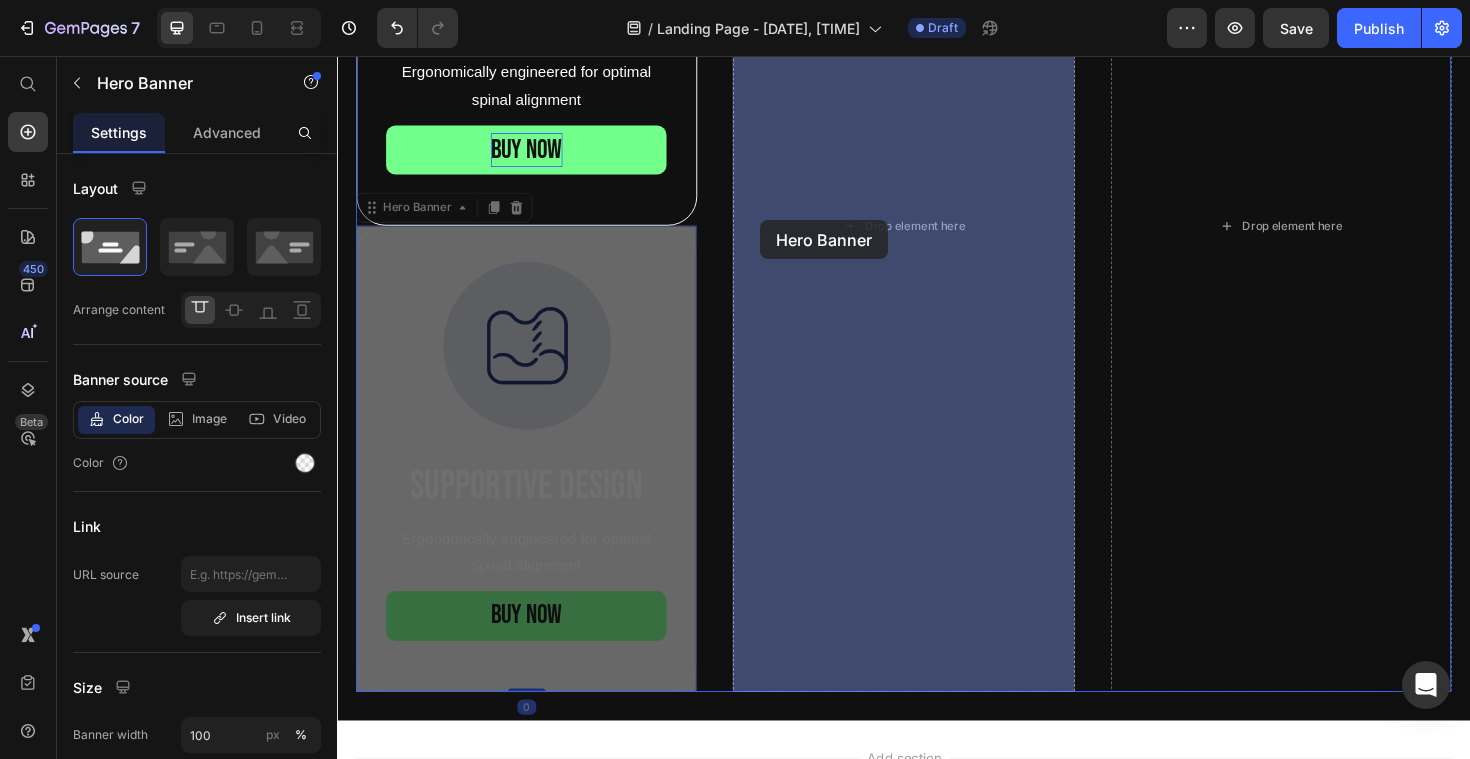 drag, startPoint x: 376, startPoint y: 207, endPoint x: 785, endPoint y: 230, distance: 409.64618 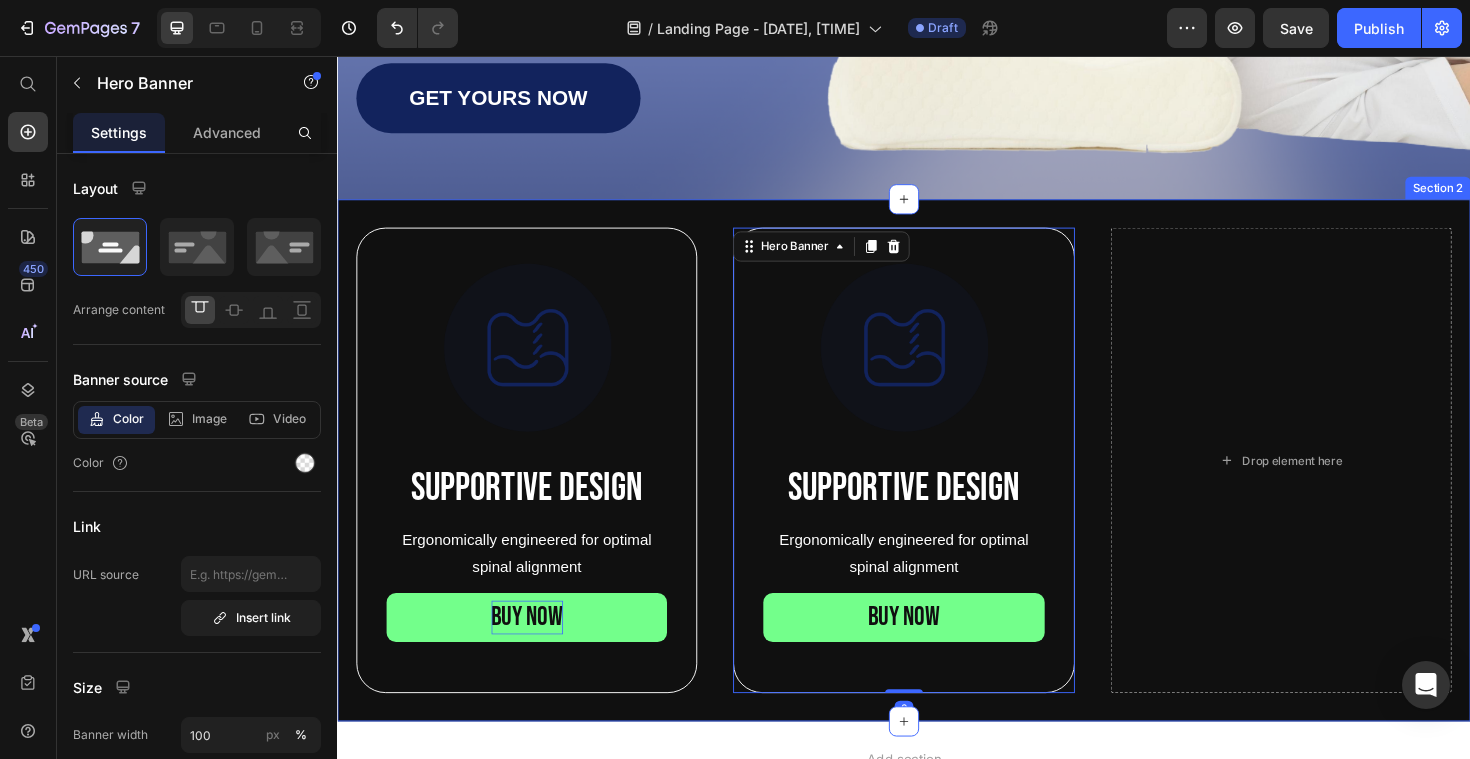 scroll, scrollTop: 343, scrollLeft: 0, axis: vertical 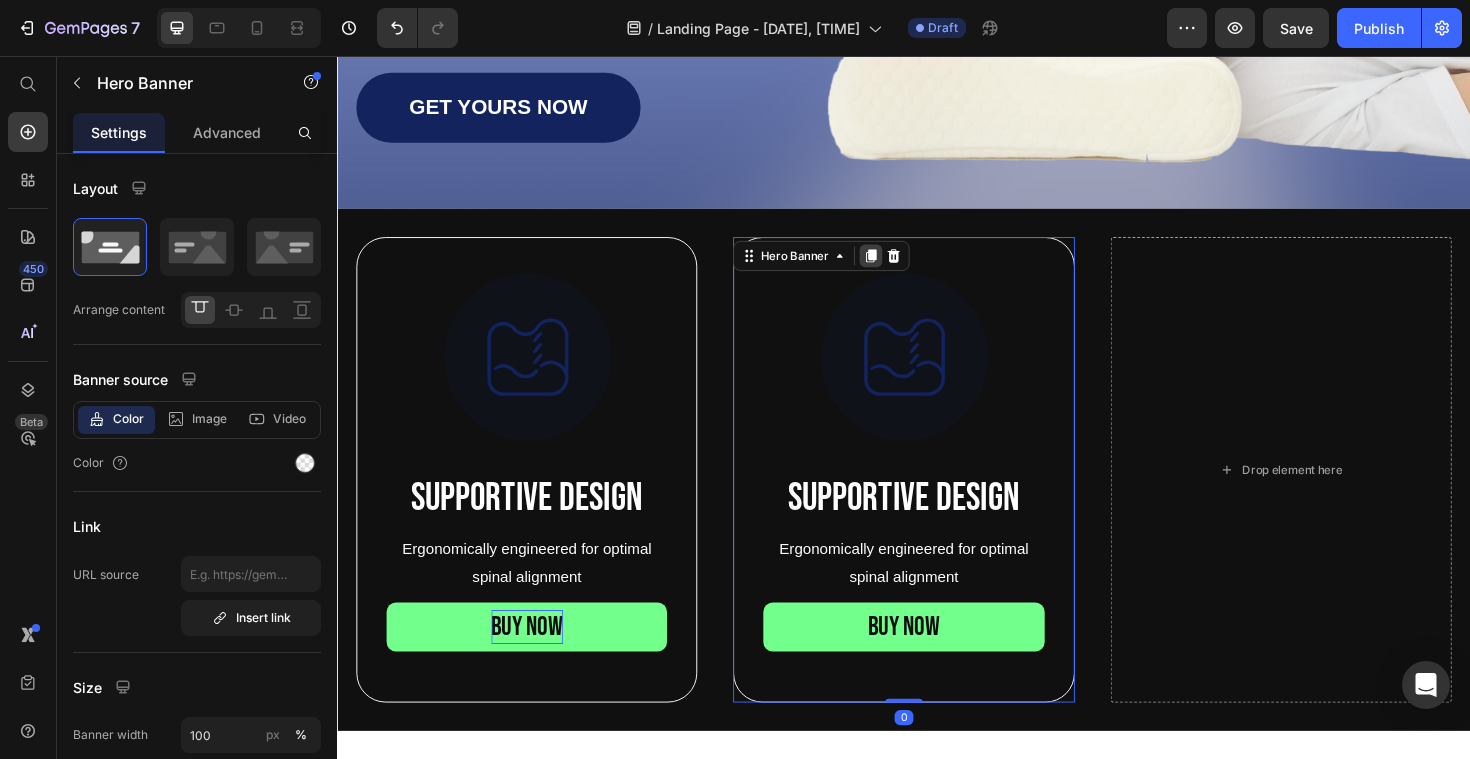 click 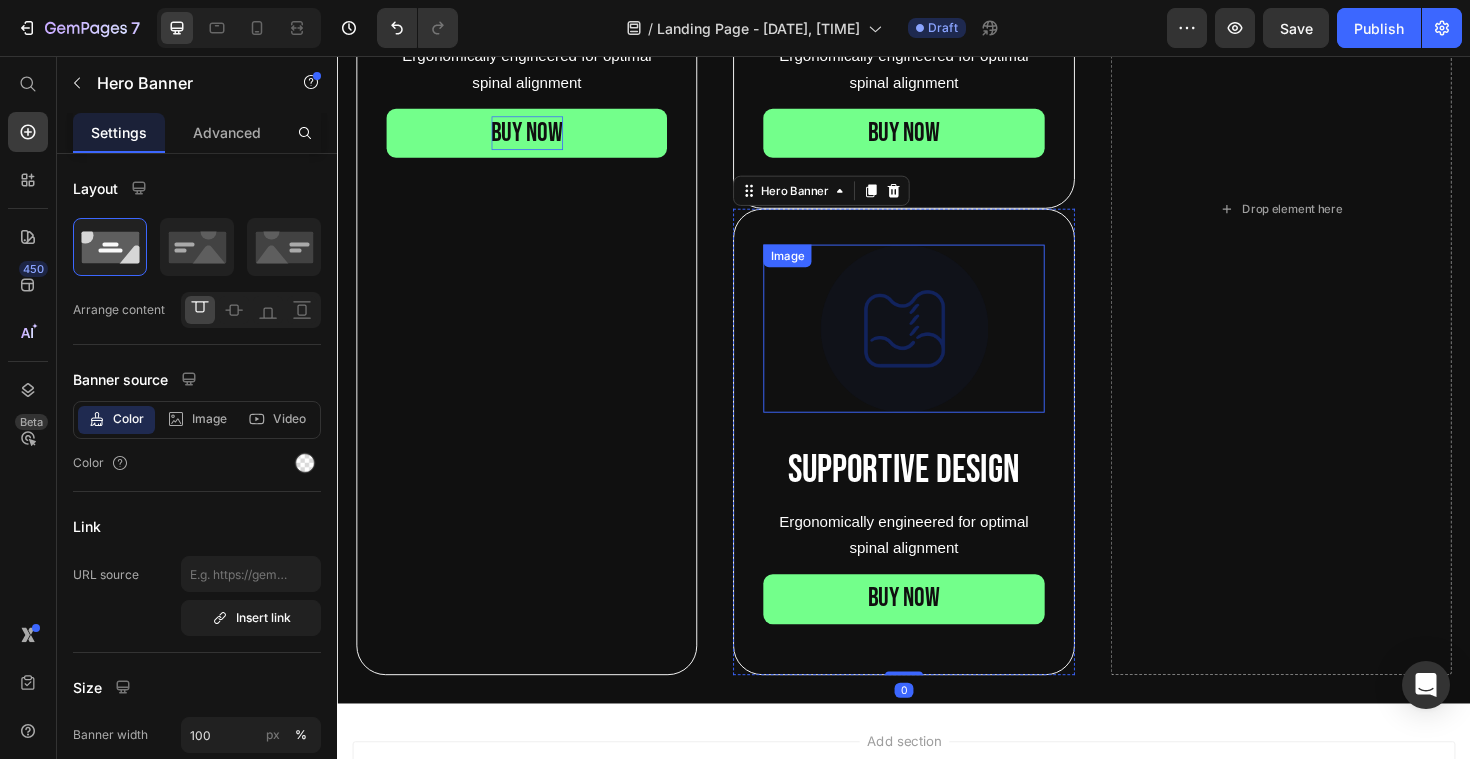 scroll, scrollTop: 850, scrollLeft: 0, axis: vertical 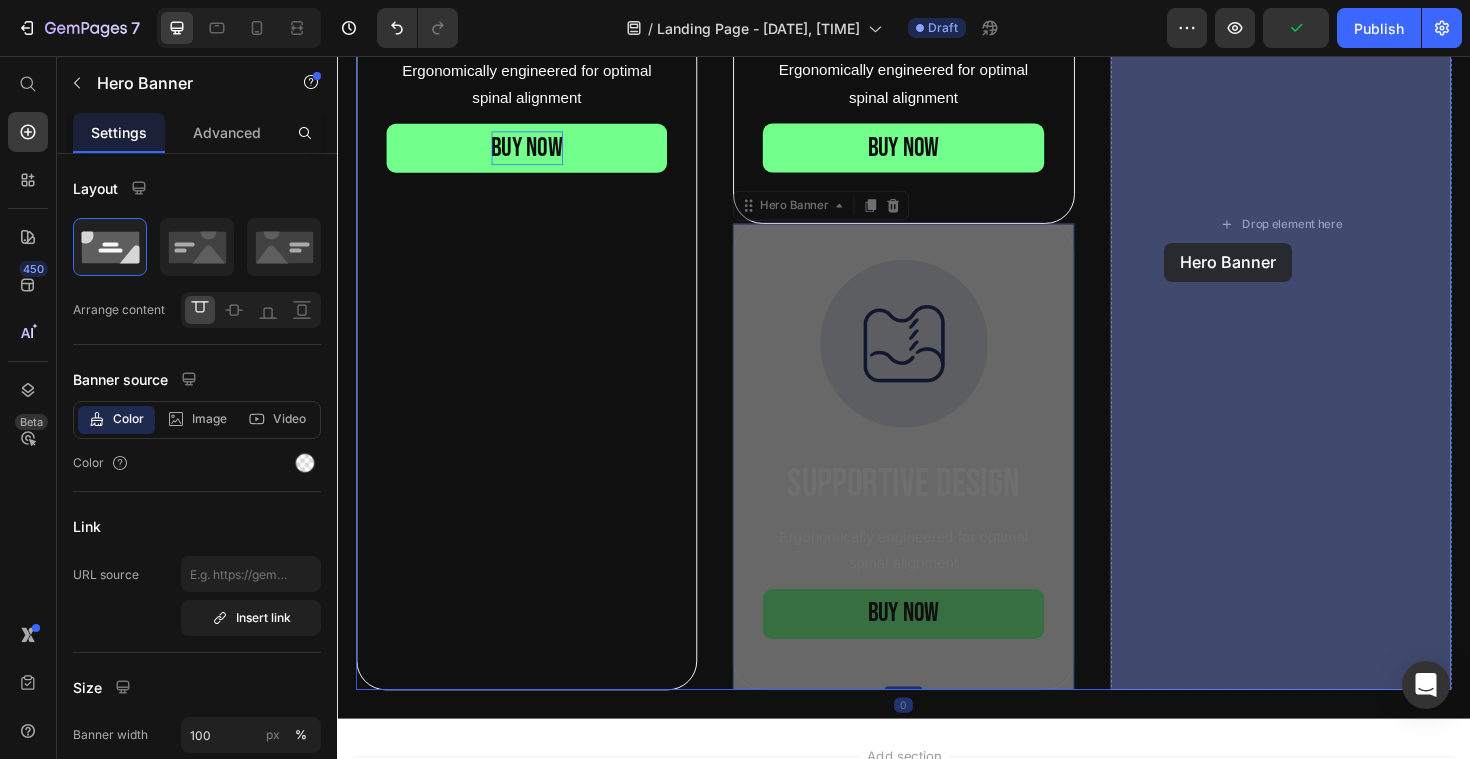 drag, startPoint x: 774, startPoint y: 217, endPoint x: 1208, endPoint y: 254, distance: 435.57434 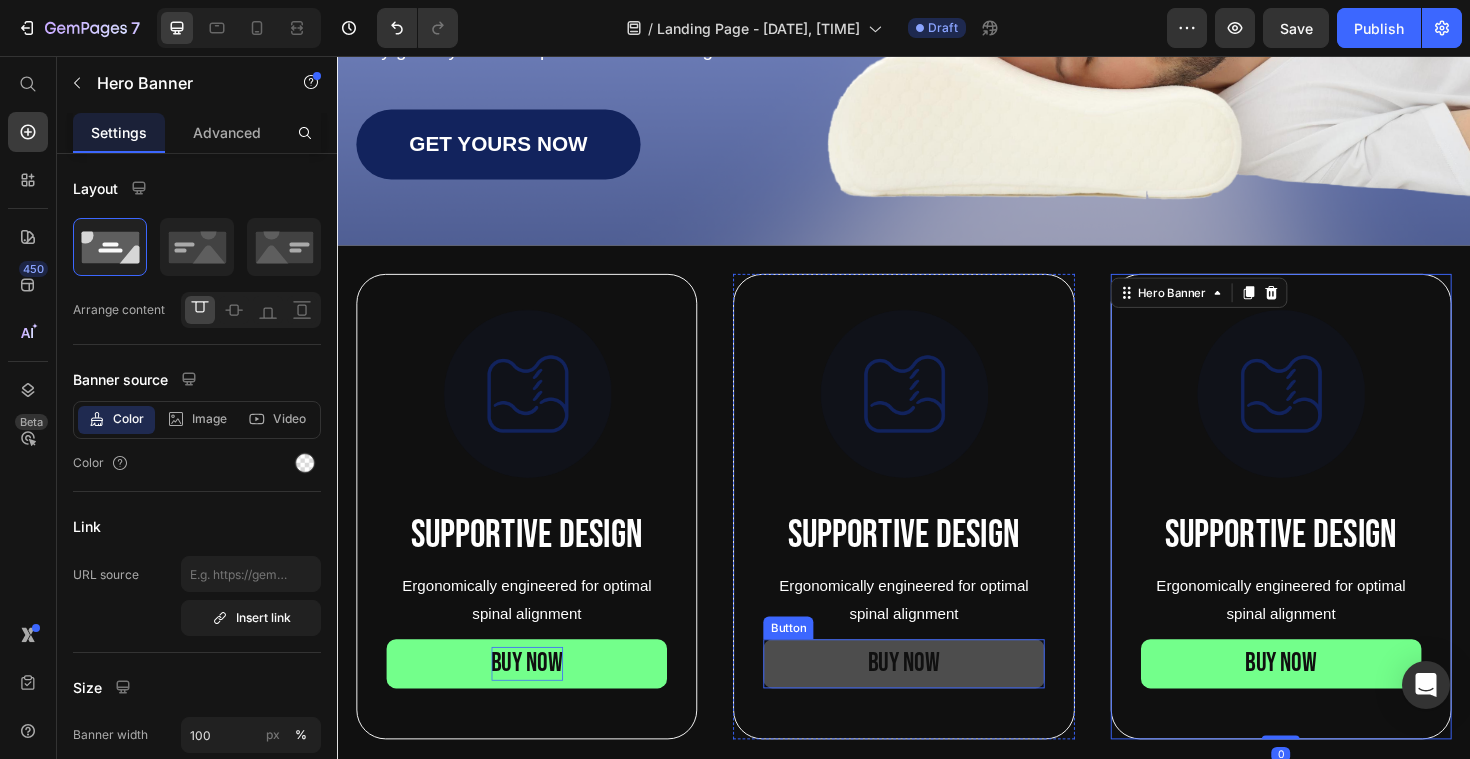scroll, scrollTop: 0, scrollLeft: 0, axis: both 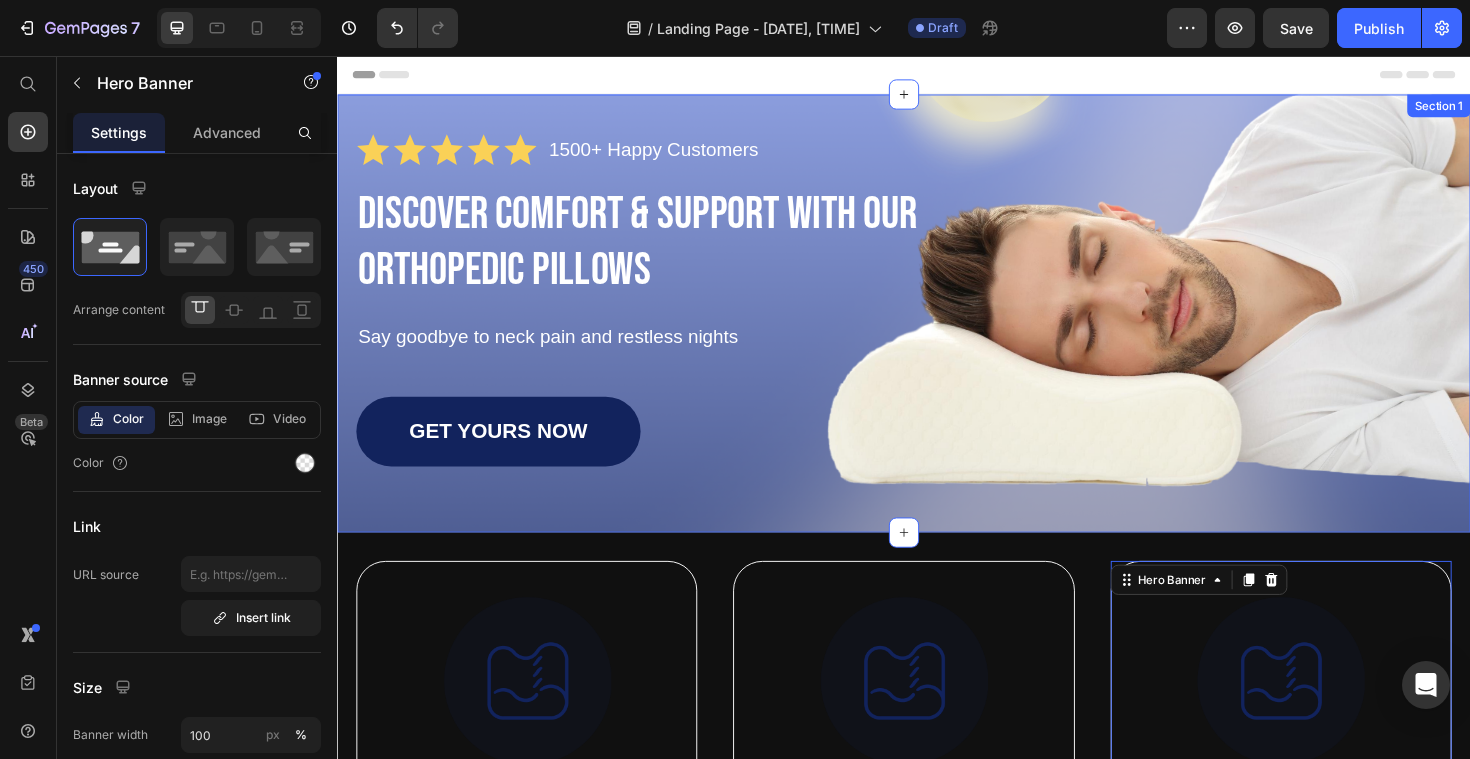 click on "Icon
Icon
Icon
Icon
Icon Icon List 1500+ Happy Customers Text Block Row Discover Comfort & Support with Our Orthopedic Pillows Heading Say goodbye to neck pain and restless nights Text Block GET YOURS NOW Button Row Section 1" at bounding box center [937, 329] 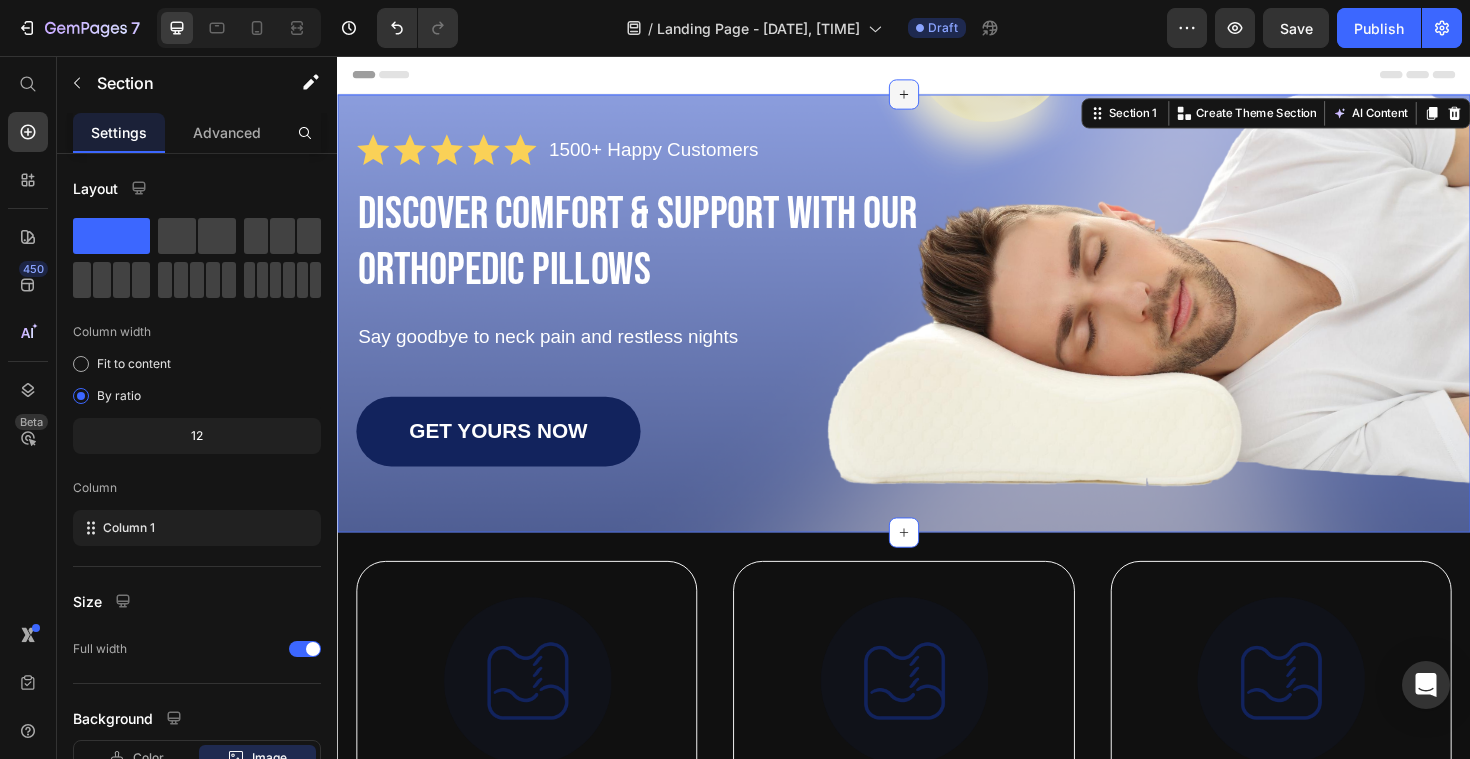 click 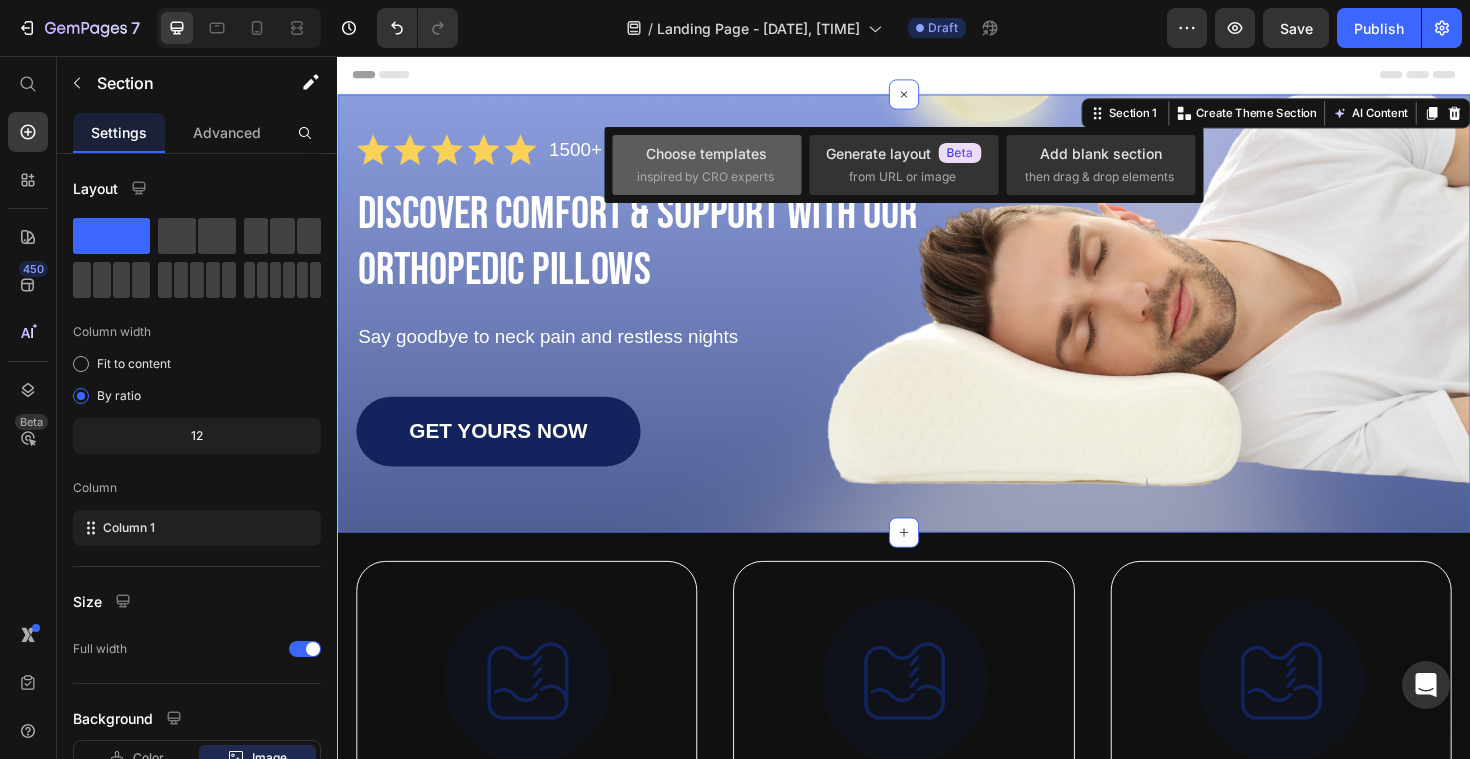 click on "inspired by CRO experts" at bounding box center [705, 177] 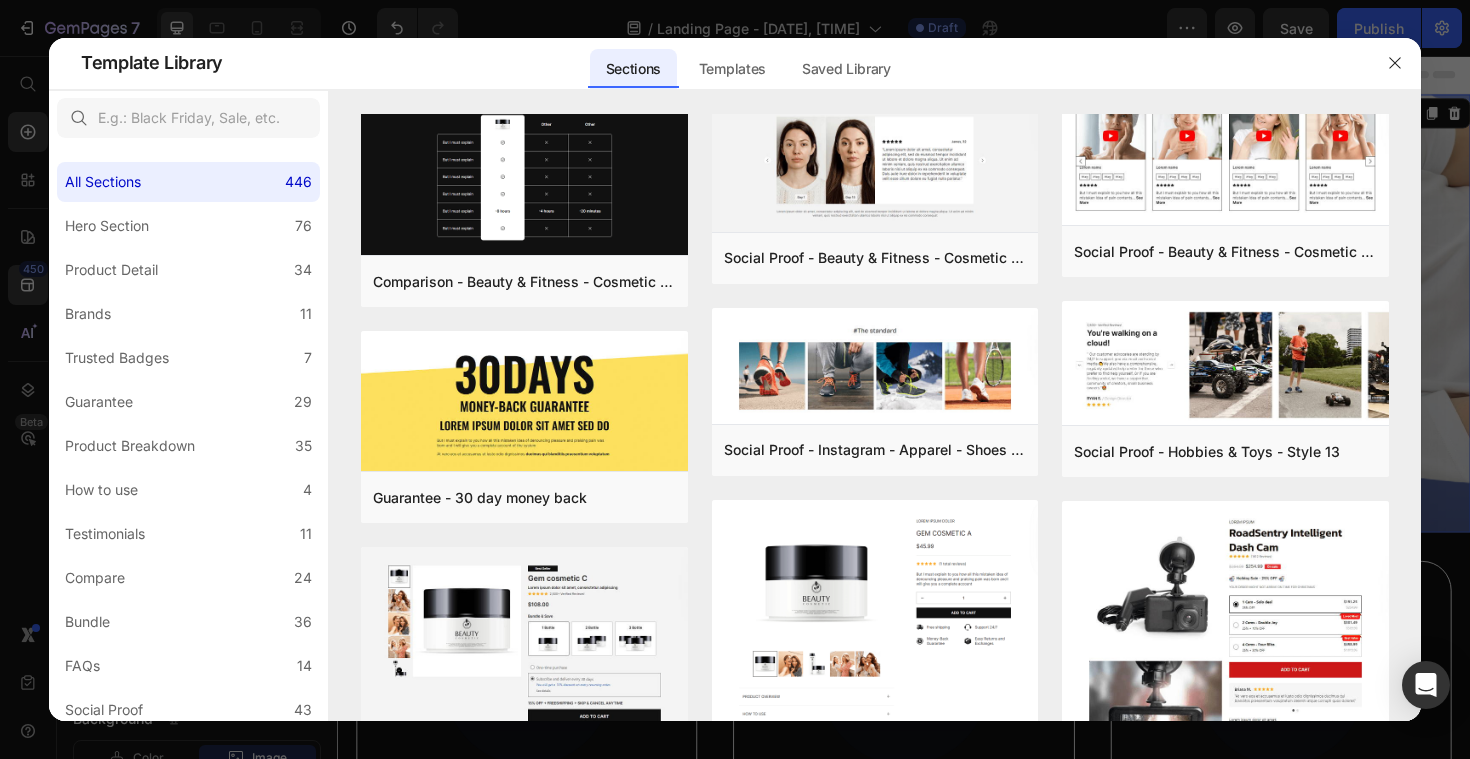 scroll, scrollTop: 0, scrollLeft: 0, axis: both 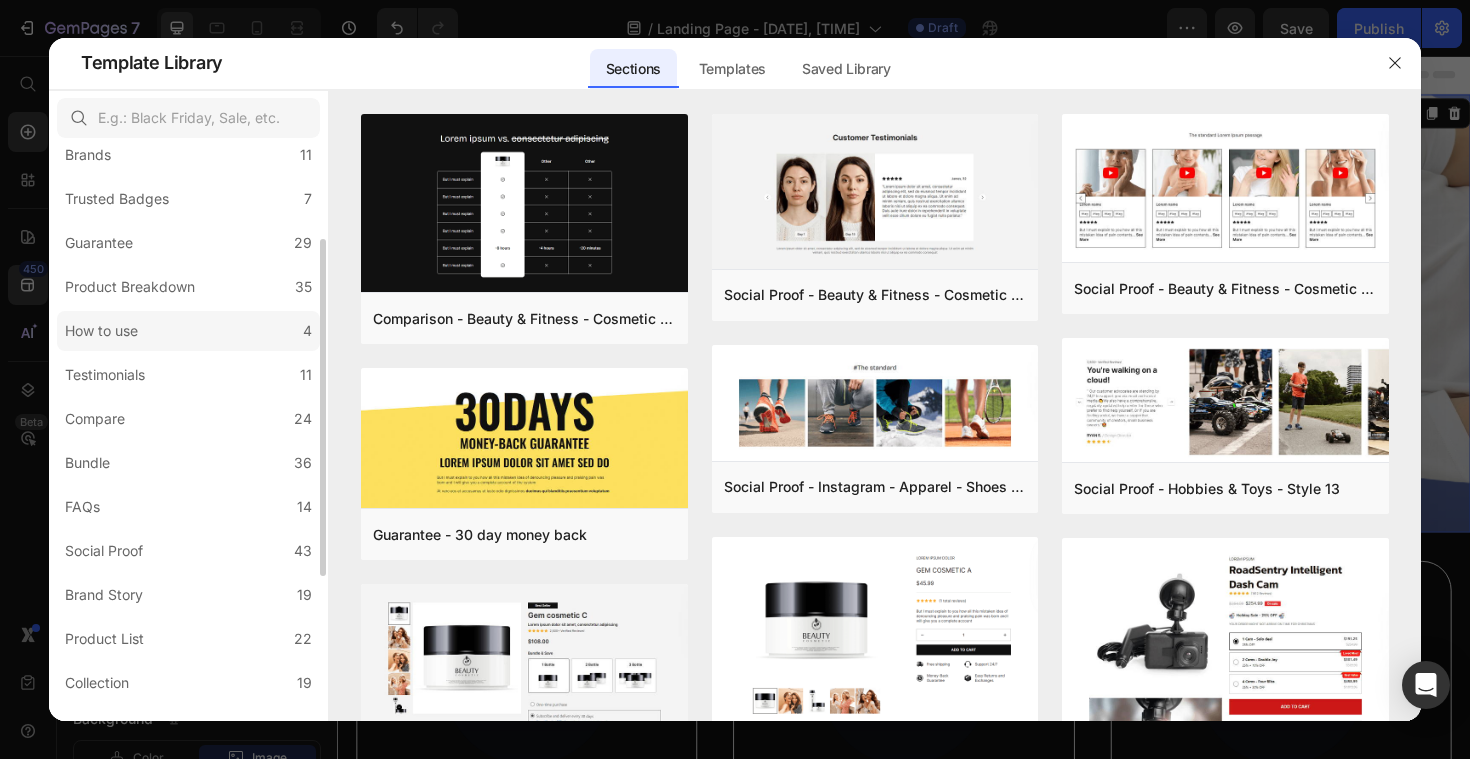 click on "How to use 4" 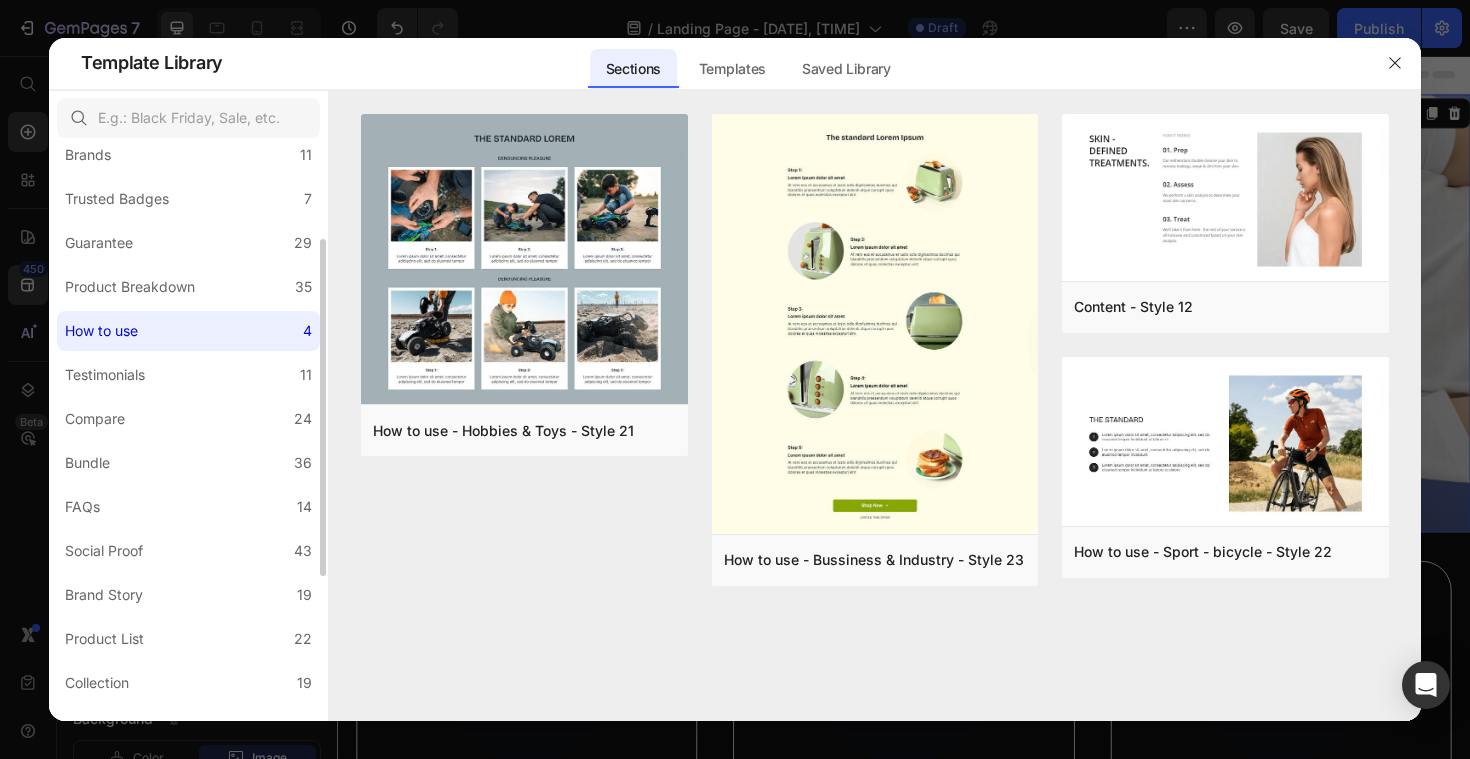 click on "How to use 4" 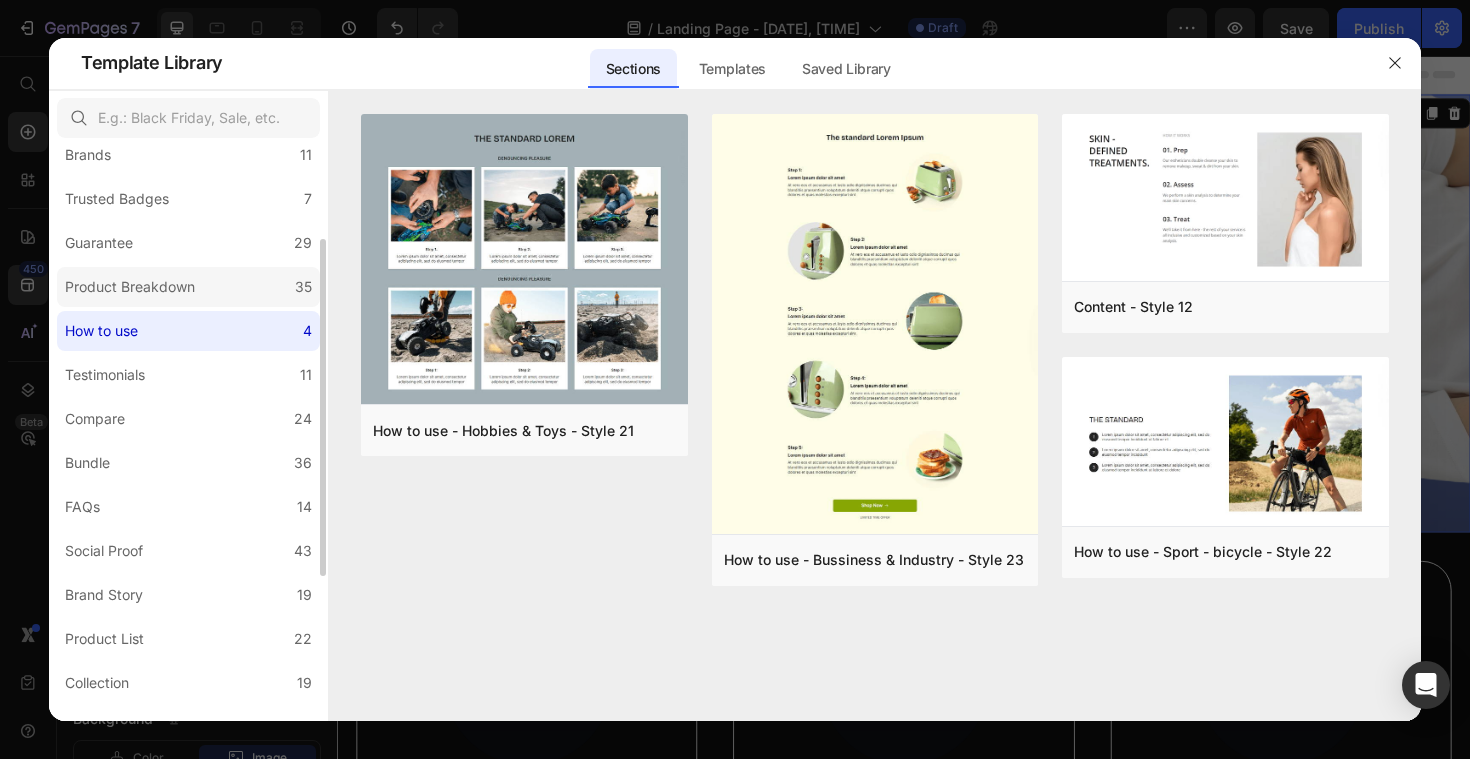 click on "Product Breakdown" at bounding box center (130, 287) 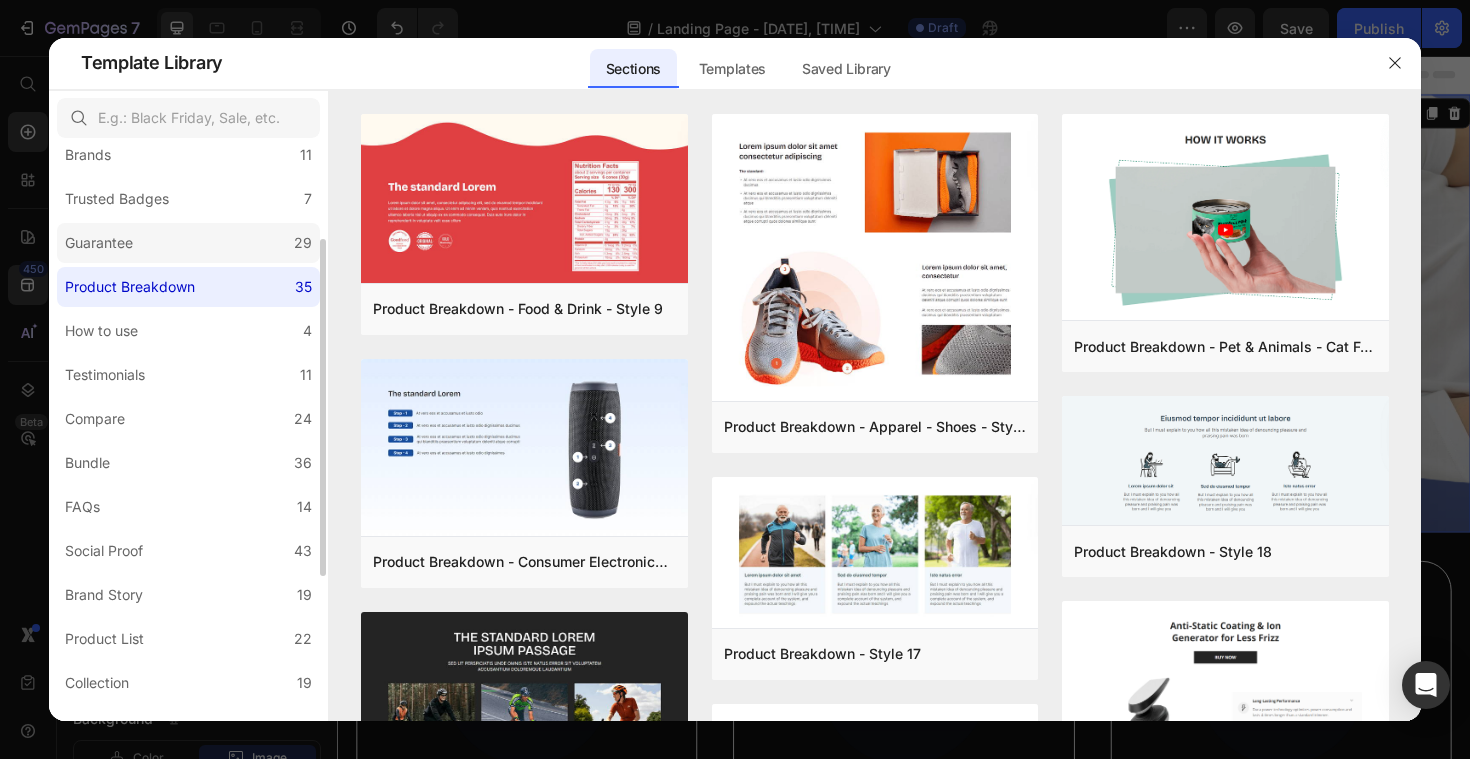 click on "Guarantee 29" 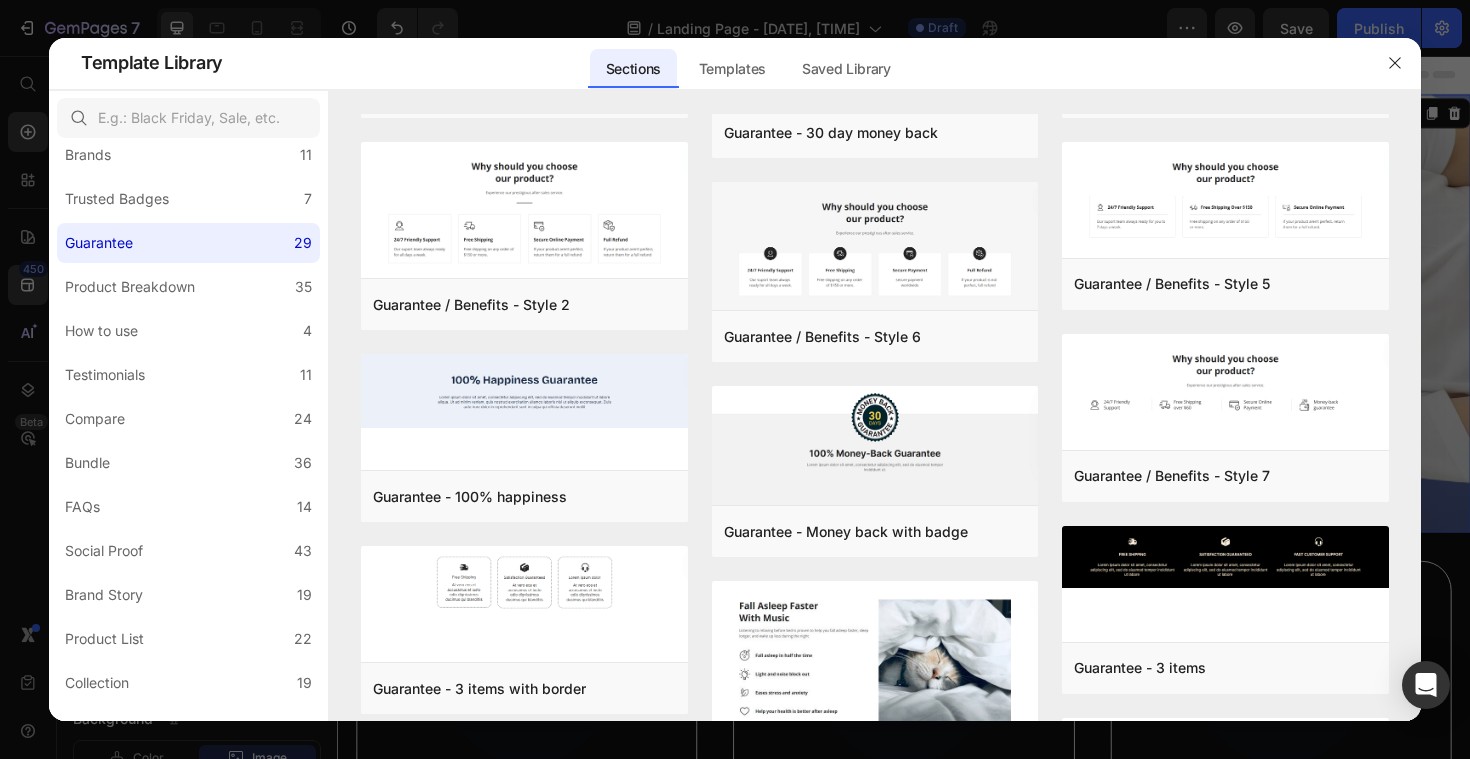 scroll, scrollTop: 0, scrollLeft: 0, axis: both 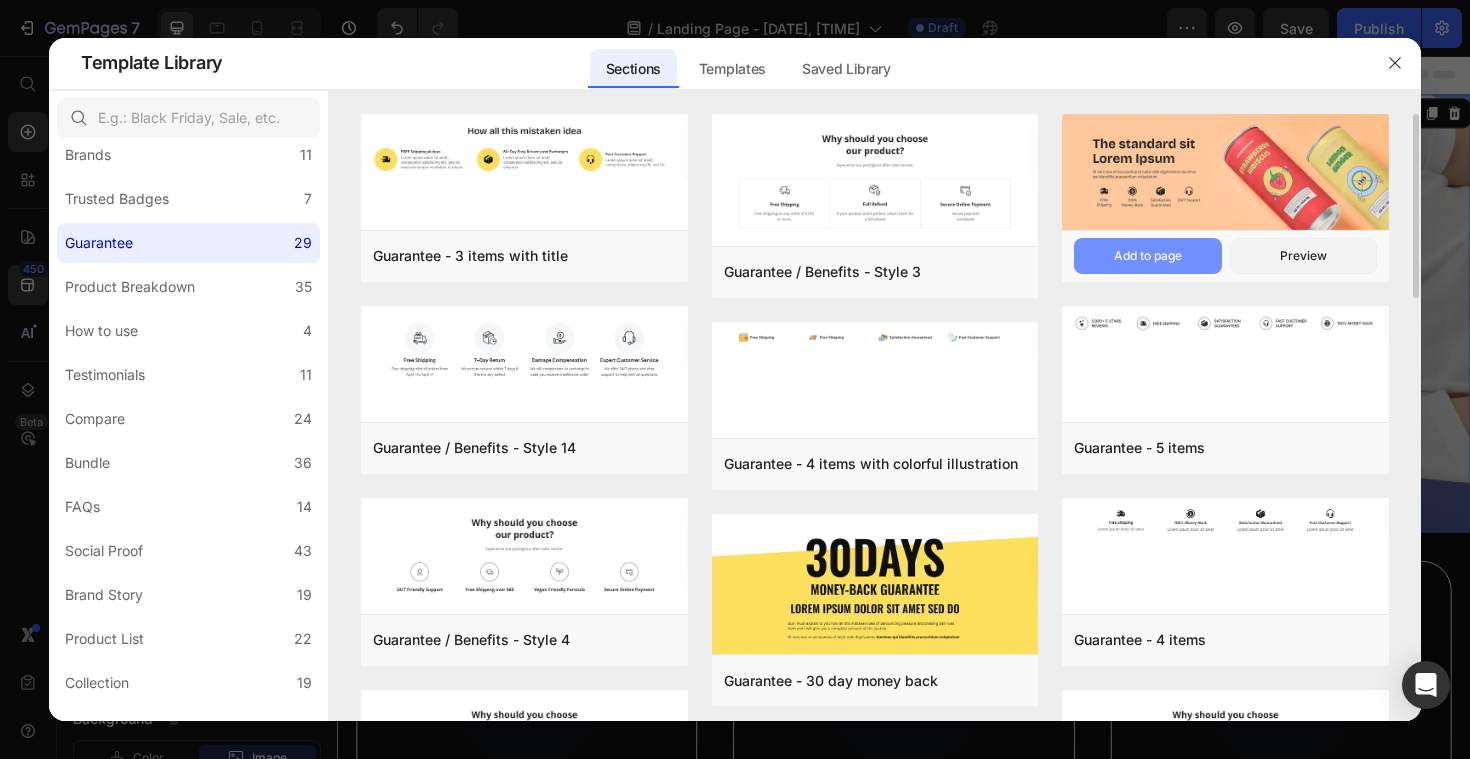 click on "Add to page" at bounding box center [1148, 256] 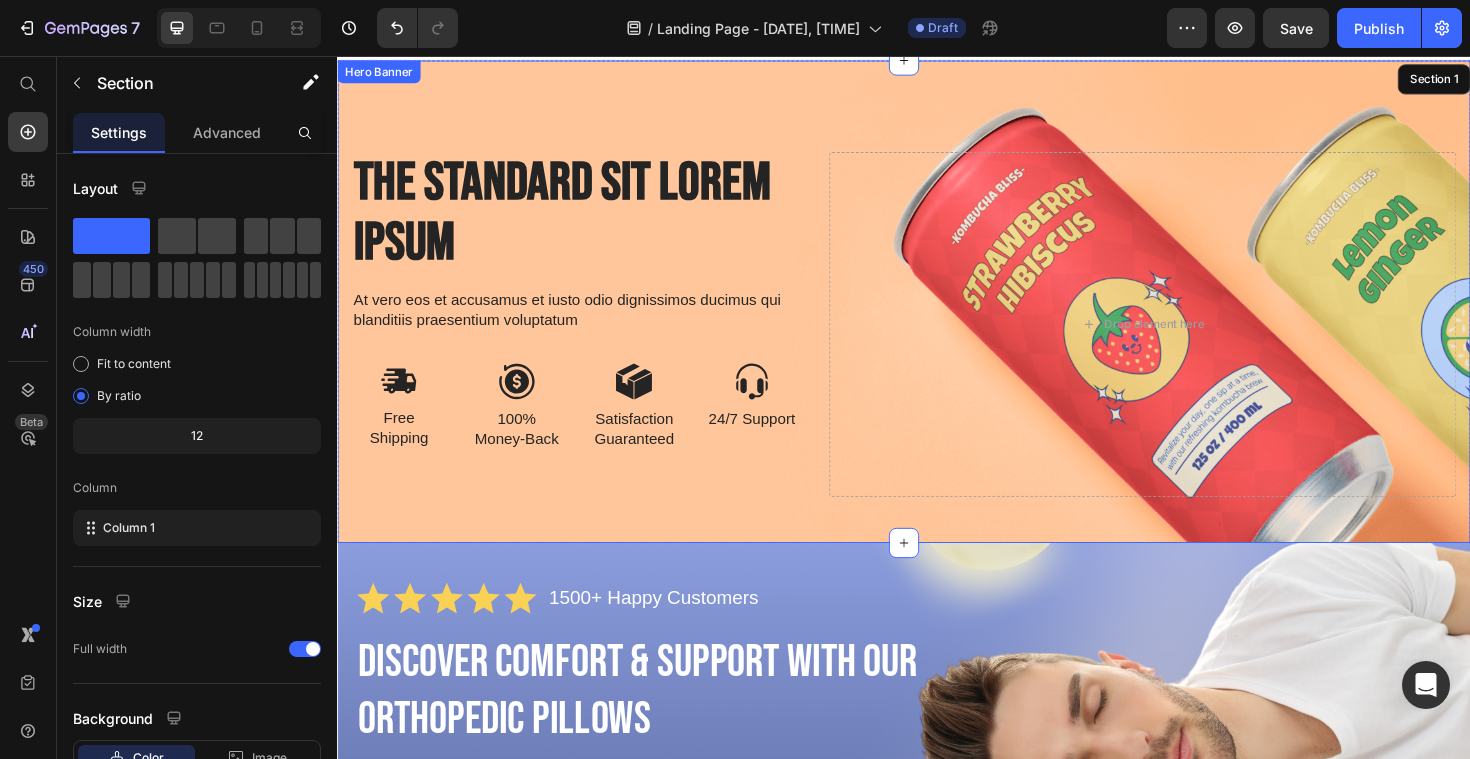 scroll, scrollTop: 41, scrollLeft: 0, axis: vertical 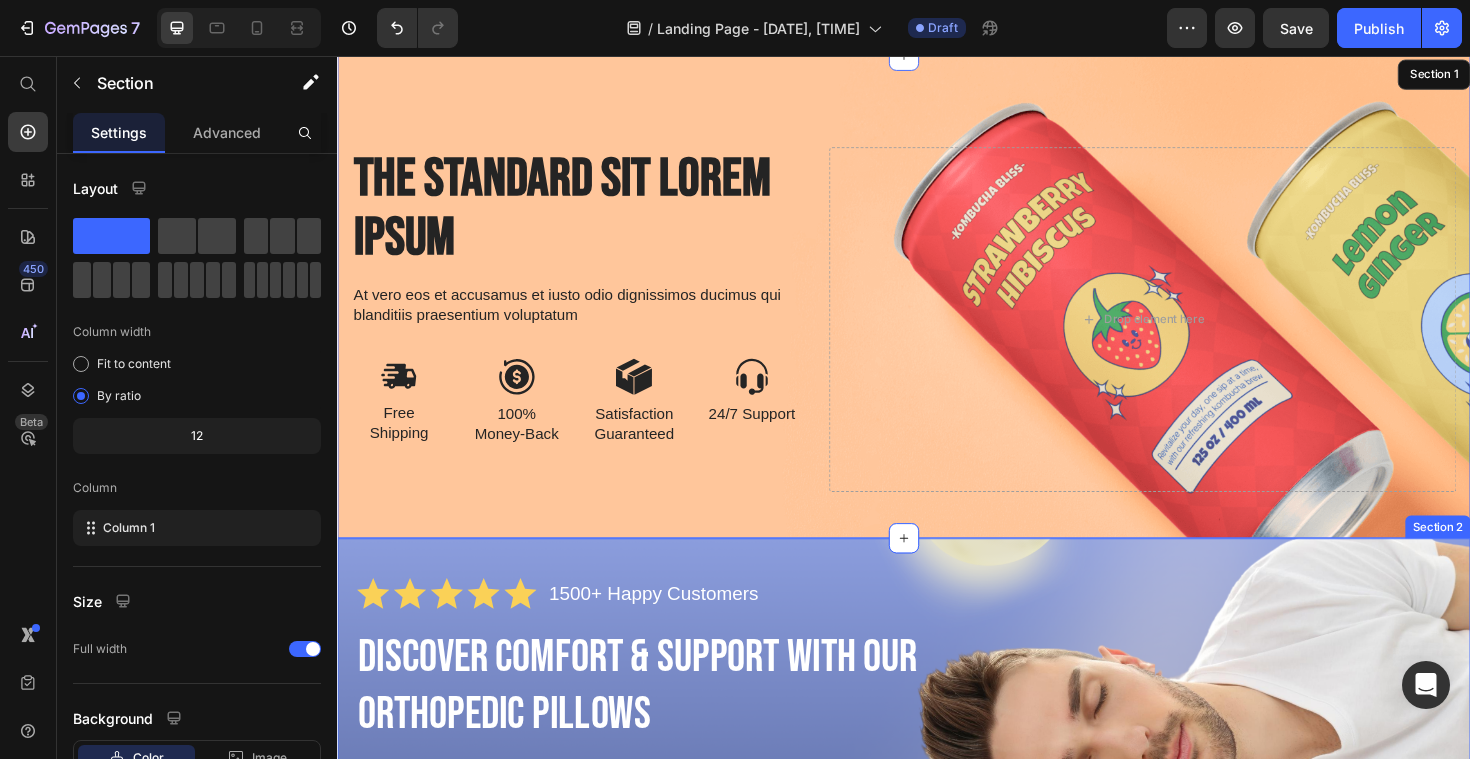 click on "Icon
Icon
Icon
Icon
Icon Icon List 1500+ Happy Customers Text Block Row Discover Comfort & Support with Our Orthopedic Pillows Heading Say goodbye to neck pain and restless nights Text Block GET YOURS NOW Button Row Section 2" at bounding box center (937, 799) 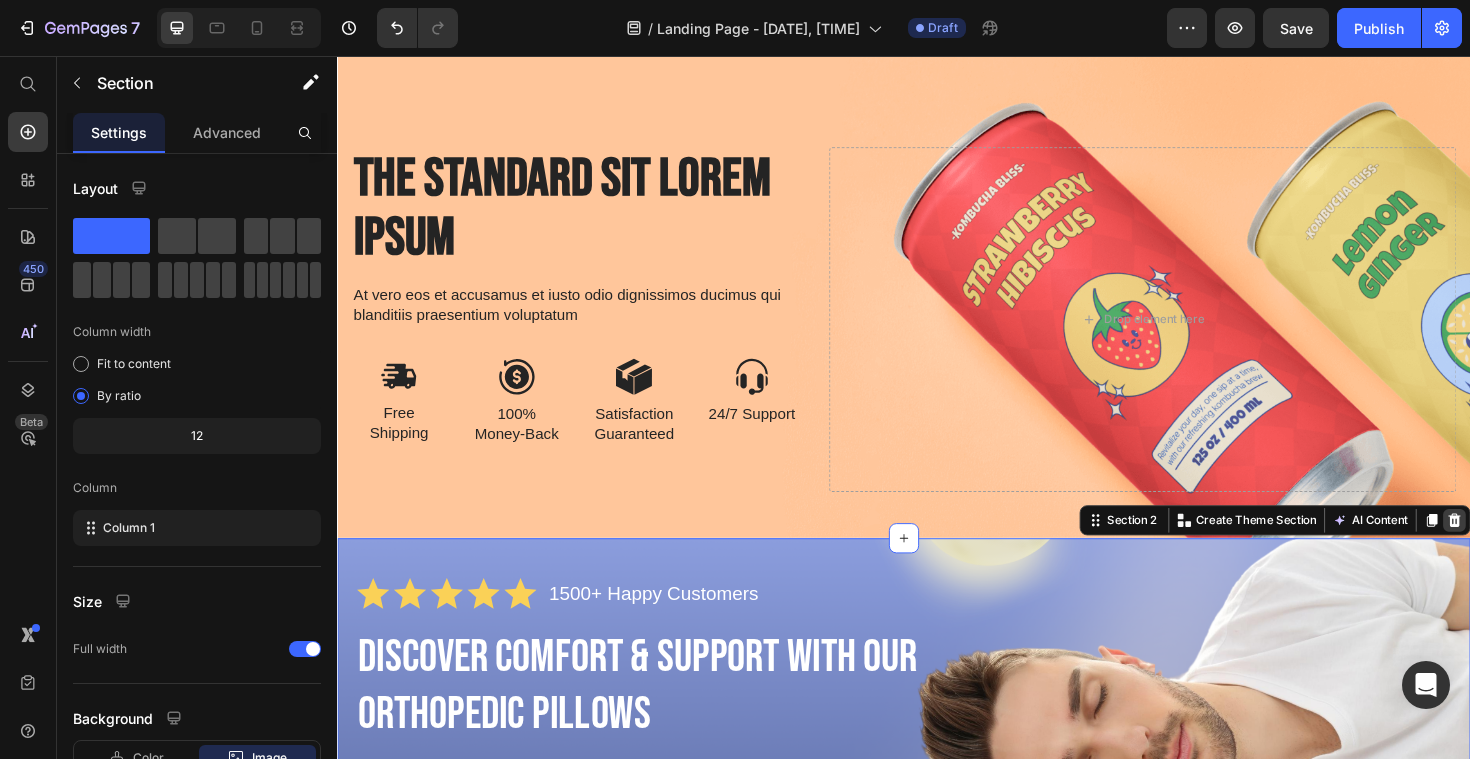 click 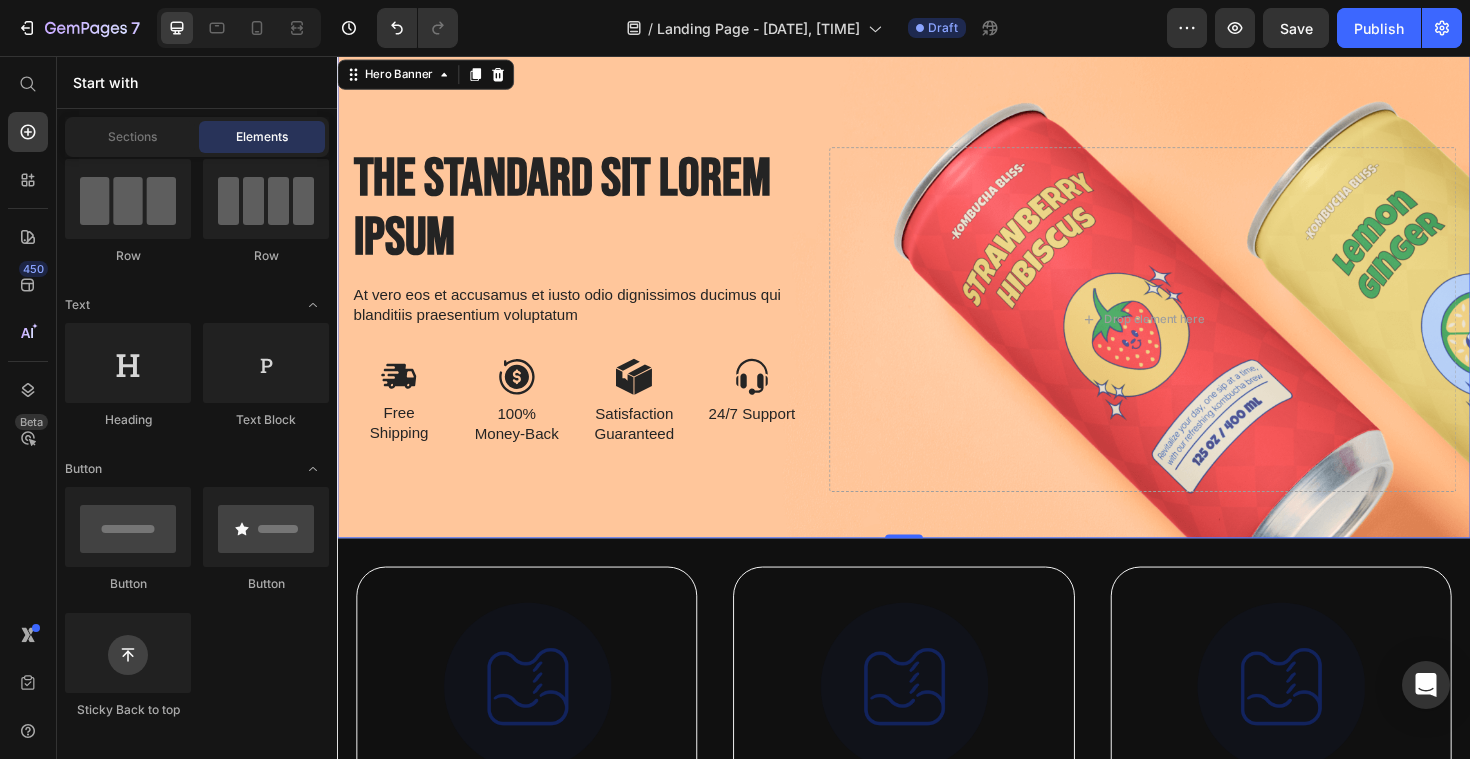 click on "The standard sit Lorem Ipsum Heading At vero eos et accusamus et iusto odio dignissimos ducimus qui blanditiis praesentium voluptatum Text Block Image Free Shipping Text Block Image 100% Money-Back Text Block Row Image Satisfaction Guaranteed Text Block Image 24/7 Support Text Block Row Row
Drop element here" at bounding box center [937, 311] 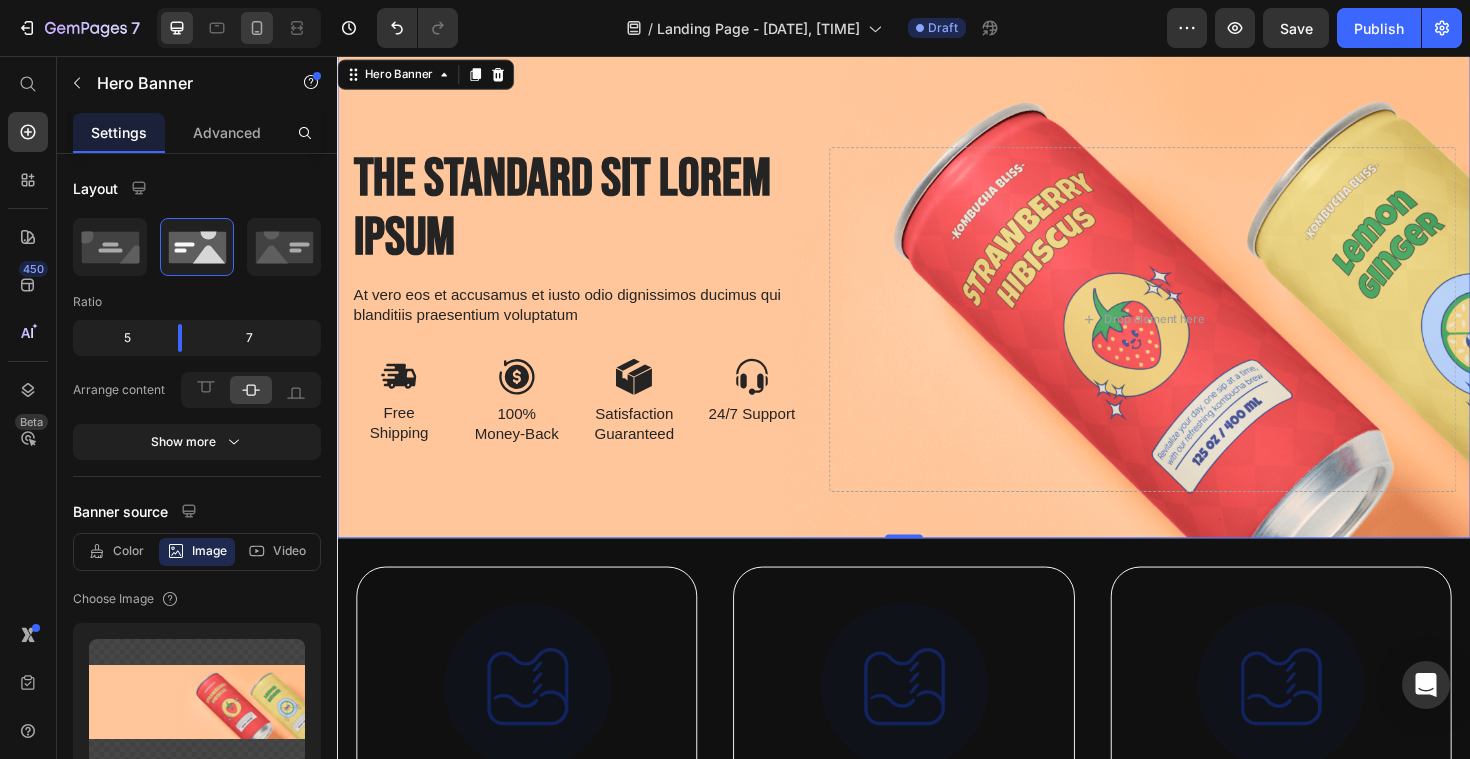click 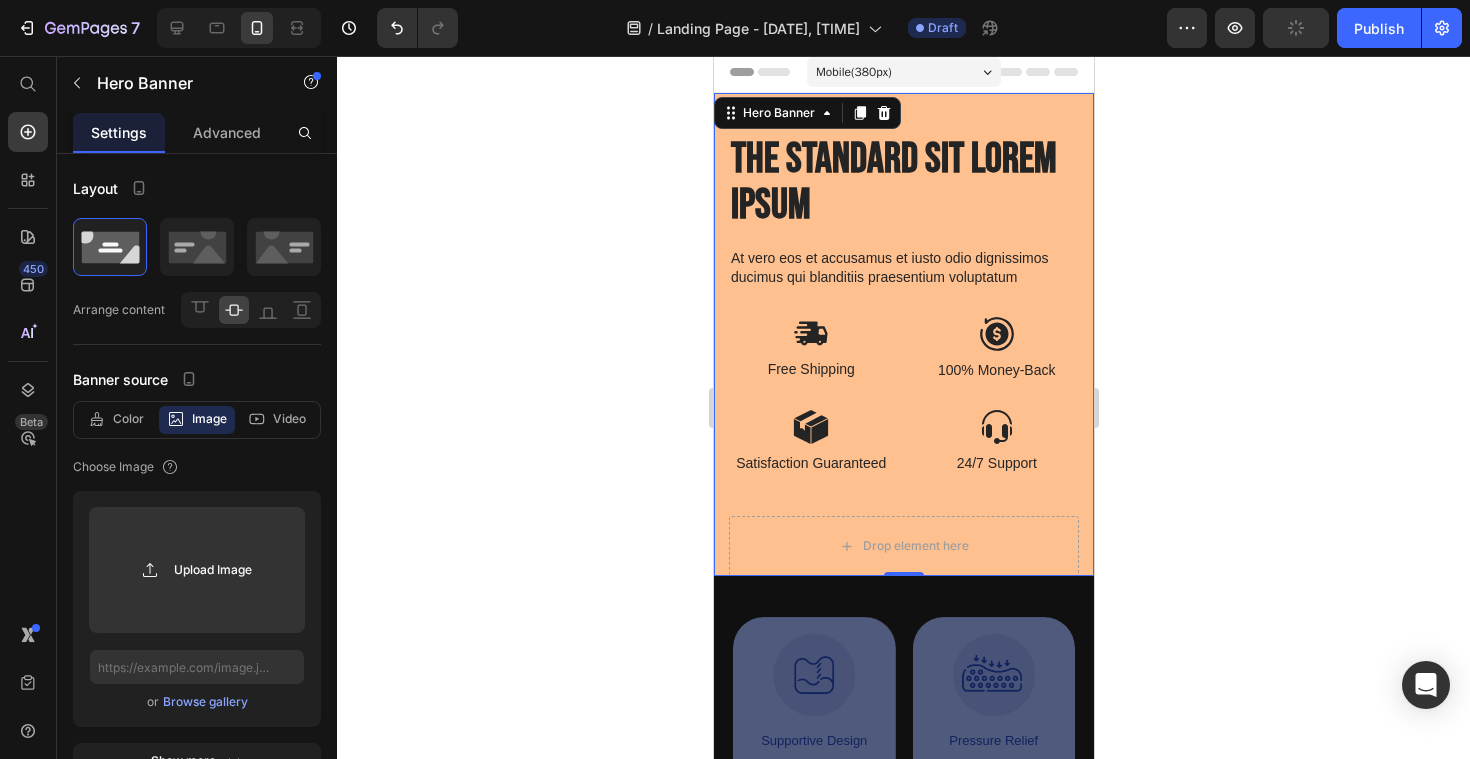 scroll, scrollTop: 0, scrollLeft: 0, axis: both 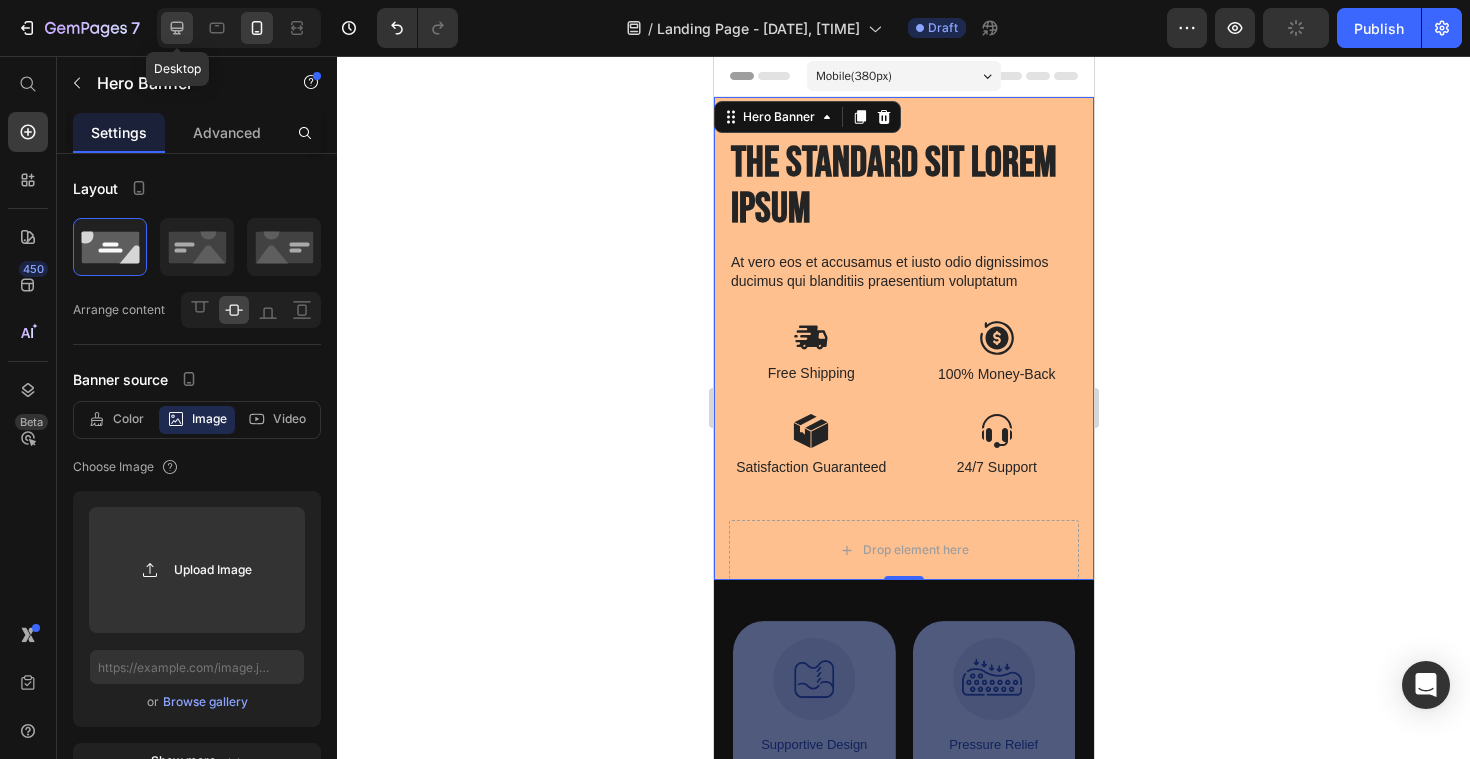 click 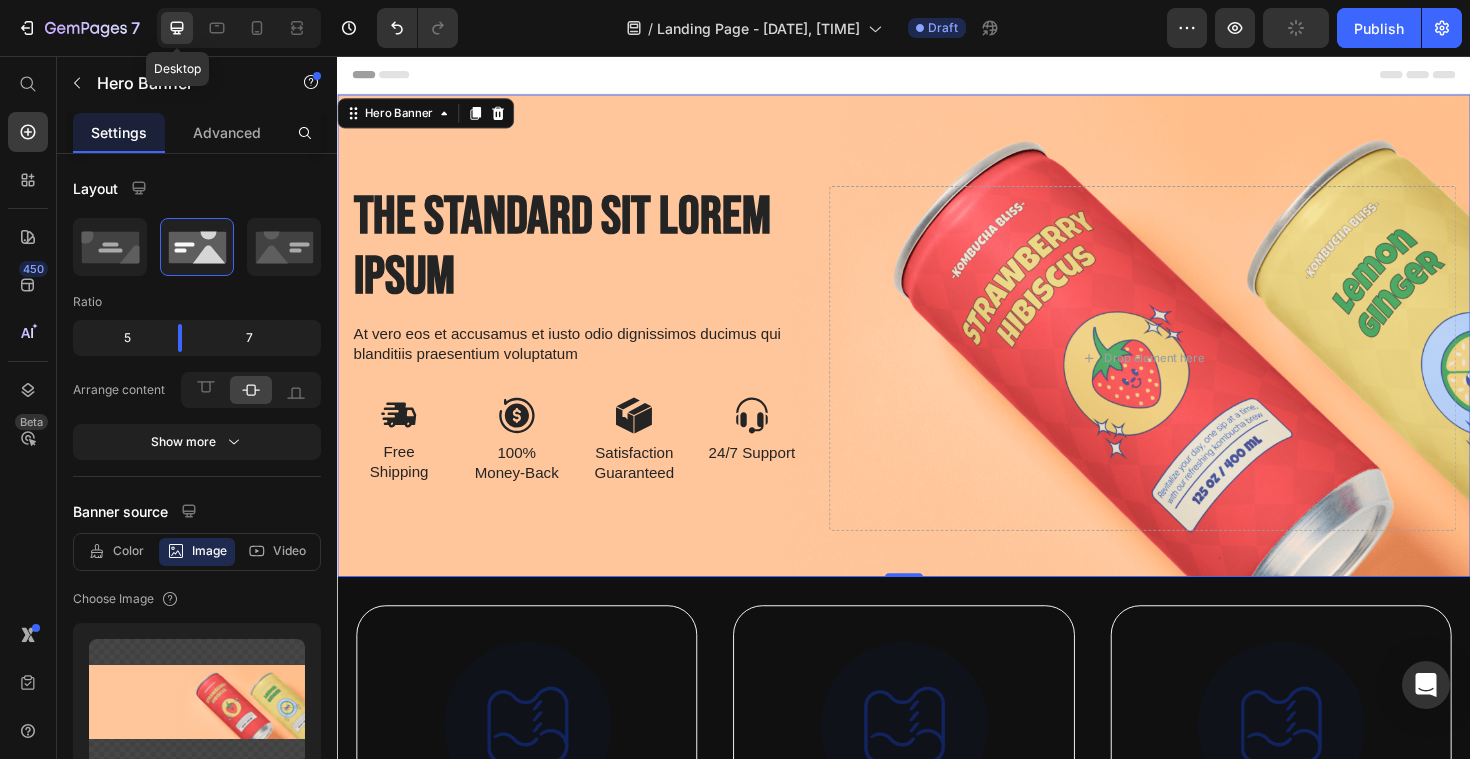 type on "https://cdn.shopify.com/s/files/1/2338/6707/files/gempages_541534428342518645-8d47e5e5-6095-4bc9-9e24-51d11d1aa142.png" 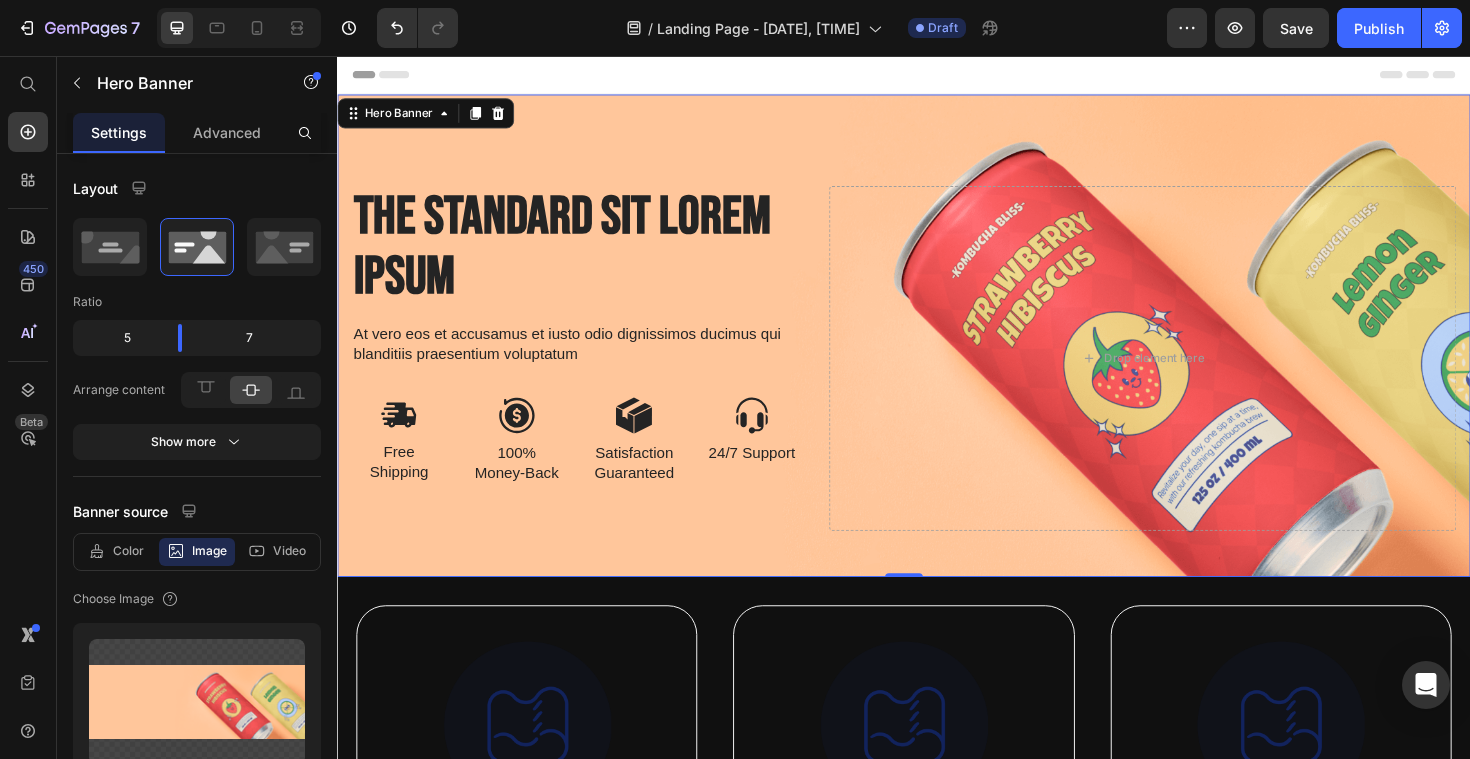click on "The standard sit Lorem Ipsum Heading At vero eos et accusamus et iusto odio dignissimos ducimus qui blanditiis praesentium voluptatum Text Block Image Free Shipping Text Block Image 100% Money-Back Text Block Row Image Satisfaction Guaranteed Text Block Image 24/7 Support Text Block Row Row
Drop element here" at bounding box center (937, 352) 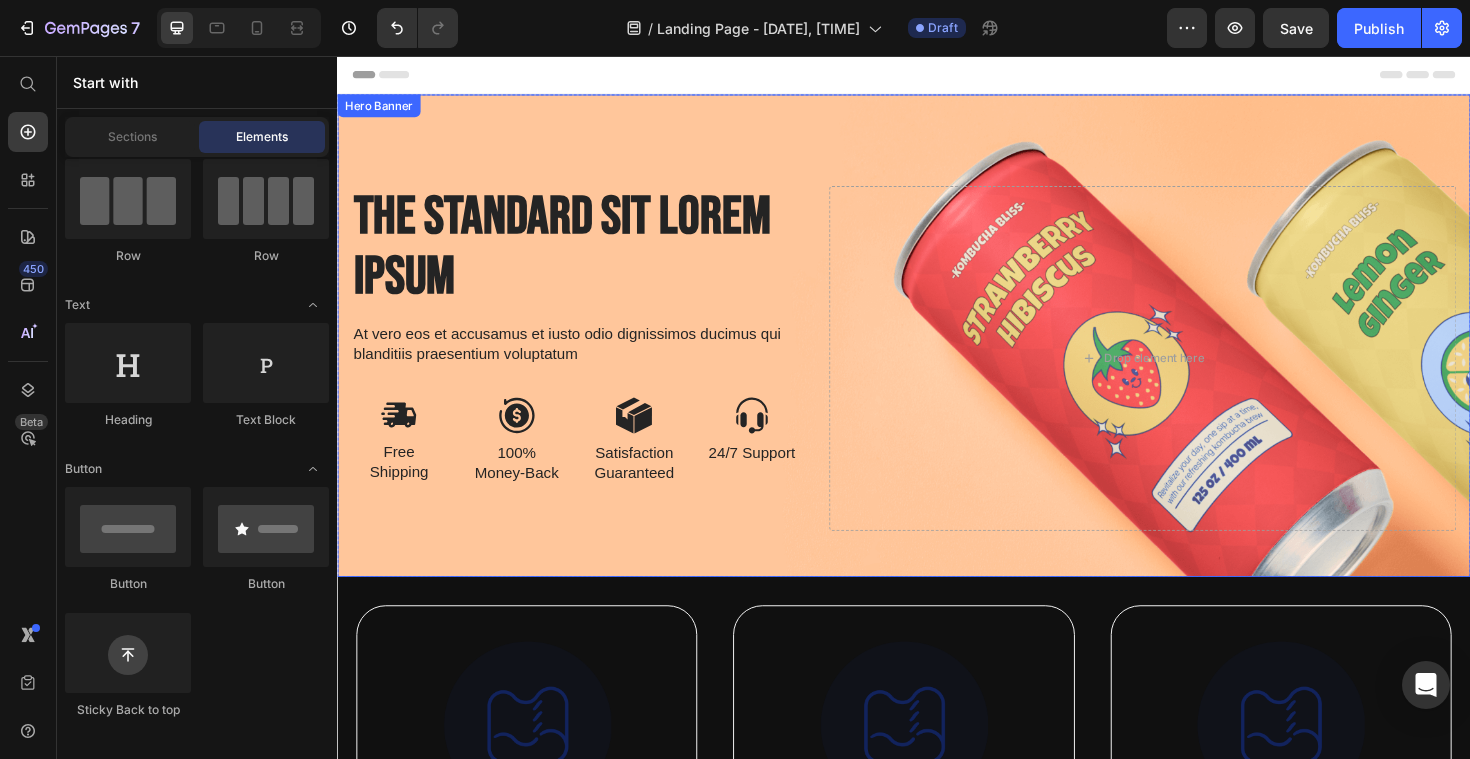 click on "The standard sit Lorem Ipsum Heading At vero eos et accusamus et iusto odio dignissimos ducimus qui blanditiis praesentium voluptatum Text Block Image Free Shipping Text Block Image 100% Money-Back Text Block Row Image Satisfaction Guaranteed Text Block Image 24/7 Support Text Block Row Row
Drop element here" at bounding box center (937, 352) 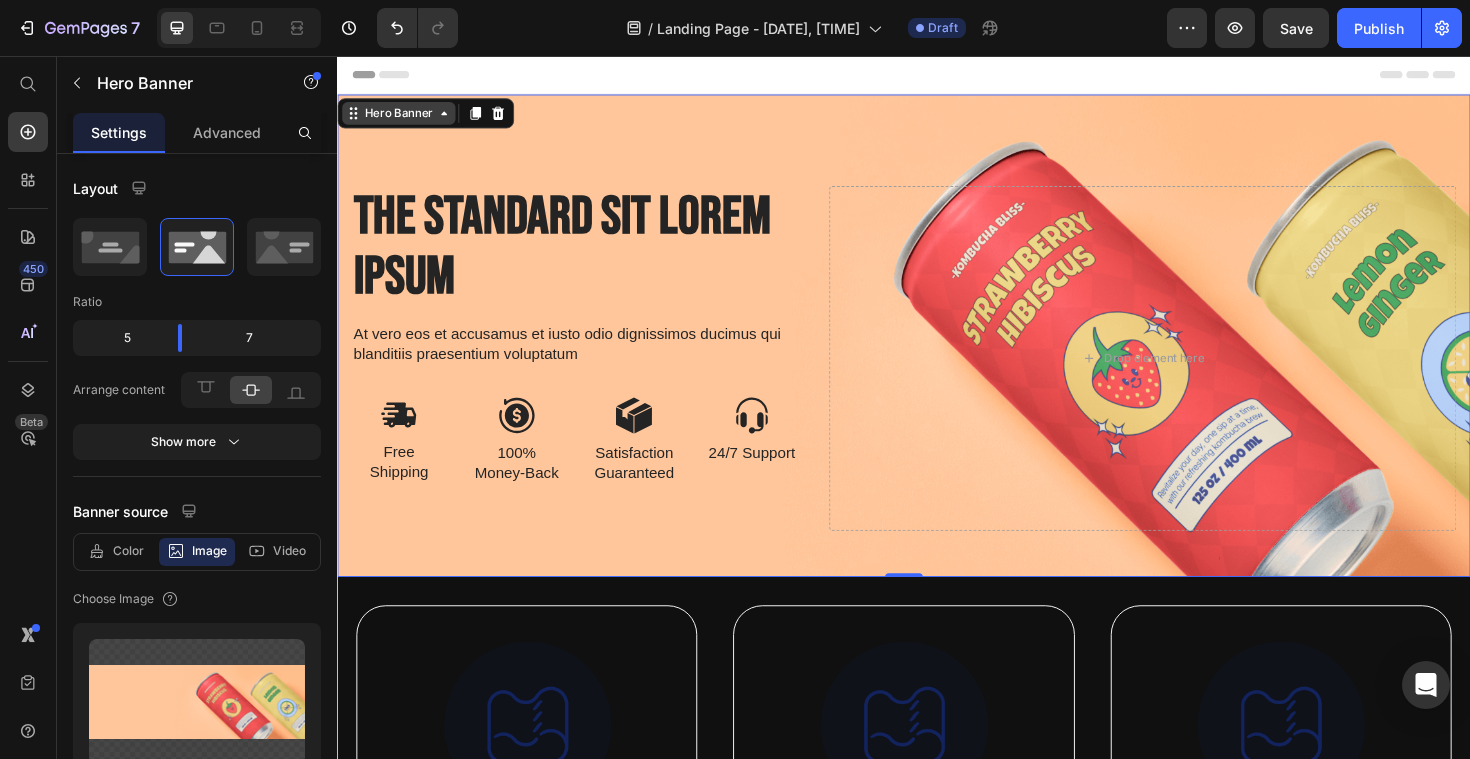 click on "Hero Banner" at bounding box center (402, 117) 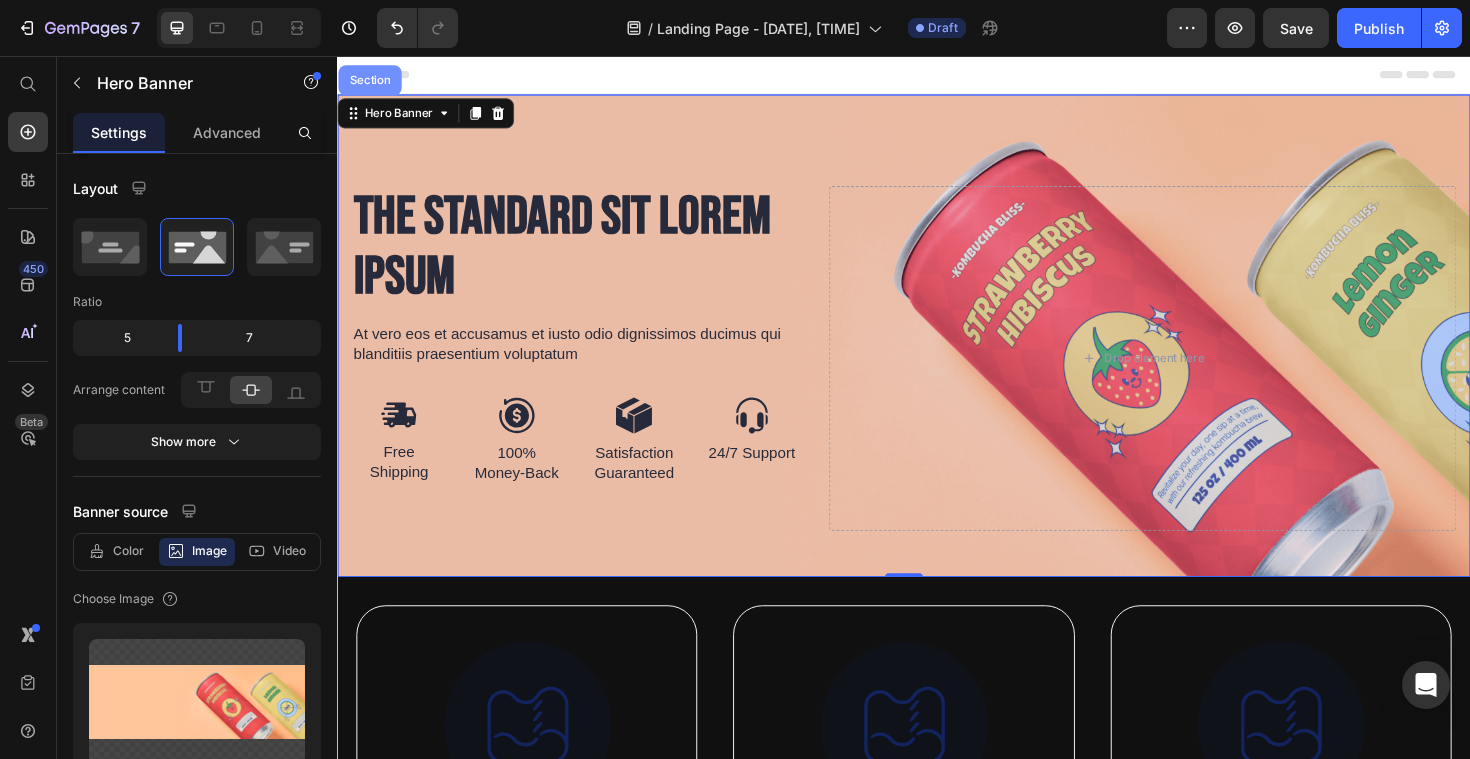 click on "Section" at bounding box center (371, 82) 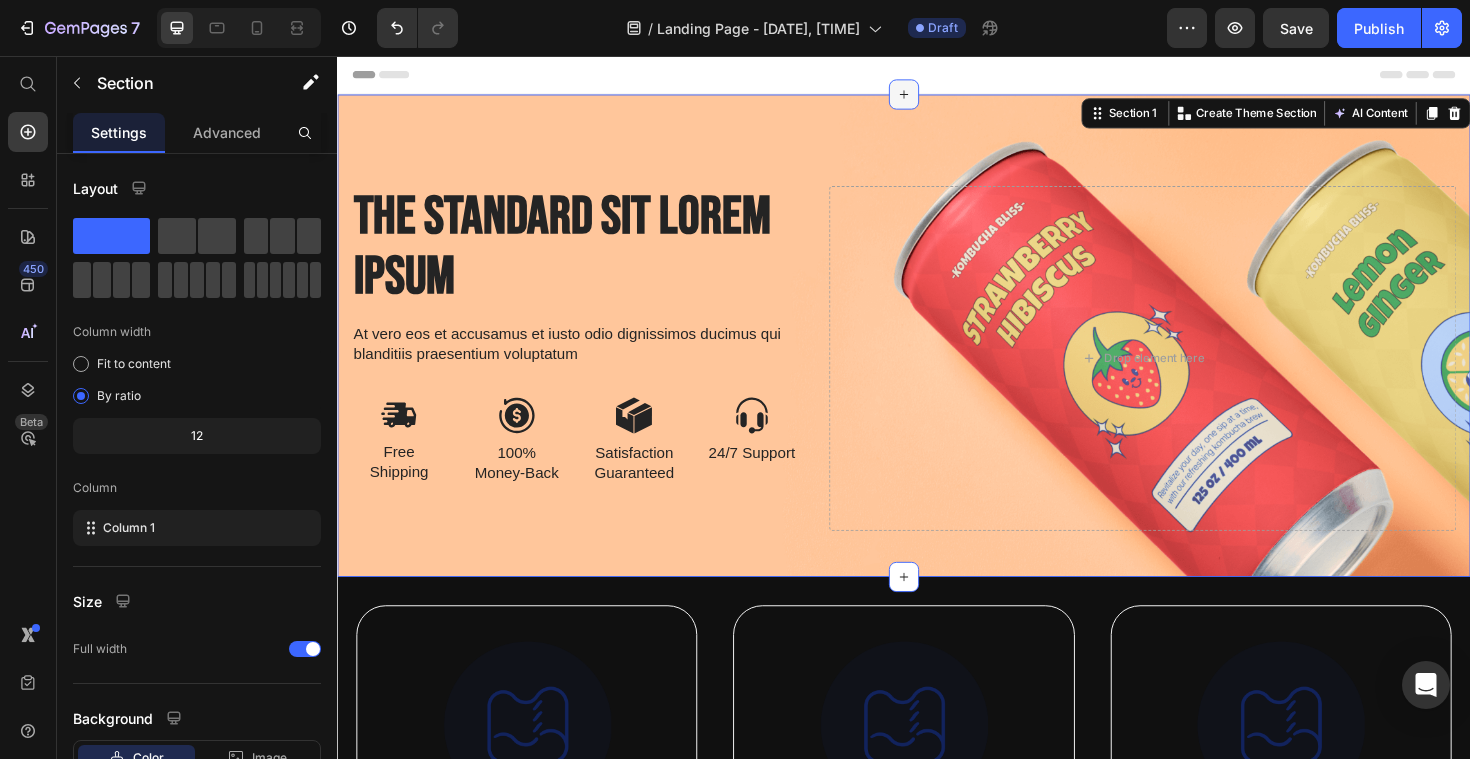 click 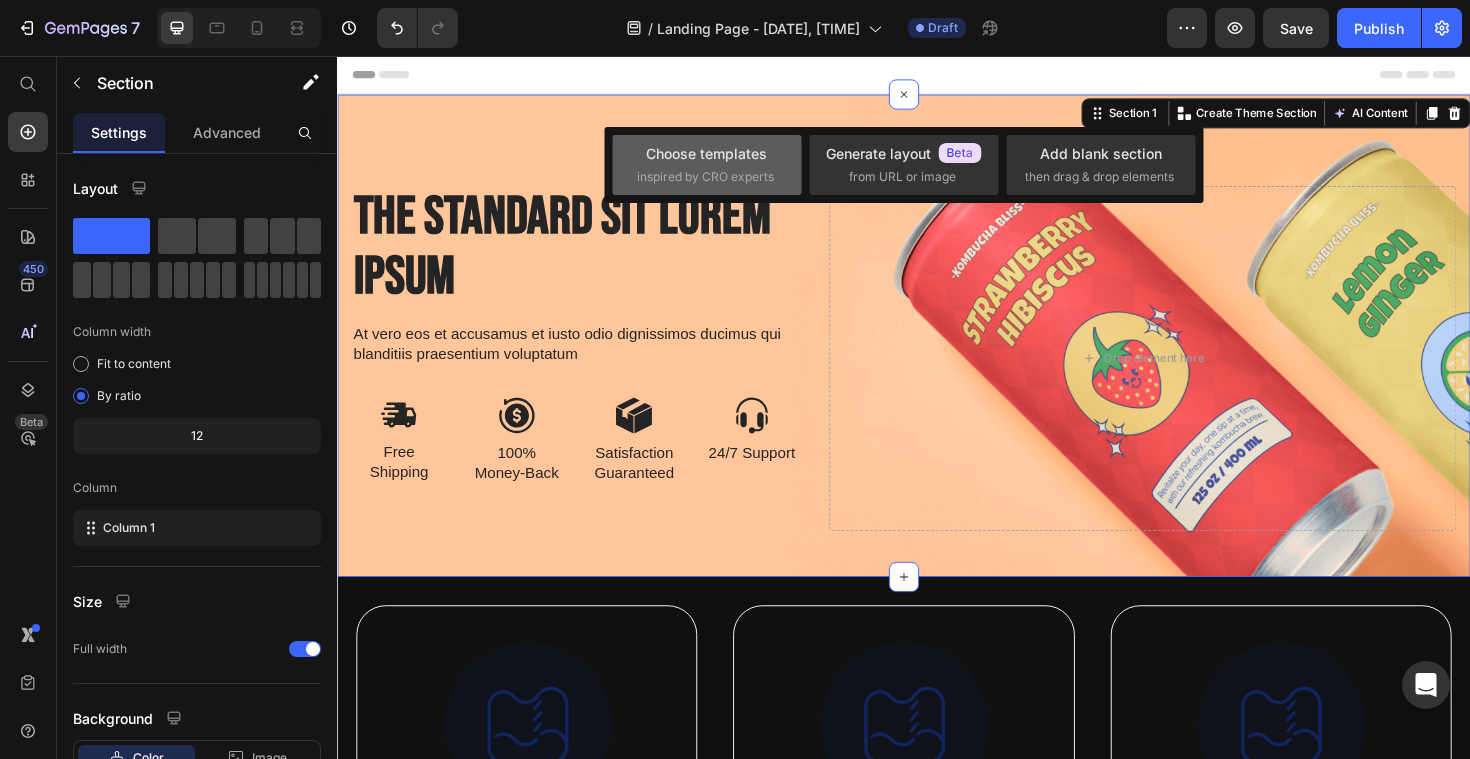 click on "Choose templates" at bounding box center (706, 153) 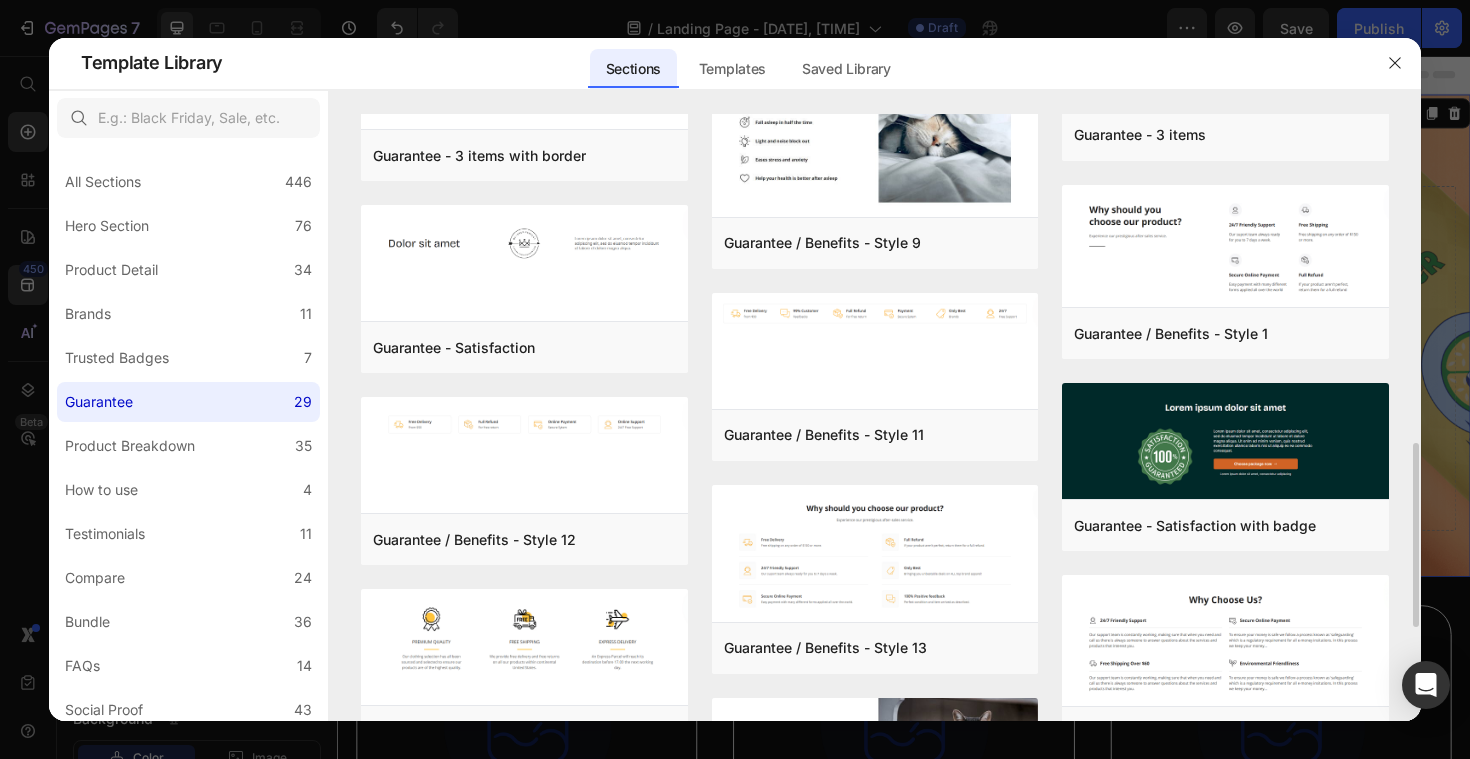 scroll, scrollTop: 1387, scrollLeft: 0, axis: vertical 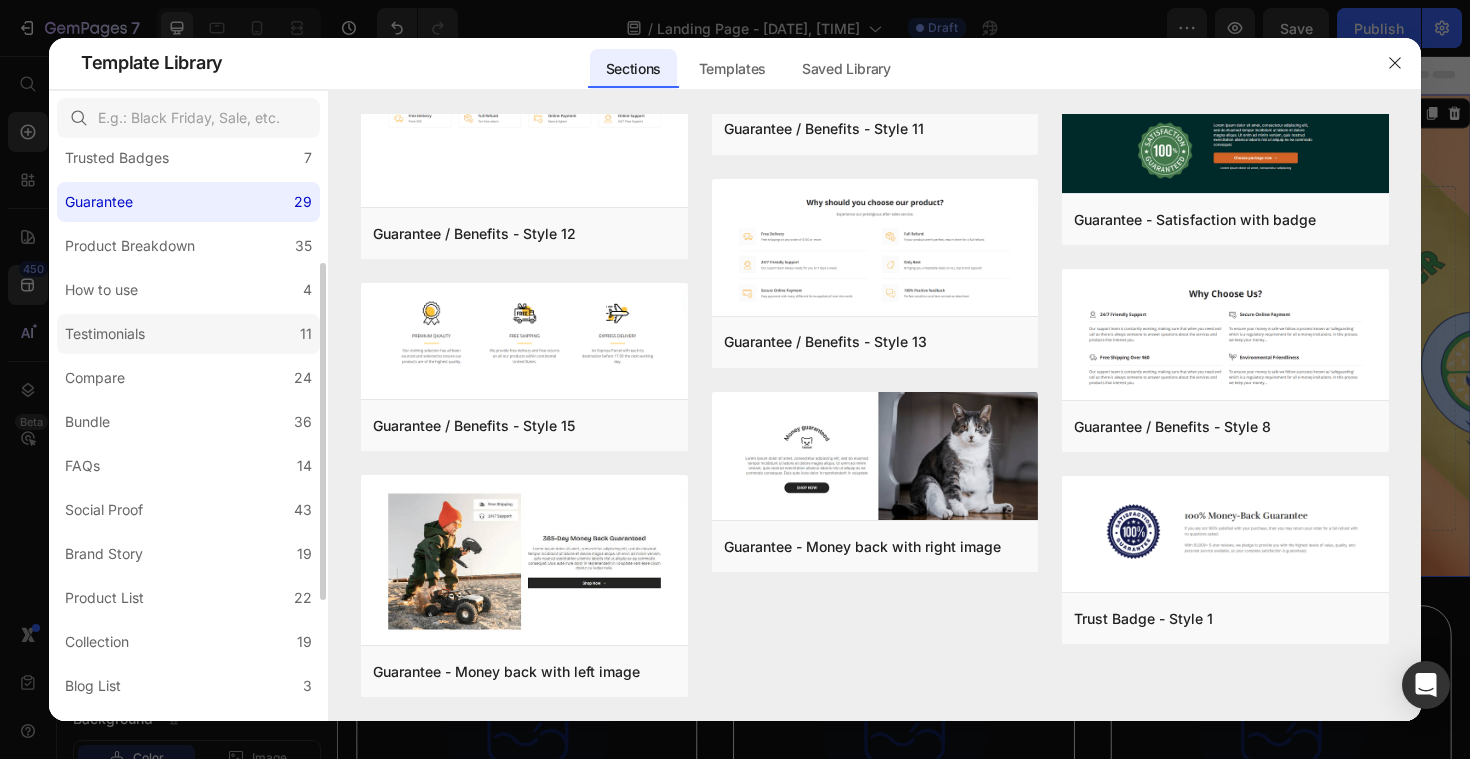 click on "Testimonials 11" 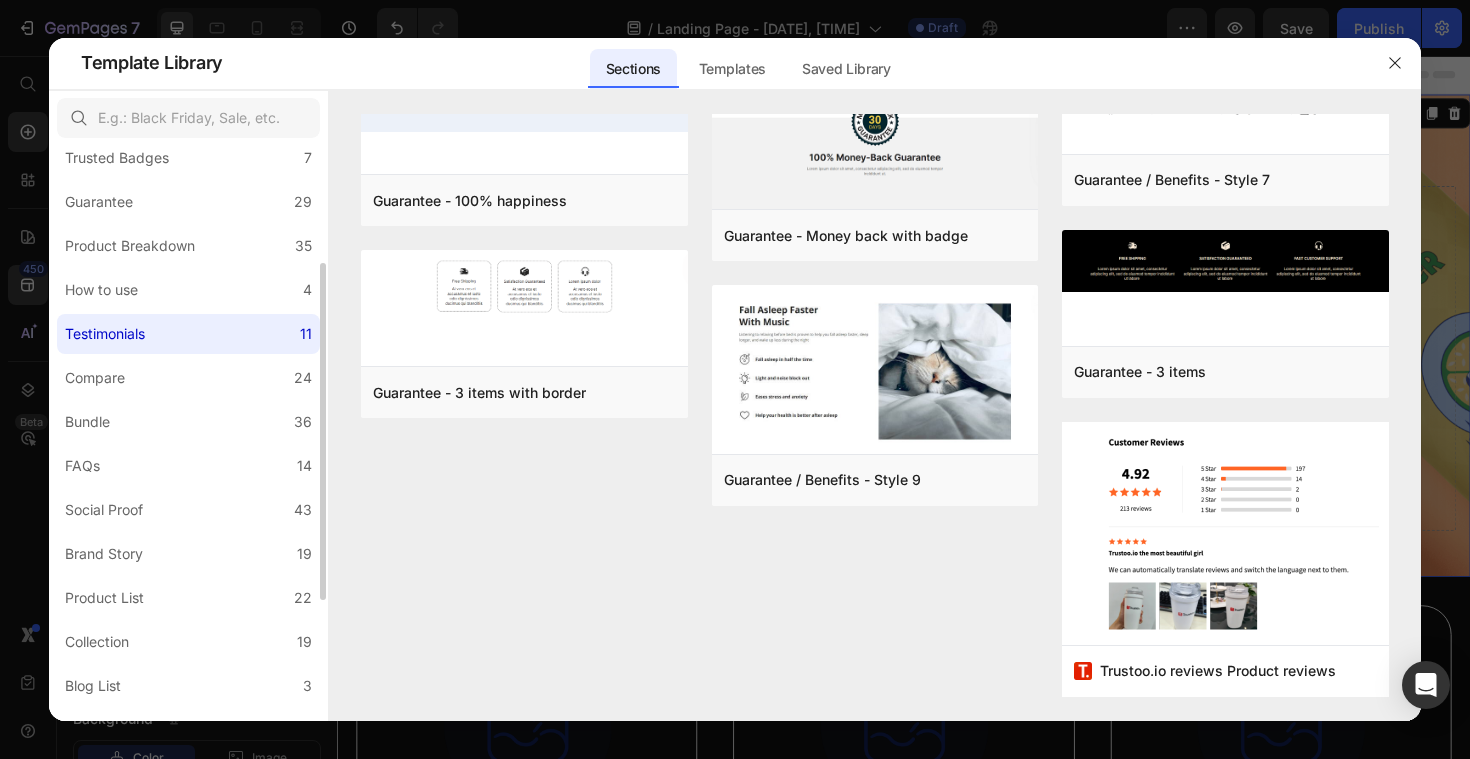 scroll, scrollTop: 0, scrollLeft: 0, axis: both 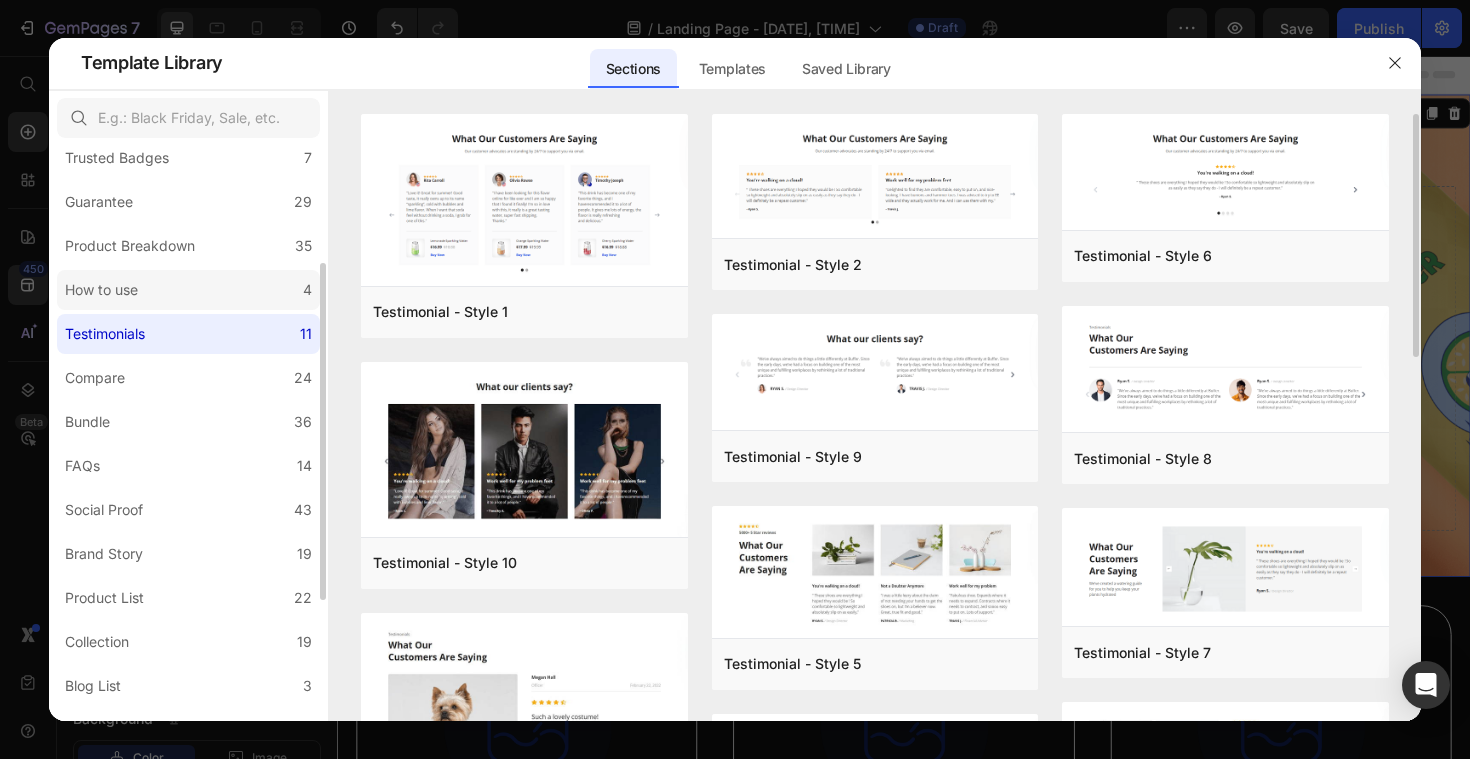 click on "How to use 4" 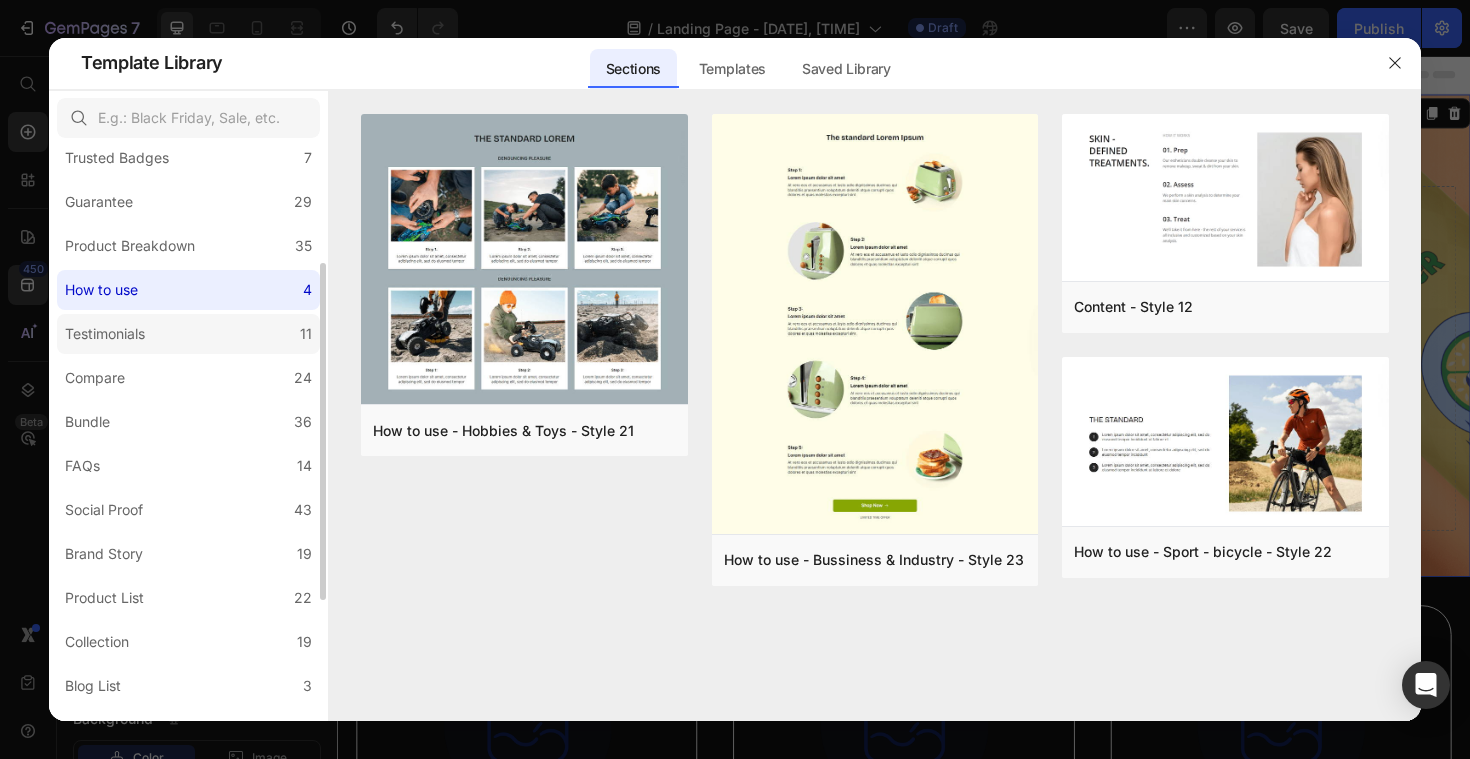 click on "Testimonials 11" 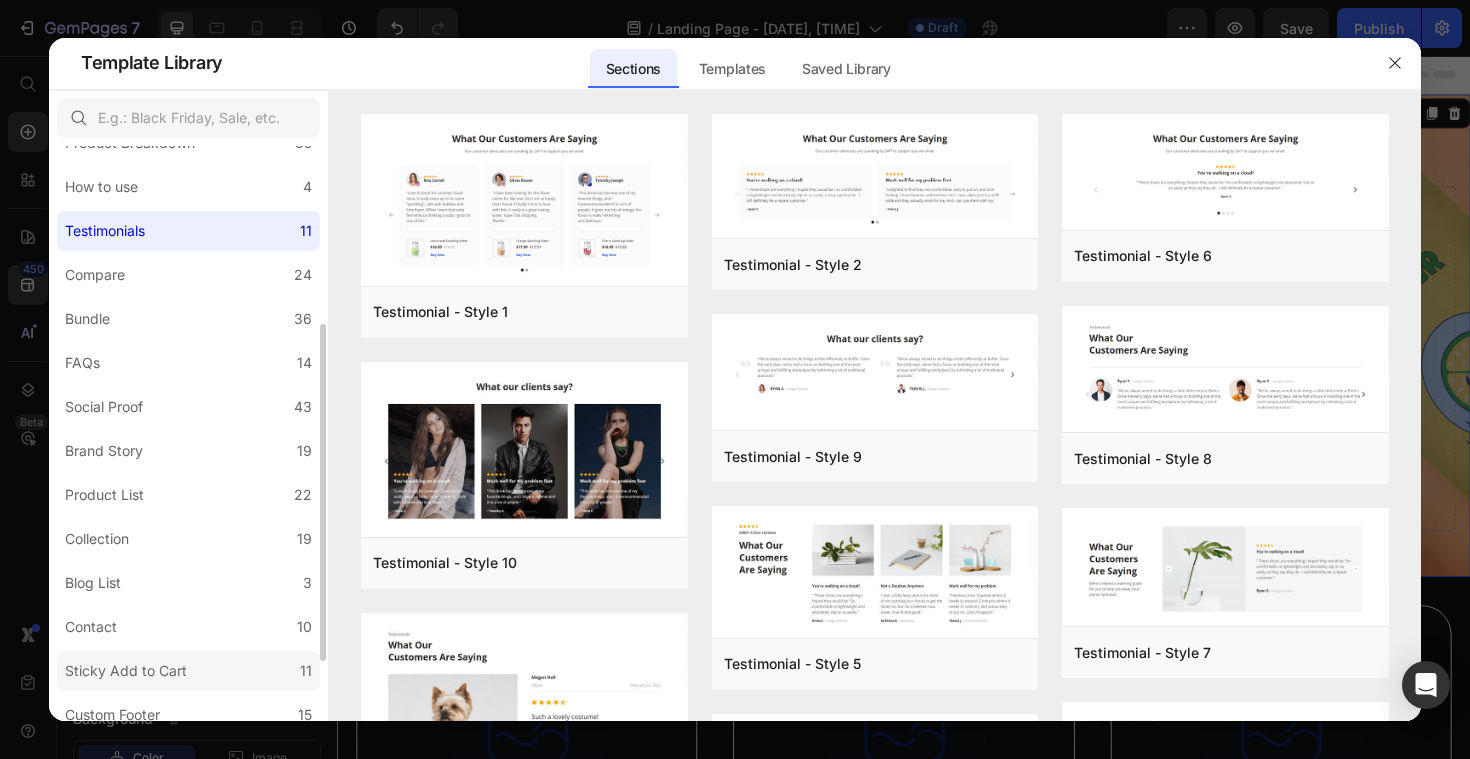 scroll, scrollTop: 261, scrollLeft: 0, axis: vertical 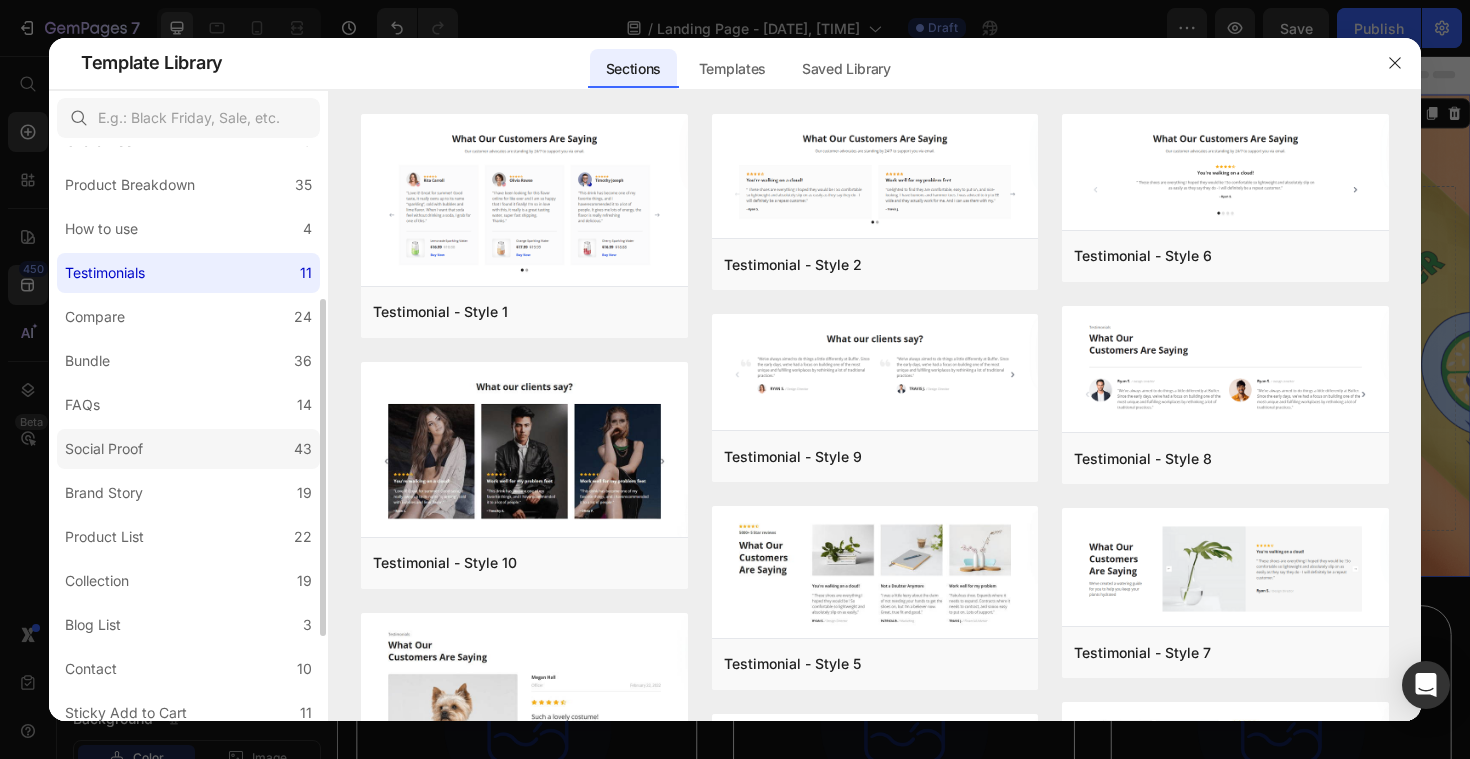 click on "Social Proof 43" 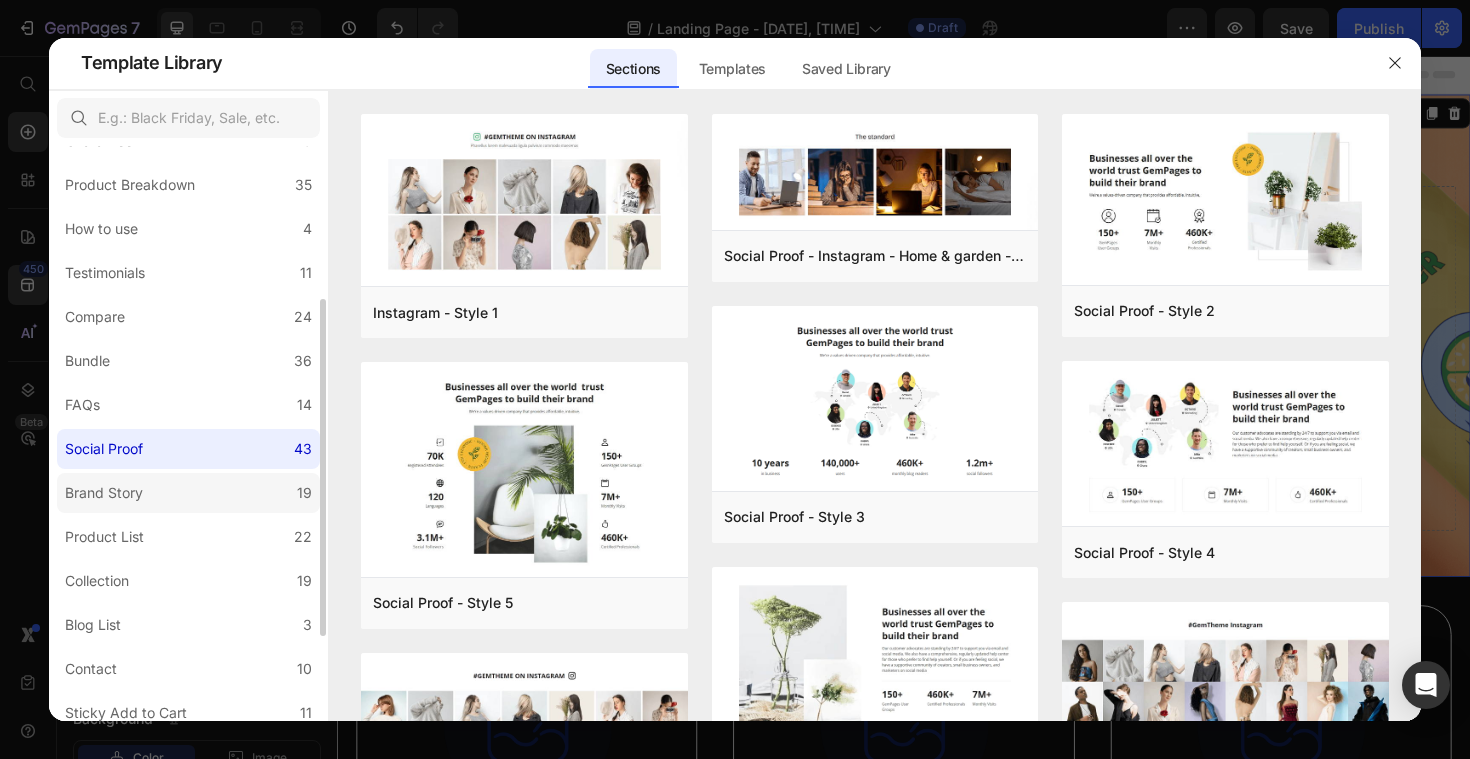 click on "Brand Story 19" 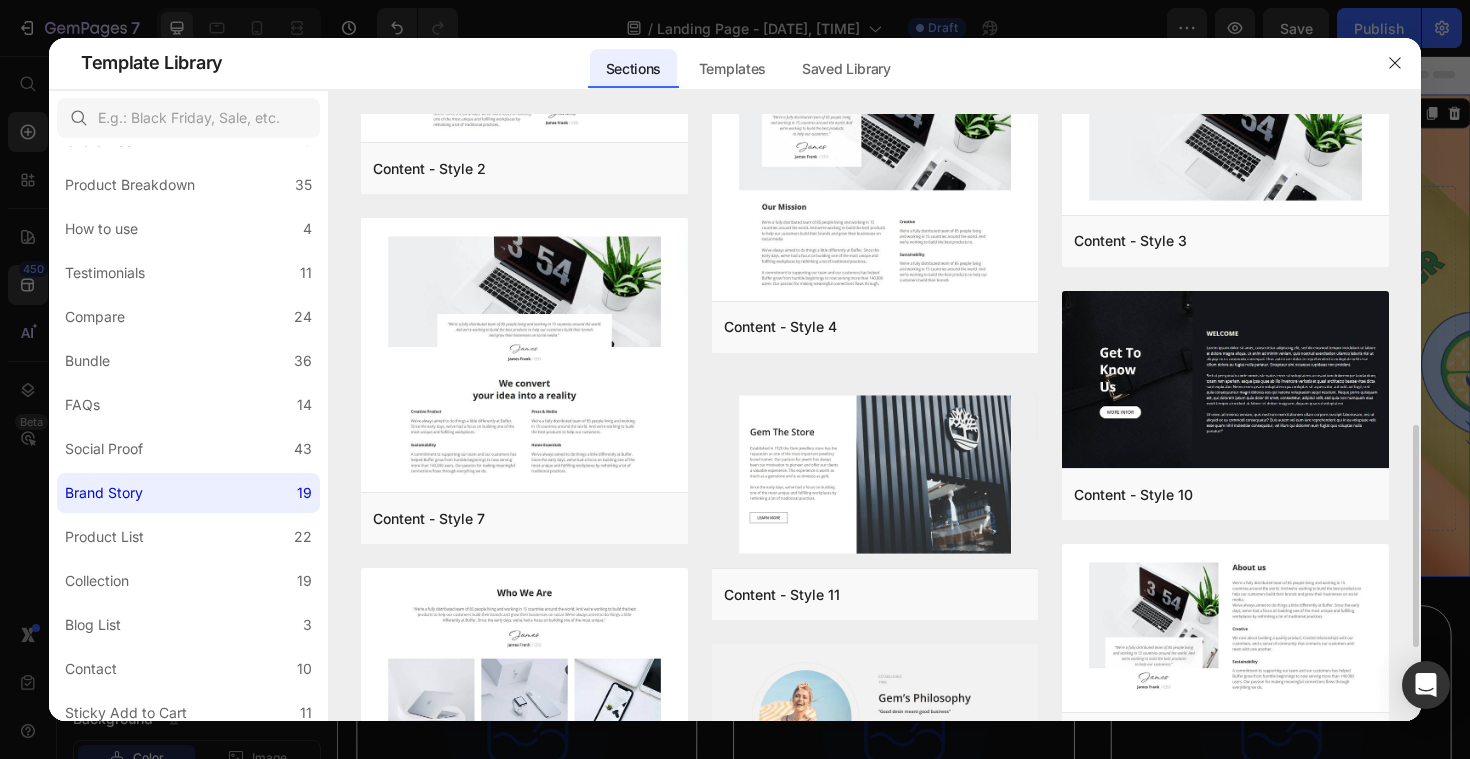 scroll, scrollTop: 1048, scrollLeft: 0, axis: vertical 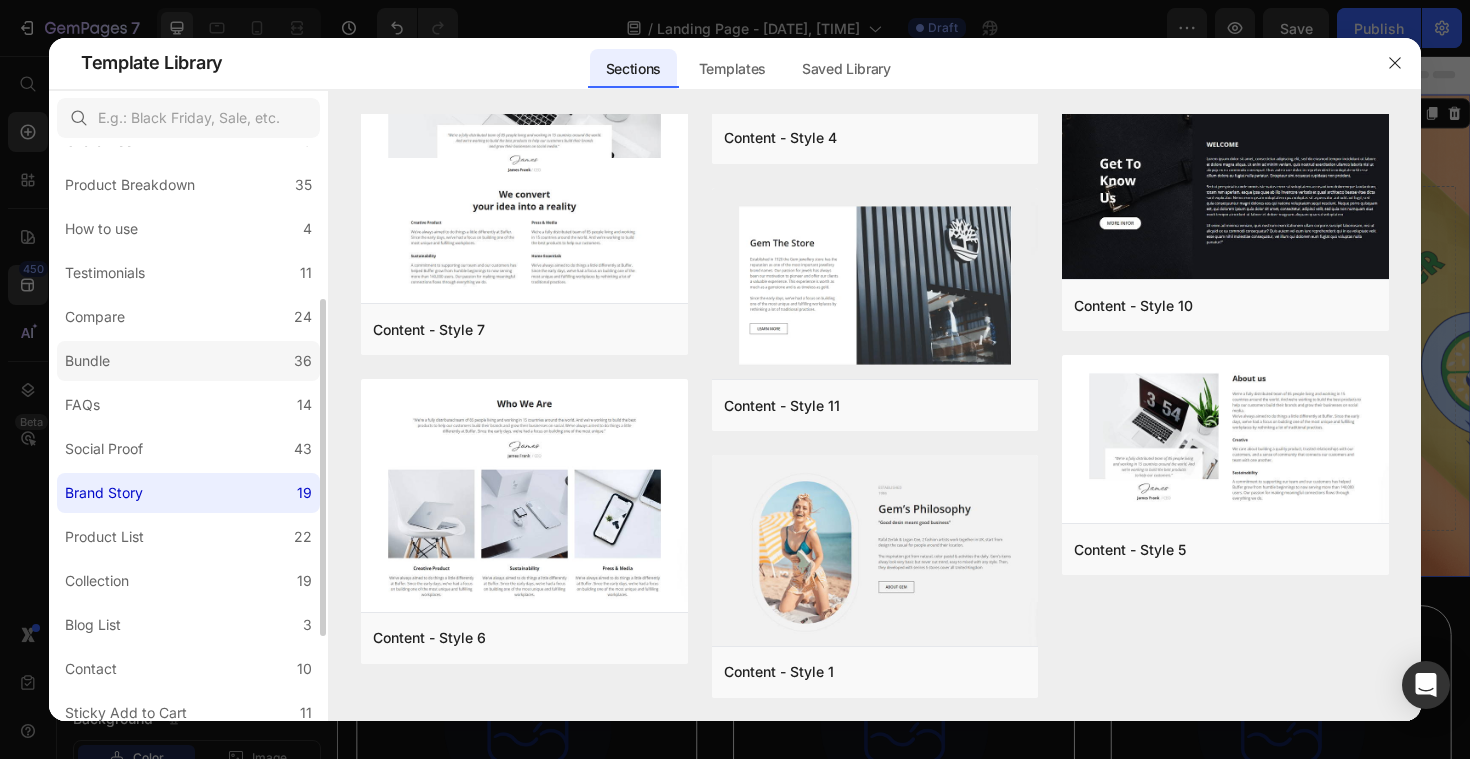 click on "Bundle 36" 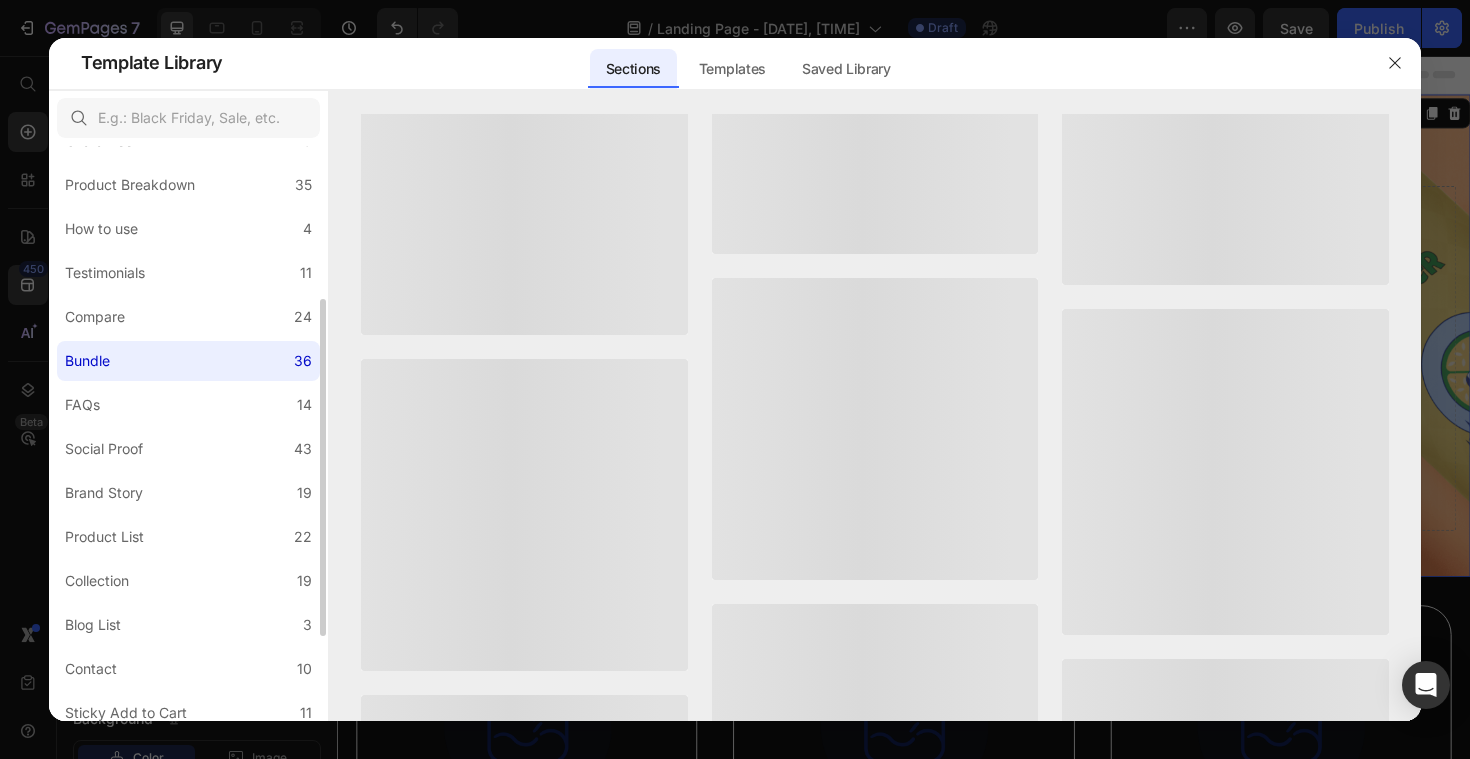 scroll, scrollTop: 0, scrollLeft: 0, axis: both 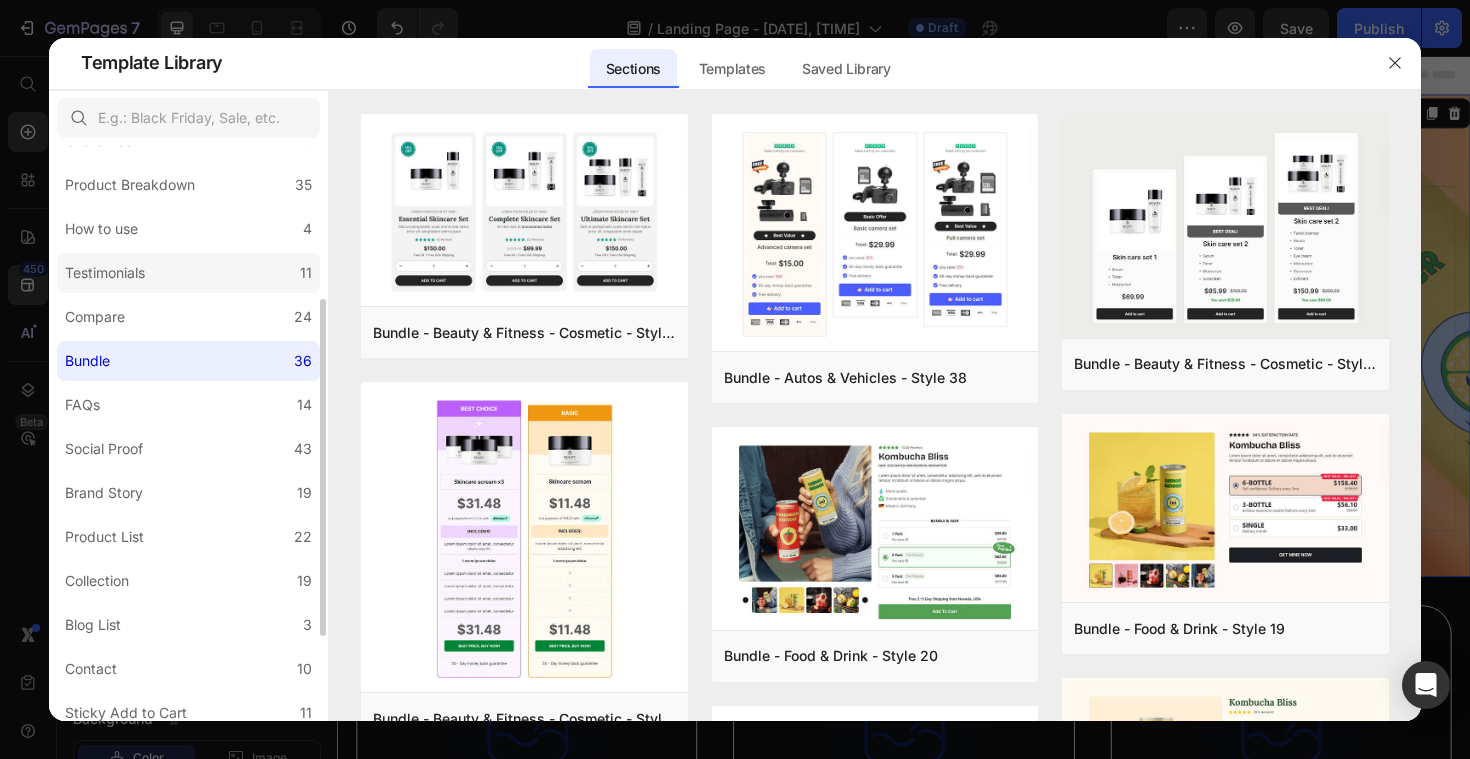 click on "Testimonials 11" 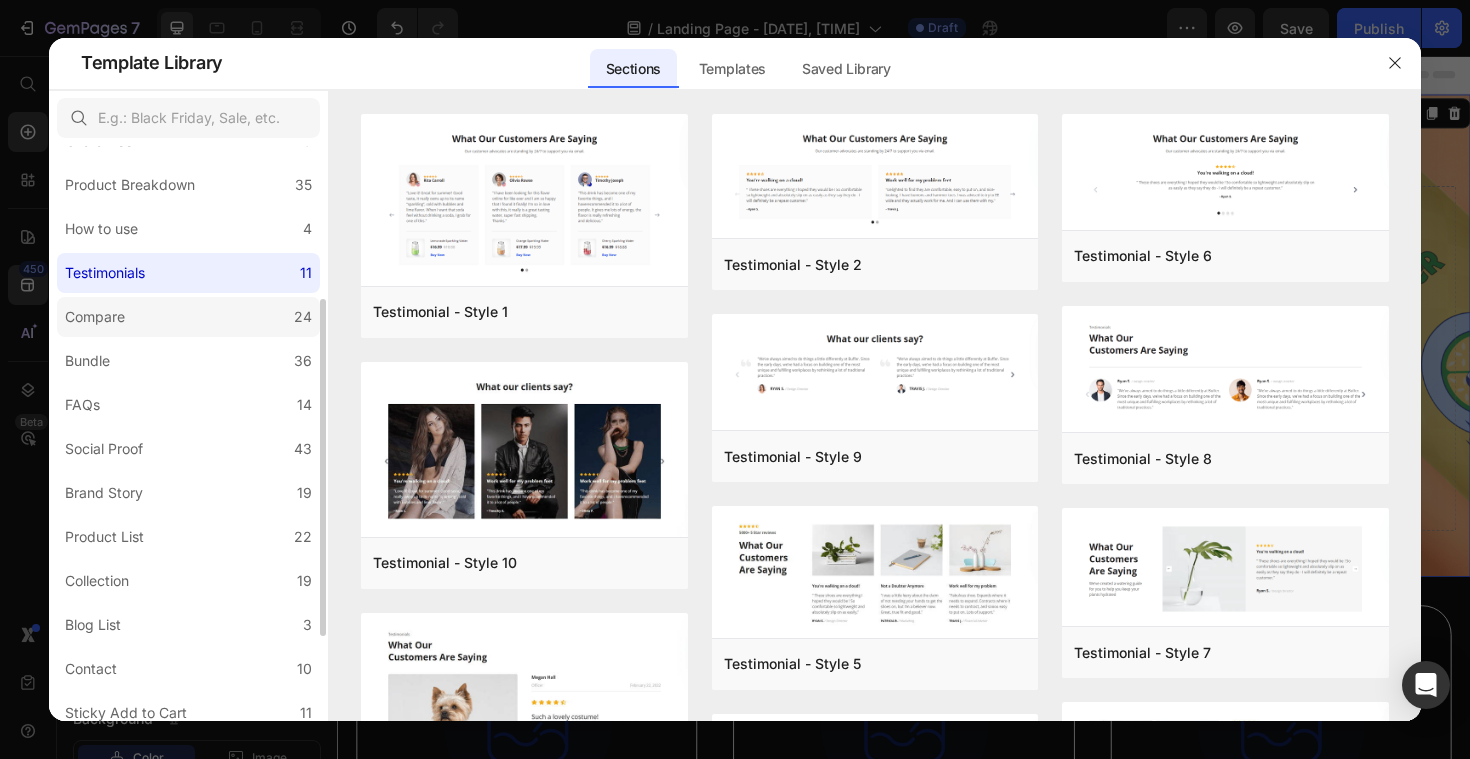 click on "Compare 24" 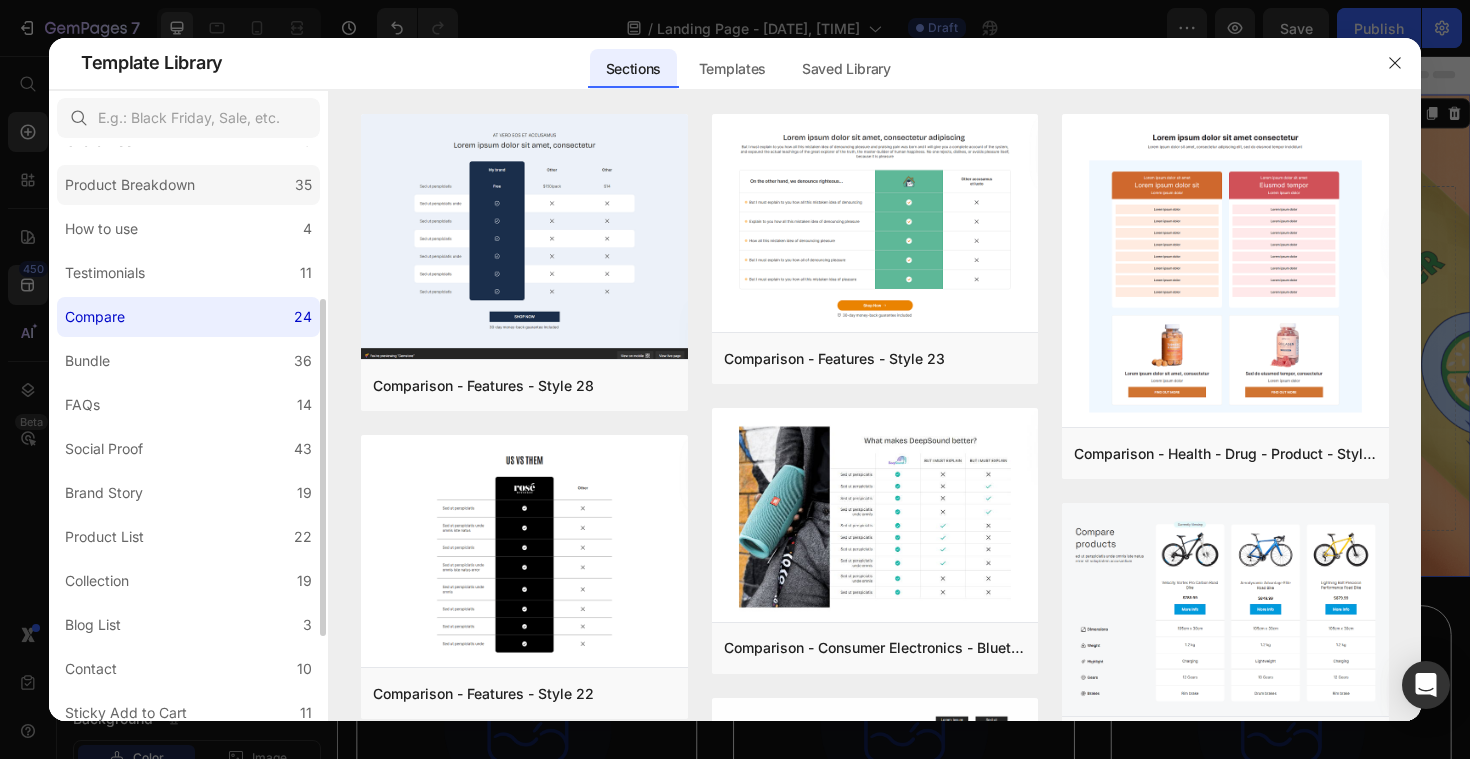 click on "Product Breakdown" at bounding box center [130, 185] 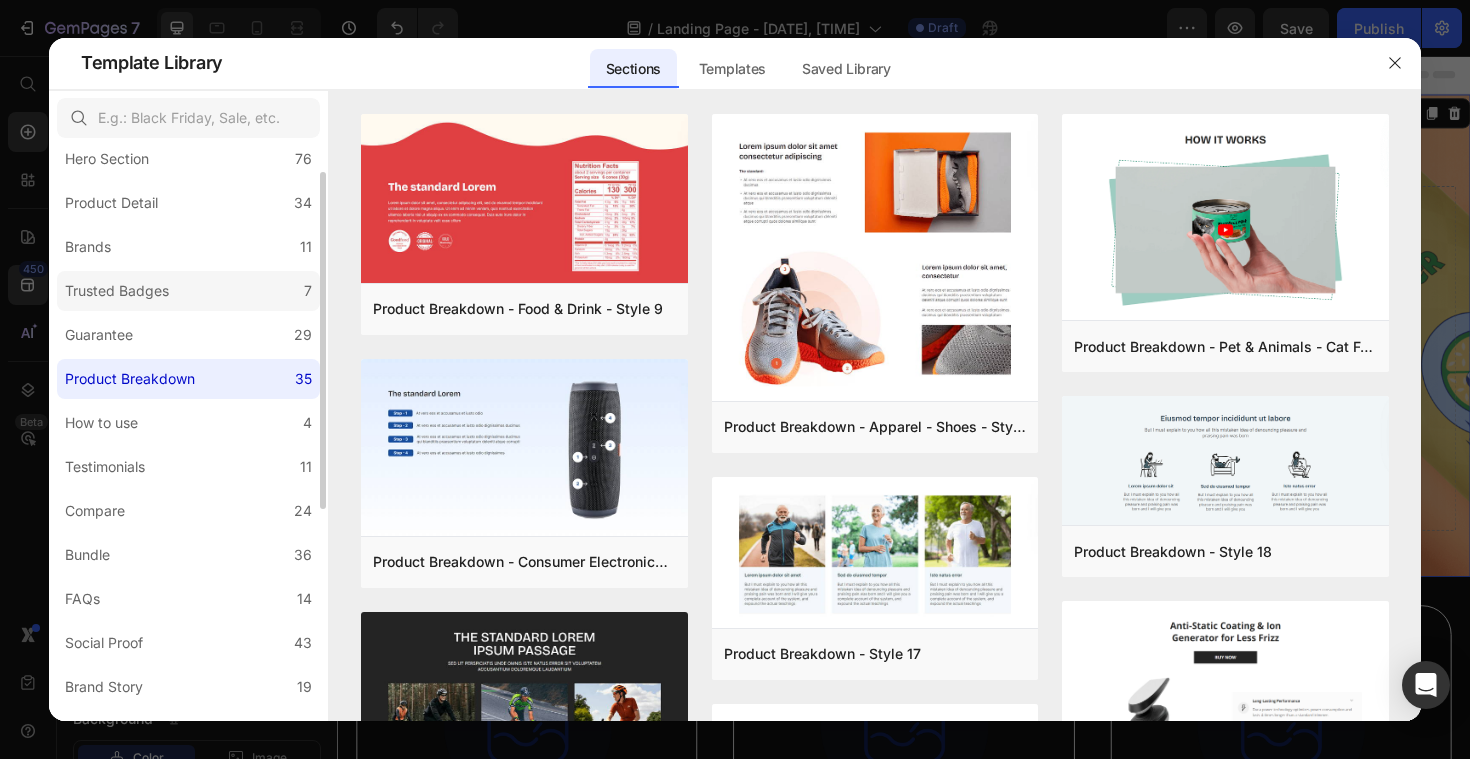 scroll, scrollTop: 59, scrollLeft: 0, axis: vertical 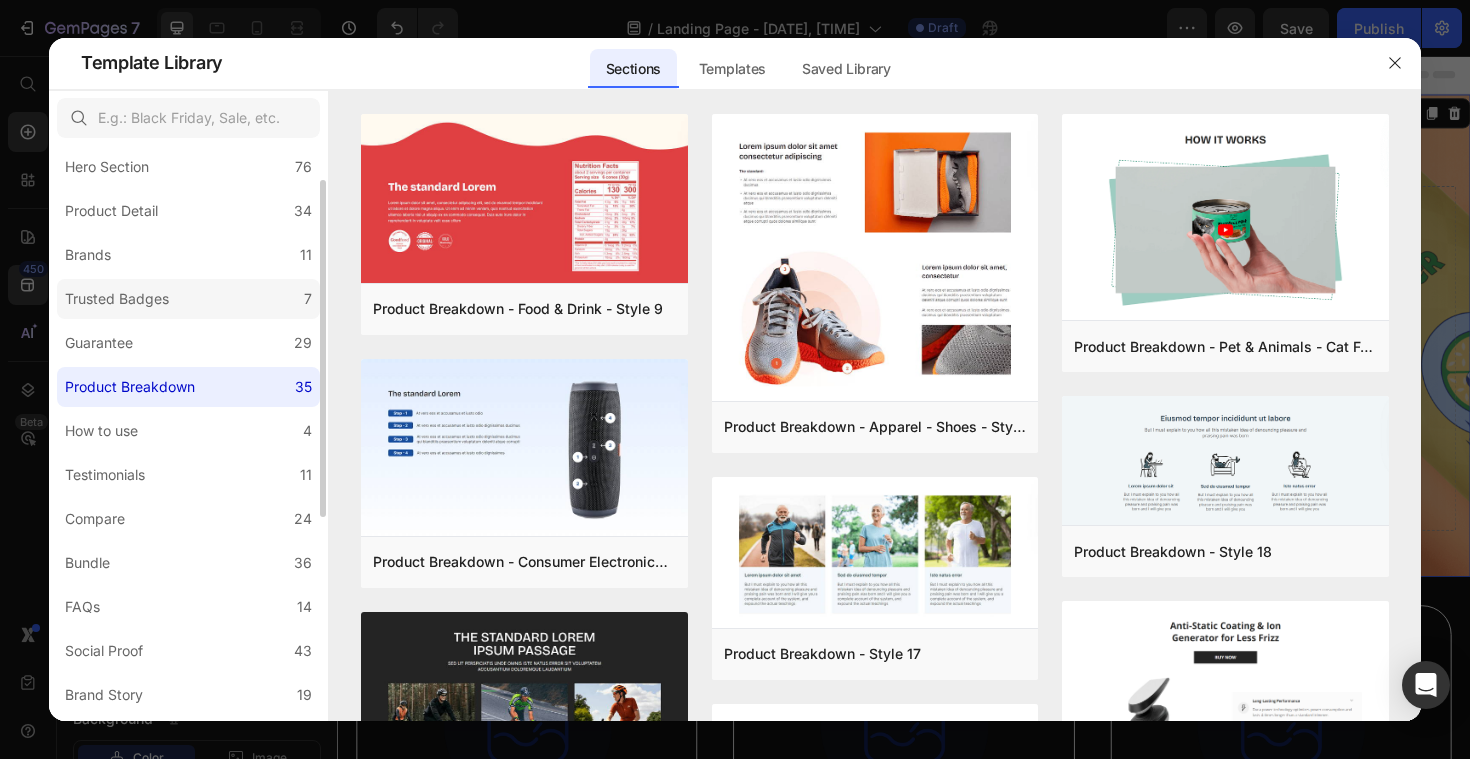 click on "Trusted Badges 7" 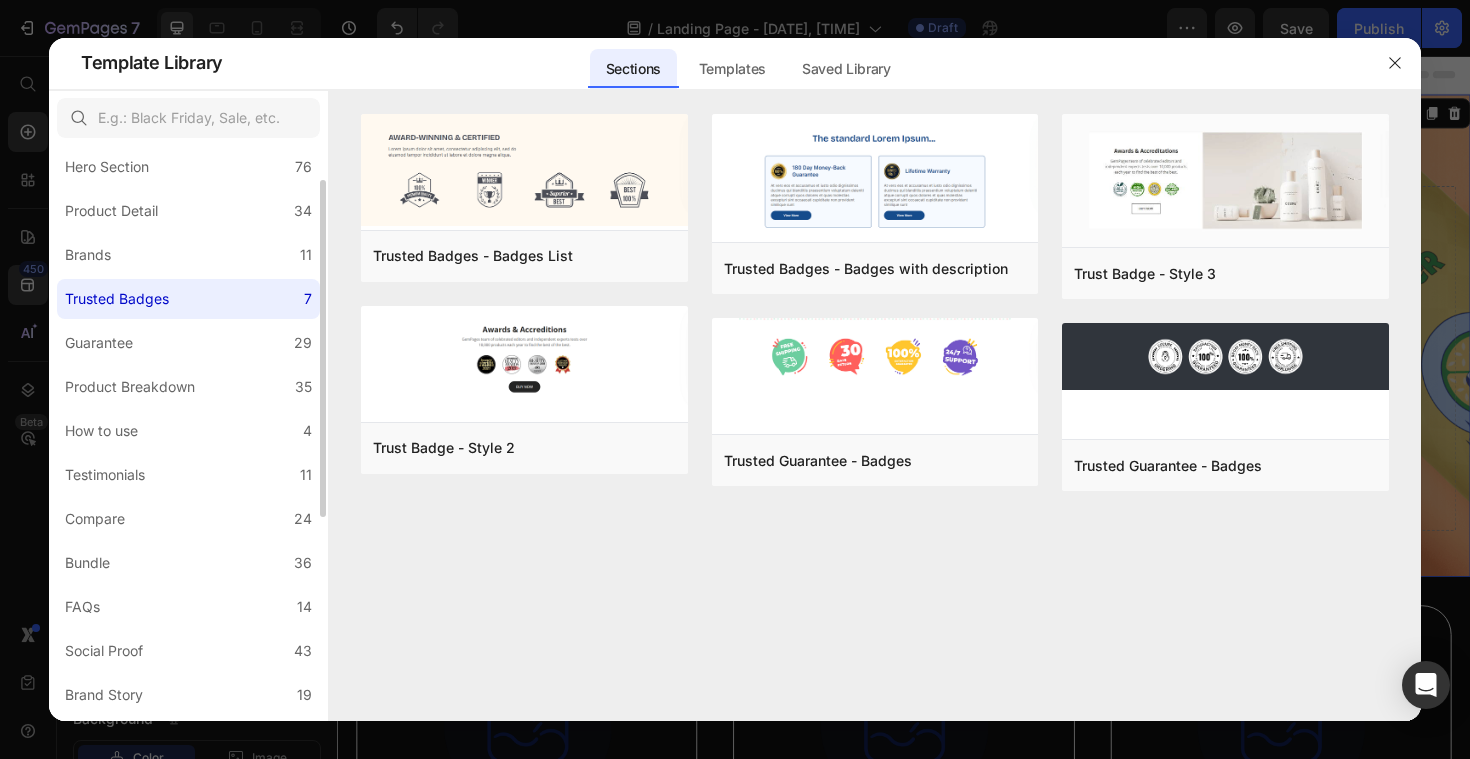 click on "Trusted Badges" at bounding box center [117, 299] 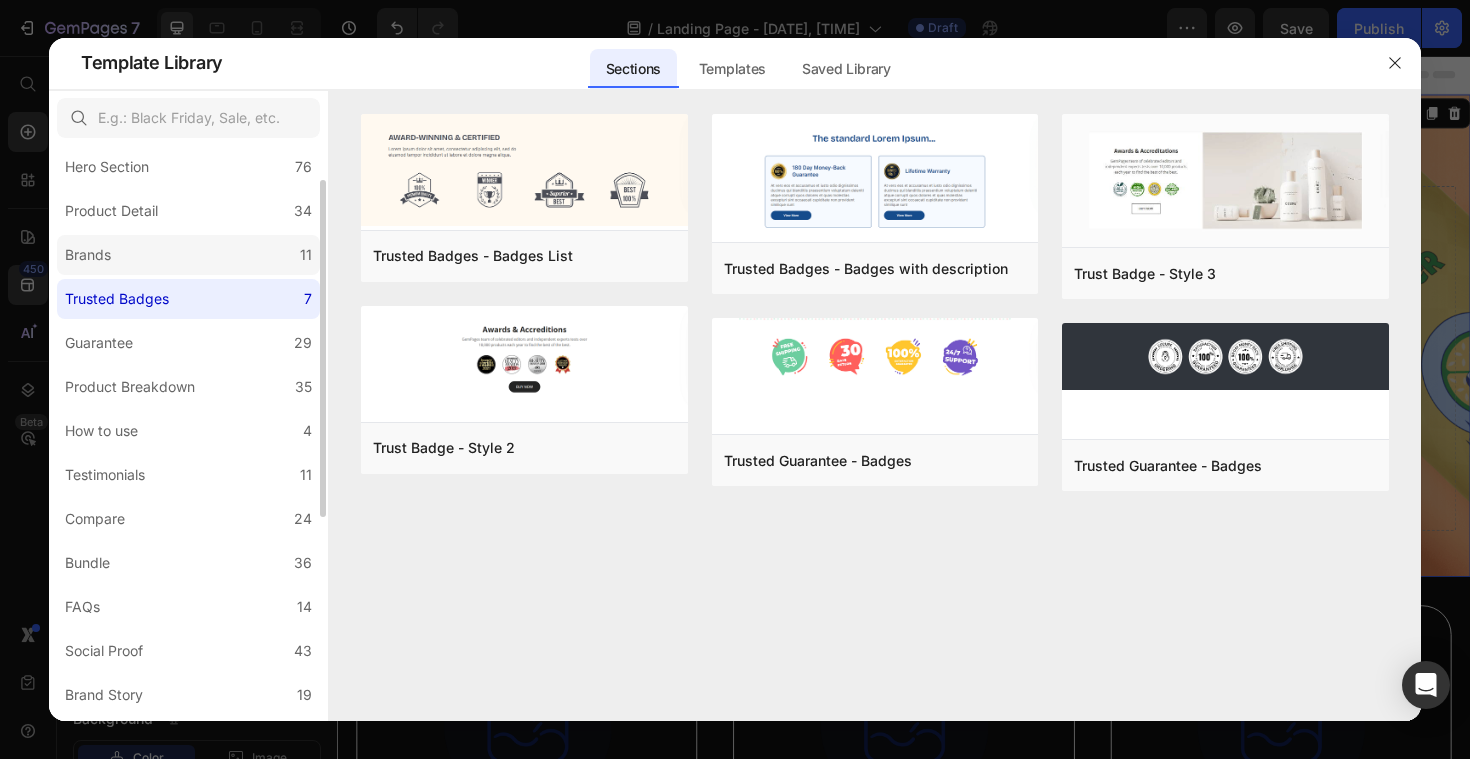 click on "Brands 11" 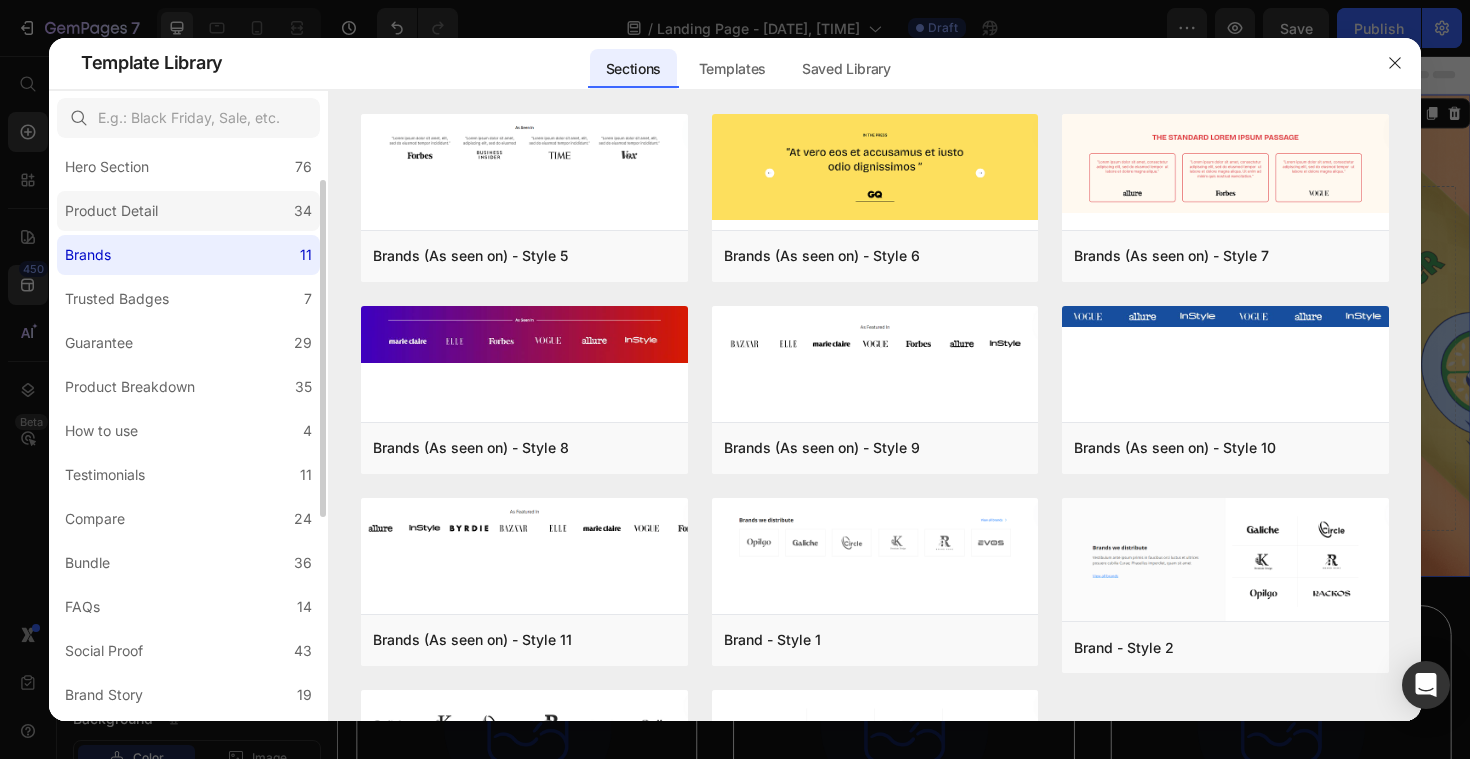 click on "Product Detail 34" 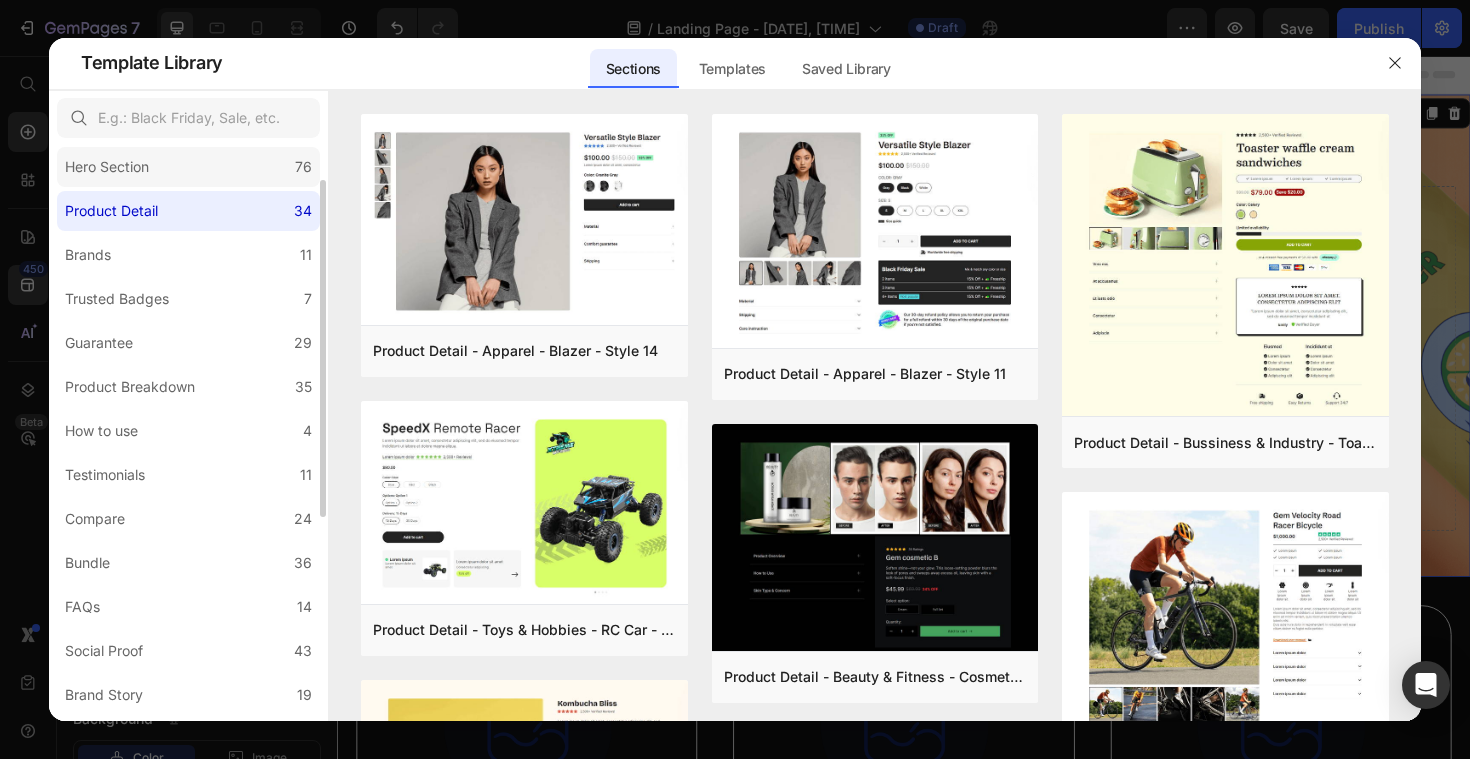 click on "Hero Section 76" 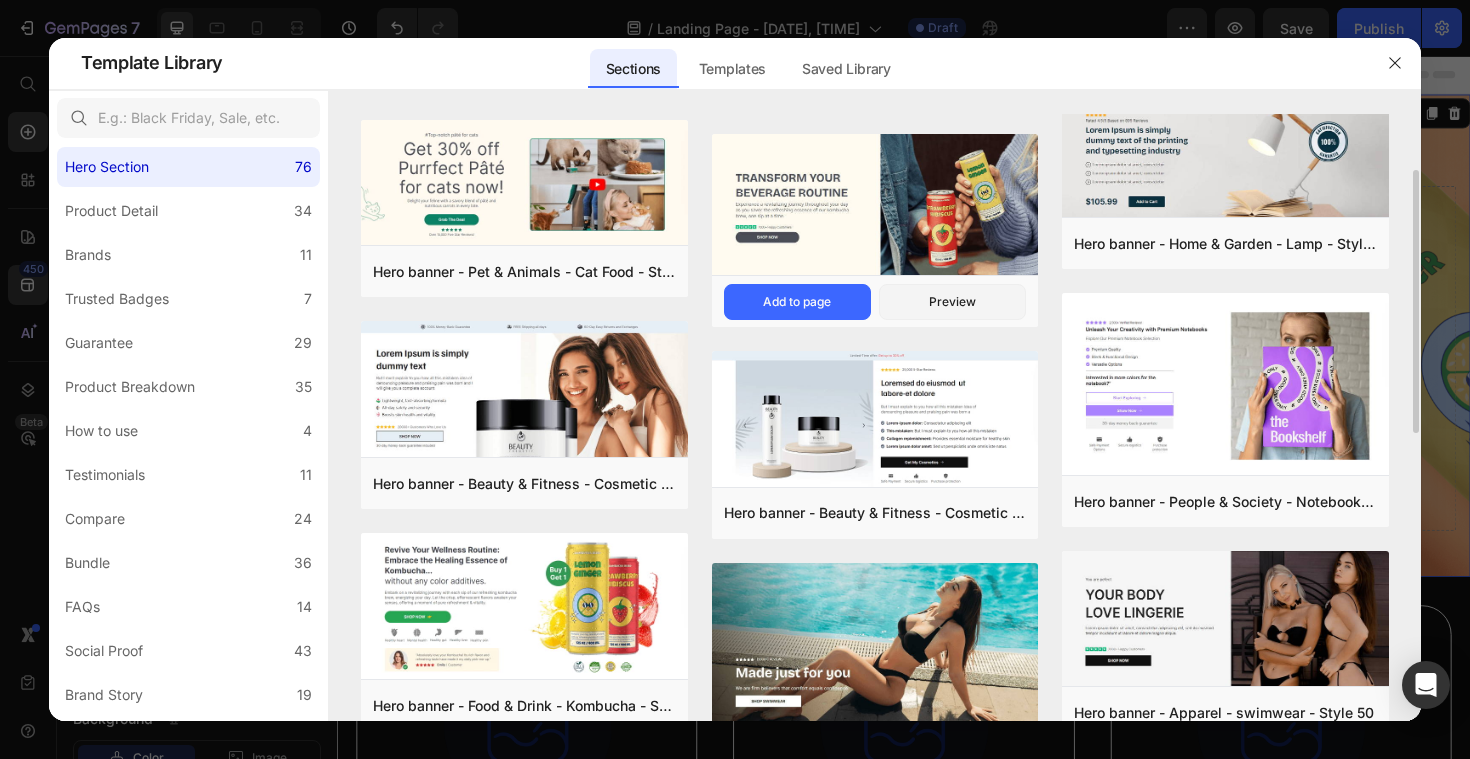 scroll, scrollTop: 236, scrollLeft: 0, axis: vertical 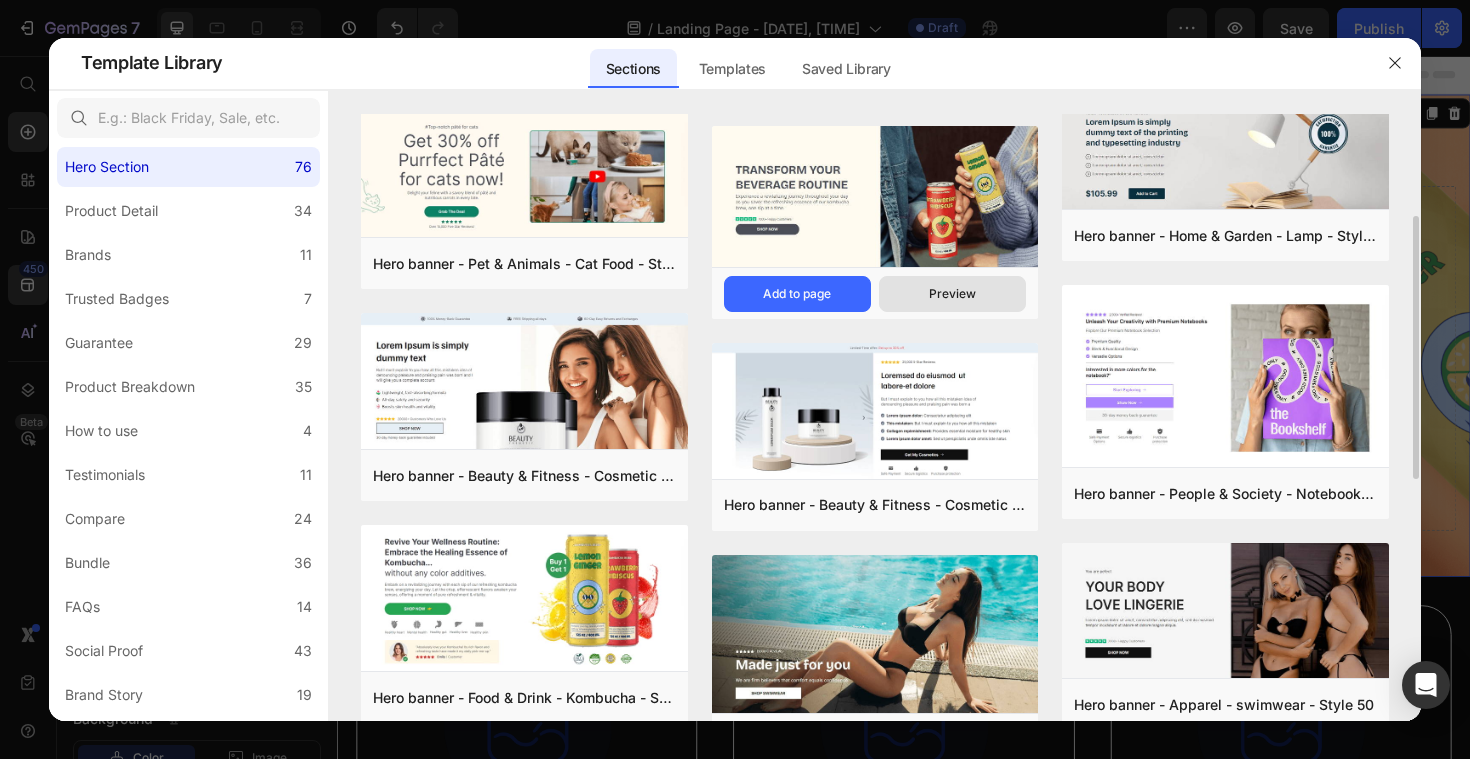 click on "Preview" at bounding box center [952, 294] 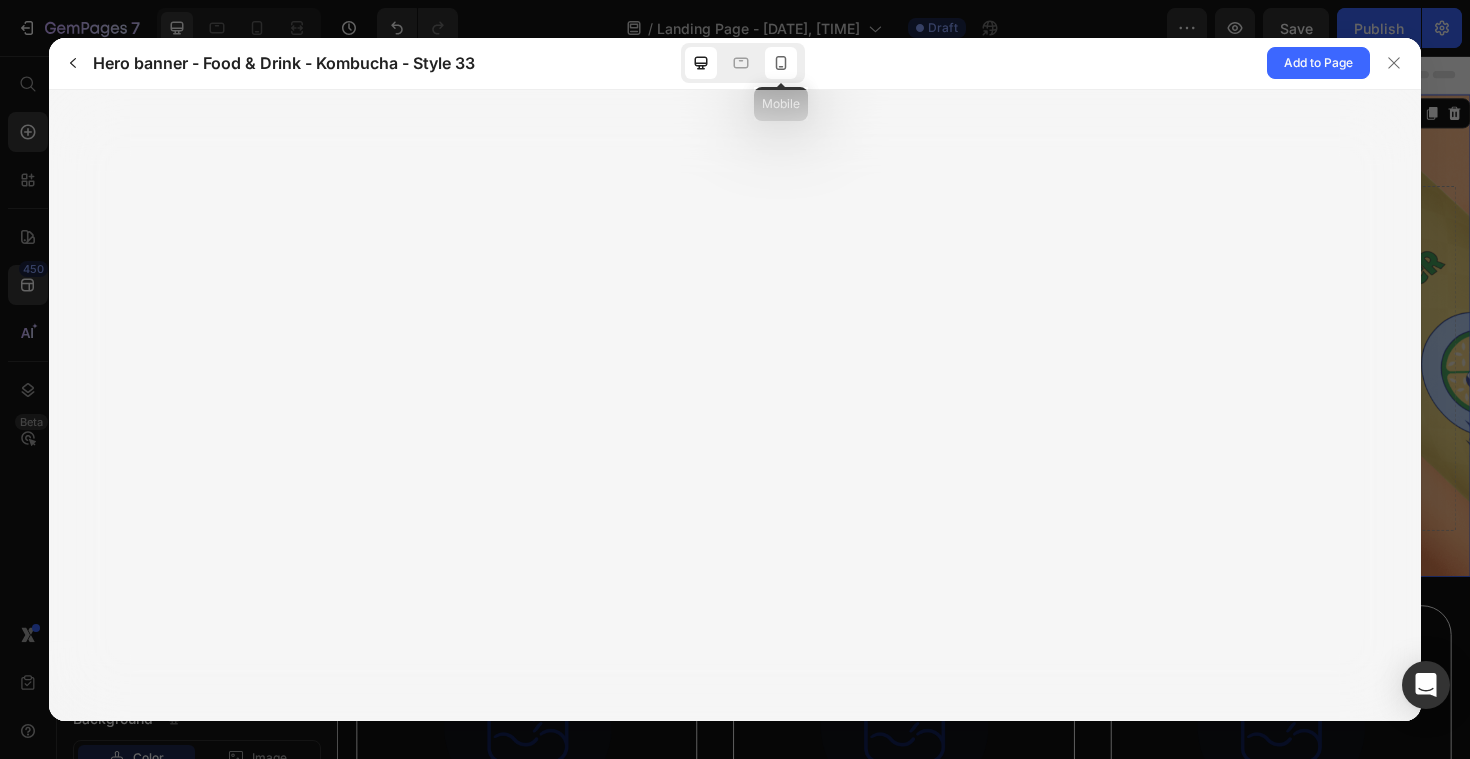 click 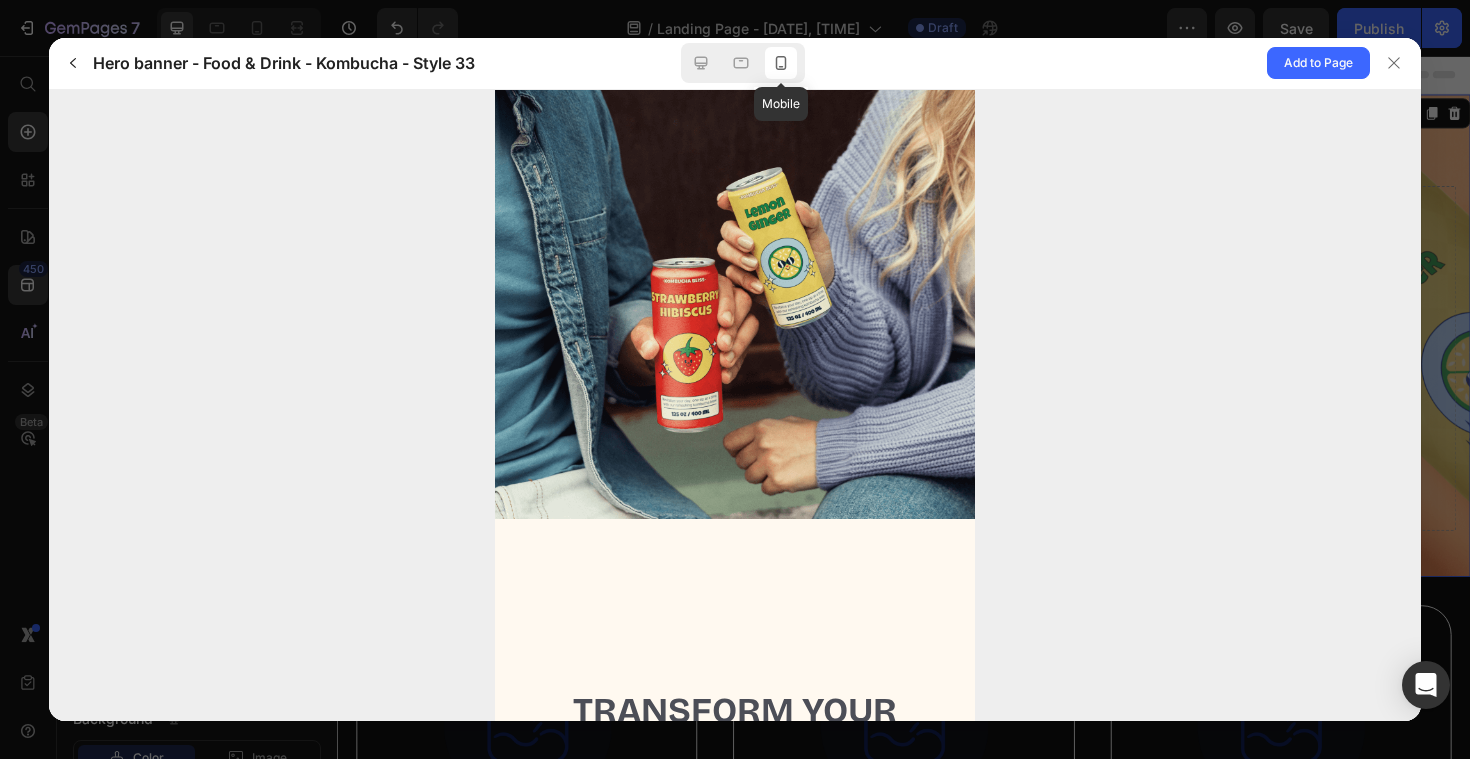 scroll, scrollTop: 0, scrollLeft: 0, axis: both 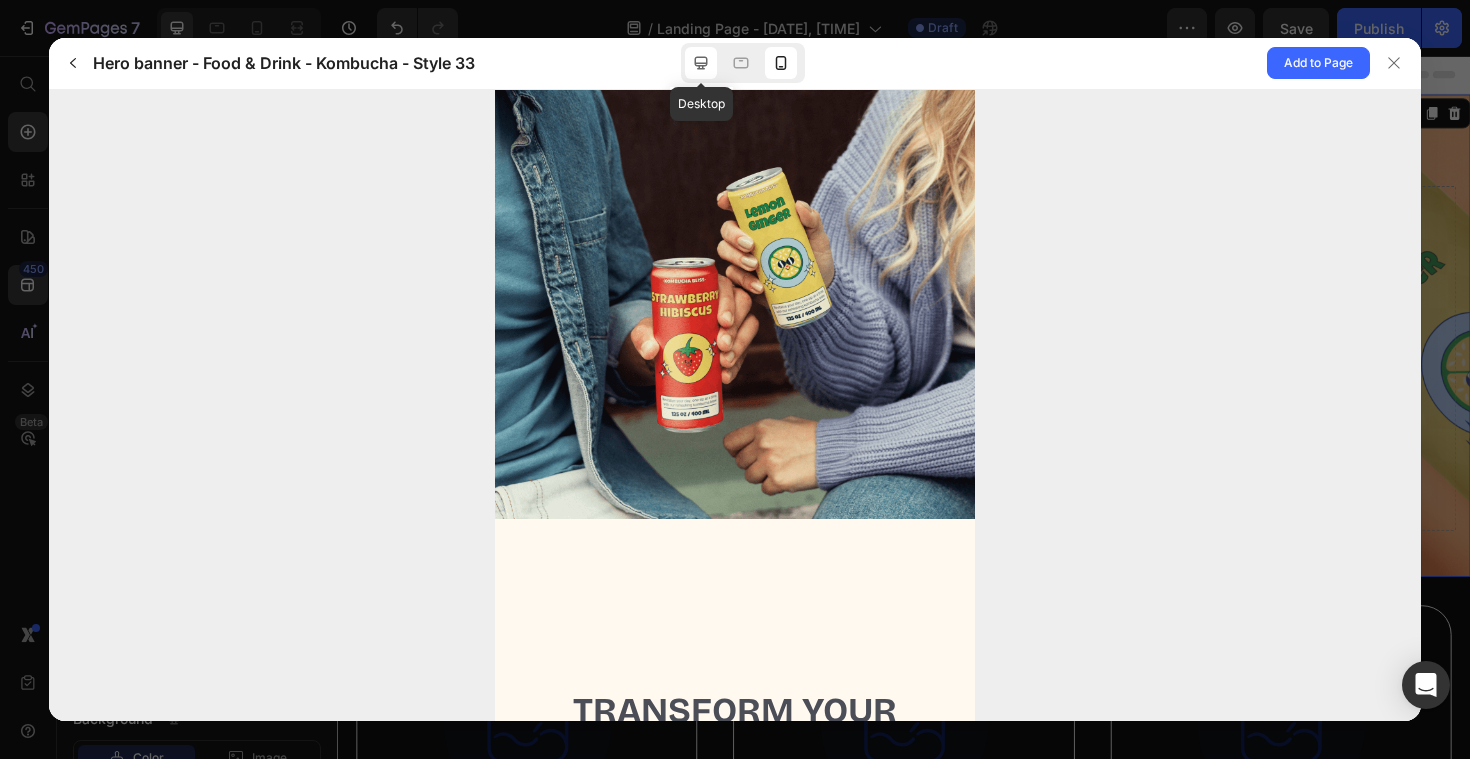 click 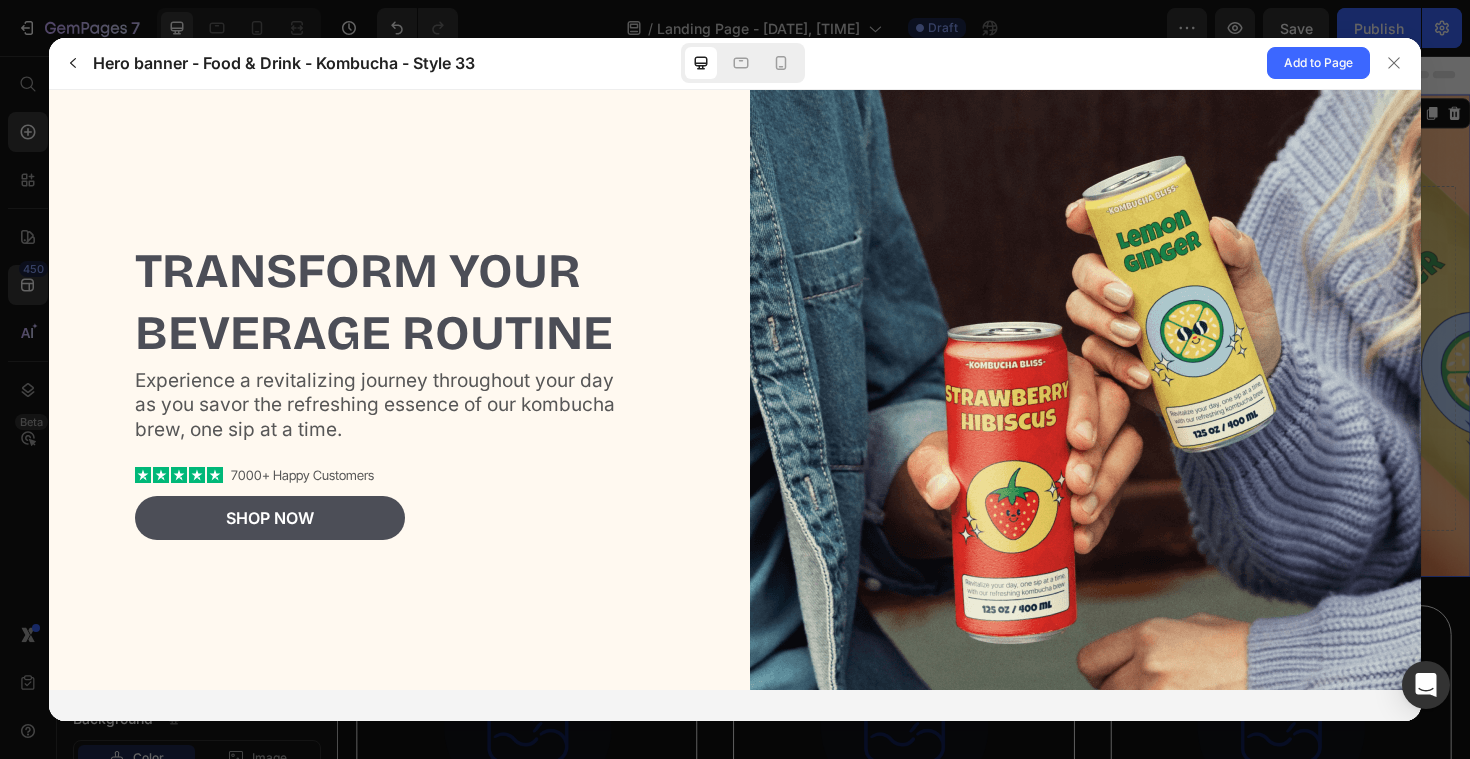 click at bounding box center (743, 63) 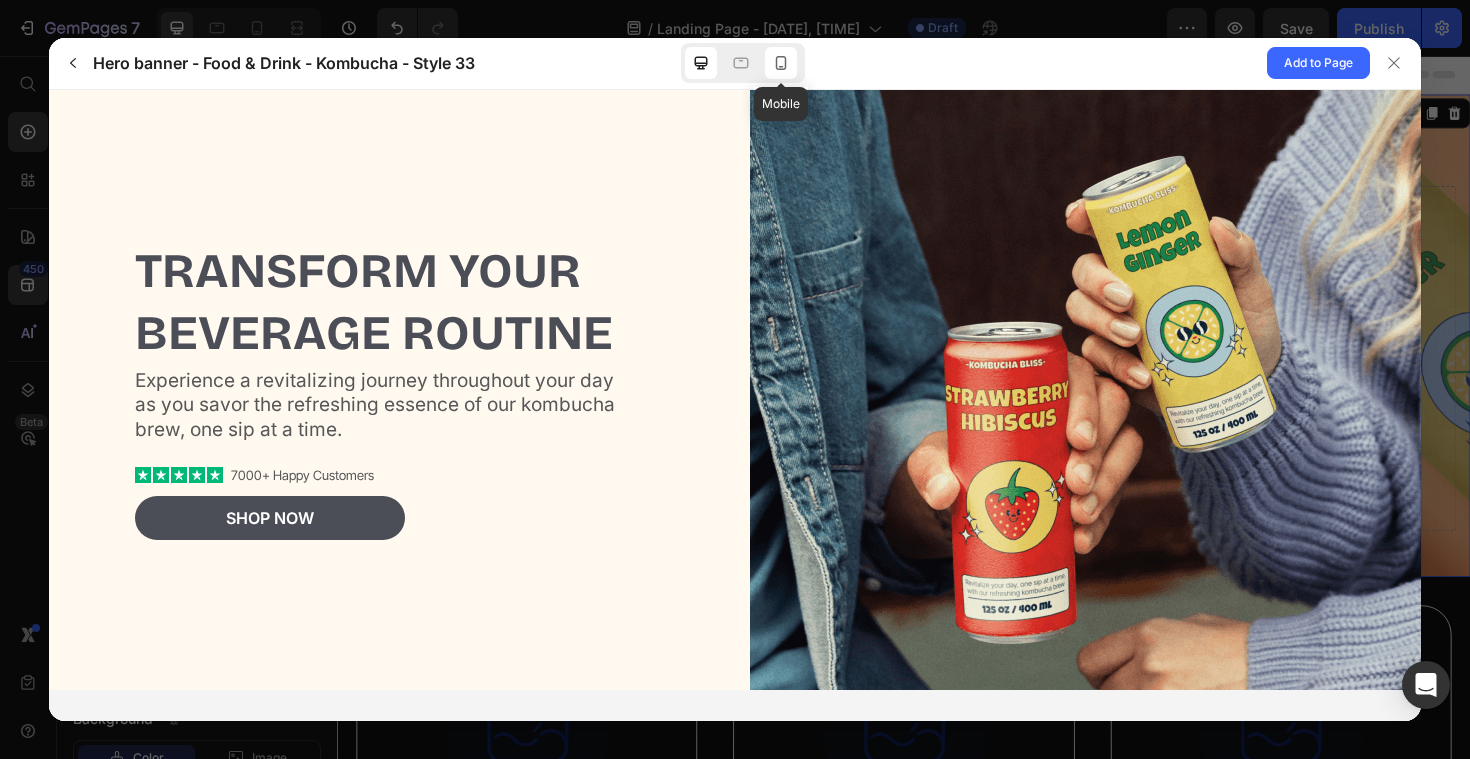 click 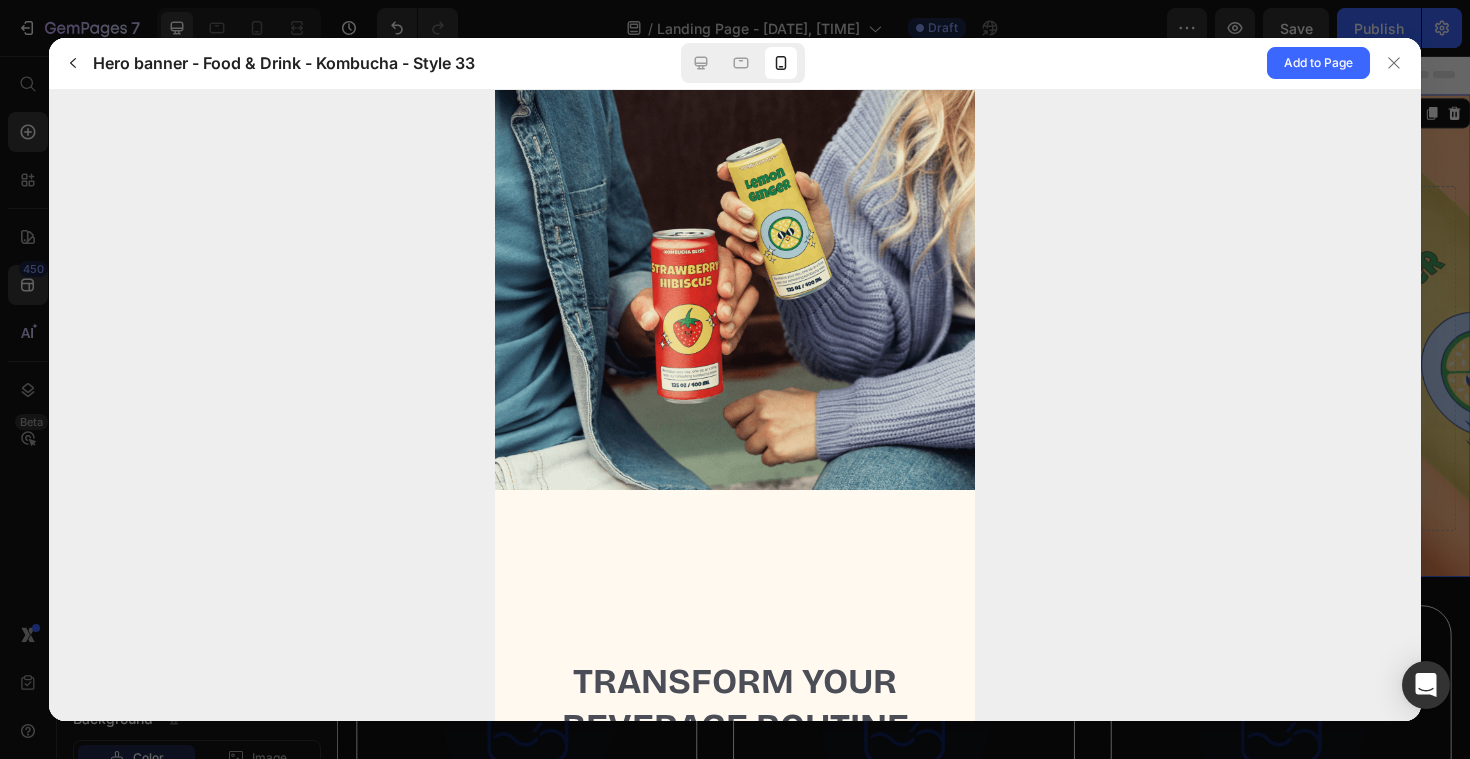 scroll, scrollTop: 0, scrollLeft: 0, axis: both 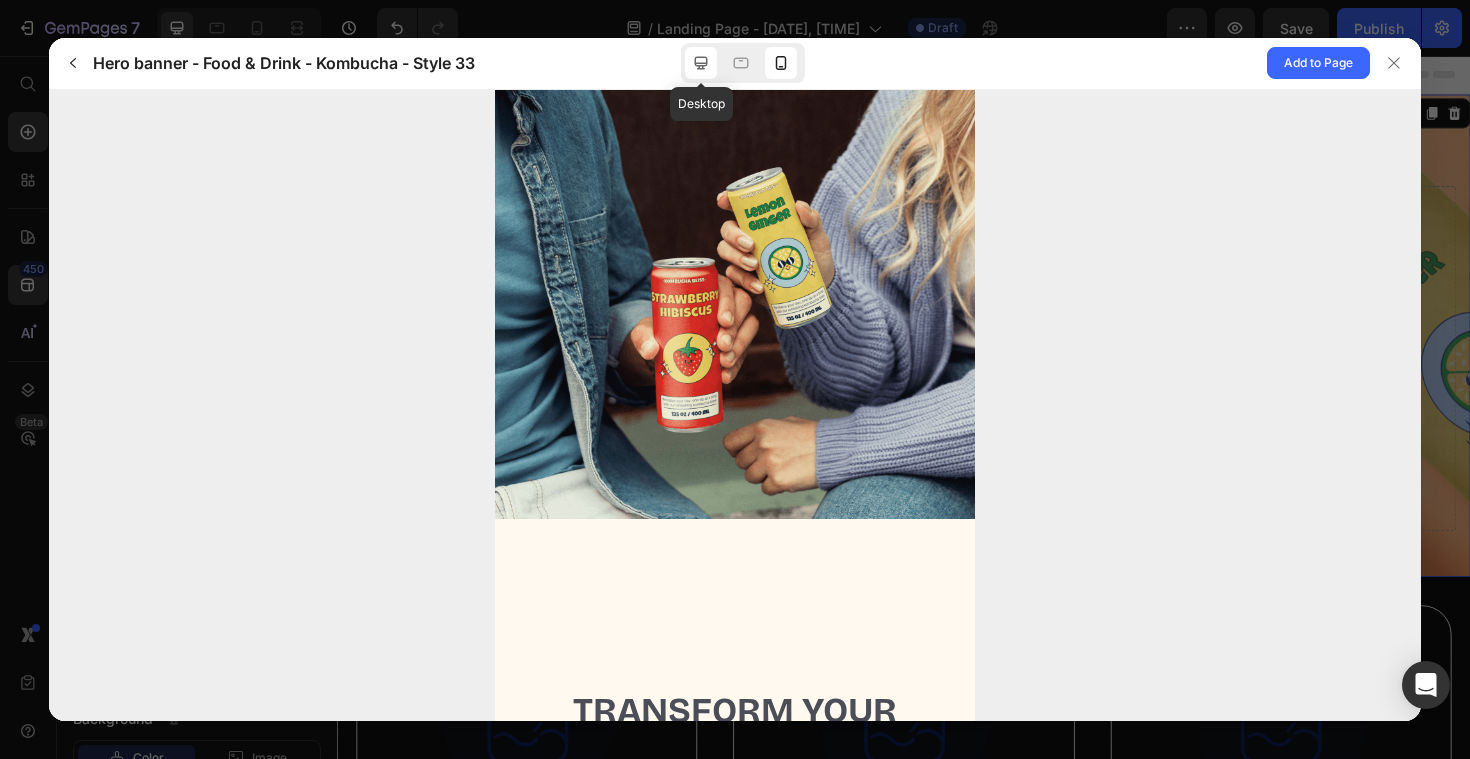 drag, startPoint x: 707, startPoint y: 69, endPoint x: 755, endPoint y: 112, distance: 64.44377 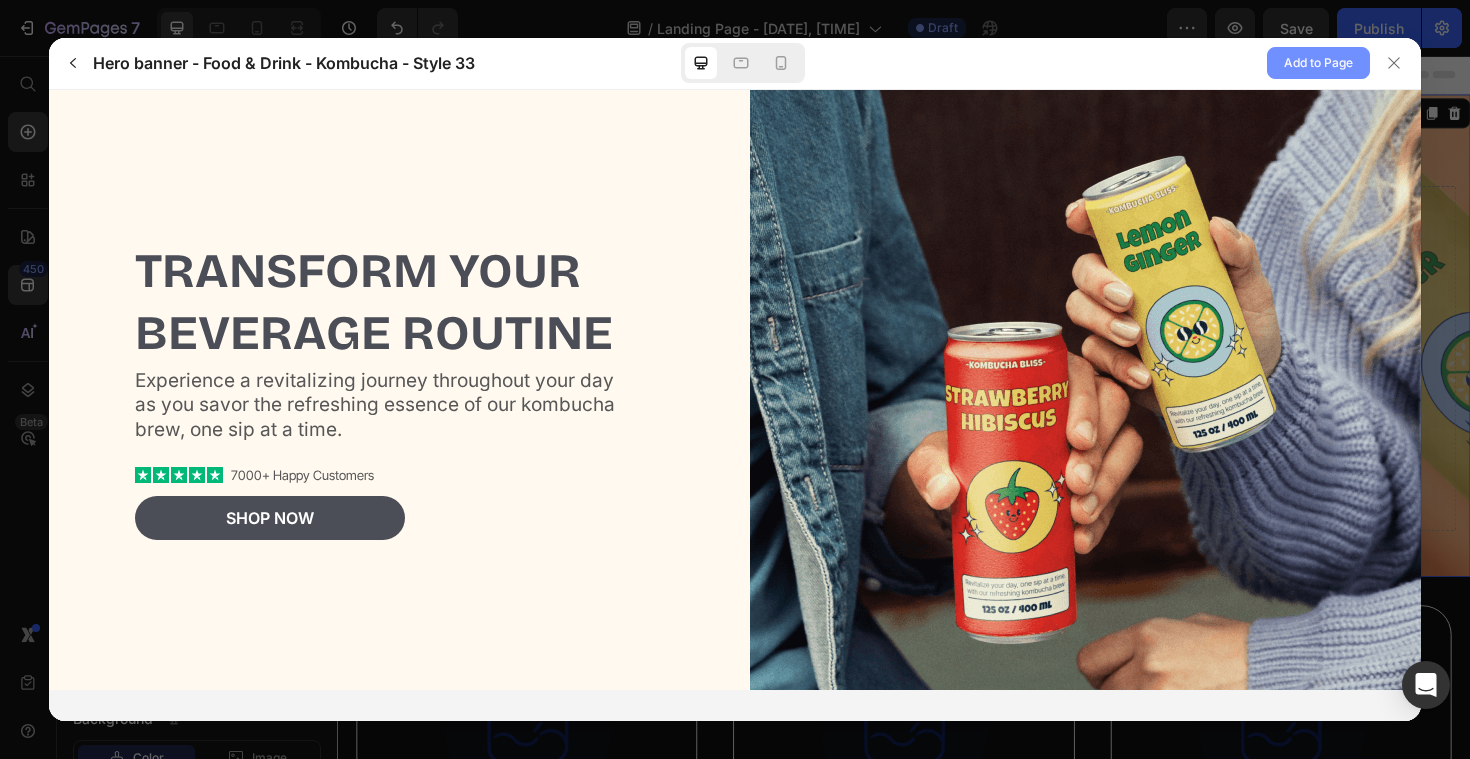 click on "Add to Page" 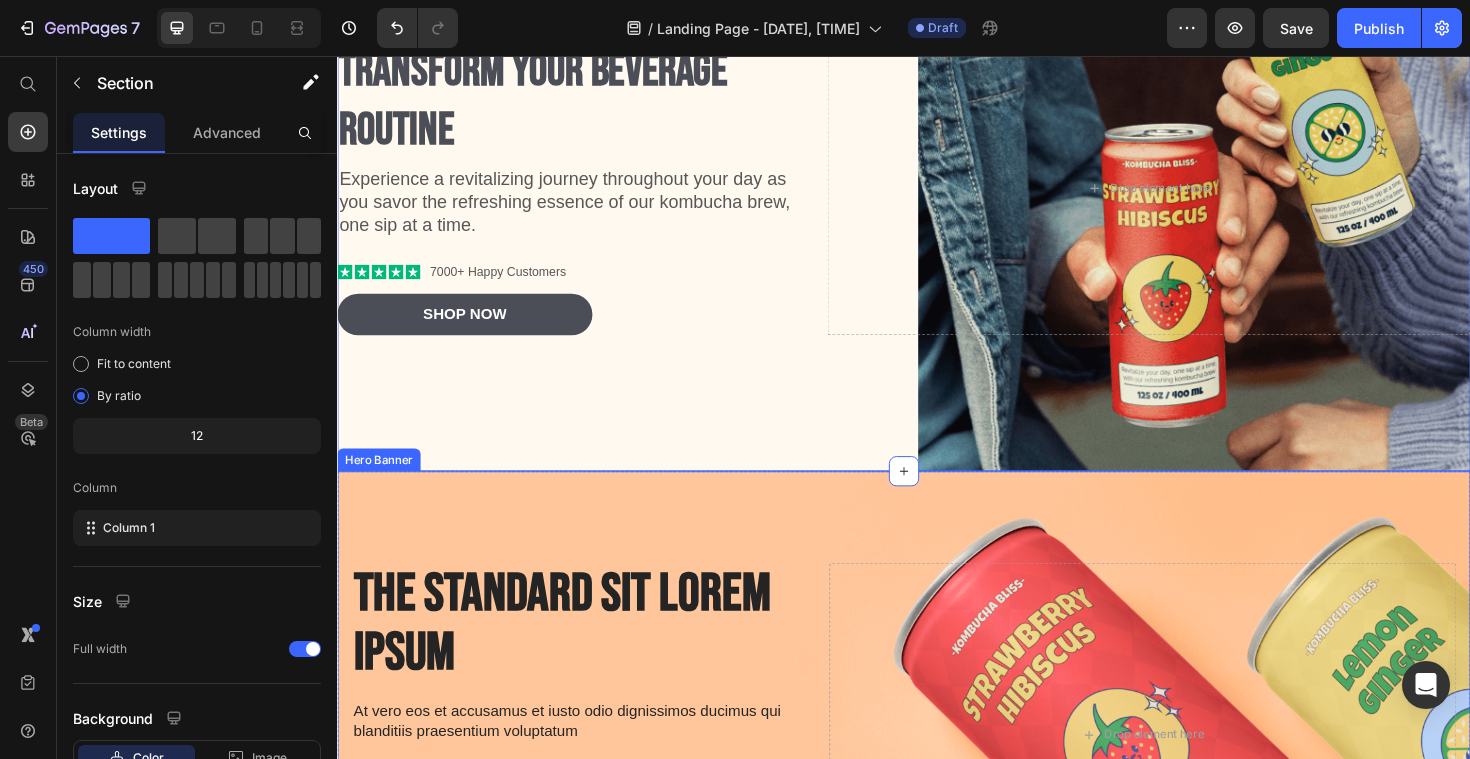 scroll, scrollTop: 207, scrollLeft: 0, axis: vertical 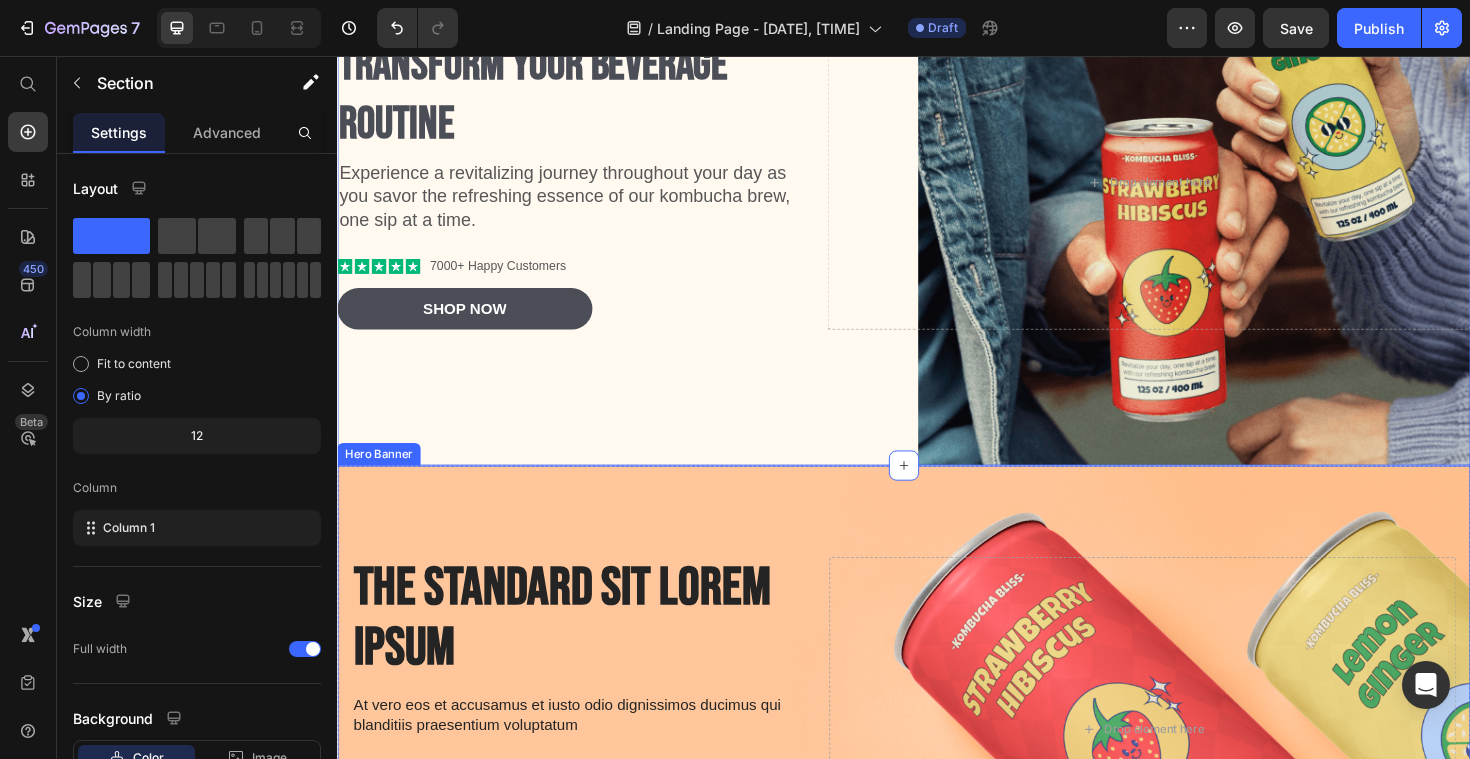click on "The standard sit Lorem Ipsum Heading At vero eos et accusamus et iusto odio dignissimos ducimus qui blanditiis praesentium voluptatum Text Block Image Free Shipping Text Block Image 100% Money-Back Text Block Row Image Satisfaction Guaranteed Text Block Image 24/7 Support Text Block Row Row
Drop element here" at bounding box center (937, 745) 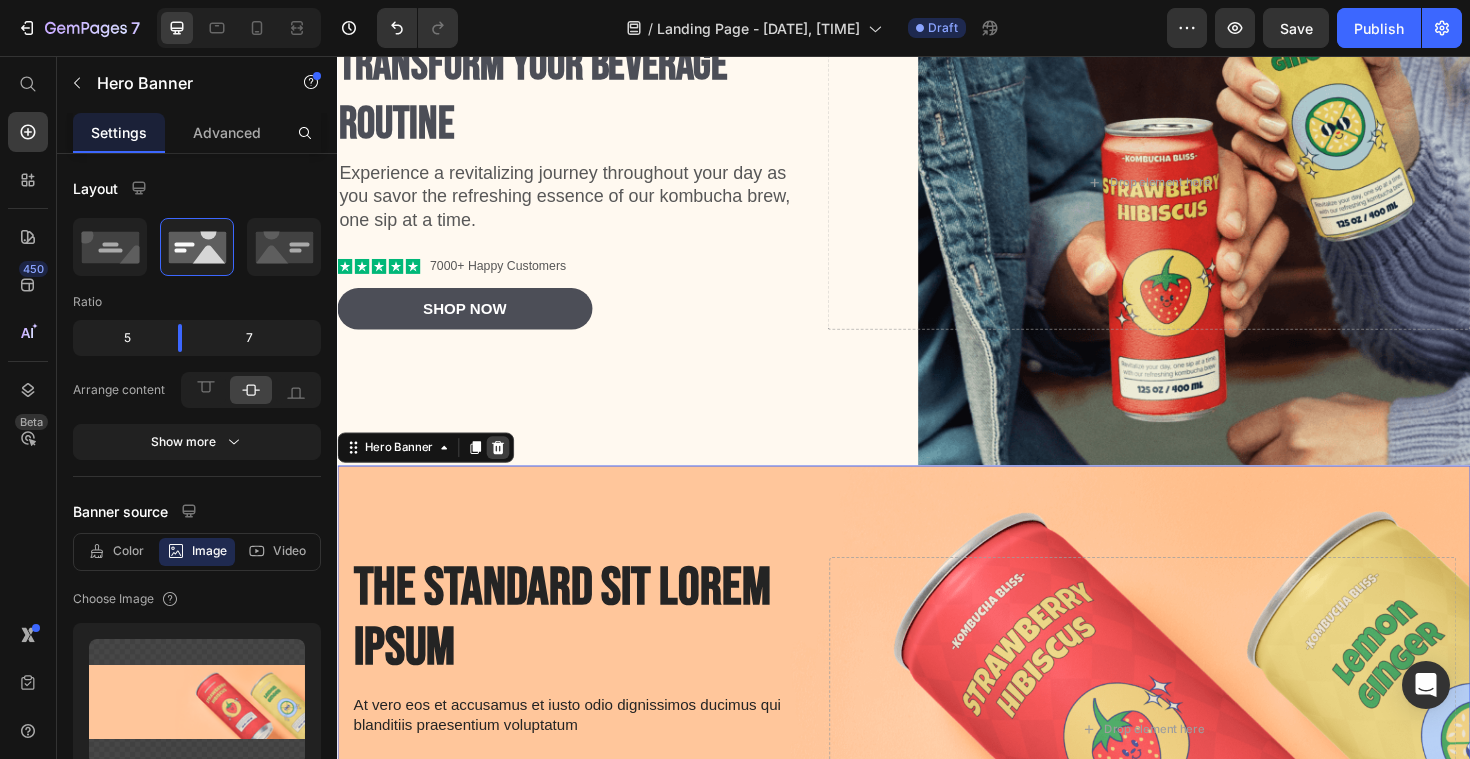 click 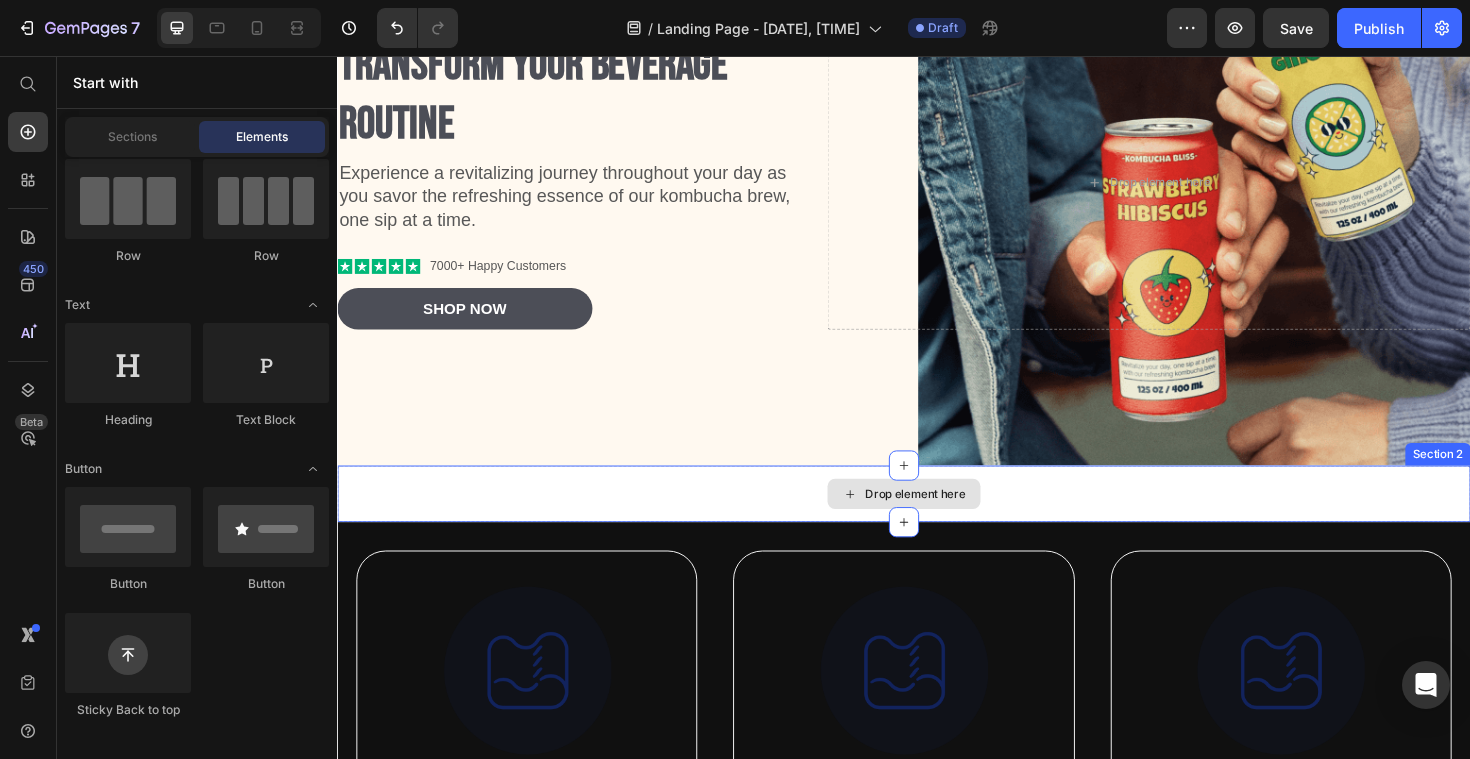 click on "Drop element here" at bounding box center [937, 520] 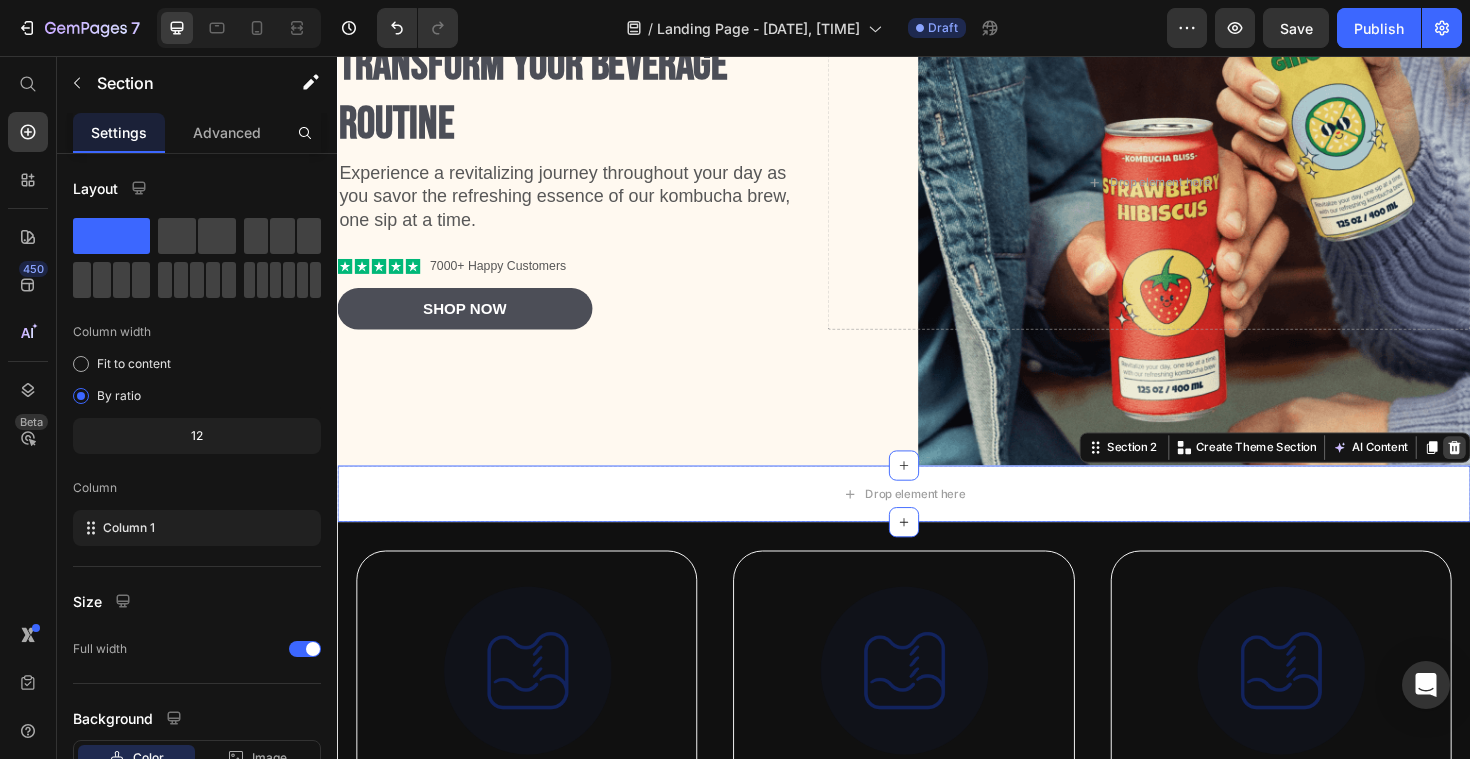 click 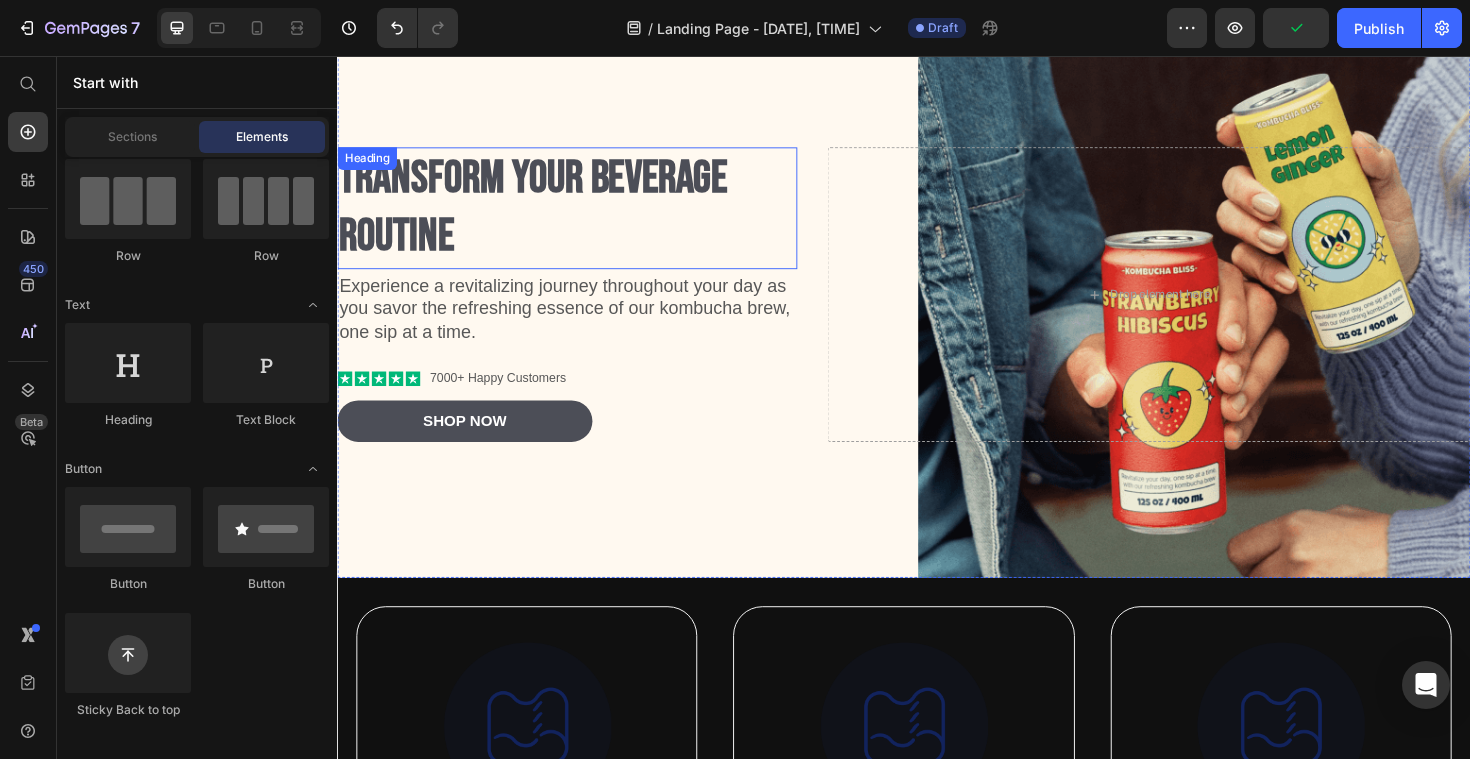 scroll, scrollTop: 0, scrollLeft: 0, axis: both 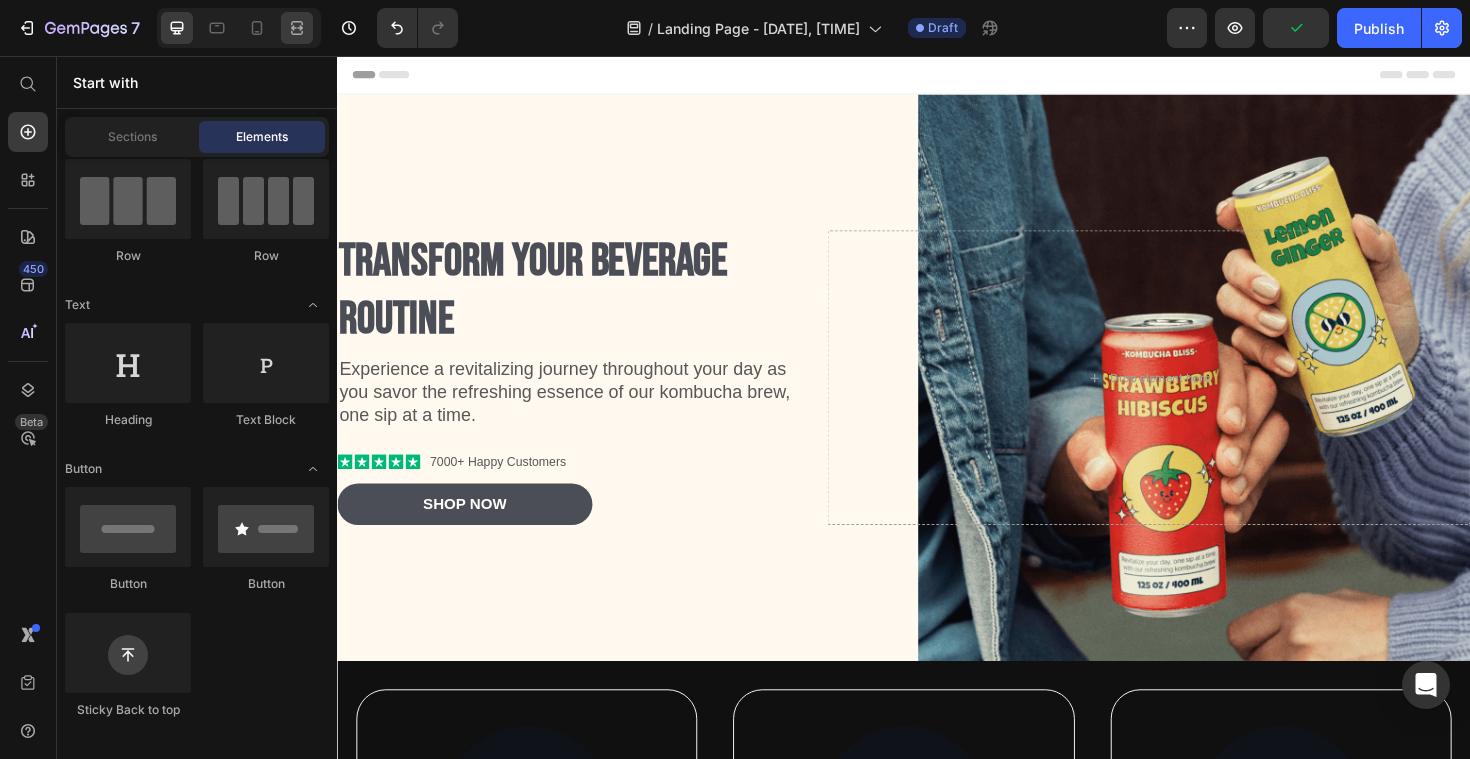 click 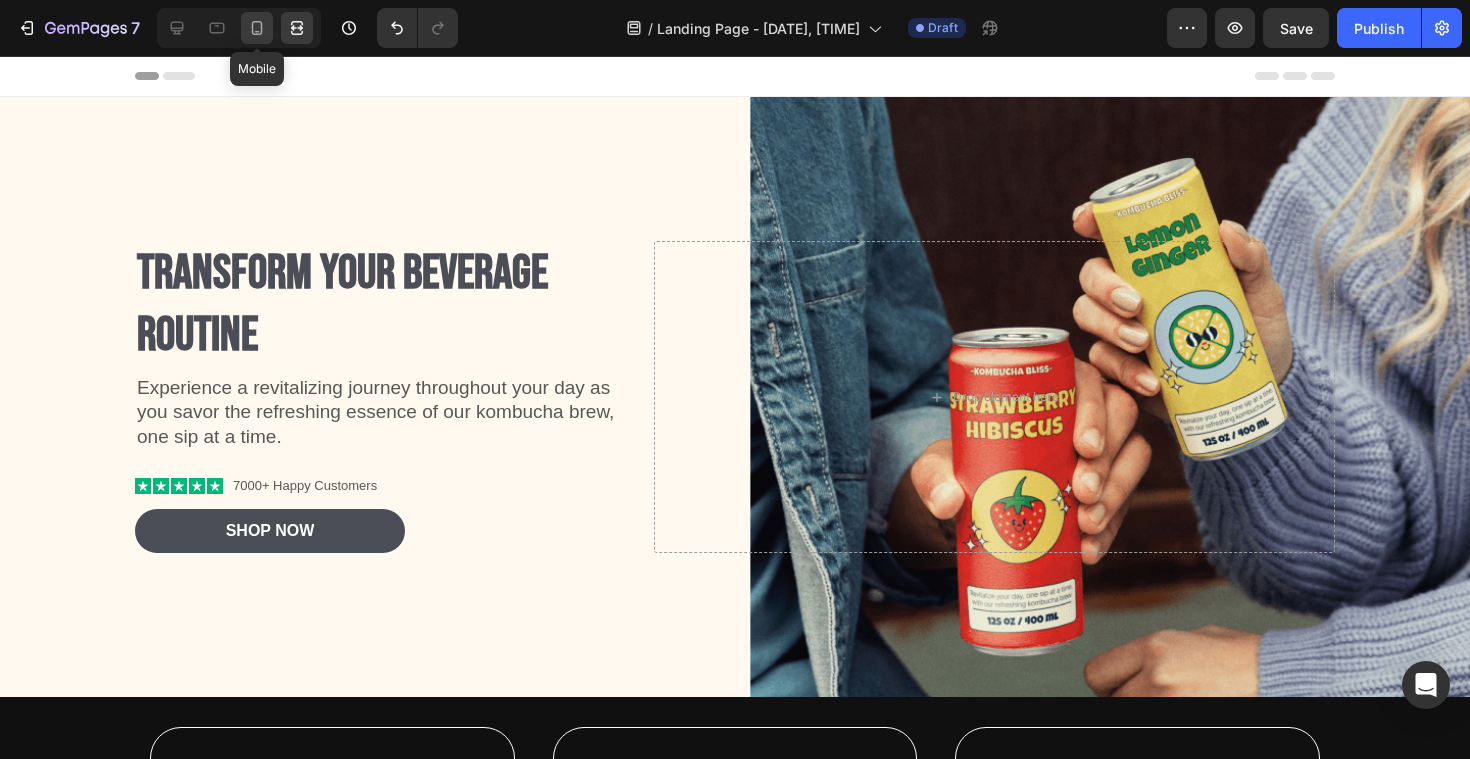 click 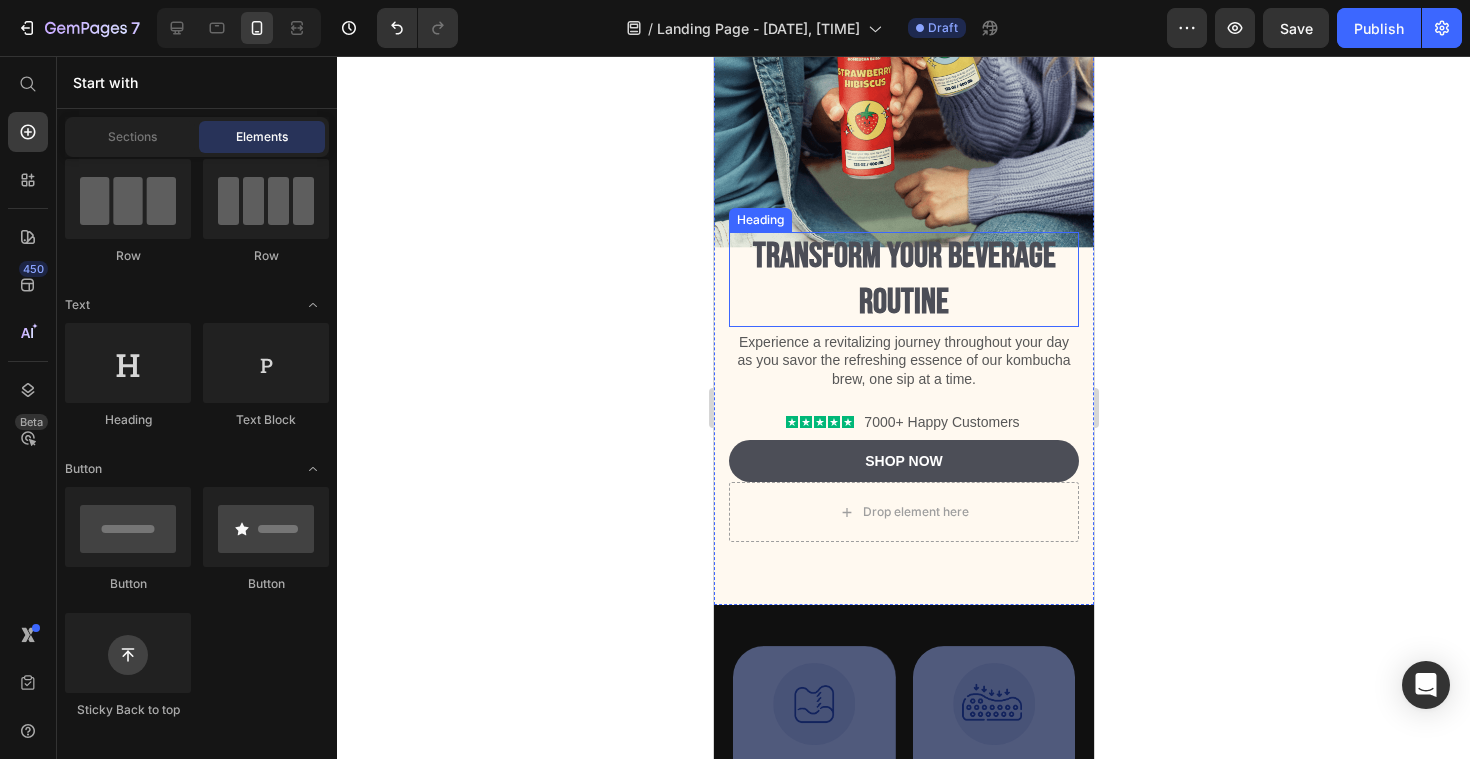 scroll, scrollTop: 190, scrollLeft: 0, axis: vertical 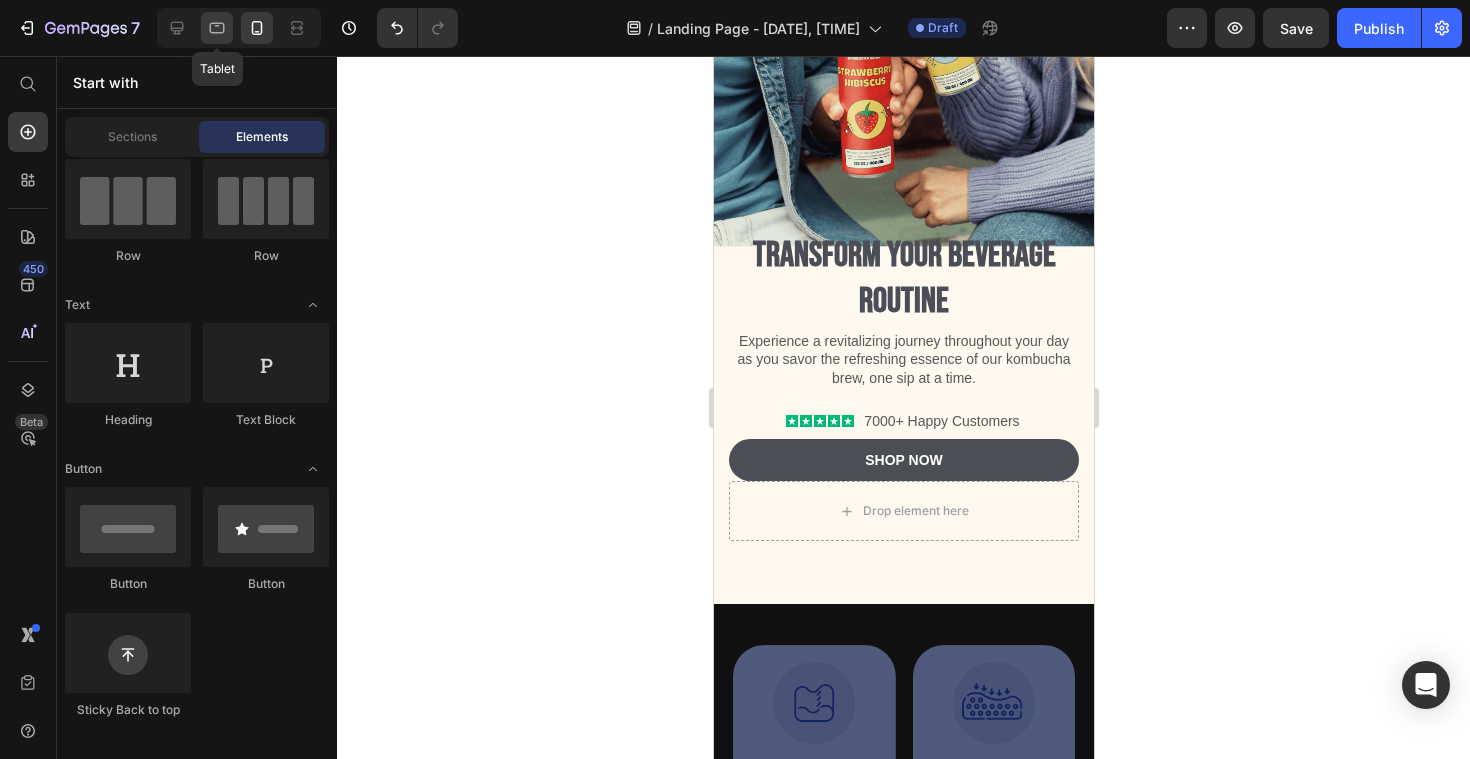 click 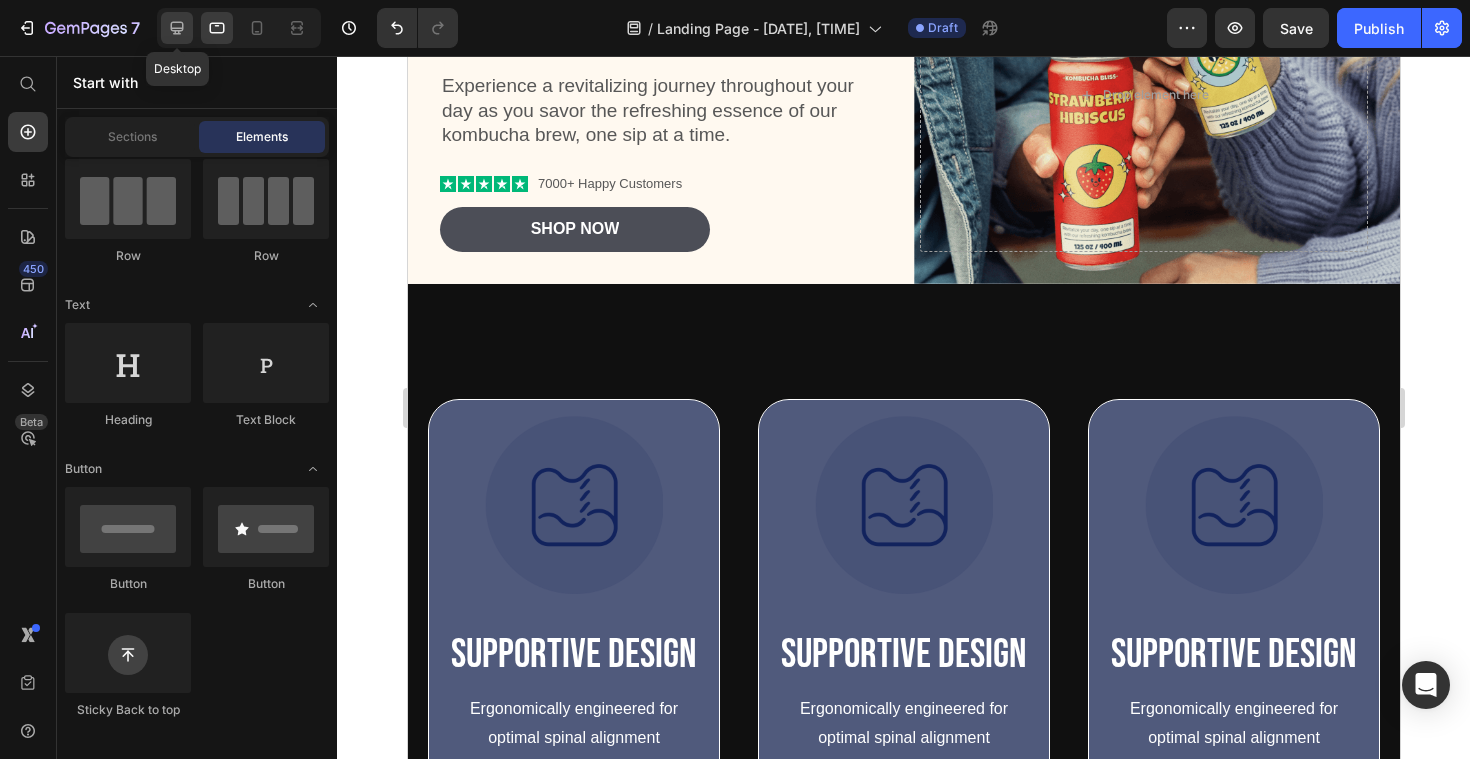click 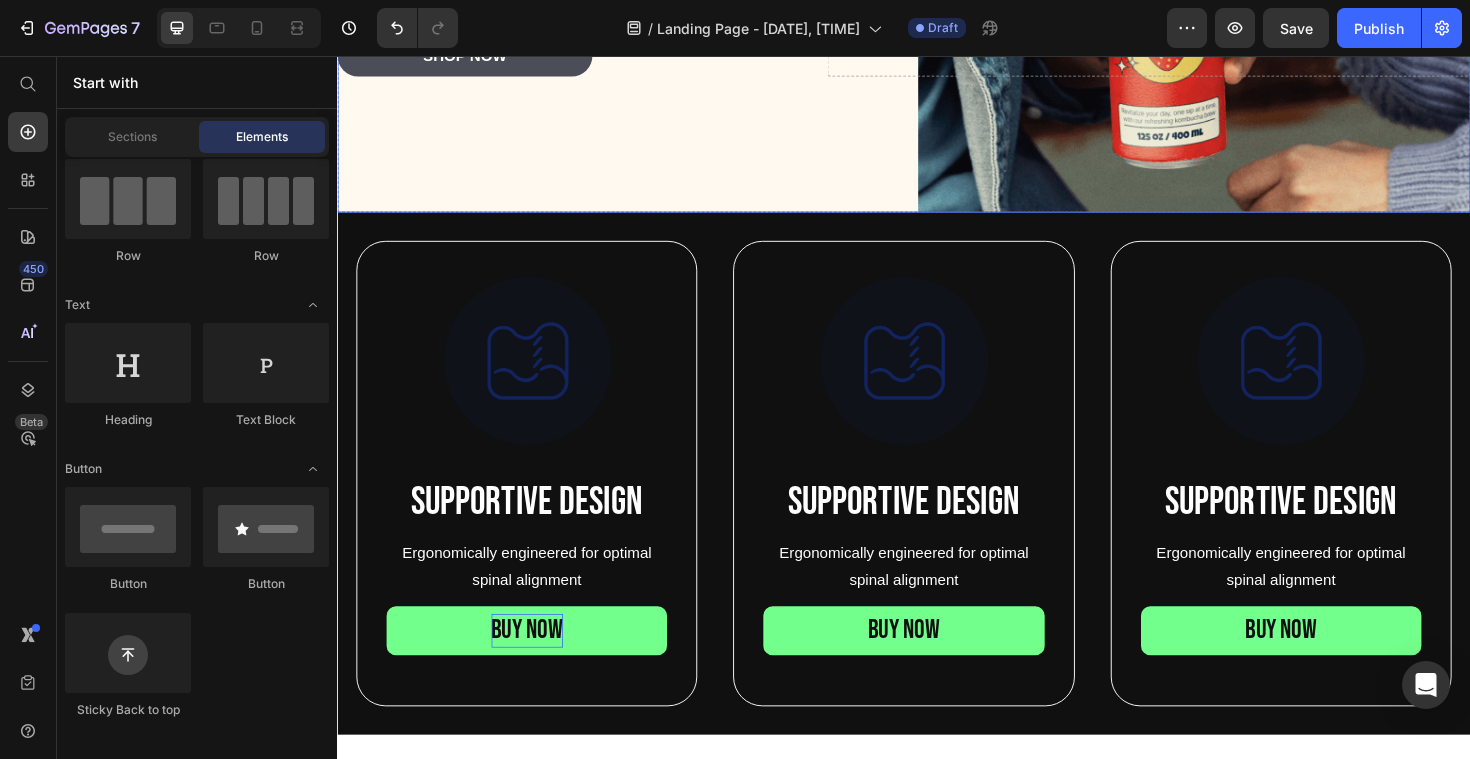 scroll, scrollTop: 0, scrollLeft: 0, axis: both 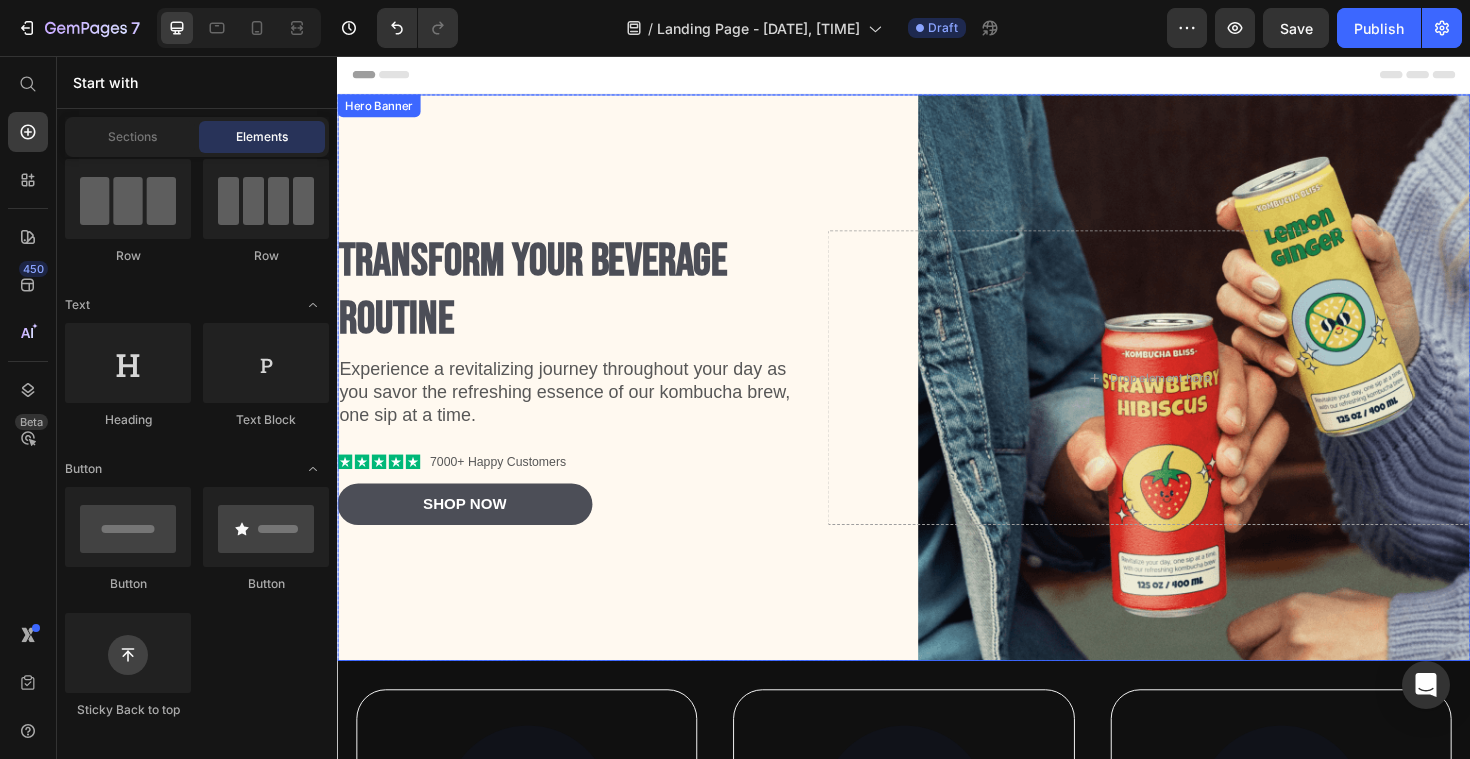 click at bounding box center [937, 397] 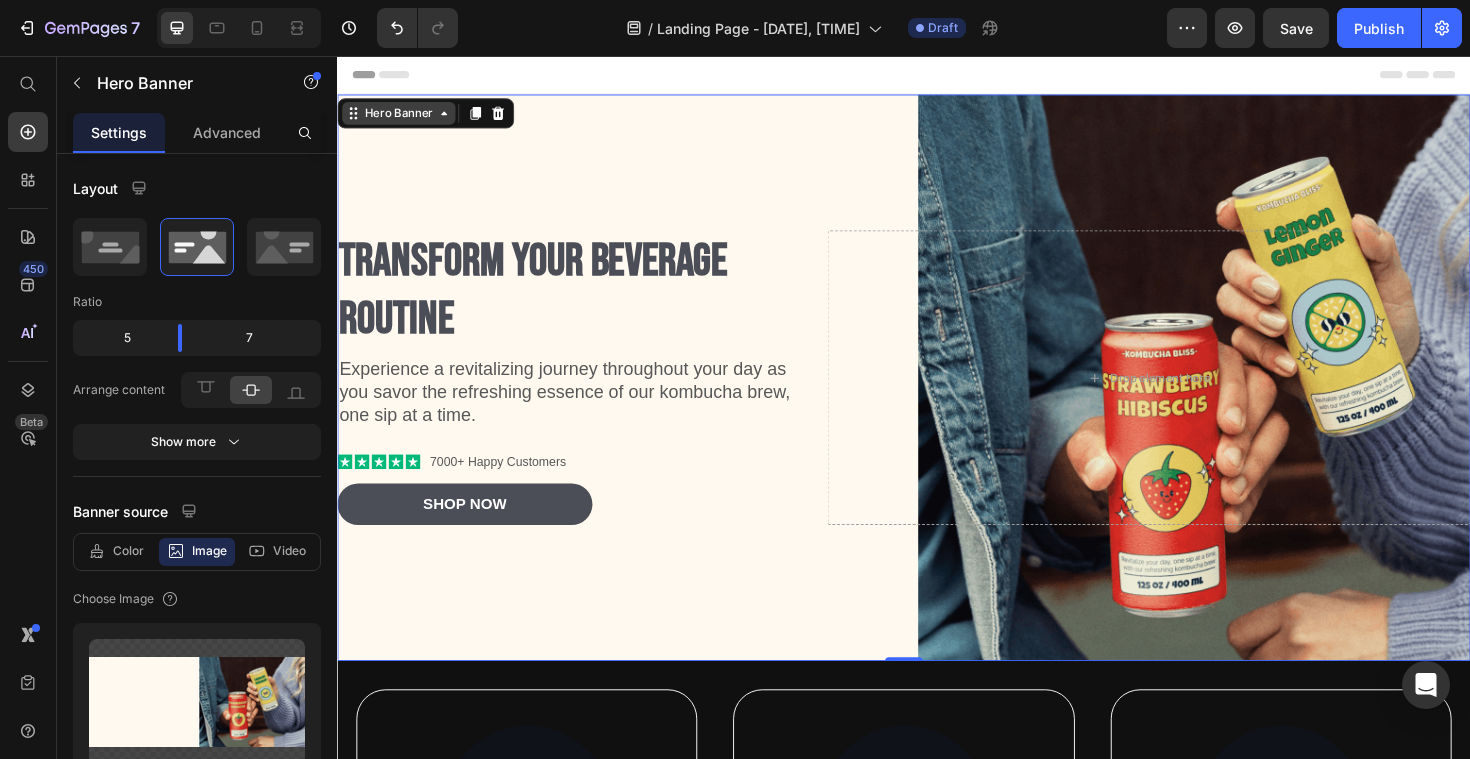 click on "Hero Banner" at bounding box center [402, 117] 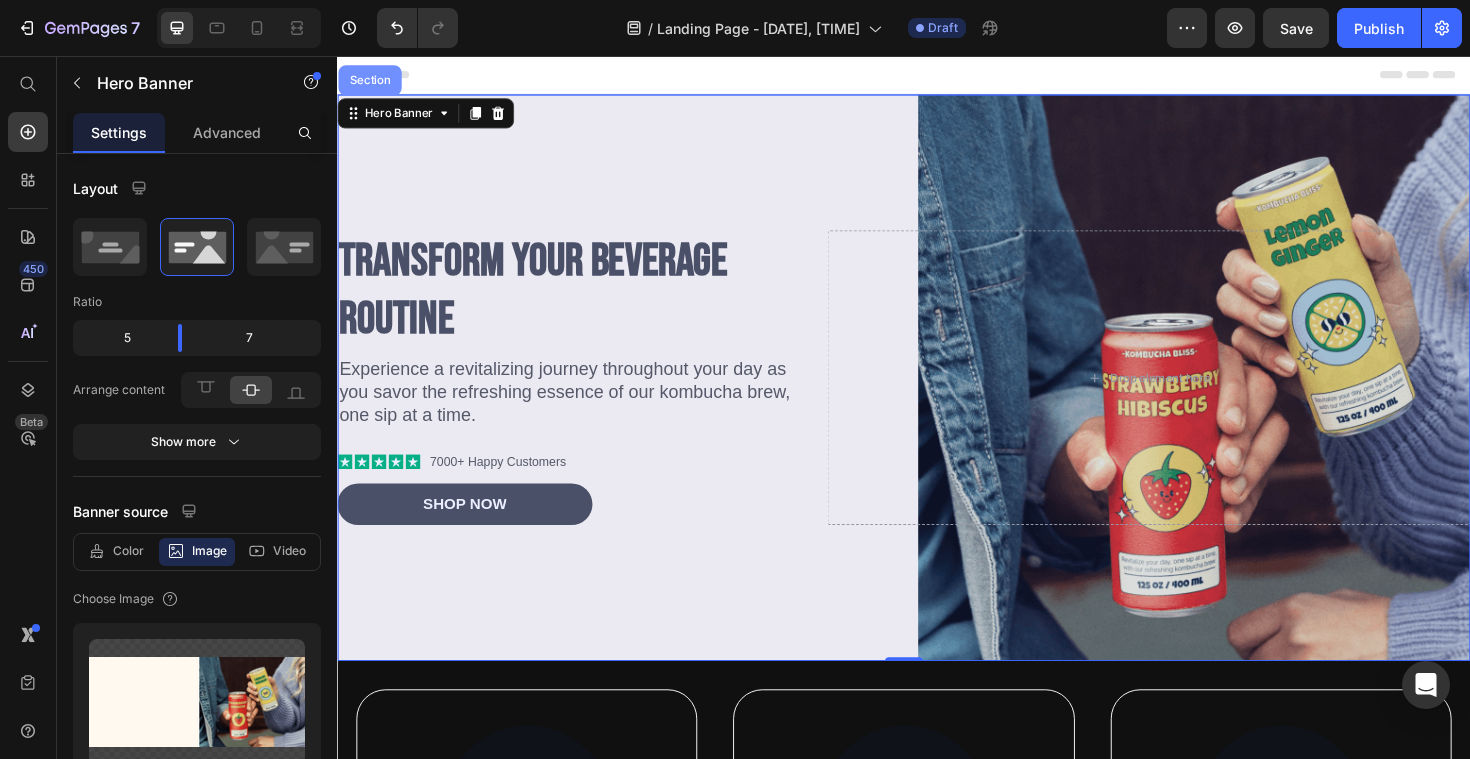 click on "Section" at bounding box center (371, 82) 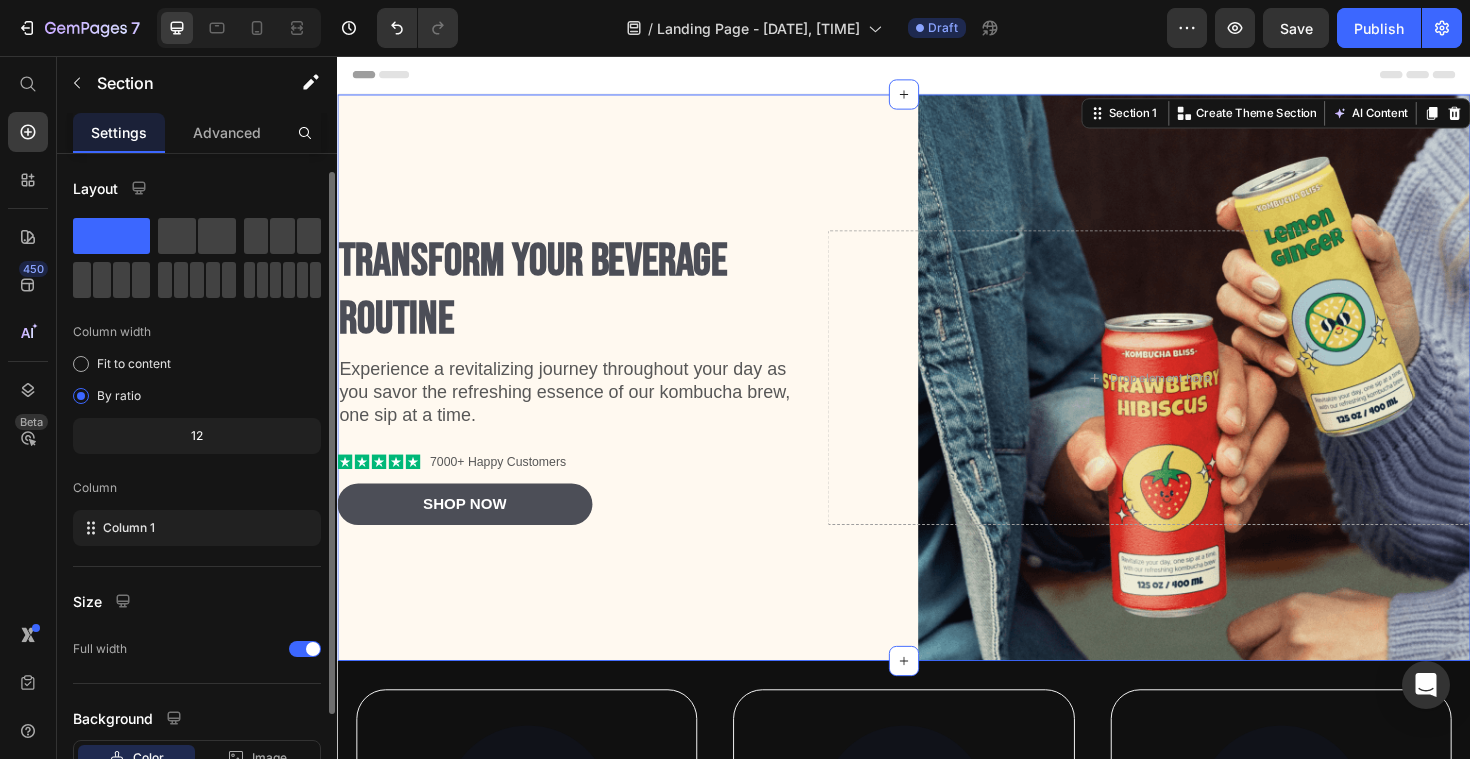 scroll, scrollTop: 146, scrollLeft: 0, axis: vertical 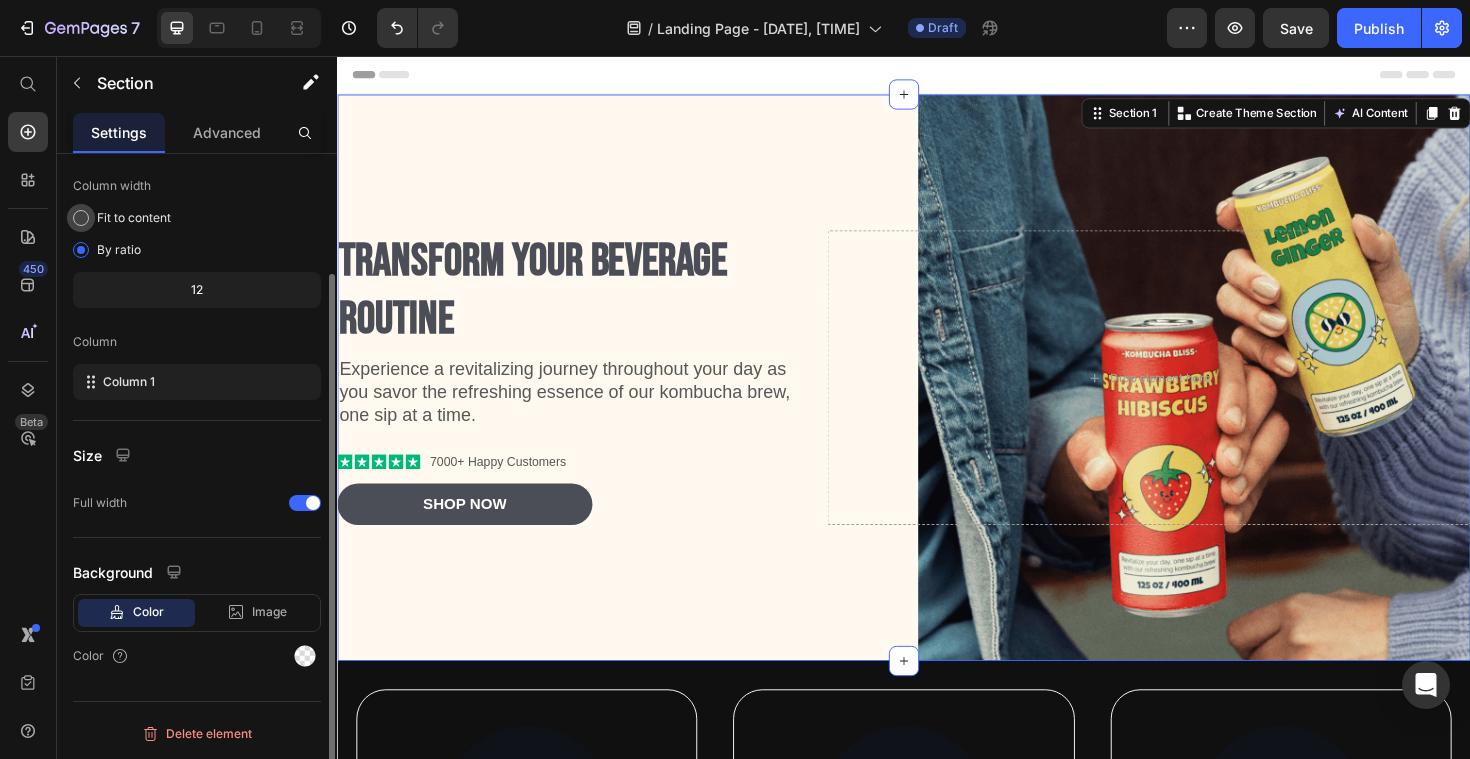 click on "Fit to content" at bounding box center [134, 218] 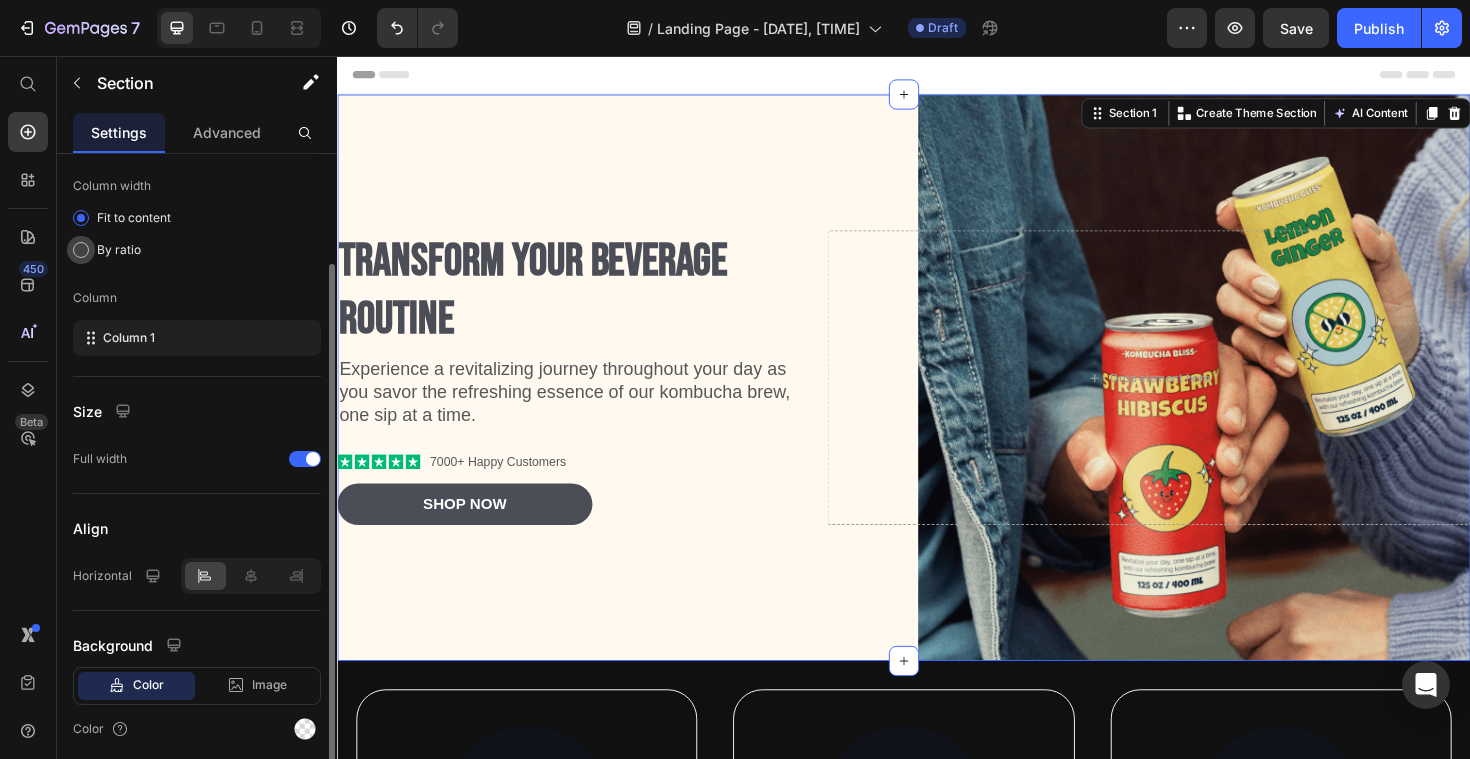 click on "By ratio" at bounding box center [119, 250] 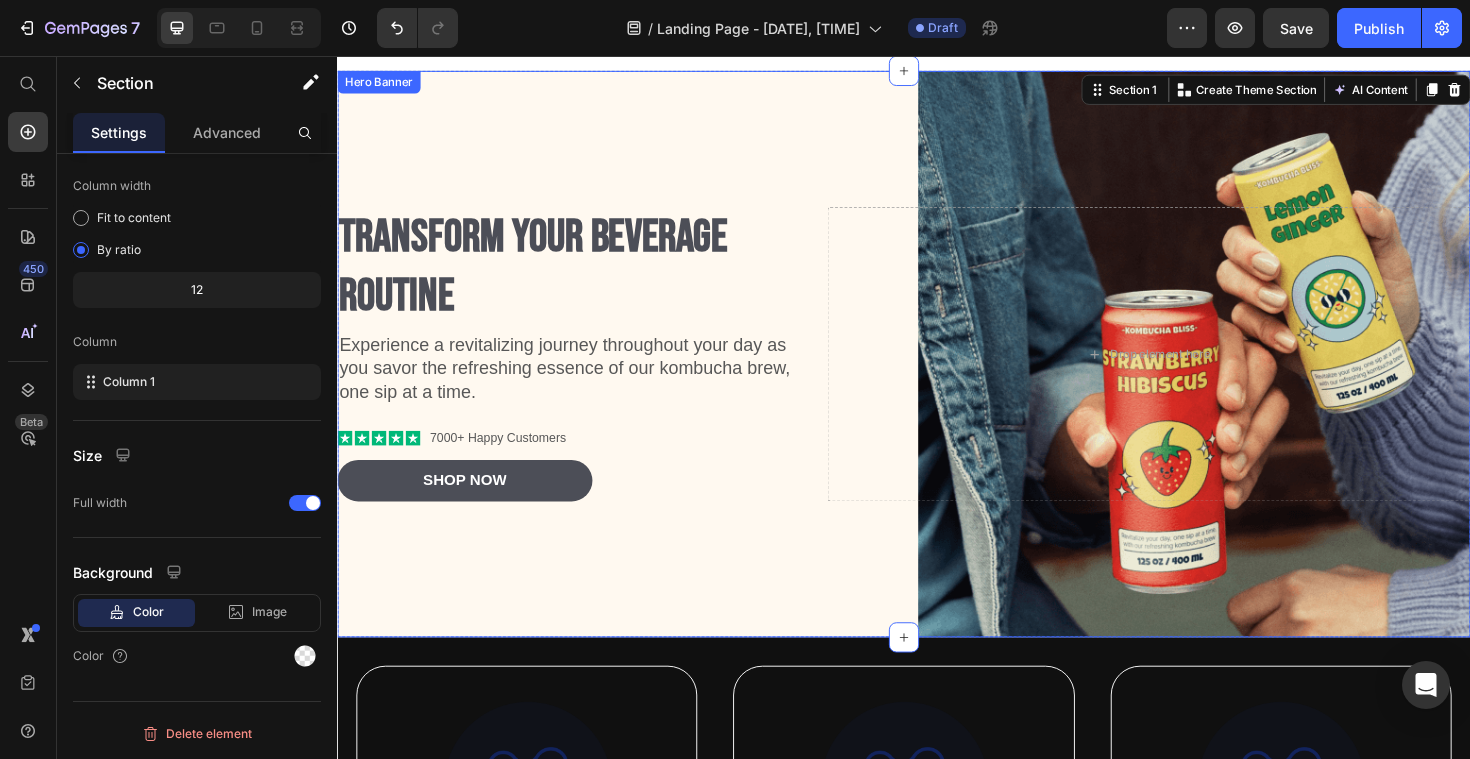 scroll, scrollTop: 3, scrollLeft: 0, axis: vertical 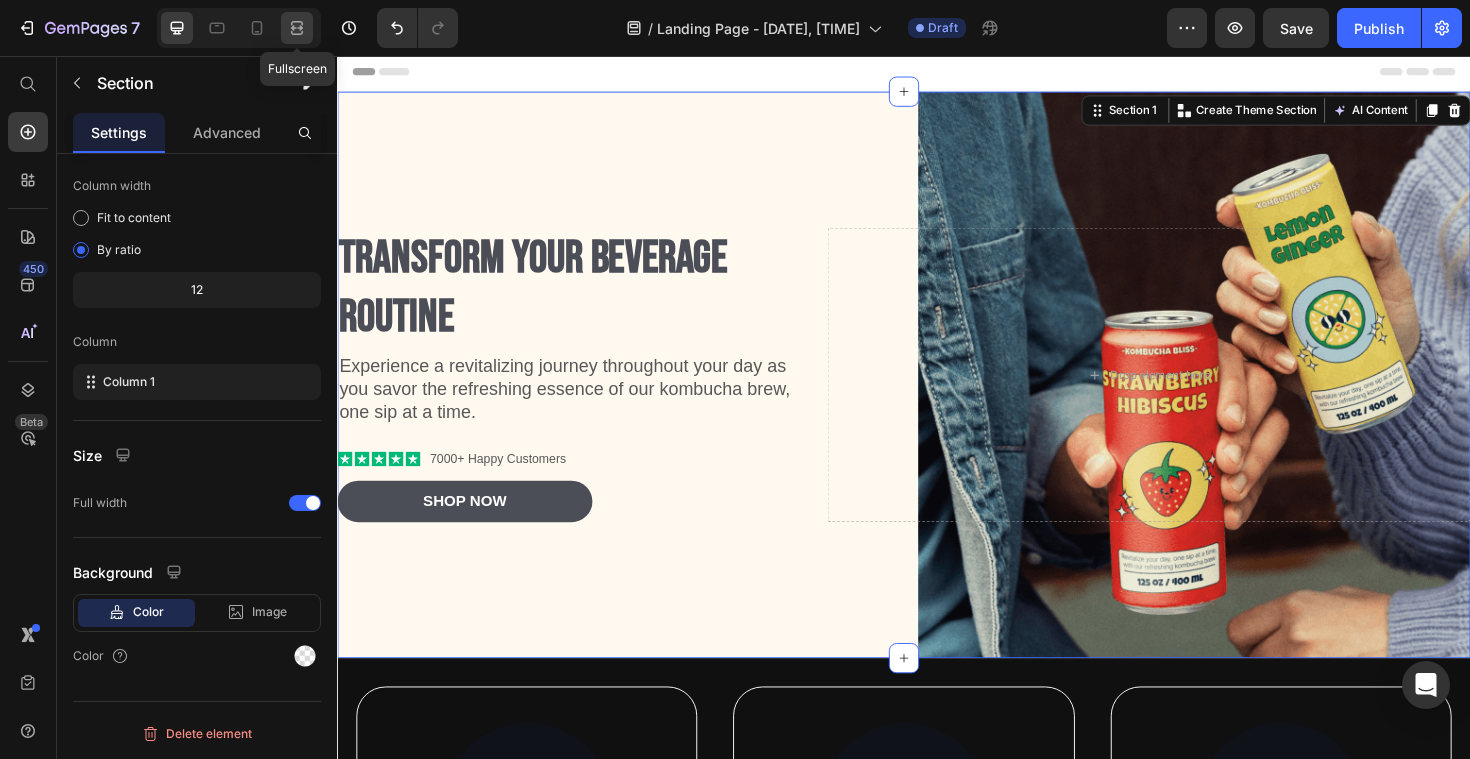 click 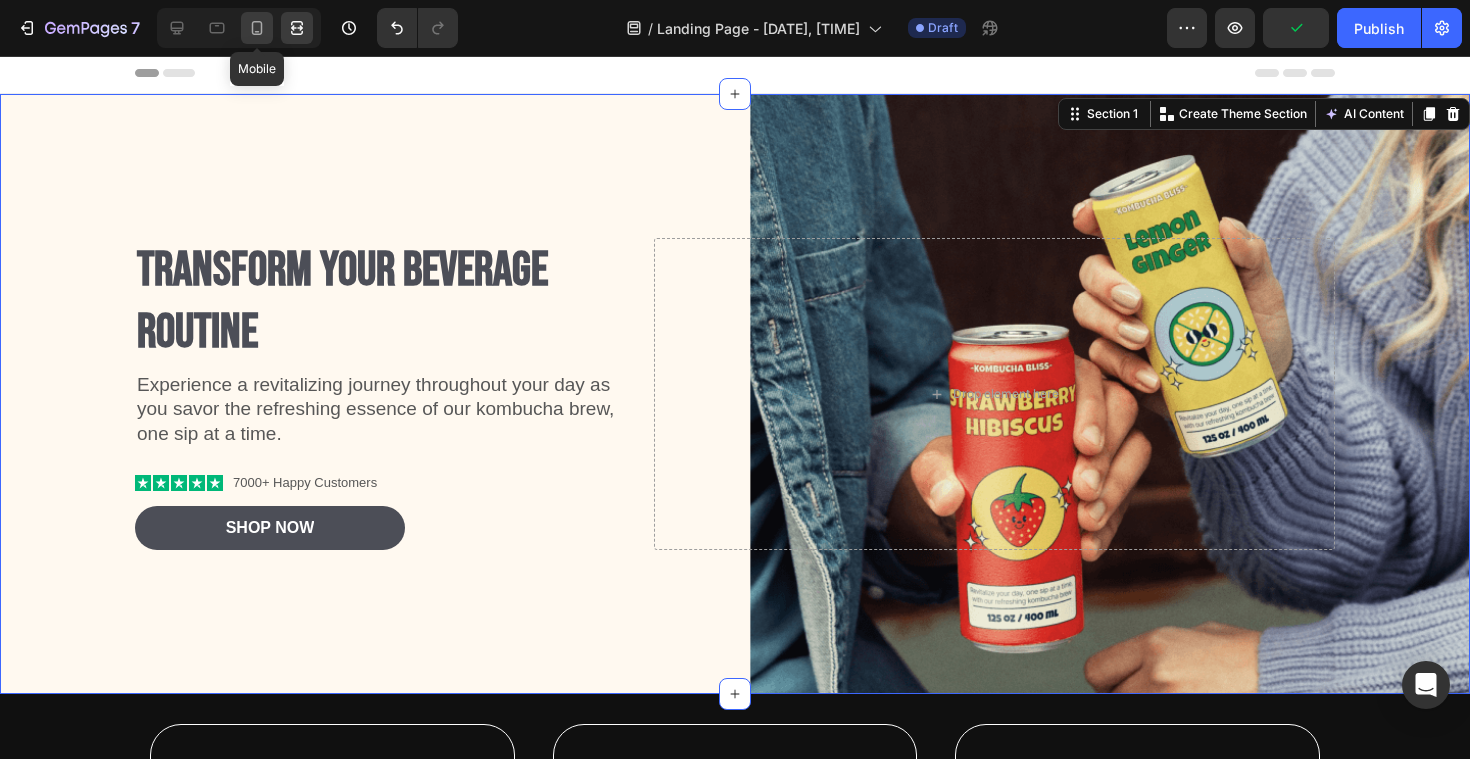 click 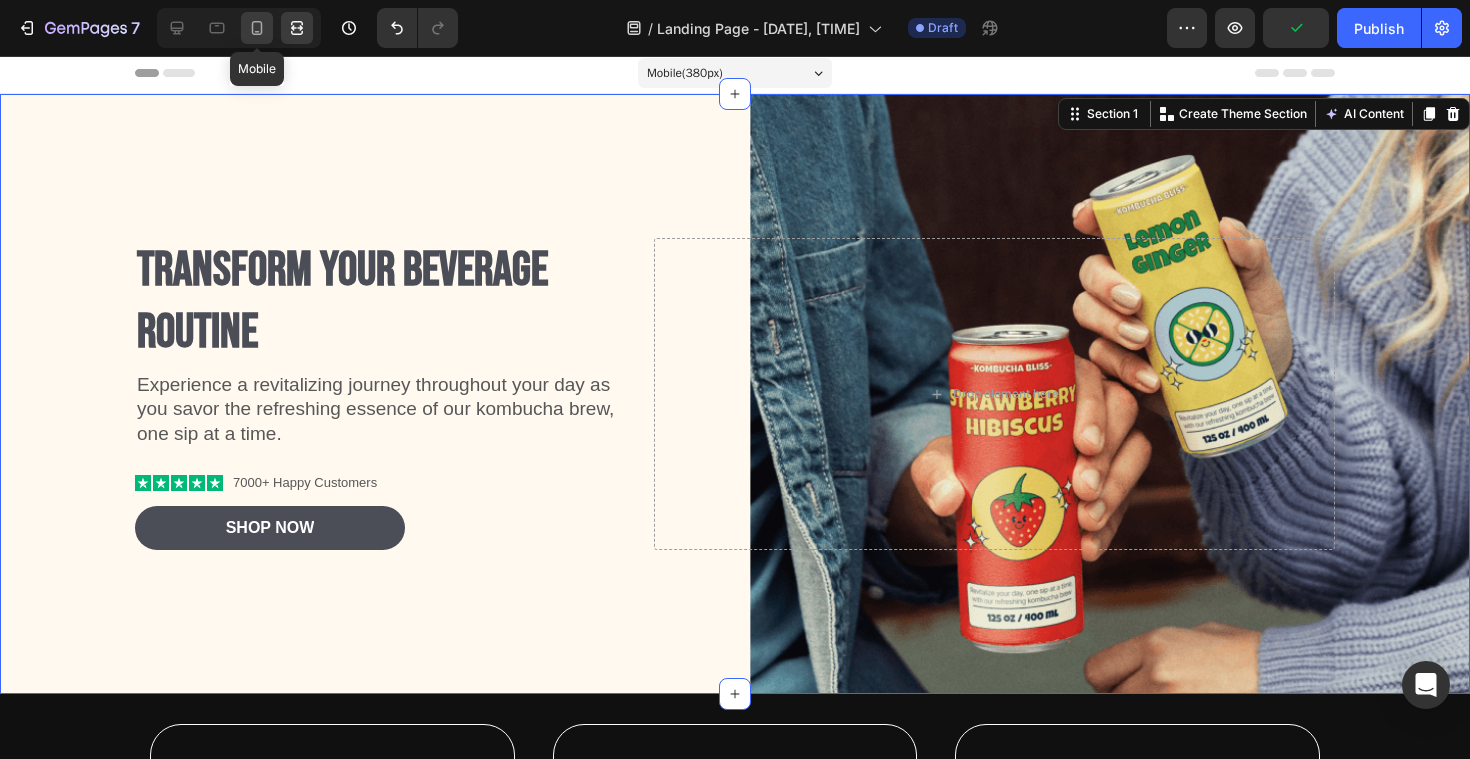scroll, scrollTop: 102, scrollLeft: 0, axis: vertical 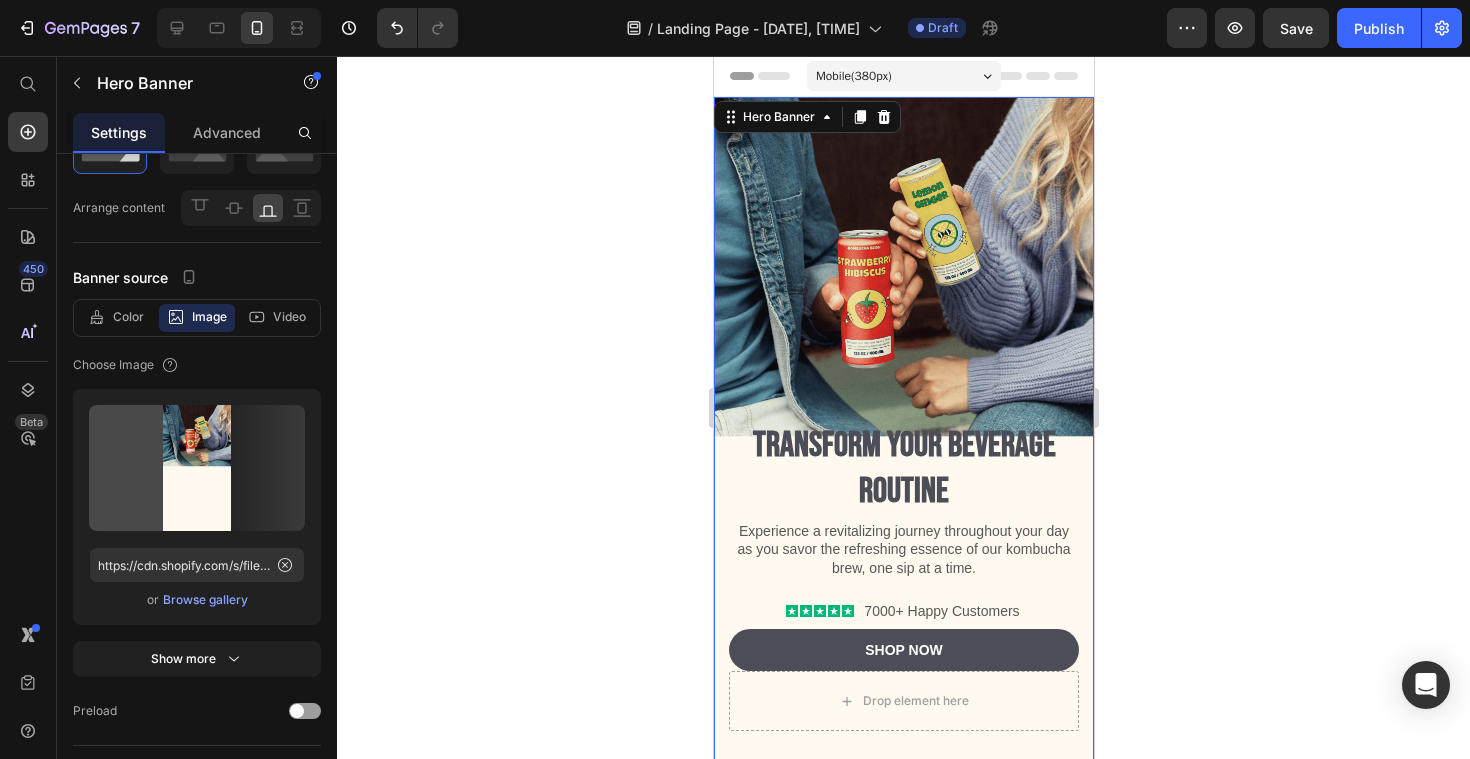 click at bounding box center [903, 445] 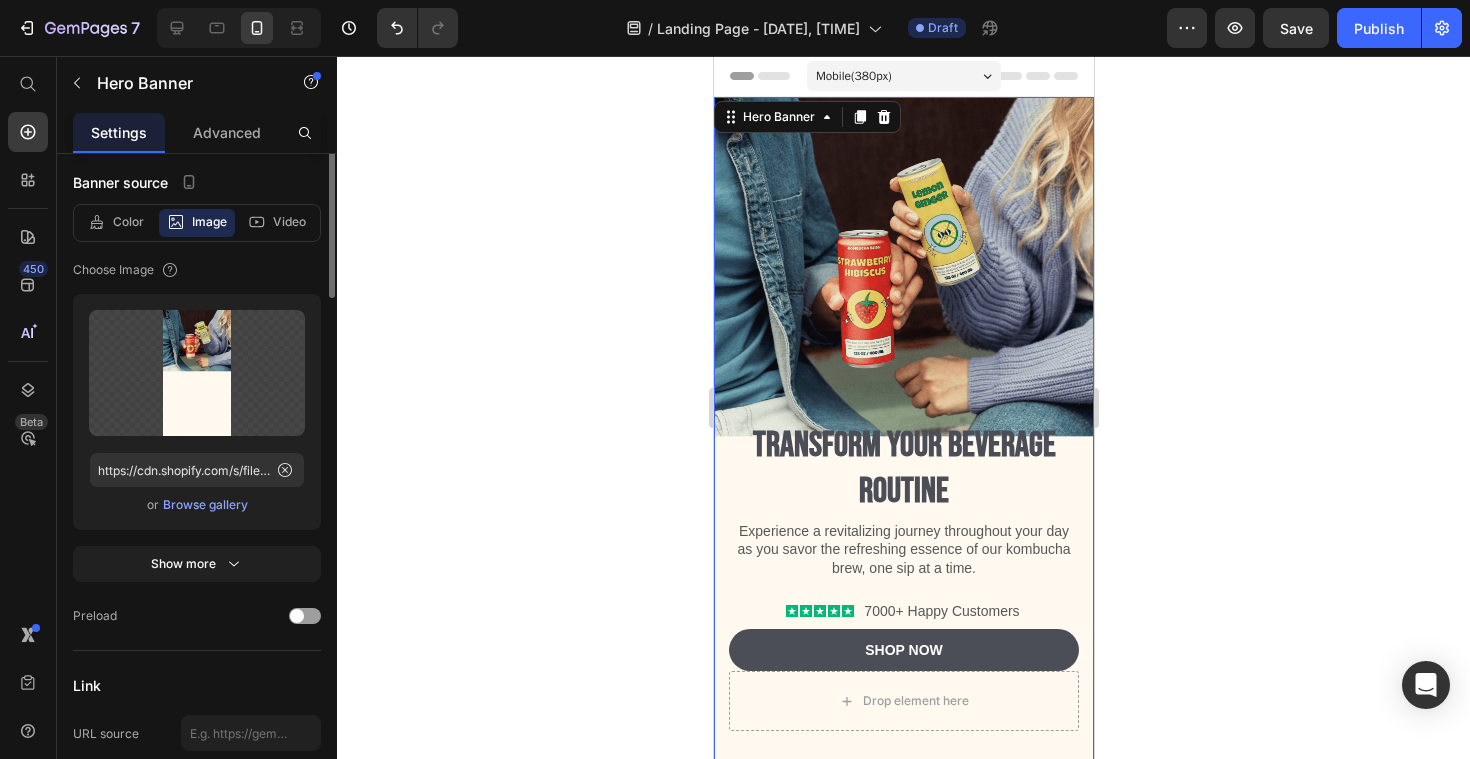scroll, scrollTop: 0, scrollLeft: 0, axis: both 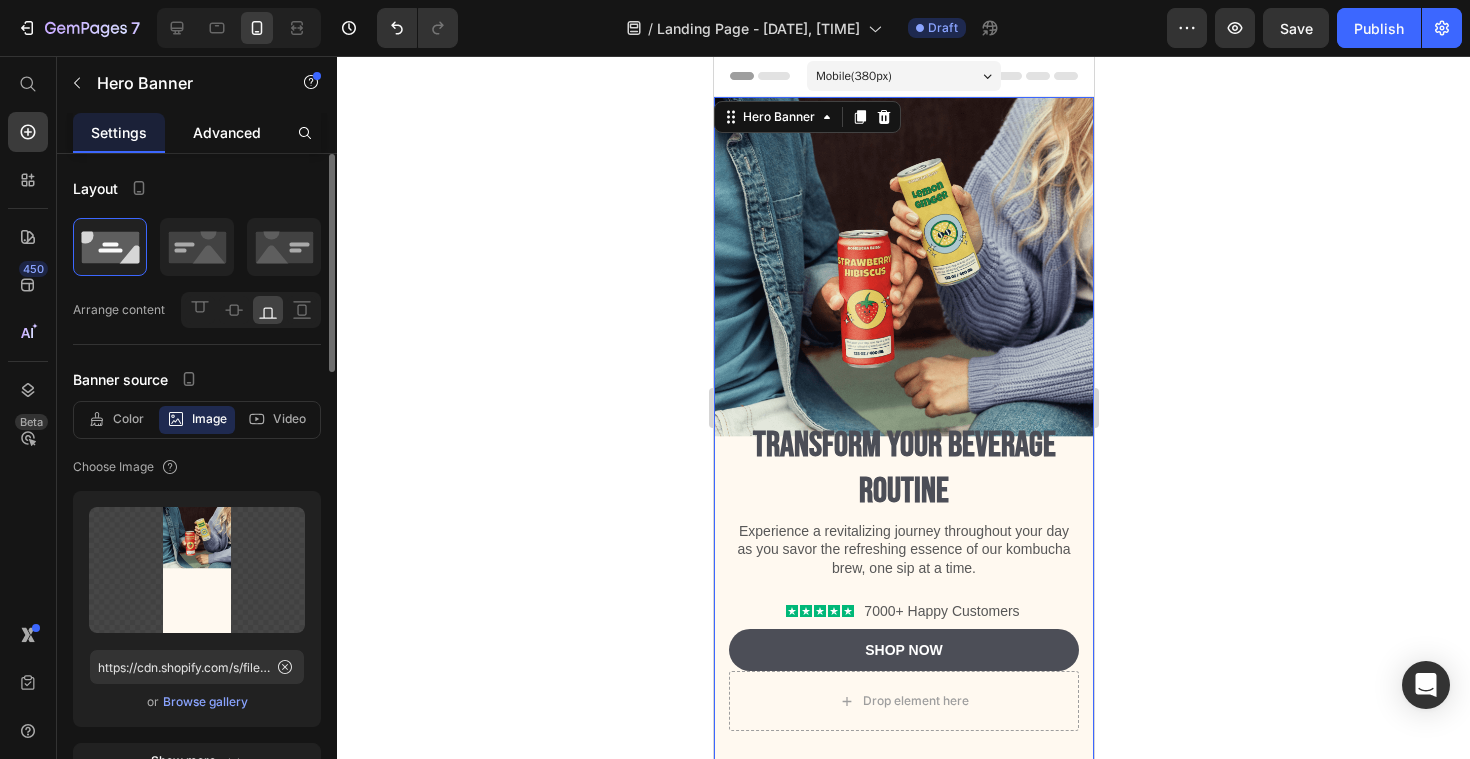 click on "Advanced" at bounding box center (227, 132) 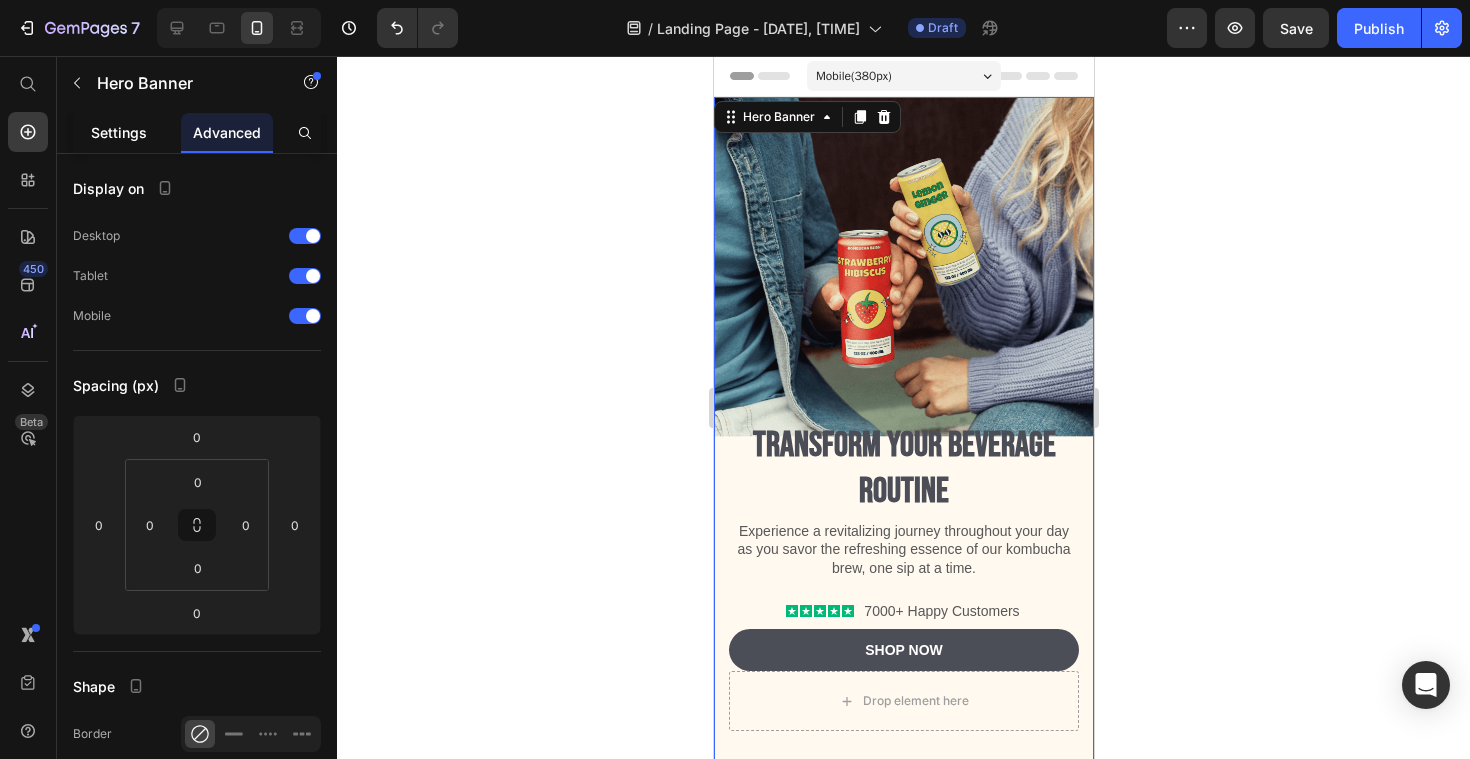 click on "Settings" 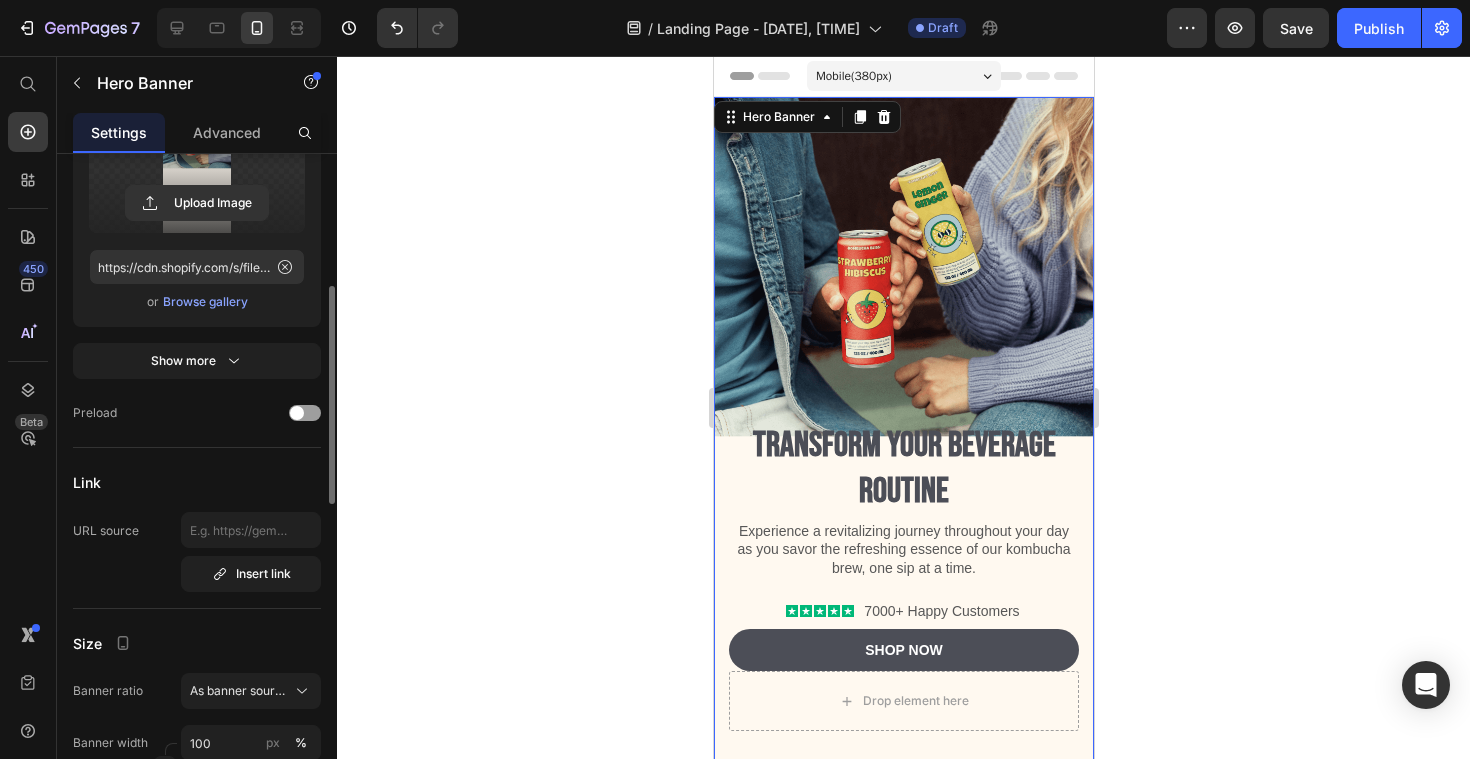 scroll, scrollTop: 465, scrollLeft: 0, axis: vertical 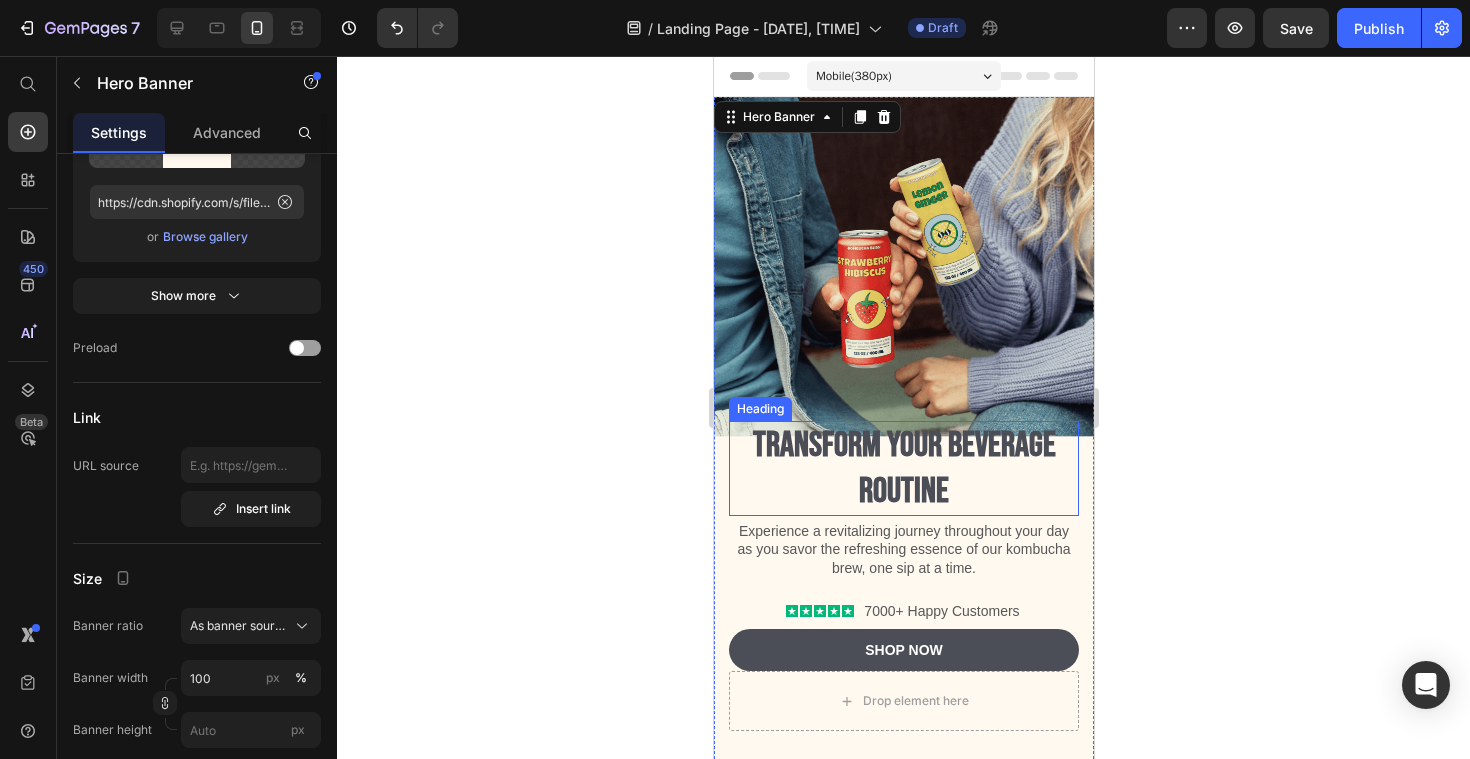 click on "Transform Your Beverage Routine" at bounding box center [903, 468] 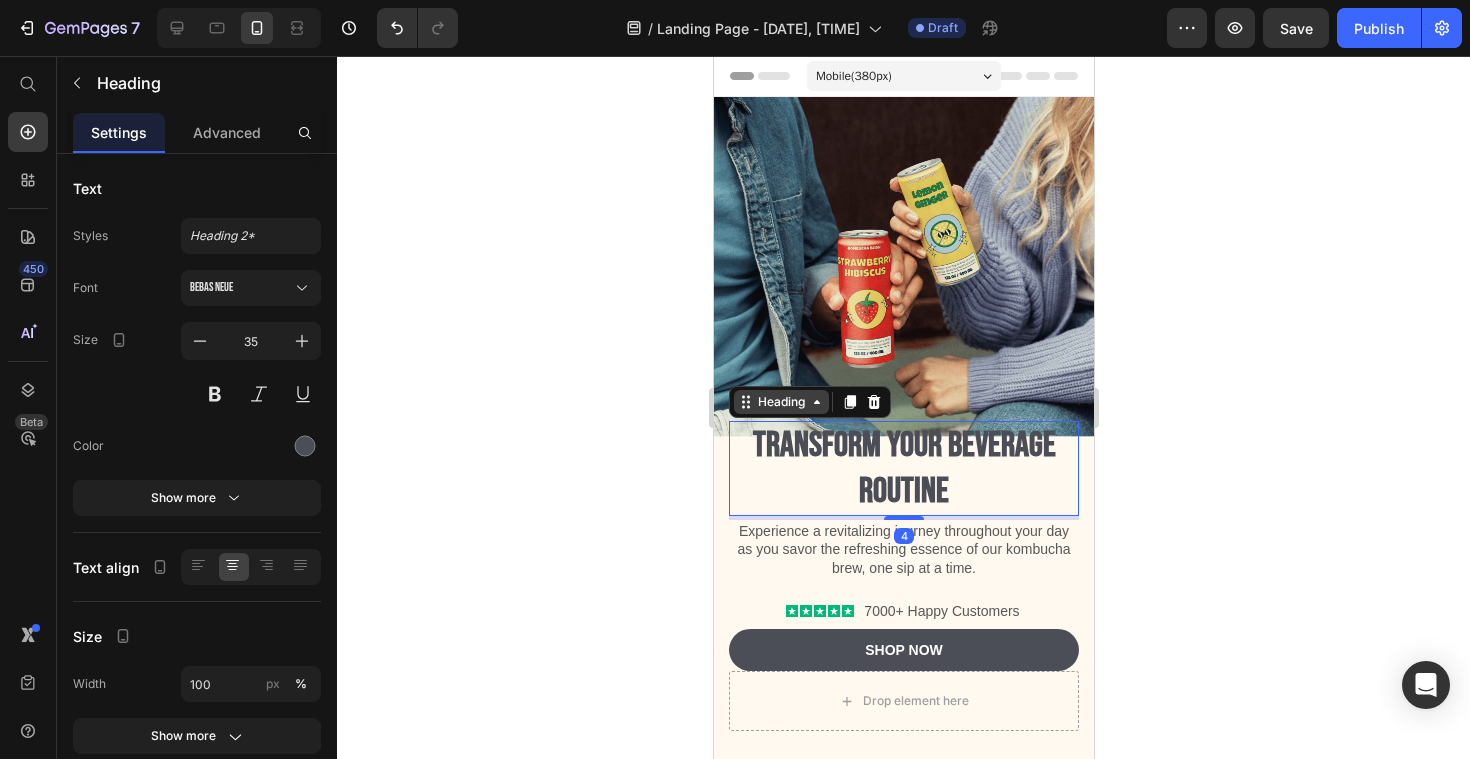 click 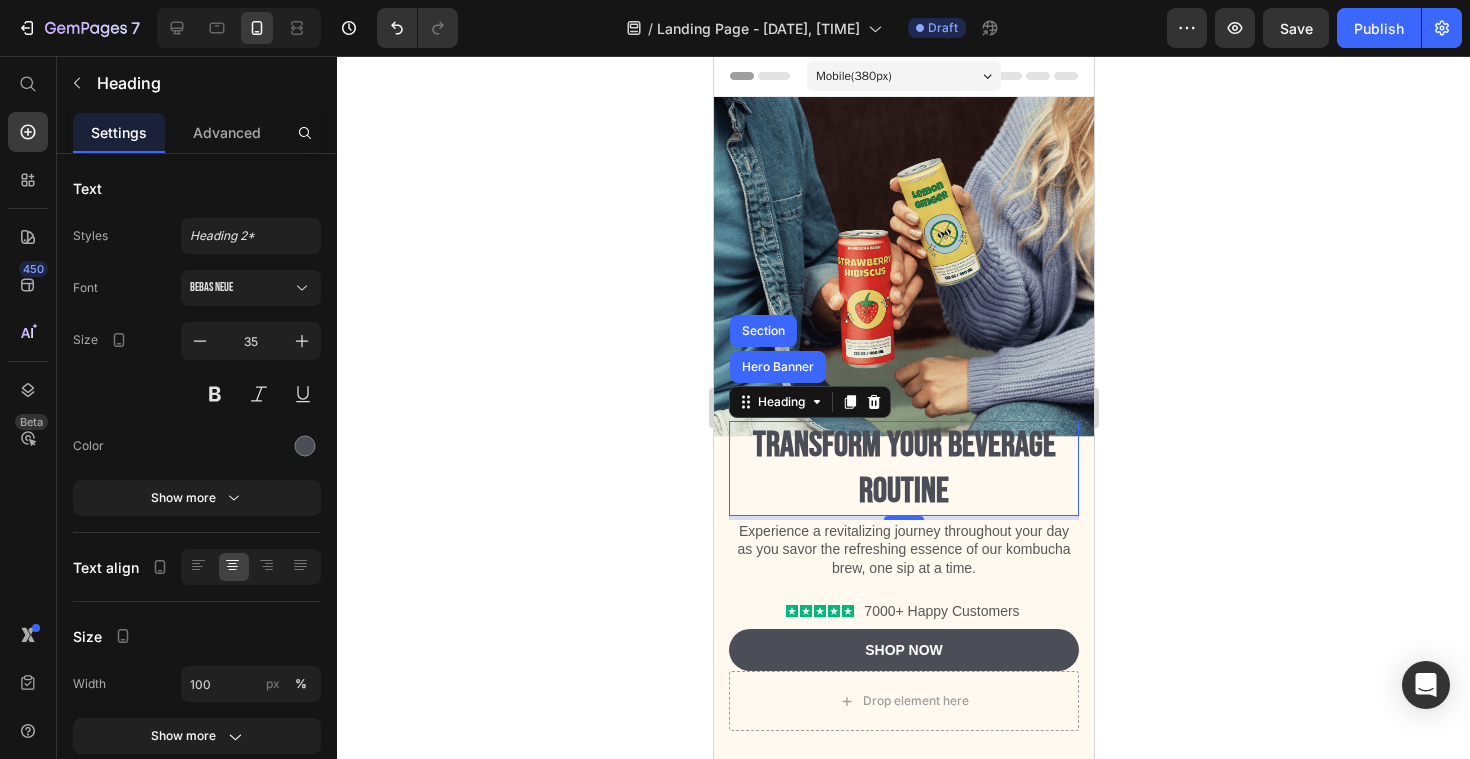 click on "Transform Your Beverage Routine" at bounding box center [903, 468] 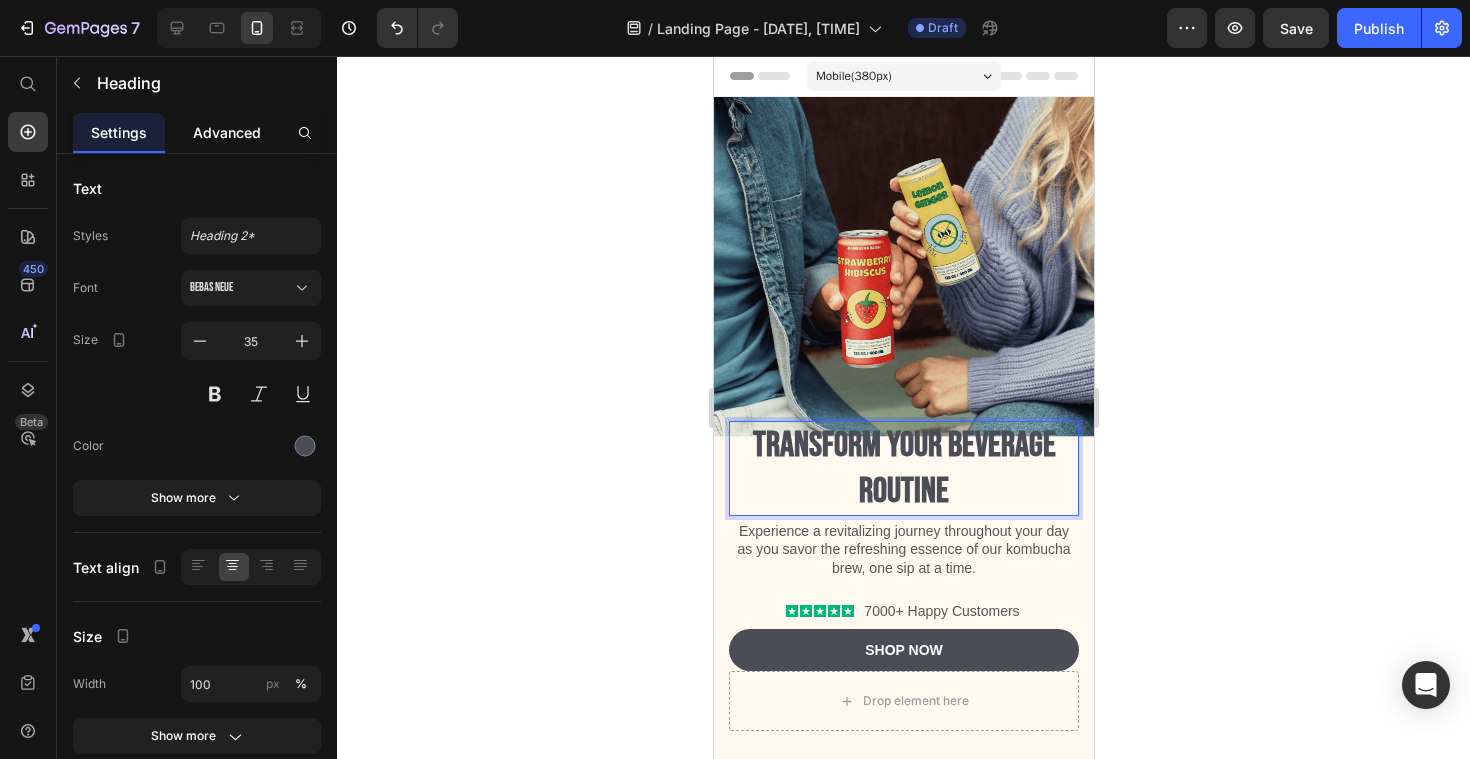 click on "Advanced" at bounding box center [227, 132] 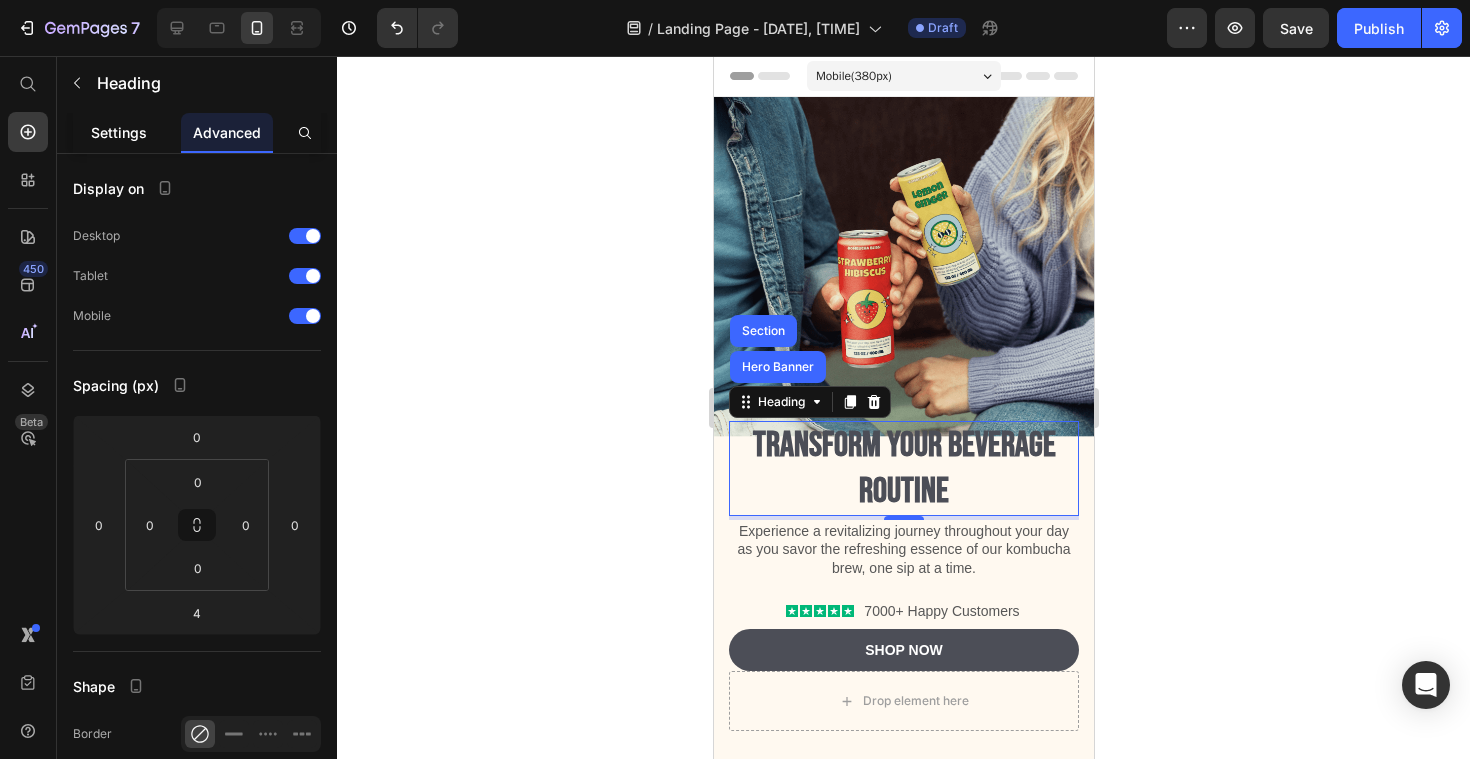 click on "Settings" at bounding box center (119, 132) 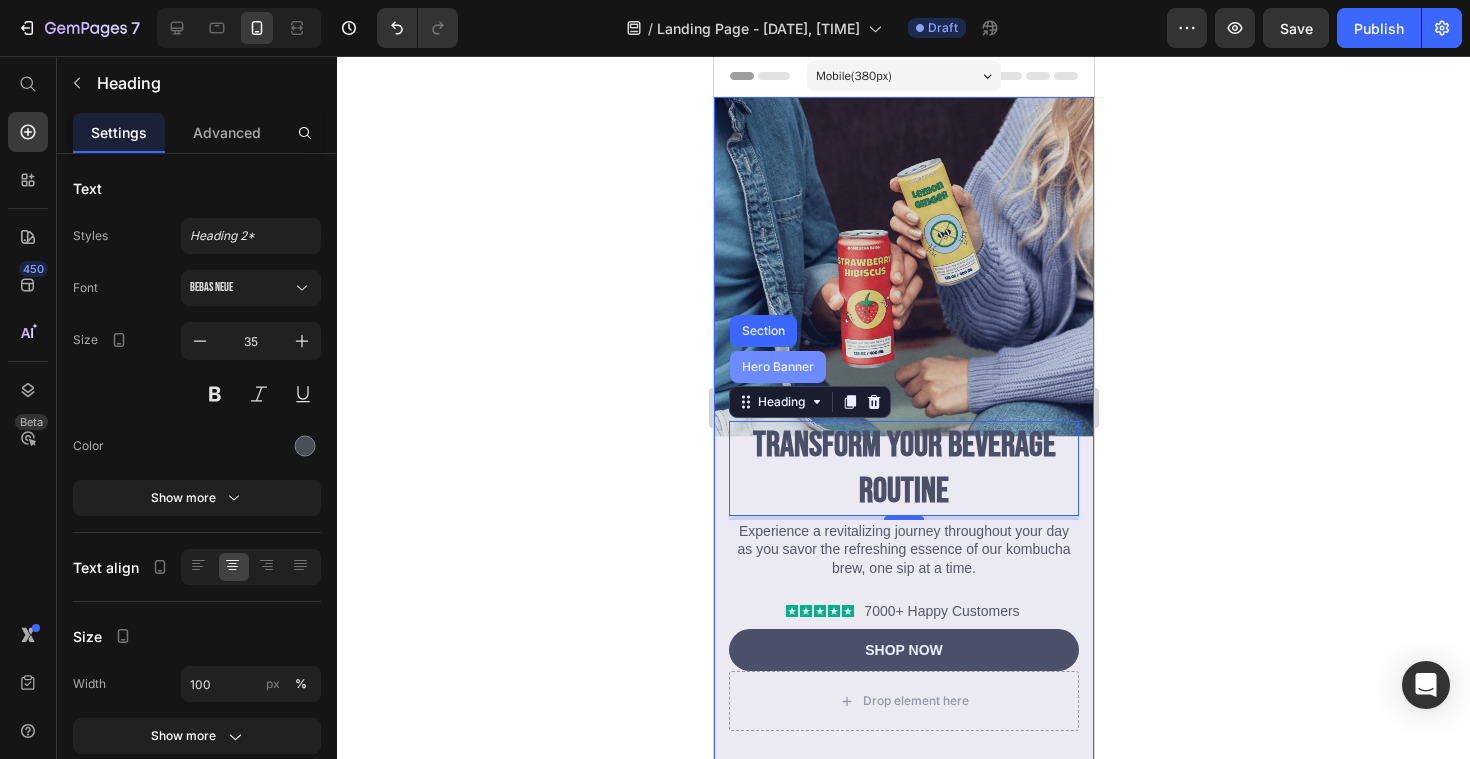 click on "Hero Banner" at bounding box center [777, 367] 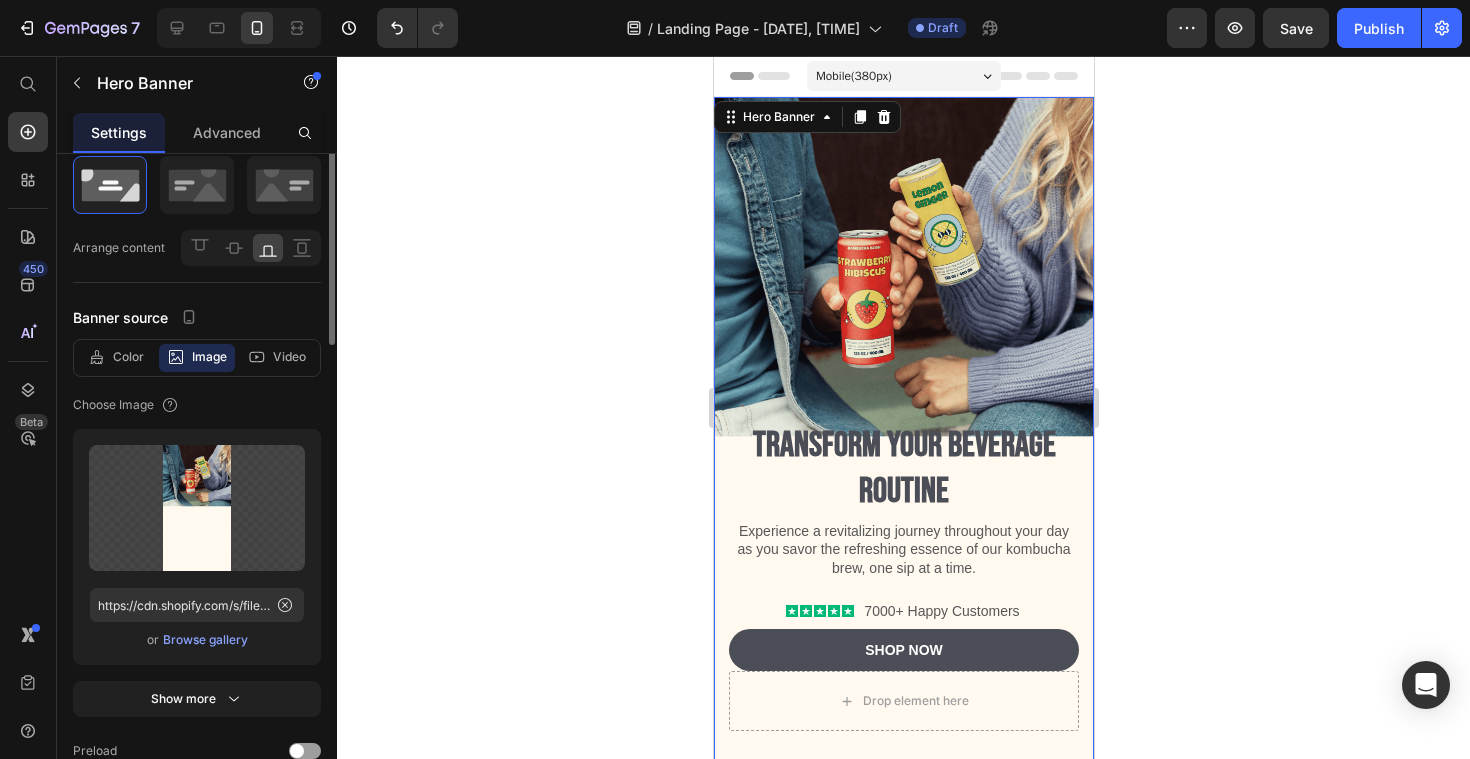 scroll, scrollTop: 0, scrollLeft: 0, axis: both 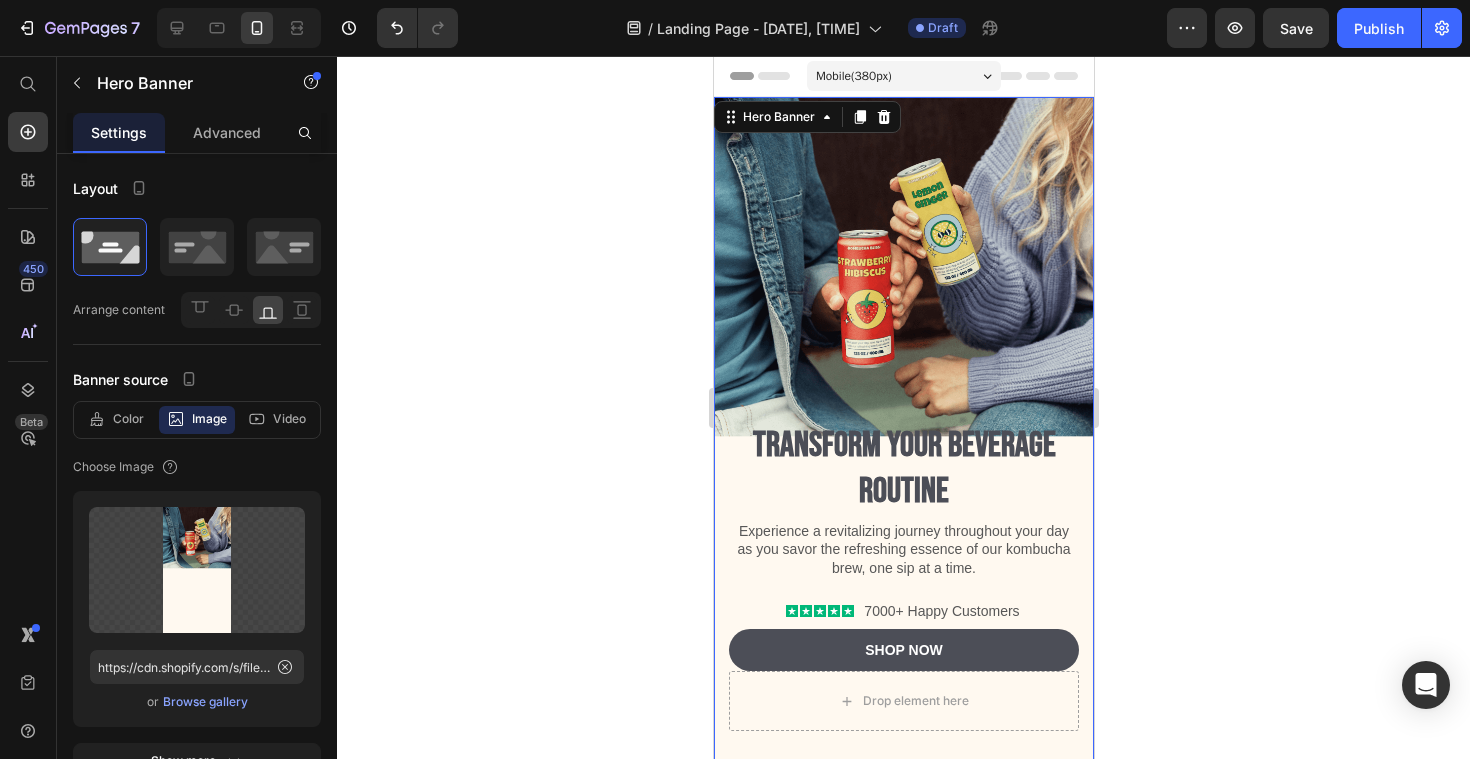 click at bounding box center [903, 445] 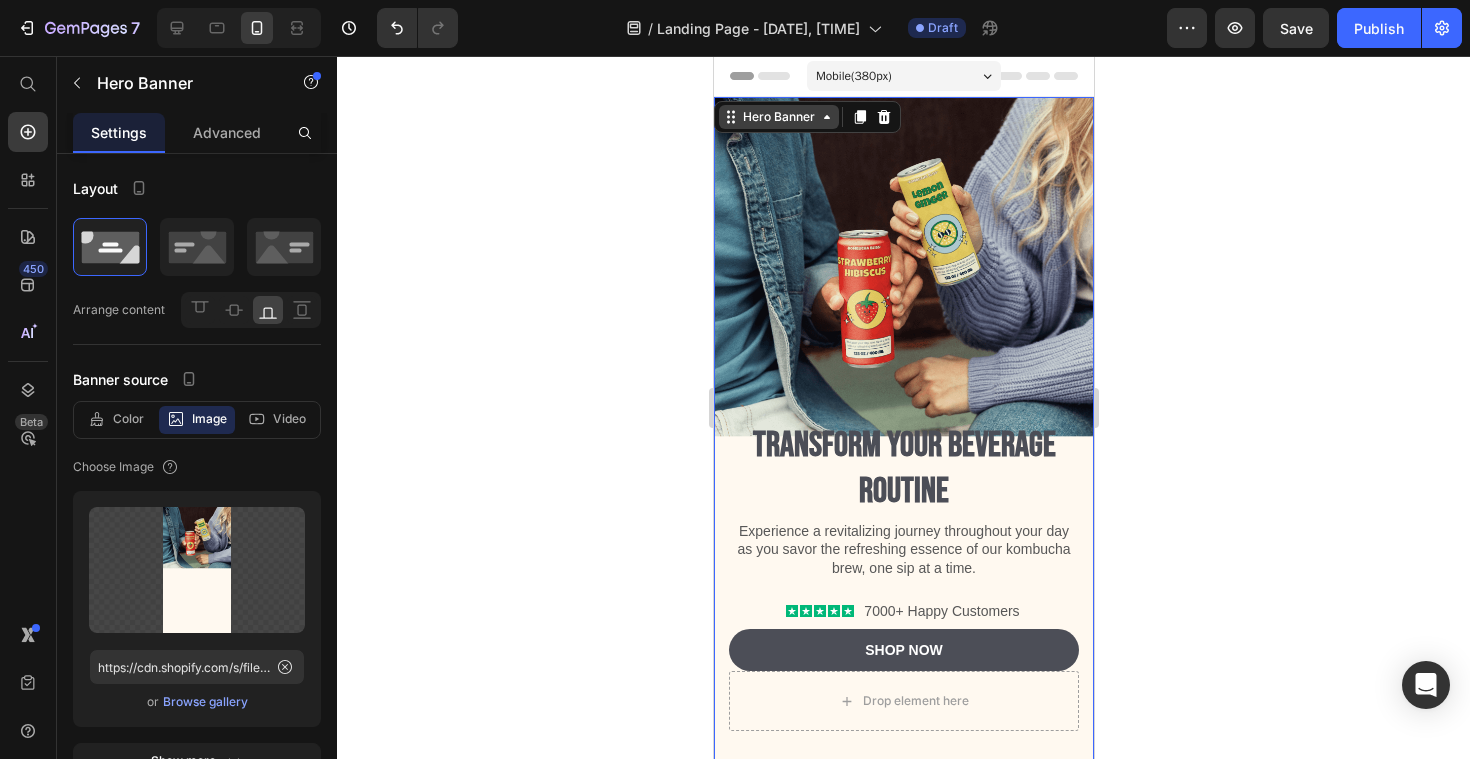 click on "Hero Banner" at bounding box center (778, 117) 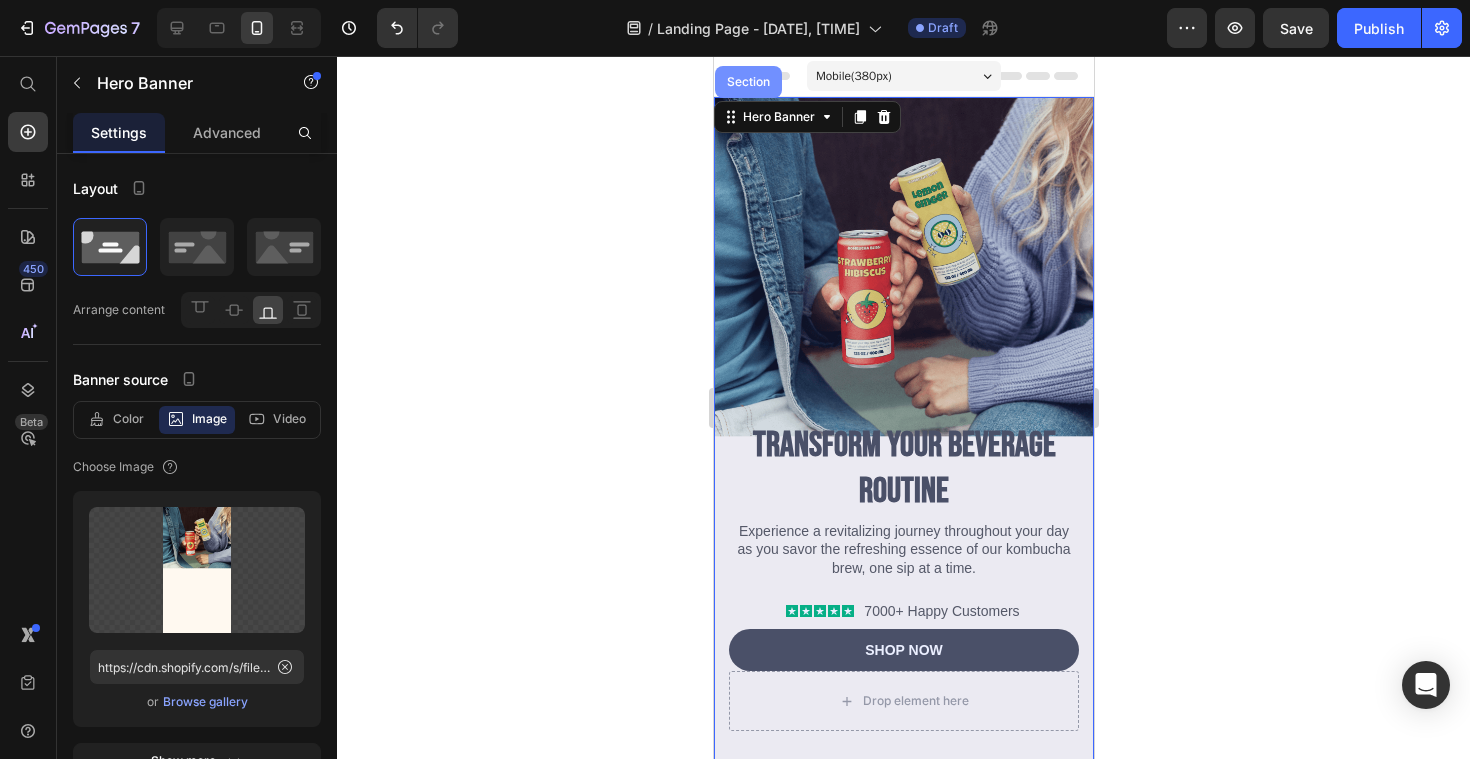 click on "Section" at bounding box center (747, 82) 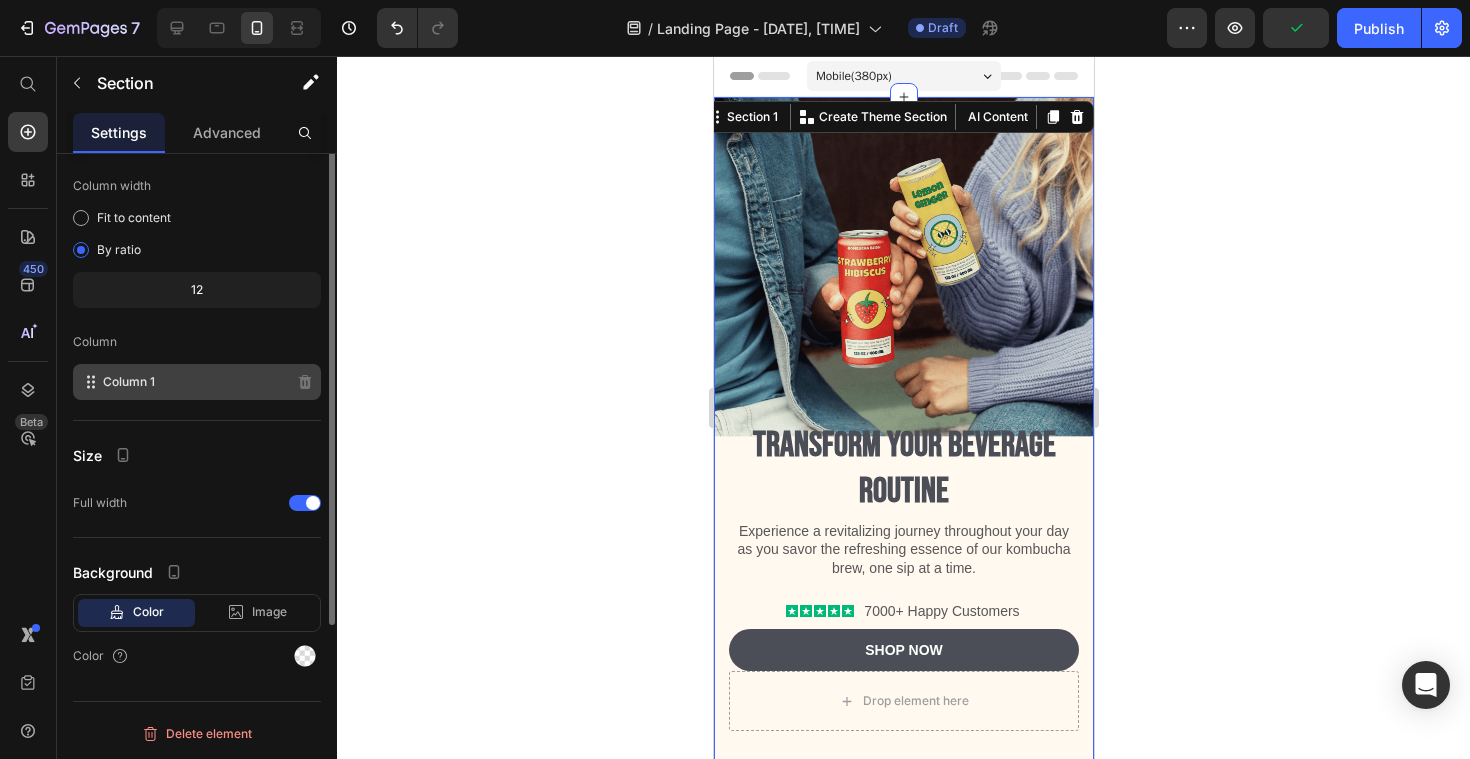 scroll, scrollTop: 0, scrollLeft: 0, axis: both 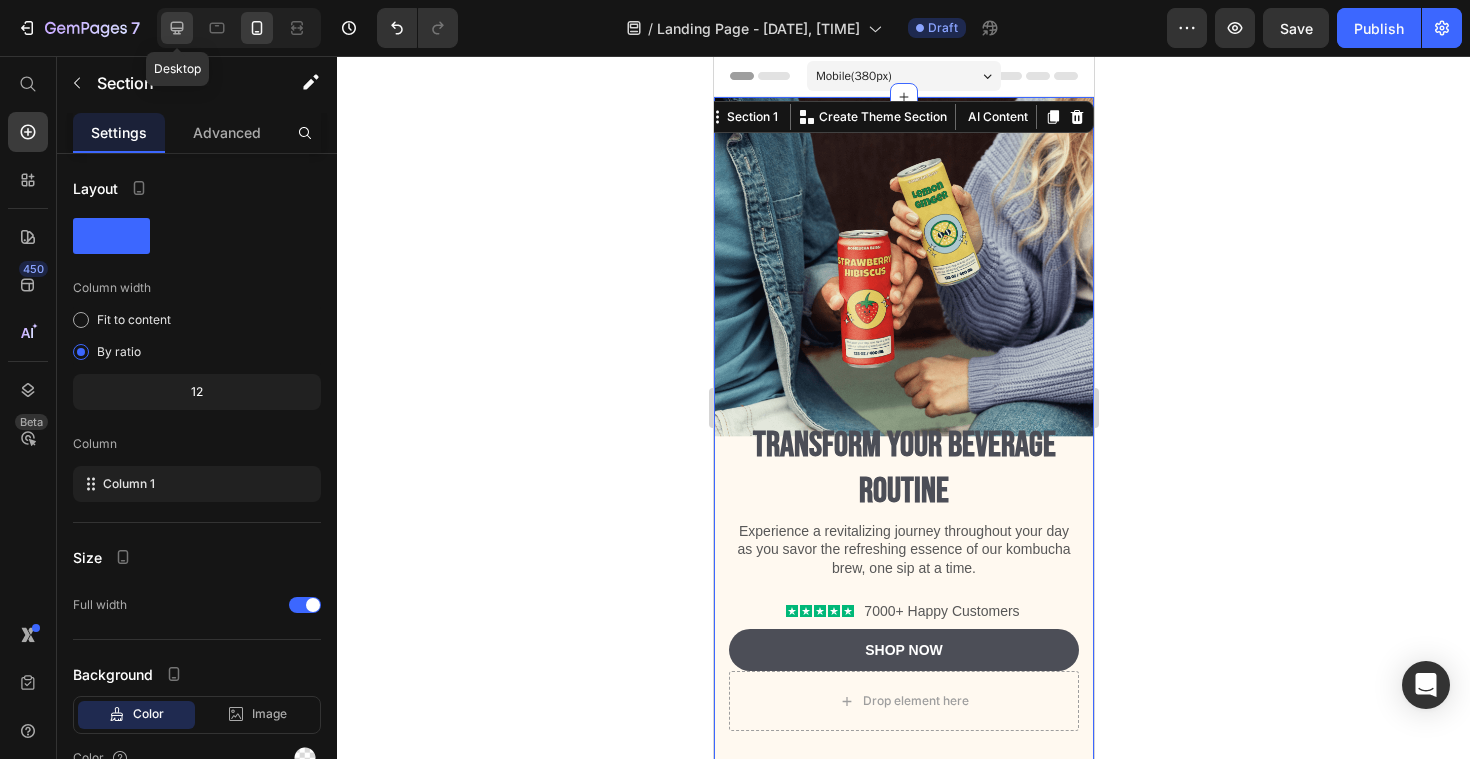 click 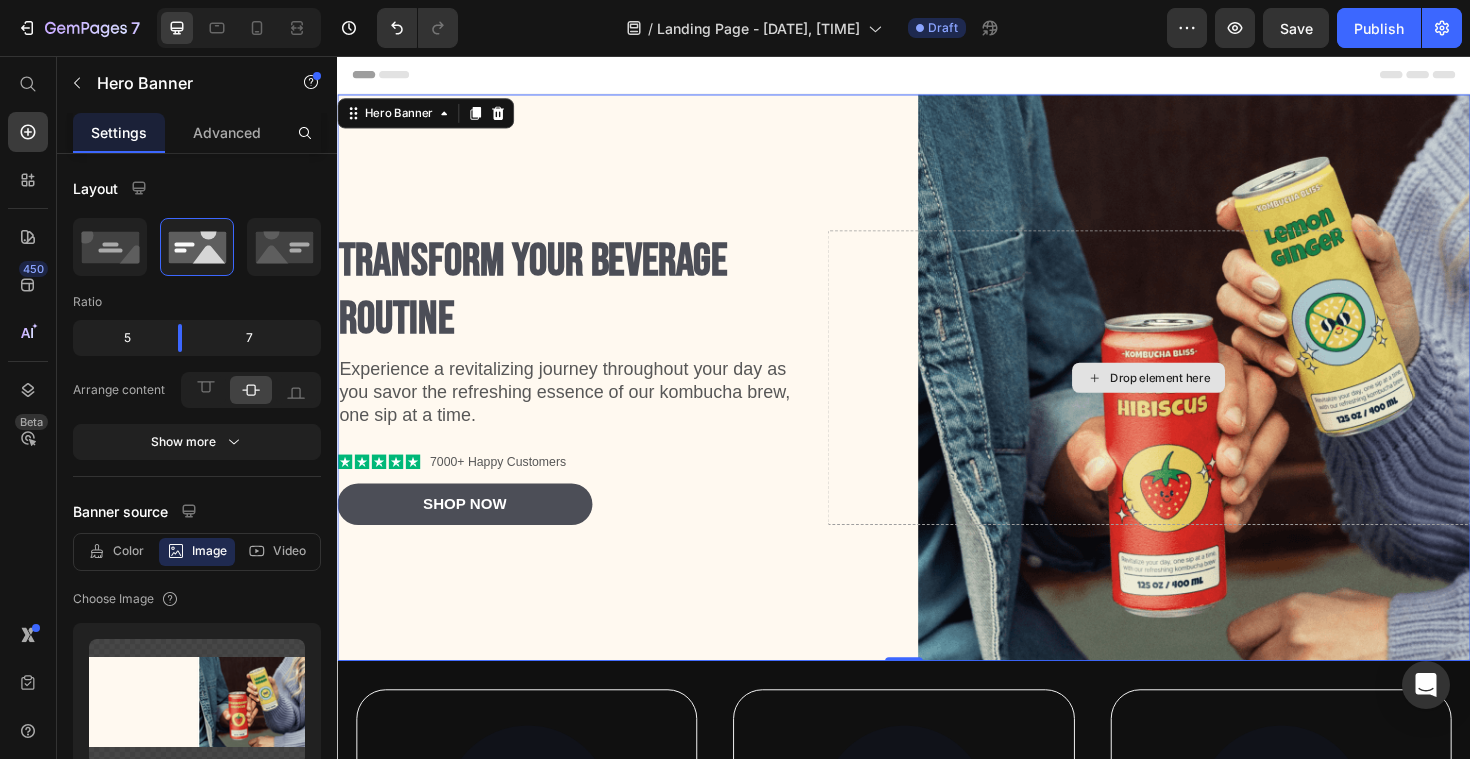 click on "Drop element here" at bounding box center (1196, 397) 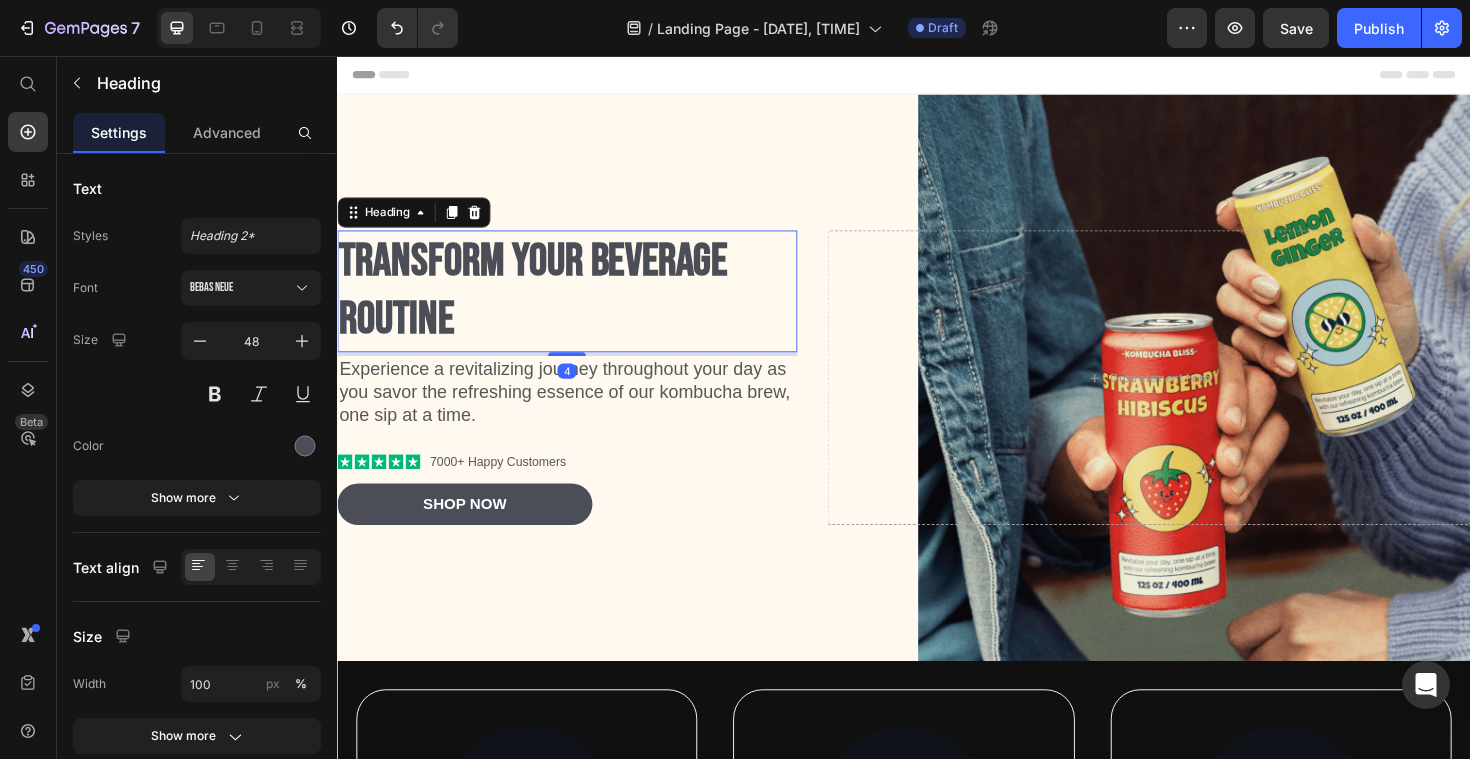 click on "Transform Your Beverage Routine" at bounding box center [580, 305] 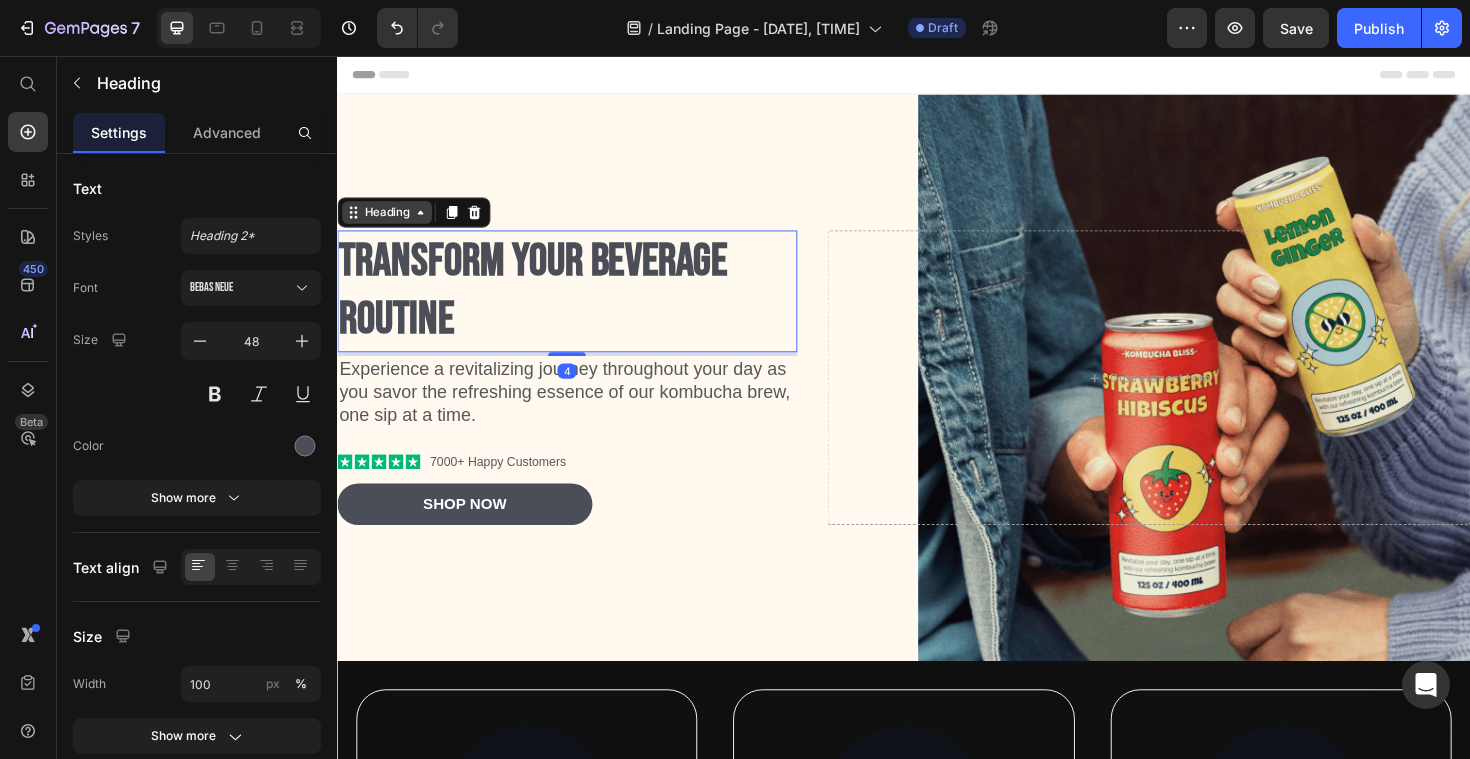 click on "Heading" at bounding box center (389, 222) 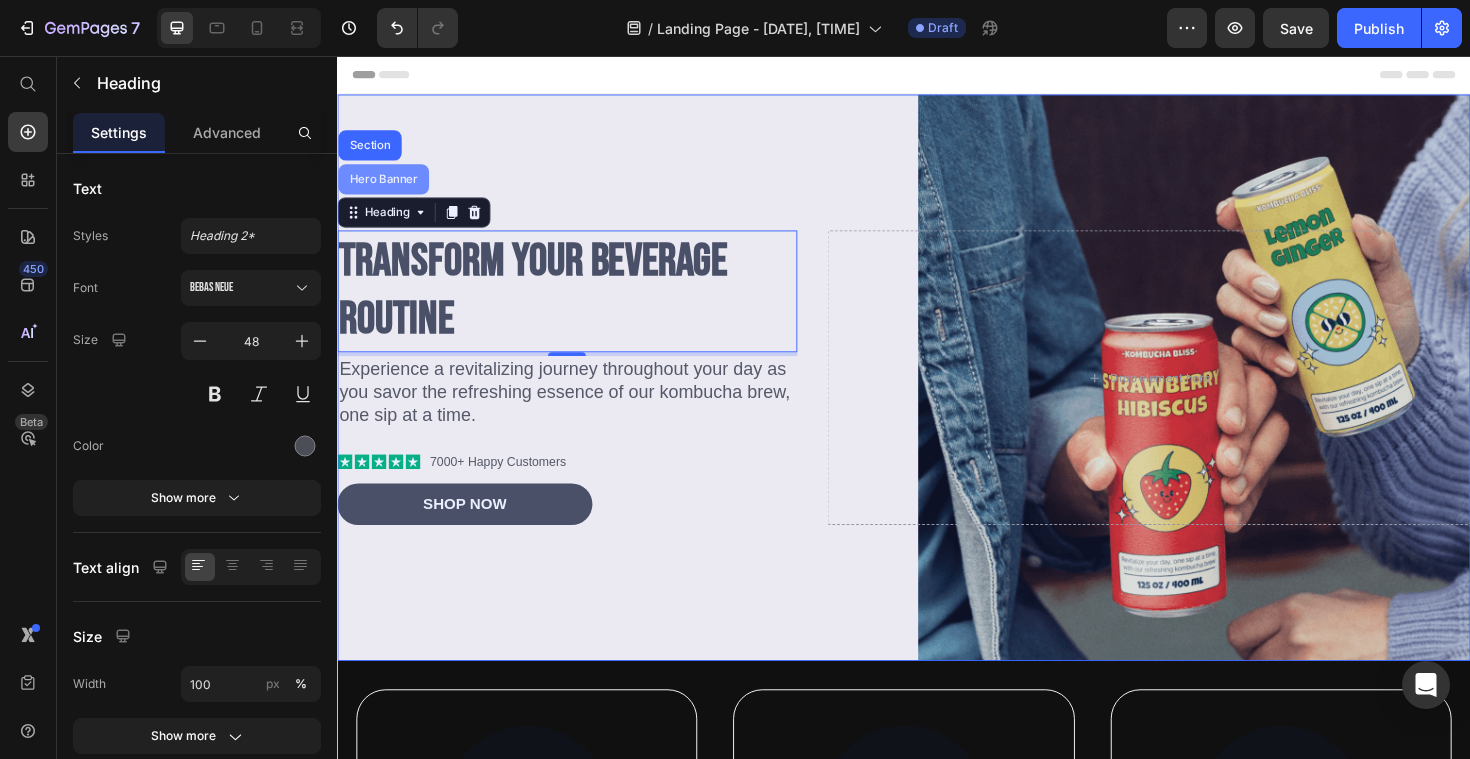 click on "Hero Banner" at bounding box center [386, 187] 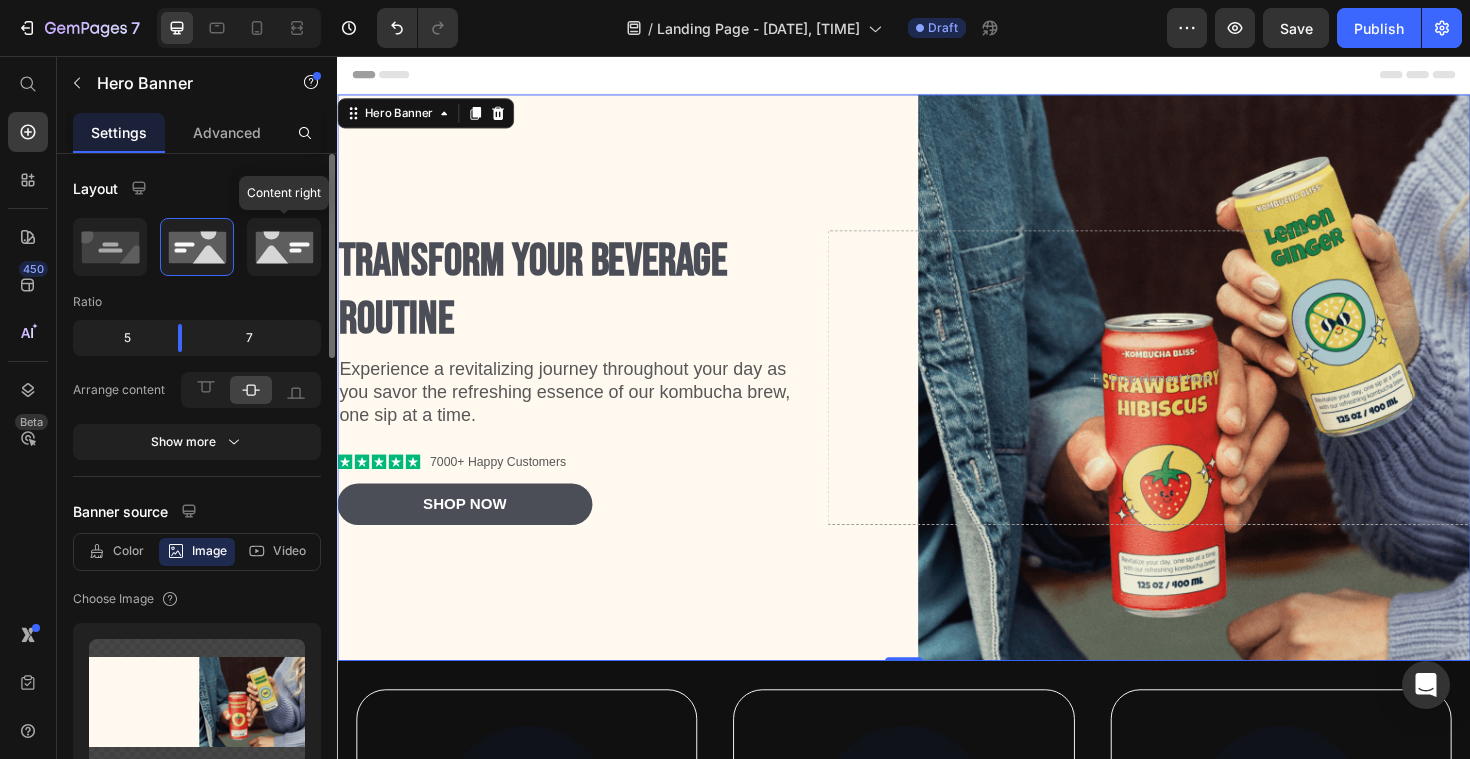 click 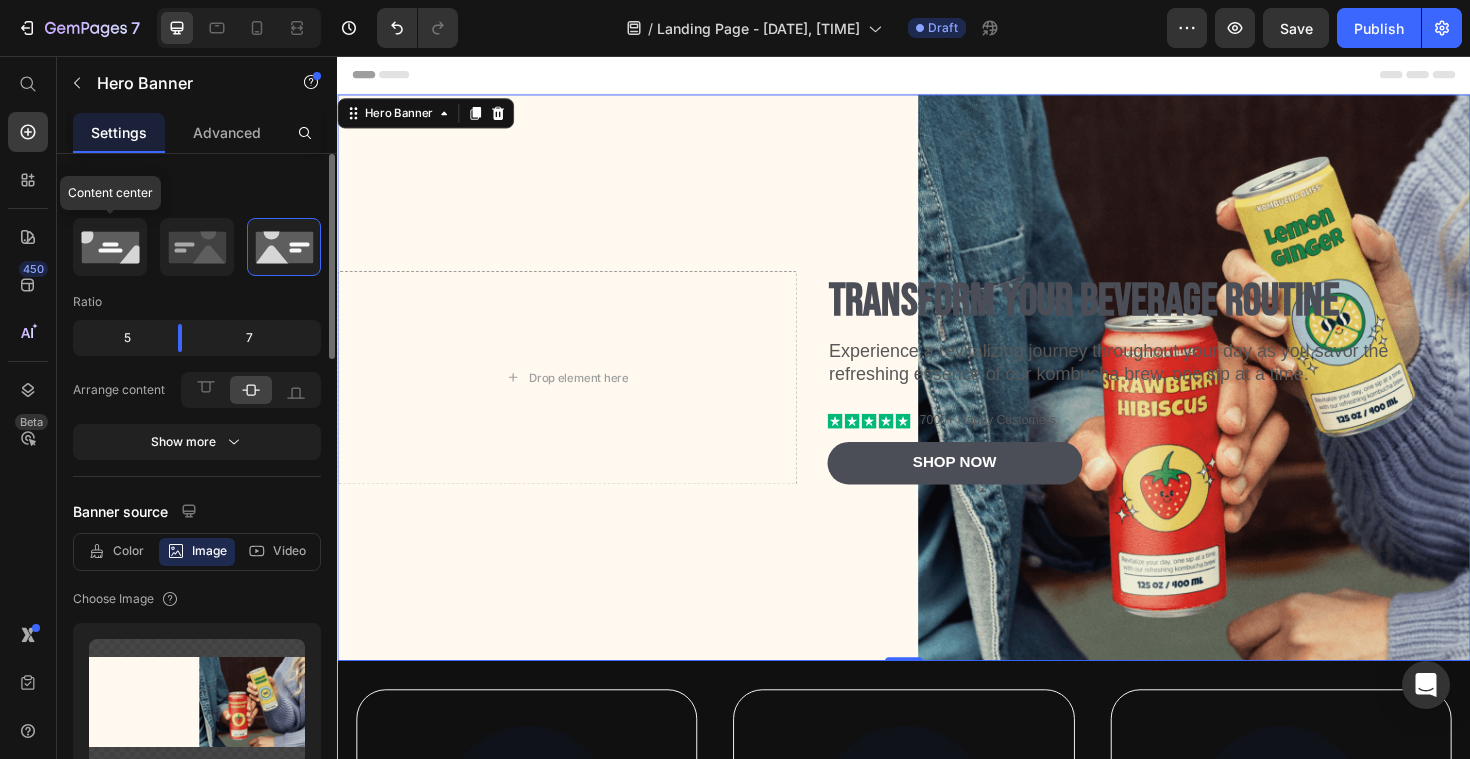 click 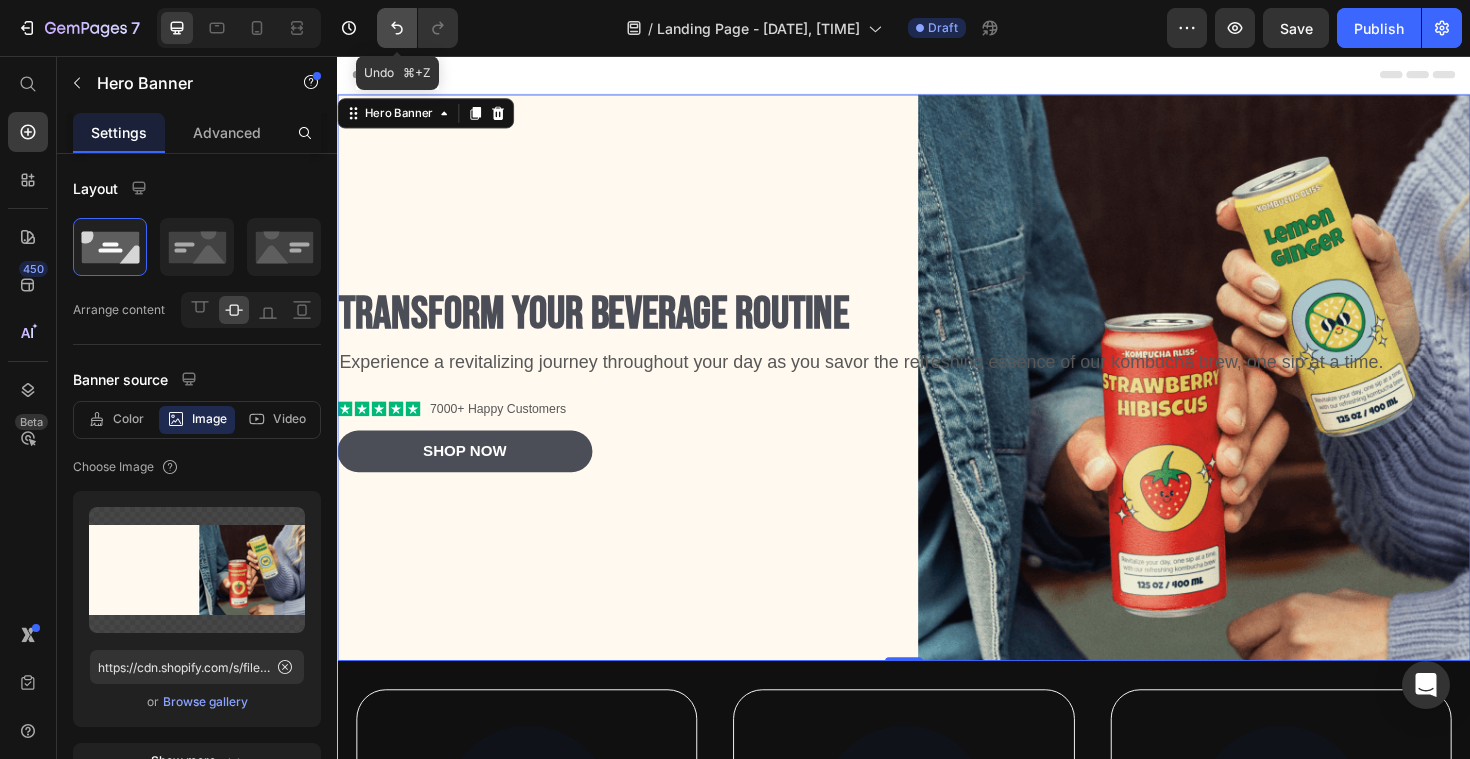 click 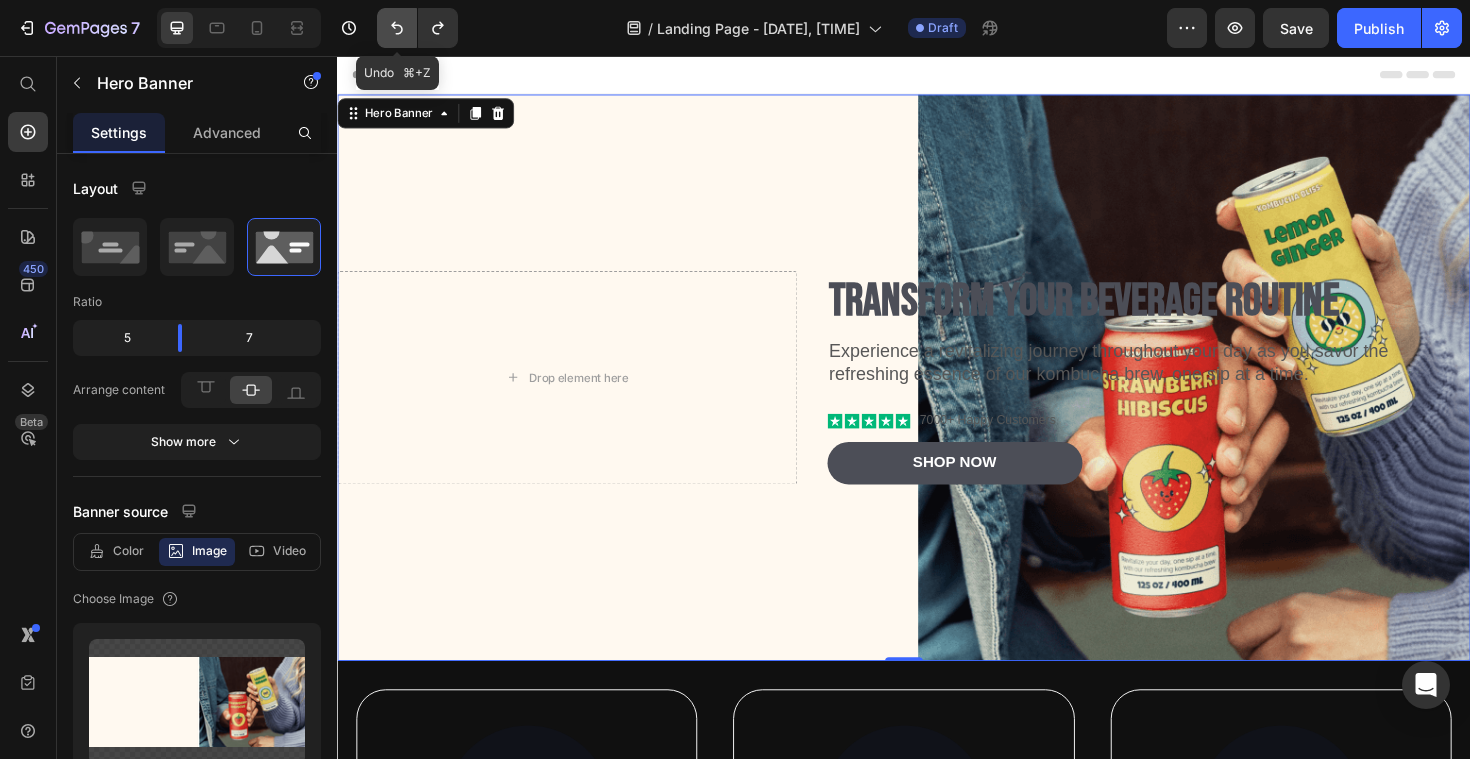 click 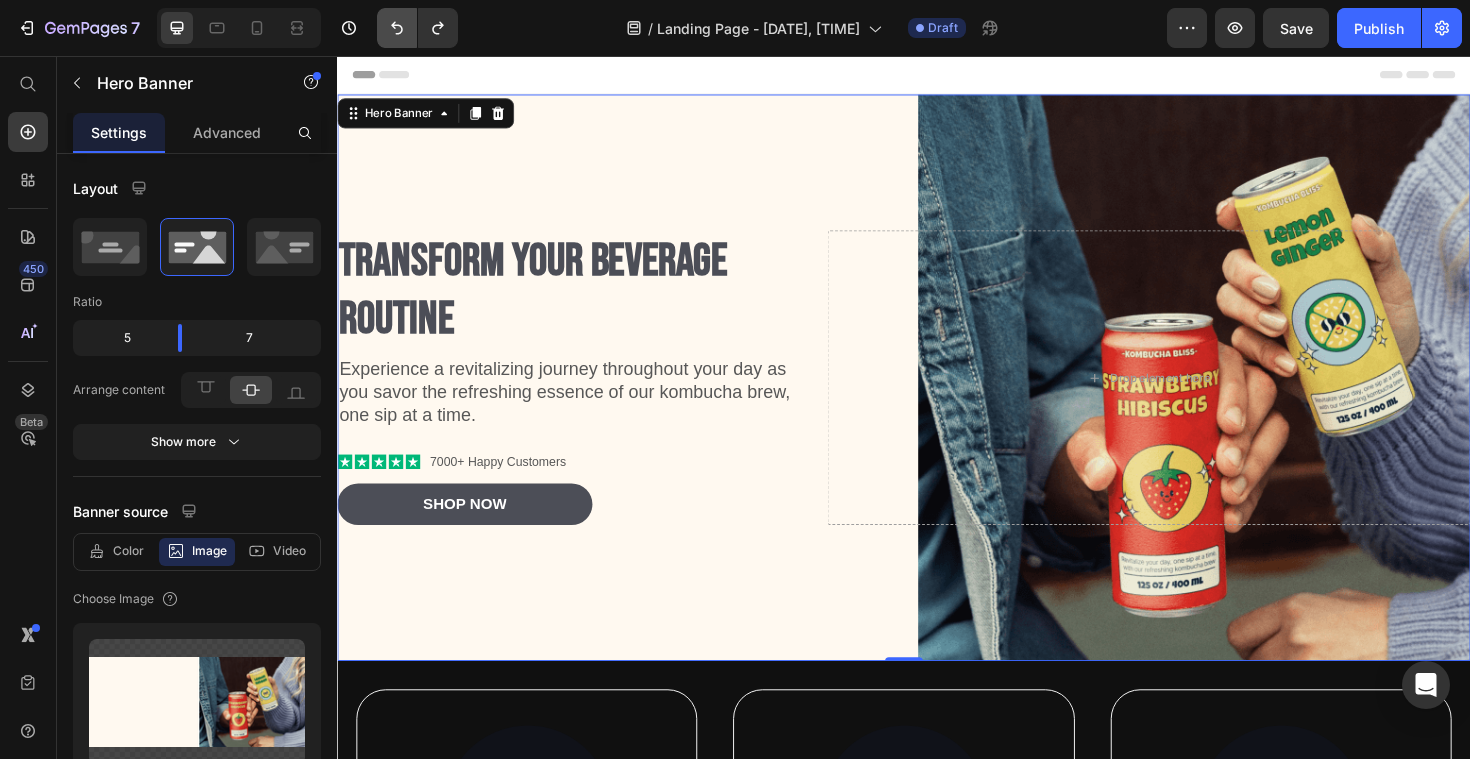 click 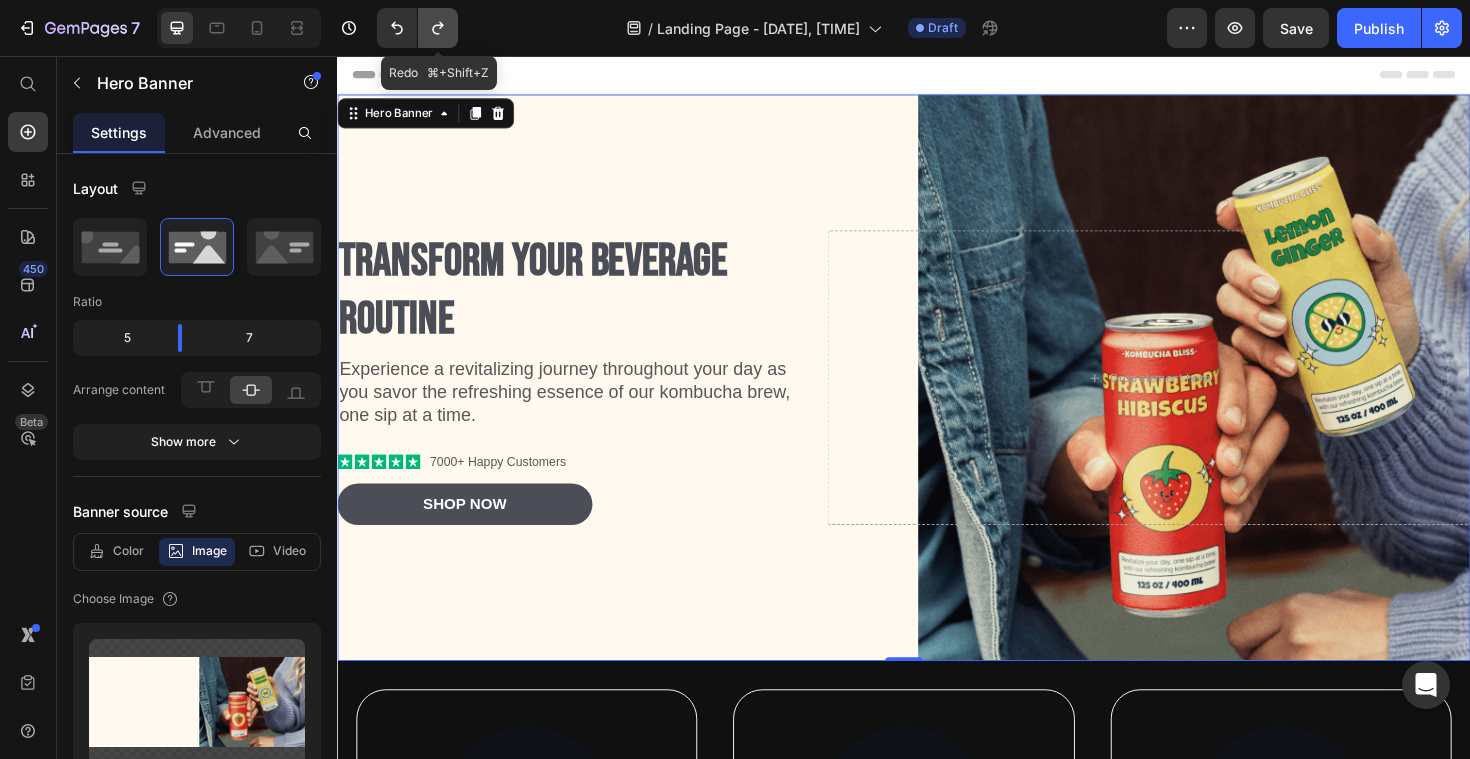 click 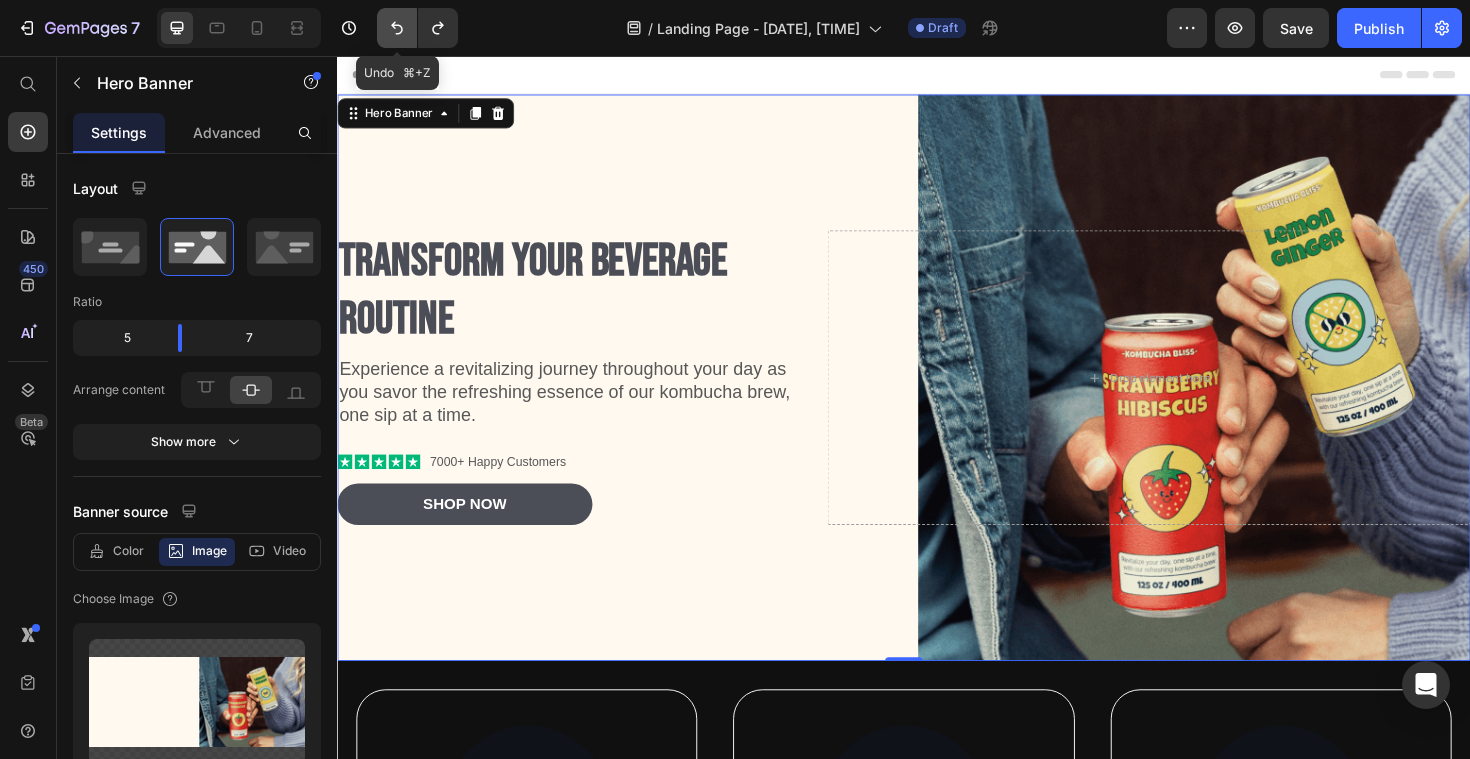 click 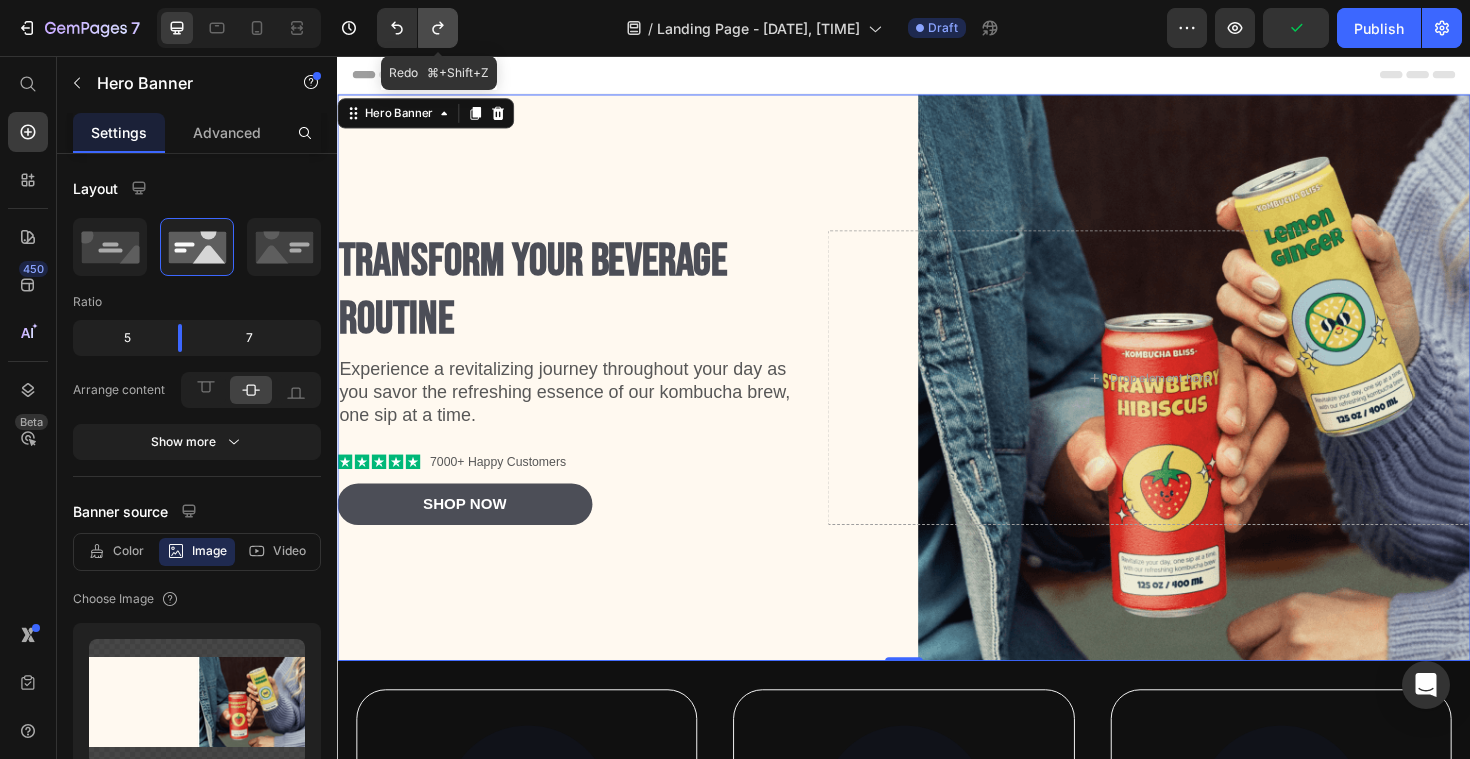 click 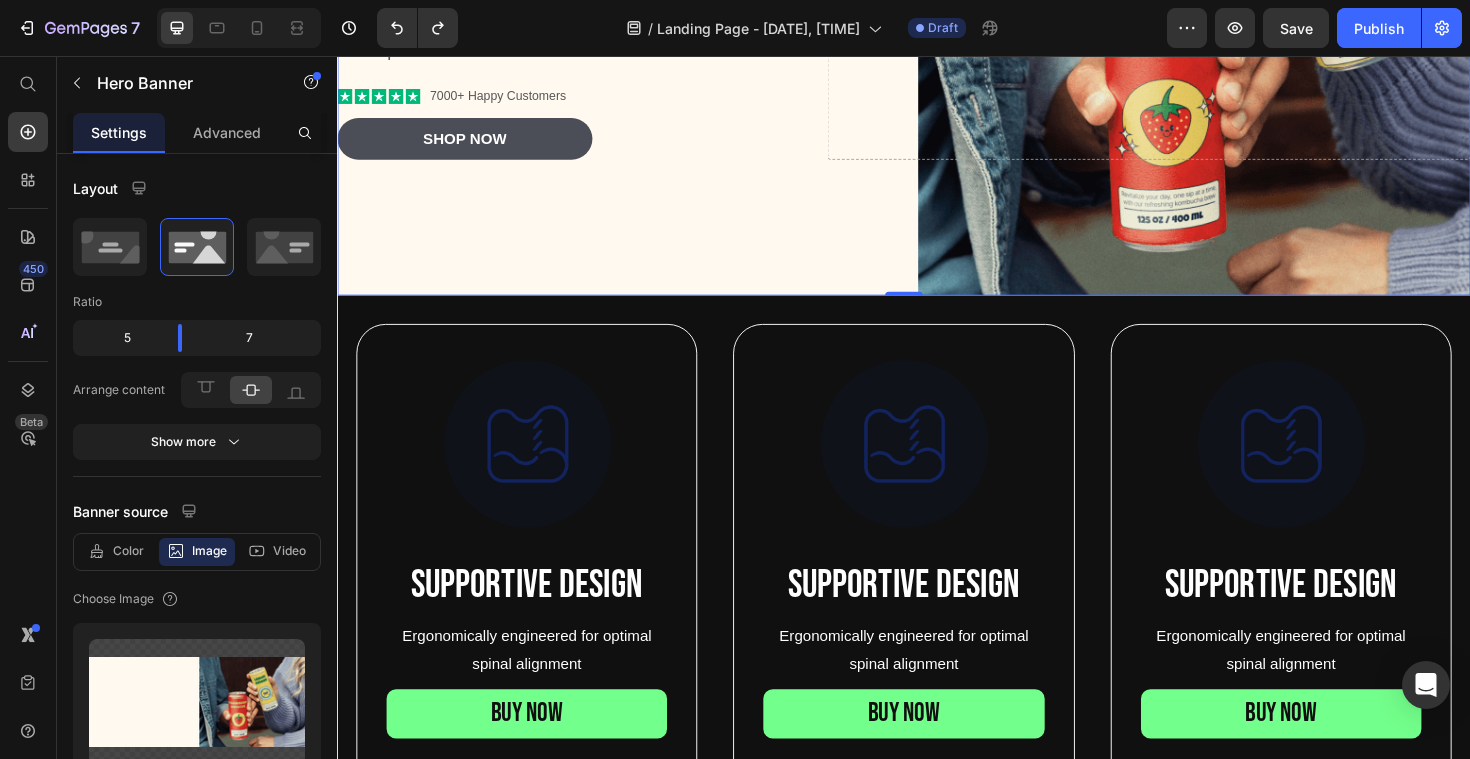 scroll, scrollTop: 4, scrollLeft: 0, axis: vertical 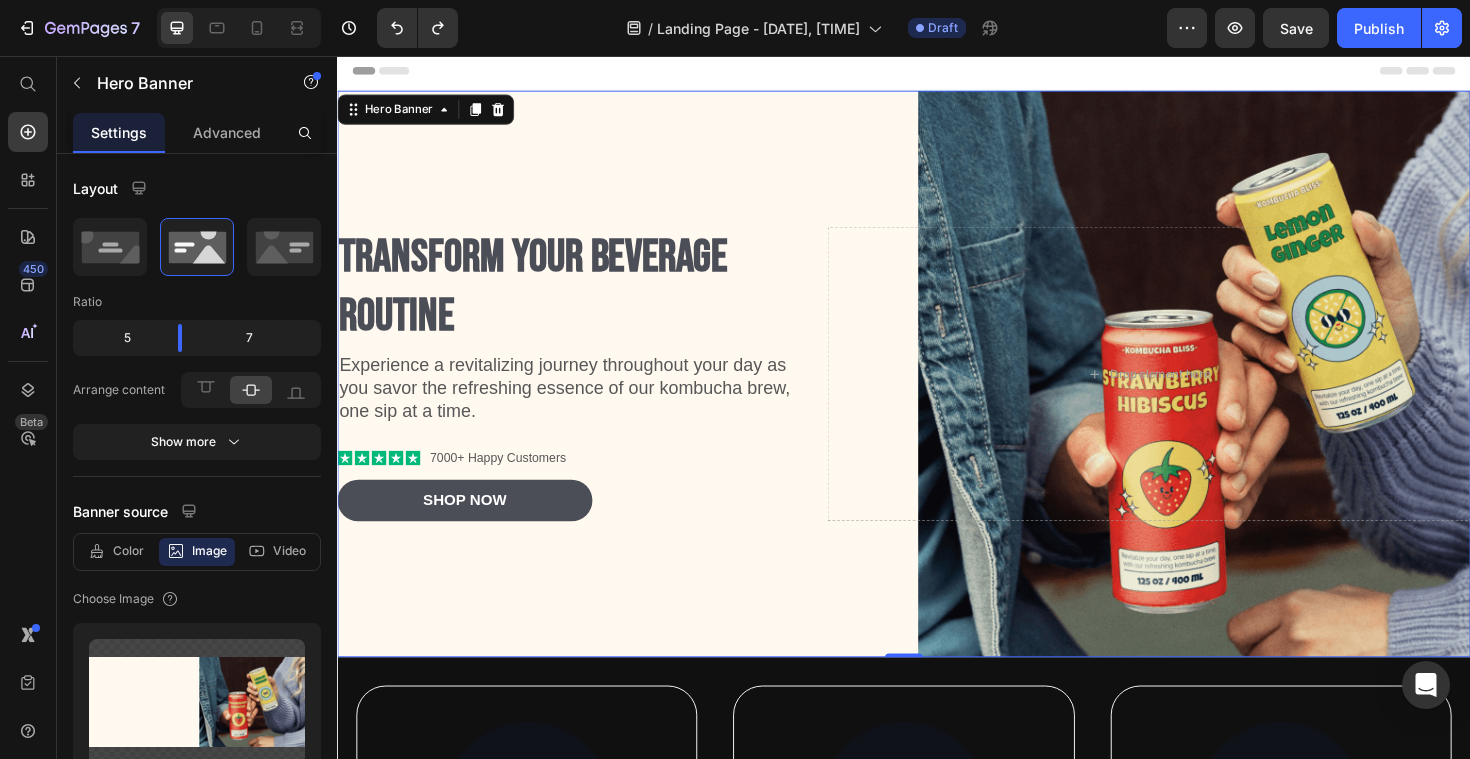click at bounding box center (937, 393) 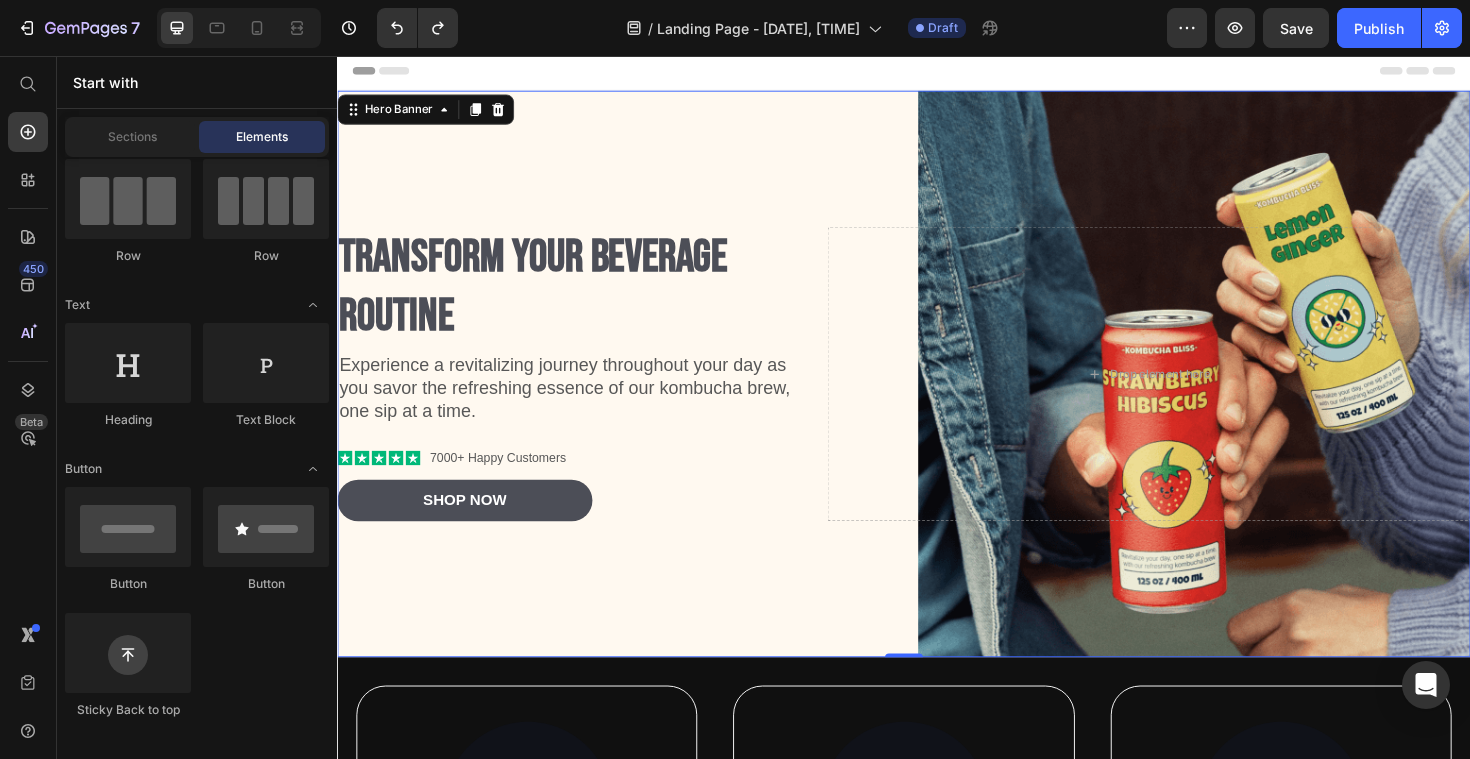 click on "Header" at bounding box center [937, 72] 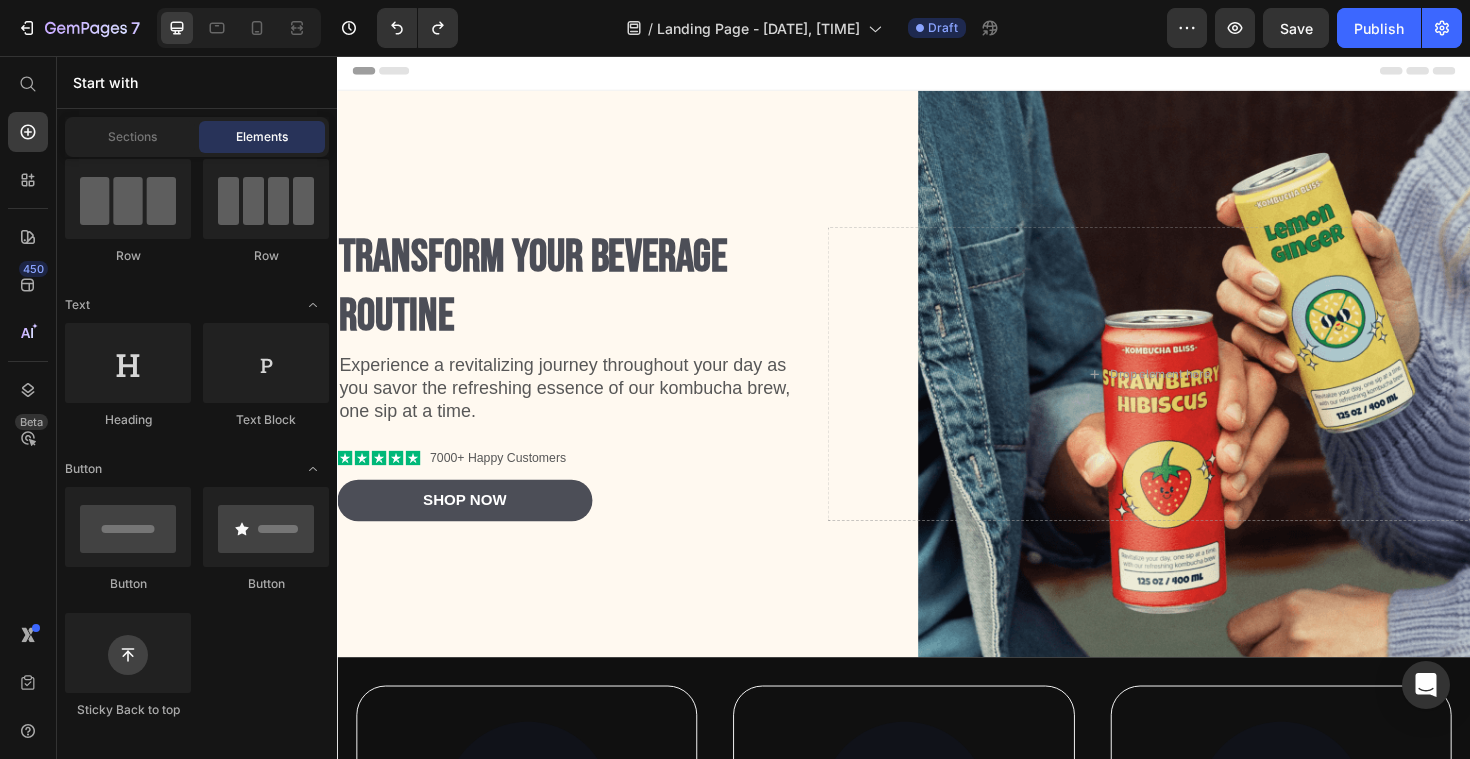click at bounding box center (937, 393) 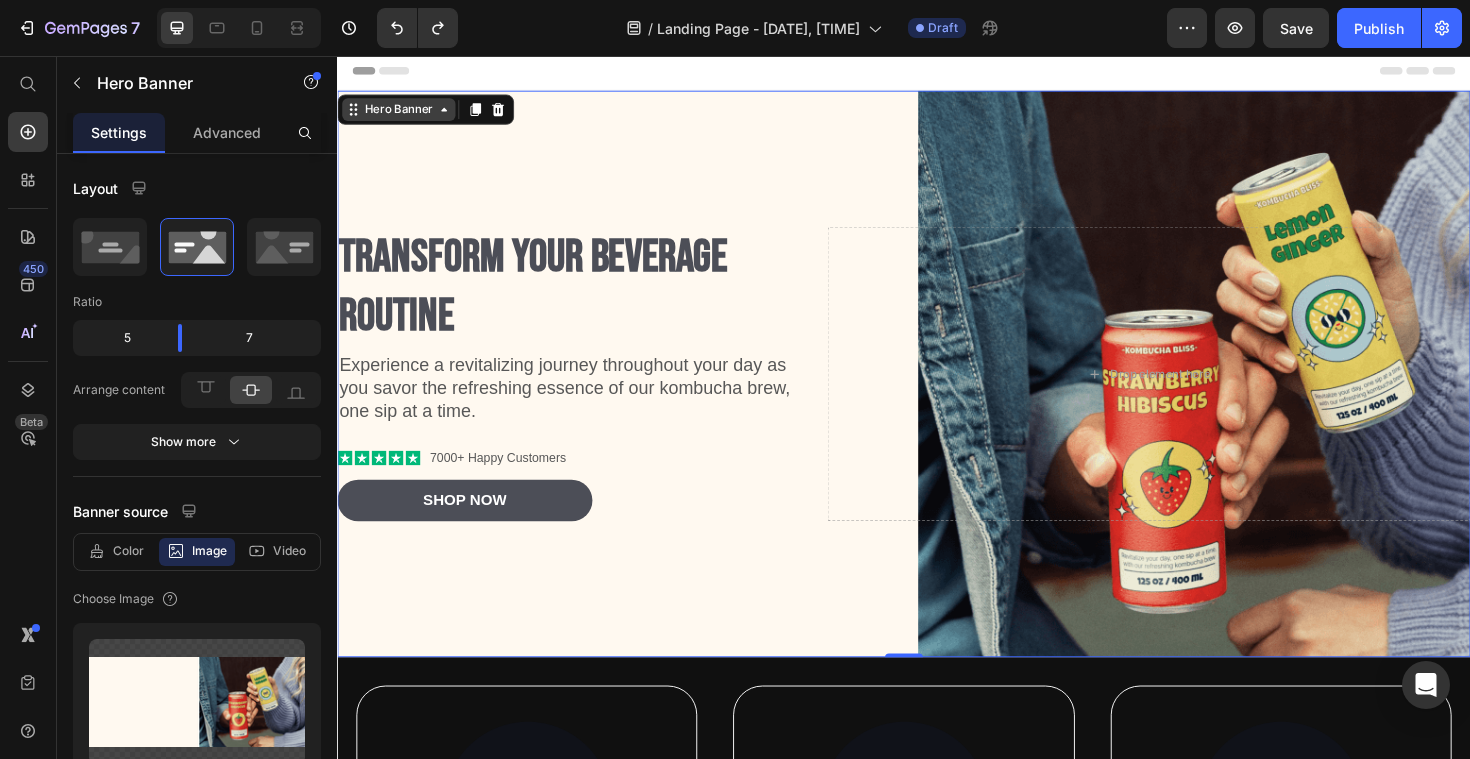 click on "Hero Banner" at bounding box center [402, 113] 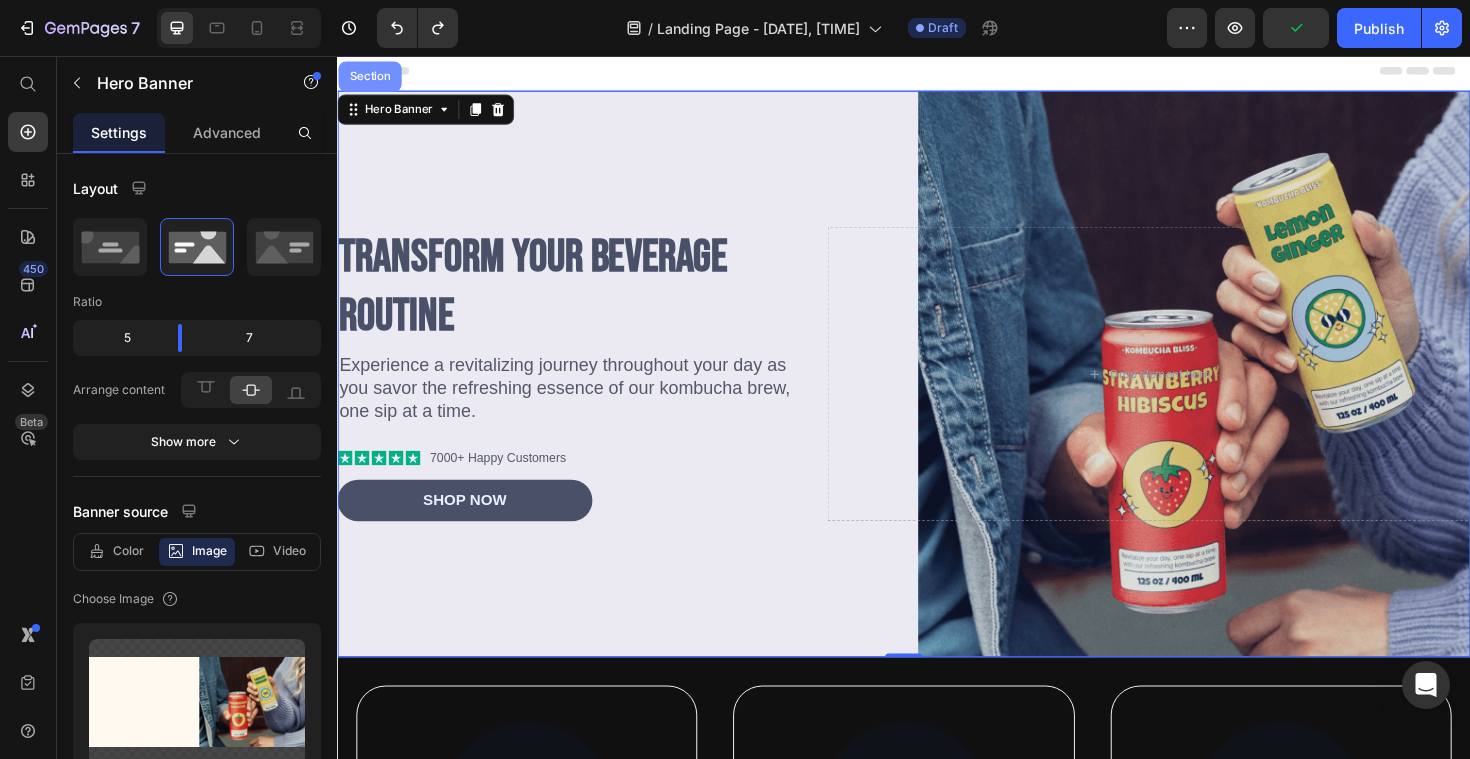 click on "Section" at bounding box center (371, 78) 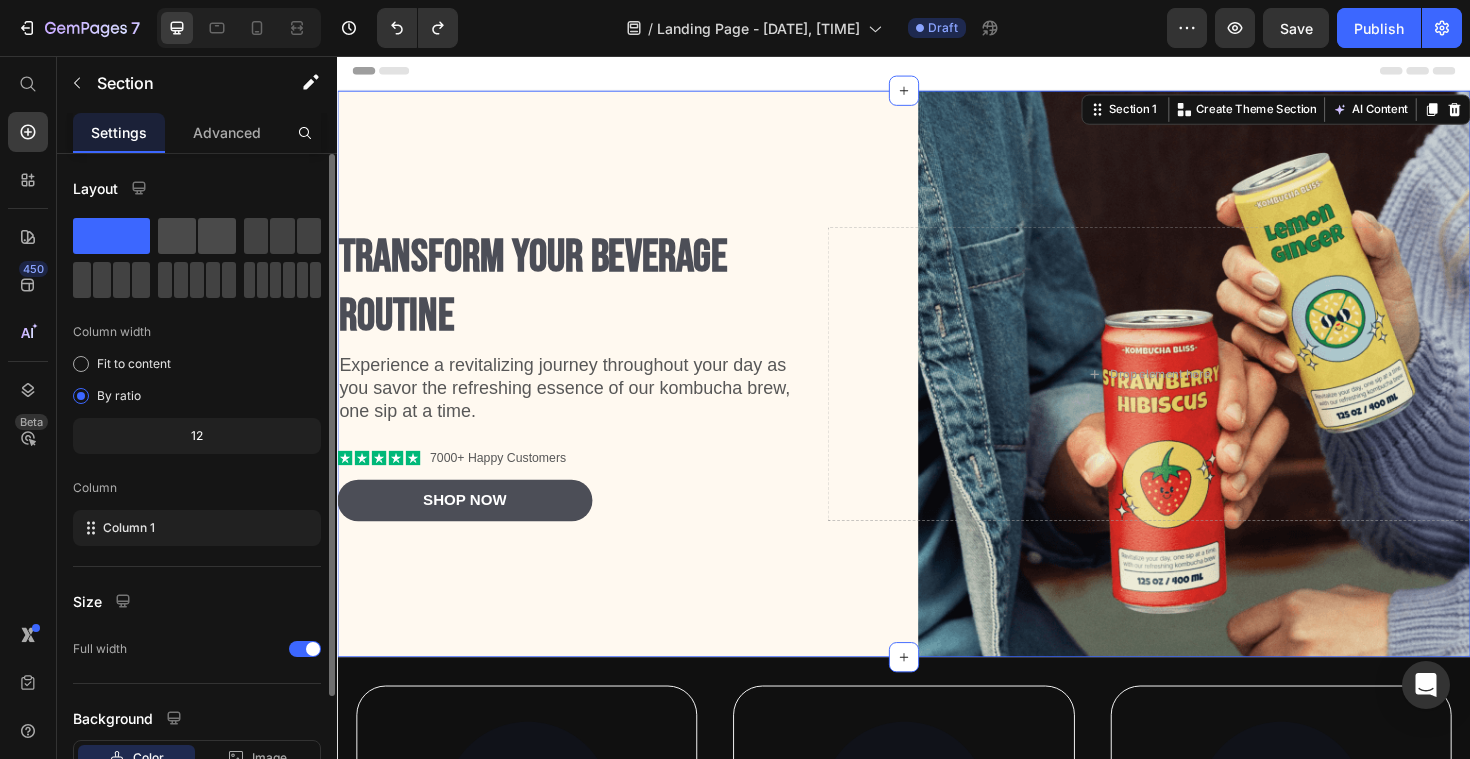 click 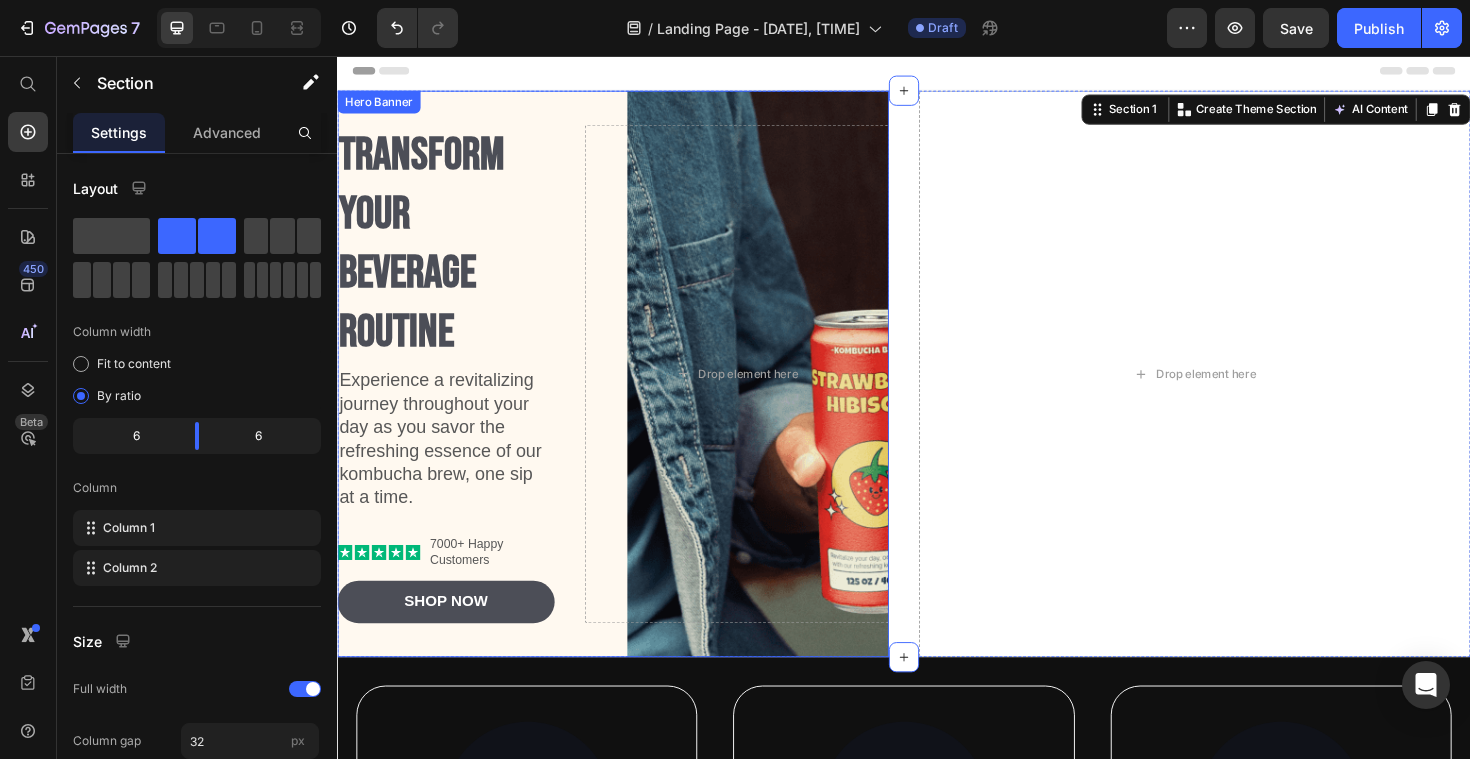 click on "Transform Your Beverage Routine Heading Experience a revitalizing journey throughout your day as you savor the refreshing essence of our kombucha brew, one sip at a time. Text Block
Icon
Icon
Icon
Icon
Icon Icon List 7000+ Happy Customers Text Block Row Shop Now Button
Drop element here" at bounding box center (629, 393) 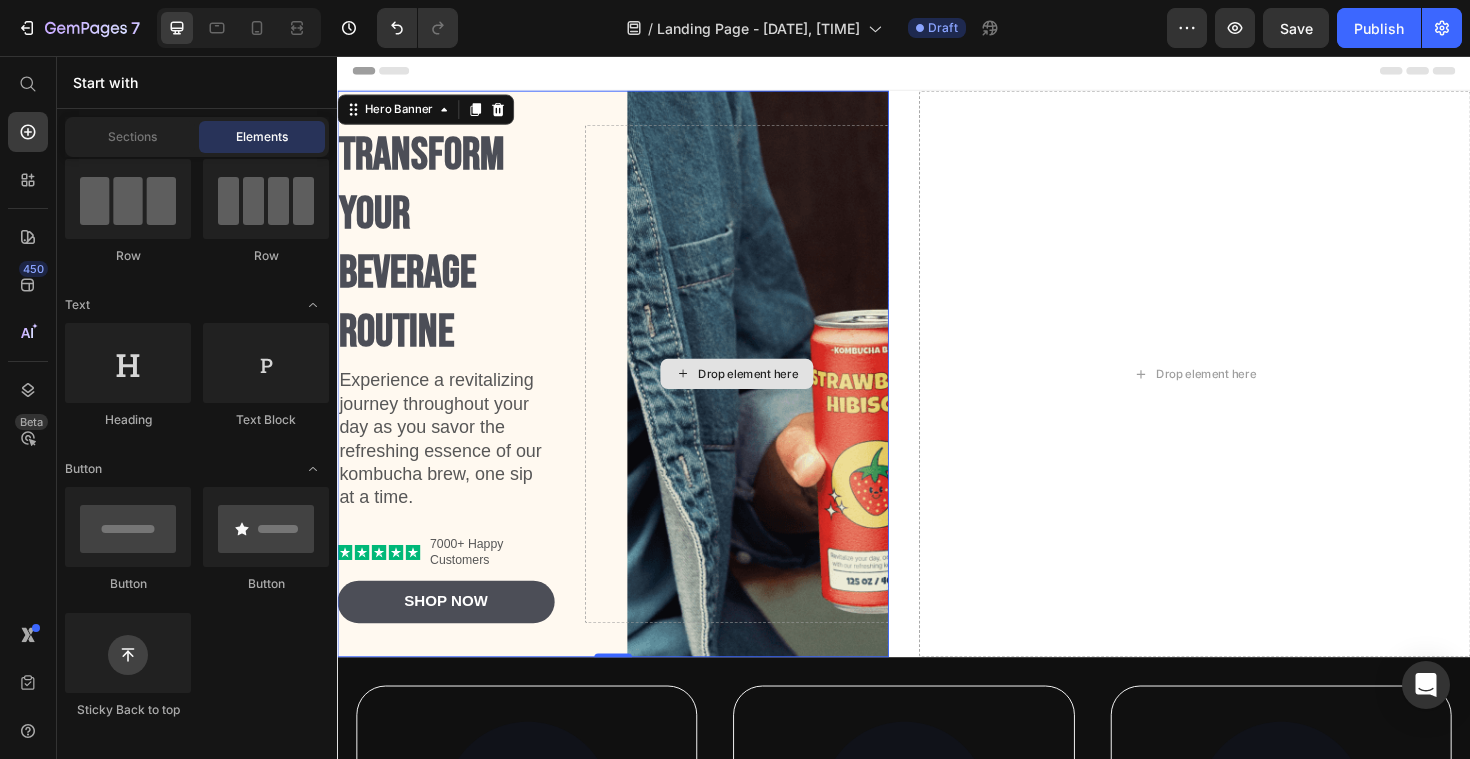 click on "Drop element here" at bounding box center [772, 393] 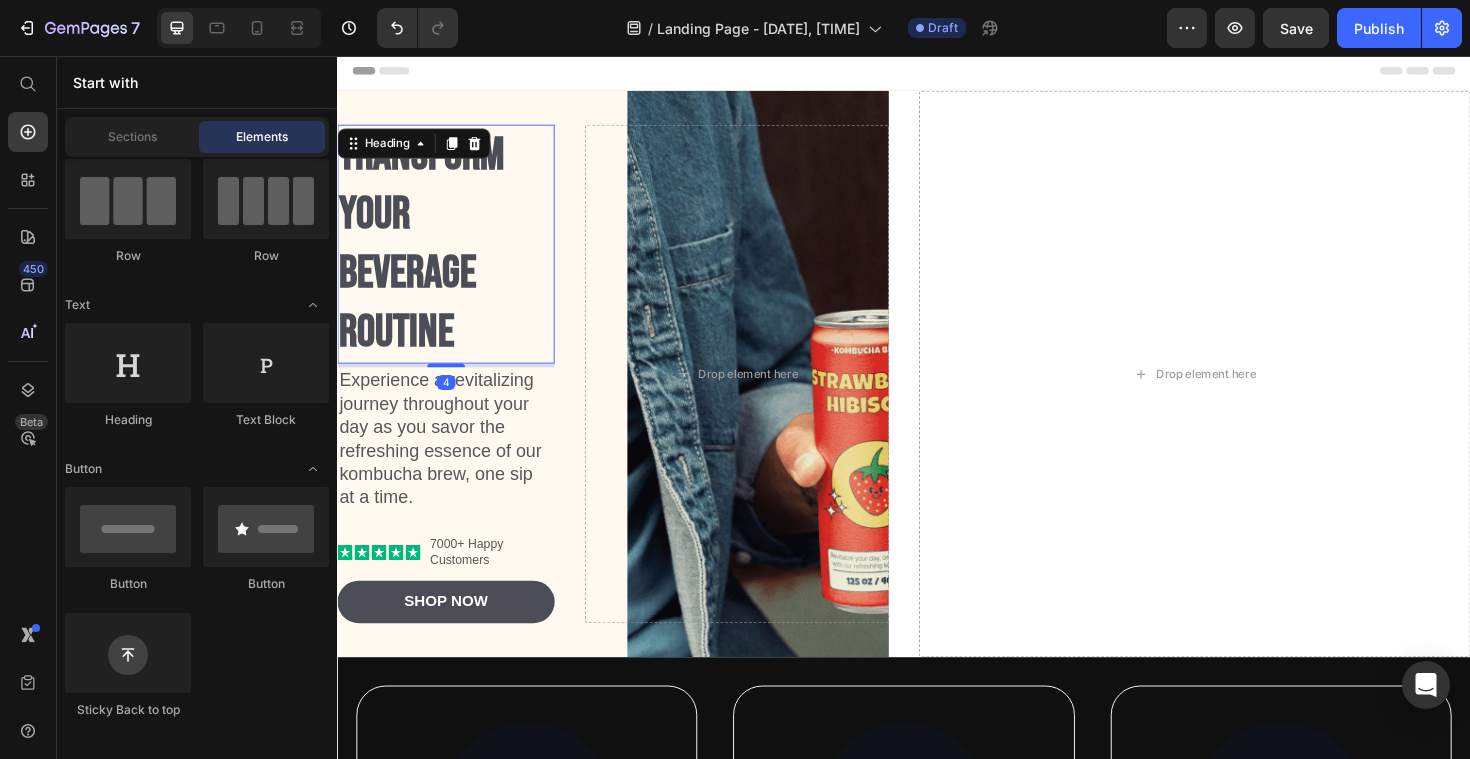 click on "Transform Your Beverage Routine" at bounding box center [452, 256] 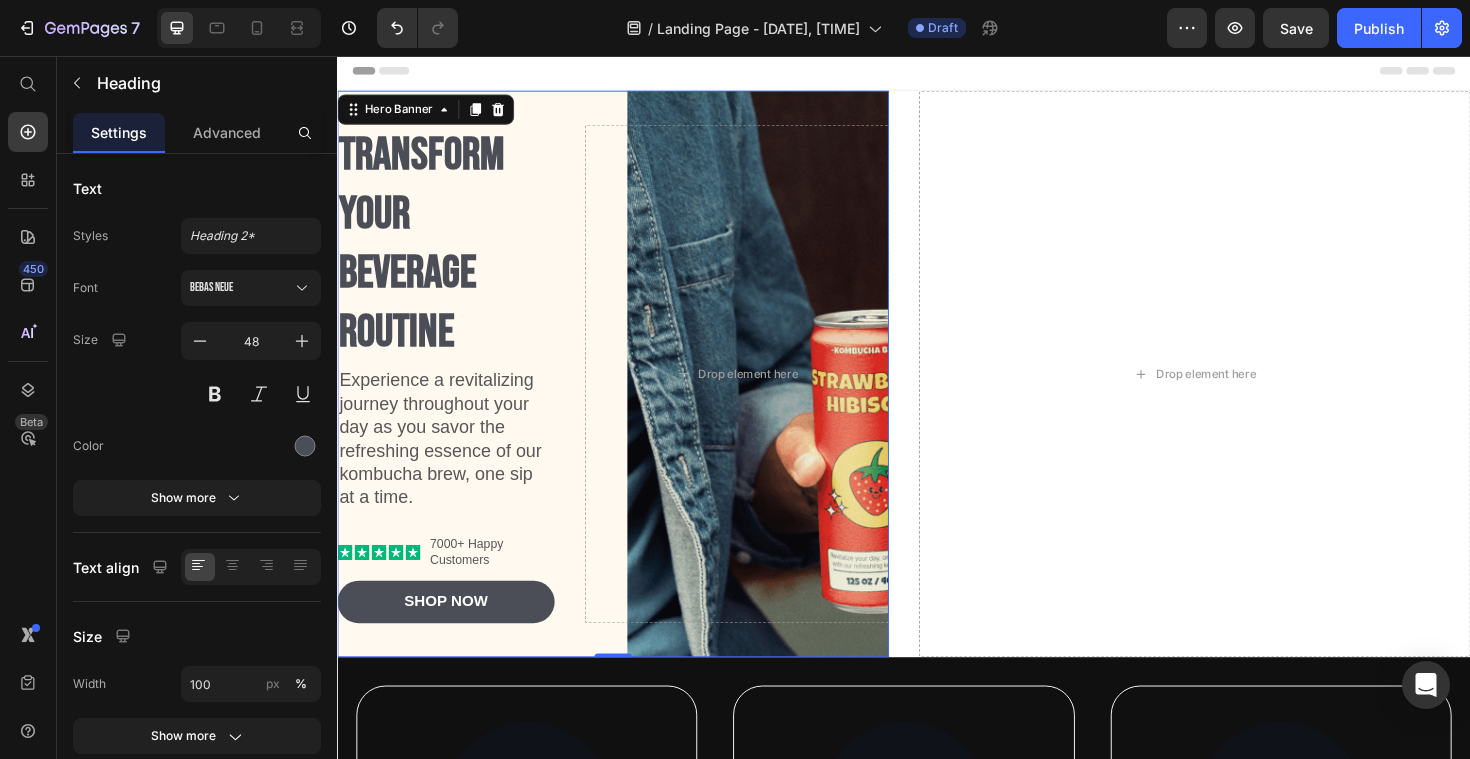 click on "Transform Your Beverage Routine Heading Experience a revitalizing journey throughout your day as you savor the refreshing essence of our kombucha brew, one sip at a time. Text Block
Icon
Icon
Icon
Icon
Icon Icon List 7000+ Happy Customers Text Block Row Shop Now Button
Drop element here" at bounding box center (629, 393) 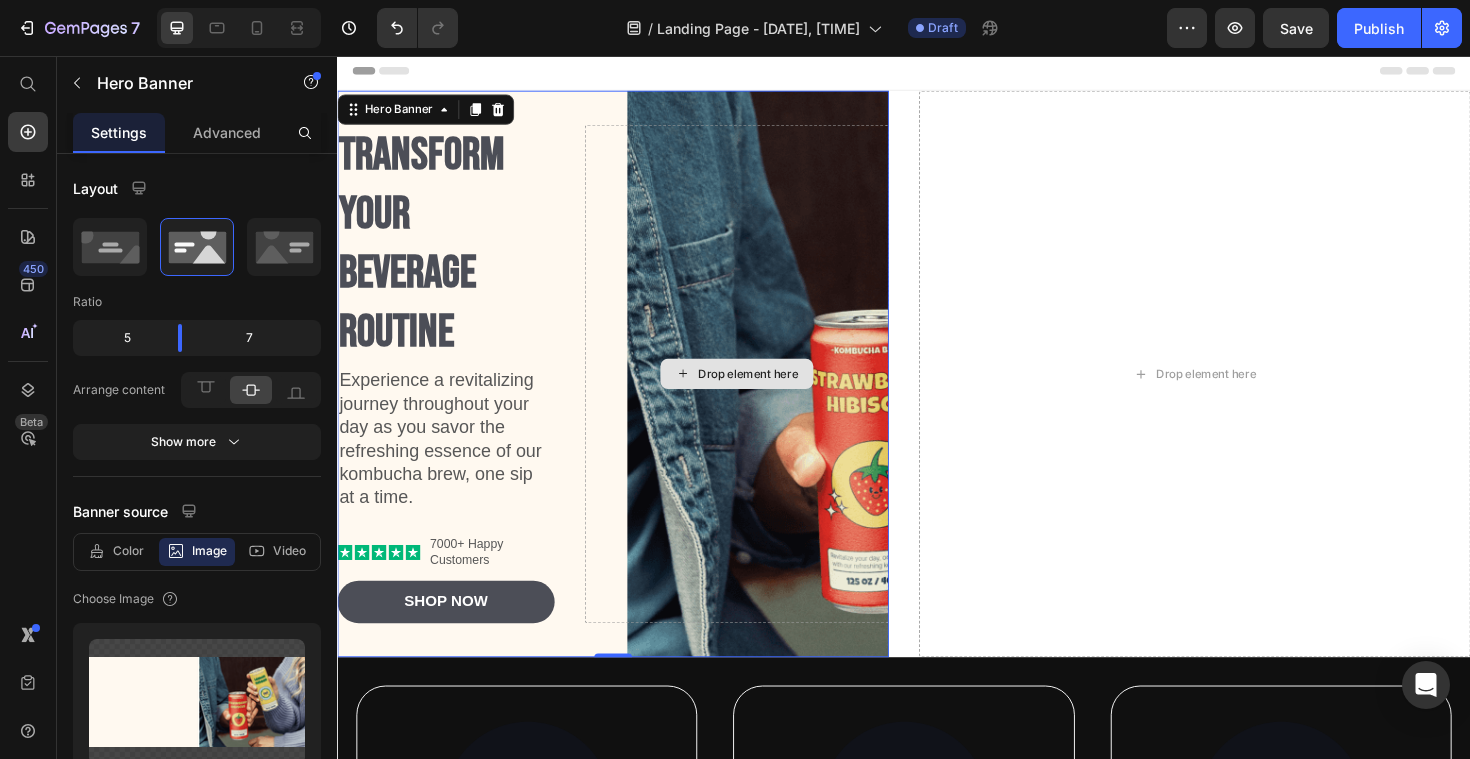 click on "Drop element here" at bounding box center (760, 393) 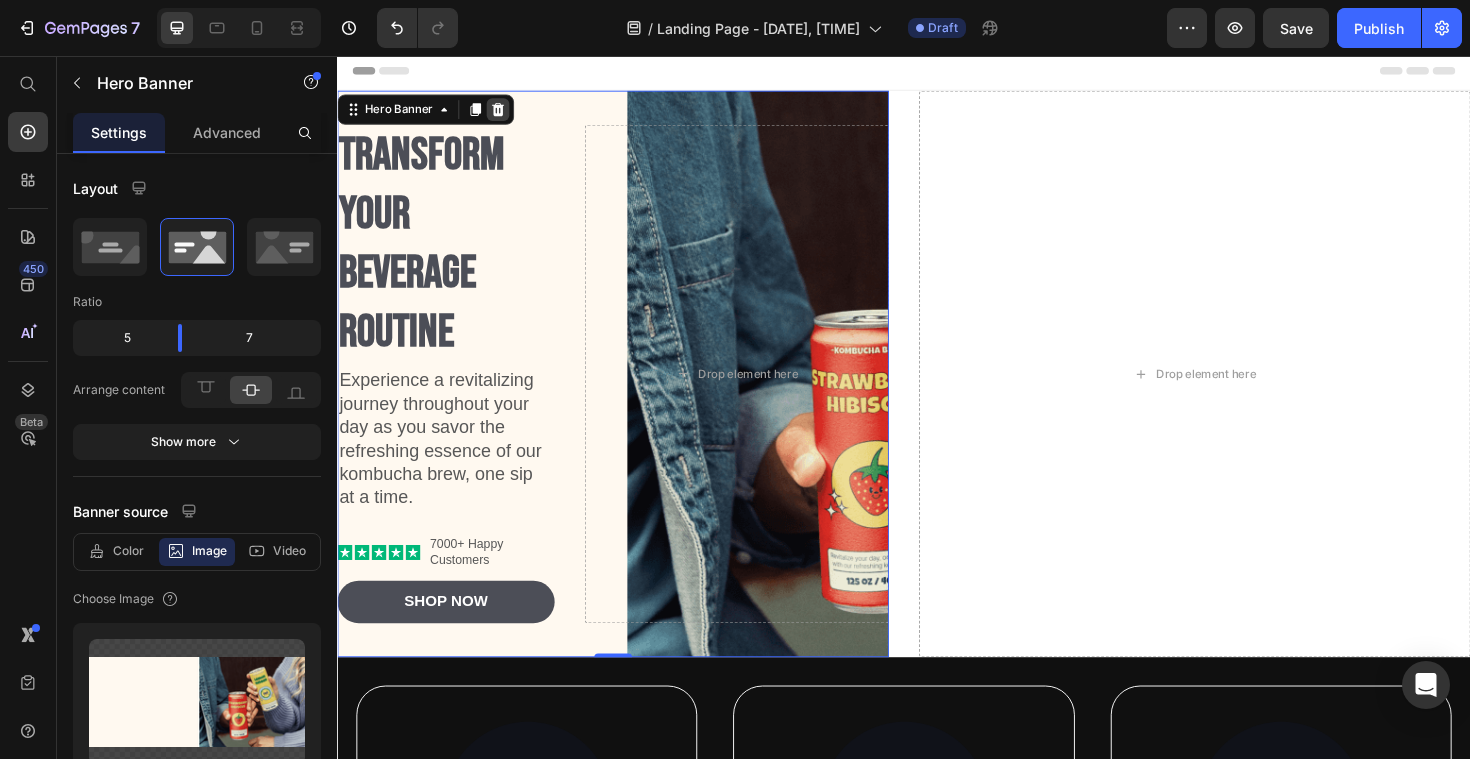 click 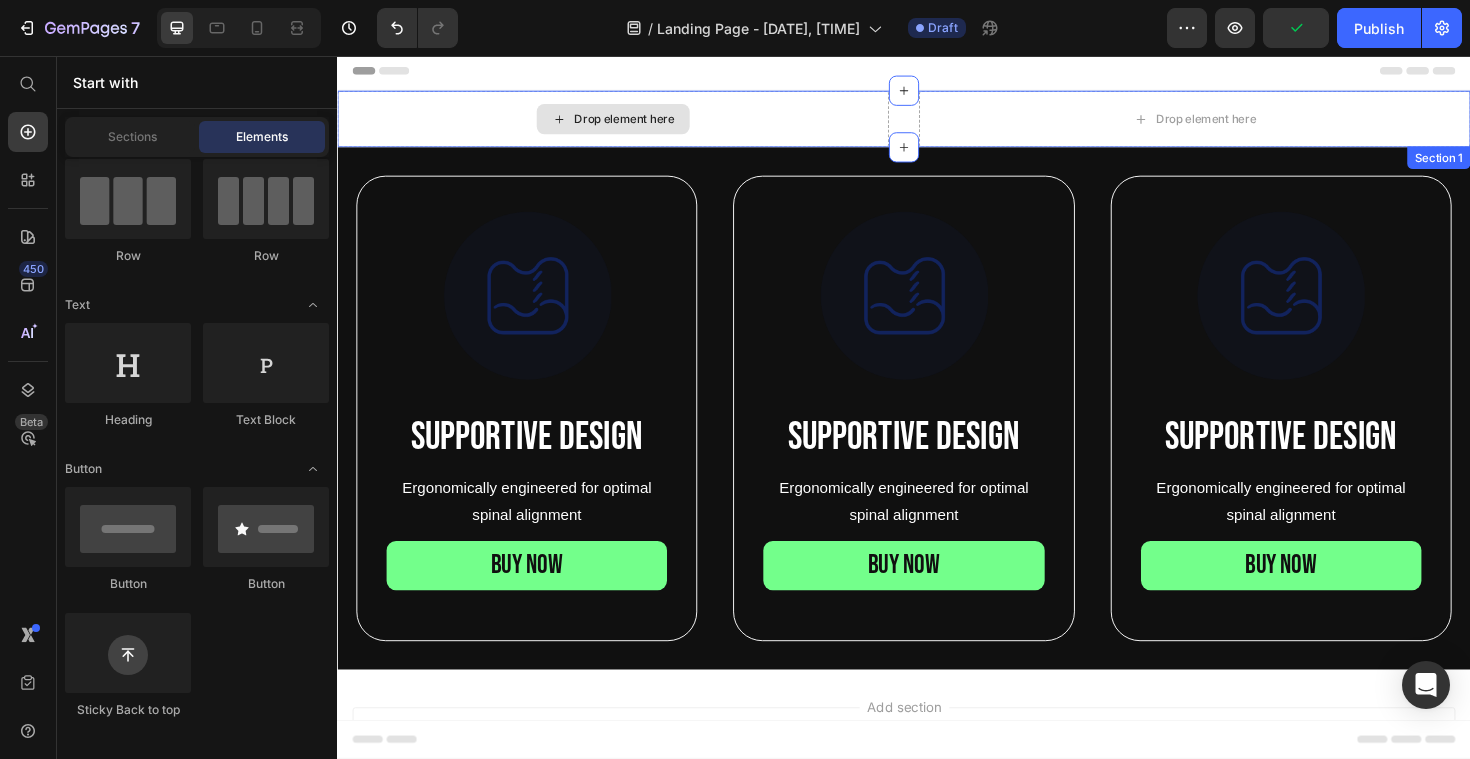 click on "Drop element here" at bounding box center [641, 123] 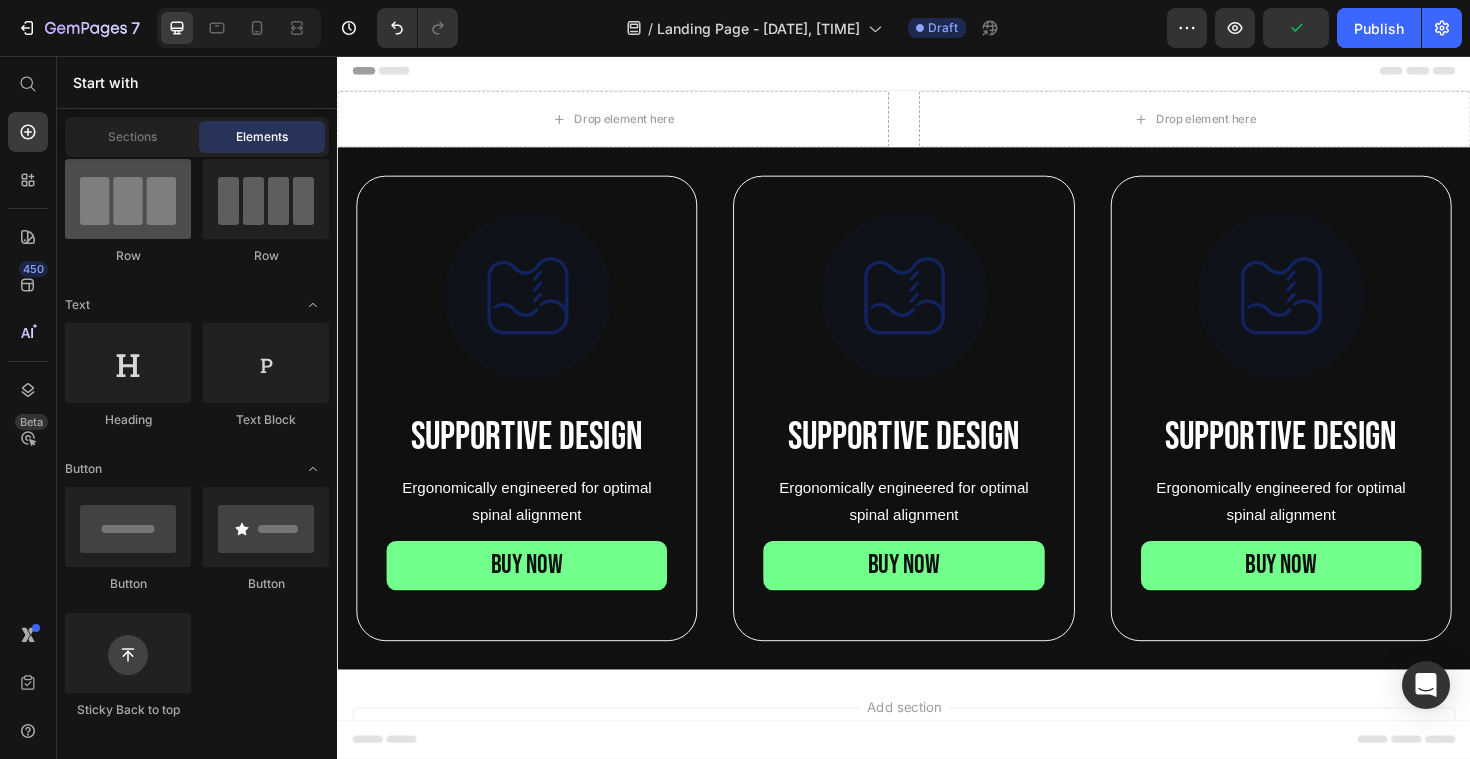scroll, scrollTop: 0, scrollLeft: 0, axis: both 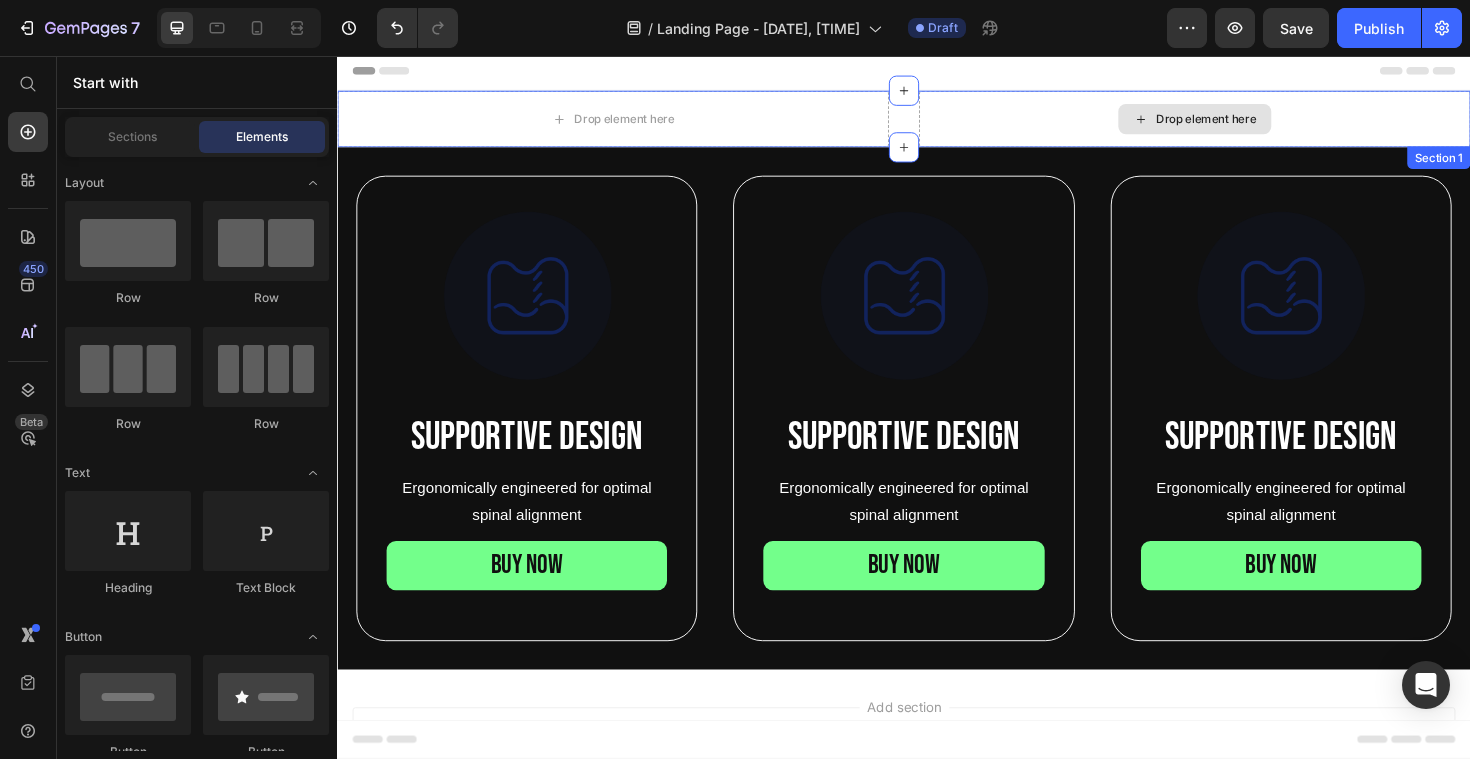 click on "Drop element here" at bounding box center [1245, 123] 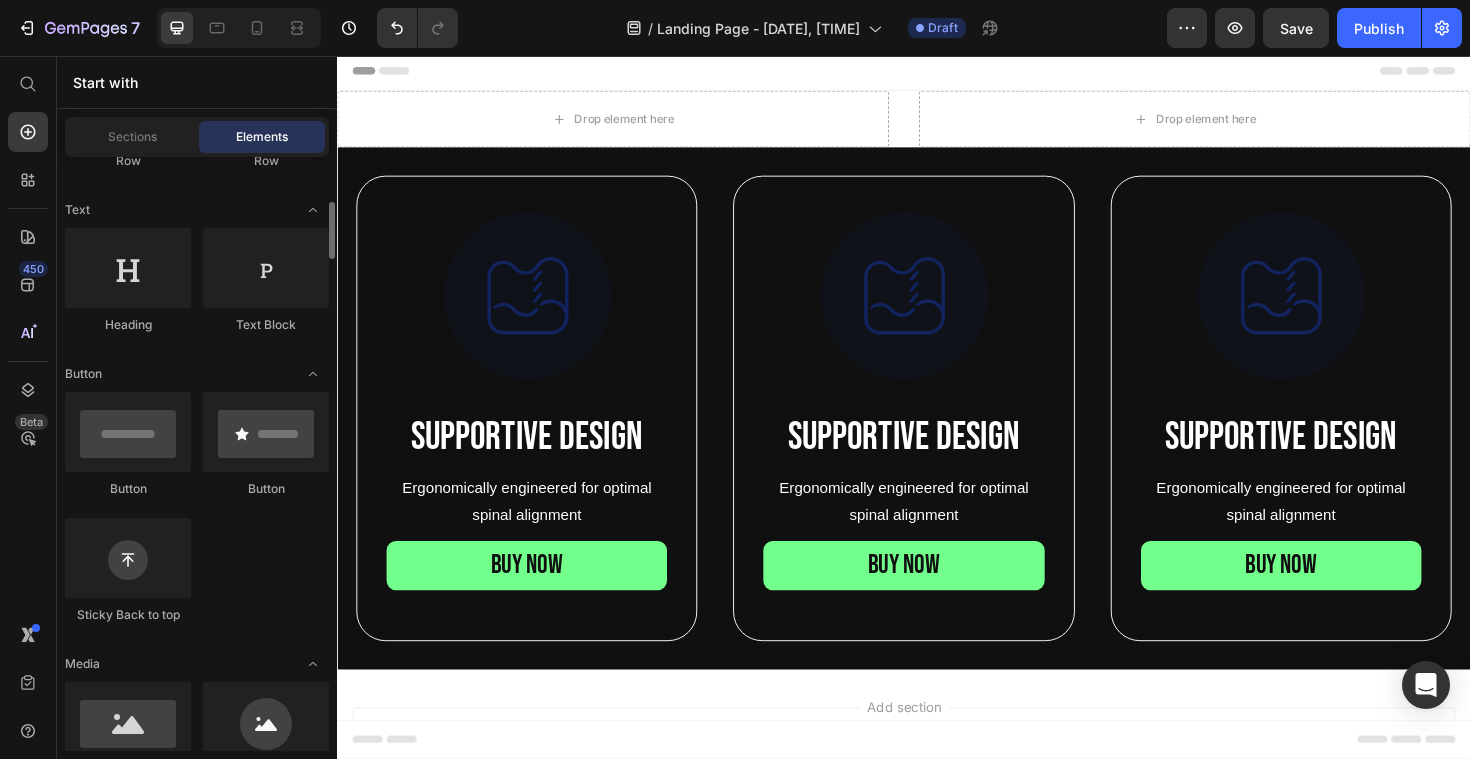 scroll, scrollTop: 691, scrollLeft: 0, axis: vertical 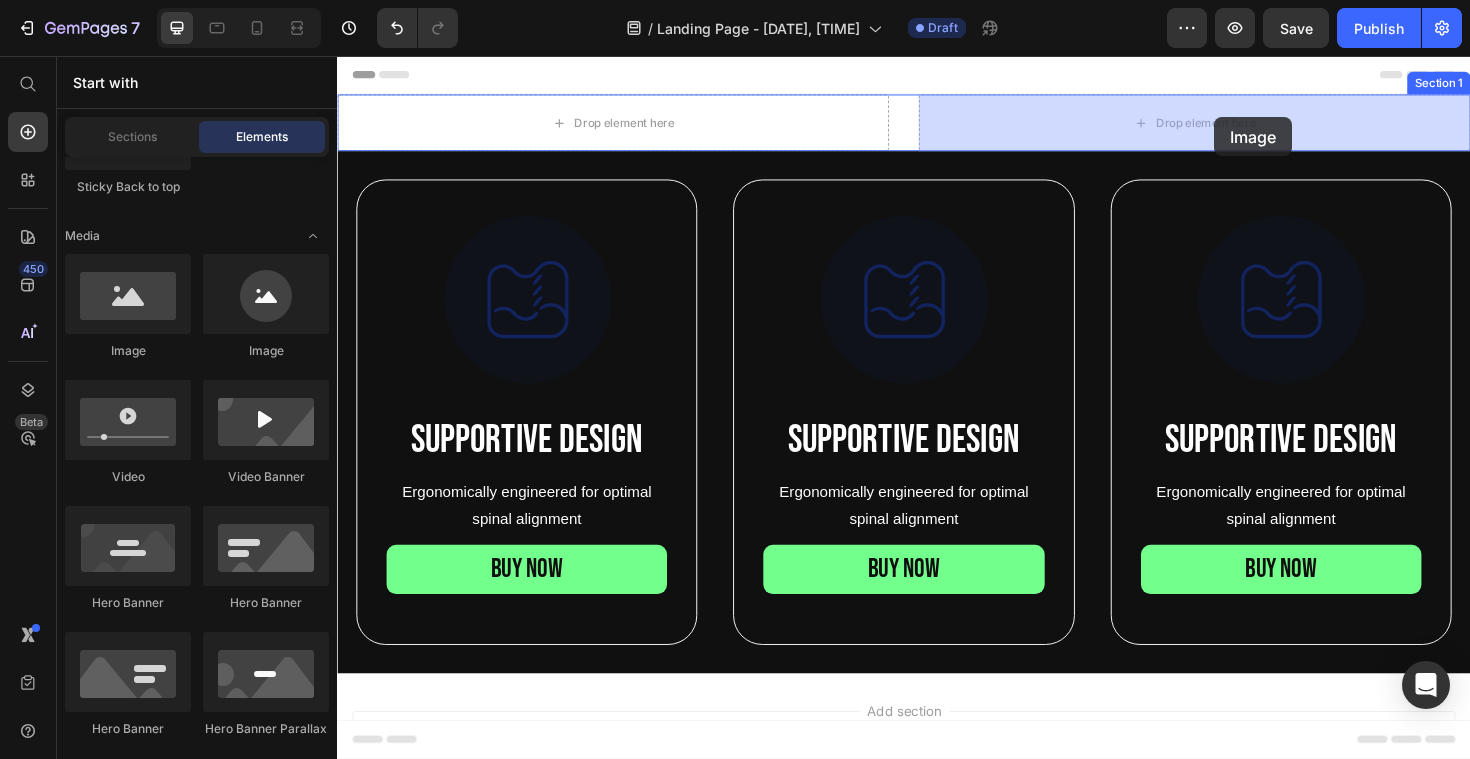 drag, startPoint x: 484, startPoint y: 381, endPoint x: 1279, endPoint y: 140, distance: 830.7262 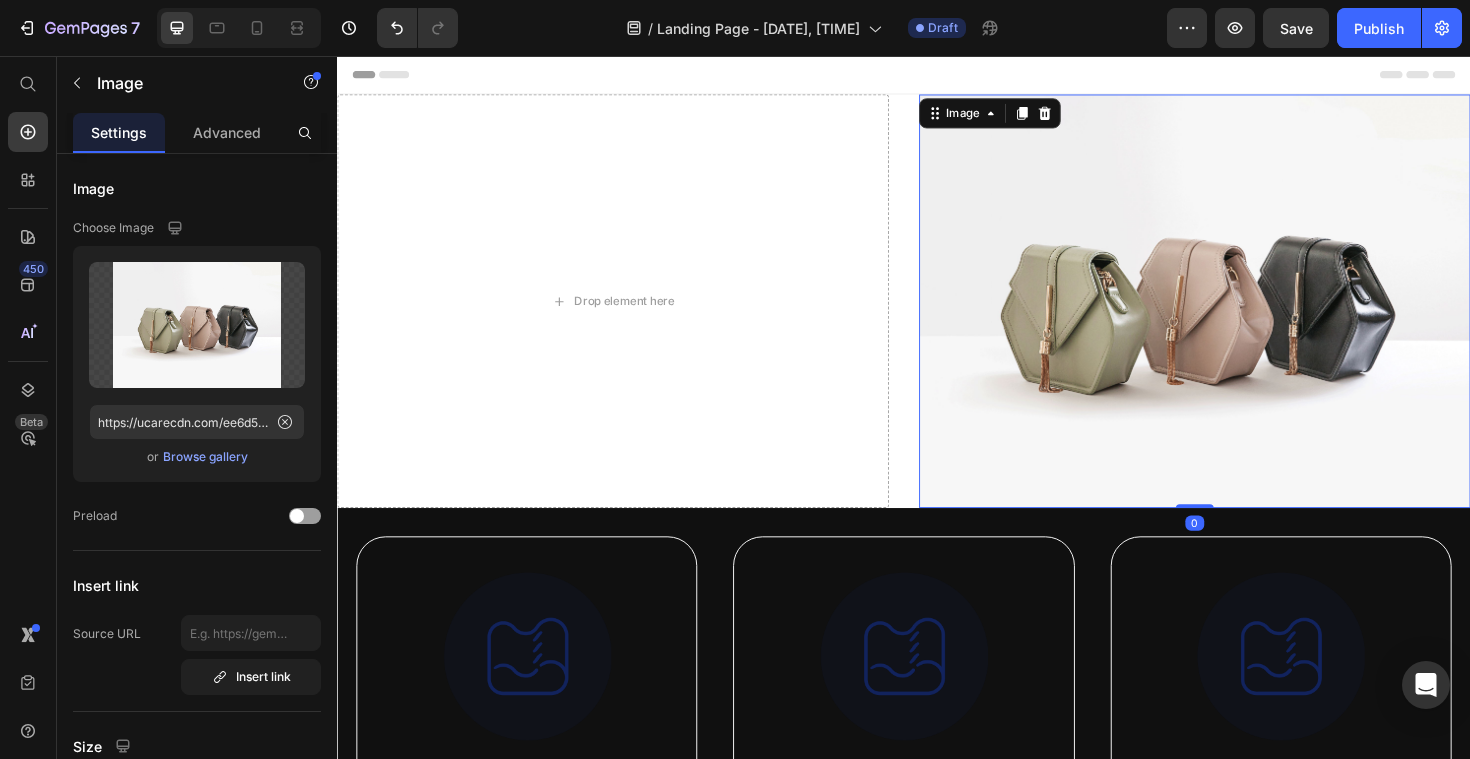 click on "Header" at bounding box center (937, 76) 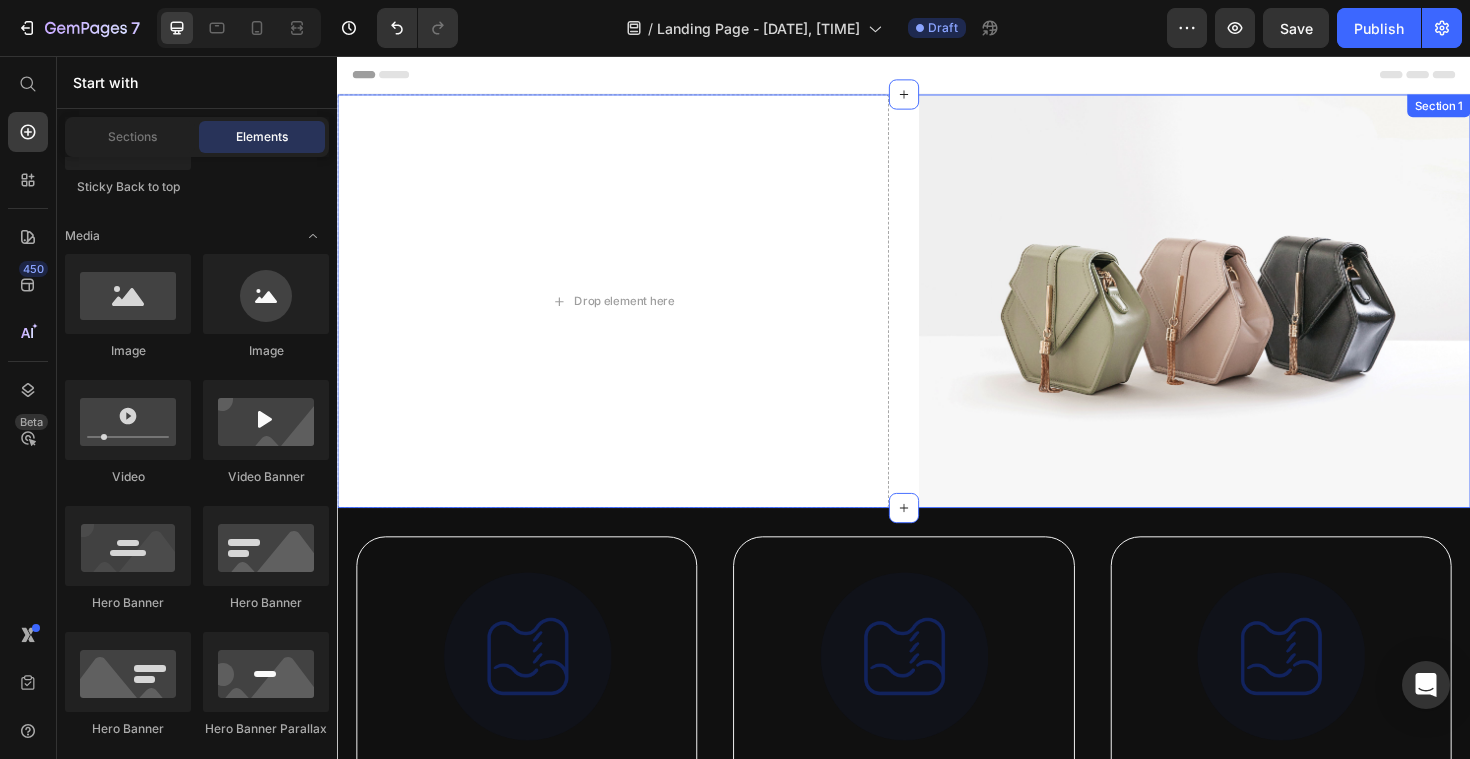 click on "Drop element here Image Section 1" at bounding box center [937, 316] 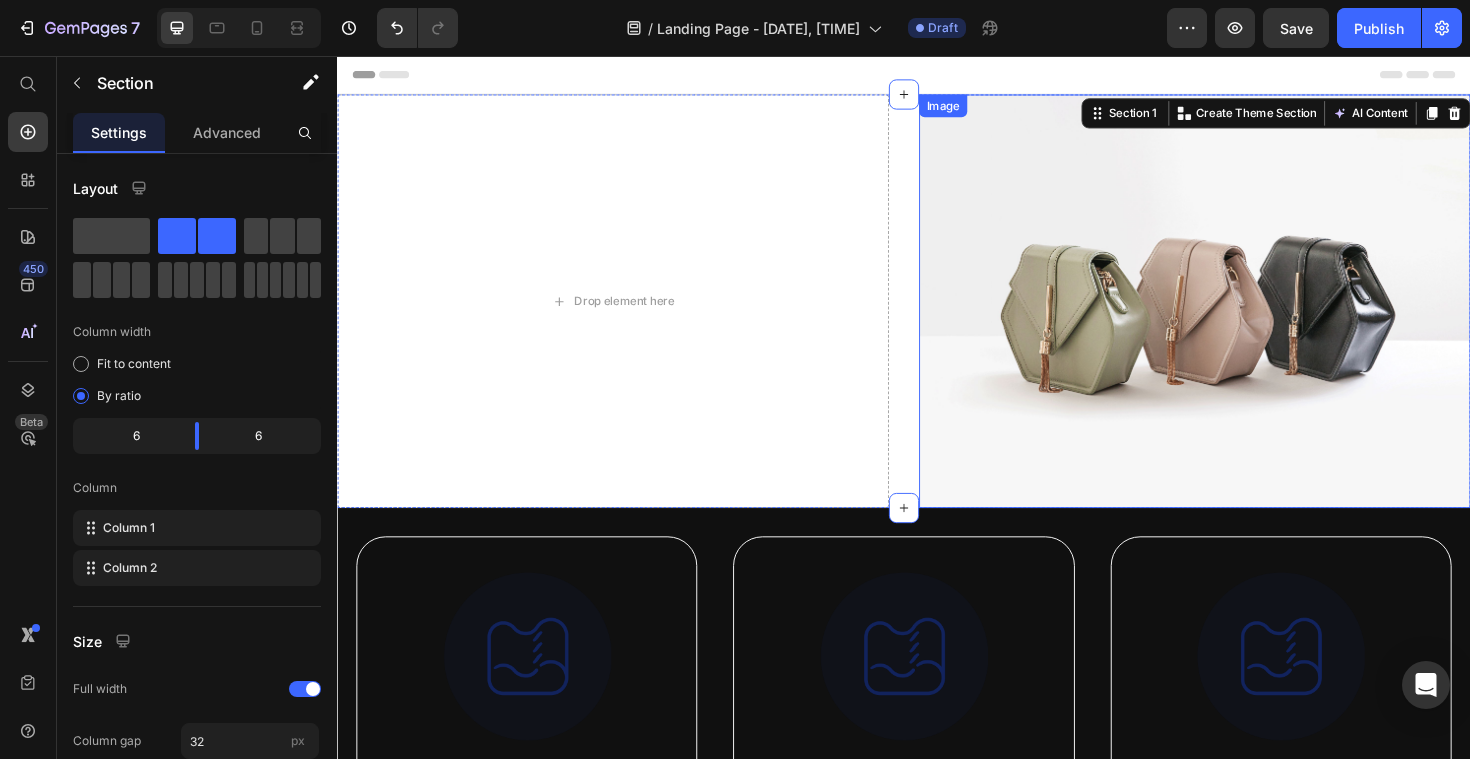 click at bounding box center [1245, 316] 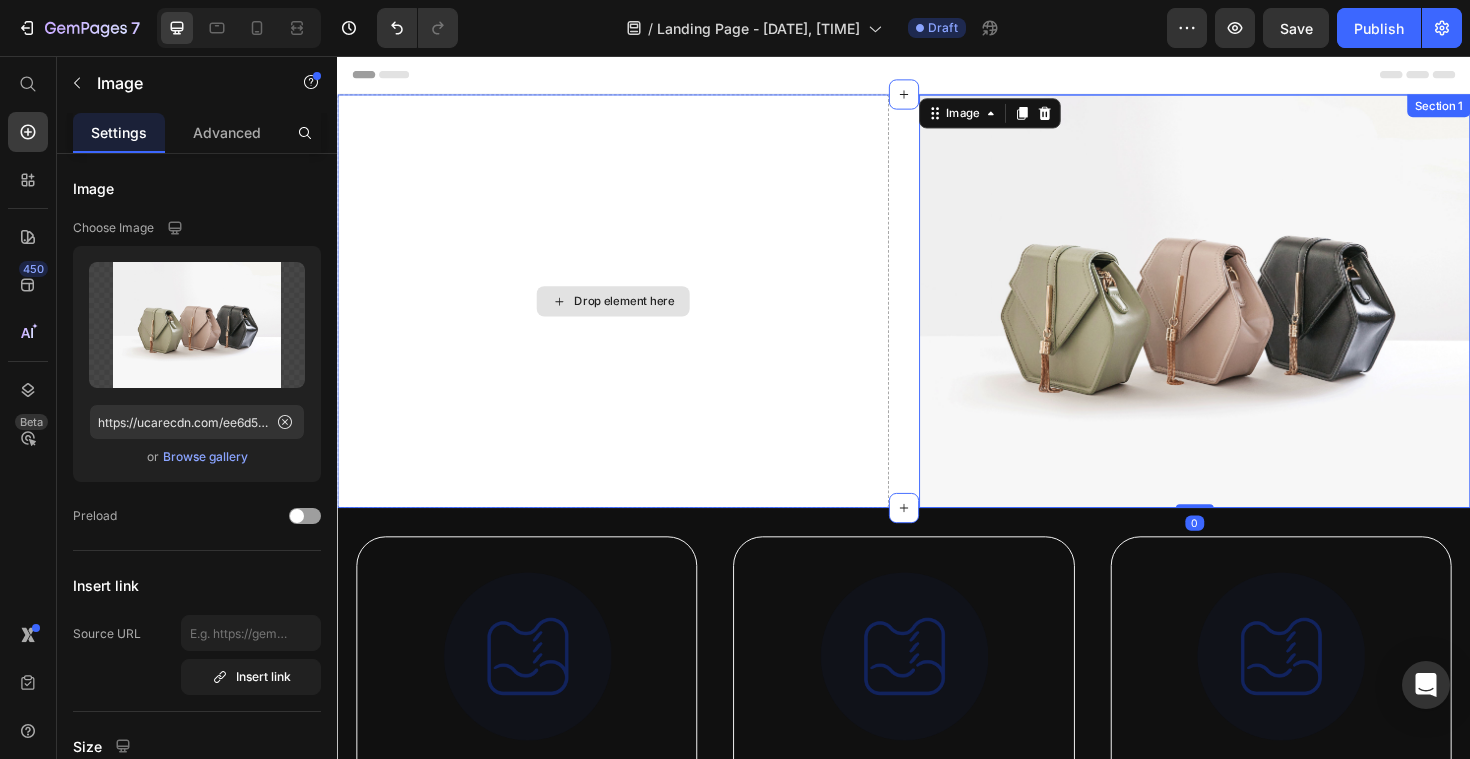 click on "Drop element here Image   0 Section 1" at bounding box center [937, 316] 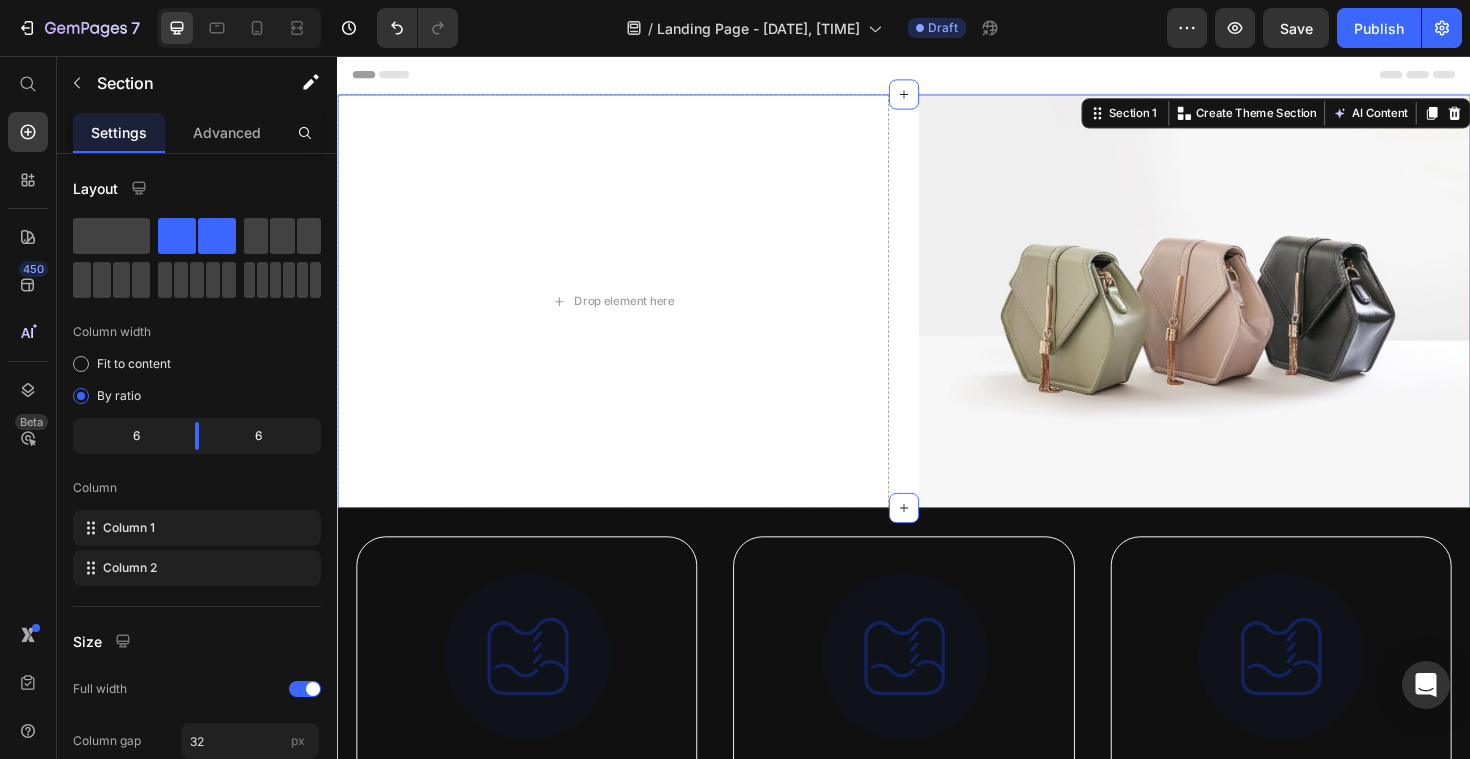 click on "Drop element here Image Section 1   Create Theme Section AI Content Write with GemAI What would you like to describe here? Tone and Voice Persuasive Product 3-Pack Recipe Guide (Low Carb, High Protein, & 5-Ingredients) Show more Generate" at bounding box center (937, 316) 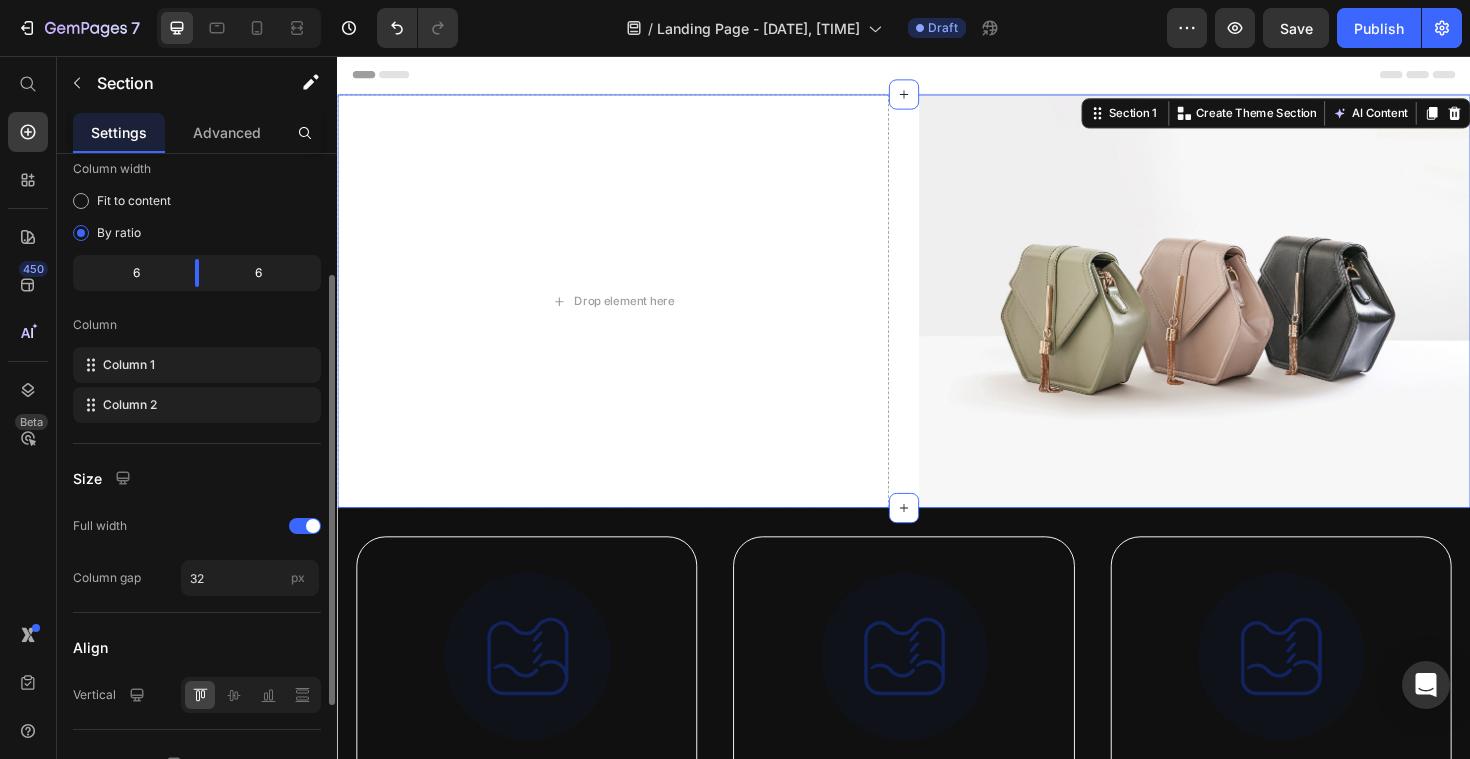 scroll, scrollTop: 174, scrollLeft: 0, axis: vertical 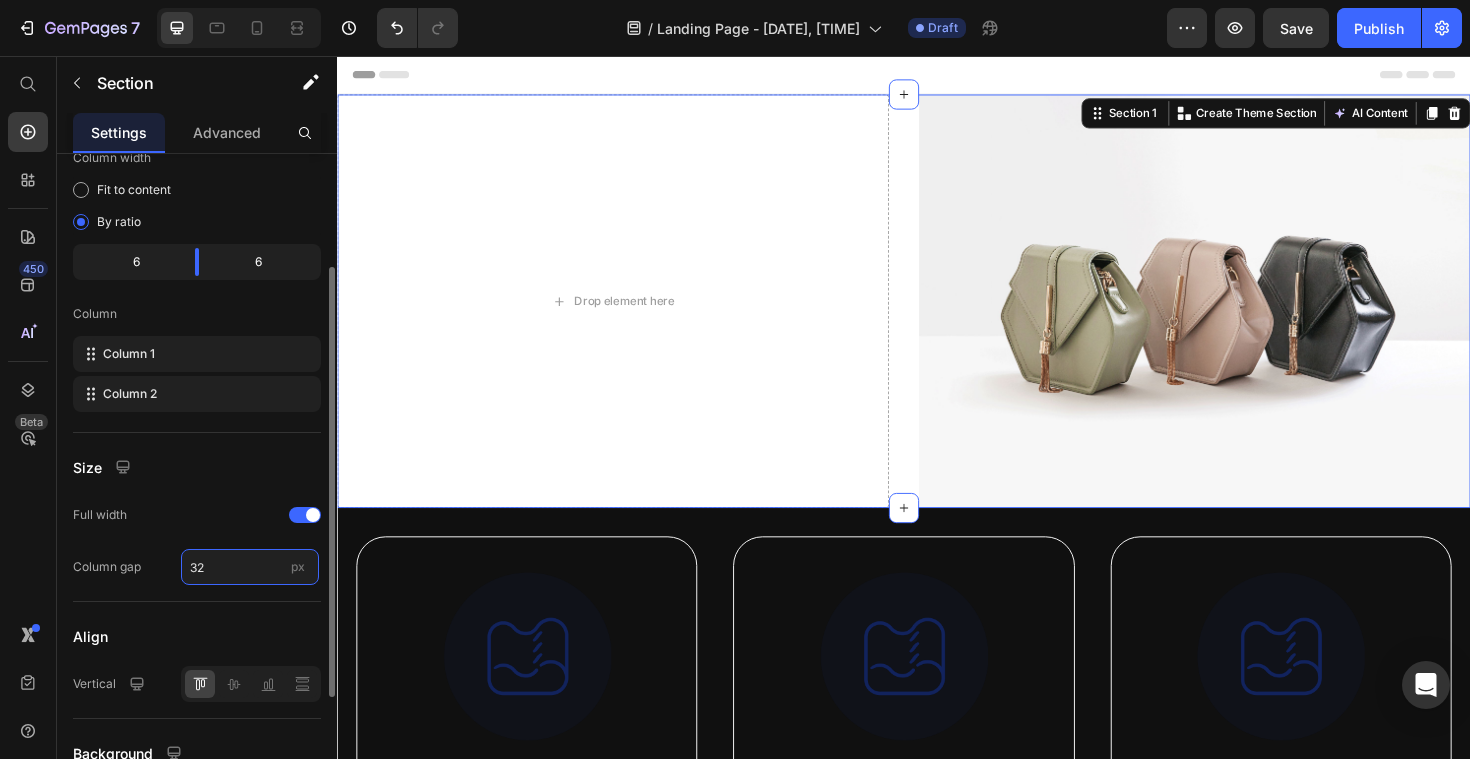 click on "32" at bounding box center [250, 567] 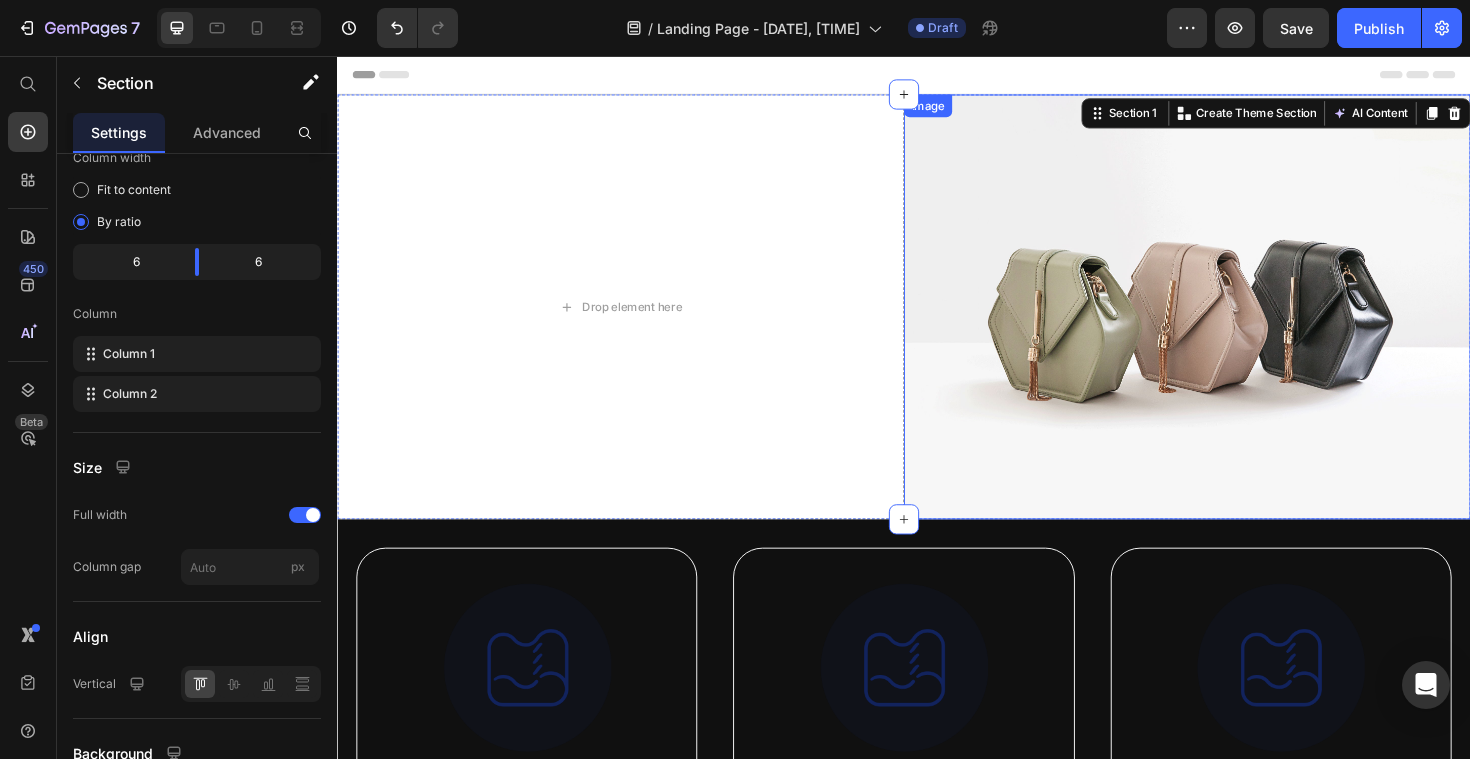 click at bounding box center (1237, 322) 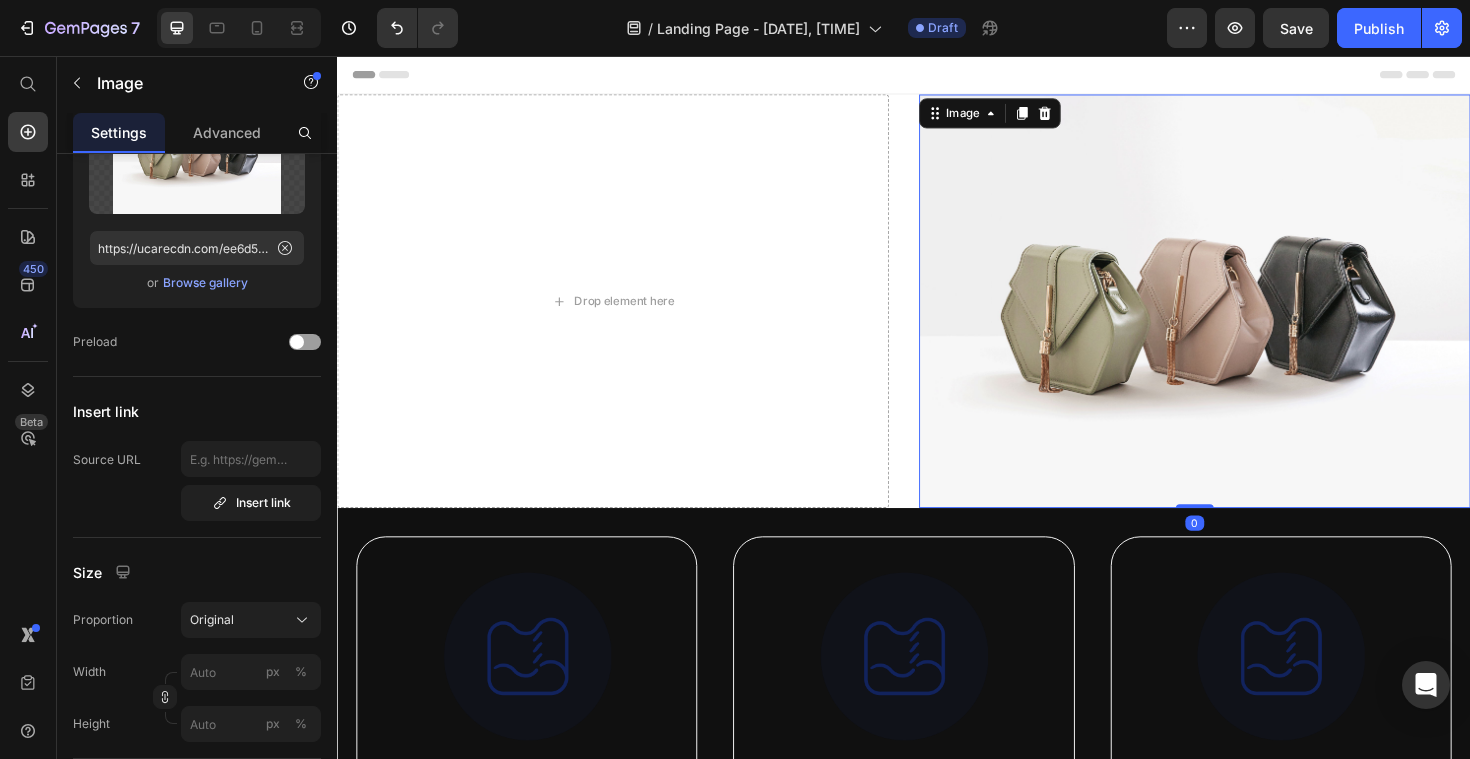 scroll, scrollTop: 0, scrollLeft: 0, axis: both 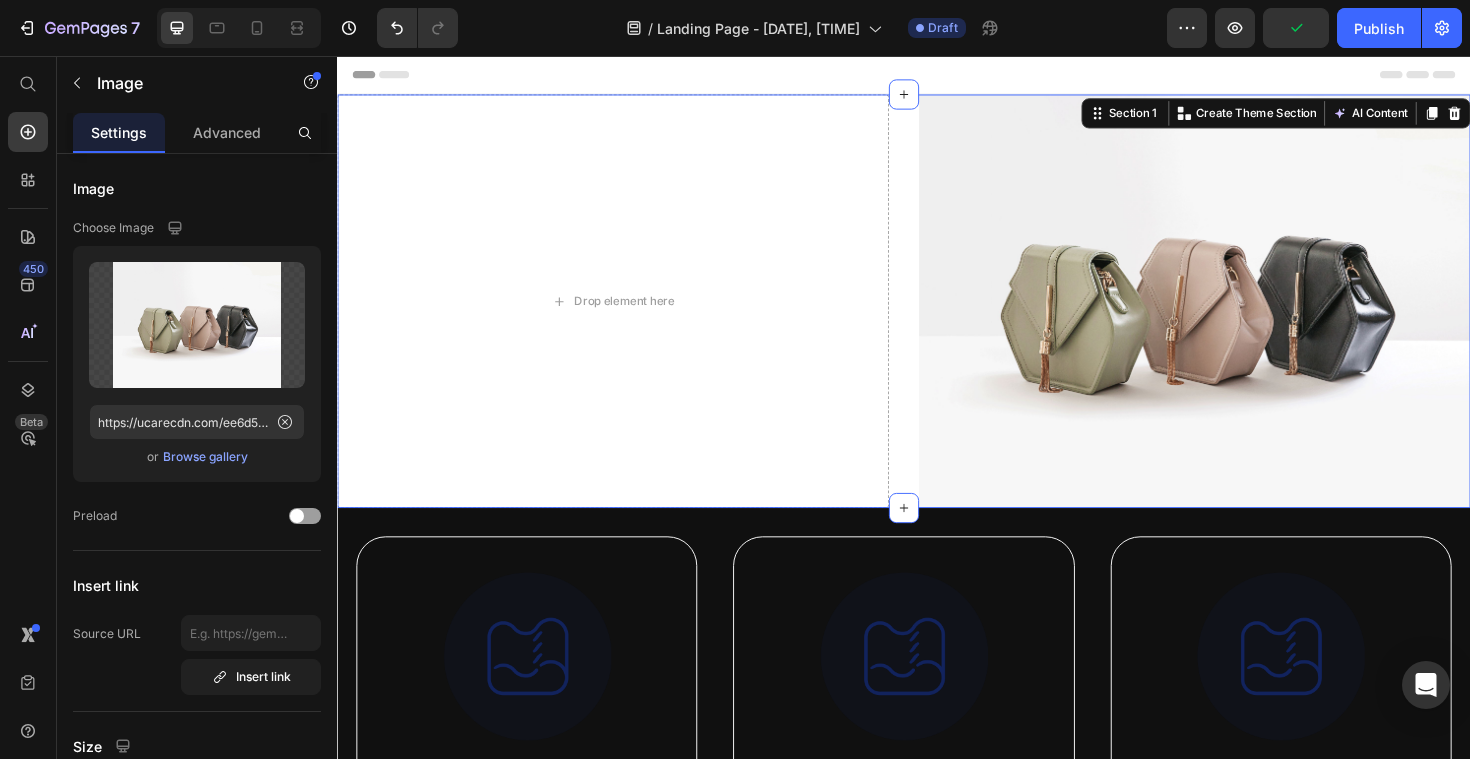 click on "Drop element here Image Section 1   Create Theme Section AI Content Write with GemAI What would you like to describe here? Tone and Voice Persuasive Product 3-Pack Recipe Guide (Low Carb, High Protein, & 5-Ingredients) Show more Generate" at bounding box center [937, 316] 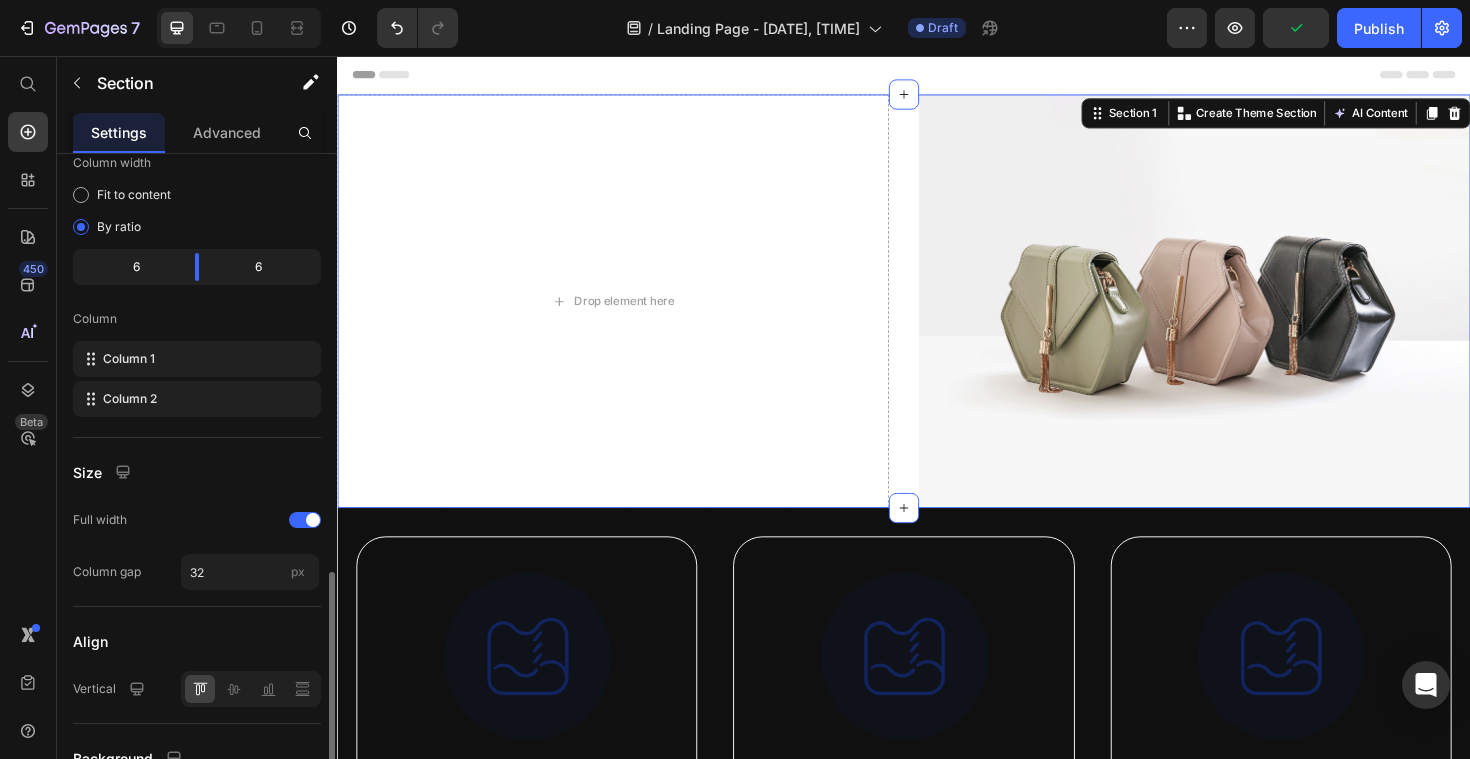 scroll, scrollTop: 355, scrollLeft: 0, axis: vertical 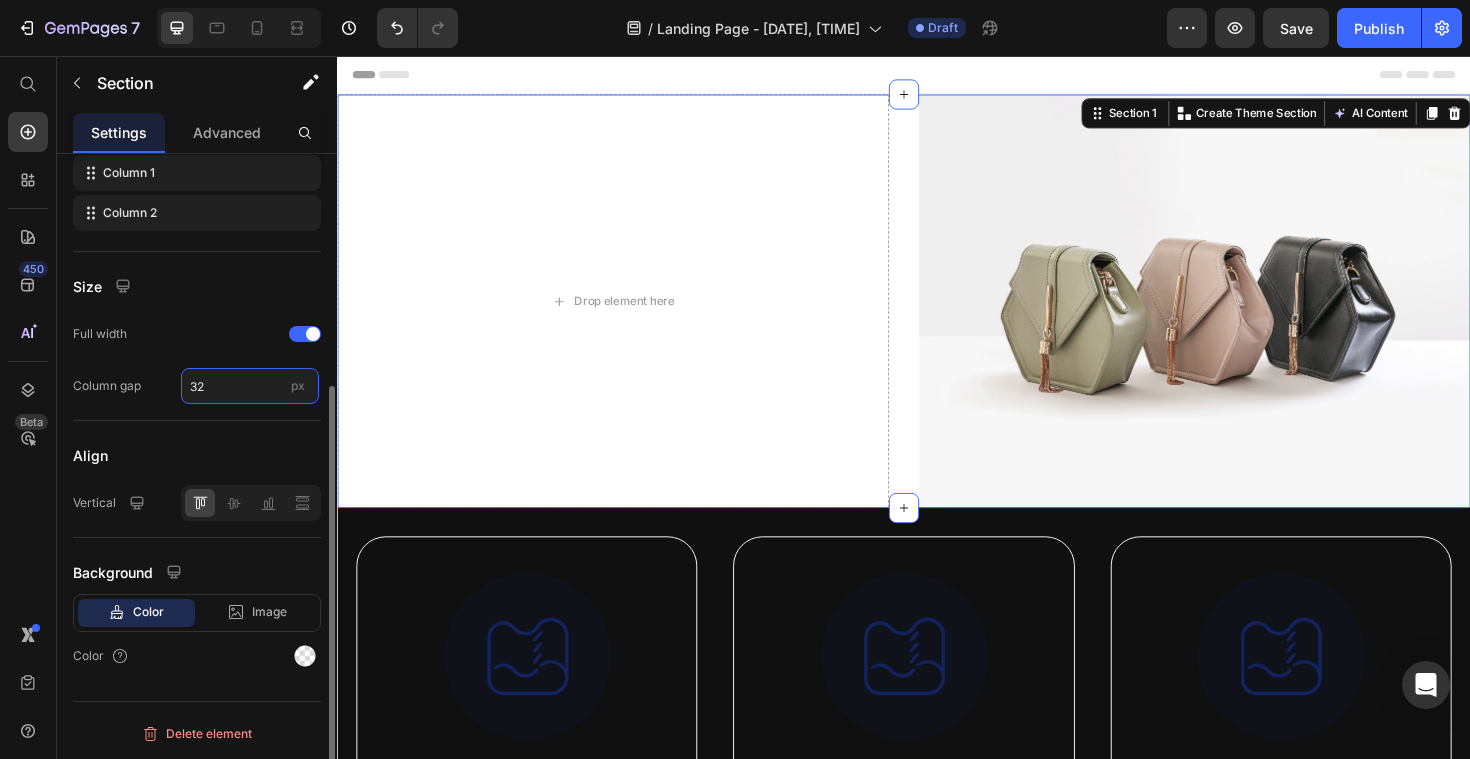 click on "32" at bounding box center (250, 386) 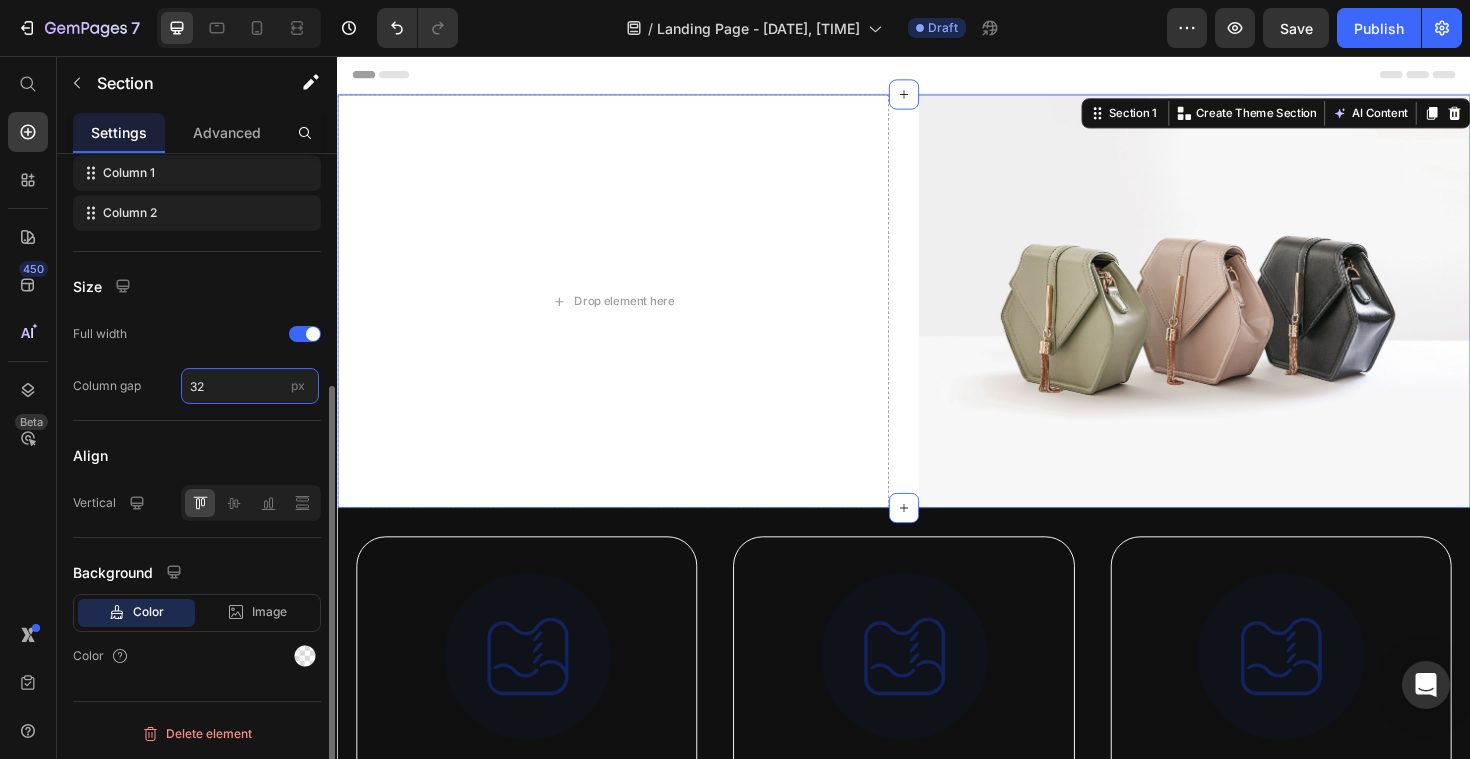 type on "3" 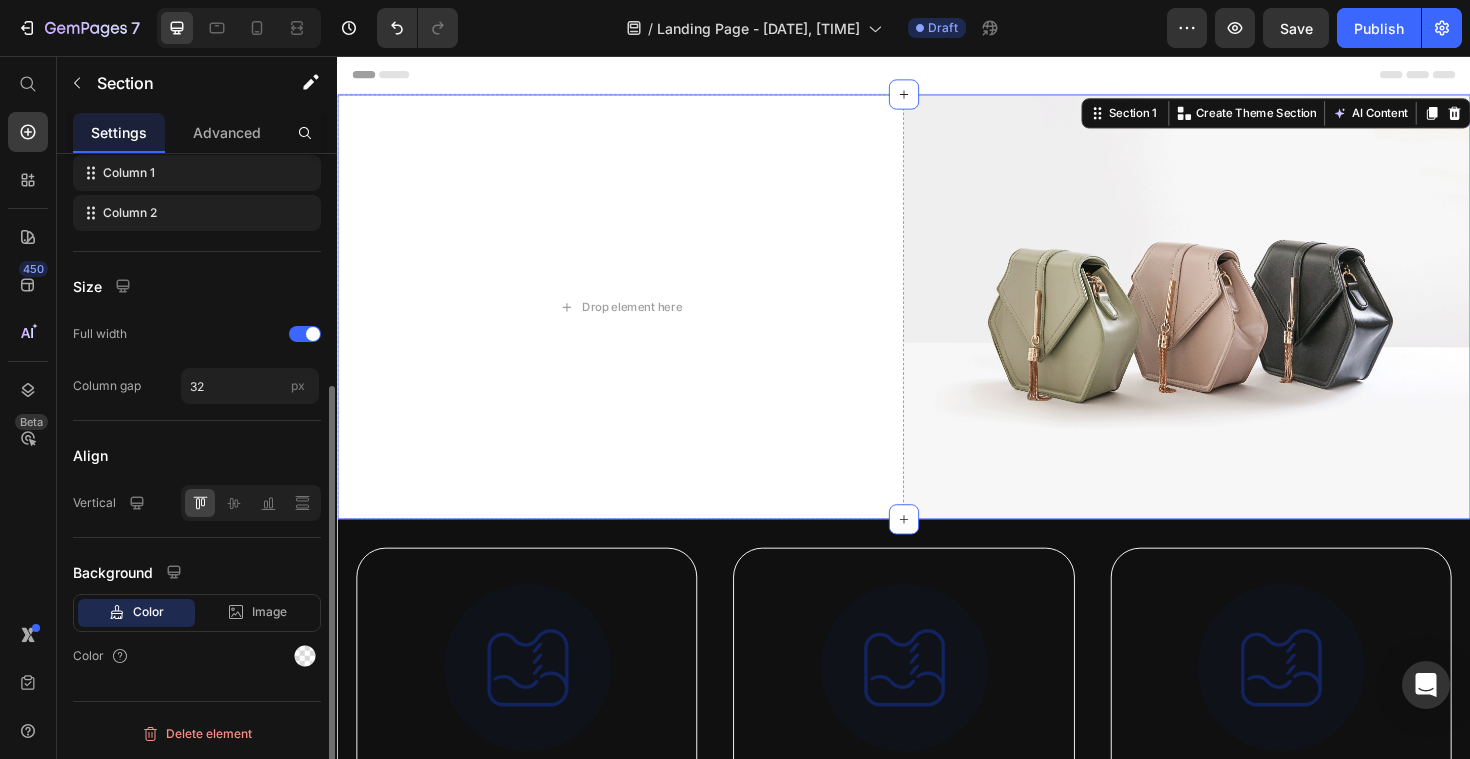 click on "Size Full width Column gap 32 px" 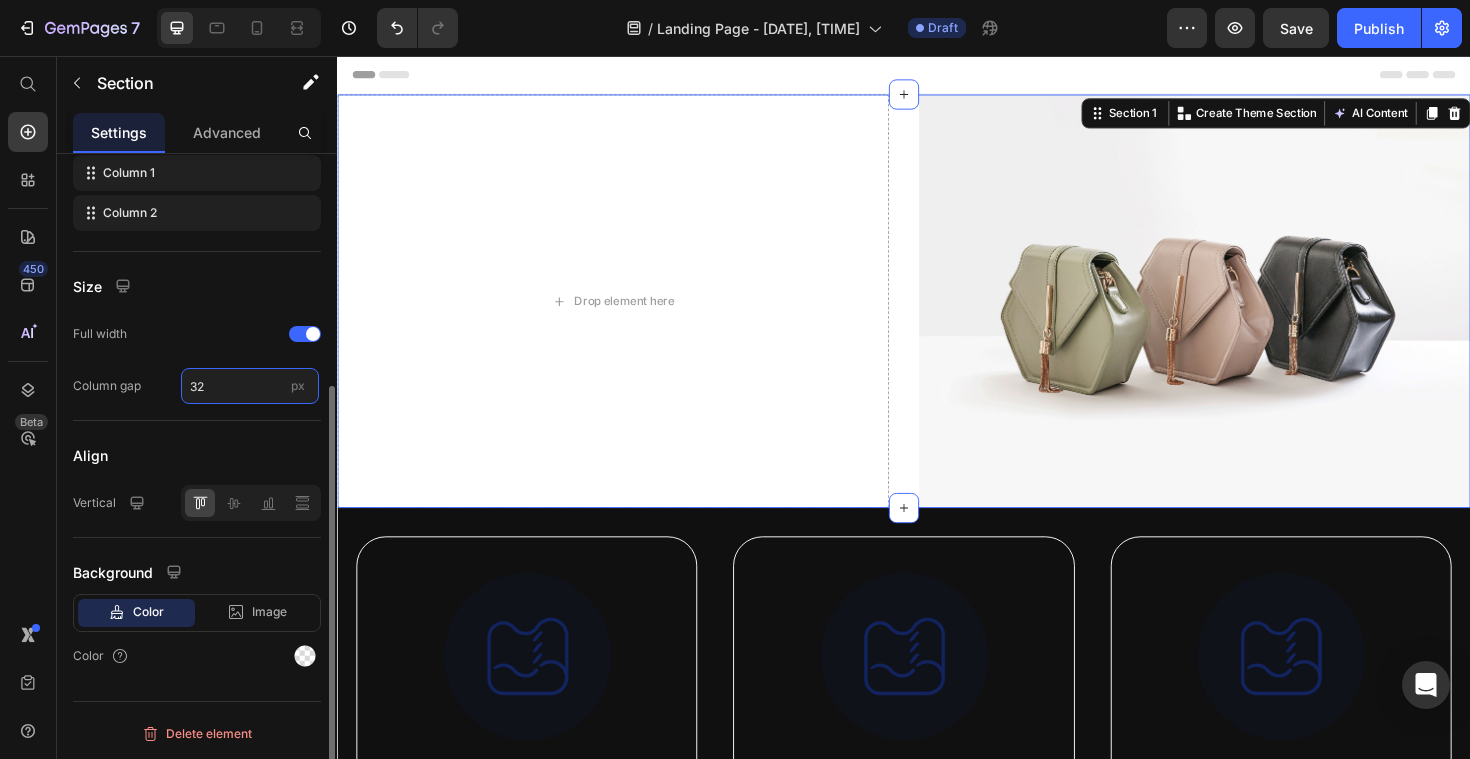 click on "32" at bounding box center (250, 386) 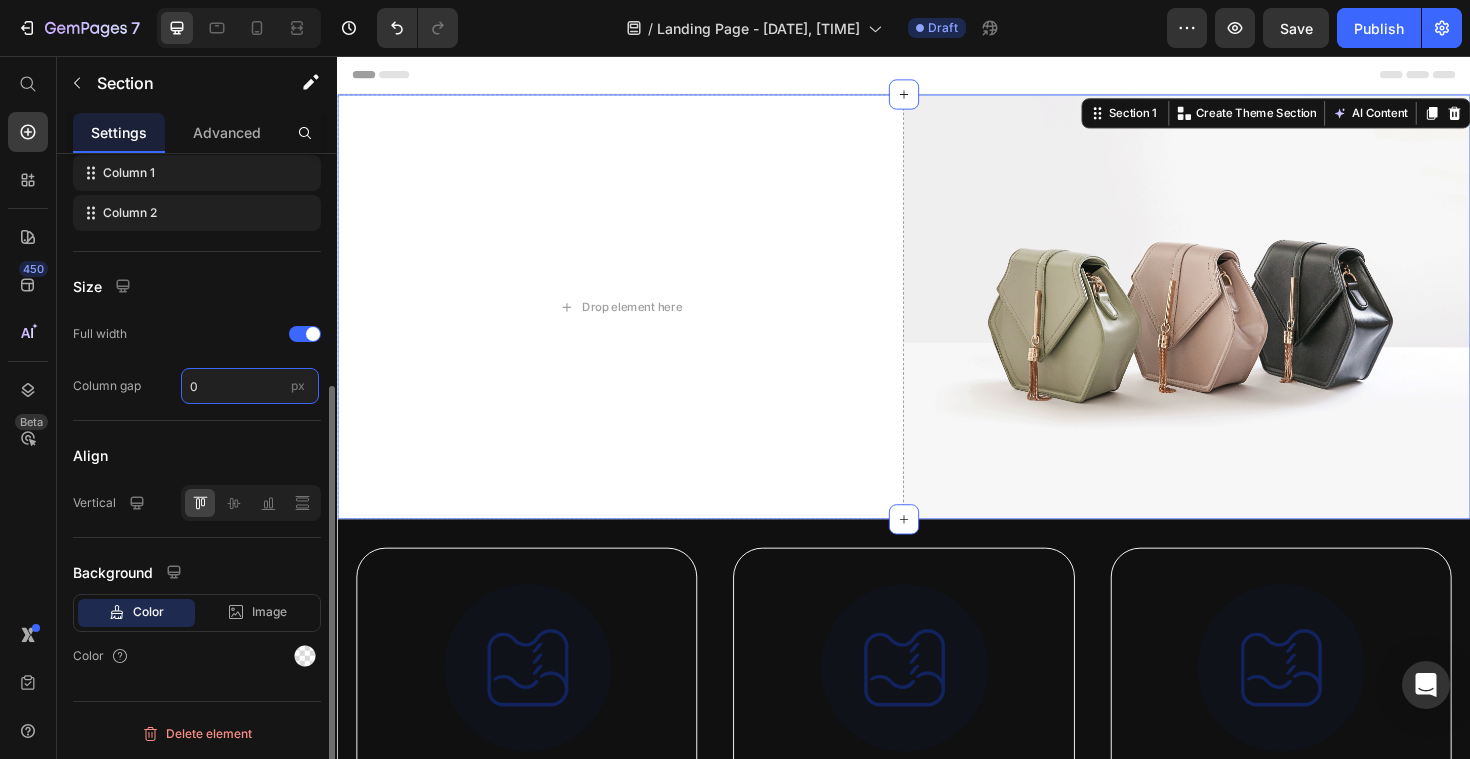 type on "0" 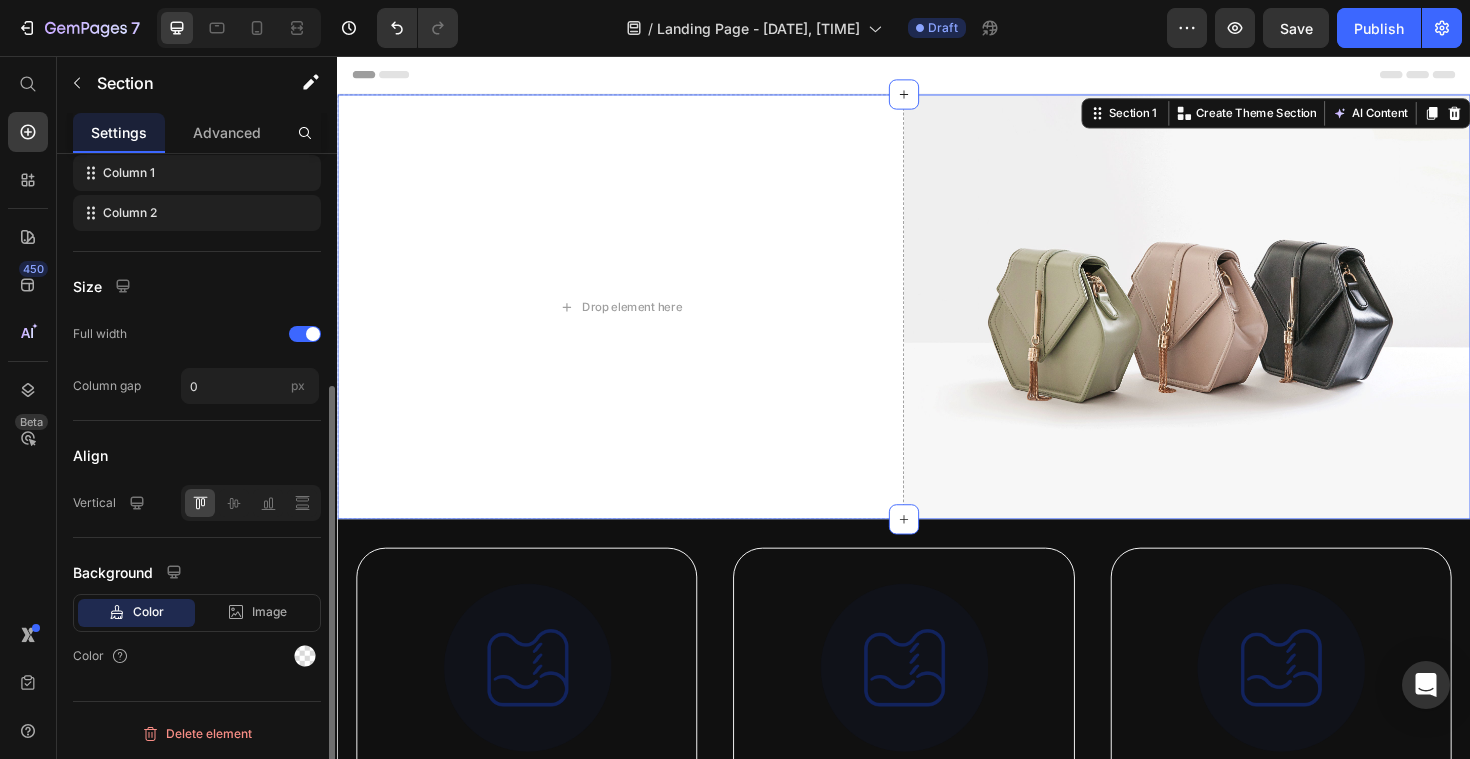 click on "Align" at bounding box center (197, 455) 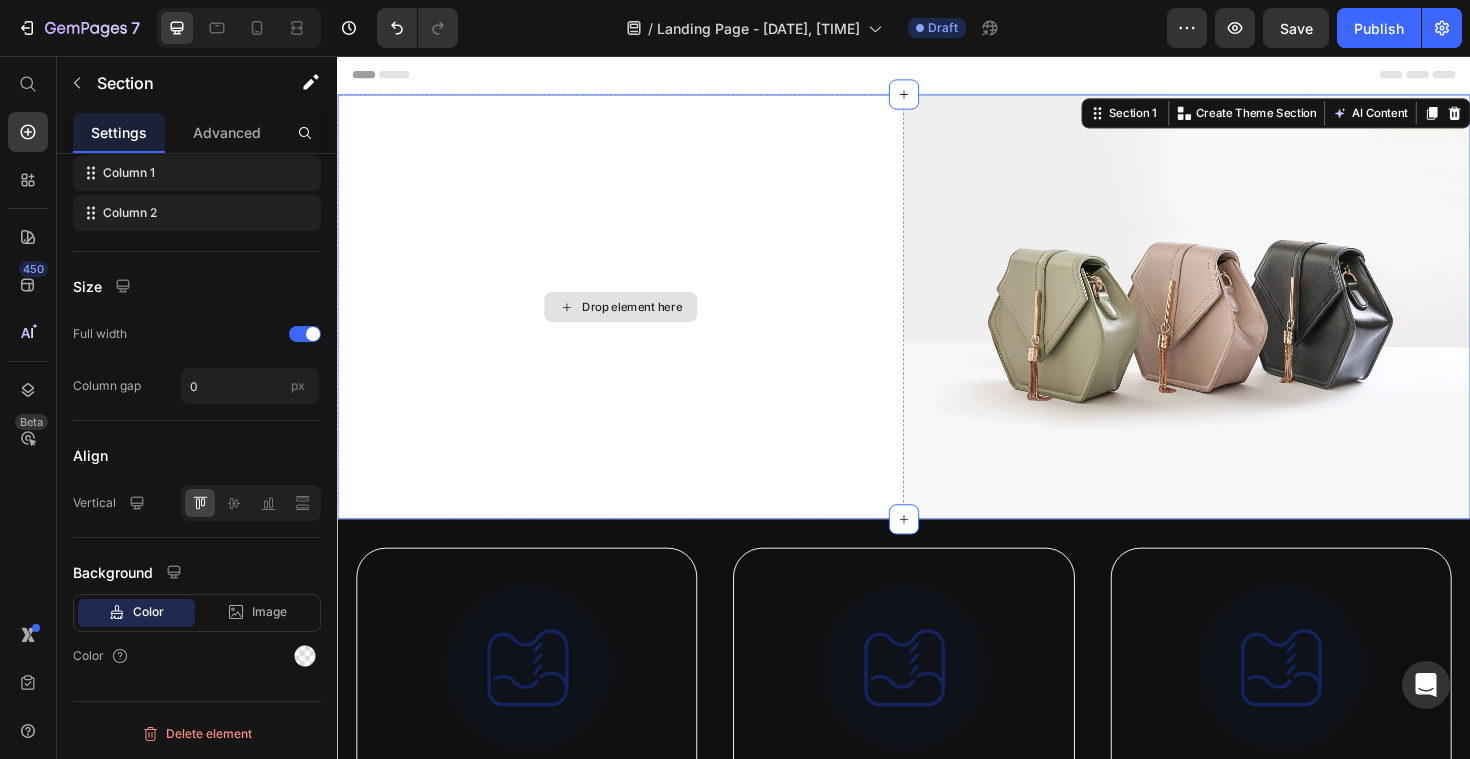 click at bounding box center (1237, 322) 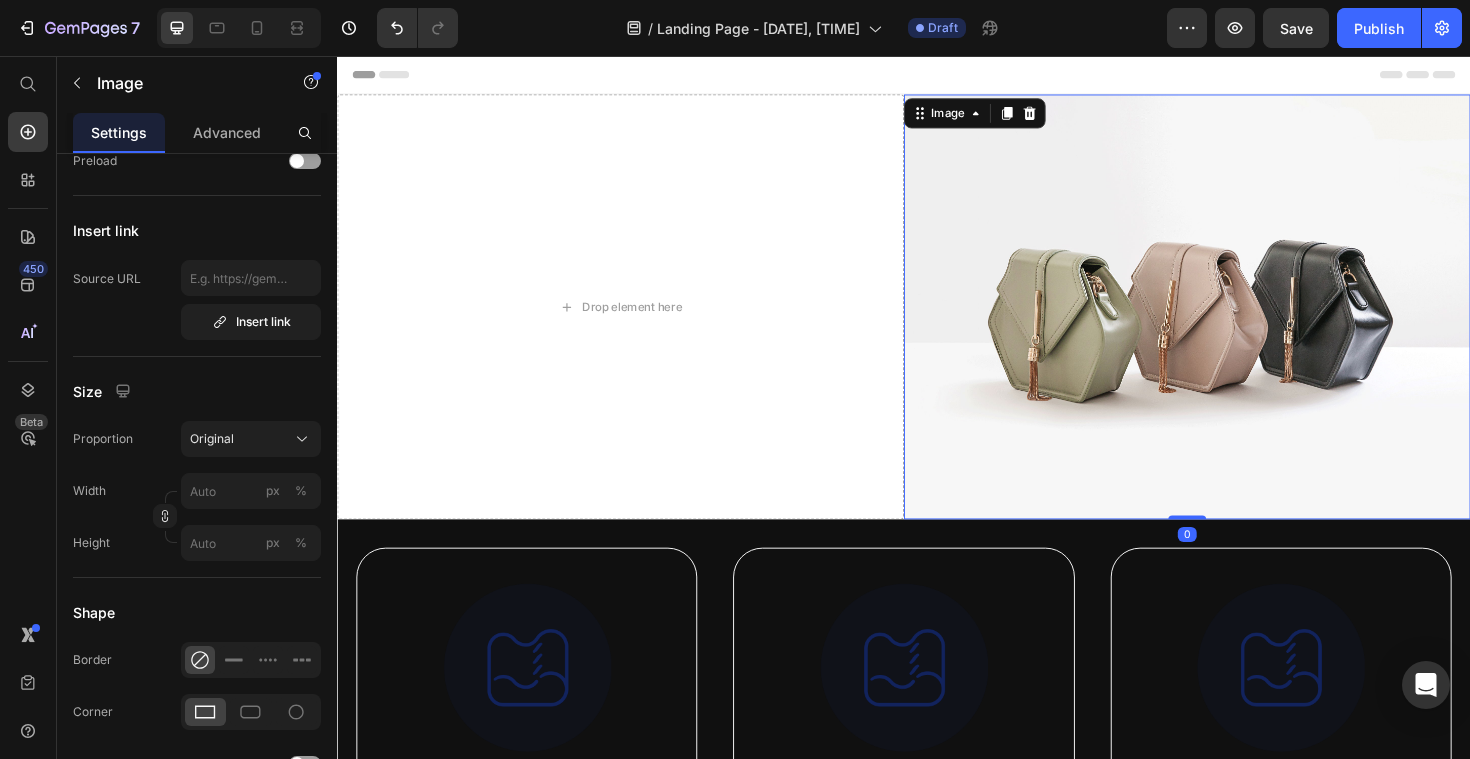 scroll, scrollTop: 0, scrollLeft: 0, axis: both 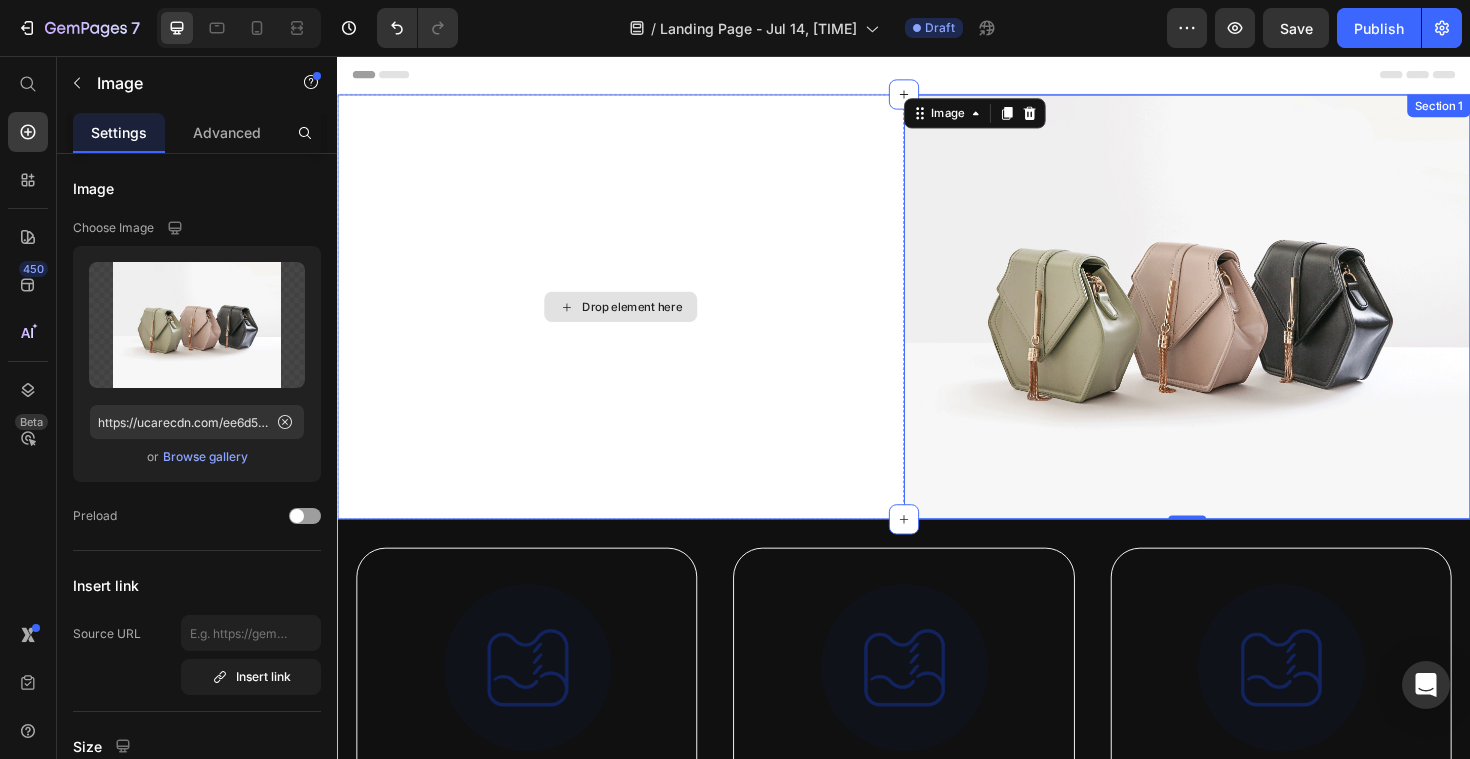 click on "Drop element here" at bounding box center [637, 322] 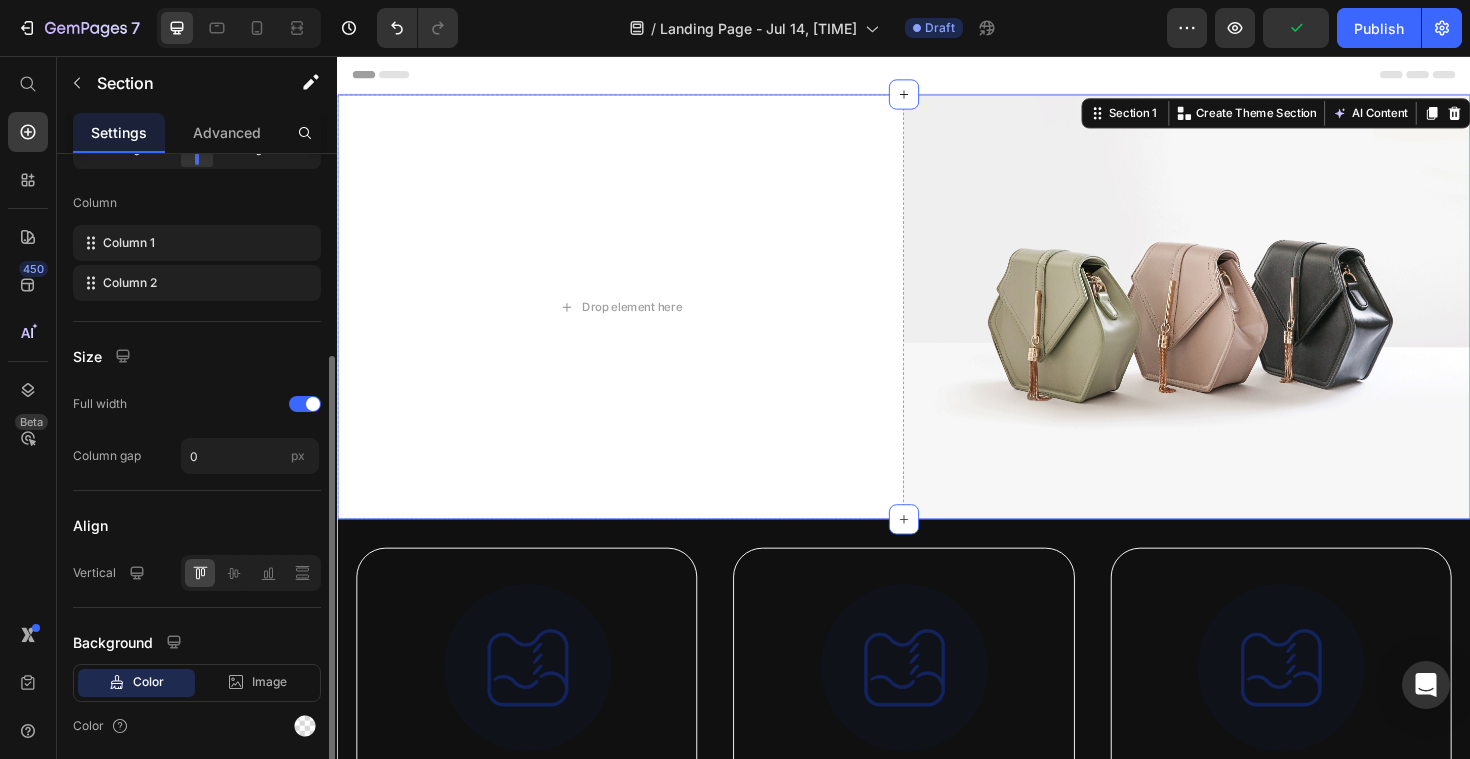 scroll, scrollTop: 321, scrollLeft: 0, axis: vertical 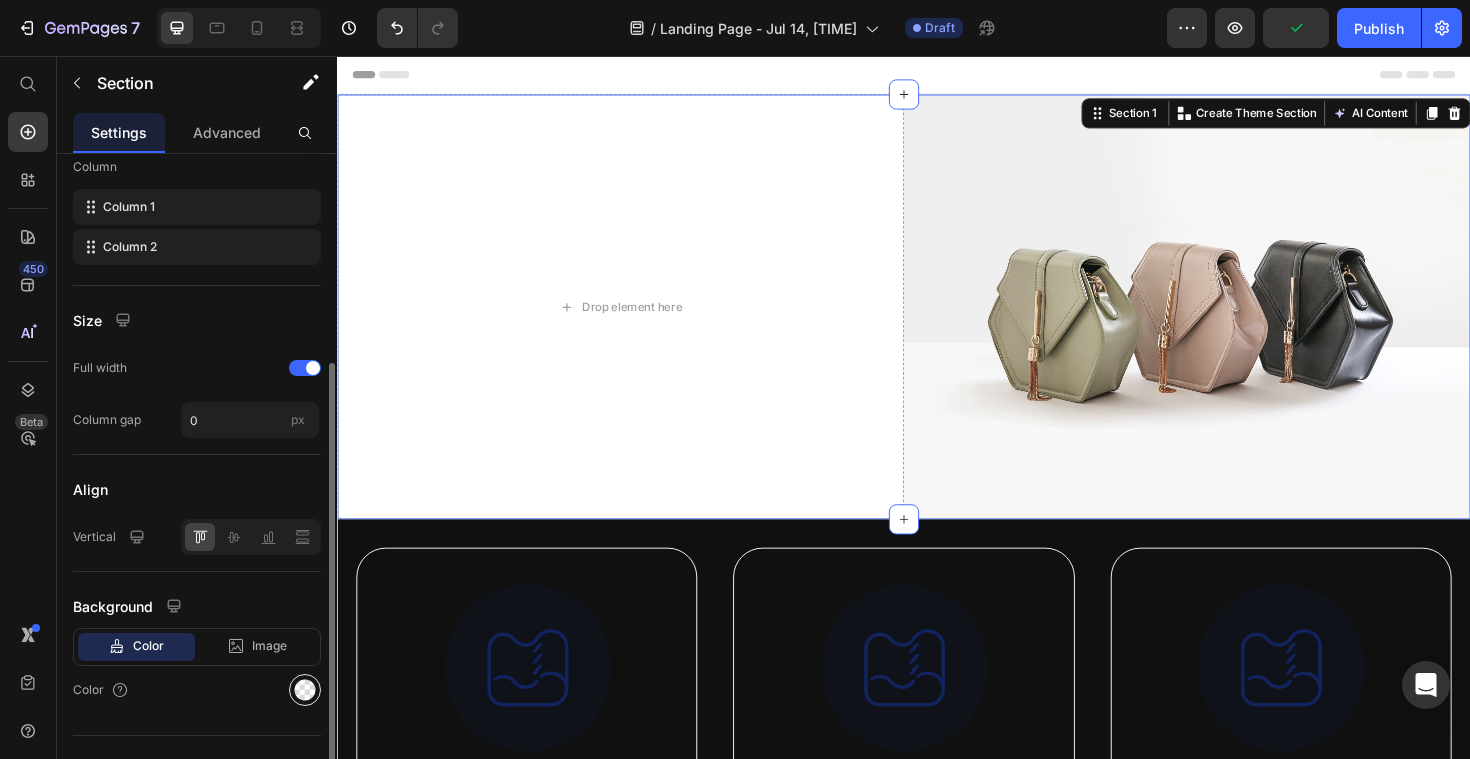 click at bounding box center [305, 690] 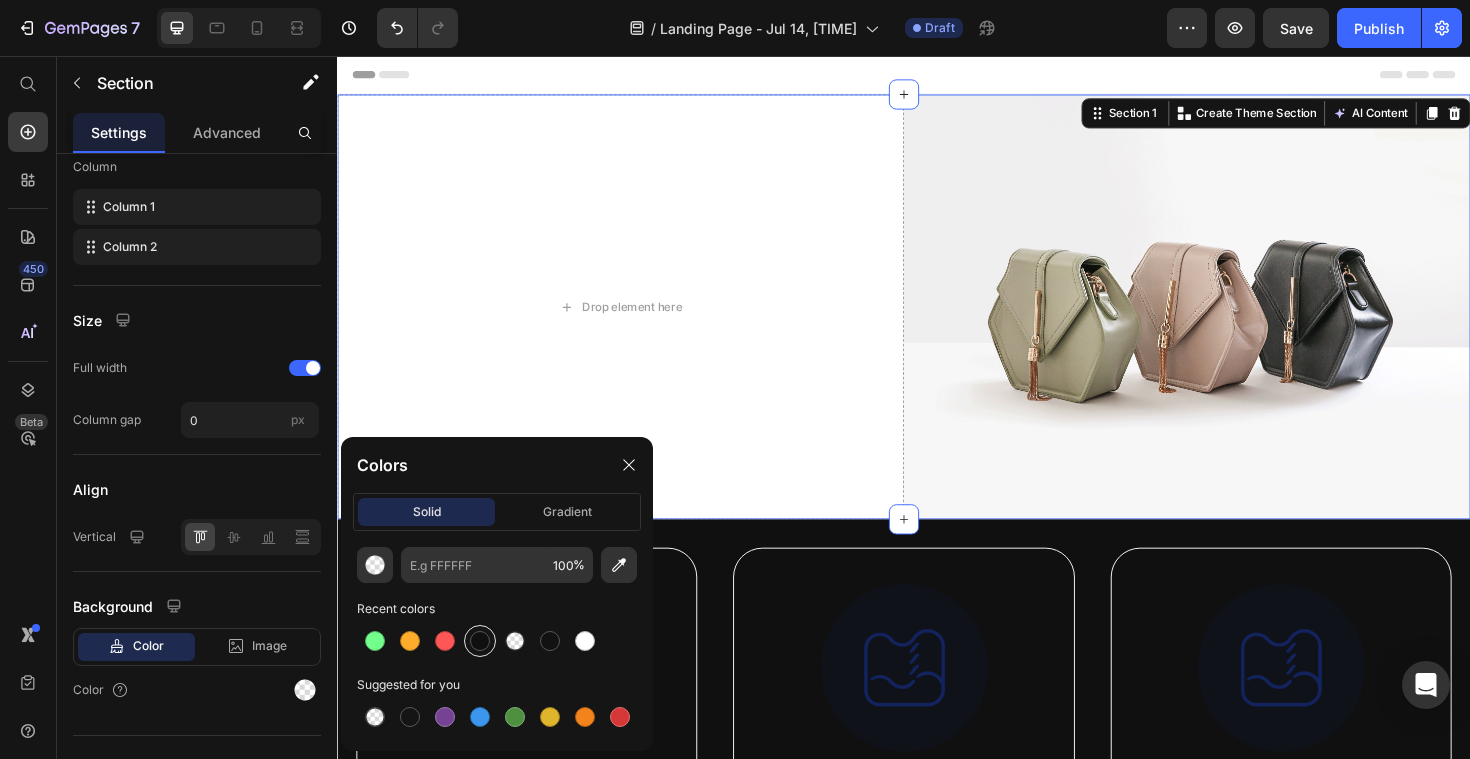 click at bounding box center [480, 641] 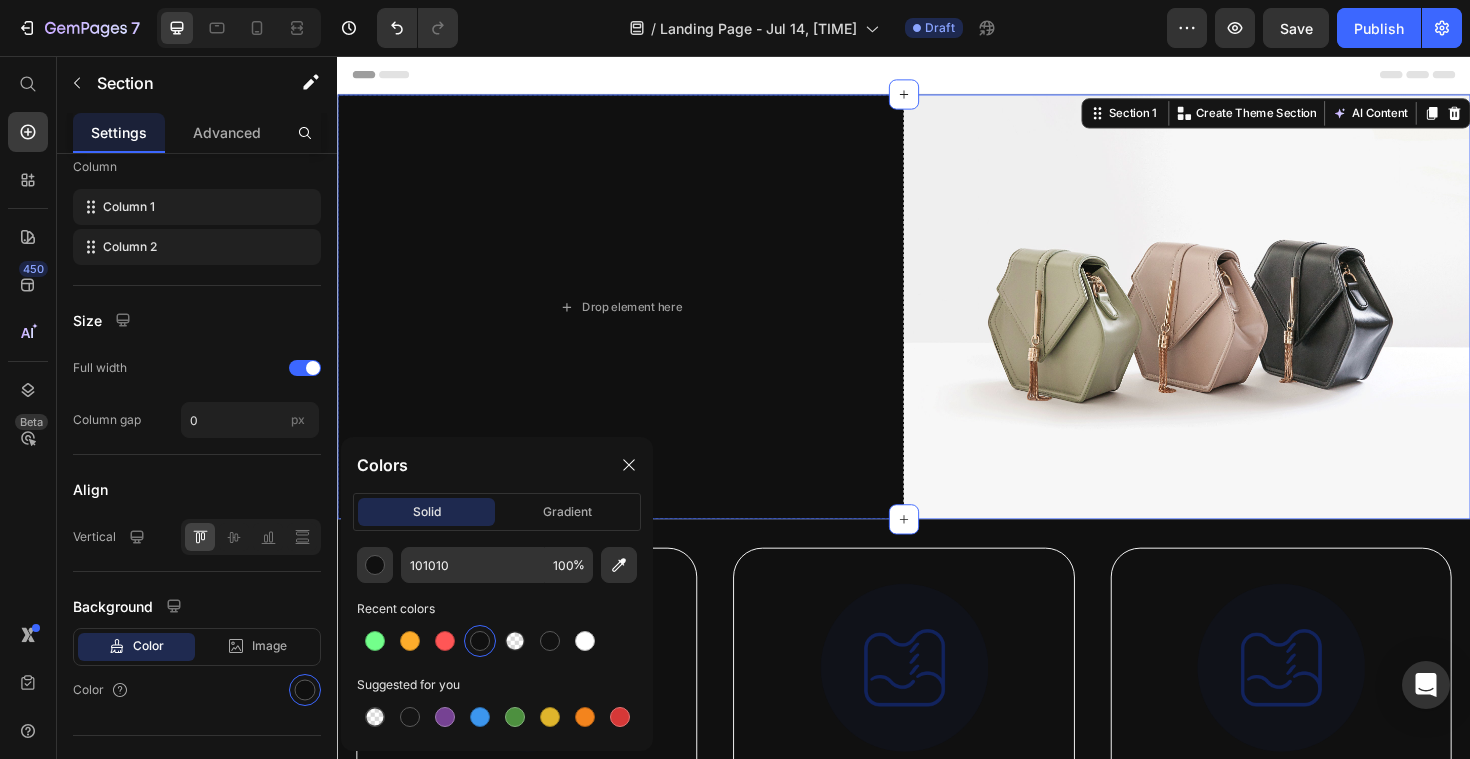 click on "Header" at bounding box center (937, 76) 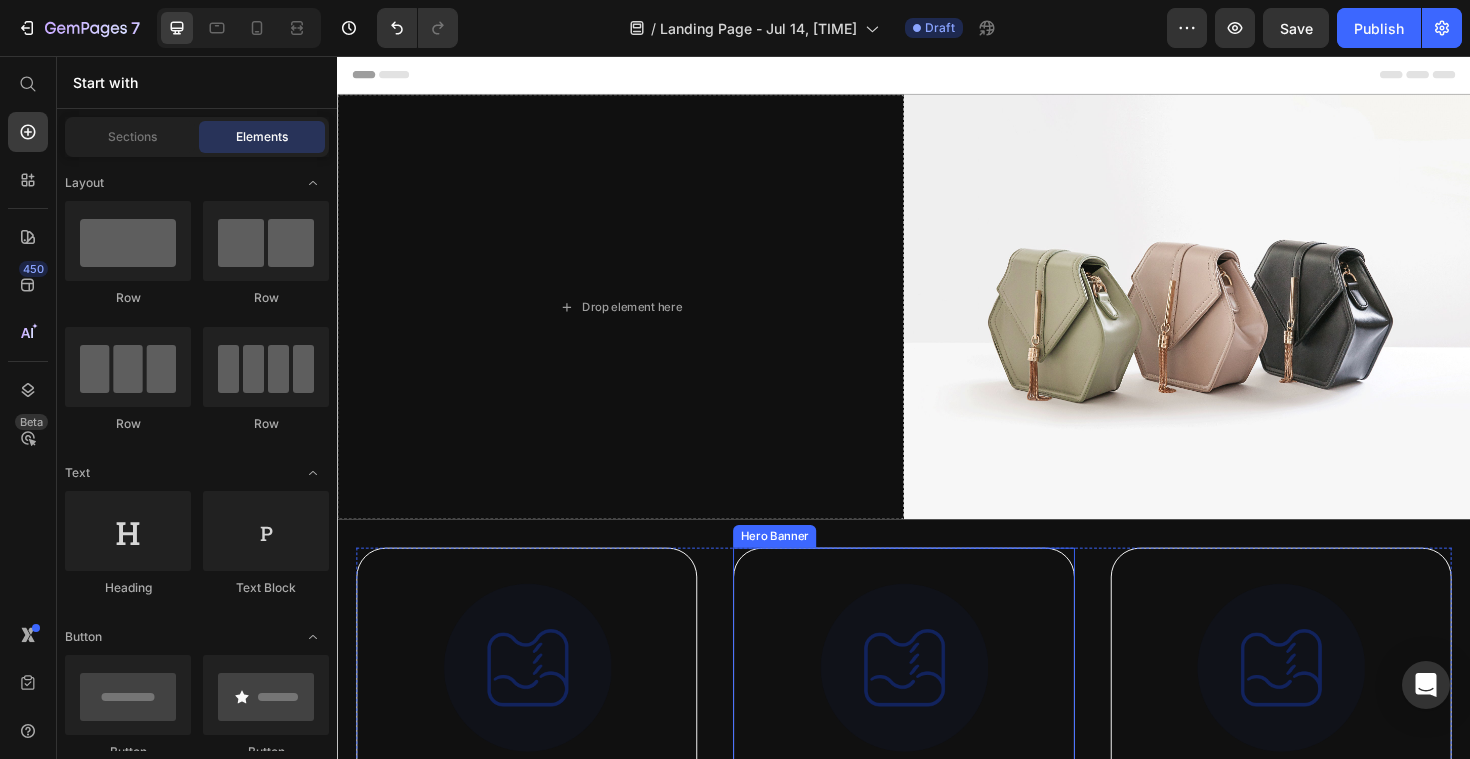 click on "Image Supportive Design Text Block Ergonomically engineered for optimal spinal alignment Text Block BUY NOW Button Hero Banner Image Supportive Design Text Block Ergonomically engineered for optimal spinal alignment Text Block BUY NOW Button Hero Banner Image Supportive Design Text Block Ergonomically engineered for optimal spinal alignment Text Block BUY NOW Button Hero Banner Row" at bounding box center [937, 823] 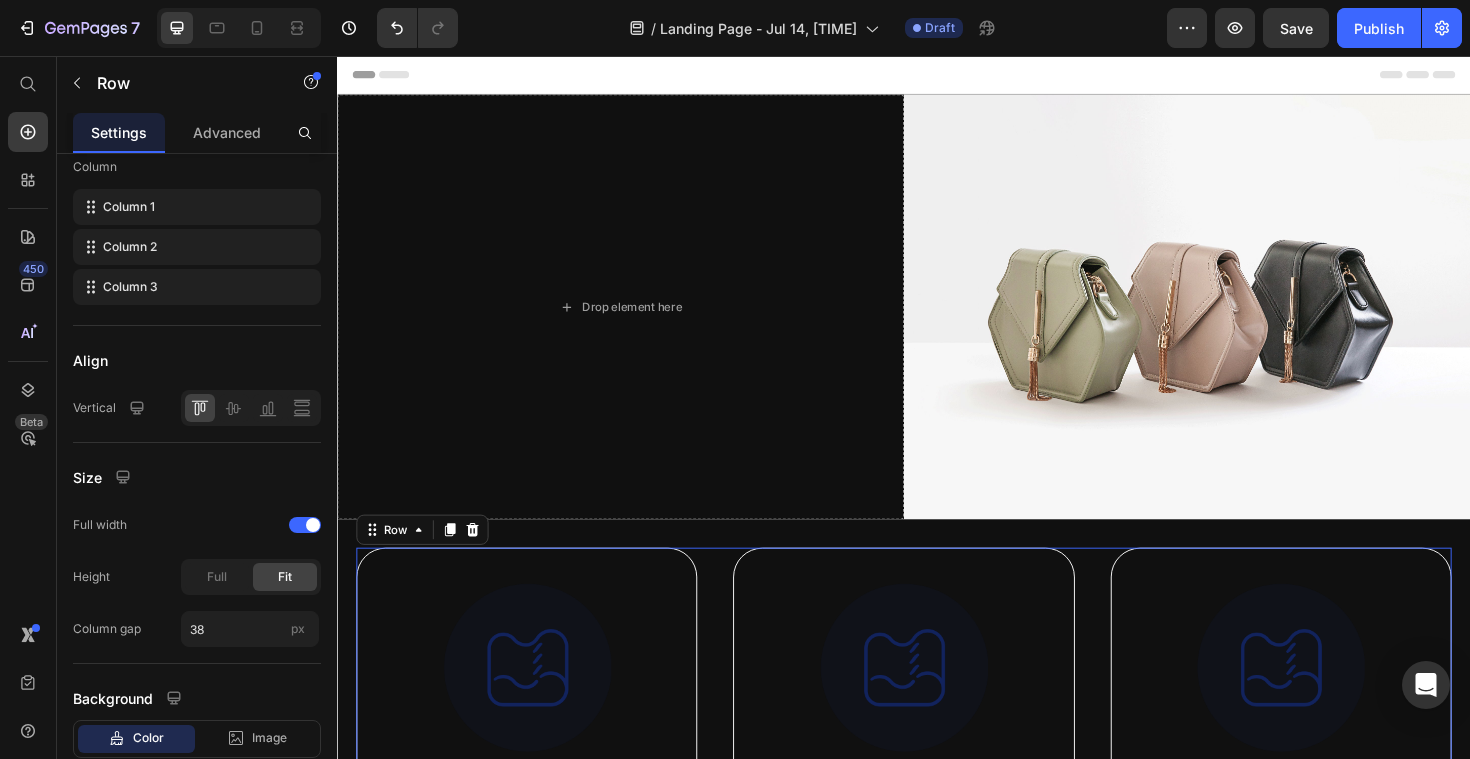 scroll, scrollTop: 0, scrollLeft: 0, axis: both 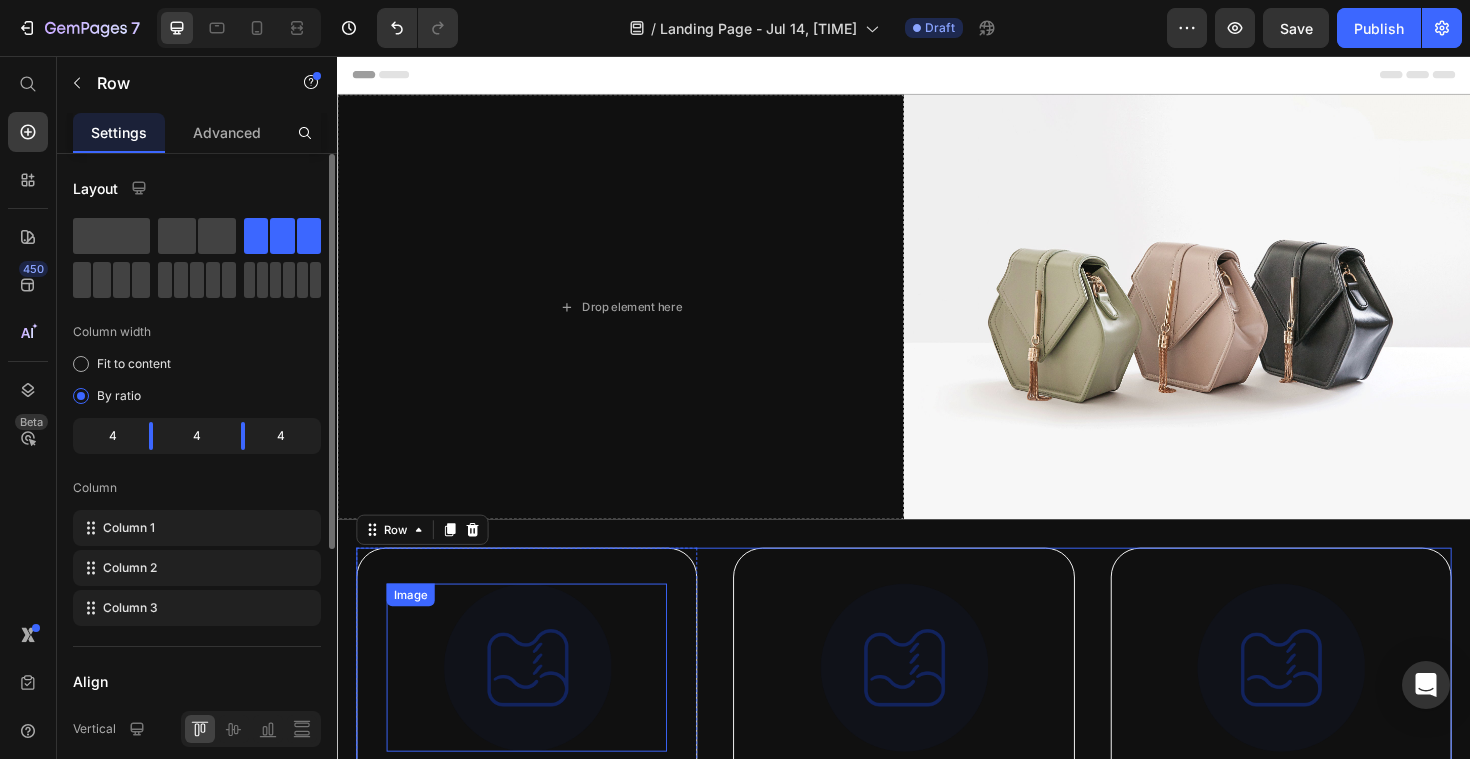 click at bounding box center [537, 704] 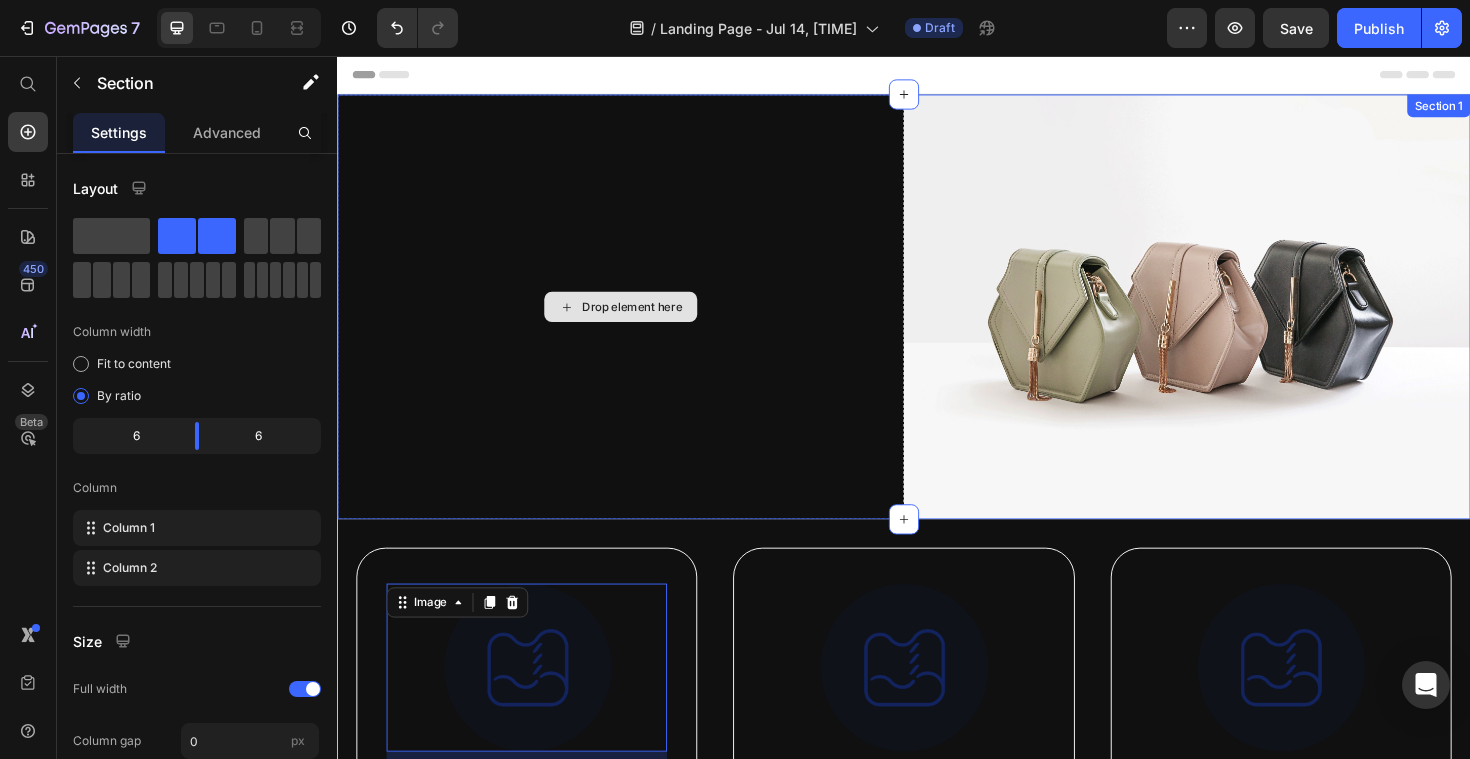 click on "Drop element here" at bounding box center [637, 322] 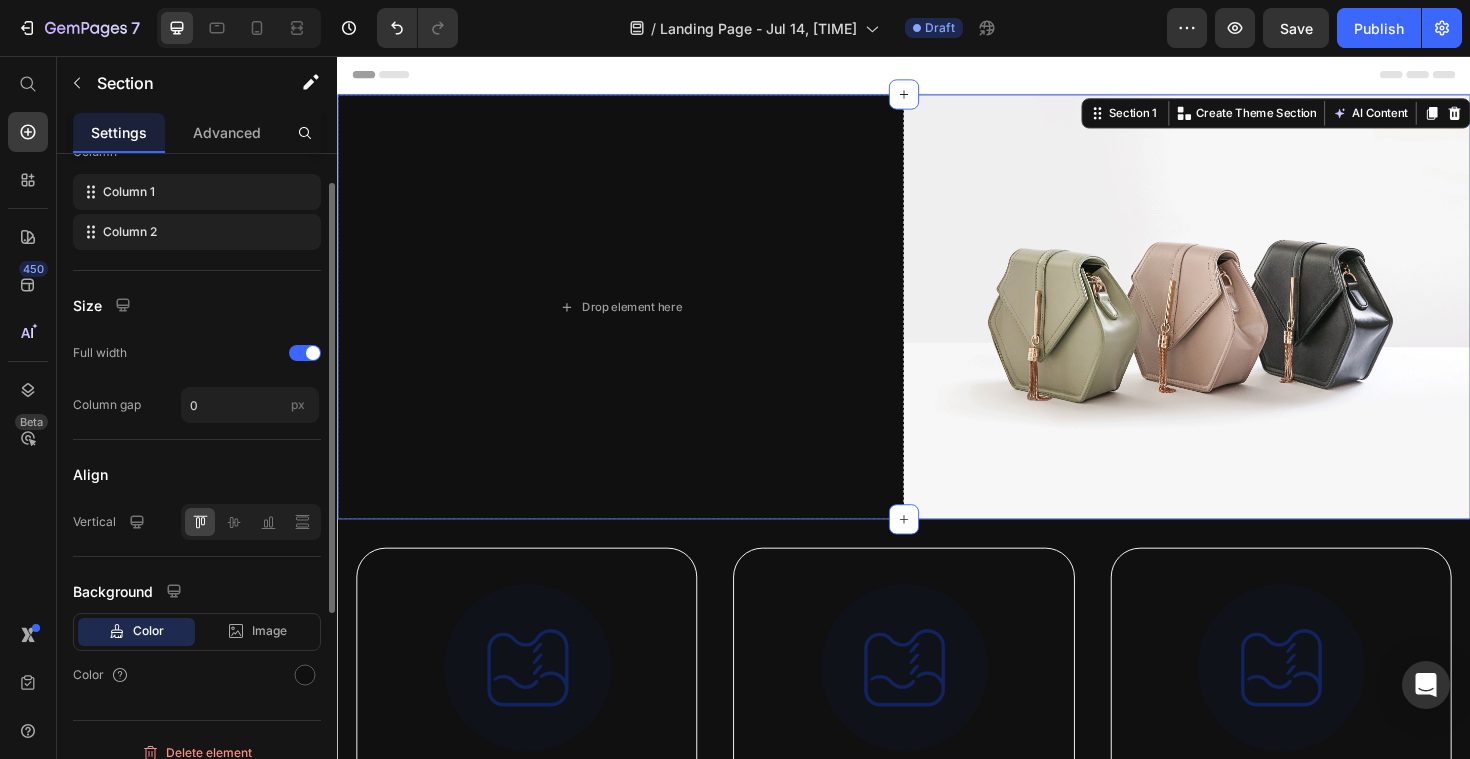 scroll, scrollTop: 0, scrollLeft: 0, axis: both 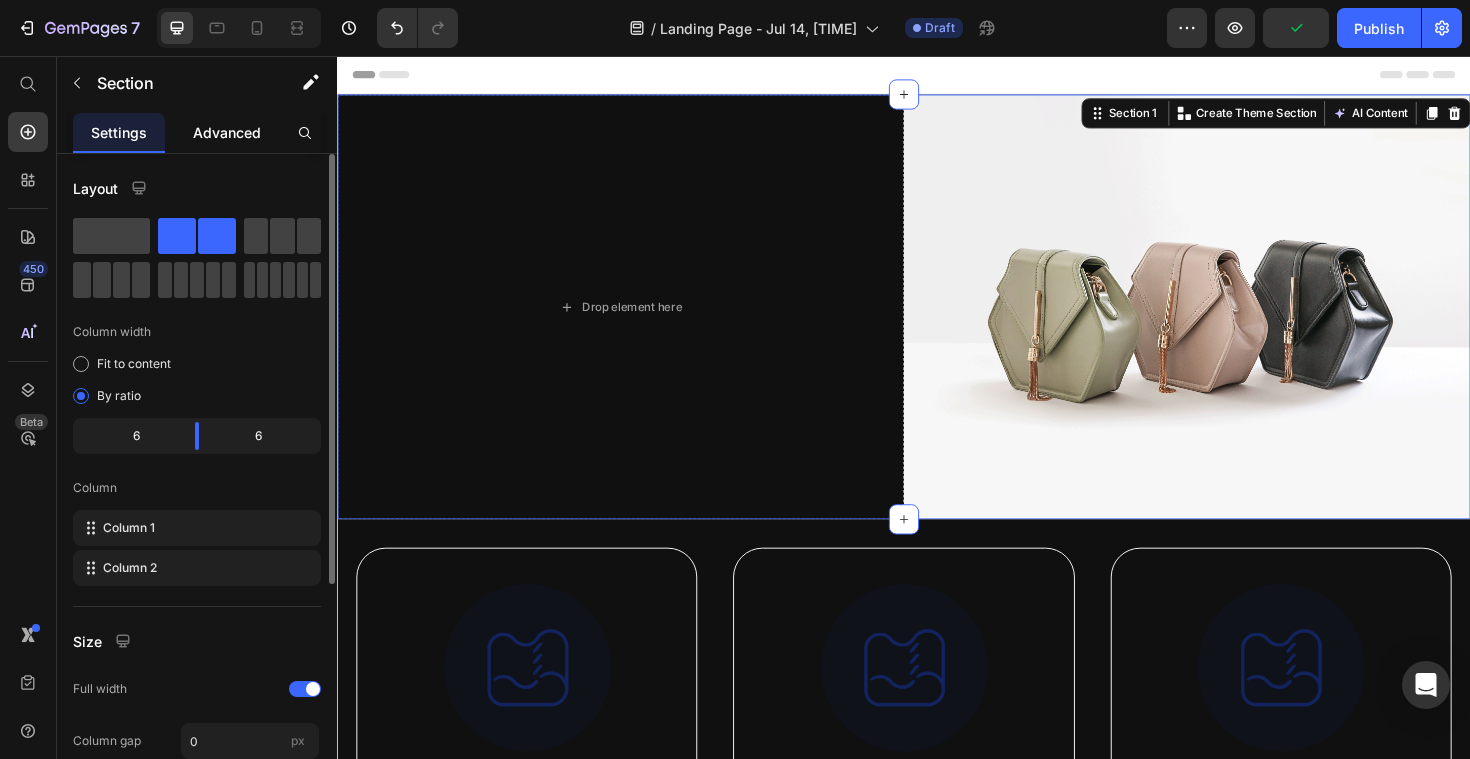 click on "Advanced" at bounding box center [227, 132] 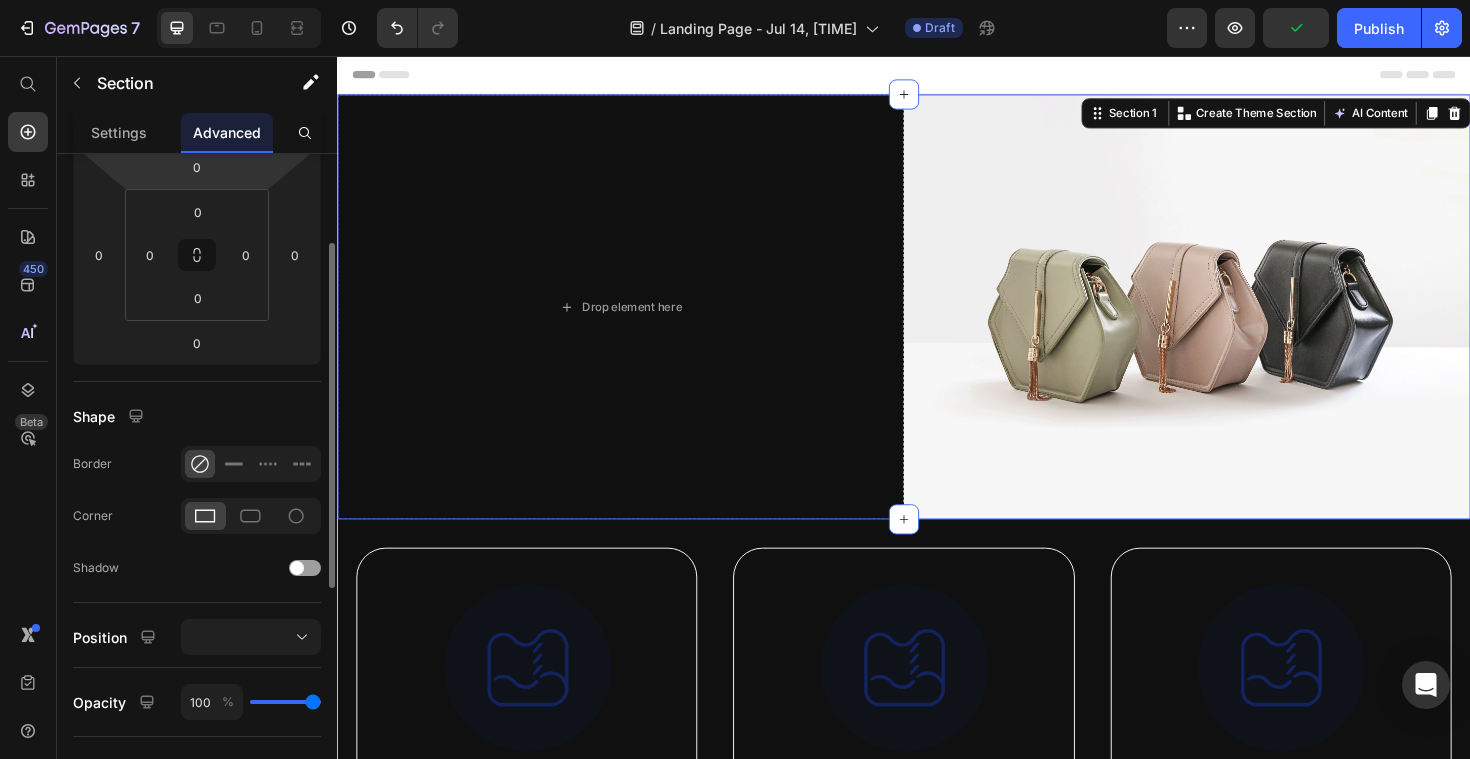 scroll, scrollTop: 0, scrollLeft: 0, axis: both 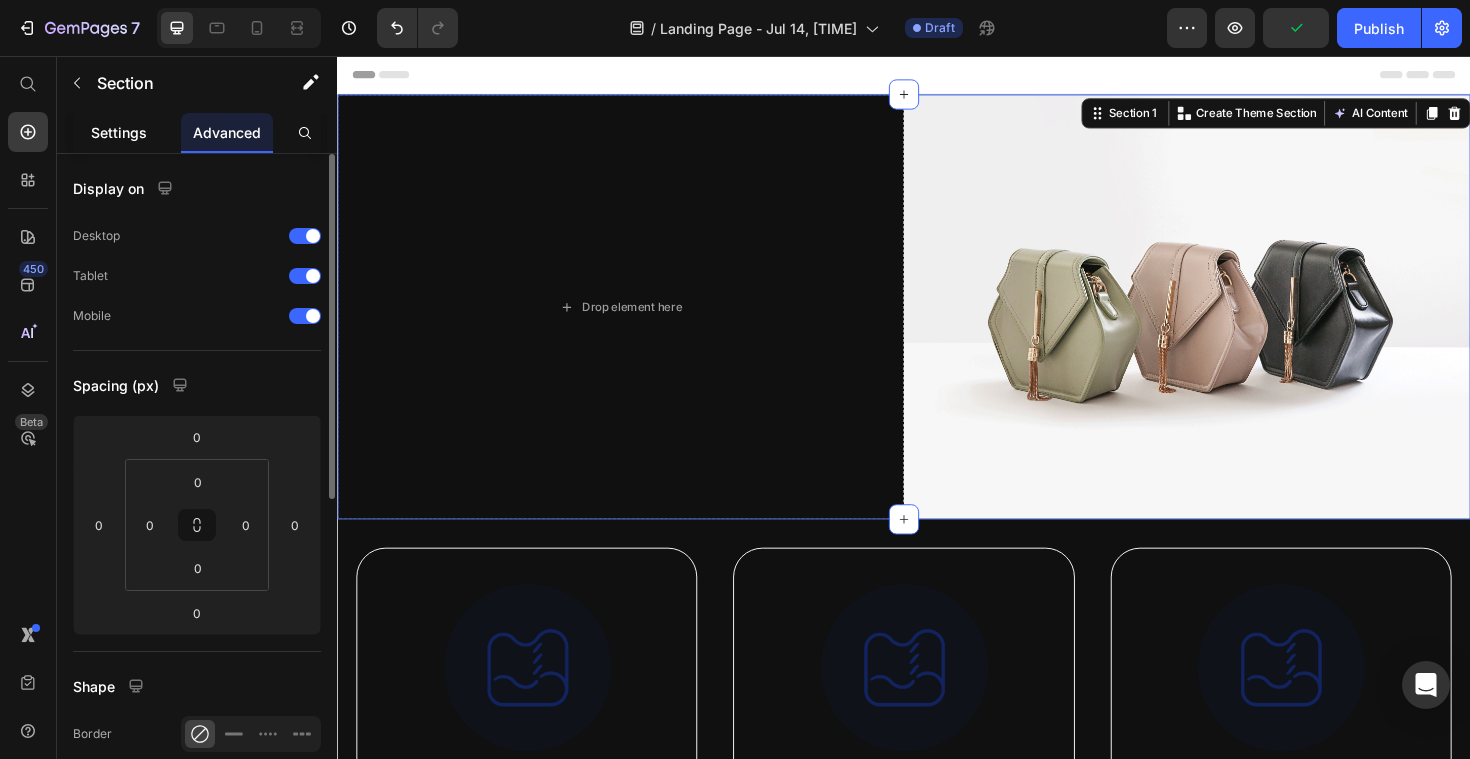 click on "Settings" at bounding box center [119, 132] 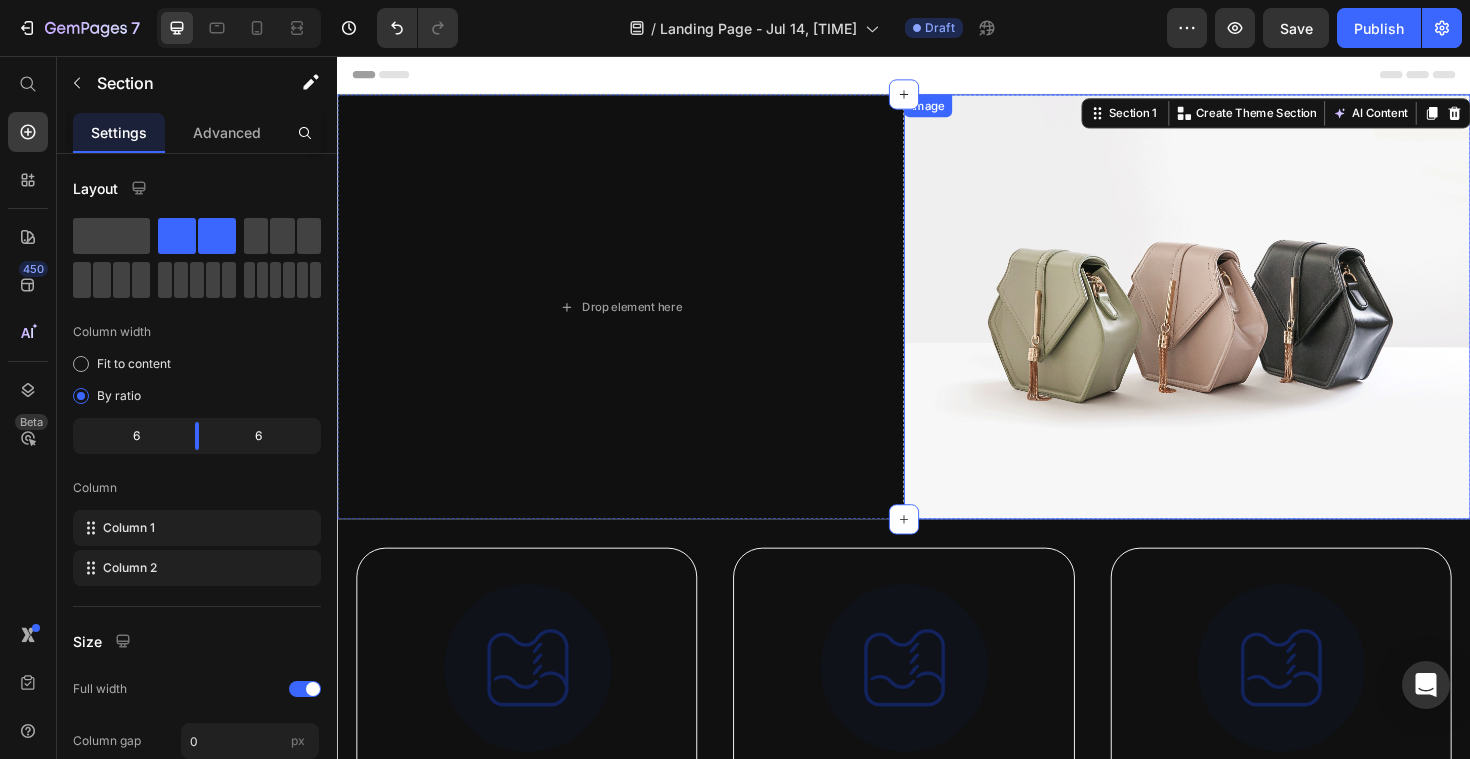 click at bounding box center (1237, 322) 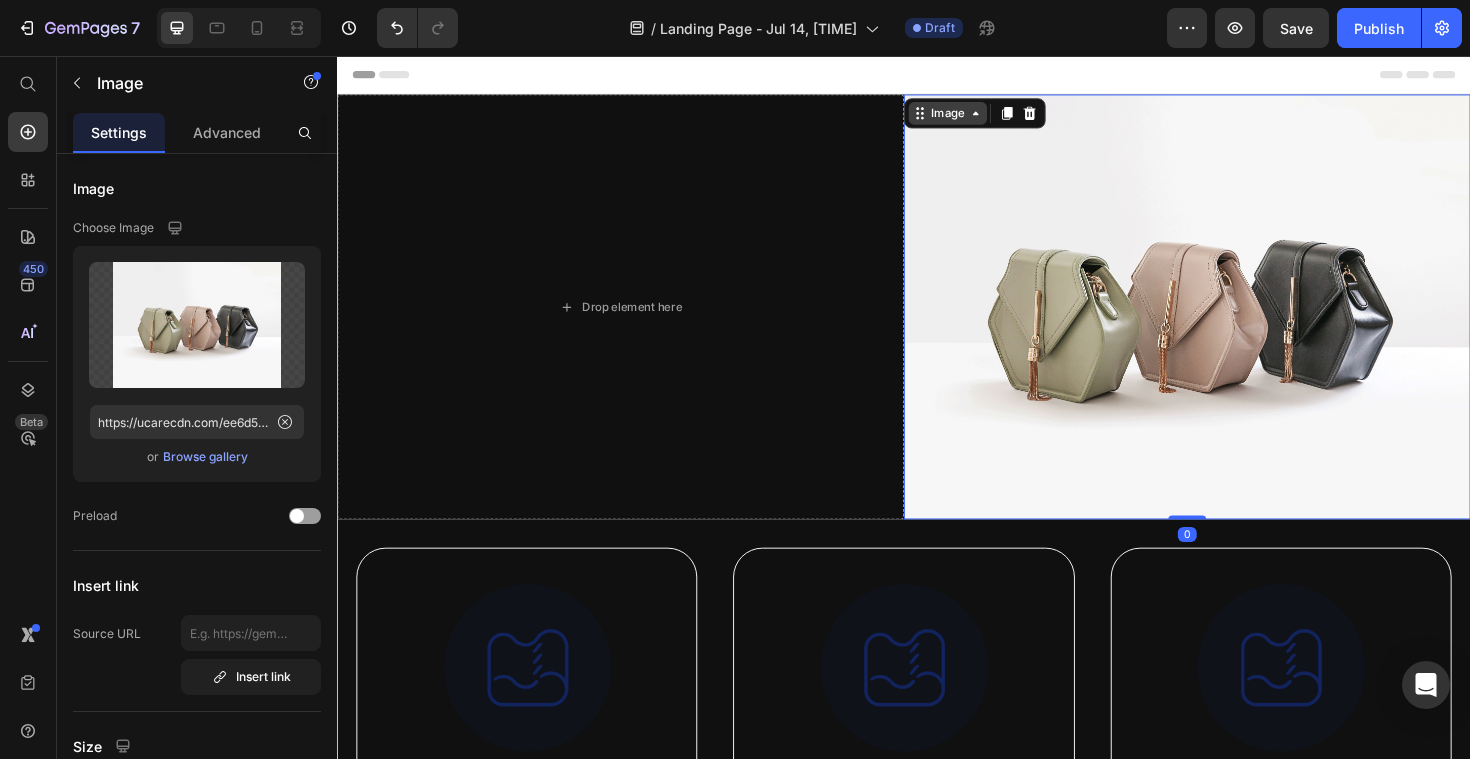 click 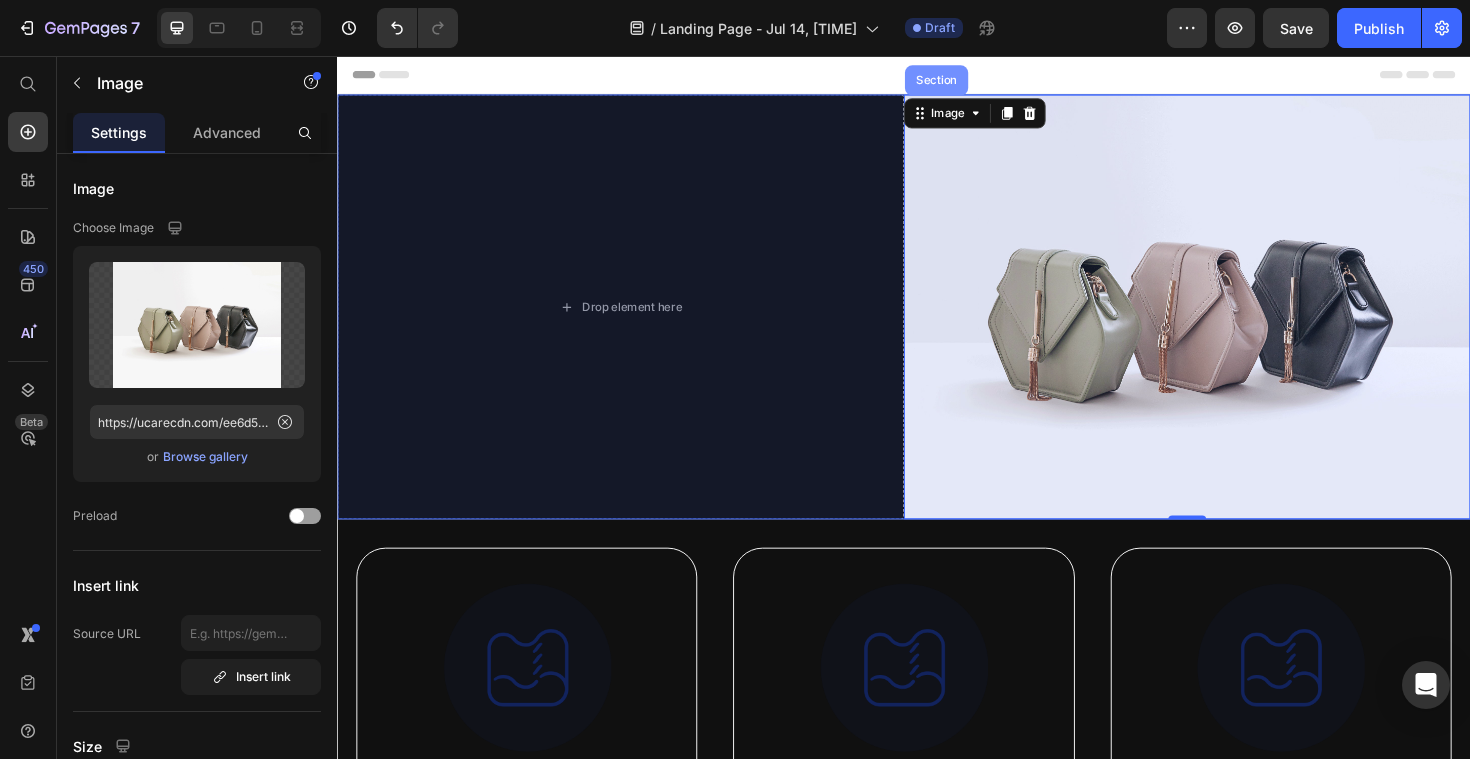 click on "Section" at bounding box center [971, 82] 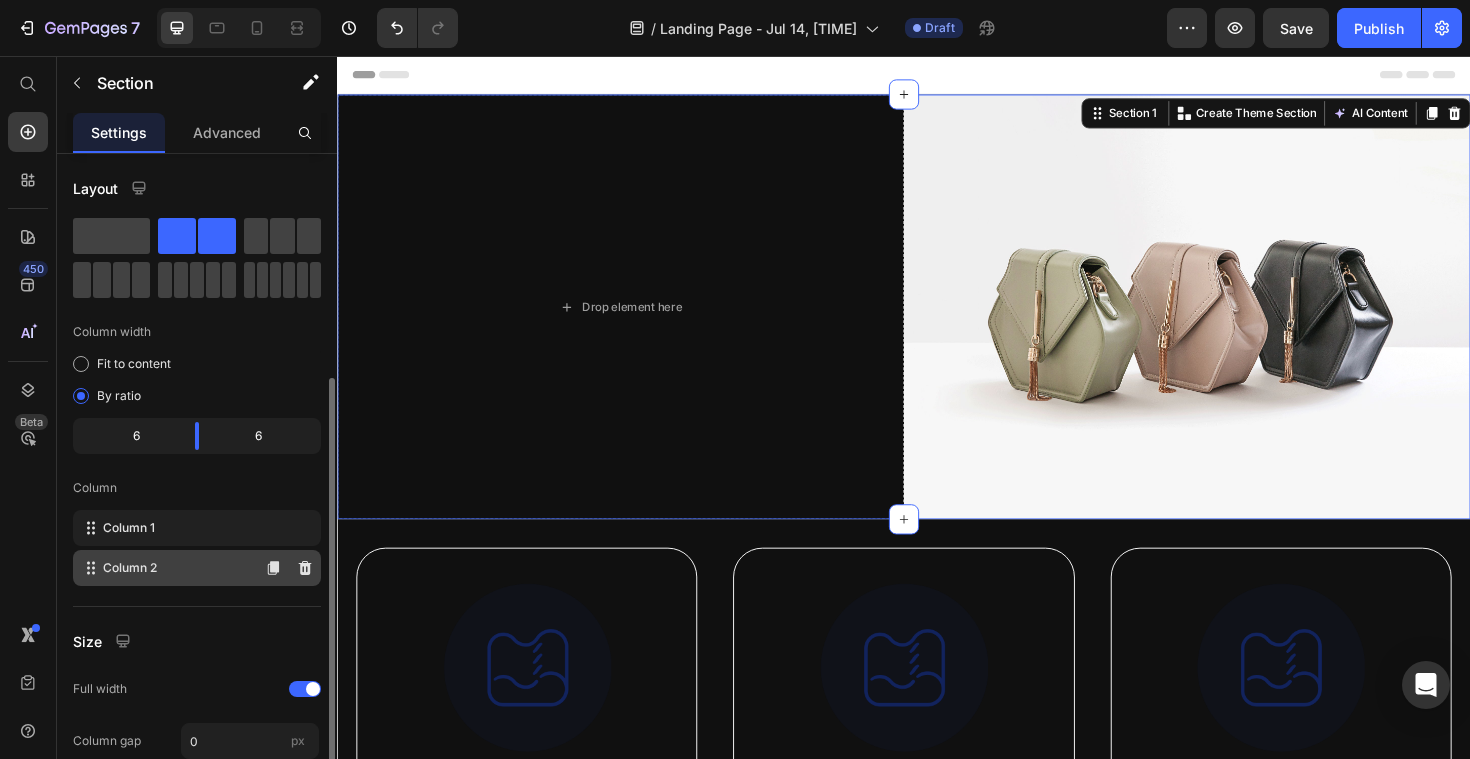 scroll, scrollTop: 355, scrollLeft: 0, axis: vertical 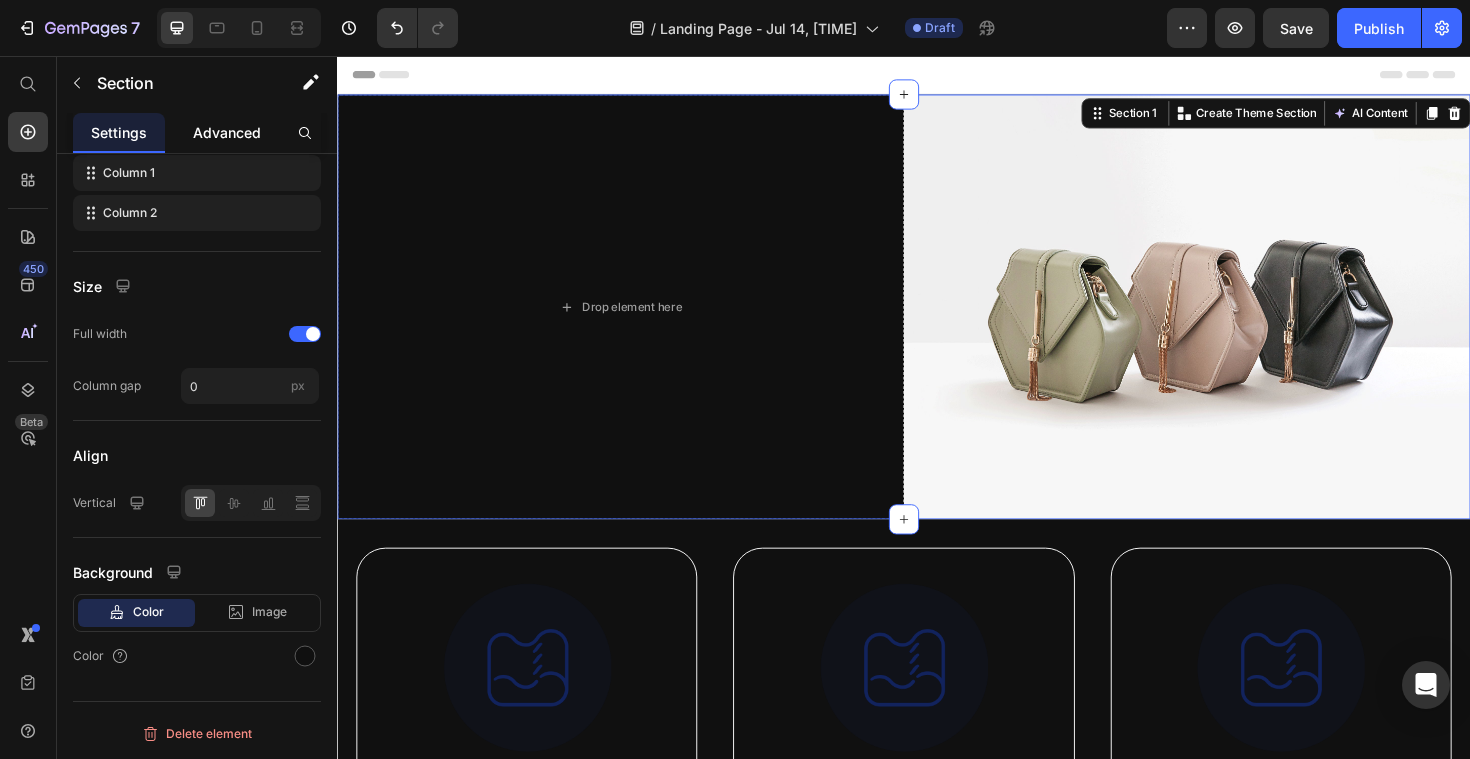 click on "Advanced" at bounding box center (227, 132) 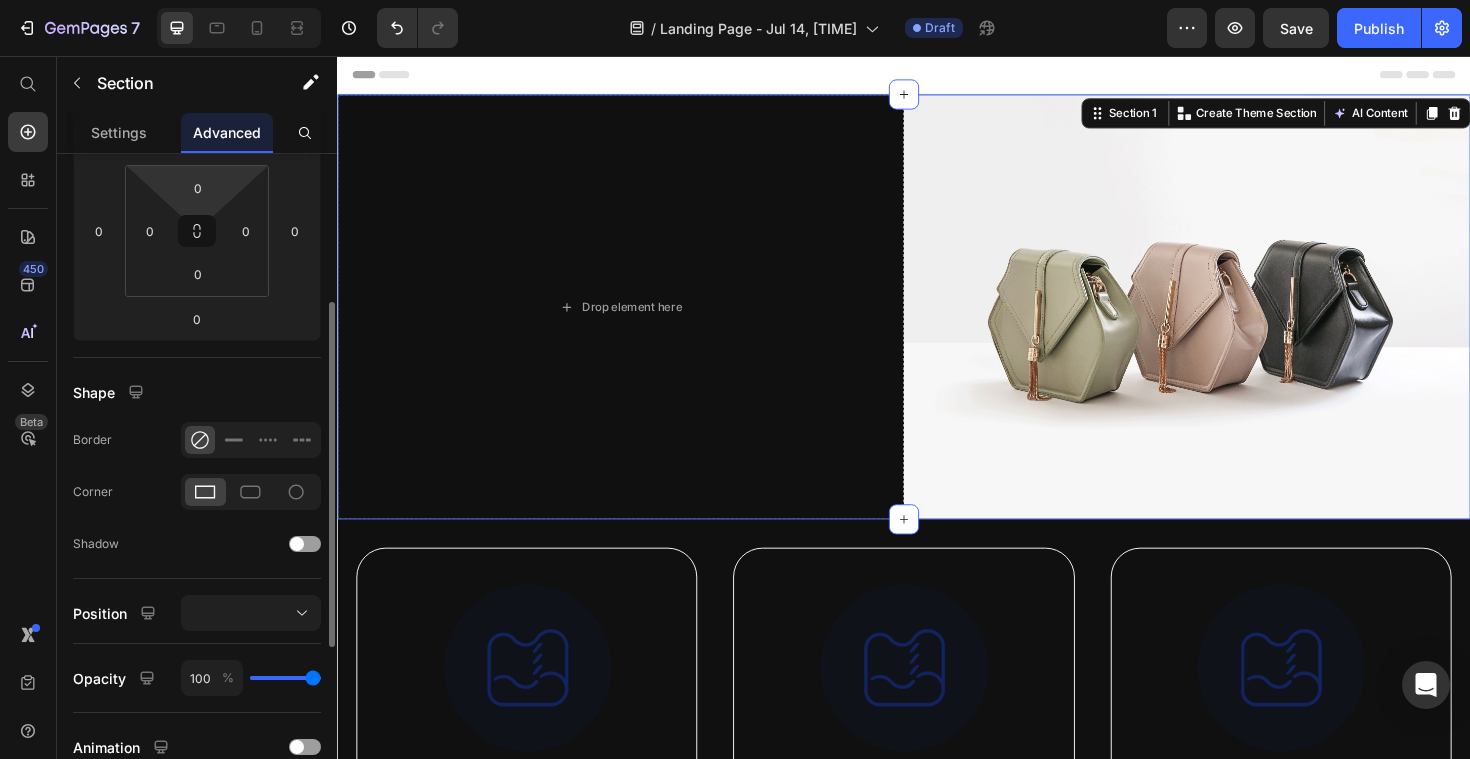 scroll, scrollTop: 297, scrollLeft: 0, axis: vertical 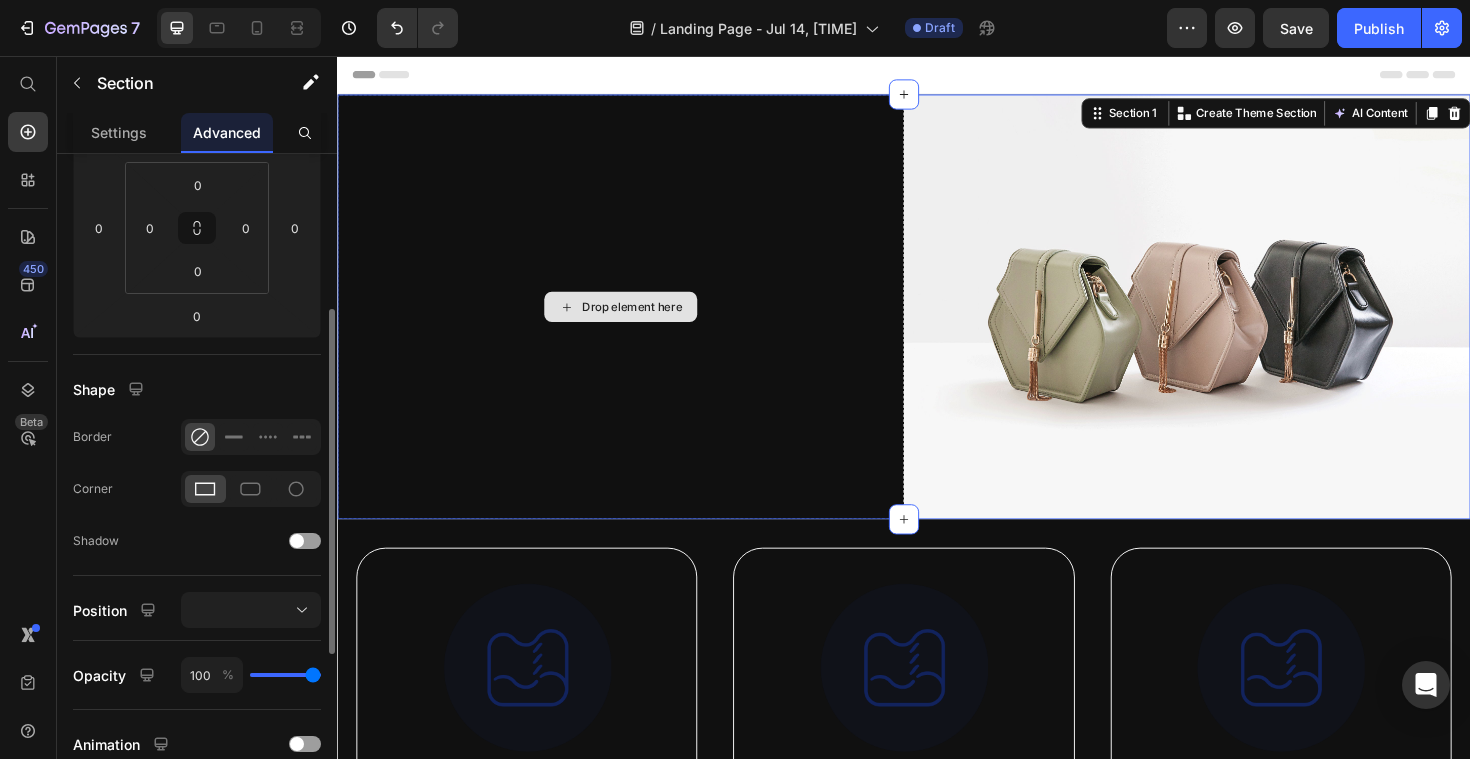 click on "Drop element here" at bounding box center (637, 322) 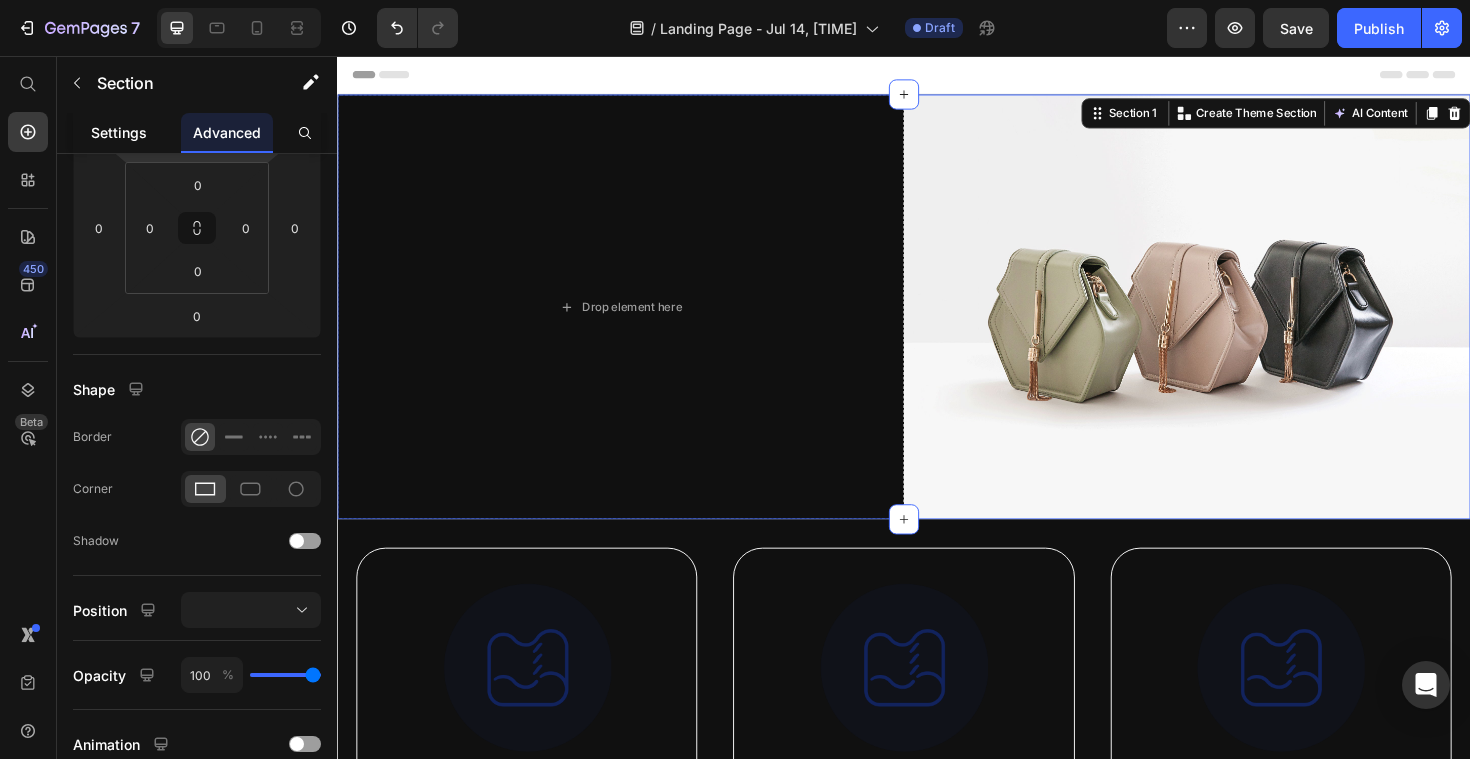 click on "Settings" 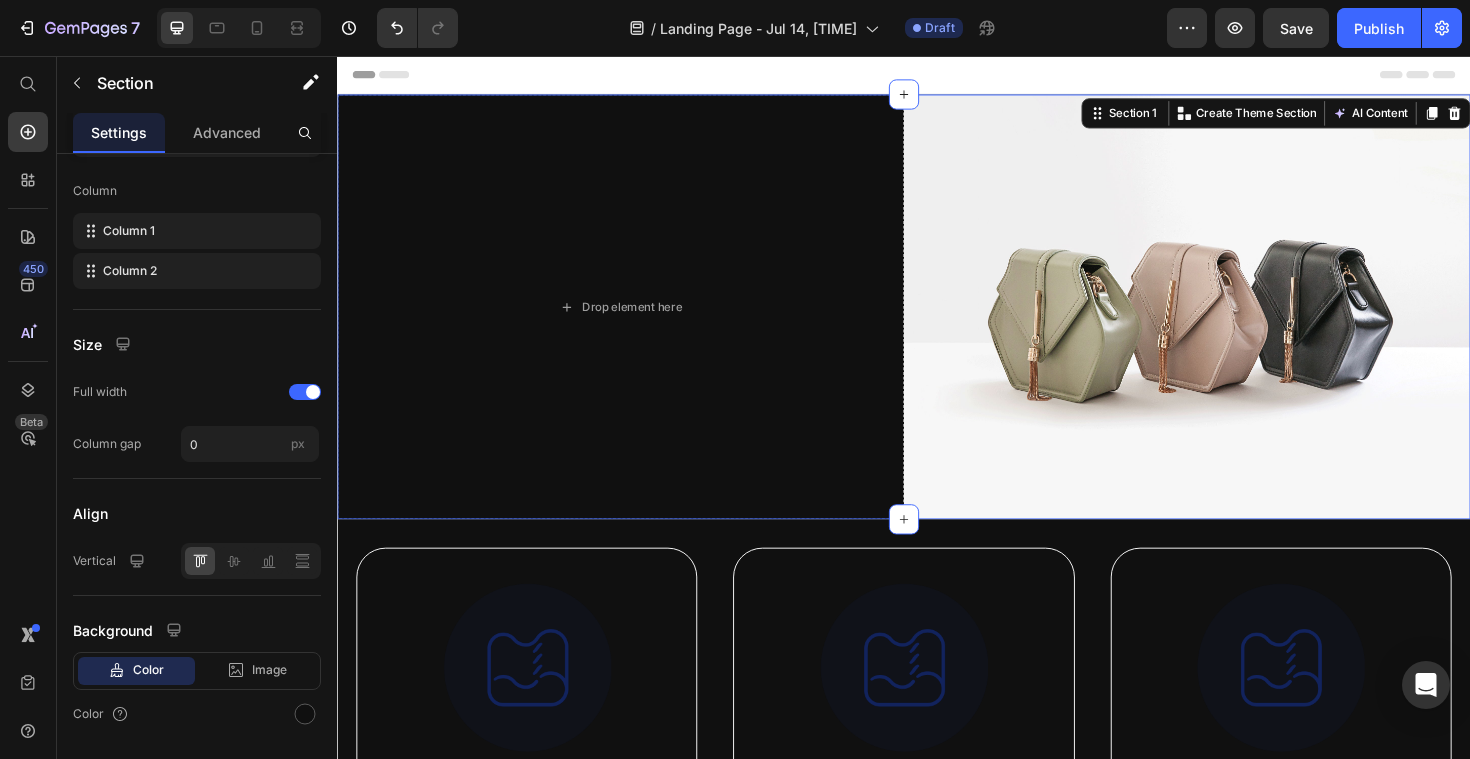 scroll, scrollTop: 0, scrollLeft: 0, axis: both 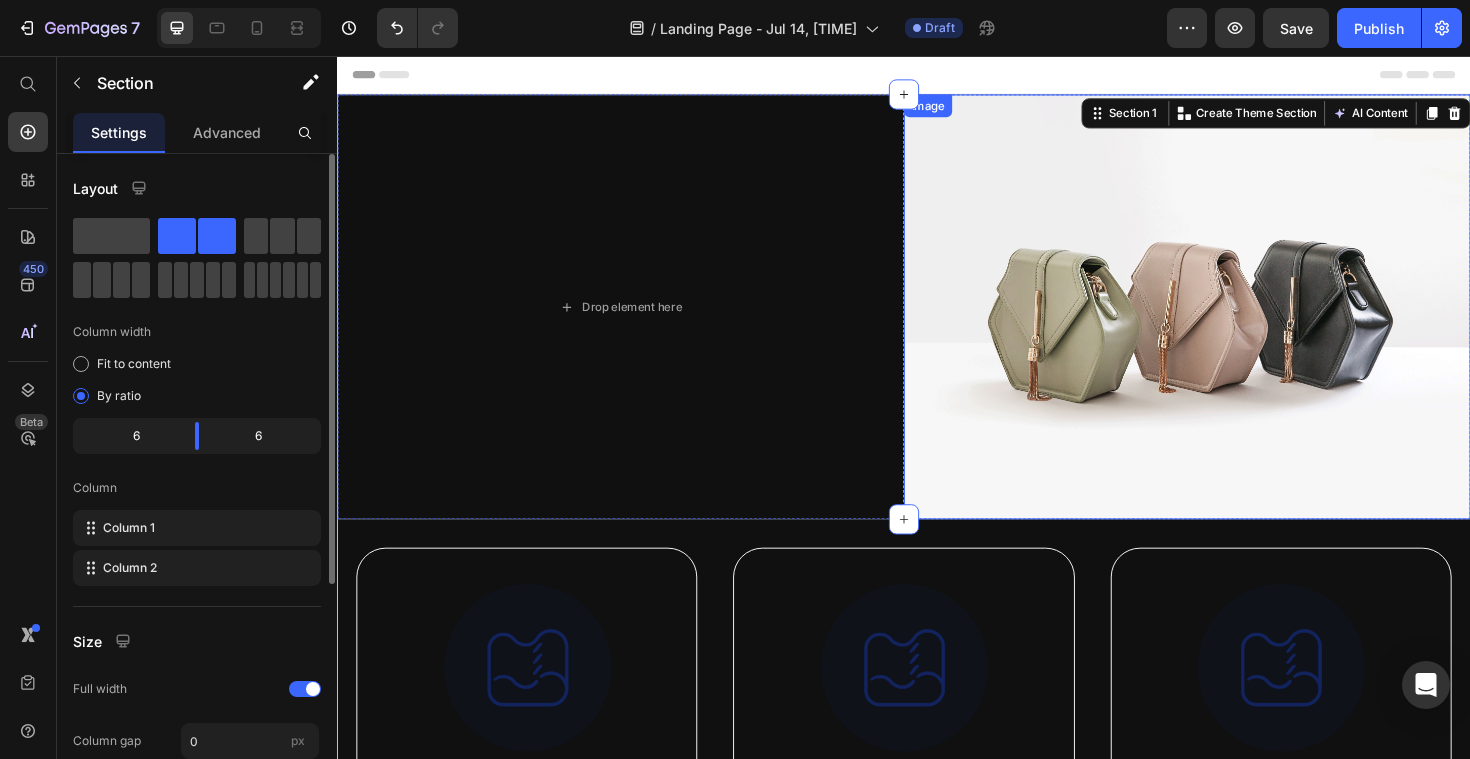 click at bounding box center [1237, 322] 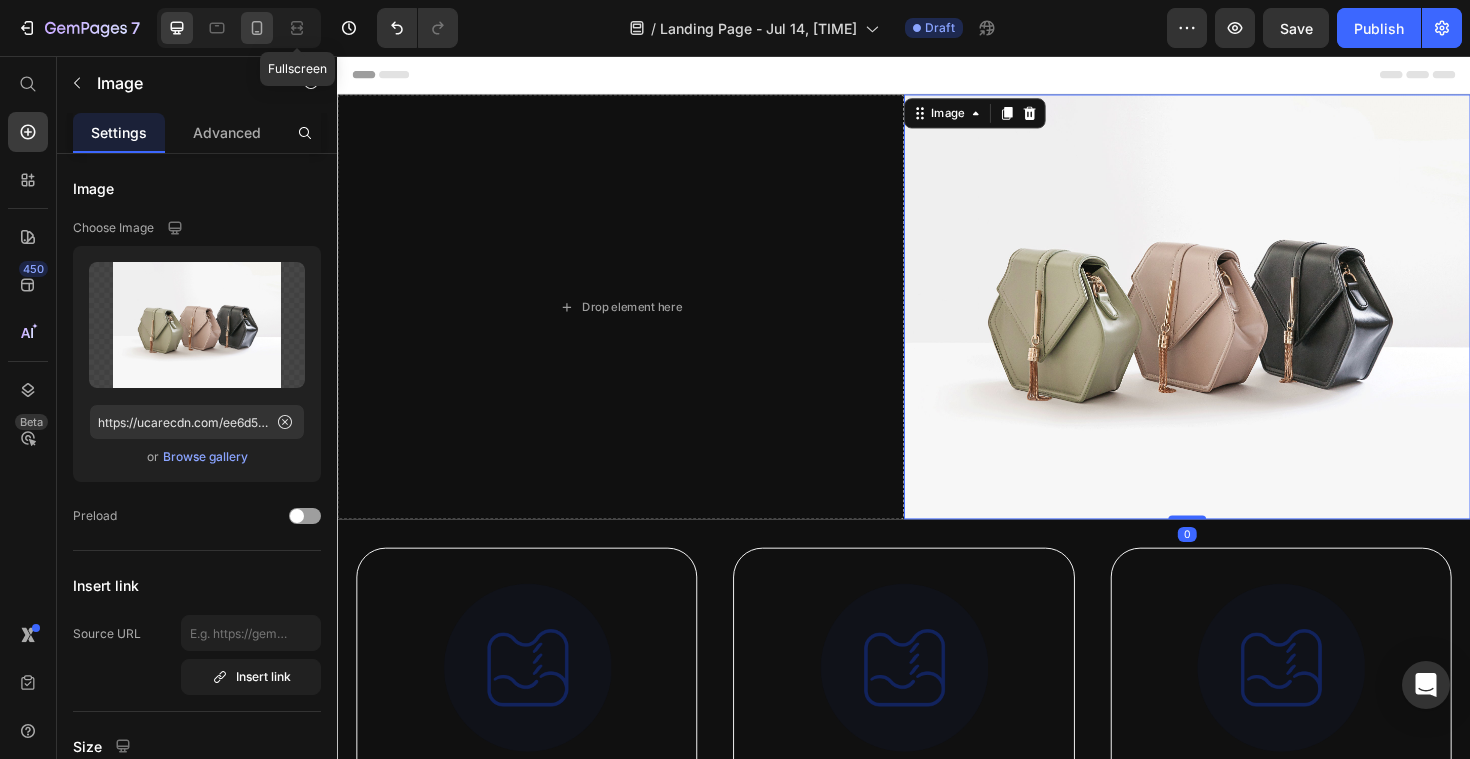 click 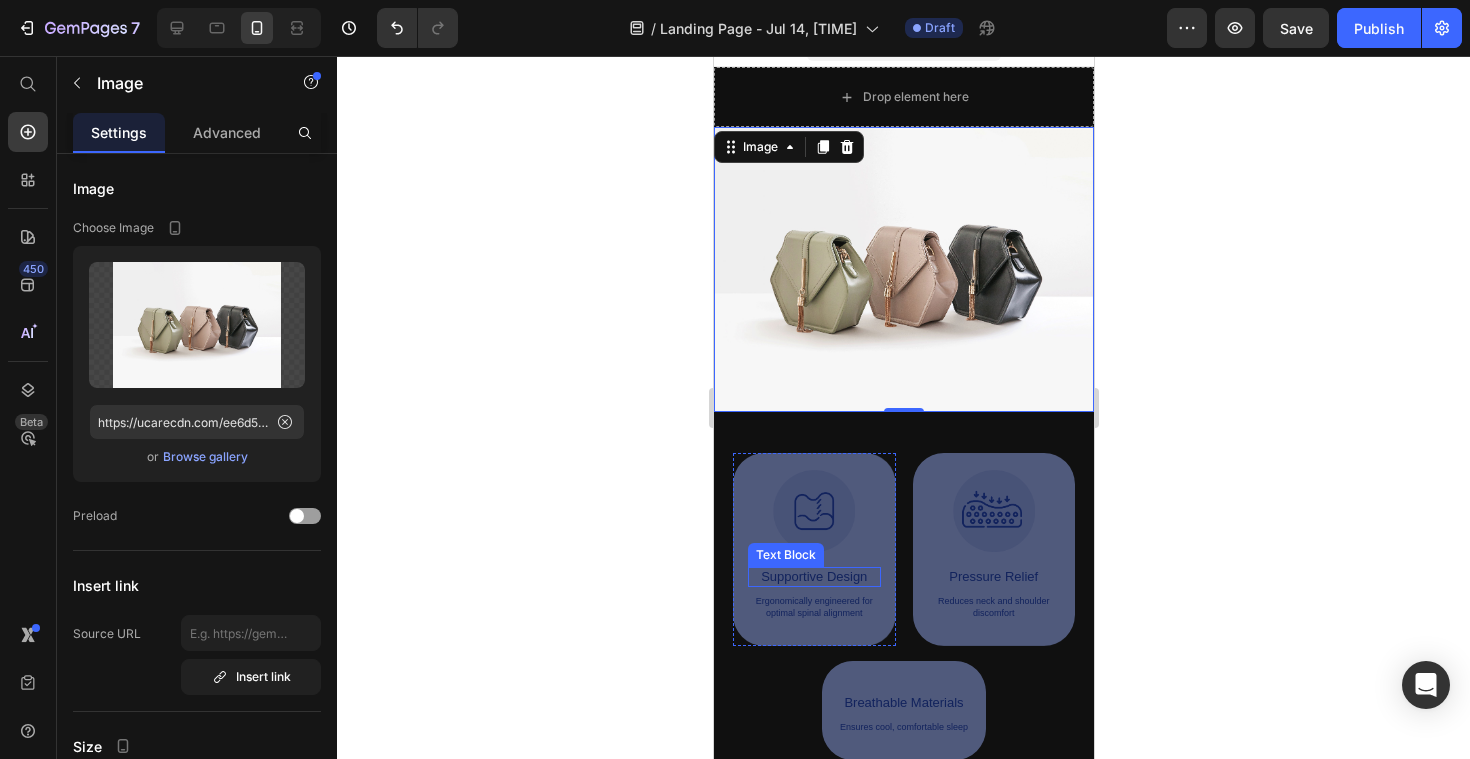 scroll, scrollTop: 31, scrollLeft: 0, axis: vertical 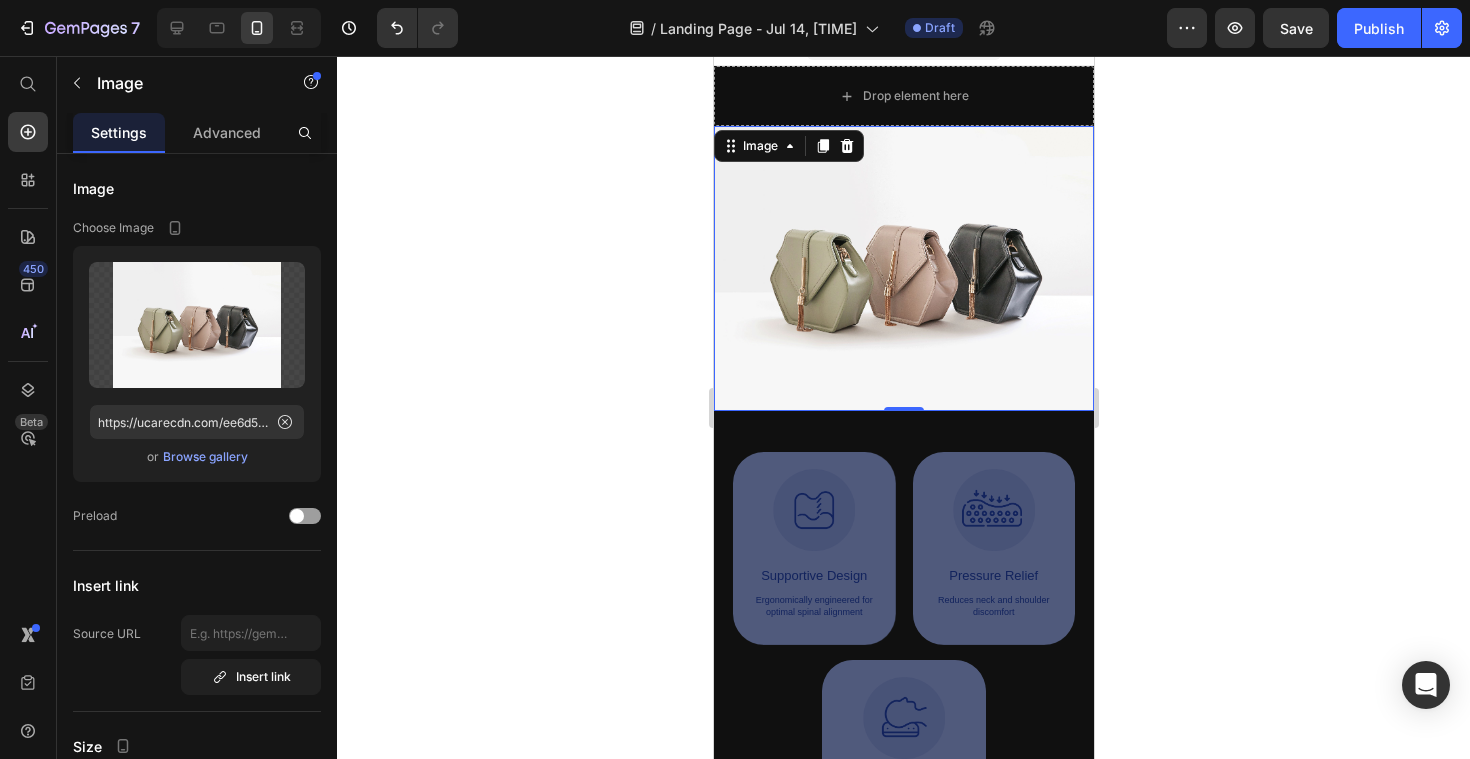 click 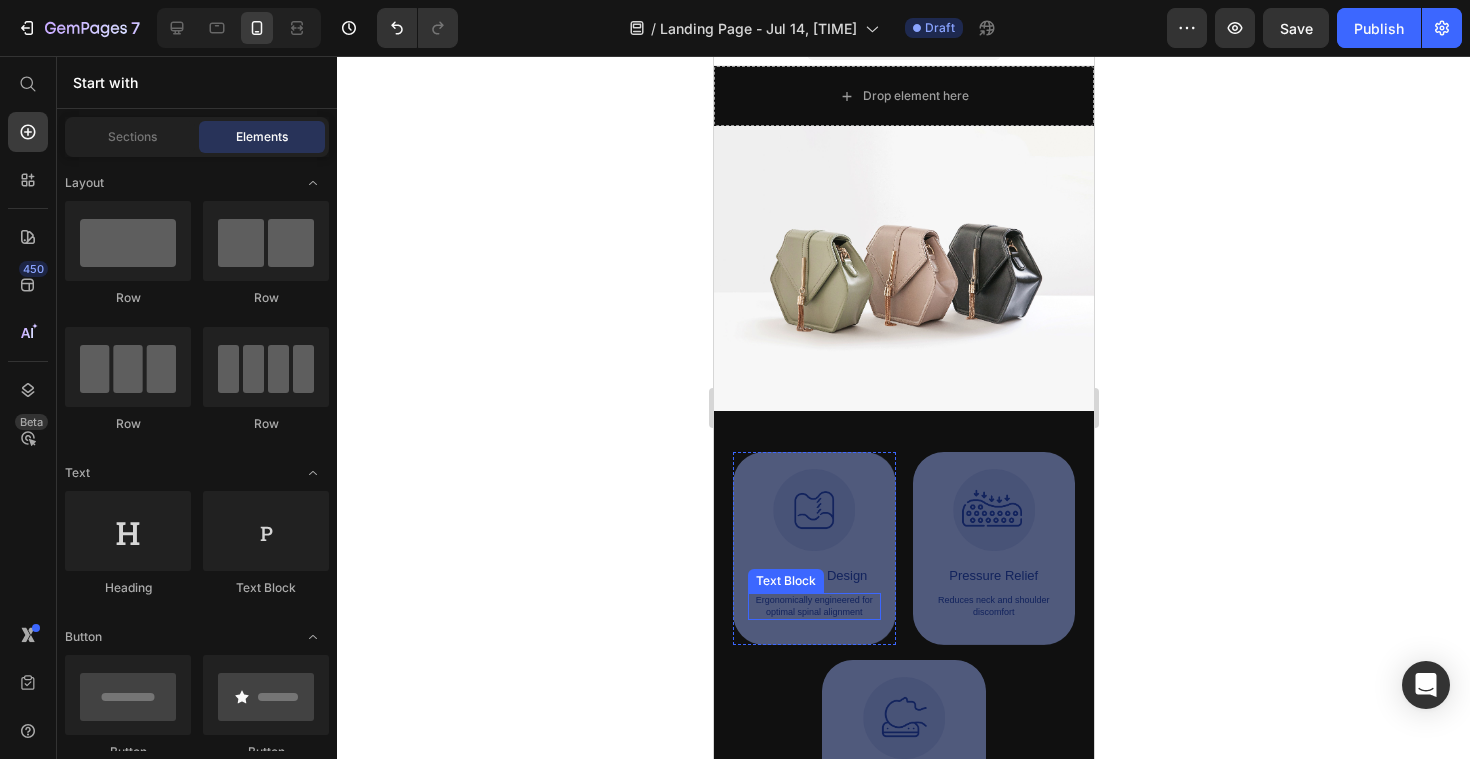 scroll, scrollTop: 0, scrollLeft: 0, axis: both 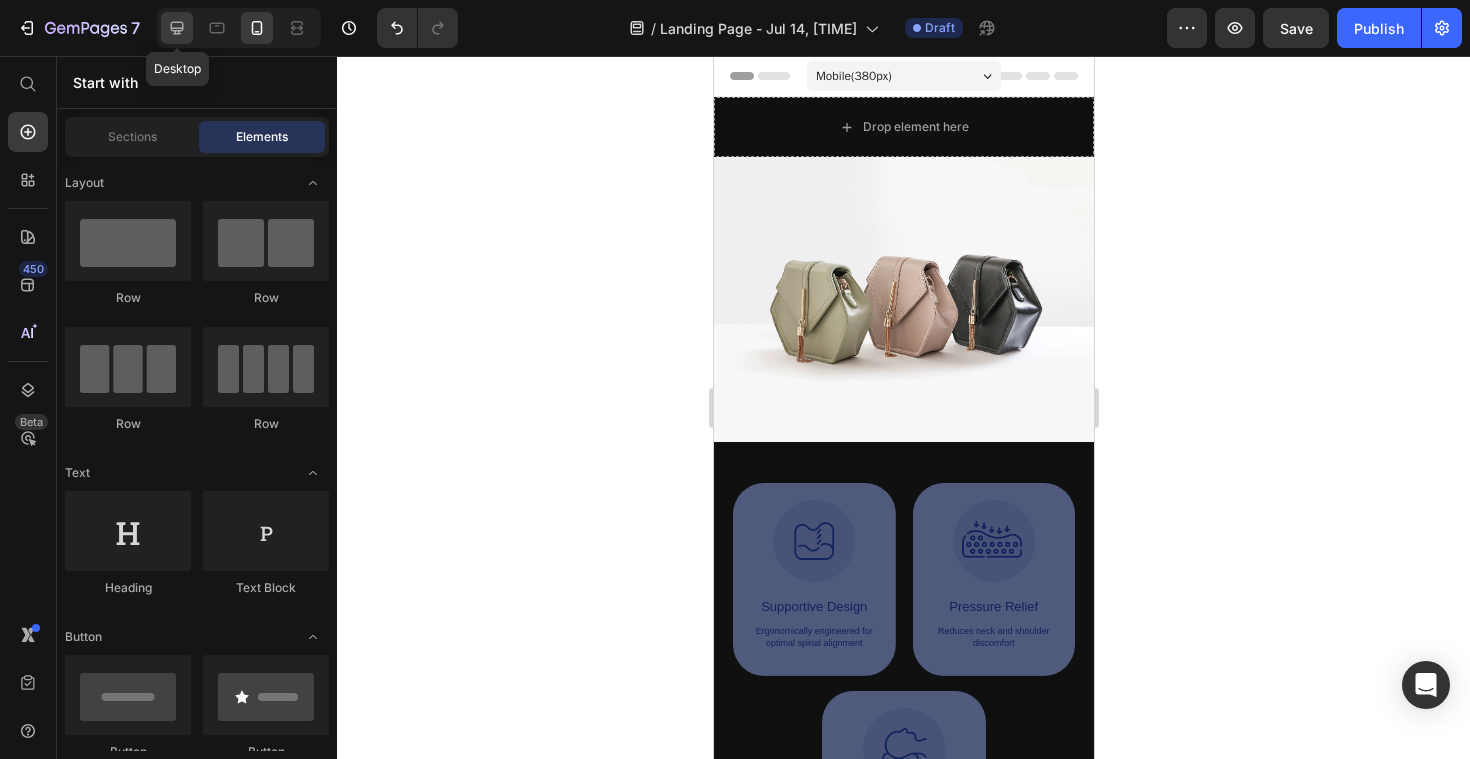 click 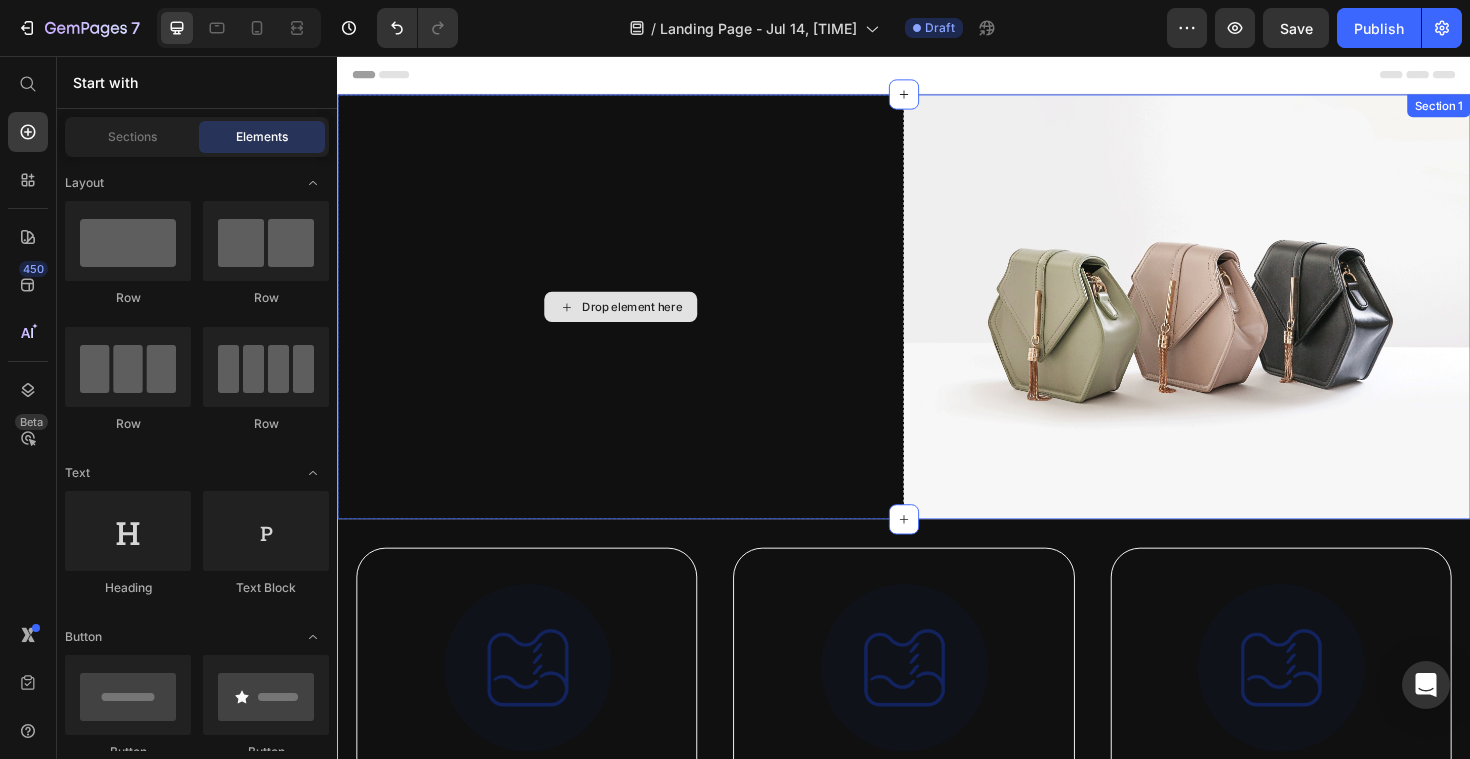 click on "Drop element here" at bounding box center [637, 322] 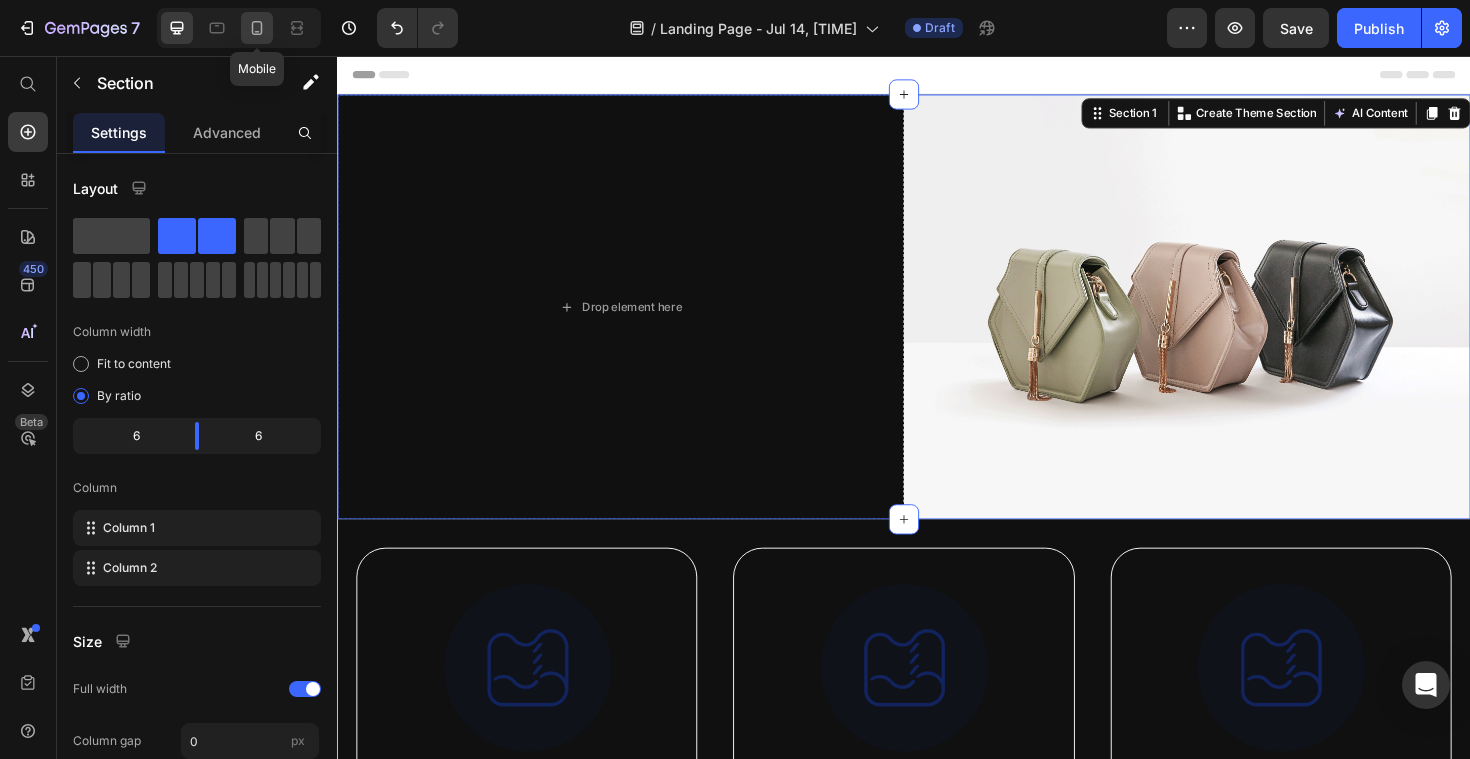 click 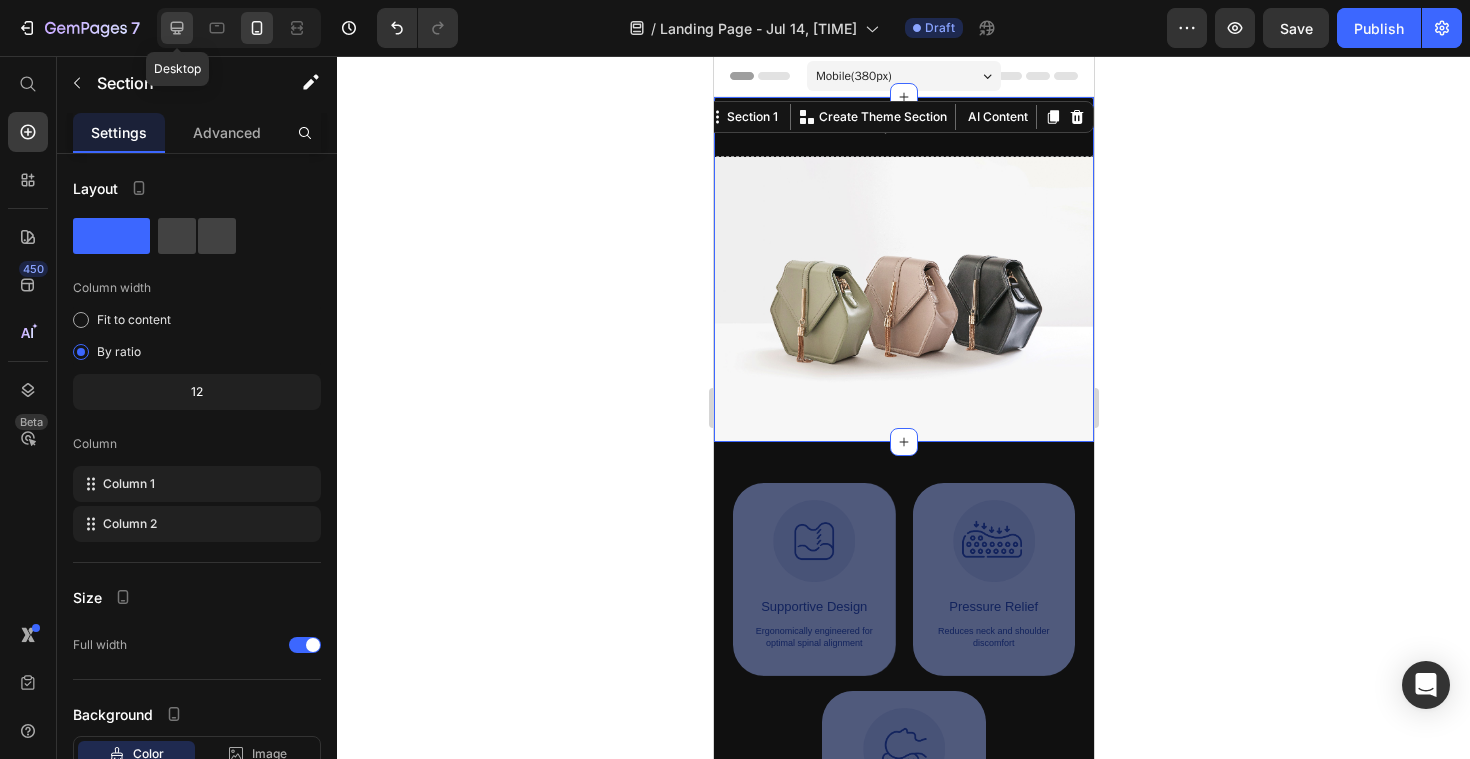 click 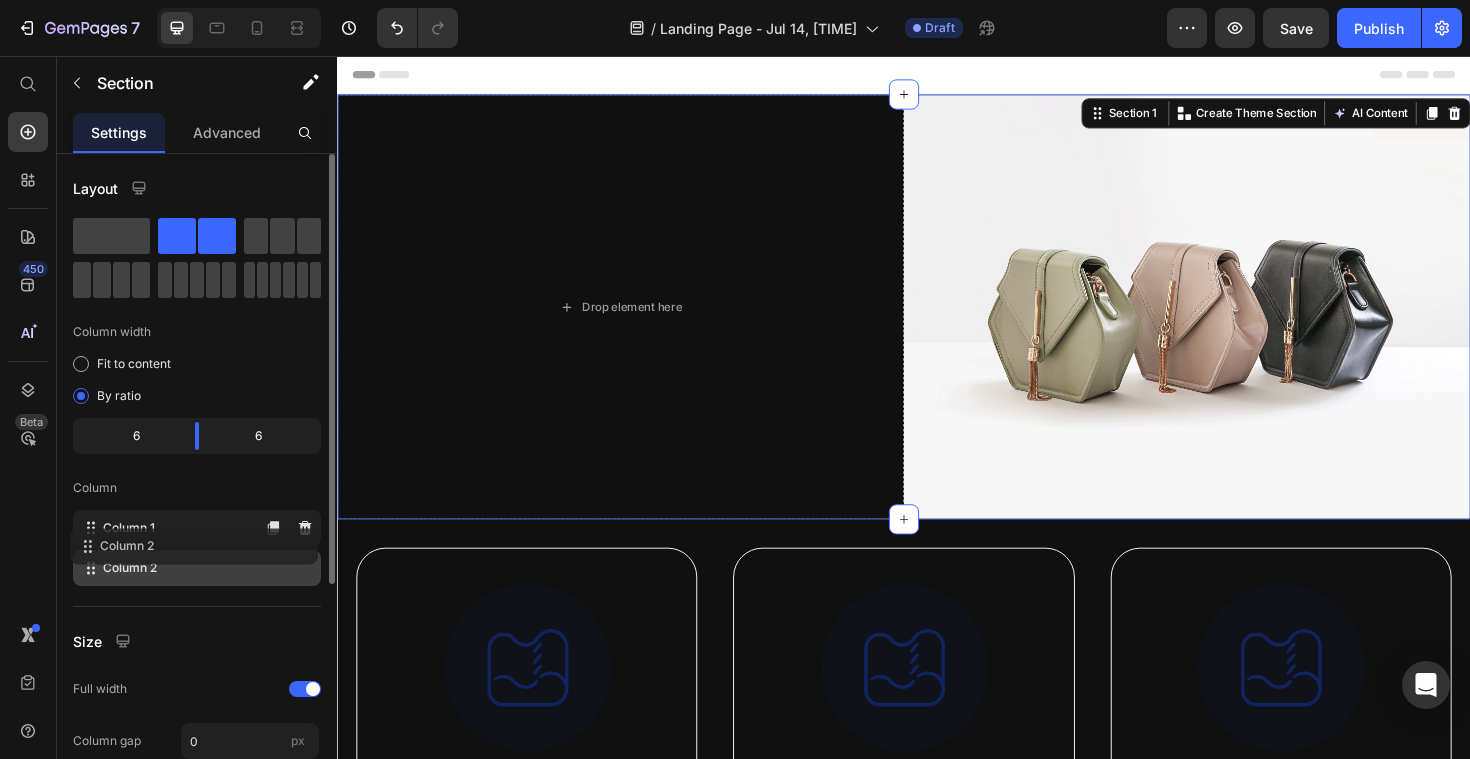 type 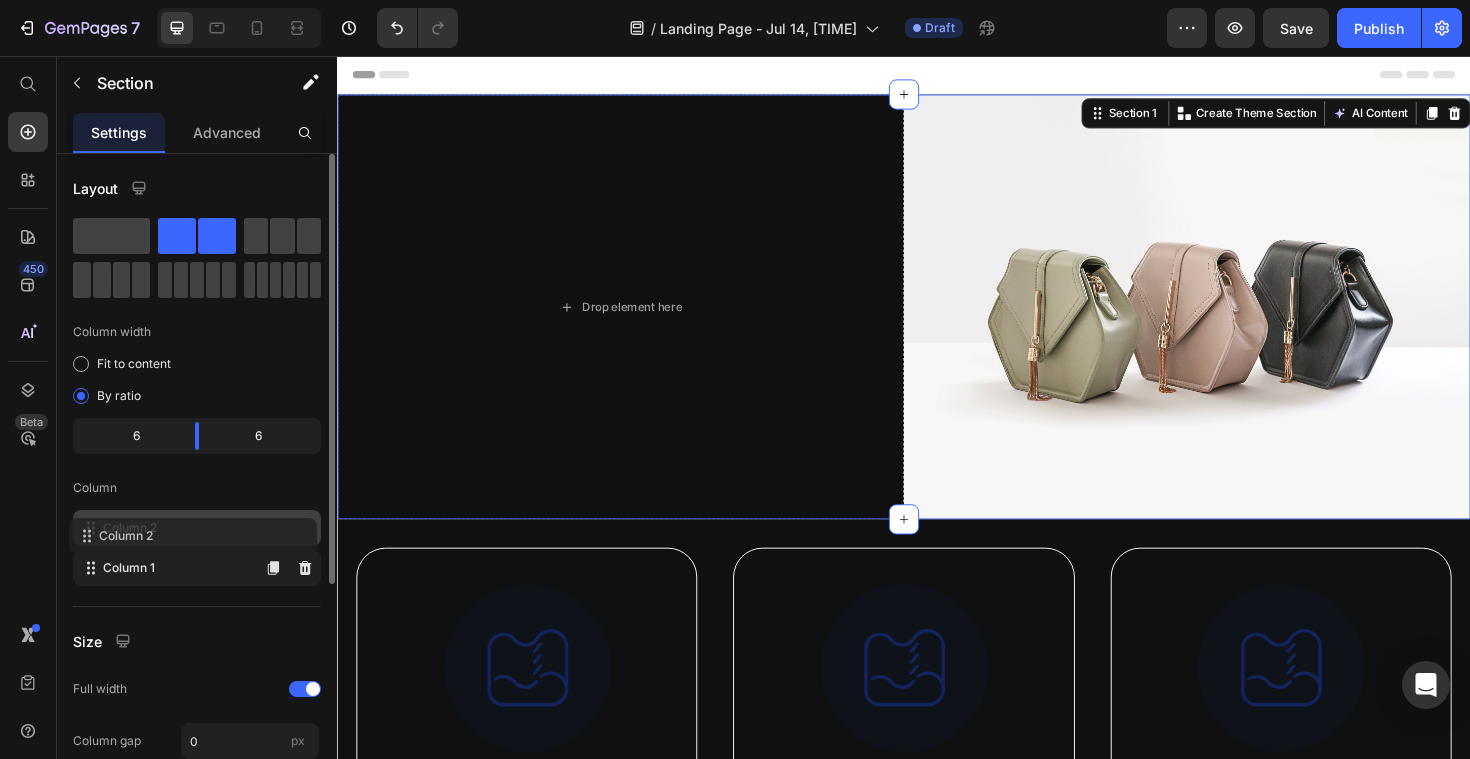 drag, startPoint x: 90, startPoint y: 574, endPoint x: 86, endPoint y: 537, distance: 37.215588 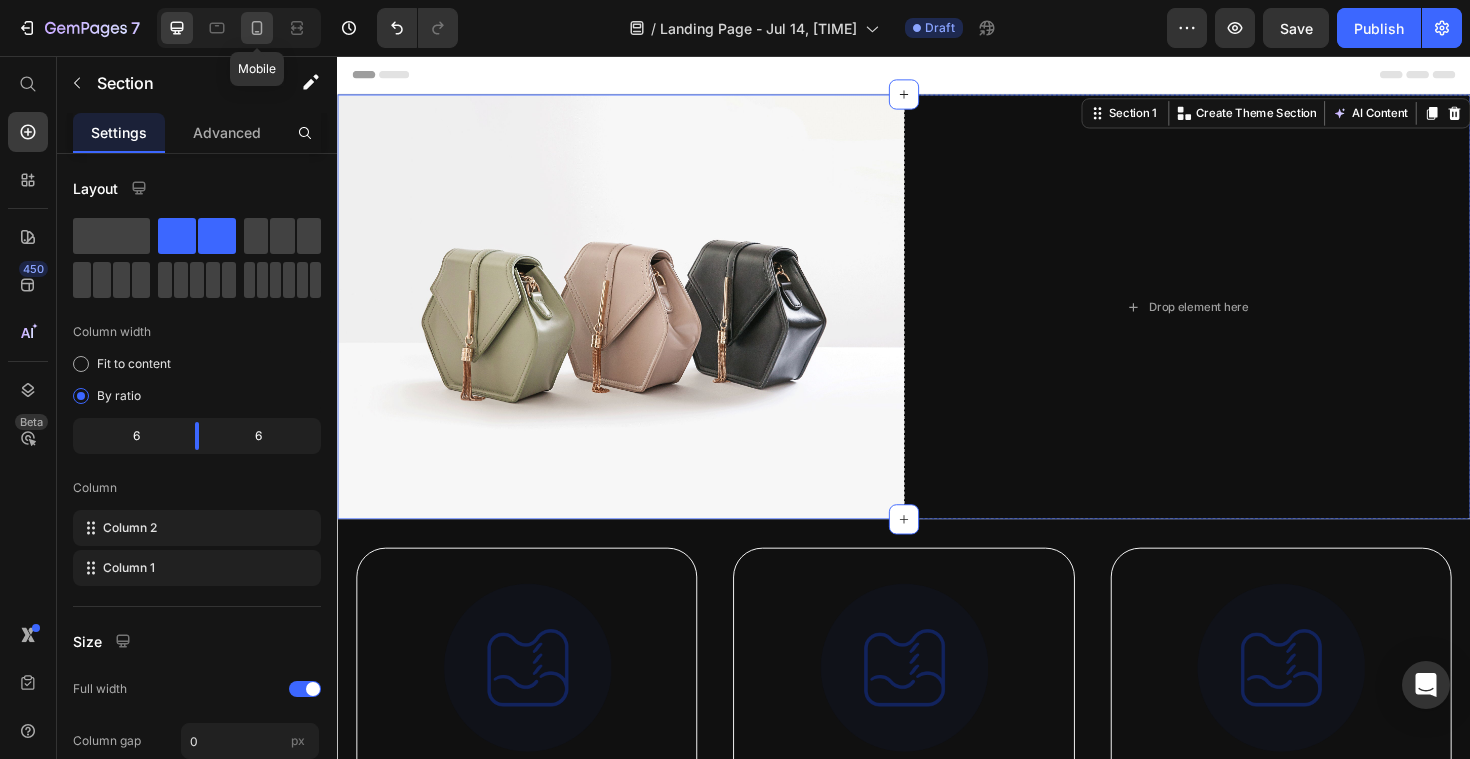click 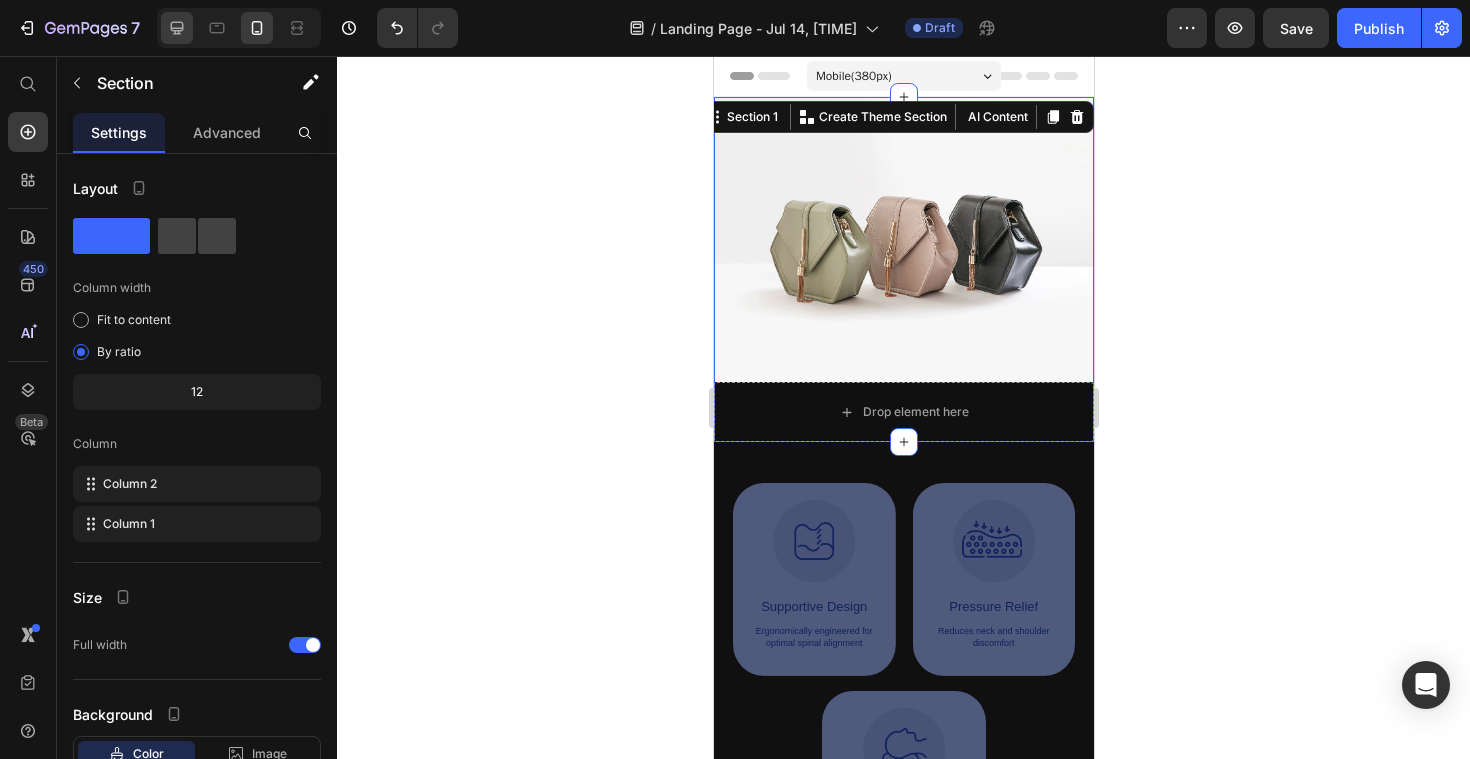 click 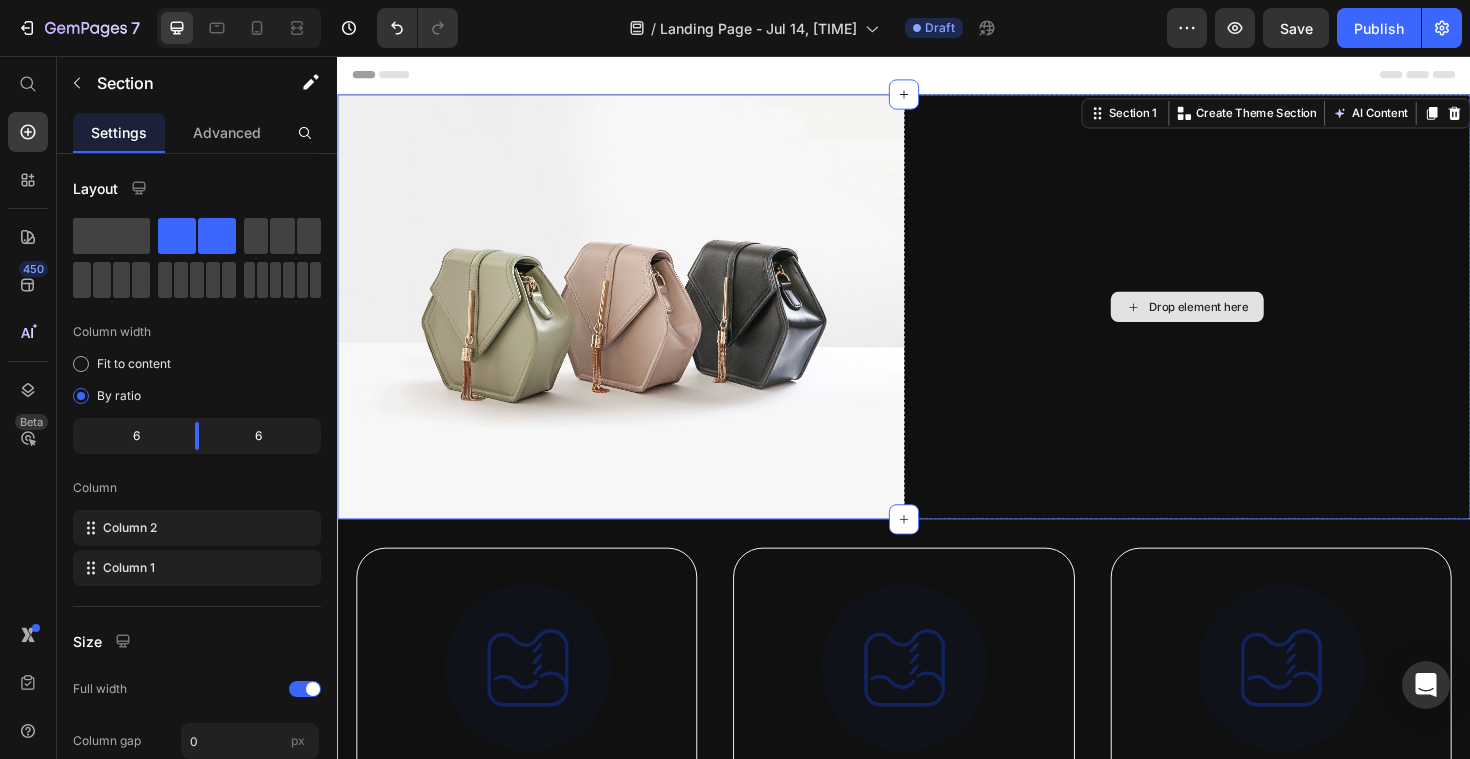 click on "Drop element here" at bounding box center [1249, 322] 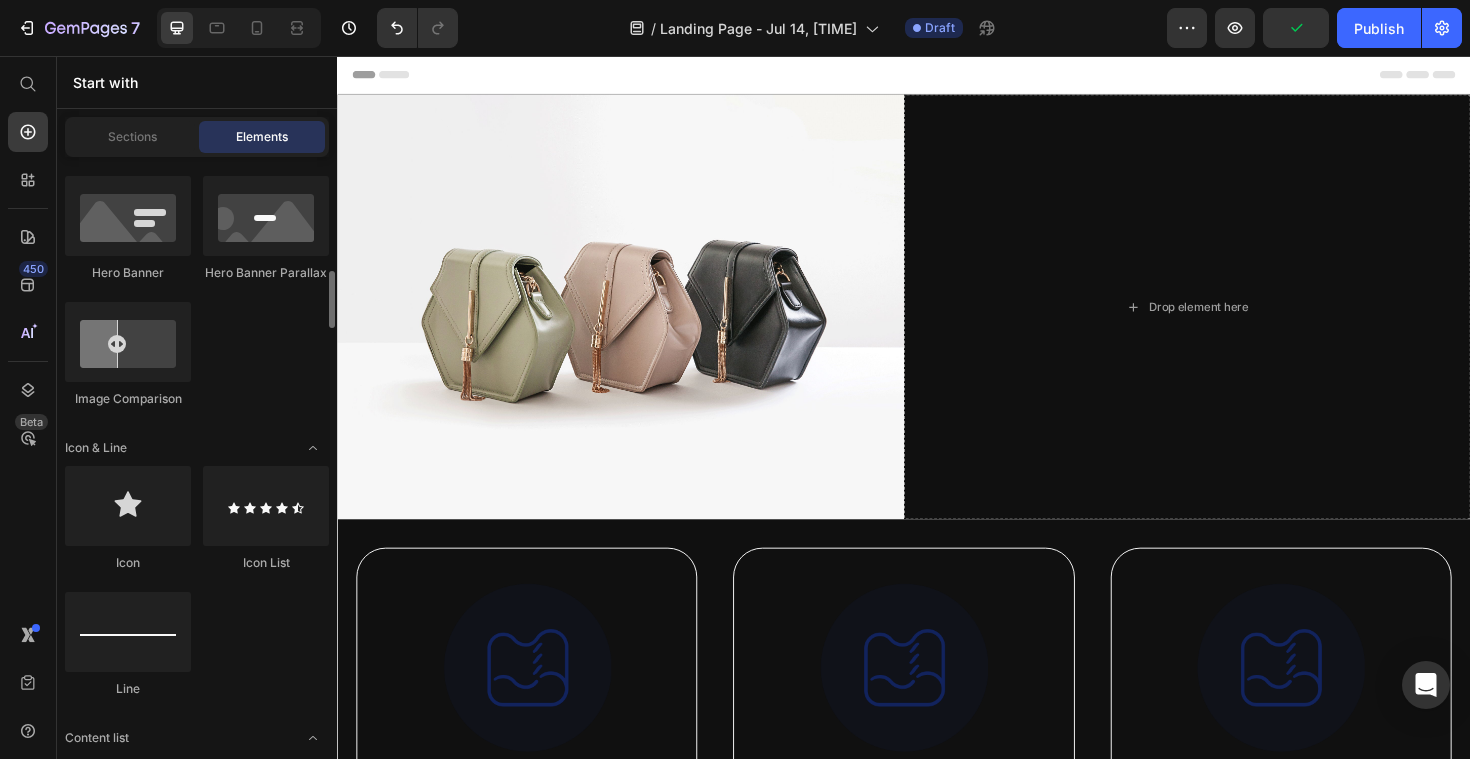 scroll, scrollTop: 1151, scrollLeft: 0, axis: vertical 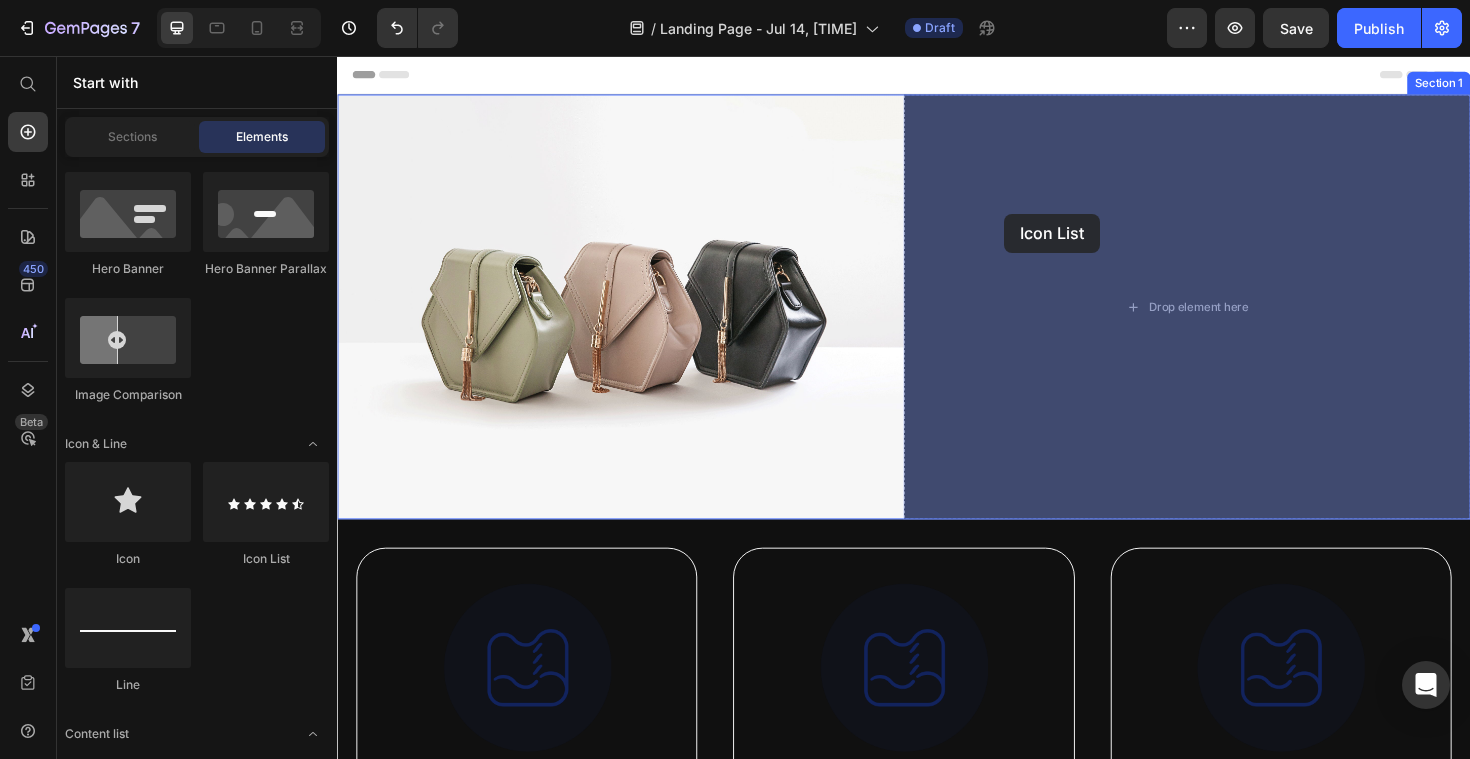 drag, startPoint x: 603, startPoint y: 567, endPoint x: 1043, endPoint y: 223, distance: 558.5123 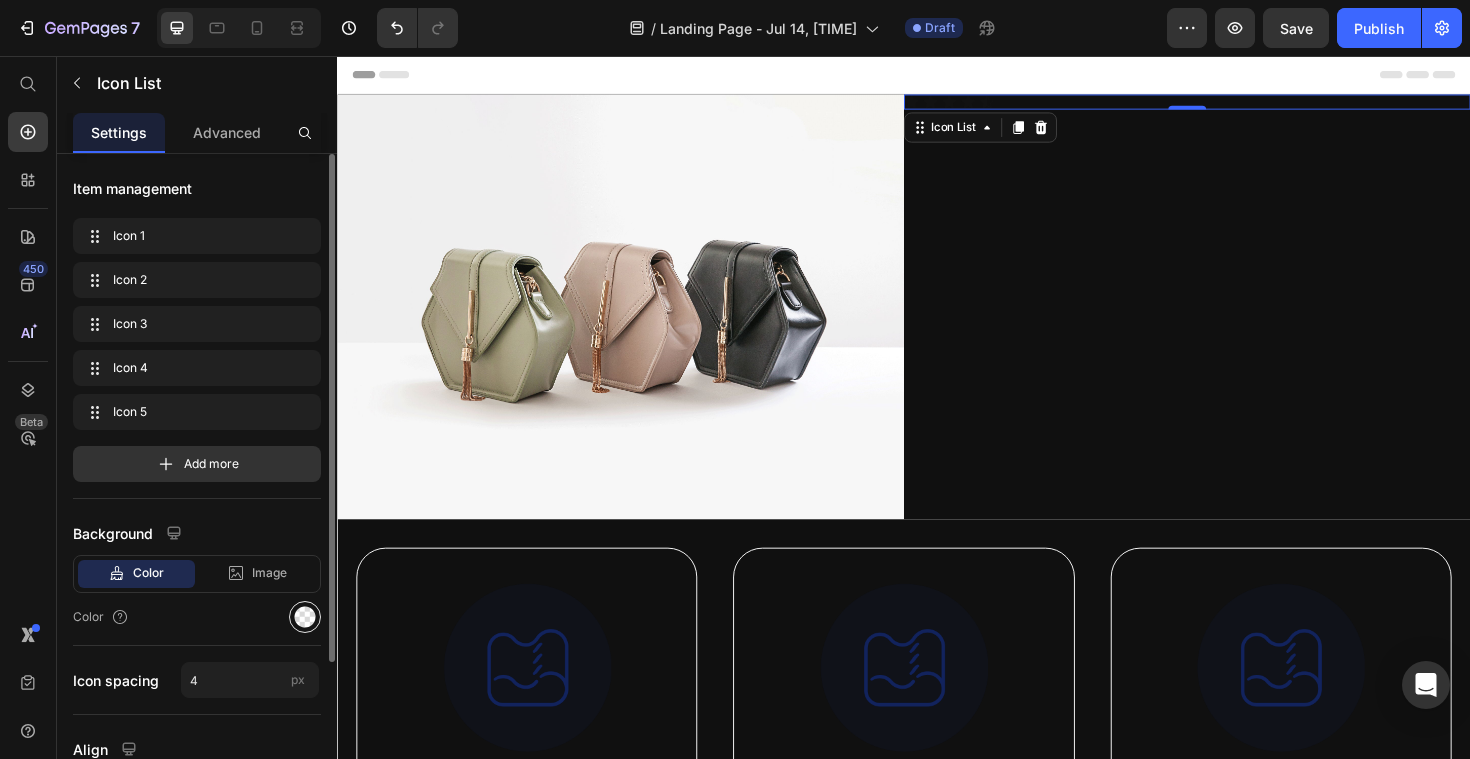 click at bounding box center [305, 617] 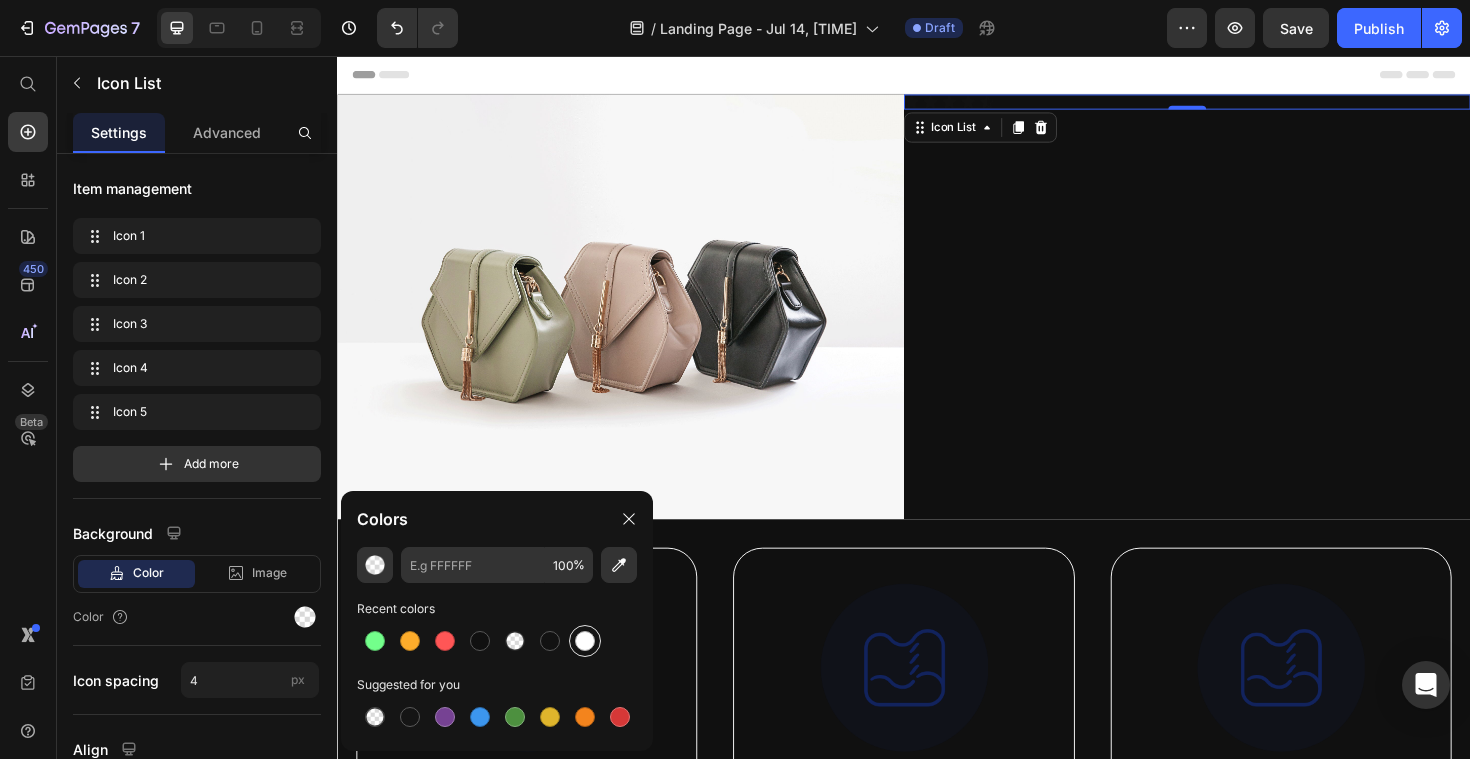 click at bounding box center [585, 641] 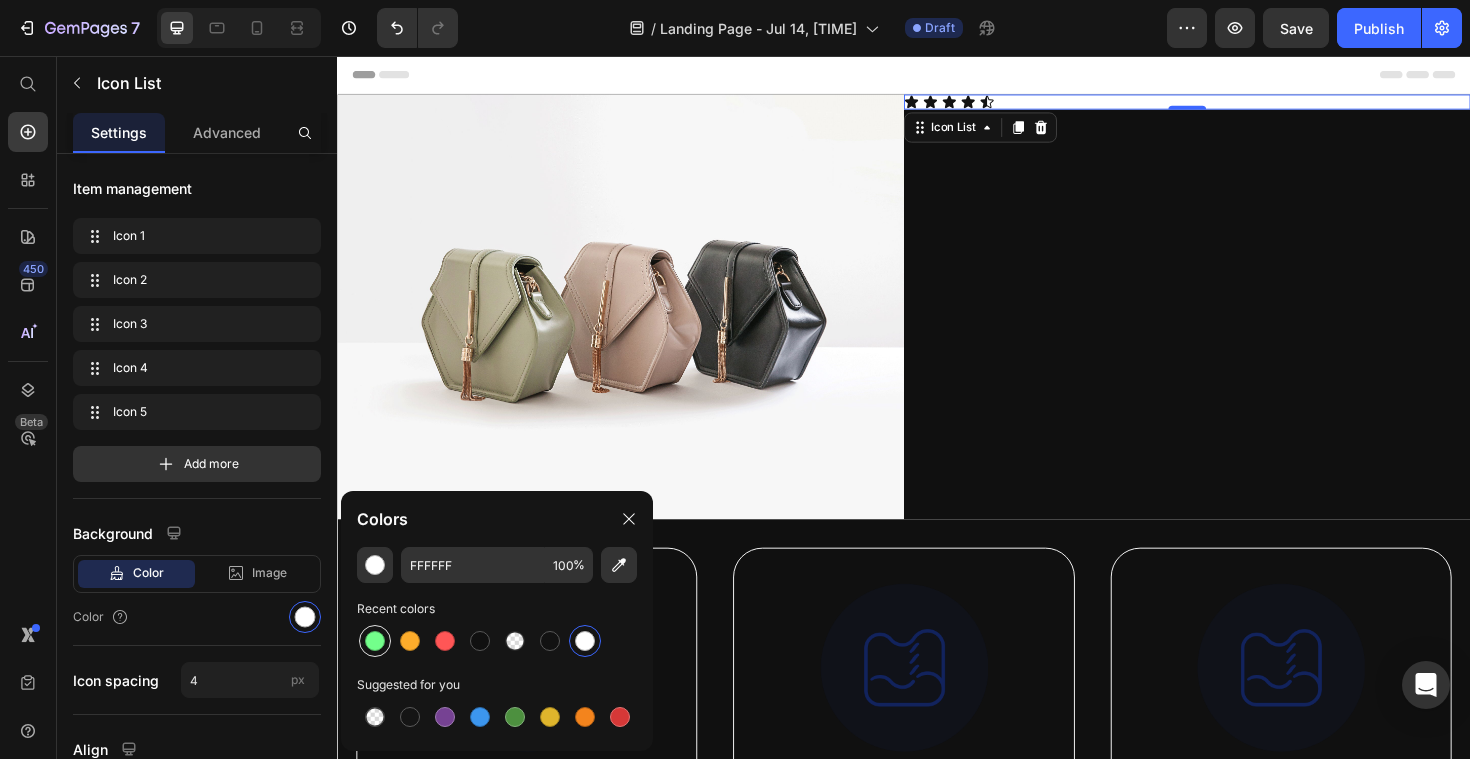 click at bounding box center (375, 641) 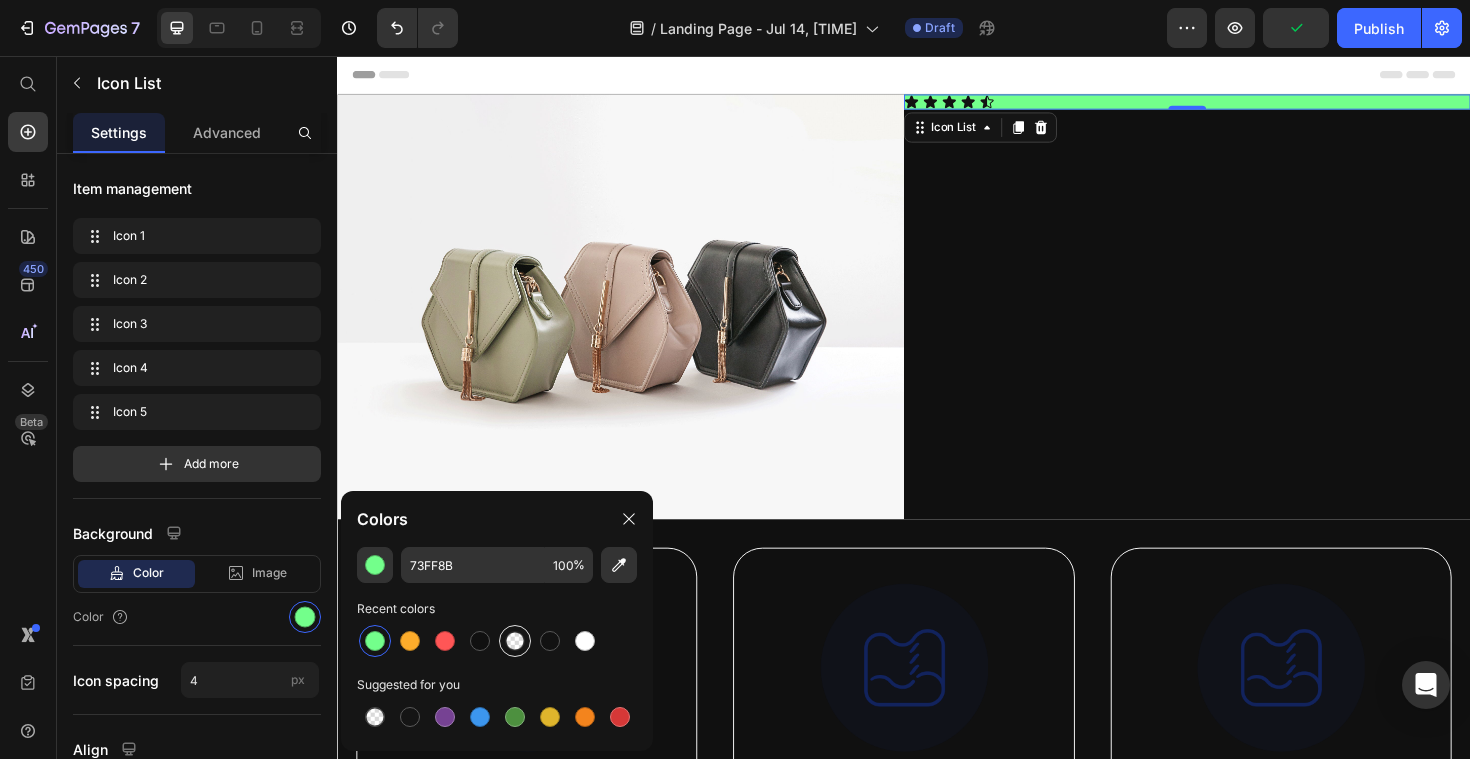 click at bounding box center [515, 641] 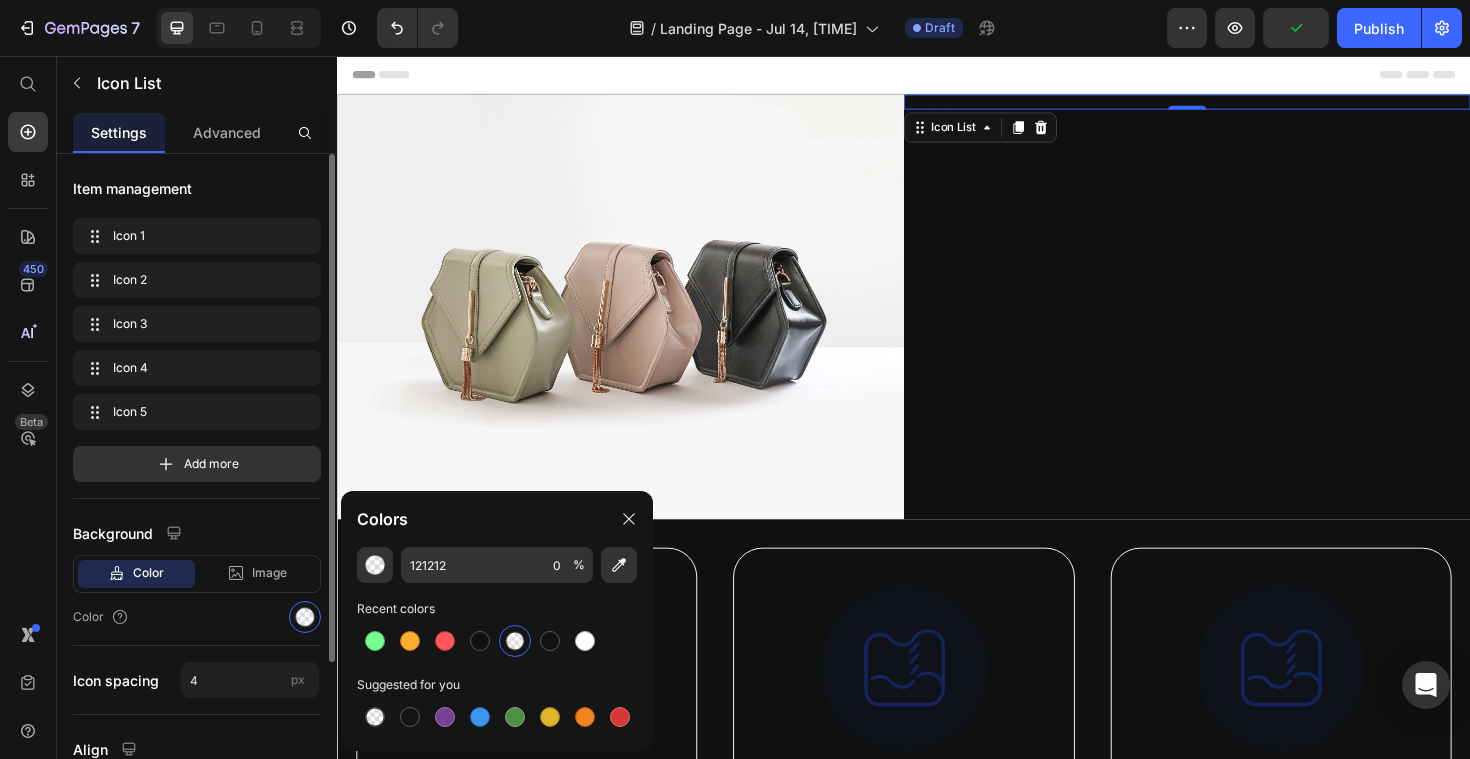 click on "Color" at bounding box center [197, 617] 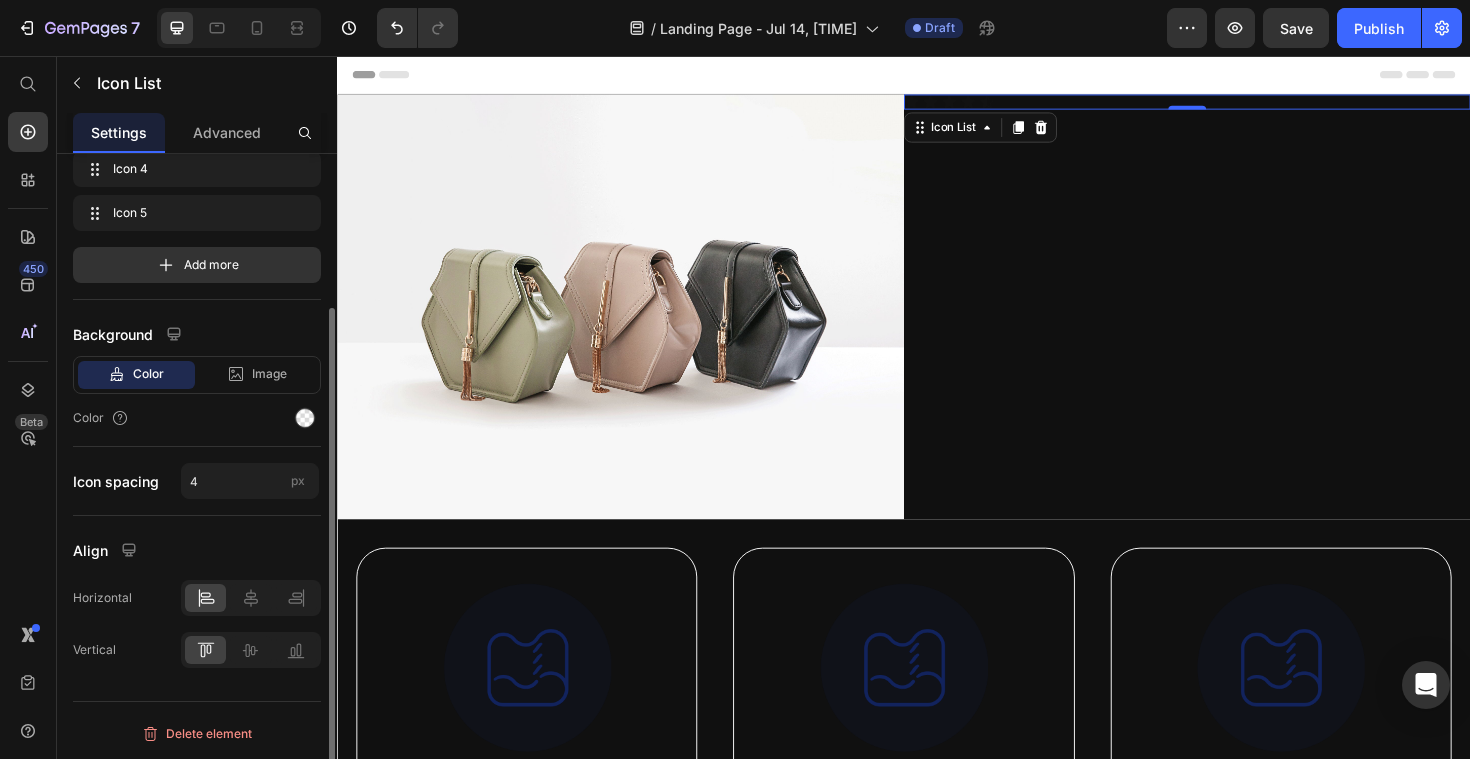 scroll, scrollTop: 0, scrollLeft: 0, axis: both 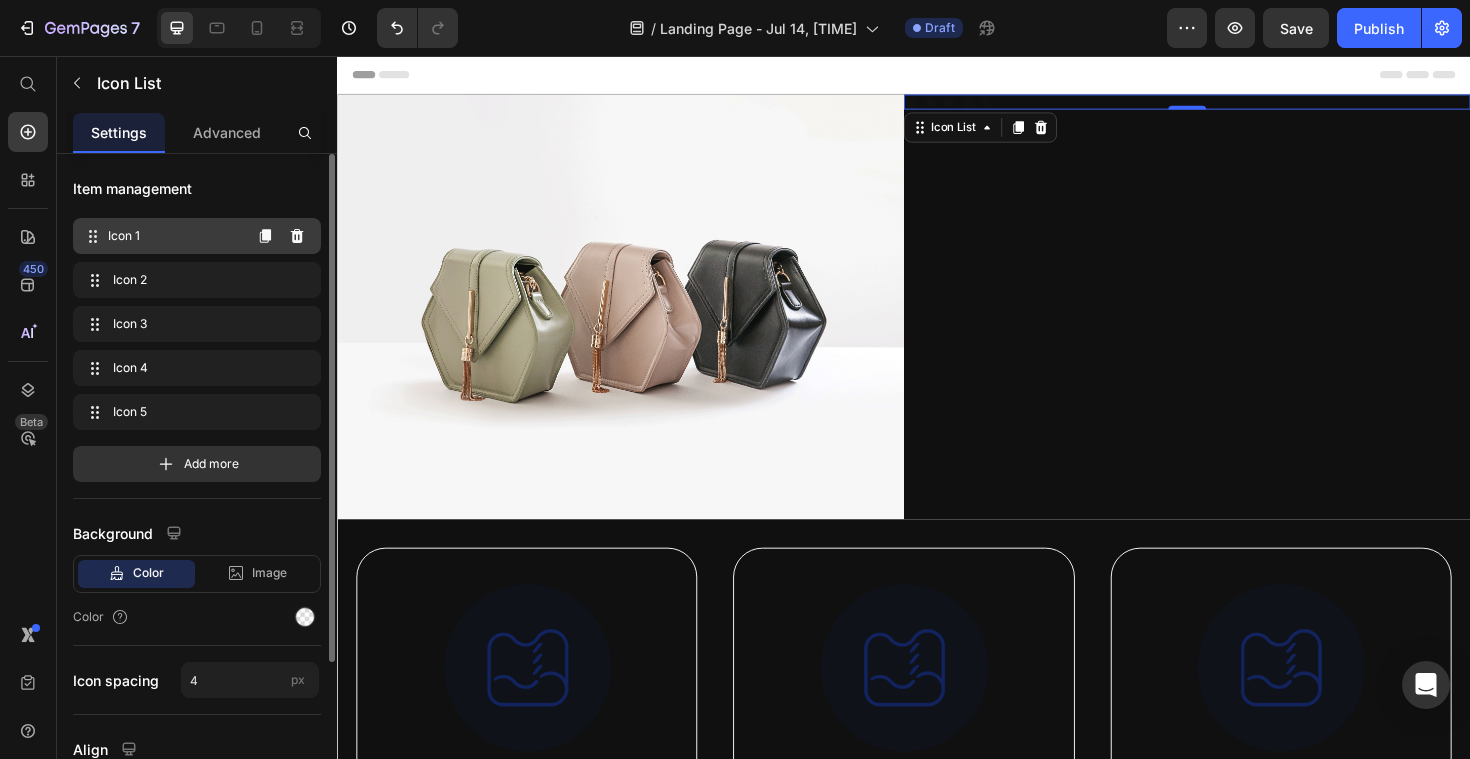 click on "Icon 1" at bounding box center [174, 236] 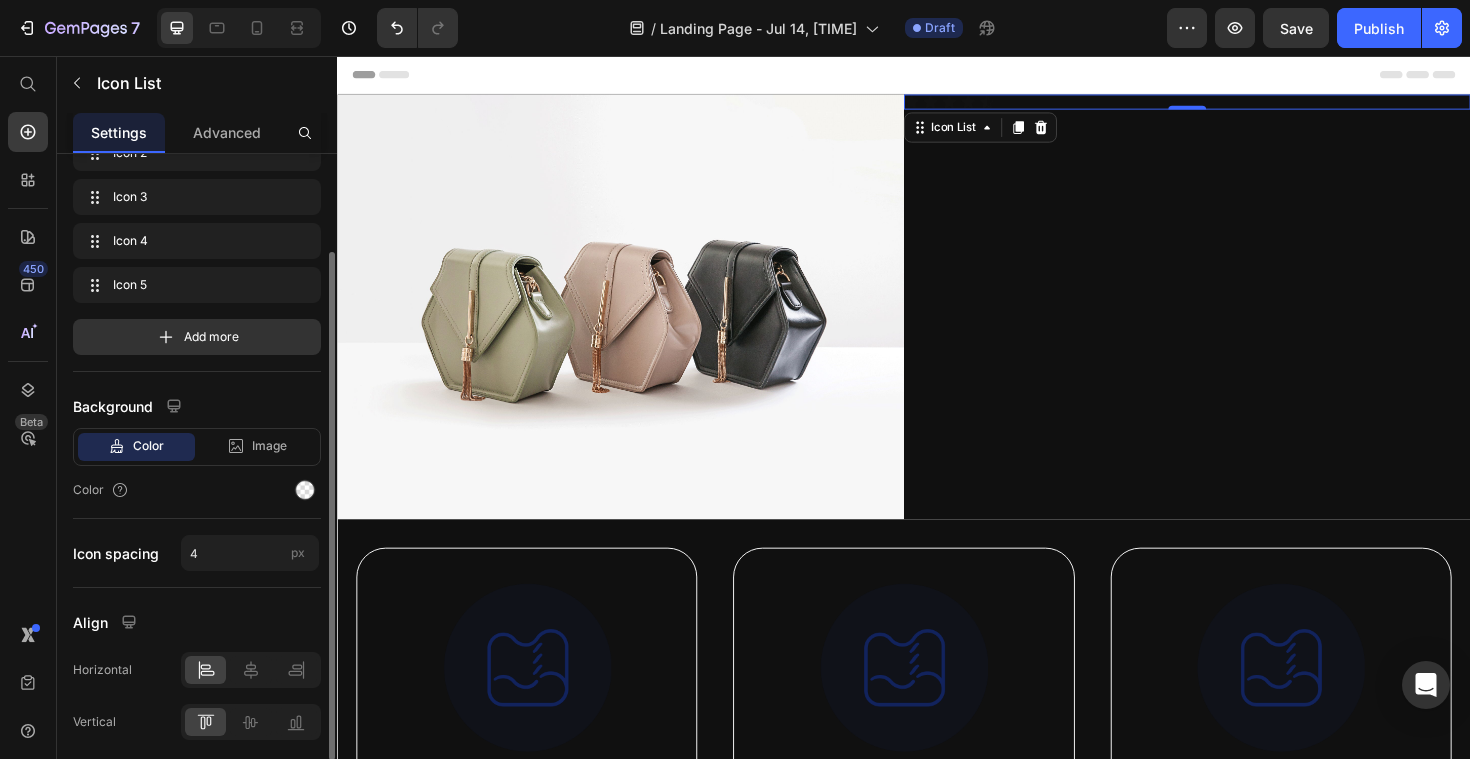scroll, scrollTop: 0, scrollLeft: 0, axis: both 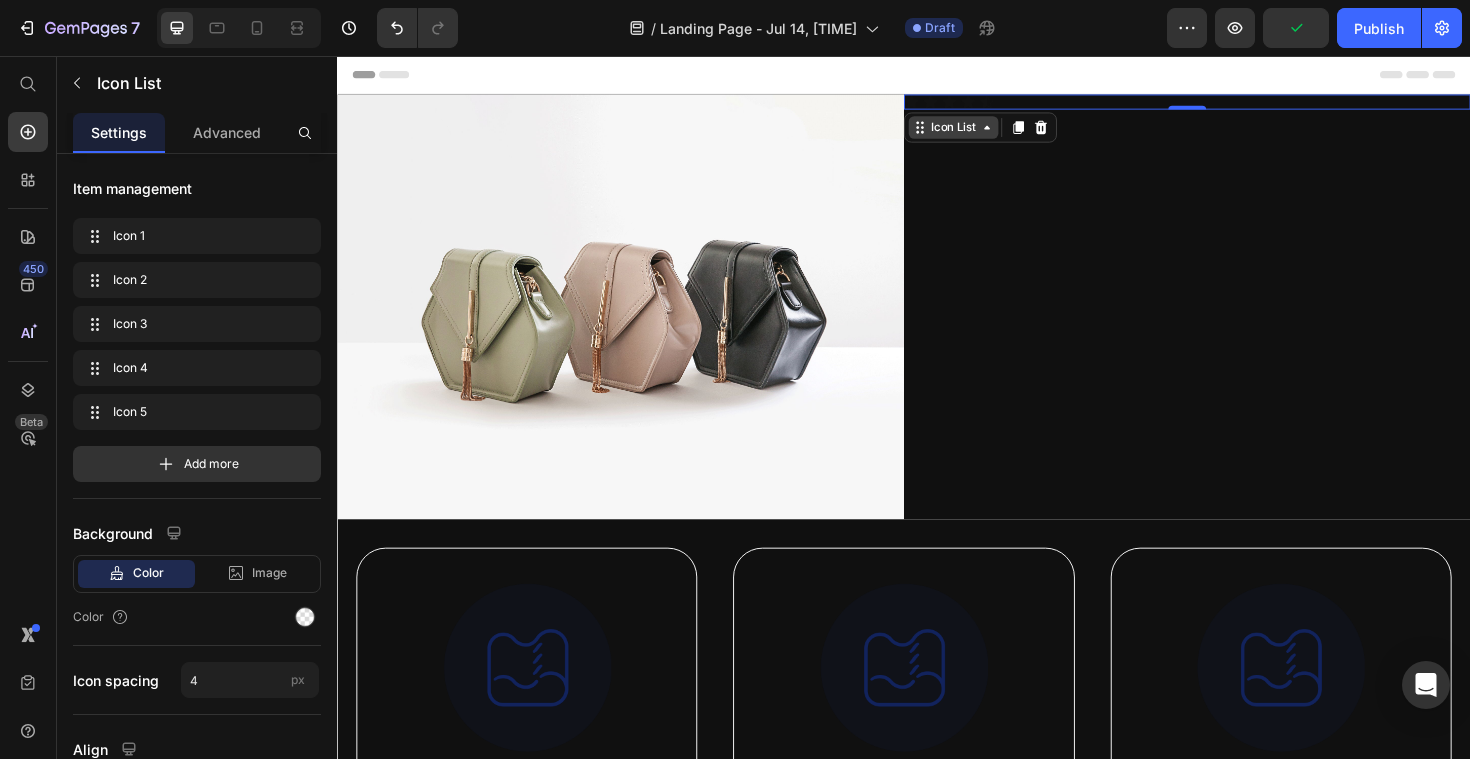 click on "Icon List" at bounding box center [989, 132] 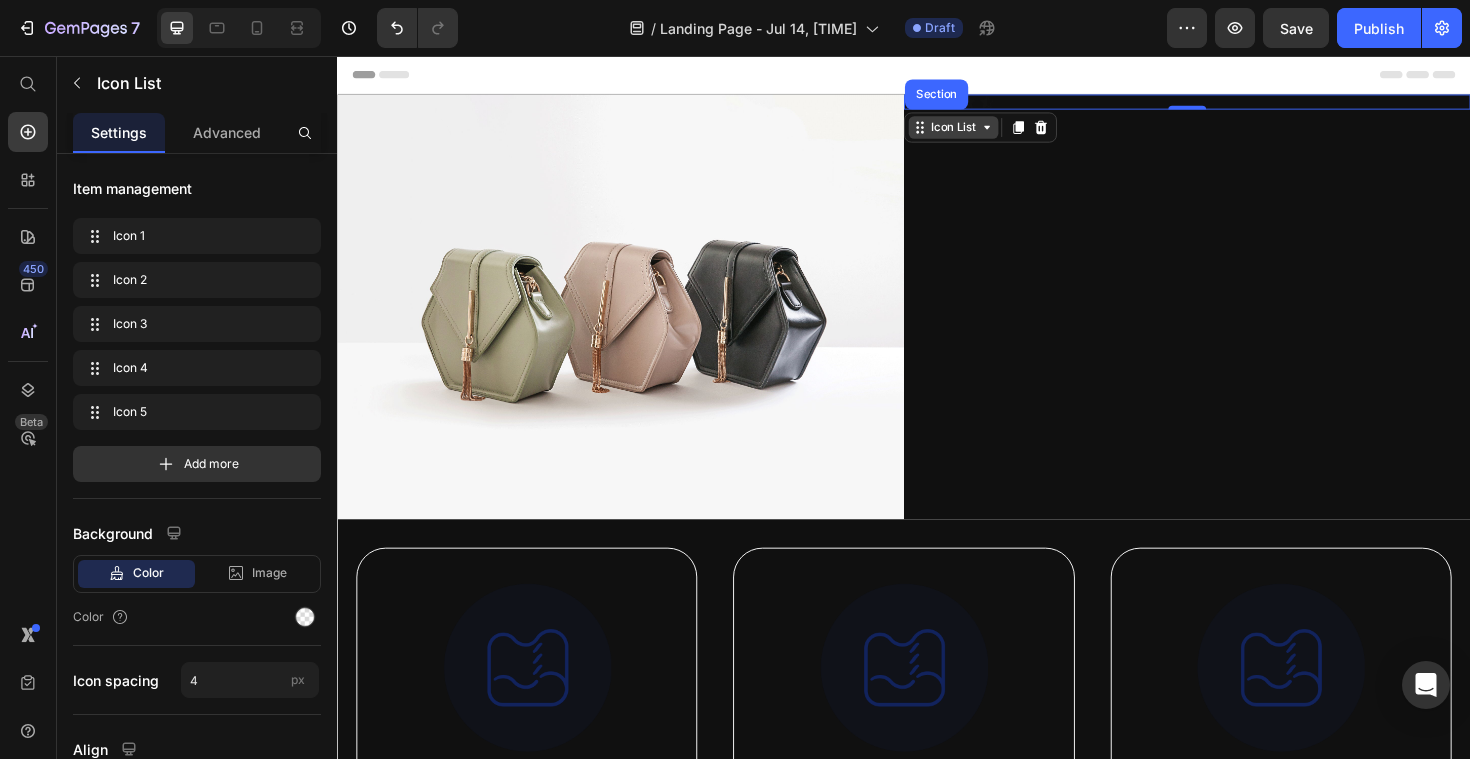 click on "Icon List" at bounding box center [989, 132] 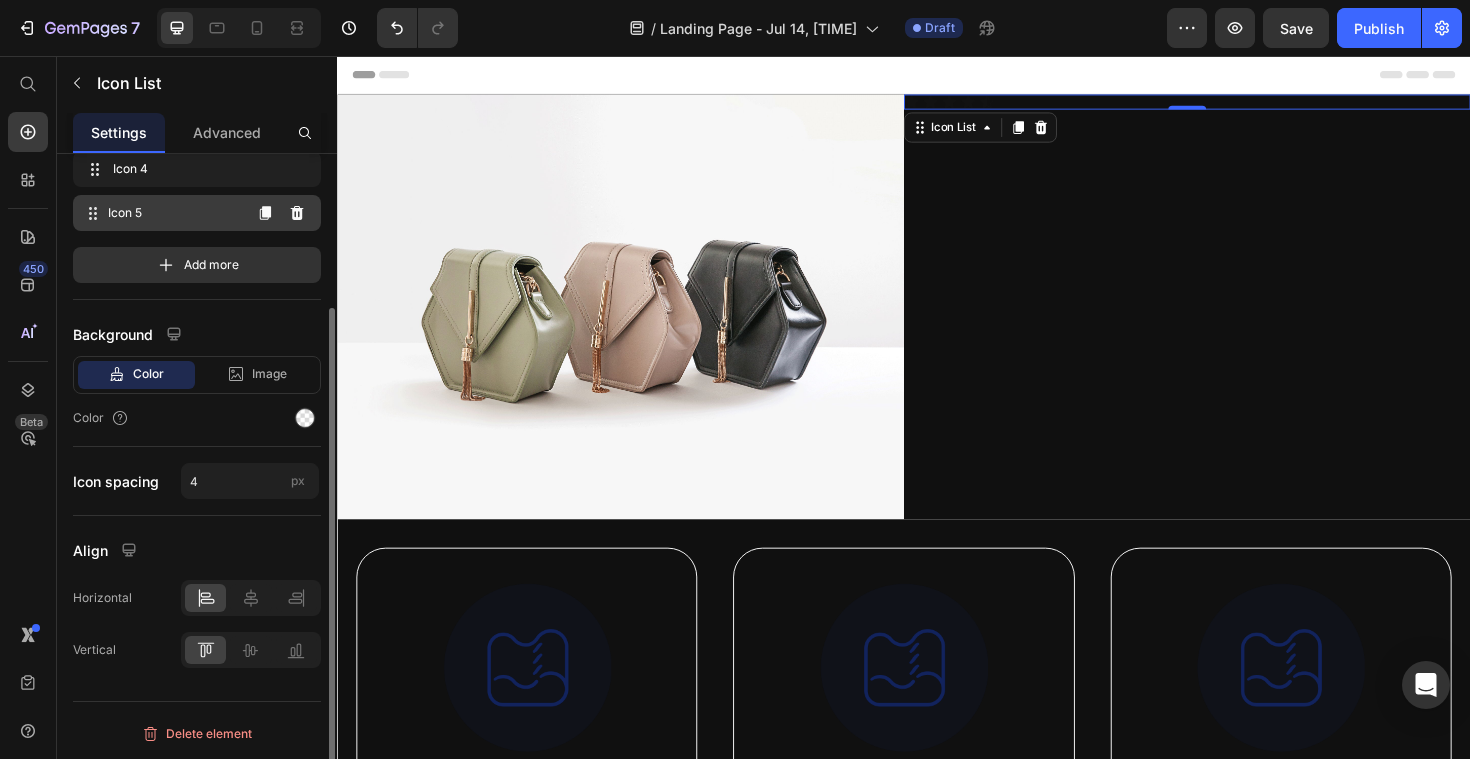 scroll, scrollTop: 0, scrollLeft: 0, axis: both 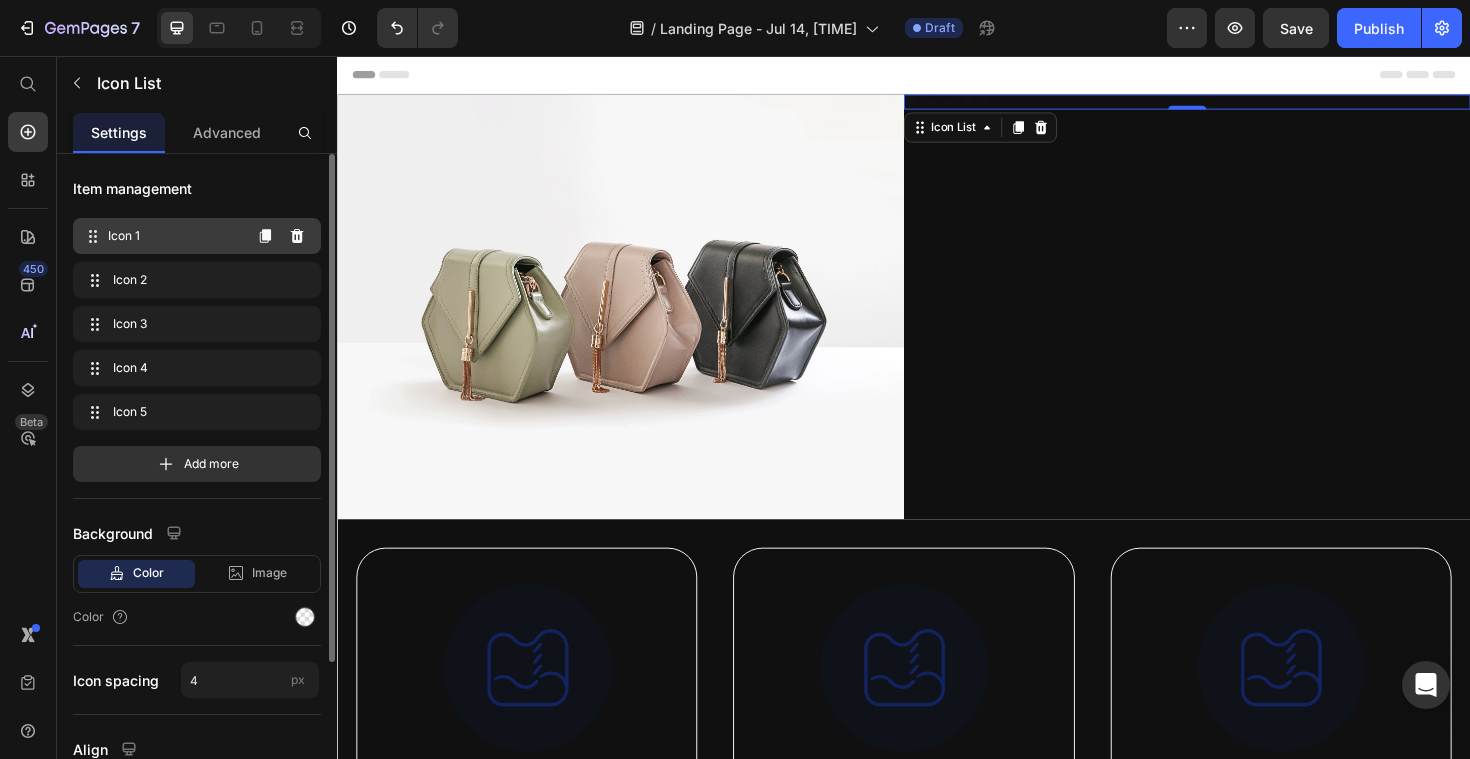 click on "Icon 1" at bounding box center [174, 236] 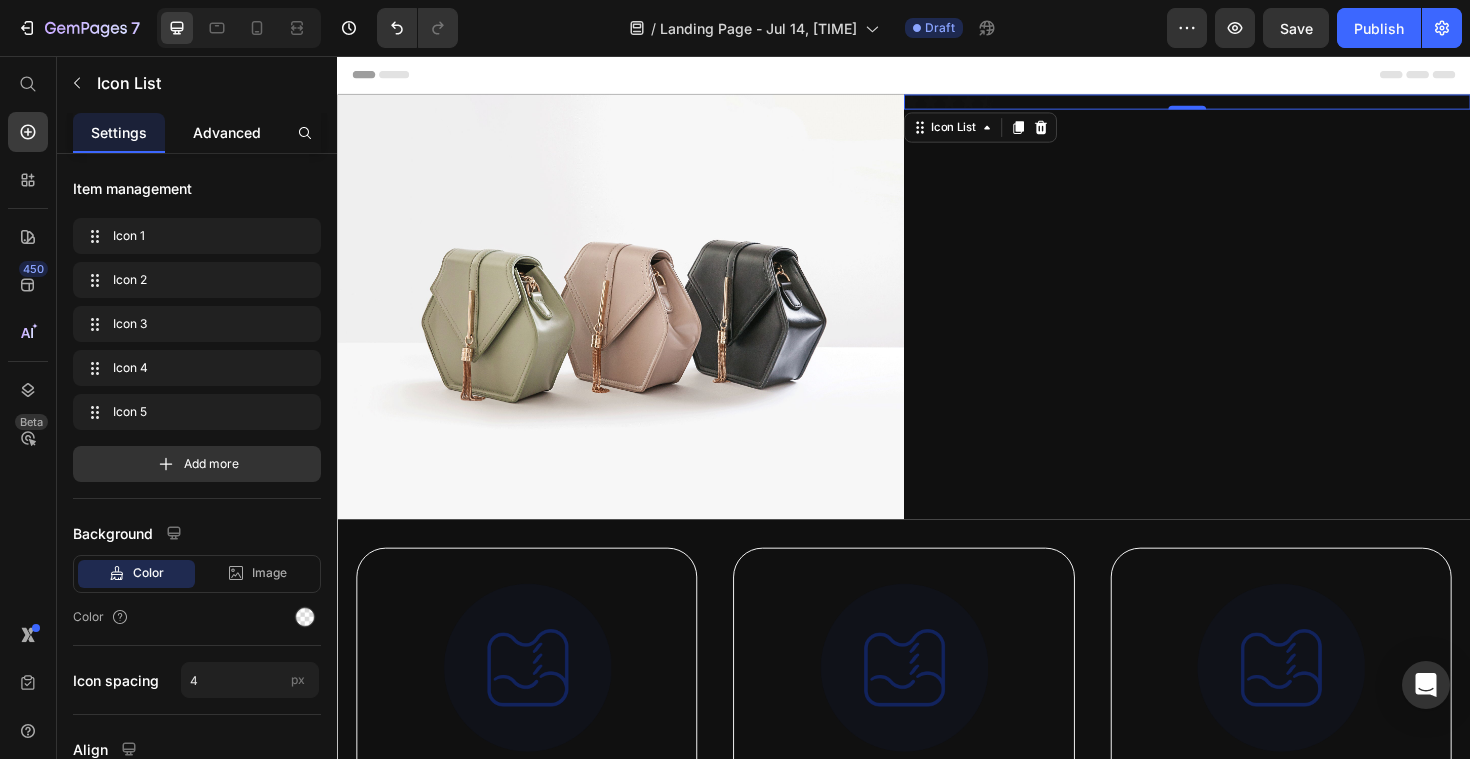 click on "Advanced" at bounding box center [227, 132] 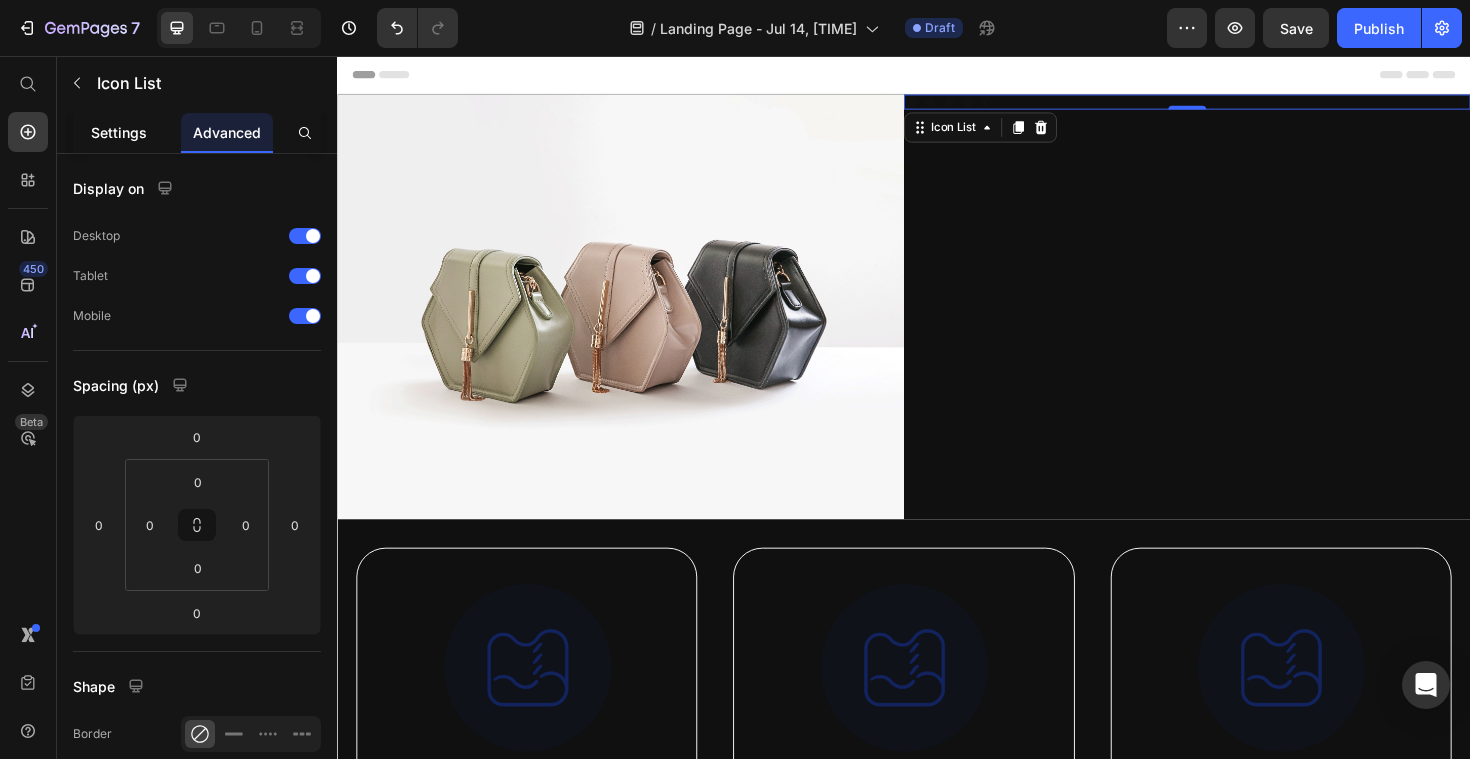 click on "Settings" at bounding box center (119, 132) 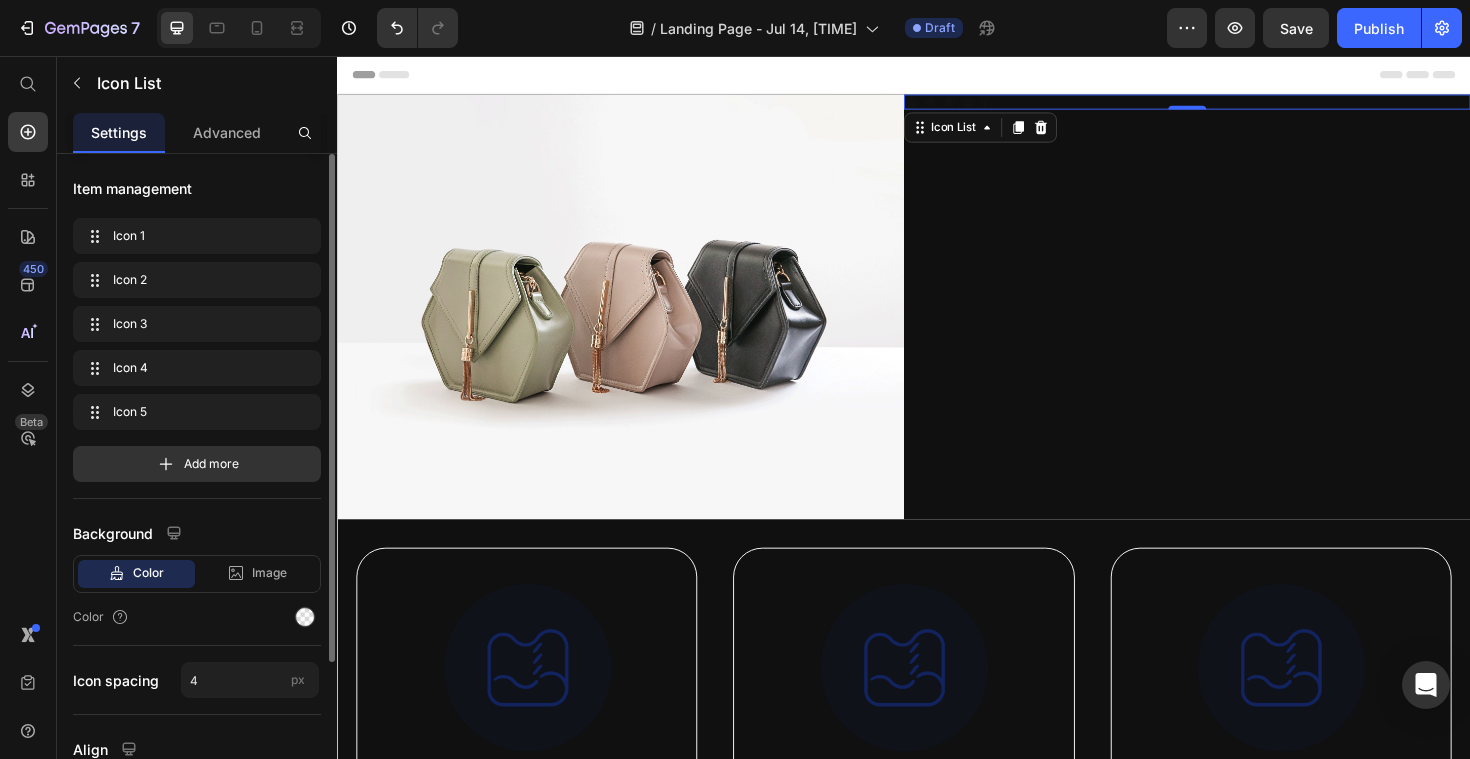 click on "Item management
Icon 1 Icon 1
Icon 2 Icon 2
Icon 3 Icon 3
Icon 4 Icon 4
Icon 5 Icon 5 Add more Background Color Image Video  Color  Icon spacing 4 px Align Horizontal Vertical" at bounding box center (197, 535) 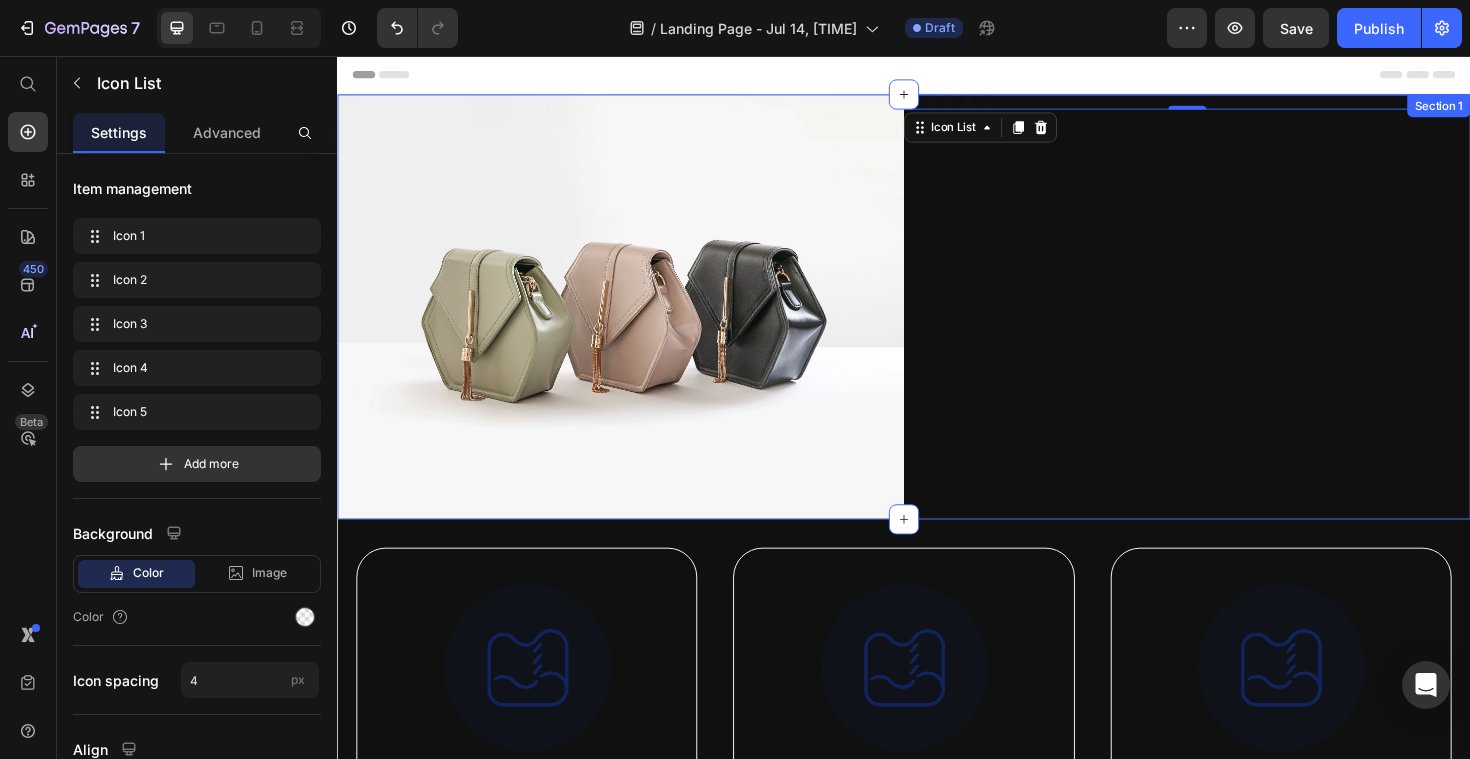 click on "Icon Icon Icon Icon Icon Icon List   0" at bounding box center [1237, 322] 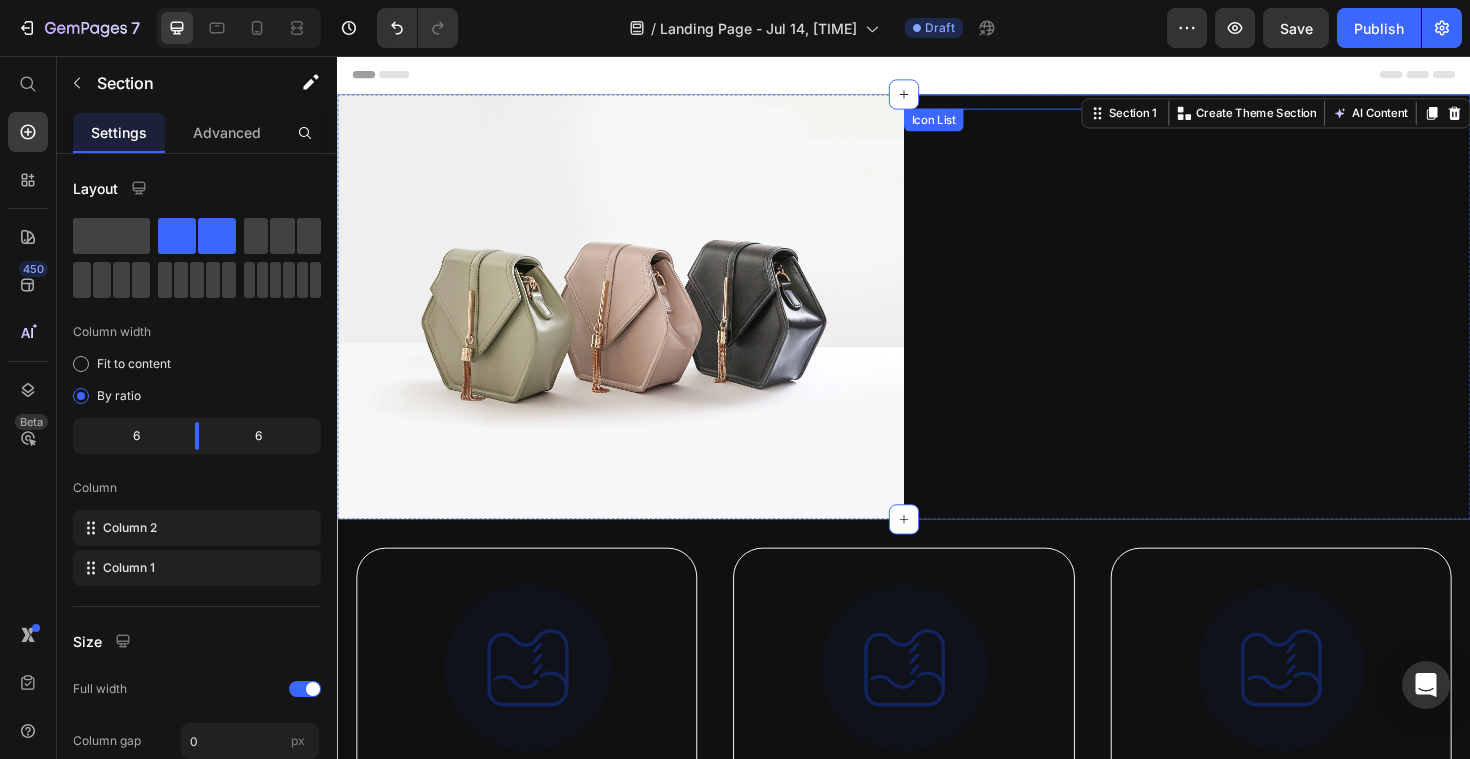 click on "Icon Icon Icon Icon Icon" at bounding box center (1237, 105) 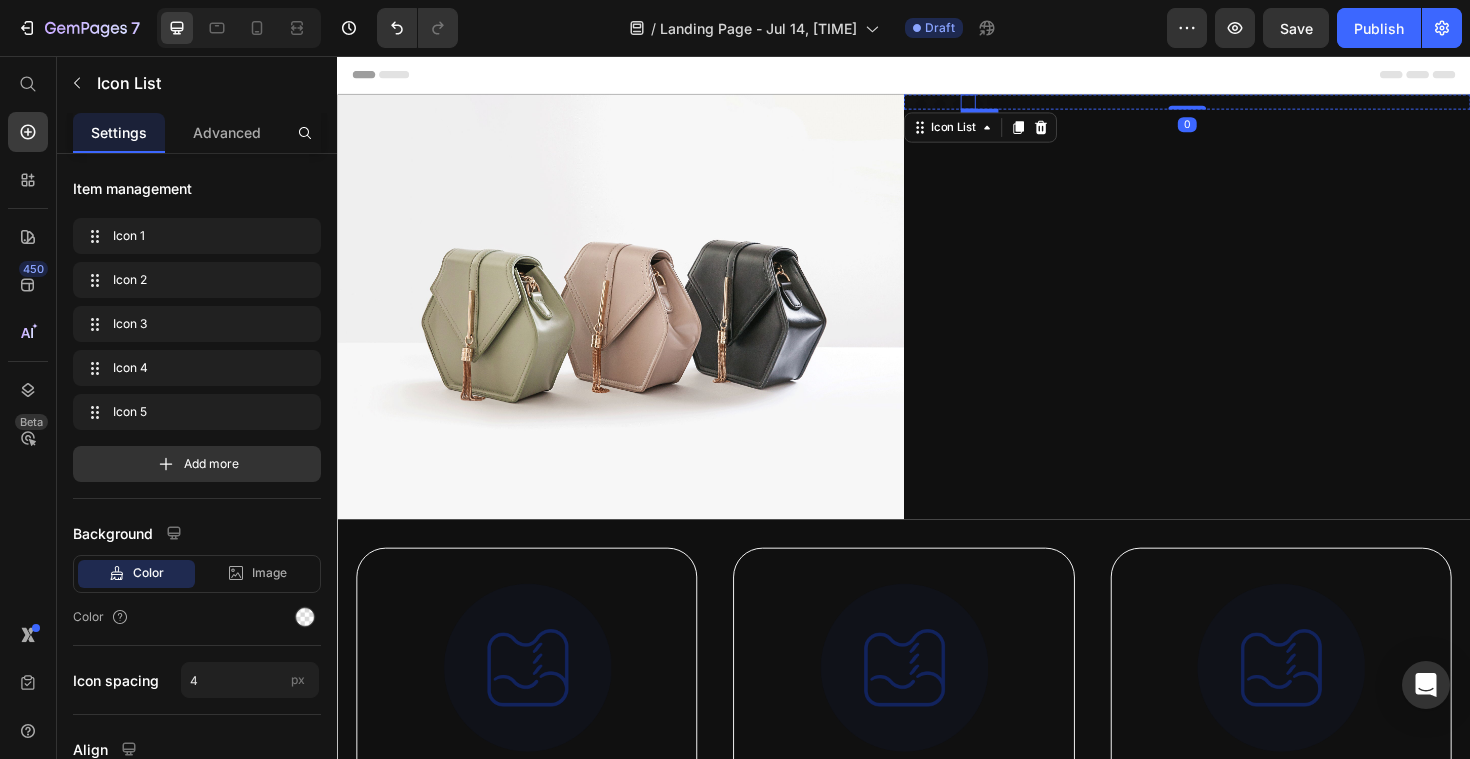 click on "Icon" at bounding box center (1005, 105) 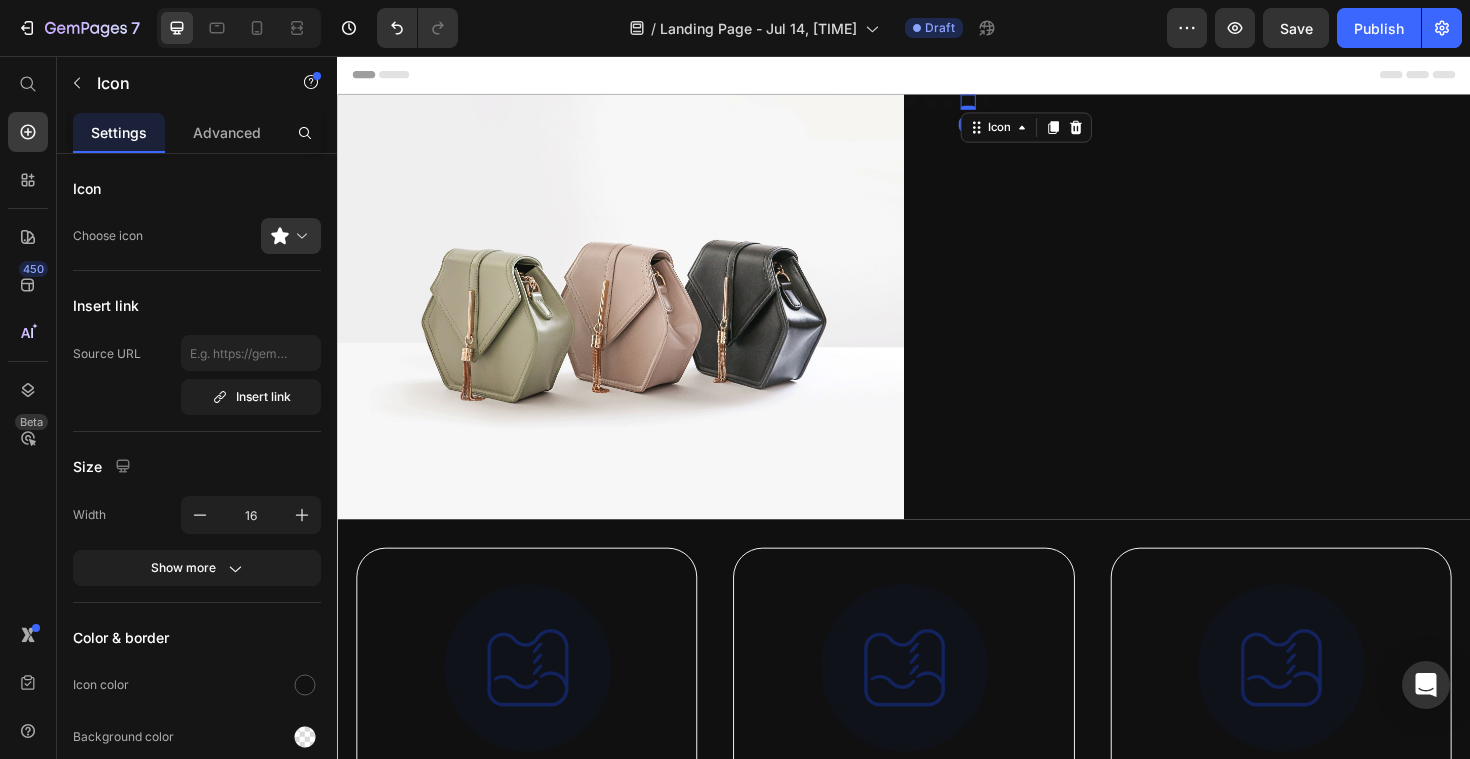 click at bounding box center (1005, 111) 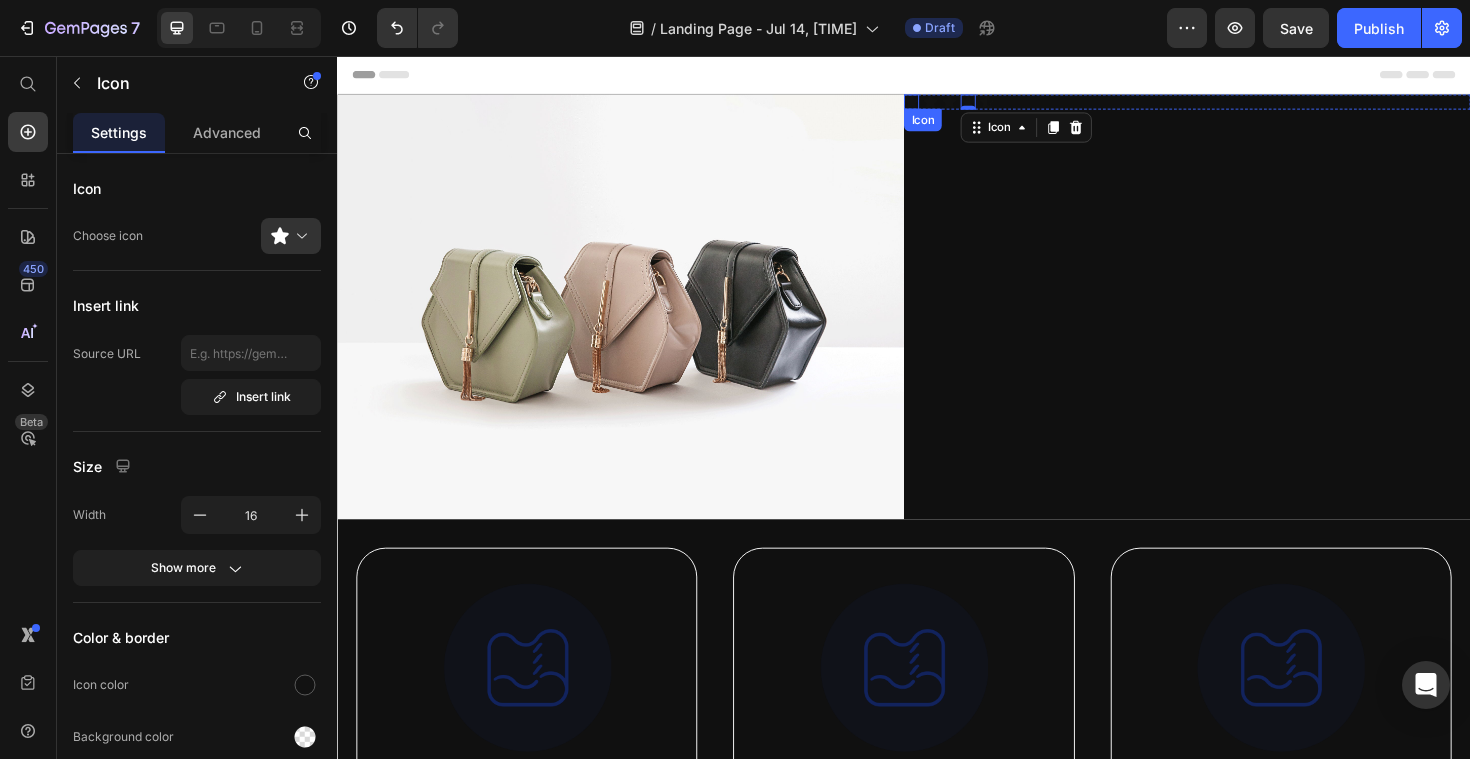 click on "Icon" at bounding box center [945, 105] 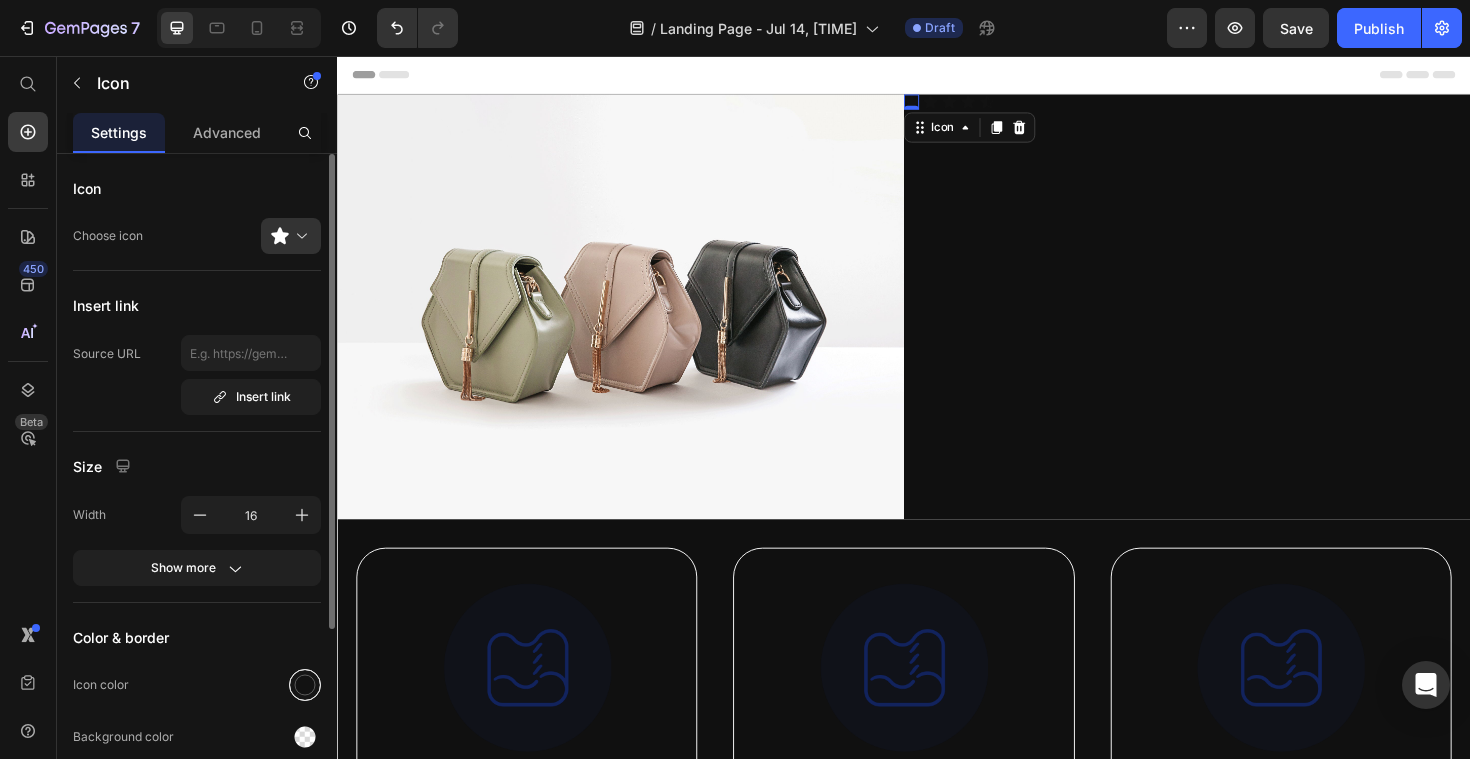 click at bounding box center (305, 685) 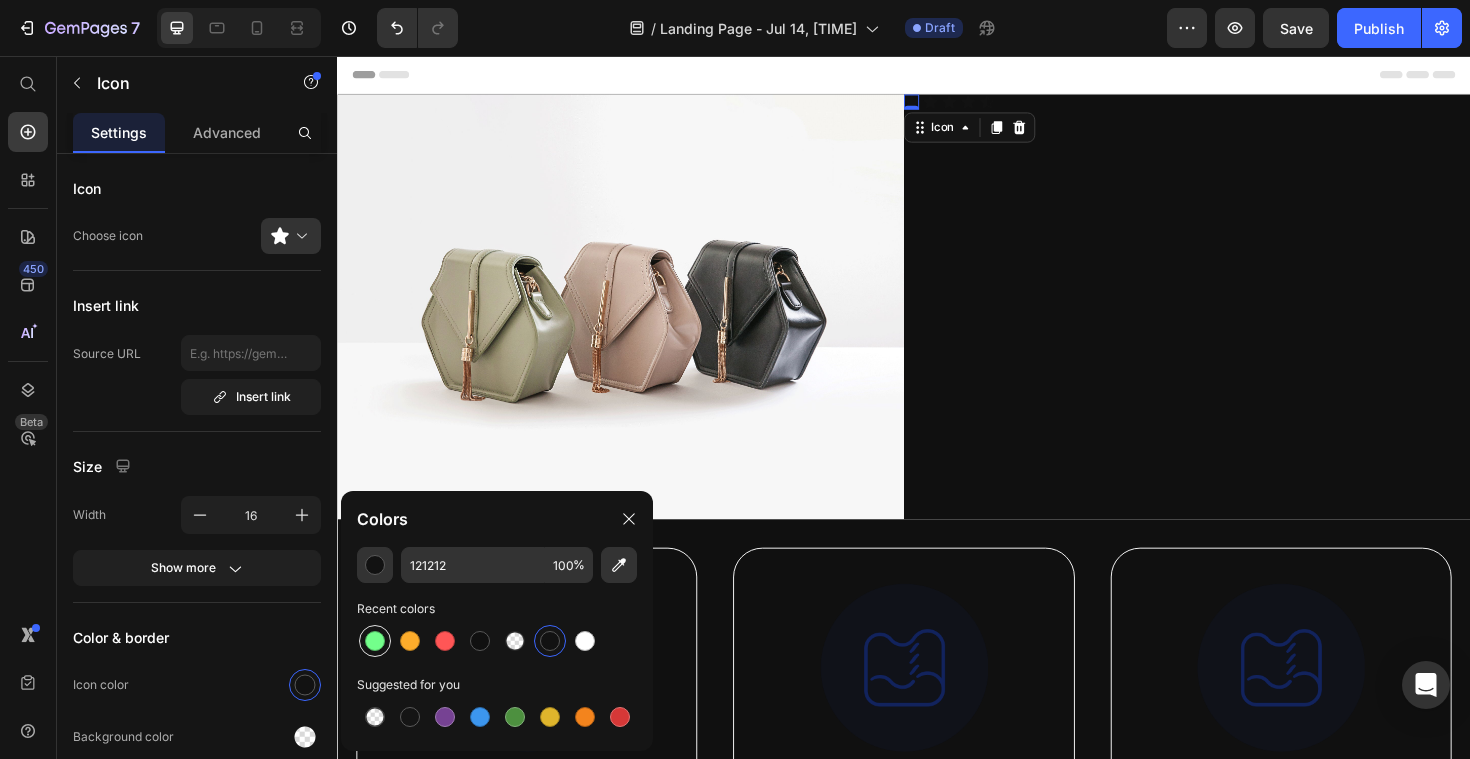 click at bounding box center [375, 641] 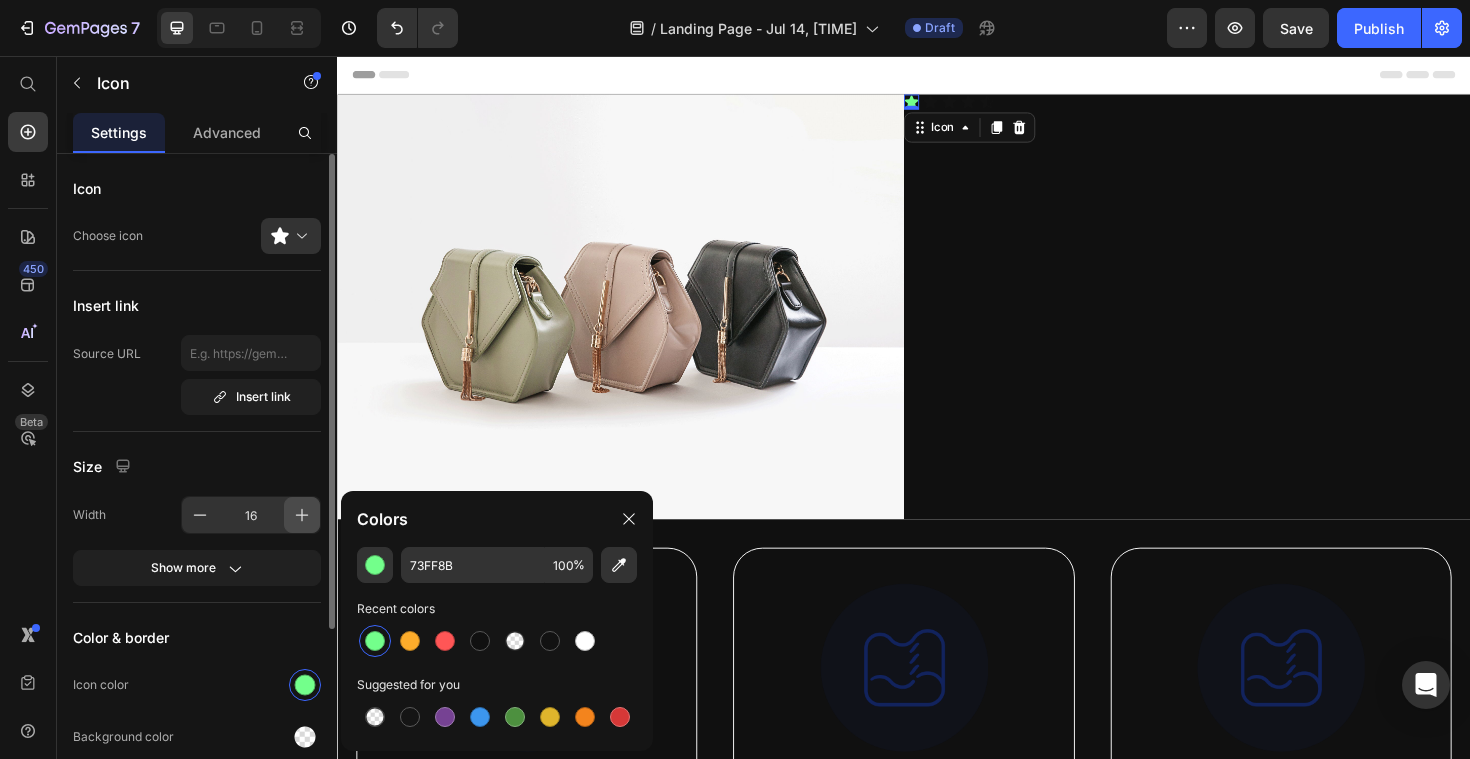 click 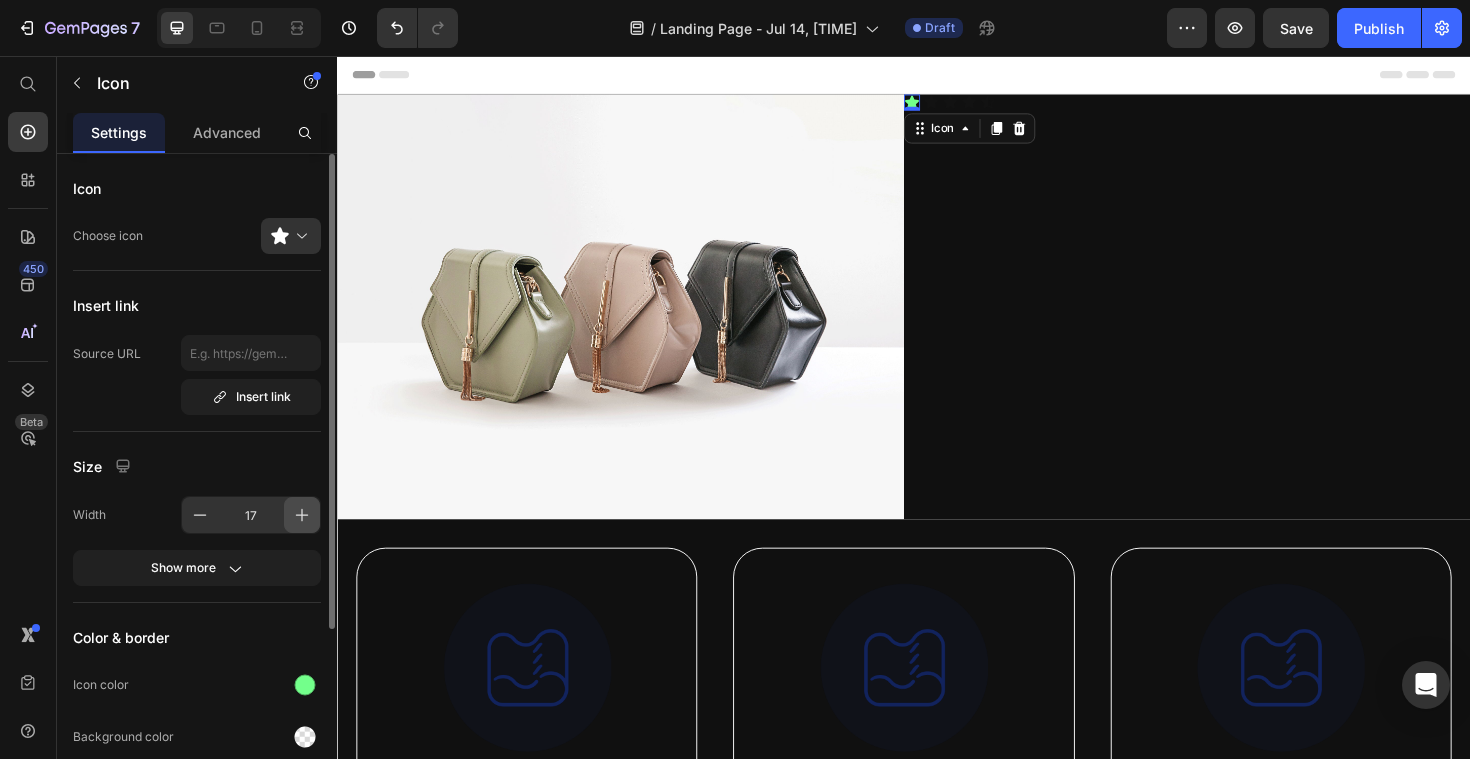 click 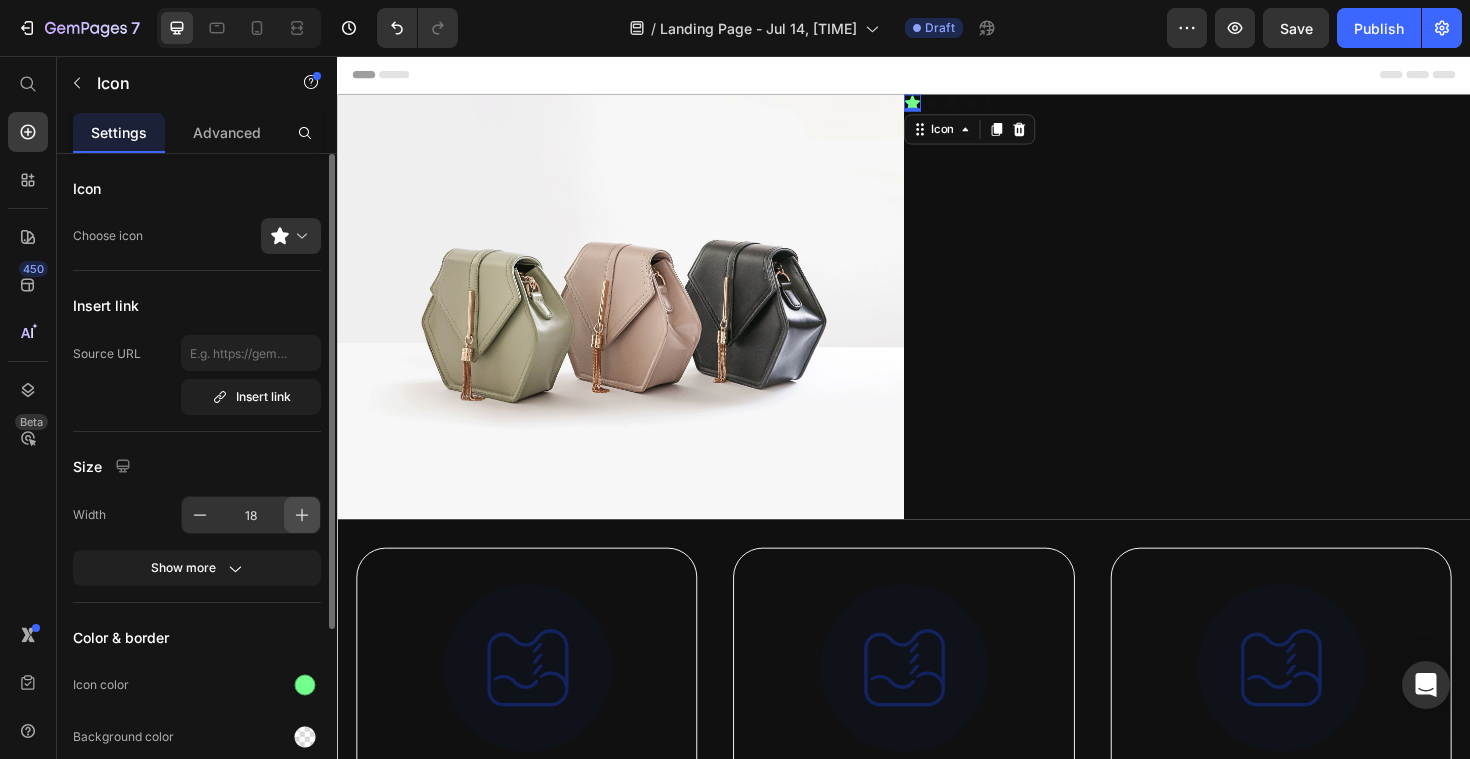 click 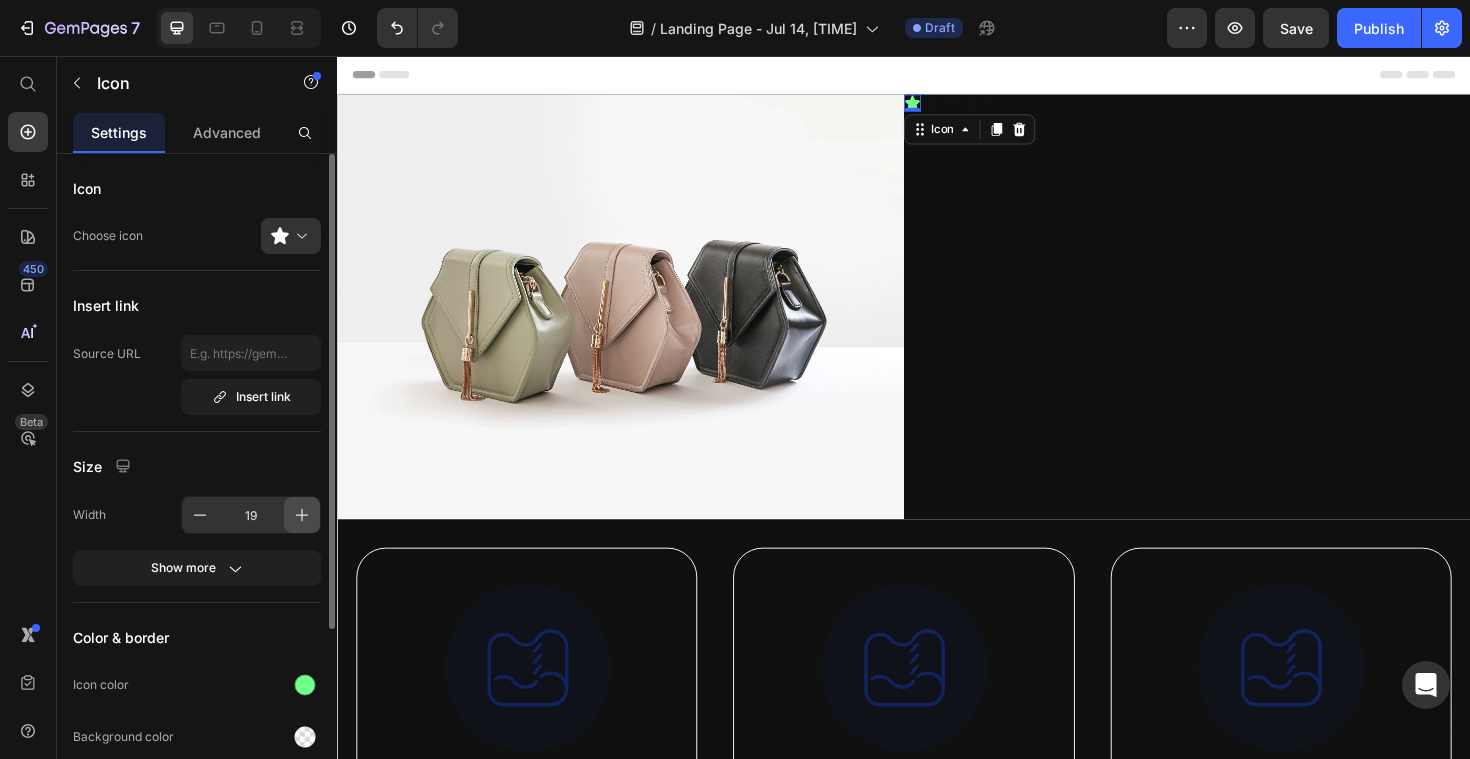 click 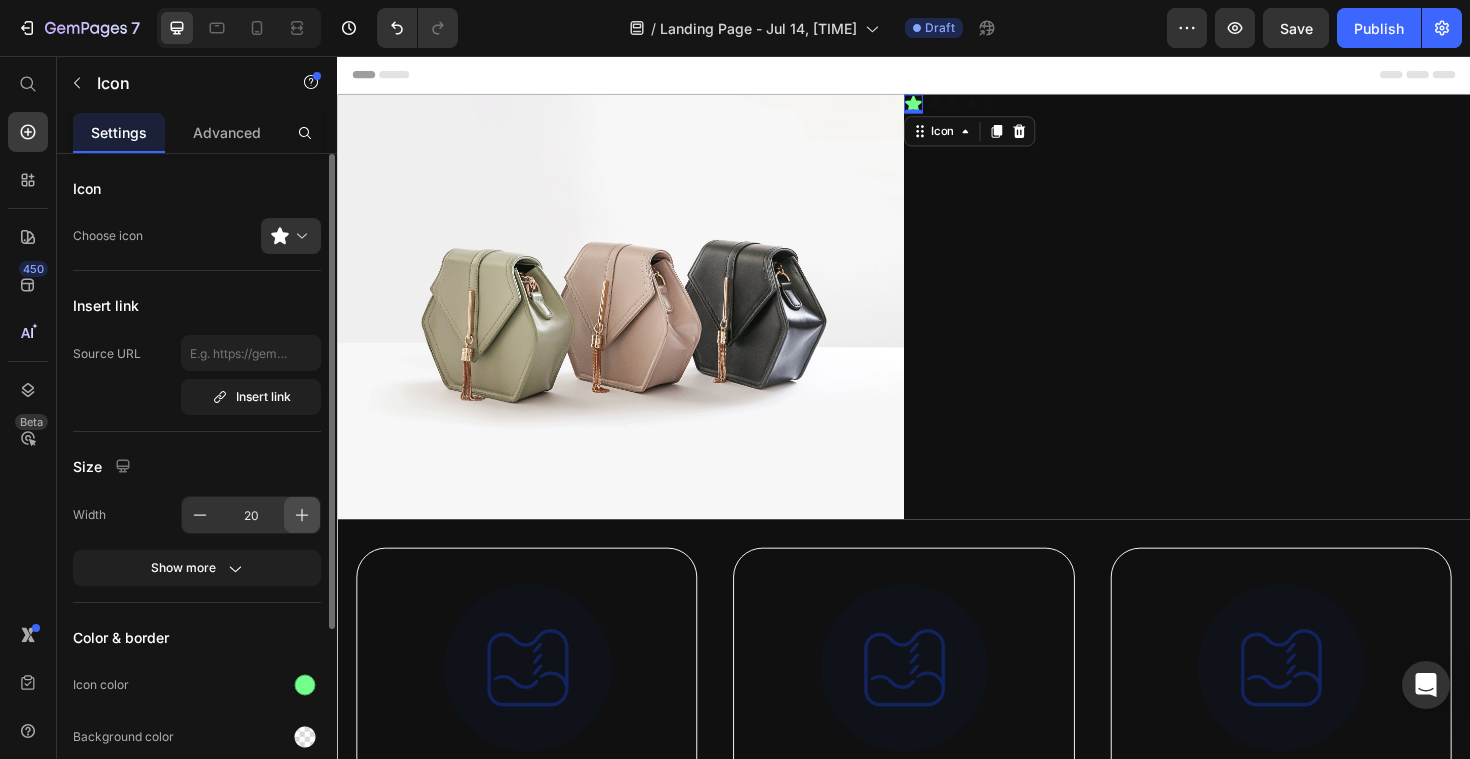 click 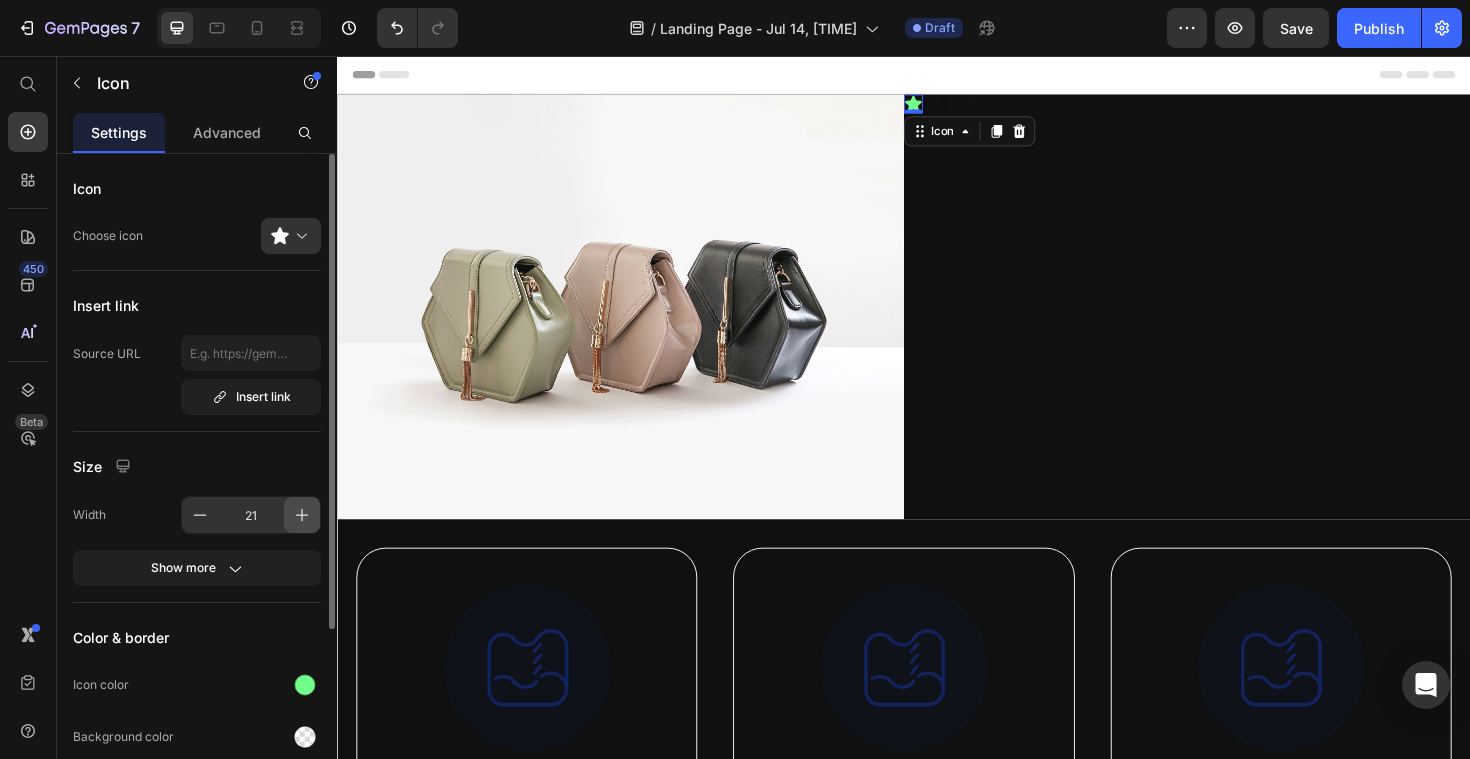 click 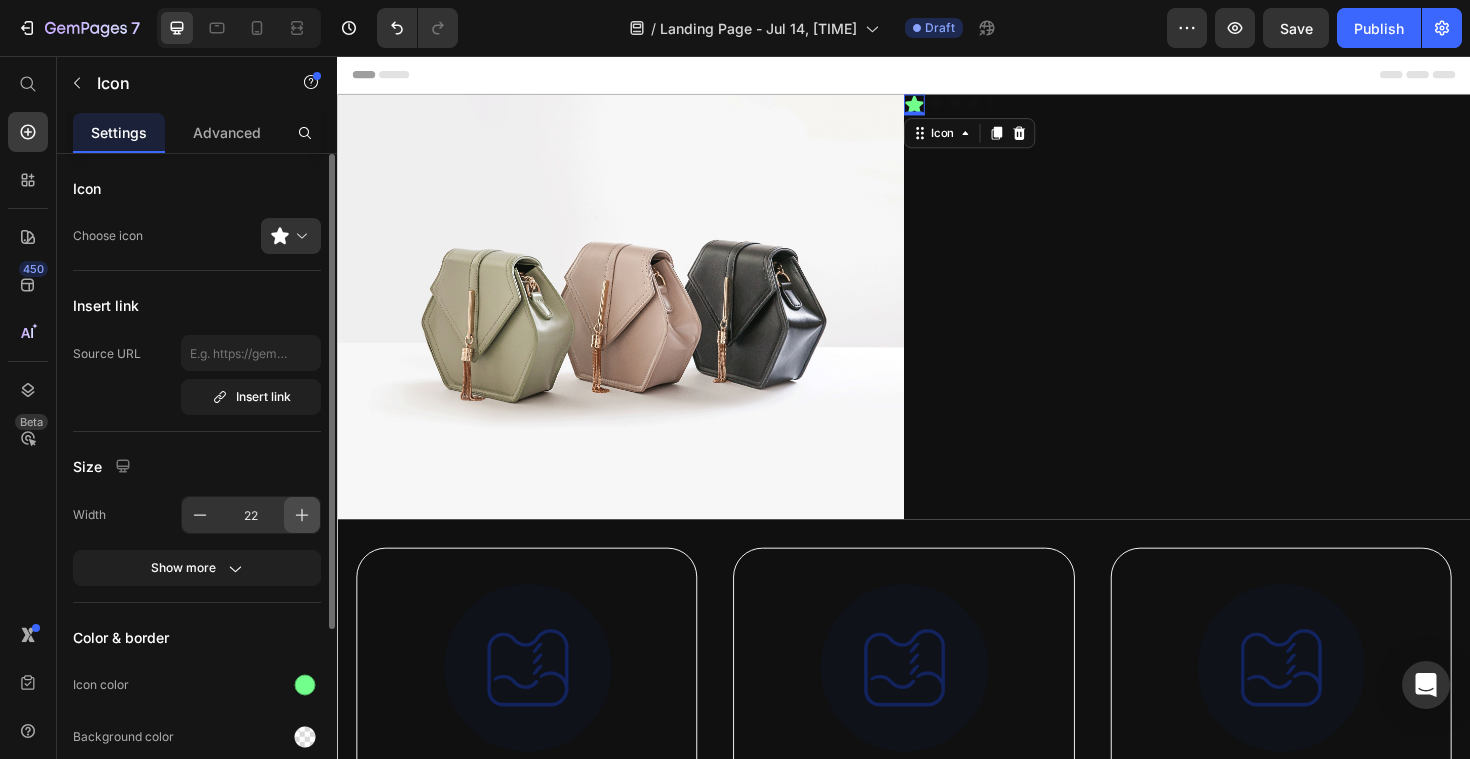 click 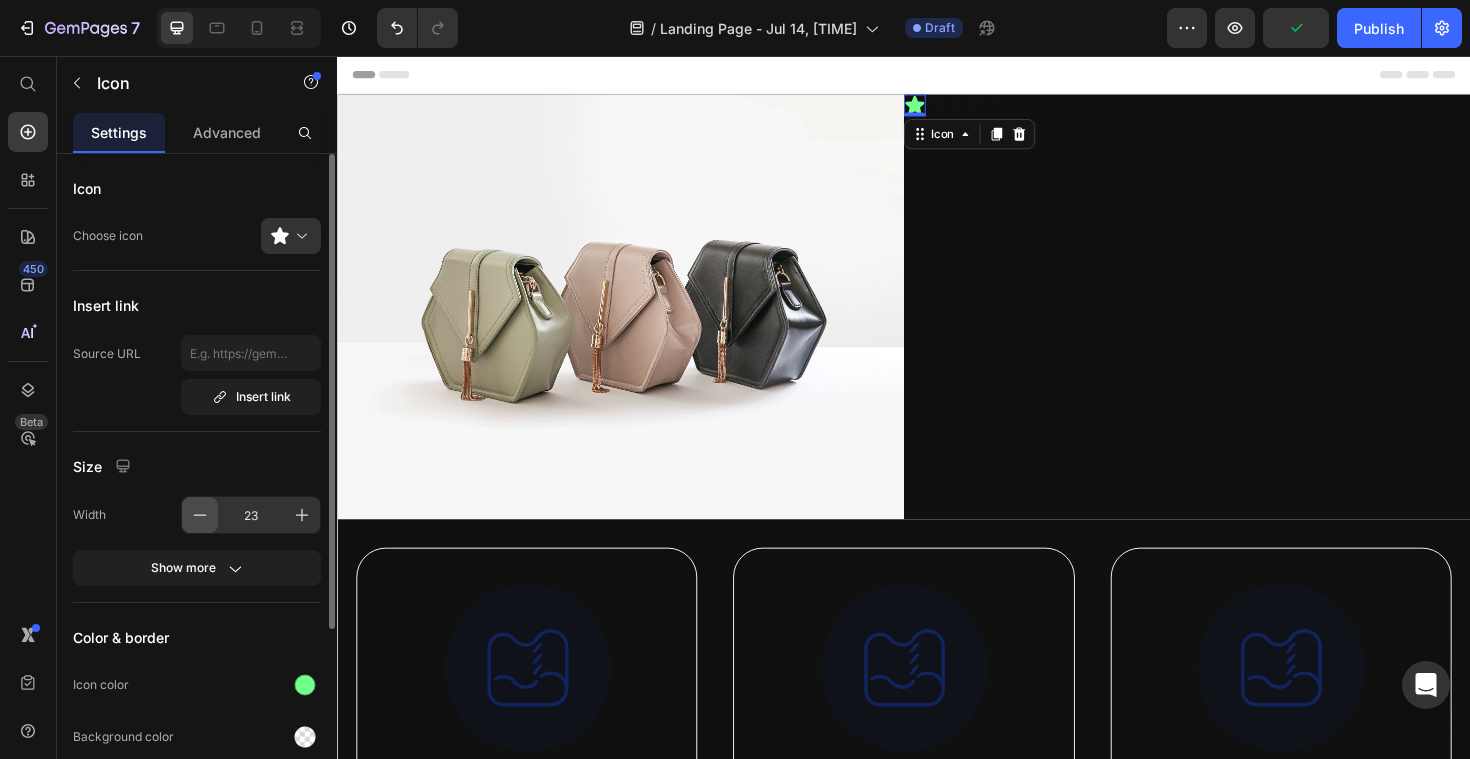 click 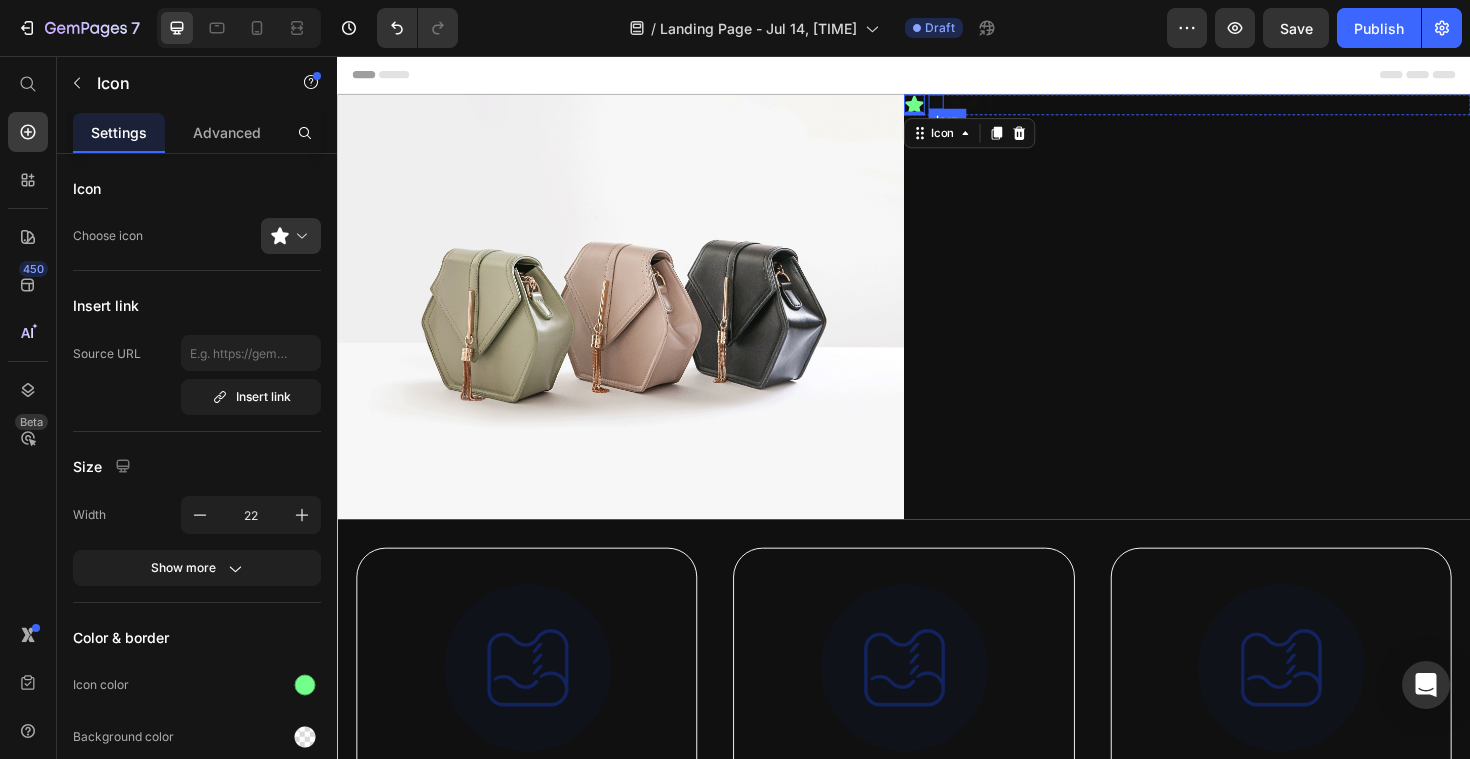 click on "Icon" at bounding box center [971, 105] 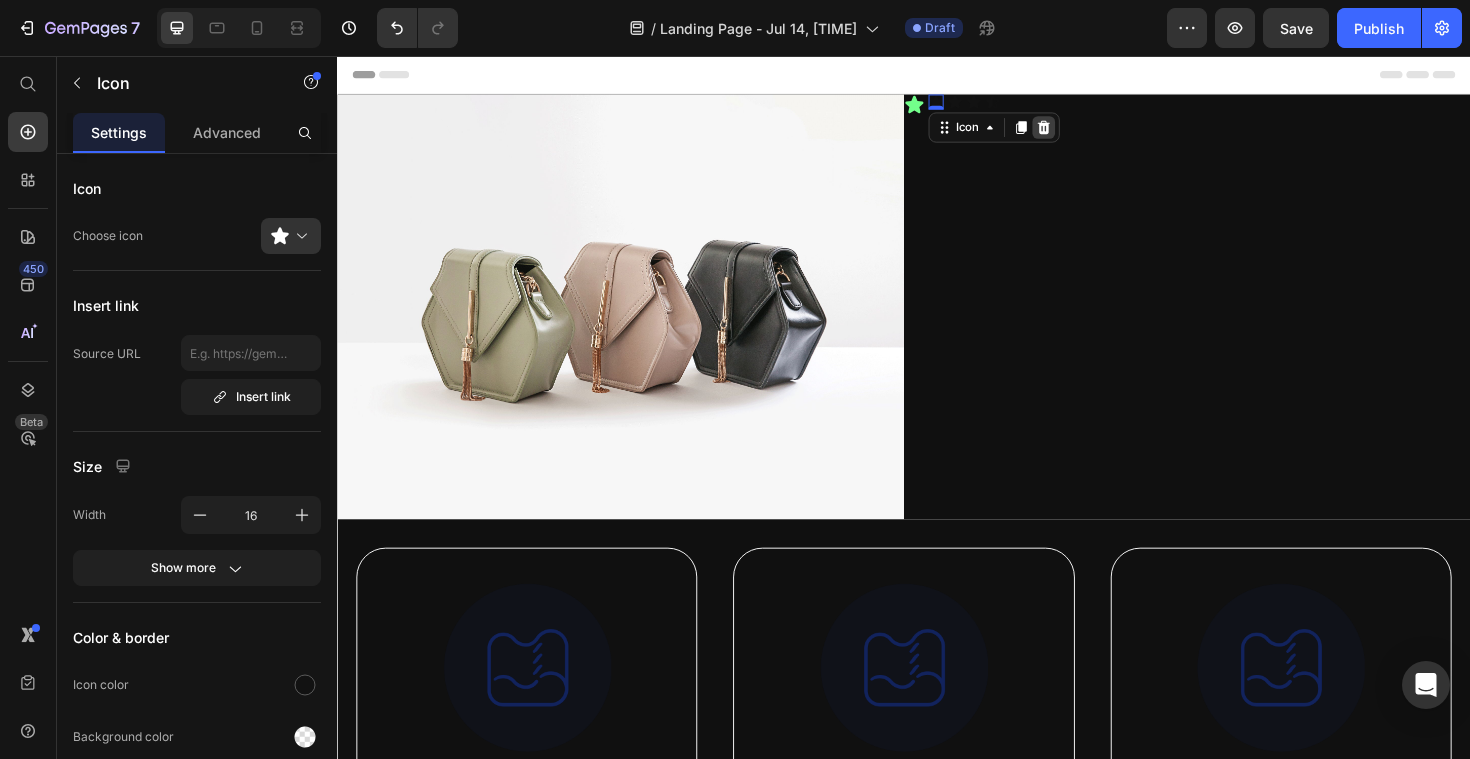click 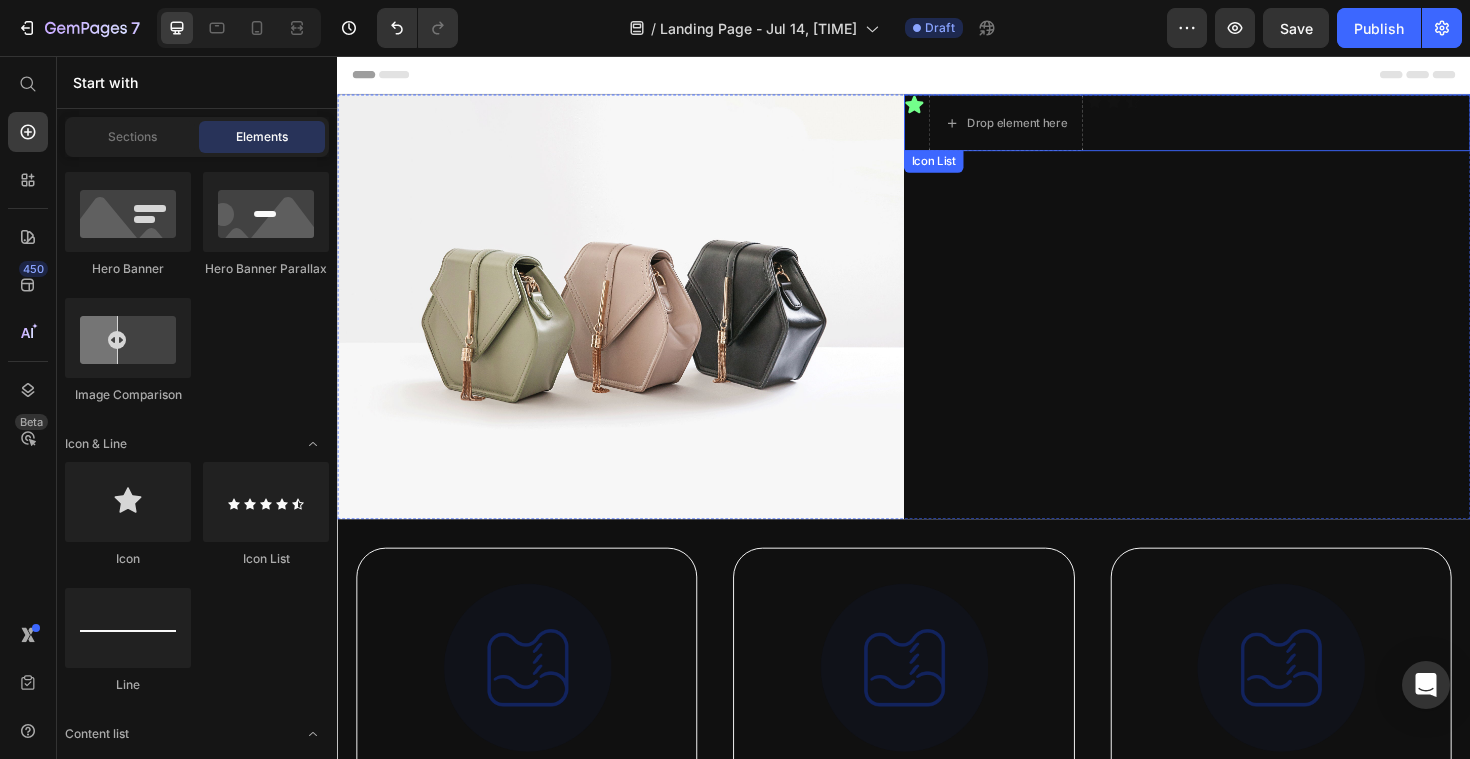 click on "Icon
Drop element here Icon Icon Icon" at bounding box center [1237, 127] 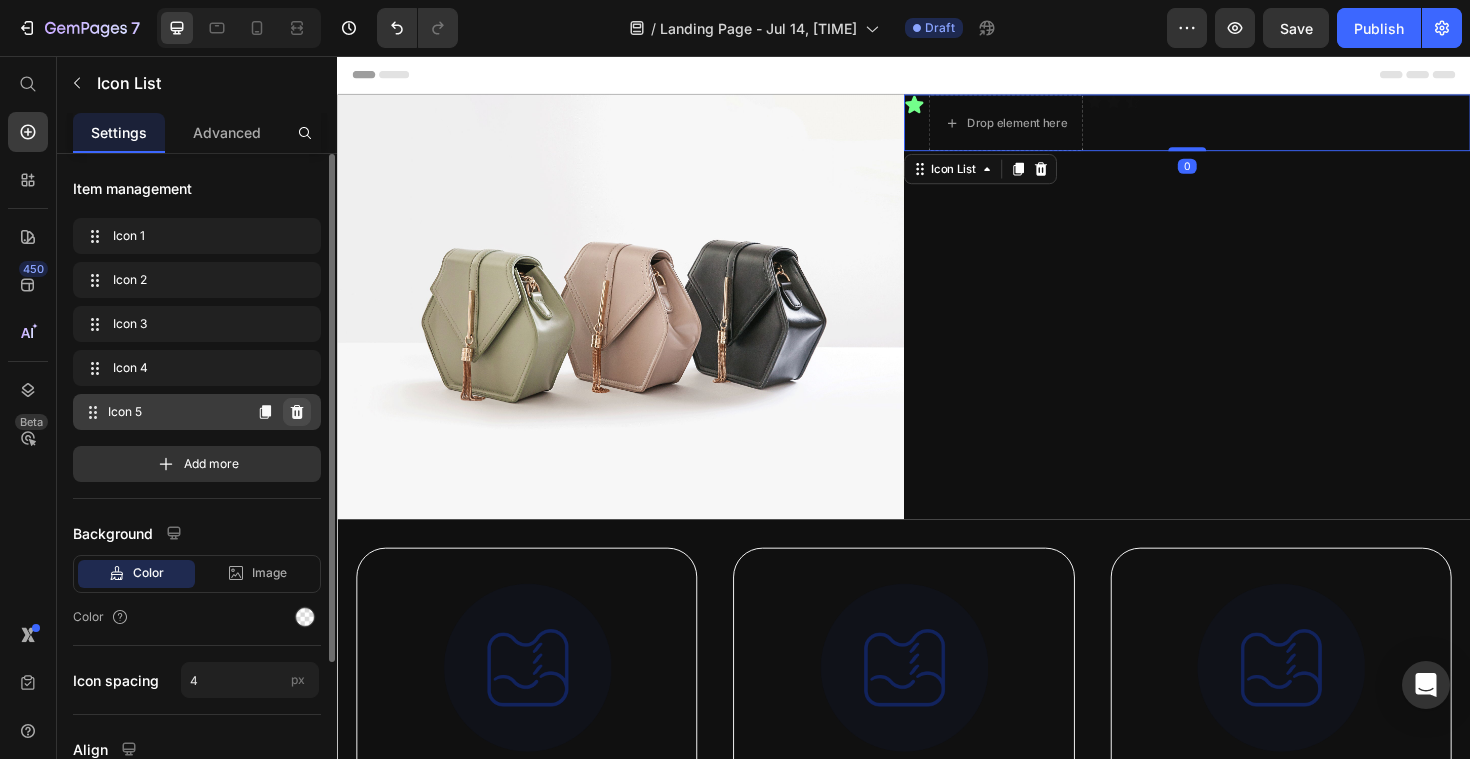 click 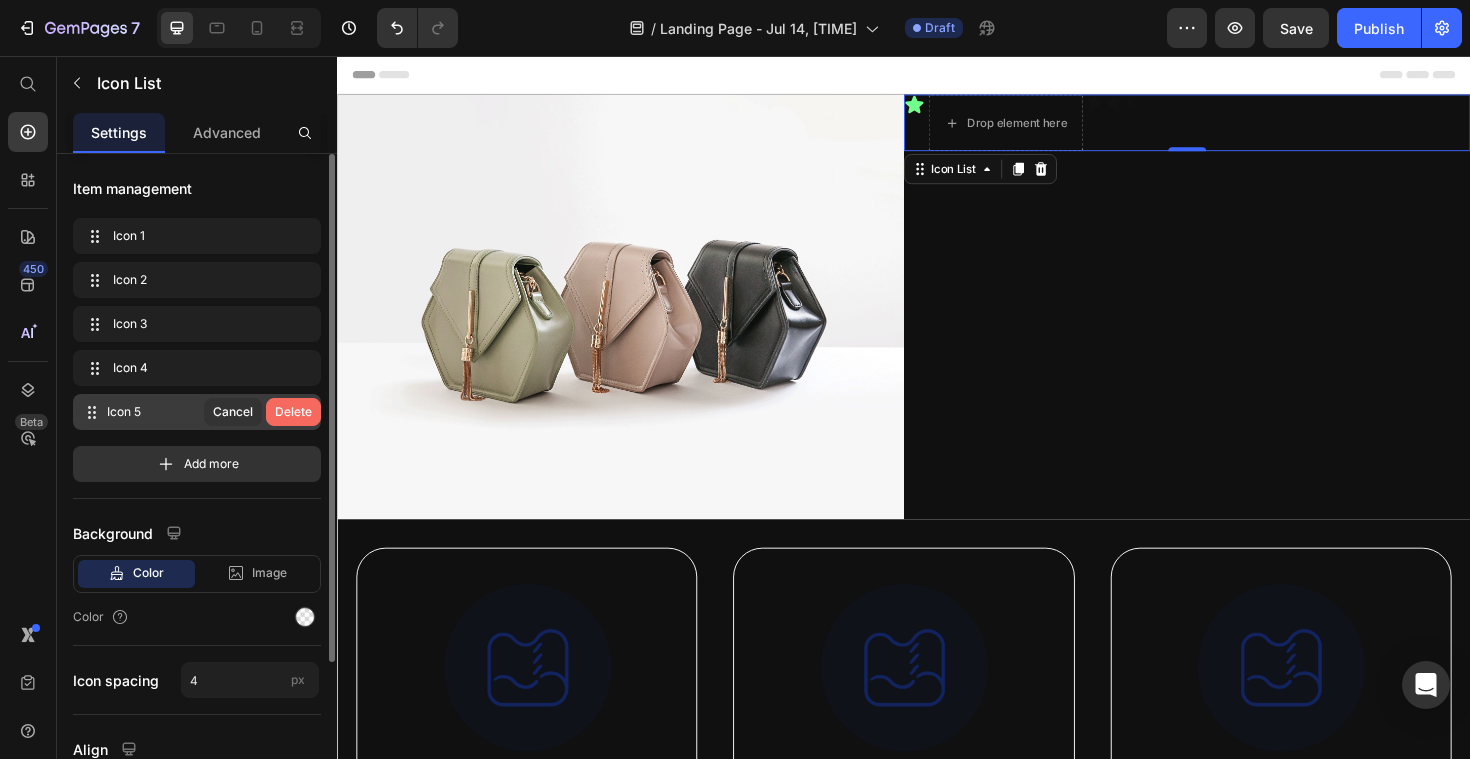 click on "Delete" at bounding box center (293, 412) 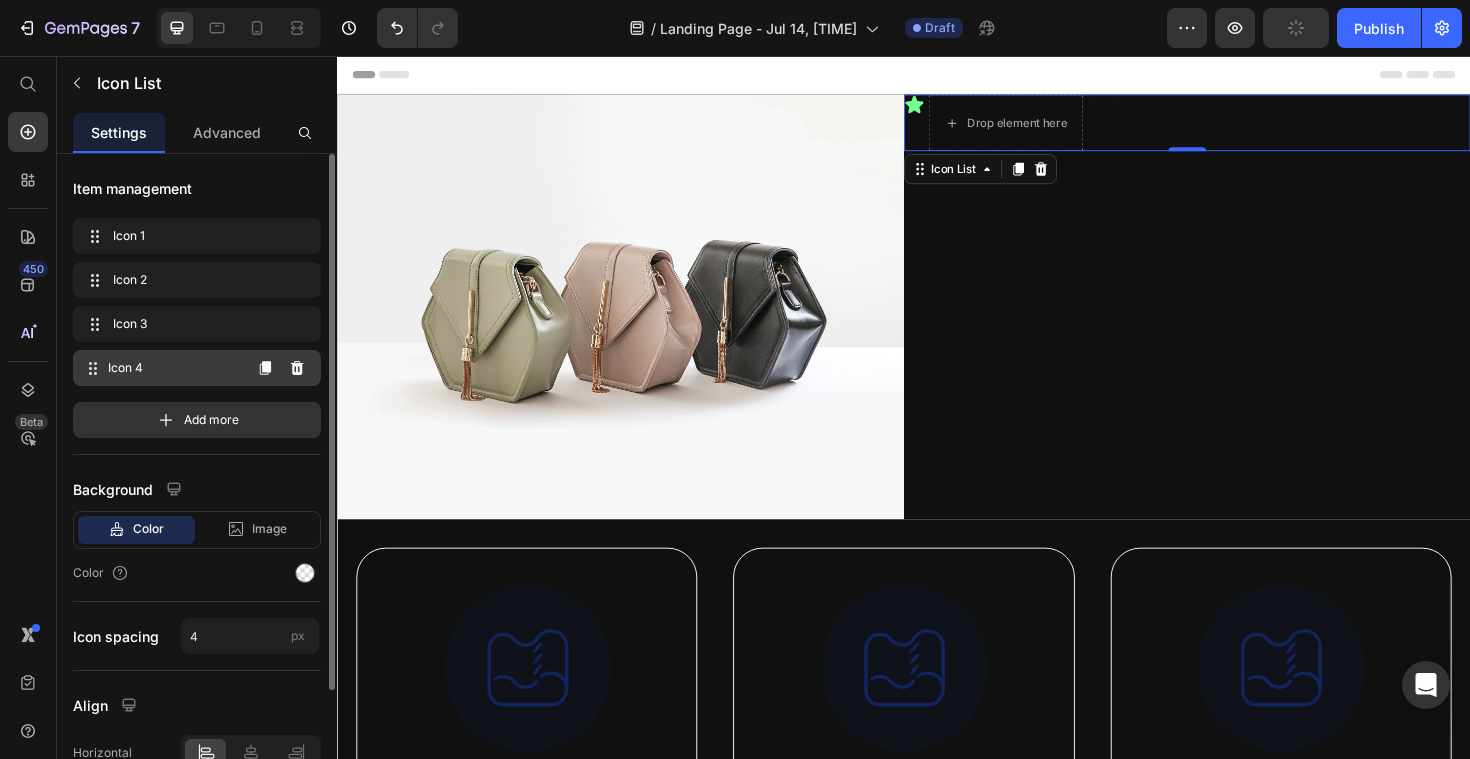 click 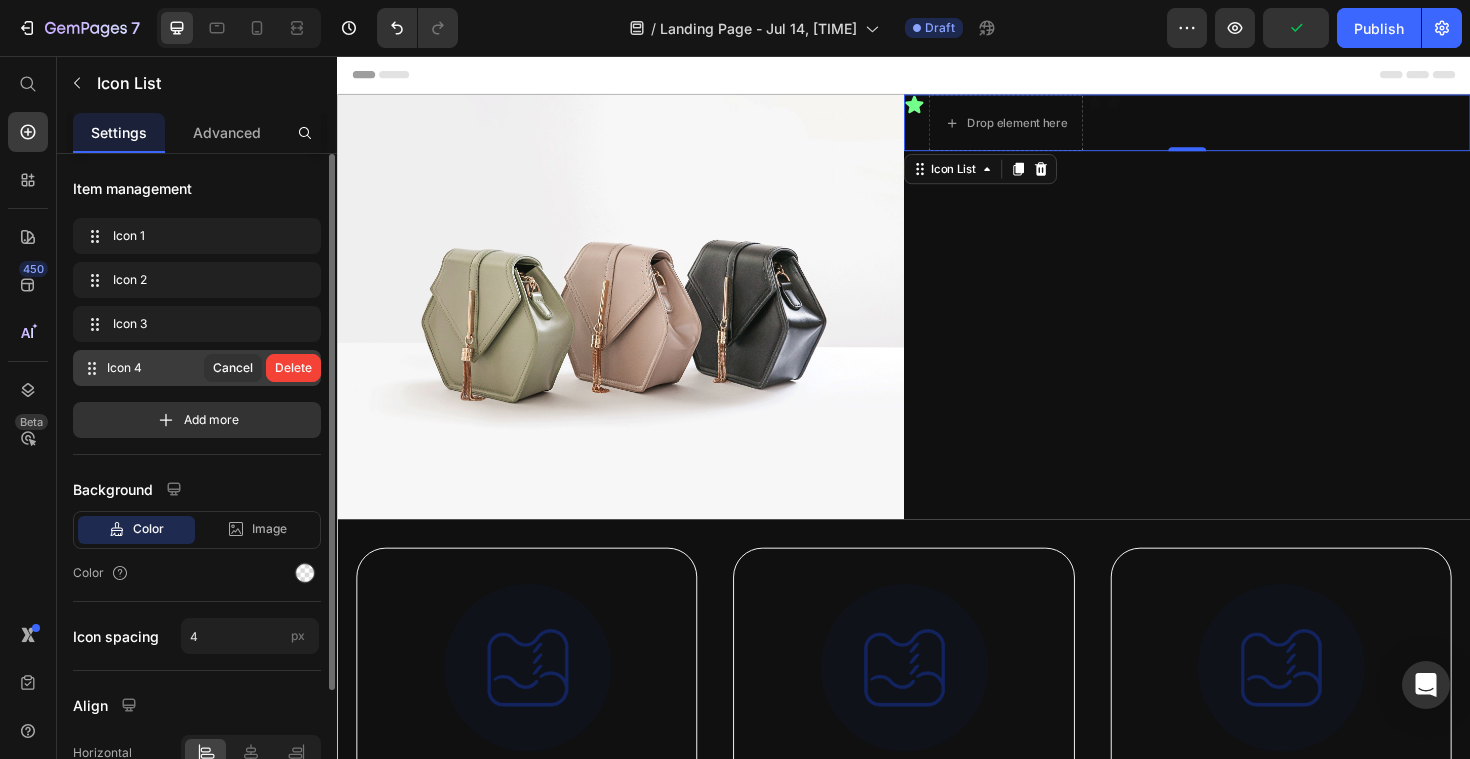 click on "Delete" at bounding box center [293, 368] 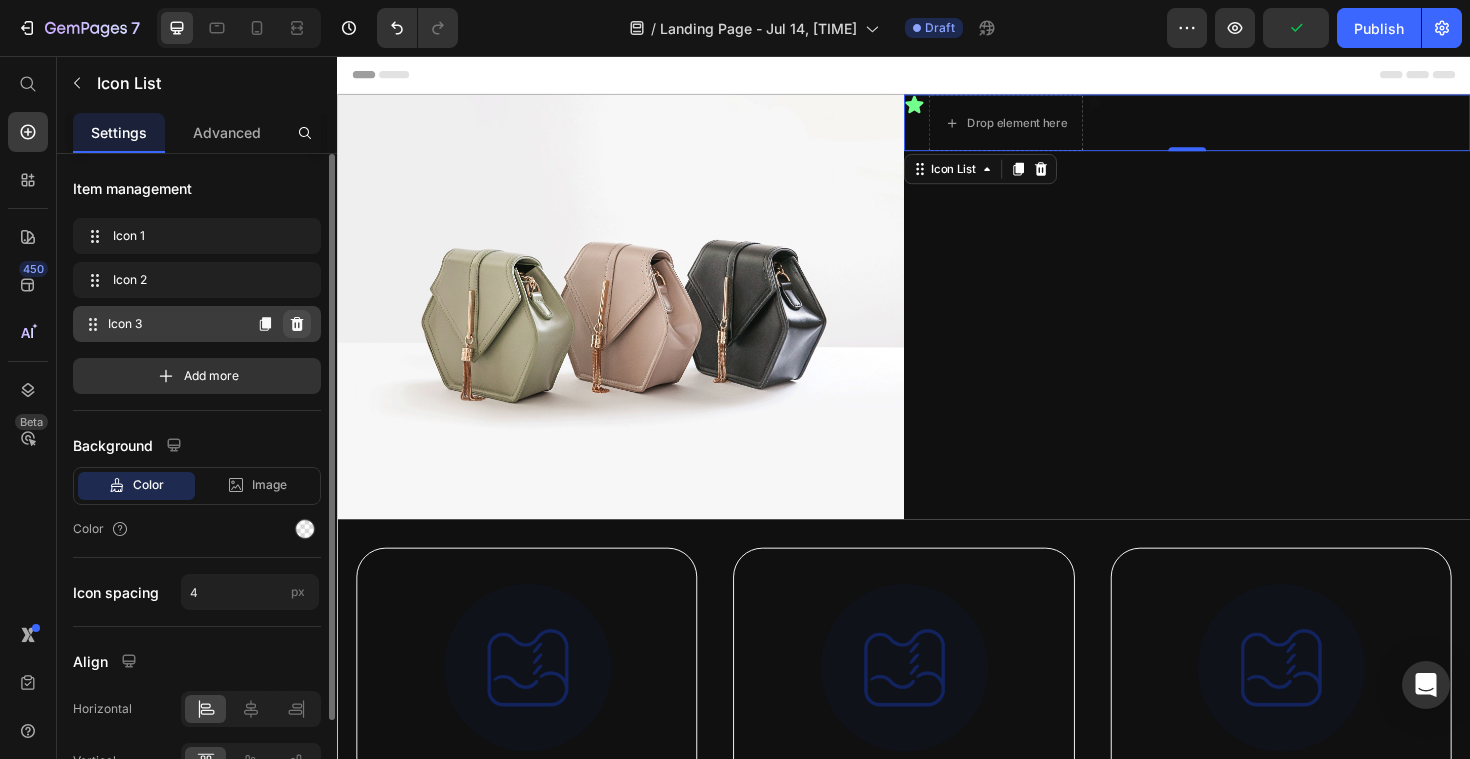 click 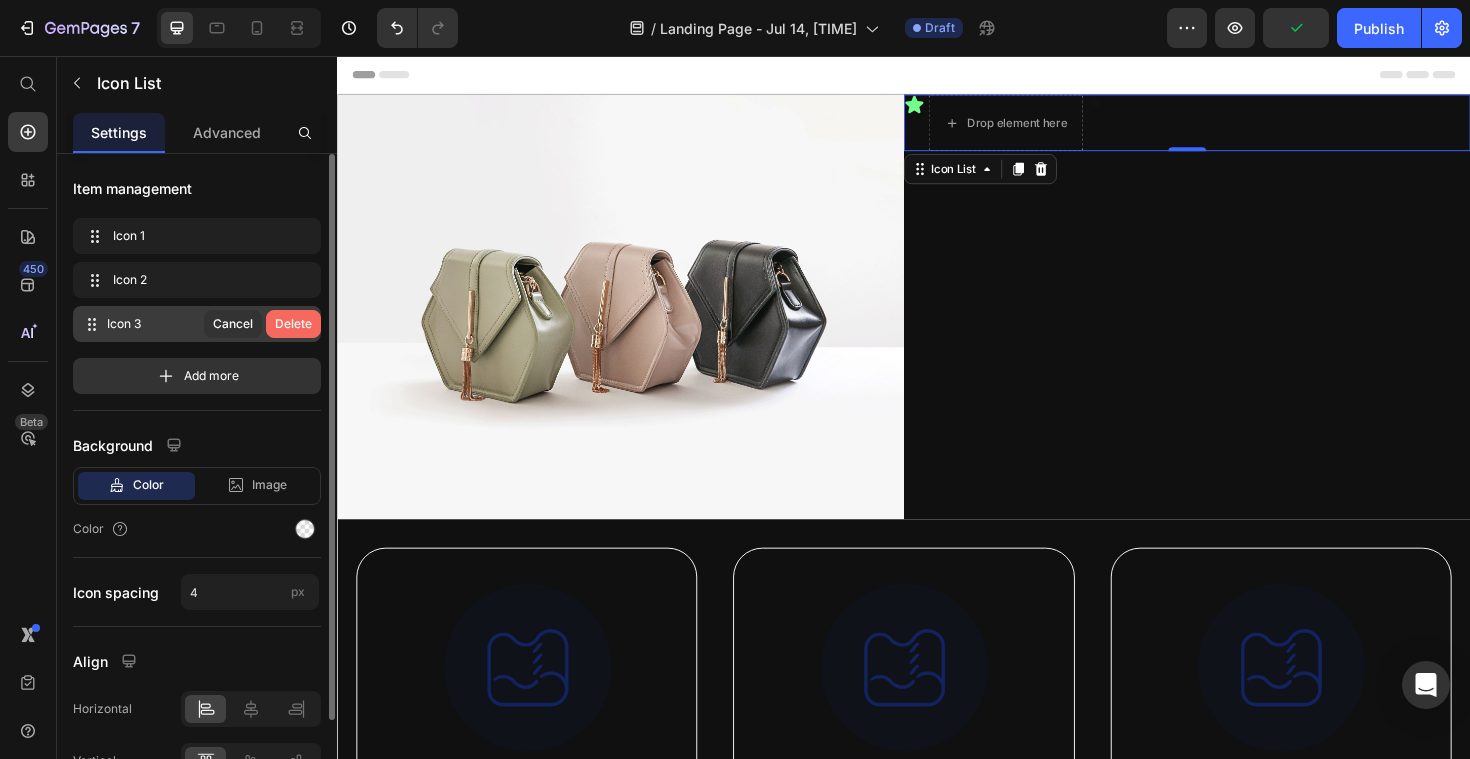 click on "Delete" at bounding box center (293, 324) 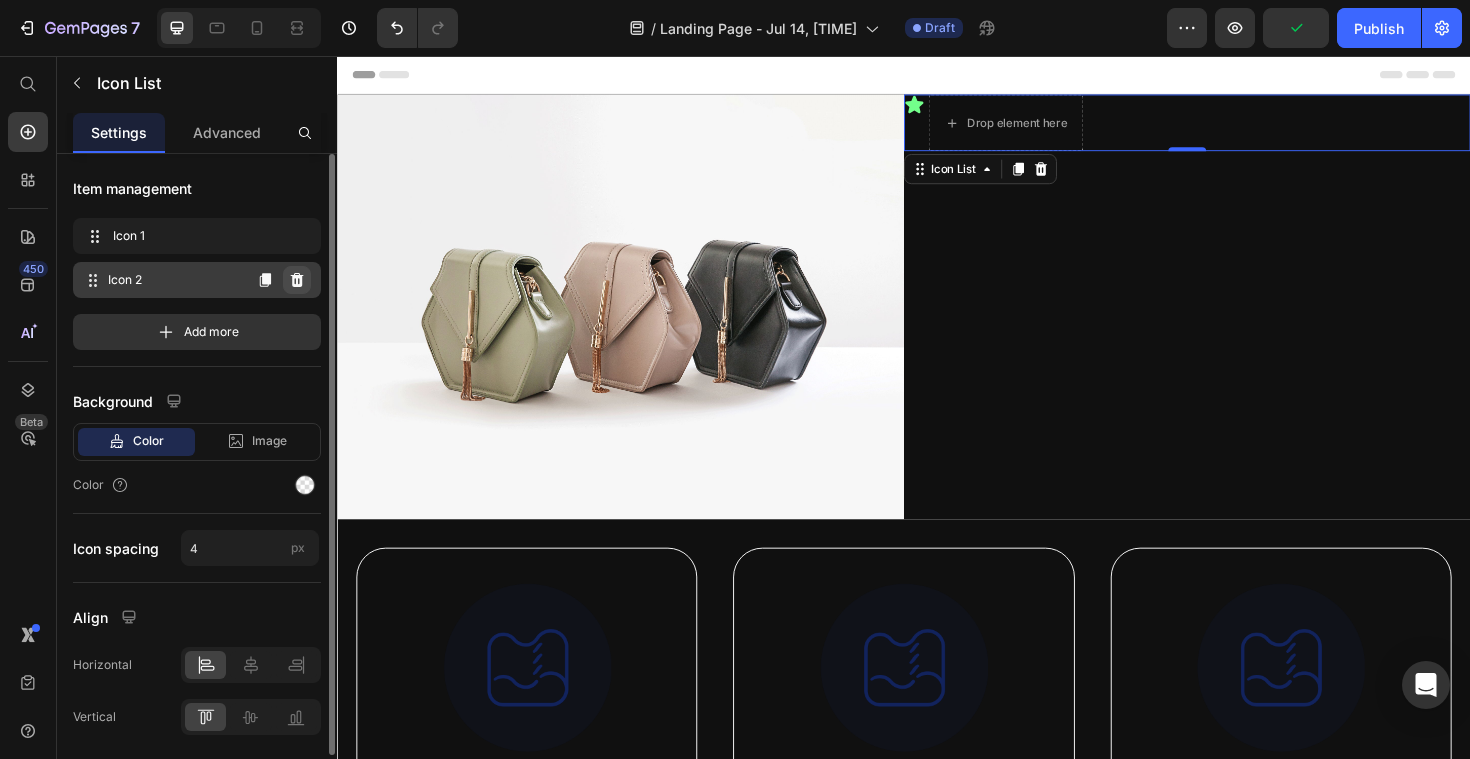 click 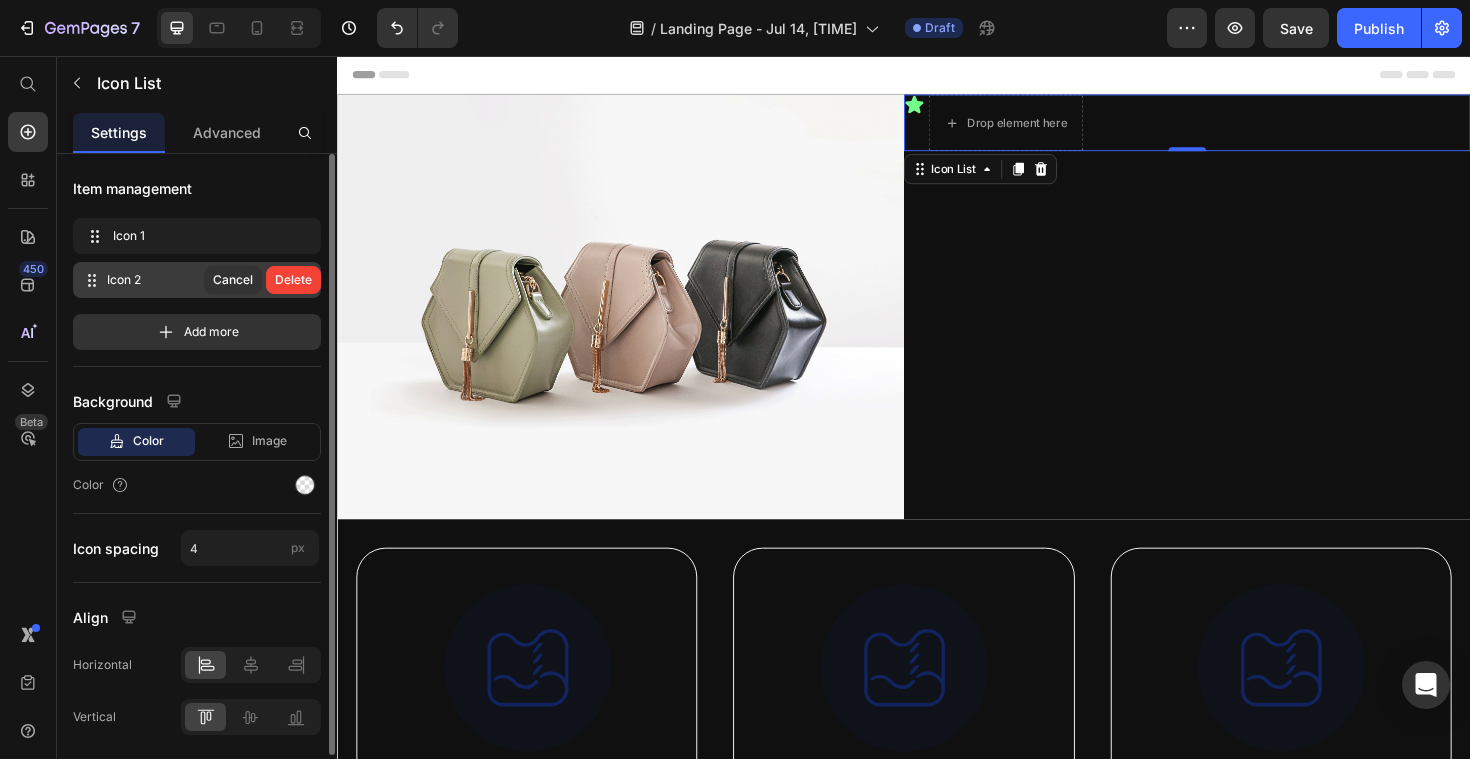 click on "Delete" at bounding box center (293, 280) 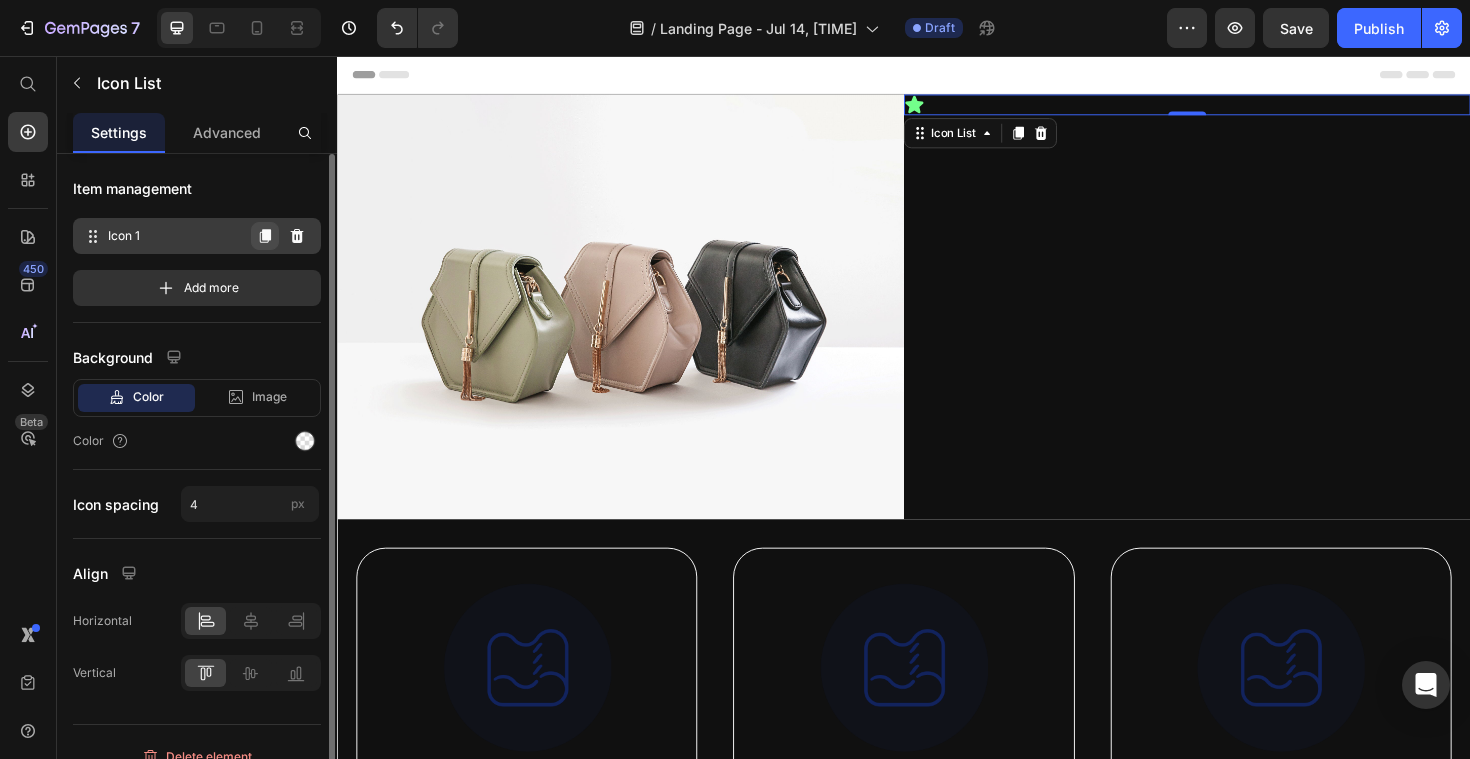 click 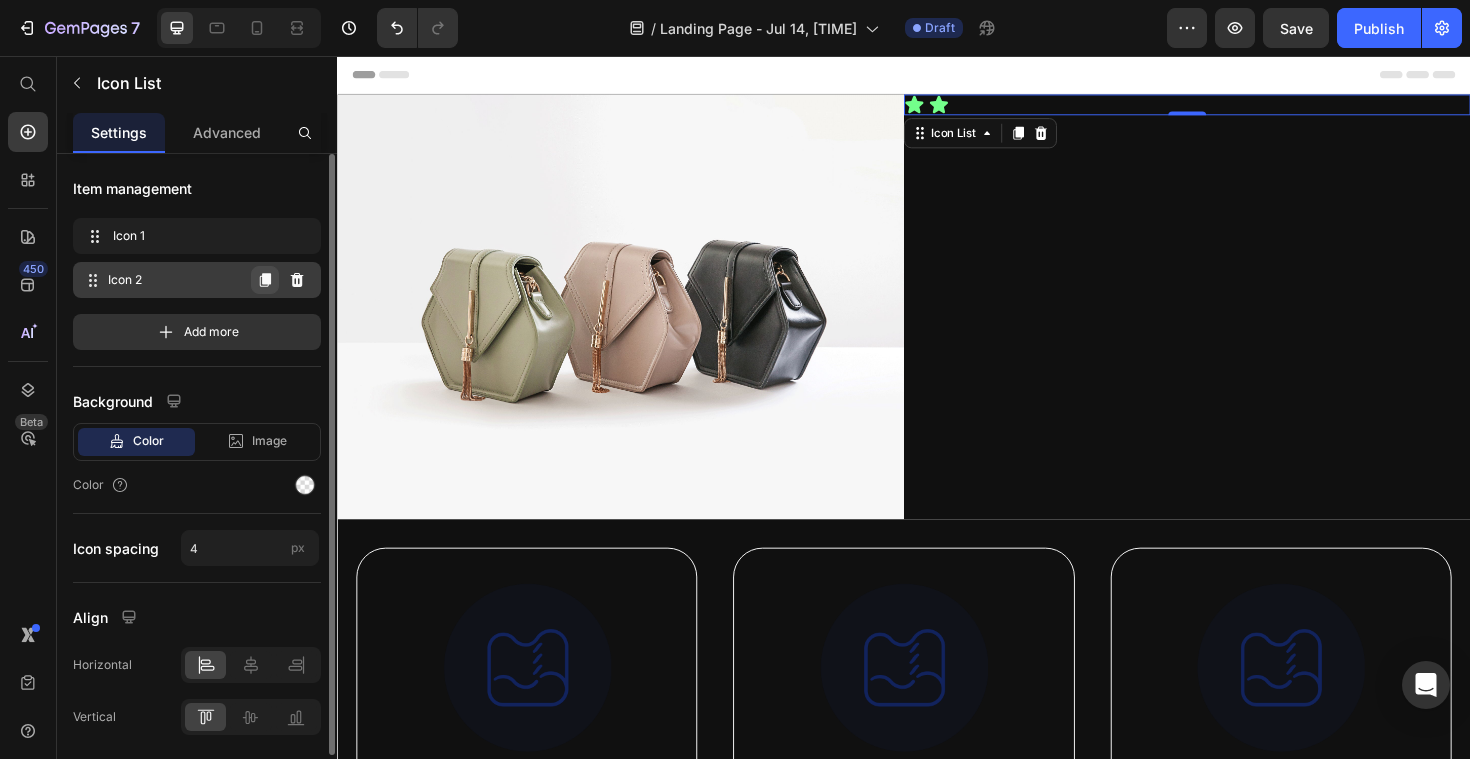 click 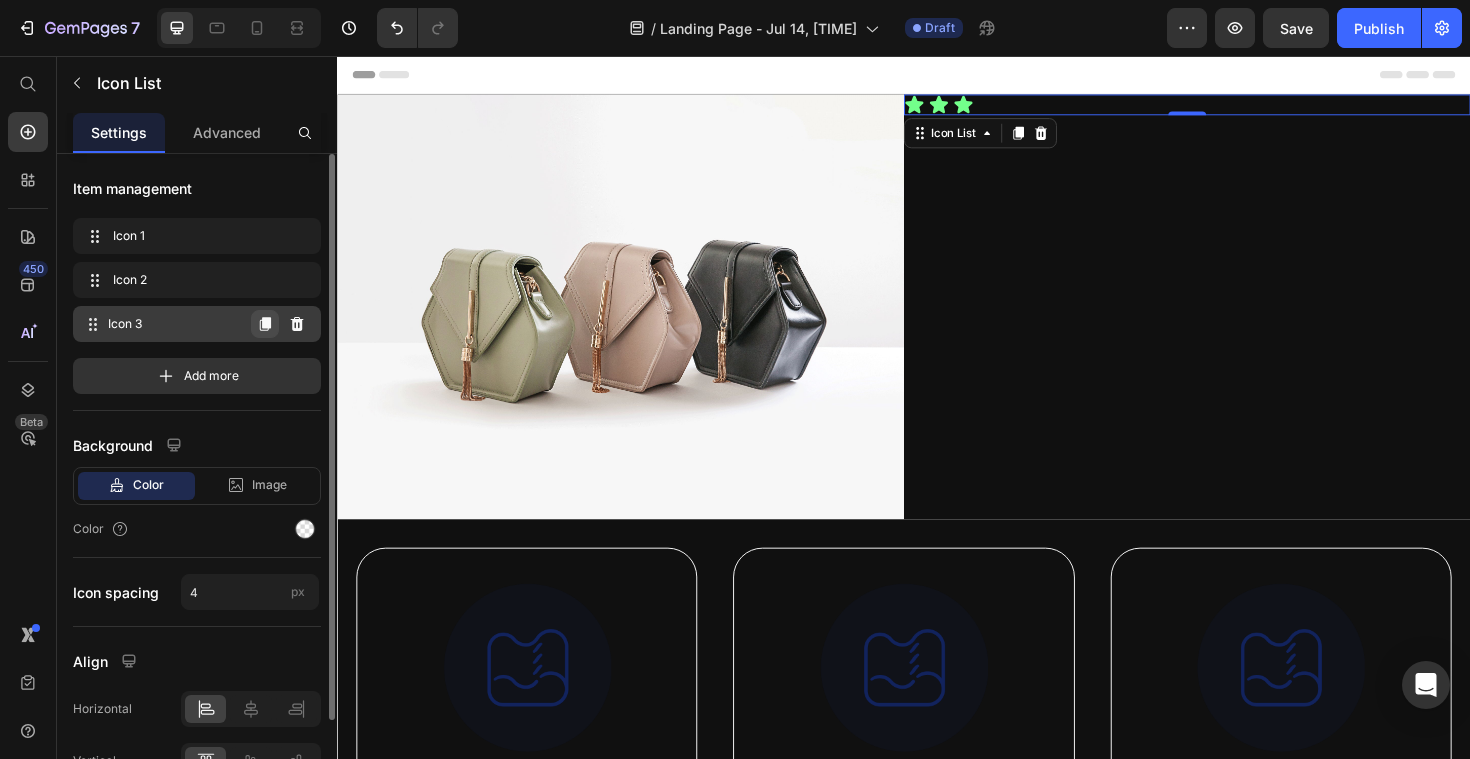 click 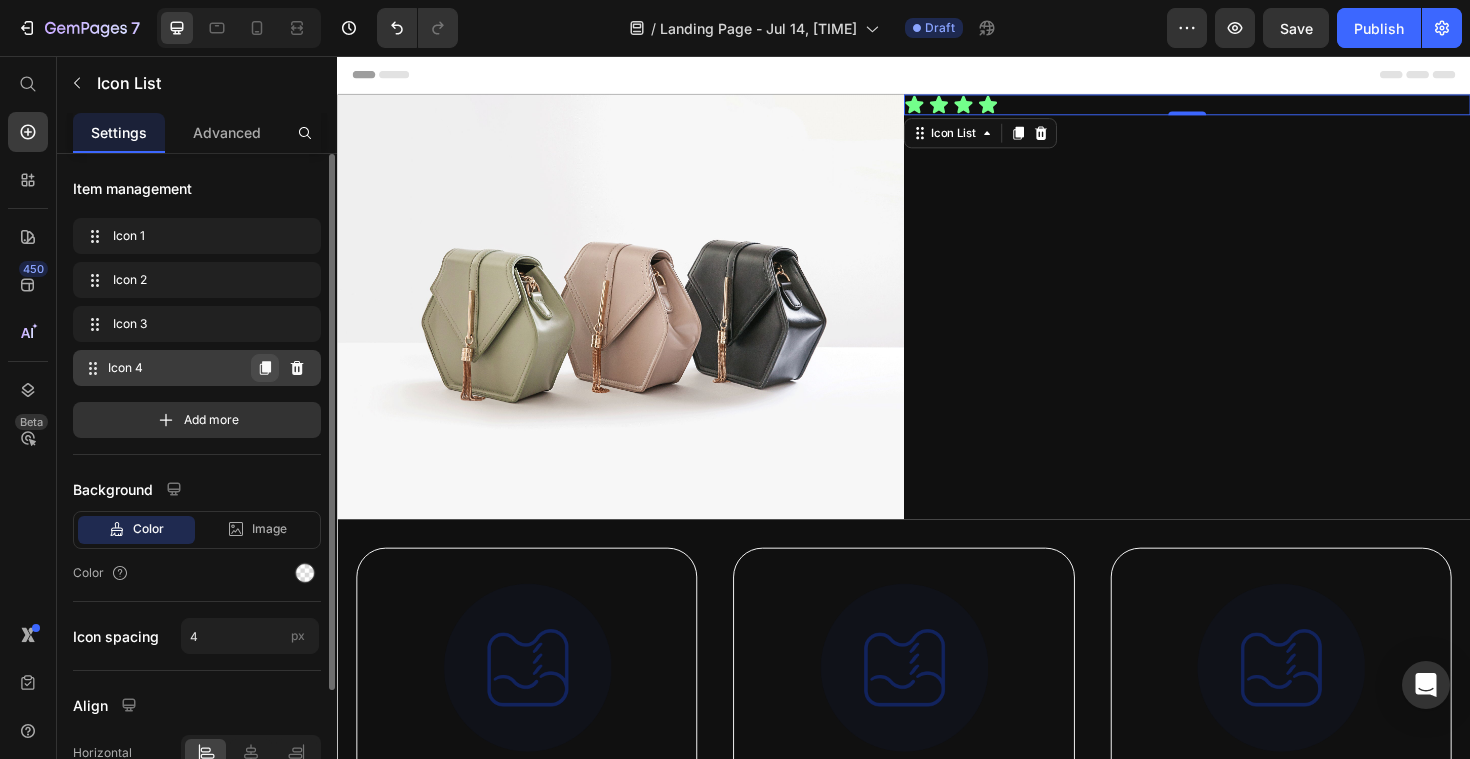 click 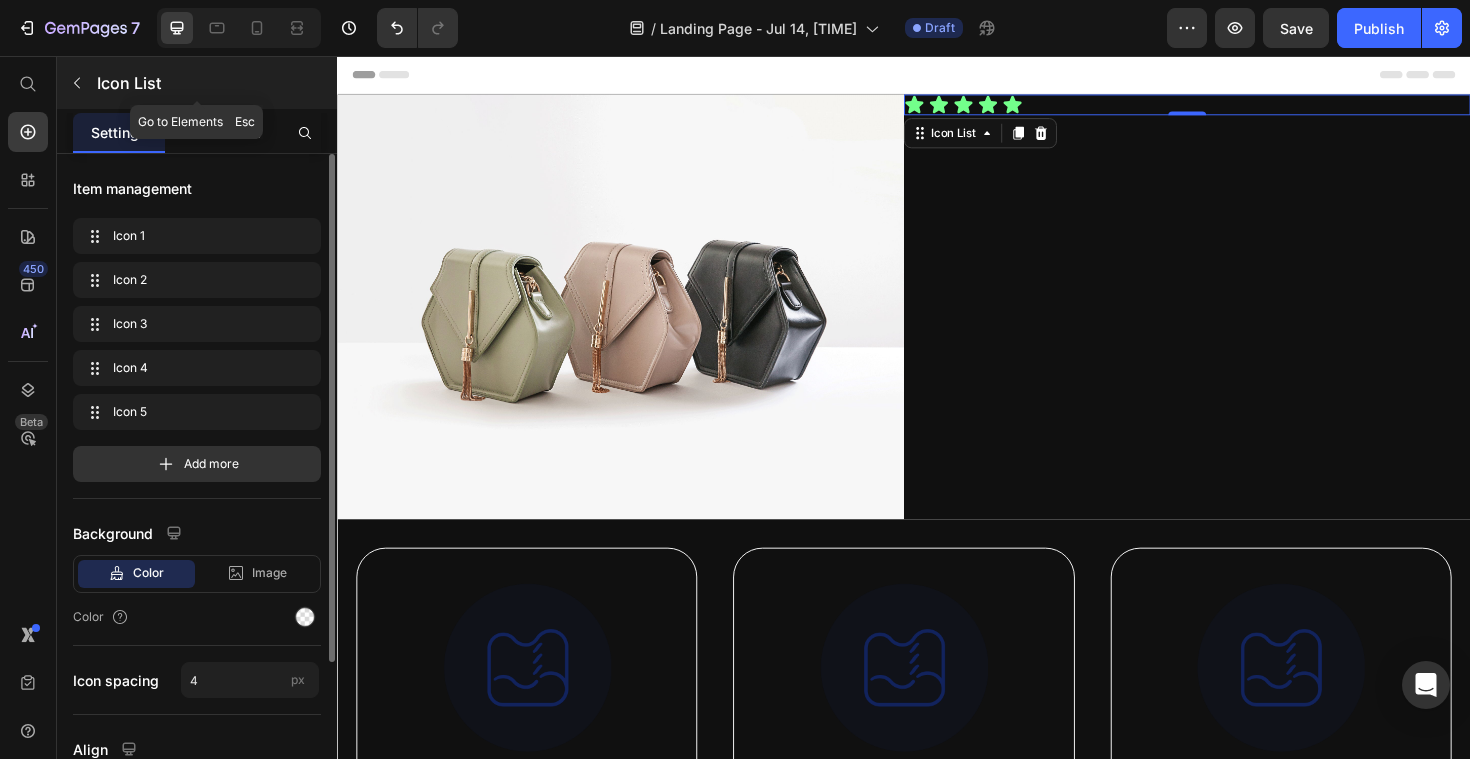 click at bounding box center [77, 83] 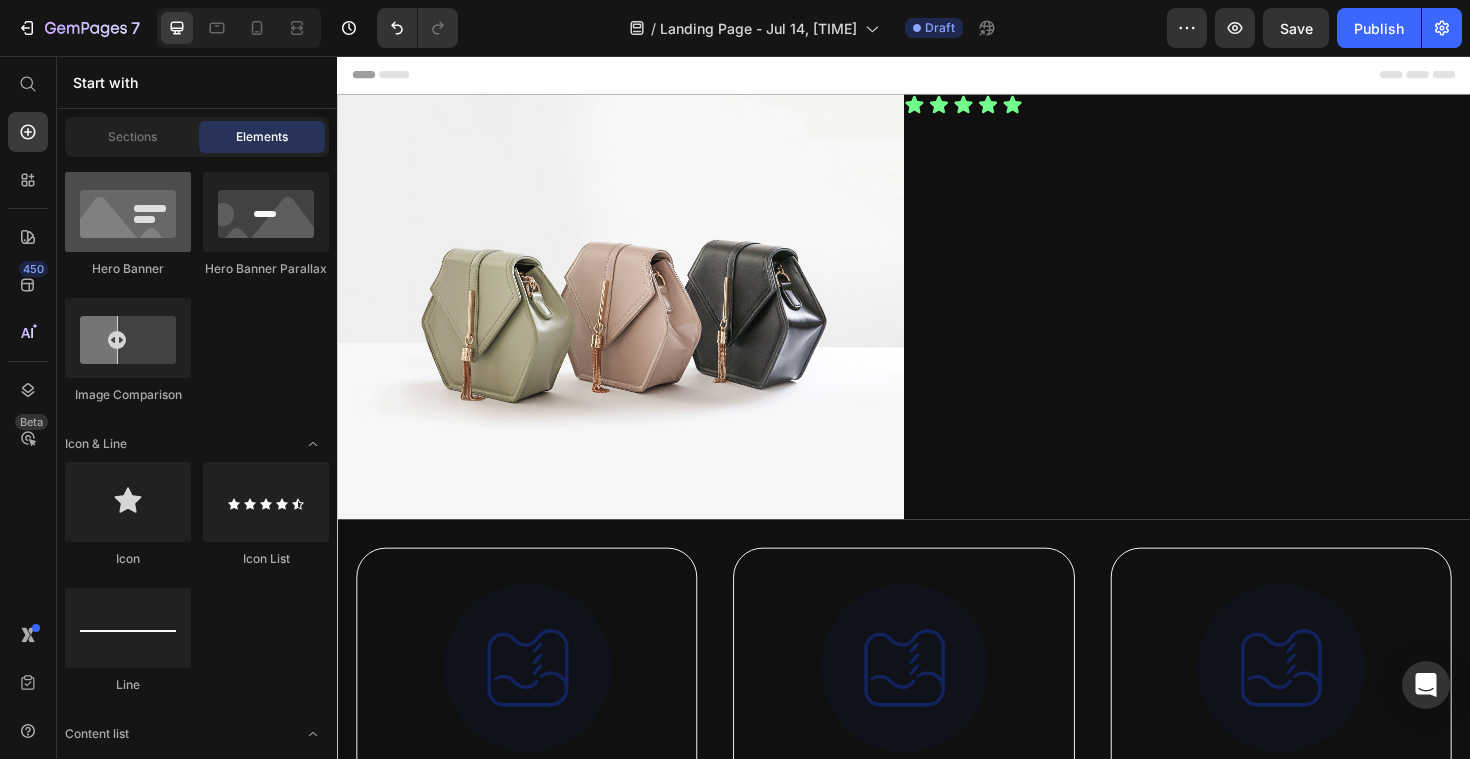 scroll, scrollTop: 0, scrollLeft: 0, axis: both 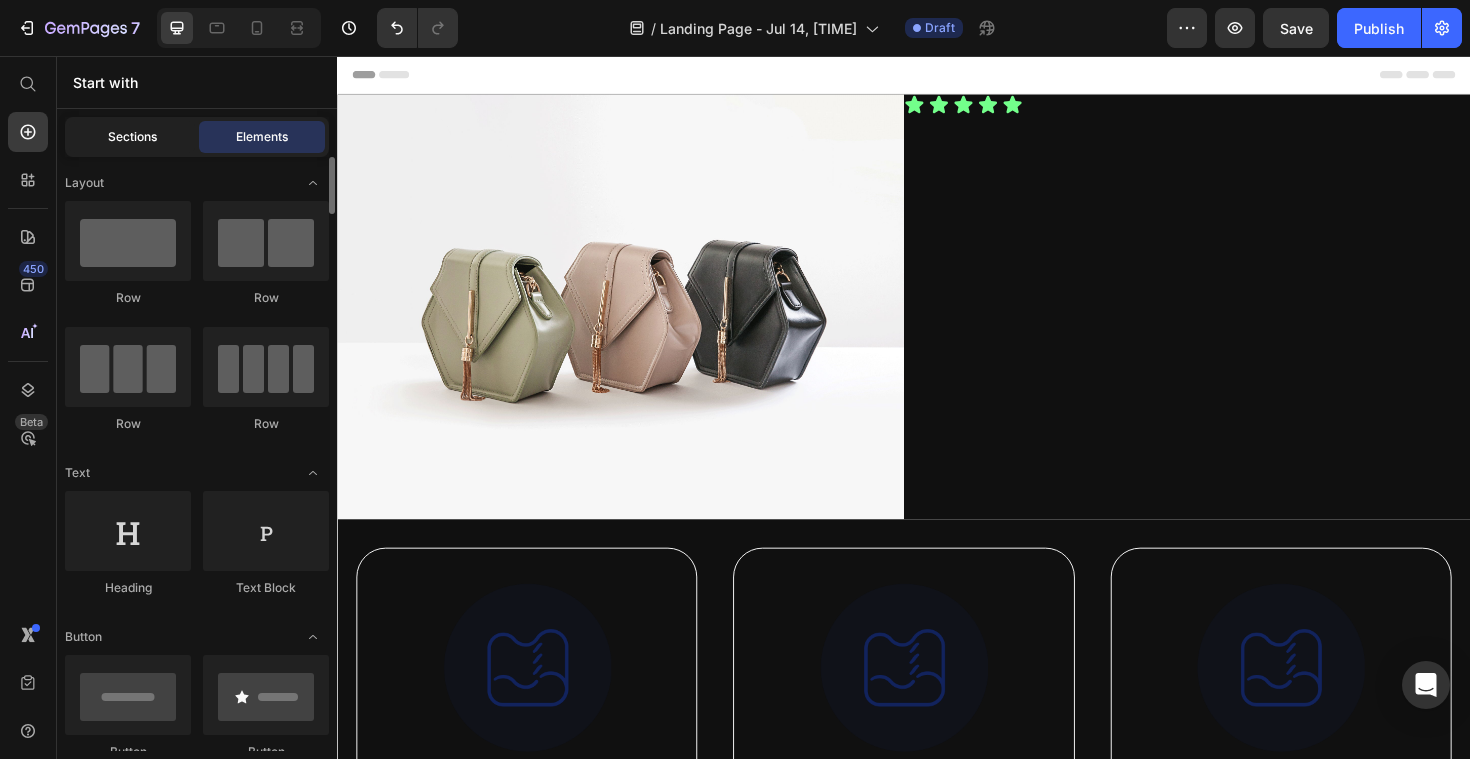 click on "Sections" at bounding box center (132, 137) 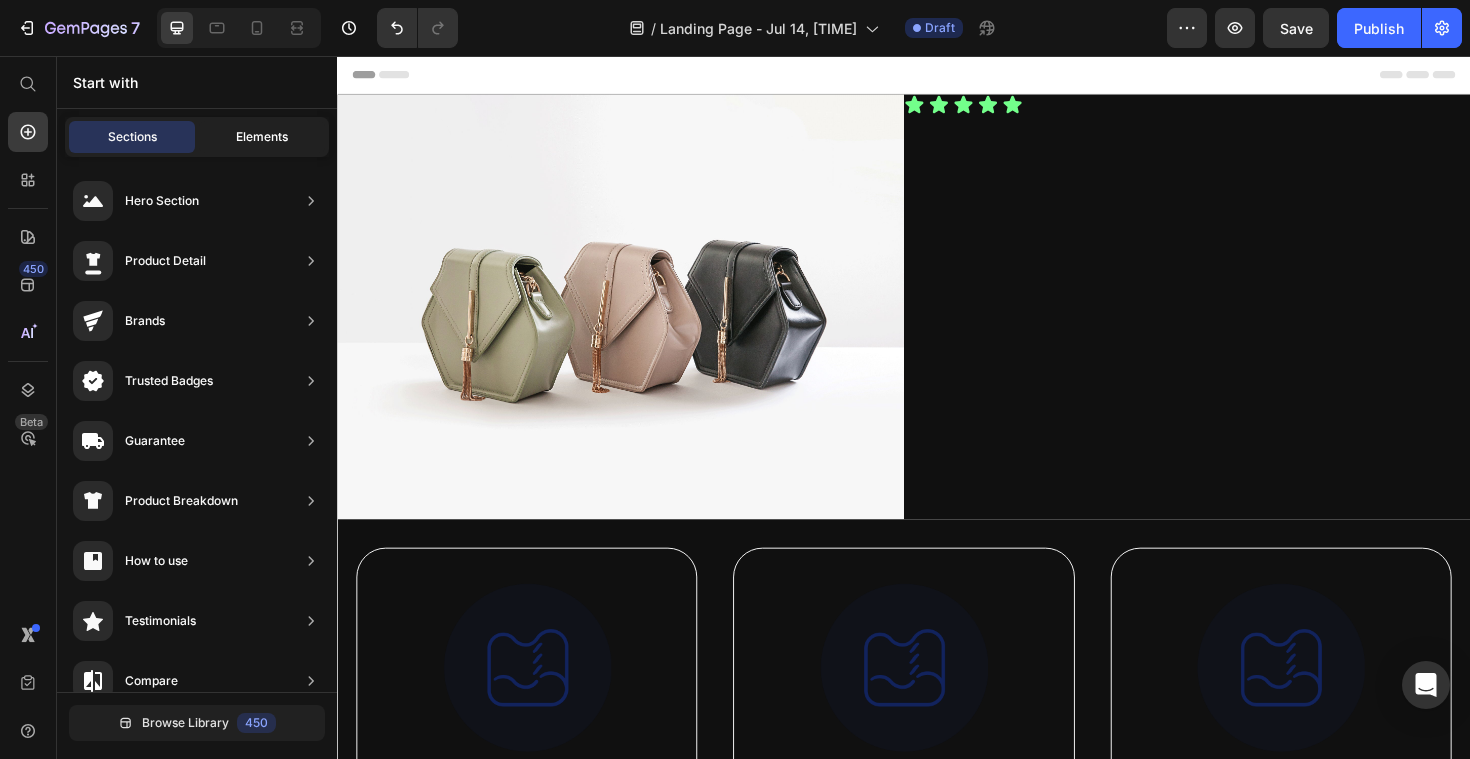 click on "Elements" at bounding box center [262, 137] 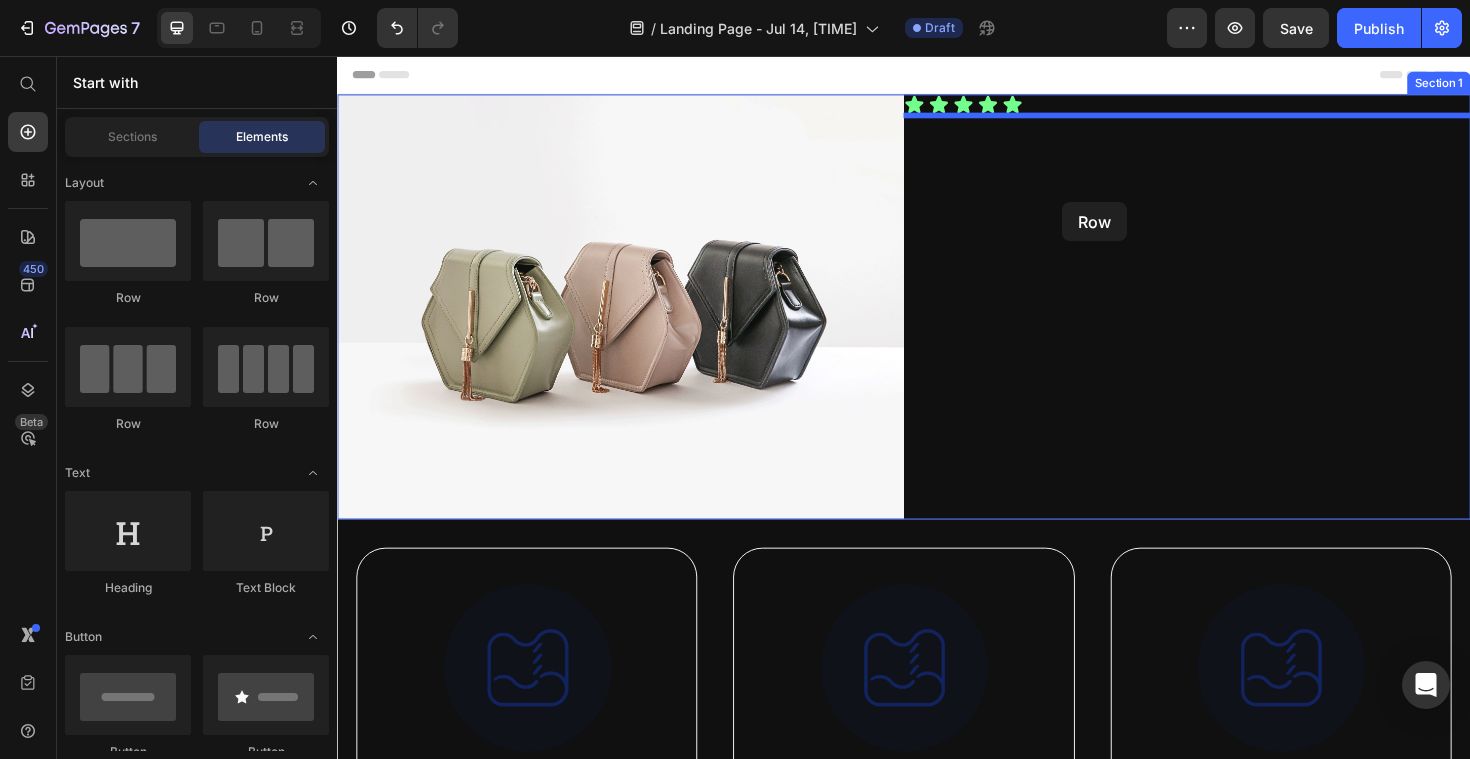 drag, startPoint x: 604, startPoint y: 305, endPoint x: 1105, endPoint y: 211, distance: 509.7421 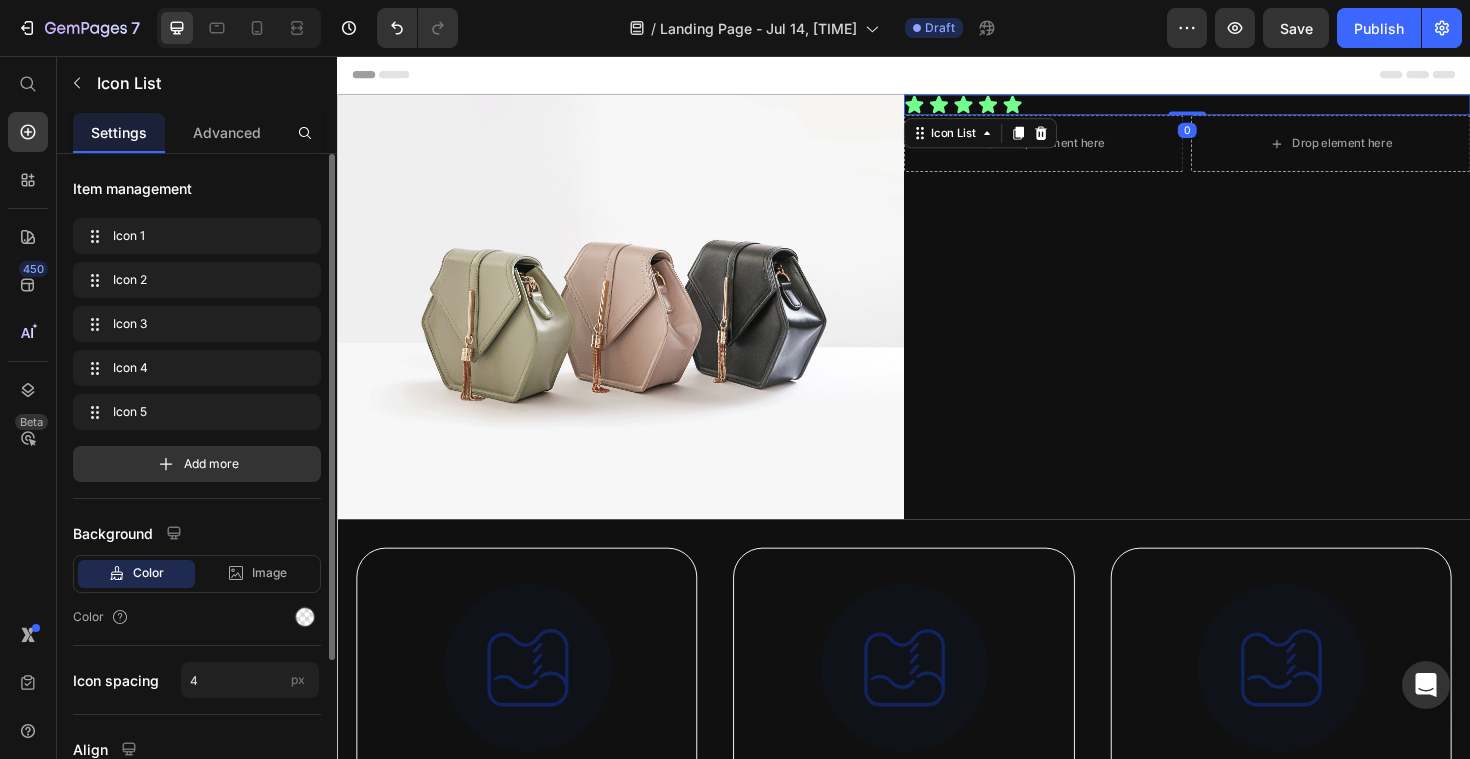 click on "Icon Icon Icon Icon Icon" at bounding box center (1237, 108) 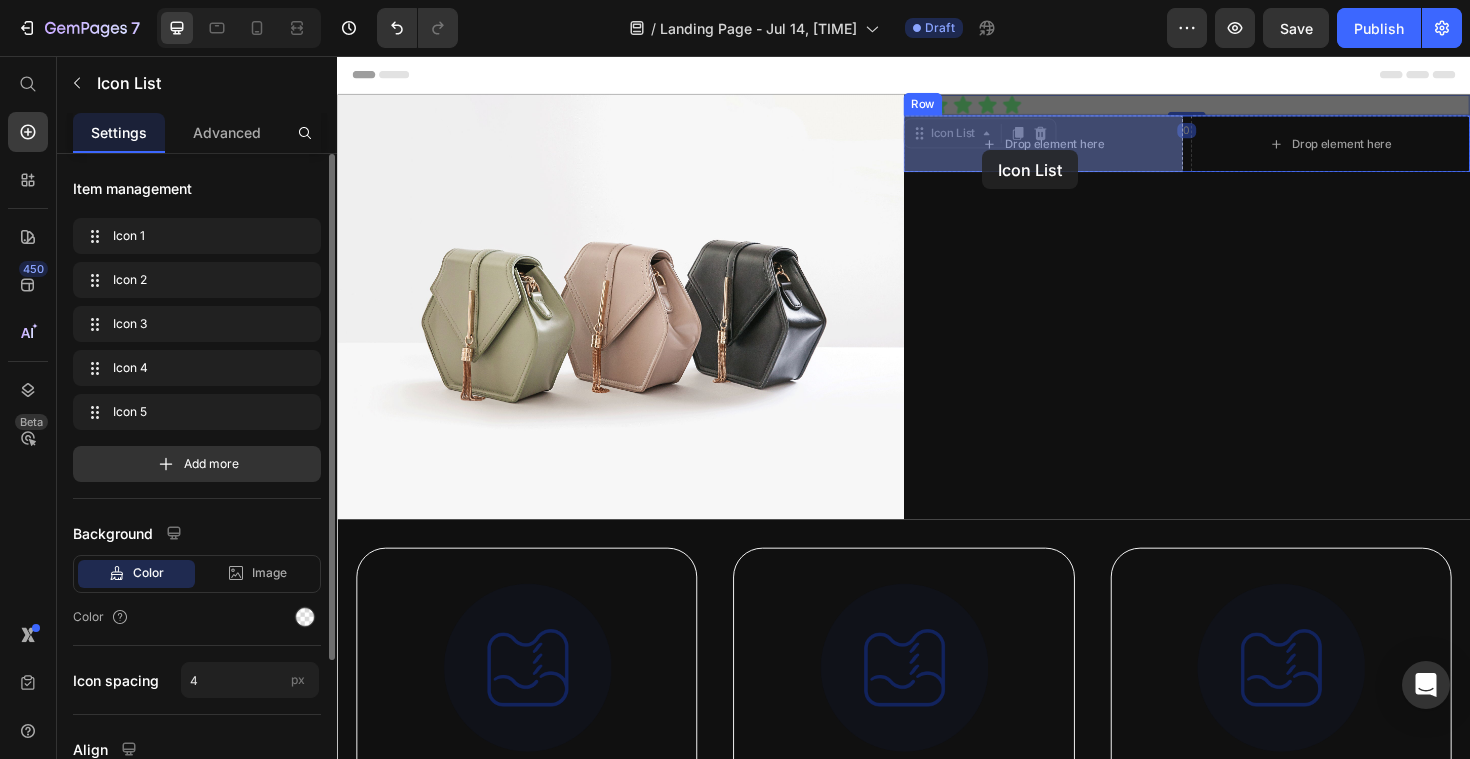 drag, startPoint x: 956, startPoint y: 142, endPoint x: 1020, endPoint y: 156, distance: 65.51336 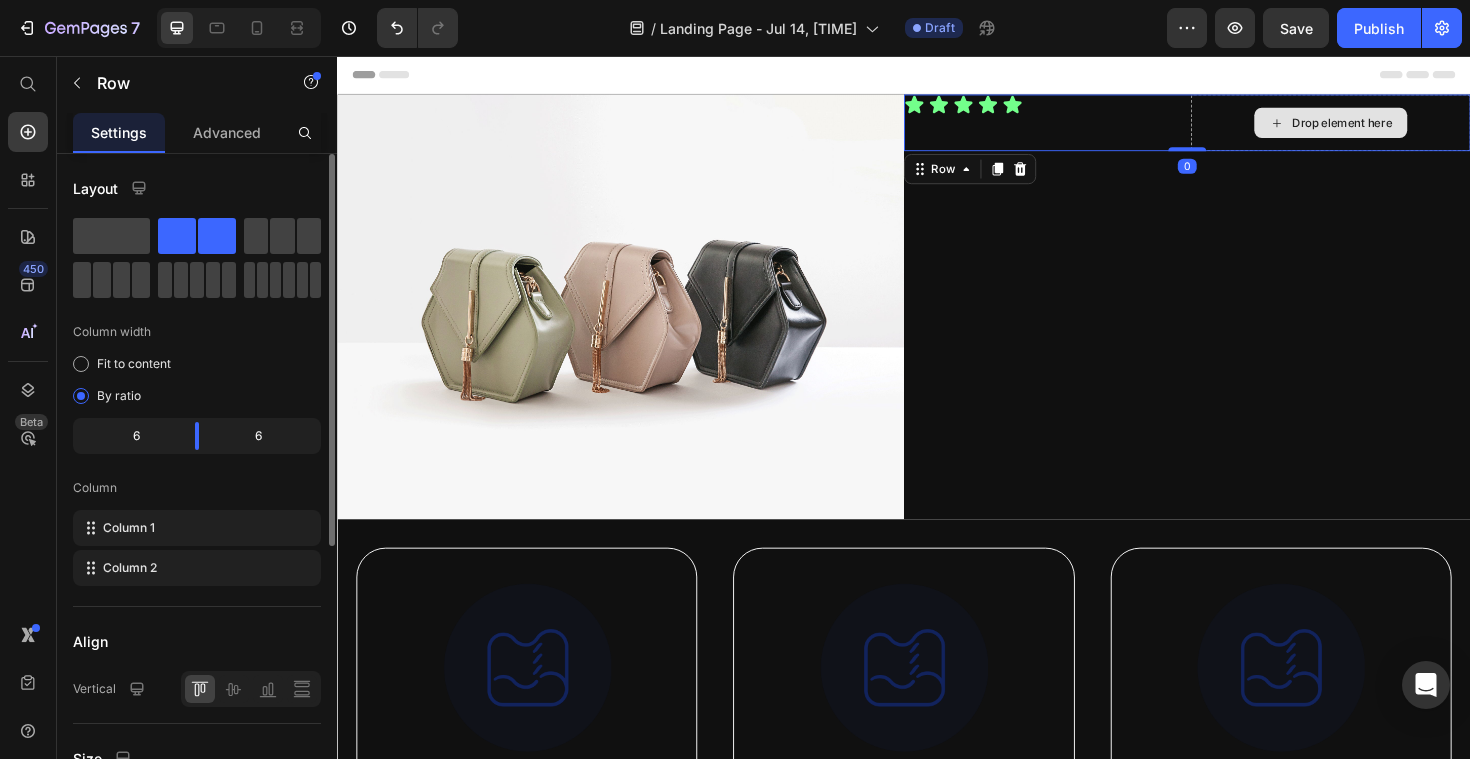 click on "Drop element here" at bounding box center [1389, 127] 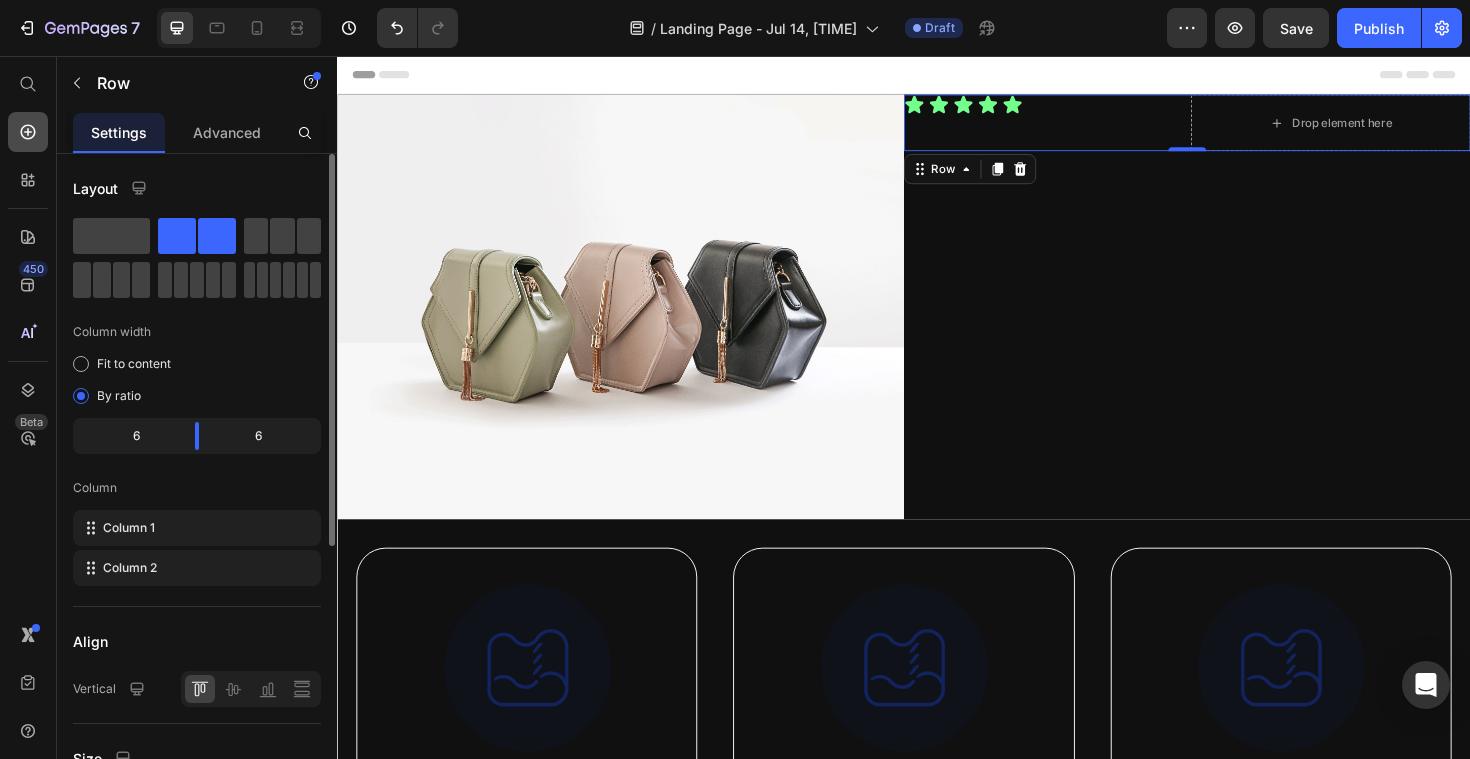 click 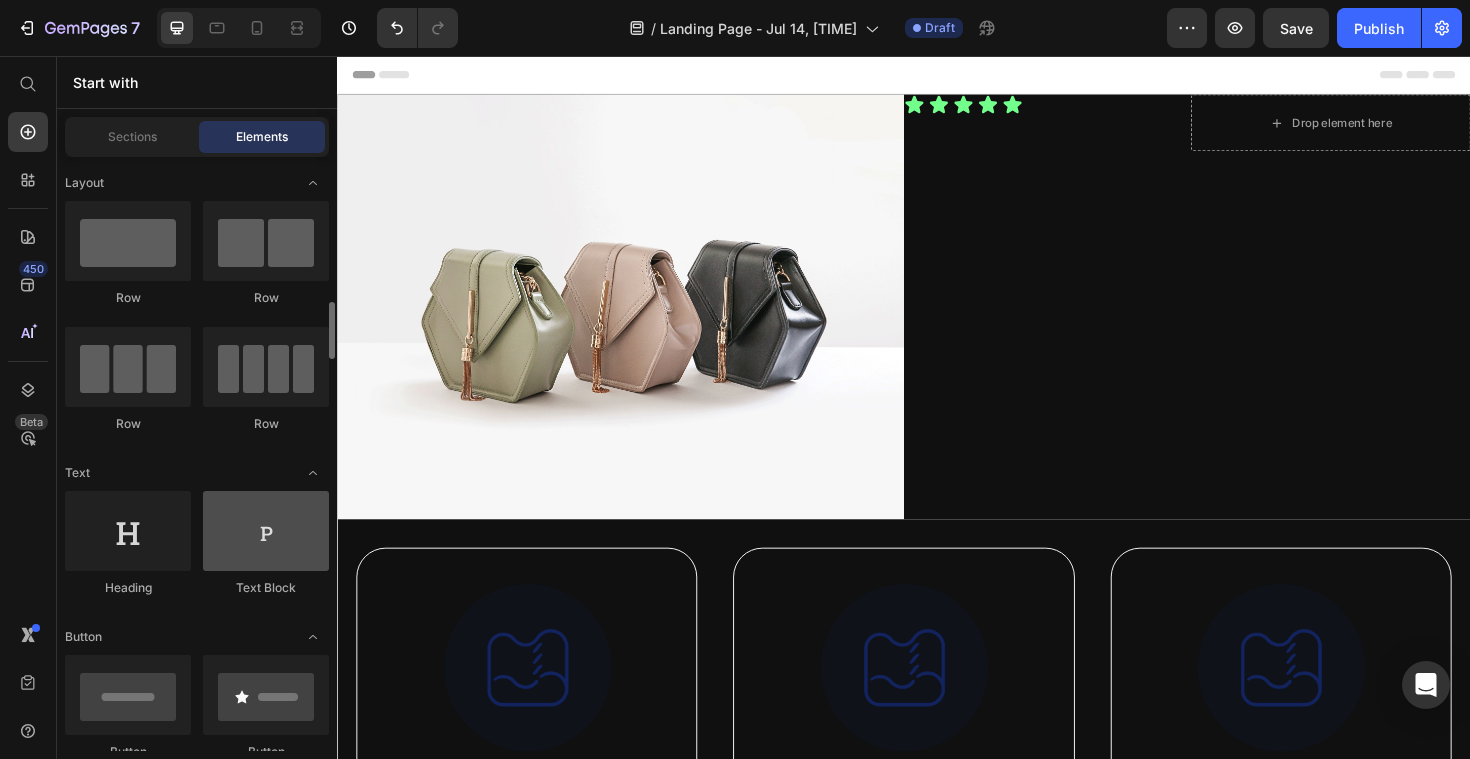 scroll, scrollTop: 175, scrollLeft: 0, axis: vertical 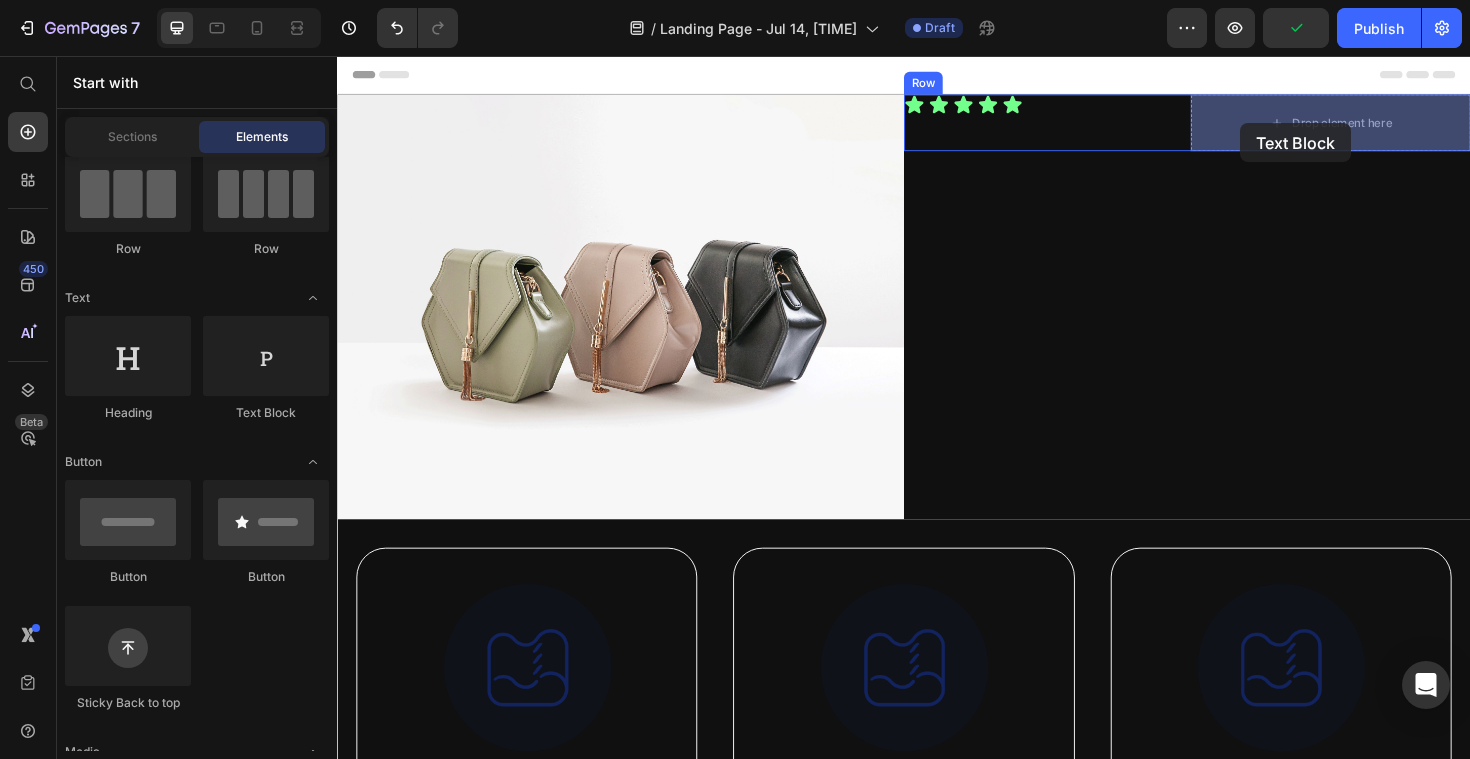 drag, startPoint x: 574, startPoint y: 410, endPoint x: 1298, endPoint y: 113, distance: 782.5503 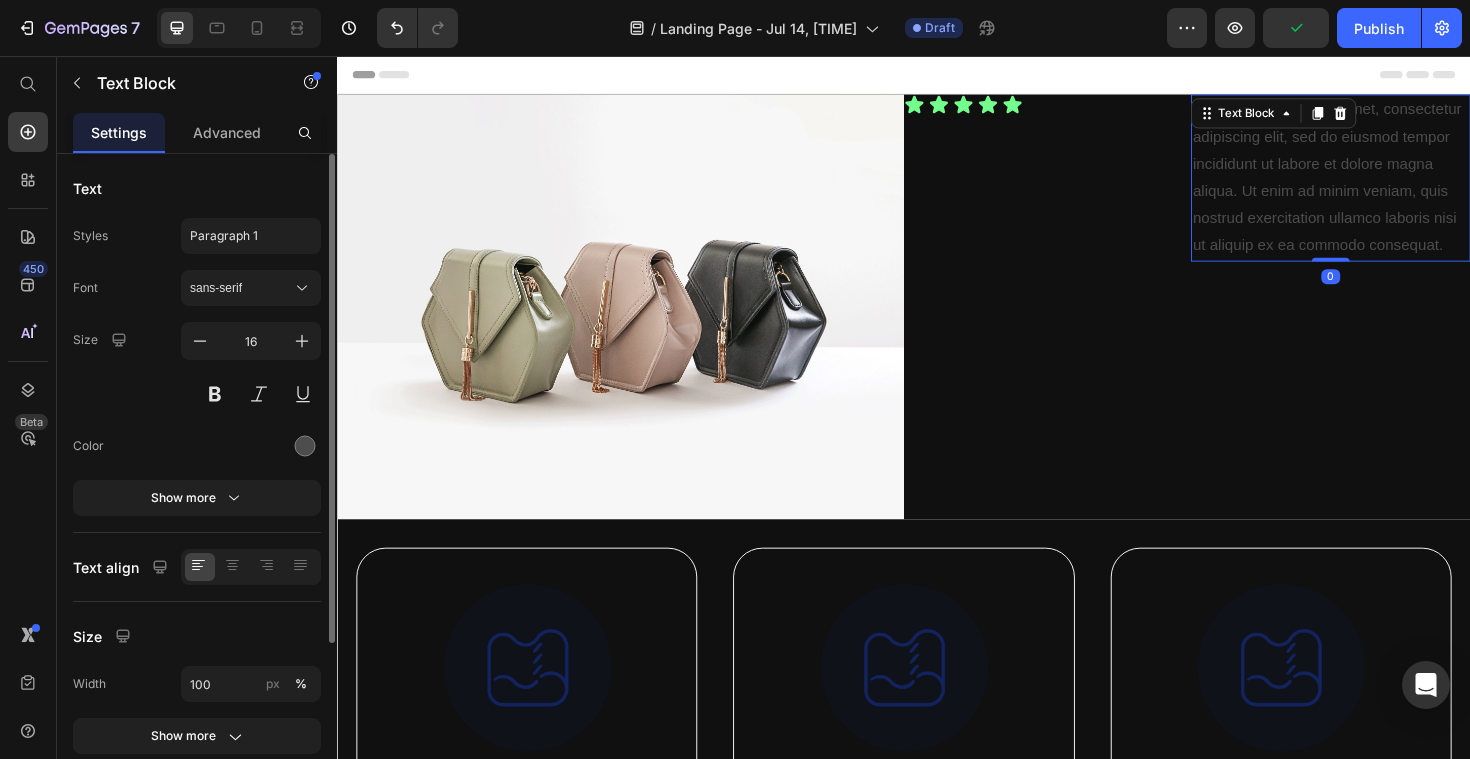 click on "Lorem ipsum dolor sit amet, consectetur adipiscing elit, sed do eiusmod tempor incididunt ut labore et dolore magna aliqua. Ut enim ad minim veniam, quis nostrud exercitation ullamco laboris nisi ut aliquip ex ea commodo consequat." at bounding box center (1389, 185) 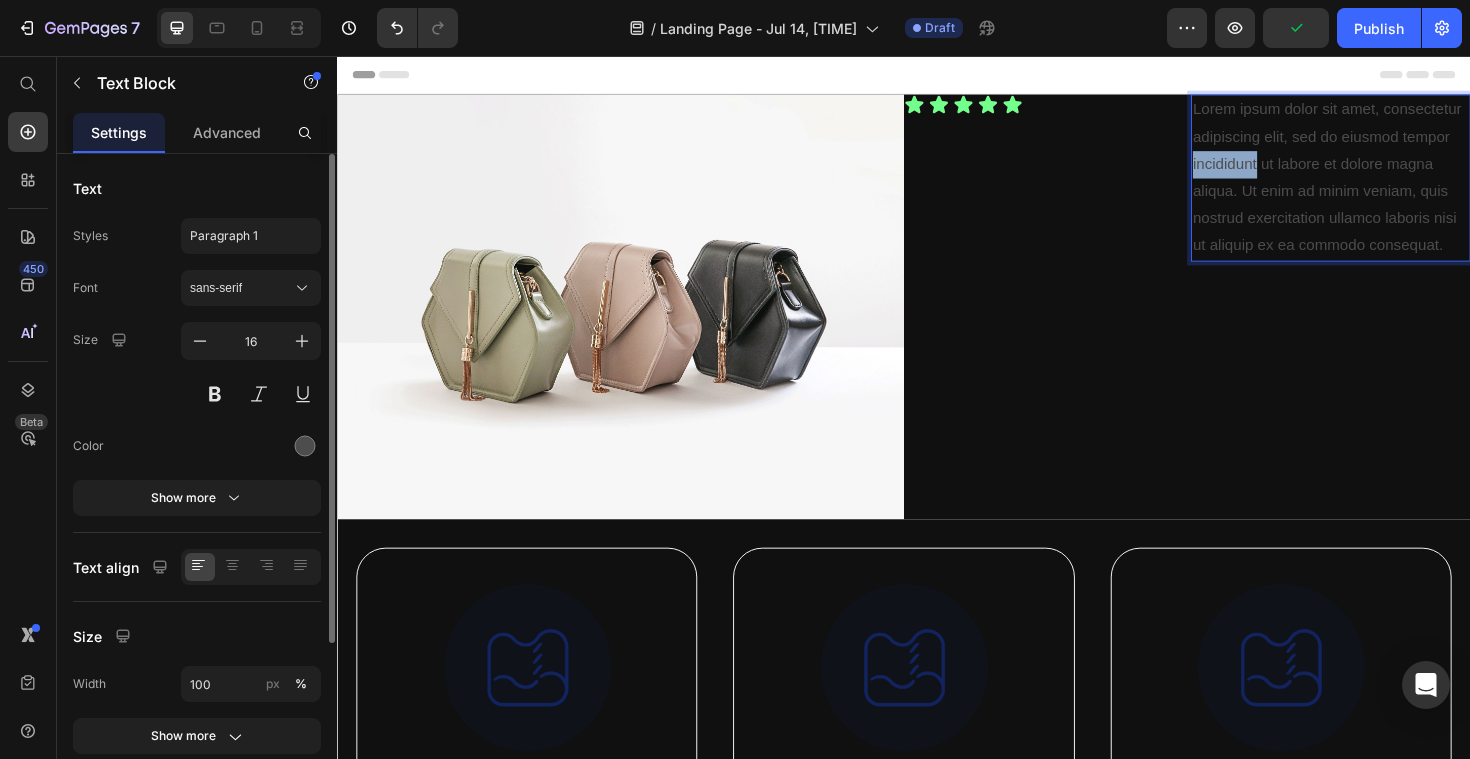 click on "Lorem ipsum dolor sit amet, consectetur adipiscing elit, sed do eiusmod tempor incididunt ut labore et dolore magna aliqua. Ut enim ad minim veniam, quis nostrud exercitation ullamco laboris nisi ut aliquip ex ea commodo consequat." at bounding box center (1389, 185) 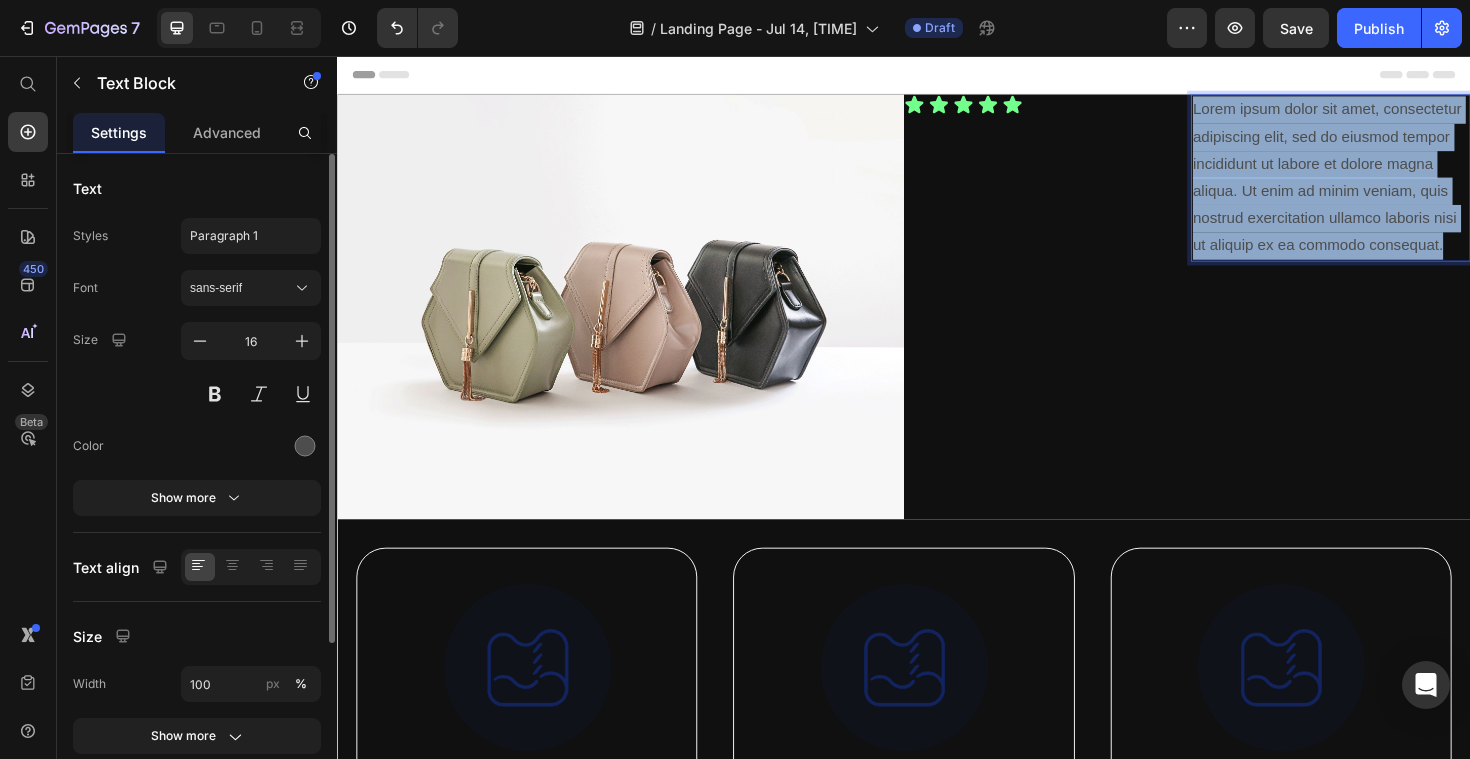 click on "Lorem ipsum dolor sit amet, consectetur adipiscing elit, sed do eiusmod tempor incididunt ut labore et dolore magna aliqua. Ut enim ad minim veniam, quis nostrud exercitation ullamco laboris nisi ut aliquip ex ea commodo consequat." at bounding box center (1389, 185) 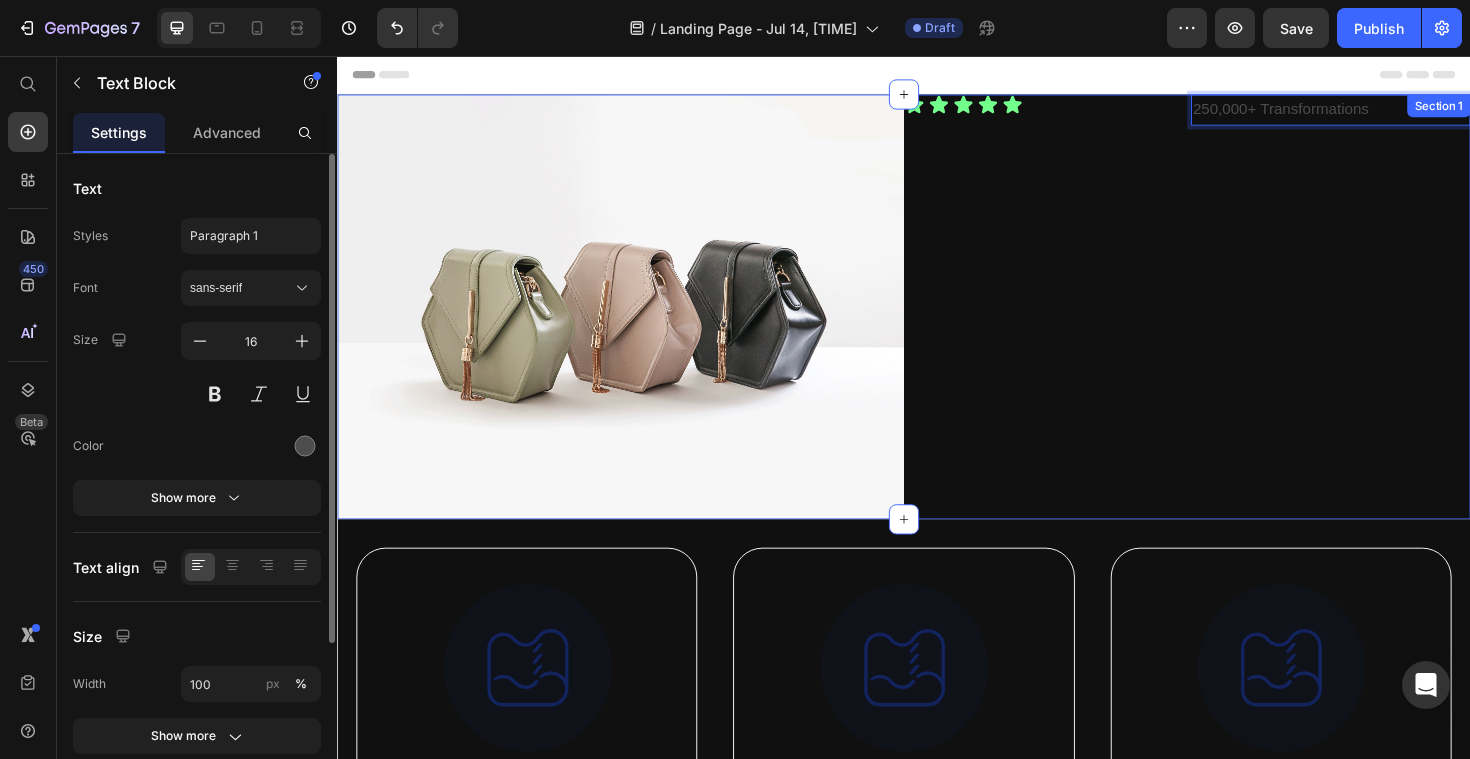 click on "Icon Icon Icon Icon Icon Icon List 250,000+ Transformations Text Block   0 Row" at bounding box center (1237, 322) 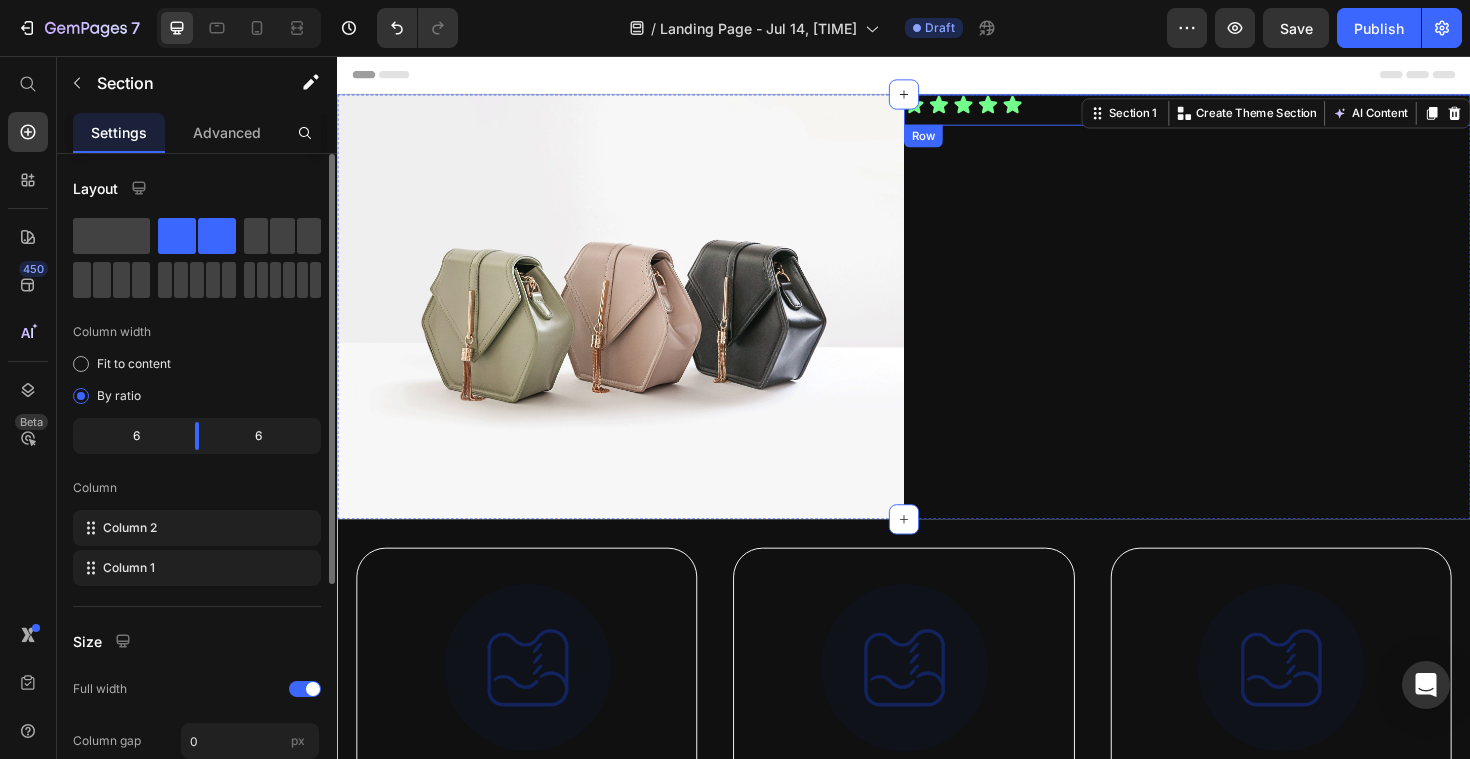 click on "Icon Icon Icon Icon Icon Icon List" at bounding box center [1085, 108] 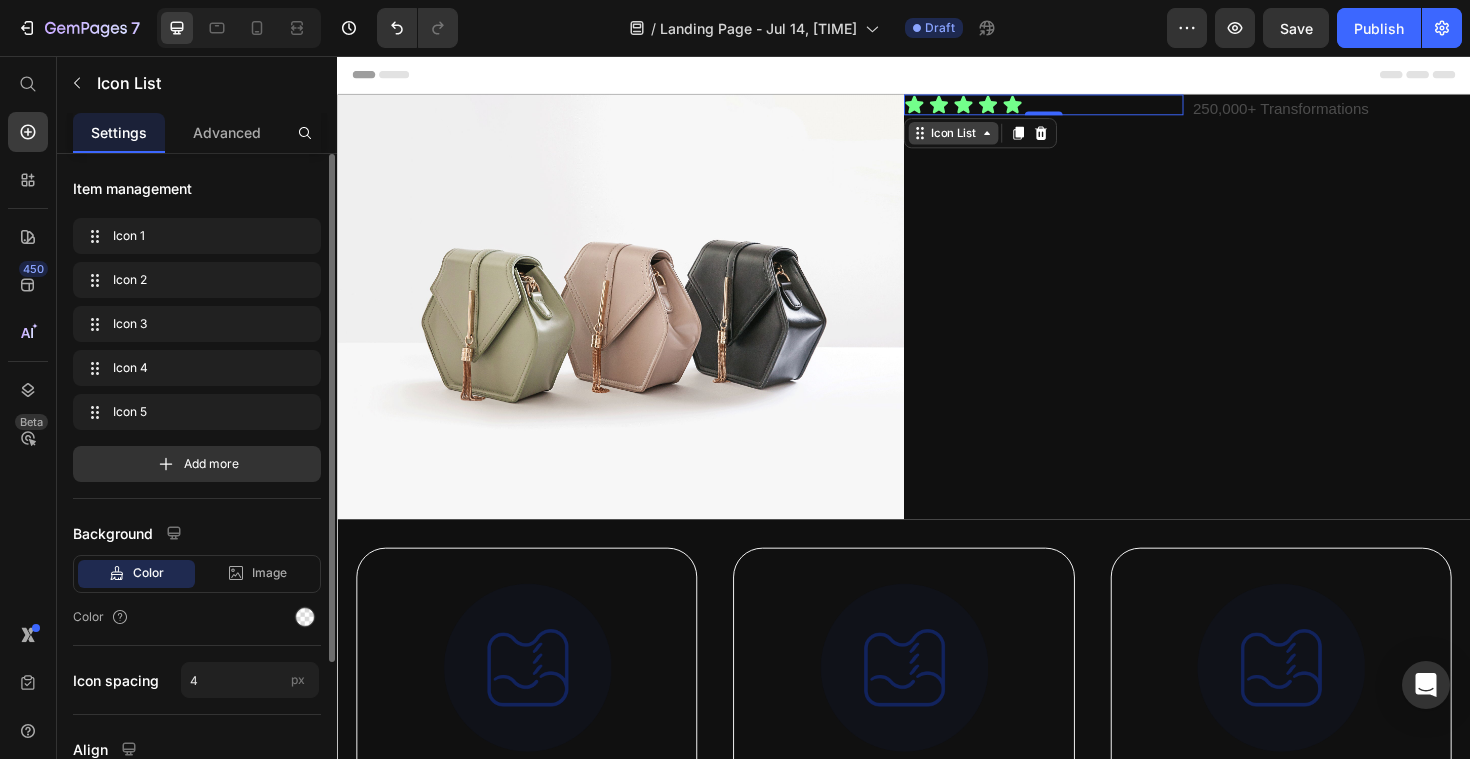 click on "Icon List" at bounding box center [989, 138] 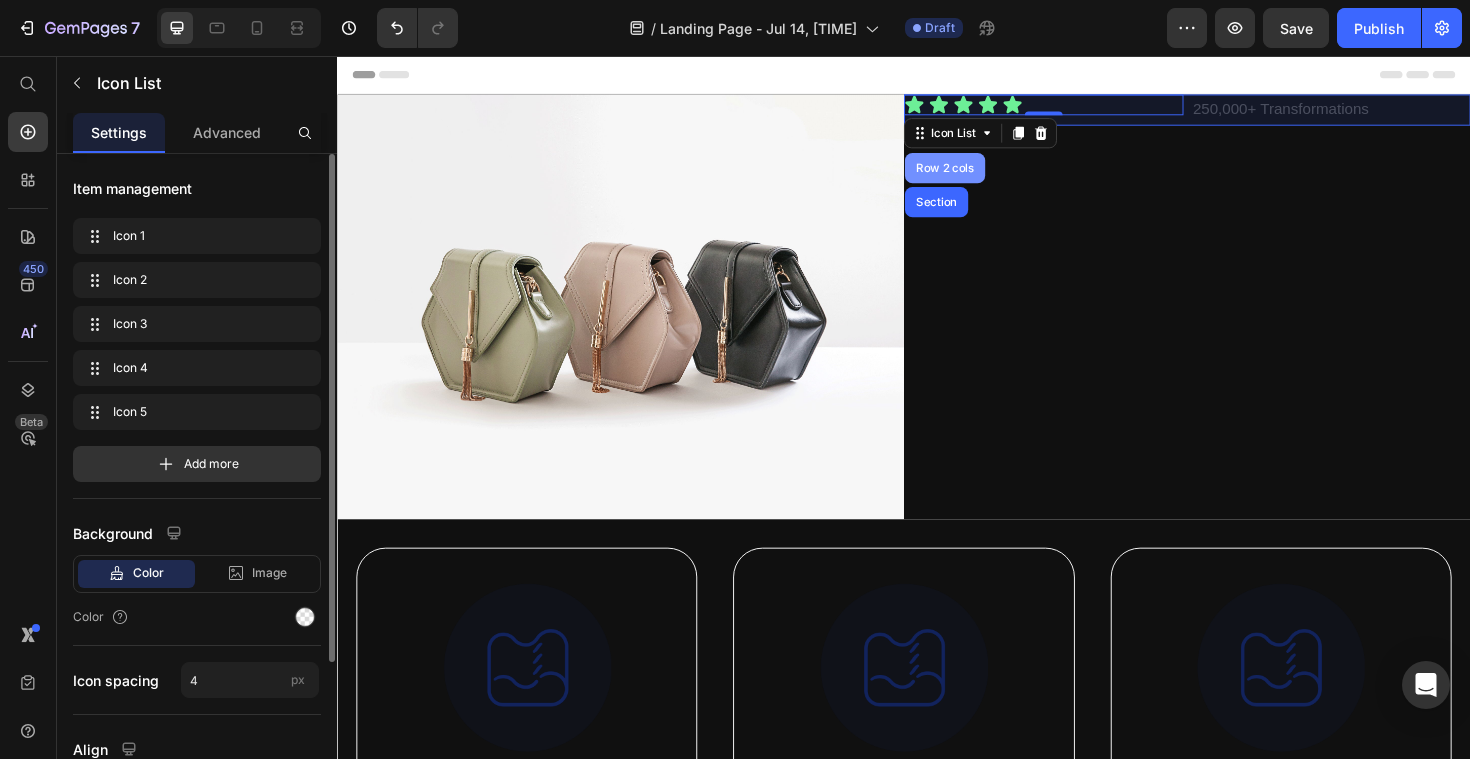 click on "Row 2 cols" at bounding box center [980, 175] 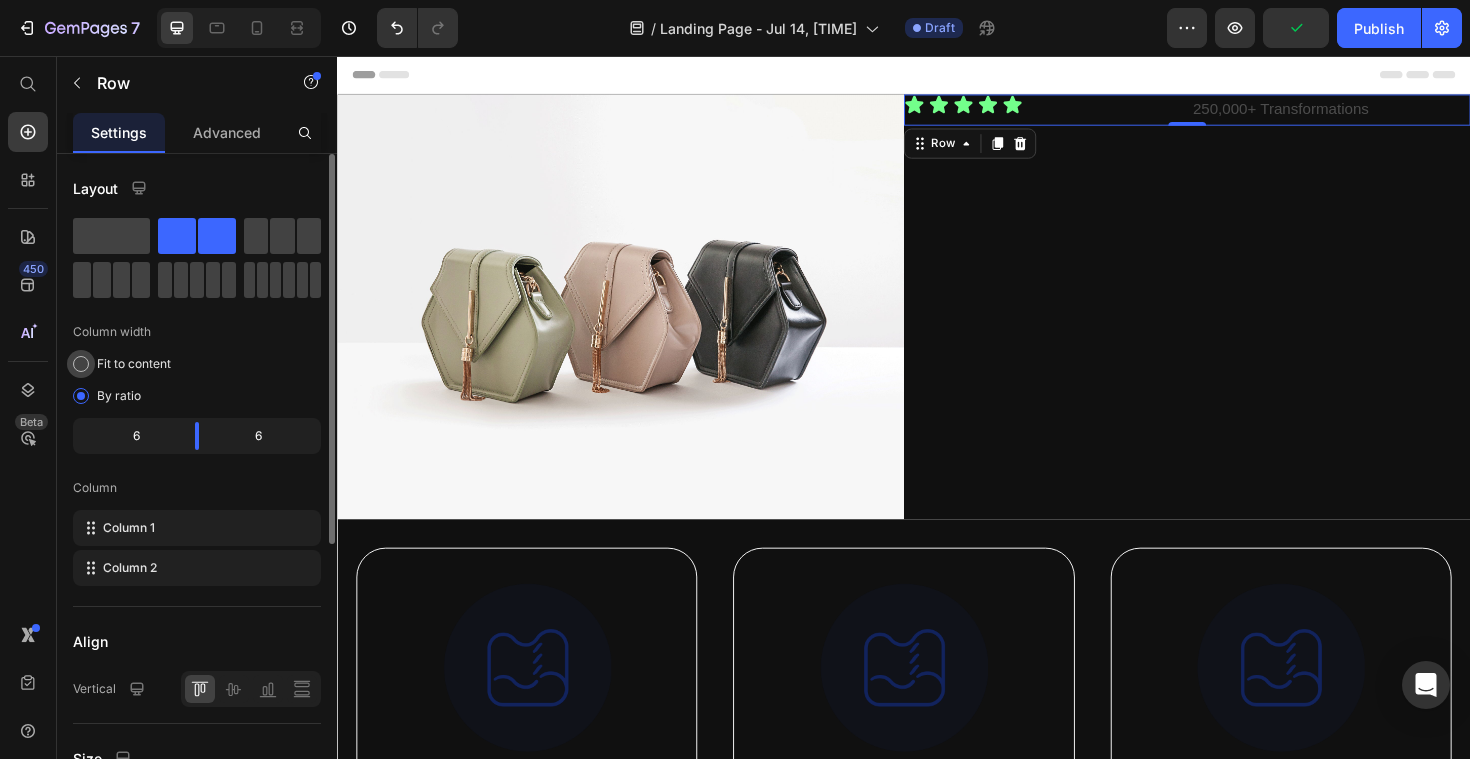 click on "Fit to content" at bounding box center (134, 364) 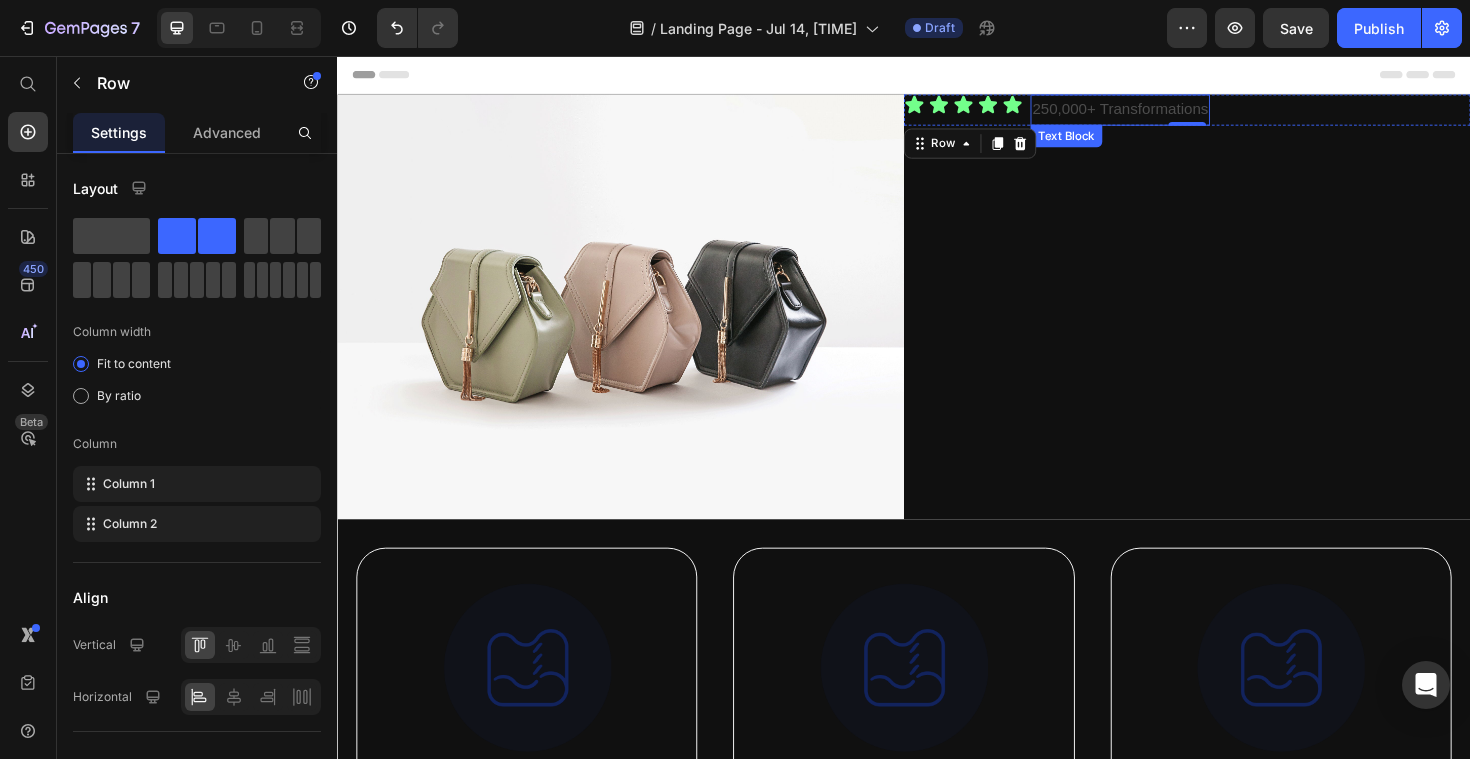 click on "250,000+ Transformations" at bounding box center (1166, 113) 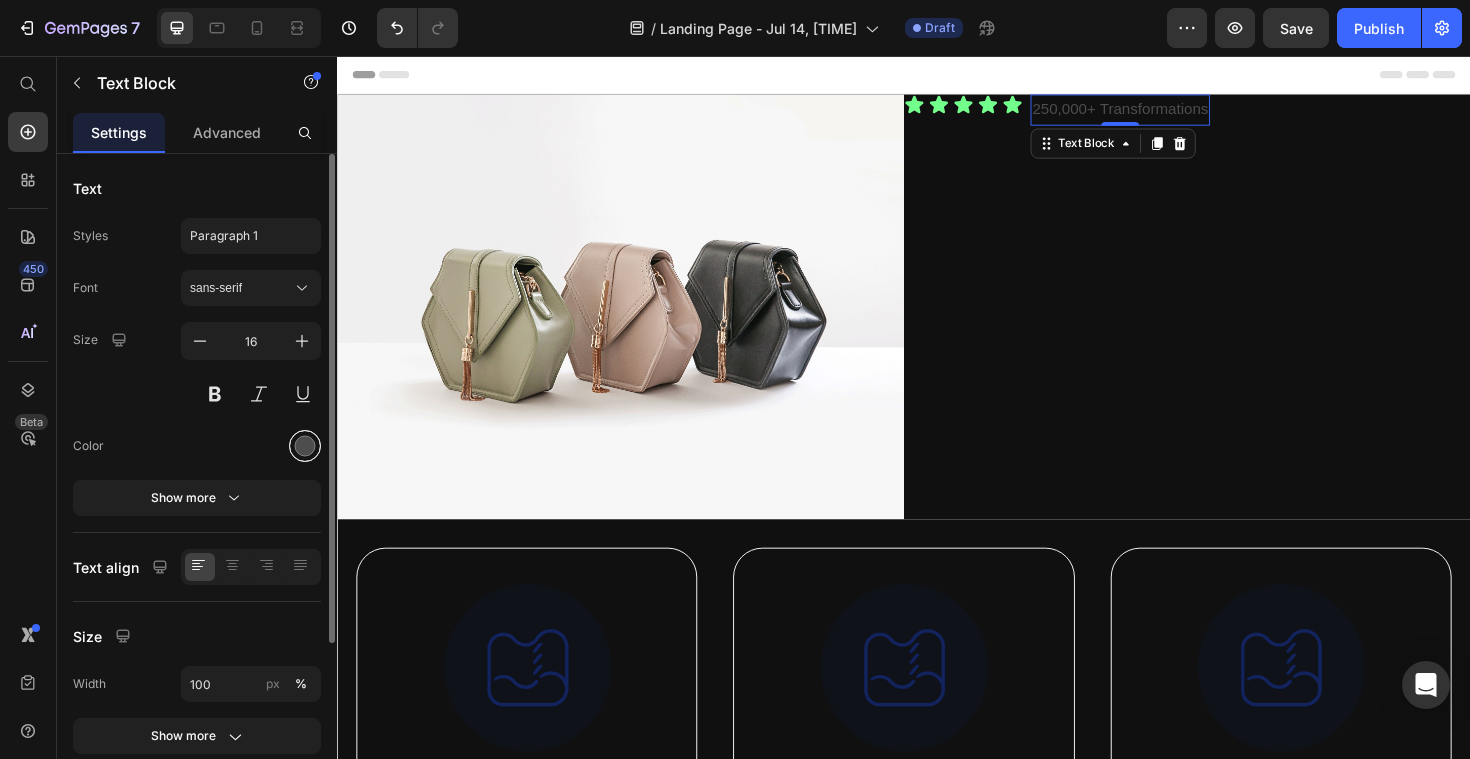 click at bounding box center [305, 446] 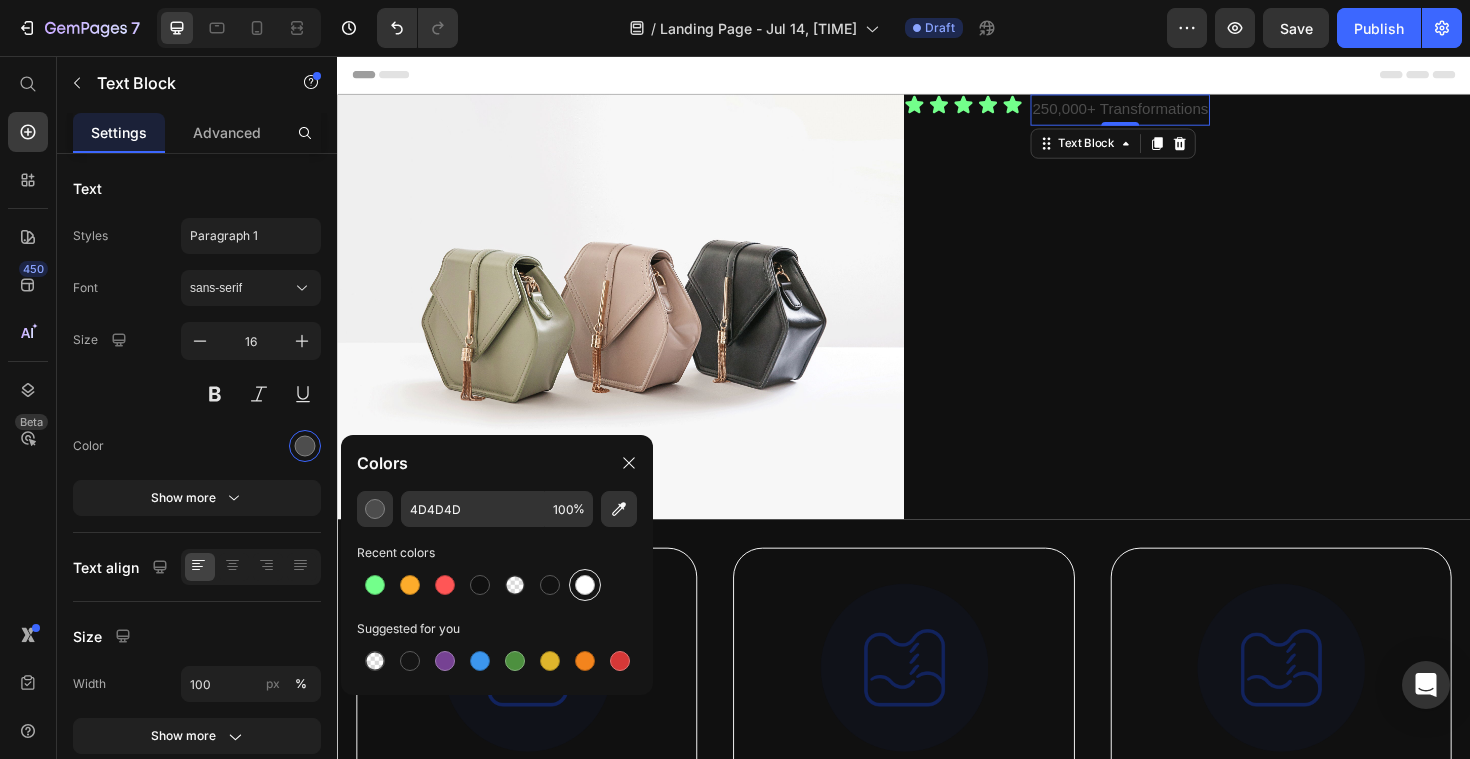 click at bounding box center [585, 585] 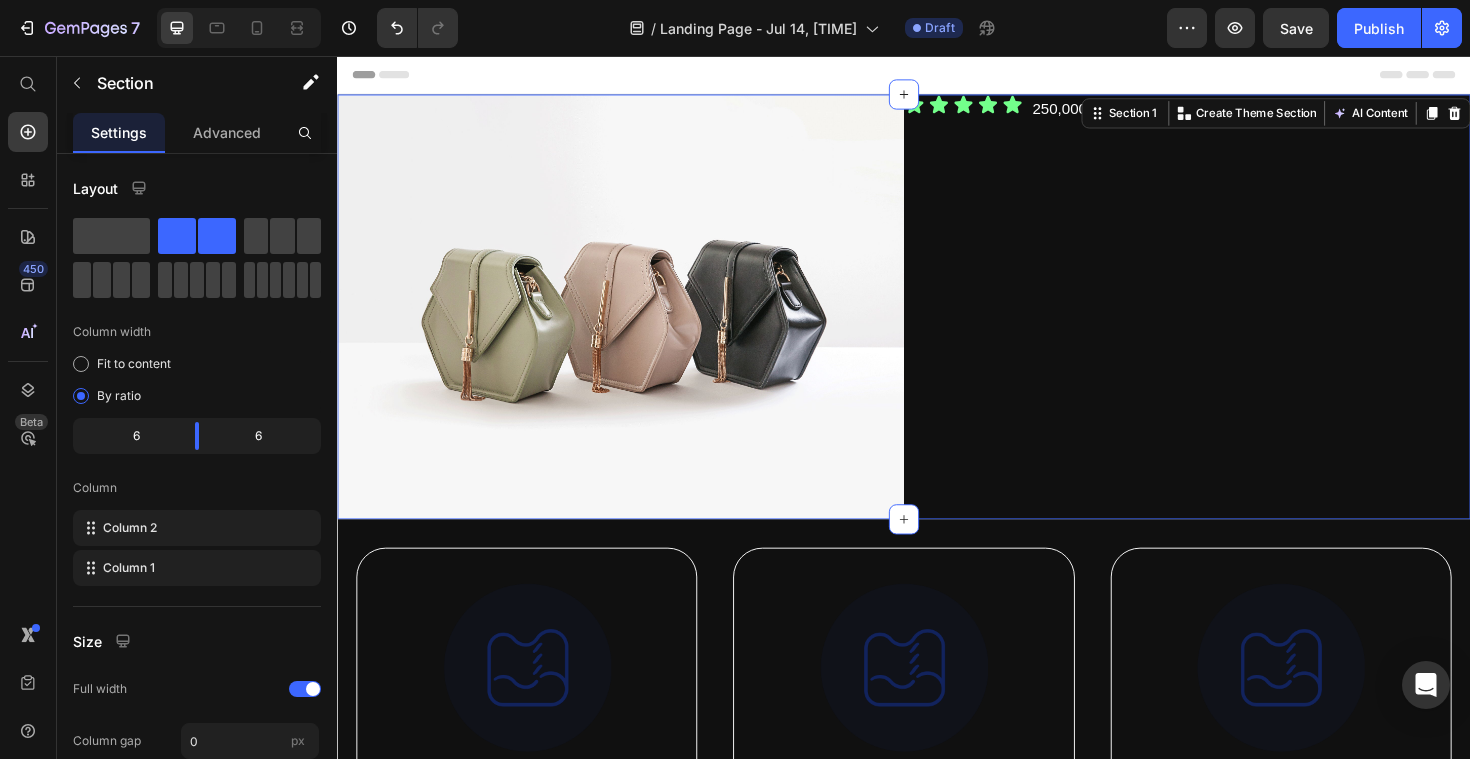 click on "Icon Icon Icon Icon Icon Icon List 250,000+ Transformations Text Block Row" at bounding box center (1237, 322) 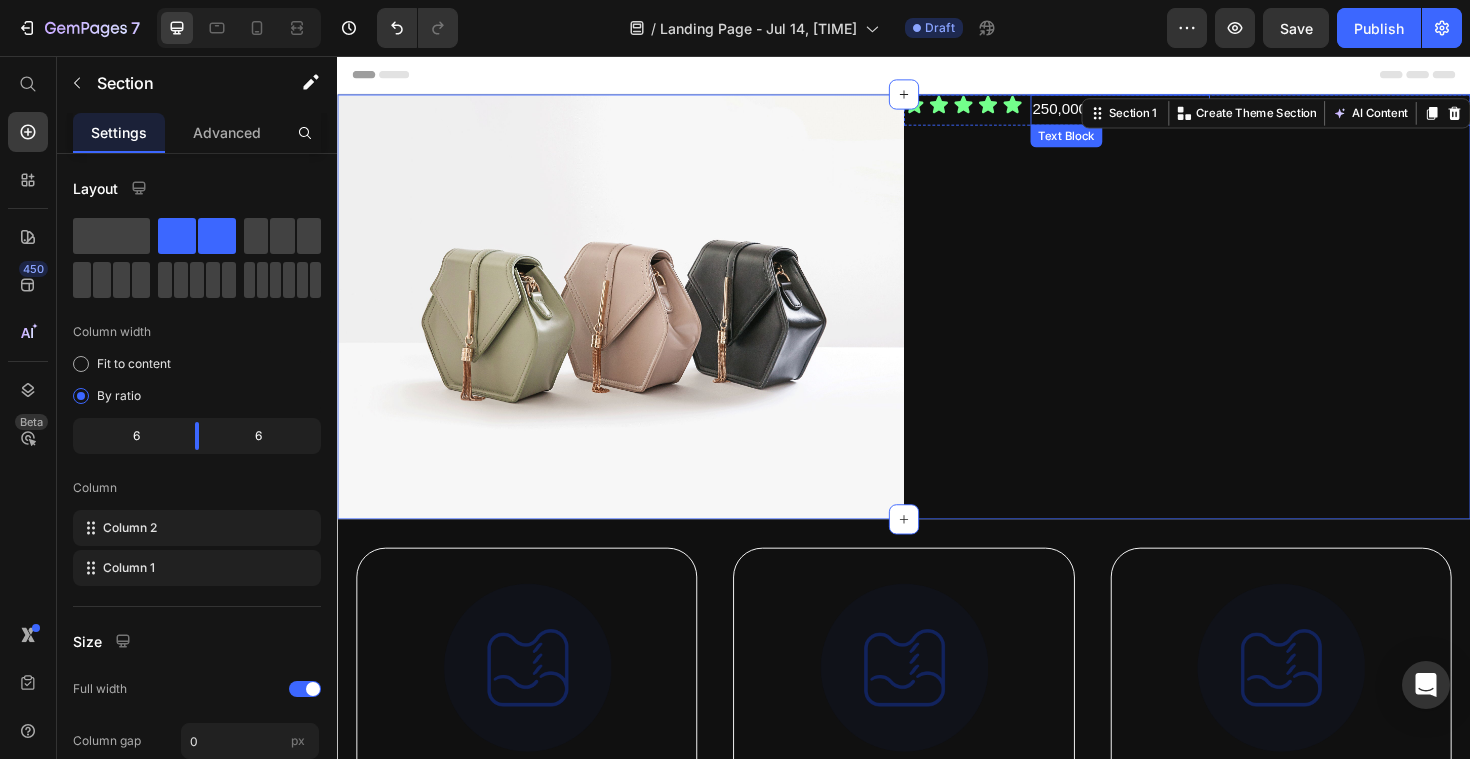 click on "250,000+ Transformations" at bounding box center [1166, 113] 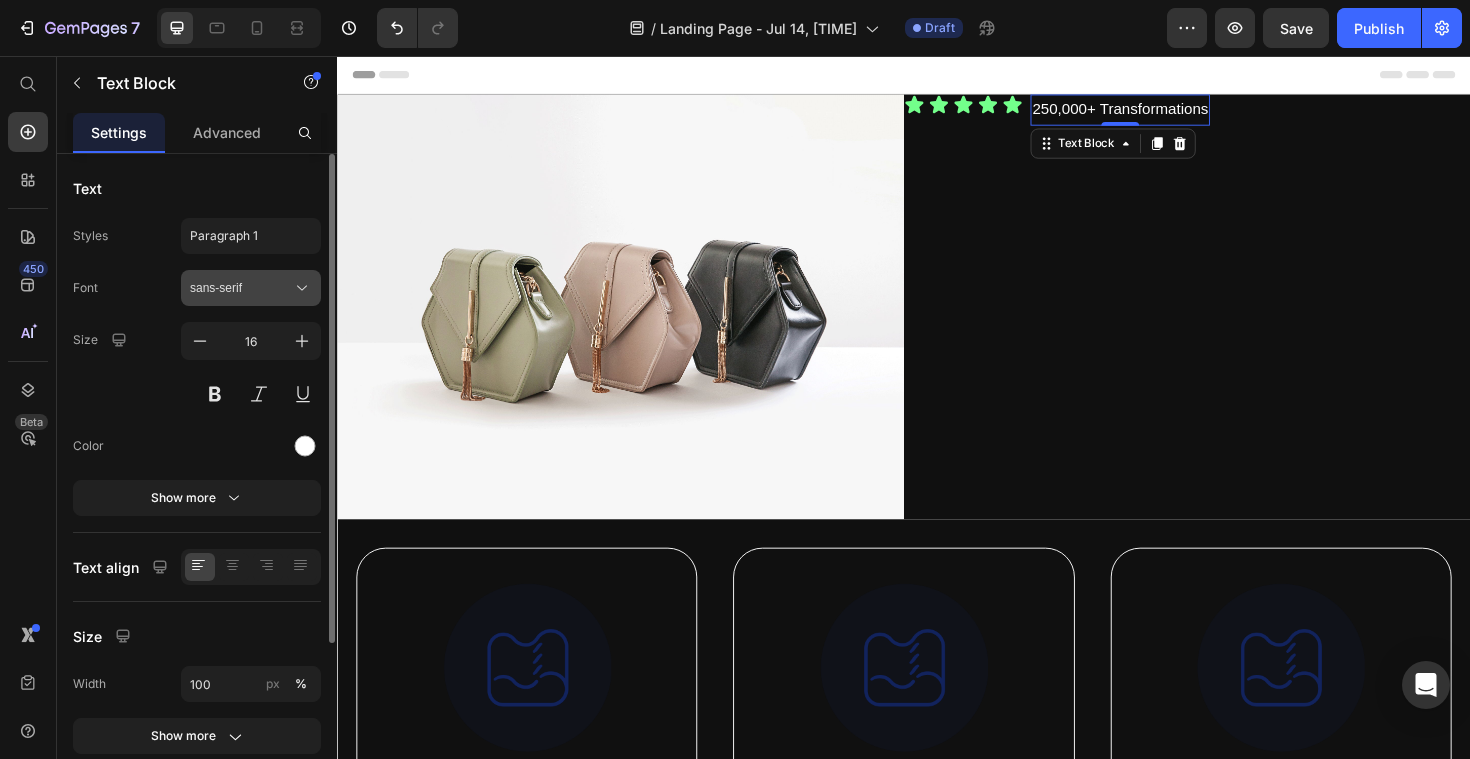 click on "sans-serif" at bounding box center (241, 288) 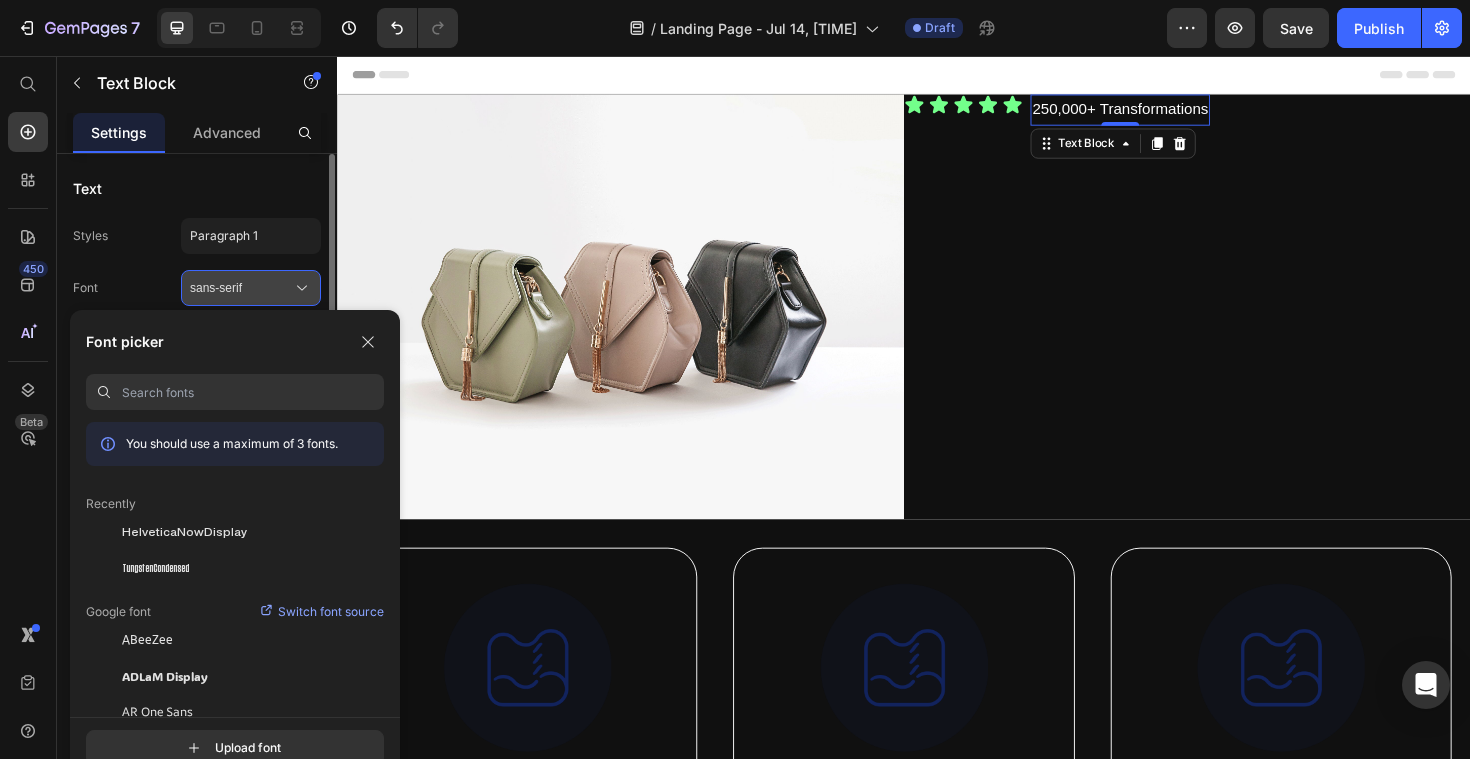 click on "sans-serif" at bounding box center (241, 288) 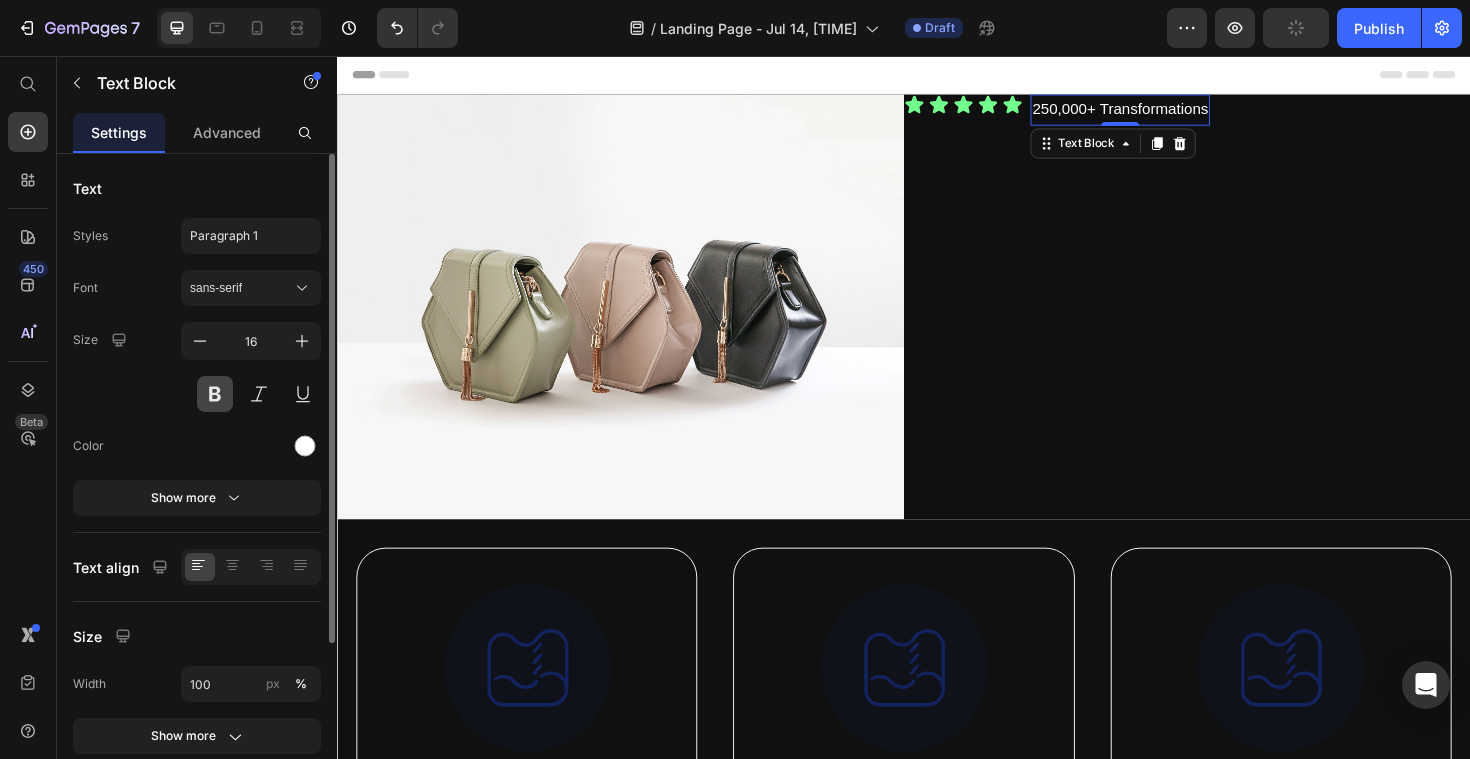click at bounding box center [215, 394] 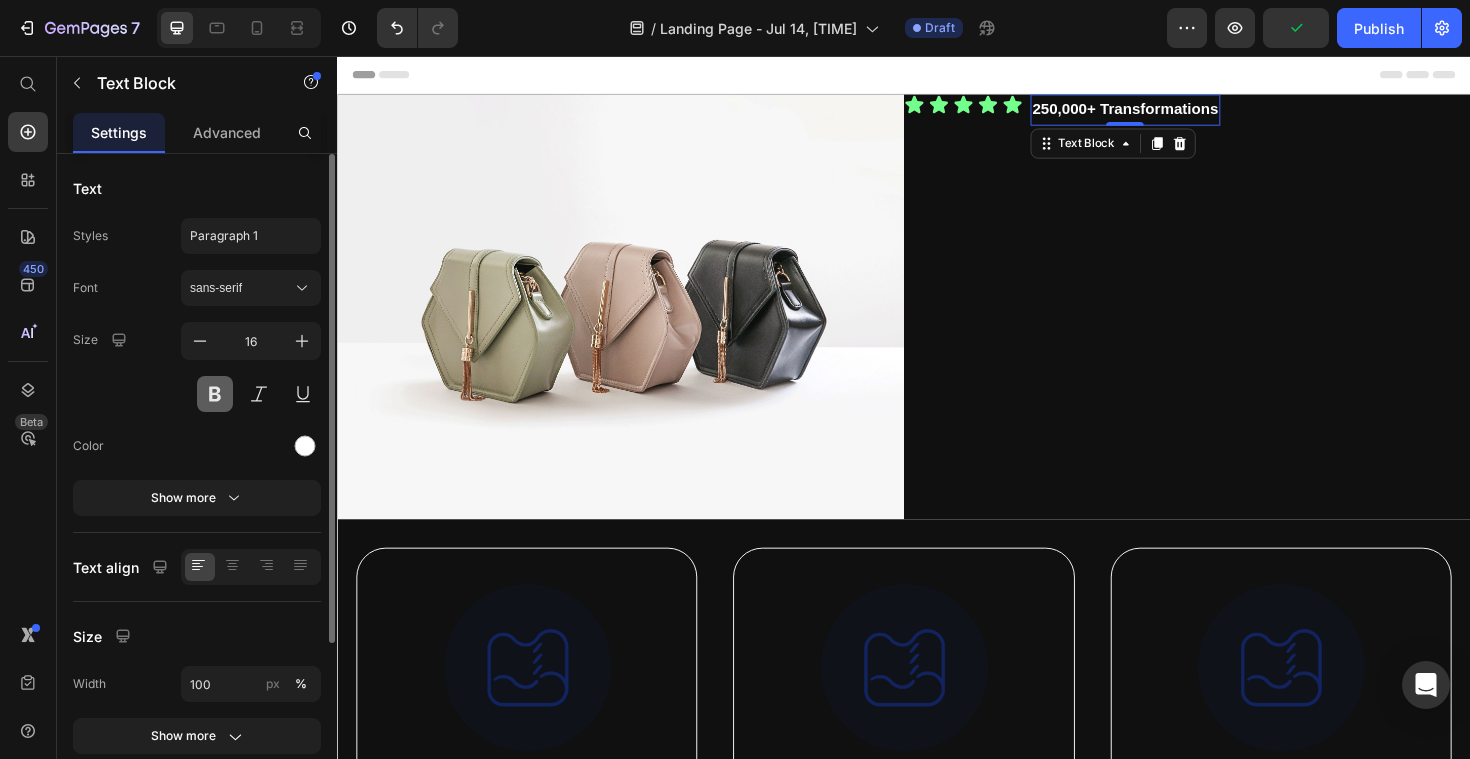 click at bounding box center (215, 394) 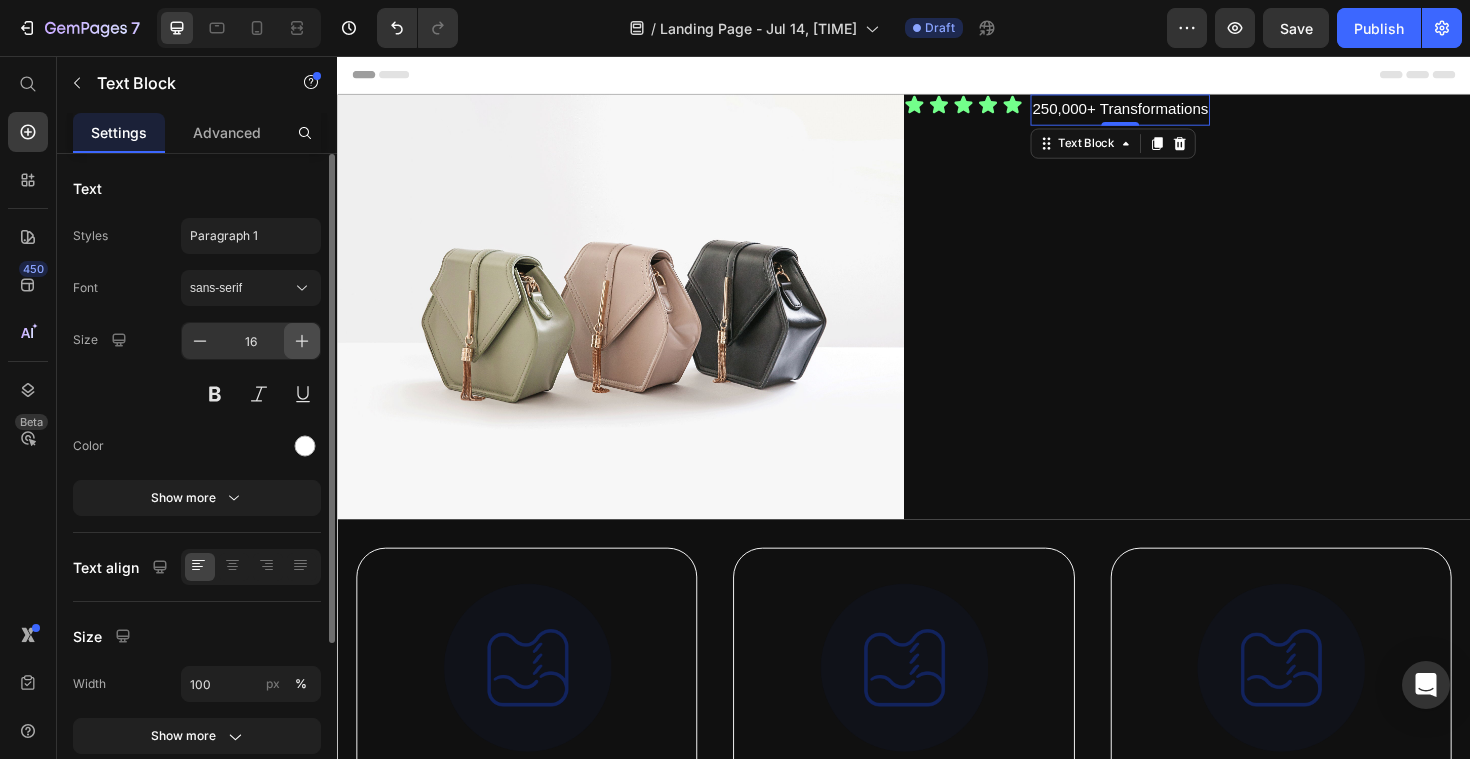 click 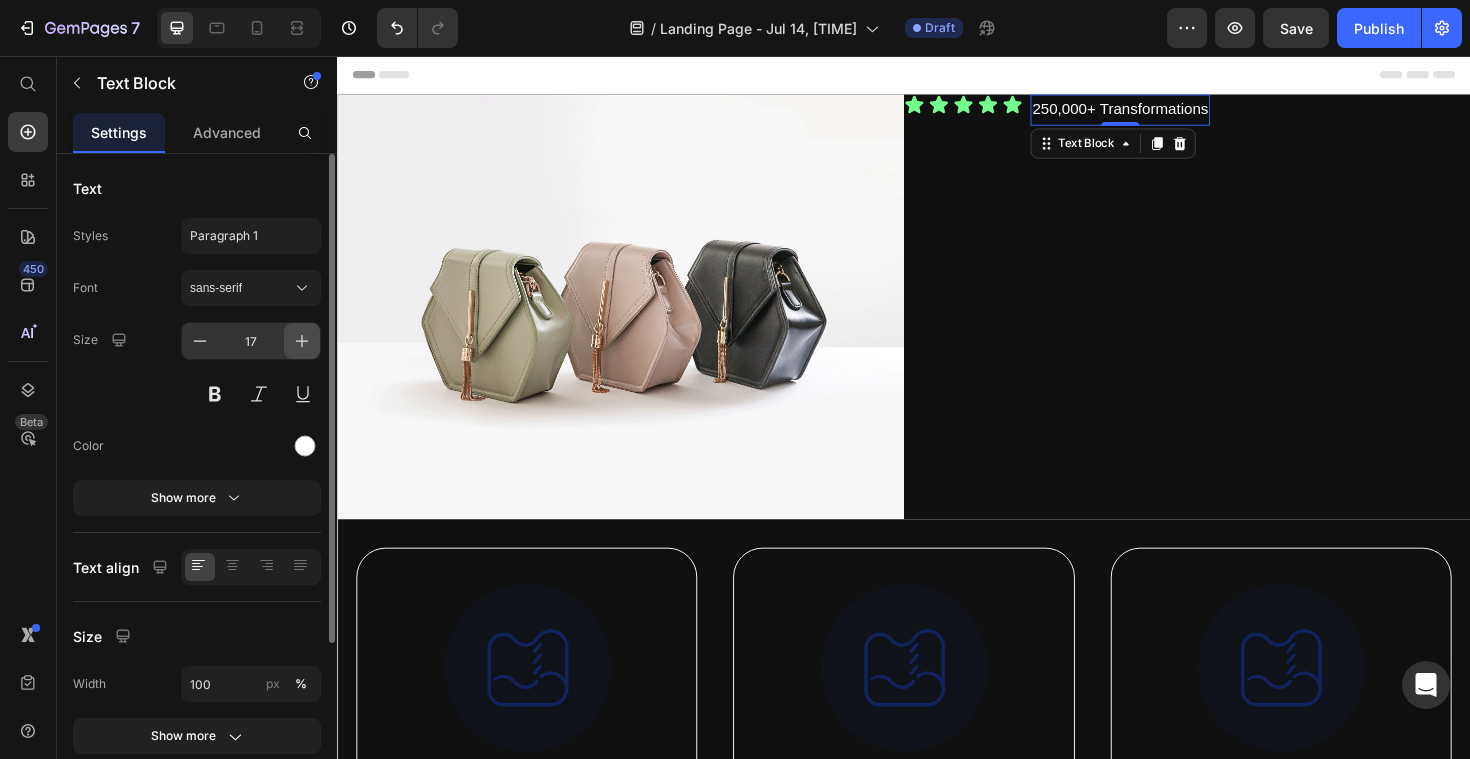 click 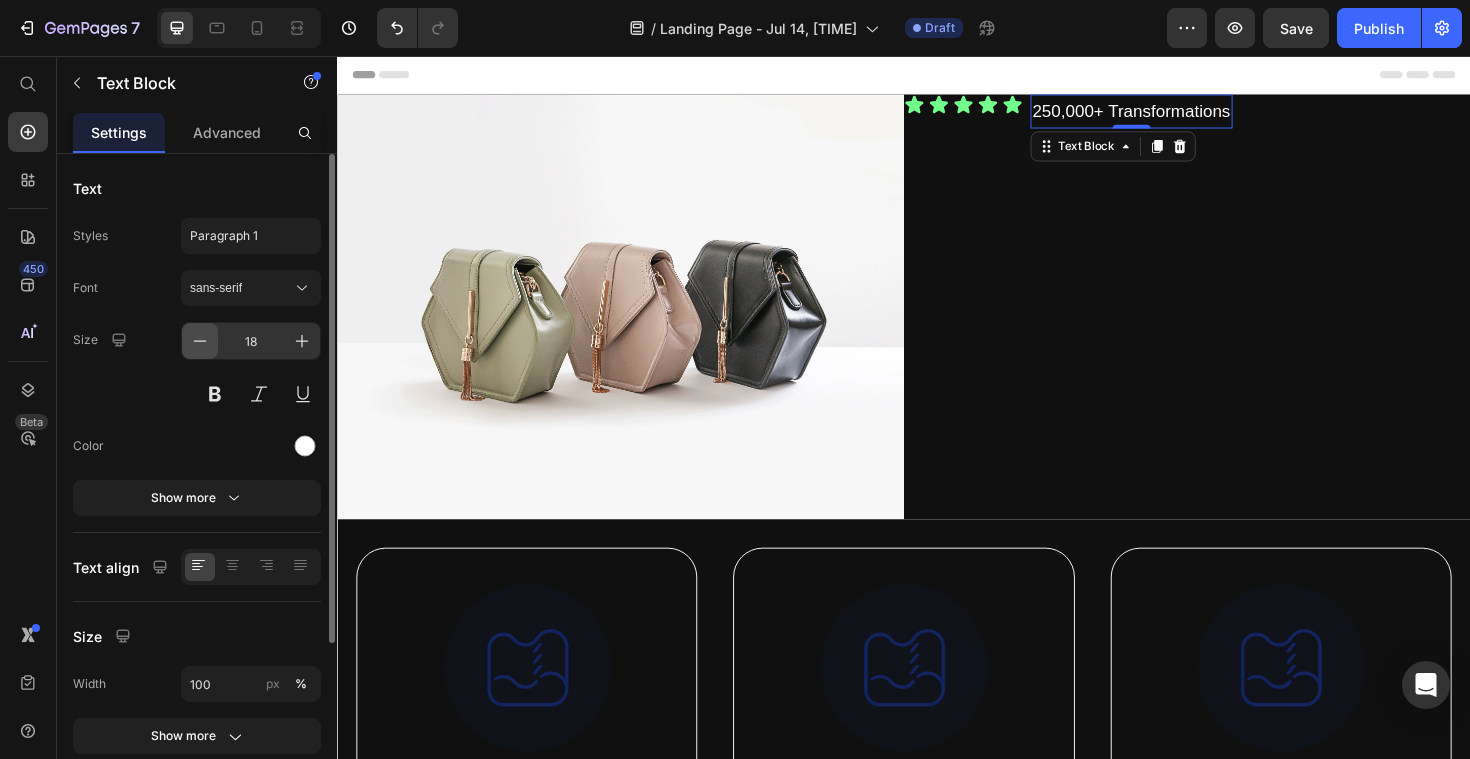 click at bounding box center [200, 341] 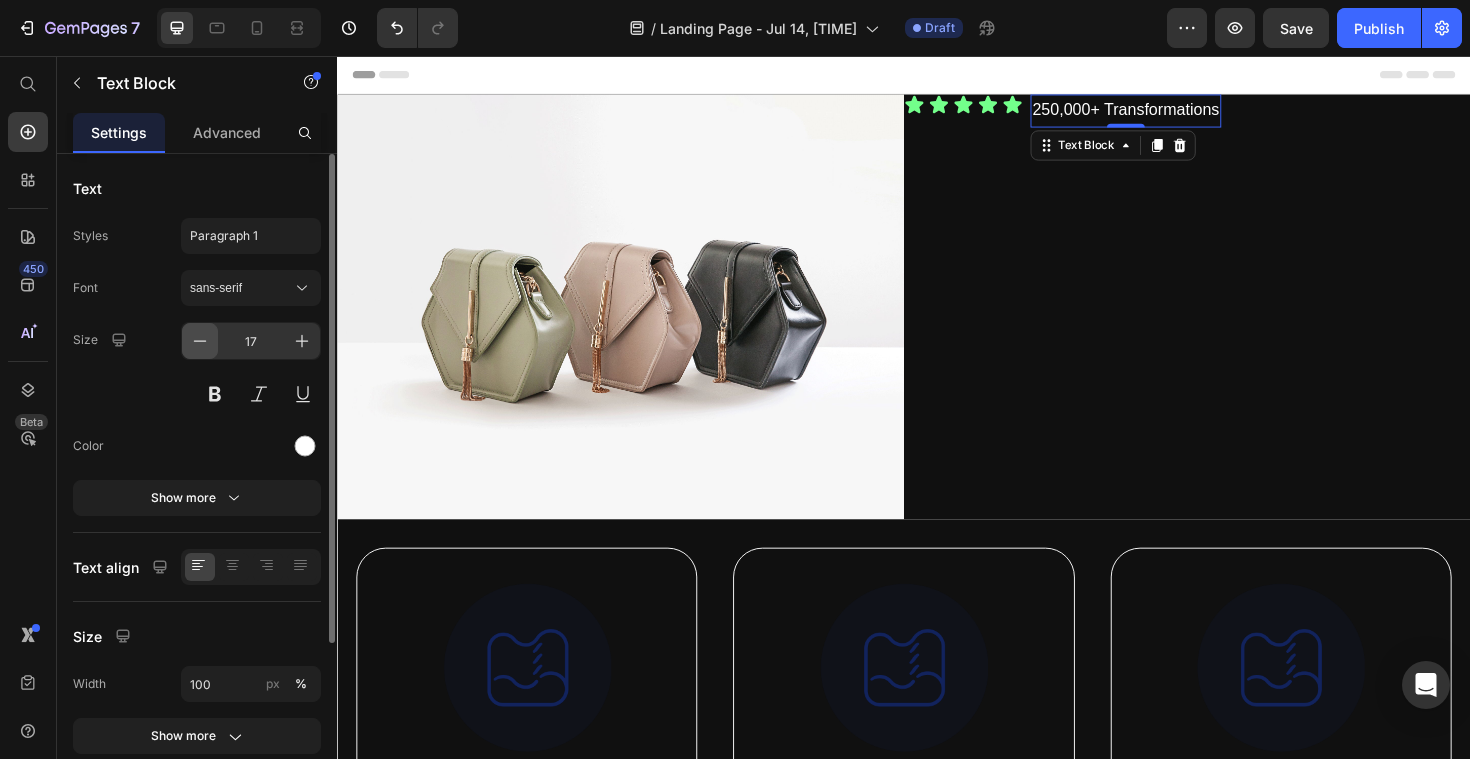click at bounding box center (200, 341) 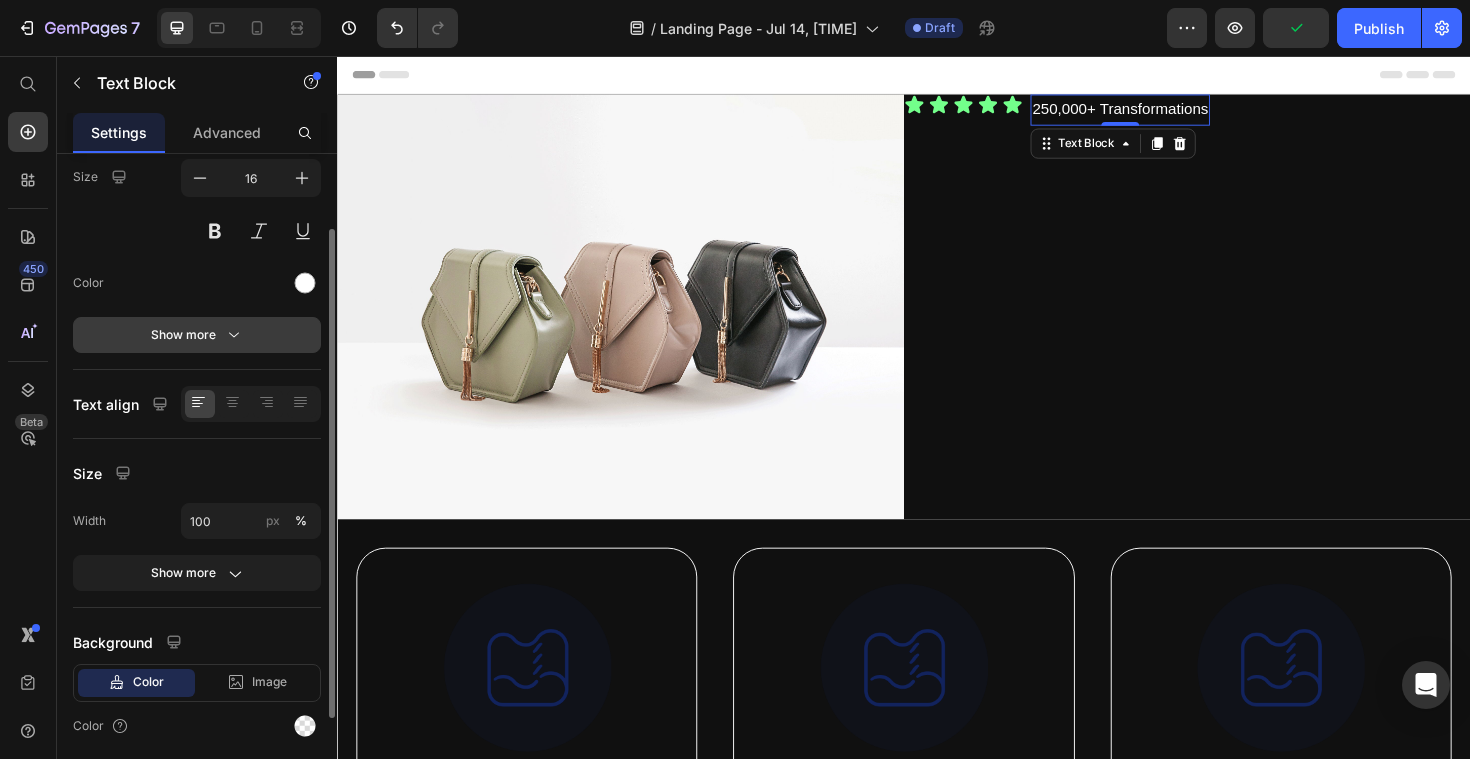 scroll, scrollTop: 0, scrollLeft: 0, axis: both 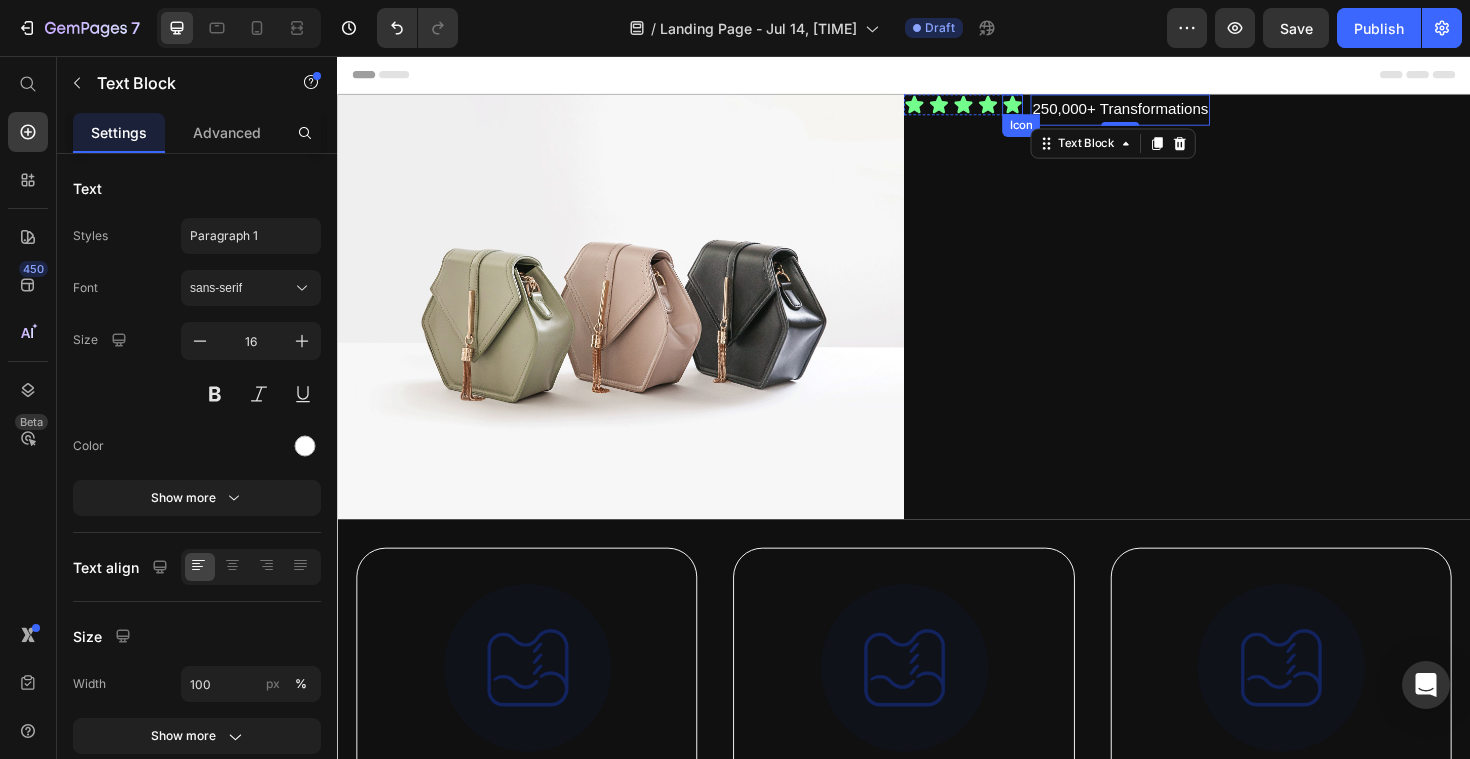 click on "Icon Icon Icon Icon Icon Icon List 250,000+ Transformations Text Block   0 Row" at bounding box center [1237, 322] 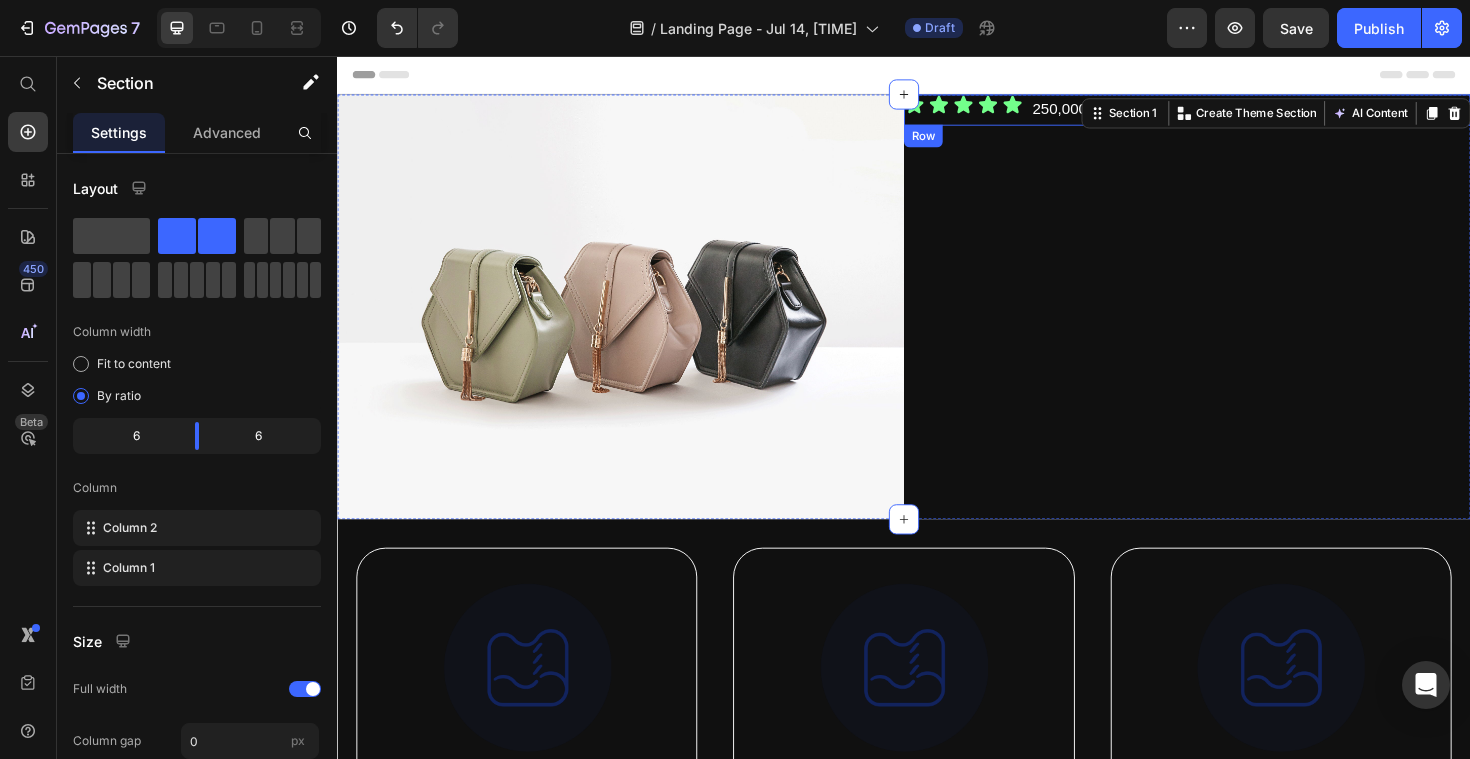 click on "Icon Icon Icon Icon Icon Icon List 250,000+ Transformations Text Block Row" at bounding box center (1237, 113) 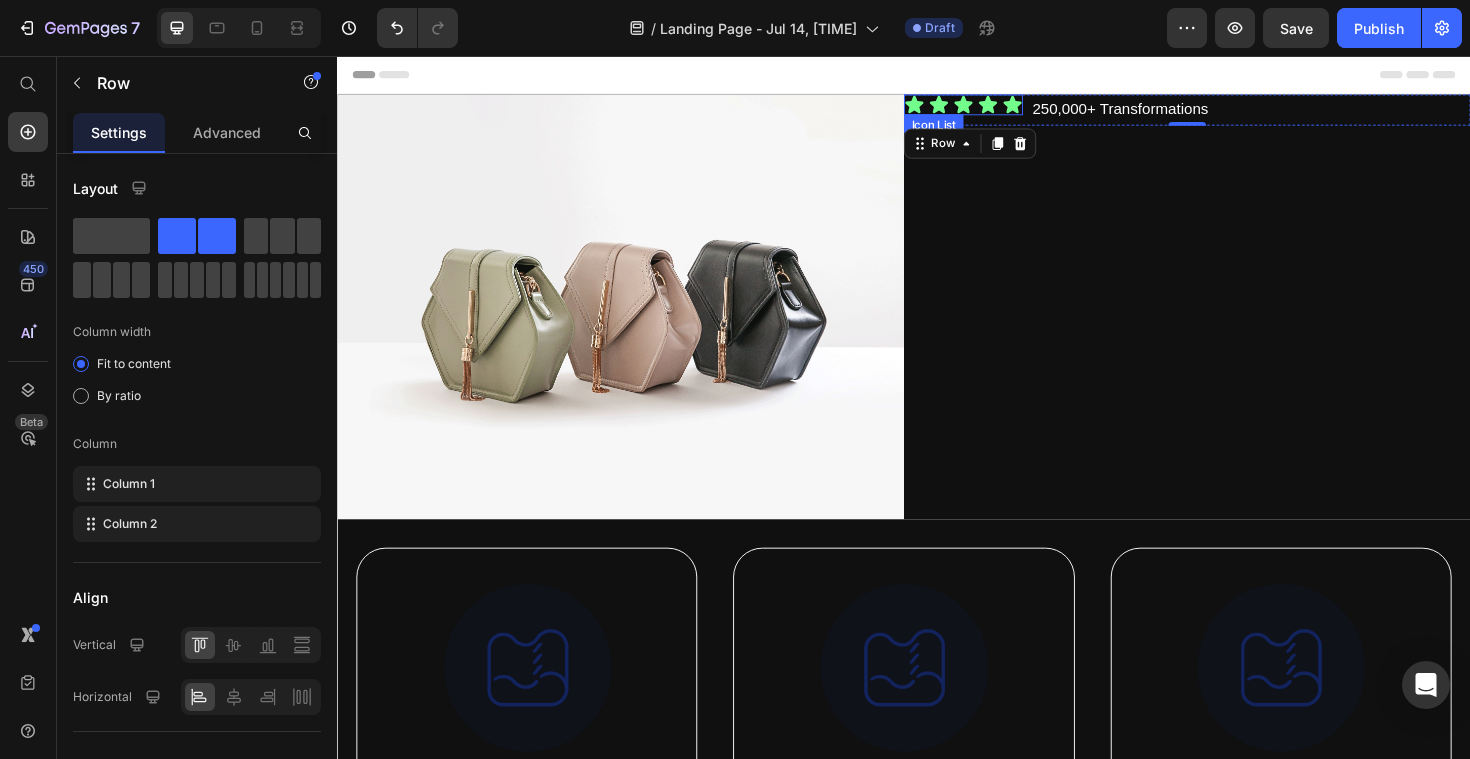 click on "Icon Icon Icon Icon Icon" at bounding box center (1000, 108) 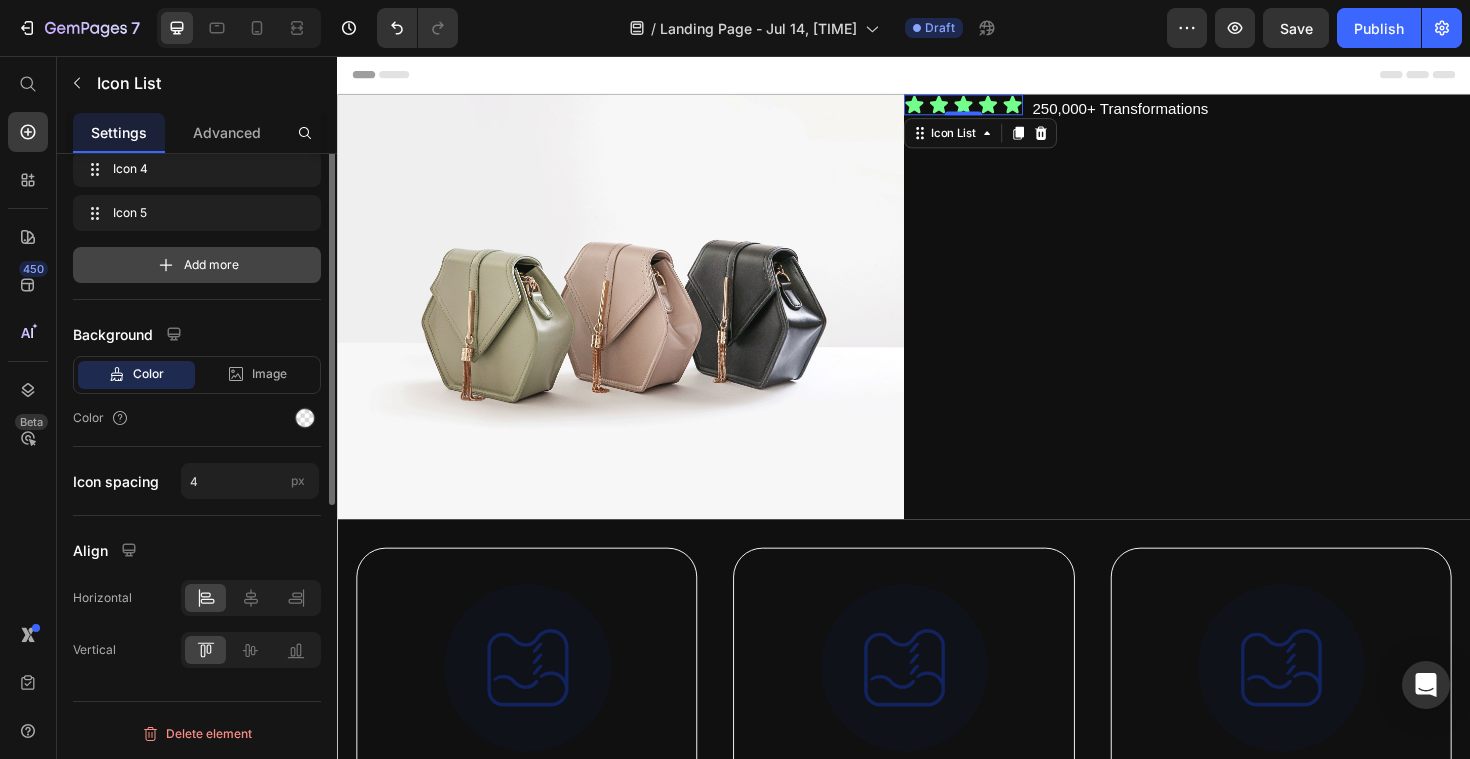 scroll, scrollTop: 0, scrollLeft: 0, axis: both 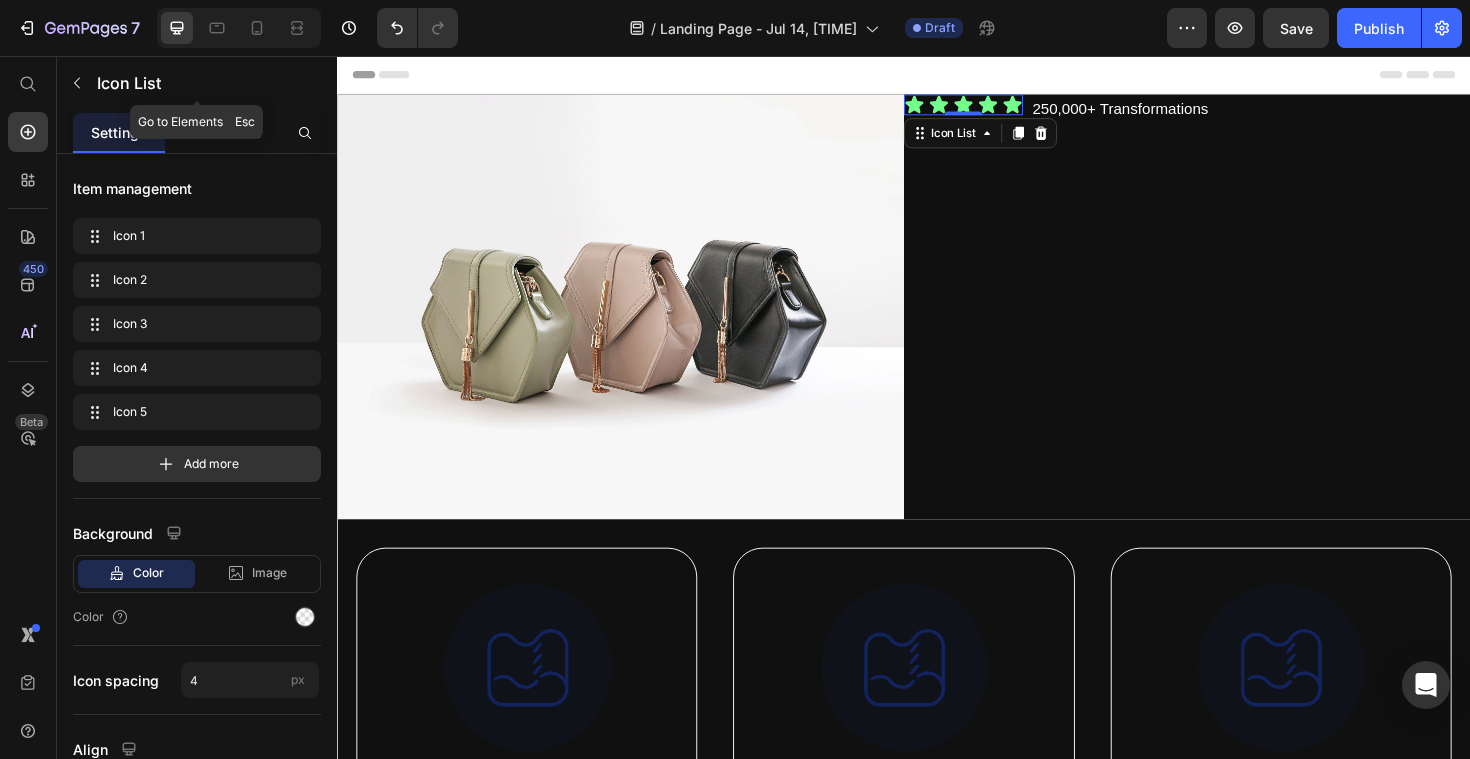 click on "Icon List" 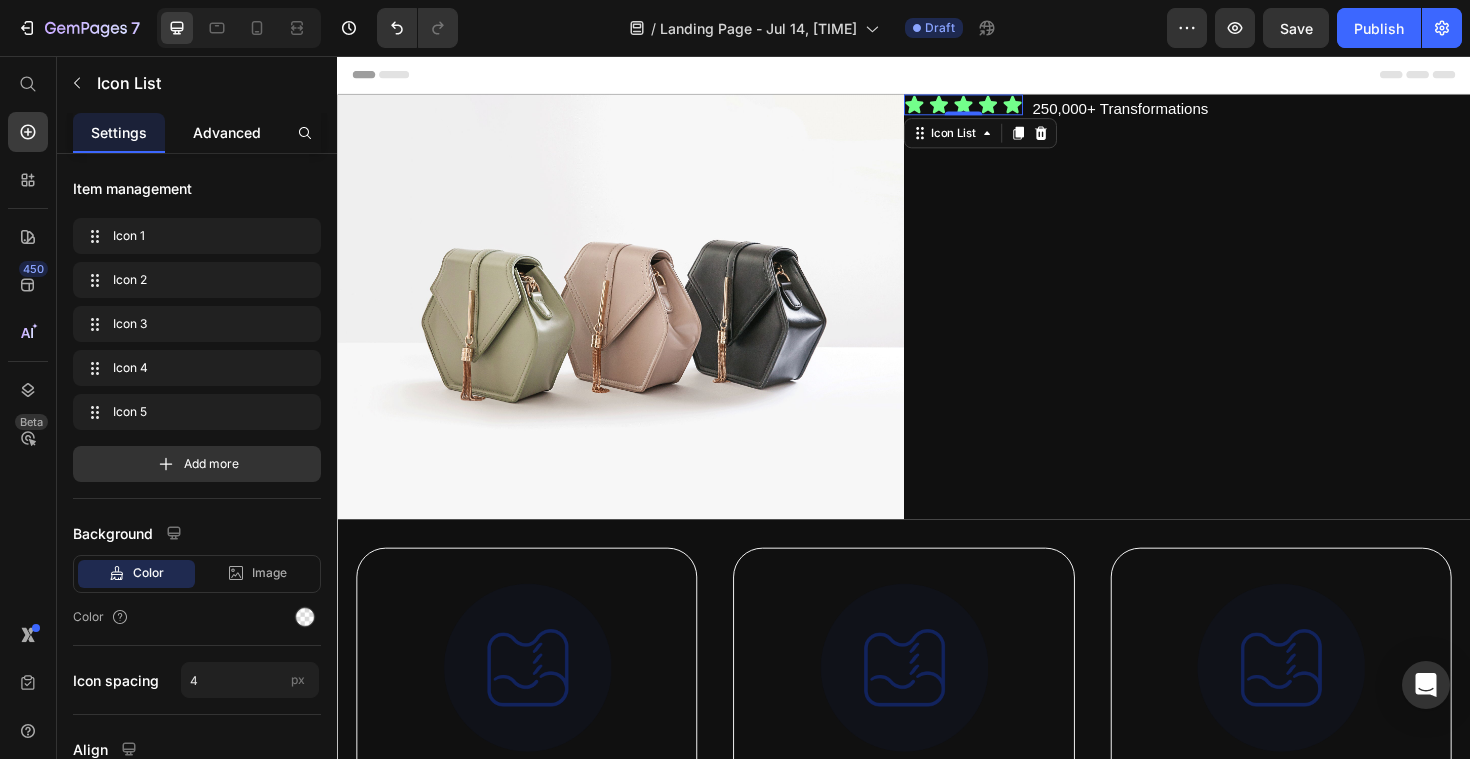 click on "Advanced" at bounding box center [227, 132] 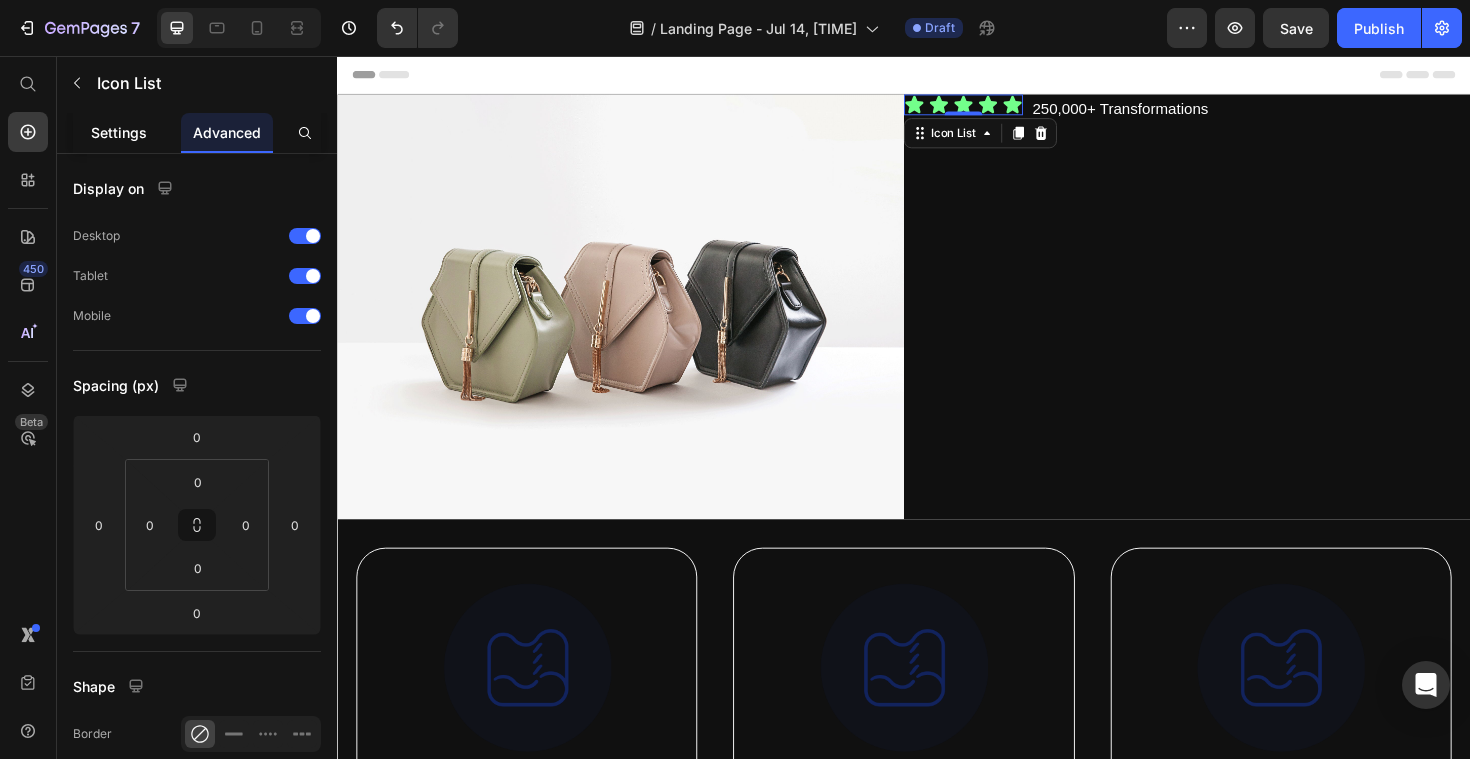 click on "Settings" at bounding box center [119, 132] 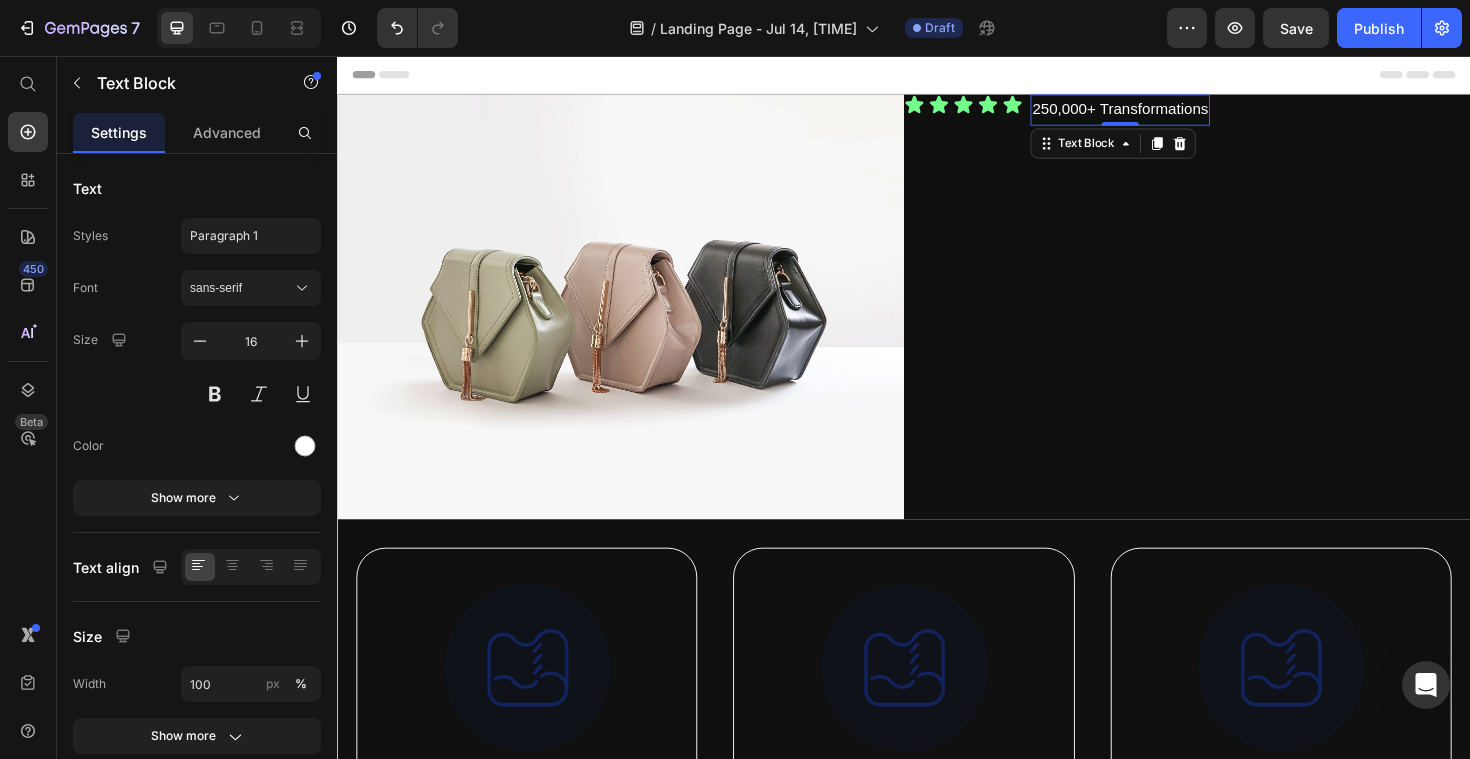 click on "250,000+ Transformations" at bounding box center [1166, 113] 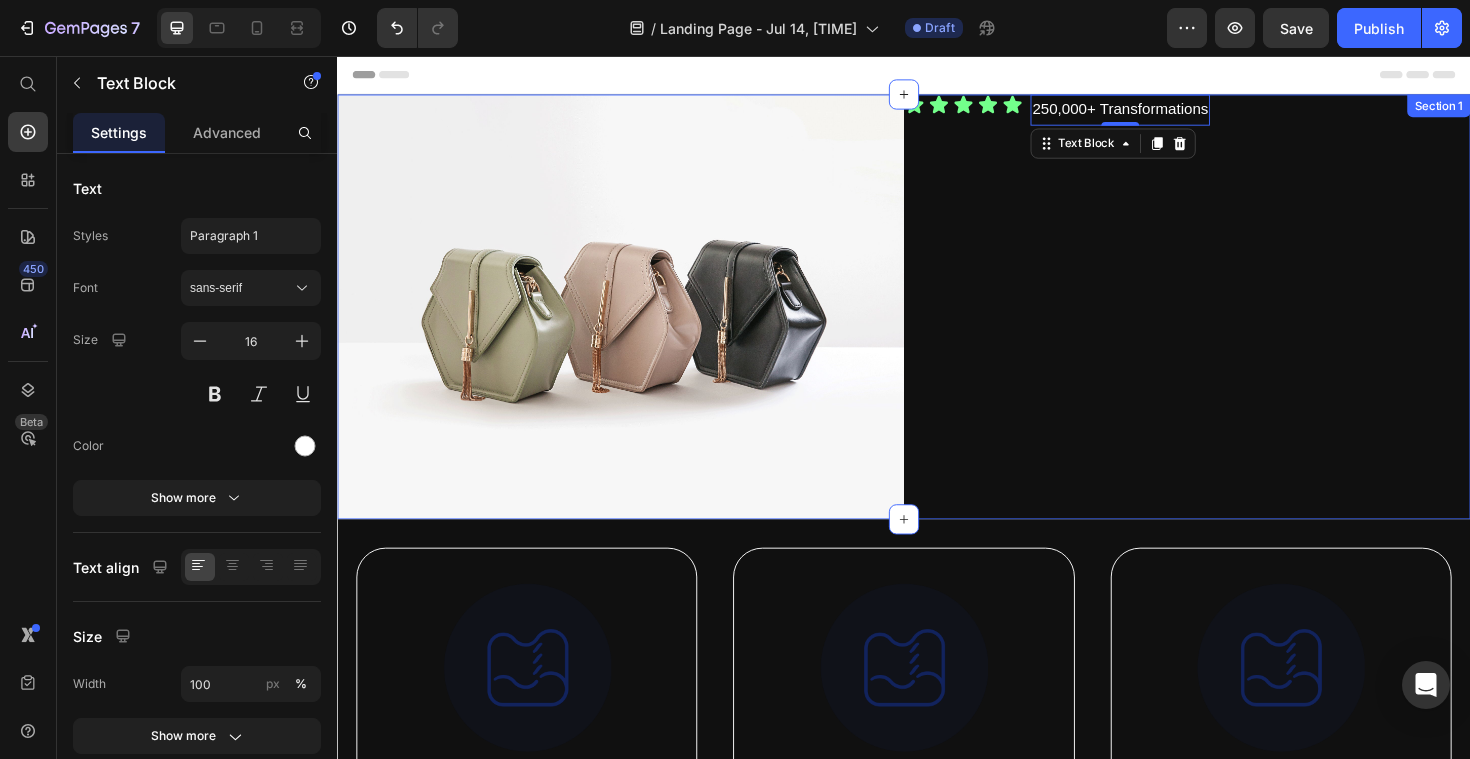 click on "Icon Icon Icon Icon Icon Icon List 250,000+ Transformations Text Block   0 Row" at bounding box center [1237, 322] 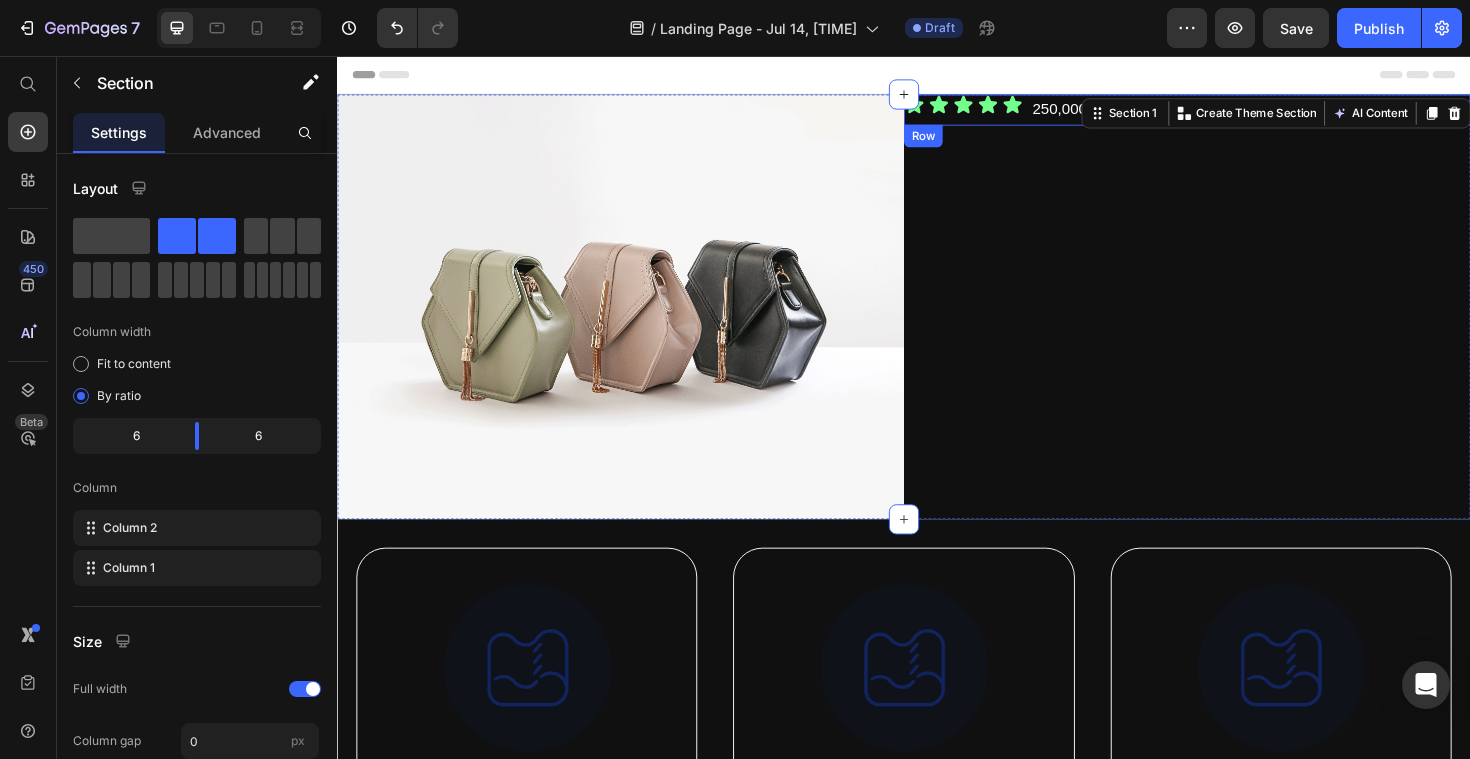 click on "Icon Icon Icon Icon Icon Icon List 250,000+ Transformations Text Block Row" at bounding box center [1237, 113] 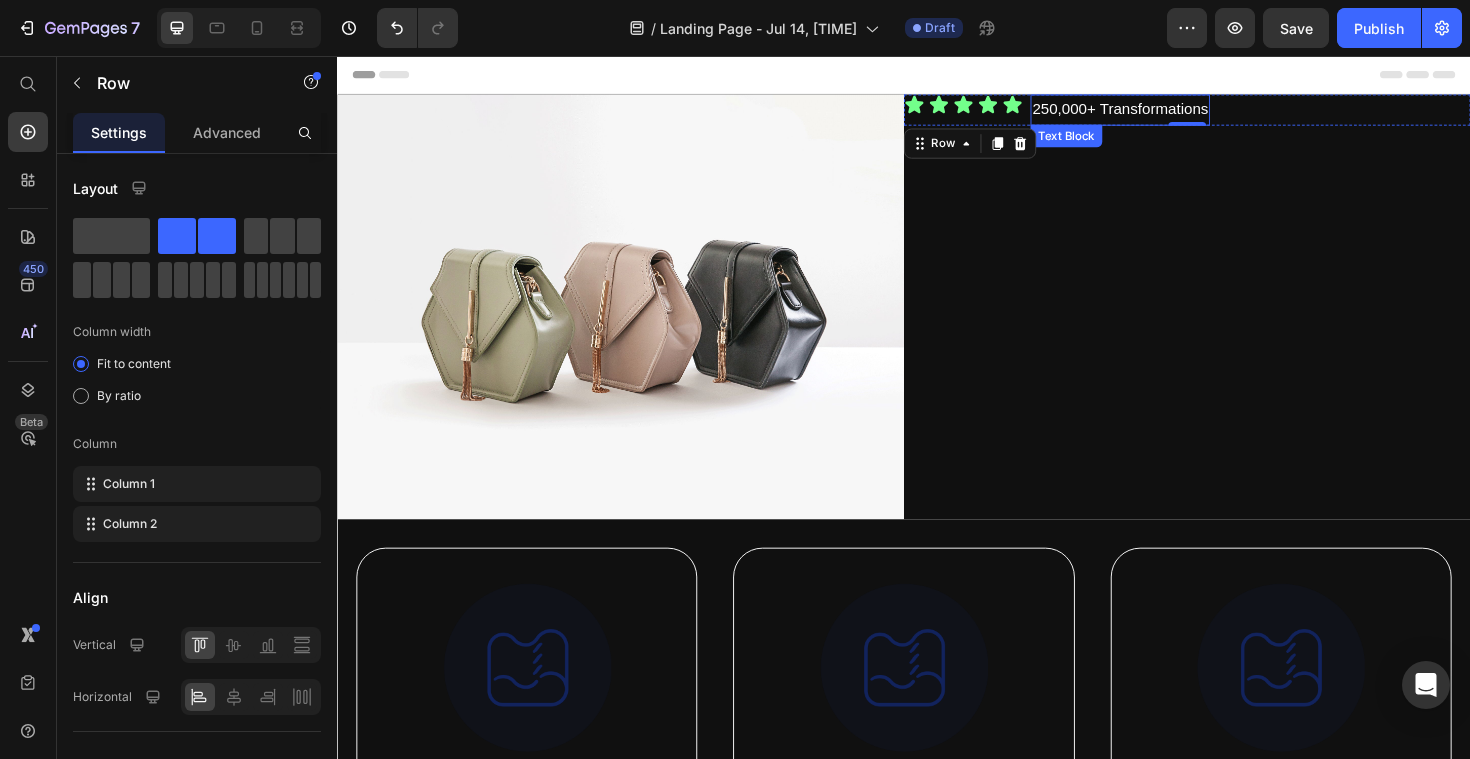 click on "250,000+ Transformations" at bounding box center [1166, 113] 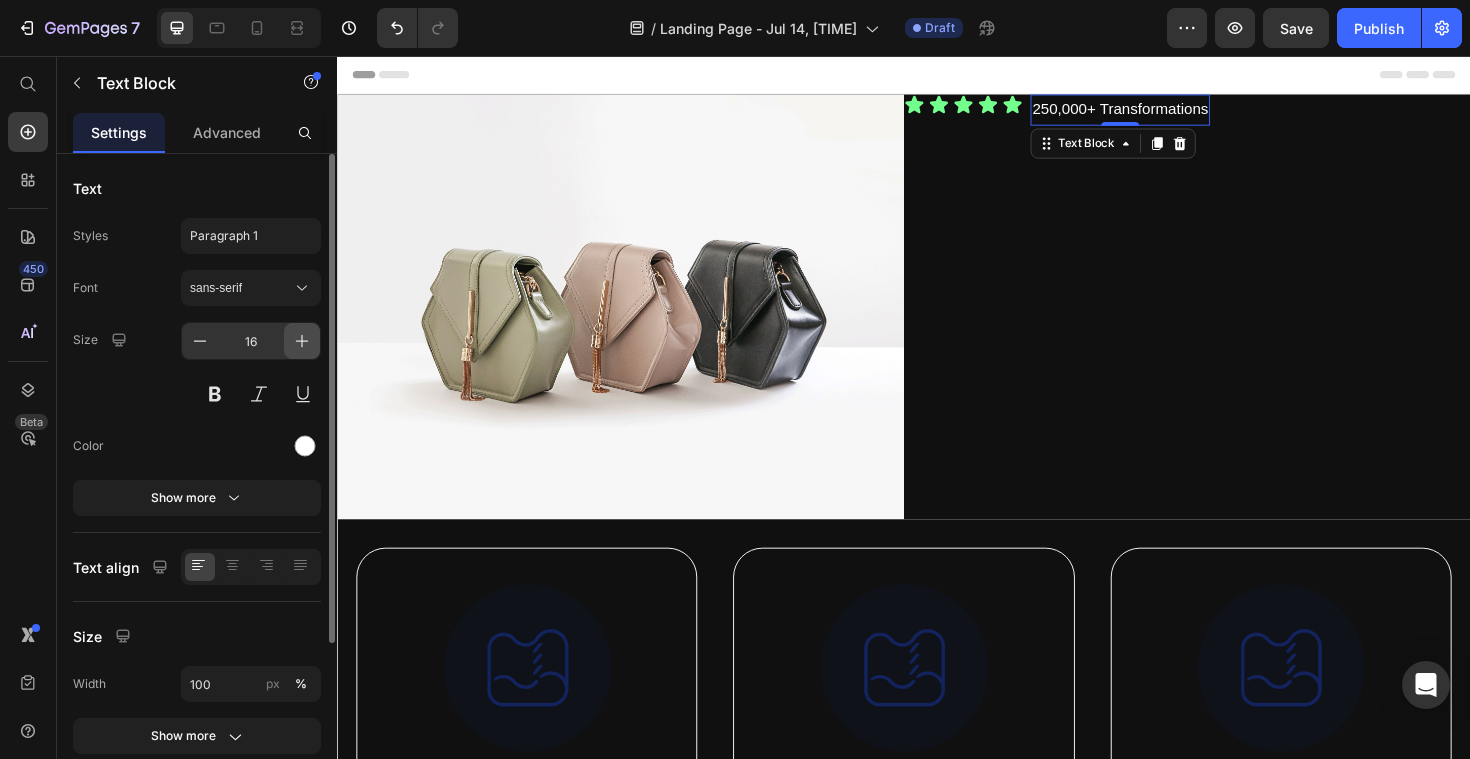 click 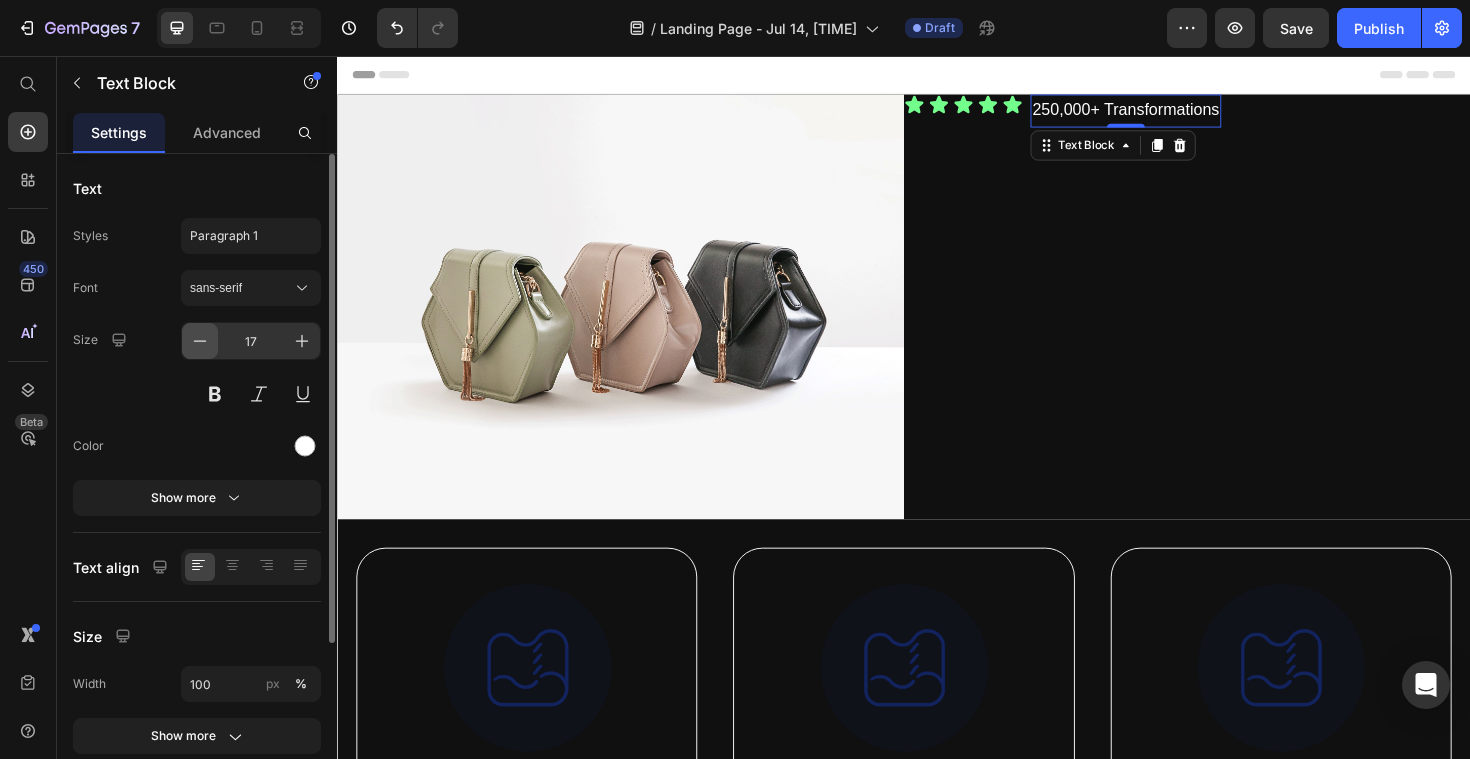 click 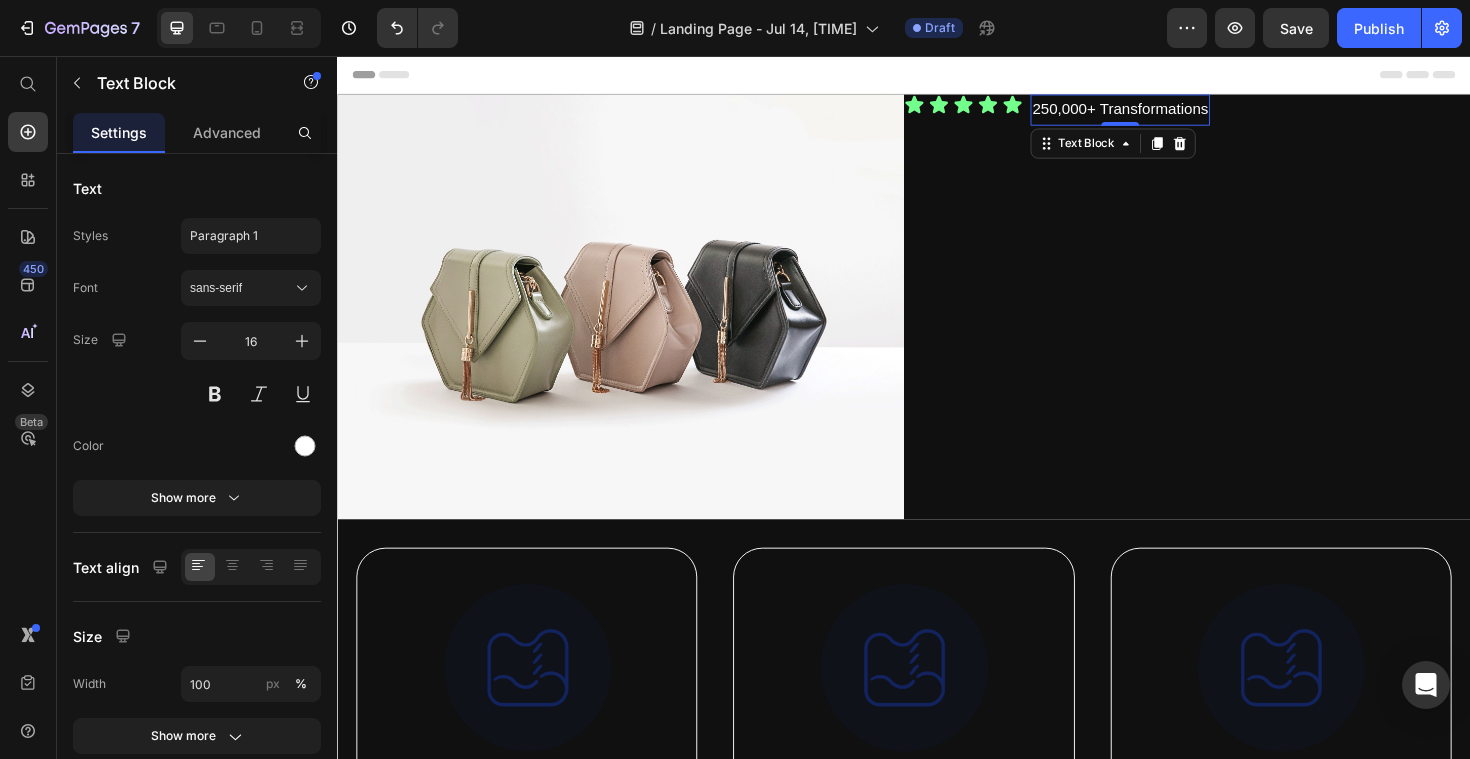 drag, startPoint x: 1166, startPoint y: 126, endPoint x: 1166, endPoint y: 109, distance: 17 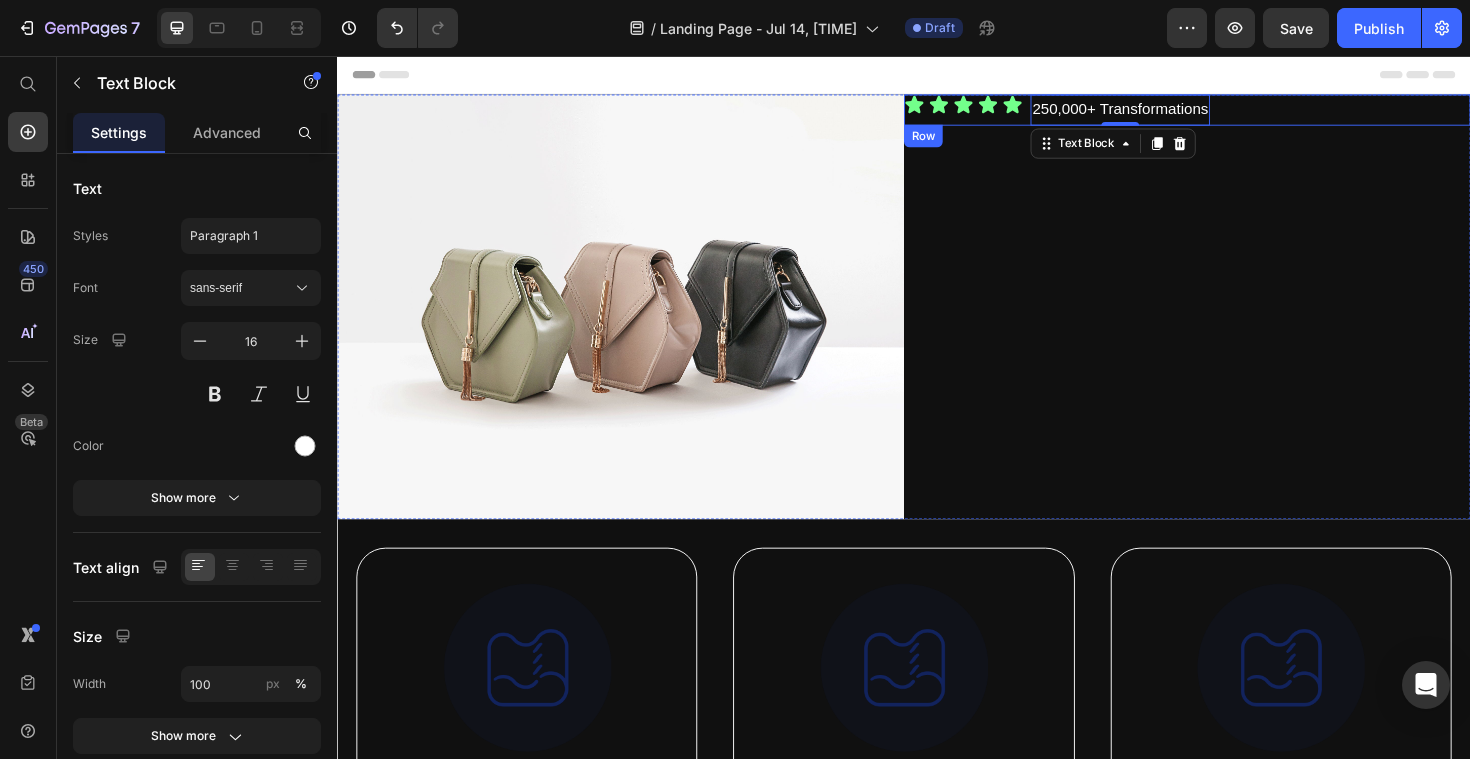 click on "Icon Icon Icon Icon Icon Icon List" at bounding box center (1000, 113) 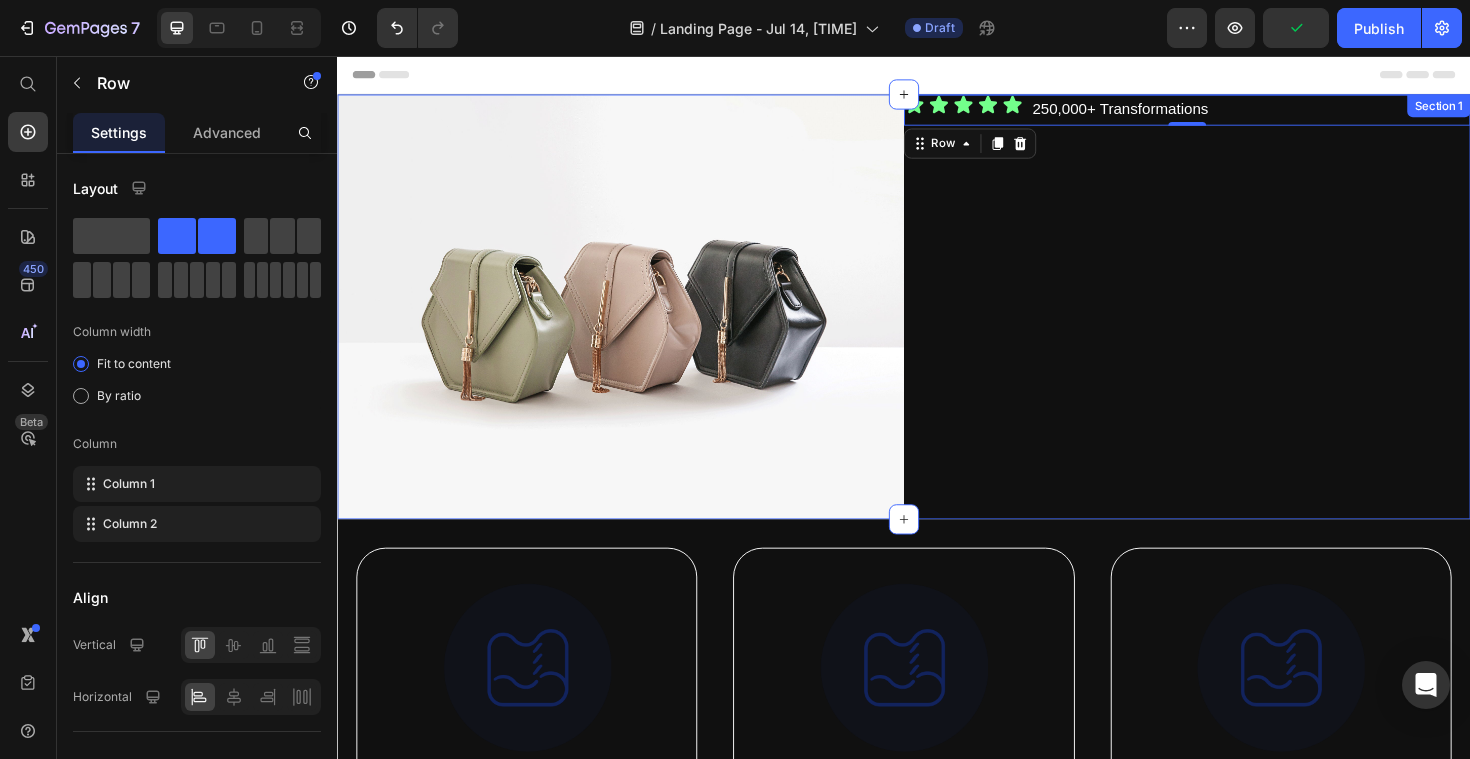 click on "Icon Icon Icon Icon Icon Icon List 250,000+ Transformations Text Block Row   0" at bounding box center [1237, 322] 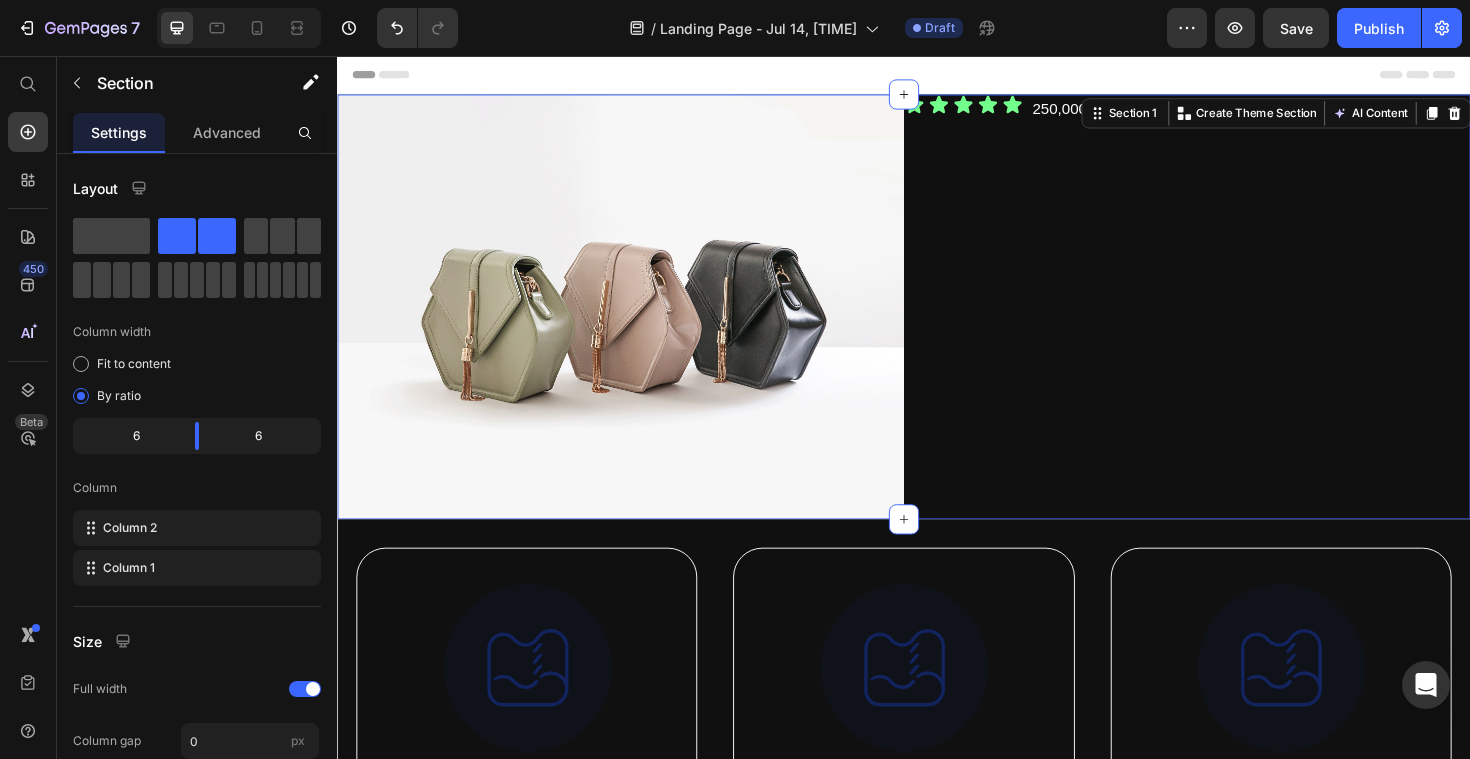 click on "Icon Icon Icon Icon Icon Icon List 250,000+ Transformations Text Block Row" at bounding box center [1237, 322] 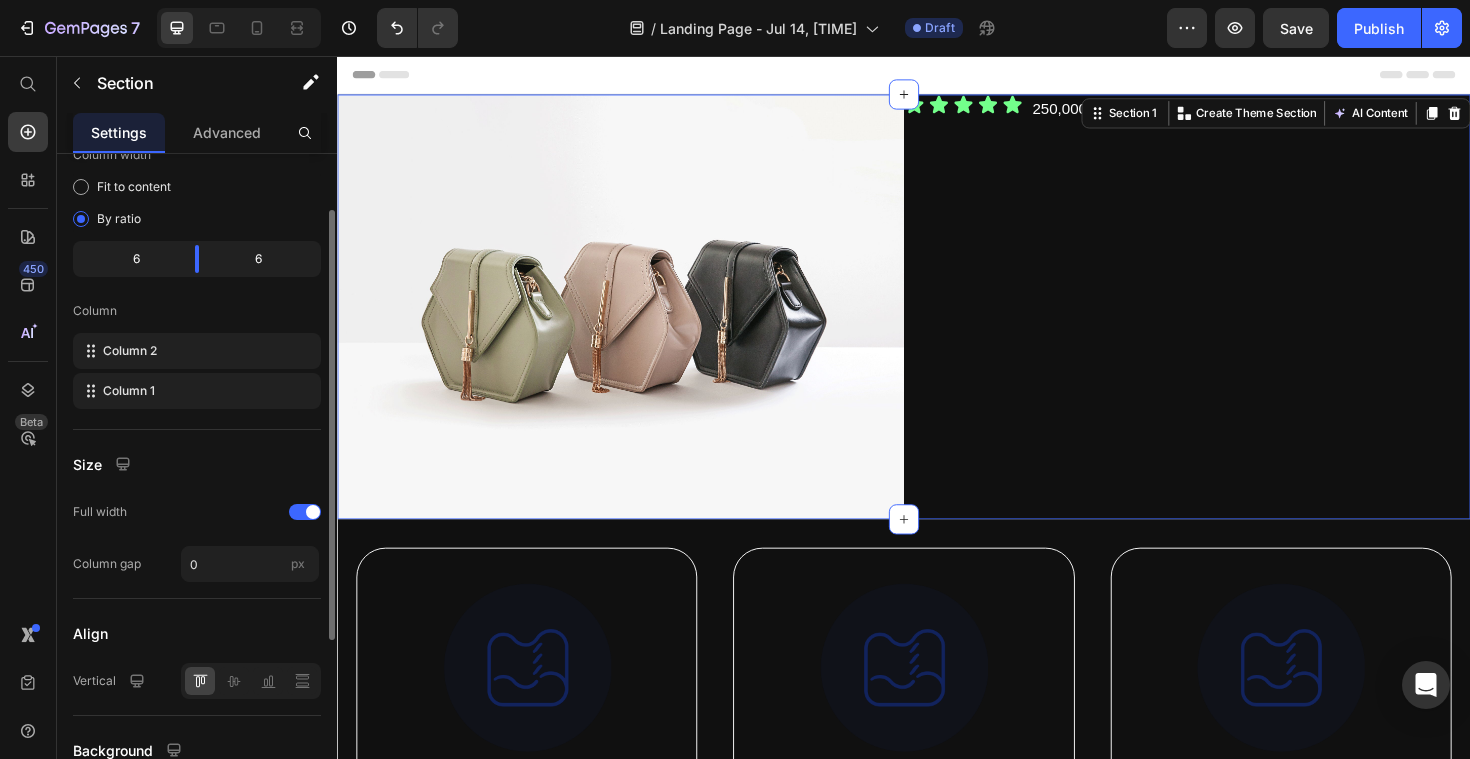 scroll, scrollTop: 180, scrollLeft: 0, axis: vertical 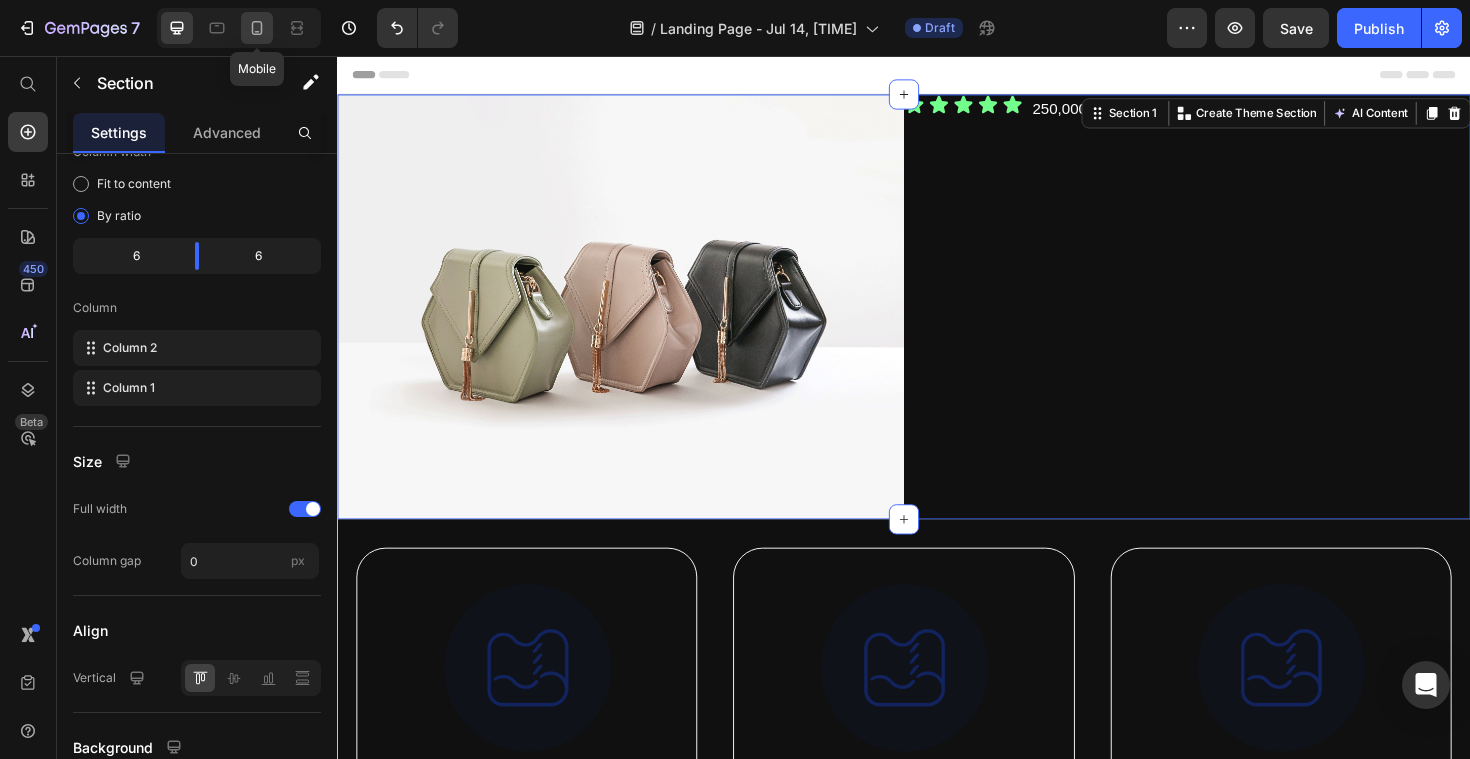 click 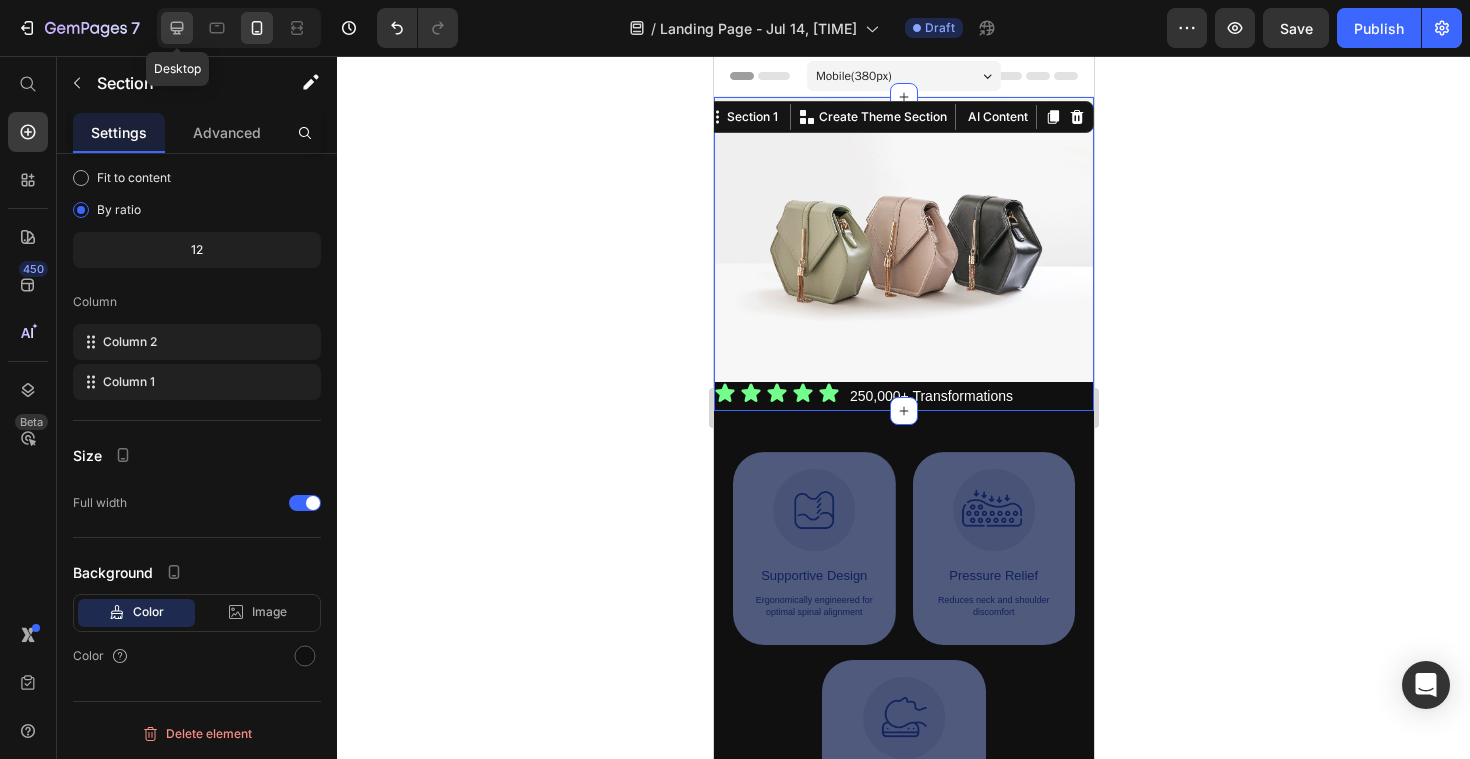 click 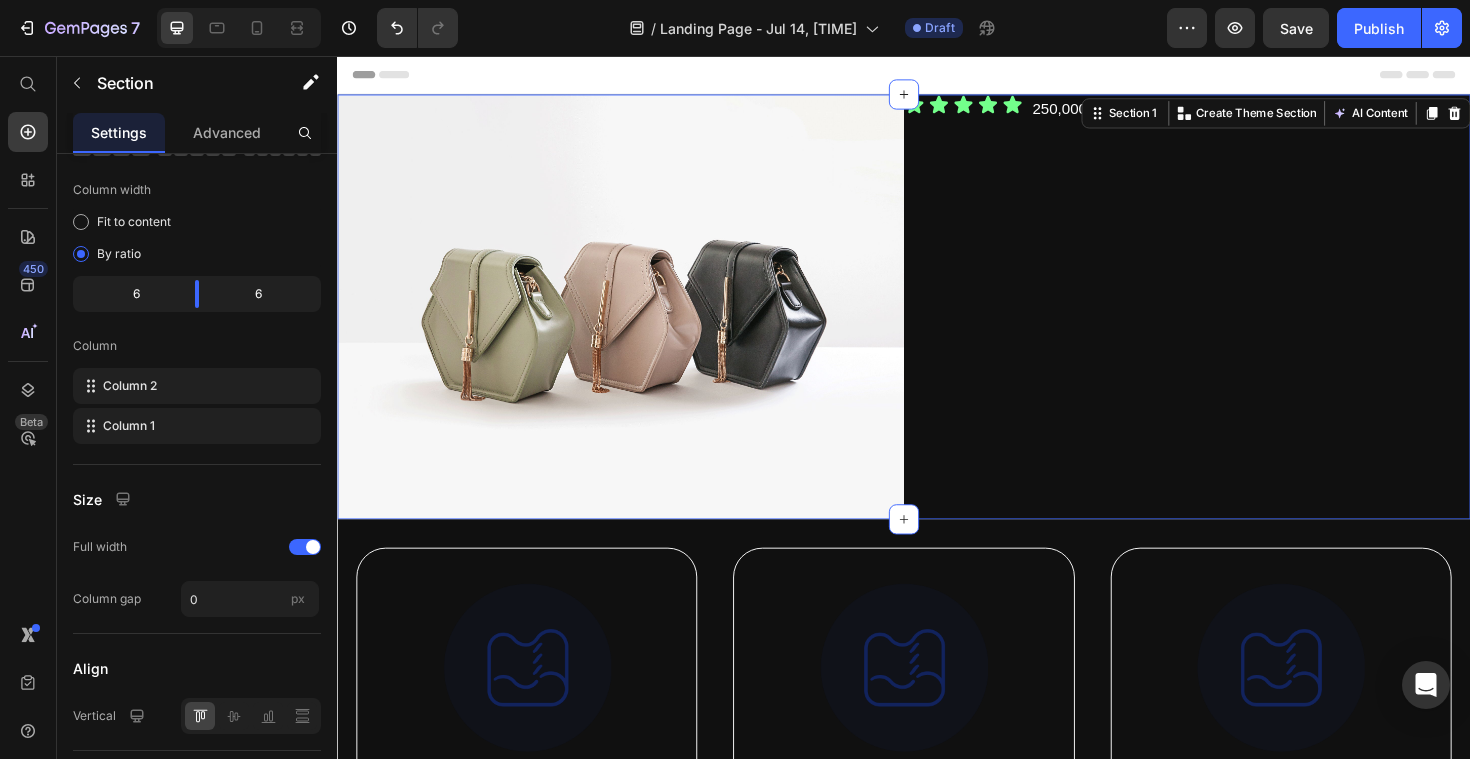 click on "Icon Icon Icon Icon Icon Icon List 250,000+ Transformations Text Block Row" at bounding box center (1237, 322) 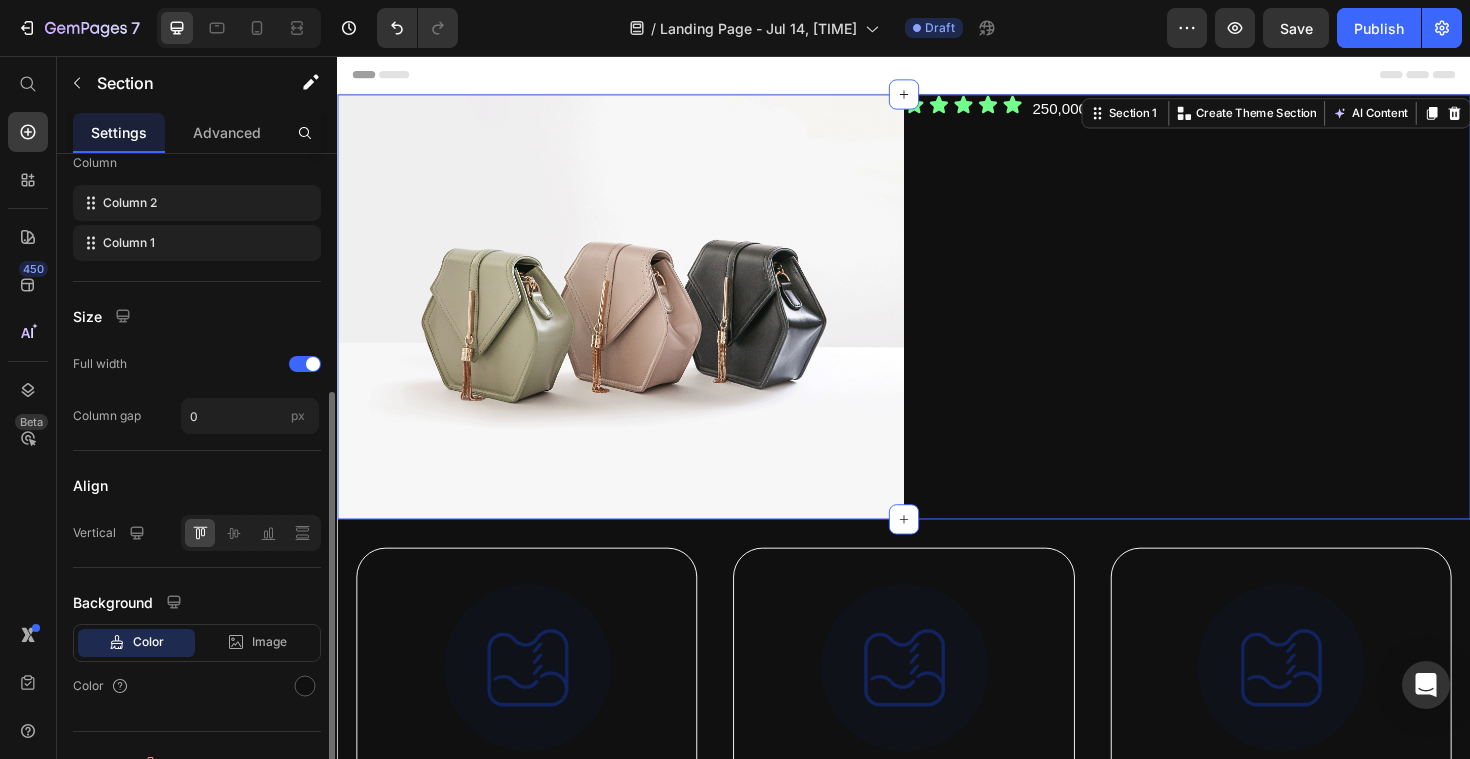 scroll, scrollTop: 355, scrollLeft: 0, axis: vertical 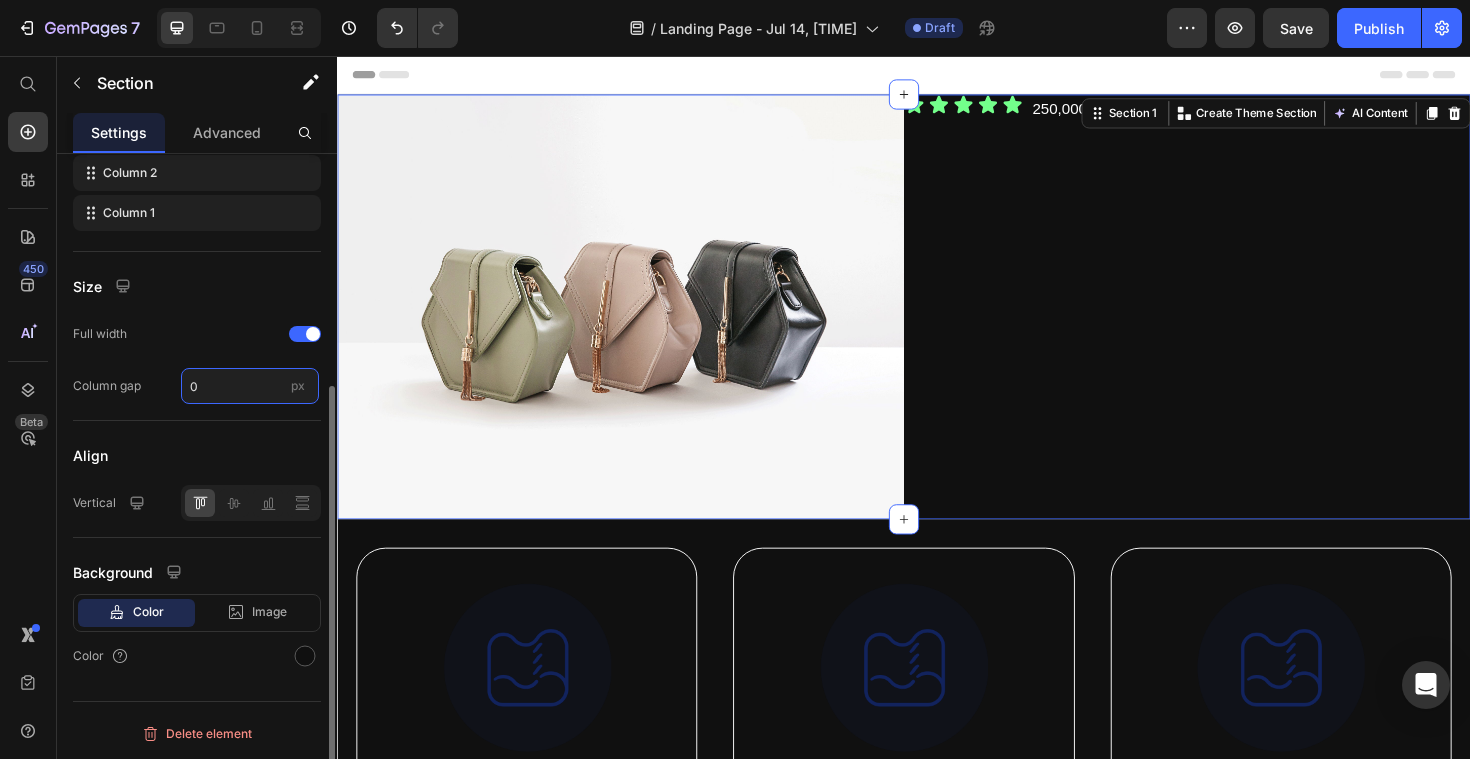 click on "0" at bounding box center (250, 386) 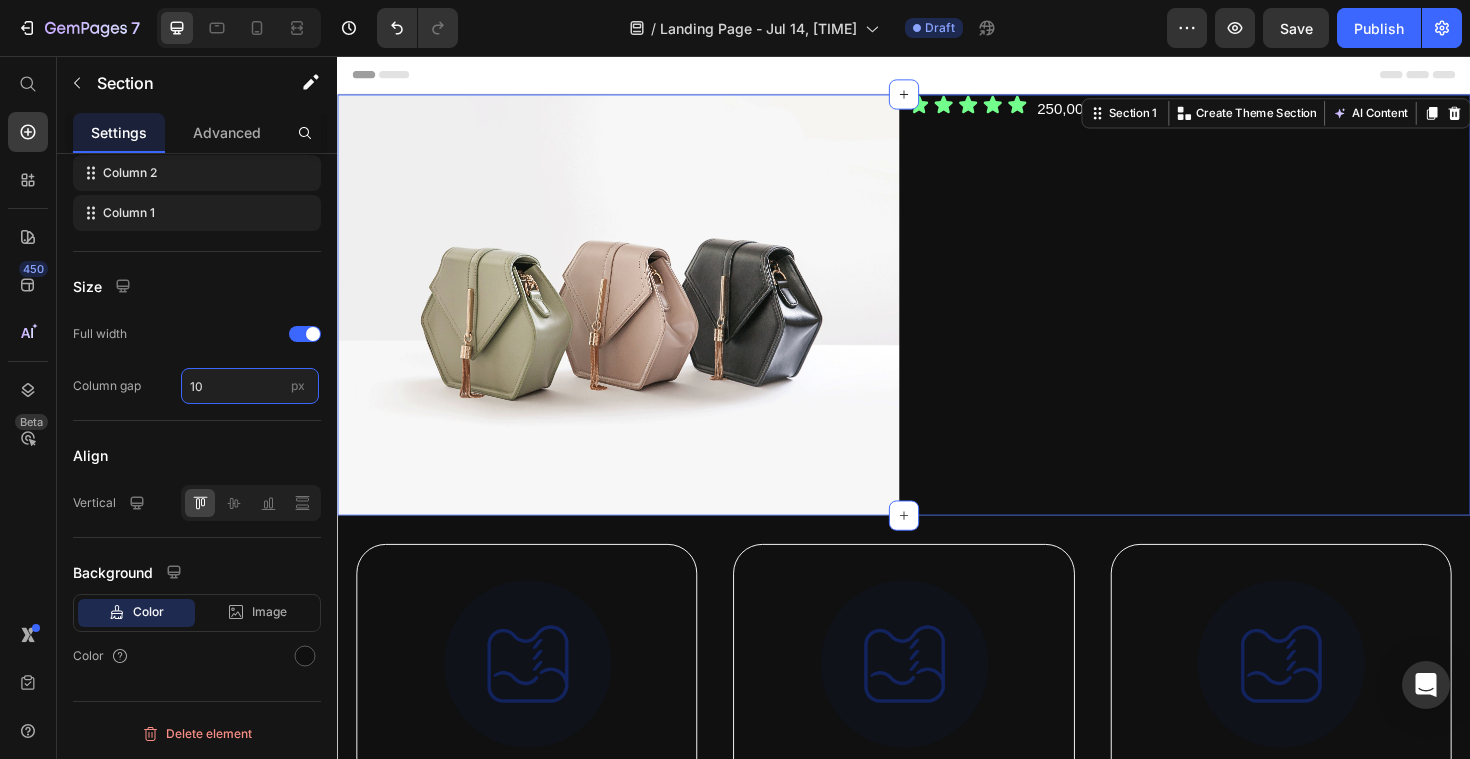 type on "10" 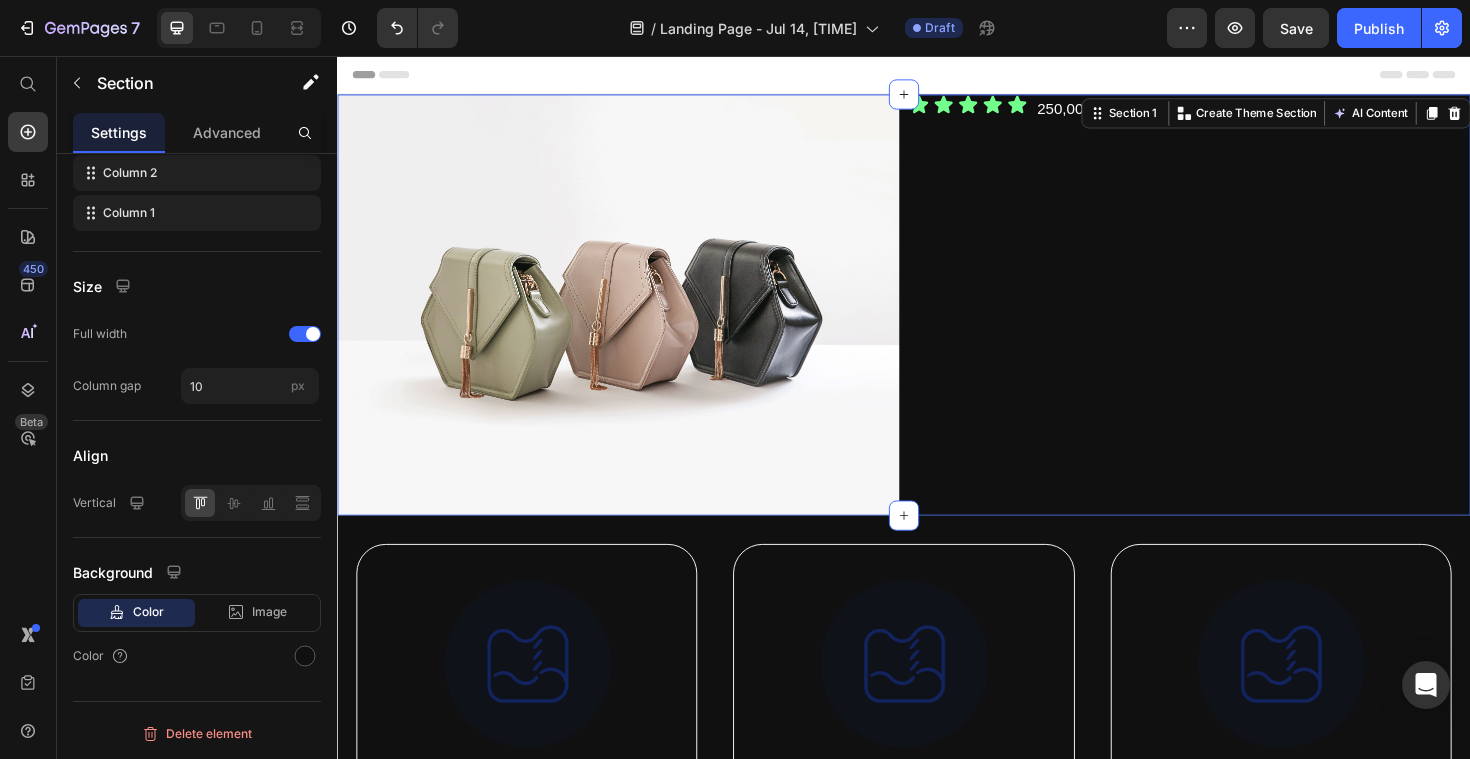 click on "Icon Icon Icon Icon Icon Icon List 250,000+ Transformations Text Block Row" at bounding box center (1239, 320) 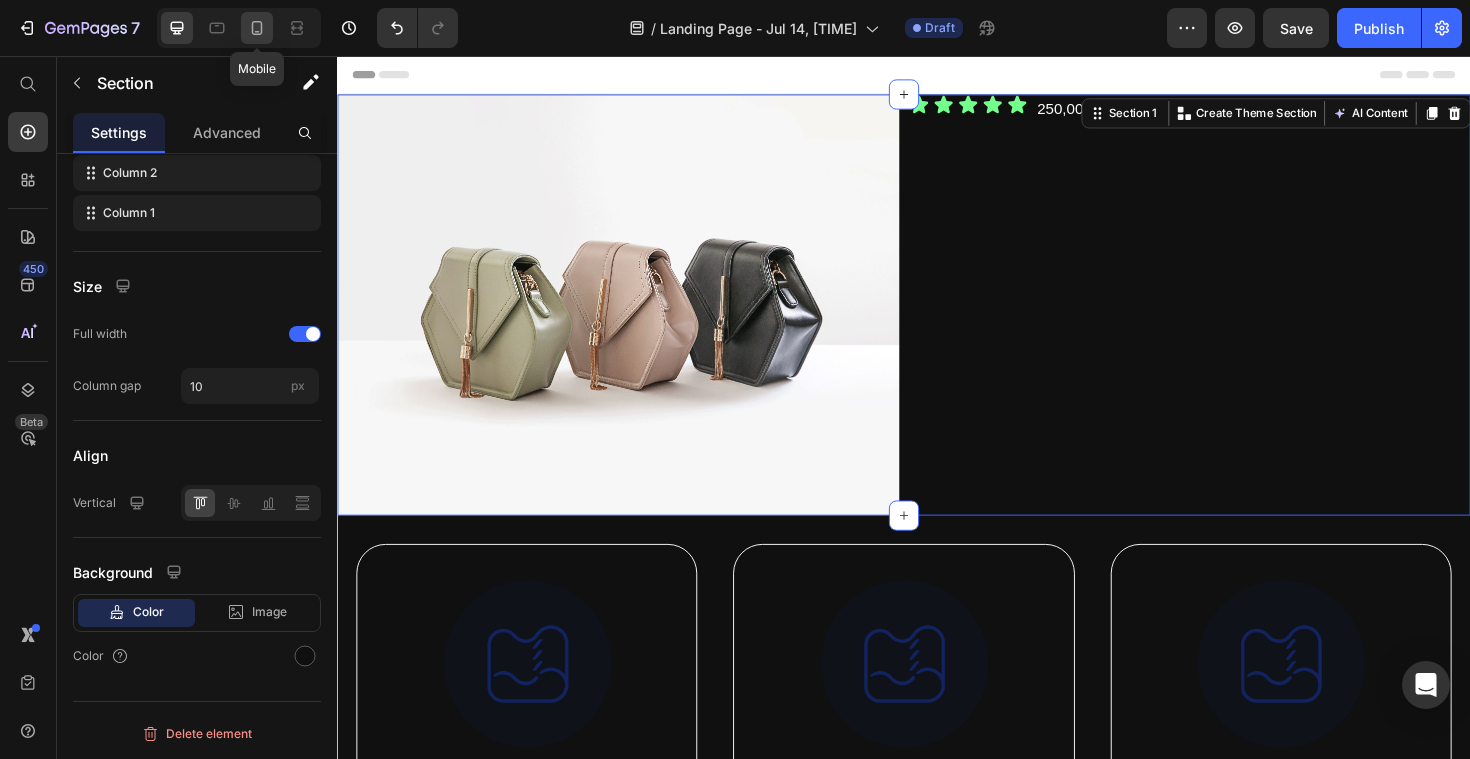 click 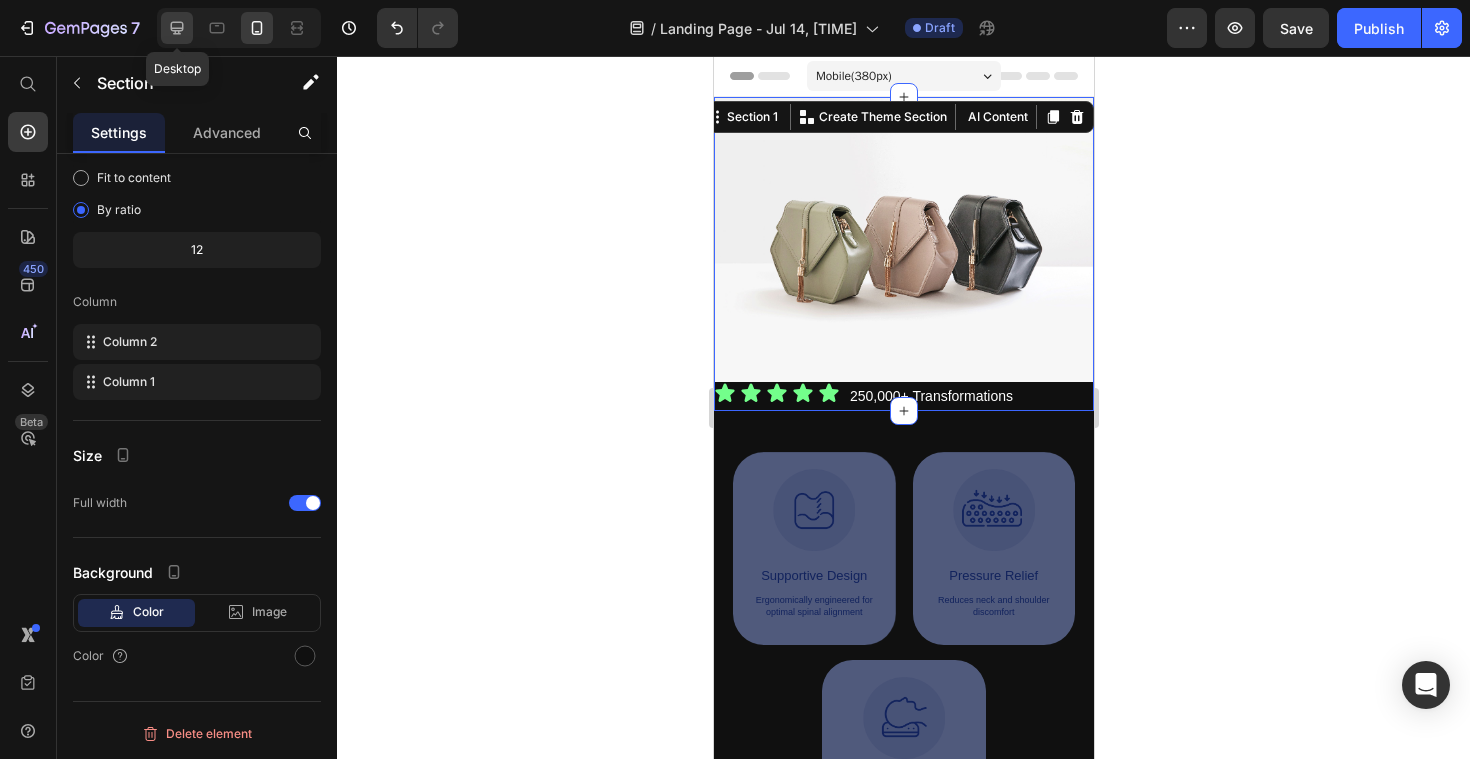 click 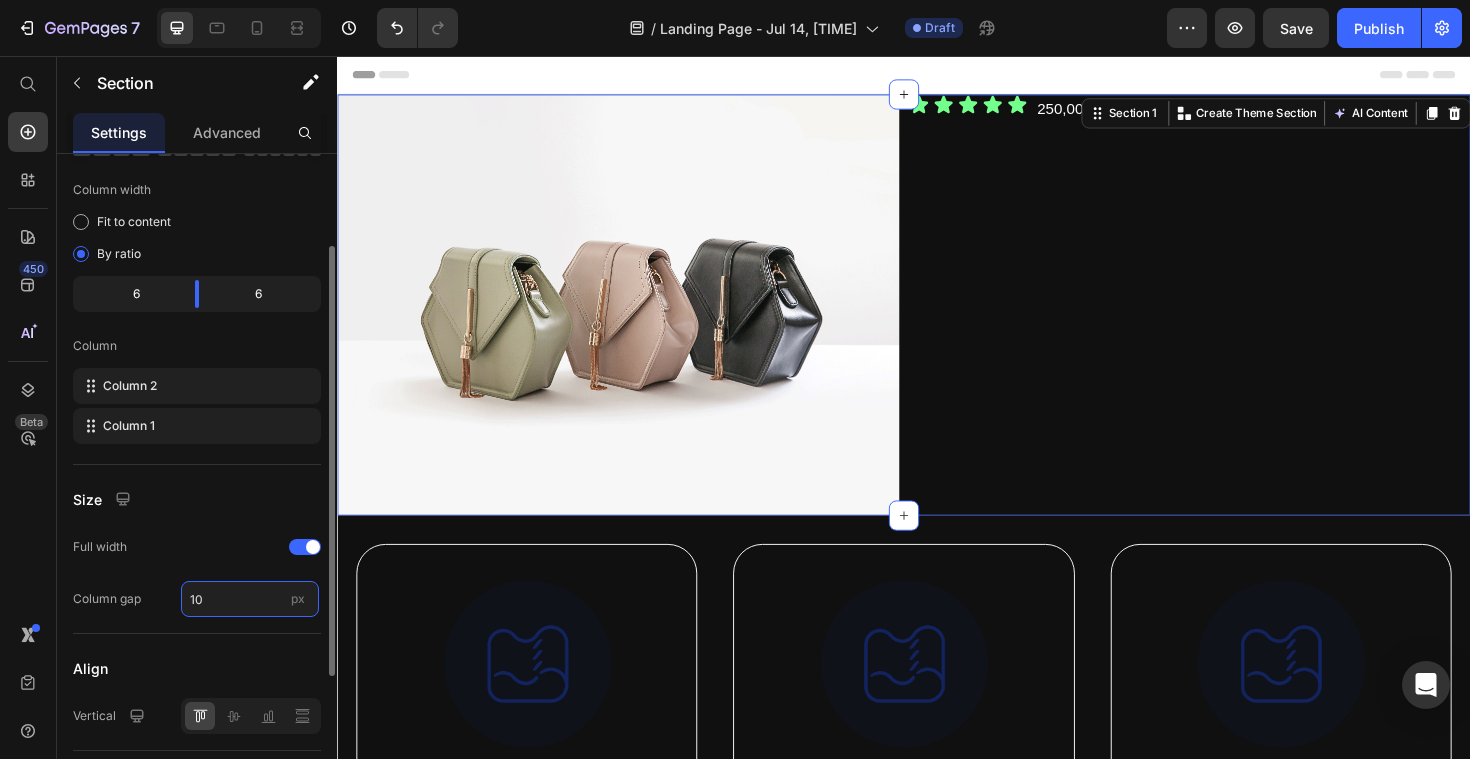click on "10" at bounding box center (250, 599) 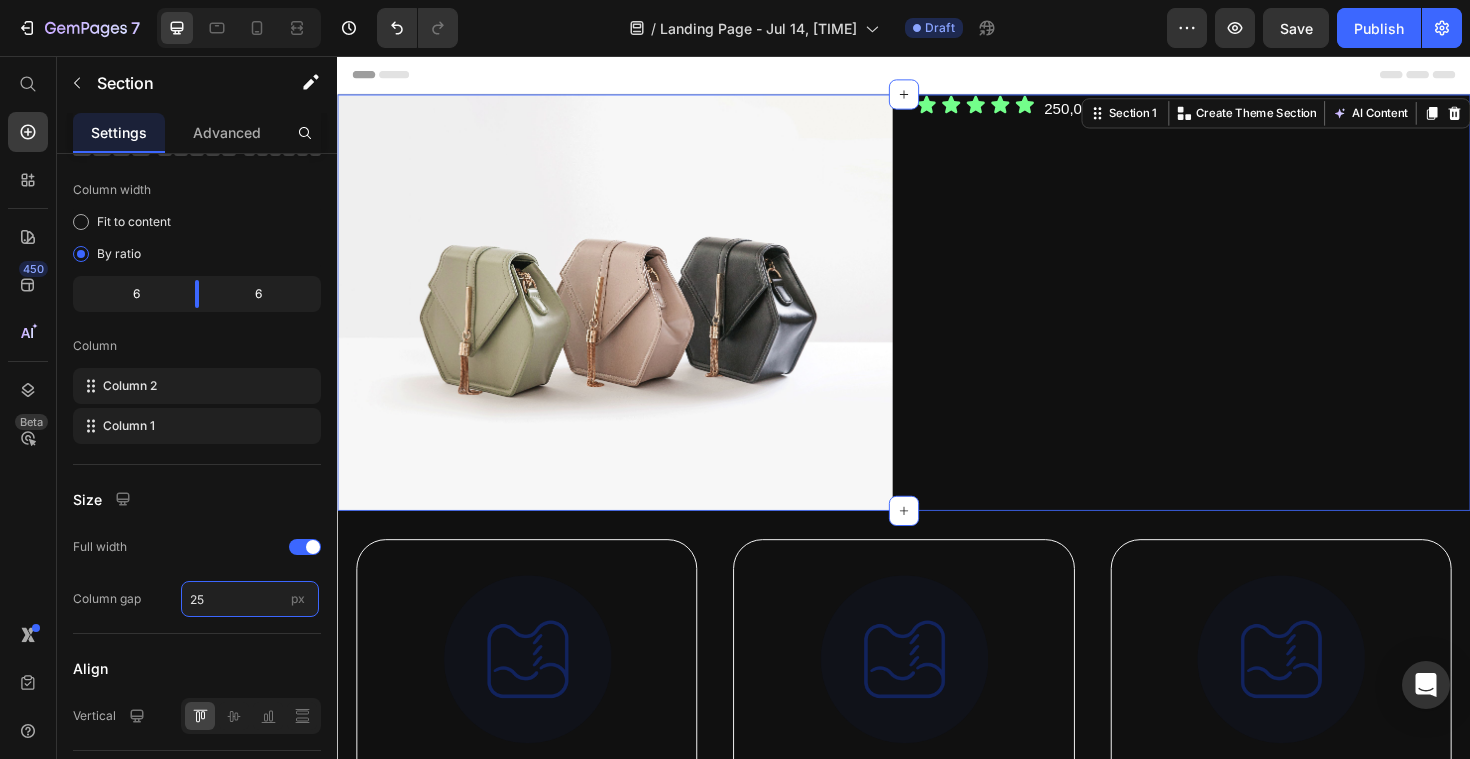 type on "25" 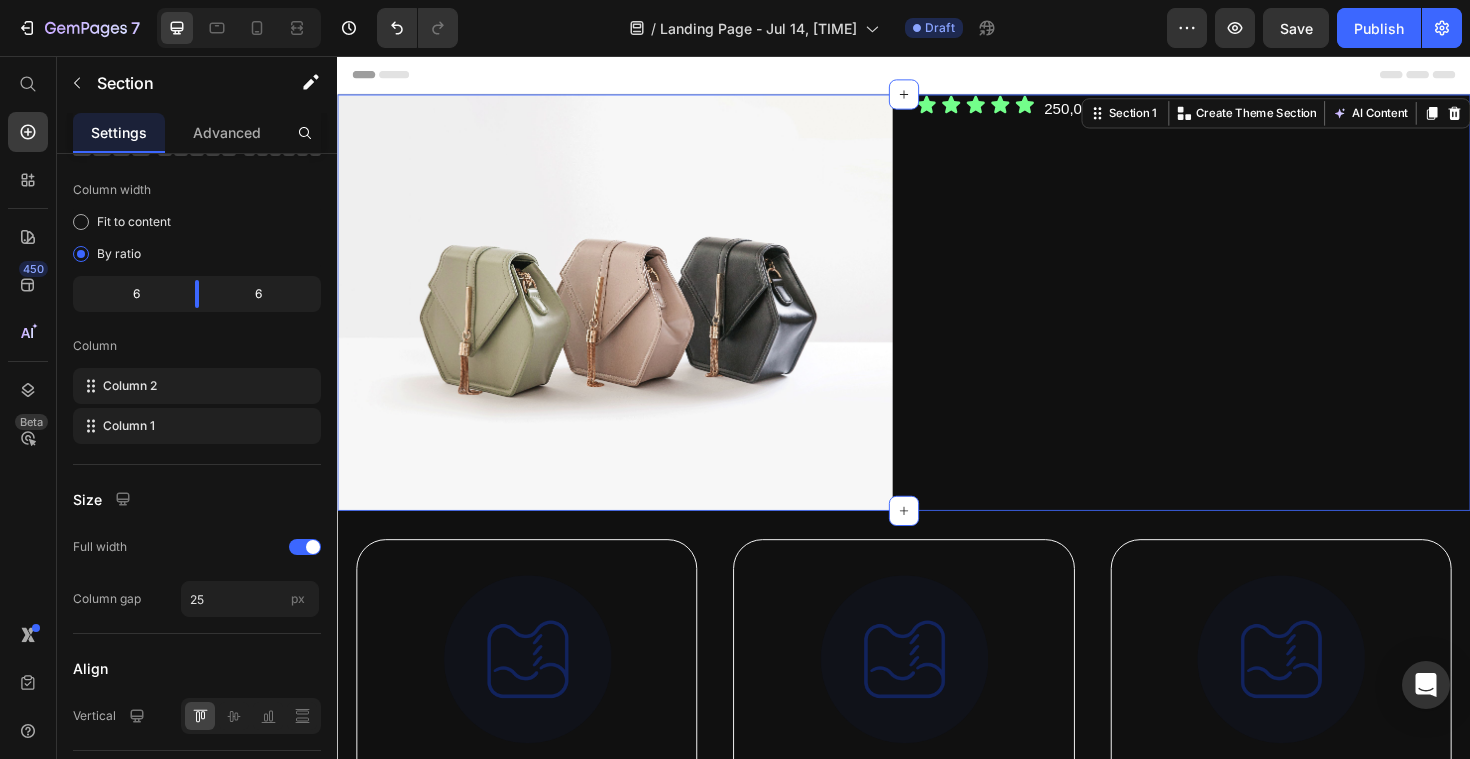 click on "Icon Icon Icon Icon Icon Icon List 250,000+ Transformations Text Block Row" at bounding box center (1244, 317) 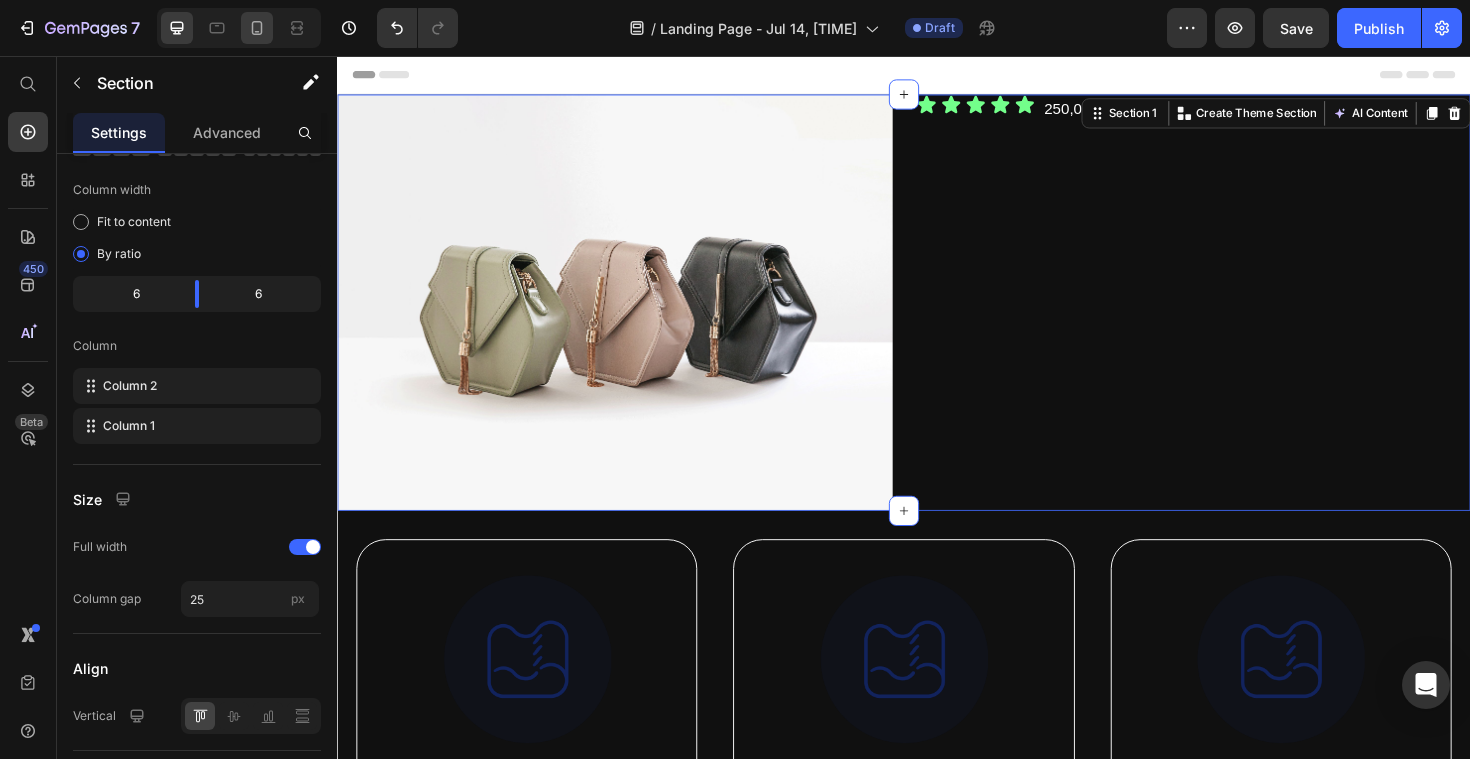 click 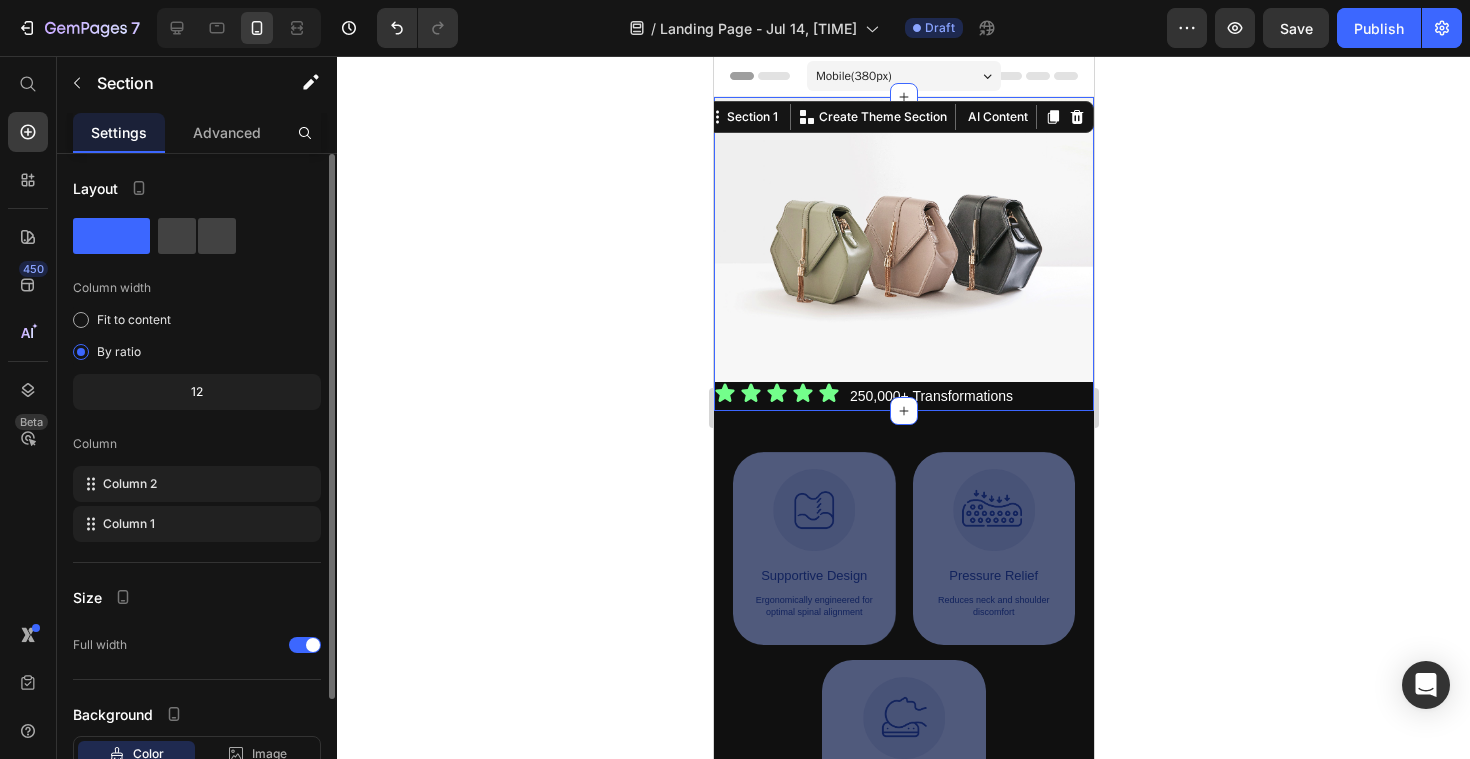 scroll, scrollTop: 142, scrollLeft: 0, axis: vertical 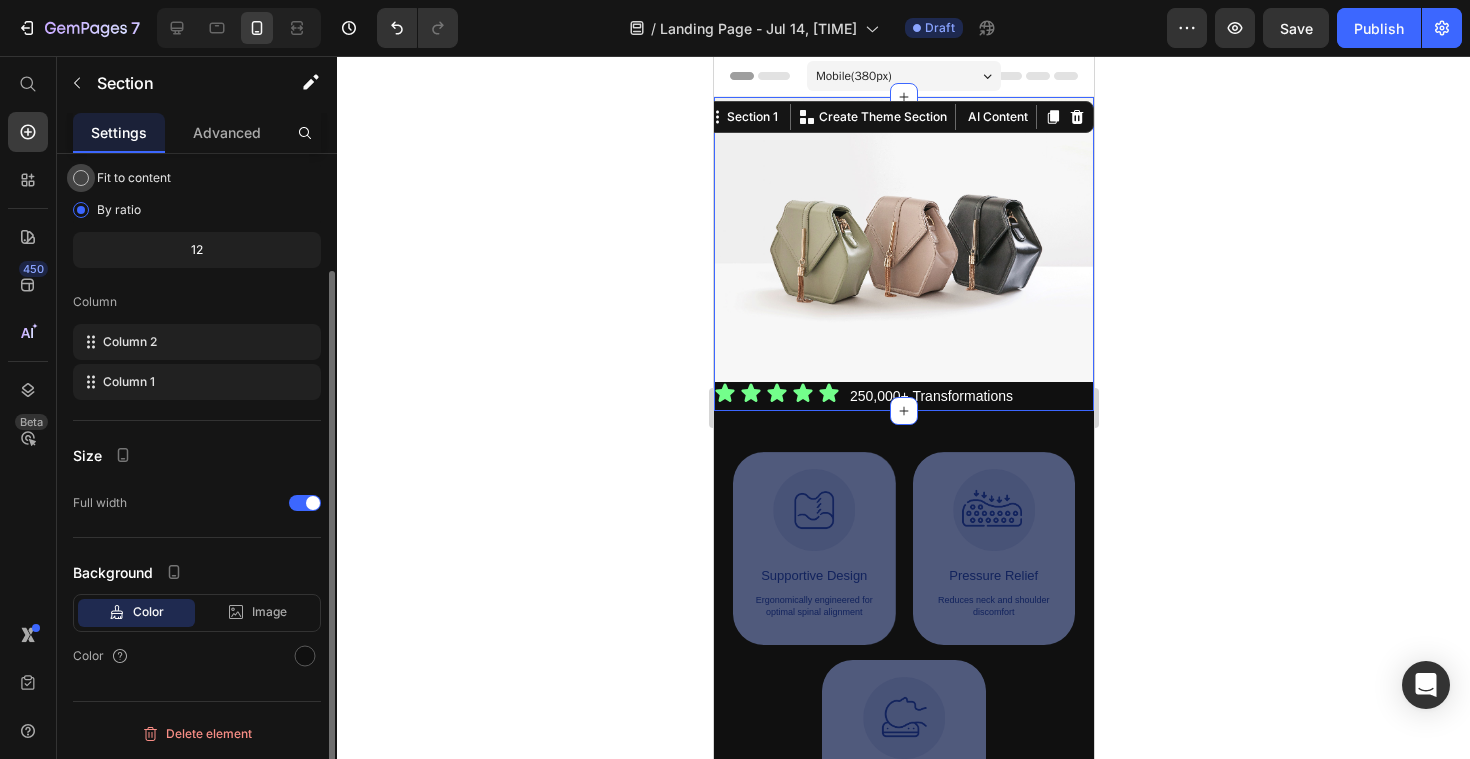 click on "Fit to content" at bounding box center (134, 178) 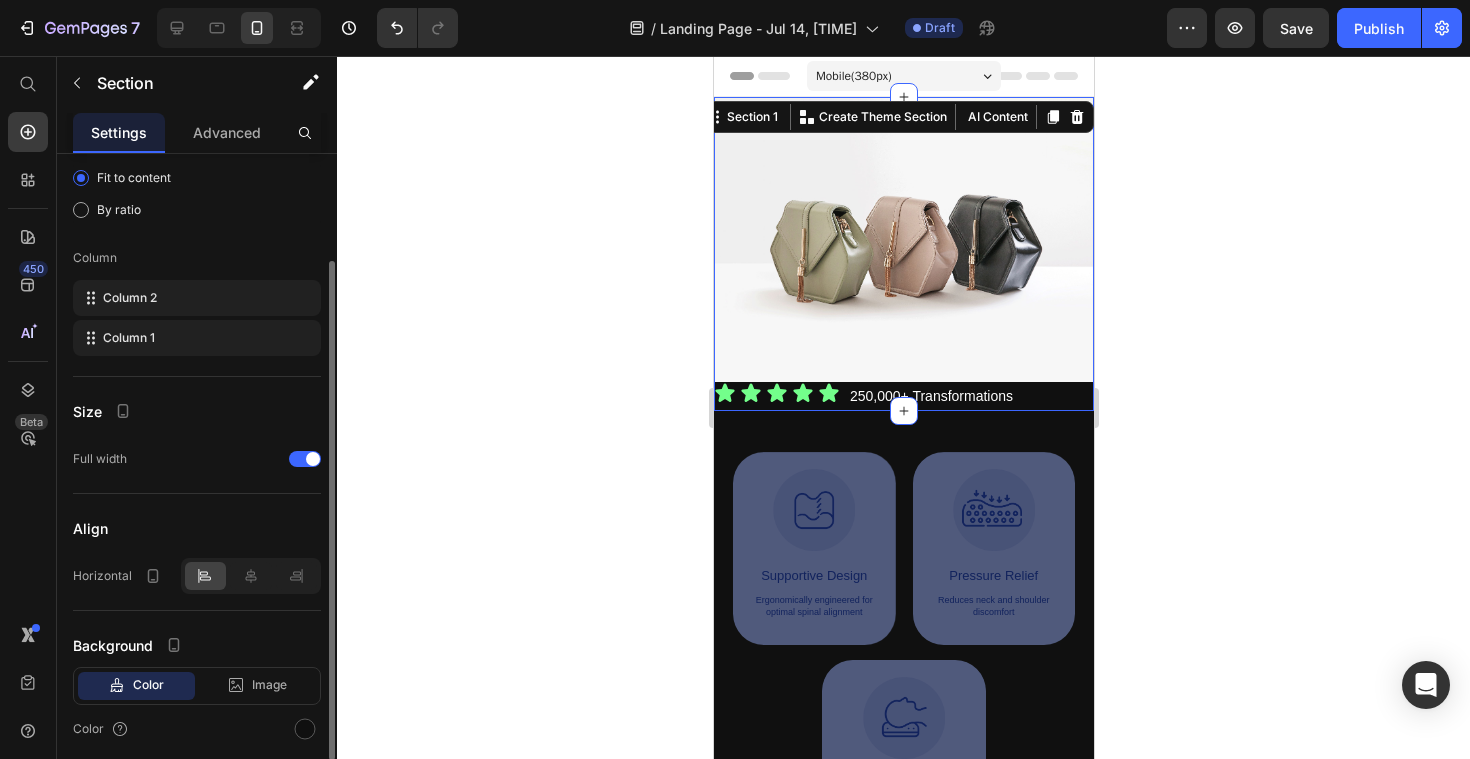 scroll, scrollTop: 215, scrollLeft: 0, axis: vertical 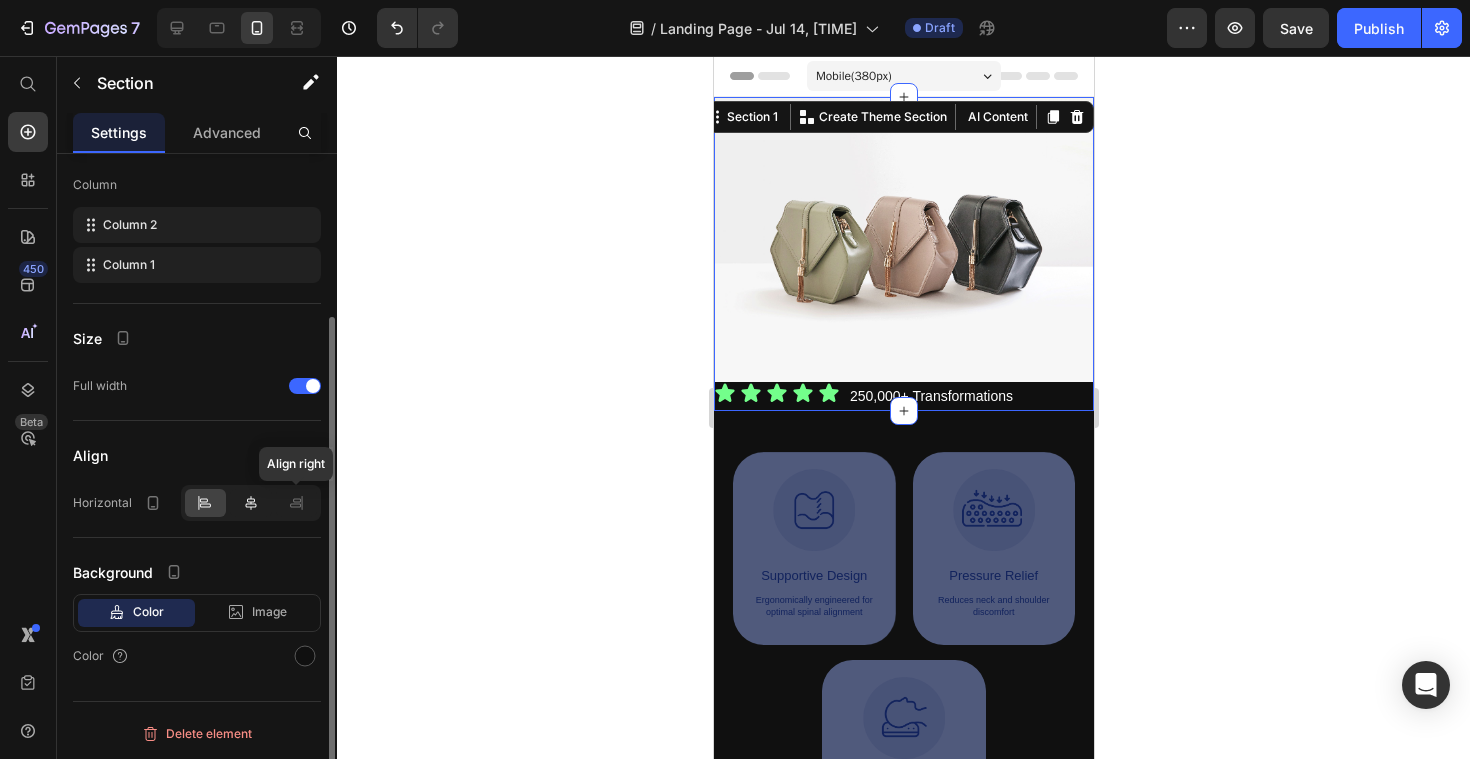 click 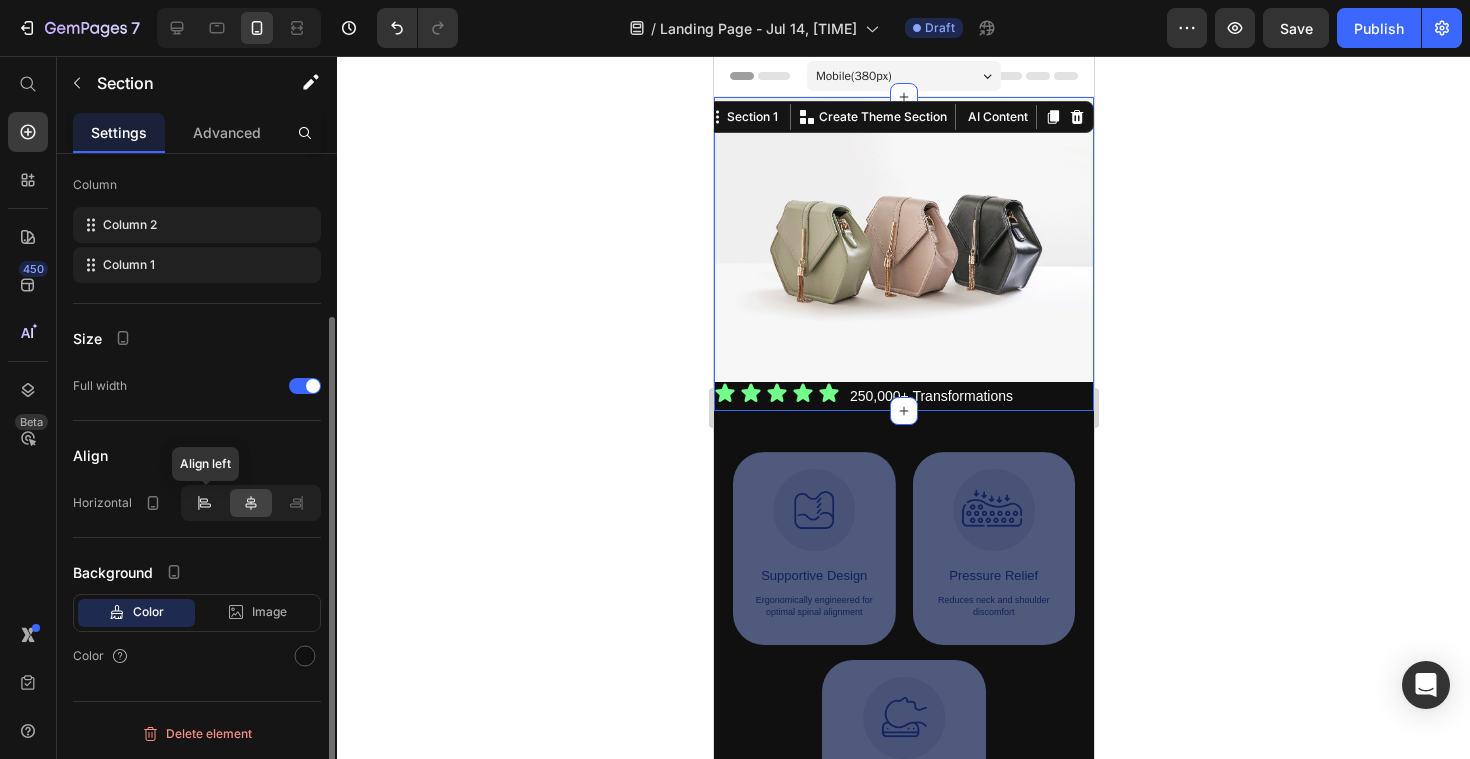 click 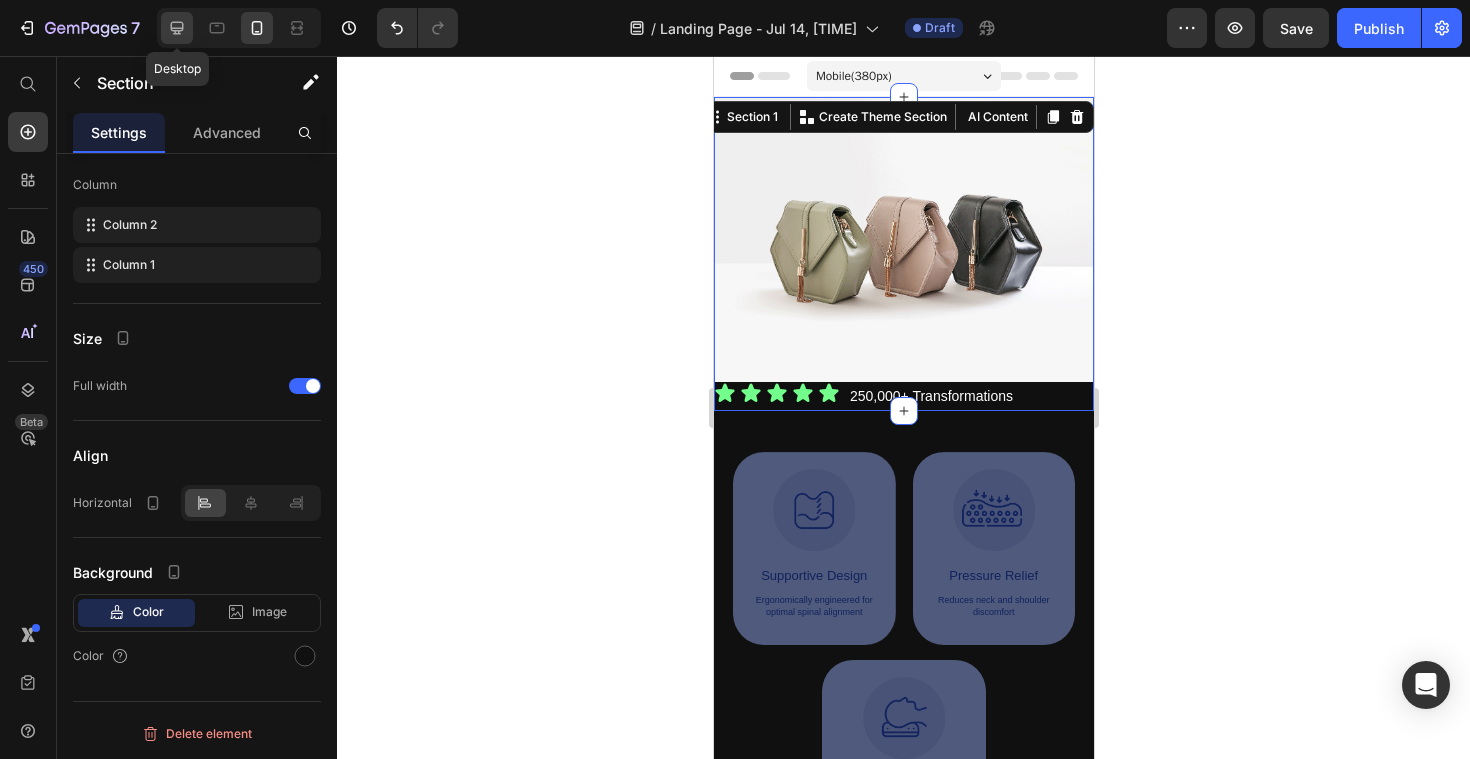 click 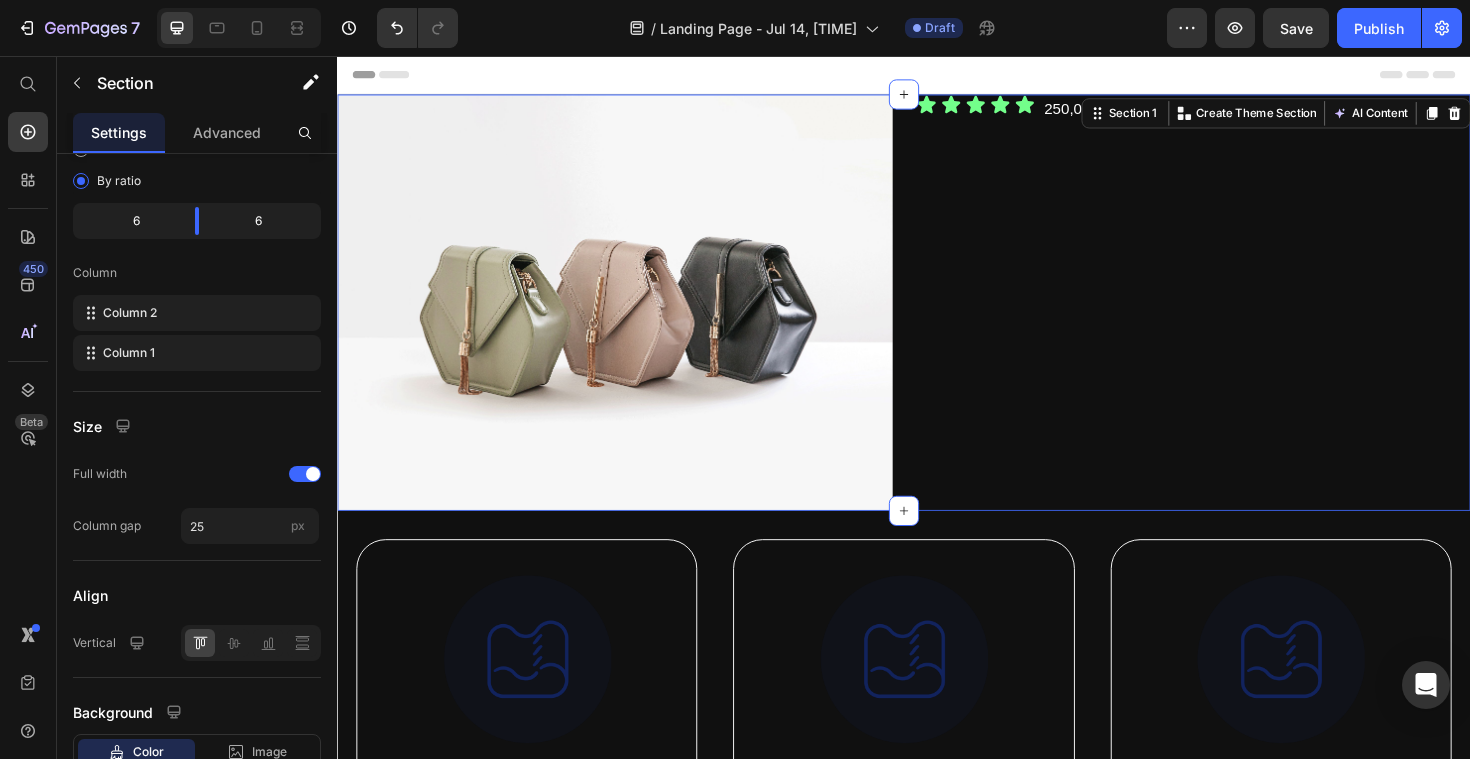 click on "Icon Icon Icon Icon Icon Icon List 250,000+ Transformations Text Block Row" at bounding box center [1244, 317] 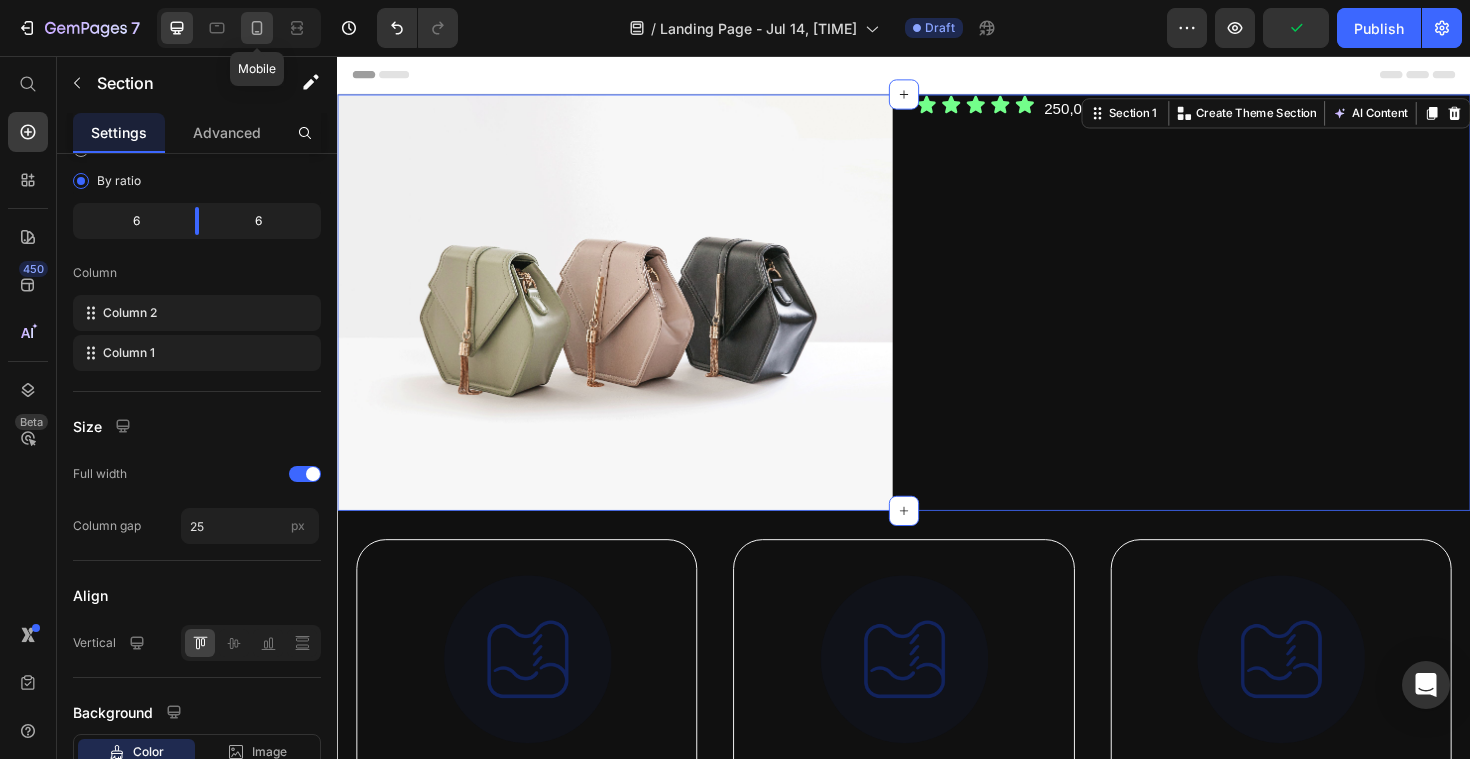 click 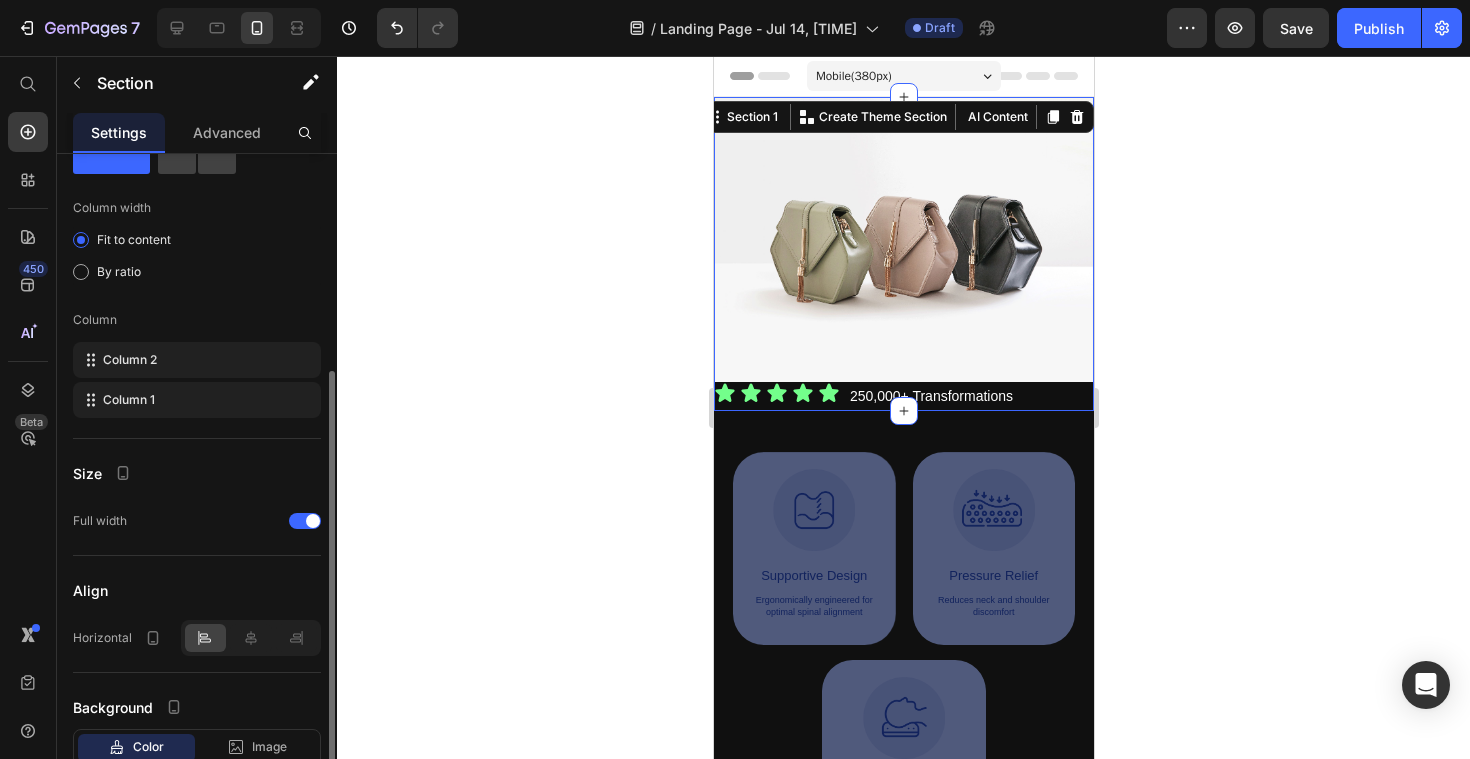 scroll, scrollTop: 0, scrollLeft: 0, axis: both 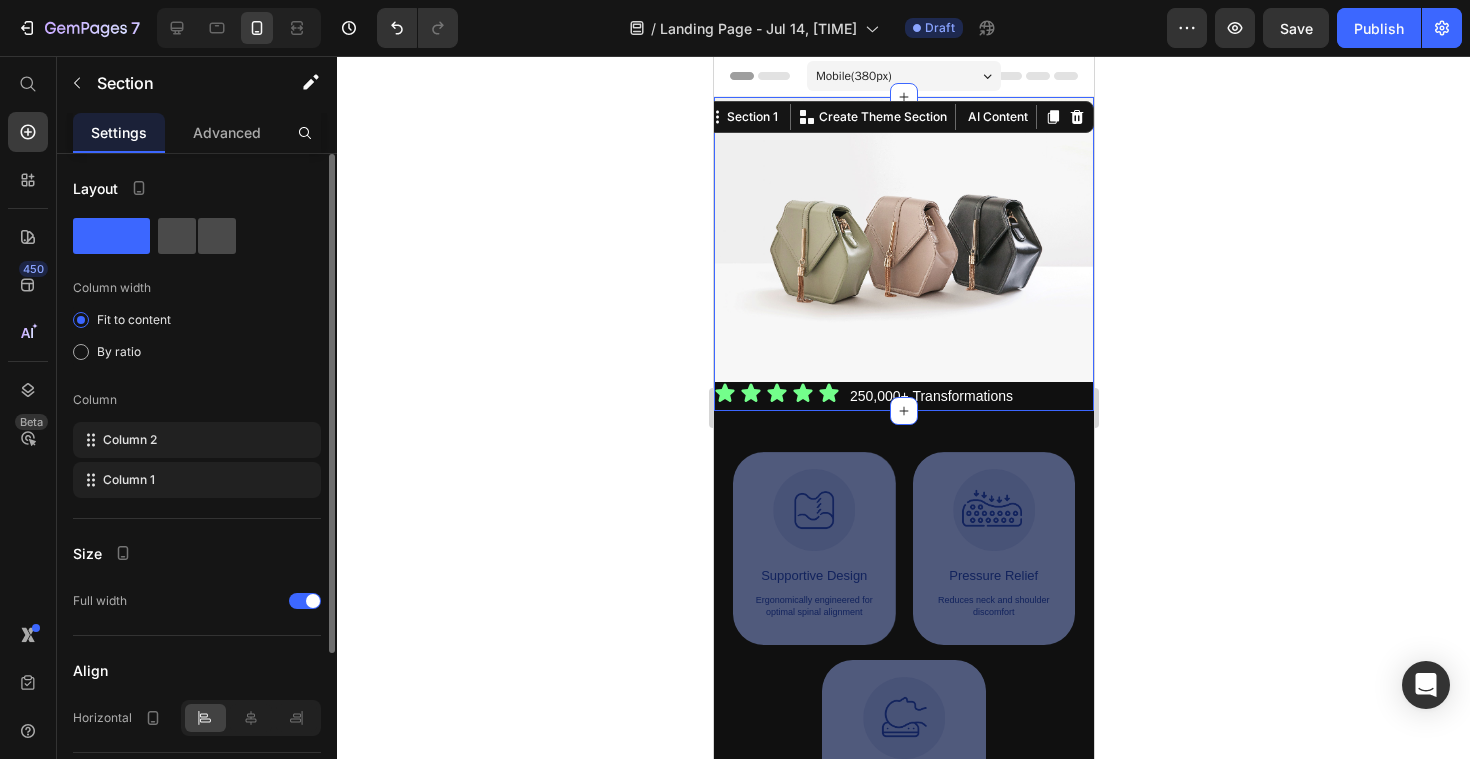 click 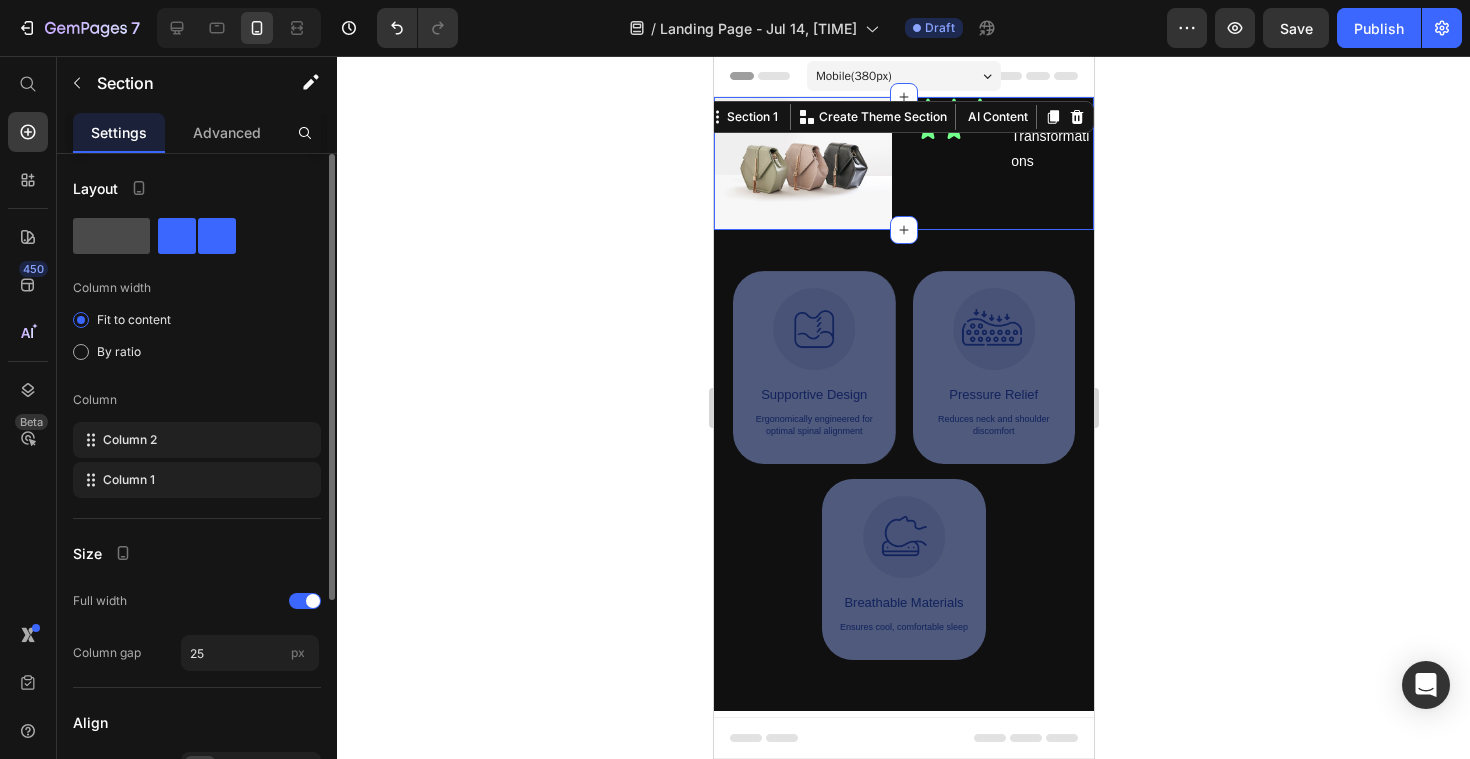 click 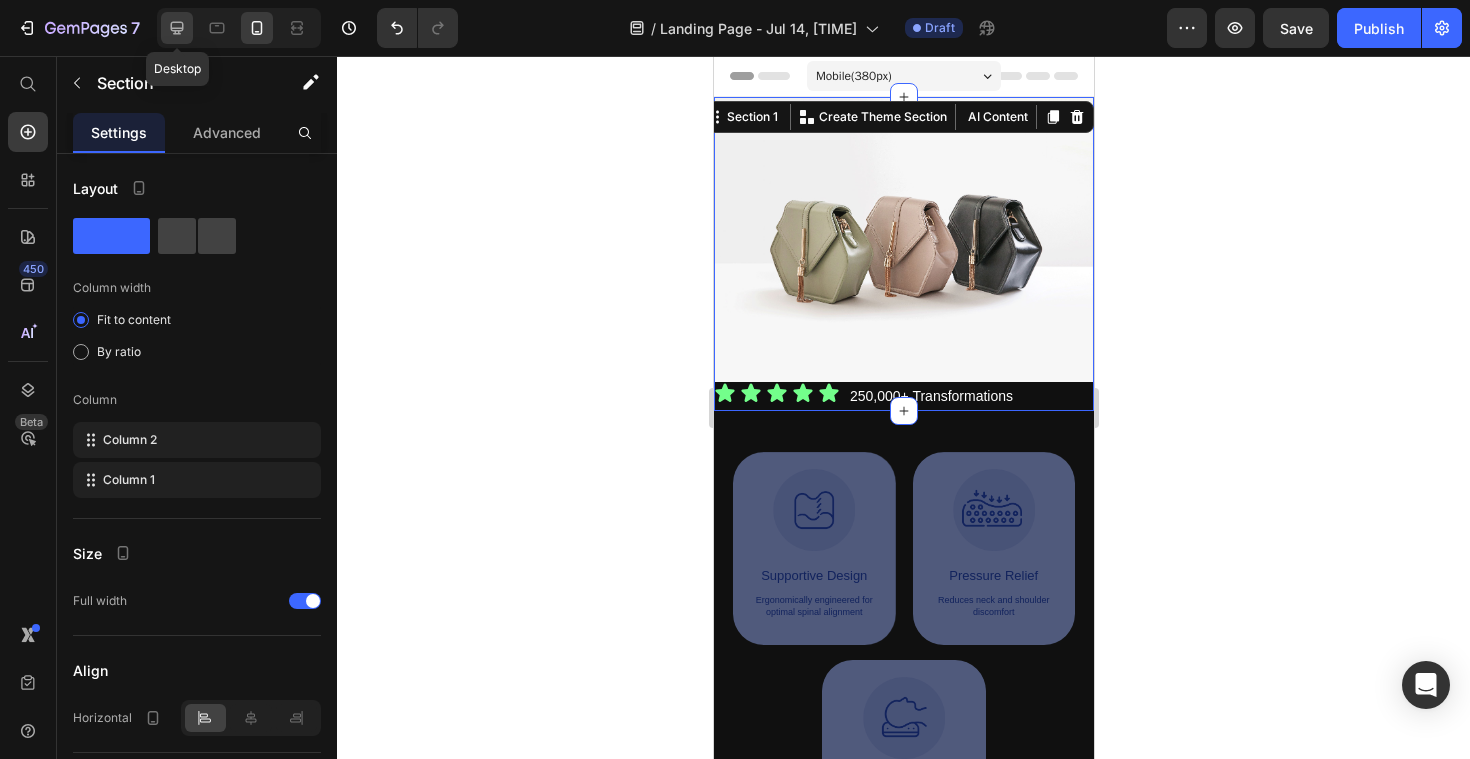 click 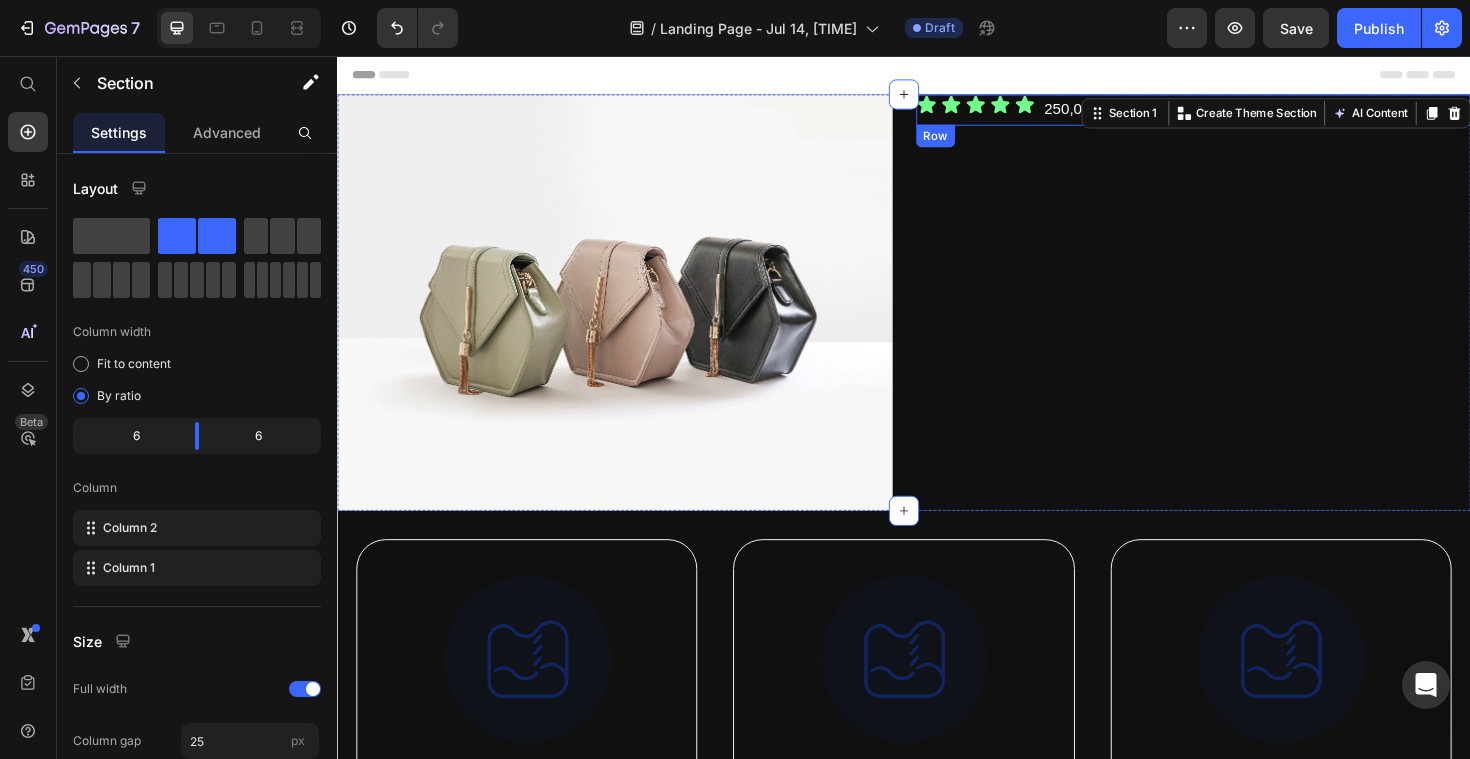 click on "Icon Icon Icon Icon Icon Icon List" at bounding box center [1013, 113] 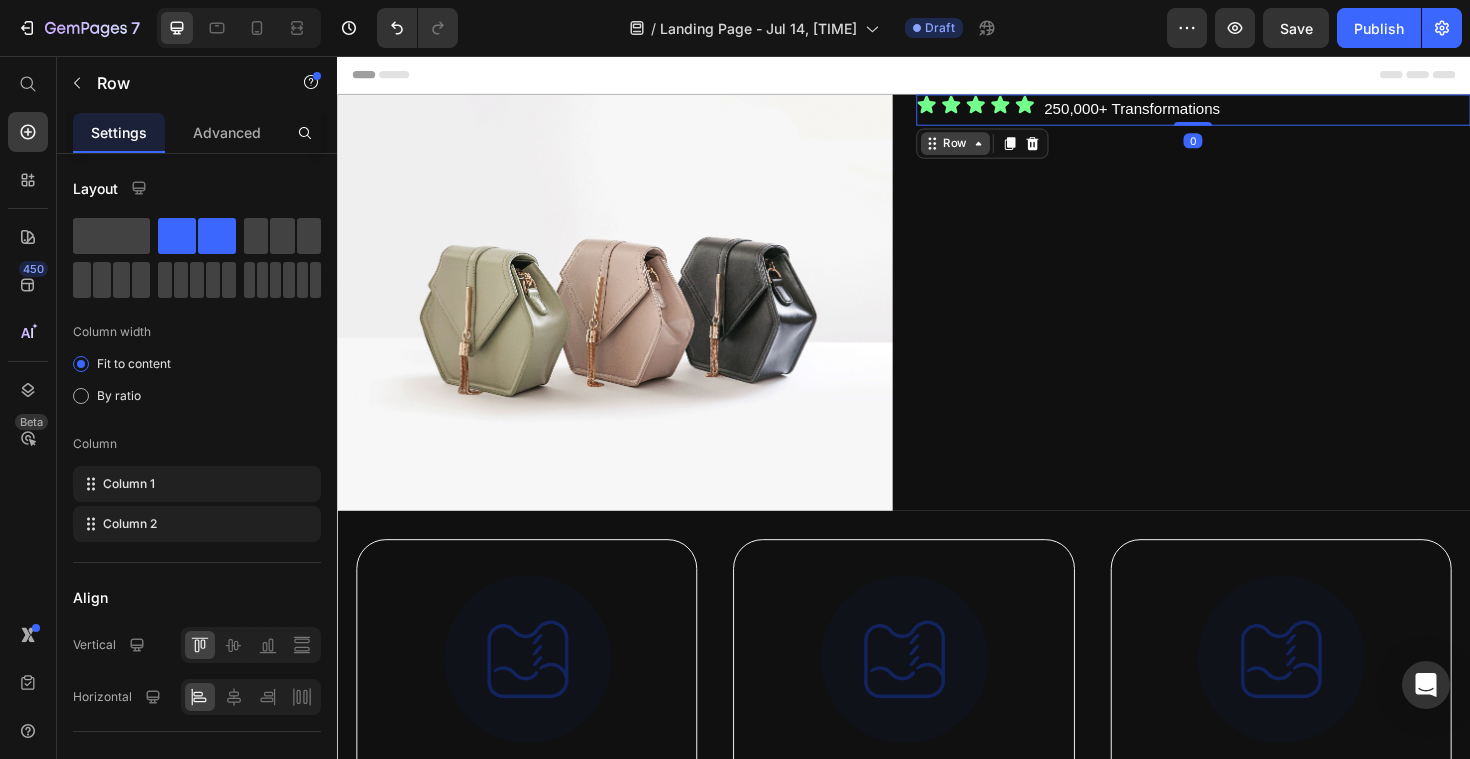 click on "Row" at bounding box center [991, 149] 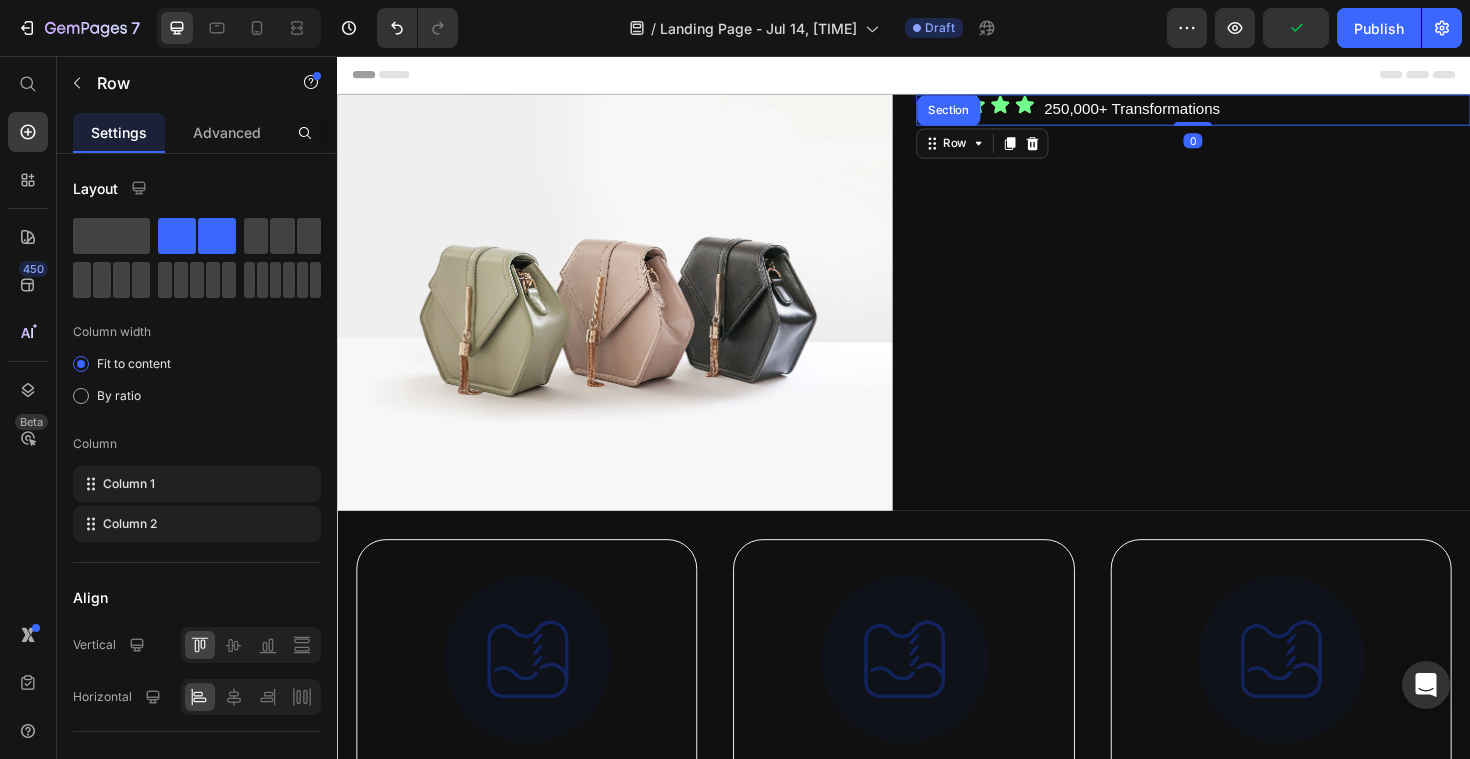 click on "Icon Icon Icon Icon Icon Icon List 250,000+ Transformations Text Block Row Section   0" at bounding box center (1244, 317) 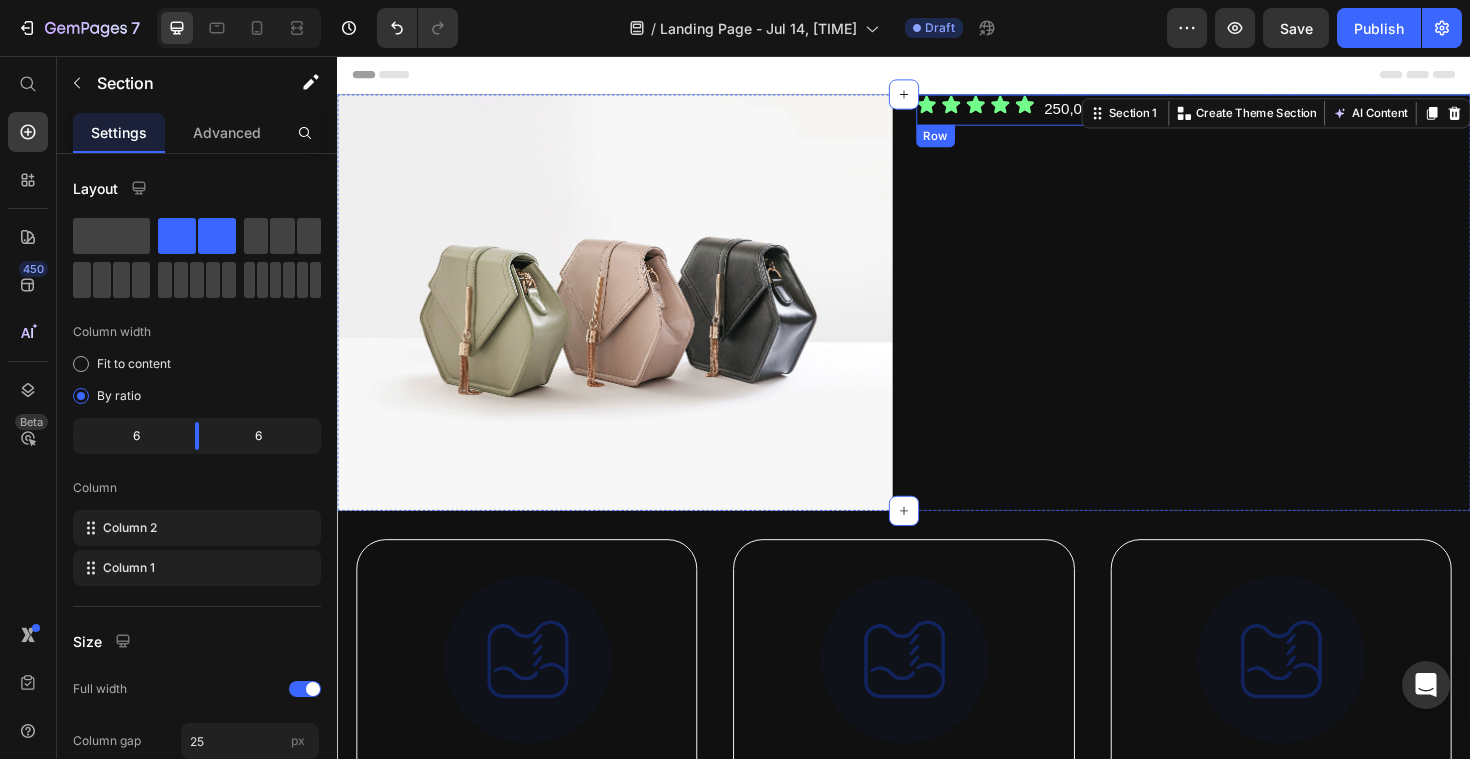 click on "Icon Icon Icon Icon Icon Icon List" at bounding box center [1013, 113] 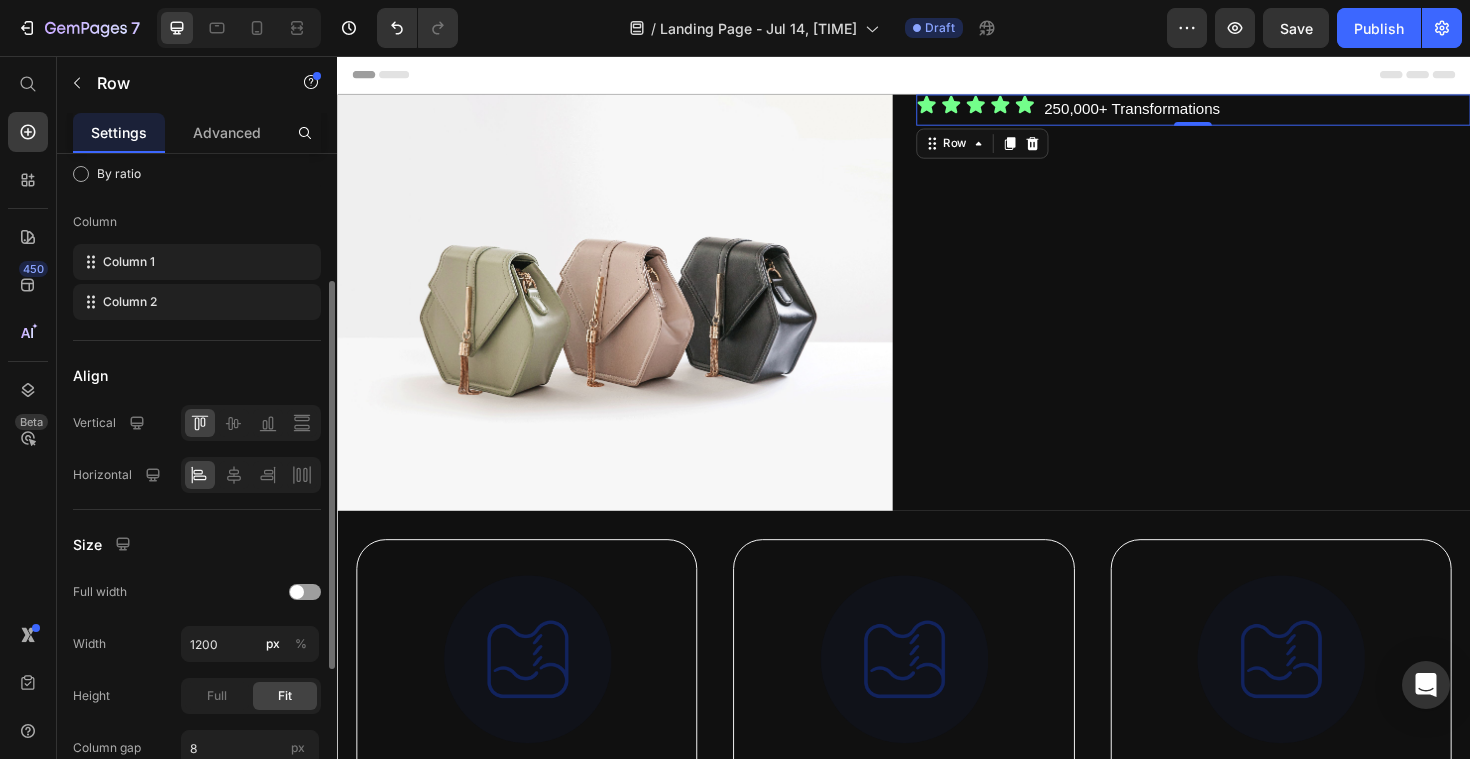 scroll, scrollTop: 0, scrollLeft: 0, axis: both 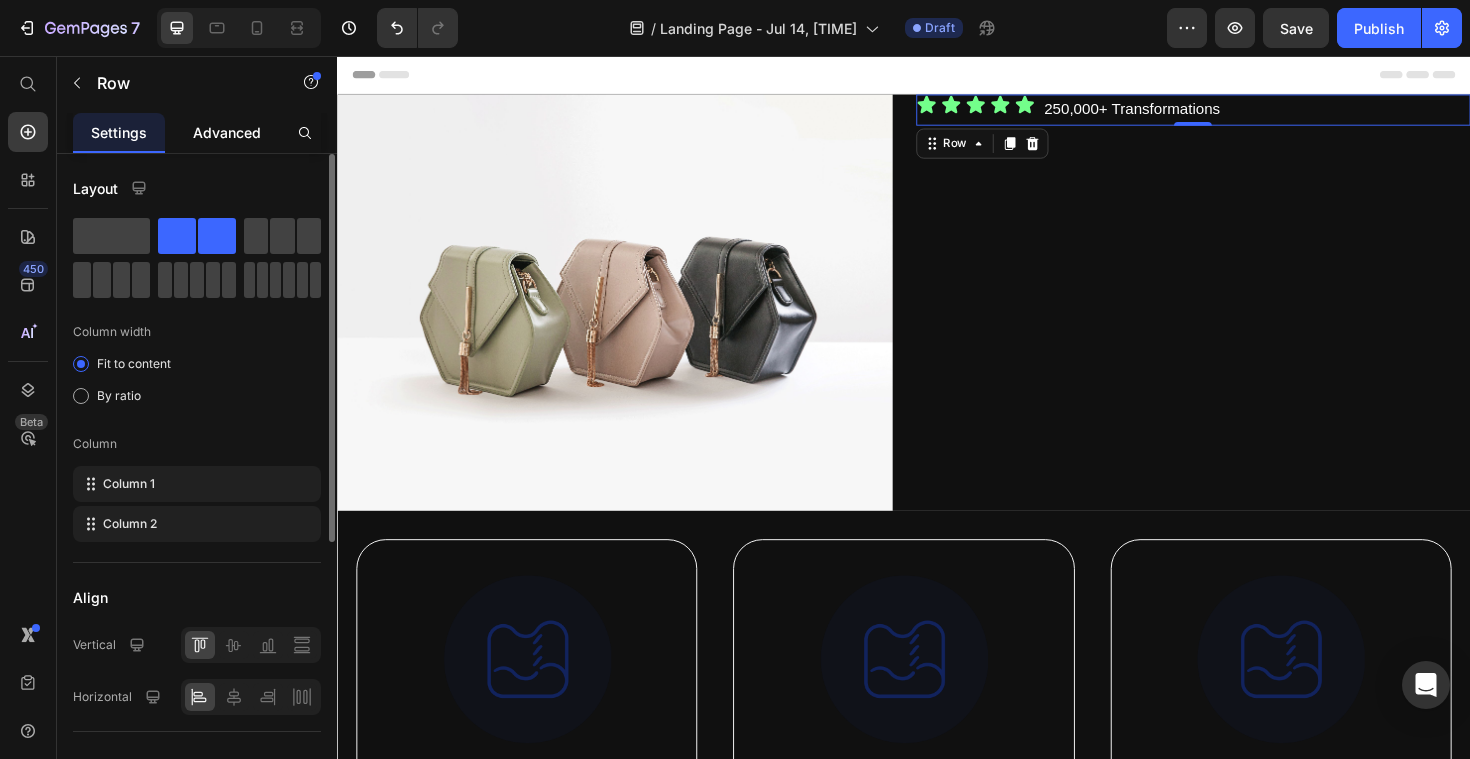 click on "Advanced" at bounding box center (227, 132) 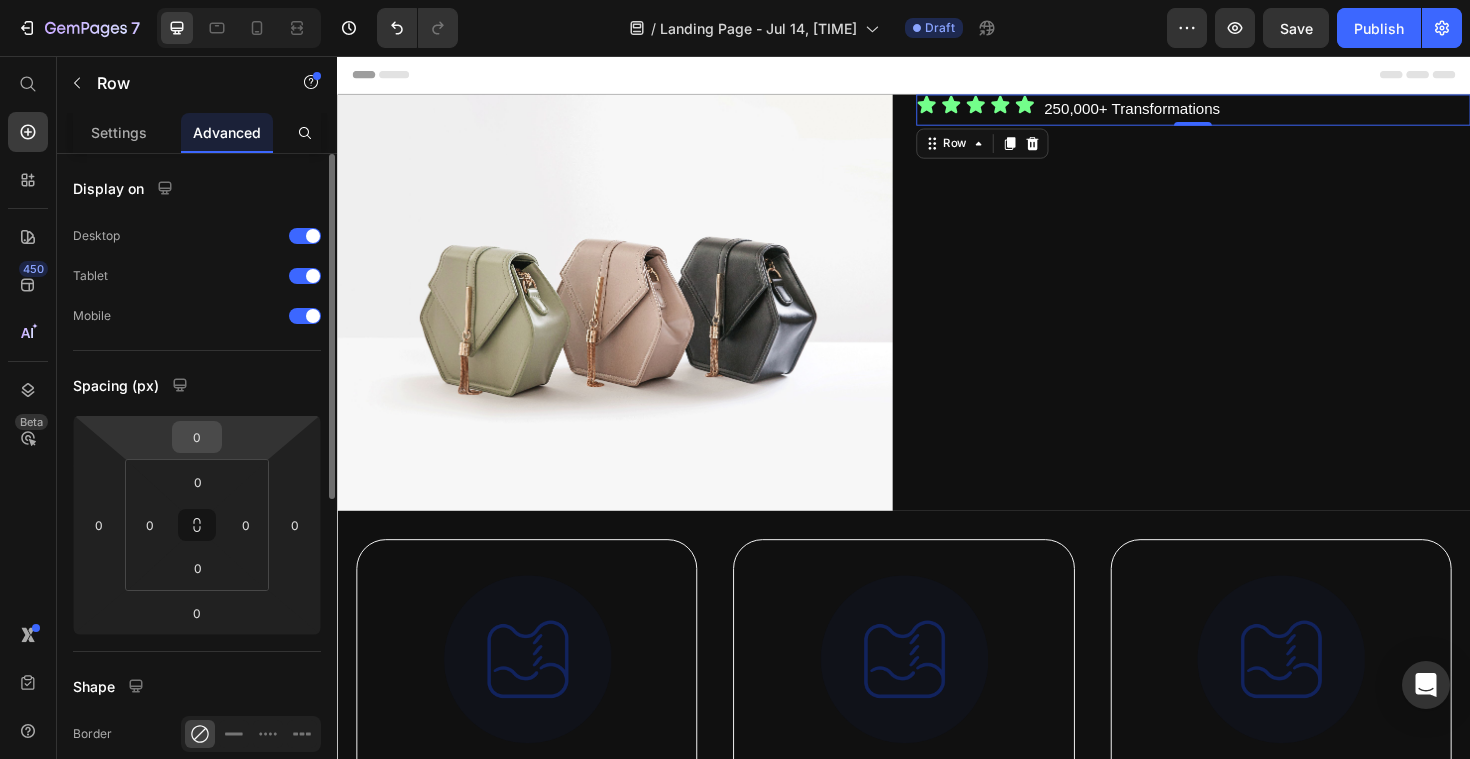 click on "0" at bounding box center [197, 437] 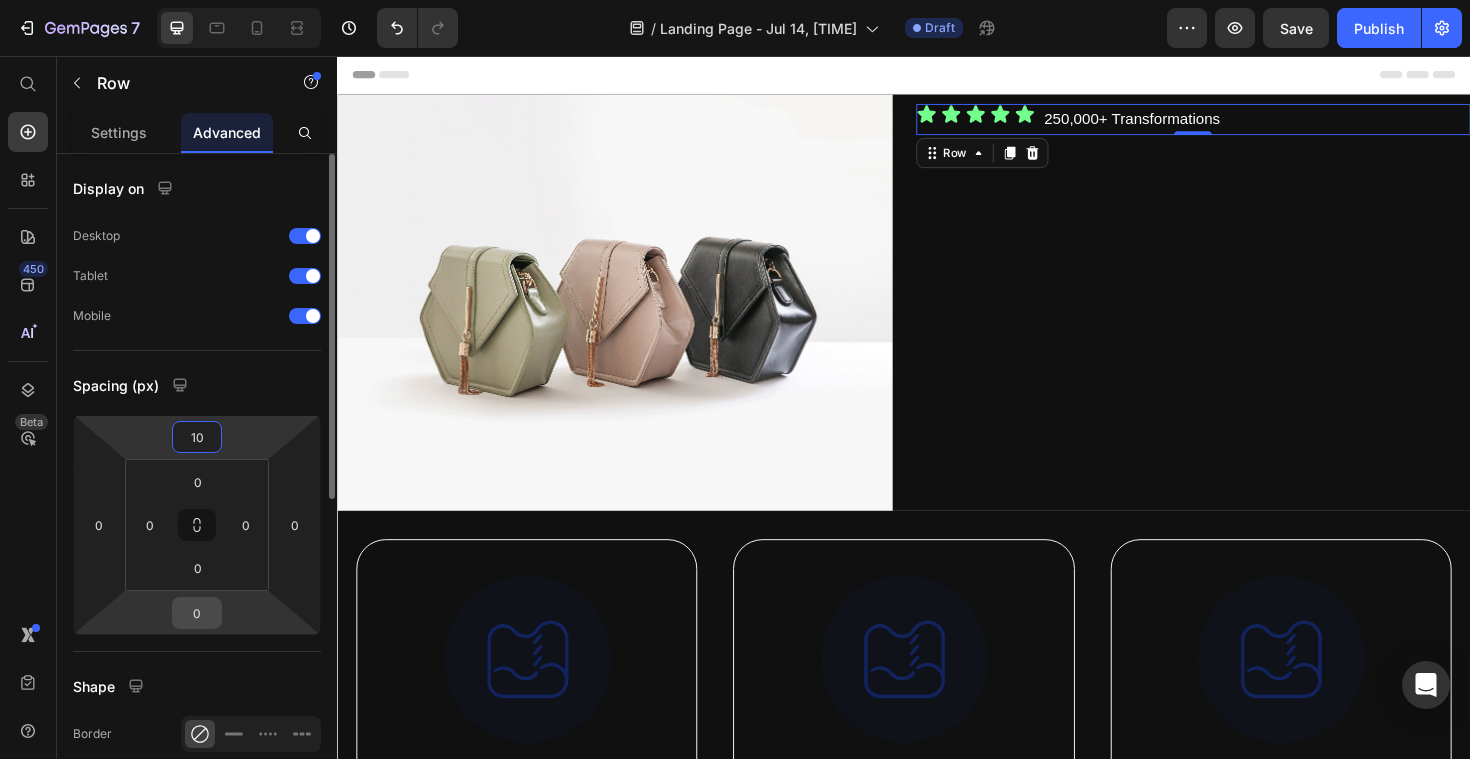type on "10" 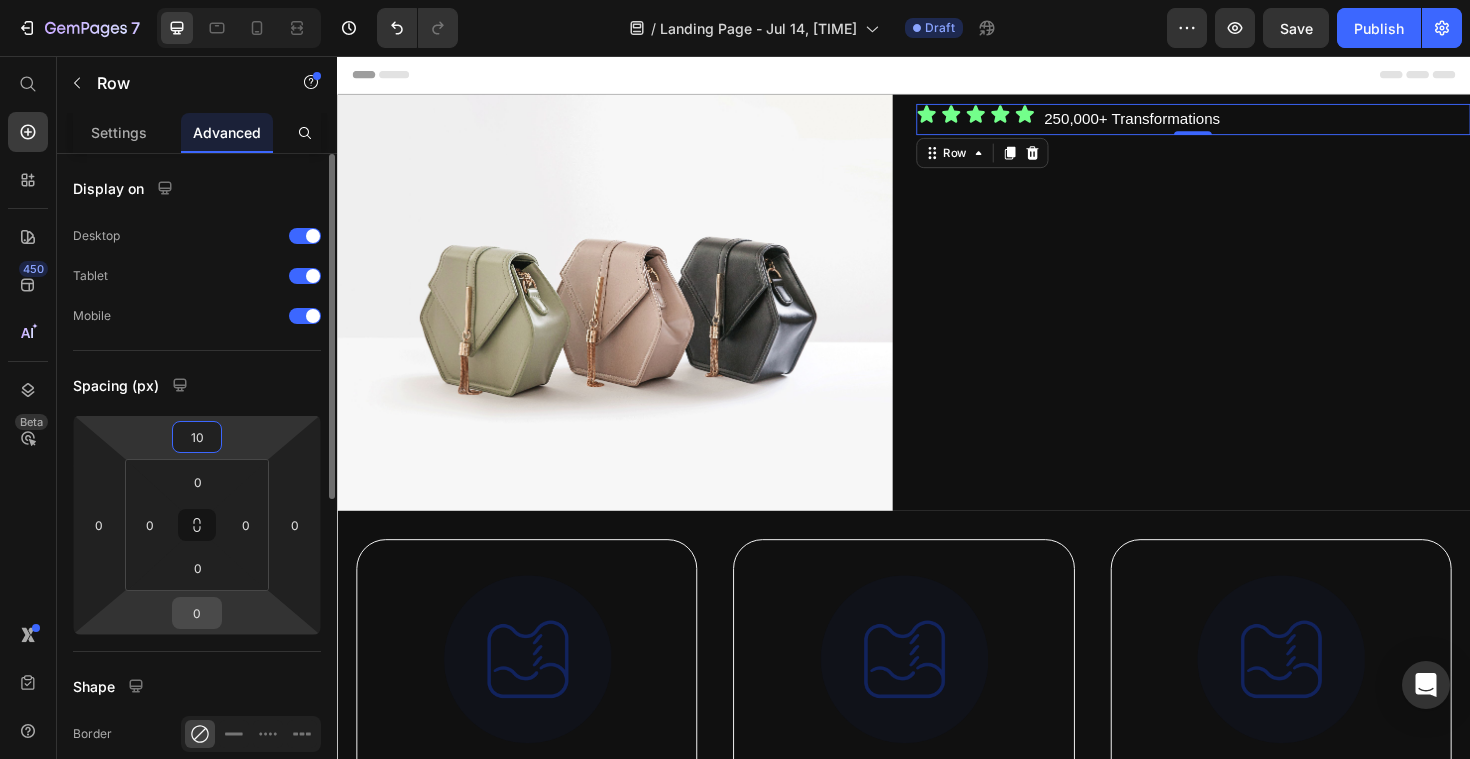 click on "0" at bounding box center (197, 613) 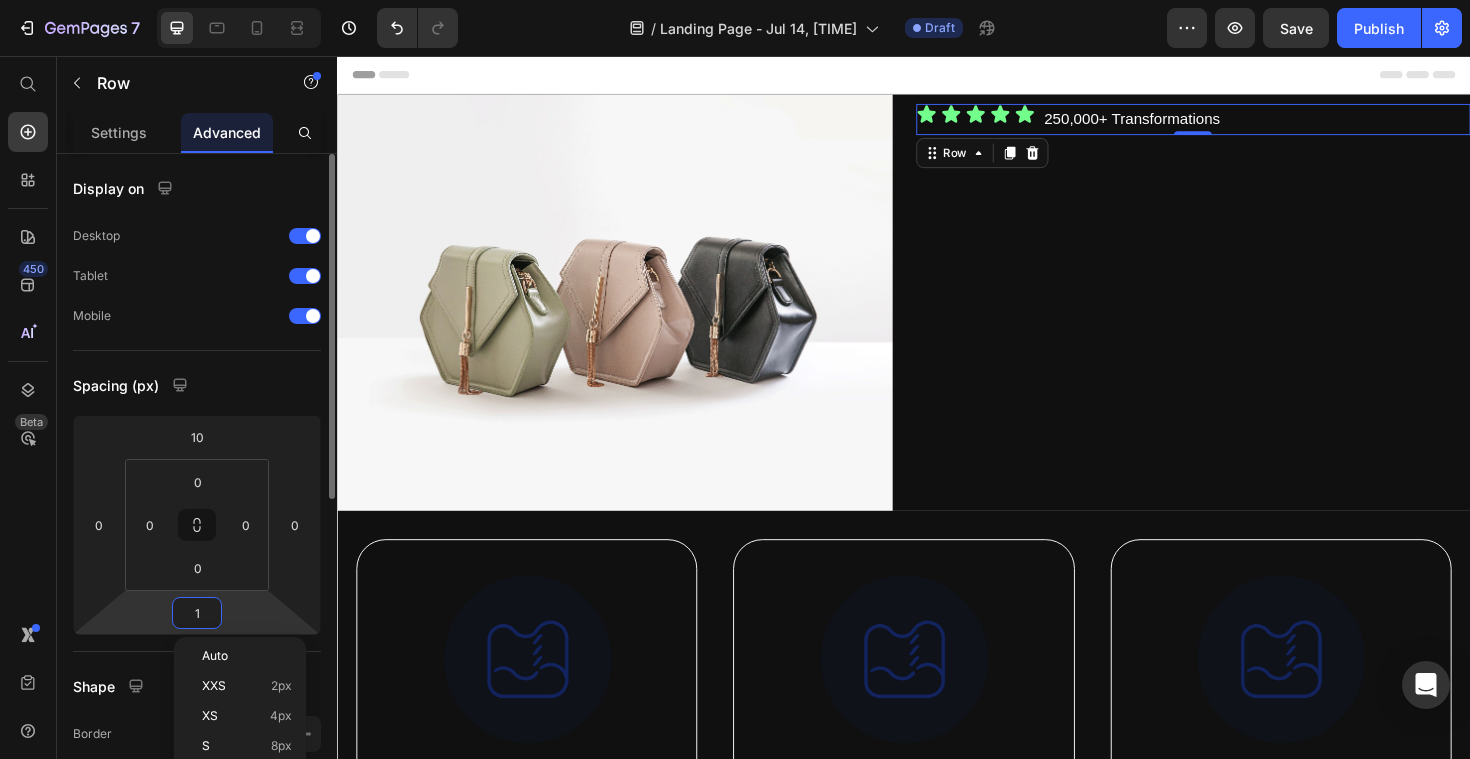 type on "10" 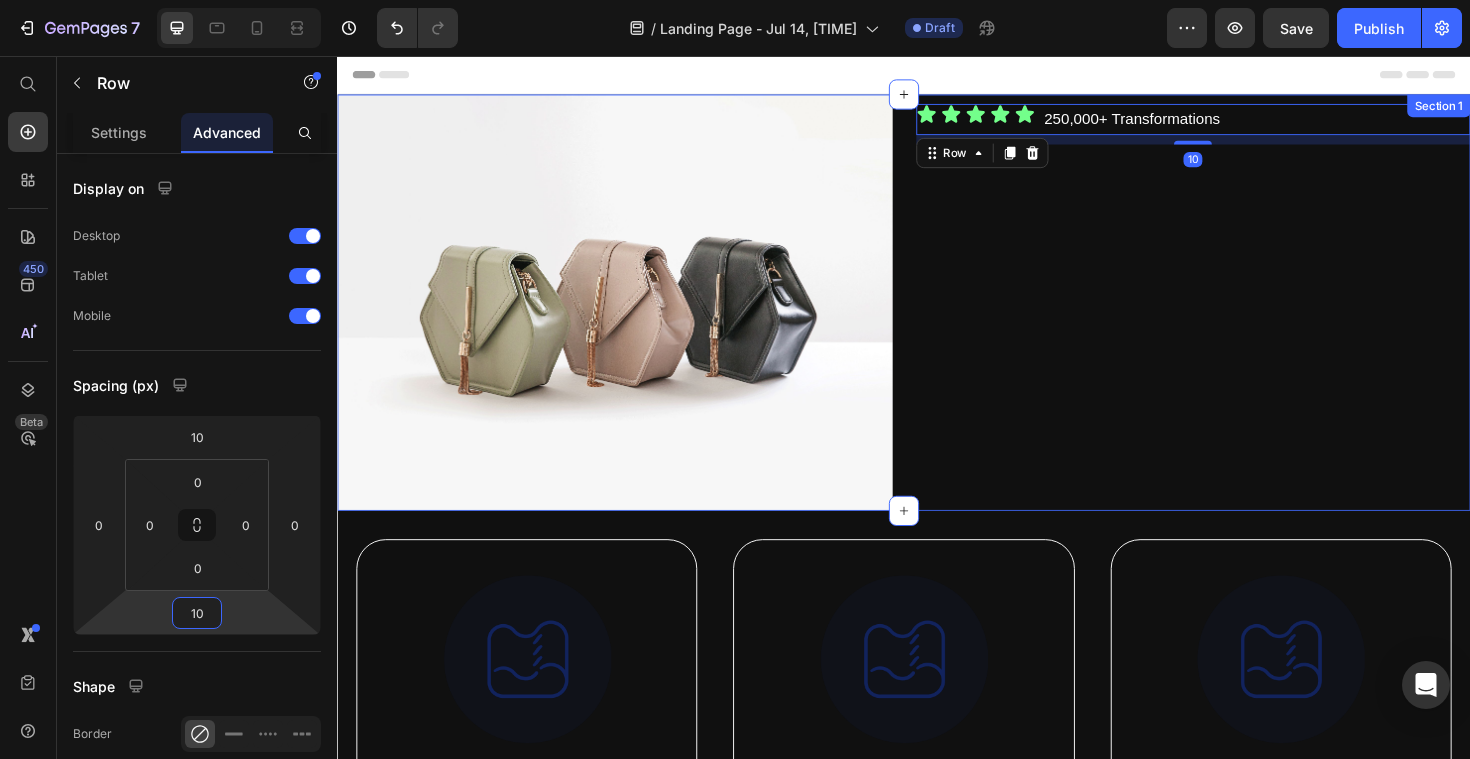 click on "Icon Icon Icon Icon Icon Icon List 250,000+ Transformations Text Block Row   10" at bounding box center (1244, 317) 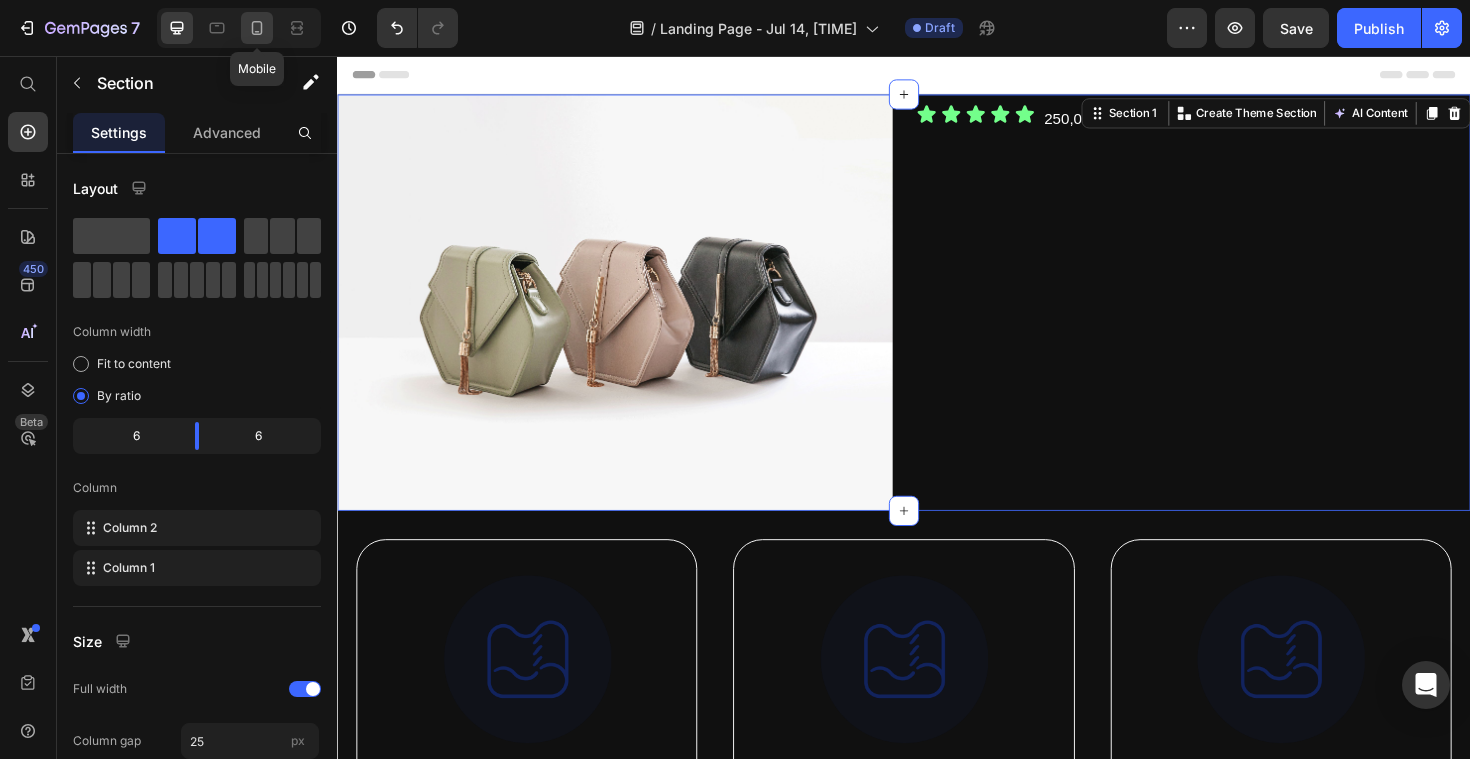 click 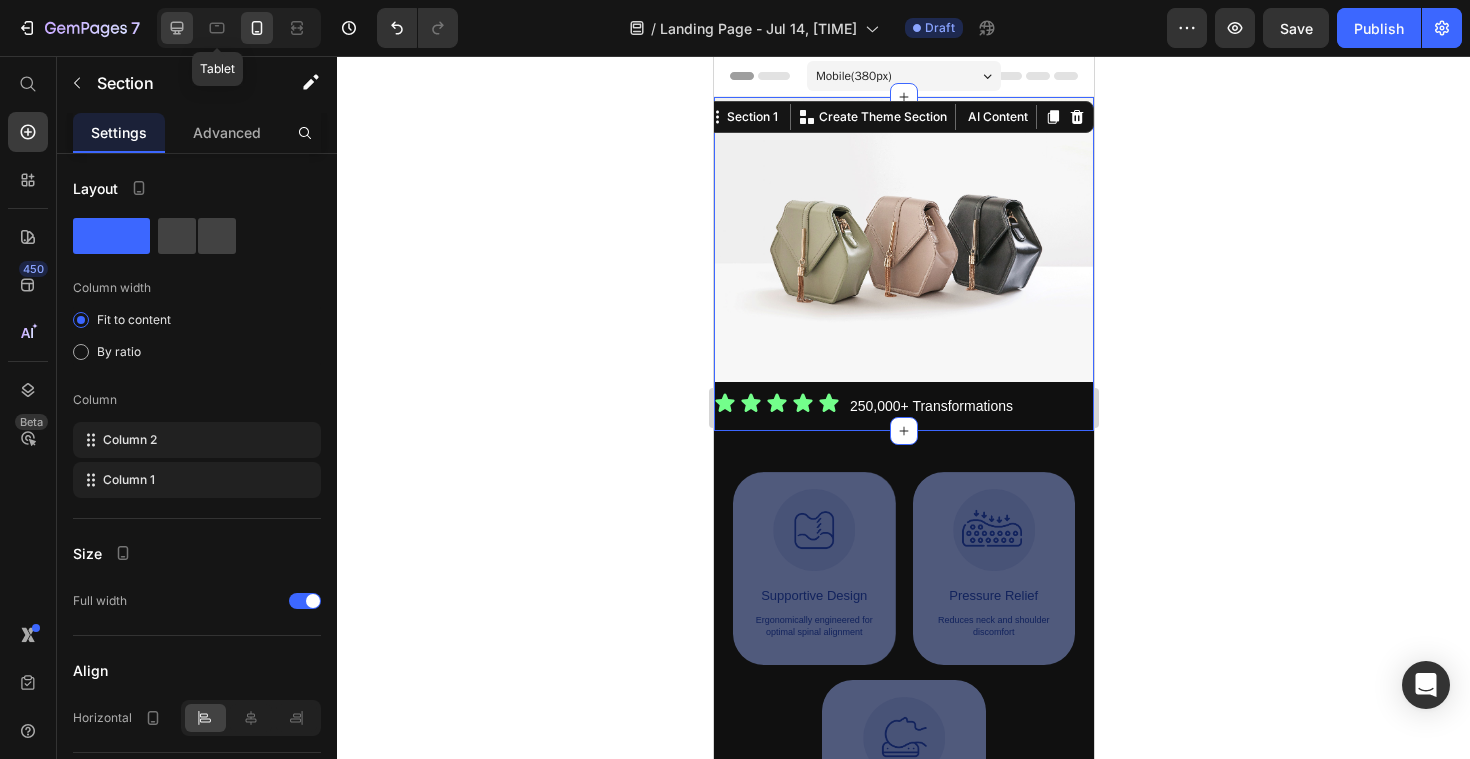 click 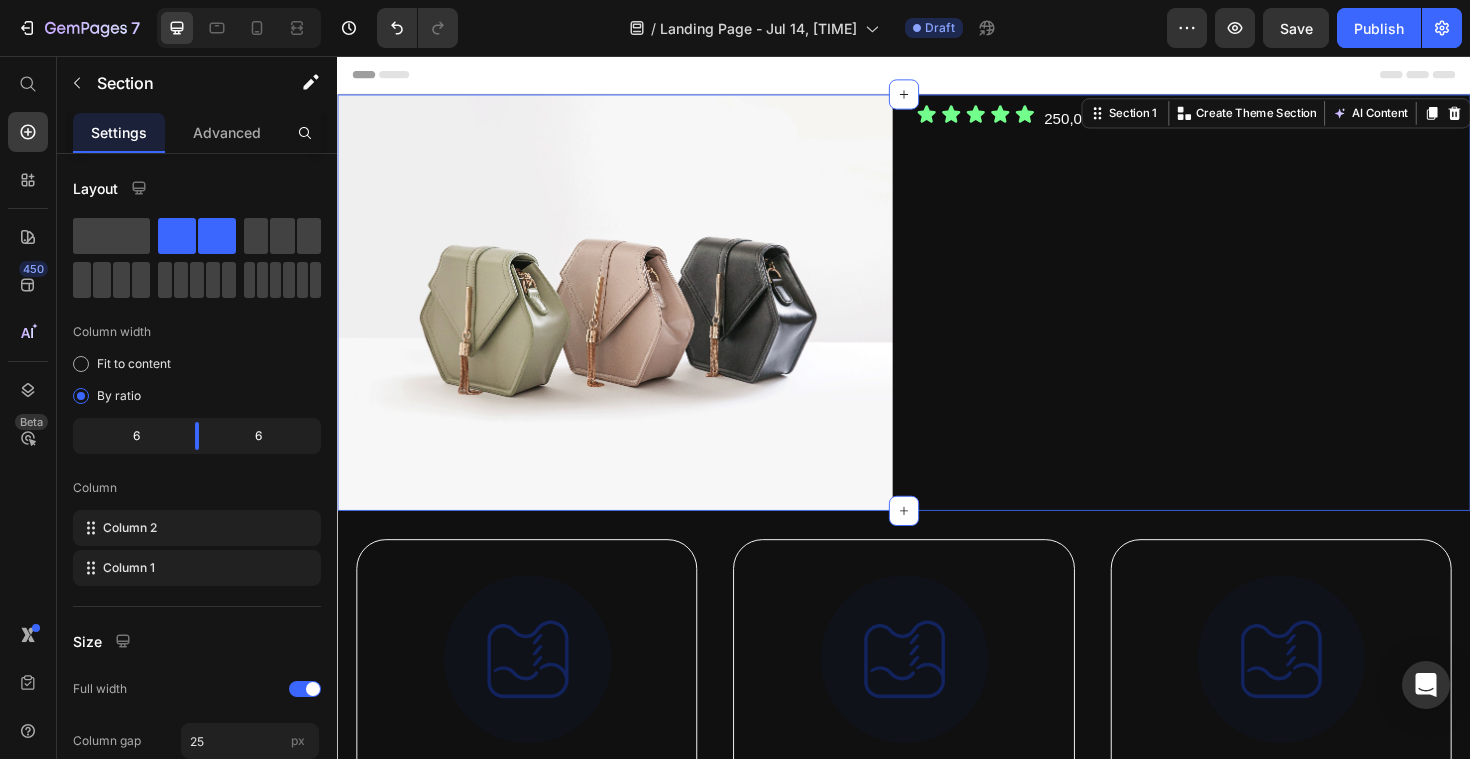 click on "Icon Icon Icon Icon Icon Icon List 250,000+ Transformations Text Block Row" at bounding box center (1244, 317) 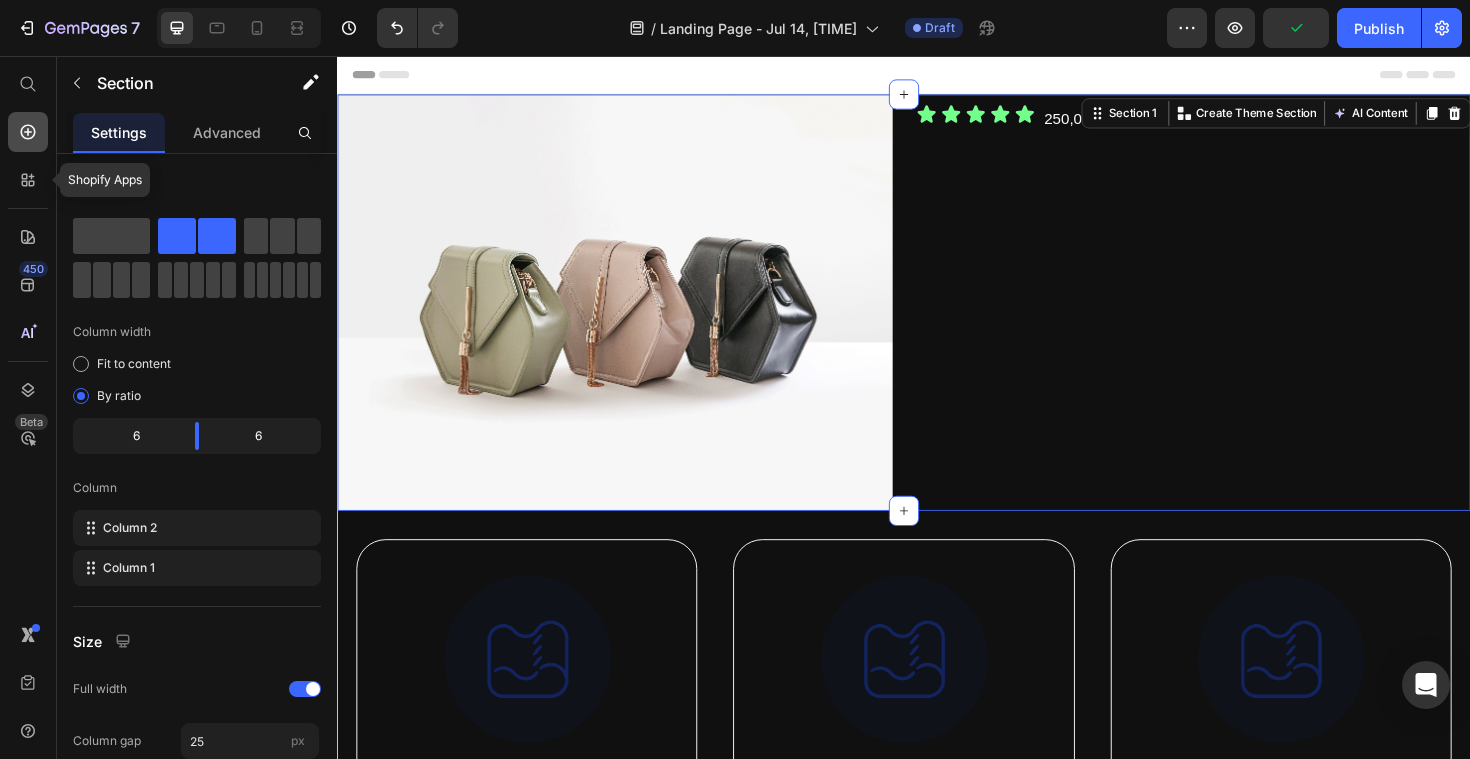 click 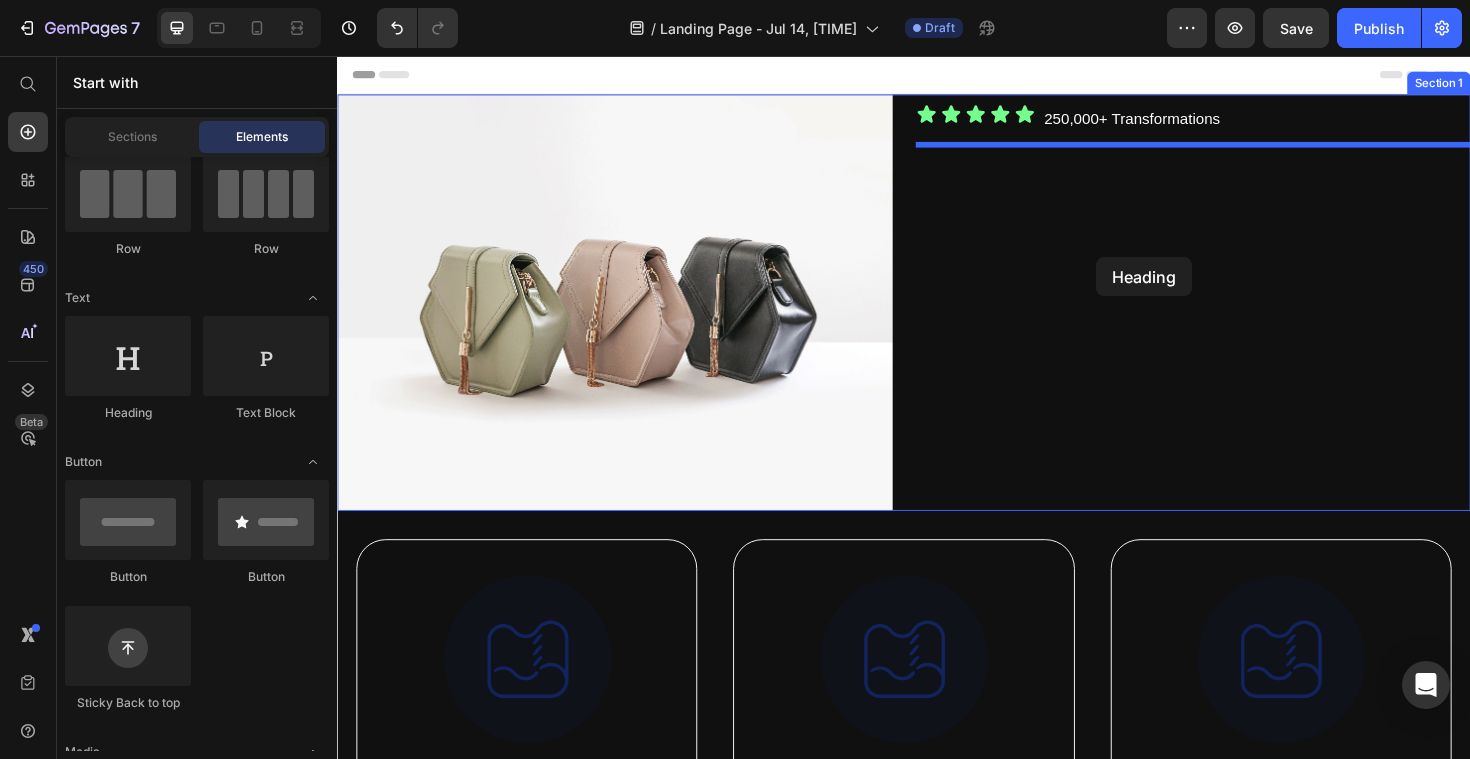 drag, startPoint x: 499, startPoint y: 435, endPoint x: 1141, endPoint y: 269, distance: 663.1139 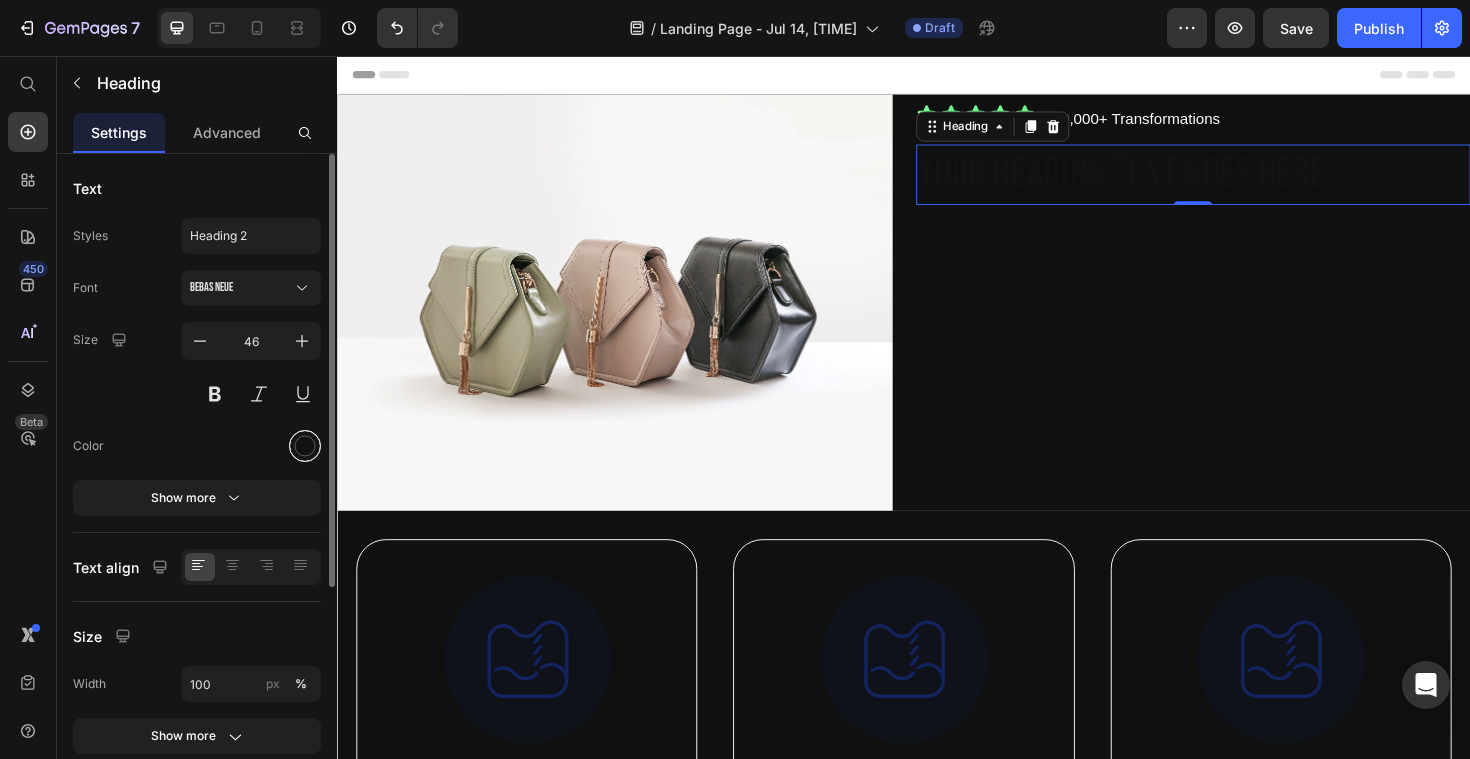 click at bounding box center (305, 446) 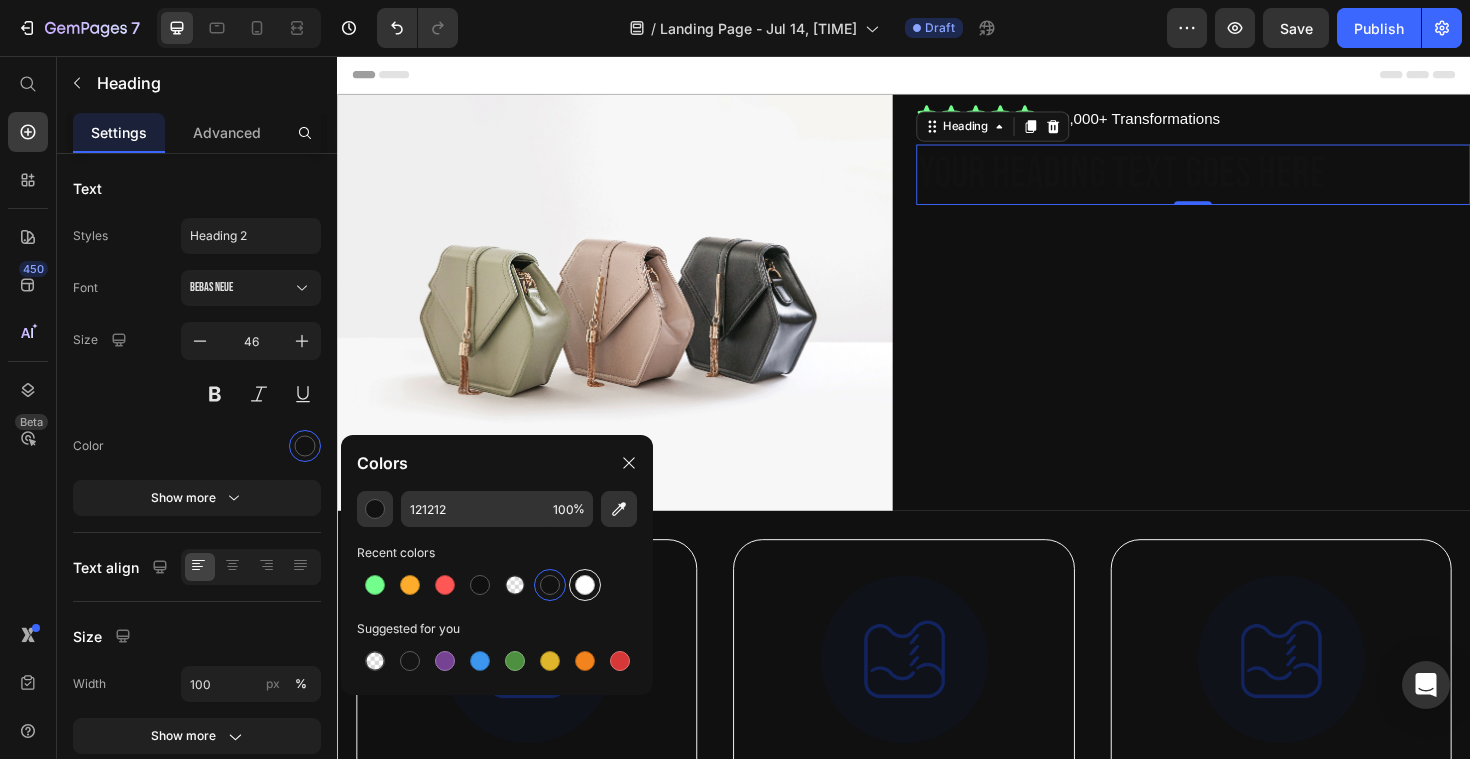 click at bounding box center [585, 585] 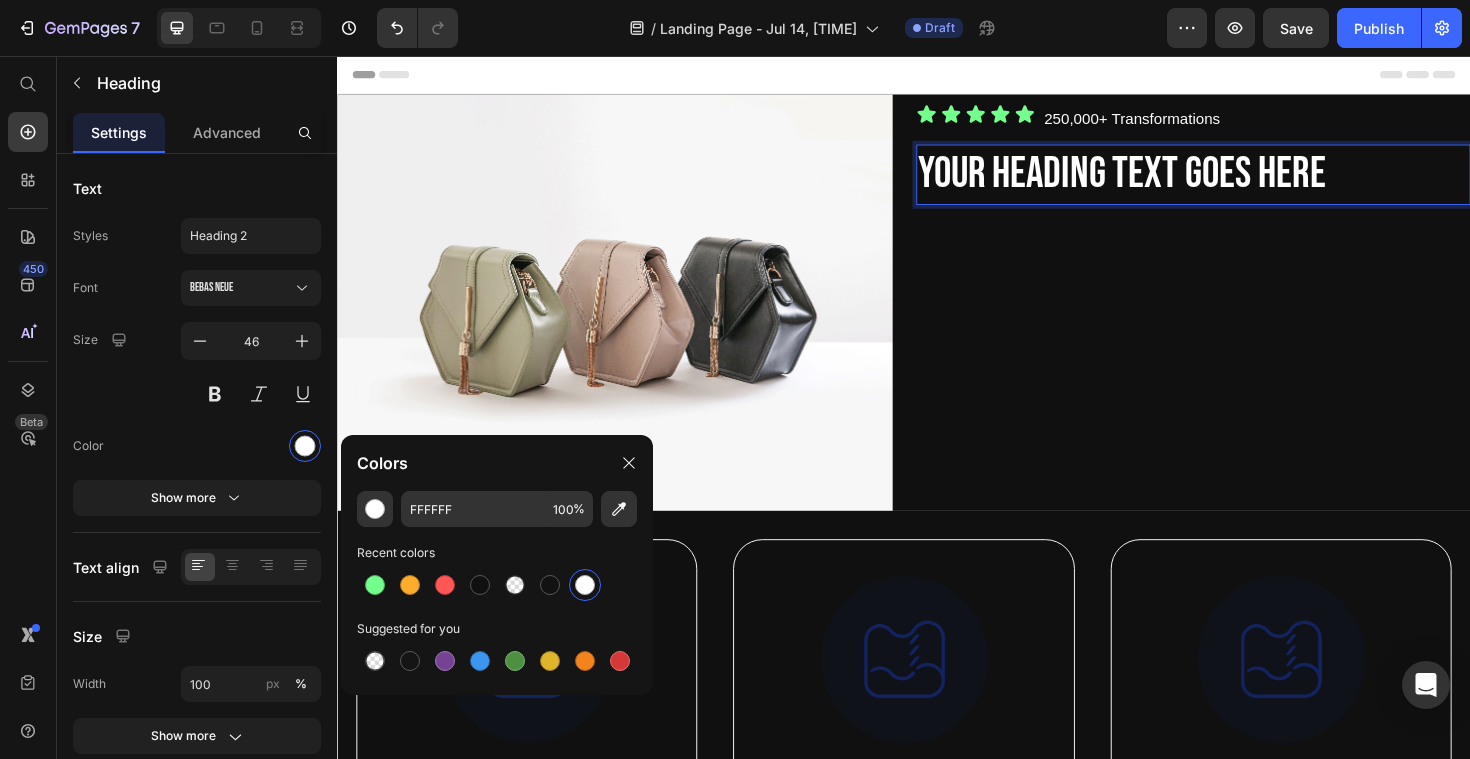 click on "Your heading text goes here" at bounding box center [1244, 182] 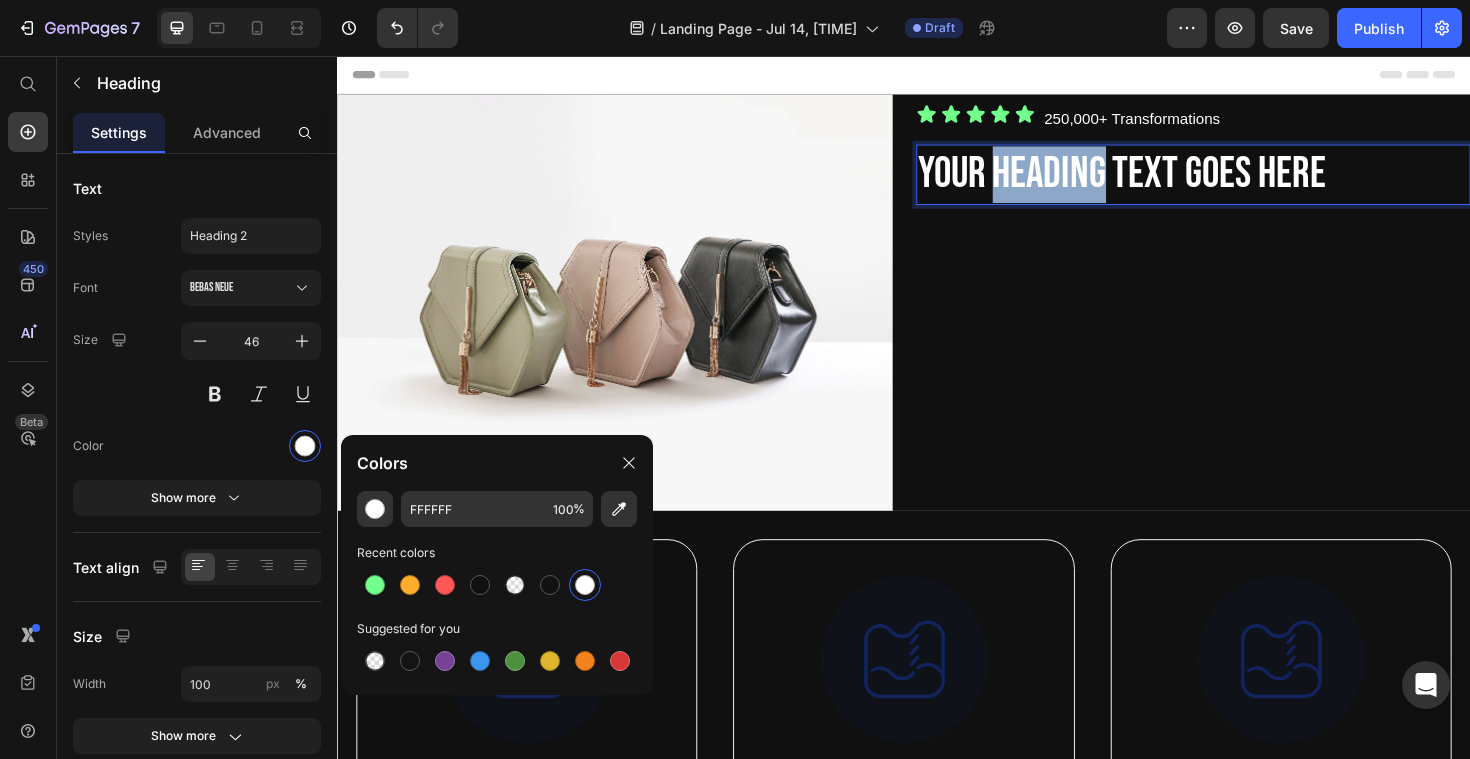 click on "Your heading text goes here" at bounding box center (1244, 182) 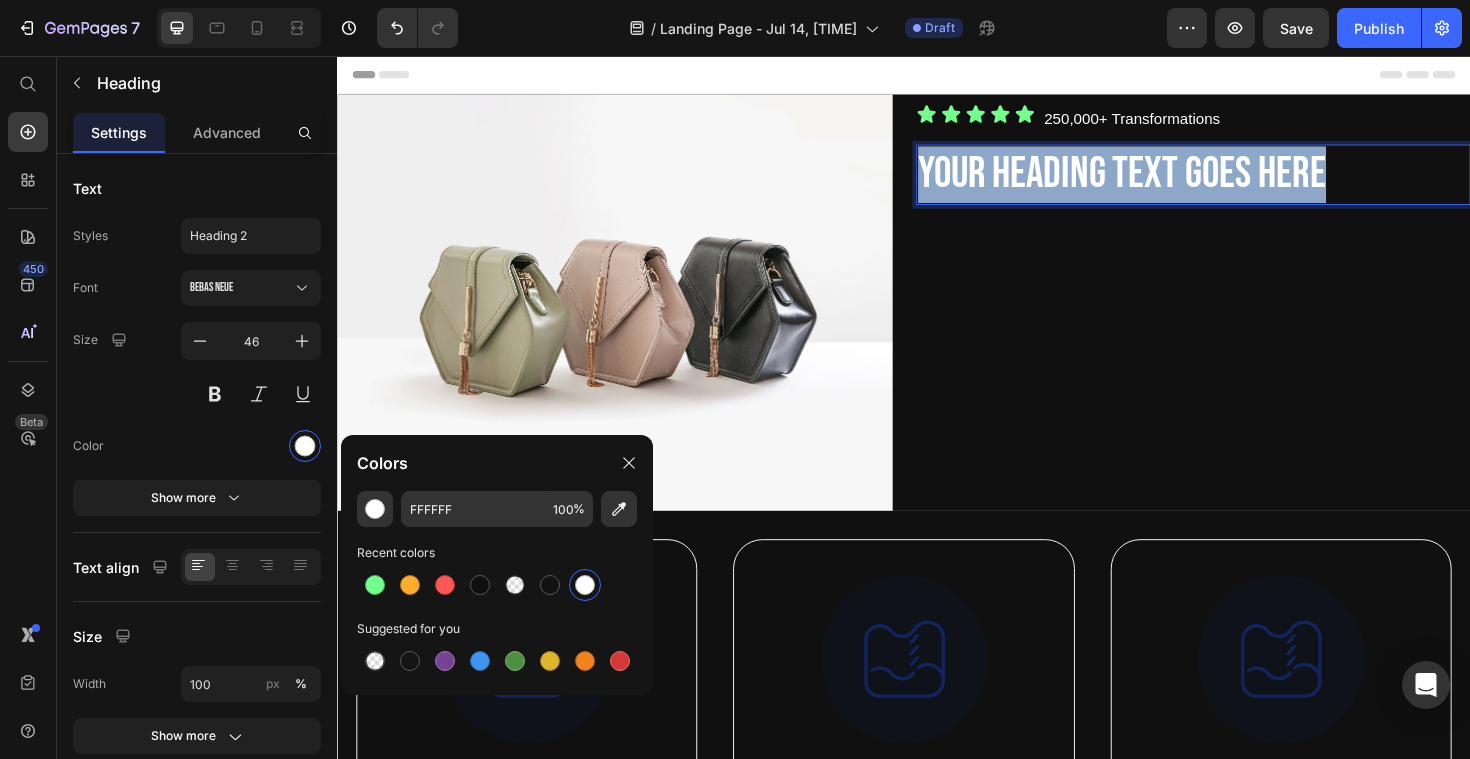 click on "Your heading text goes here" at bounding box center (1244, 182) 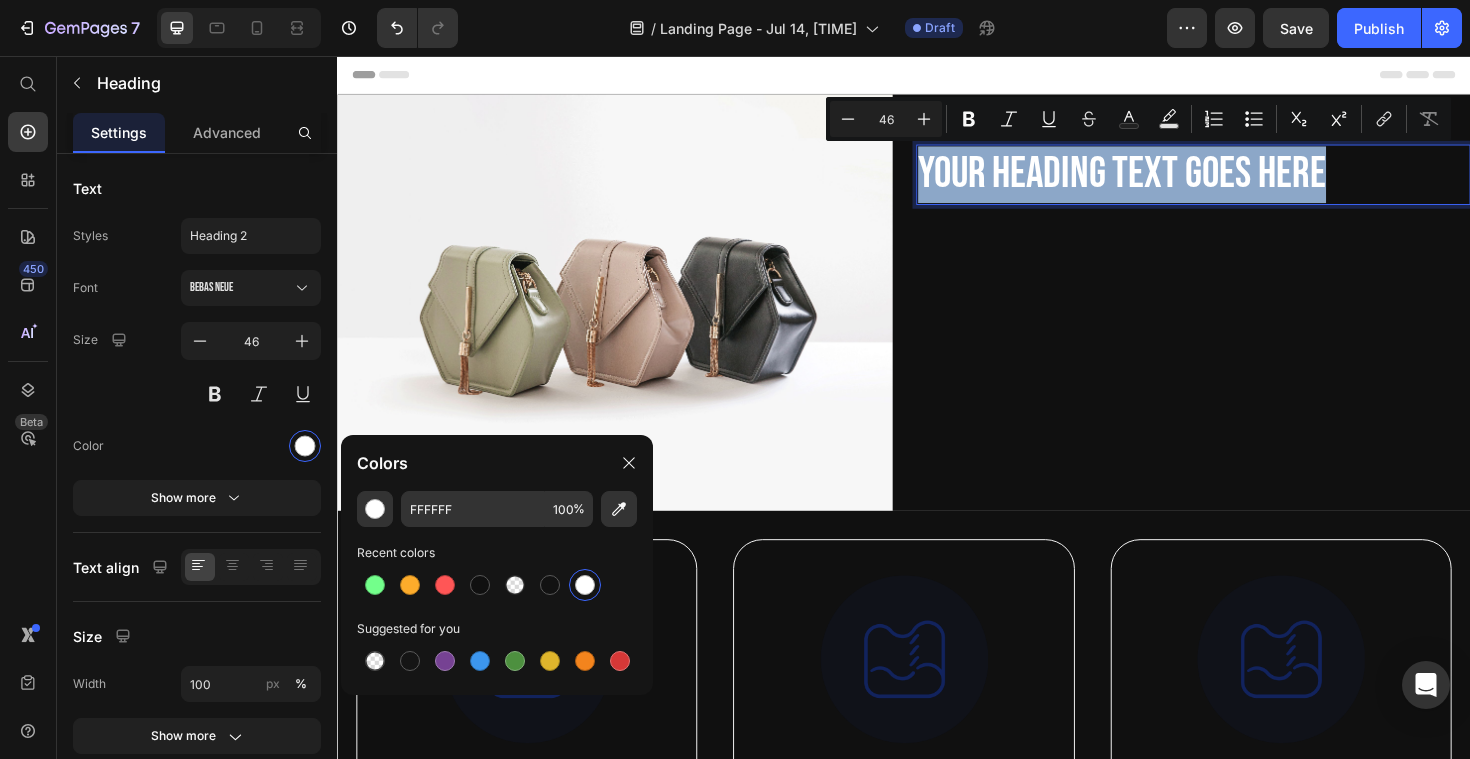 click on "Your heading text goes here" at bounding box center (1244, 182) 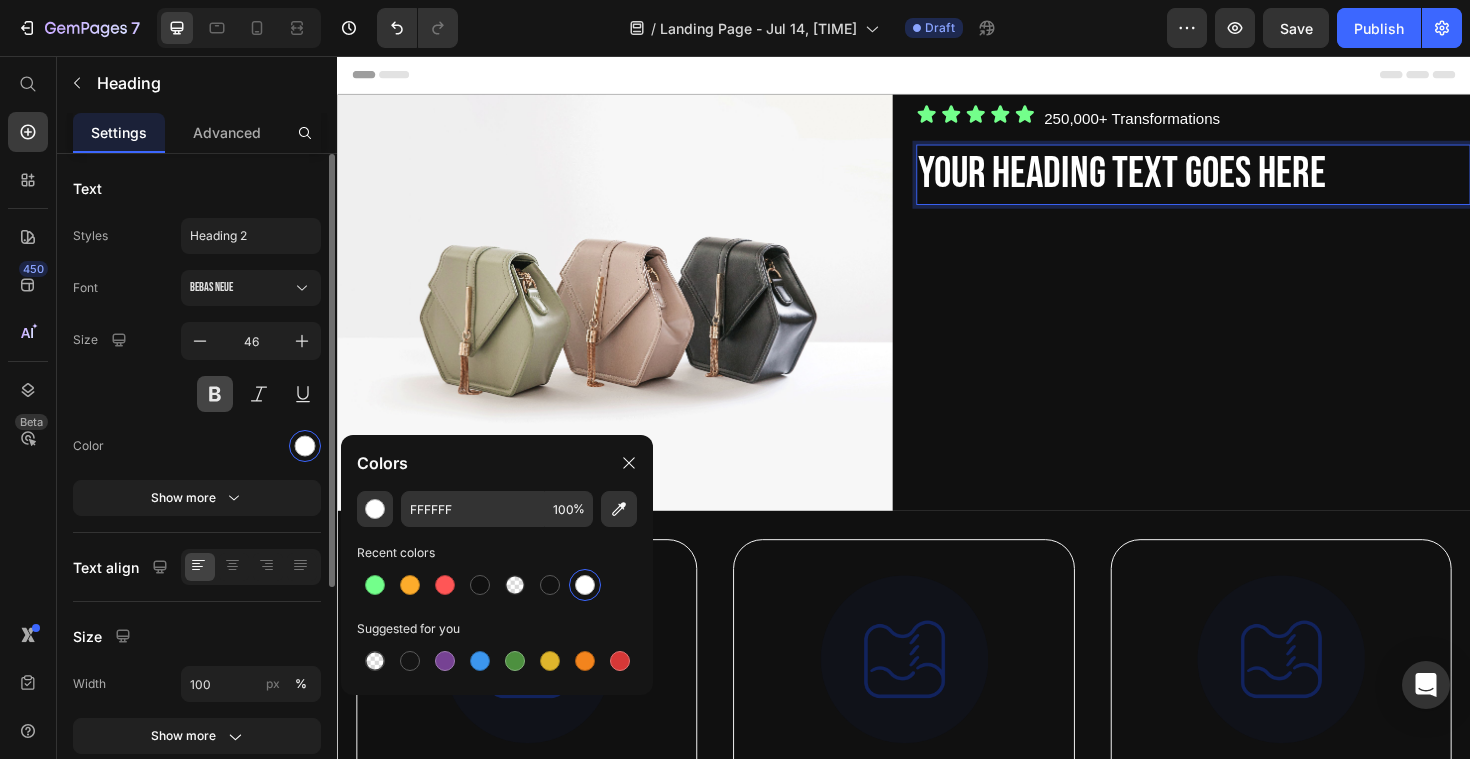 click at bounding box center [215, 394] 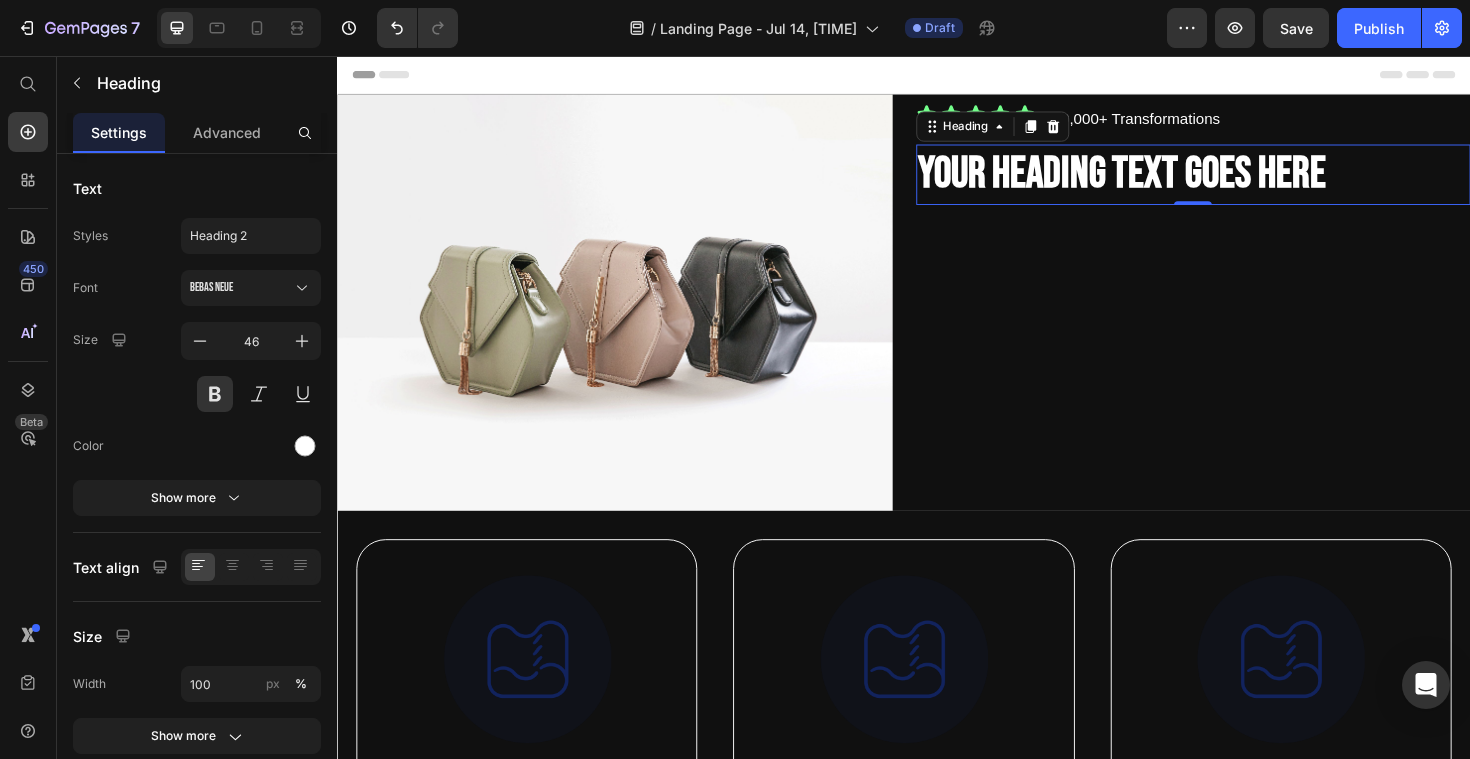 click on "Your heading text goes here" at bounding box center [1244, 182] 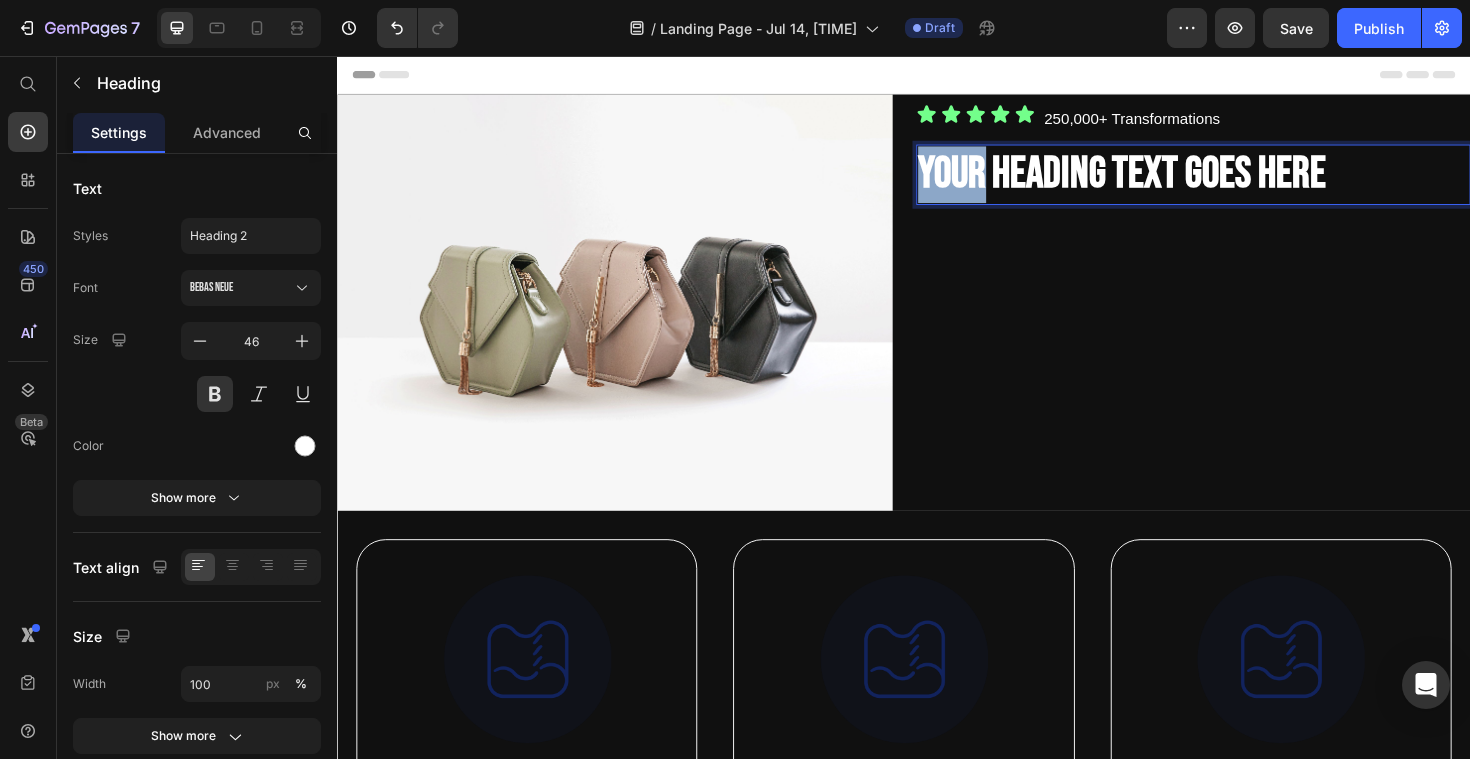 click on "Your heading text goes here" at bounding box center [1244, 182] 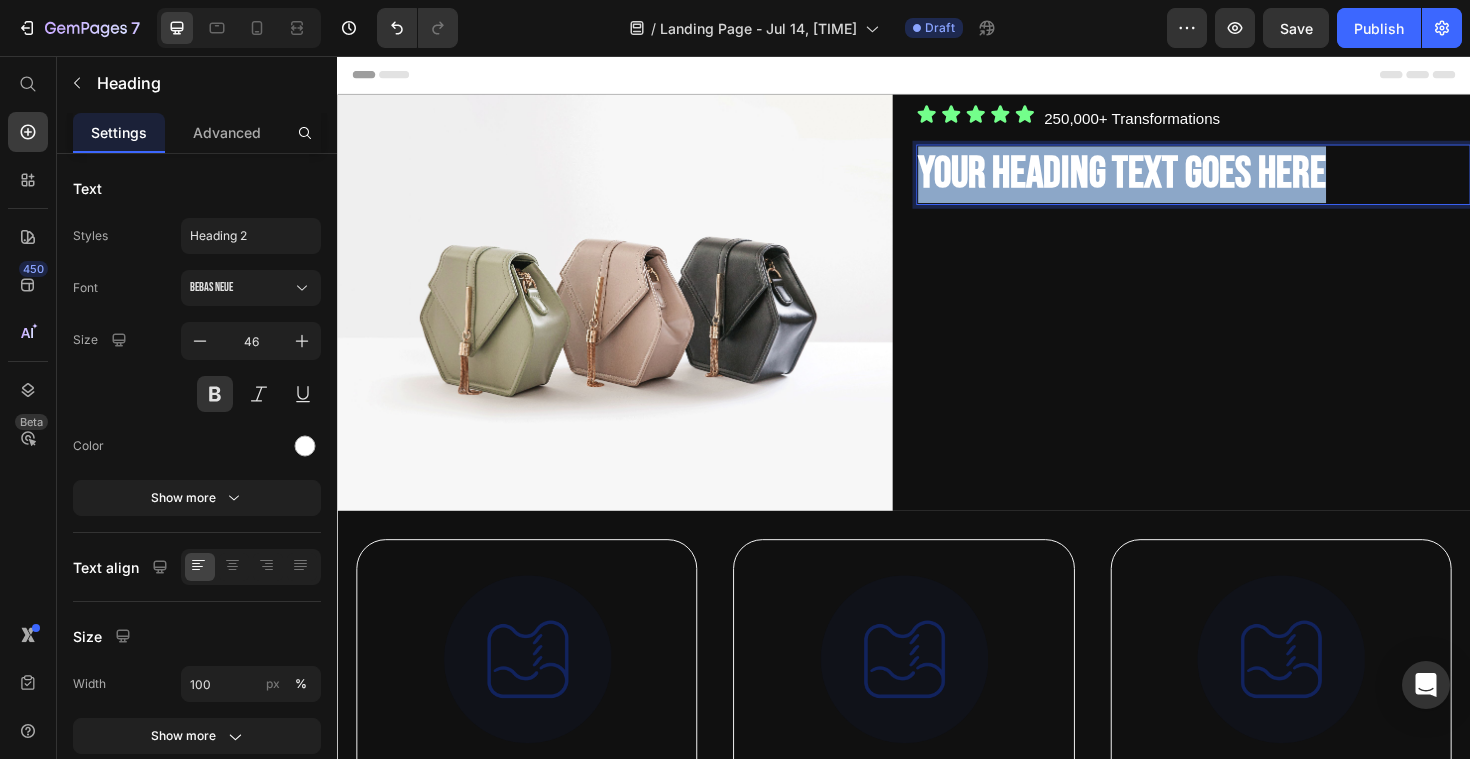 click on "Your heading text goes here" at bounding box center (1244, 182) 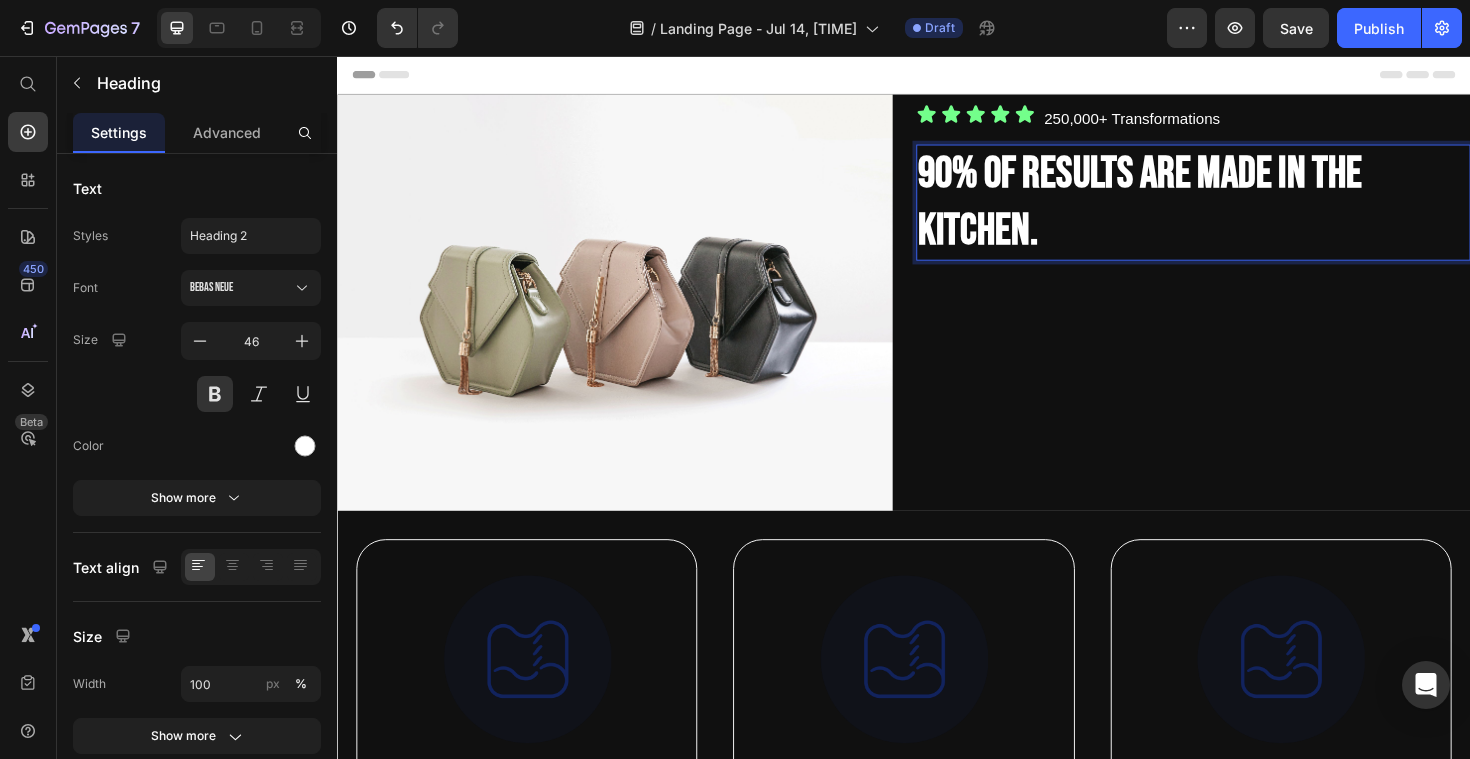 click on "90% OF results are made in the kitchen." at bounding box center (1244, 212) 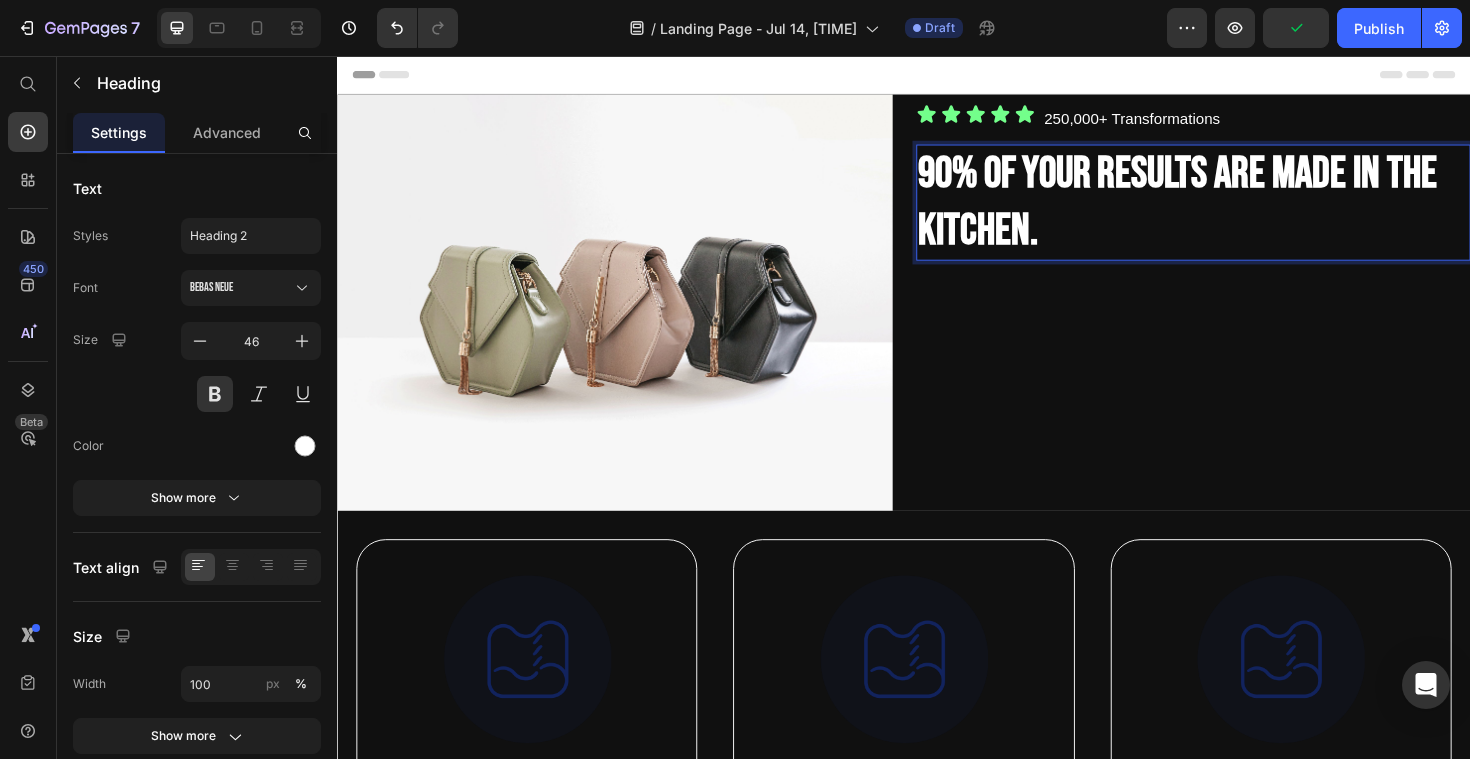 click on "90% OF your results are made in the kitchen." at bounding box center [1244, 212] 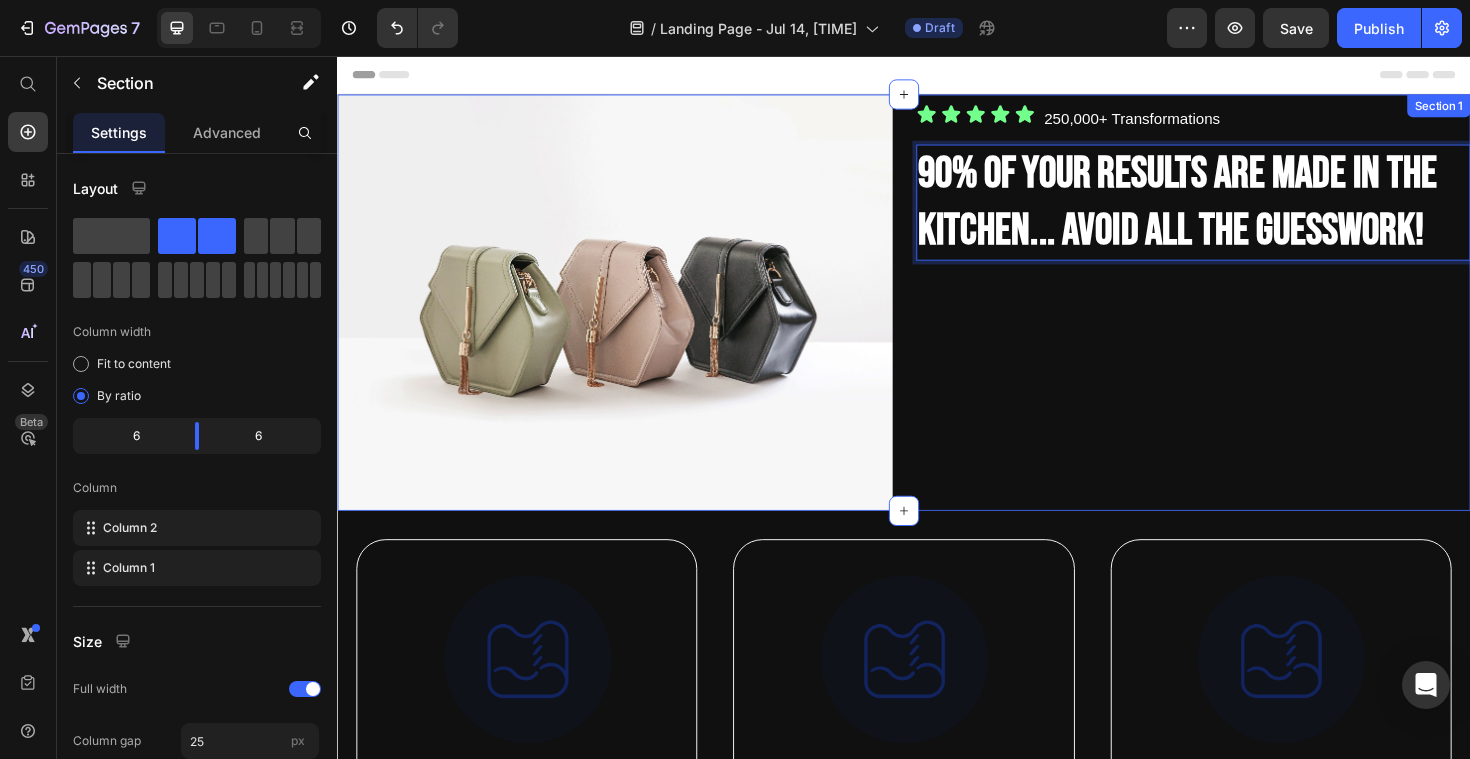 click on "Icon Icon Icon Icon Icon Icon List 250,000+ Transformations Text Block Row 90% OF your results are made in the kitchen... avoid all the guesswork! Heading   0" at bounding box center [1244, 317] 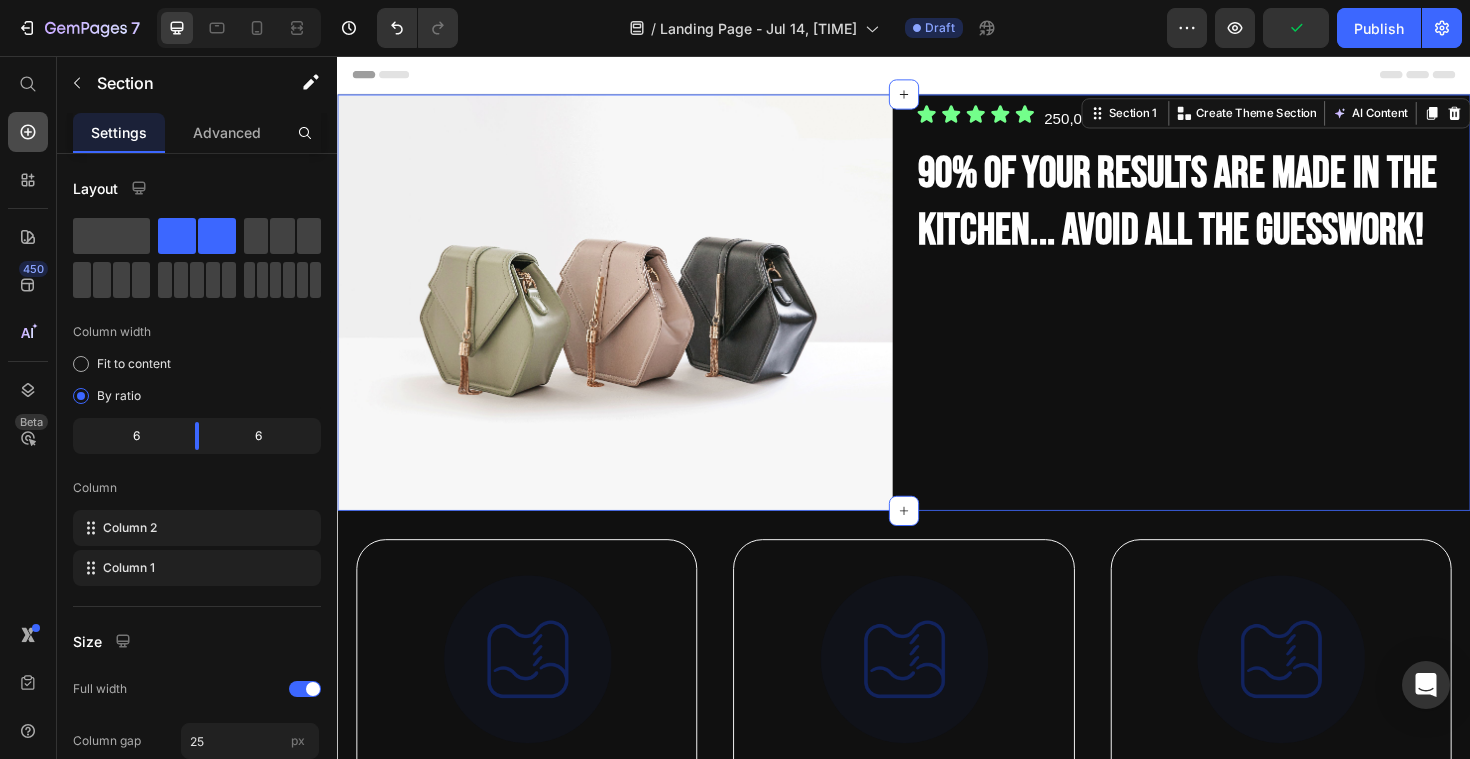 click 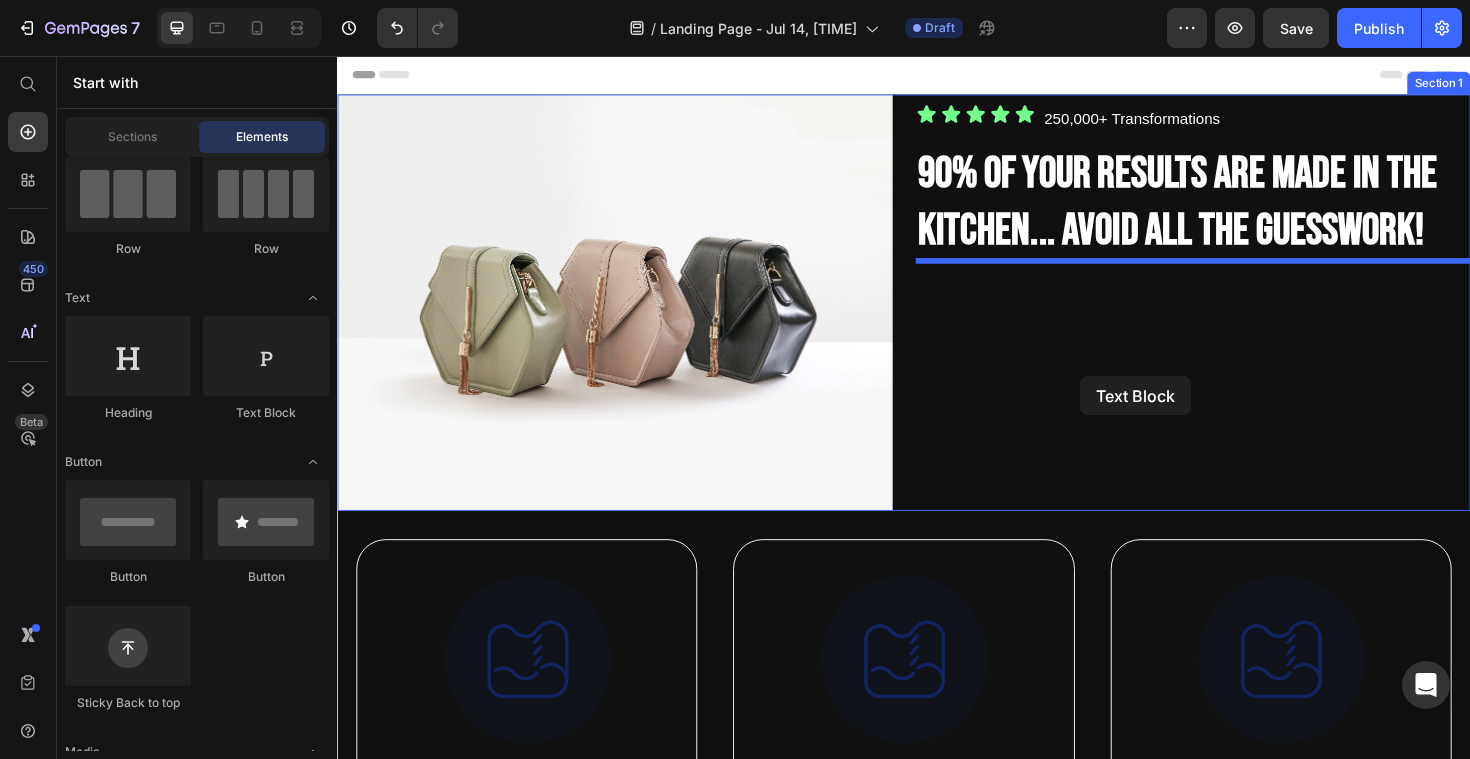 drag, startPoint x: 556, startPoint y: 432, endPoint x: 1124, endPoint y: 395, distance: 569.20386 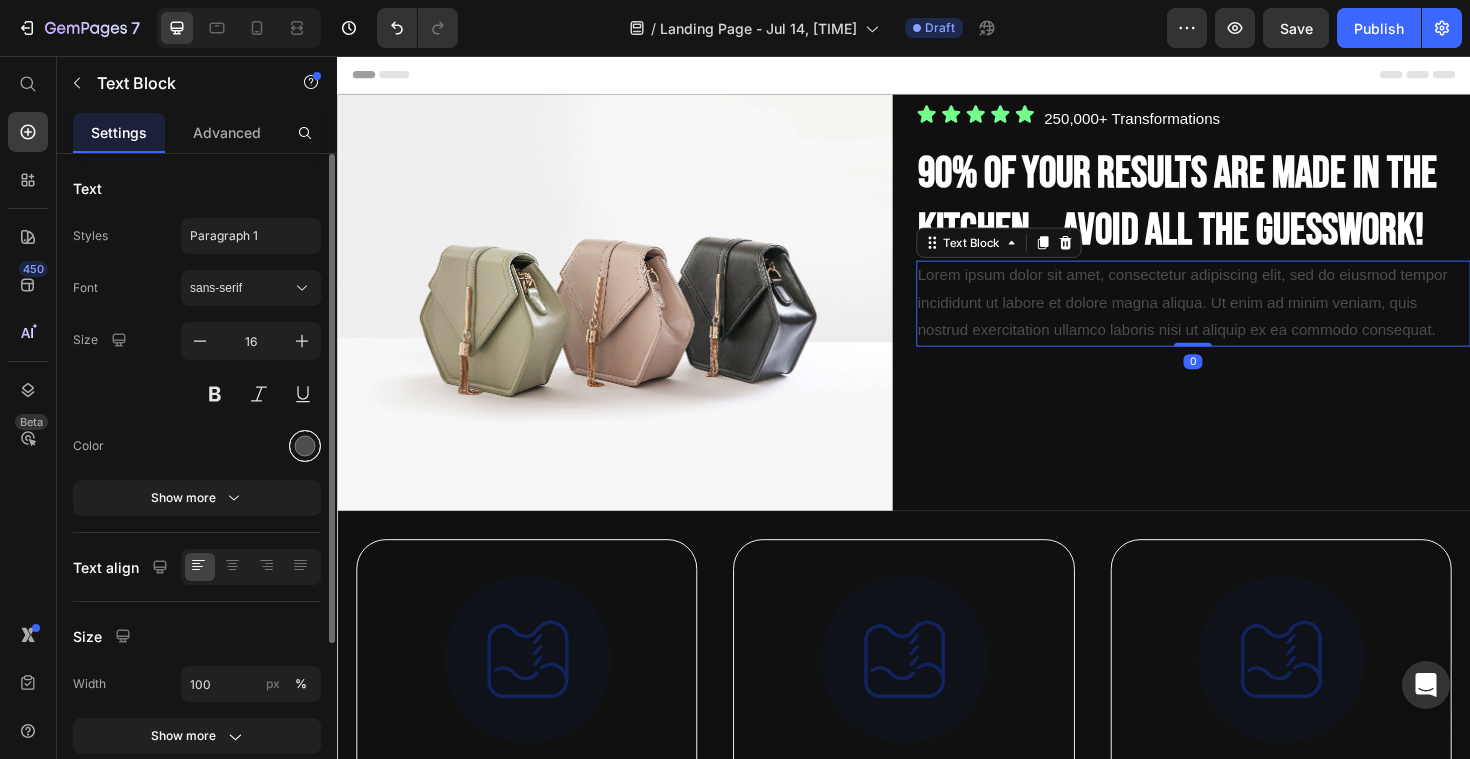 click at bounding box center [305, 446] 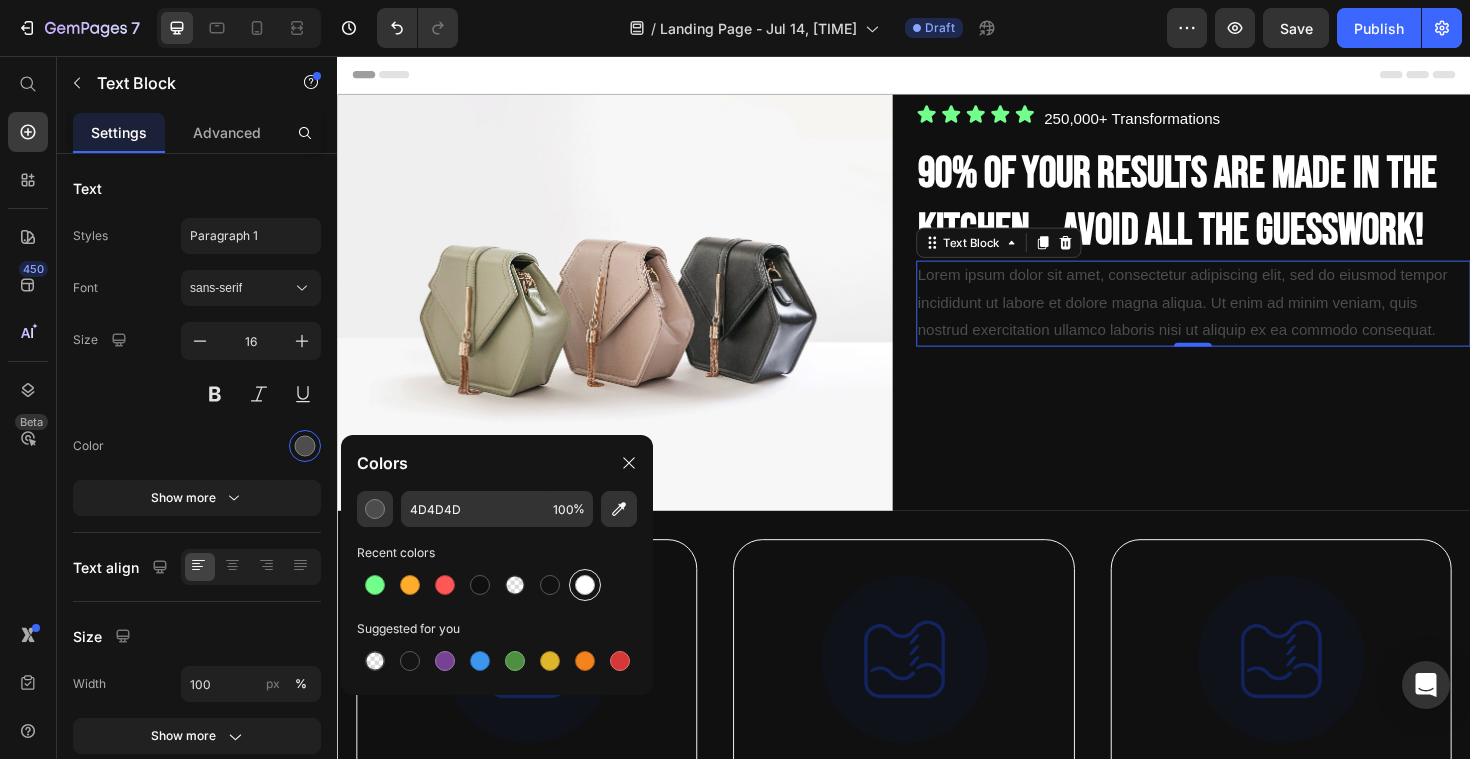 click at bounding box center [585, 585] 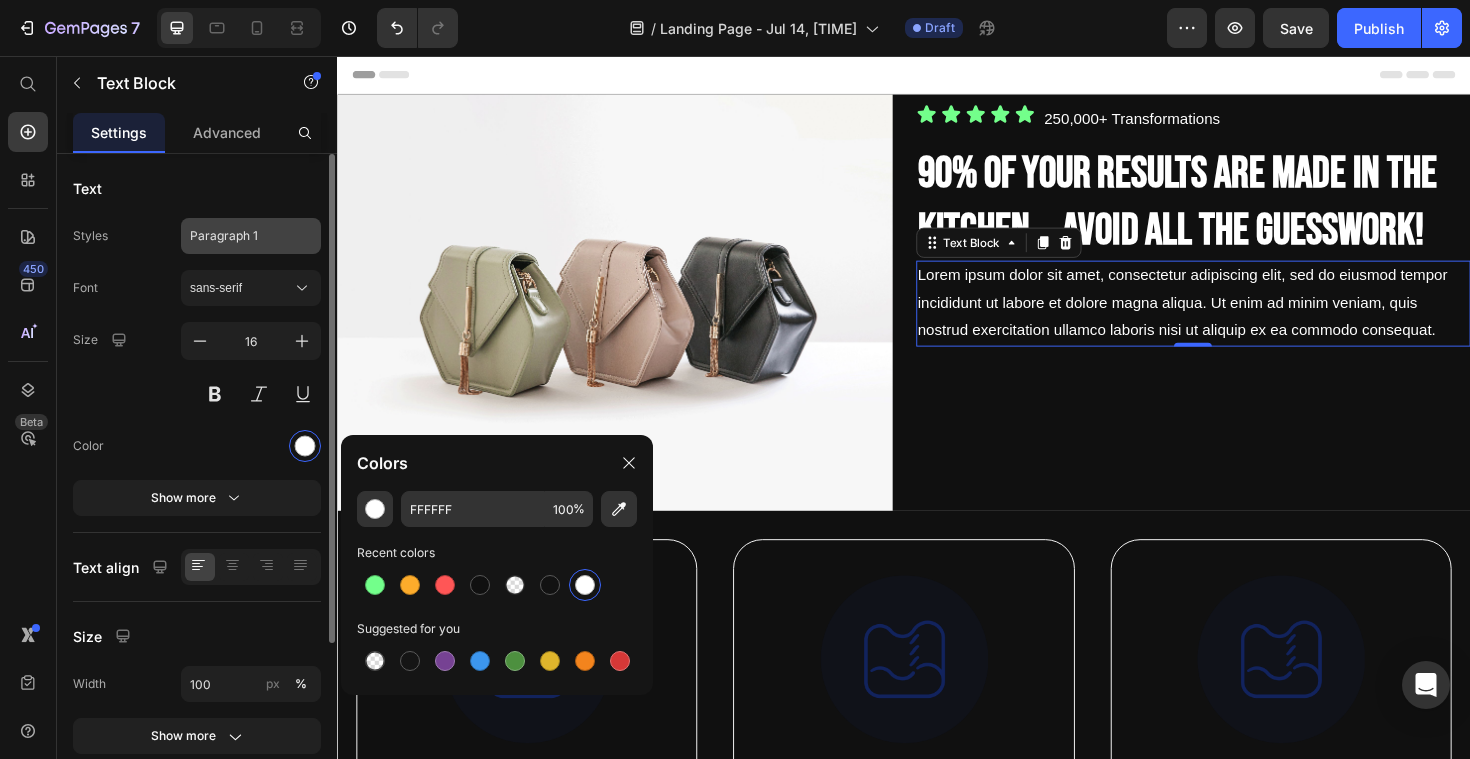 click on "Paragraph 1" 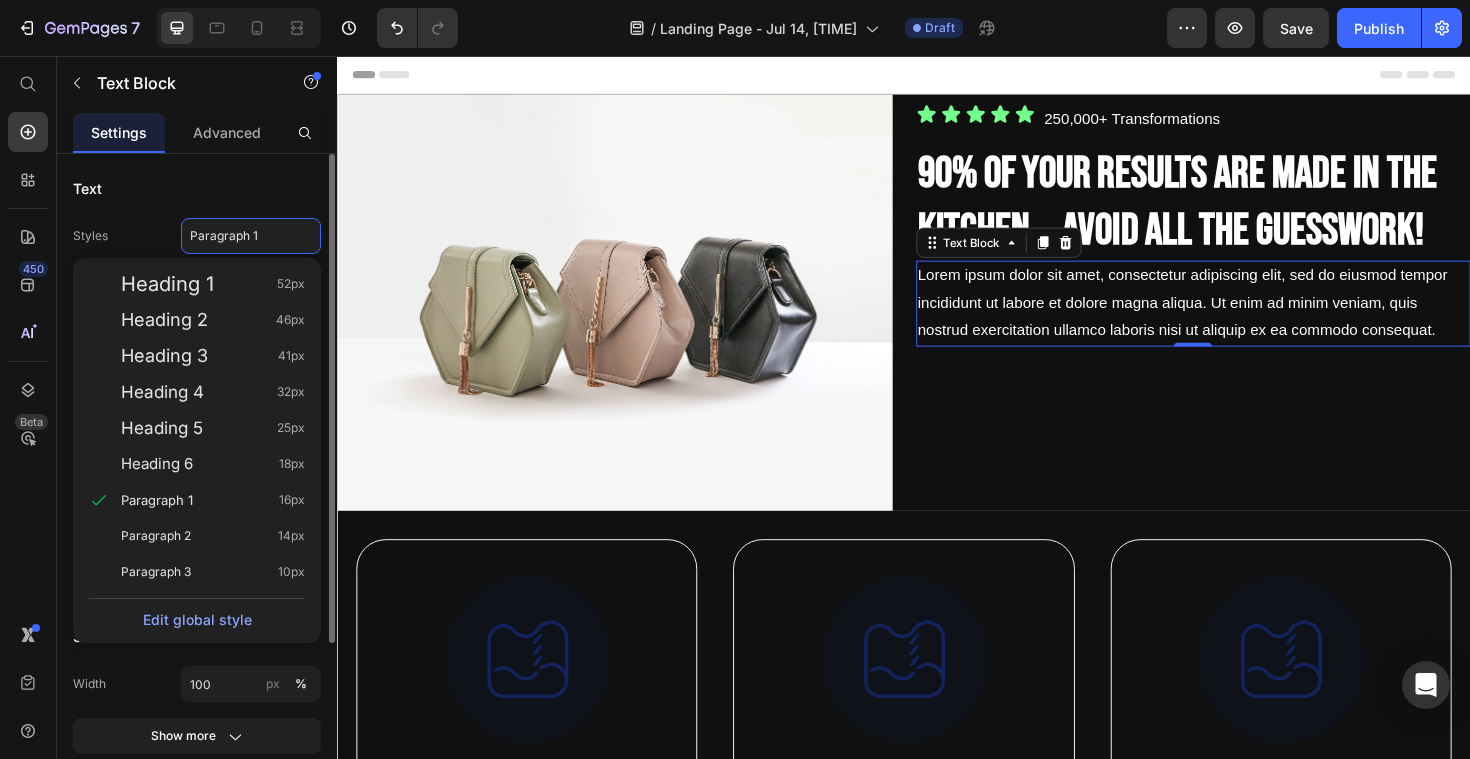 click on "Paragraph 2 14px" at bounding box center (213, 536) 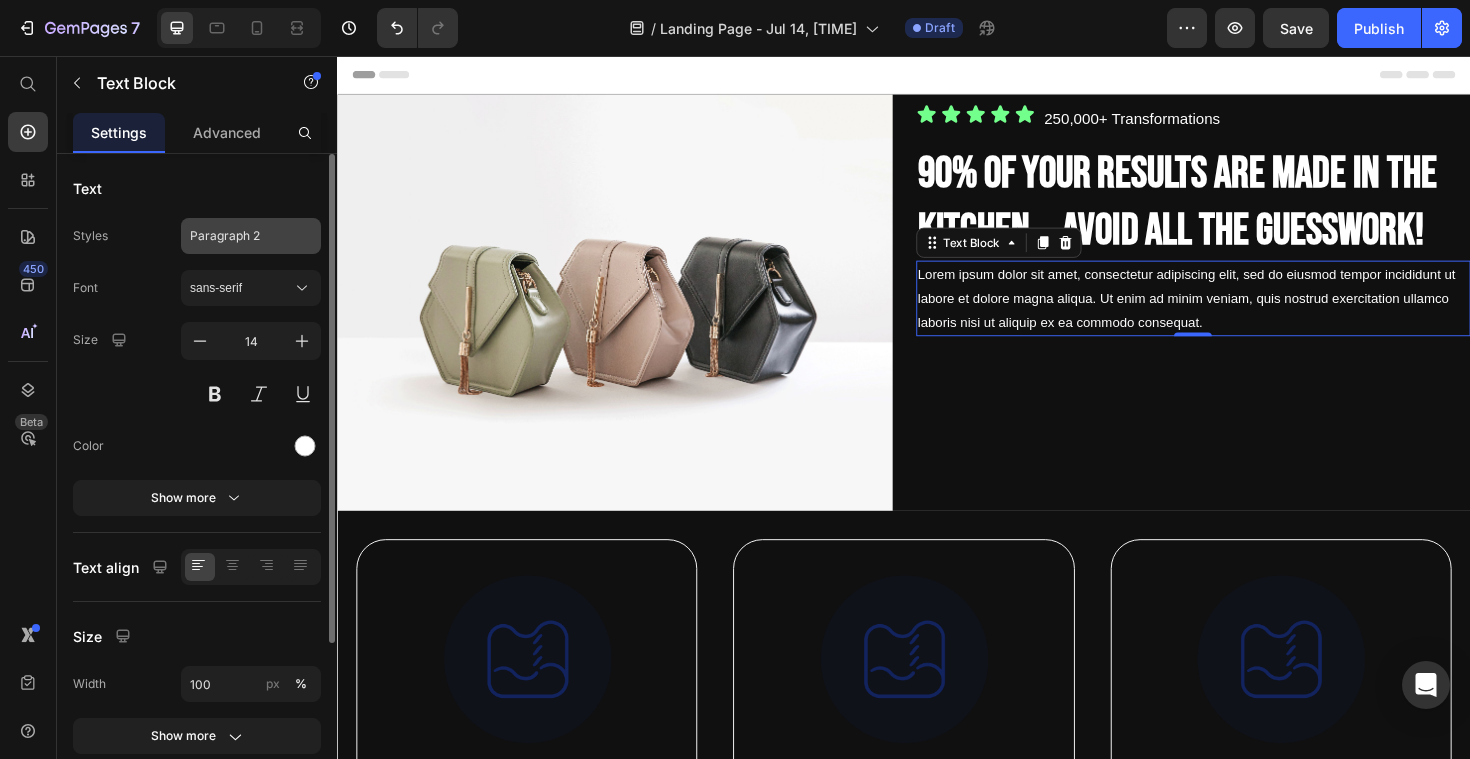 click on "Paragraph 2" at bounding box center (251, 236) 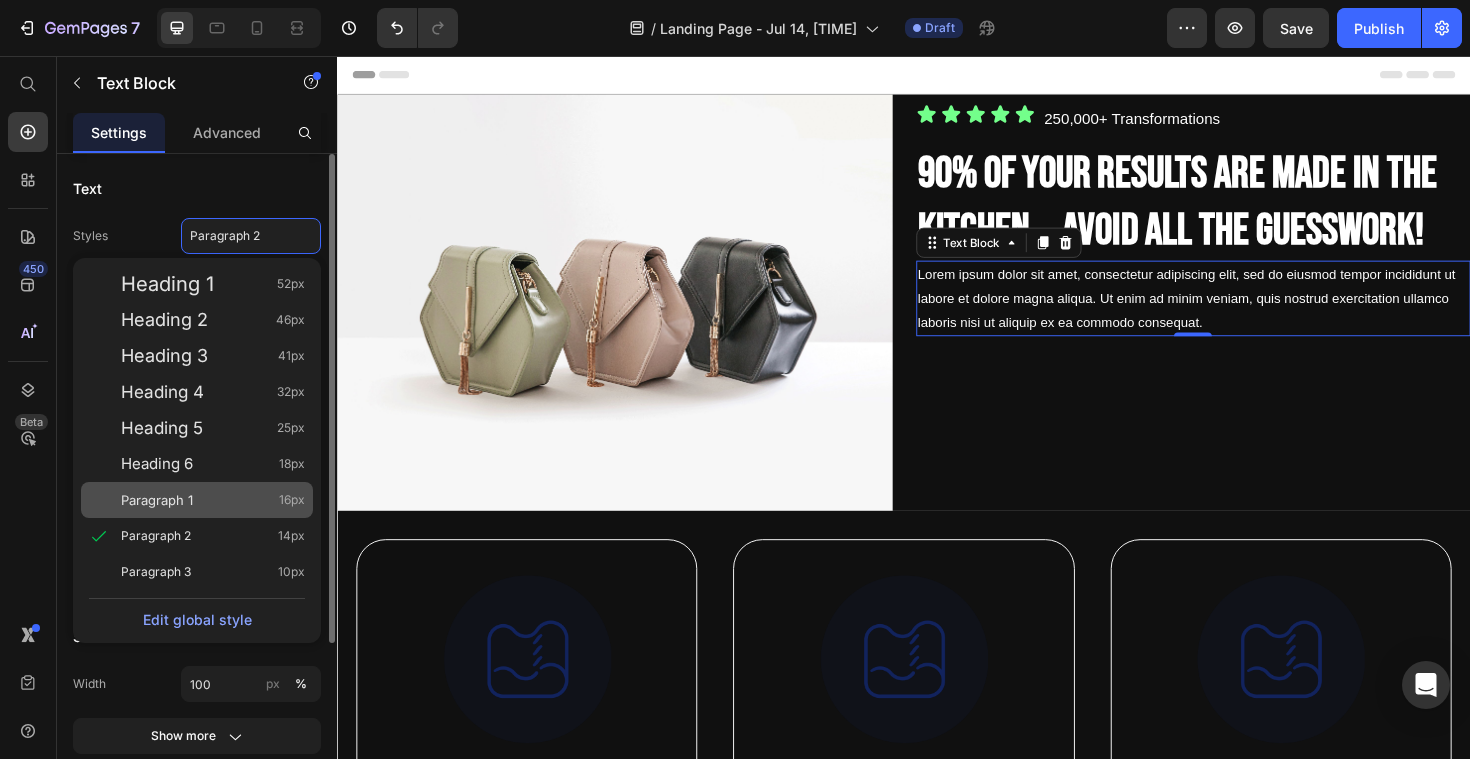 click on "Paragraph 1 16px" 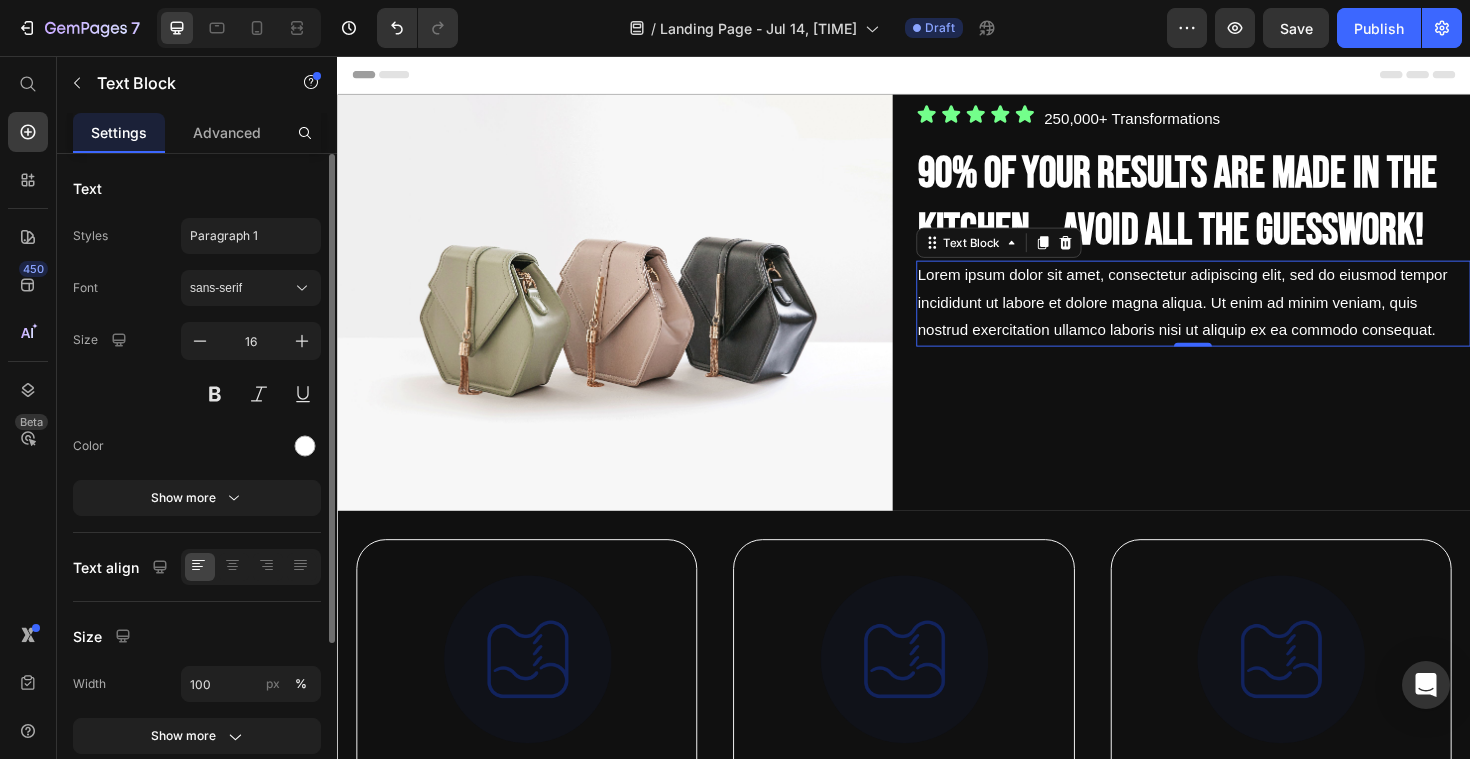 click on "Lorem ipsum dolor sit amet, consectetur adipiscing elit, sed do eiusmod tempor incididunt ut labore et dolore magna aliqua. Ut enim ad minim veniam, quis nostrud exercitation ullamco laboris nisi ut aliquip ex ea commodo consequat." at bounding box center [1244, 318] 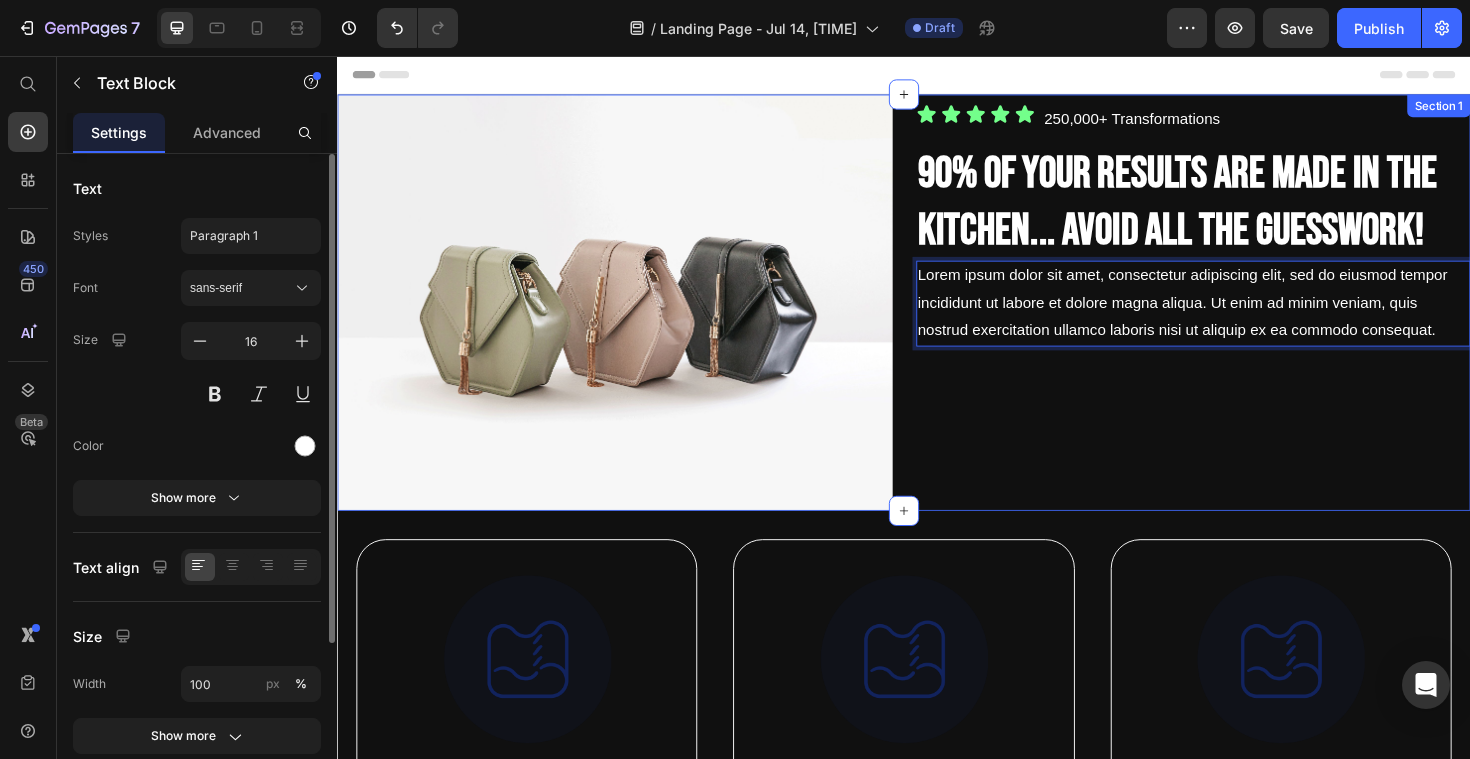 click on "Icon Icon Icon Icon Icon Icon List 250,000+ Transformations Text Block Row 90% OF your results are made in the kitchen... avoid all the guesswork! Heading Lorem ipsum dolor sit amet, consectetur adipiscing elit, sed do eiusmod tempor incididunt ut labore et dolore magna aliqua. Ut enim ad minim veniam, quis nostrud exercitation ullamco laboris nisi ut aliquip ex ea commodo consequat. Text Block   0" at bounding box center [1244, 317] 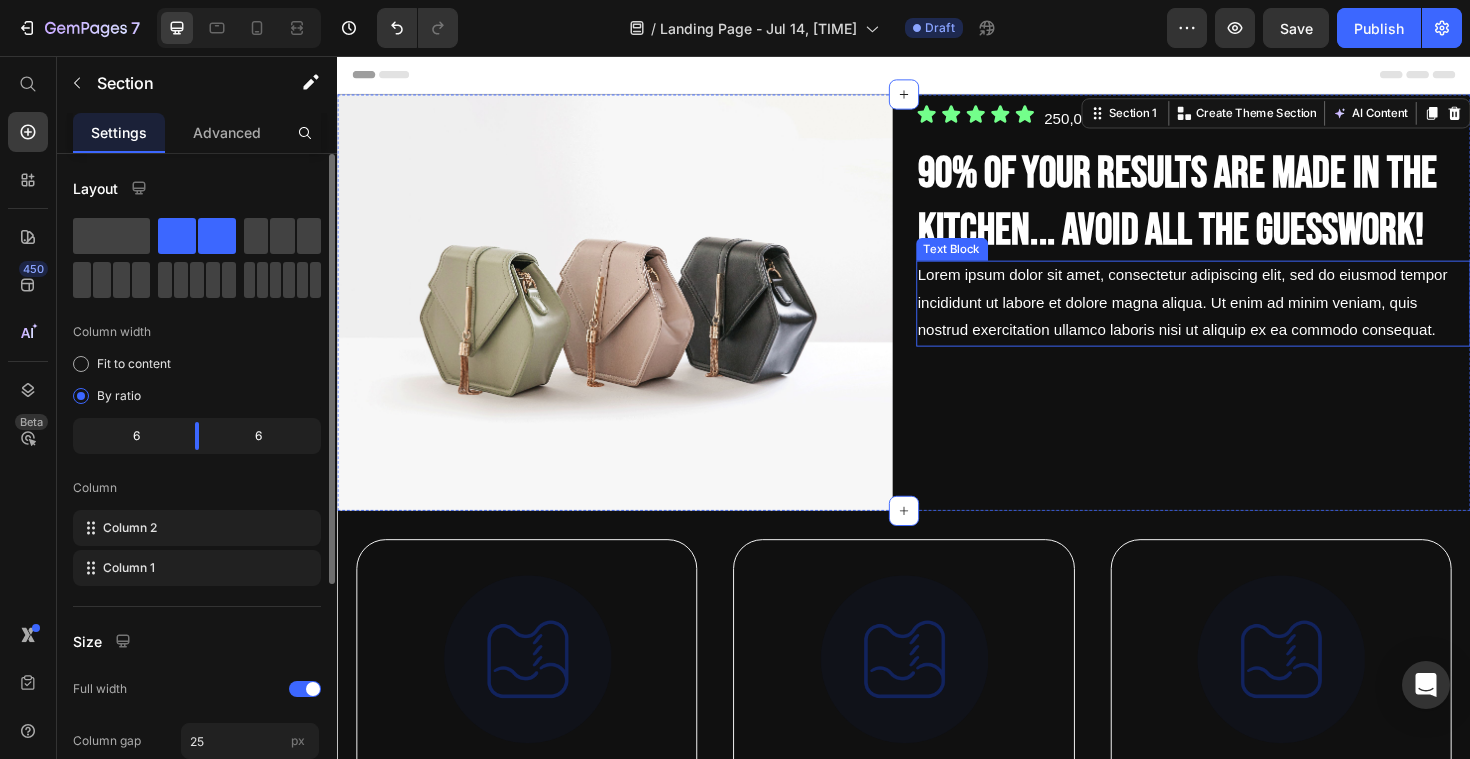 click on "Lorem ipsum dolor sit amet, consectetur adipiscing elit, sed do eiusmod tempor incididunt ut labore et dolore magna aliqua. Ut enim ad minim veniam, quis nostrud exercitation ullamco laboris nisi ut aliquip ex ea commodo consequat." at bounding box center (1244, 318) 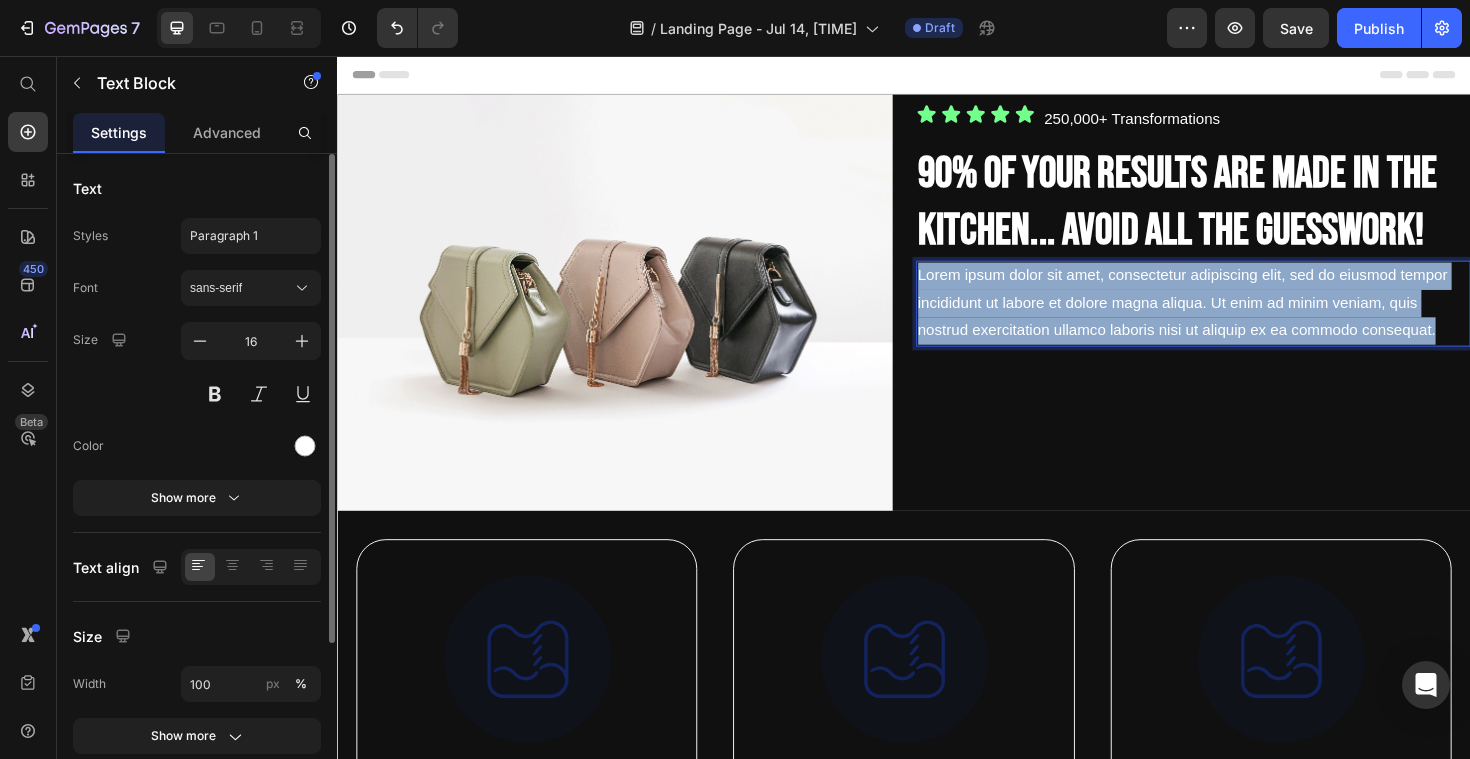 click on "Lorem ipsum dolor sit amet, consectetur adipiscing elit, sed do eiusmod tempor incididunt ut labore et dolore magna aliqua. Ut enim ad minim veniam, quis nostrud exercitation ullamco laboris nisi ut aliquip ex ea commodo consequat." at bounding box center (1244, 318) 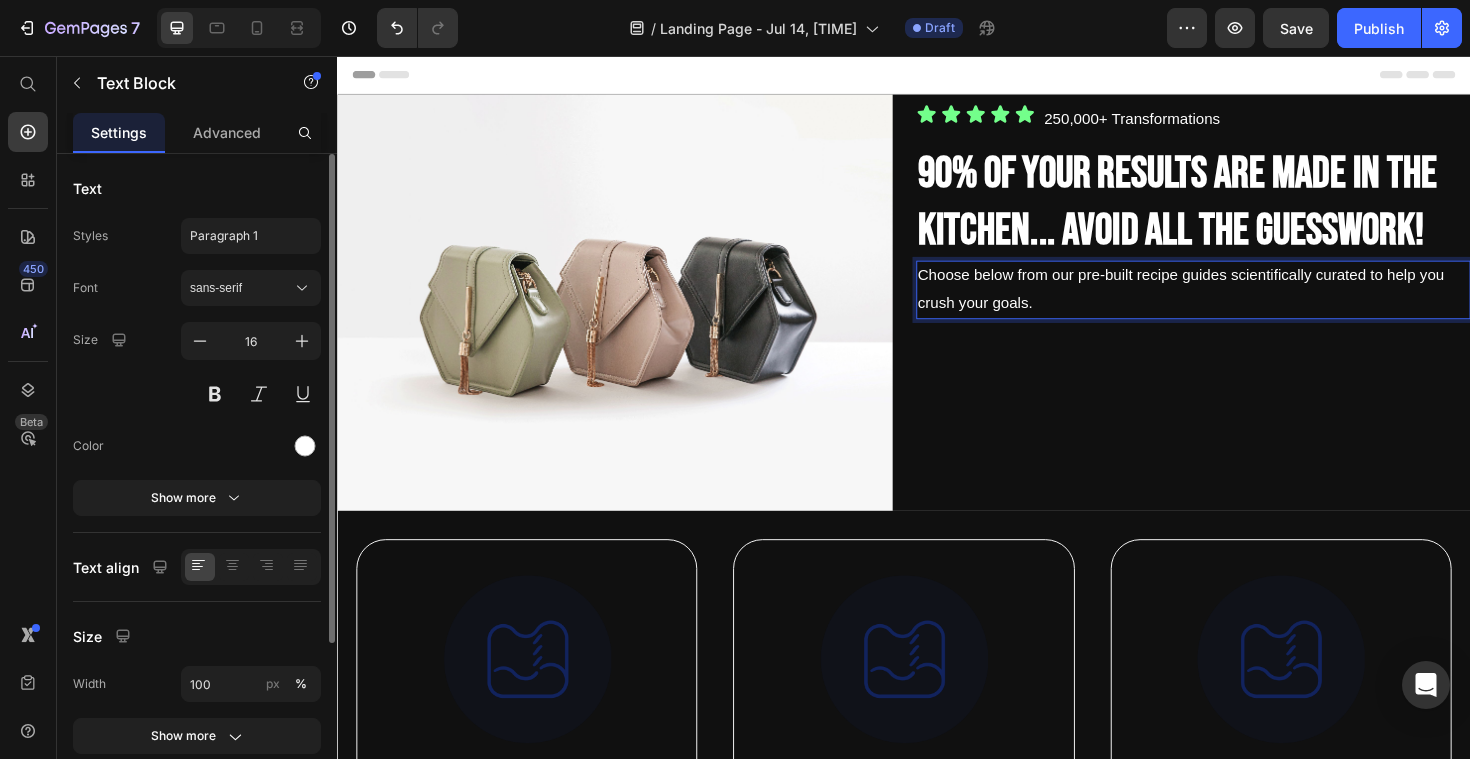click on "Choose below from our pre-built recipe guides scientifically curated to help you crush your goals." at bounding box center [1244, 304] 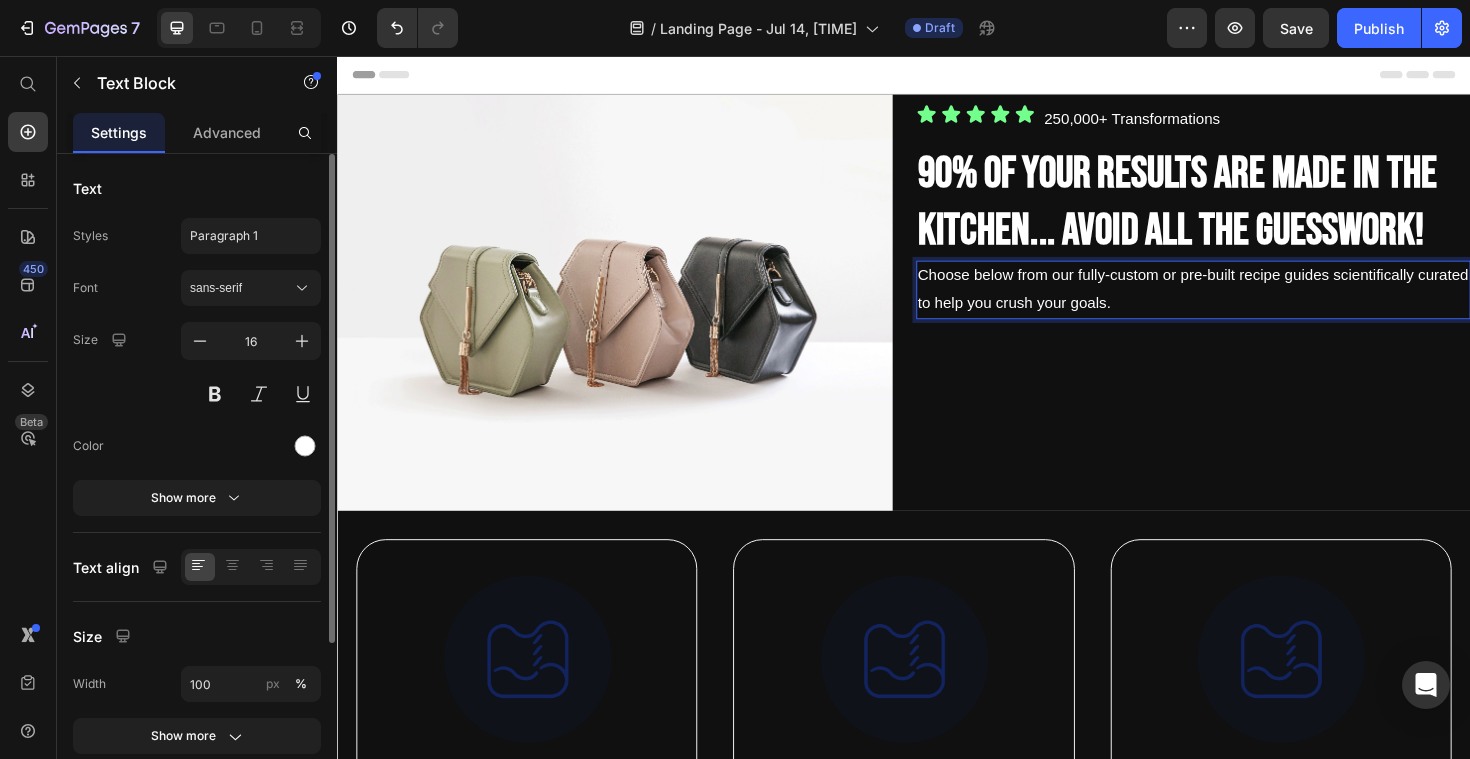 click on "Choose below from our fully-custom or pre-built recipe guides scientifically curated to help you crush your goals." at bounding box center (1244, 304) 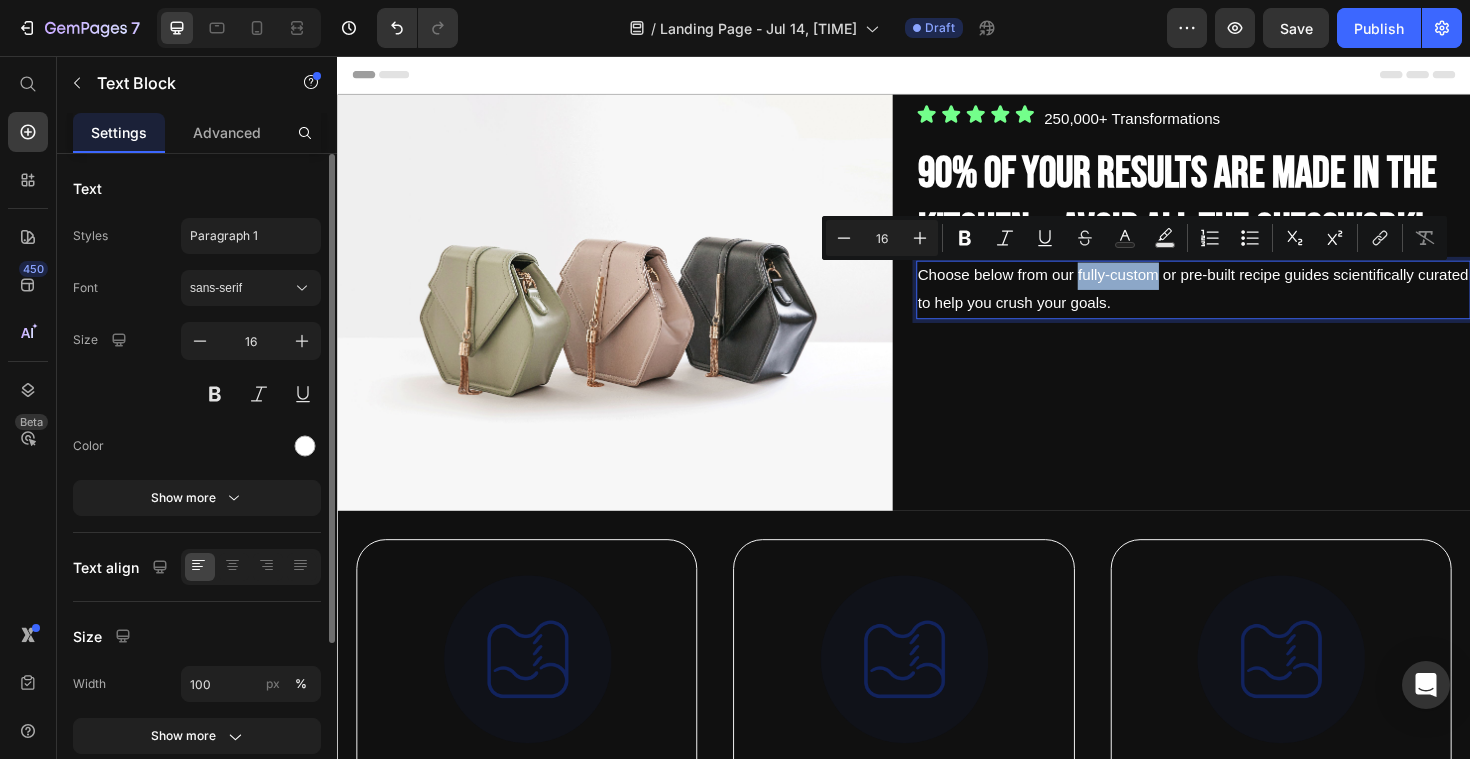 drag, startPoint x: 1206, startPoint y: 296, endPoint x: 1120, endPoint y: 293, distance: 86.05231 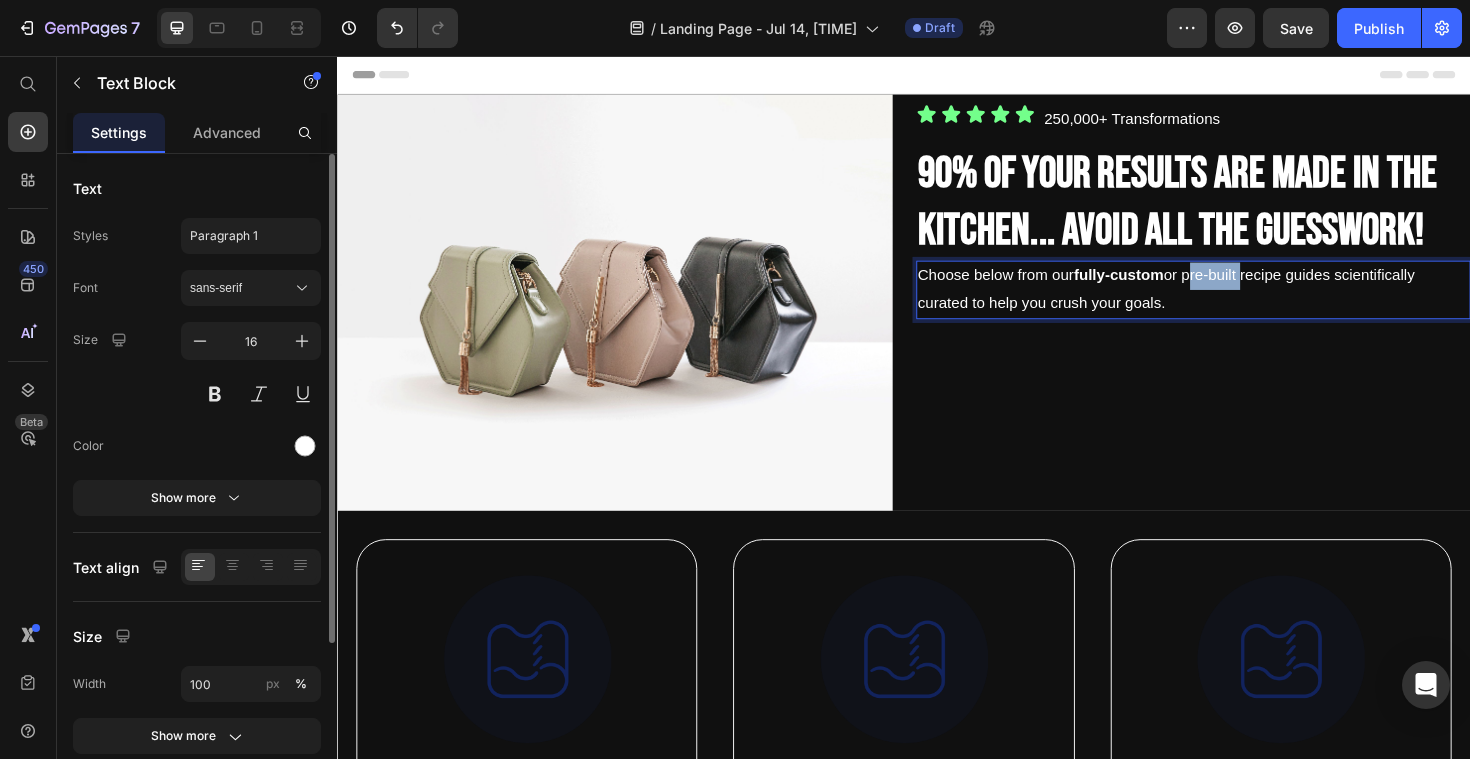 drag, startPoint x: 1241, startPoint y: 294, endPoint x: 1298, endPoint y: 294, distance: 57 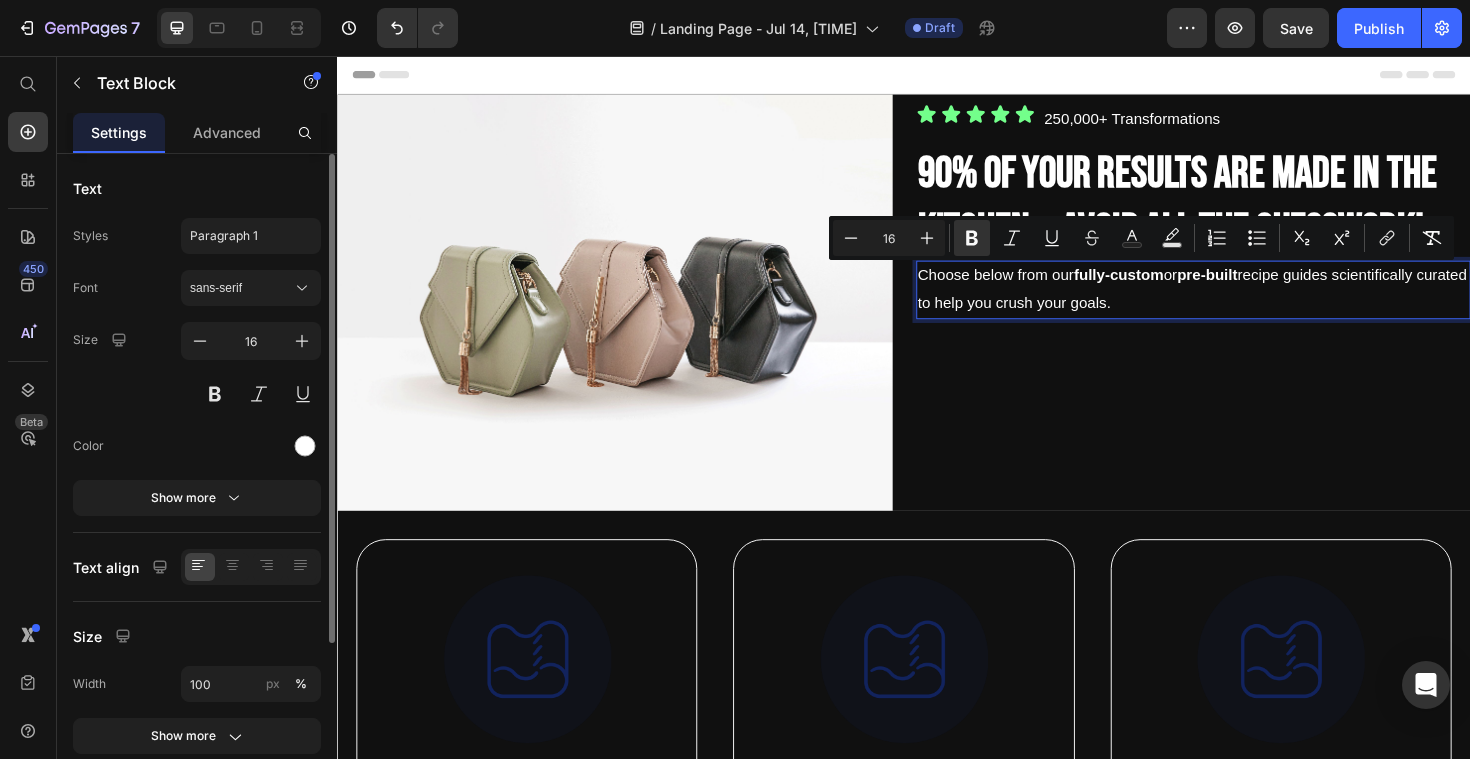 click on "Choose below from our  fully-custom  or  pre-built  recipe guides scientifically curated to help you crush your goals." at bounding box center (1244, 304) 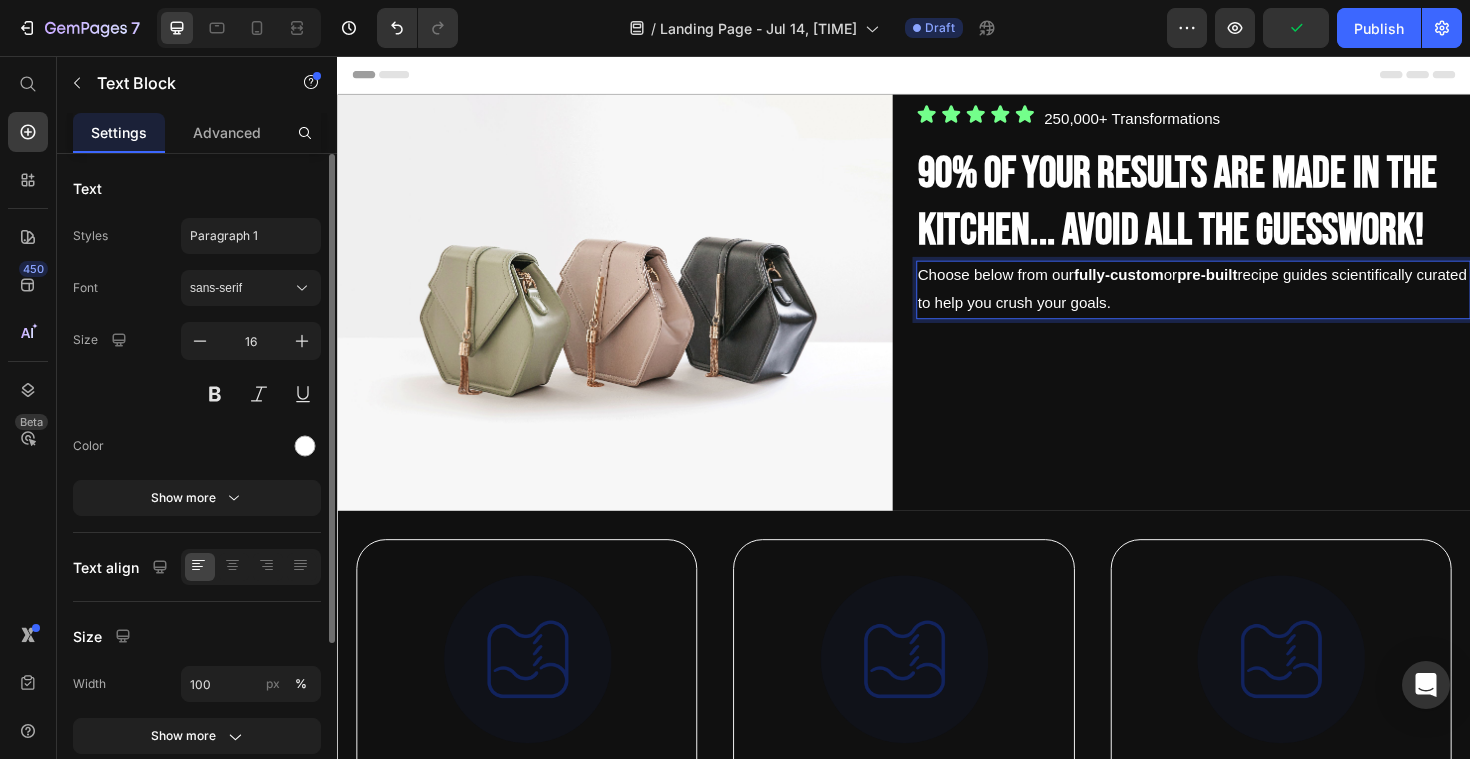 click on "Choose below from our  fully-custom  or  pre-built  recipe guides scientifically curated to help you crush your goals." at bounding box center [1244, 304] 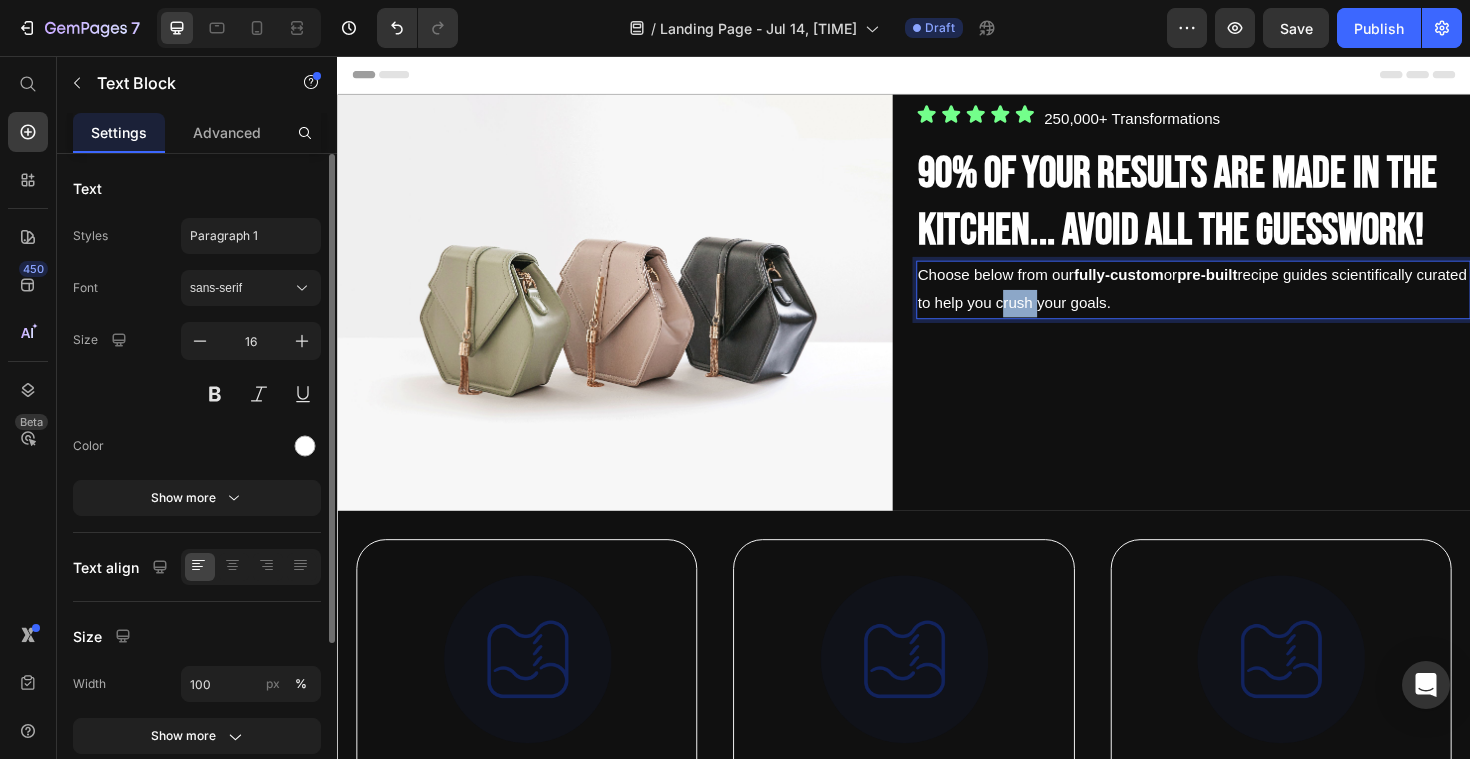 click on "Choose below from our  fully-custom  or  pre-built  recipe guides scientifically curated to help you crush your goals." at bounding box center [1244, 304] 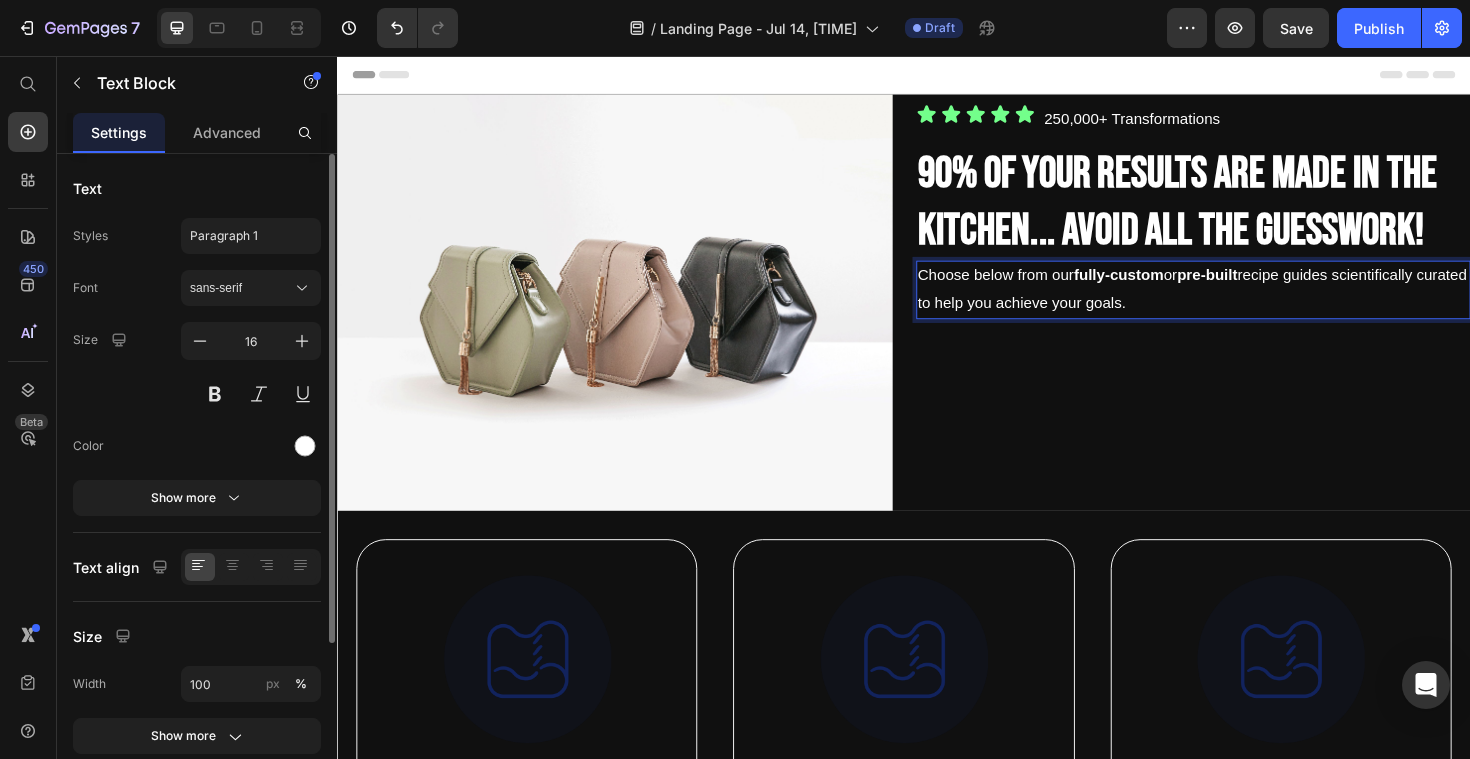 click on "Choose below from our  fully-custom  or  pre-built  recipe guides scientifically curated to help you achieve your goals." at bounding box center (1244, 304) 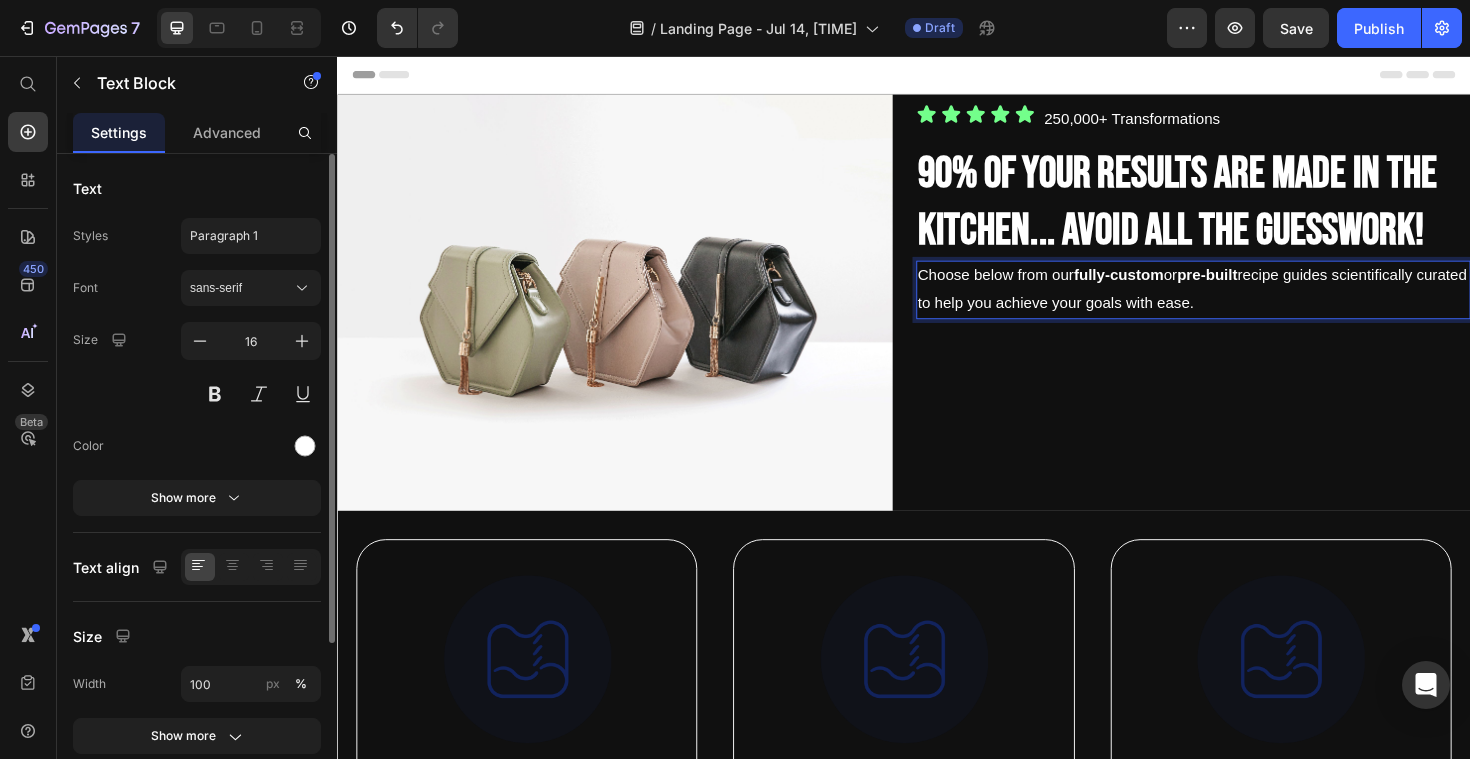 click on "Choose below from our  fully-custom  or  pre-built  recipe guides scientifically curated to help you achieve your goals with ease." at bounding box center (1244, 304) 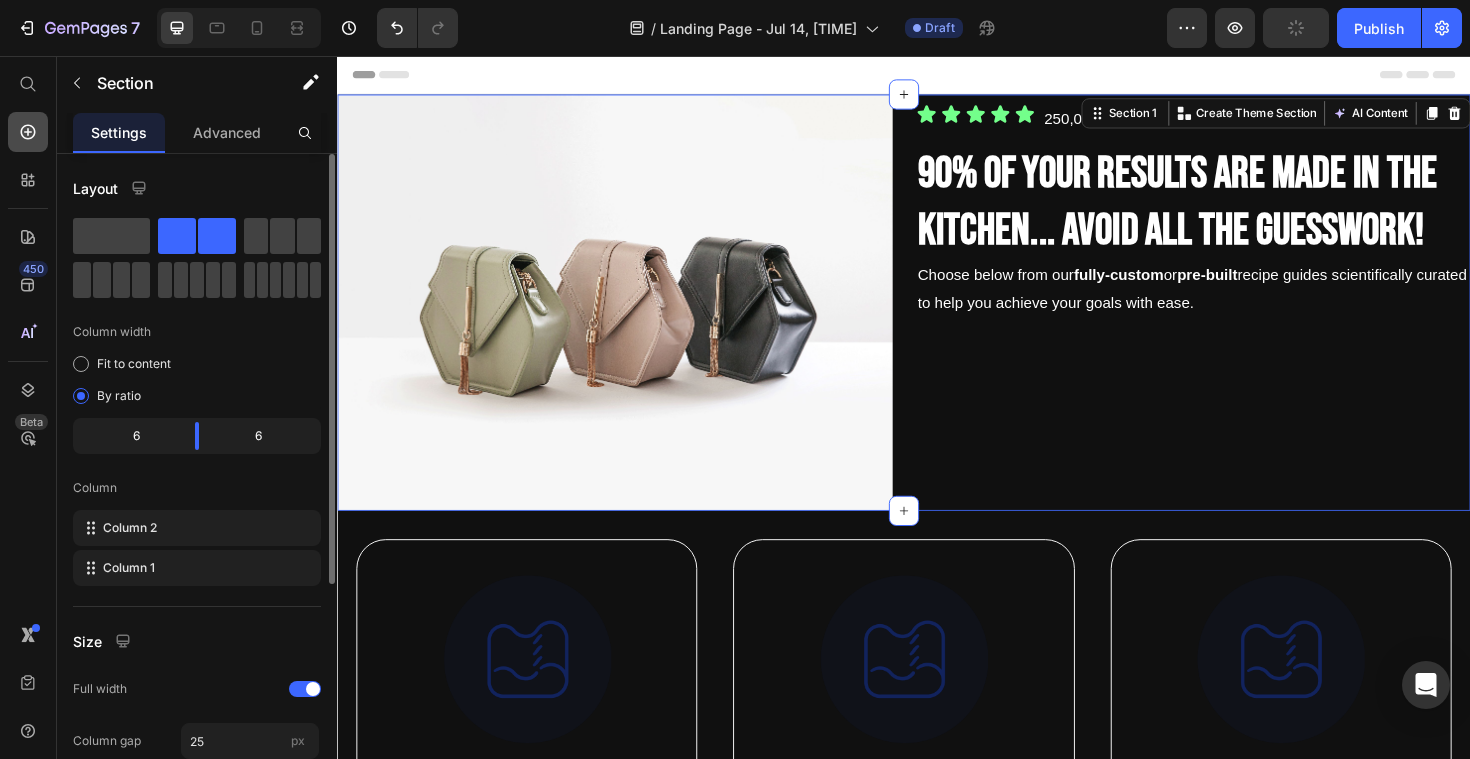 click 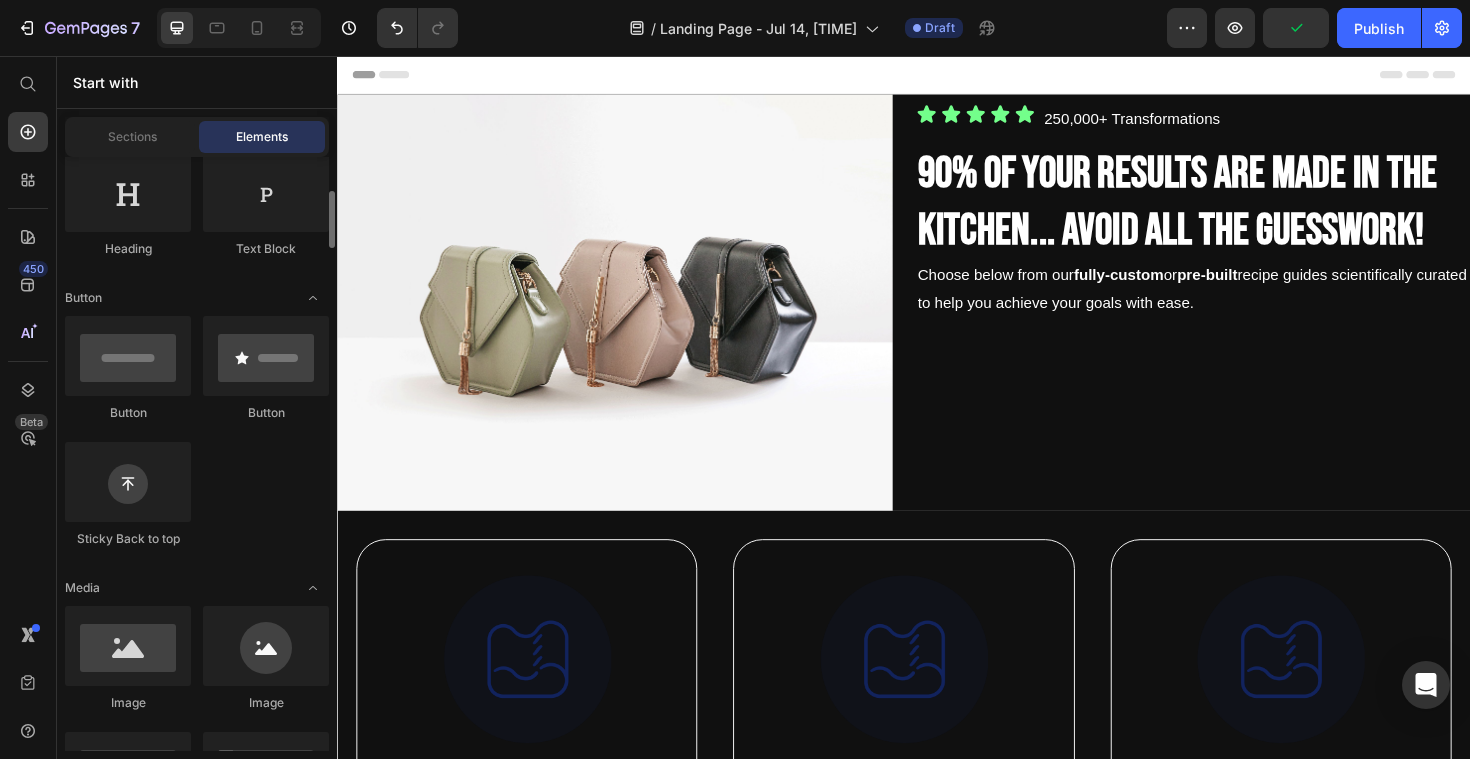 scroll, scrollTop: 341, scrollLeft: 0, axis: vertical 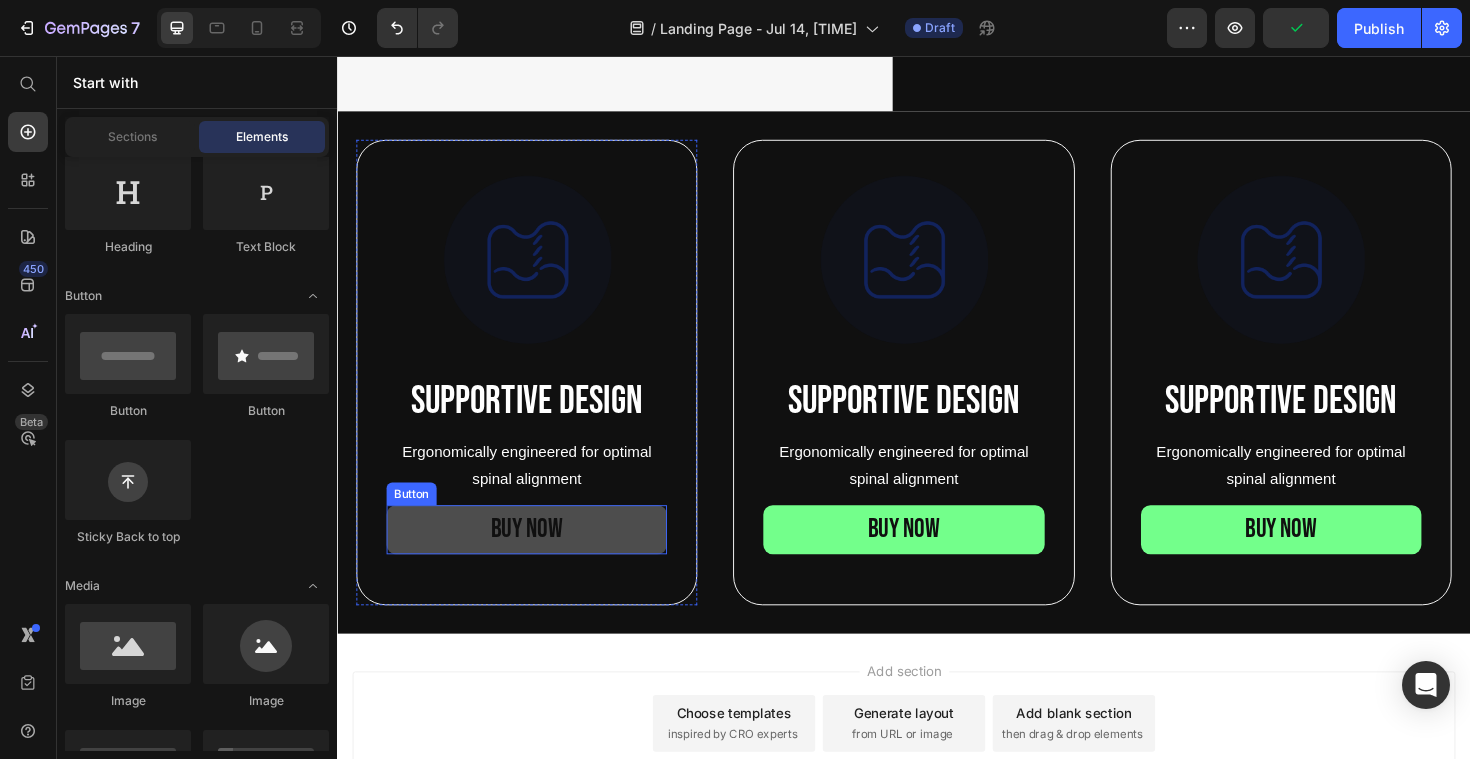 click on "BUY NOW" at bounding box center (537, 558) 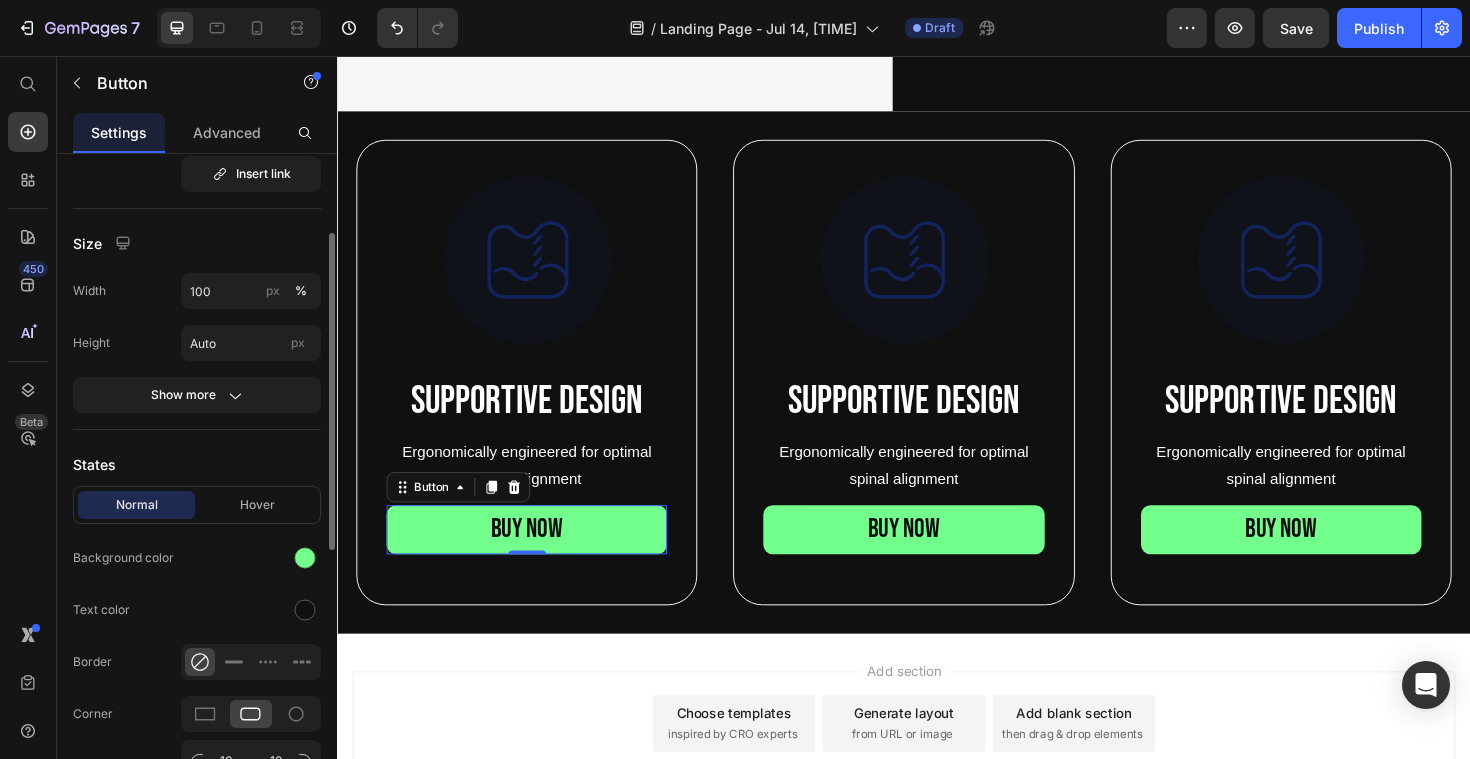 scroll, scrollTop: 170, scrollLeft: 0, axis: vertical 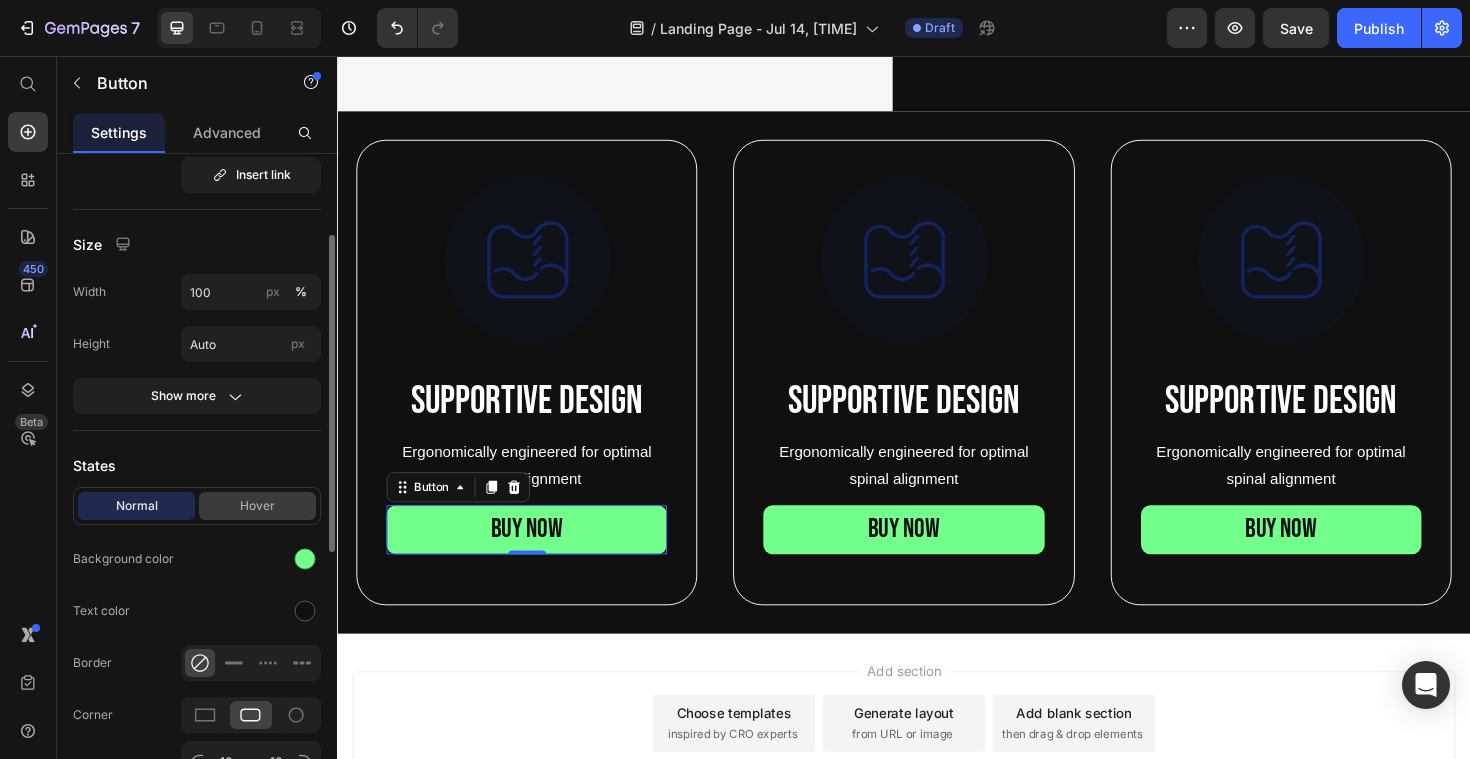 click on "Hover" at bounding box center [257, 506] 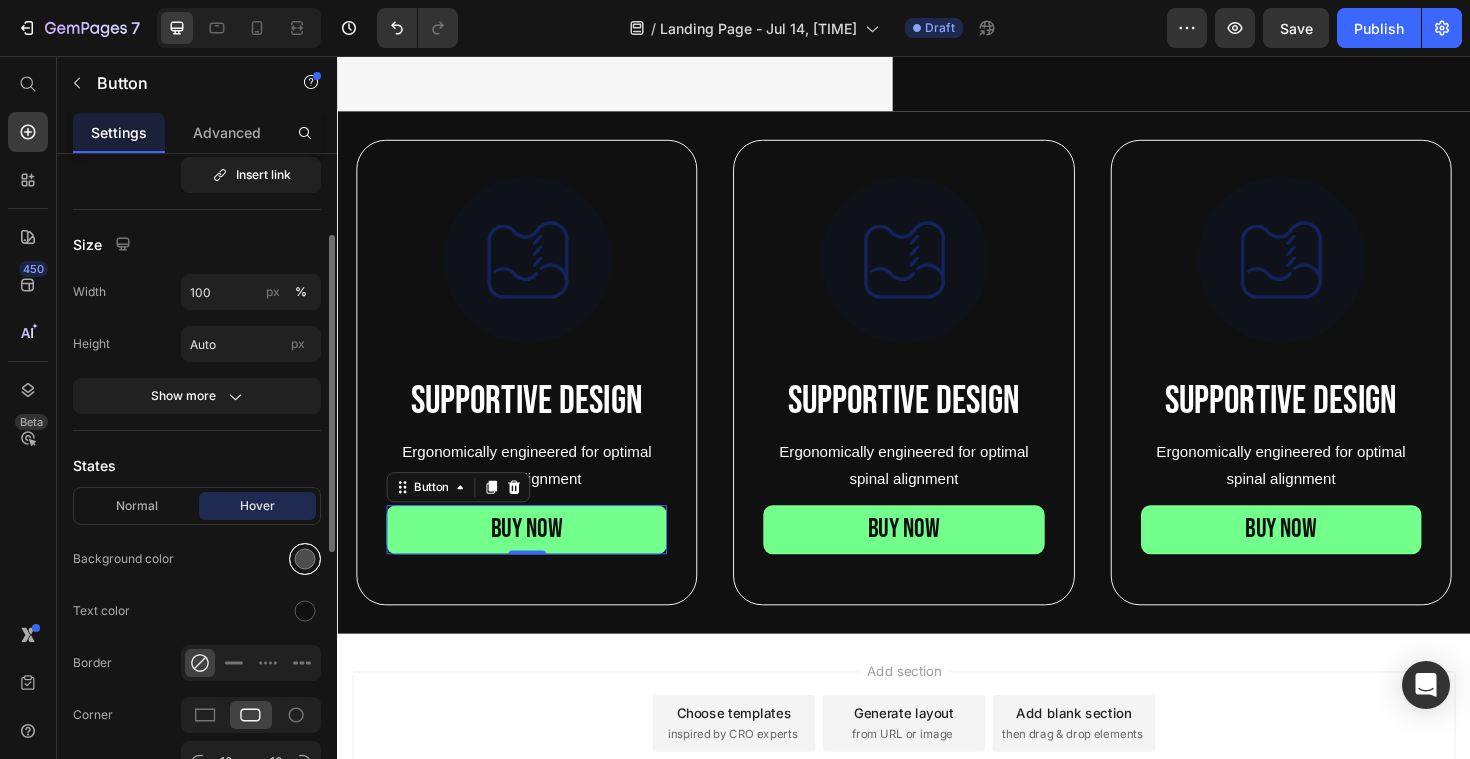 click at bounding box center (305, 559) 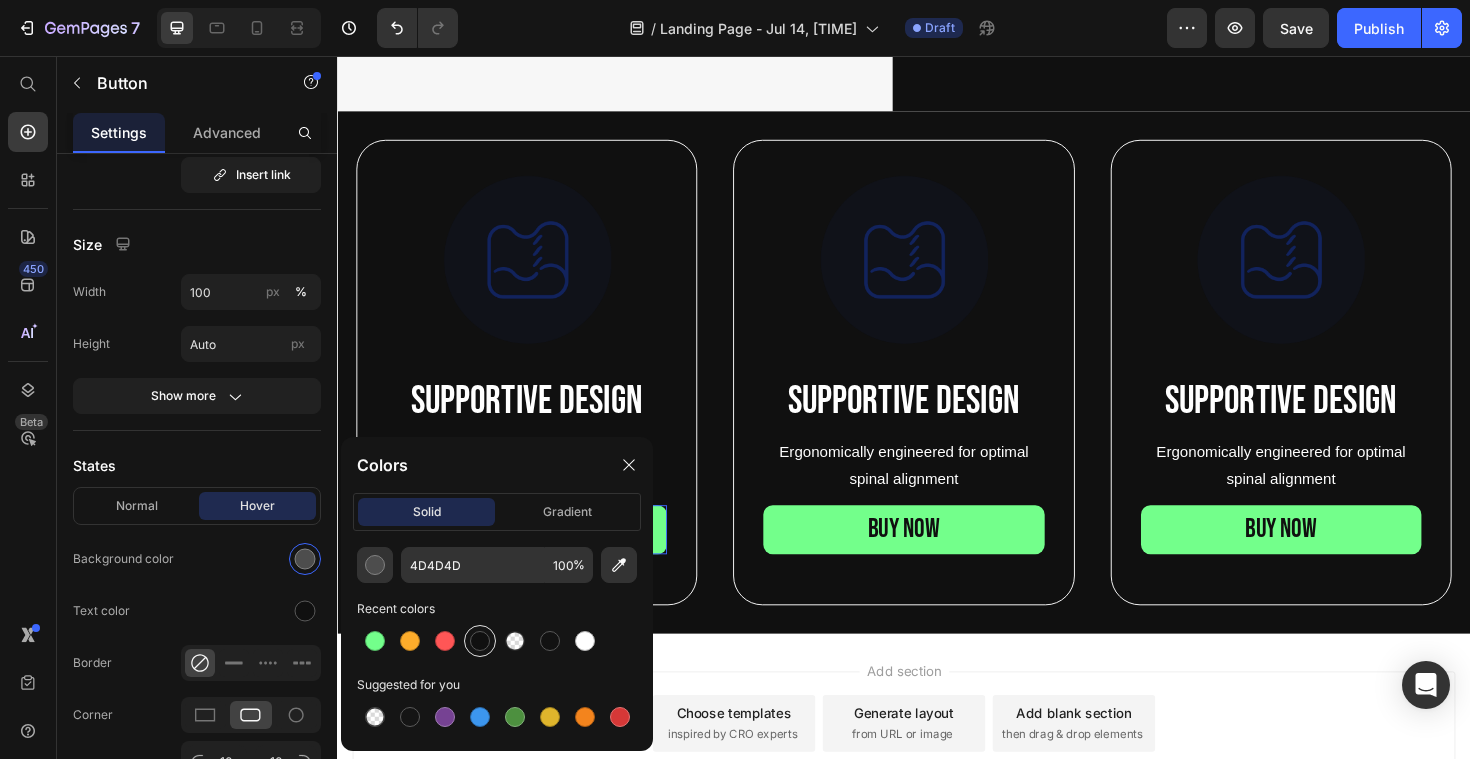 click at bounding box center (480, 641) 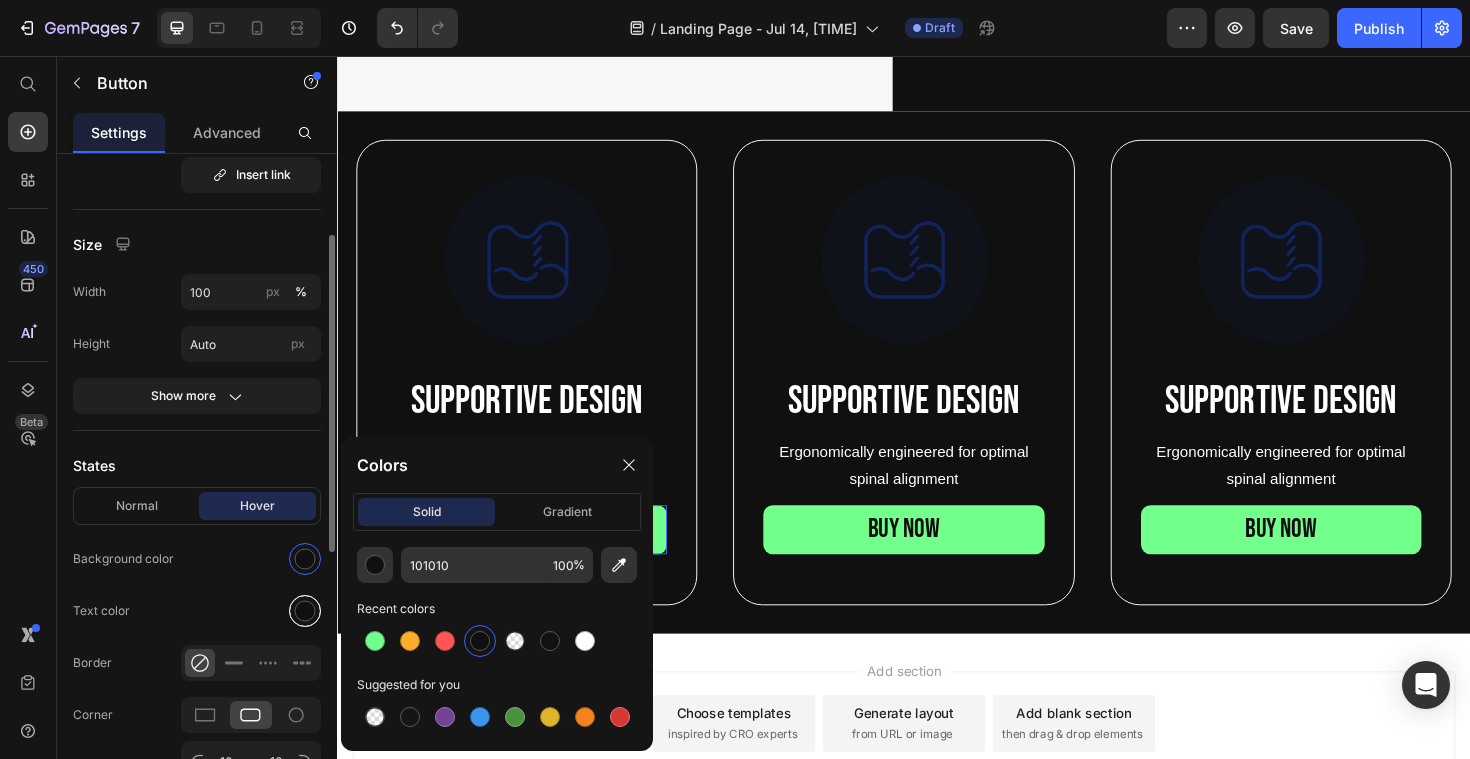click at bounding box center (305, 611) 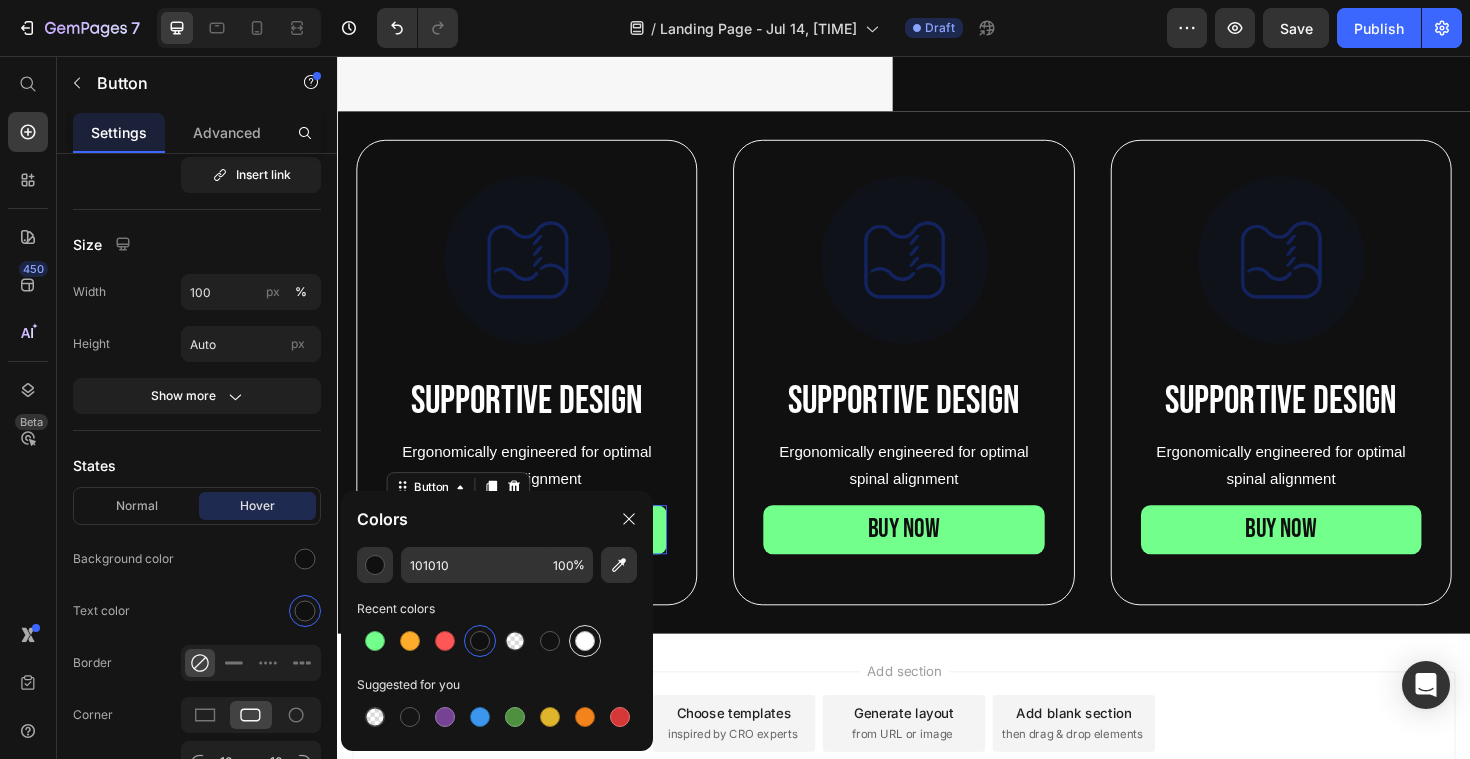 click at bounding box center [585, 641] 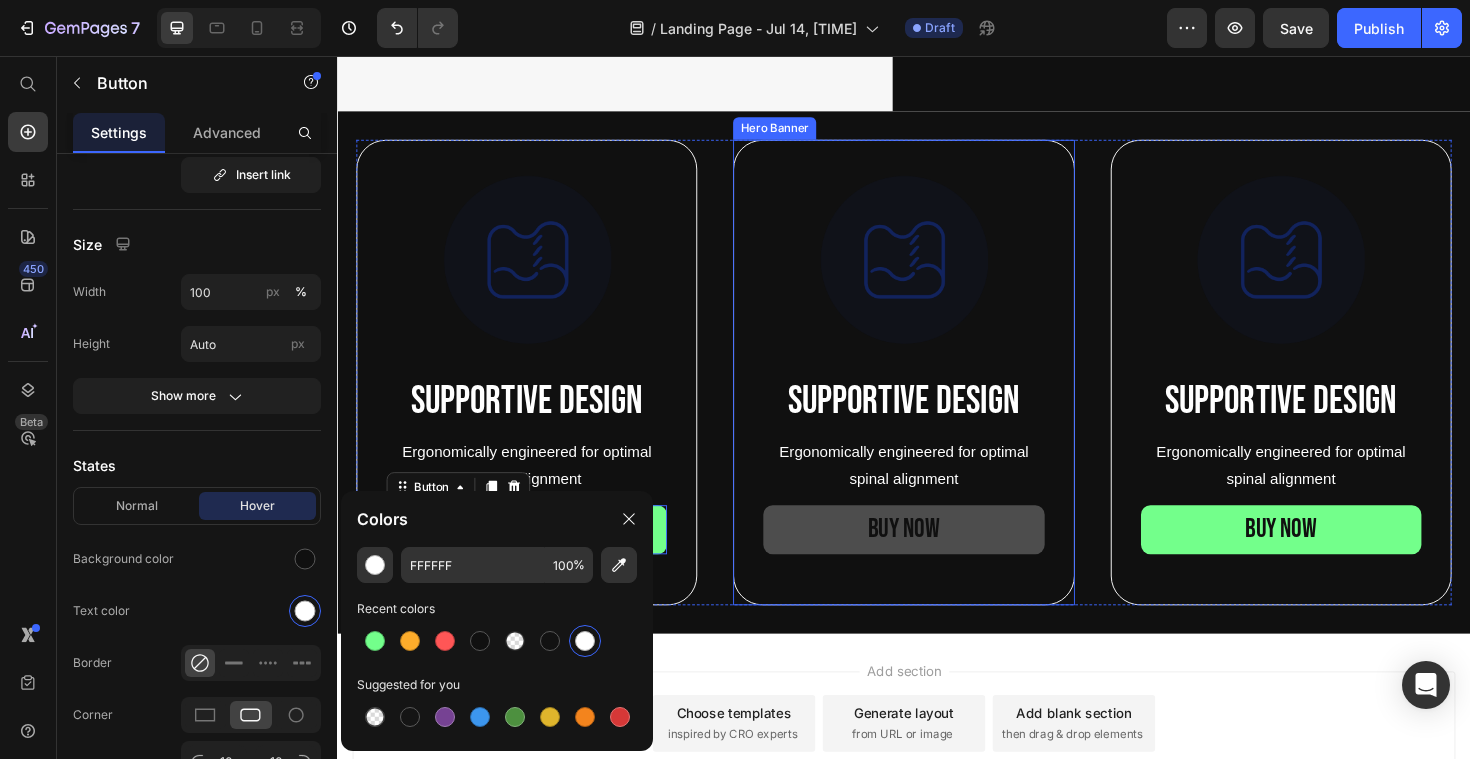 click on "BUY NOW" at bounding box center (936, 558) 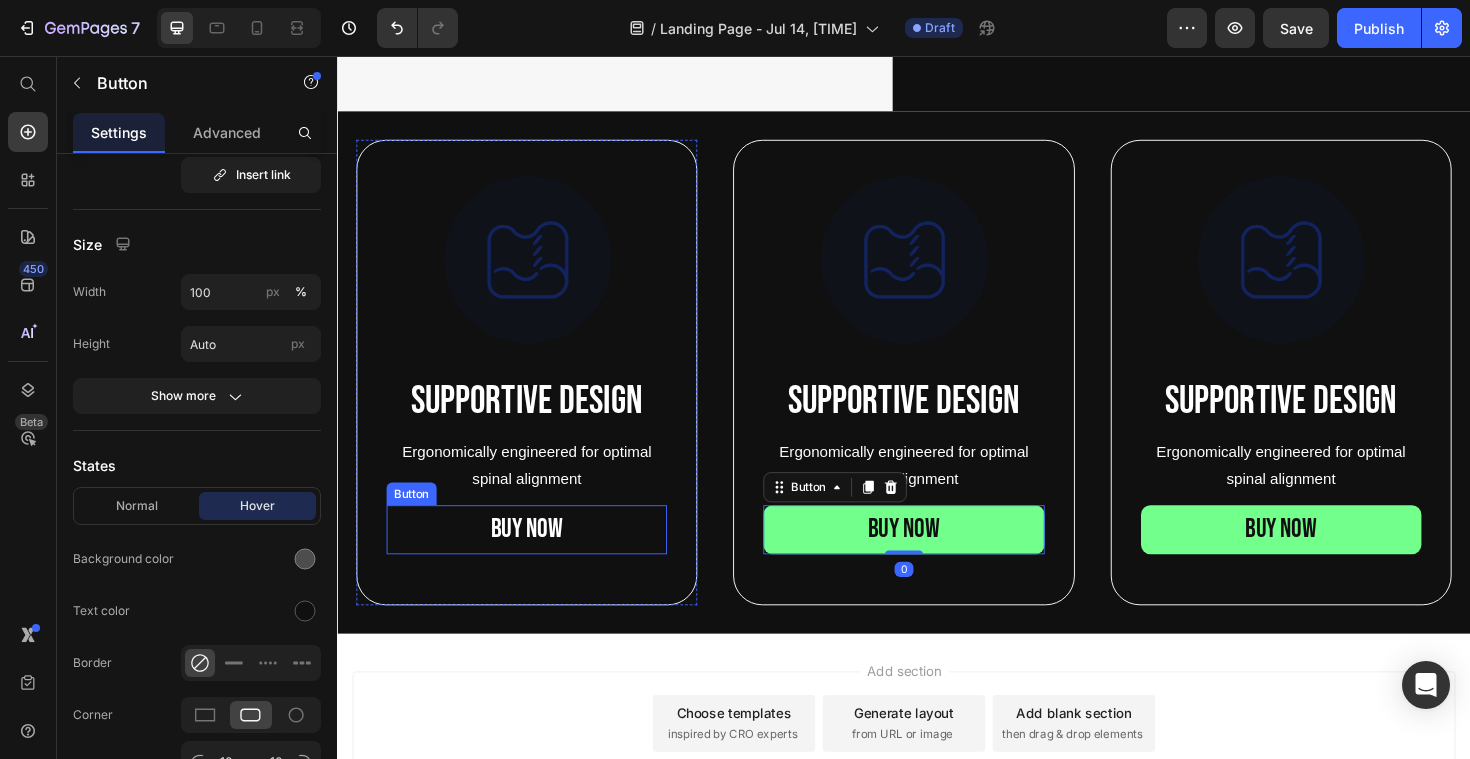 click on "BUY NOW" at bounding box center [537, 558] 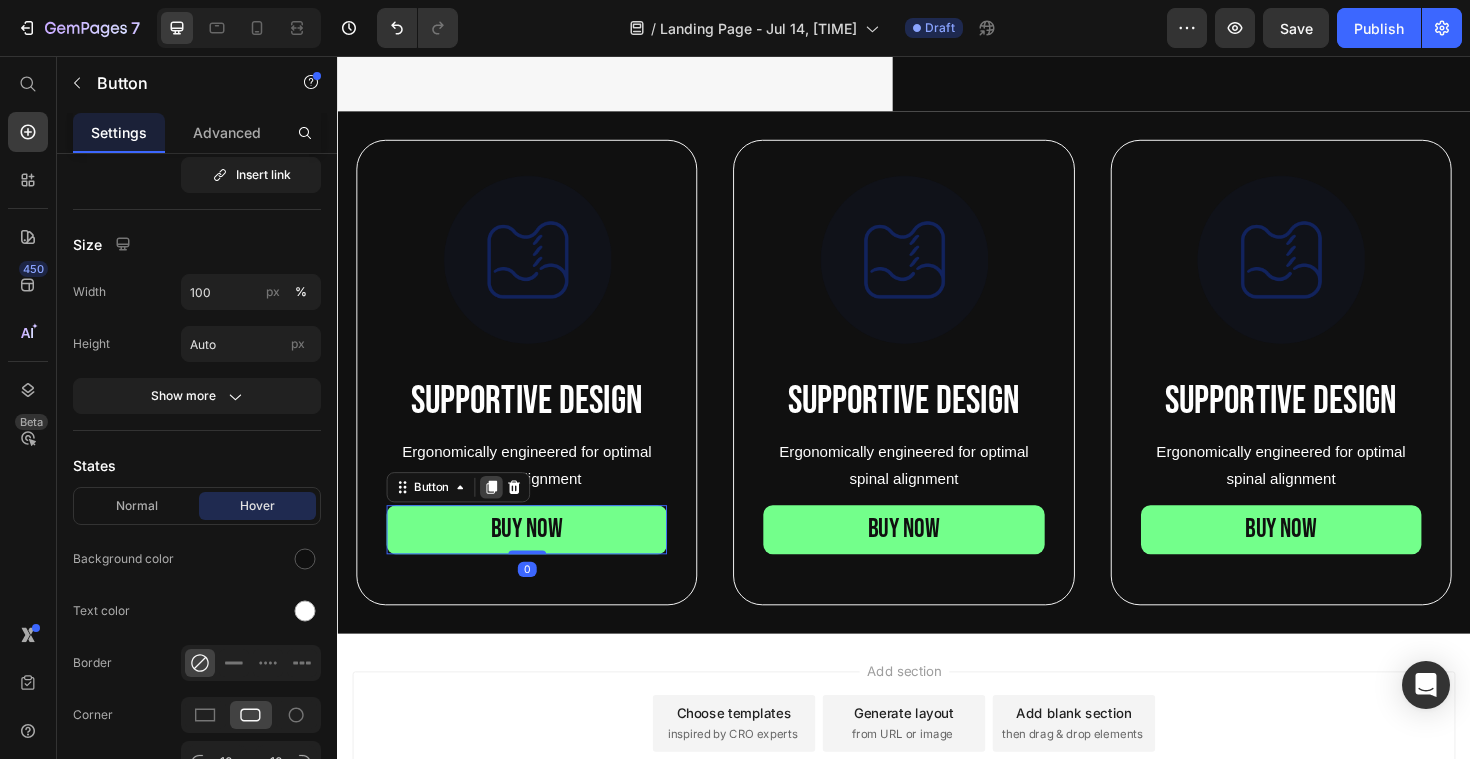 click 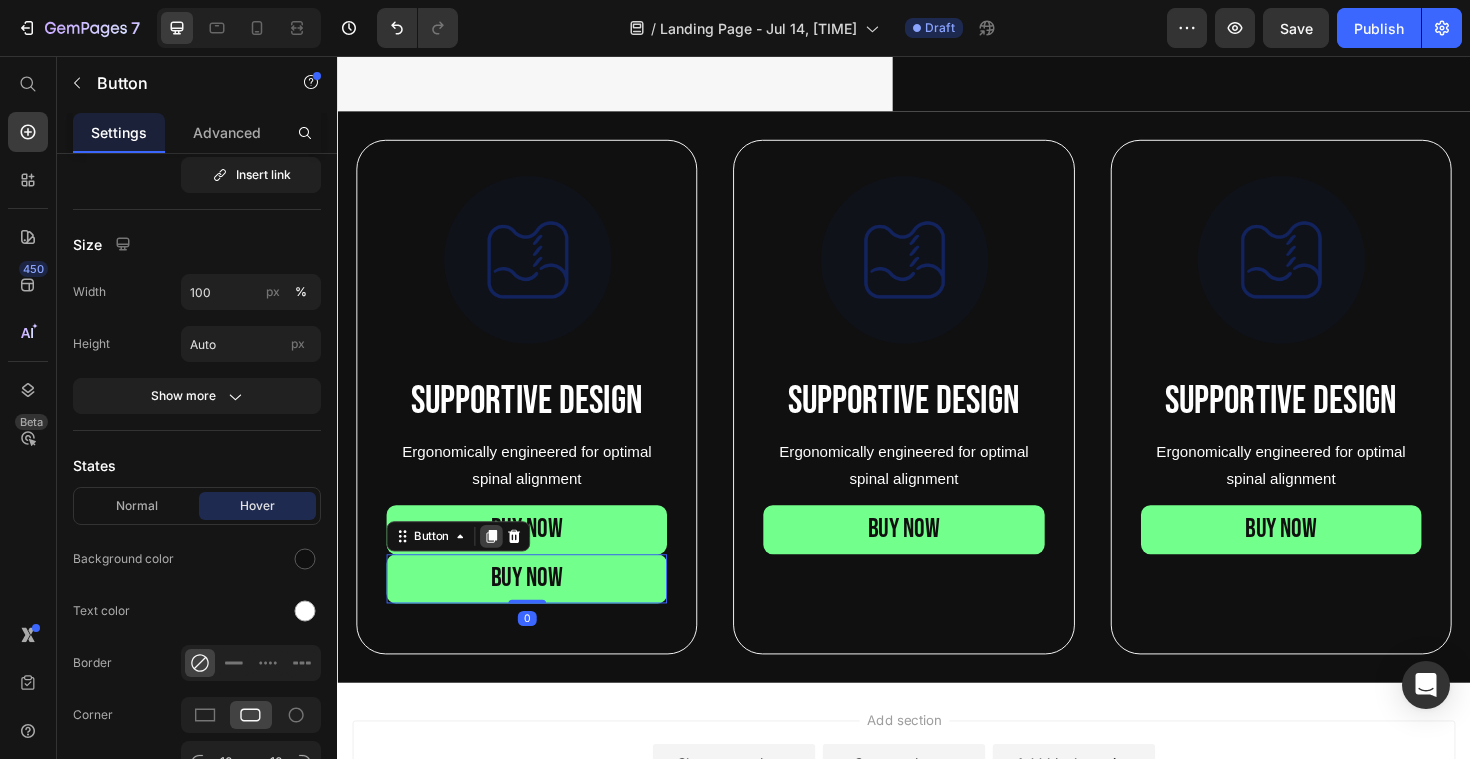 click 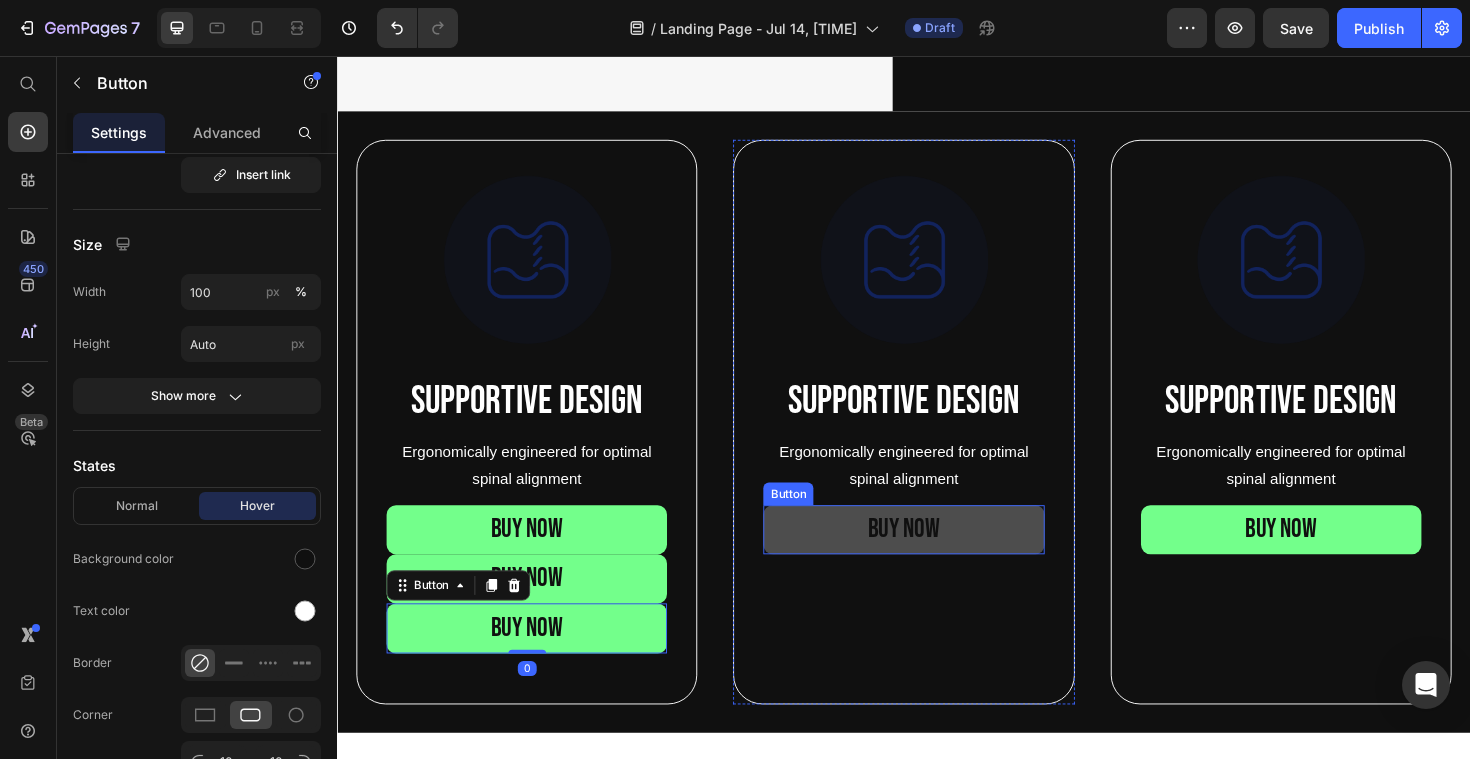 click on "BUY NOW" at bounding box center (936, 558) 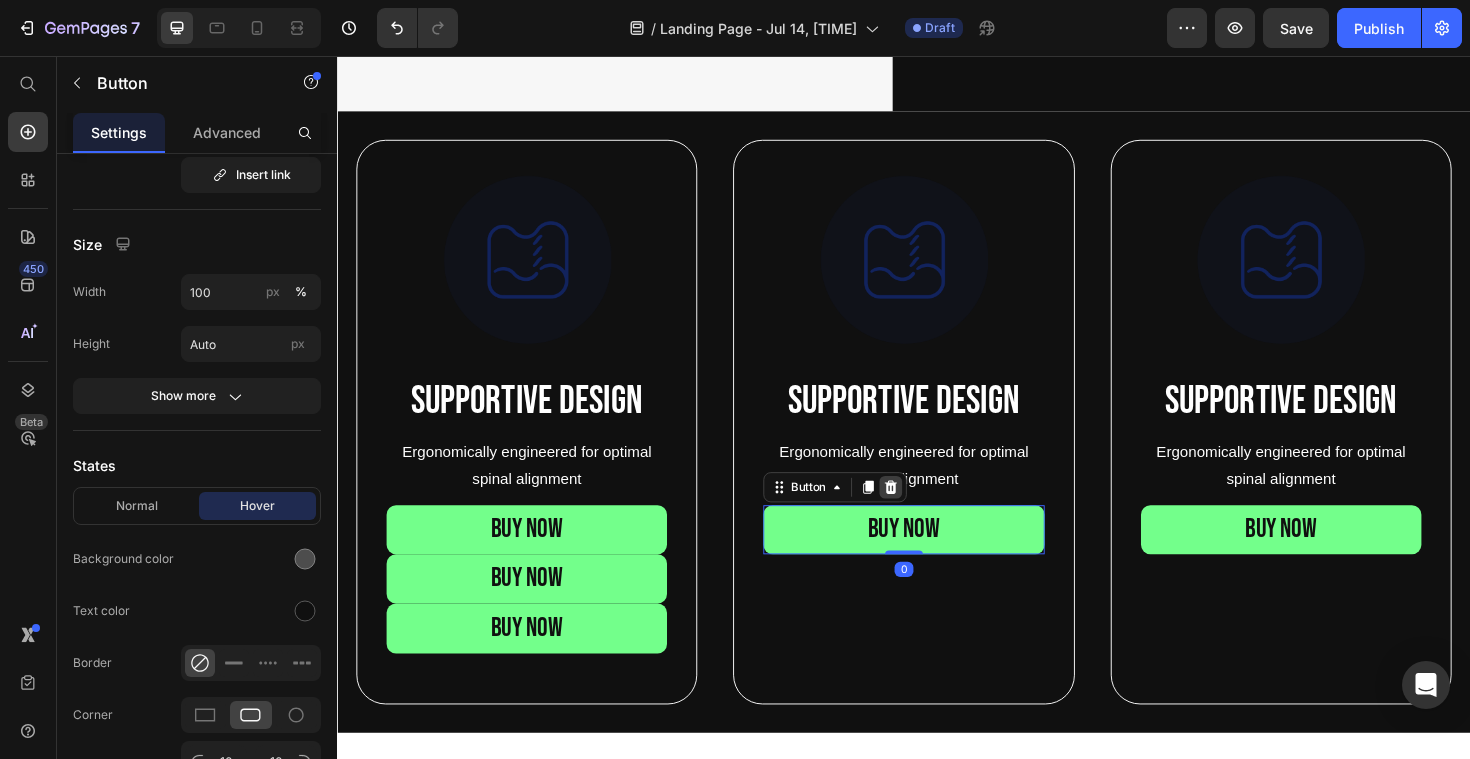click 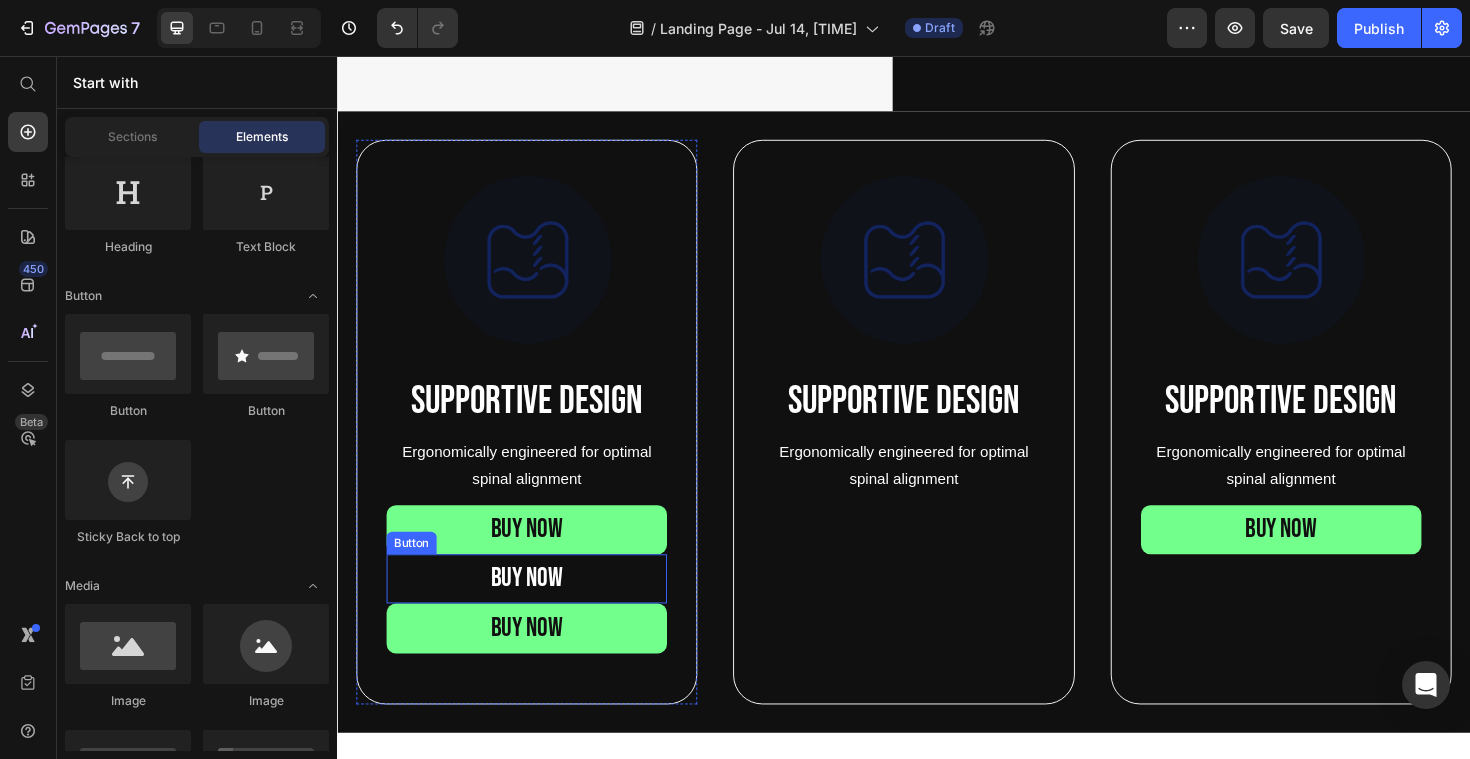 click on "BUY NOW" at bounding box center [537, 610] 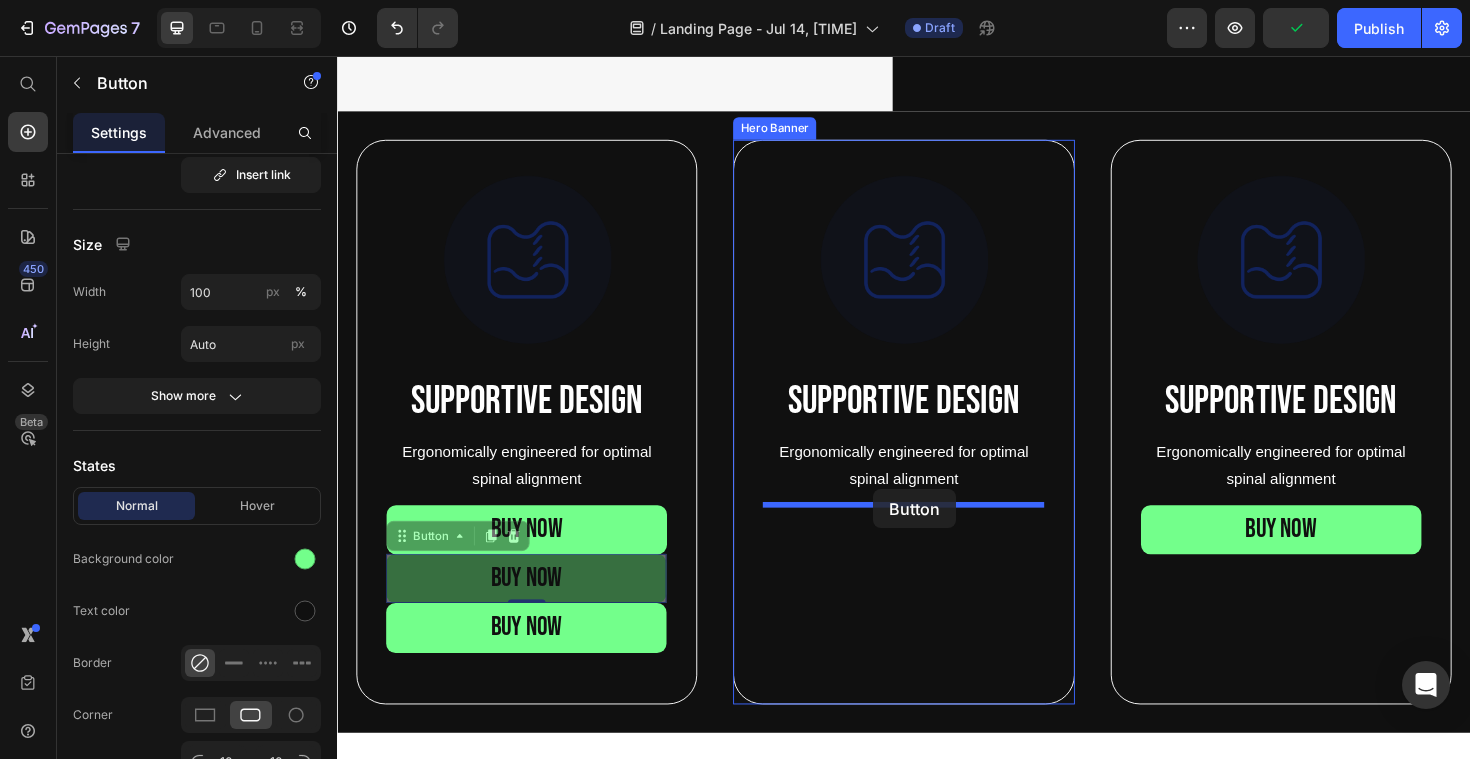 drag, startPoint x: 411, startPoint y: 562, endPoint x: 905, endPoint y: 515, distance: 496.2308 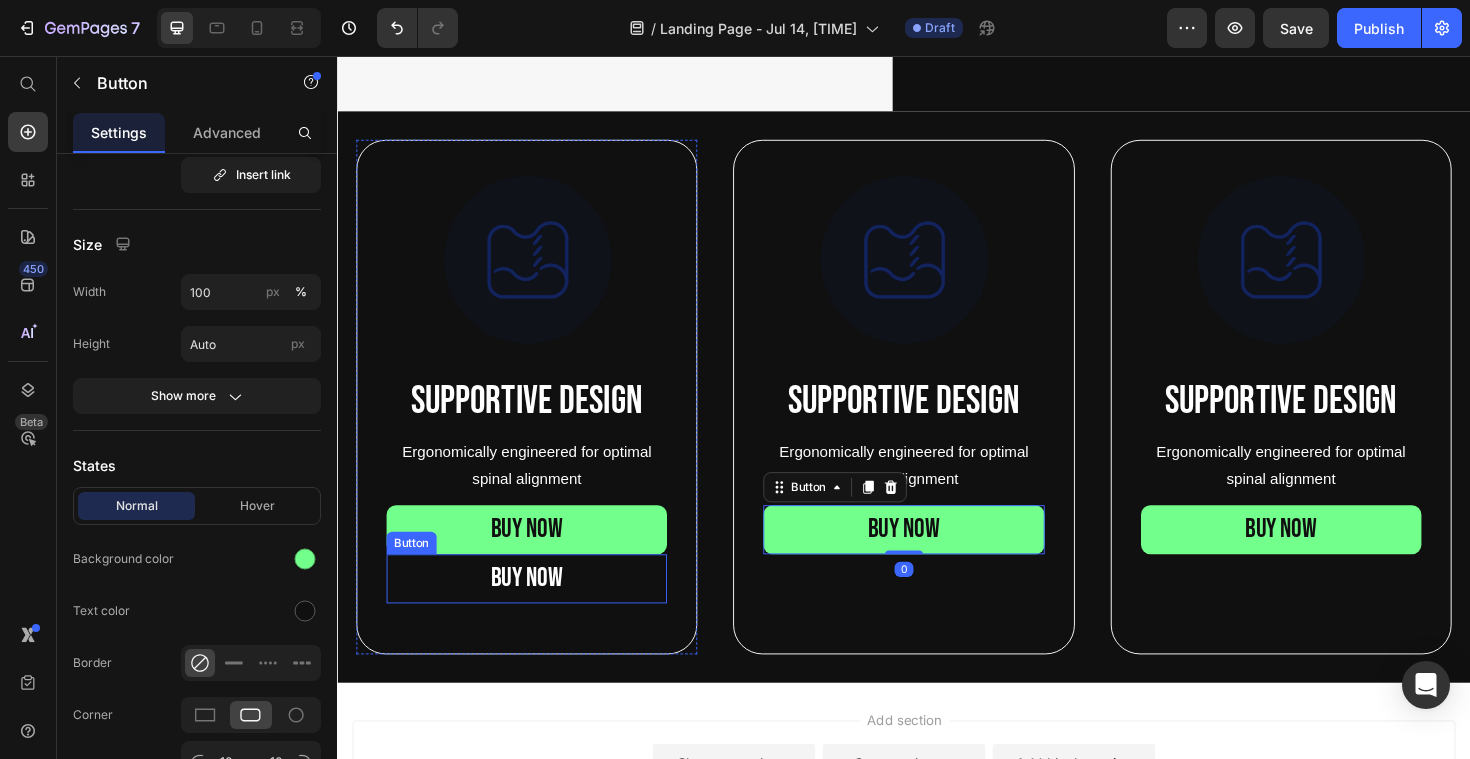 click on "BUY NOW" at bounding box center (537, 610) 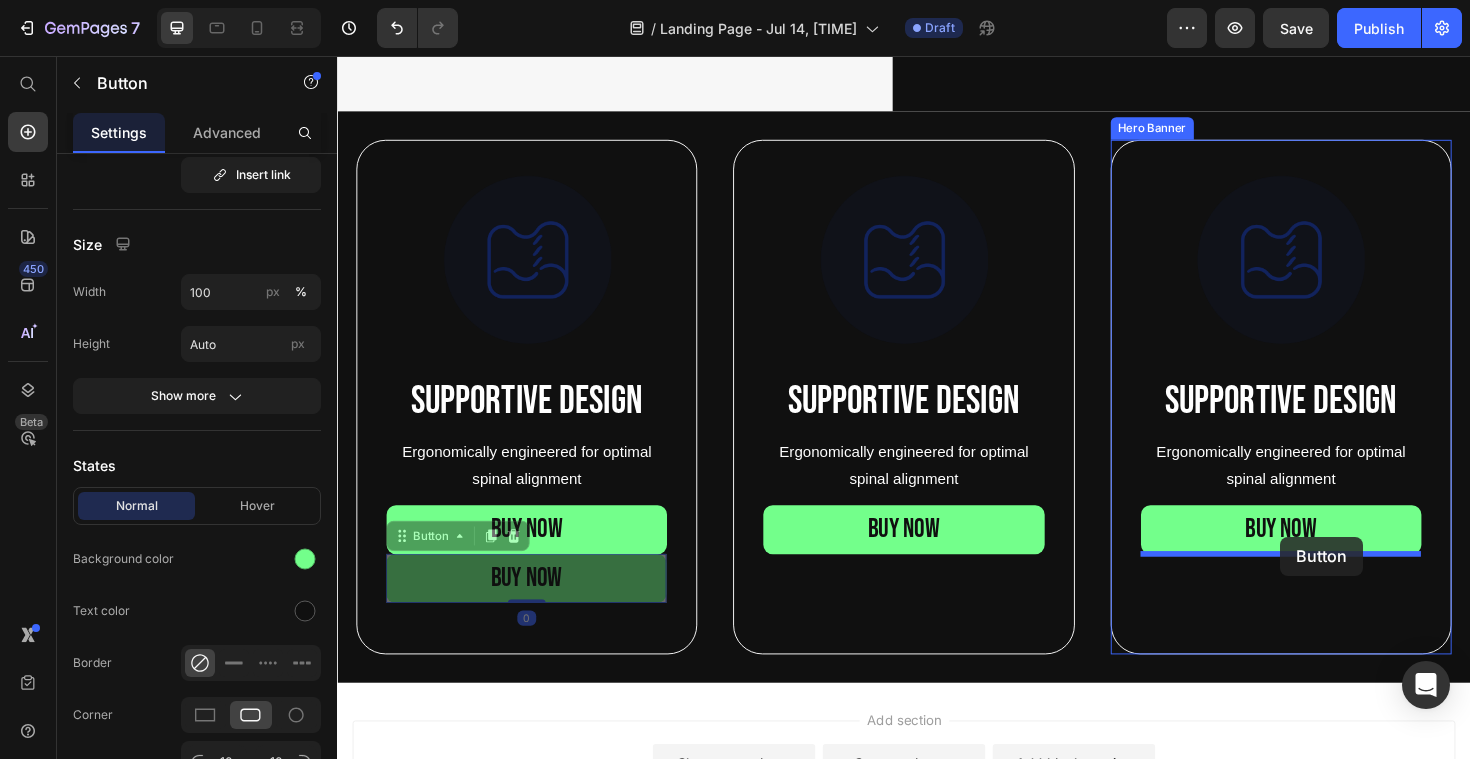 drag, startPoint x: 409, startPoint y: 565, endPoint x: 1336, endPoint y: 565, distance: 927 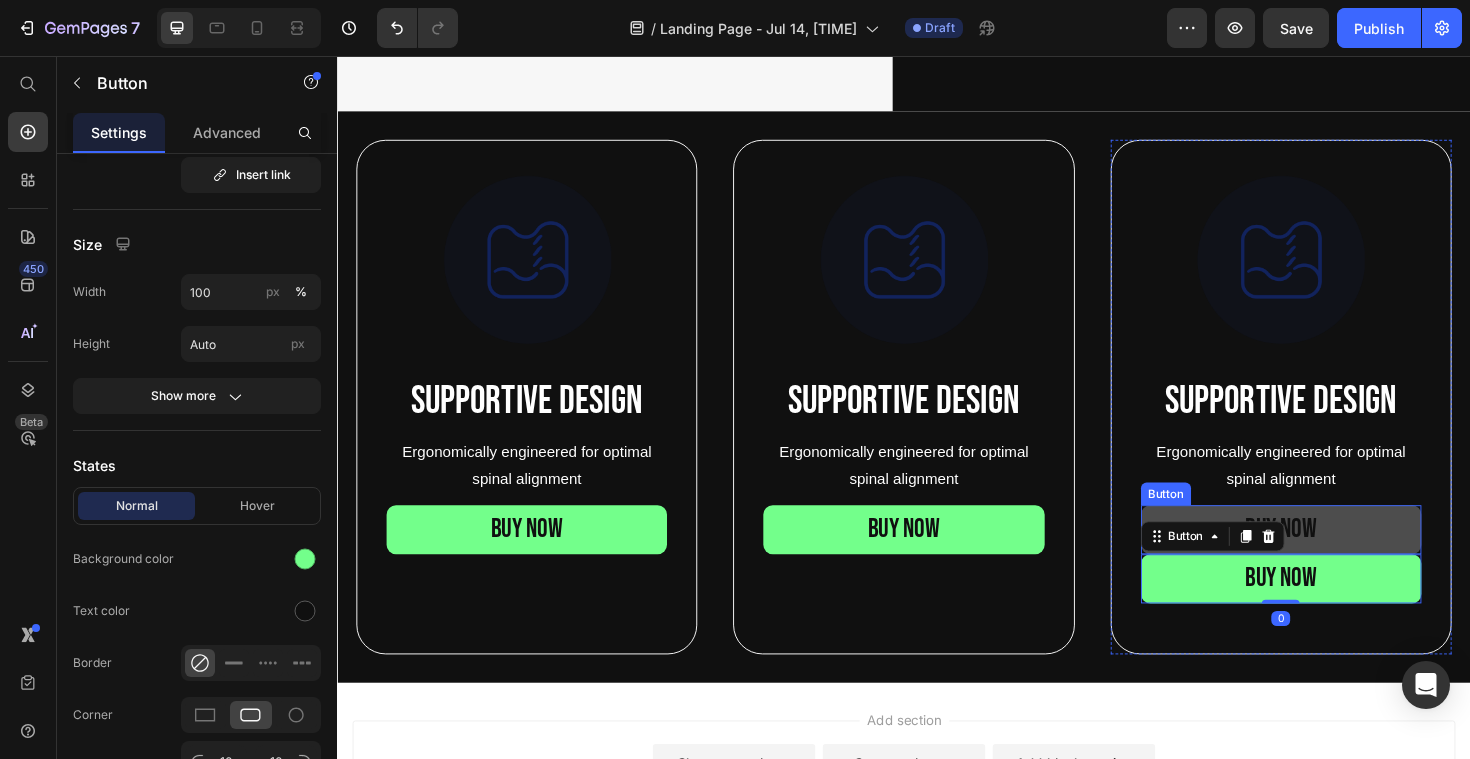 click on "BUY NOW" at bounding box center (1336, 558) 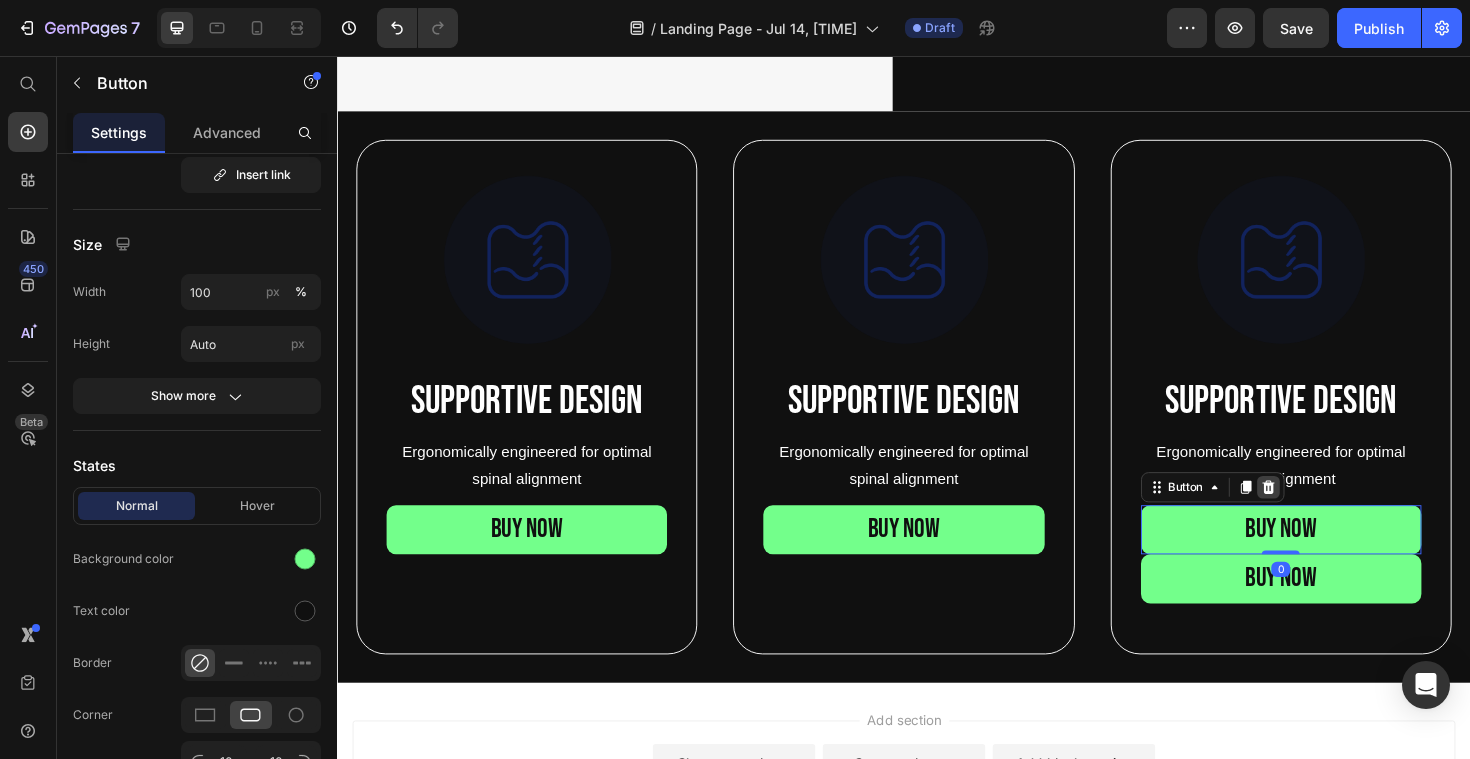 click 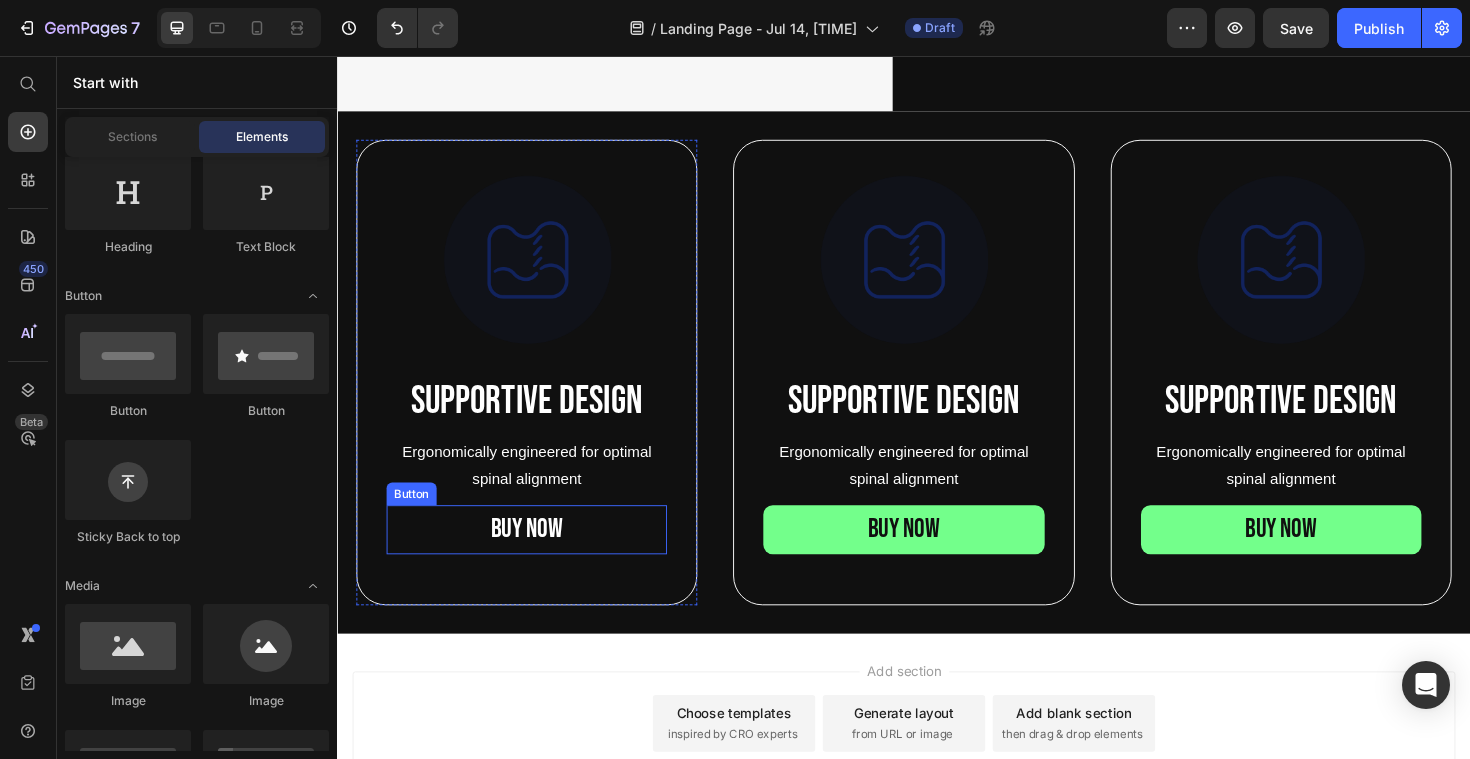 click on "BUY NOW" at bounding box center [537, 558] 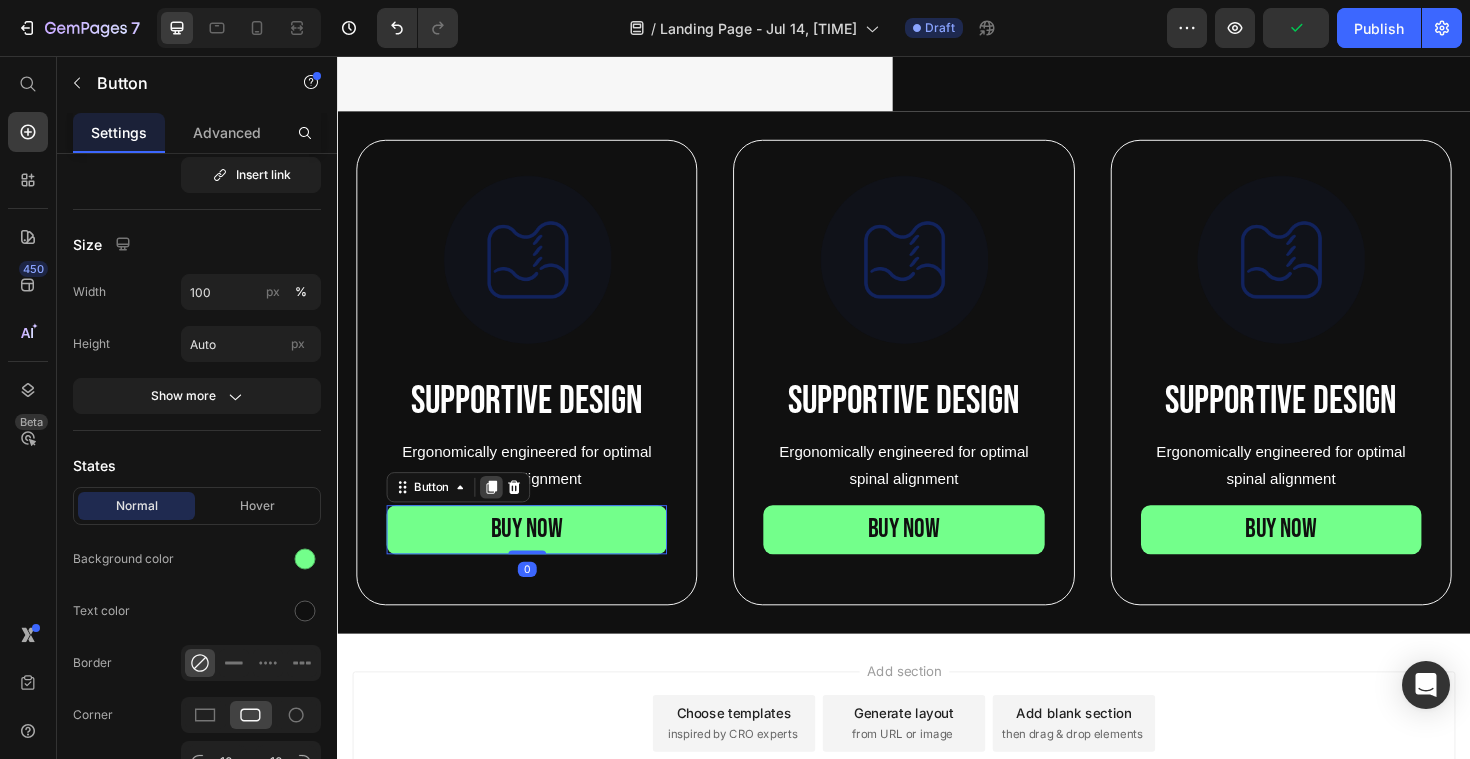 click 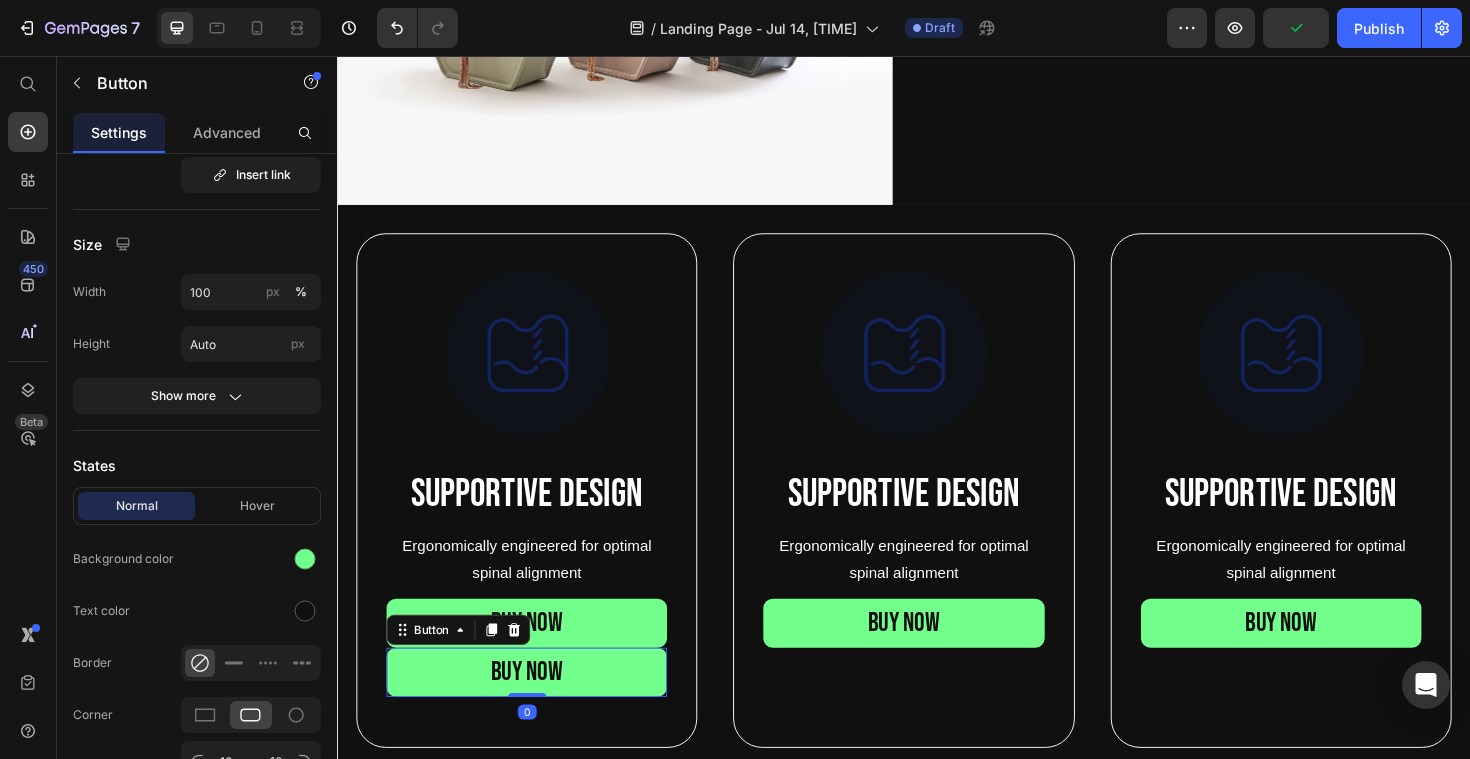 scroll, scrollTop: 279, scrollLeft: 0, axis: vertical 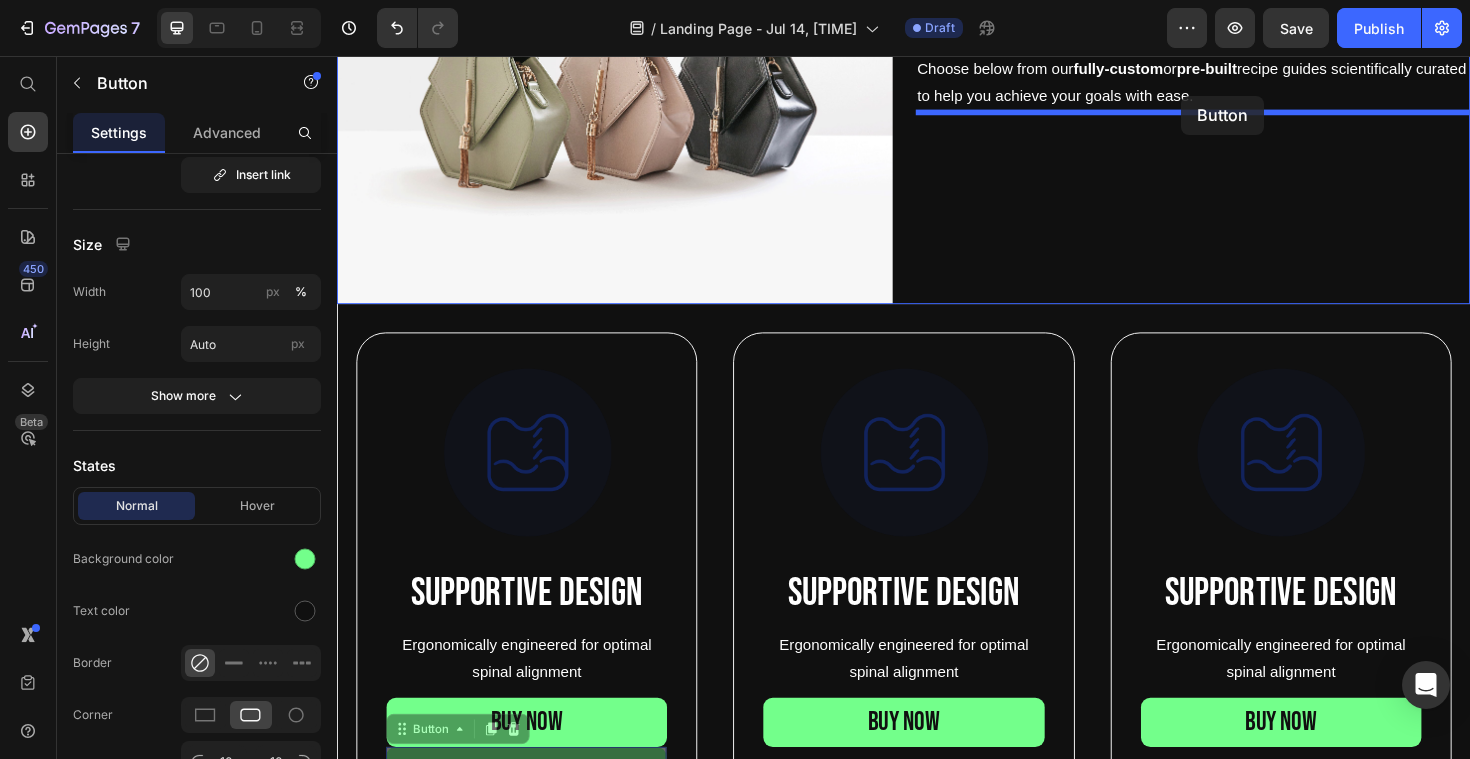 drag, startPoint x: 406, startPoint y: 716, endPoint x: 1231, endPoint y: 100, distance: 1029.6023 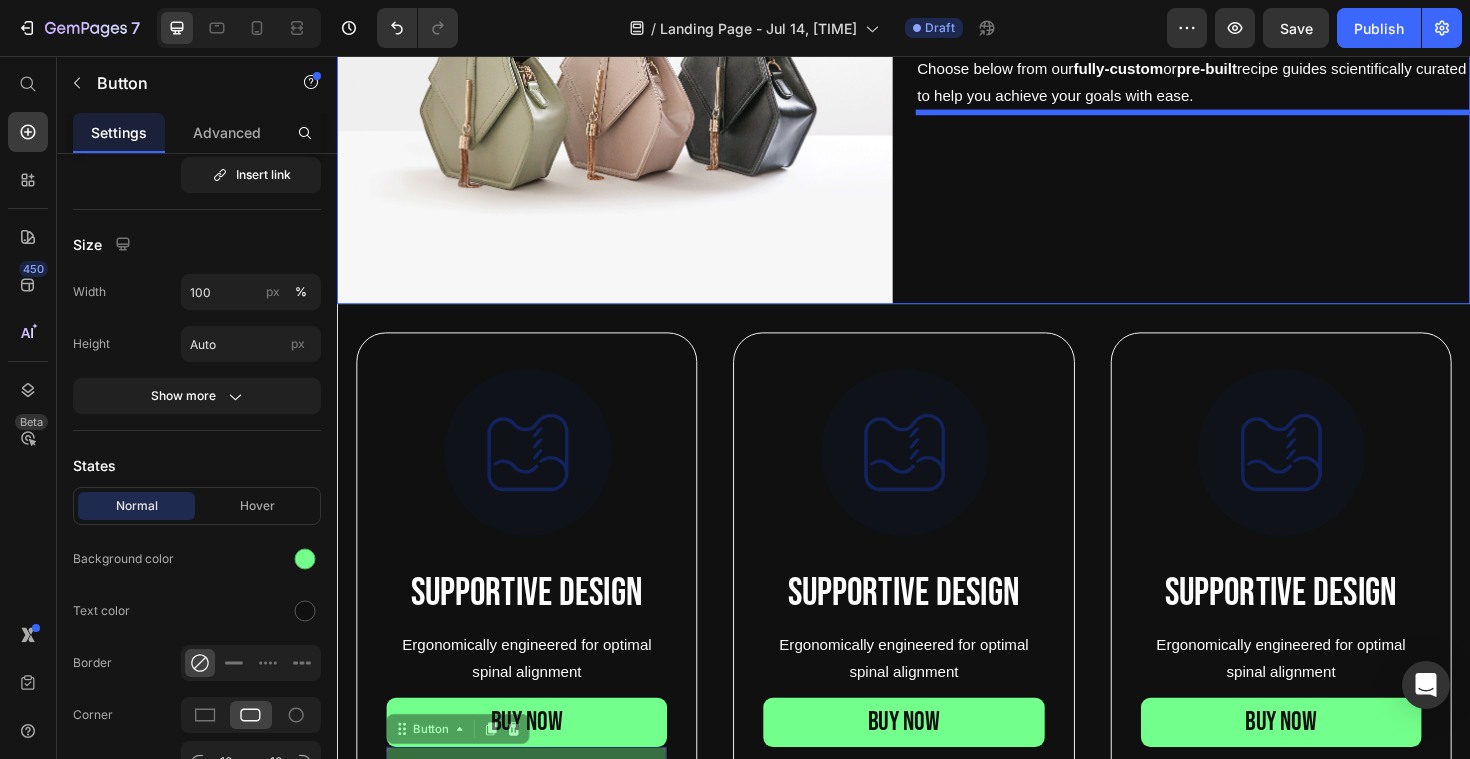 scroll, scrollTop: 199, scrollLeft: 0, axis: vertical 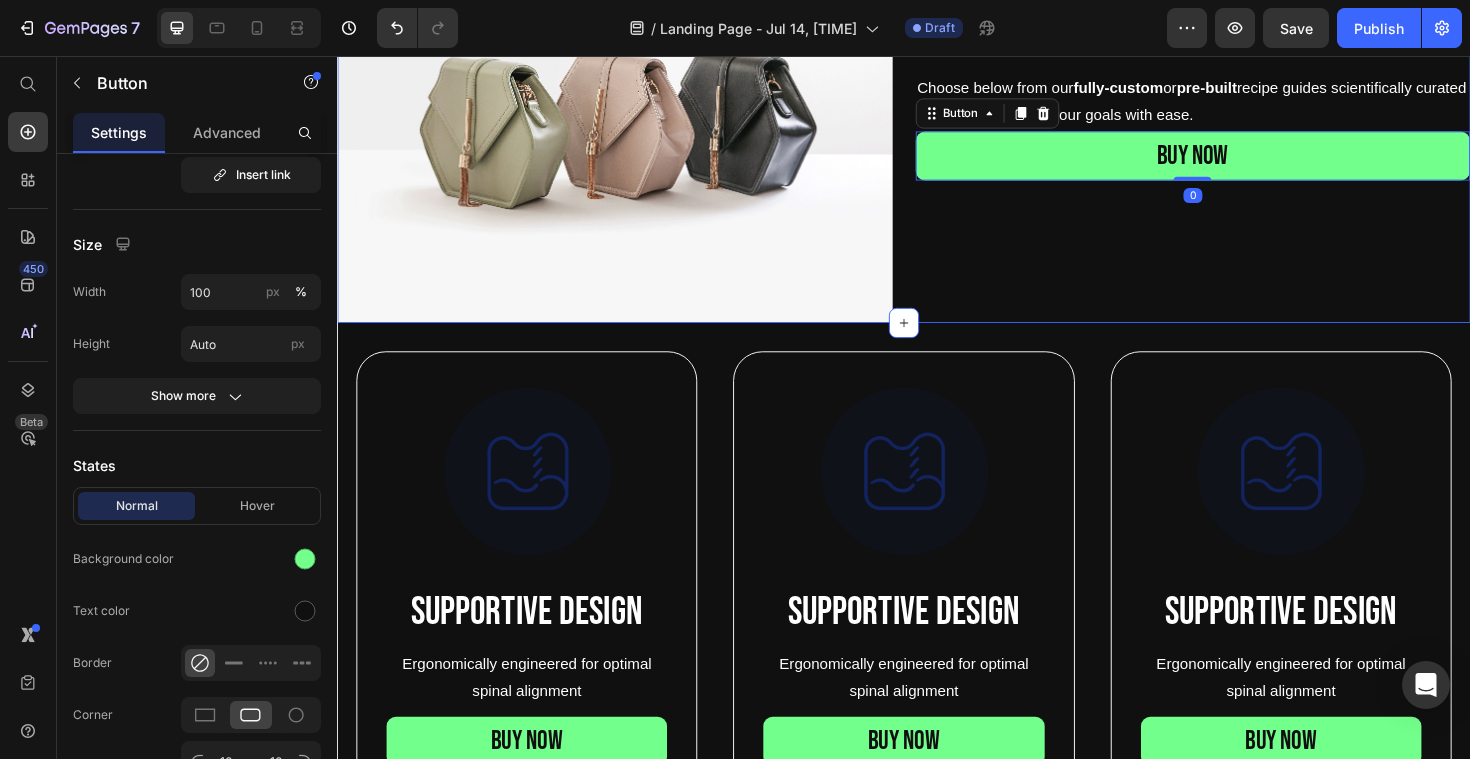 click on "Icon Icon Icon Icon Icon Icon List 250,000+ Transformations Text Block Row 90% OF your results are made in the kitchen... avoid all the guesswork! Heading Choose below from our  fully-custom  or  pre-built  recipe guides scientifically curated to help you achieve your goals with ease.  Text Block BUY NOW Button   0" at bounding box center [1244, 118] 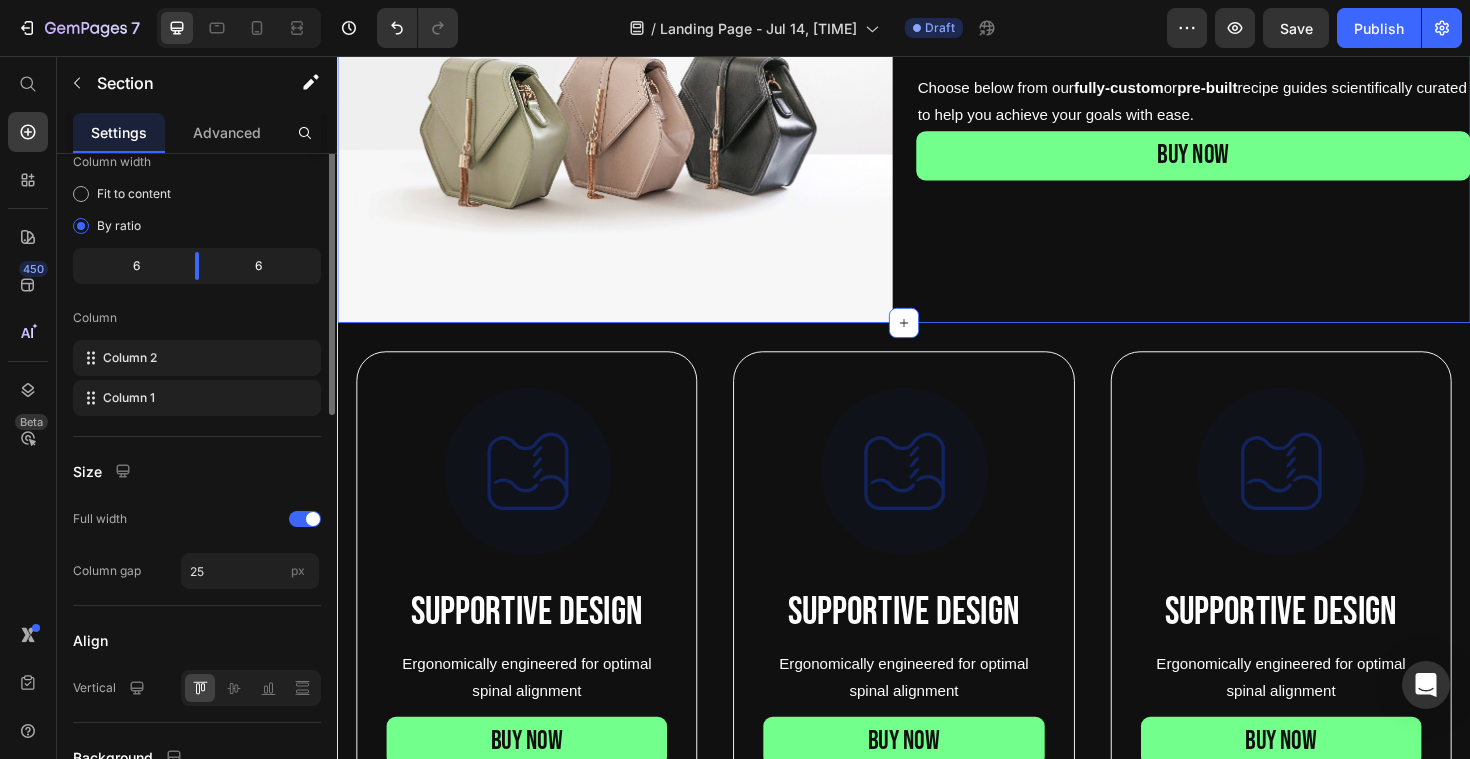 scroll, scrollTop: 0, scrollLeft: 0, axis: both 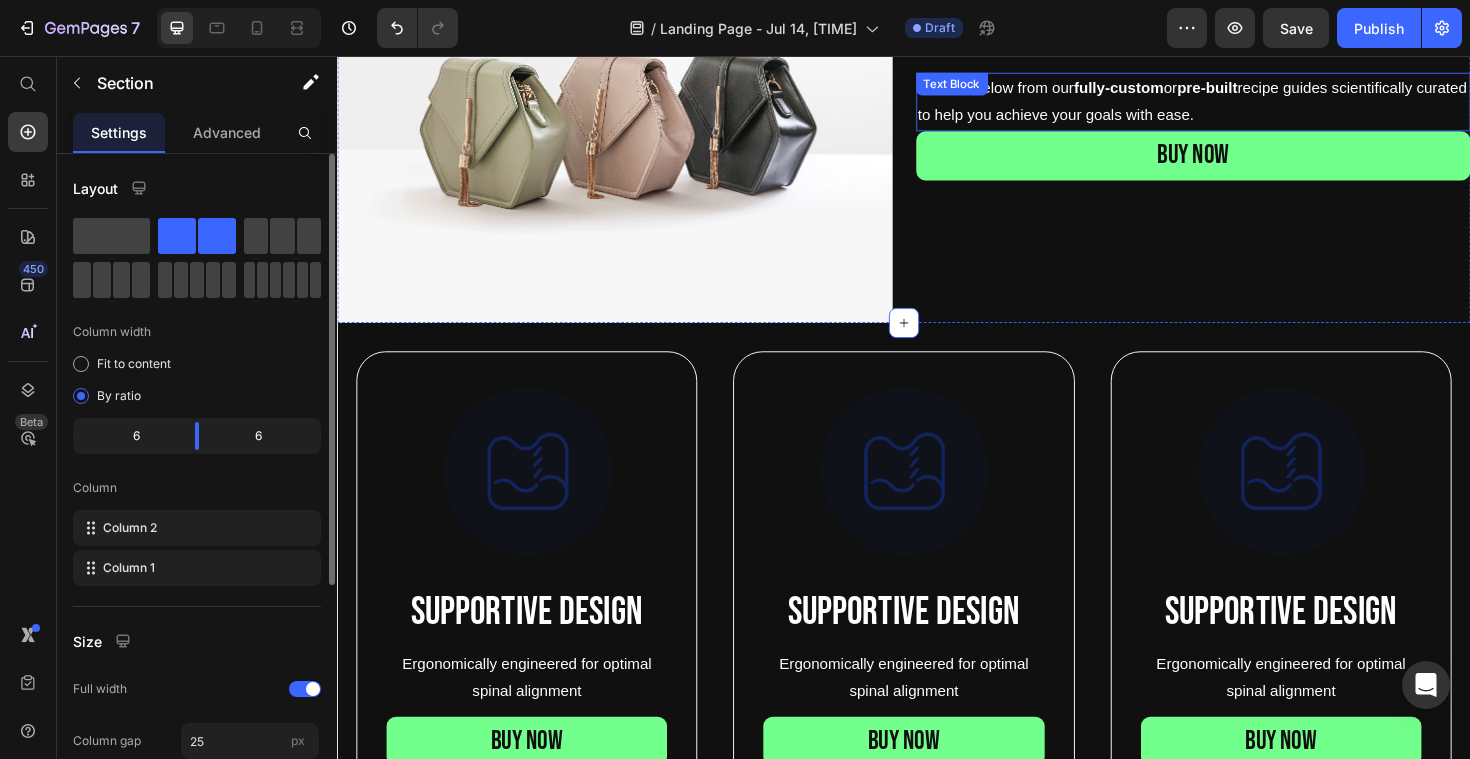 click on "Choose below from our  fully-custom  or  pre-built  recipe guides scientifically curated to help you achieve your goals with ease." at bounding box center [1244, 105] 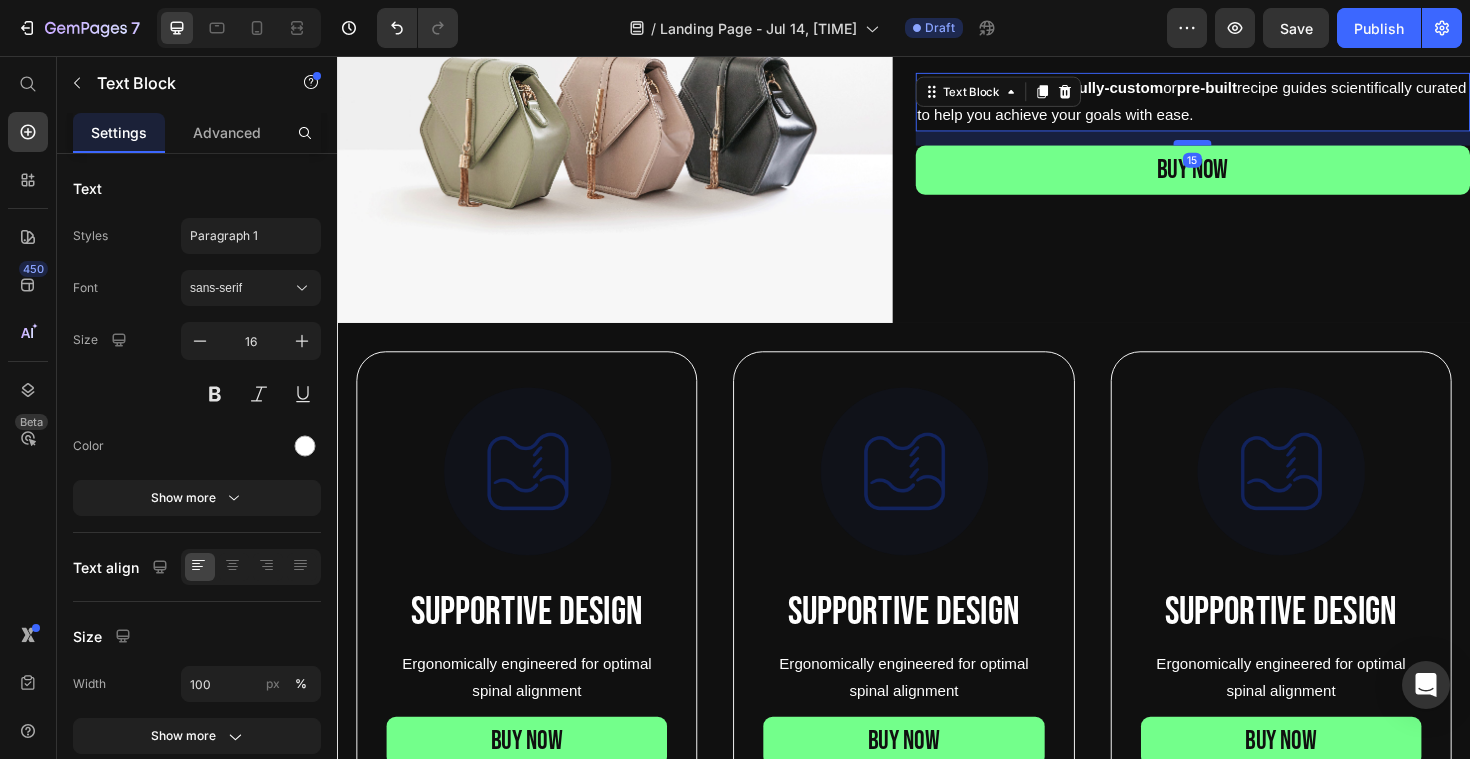 drag, startPoint x: 1240, startPoint y: 135, endPoint x: 1239, endPoint y: 150, distance: 15.033297 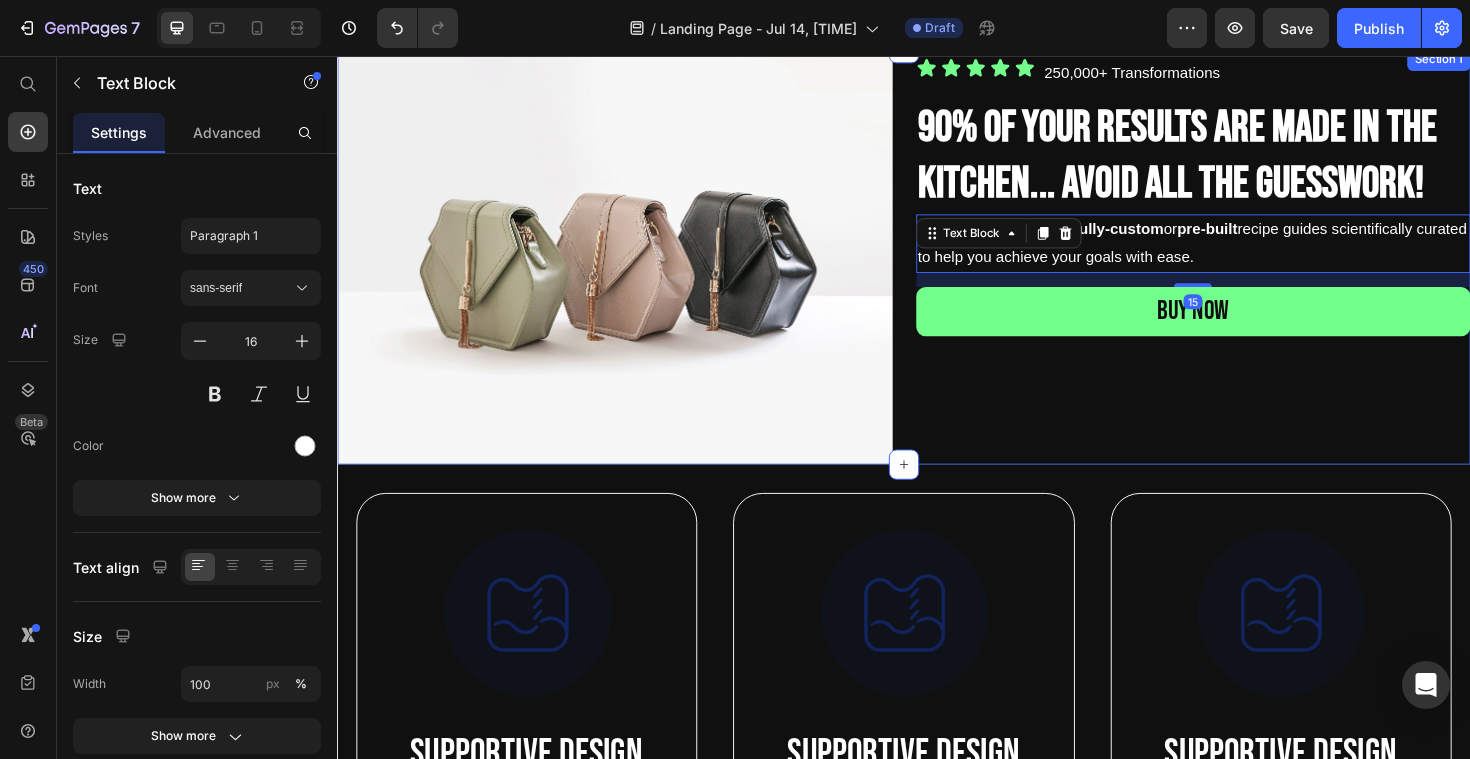 scroll, scrollTop: 0, scrollLeft: 0, axis: both 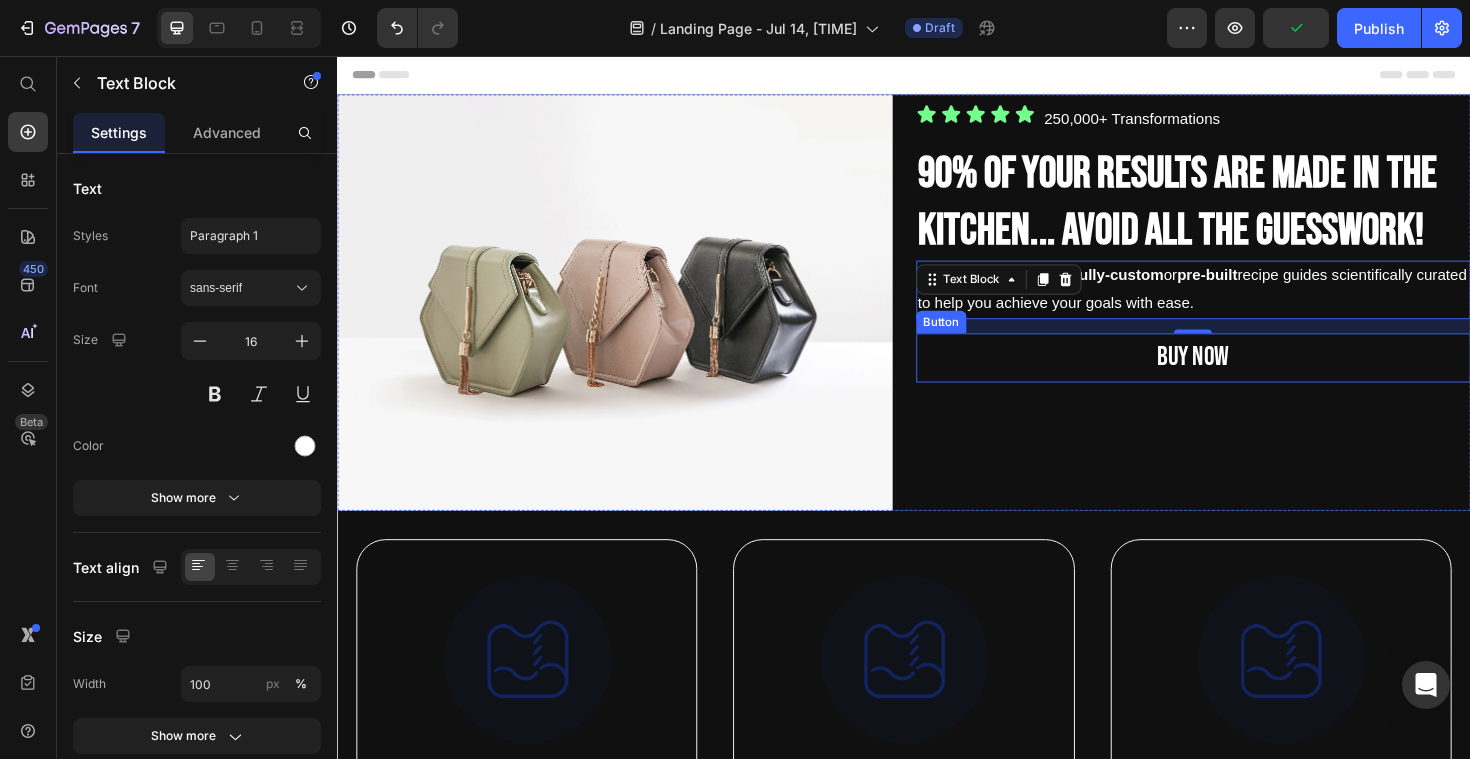 click on "BUY NOW" at bounding box center (1244, 376) 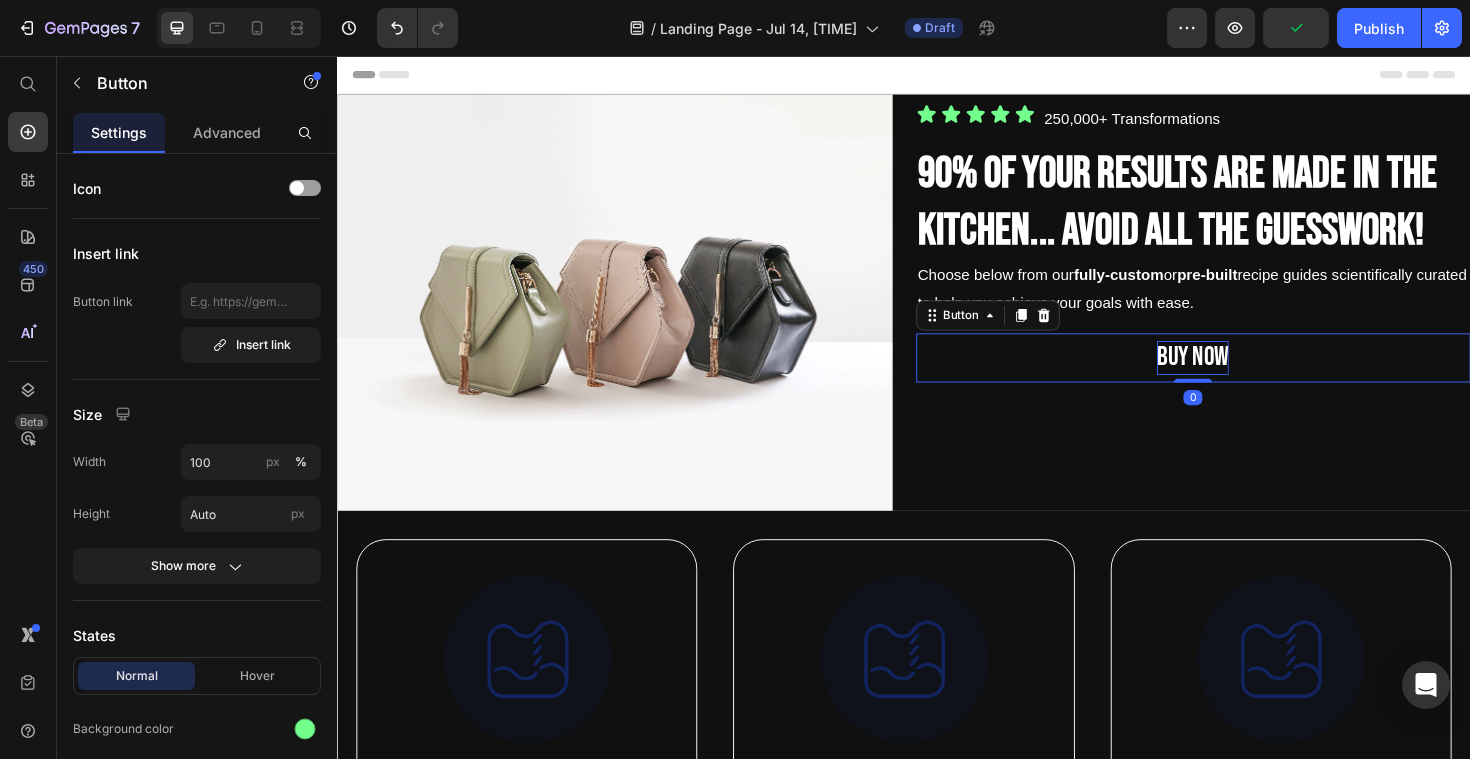 click on "BUY NOW" at bounding box center (1243, 376) 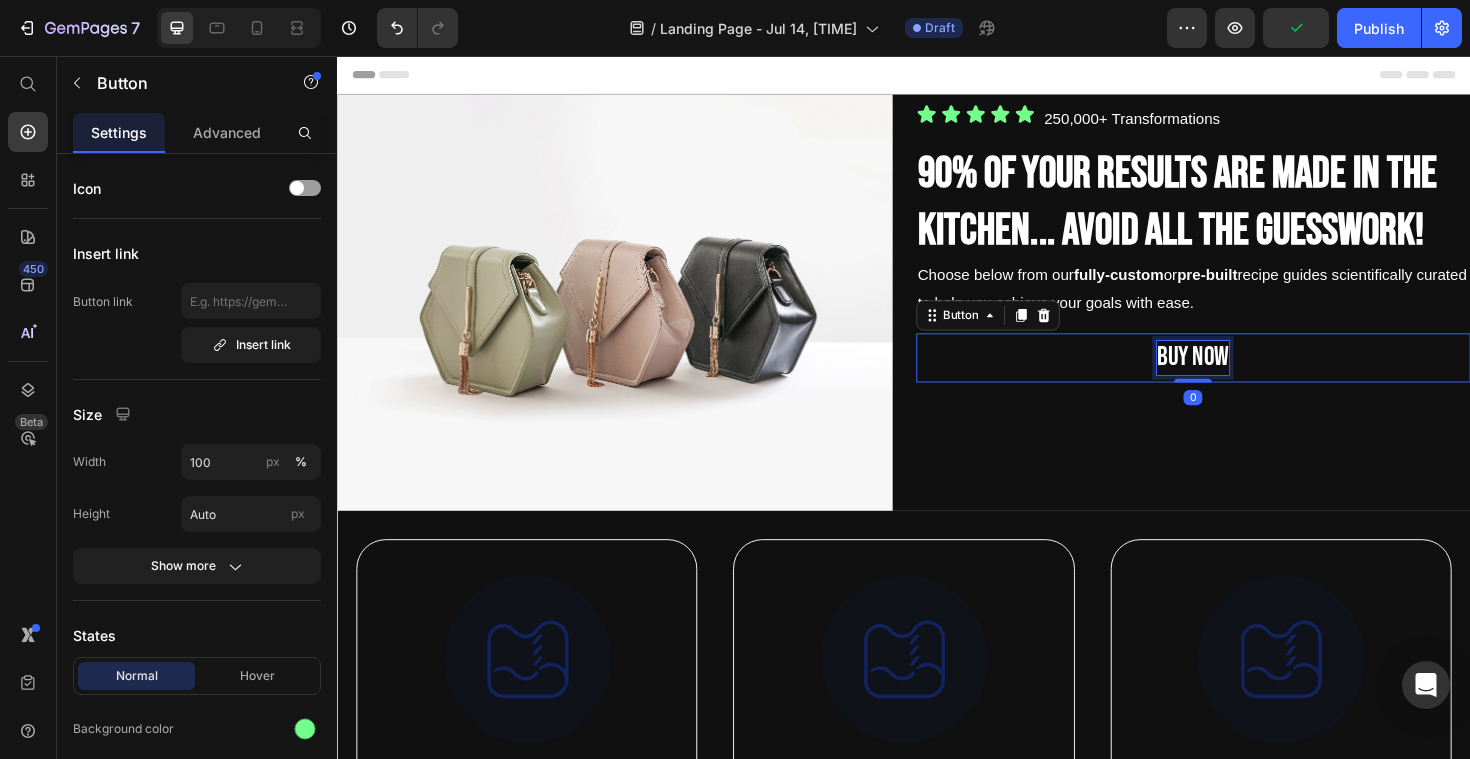 click on "BUY NOW" at bounding box center (1243, 376) 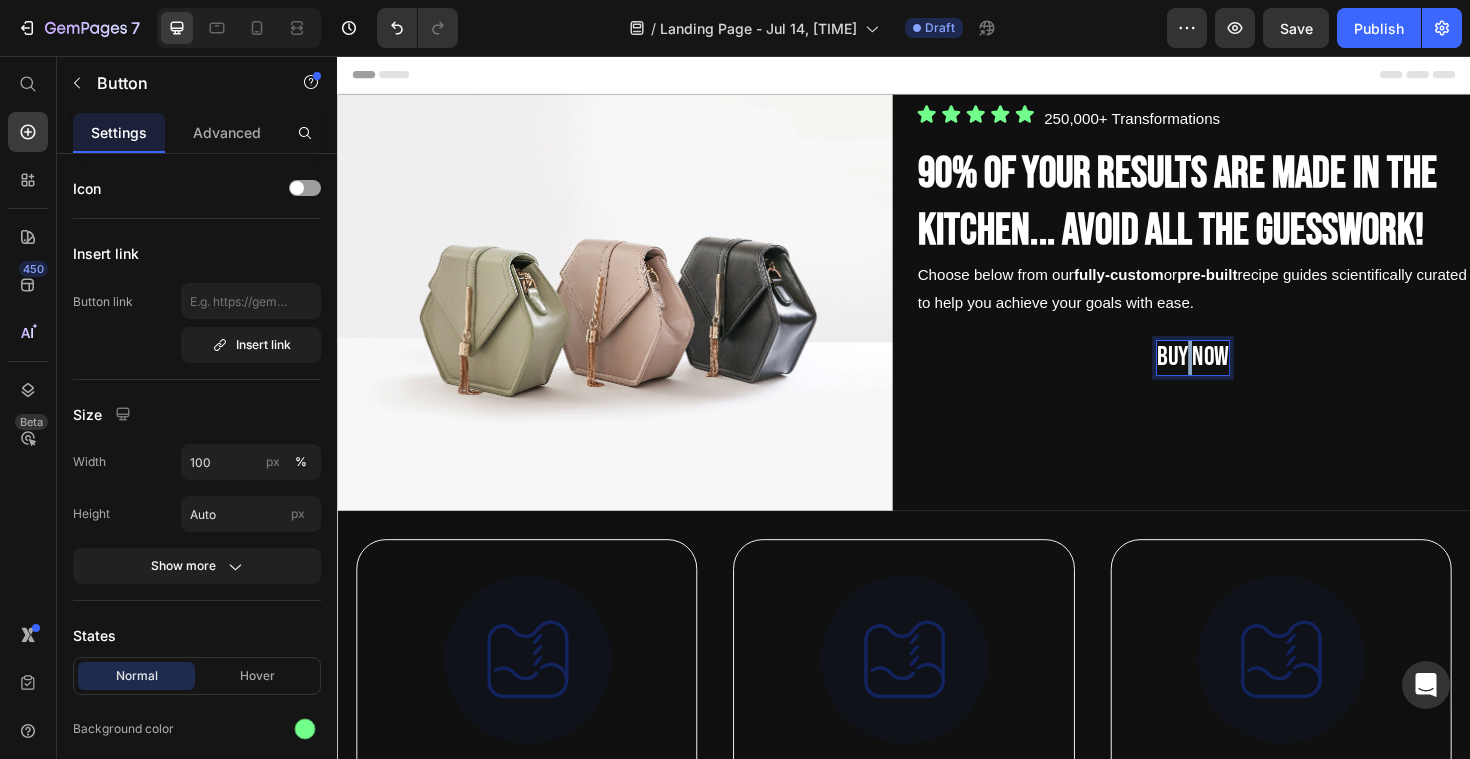 click on "BUY NOW" at bounding box center [1243, 376] 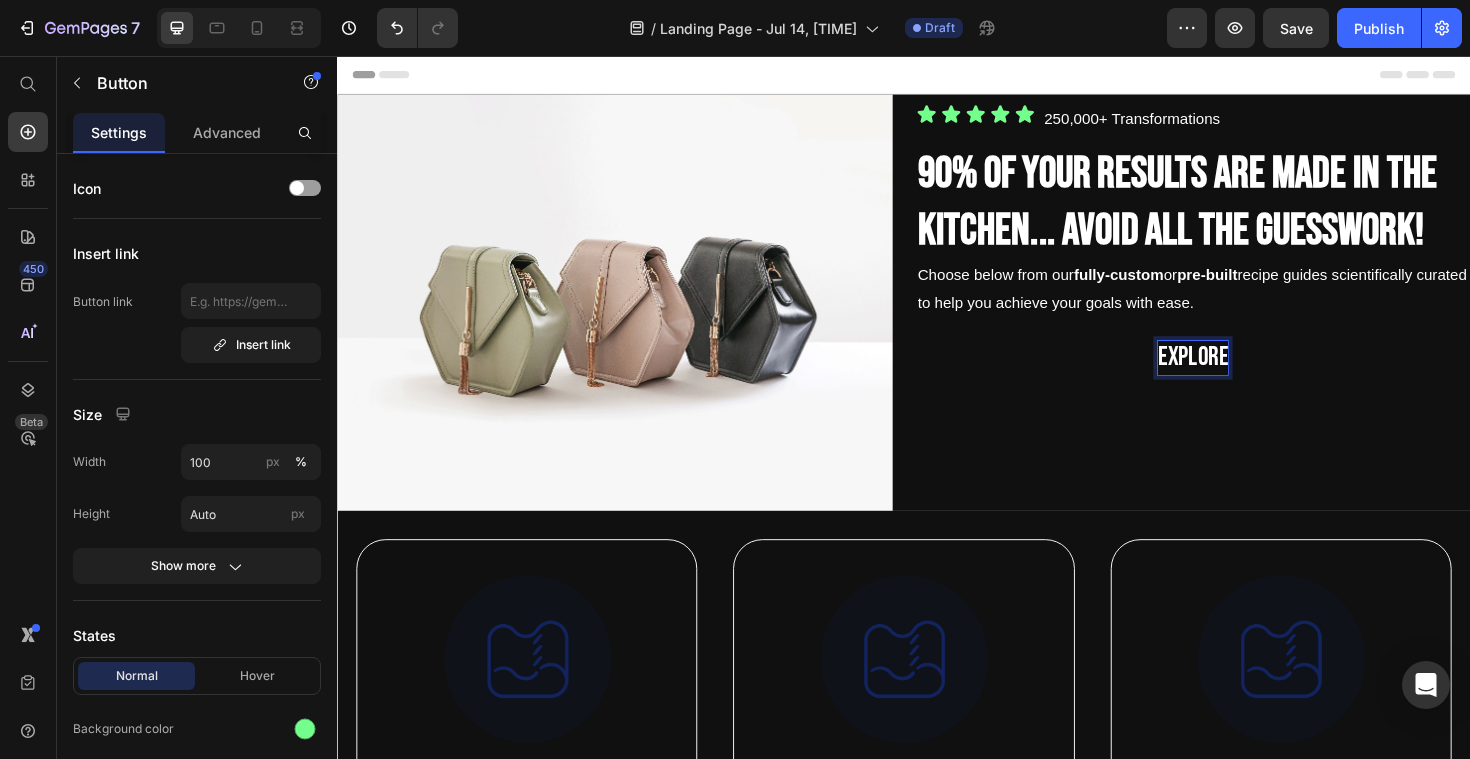 click on "explore" at bounding box center [1244, 376] 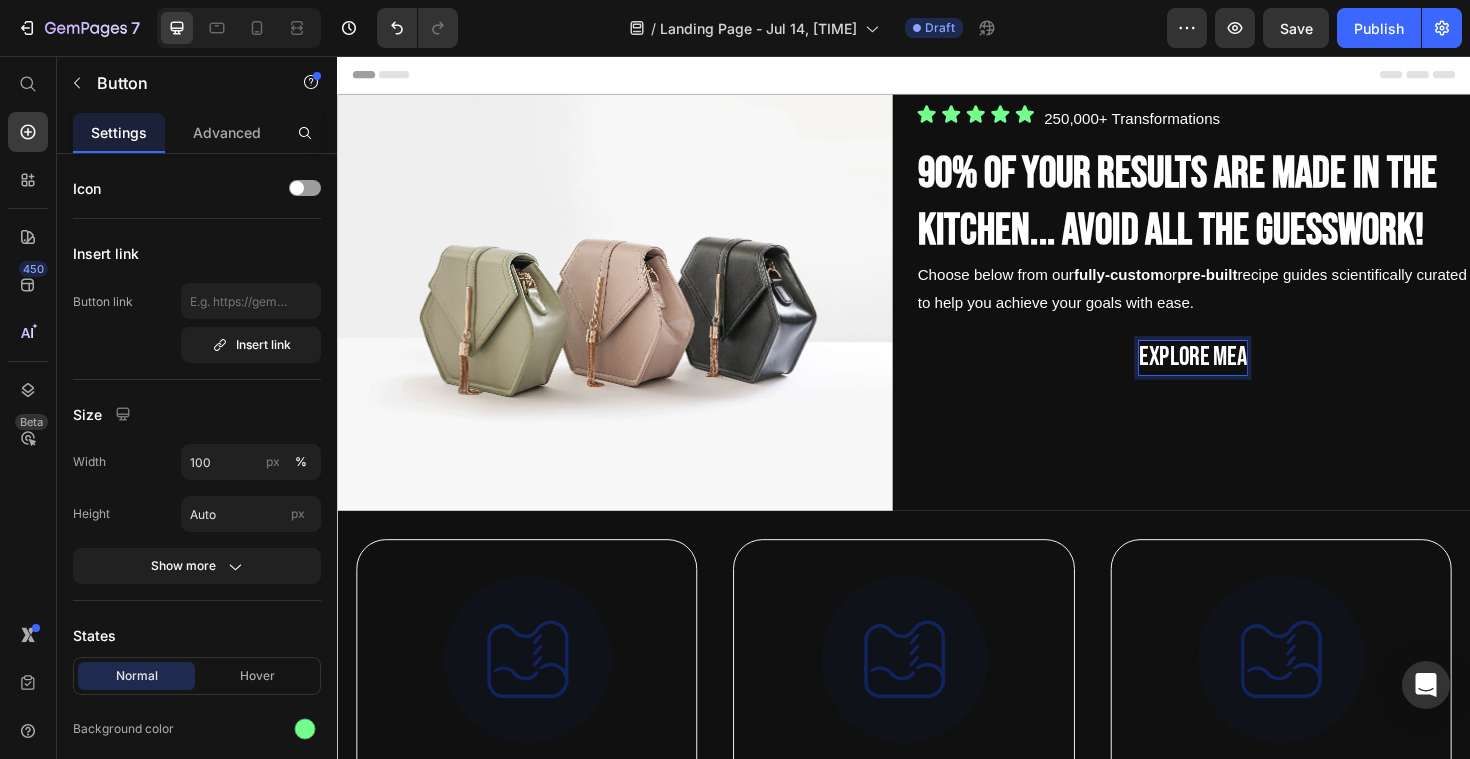 click on "explore mea" at bounding box center [1244, 376] 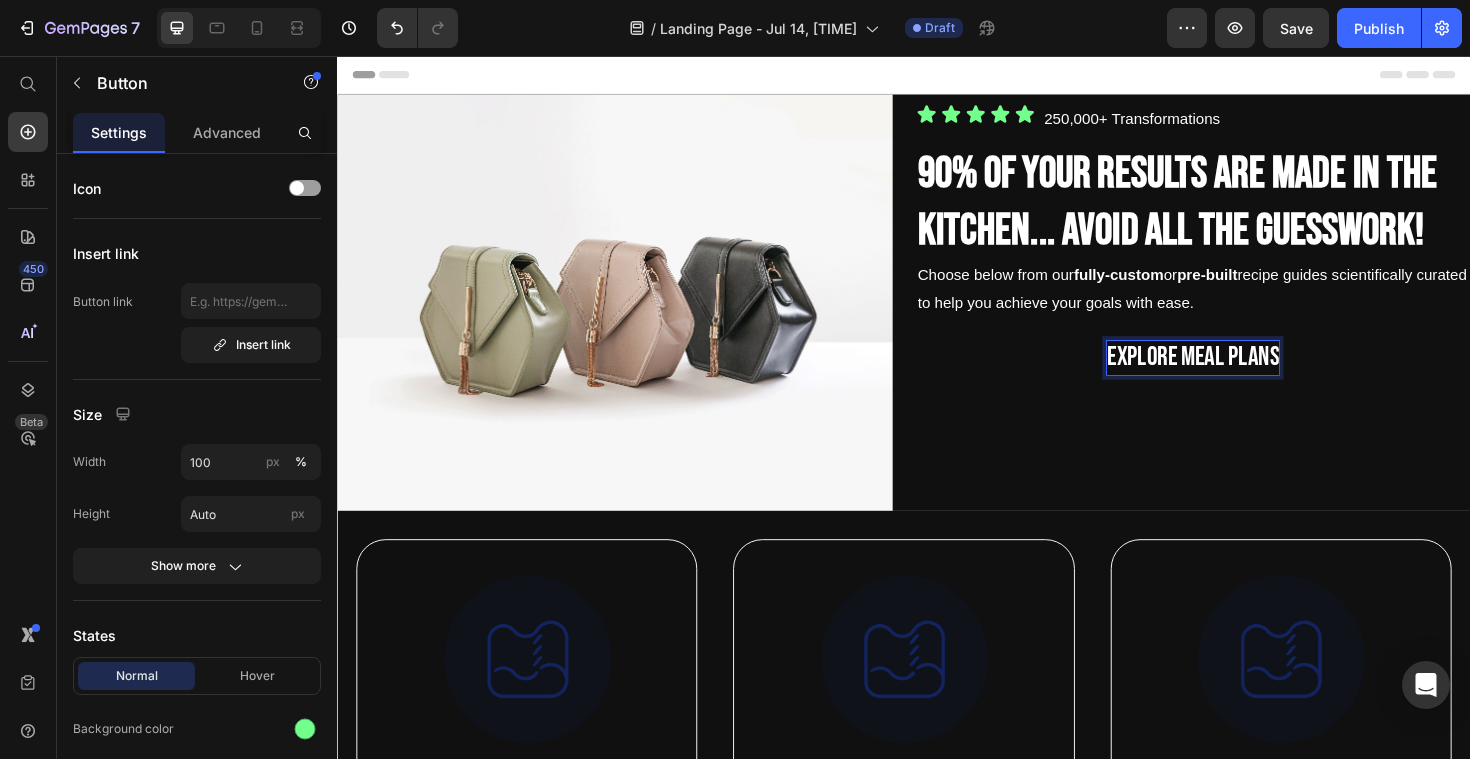click on "explore meal plans" at bounding box center (1244, 376) 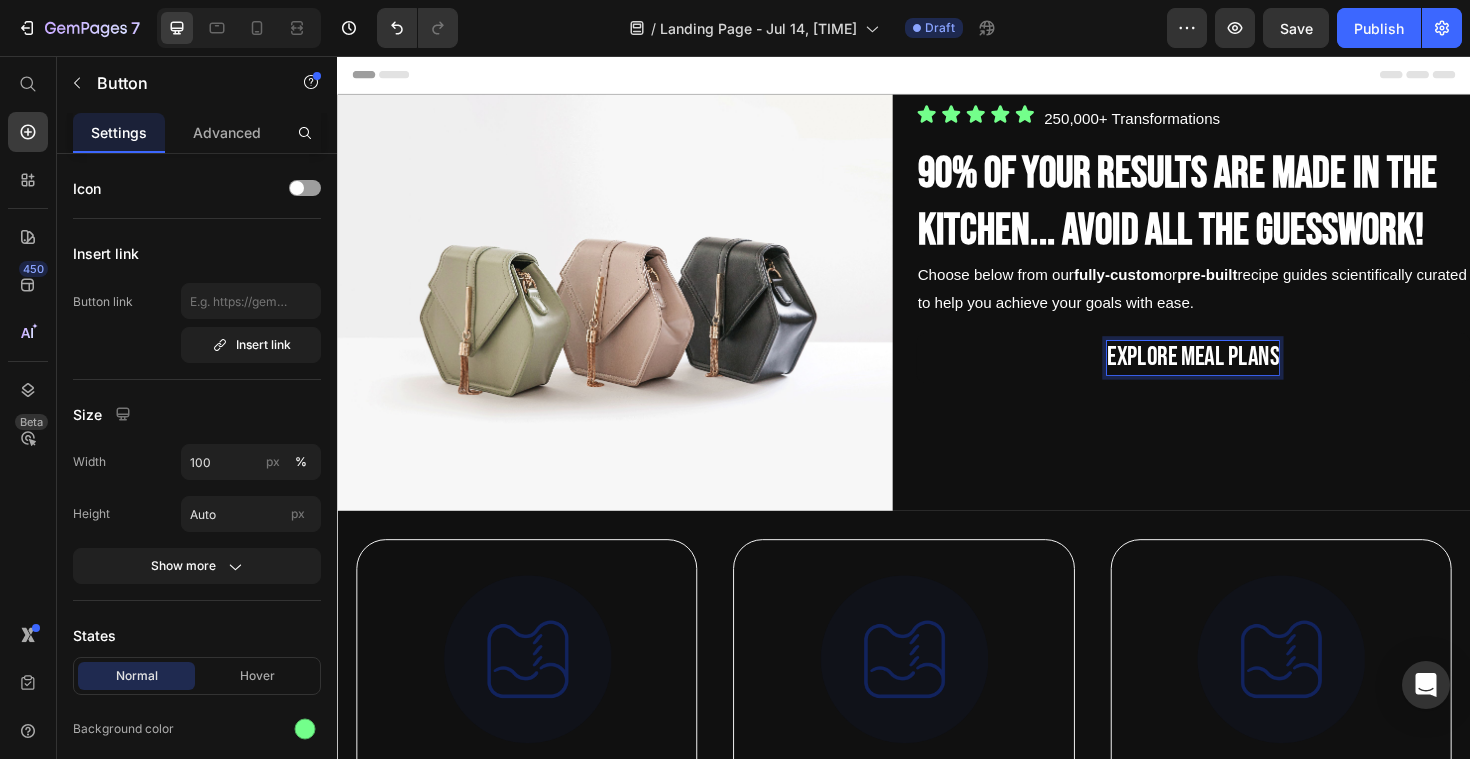 click on "explore meal plans" at bounding box center [1244, 376] 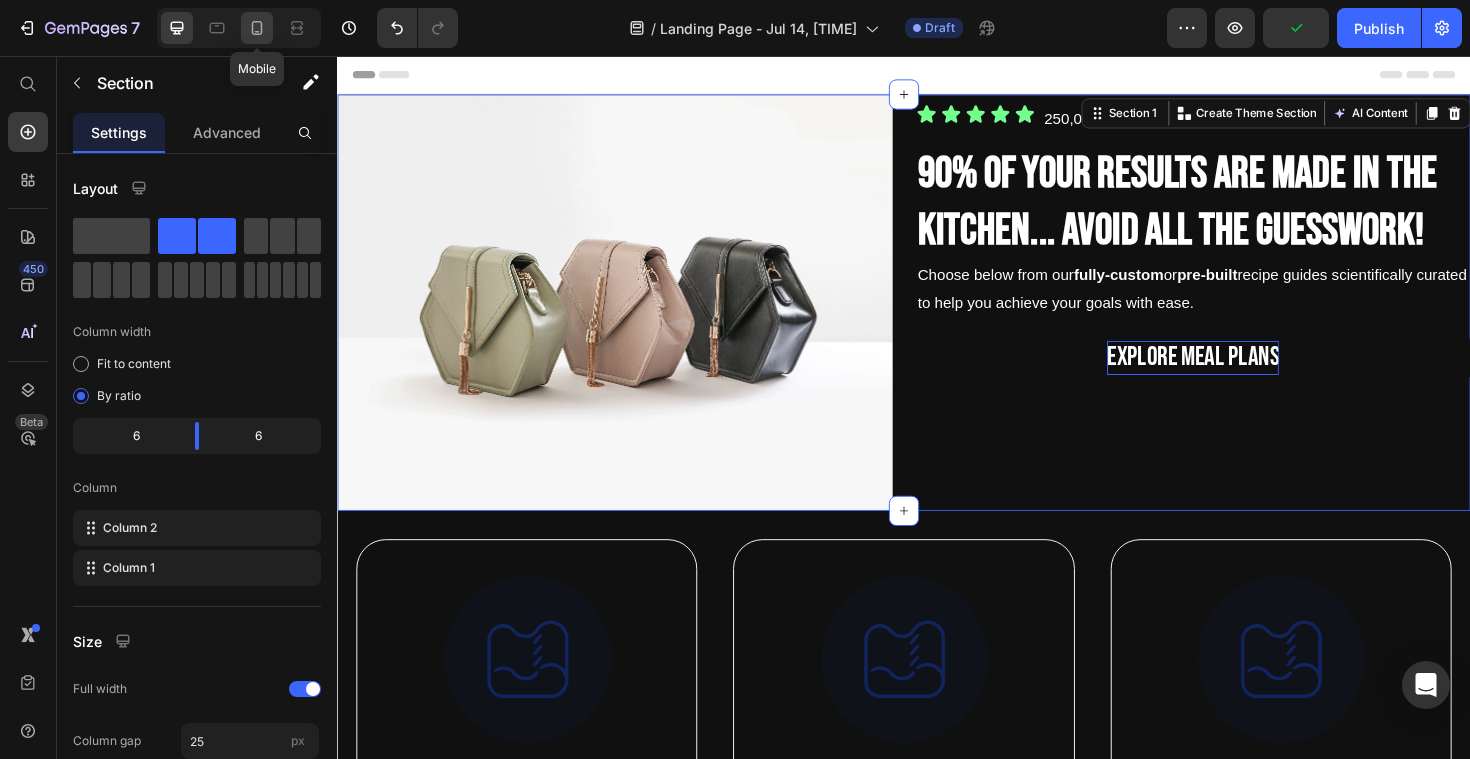 click 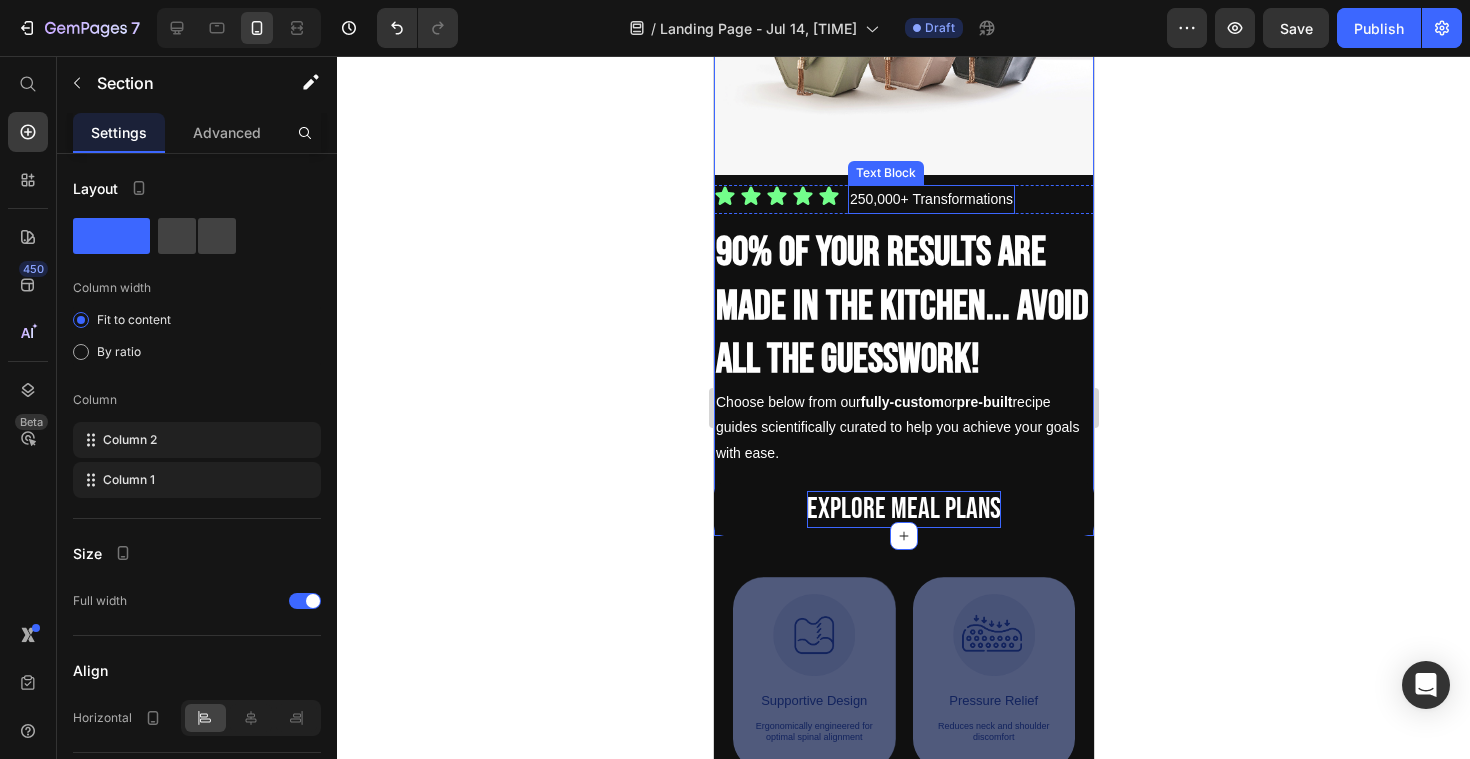 scroll, scrollTop: 0, scrollLeft: 0, axis: both 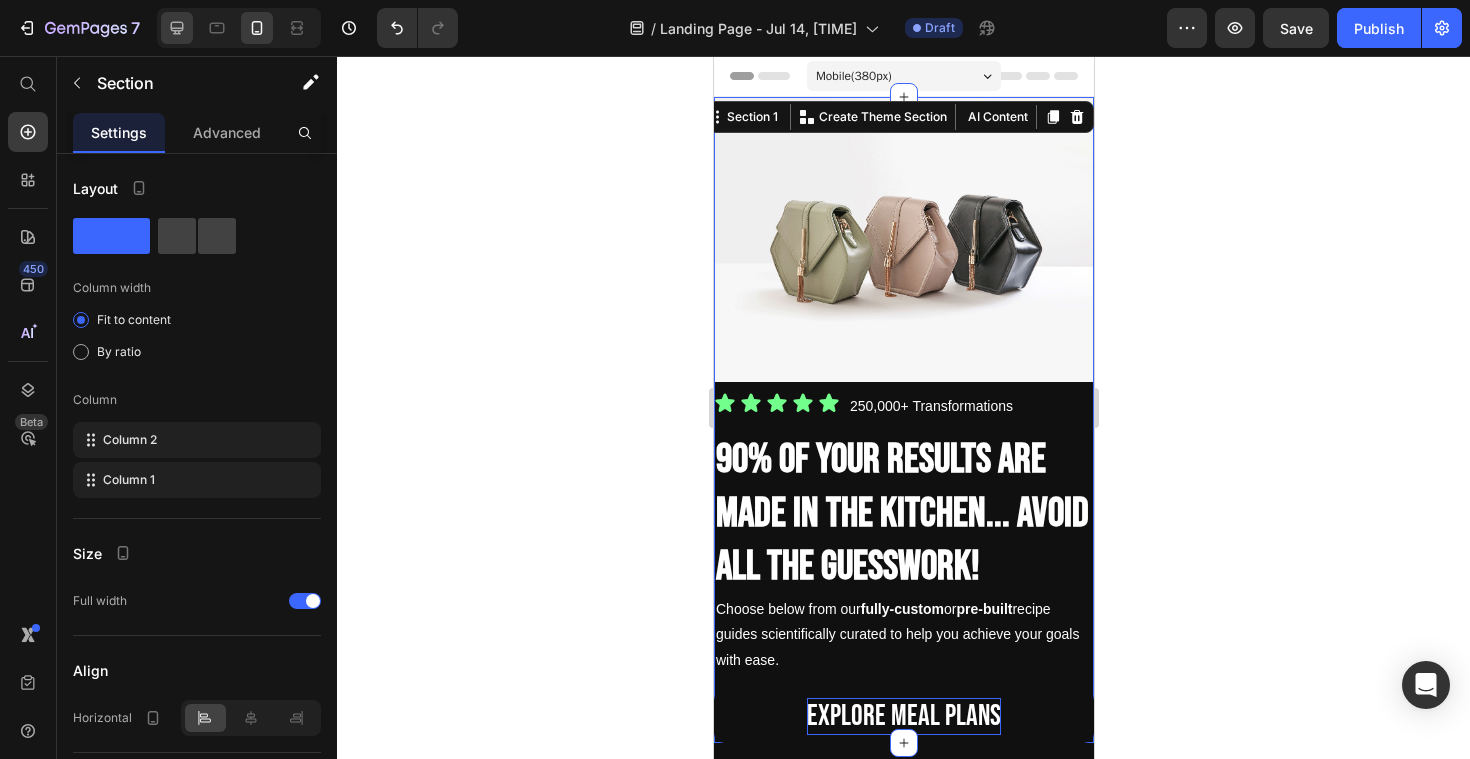 drag, startPoint x: 170, startPoint y: 29, endPoint x: 186, endPoint y: 29, distance: 16 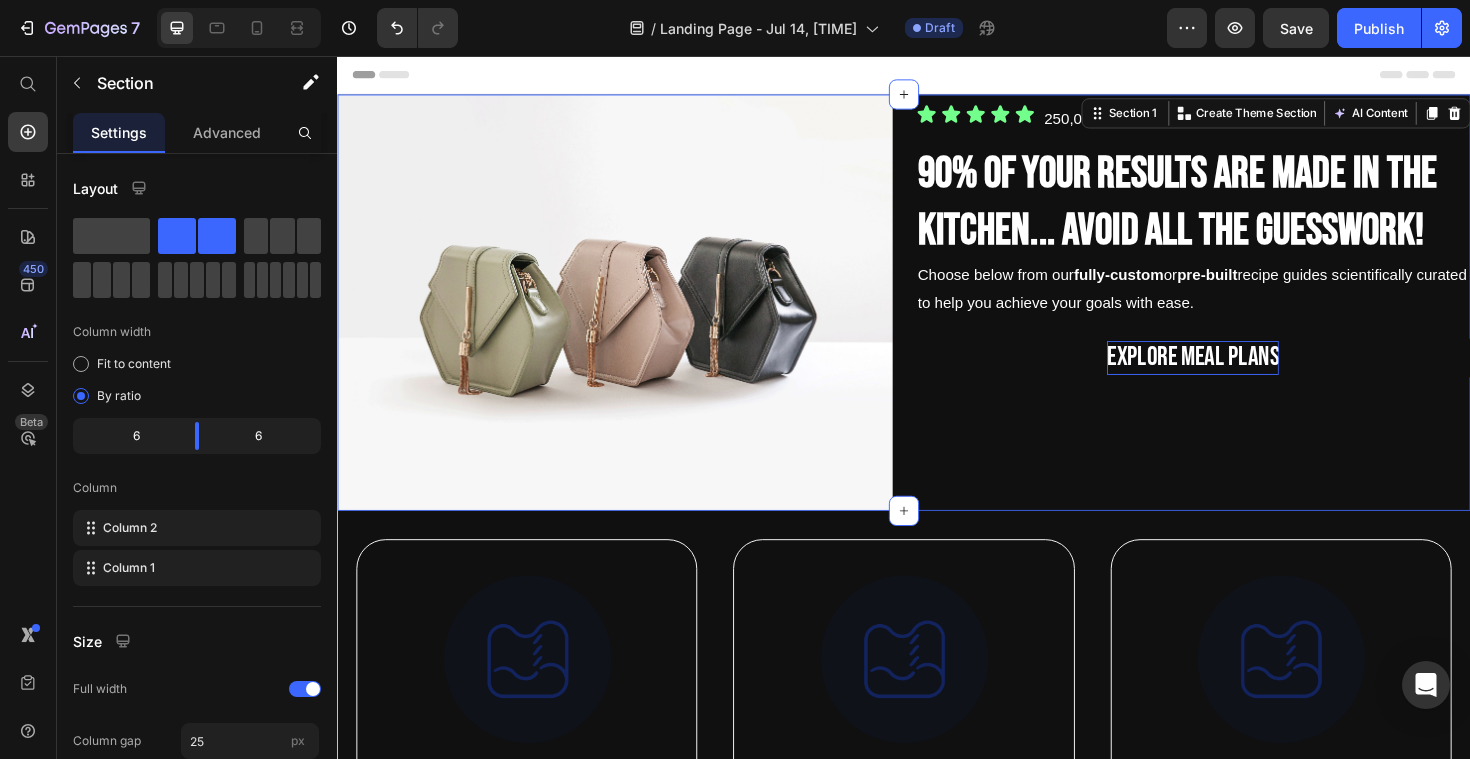 click on "Icon Icon Icon Icon Icon Icon List 250,000+ Transformations Text Block Row 90% OF your results are made in the kitchen... avoid all the guesswork! Heading Choose below from our  fully-custom  or  pre-built  recipe guides scientifically curated to help you achieve your goals with ease.  Text Block explore meal plans Button" at bounding box center [1244, 317] 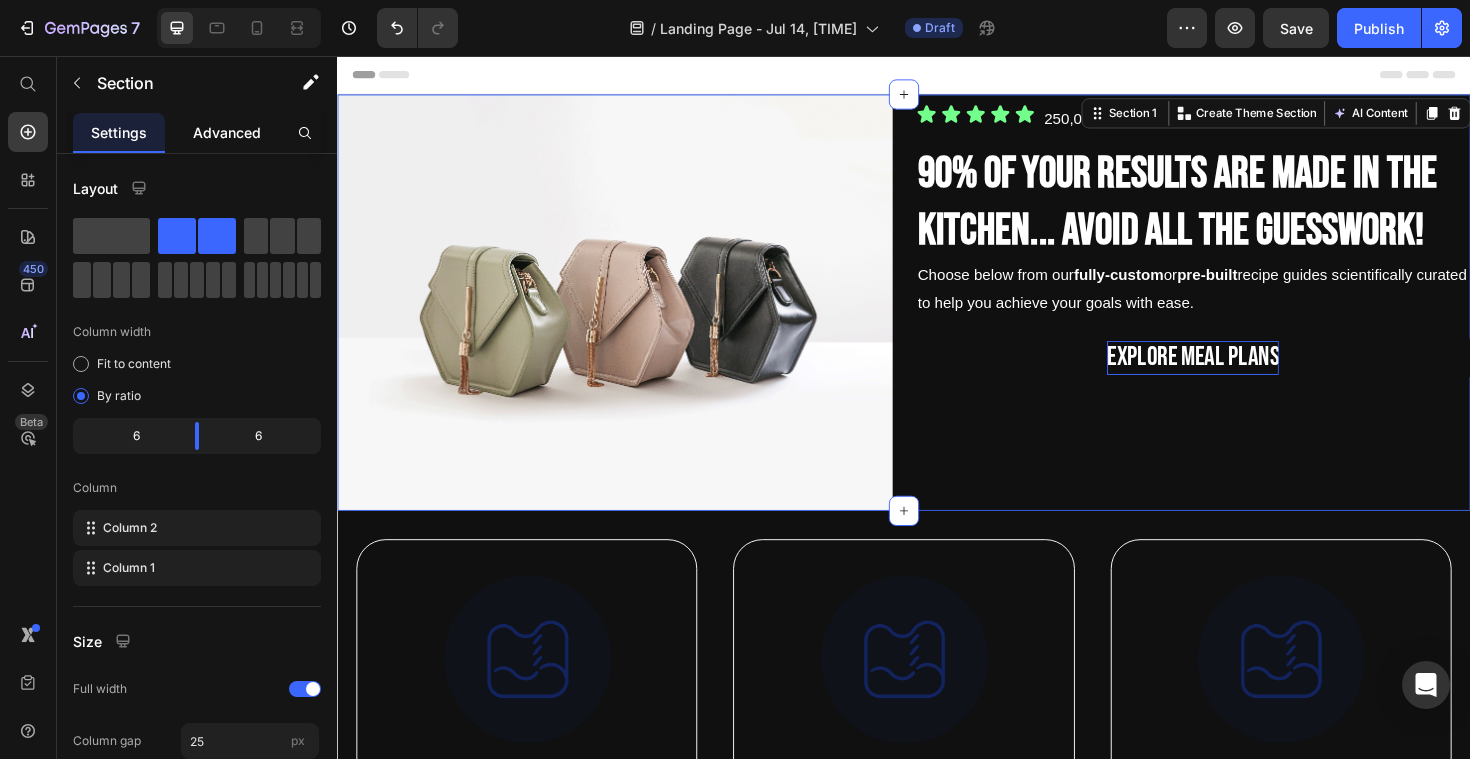 click on "Advanced" 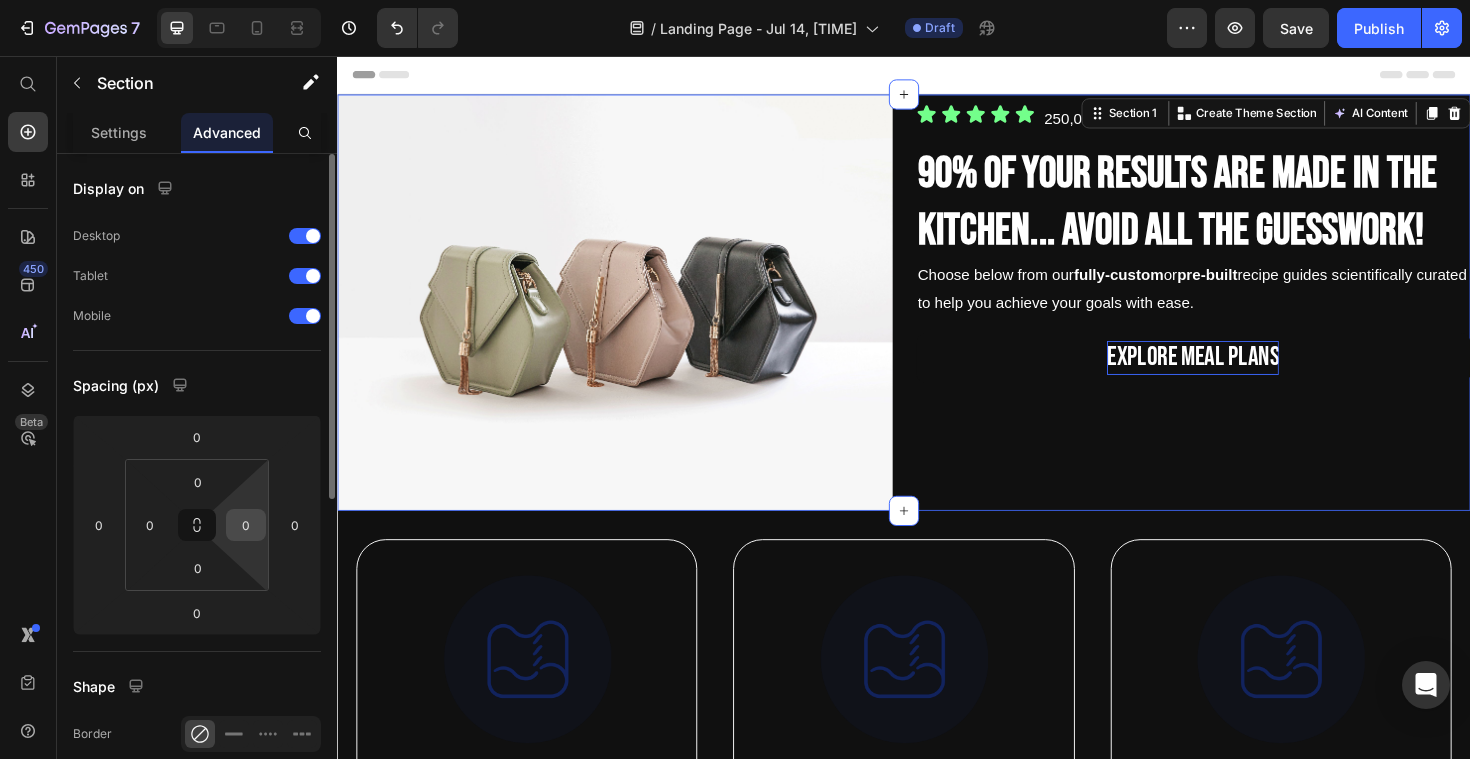 click on "0" at bounding box center (246, 525) 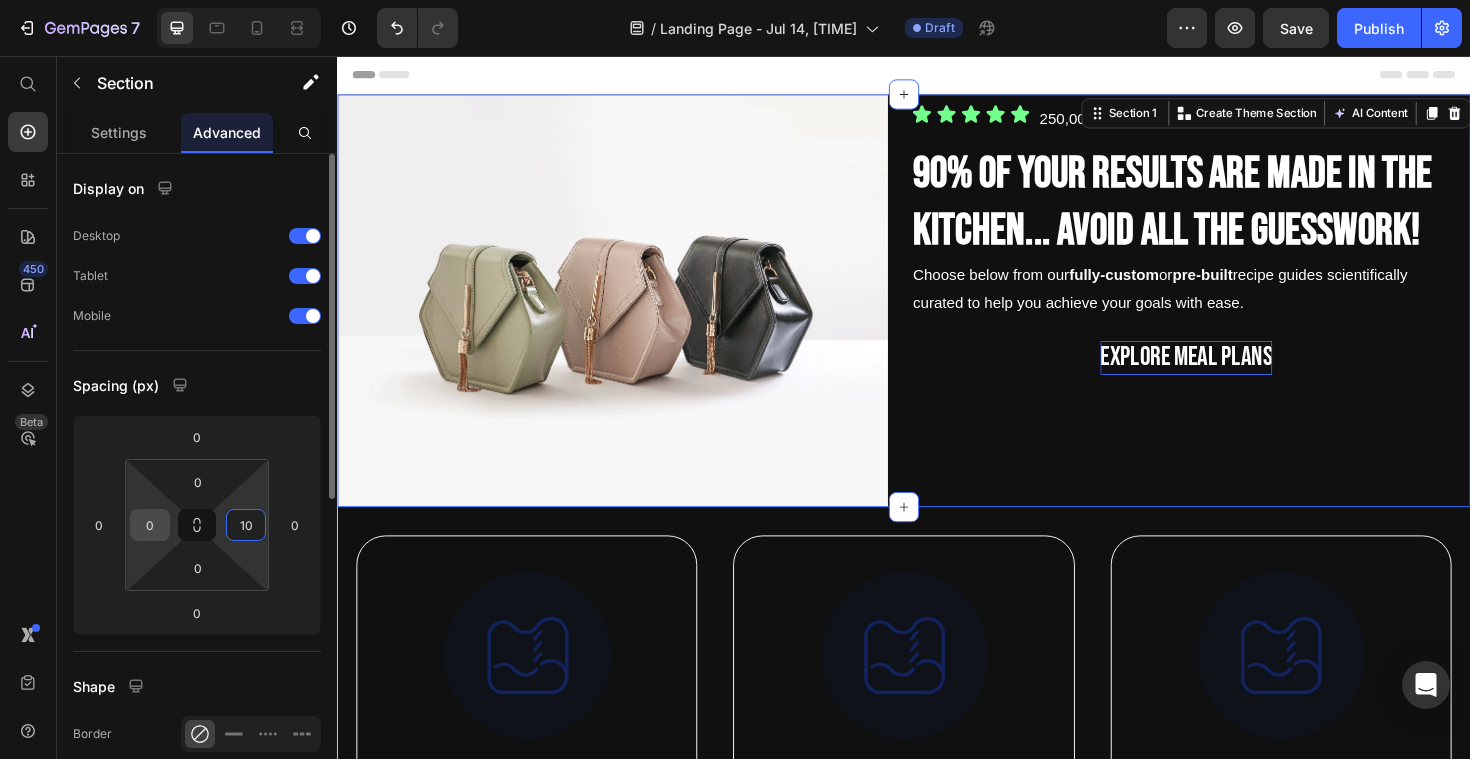 type on "10" 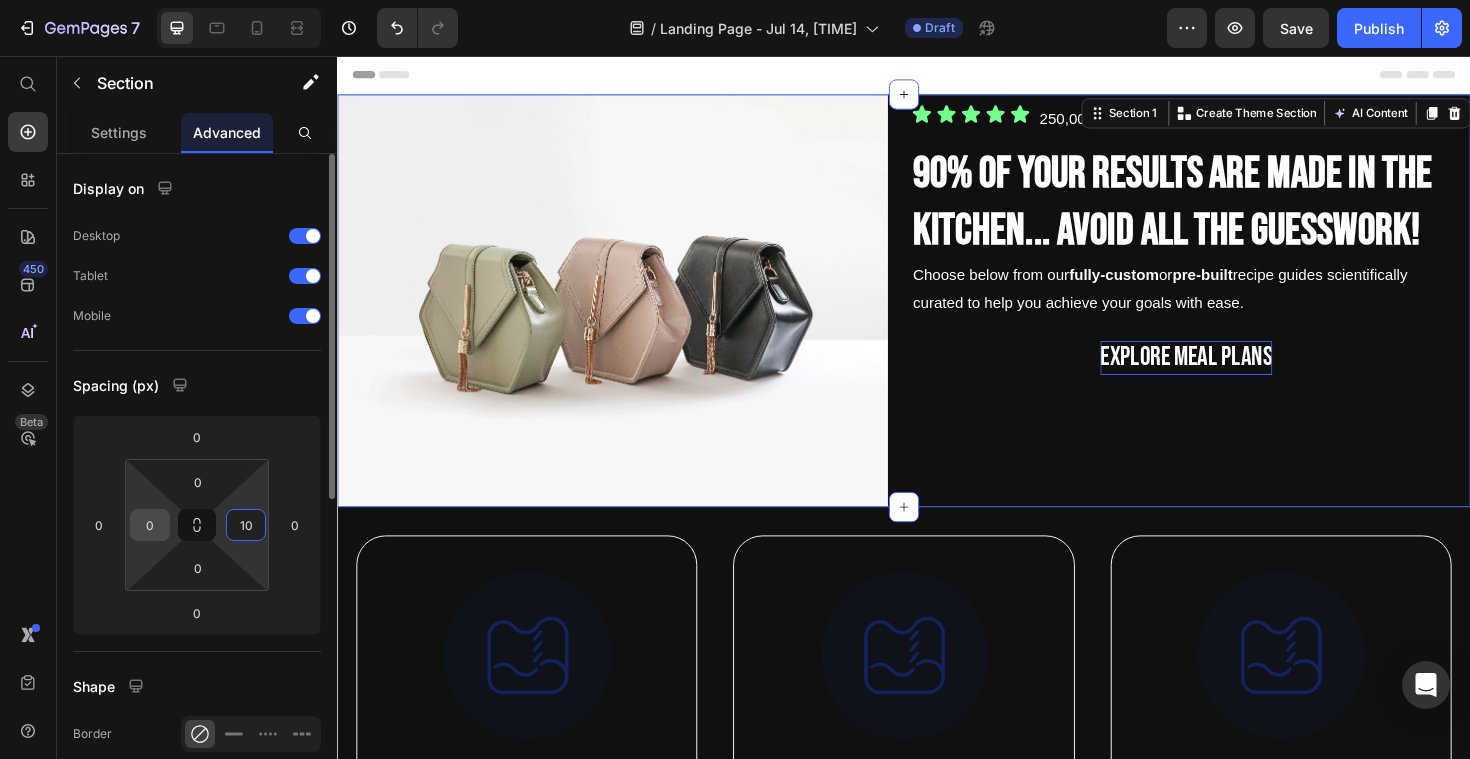 click on "0" at bounding box center (150, 525) 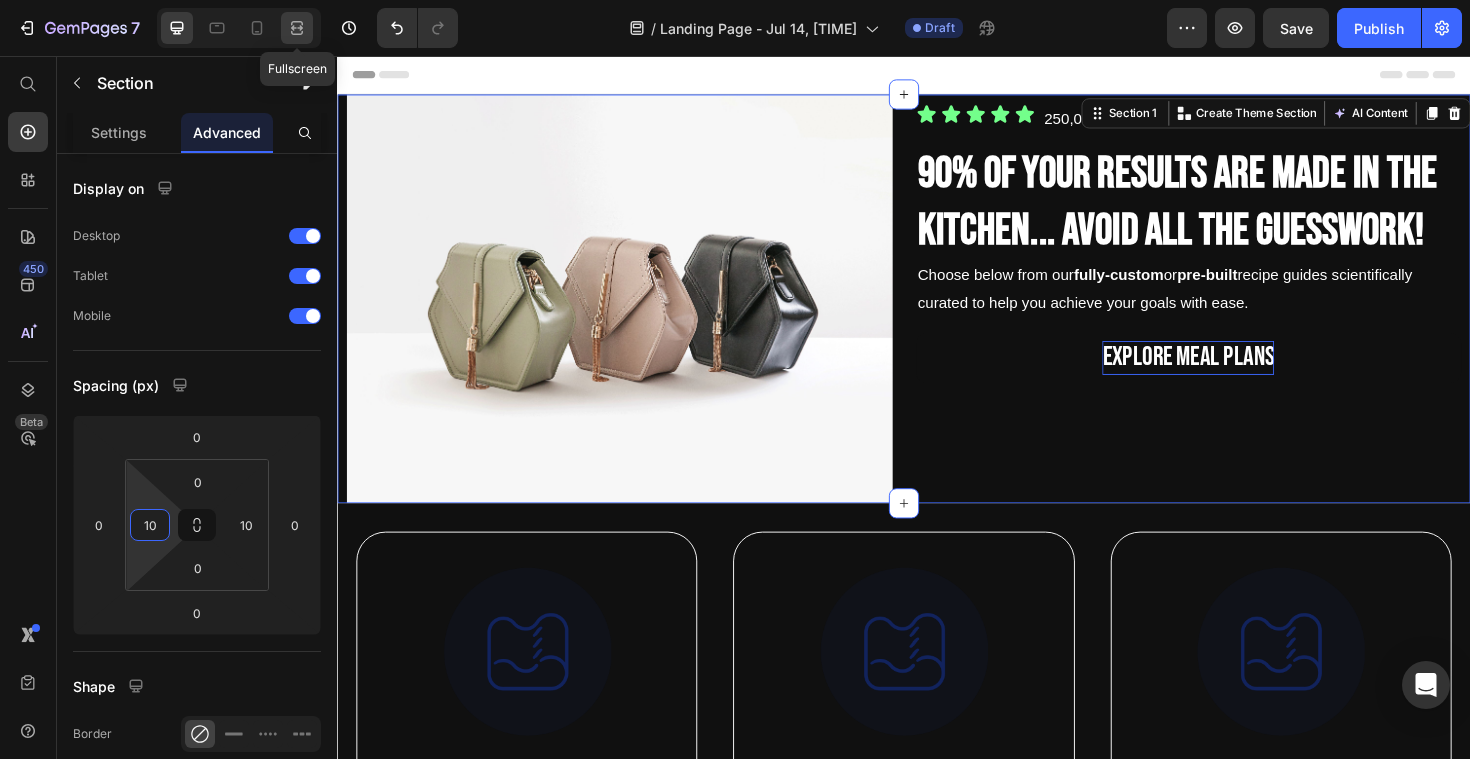 type on "10" 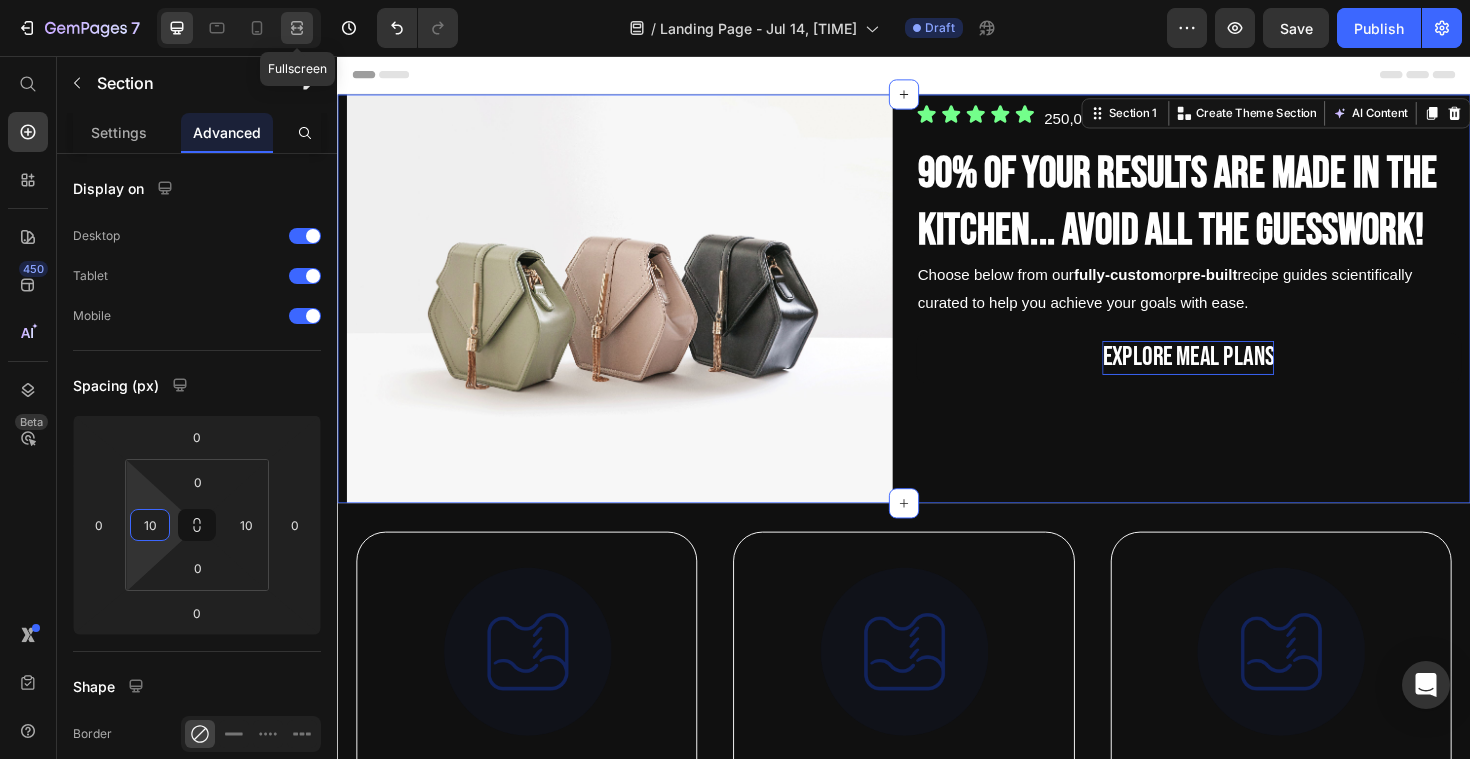 click 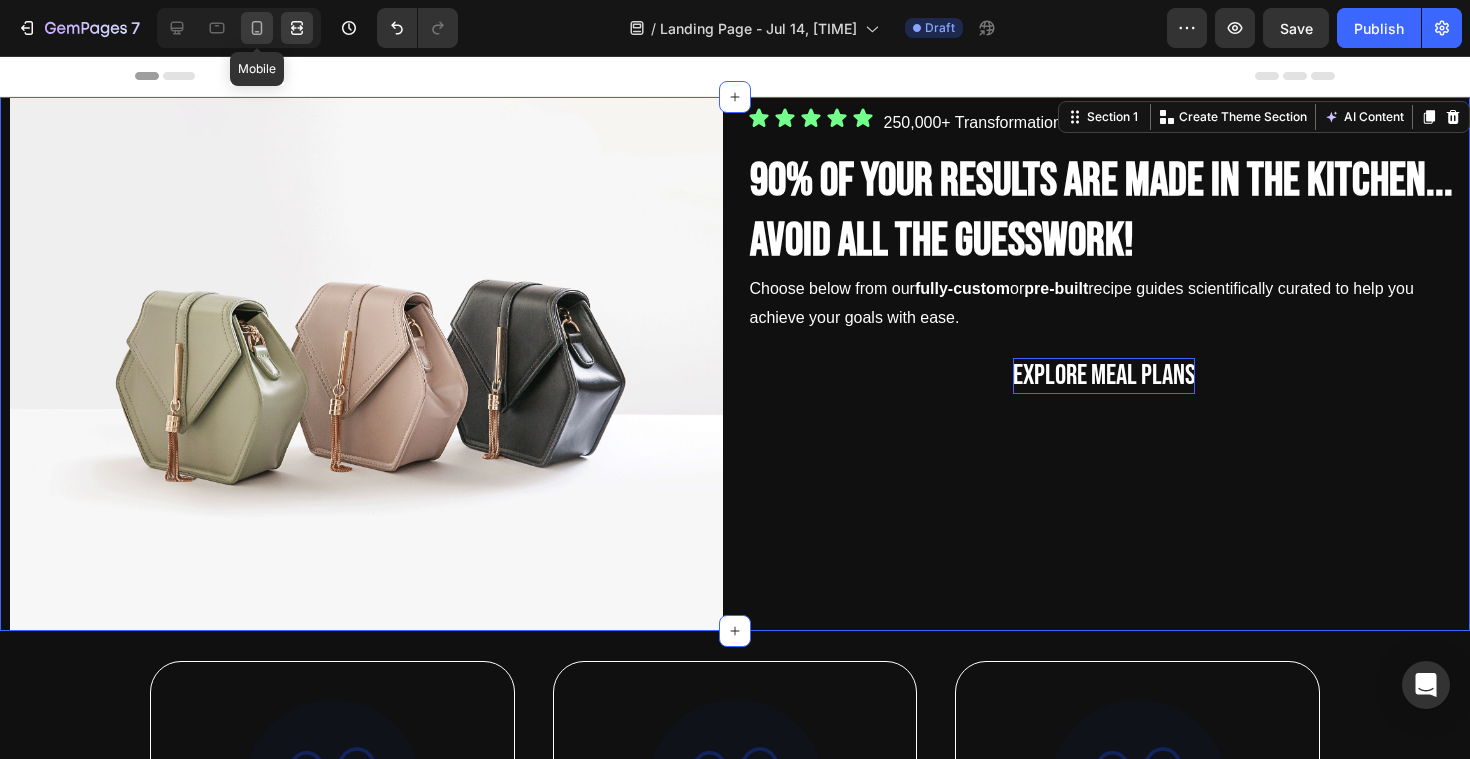 click 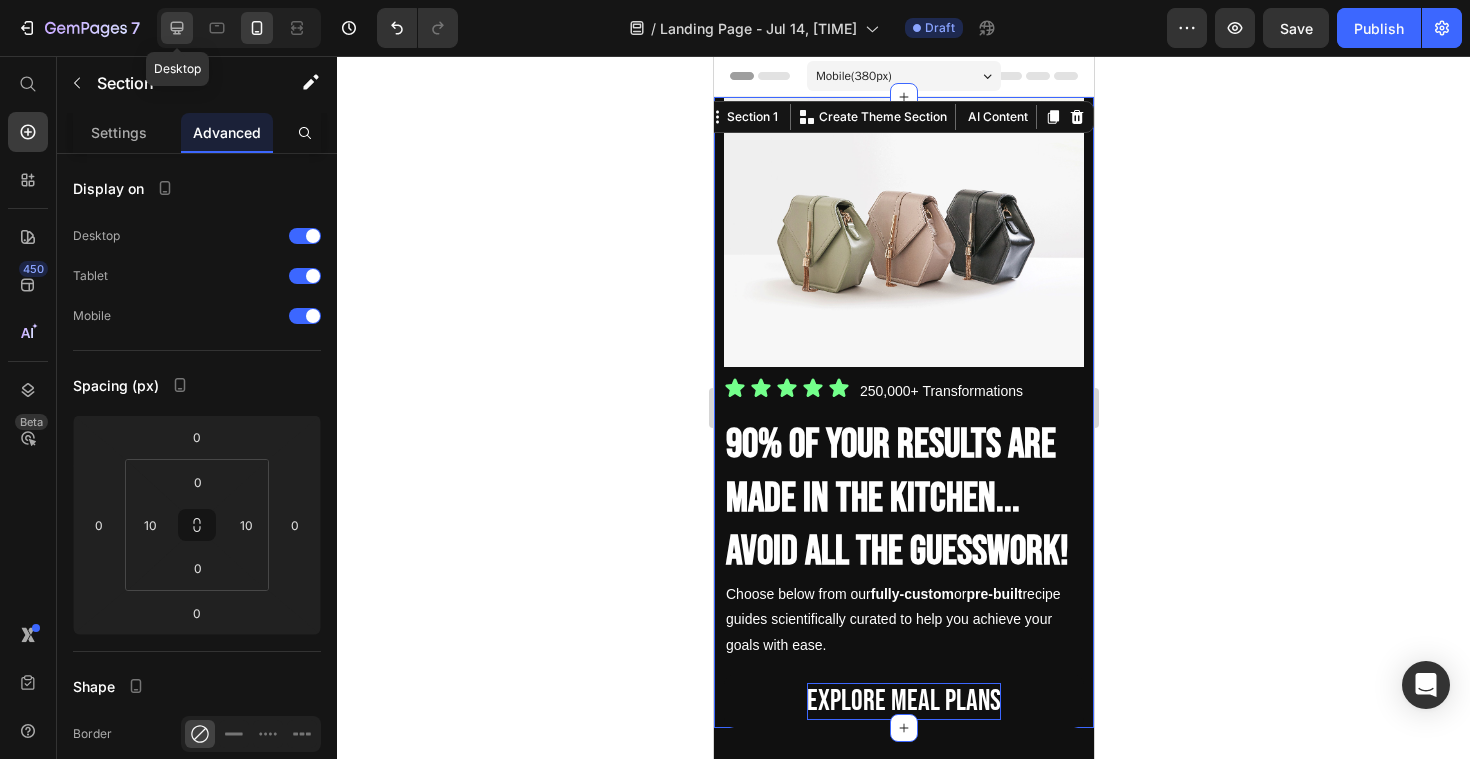 click 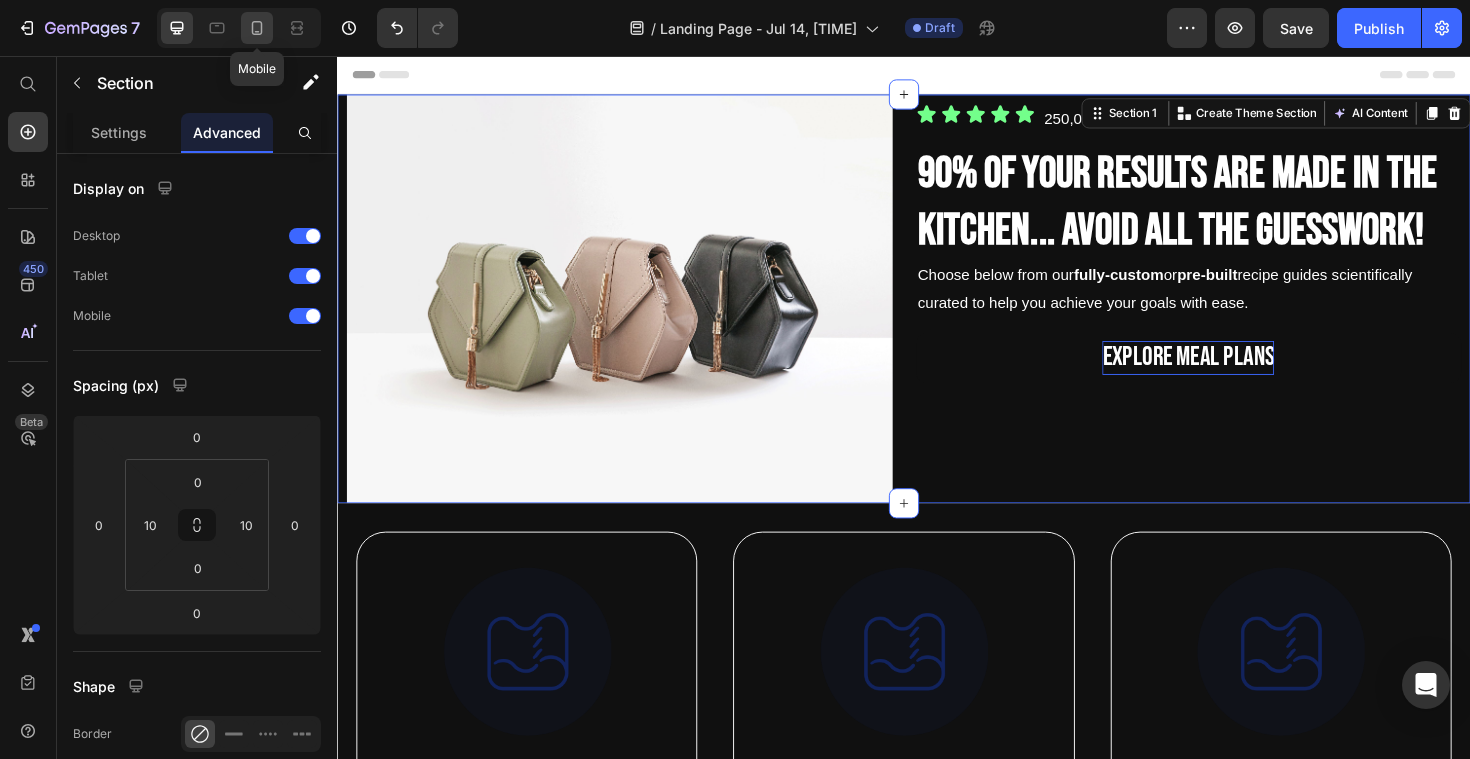 click 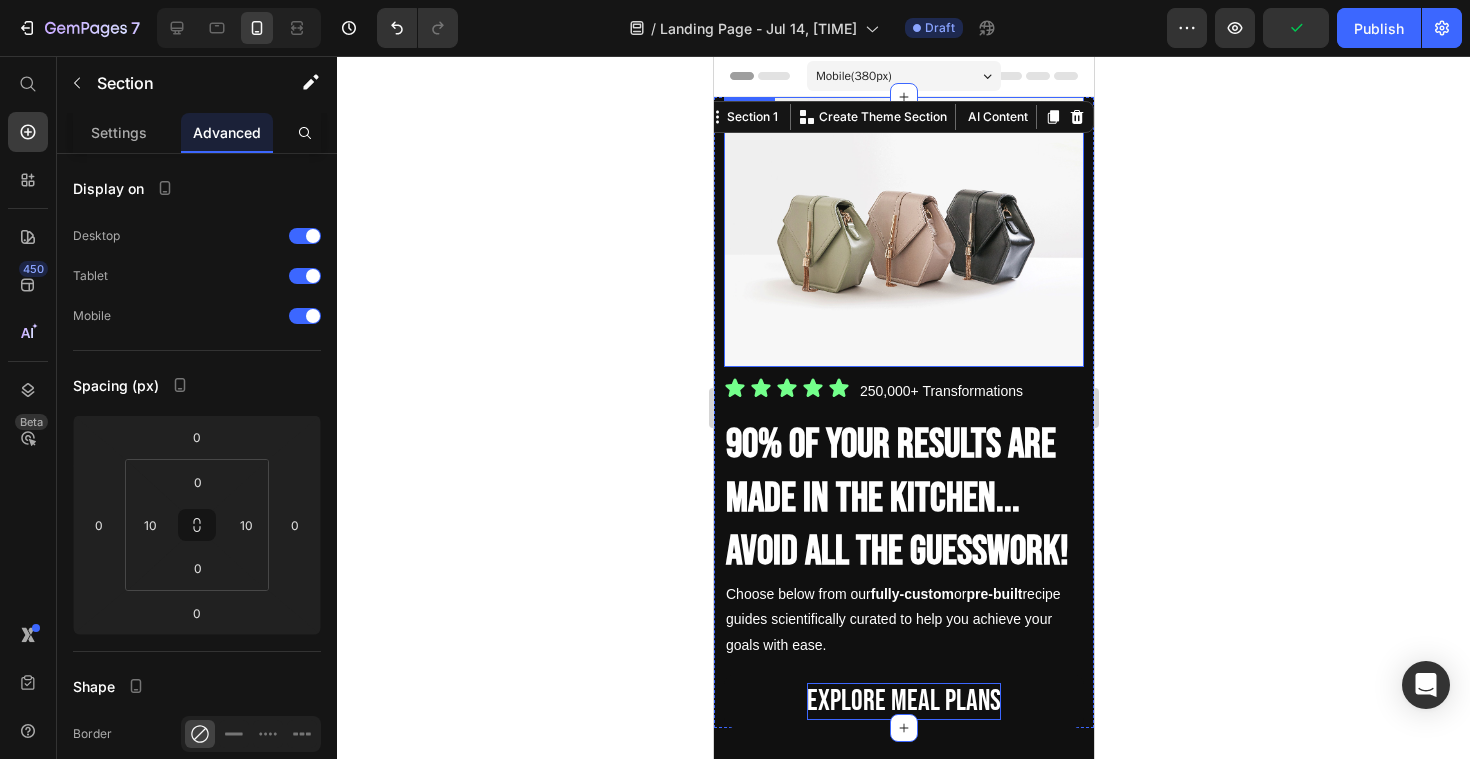 click at bounding box center [903, 232] 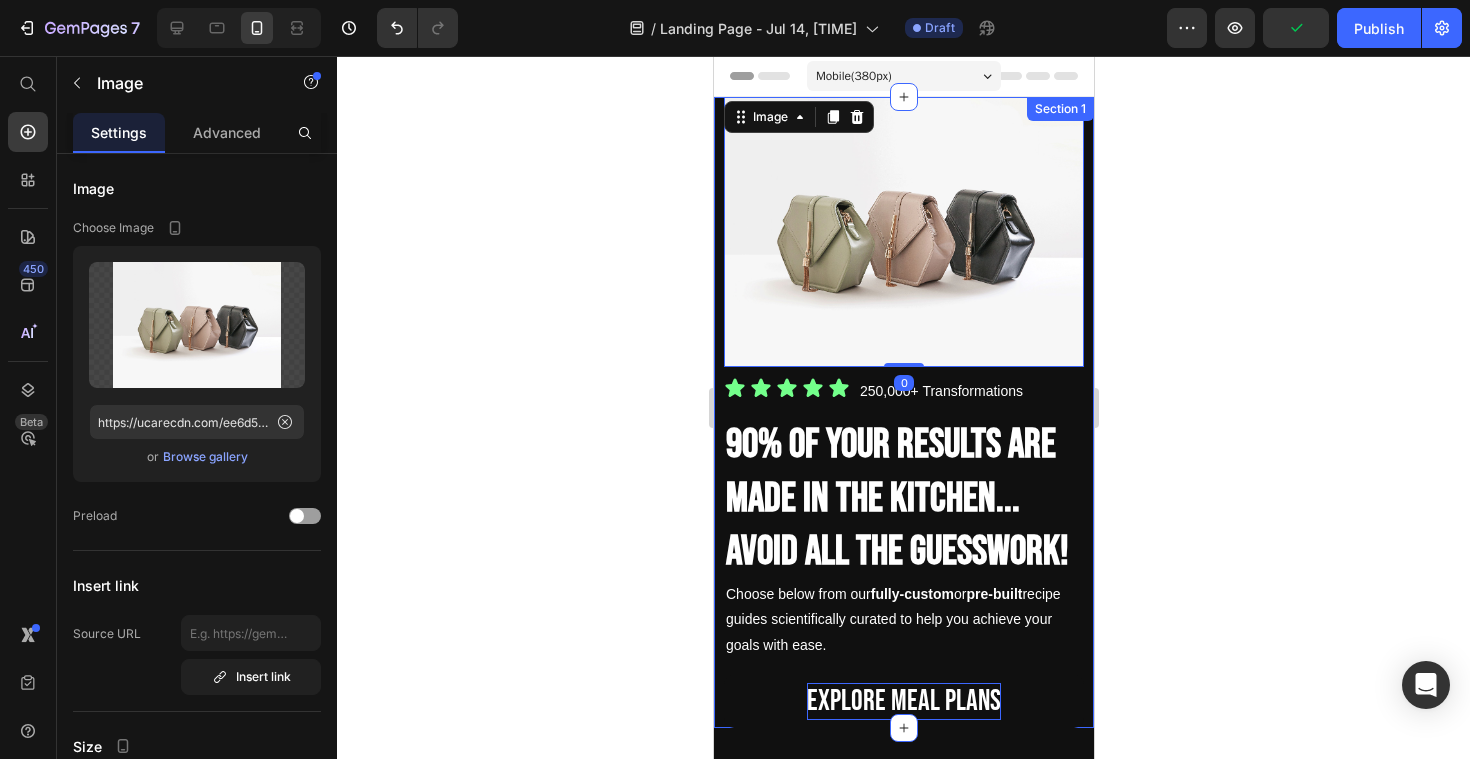 click on "Icon Icon Icon Icon Icon Icon List 250,000+ Transformations Text Block Row 90% OF your results are made in the kitchen... avoid all the guesswork! Heading Choose below from our  fully-custom  or  pre-built  recipe guides scientifically curated to help you achieve your goals with ease.  Text Block explore meal plans Button Image   0 Section 1" at bounding box center [903, 412] 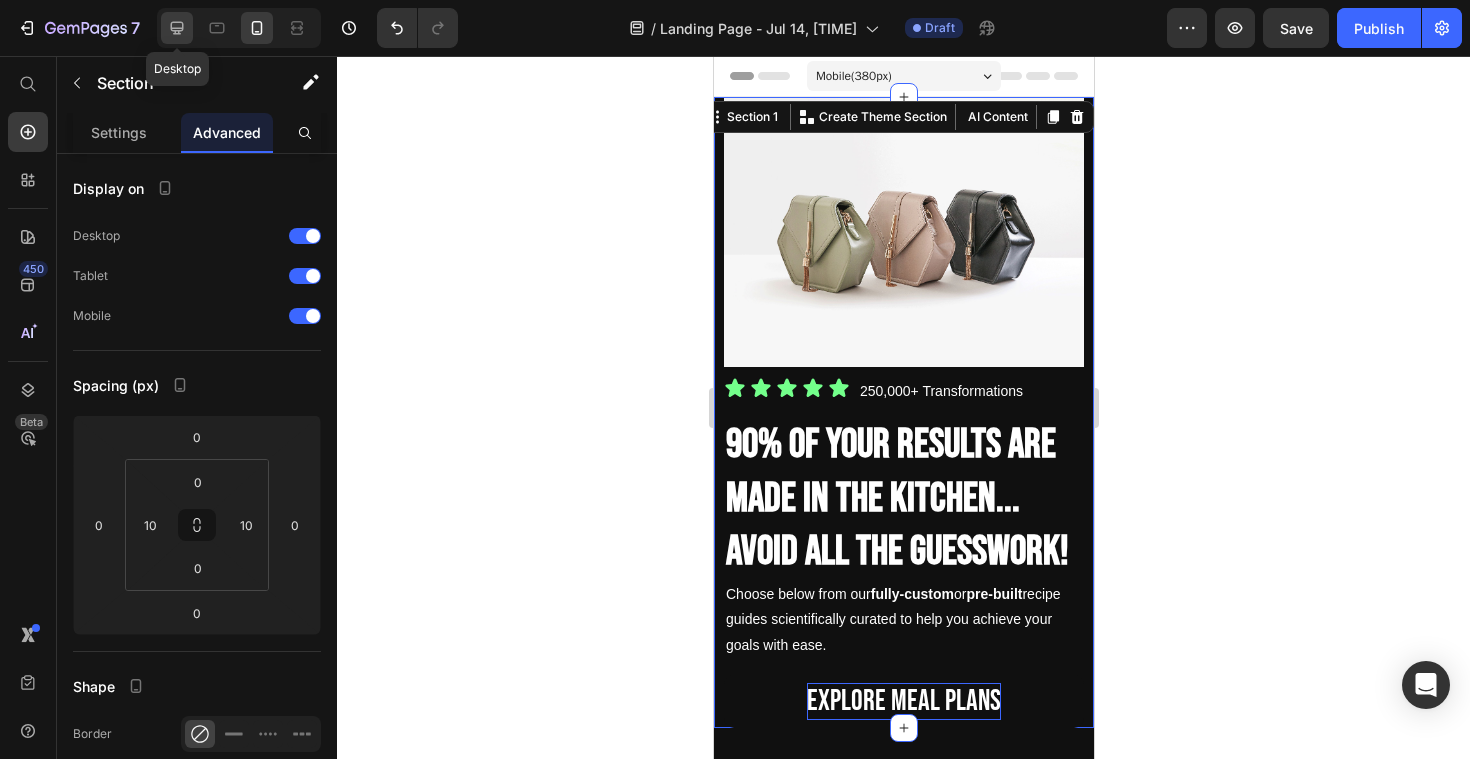 click 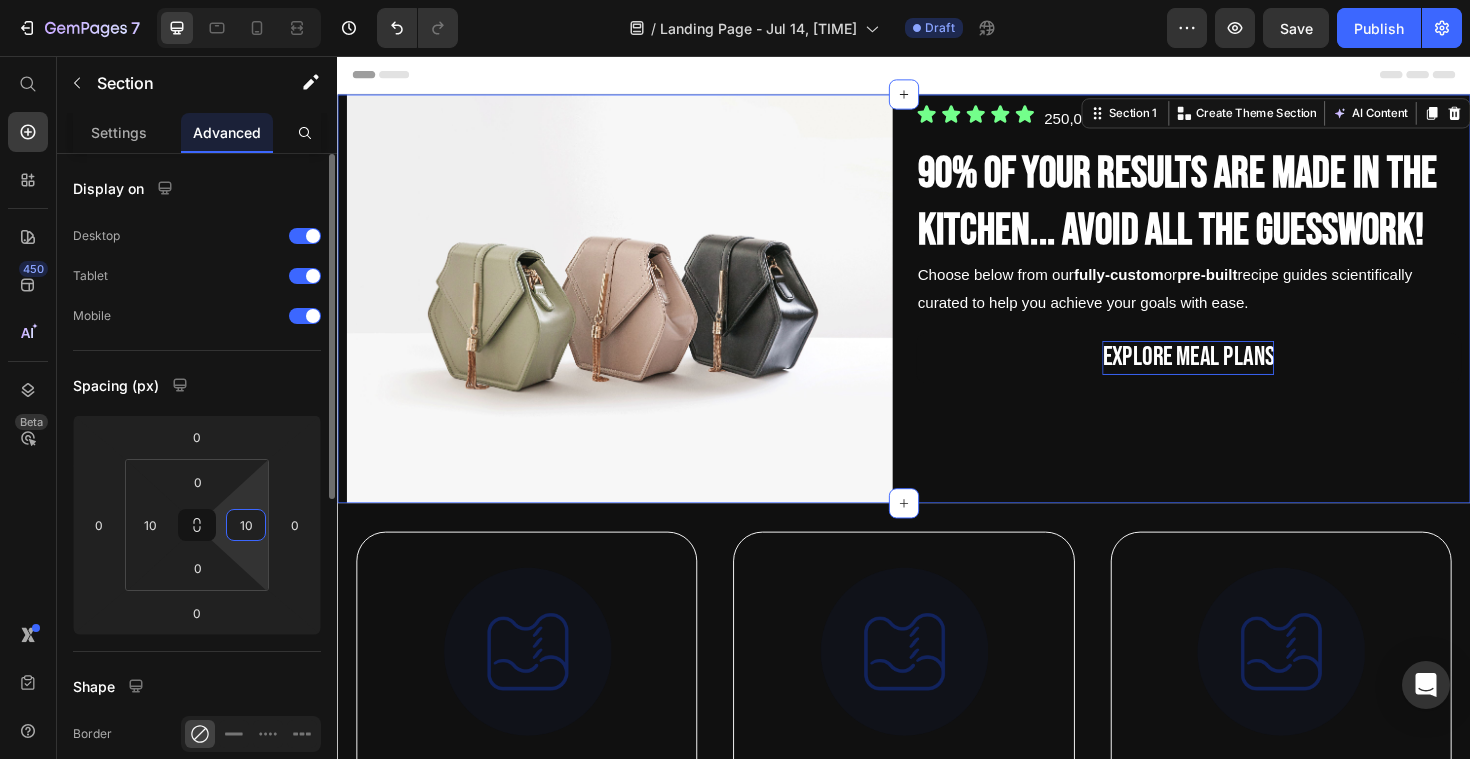 click on "10" at bounding box center (246, 525) 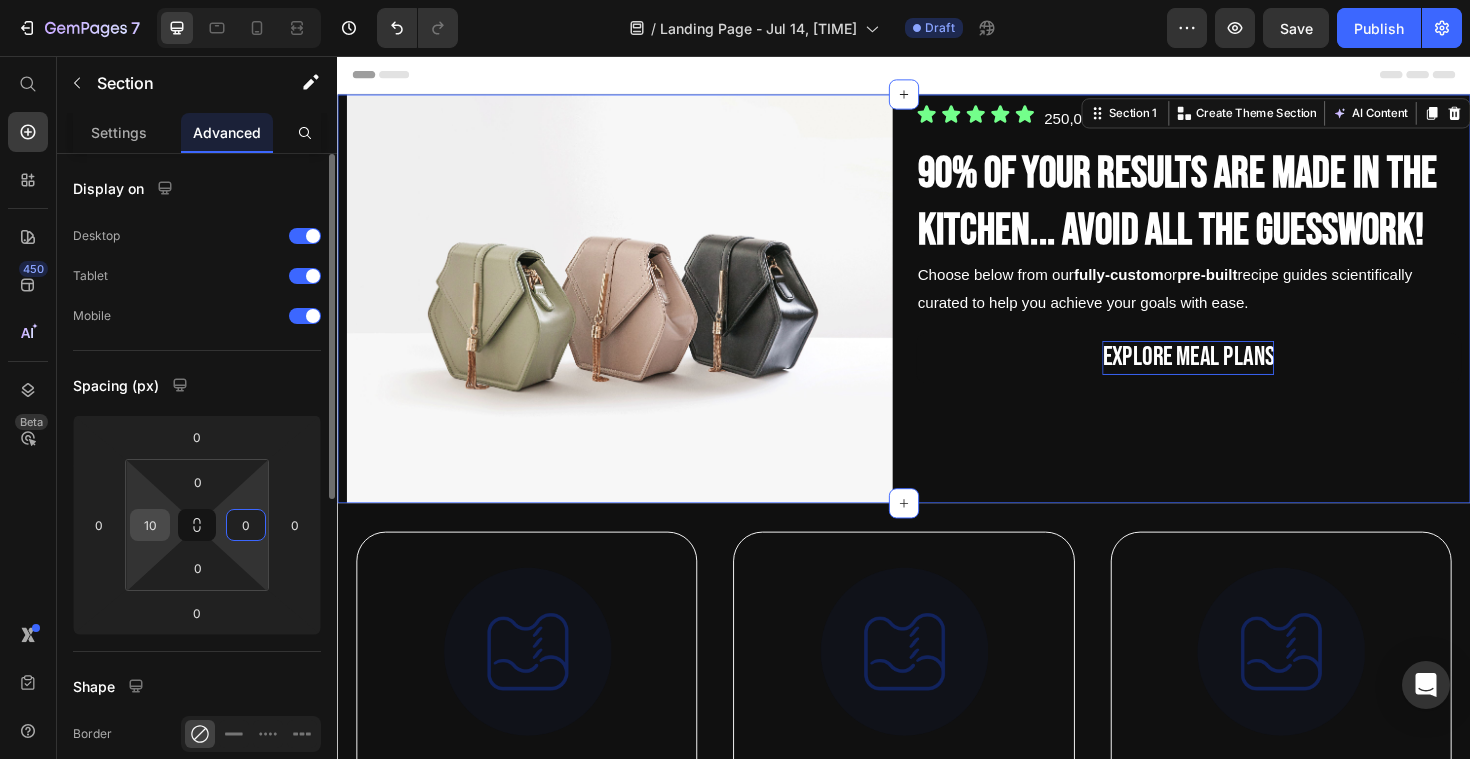 type on "0" 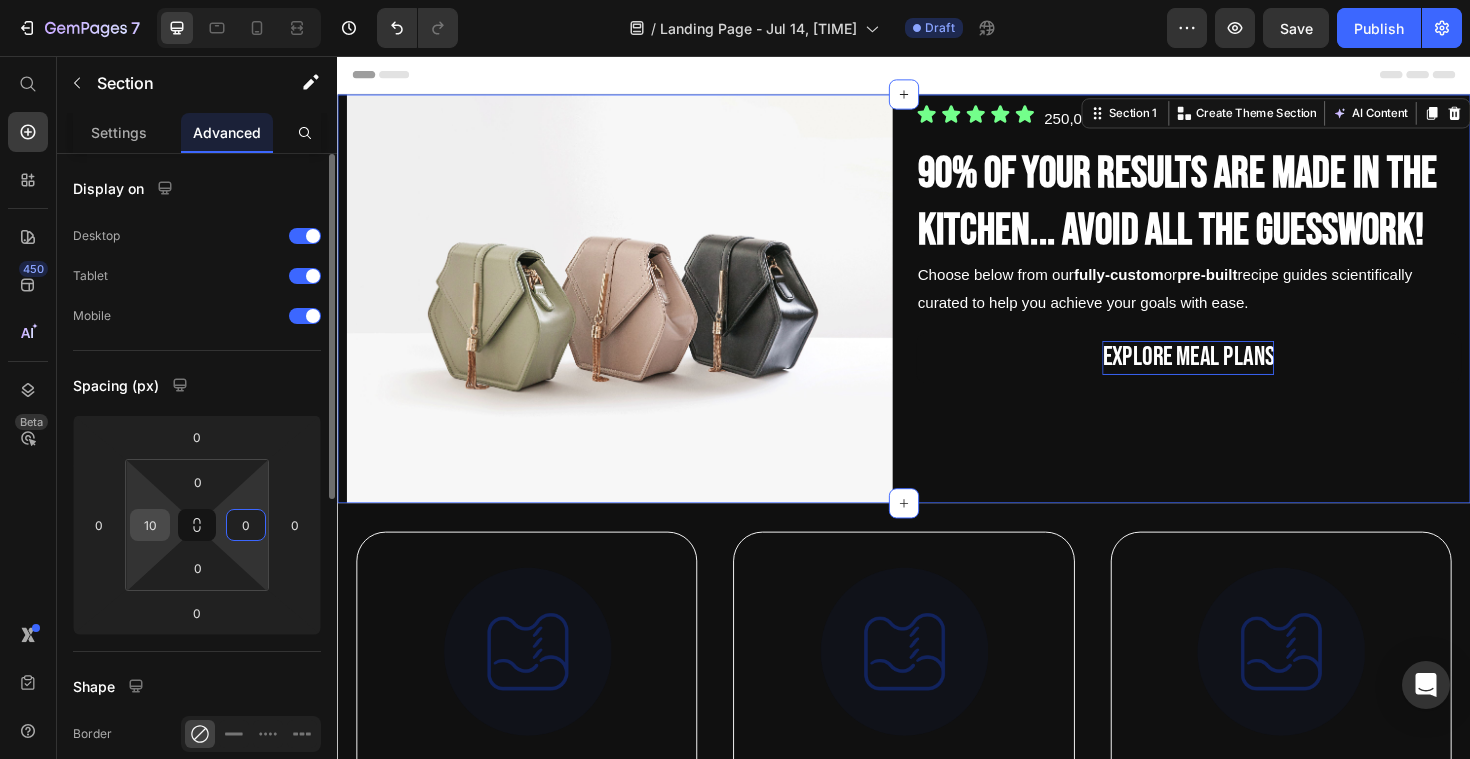 click on "10" at bounding box center (150, 525) 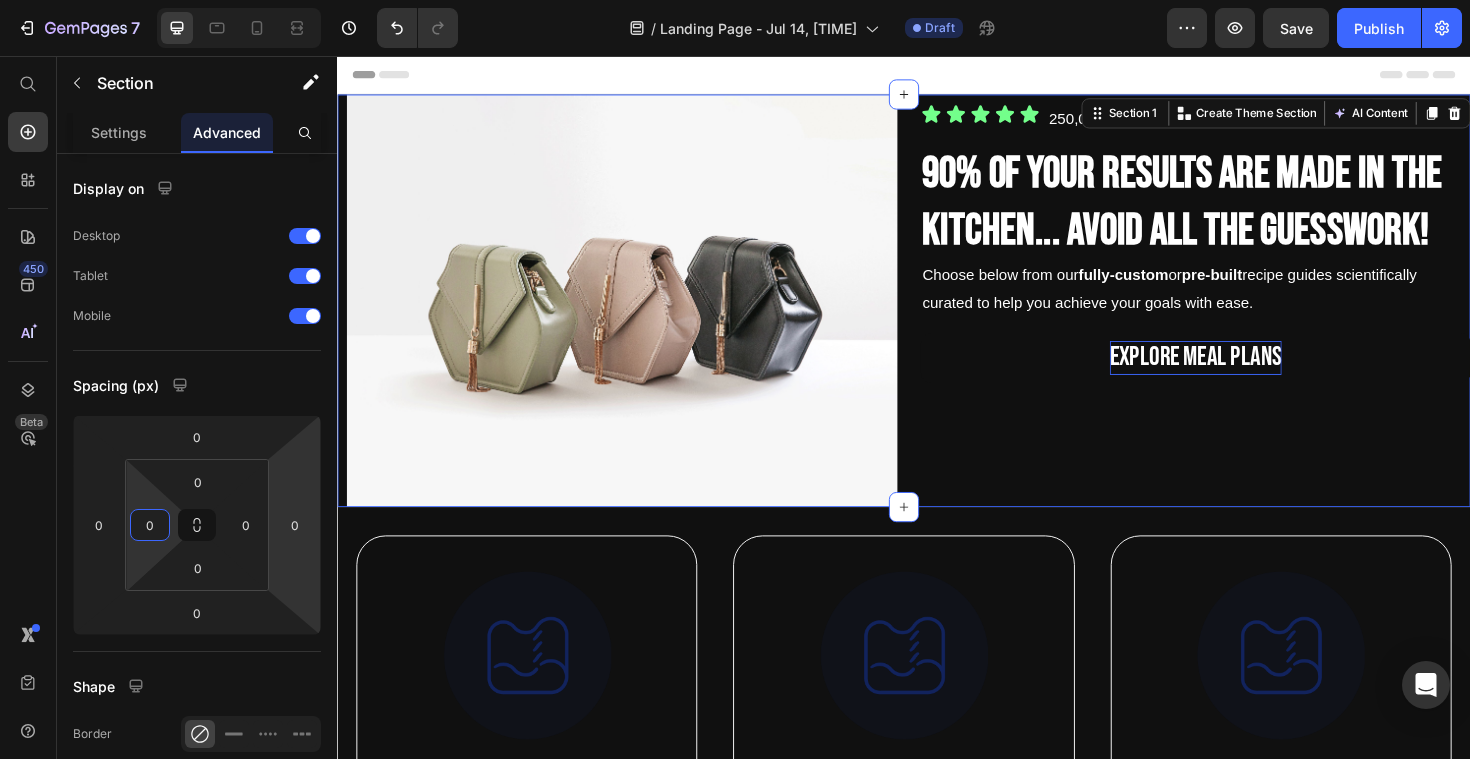 type on "0" 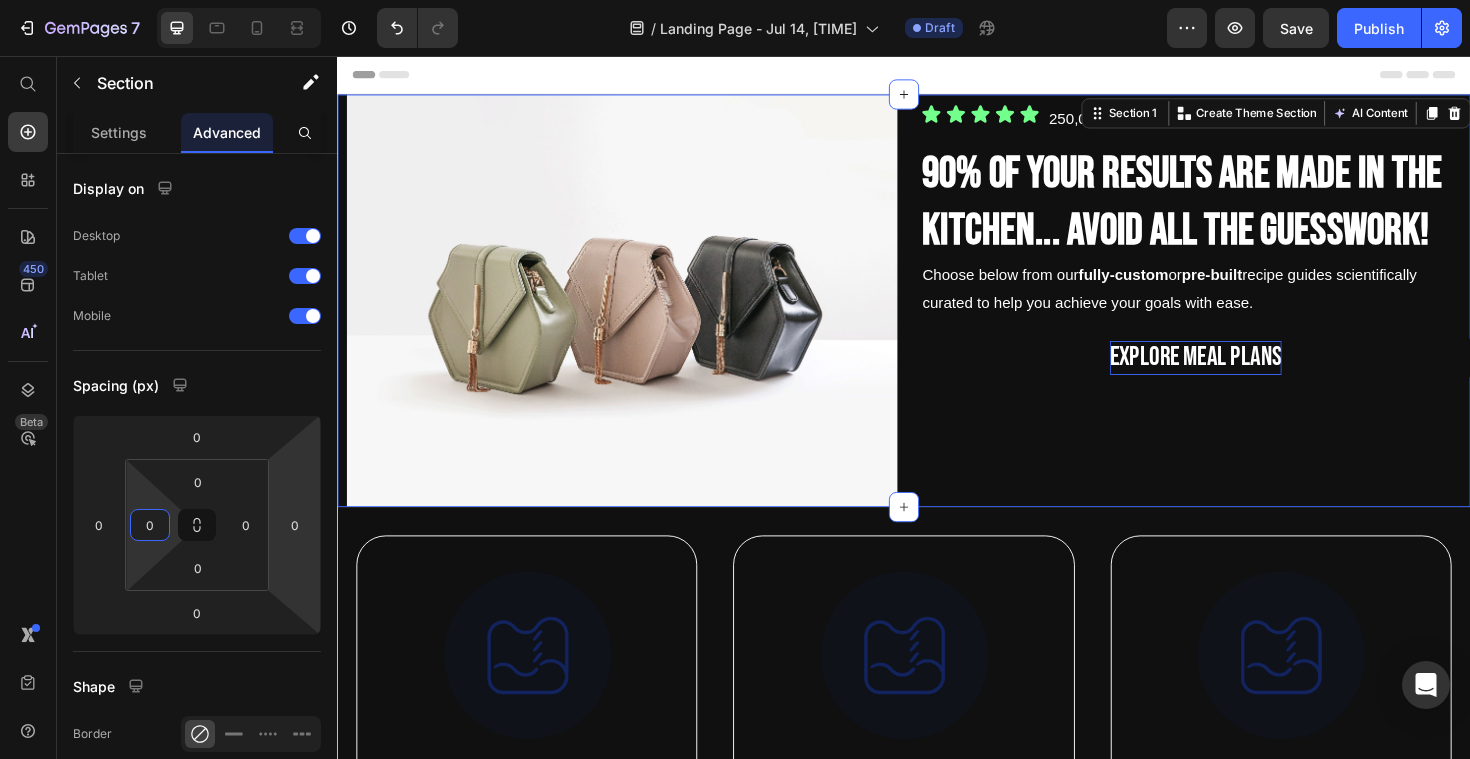 click on "Icon Icon Icon Icon Icon Icon List 250,000+ Transformations Text Block Row 90% OF your results are made in the kitchen... avoid all the guesswork! Heading Choose below from our  fully-custom  or  pre-built  recipe guides scientifically curated to help you achieve your goals with ease.  Text Block explore meal plans Button" at bounding box center [1246, 315] 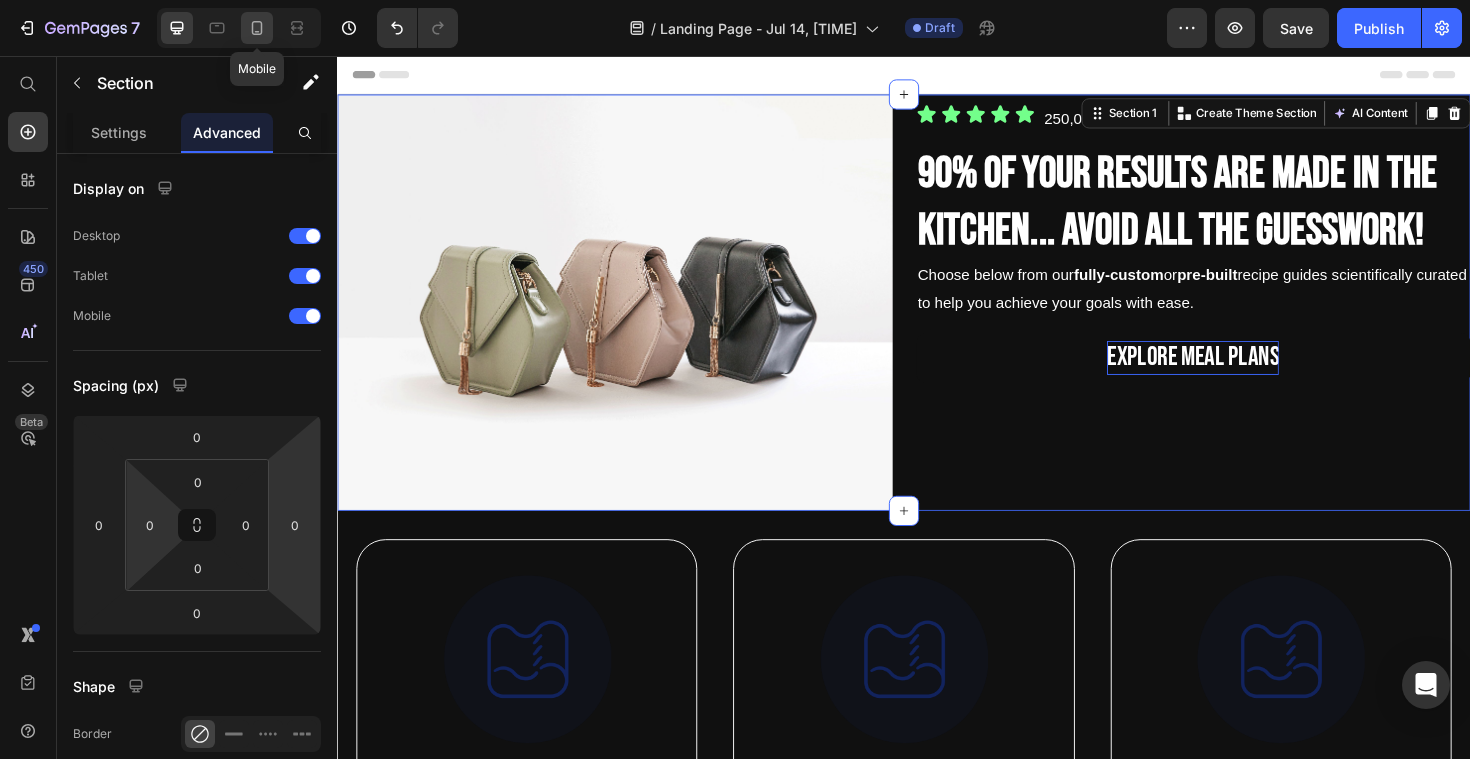 click 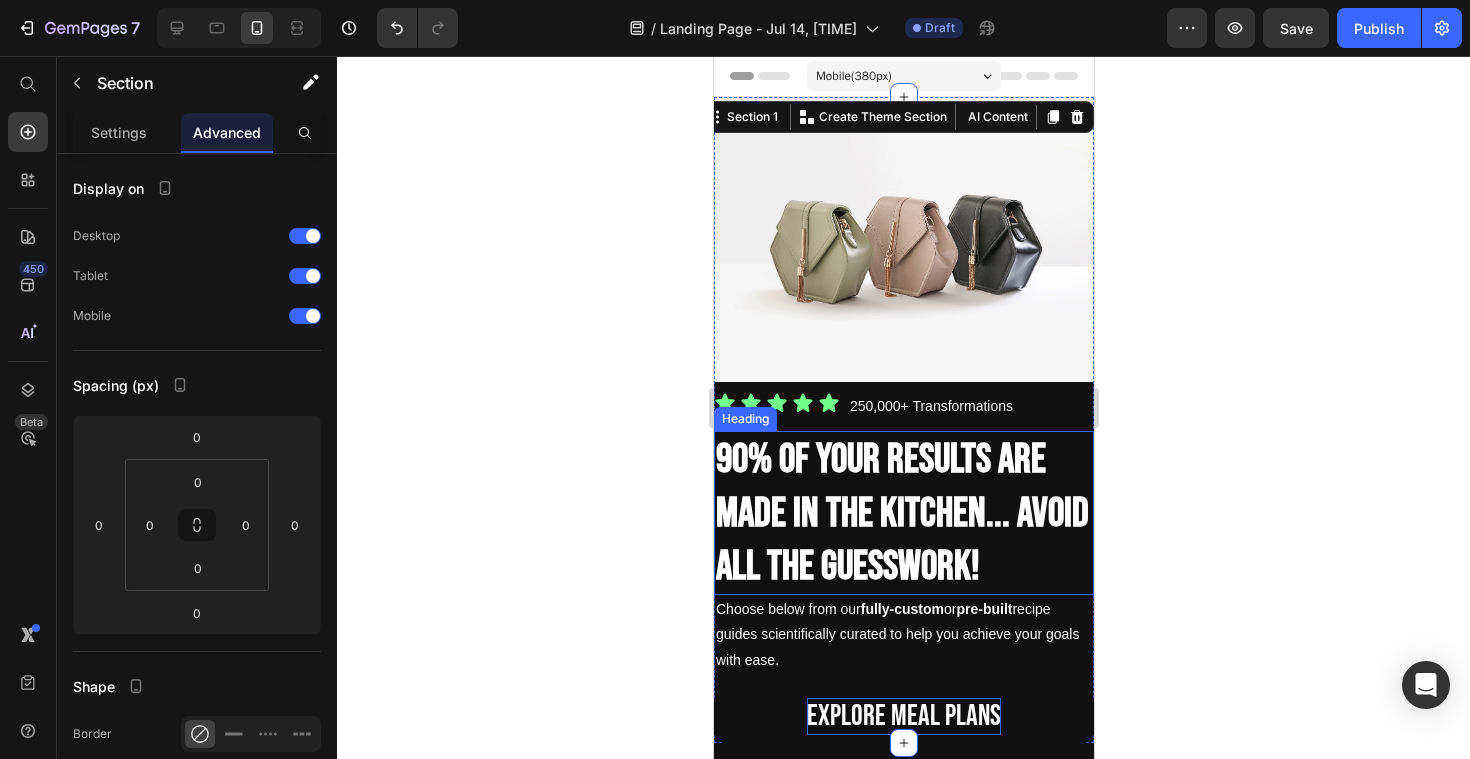 click on "90% OF your results are made in the kitchen... avoid all the guesswork!" at bounding box center [903, 513] 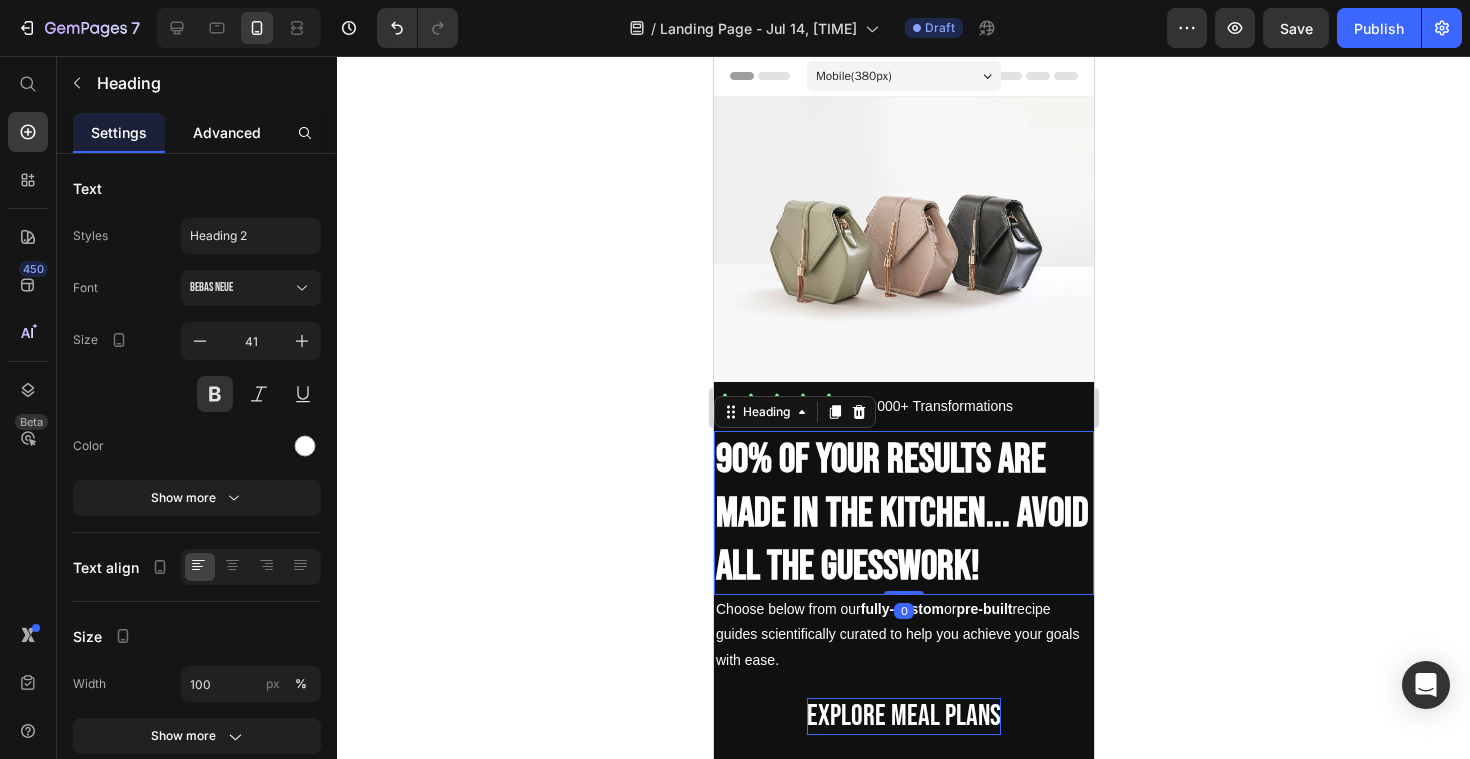 click on "Advanced" at bounding box center [227, 132] 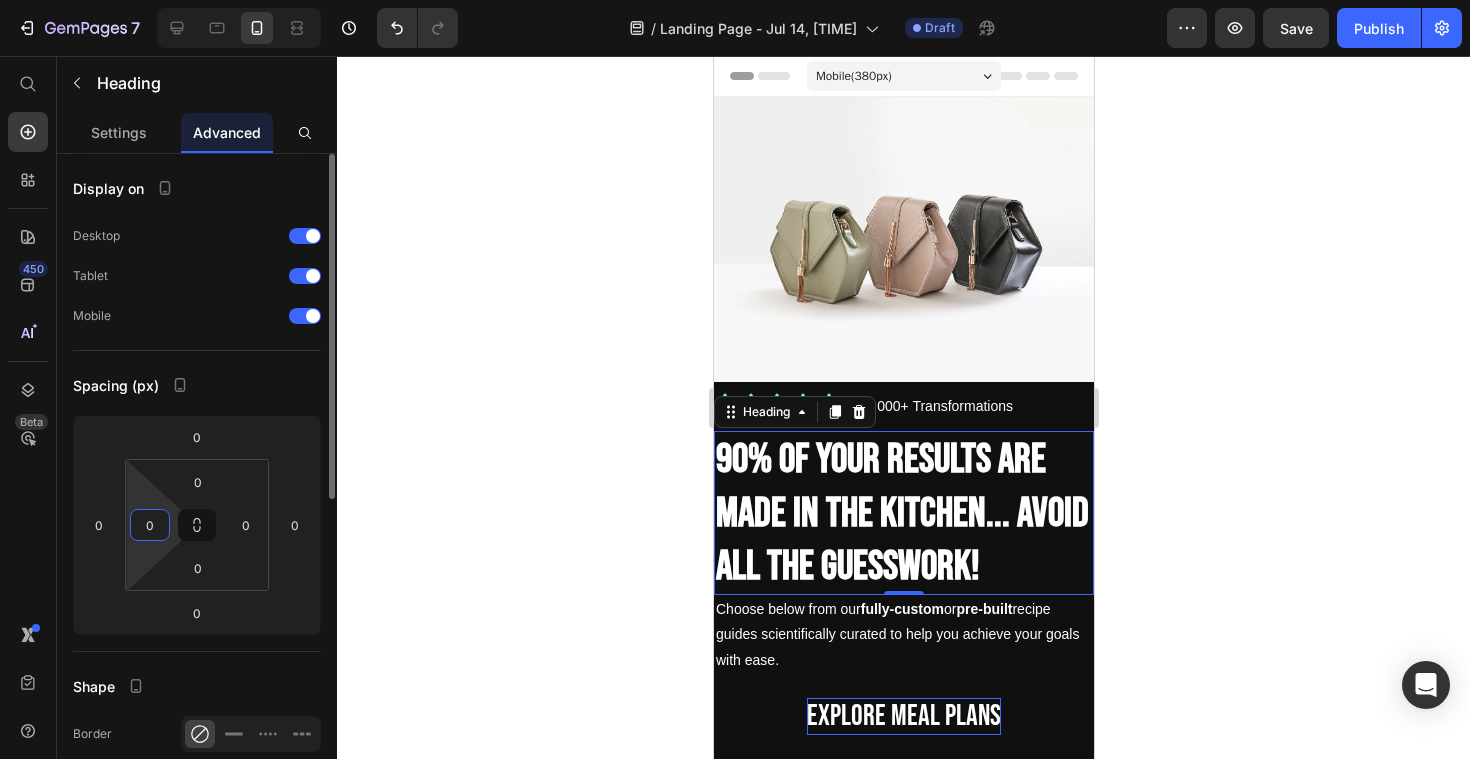 click on "0" at bounding box center [150, 525] 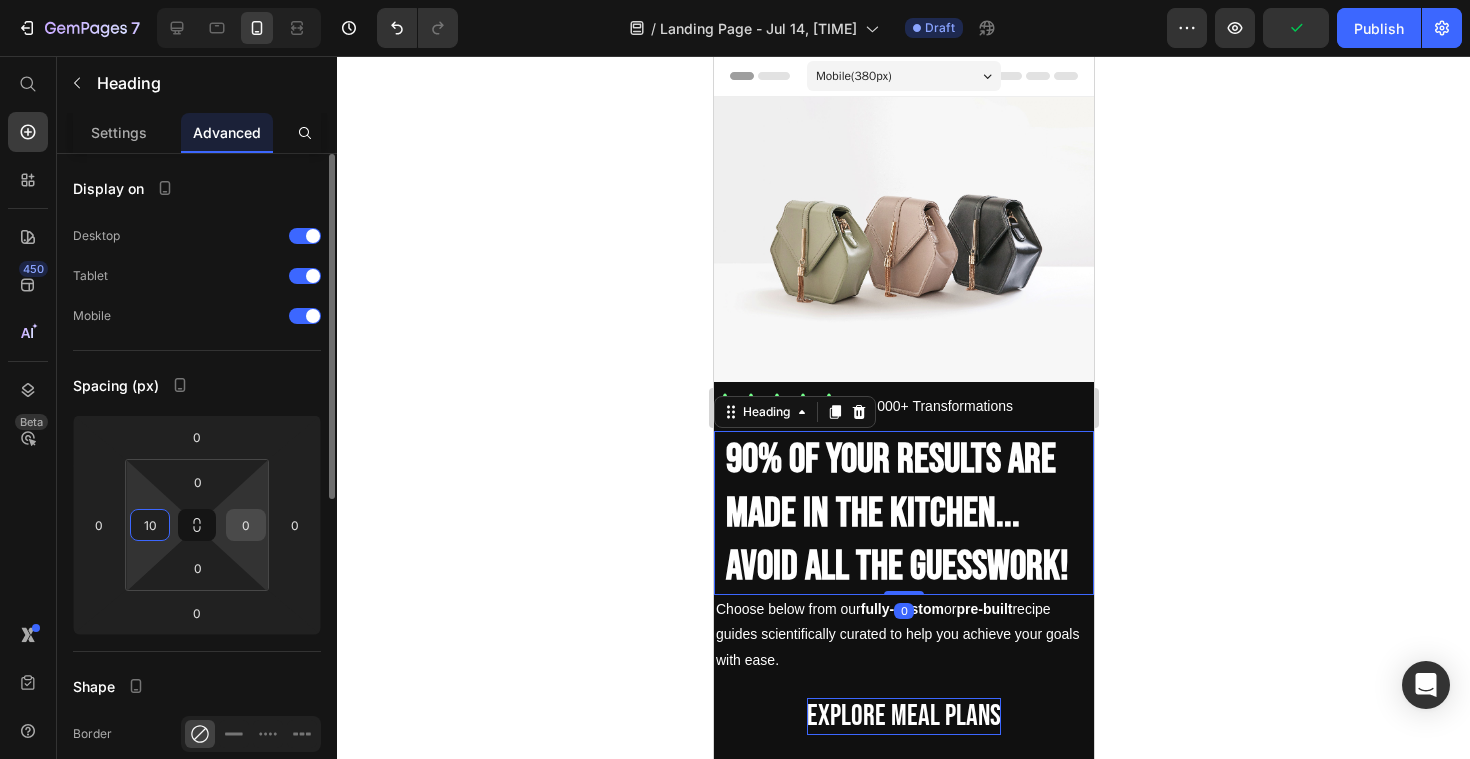 type on "10" 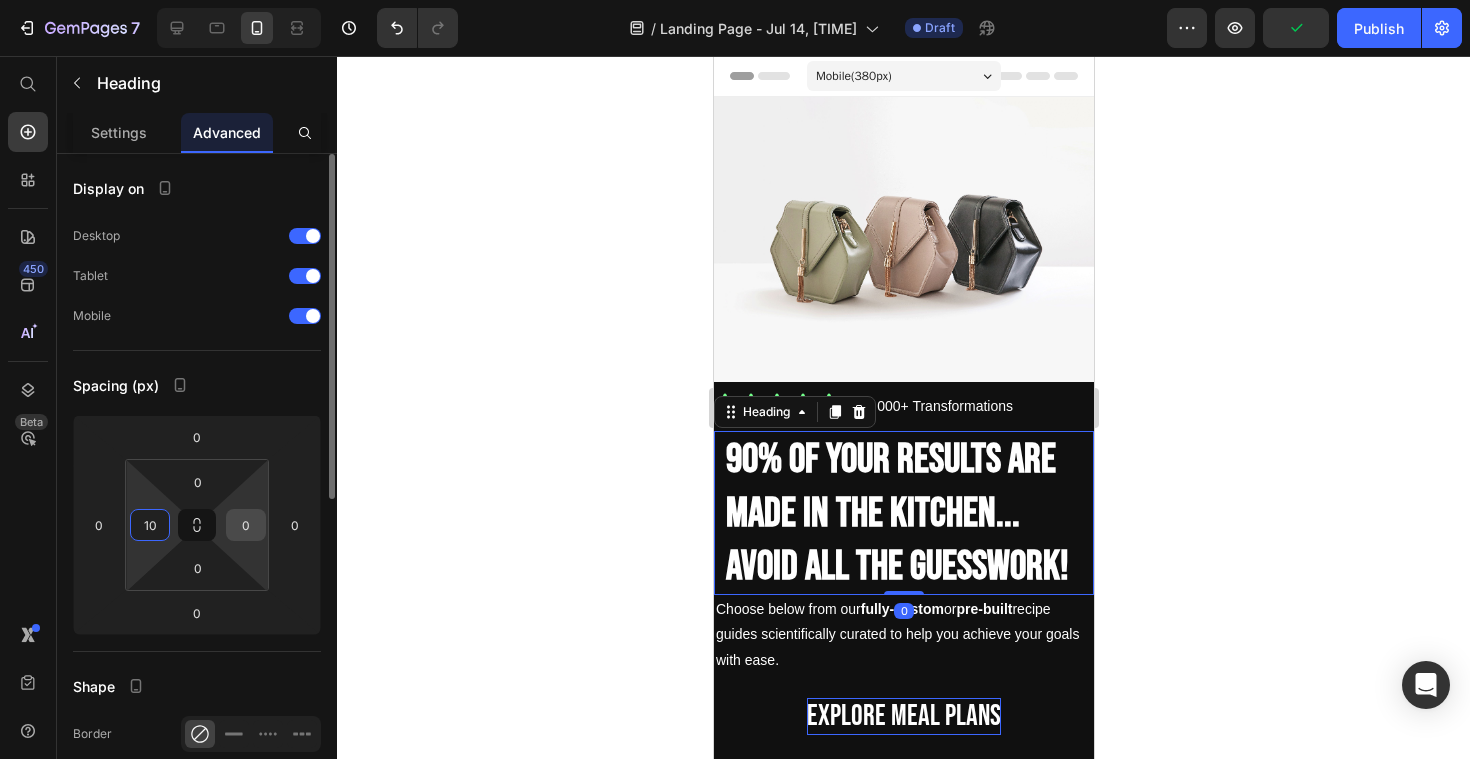 click on "0" at bounding box center [246, 525] 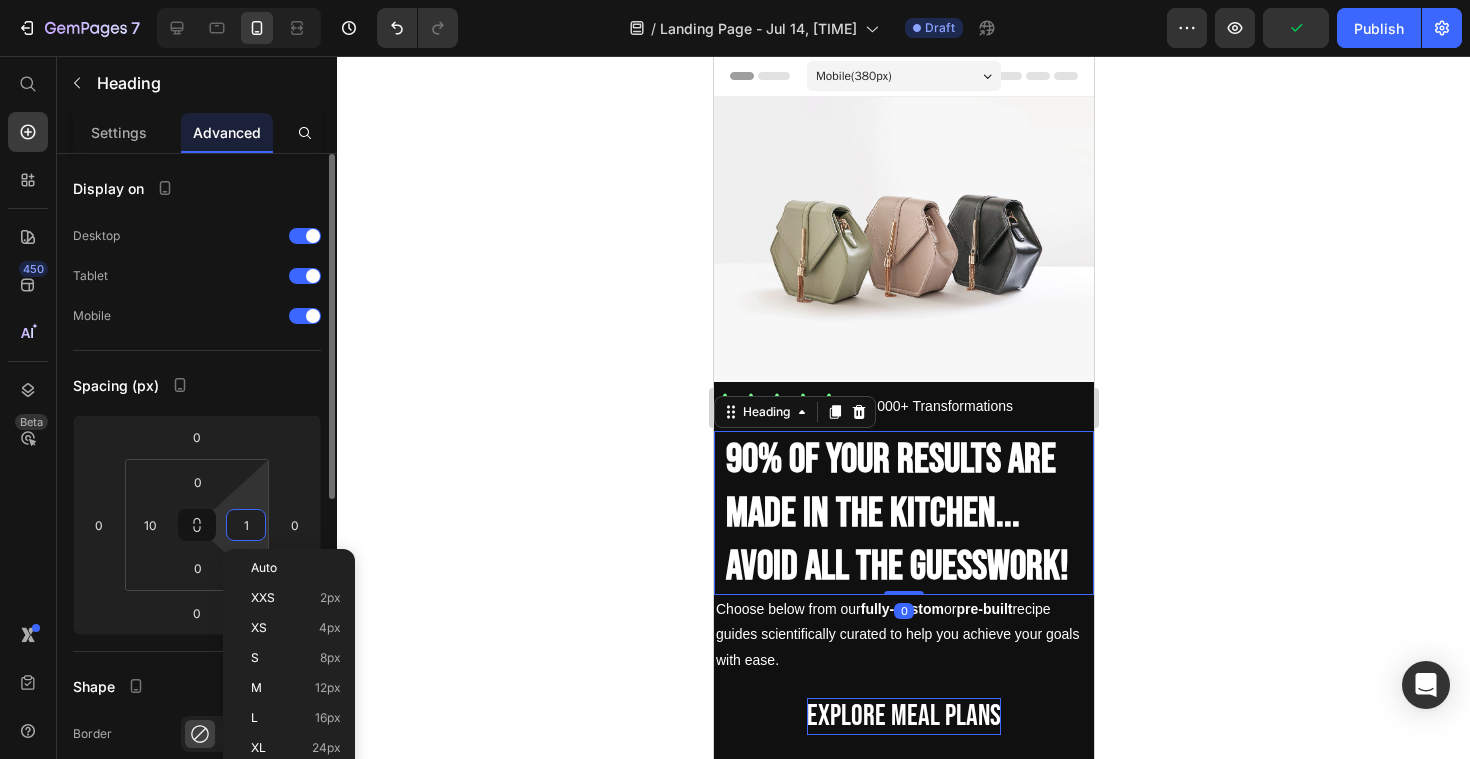 type on "10" 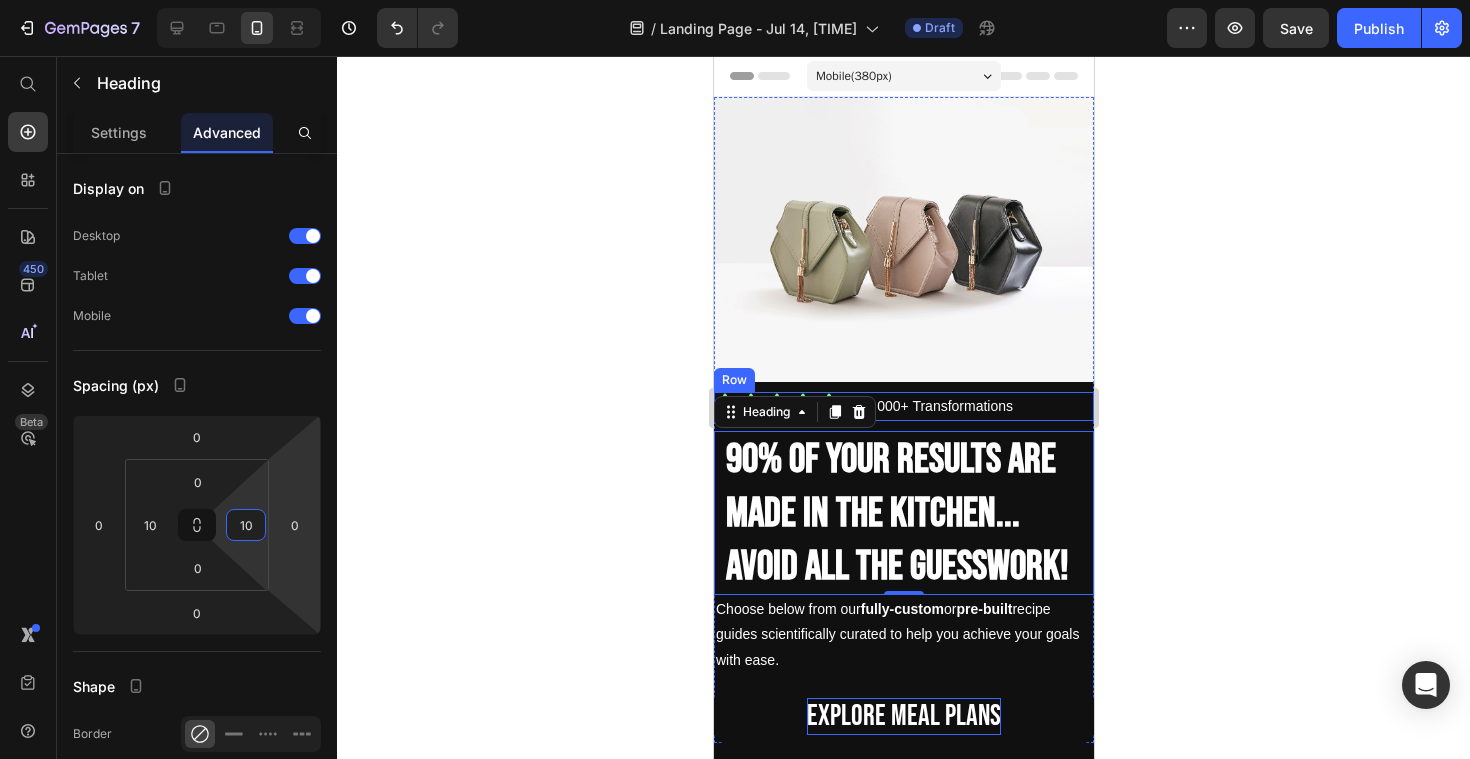click on "Icon Icon Icon Icon Icon Icon List 250,000+ Transformations Text Block Row" at bounding box center (903, 406) 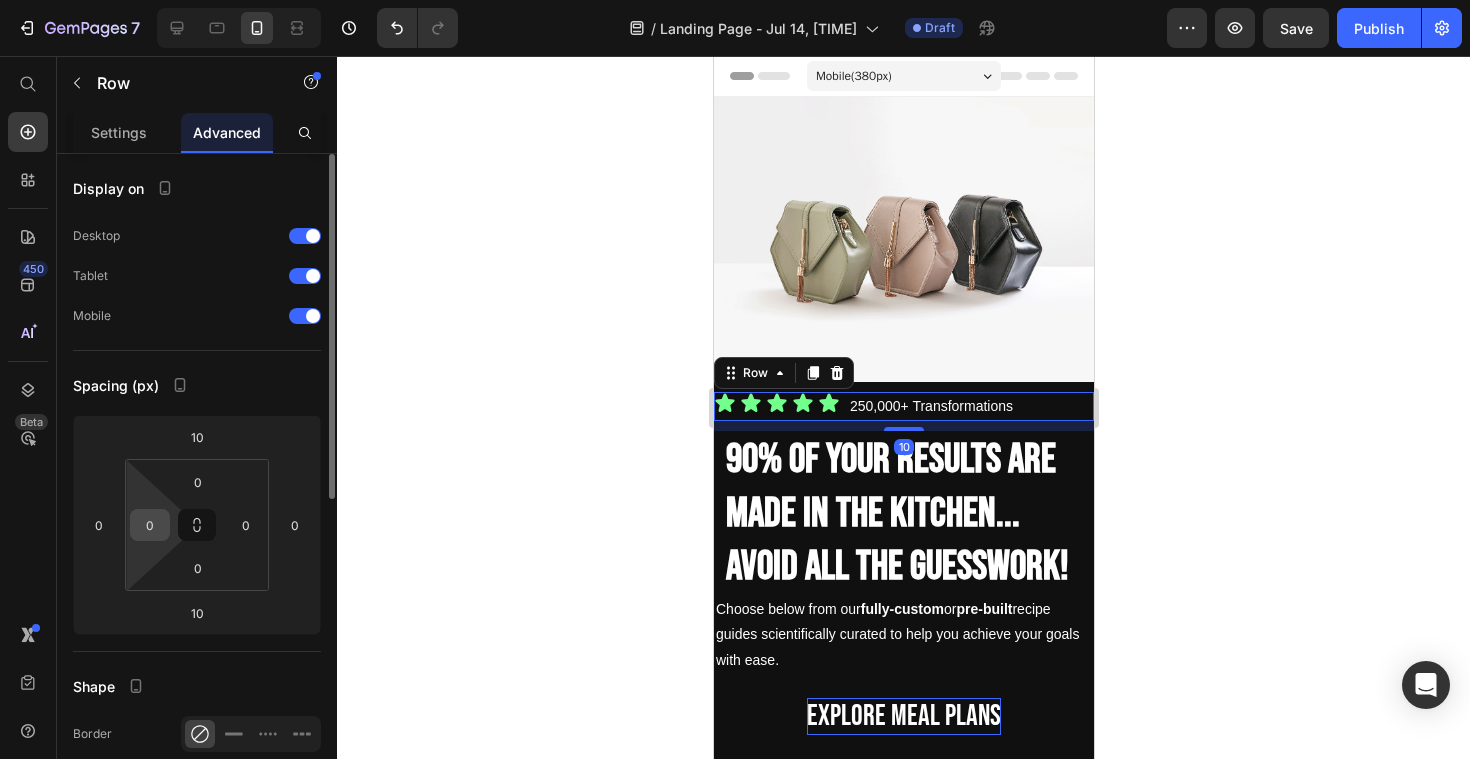 click on "0" at bounding box center [150, 525] 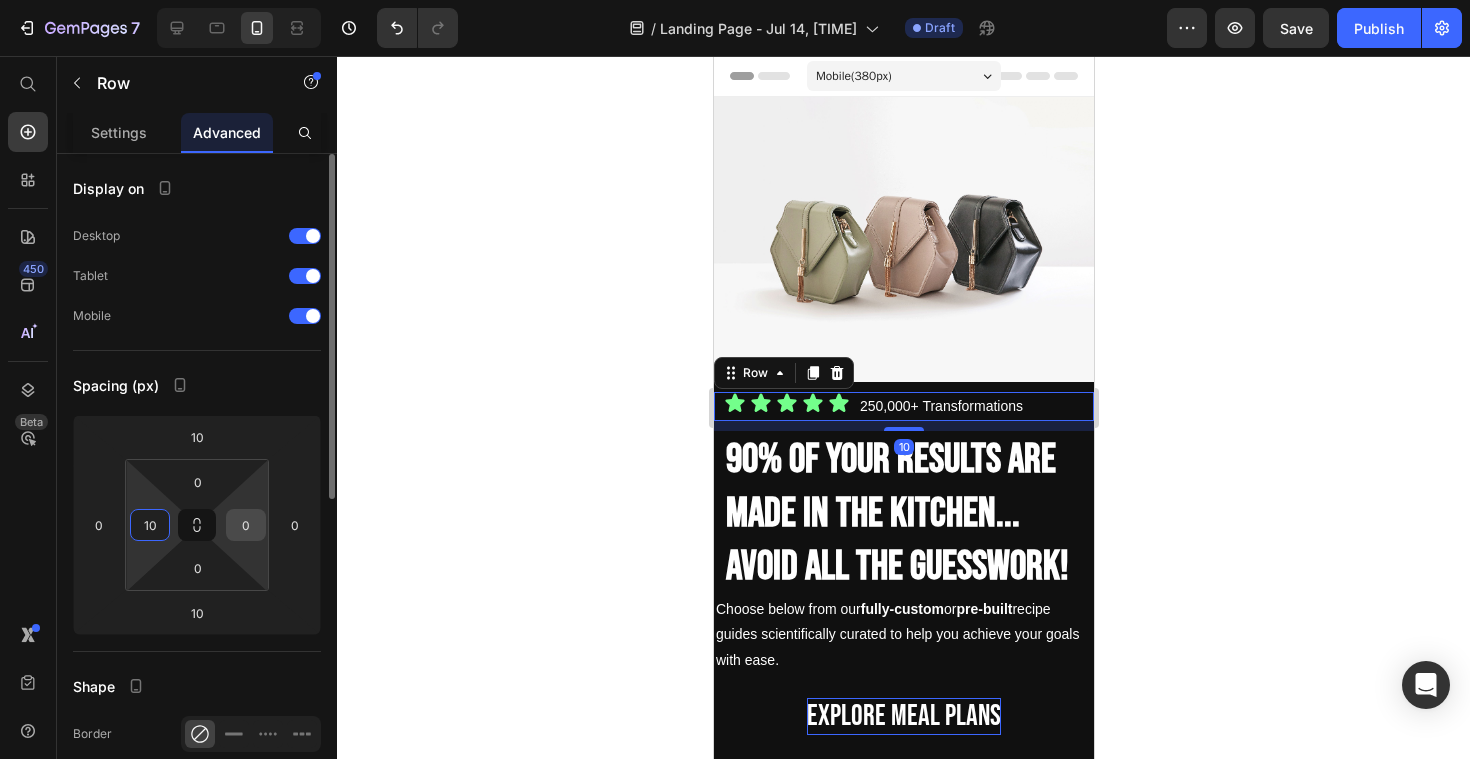 type on "10" 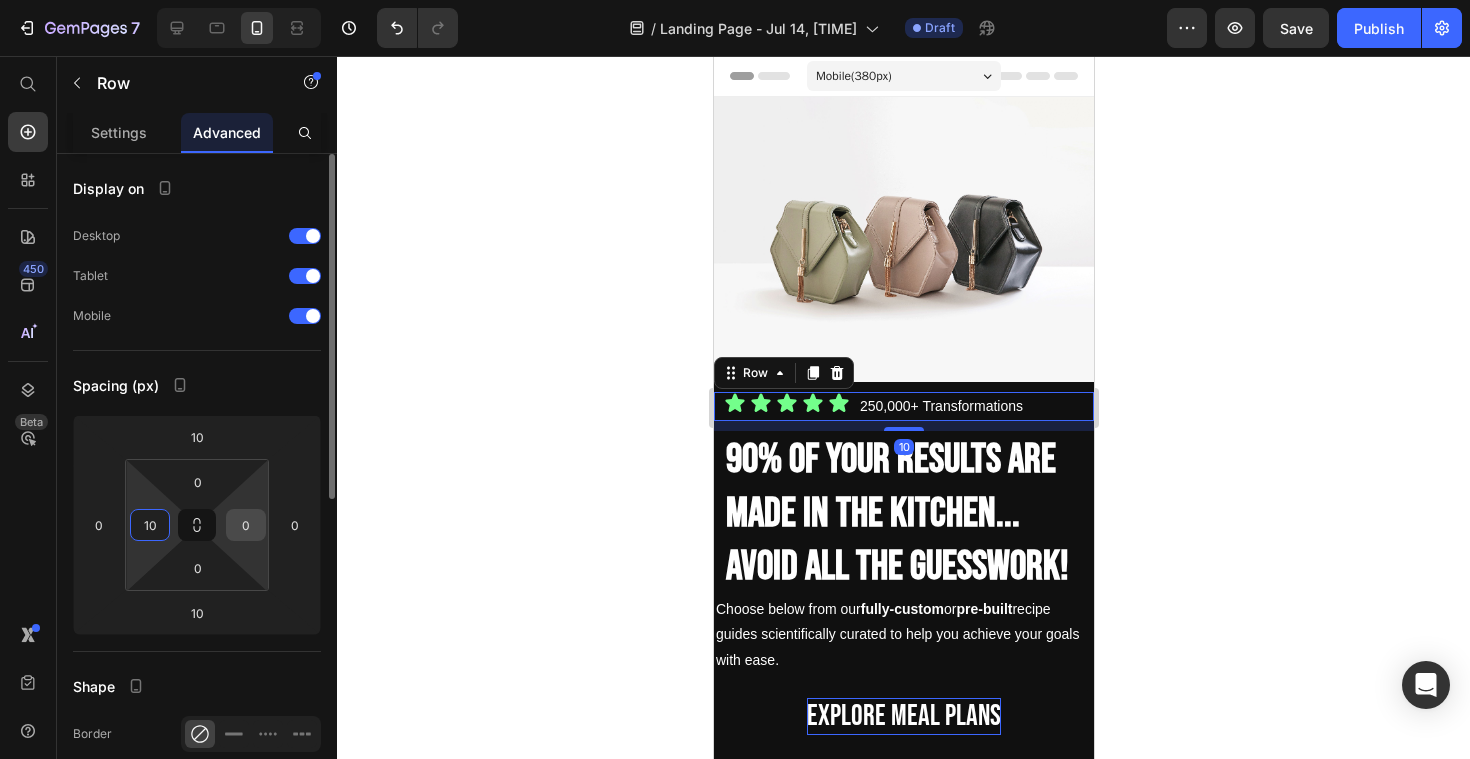 click on "0" at bounding box center (246, 525) 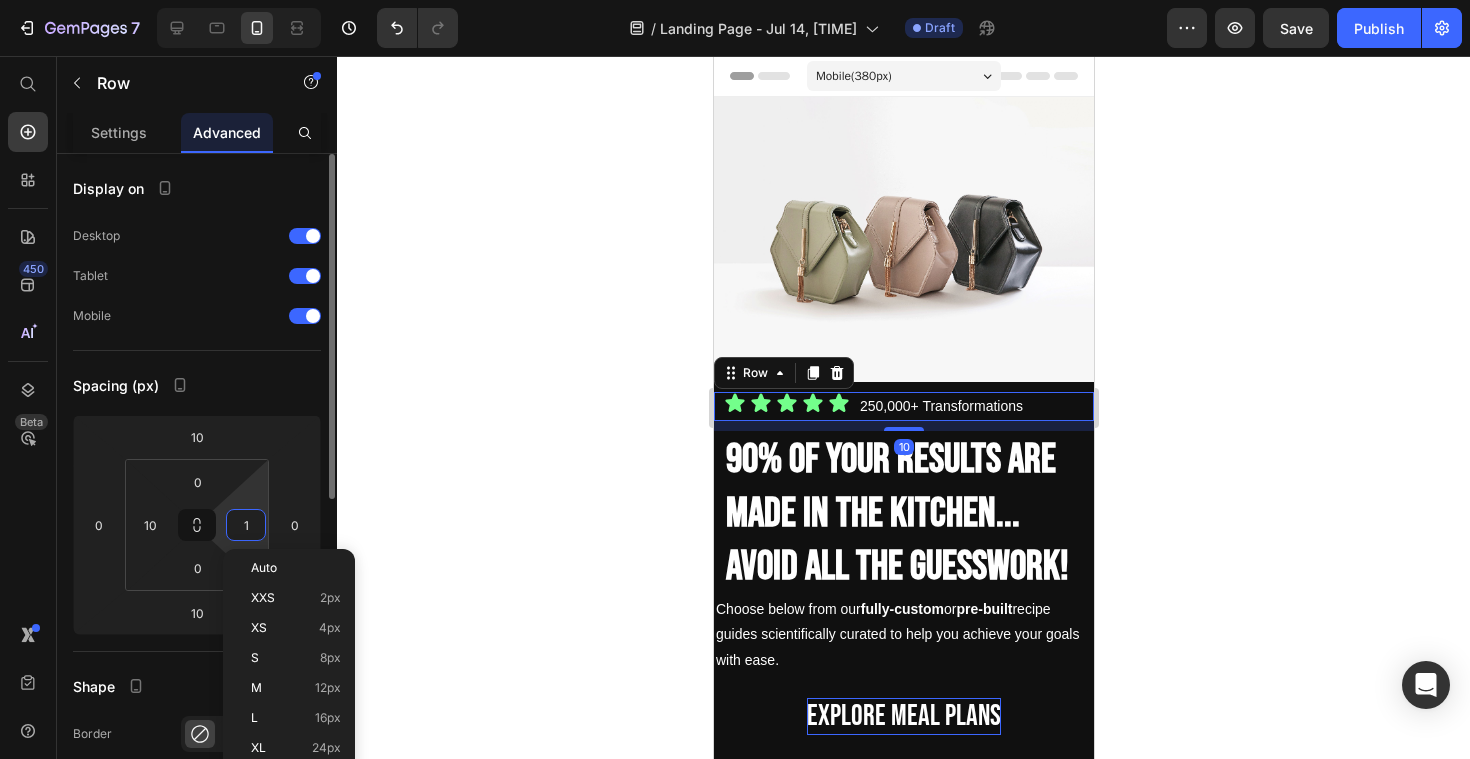 type on "10" 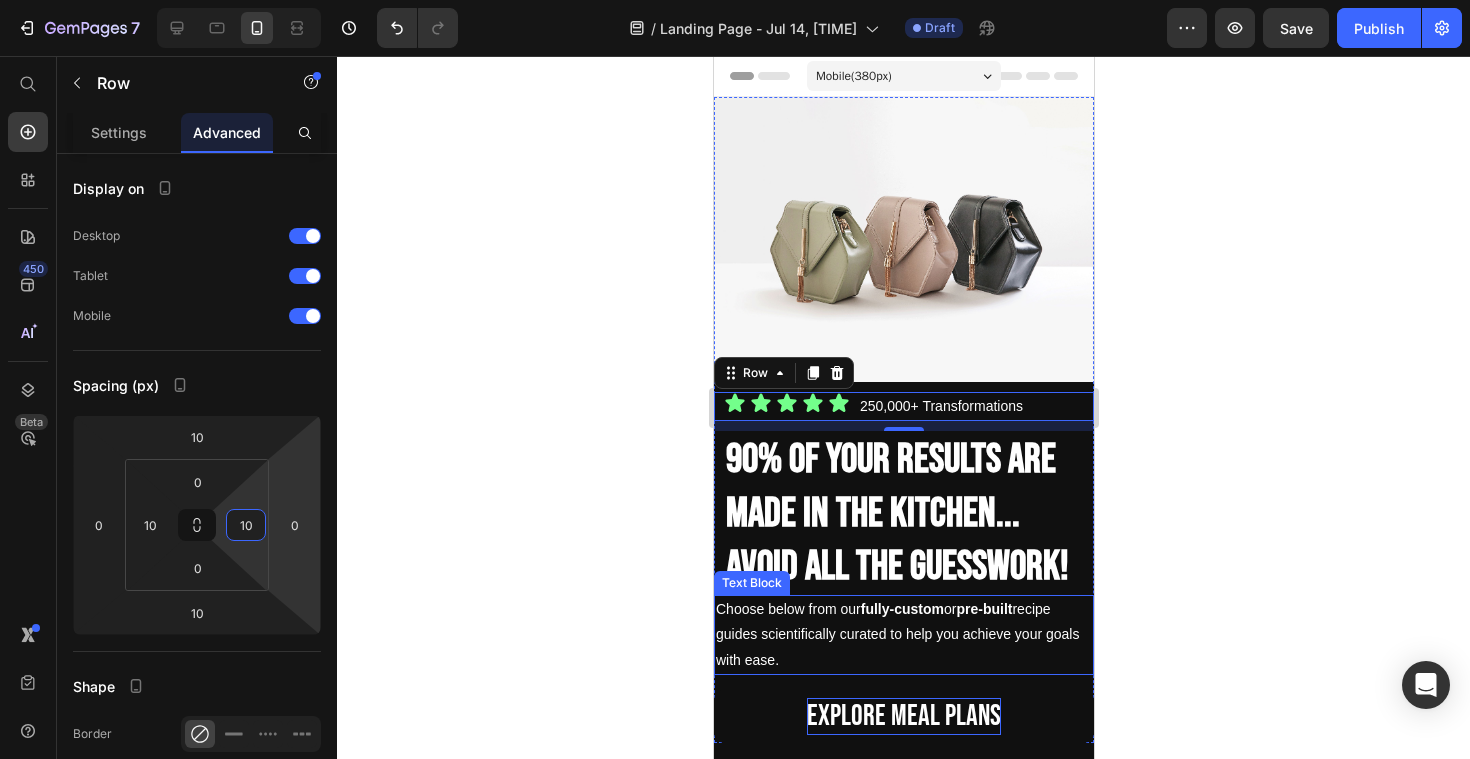 click on "Choose below from our  fully-custom  or  pre-built  recipe guides scientifically curated to help you achieve your goals with ease." at bounding box center [903, 635] 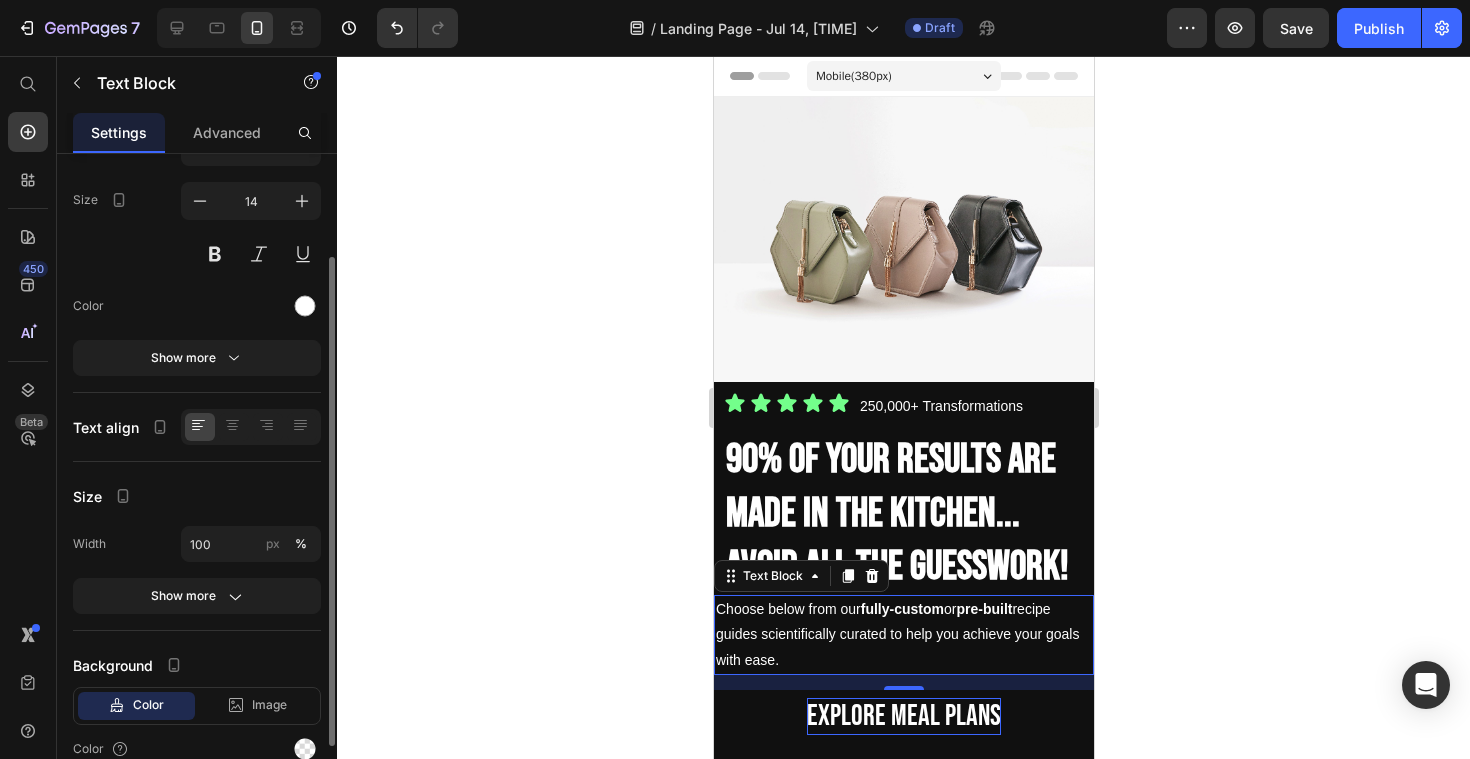 scroll, scrollTop: 129, scrollLeft: 0, axis: vertical 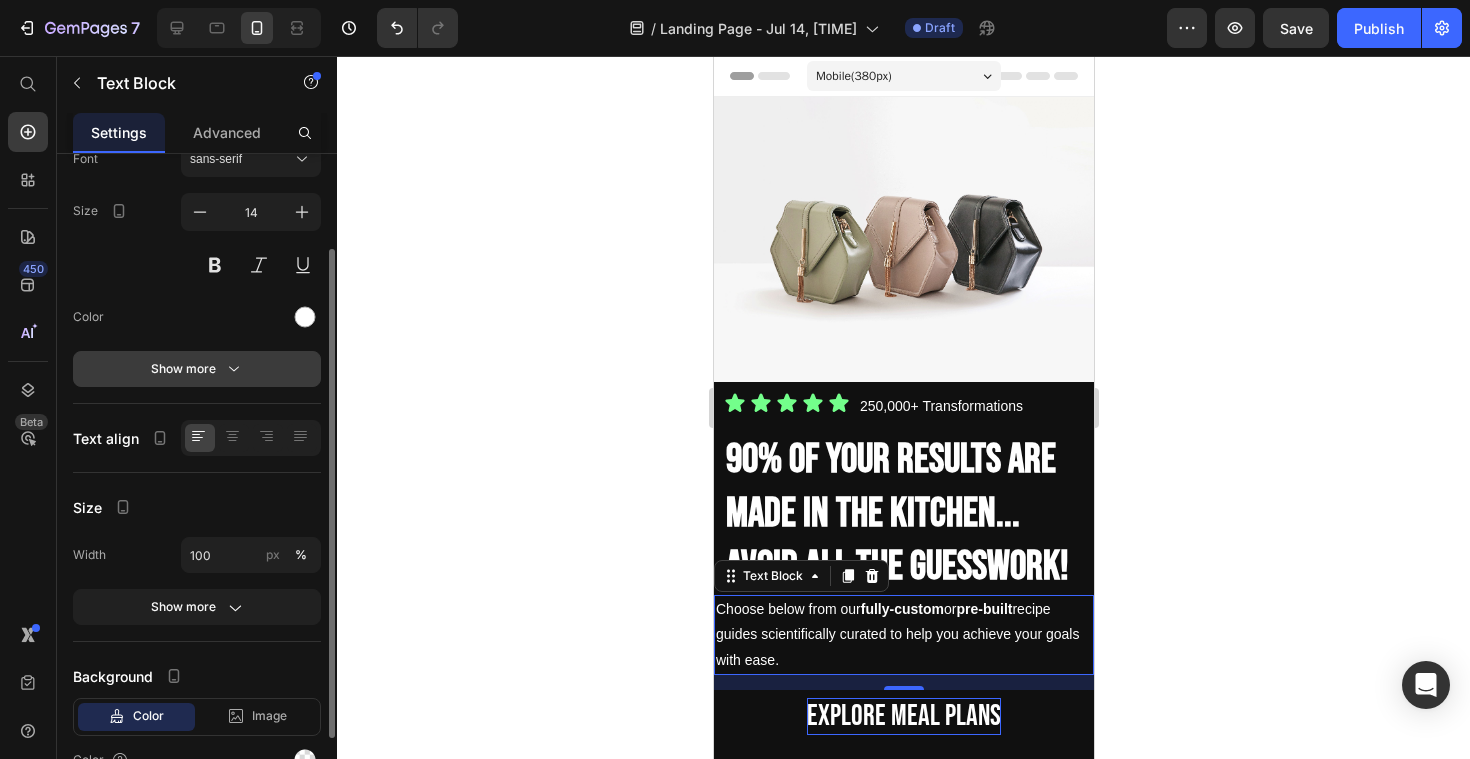 click 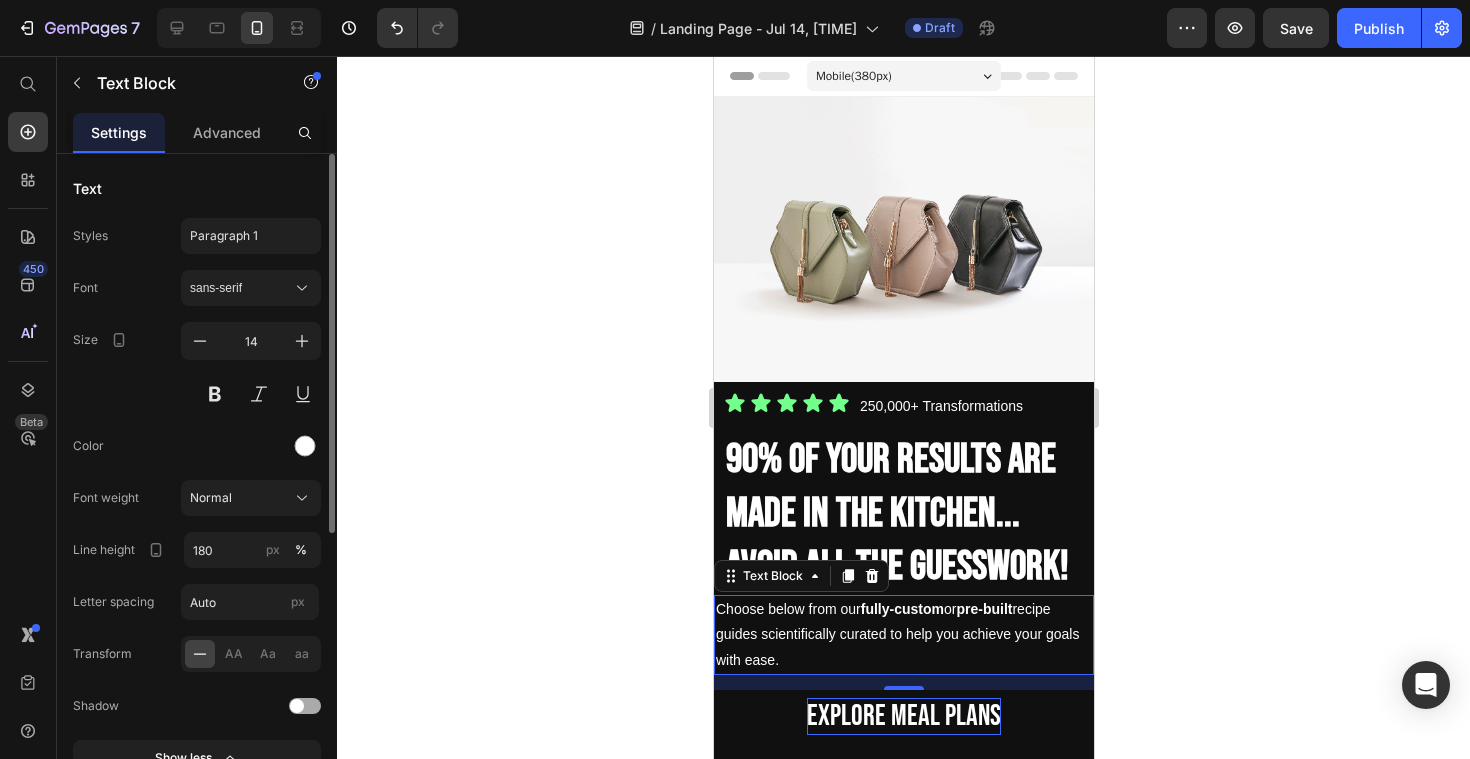 scroll, scrollTop: 493, scrollLeft: 0, axis: vertical 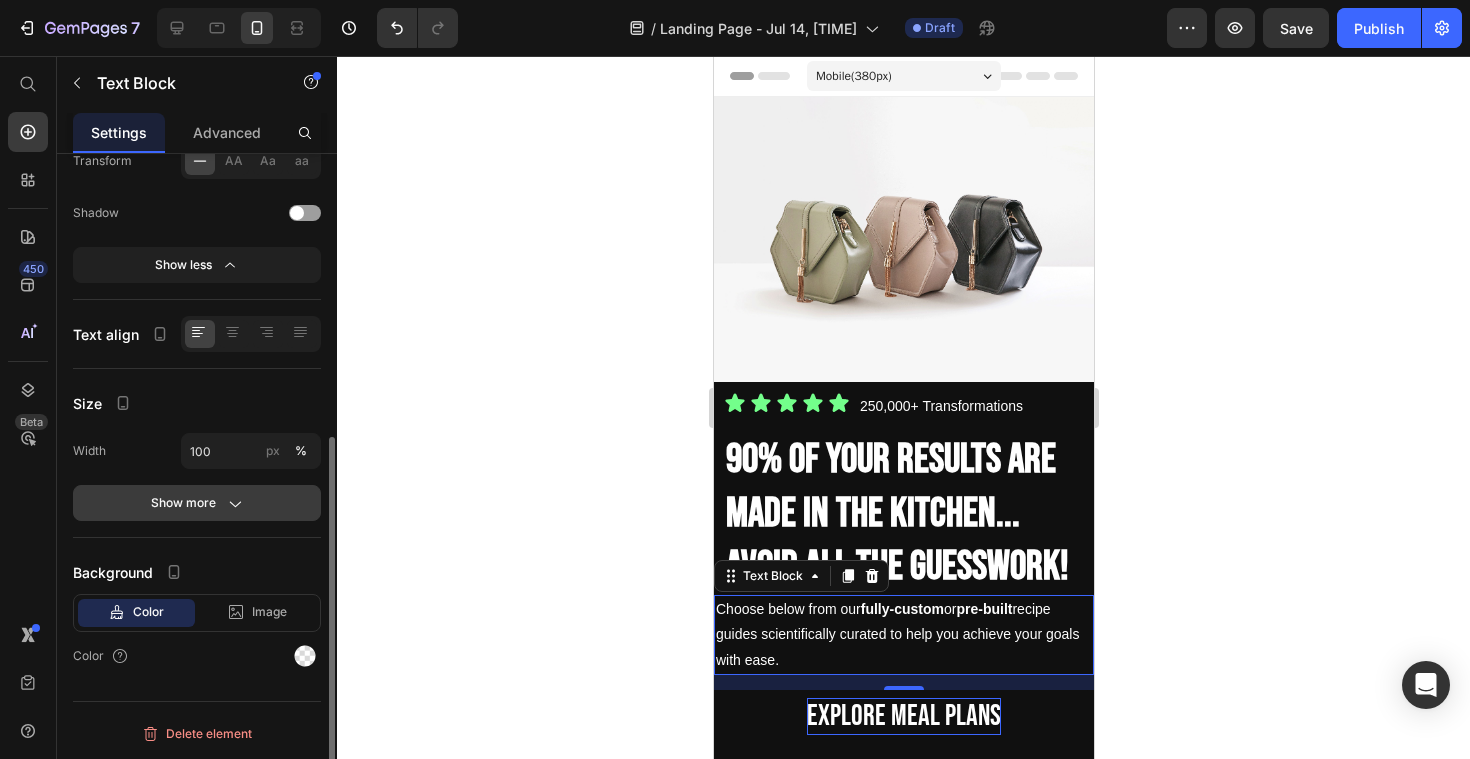 click 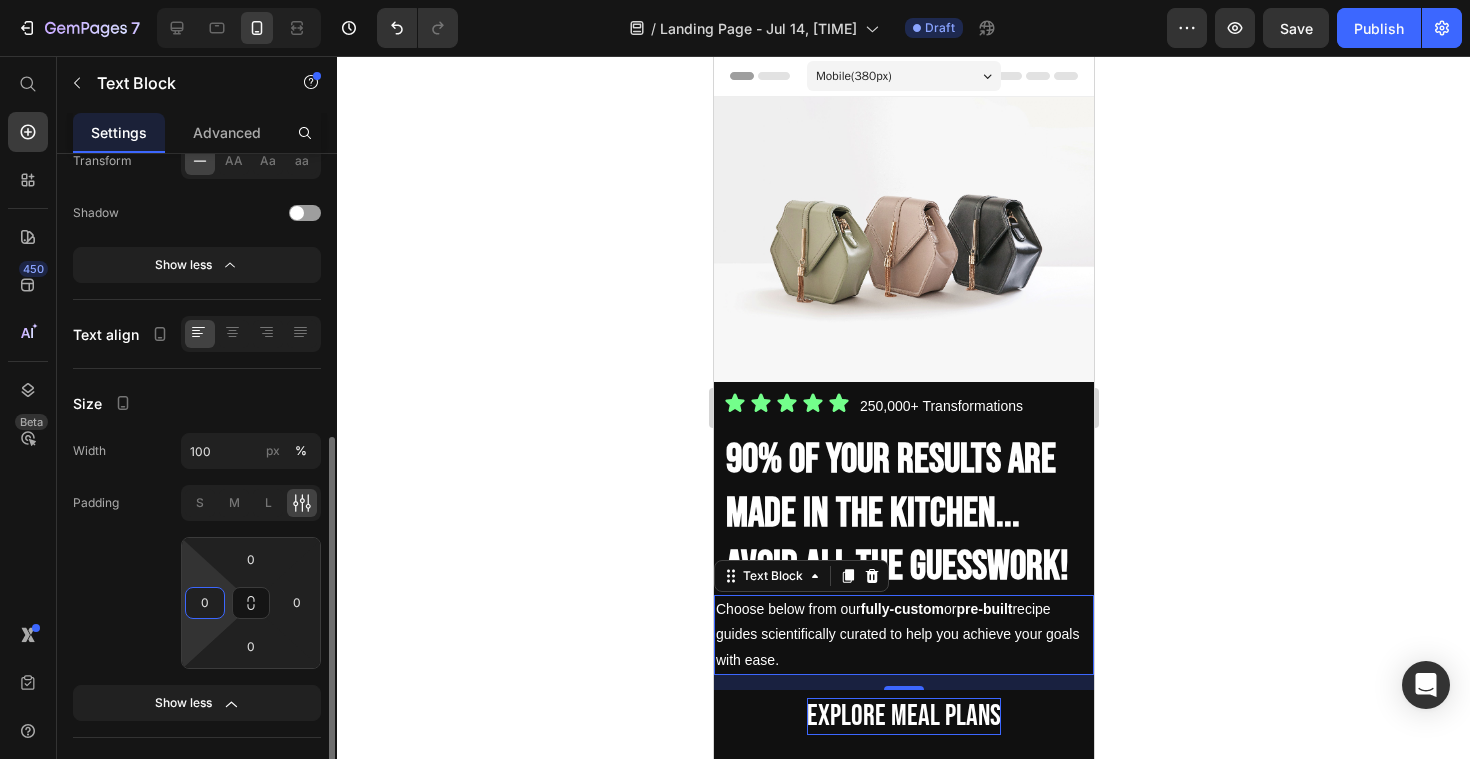 click on "0" at bounding box center (205, 603) 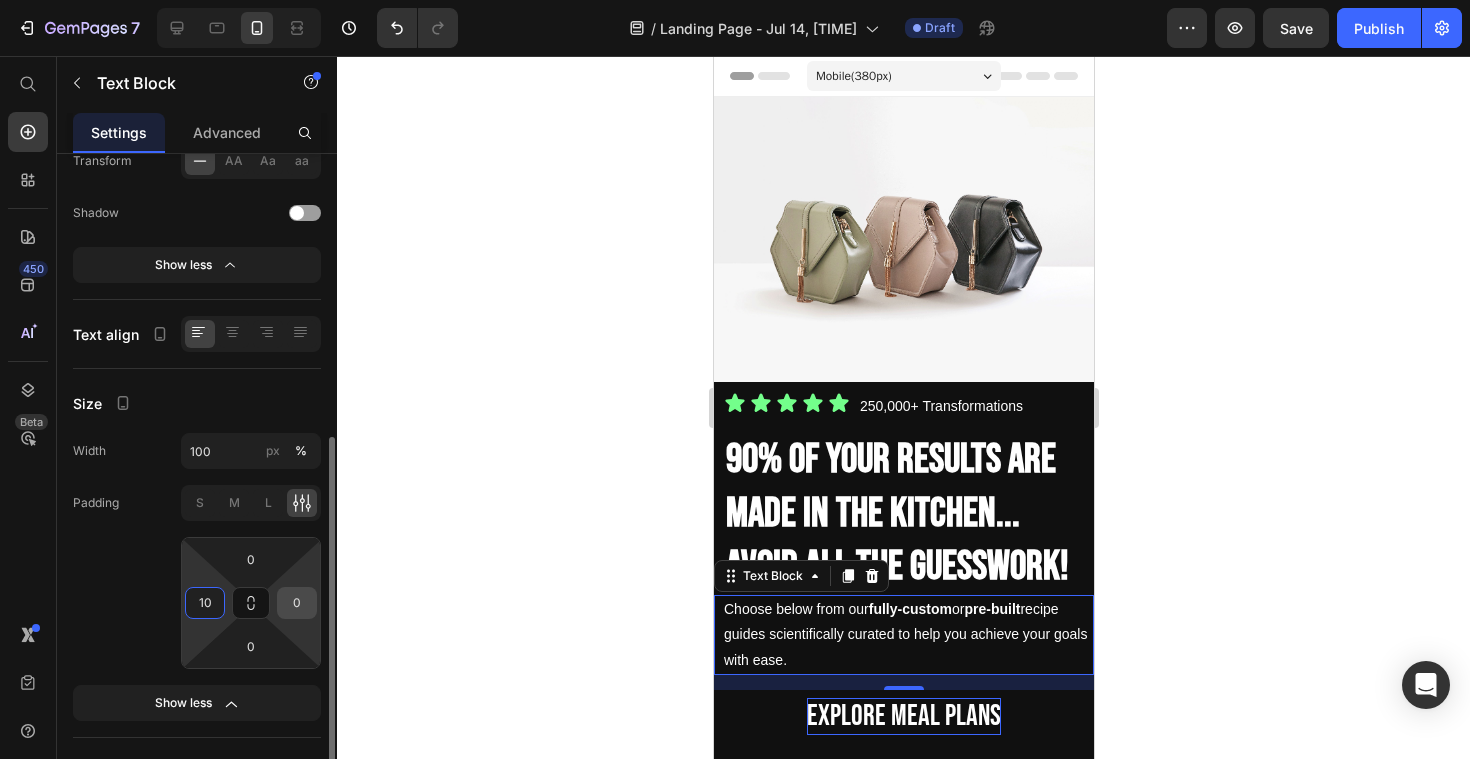 type on "10" 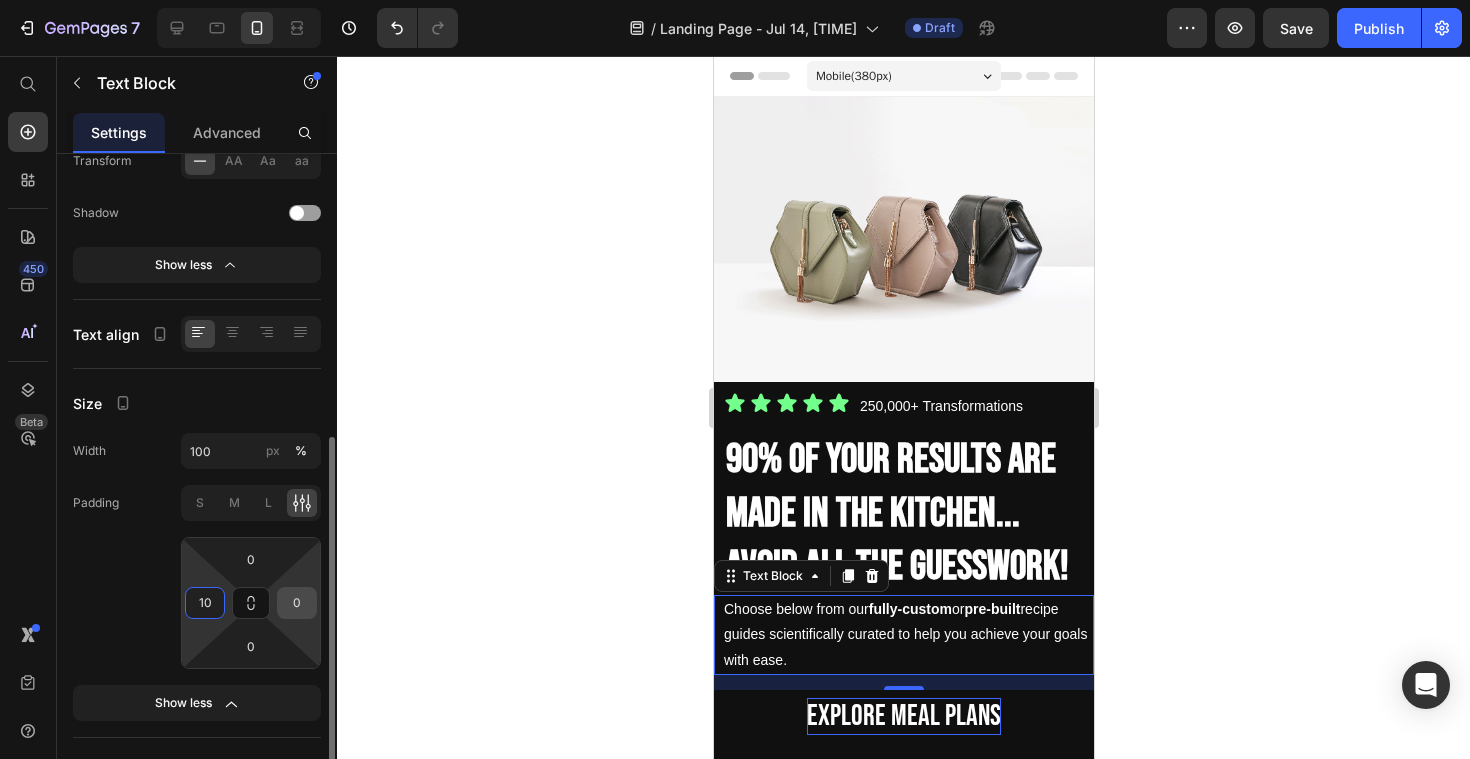 click on "0" at bounding box center (297, 603) 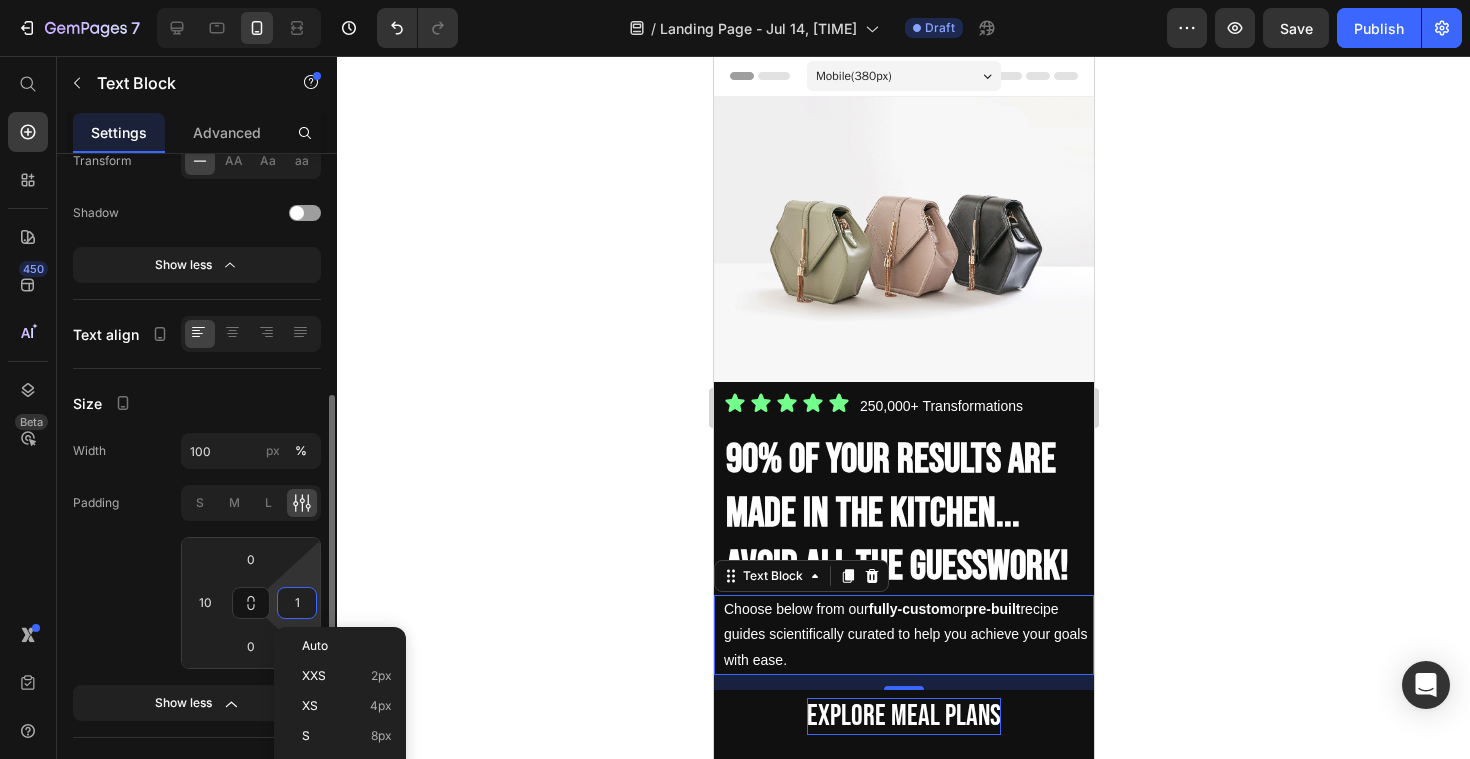 type on "10" 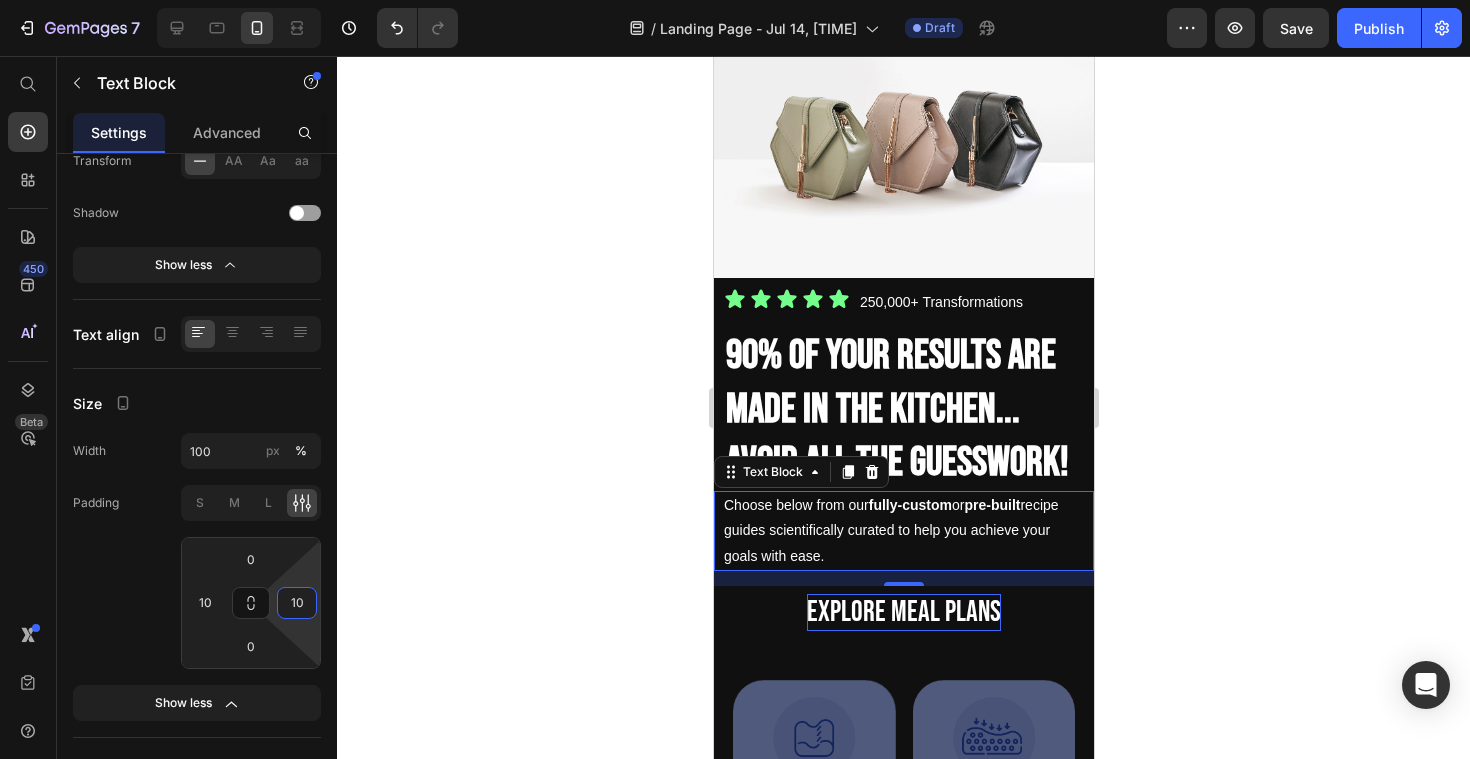 scroll, scrollTop: 119, scrollLeft: 0, axis: vertical 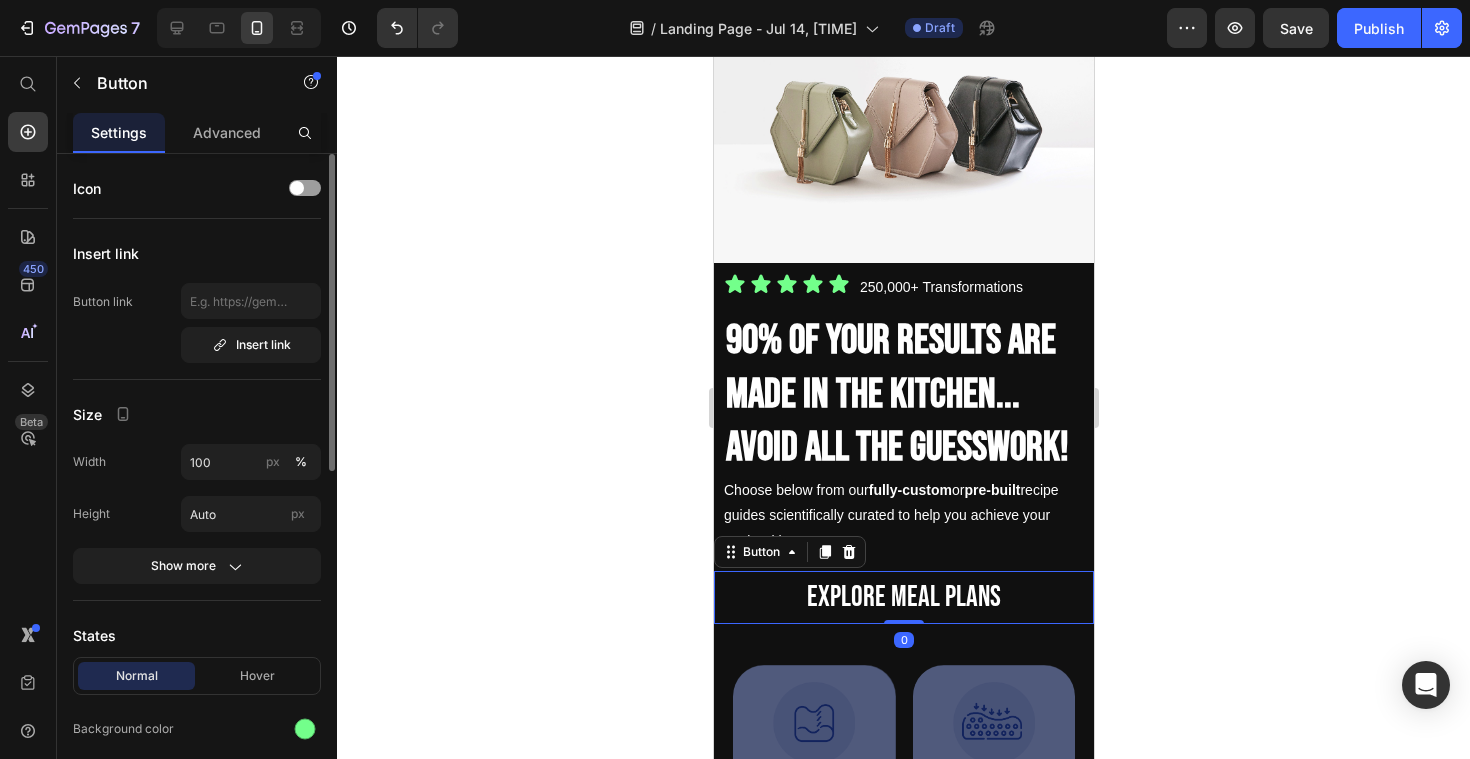 click on "explore meal plans" at bounding box center [903, 598] 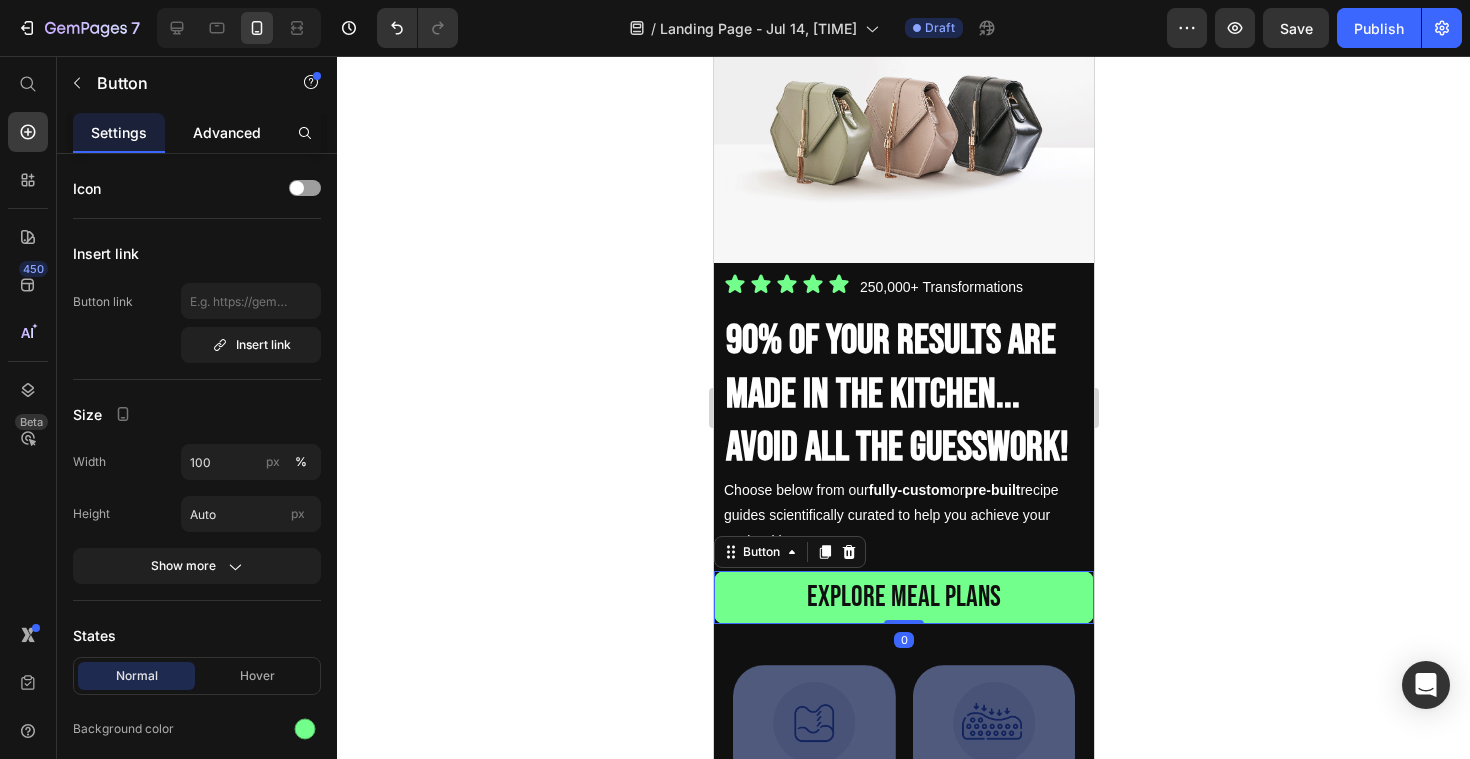 click on "Advanced" 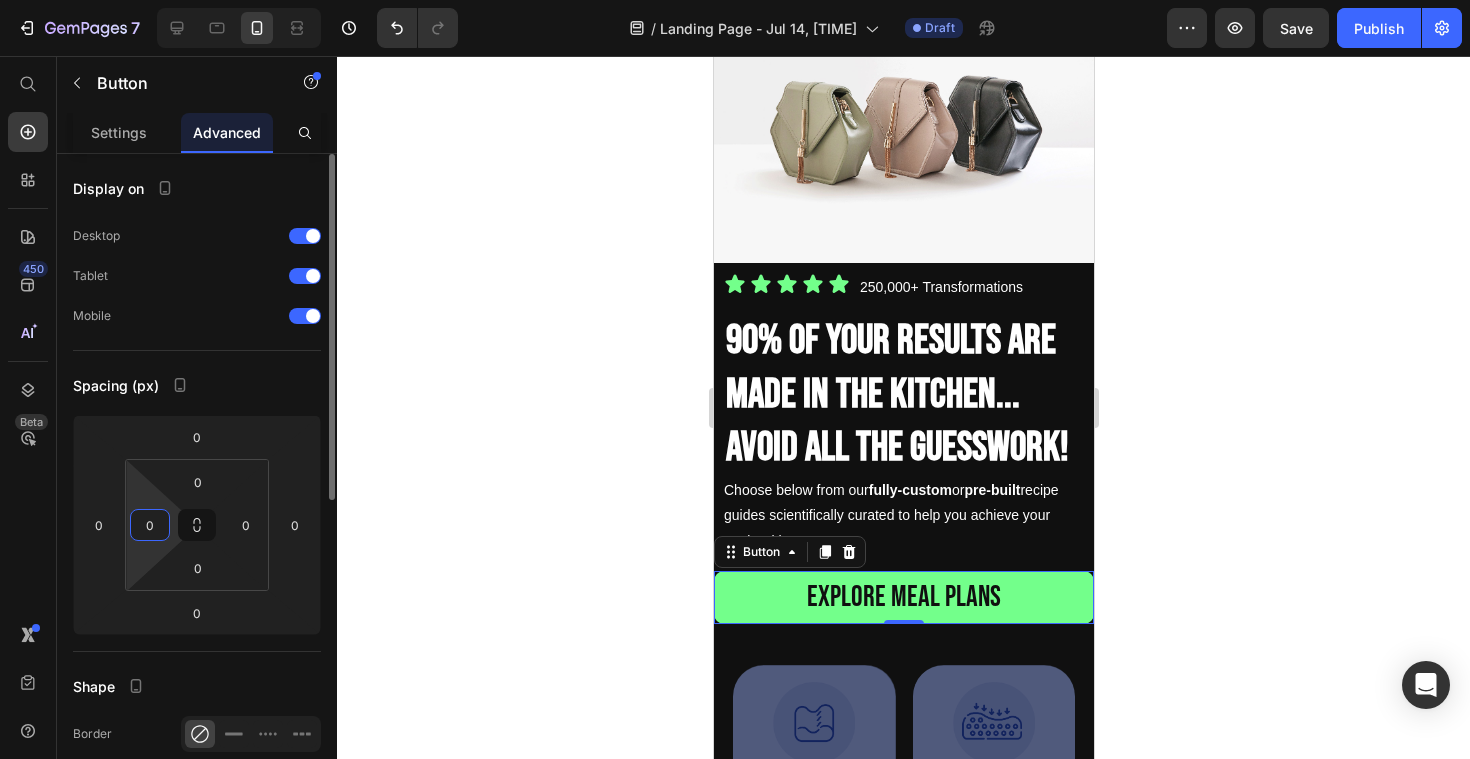 click on "0" at bounding box center (150, 525) 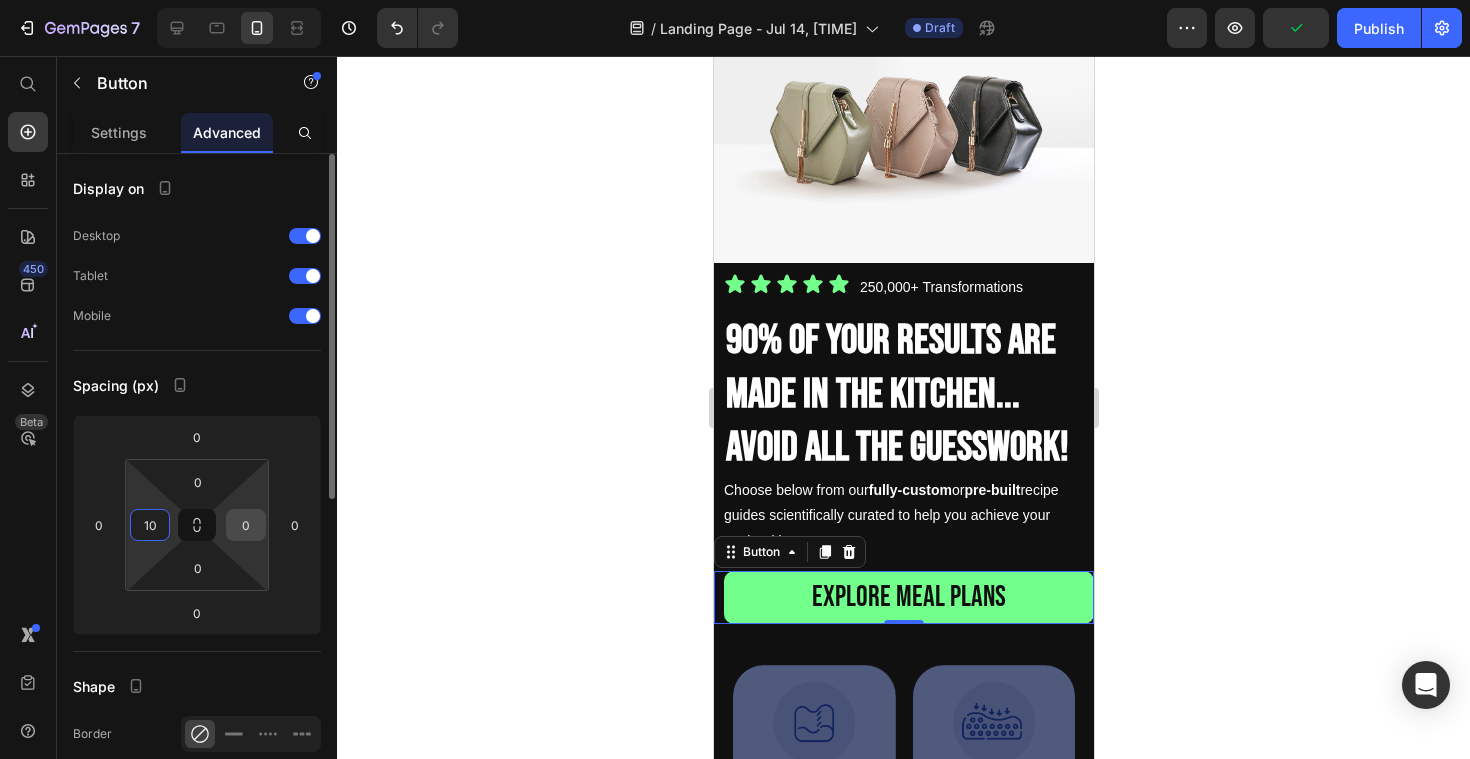 type on "10" 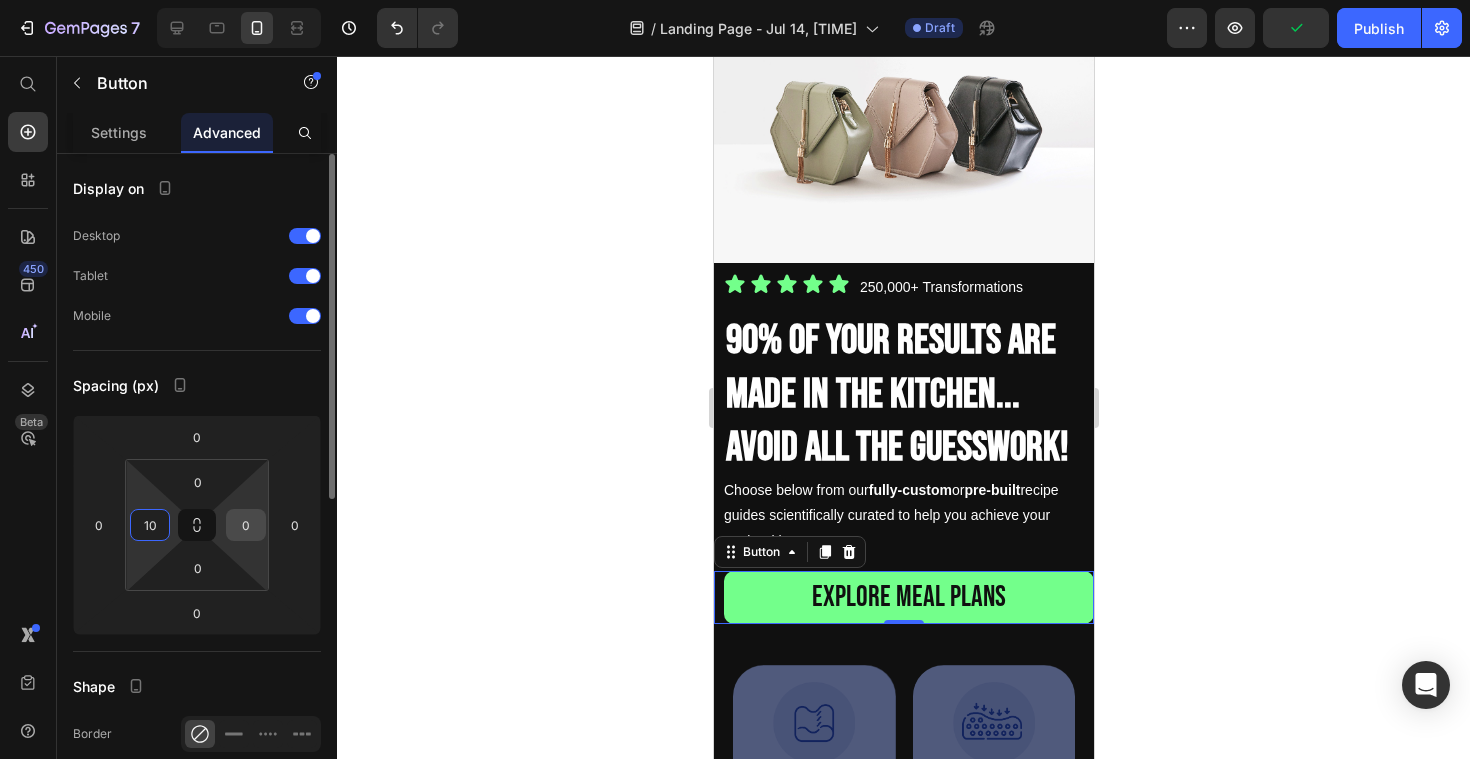 click on "0" at bounding box center (246, 525) 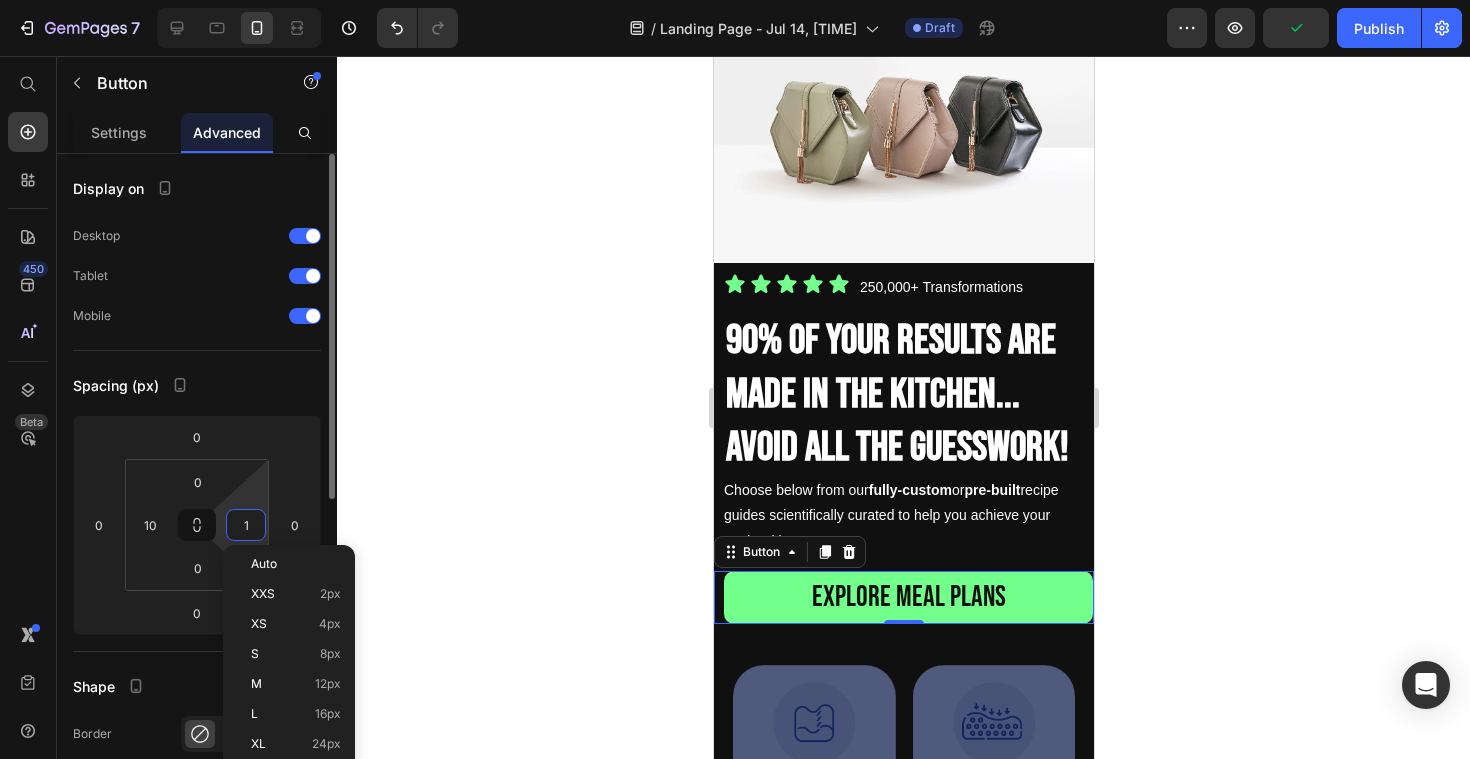 type on "10" 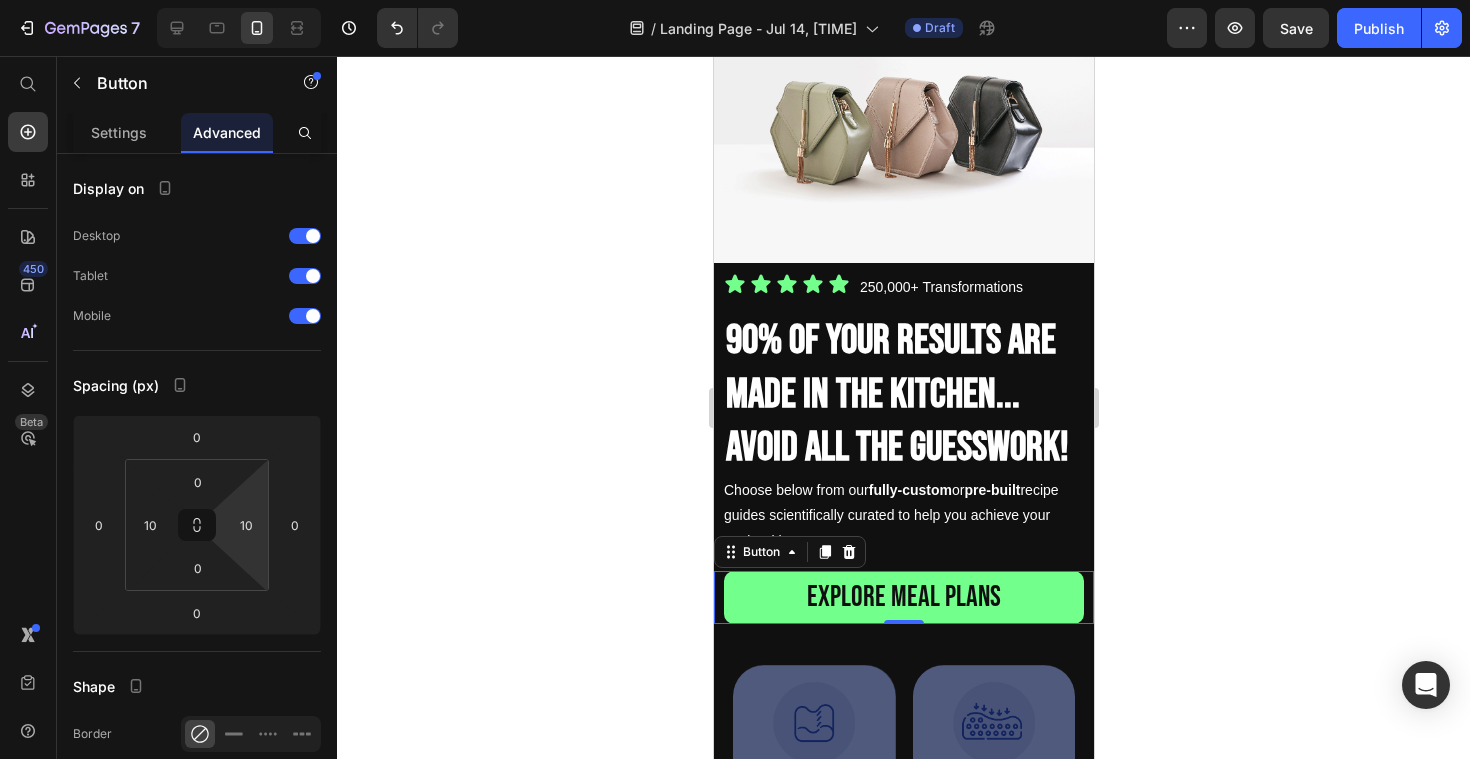click 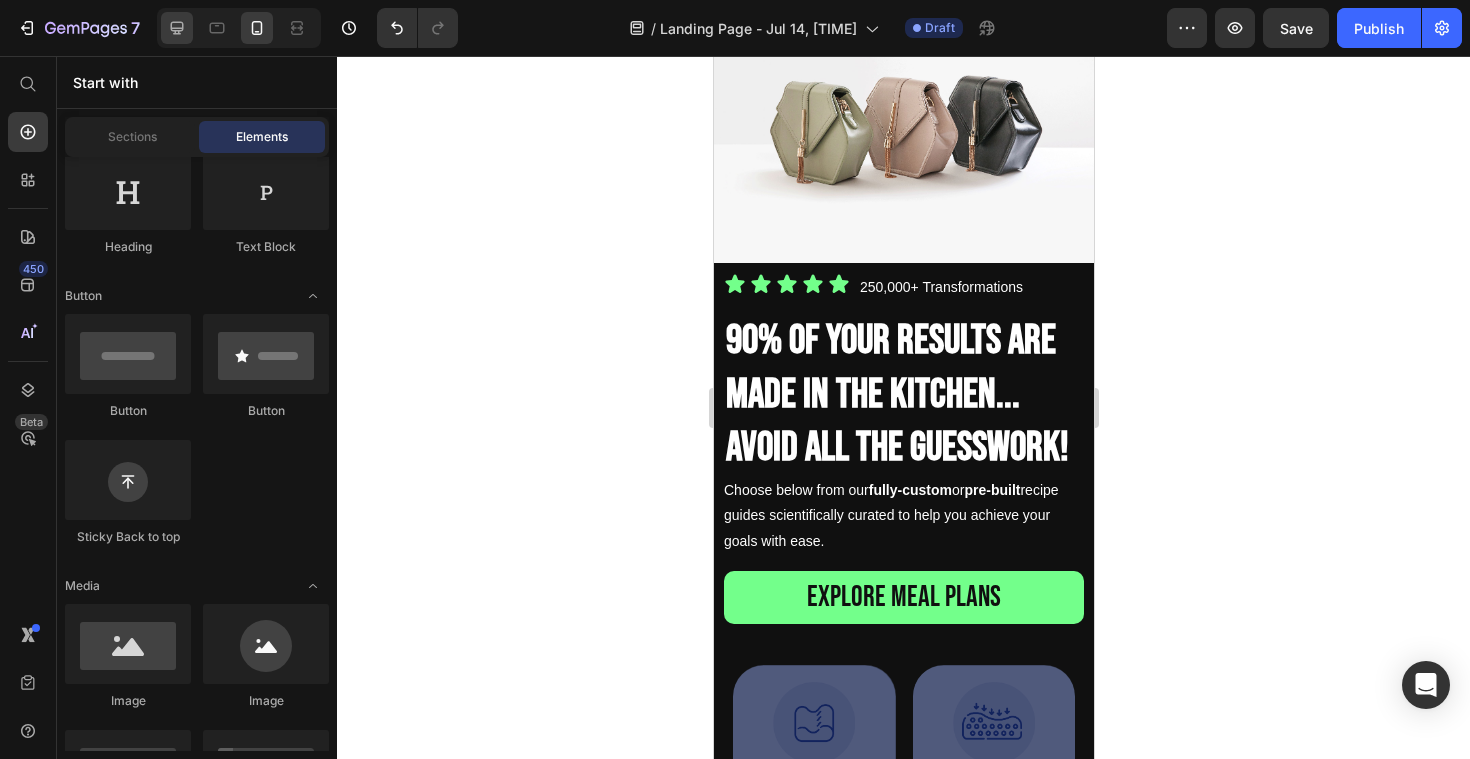 click 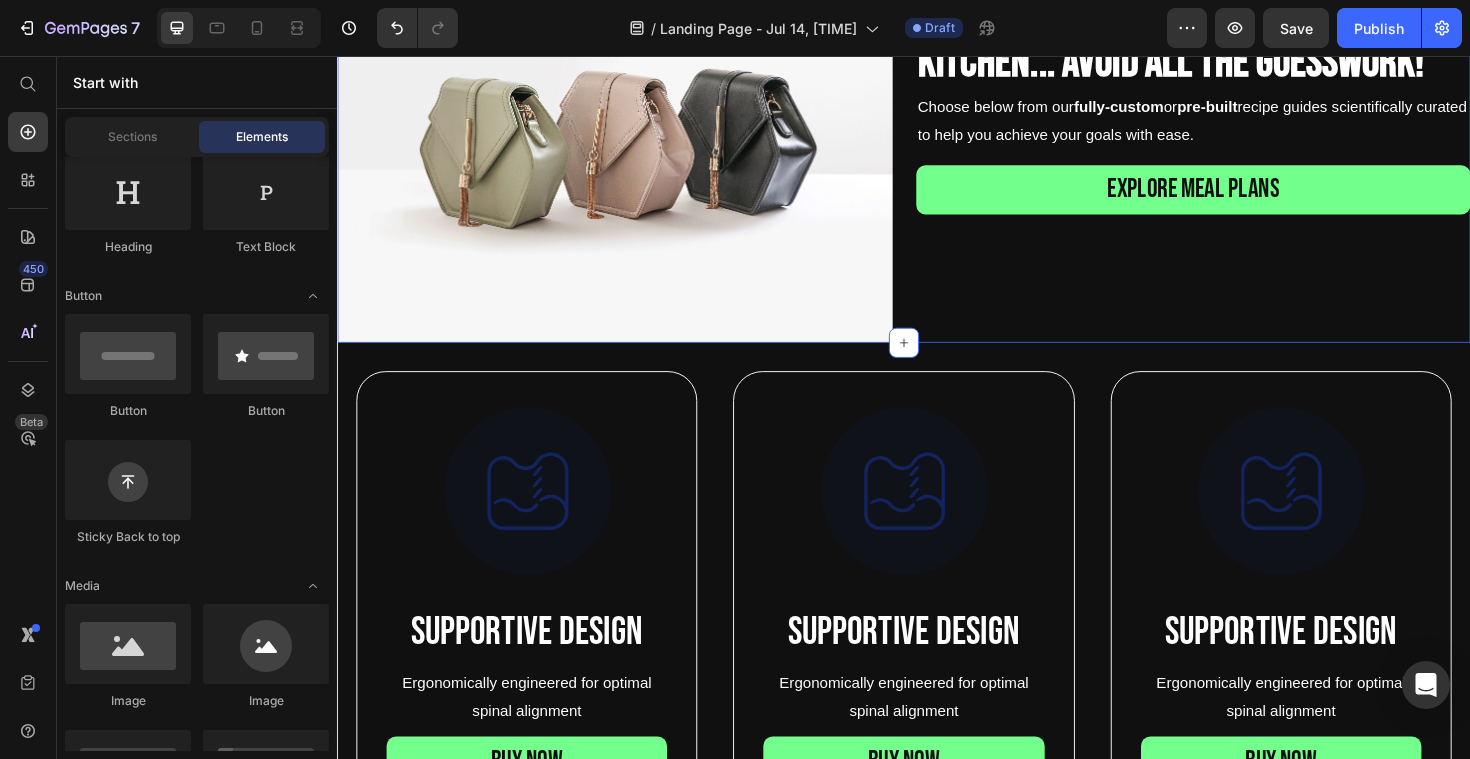 scroll, scrollTop: 0, scrollLeft: 0, axis: both 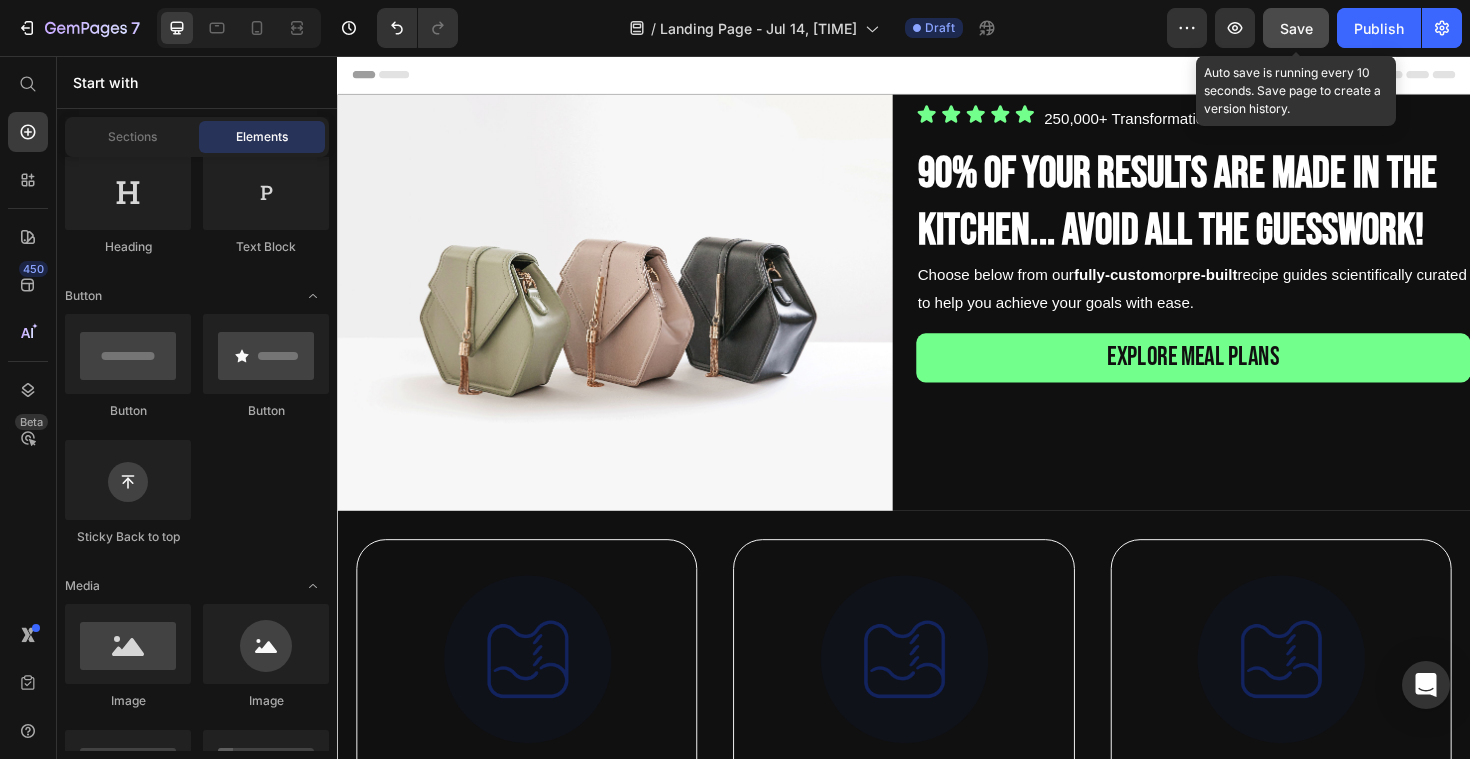 click on "Save" 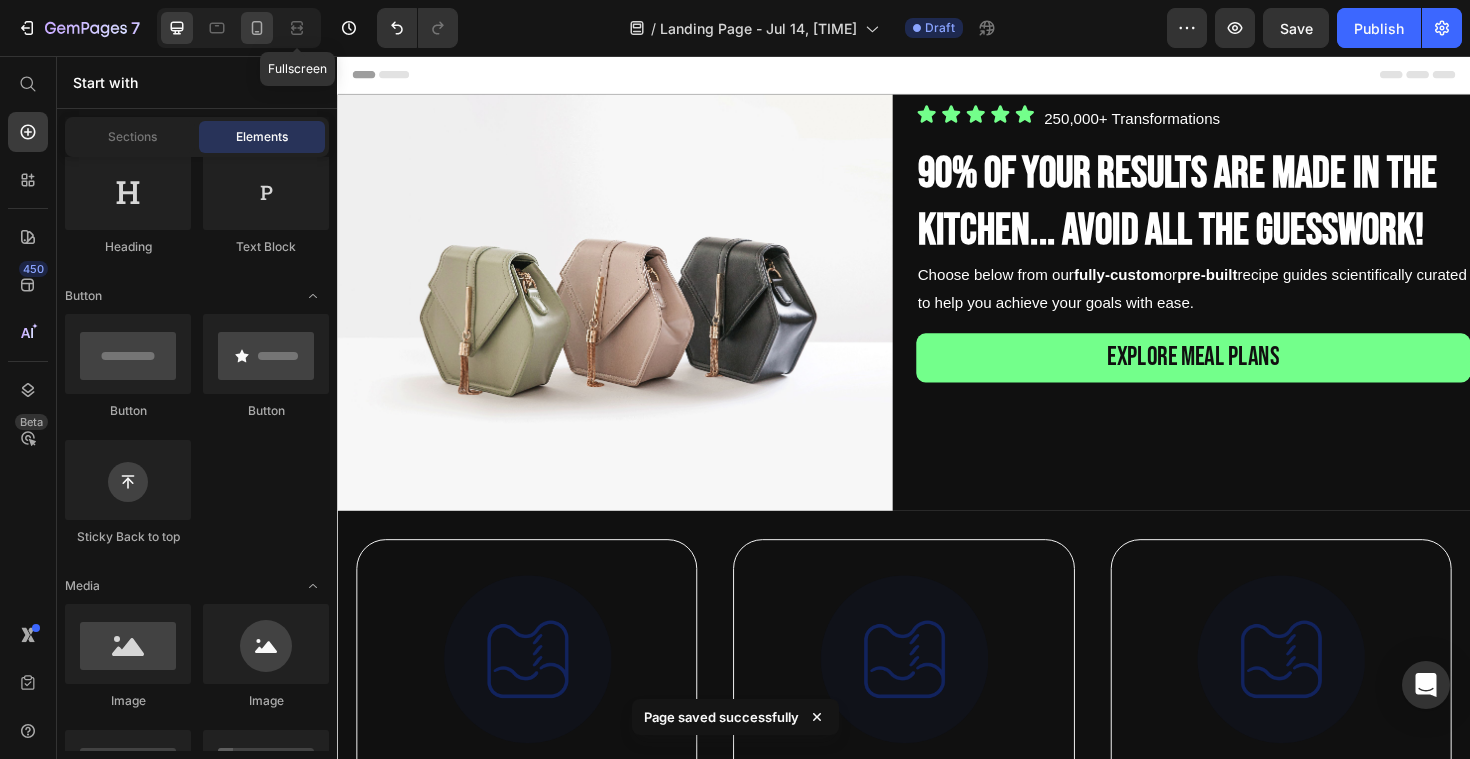 click 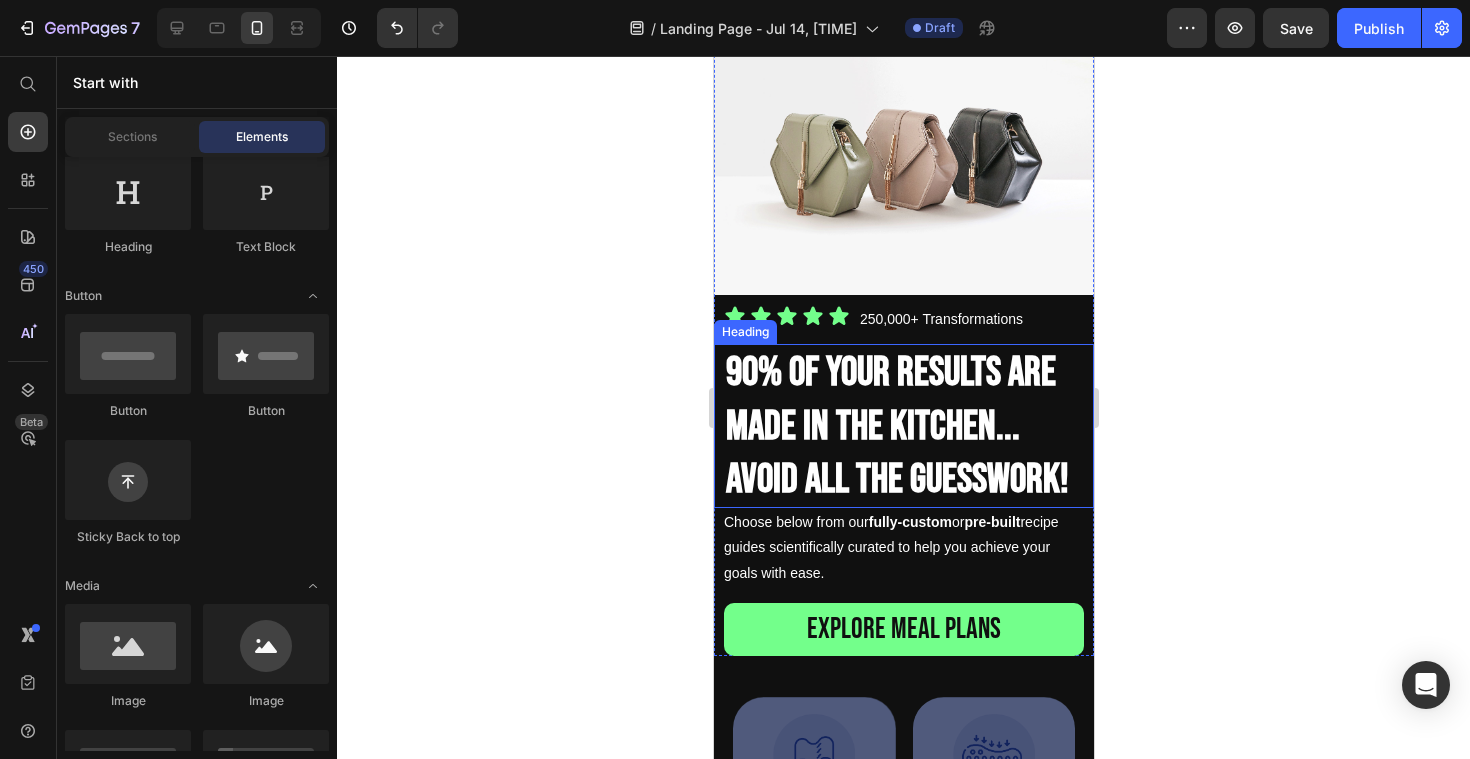 scroll, scrollTop: 0, scrollLeft: 0, axis: both 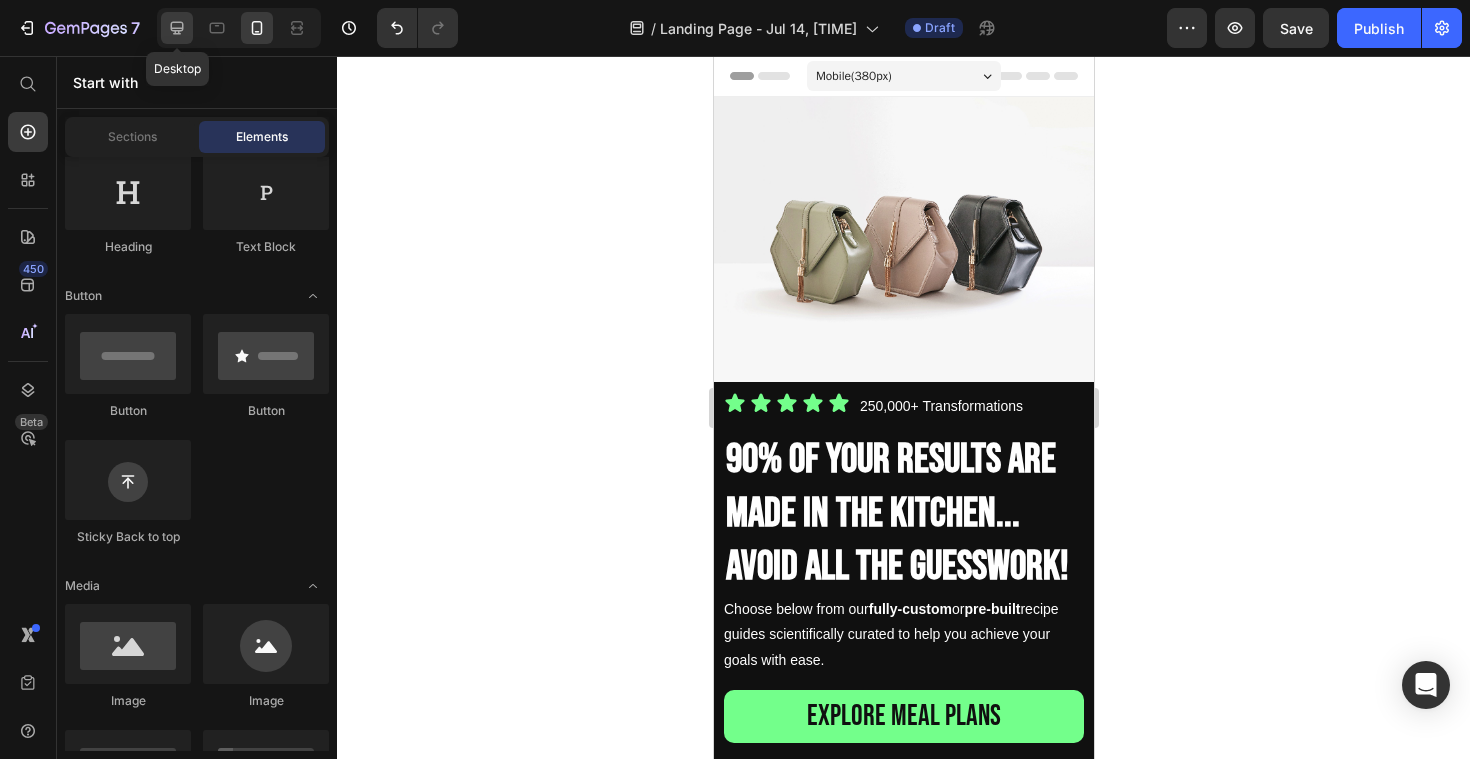 click 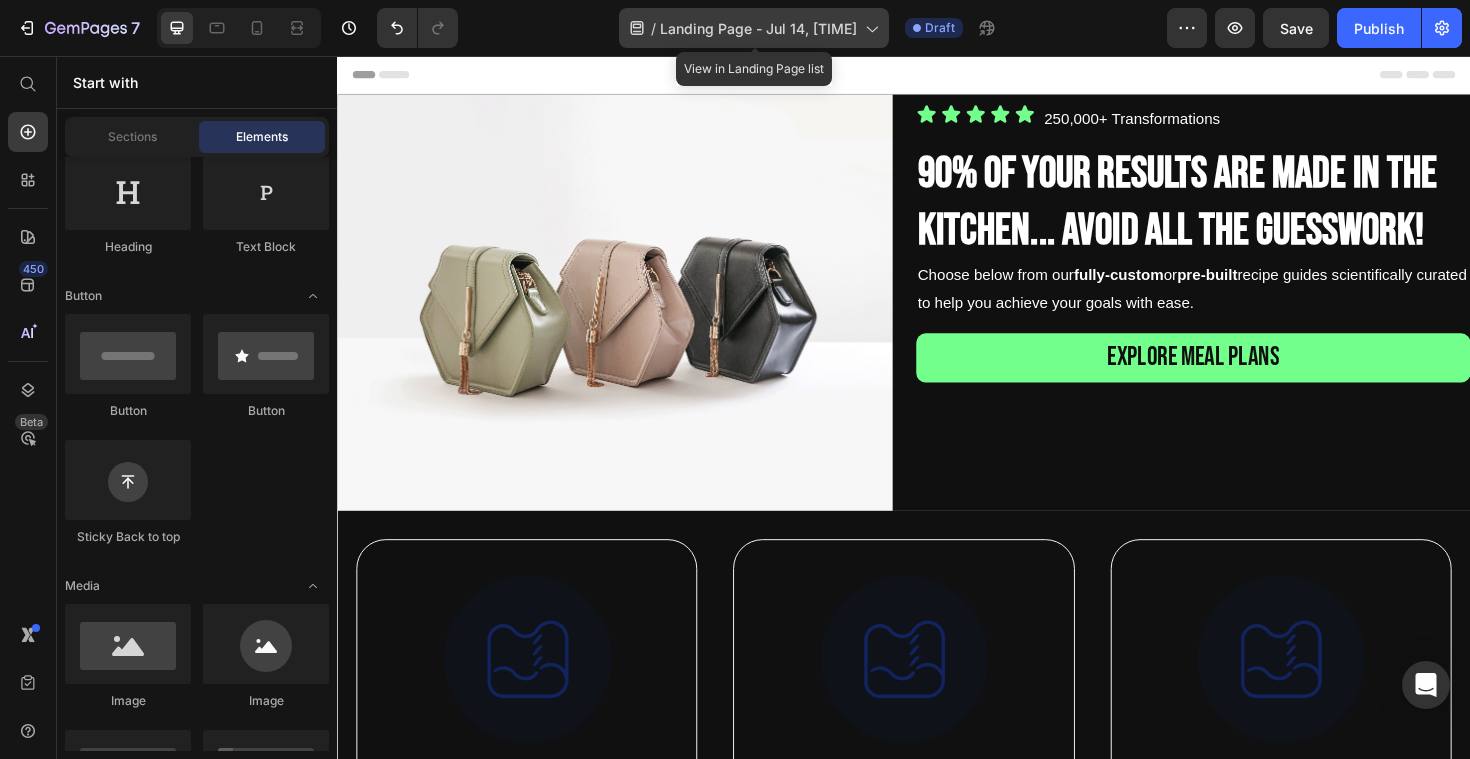 click on "Landing Page - Jul 14, 01:25:44" at bounding box center (758, 28) 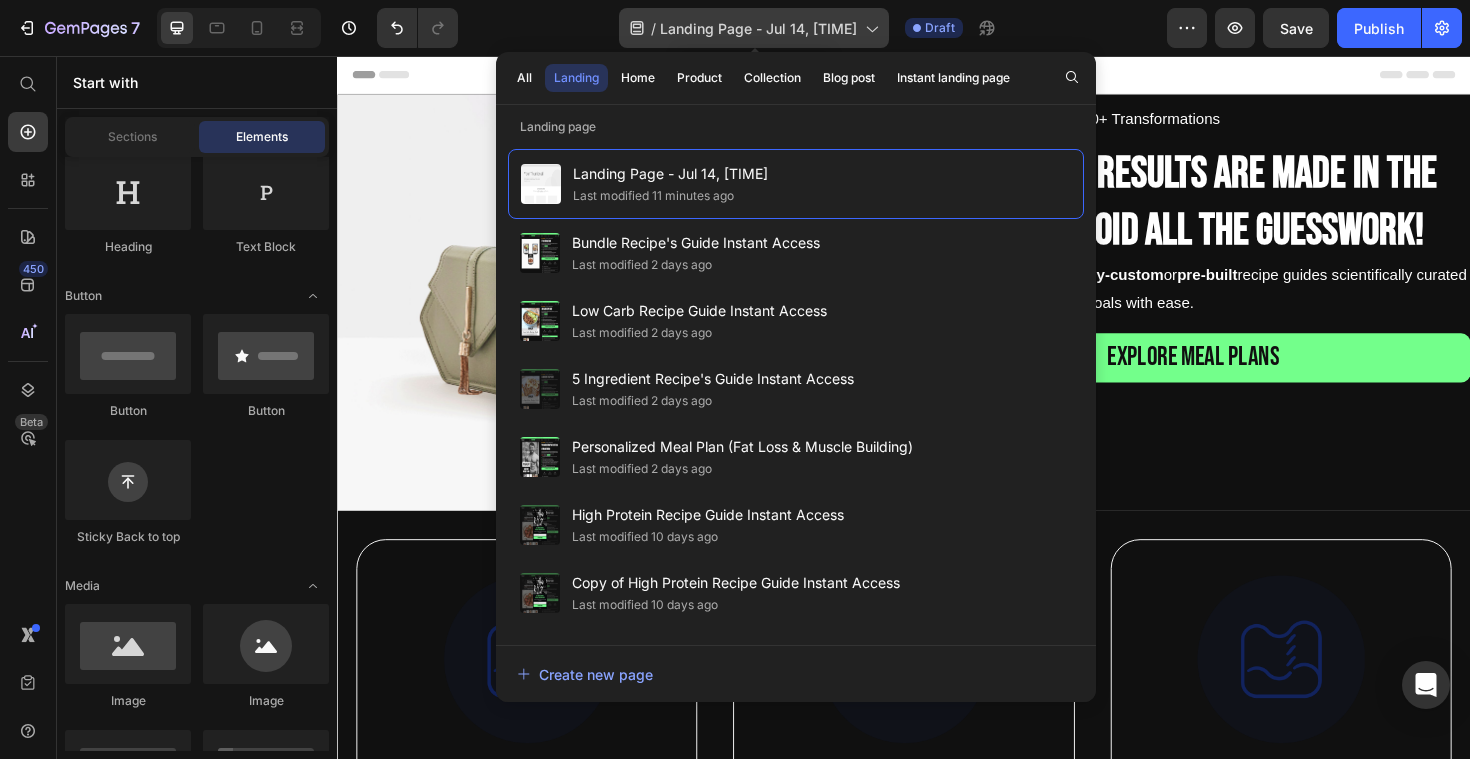 click on "Landing Page - Jul 14, 01:25:44" at bounding box center (758, 28) 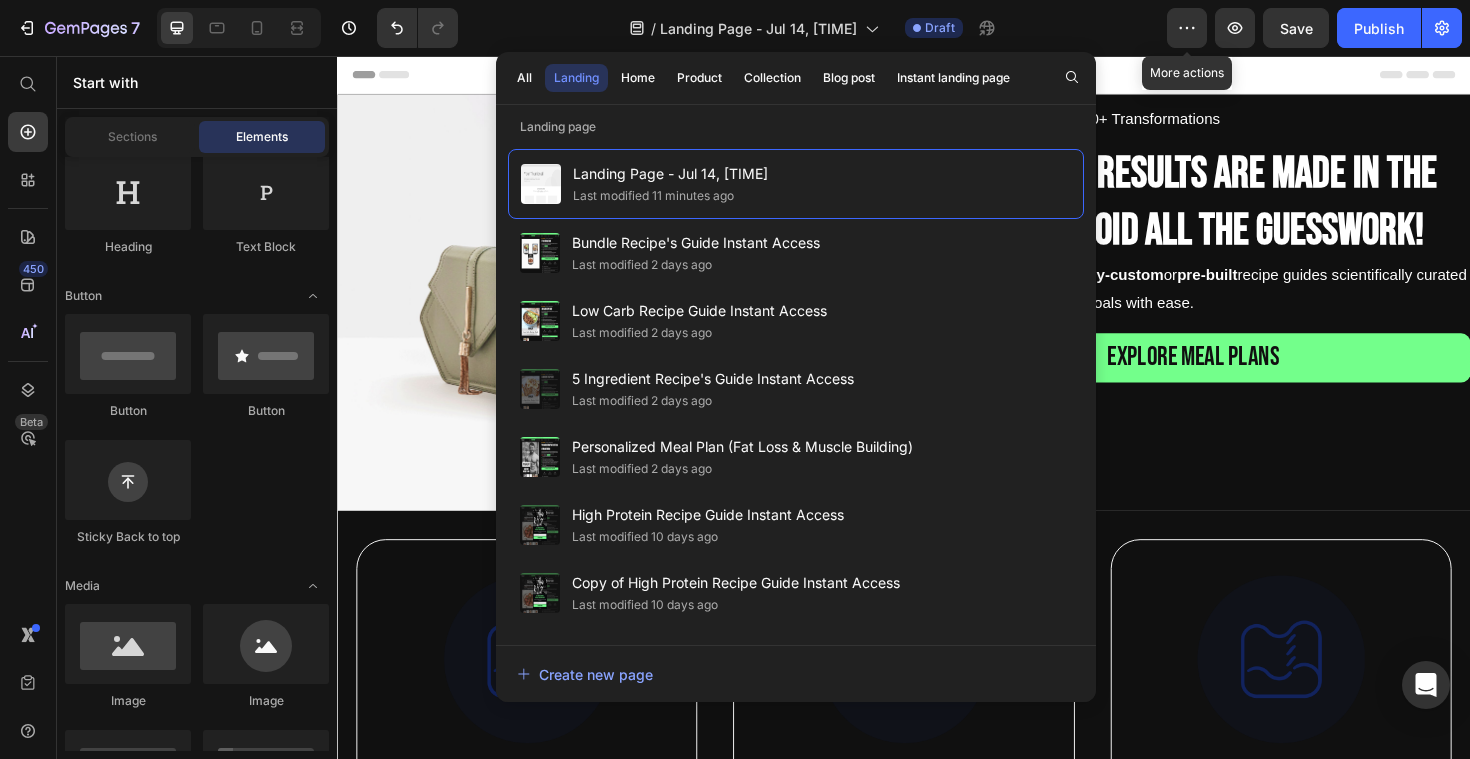 click on "/  Landing Page - Jul 14, 01:25:44 Draft" 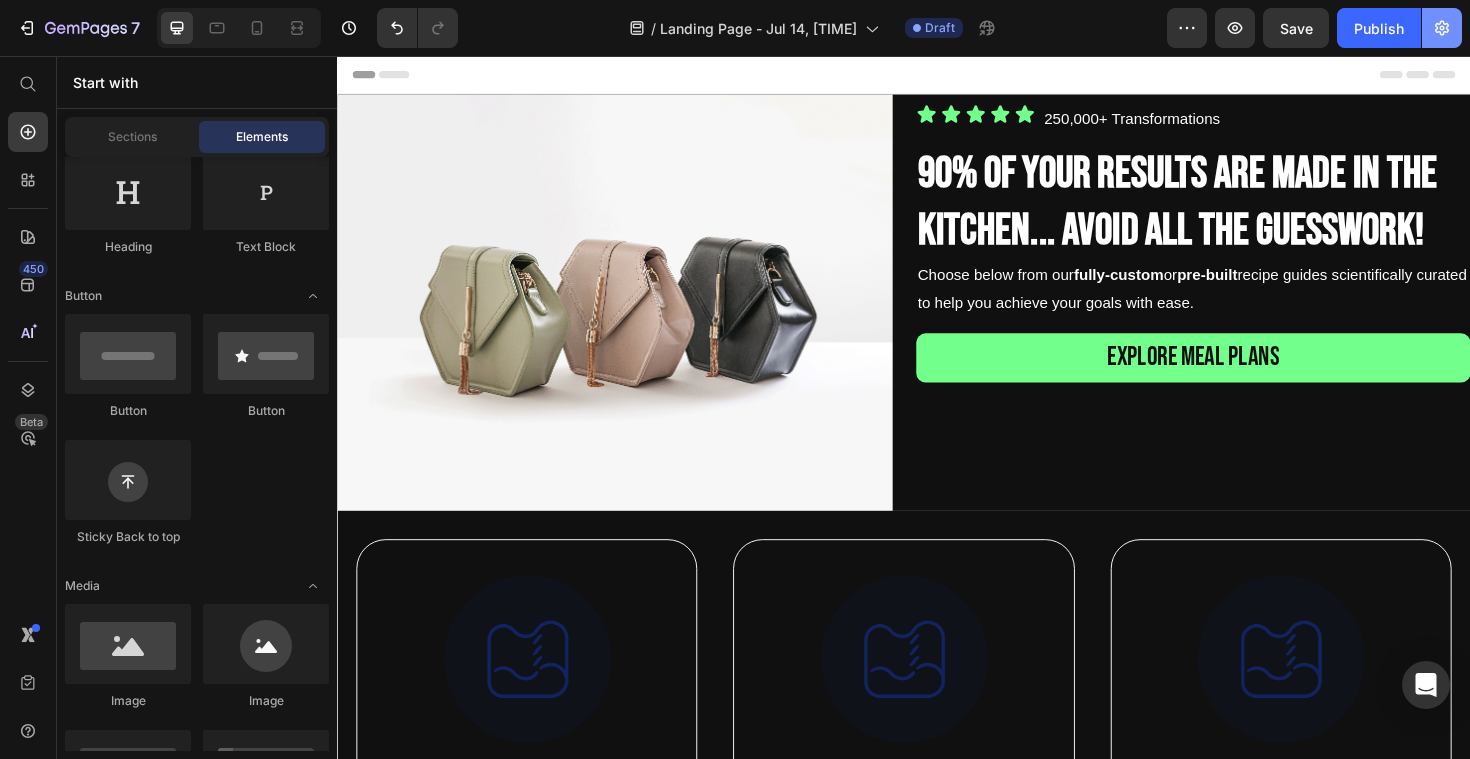 click 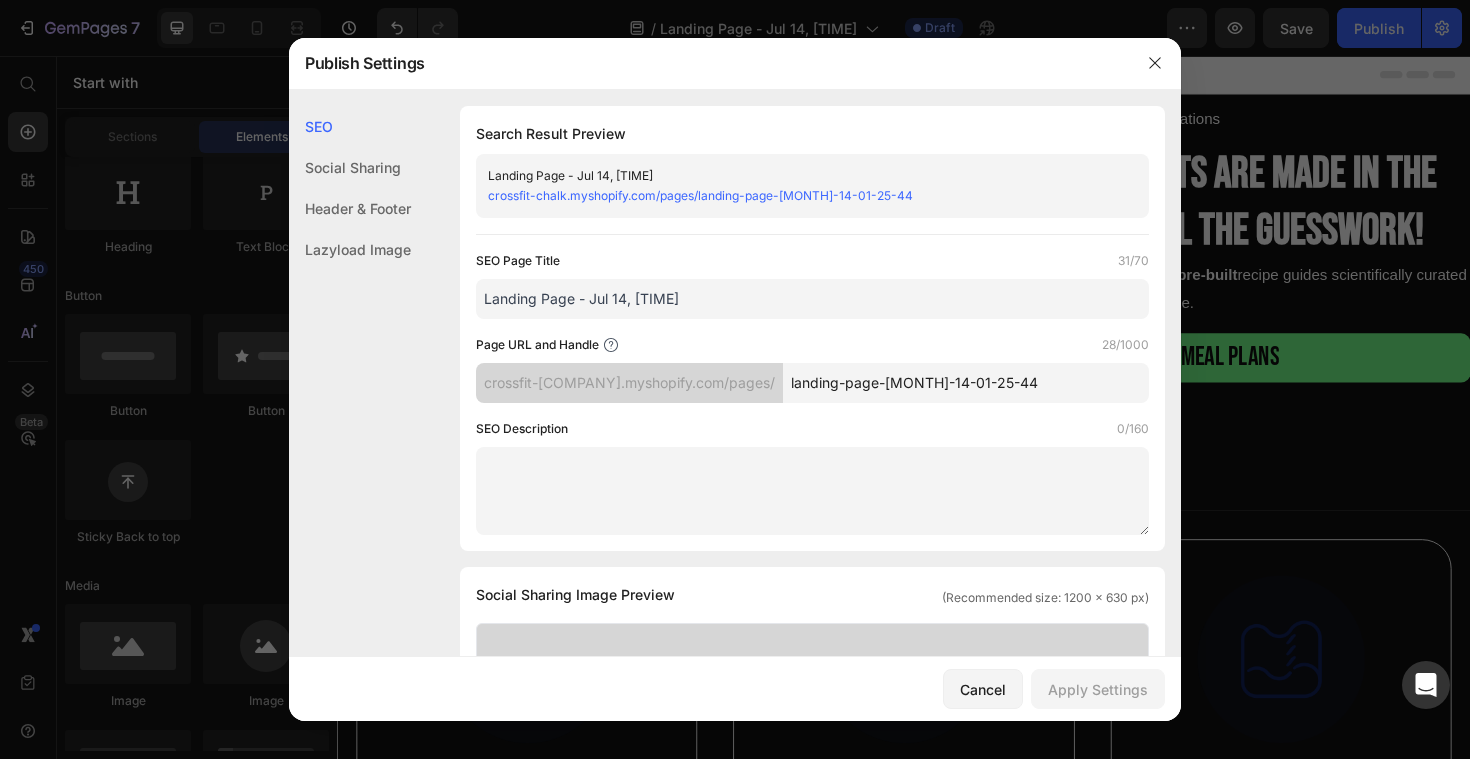 click on "Landing Page - Jul 14, 01:25:44" at bounding box center [812, 299] 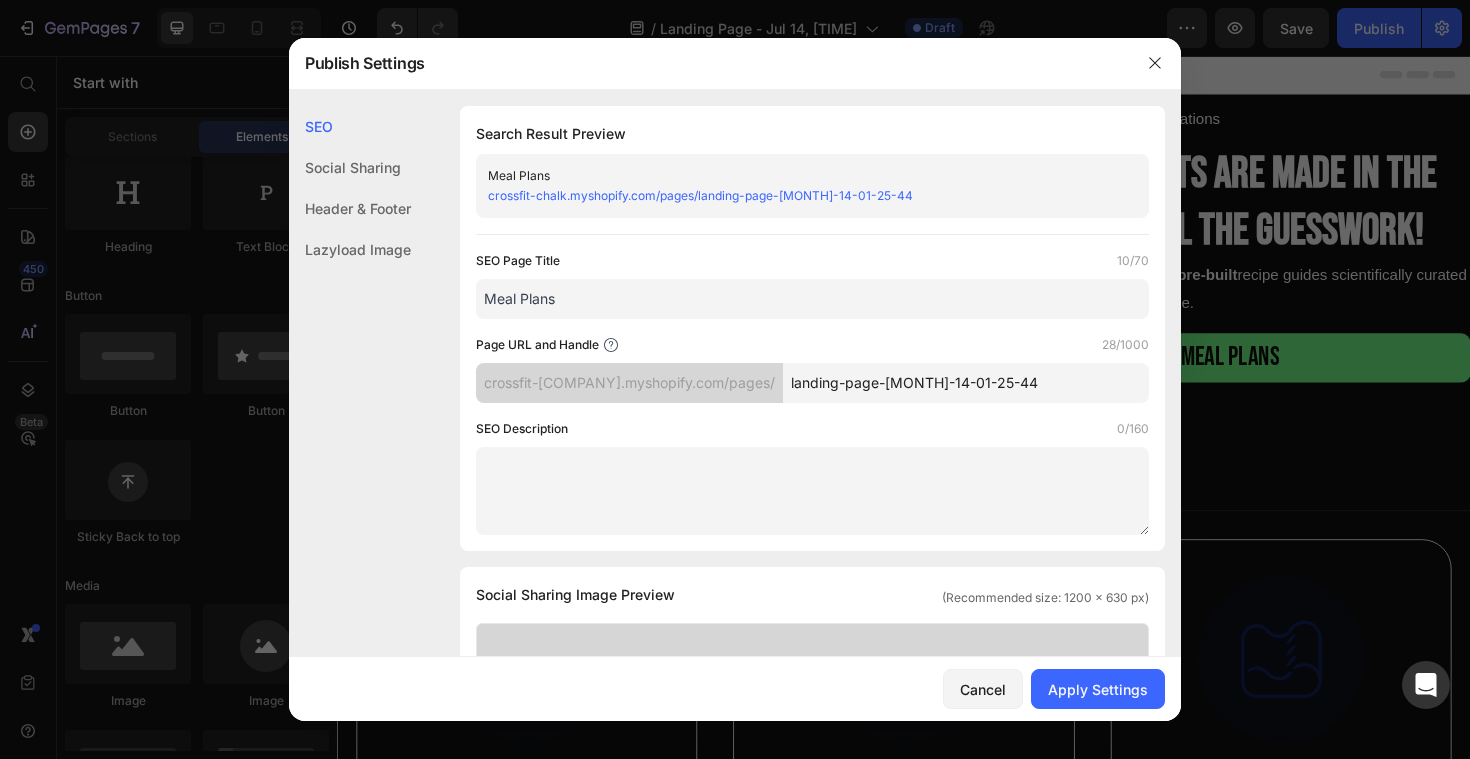 click on "Meal Plans" at bounding box center [812, 299] 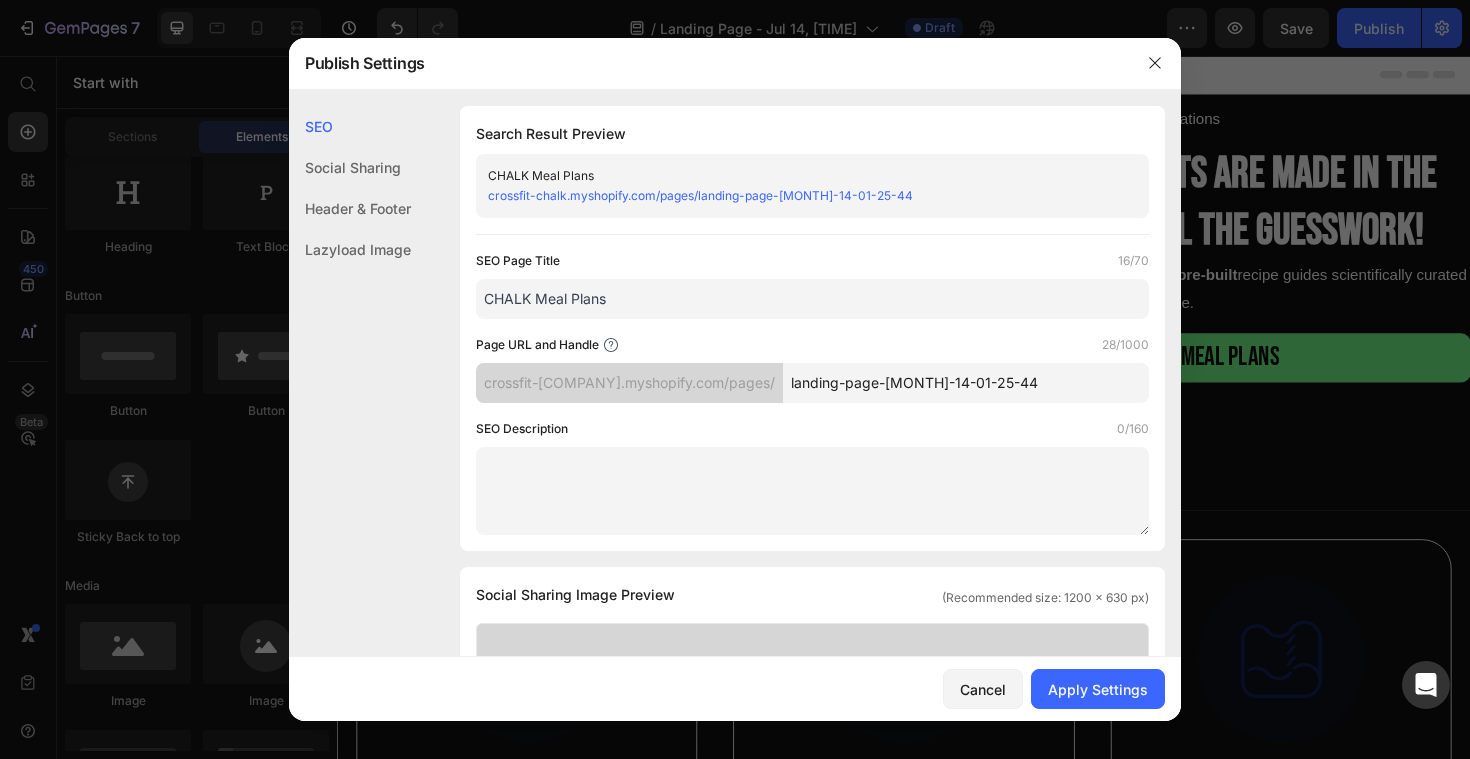 type on "CHALK Meal Plans" 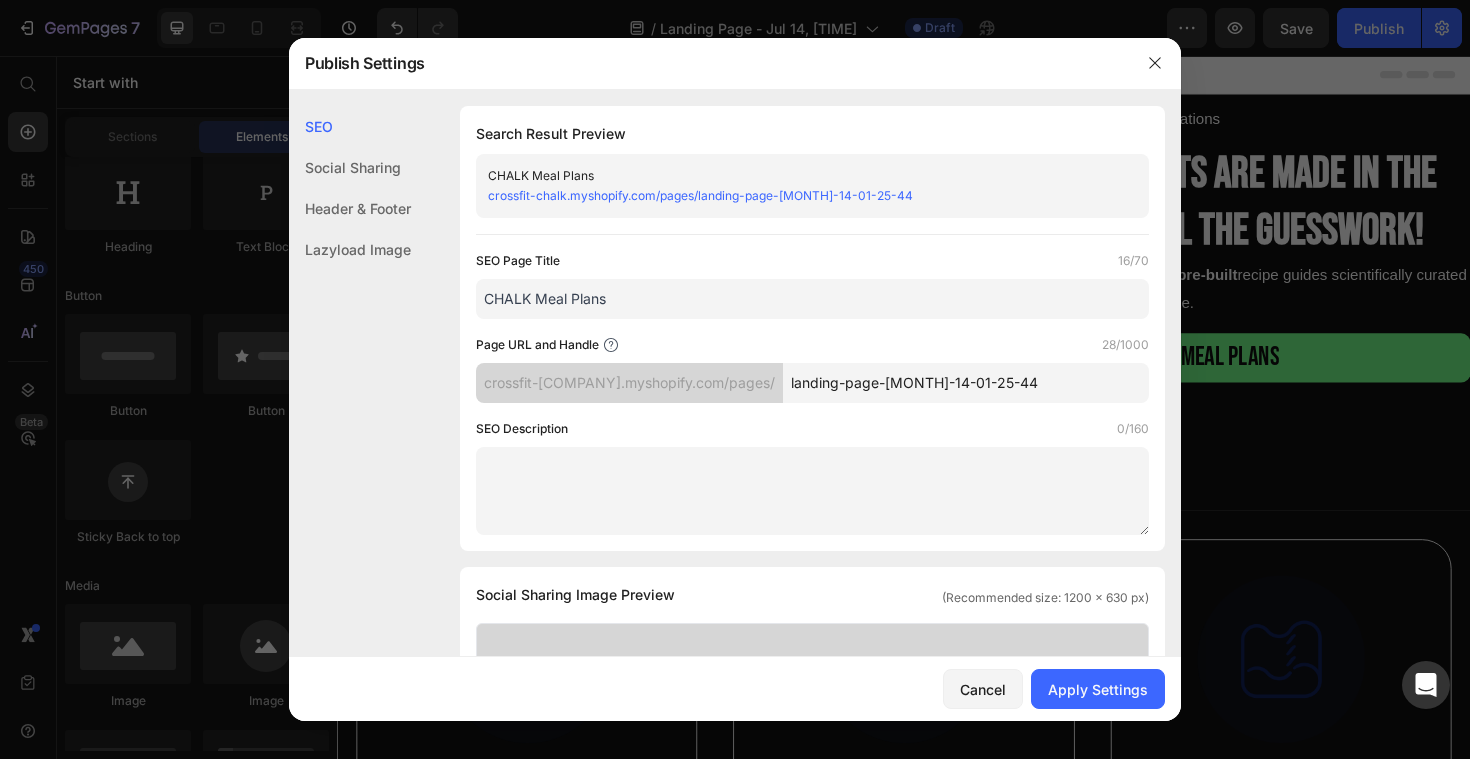 click on "SEO Page Title  16/70" at bounding box center (812, 261) 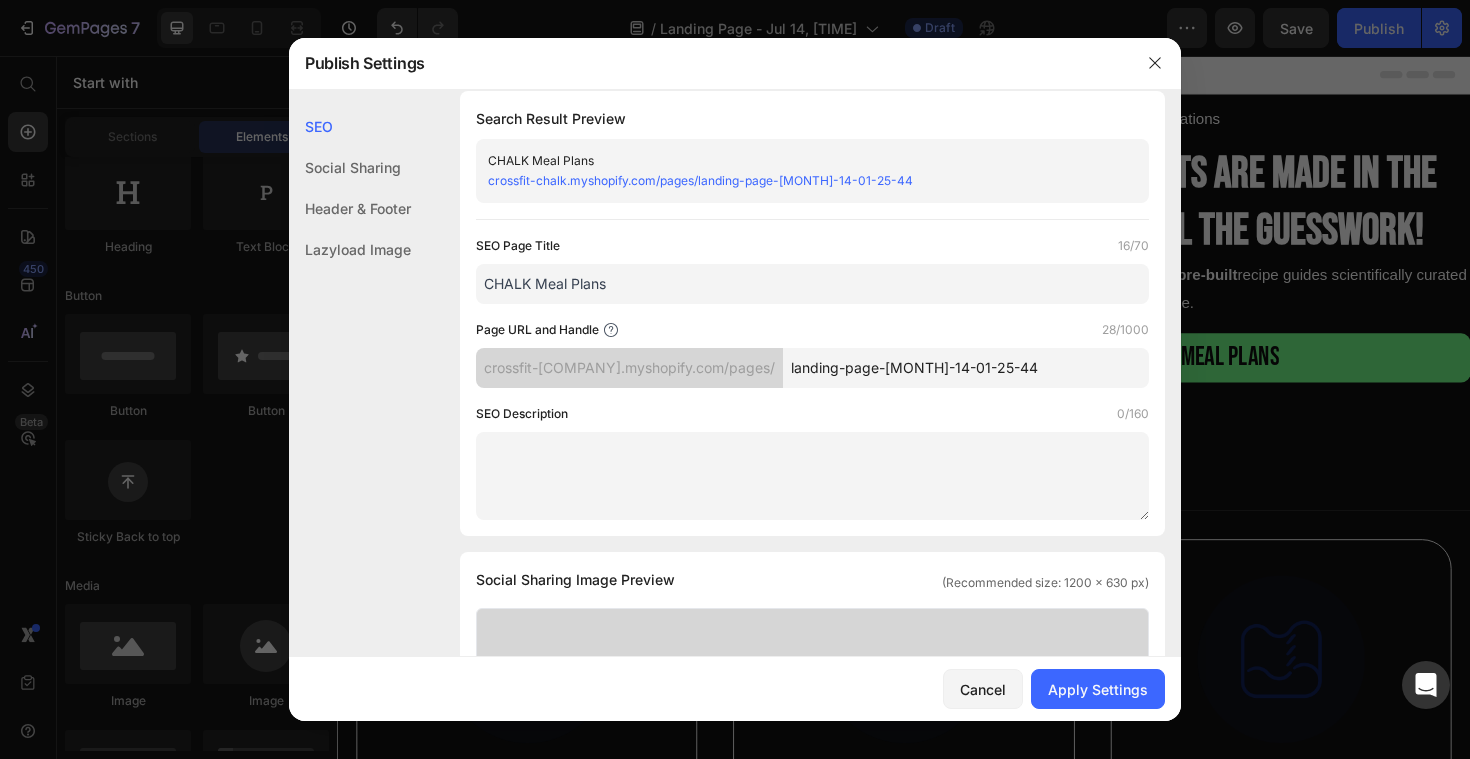 click on "landing-page-jul-14-01-25-44" at bounding box center (966, 368) 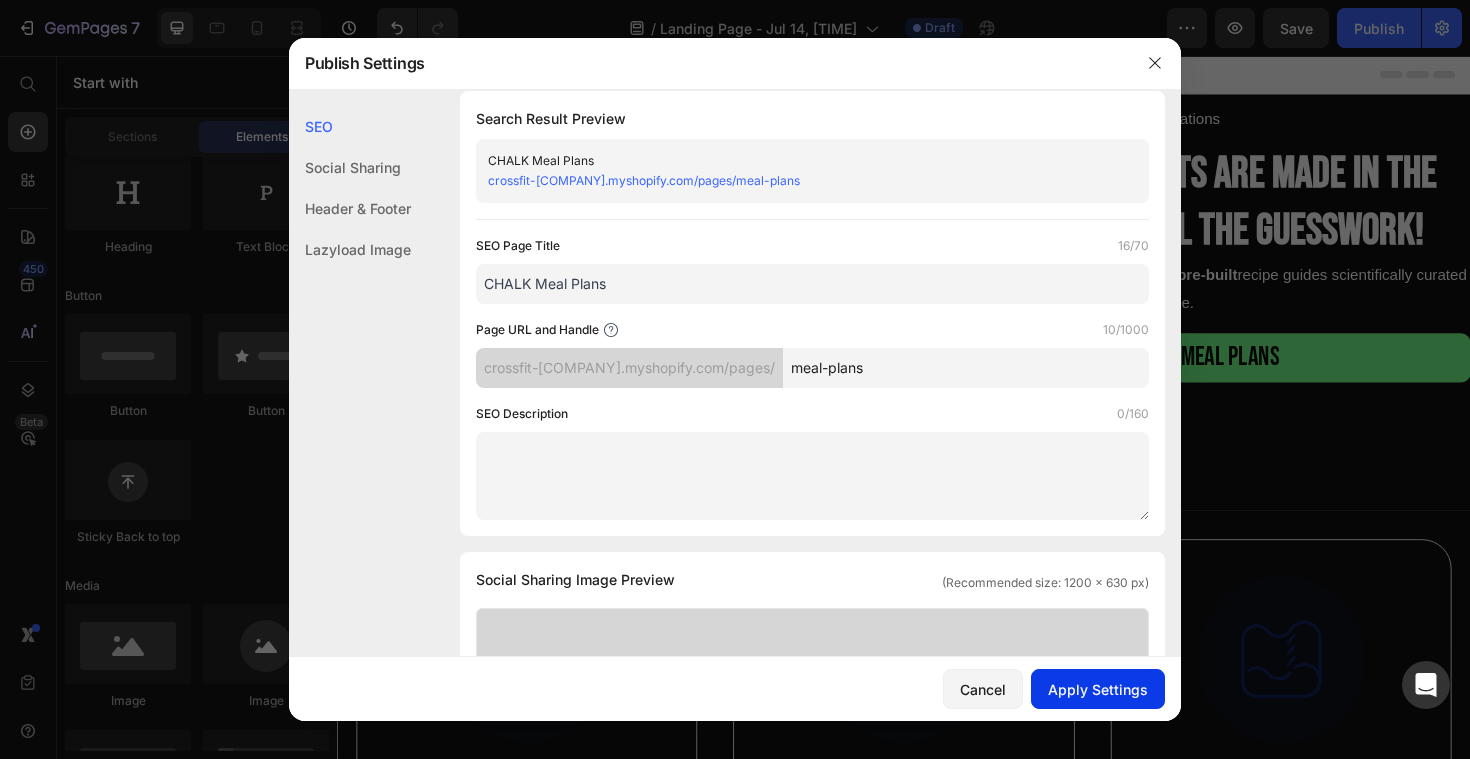 type on "meal-plans" 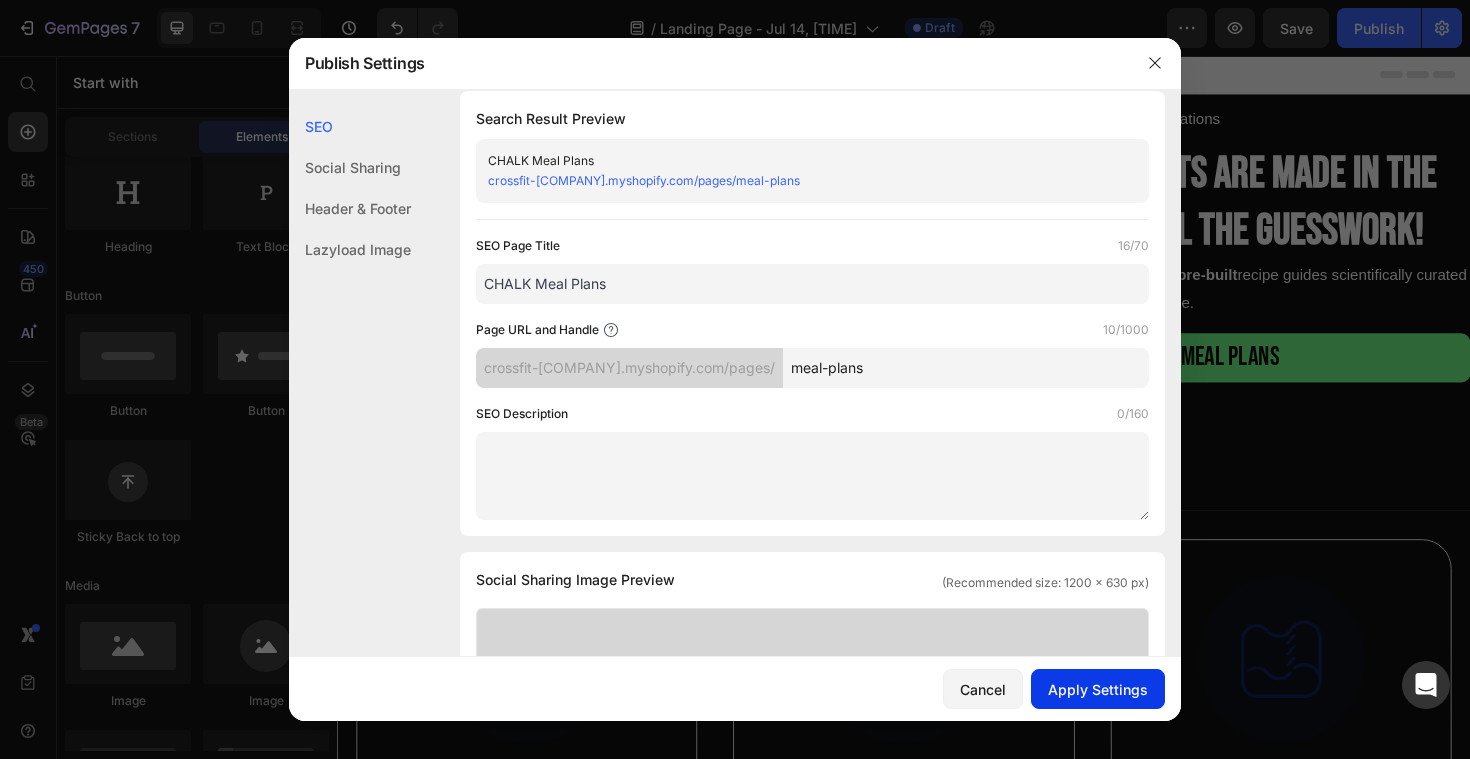 click on "Apply Settings" at bounding box center [1098, 689] 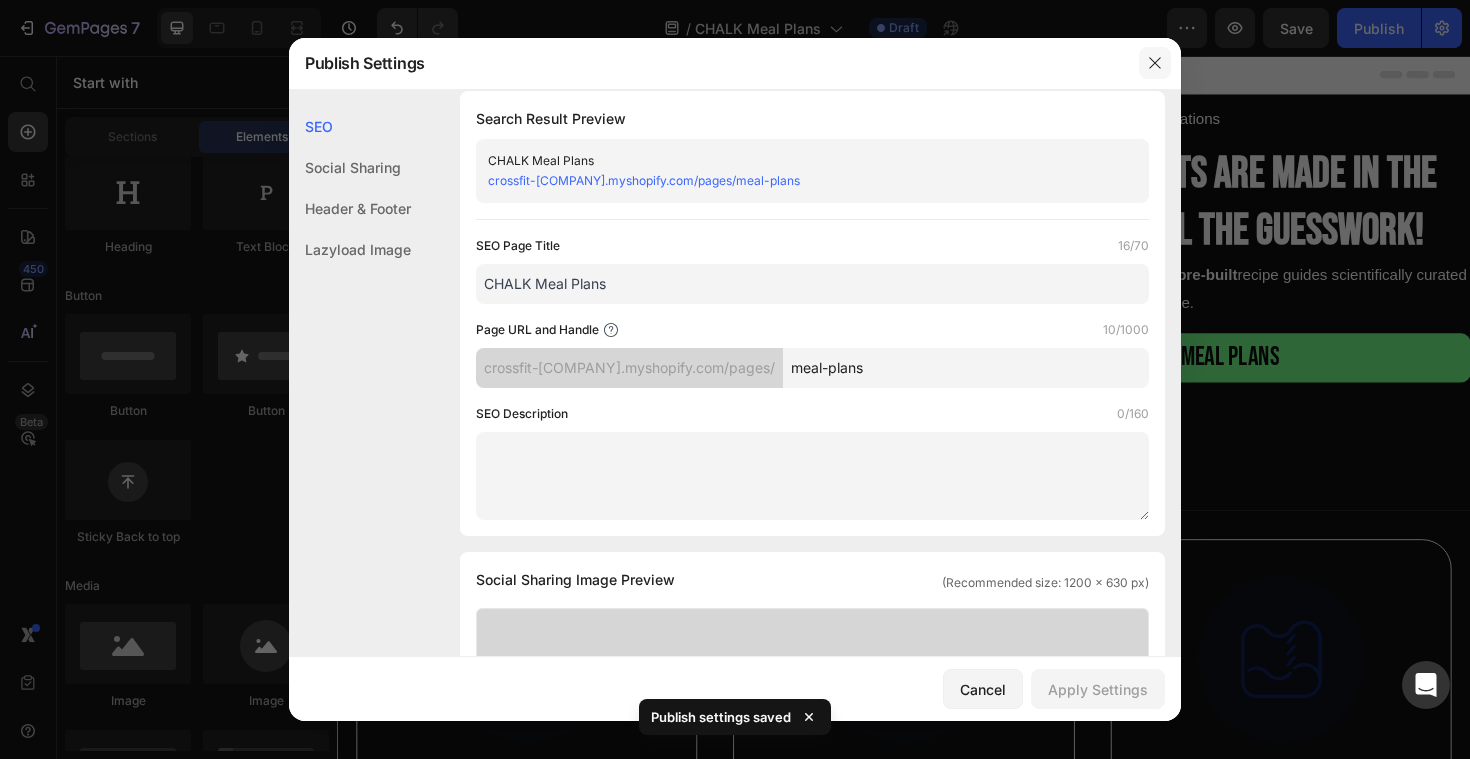 click 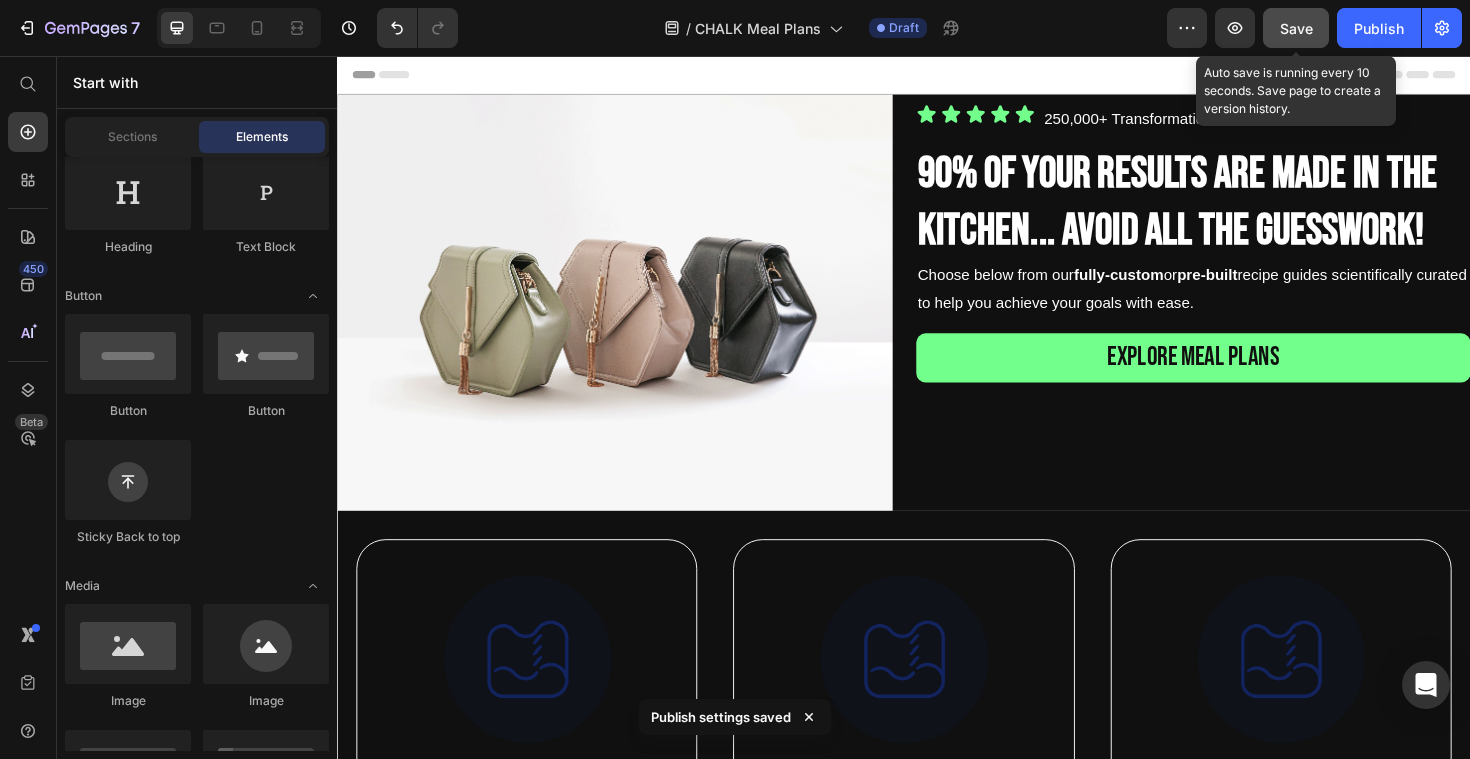 click on "Save" 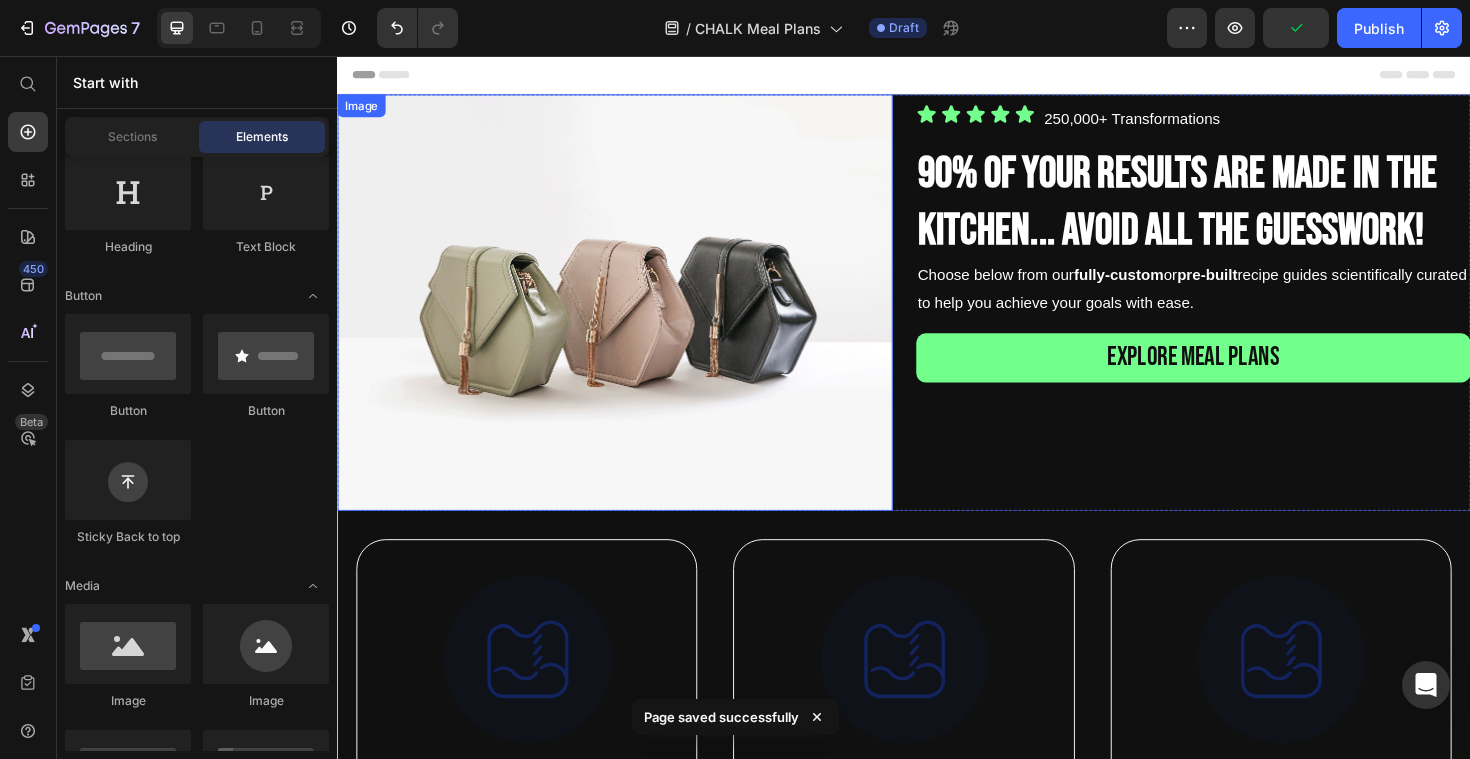 click at bounding box center (631, 317) 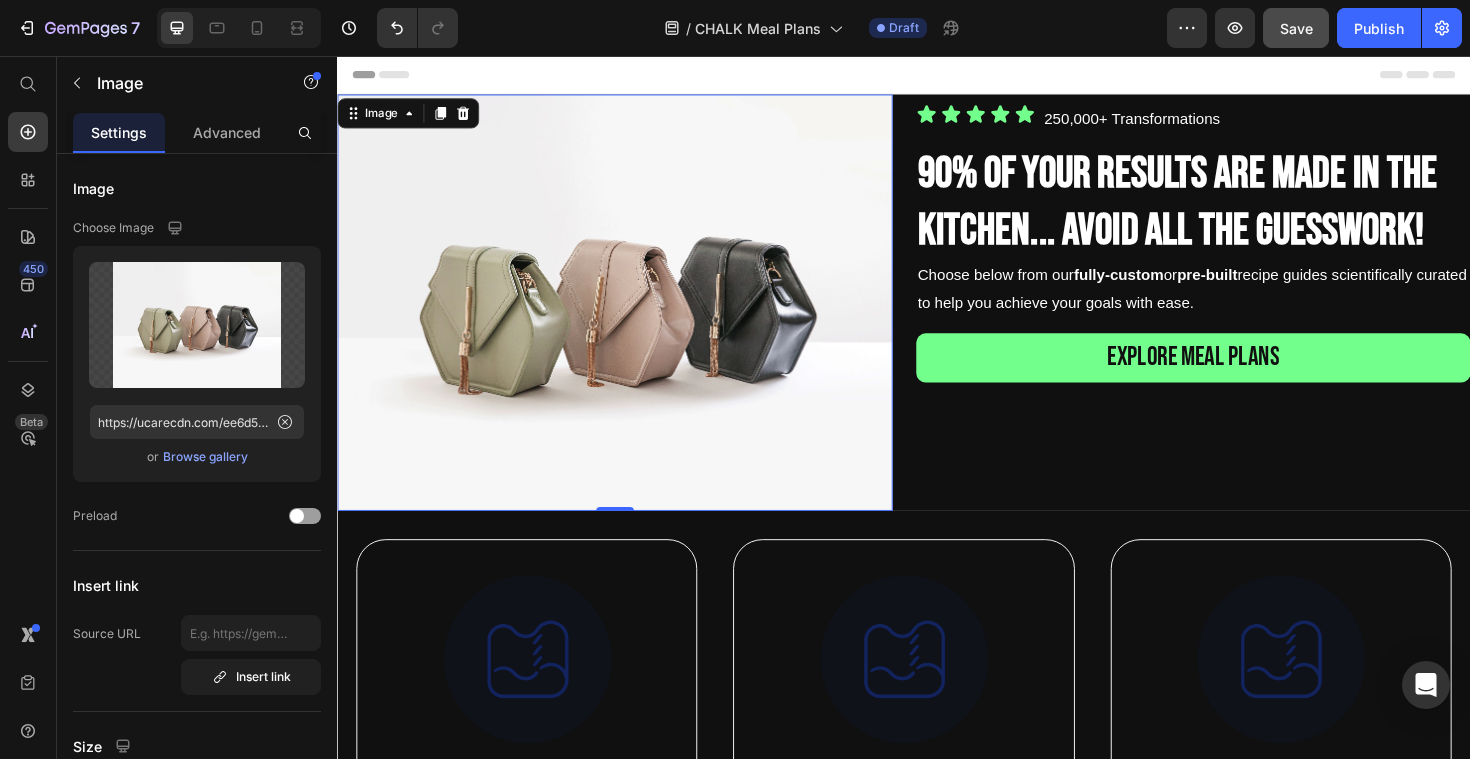 click on "Save" 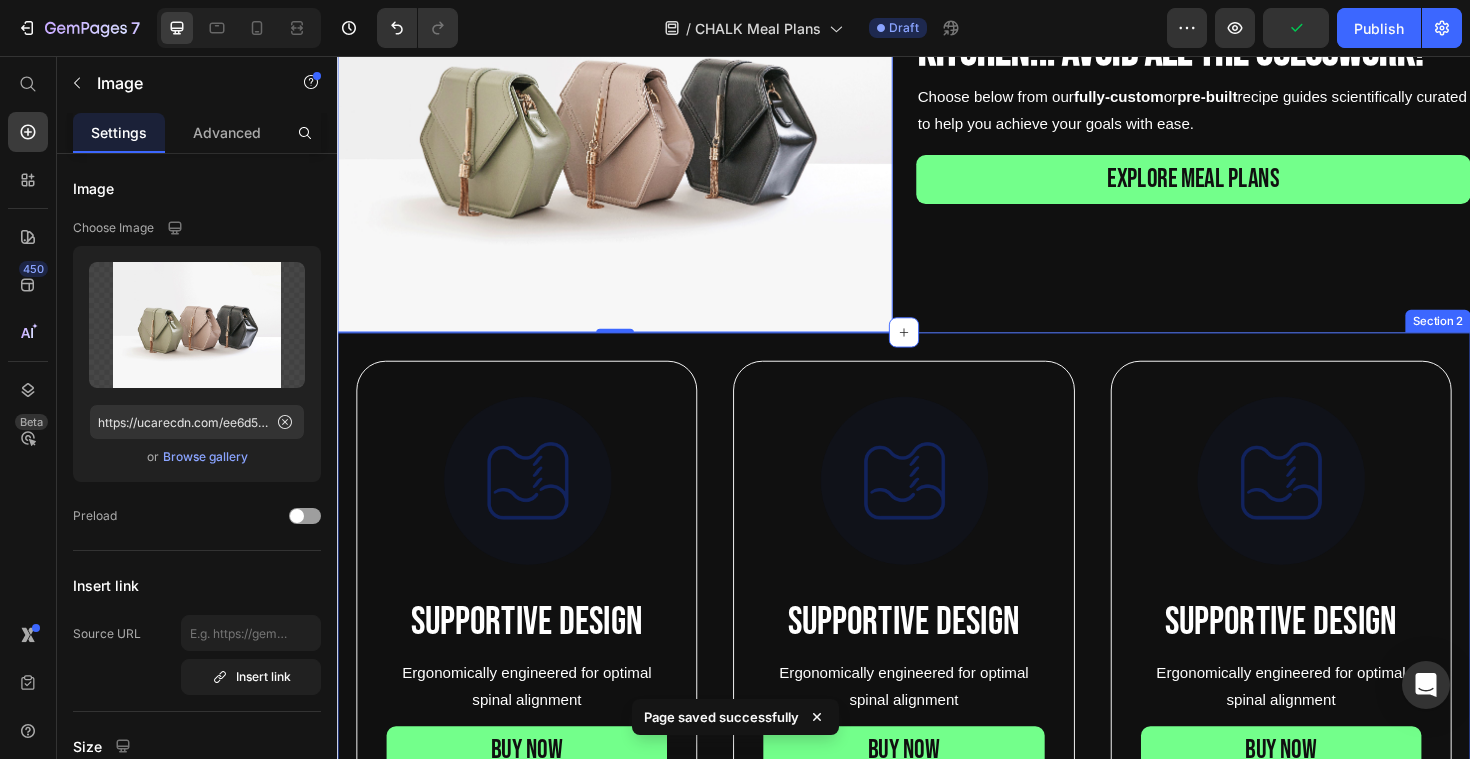 scroll, scrollTop: 248, scrollLeft: 0, axis: vertical 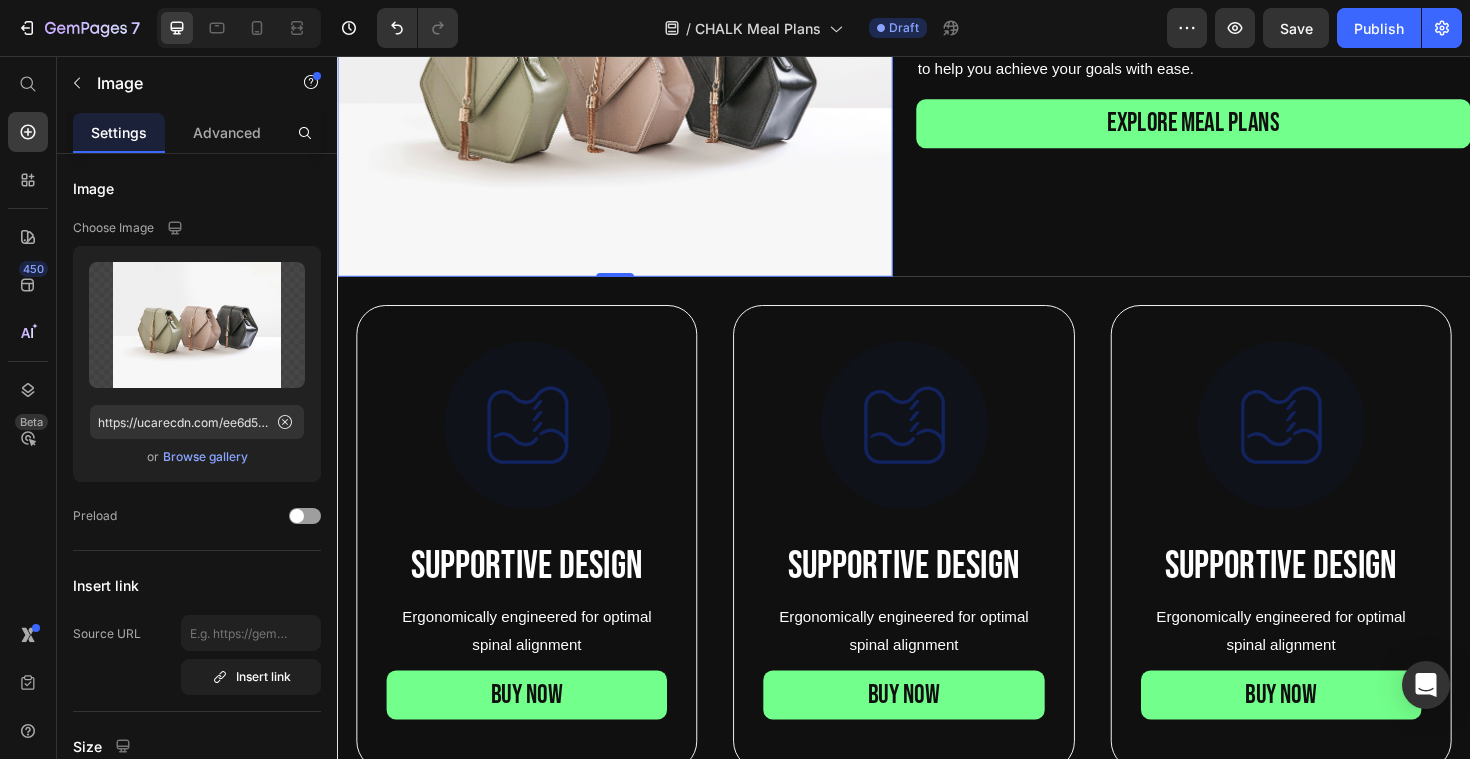 click at bounding box center [631, 69] 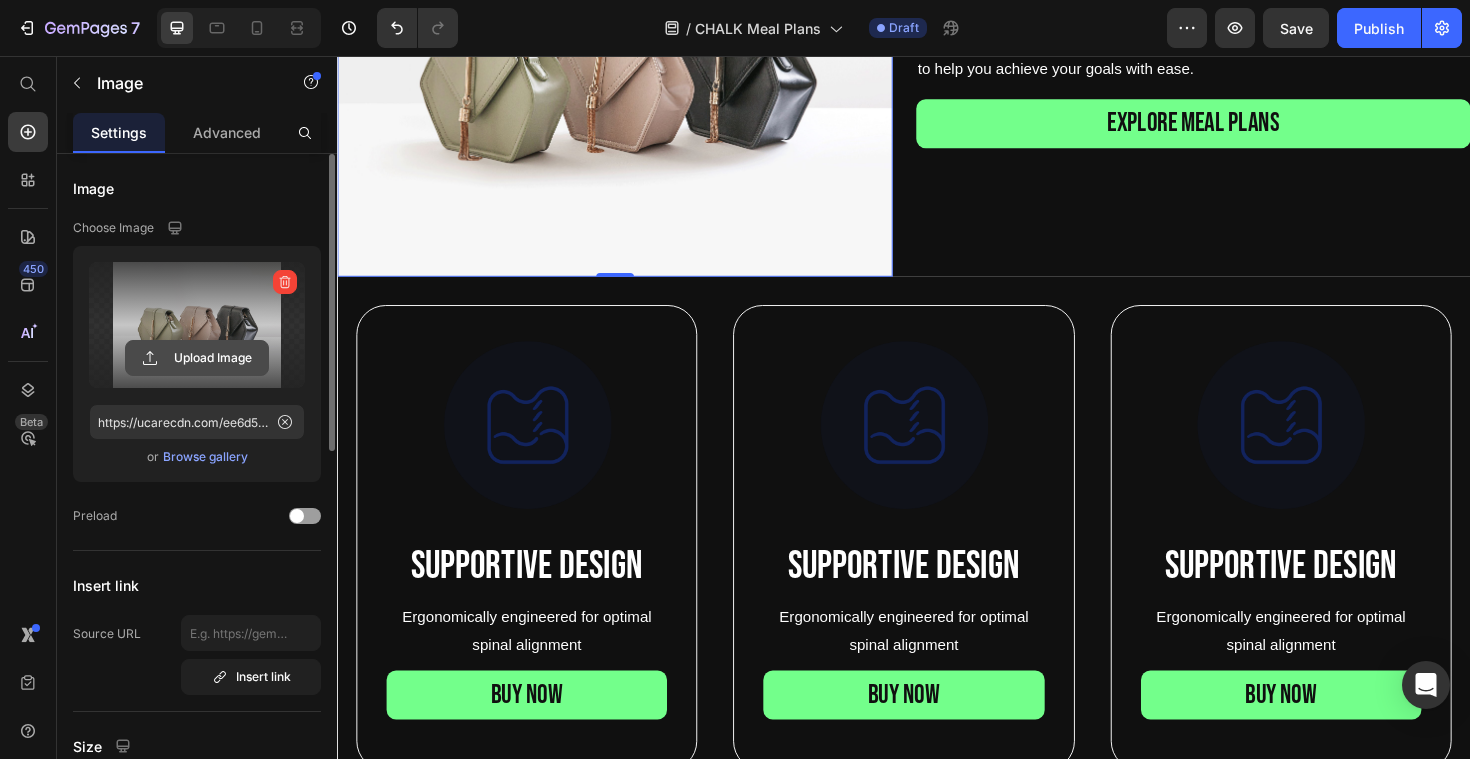 click 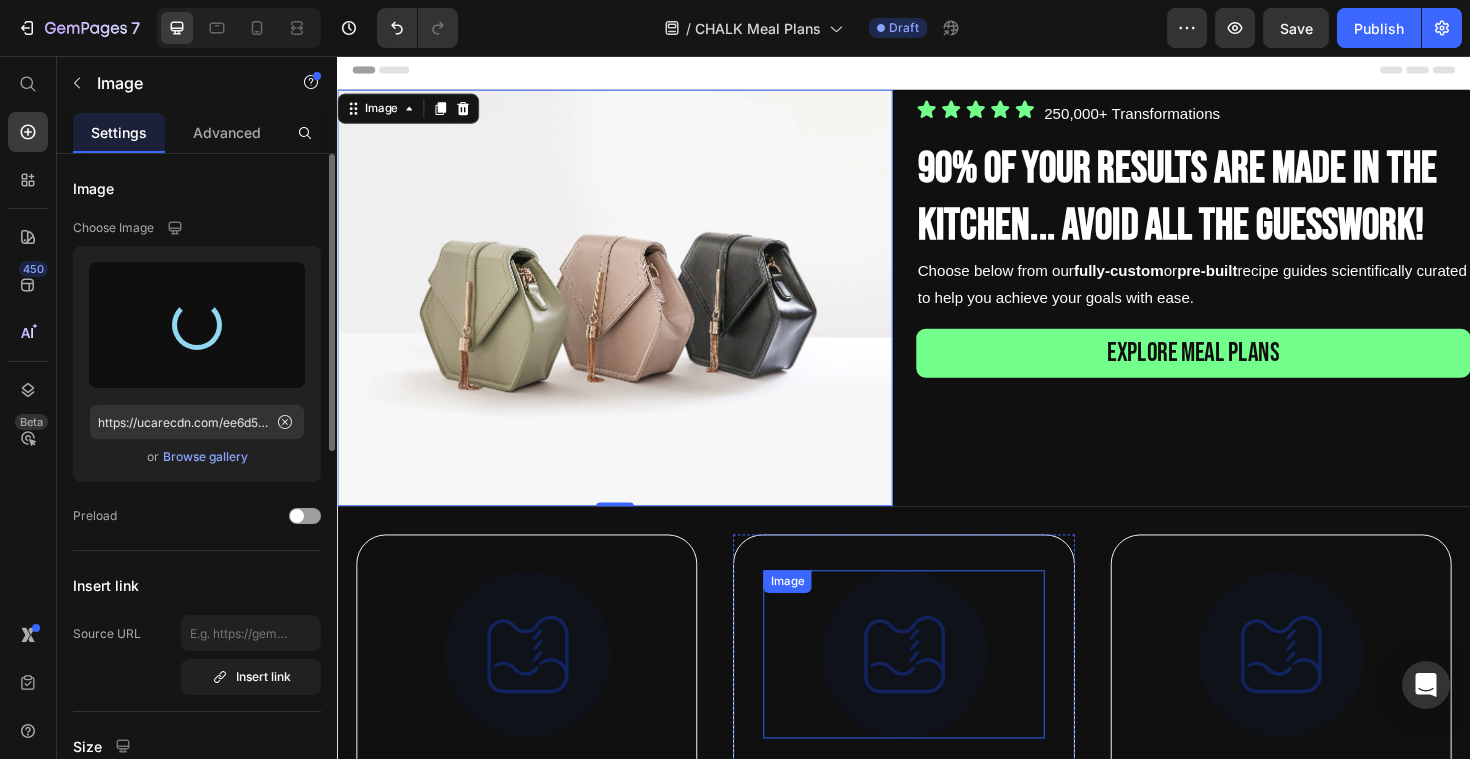 scroll, scrollTop: 0, scrollLeft: 0, axis: both 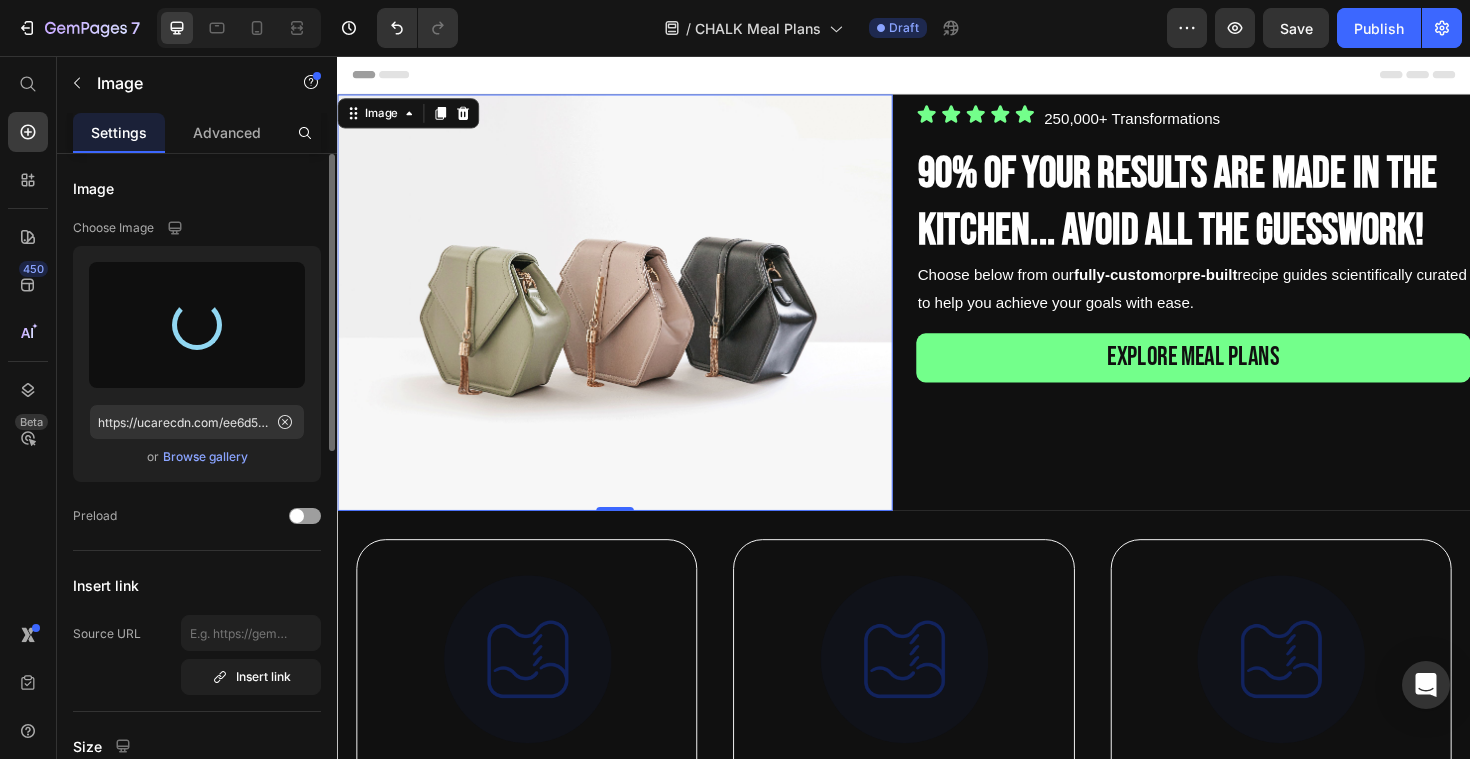 type on "https://cdn.shopify.com/s/files/1/2338/6707/files/gempages_541534428342518645-d1222276-3c7a-4c82-9bbc-fb0537656d14.jpg" 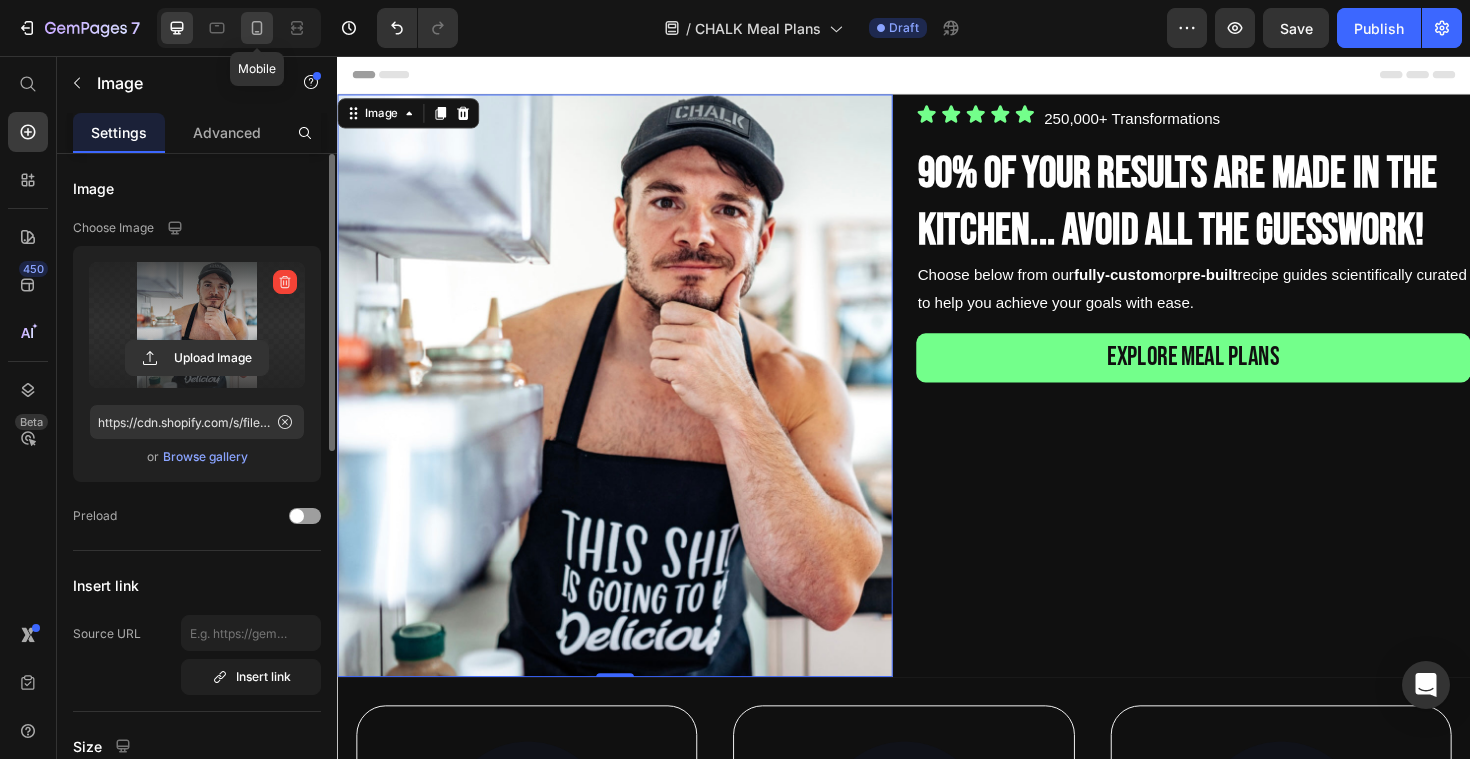click 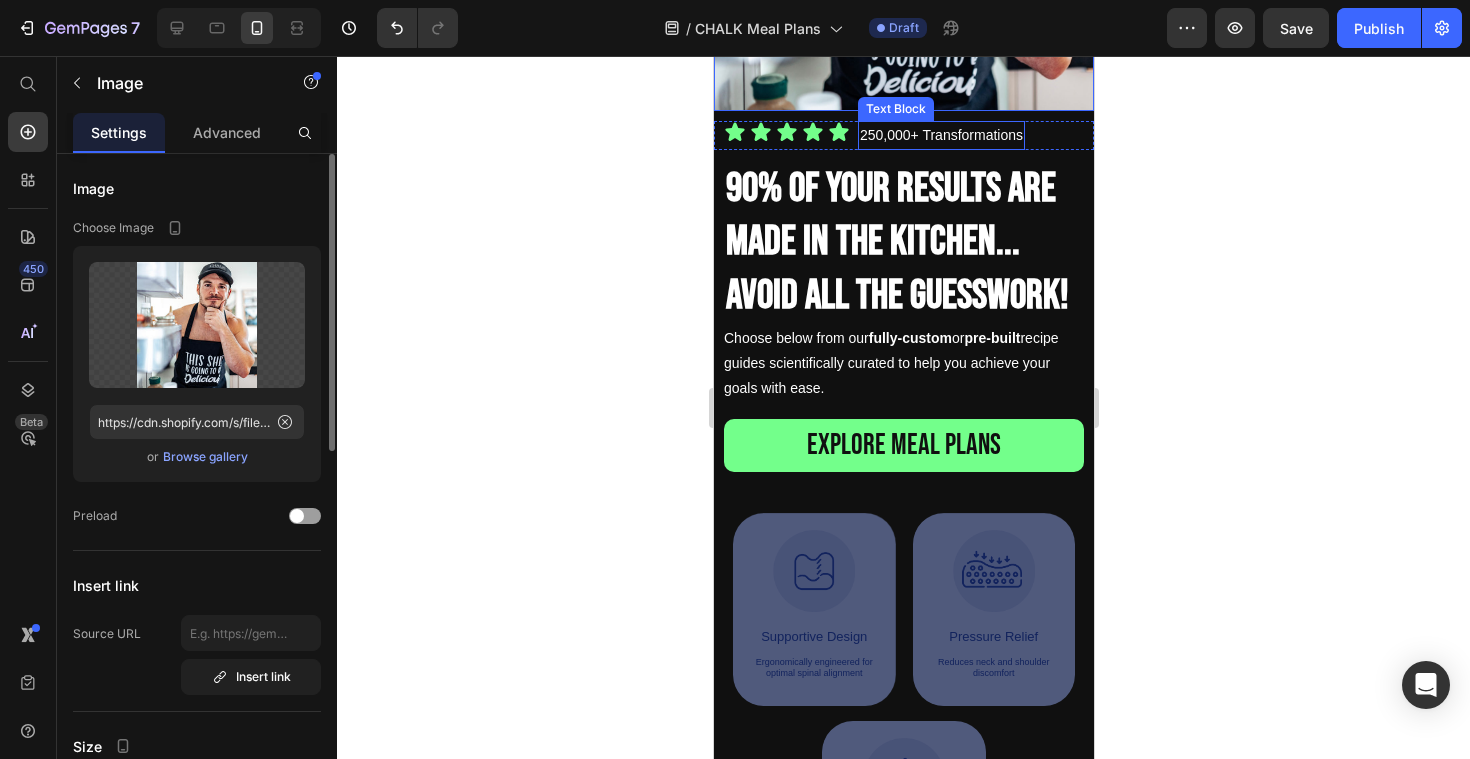 scroll, scrollTop: 0, scrollLeft: 0, axis: both 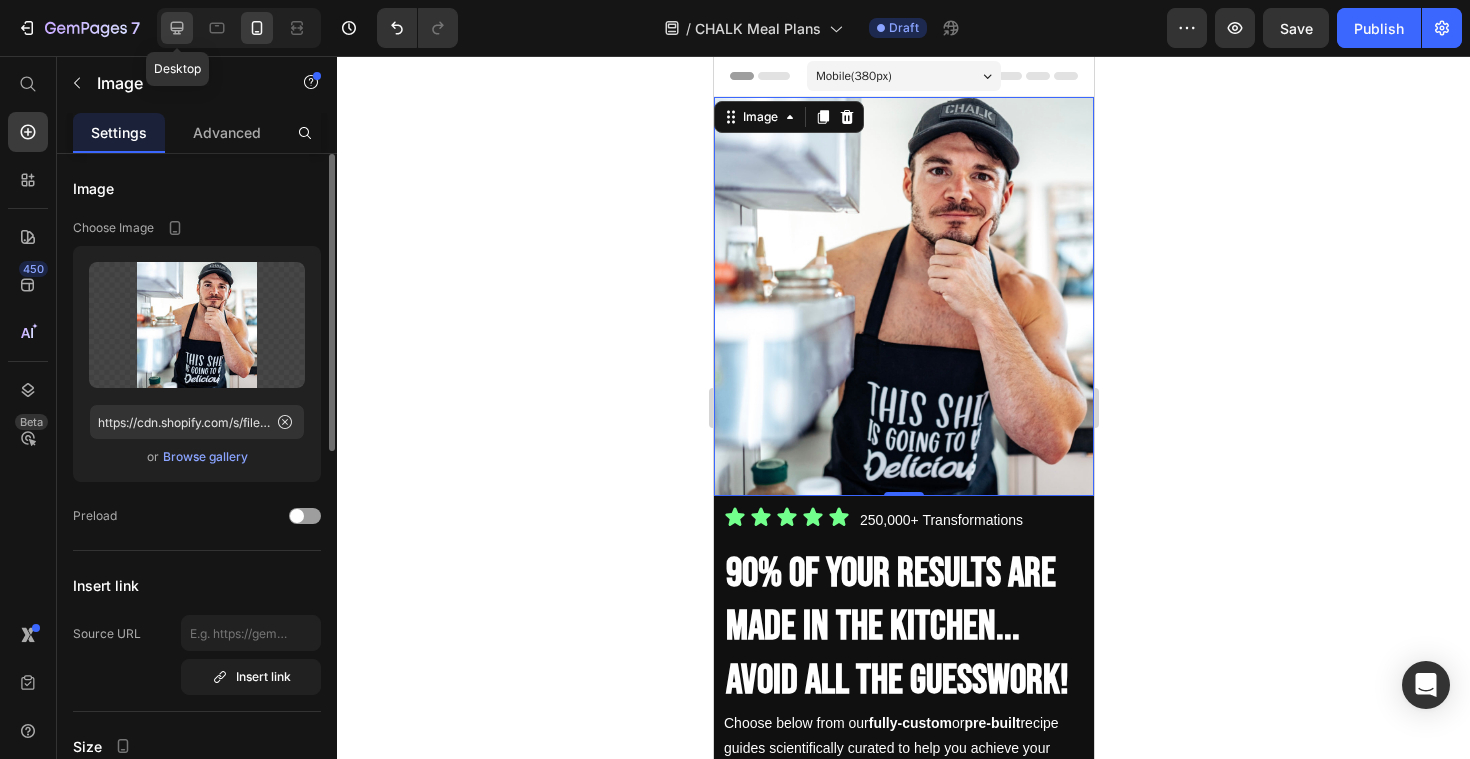 click 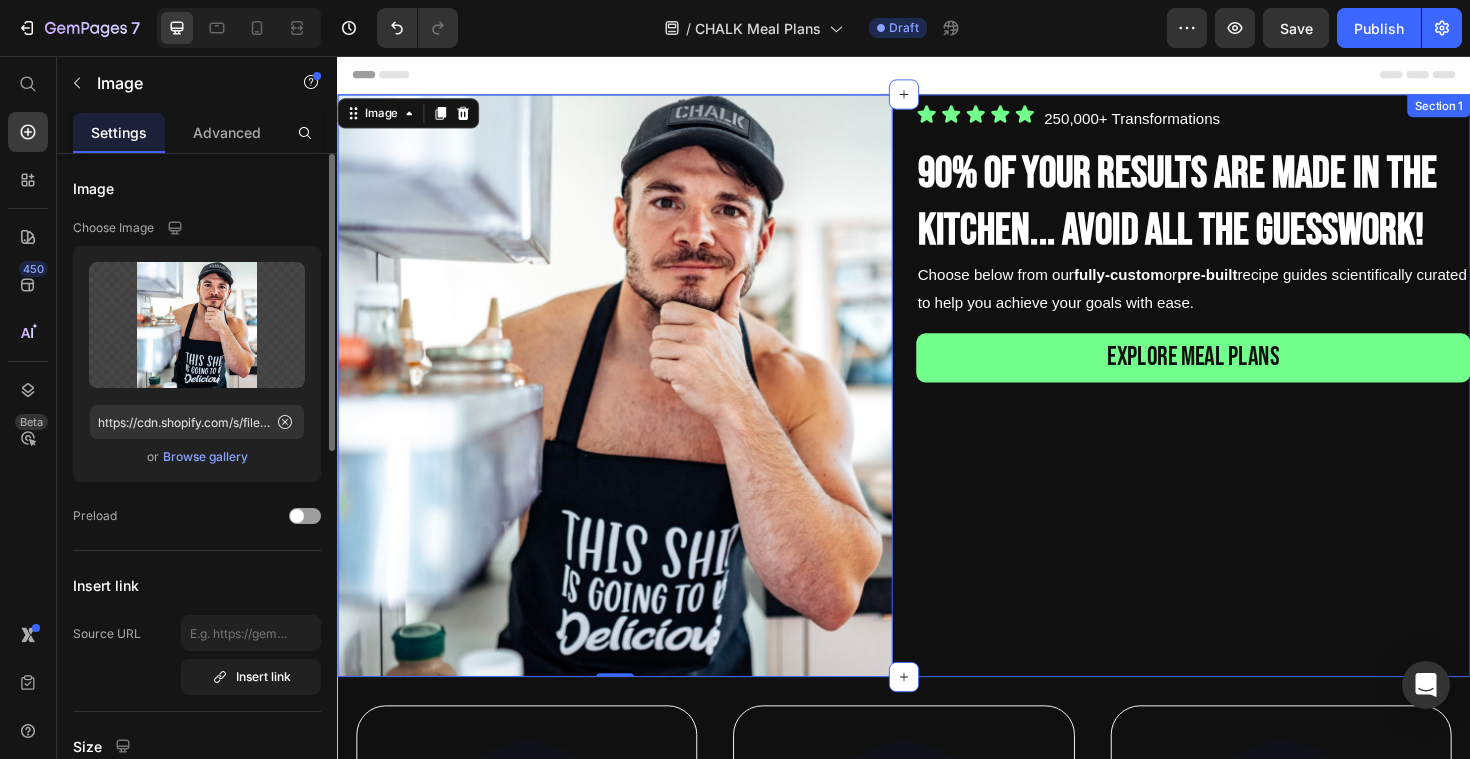click on "Icon Icon Icon Icon Icon Icon List 250,000+ Transformations Text Block Row 90% OF your results are made in the kitchen... avoid all the guesswork! Heading Choose below from our  fully-custom  or  pre-built  recipe guides scientifically curated to help you achieve your goals with ease.  Text Block explore meal plans Button" at bounding box center [1244, 405] 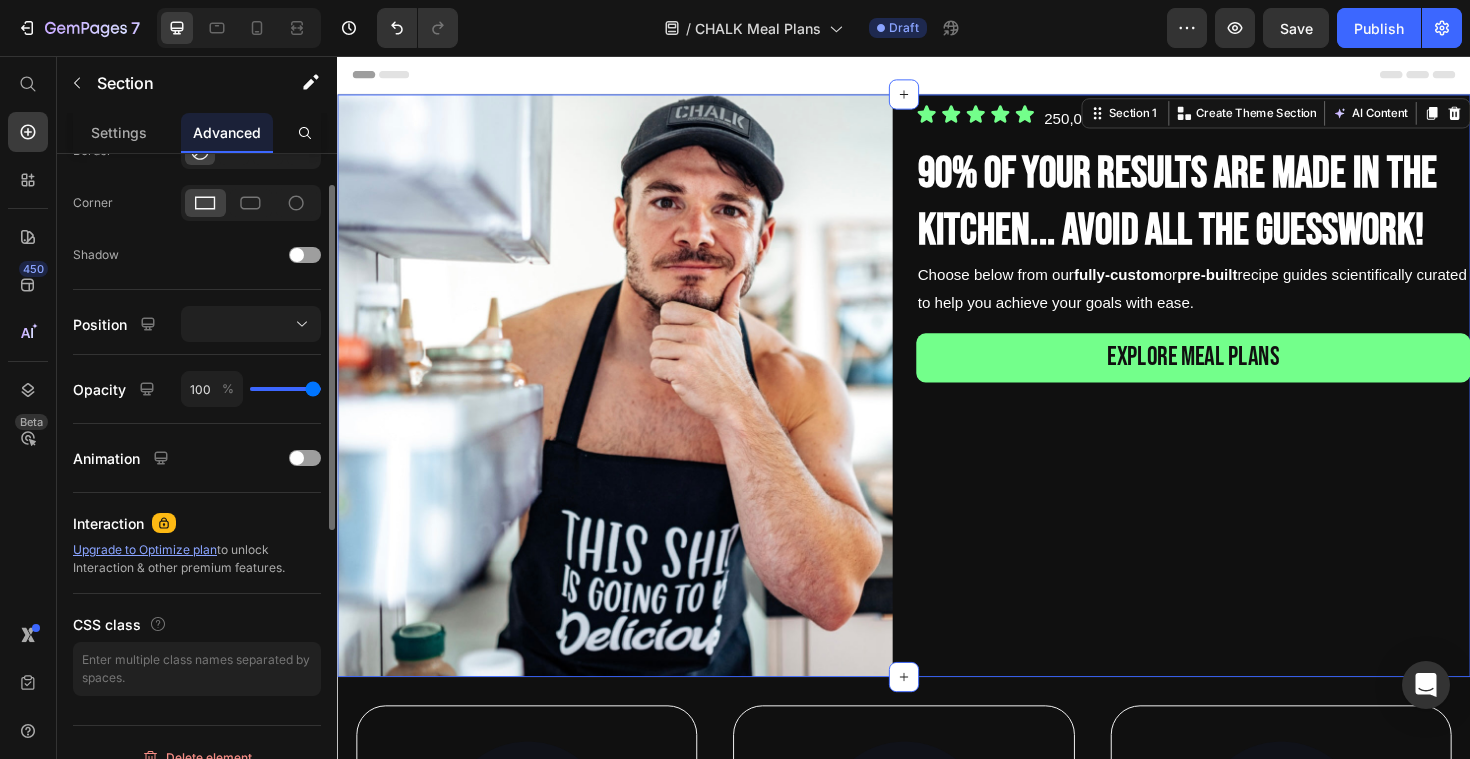 scroll, scrollTop: 167, scrollLeft: 0, axis: vertical 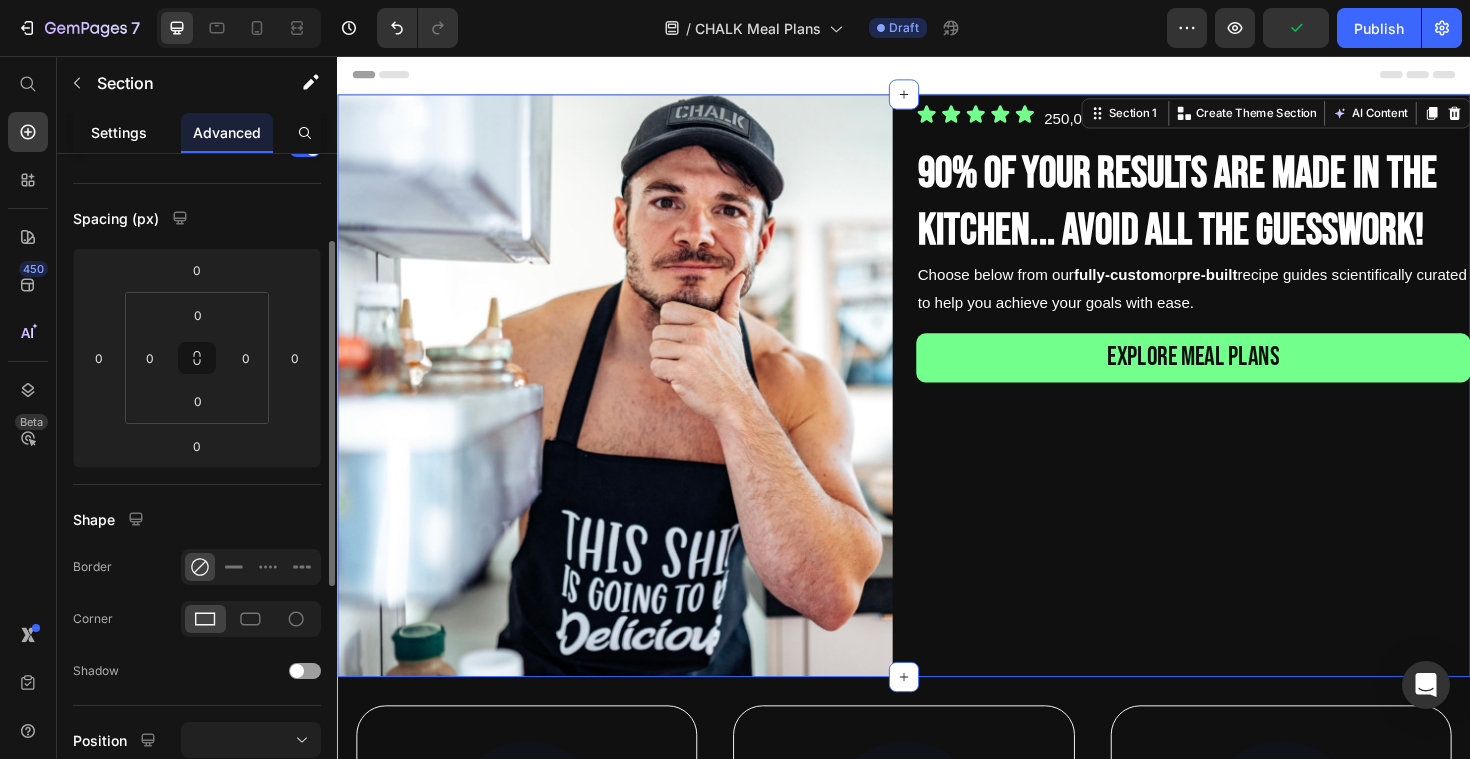 click on "Settings" at bounding box center [119, 132] 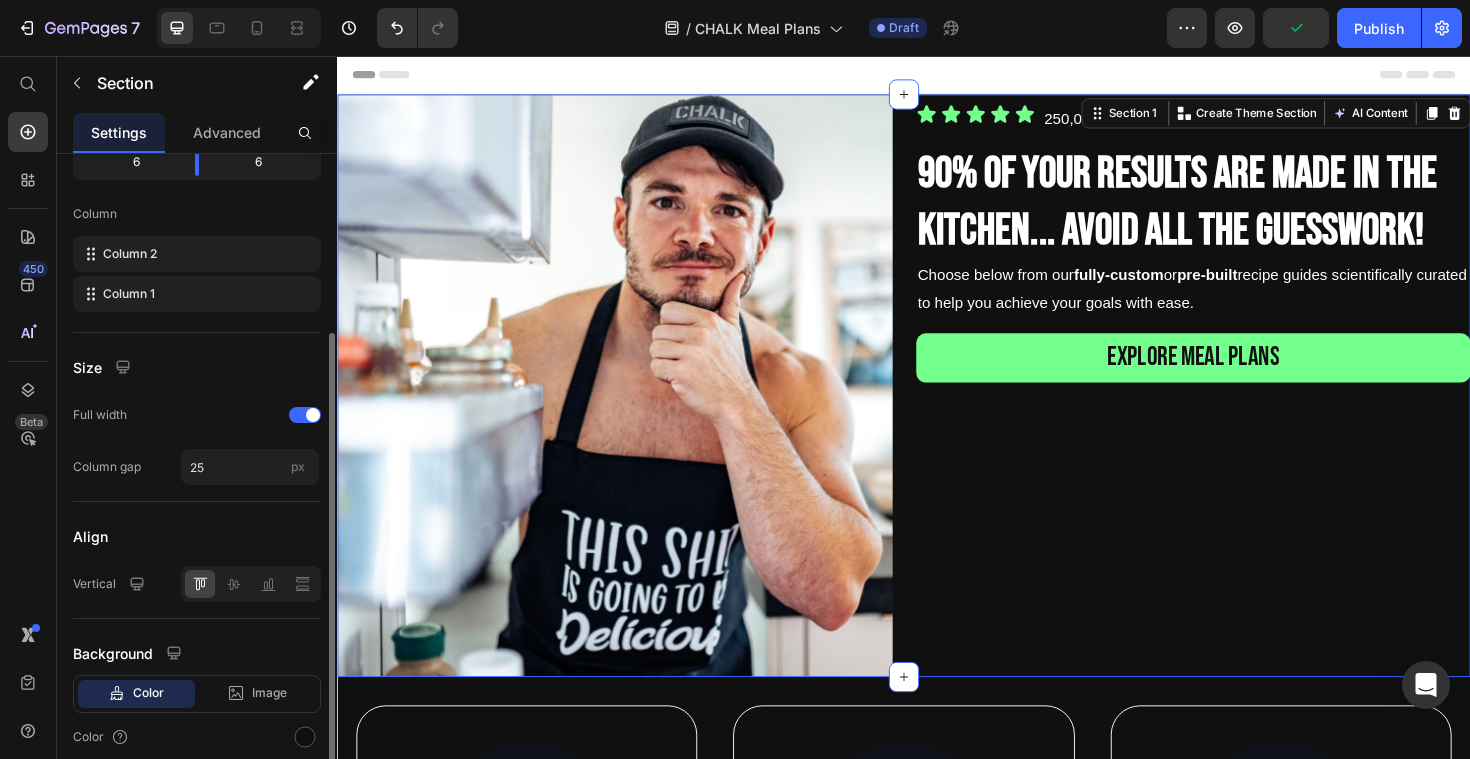 scroll, scrollTop: 355, scrollLeft: 0, axis: vertical 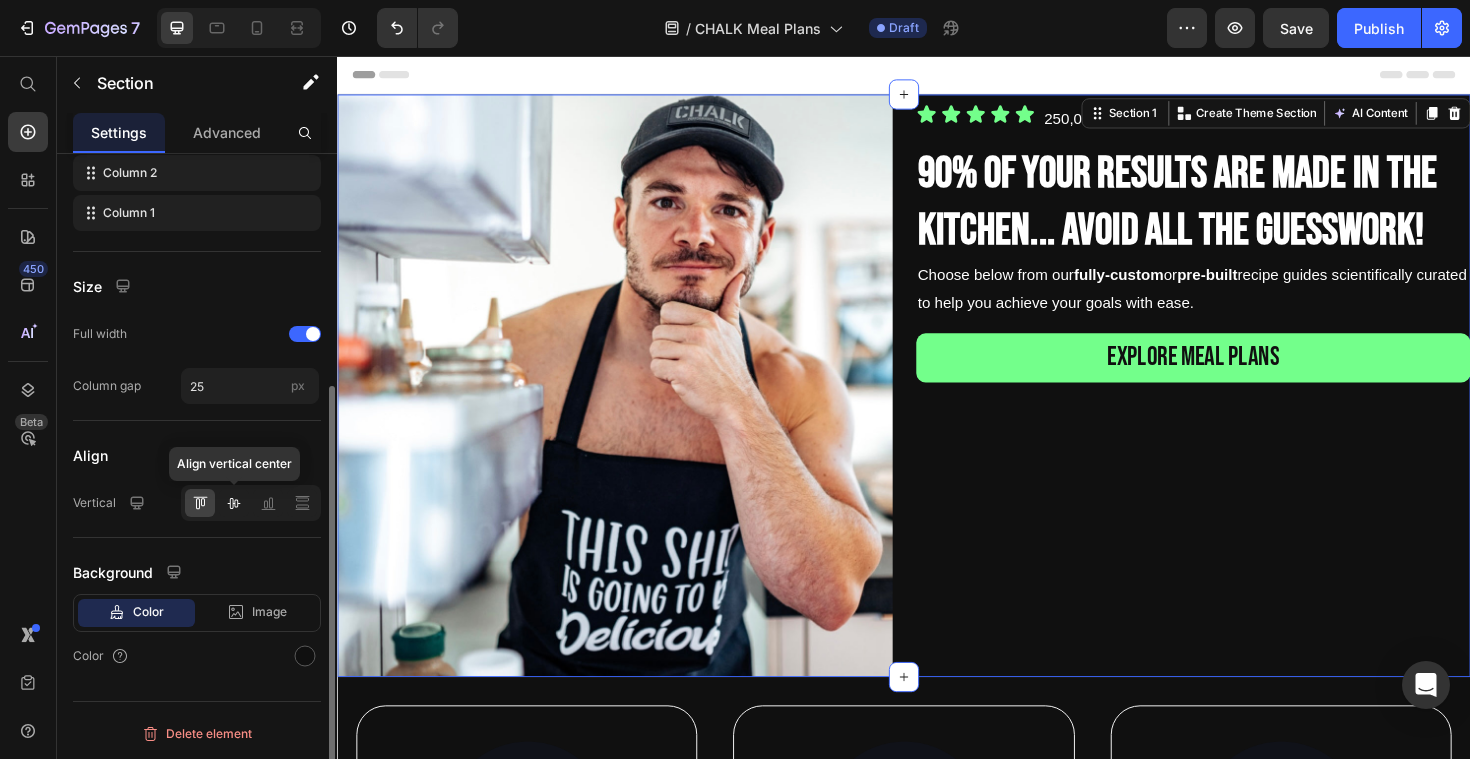 click 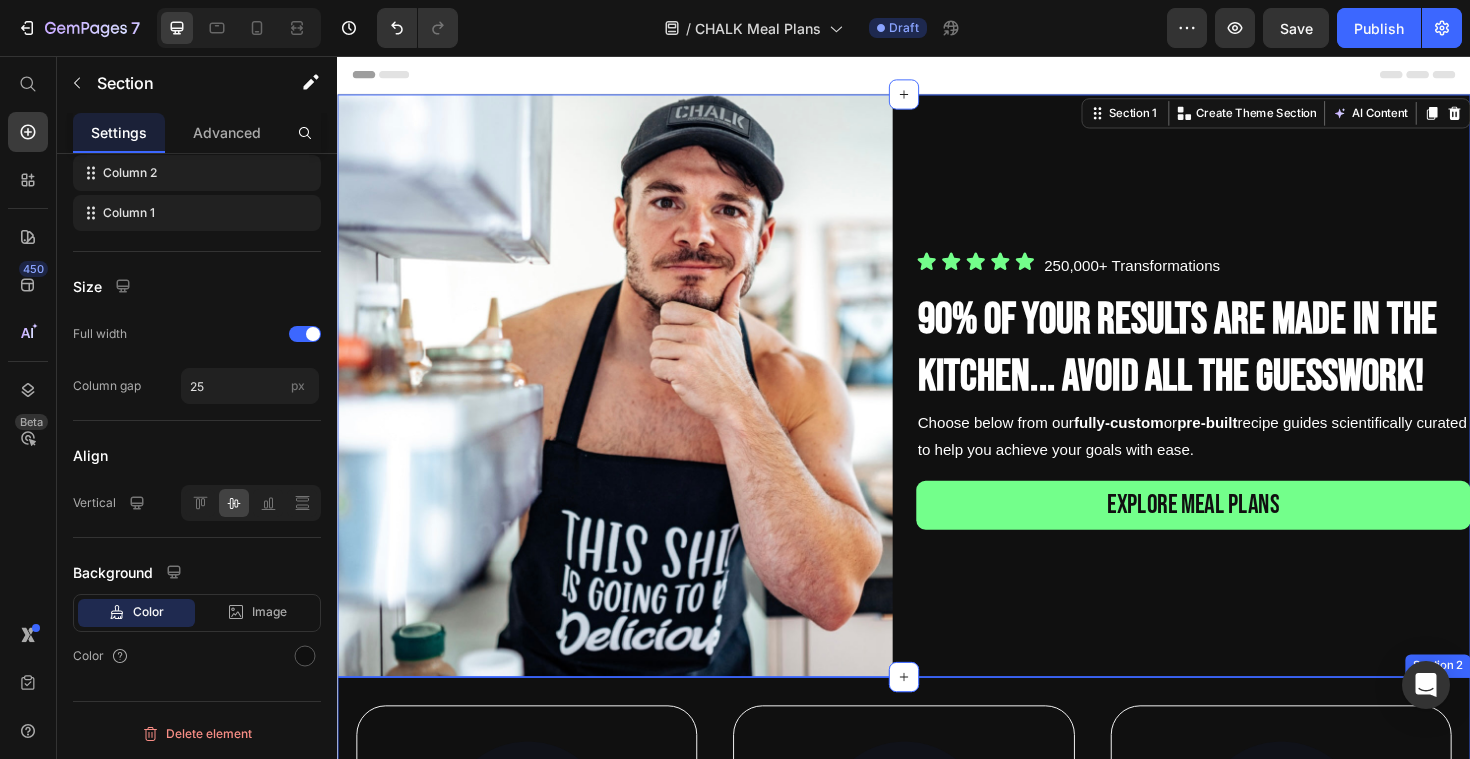 click on "Image Supportive Design Text Block Ergonomically engineered for optimal spinal alignment Text Block BUY NOW Button Hero Banner Image Supportive Design Text Block Ergonomically engineered for optimal spinal alignment Text Block BUY NOW Button Hero Banner Image Supportive Design Text Block Ergonomically engineered for optimal spinal alignment Text Block BUY NOW Button Hero Banner Row Image Supportive Design Text Block Ergonomically engineered for optimal spinal alignment Text Block Hero Banner Image Pressure Relief Text Block Reduces neck and shoulder discomfort Text Block Hero Banner Row Image Breathable Materials Text Block Ensures cool, comfortable sleep Text Block Hero Banner Row Section 2" at bounding box center [937, 990] 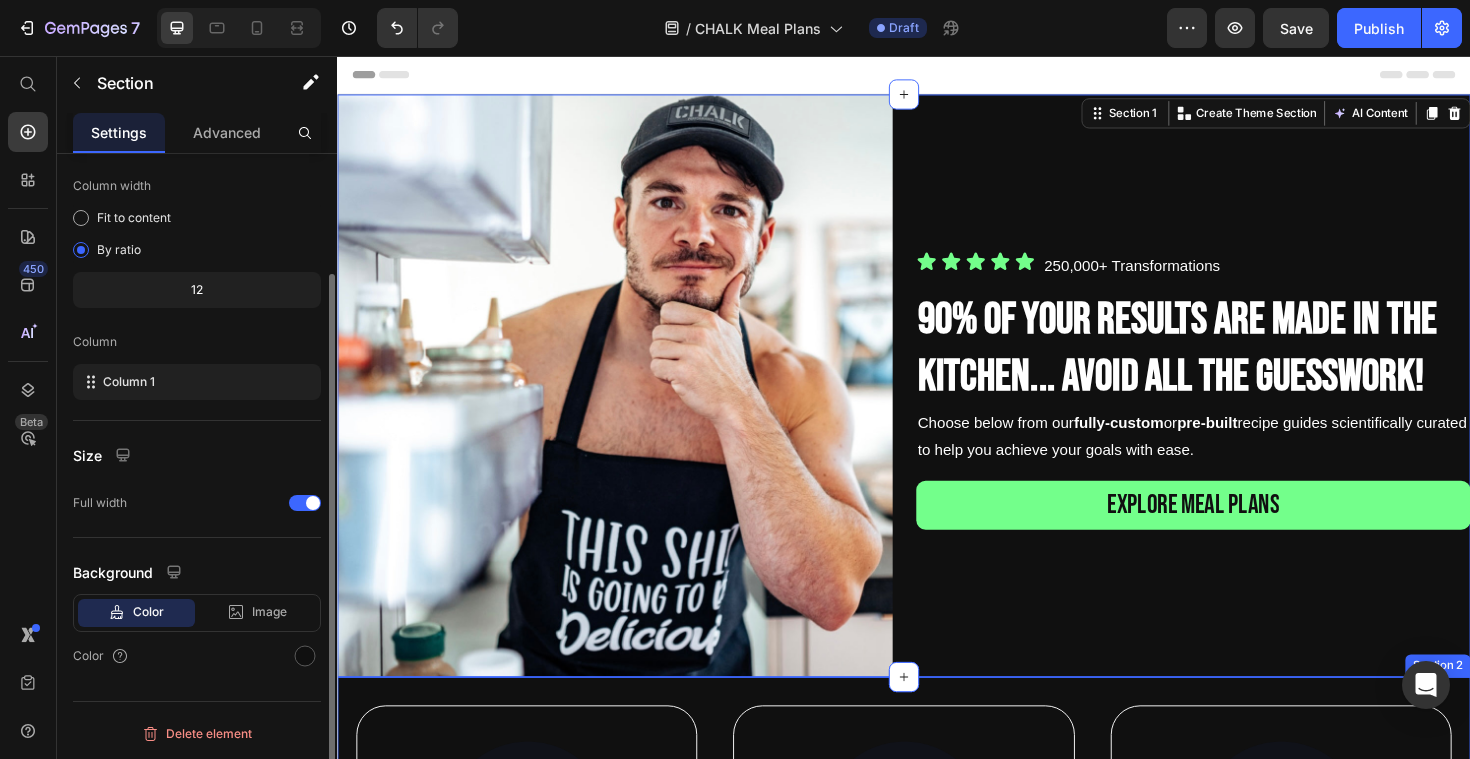 scroll, scrollTop: 146, scrollLeft: 0, axis: vertical 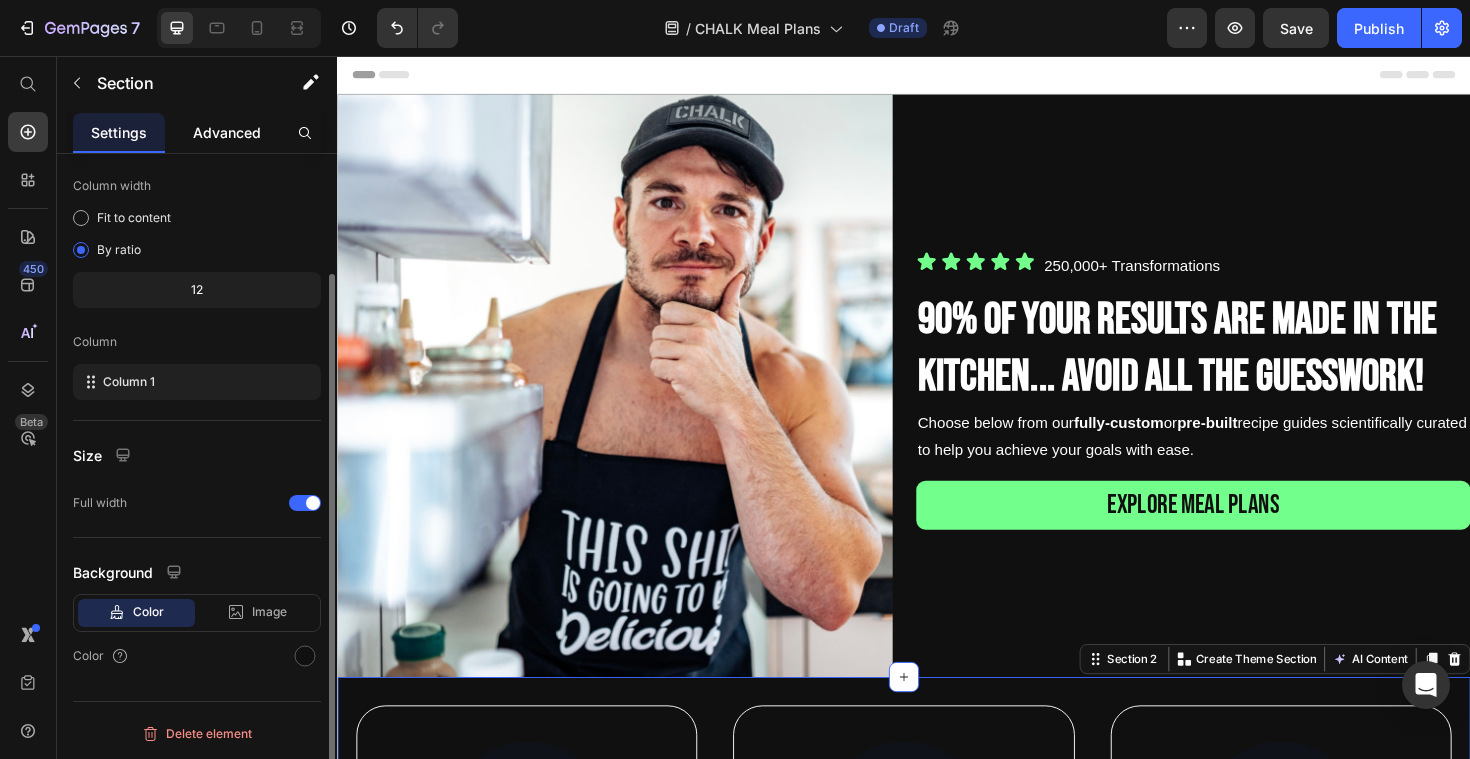 click on "Advanced" 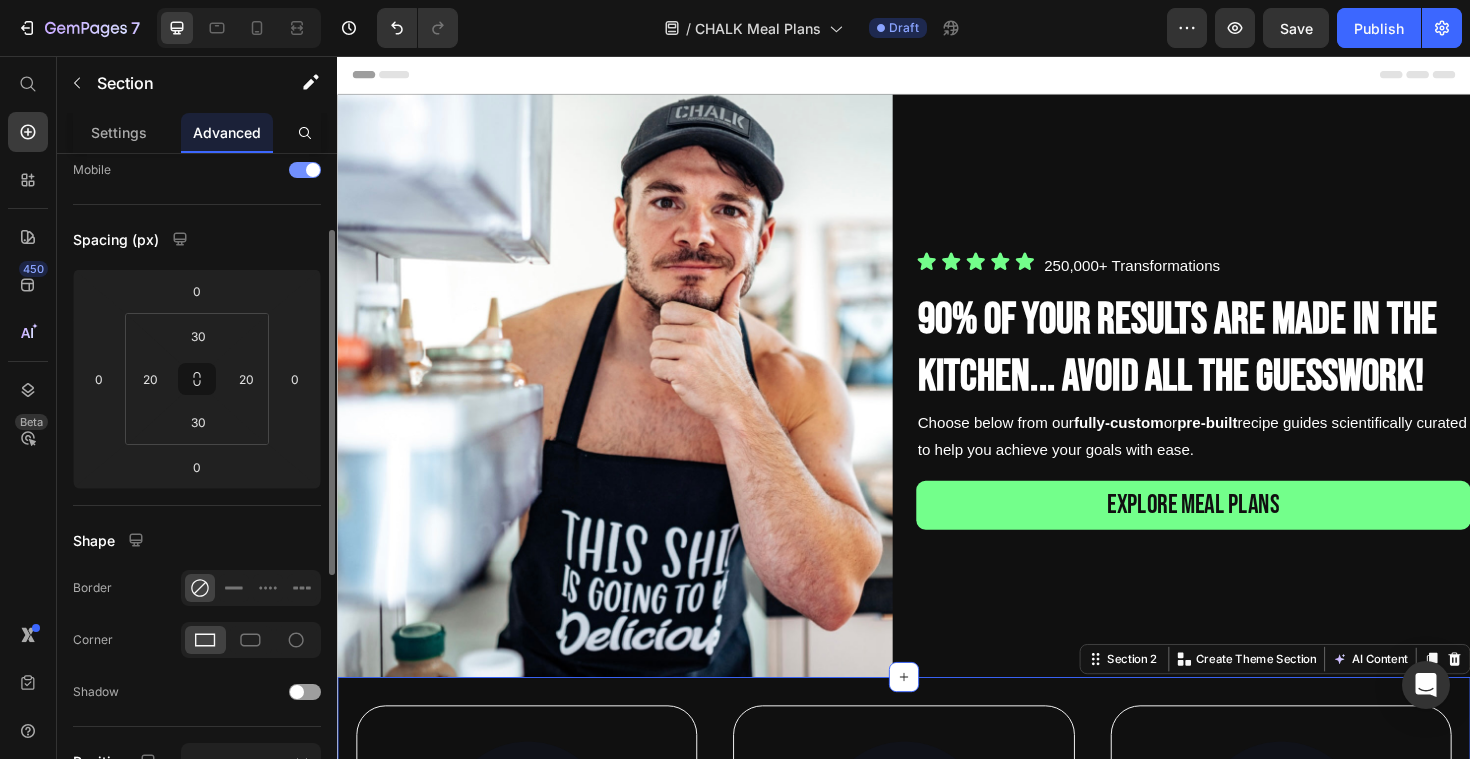 scroll, scrollTop: 0, scrollLeft: 0, axis: both 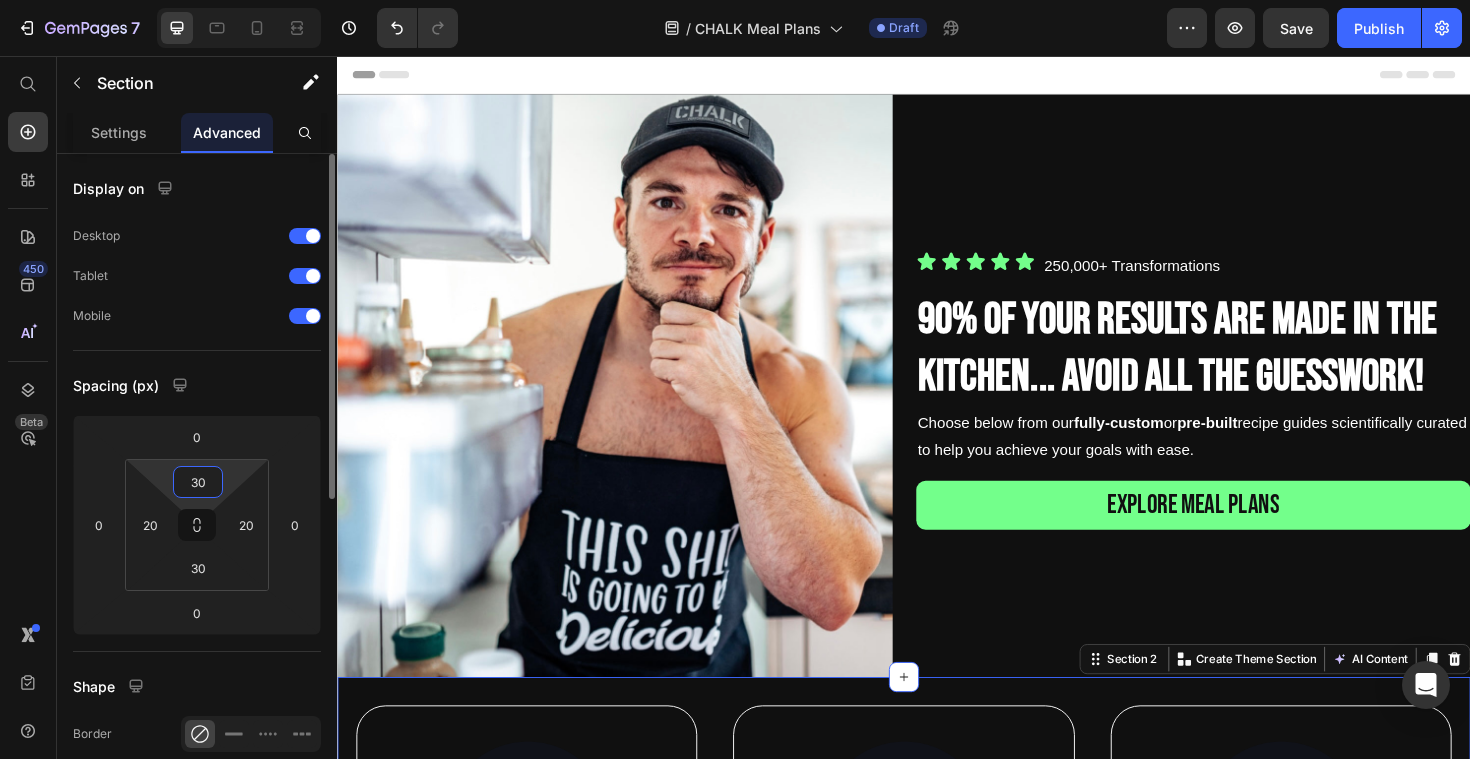 click on "30" at bounding box center [198, 482] 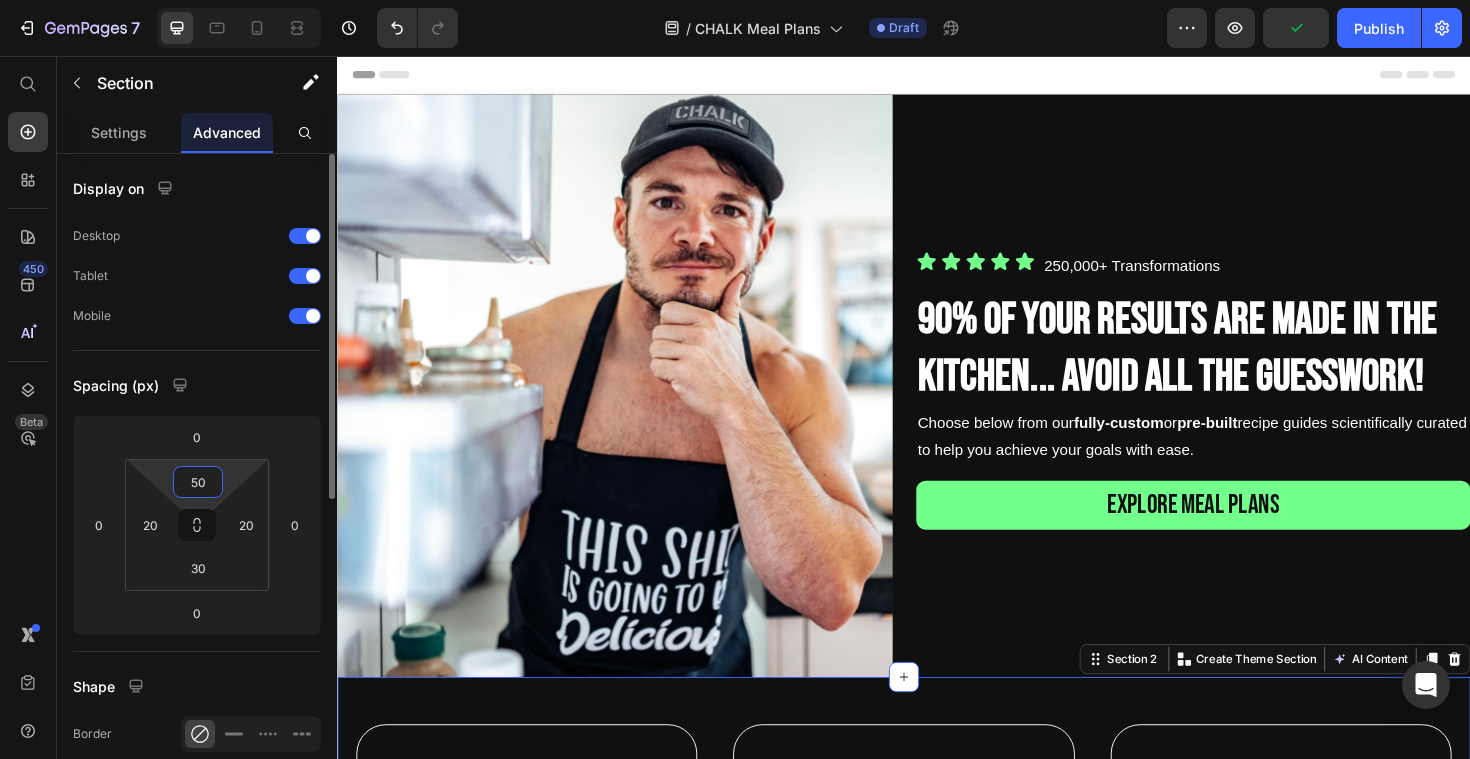 type on "5" 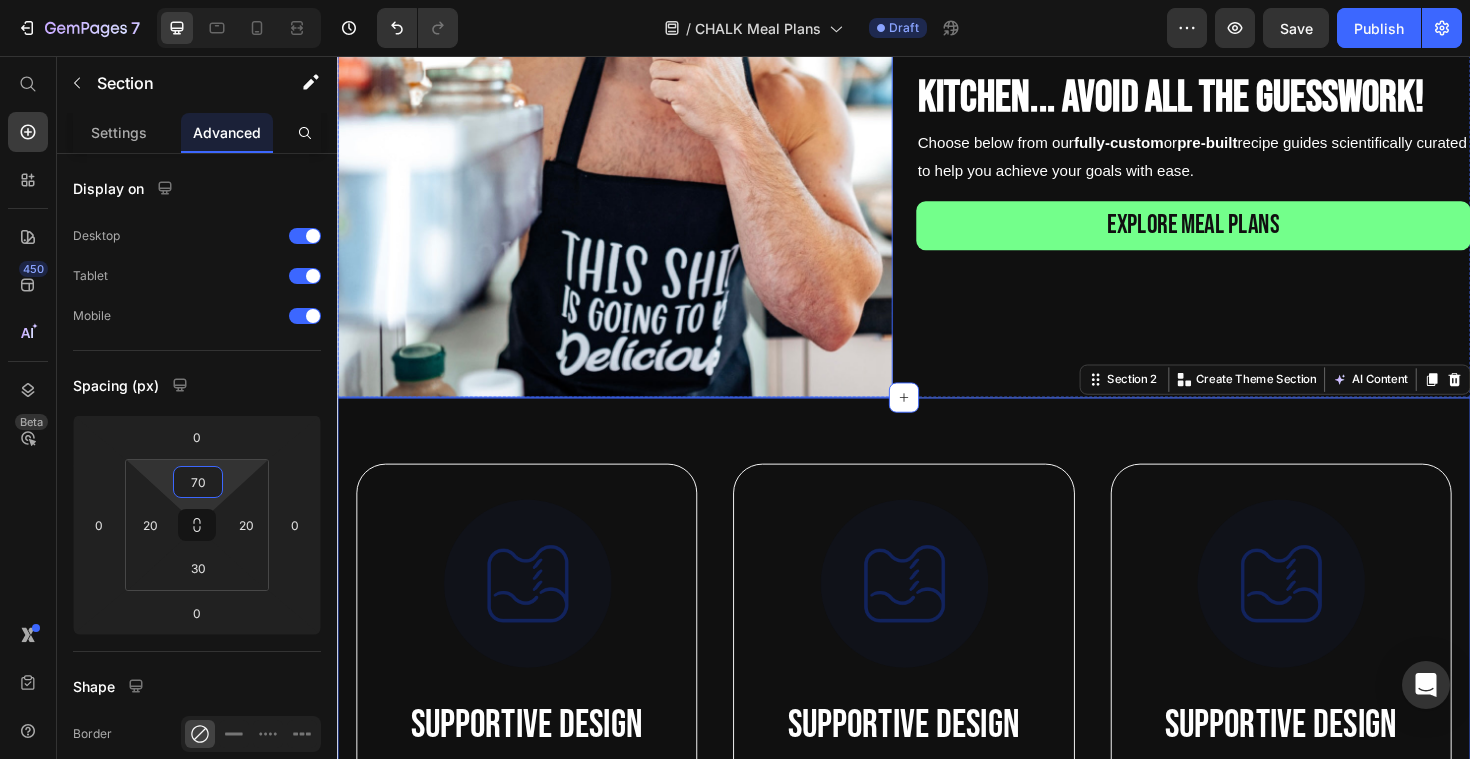 scroll, scrollTop: 310, scrollLeft: 0, axis: vertical 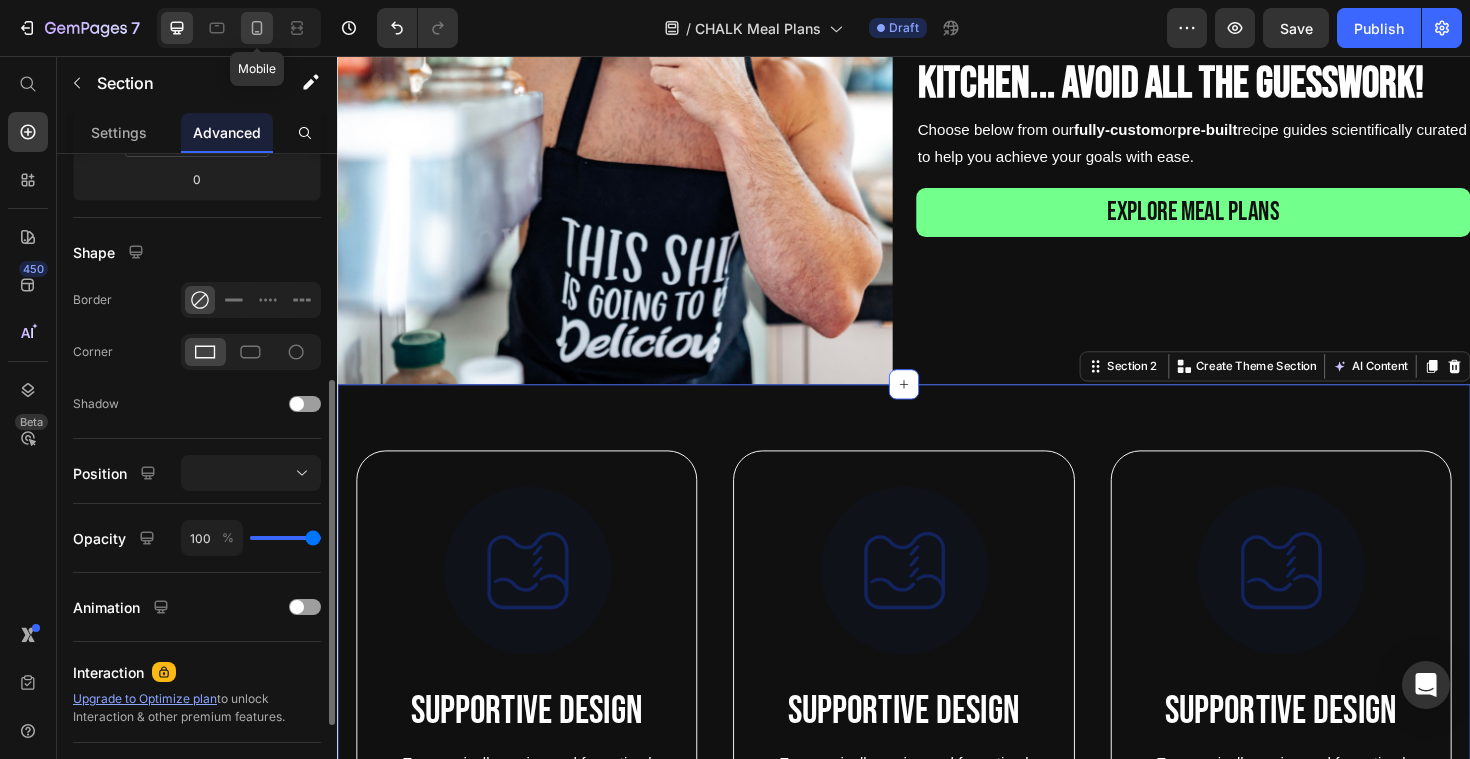 type on "70" 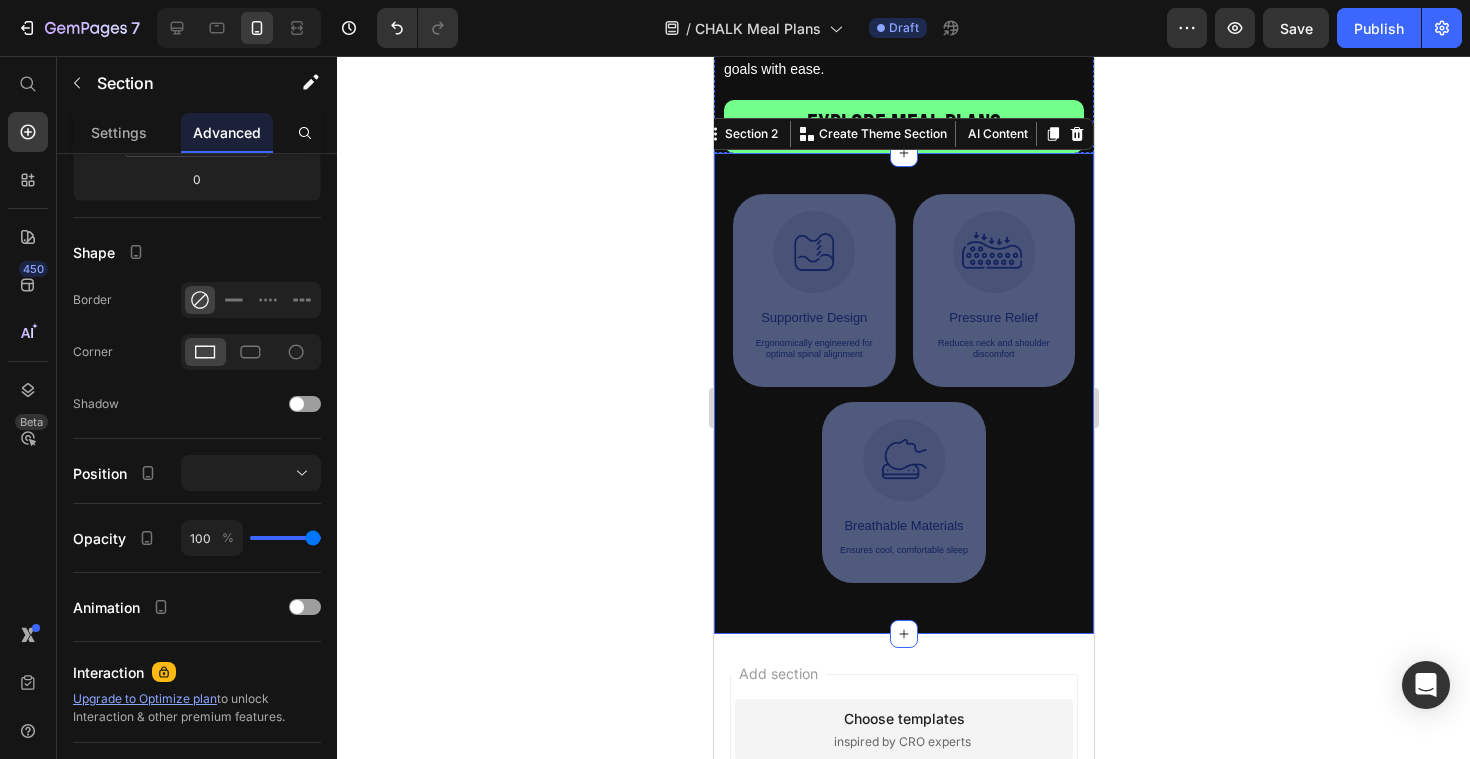 scroll, scrollTop: 731, scrollLeft: 0, axis: vertical 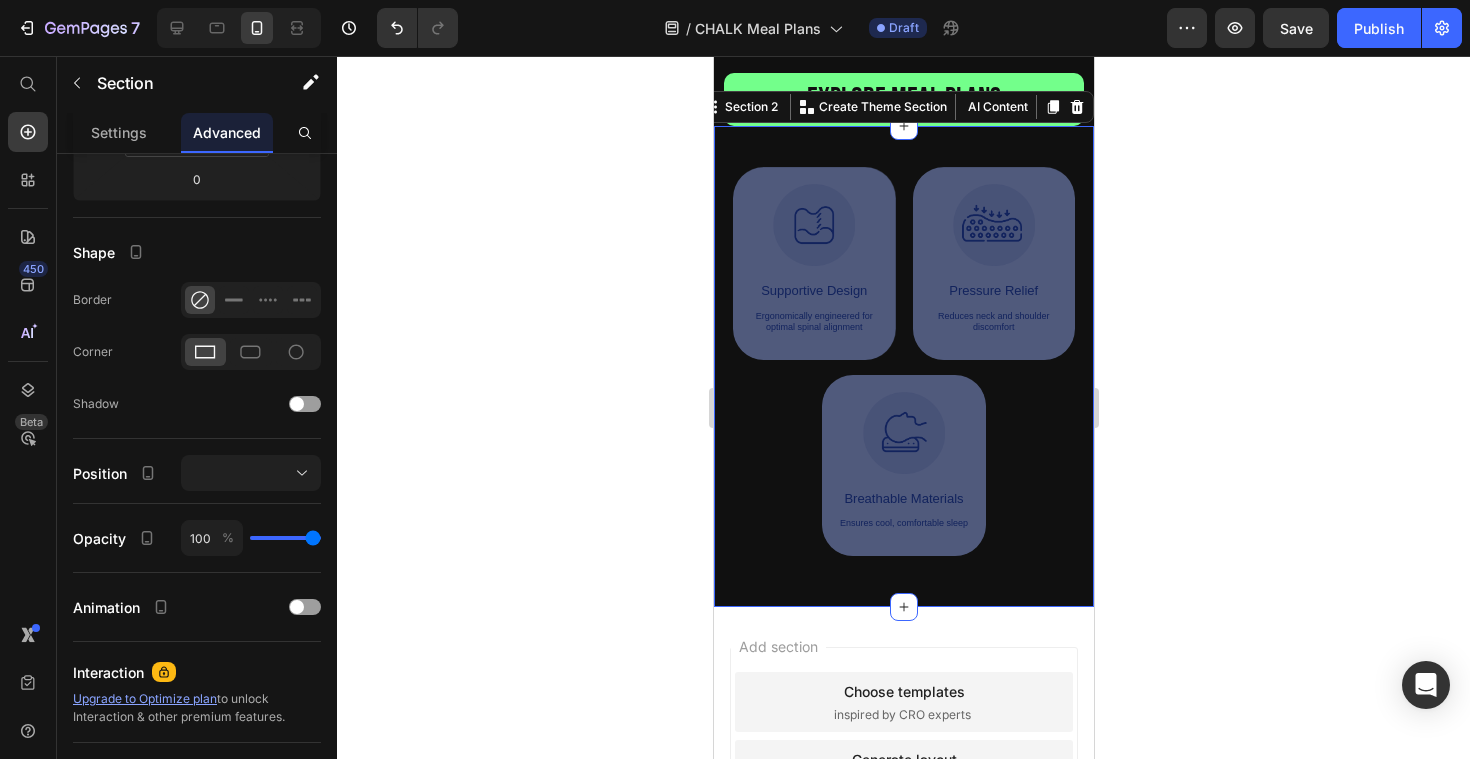 click on "Image Supportive Design Text Block Ergonomically engineered for optimal spinal alignment Text Block BUY NOW Button Hero Banner Image Supportive Design Text Block Ergonomically engineered for optimal spinal alignment Text Block BUY NOW Button Hero Banner Image Supportive Design Text Block Ergonomically engineered for optimal spinal alignment Text Block BUY NOW Button Hero Banner Row Image Supportive Design Text Block Ergonomically engineered for optimal spinal alignment Text Block Hero Banner Image Pressure Relief Text Block Reduces neck and shoulder discomfort Text Block Hero Banner Row Image Breathable Materials Text Block Ensures cool, comfortable sleep Text Block Hero Banner Row Section 2   Create Theme Section AI Content Write with GemAI What would you like to describe here? Tone and Voice Persuasive Product 3-Pack Recipe Guide (Low Carb, High Protein, & 5-Ingredients) Show more Generate" at bounding box center [903, 366] 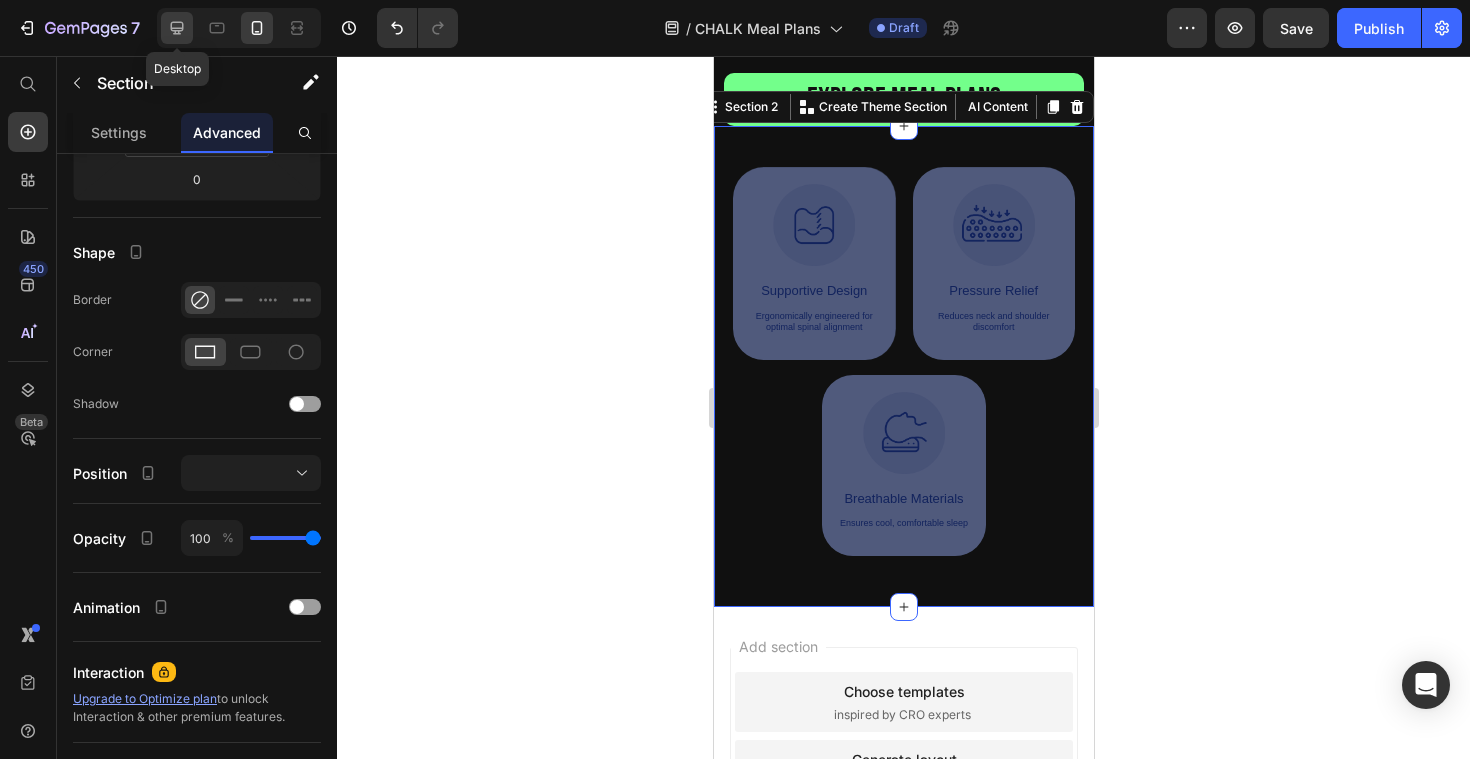 click 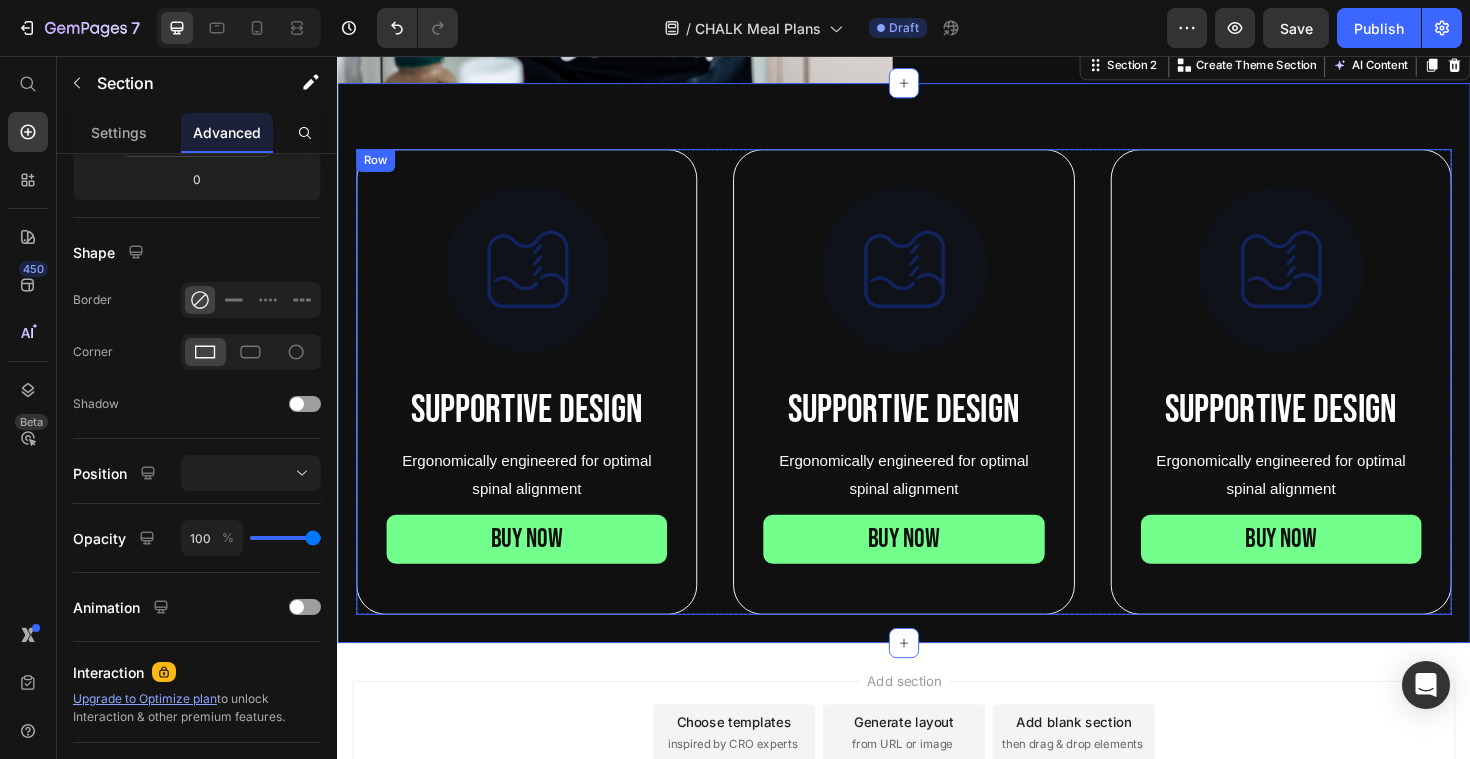 scroll, scrollTop: 587, scrollLeft: 0, axis: vertical 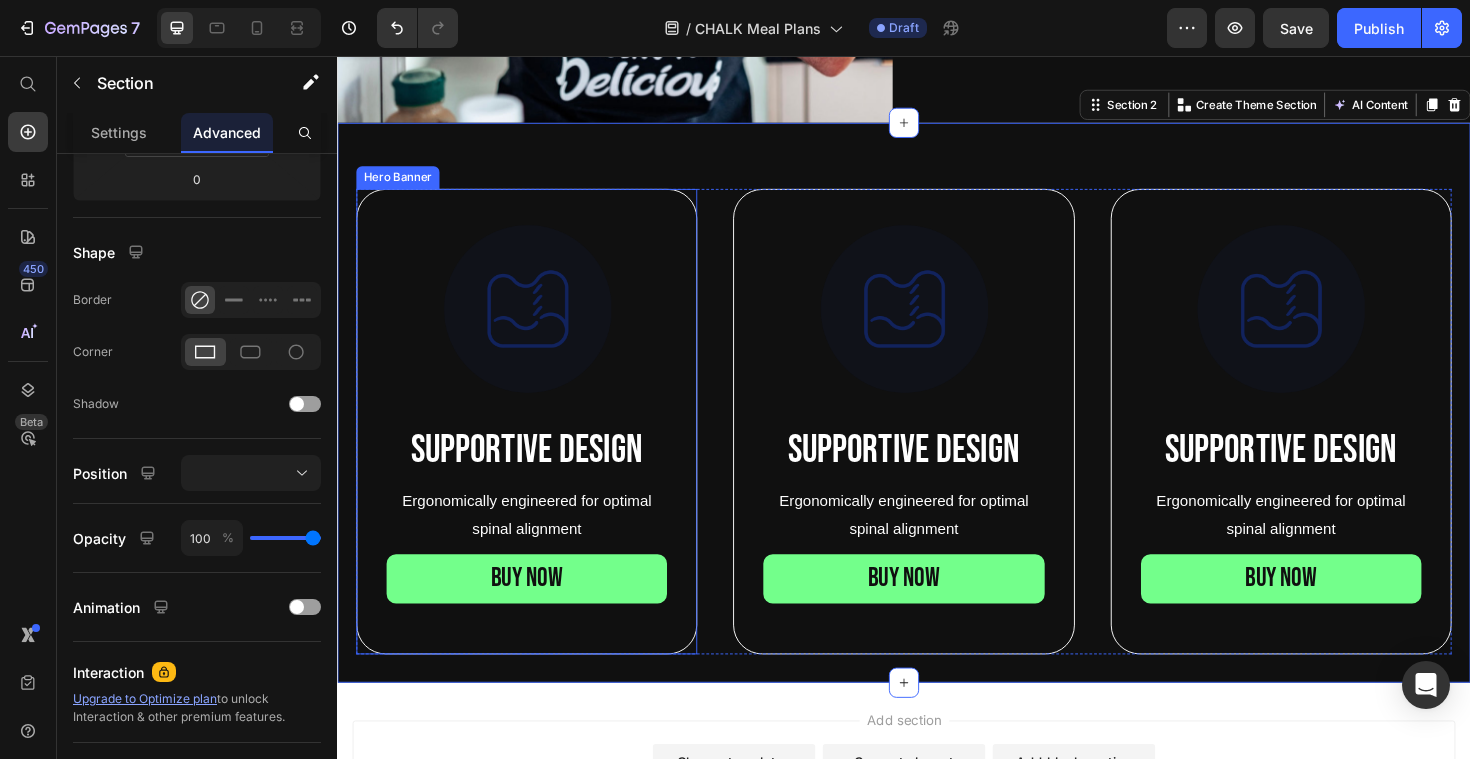 click on "Image Supportive Design Text Block Ergonomically engineered for optimal spinal alignment Text Block BUY NOW Button" at bounding box center [537, 443] 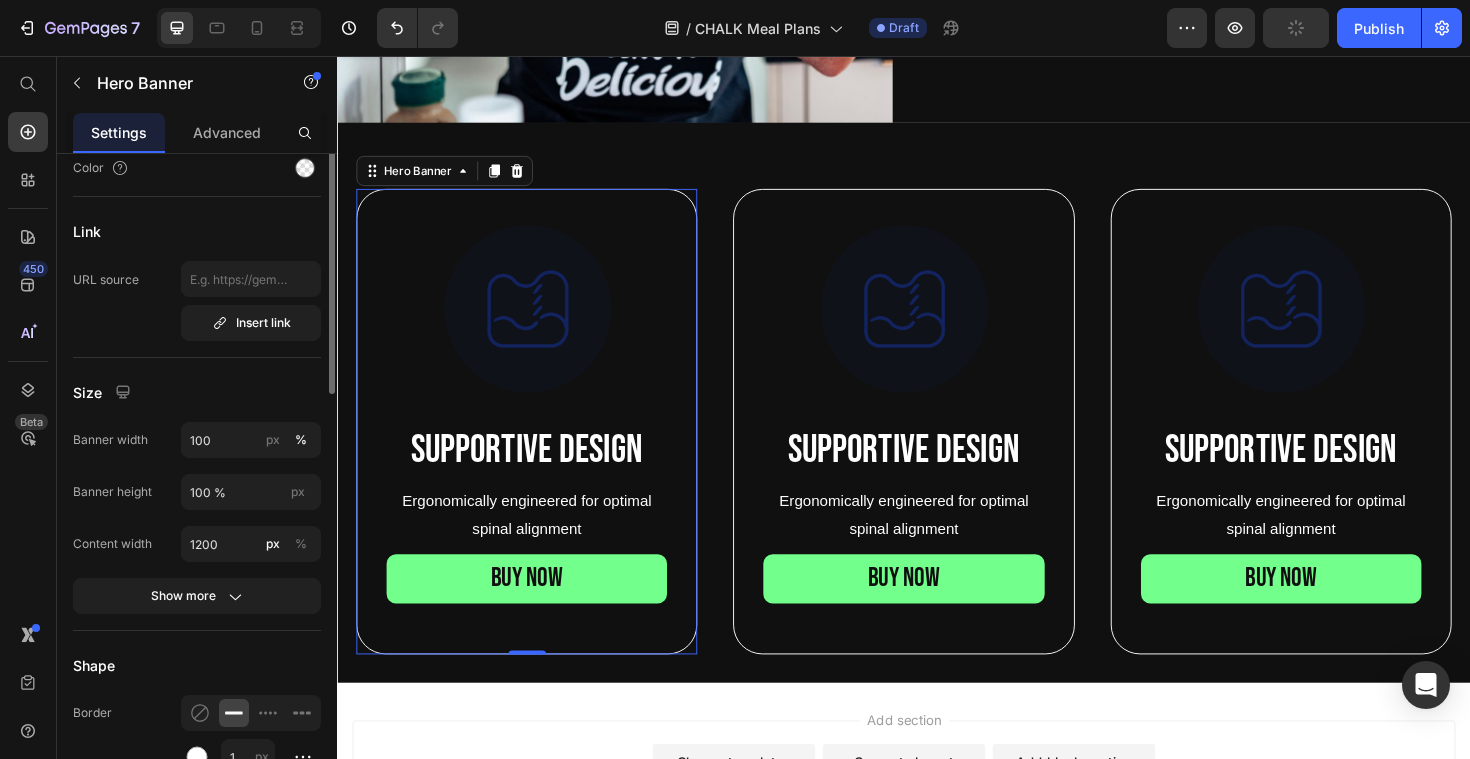 scroll, scrollTop: 756, scrollLeft: 0, axis: vertical 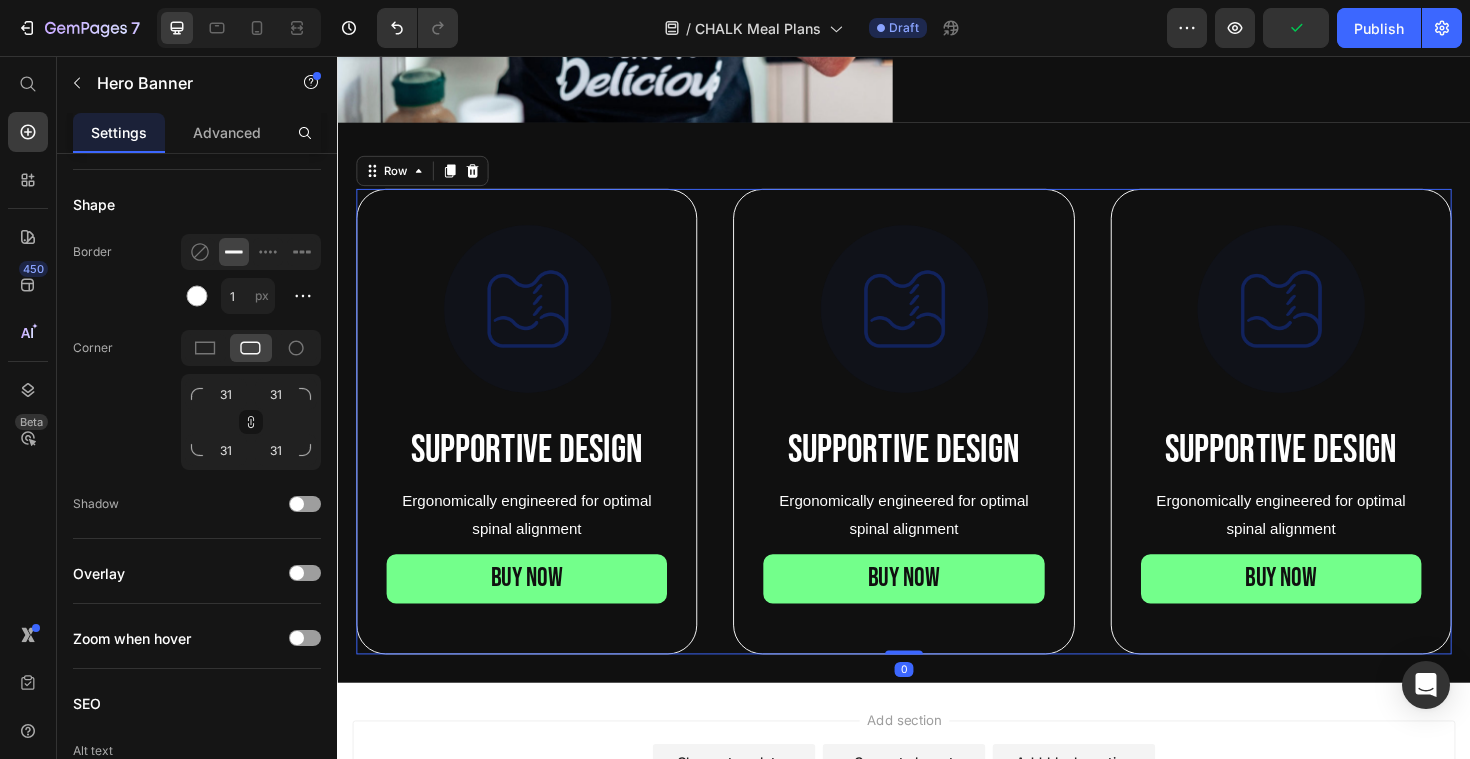 click on "Image Supportive Design Text Block Ergonomically engineered for optimal spinal alignment Text Block BUY NOW Button Hero Banner Image Supportive Design Text Block Ergonomically engineered for optimal spinal alignment Text Block BUY NOW Button Hero Banner Image Supportive Design Text Block Ergonomically engineered for optimal spinal alignment Text Block BUY NOW Button Hero Banner Row   0" at bounding box center [937, 443] 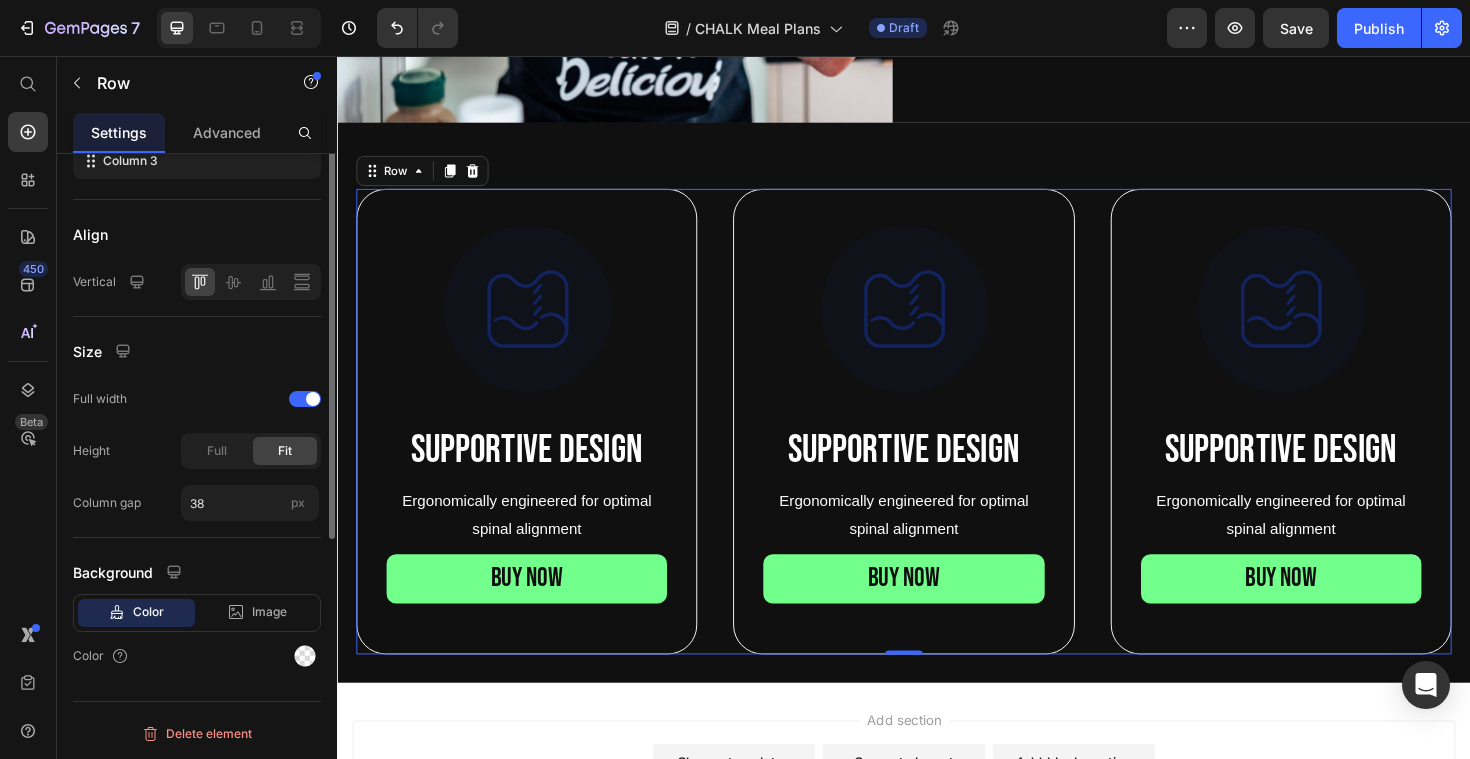 scroll, scrollTop: 0, scrollLeft: 0, axis: both 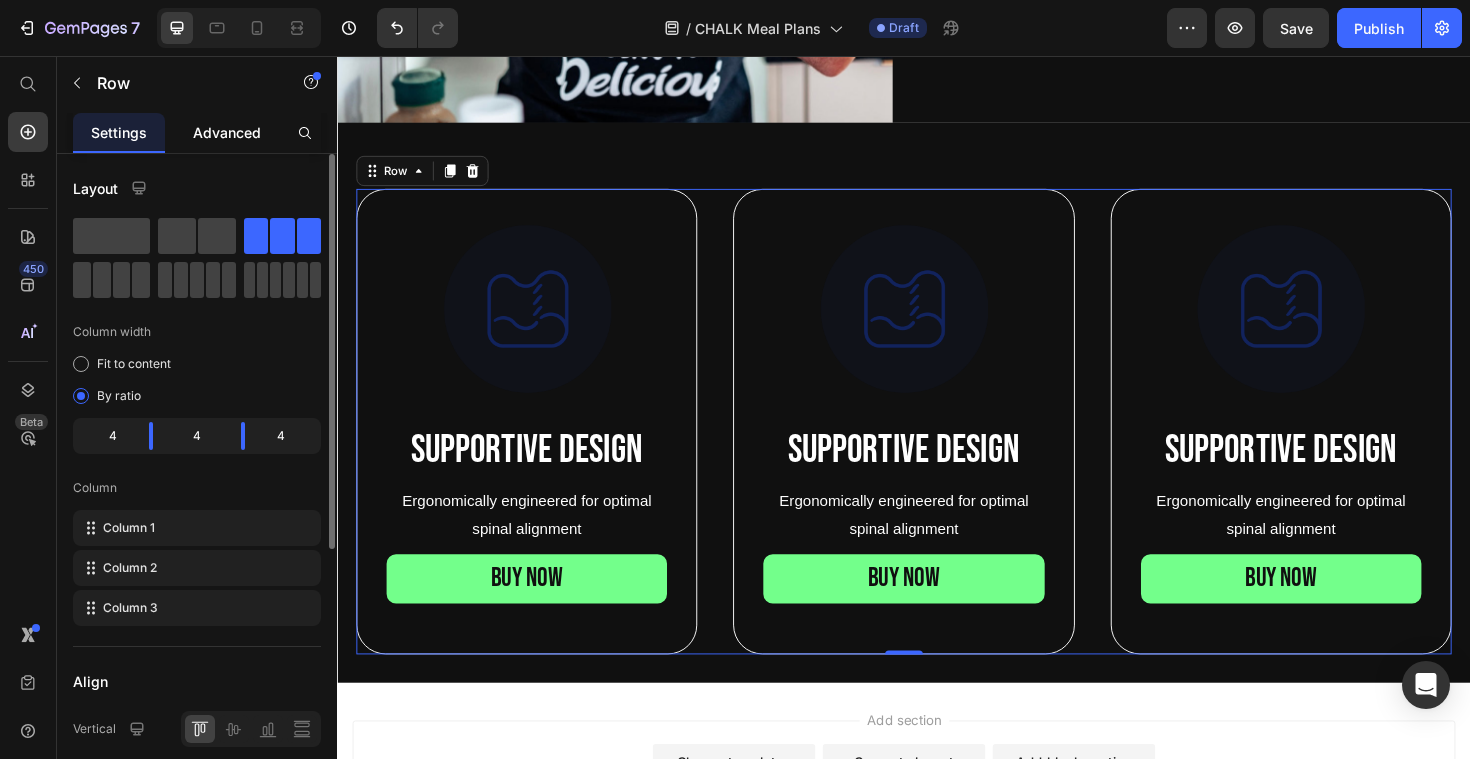 click on "Advanced" at bounding box center (227, 132) 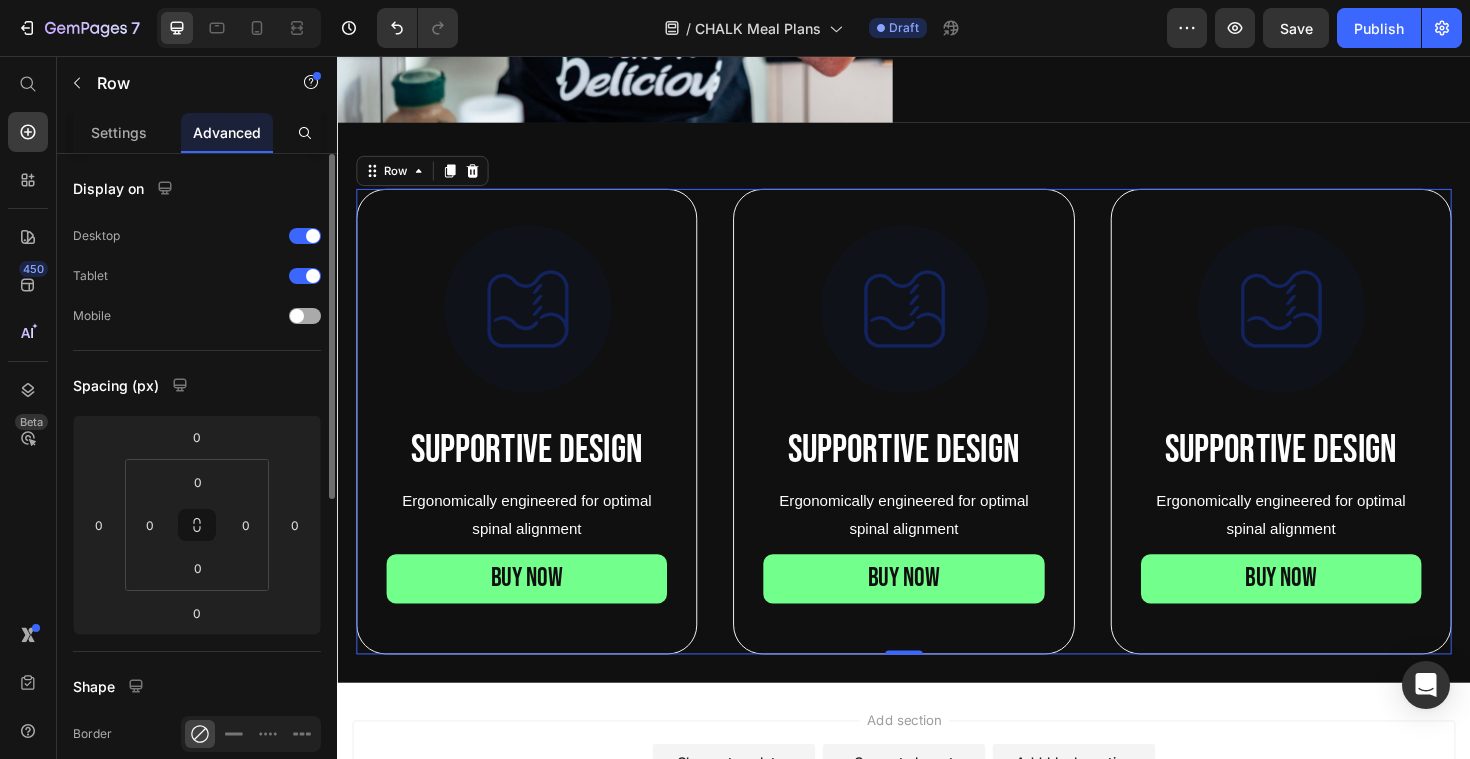 click at bounding box center [305, 316] 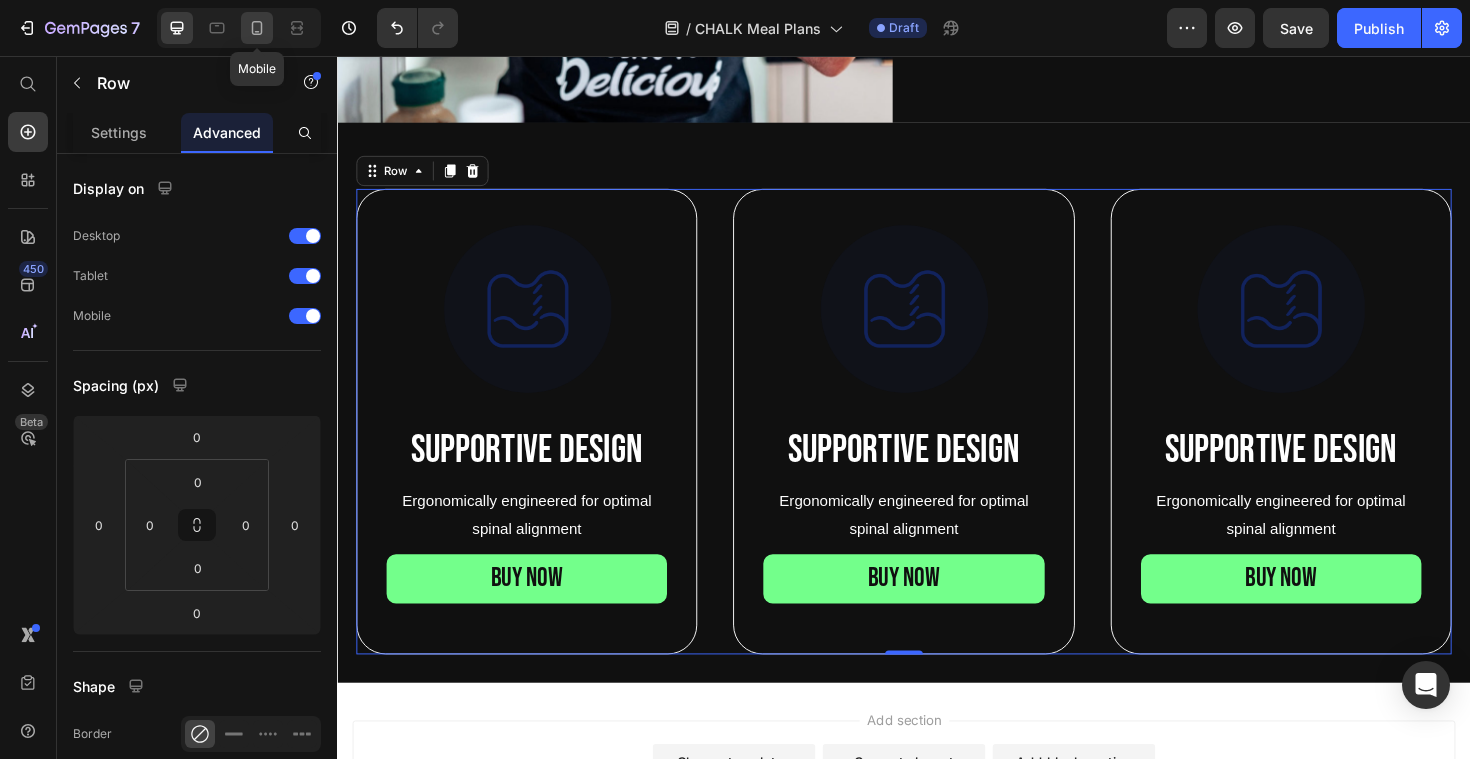 click 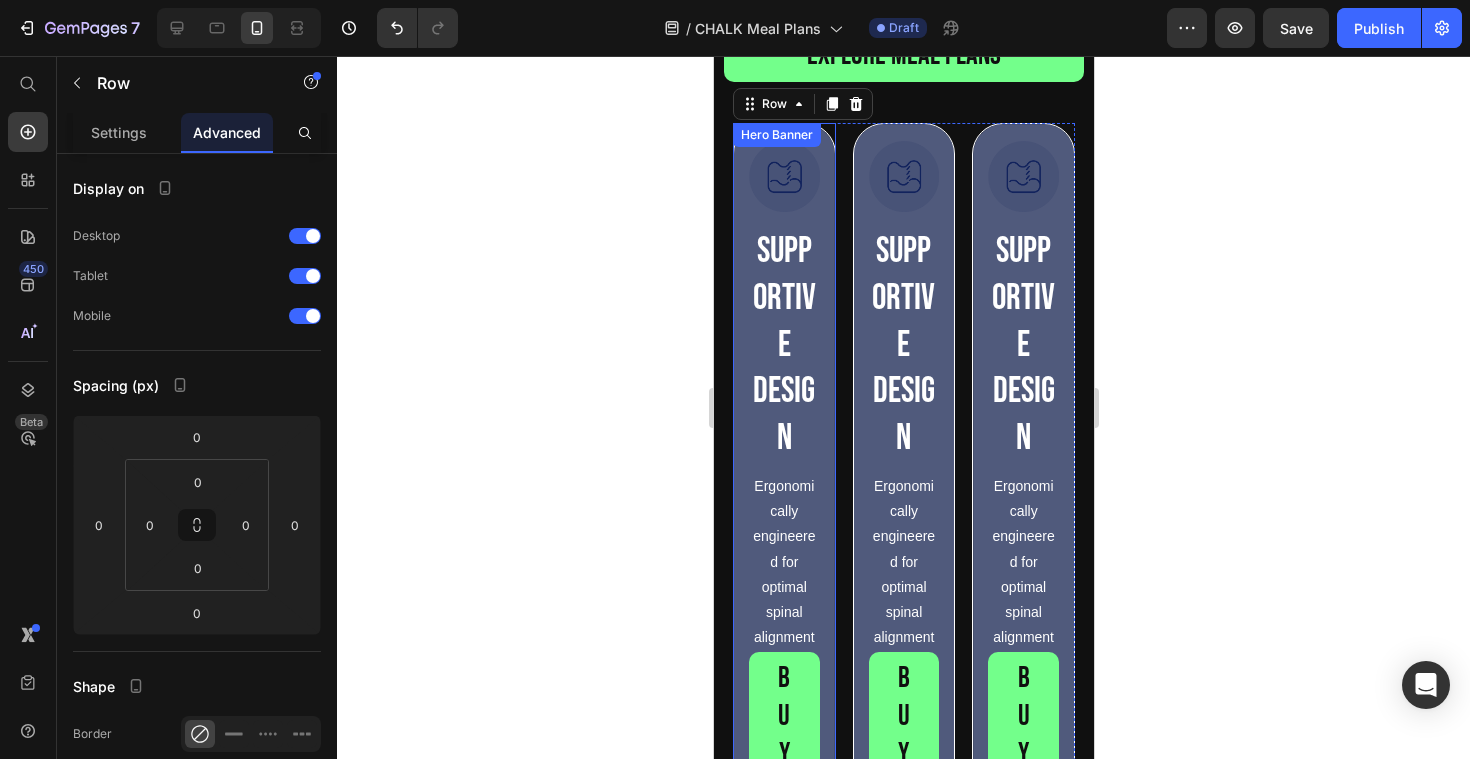 scroll, scrollTop: 772, scrollLeft: 0, axis: vertical 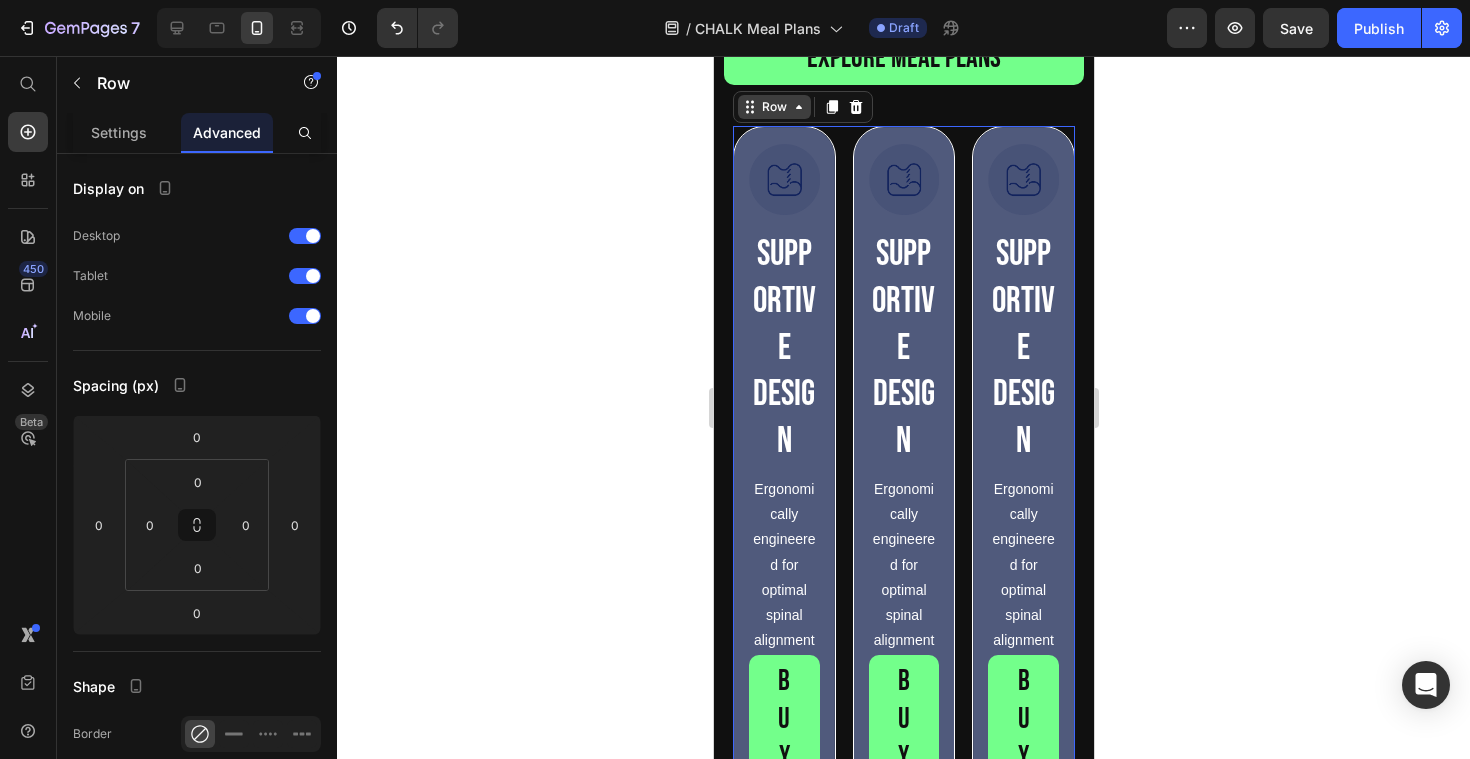 click on "Row" at bounding box center (773, 107) 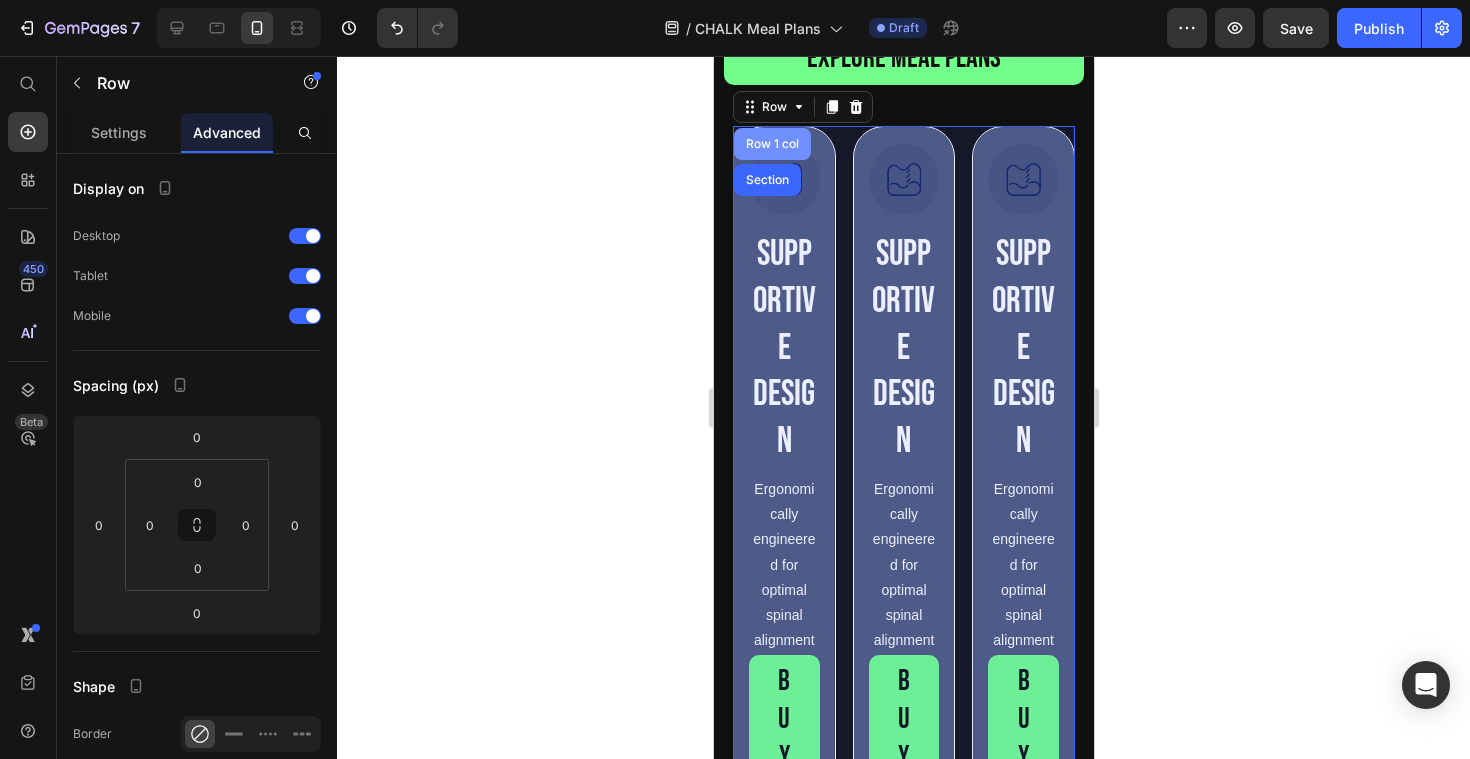 click on "Row 1 col" at bounding box center (771, 144) 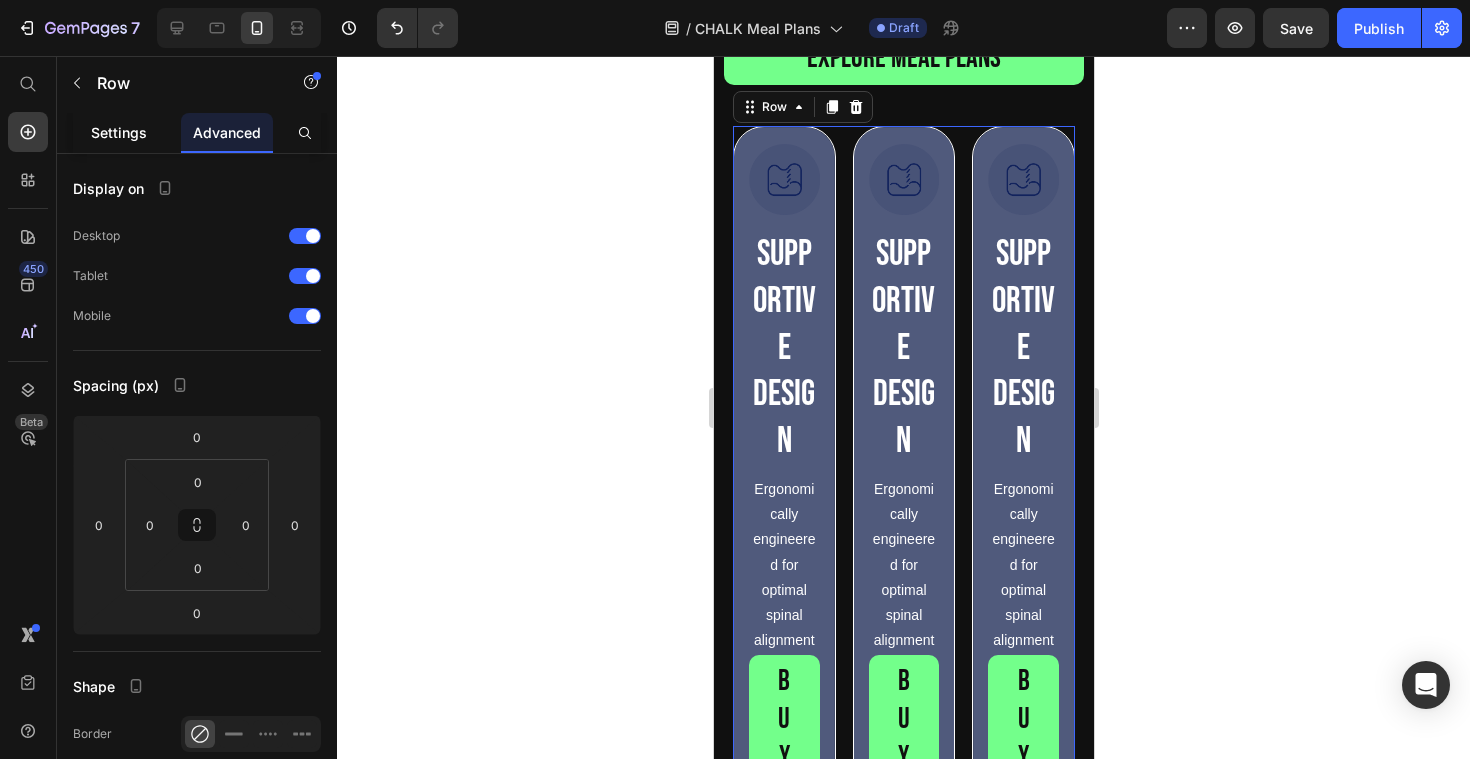 click on "Settings" at bounding box center (119, 132) 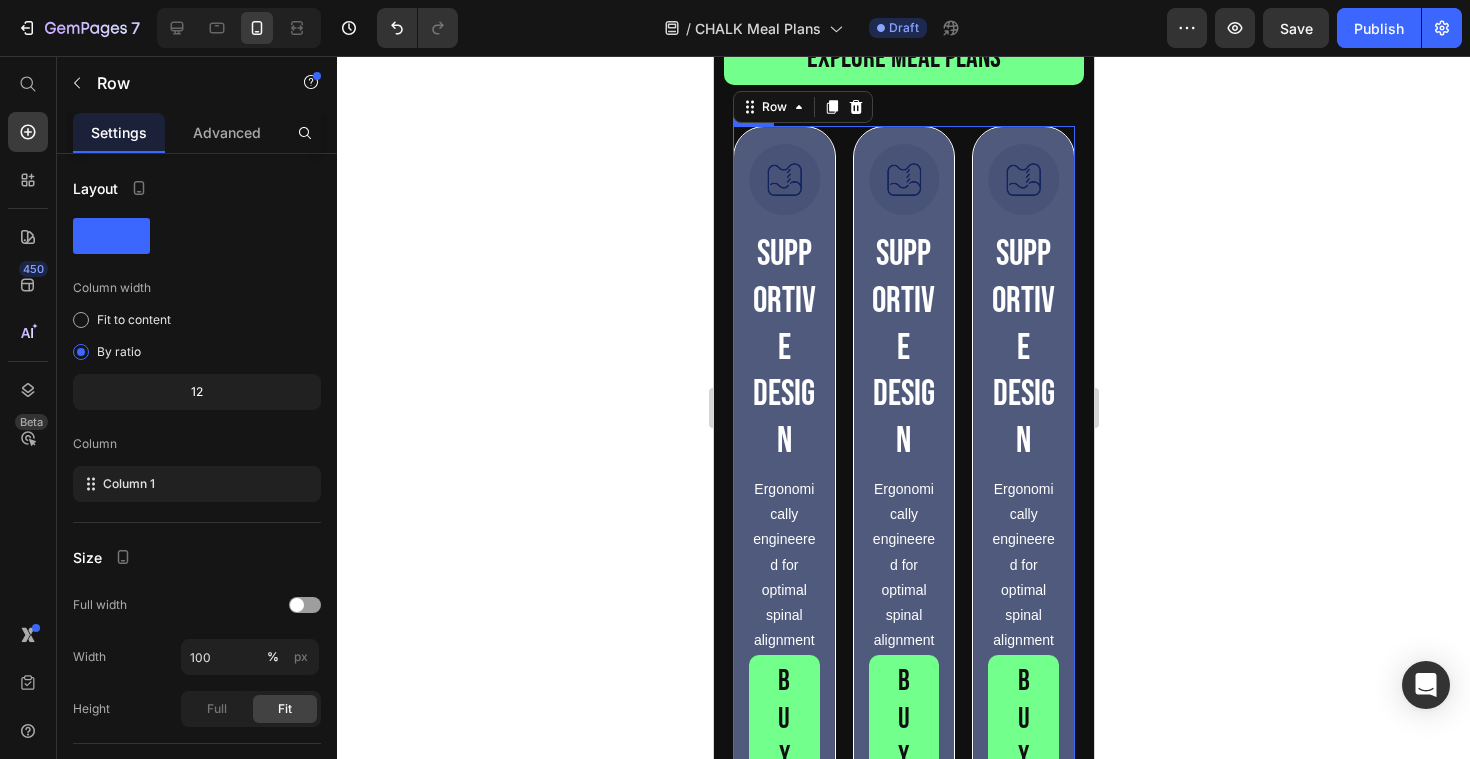 click on "Image Supportive Design Text Block Ergonomically engineered for optimal spinal alignment Text Block BUY NOW Button Hero Banner Image Supportive Design Text Block Ergonomically engineered for optimal spinal alignment Text Block BUY NOW Button Hero Banner Image Supportive Design Text Block Ergonomically engineered for optimal spinal alignment Text Block BUY NOW Button Hero Banner Row" at bounding box center (903, 524) 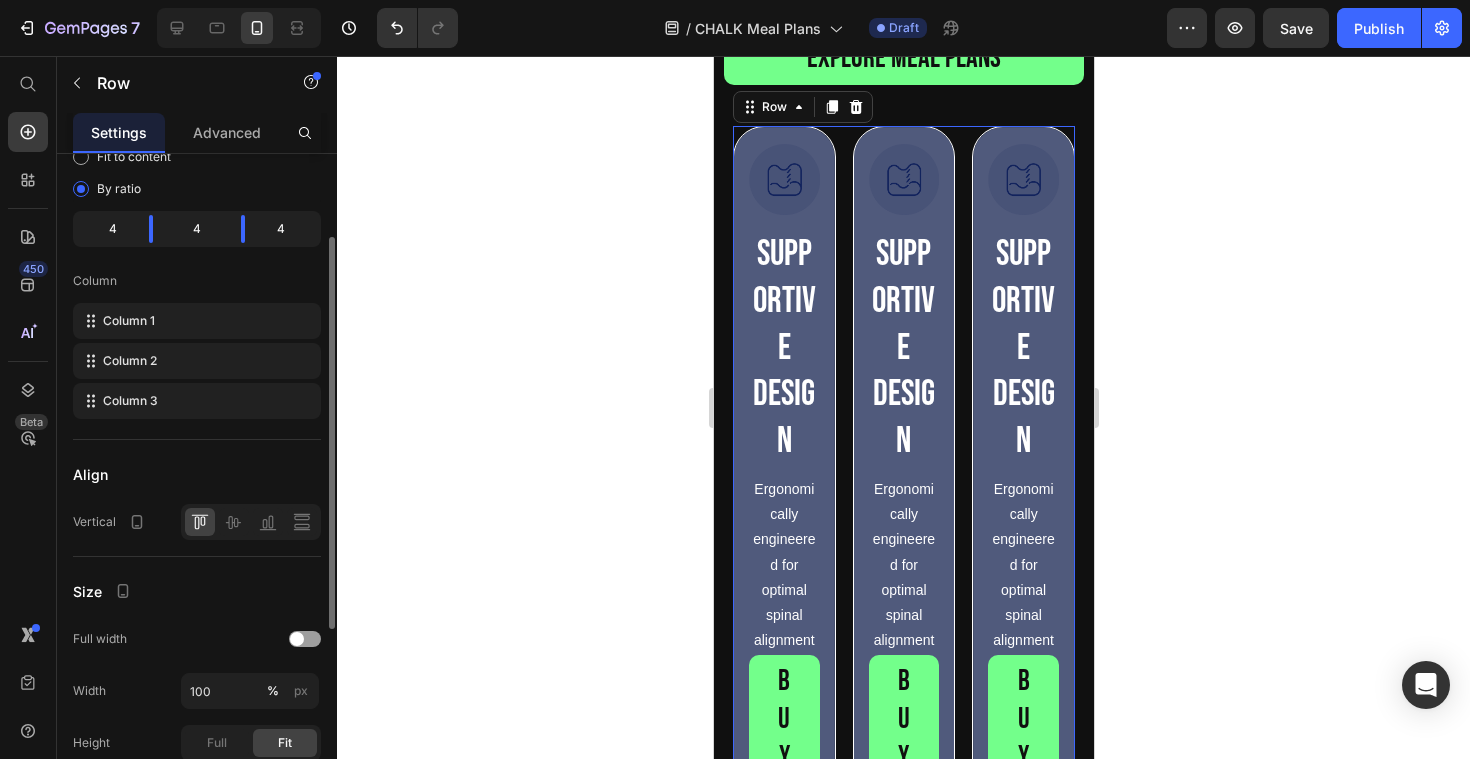 scroll, scrollTop: 0, scrollLeft: 0, axis: both 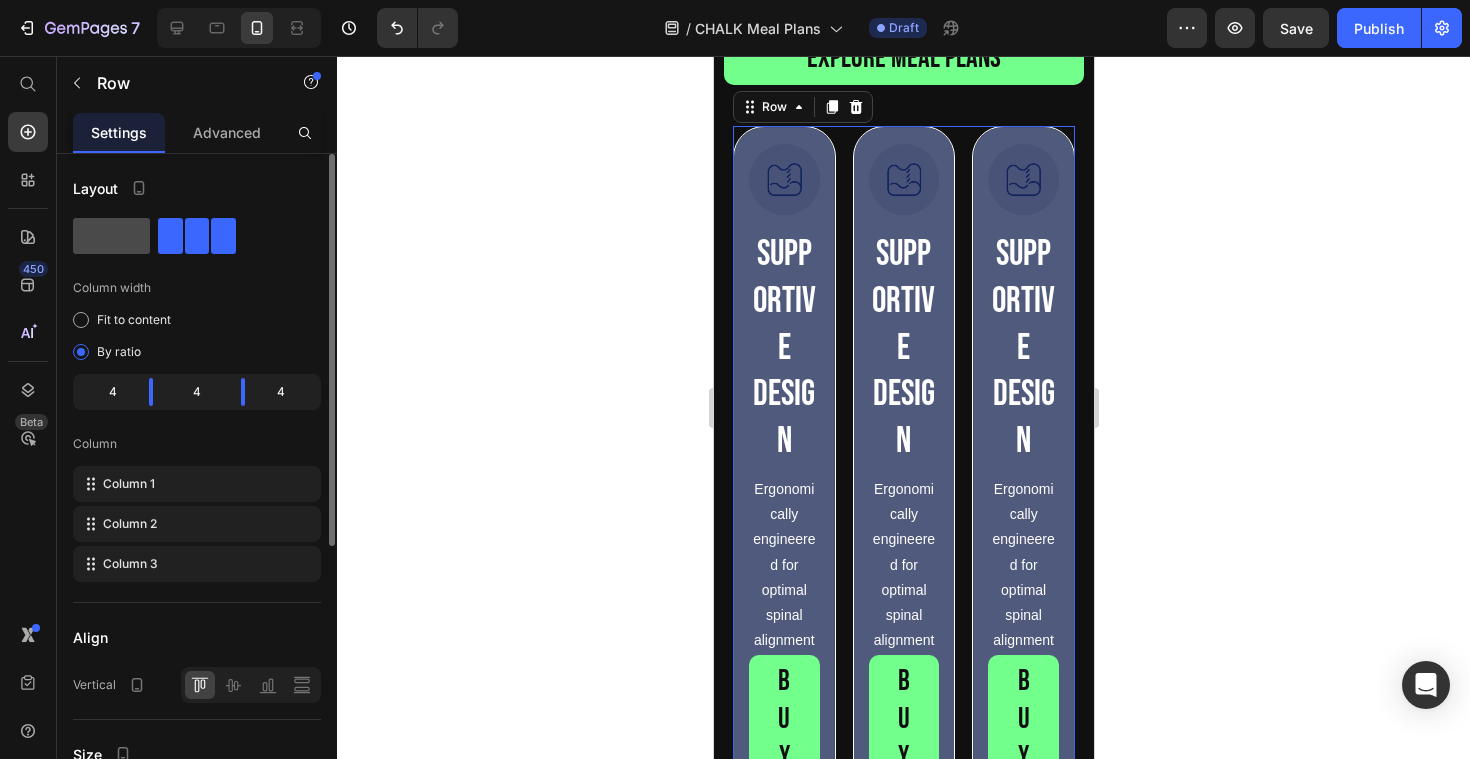 click 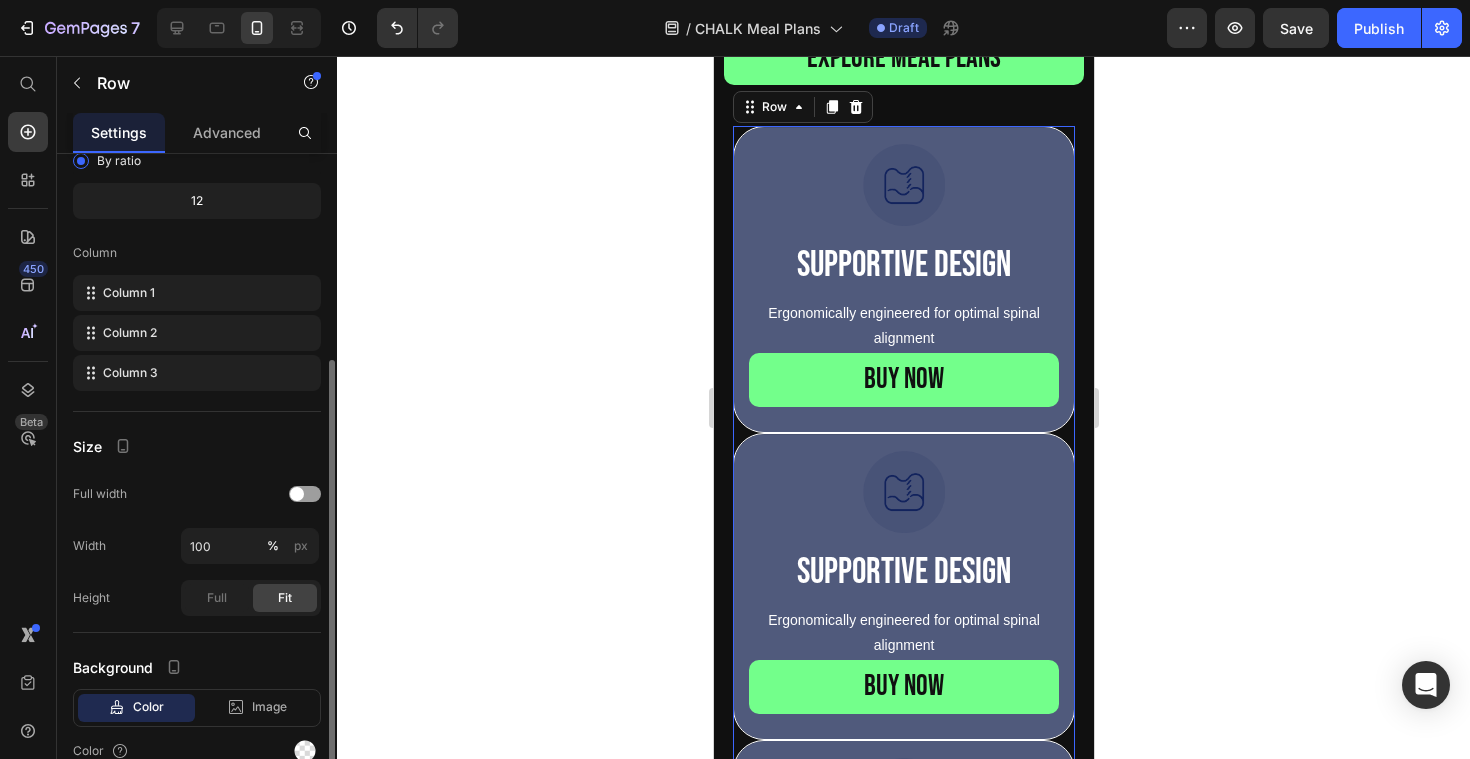 scroll, scrollTop: 286, scrollLeft: 0, axis: vertical 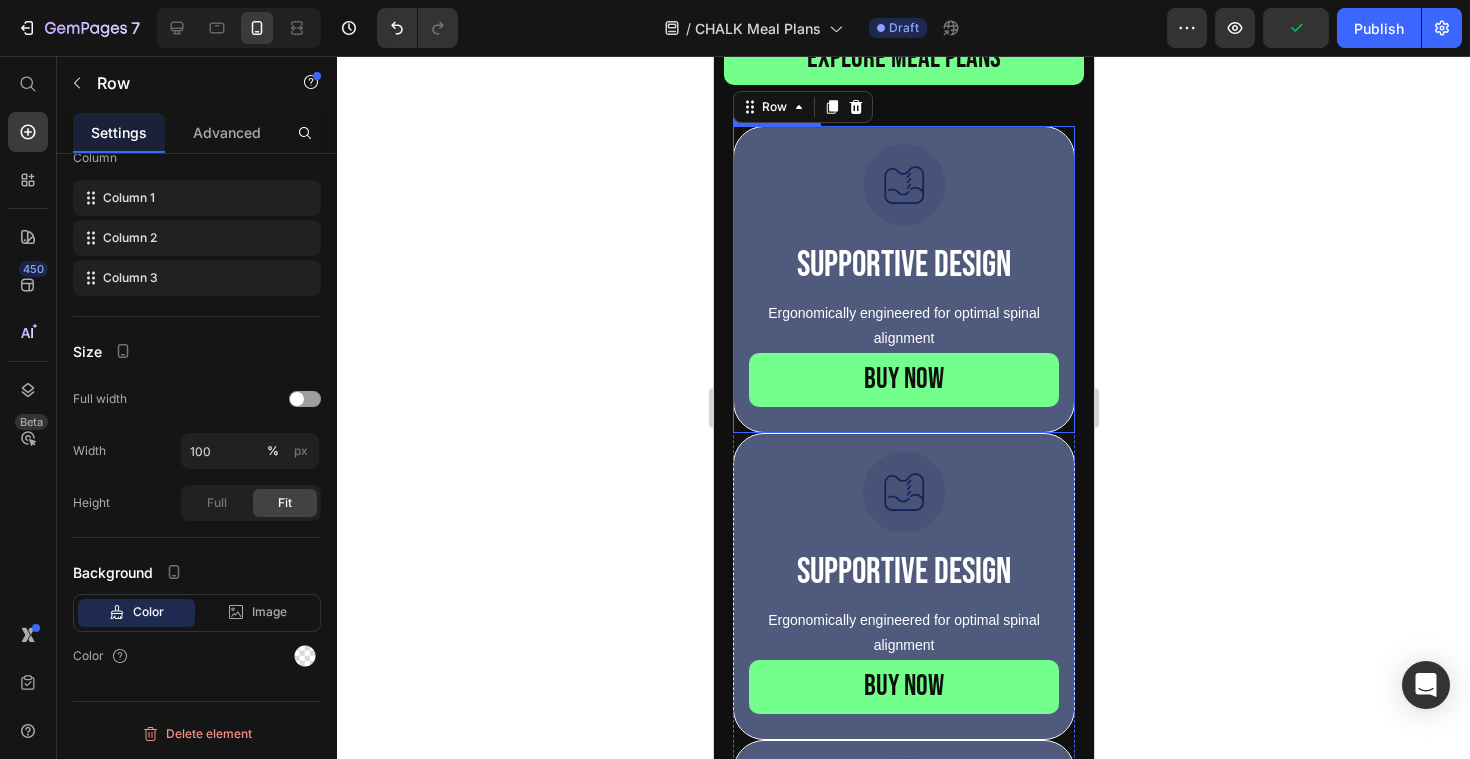click on "Image Supportive Design Text Block Ergonomically engineered for optimal spinal alignment Text Block BUY NOW Button" at bounding box center (903, 279) 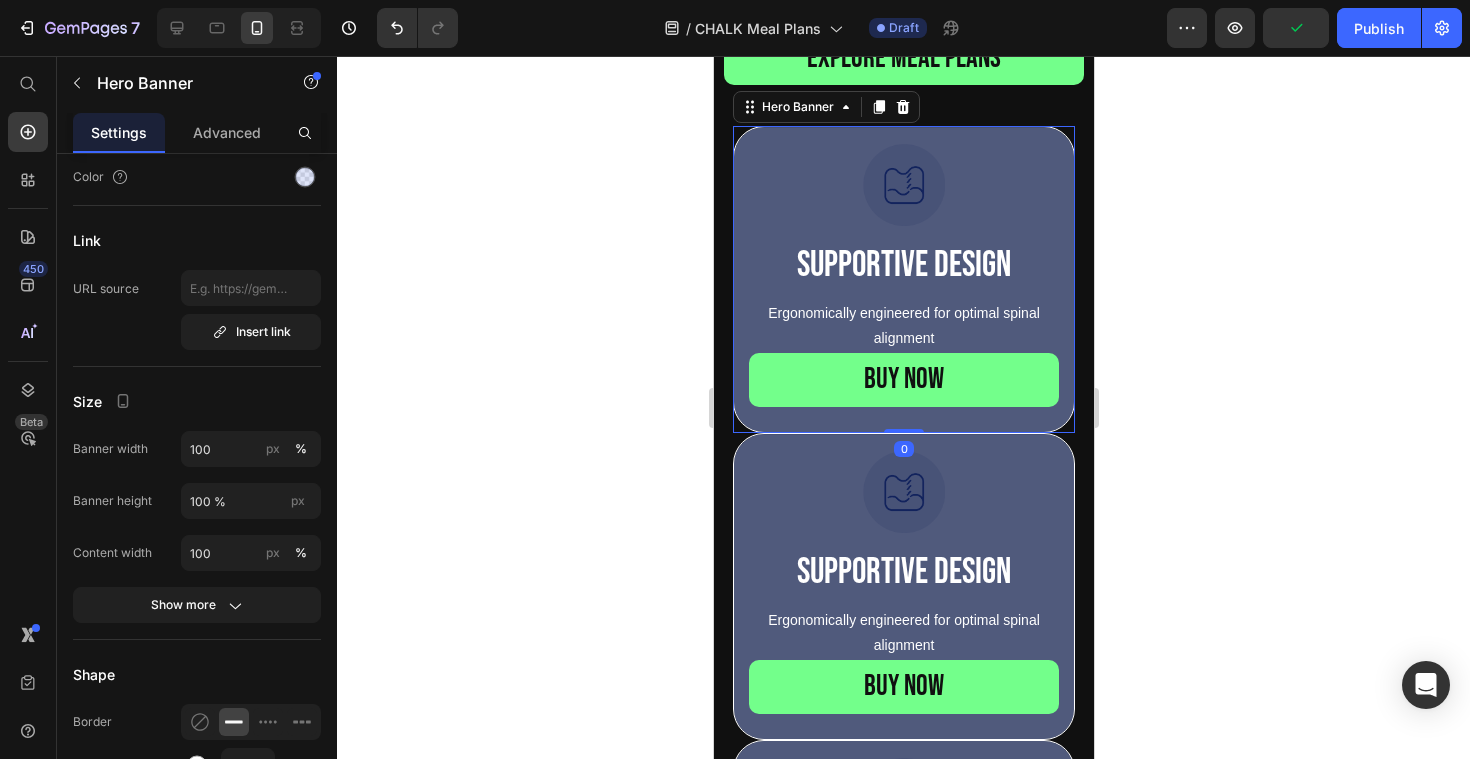 scroll, scrollTop: 0, scrollLeft: 0, axis: both 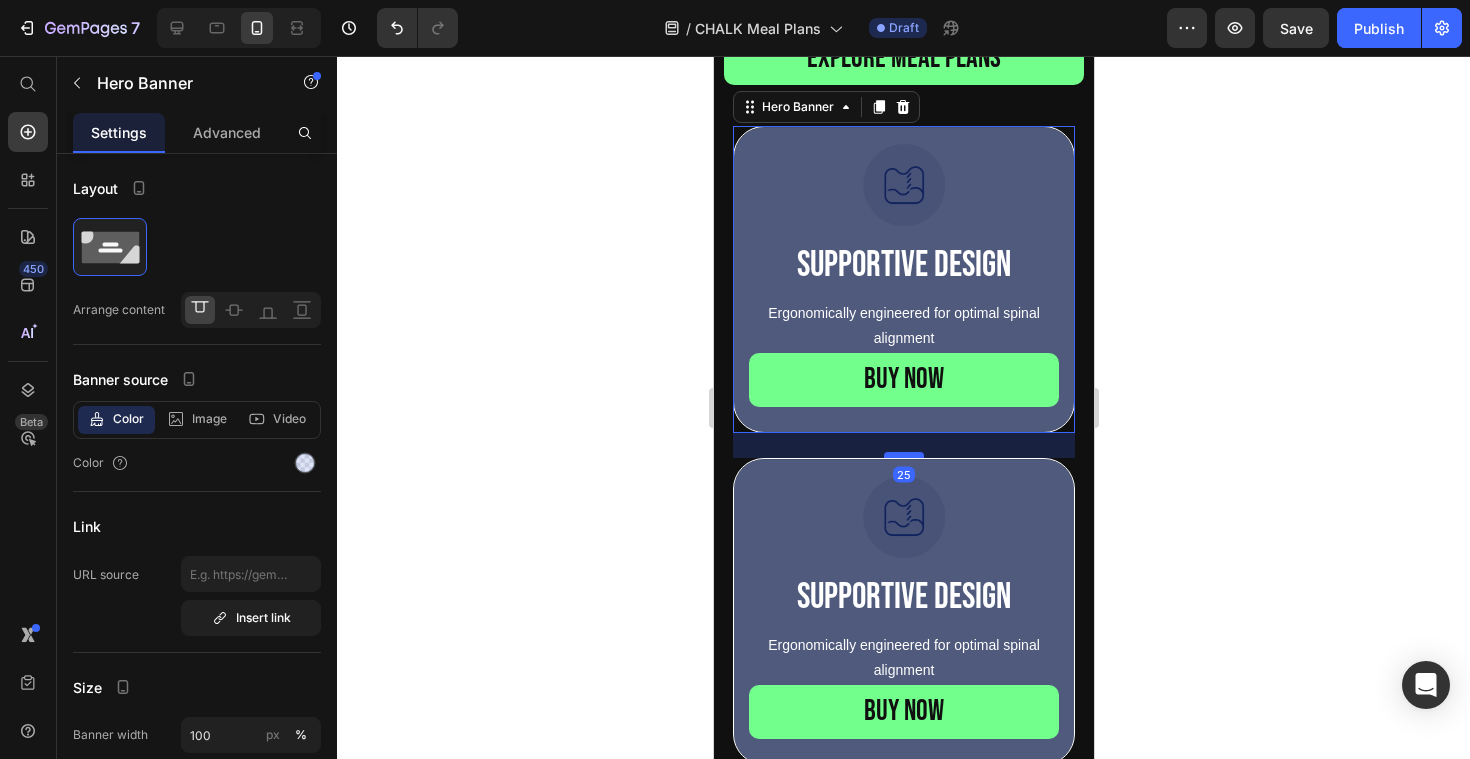 drag, startPoint x: 903, startPoint y: 428, endPoint x: 903, endPoint y: 453, distance: 25 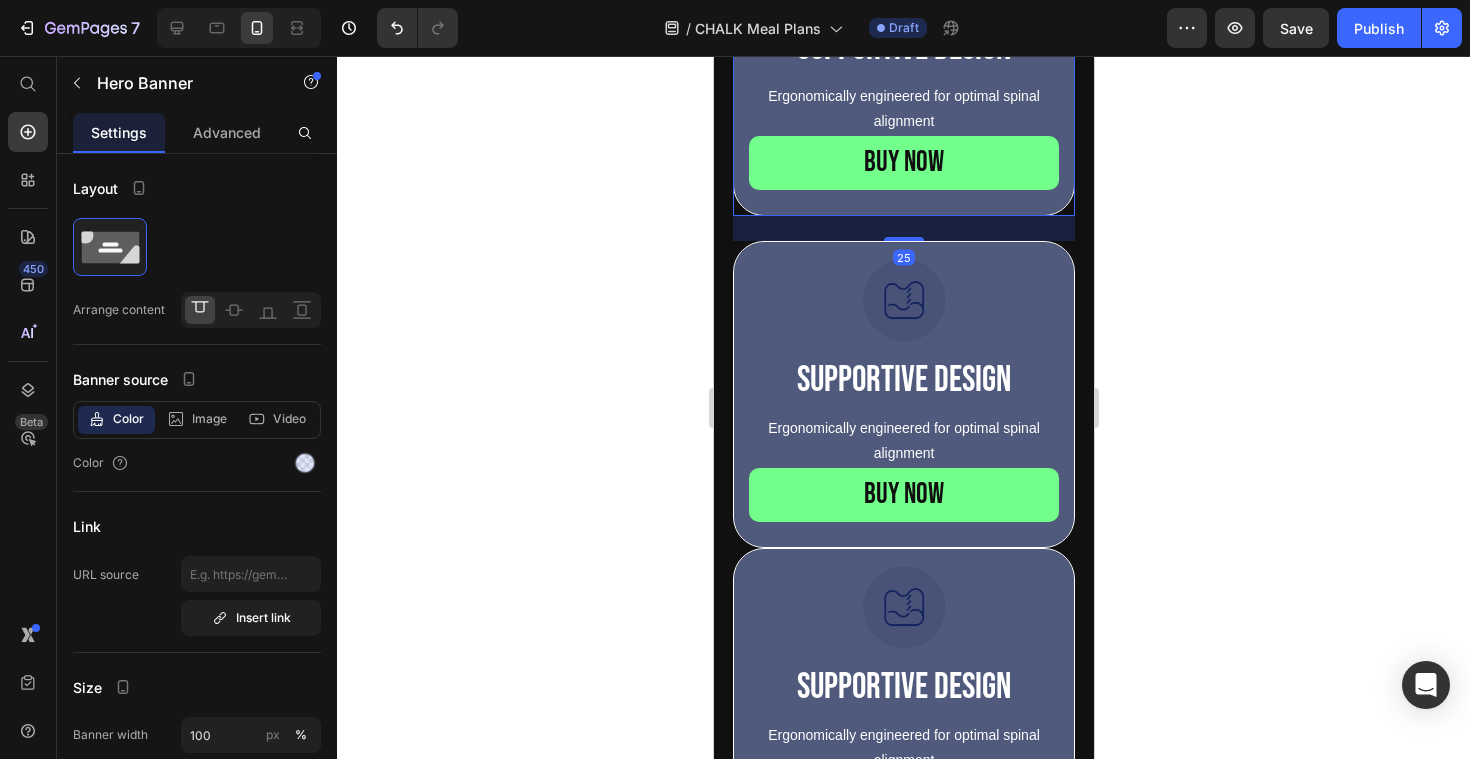 scroll, scrollTop: 1020, scrollLeft: 0, axis: vertical 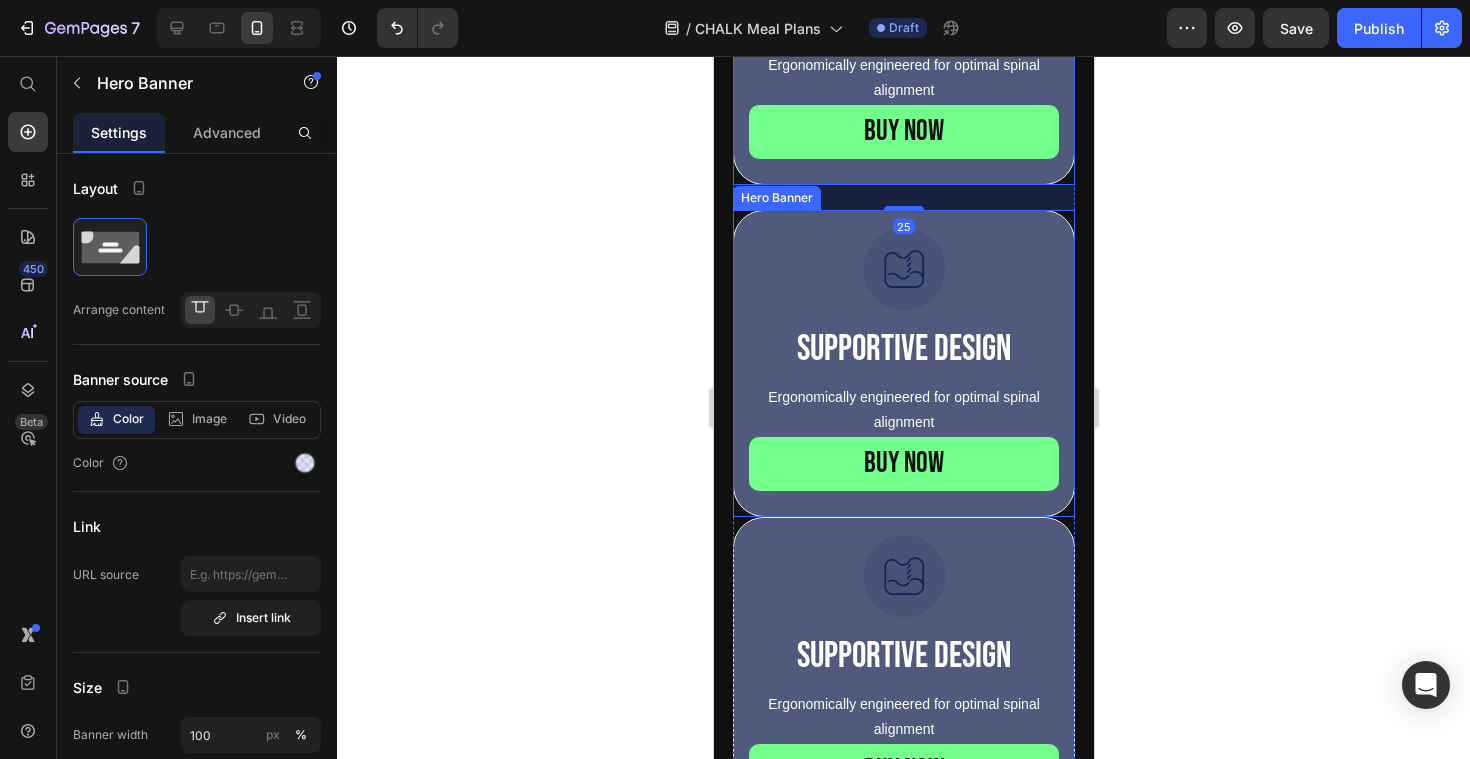 click on "Image Supportive Design Text Block Ergonomically engineered for optimal spinal alignment Text Block BUY NOW Button" at bounding box center [903, 363] 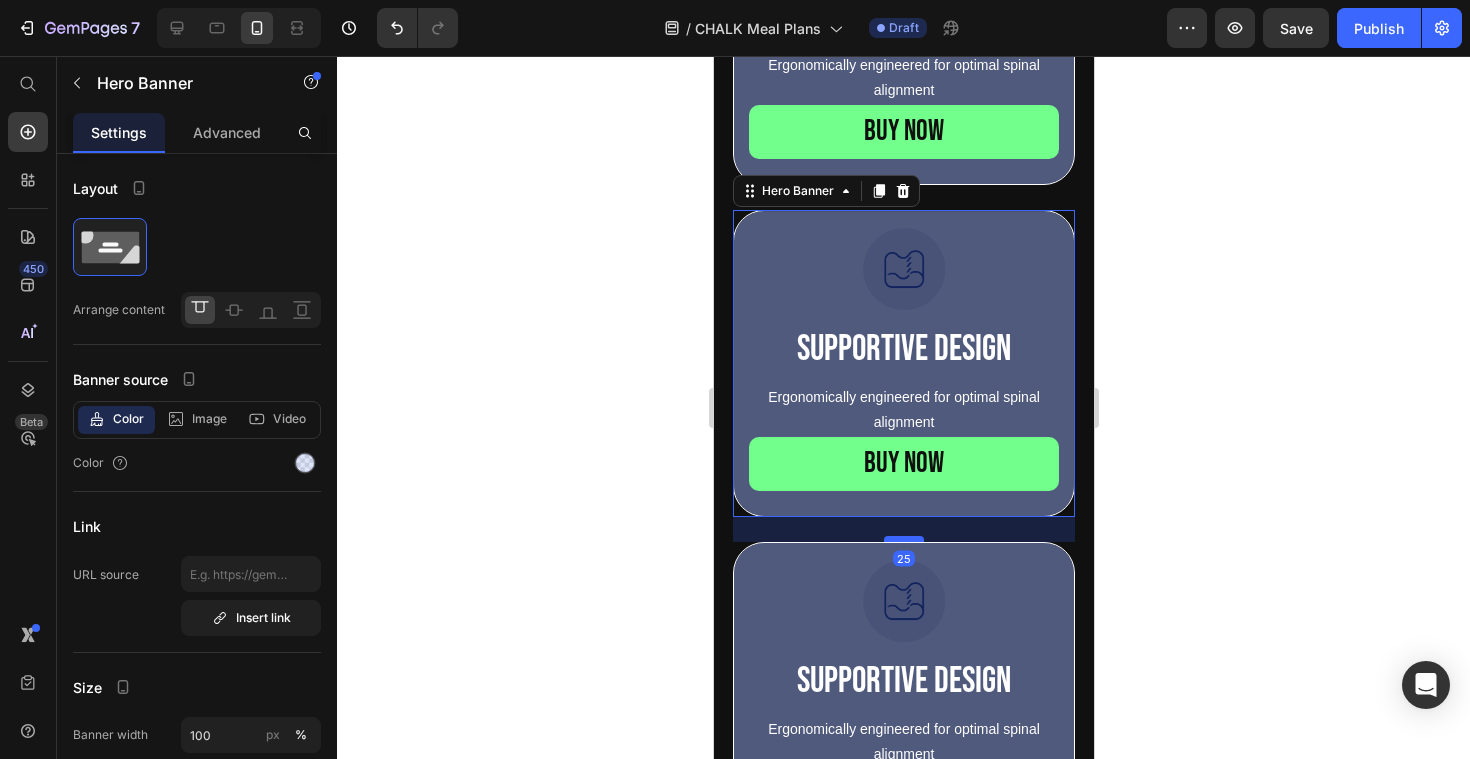 drag, startPoint x: 905, startPoint y: 515, endPoint x: 904, endPoint y: 540, distance: 25.019993 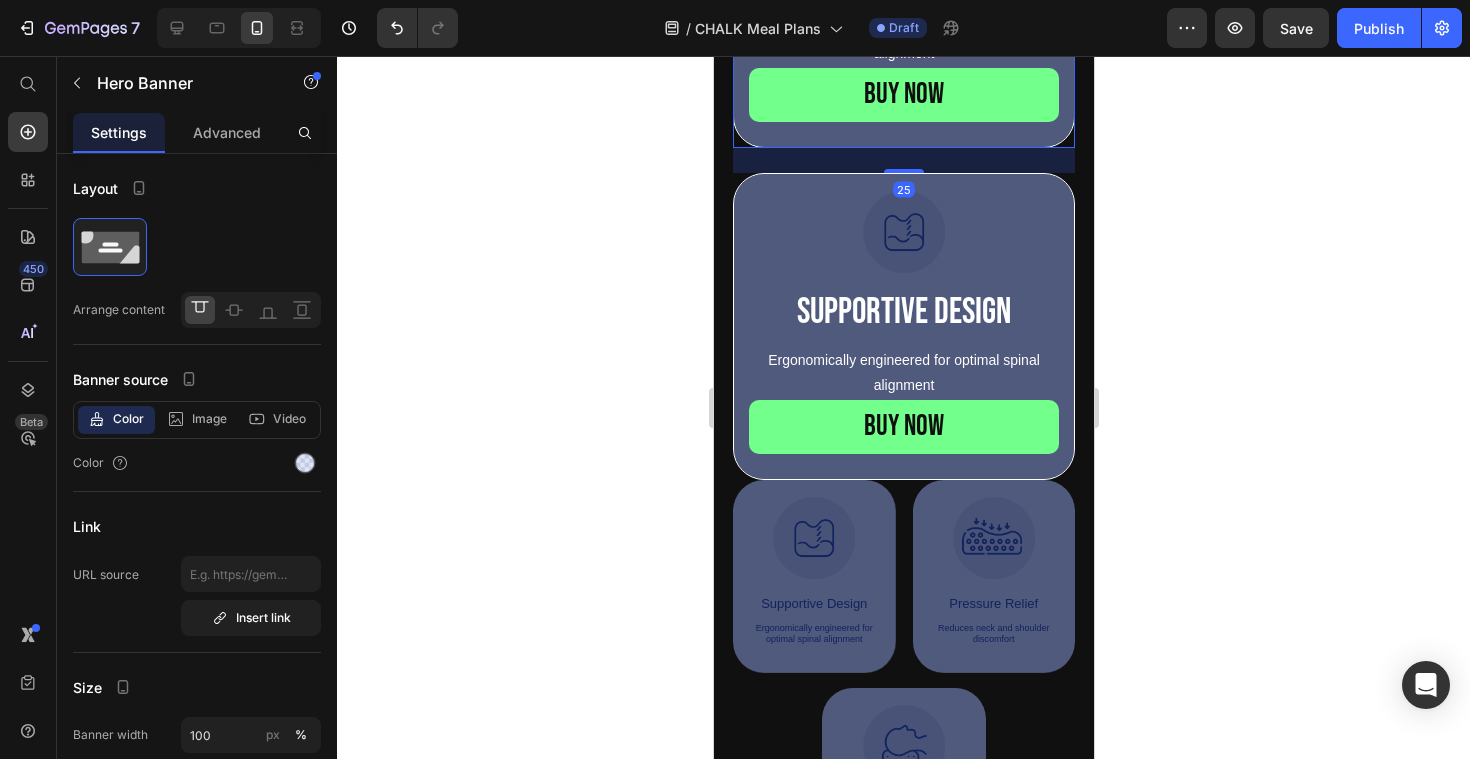 scroll, scrollTop: 1390, scrollLeft: 0, axis: vertical 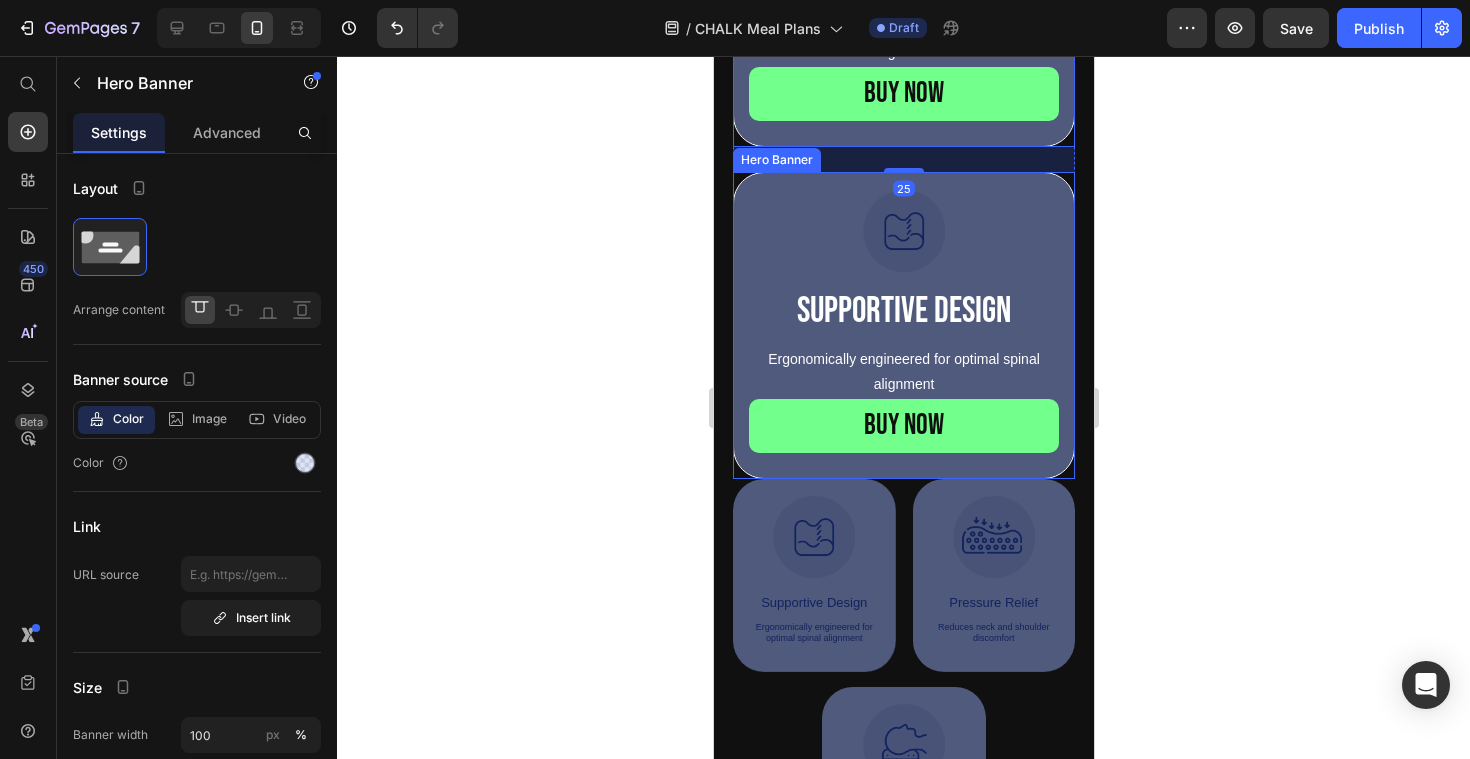 click on "Image Supportive Design Text Block Ergonomically engineered for optimal spinal alignment Text Block BUY NOW Button" at bounding box center (903, 325) 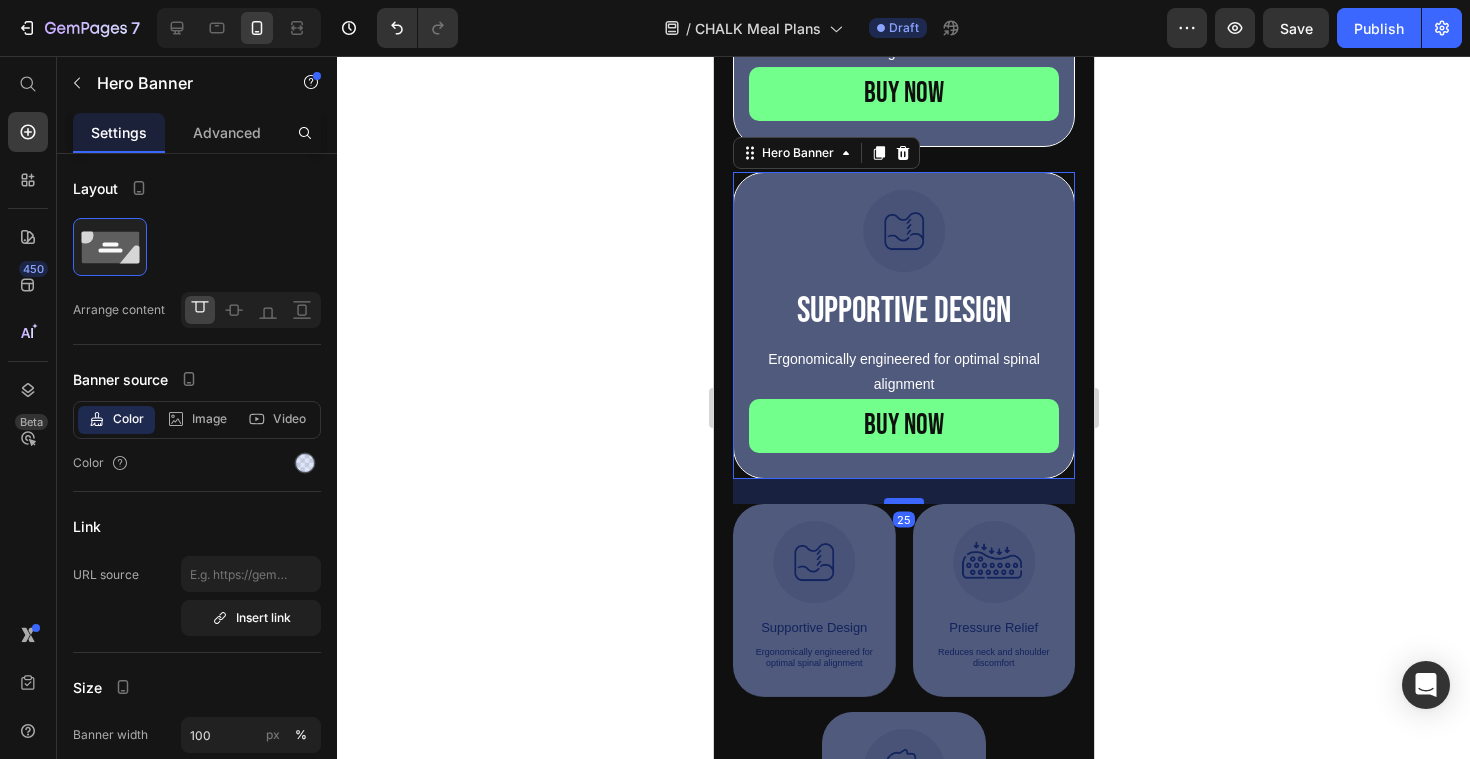 drag, startPoint x: 898, startPoint y: 477, endPoint x: 897, endPoint y: 502, distance: 25.019993 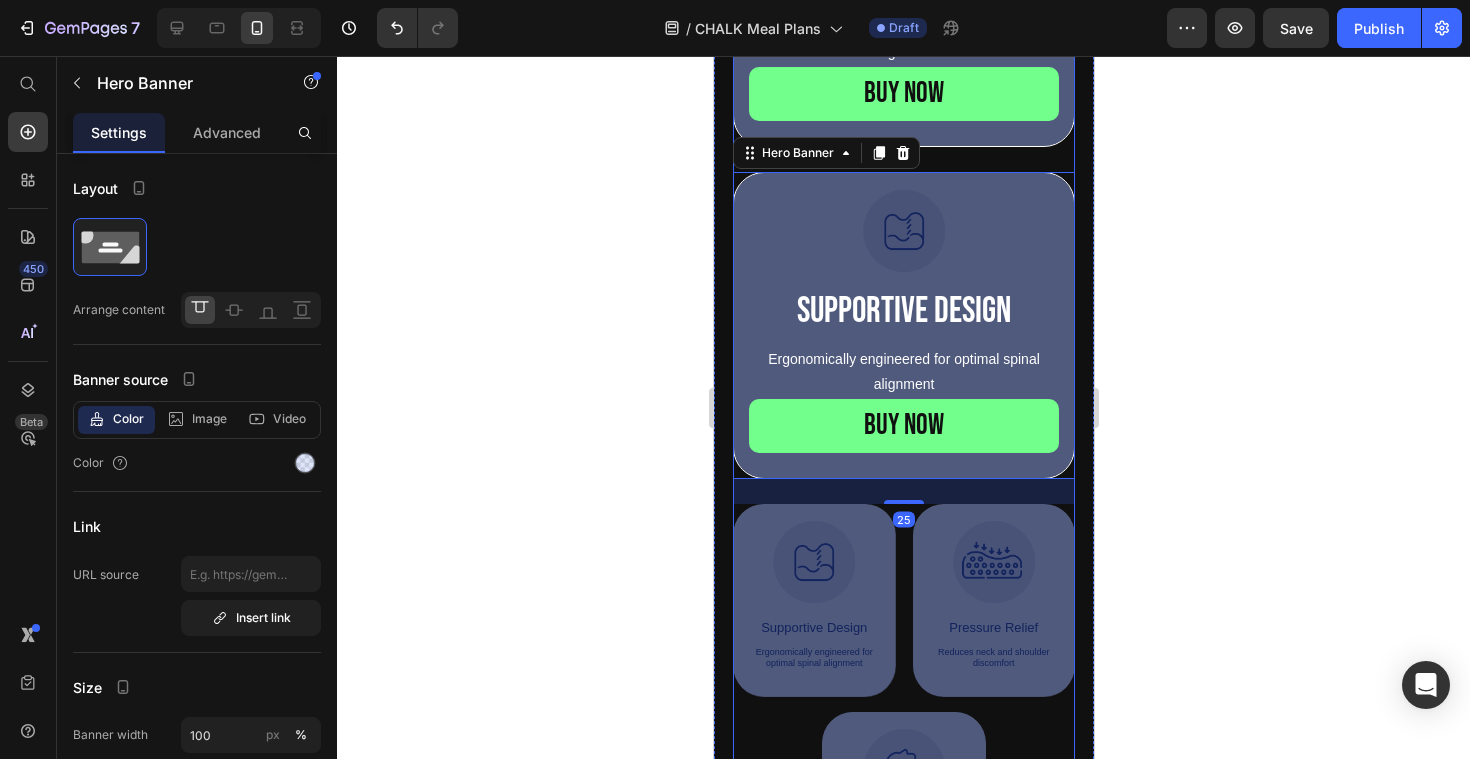 click on "Image Supportive Design Text Block Ergonomically engineered for optimal spinal alignment Text Block BUY NOW Button Hero Banner Image Supportive Design Text Block Ergonomically engineered for optimal spinal alignment Text Block BUY NOW Button Hero Banner Image Supportive Design Text Block Ergonomically engineered for optimal spinal alignment Text Block BUY NOW Button Hero Banner   25 Row Image Supportive Design Text Block Ergonomically engineered for optimal spinal alignment Text Block Hero Banner Image Pressure Relief Text Block Reduces neck and shoulder discomfort Text Block Hero Banner Row Image Breathable Materials Text Block Ensures cool, comfortable sleep Text Block Hero Banner" at bounding box center (903, 200) 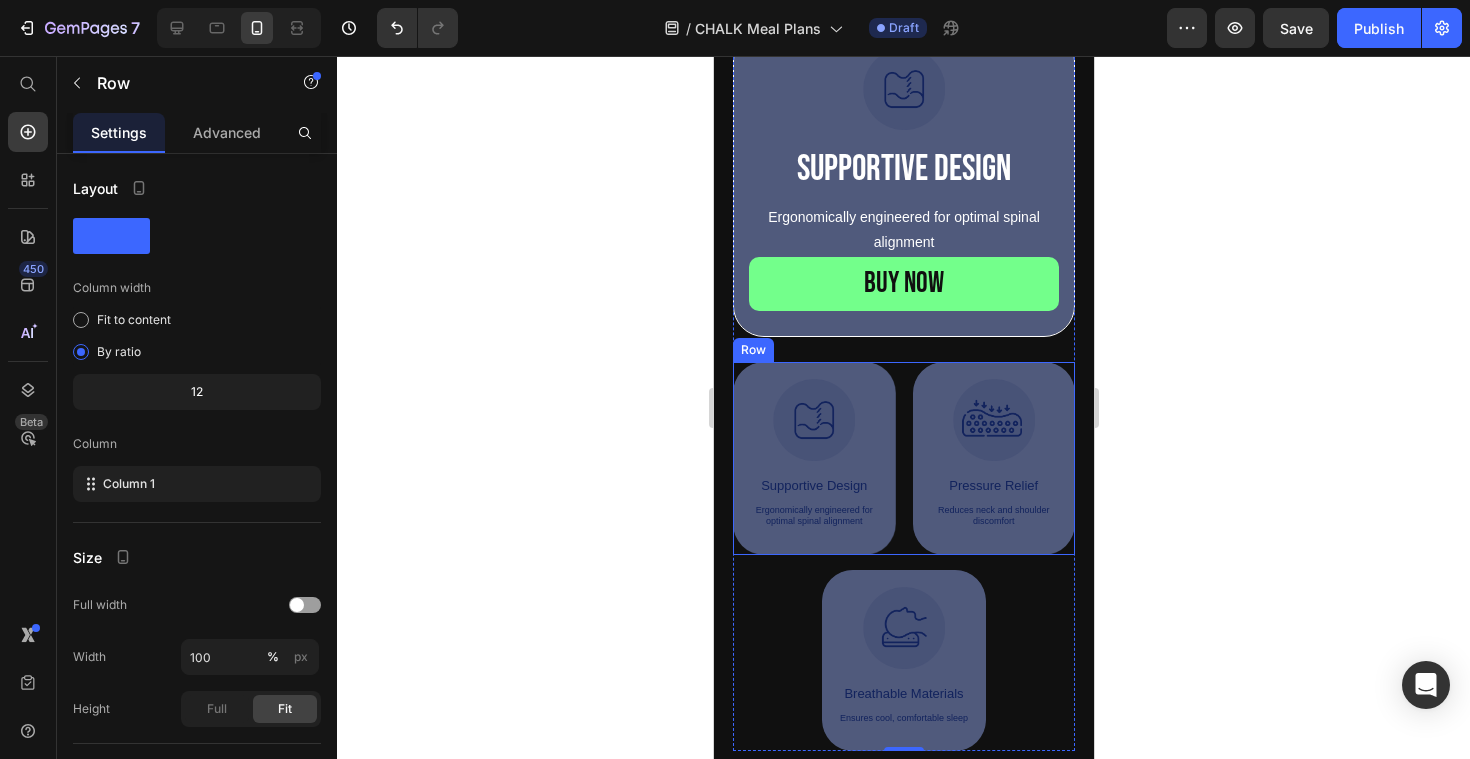 scroll, scrollTop: 1561, scrollLeft: 0, axis: vertical 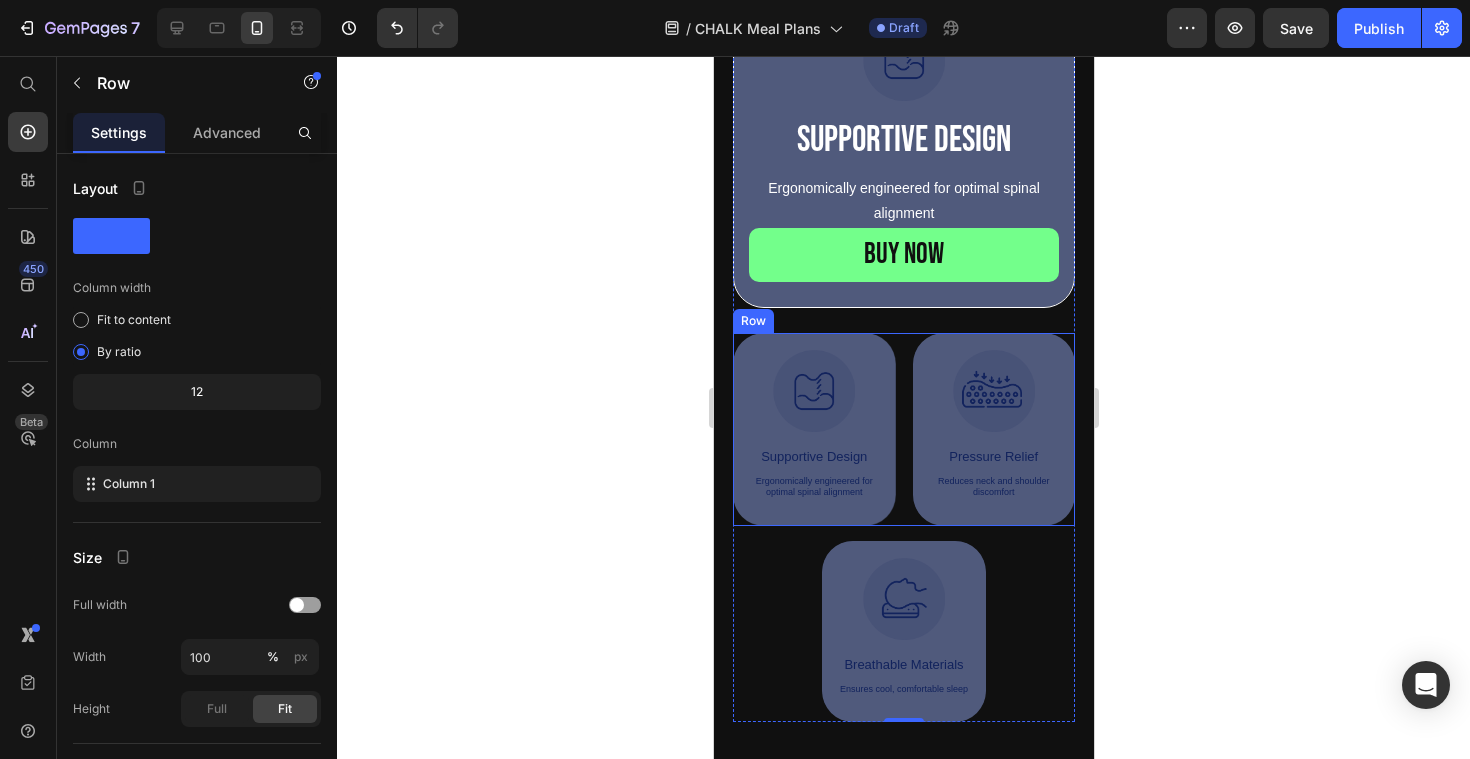 click on "Image Supportive Design Text Block Ergonomically engineered for optimal spinal alignment Text Block Hero Banner Image Pressure Relief Text Block Reduces neck and shoulder discomfort Text Block Hero Banner Row" at bounding box center (903, 429) 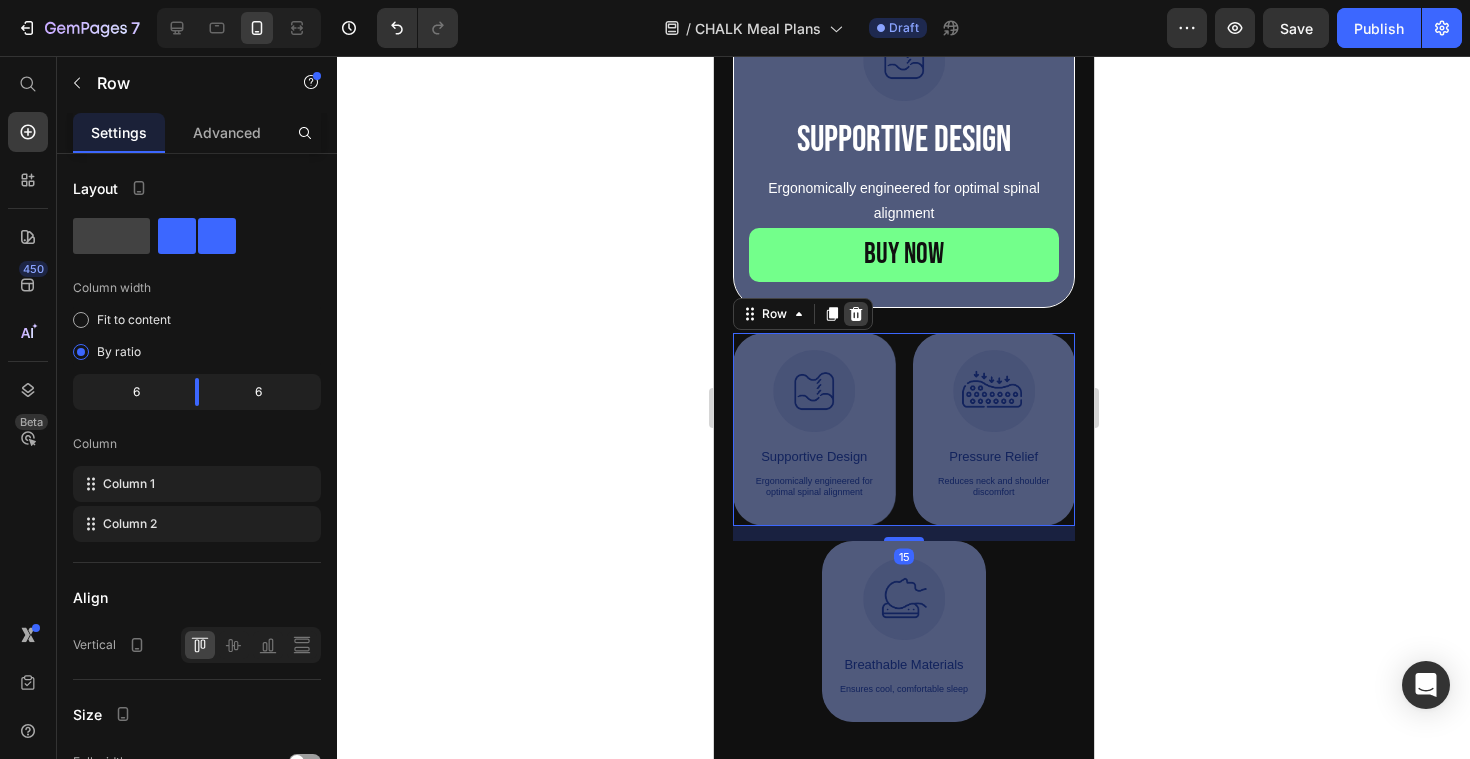 click 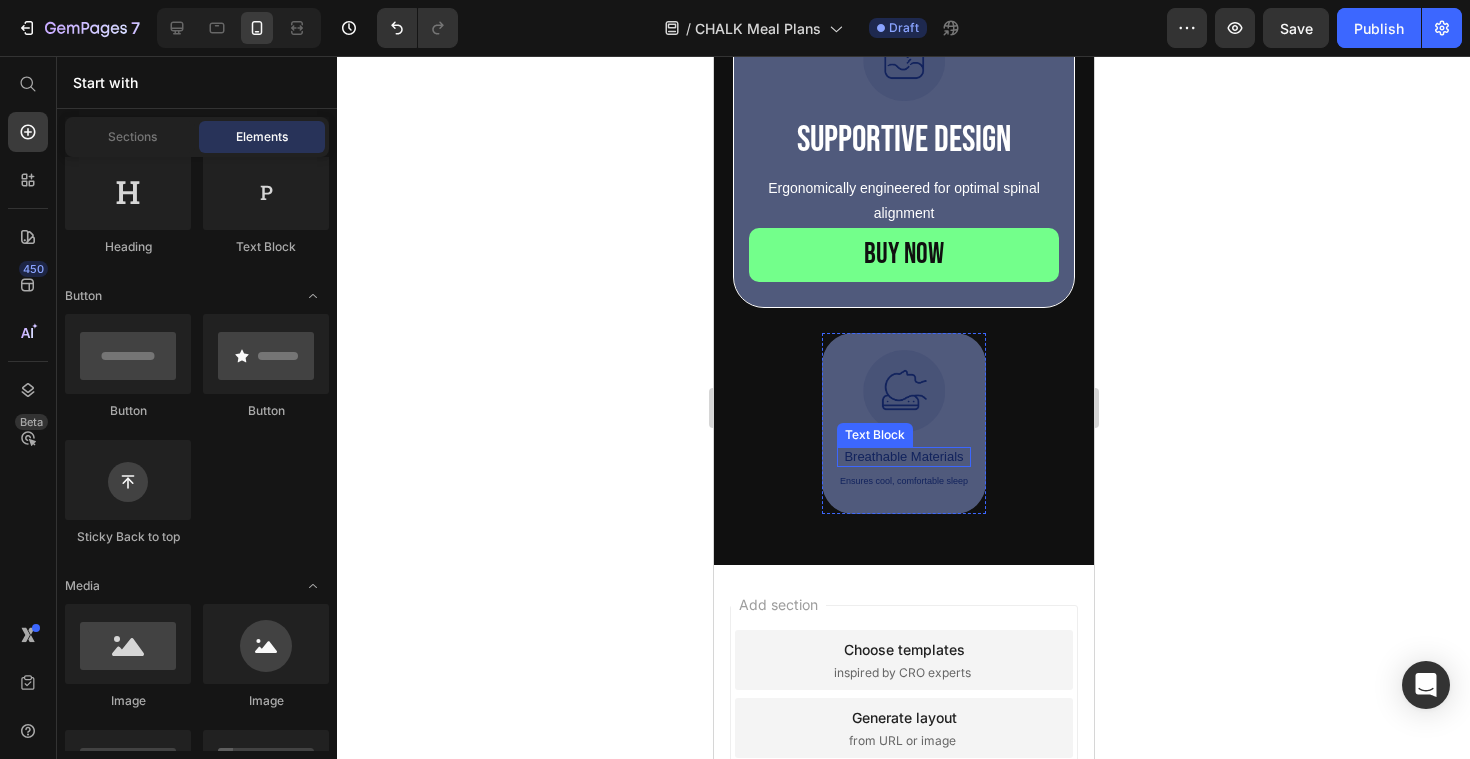 click on "Breathable Materials" at bounding box center [903, 457] 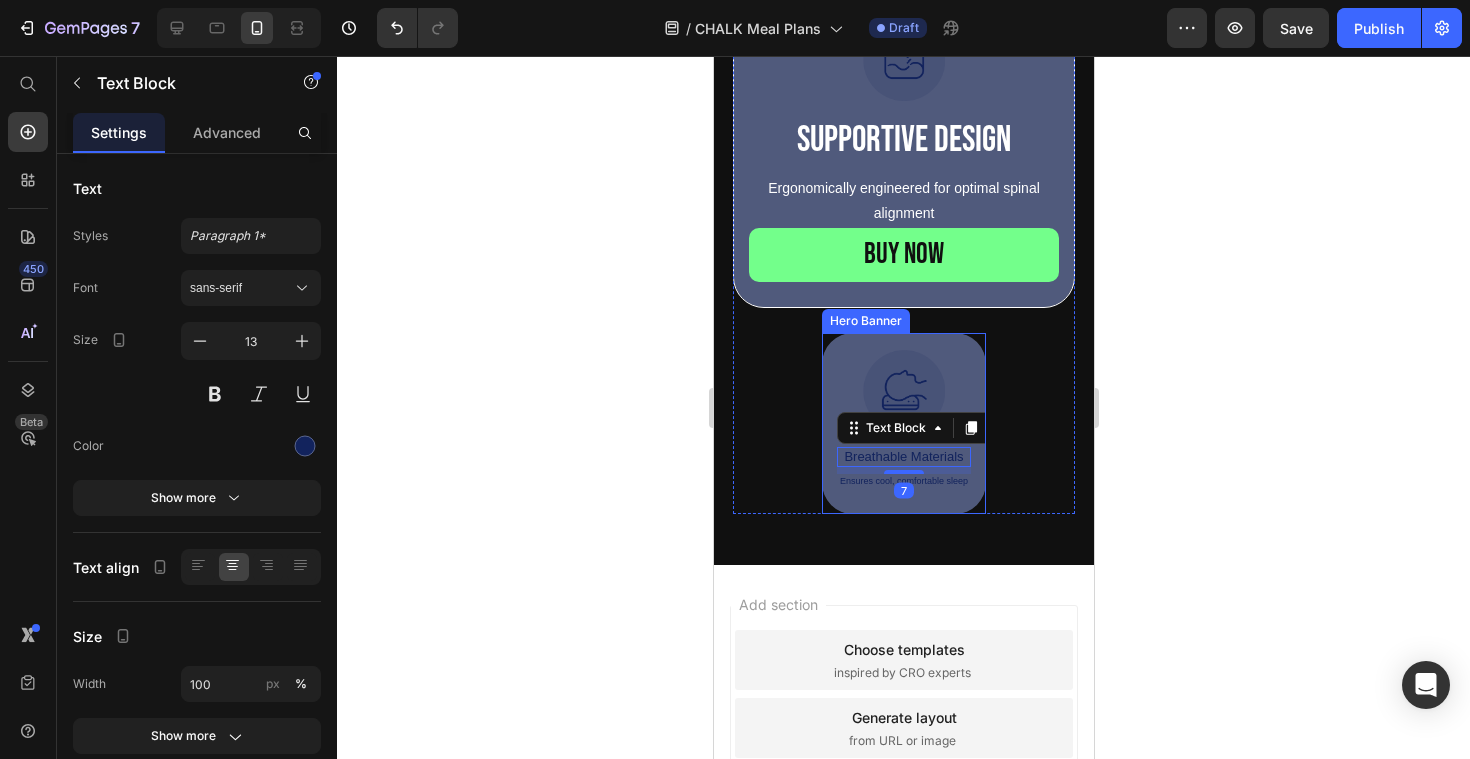 click on "Image Breathable Materials Text Block   7 Ensures cool, comfortable sleep Text Block" at bounding box center [903, 423] 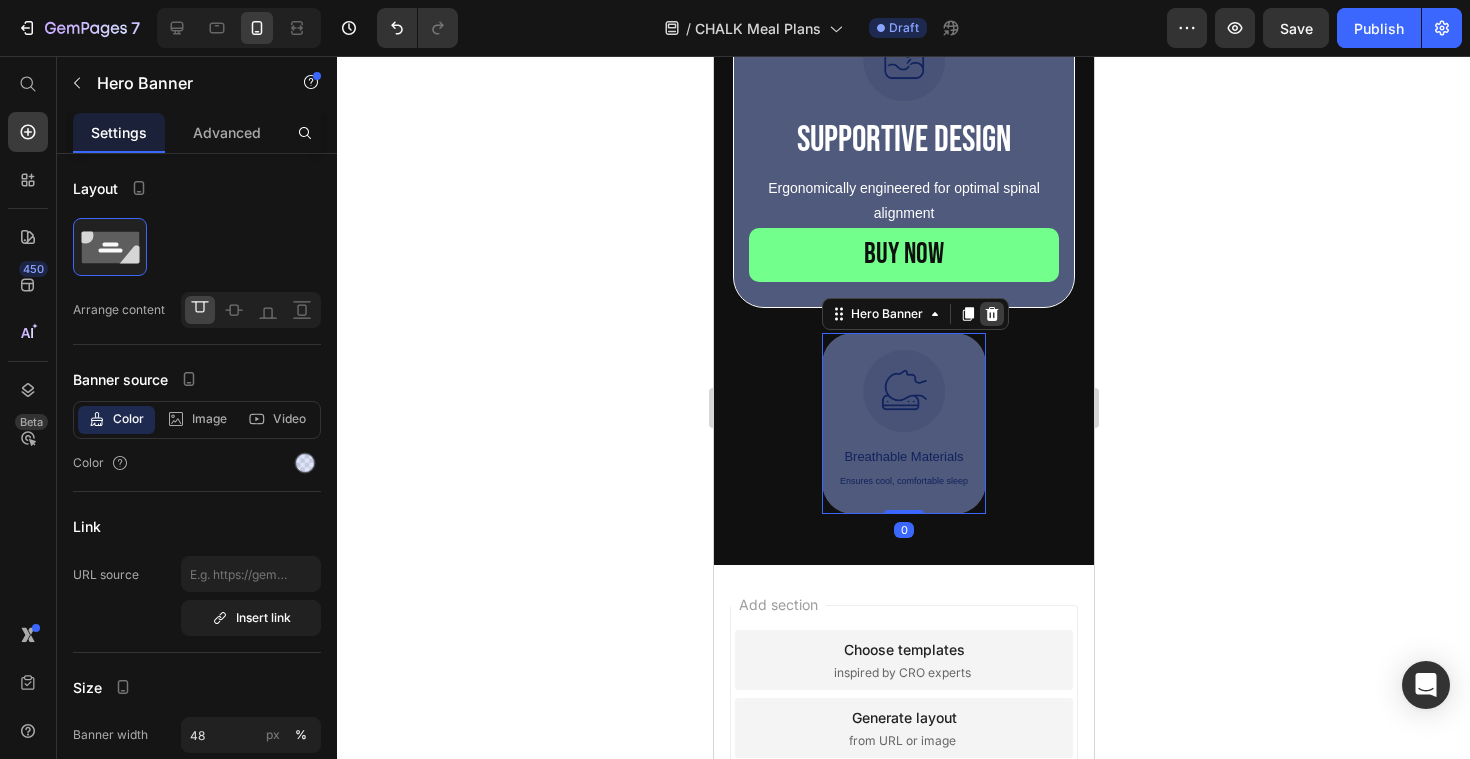 click 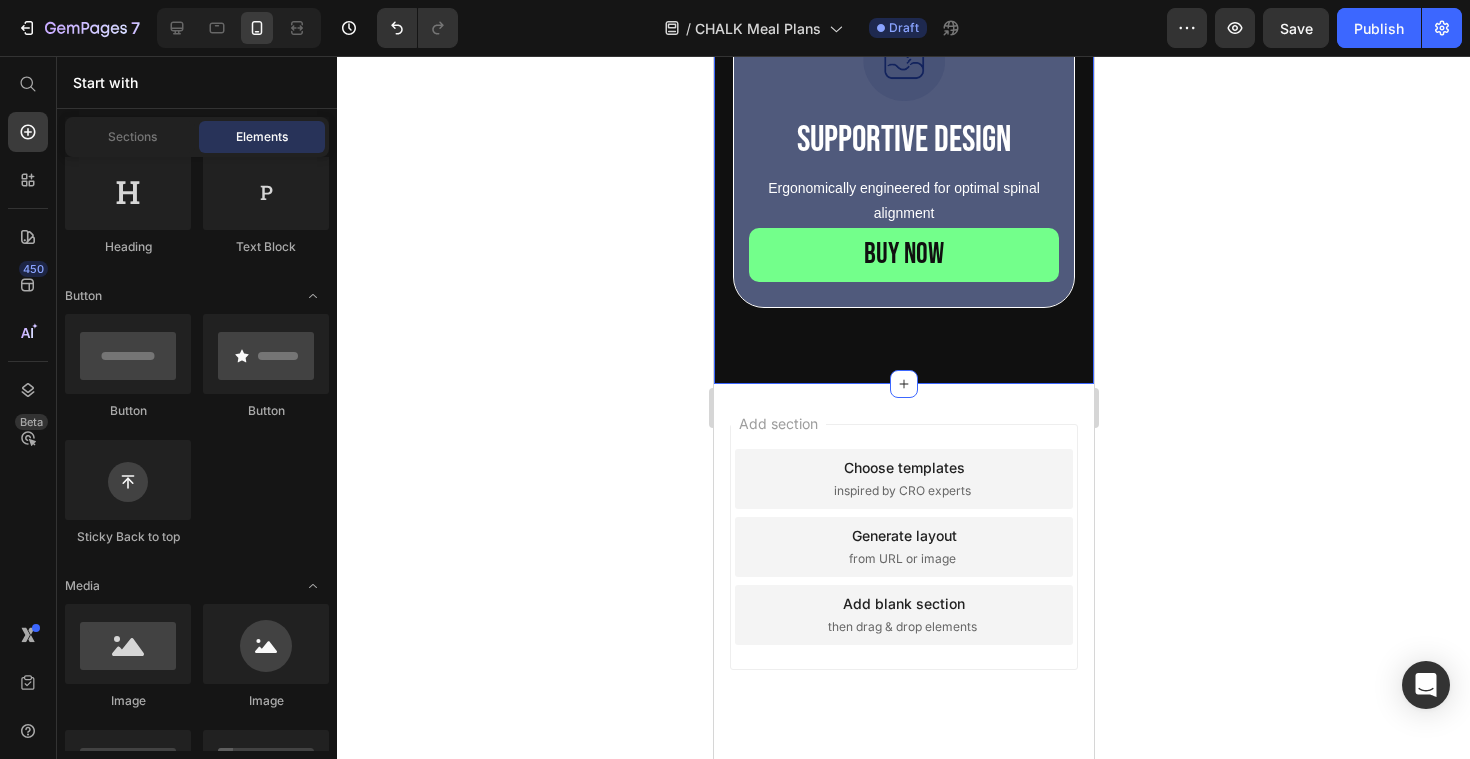 click on "Image Supportive Design Text Block Ergonomically engineered for optimal spinal alignment Text Block BUY NOW Button Hero Banner Image Supportive Design Text Block Ergonomically engineered for optimal spinal alignment Text Block BUY NOW Button Hero Banner Image Supportive Design Text Block Ergonomically engineered for optimal spinal alignment Text Block BUY NOW Button Hero Banner Row Row Section 2" at bounding box center [903, -160] 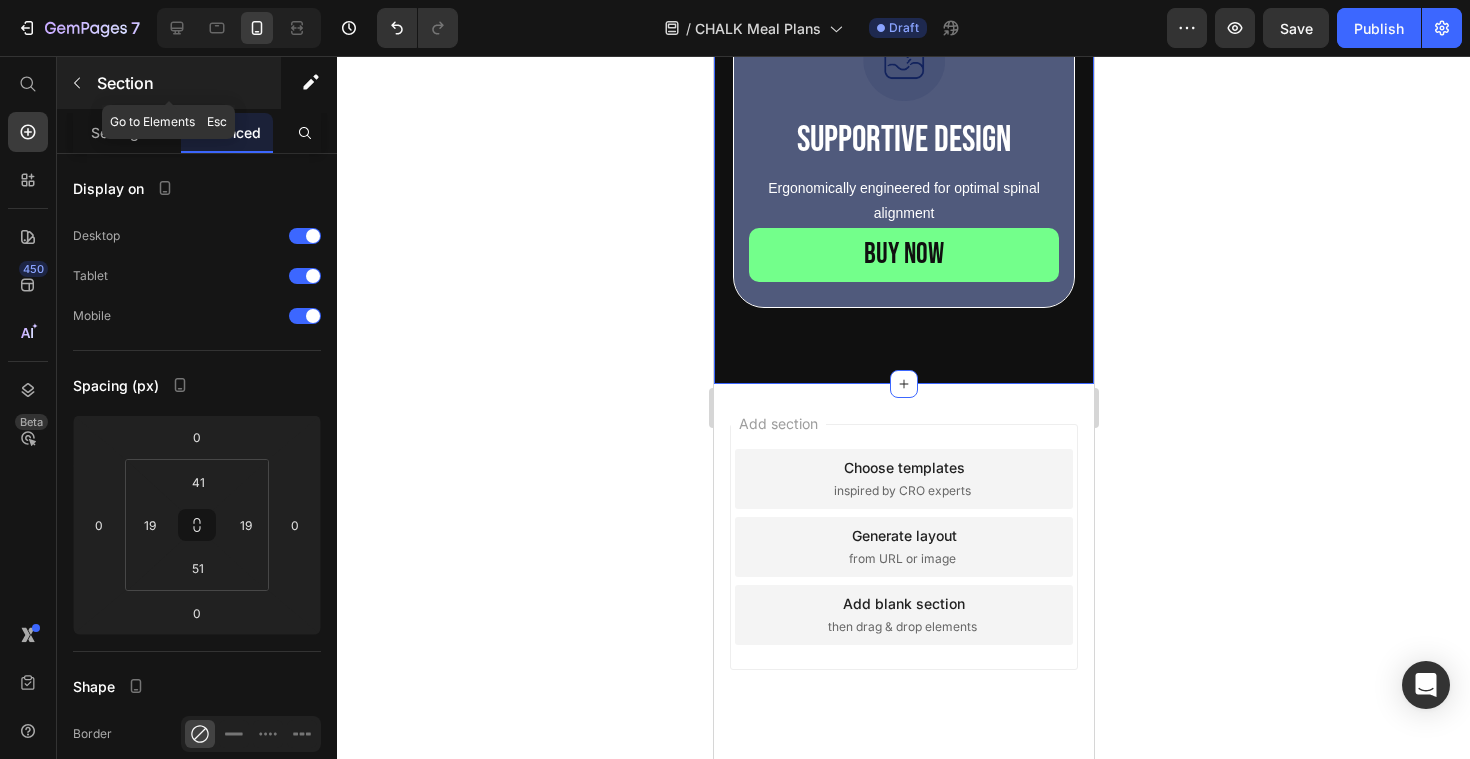 click on "Section" at bounding box center (169, 83) 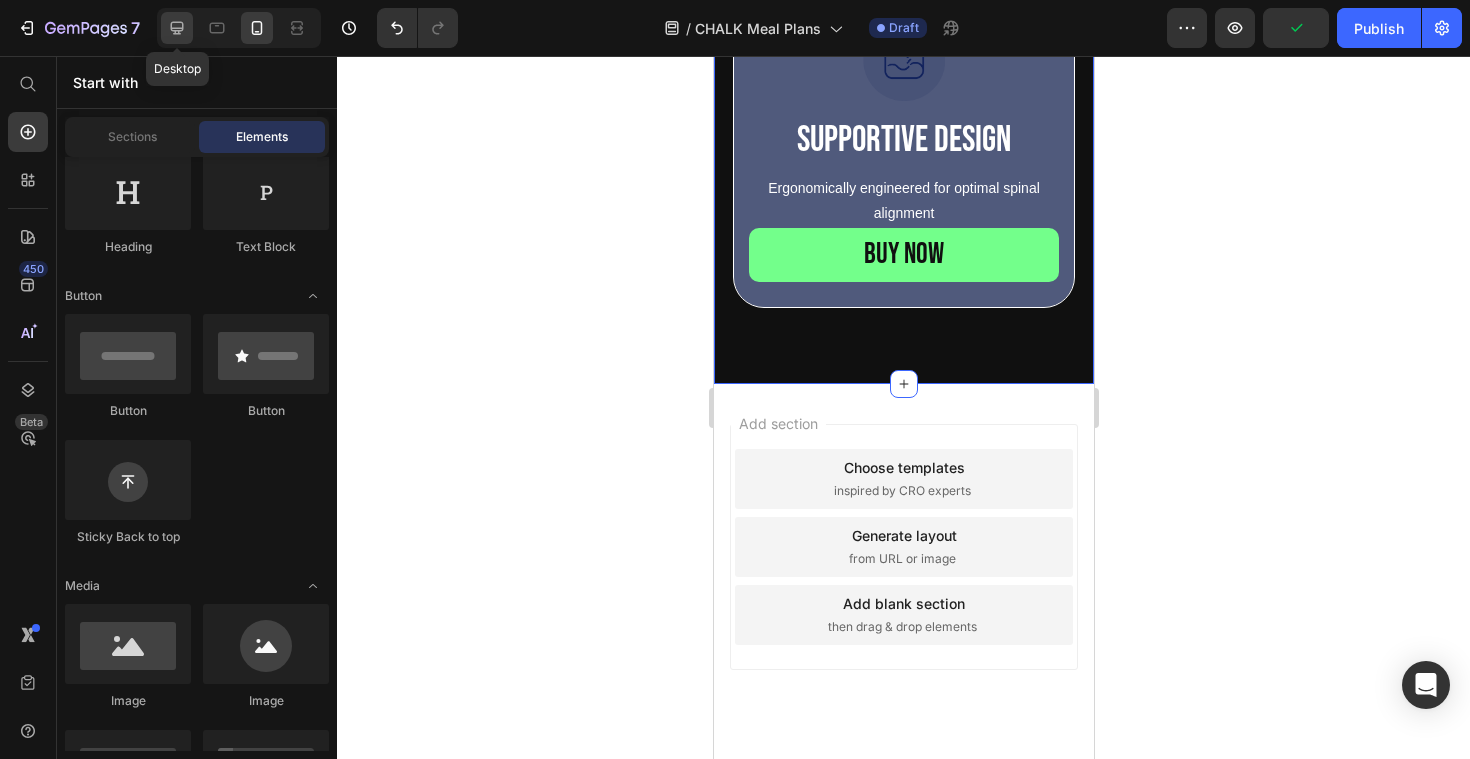 click 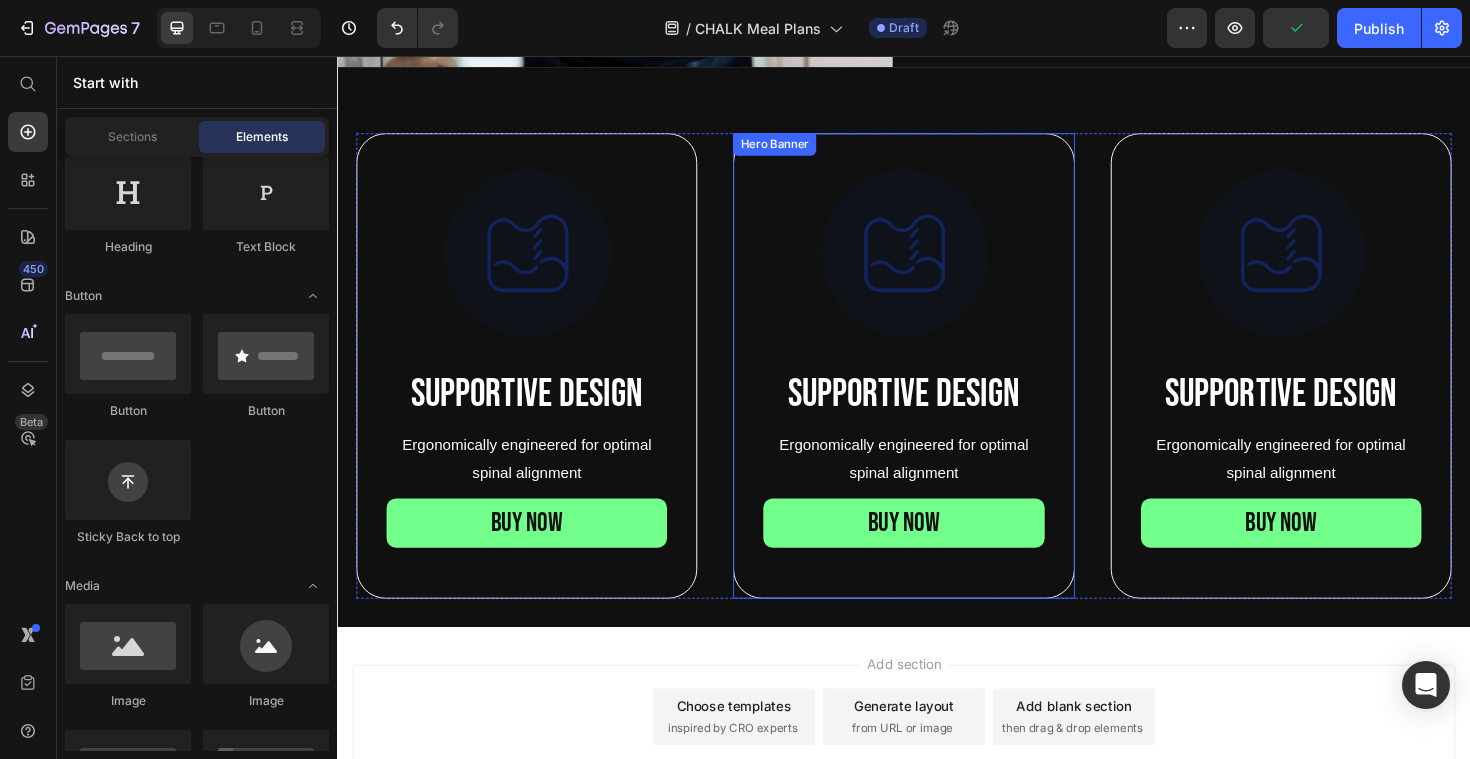 scroll, scrollTop: 422, scrollLeft: 0, axis: vertical 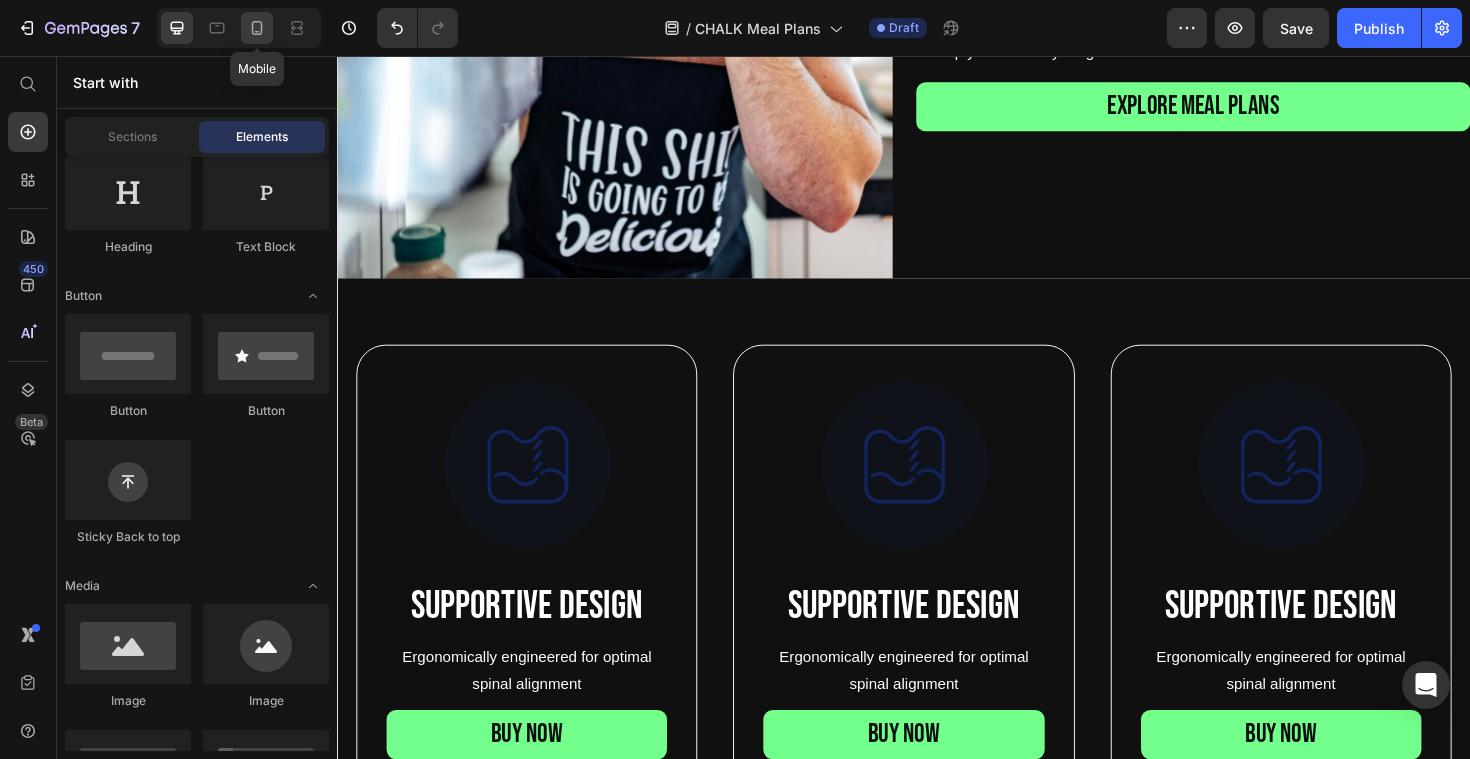 click 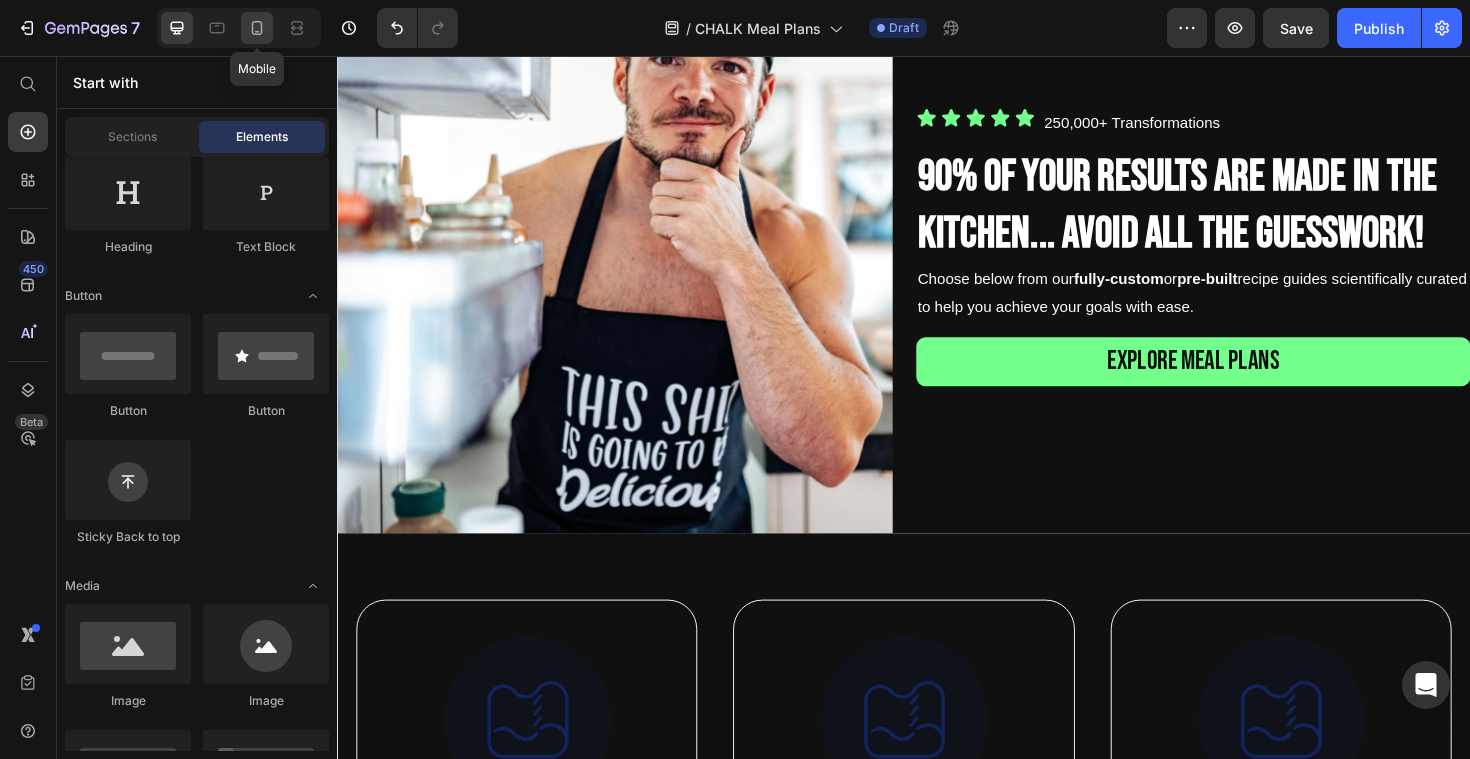 scroll, scrollTop: 0, scrollLeft: 0, axis: both 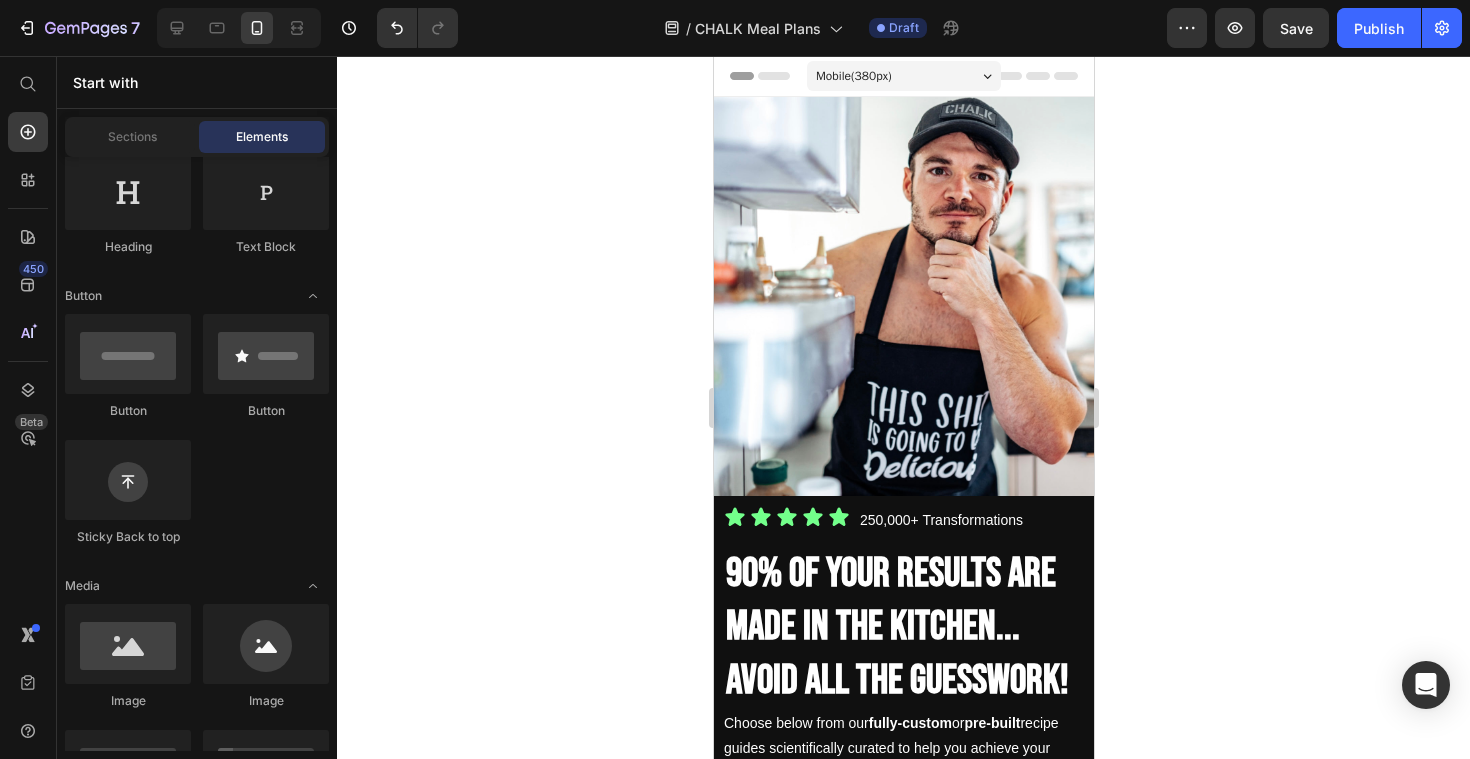 click 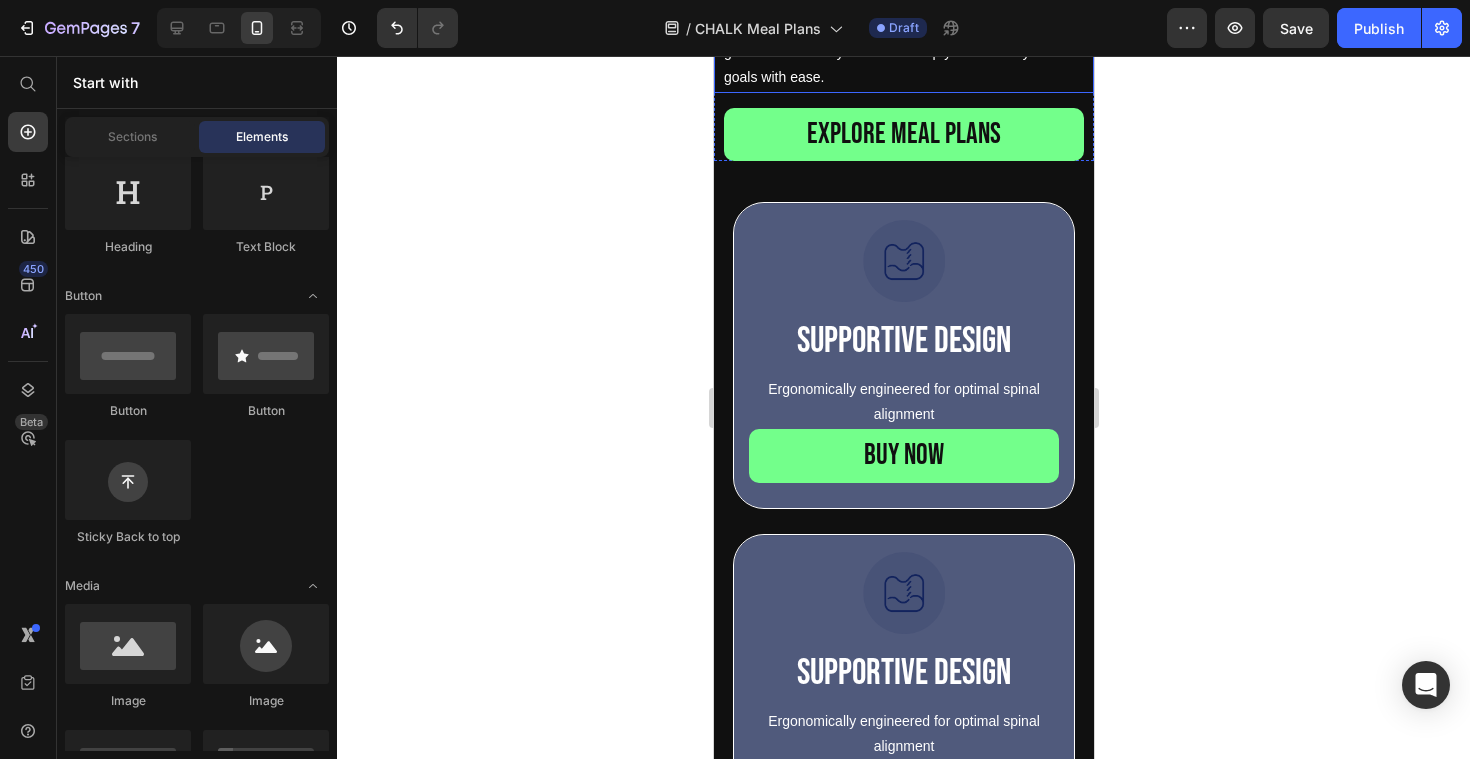 scroll, scrollTop: 767, scrollLeft: 0, axis: vertical 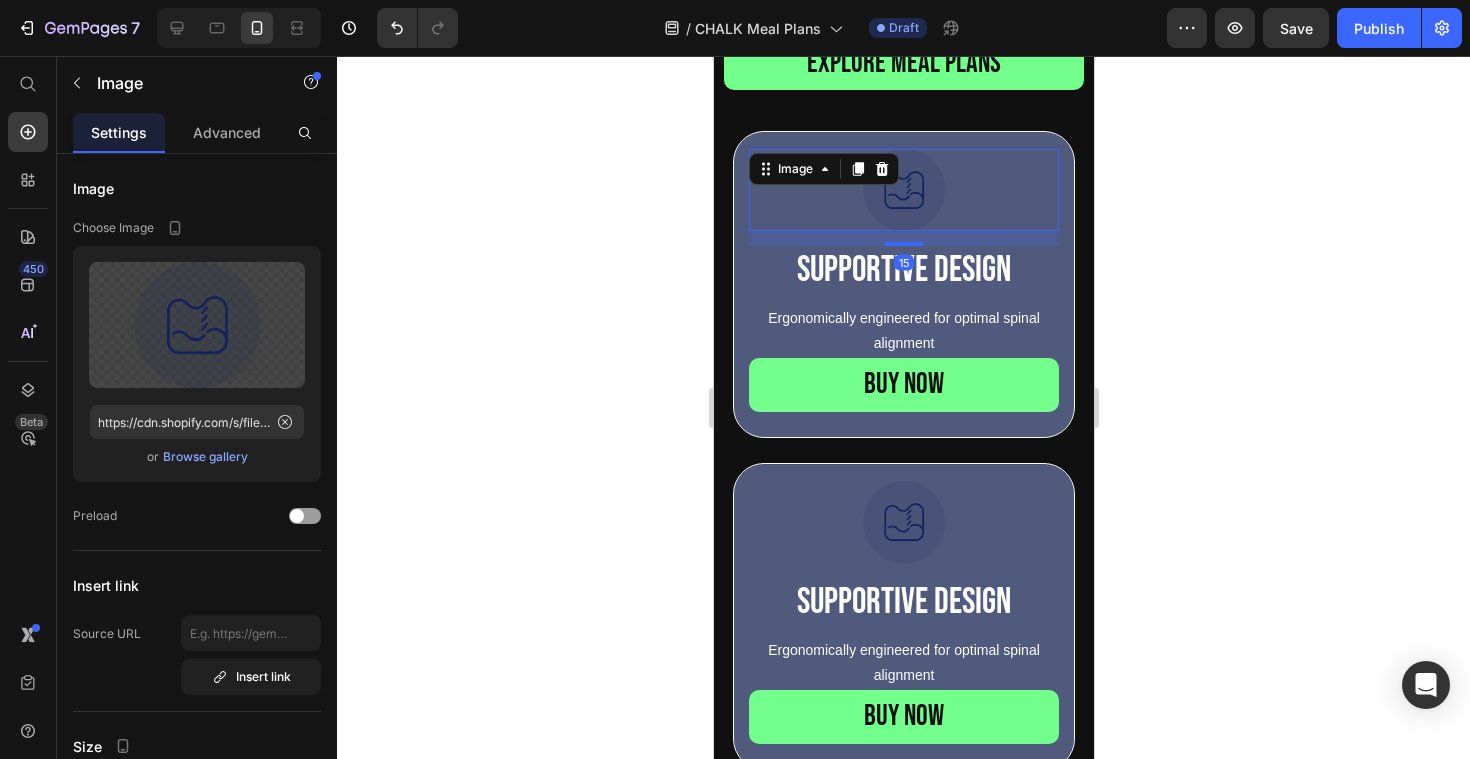 click at bounding box center [903, 190] 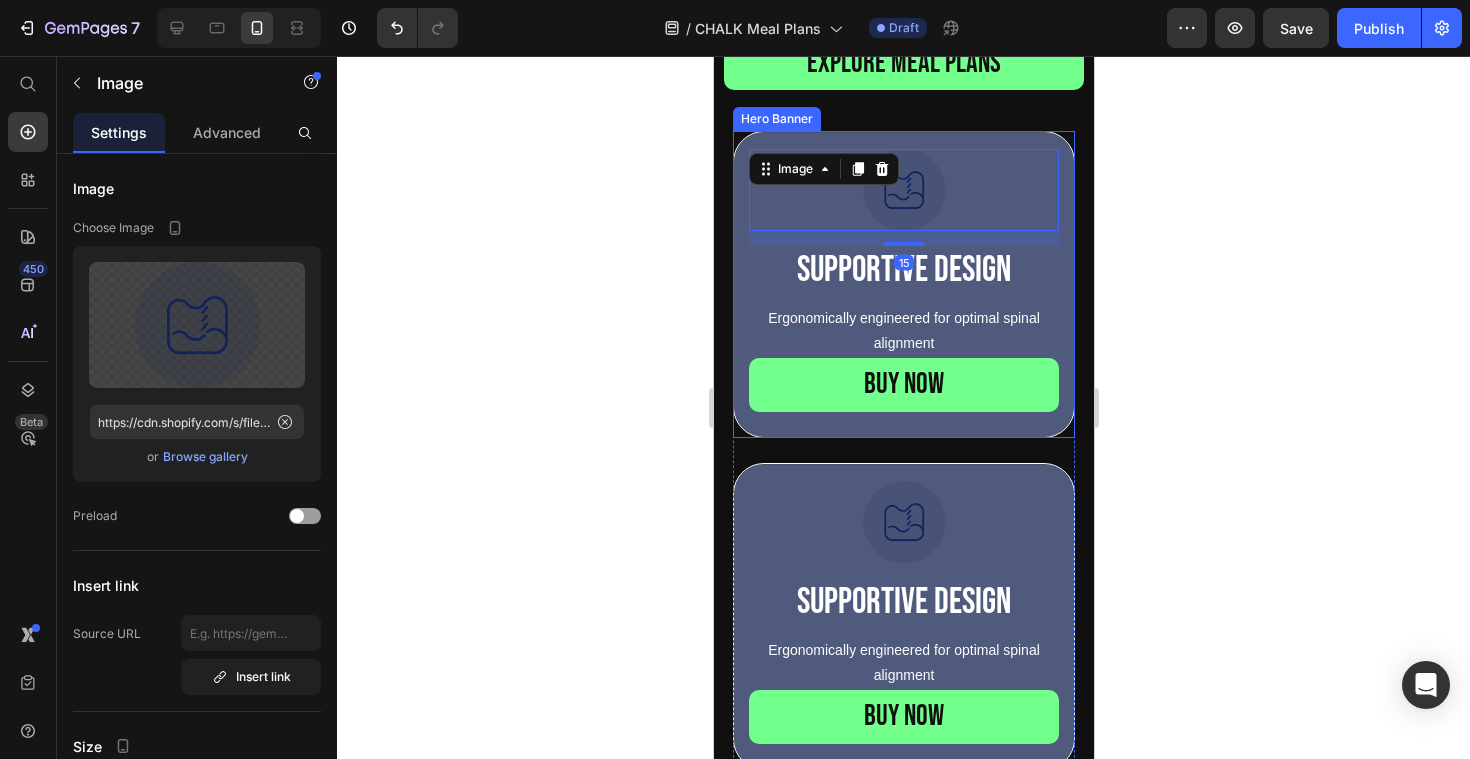 click on "Image   15 Supportive Design Text Block Ergonomically engineered for optimal spinal alignment Text Block BUY NOW Button" at bounding box center [903, 284] 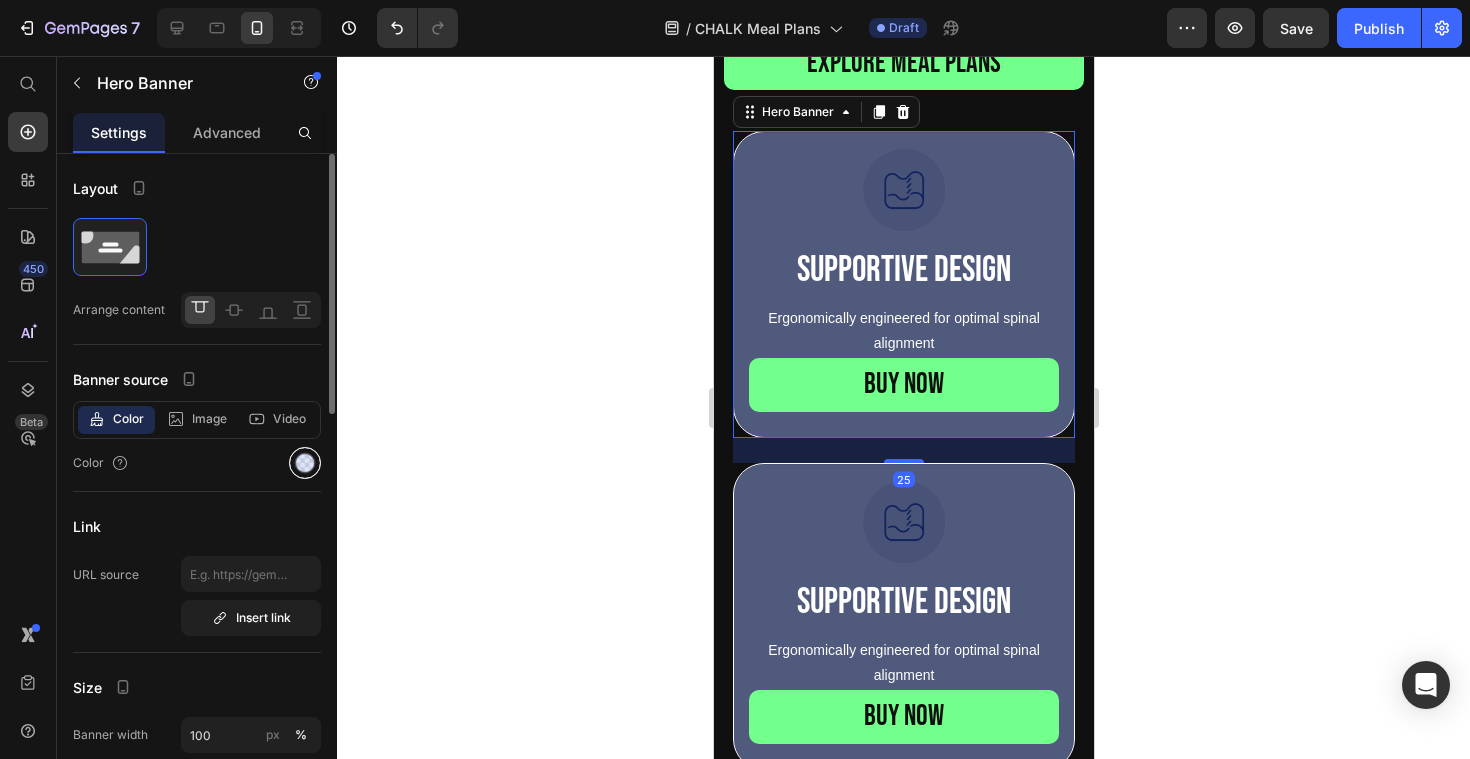 click at bounding box center [305, 463] 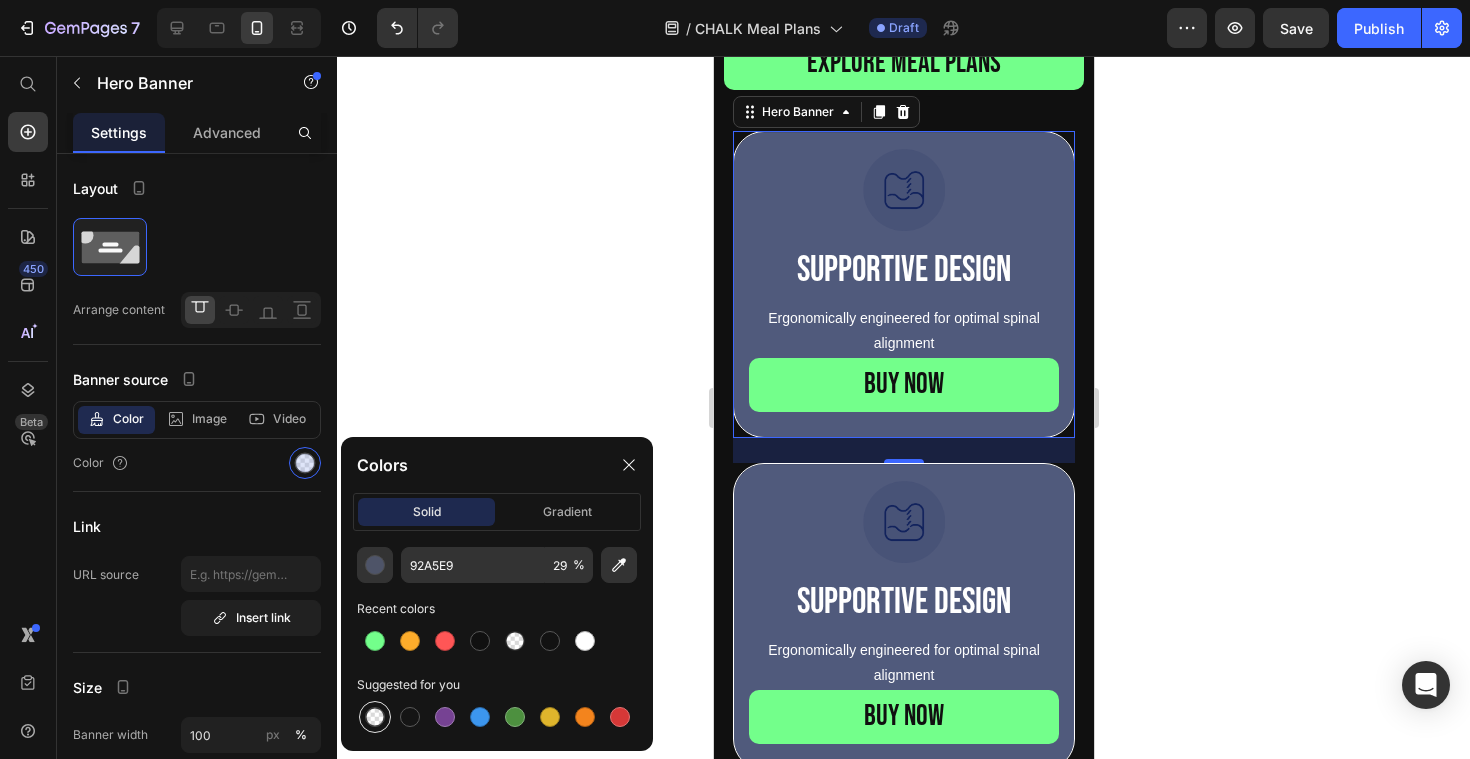 click at bounding box center (375, 717) 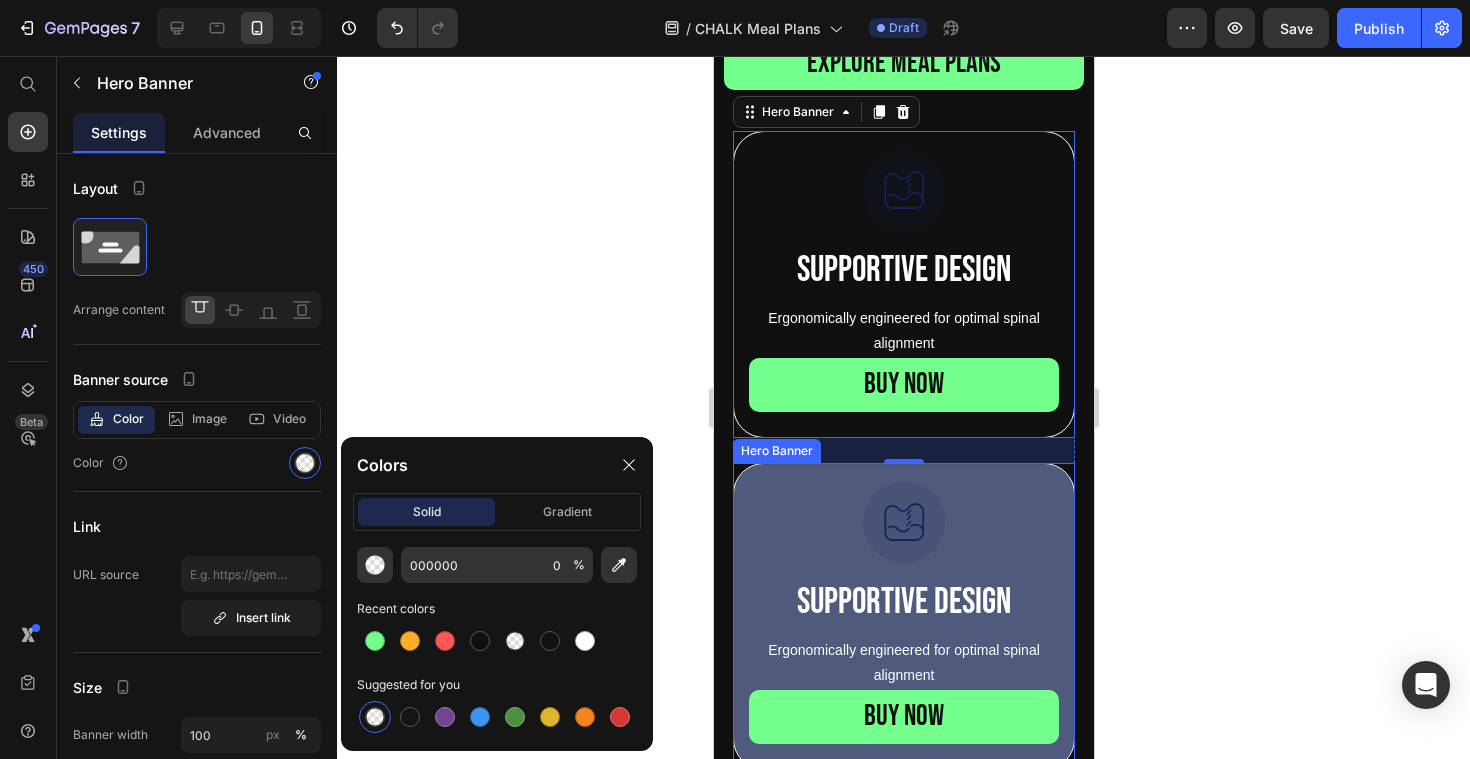 click on "Image Supportive Design Text Block Ergonomically engineered for optimal spinal alignment Text Block BUY NOW Button" at bounding box center (903, 616) 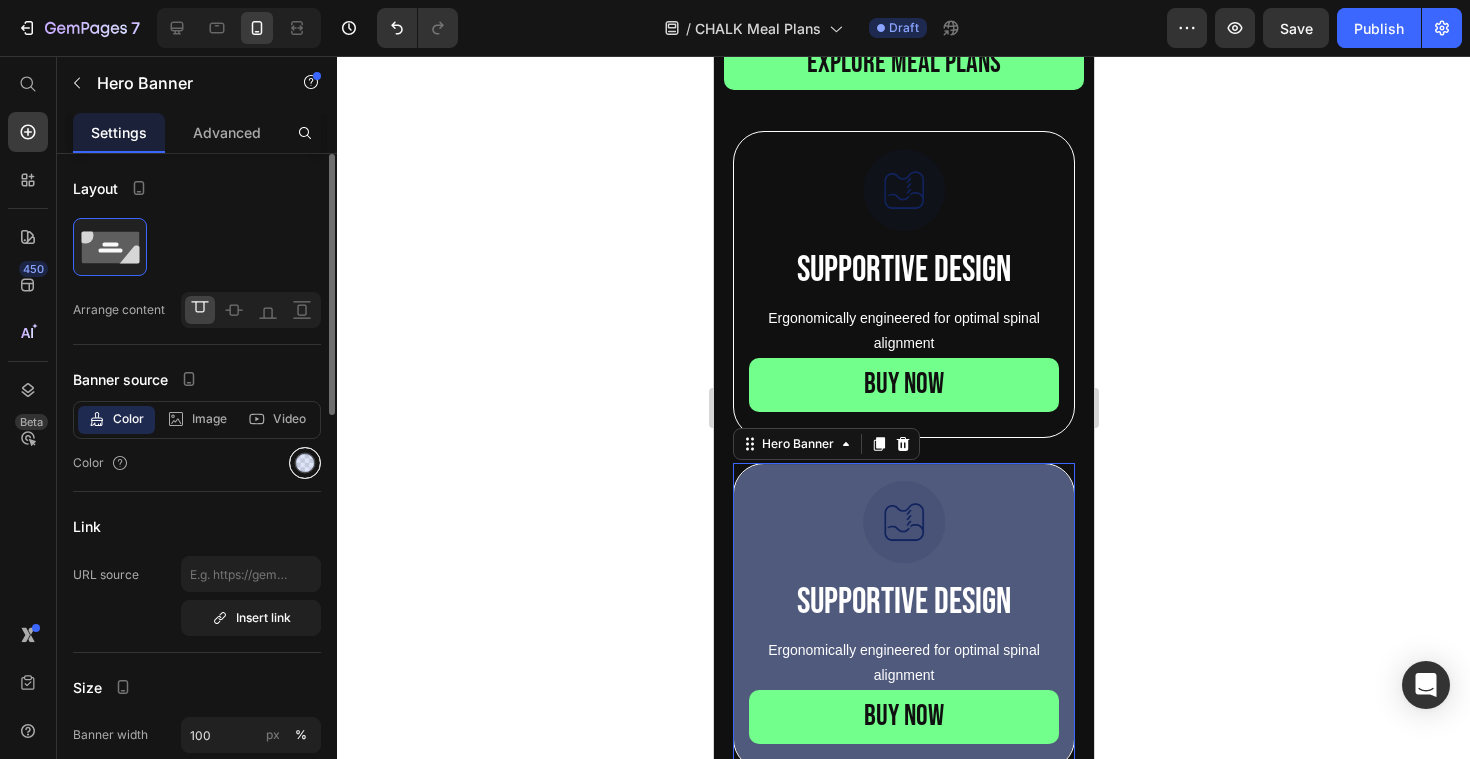 click at bounding box center (305, 463) 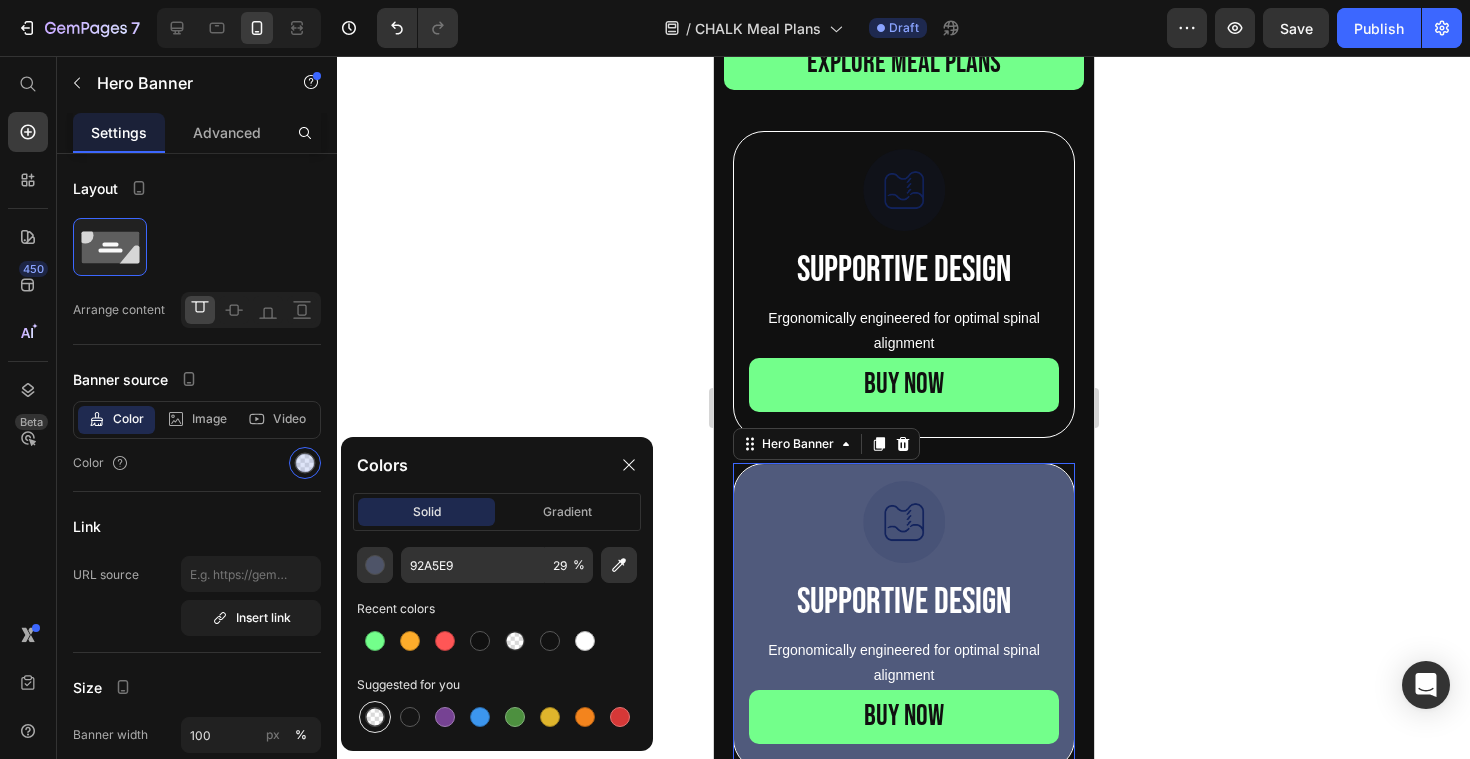 click at bounding box center (375, 717) 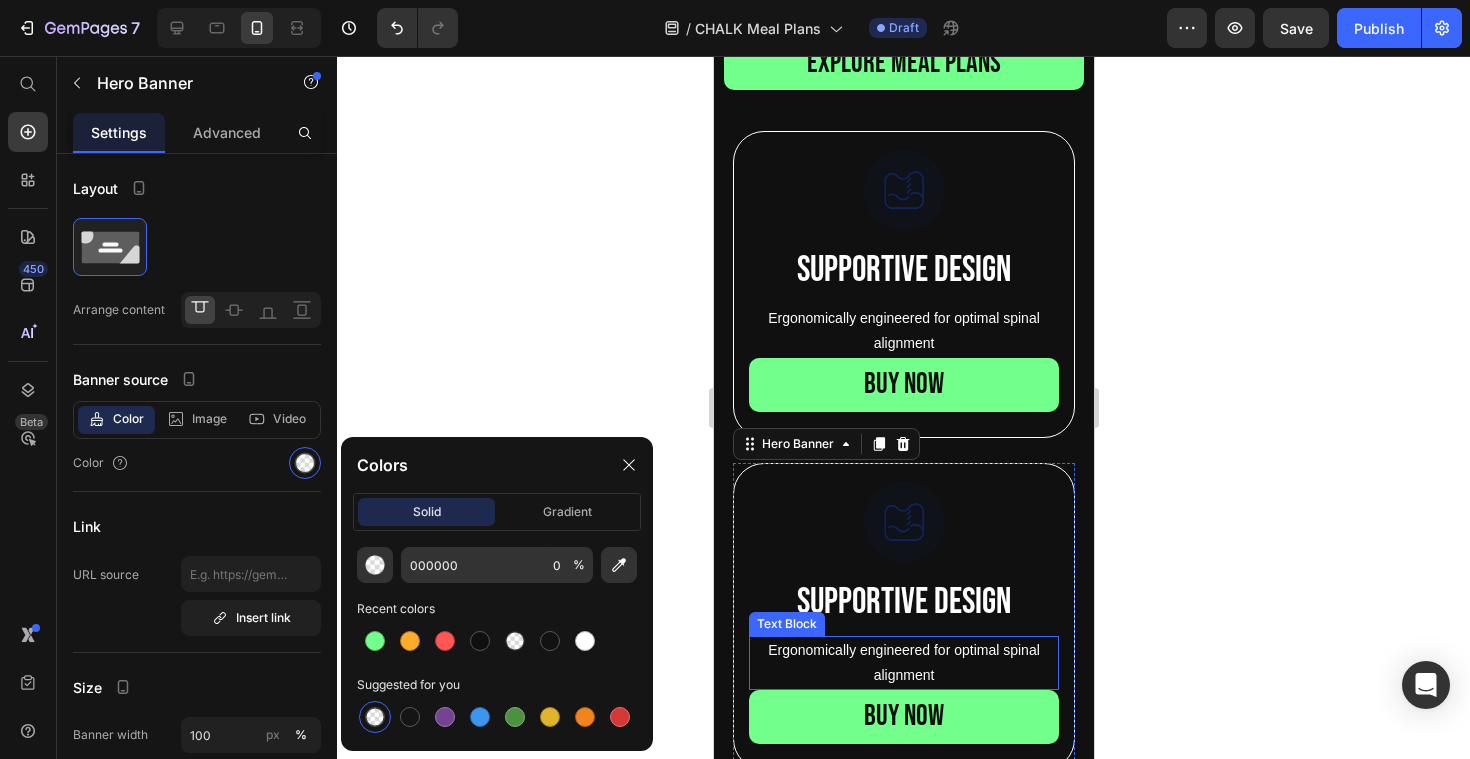scroll, scrollTop: 1055, scrollLeft: 0, axis: vertical 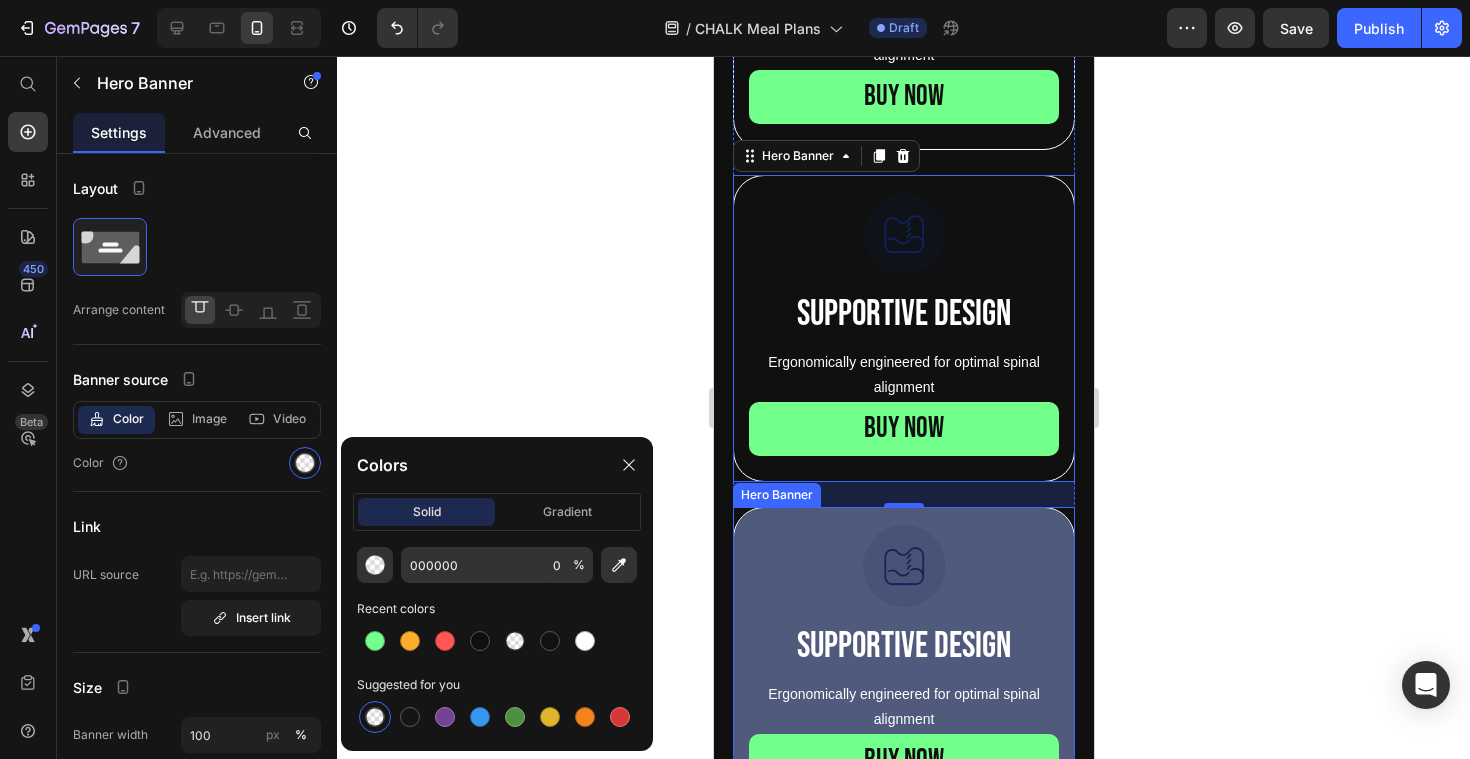 click on "Image Supportive Design Text Block Ergonomically engineered for optimal spinal alignment Text Block BUY NOW Button" at bounding box center (903, 660) 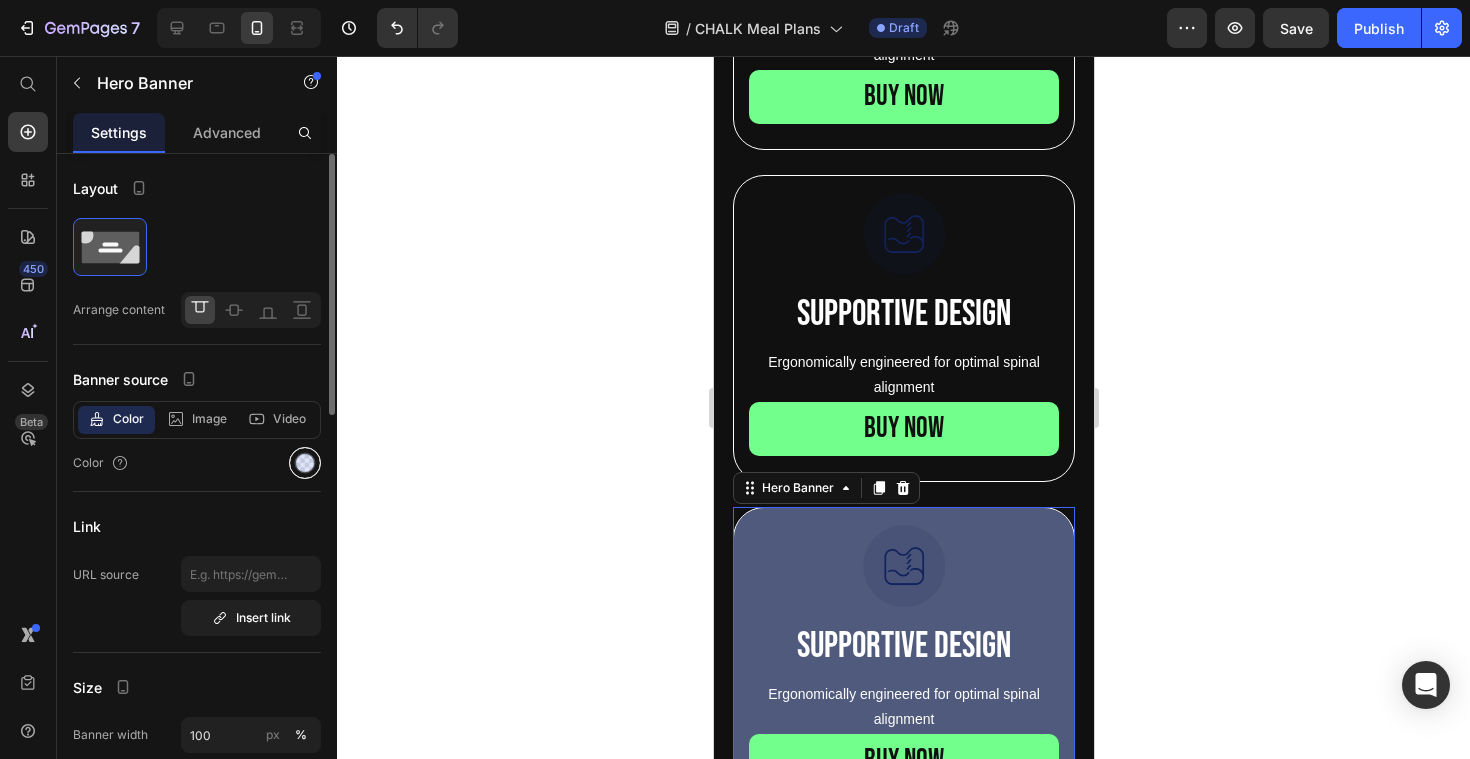 click at bounding box center [305, 463] 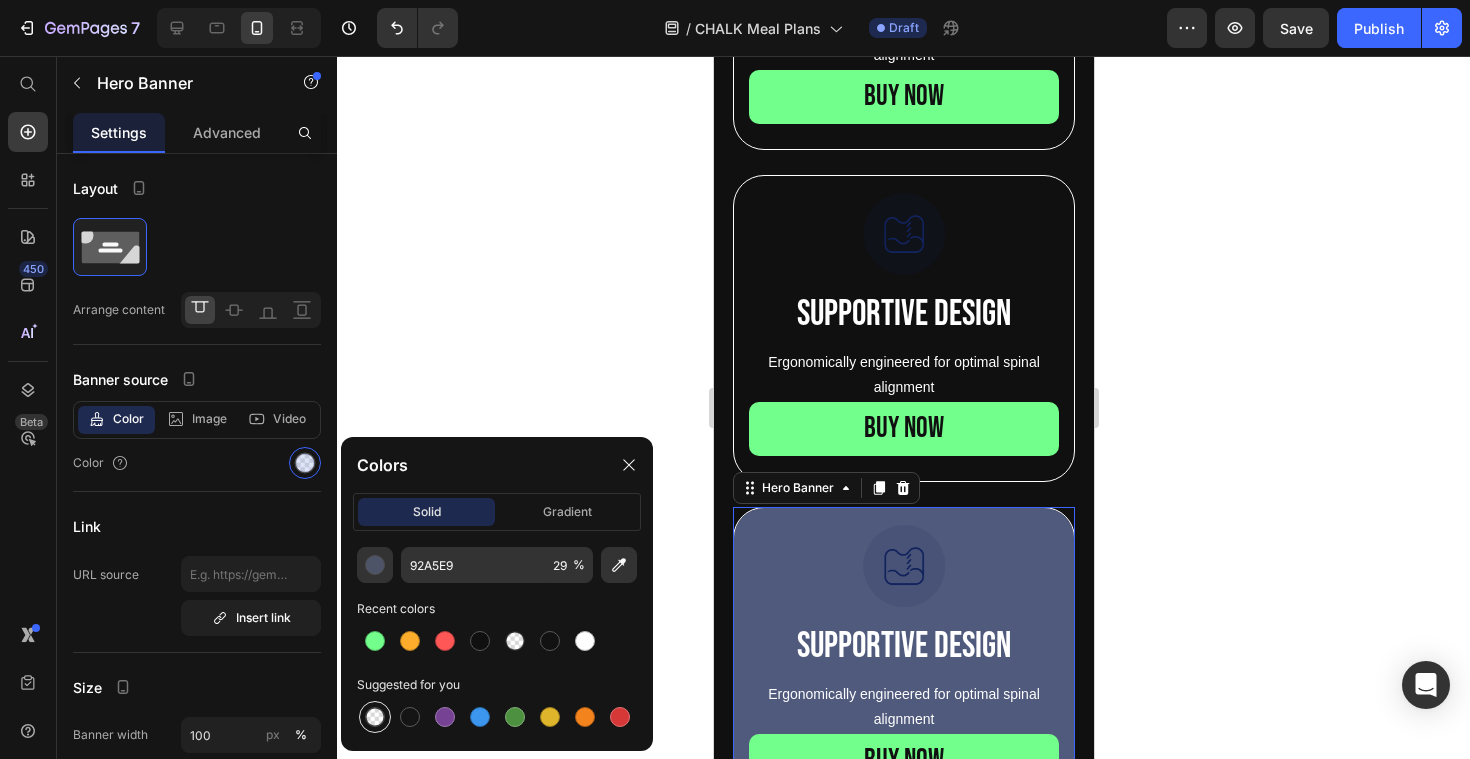 drag, startPoint x: 369, startPoint y: 714, endPoint x: 365, endPoint y: 700, distance: 14.56022 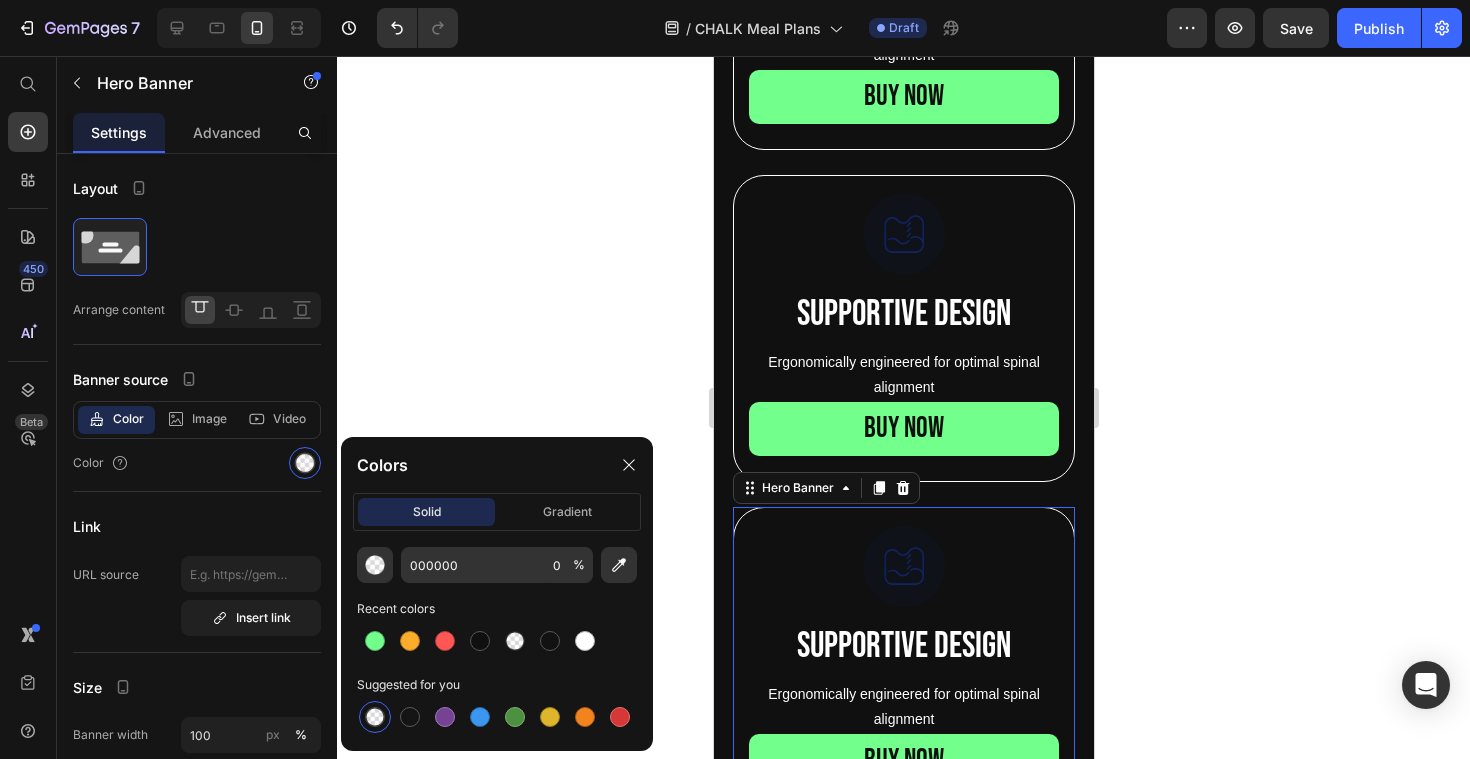 click 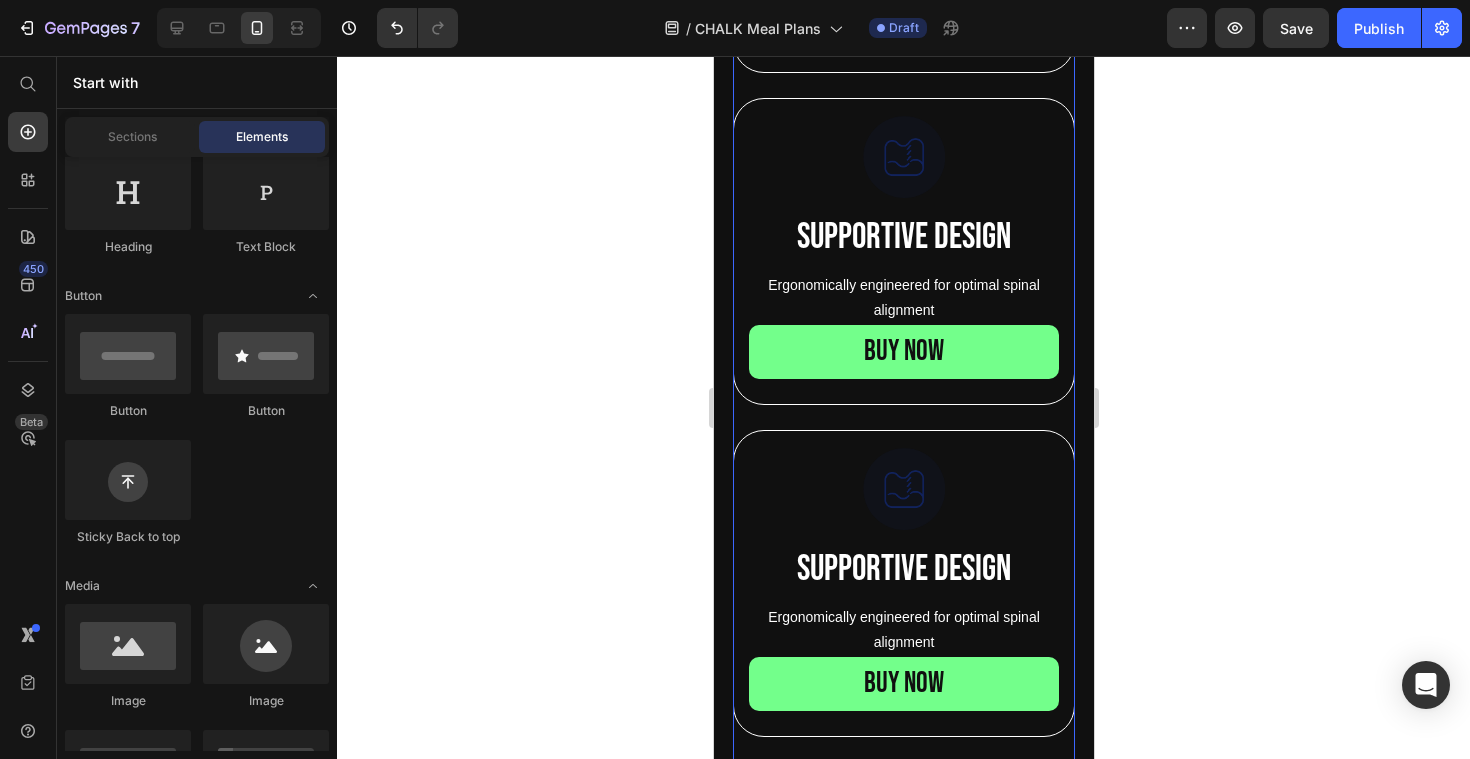 scroll, scrollTop: 825, scrollLeft: 0, axis: vertical 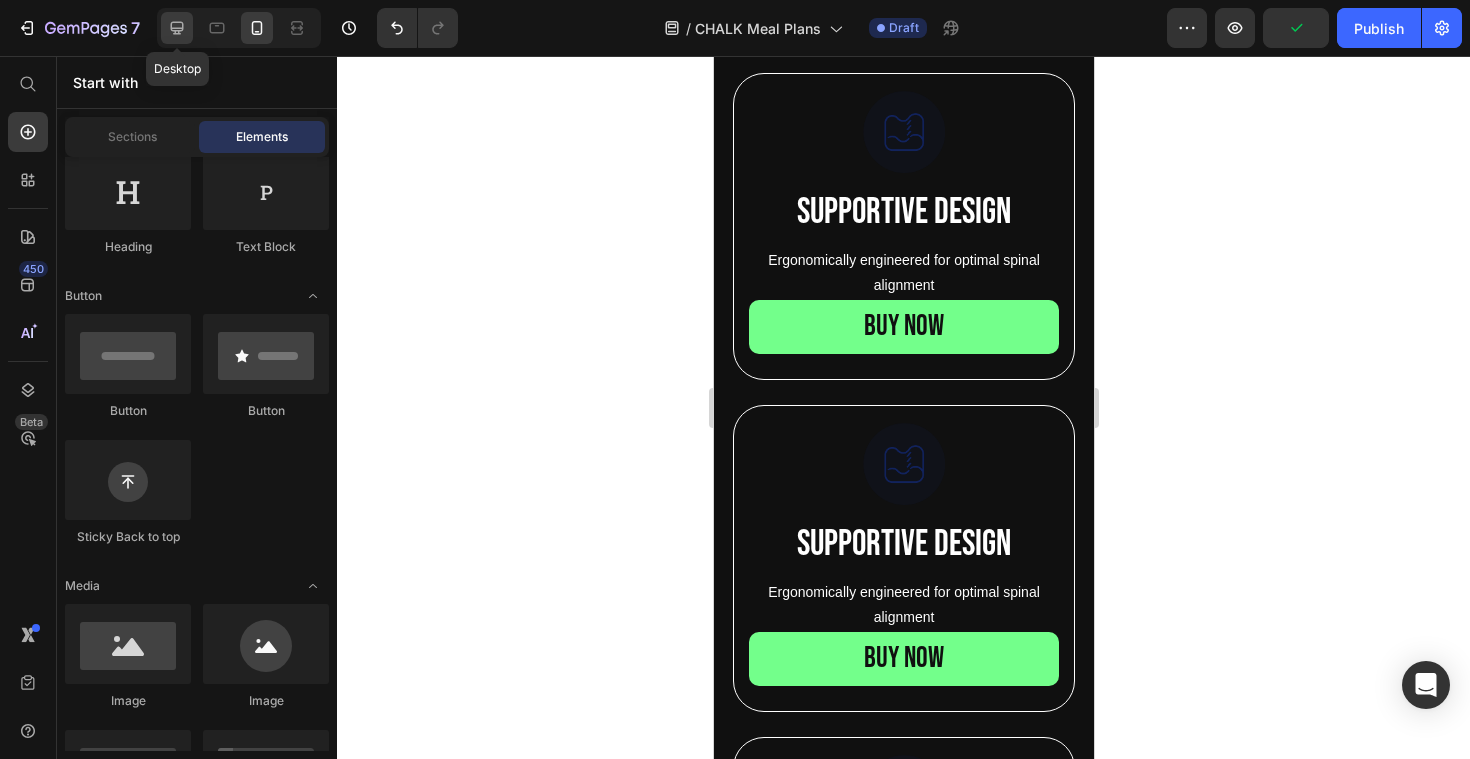 click 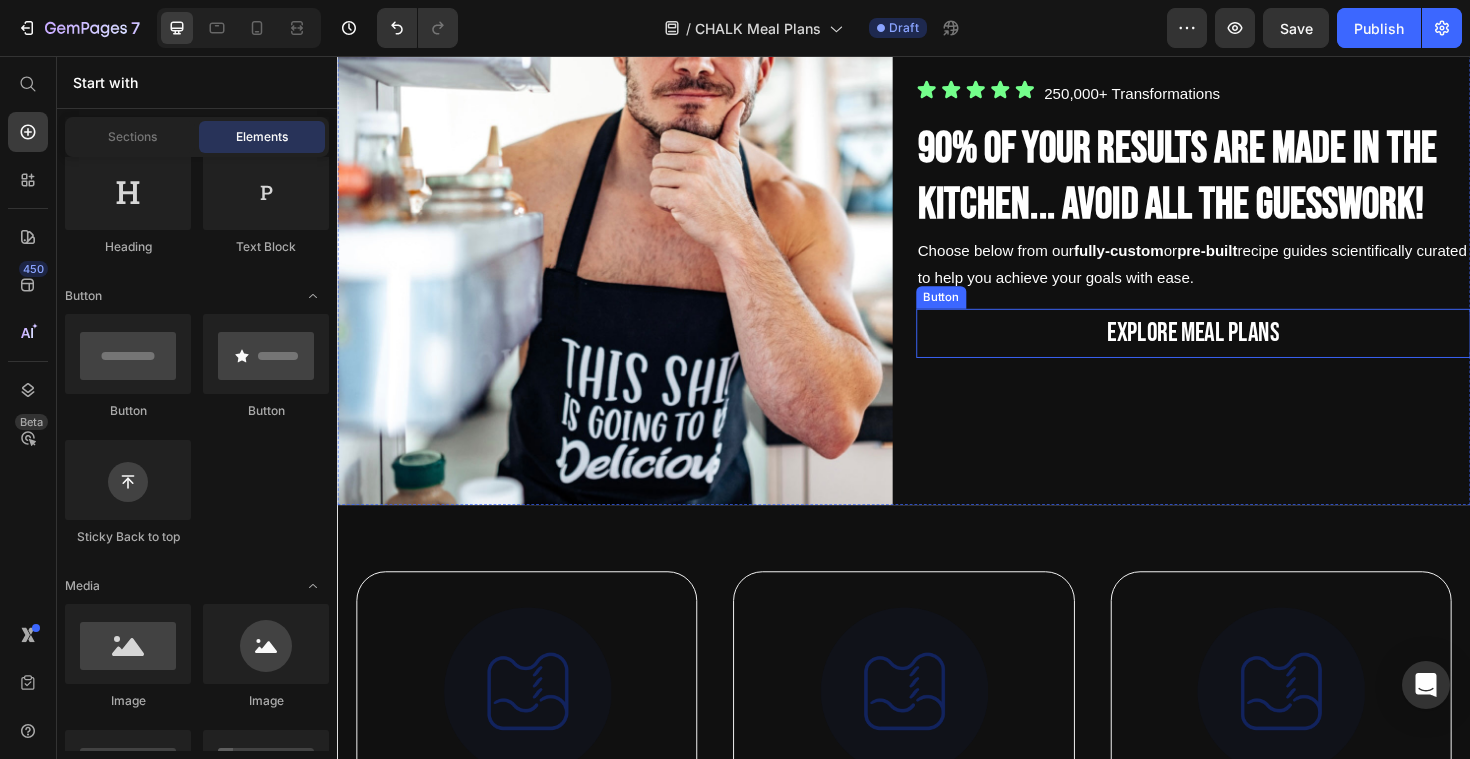 scroll, scrollTop: 0, scrollLeft: 0, axis: both 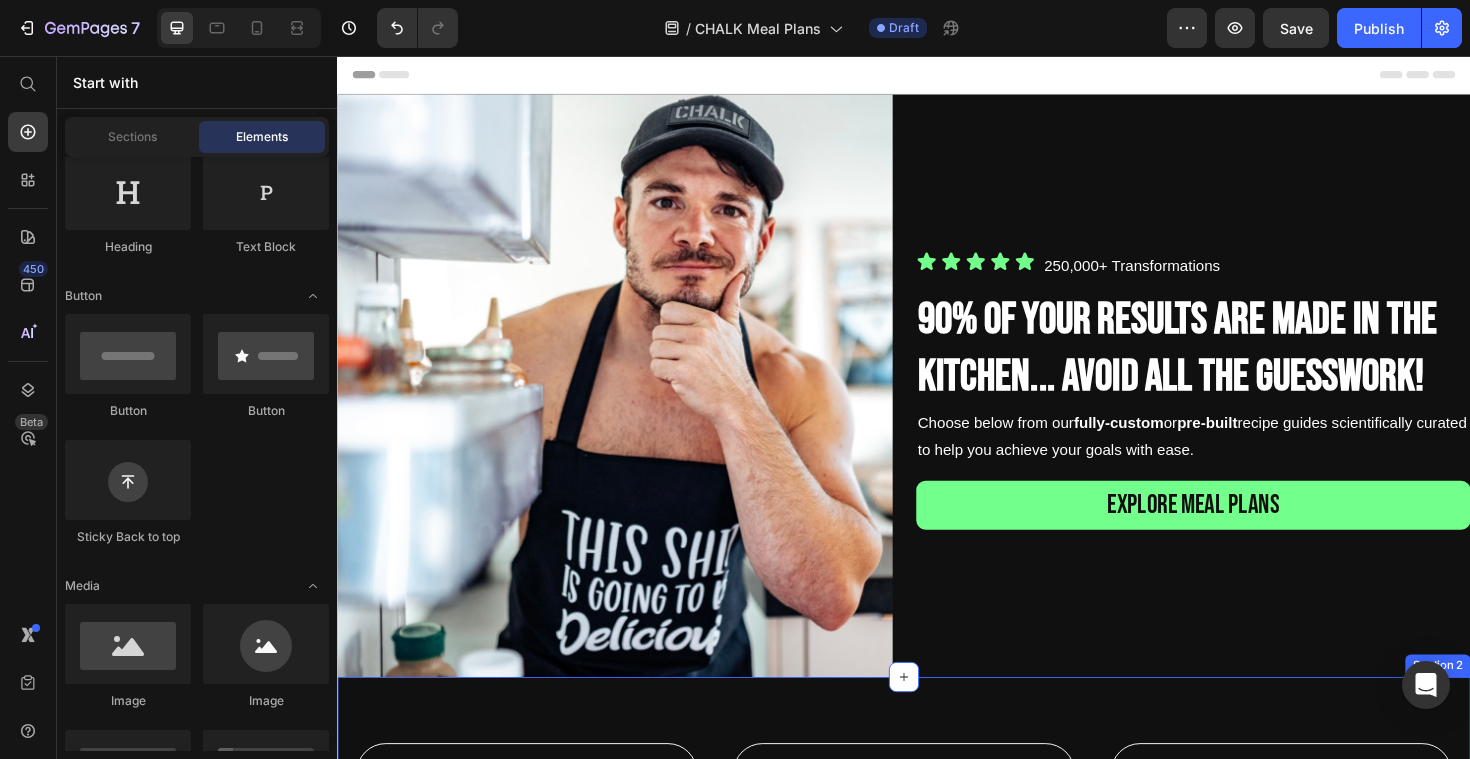 click on "Image Supportive Design Text Block Ergonomically engineered for optimal spinal alignment Text Block BUY NOW Button Hero Banner Image Supportive Design Text Block Ergonomically engineered for optimal spinal alignment Text Block BUY NOW Button Hero Banner Image Supportive Design Text Block Ergonomically engineered for optimal spinal alignment Text Block BUY NOW Button Hero Banner Row Row Section 2" at bounding box center (937, 1010) 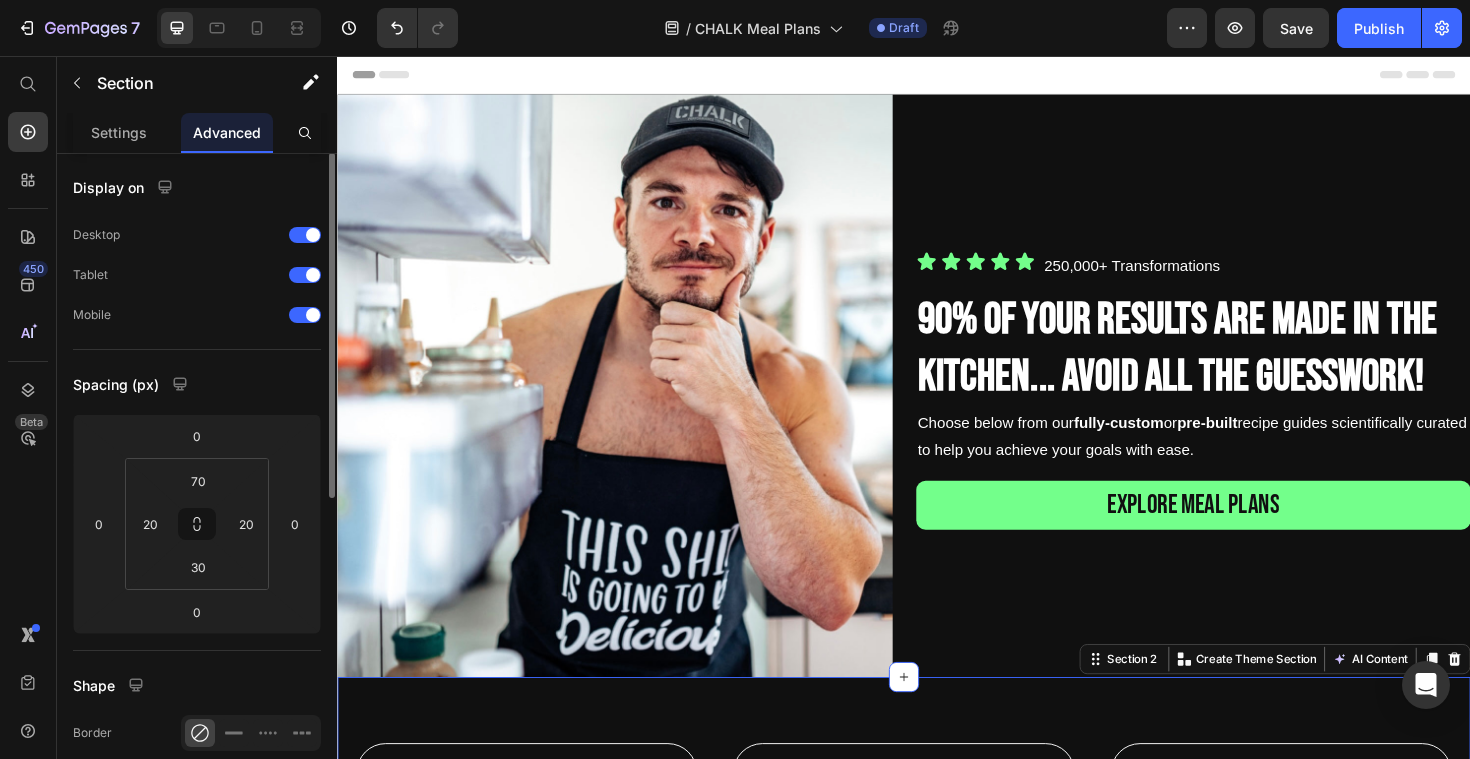 scroll, scrollTop: 0, scrollLeft: 0, axis: both 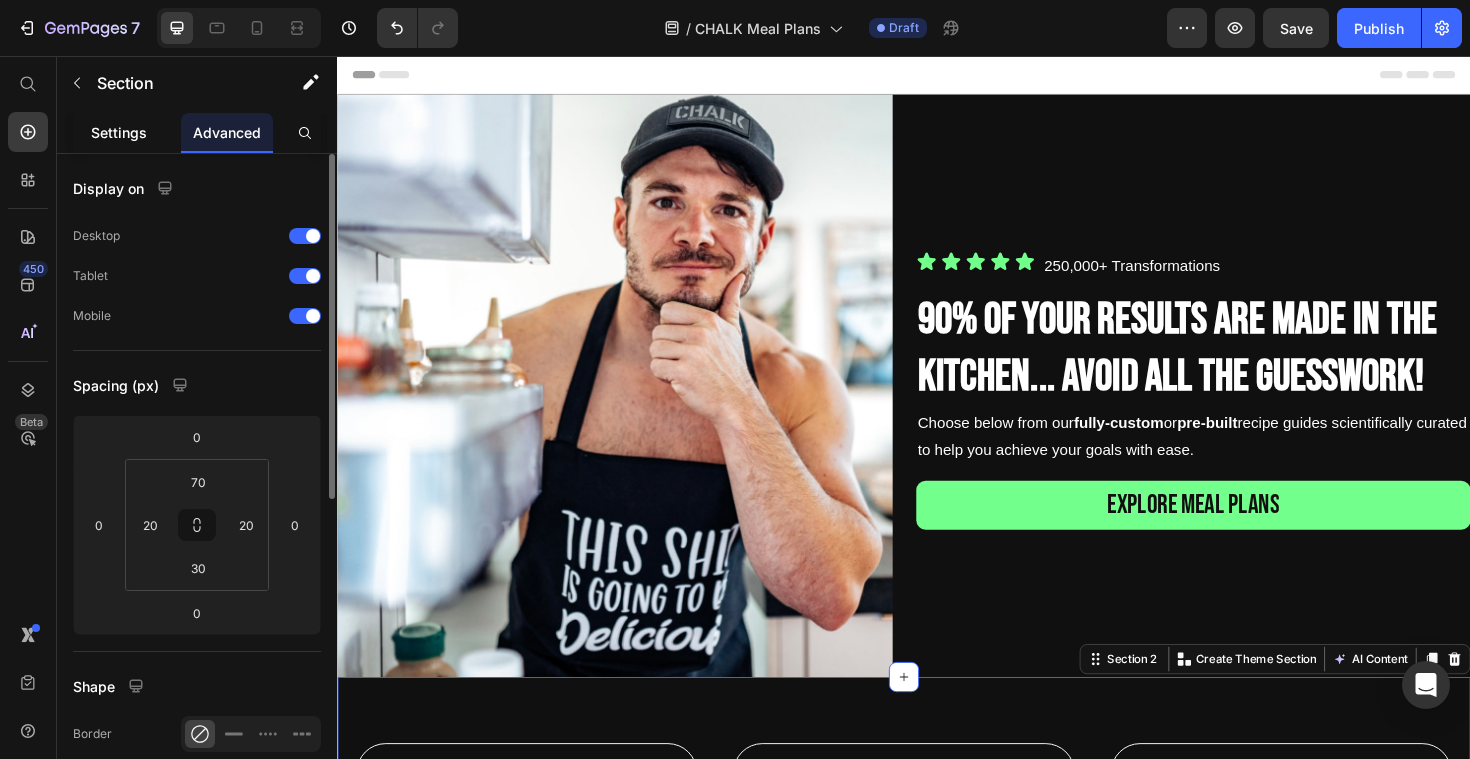 click on "Settings" at bounding box center (119, 132) 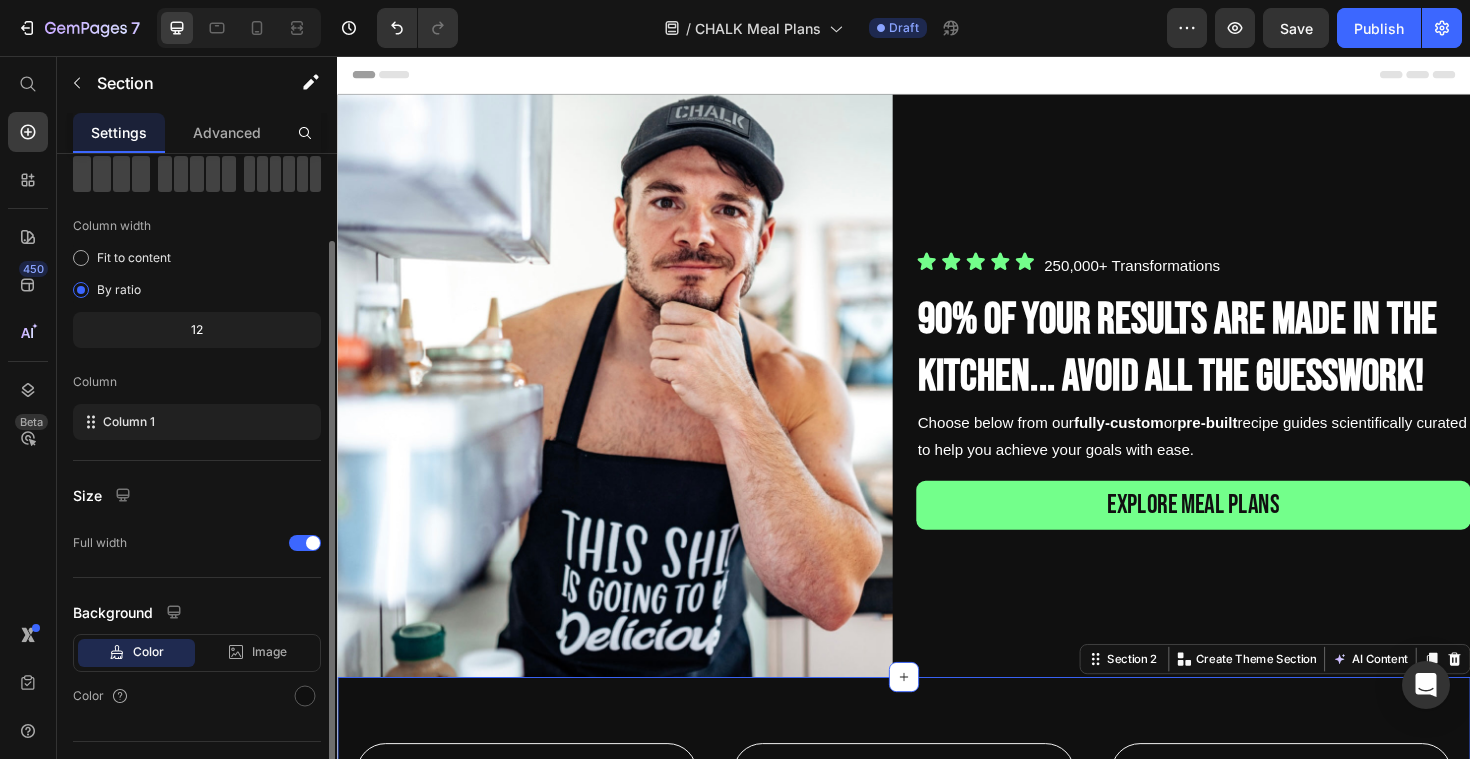 scroll, scrollTop: 0, scrollLeft: 0, axis: both 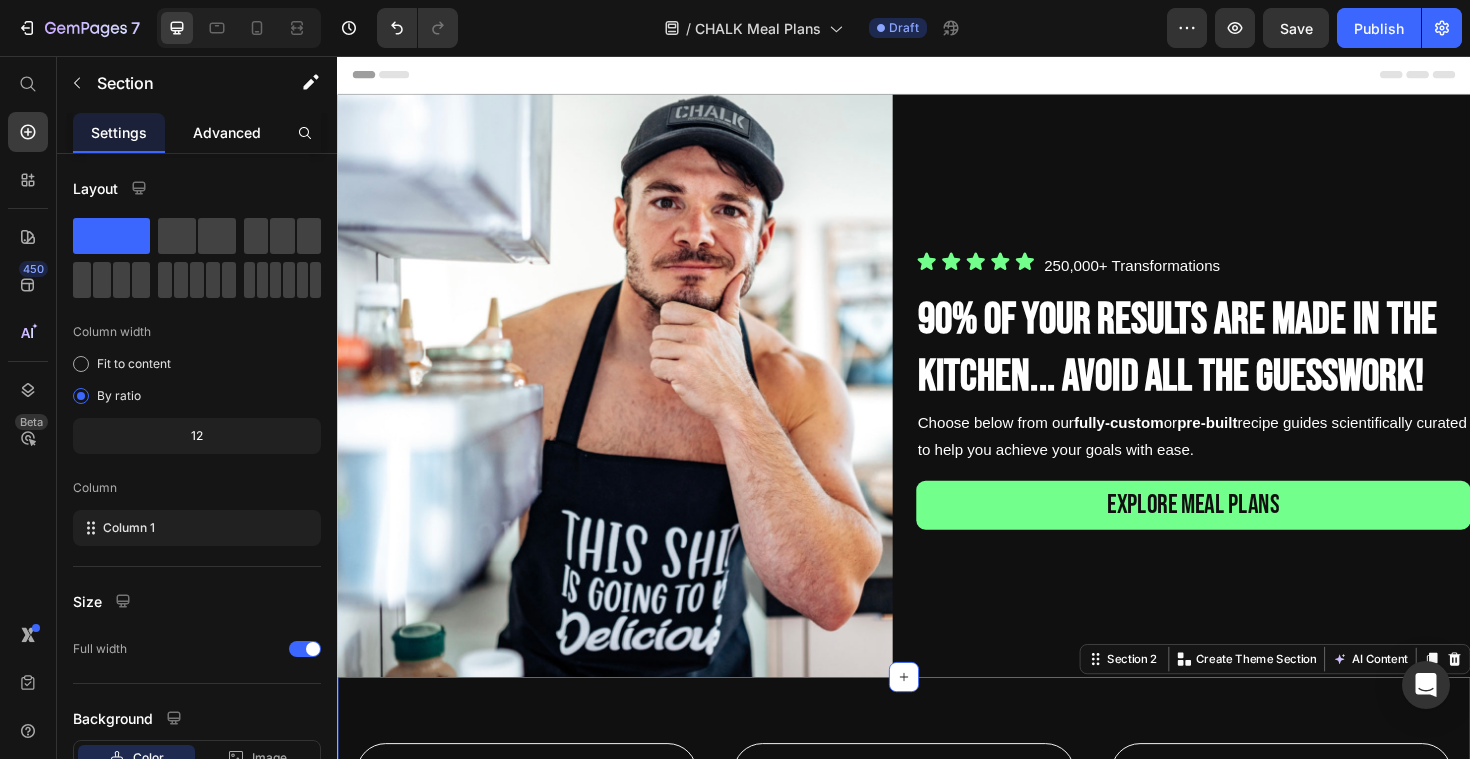 click on "Advanced" at bounding box center (227, 132) 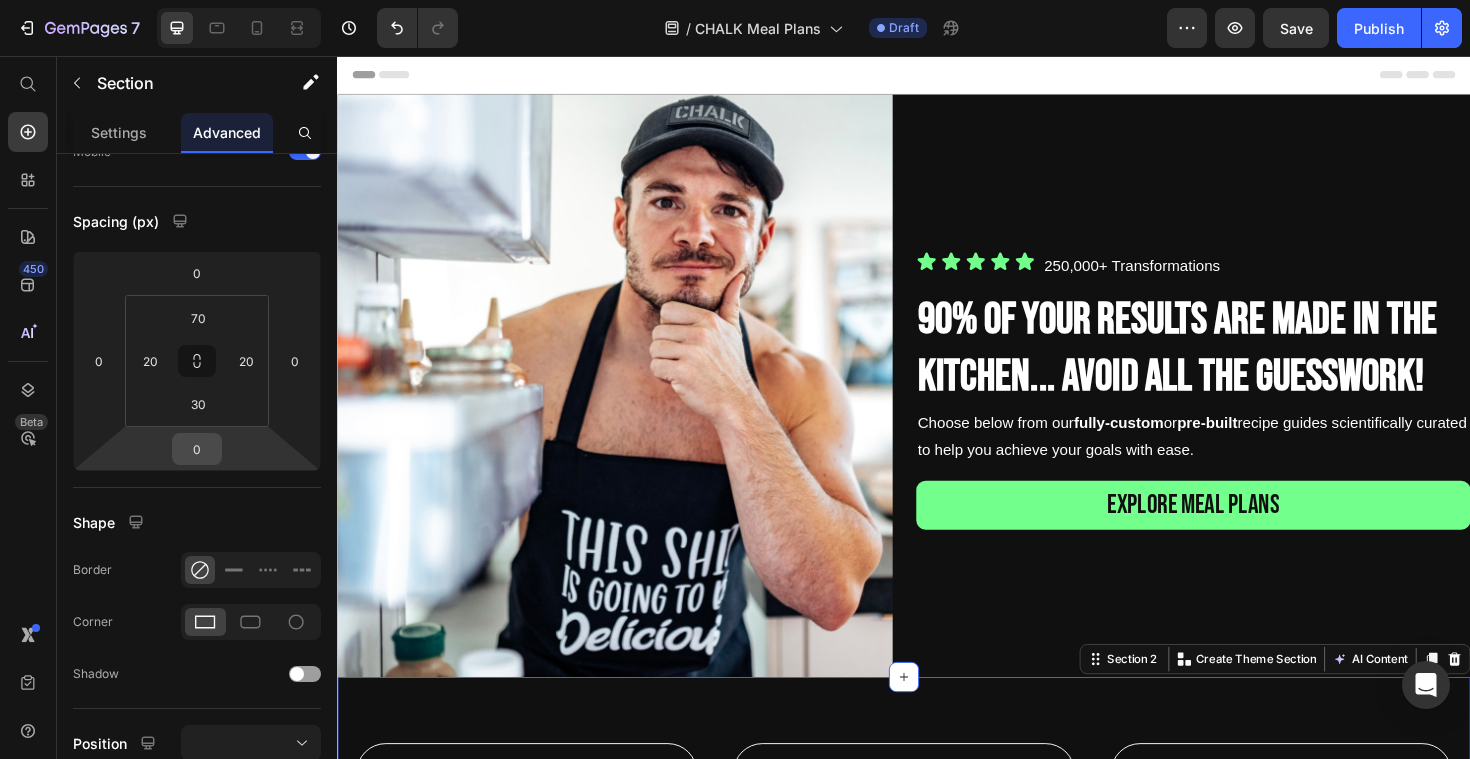 scroll, scrollTop: 607, scrollLeft: 0, axis: vertical 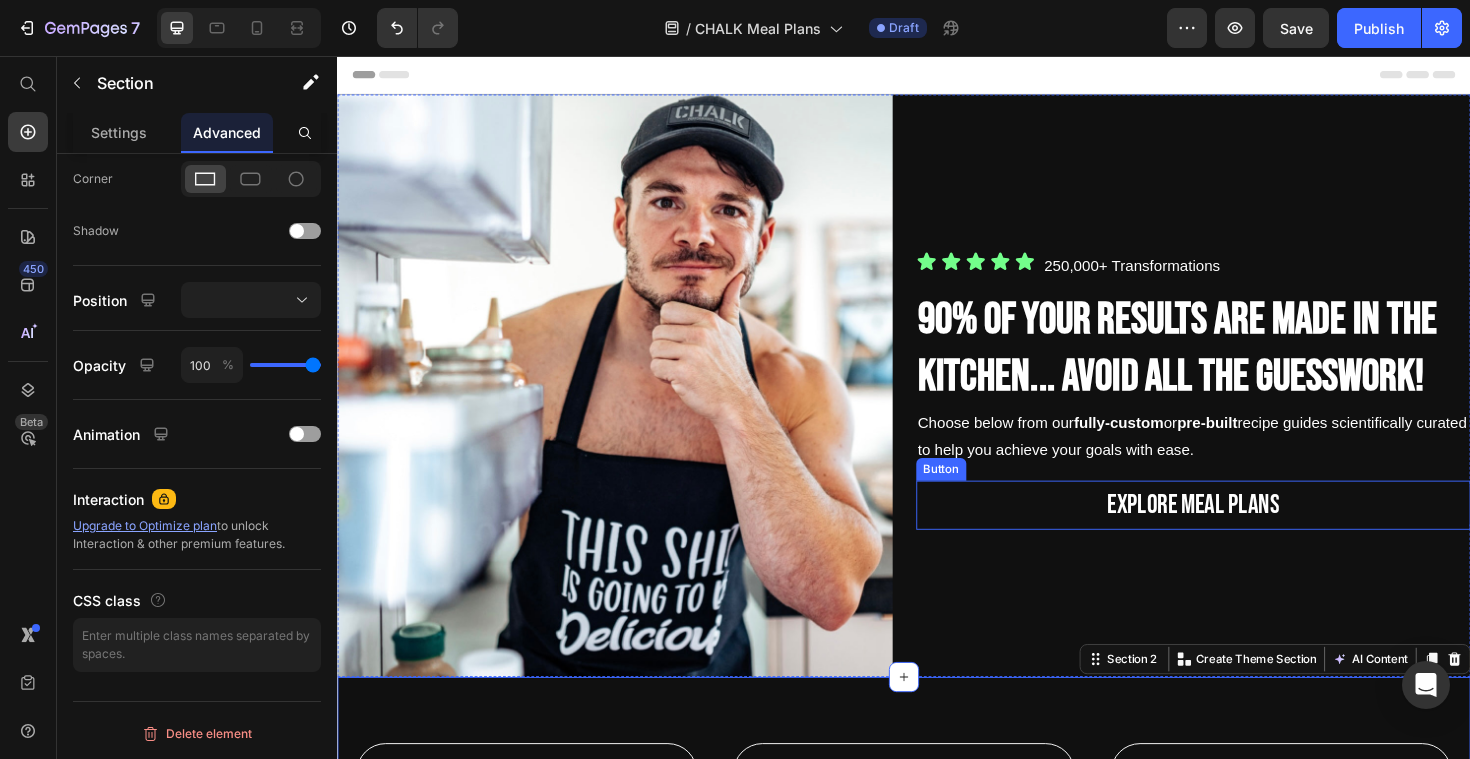 click on "explore meal plans" at bounding box center (1244, 532) 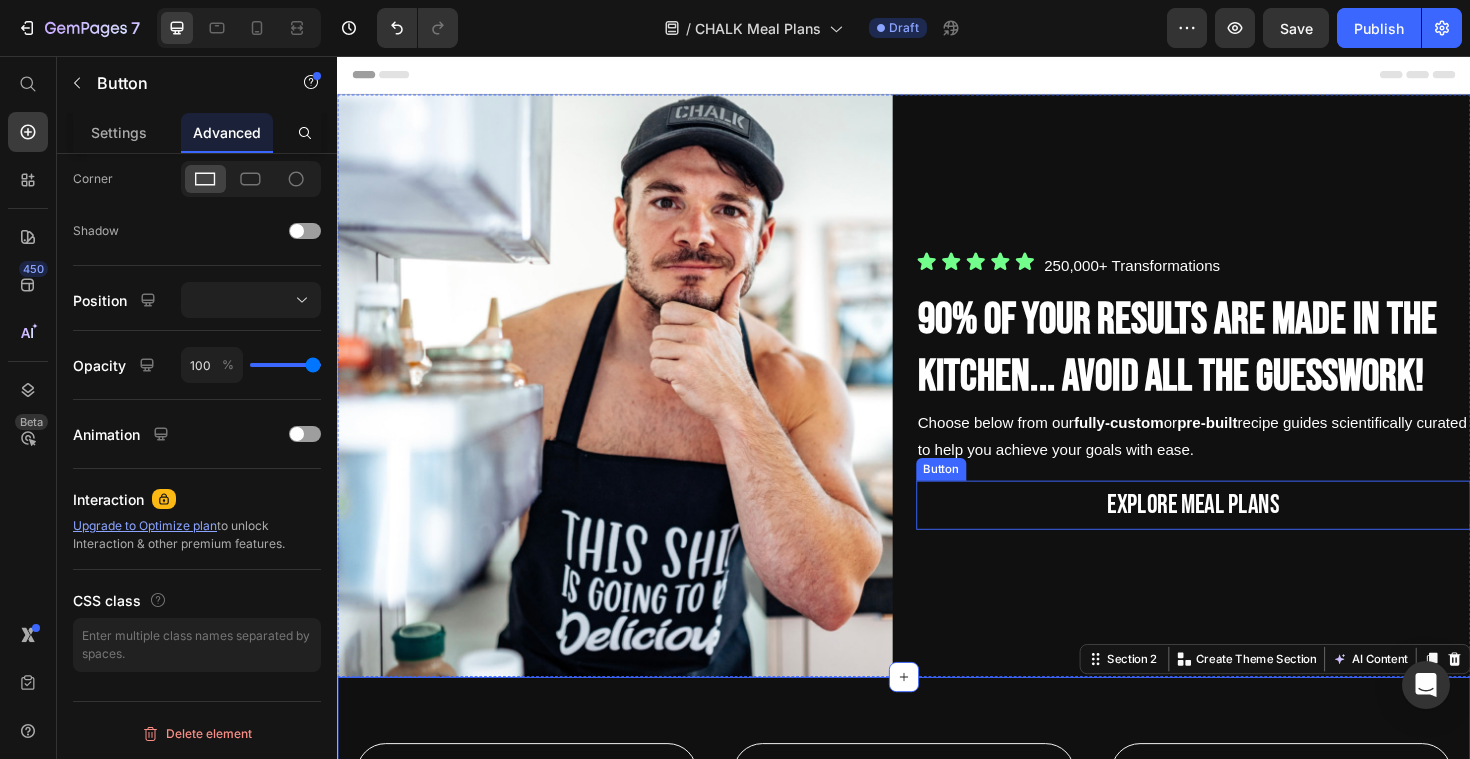 scroll, scrollTop: 0, scrollLeft: 0, axis: both 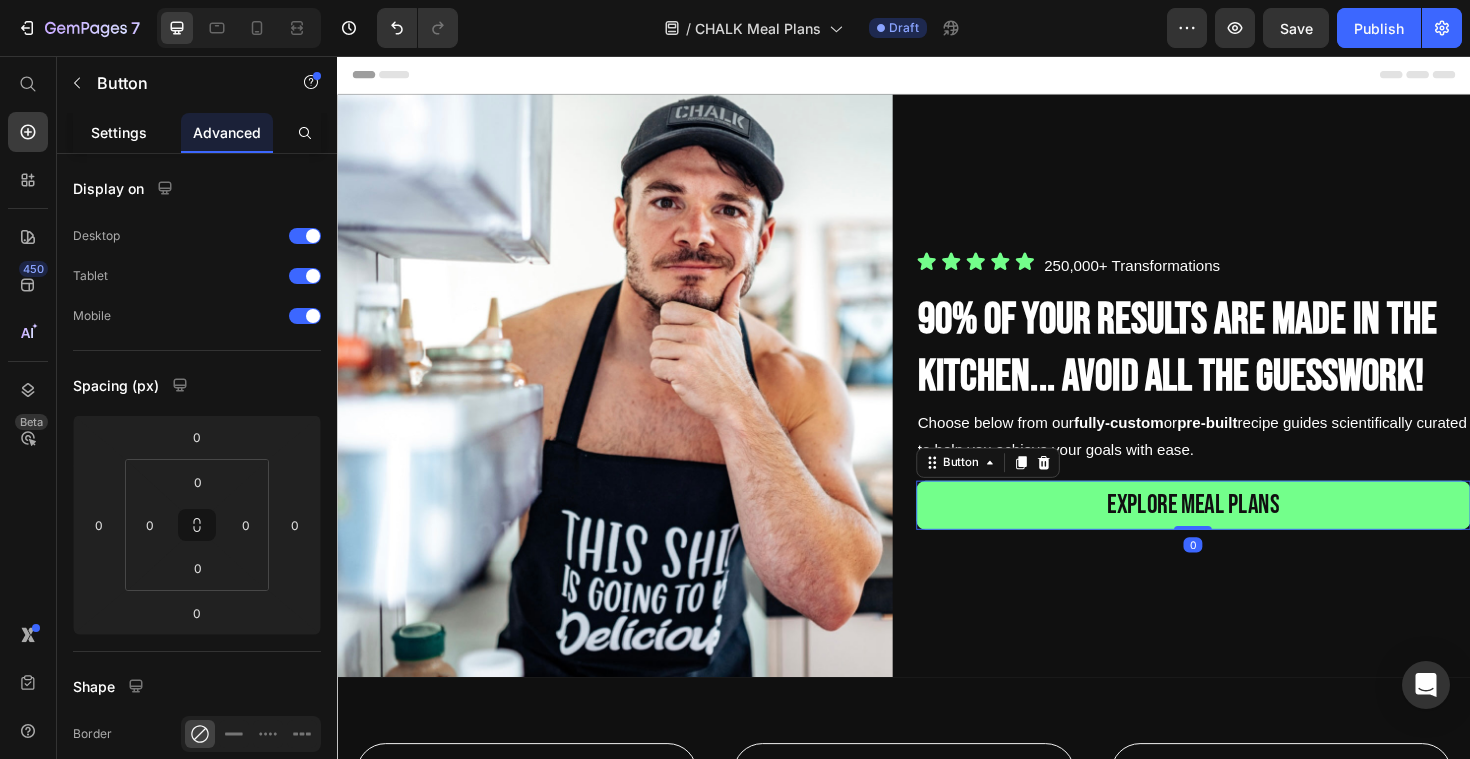 click on "Settings" at bounding box center [119, 132] 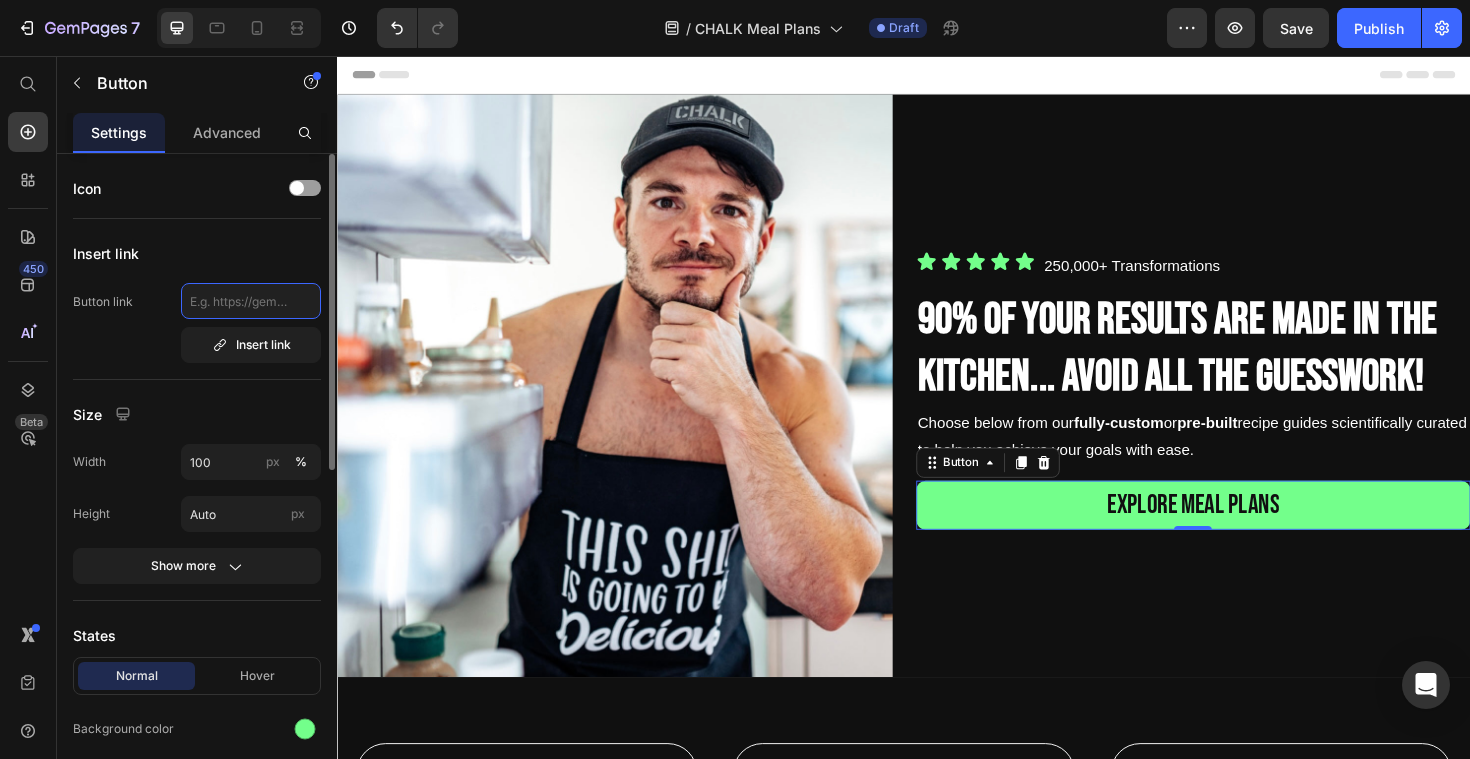 click 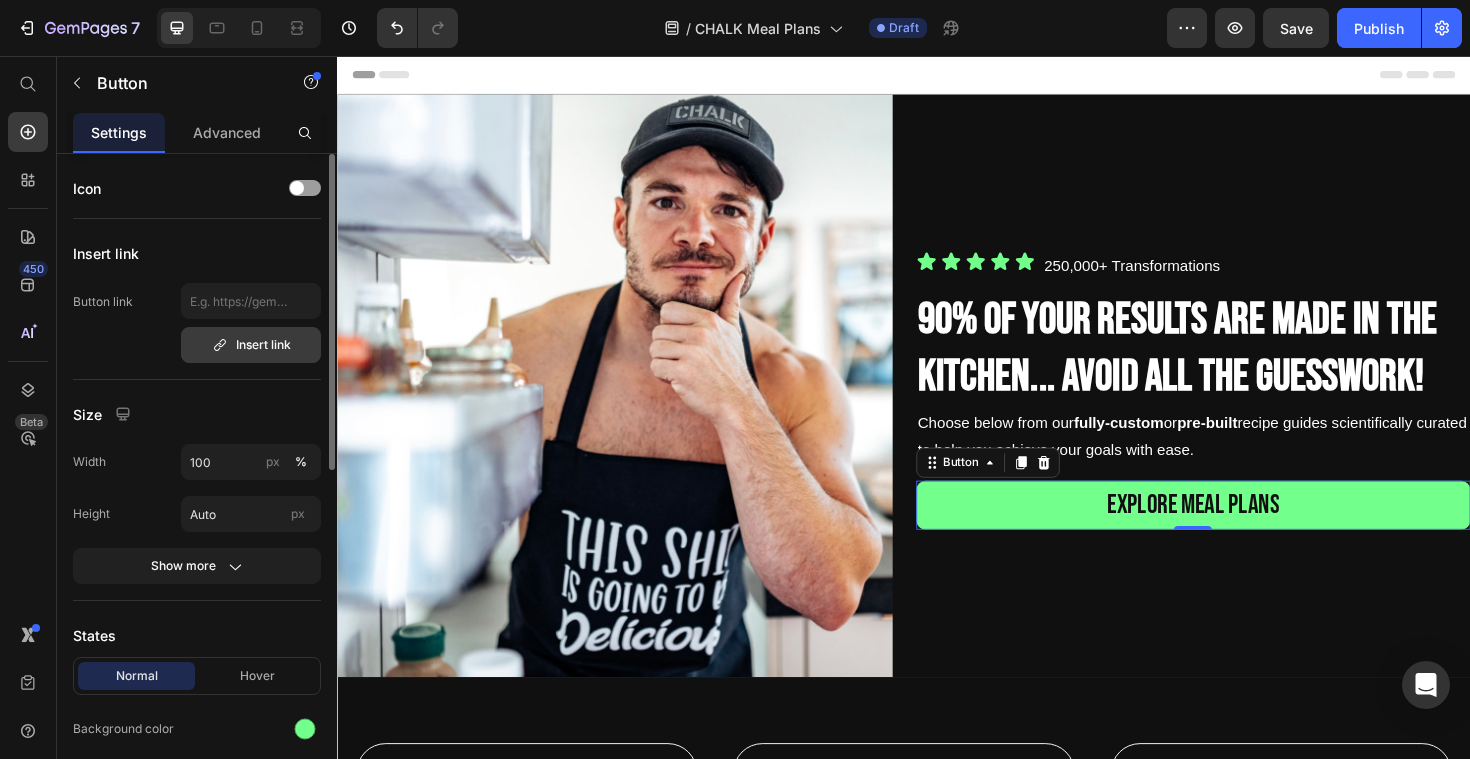 click on "Insert link" at bounding box center [251, 345] 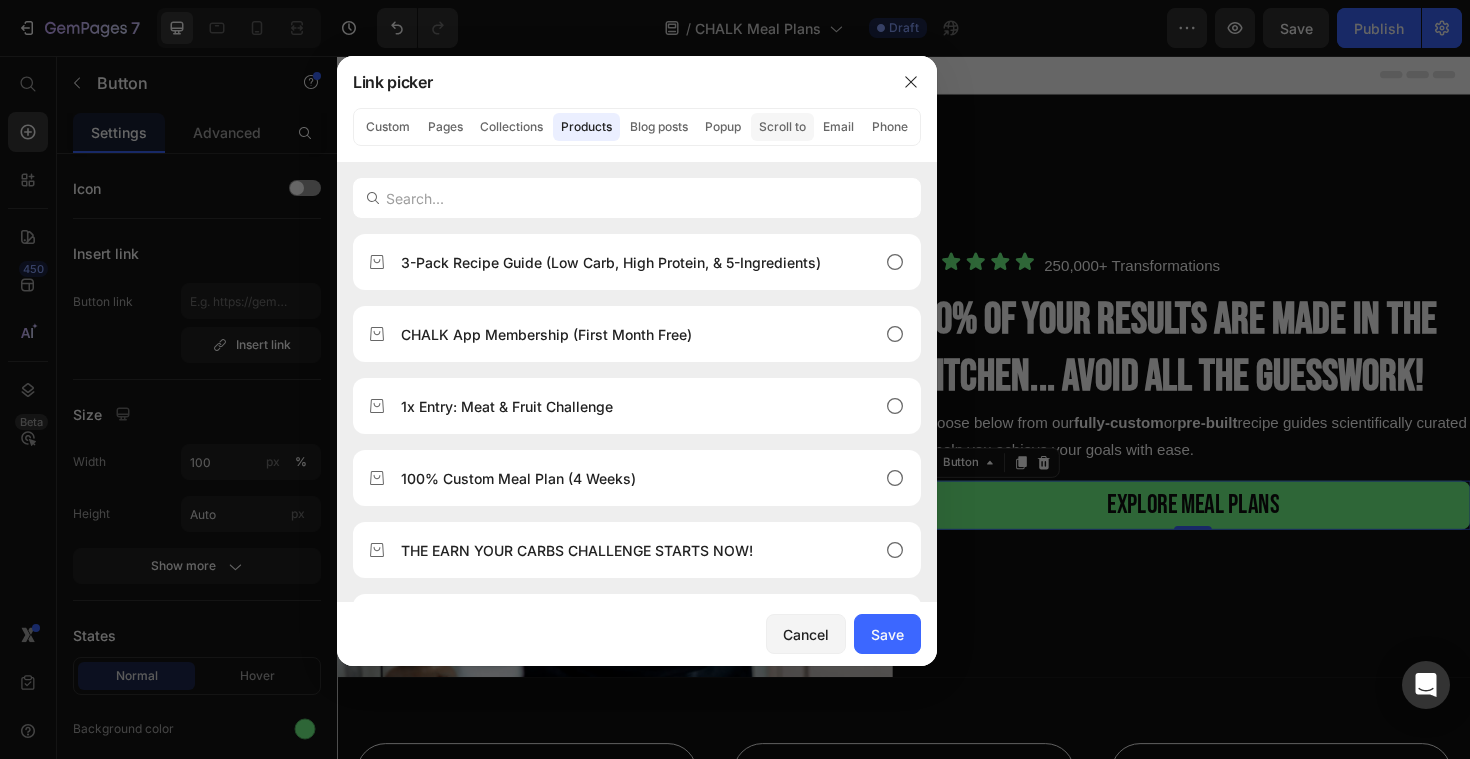click on "Scroll to" 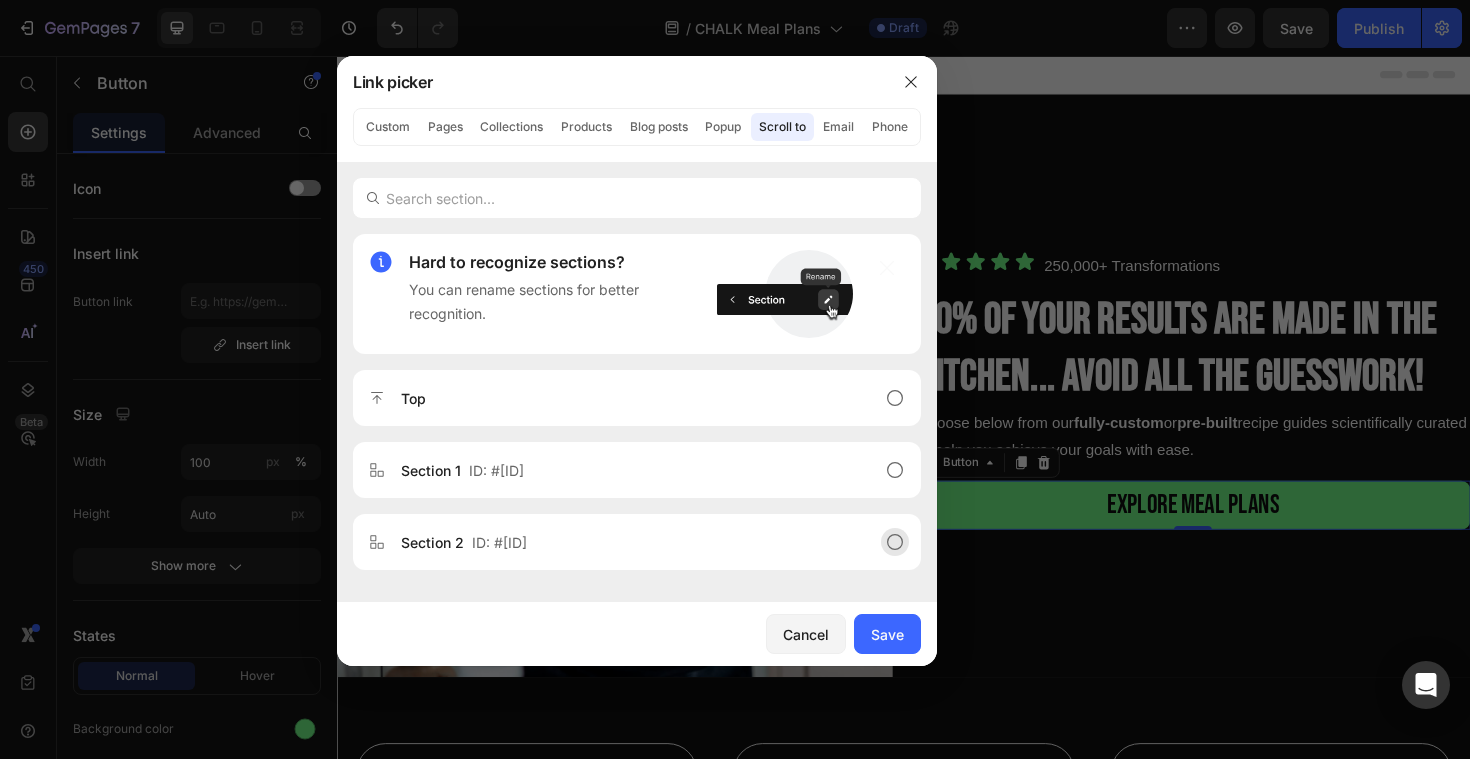 click on "Section 2  ID: #gOP_puQIlM" at bounding box center [621, 542] 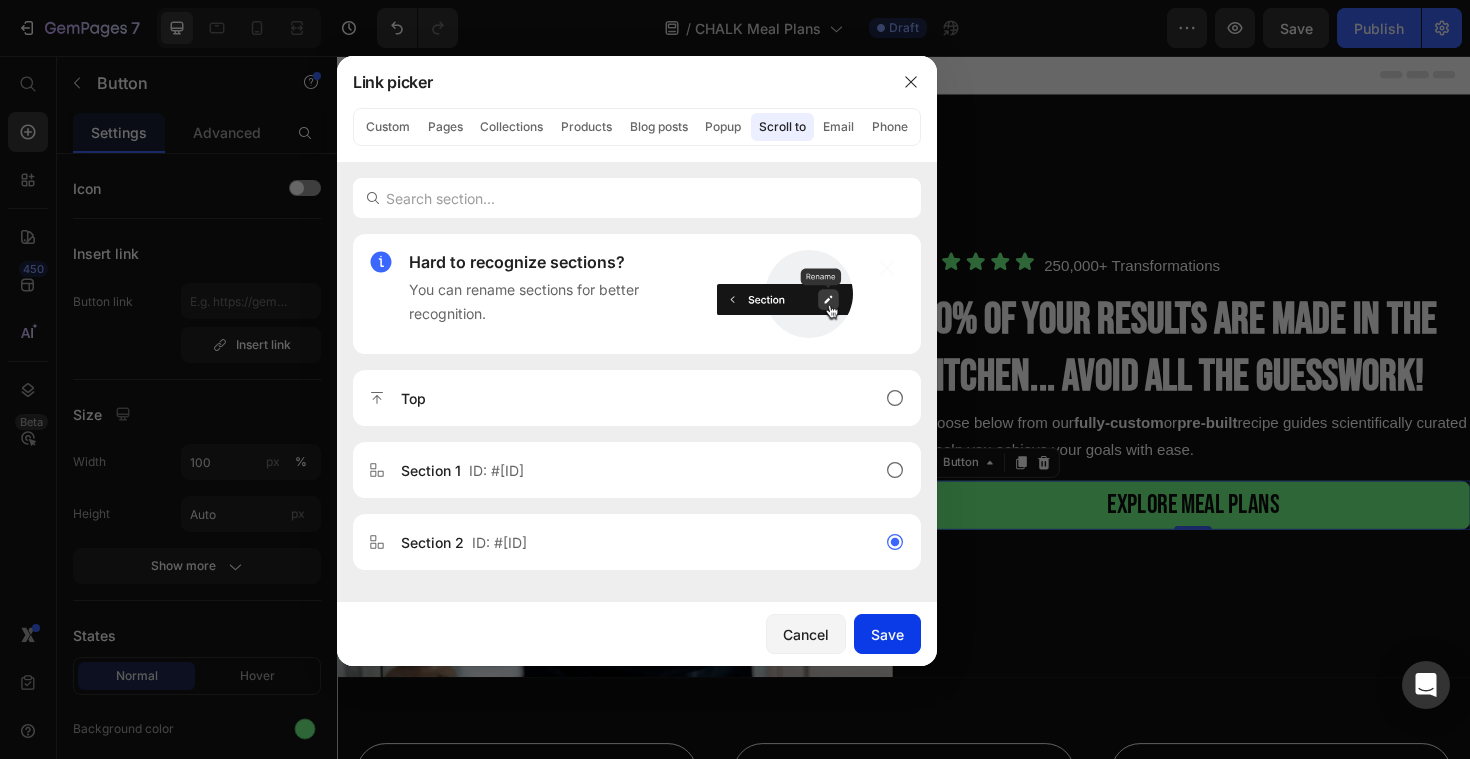 click on "Save" 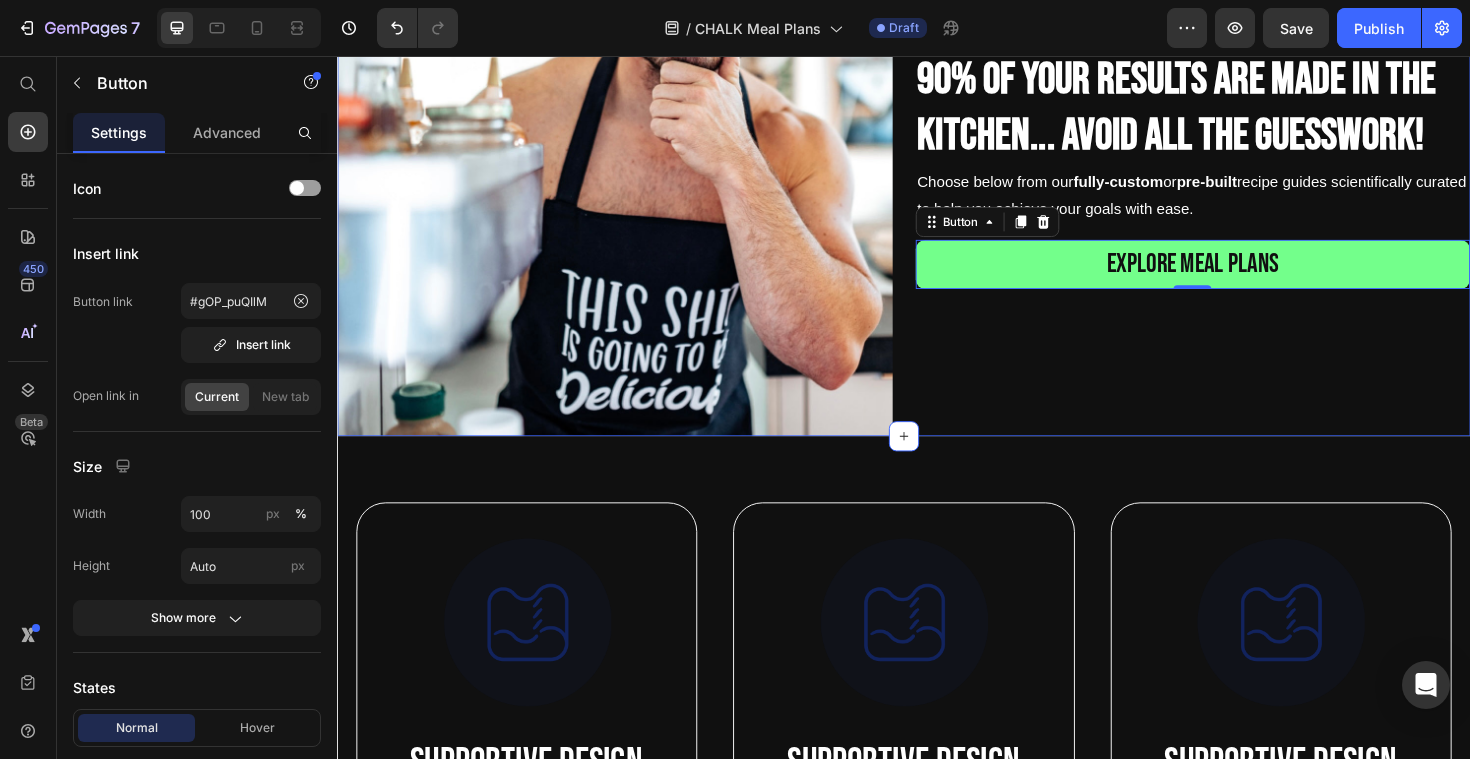 scroll, scrollTop: 498, scrollLeft: 0, axis: vertical 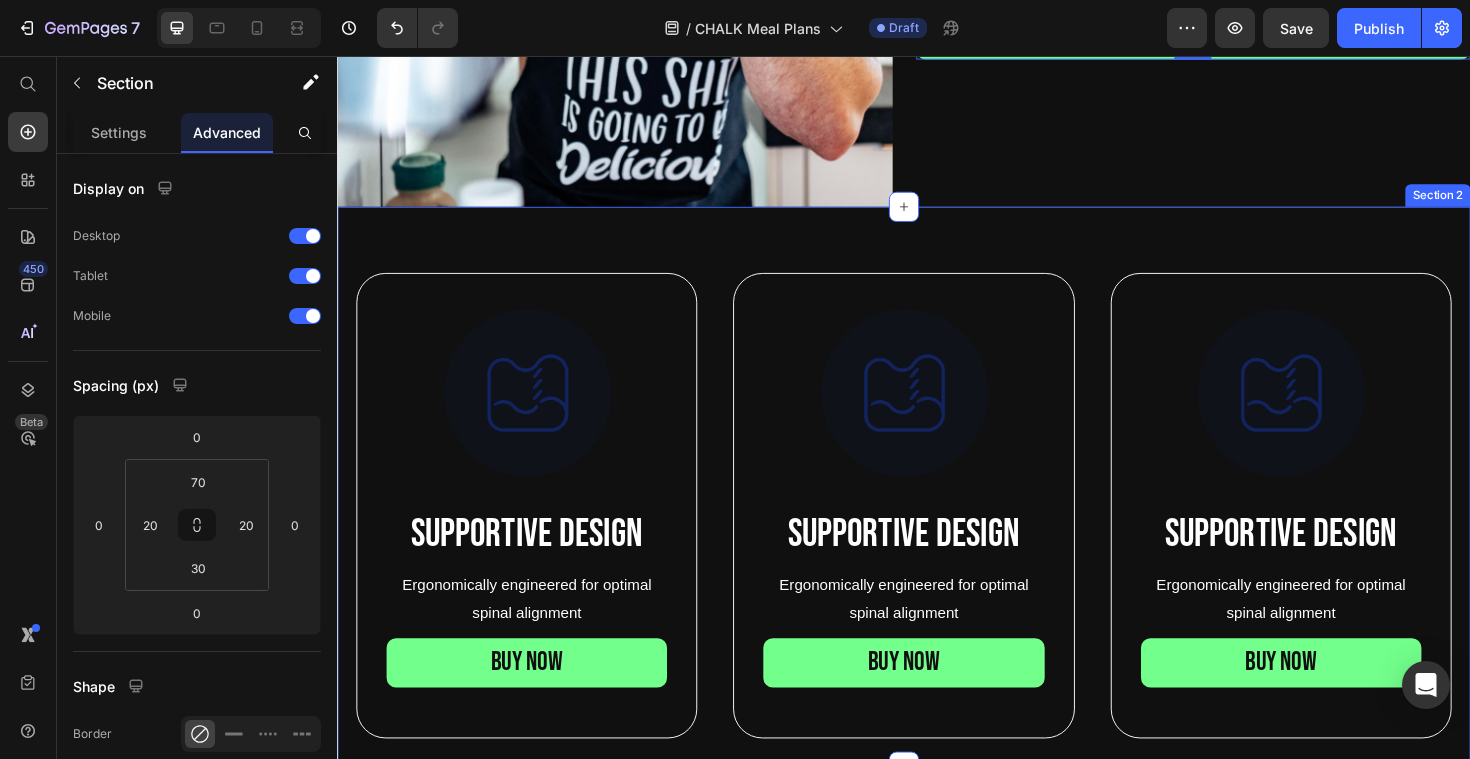 click on "Image Supportive Design Text Block Ergonomically engineered for optimal spinal alignment Text Block BUY NOW Button Hero Banner Image Supportive Design Text Block Ergonomically engineered for optimal spinal alignment Text Block BUY NOW Button Hero Banner Image Supportive Design Text Block Ergonomically engineered for optimal spinal alignment Text Block BUY NOW Button Hero Banner Row Row Section 2   Create Theme Section AI Content Write with GemAI What would you like to describe here? Tone and Voice Persuasive Product 3-Pack Recipe Guide (Low Carb, High Protein, & 5-Ingredients) Show more Generate" at bounding box center [937, 512] 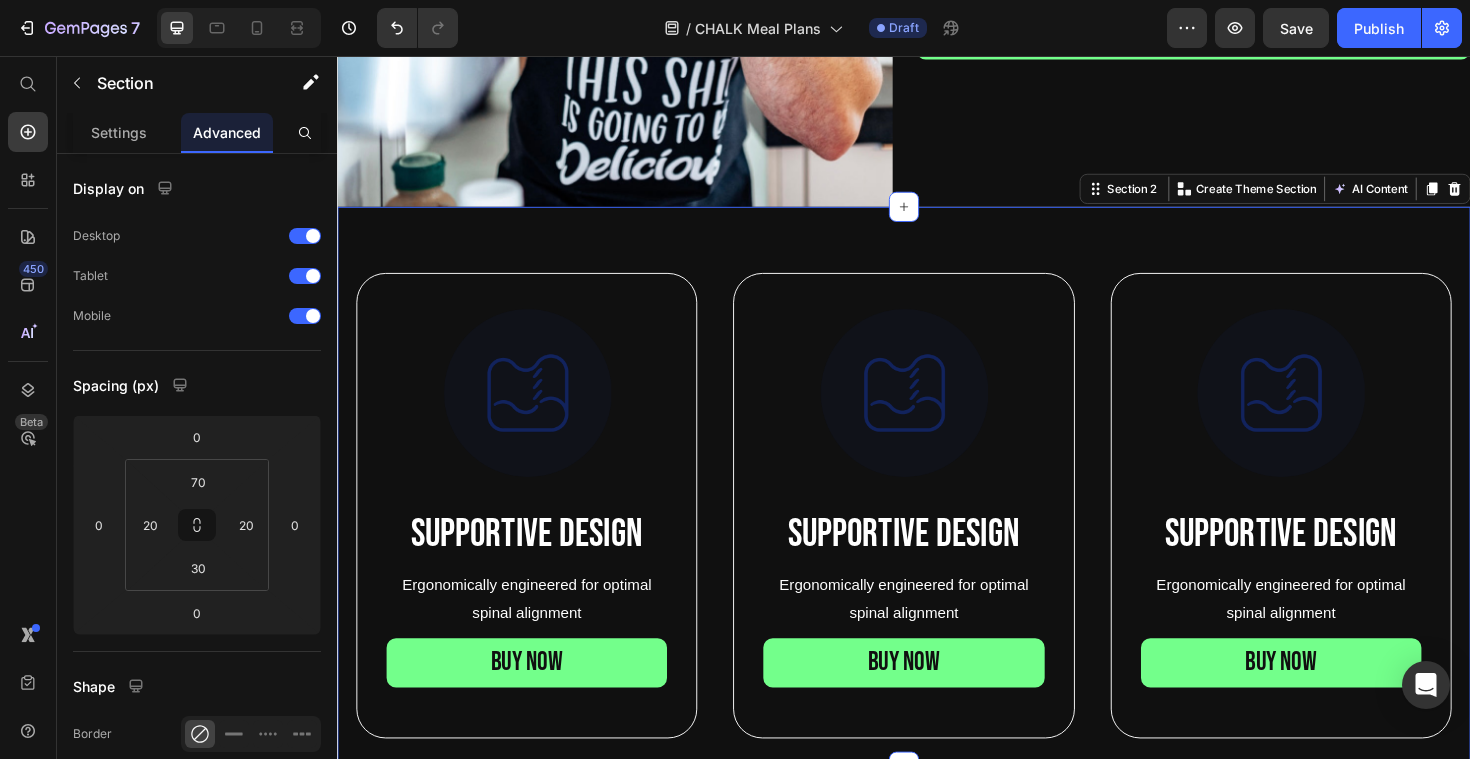 scroll, scrollTop: 0, scrollLeft: 0, axis: both 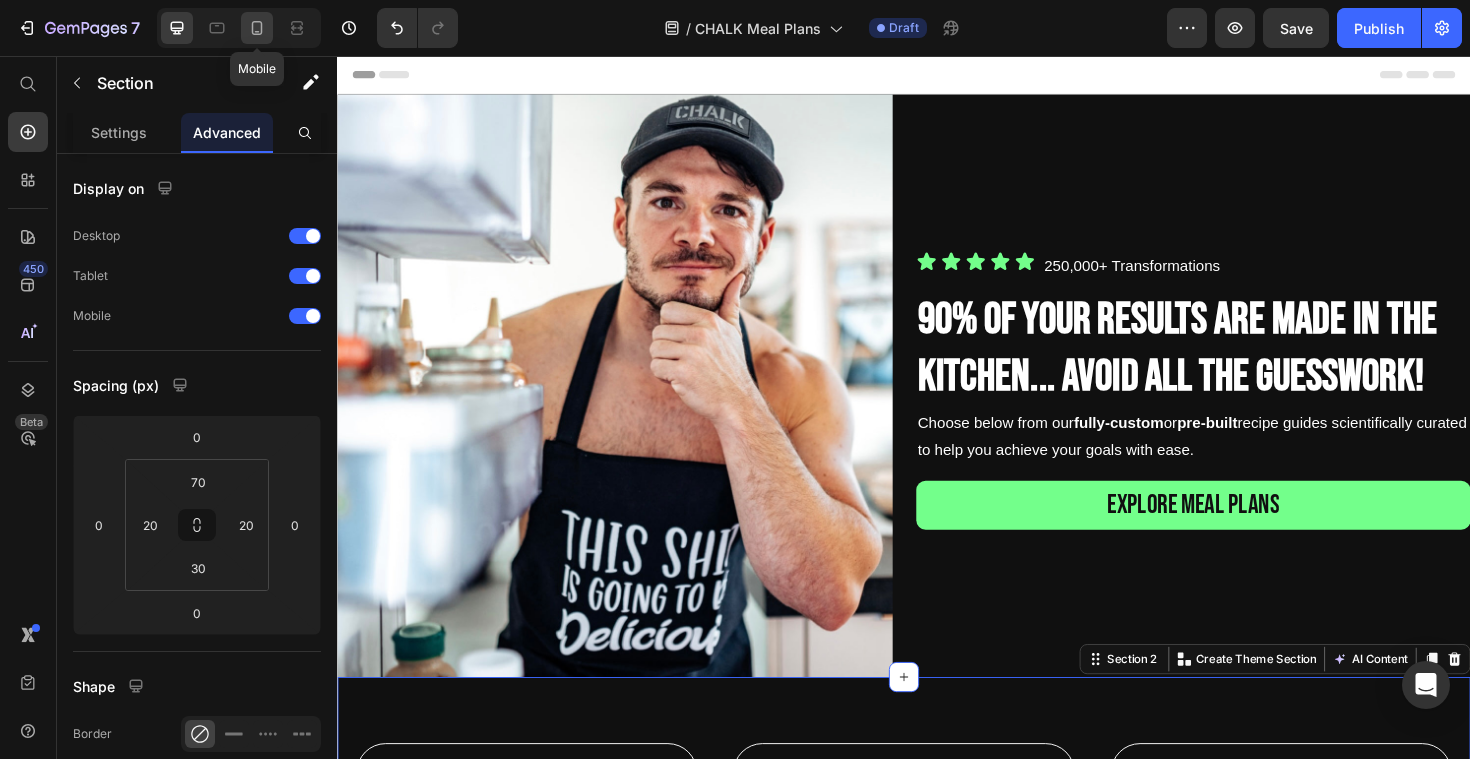 click 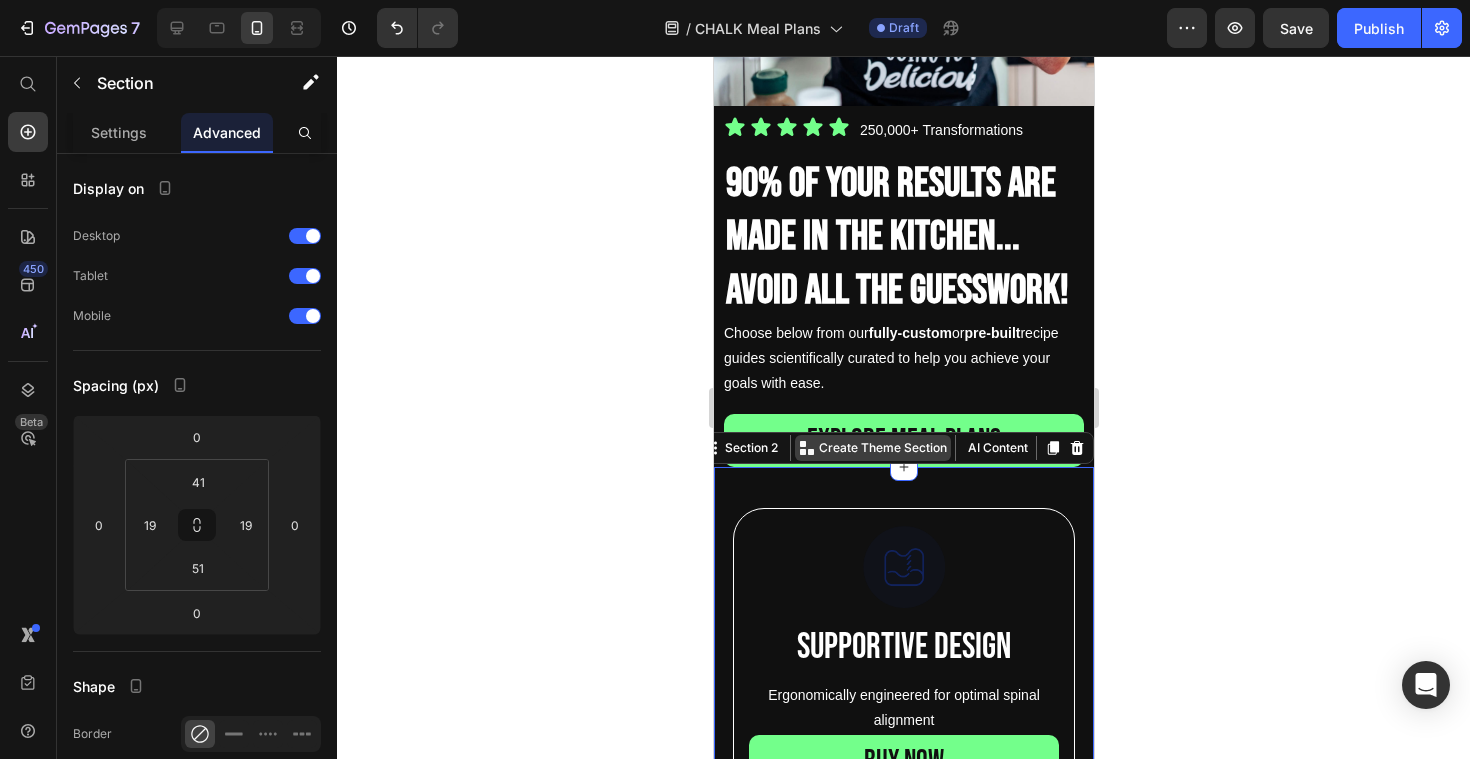 scroll, scrollTop: 0, scrollLeft: 0, axis: both 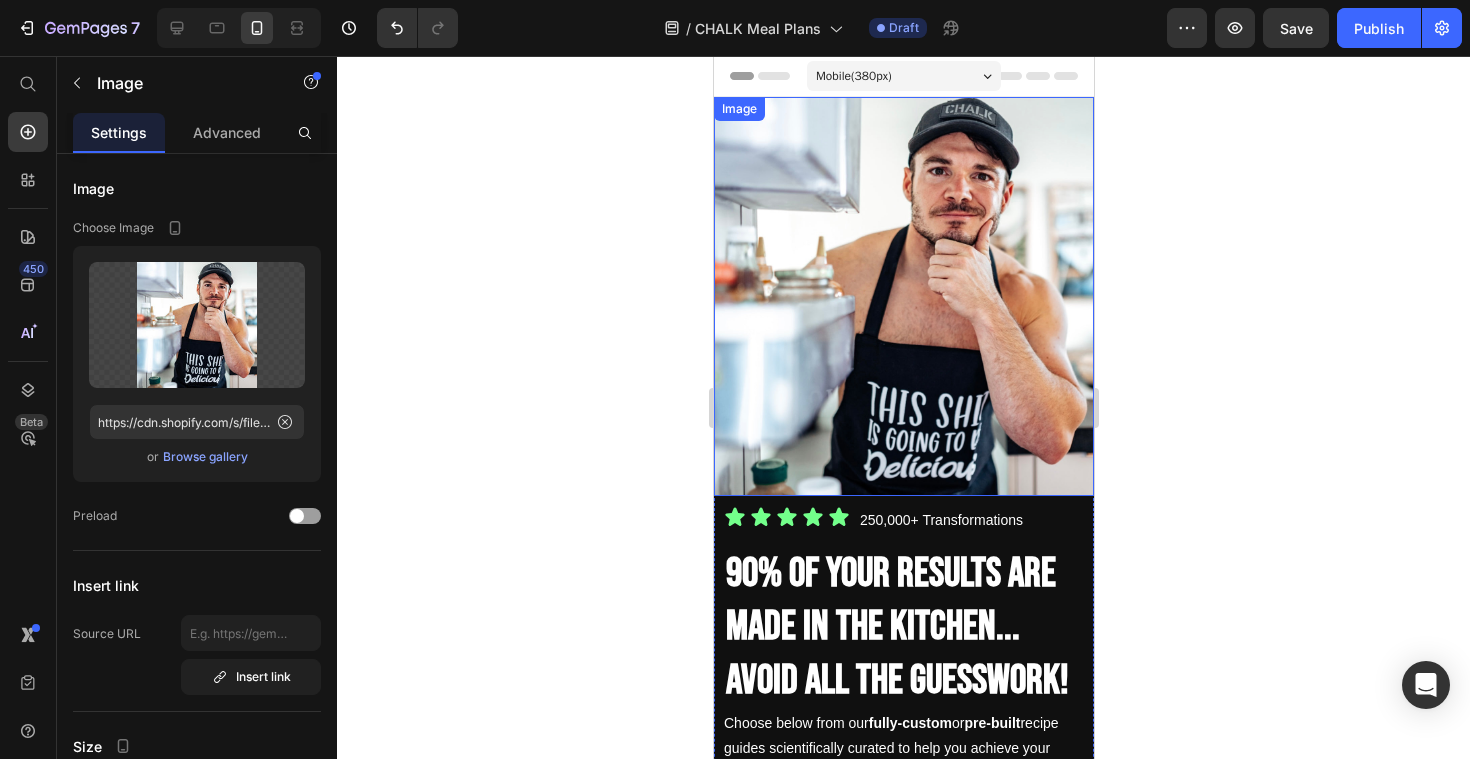 click at bounding box center (903, 296) 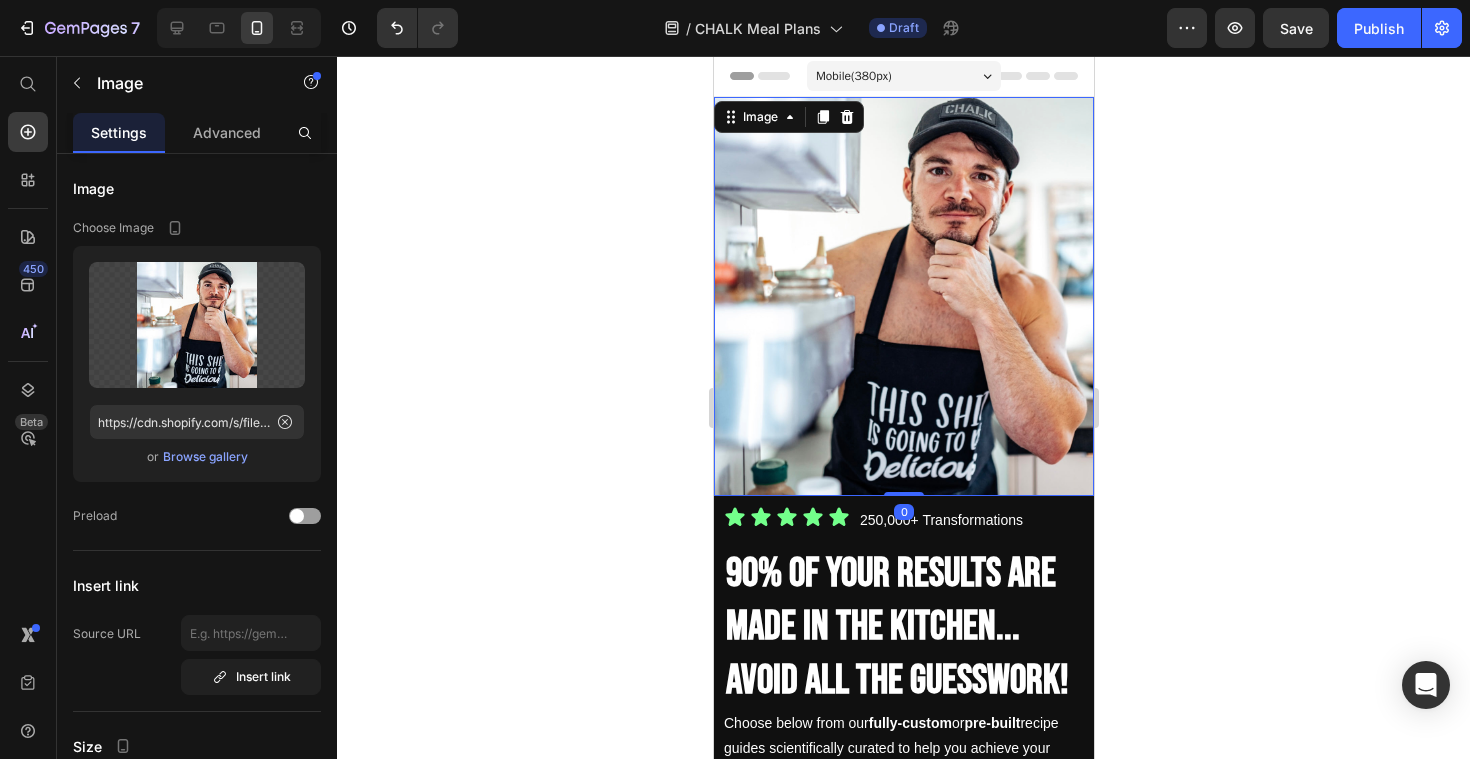 drag, startPoint x: 911, startPoint y: 492, endPoint x: 915, endPoint y: 432, distance: 60.133186 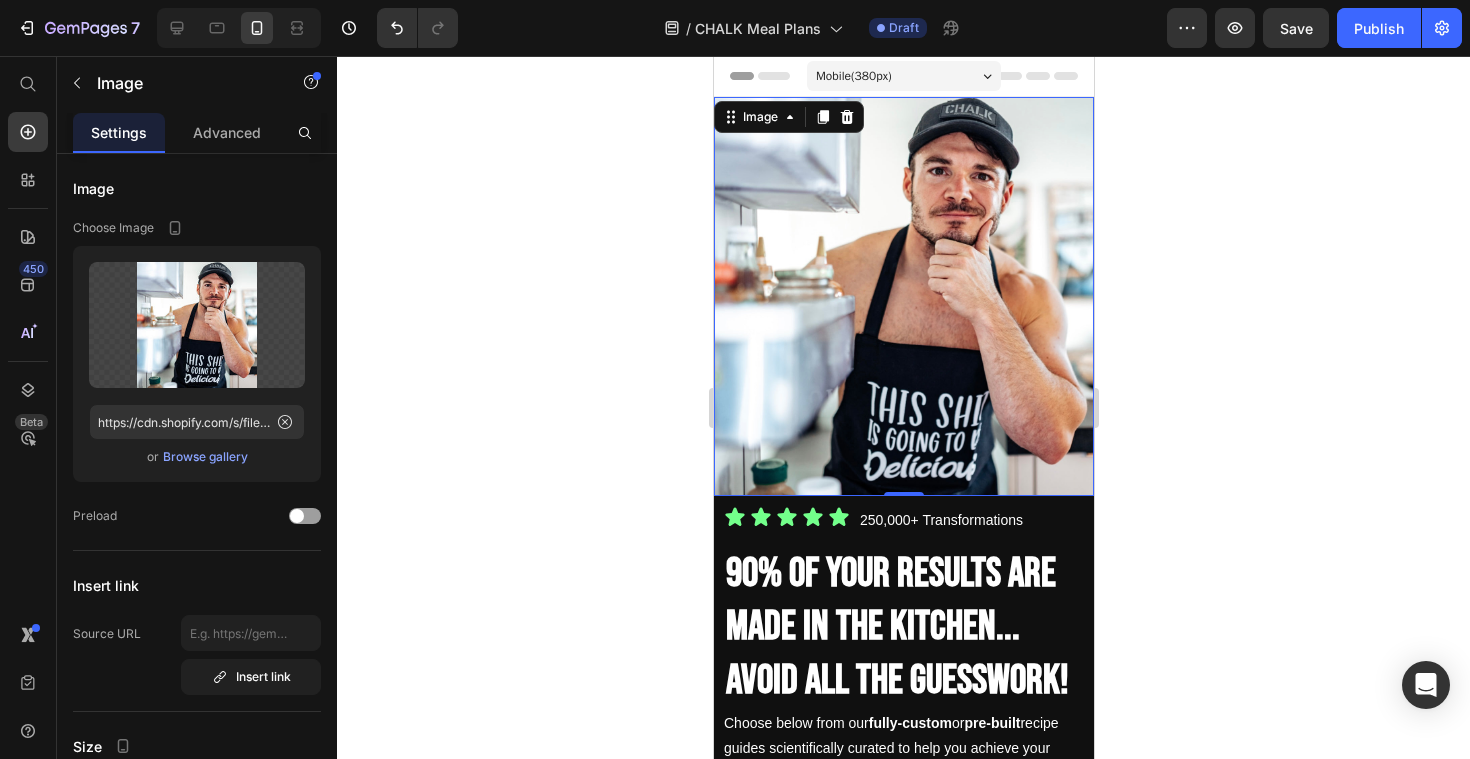 click 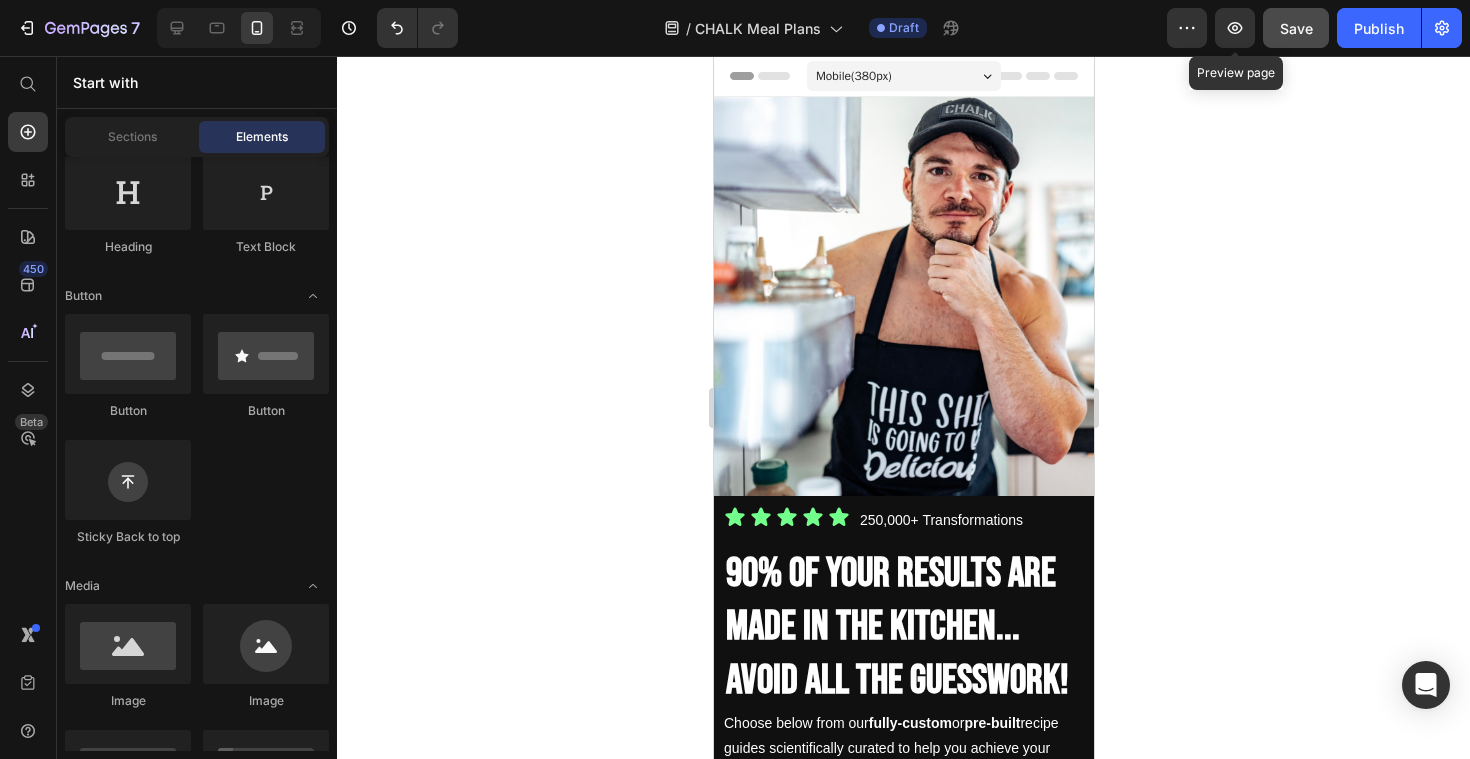 click on "Save" 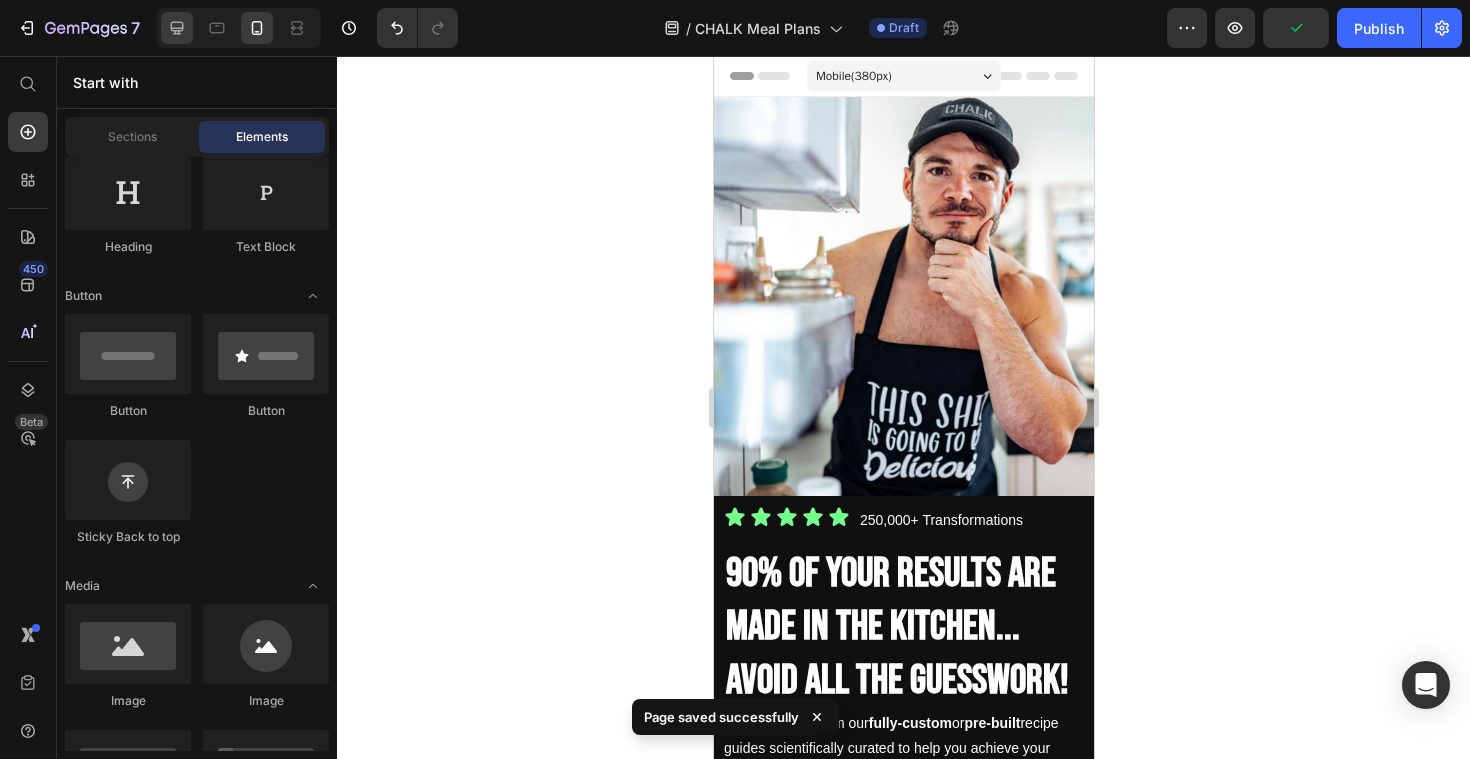 click 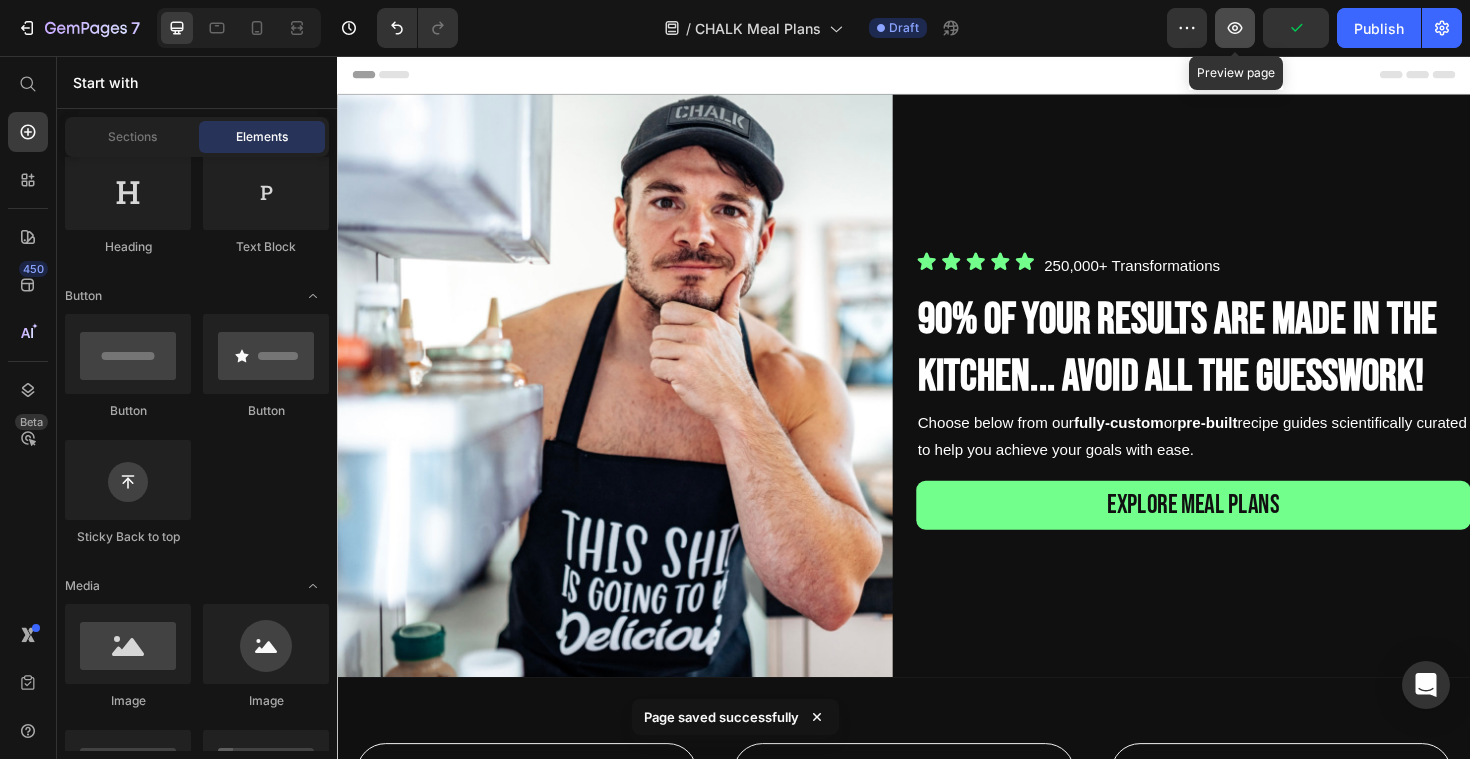 click 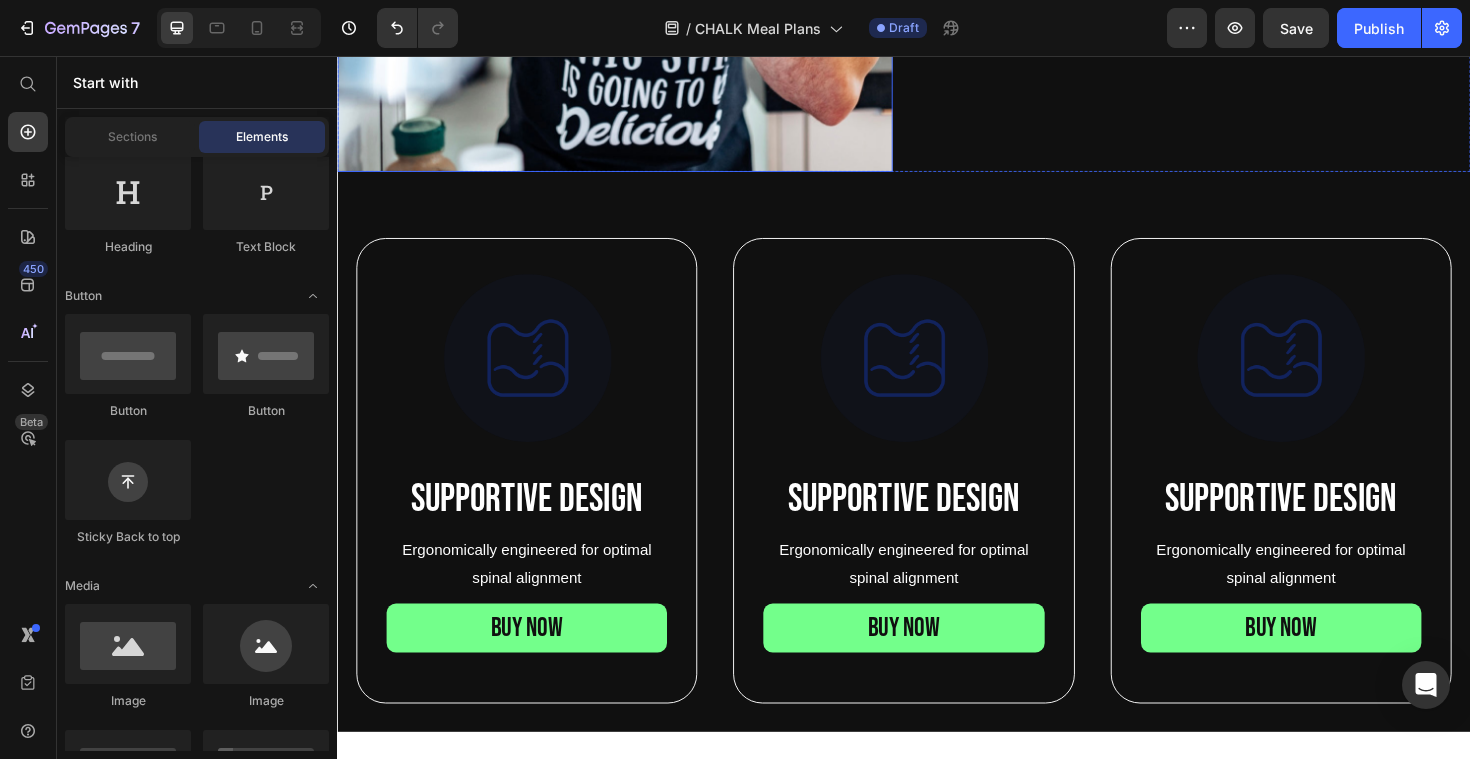 scroll, scrollTop: 578, scrollLeft: 0, axis: vertical 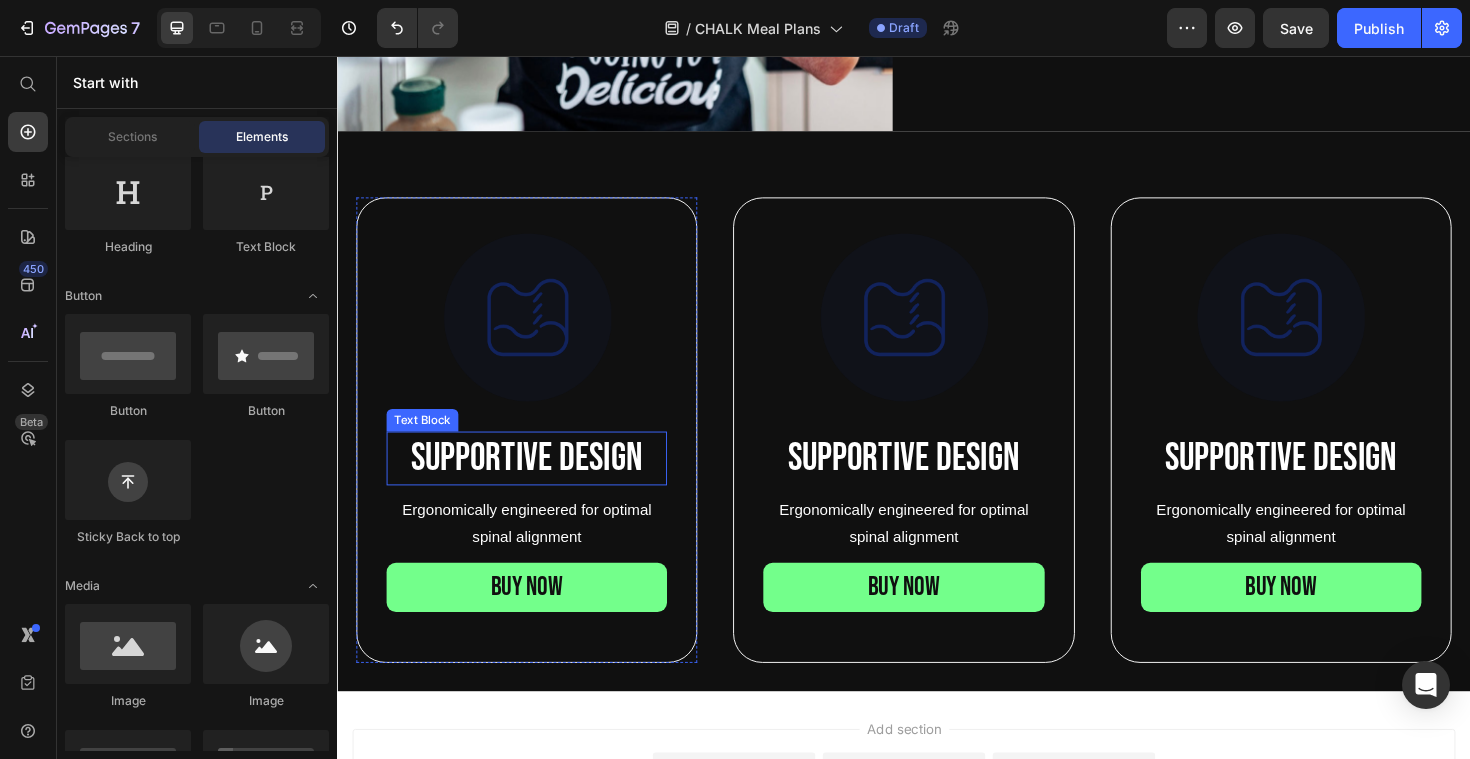 click on "Supportive Design" at bounding box center [537, 482] 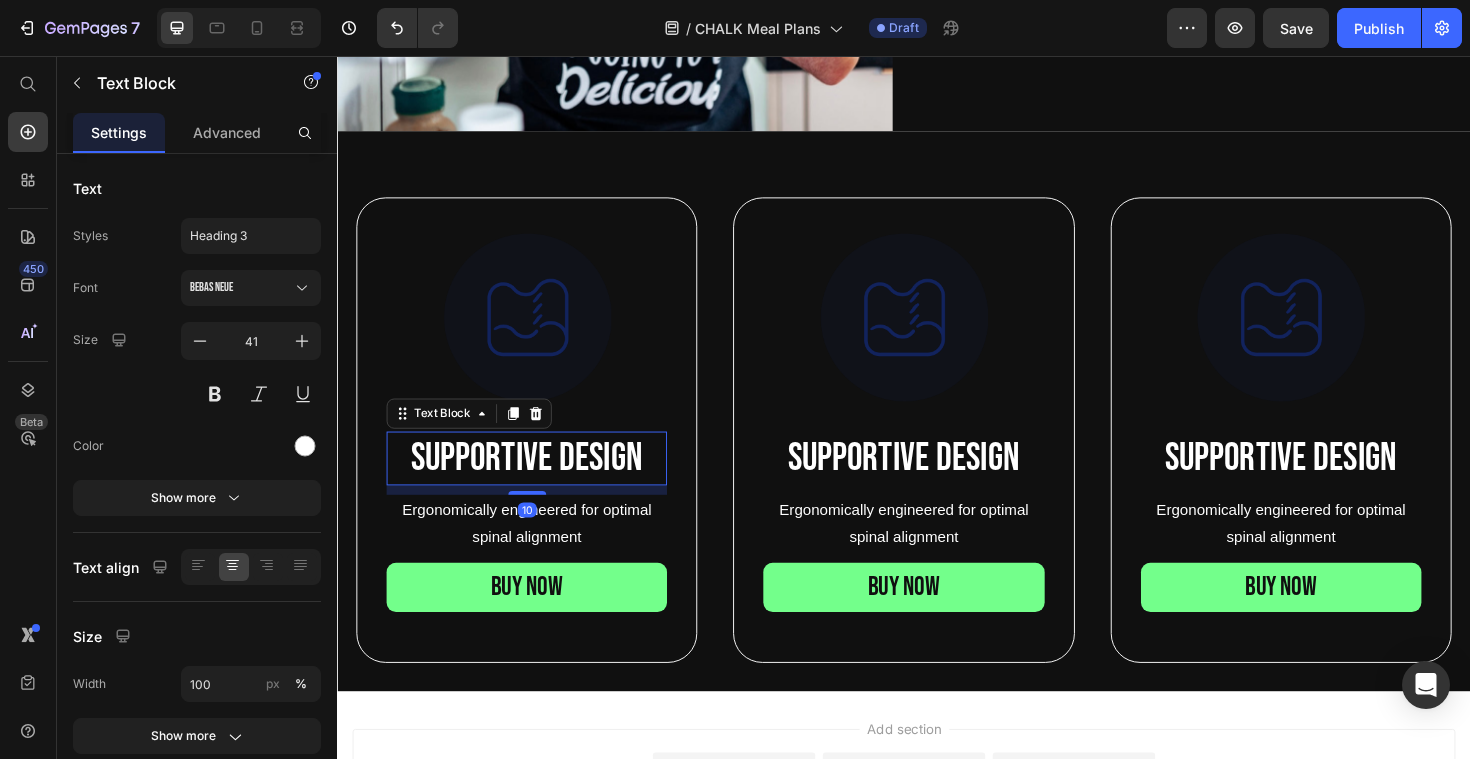 click on "Supportive Design" at bounding box center (537, 482) 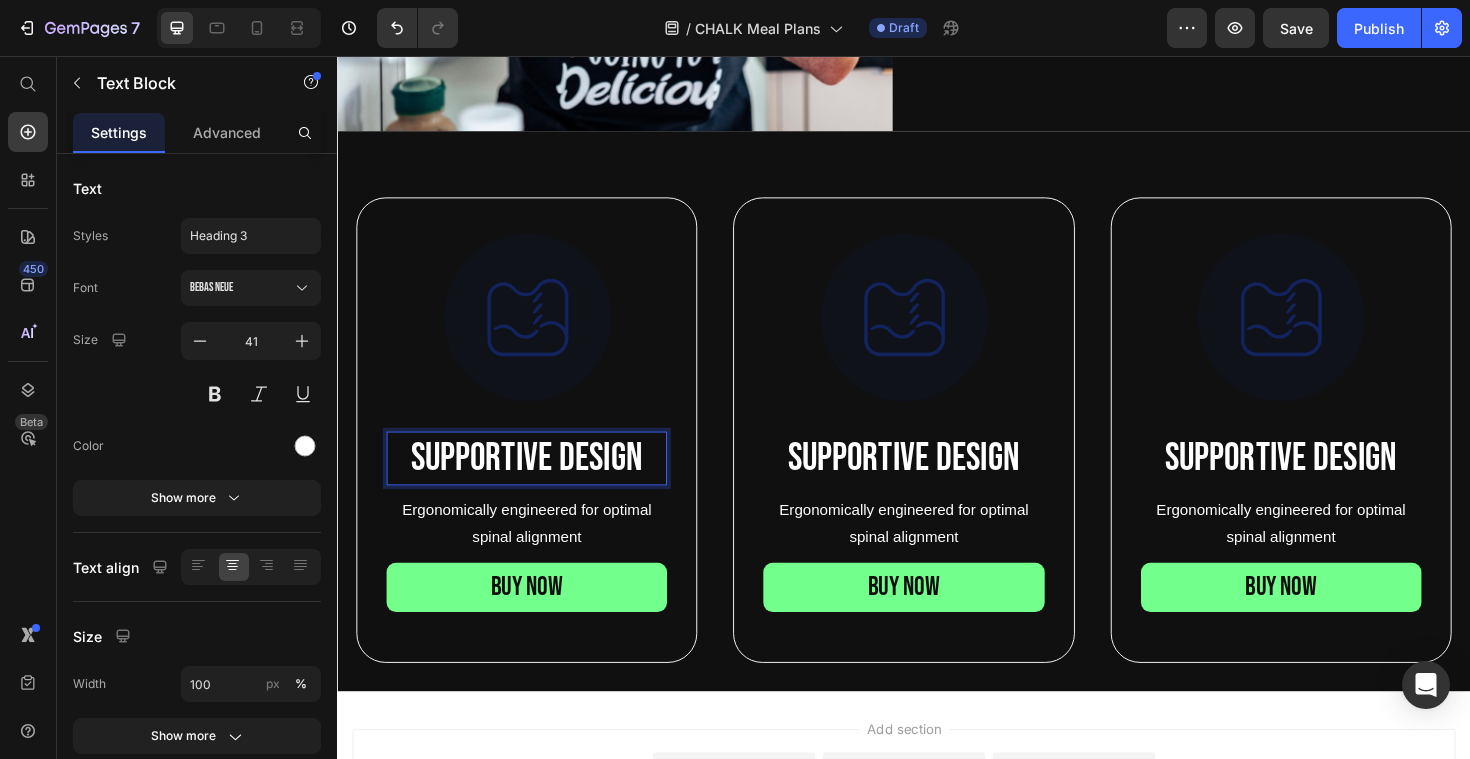 click on "Supportive Design" at bounding box center [537, 482] 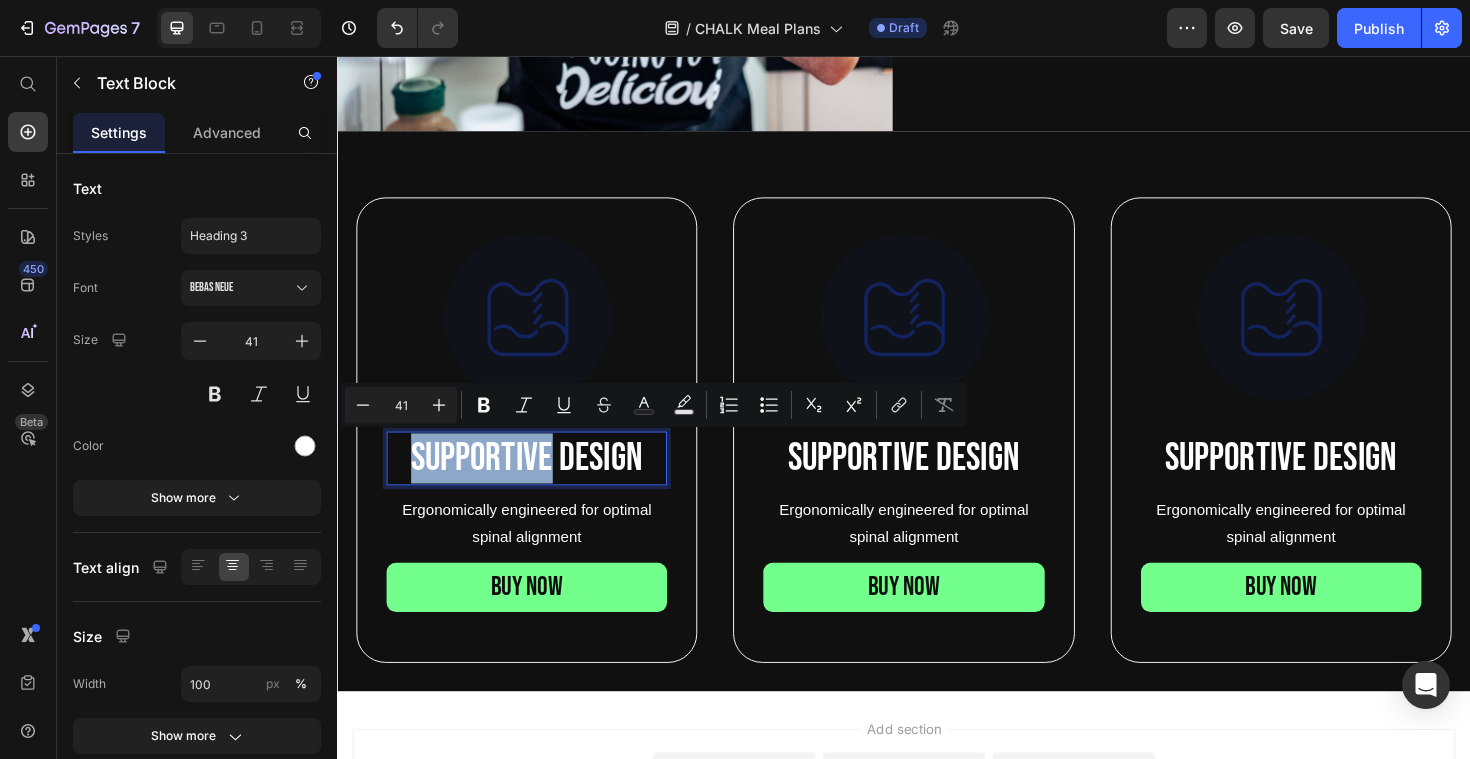 click on "Supportive Design" at bounding box center (537, 482) 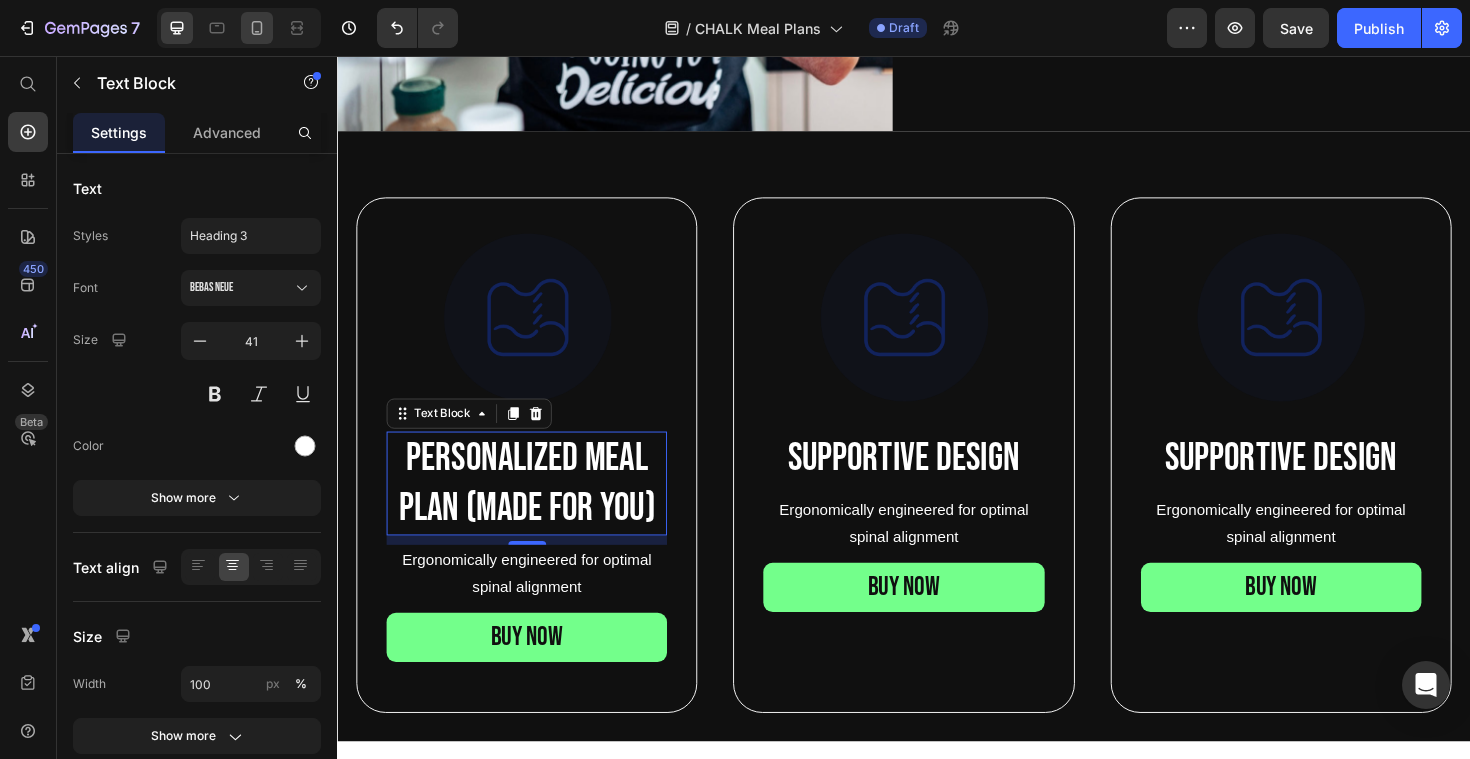 click at bounding box center (239, 28) 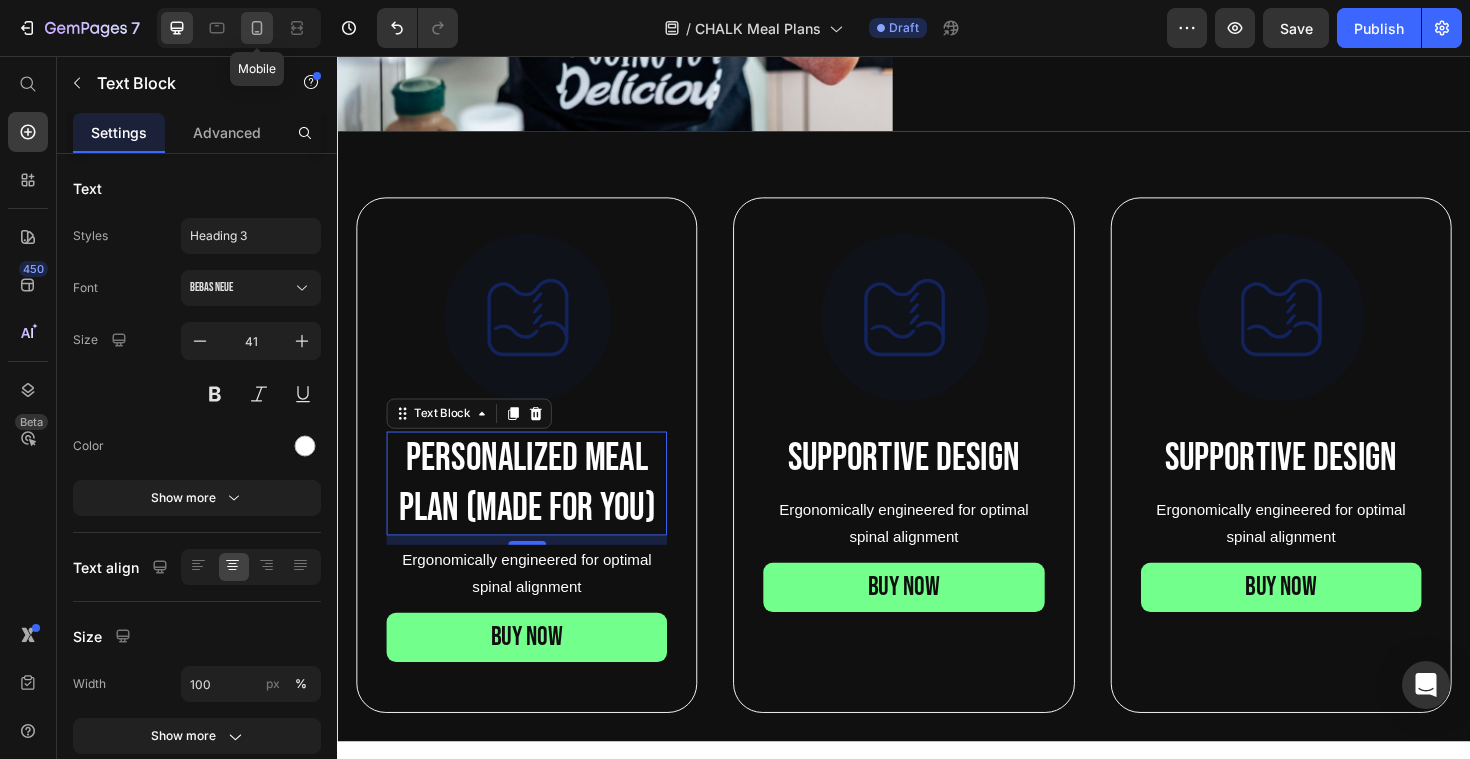 click 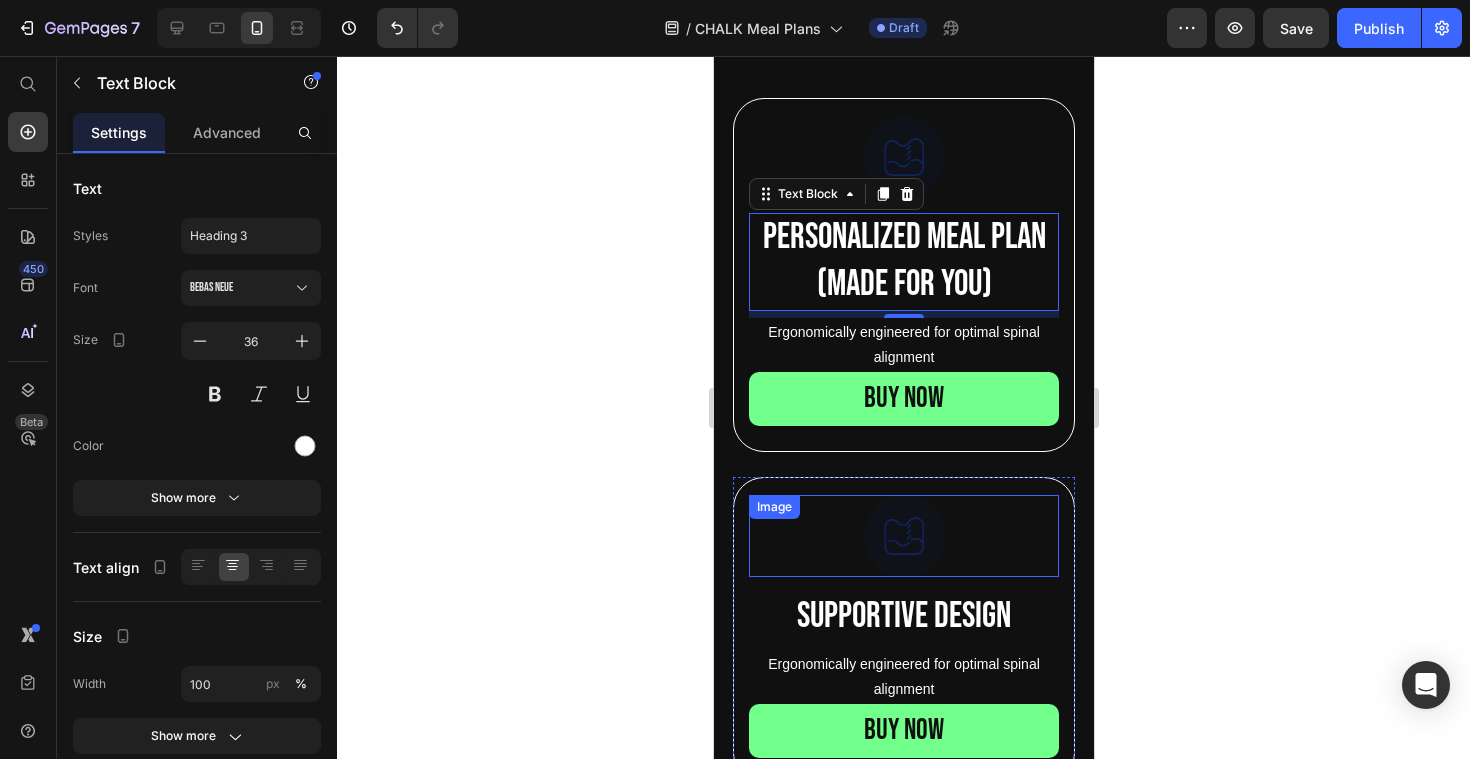 scroll, scrollTop: 791, scrollLeft: 0, axis: vertical 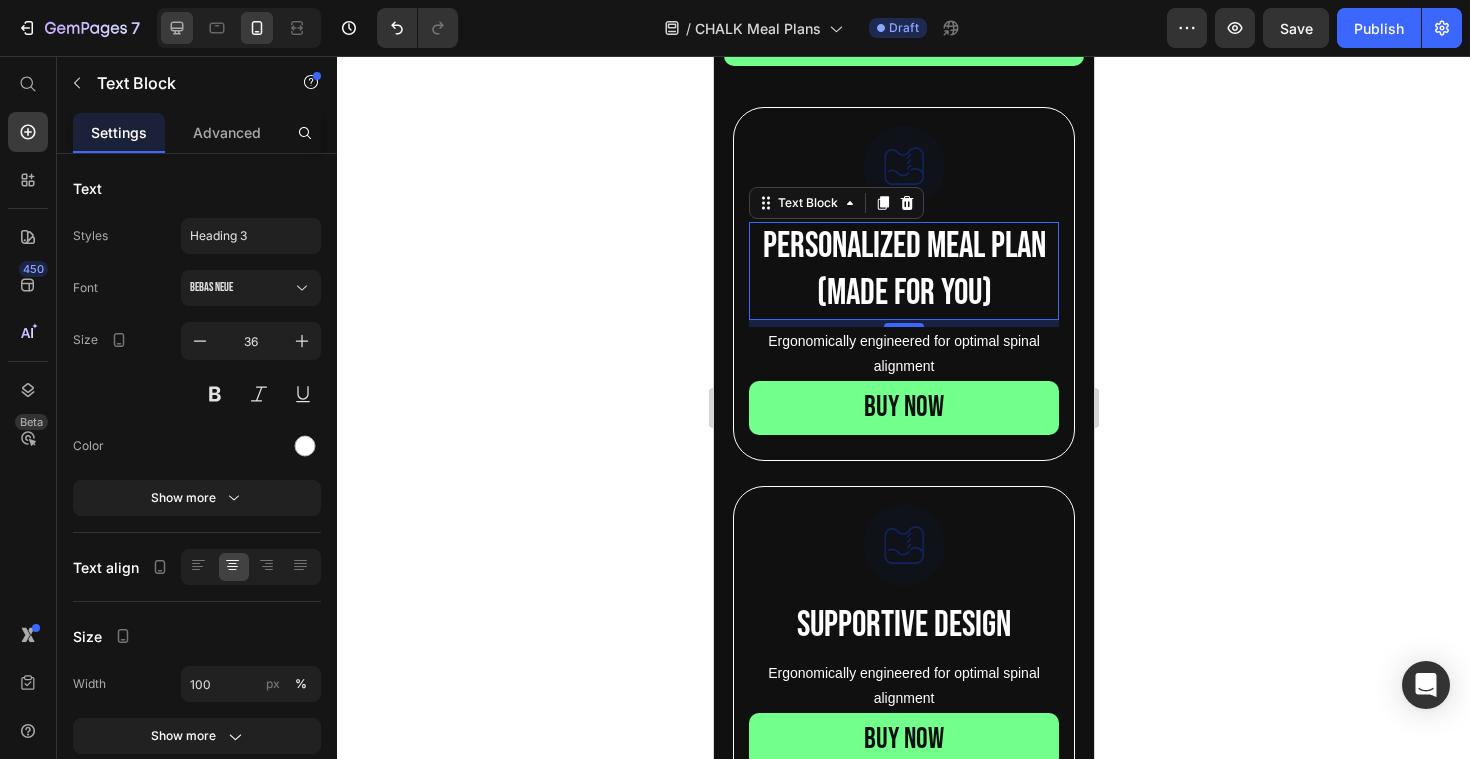 click 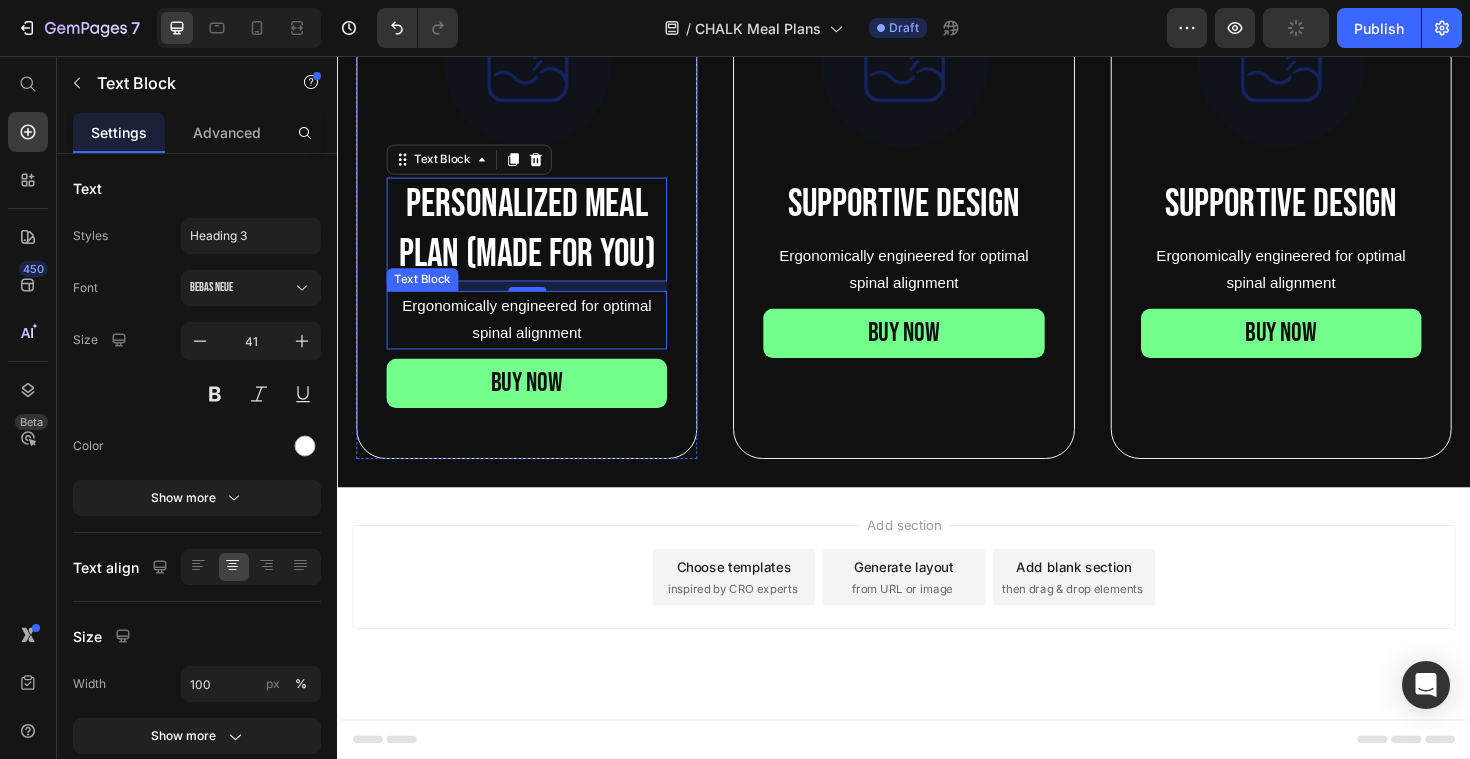 scroll, scrollTop: 779, scrollLeft: 0, axis: vertical 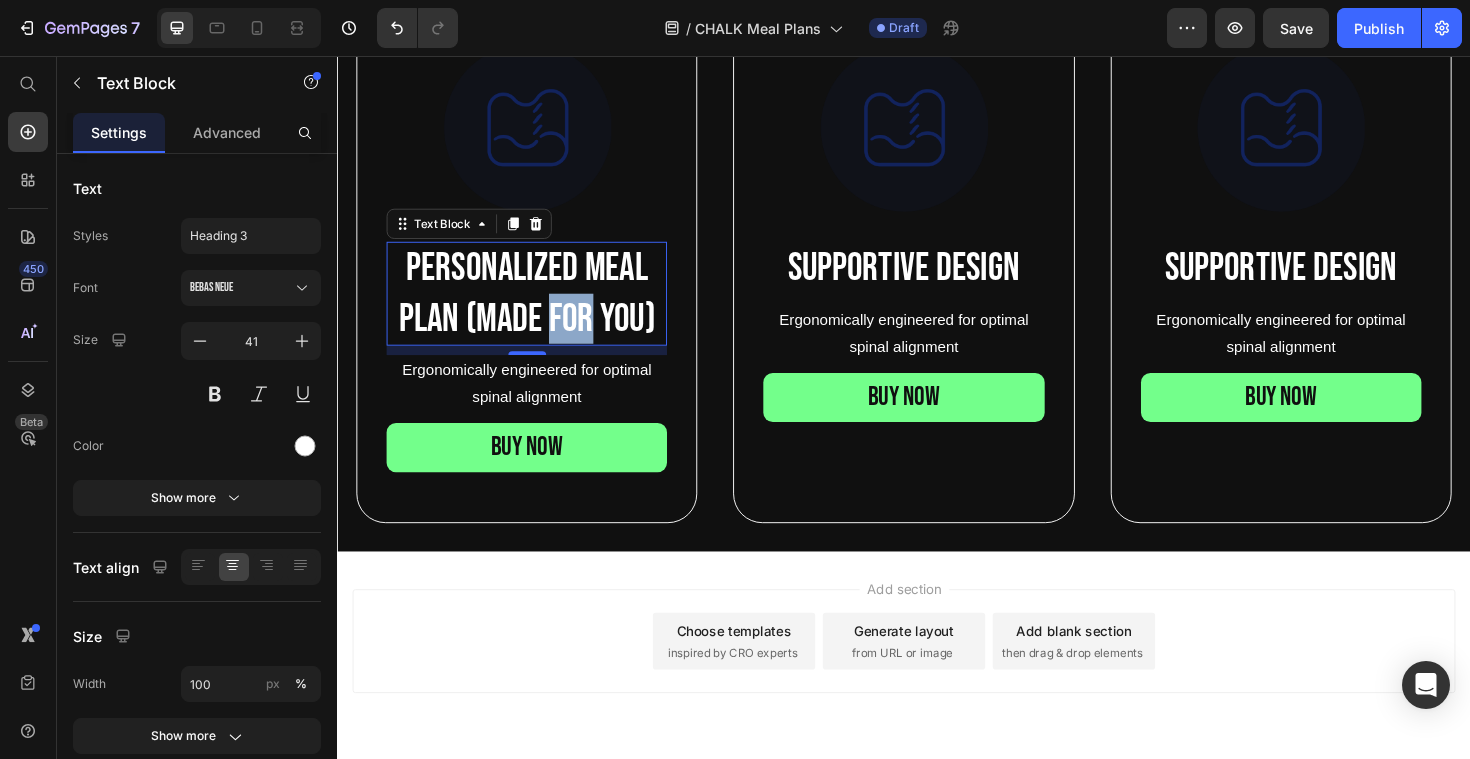 click on "Personalized meal plan (made for you)" at bounding box center [537, 308] 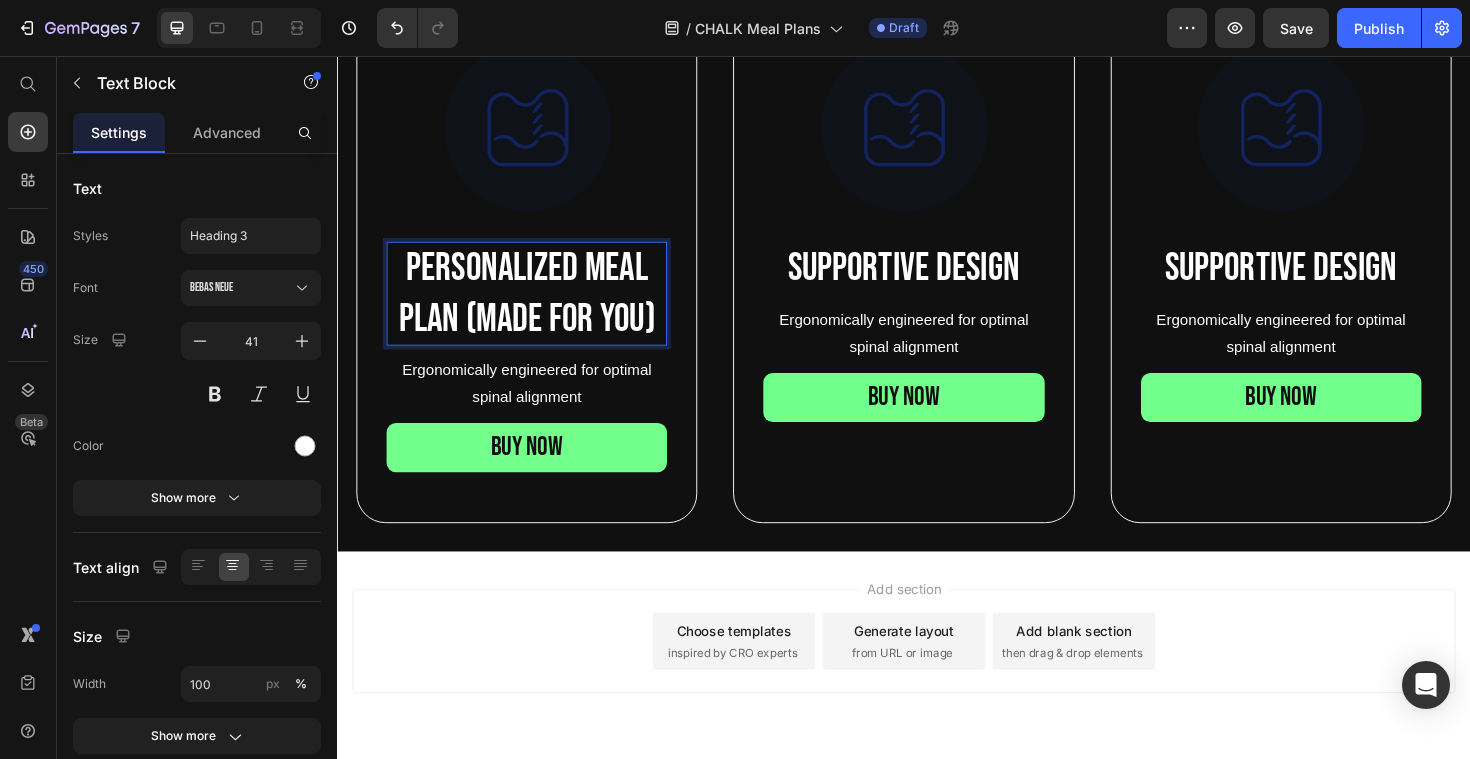 click on "Personalized meal plan (made for you)" at bounding box center [537, 308] 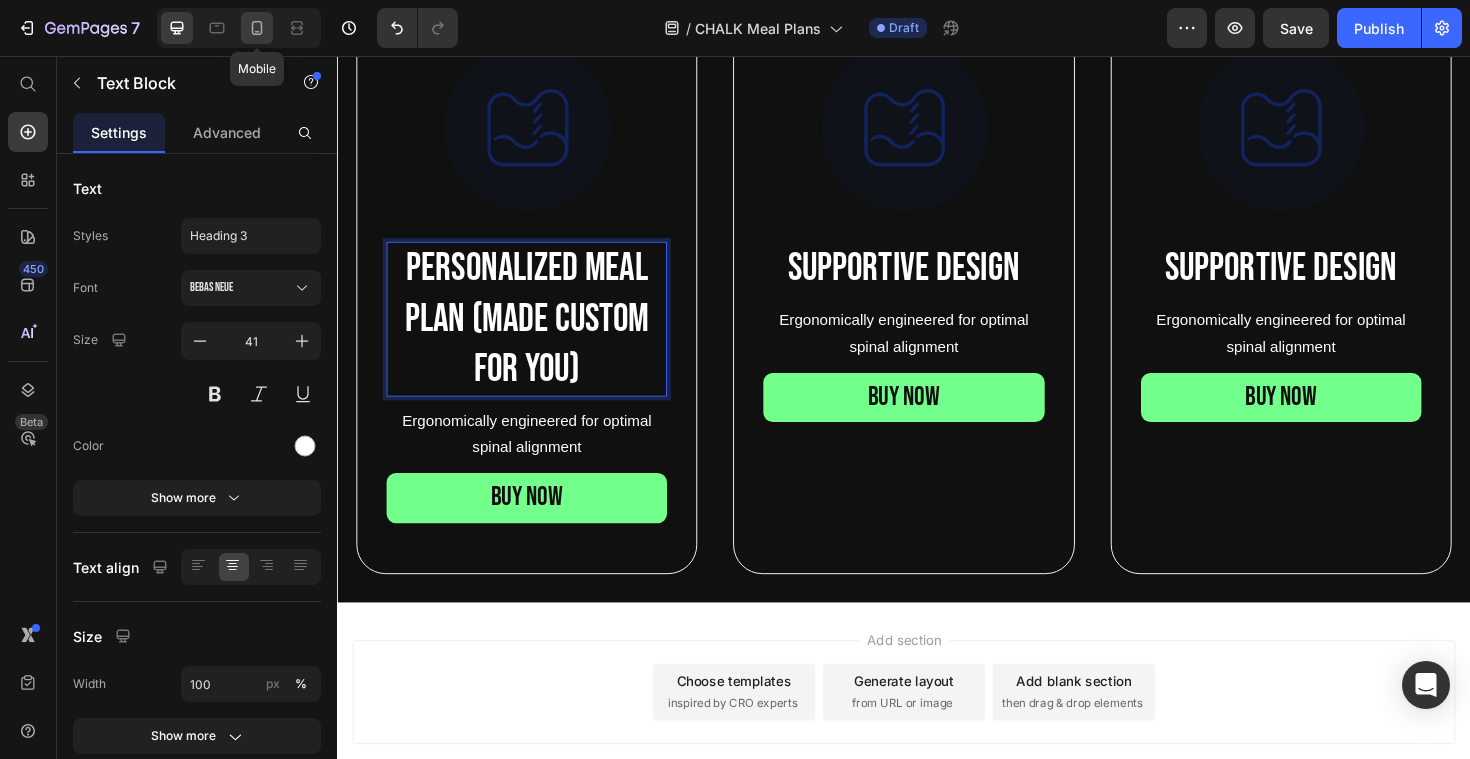 click 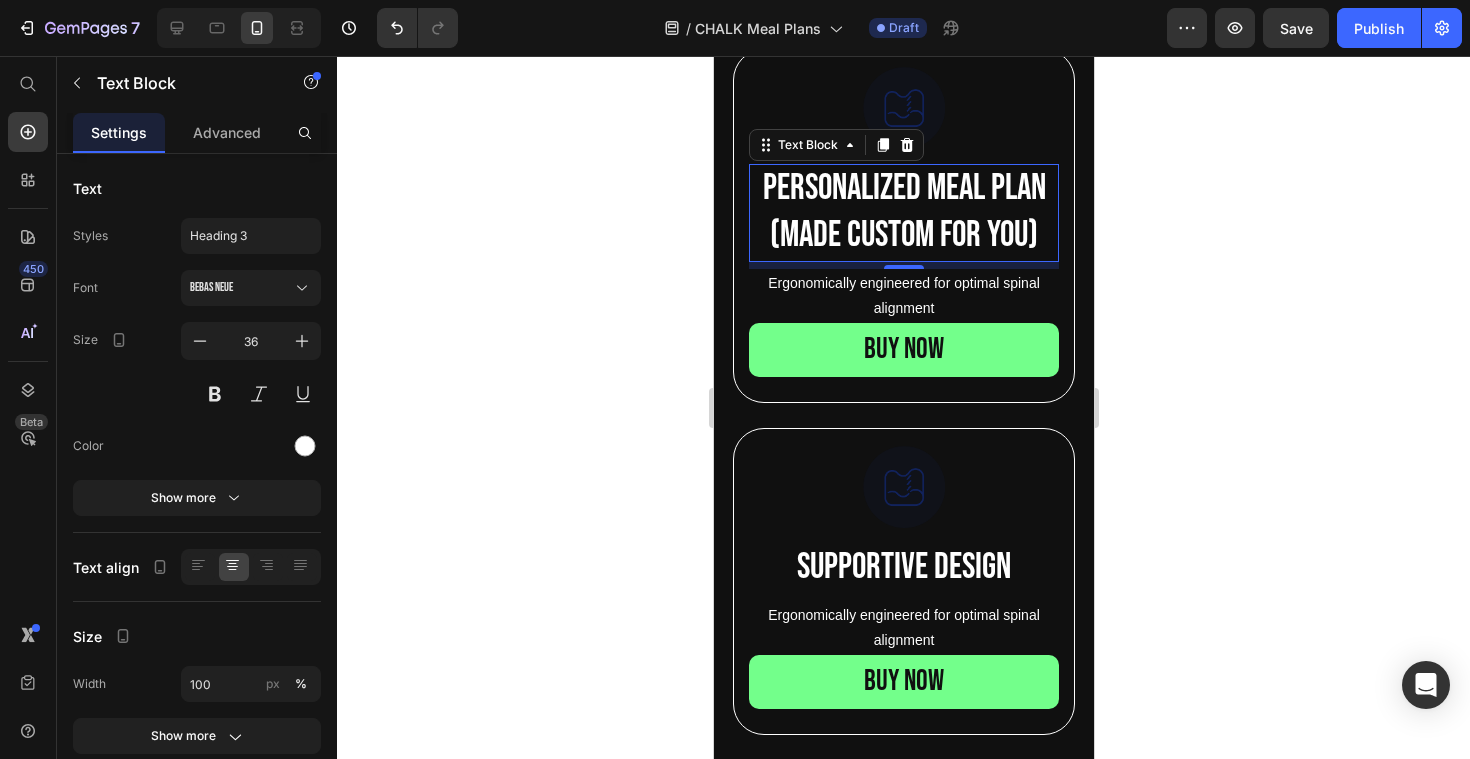 scroll, scrollTop: 887, scrollLeft: 0, axis: vertical 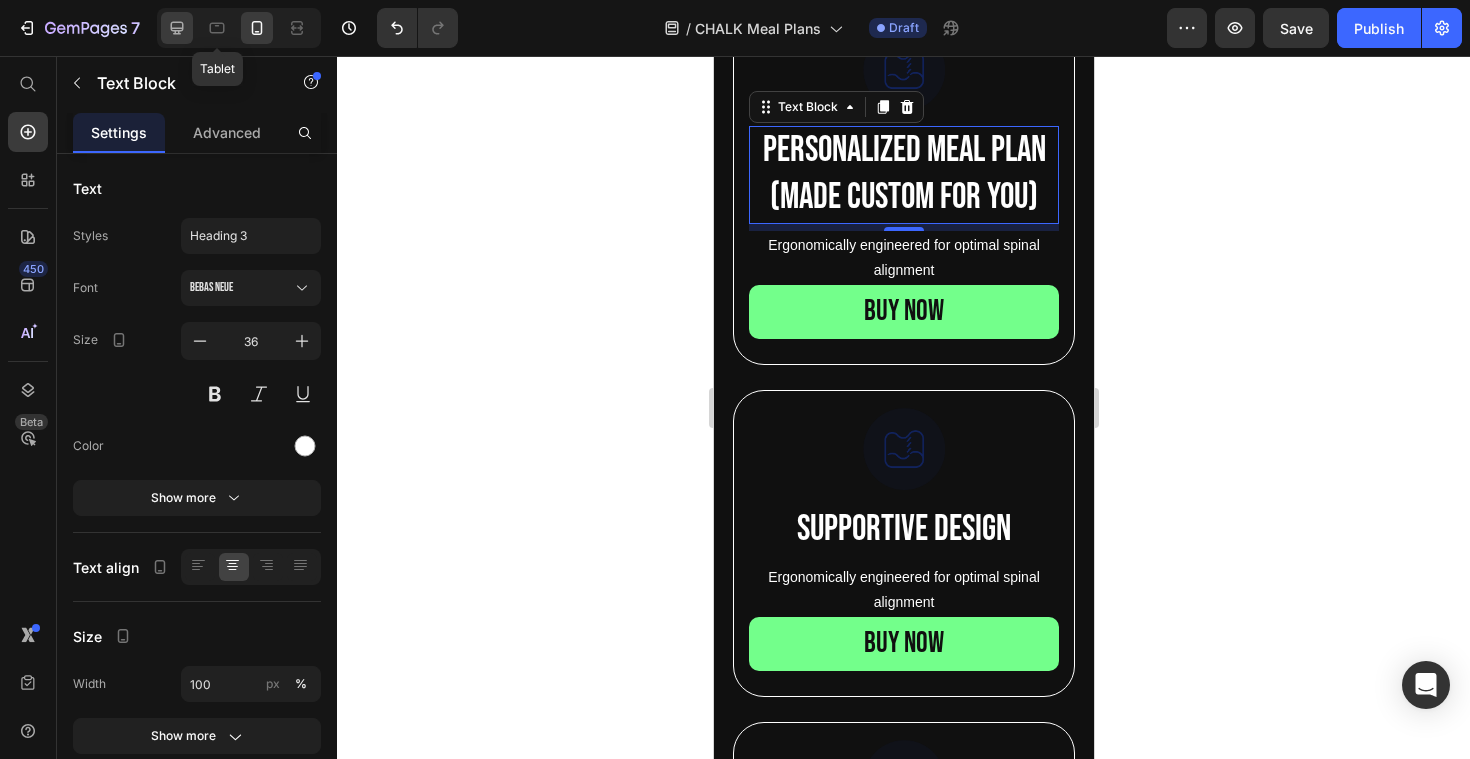 click 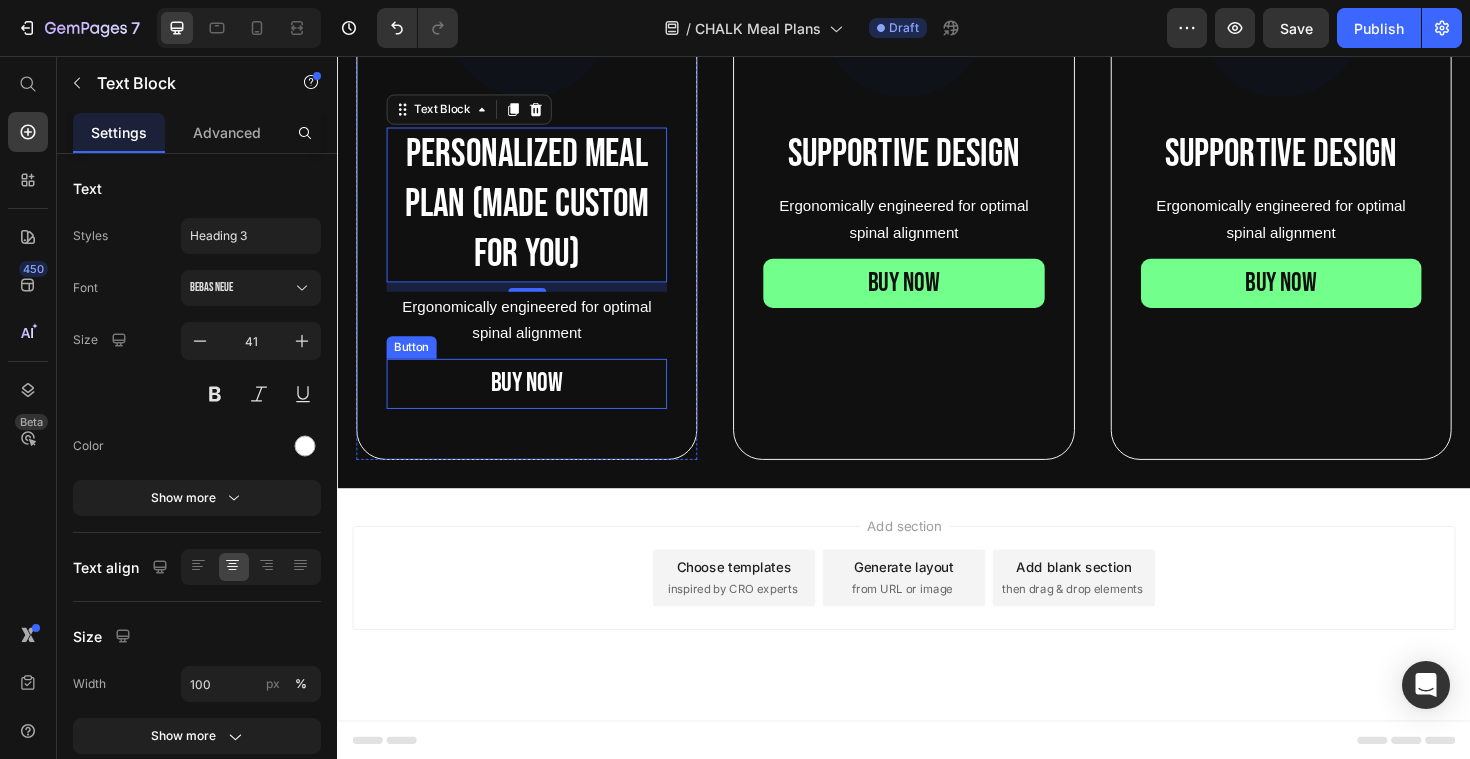 scroll, scrollTop: 901, scrollLeft: 0, axis: vertical 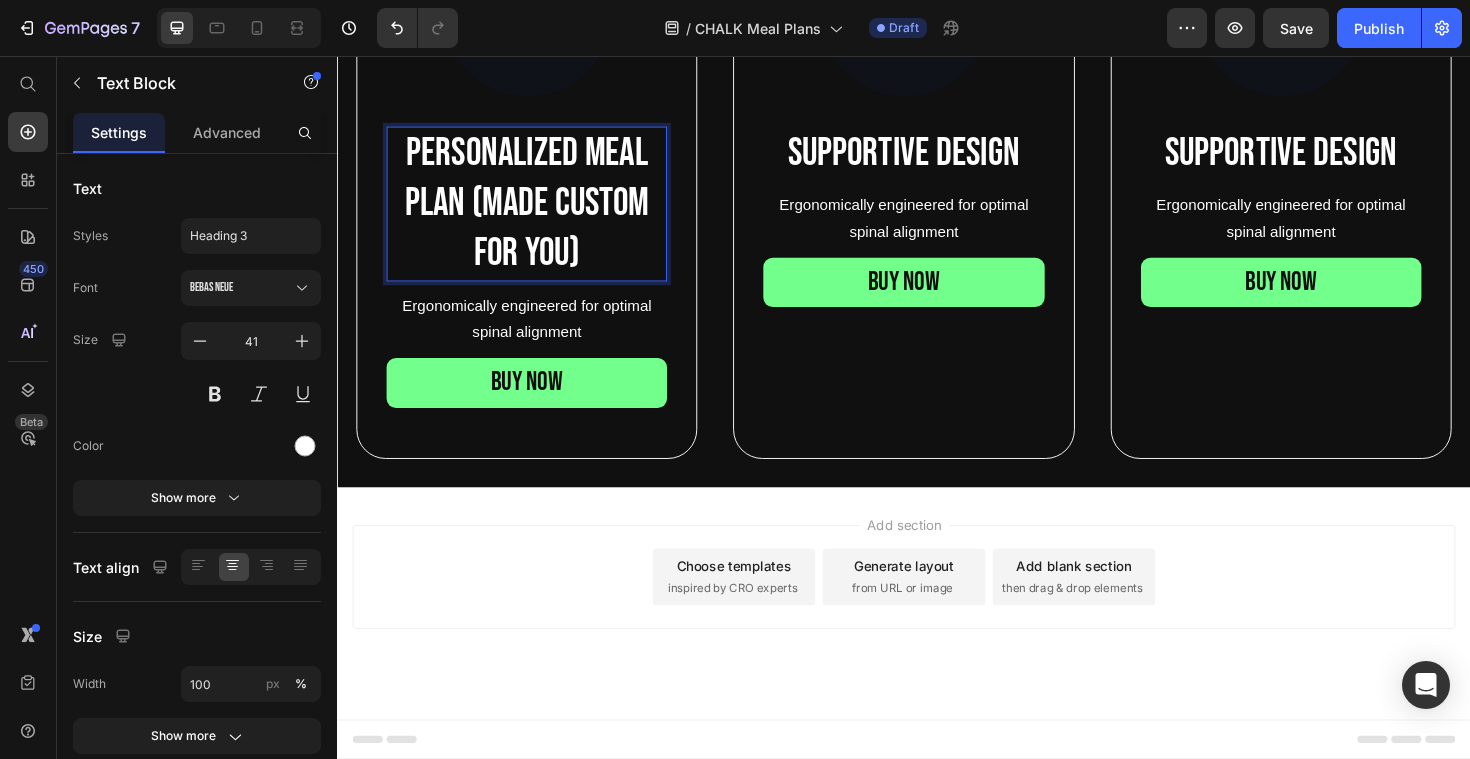 click on "Personalized meal plan (made custom for you)" at bounding box center [537, 213] 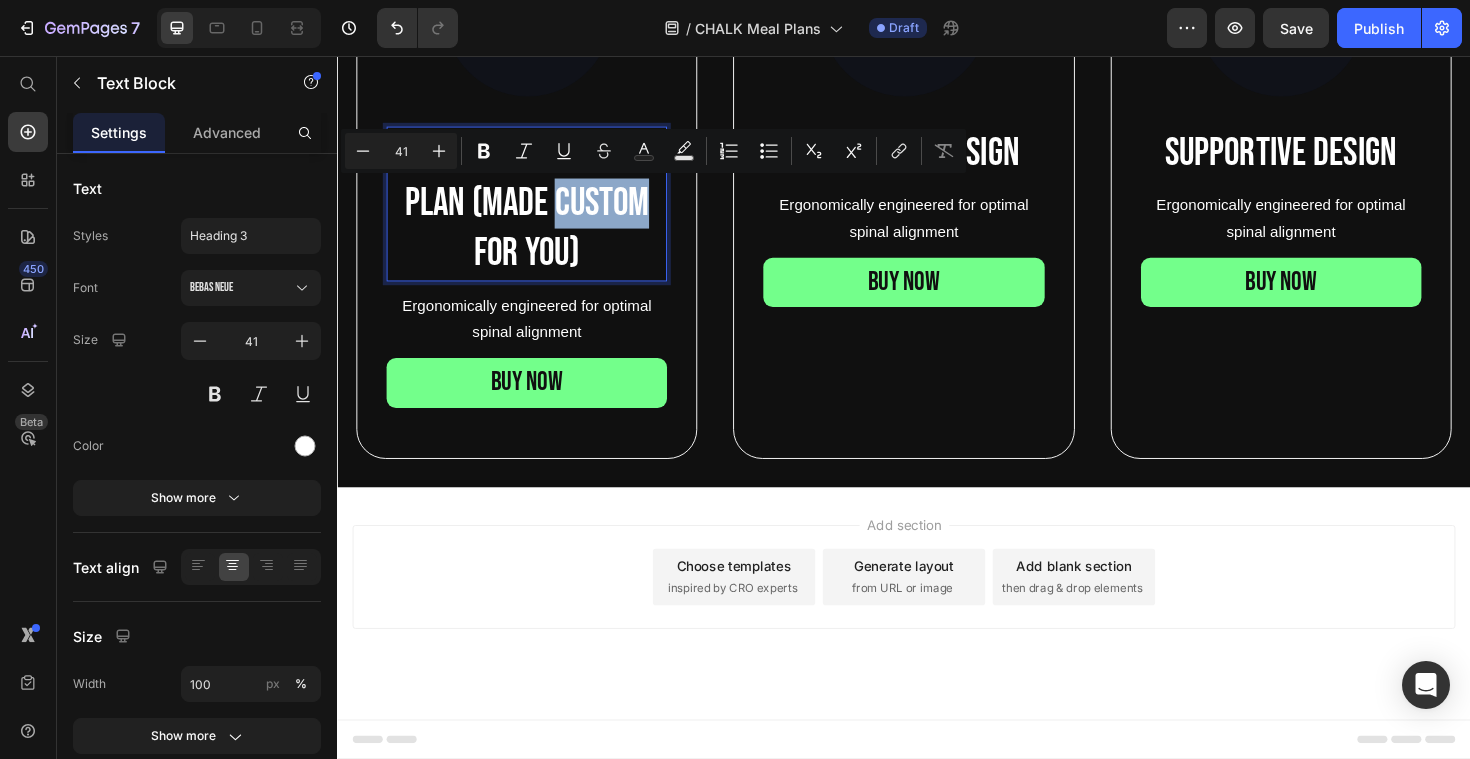 click on "Personalized meal plan (made custom for you)" at bounding box center [537, 213] 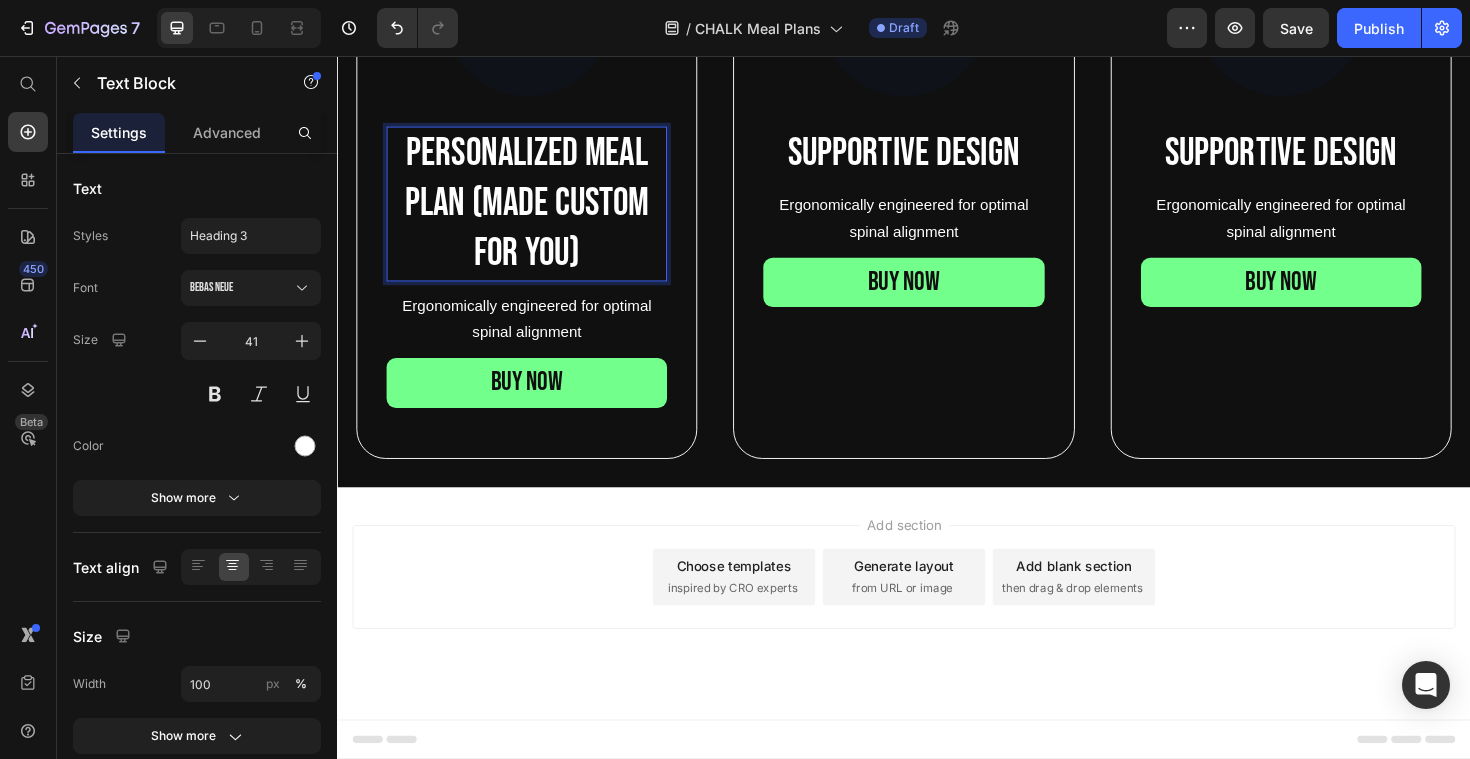 click on "Personalized meal plan (made custom for you)" at bounding box center (537, 213) 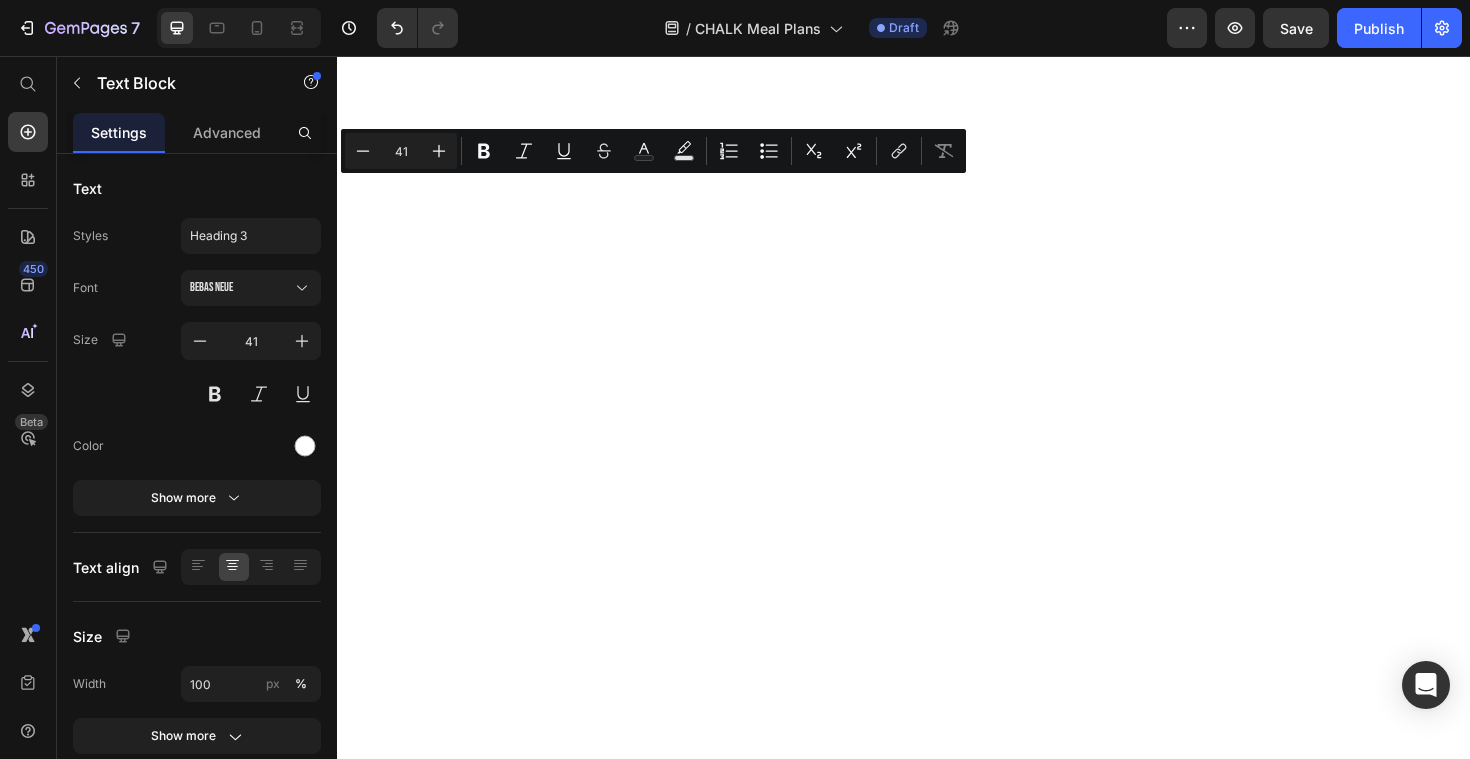 scroll, scrollTop: 0, scrollLeft: 0, axis: both 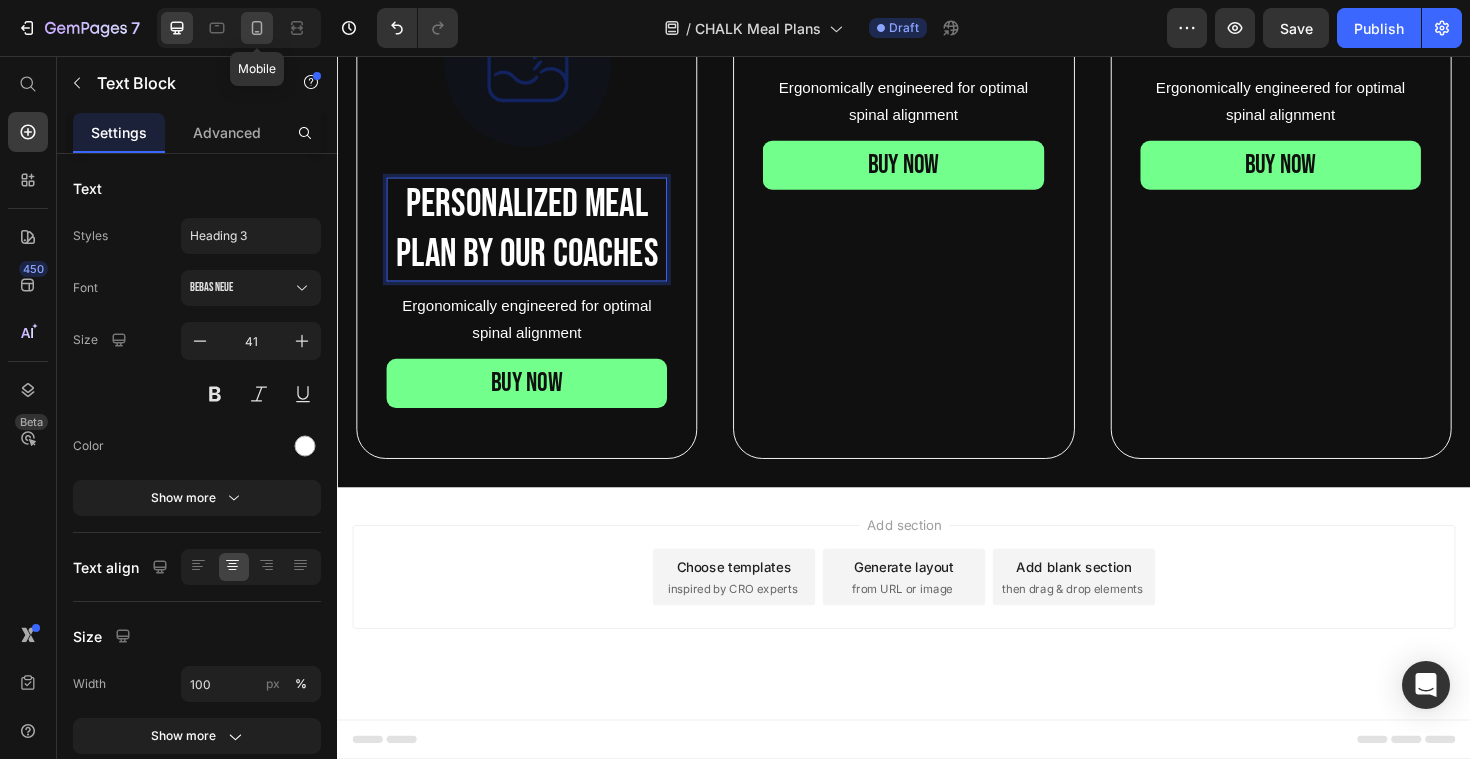 click 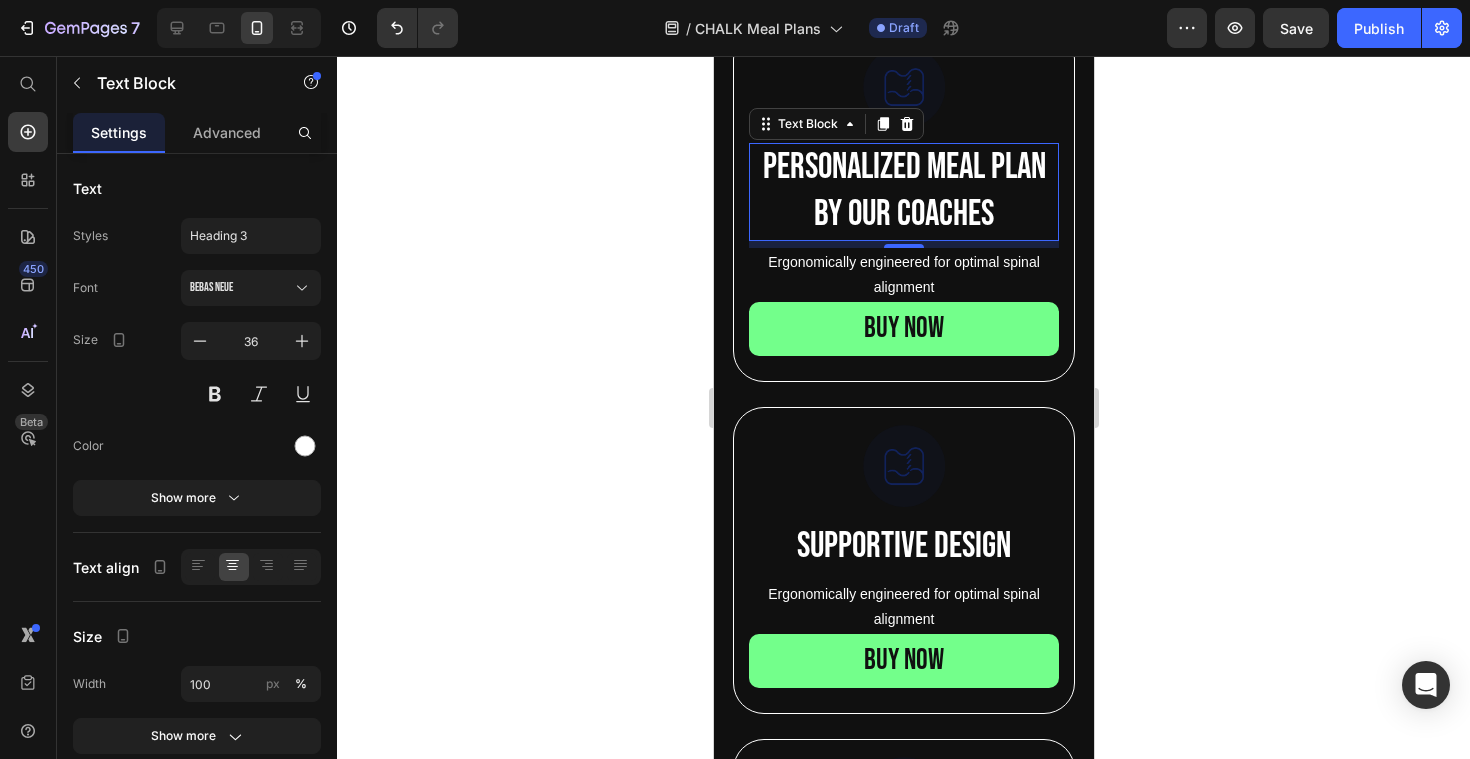 scroll, scrollTop: 887, scrollLeft: 0, axis: vertical 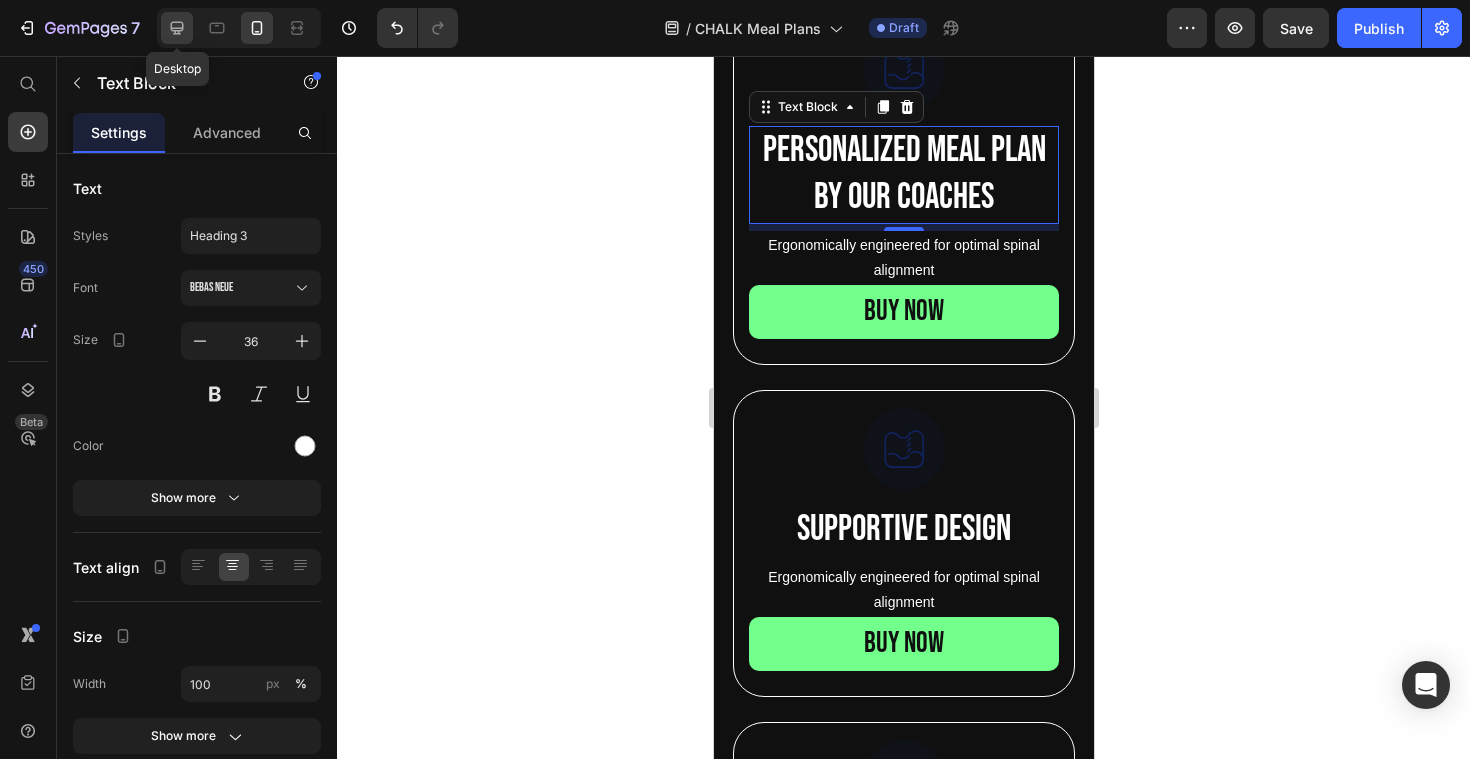click 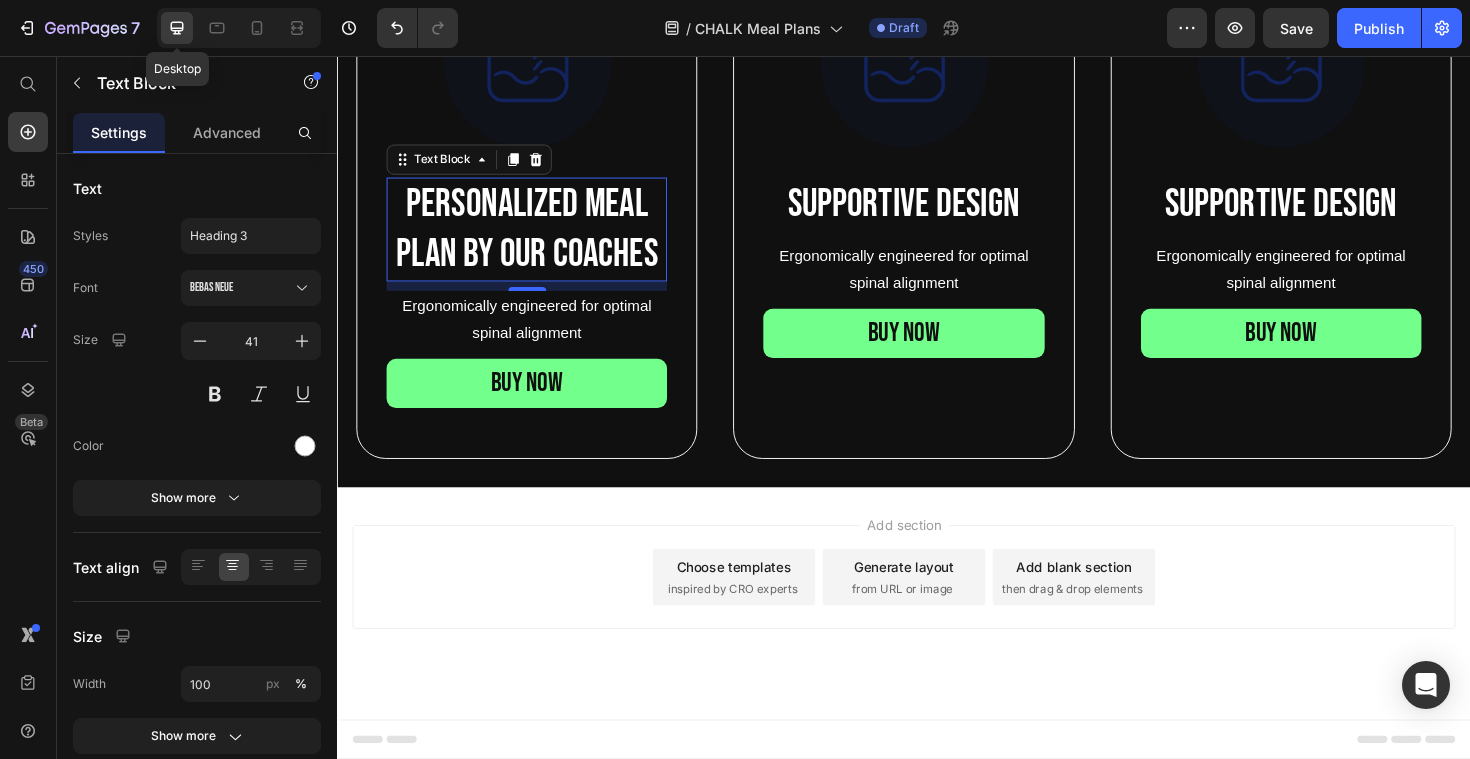 scroll, scrollTop: 848, scrollLeft: 0, axis: vertical 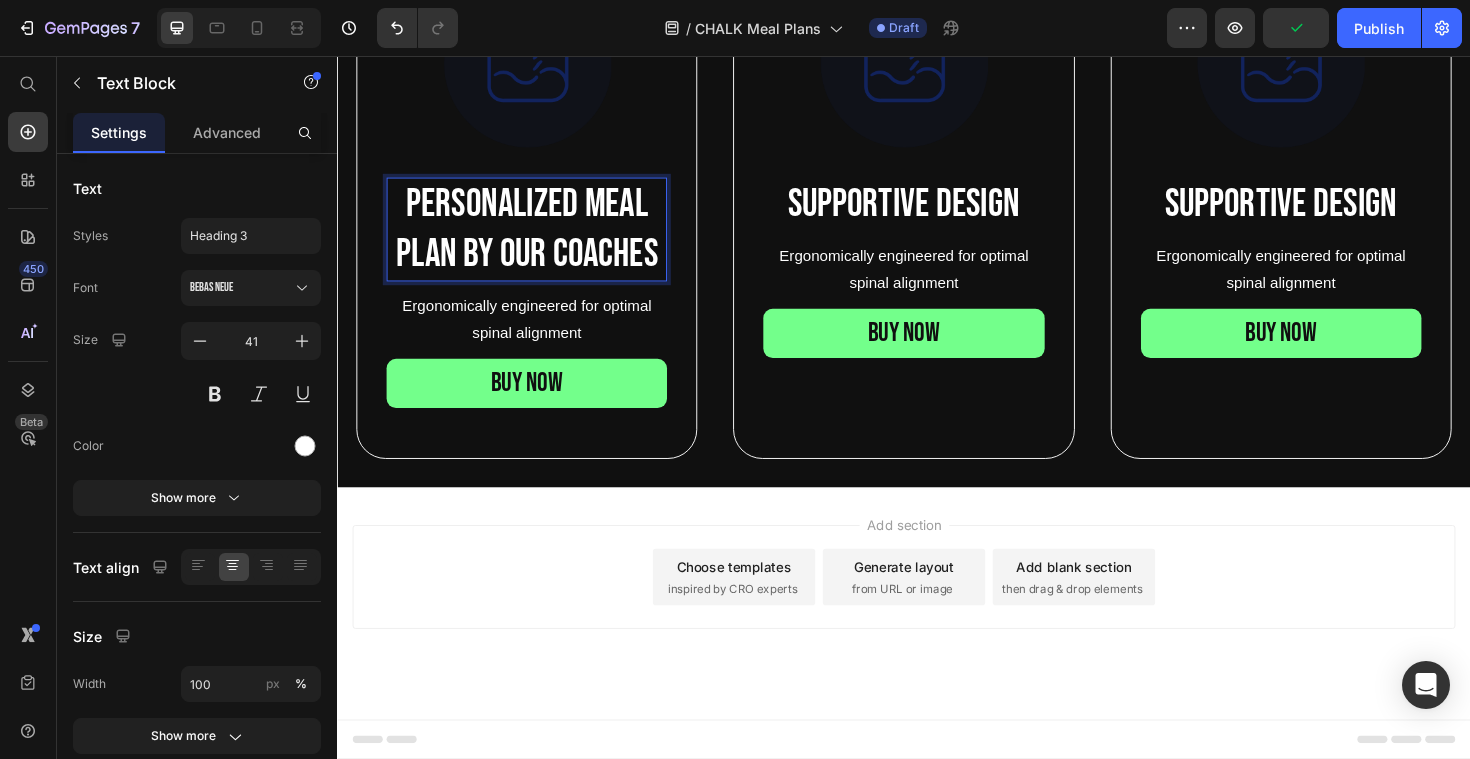 click on "Personalized meal plan by our coaches" at bounding box center [537, 240] 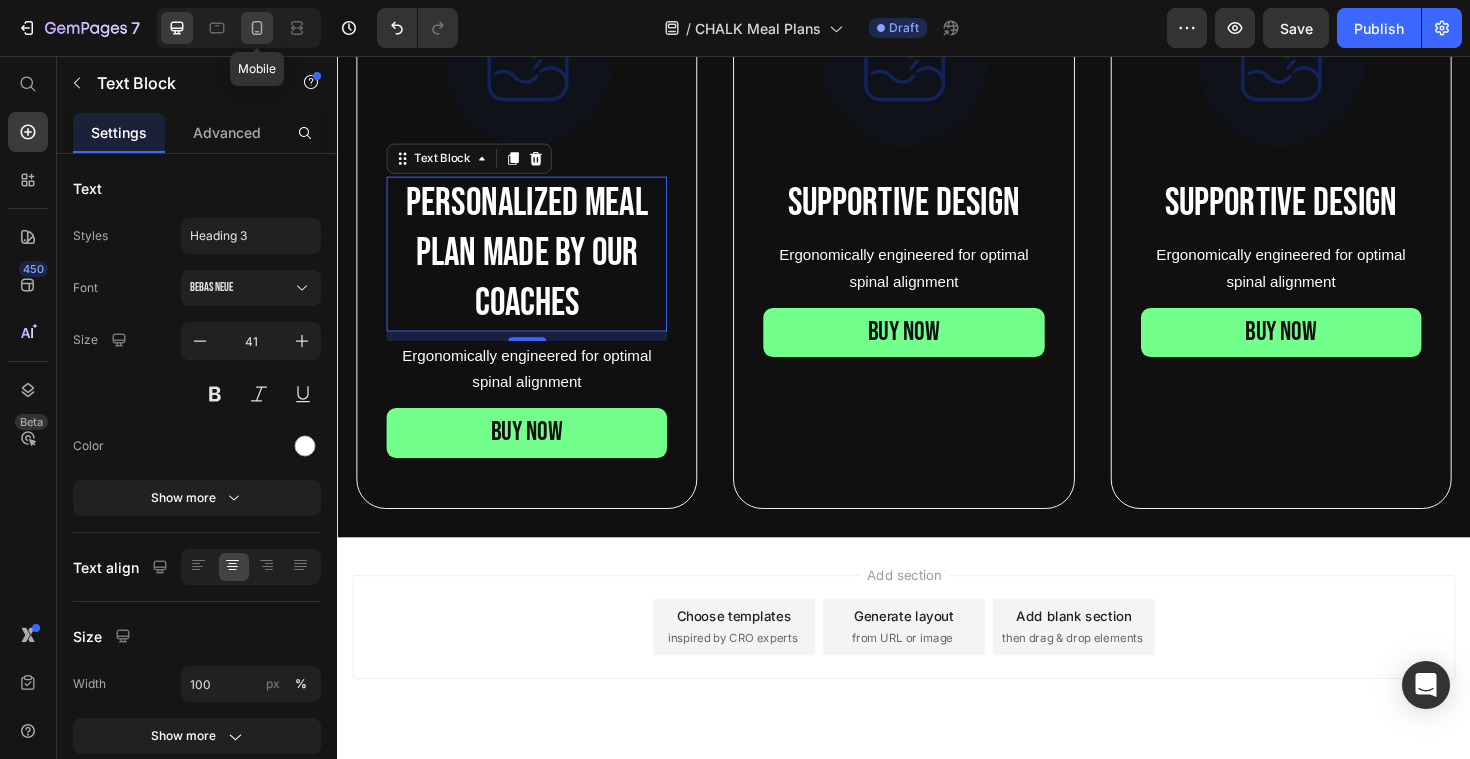 click 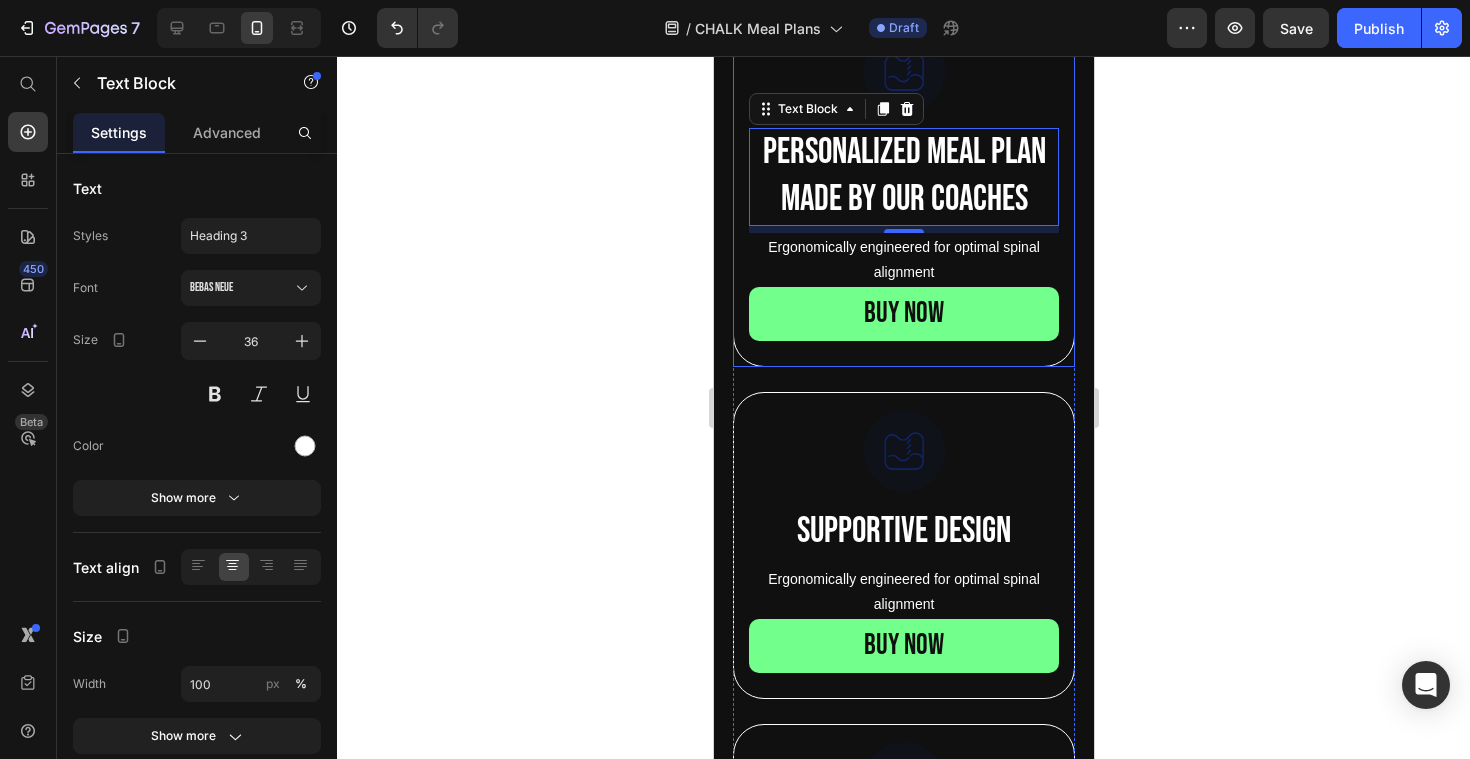 scroll, scrollTop: 887, scrollLeft: 0, axis: vertical 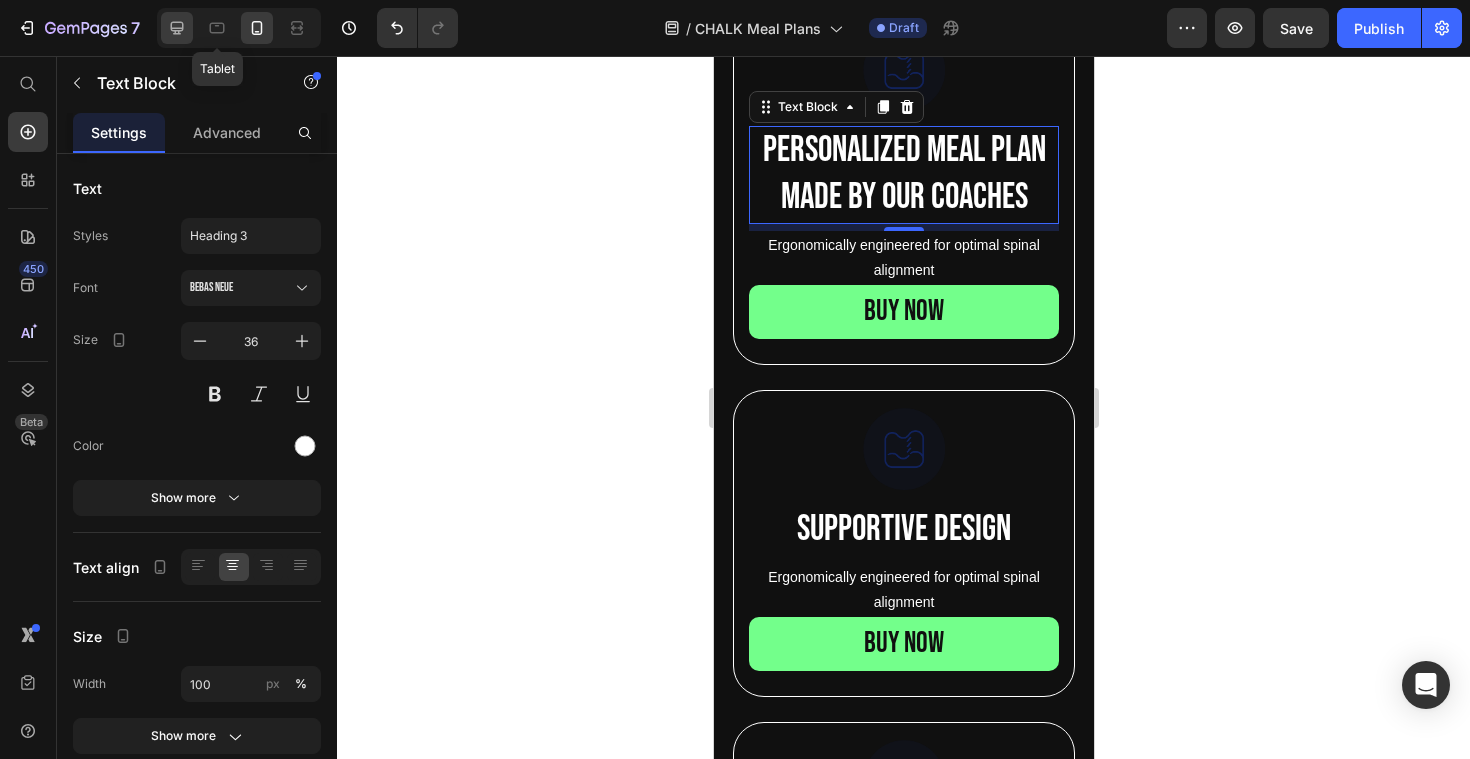 click 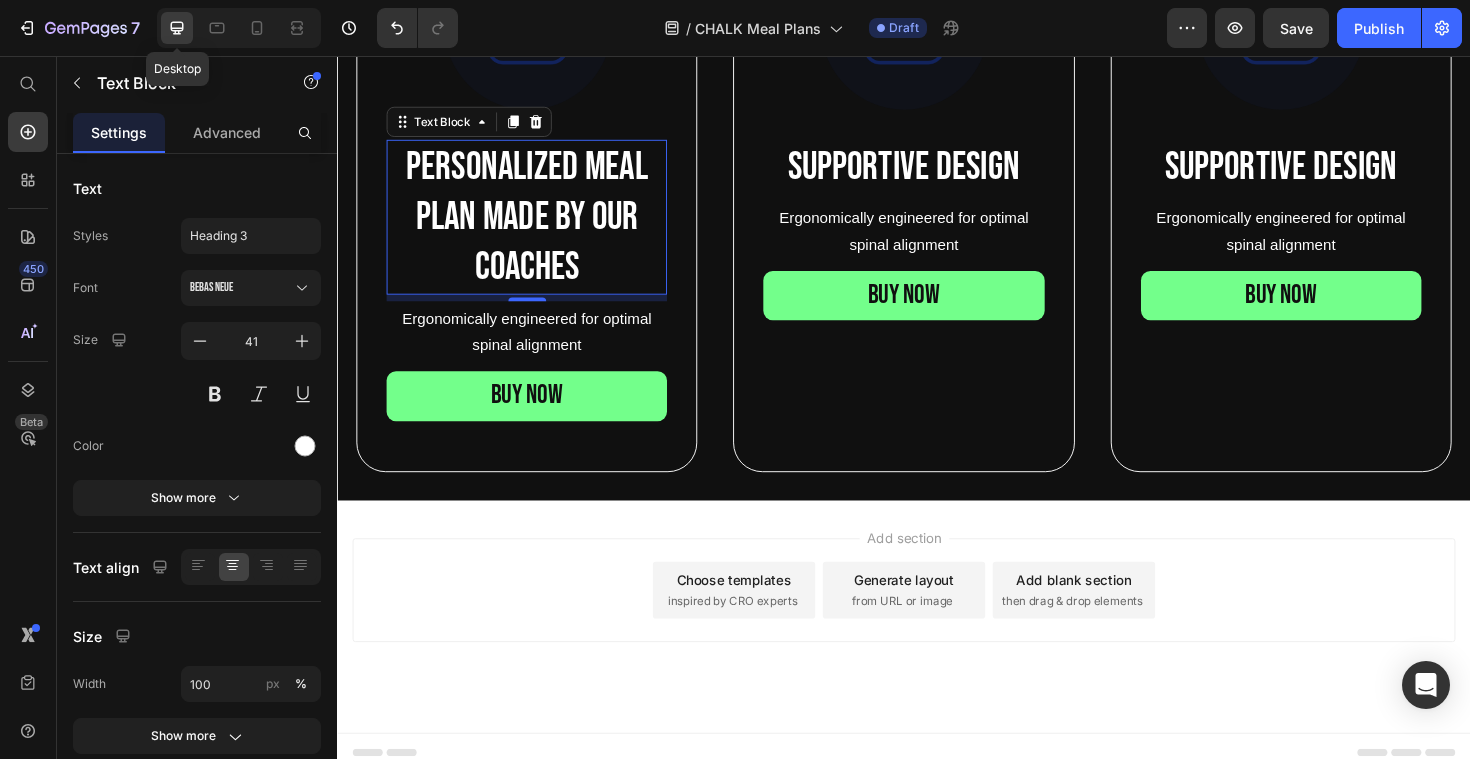 scroll, scrollTop: 901, scrollLeft: 0, axis: vertical 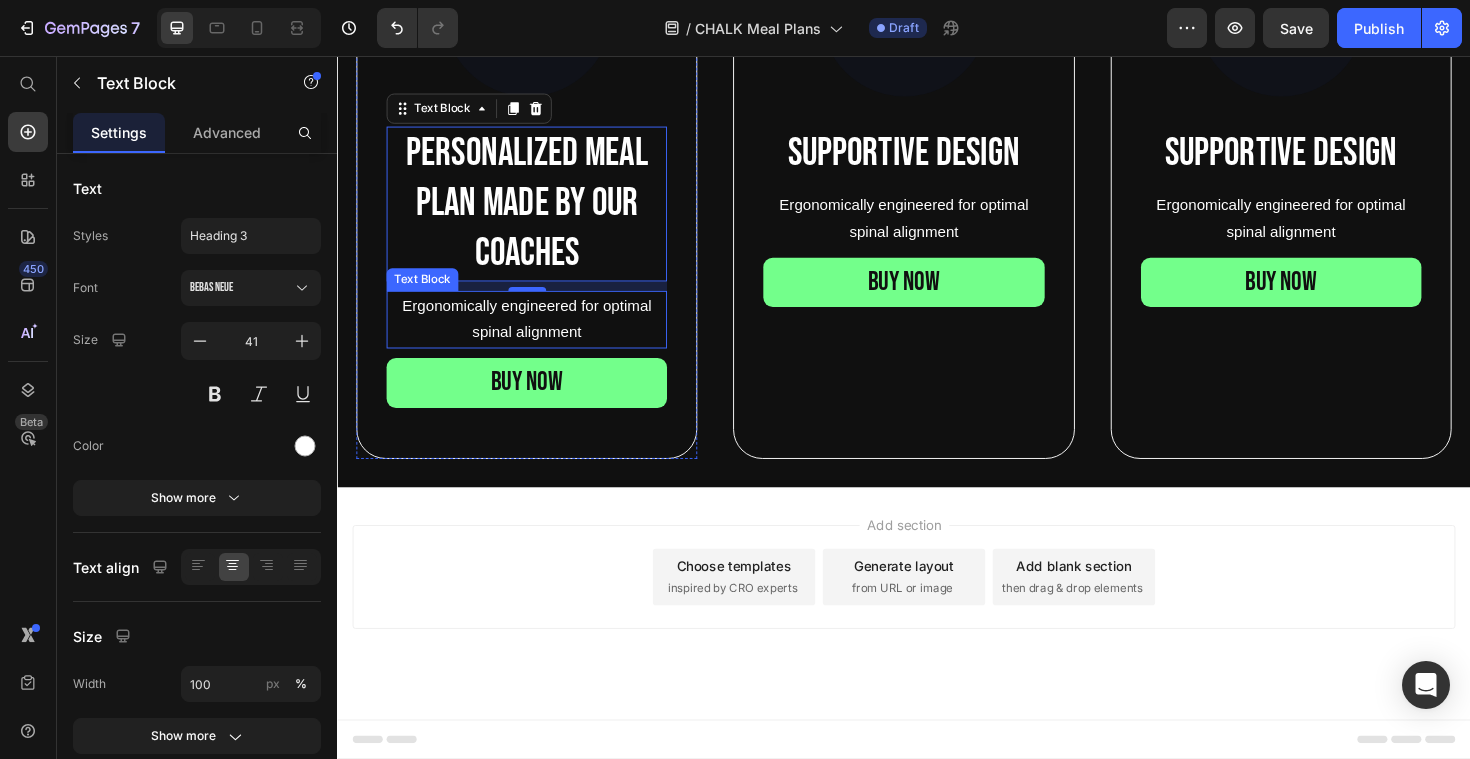 click on "Ergonomically engineered for optimal spinal alignment" at bounding box center [537, 336] 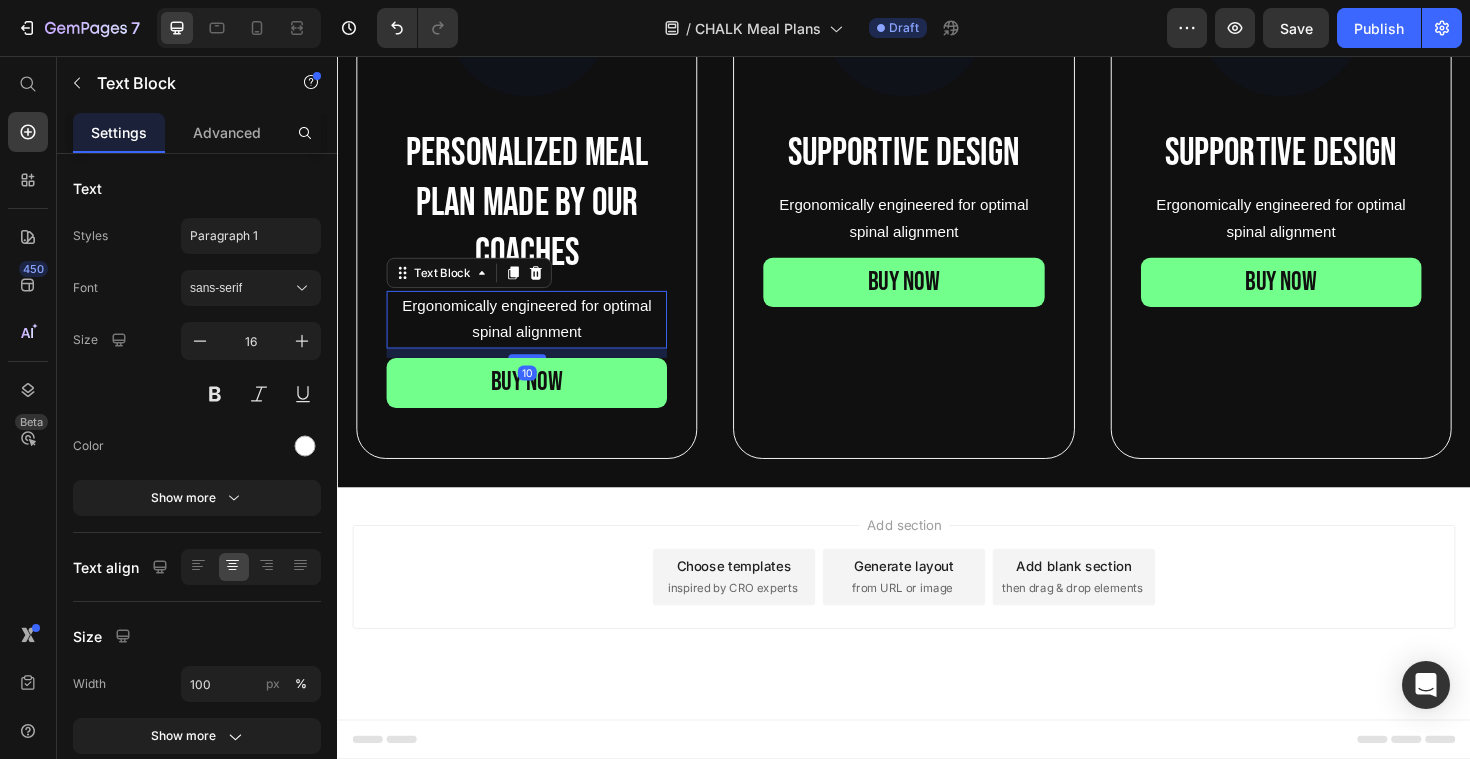 click on "Ergonomically engineered for optimal spinal alignment" at bounding box center [537, 336] 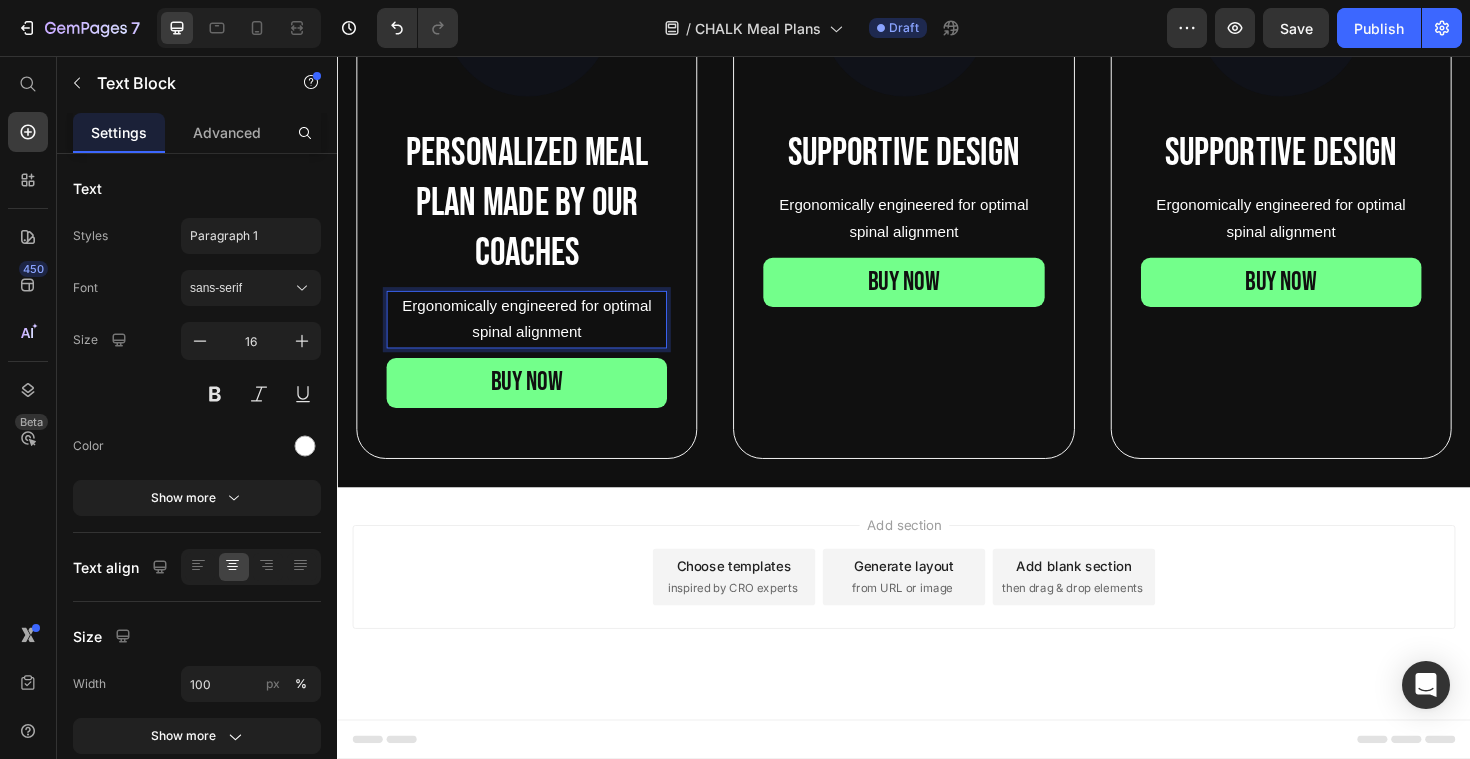 click on "Ergonomically engineered for optimal spinal alignment" at bounding box center (537, 336) 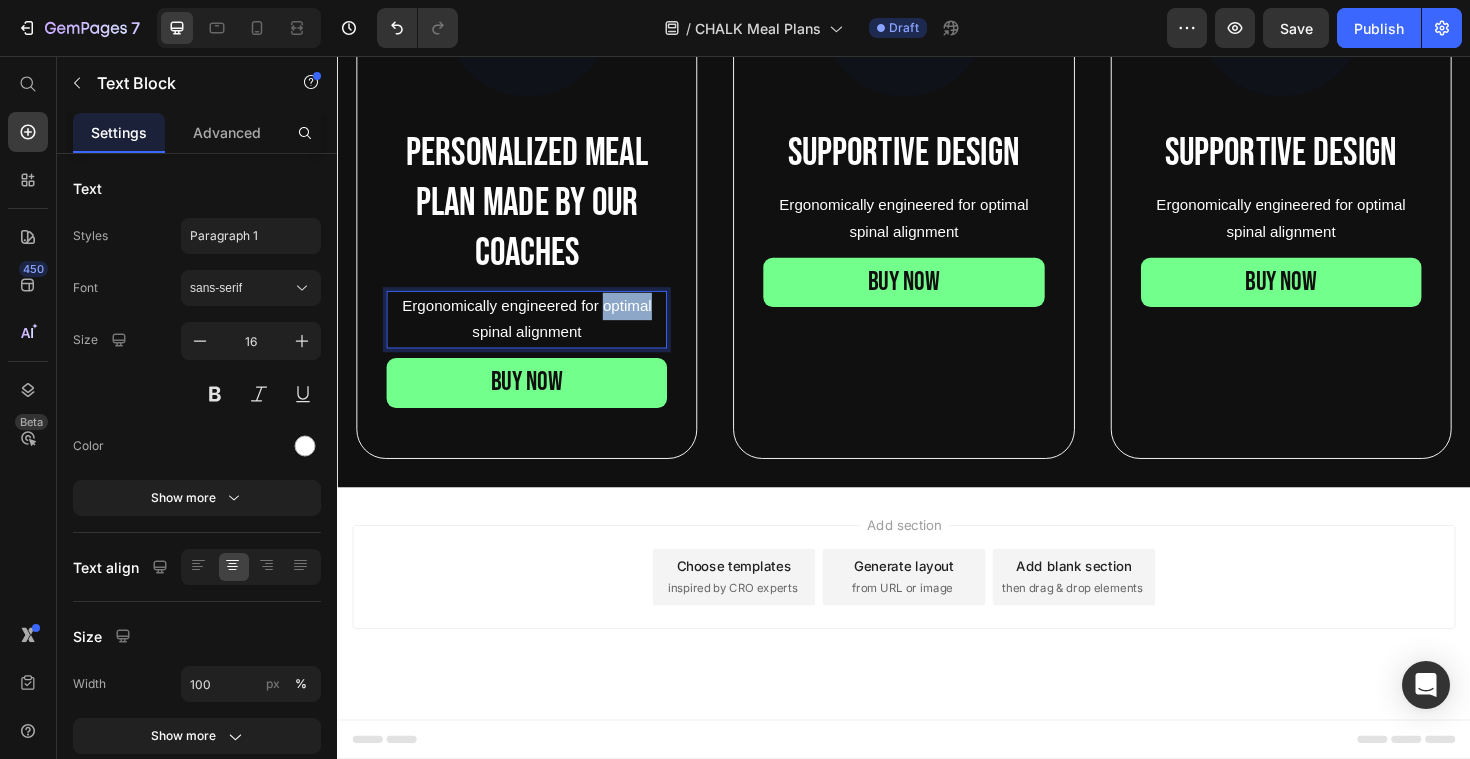 click on "Ergonomically engineered for optimal spinal alignment" at bounding box center (537, 336) 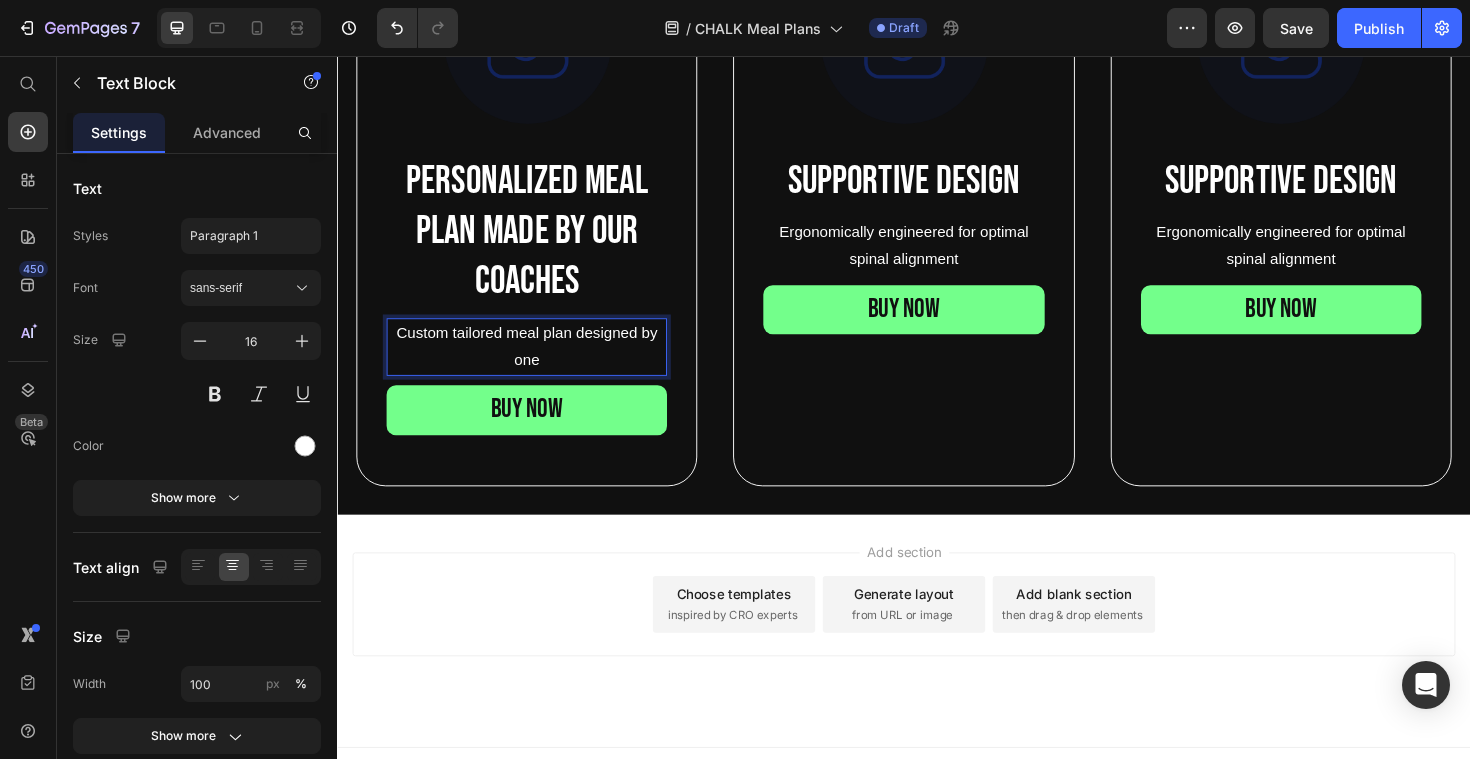scroll, scrollTop: 901, scrollLeft: 0, axis: vertical 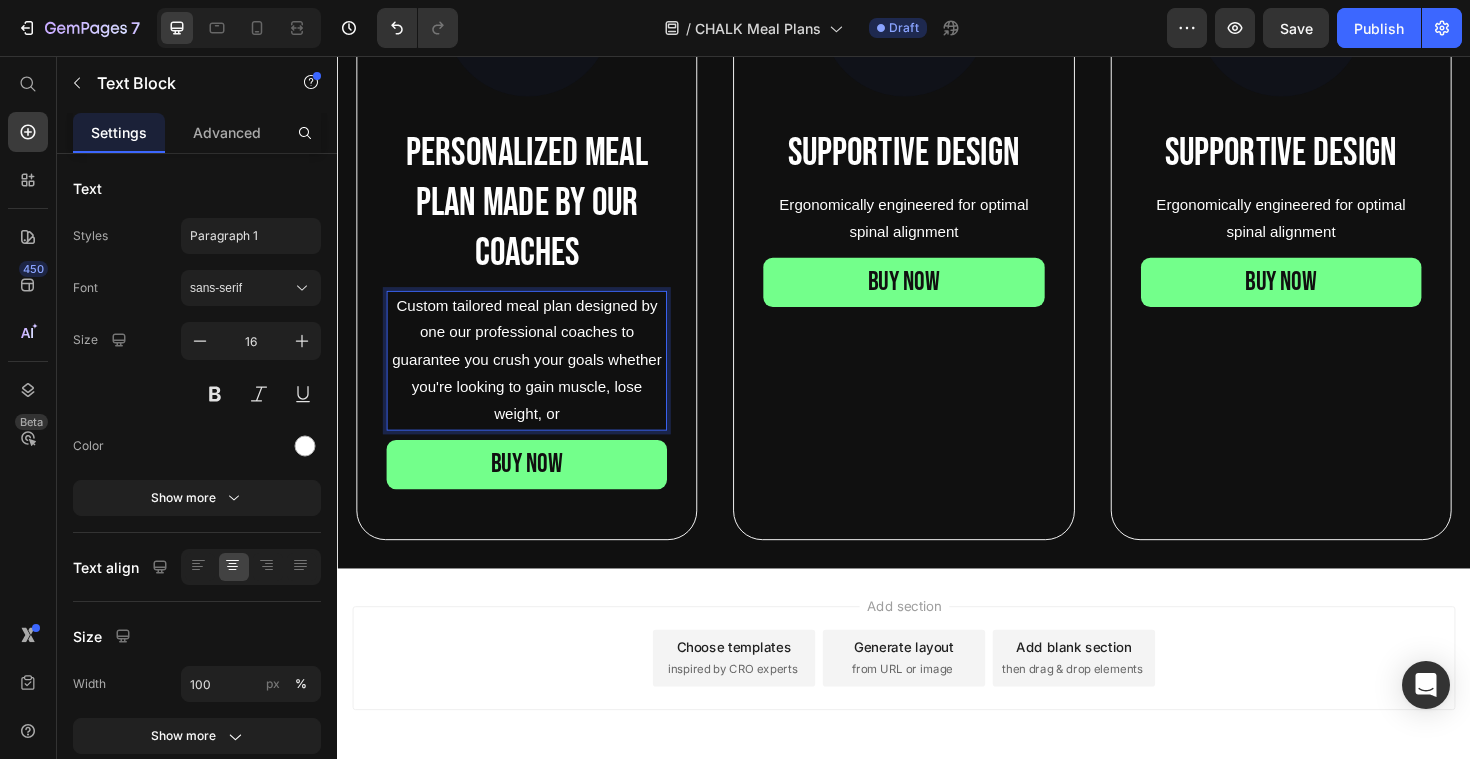 click on "Custom tailored meal plan designed by one our professional coaches to guarantee you crush your goals whether you're looking to gain muscle, lose weight, or" at bounding box center (537, 379) 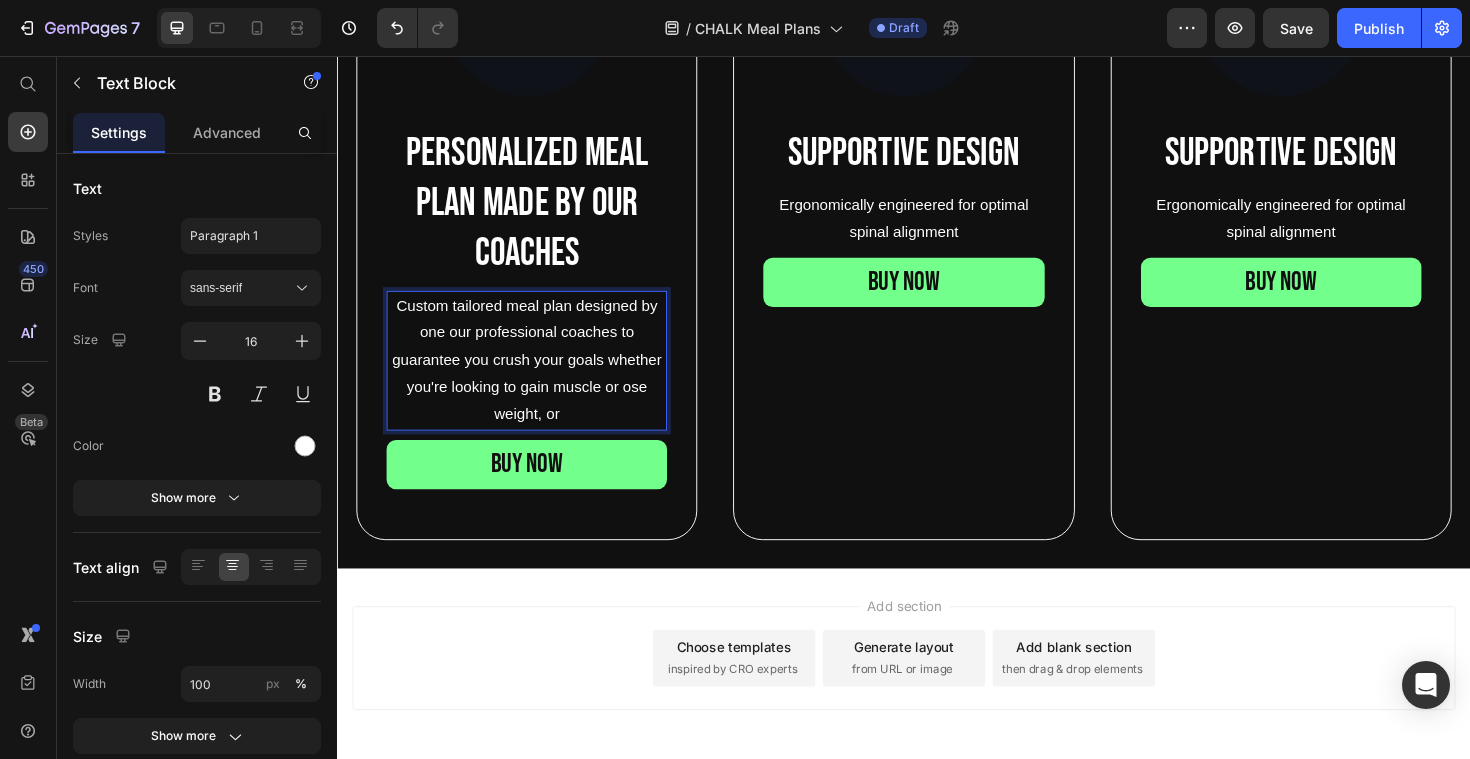 click on "Custom tailored meal plan designed by one our professional coaches to guarantee you crush your goals whether you're looking to gain muscle or ose weight, or" at bounding box center [537, 379] 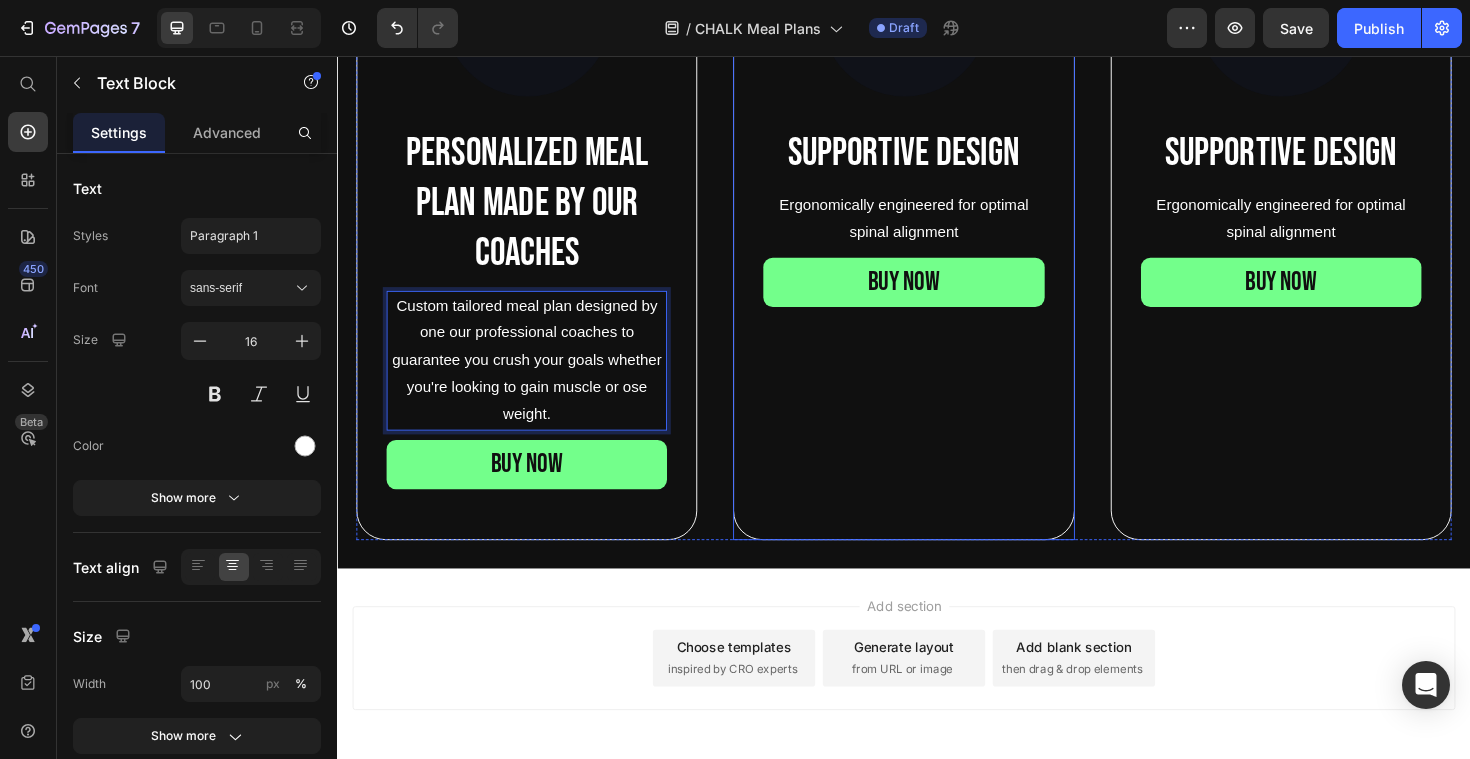 click at bounding box center (936, 226) 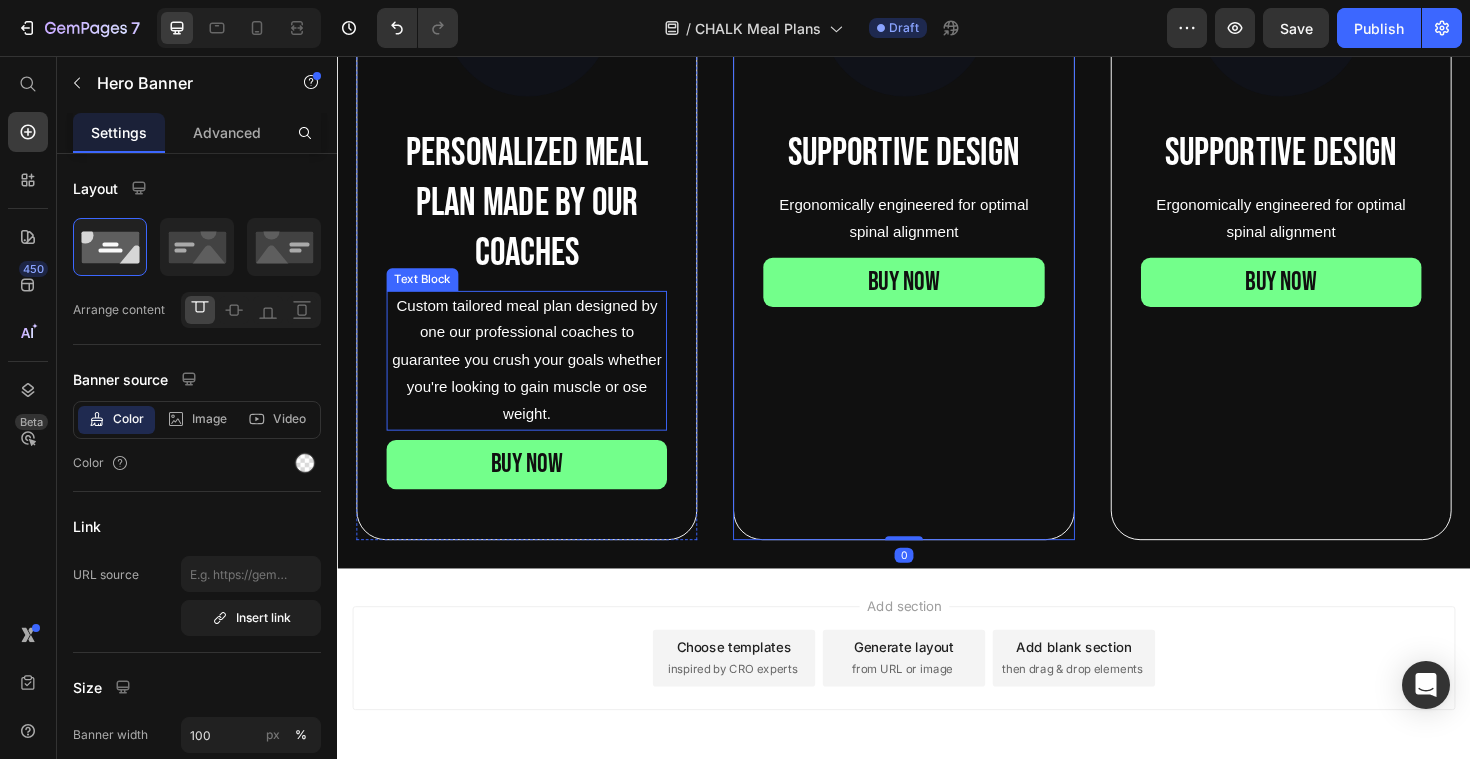 click on "Custom tailored meal plan designed by one our professional coaches to guarantee you crush your goals whether you're looking to gain muscle or ose weight." at bounding box center [537, 379] 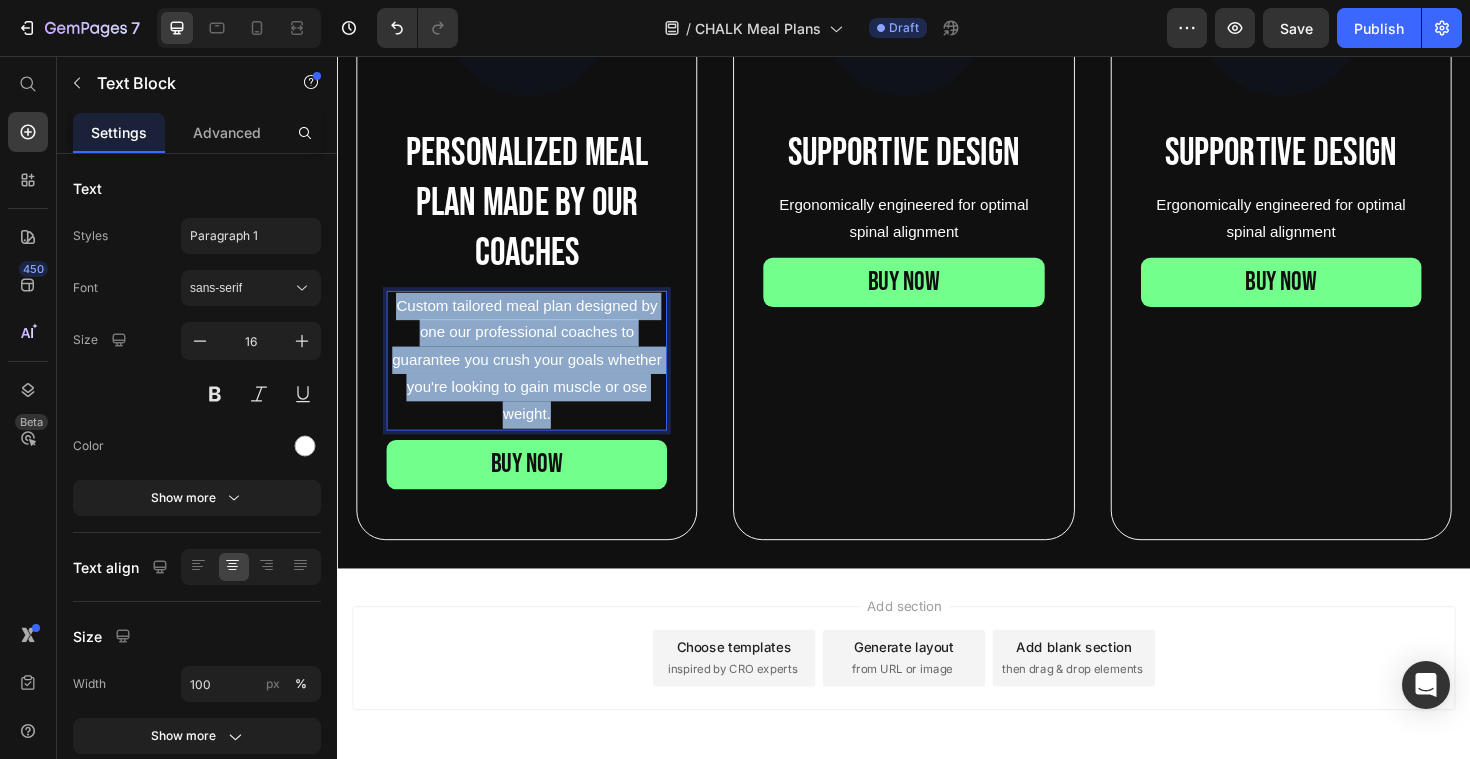click on "Custom tailored meal plan designed by one our professional coaches to guarantee you crush your goals whether you're looking to gain muscle or ose weight." at bounding box center (537, 379) 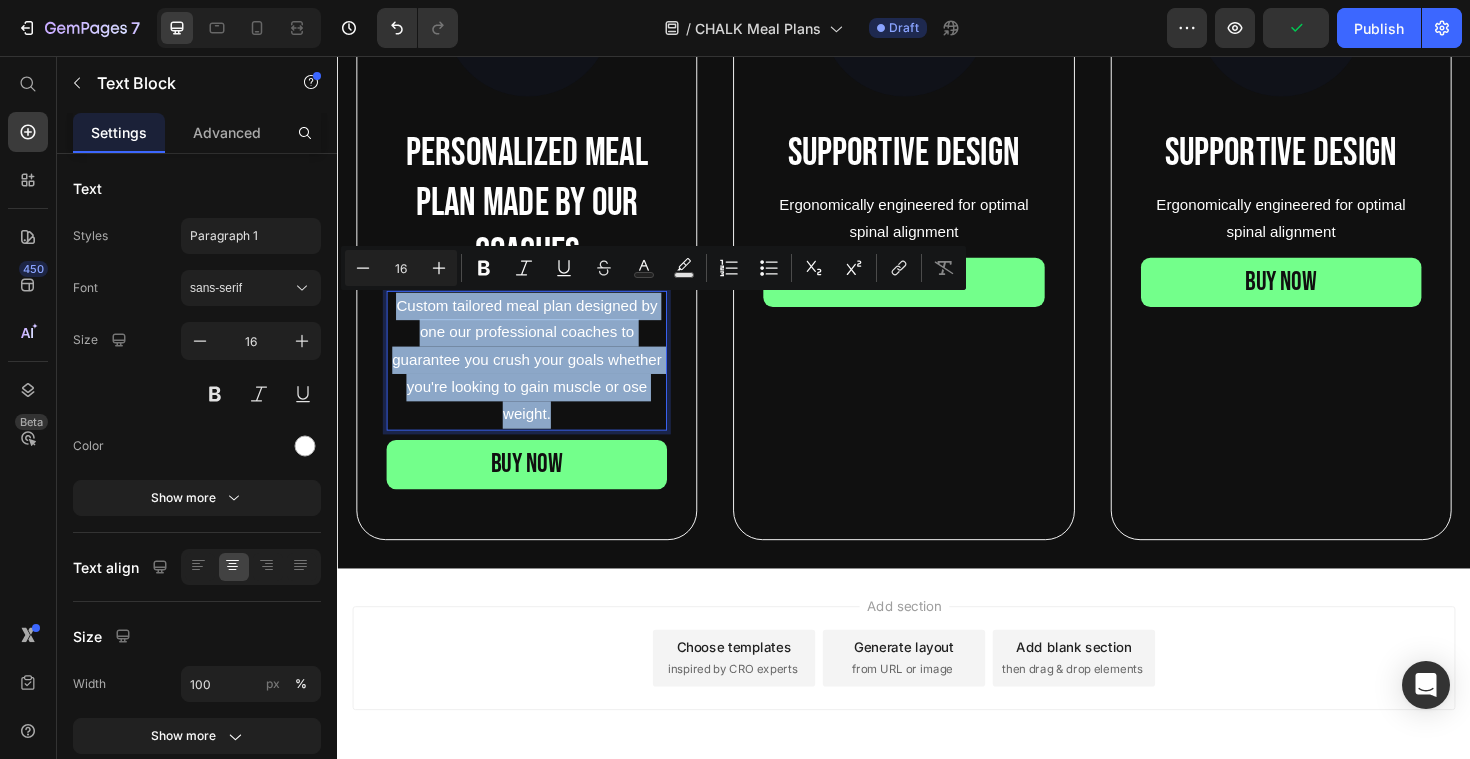 click on "Custom tailored meal plan designed by one our professional coaches to guarantee you crush your goals whether you're looking to gain muscle or ose weight." at bounding box center [537, 379] 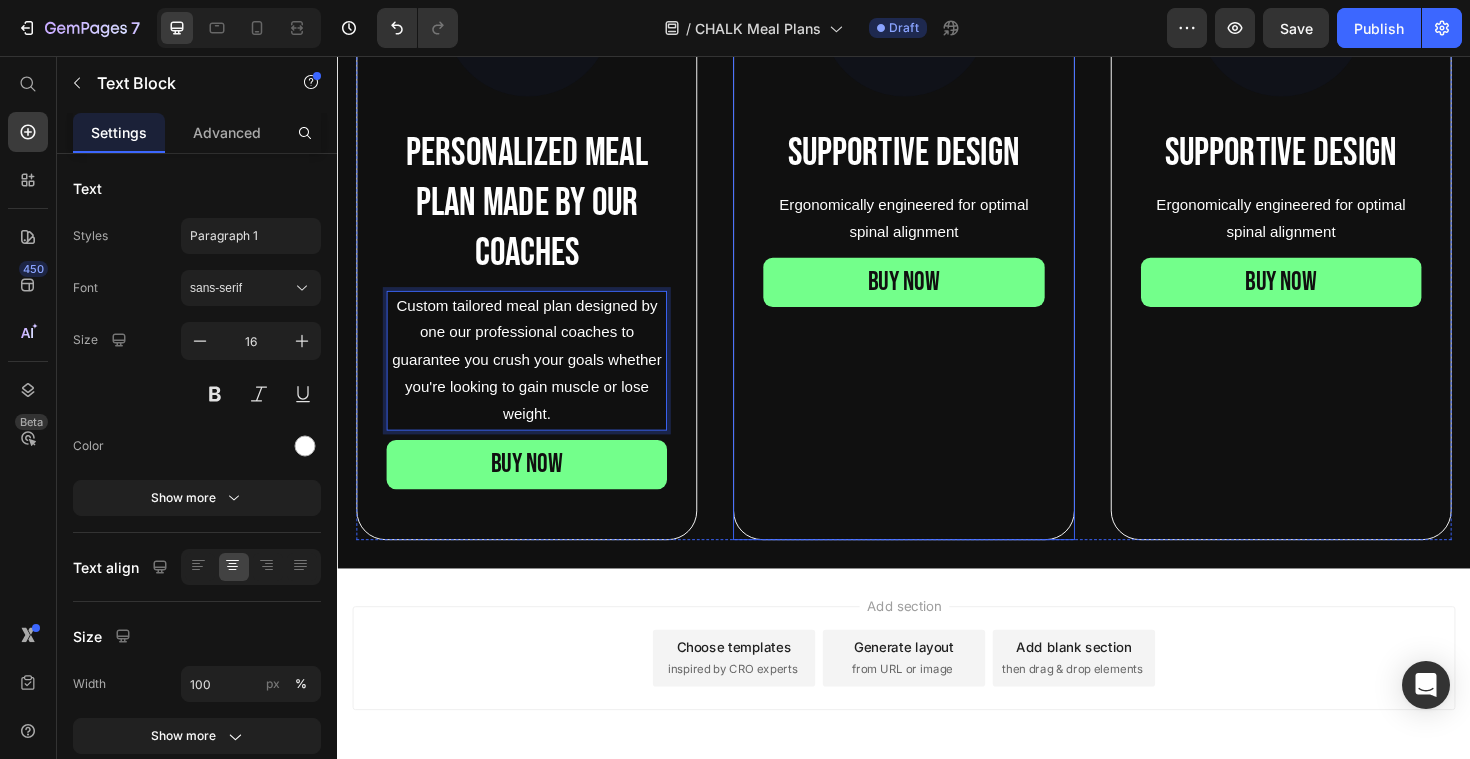 click at bounding box center [936, 226] 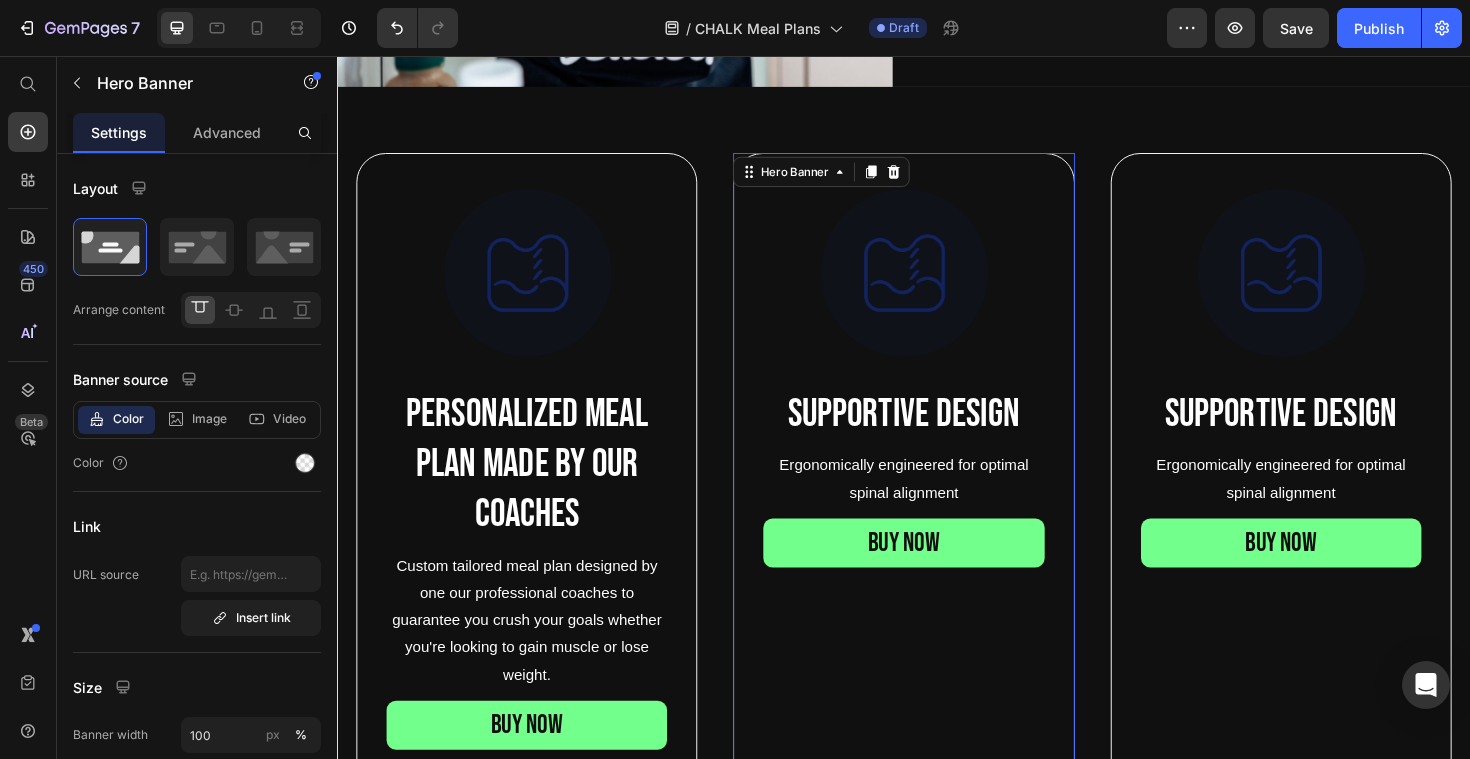 scroll, scrollTop: 559, scrollLeft: 0, axis: vertical 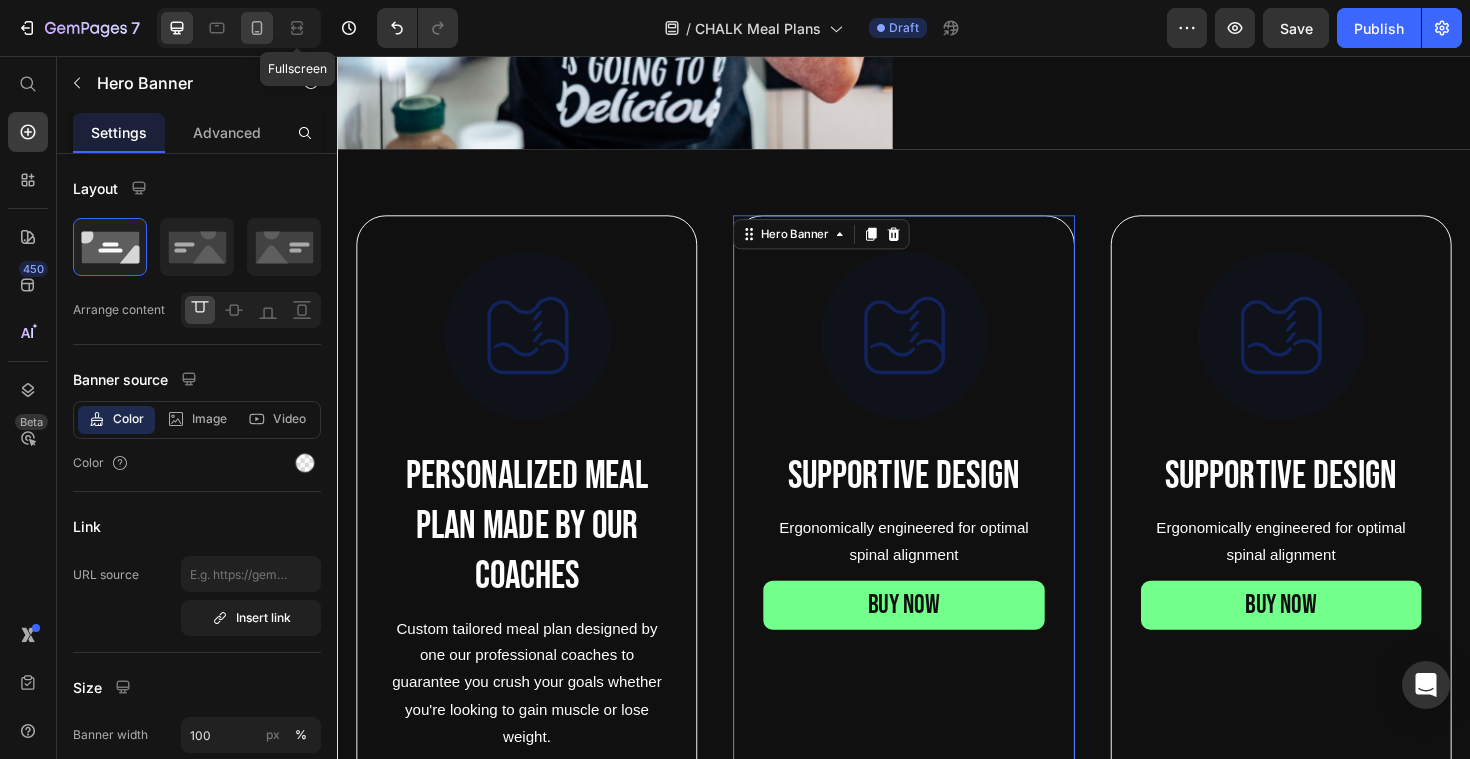 click 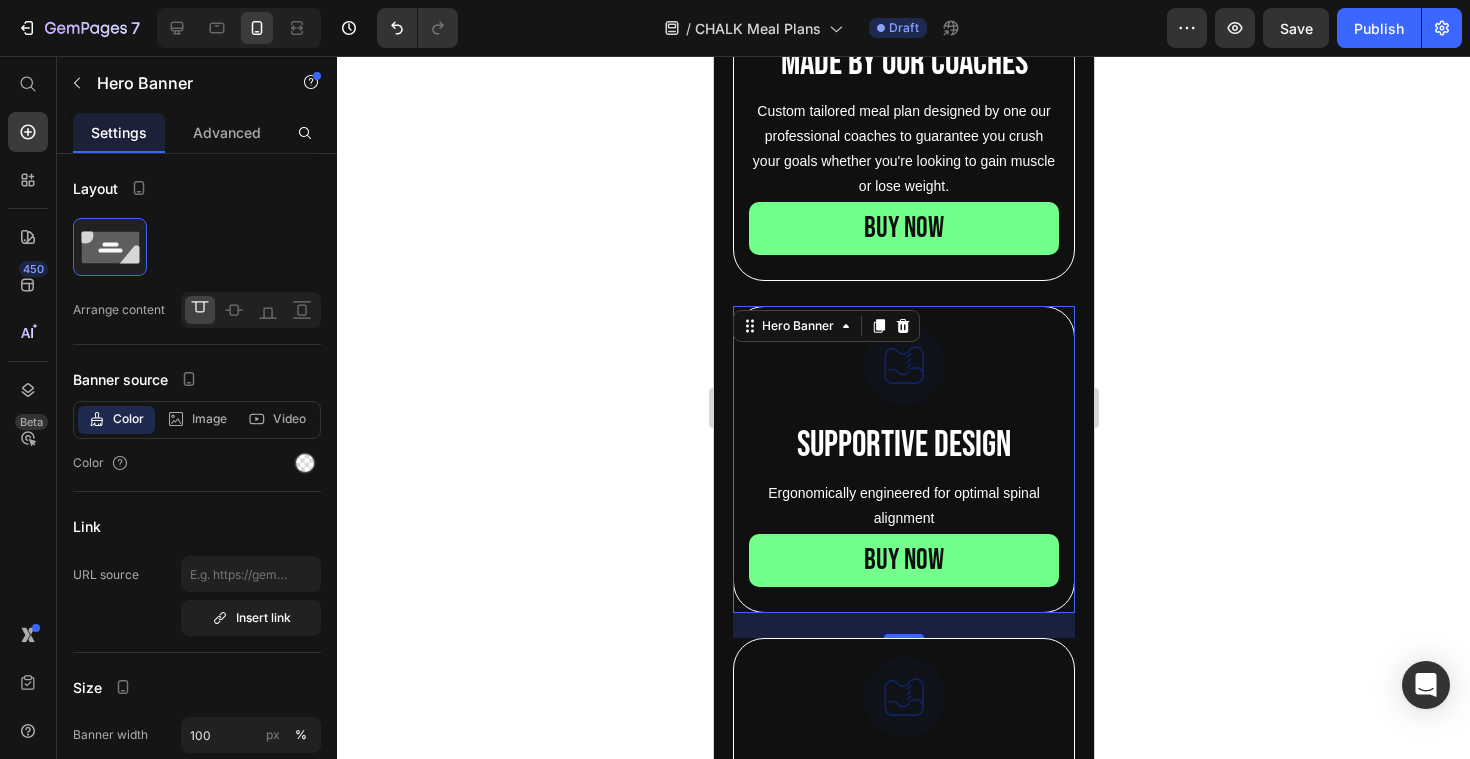 scroll, scrollTop: 1014, scrollLeft: 0, axis: vertical 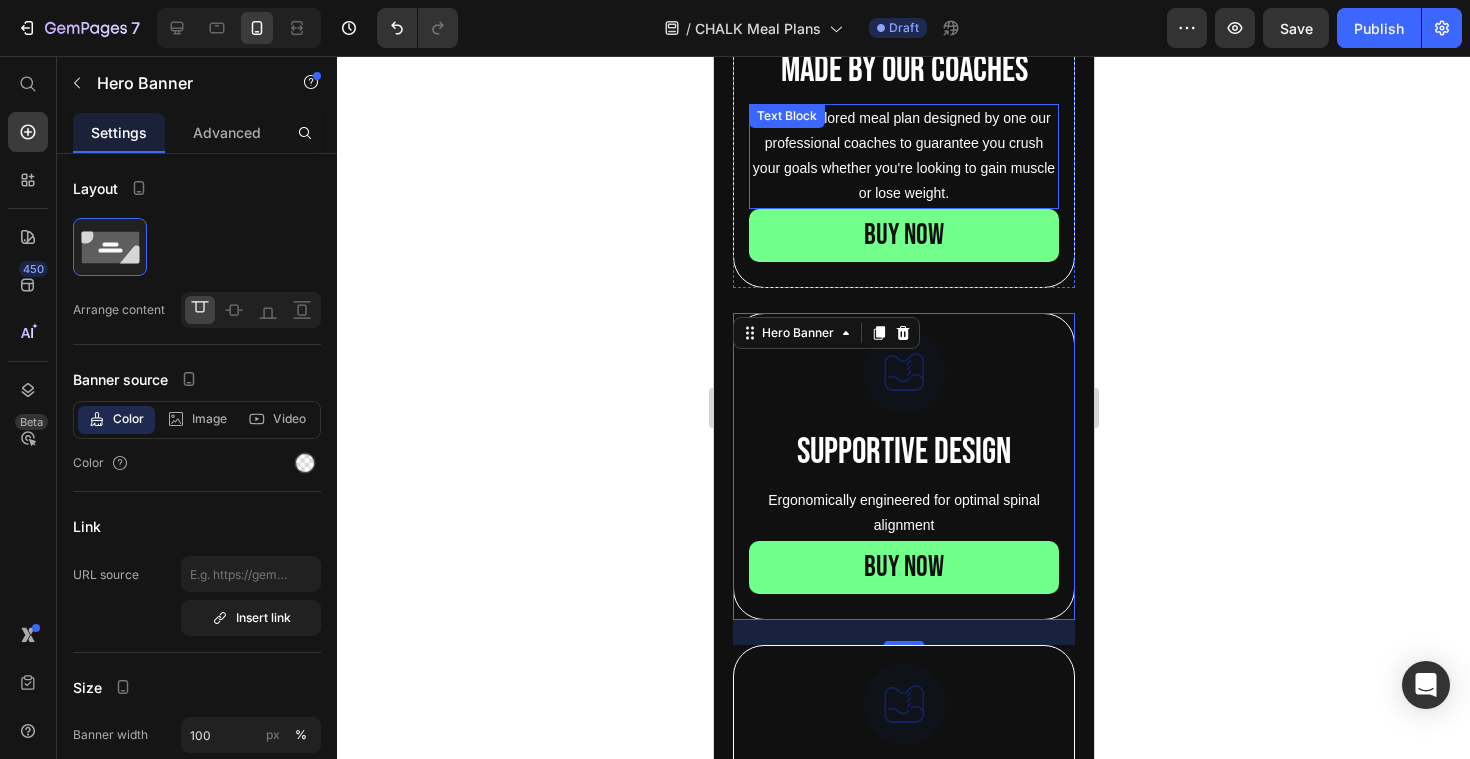 click on "Custom tailored meal plan designed by one our professional coaches to guarantee you crush your goals whether you're looking to gain muscle or lose weight." at bounding box center [903, 156] 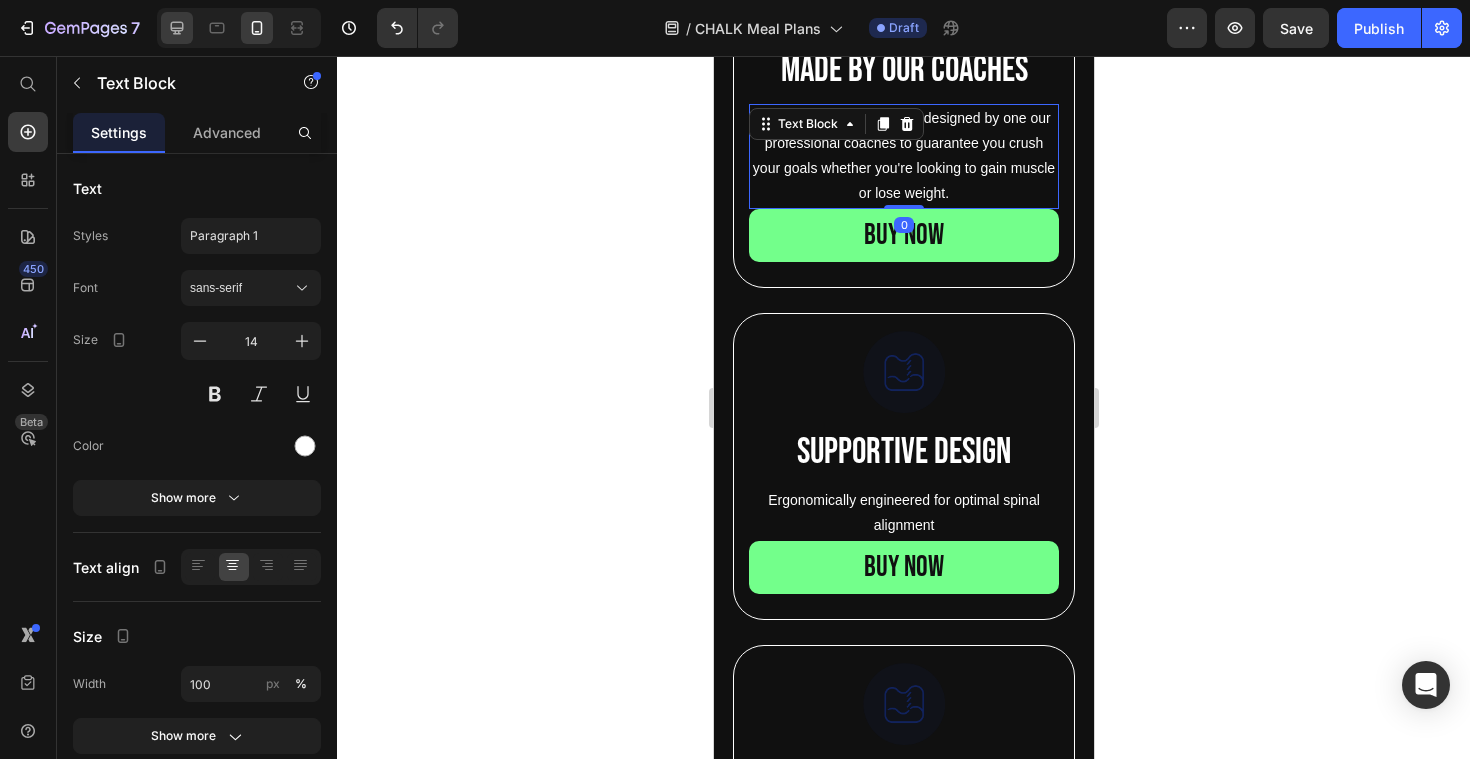 click 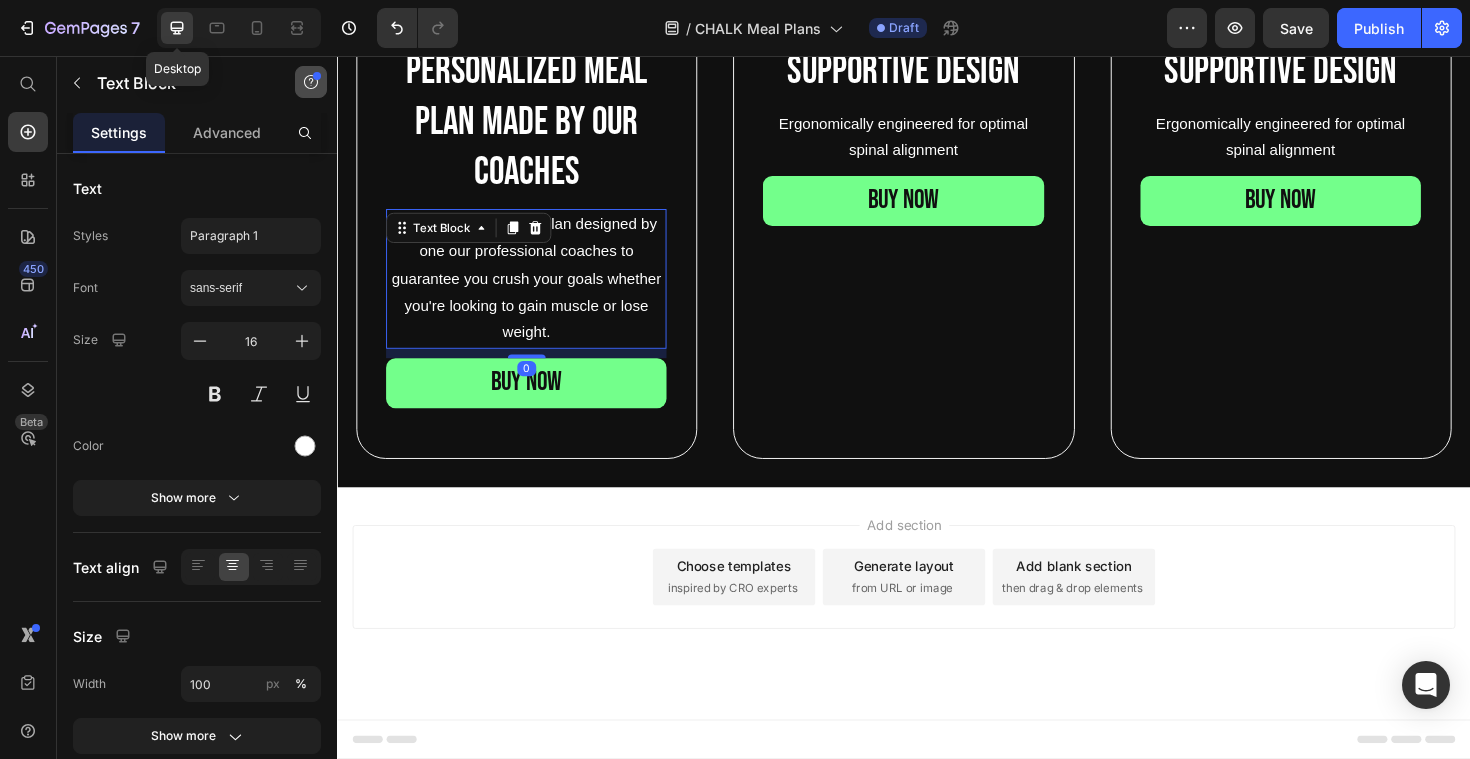 scroll, scrollTop: 987, scrollLeft: 0, axis: vertical 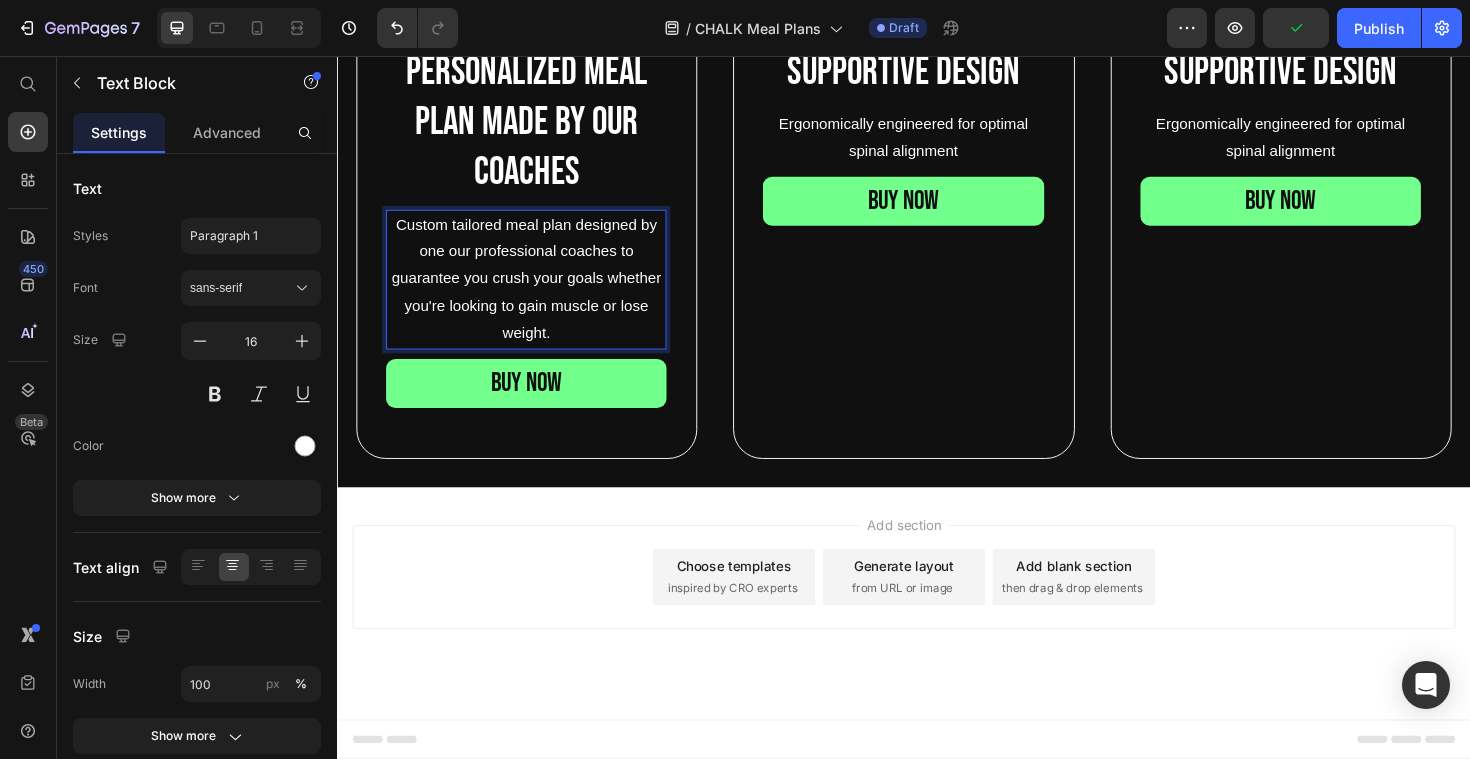 click on "Custom tailored meal plan designed by one our professional coaches to guarantee you crush your goals whether you're looking to gain muscle or lose weight." at bounding box center (537, 293) 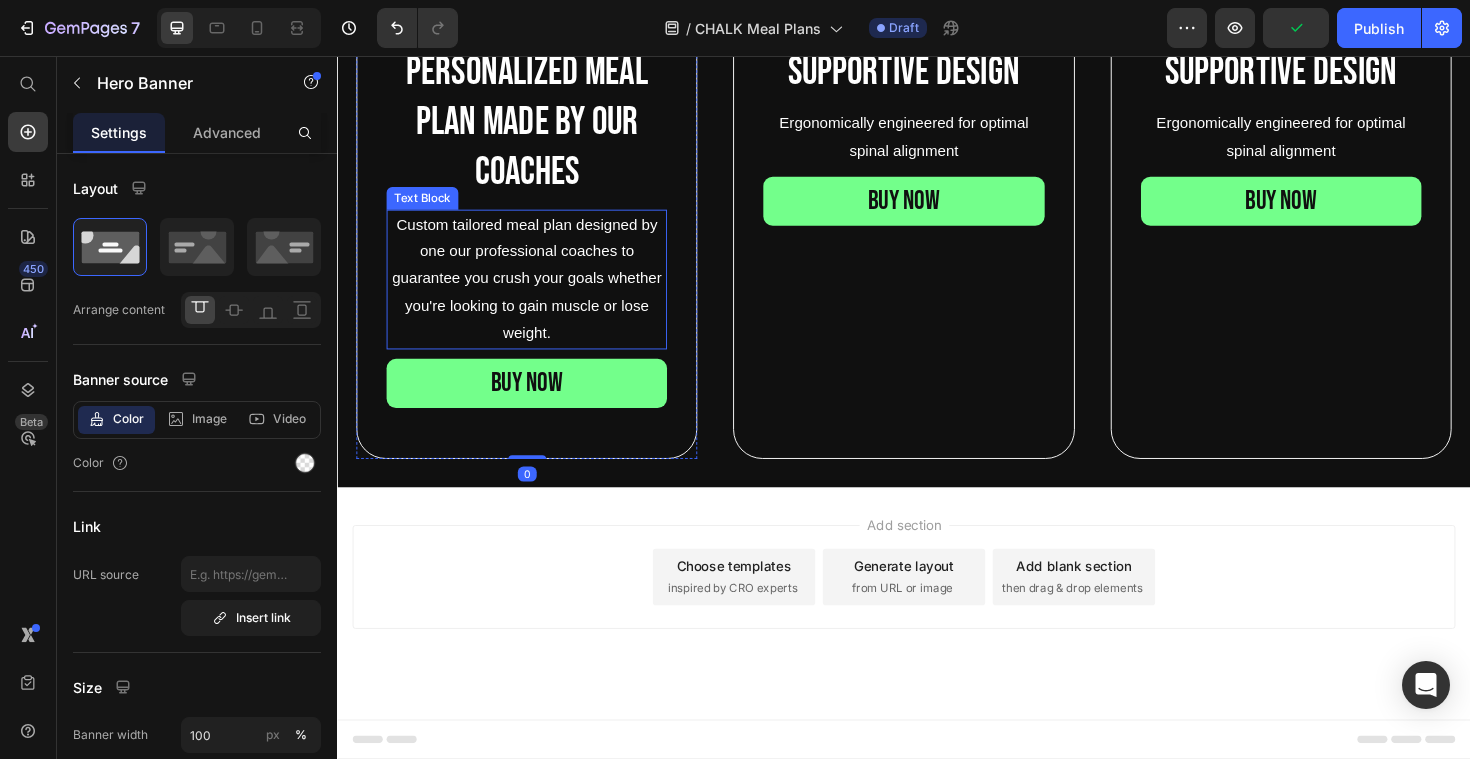 click on "Custom tailored meal plan designed by one our professional coaches to guarantee you crush your goals whether you're looking to gain muscle or lose weight." at bounding box center [537, 293] 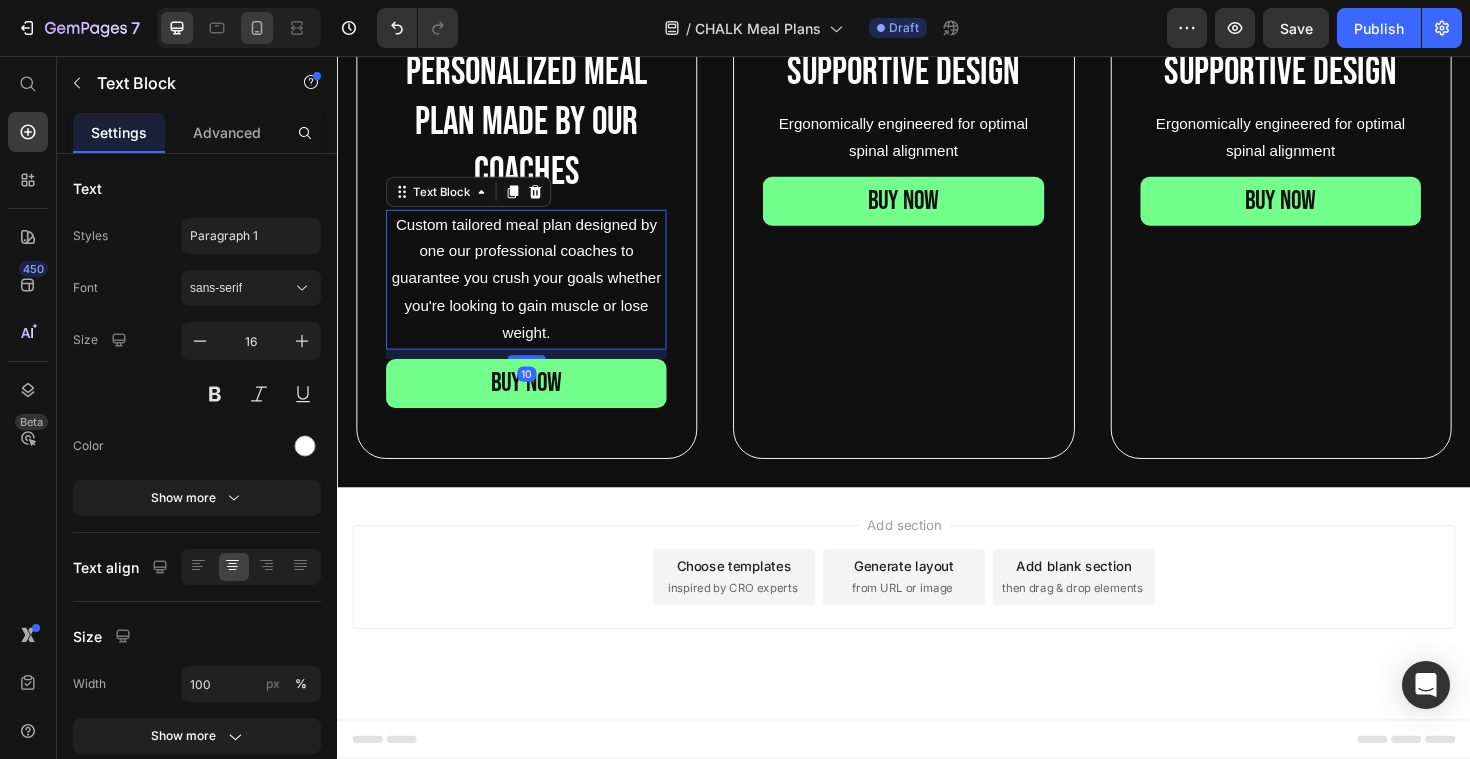 click 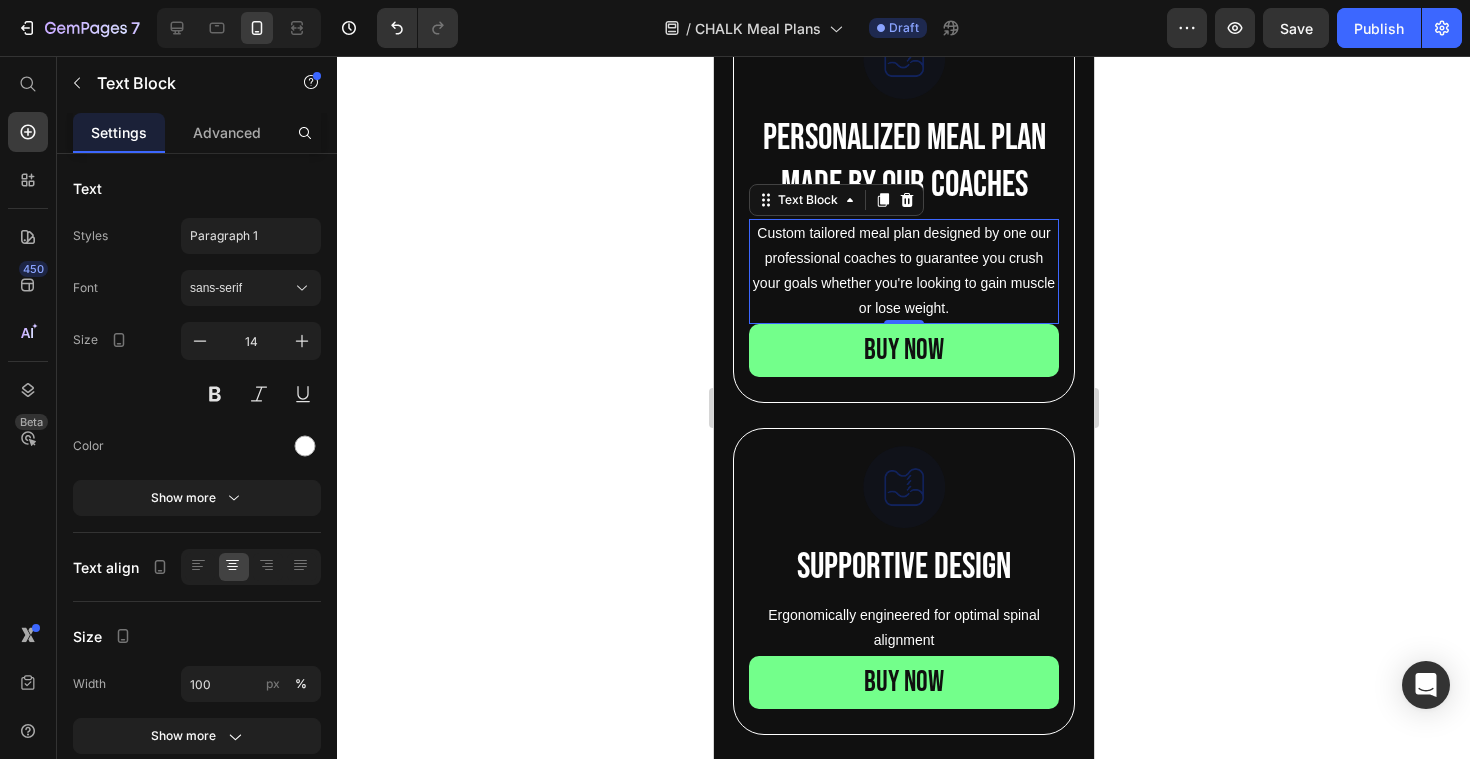 scroll, scrollTop: 891, scrollLeft: 0, axis: vertical 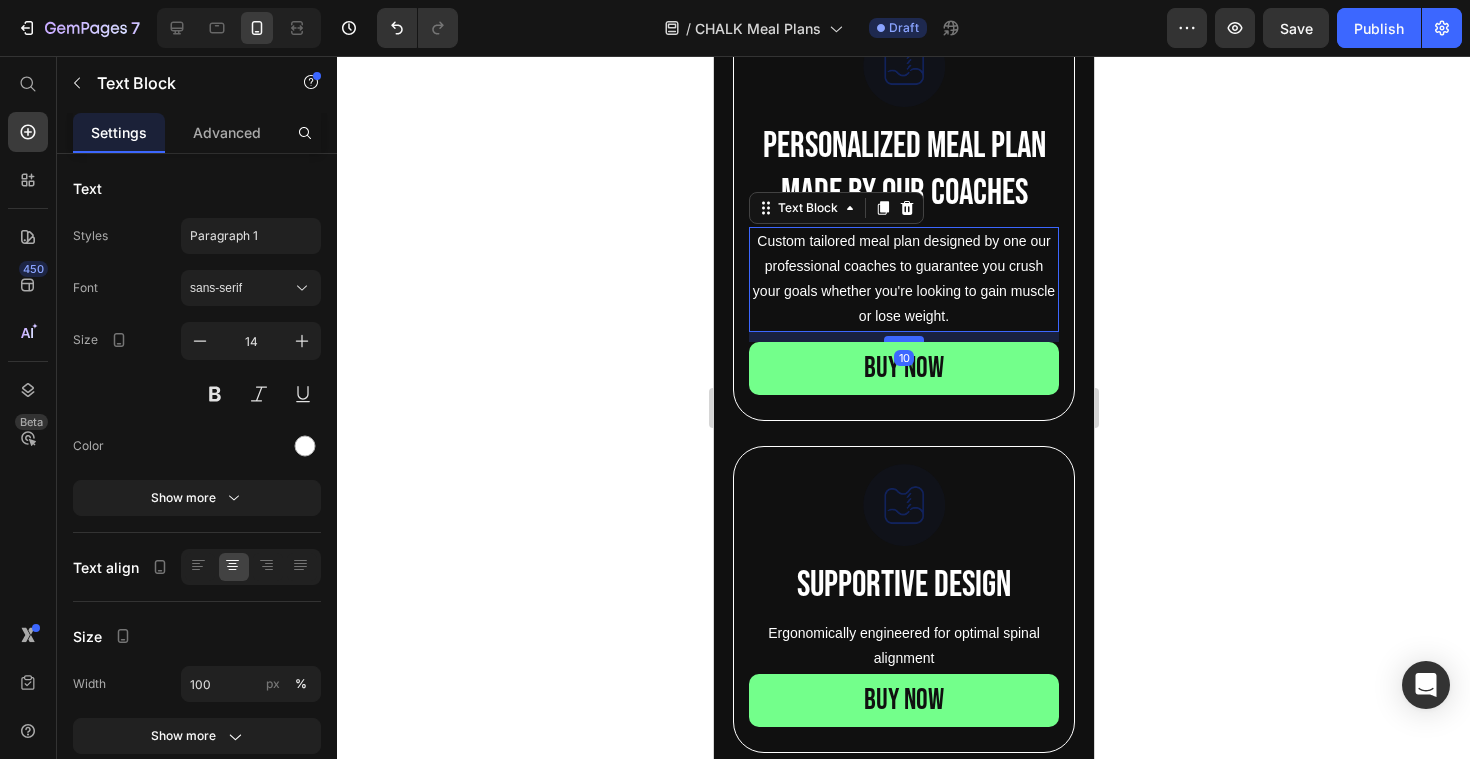 drag, startPoint x: 916, startPoint y: 328, endPoint x: 915, endPoint y: 338, distance: 10.049875 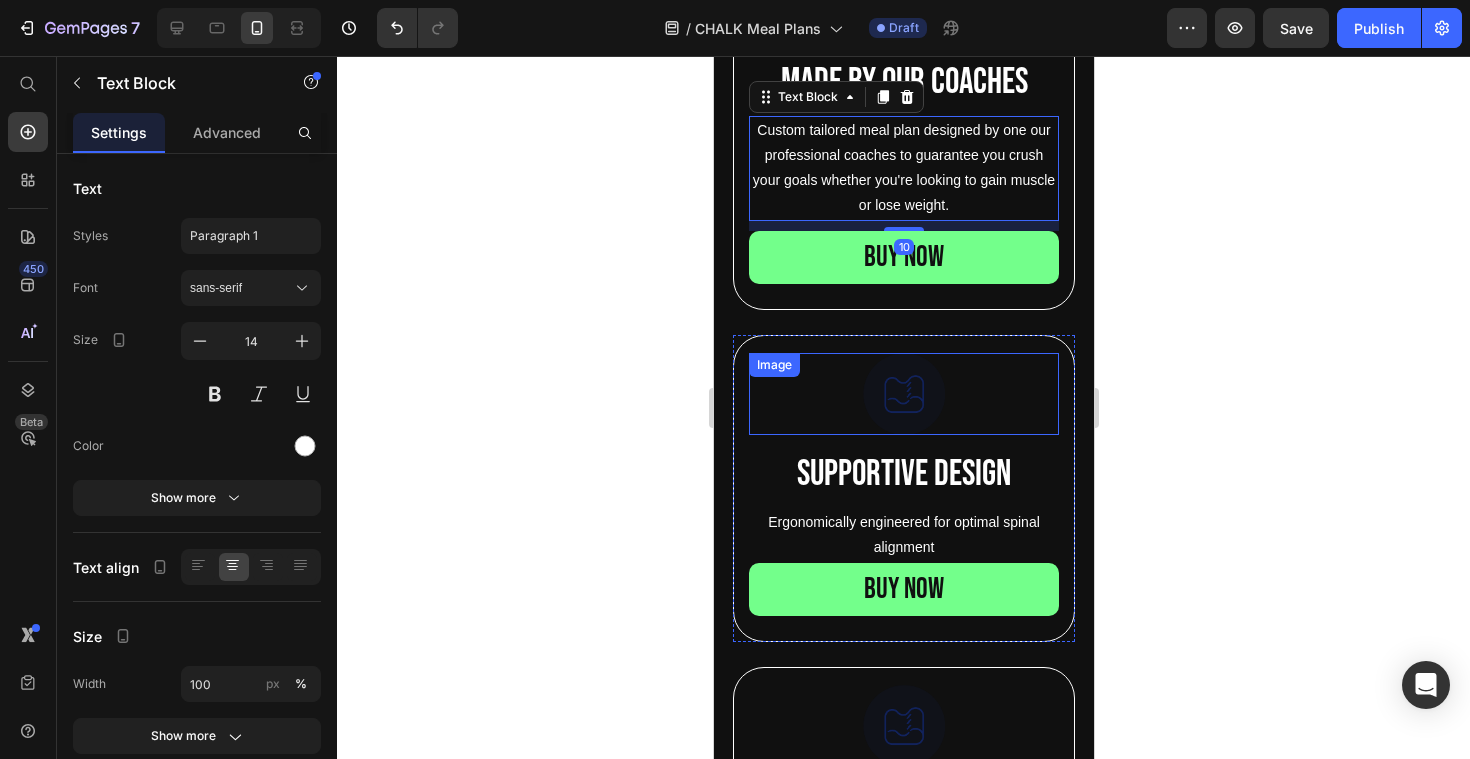 scroll, scrollTop: 1016, scrollLeft: 0, axis: vertical 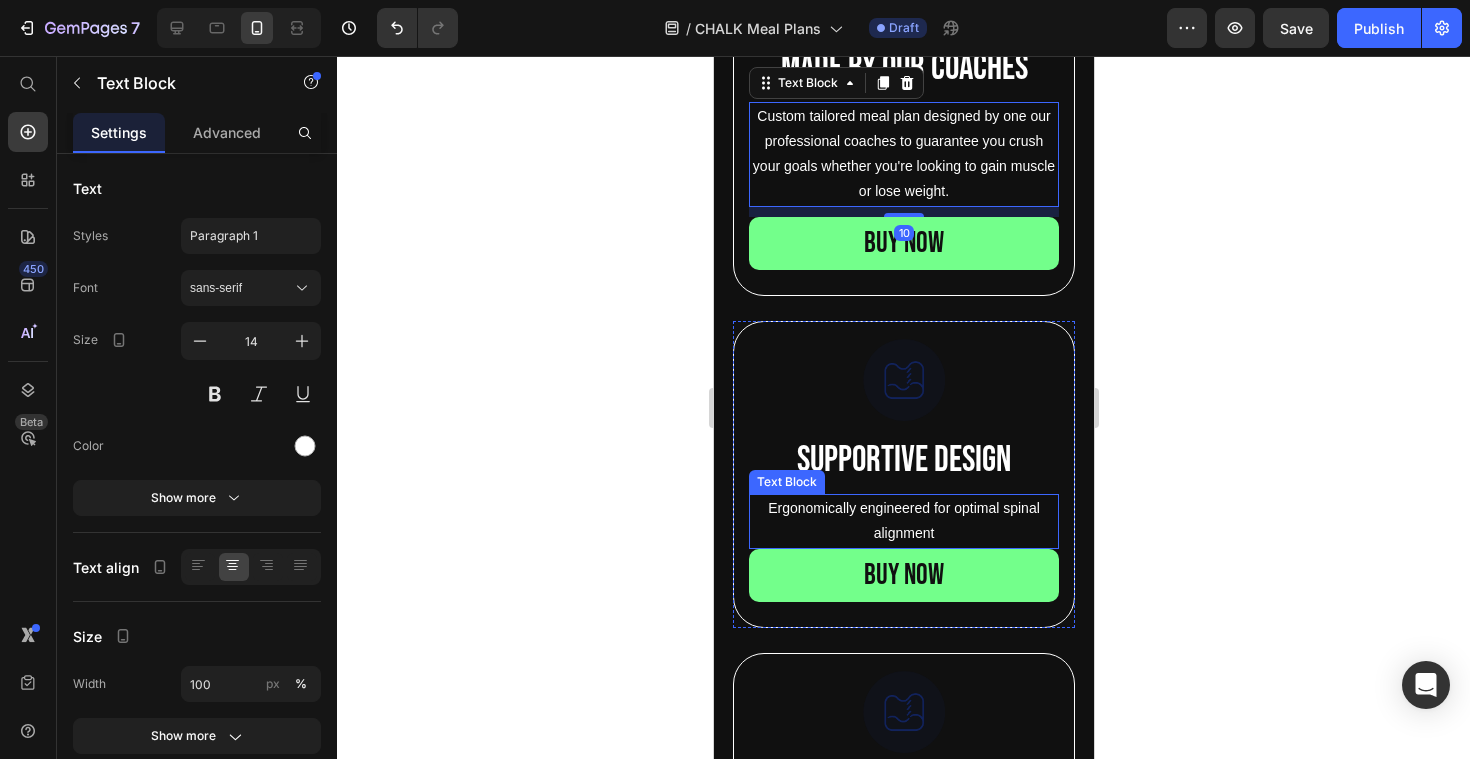 click on "Ergonomically engineered for optimal spinal alignment" at bounding box center (903, 521) 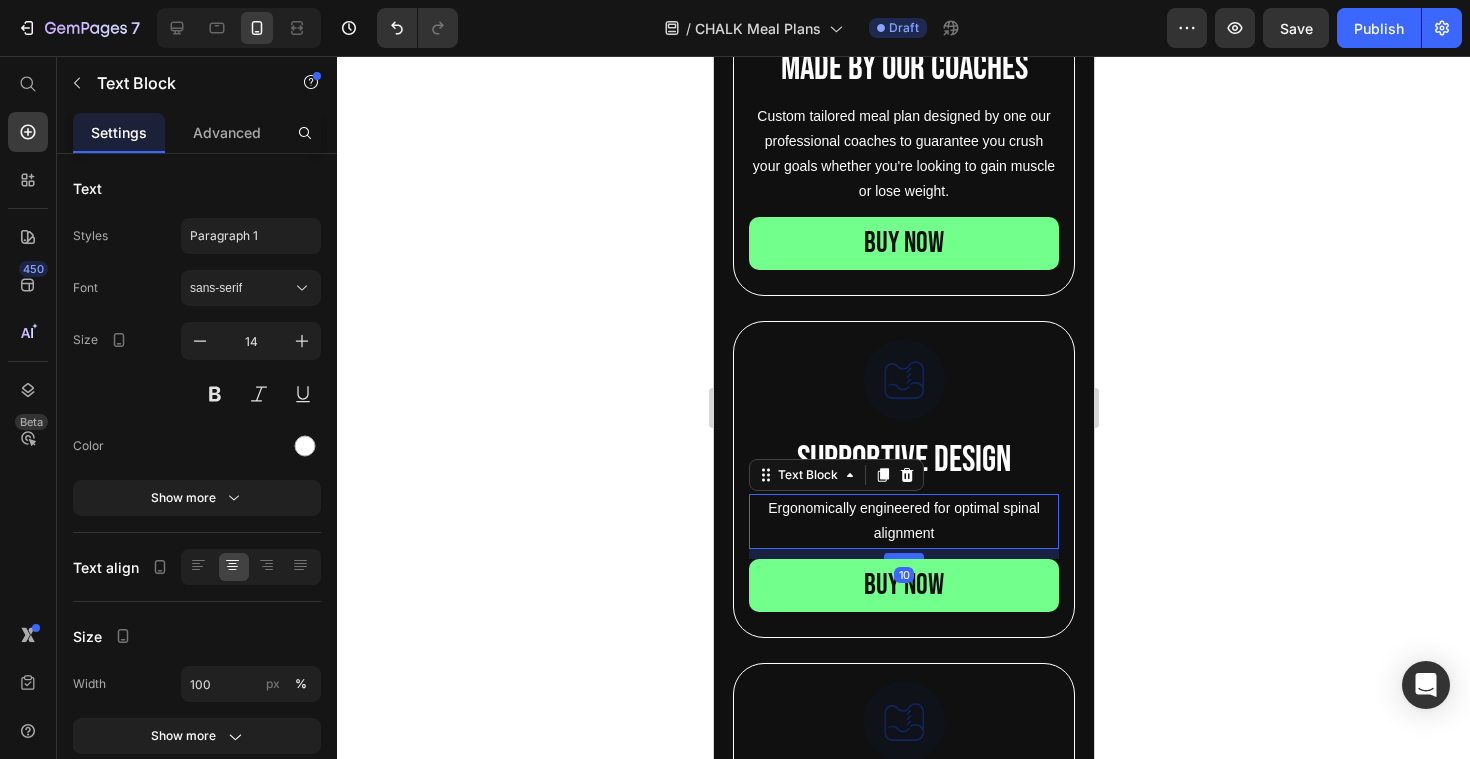 drag, startPoint x: 900, startPoint y: 546, endPoint x: 899, endPoint y: 556, distance: 10.049875 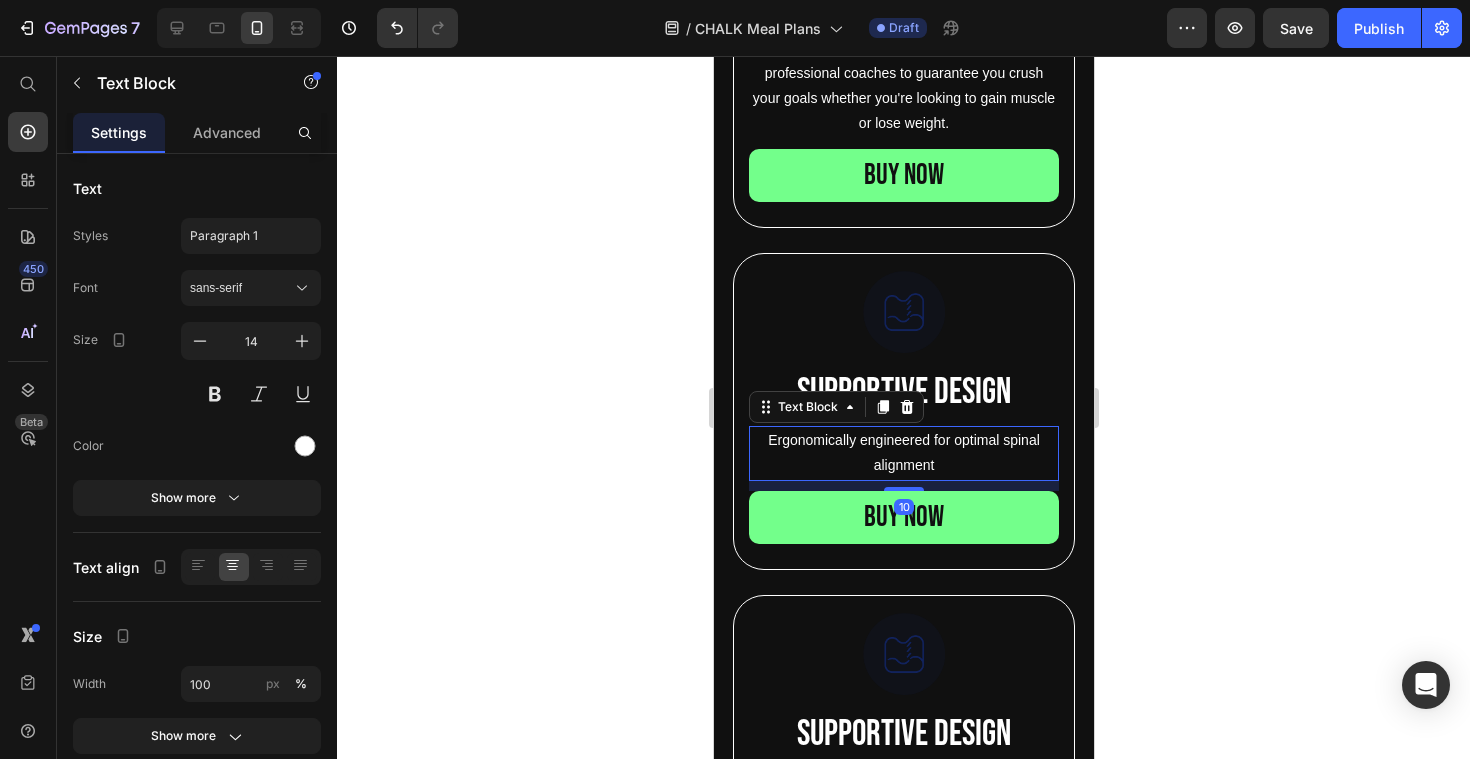 scroll, scrollTop: 1459, scrollLeft: 0, axis: vertical 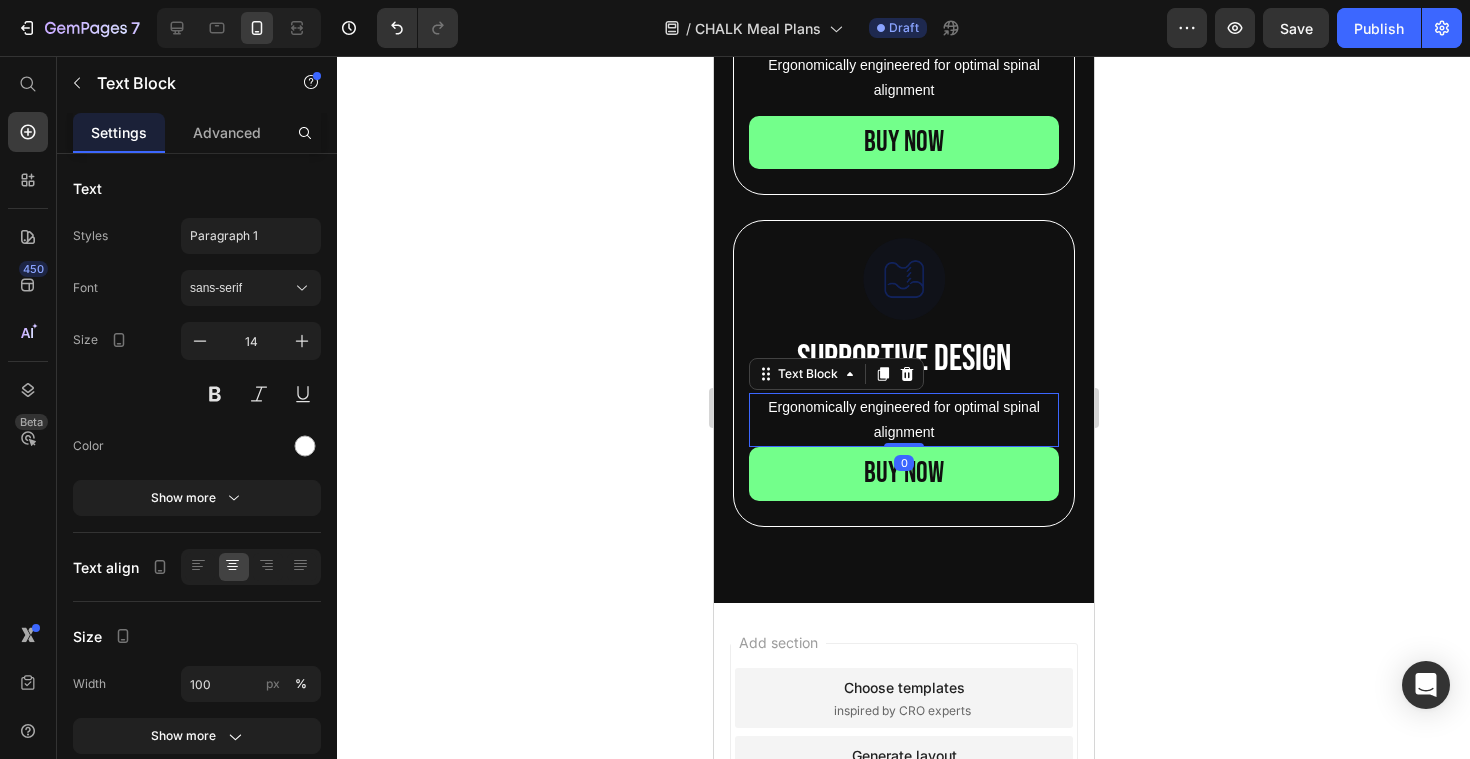 click on "Ergonomically engineered for optimal spinal alignment" at bounding box center (903, 420) 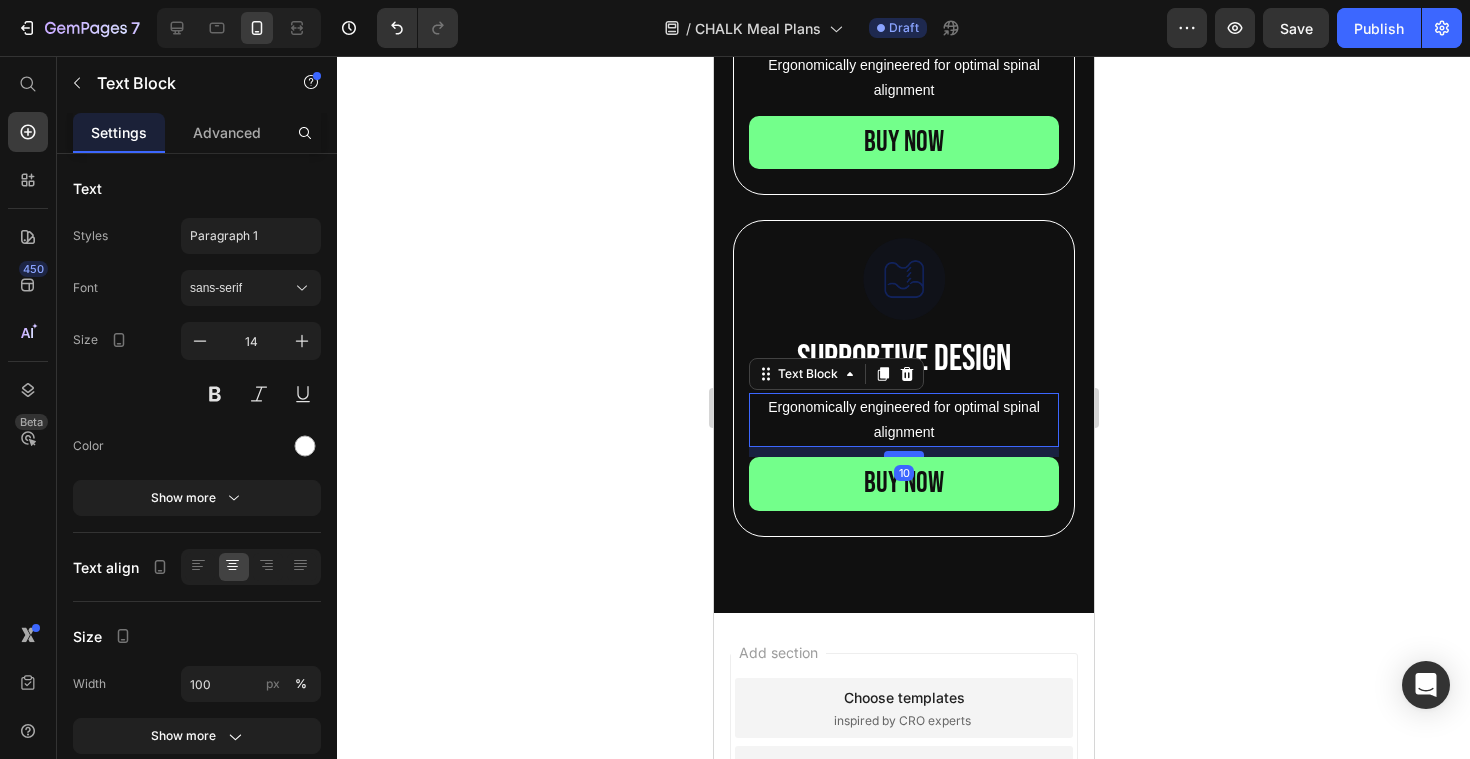 drag, startPoint x: 913, startPoint y: 446, endPoint x: 910, endPoint y: 456, distance: 10.440307 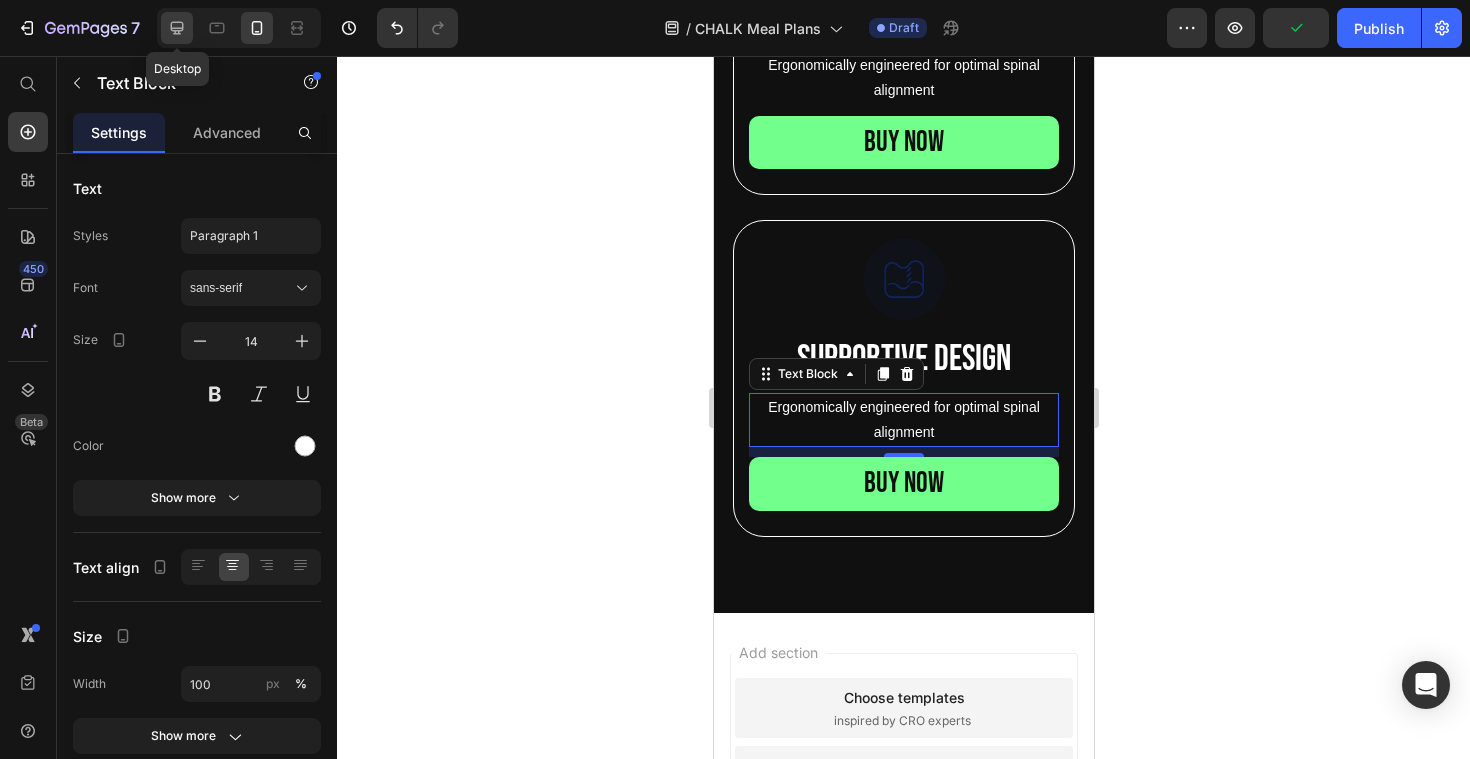 click 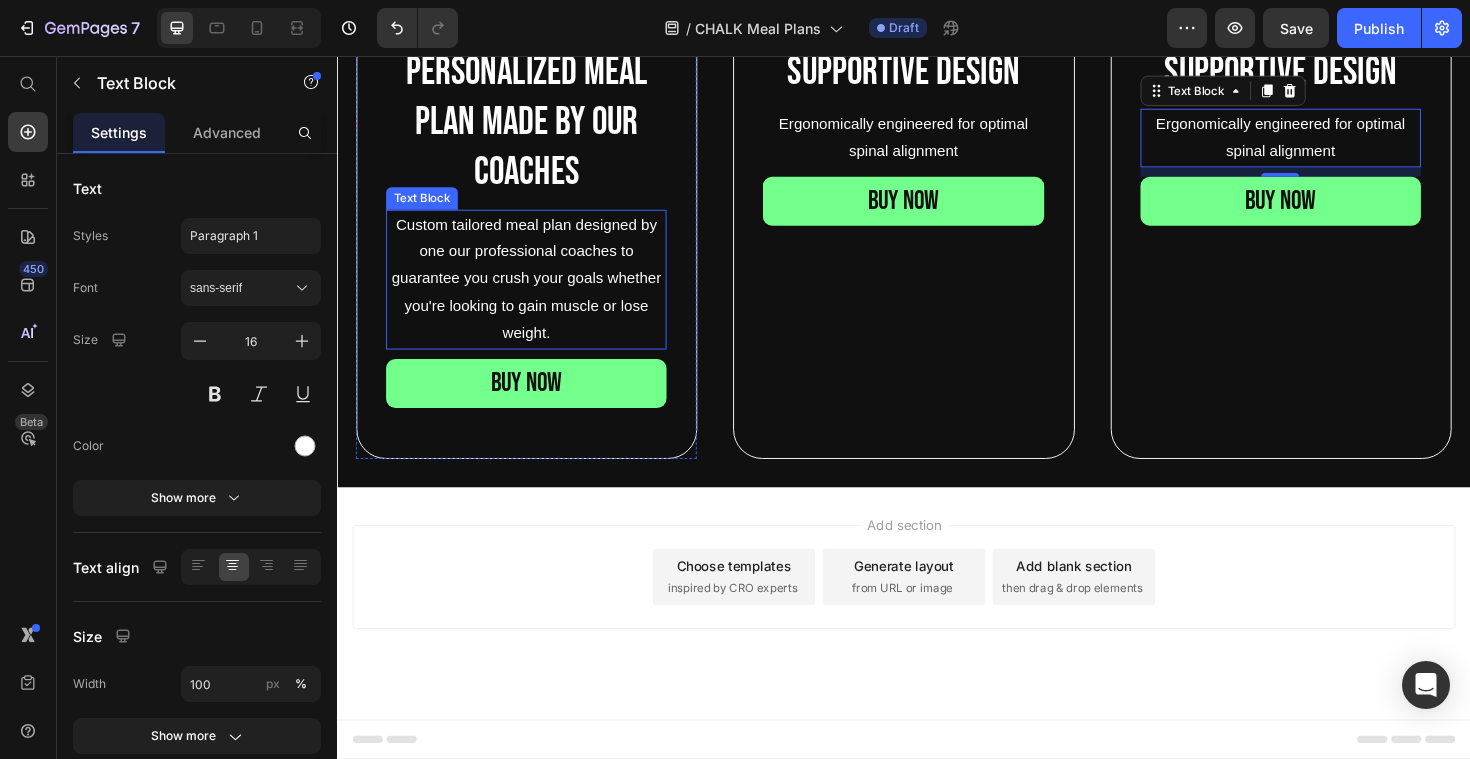 scroll, scrollTop: 973, scrollLeft: 0, axis: vertical 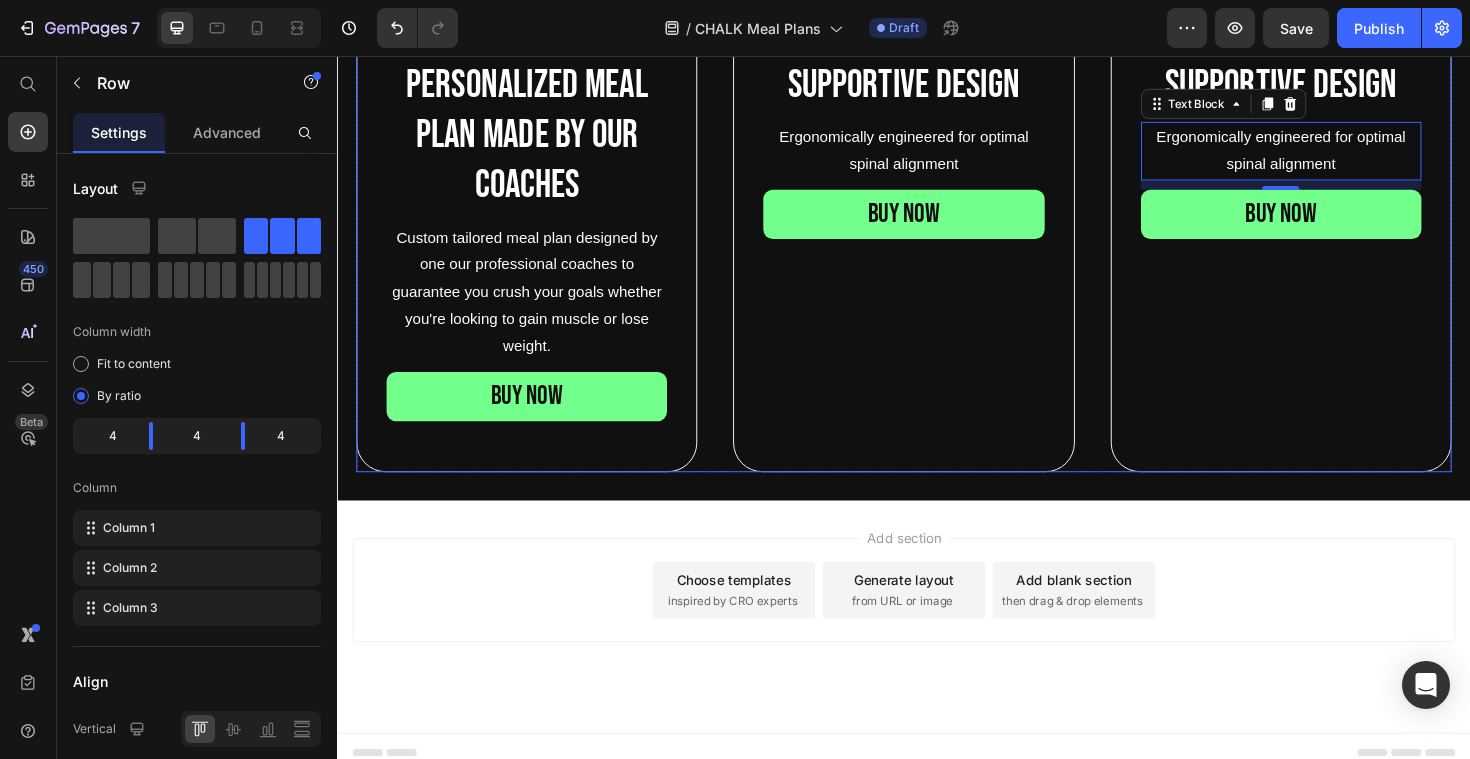 click on "Image Personalized meal plan made by our coaches Text Block Custom tailored meal plan designed by one our professional coaches to guarantee you crush your goals whether you're looking to gain muscle or lose weight. Text Block BUY NOW Button Hero Banner Image Supportive Design Text Block Ergonomically engineered for optimal spinal alignment Text Block BUY NOW Button Hero Banner Image Supportive Design Text Block Ergonomically engineered for optimal spinal alignment Text Block   10 BUY NOW Button Hero Banner Row" at bounding box center [937, 154] 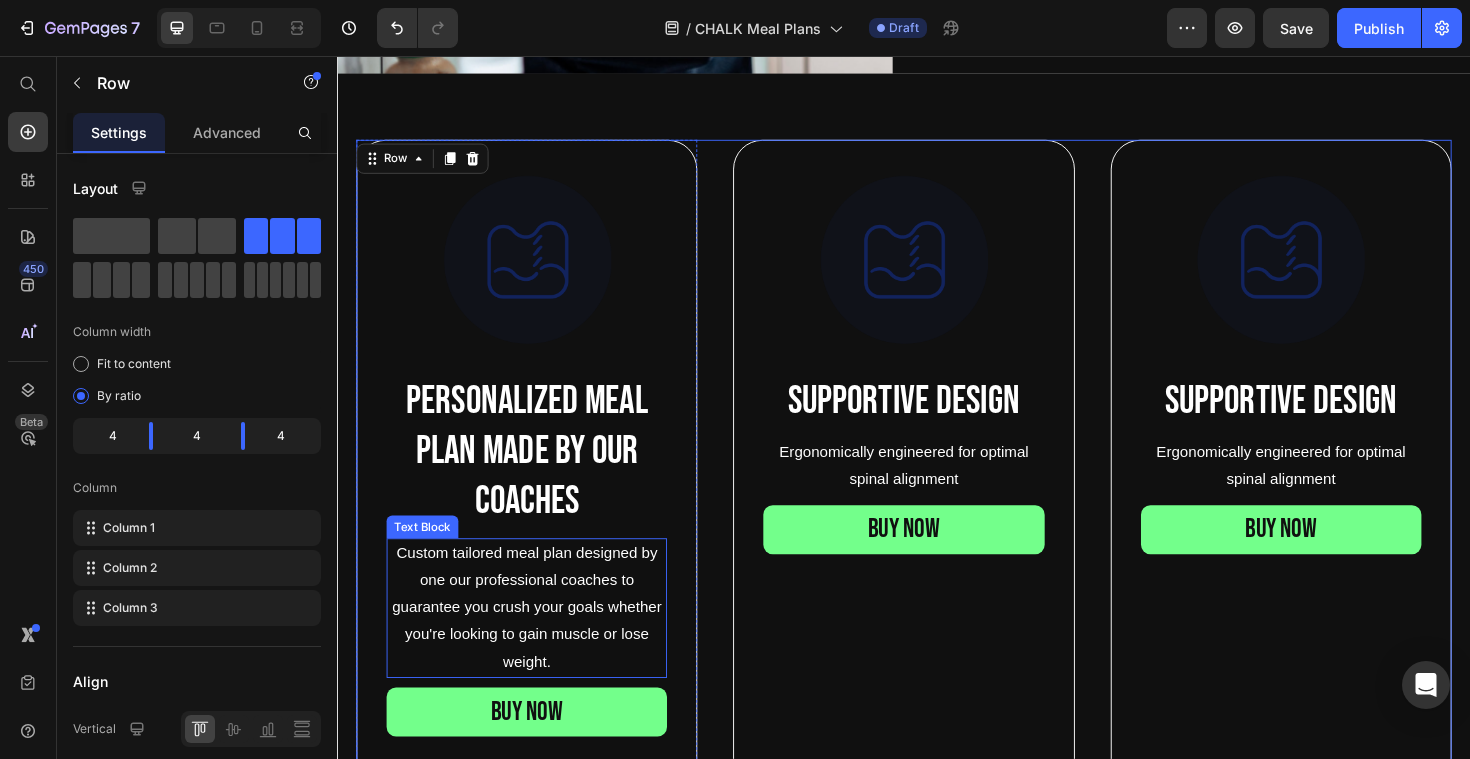 scroll, scrollTop: 640, scrollLeft: 0, axis: vertical 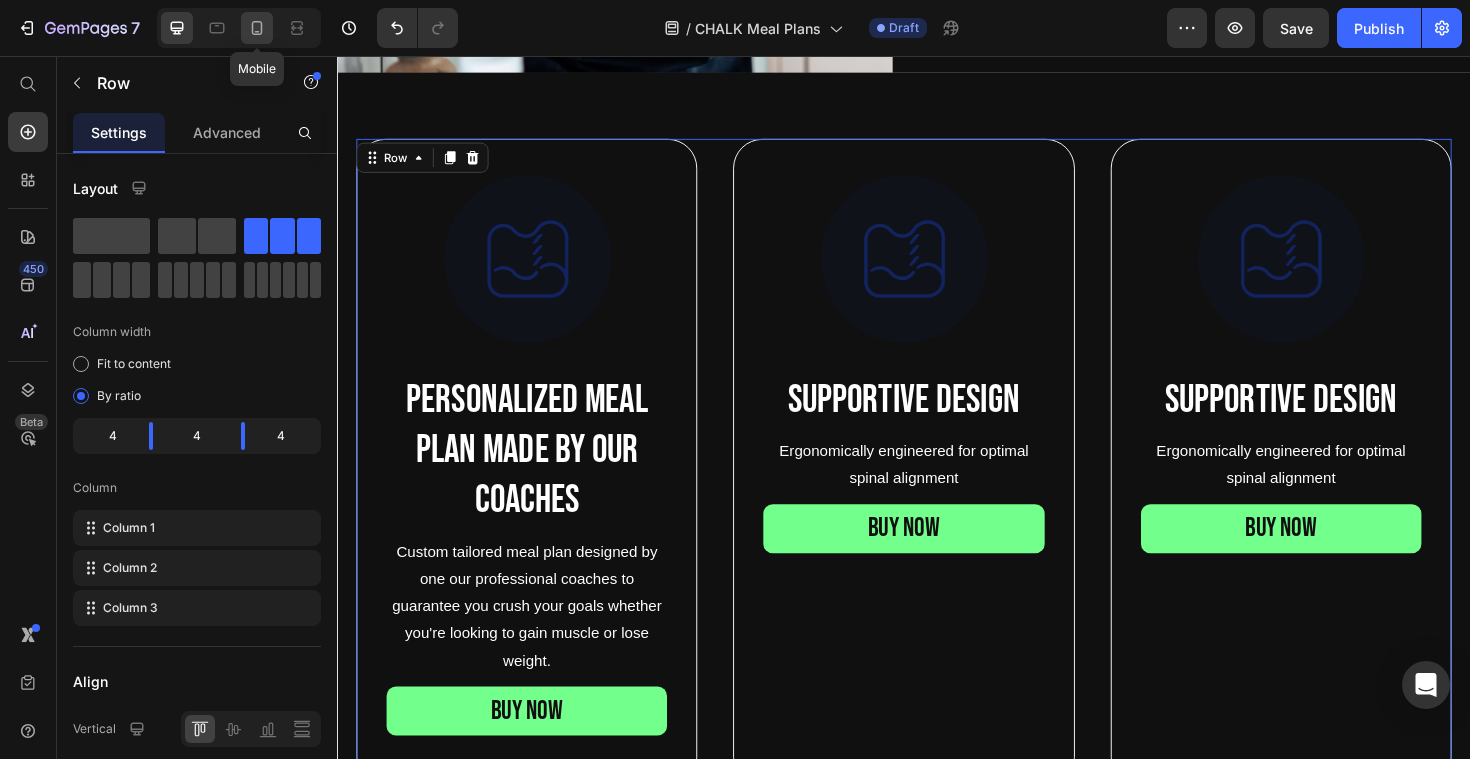 click 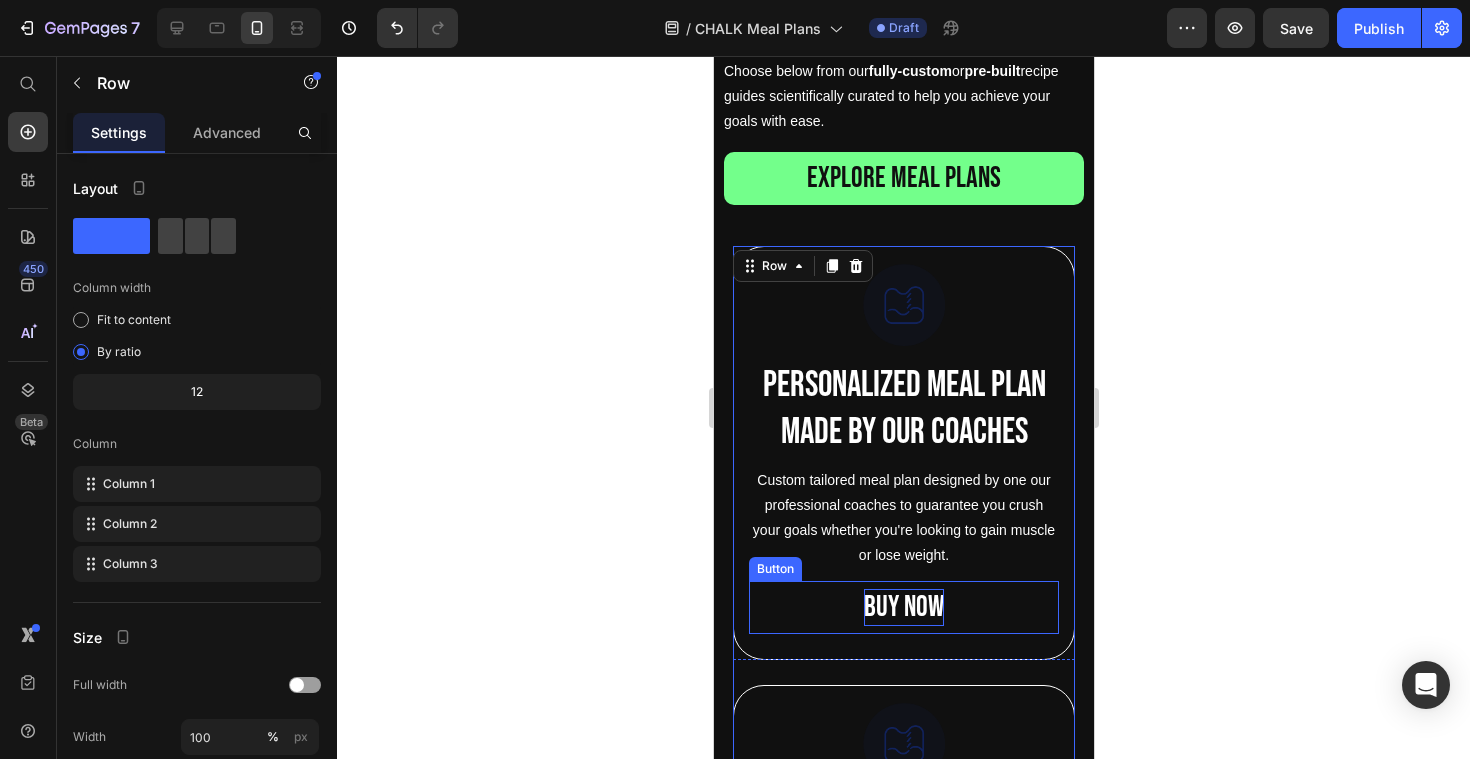 scroll, scrollTop: 659, scrollLeft: 0, axis: vertical 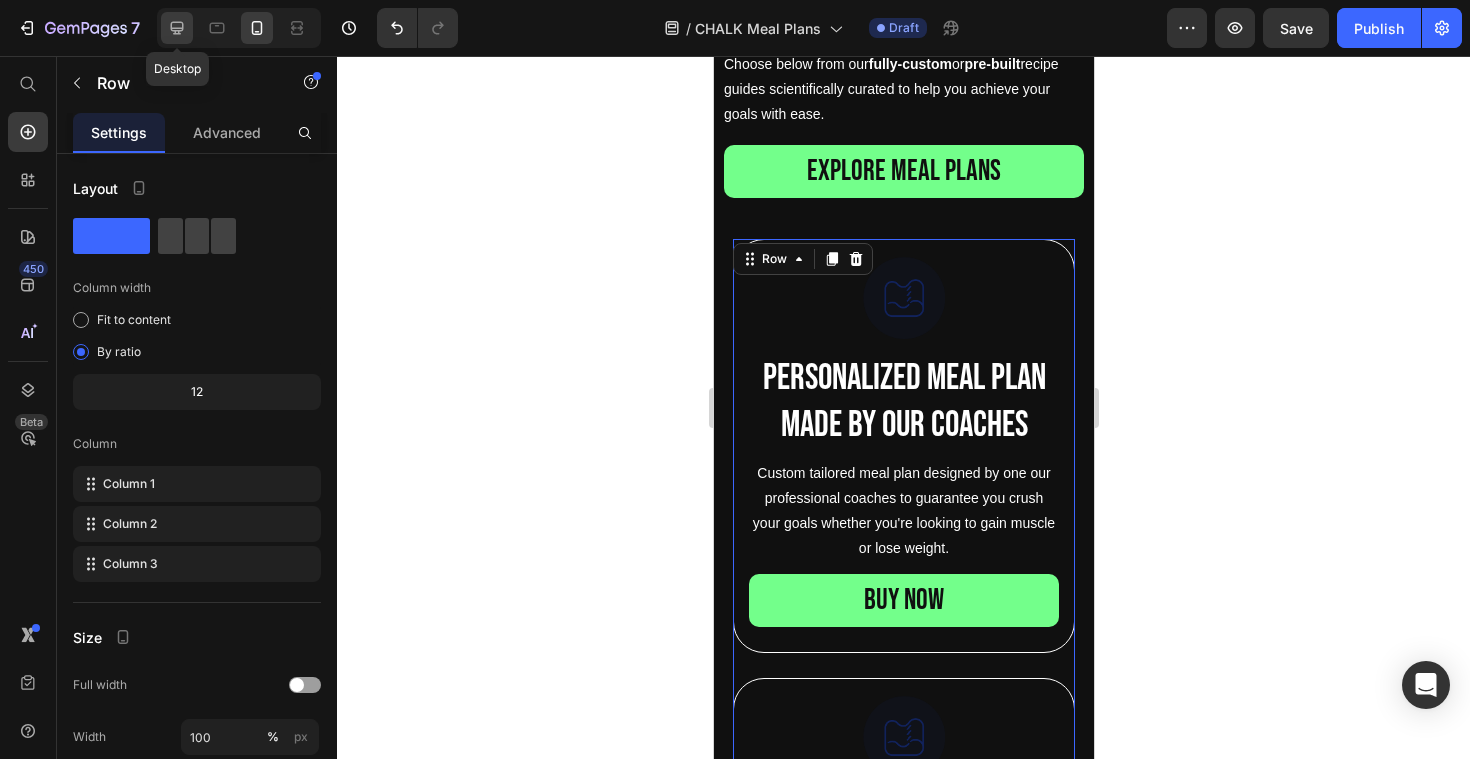 click 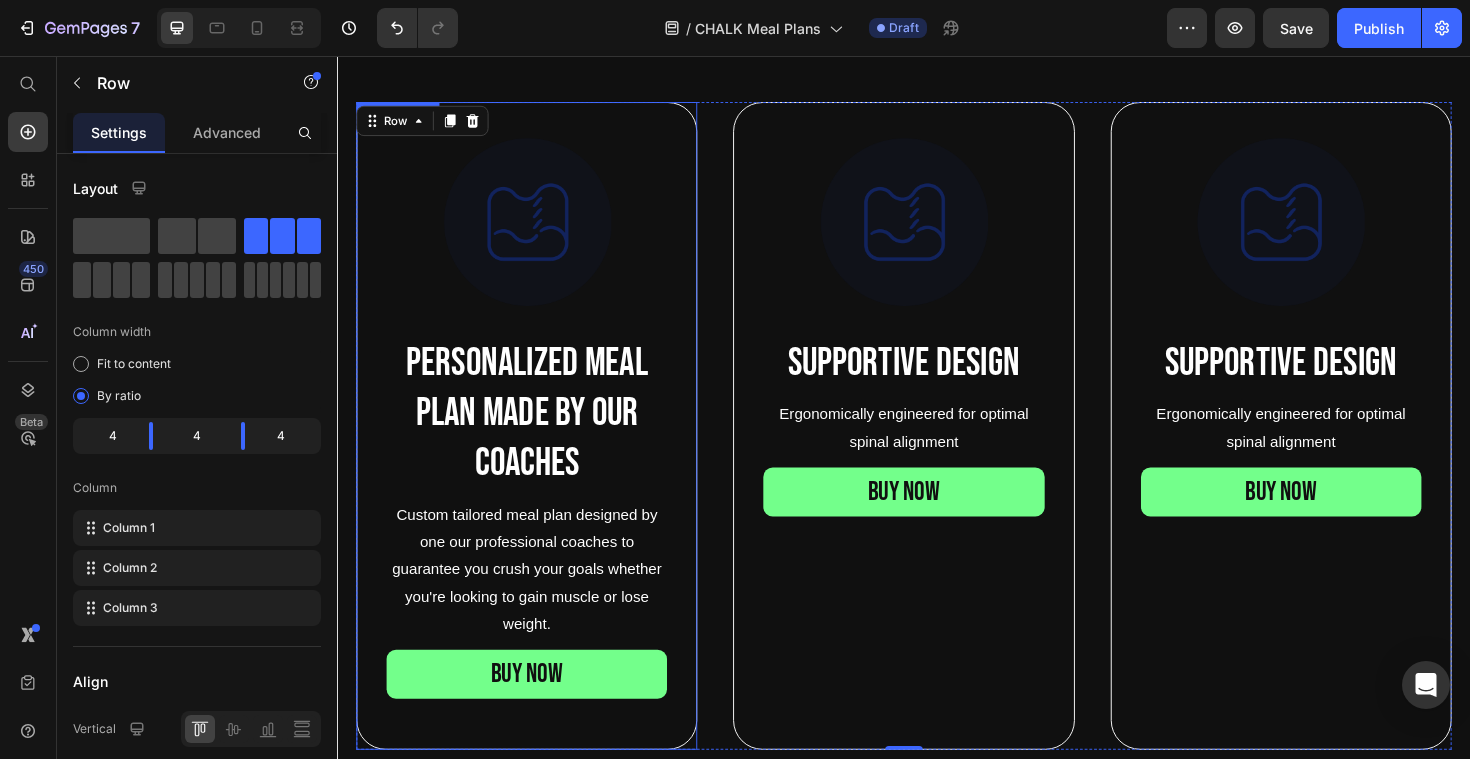 scroll, scrollTop: 657, scrollLeft: 0, axis: vertical 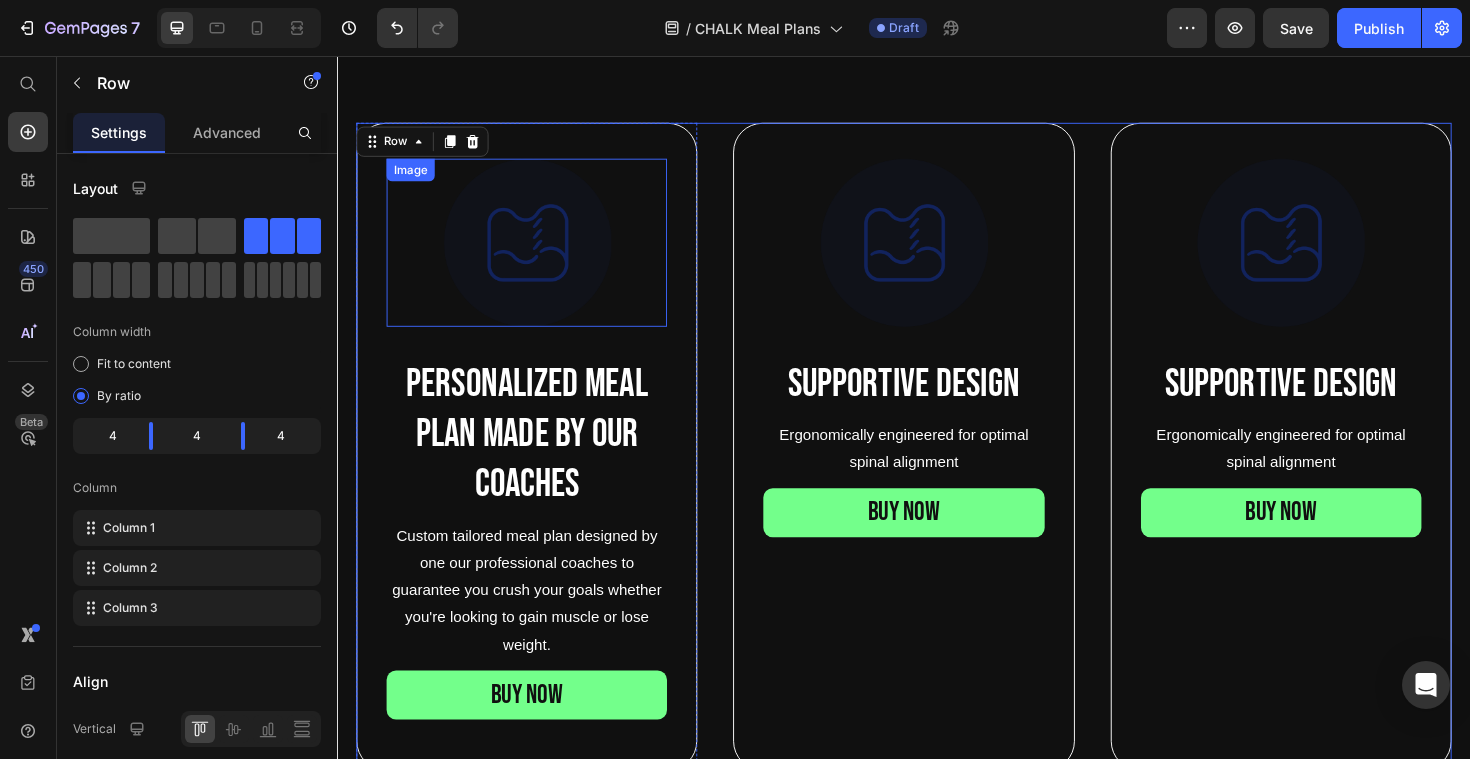 click at bounding box center [537, 254] 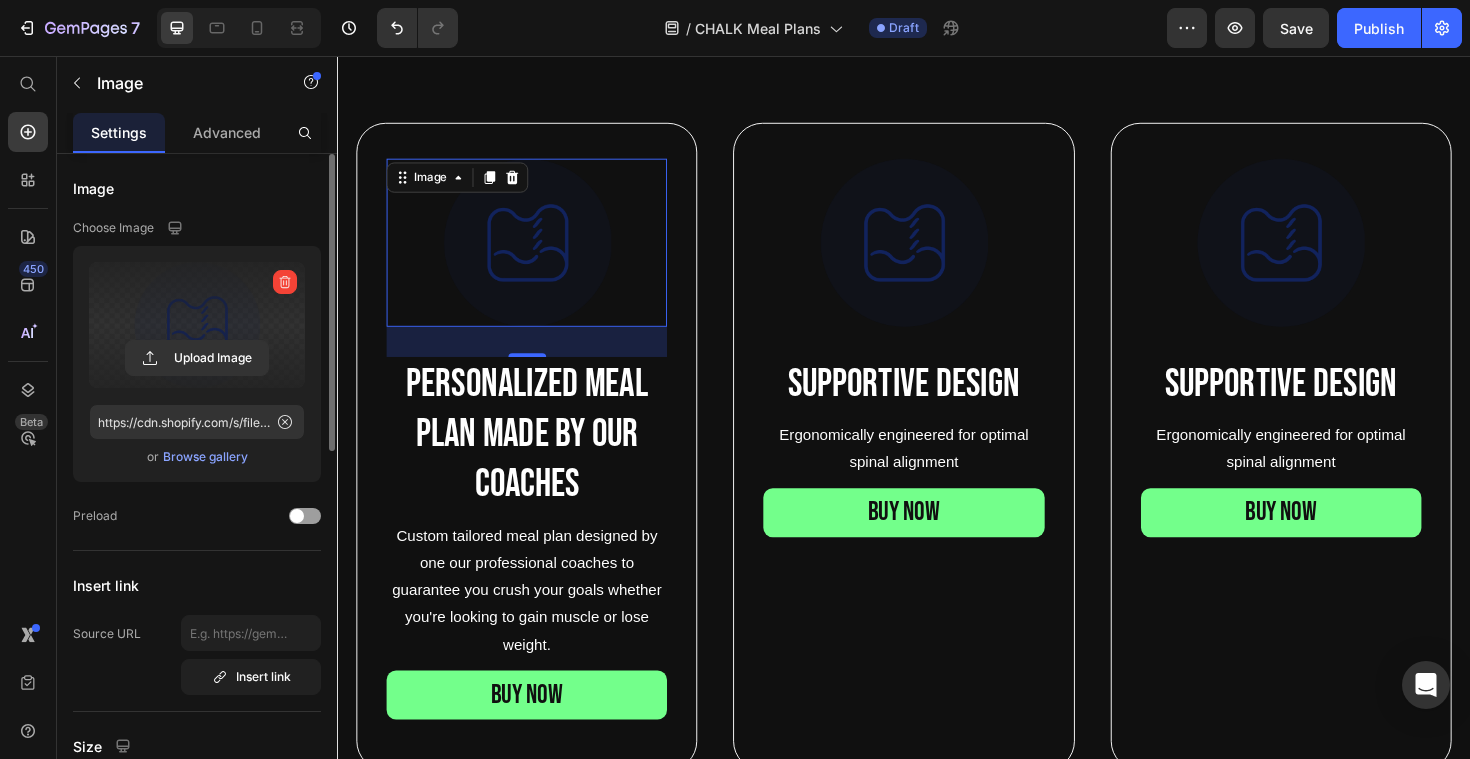 click at bounding box center [197, 325] 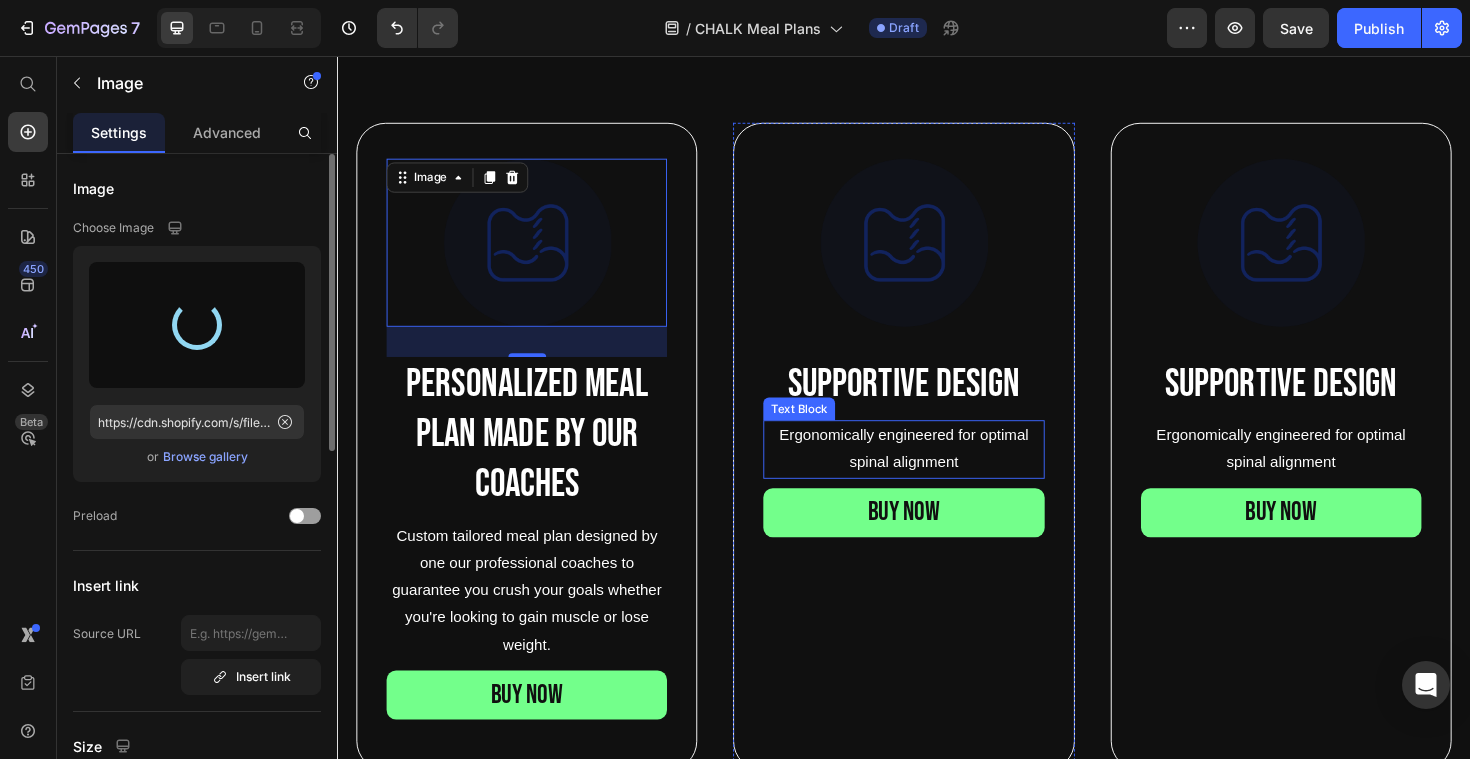 type on "https://cdn.shopify.com/s/files/1/2338/6707/files/gempages_541534428342518645-269c5f67-914c-45db-94e7-c9dfe891c4cb.webp" 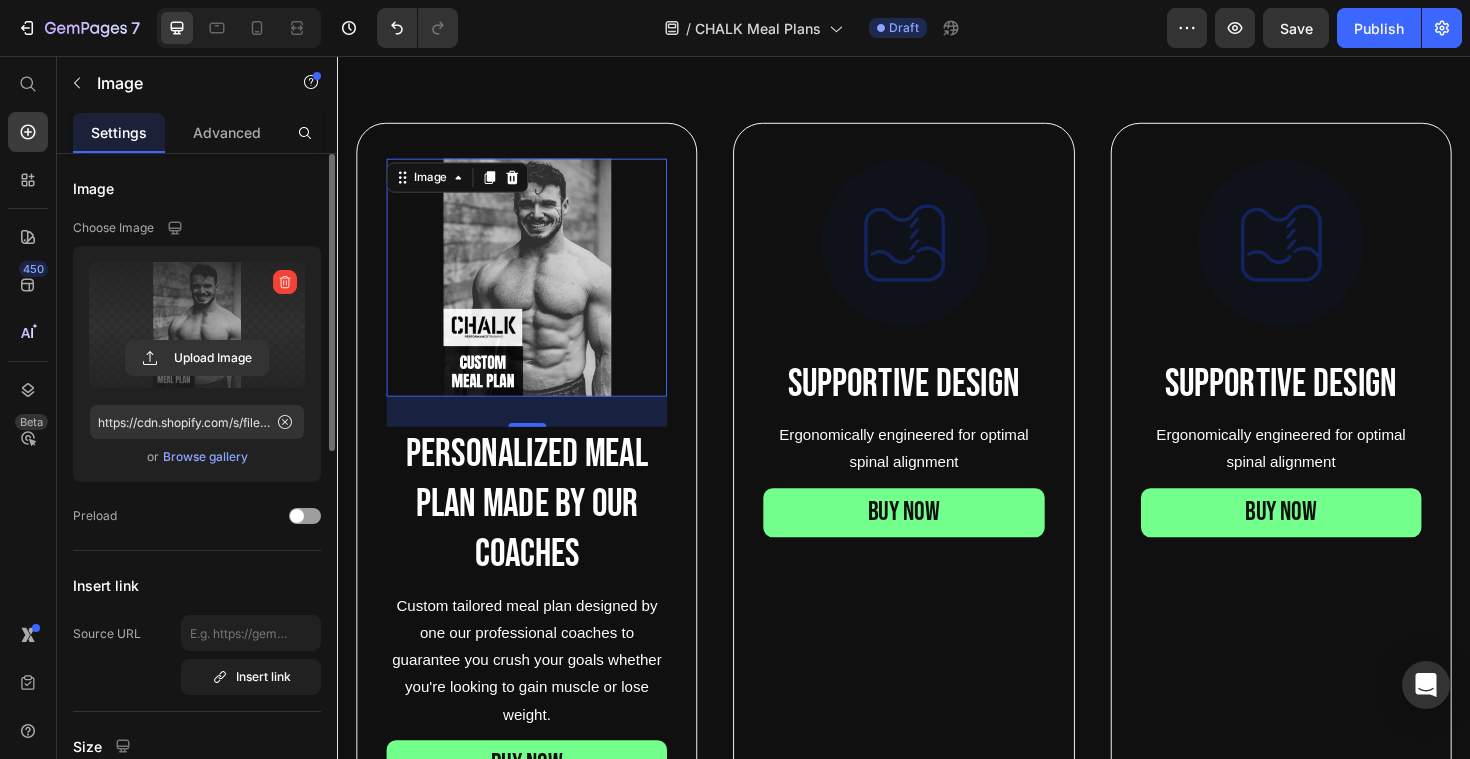 click at bounding box center [537, 291] 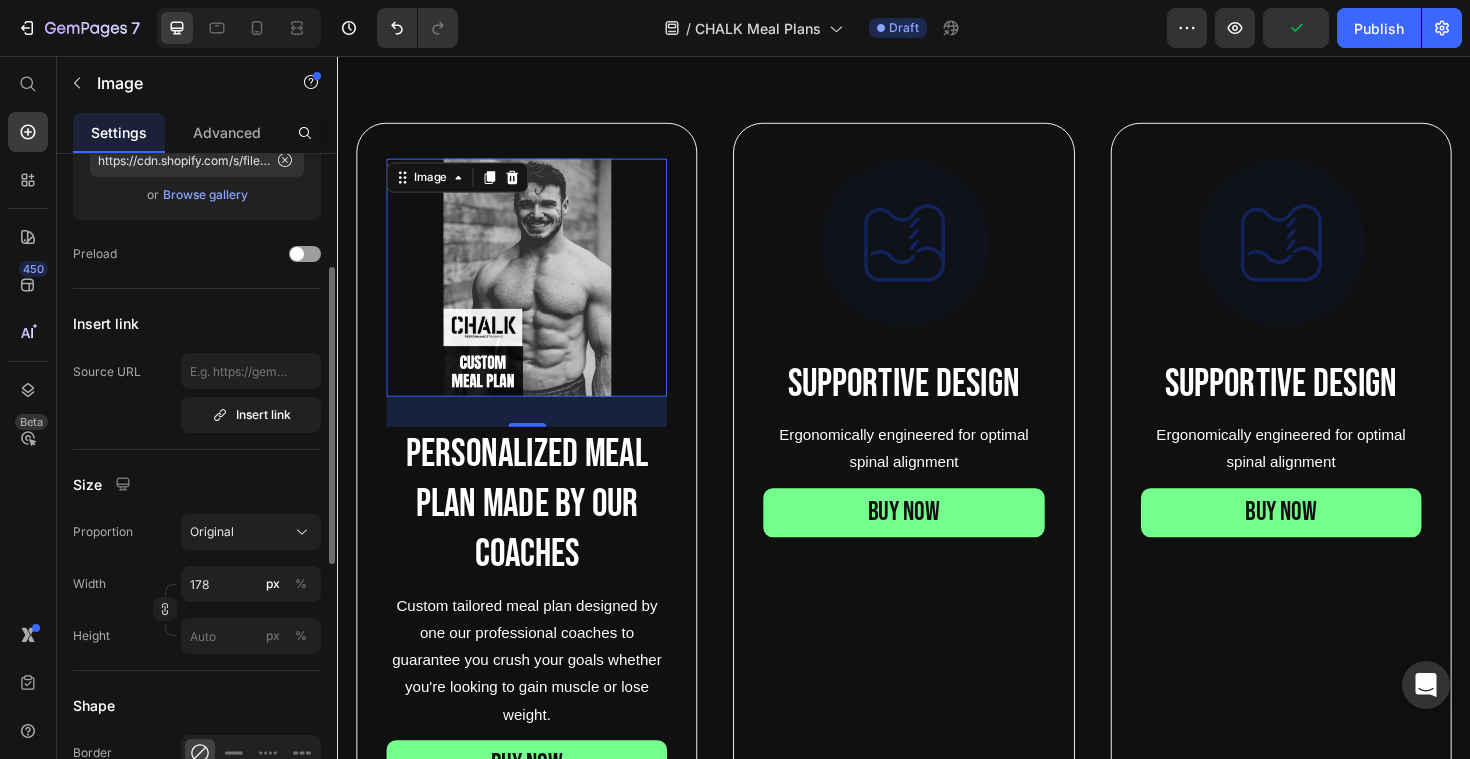 scroll, scrollTop: 264, scrollLeft: 0, axis: vertical 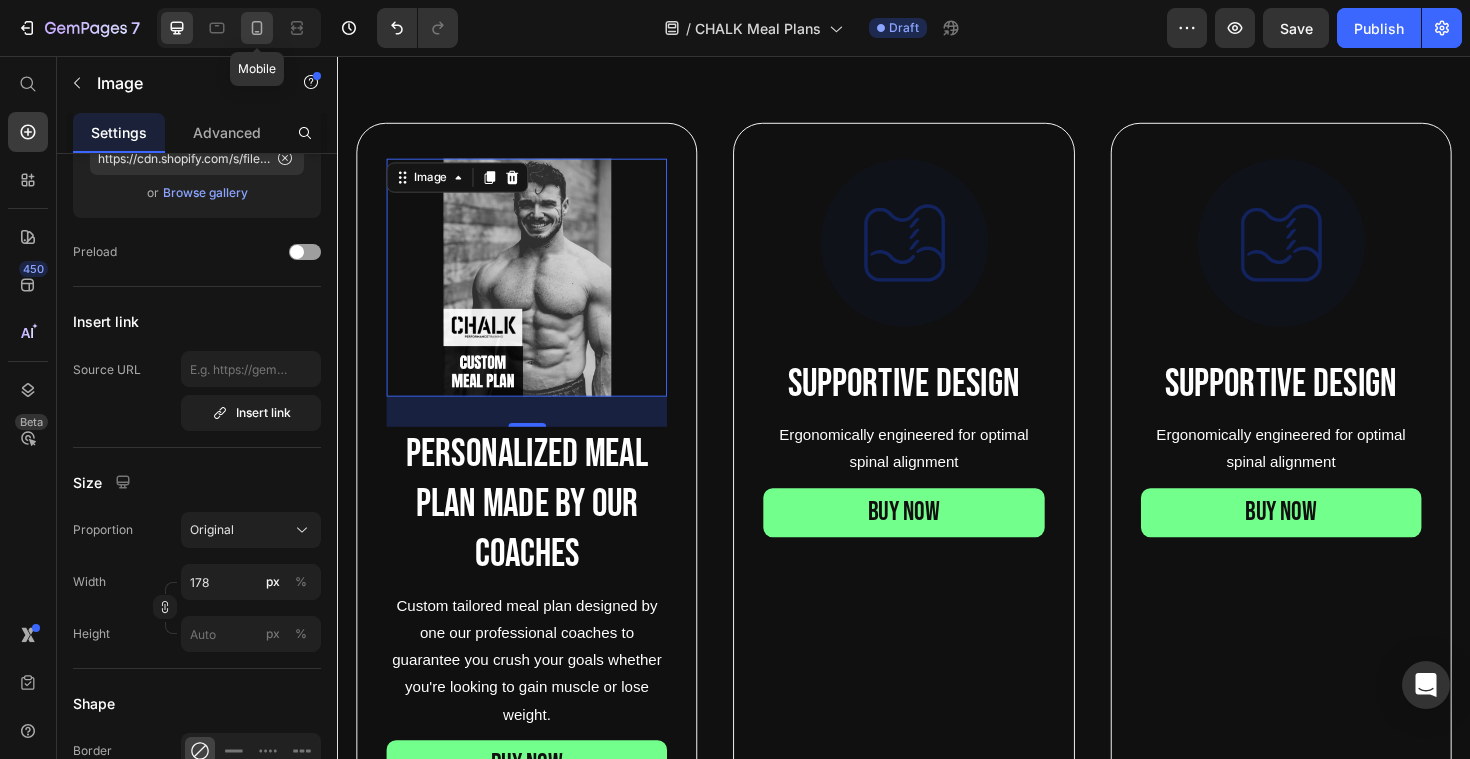 click 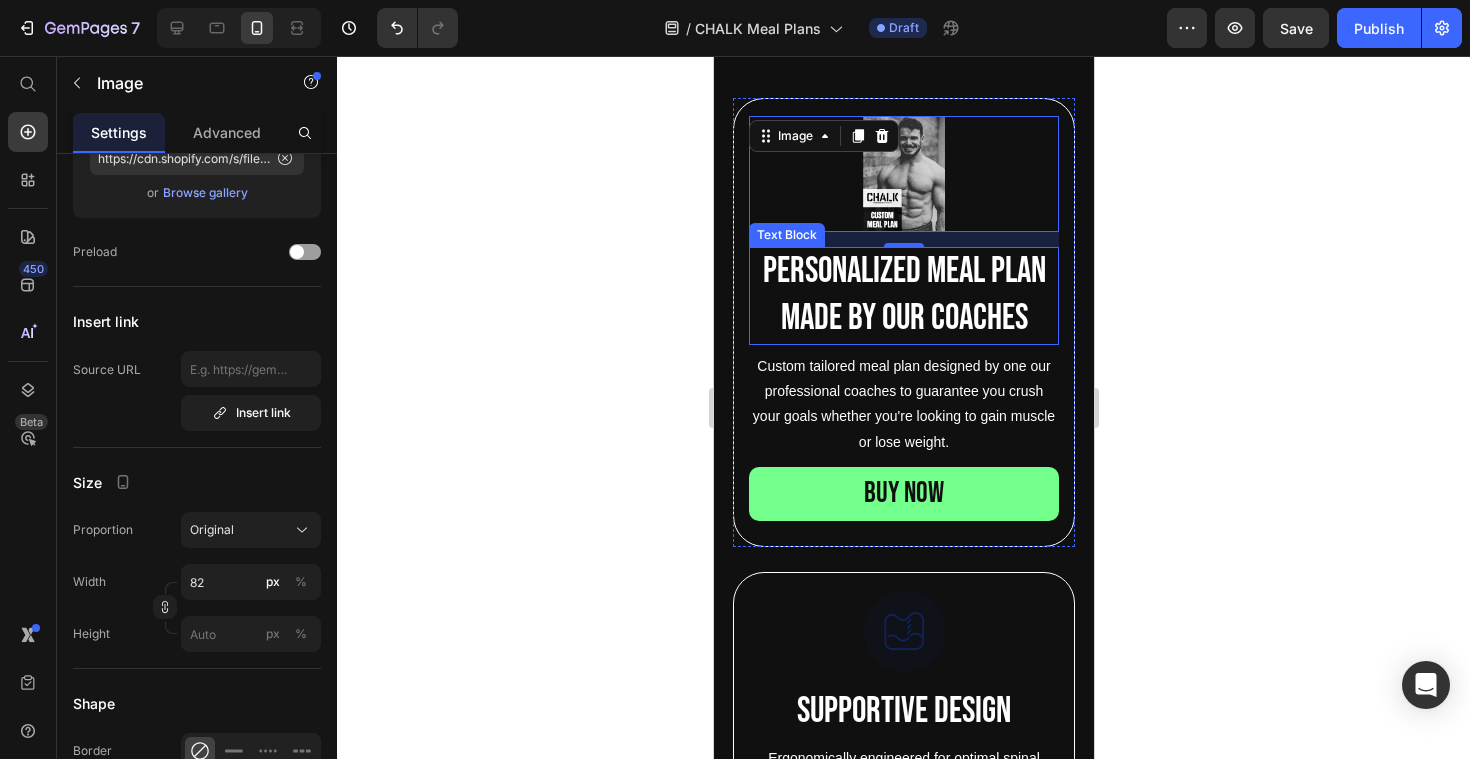 scroll, scrollTop: 790, scrollLeft: 0, axis: vertical 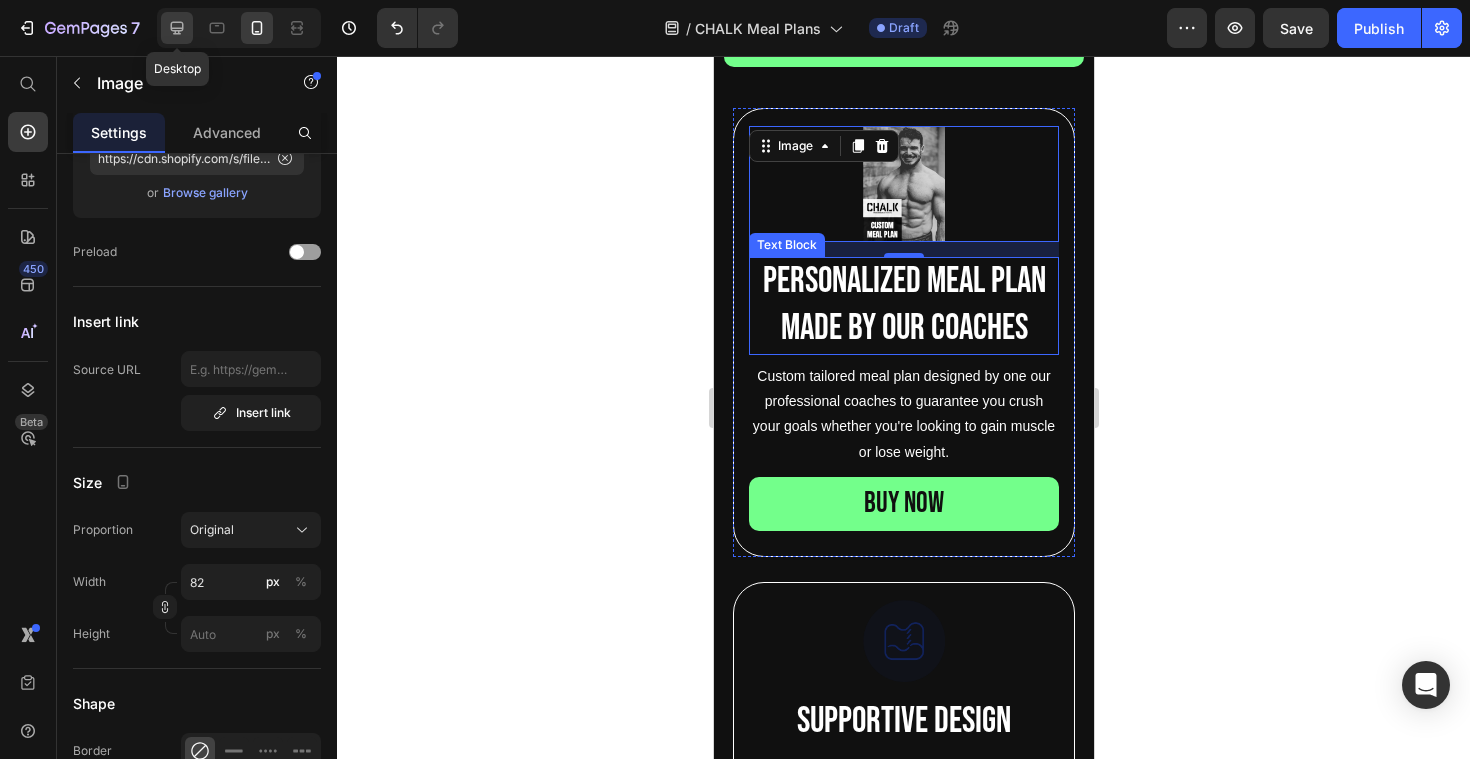 click 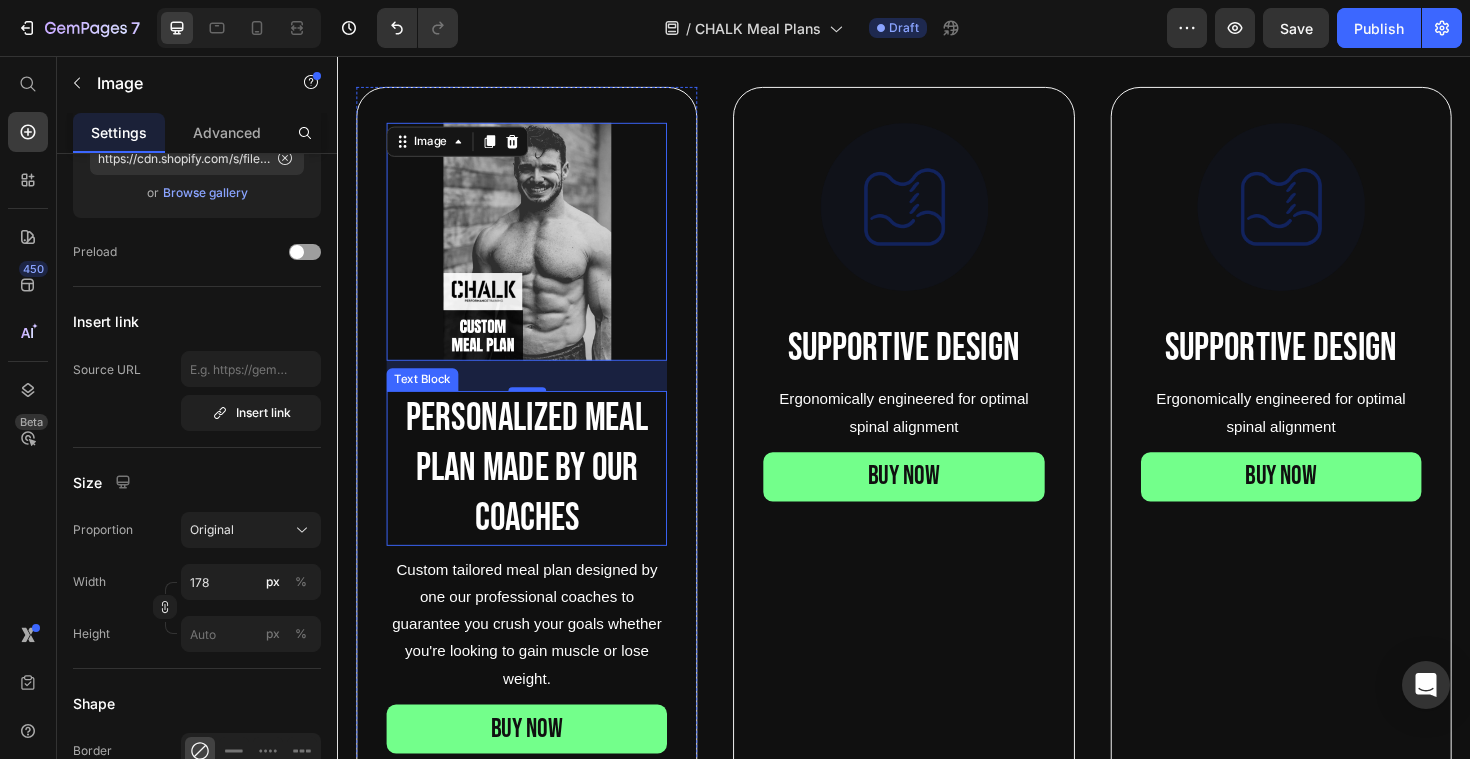 scroll, scrollTop: 693, scrollLeft: 0, axis: vertical 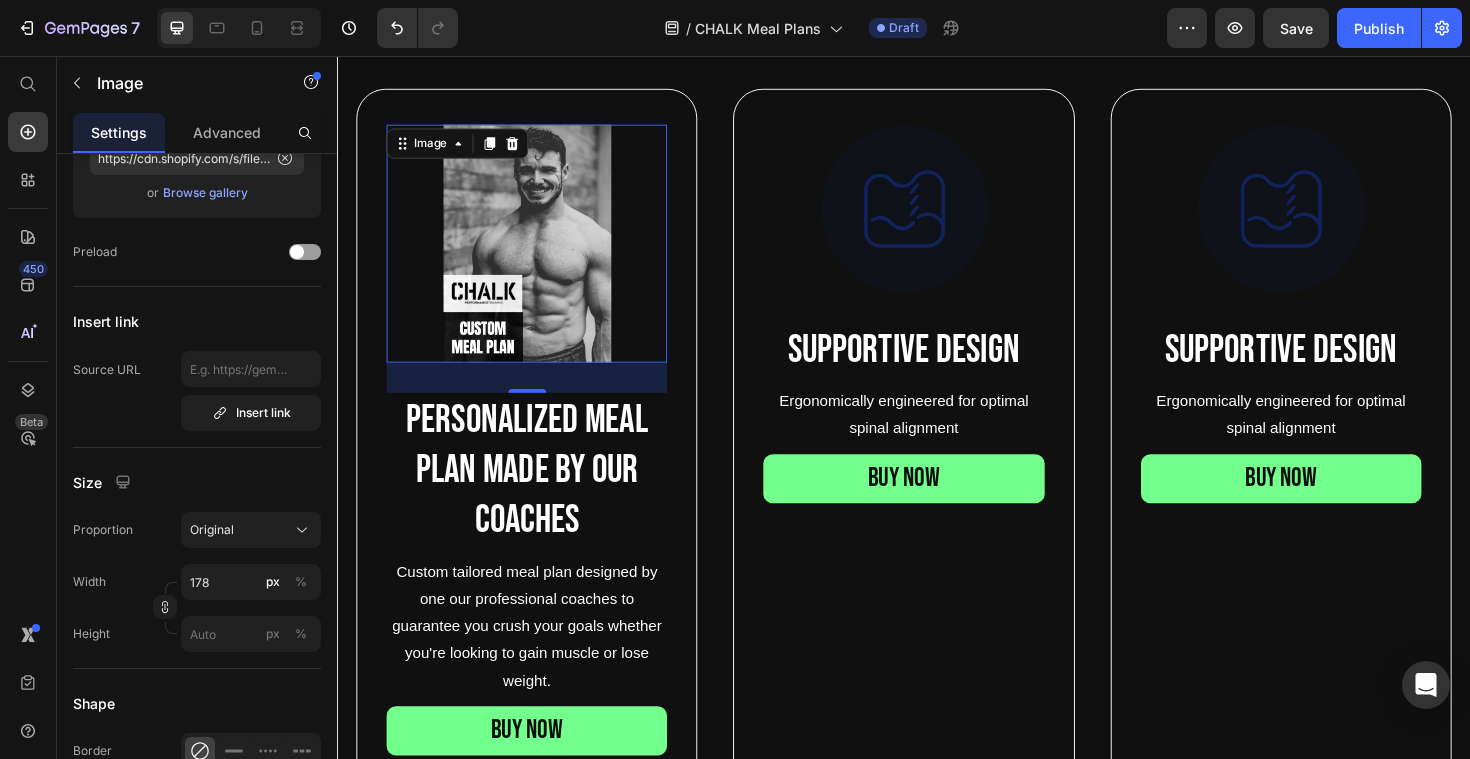 click at bounding box center [537, 255] 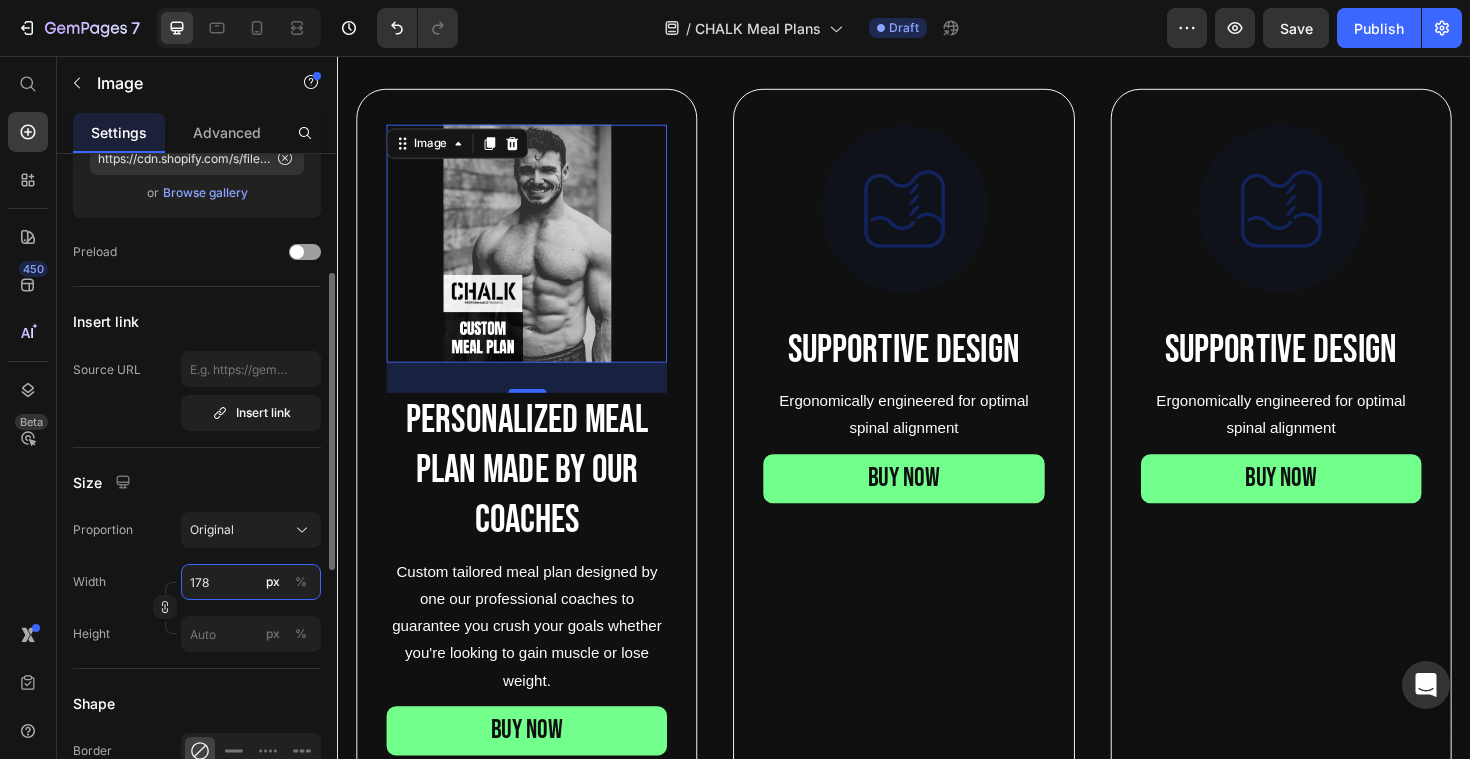 click on "178" at bounding box center [251, 582] 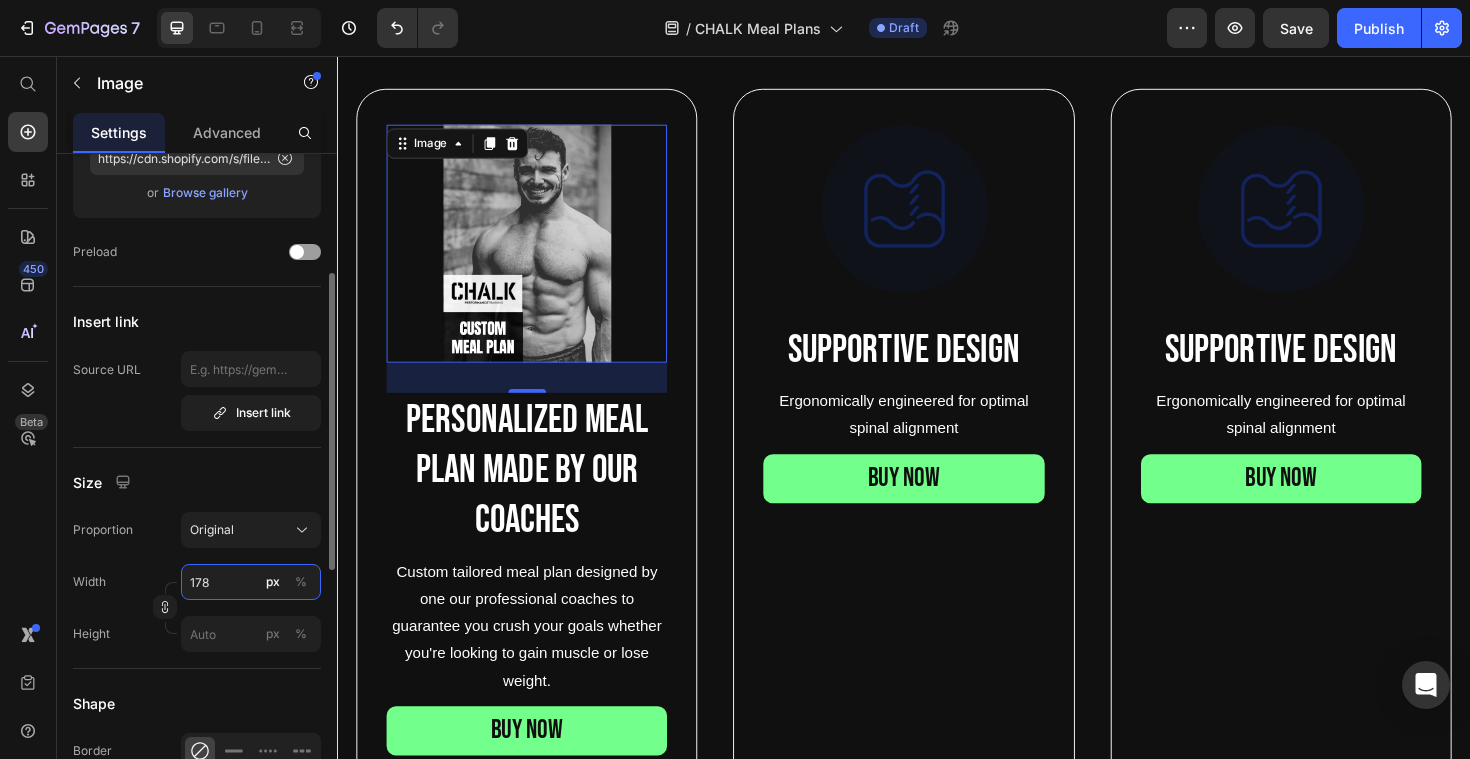 click on "178" at bounding box center [251, 582] 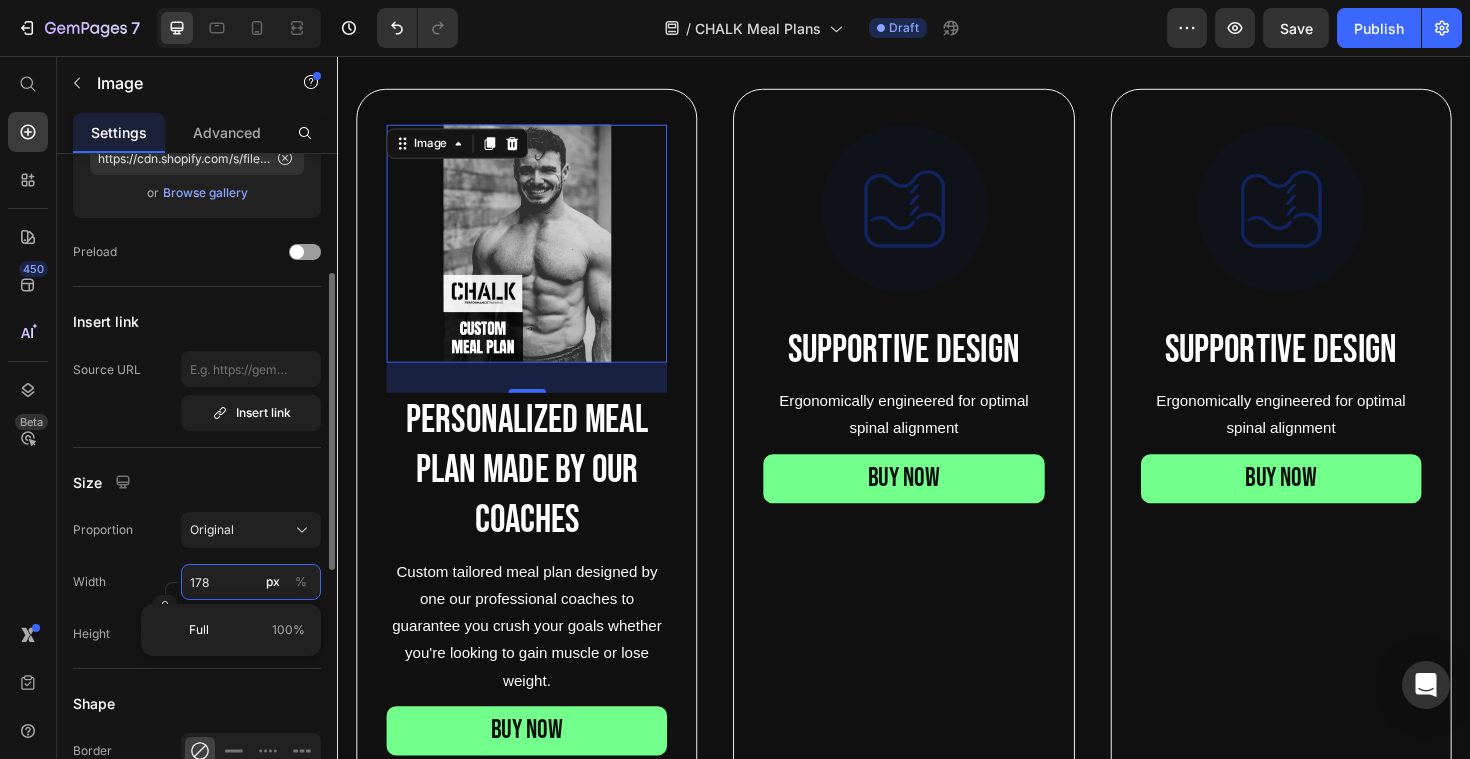 click on "178" at bounding box center [251, 582] 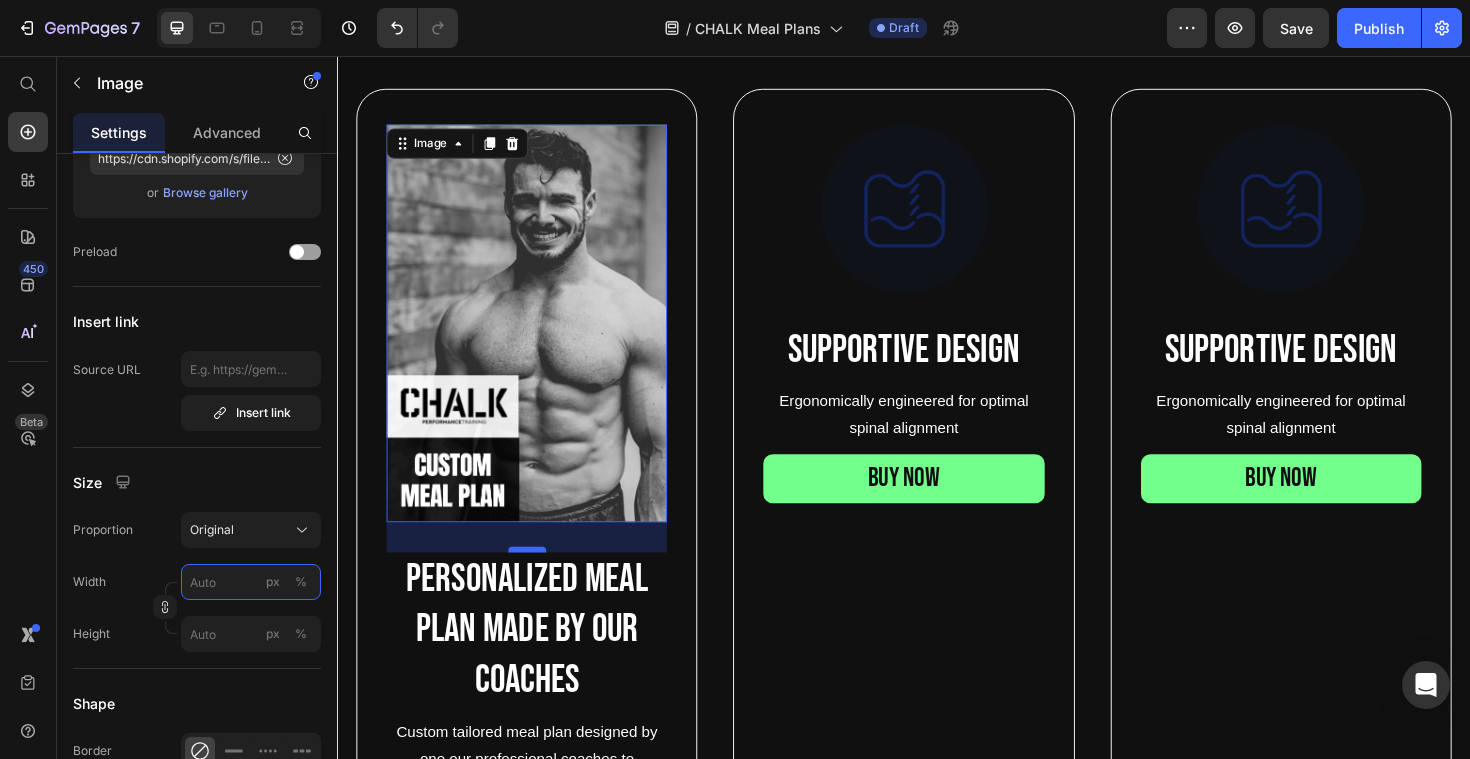 type 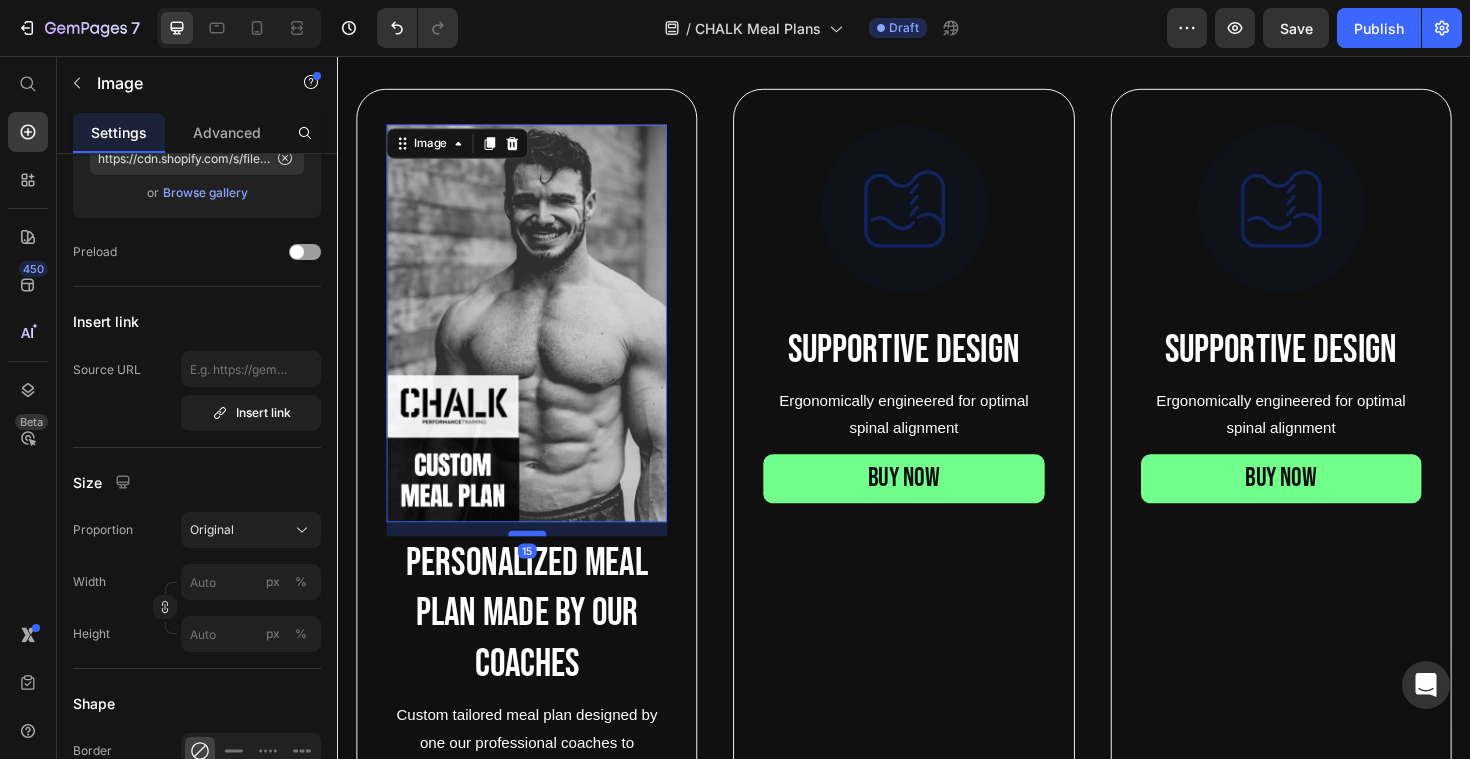 drag, startPoint x: 548, startPoint y: 578, endPoint x: 549, endPoint y: 562, distance: 16.03122 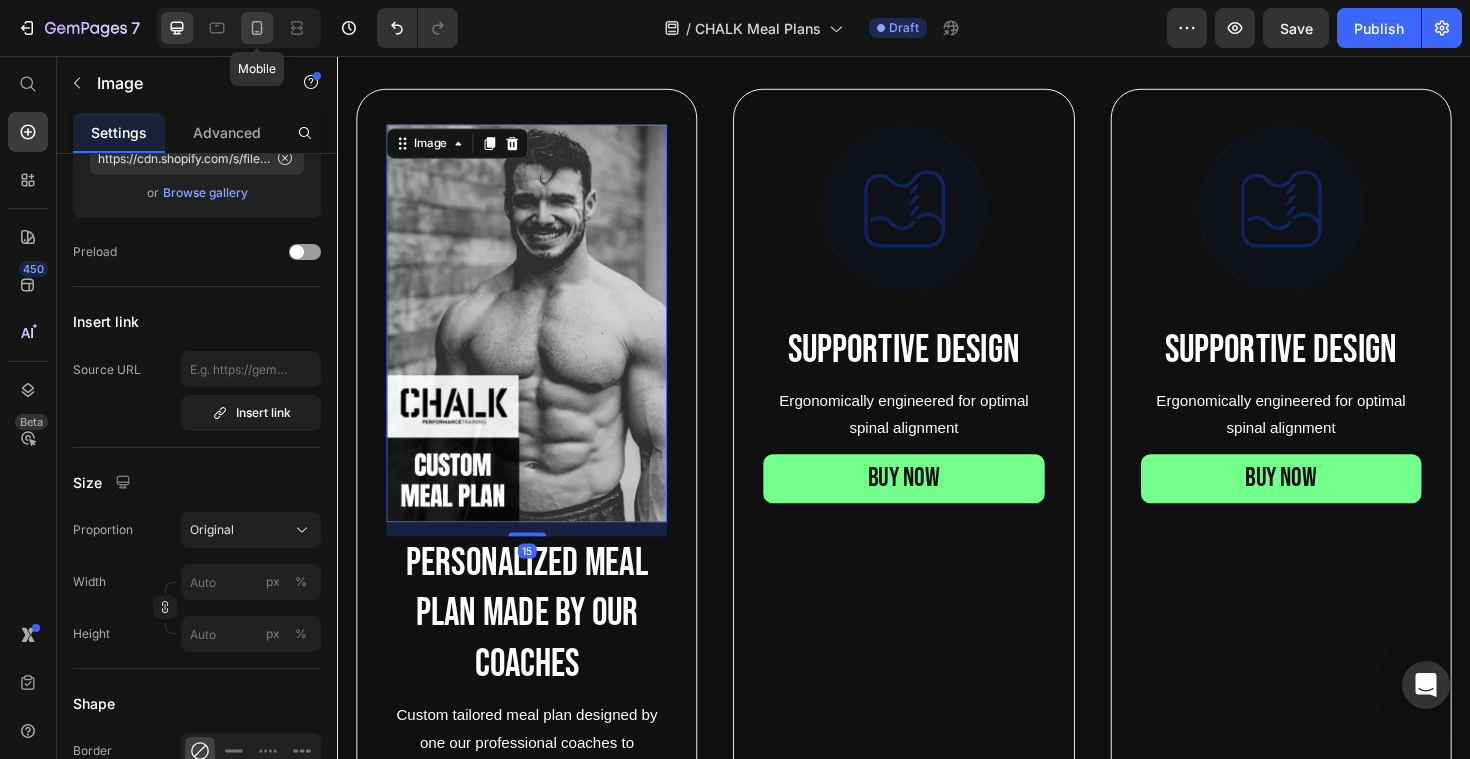 click 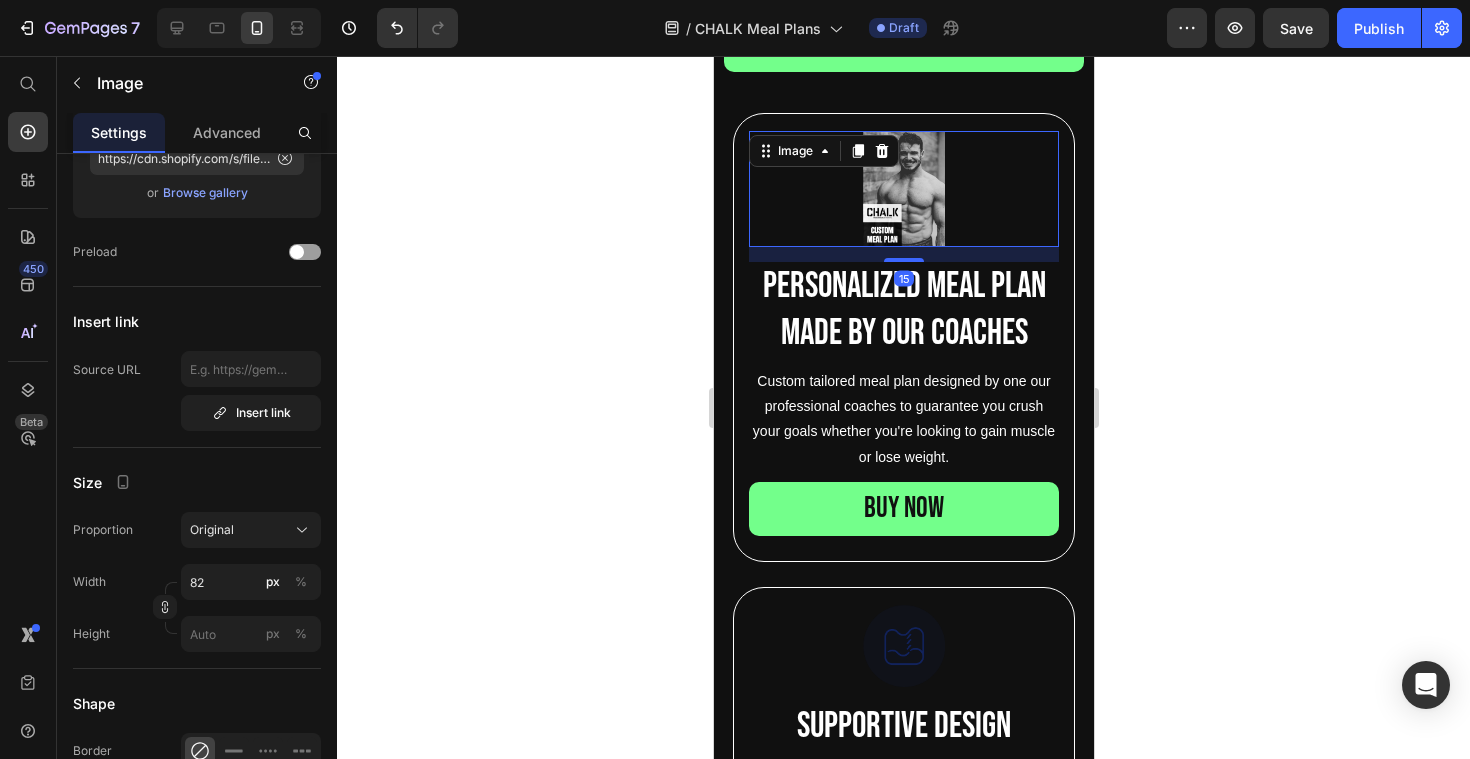 scroll, scrollTop: 790, scrollLeft: 0, axis: vertical 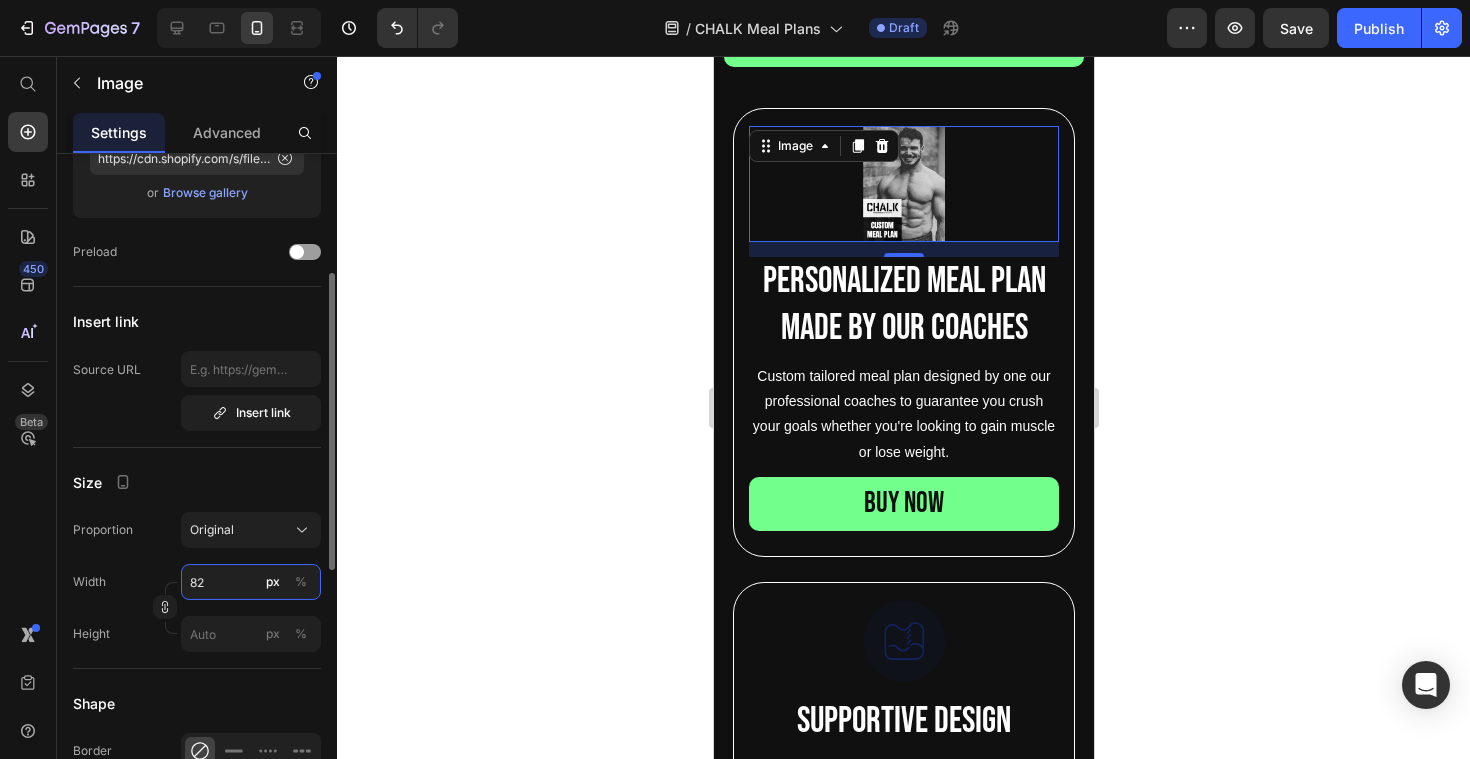 click on "82" at bounding box center (251, 582) 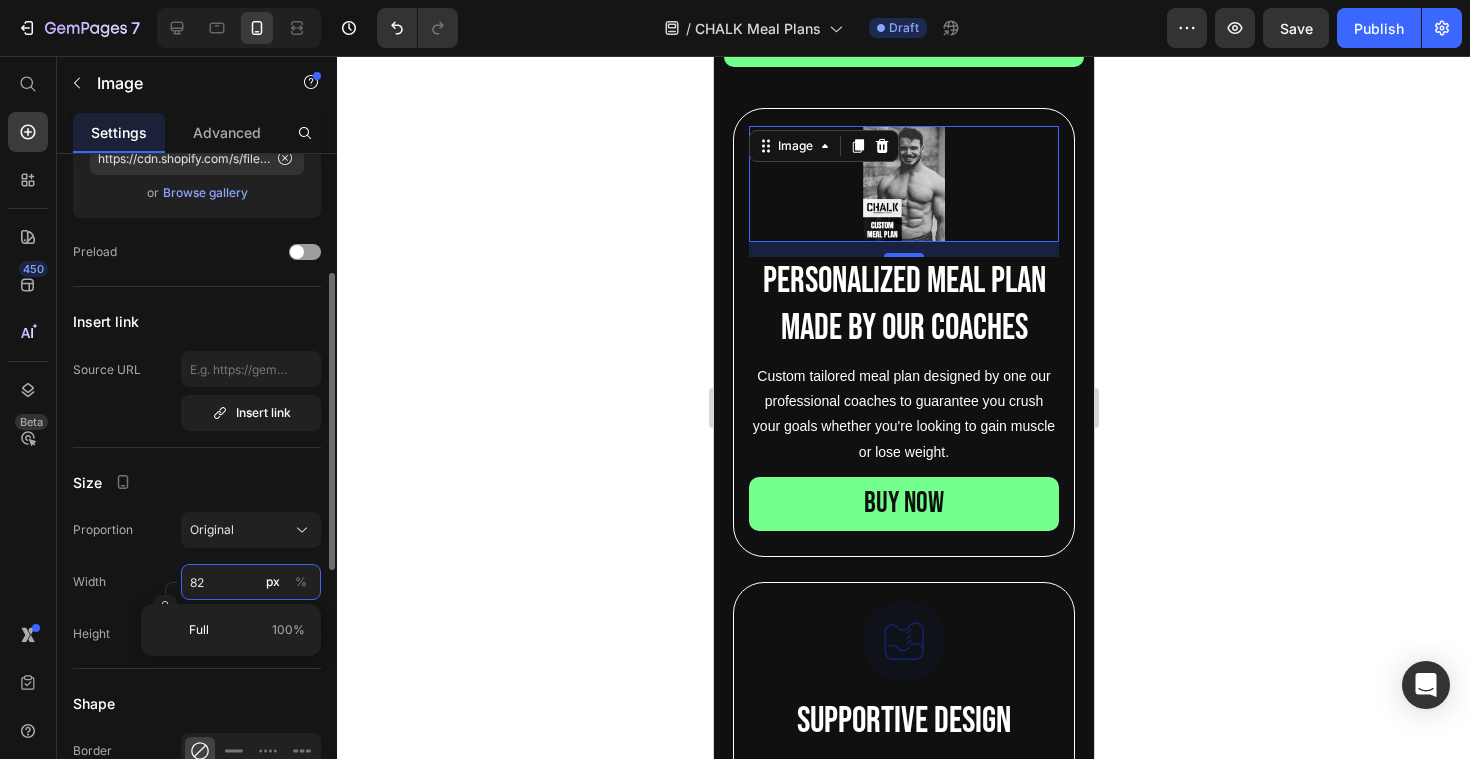 click on "82" at bounding box center (251, 582) 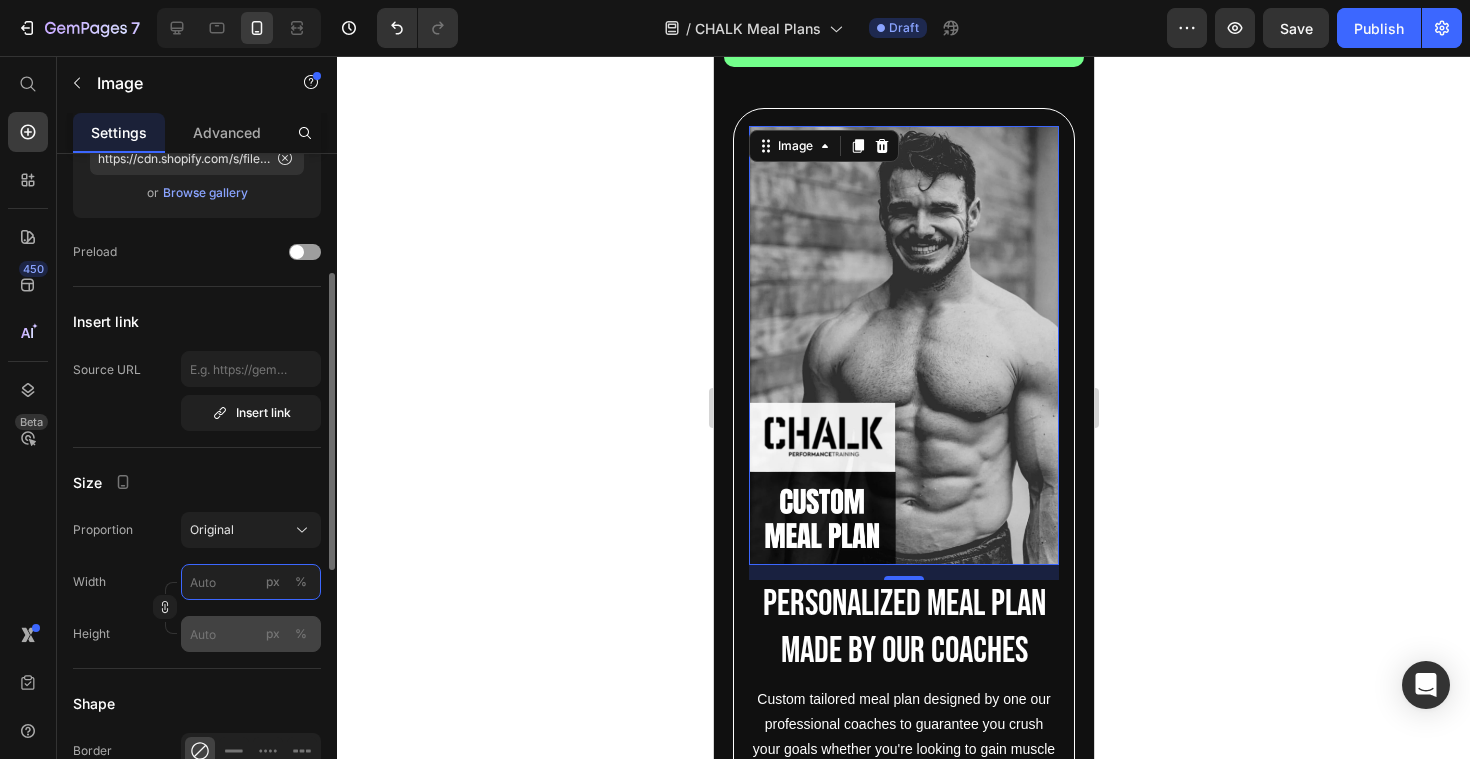type on "82" 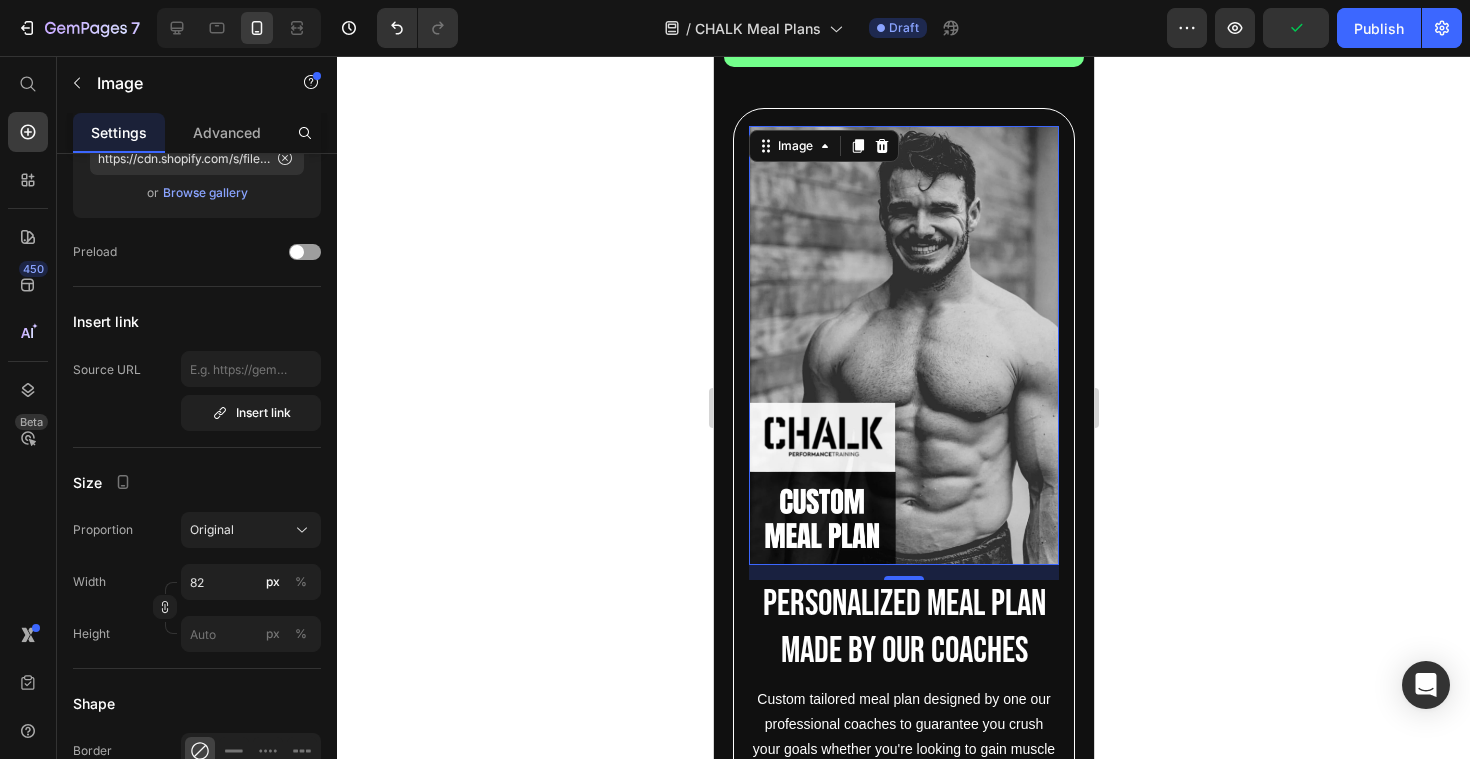 click 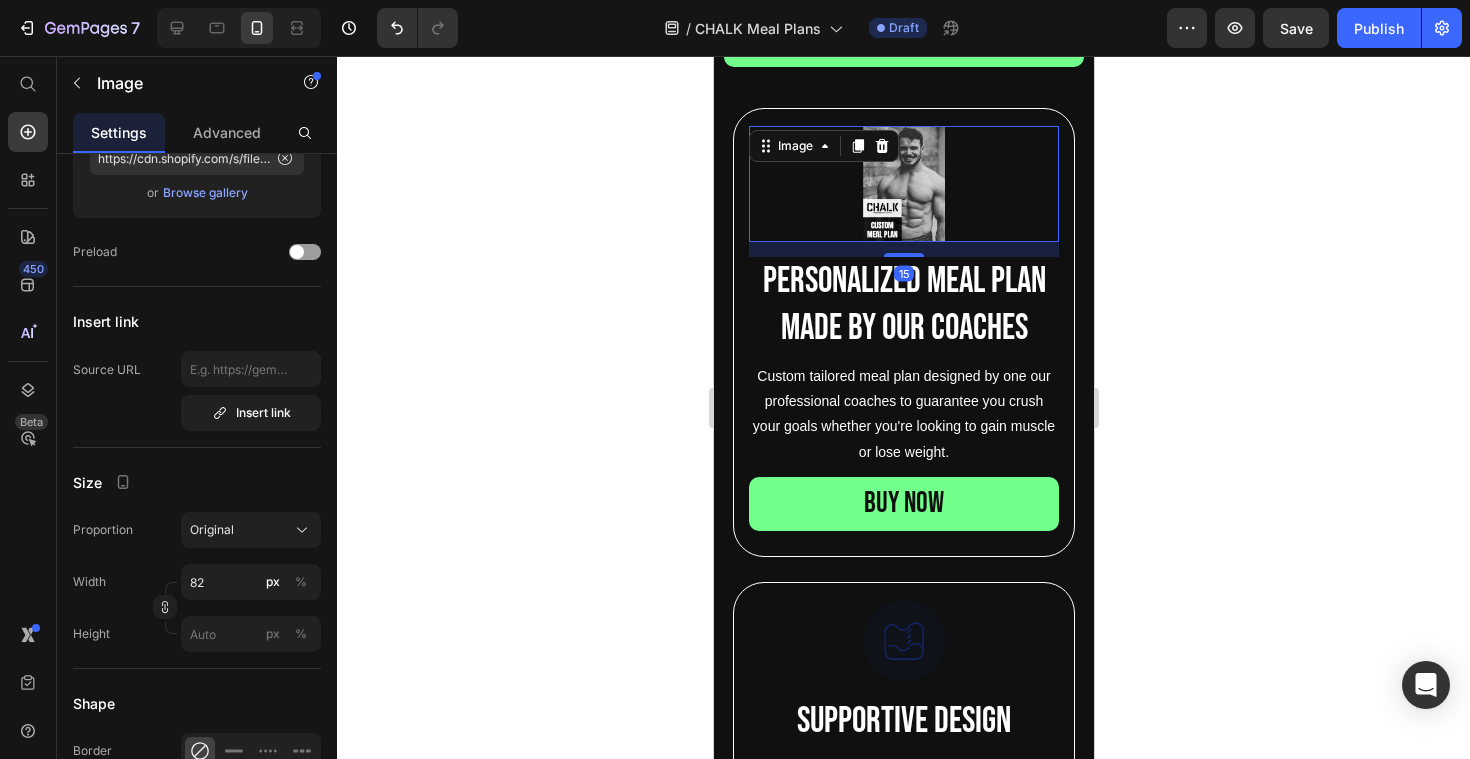 click at bounding box center [903, 184] 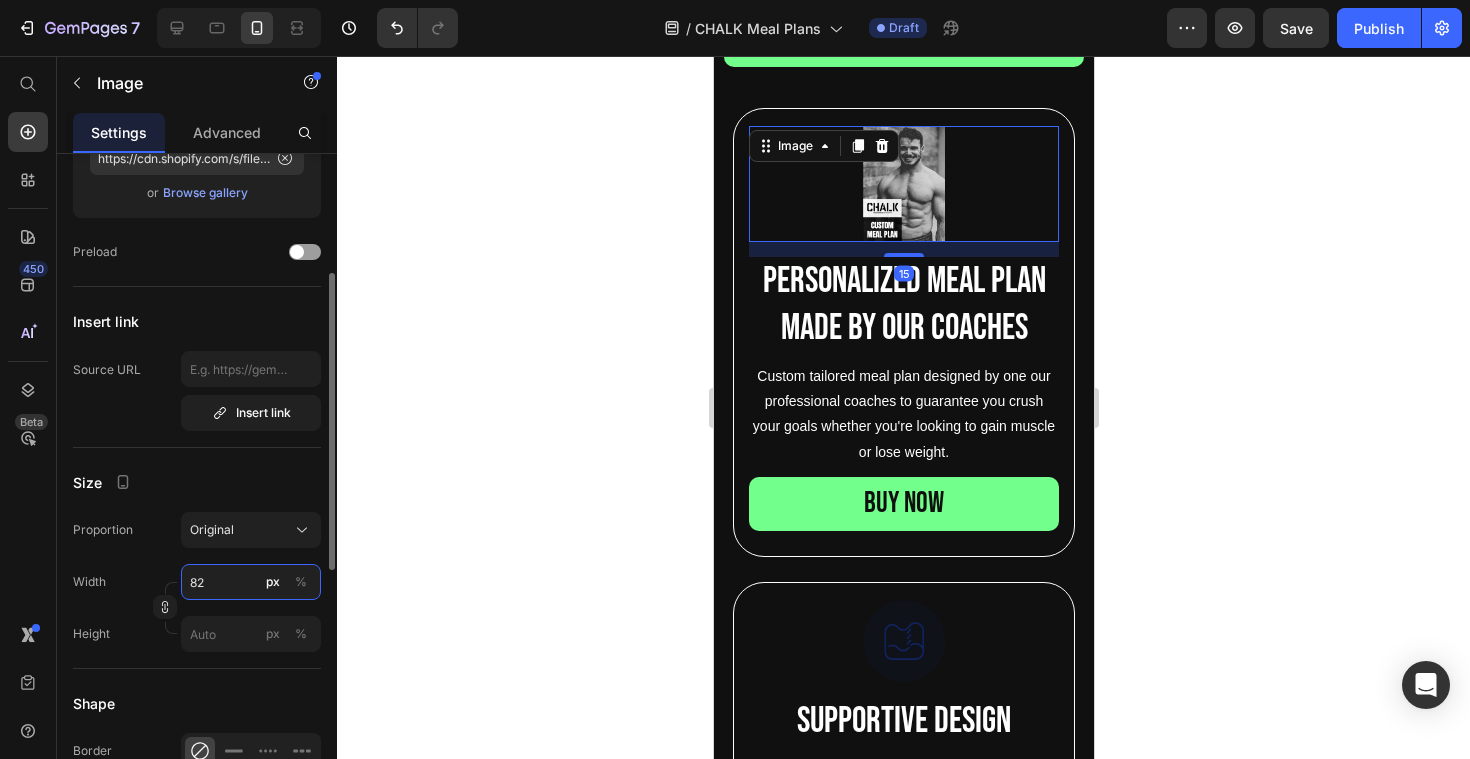 click on "82" at bounding box center (251, 582) 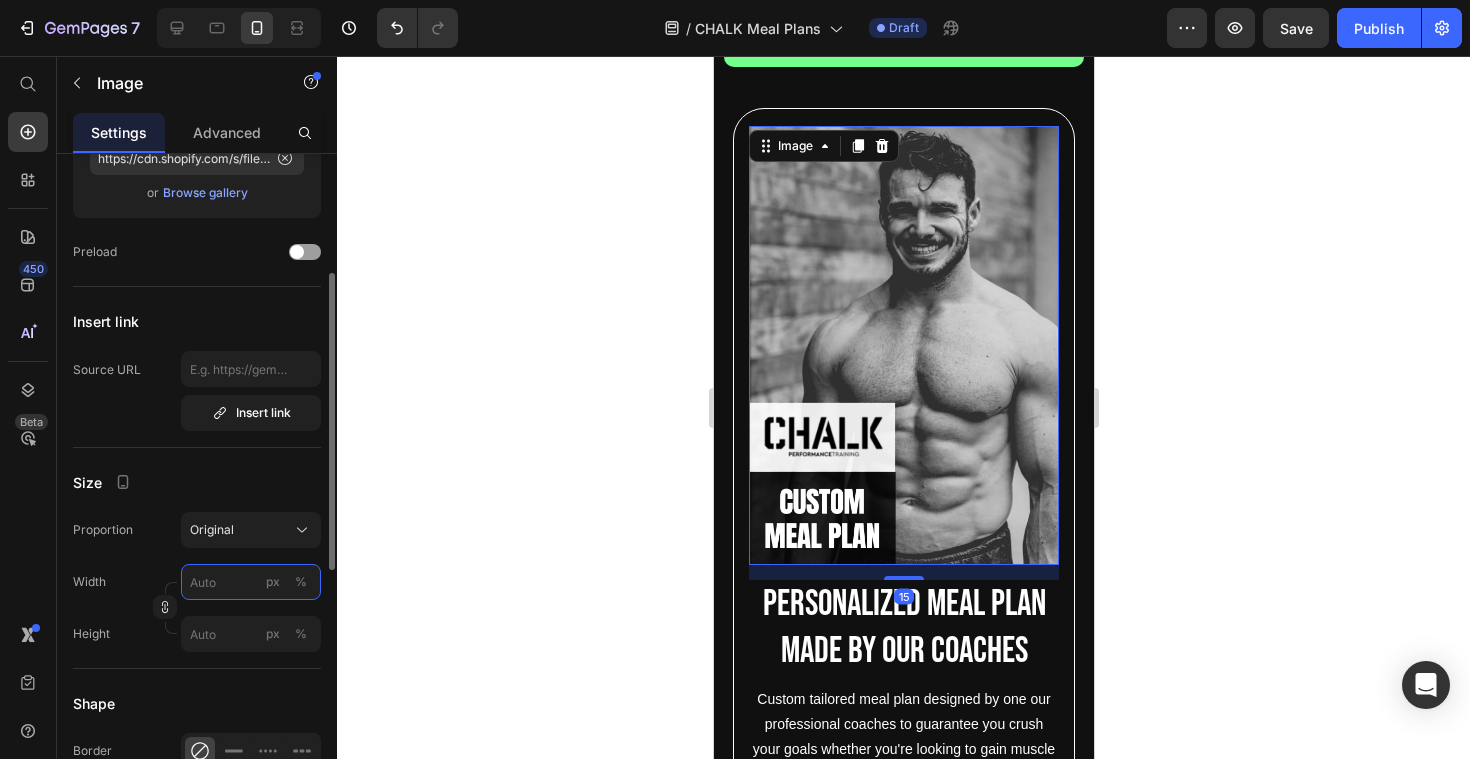 type 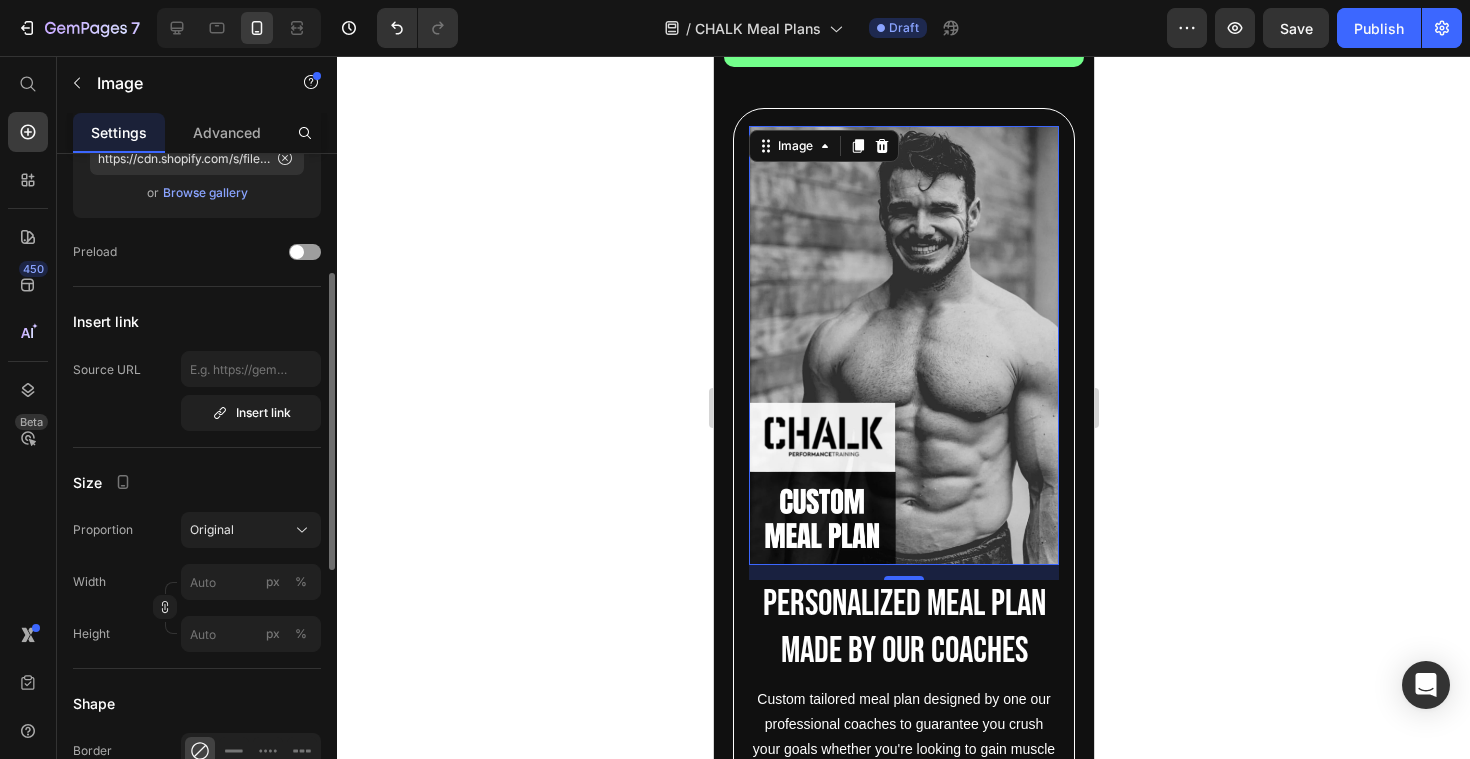 click on "Width px %" at bounding box center (197, 582) 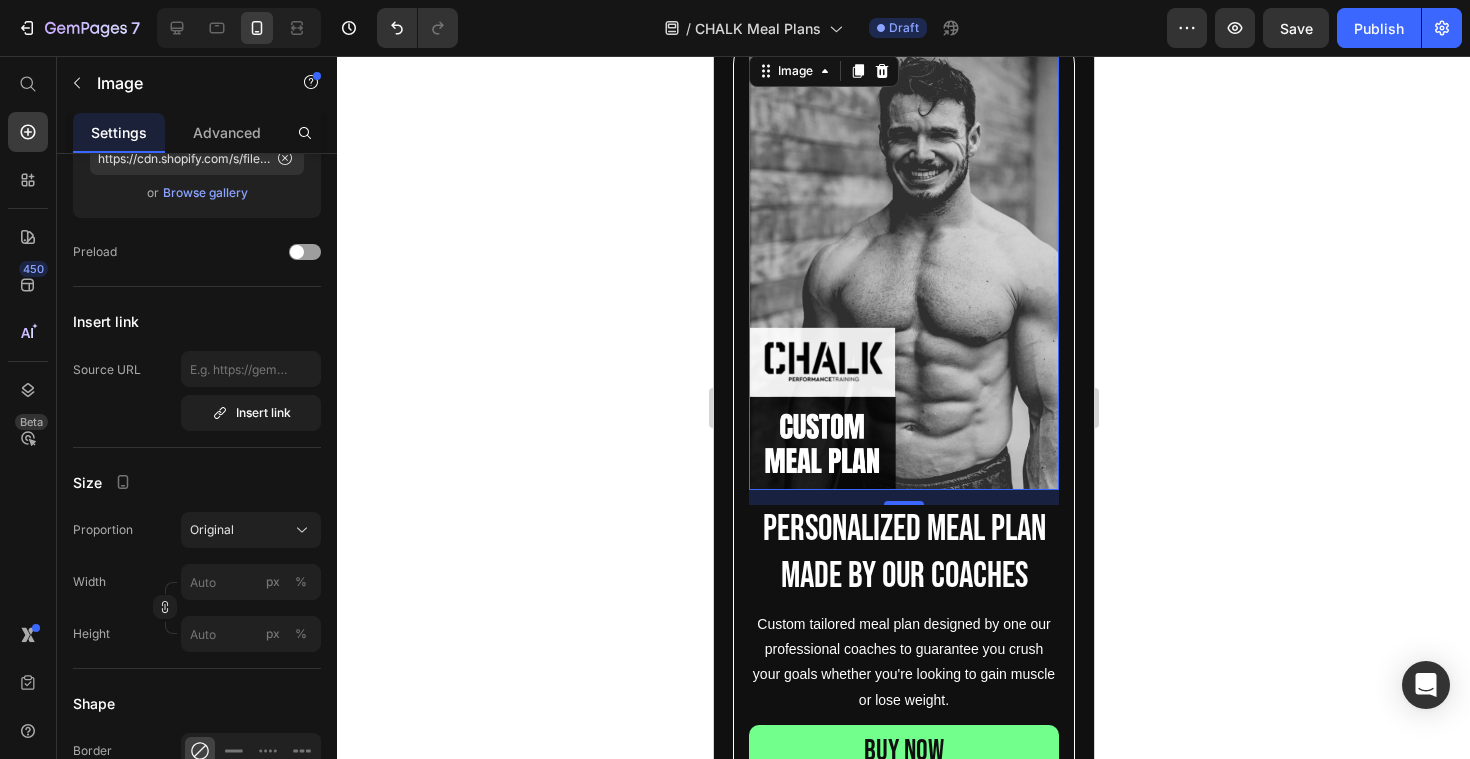 scroll, scrollTop: 874, scrollLeft: 0, axis: vertical 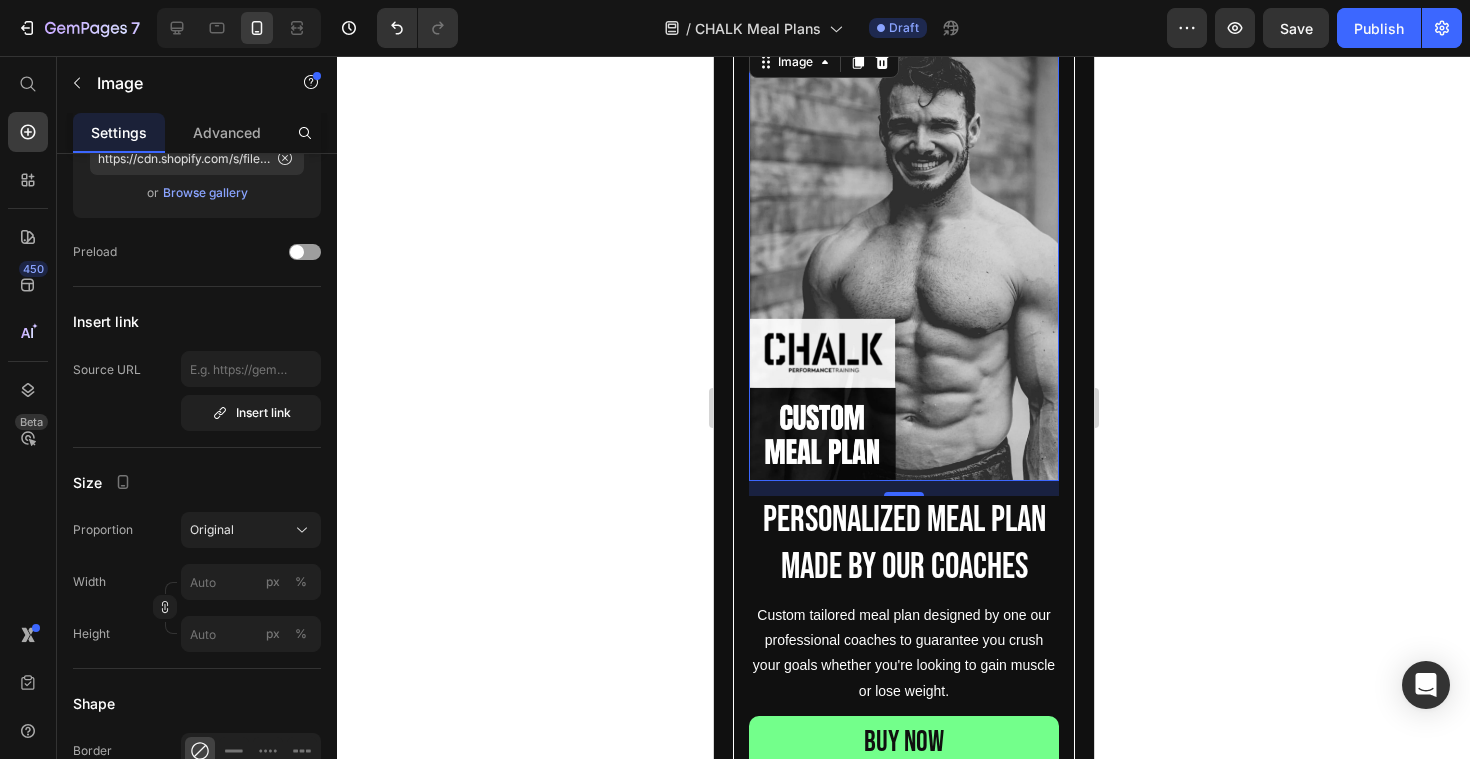 click 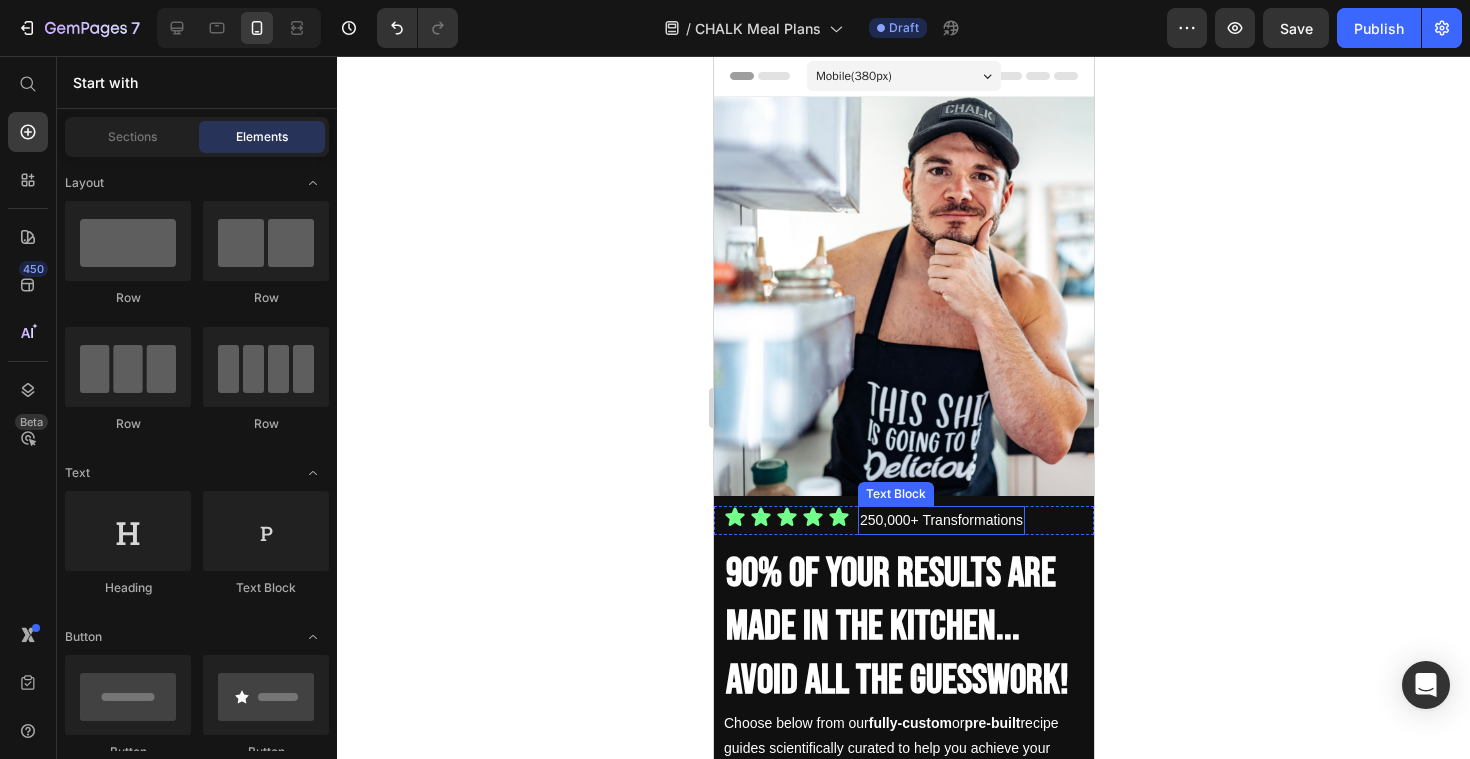 scroll, scrollTop: 86, scrollLeft: 0, axis: vertical 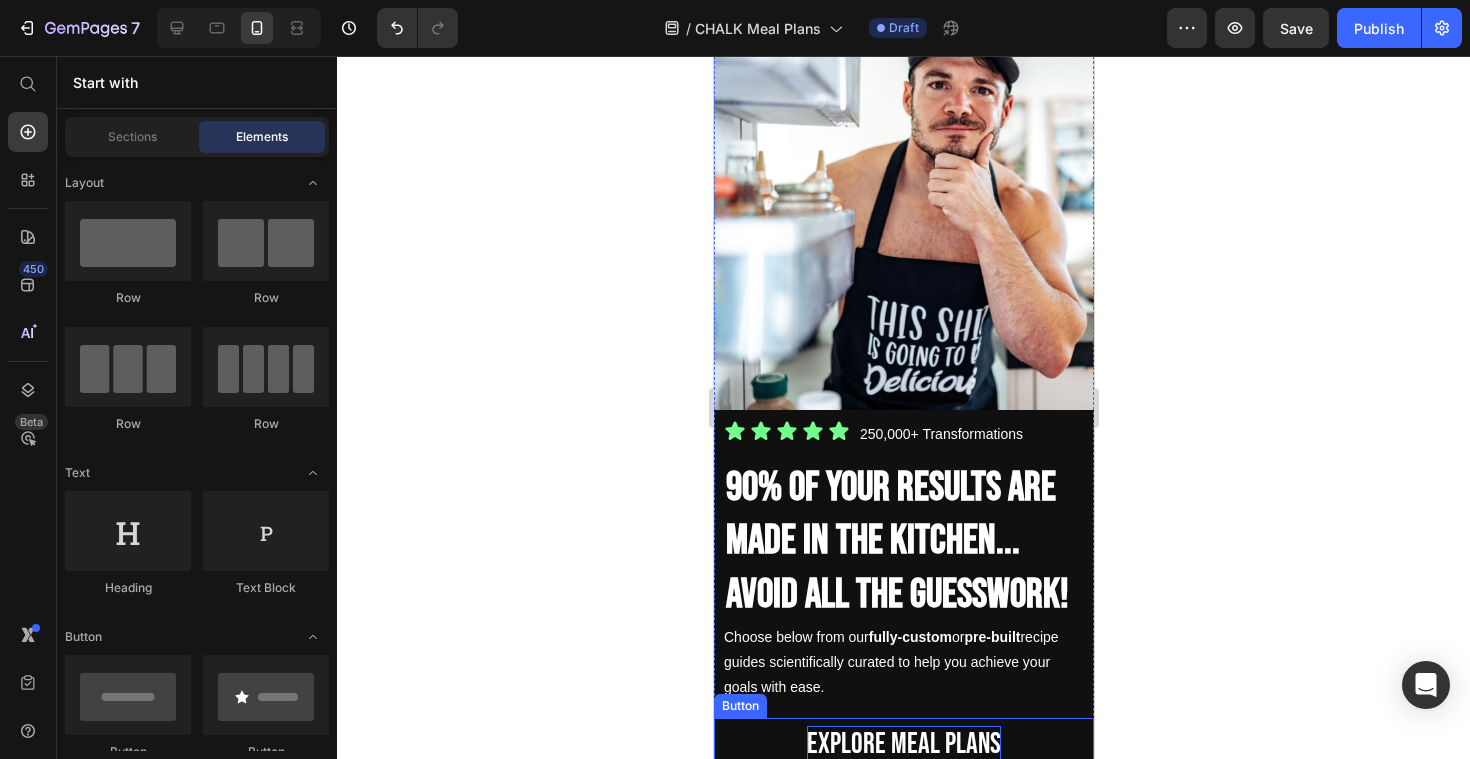 click on "explore meal plans" at bounding box center [903, 745] 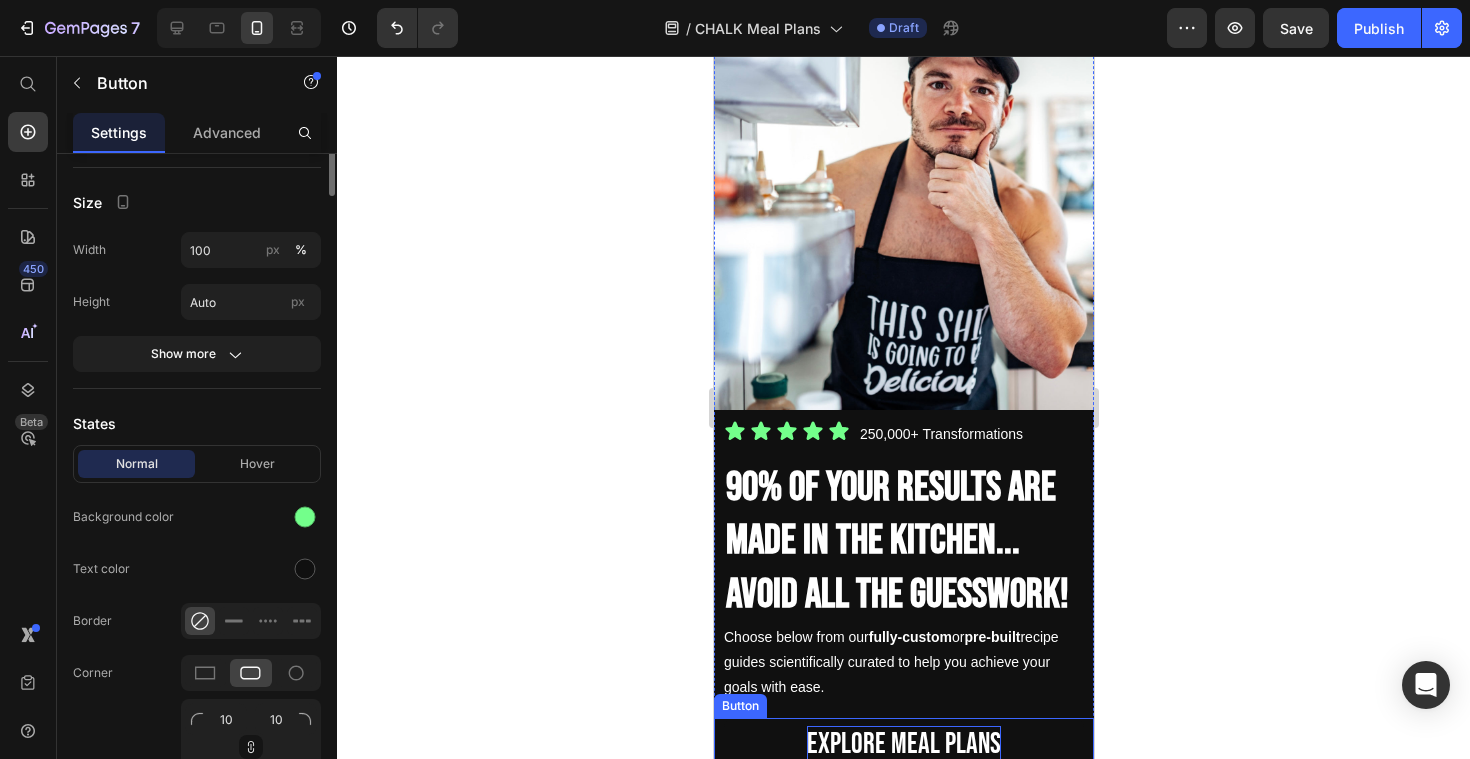 scroll, scrollTop: 0, scrollLeft: 0, axis: both 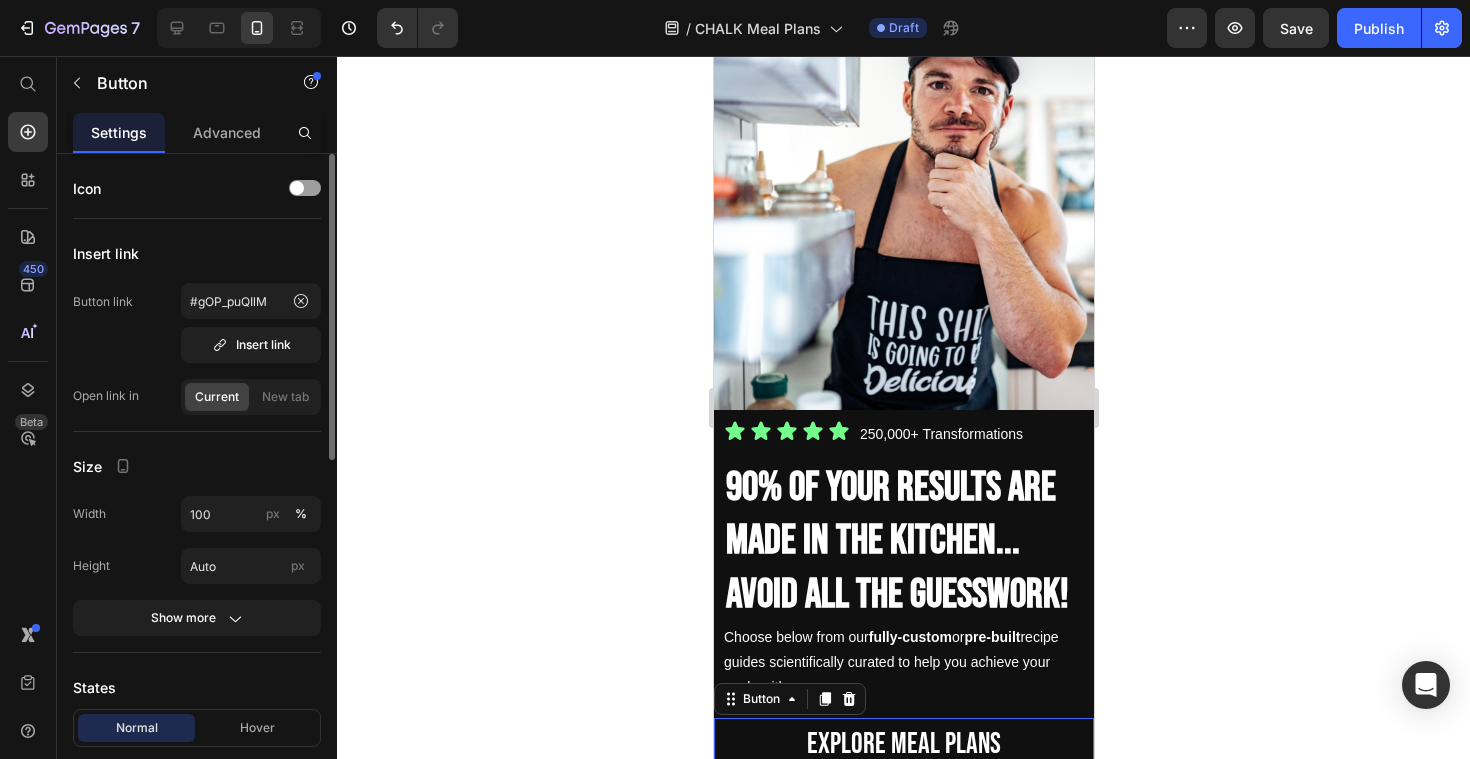 click on "explore meal plans" at bounding box center (903, 745) 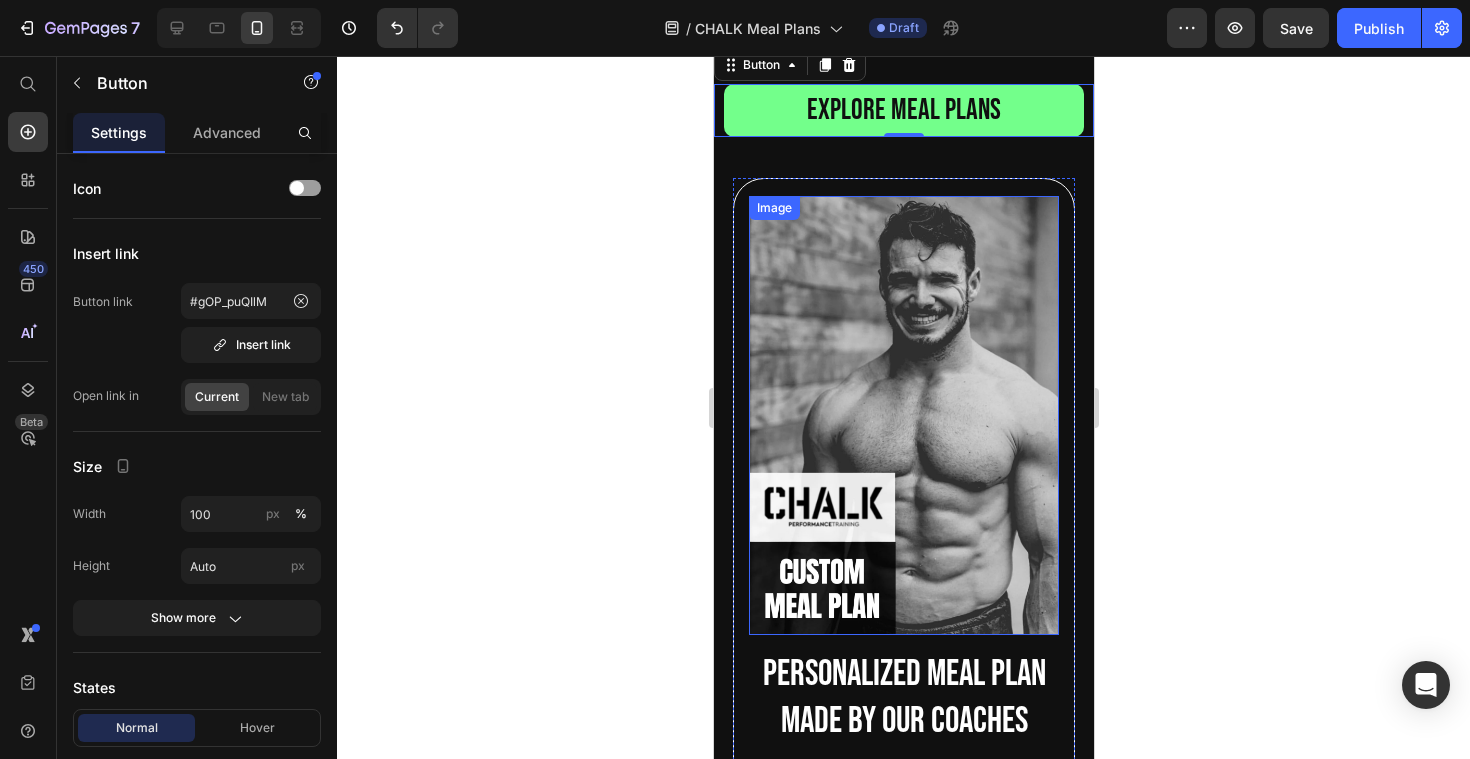 scroll, scrollTop: 560, scrollLeft: 0, axis: vertical 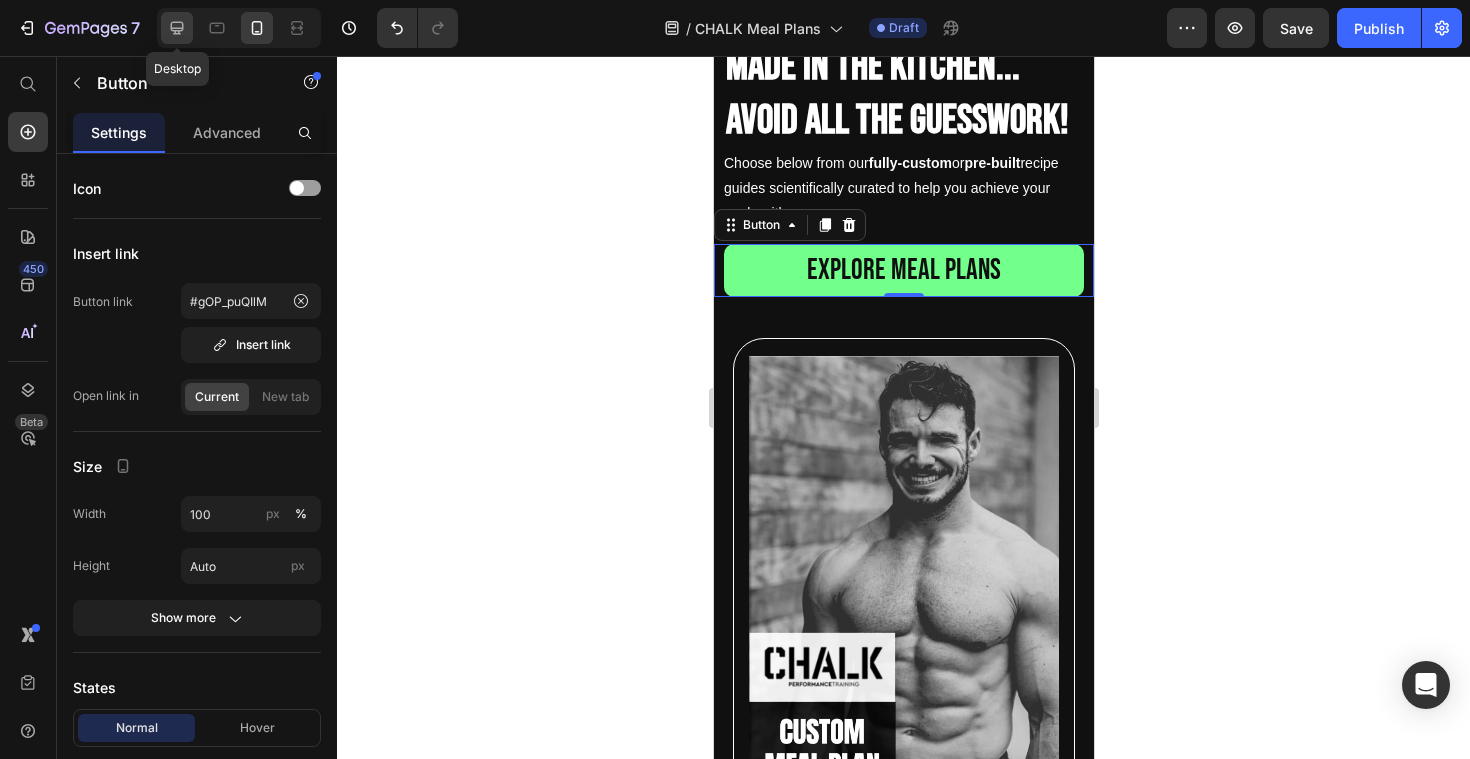 click 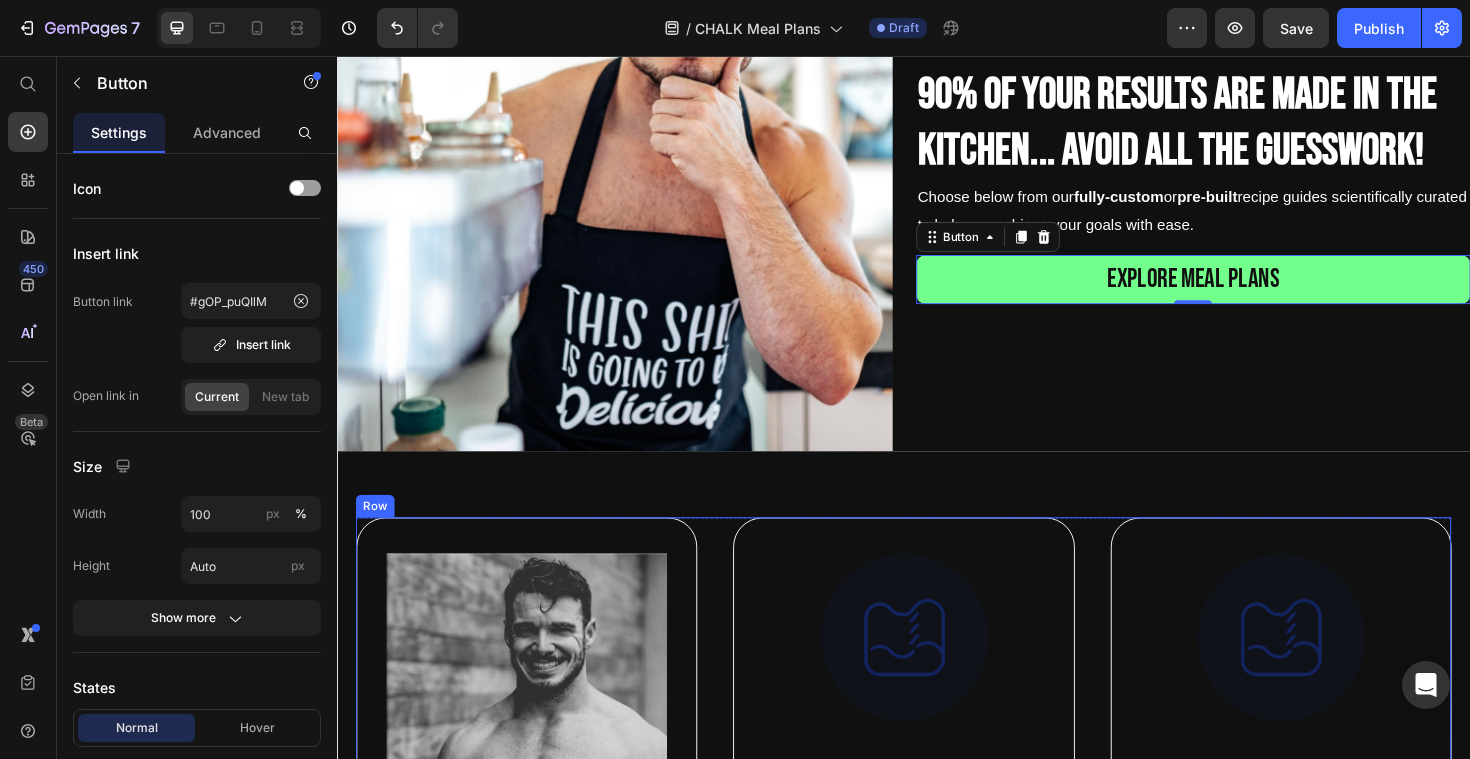 scroll, scrollTop: 225, scrollLeft: 0, axis: vertical 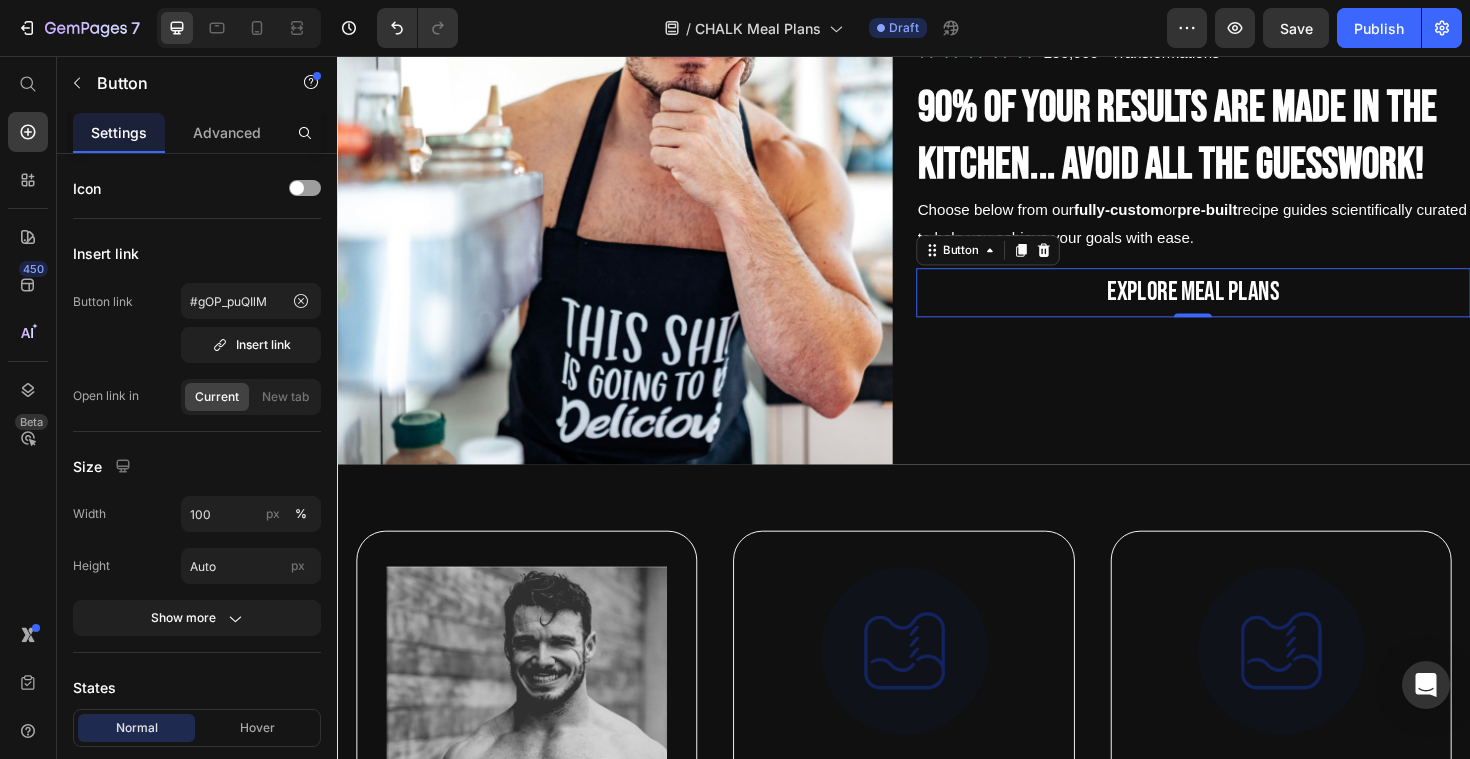 click on "explore meal plans" at bounding box center [1244, 307] 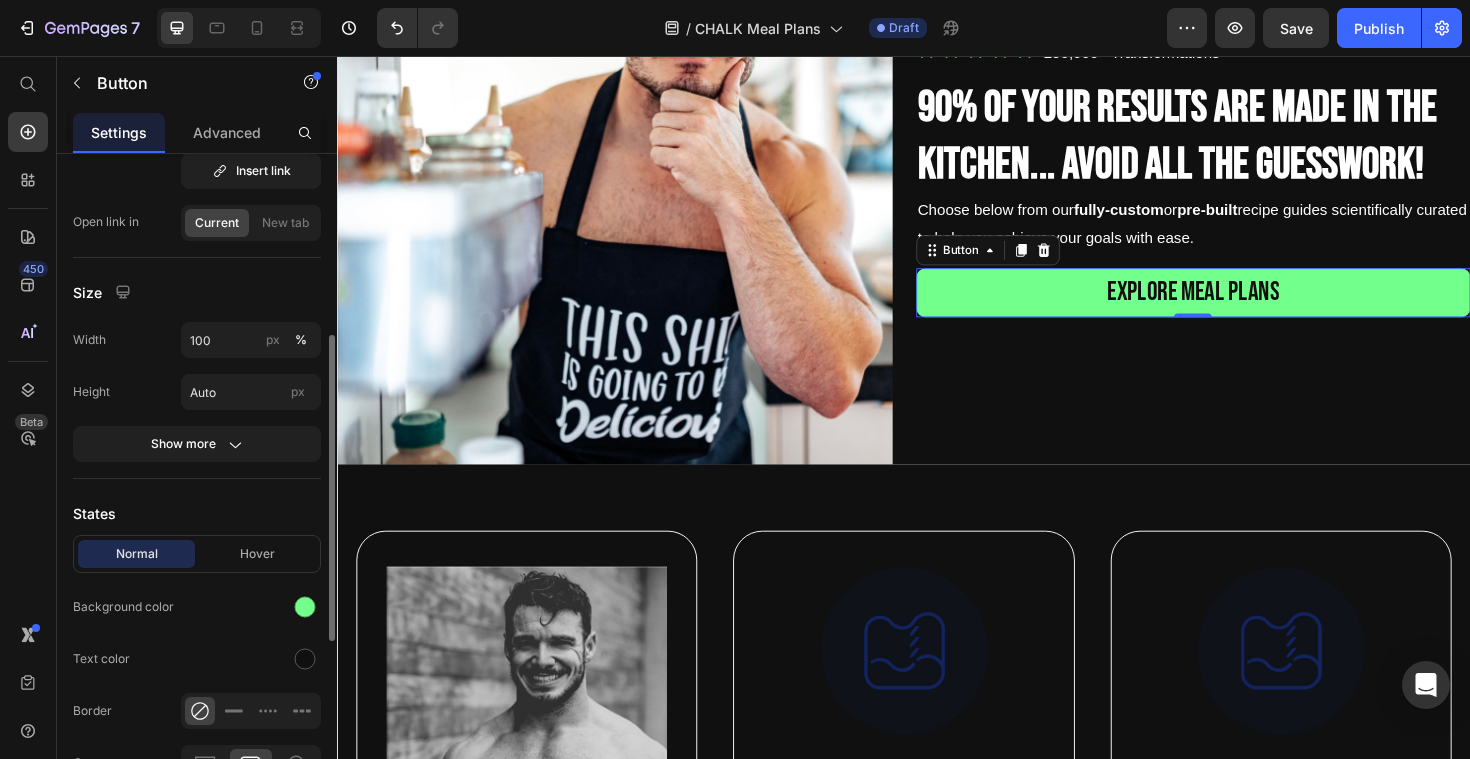 scroll, scrollTop: 516, scrollLeft: 0, axis: vertical 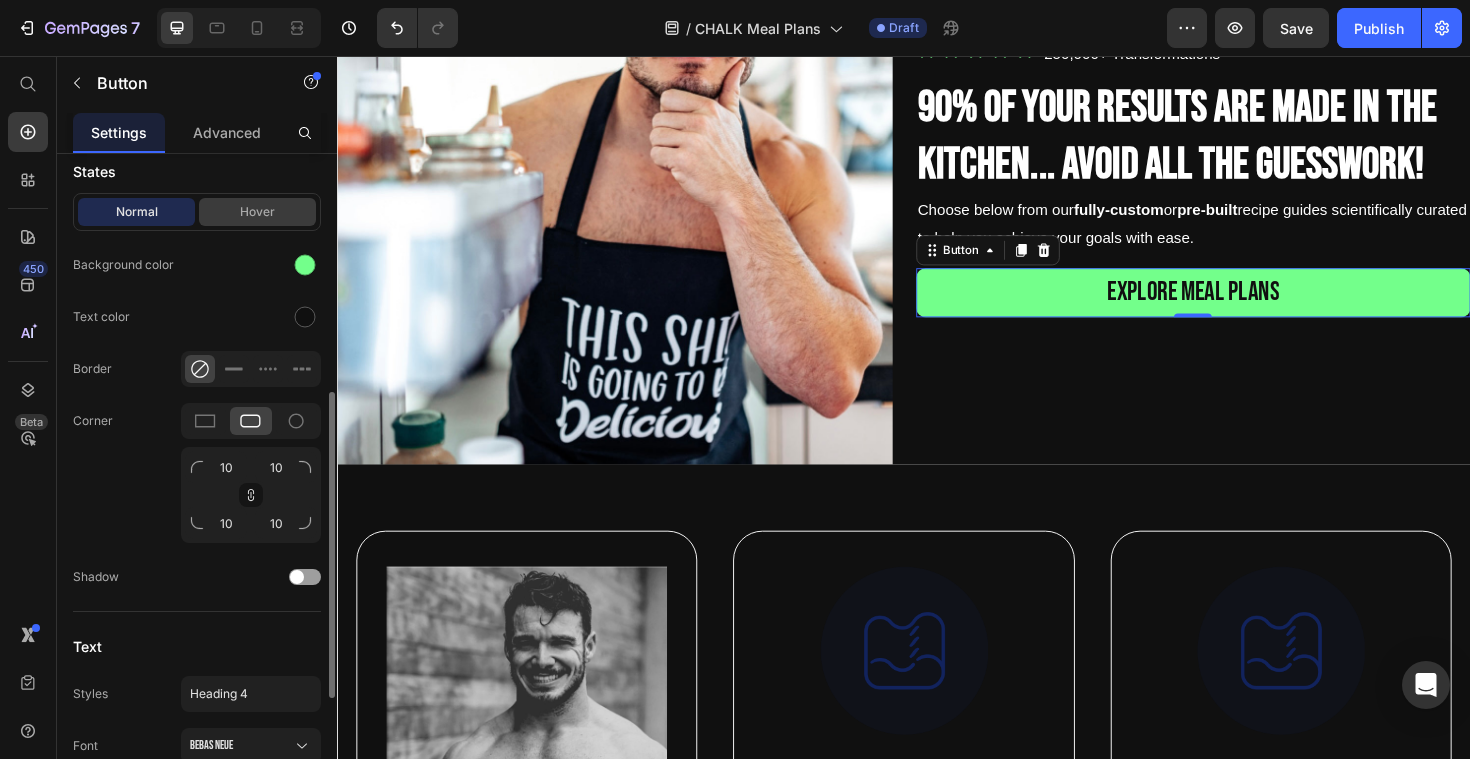 click on "Hover" at bounding box center [257, 212] 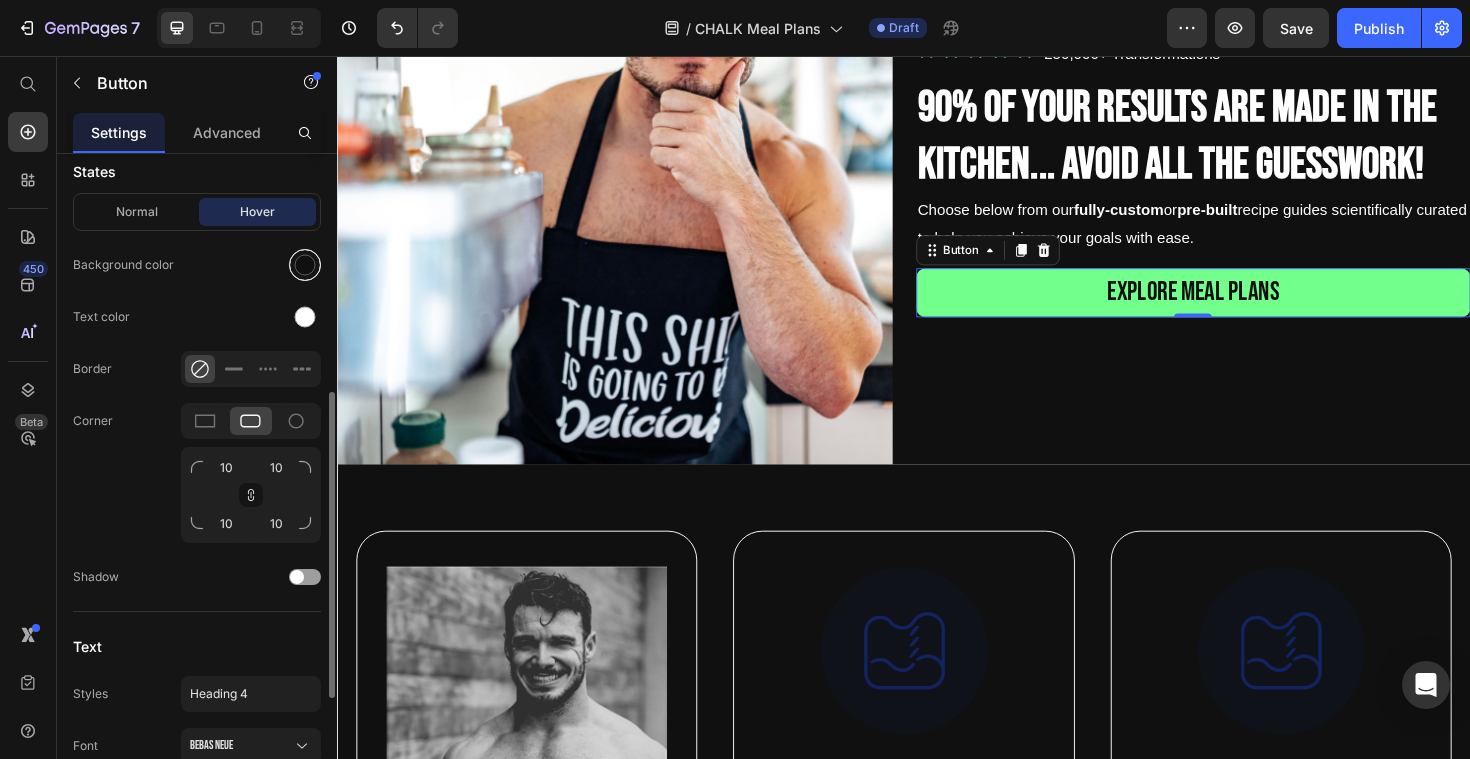 click at bounding box center [305, 265] 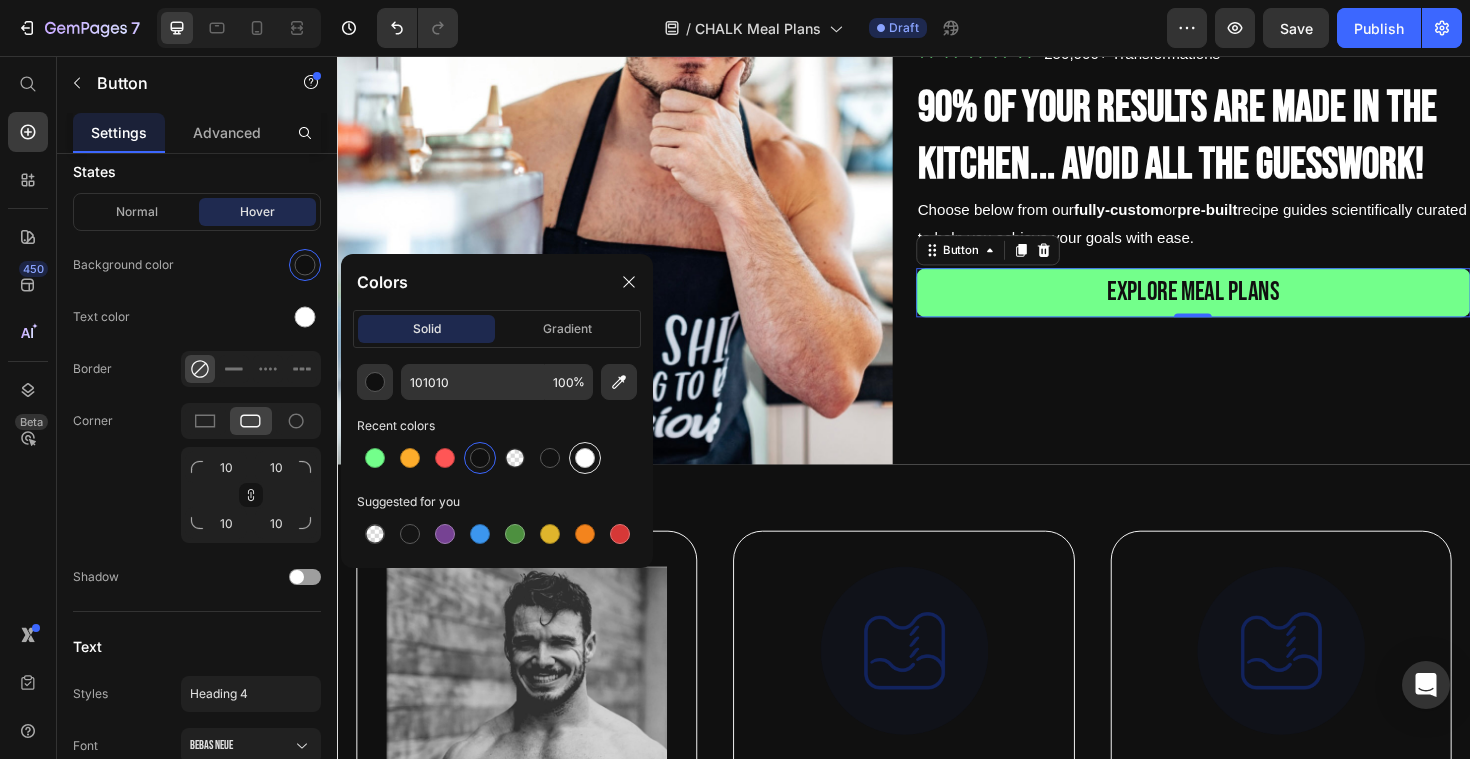 click at bounding box center [585, 458] 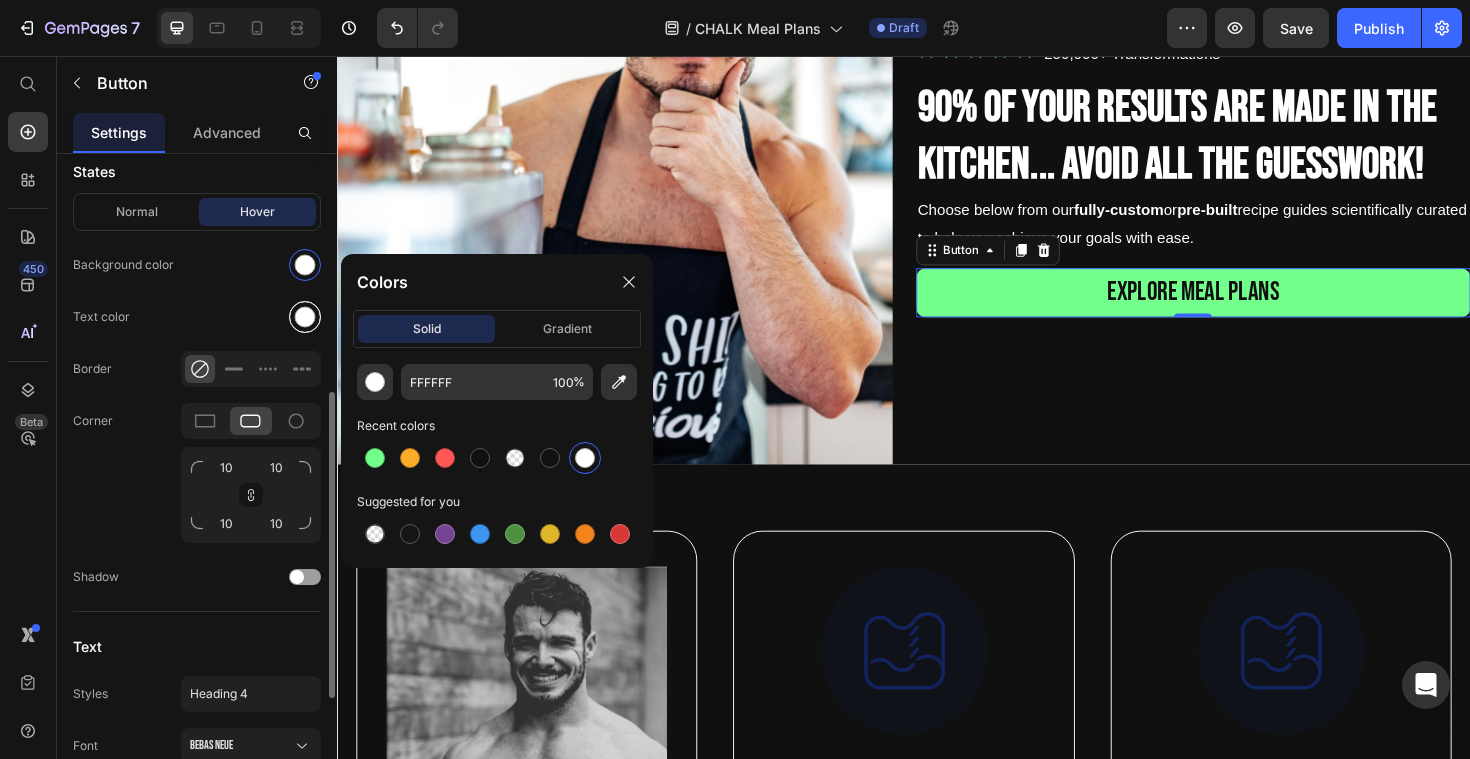 click at bounding box center (305, 317) 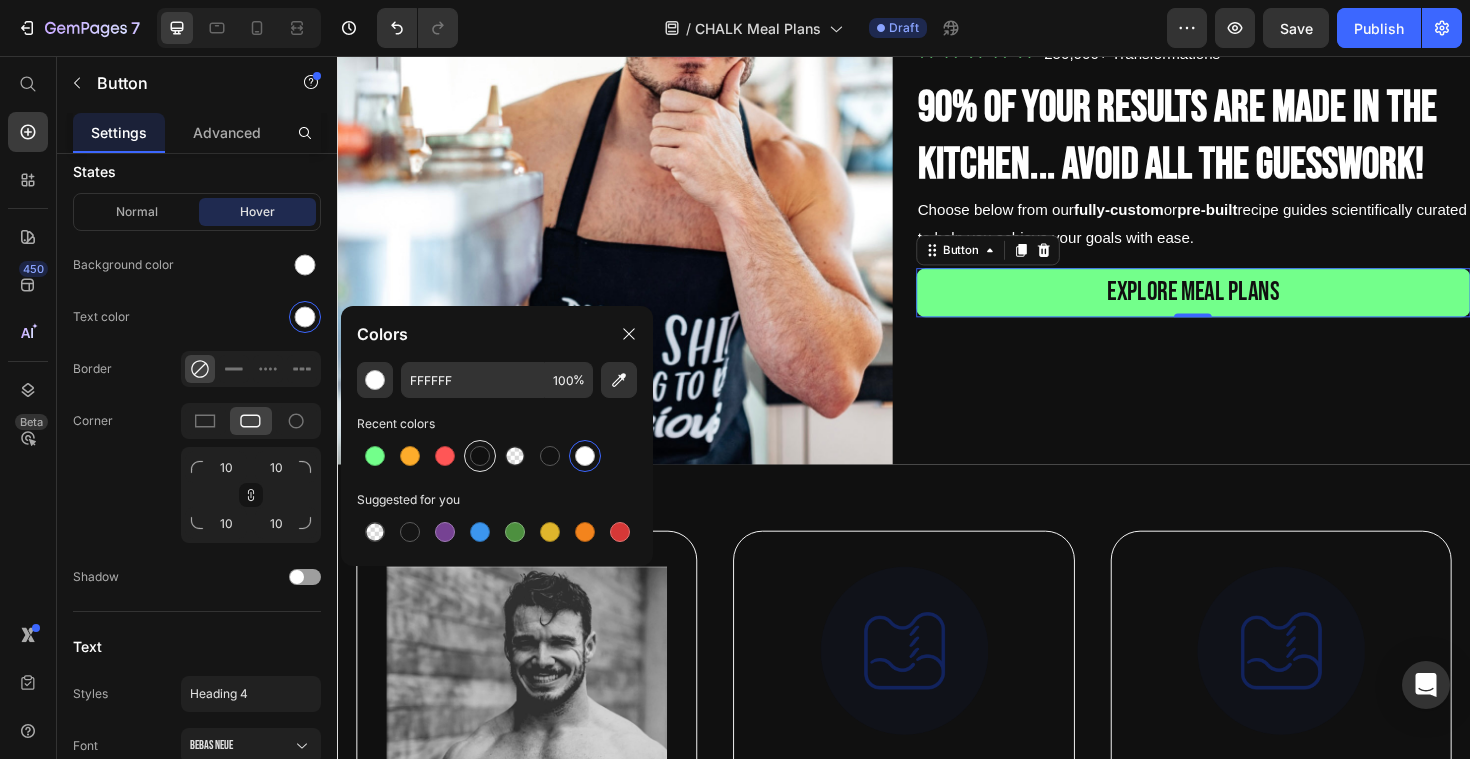 click at bounding box center [480, 456] 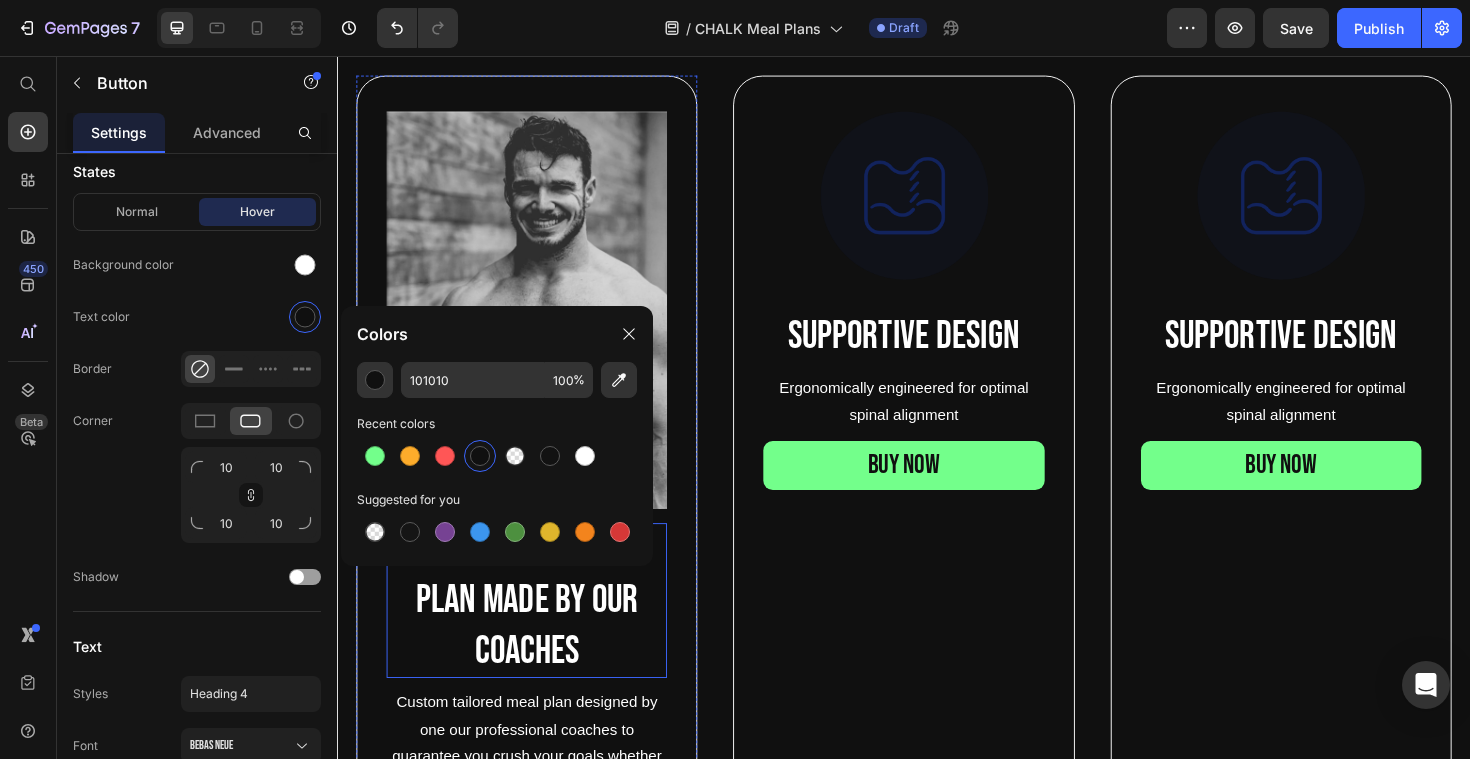 scroll, scrollTop: 892, scrollLeft: 0, axis: vertical 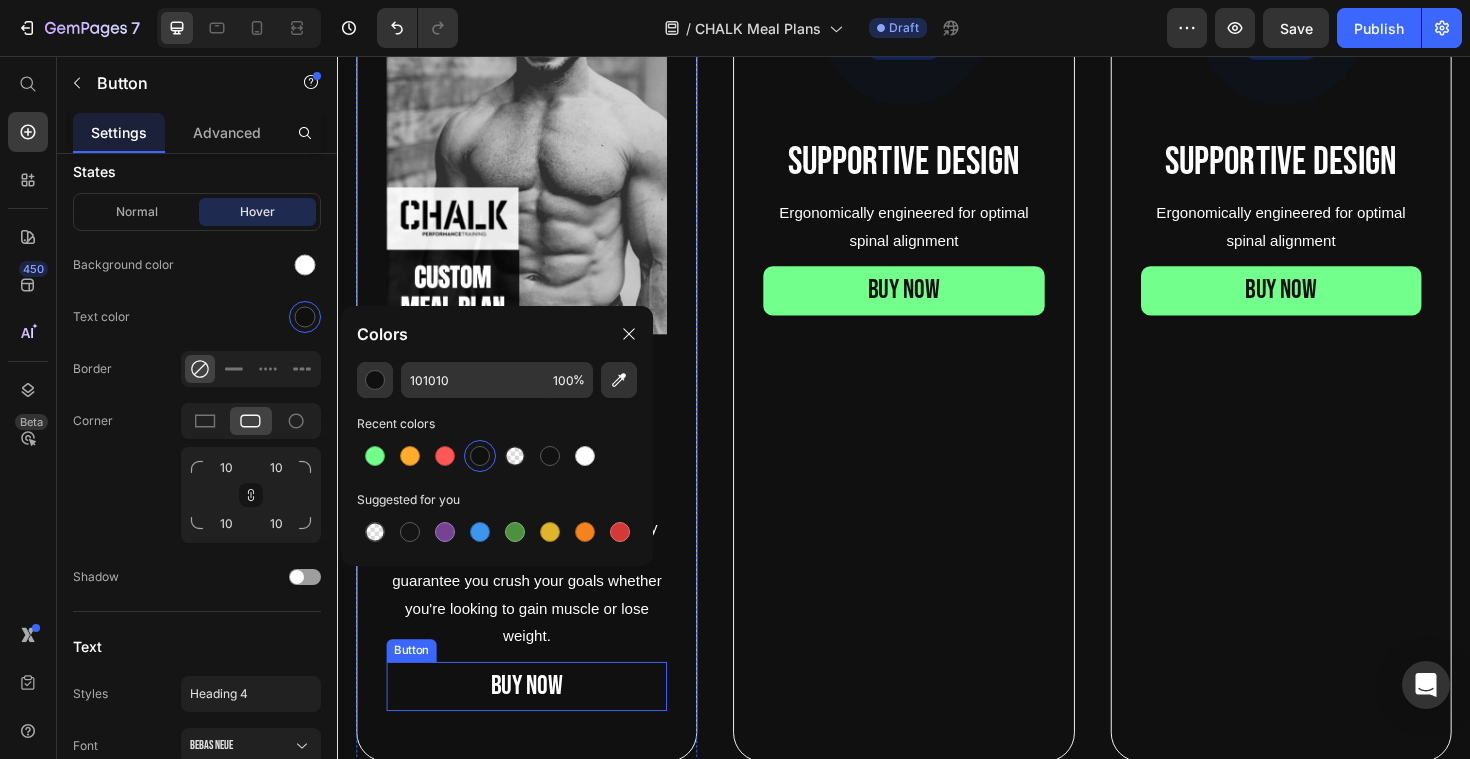 click on "BUY NOW" at bounding box center [537, 724] 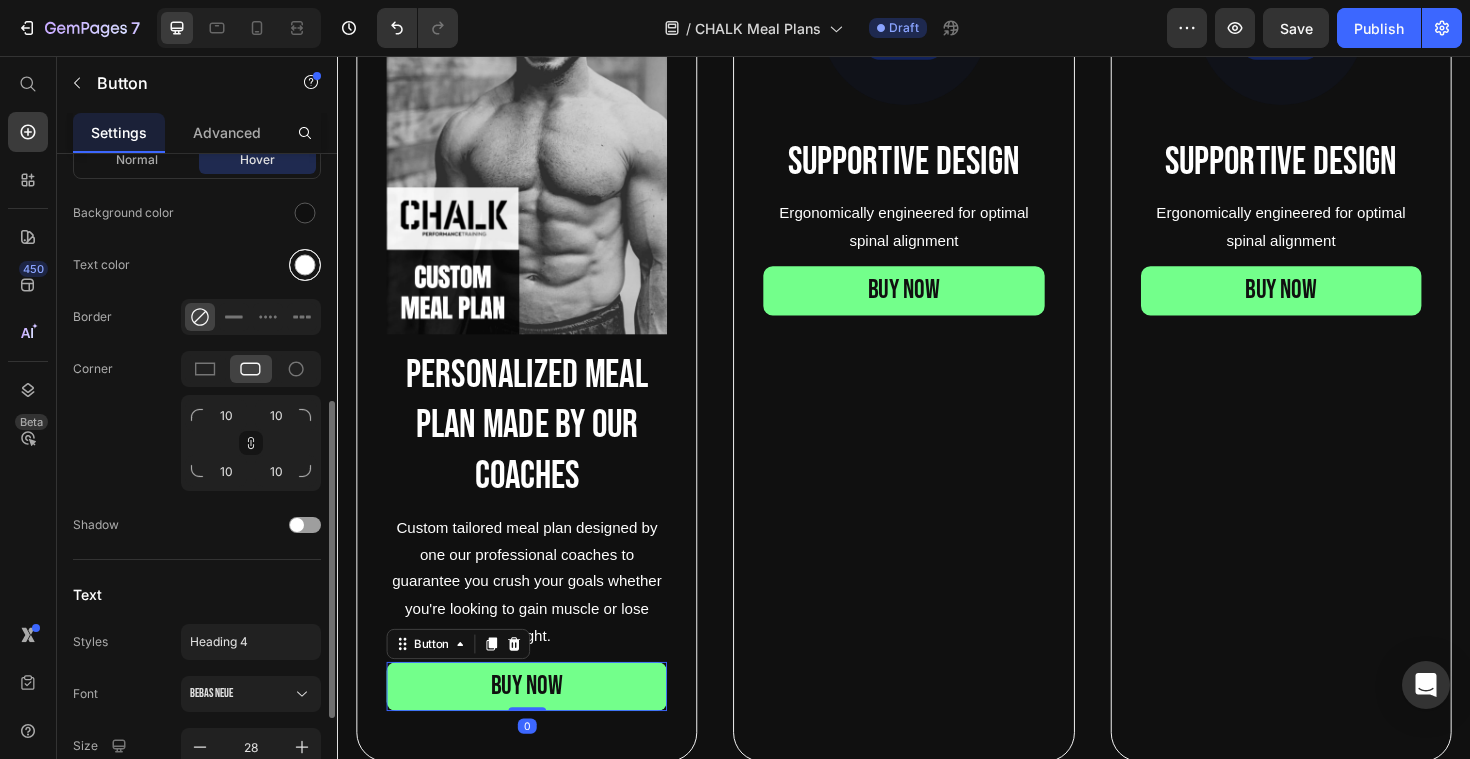 click at bounding box center (305, 265) 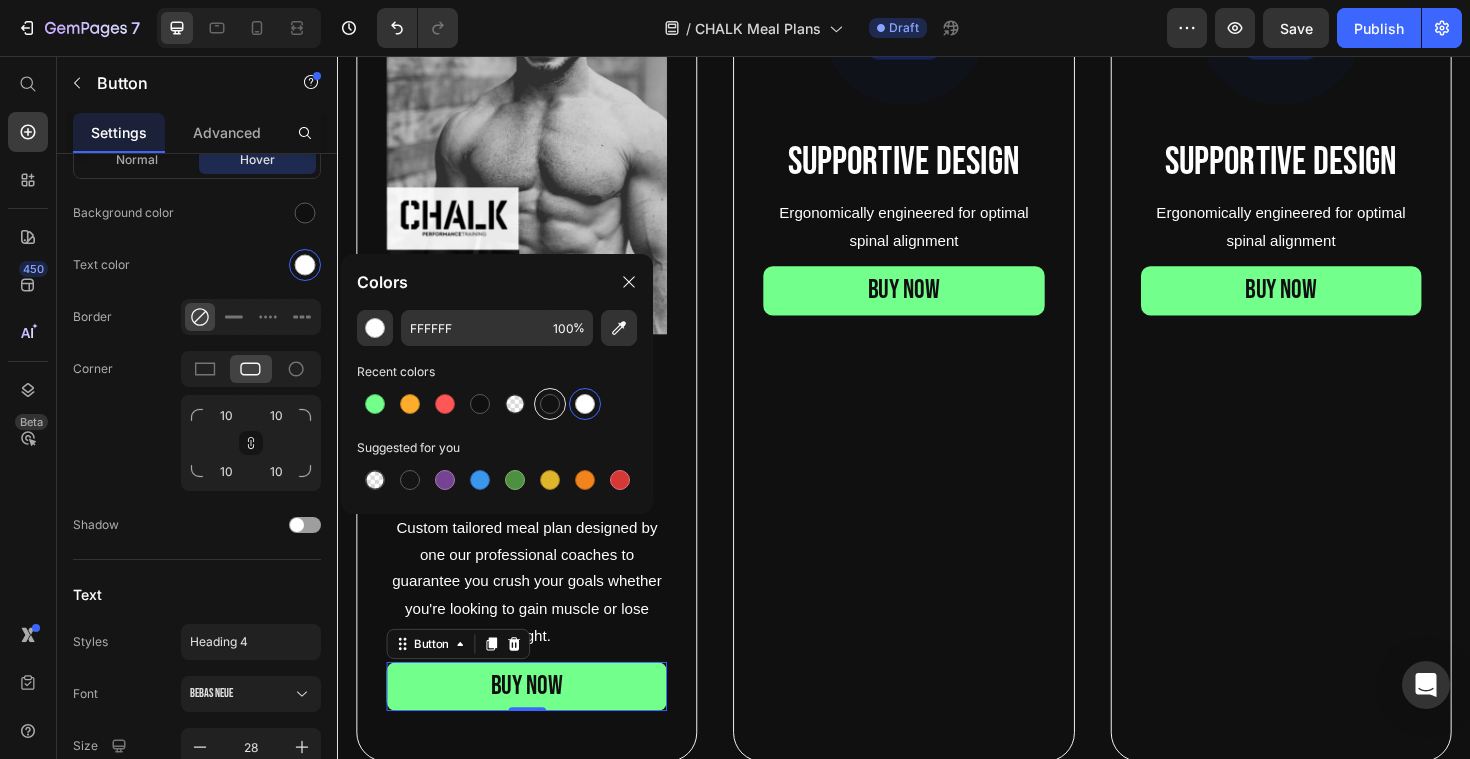 click at bounding box center [550, 404] 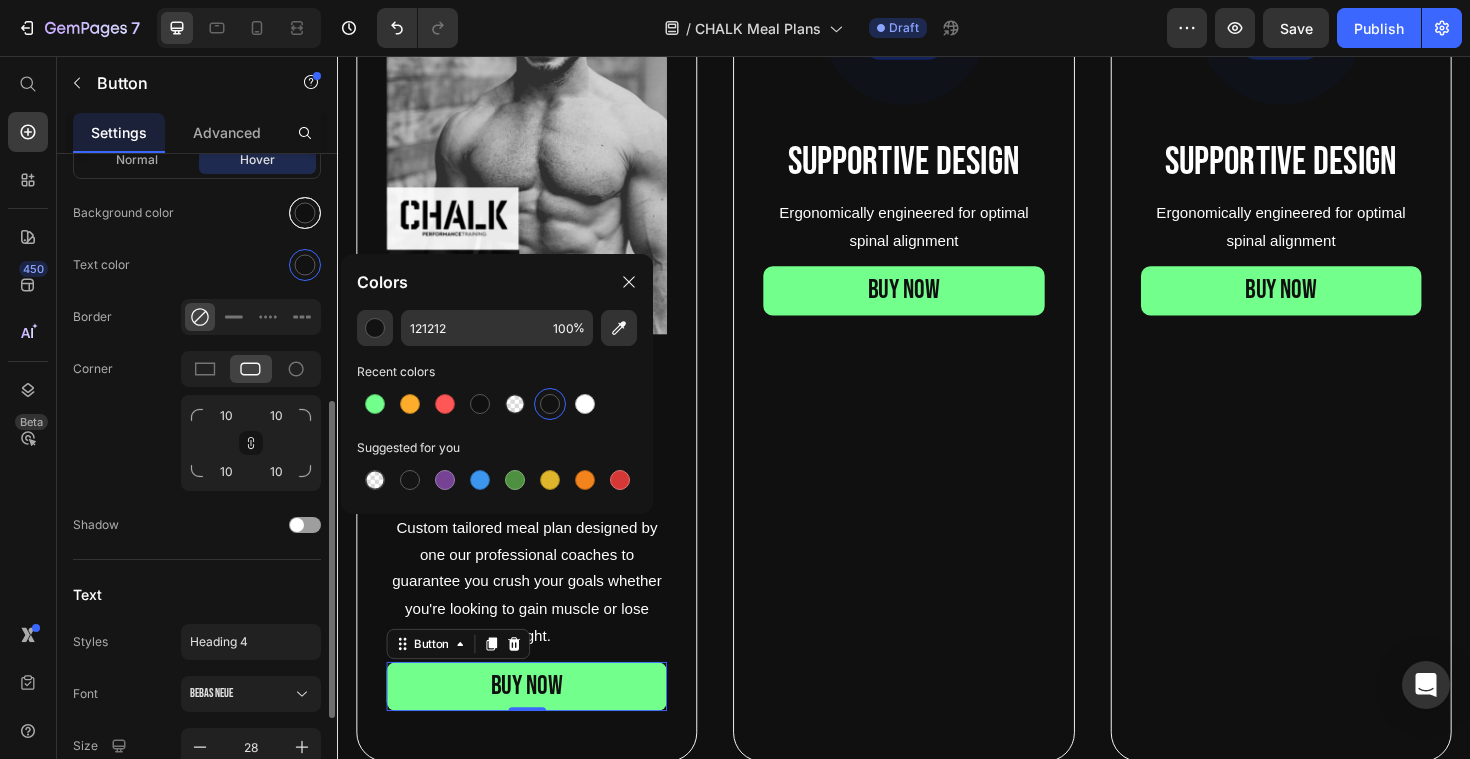 click at bounding box center [305, 213] 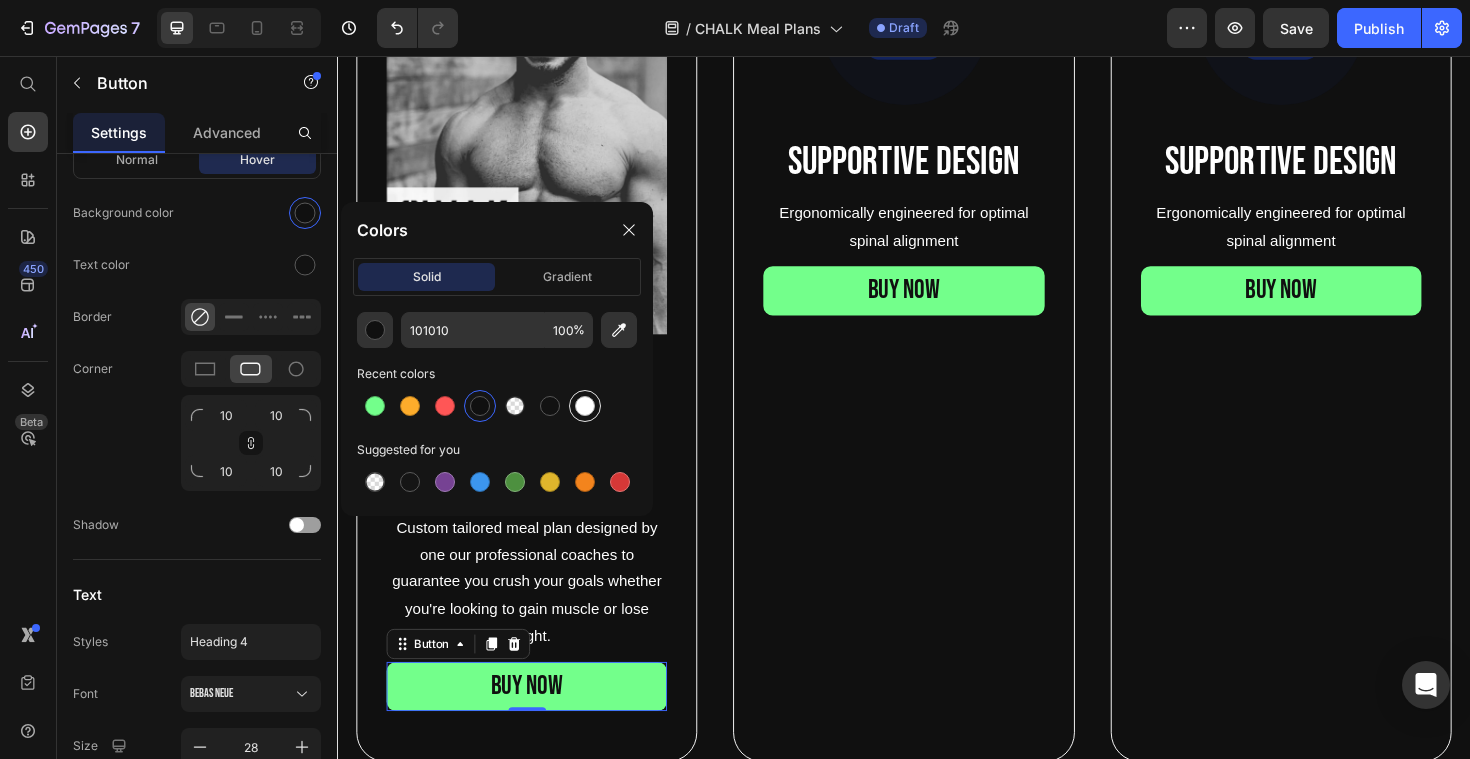 click at bounding box center (585, 406) 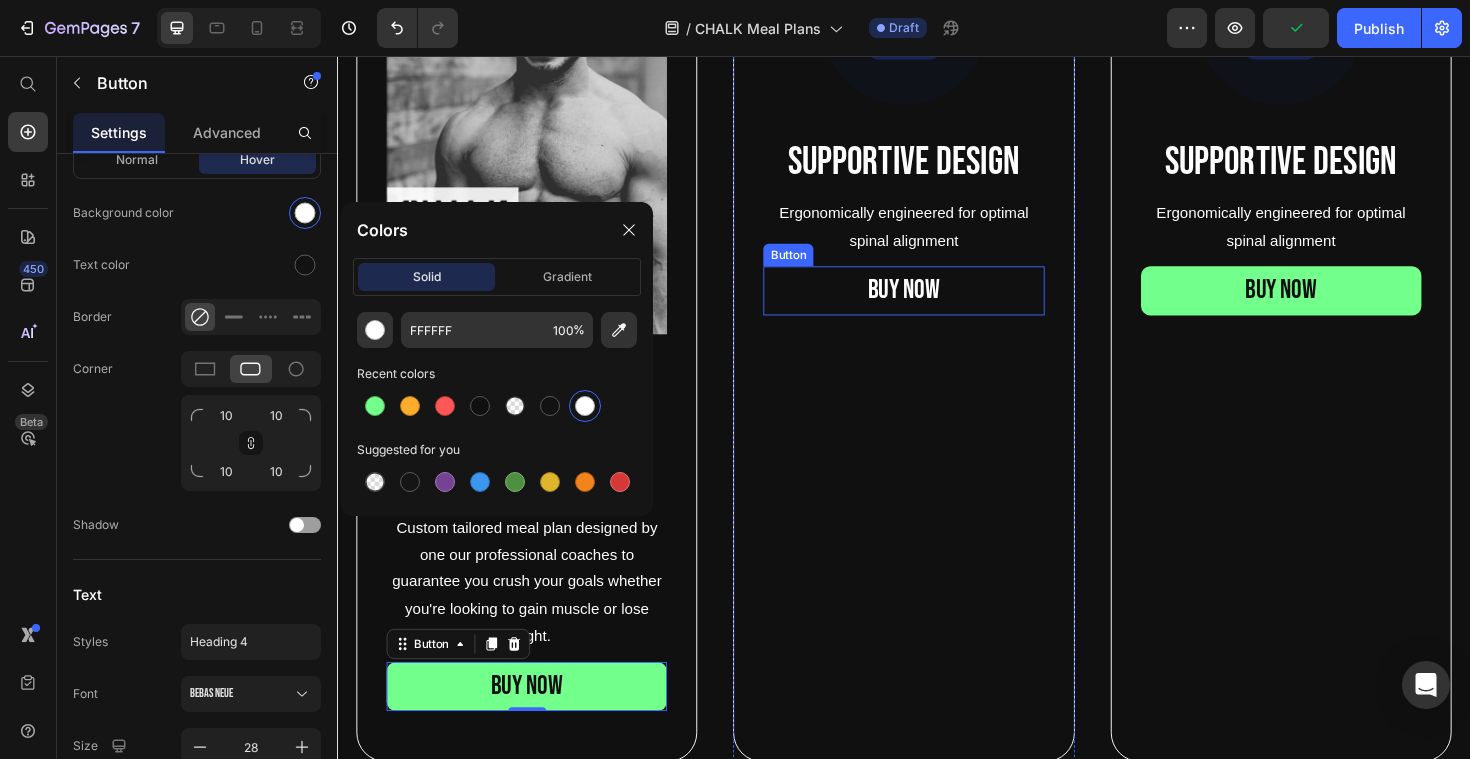 click on "BUY NOW" at bounding box center (936, 305) 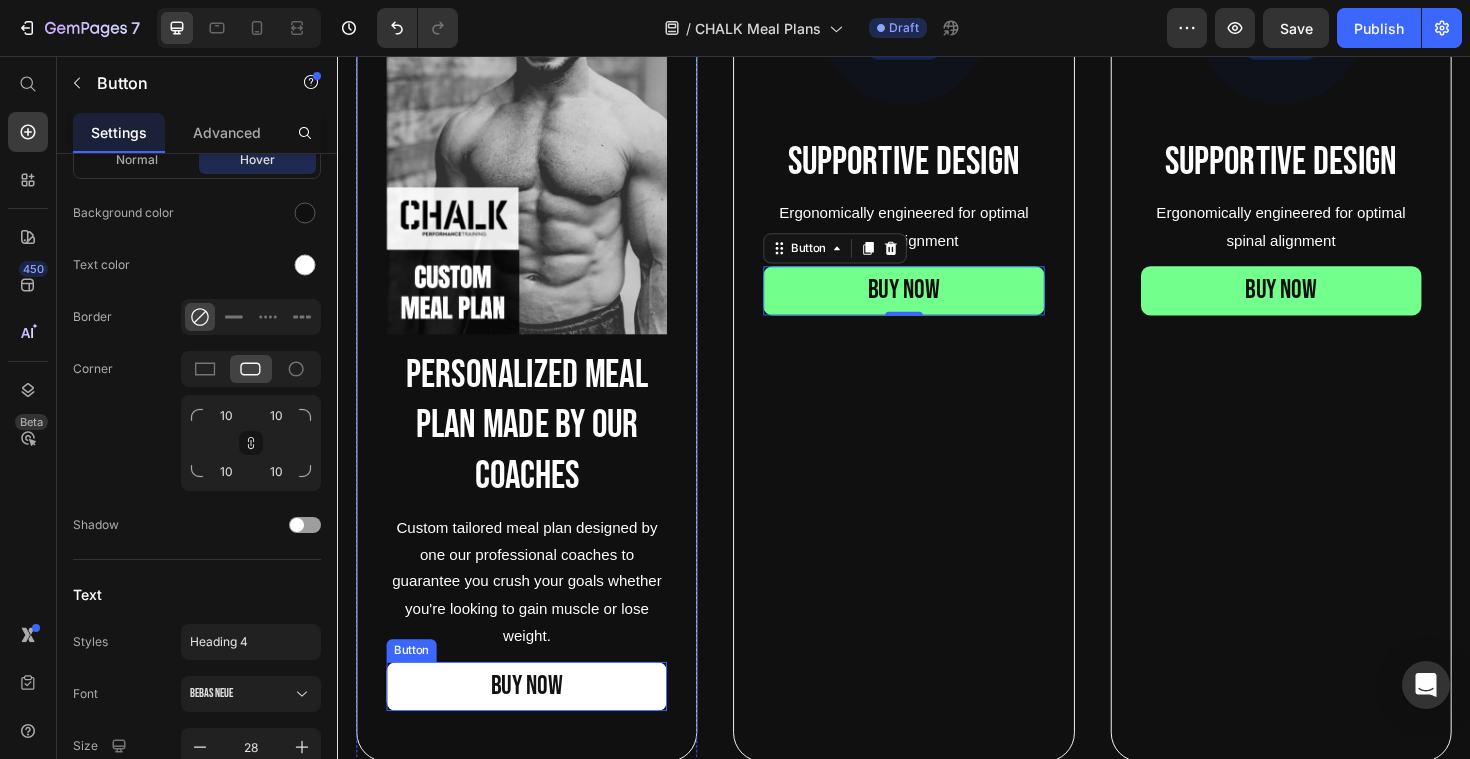 click on "BUY NOW" at bounding box center [537, 724] 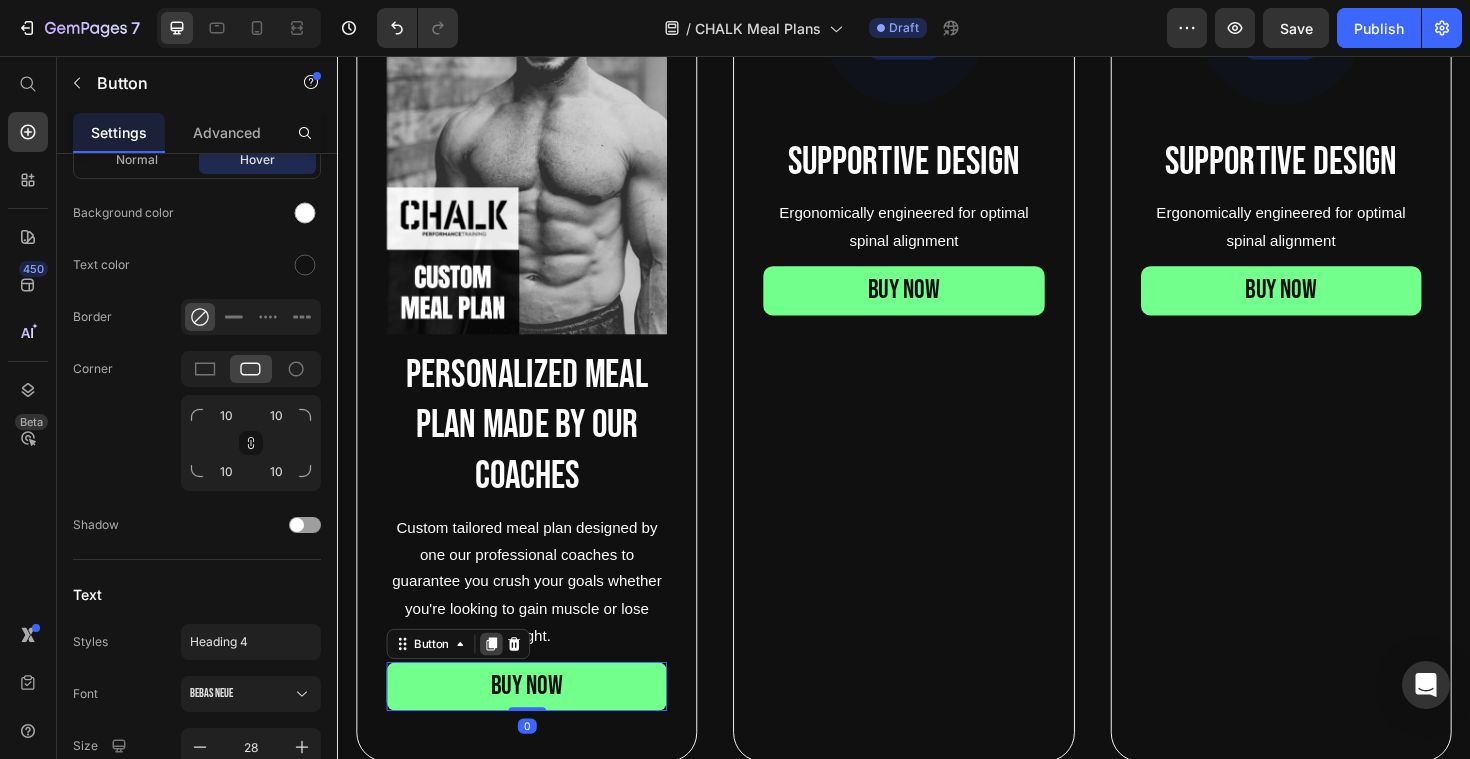 click 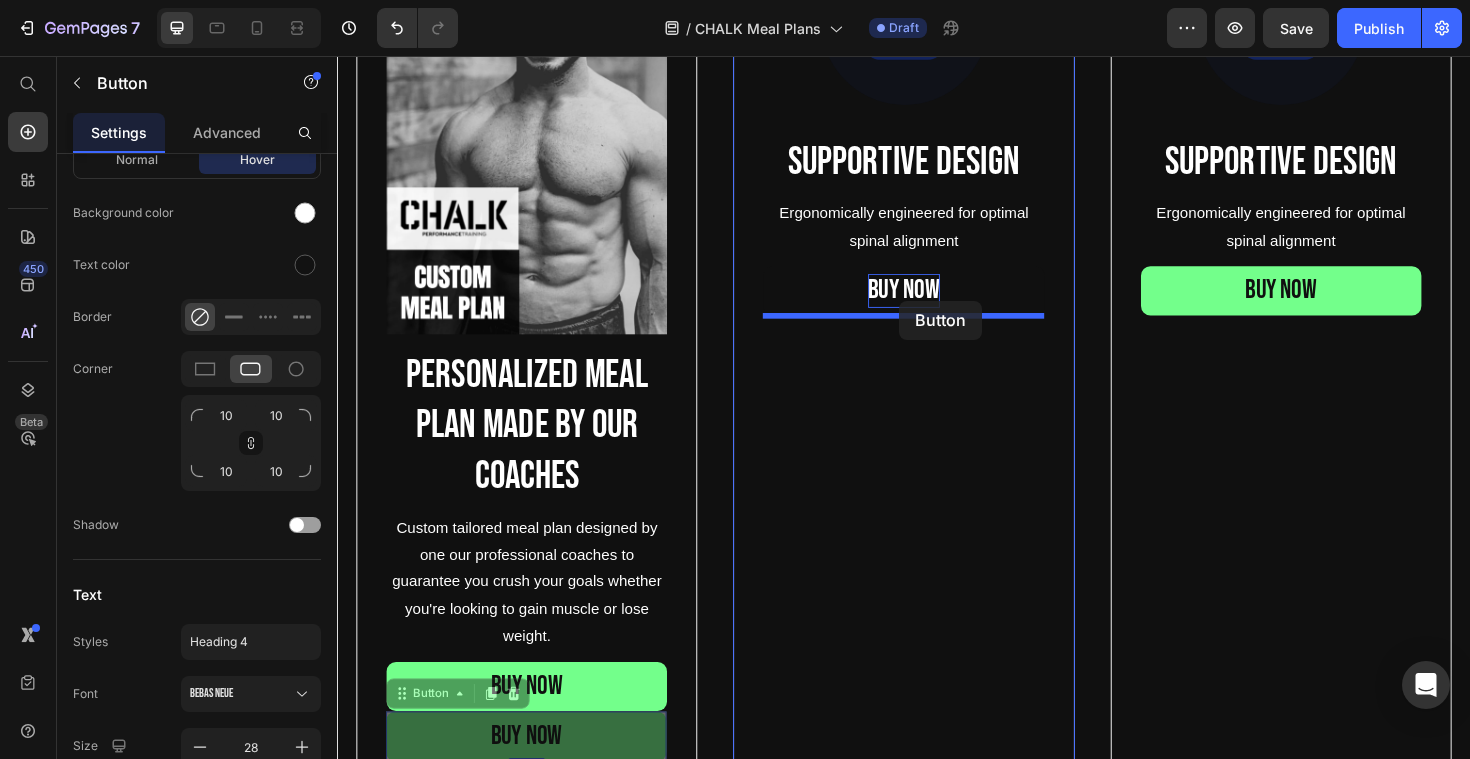drag, startPoint x: 412, startPoint y: 728, endPoint x: 932, endPoint y: 317, distance: 662.8129 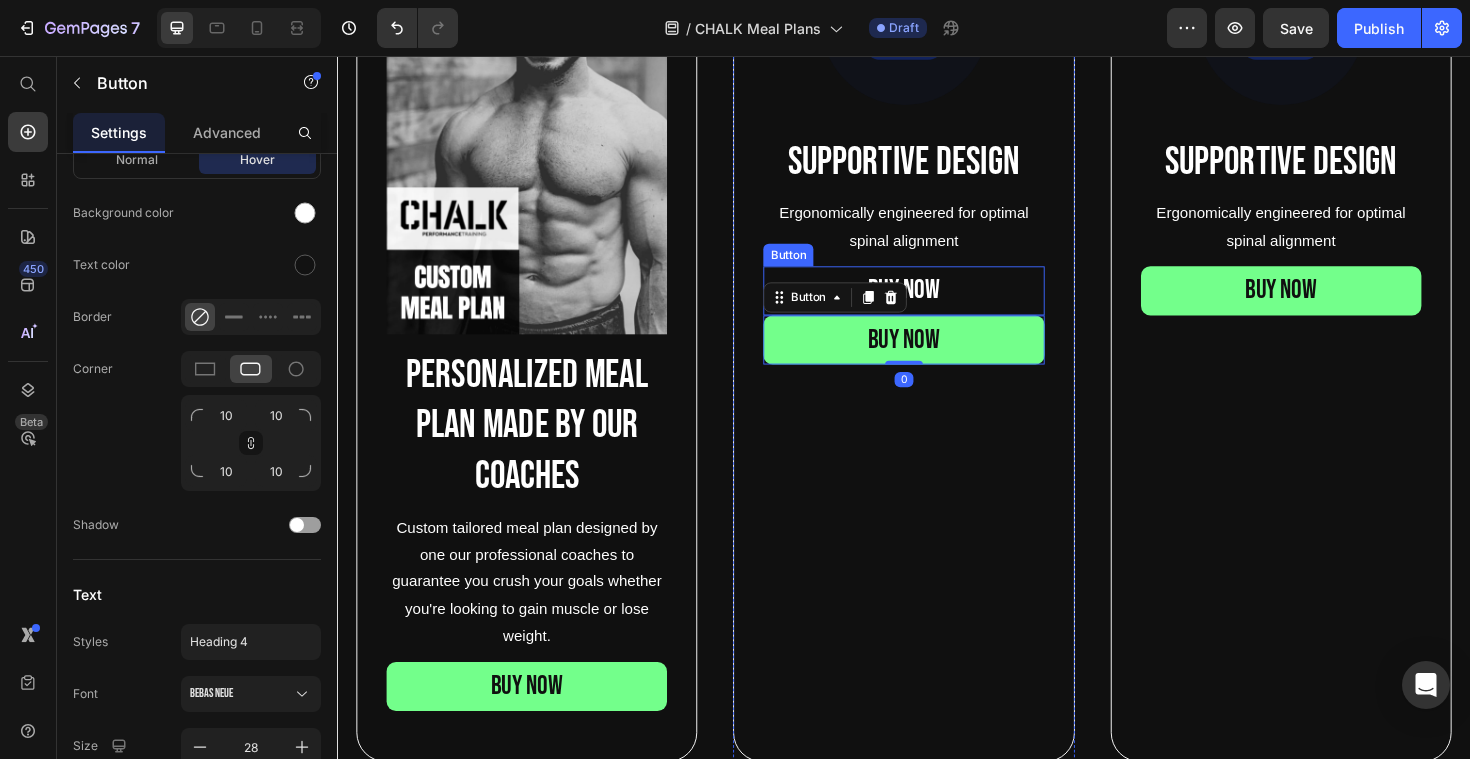 click on "BUY NOW" at bounding box center (936, 305) 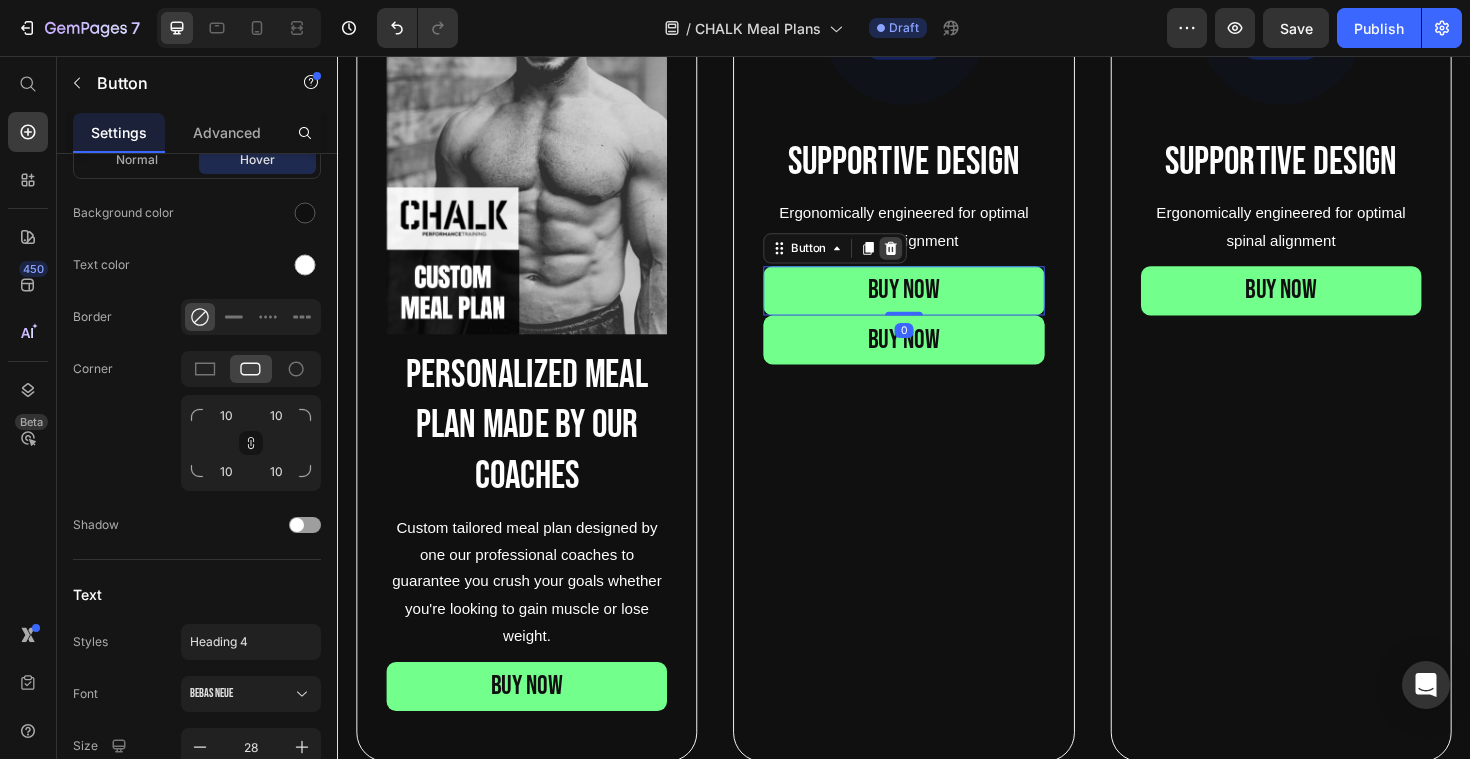 click 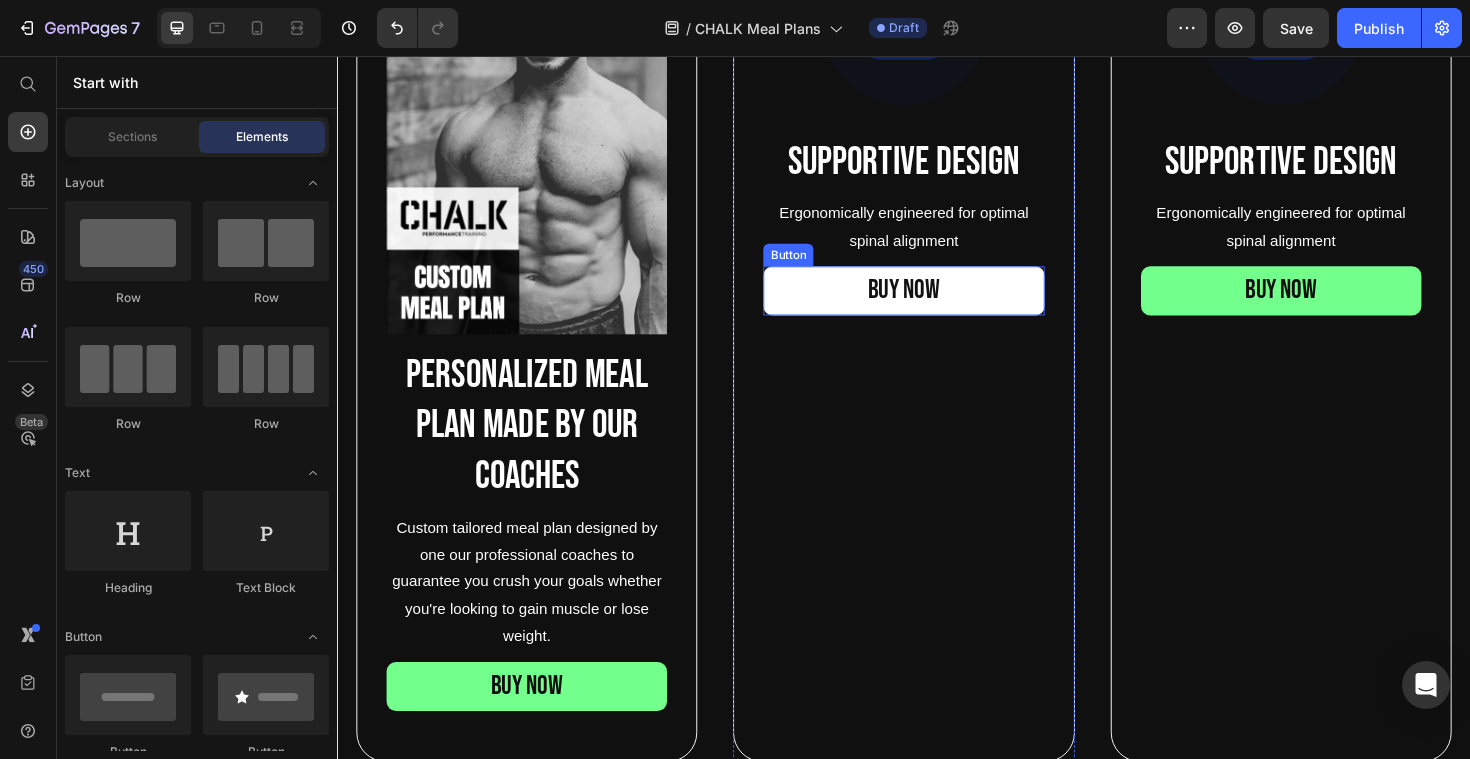 click on "BUY NOW" at bounding box center [936, 305] 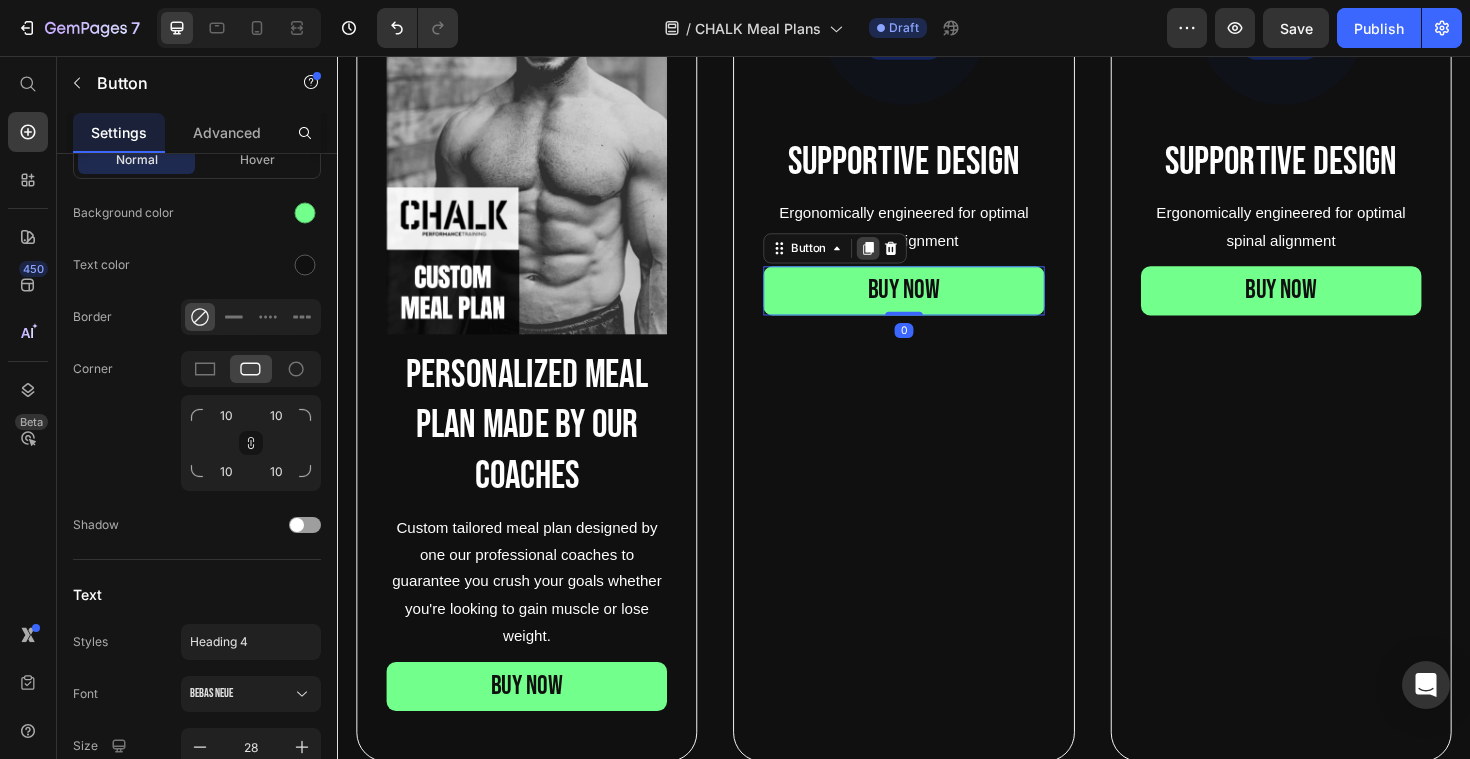 click 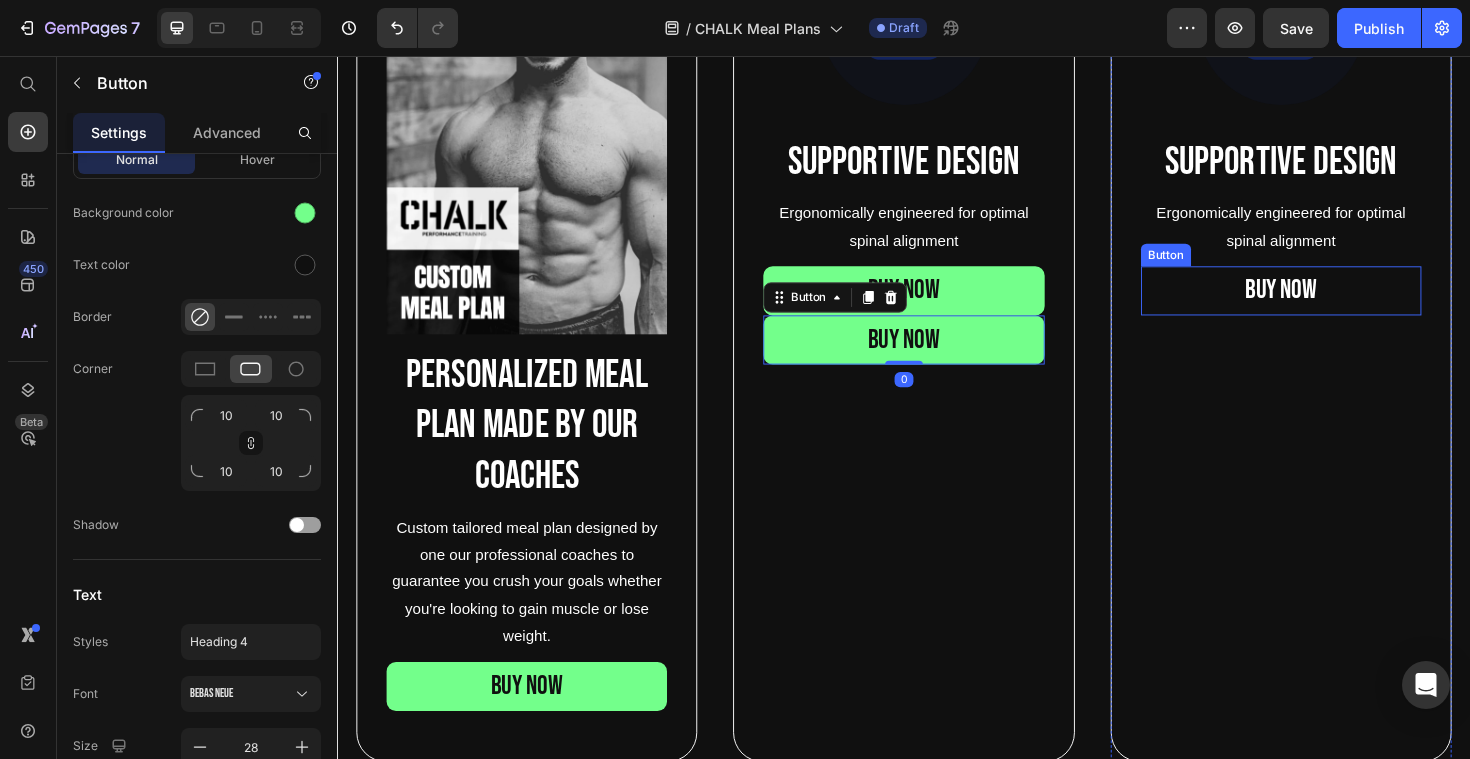 click on "BUY NOW" at bounding box center (1336, 305) 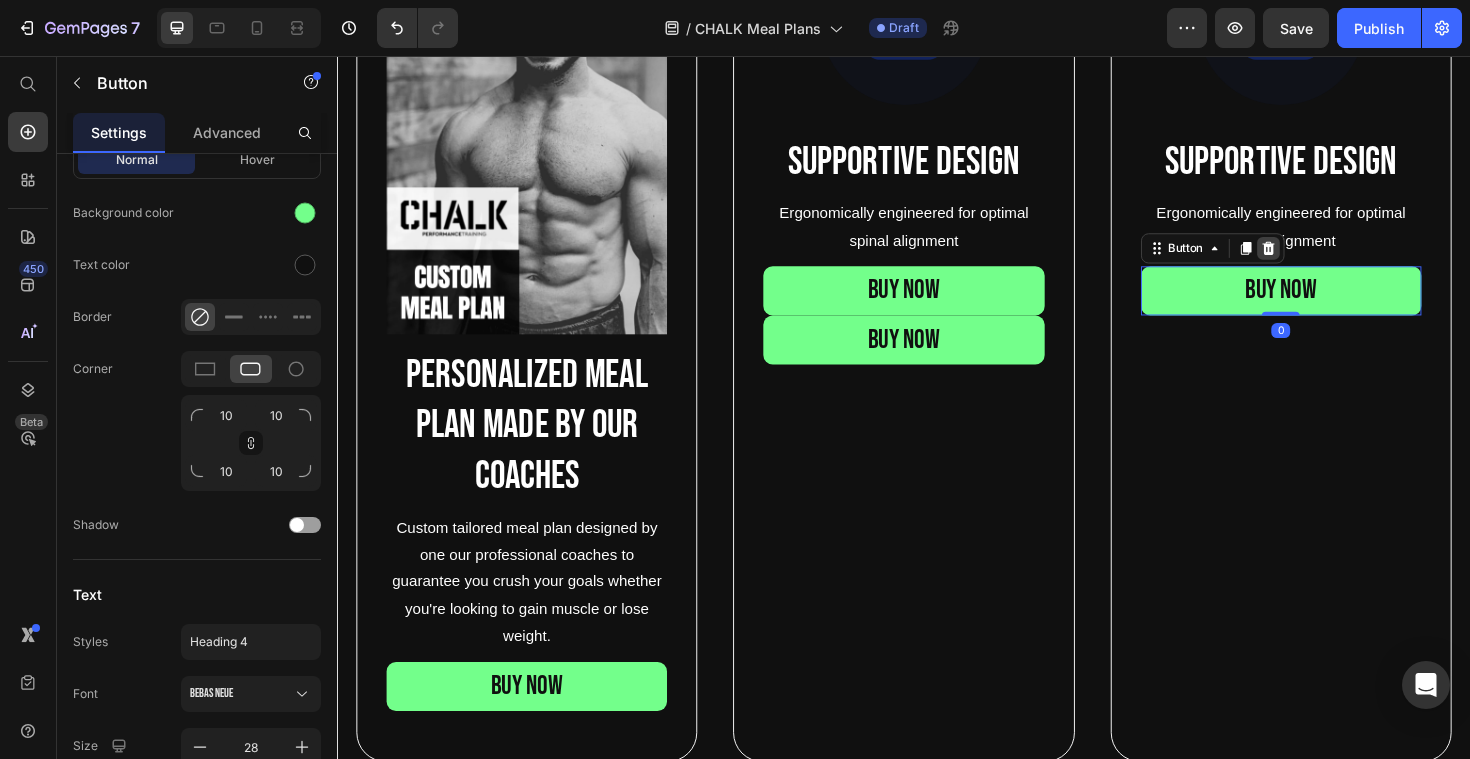 click 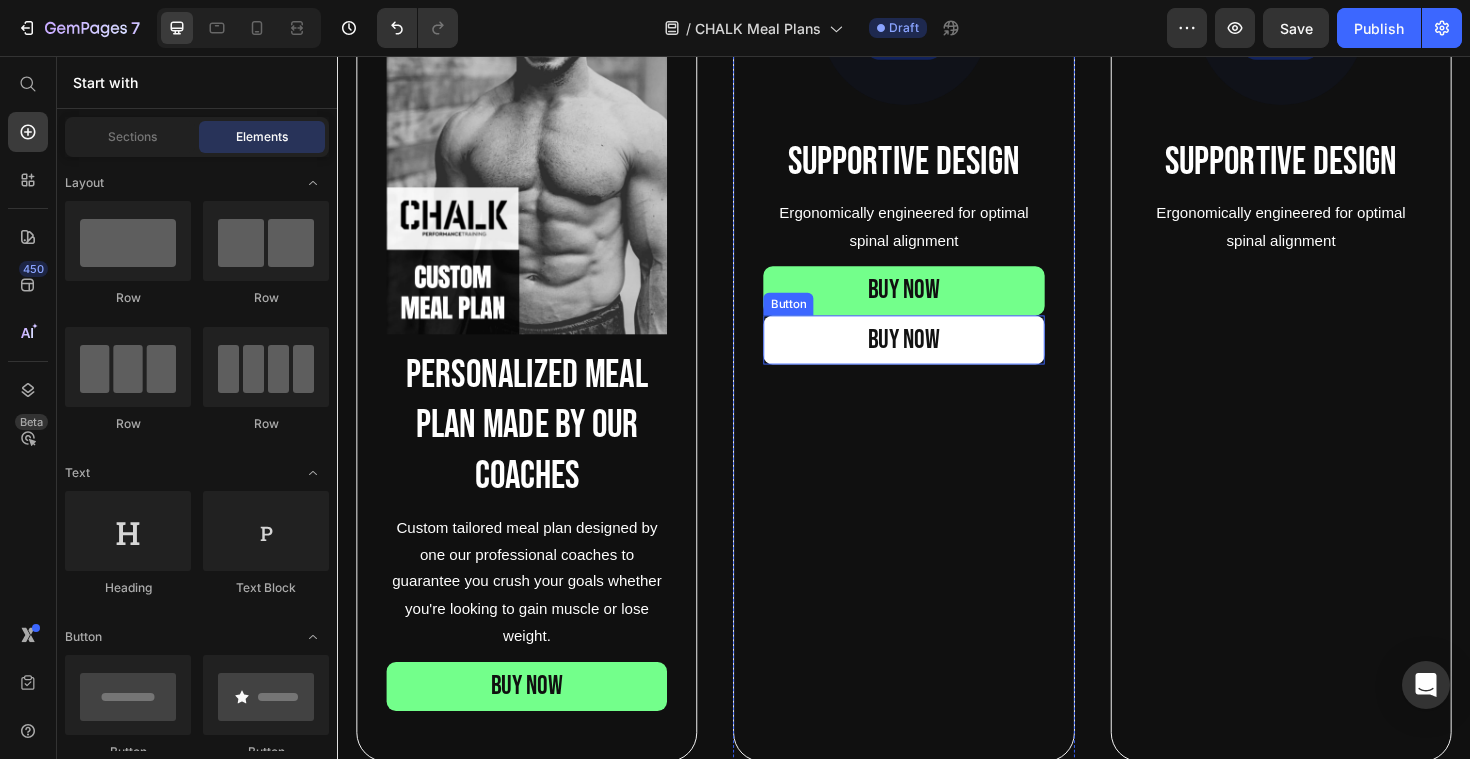 click on "BUY NOW" at bounding box center [936, 357] 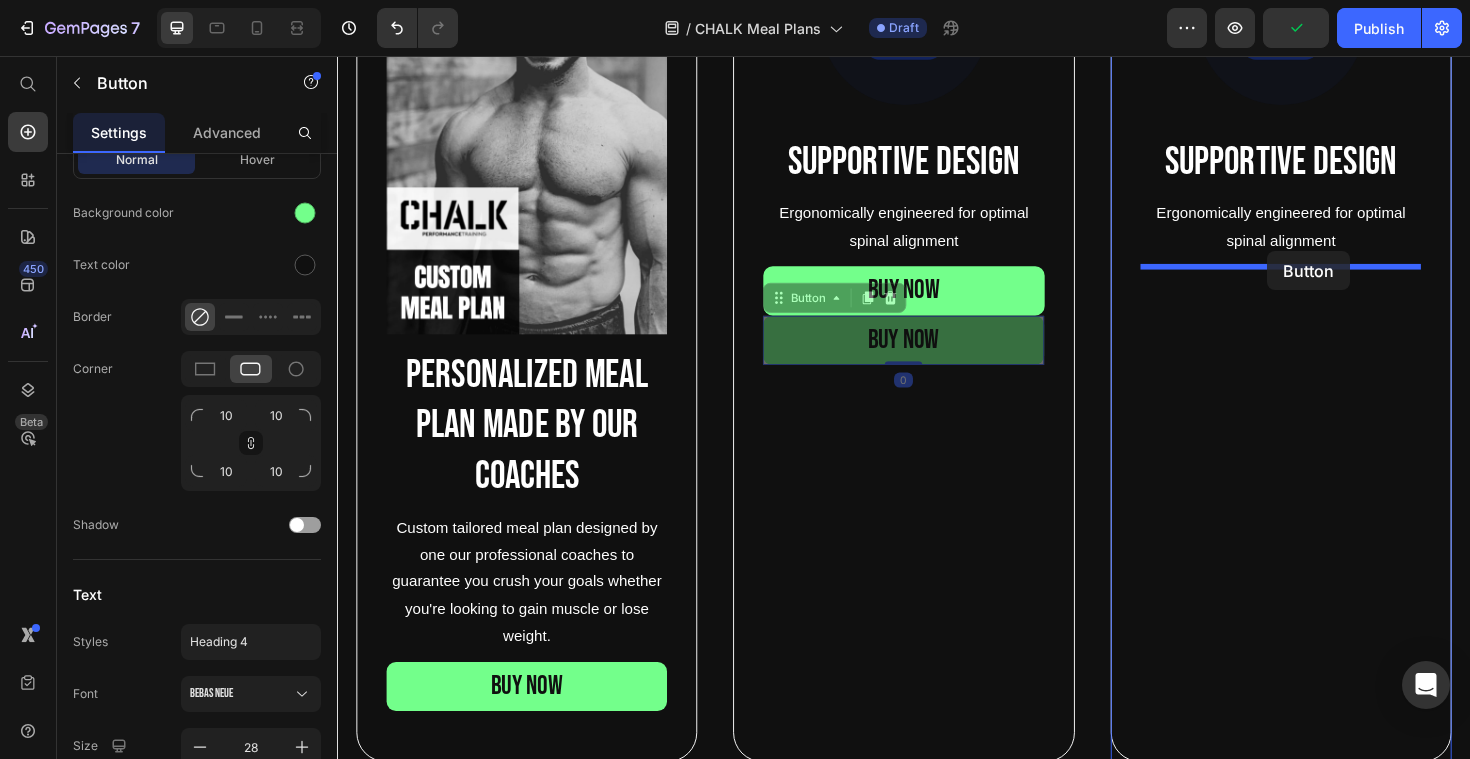 drag, startPoint x: 822, startPoint y: 306, endPoint x: 1322, endPoint y: 263, distance: 501.84558 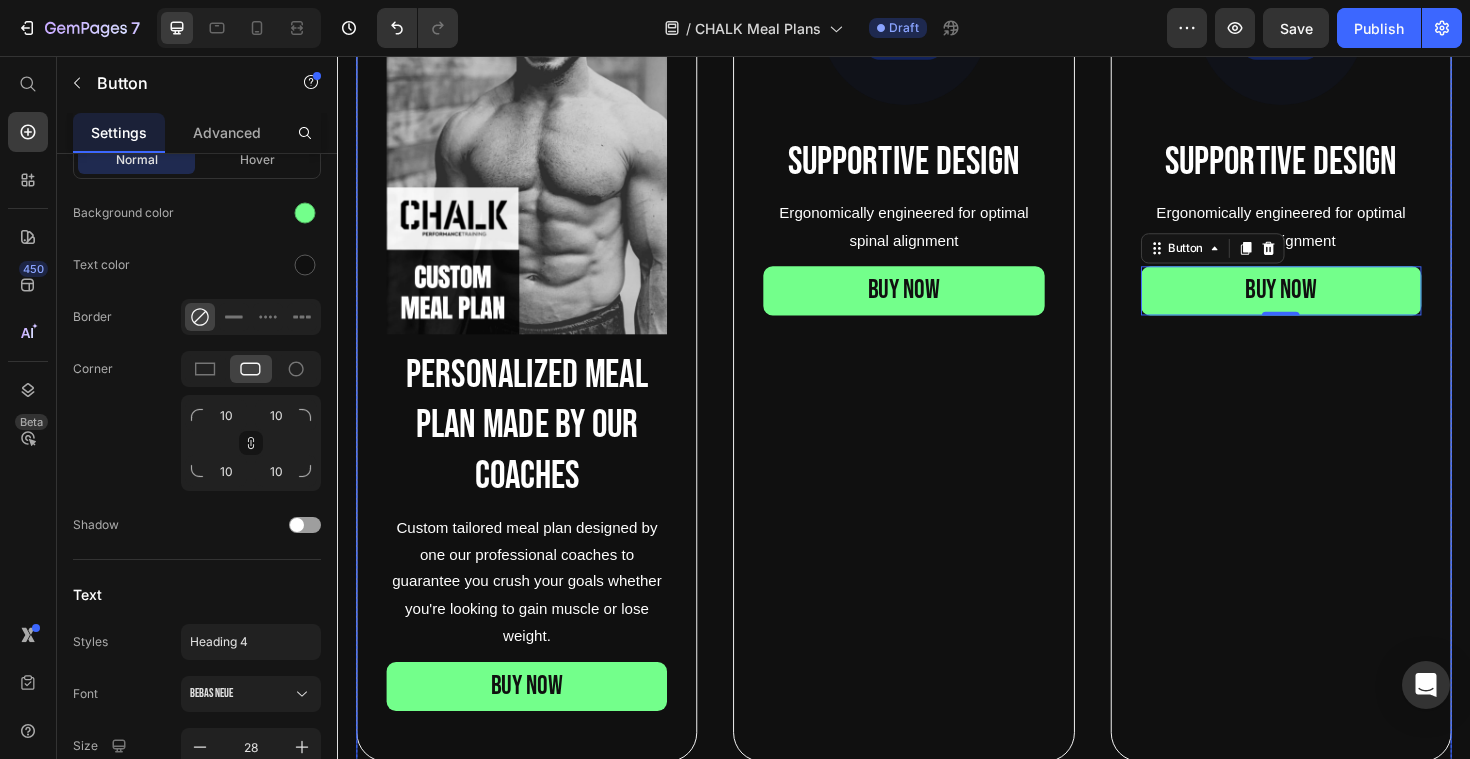 click on "Image Personalized meal plan made by our coaches Text Block Custom tailored meal plan designed by one our professional coaches to guarantee you crush your goals whether you're looking to gain muscle or lose weight. Text Block BUY NOW Button Hero Banner Image Supportive Design Text Block Ergonomically engineered for optimal spinal alignment Text Block BUY NOW Button Hero Banner Image Supportive Design Text Block Ergonomically engineered for optimal spinal alignment Text Block BUY NOW Button   0 Hero Banner Row" at bounding box center (937, 348) 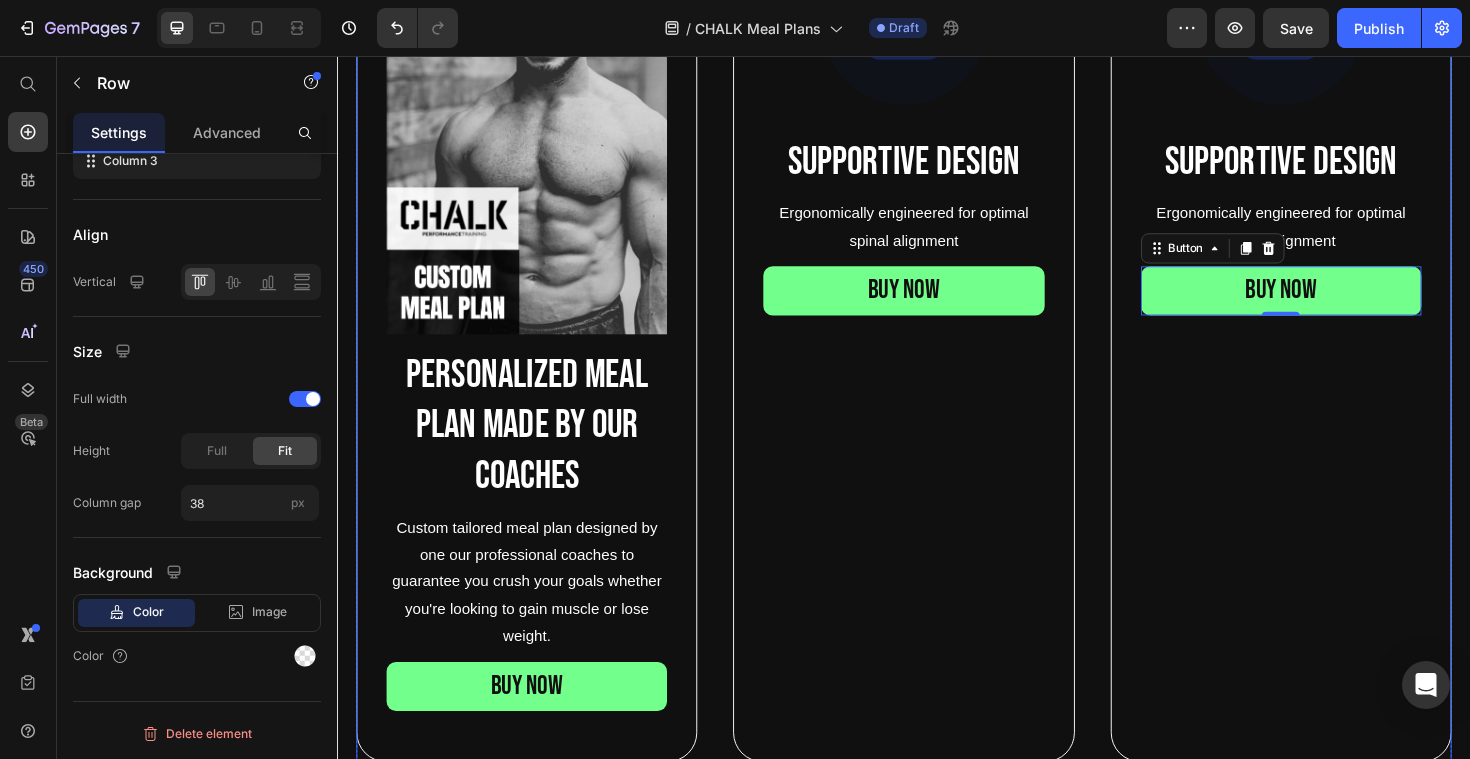 scroll, scrollTop: 0, scrollLeft: 0, axis: both 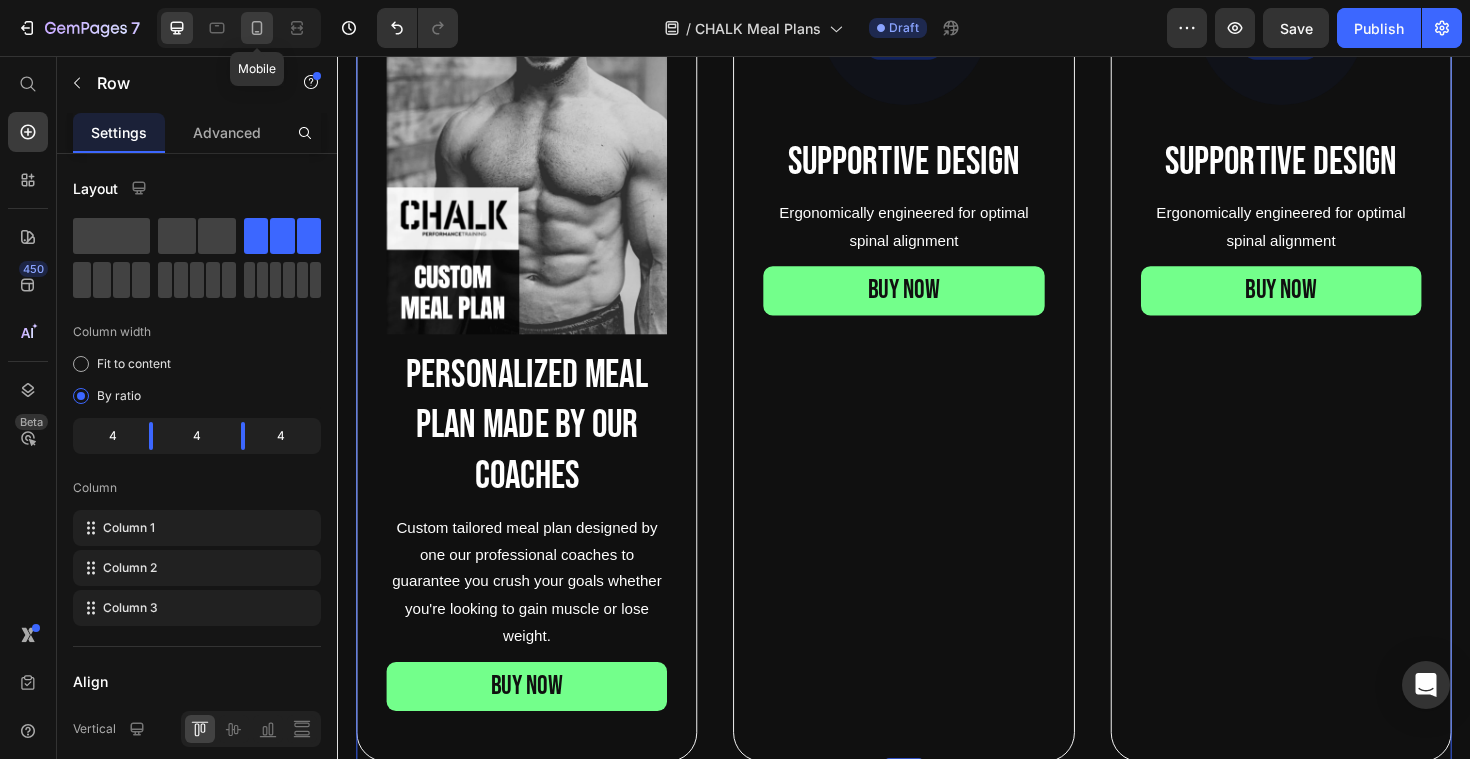 click 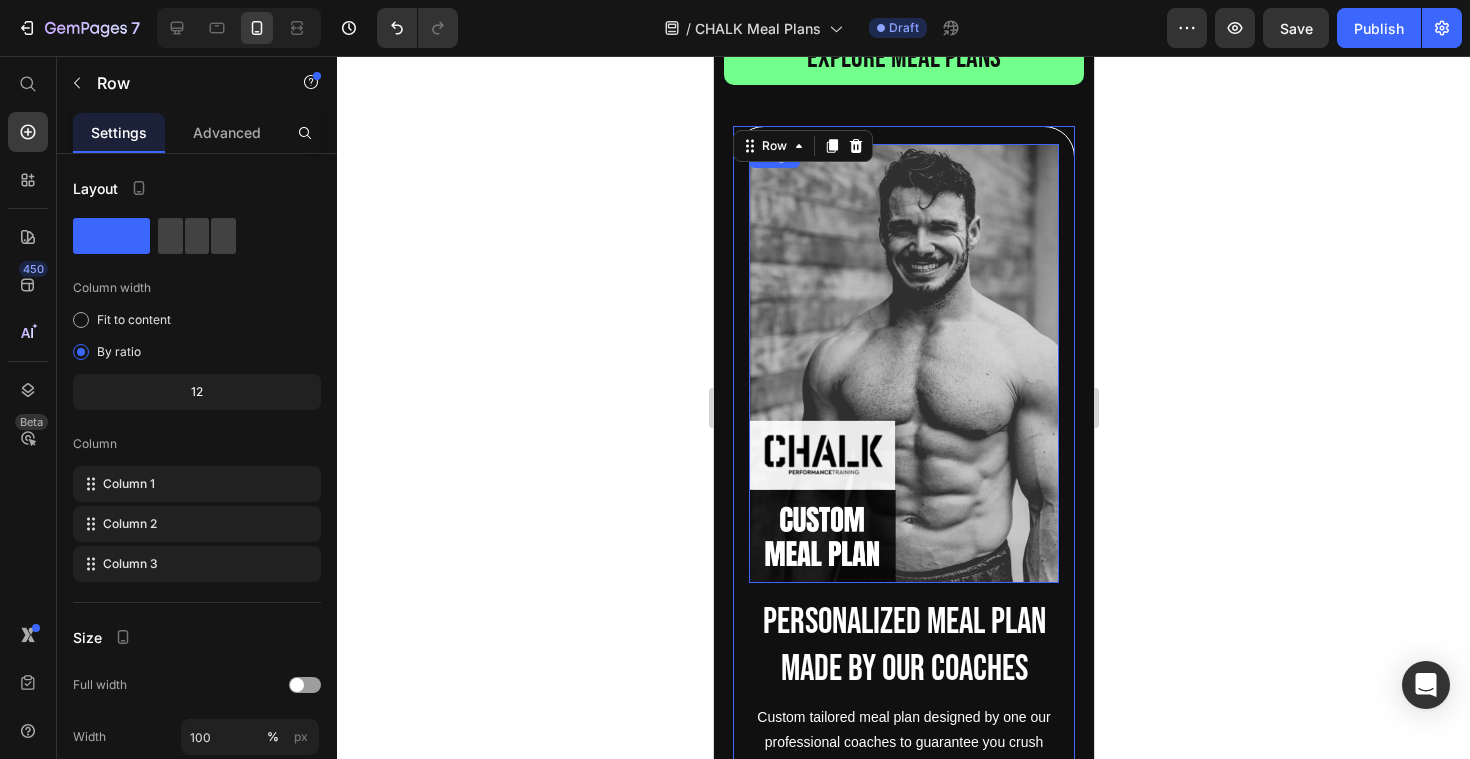 scroll, scrollTop: 1243, scrollLeft: 0, axis: vertical 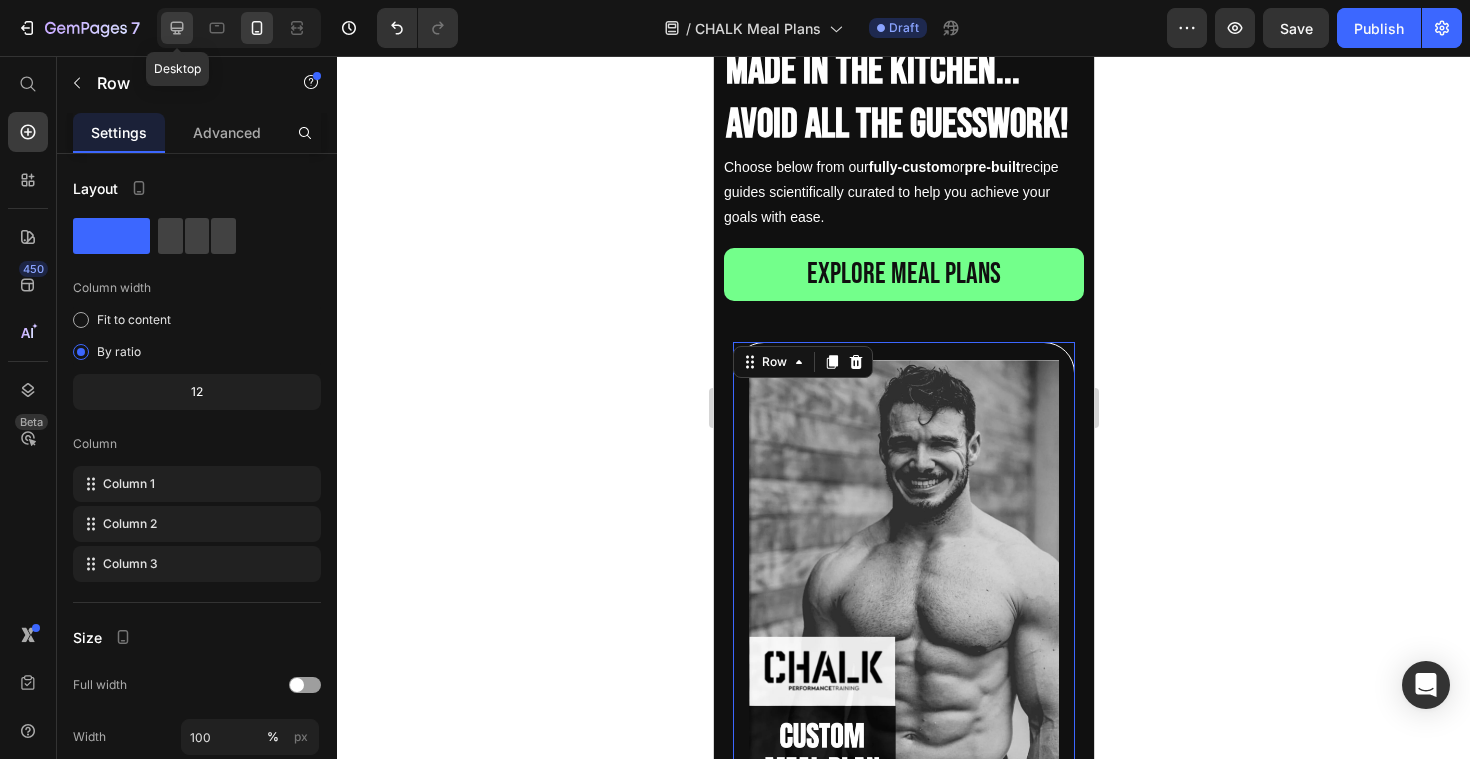 click 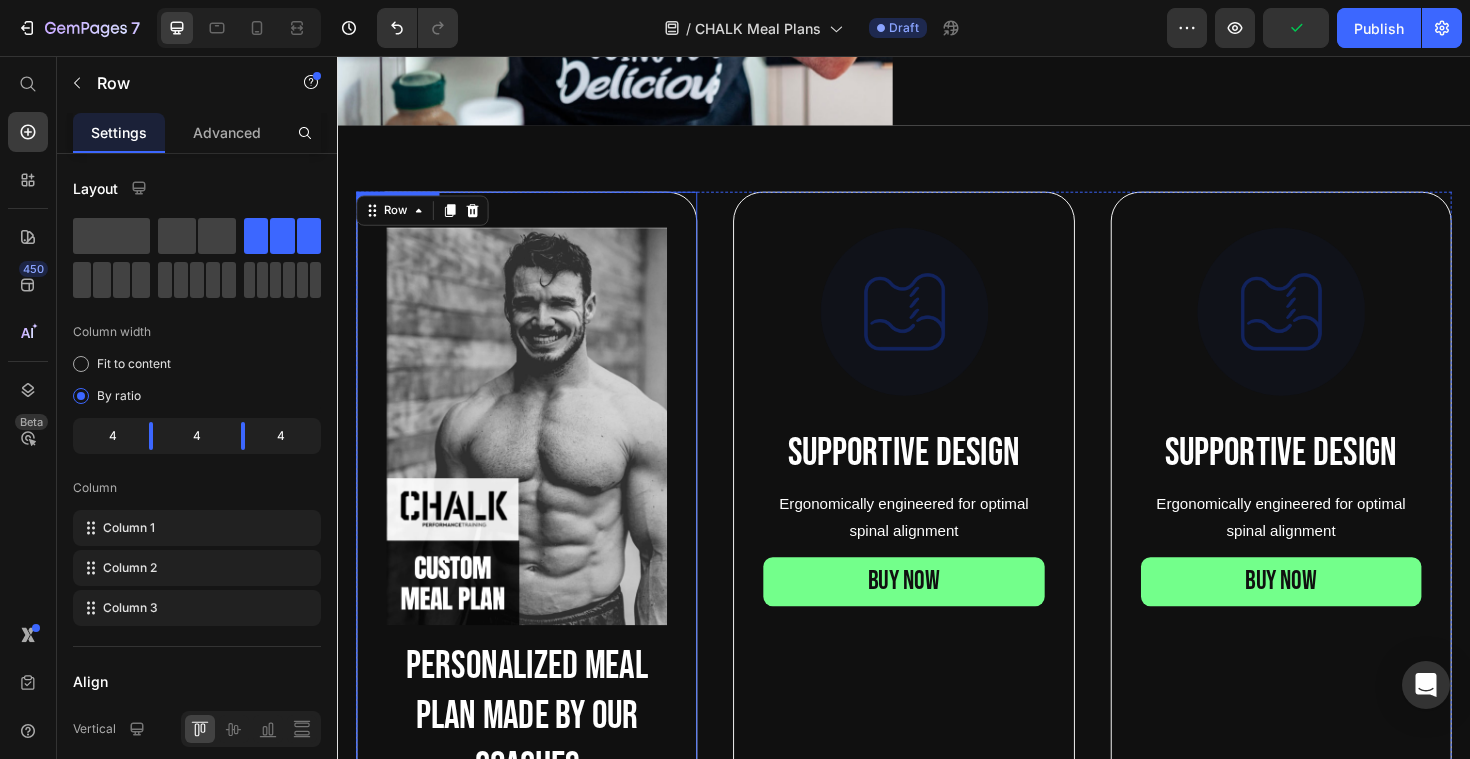 scroll, scrollTop: 506, scrollLeft: 0, axis: vertical 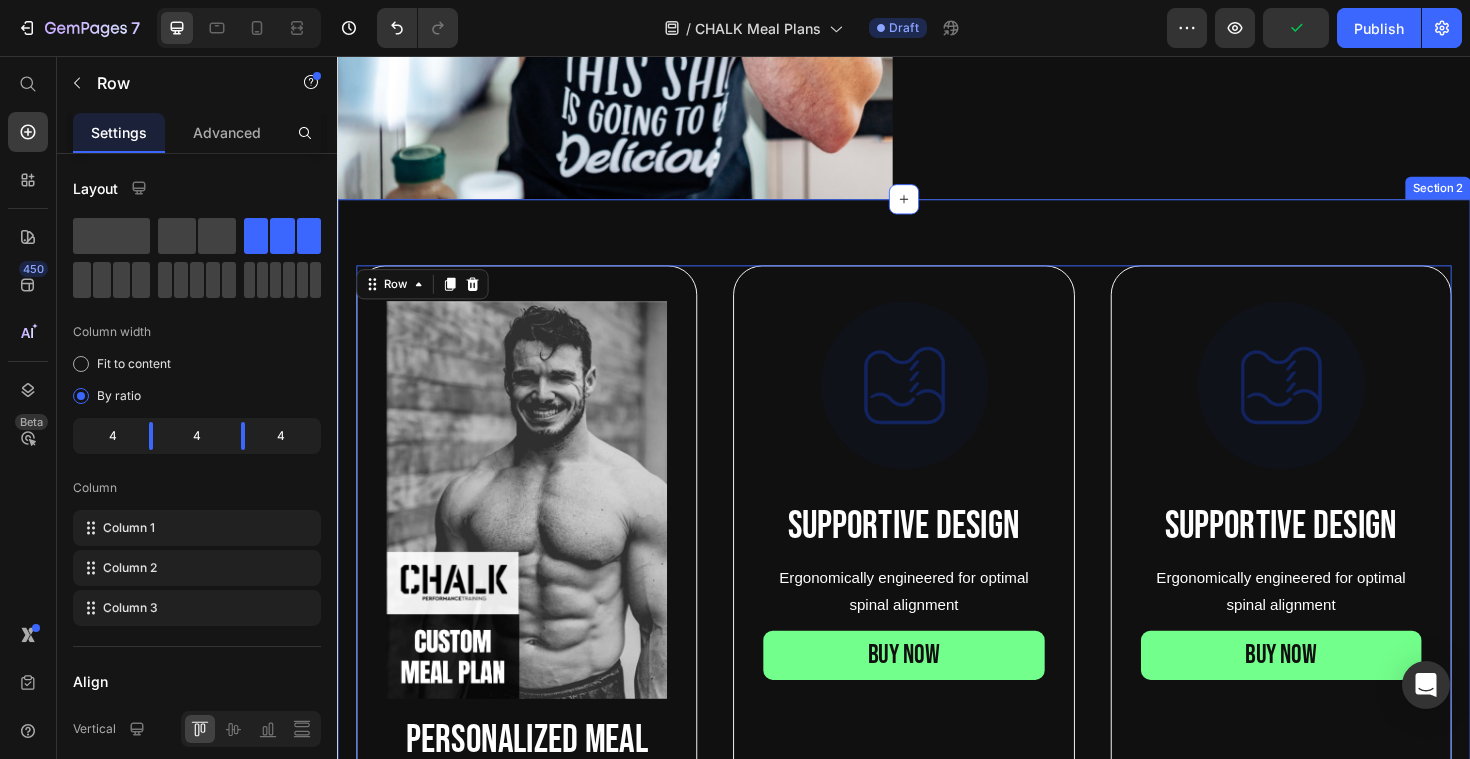 click on "Image Personalized meal plan made by our coaches Text Block Custom tailored meal plan designed by one our professional coaches to guarantee you crush your goals whether you're looking to gain muscle or lose weight. Text Block BUY NOW Button Hero Banner Image Supportive Design Text Block Ergonomically engineered for optimal spinal alignment Text Block BUY NOW Button Hero Banner Image Supportive Design Text Block Ergonomically engineered for optimal spinal alignment Text Block BUY NOW Button Hero Banner Row   0 Row Section 2" at bounding box center (937, 714) 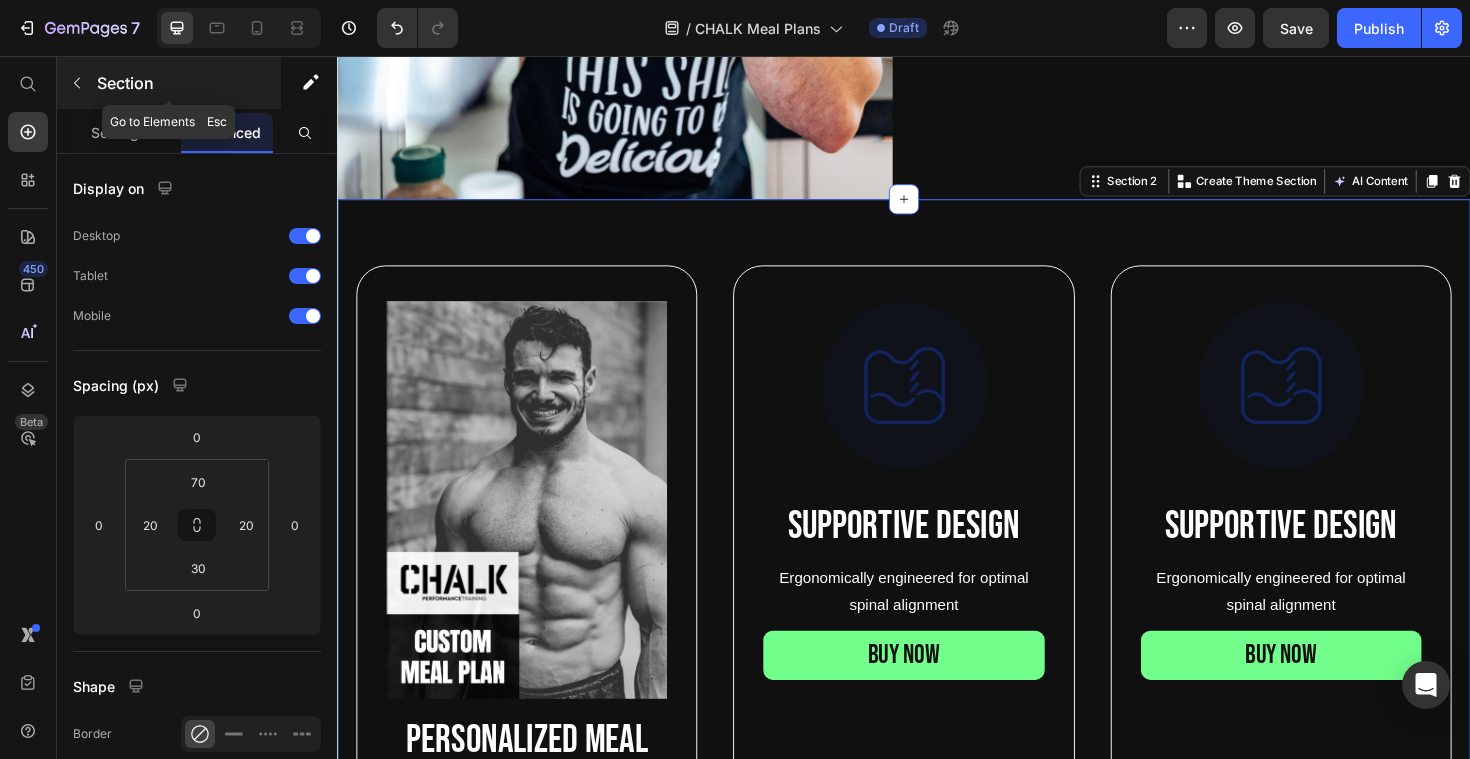 click at bounding box center (77, 83) 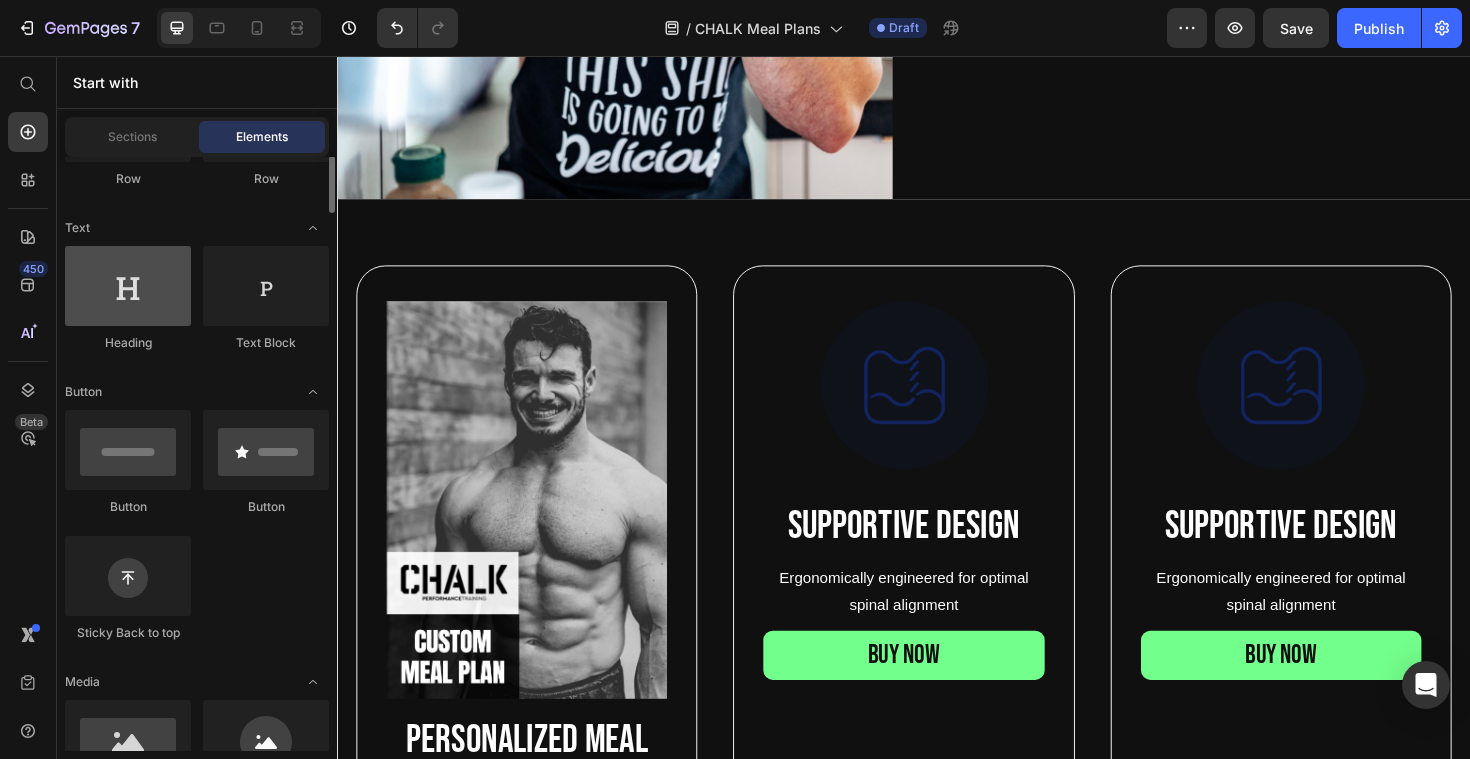 scroll, scrollTop: 220, scrollLeft: 0, axis: vertical 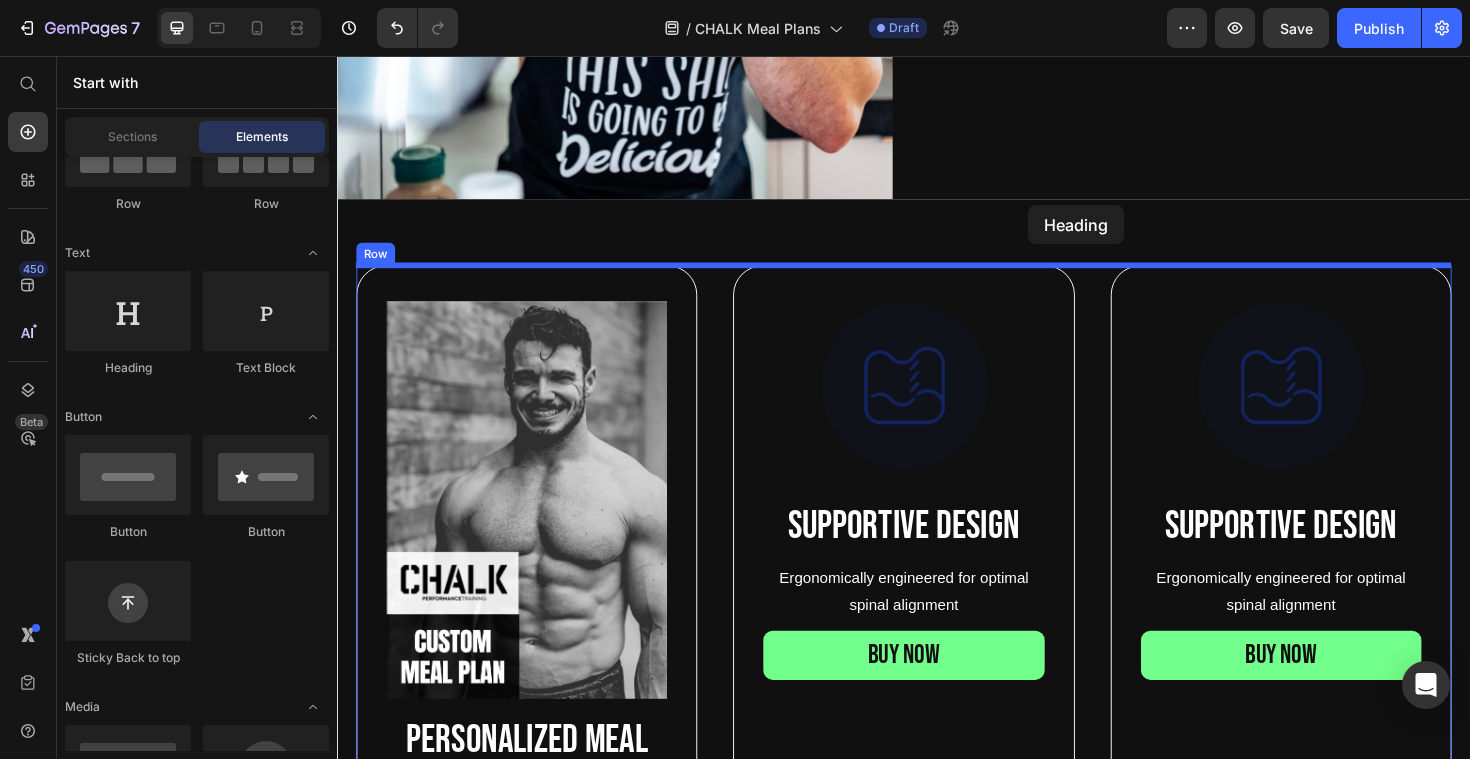 drag, startPoint x: 490, startPoint y: 363, endPoint x: 1069, endPoint y: 214, distance: 597.86456 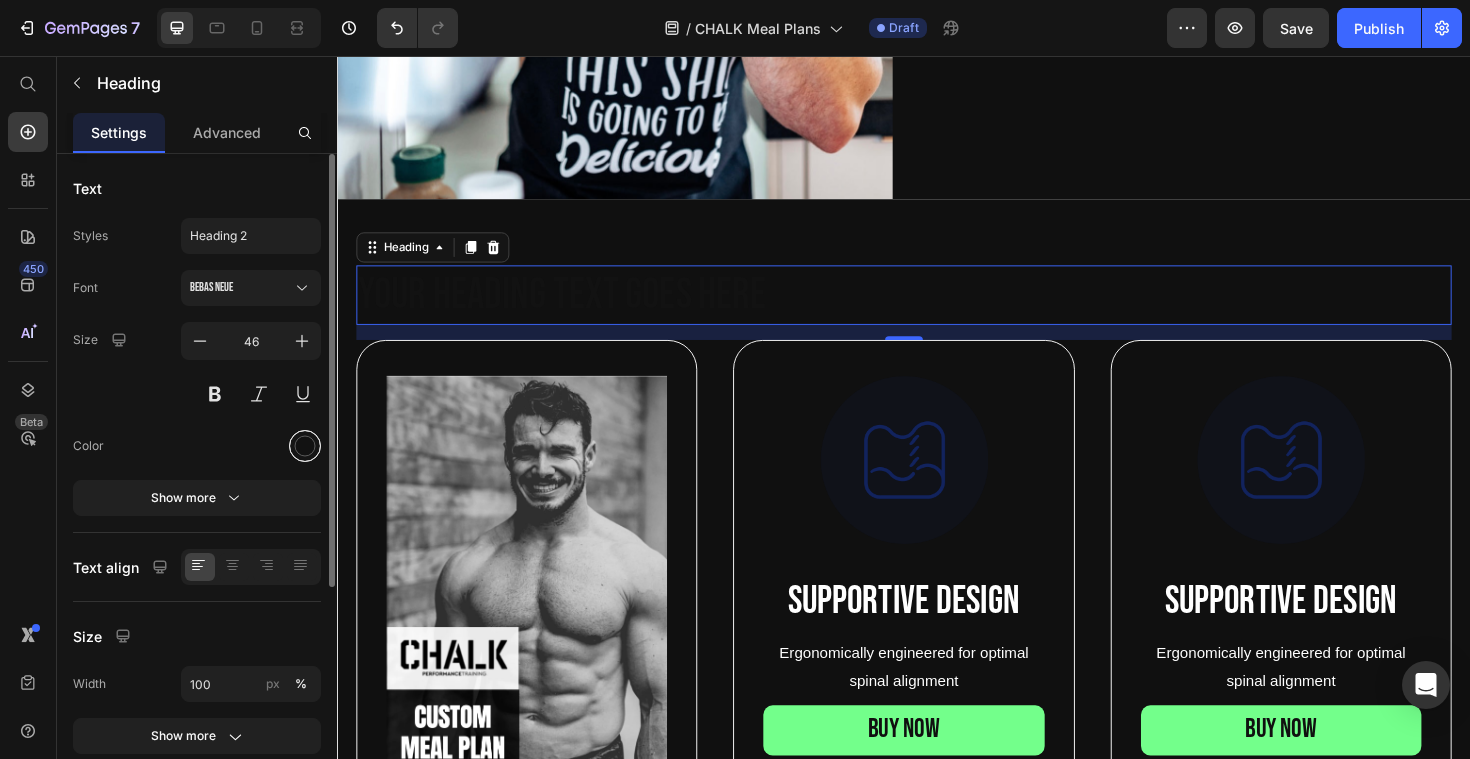 click at bounding box center (305, 446) 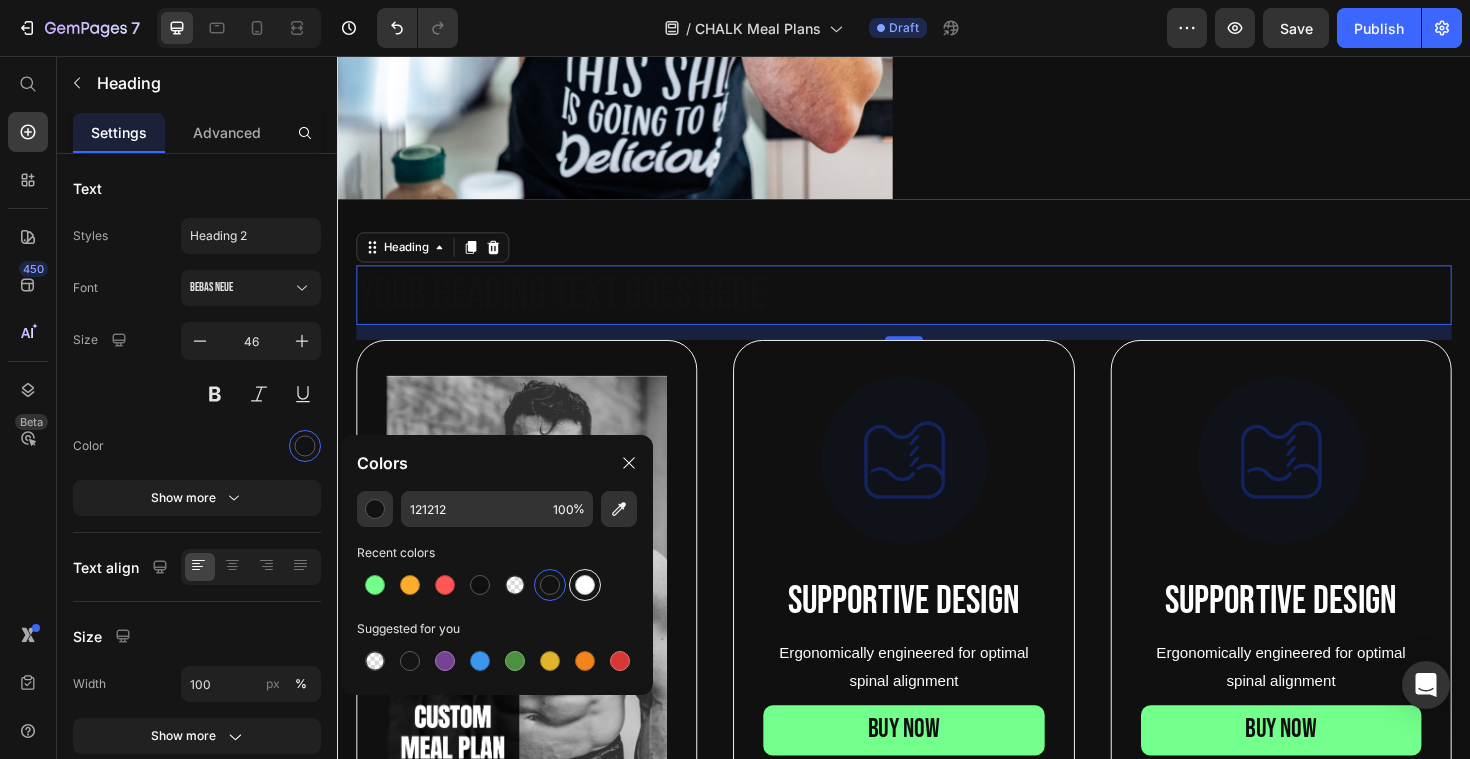click at bounding box center [585, 585] 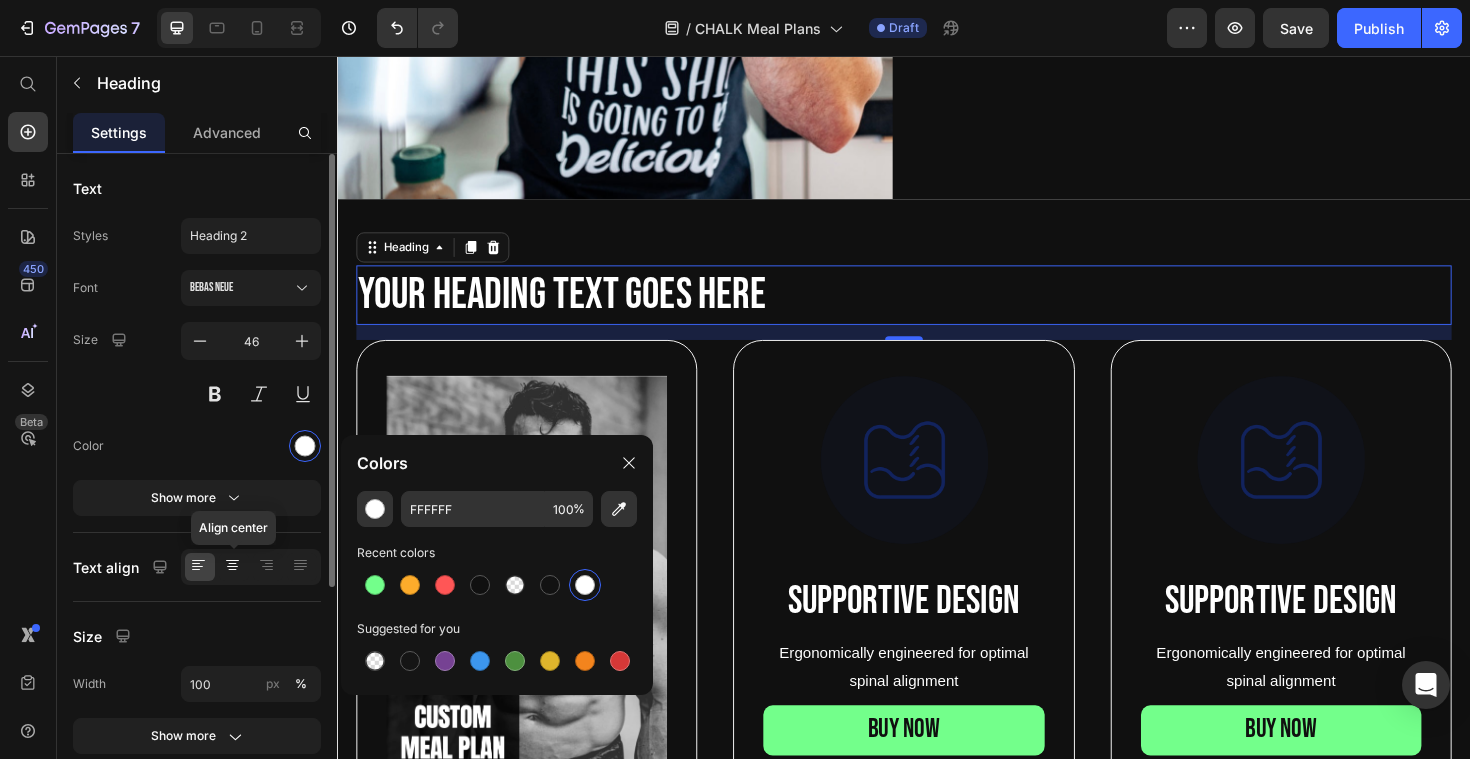 click 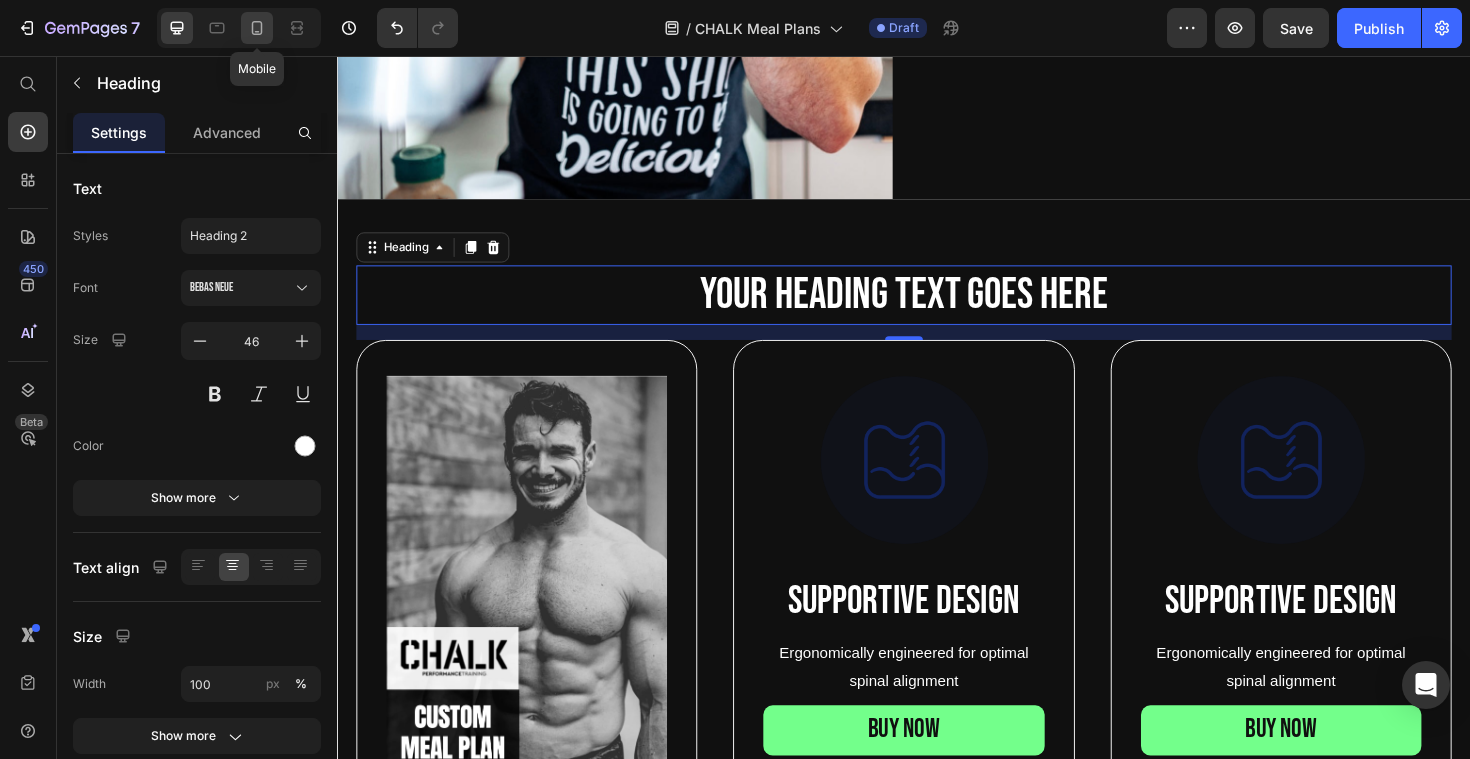 click 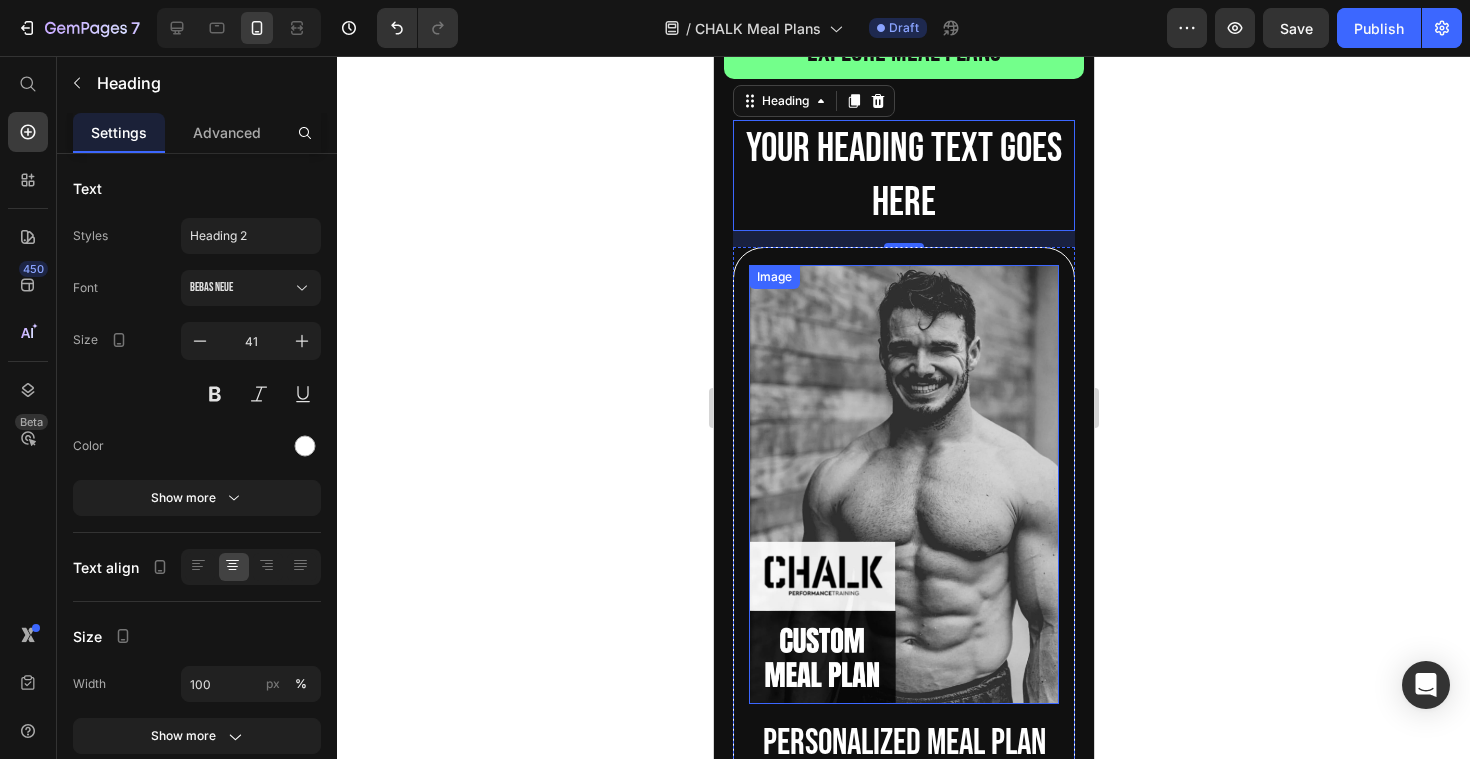 scroll, scrollTop: 772, scrollLeft: 0, axis: vertical 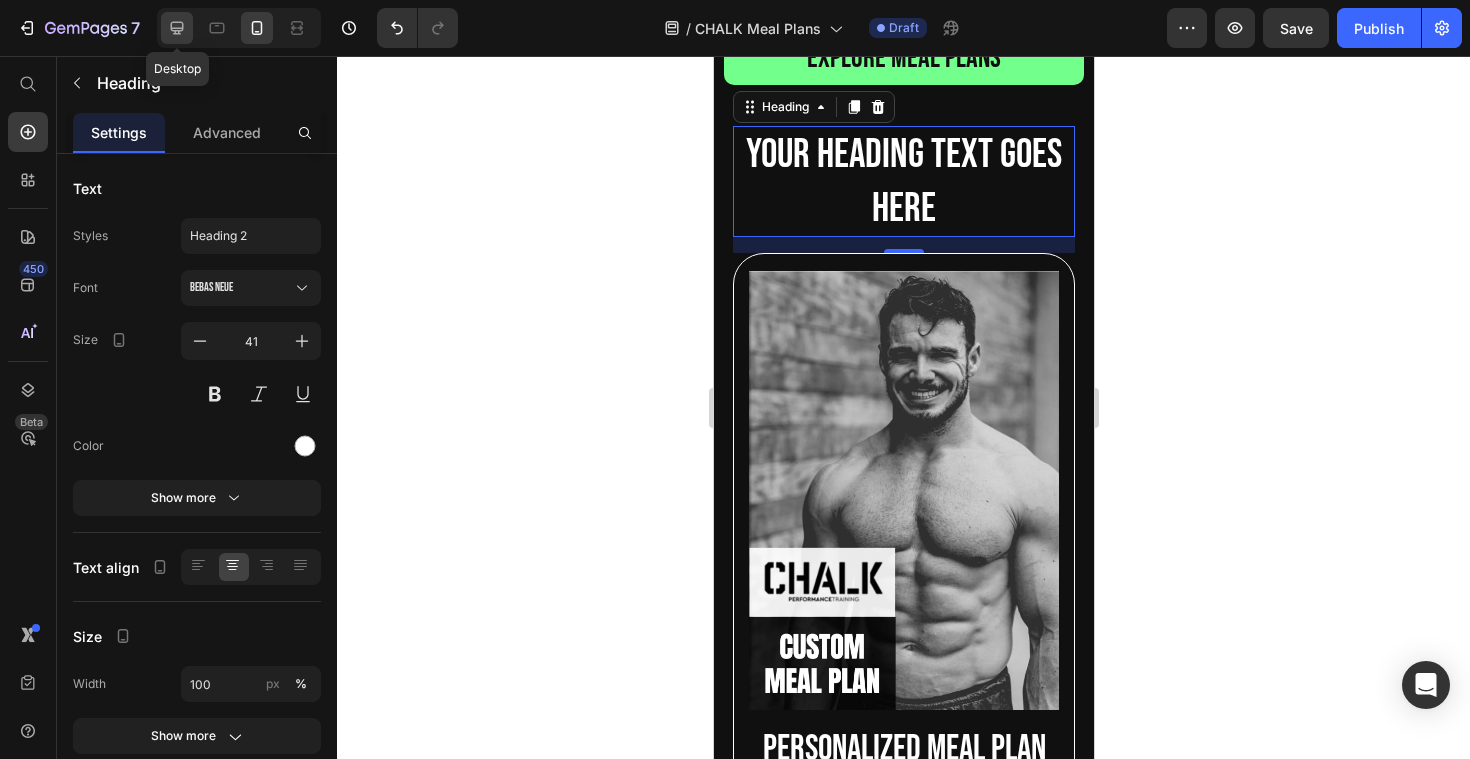 click 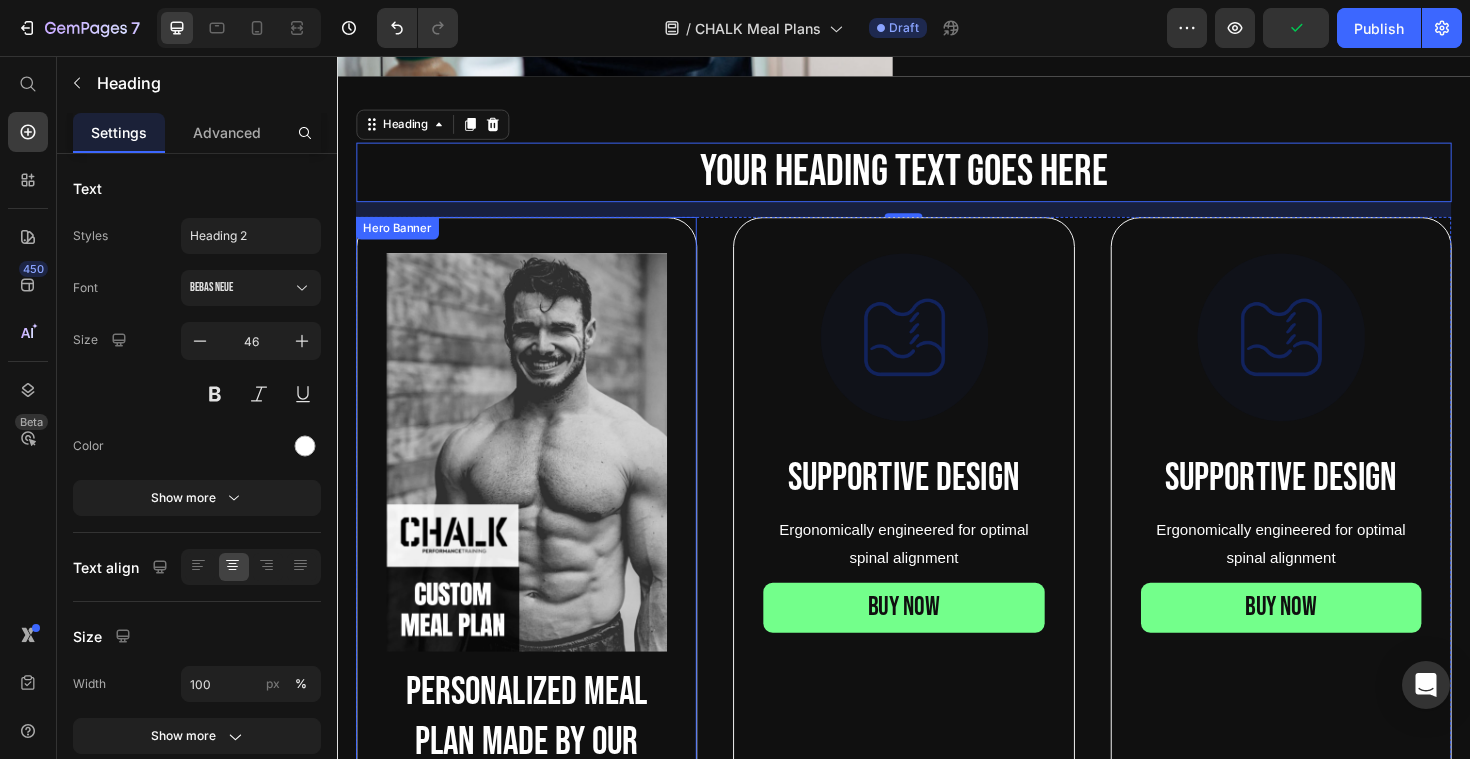 scroll, scrollTop: 475, scrollLeft: 0, axis: vertical 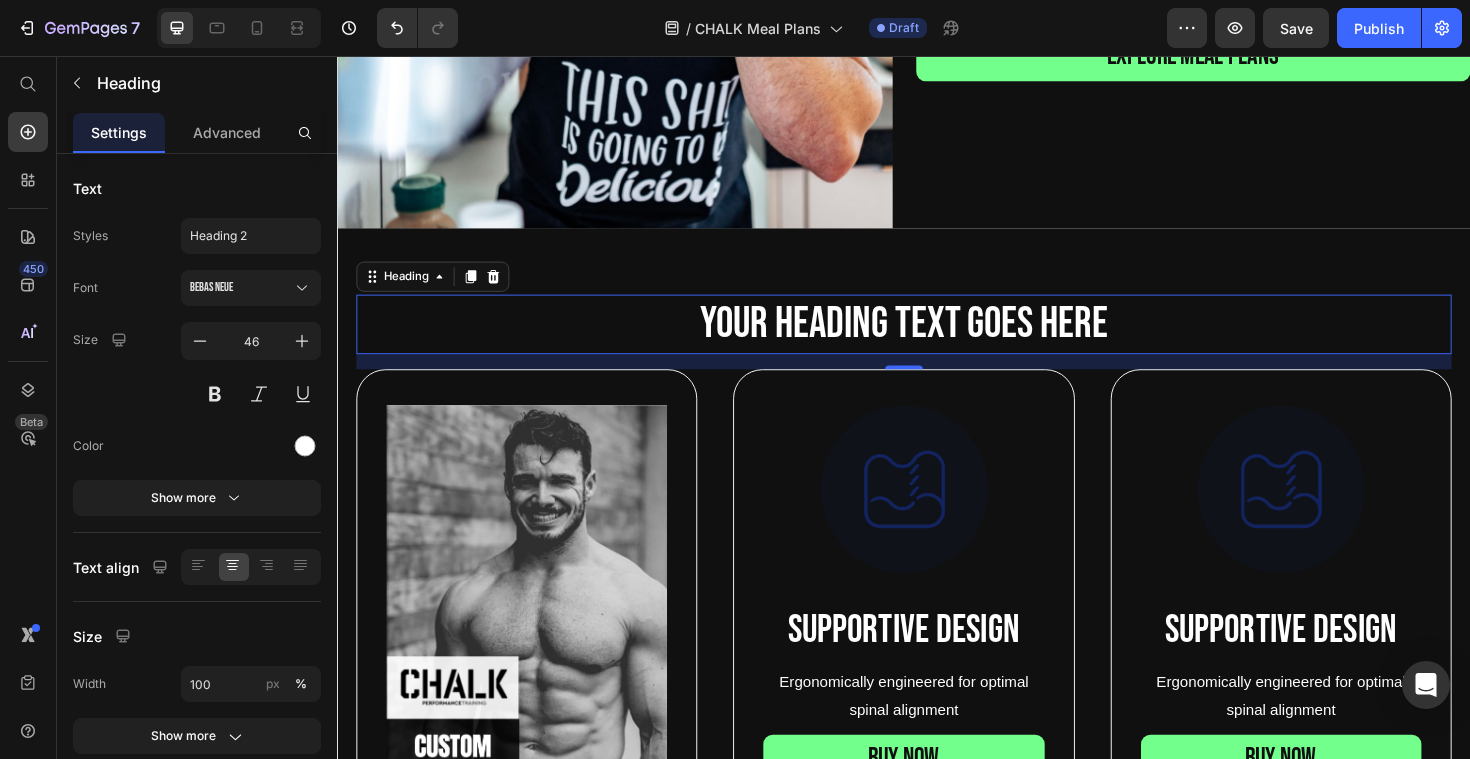 click on "Your heading text goes here" at bounding box center [937, 341] 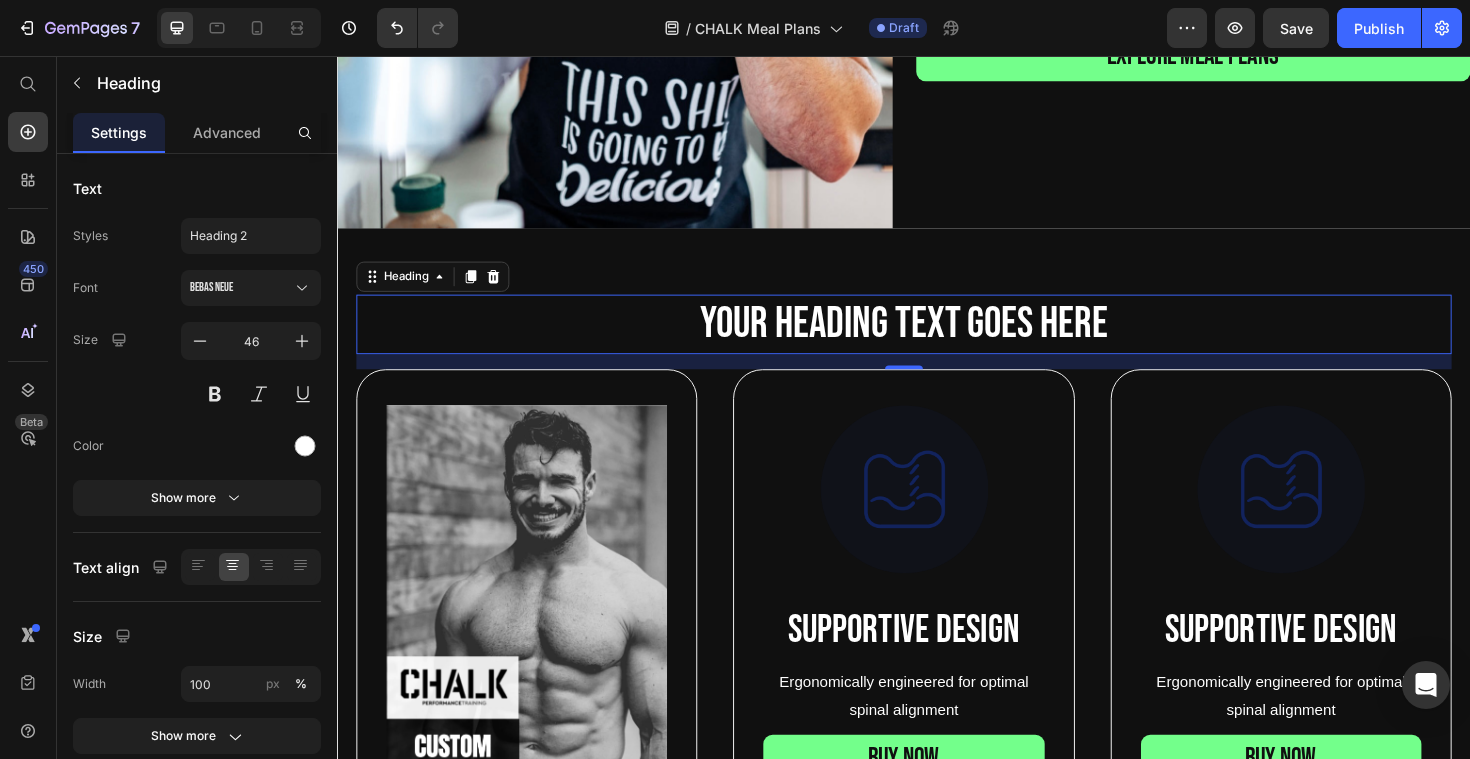 click on "Your heading text goes here" at bounding box center (937, 341) 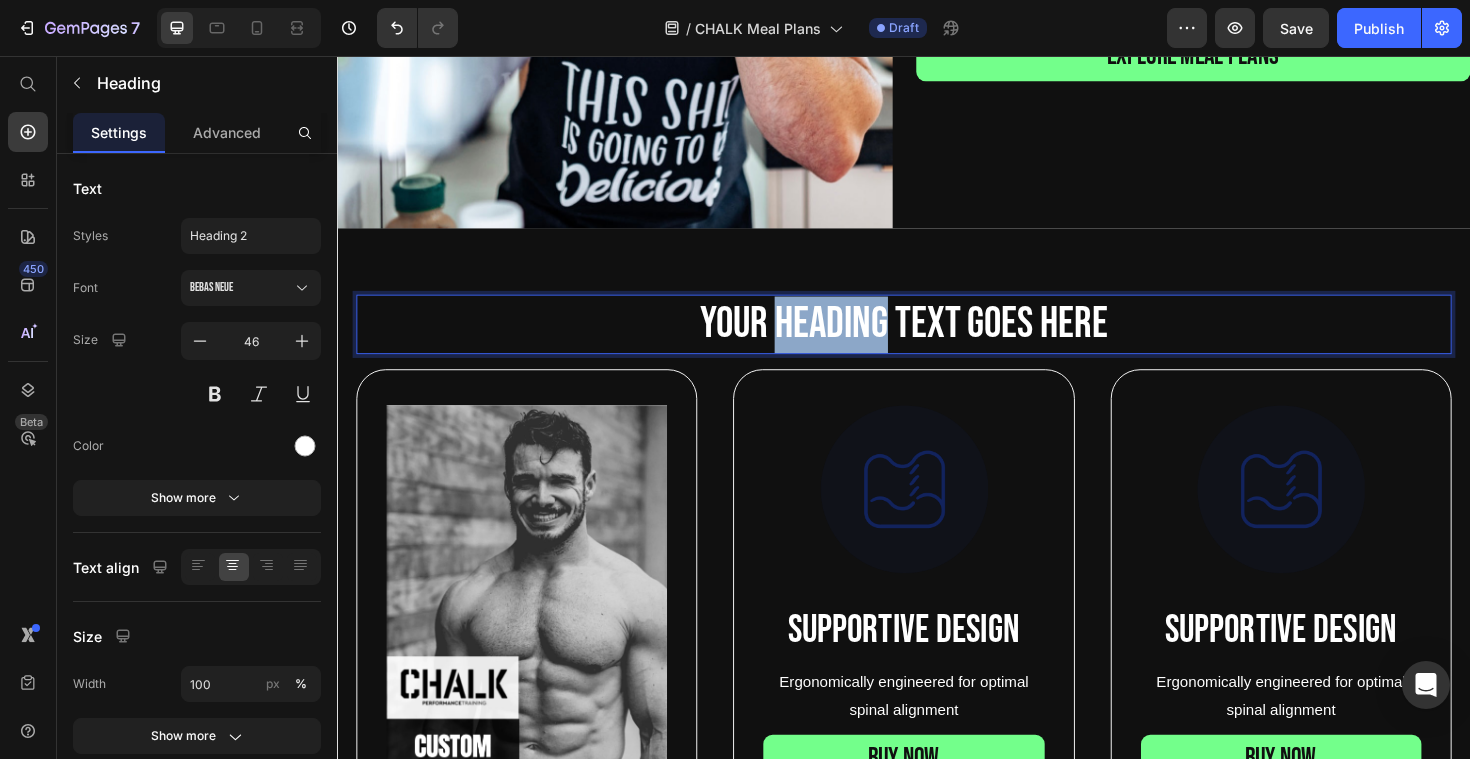 click on "Your heading text goes here" at bounding box center (937, 341) 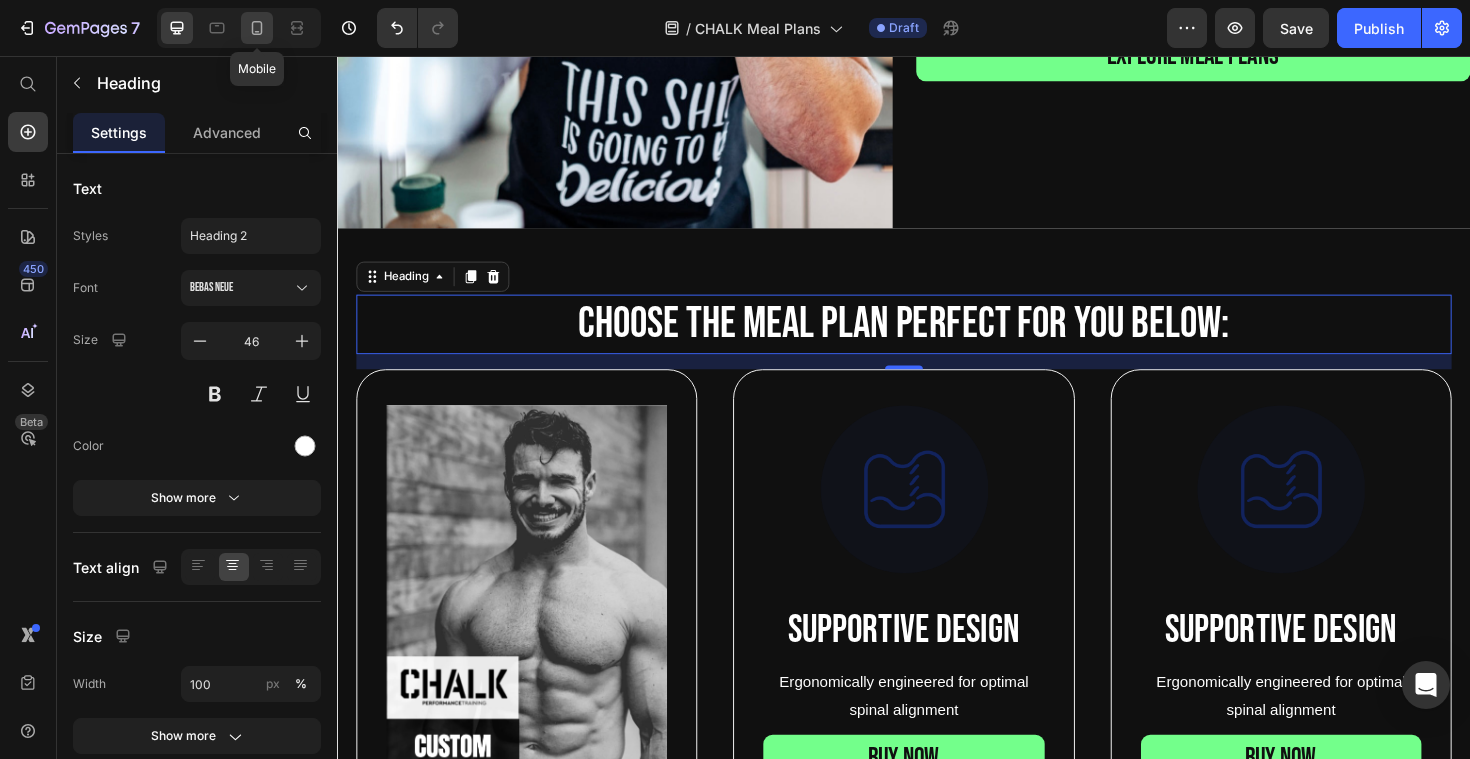 click 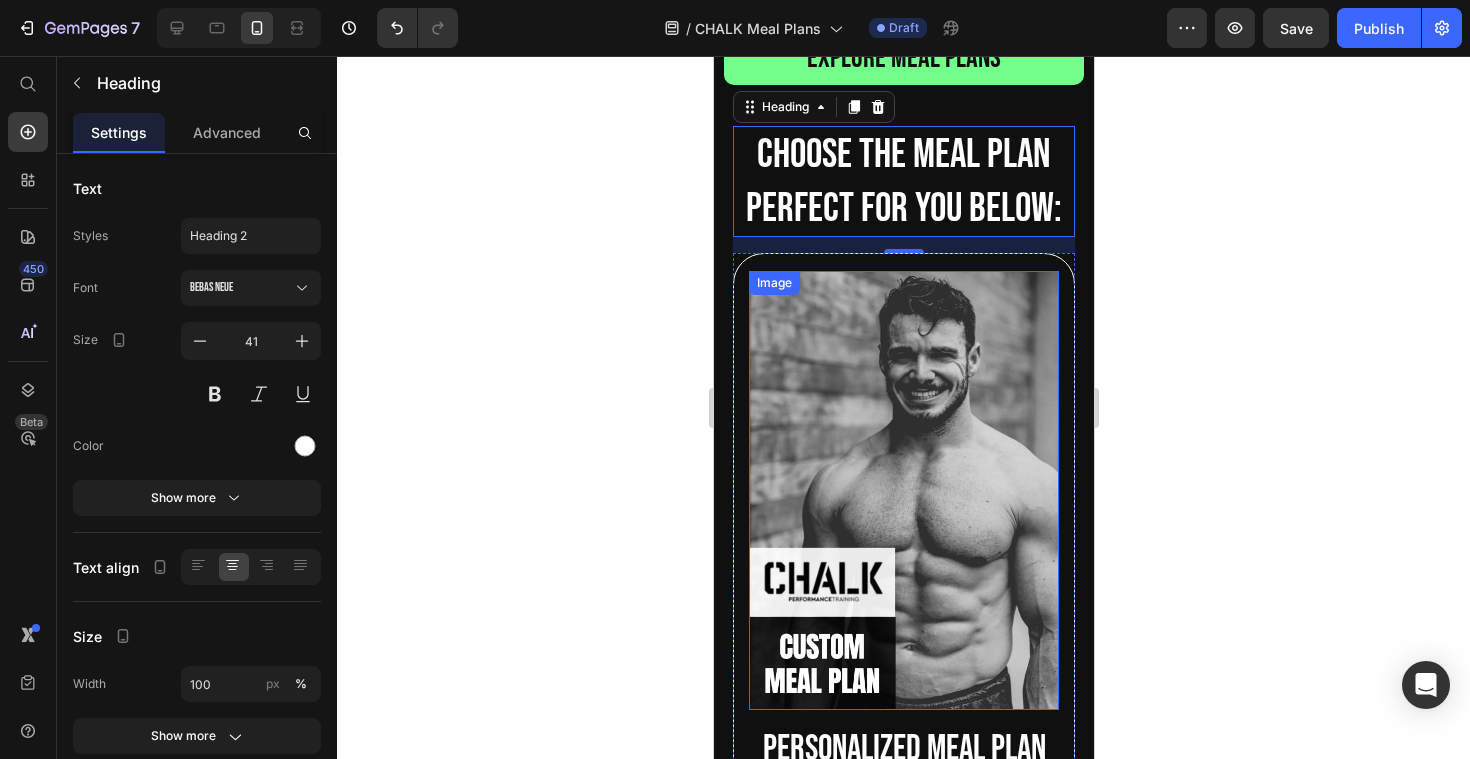 scroll, scrollTop: 702, scrollLeft: 0, axis: vertical 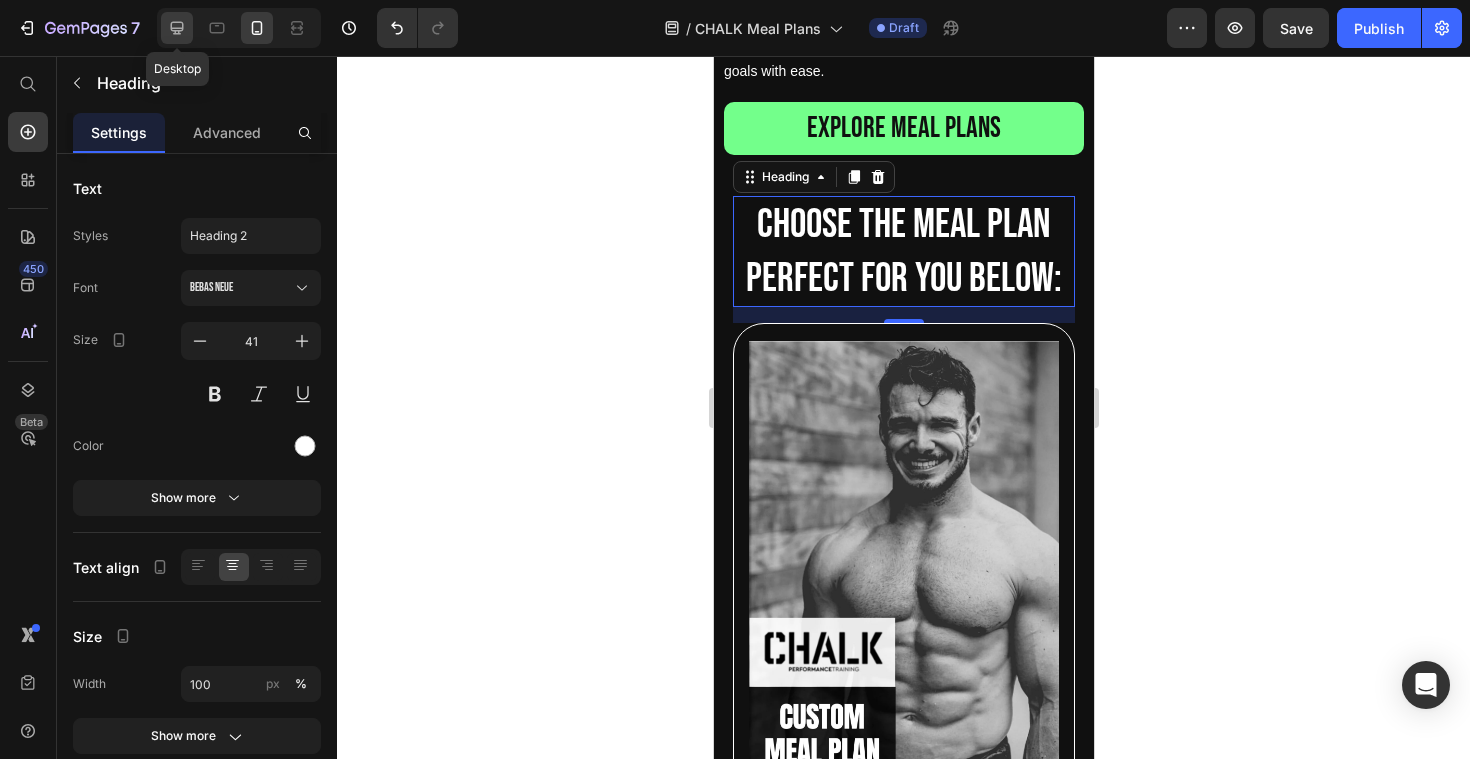 click 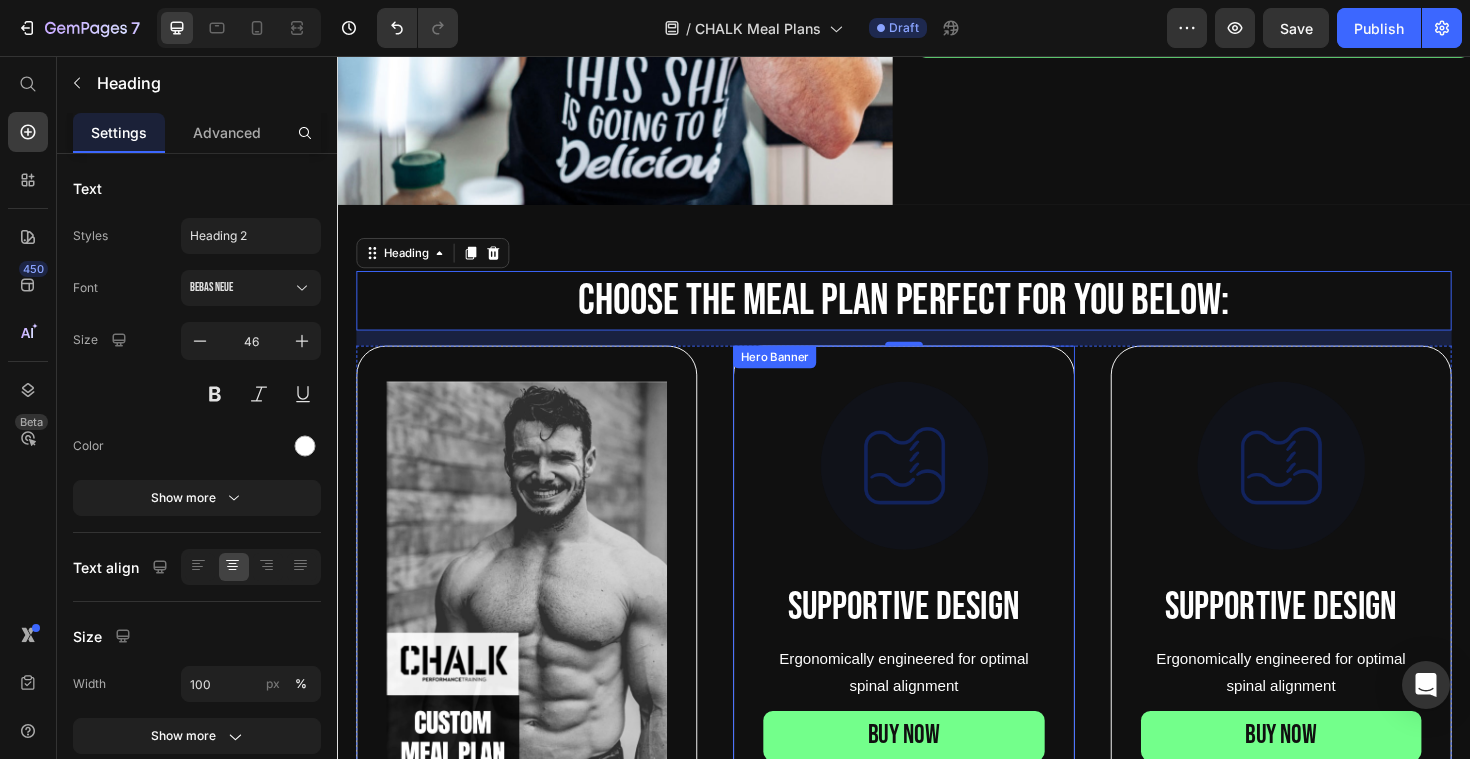 scroll, scrollTop: 476, scrollLeft: 0, axis: vertical 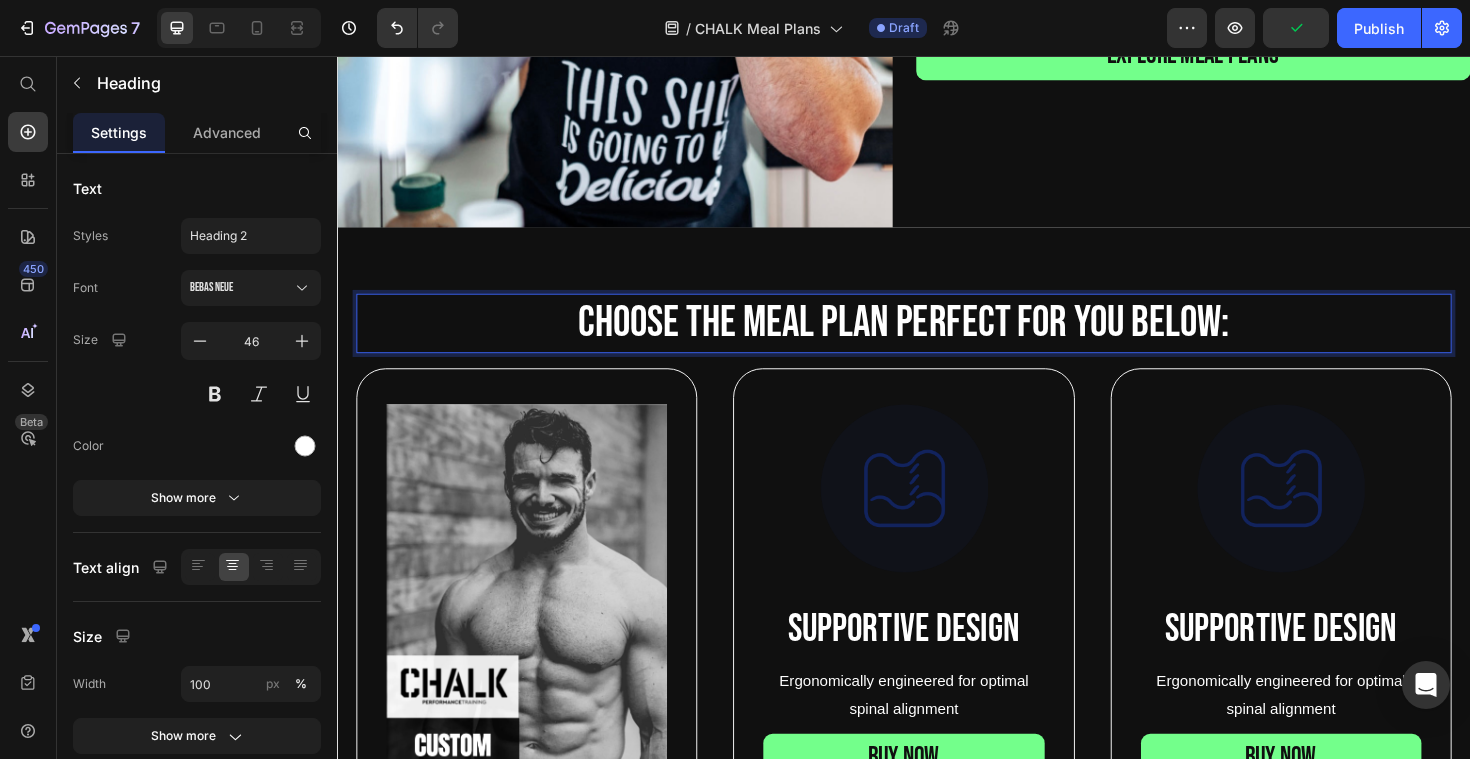 click on "choose the meal plan perfect for you below:" at bounding box center (937, 340) 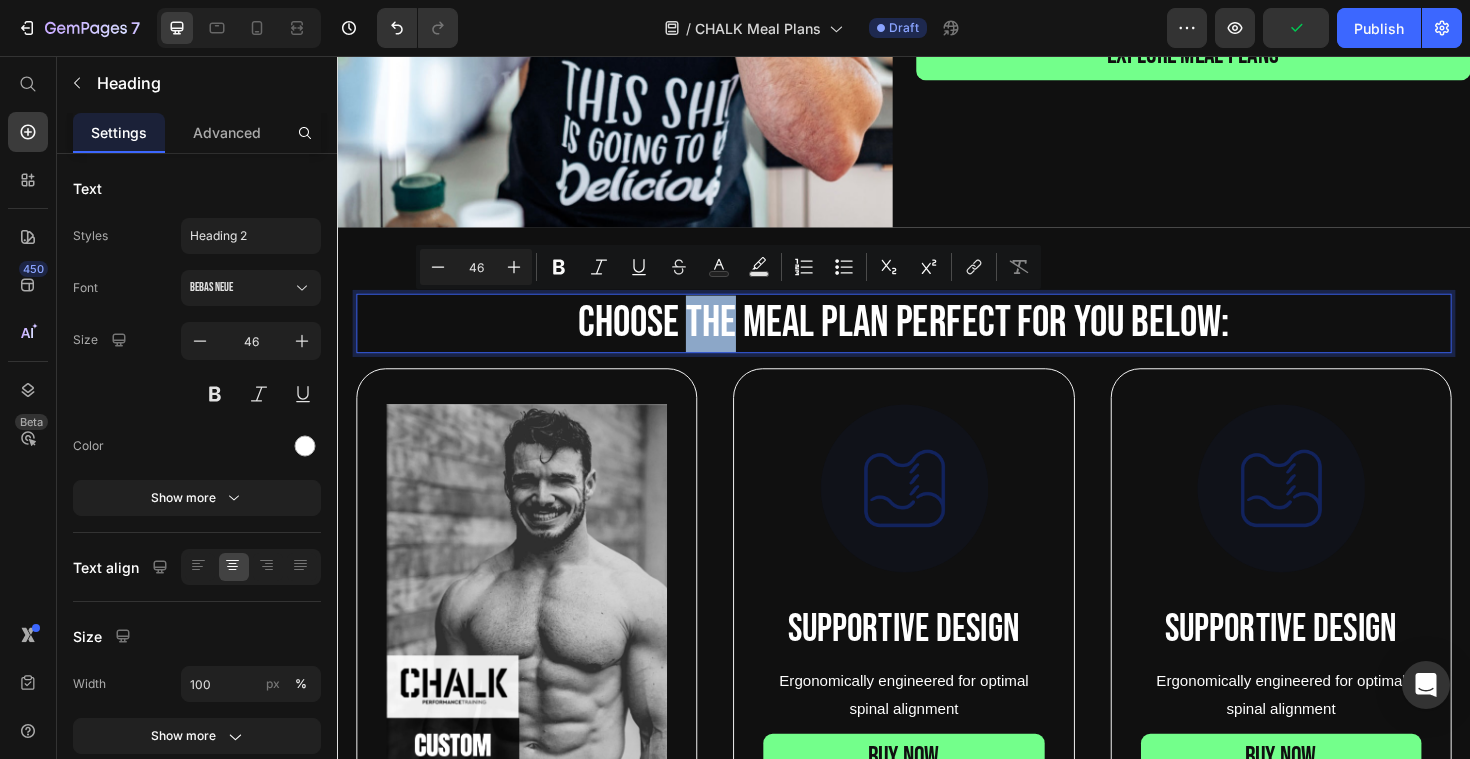 click on "choose the meal plan perfect for you below:" at bounding box center (937, 340) 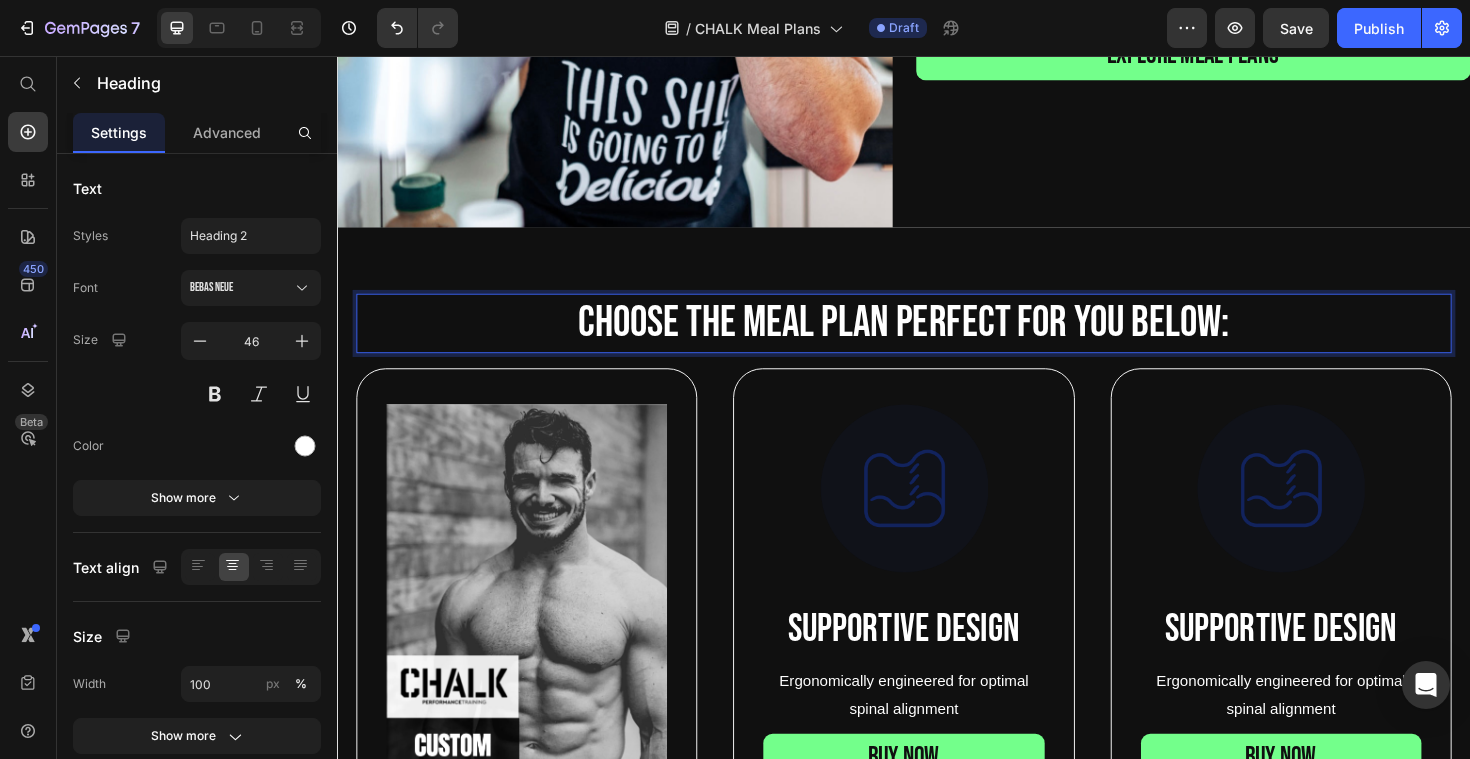 drag, startPoint x: 771, startPoint y: 342, endPoint x: 771, endPoint y: 357, distance: 15 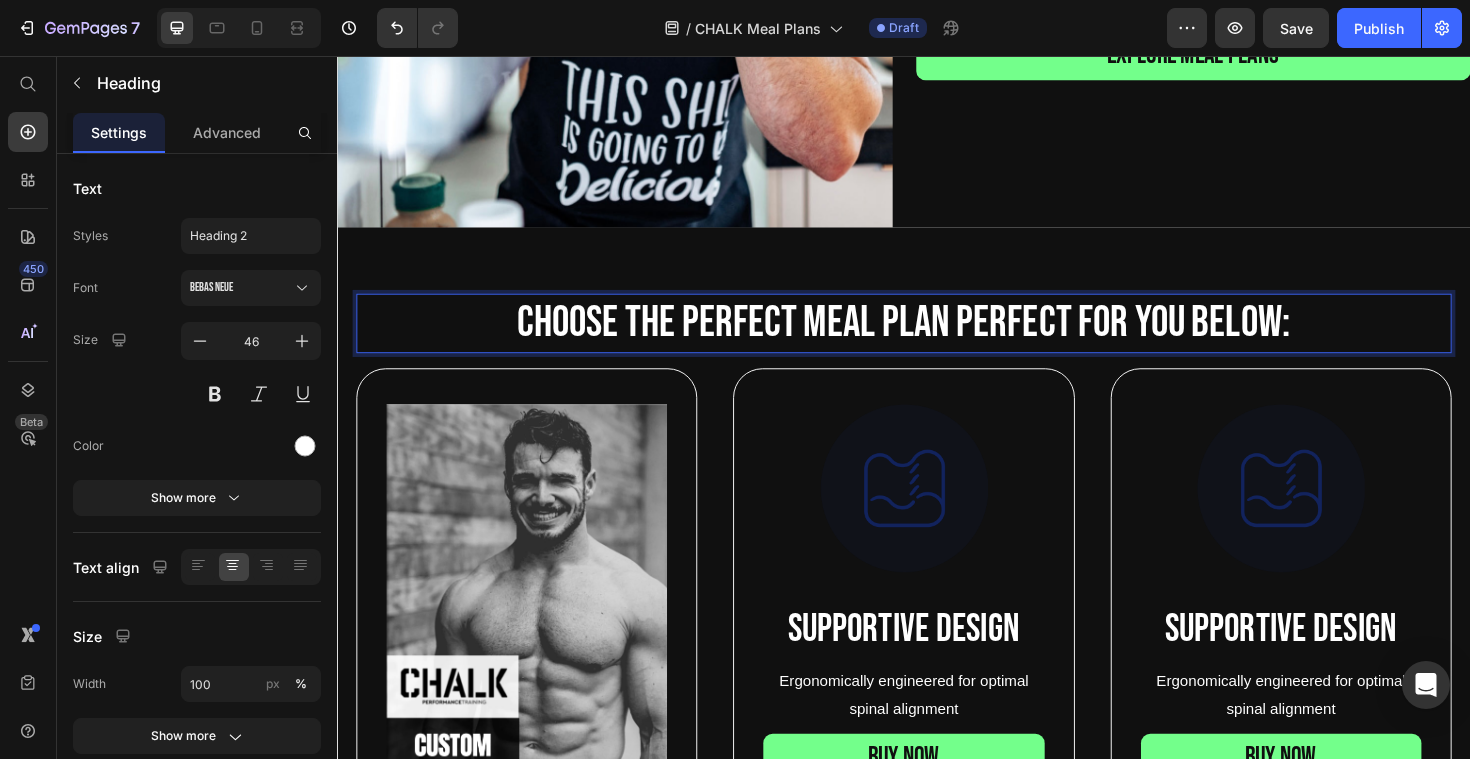 click on "choose the perfect meal plan perfect for you below:" at bounding box center [937, 340] 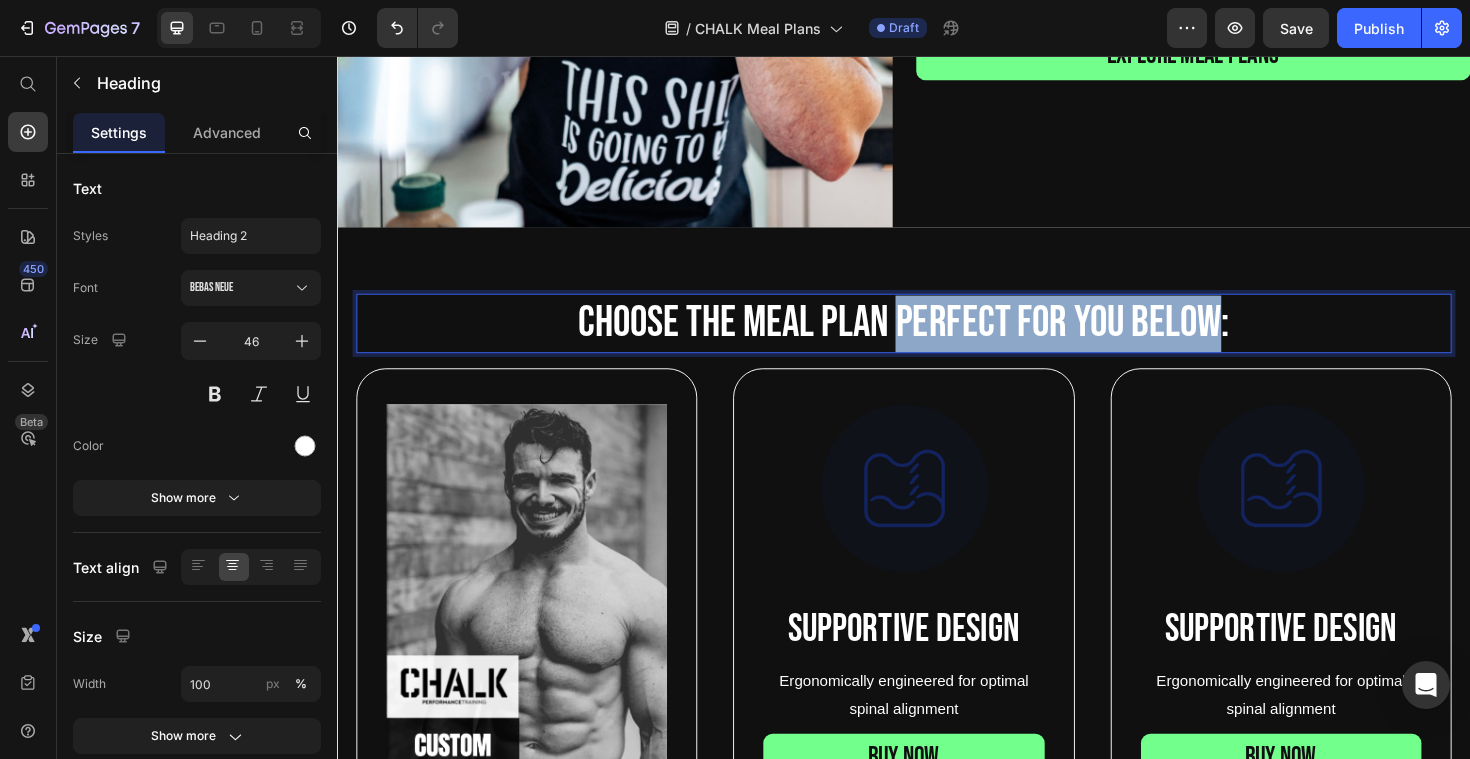 drag, startPoint x: 932, startPoint y: 343, endPoint x: 1271, endPoint y: 320, distance: 339.77933 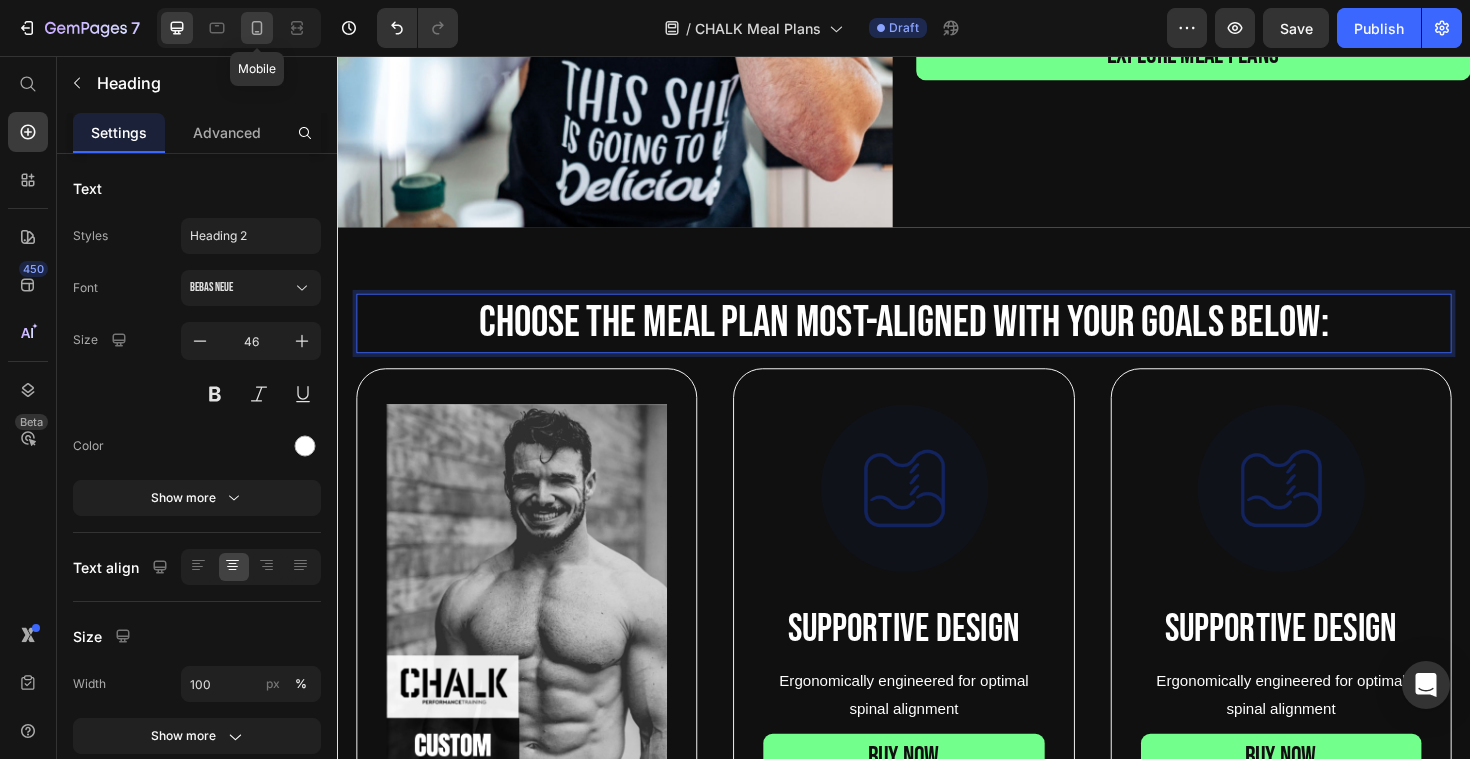 click 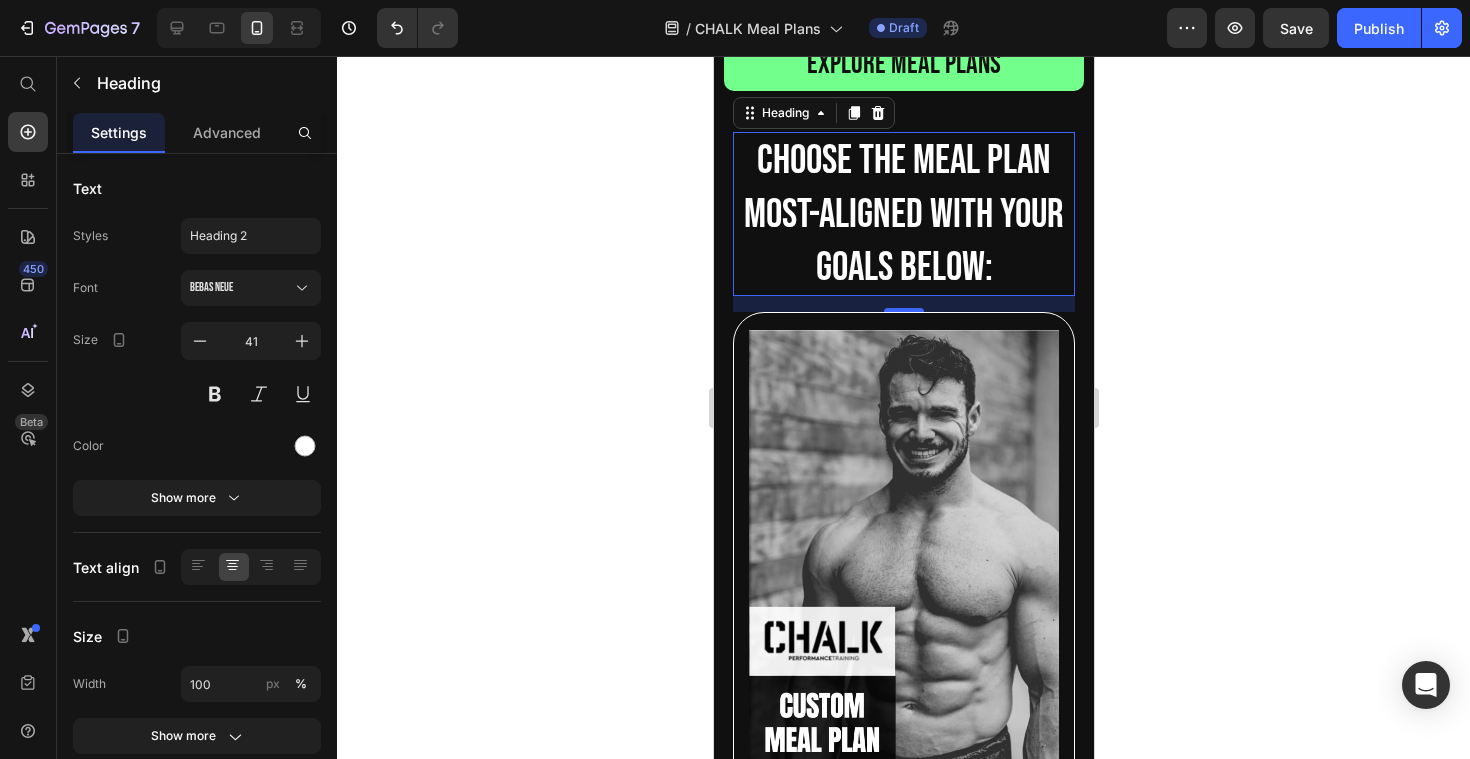 scroll, scrollTop: 772, scrollLeft: 0, axis: vertical 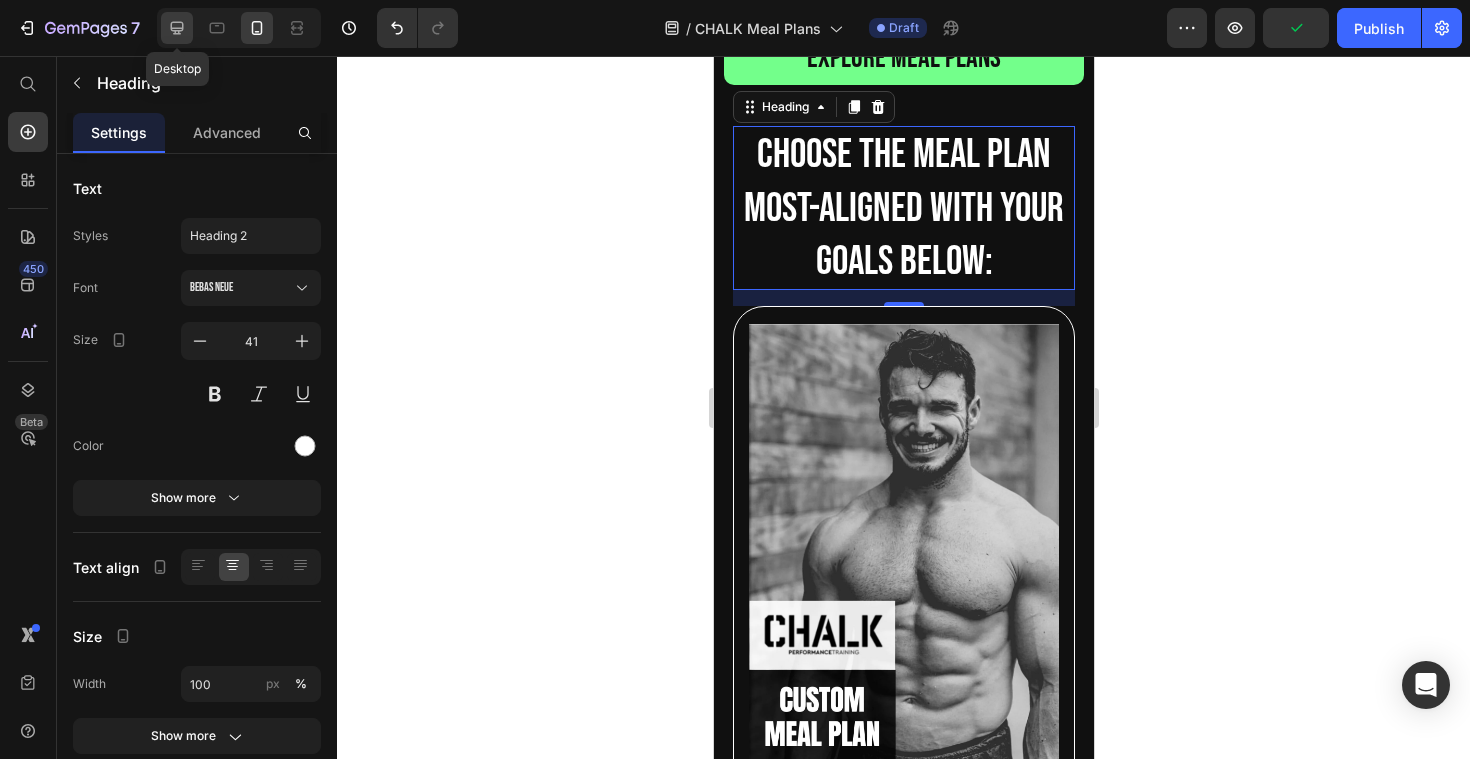 click 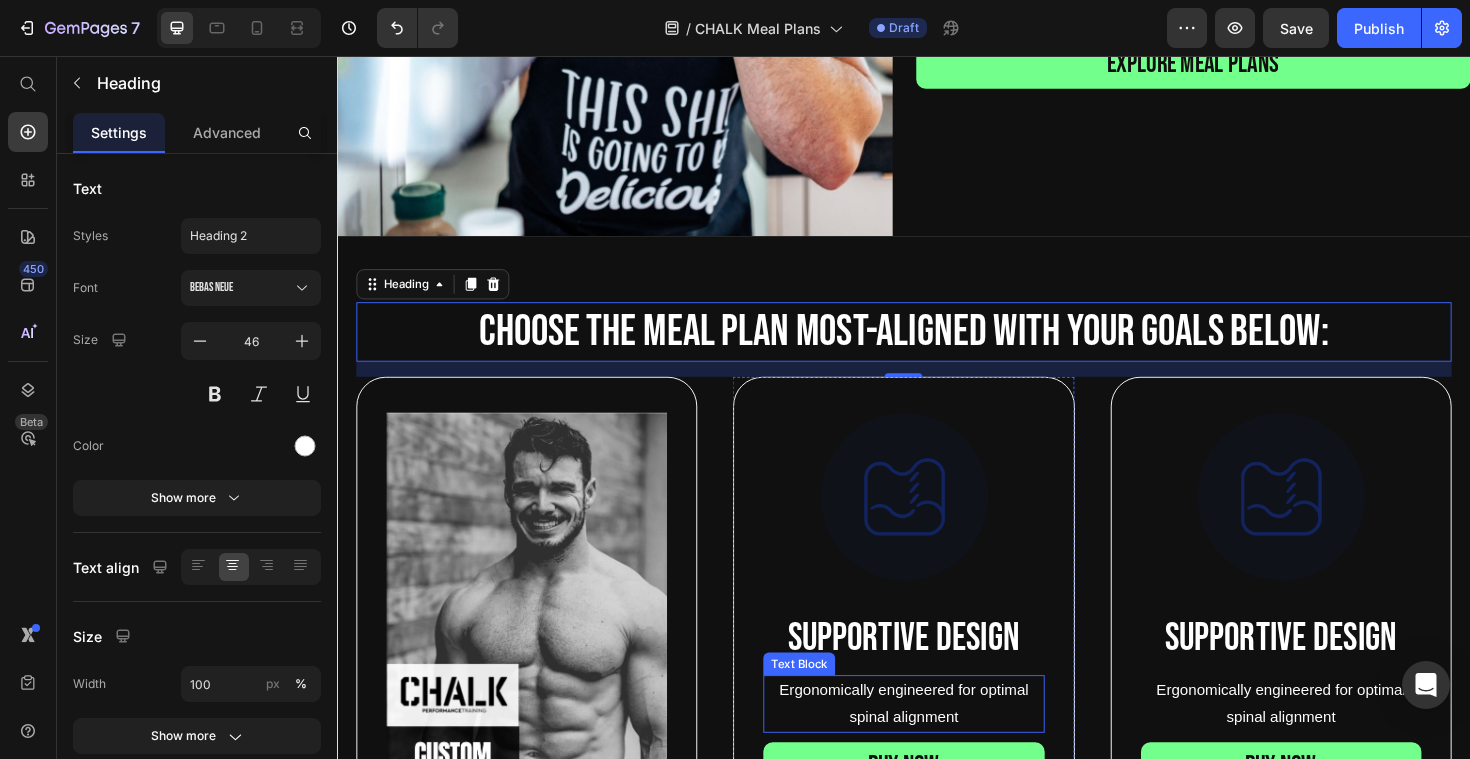 scroll, scrollTop: 456, scrollLeft: 0, axis: vertical 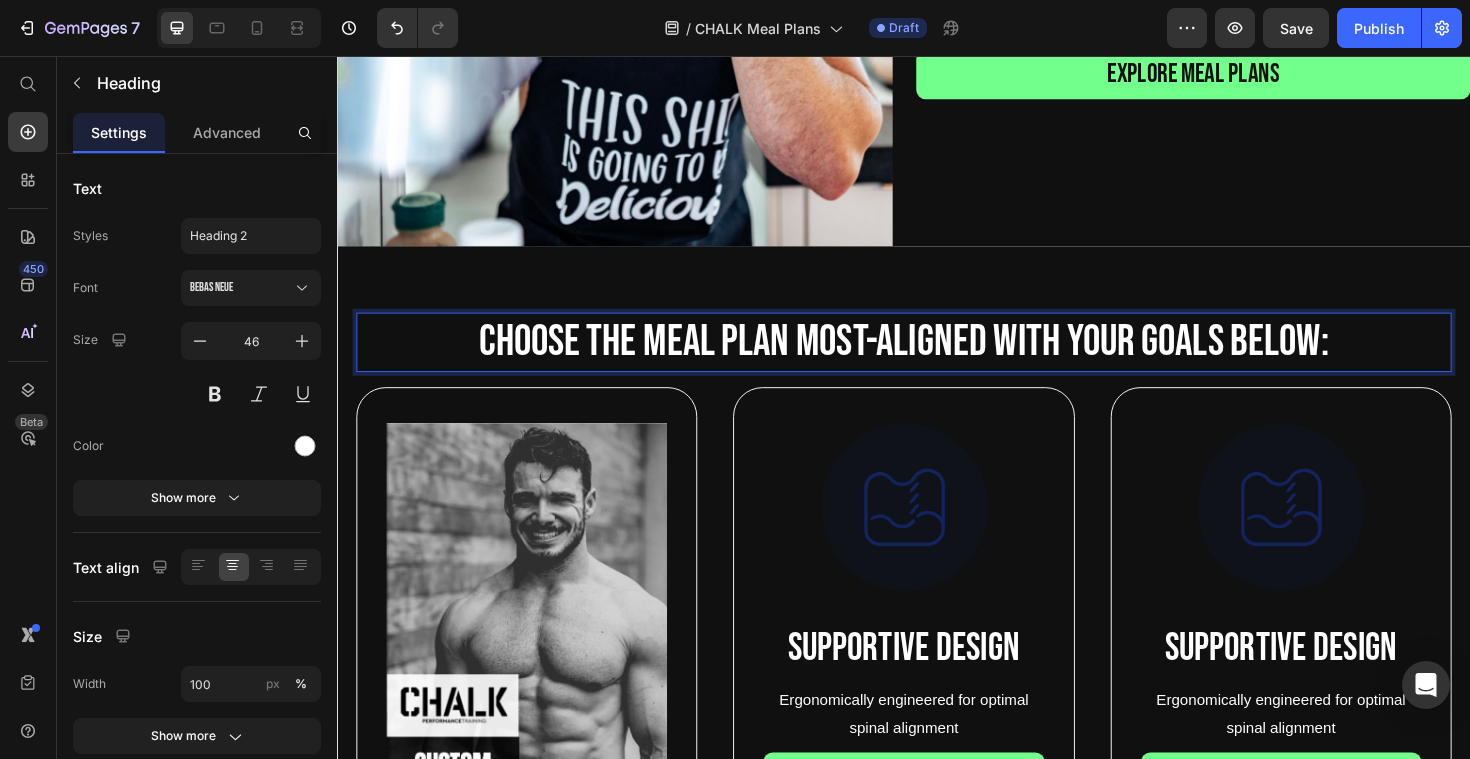 click on "choose the meal plan most-aligned with your goals below:" at bounding box center [937, 360] 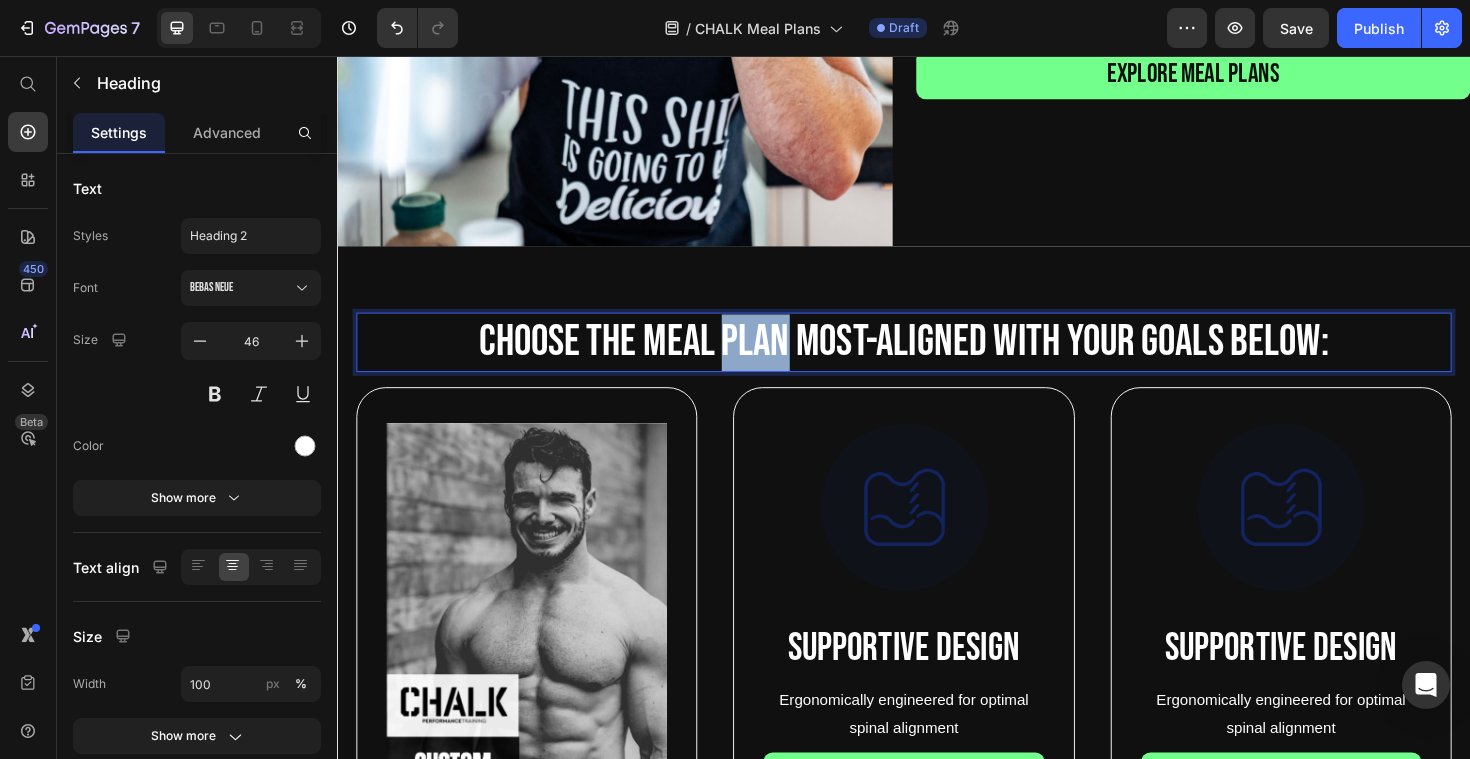 click on "choose the meal plan most-aligned with your goals below:" at bounding box center [937, 360] 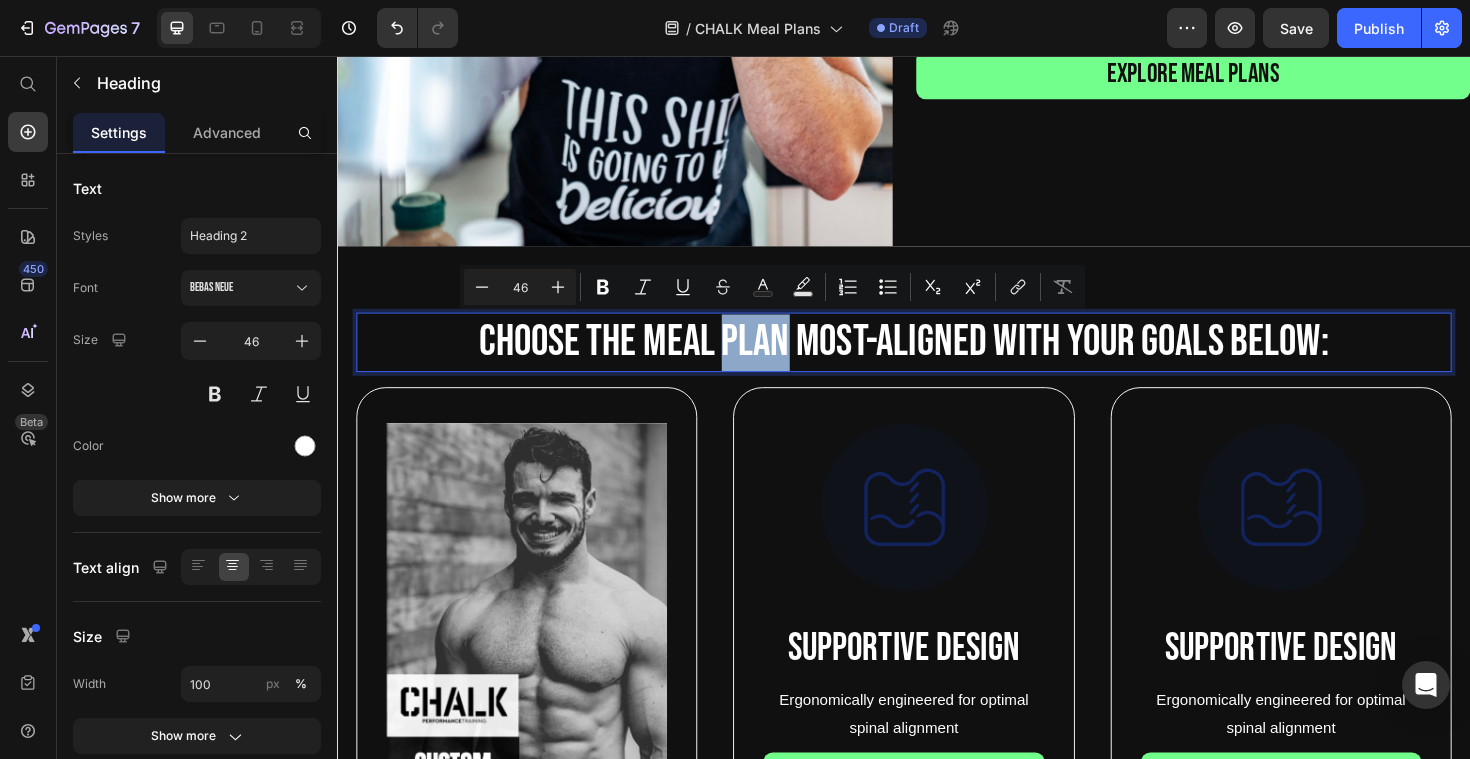 click on "choose the meal plan most-aligned with your goals below:" at bounding box center [937, 360] 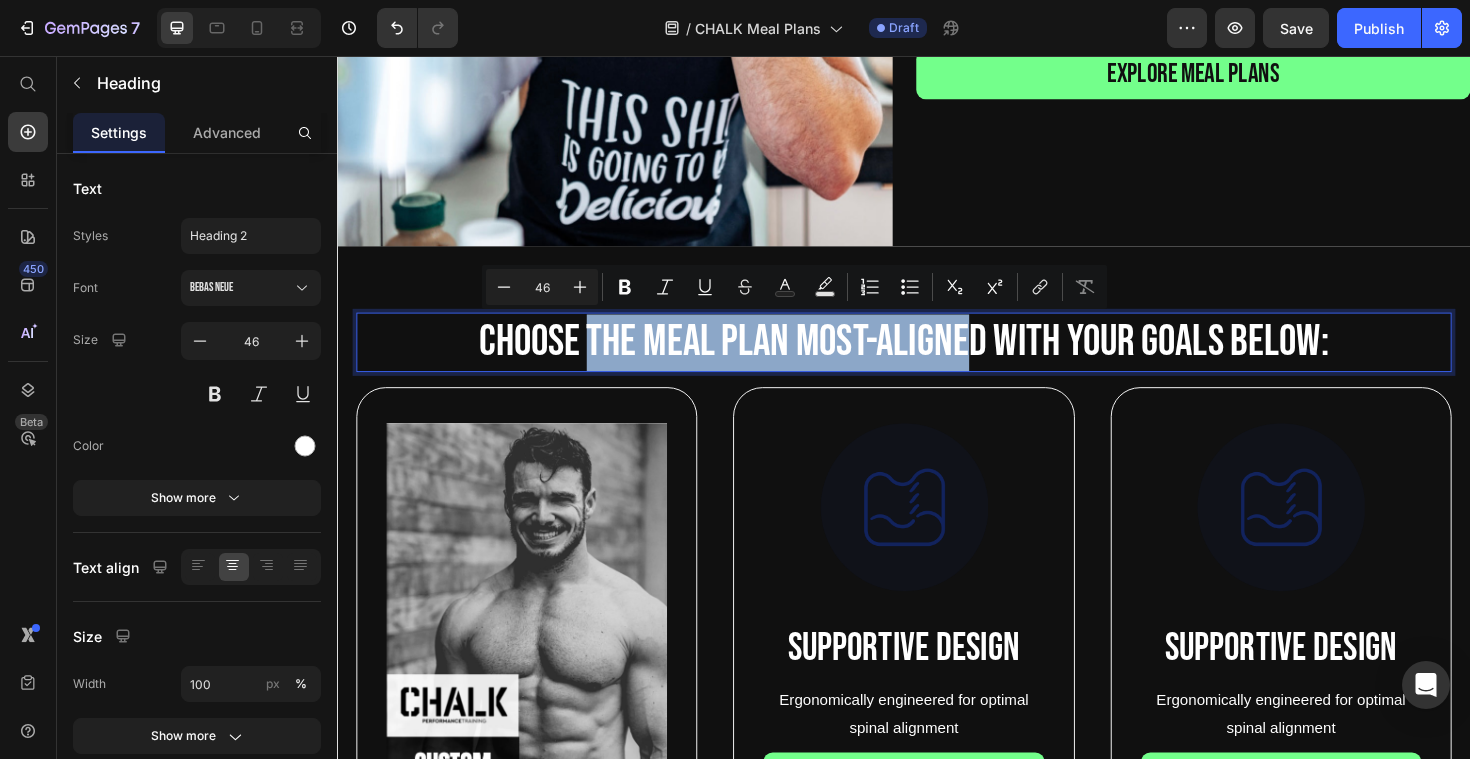 drag, startPoint x: 601, startPoint y: 350, endPoint x: 1004, endPoint y: 356, distance: 403.04468 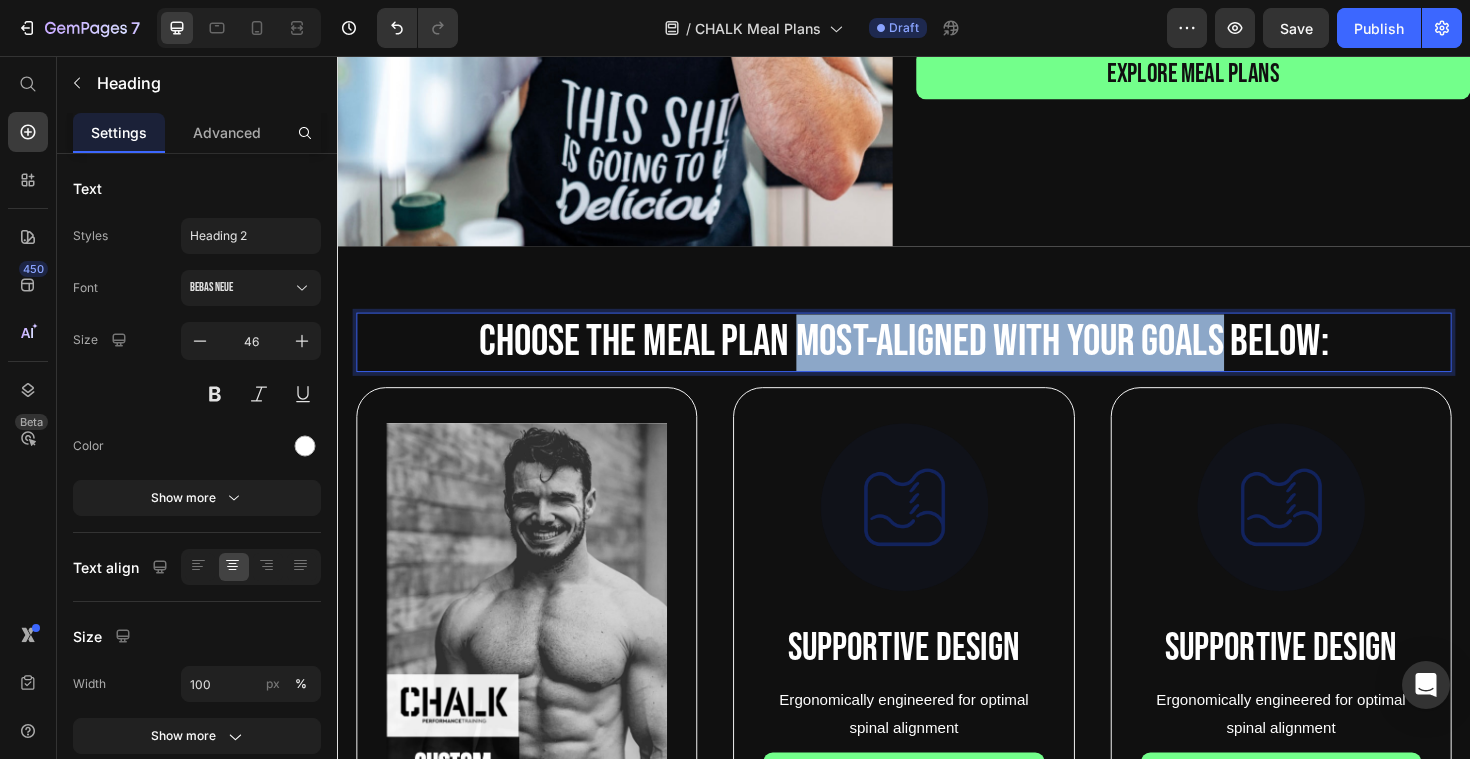 drag, startPoint x: 823, startPoint y: 357, endPoint x: 1273, endPoint y: 361, distance: 450.0178 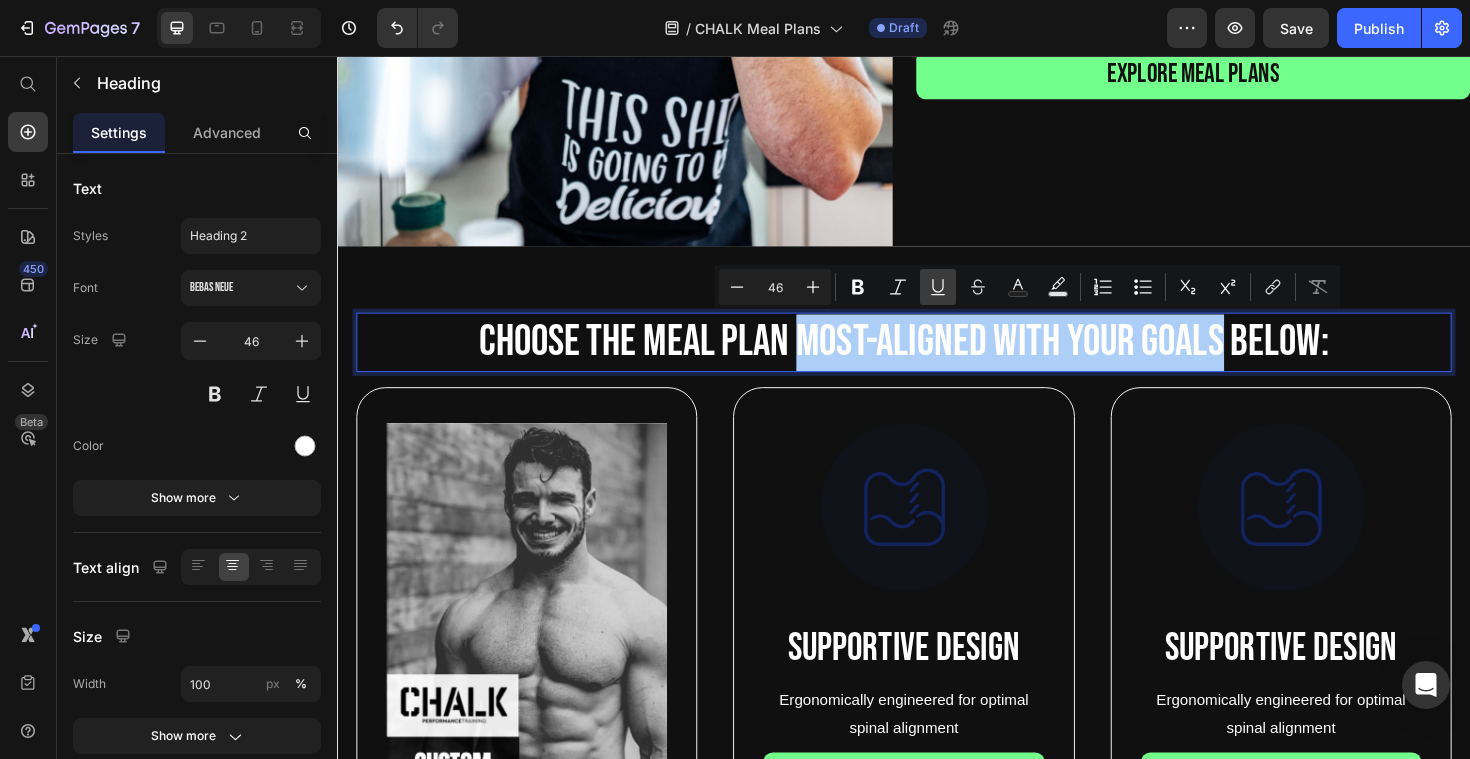 click 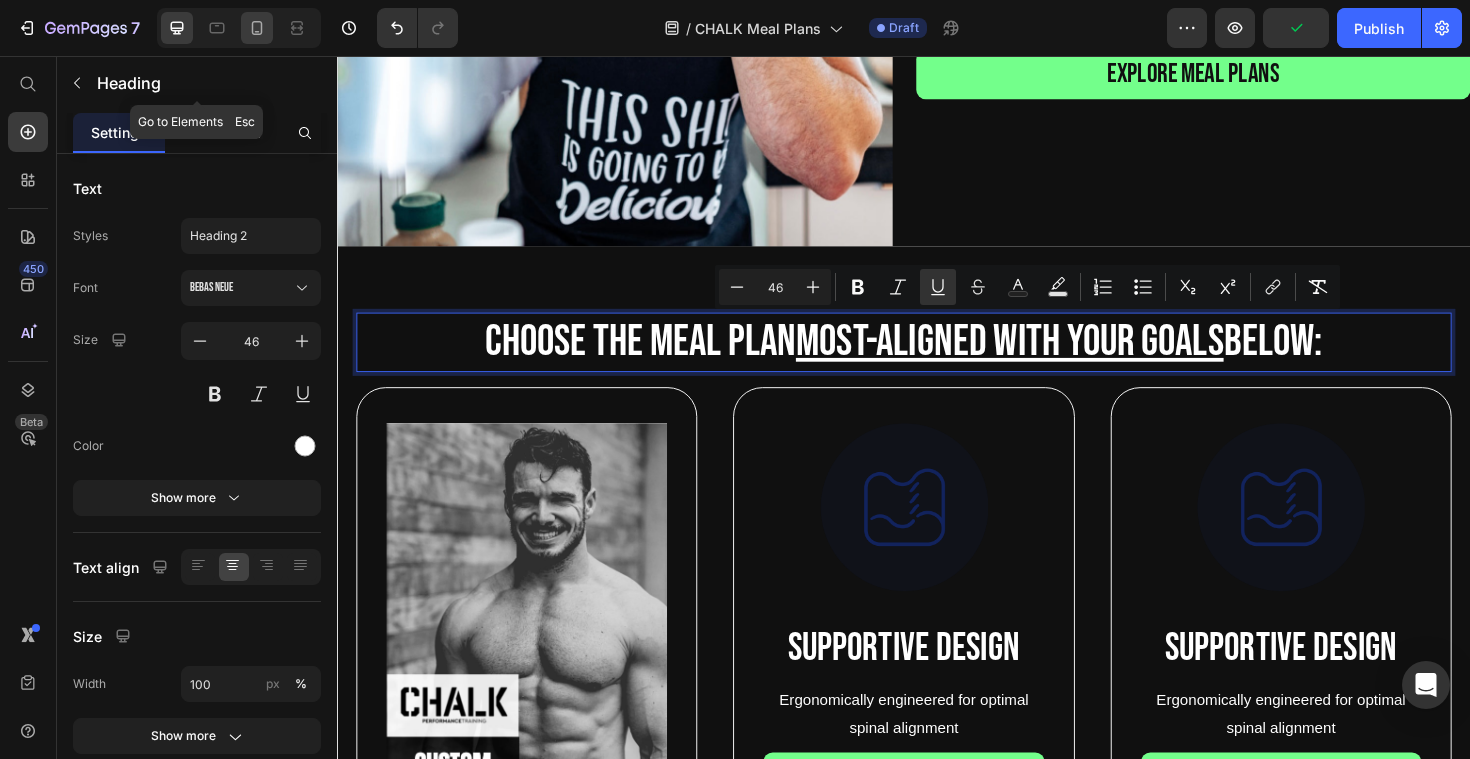 click 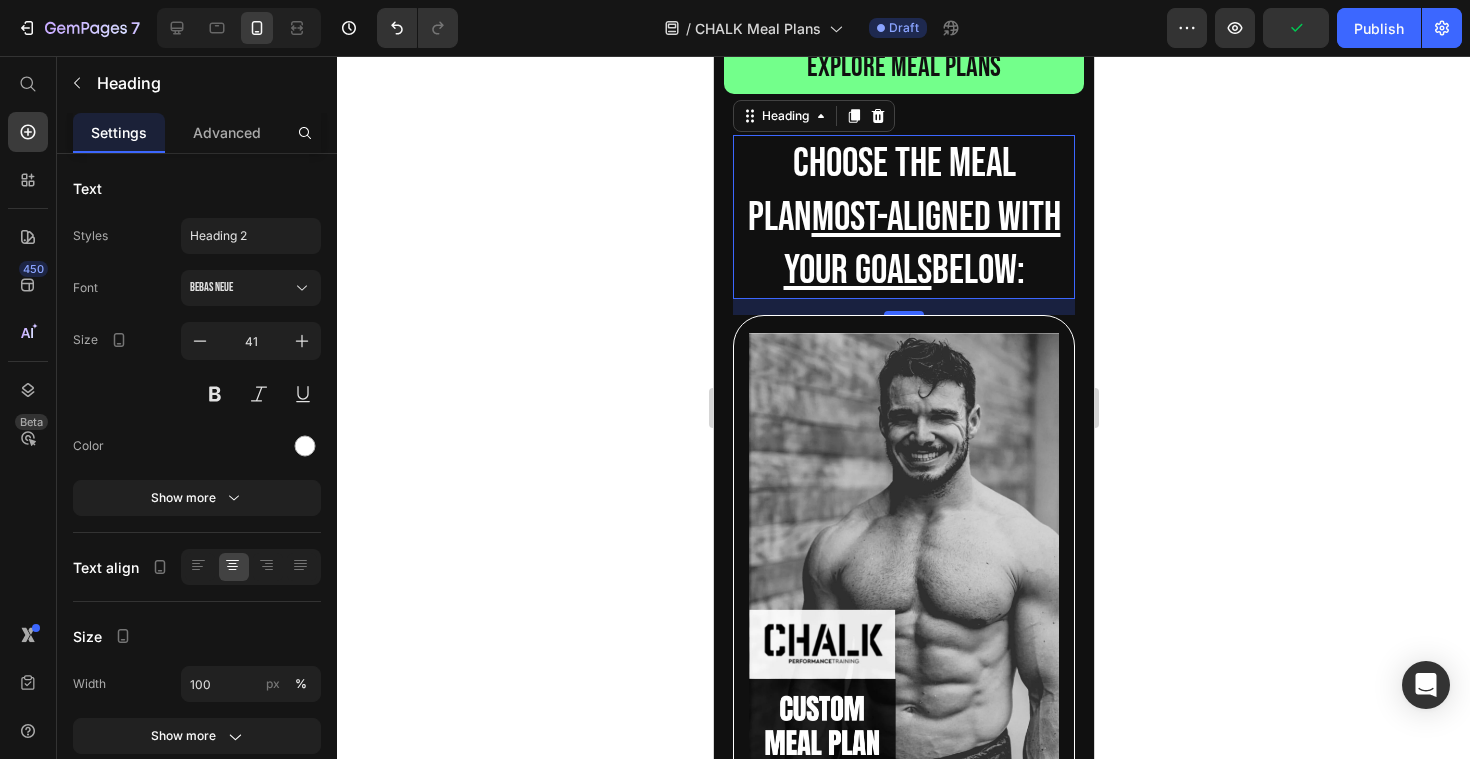 scroll, scrollTop: 772, scrollLeft: 0, axis: vertical 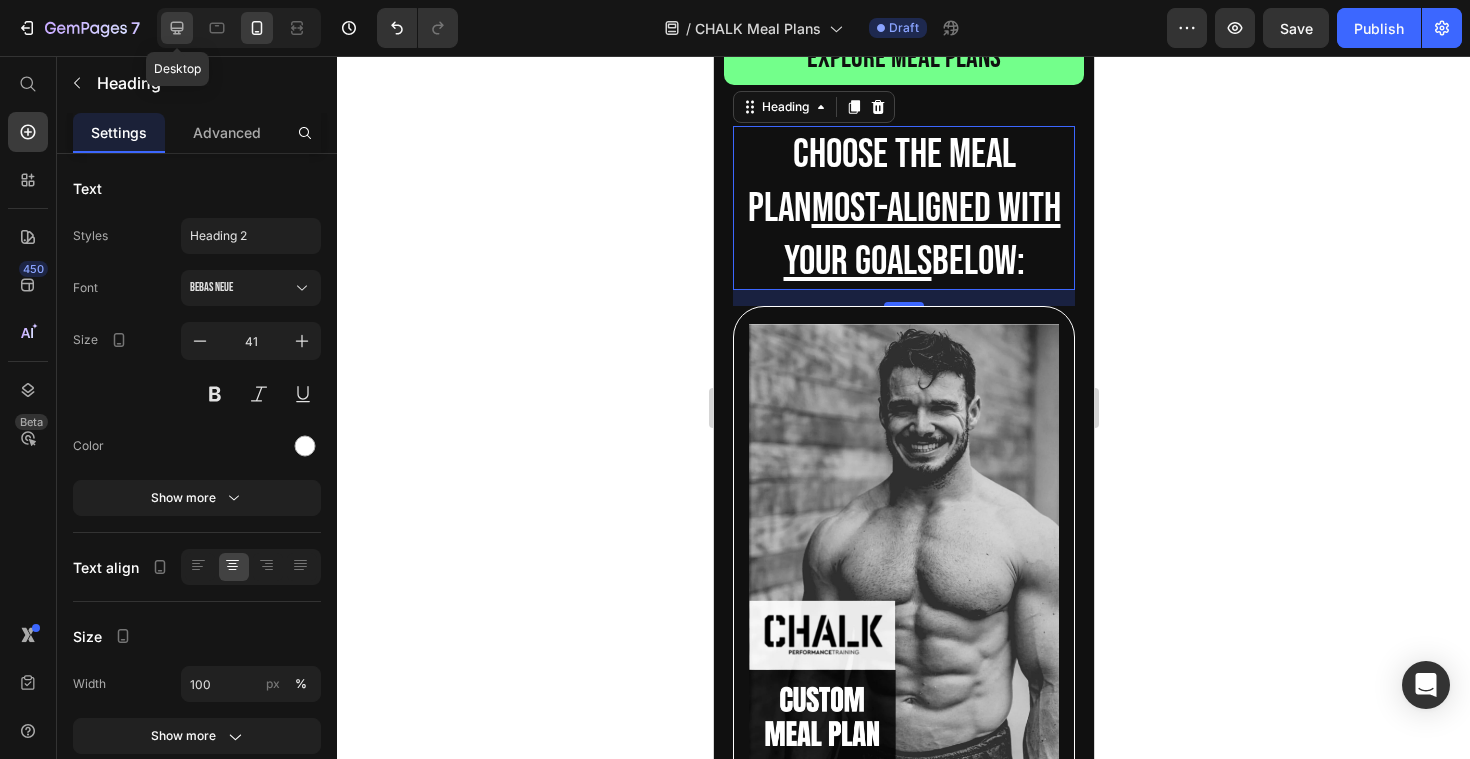 click 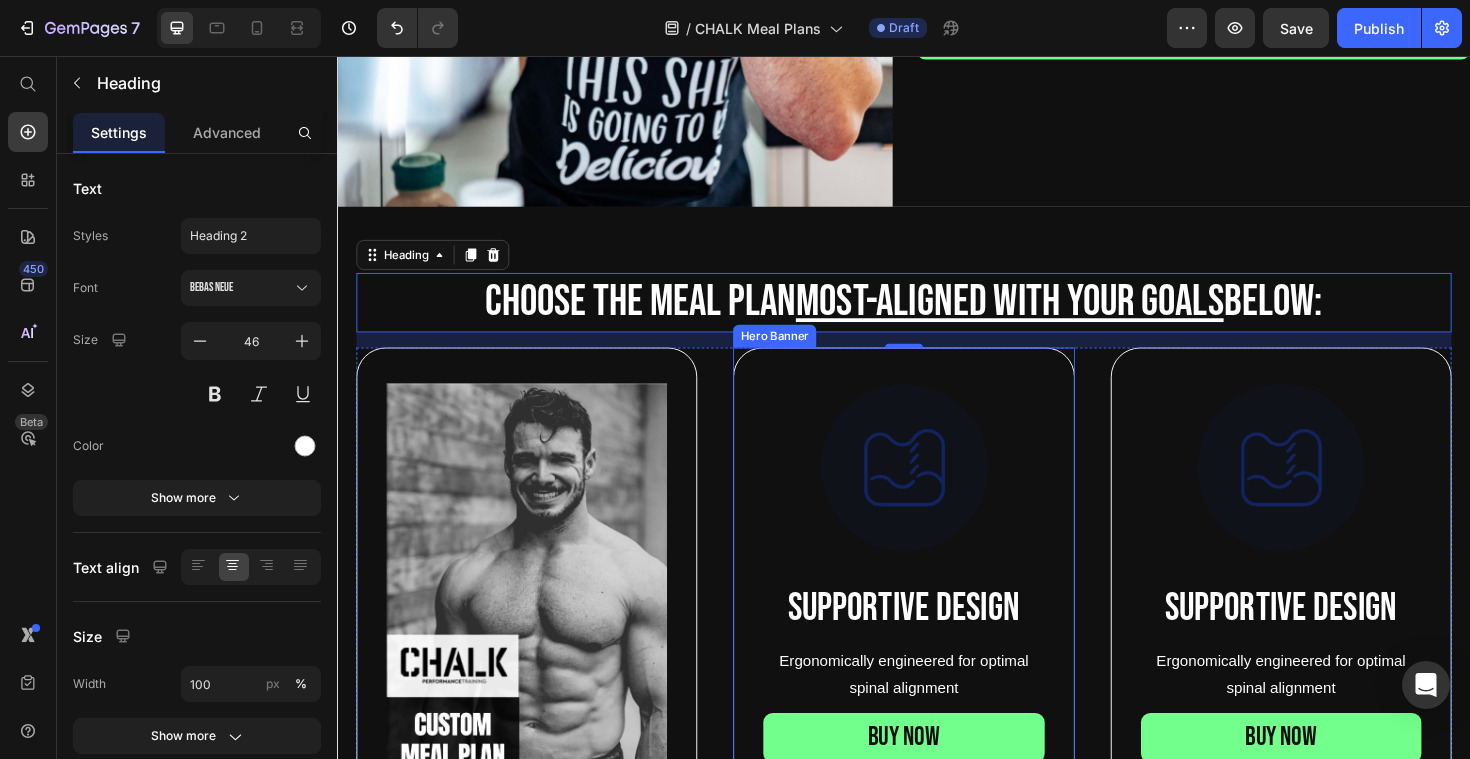 scroll, scrollTop: 463, scrollLeft: 0, axis: vertical 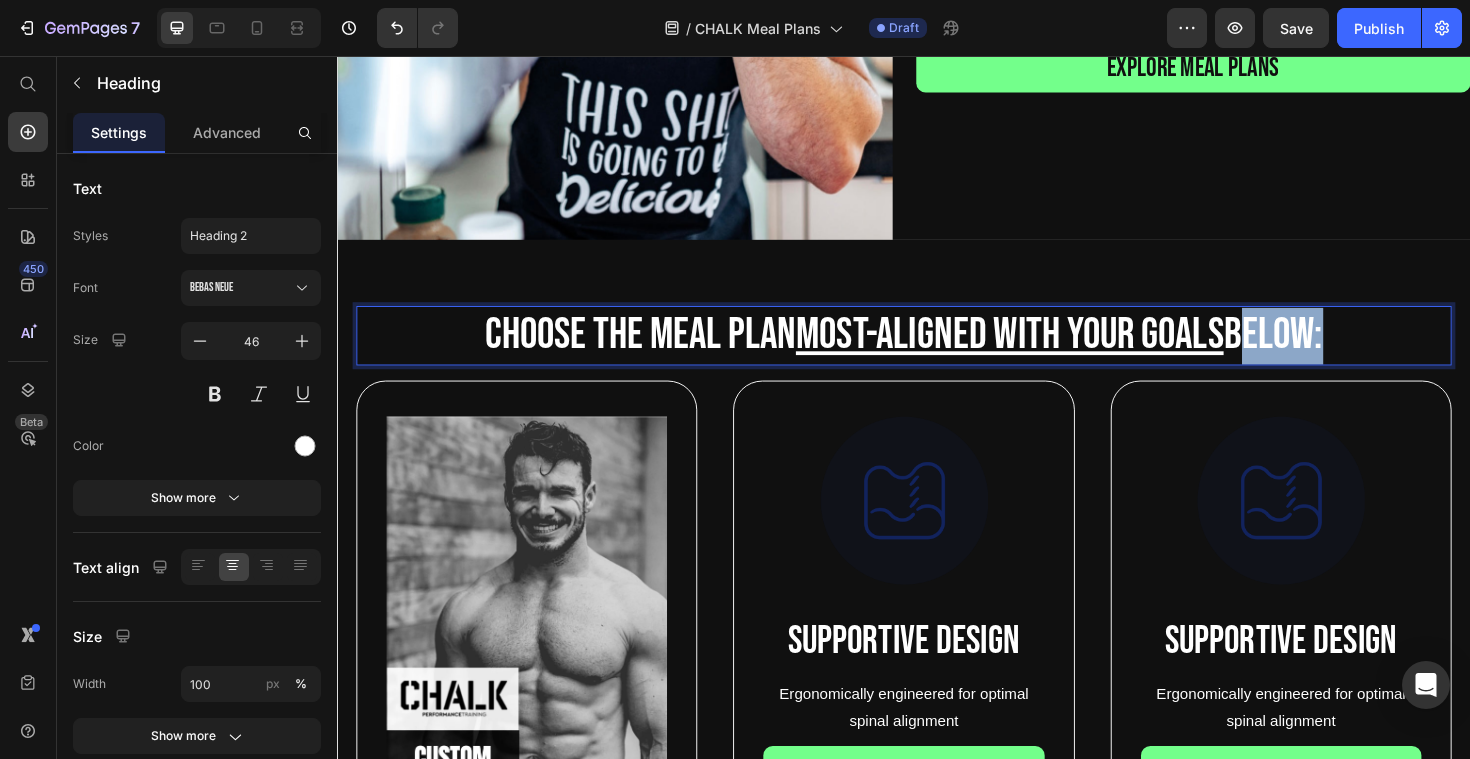 click on "choose the meal plan  most-aligned with your goals  below:" at bounding box center (937, 353) 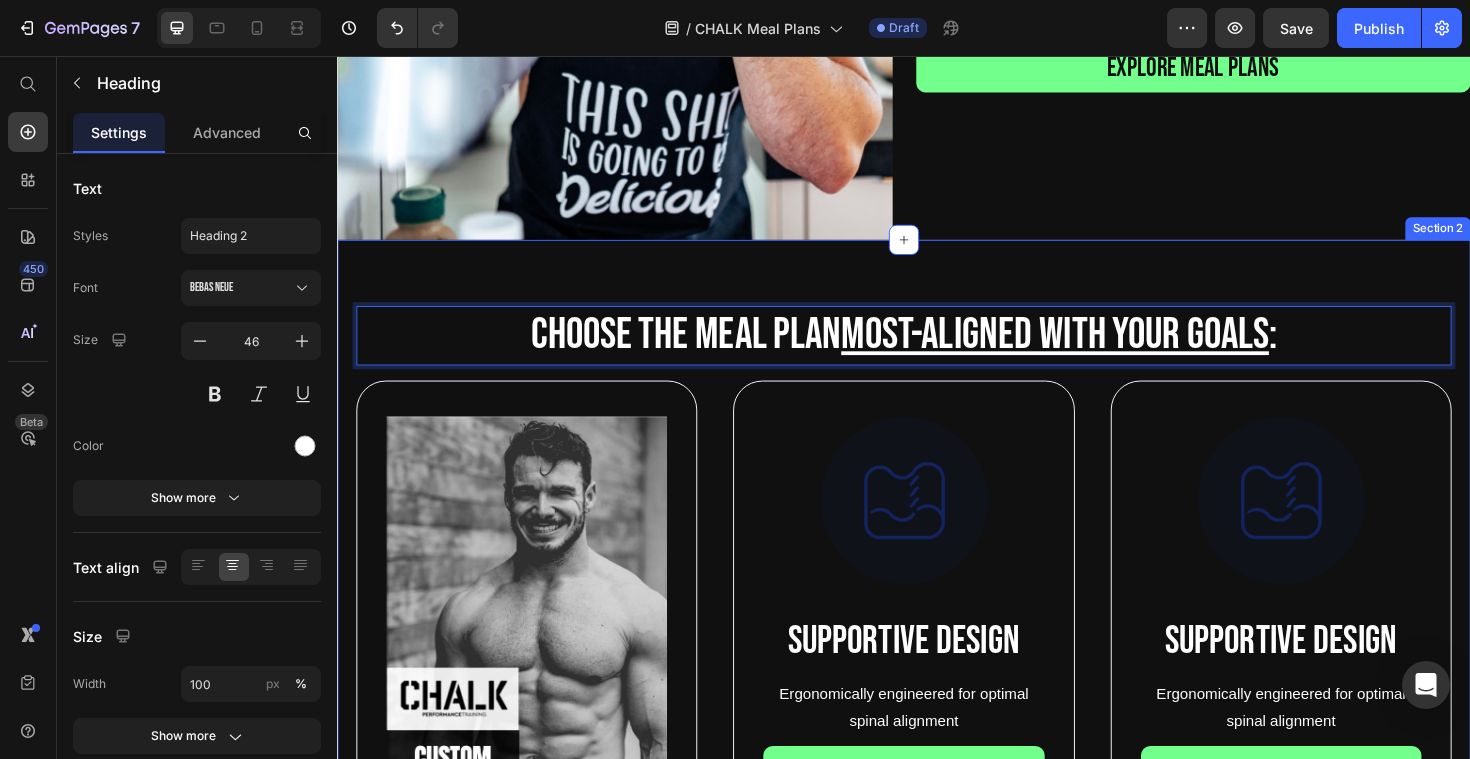 click on "choose the meal plan  most-aligned with your goals : Heading   16 Image Personalized meal plan made by our coaches Text Block Custom tailored meal plan designed by one our professional coaches to guarantee you crush your goals whether you're looking to gain muscle or lose weight. Text Block BUY NOW Button Hero Banner Image Supportive Design Text Block Ergonomically engineered for optimal spinal alignment Text Block BUY NOW Button Hero Banner Image Supportive Design Text Block Ergonomically engineered for optimal spinal alignment Text Block BUY NOW Button Hero Banner Row Row Section 2" at bounding box center [937, 797] 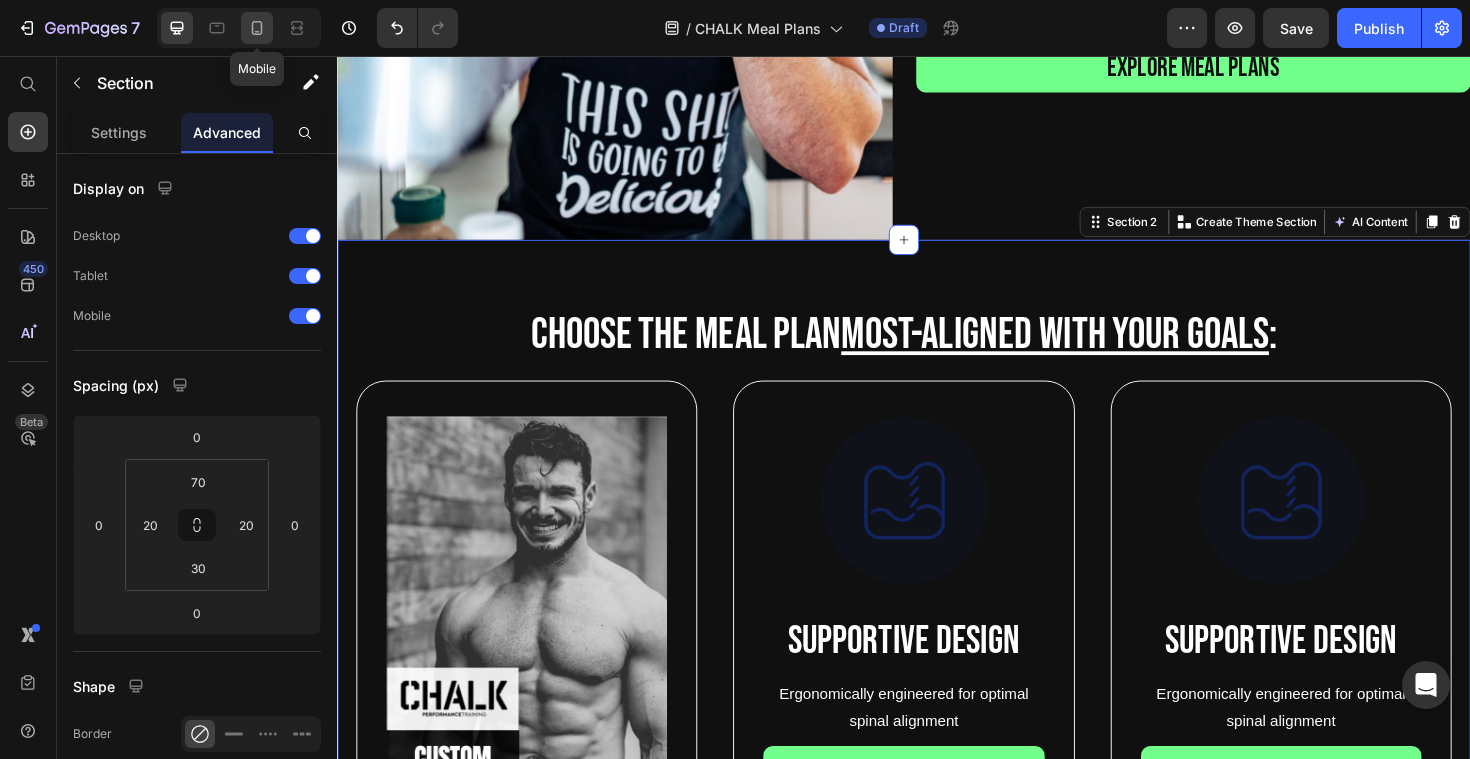 click 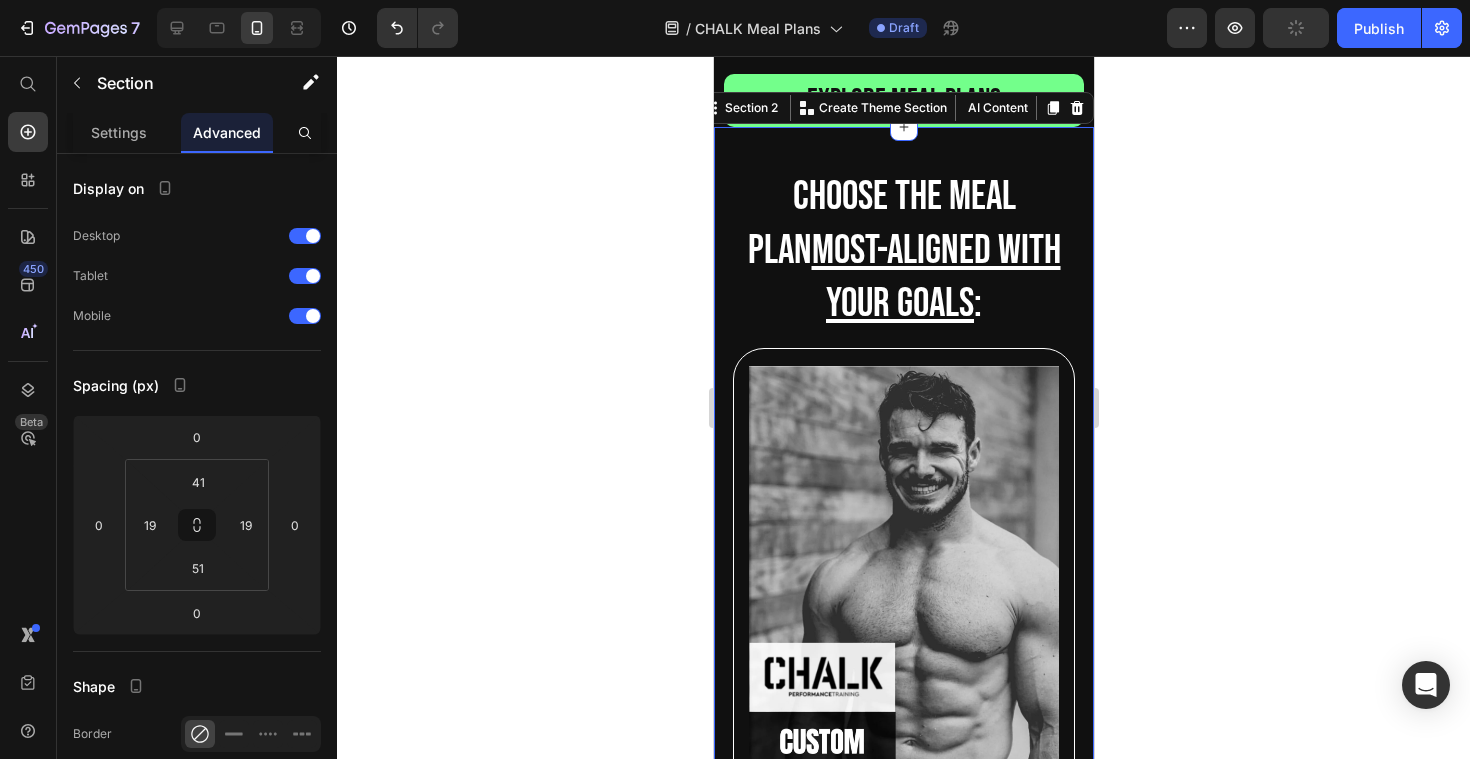 scroll, scrollTop: 731, scrollLeft: 0, axis: vertical 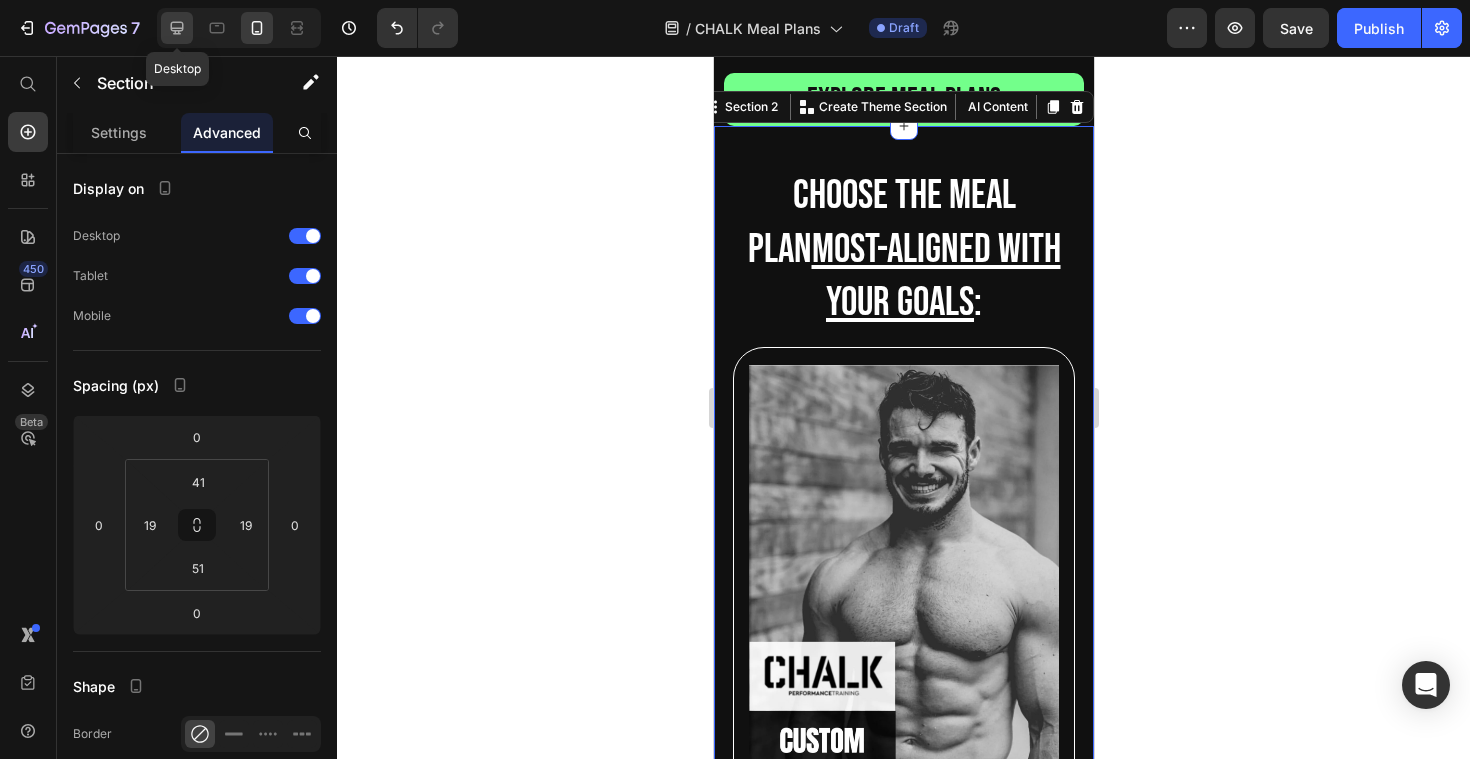 click 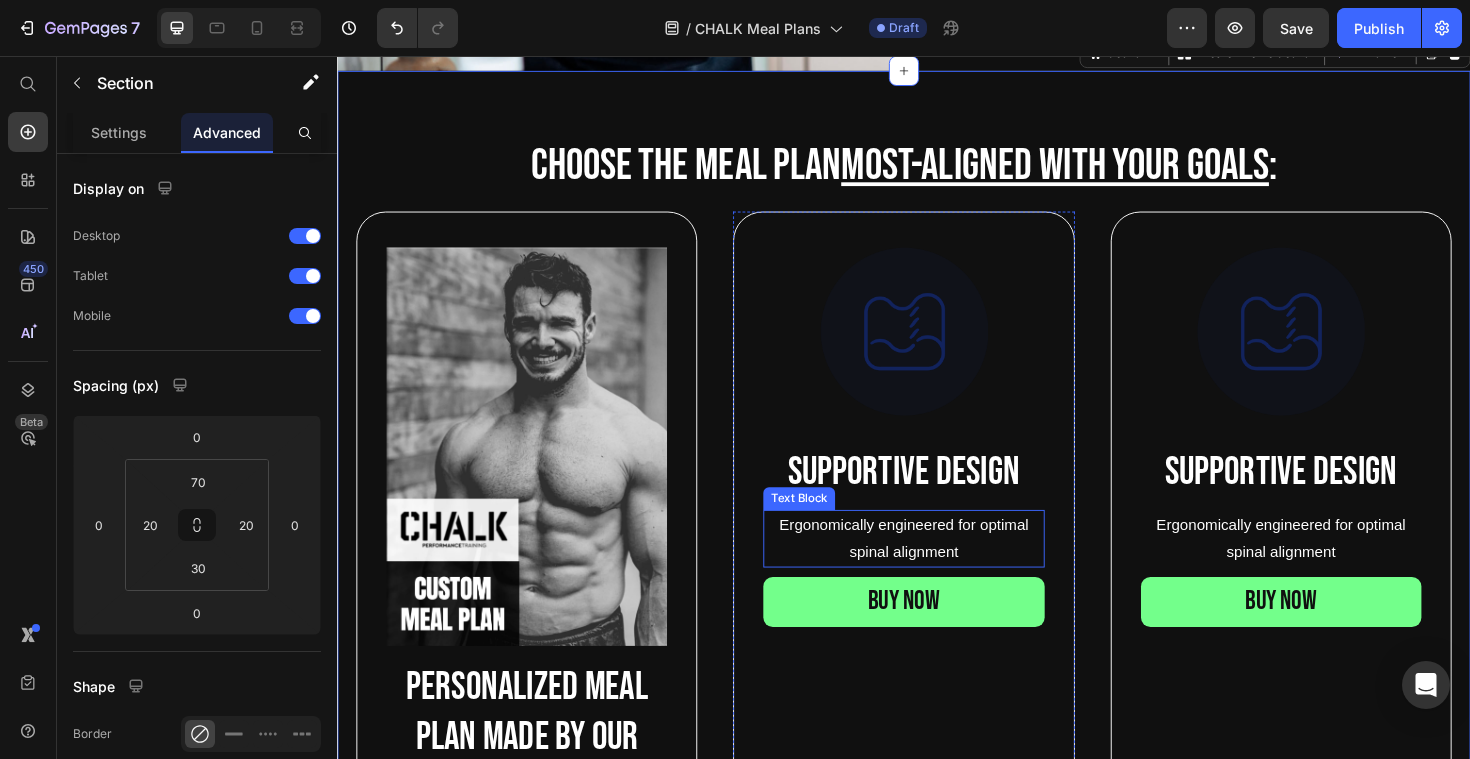 scroll, scrollTop: 587, scrollLeft: 0, axis: vertical 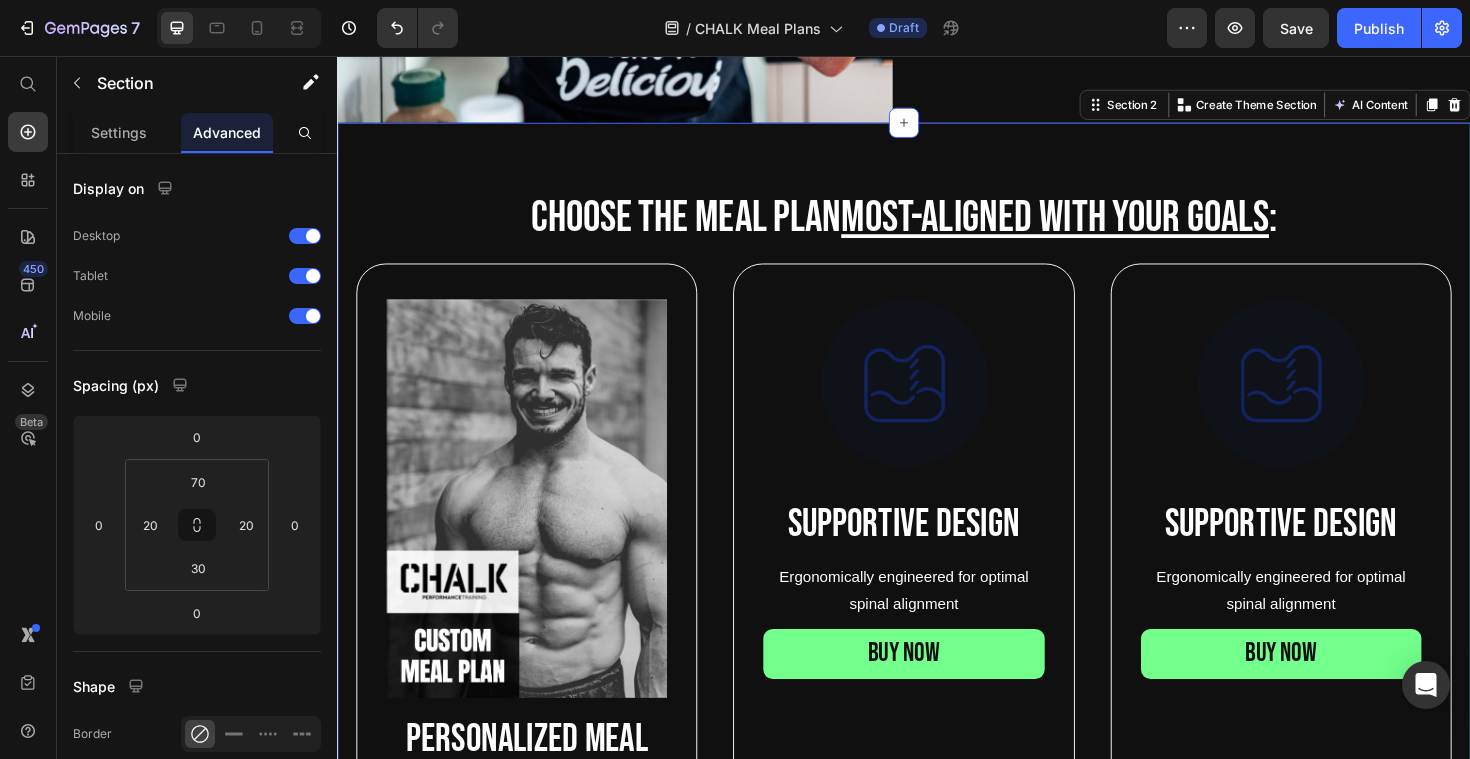 click on "choose the meal plan  most-aligned with your goals : Heading Image Personalized meal plan made by our coaches Text Block Custom tailored meal plan designed by one our professional coaches to guarantee you crush your goals whether you're looking to gain muscle or lose weight. Text Block BUY NOW Button Hero Banner Image Supportive Design Text Block Ergonomically engineered for optimal spinal alignment Text Block BUY NOW Button Hero Banner Image Supportive Design Text Block Ergonomically engineered for optimal spinal alignment Text Block BUY NOW Button Hero Banner Row Row Section 2   Create Theme Section AI Content Write with GemAI What would you like to describe here? Tone and Voice Persuasive Product 3-Pack Recipe Guide (Low Carb, High Protein, & 5-Ingredients) Show more Generate" at bounding box center (937, 673) 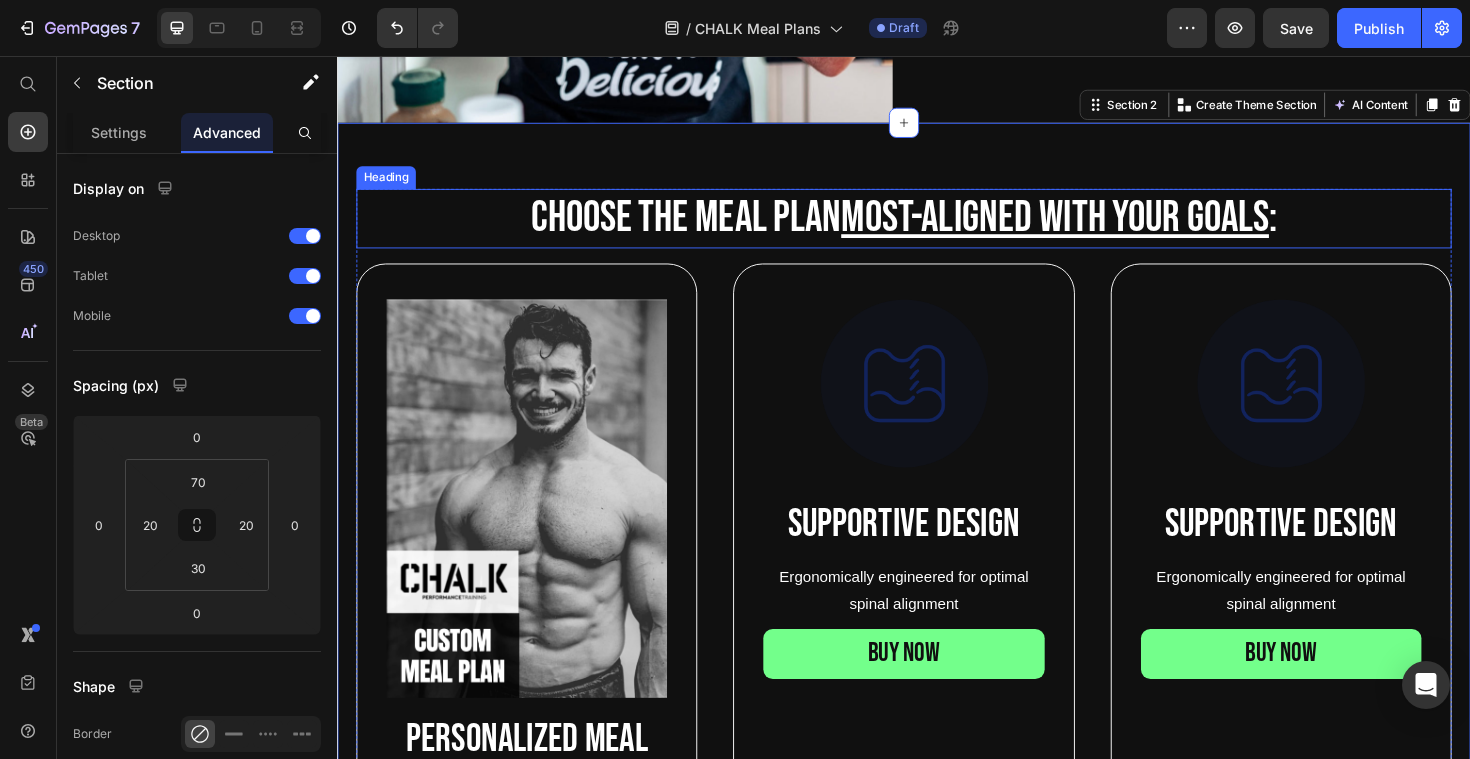 click on "choose the meal plan  most-aligned with your goals :" at bounding box center [937, 229] 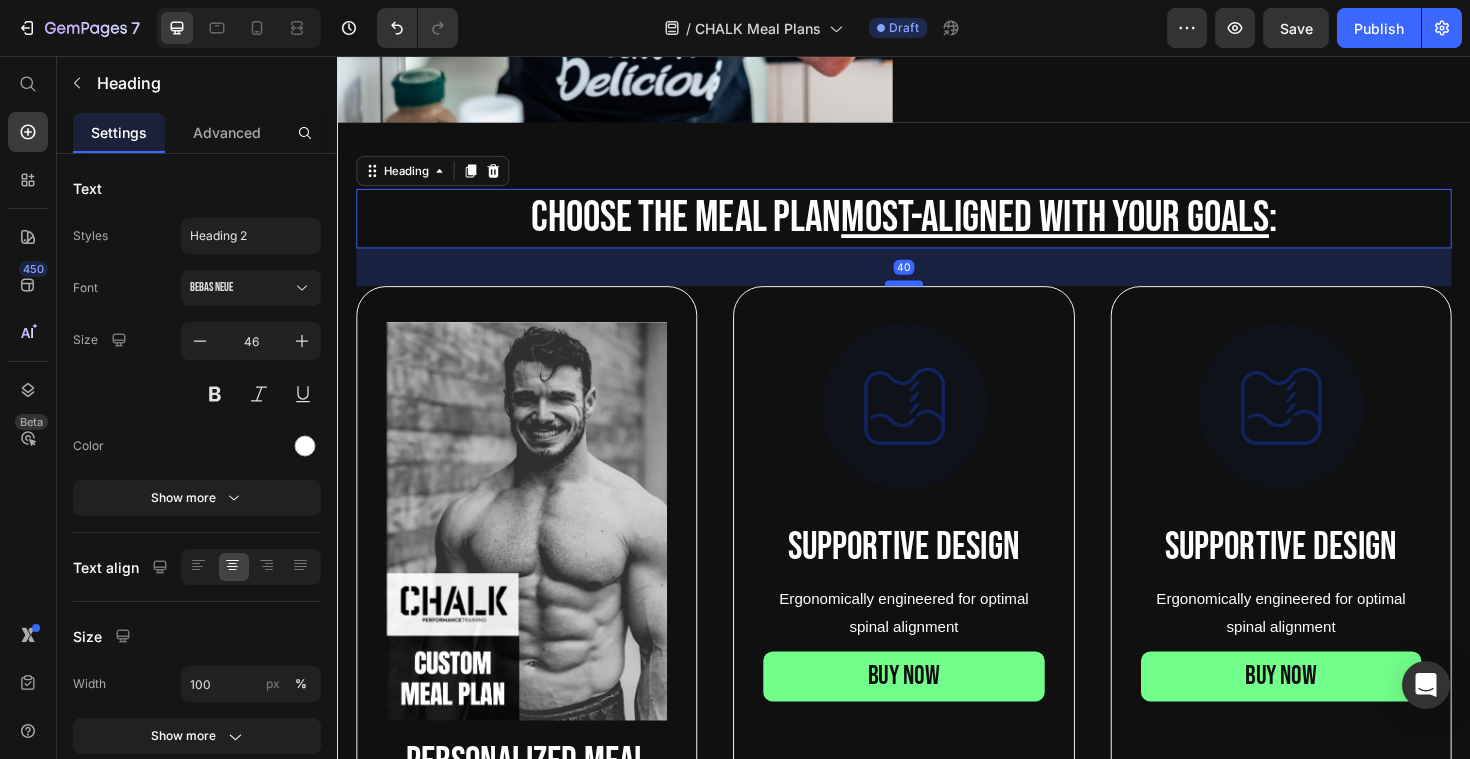 drag, startPoint x: 938, startPoint y: 272, endPoint x: 938, endPoint y: 296, distance: 24 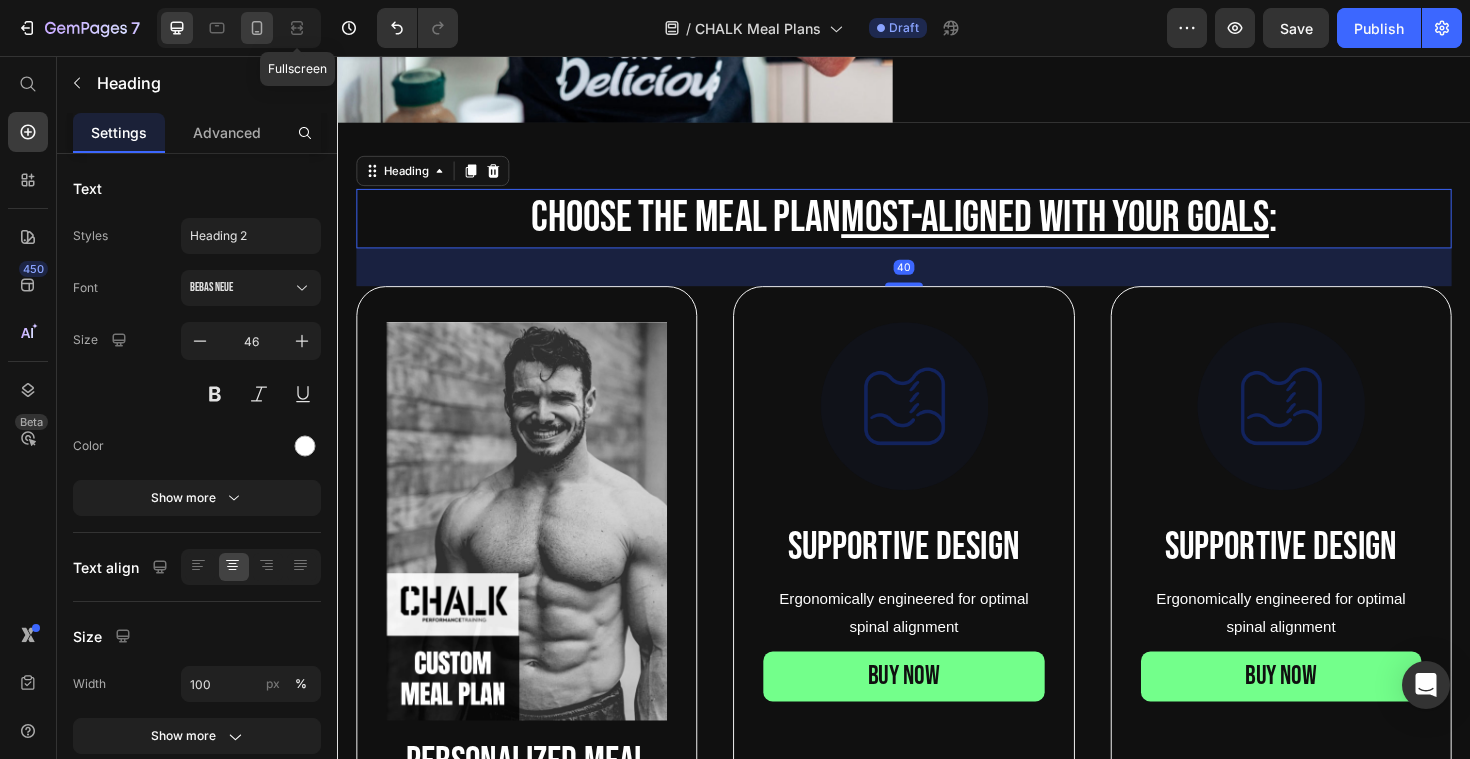 click 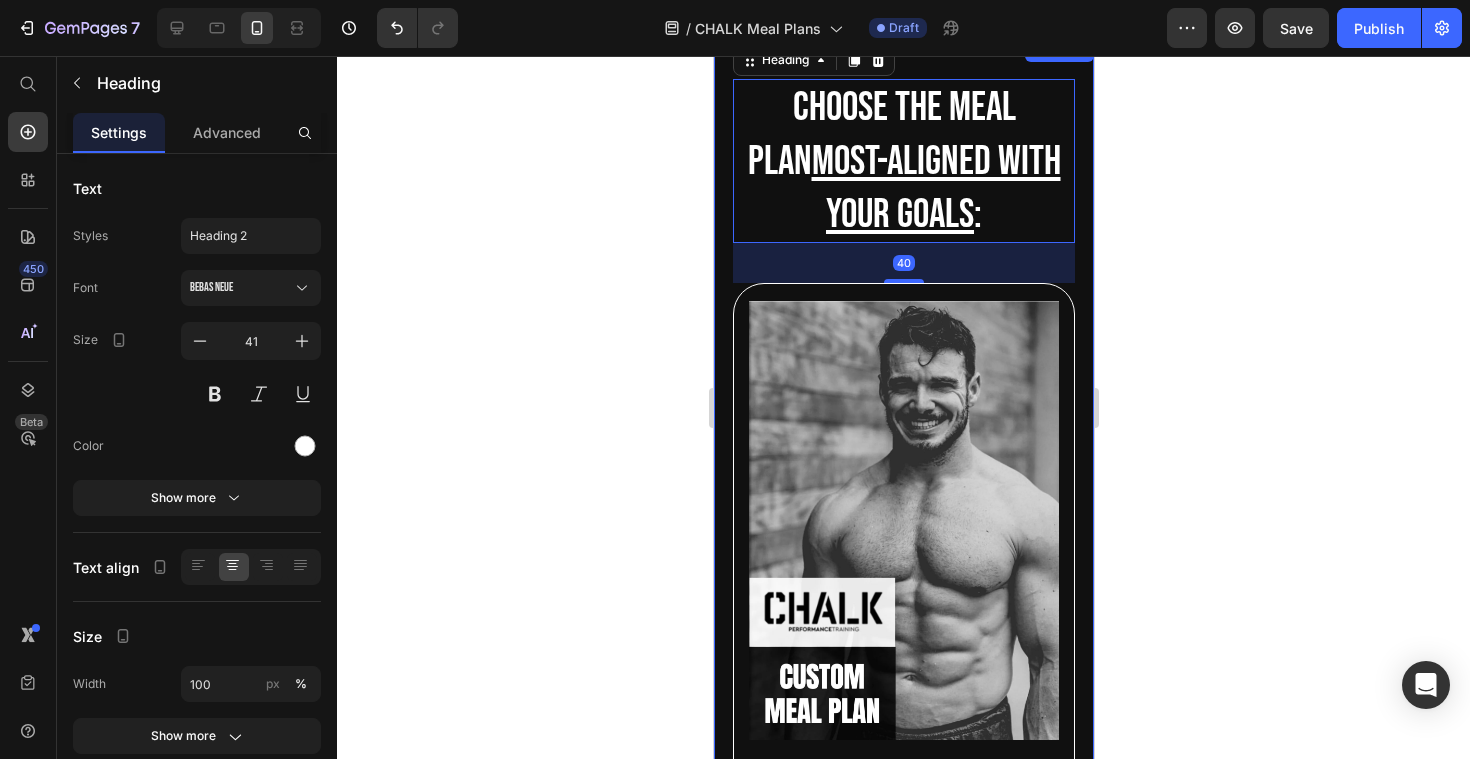 scroll, scrollTop: 772, scrollLeft: 0, axis: vertical 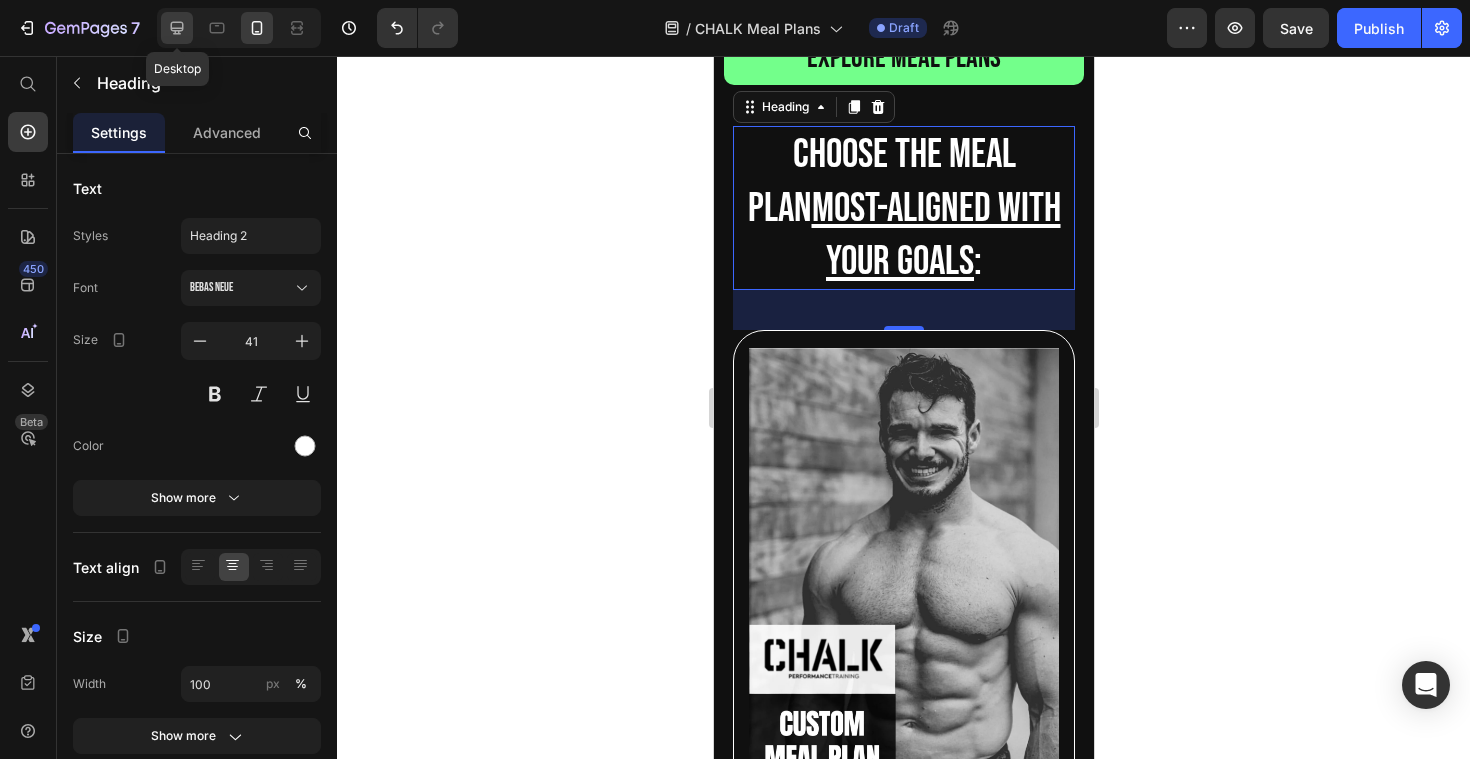 click 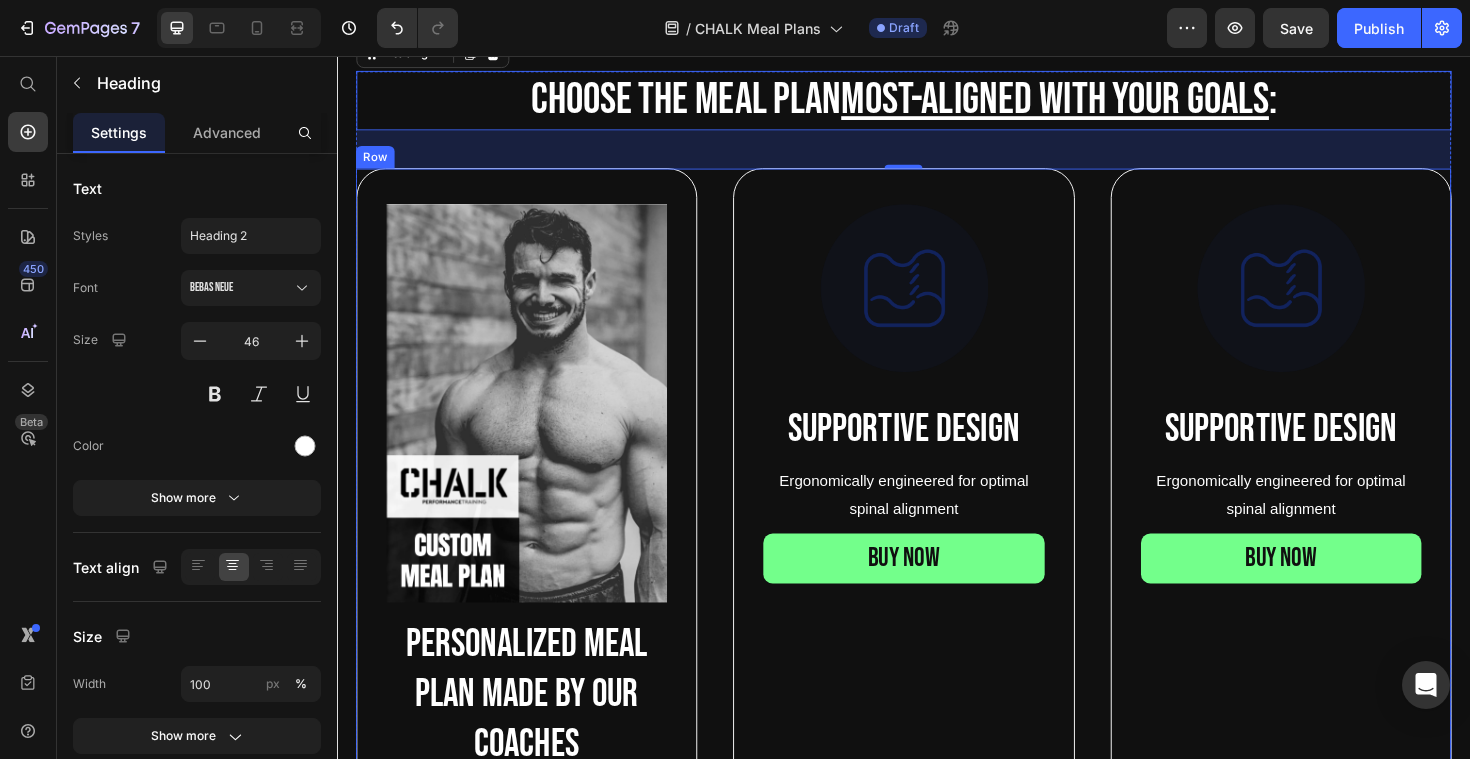scroll, scrollTop: 723, scrollLeft: 0, axis: vertical 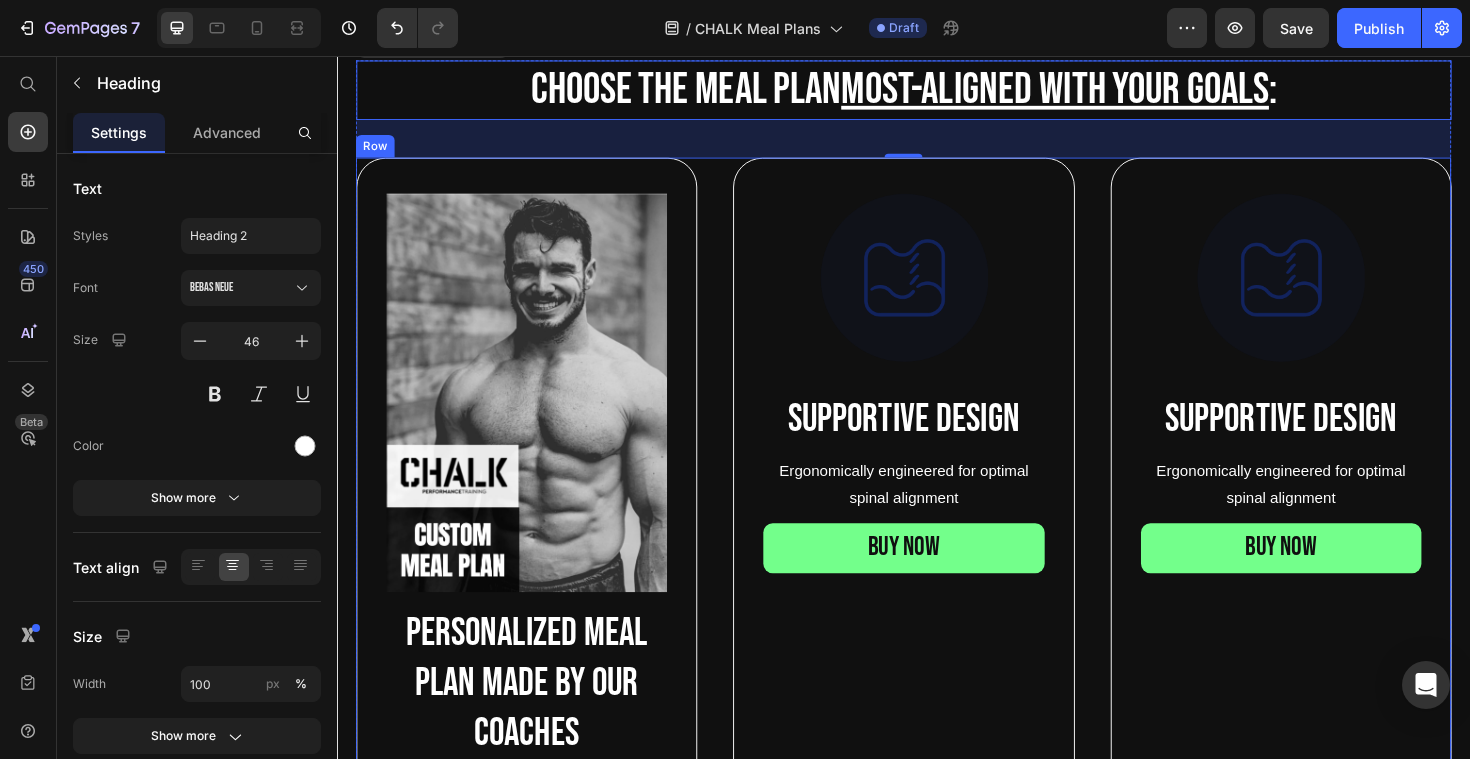 click on "Image Personalized meal plan made by our coaches Text Block Custom tailored meal plan designed by one our professional coaches to guarantee you crush your goals whether you're looking to gain muscle or lose weight. Text Block BUY NOW Button Hero Banner Image Supportive Design Text Block Ergonomically engineered for optimal spinal alignment Text Block BUY NOW Button Hero Banner Image Supportive Design Text Block Ergonomically engineered for optimal spinal alignment Text Block BUY NOW Button Hero Banner Row" at bounding box center (937, 620) 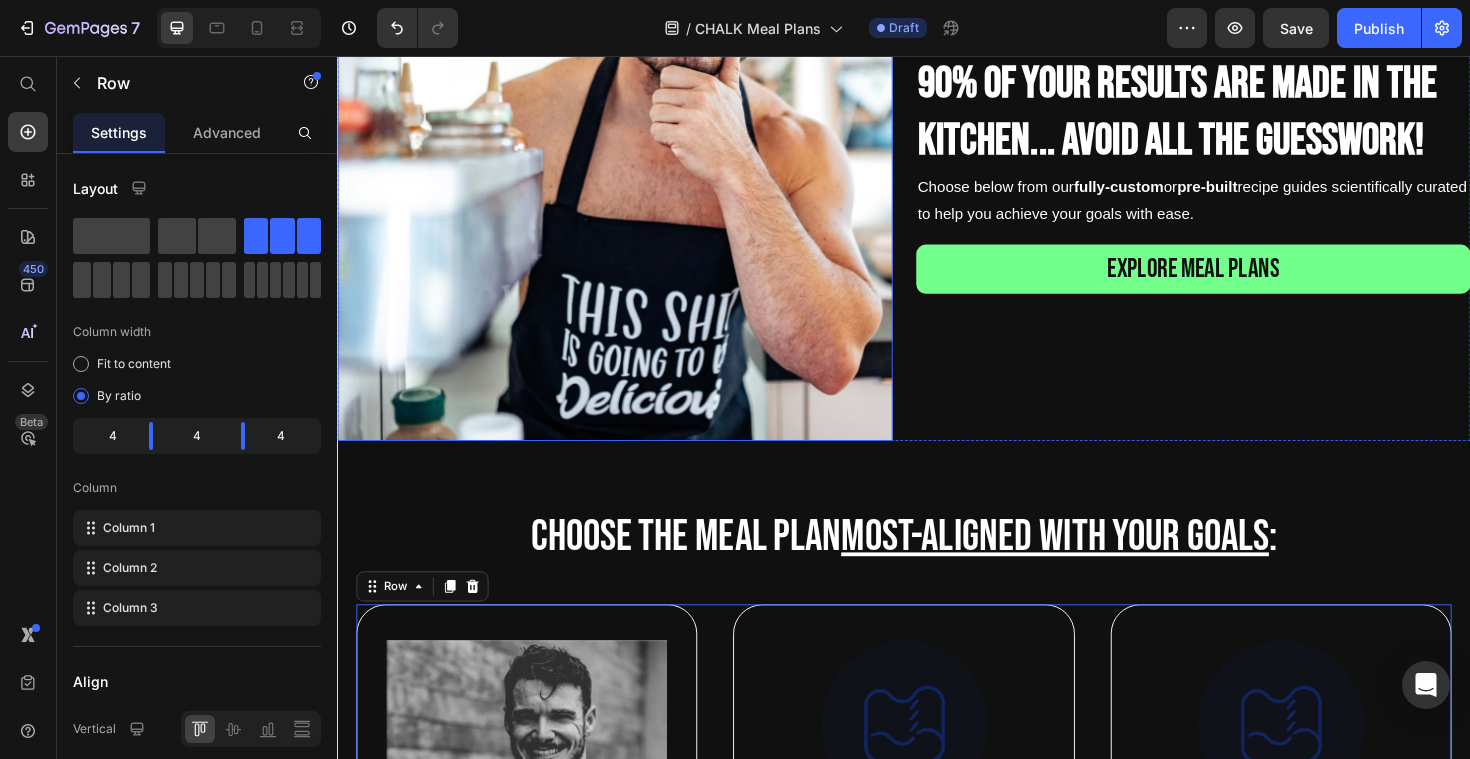 scroll, scrollTop: 329, scrollLeft: 0, axis: vertical 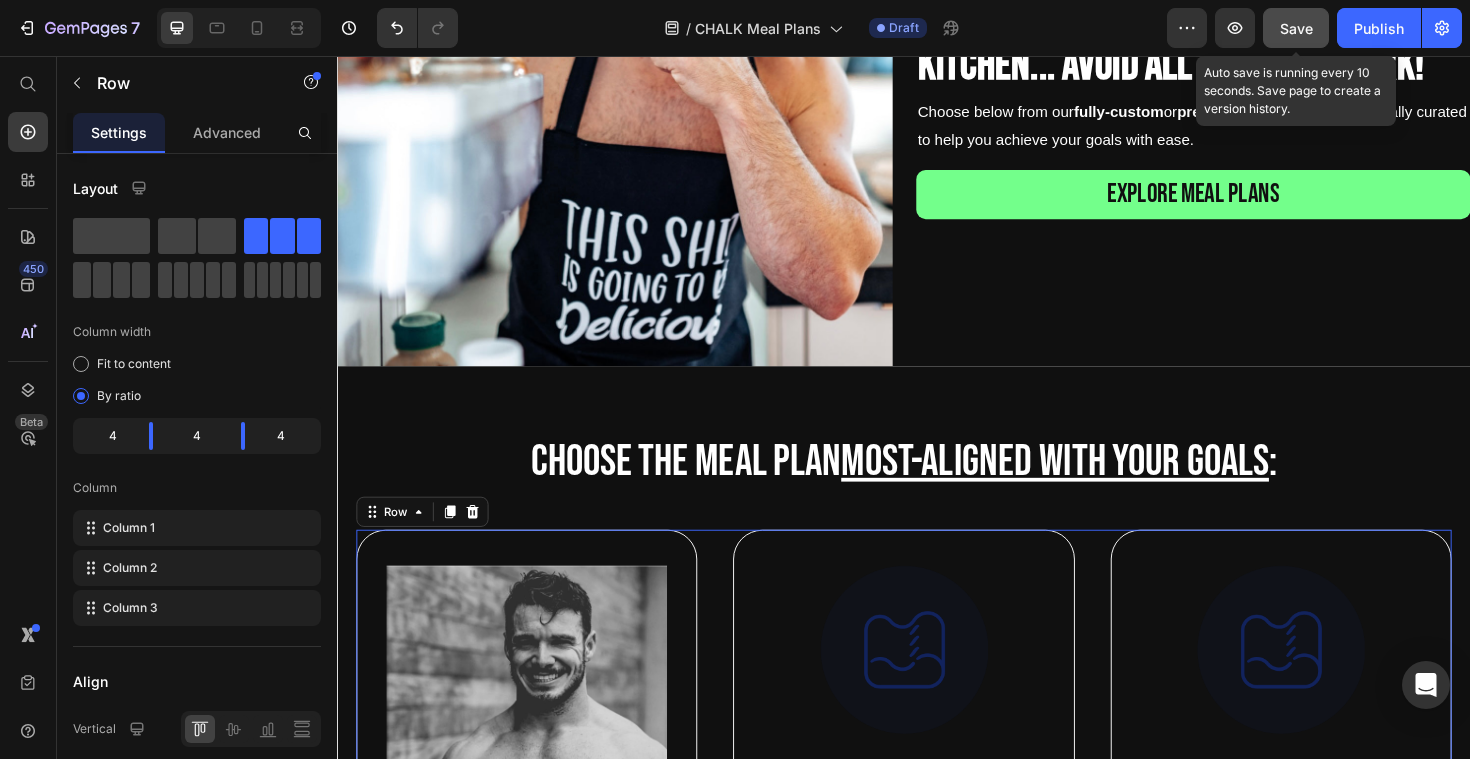 click on "Save" at bounding box center (1296, 28) 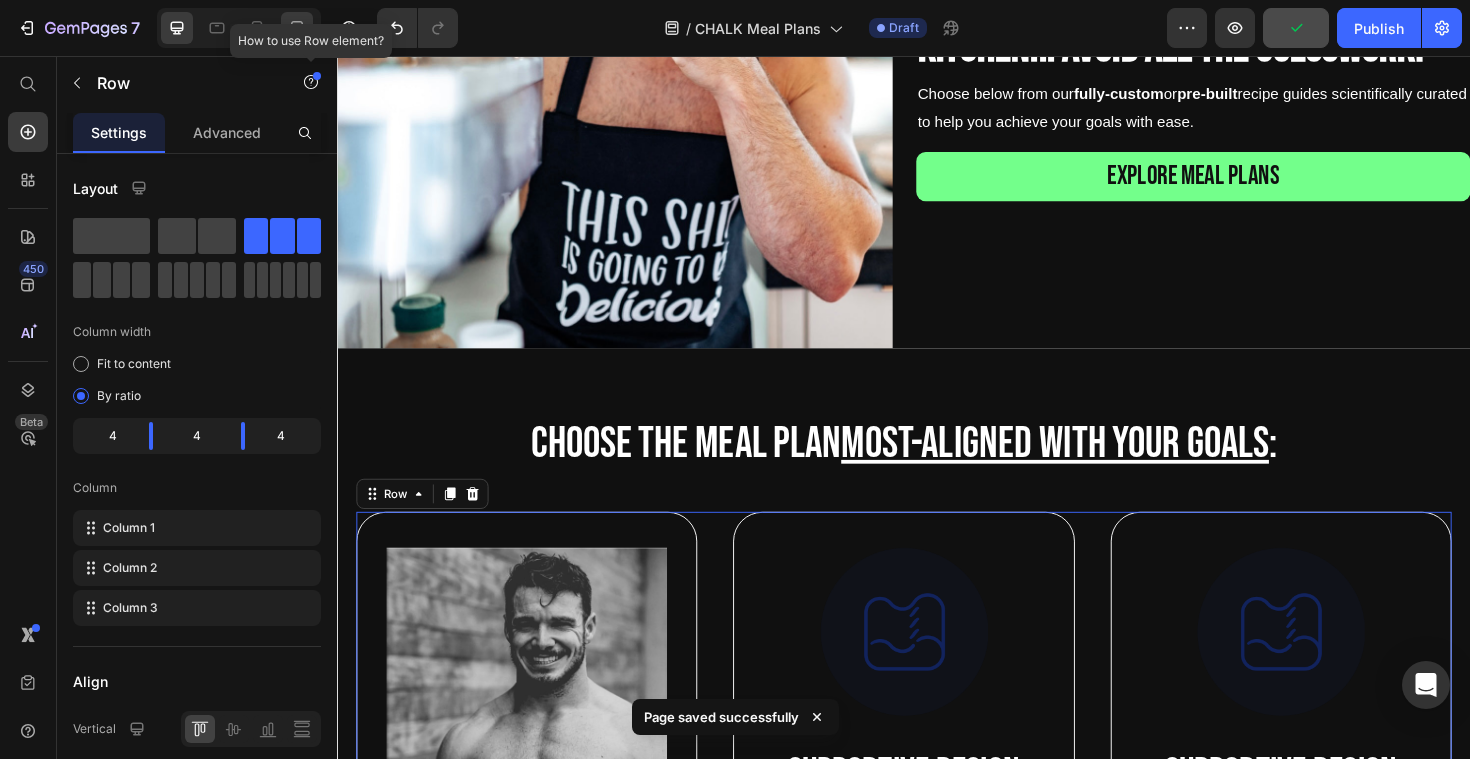 click 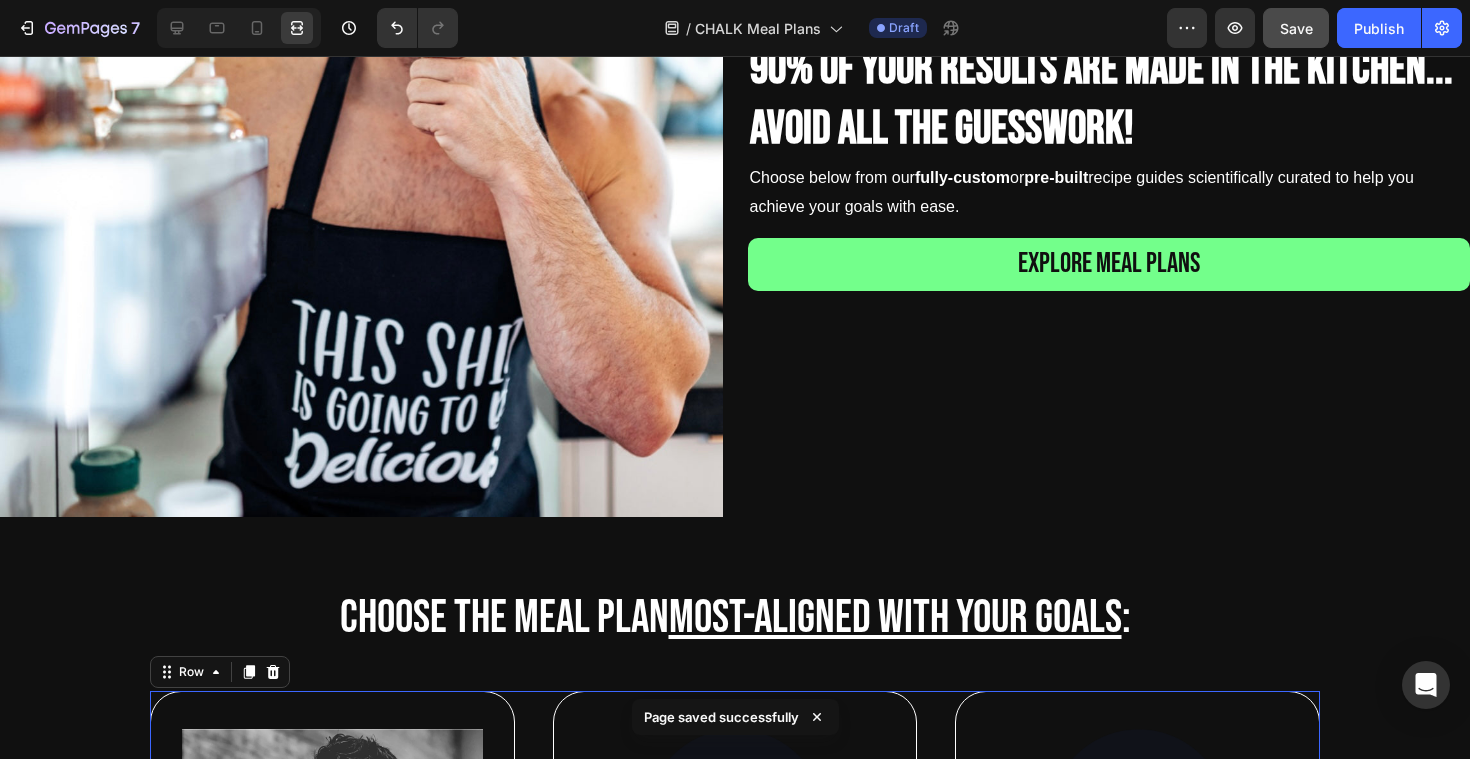scroll, scrollTop: 197, scrollLeft: 0, axis: vertical 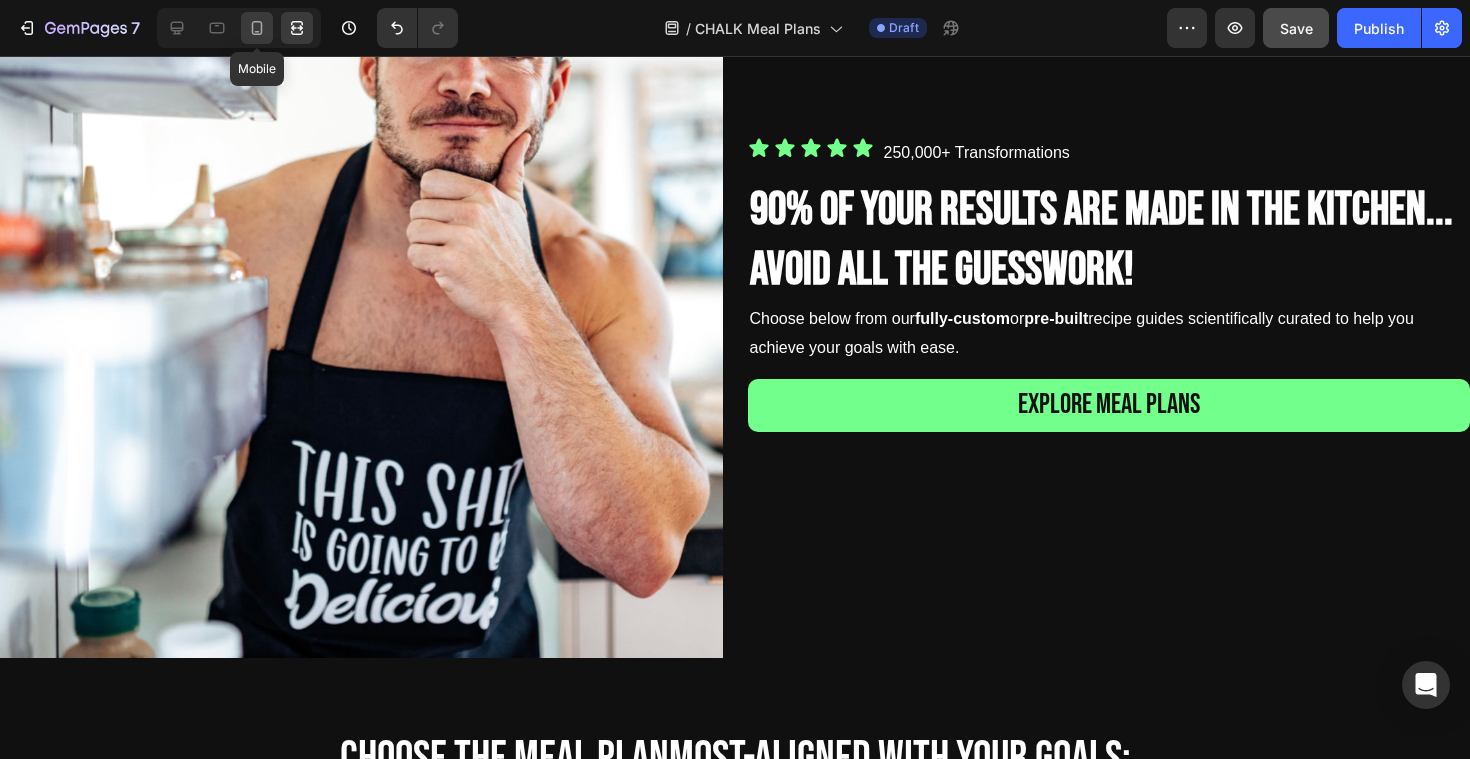 click 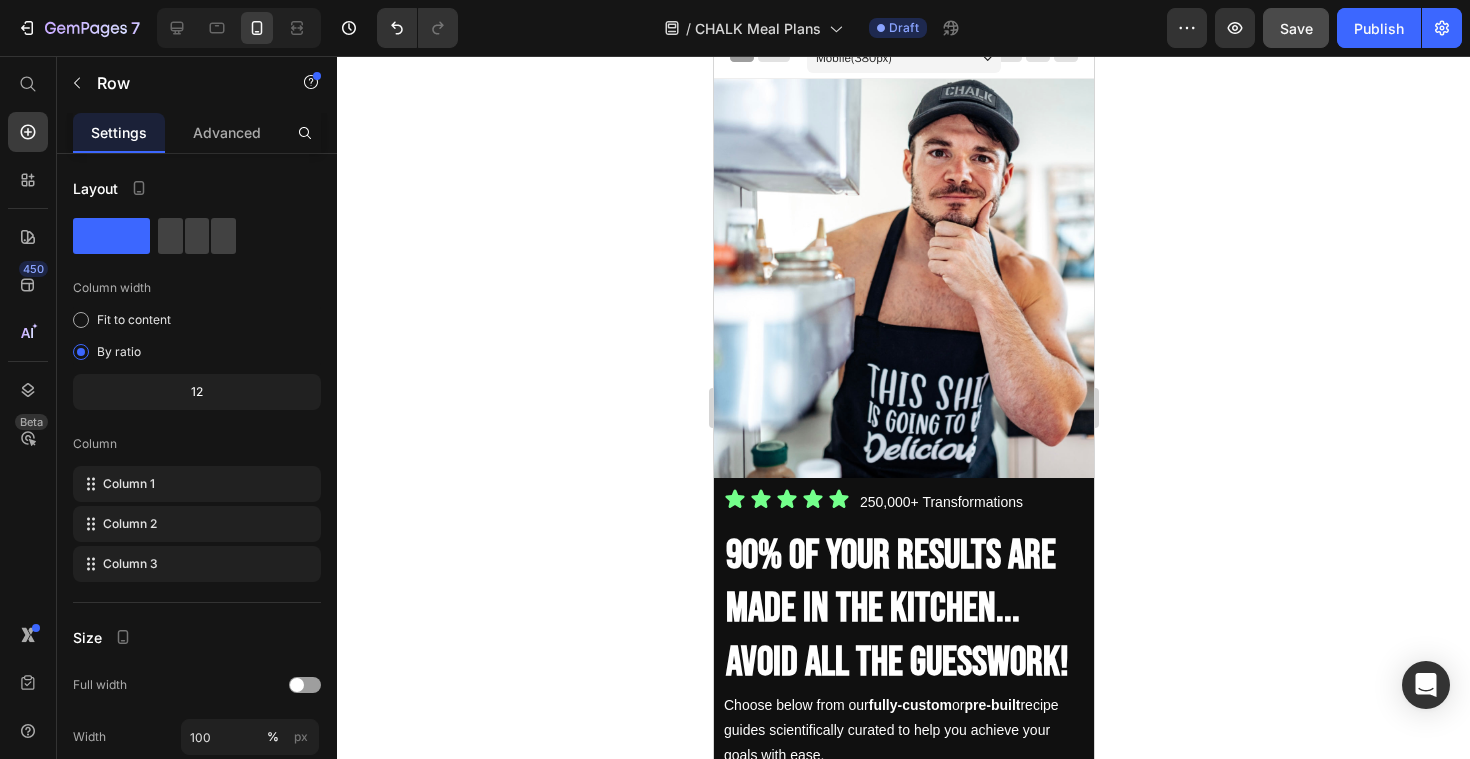 scroll, scrollTop: 0, scrollLeft: 0, axis: both 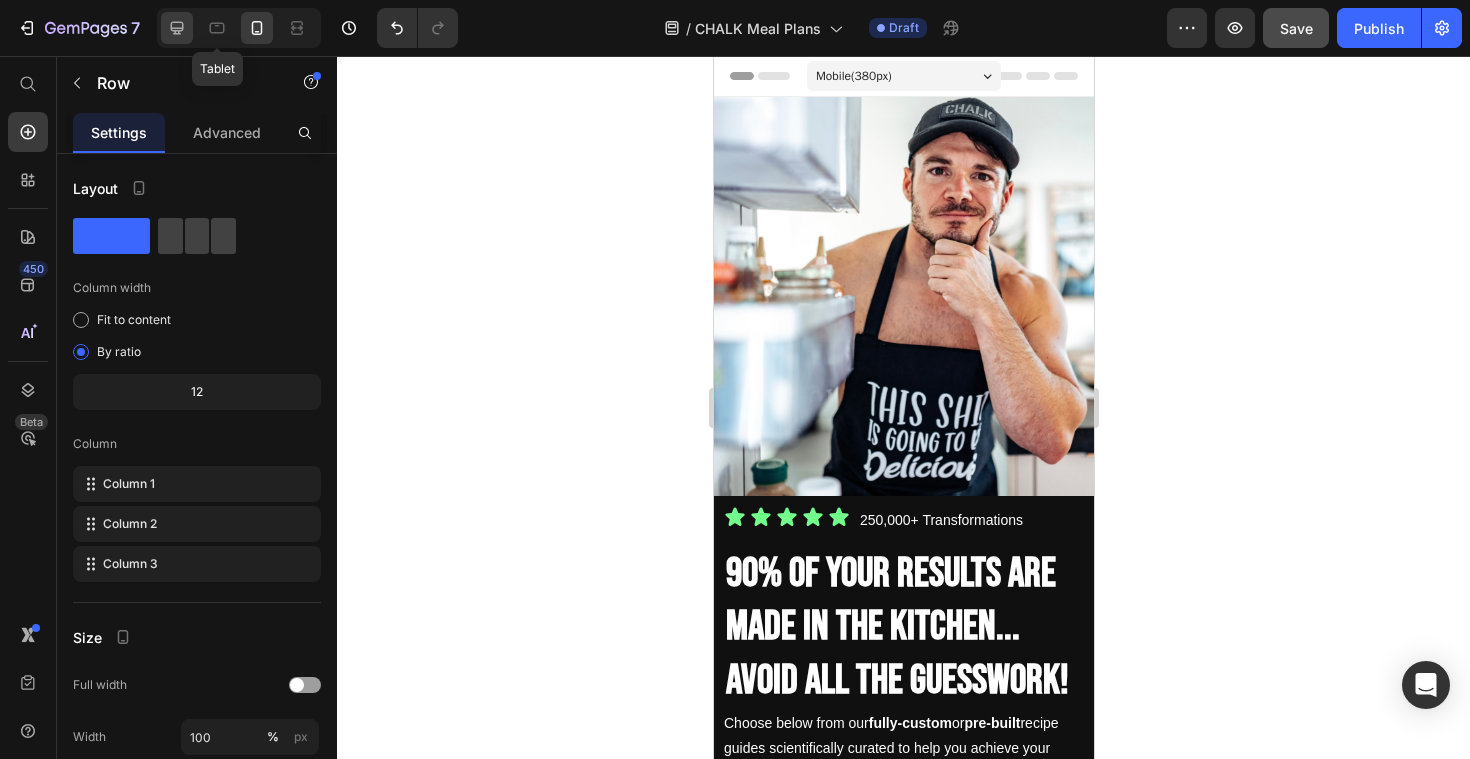 click 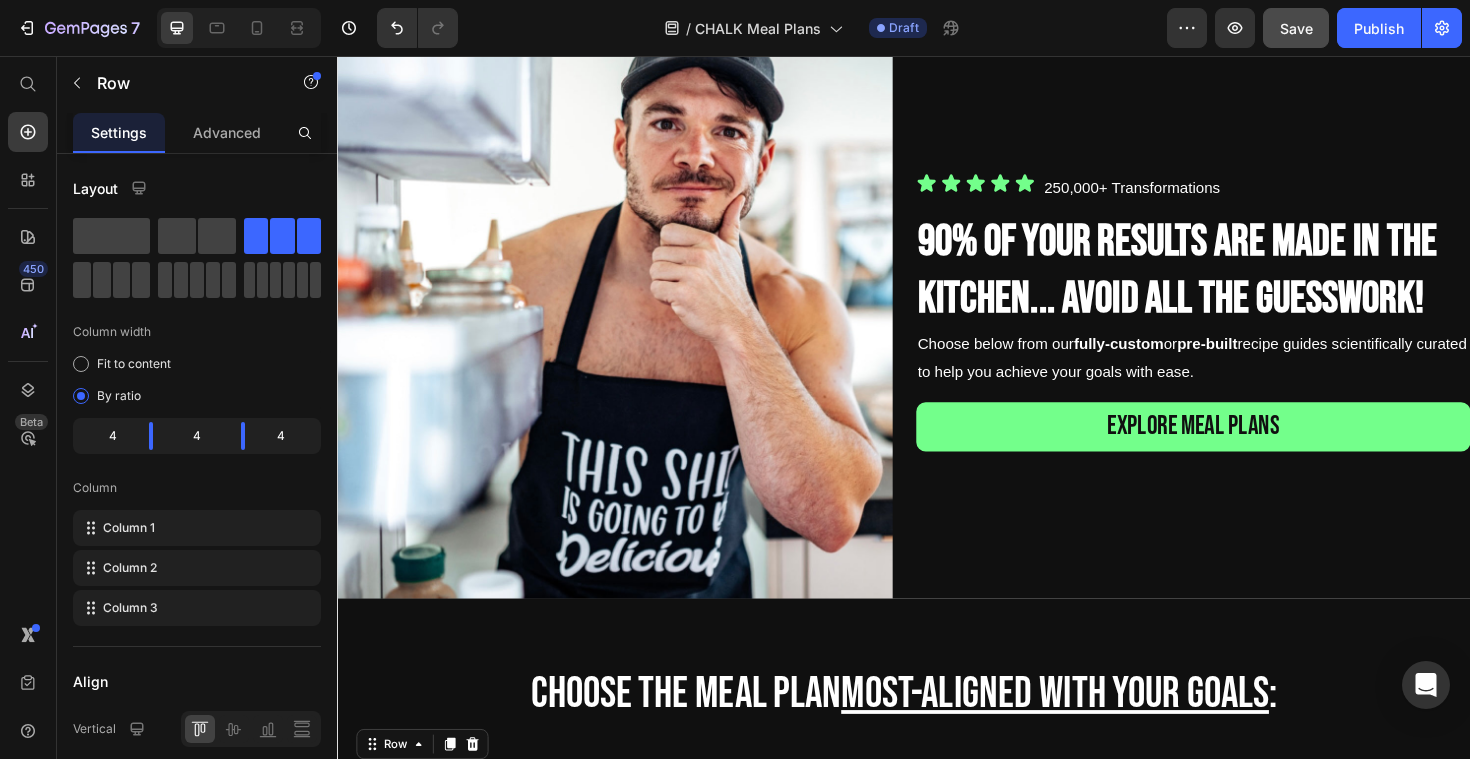 scroll, scrollTop: 0, scrollLeft: 0, axis: both 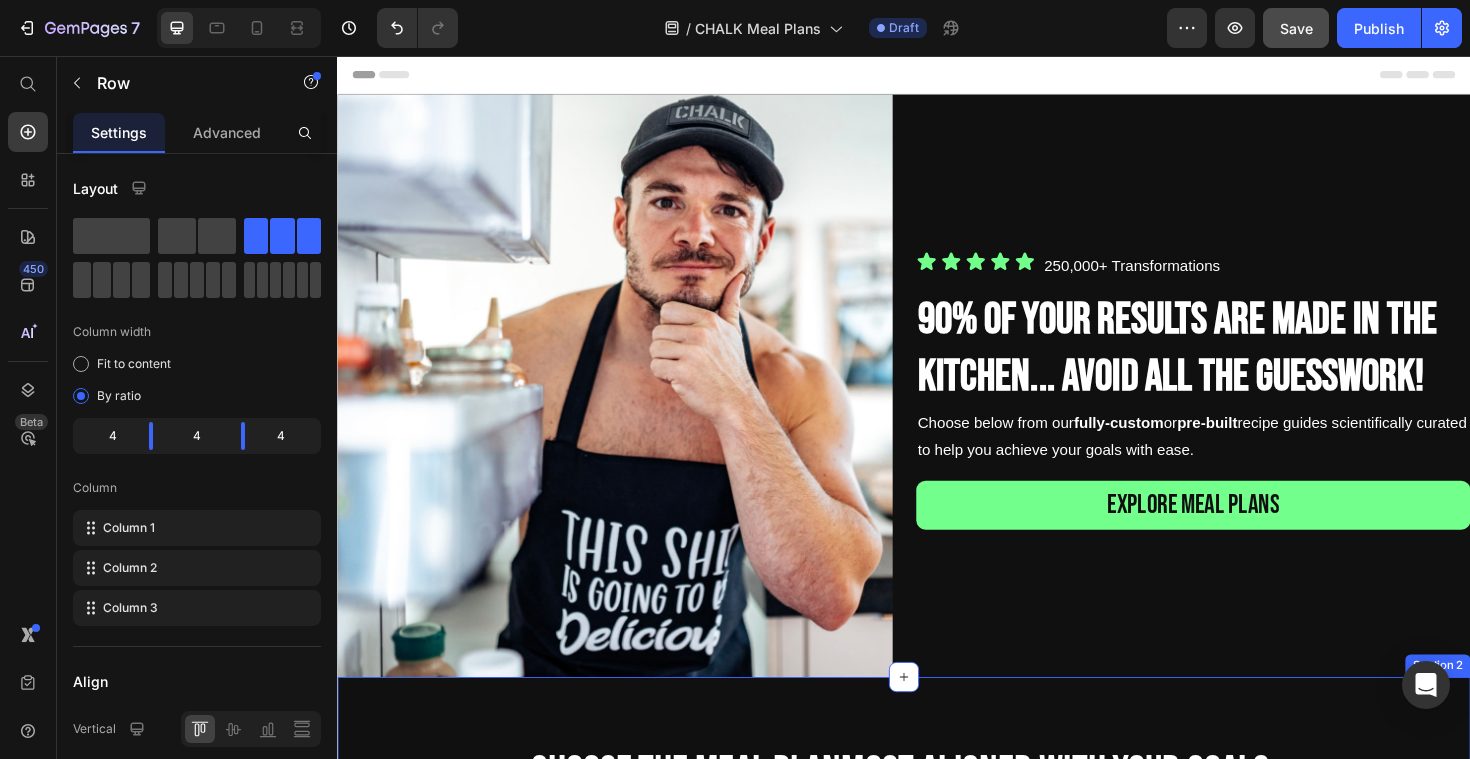 click on "choose the meal plan  most-aligned with your goals : Heading Image Personalized meal plan made by our coaches Text Block Custom tailored meal plan designed by one our professional coaches to guarantee you crush your goals whether you're looking to gain muscle or lose weight. Text Block BUY NOW Button Hero Banner Image Supportive Design Text Block Ergonomically engineered for optimal spinal alignment Text Block BUY NOW Button Hero Banner Image Supportive Design Text Block Ergonomically engineered for optimal spinal alignment Text Block BUY NOW Button Hero Banner Row   0 Row Section 2" at bounding box center [937, 1272] 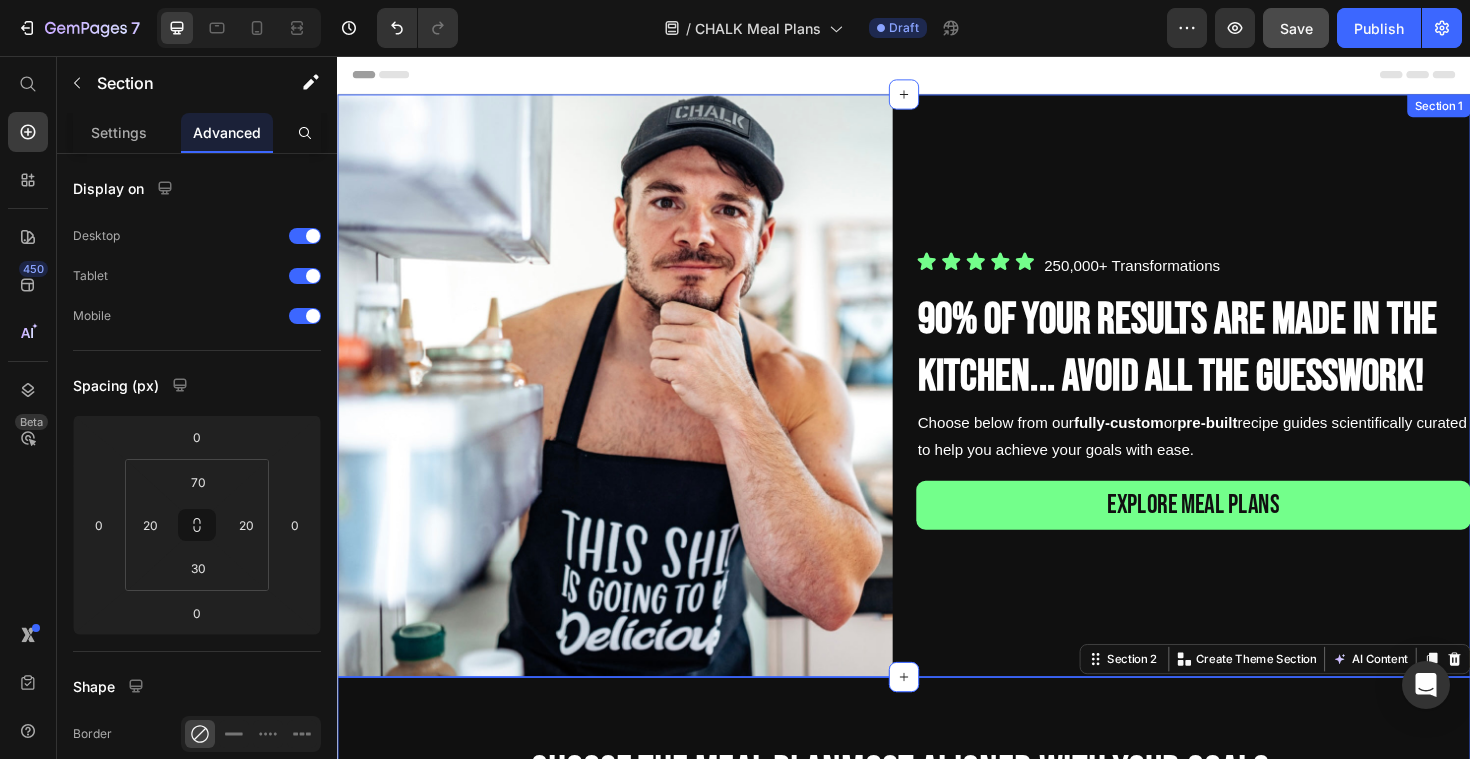 click on "Icon Icon Icon Icon Icon Icon List 250,000+ Transformations Text Block Row 90% OF your results are made in the kitchen... avoid all the guesswork! Heading Choose below from our  fully-custom  or  pre-built  recipe guides scientifically curated to help you achieve your goals with ease.  Text Block explore meal plans Button" at bounding box center (1244, 405) 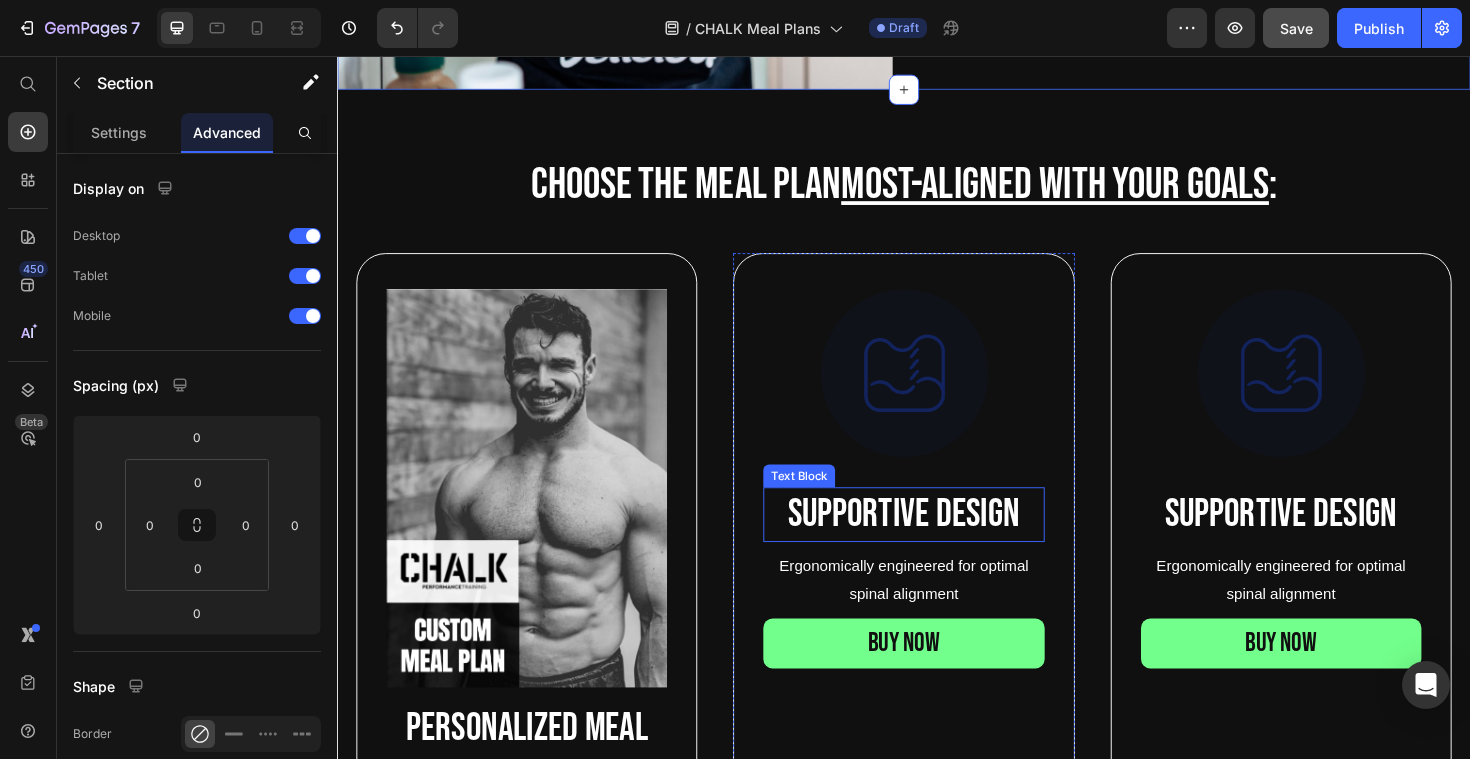 scroll, scrollTop: 1025, scrollLeft: 0, axis: vertical 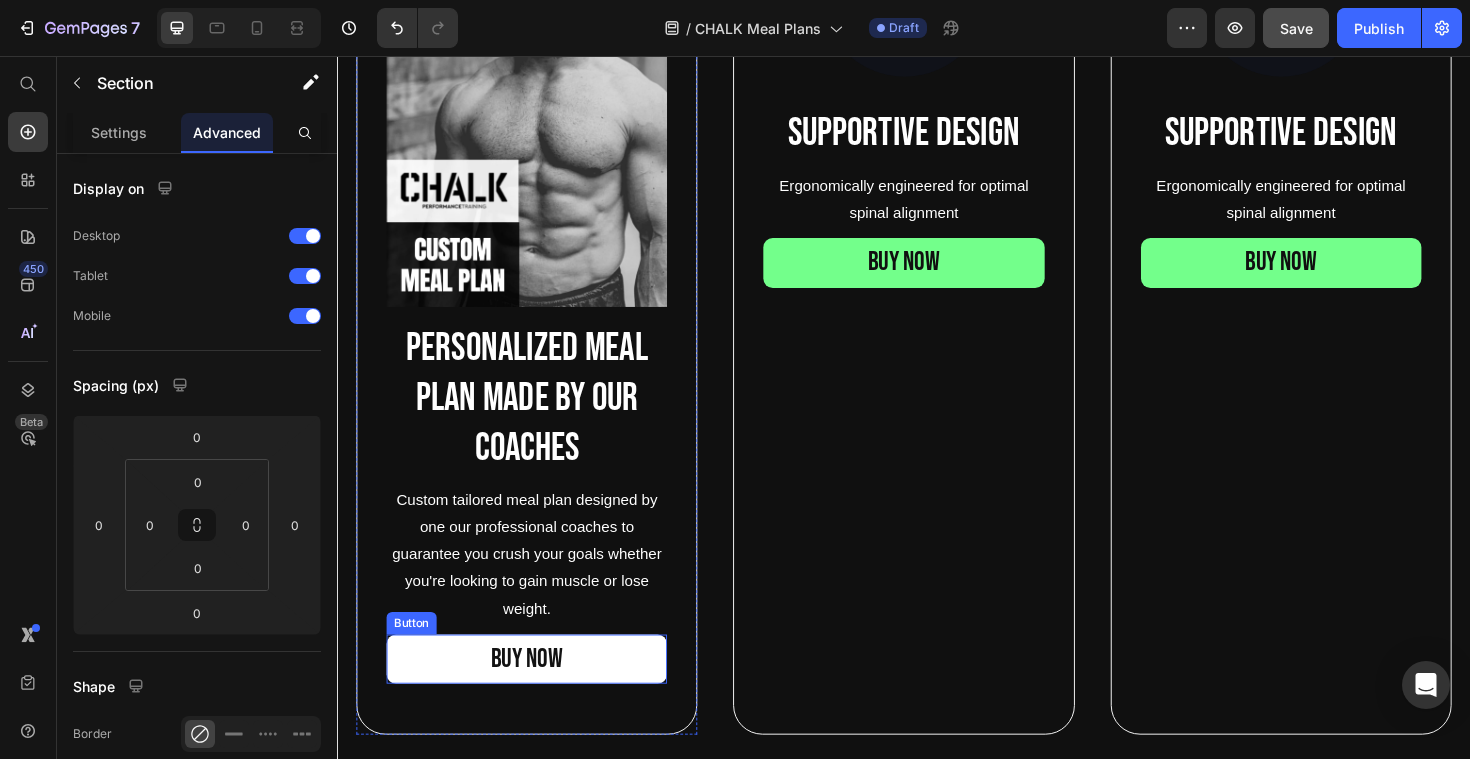 click on "BUY NOW" at bounding box center [537, 695] 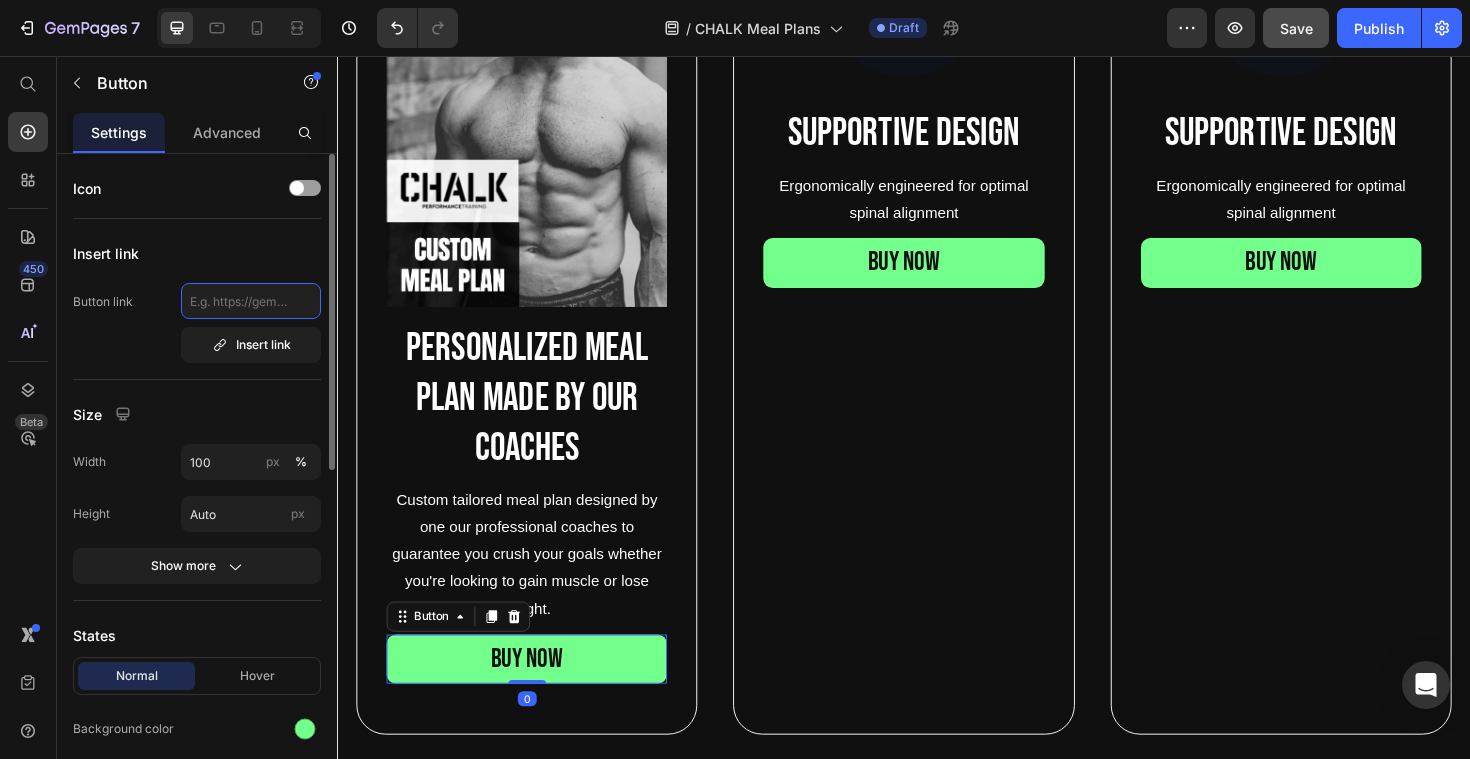 click 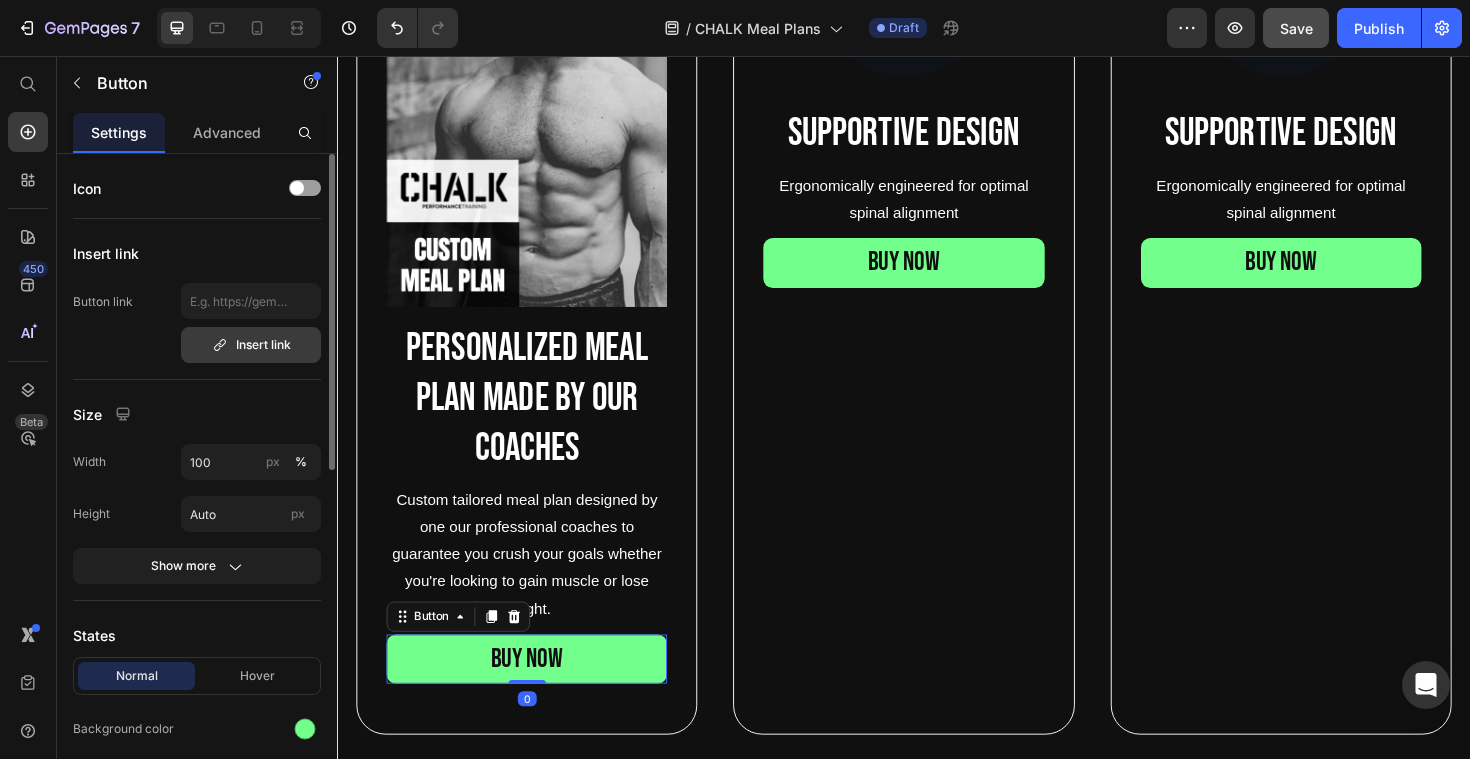 click on "Insert link" at bounding box center (251, 345) 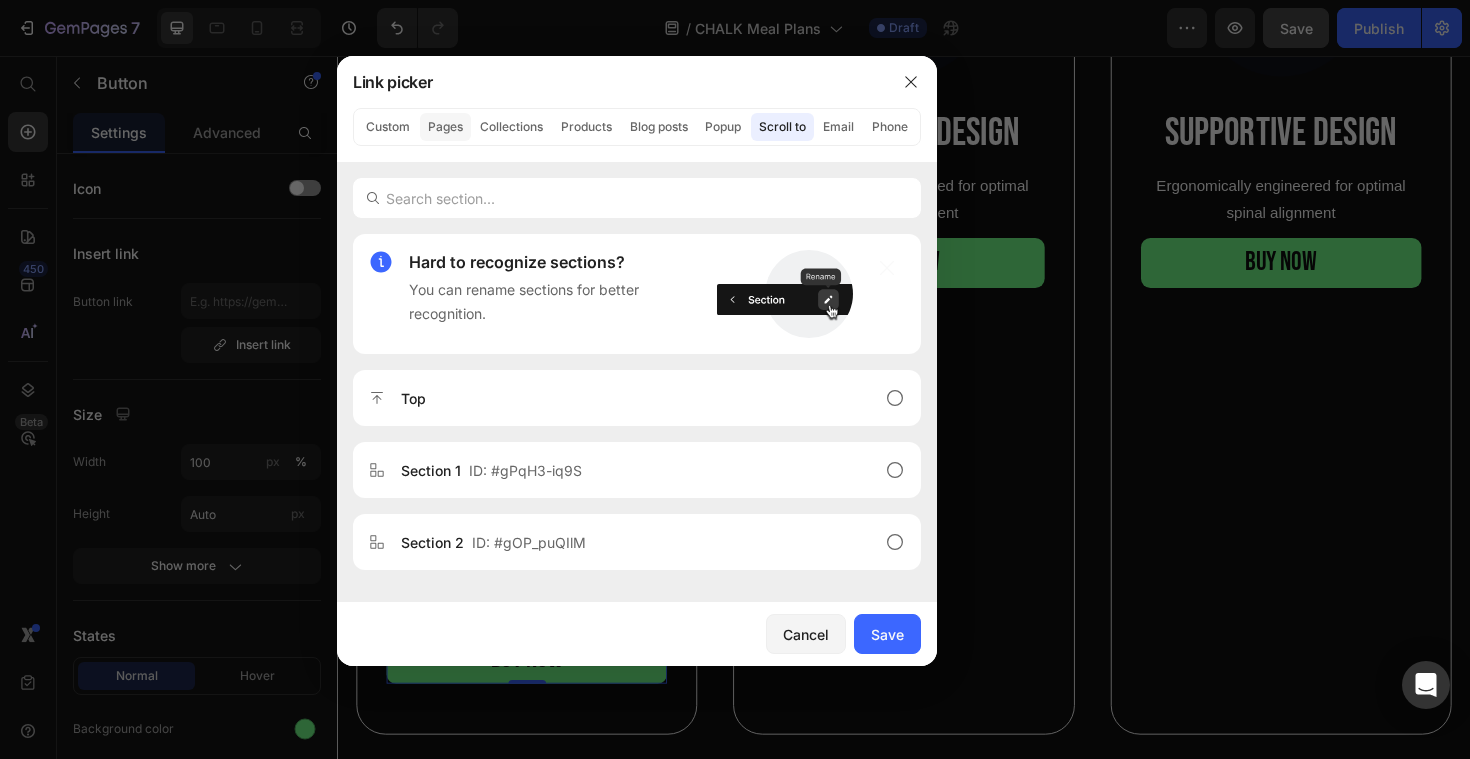 click on "Pages" 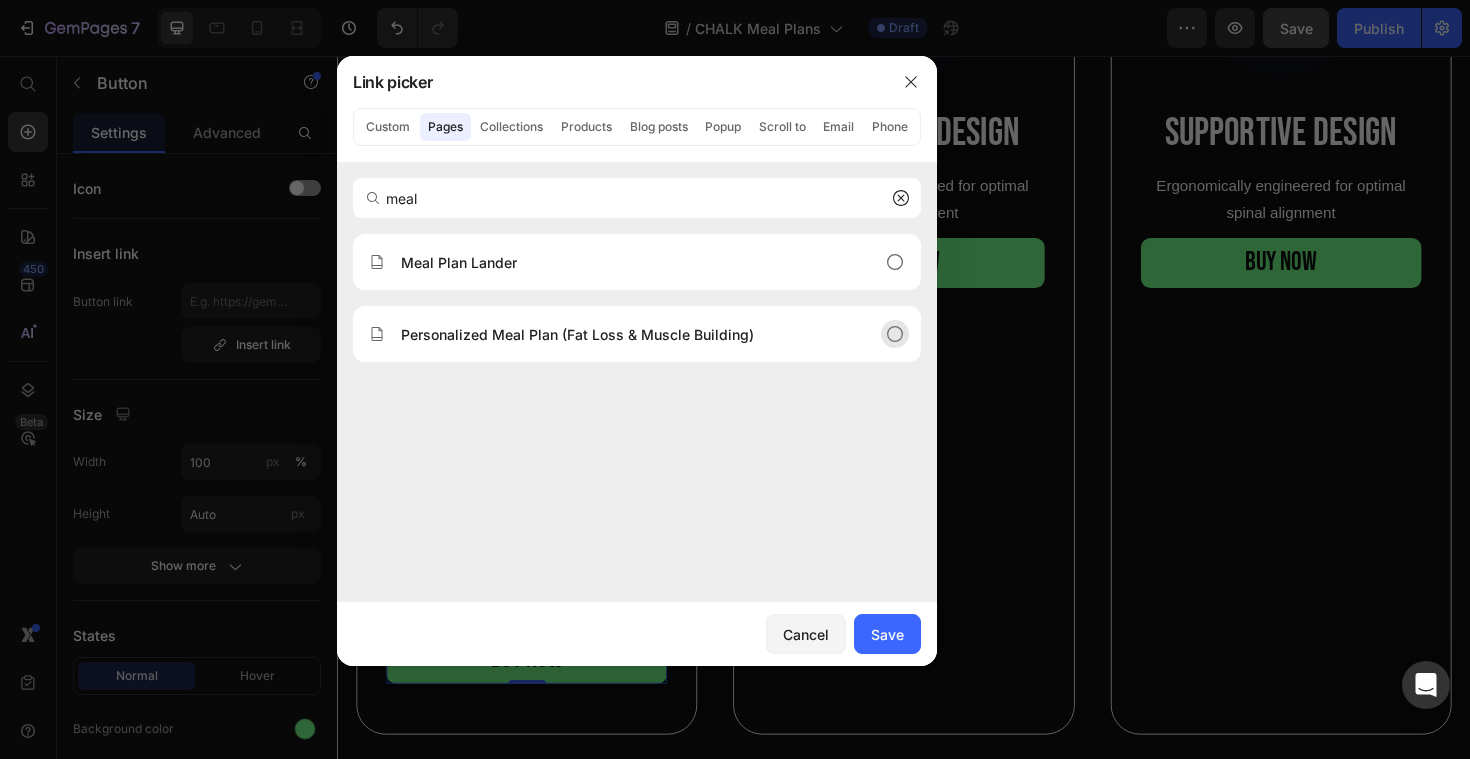 type on "meal" 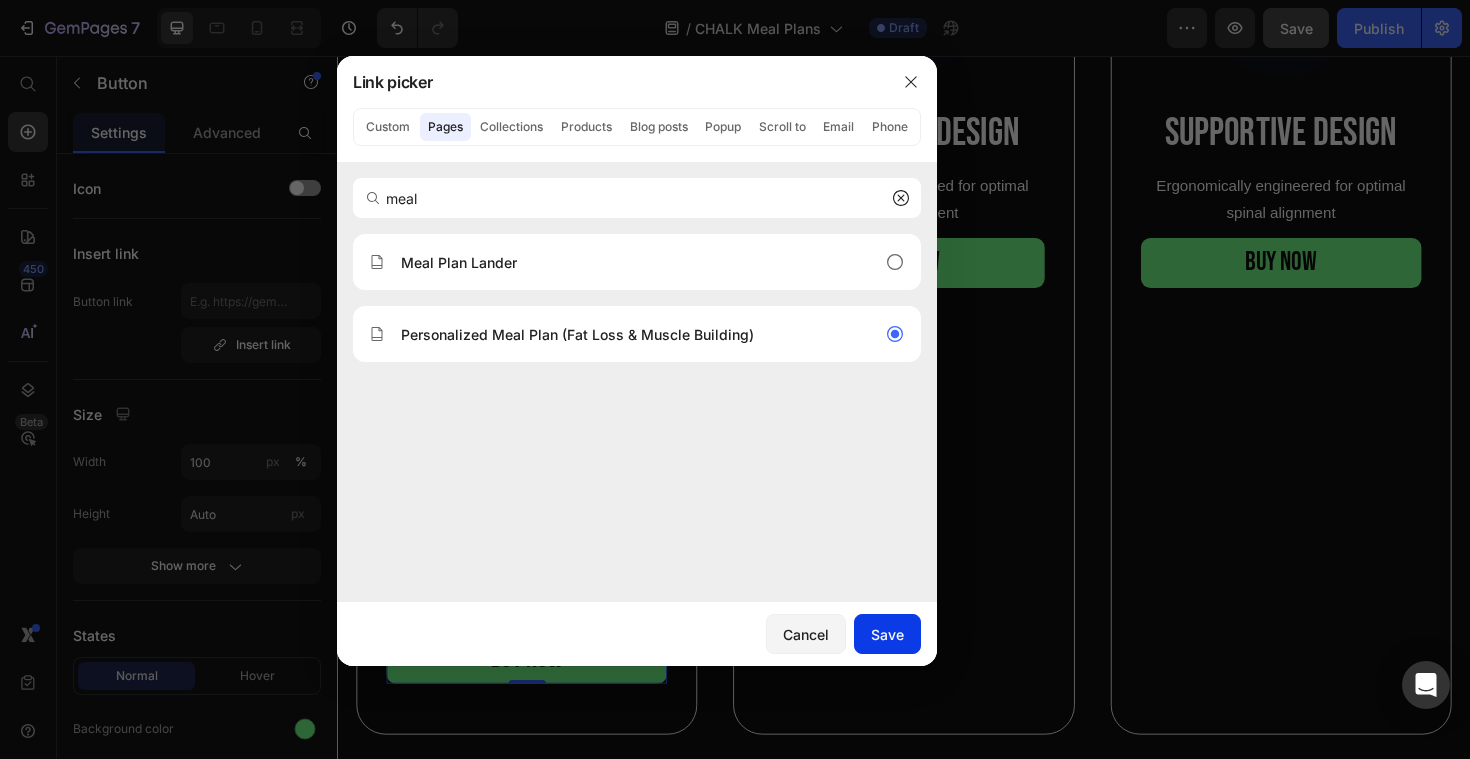 click on "Save" at bounding box center (887, 634) 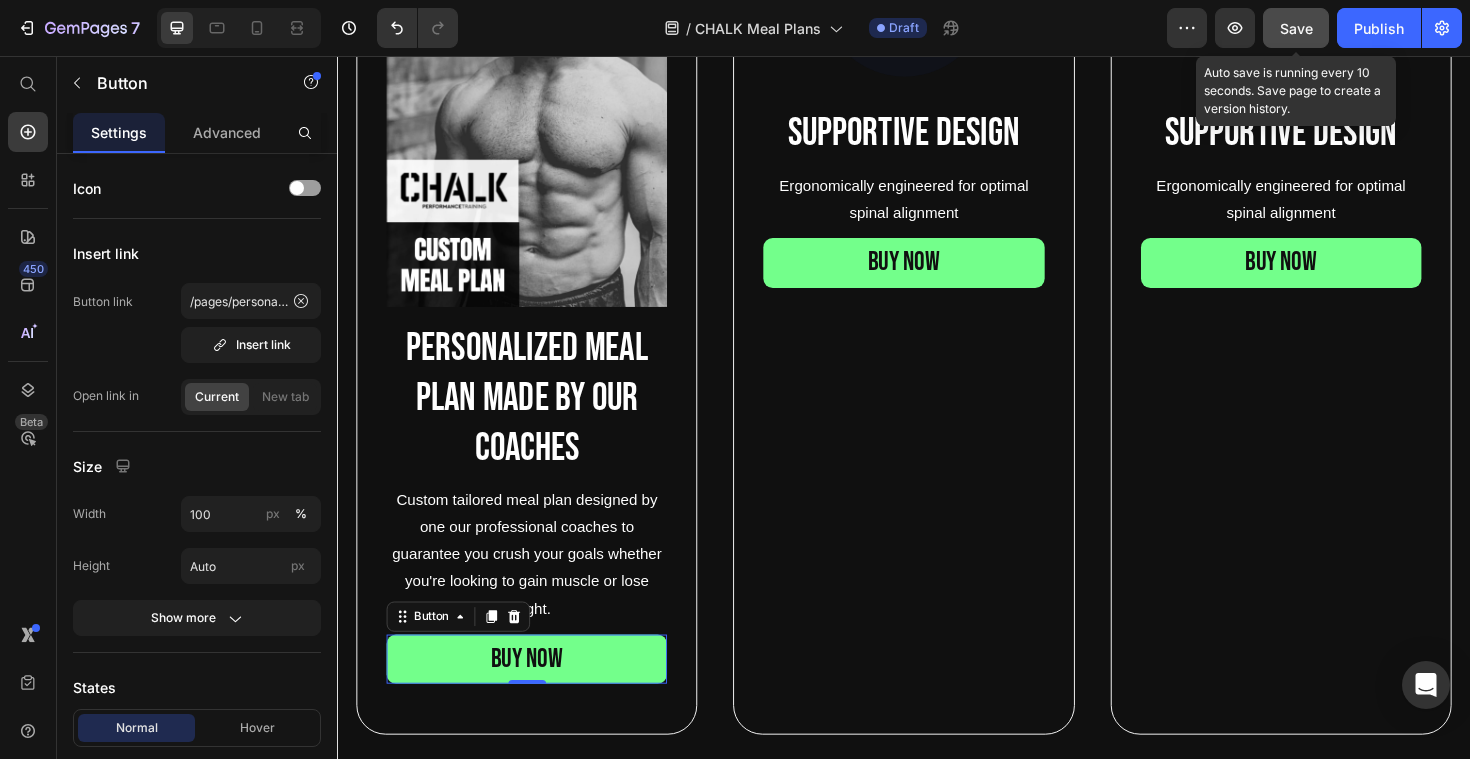 click on "Save" 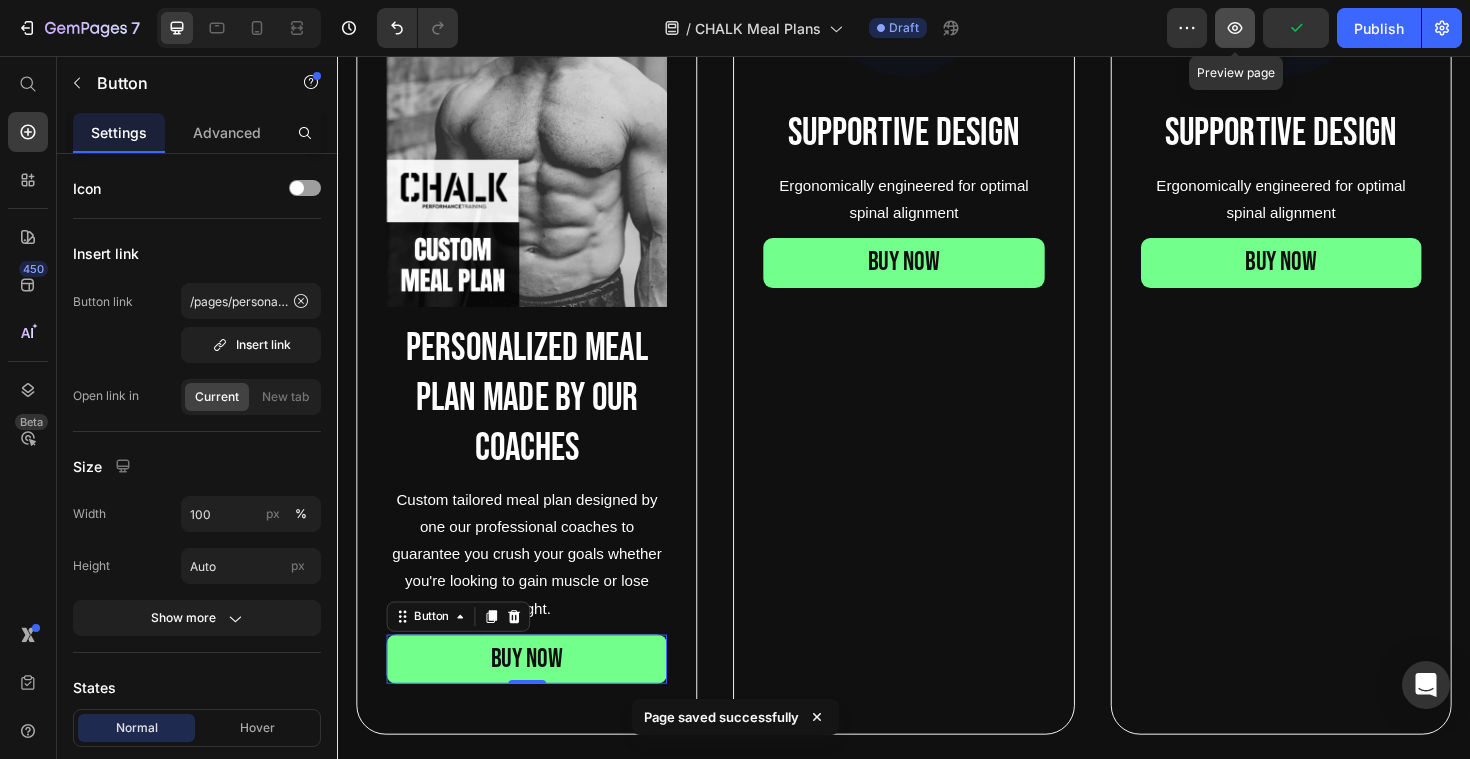 click 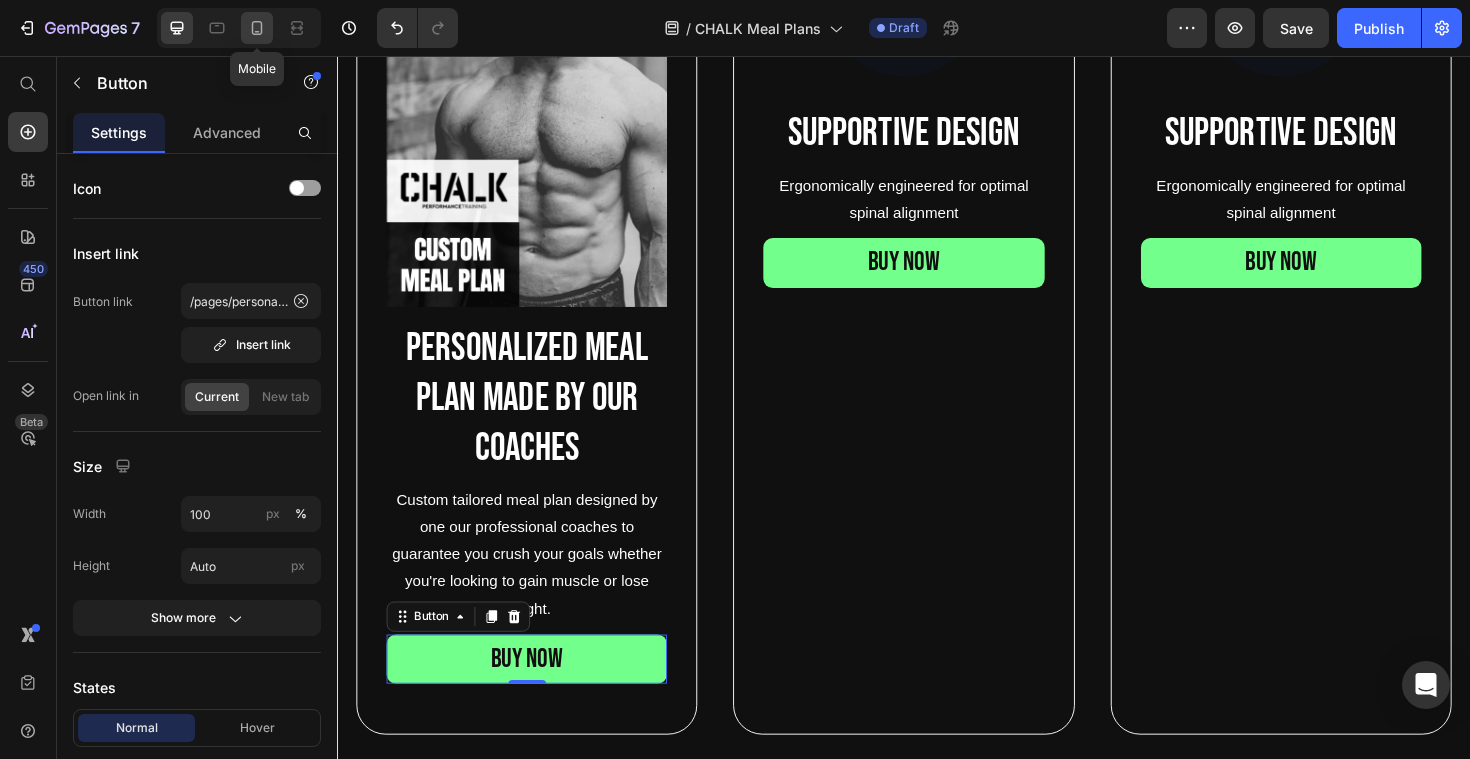 click 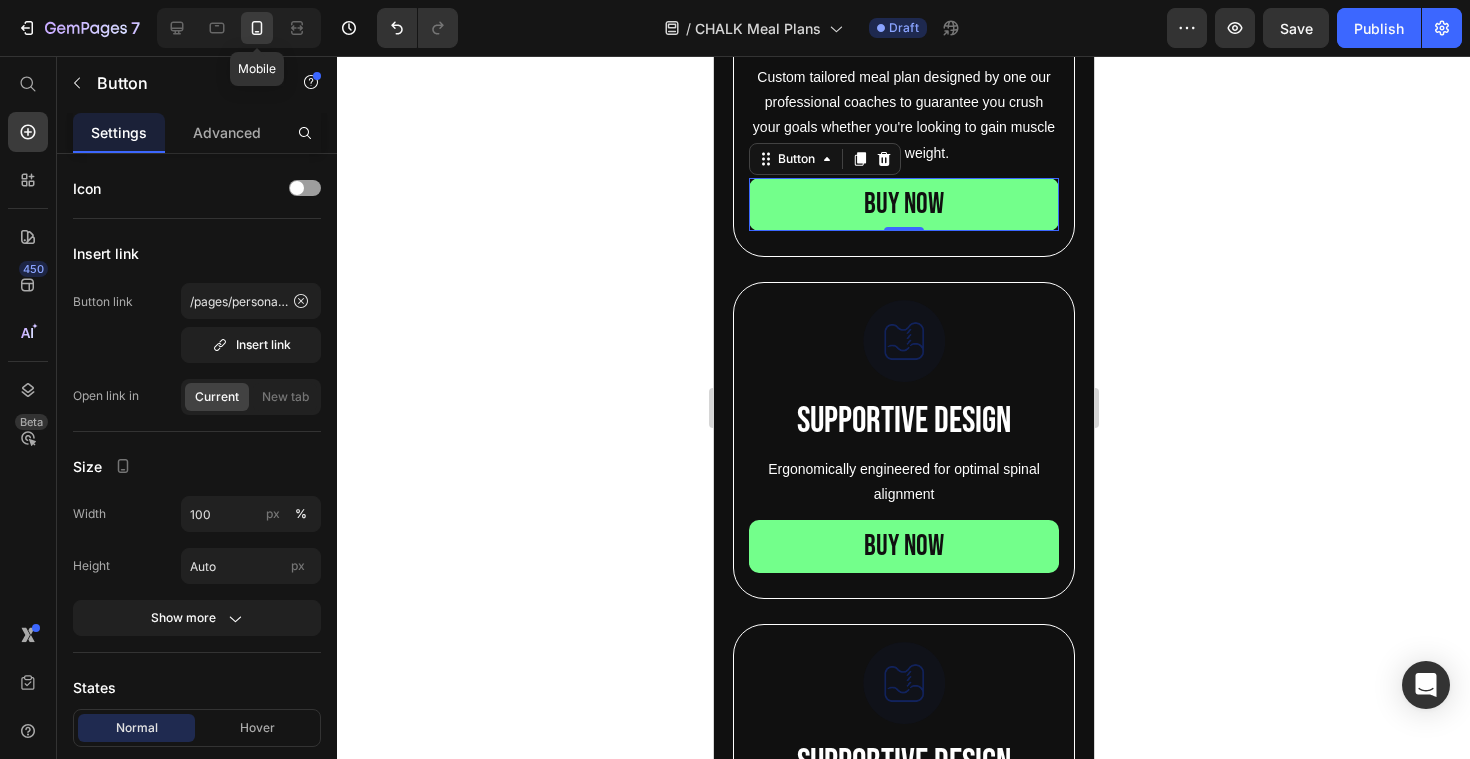 scroll, scrollTop: 1668, scrollLeft: 0, axis: vertical 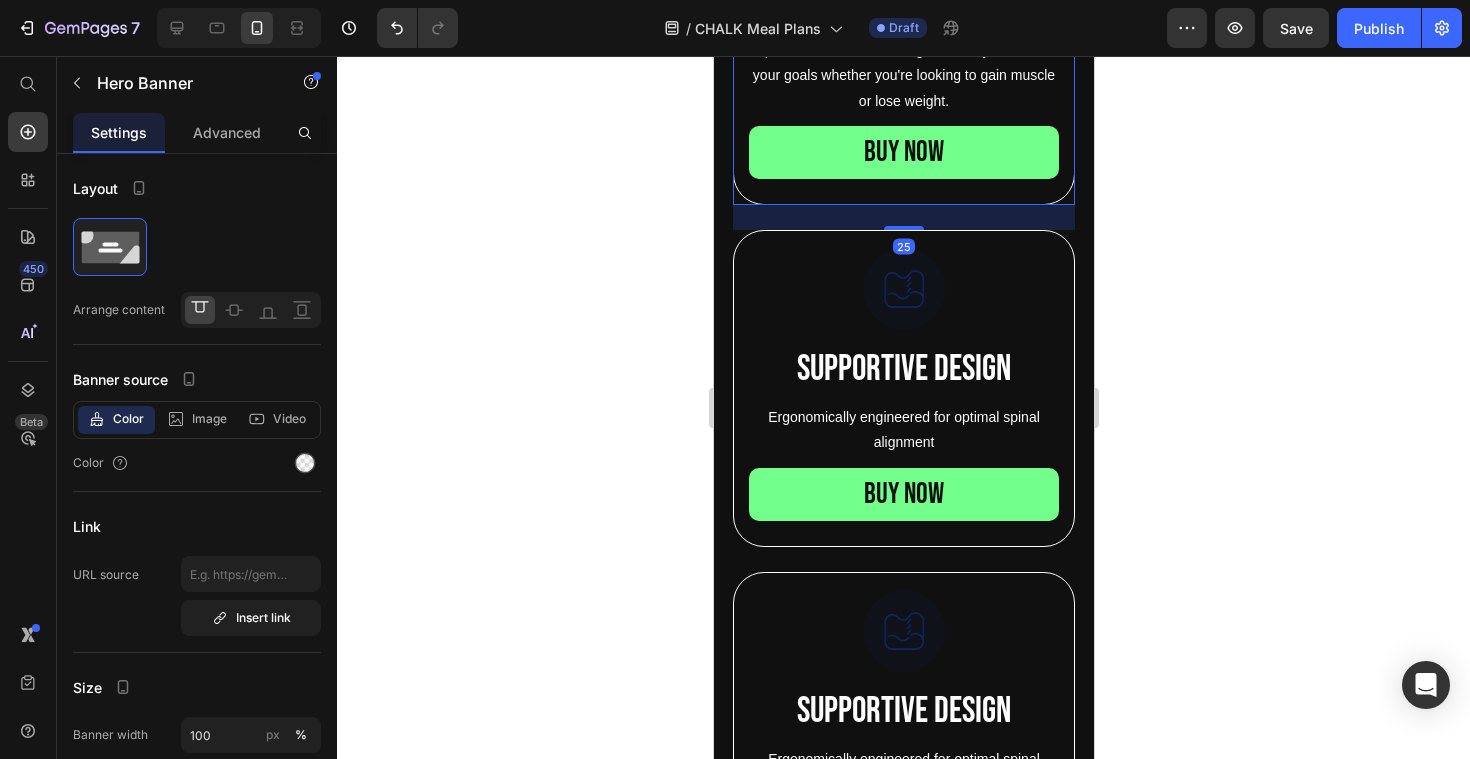 click on "Image Personalized meal plan made by our coaches Text Block Custom tailored meal plan designed by one our professional coaches to guarantee you crush your goals whether you're looking to gain muscle or lose weight. Text Block BUY NOW Button" at bounding box center (903, -181) 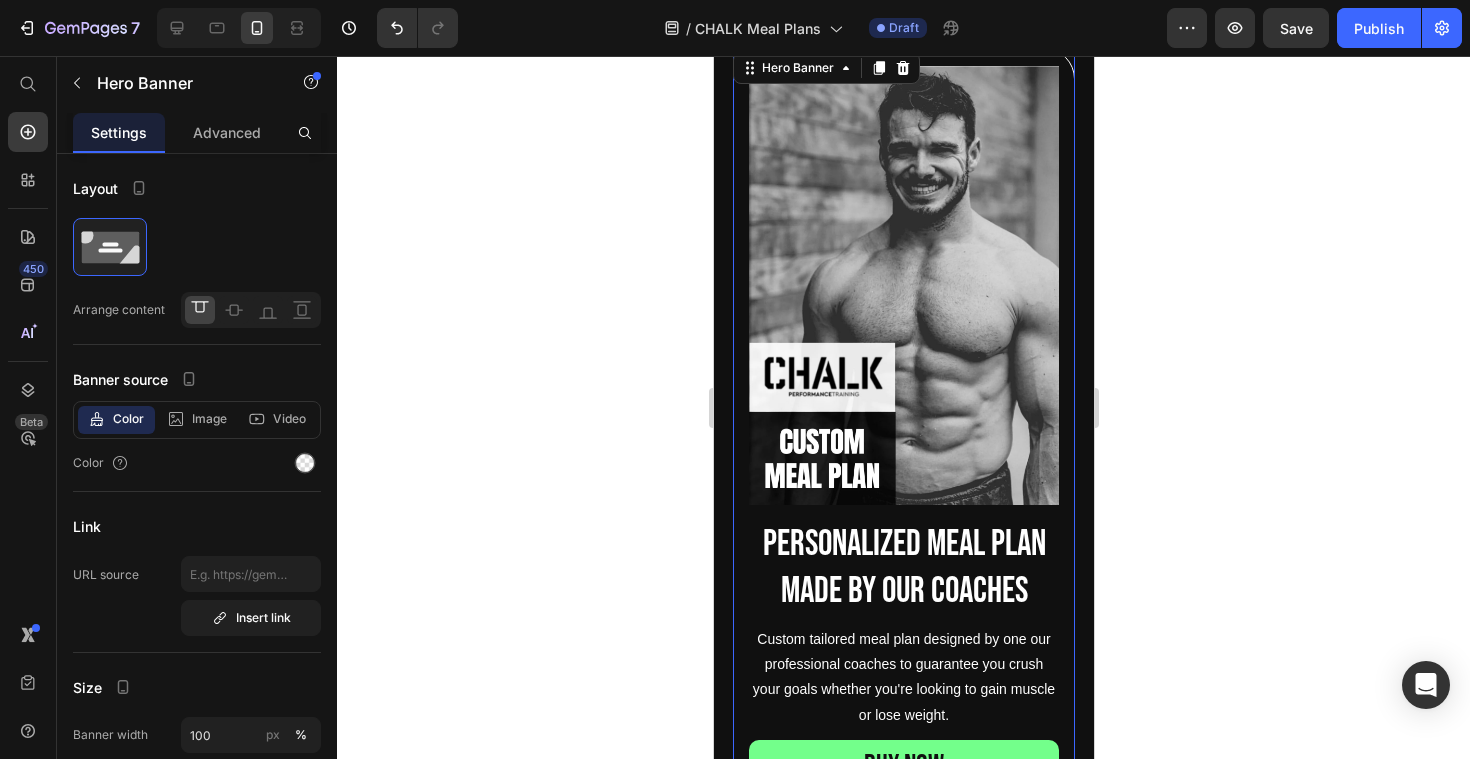 scroll, scrollTop: 1031, scrollLeft: 0, axis: vertical 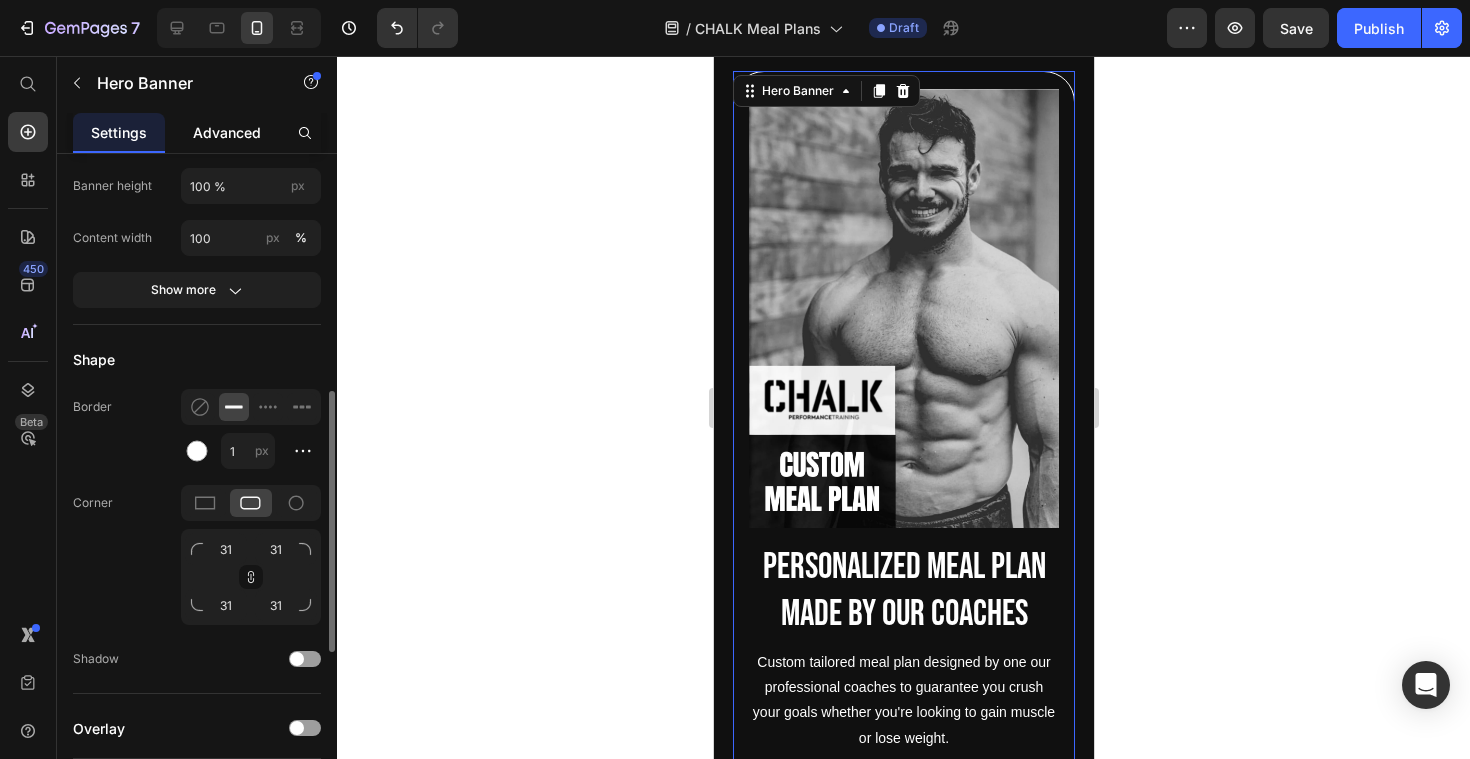click on "Advanced" at bounding box center (227, 132) 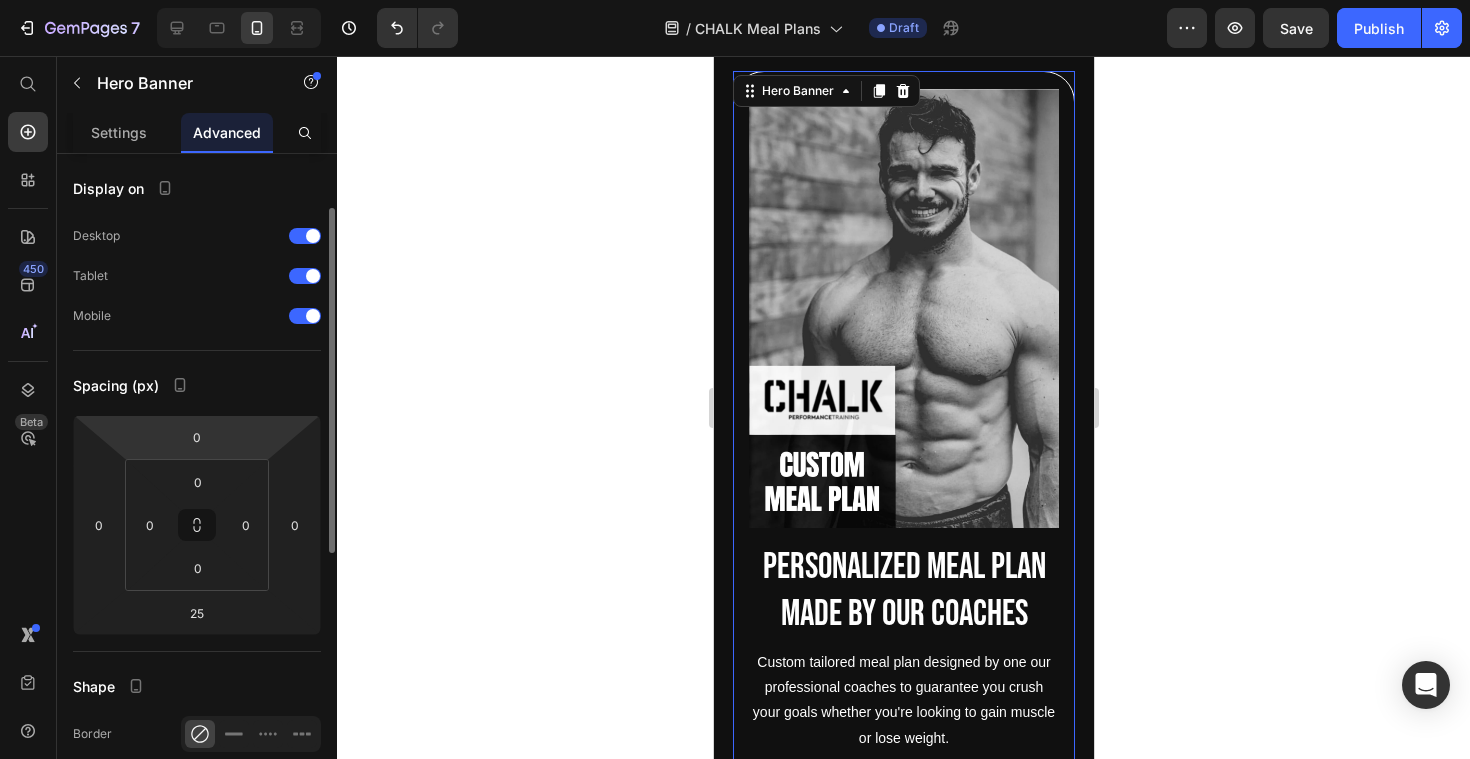 scroll, scrollTop: 42, scrollLeft: 0, axis: vertical 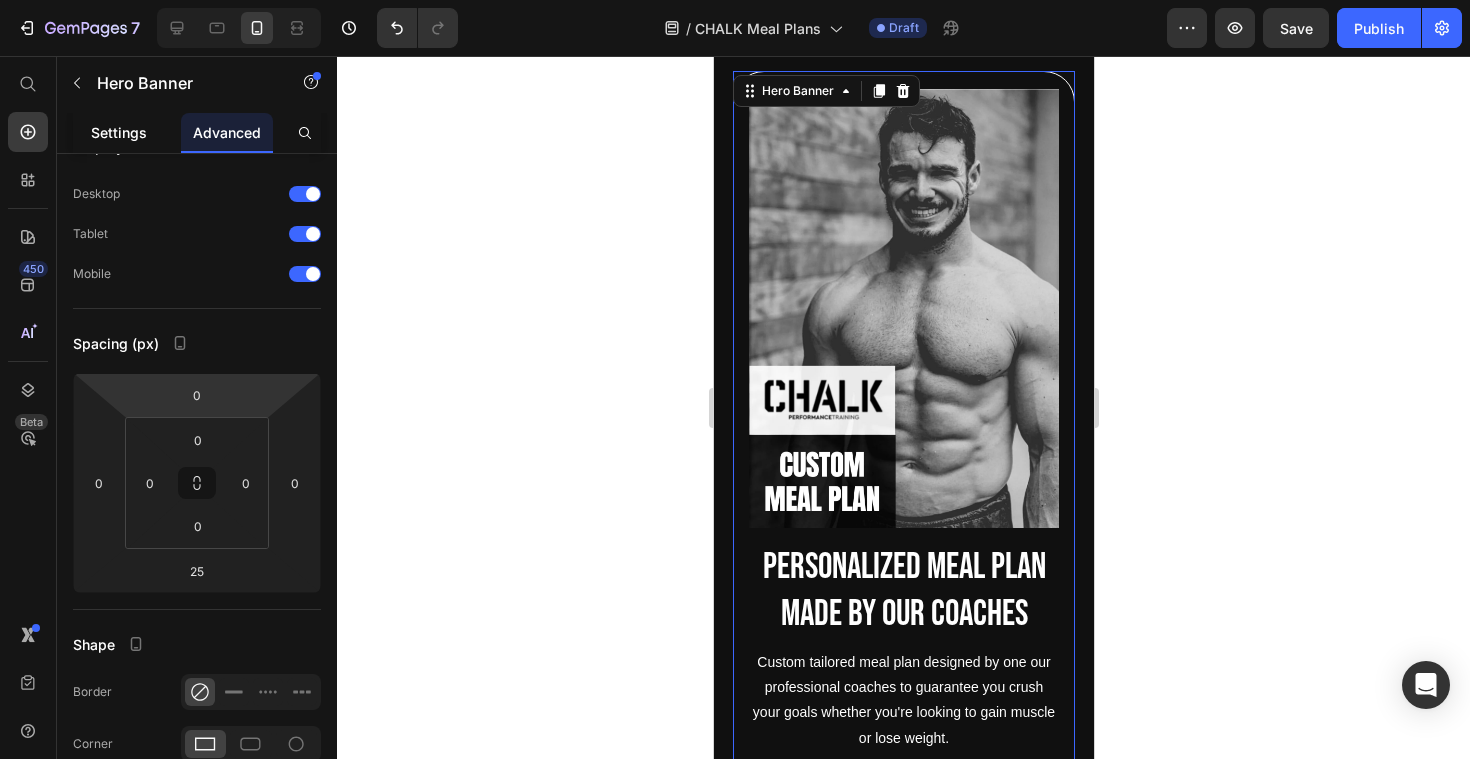click on "Settings" 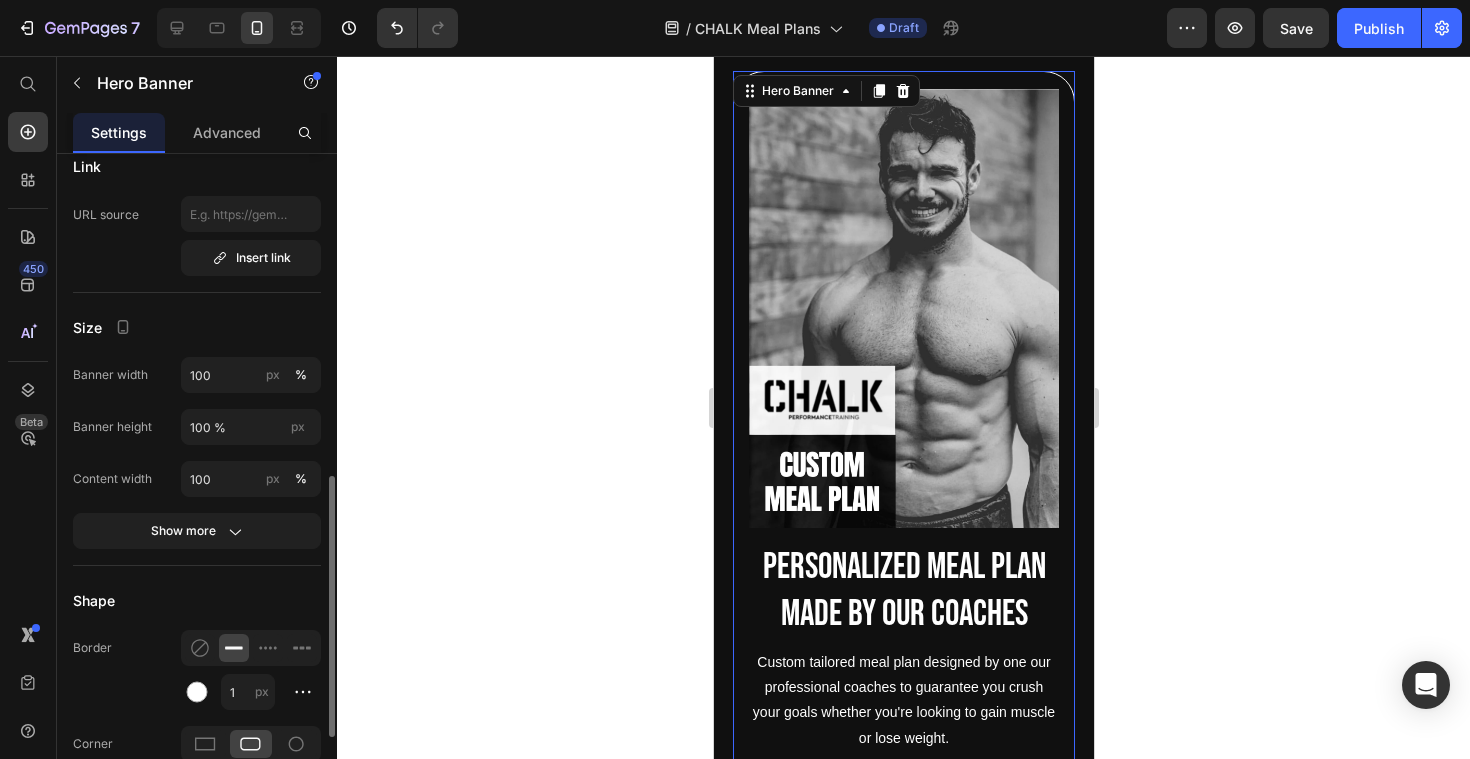 scroll, scrollTop: 17, scrollLeft: 0, axis: vertical 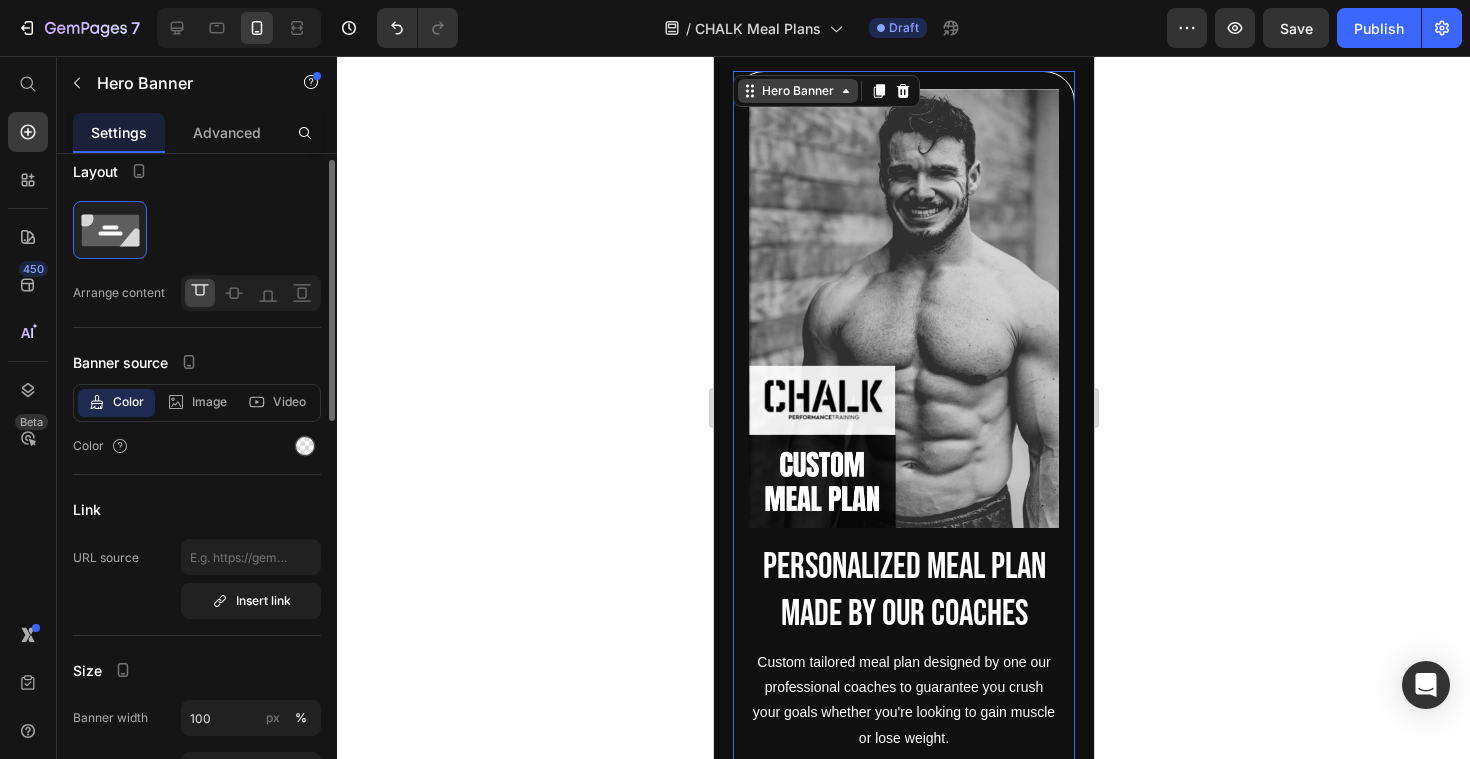 click on "Hero Banner" at bounding box center [797, 91] 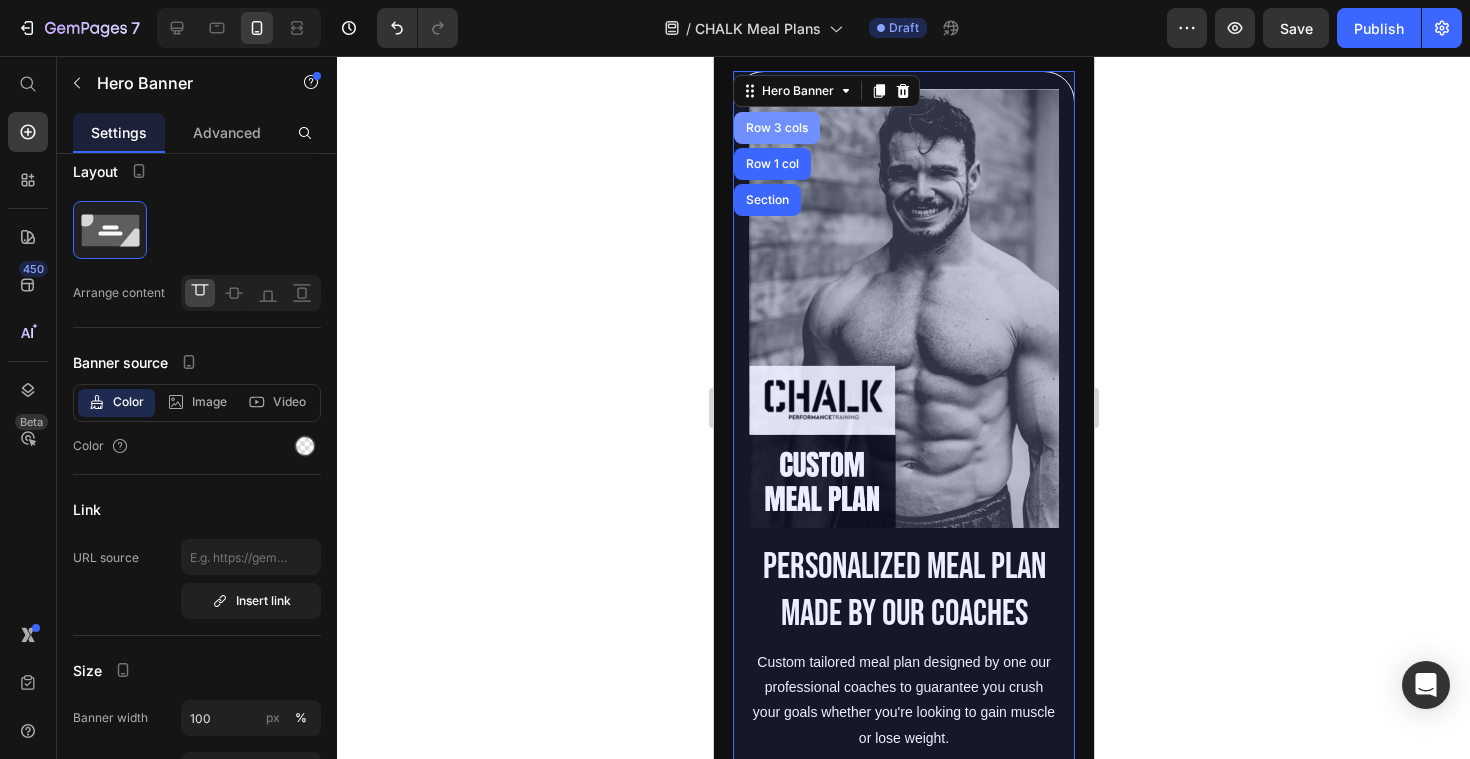 click on "Row 3 cols" at bounding box center [776, 128] 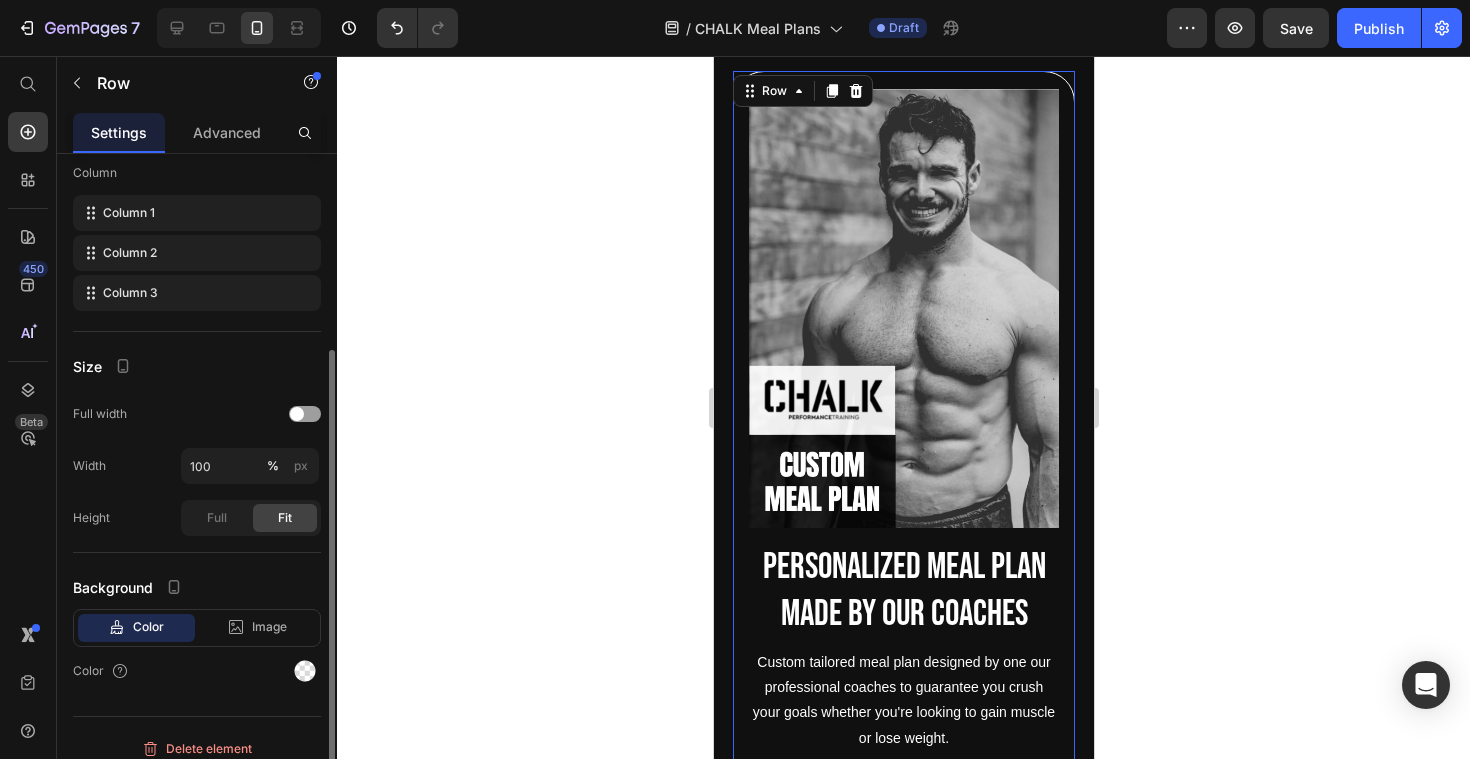 scroll, scrollTop: 286, scrollLeft: 0, axis: vertical 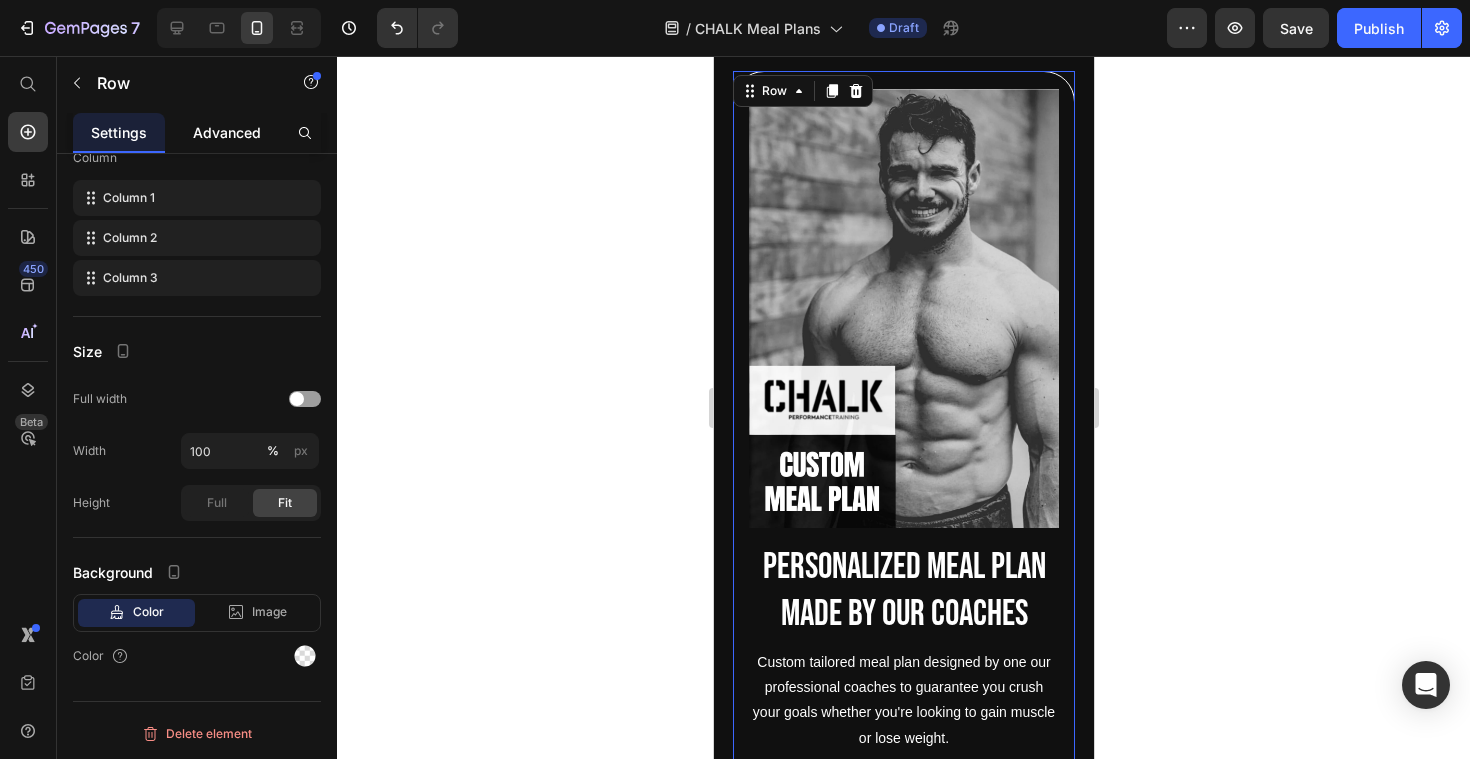 click on "Advanced" at bounding box center [227, 132] 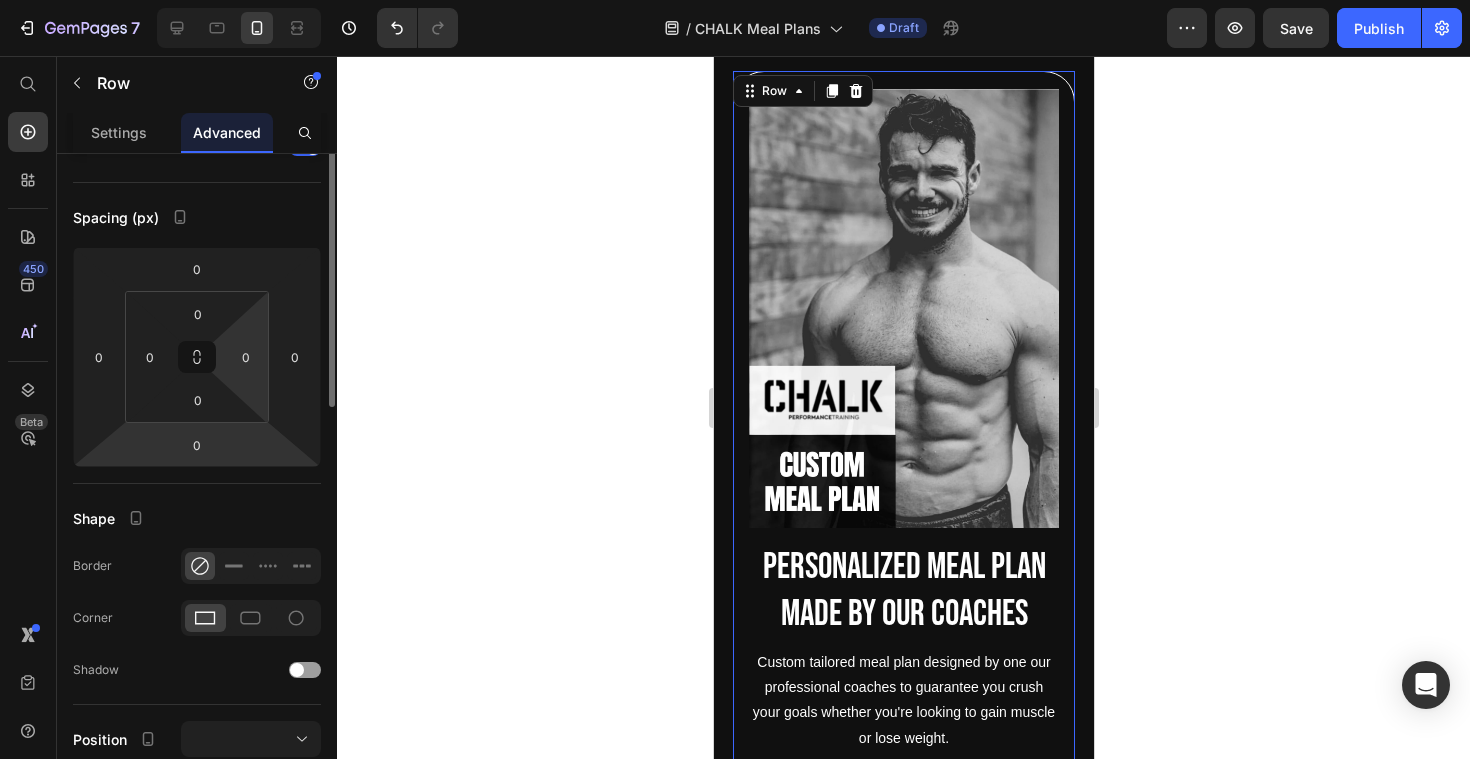 scroll, scrollTop: 0, scrollLeft: 0, axis: both 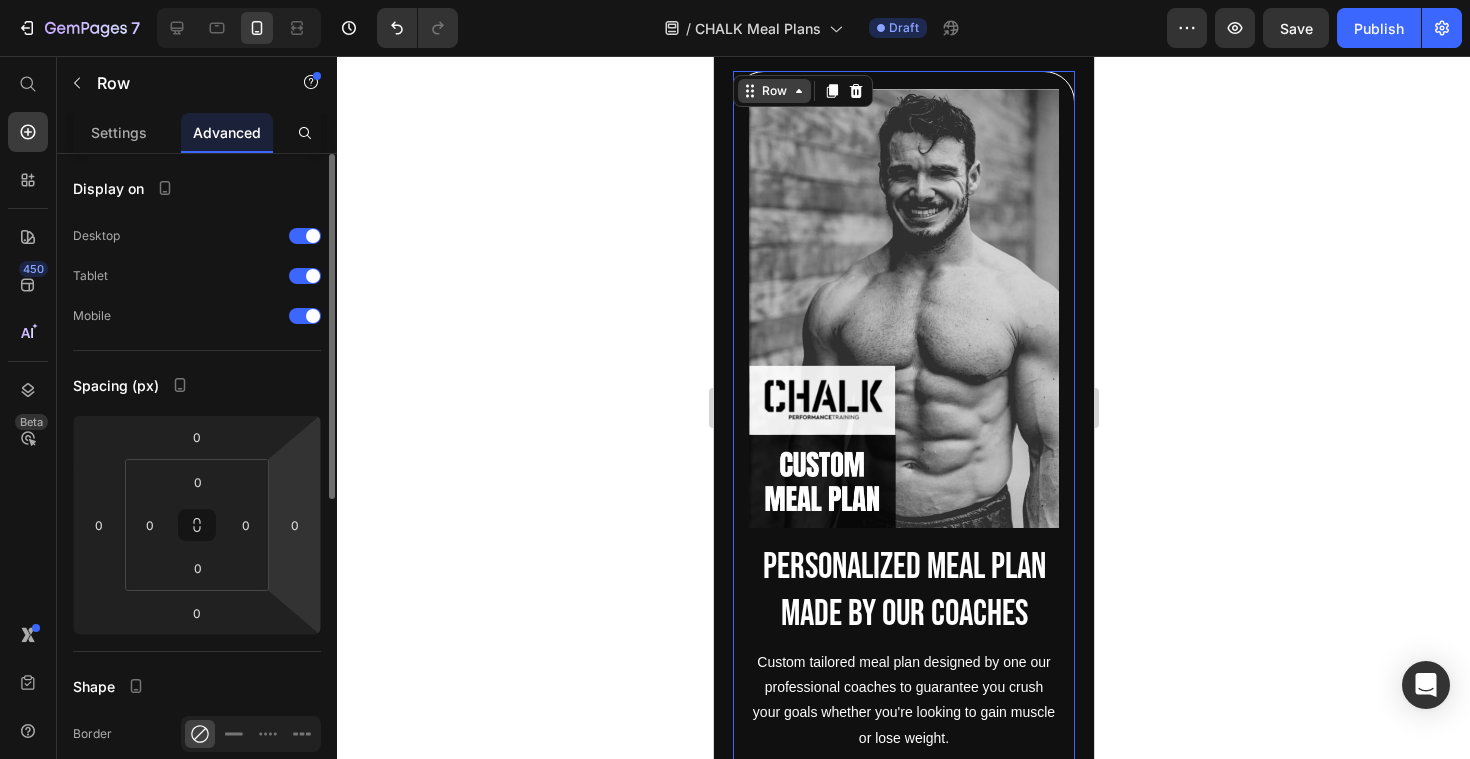 click on "Row" at bounding box center [773, 91] 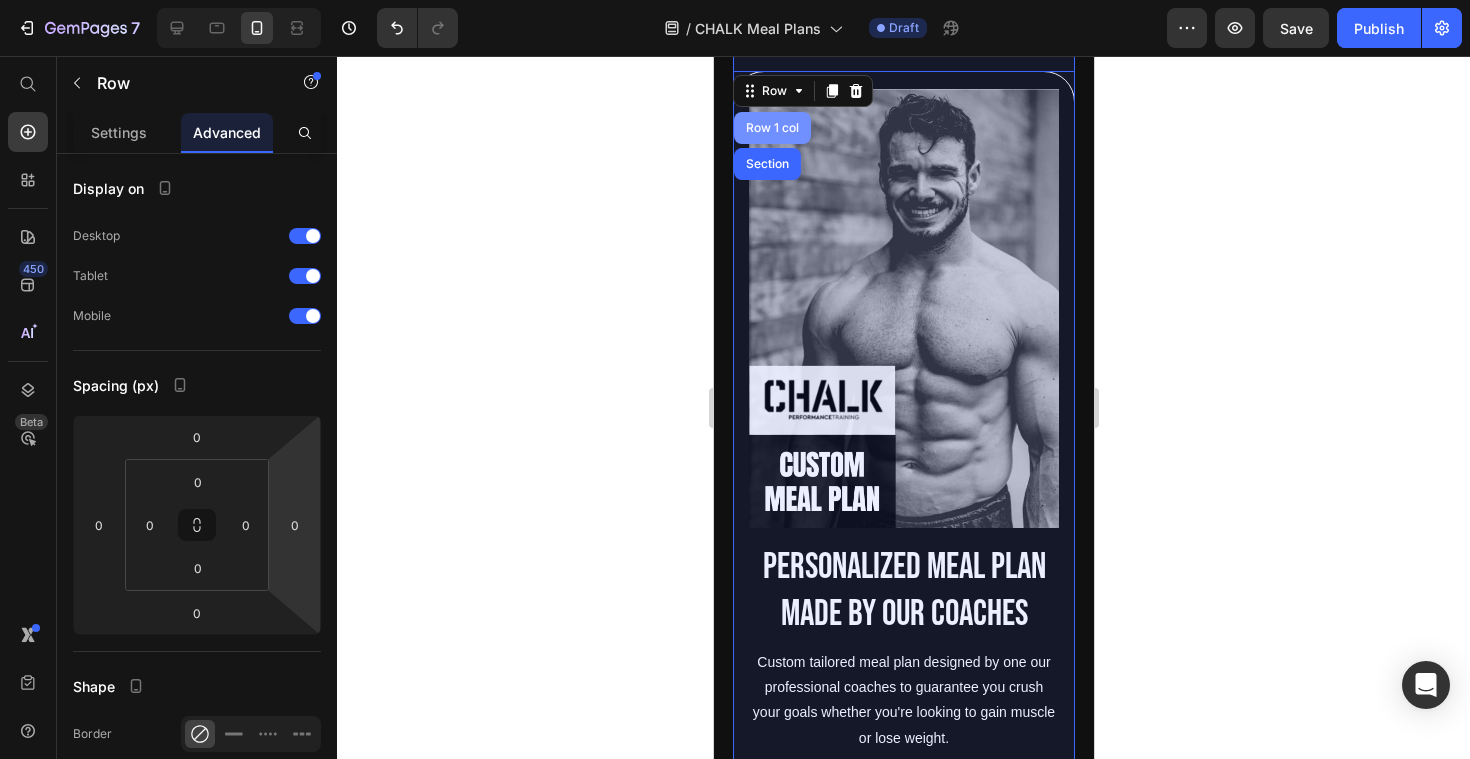 click on "Row 1 col" at bounding box center [771, 128] 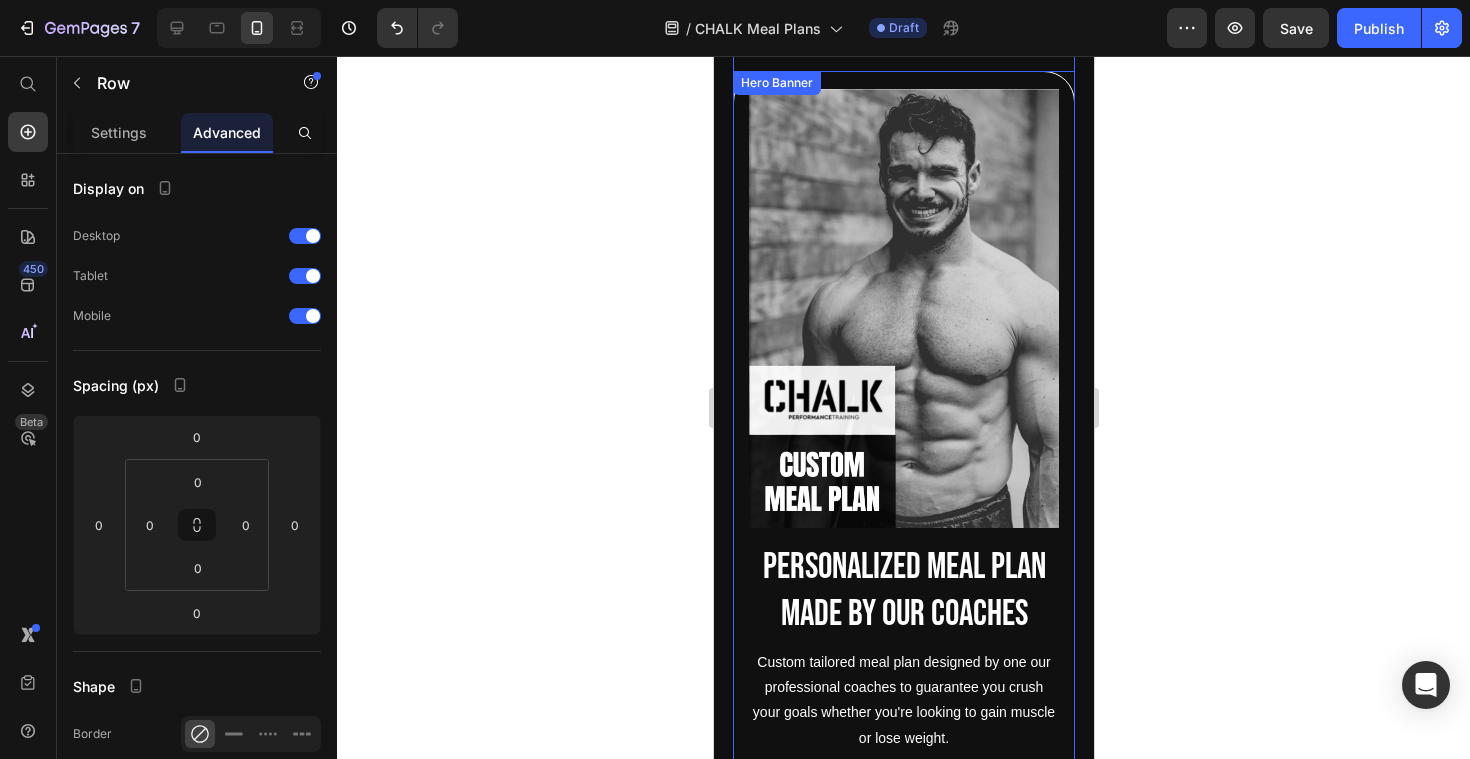 click on "Image Personalized meal plan made by our coaches Text Block Custom tailored meal plan designed by one our professional coaches to guarantee you crush your goals whether you're looking to gain muscle or lose weight. Text Block BUY NOW Button" at bounding box center (903, 456) 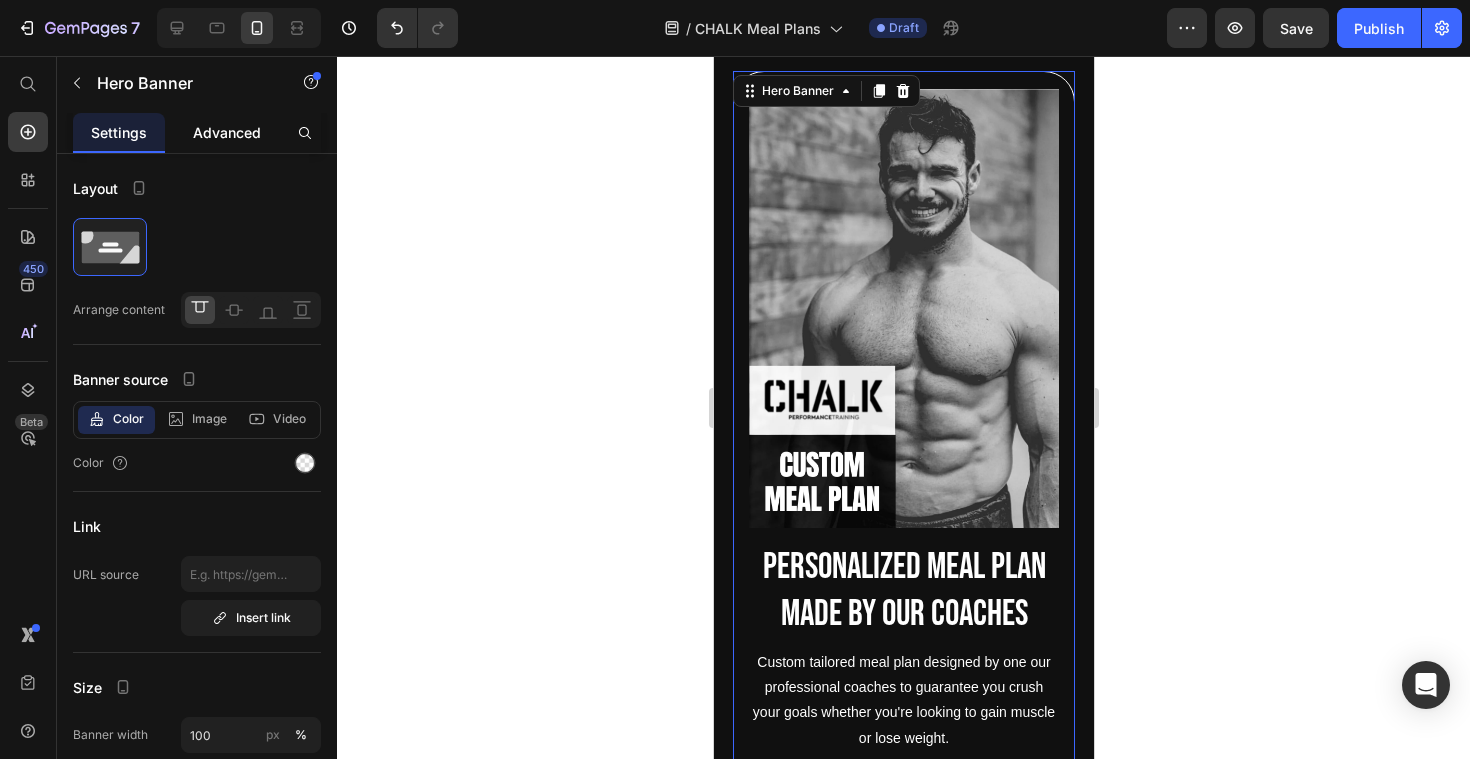 click on "Advanced" at bounding box center (227, 132) 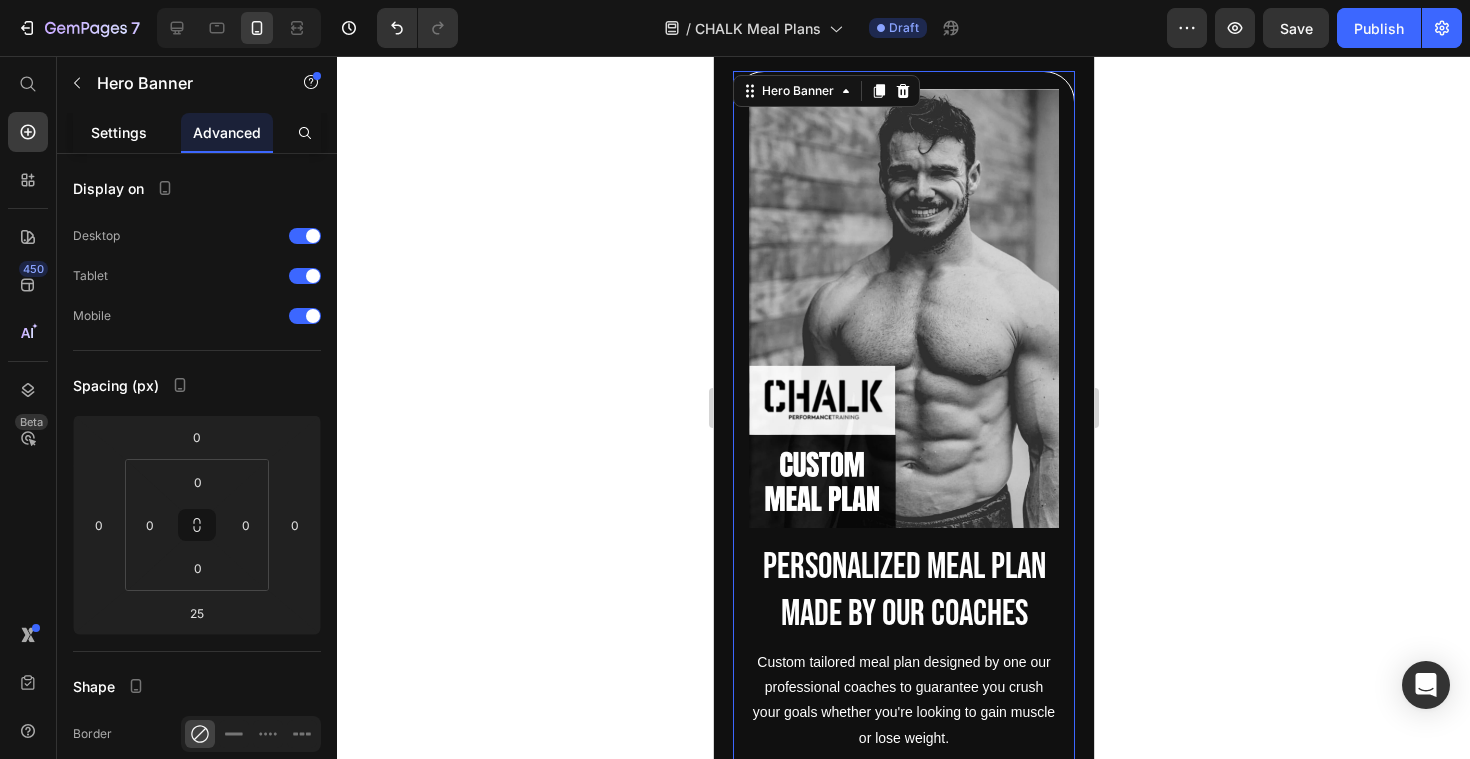 click on "Settings" at bounding box center [119, 132] 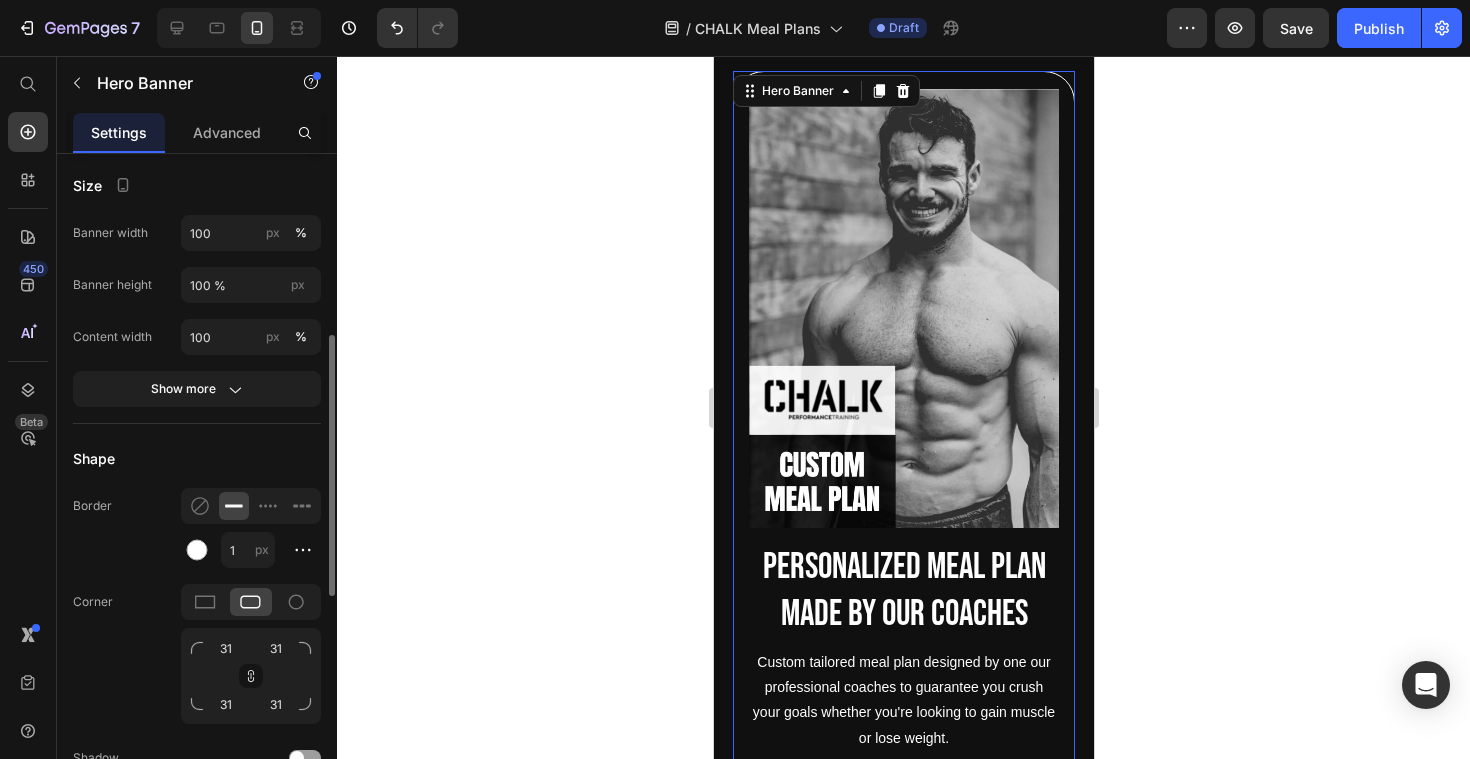 scroll, scrollTop: 475, scrollLeft: 0, axis: vertical 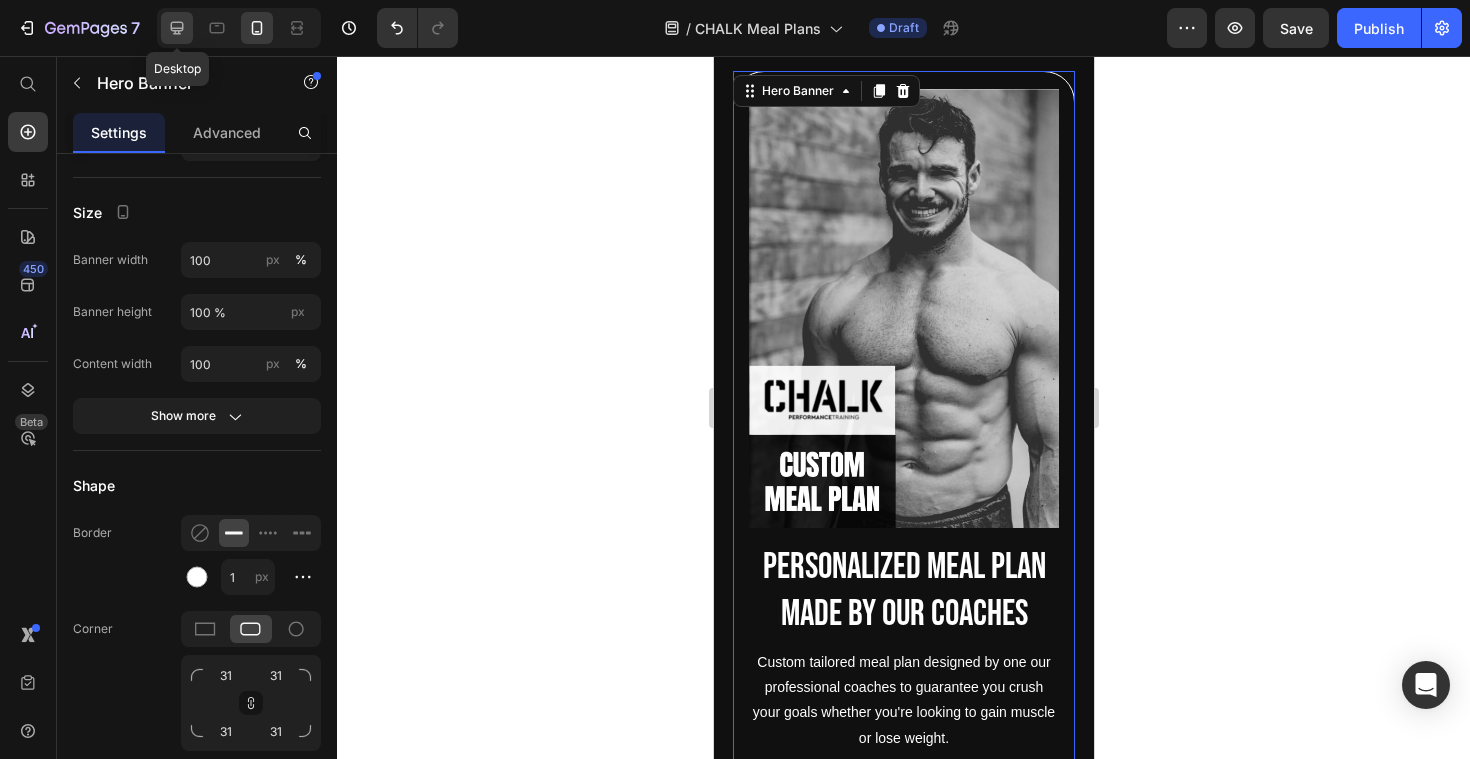 click 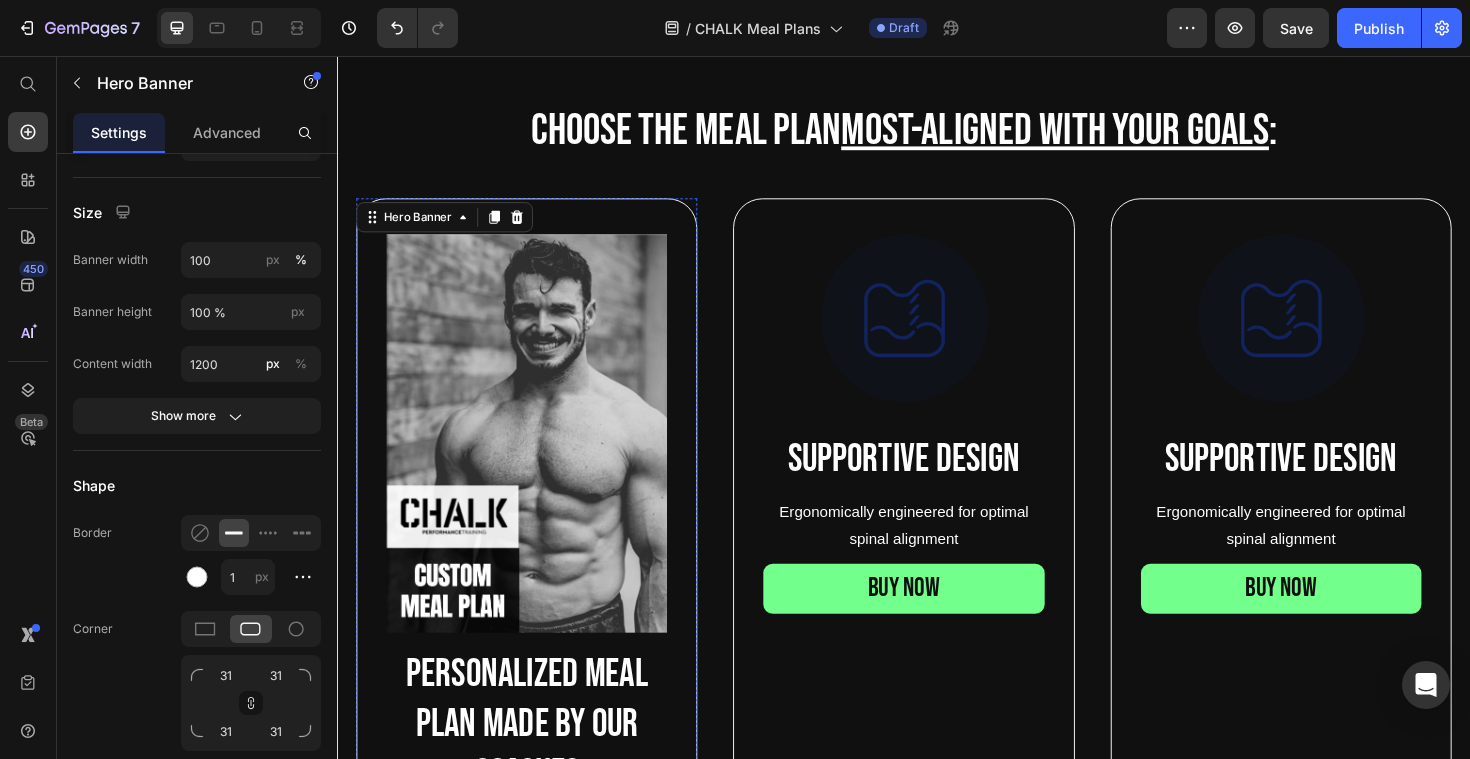 scroll, scrollTop: 676, scrollLeft: 0, axis: vertical 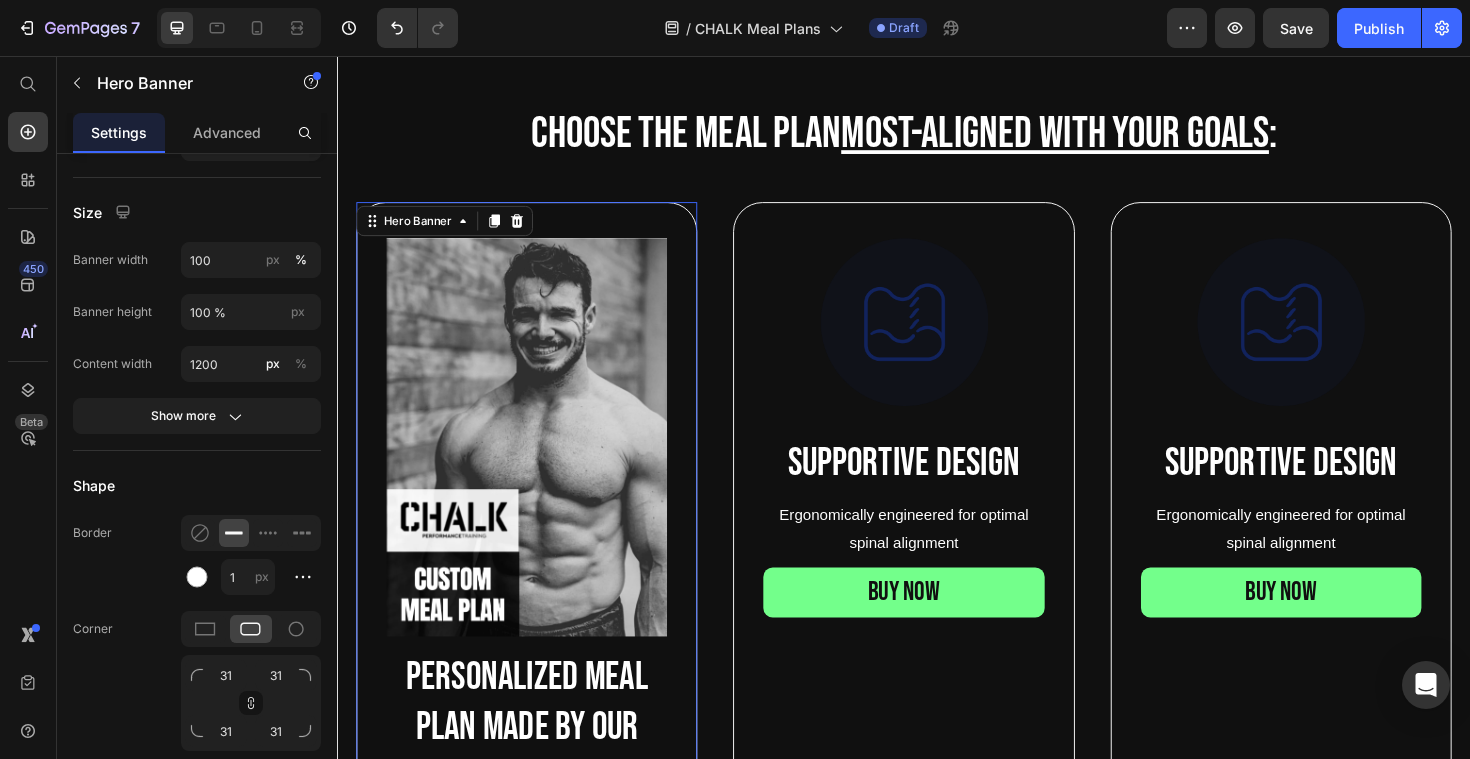 click on "Image Personalized meal plan made by our coaches Text Block Custom tailored meal plan designed by one our professional coaches to guarantee you crush your goals whether you're looking to gain muscle or lose weight. Text Block BUY NOW Button" at bounding box center [537, 667] 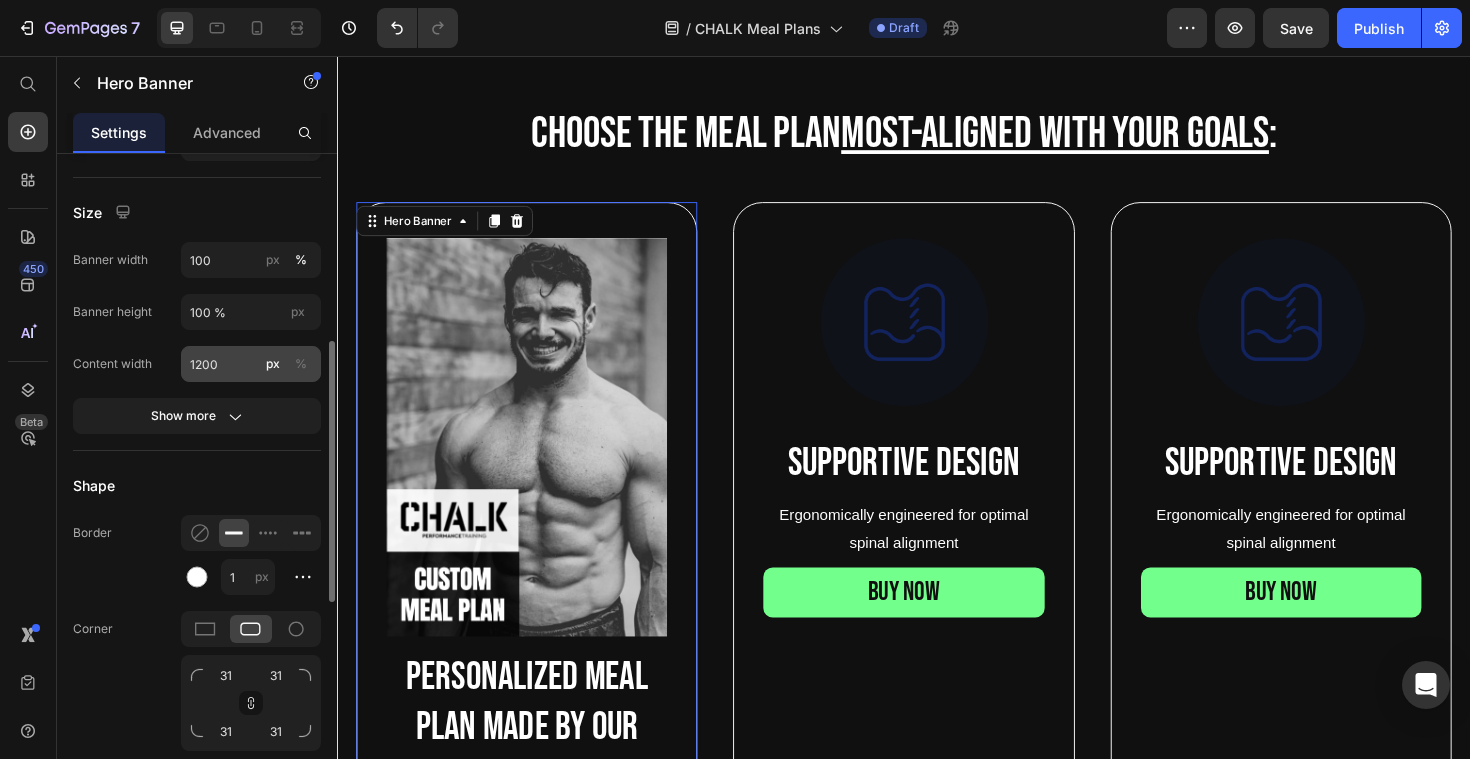scroll, scrollTop: 635, scrollLeft: 0, axis: vertical 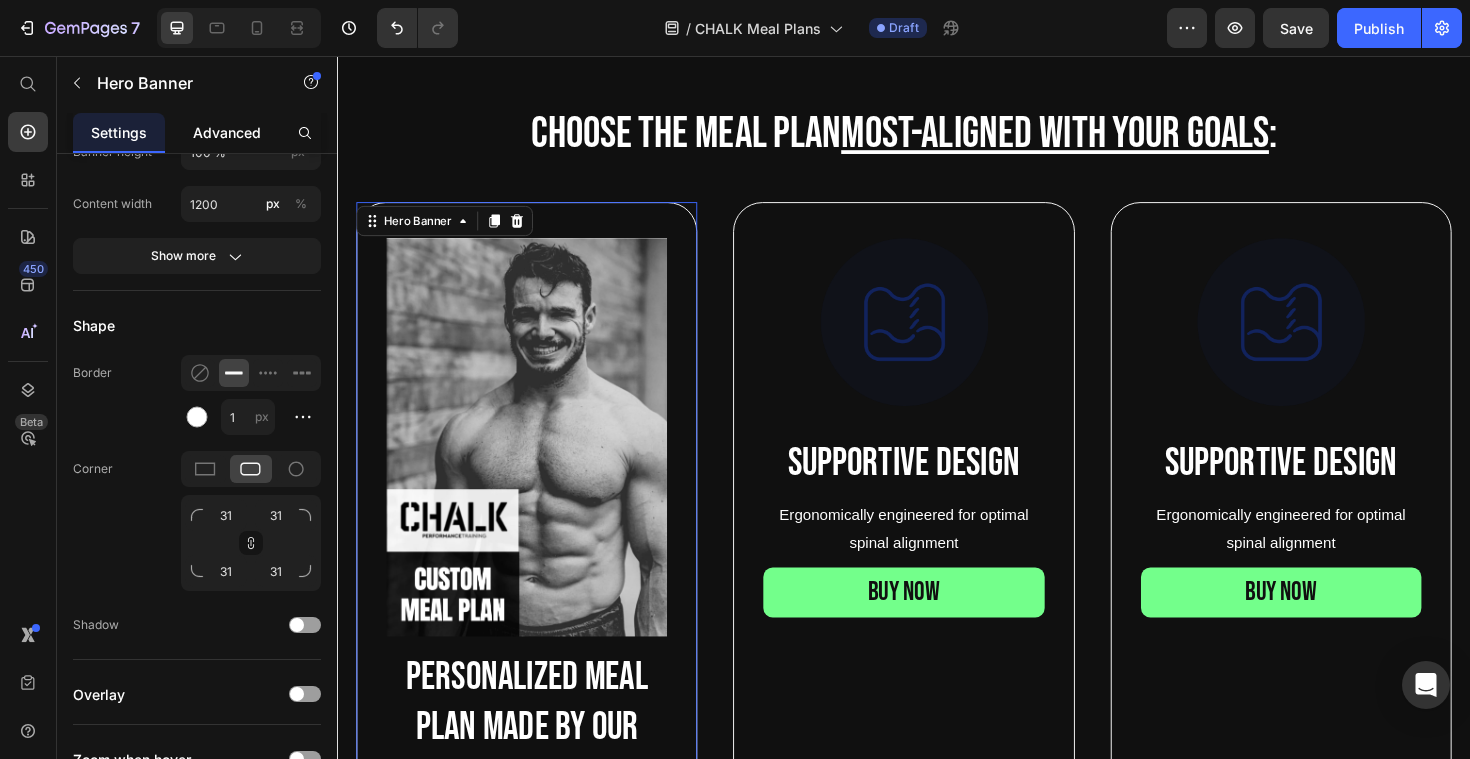 click on "Advanced" at bounding box center [227, 132] 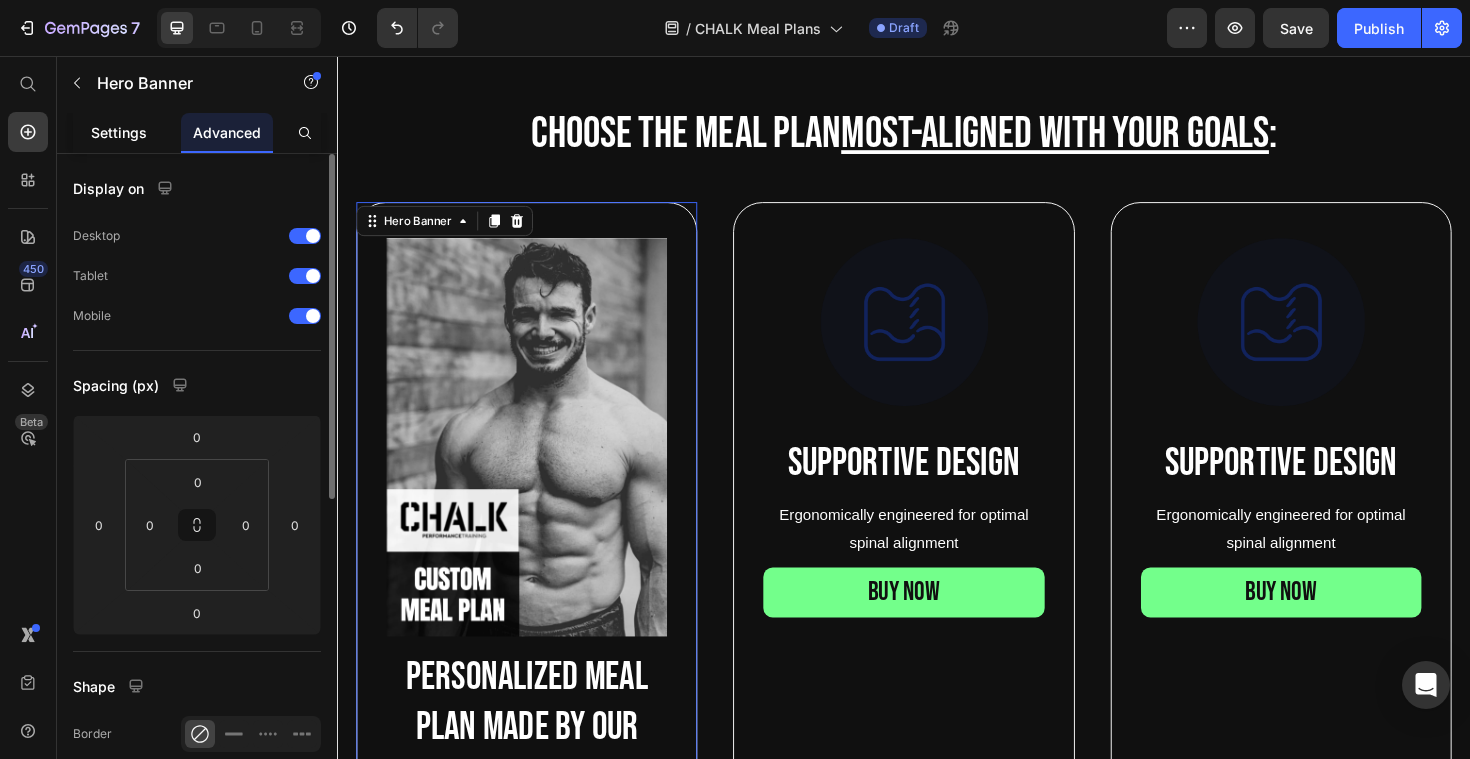 click on "Settings" at bounding box center [119, 132] 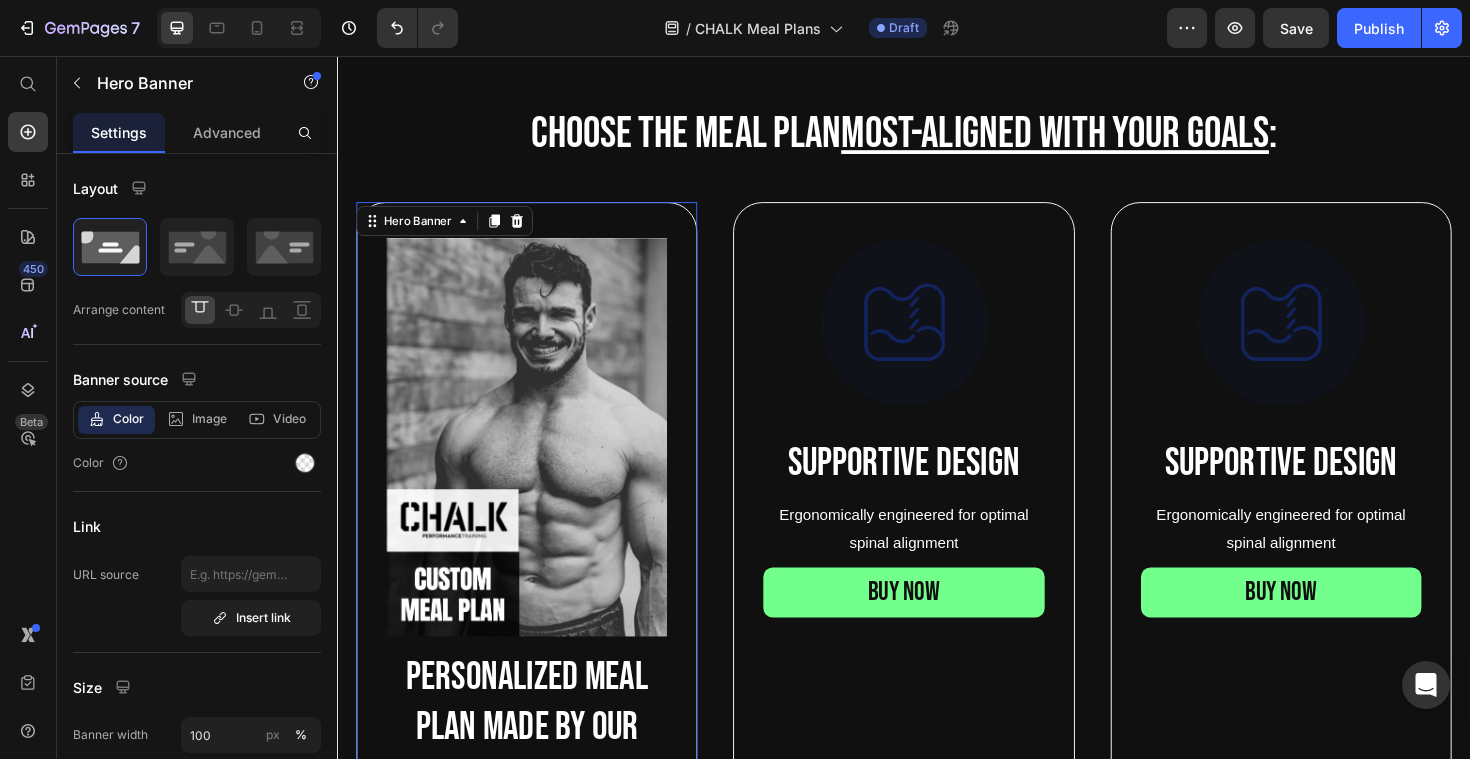 click on "Image Personalized meal plan made by our coaches Text Block Custom tailored meal plan designed by one our professional coaches to guarantee you crush your goals whether you're looking to gain muscle or lose weight. Text Block BUY NOW Button" at bounding box center (537, 667) 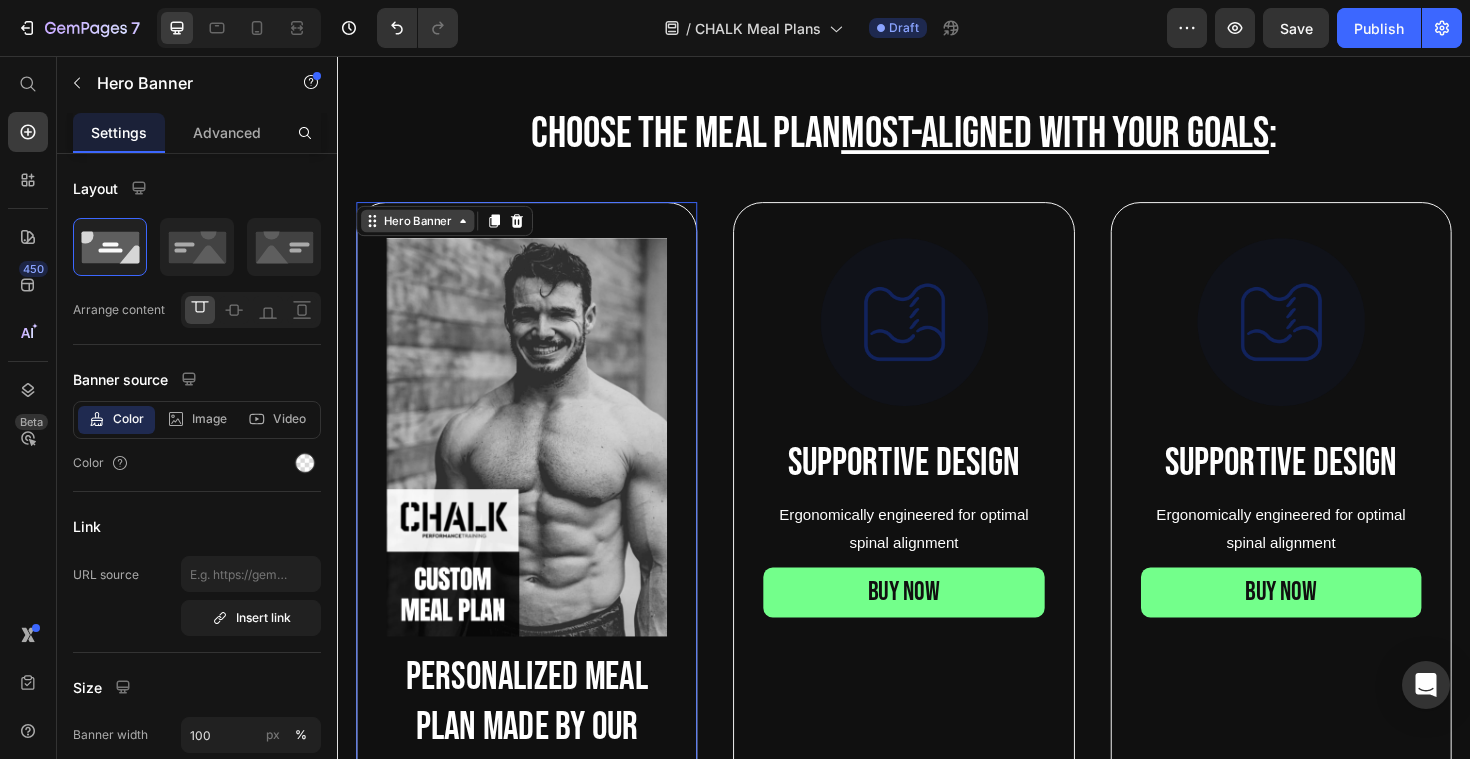 click on "Hero Banner" at bounding box center [422, 231] 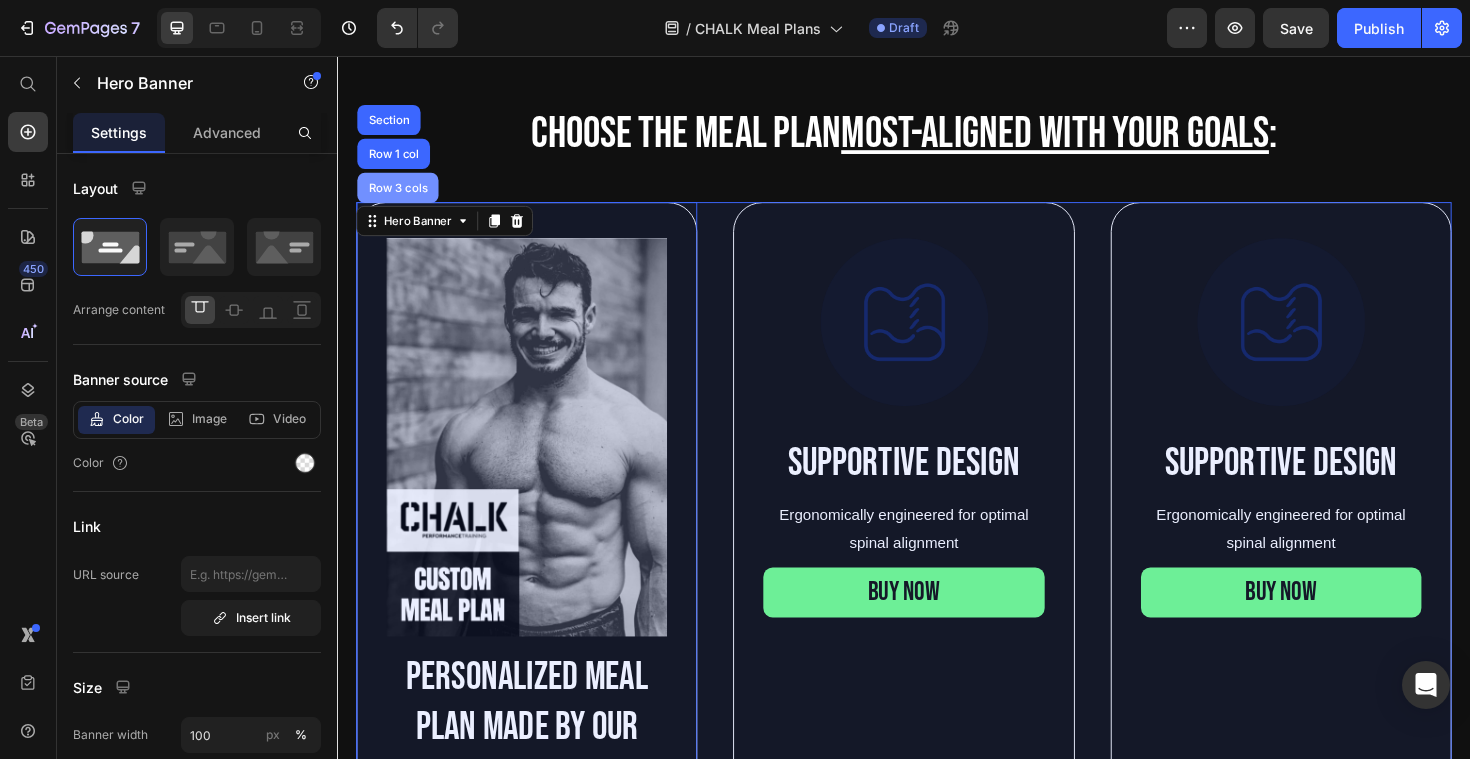 click on "Row 3 cols" at bounding box center [401, 196] 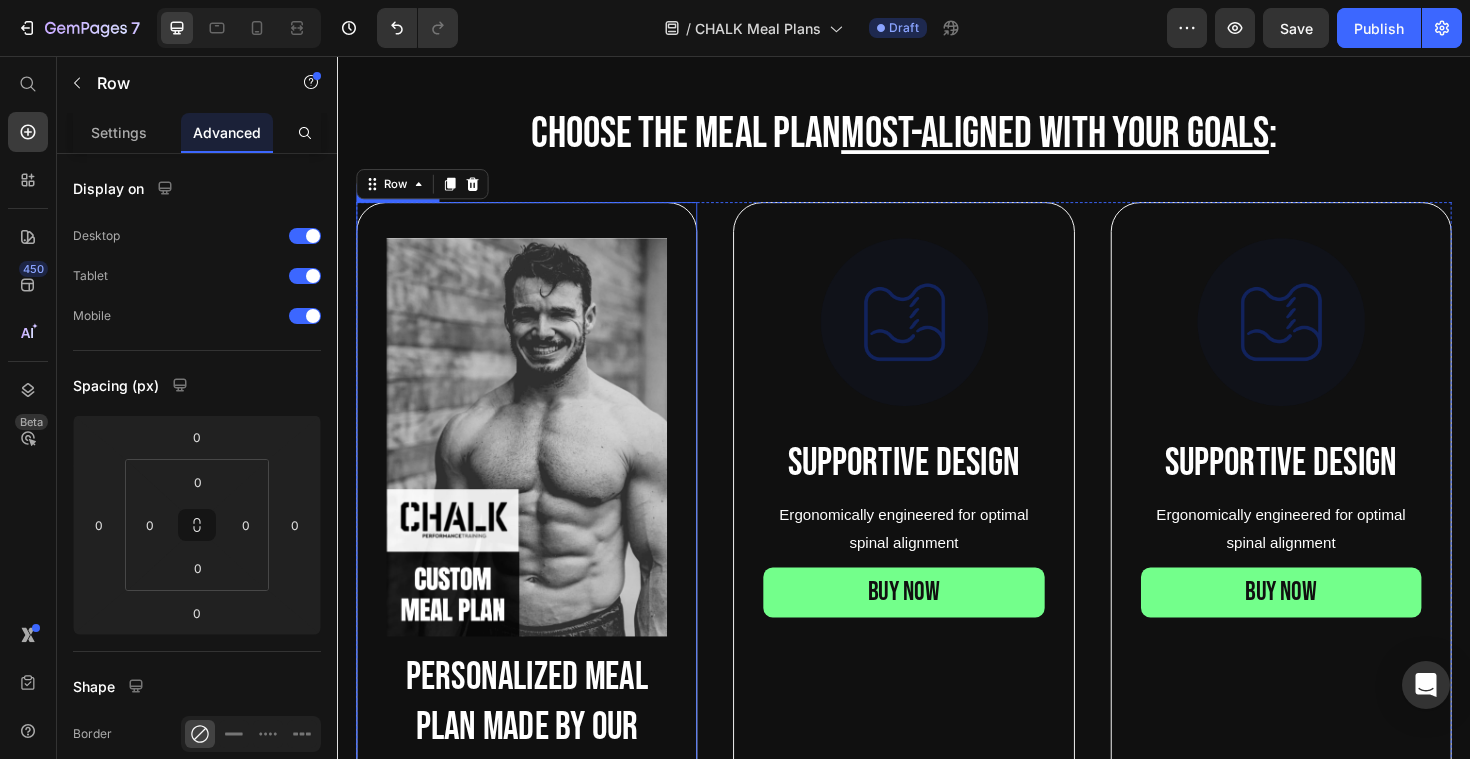 click on "Image Personalized meal plan made by our coaches Text Block Custom tailored meal plan designed by one our professional coaches to guarantee you crush your goals whether you're looking to gain muscle or lose weight. Text Block BUY NOW Button" at bounding box center [537, 667] 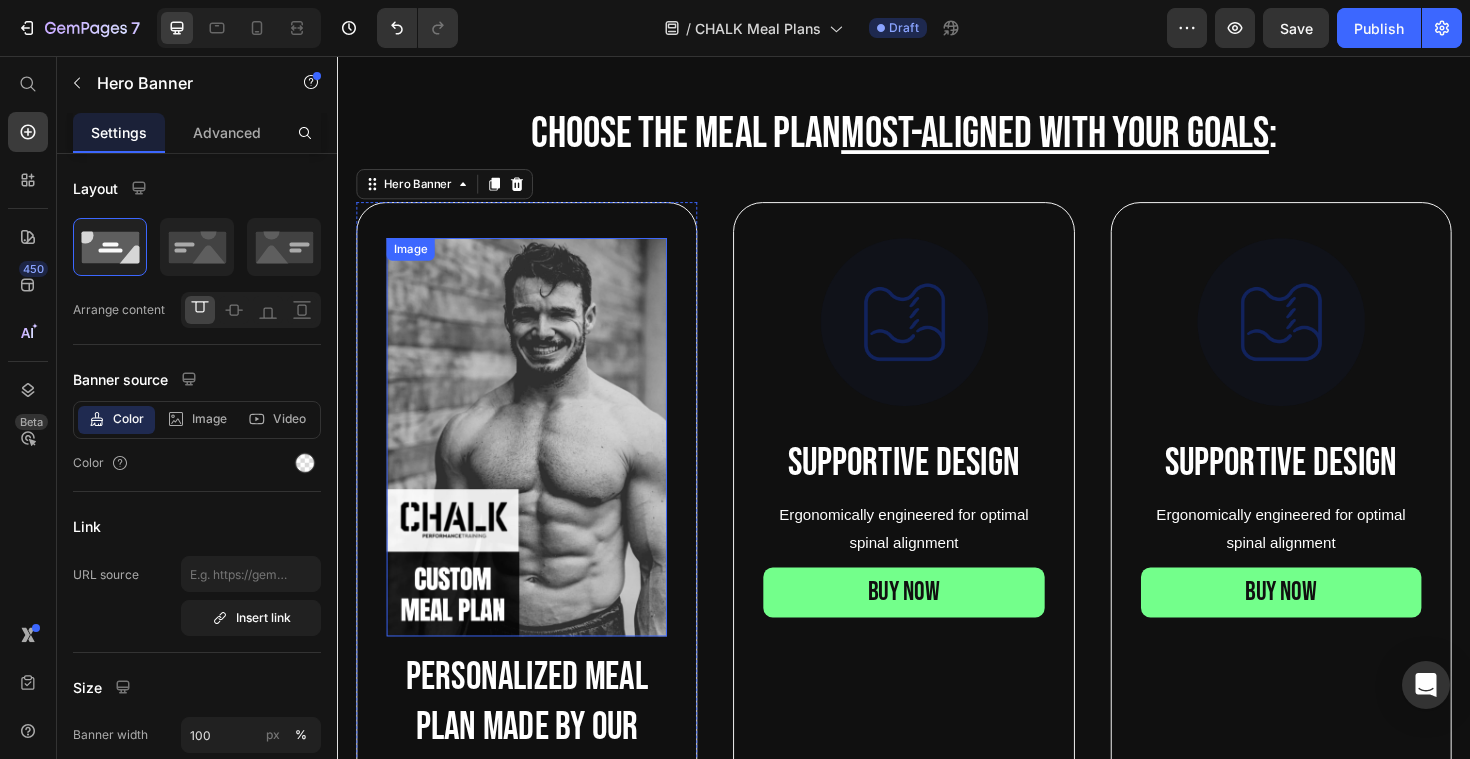 click on "Image" at bounding box center [414, 261] 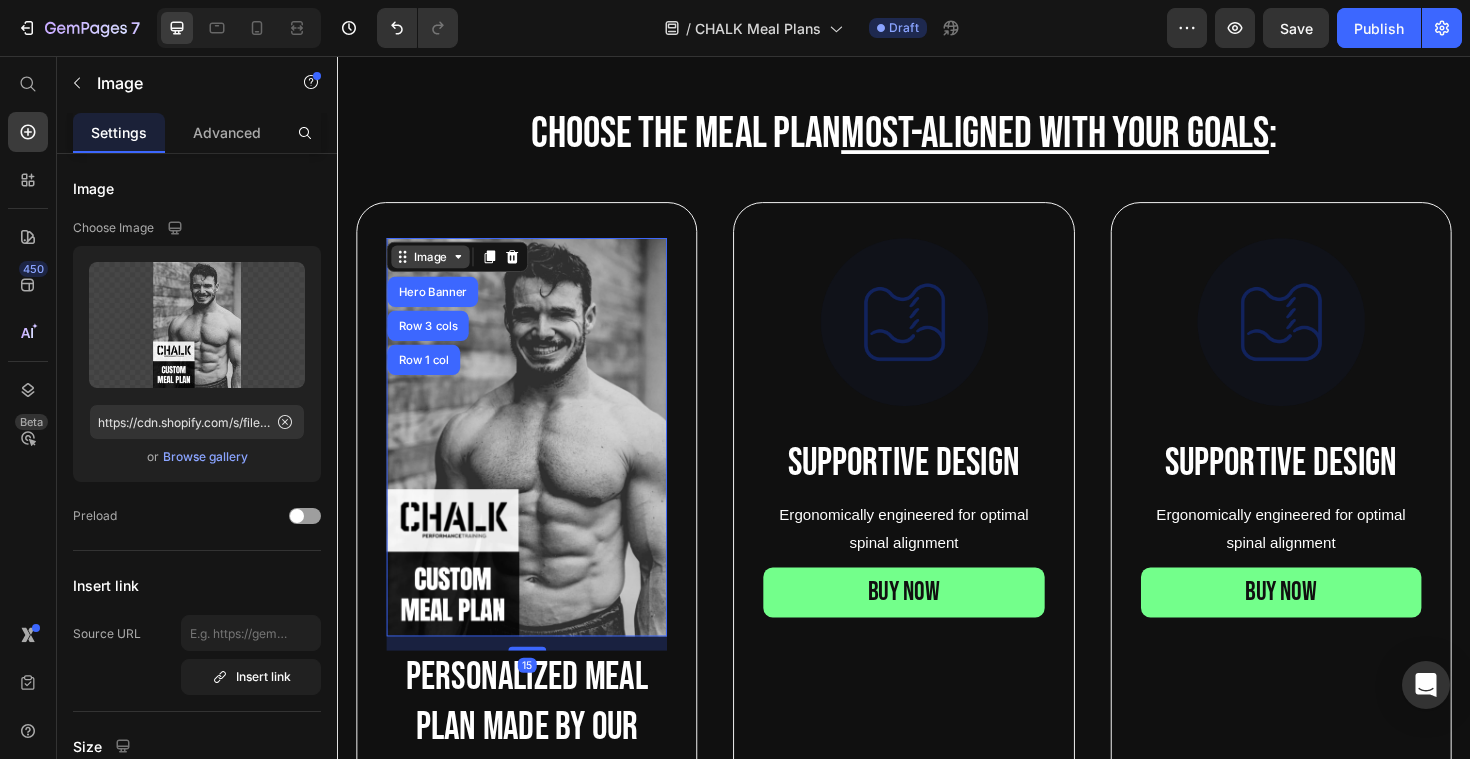 click on "Image" at bounding box center (435, 269) 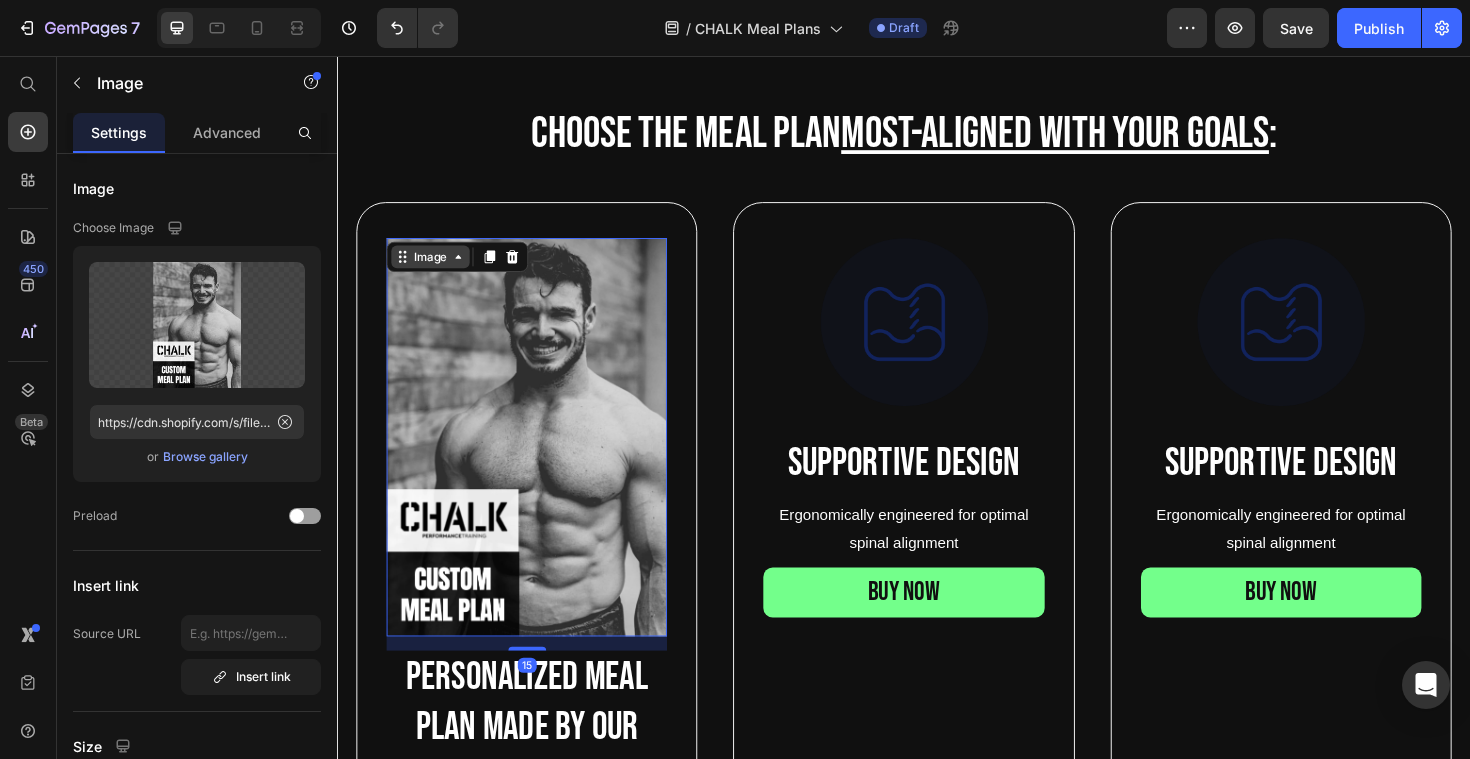 click on "Image" at bounding box center [435, 269] 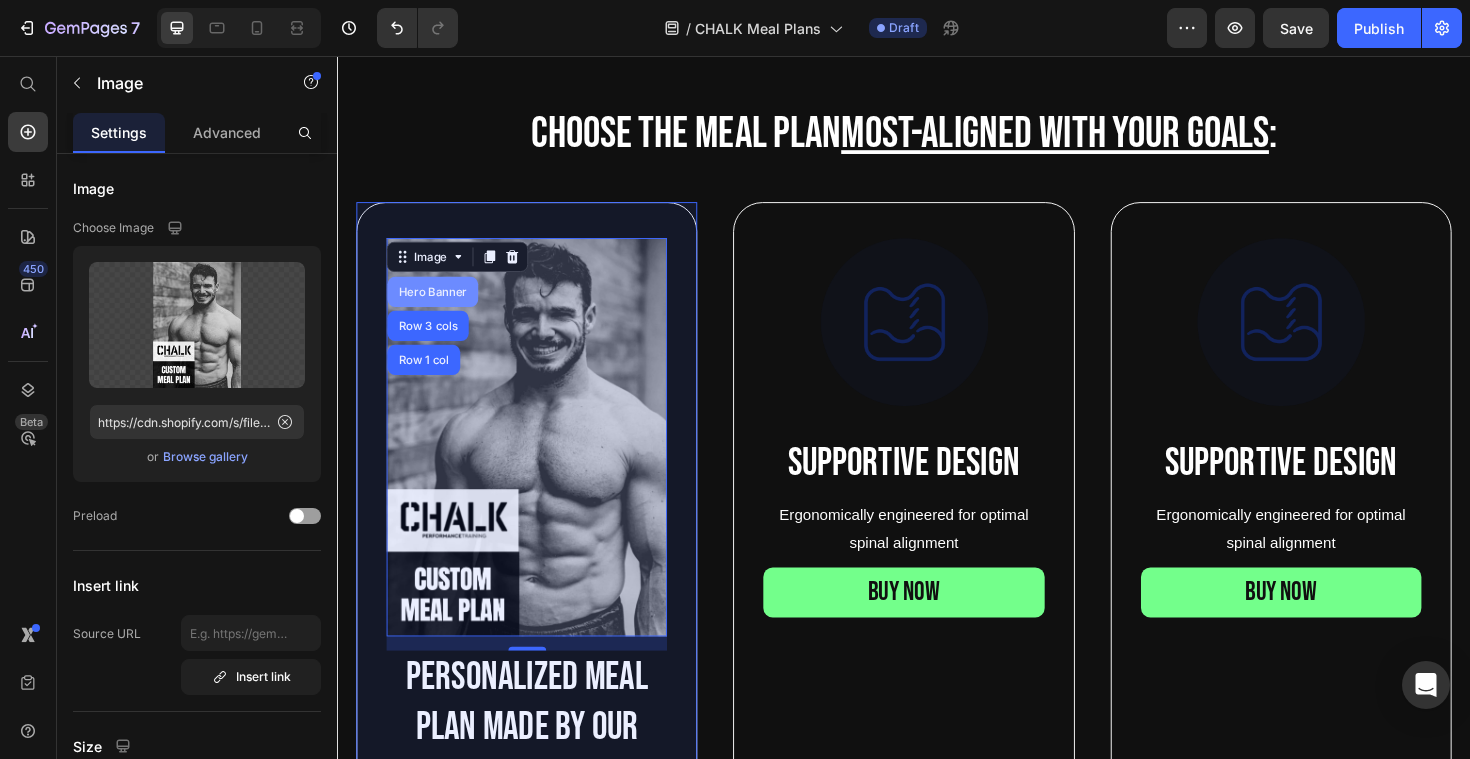 click on "Hero Banner" at bounding box center [438, 306] 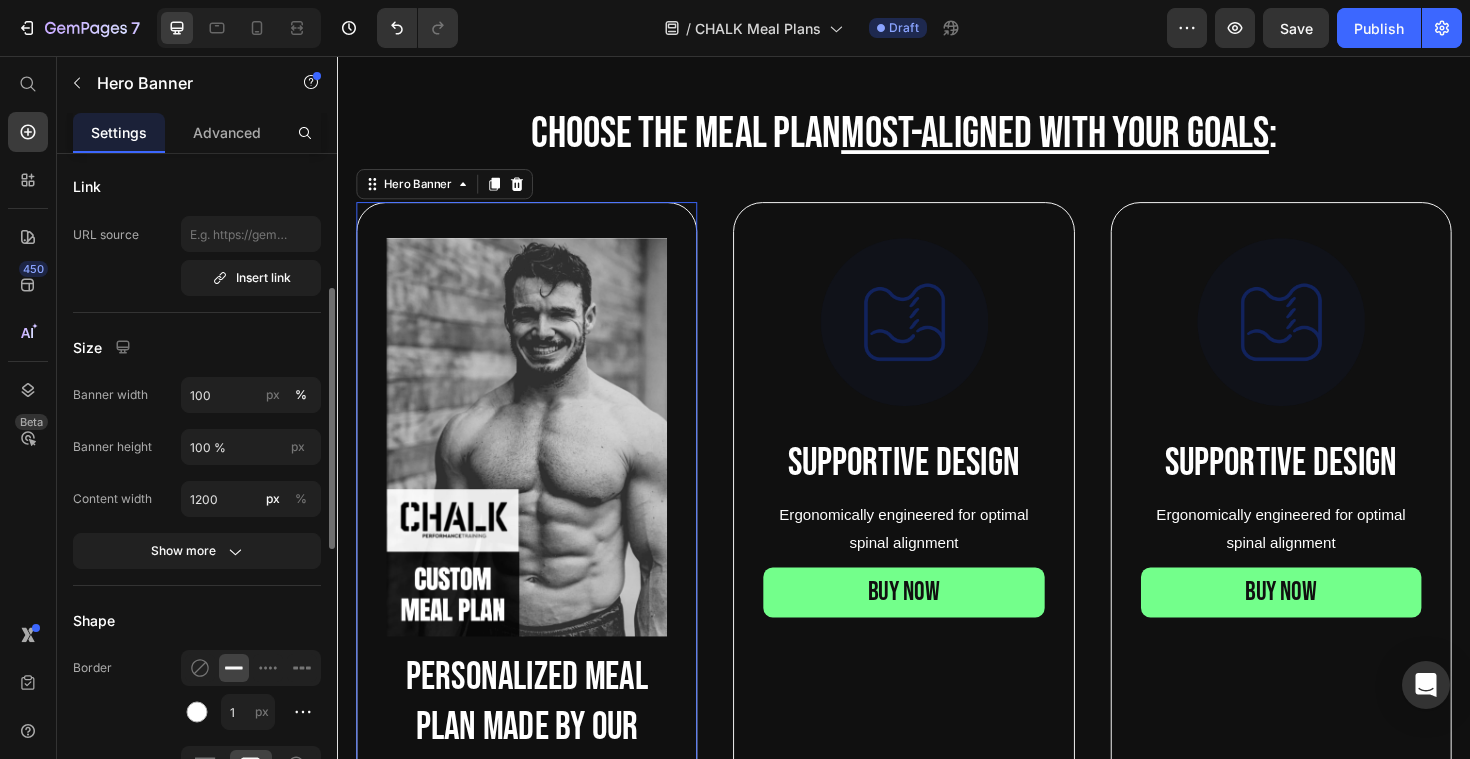 scroll, scrollTop: 379, scrollLeft: 0, axis: vertical 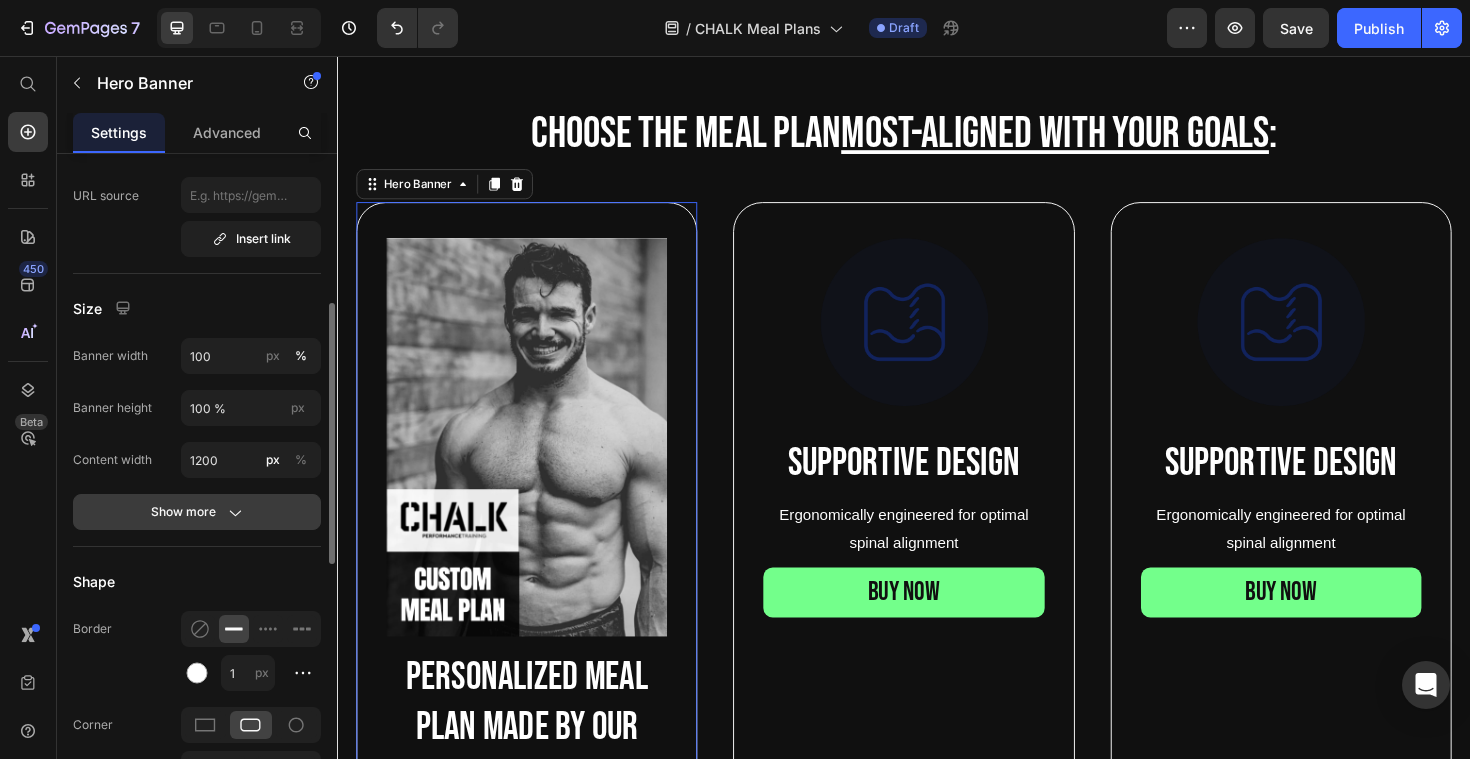 click on "Show more" at bounding box center [197, 512] 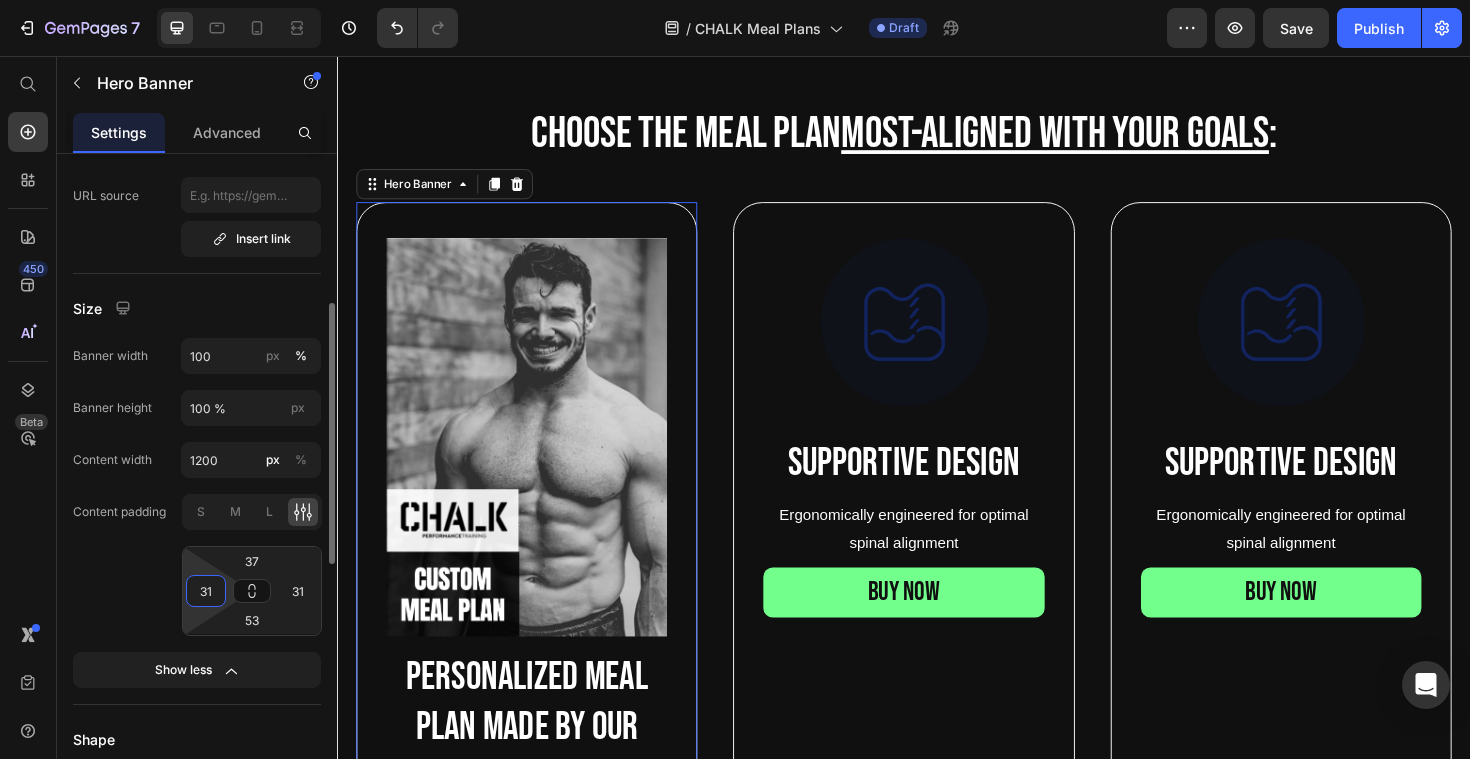 click on "31" at bounding box center (206, 591) 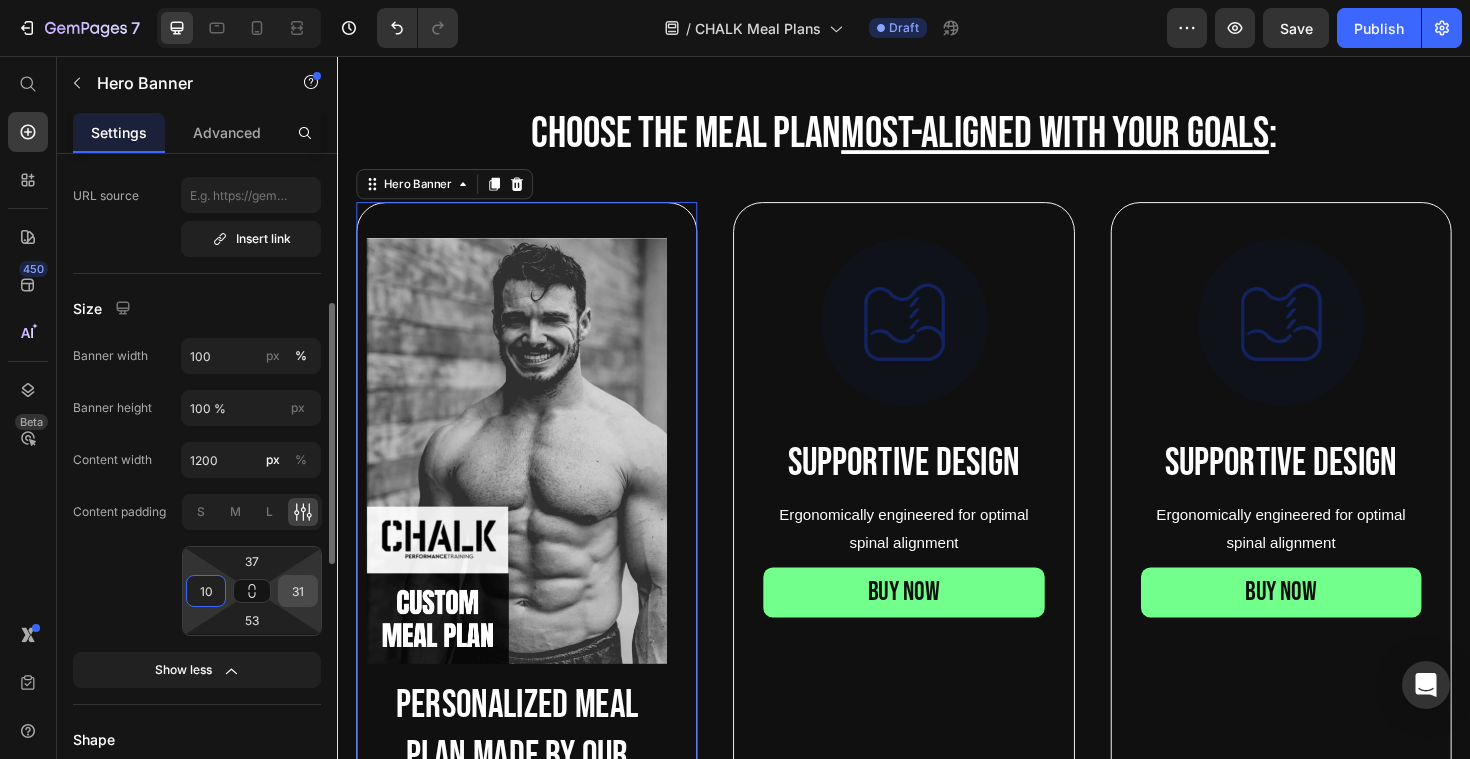 type on "10" 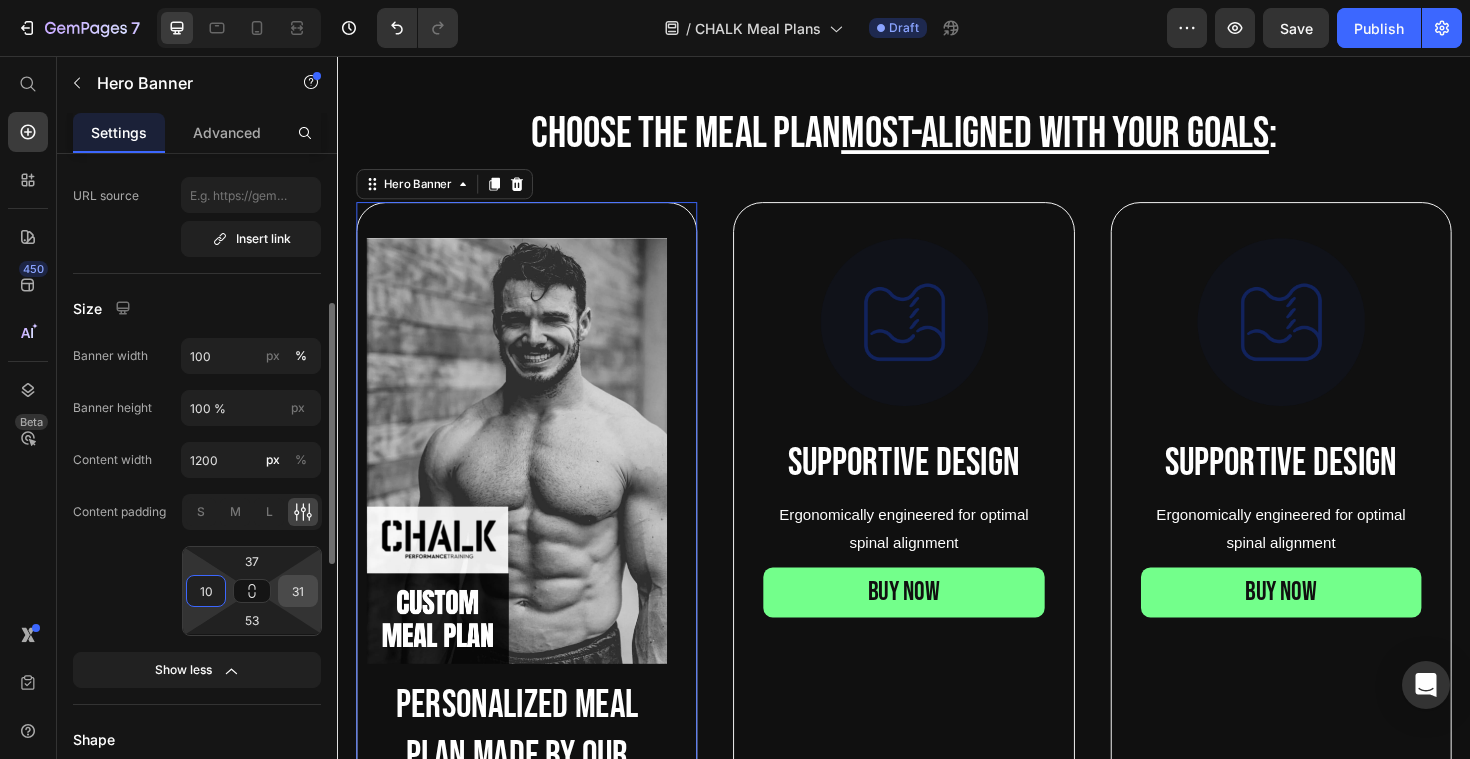 click on "31" at bounding box center (298, 591) 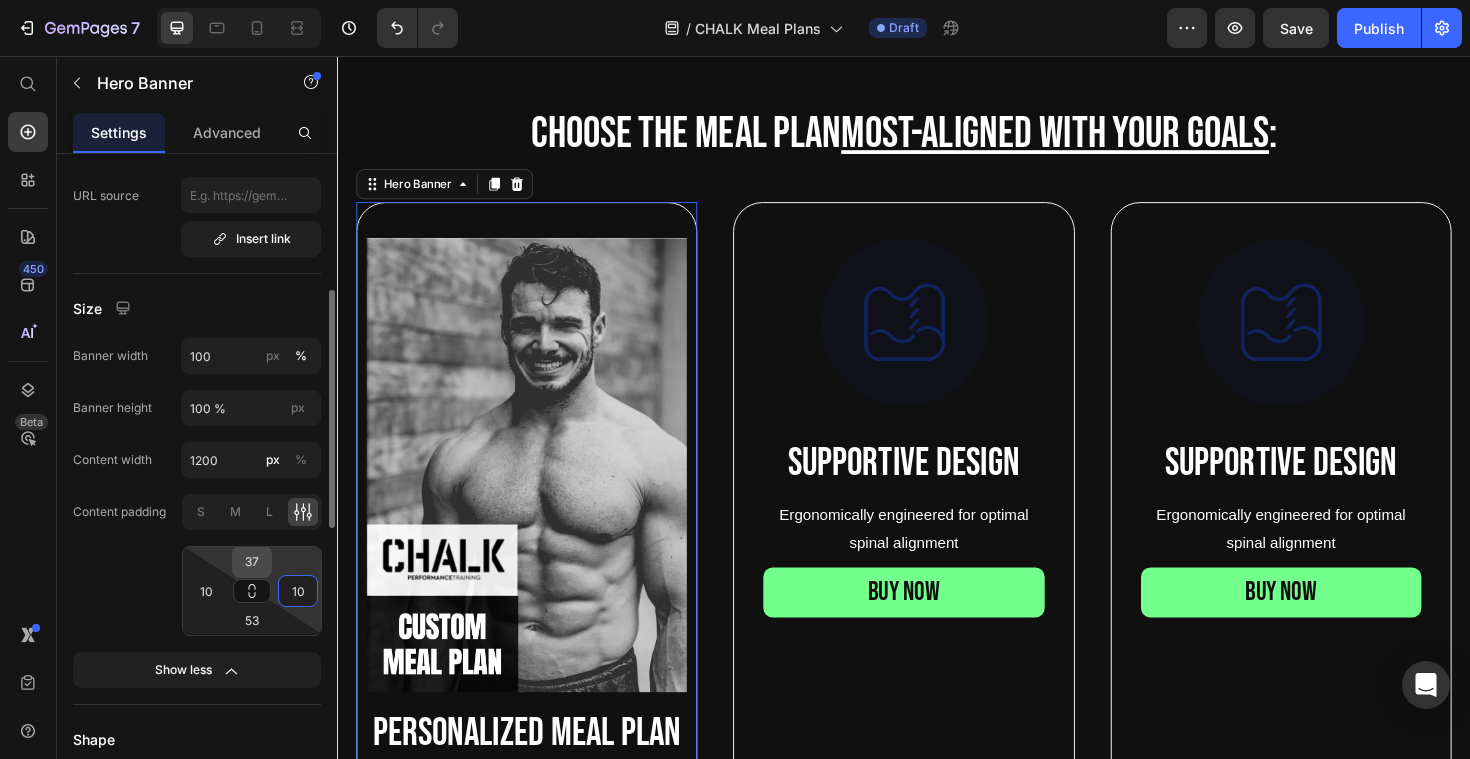 type on "10" 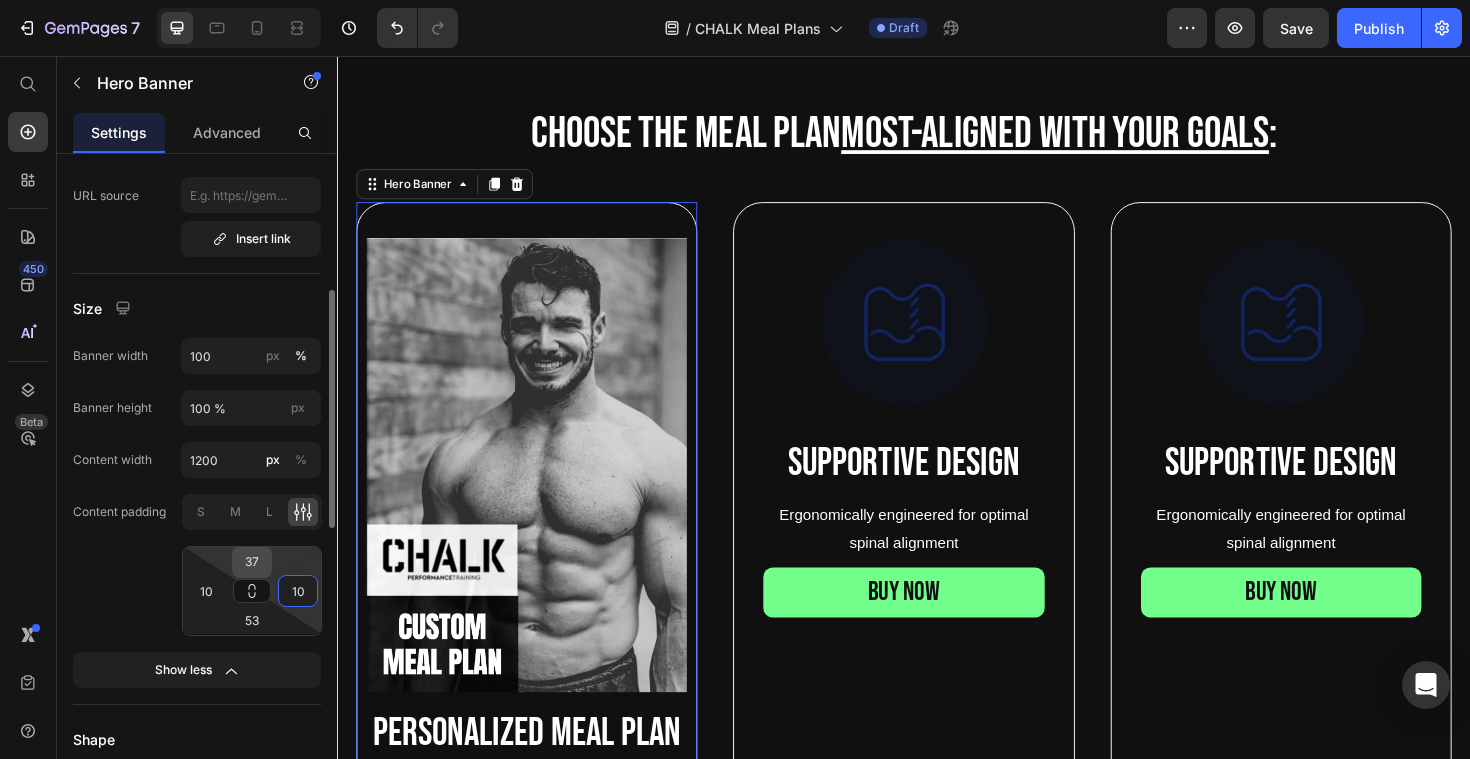 click on "37" at bounding box center (252, 562) 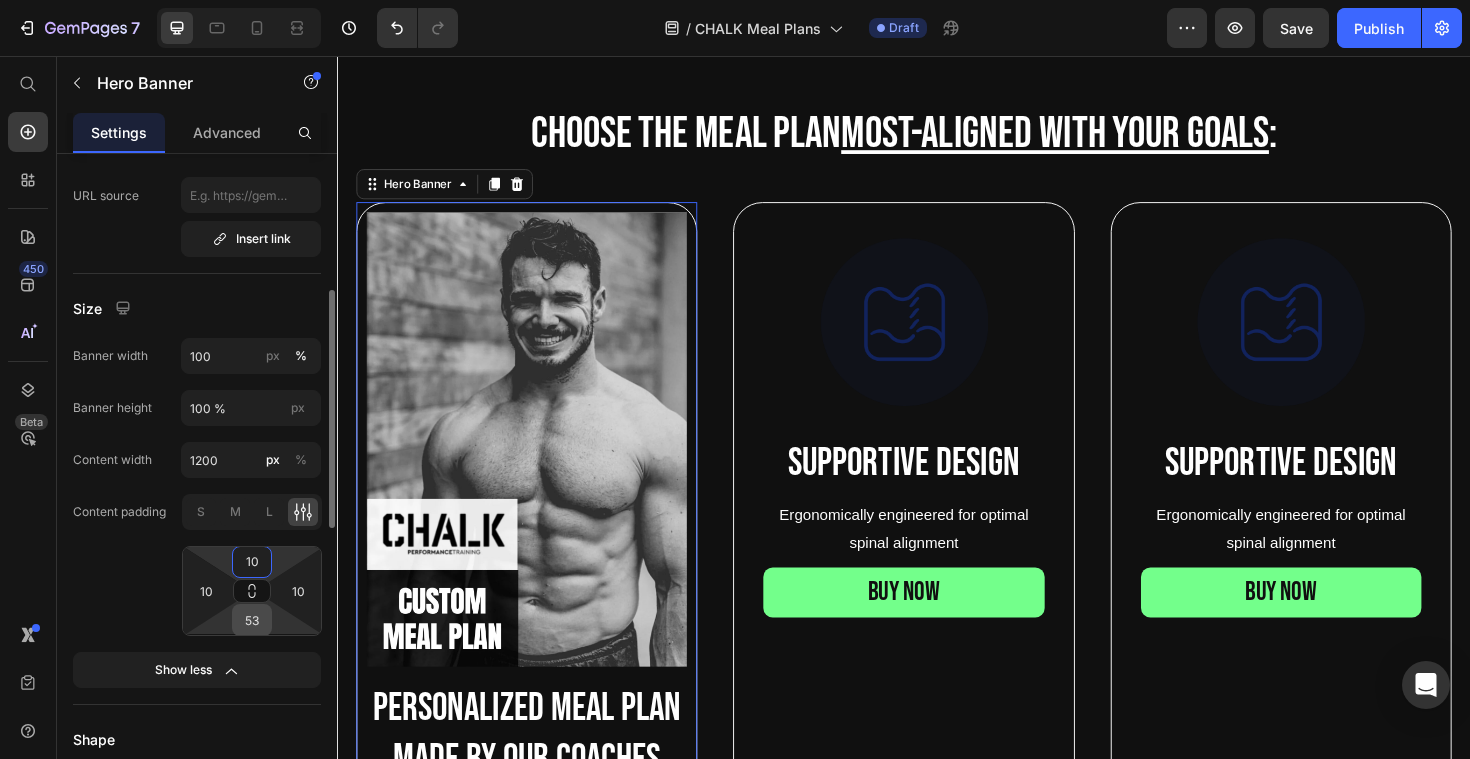 type on "10" 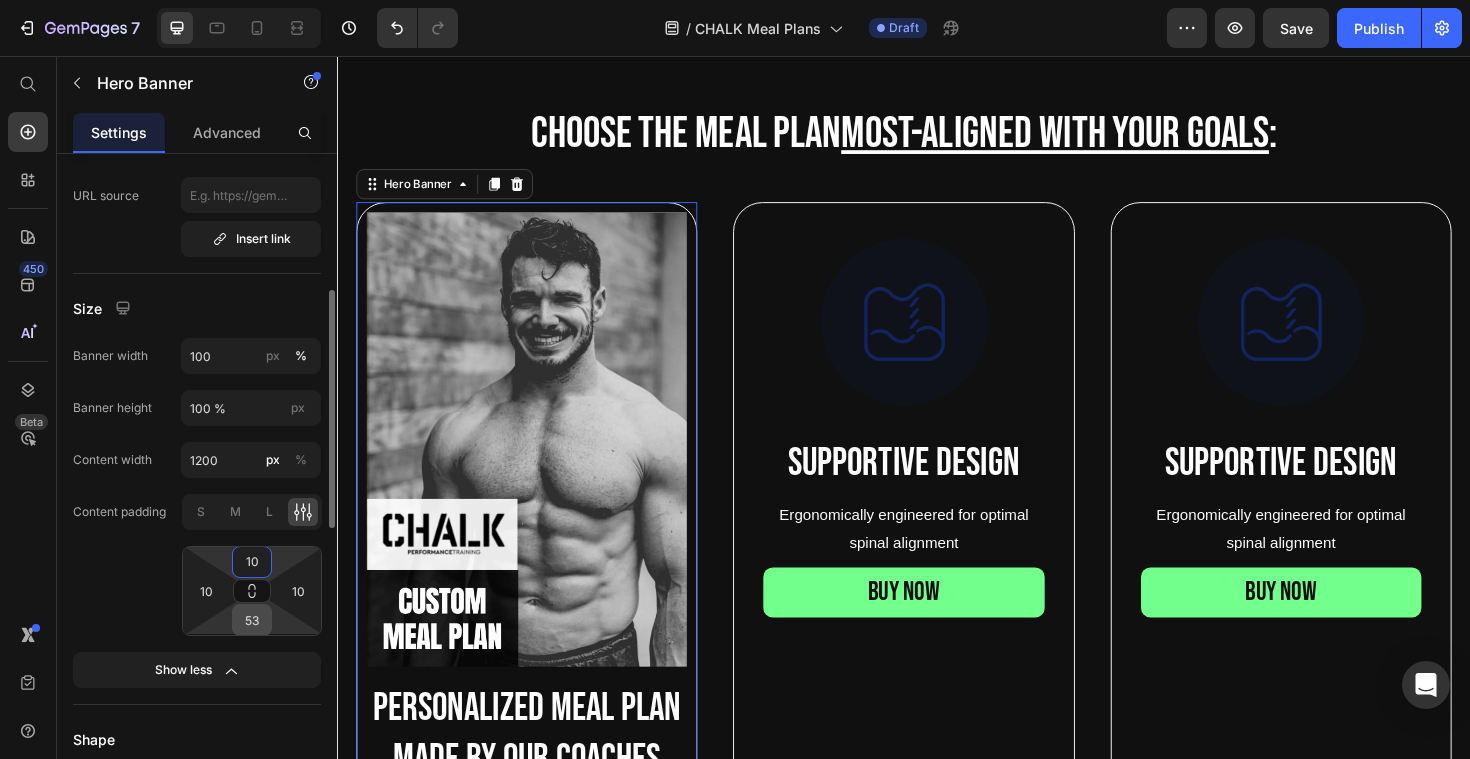 click on "53" at bounding box center [252, 620] 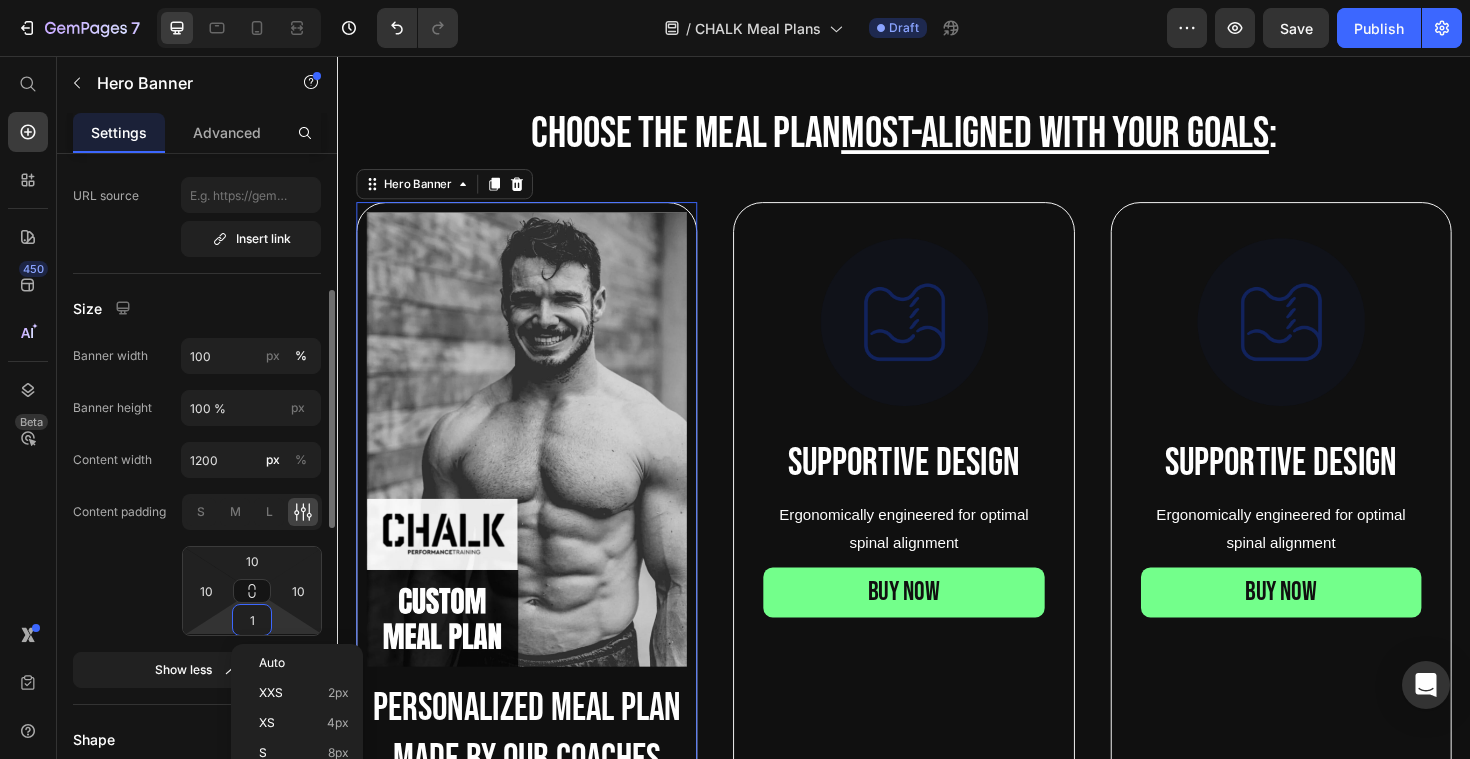 type on "10" 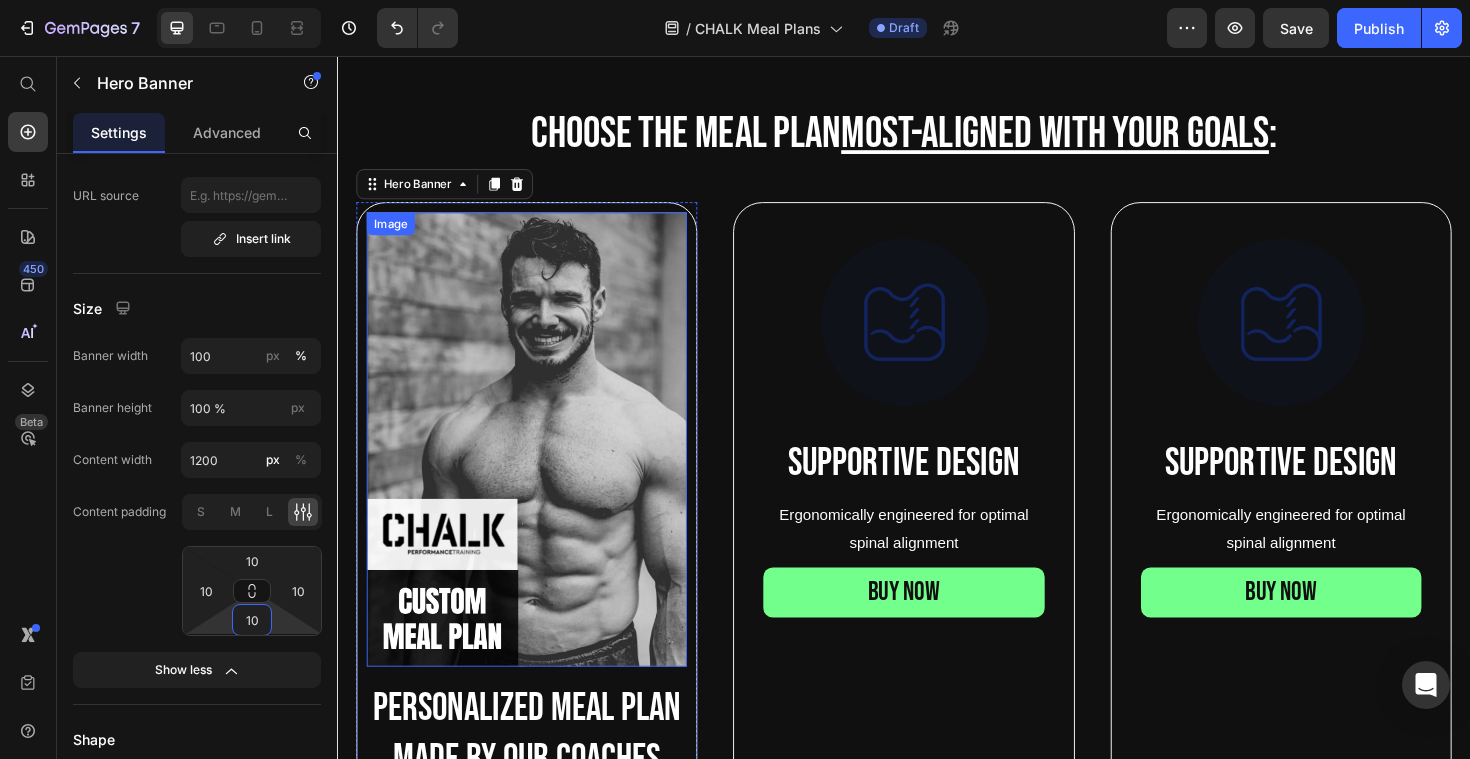 click at bounding box center [537, 462] 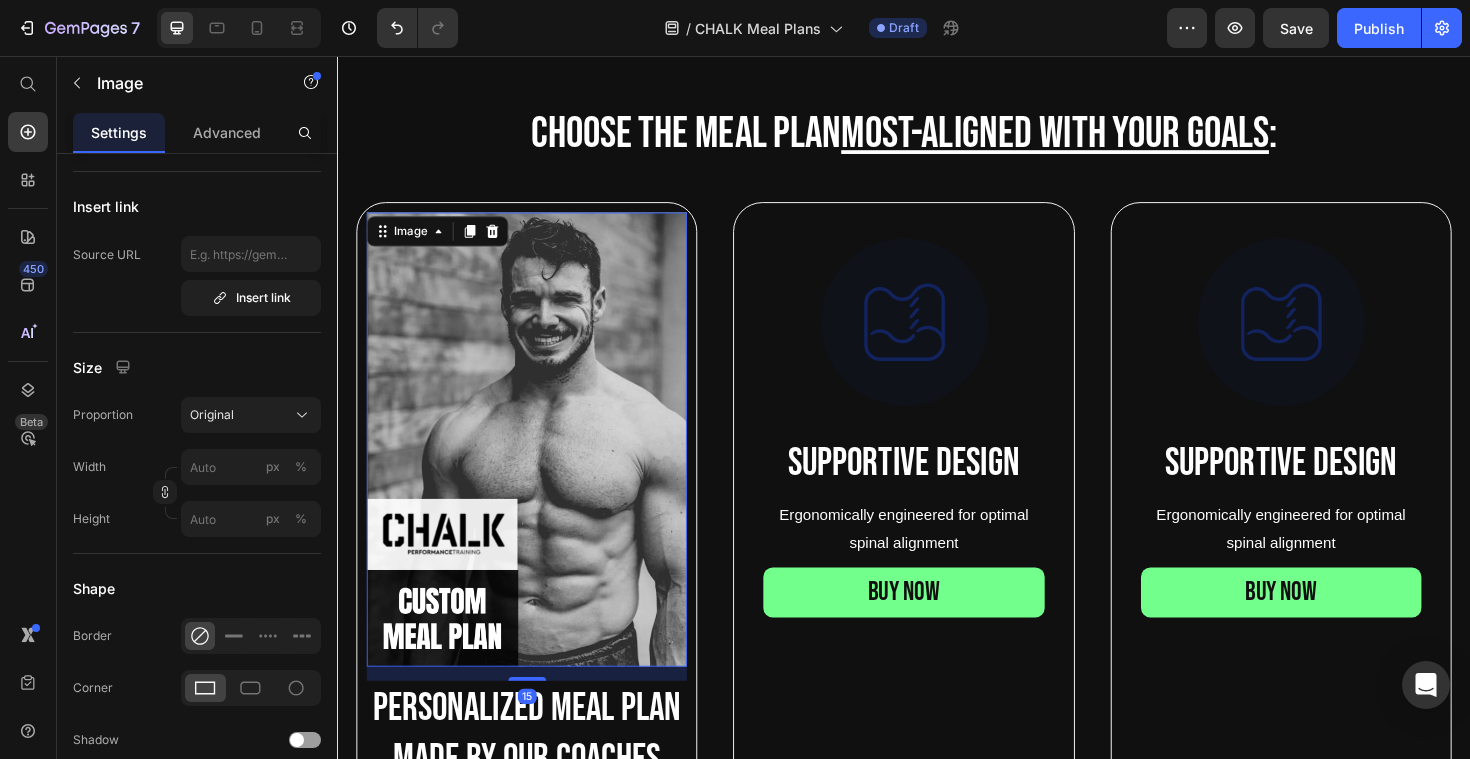 scroll, scrollTop: 0, scrollLeft: 0, axis: both 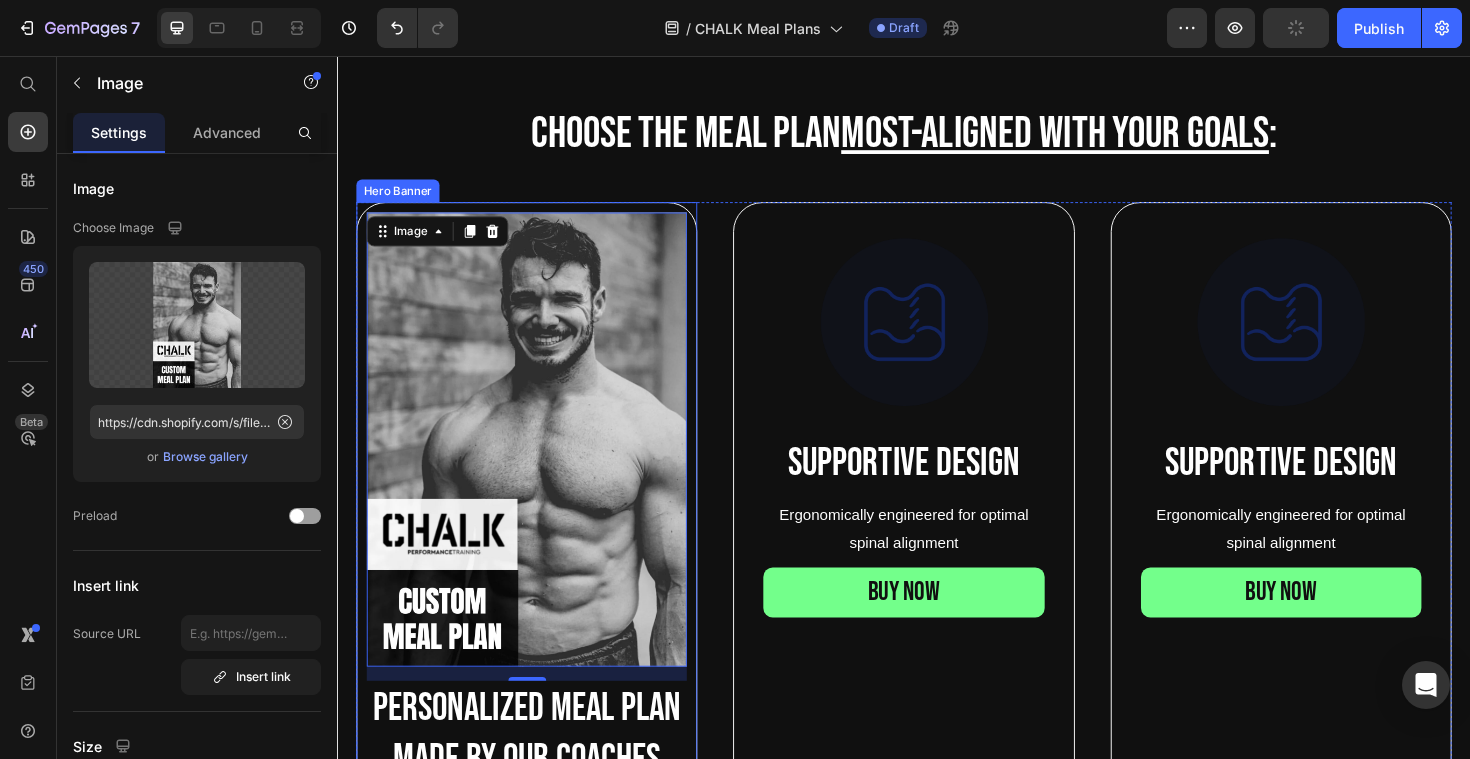 click on "choose the meal plan  most-aligned with your goals : Heading Image   15 Personalized meal plan made by our coaches Text Block Custom tailored meal plan designed by one our professional coaches to guarantee you crush your goals whether you're looking to gain muscle or lose weight. Text Block BUY NOW Button Hero Banner Image Supportive Design Text Block Ergonomically engineered for optimal spinal alignment Text Block BUY NOW Button Hero Banner Image Supportive Design Text Block Ergonomically engineered for optimal spinal alignment Text Block BUY NOW Button Hero Banner Row" at bounding box center (937, 570) 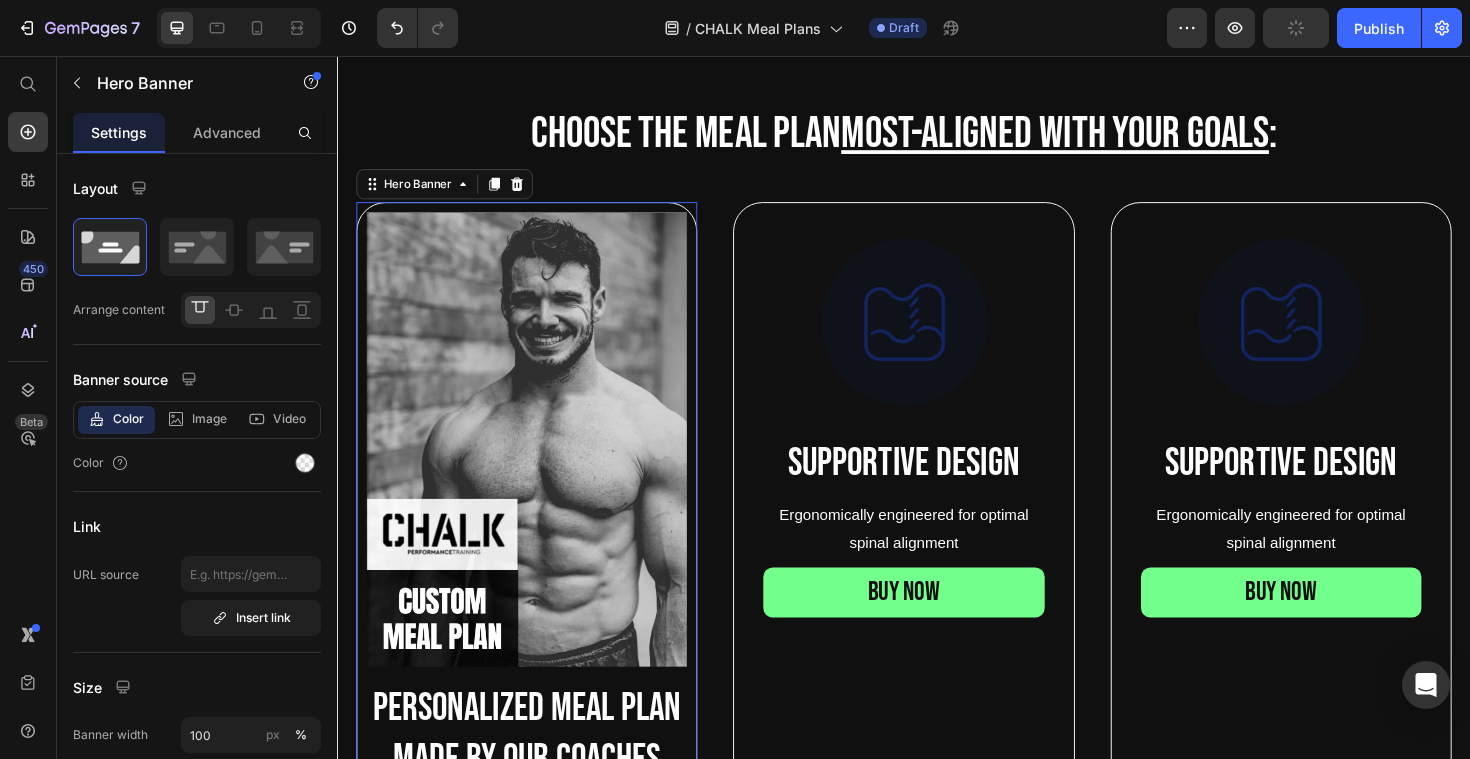 click on "Image Personalized meal plan made by our coaches Text Block Custom tailored meal plan designed by one our professional coaches to guarantee you crush your goals whether you're looking to gain muscle or lose weight. Text Block BUY NOW Button" at bounding box center [537, 621] 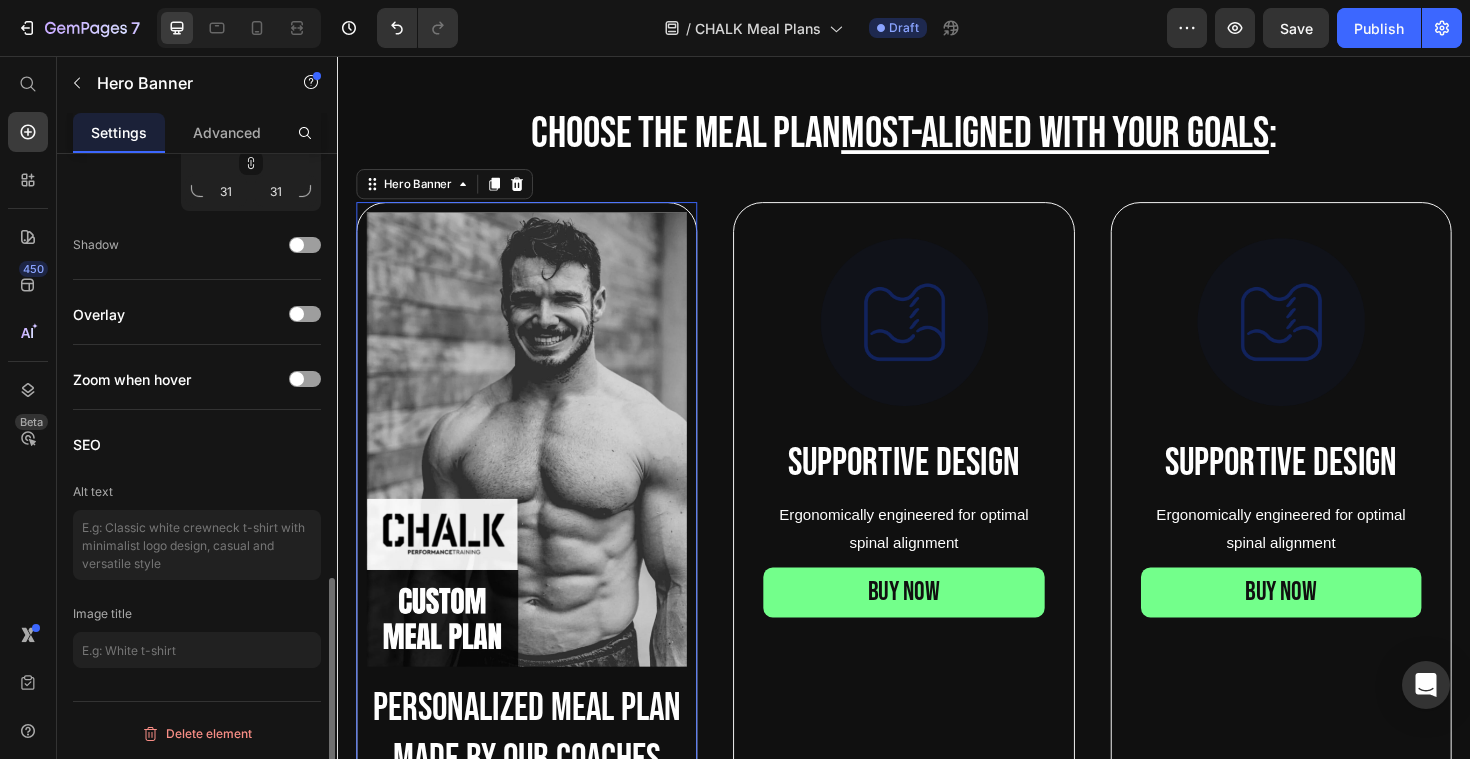 scroll, scrollTop: 959, scrollLeft: 0, axis: vertical 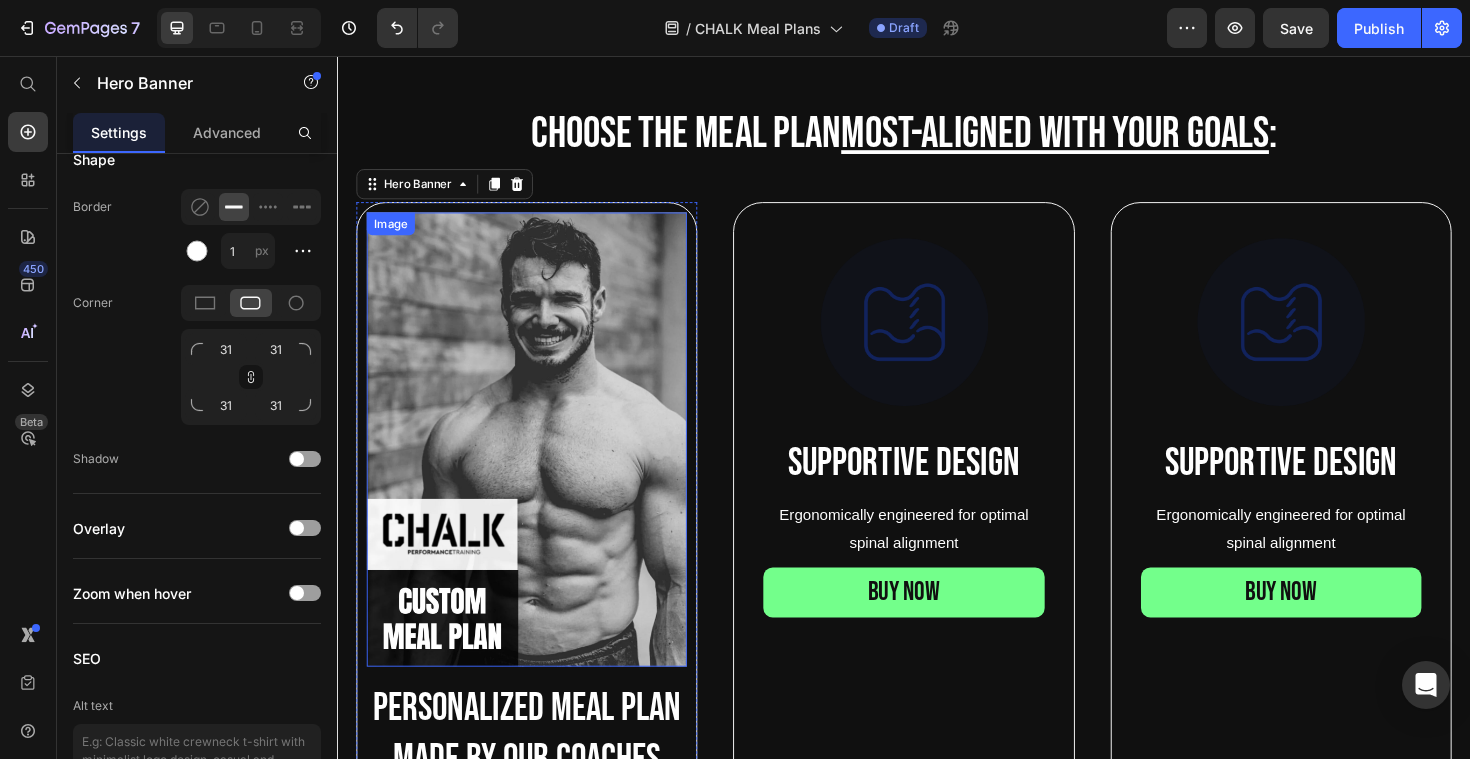 click at bounding box center [537, 462] 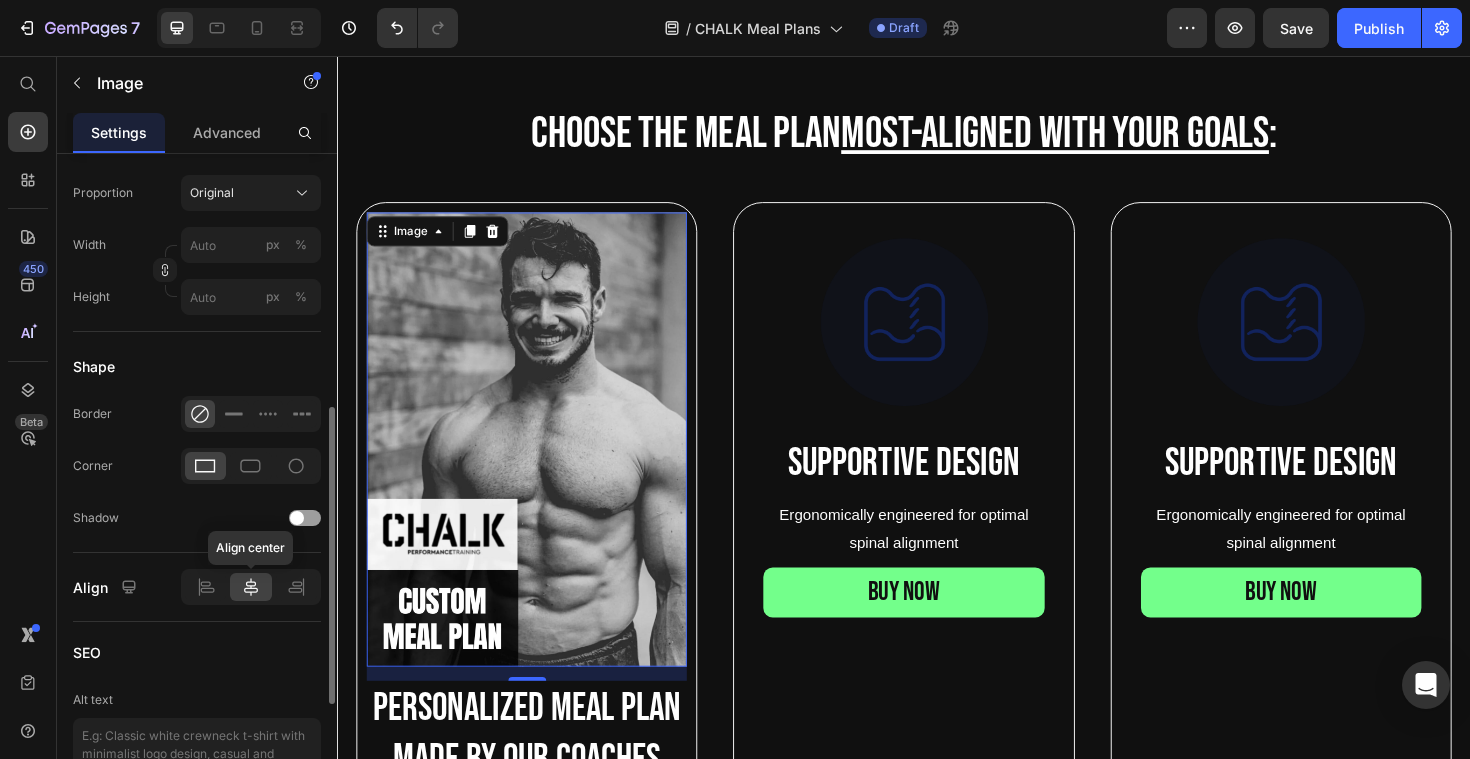 scroll, scrollTop: 620, scrollLeft: 0, axis: vertical 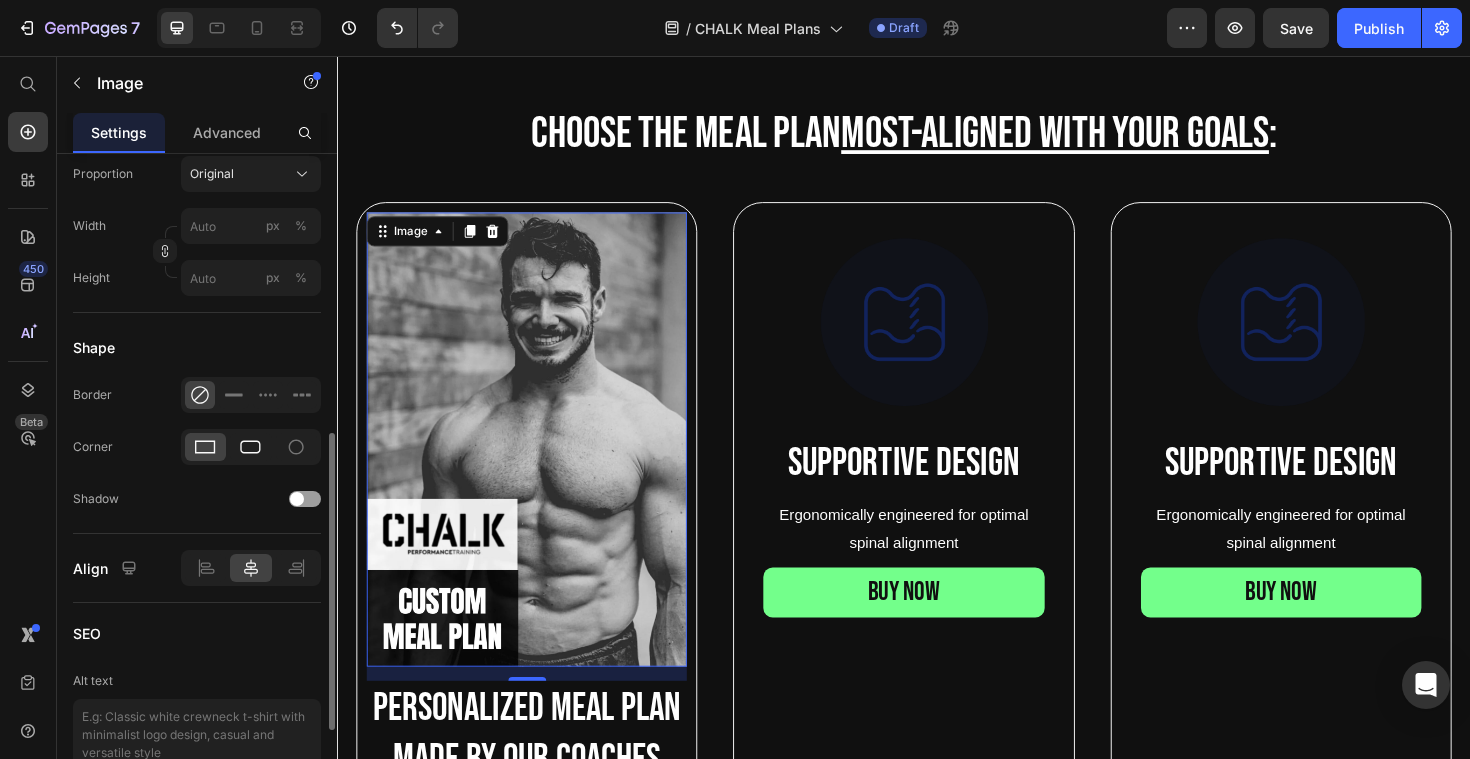 click 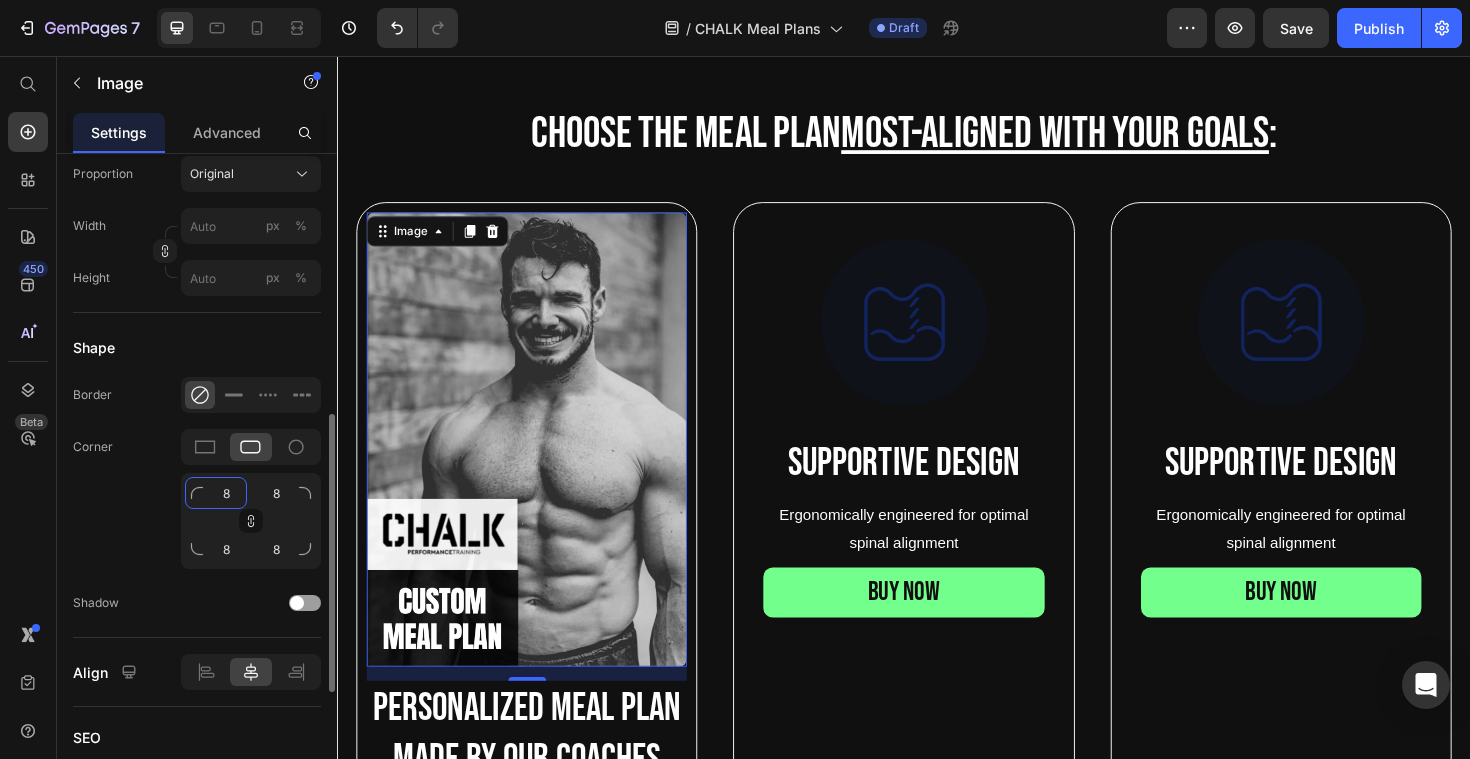 click on "8" 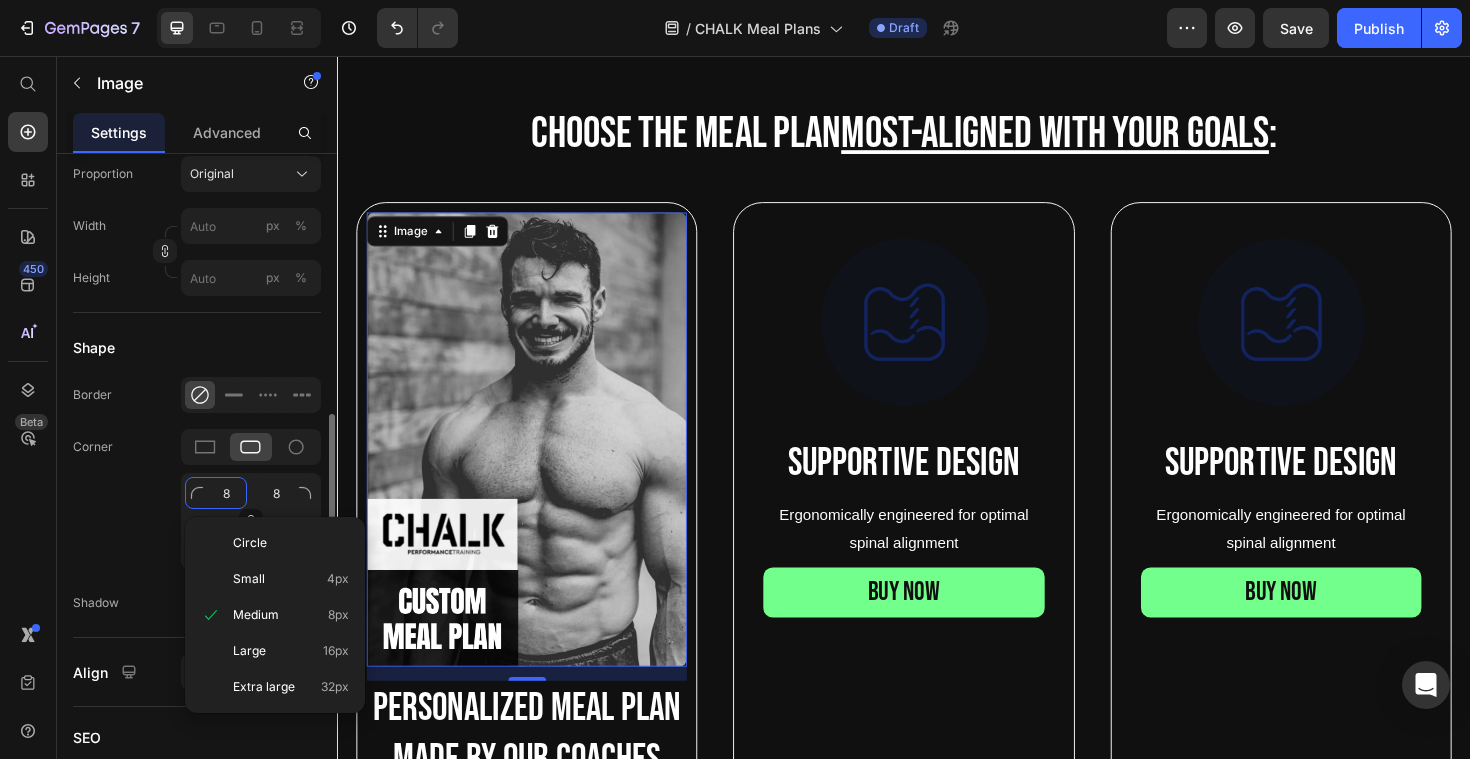 type on "3" 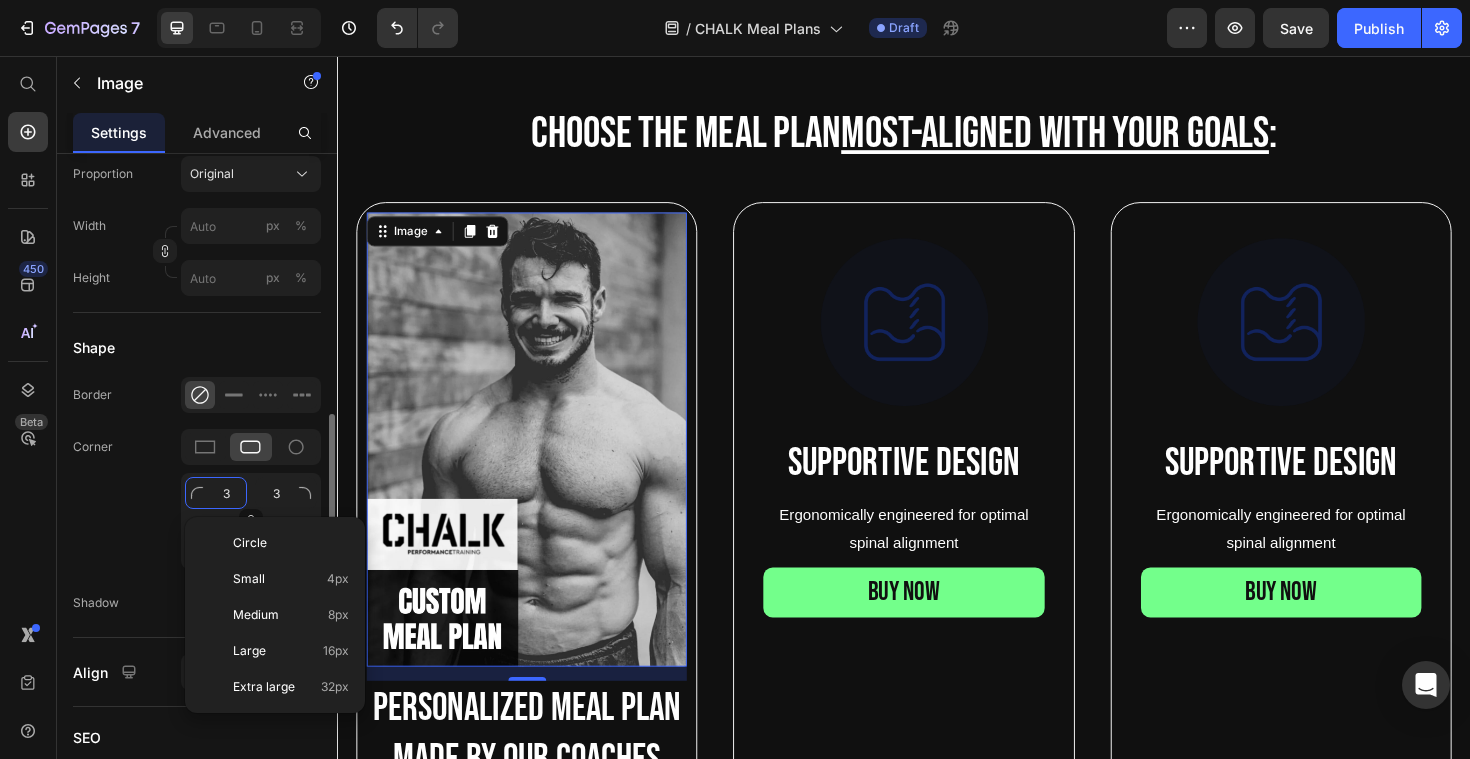 type on "31" 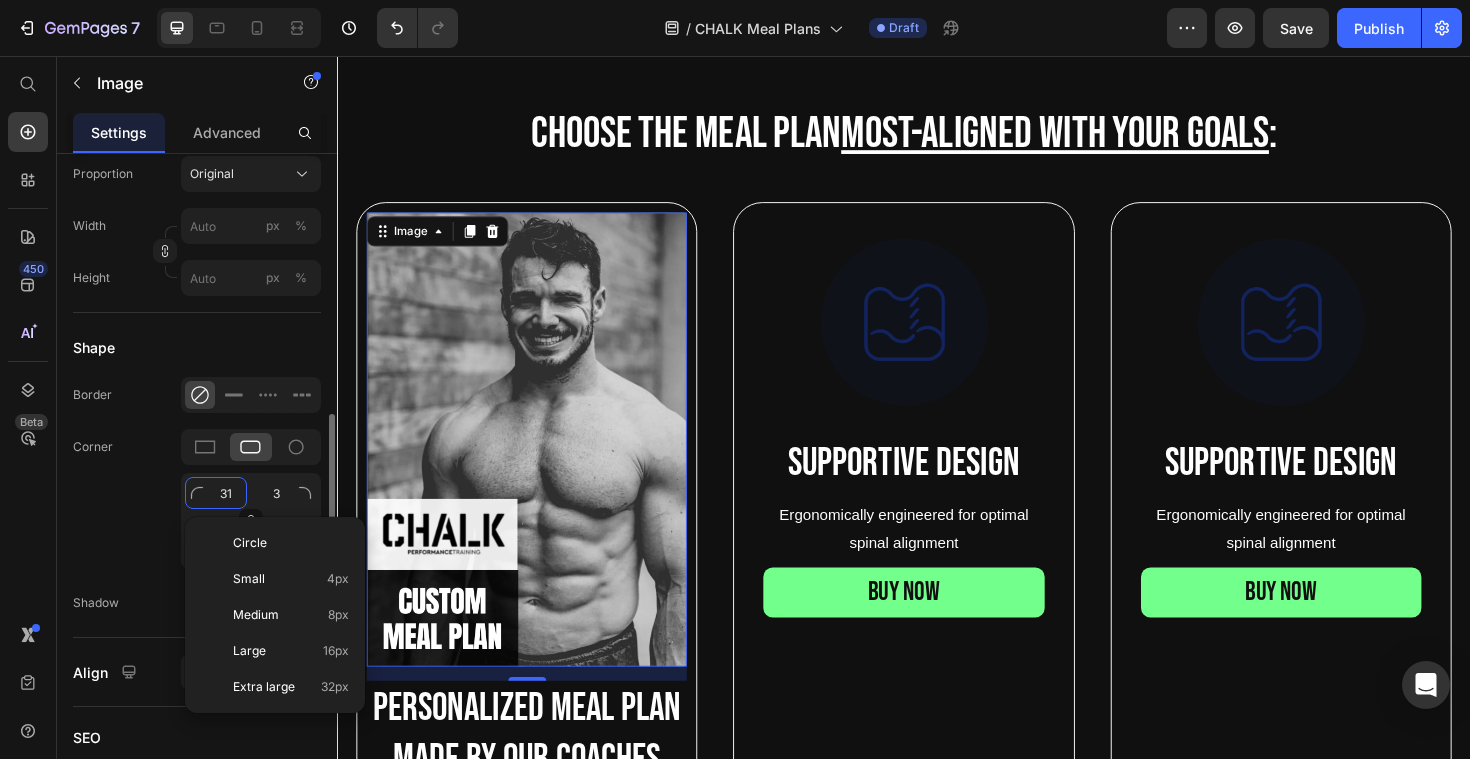type on "31" 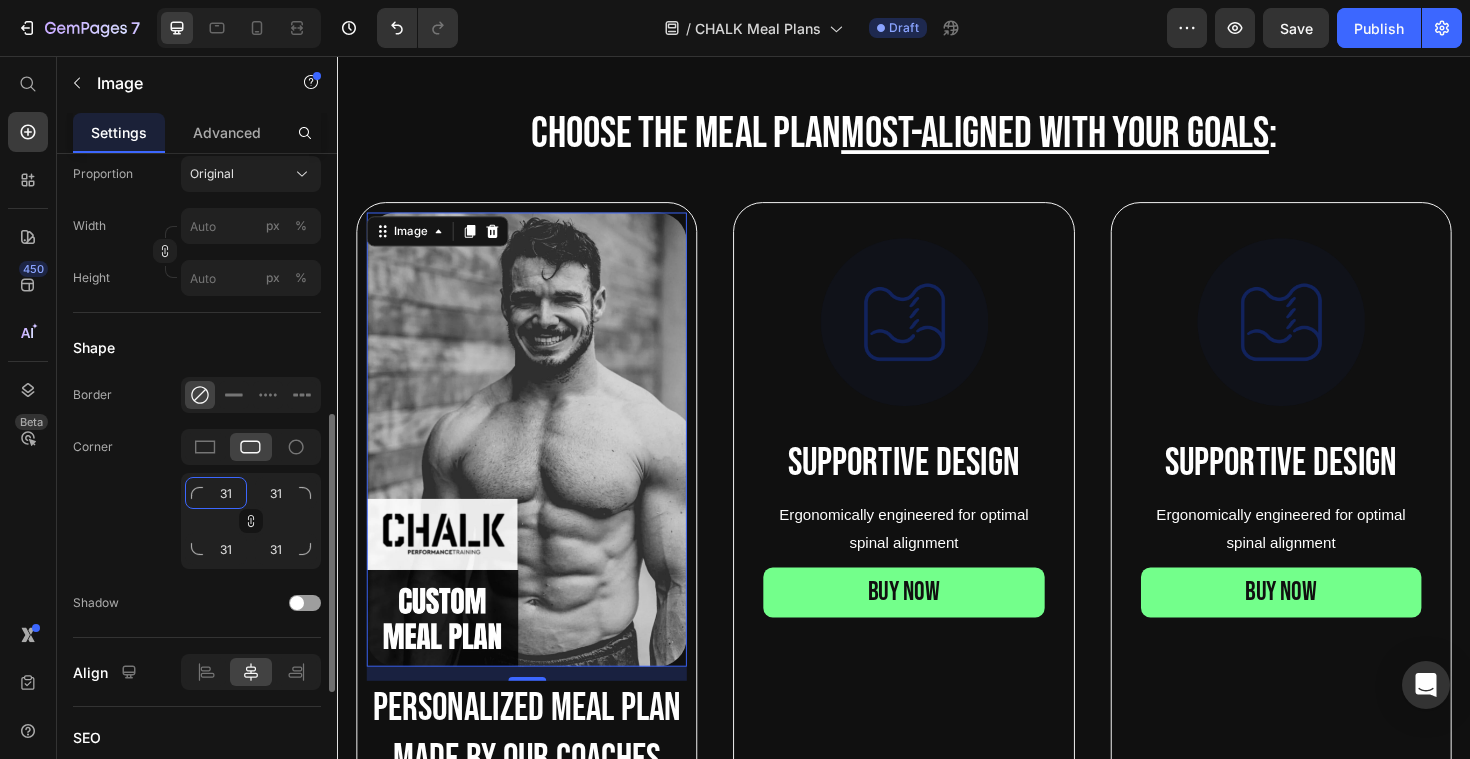type on "31" 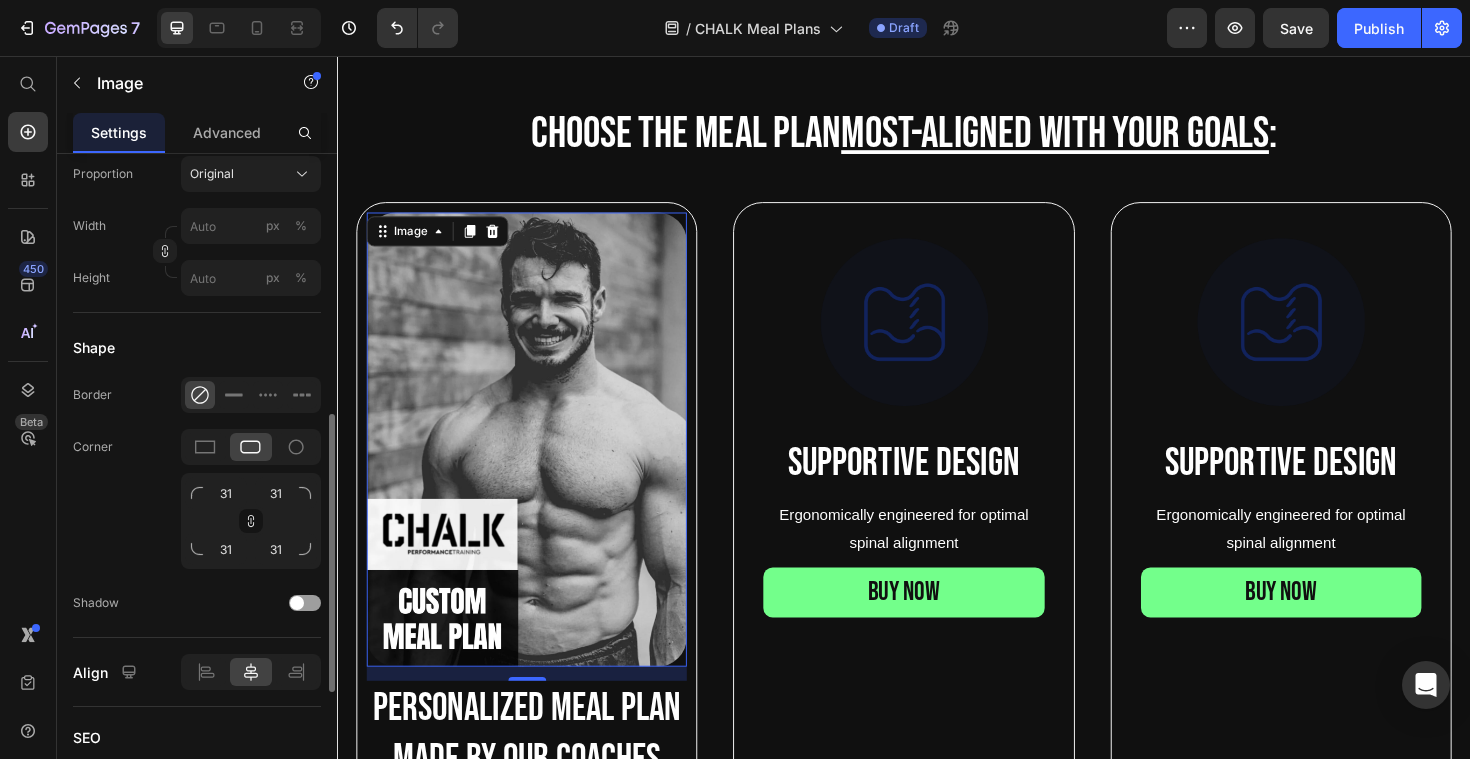 click on "Corner 31 31 31 31" 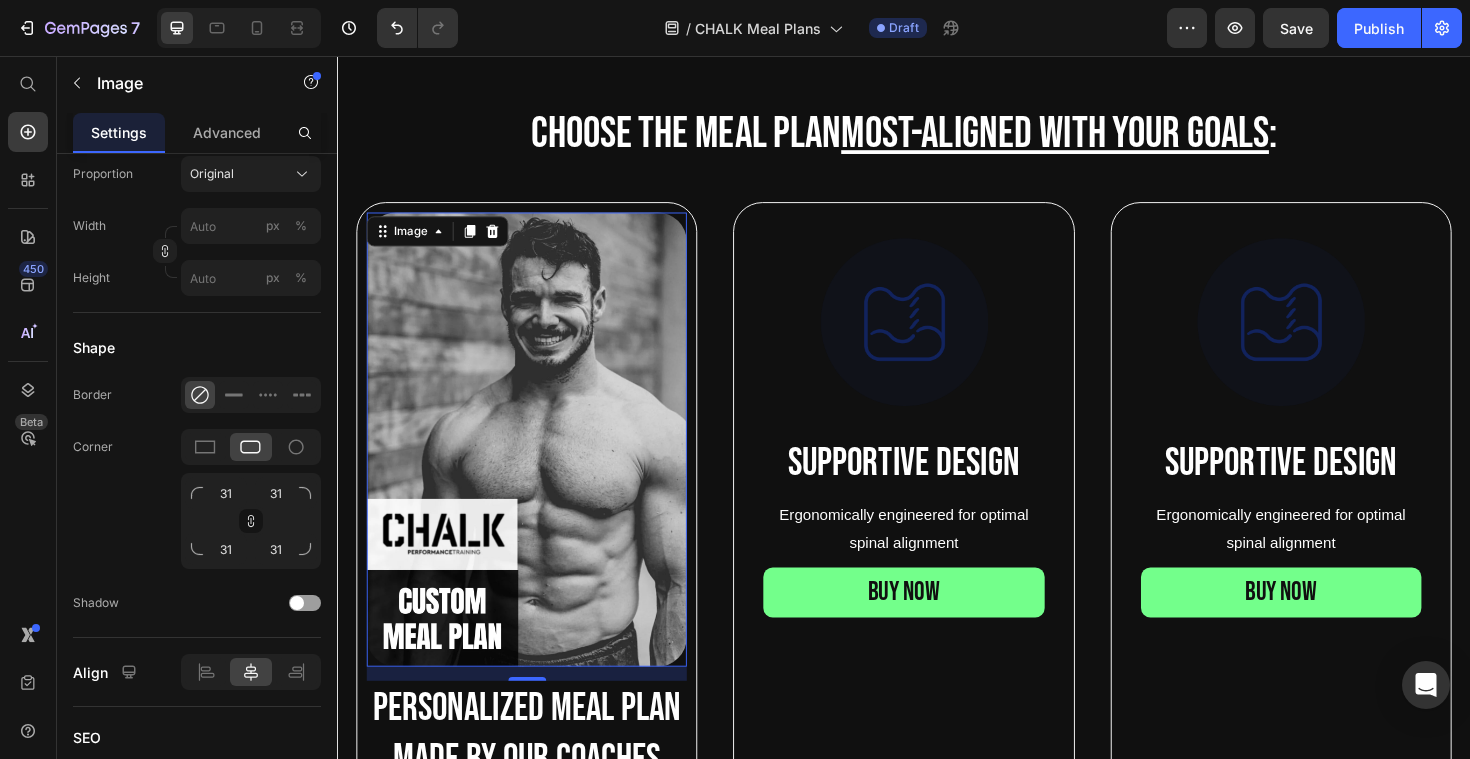 click at bounding box center [537, 462] 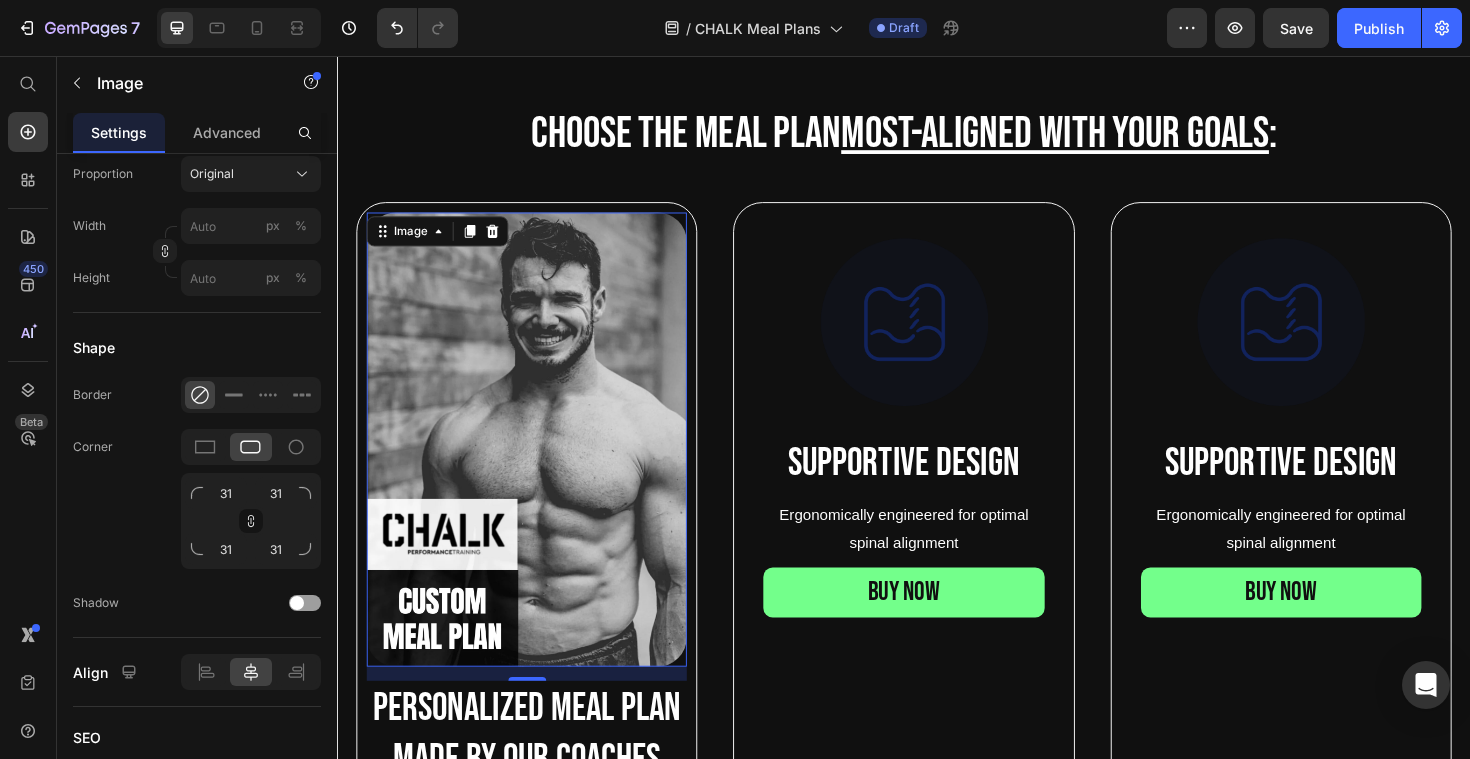 click on "Image   15 Personalized meal plan made by our coaches Text Block Custom tailored meal plan designed by one our professional coaches to guarantee you crush your goals whether you're looking to gain muscle or lose weight. Text Block BUY NOW Button Hero Banner Image Supportive Design Text Block Ergonomically engineered for optimal spinal alignment Text Block BUY NOW Button Hero Banner Image Supportive Design Text Block Ergonomically engineered for optimal spinal alignment Text Block BUY NOW Button Hero Banner Row" at bounding box center [937, 621] 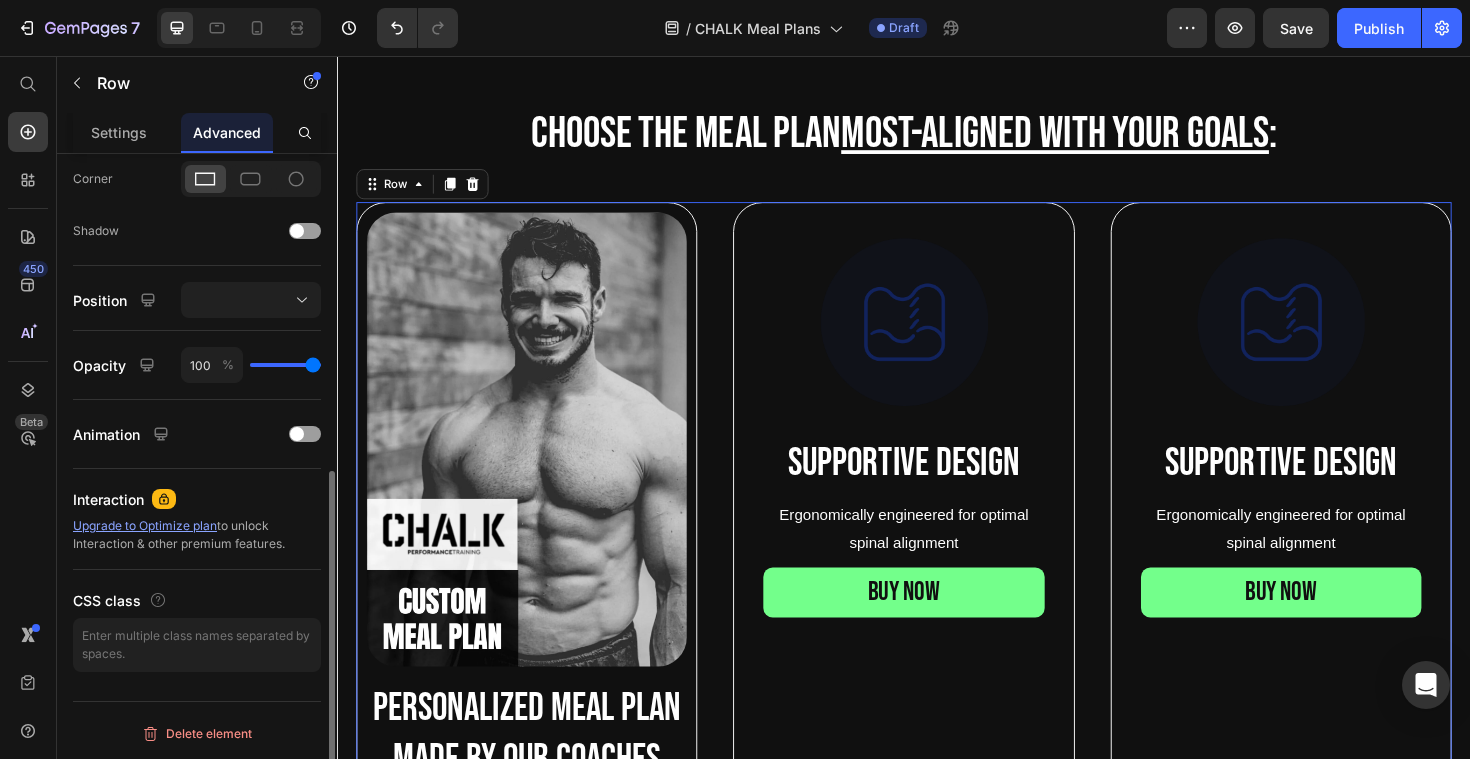 scroll, scrollTop: 0, scrollLeft: 0, axis: both 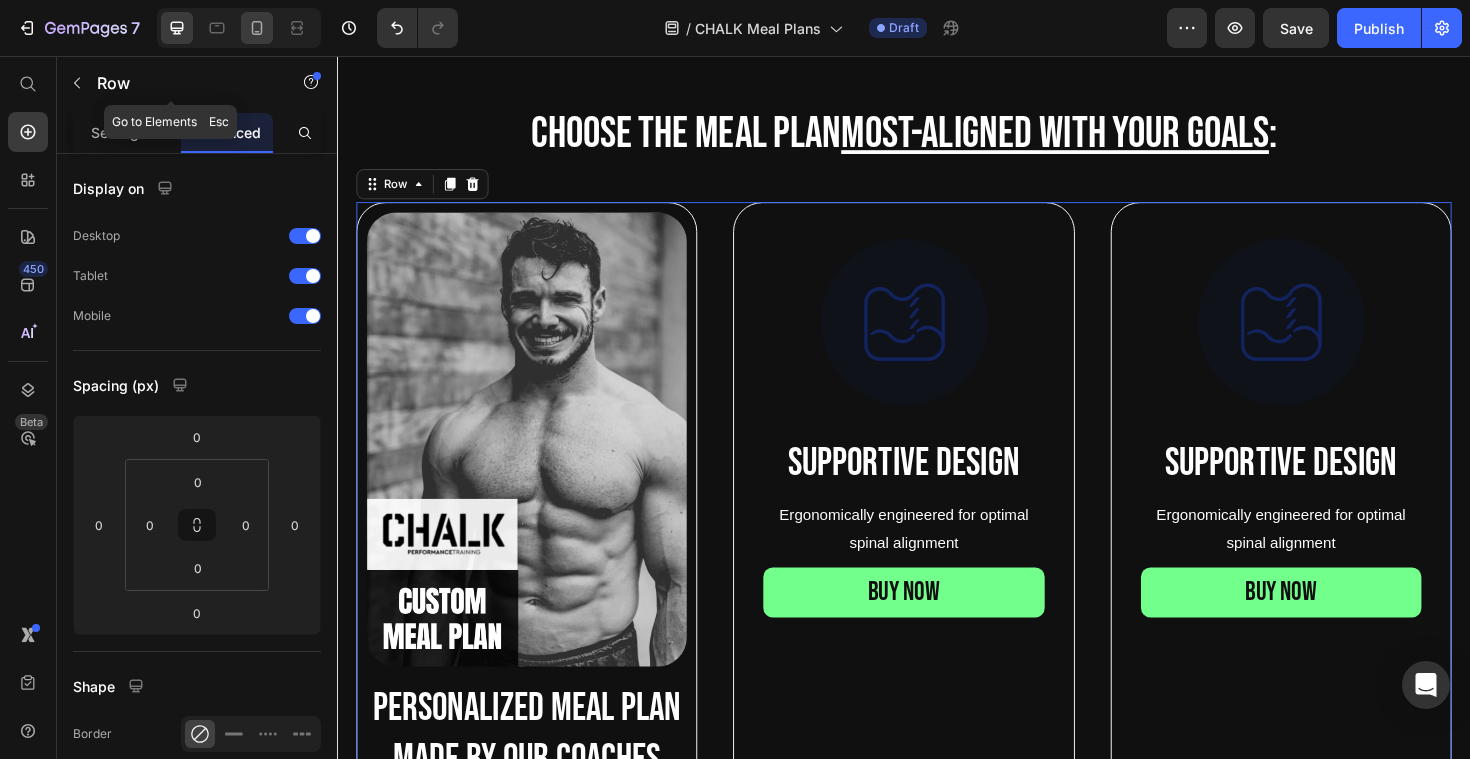 click 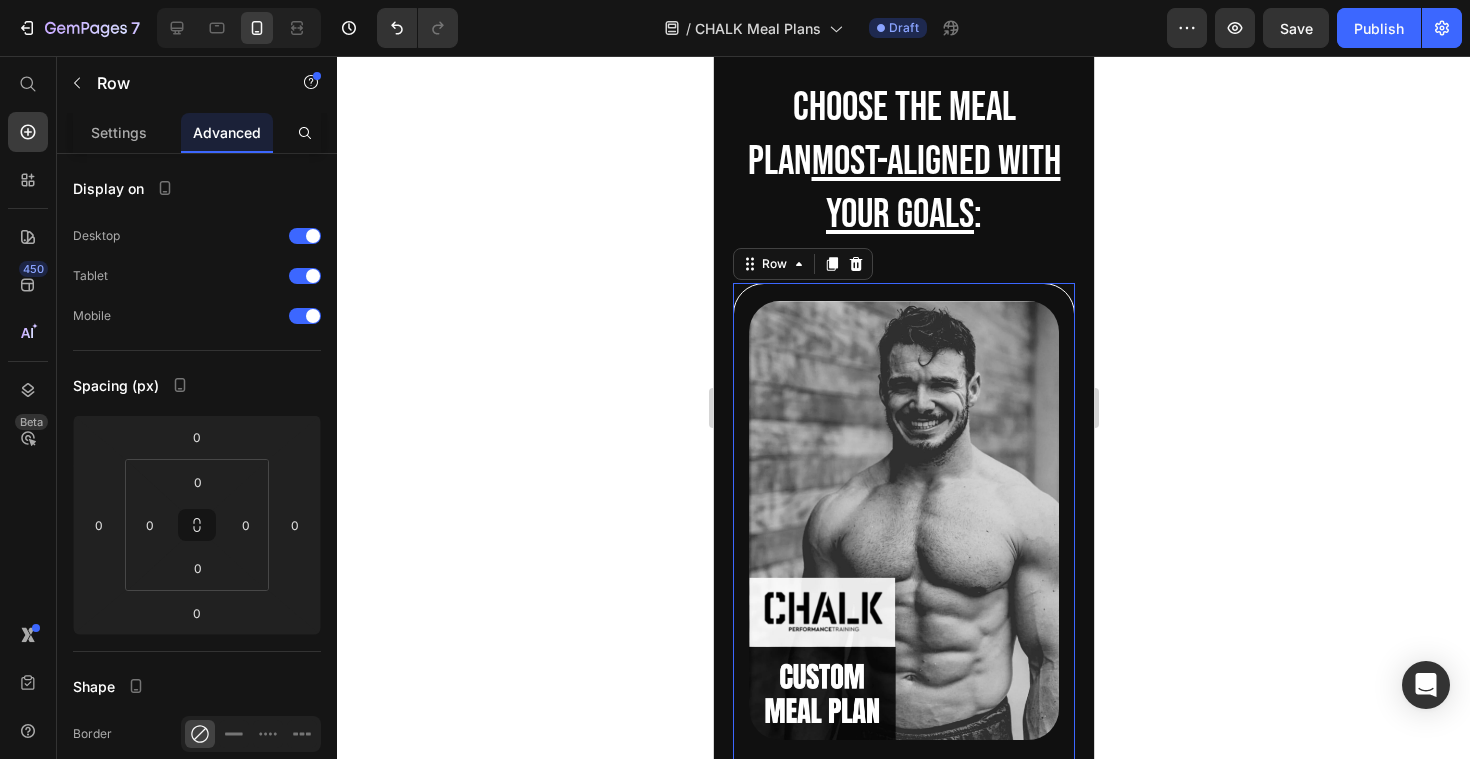scroll, scrollTop: 976, scrollLeft: 0, axis: vertical 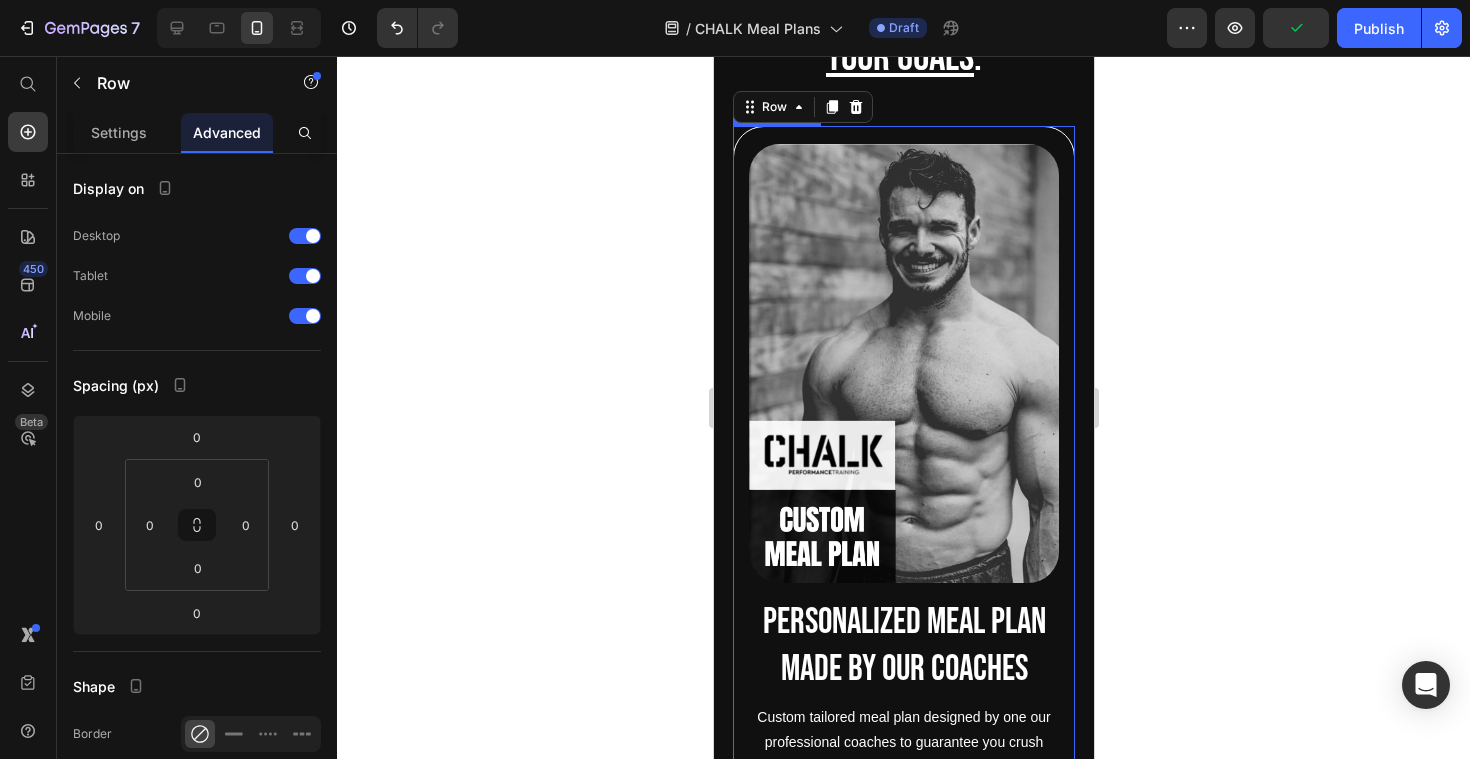 click on "Image Personalized meal plan made by our coaches Text Block Custom tailored meal plan designed by one our professional coaches to guarantee you crush your goals whether you're looking to gain muscle or lose weight. Text Block BUY NOW Button" at bounding box center (903, 511) 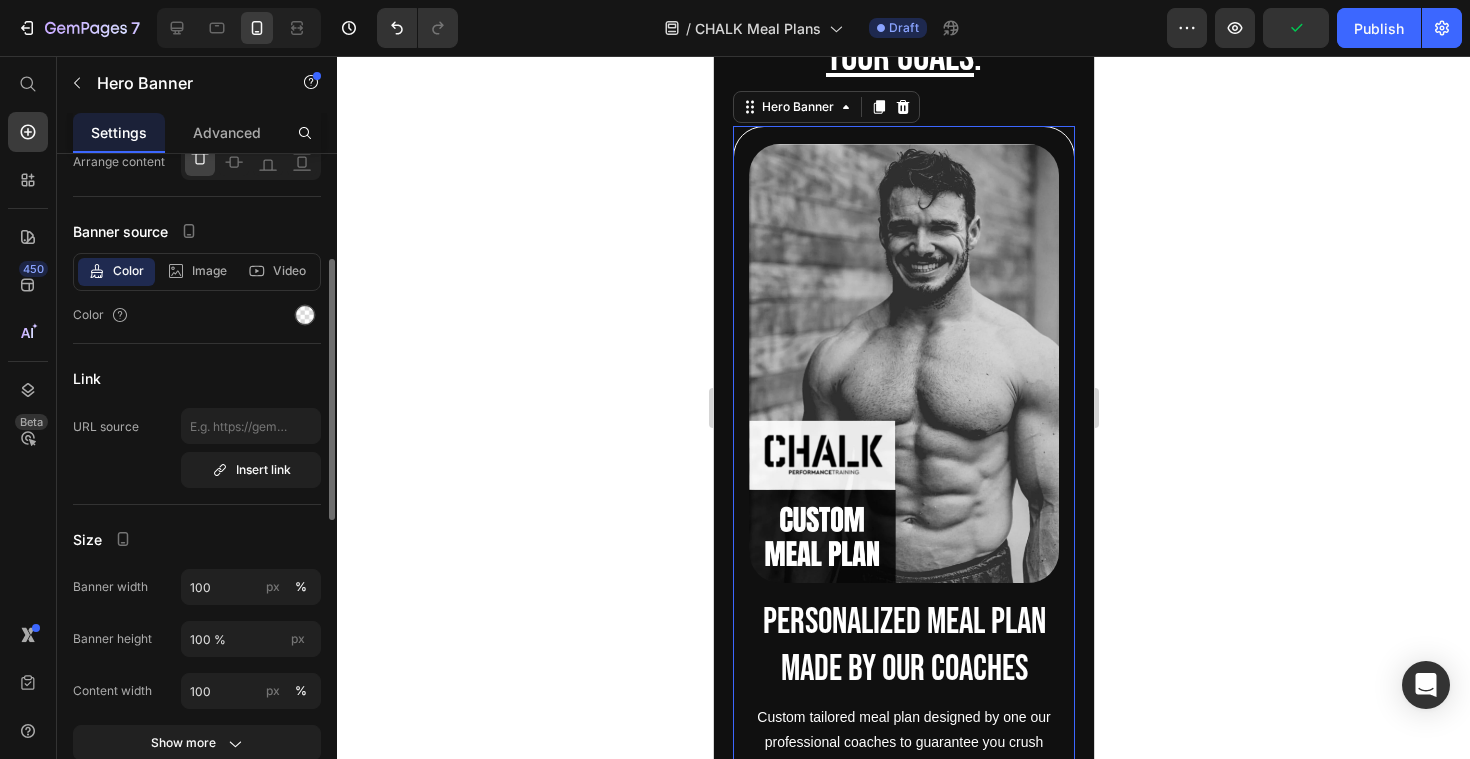 scroll, scrollTop: 182, scrollLeft: 0, axis: vertical 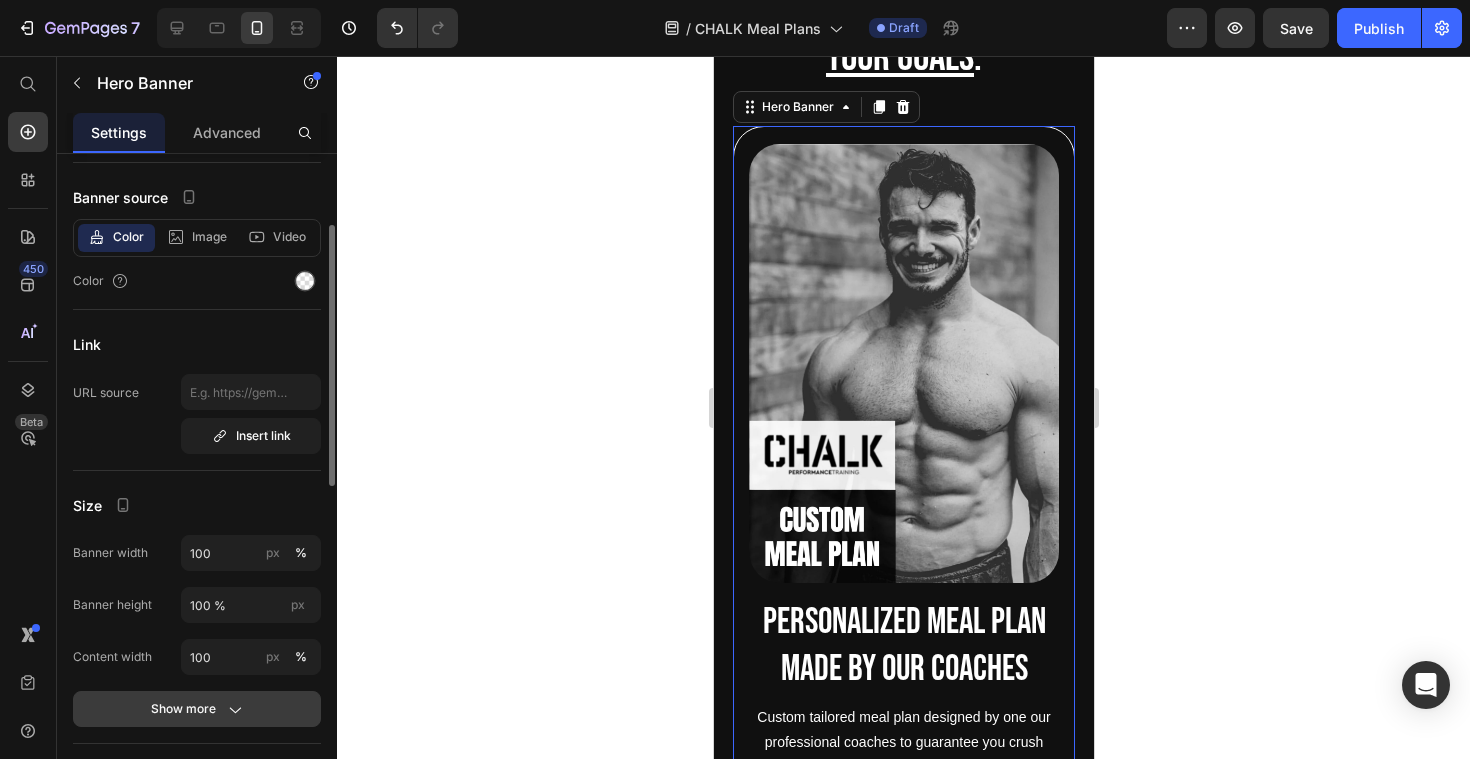 click on "Show more" at bounding box center [197, 709] 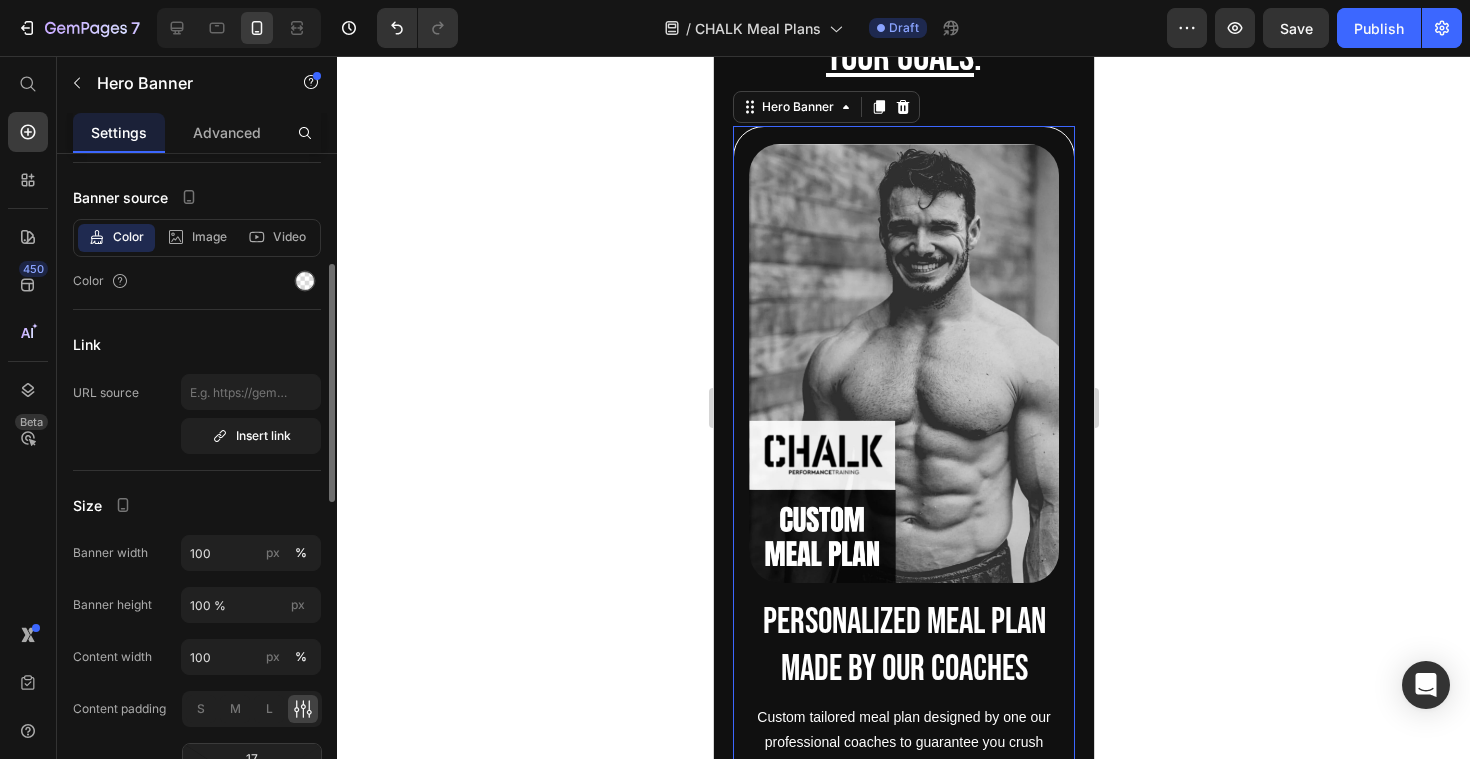 scroll, scrollTop: 362, scrollLeft: 0, axis: vertical 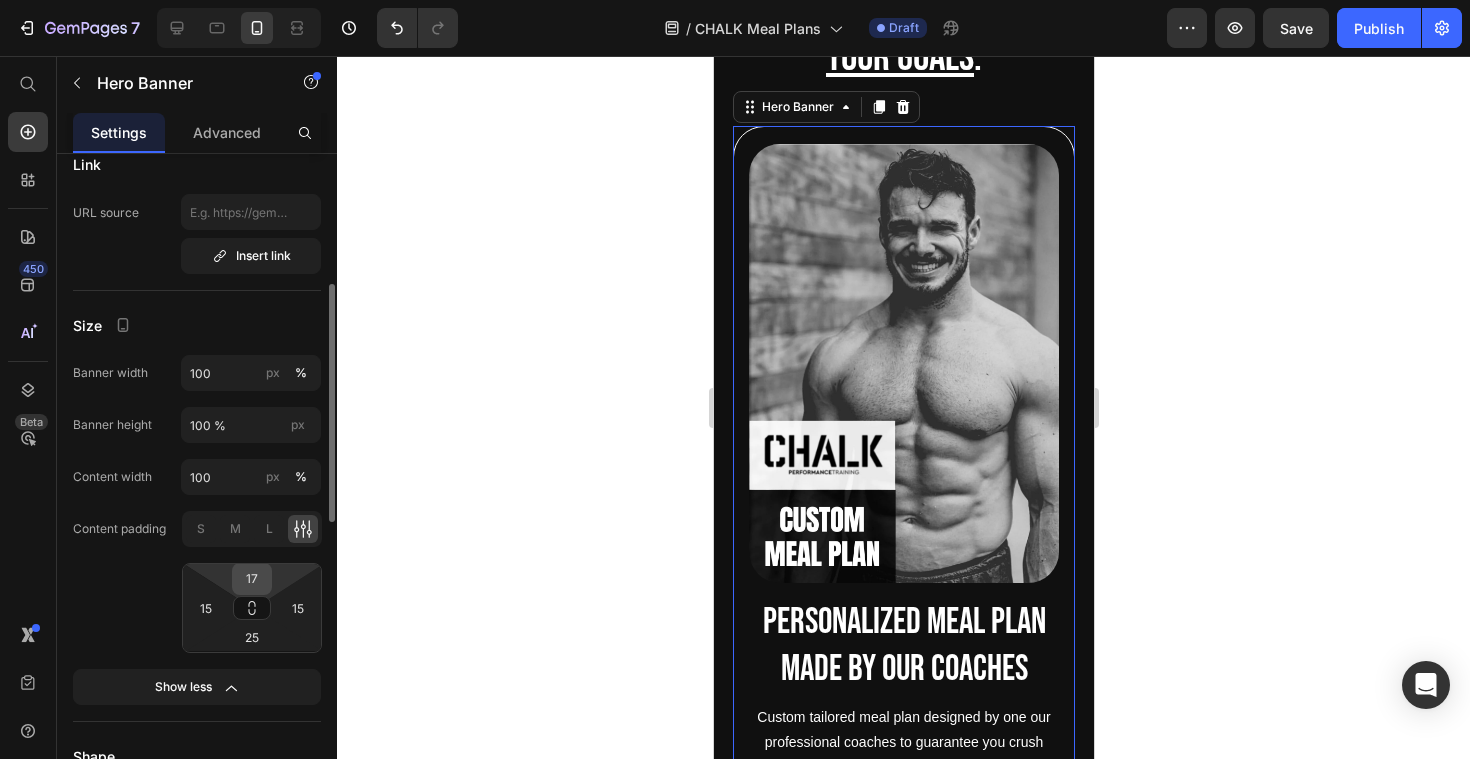 click on "17" at bounding box center (252, 579) 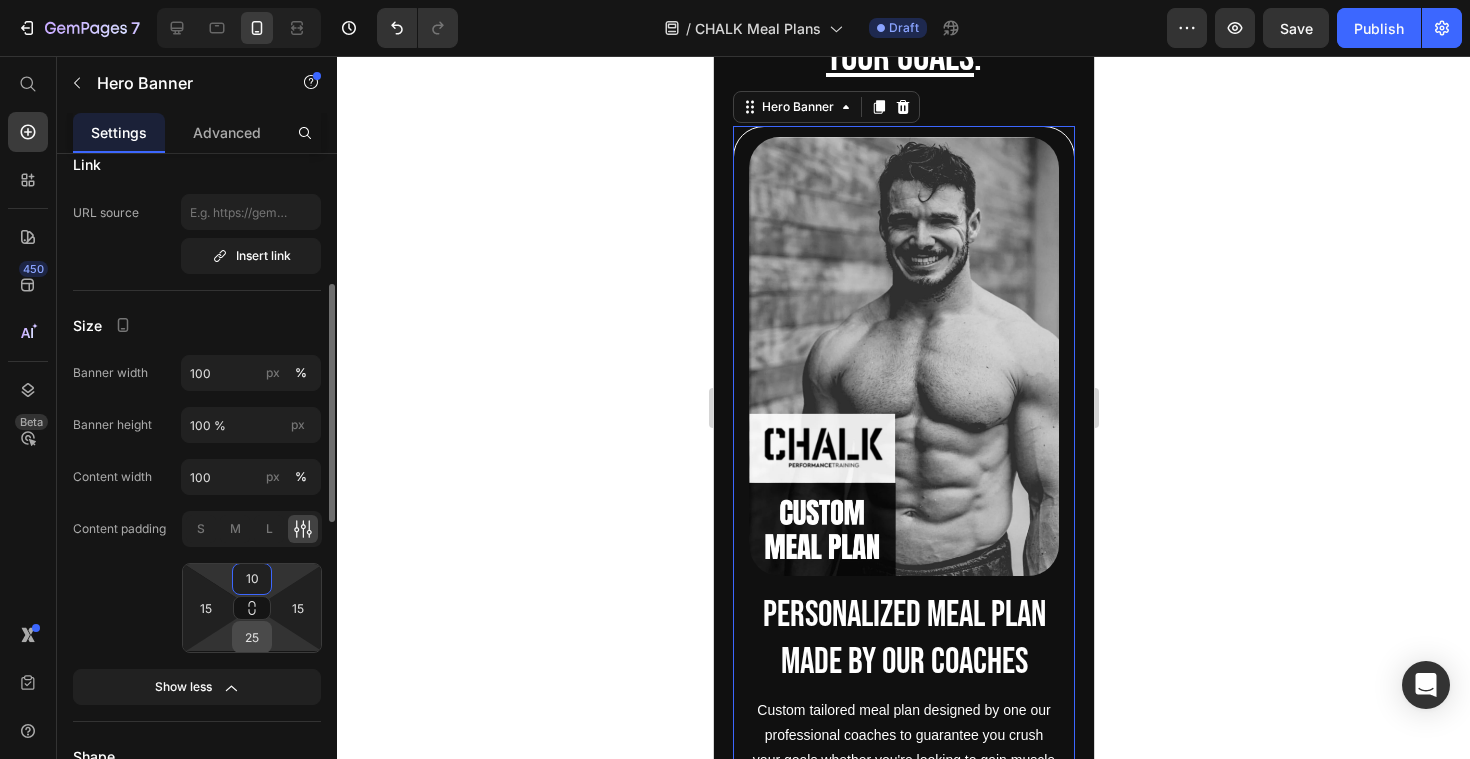 type on "10" 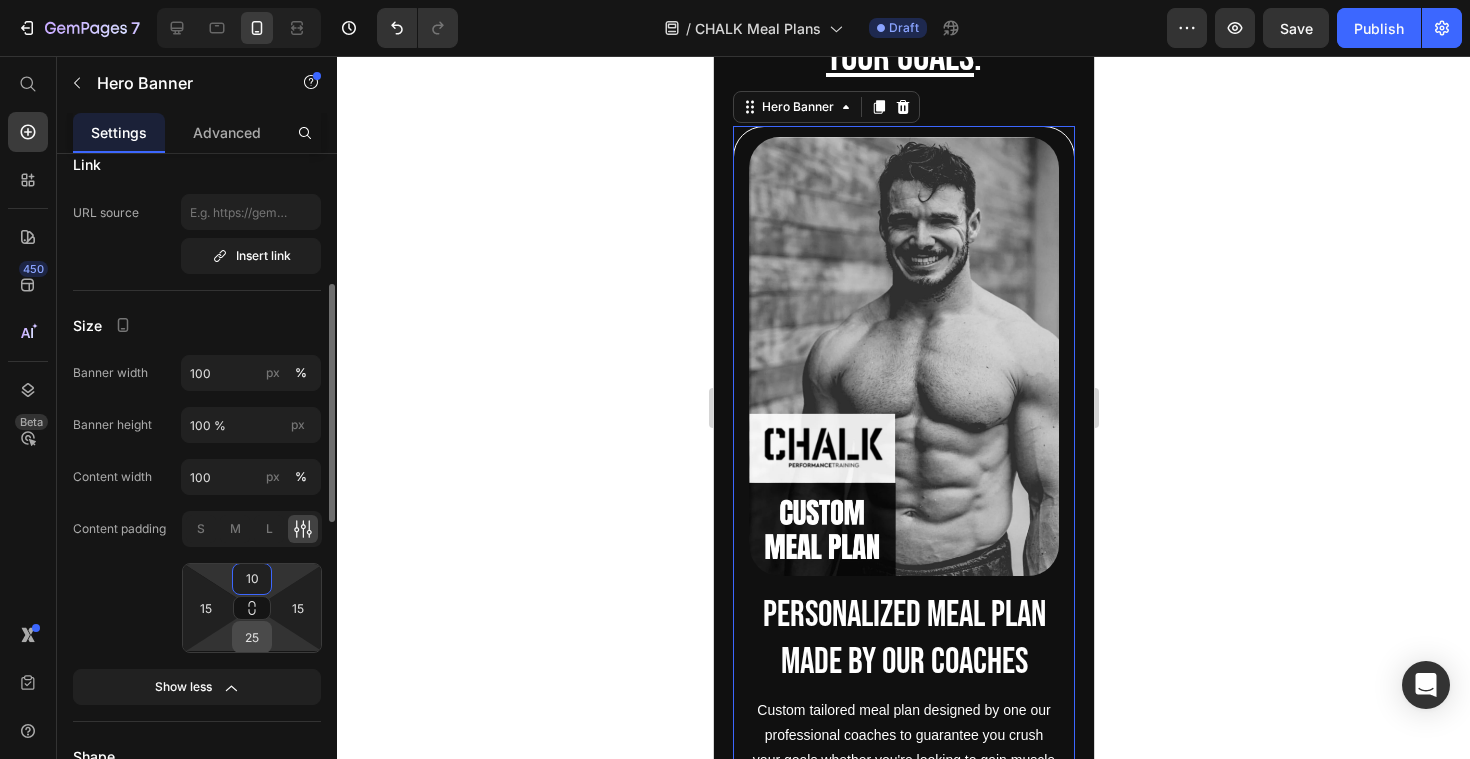 click on "25" at bounding box center (252, 637) 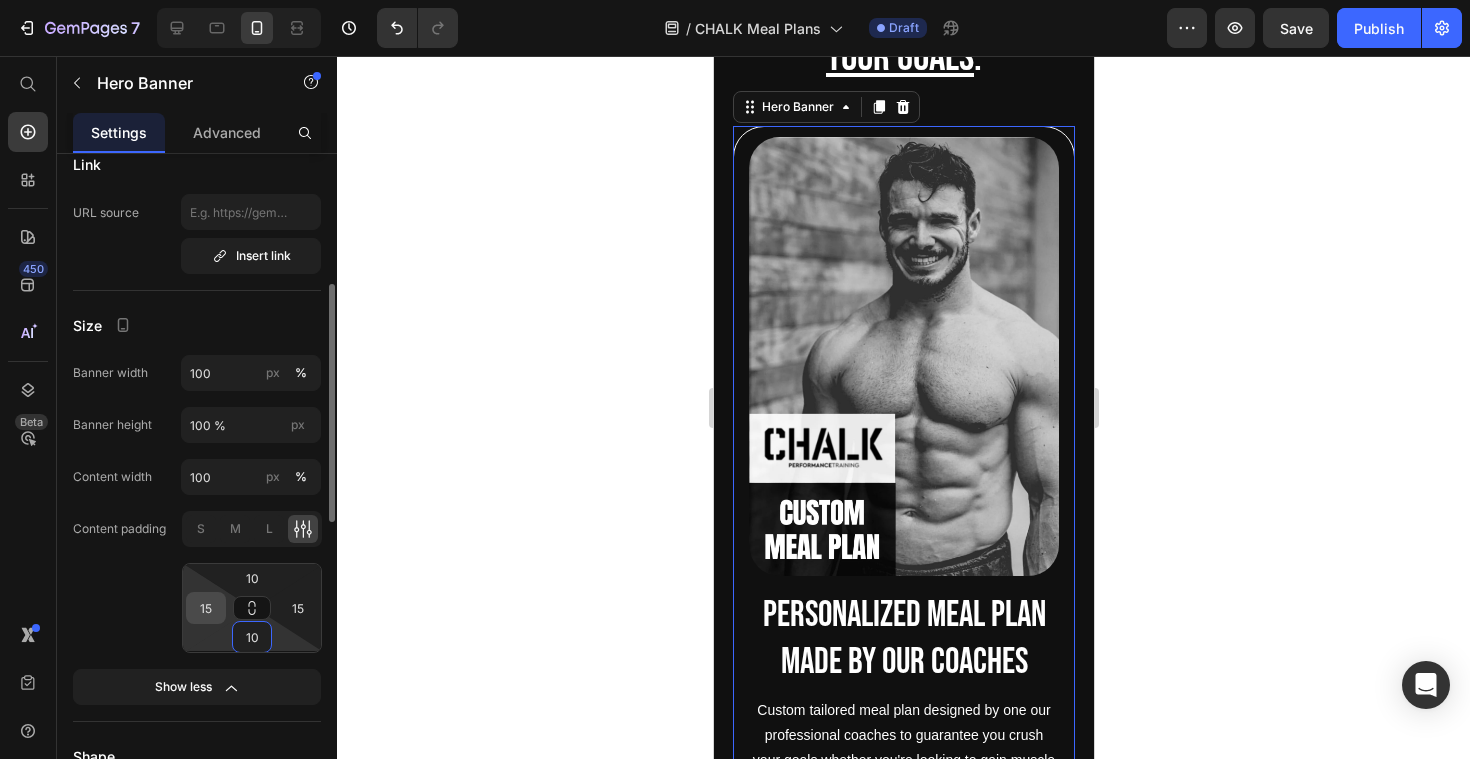 type on "10" 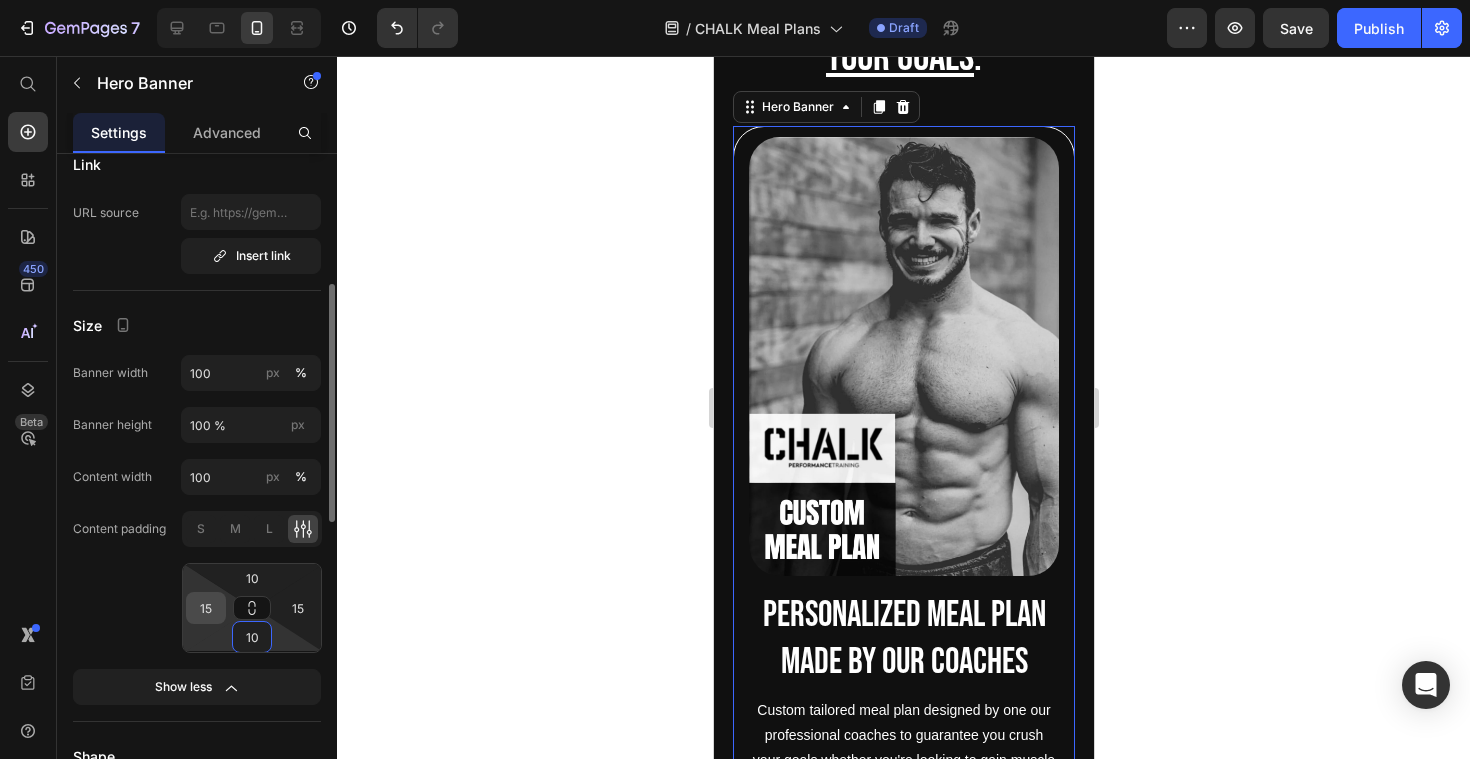 click on "15" at bounding box center (206, 608) 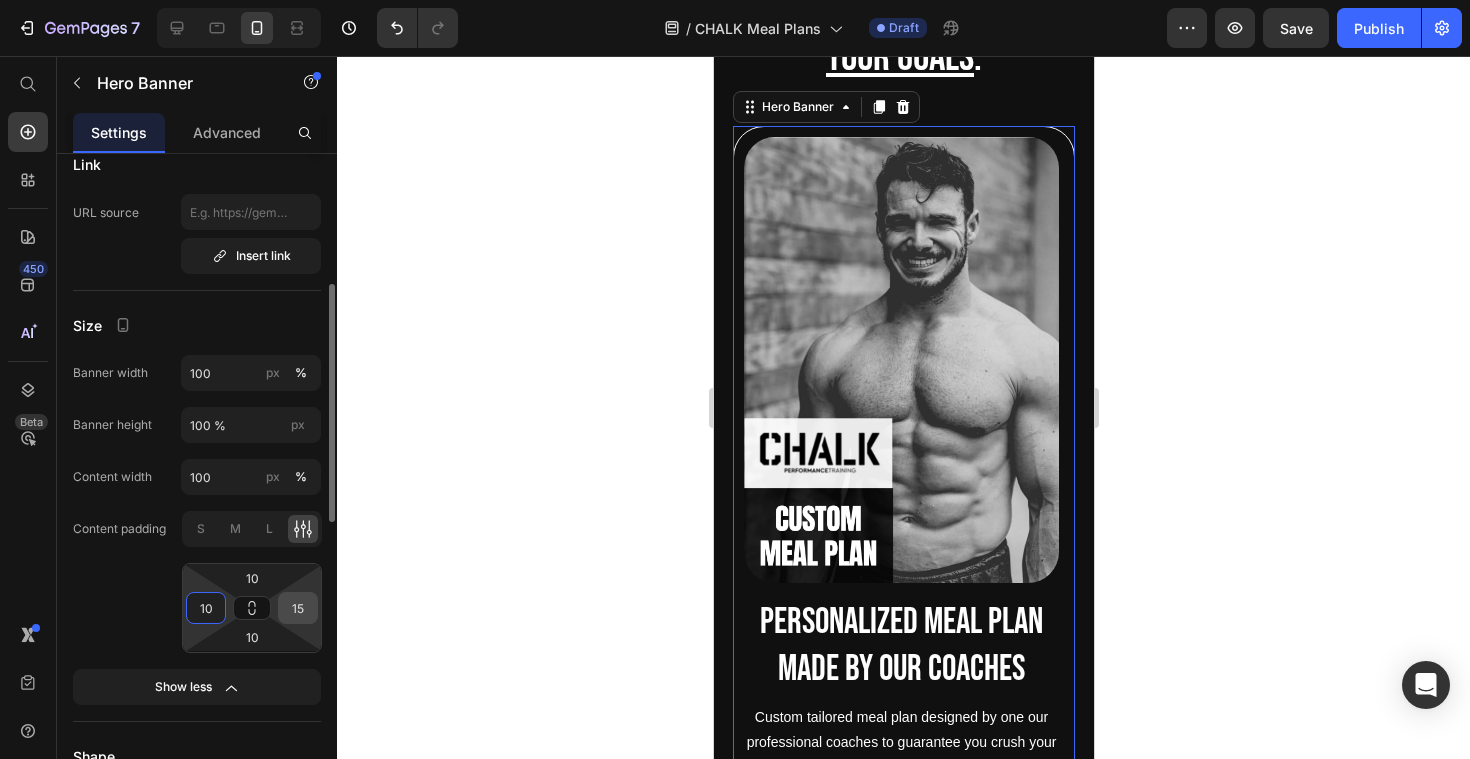 type on "10" 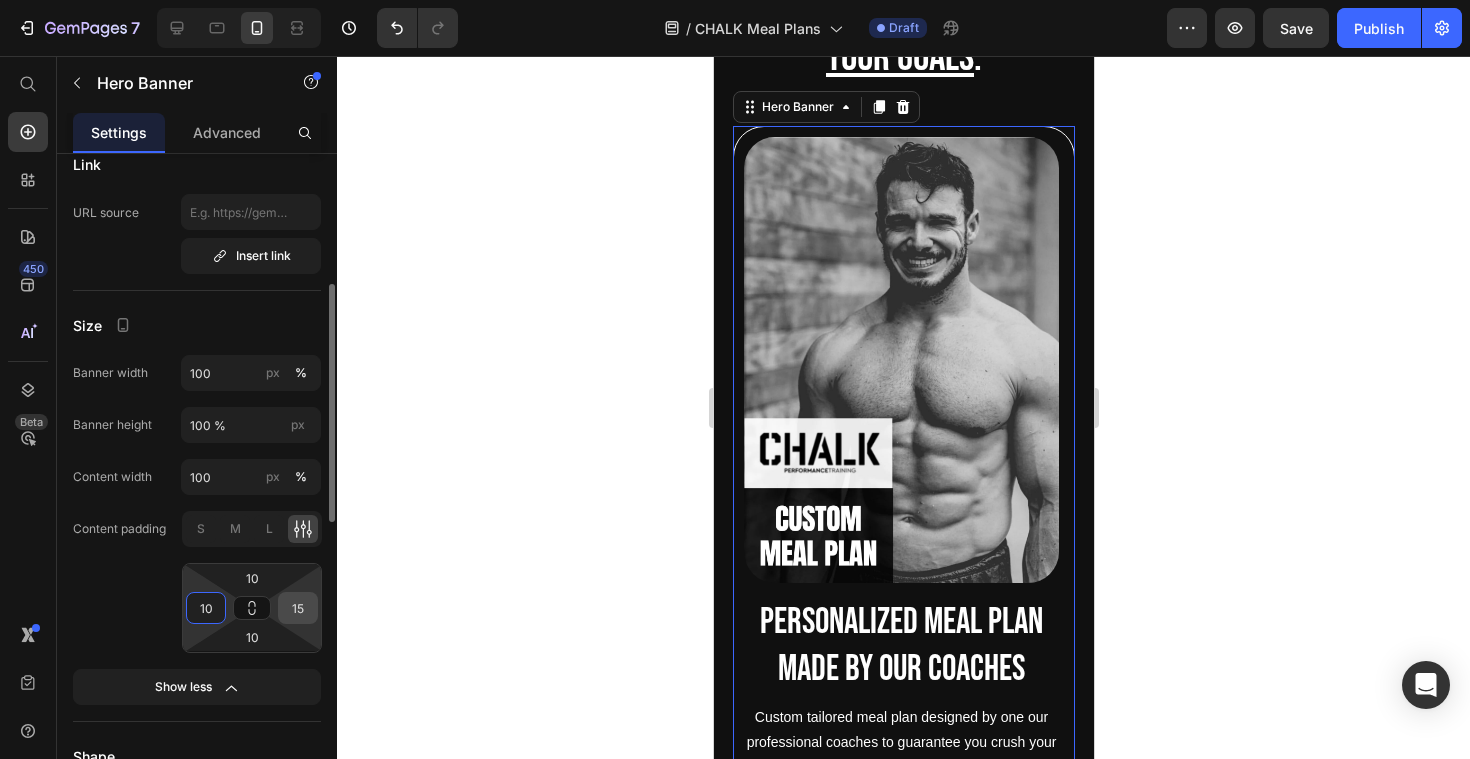 click on "15" at bounding box center (298, 608) 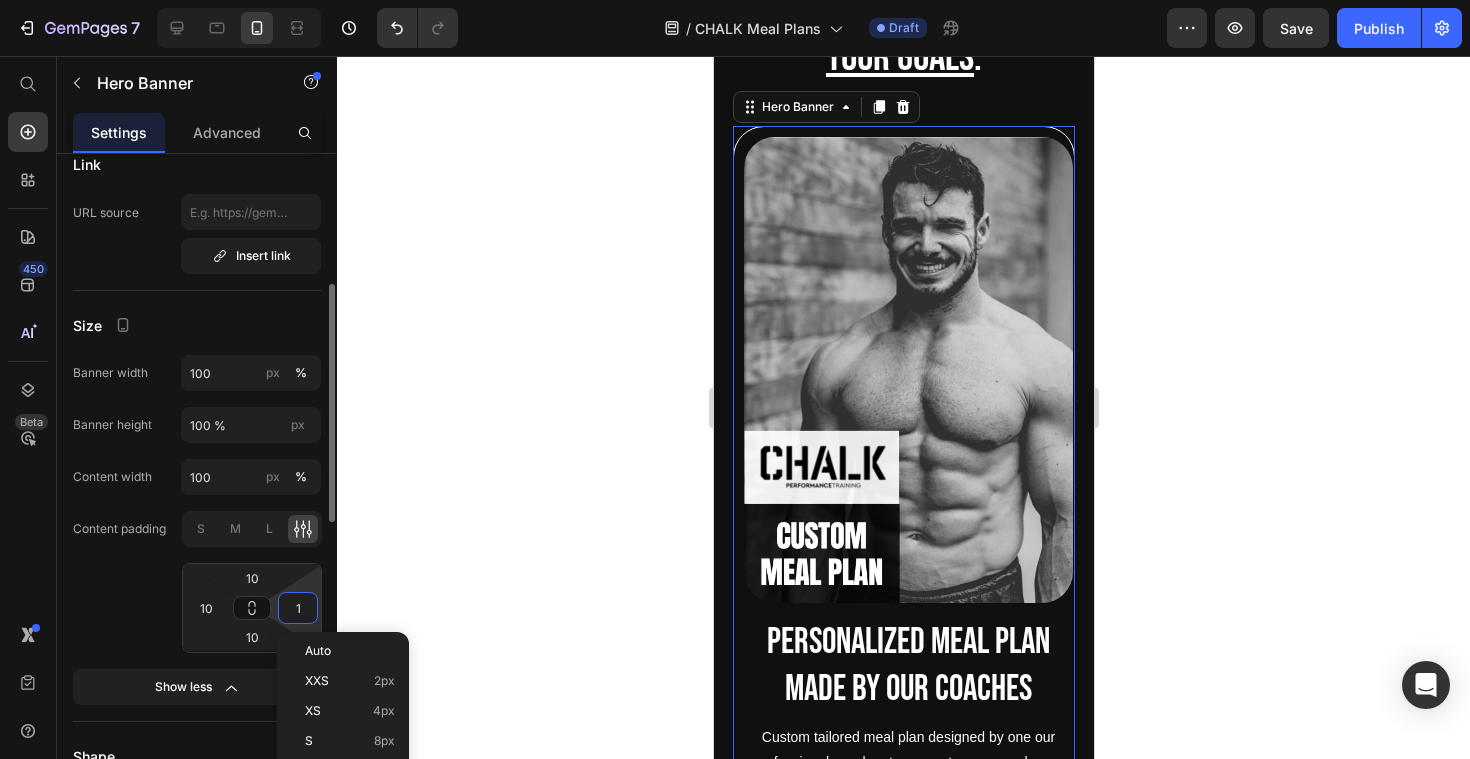 type on "10" 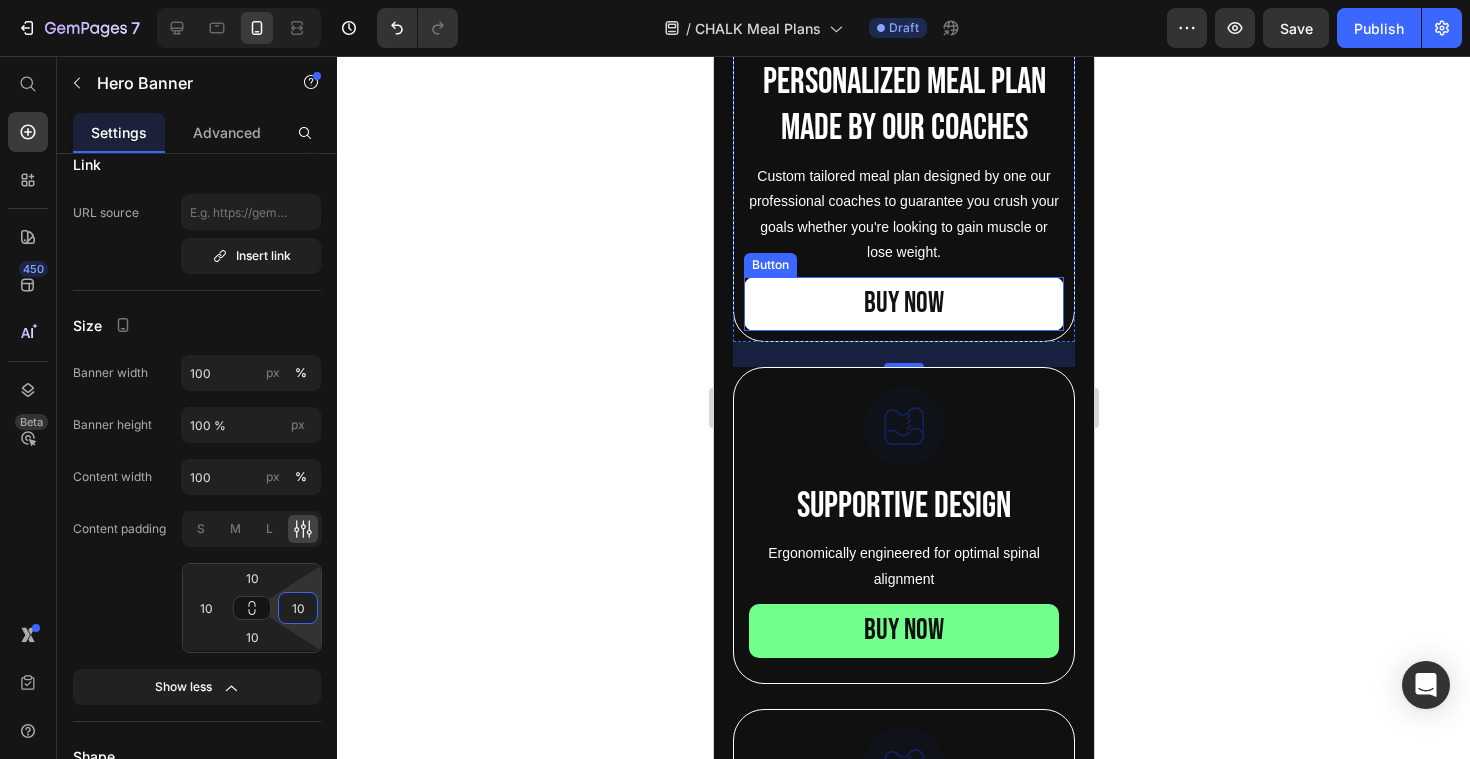 scroll, scrollTop: 1621, scrollLeft: 0, axis: vertical 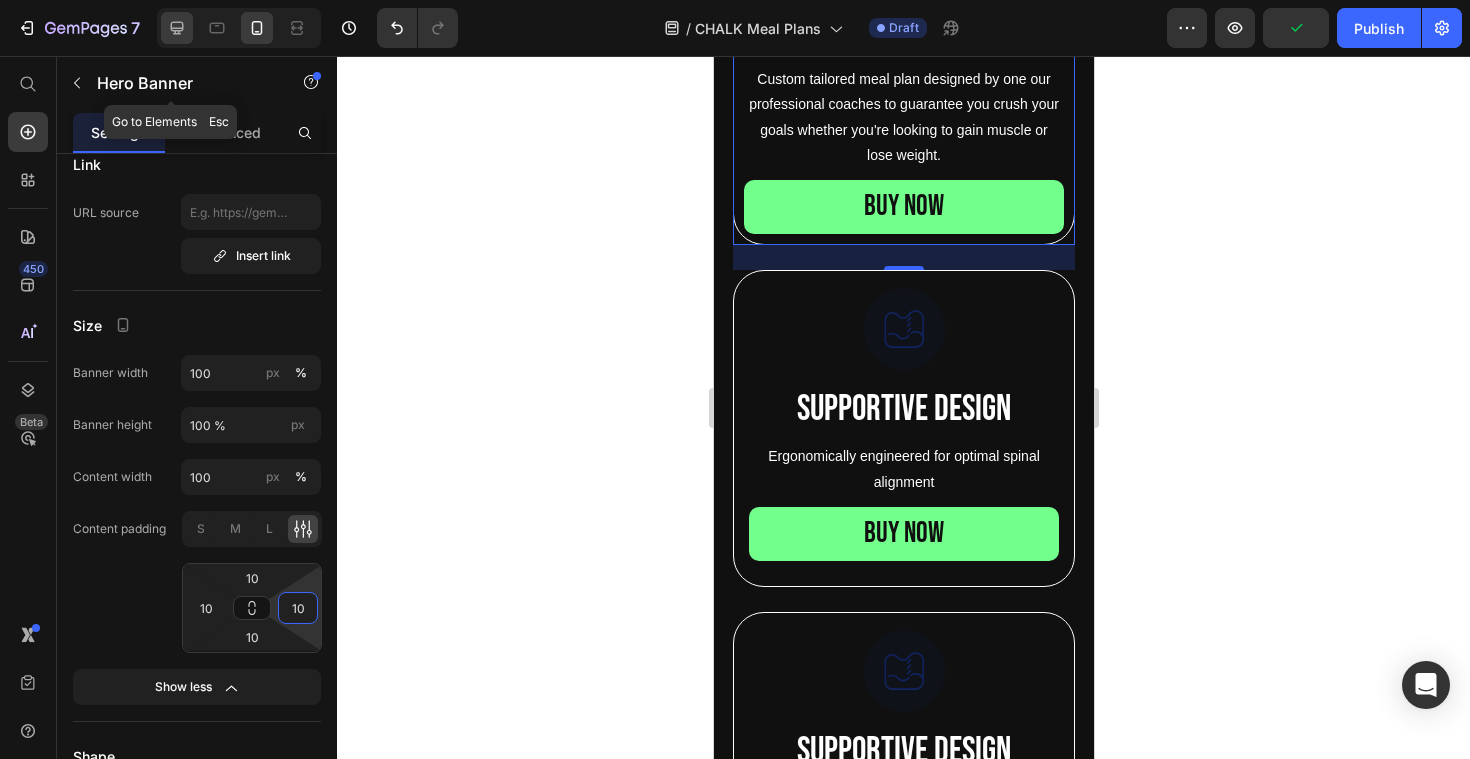 click 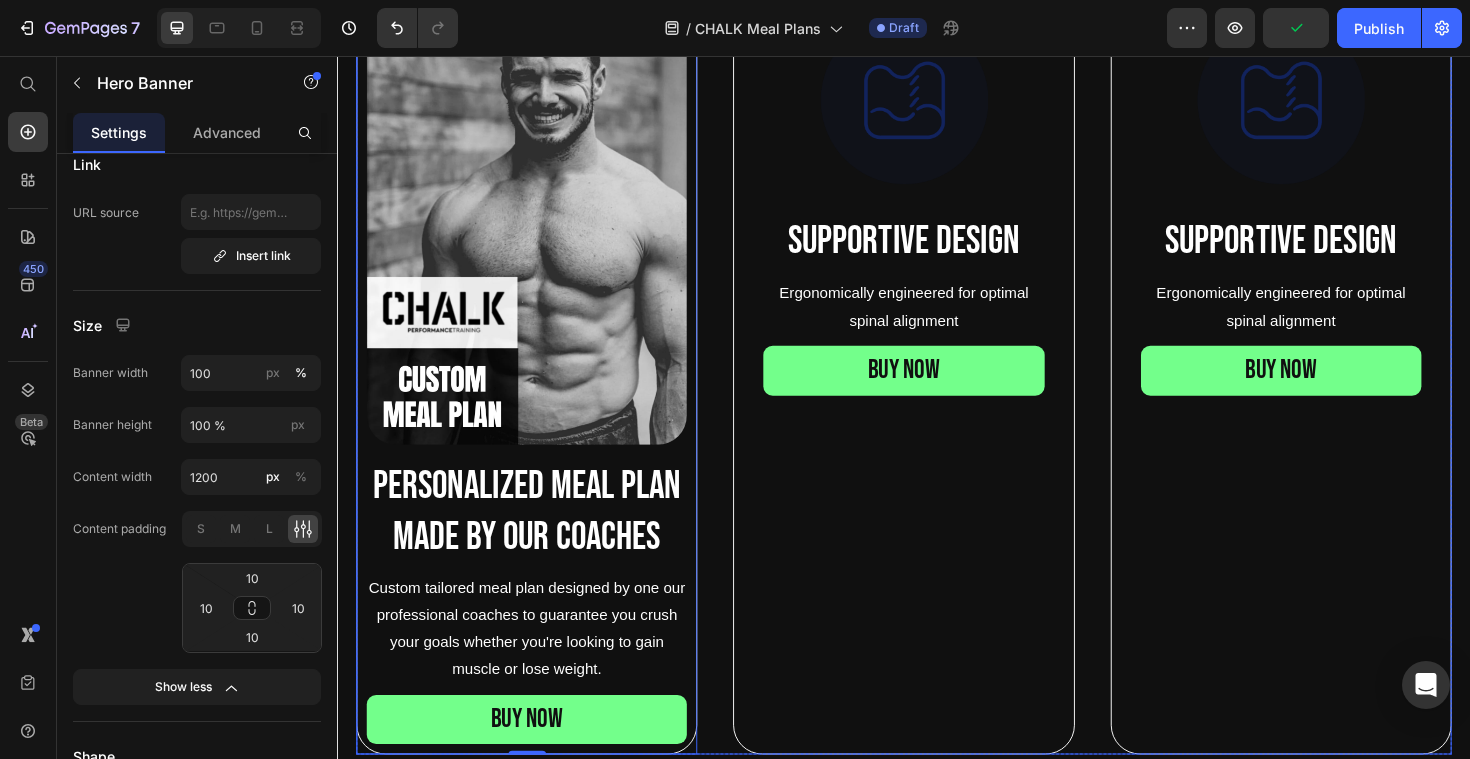 scroll, scrollTop: 905, scrollLeft: 0, axis: vertical 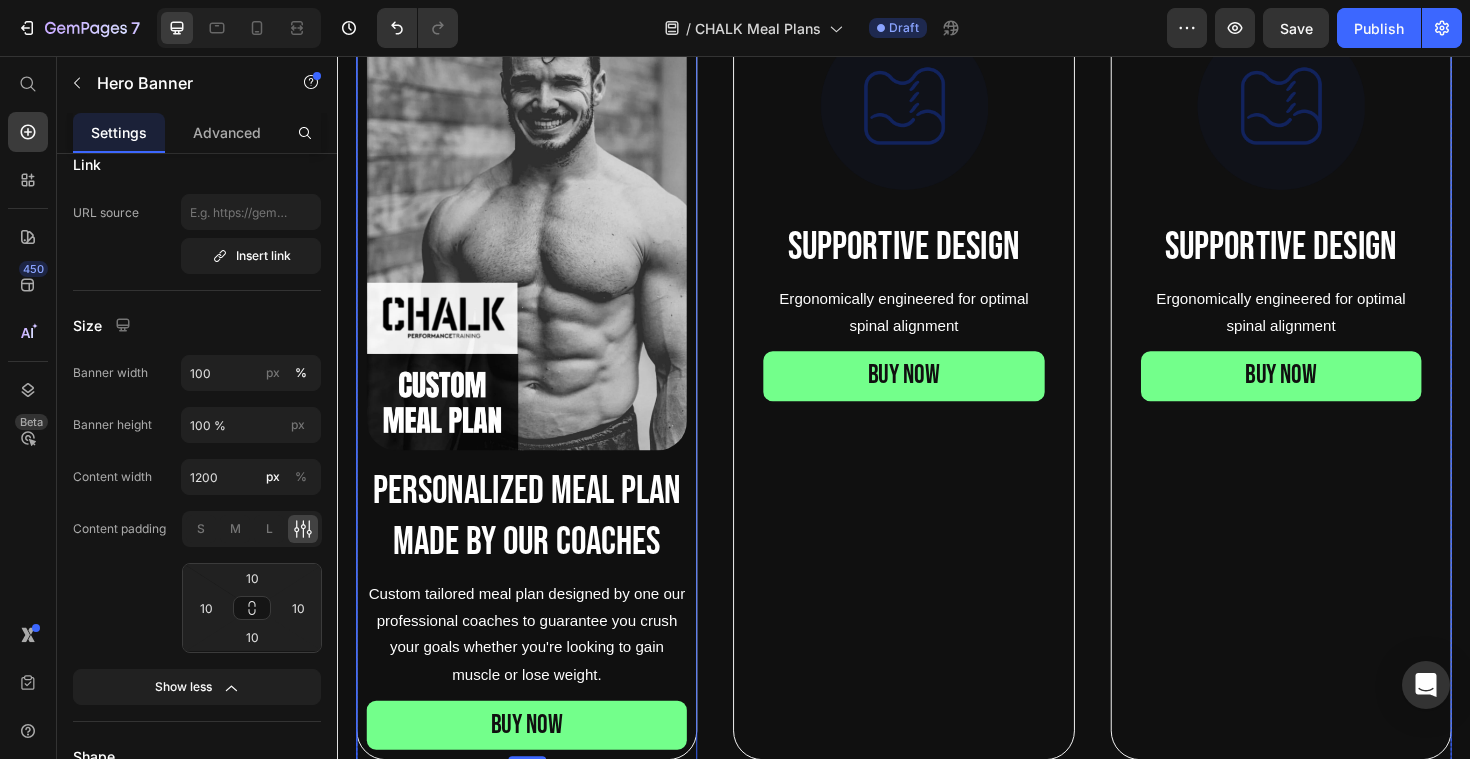 click on "Image Personalized meal plan made by our coaches Text Block Custom tailored meal plan designed by one our professional coaches to guarantee you crush your goals whether you're looking to gain muscle or lose weight. Text Block BUY NOW Button Hero Banner   25 Image Supportive Design Text Block Ergonomically engineered for optimal spinal alignment Text Block BUY NOW Button Hero Banner Image Supportive Design Text Block Ergonomically engineered for optimal spinal alignment Text Block BUY NOW Button Hero Banner Row" at bounding box center (937, 392) 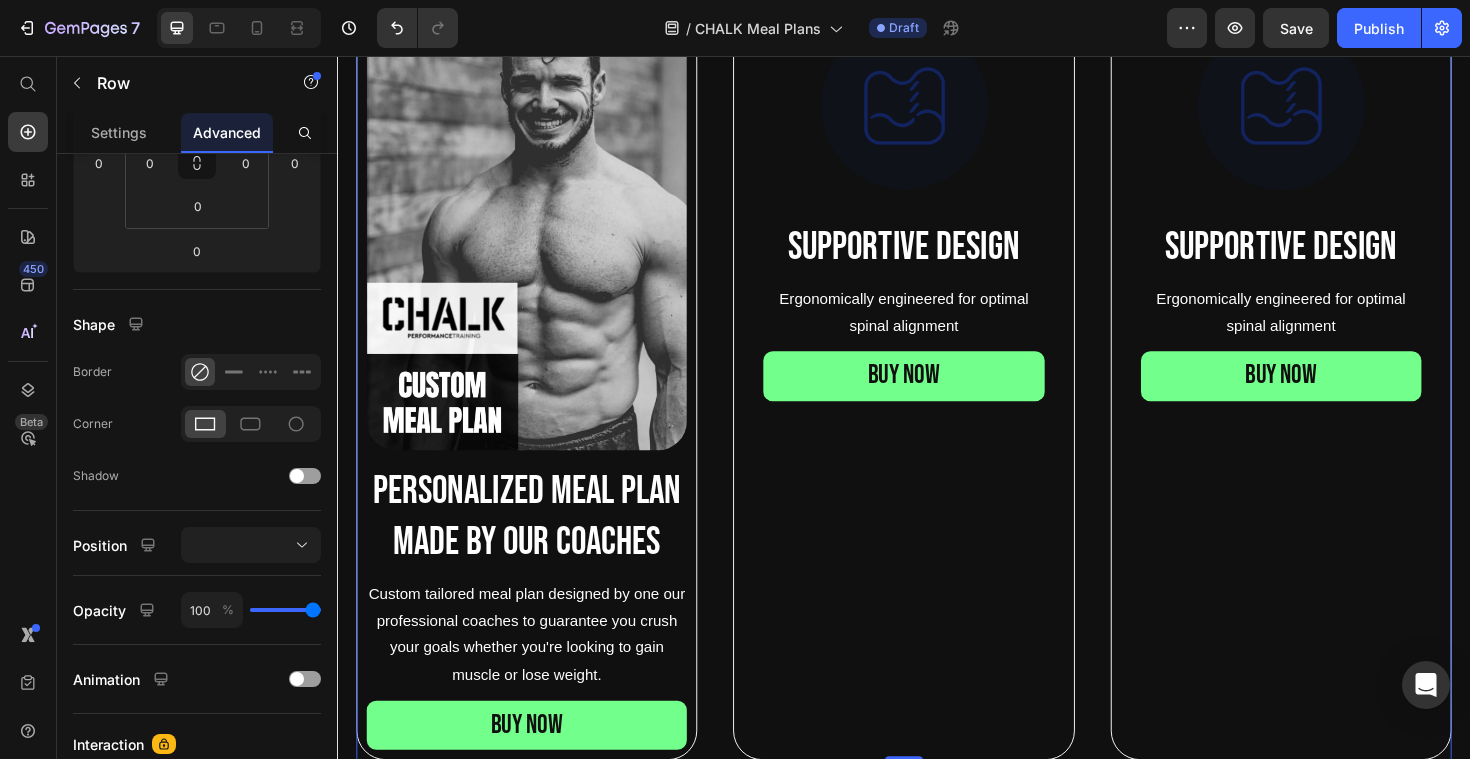 scroll, scrollTop: 0, scrollLeft: 0, axis: both 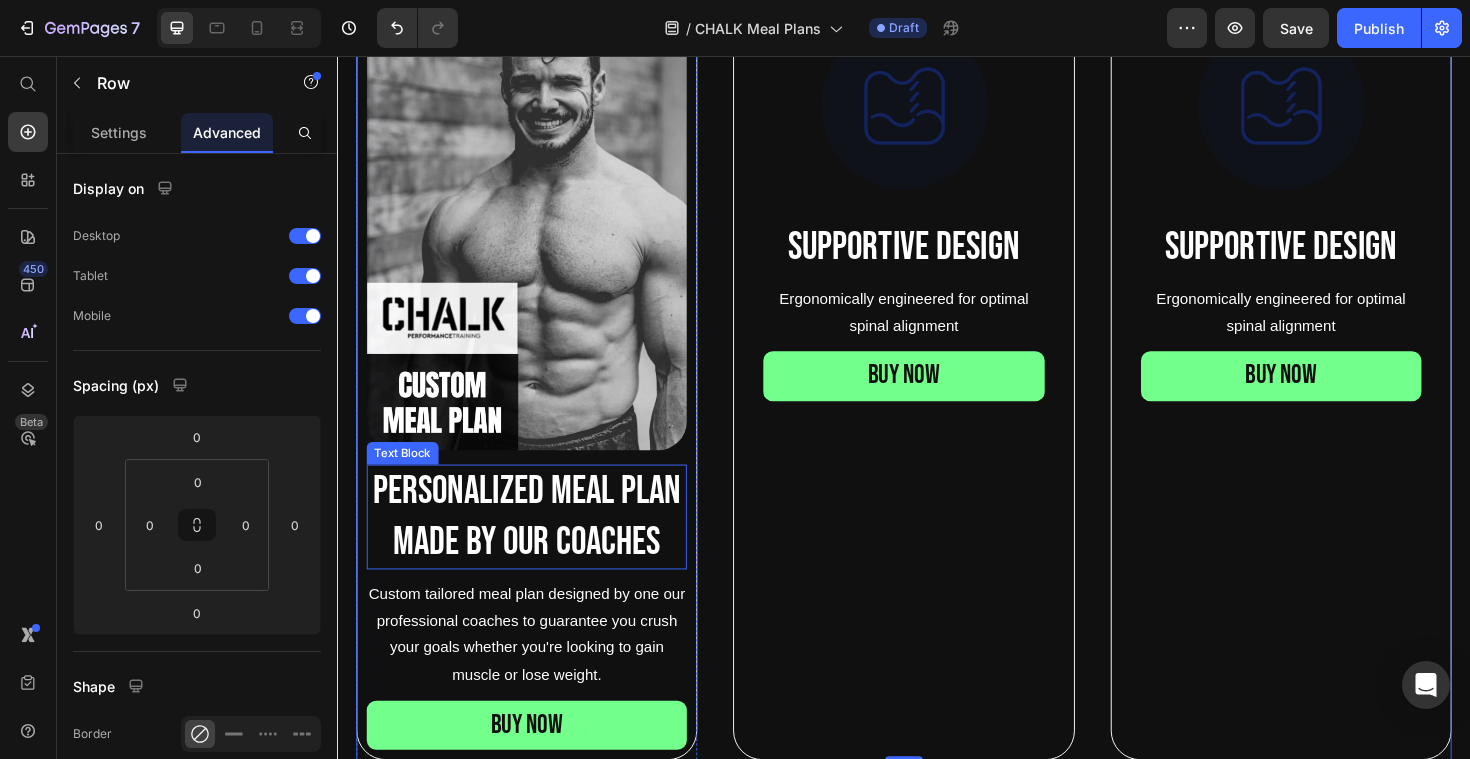 click on "Personalized meal plan made by our coaches" at bounding box center [537, 544] 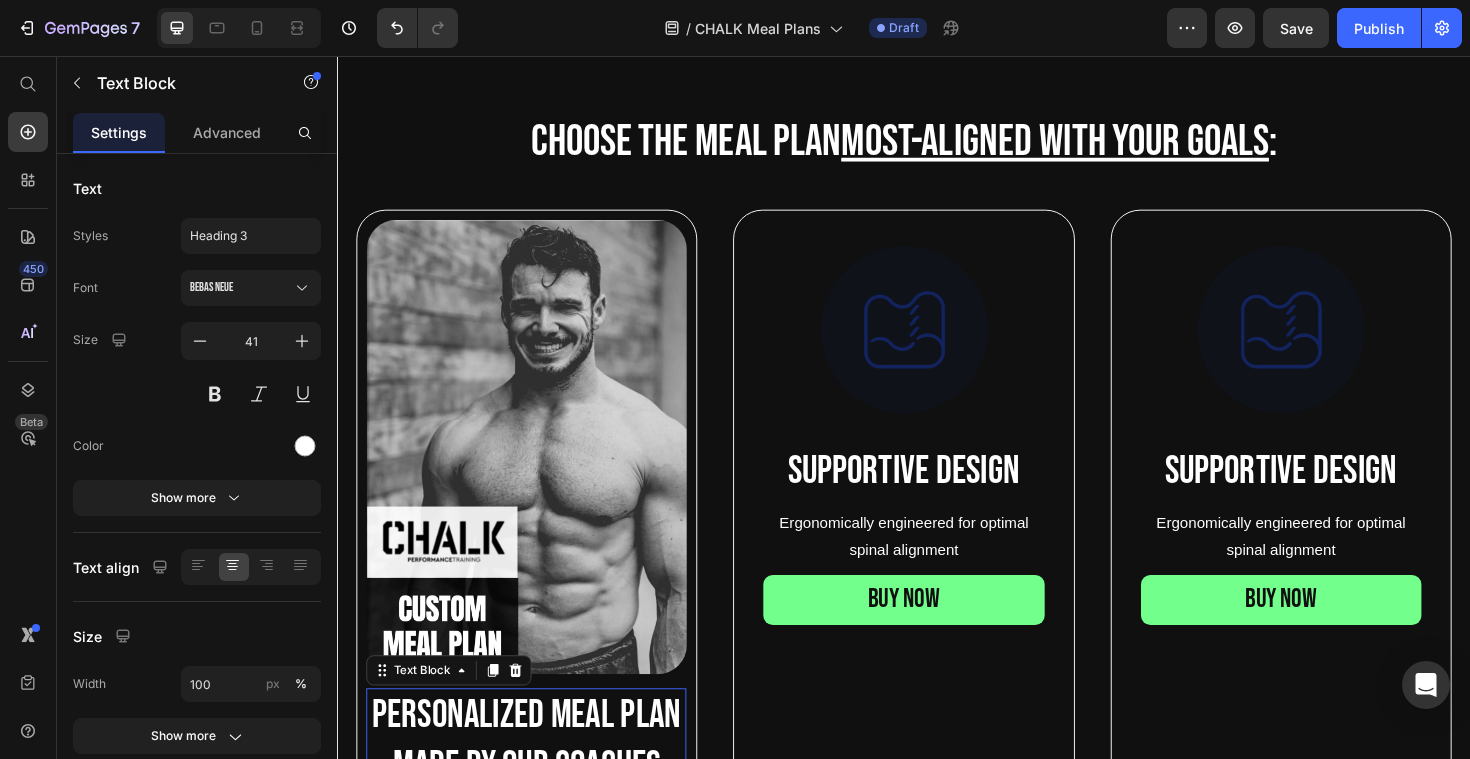 scroll, scrollTop: 669, scrollLeft: 0, axis: vertical 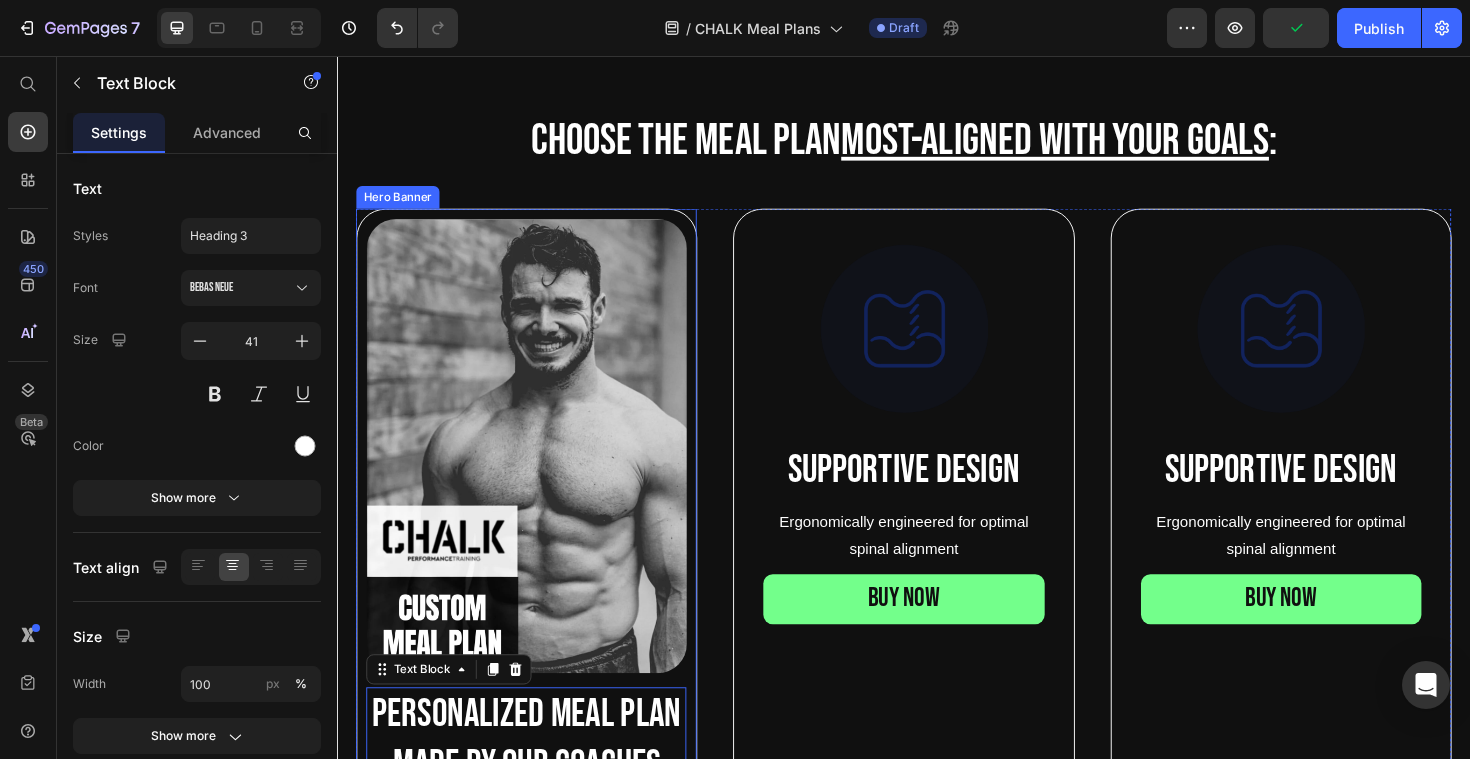 click on "Image Personalized meal plan made by our coaches Text Block   10 Custom tailored meal plan designed by one our professional coaches to guarantee you crush your goals whether you're looking to gain muscle or lose weight. Text Block BUY NOW Button" at bounding box center (537, 628) 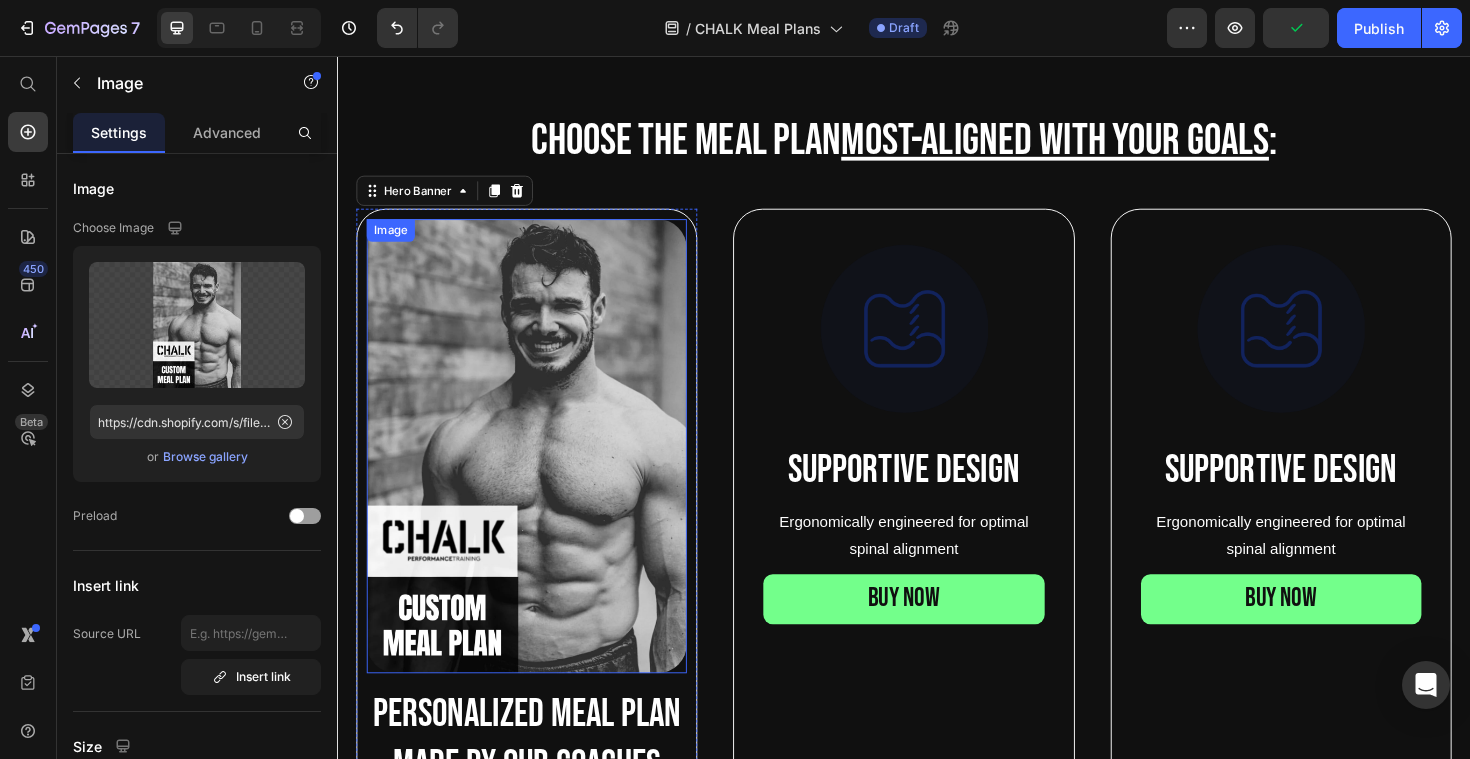 click at bounding box center [537, 469] 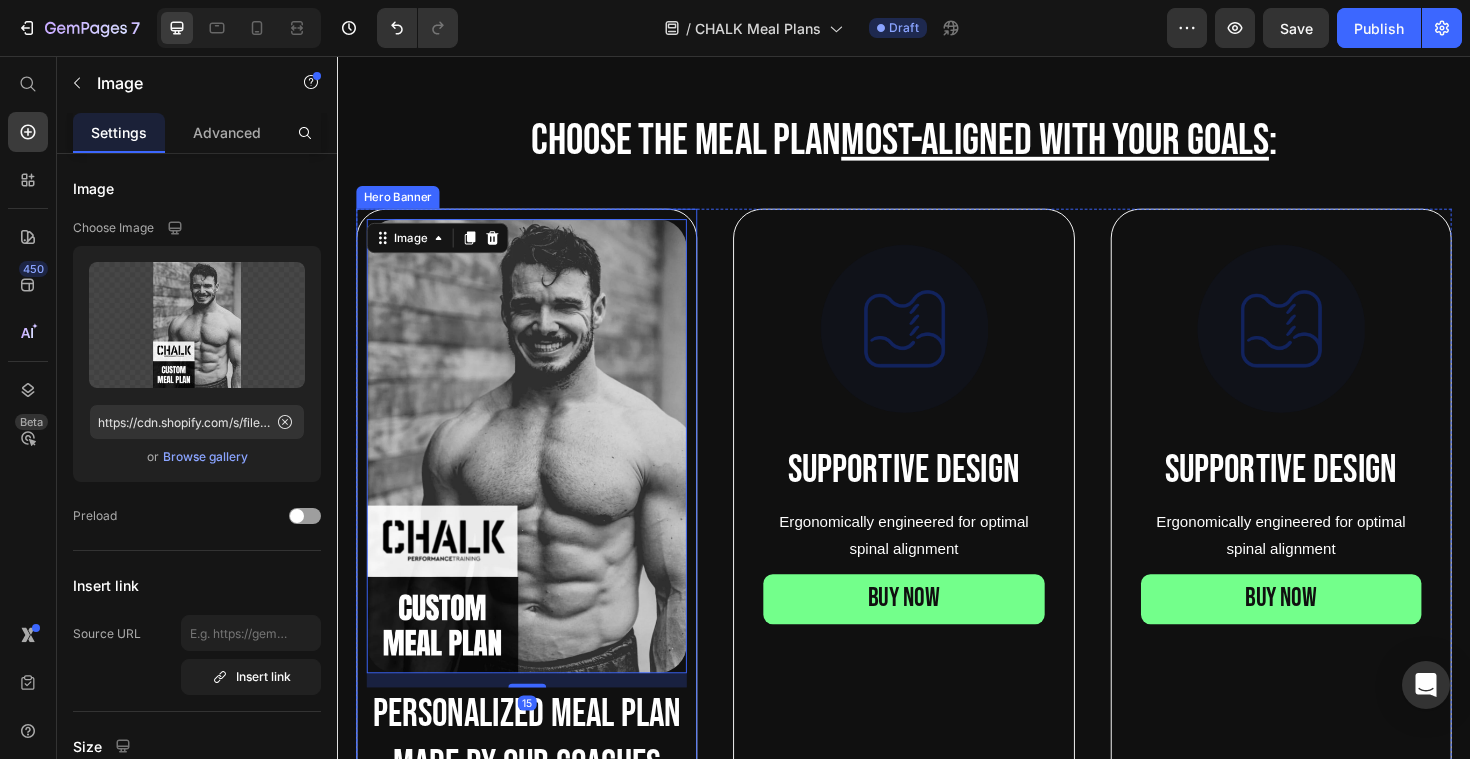 click on "Image   15 Personalized meal plan made by our coaches Text Block Custom tailored meal plan designed by one our professional coaches to guarantee you crush your goals whether you're looking to gain muscle or lose weight. Text Block BUY NOW Button" at bounding box center [537, 628] 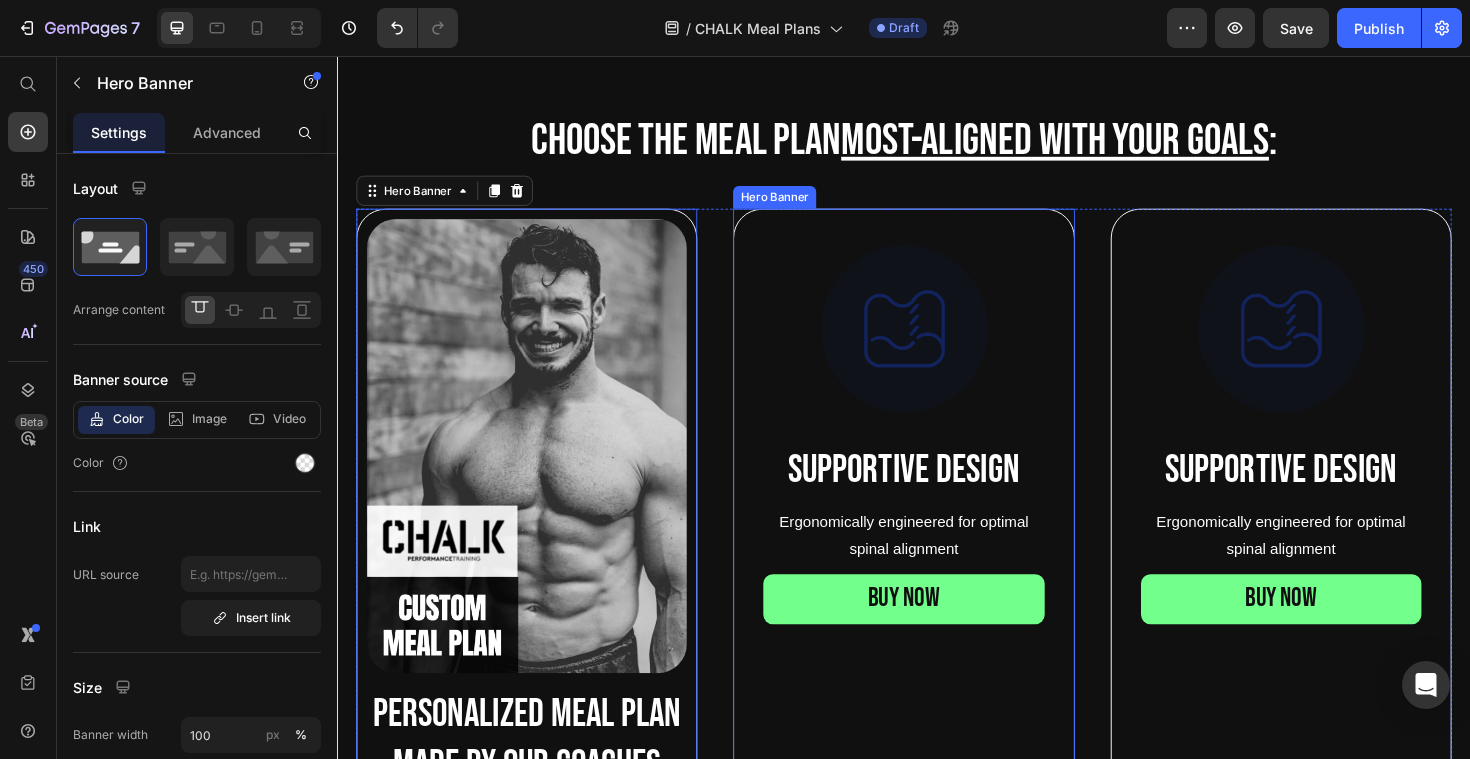 click on "Image Supportive Design Text Block Ergonomically engineered for optimal spinal alignment Text Block BUY NOW Button" at bounding box center [936, 464] 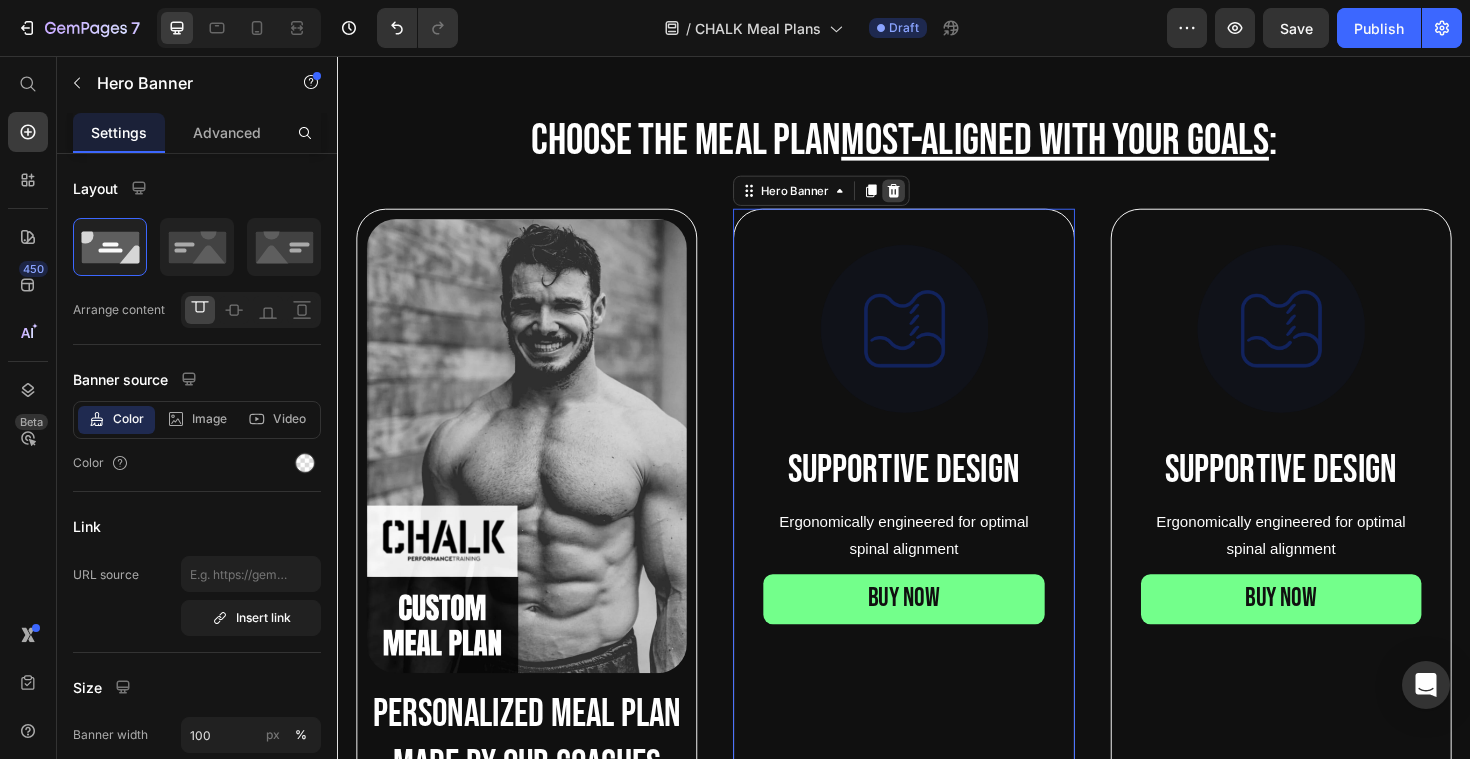 click 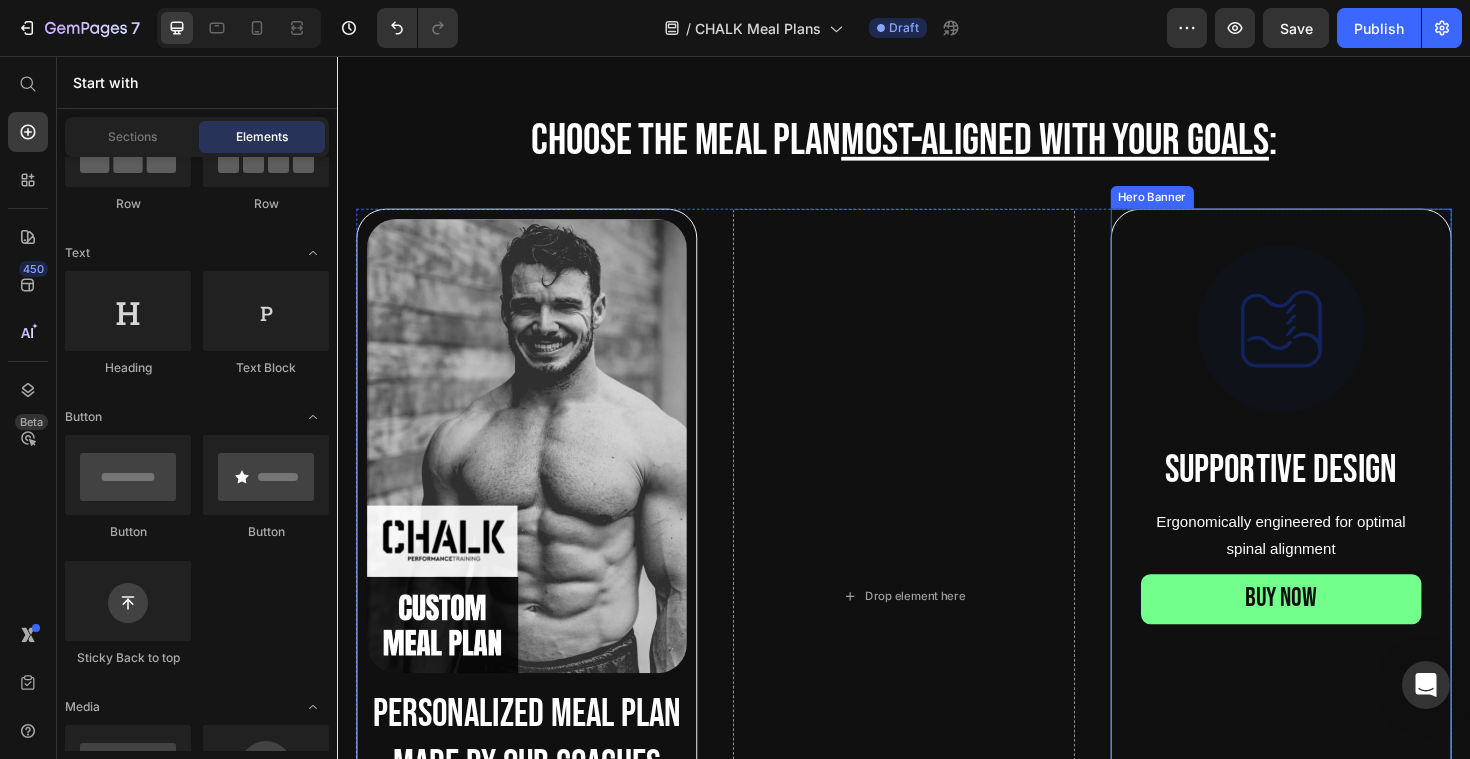 click on "Image Supportive Design Text Block Ergonomically engineered for optimal spinal alignment Text Block BUY NOW Button" at bounding box center (1336, 464) 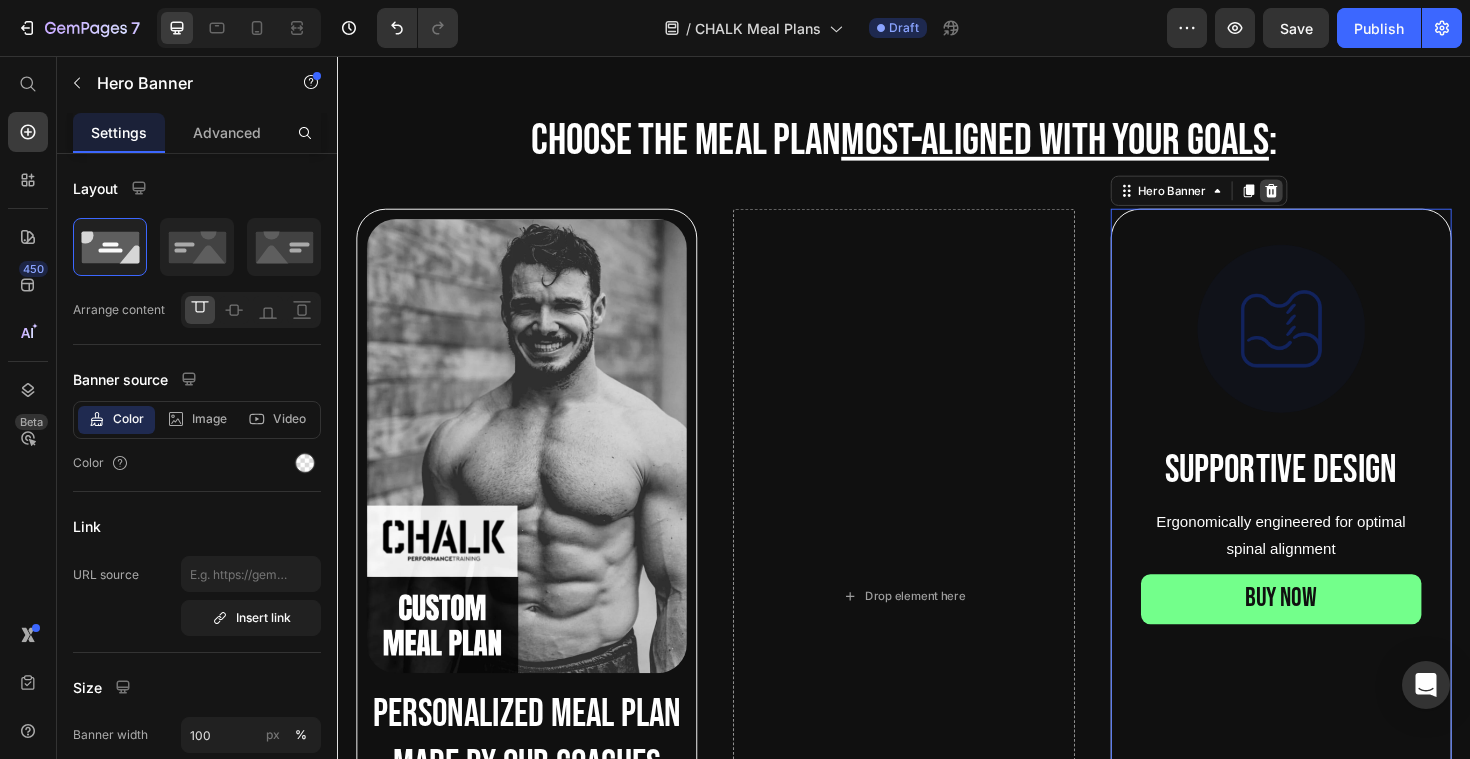 click at bounding box center [1326, 199] 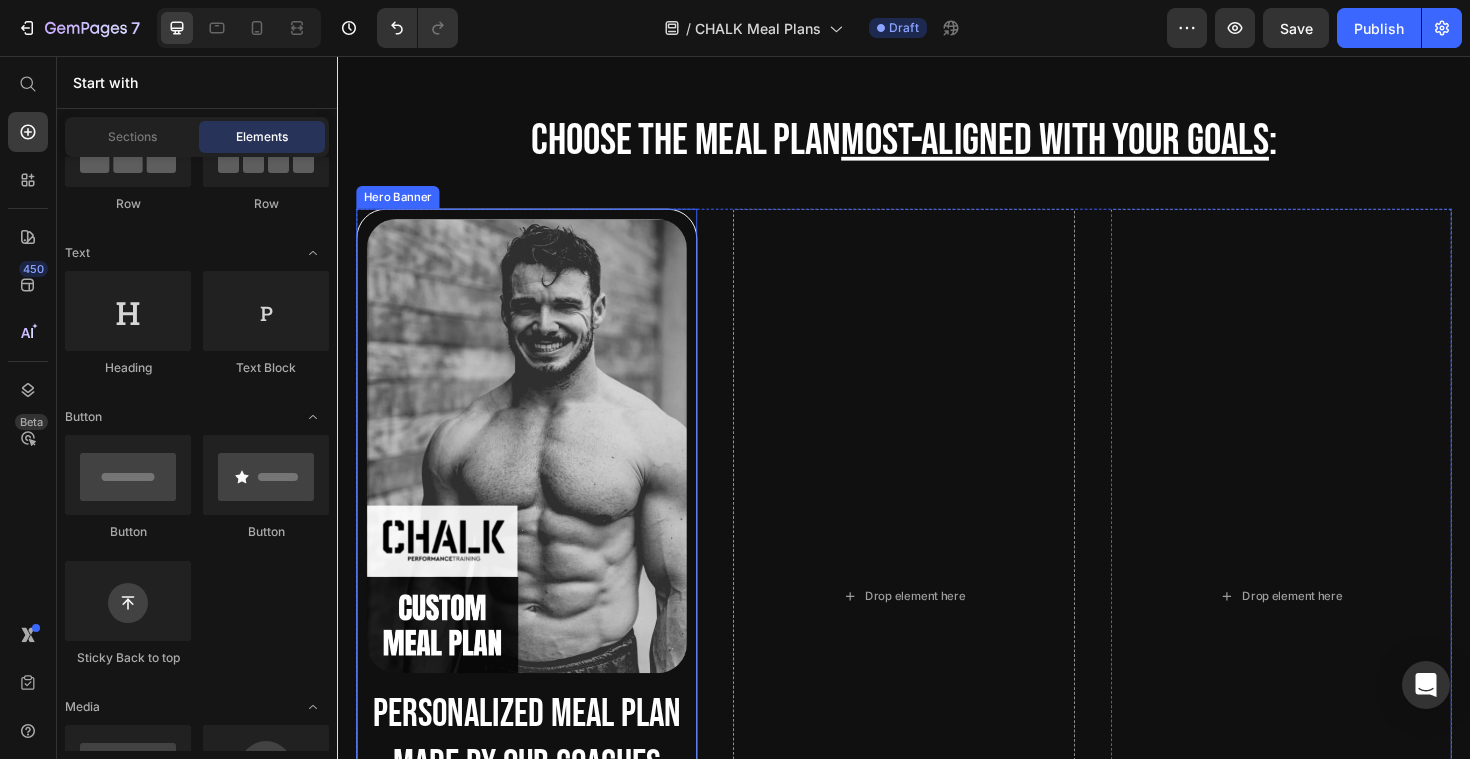 click on "Image Personalized meal plan made by our coaches Text Block Custom tailored meal plan designed by one our professional coaches to guarantee you crush your goals whether you're looking to gain muscle or lose weight. Text Block BUY NOW Button" at bounding box center (537, 628) 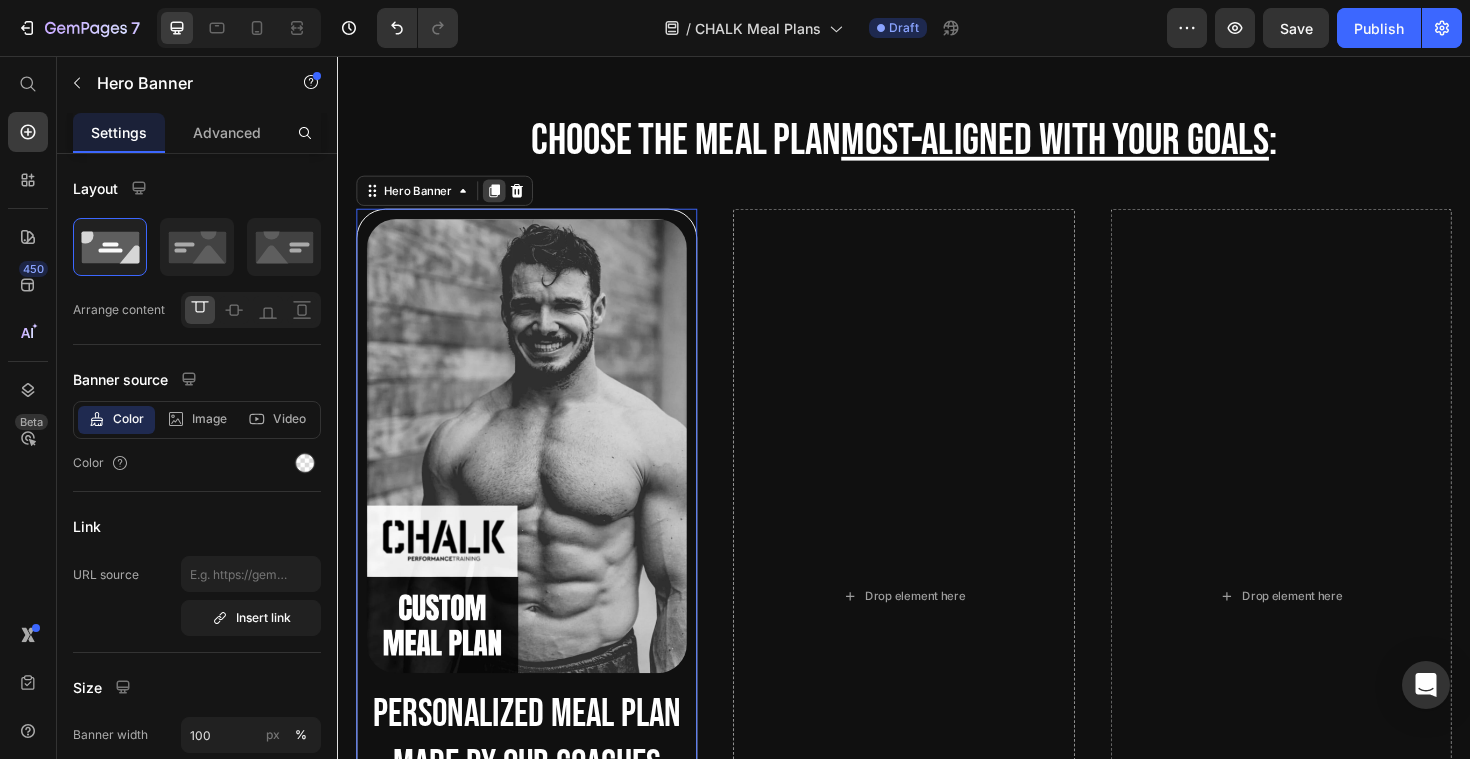 click 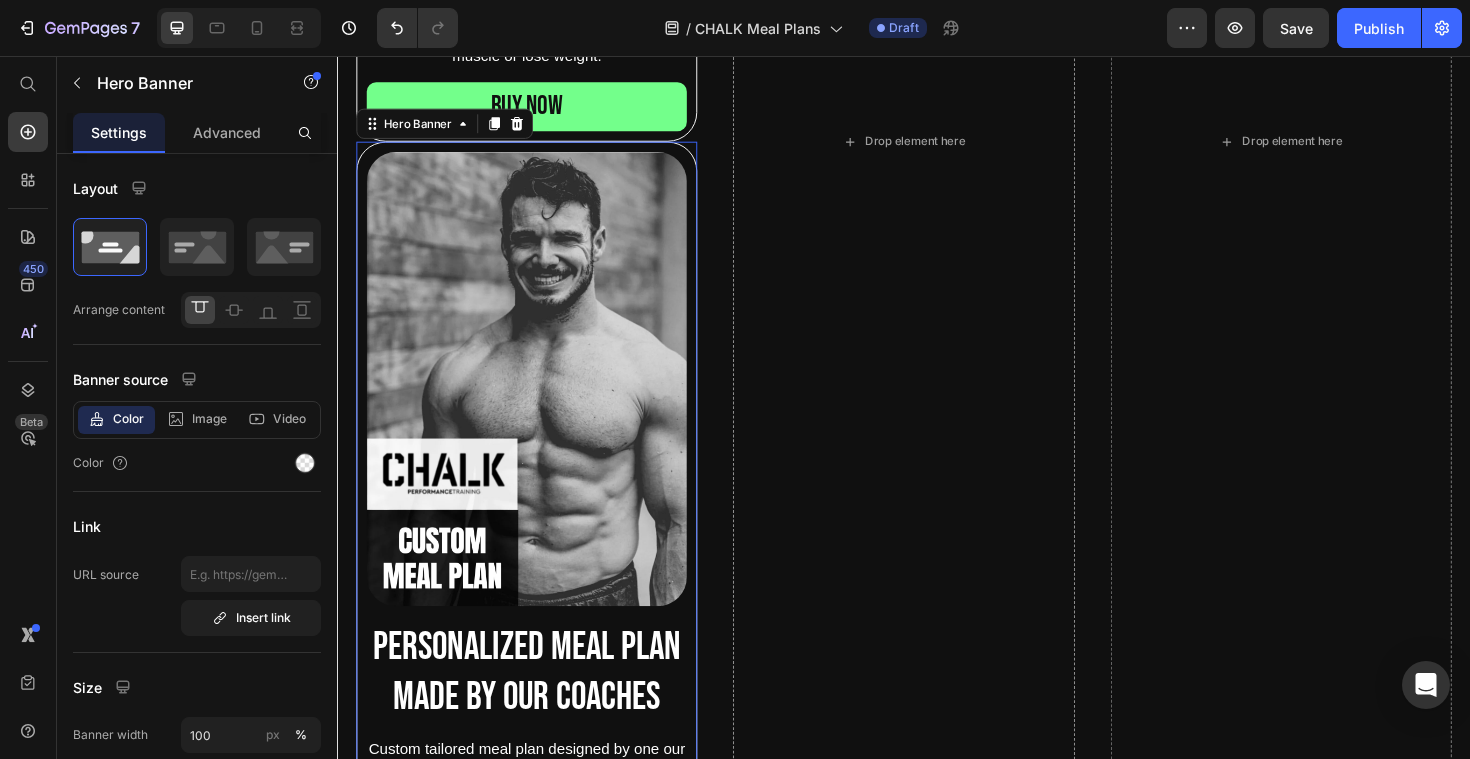 scroll, scrollTop: 1564, scrollLeft: 0, axis: vertical 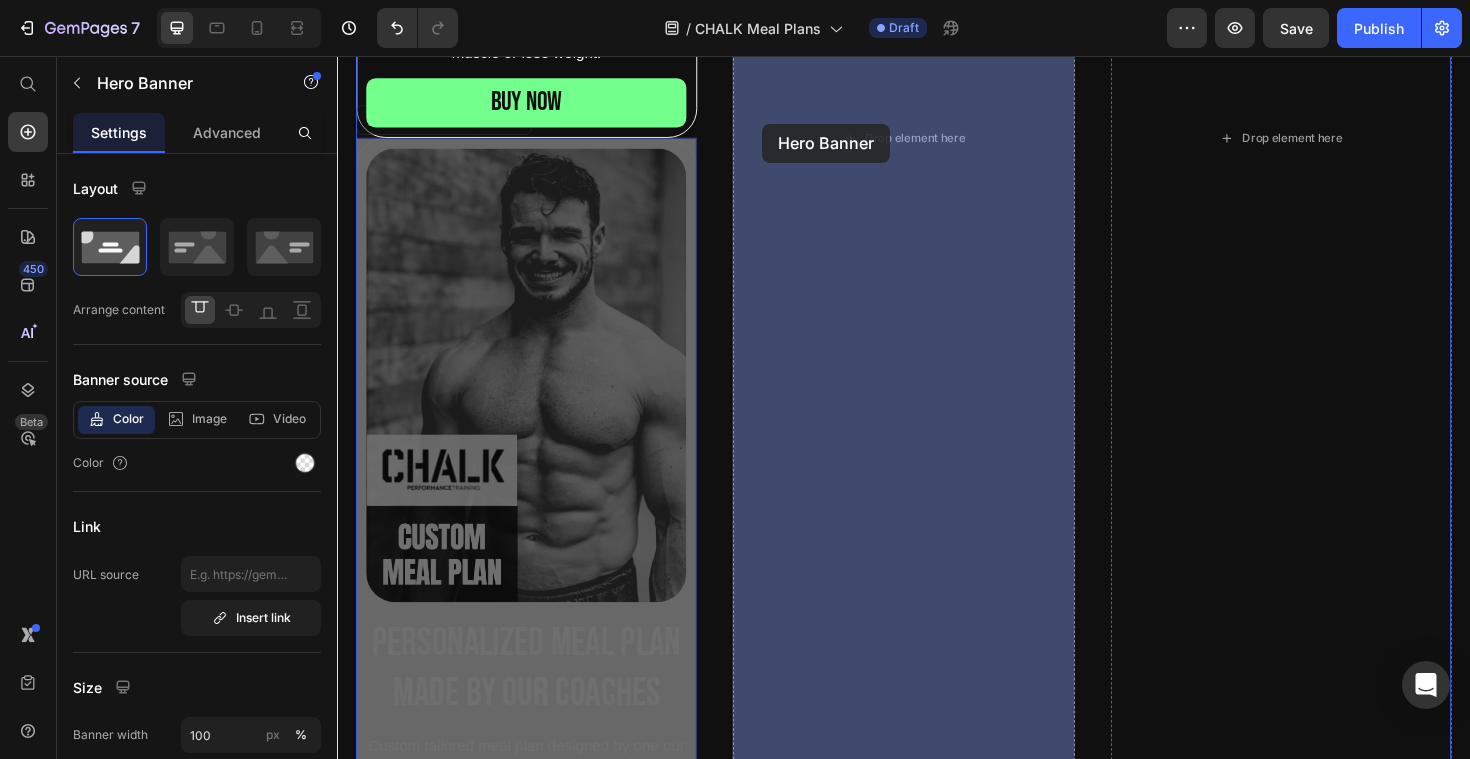 drag, startPoint x: 374, startPoint y: 129, endPoint x: 803, endPoint y: 128, distance: 429.00116 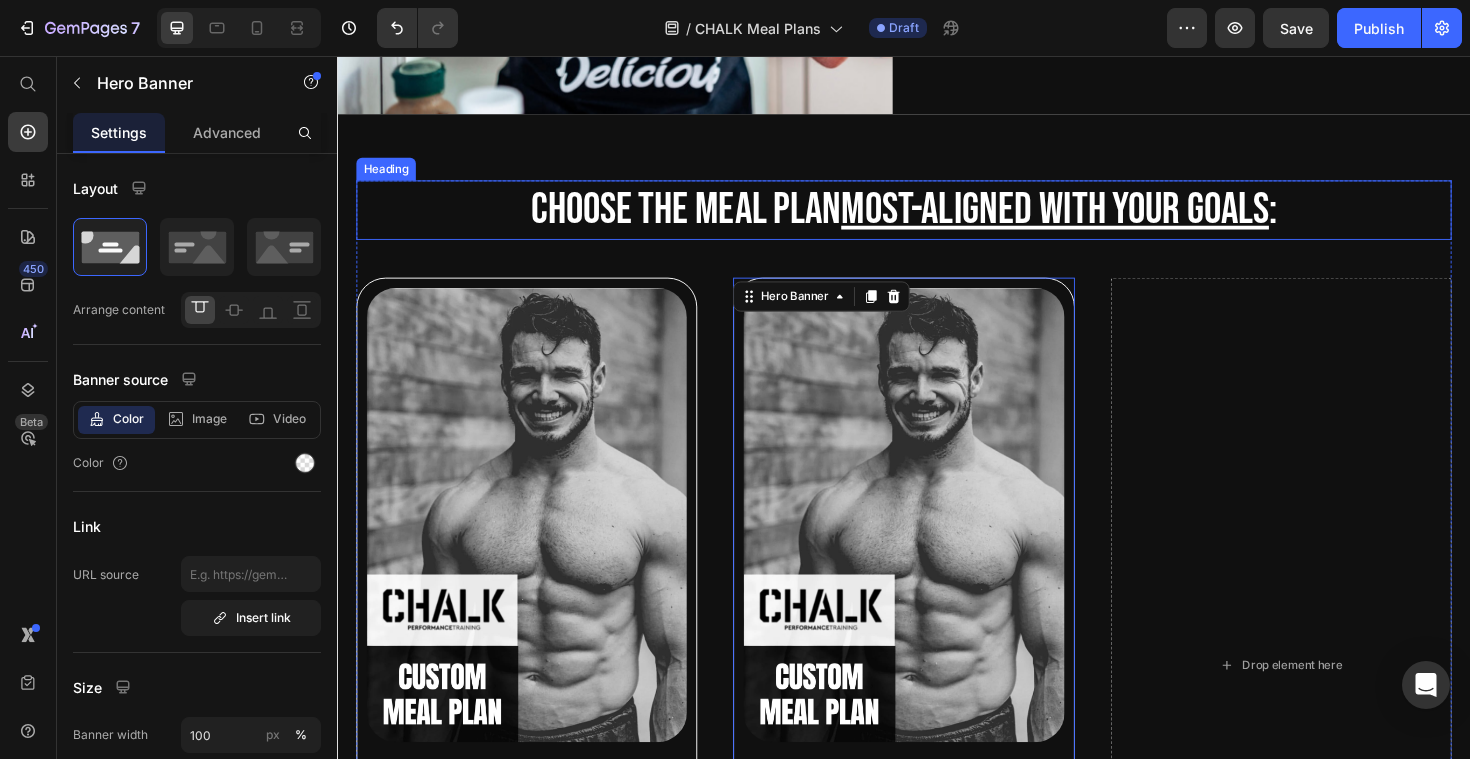scroll, scrollTop: 589, scrollLeft: 0, axis: vertical 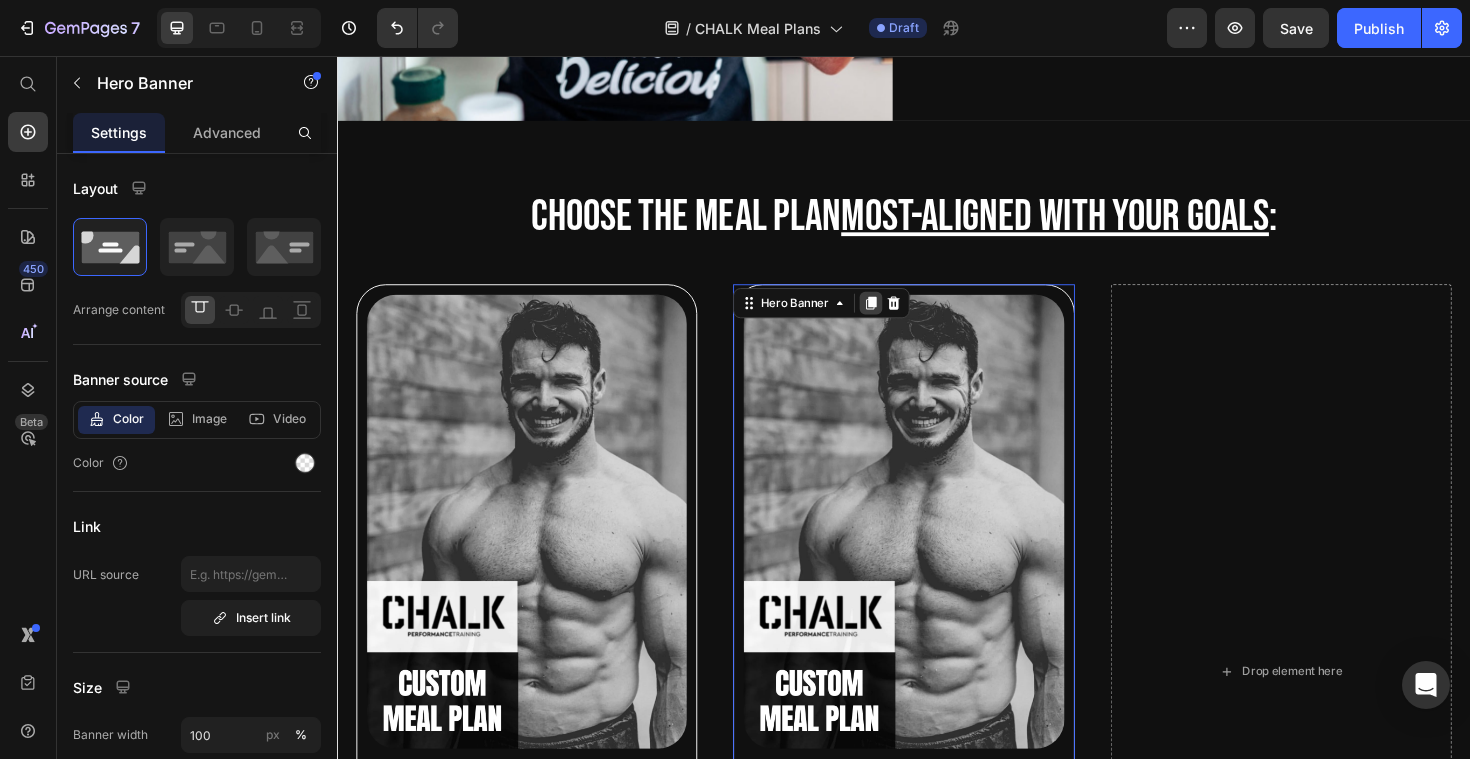 click 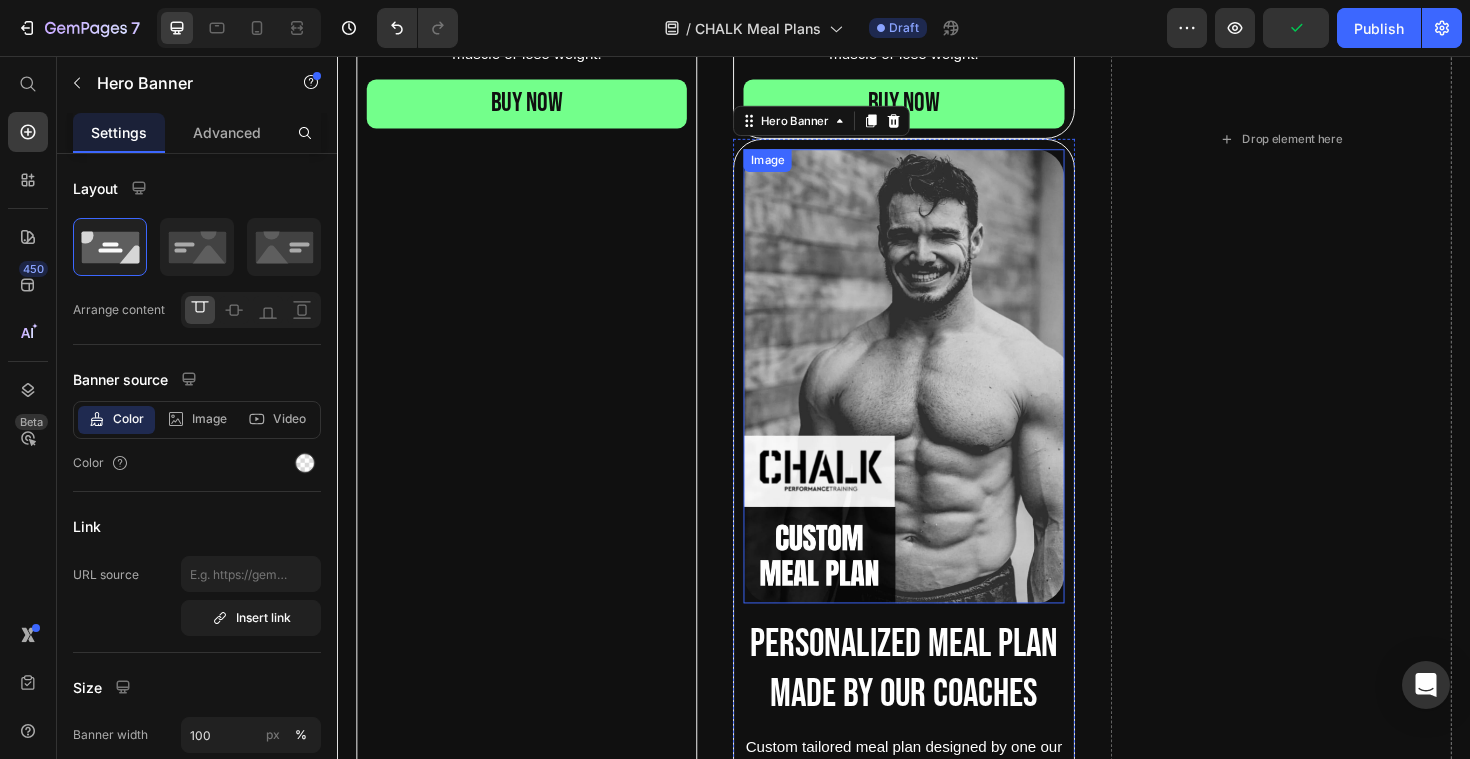 scroll, scrollTop: 1581, scrollLeft: 0, axis: vertical 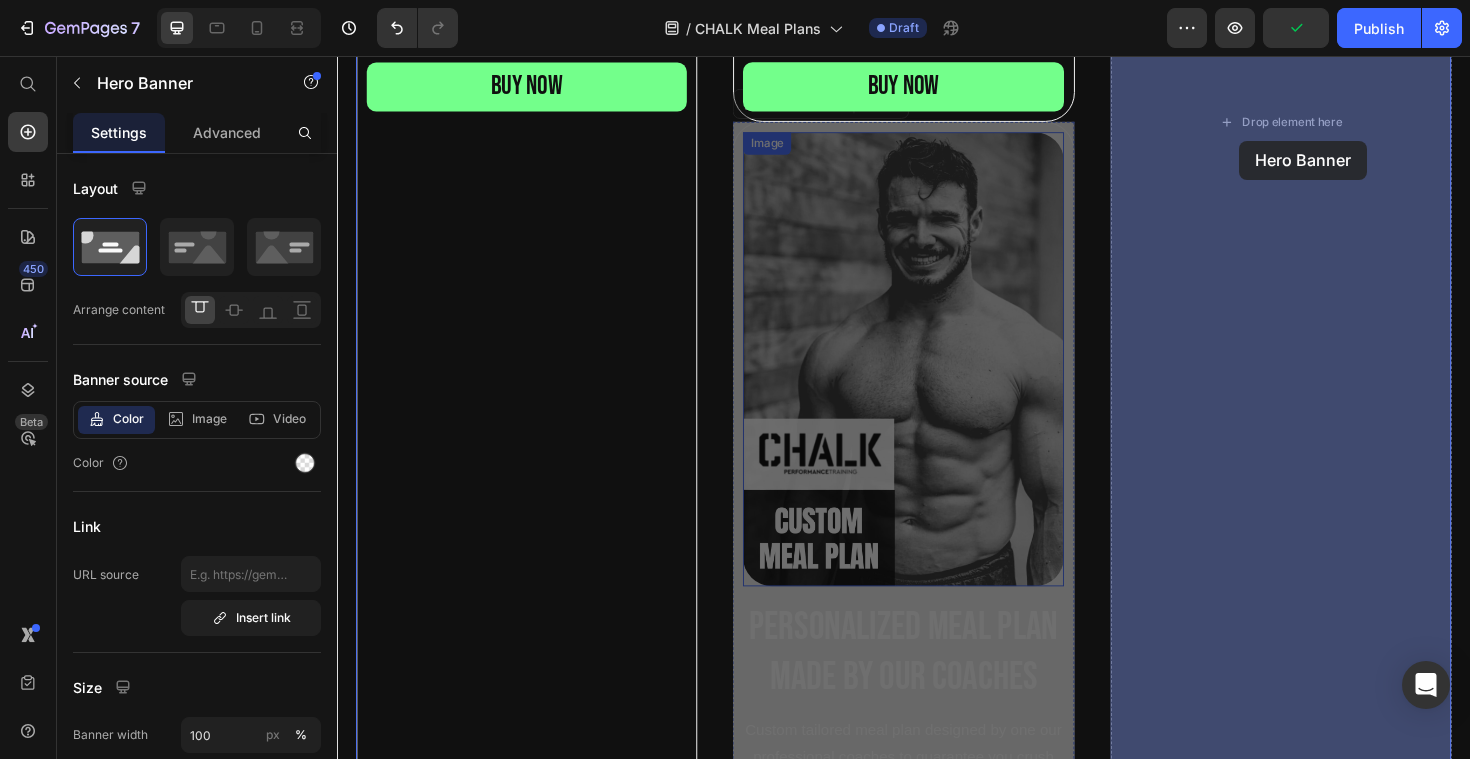 drag, startPoint x: 782, startPoint y: 109, endPoint x: 1292, endPoint y: 146, distance: 511.3404 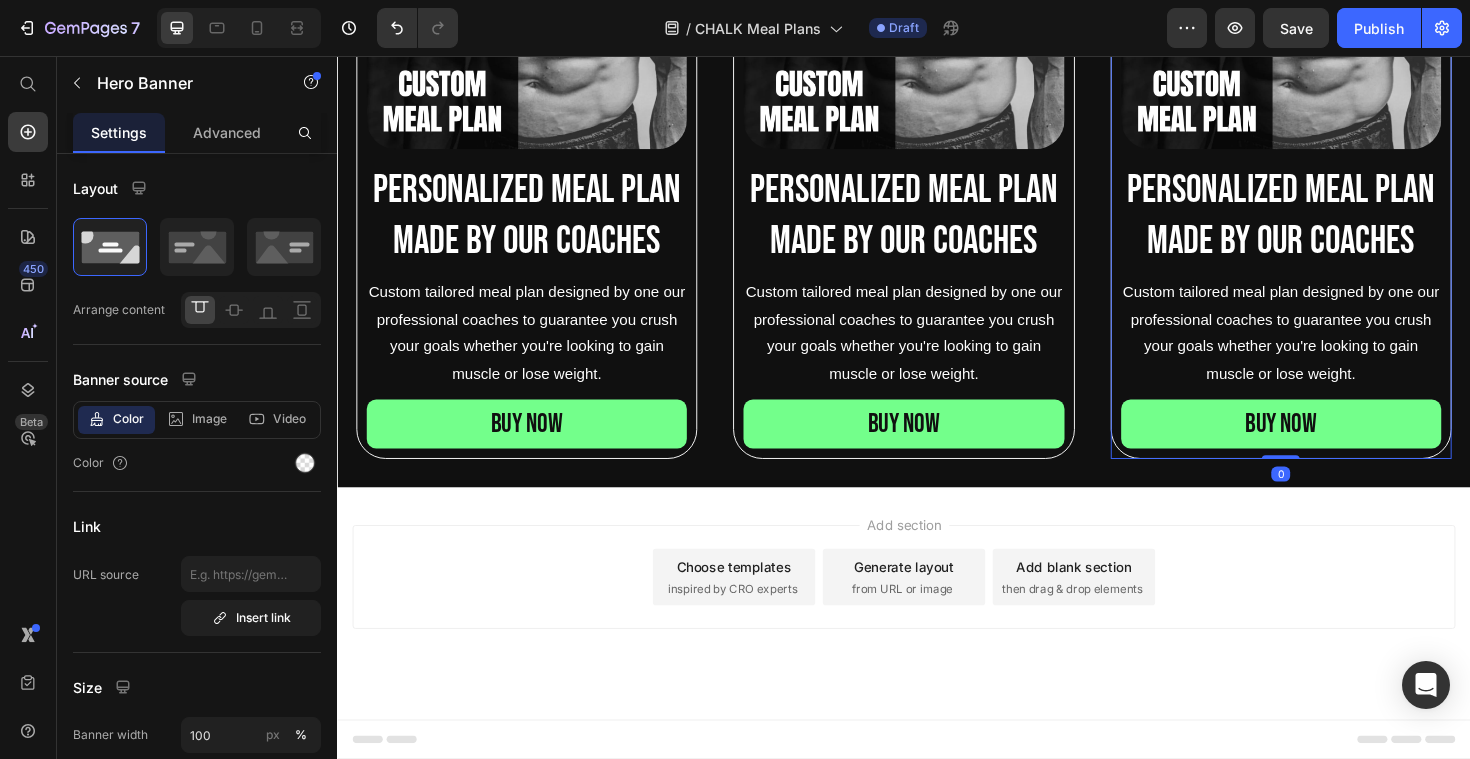 scroll, scrollTop: 1225, scrollLeft: 0, axis: vertical 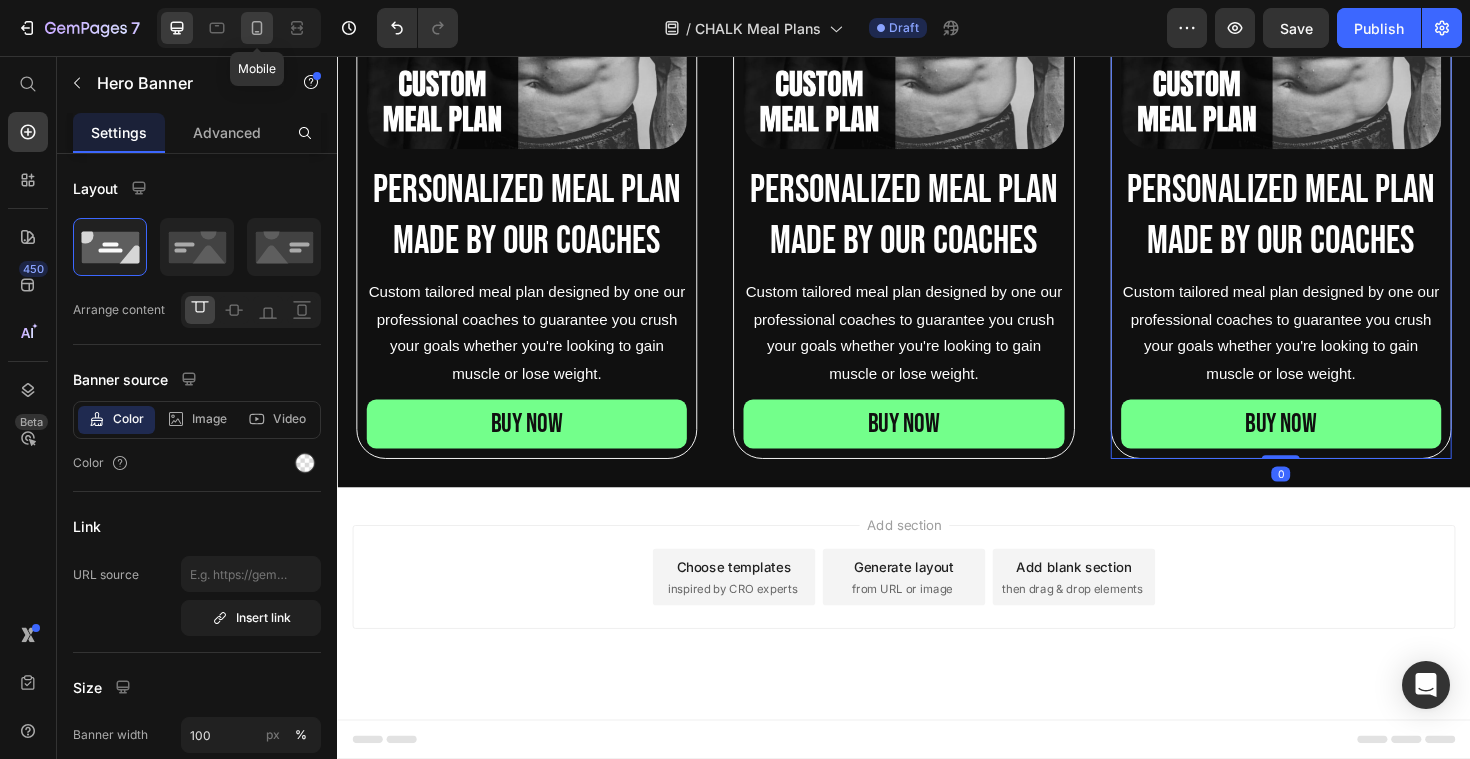 click 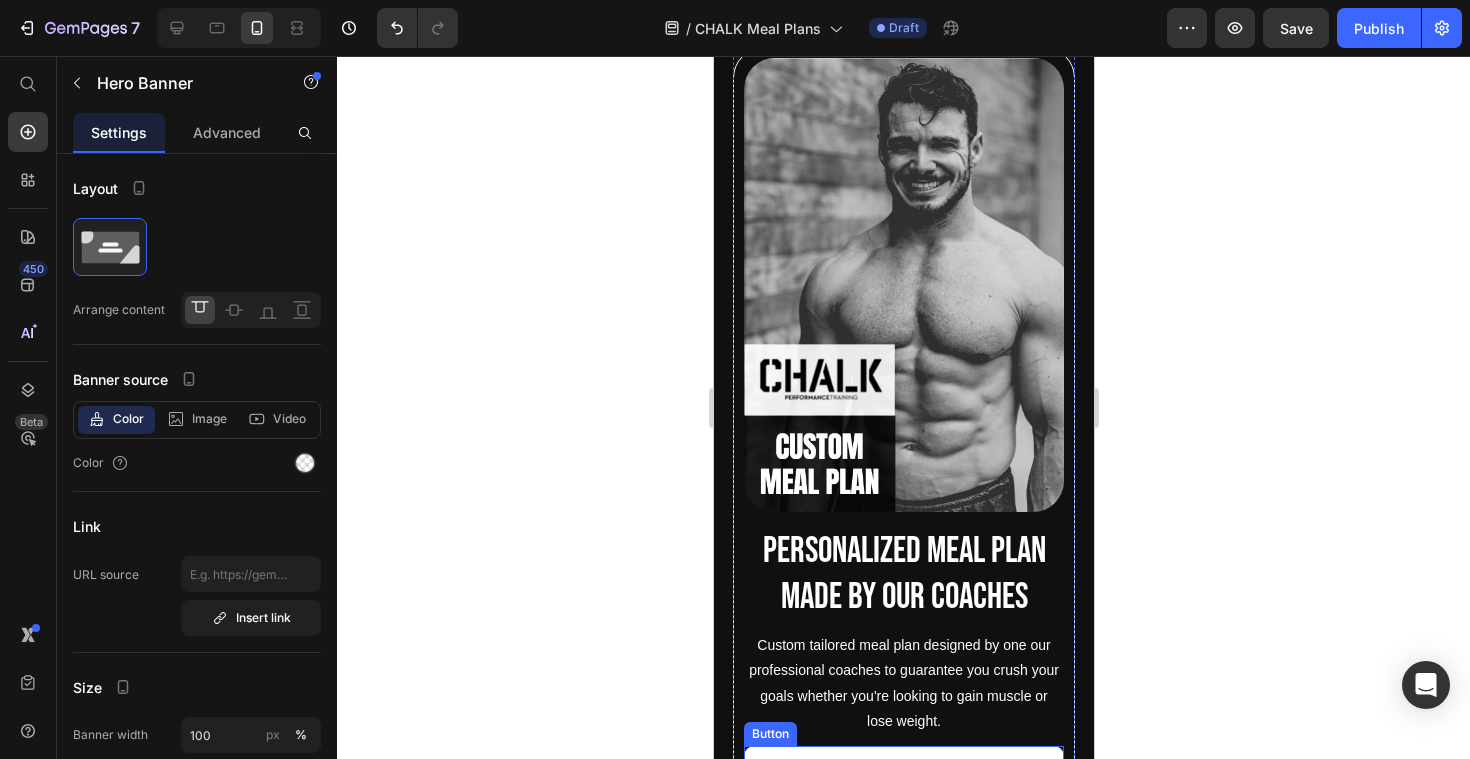 scroll, scrollTop: 738, scrollLeft: 0, axis: vertical 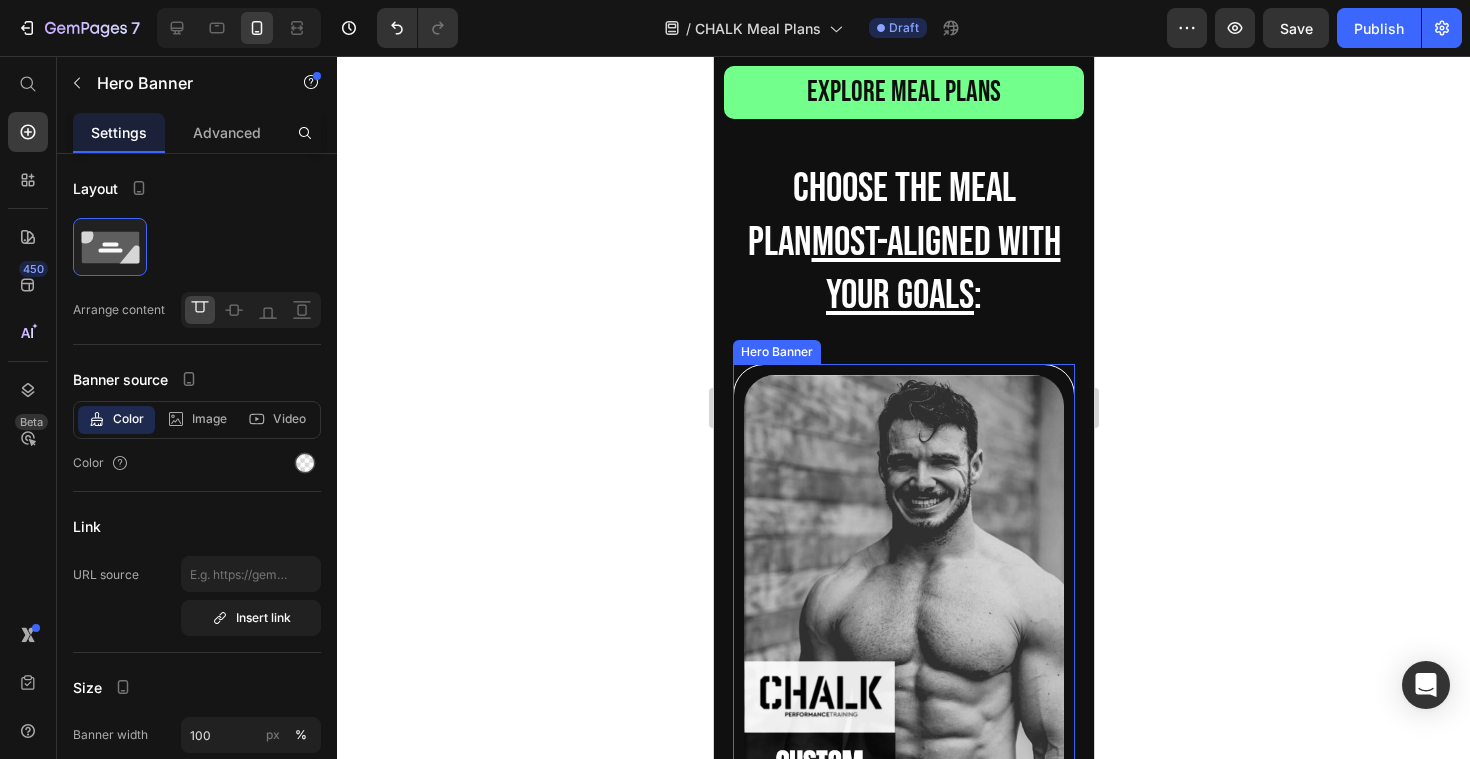click on "Image Personalized meal plan made by our coaches Text Block Custom tailored meal plan designed by one our professional coaches to guarantee you crush your goals whether you're looking to gain muscle or lose weight. Text Block BUY NOW Button" at bounding box center (903, 745) 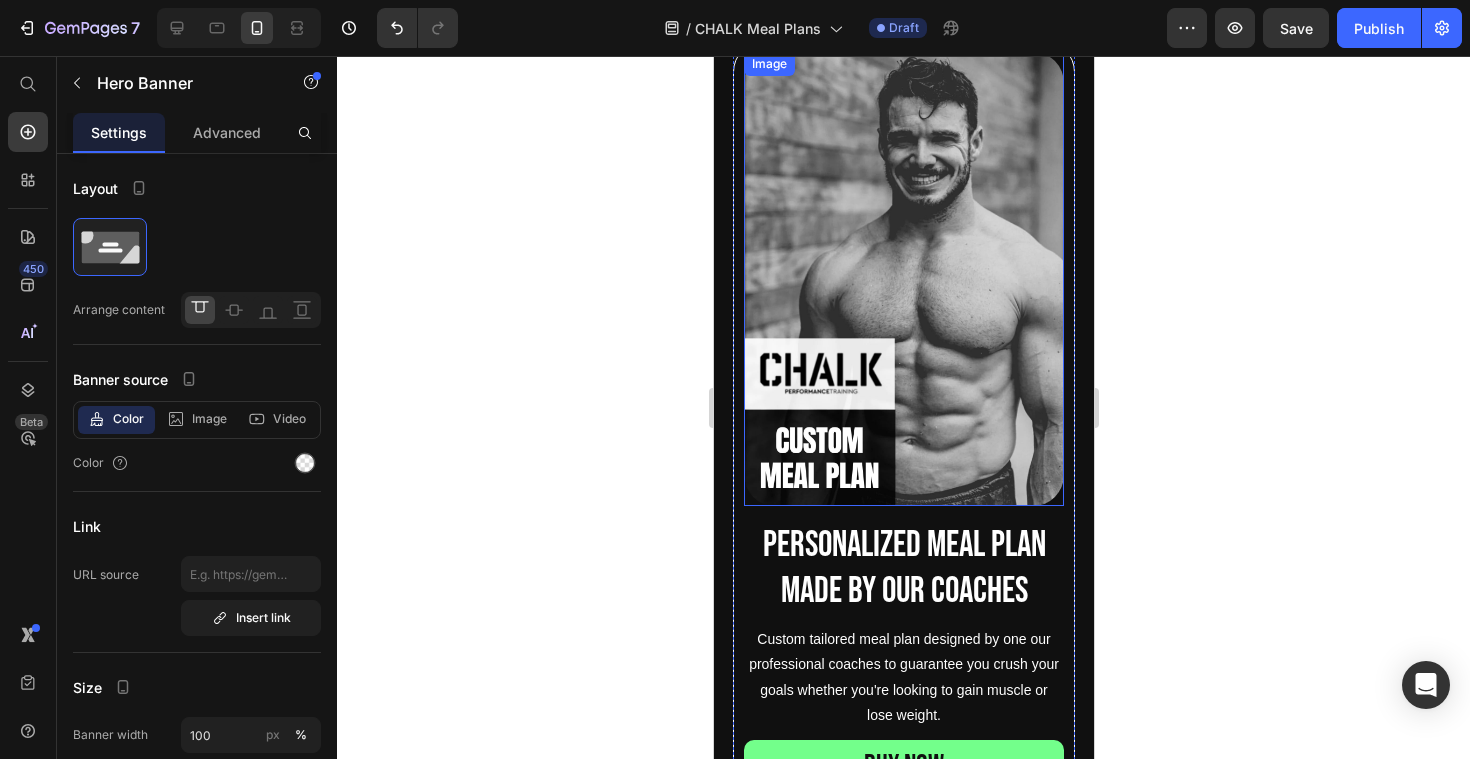 scroll, scrollTop: 1353, scrollLeft: 0, axis: vertical 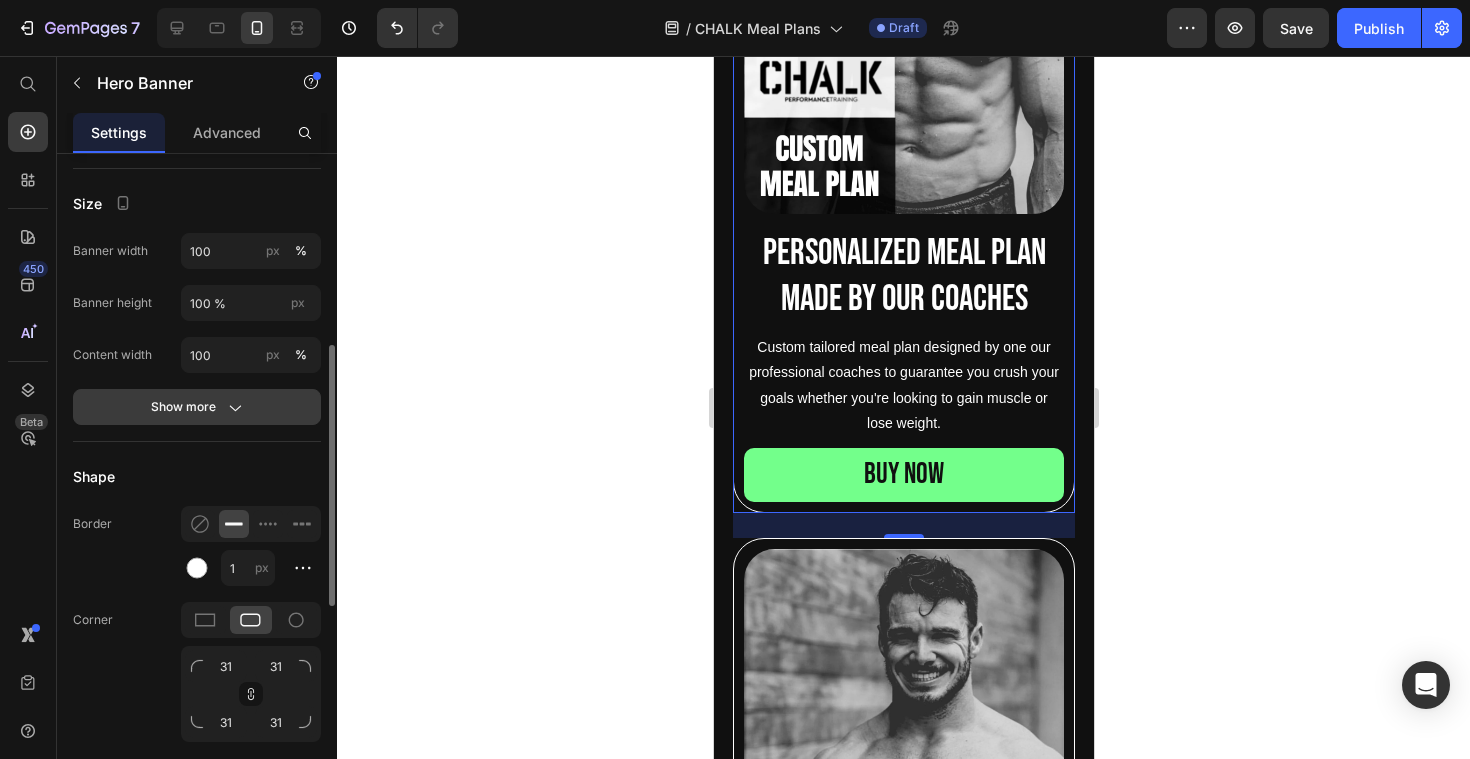 click 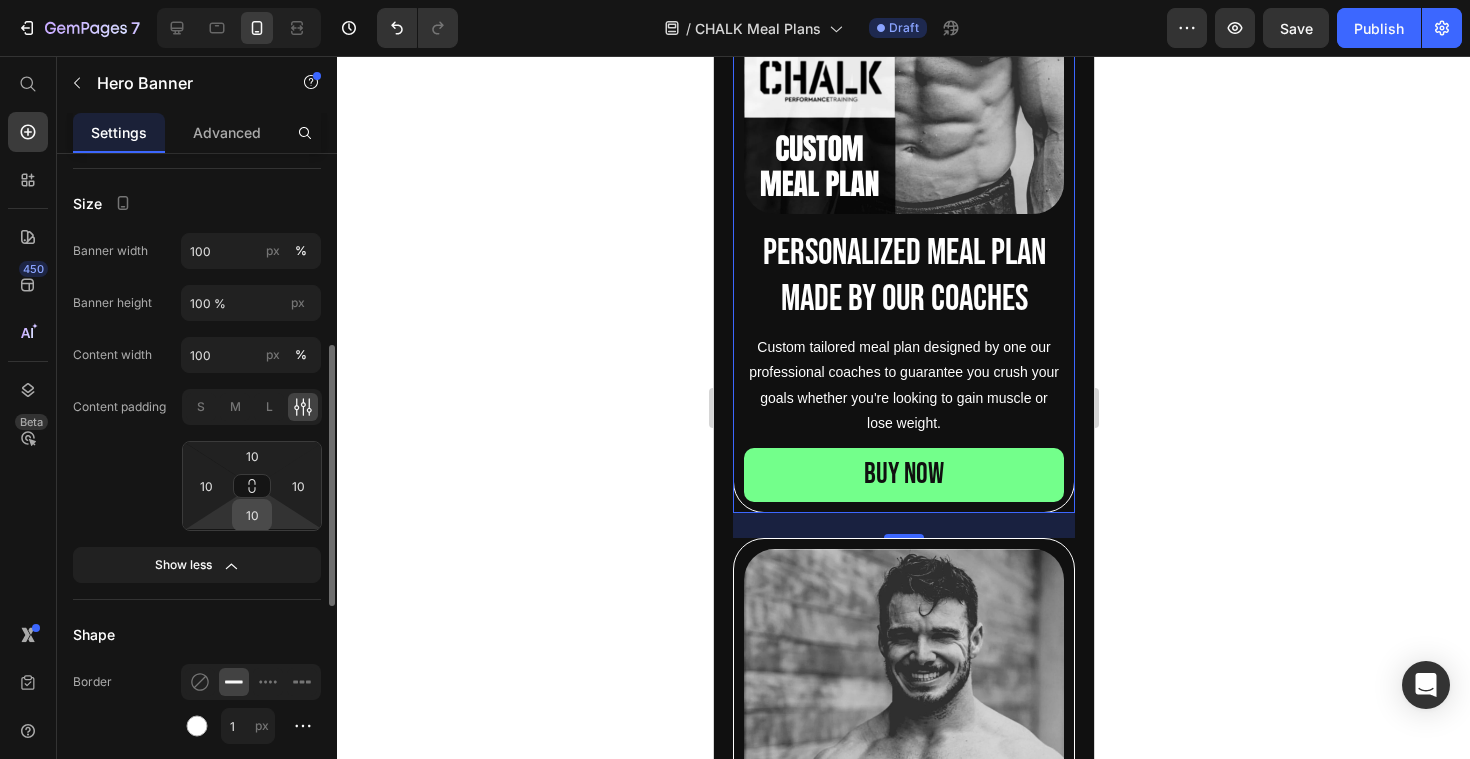 click on "10" at bounding box center (252, 515) 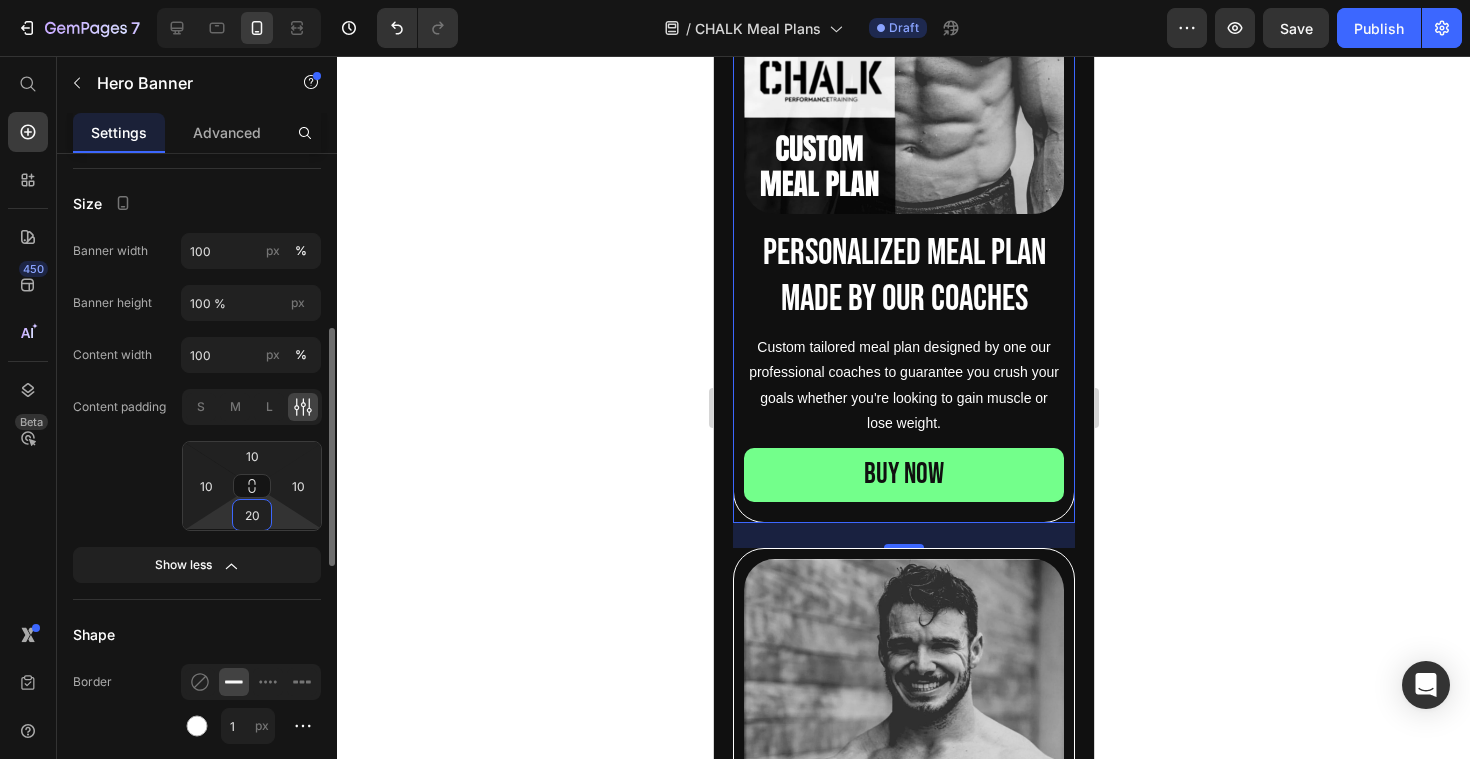 type on "10" 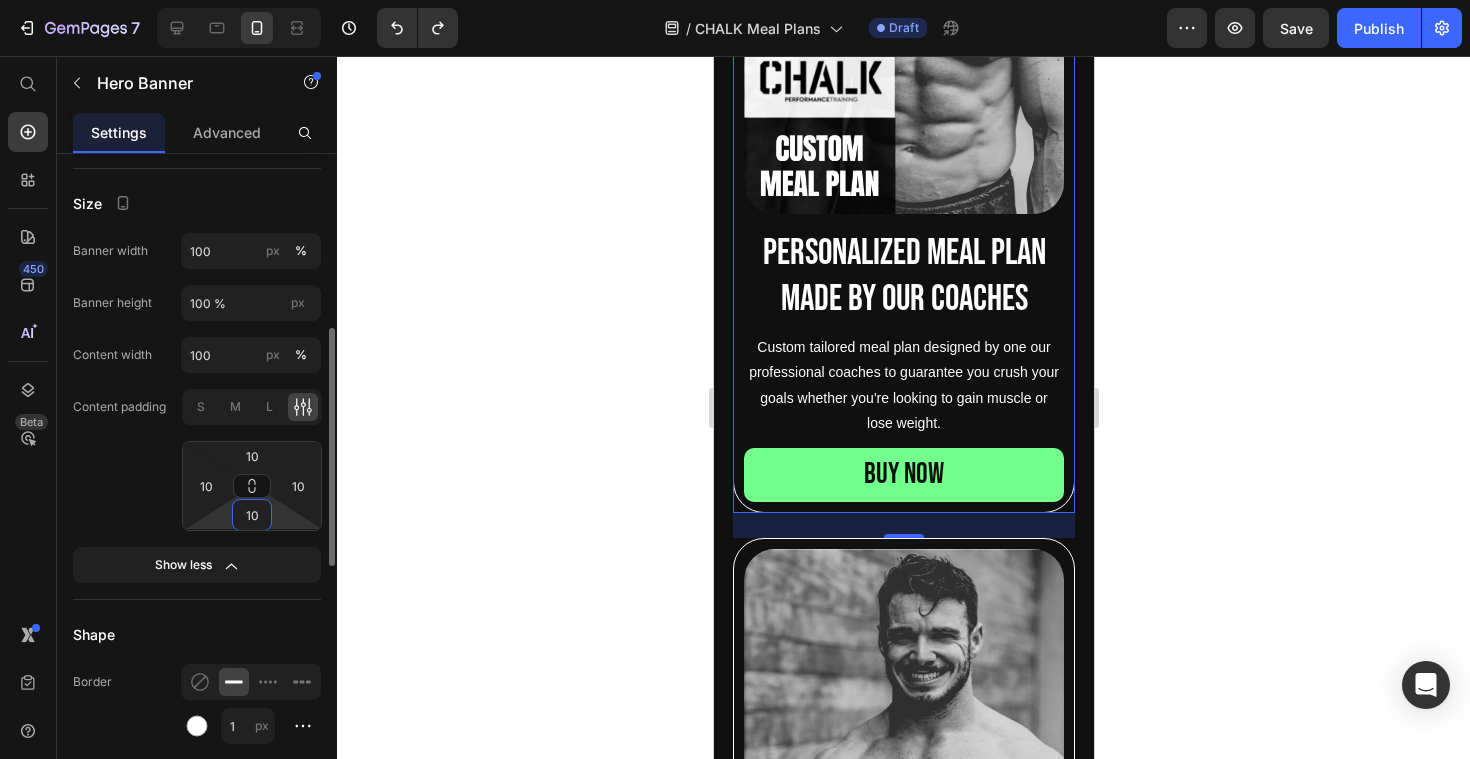 click on "Content padding S M L 10 10 10 10" 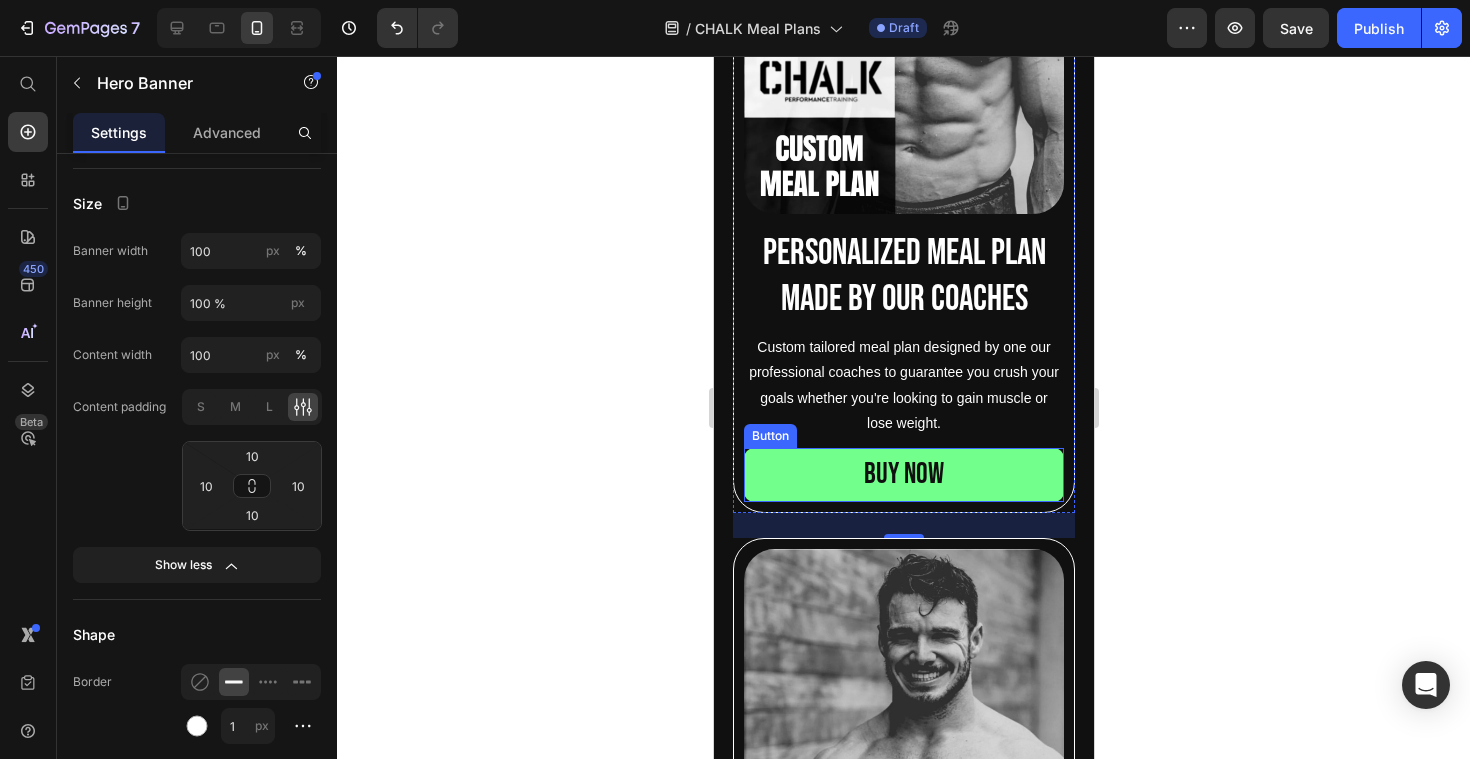click 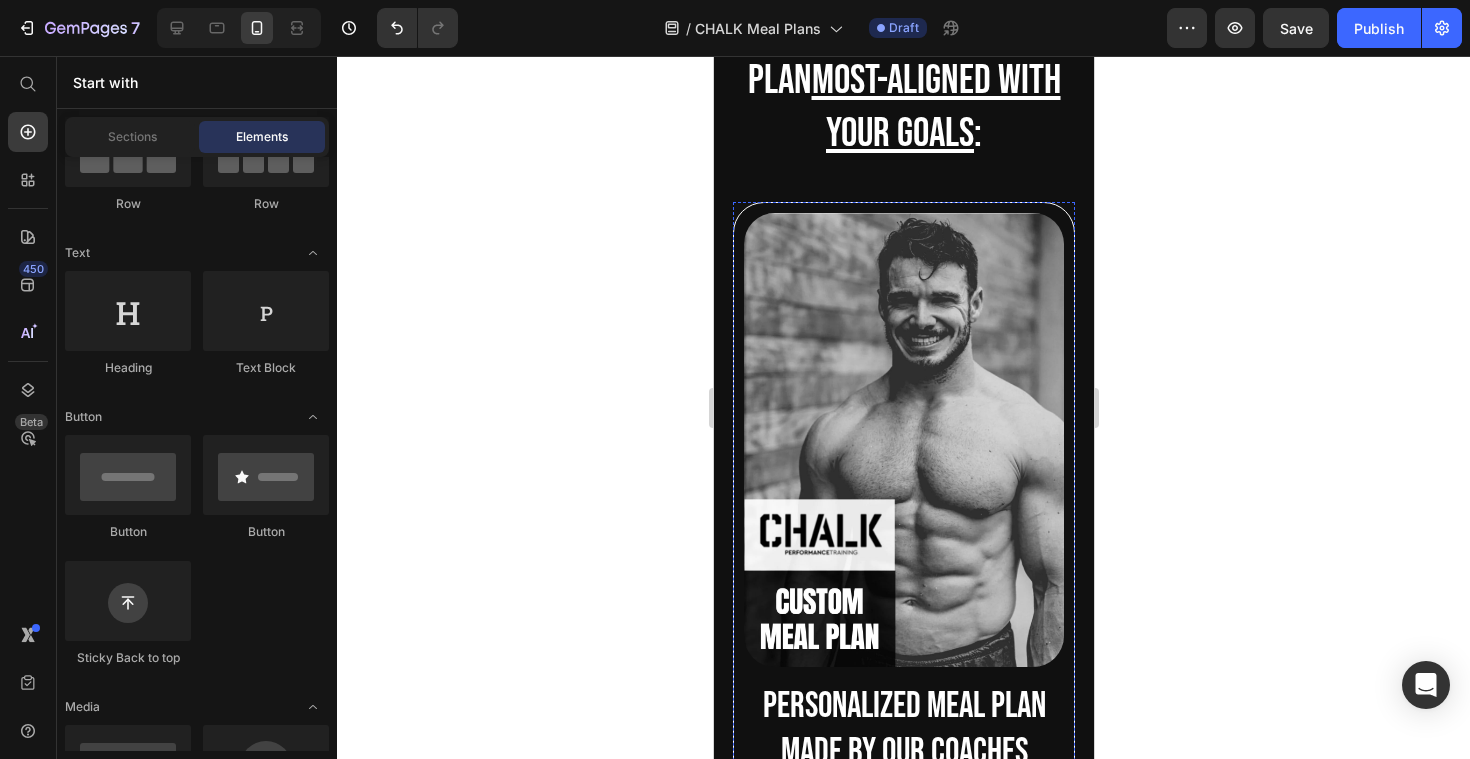scroll, scrollTop: 886, scrollLeft: 0, axis: vertical 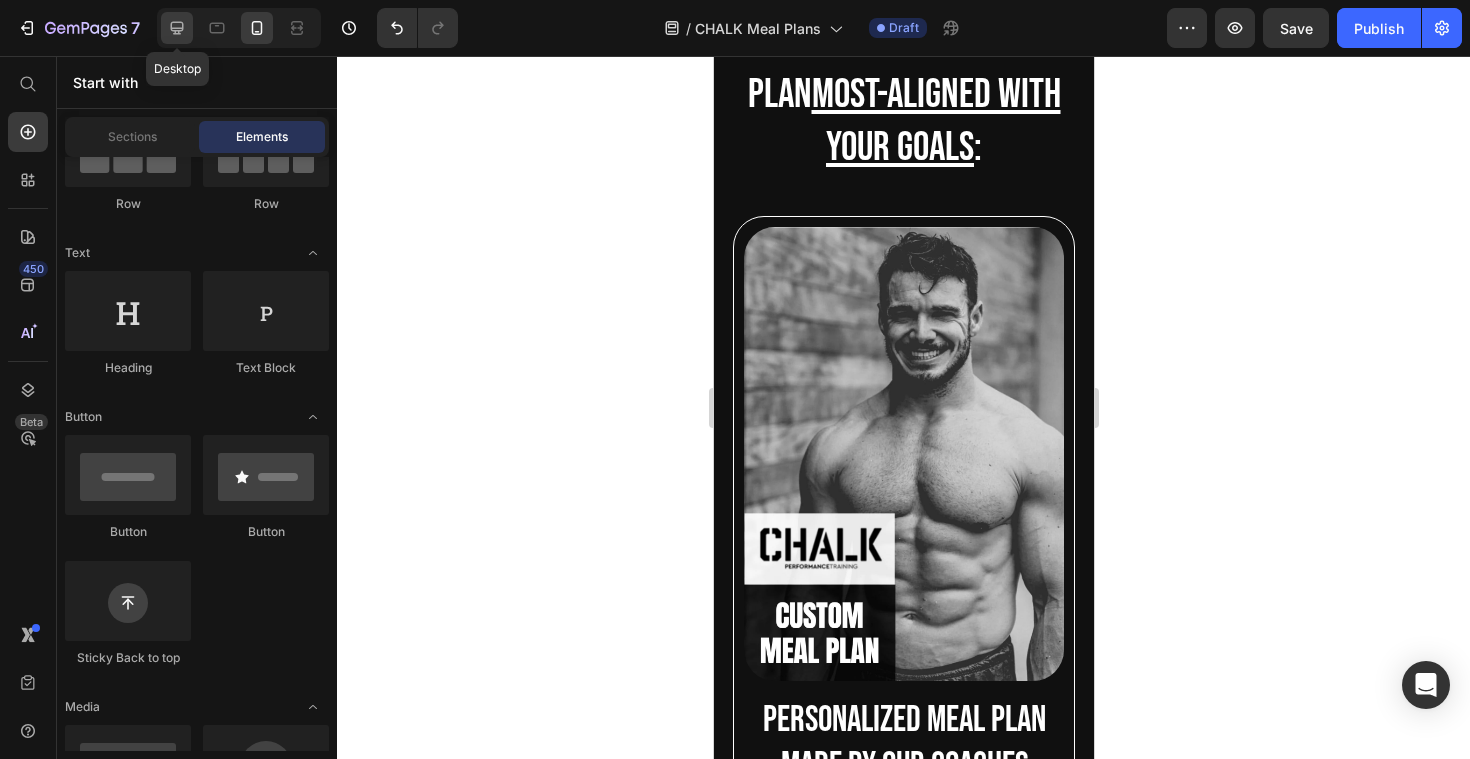 click 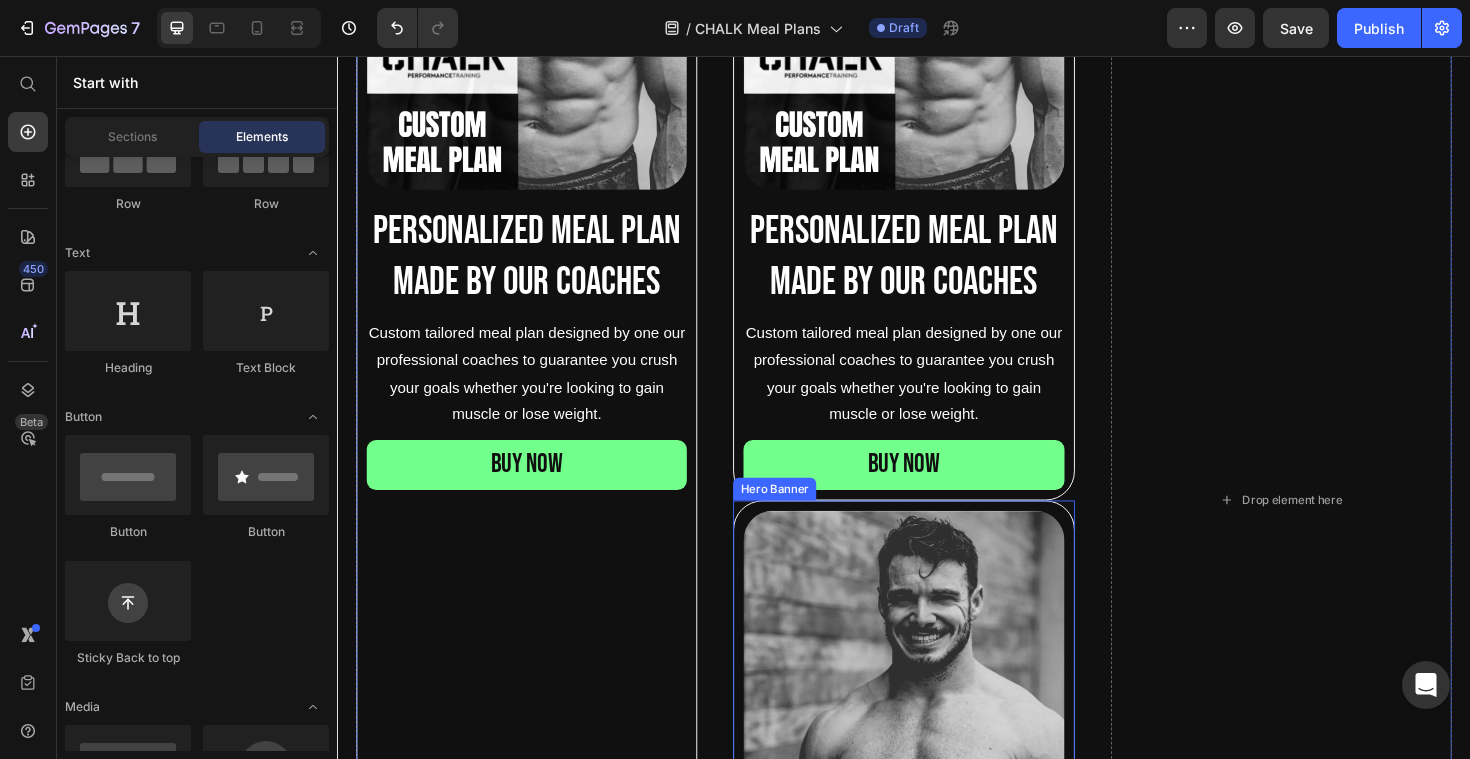 click on "Image Personalized meal plan made by our coaches Text Block Custom tailored meal plan designed by one our professional coaches to guarantee you crush your goals whether you're looking to gain muscle or lose weight. Text Block BUY NOW Button" at bounding box center (936, 937) 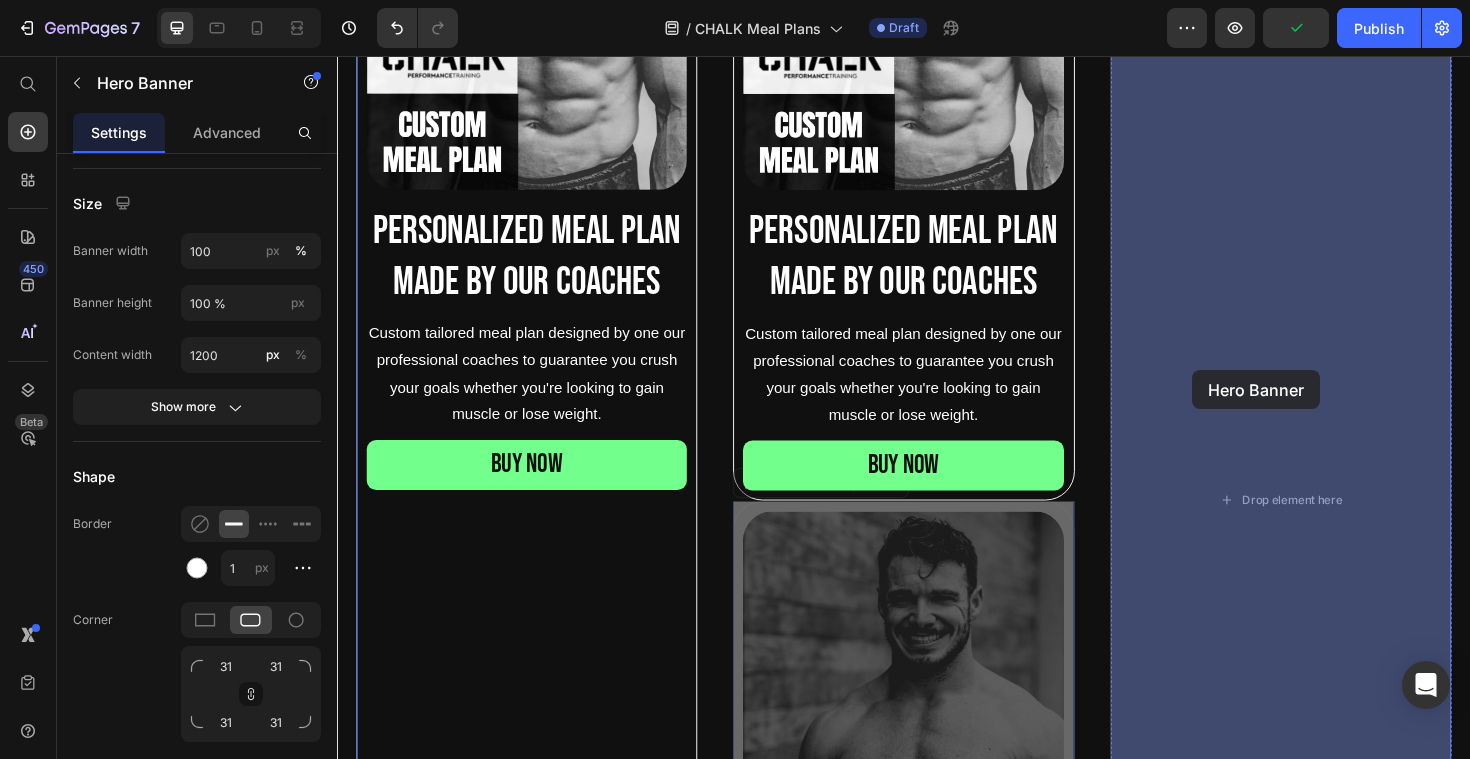drag, startPoint x: 775, startPoint y: 513, endPoint x: 1243, endPoint y: 389, distance: 484.14874 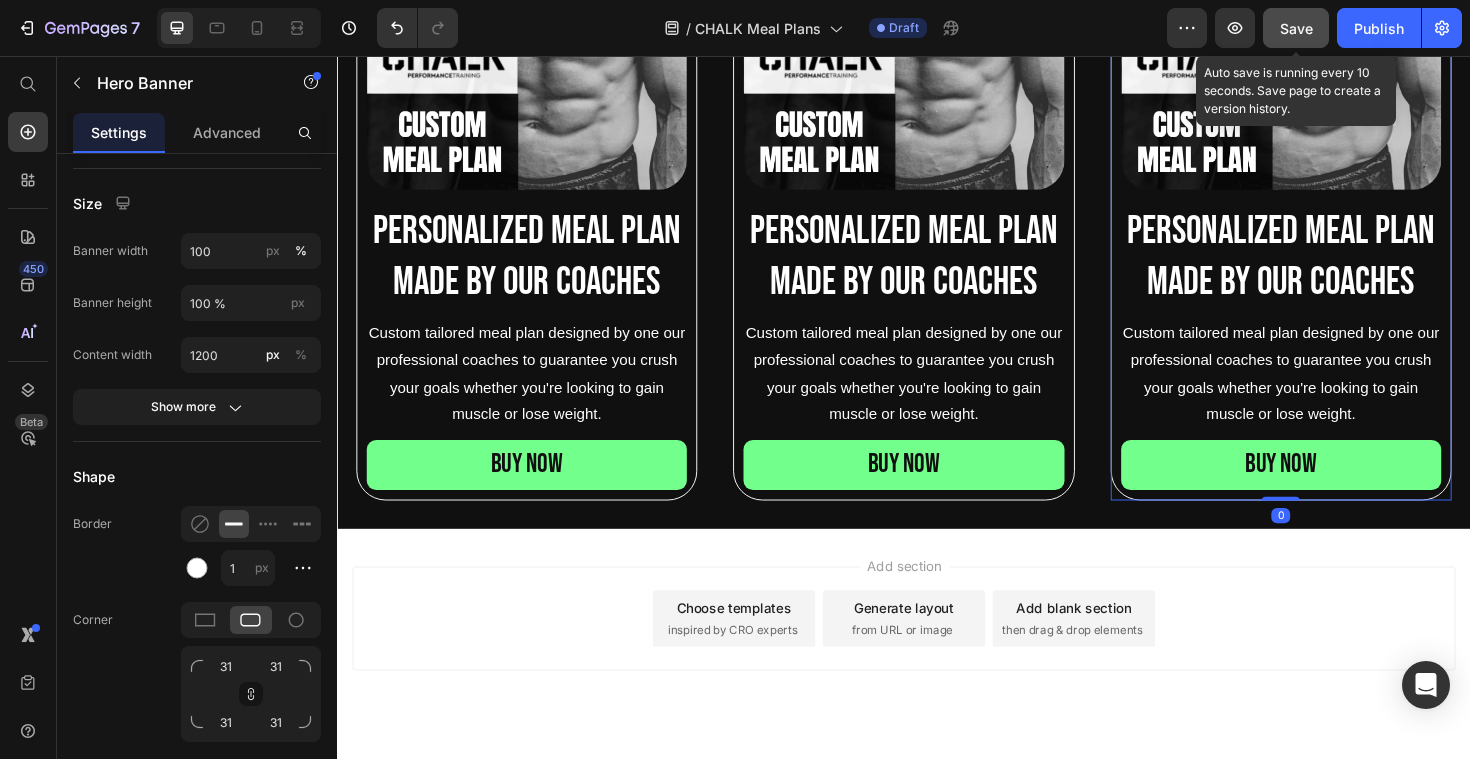 click on "Save" 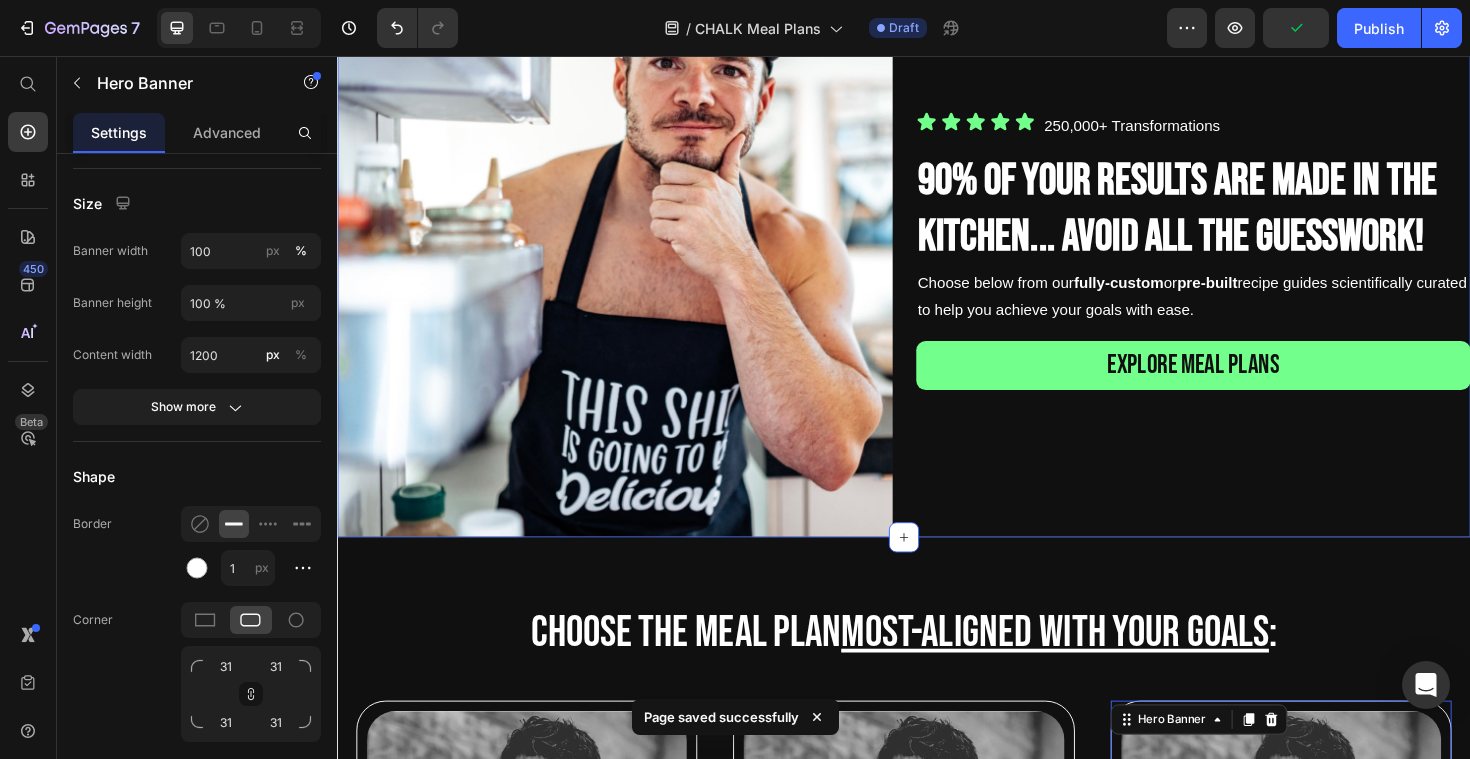 scroll, scrollTop: 144, scrollLeft: 0, axis: vertical 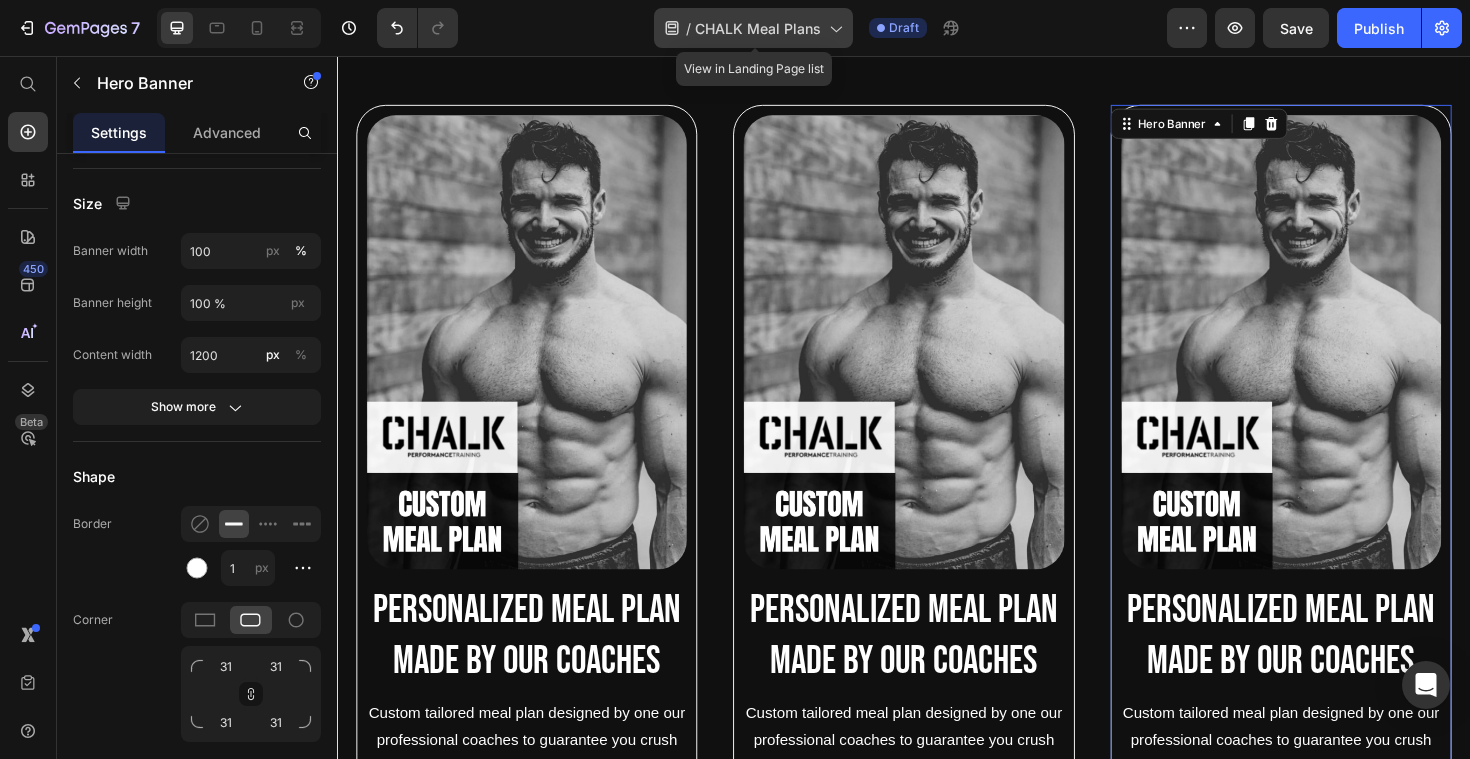 click on "CHALK Meal Plans" at bounding box center [758, 28] 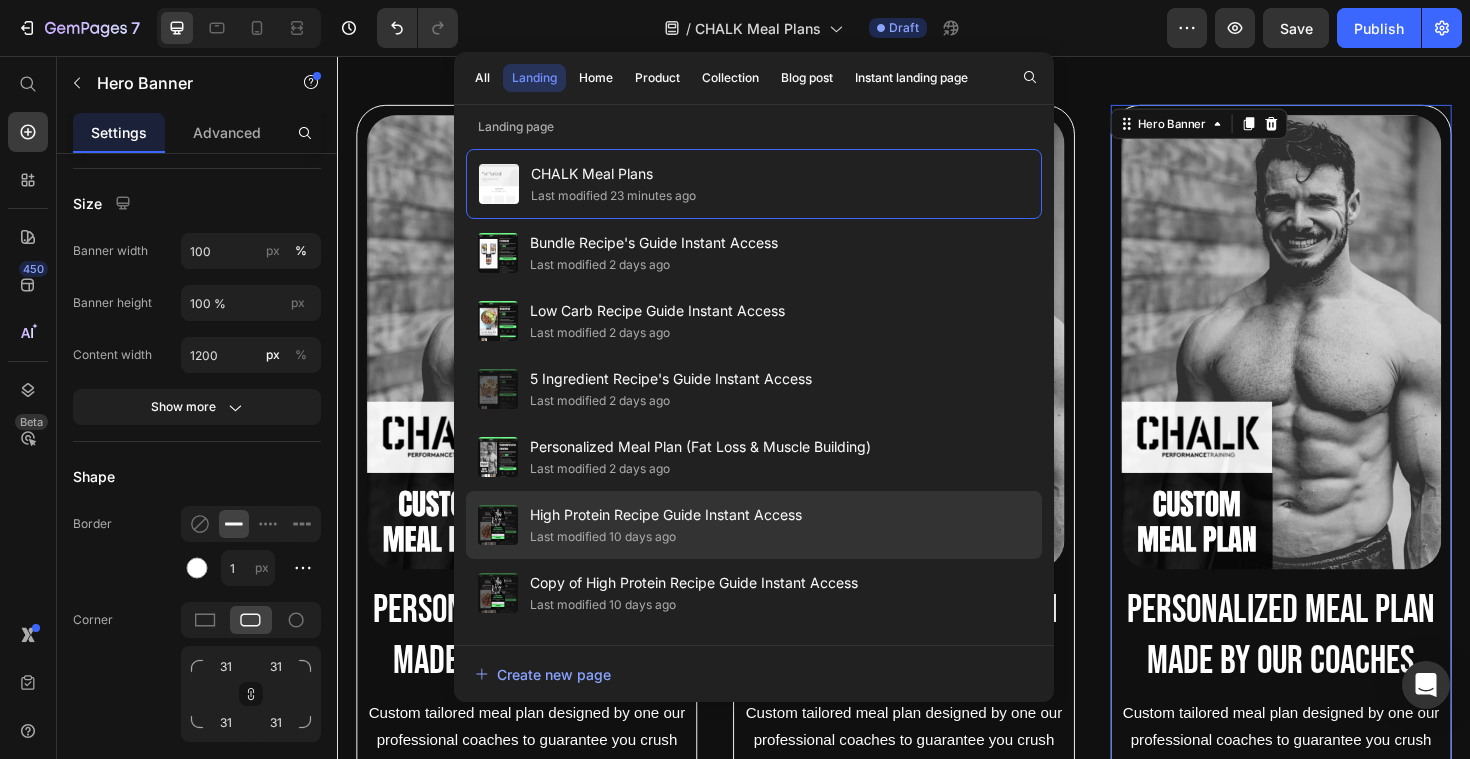 click on "High Protein Recipe Guide Instant Access" at bounding box center [666, 515] 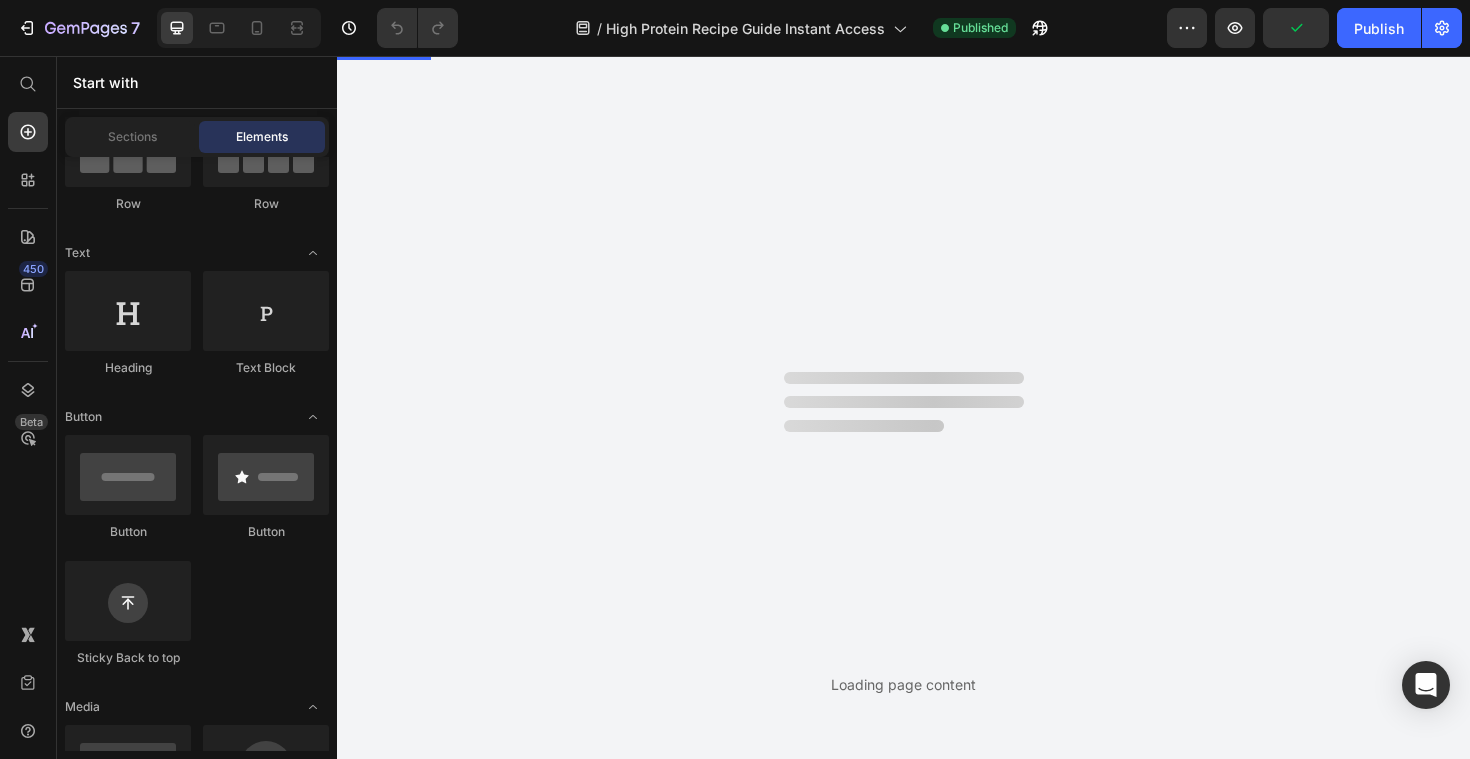 scroll, scrollTop: 0, scrollLeft: 0, axis: both 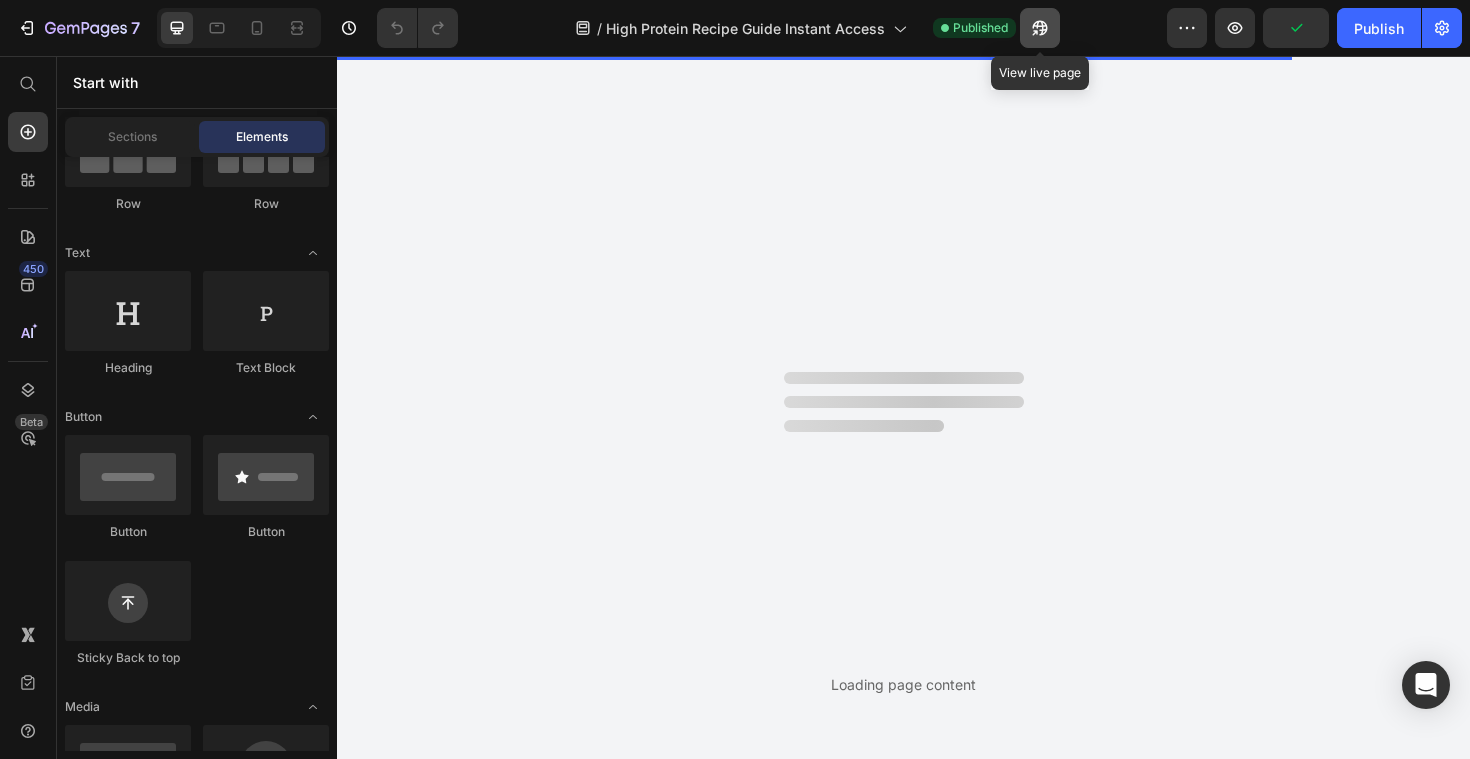 click 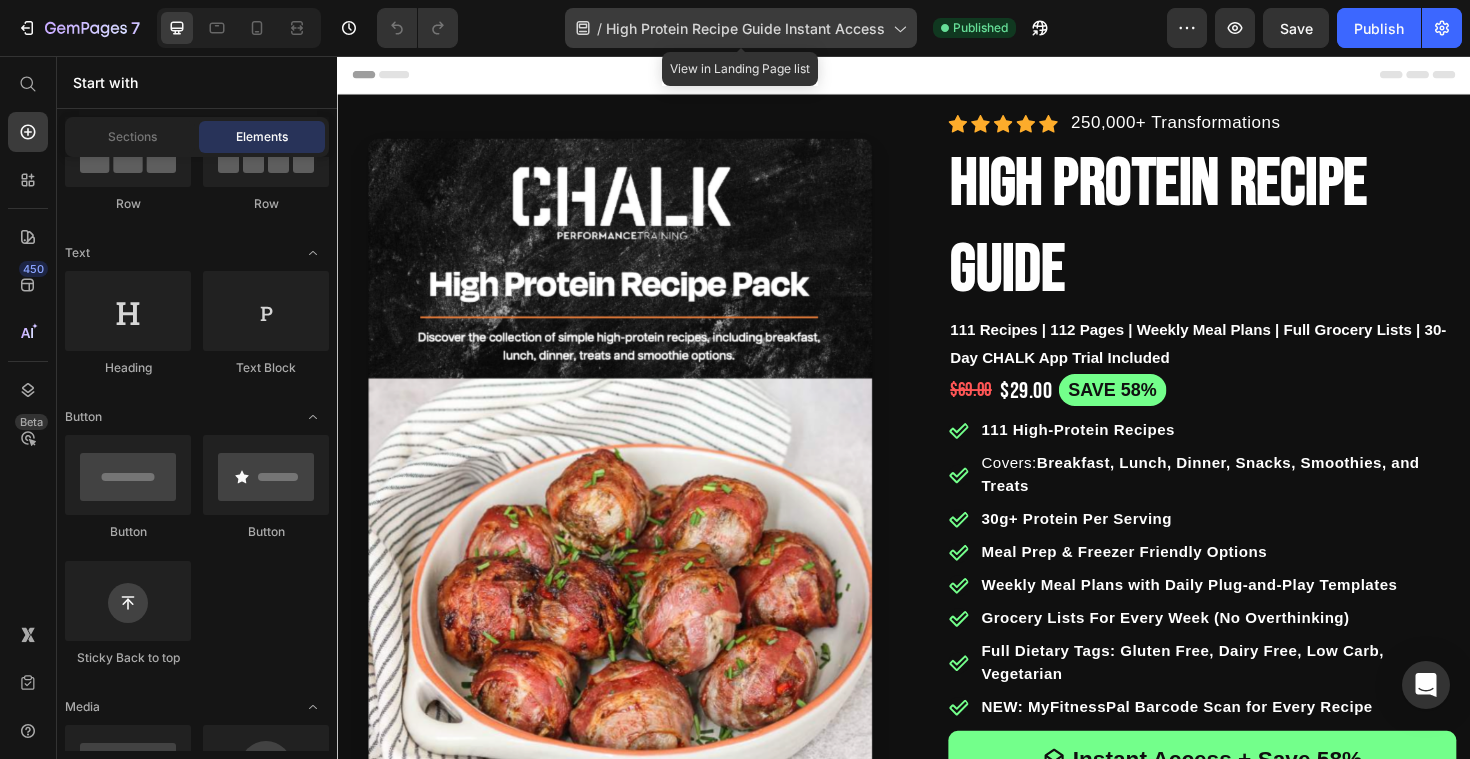 click on "High Protein Recipe Guide Instant Access" at bounding box center (745, 28) 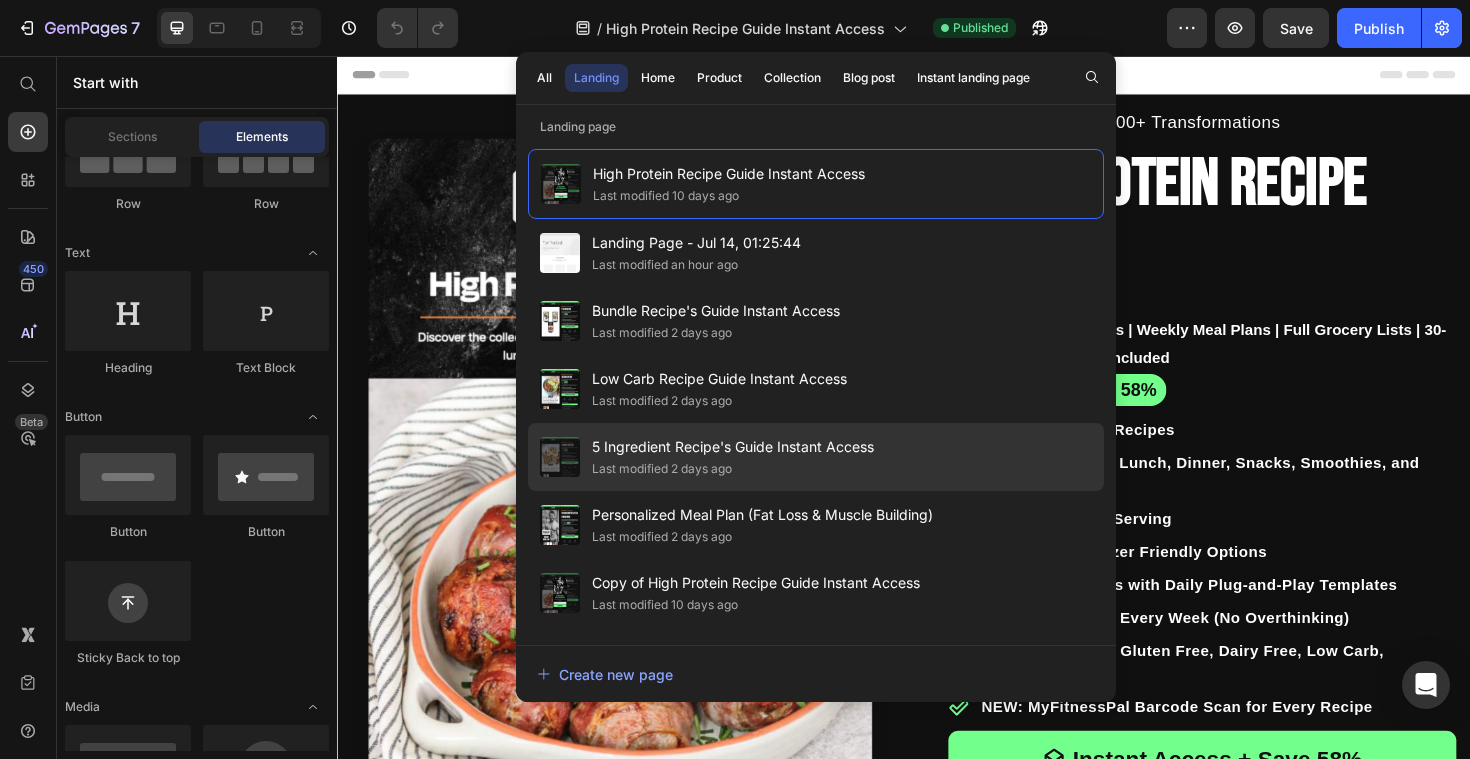 click on "5 Ingredient Recipe's Guide Instant Access" at bounding box center [733, 447] 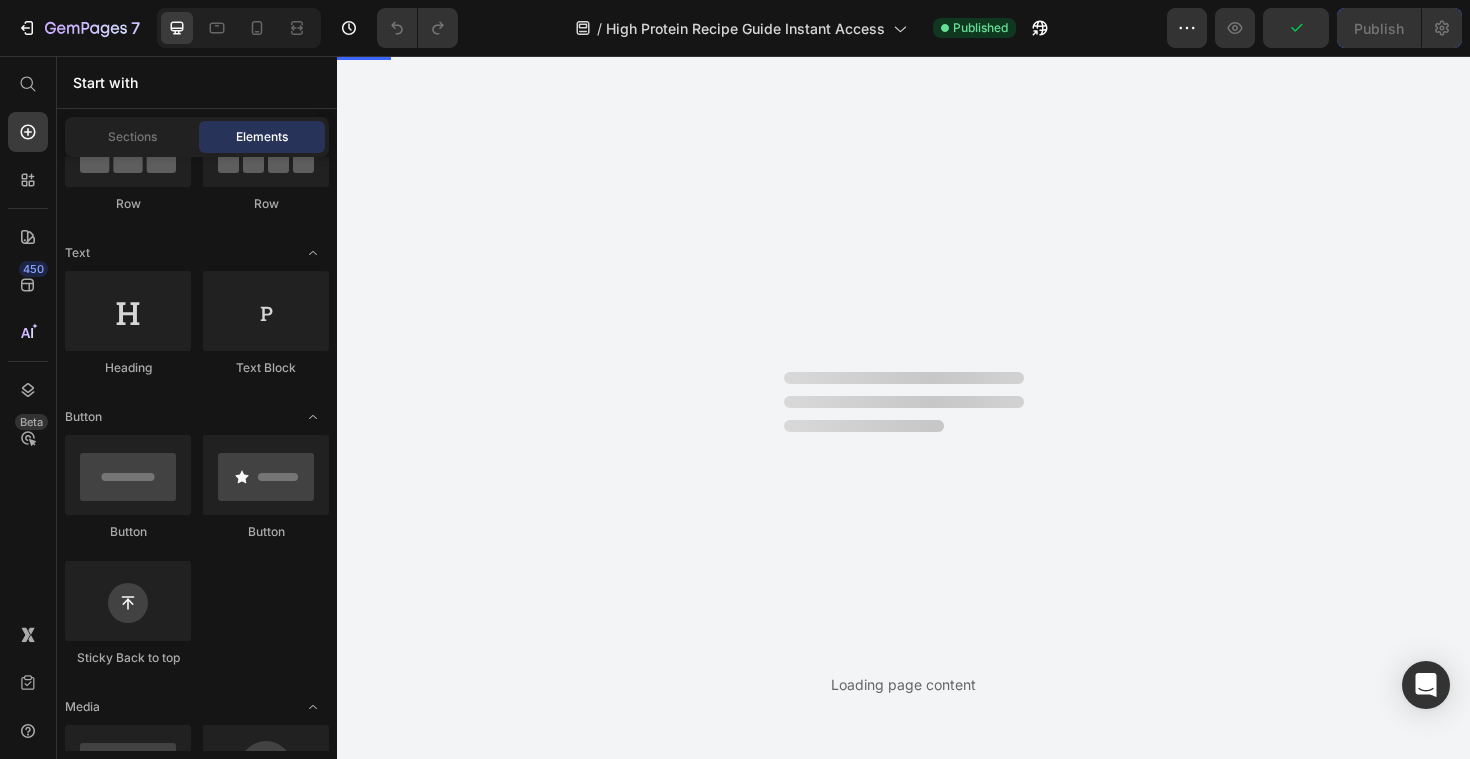 scroll, scrollTop: 0, scrollLeft: 0, axis: both 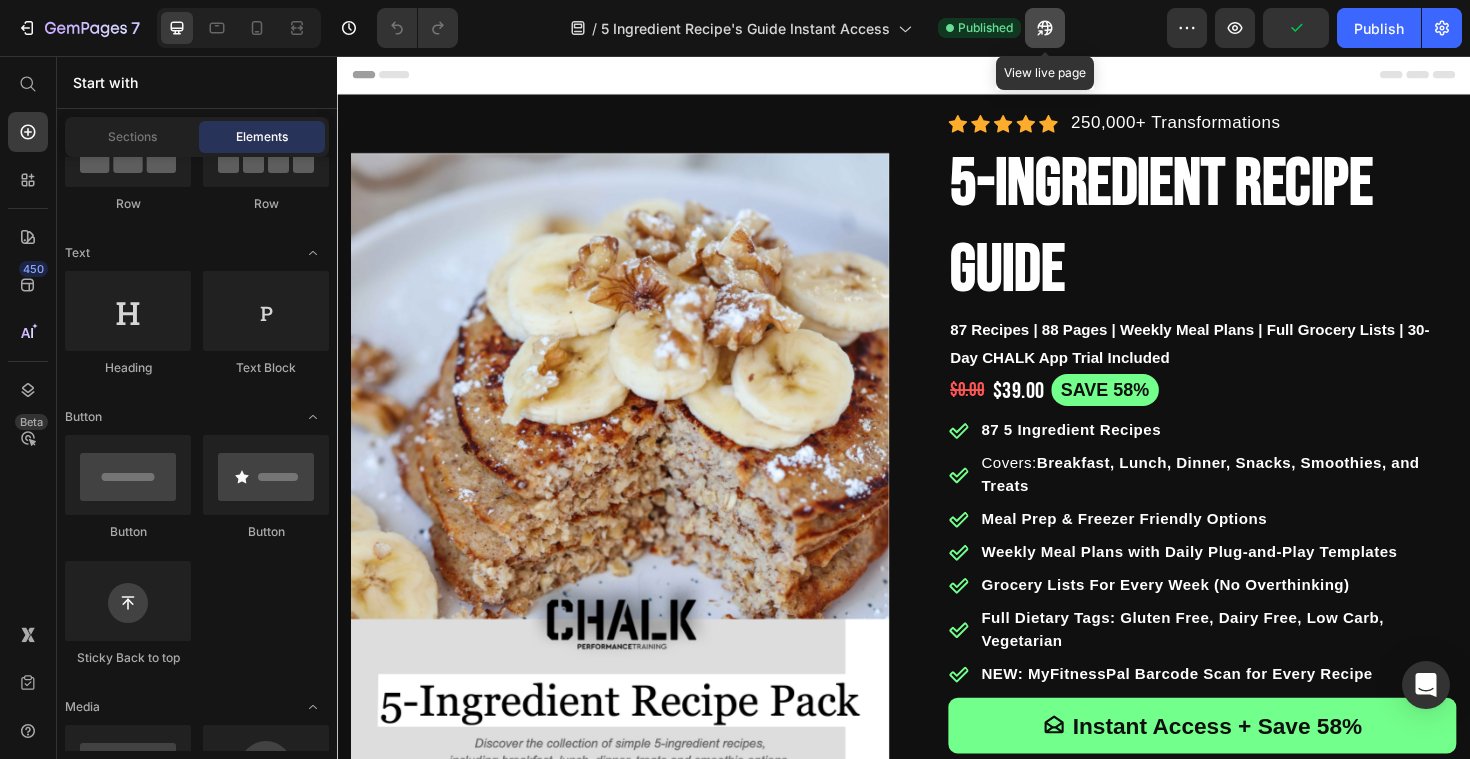 click 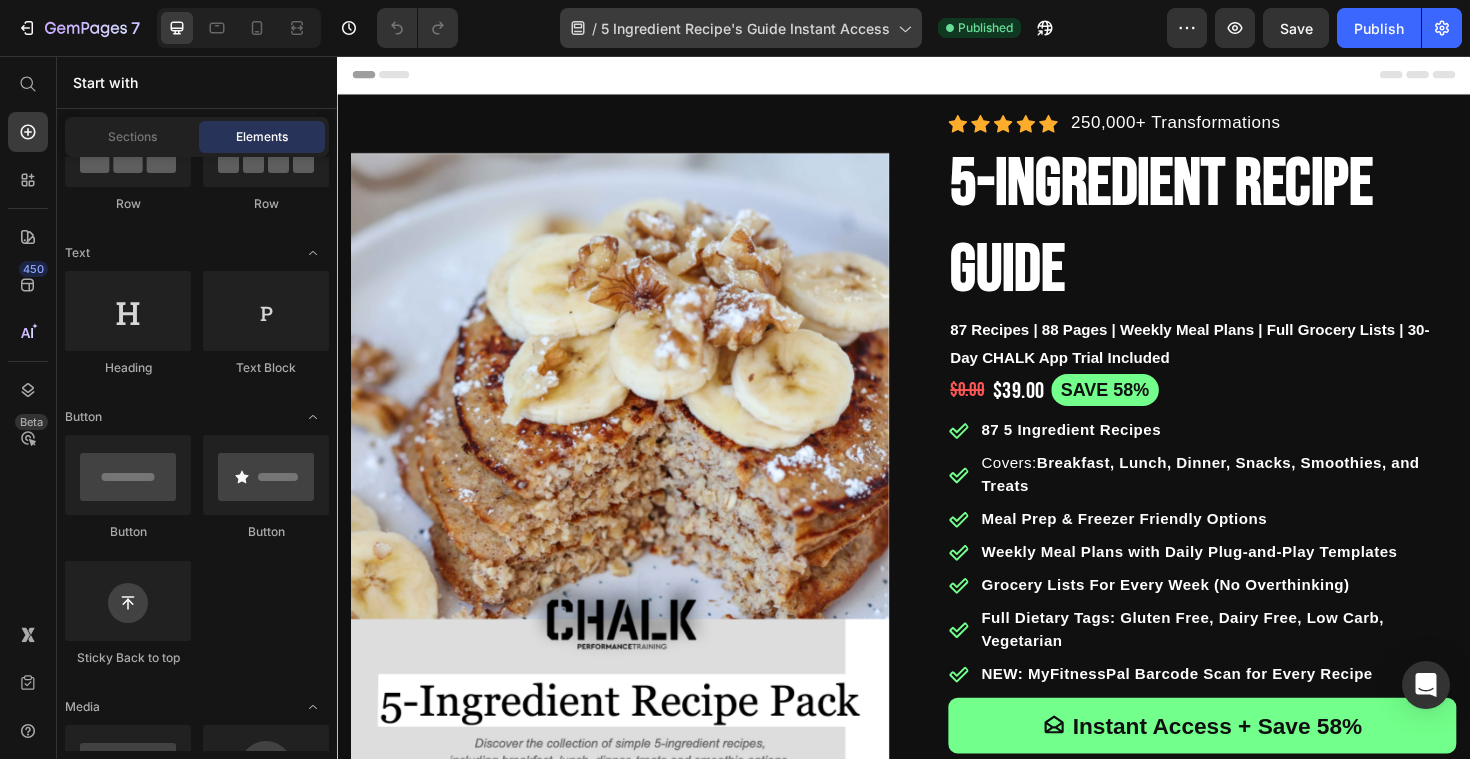 click on "/  5 Ingredient Recipe's Guide Instant Access" 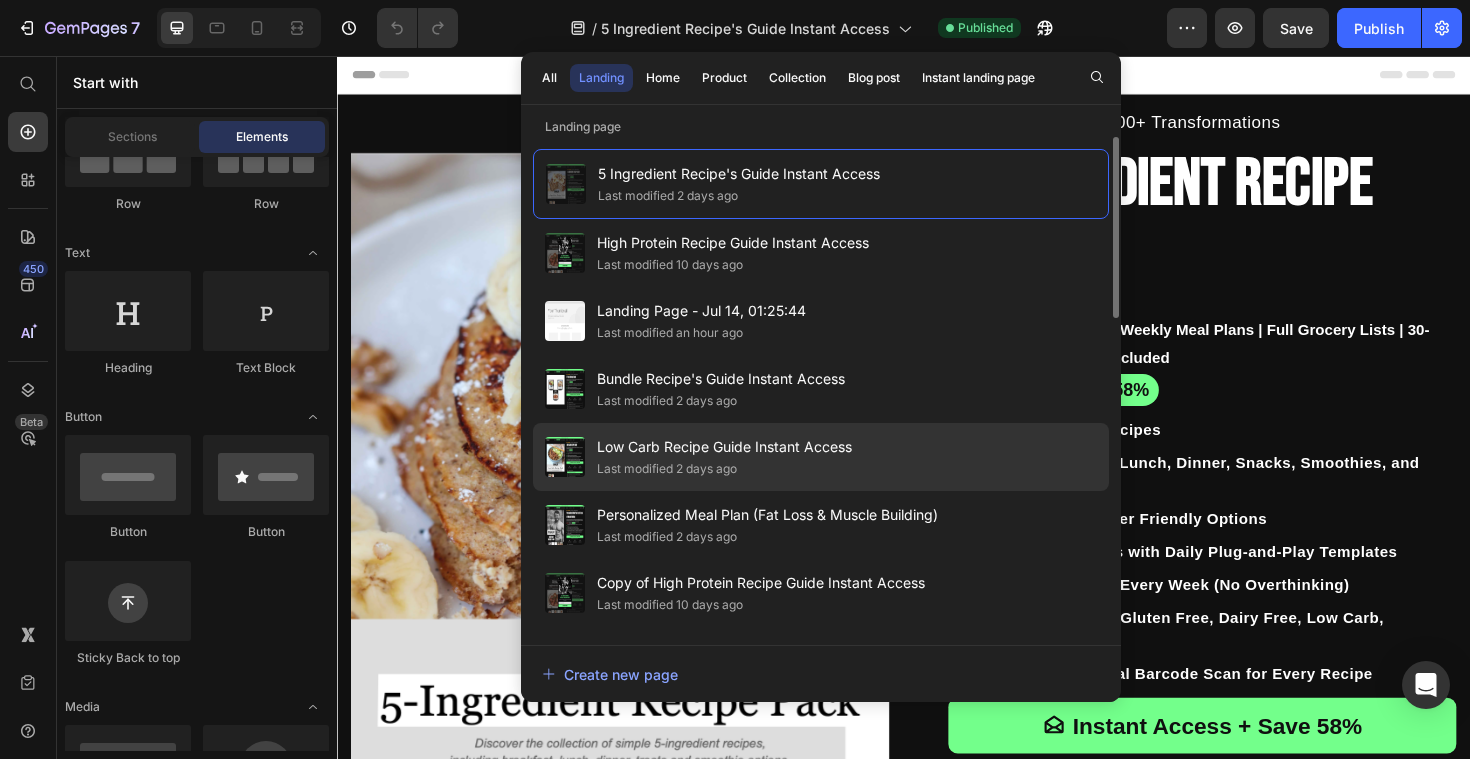 click on "Low Carb Recipe Guide Instant Access" at bounding box center [724, 447] 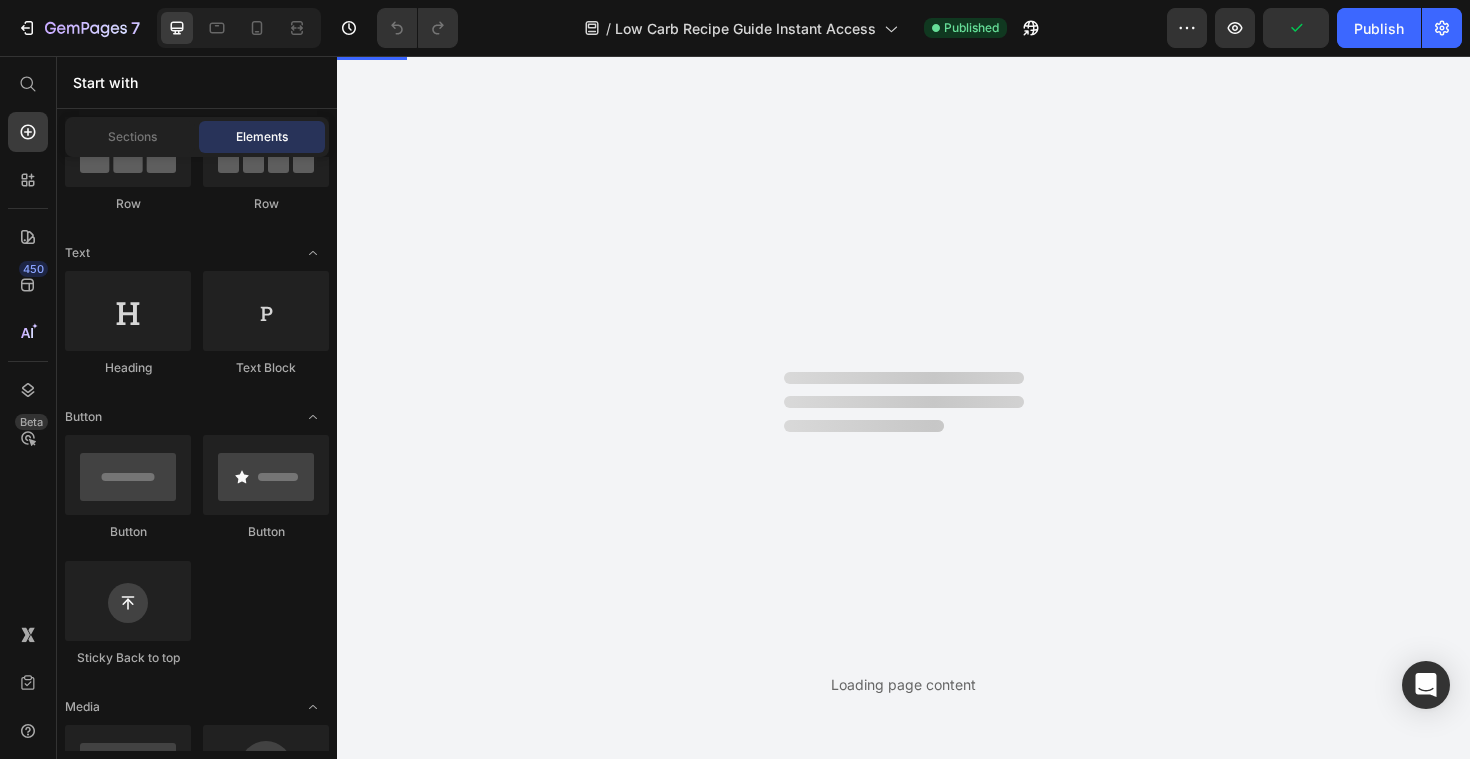 scroll, scrollTop: 0, scrollLeft: 0, axis: both 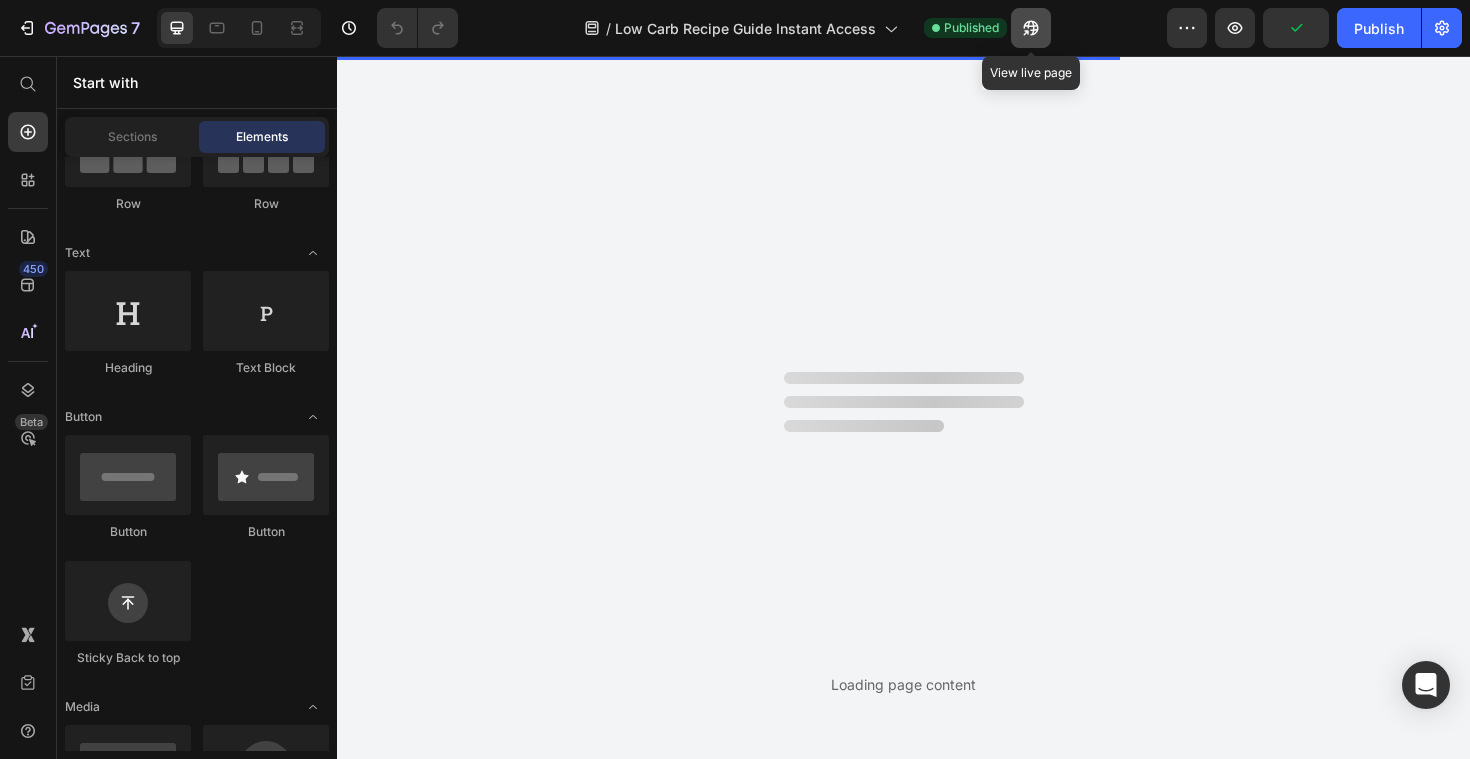 click 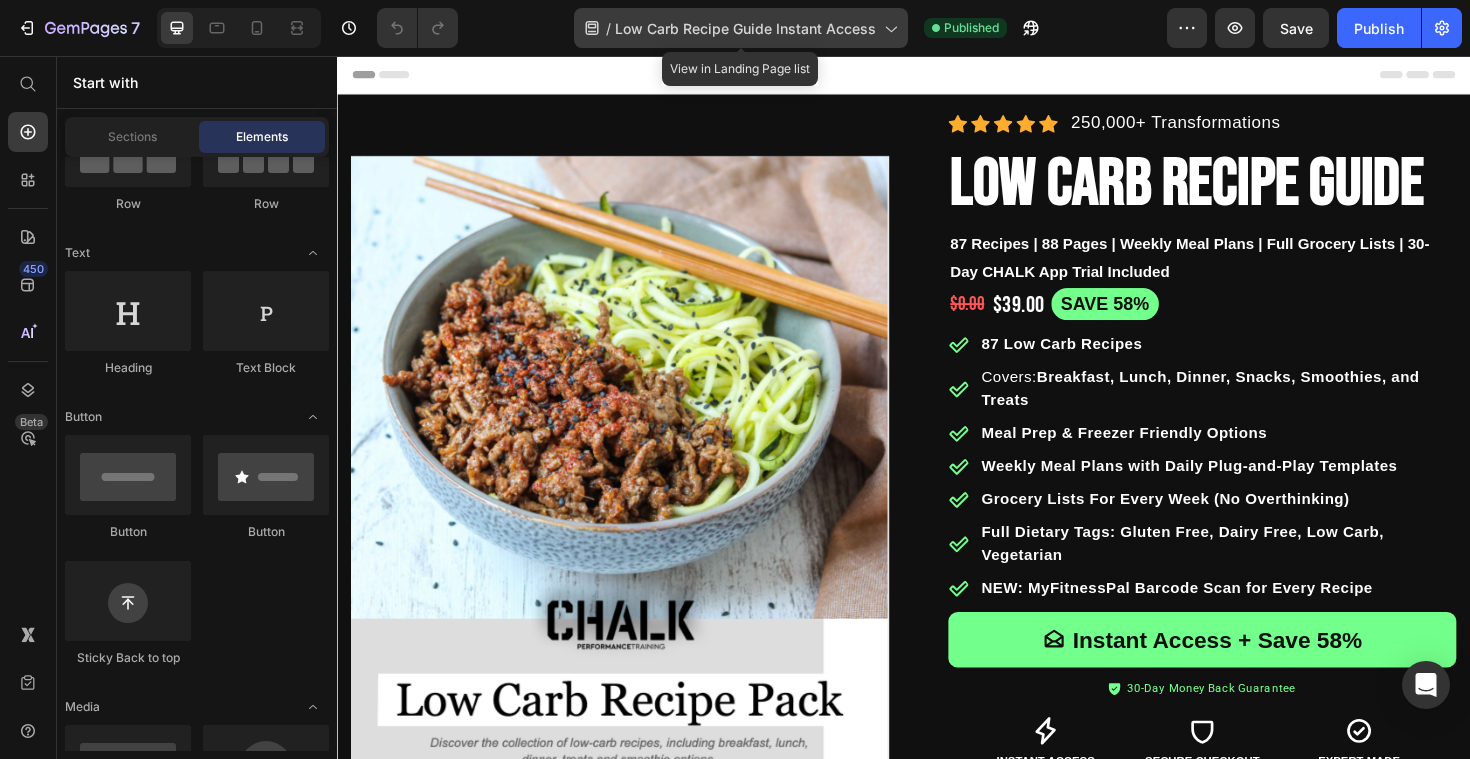 click on "Low Carb Recipe Guide Instant Access" at bounding box center [745, 28] 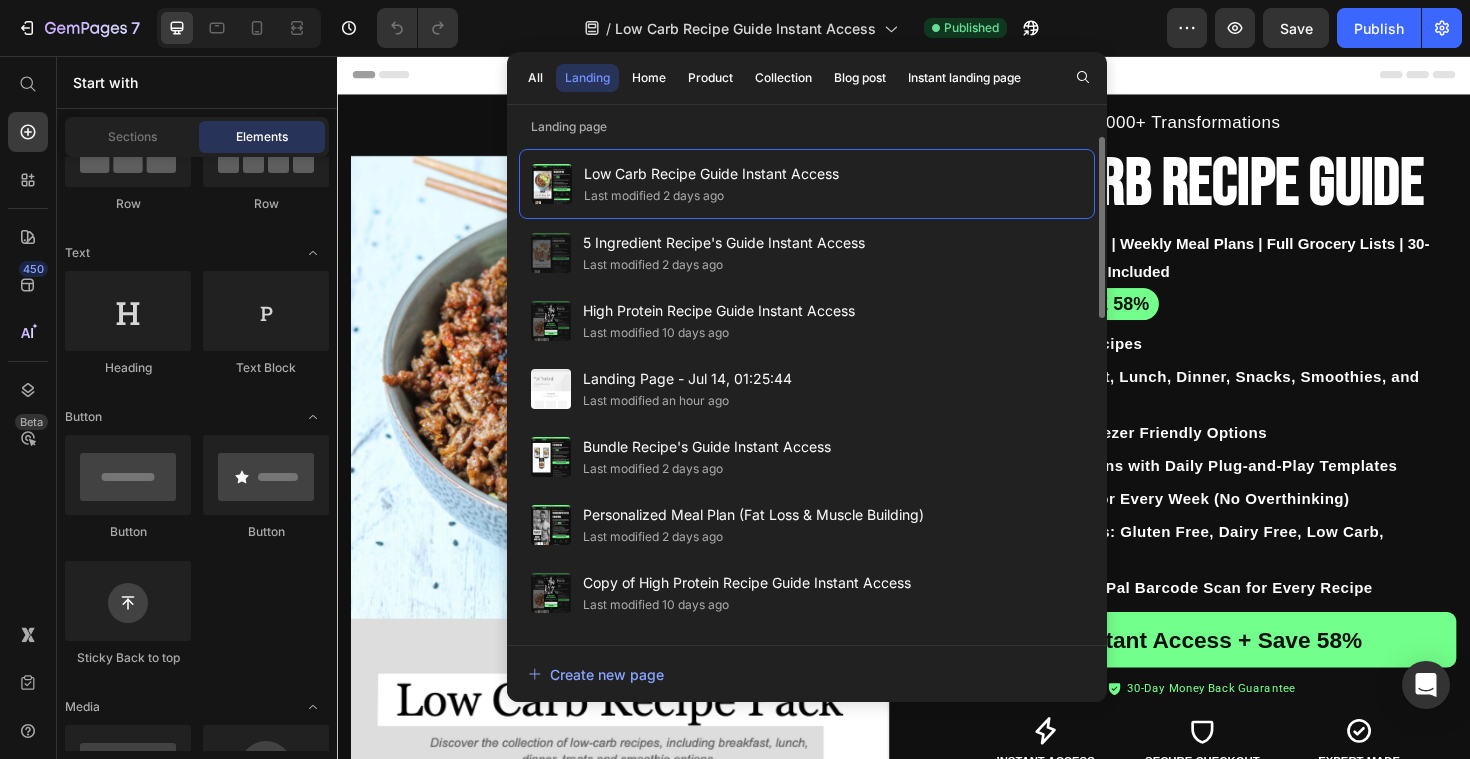 click on "Landing" at bounding box center [587, 78] 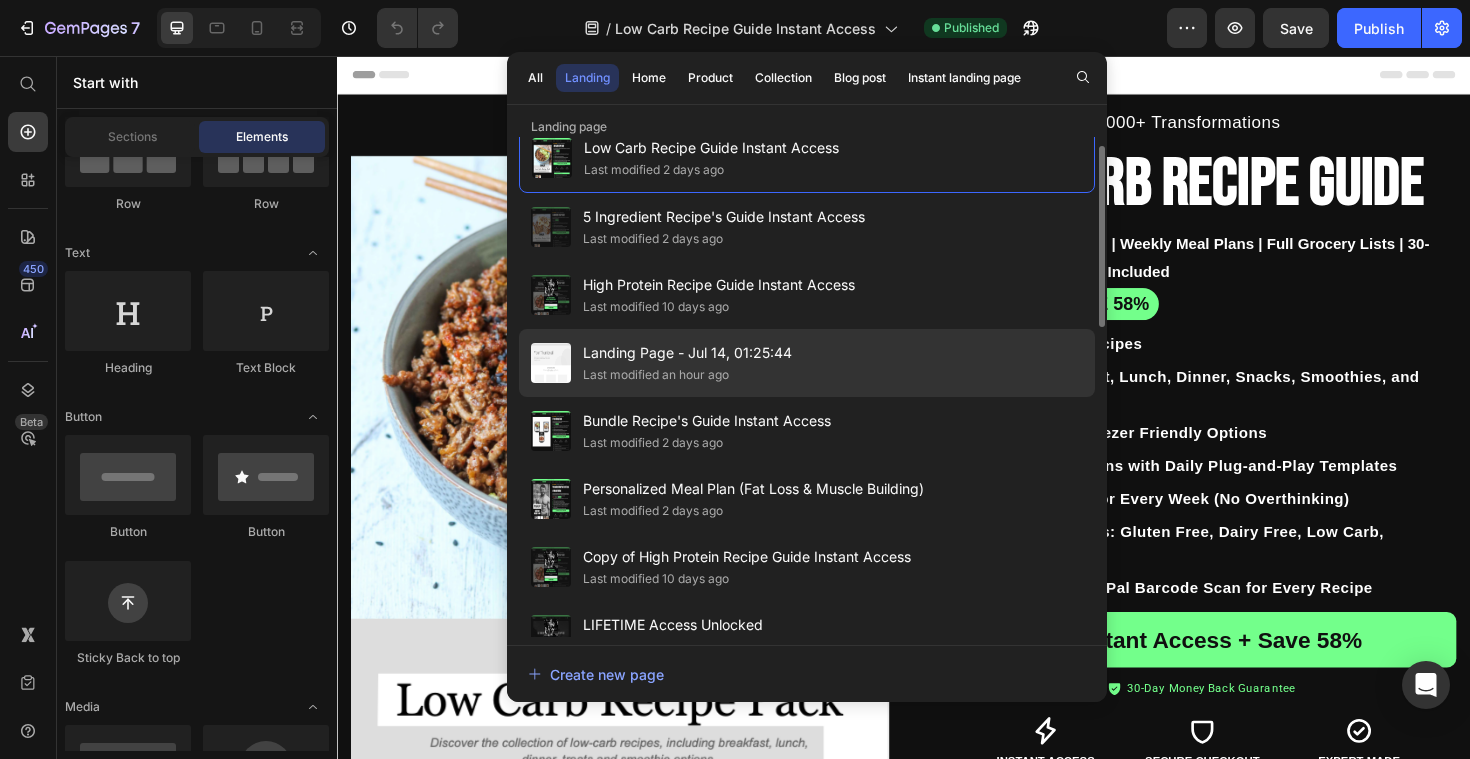 scroll, scrollTop: 0, scrollLeft: 0, axis: both 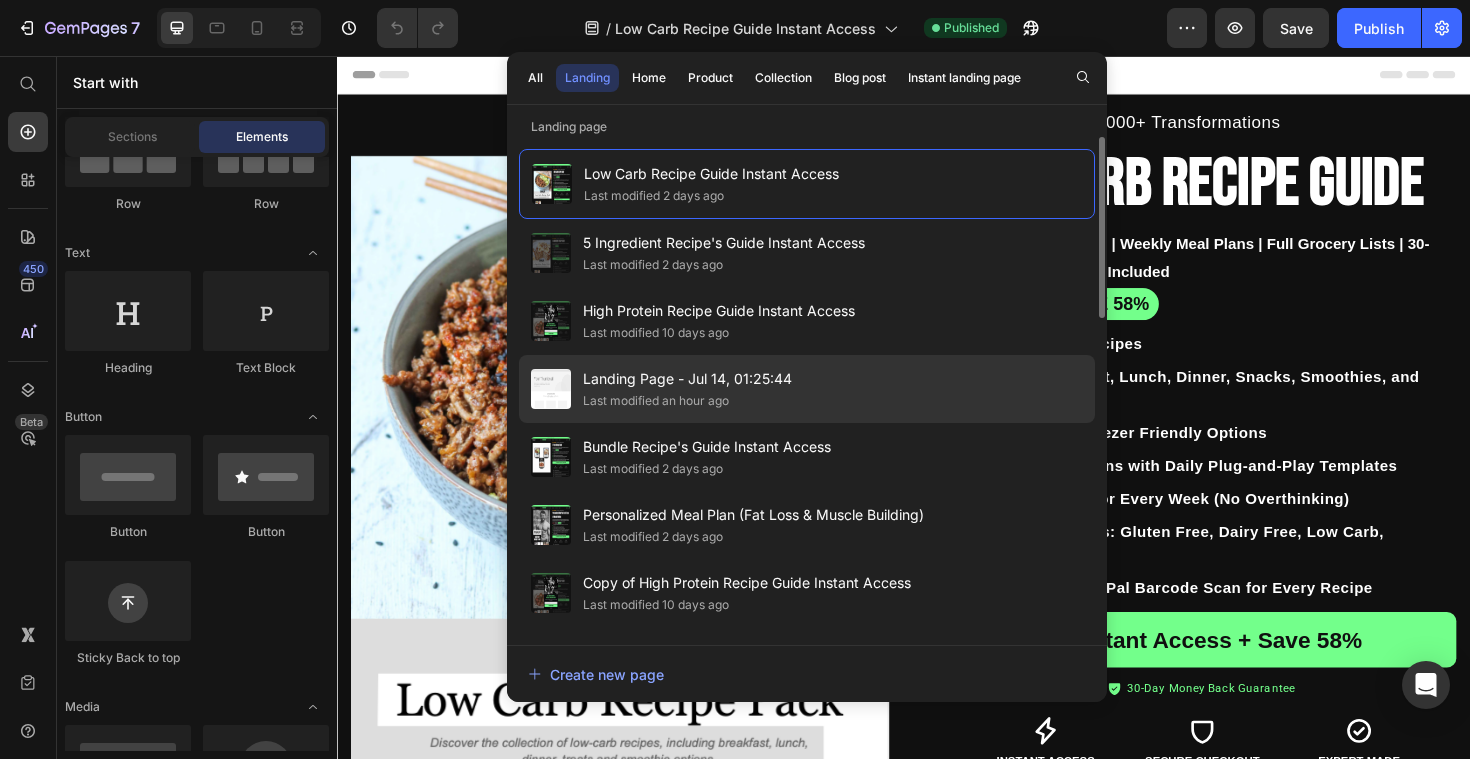 click on "Landing Page - Jul 14, 01:25:44 Last modified an hour ago" 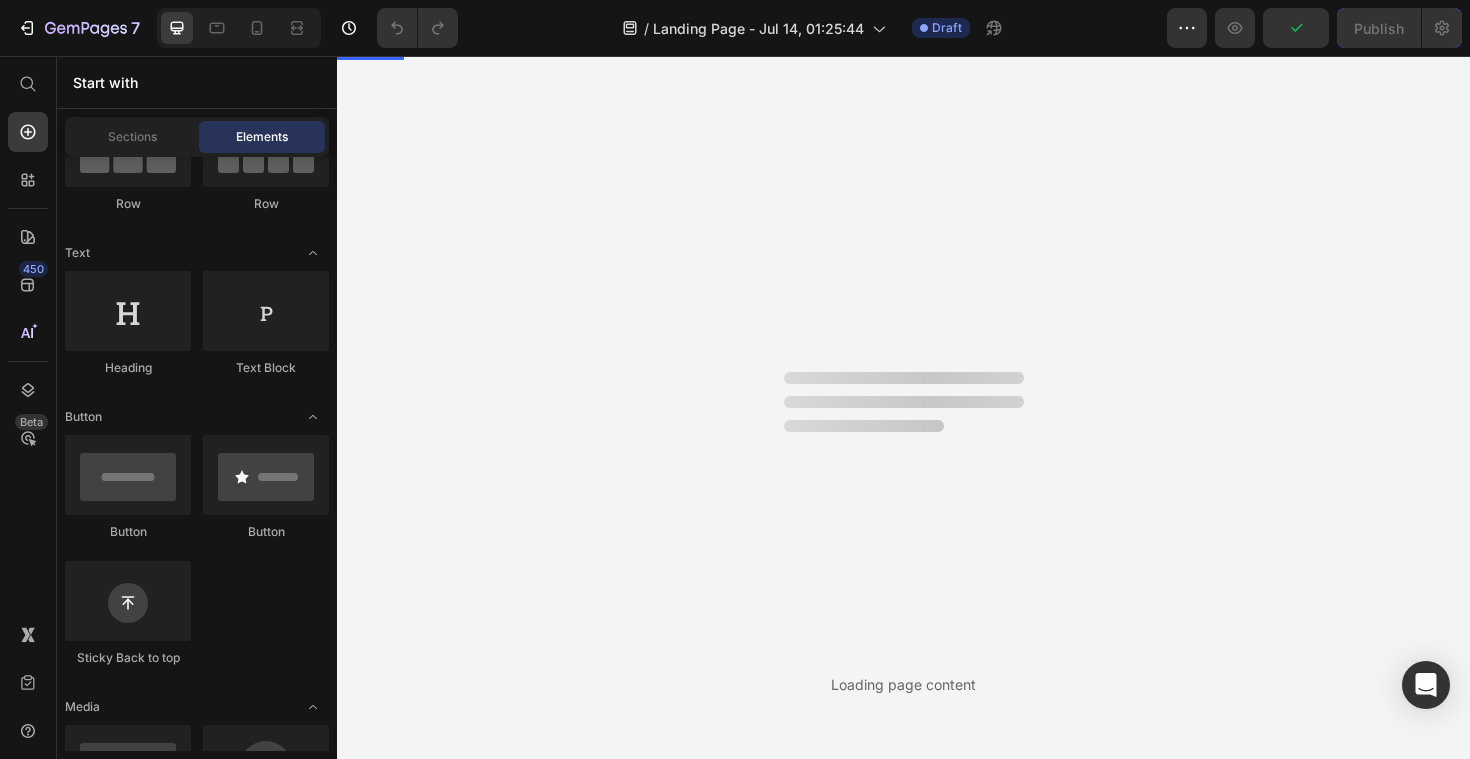 scroll, scrollTop: 0, scrollLeft: 0, axis: both 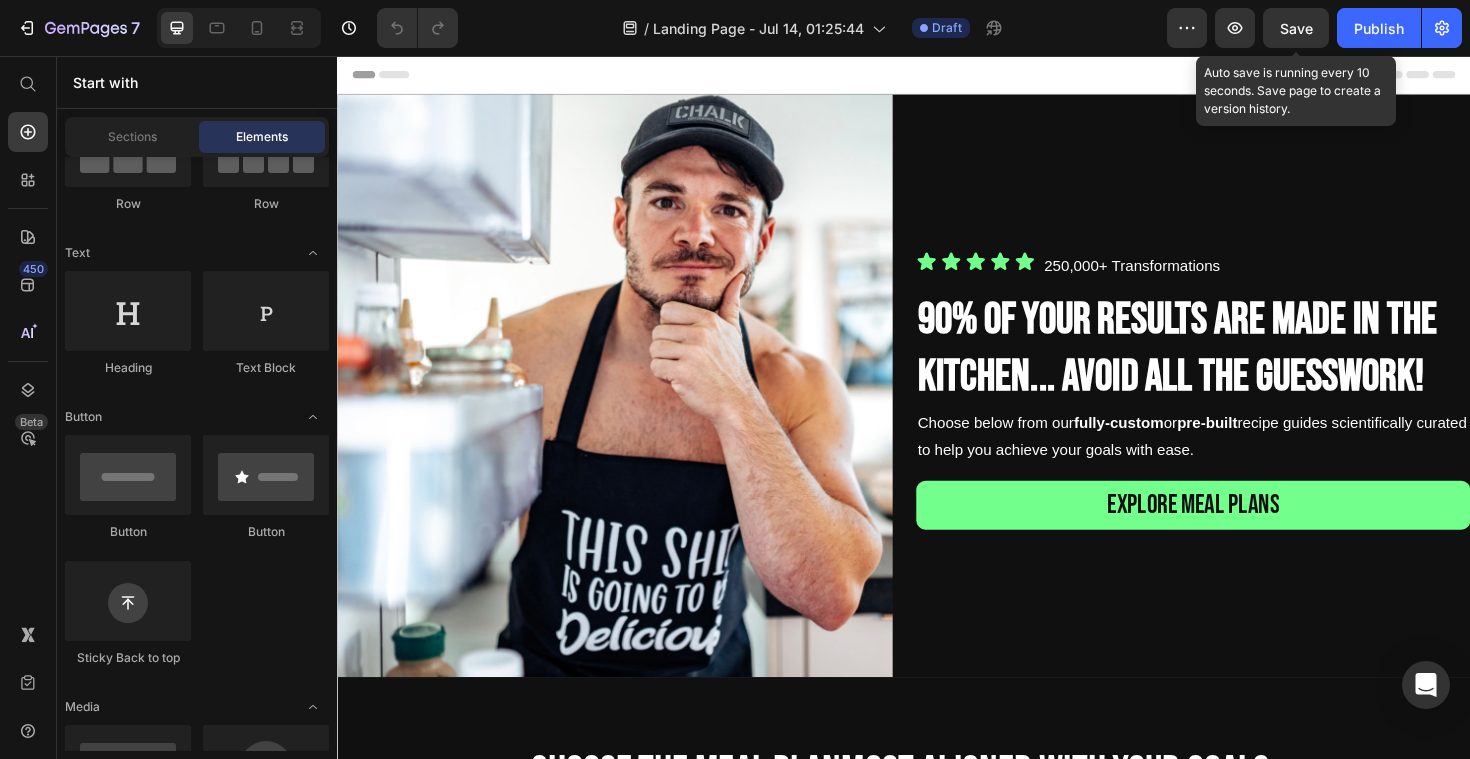 click on "Save" at bounding box center (1296, 28) 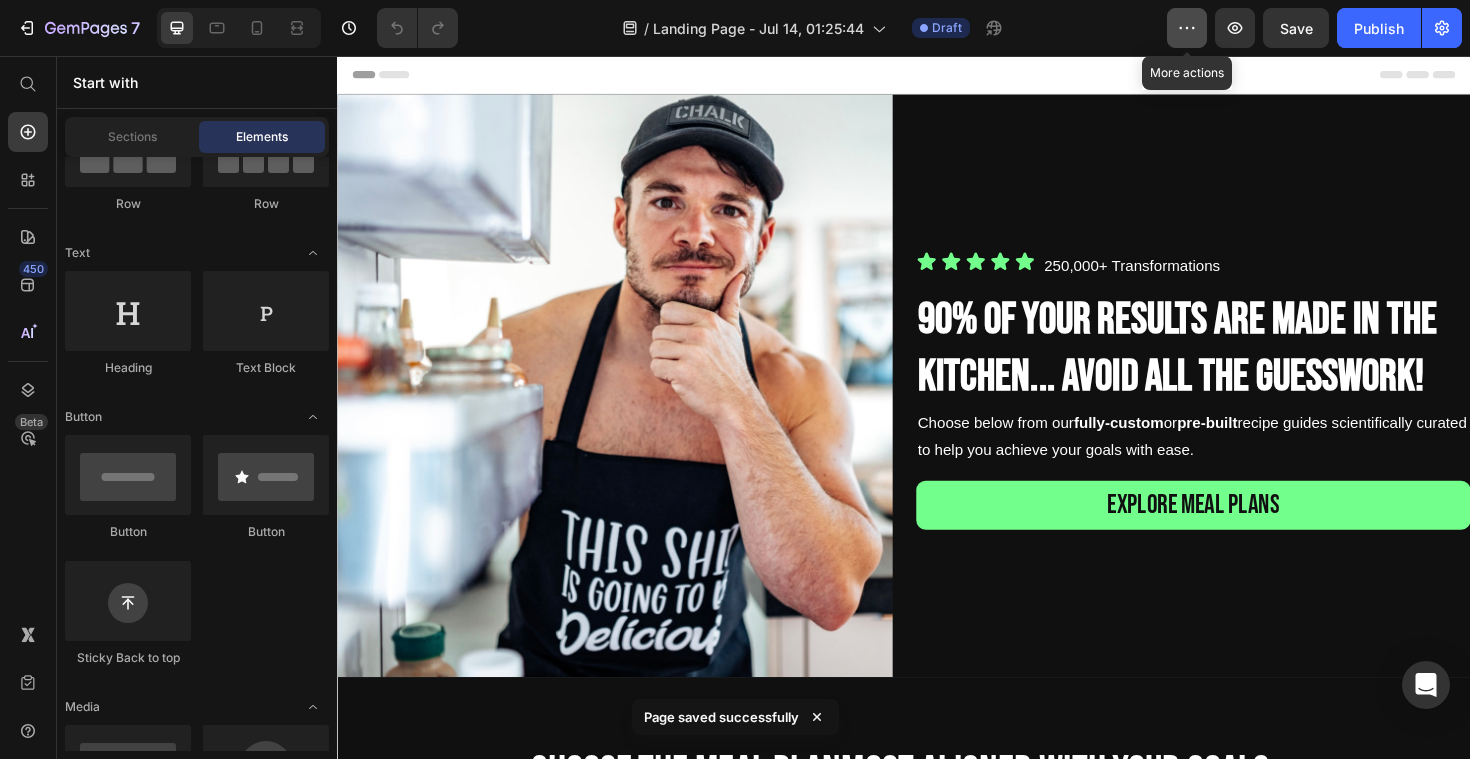 click 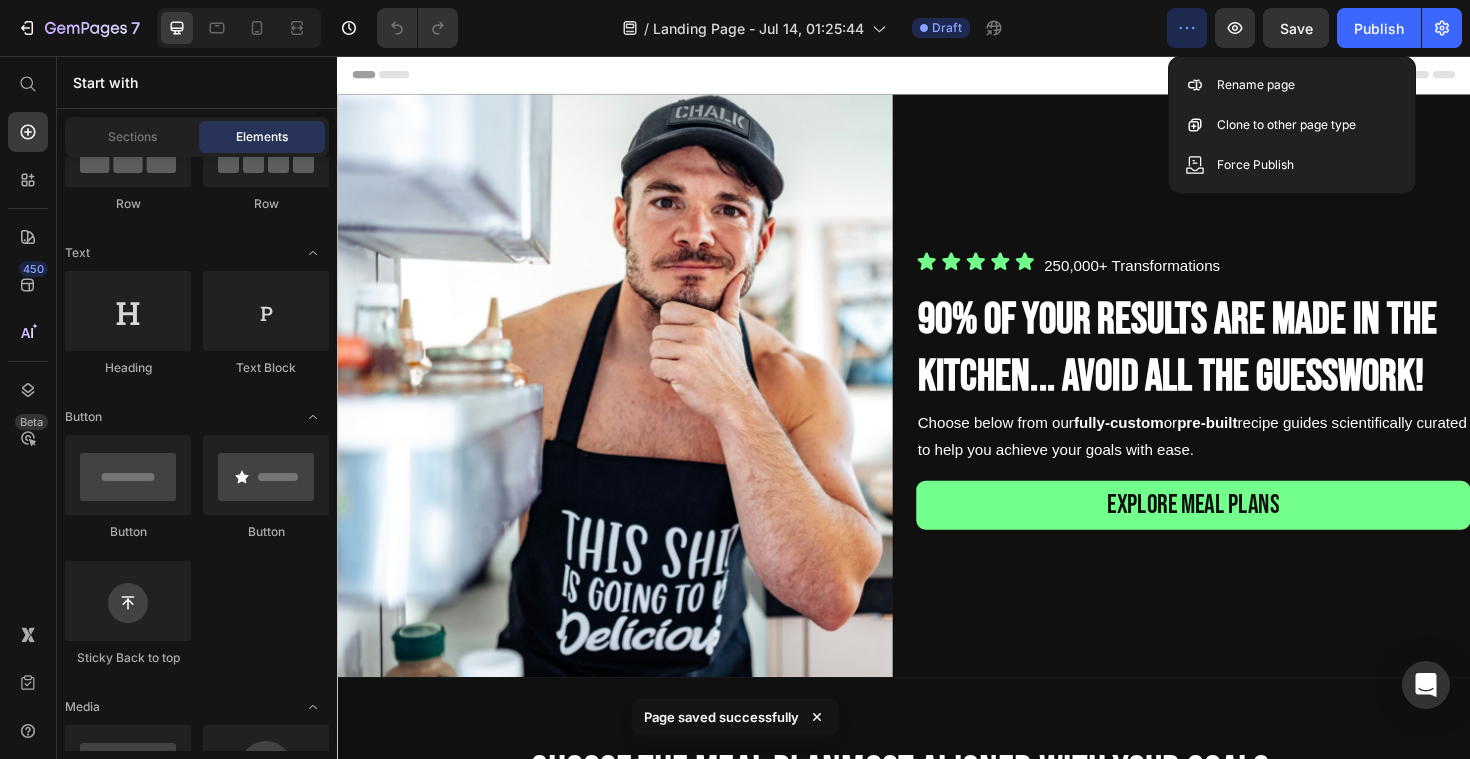 click 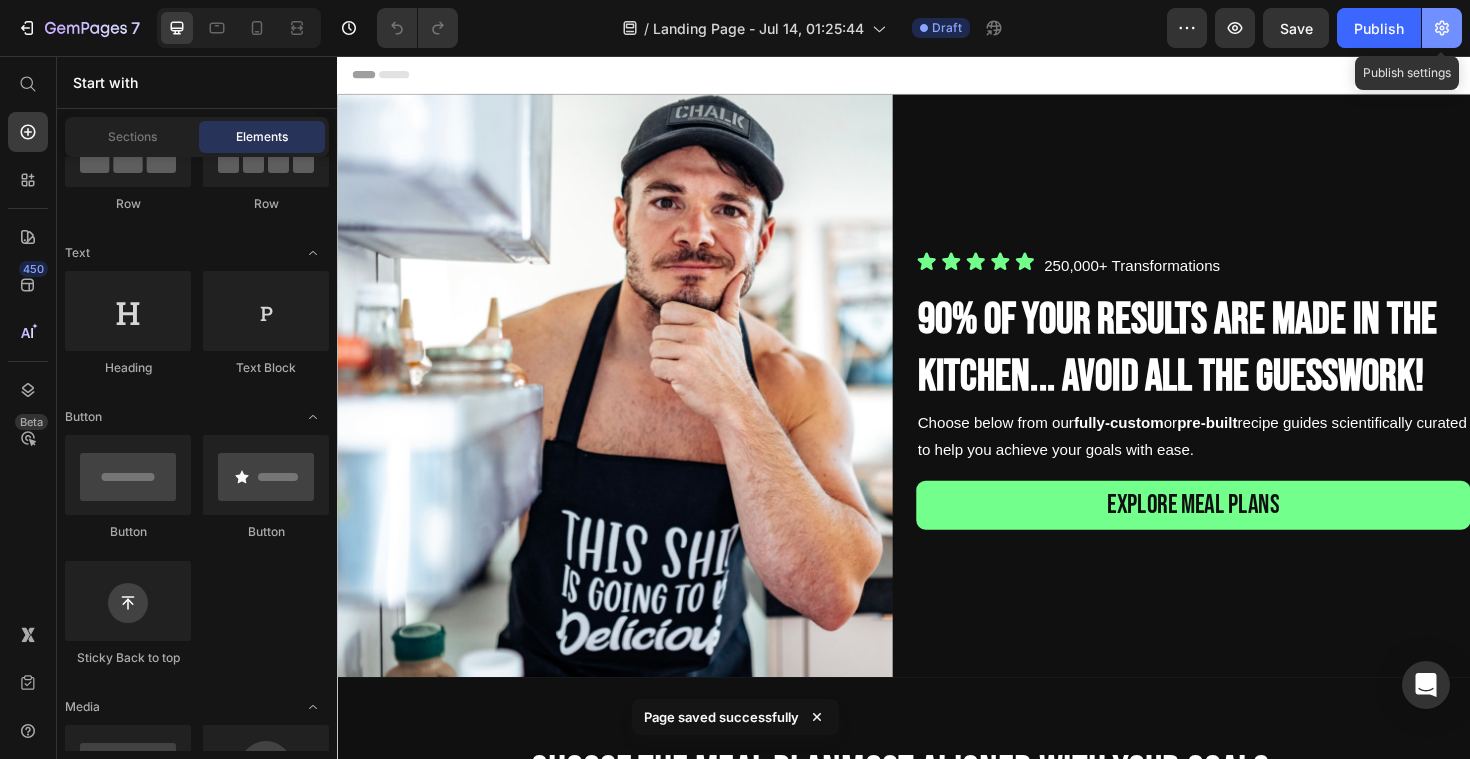 click 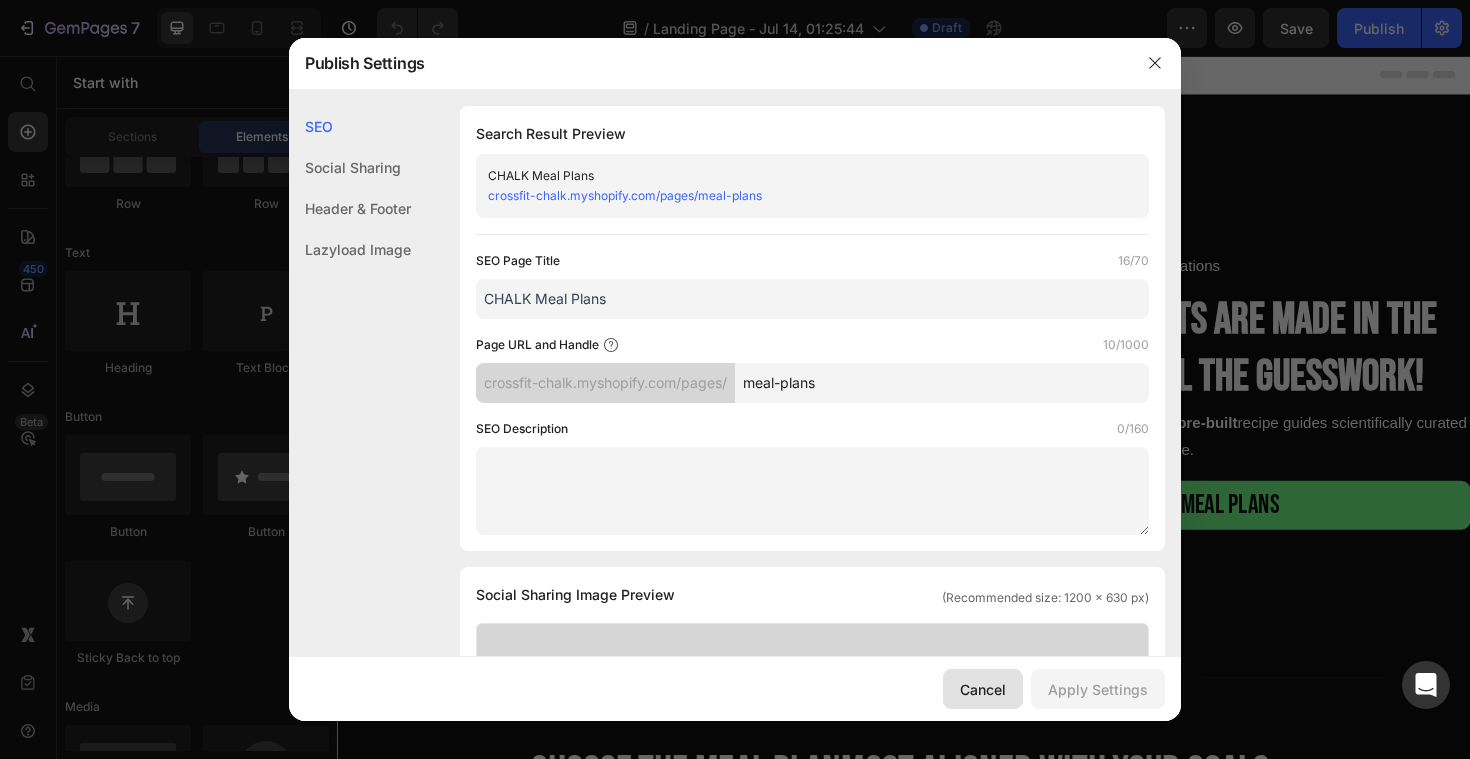 click on "Cancel" at bounding box center [983, 689] 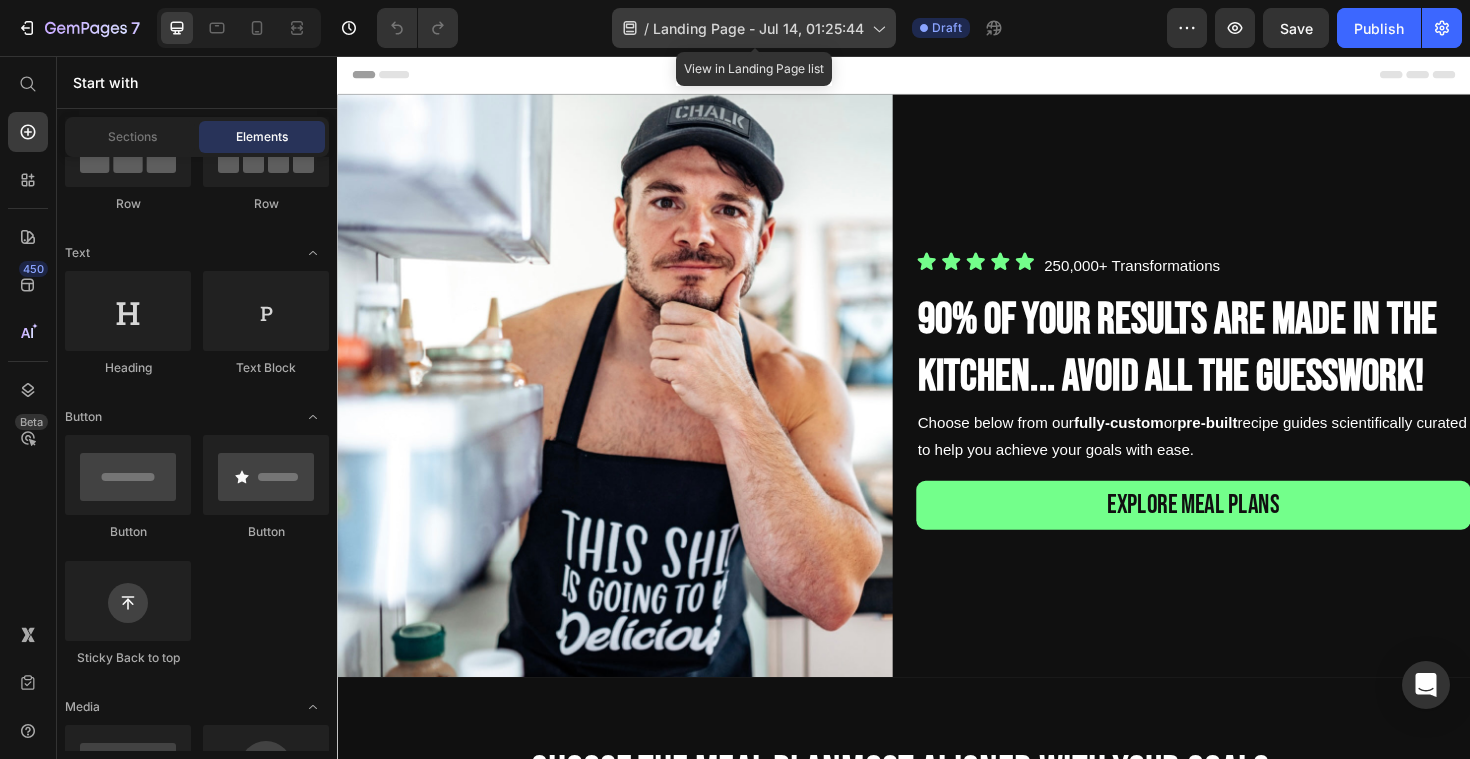 click on "Landing Page - Jul 14, 01:25:44" at bounding box center (758, 28) 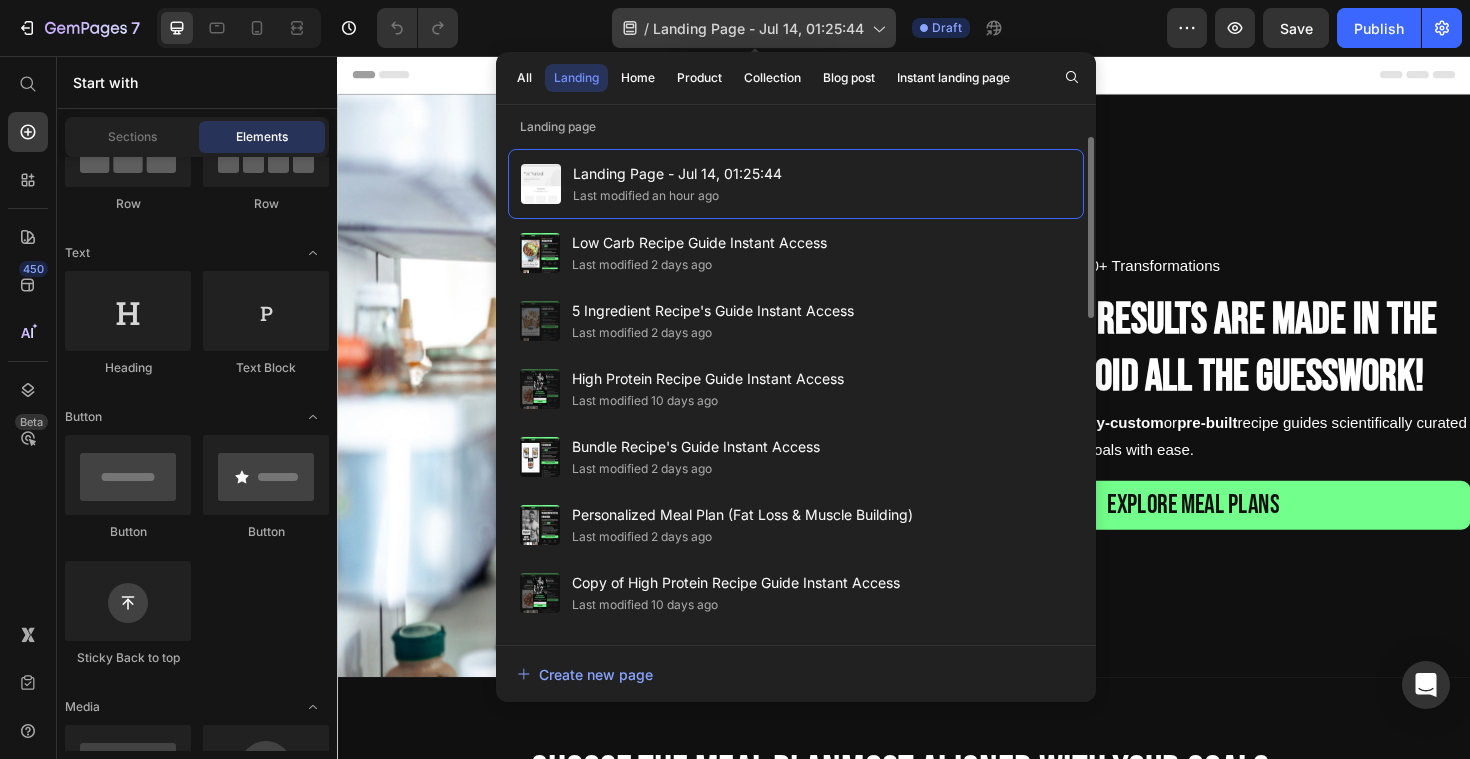 click on "Landing Page - Jul 14, 01:25:44" at bounding box center (758, 28) 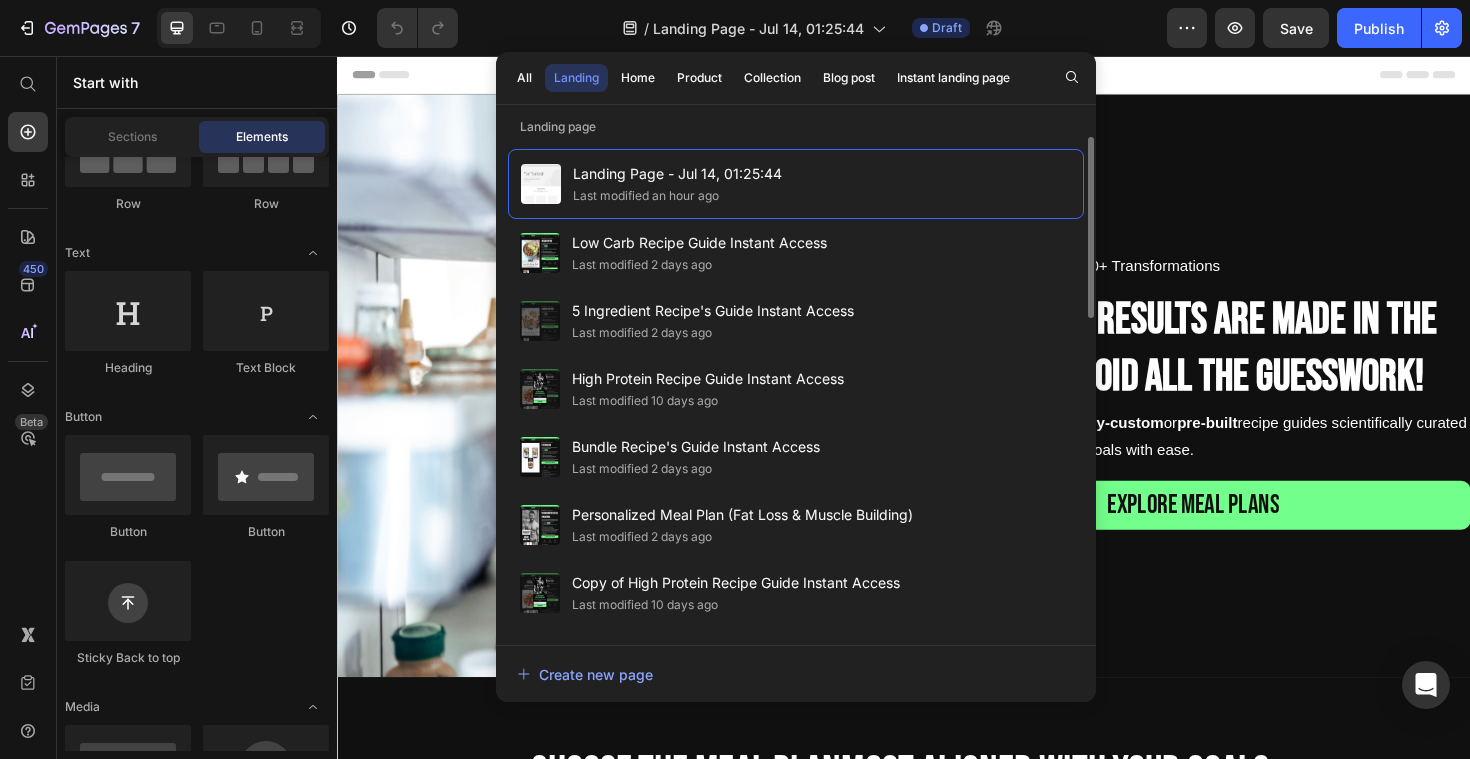 click on "Header" at bounding box center (937, 76) 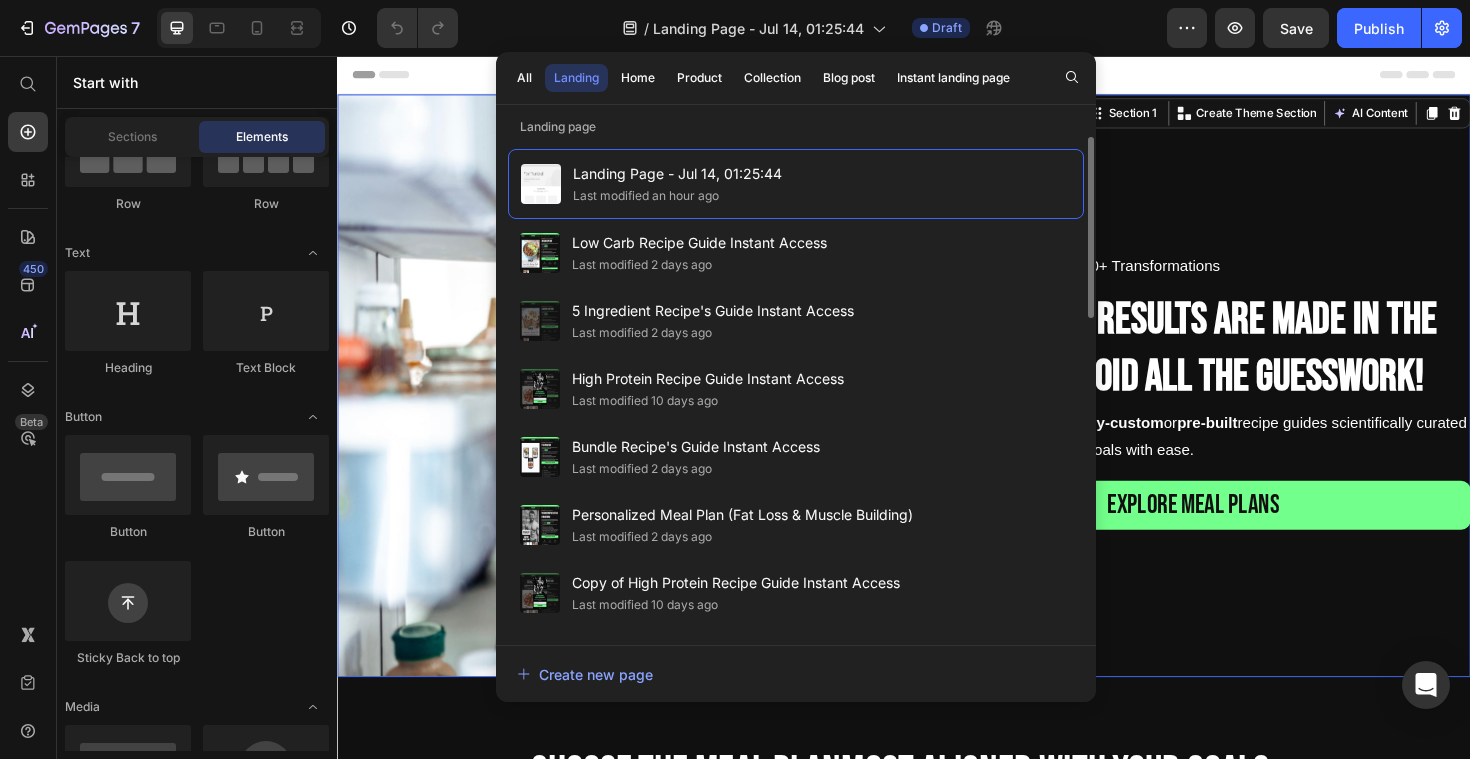 click on "Icon Icon Icon Icon Icon Icon List 250,000+ Transformations Text Block Row 90% OF your results are made in the kitchen... avoid all the guesswork! Heading Choose below from our  fully-custom  or  pre-built  recipe guides scientifically curated to help you achieve your goals with ease.  Text Block explore meal plans Button" at bounding box center (1244, 405) 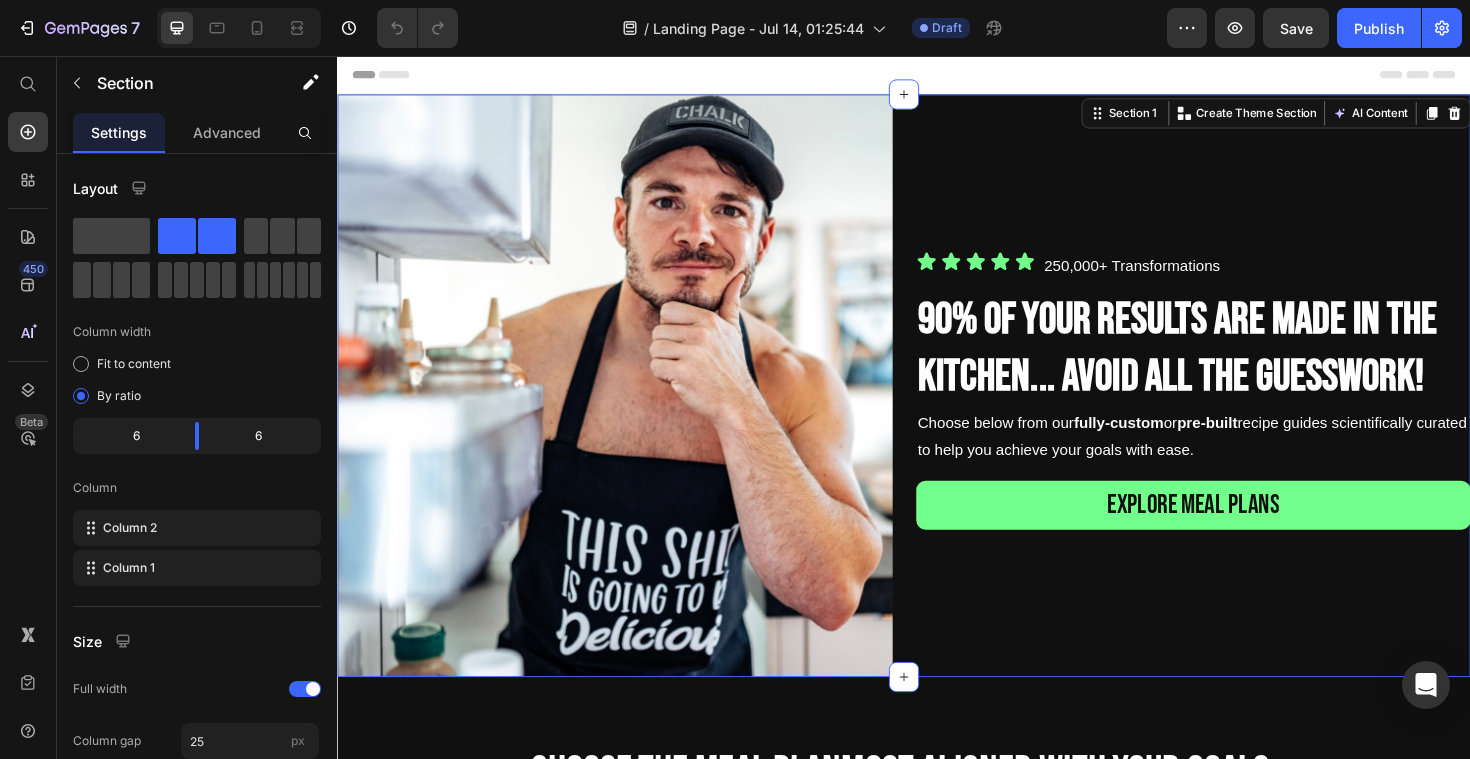 click on "/  Landing Page - Jul 14, 01:25:44 Draft" 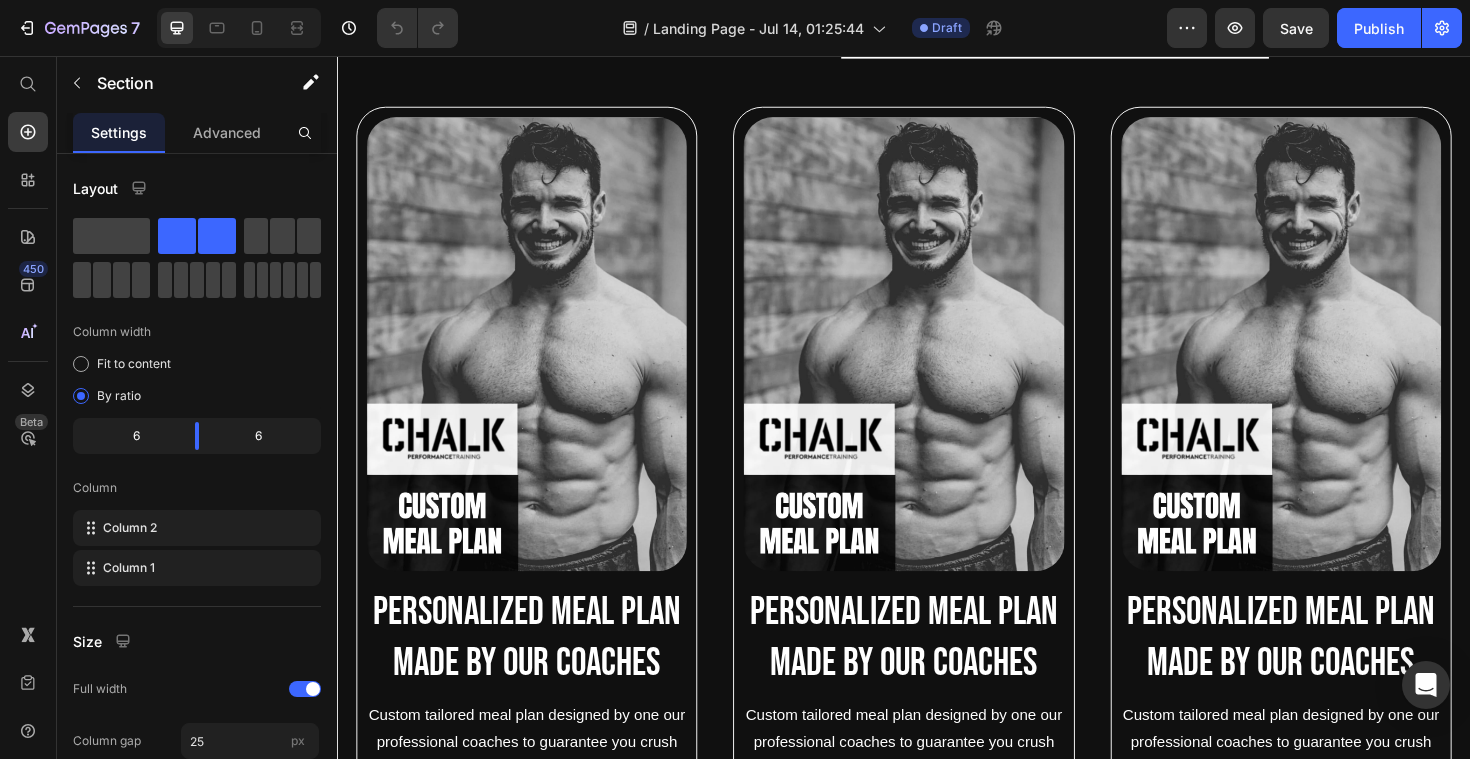 scroll, scrollTop: 782, scrollLeft: 0, axis: vertical 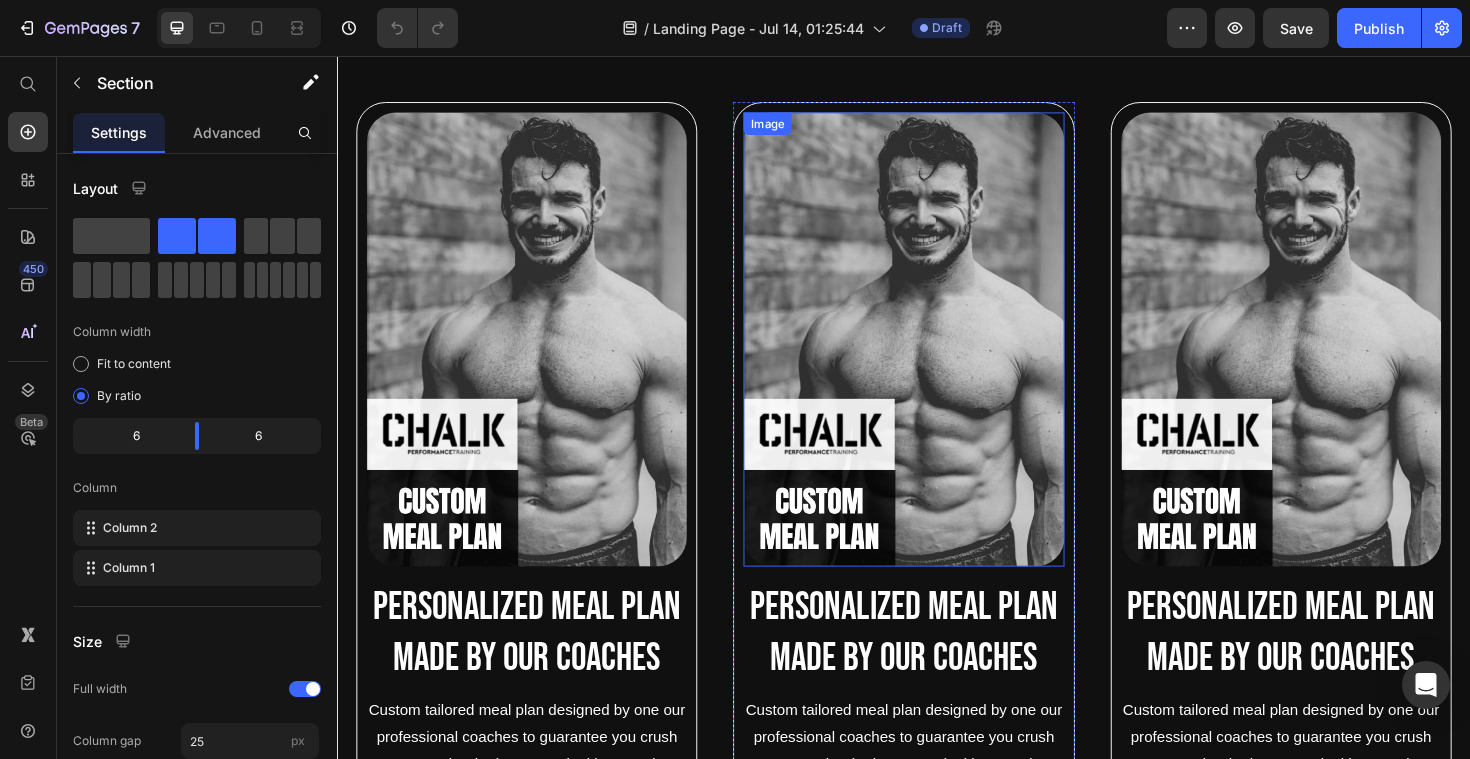 click at bounding box center (936, 356) 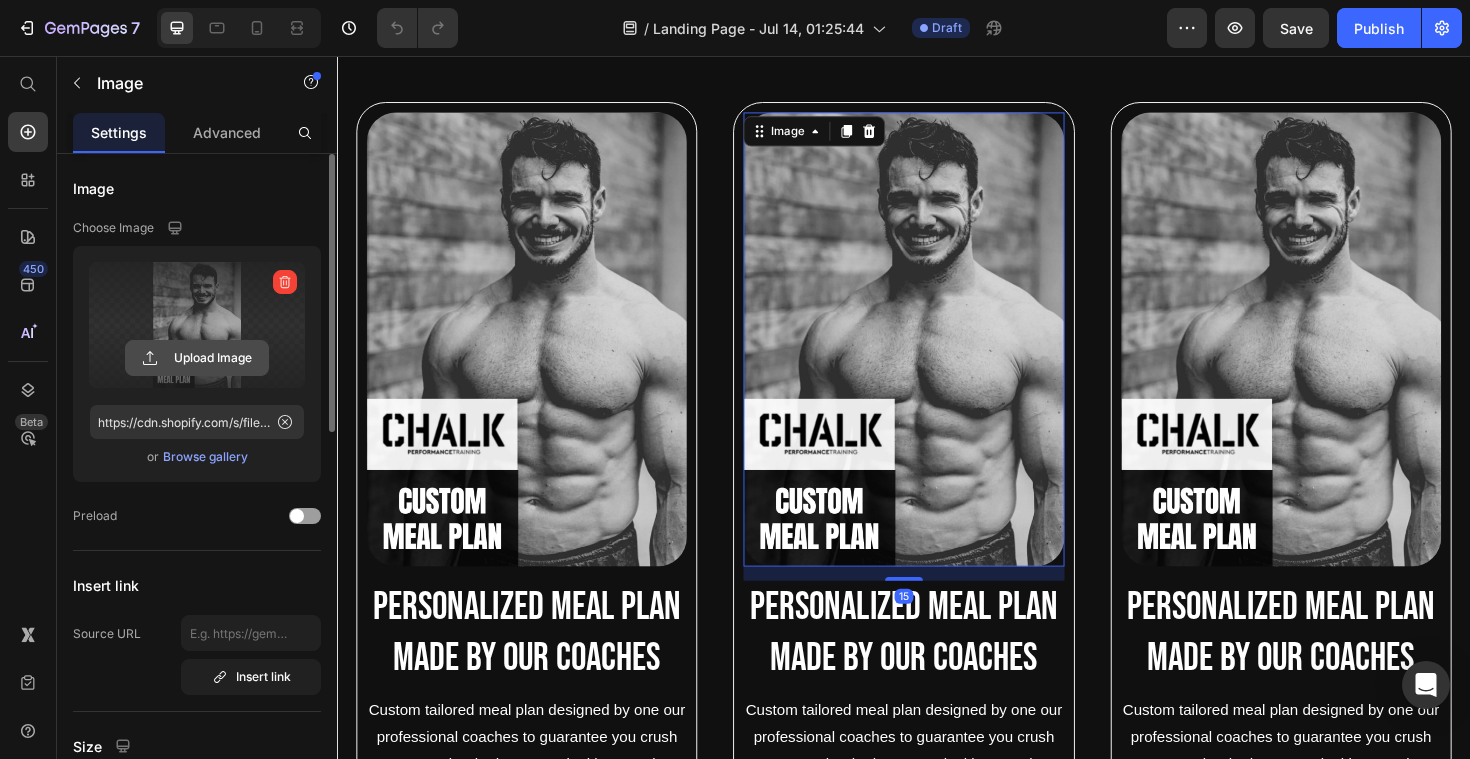 click 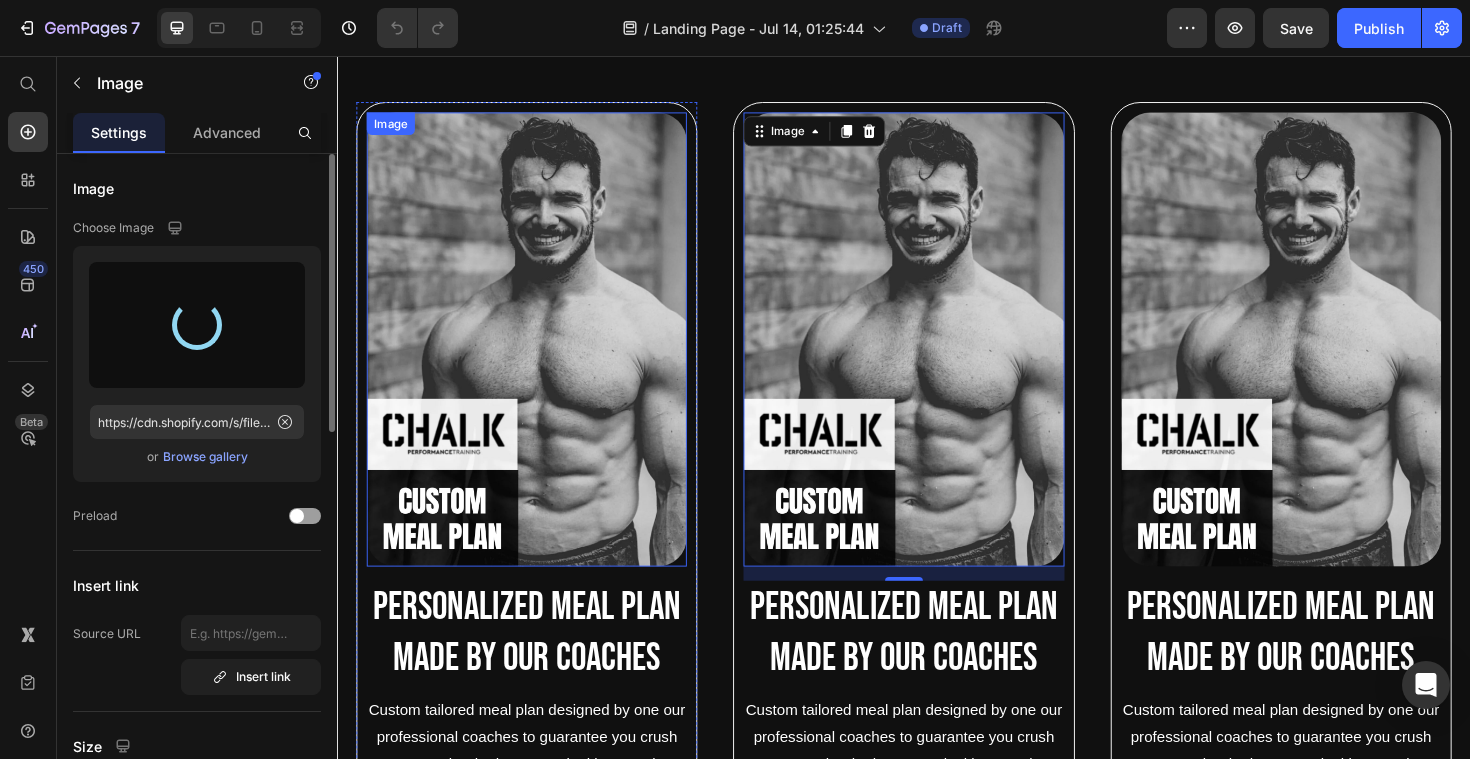 type on "https://cdn.shopify.com/s/files/1/2338/6707/files/gempages_541534428342518645-ac367383-3a59-4367-990d-112a569539fa.webp" 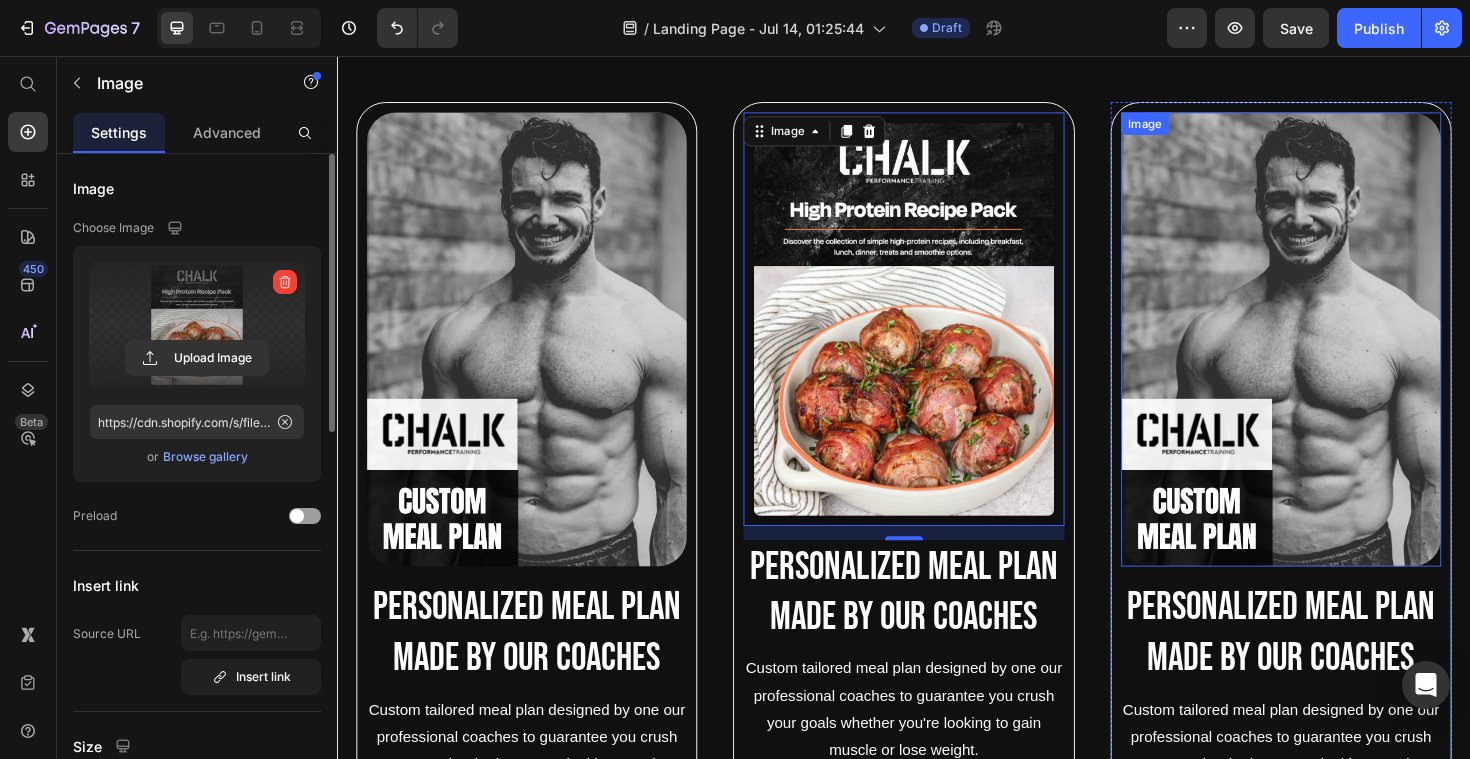 click at bounding box center [1336, 356] 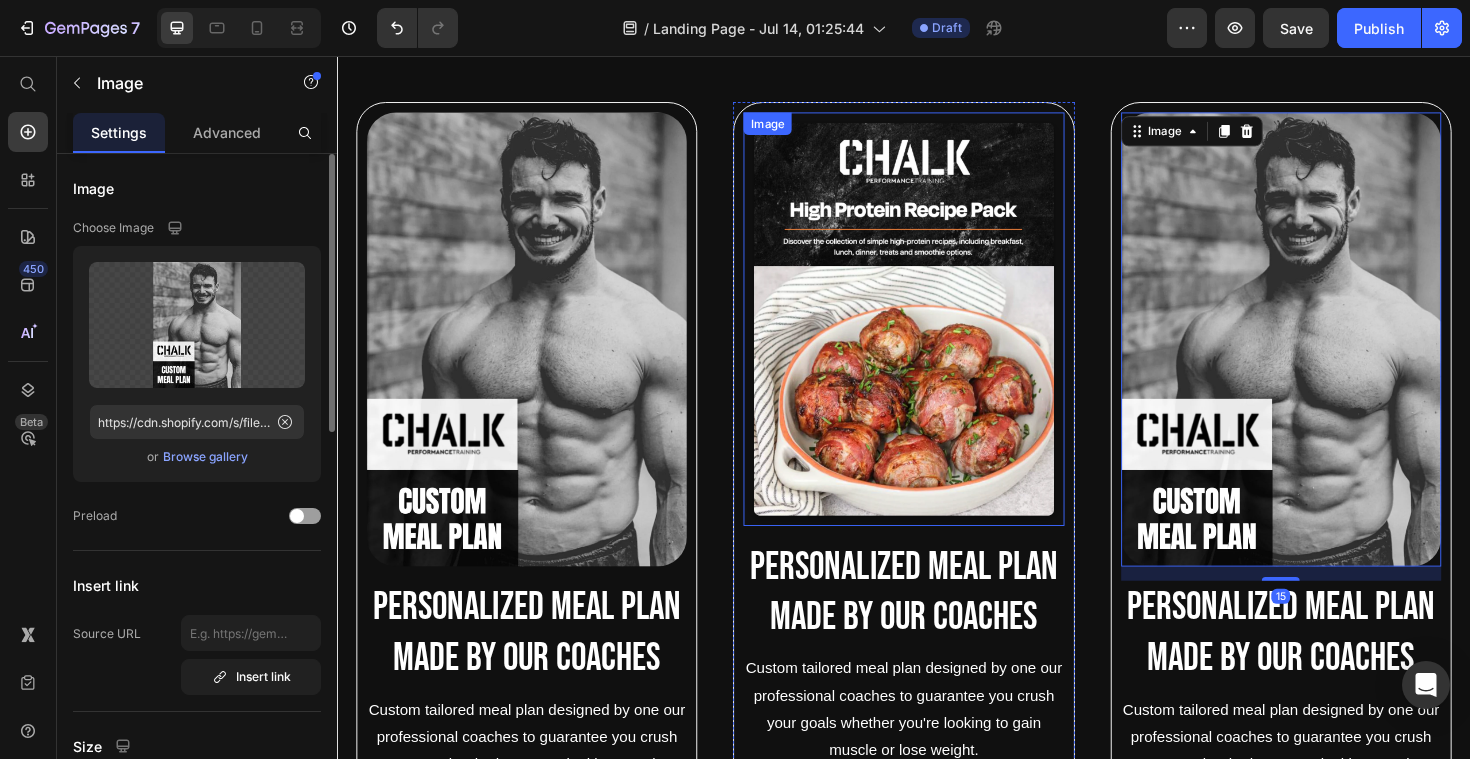 click at bounding box center [936, 334] 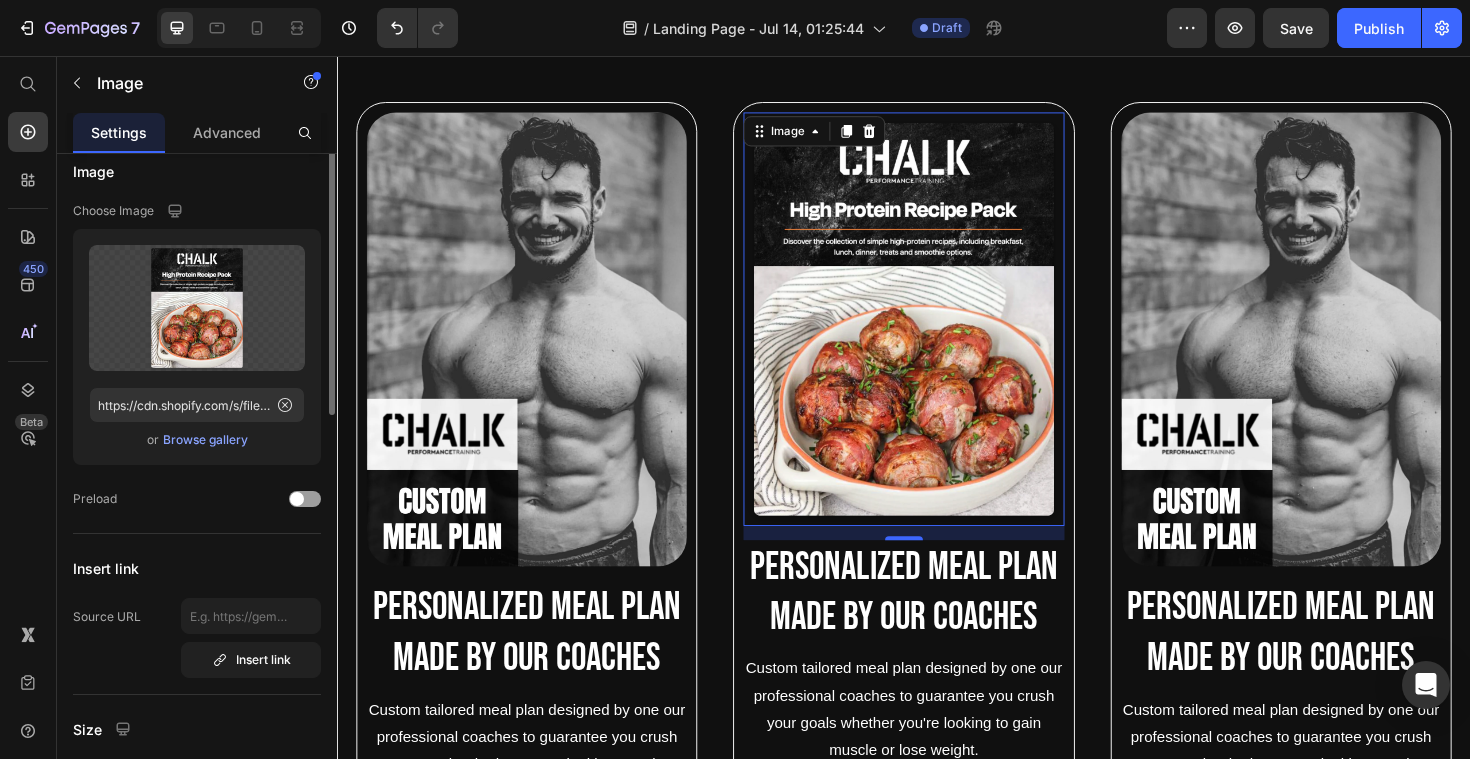 scroll, scrollTop: 0, scrollLeft: 0, axis: both 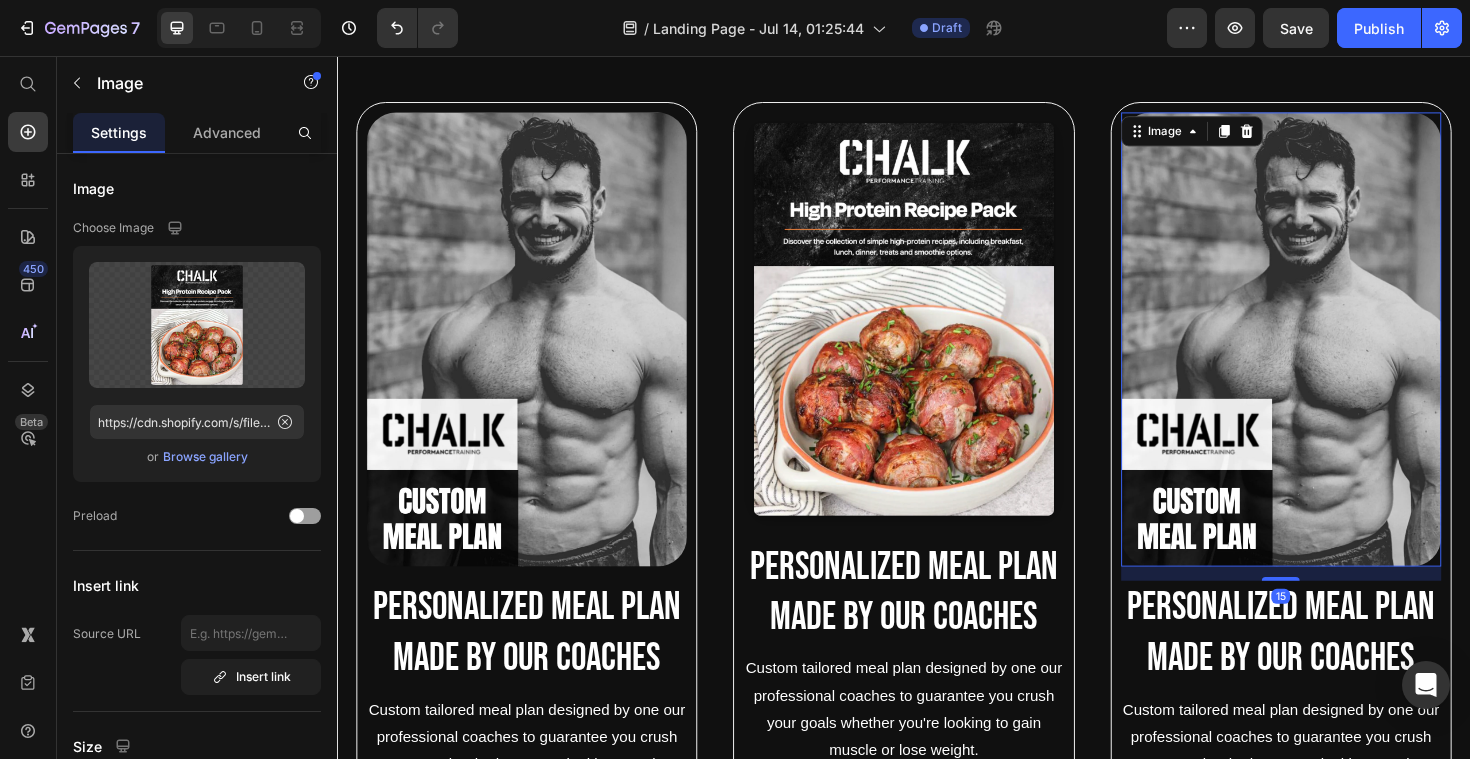 click at bounding box center (1336, 356) 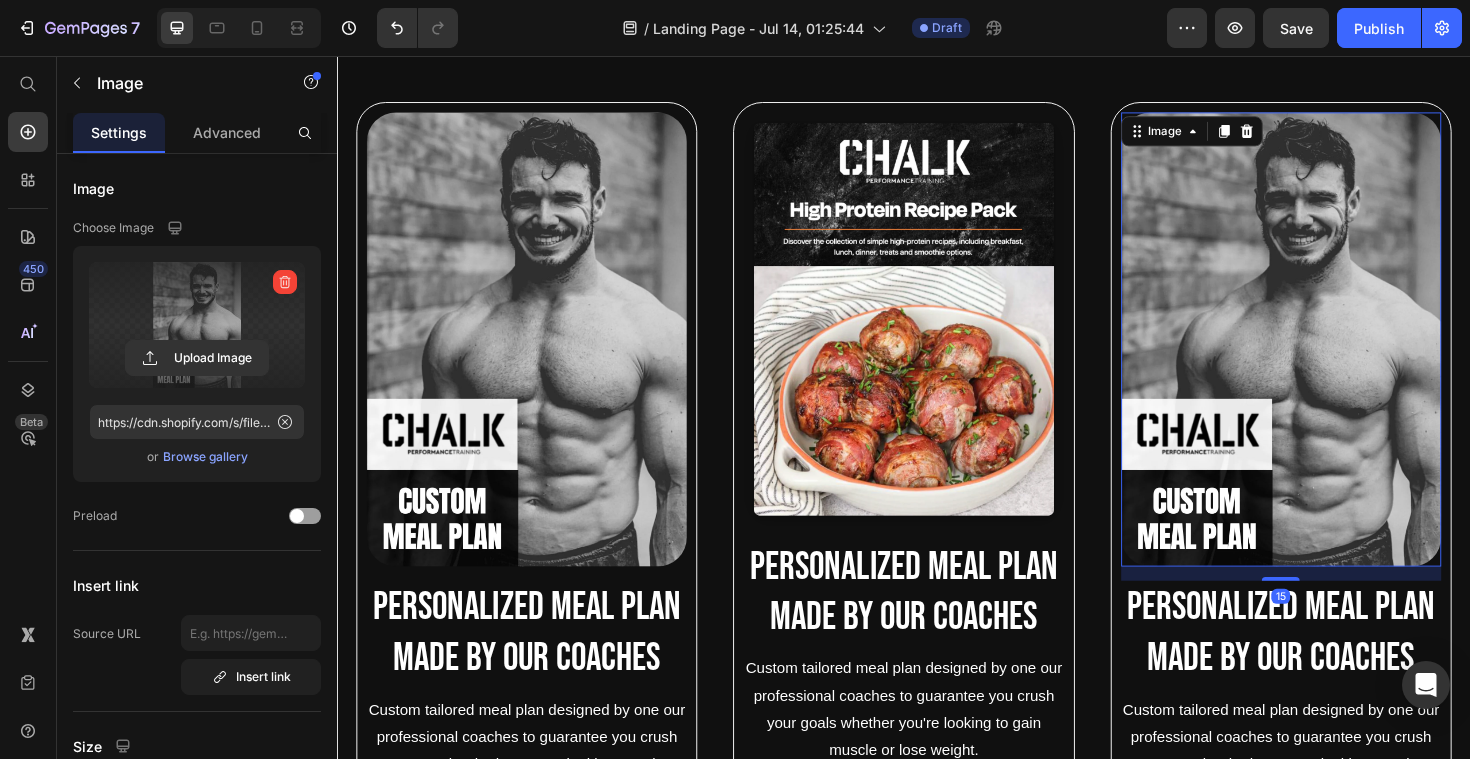 click at bounding box center (197, 325) 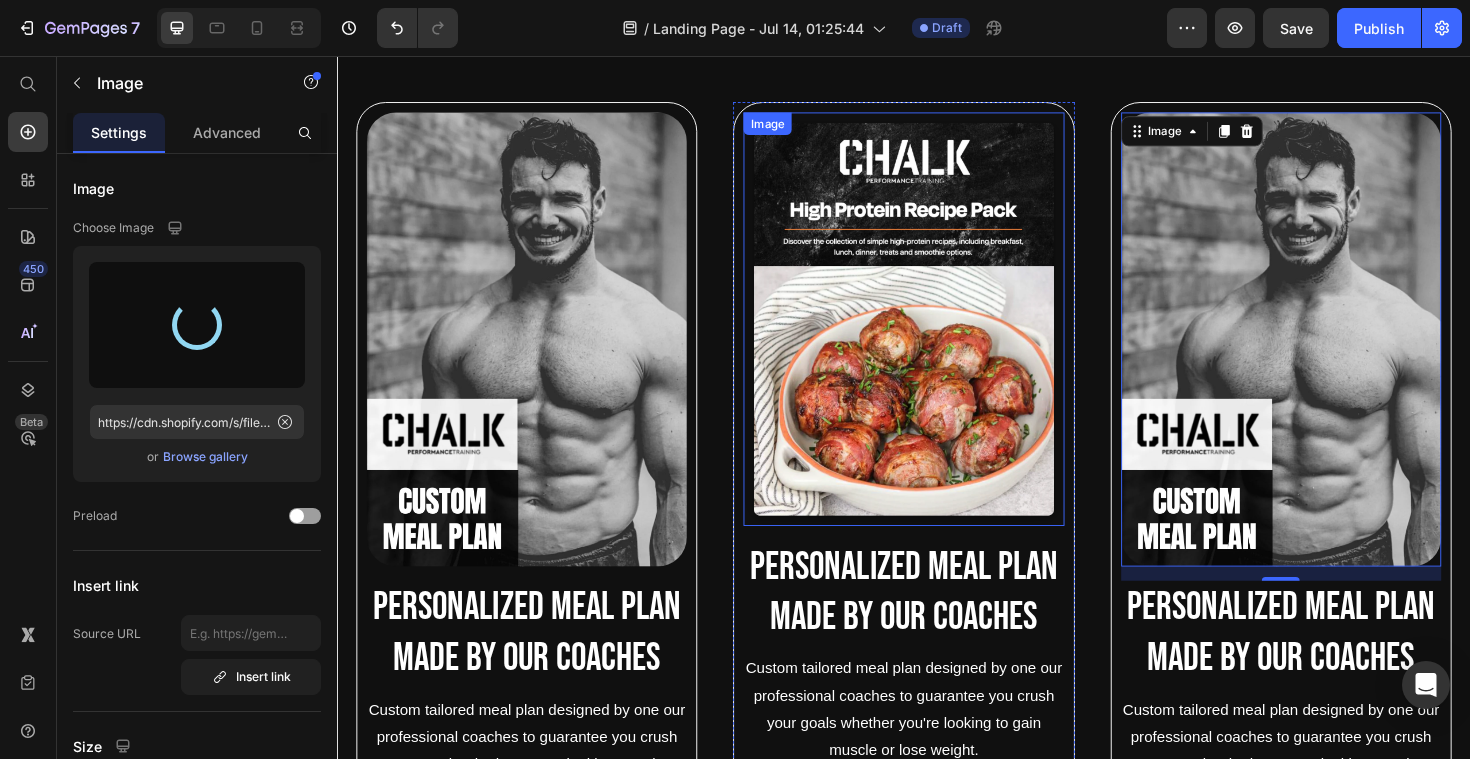 type on "https://cdn.shopify.com/s/files/1/2338/6707/files/gempages_541534428342518645-a2d04813-761c-4eff-9d86-f429a31e6087.webp" 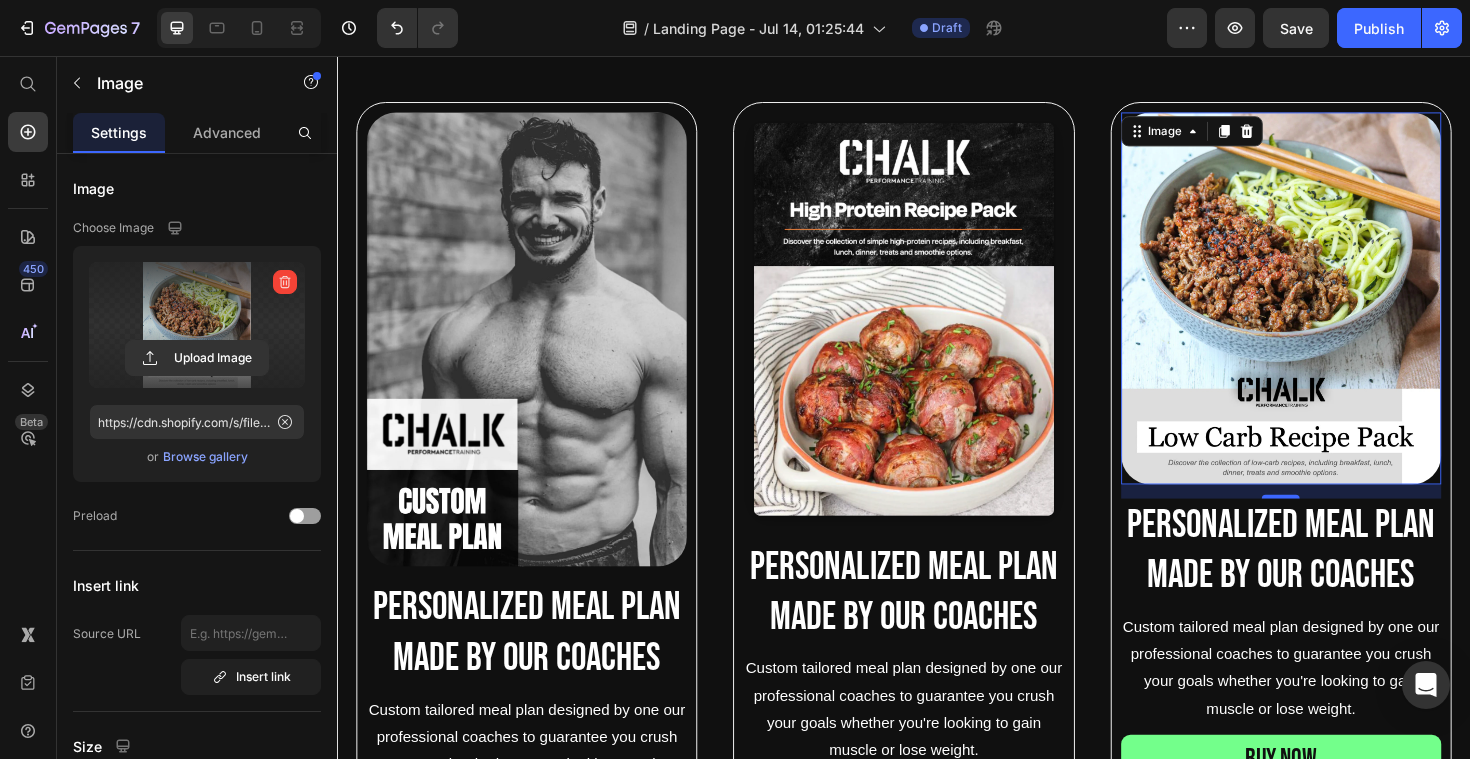 click at bounding box center (1336, 312) 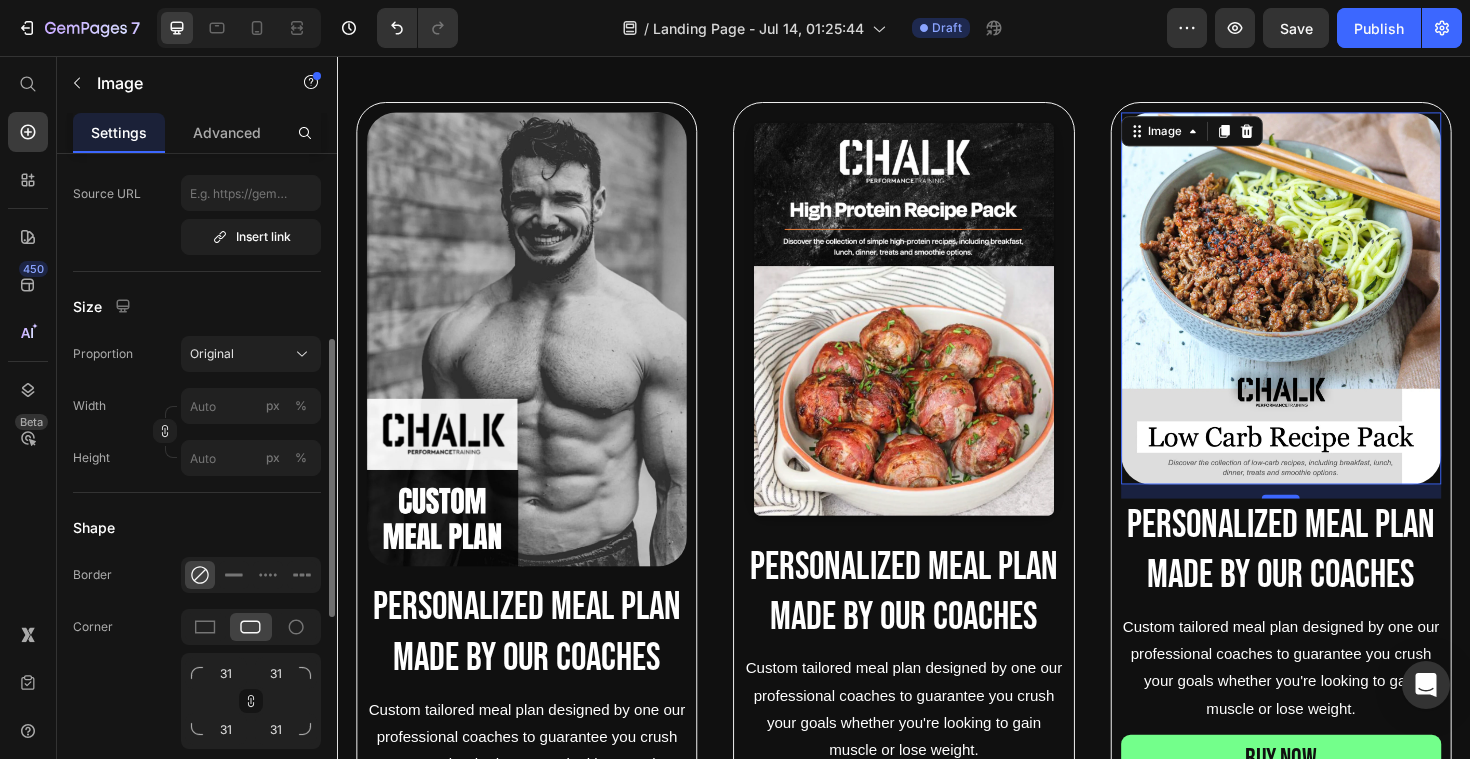 scroll, scrollTop: 440, scrollLeft: 0, axis: vertical 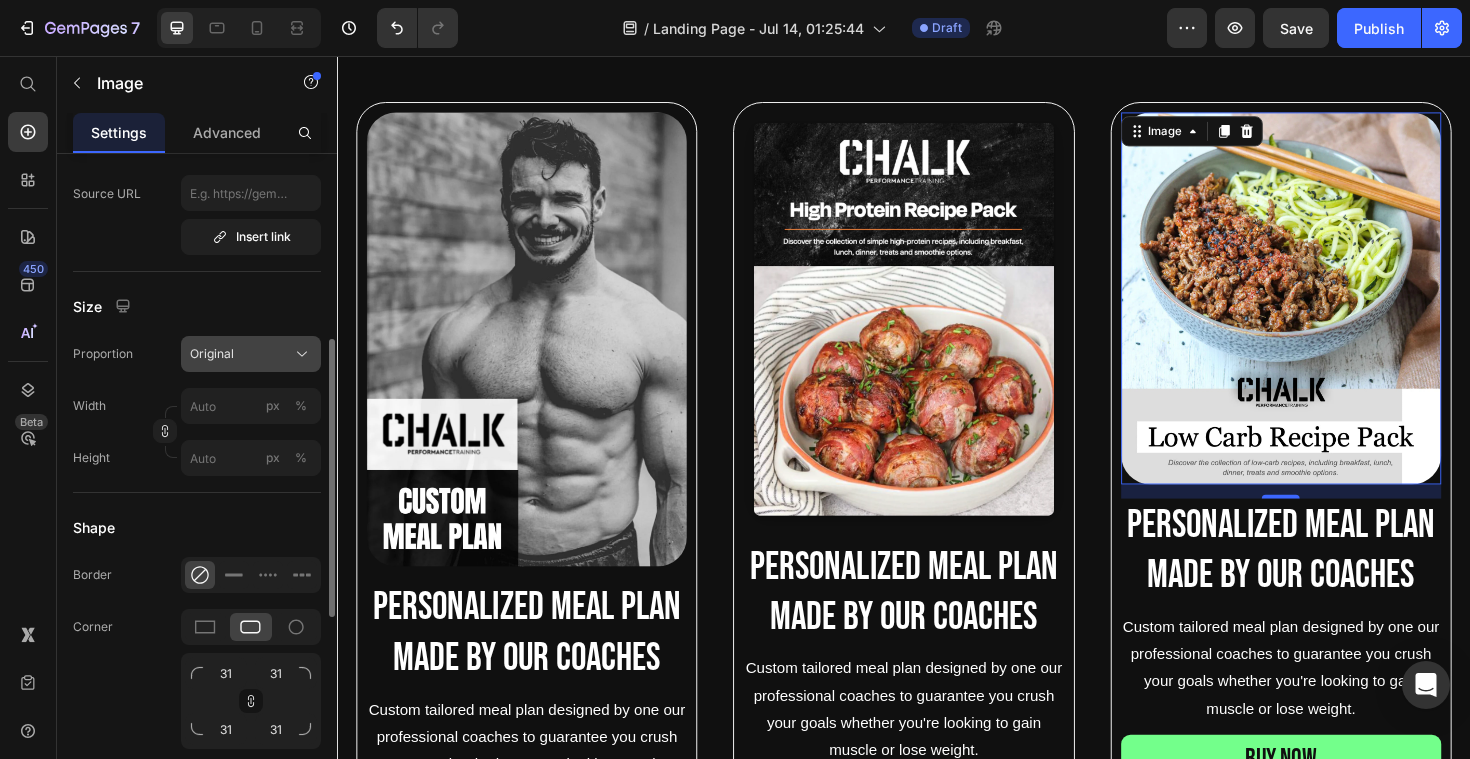 click on "Original" 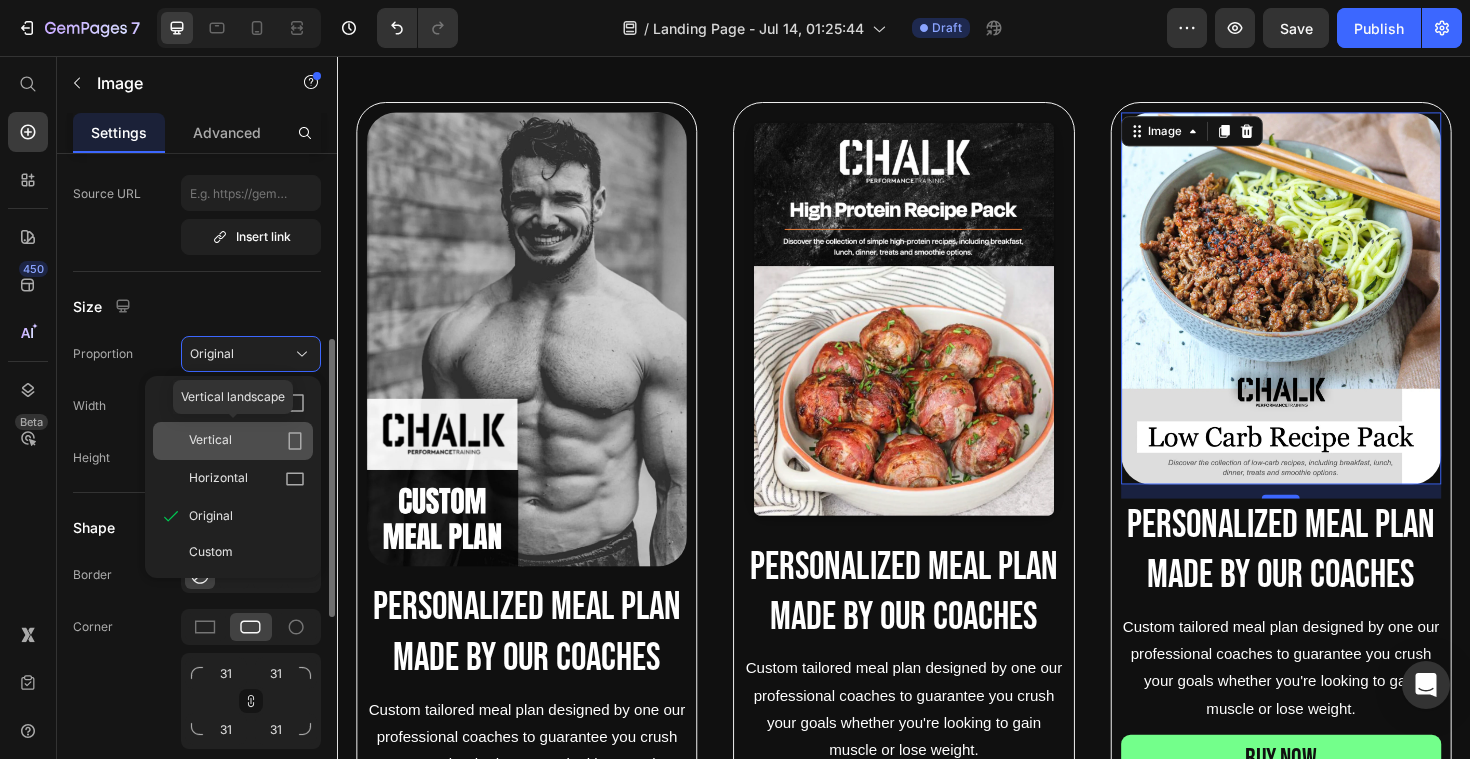click on "Vertical" 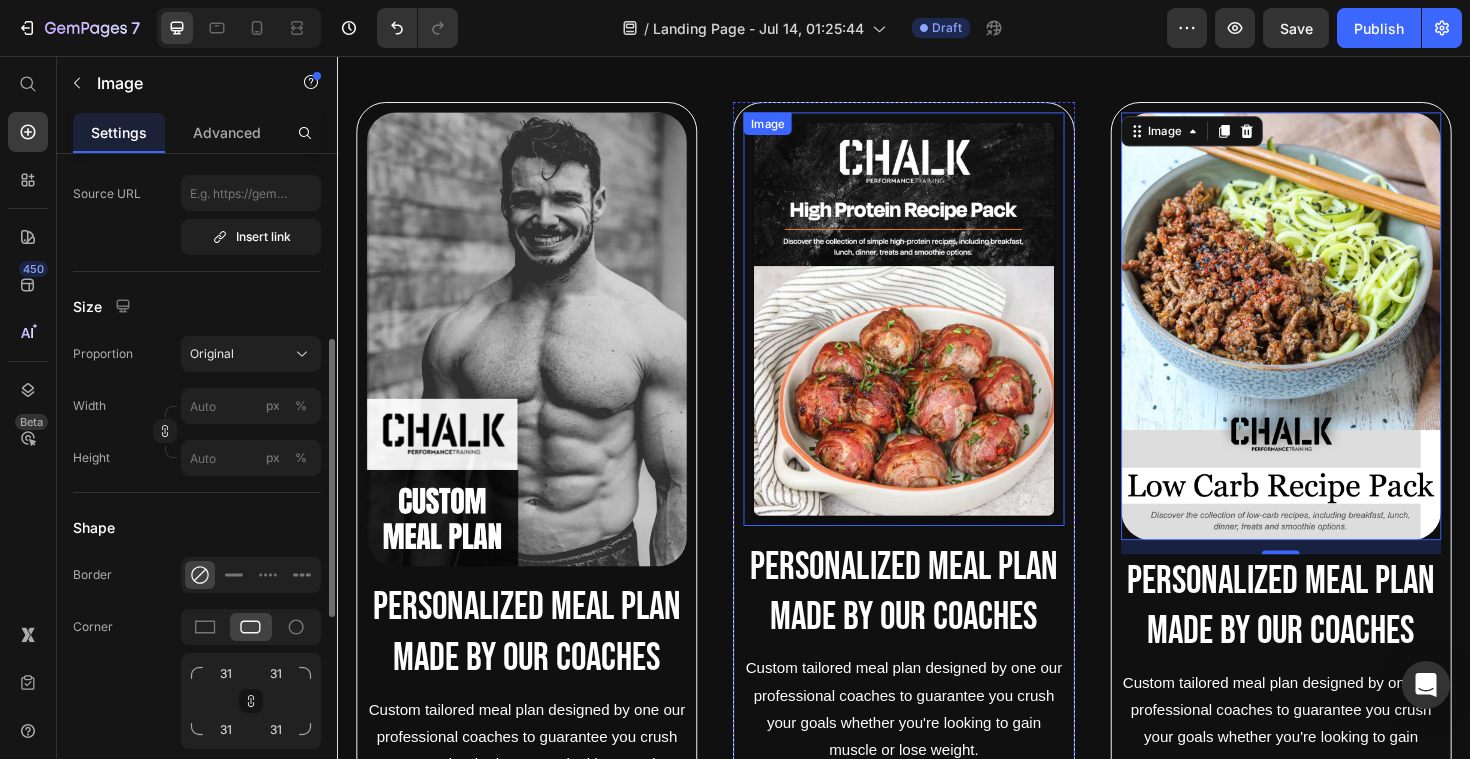 click at bounding box center [936, 334] 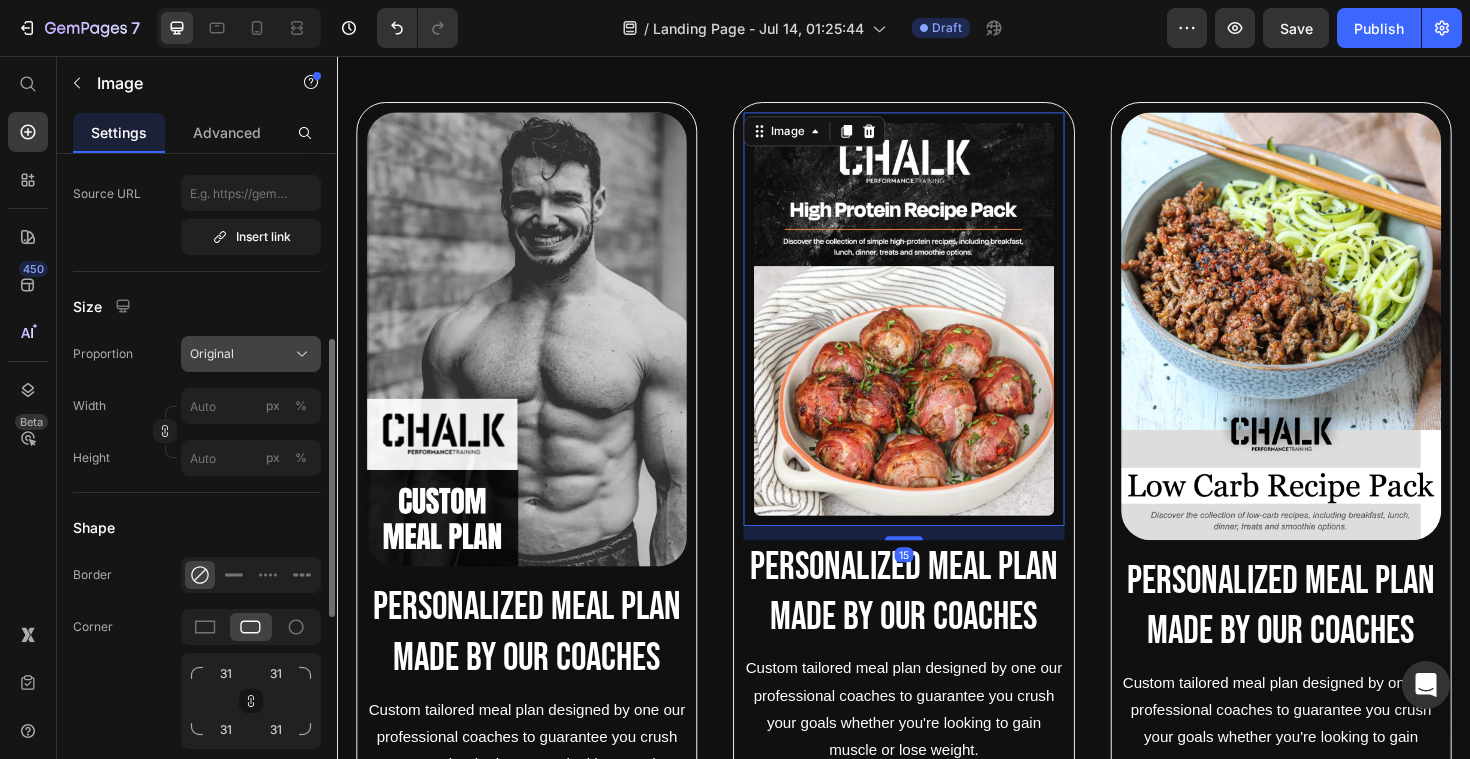 click on "Original" 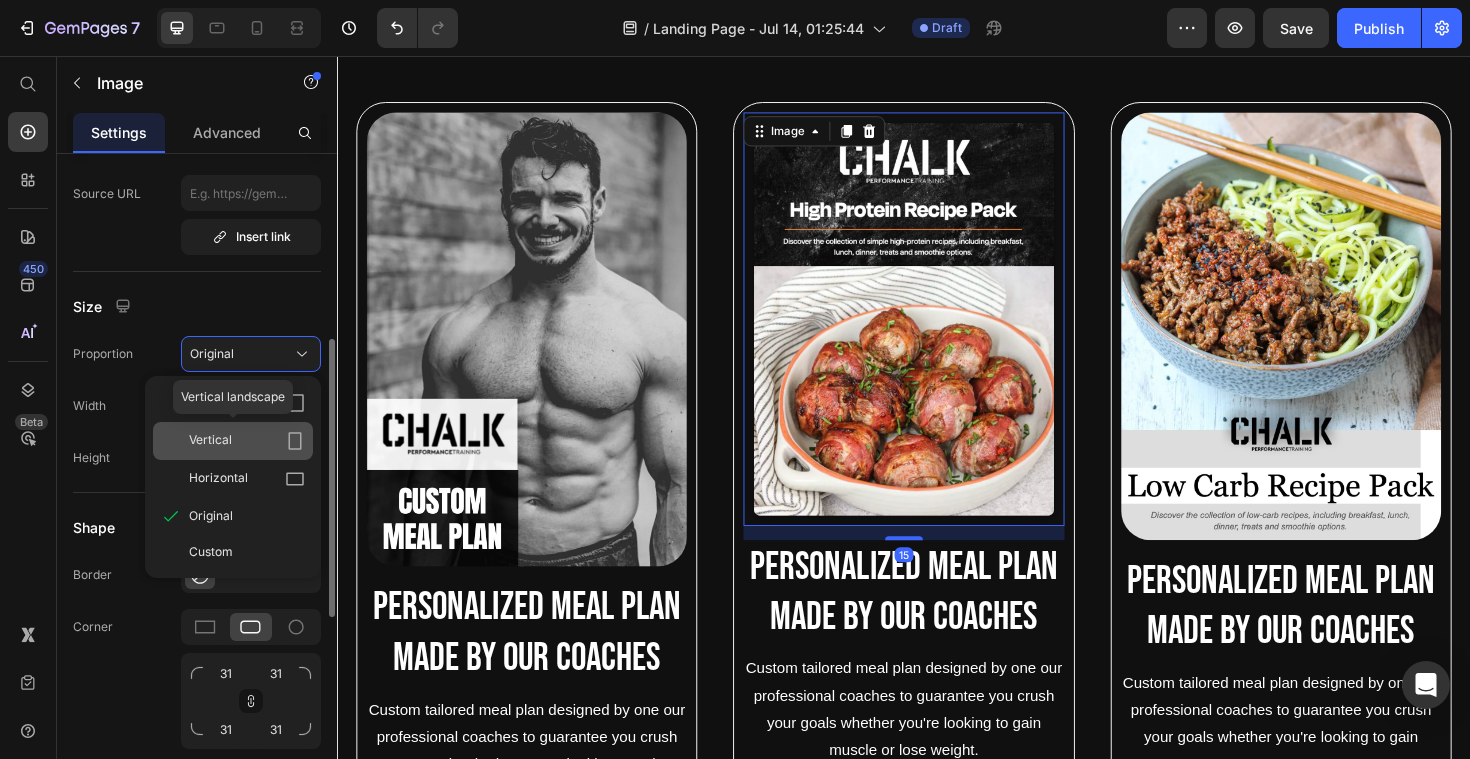 click on "Vertical" 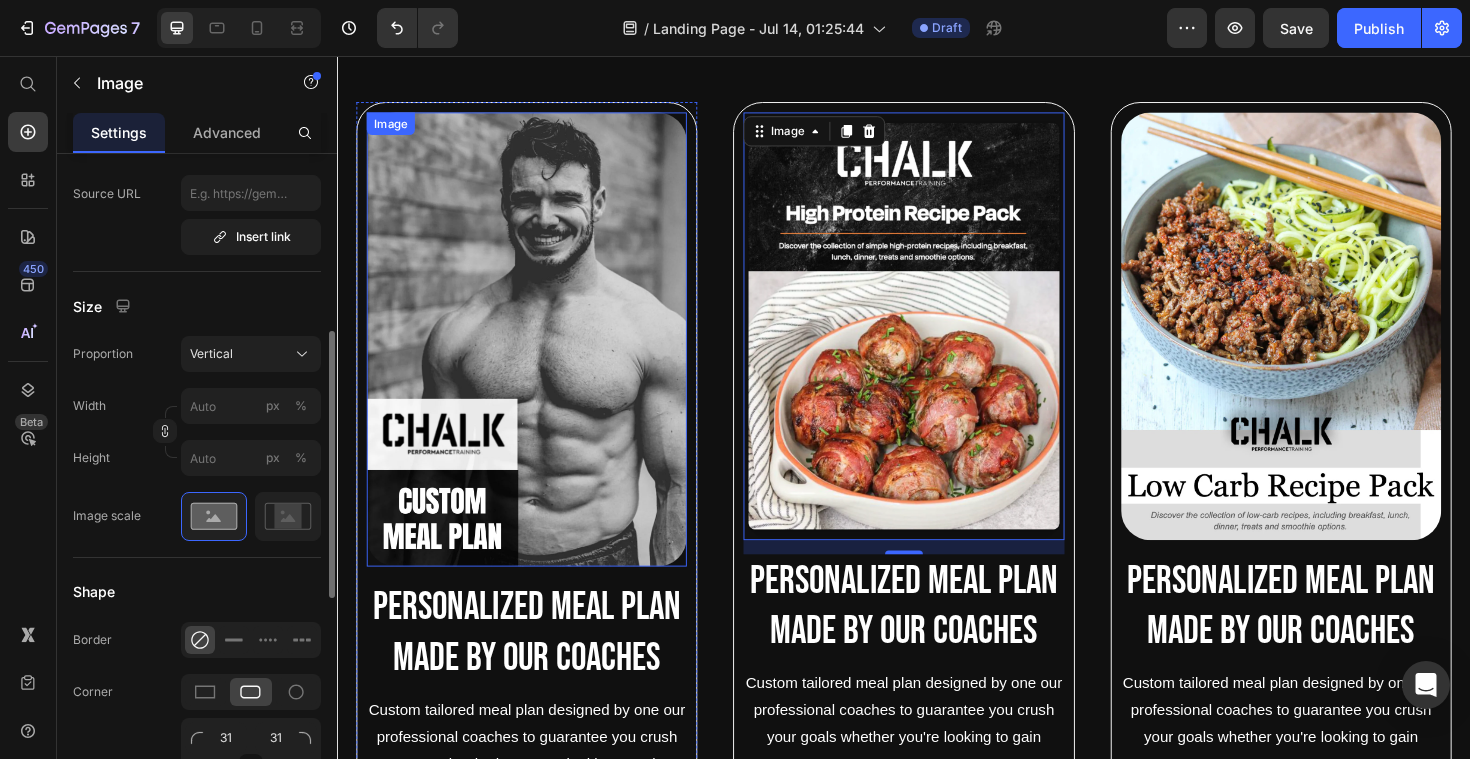 click at bounding box center (537, 356) 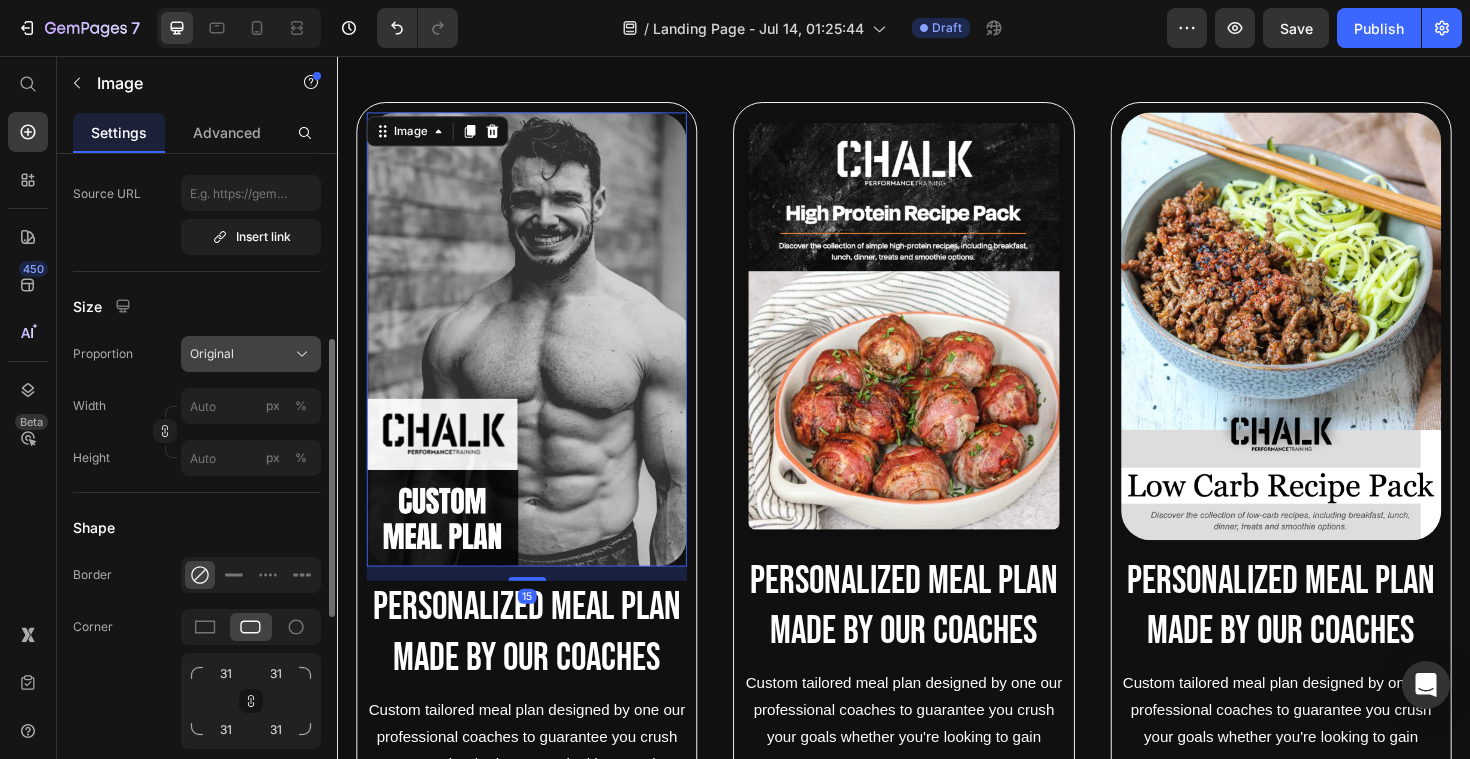 click on "Original" 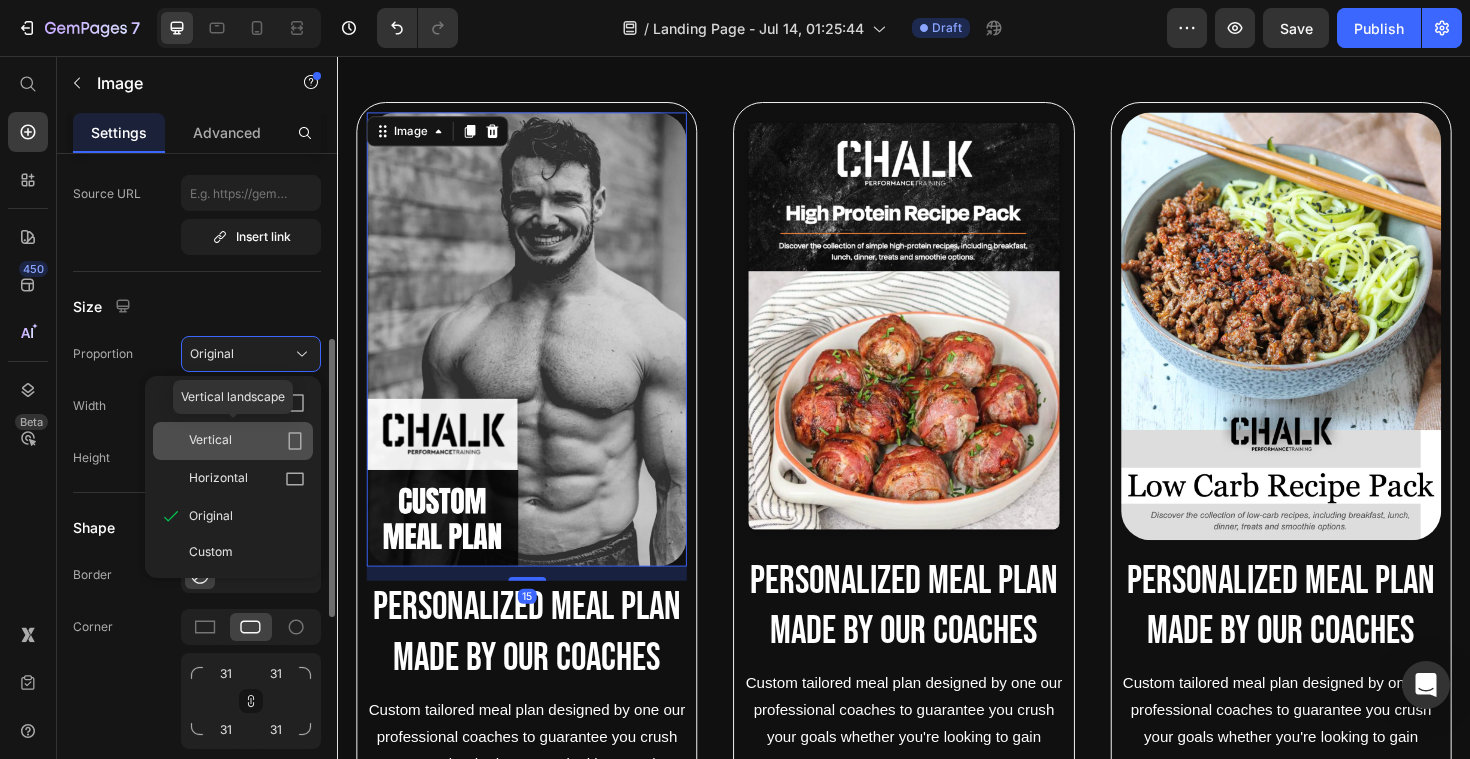 click on "Vertical" 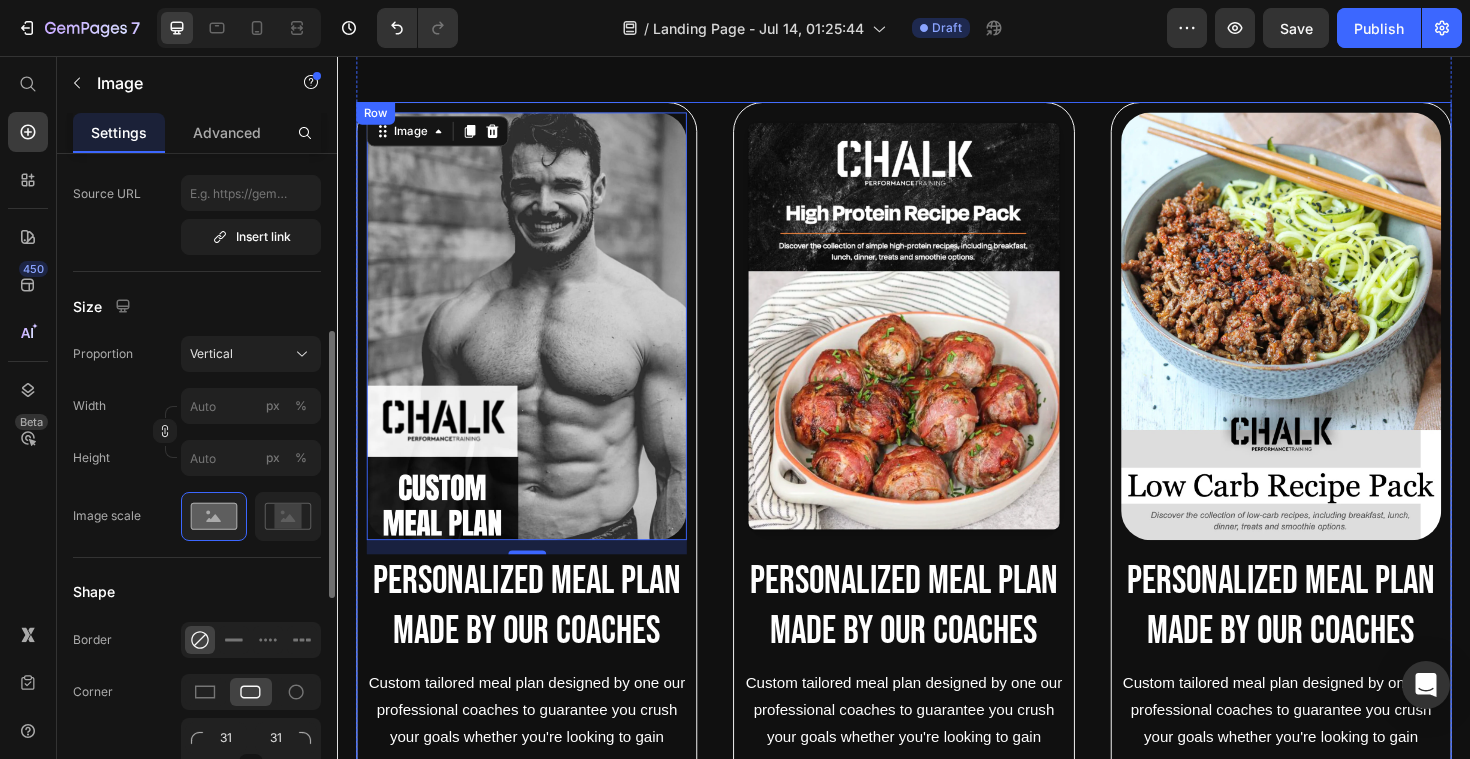 click on "Image   15 Personalized meal plan made by our coaches Text Block Custom tailored meal plan designed by one our professional coaches to guarantee you crush your goals whether you're looking to gain muscle or lose weight. Text Block BUY NOW Button Hero Banner Image Personalized meal plan made by our coaches Text Block Custom tailored meal plan designed by one our professional coaches to guarantee you crush your goals whether you're looking to gain muscle or lose weight. Text Block BUY NOW Button Hero Banner Image Personalized meal plan made by our coaches Text Block Custom tailored meal plan designed by one our professional coaches to guarantee you crush your goals whether you're looking to gain muscle or lose weight. Text Block BUY NOW Button Hero Banner Row" at bounding box center [937, 501] 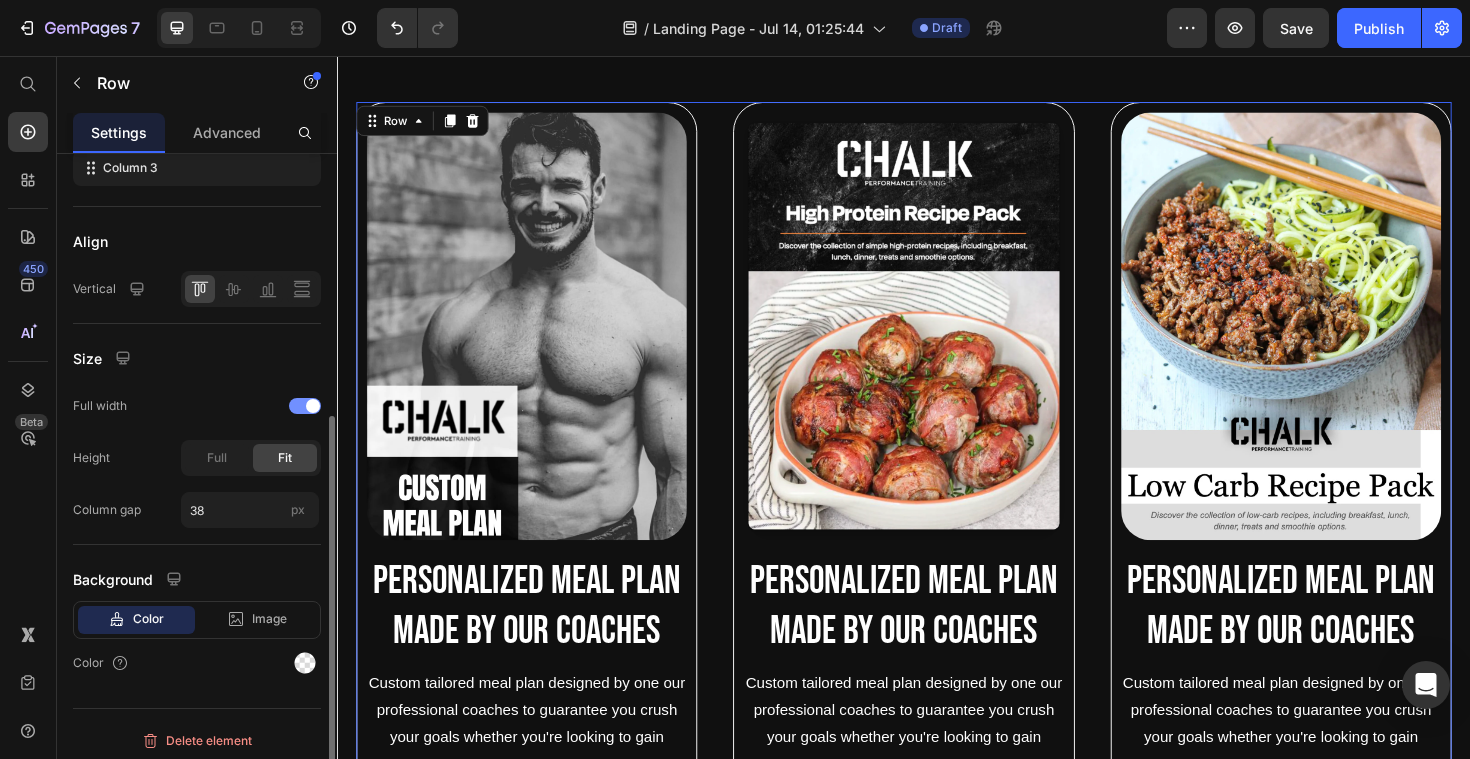 scroll, scrollTop: 0, scrollLeft: 0, axis: both 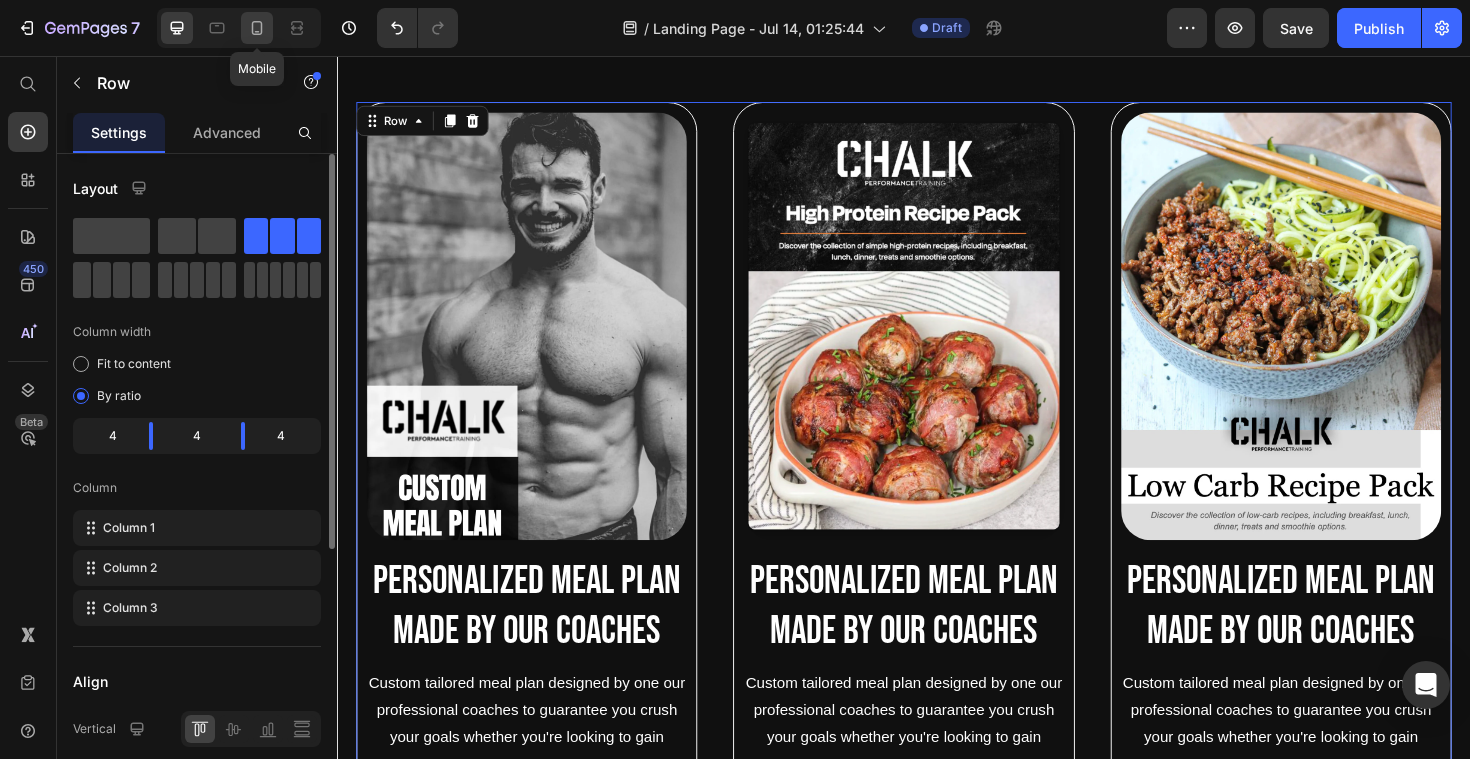 click 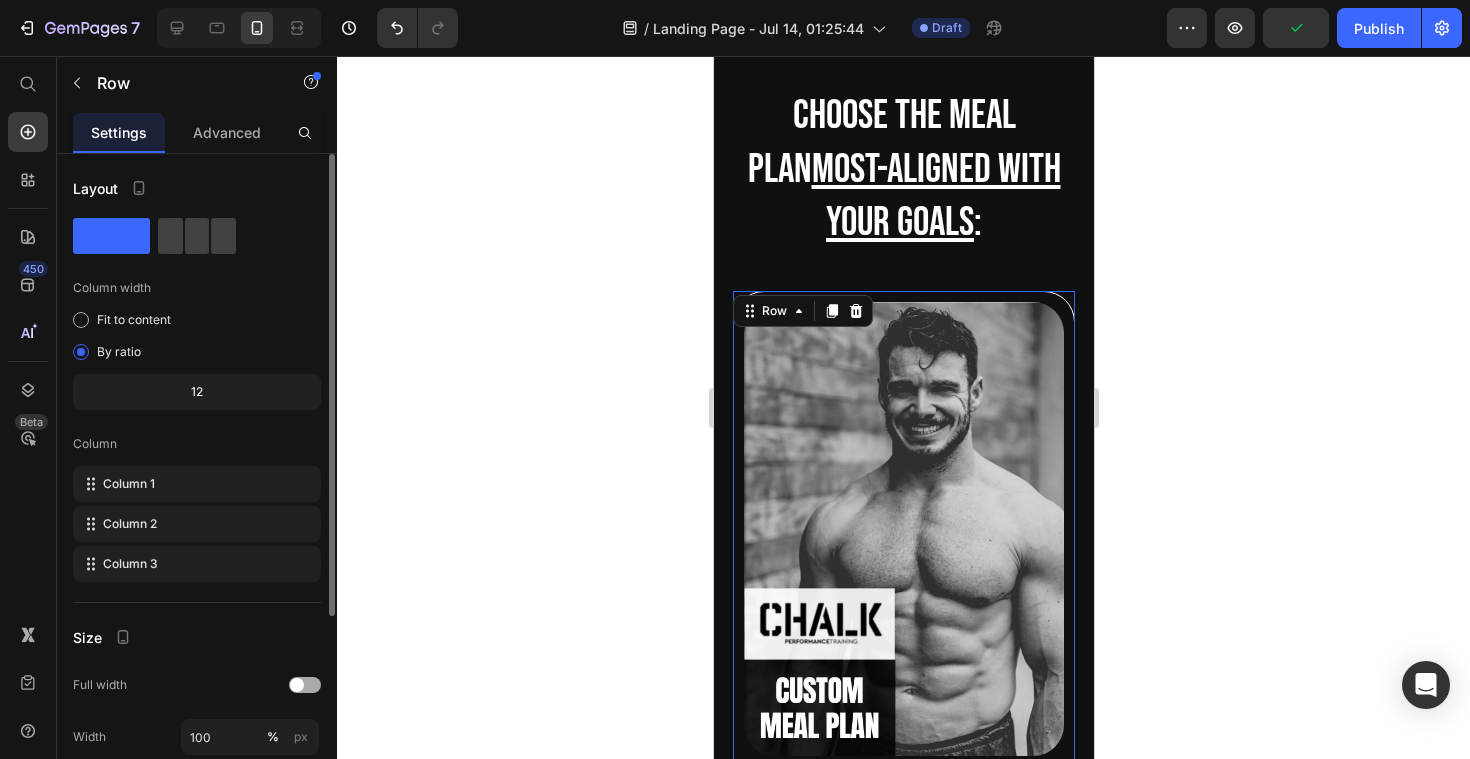 scroll, scrollTop: 976, scrollLeft: 0, axis: vertical 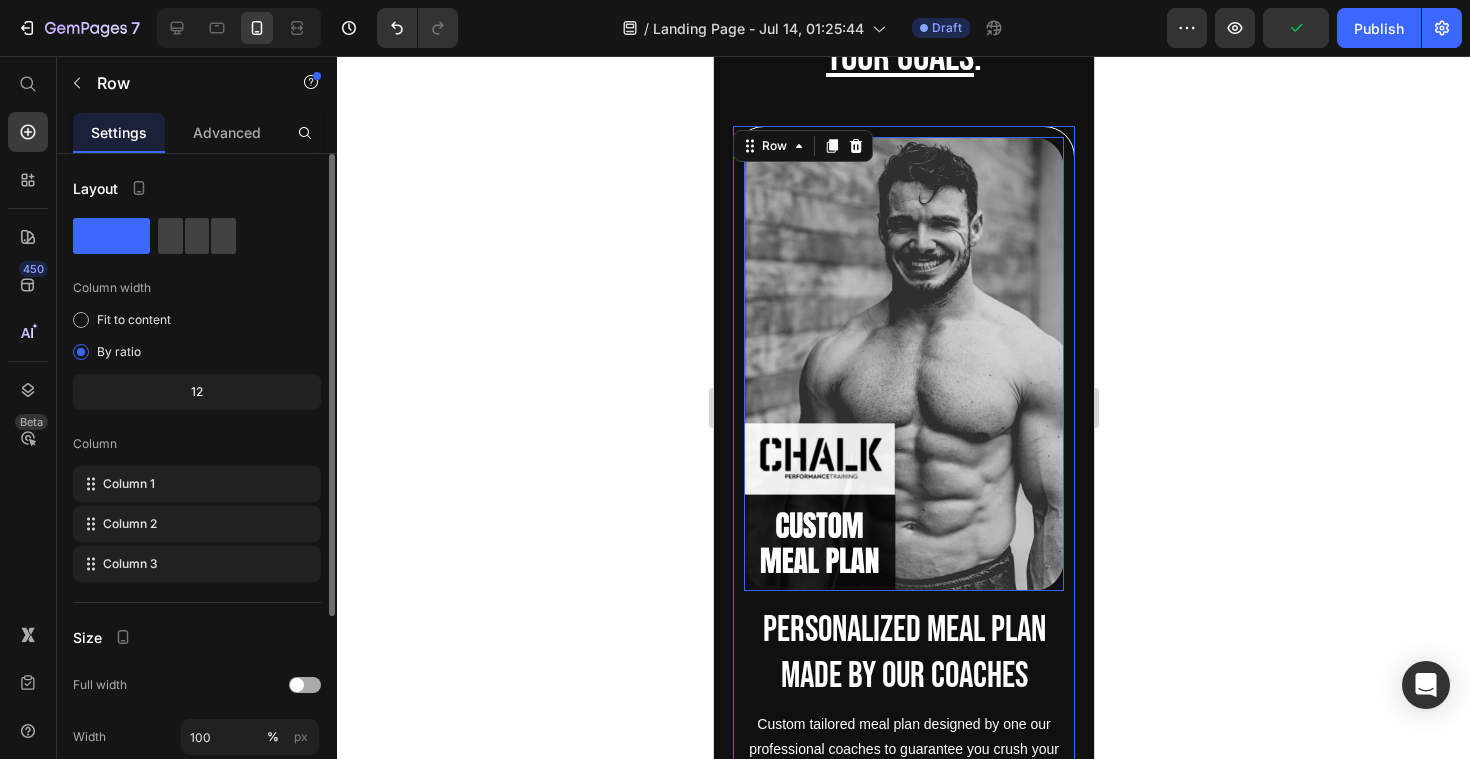 click at bounding box center (903, 363) 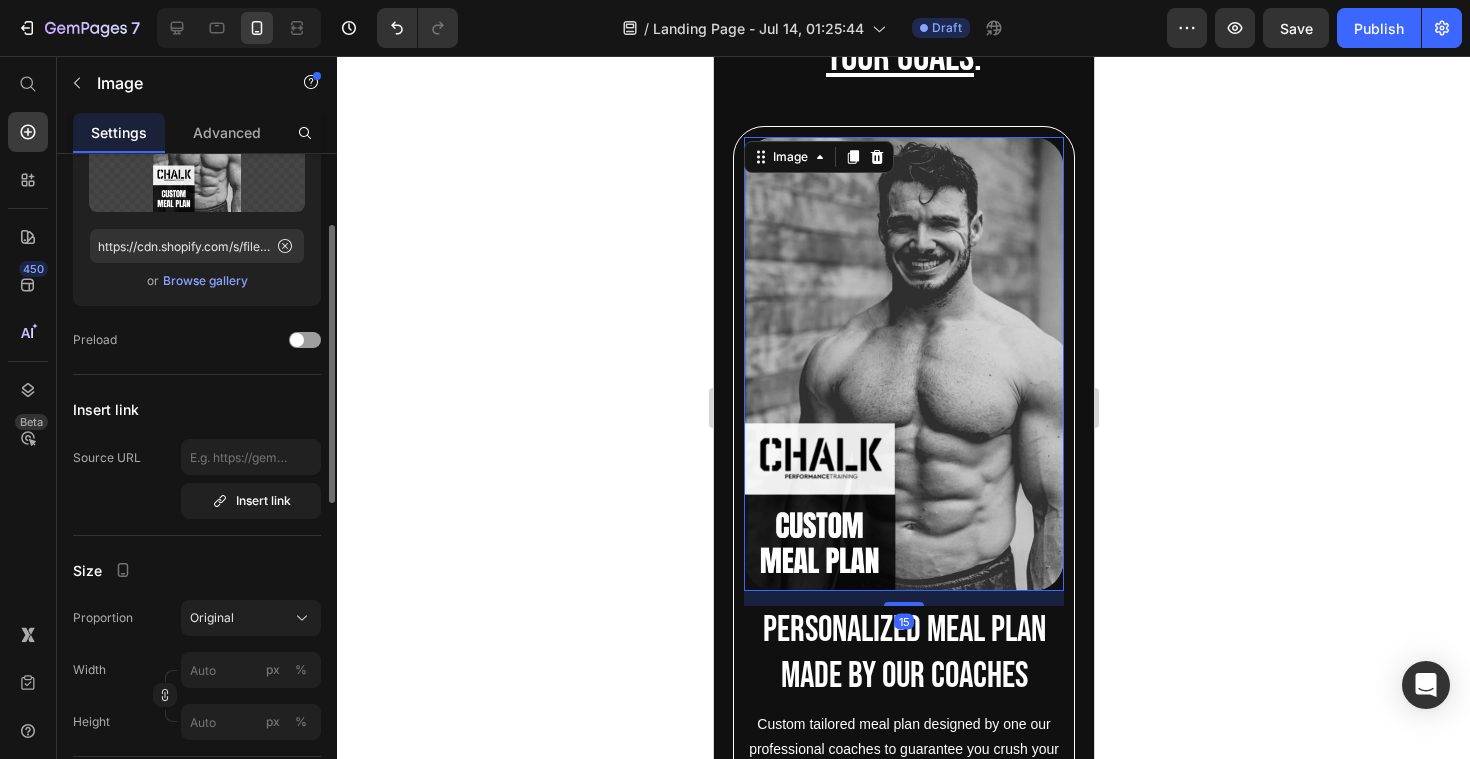 scroll, scrollTop: 174, scrollLeft: 0, axis: vertical 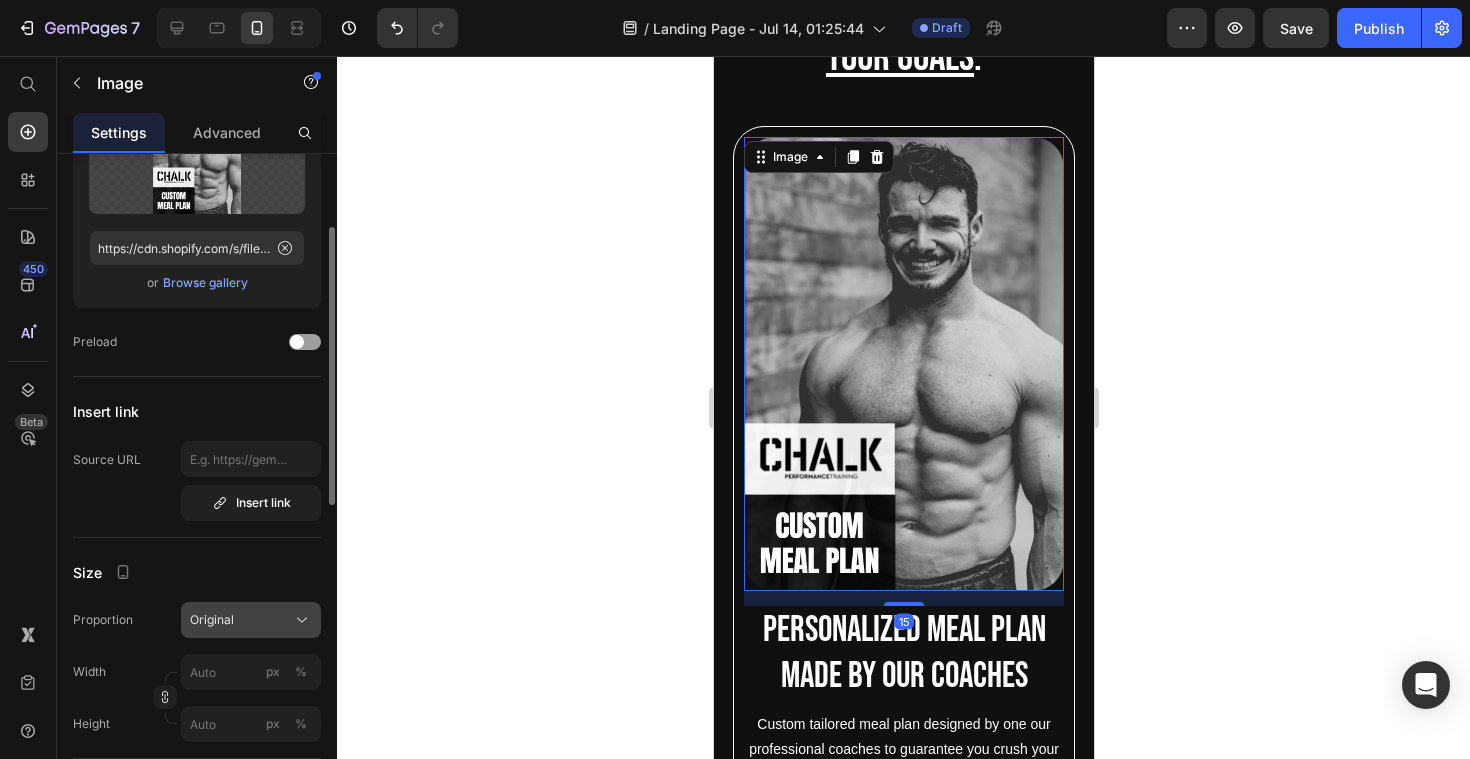 click on "Original" 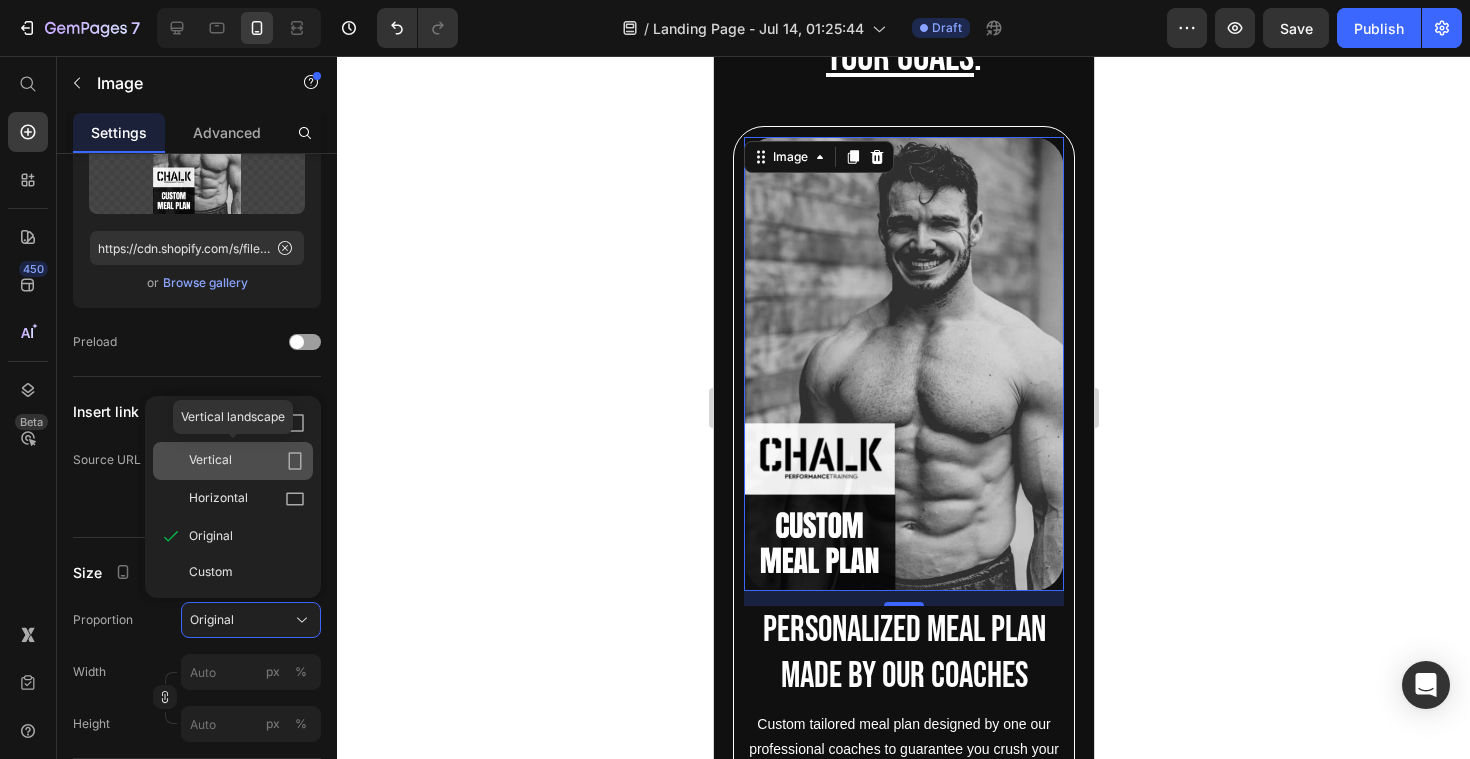 click on "Vertical" at bounding box center [247, 461] 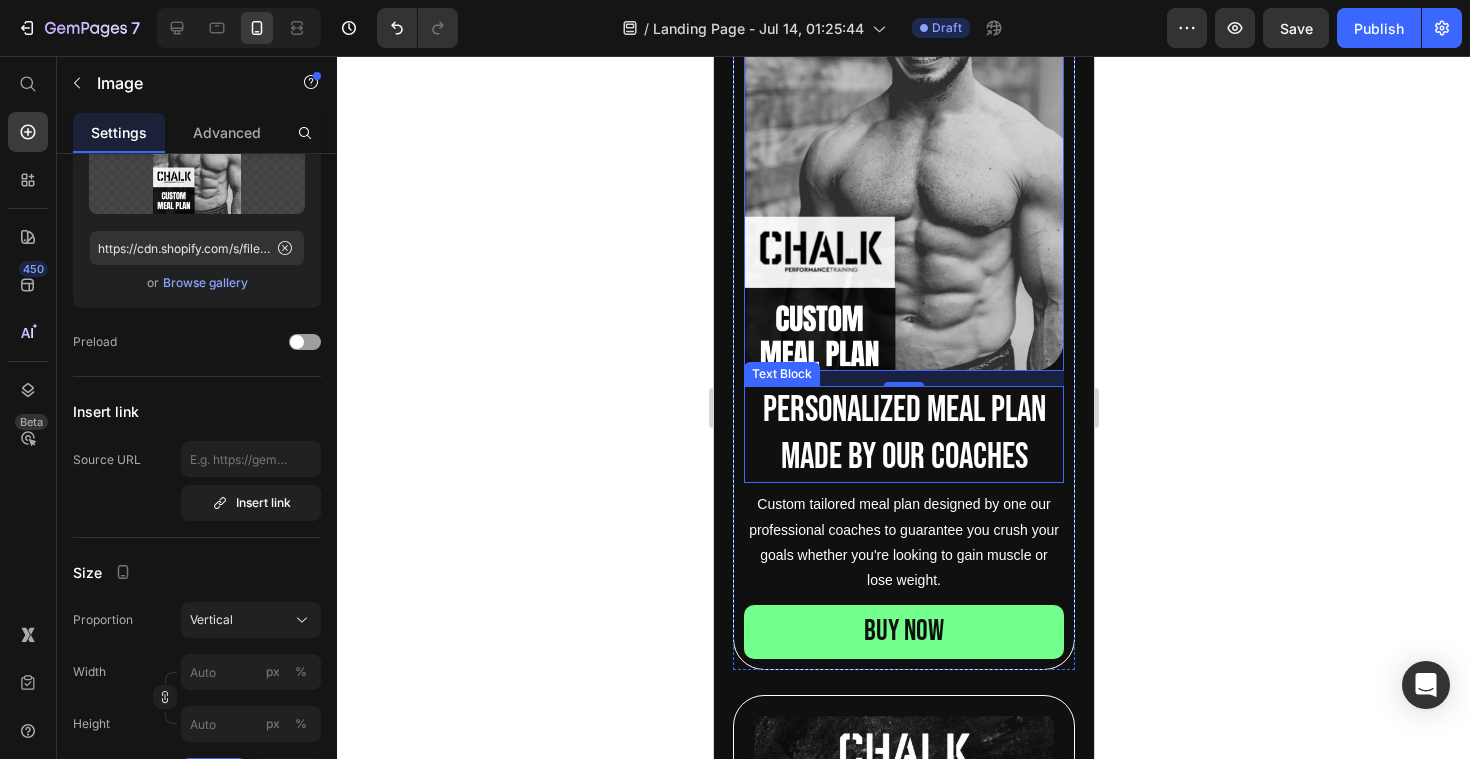 scroll, scrollTop: 1459, scrollLeft: 0, axis: vertical 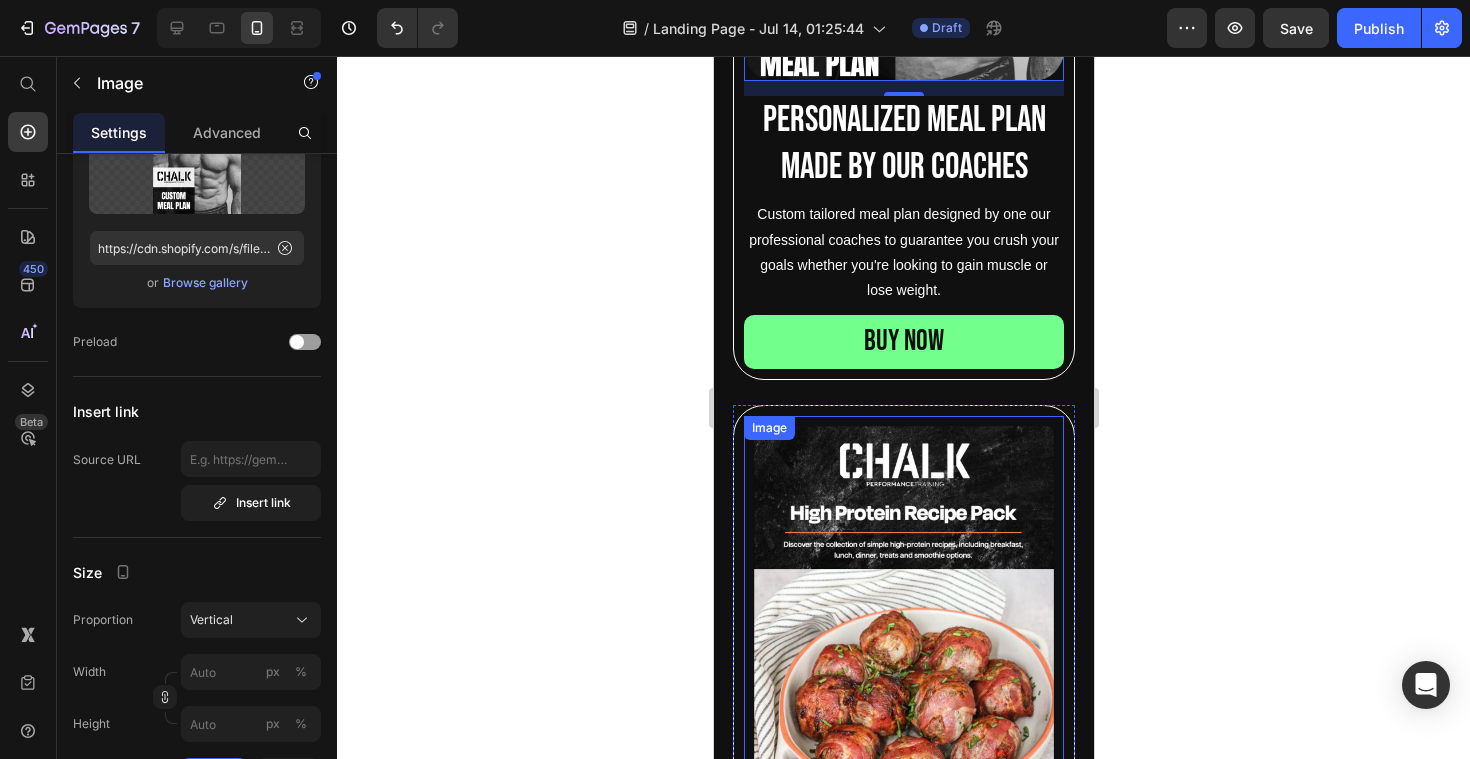 click at bounding box center [903, 622] 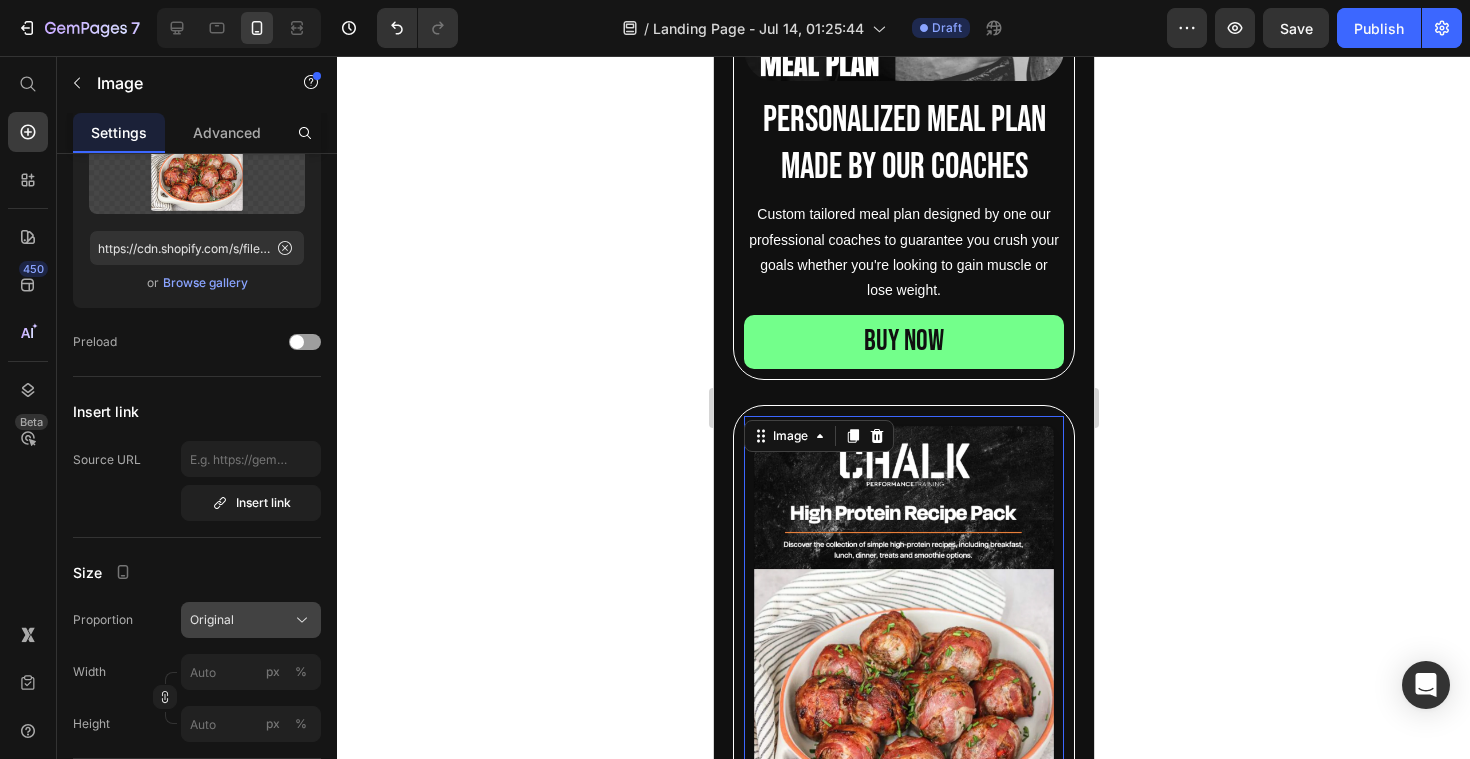 click on "Original" 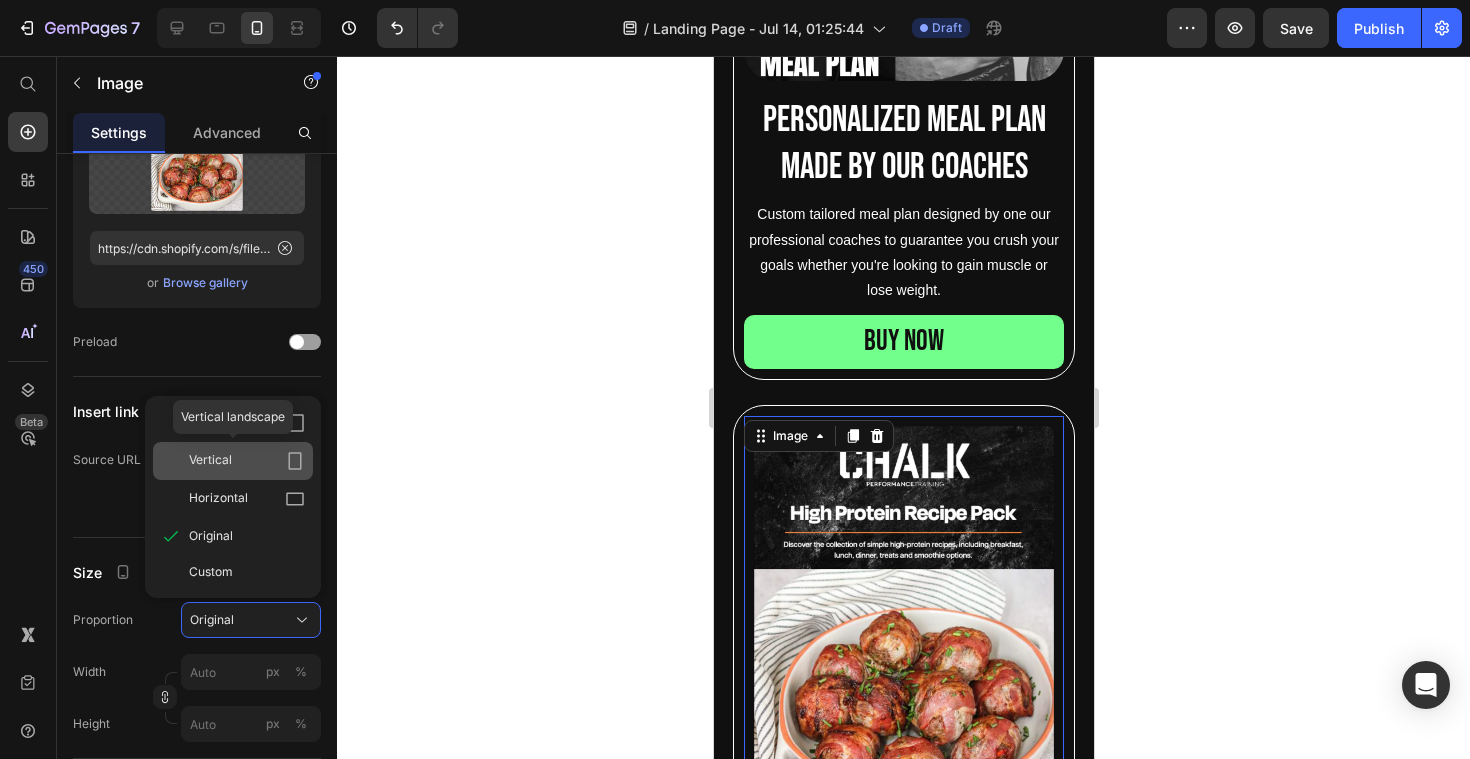 click on "Vertical" at bounding box center (247, 461) 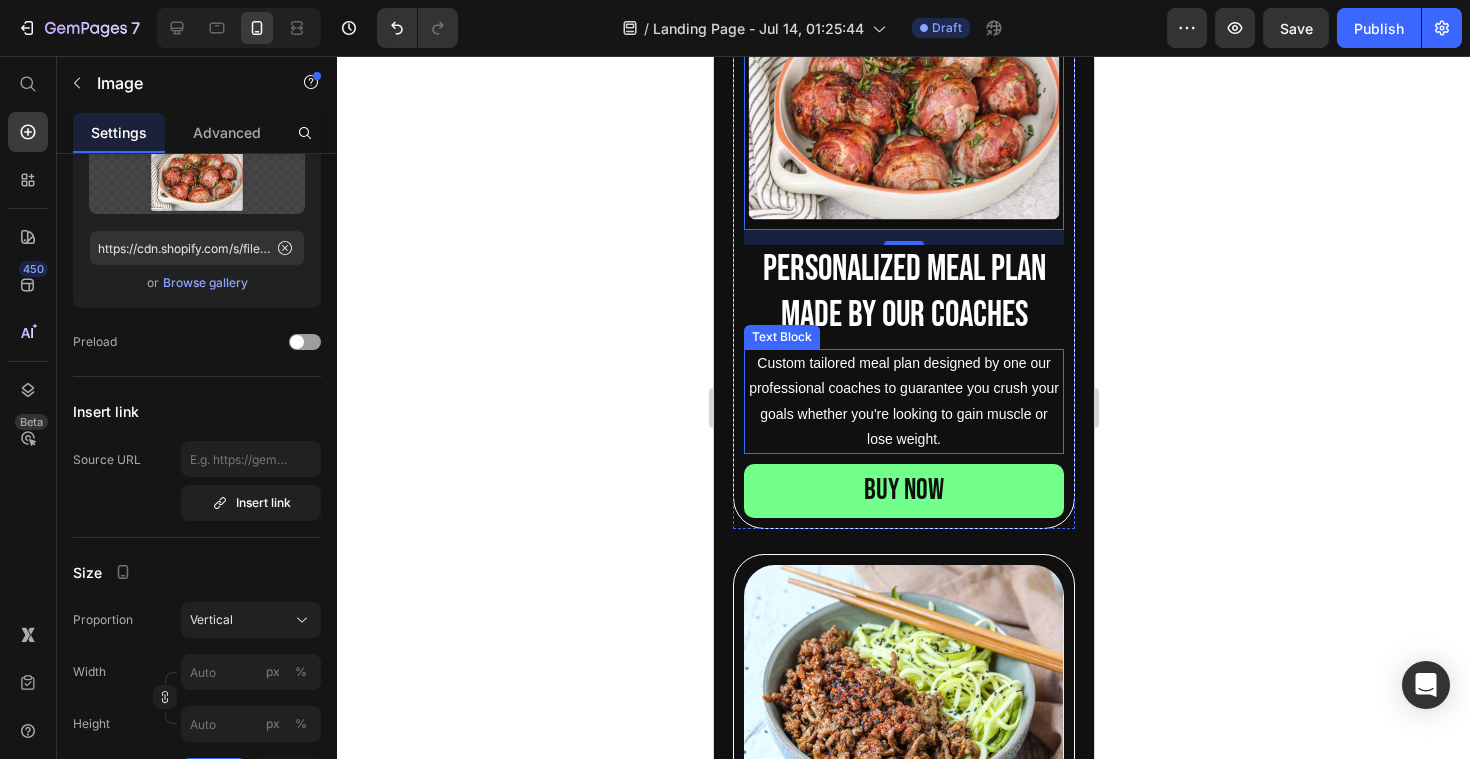 scroll, scrollTop: 2118, scrollLeft: 0, axis: vertical 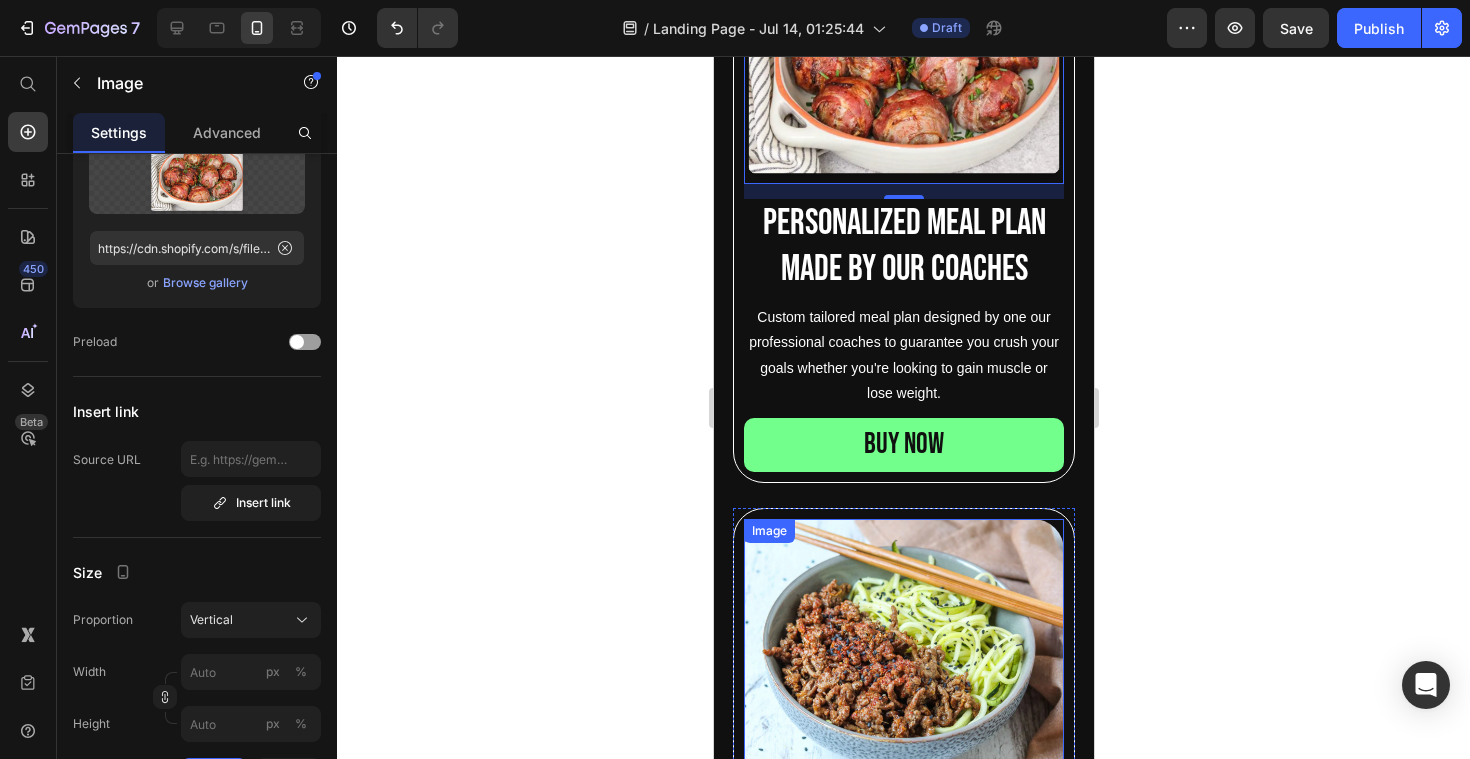 click at bounding box center [903, 704] 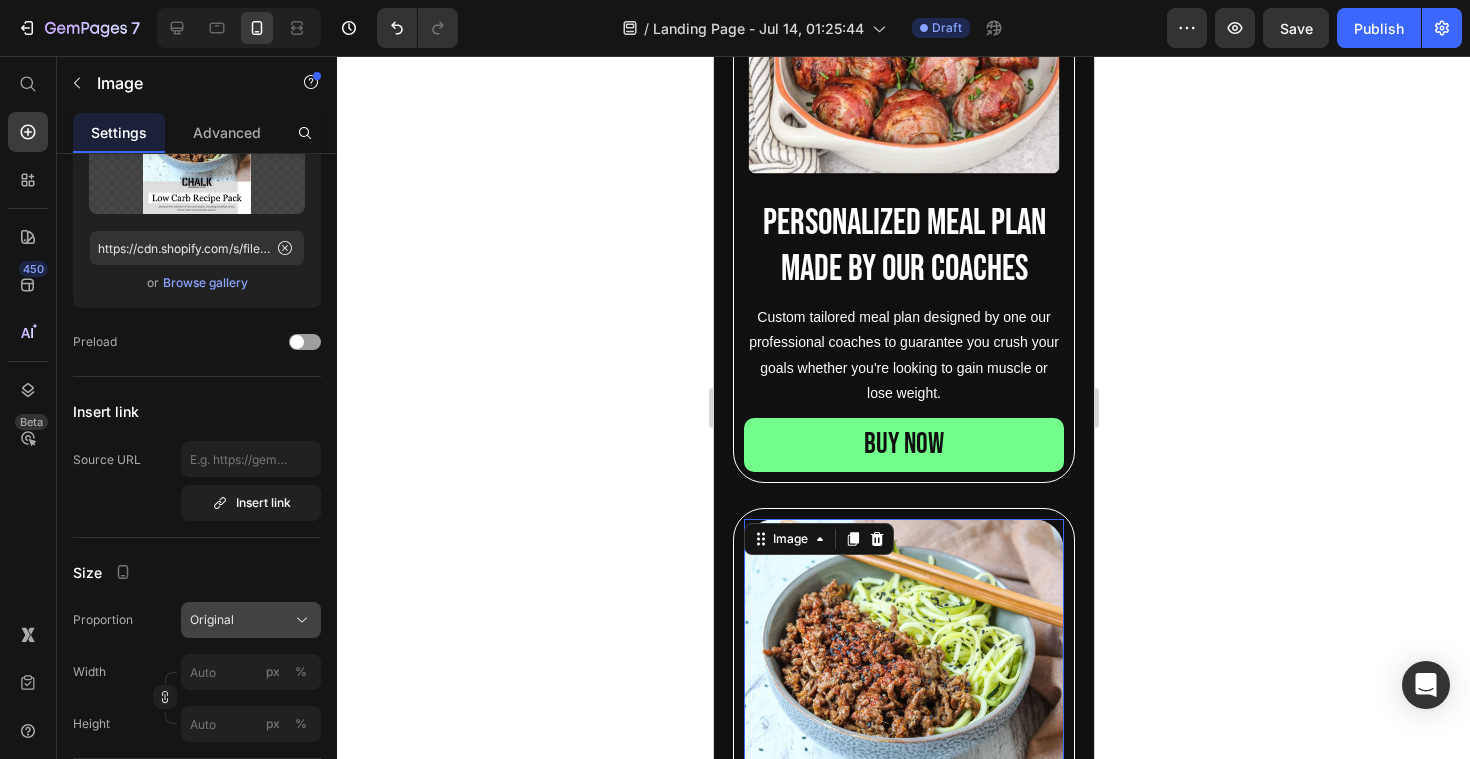 click on "Original" at bounding box center (251, 620) 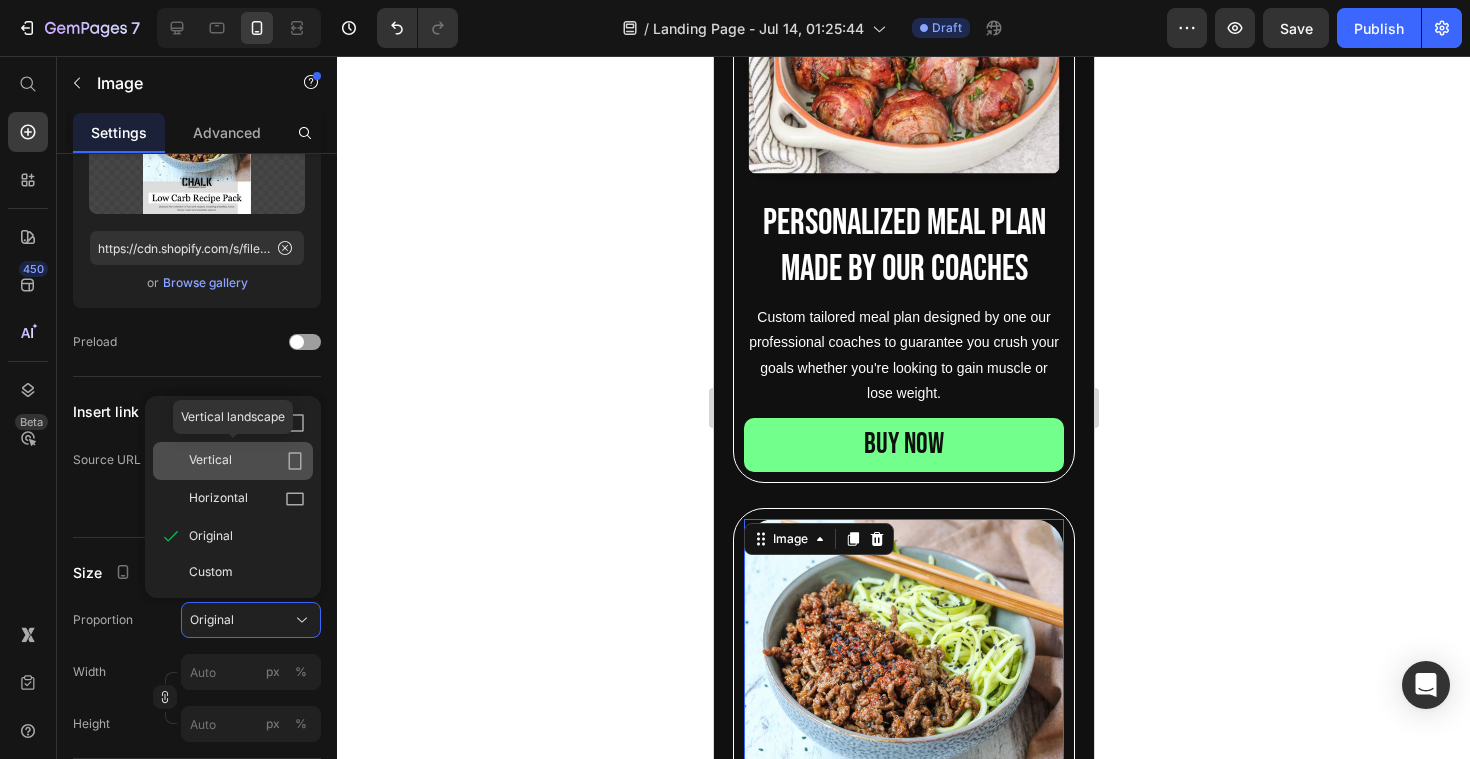 click on "Vertical" at bounding box center [210, 461] 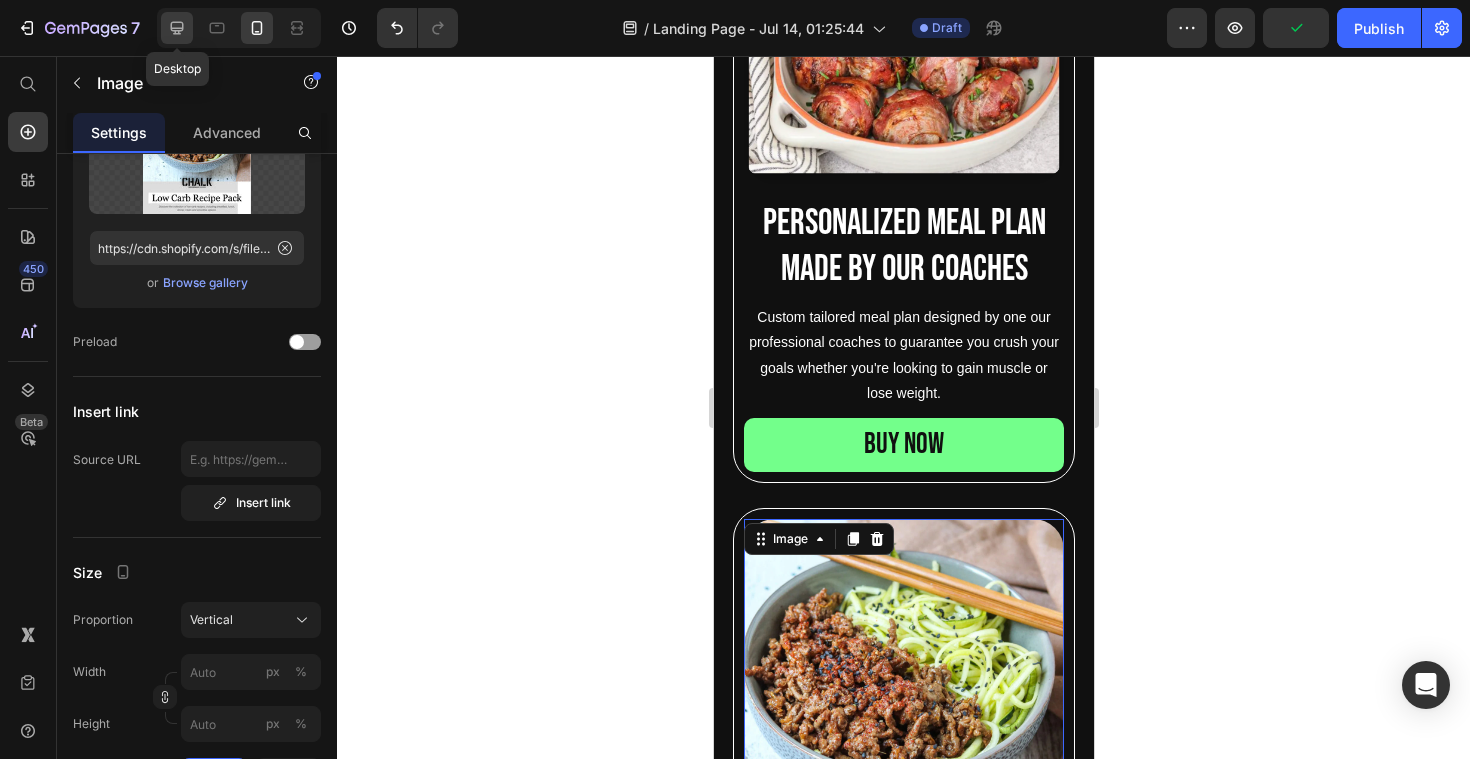 click 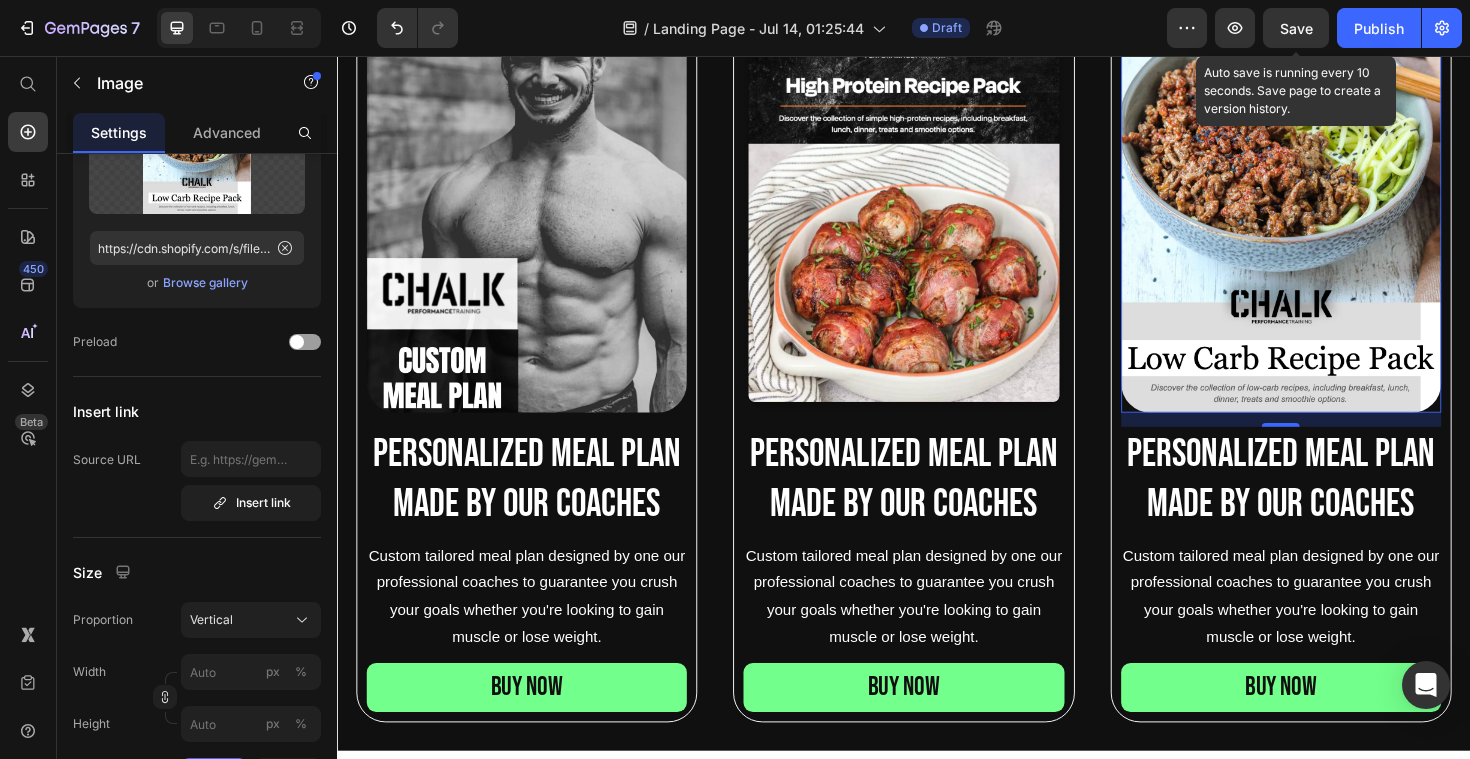 scroll, scrollTop: 916, scrollLeft: 0, axis: vertical 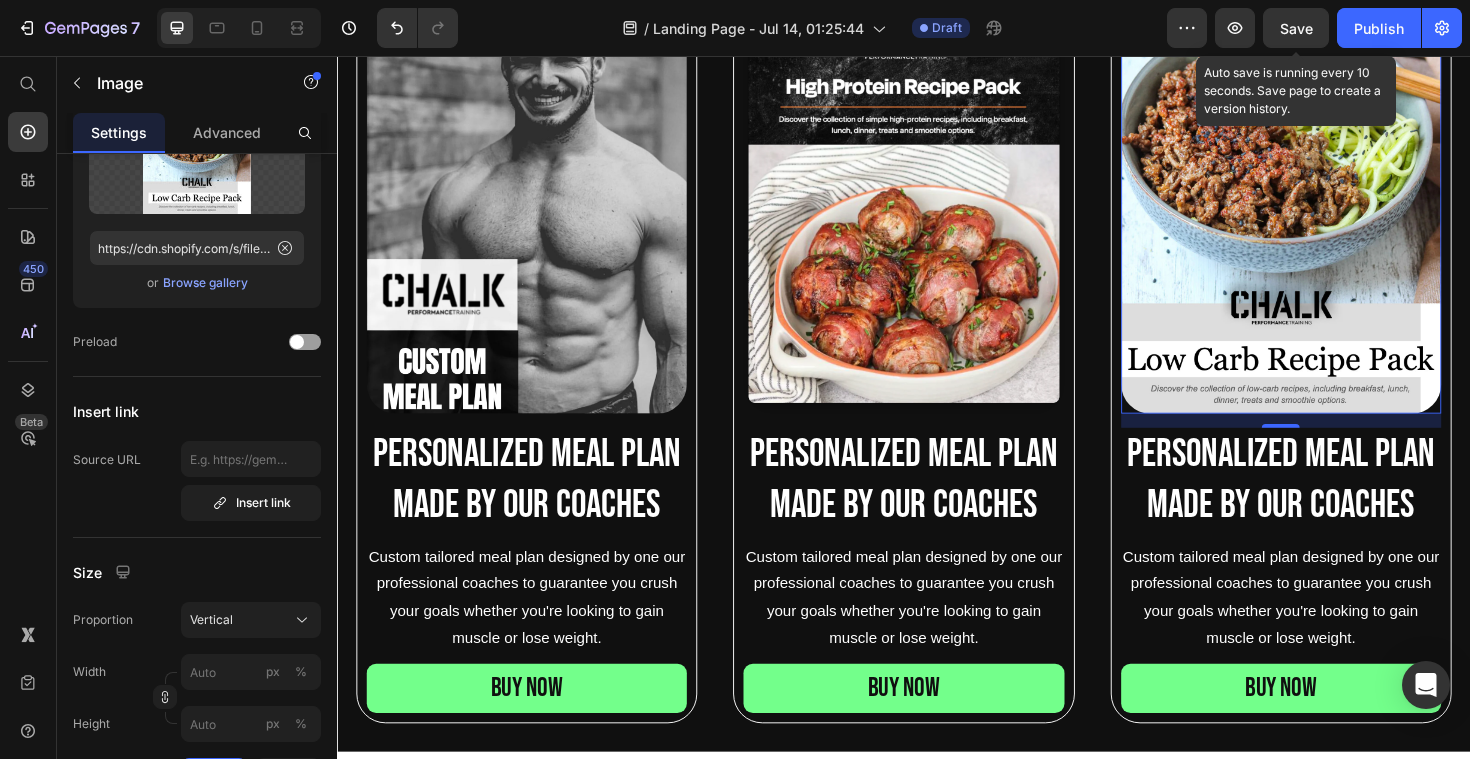 click on "Save" at bounding box center (1296, 28) 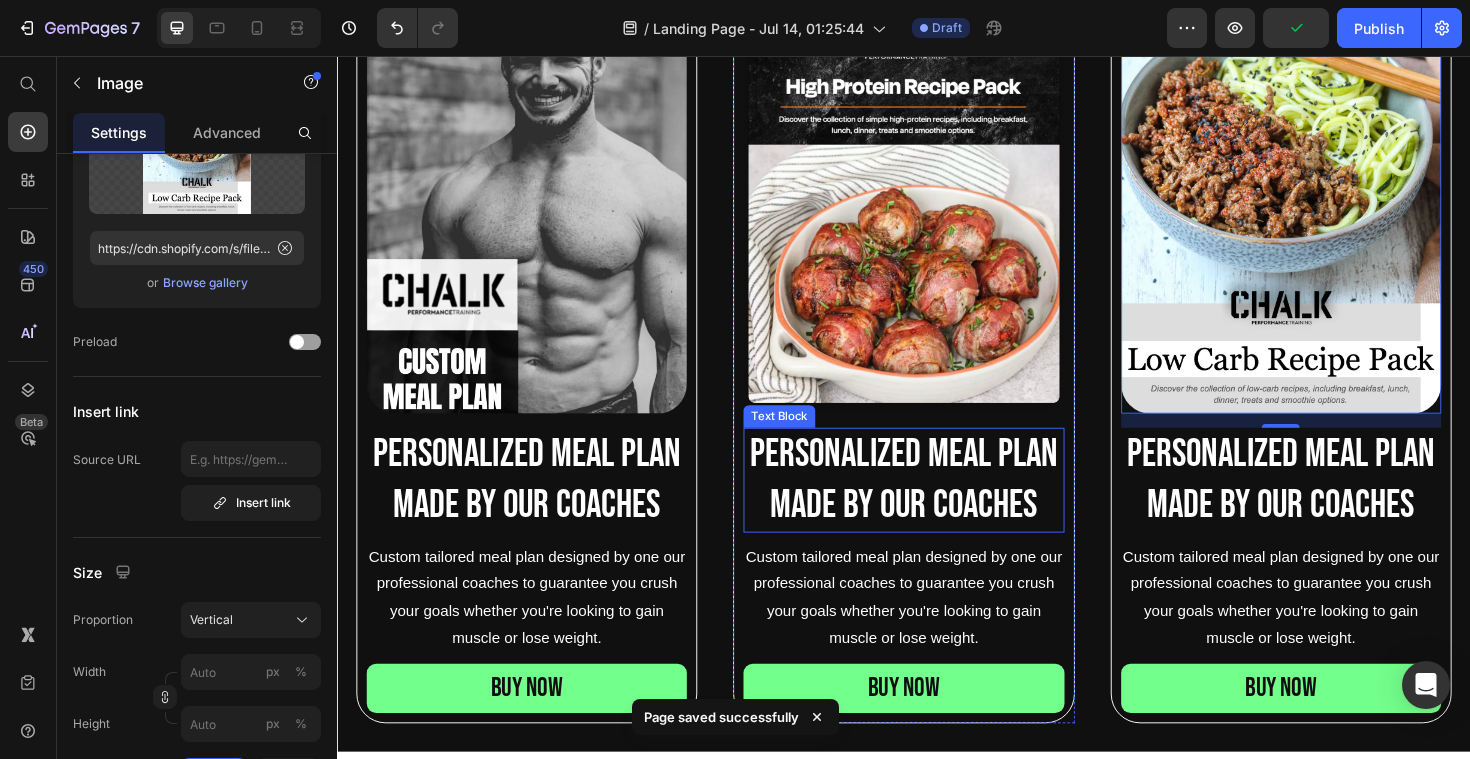 click on "Personalized meal plan made by our coaches" at bounding box center (936, 505) 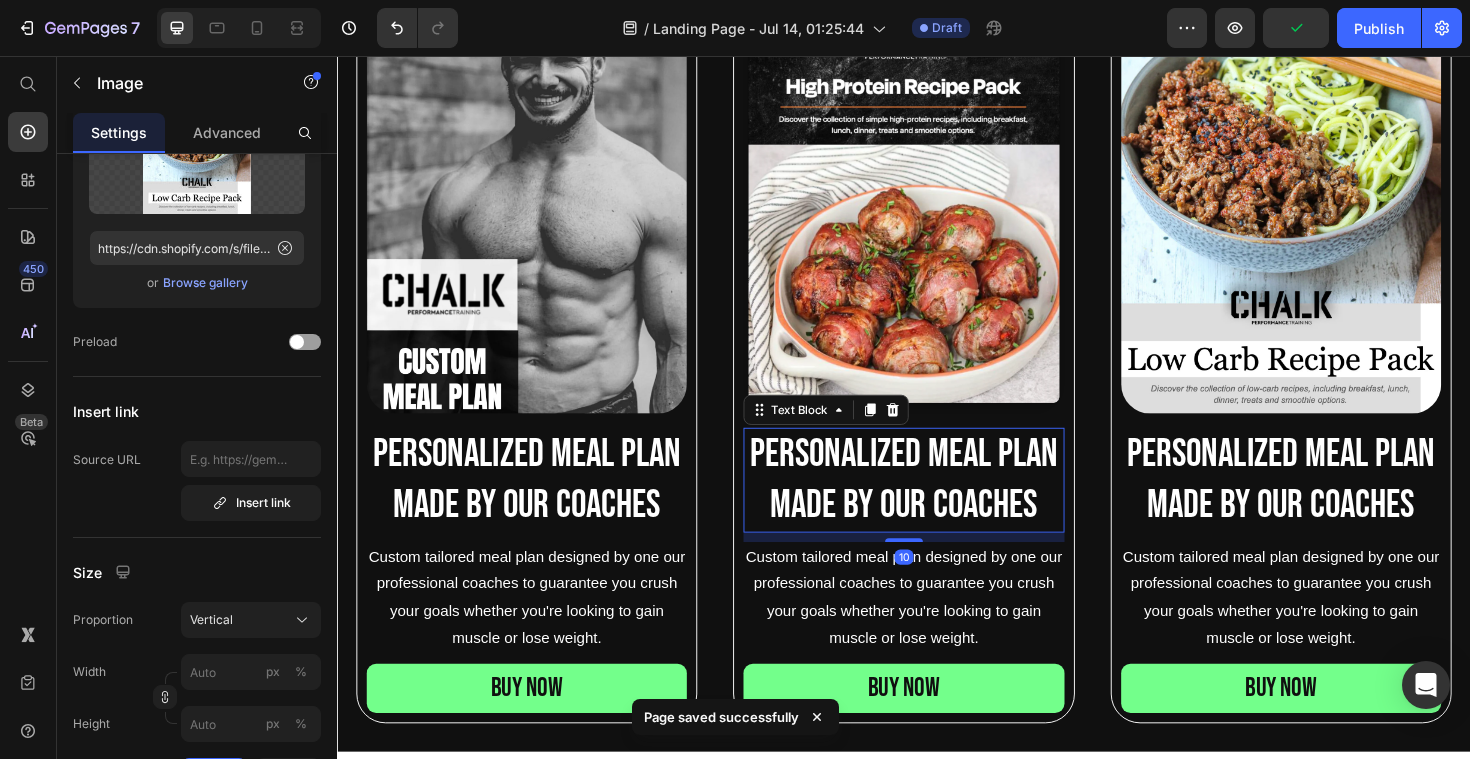 scroll, scrollTop: 0, scrollLeft: 0, axis: both 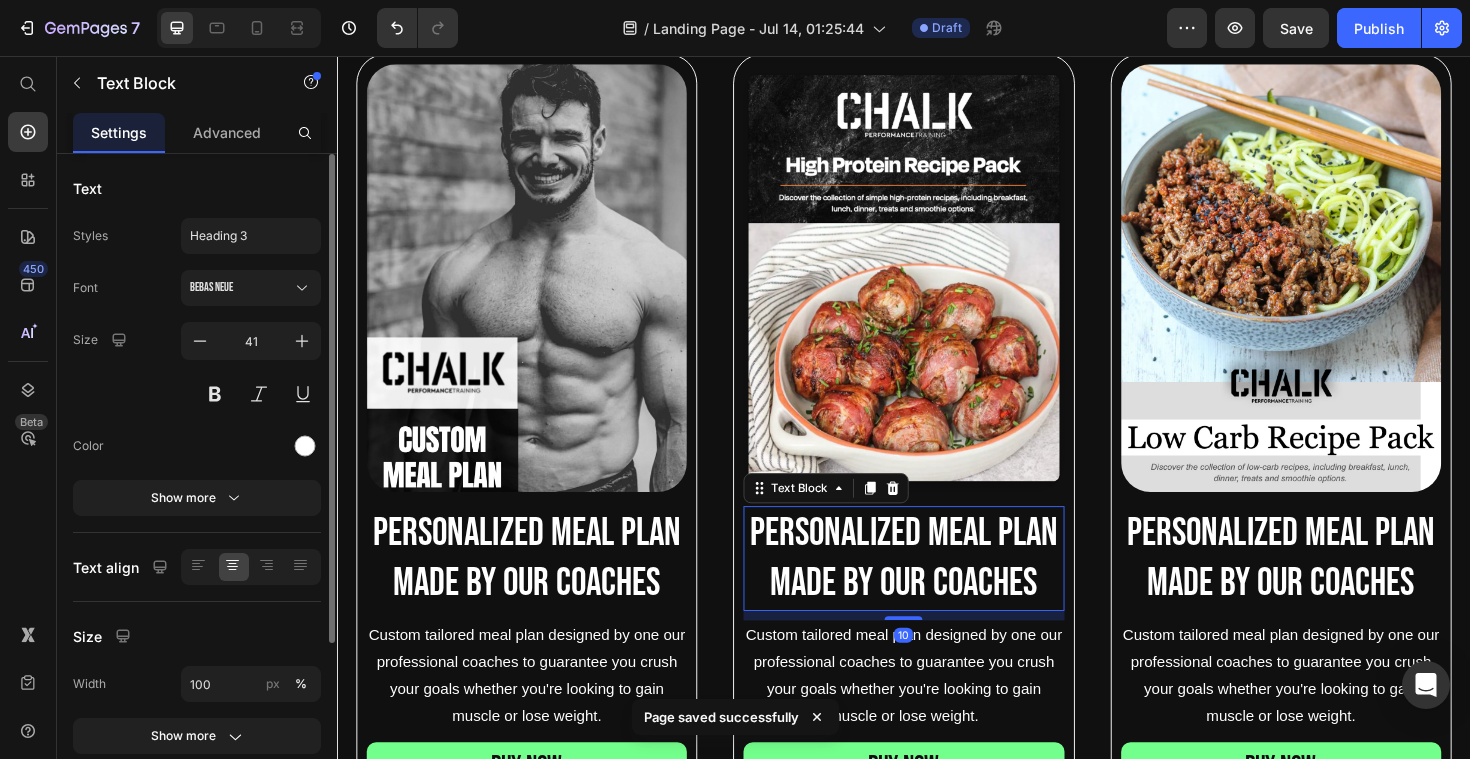 click on "Personalized meal plan made by our coaches" at bounding box center (936, 588) 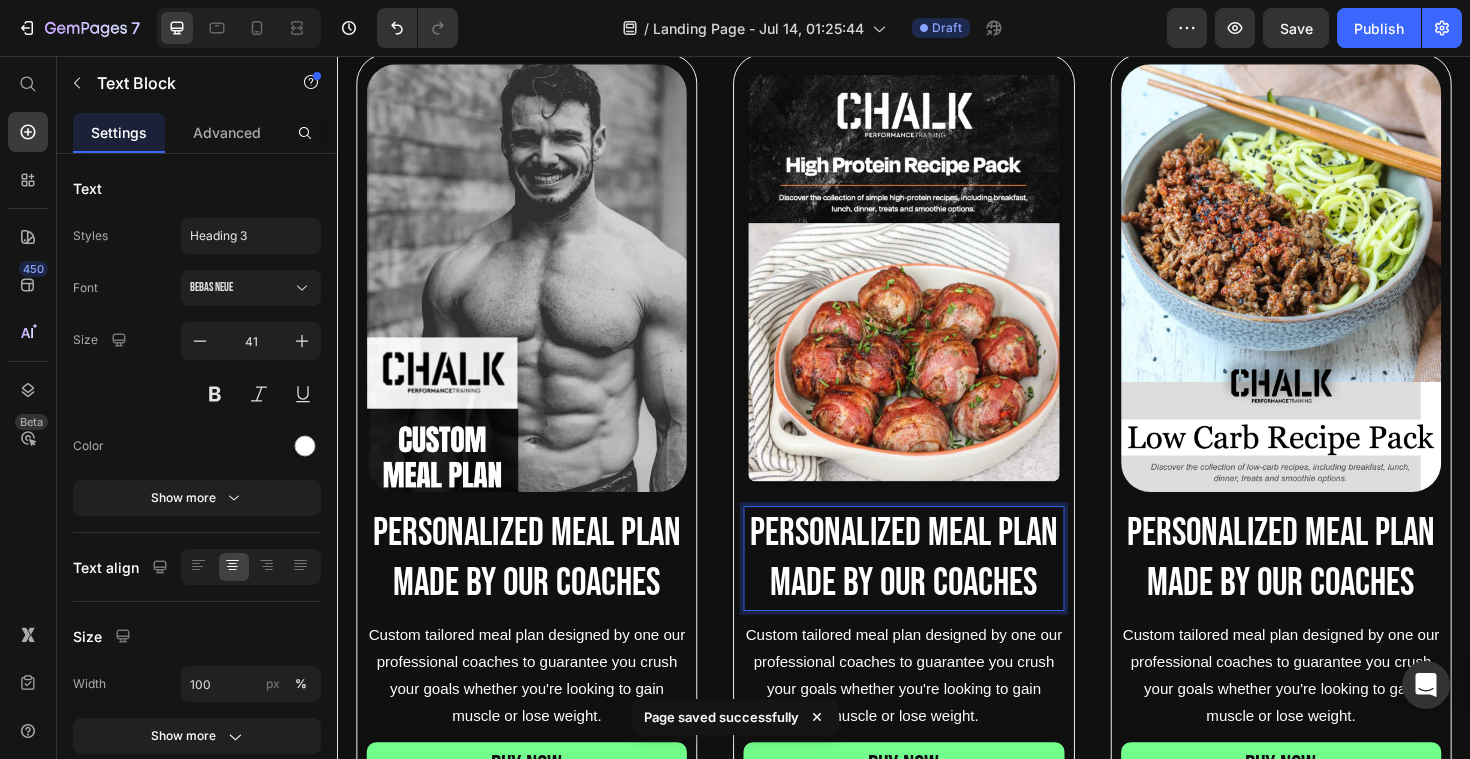 click on "Personalized meal plan made by our coaches" at bounding box center [936, 588] 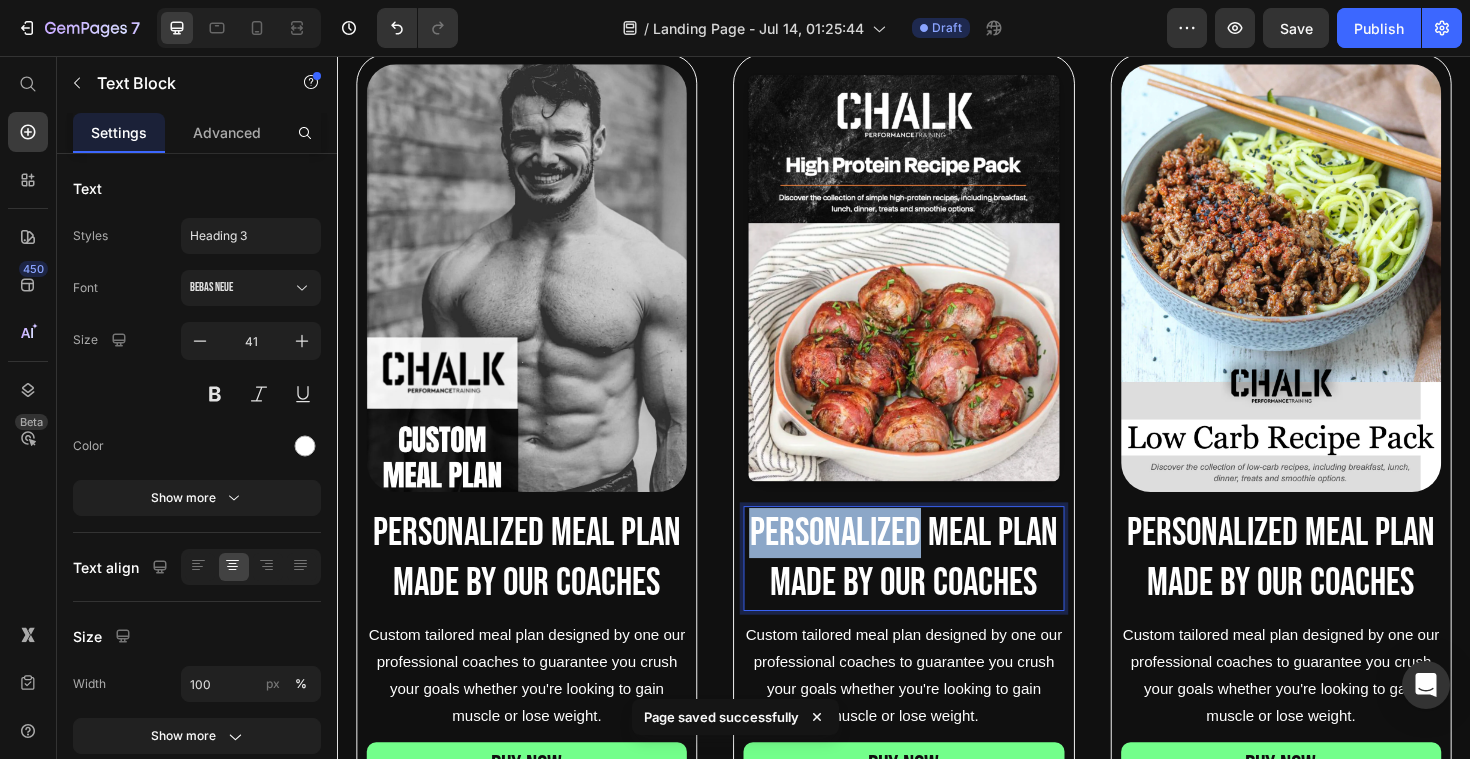 click on "Personalized meal plan made by our coaches" at bounding box center [936, 588] 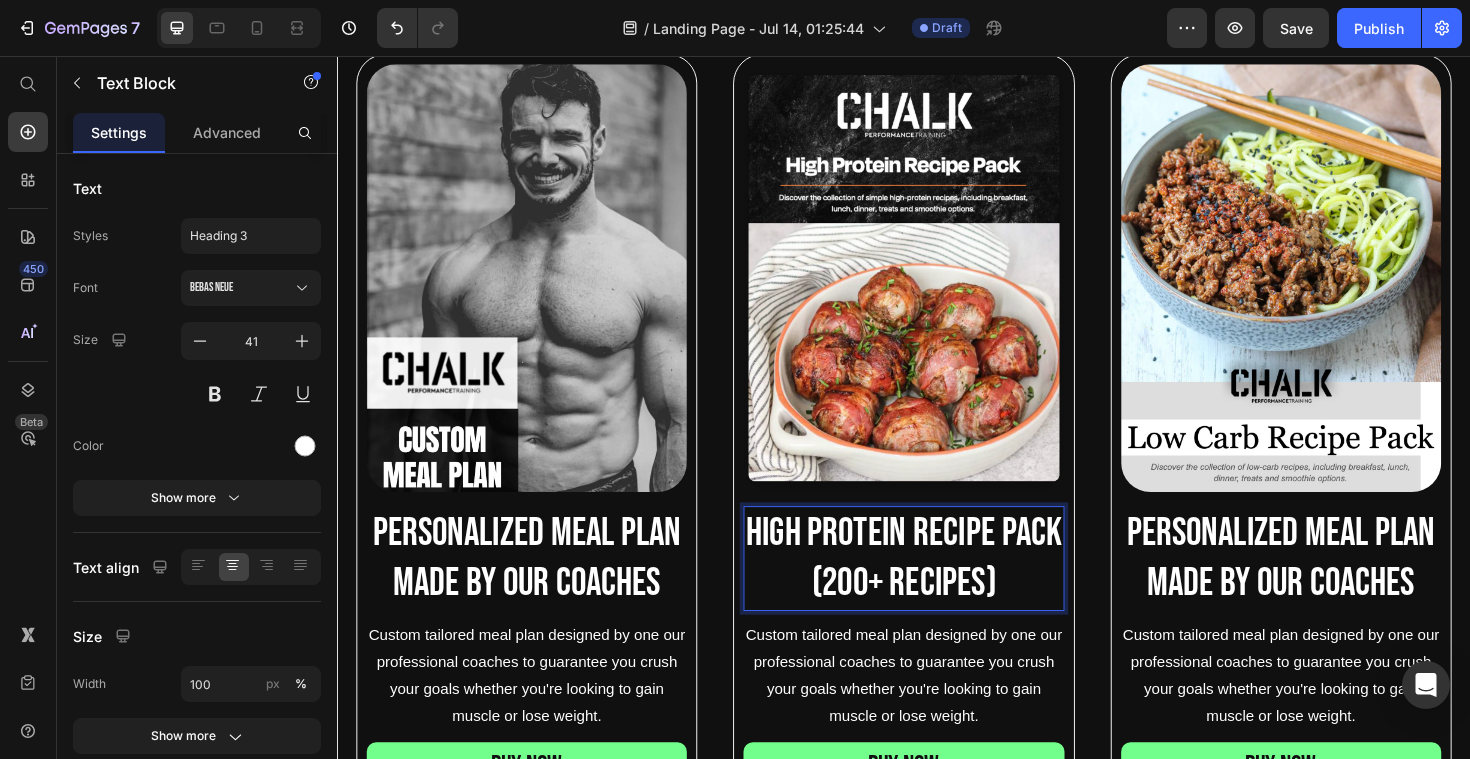 click on "high protein recipe pack (200+ Recipes)" at bounding box center [936, 588] 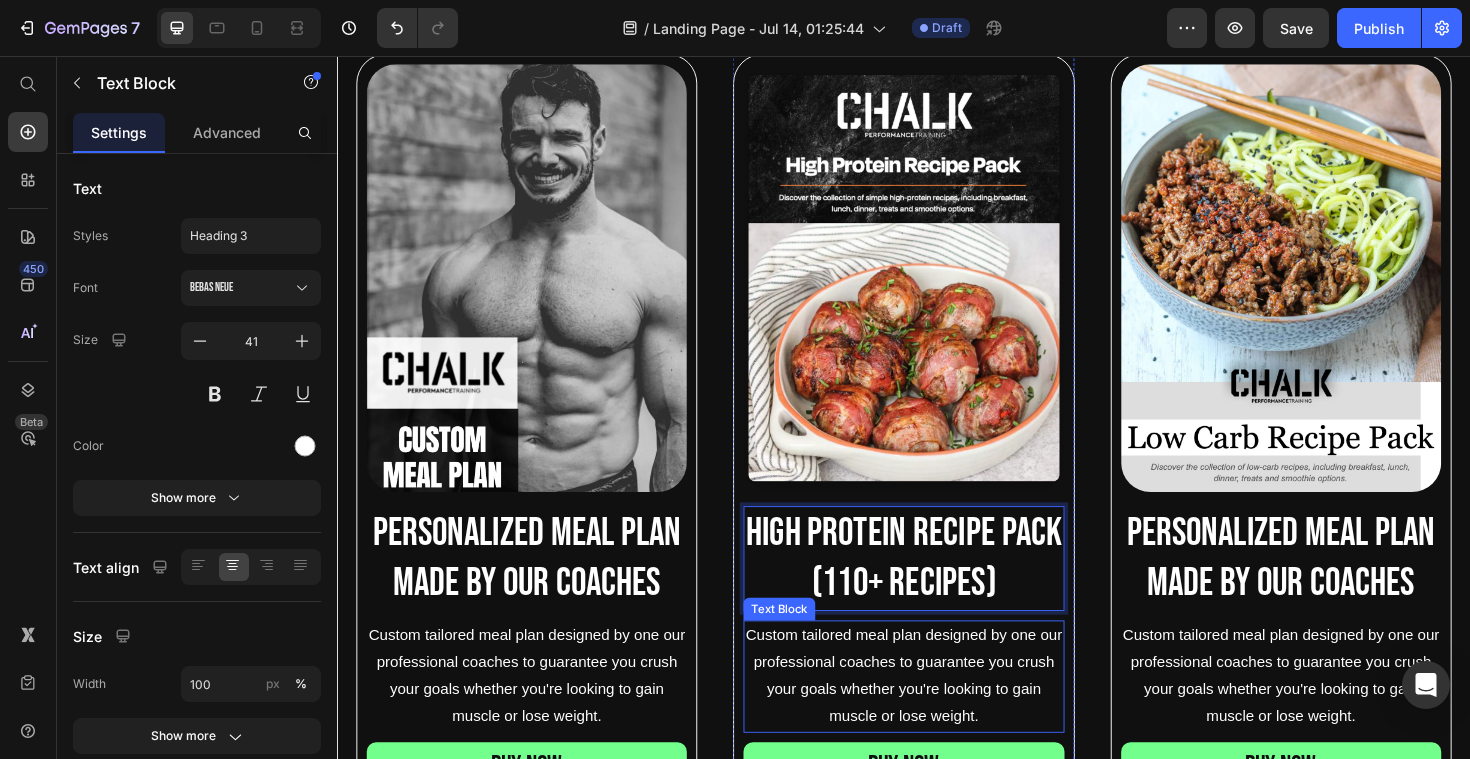 click on "Custom tailored meal plan designed by one our professional coaches to guarantee you crush your goals whether you're looking to gain muscle or lose weight." at bounding box center (936, 713) 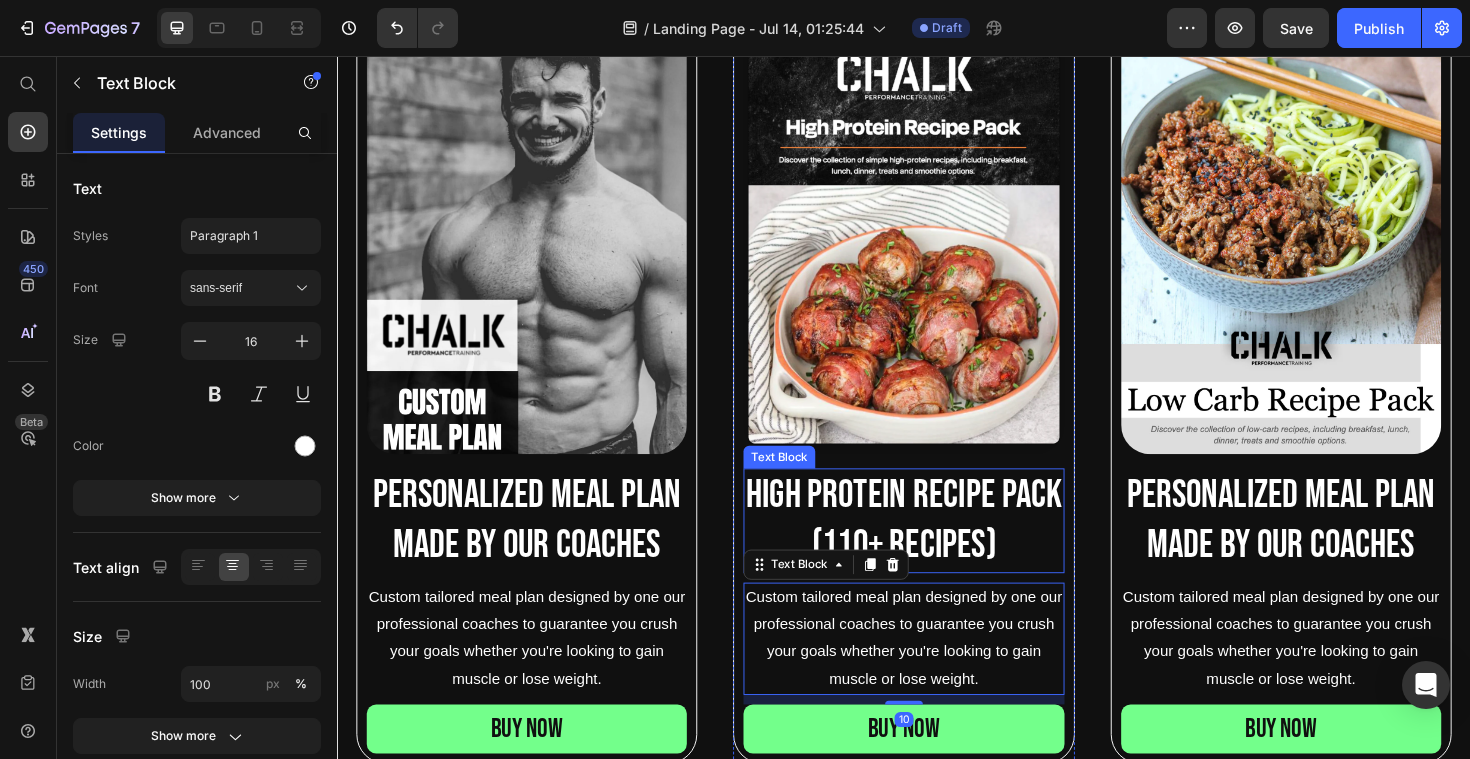 scroll, scrollTop: 881, scrollLeft: 0, axis: vertical 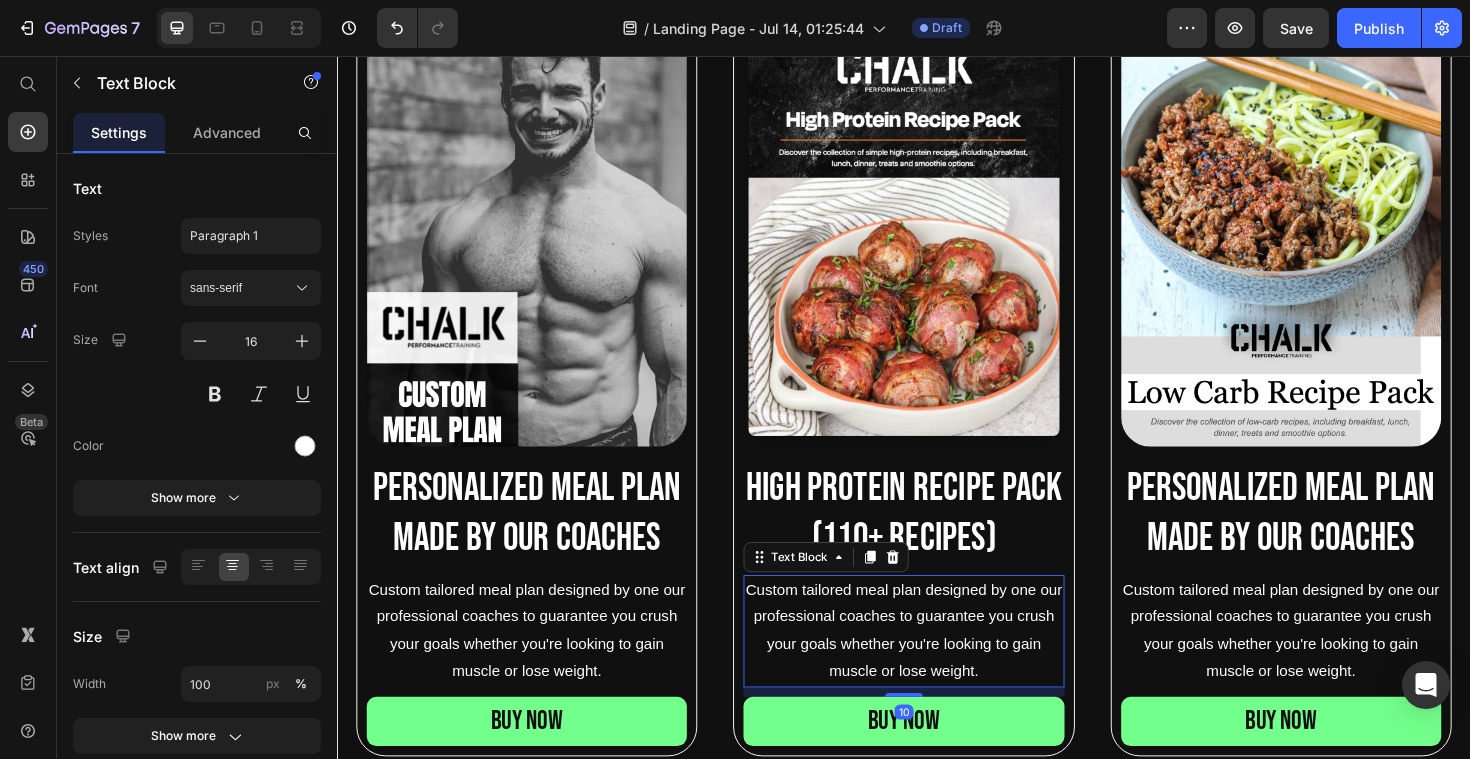click on "Custom tailored meal plan designed by one our professional coaches to guarantee you crush your goals whether you're looking to gain muscle or lose weight." at bounding box center (936, 665) 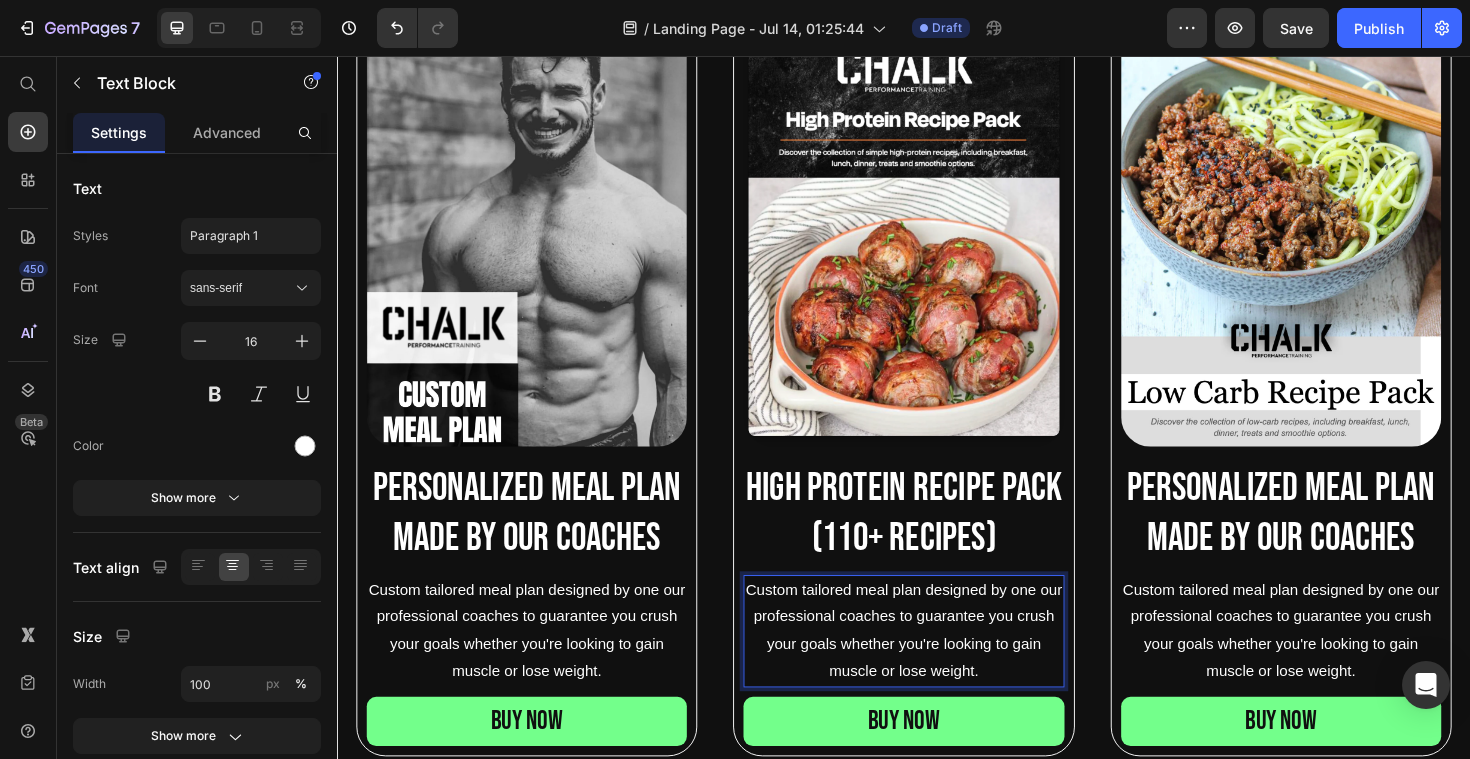 click on "Custom tailored meal plan designed by one our professional coaches to guarantee you crush your goals whether you're looking to gain muscle or lose weight." at bounding box center (936, 665) 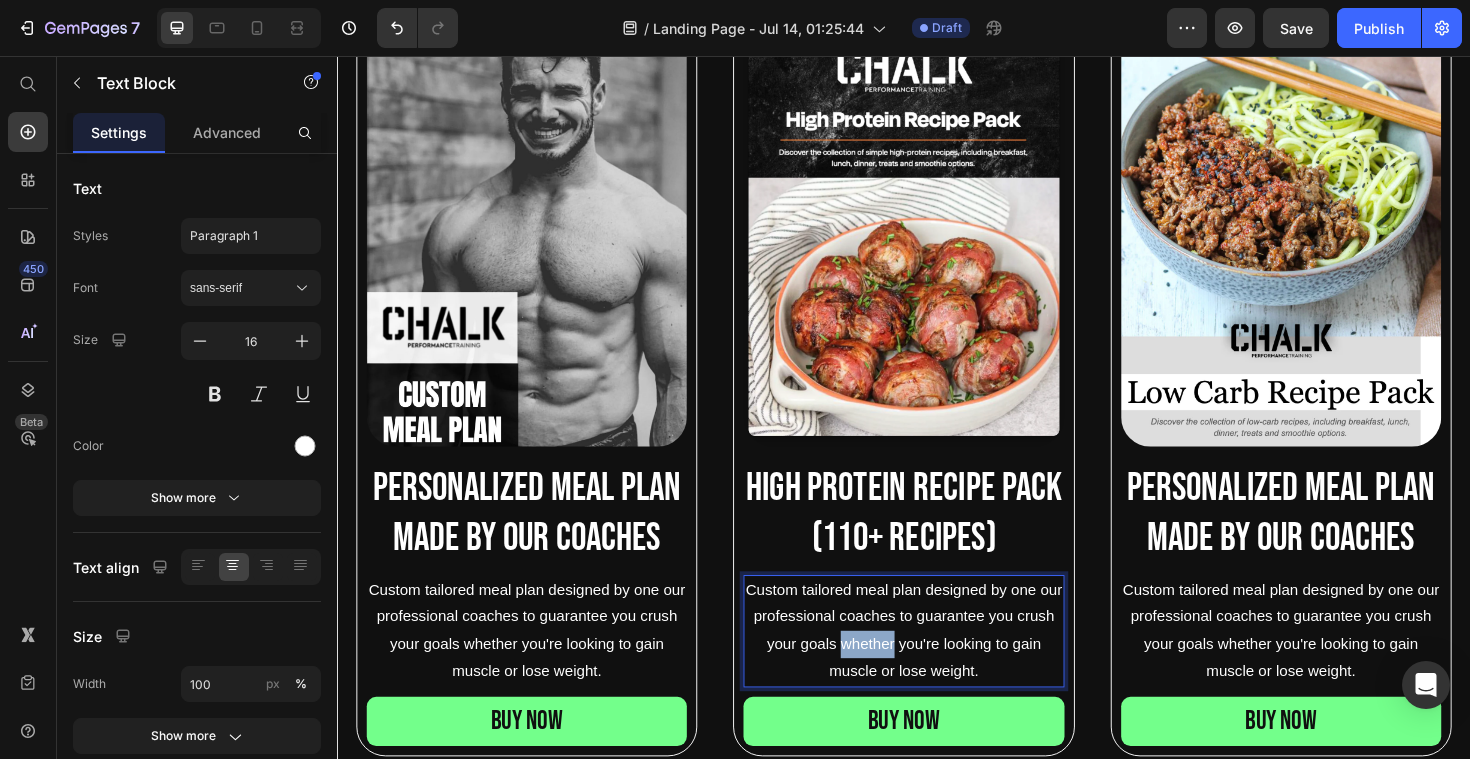 click on "Custom tailored meal plan designed by one our professional coaches to guarantee you crush your goals whether you're looking to gain muscle or lose weight." at bounding box center (936, 665) 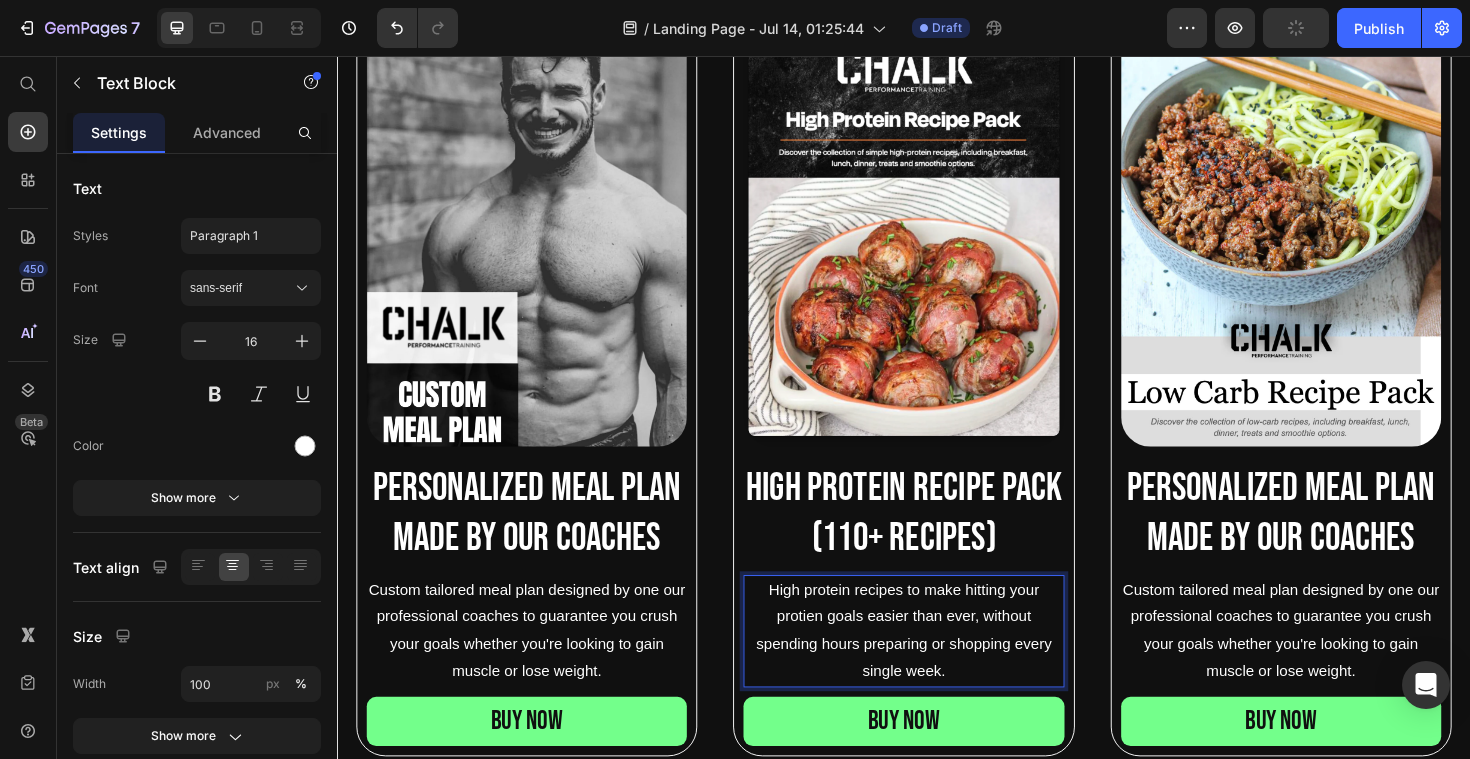 click on "High protein recipes to make hitting your protien goals easier than ever, without spending hours preparing or shopping every single week." at bounding box center [936, 665] 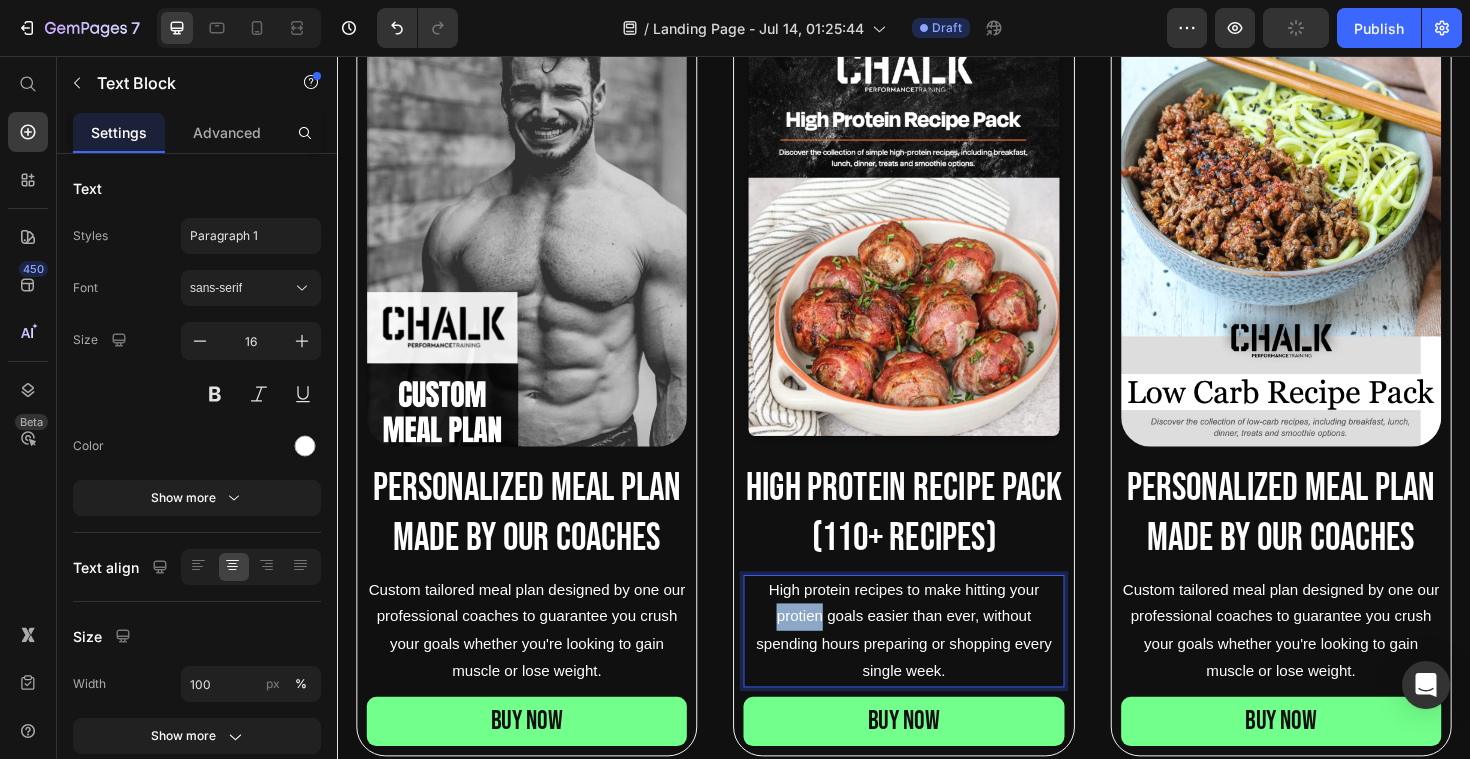 click on "High protein recipes to make hitting your protien goals easier than ever, without spending hours preparing or shopping every single week." at bounding box center (936, 665) 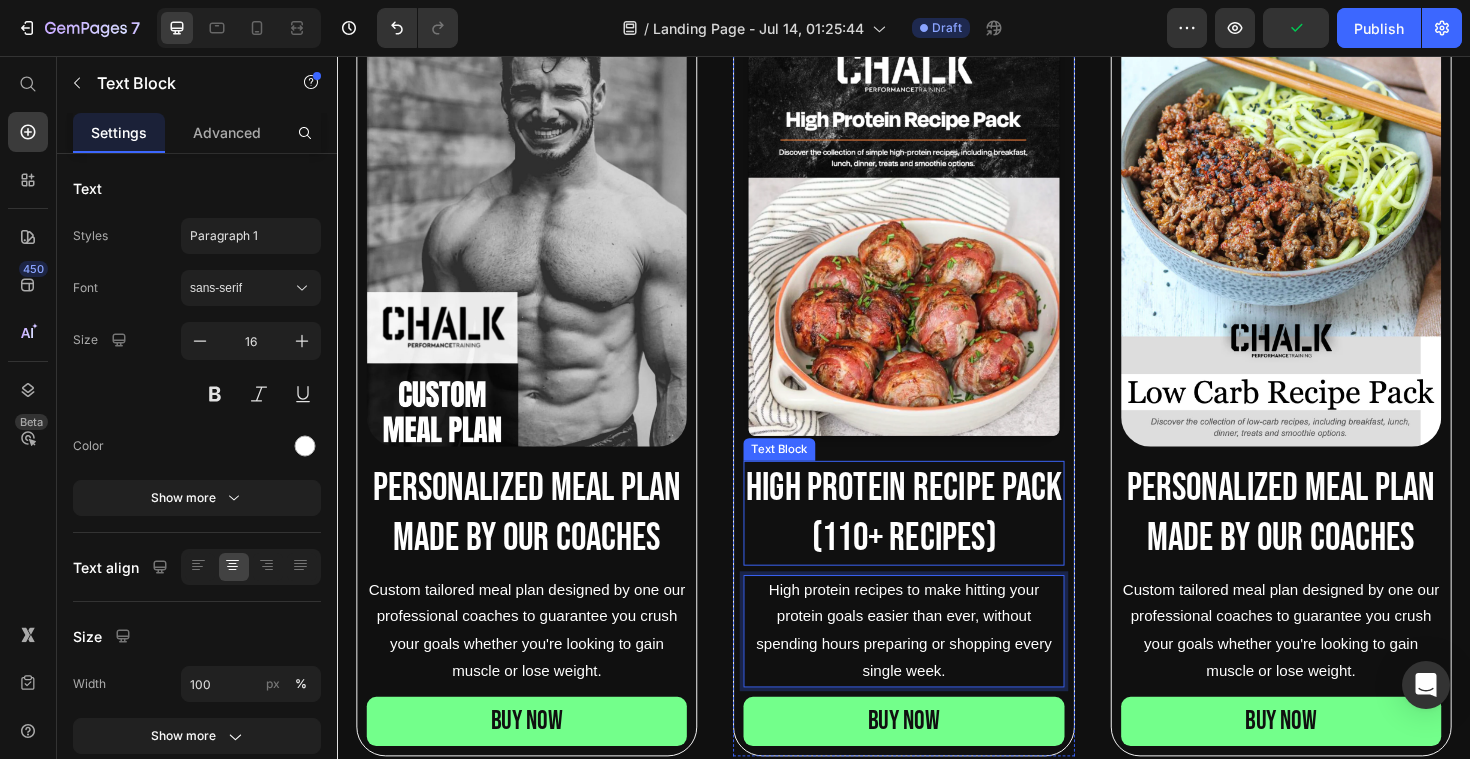 click on "high protein recipe pack (110+ Recipes)" at bounding box center [936, 540] 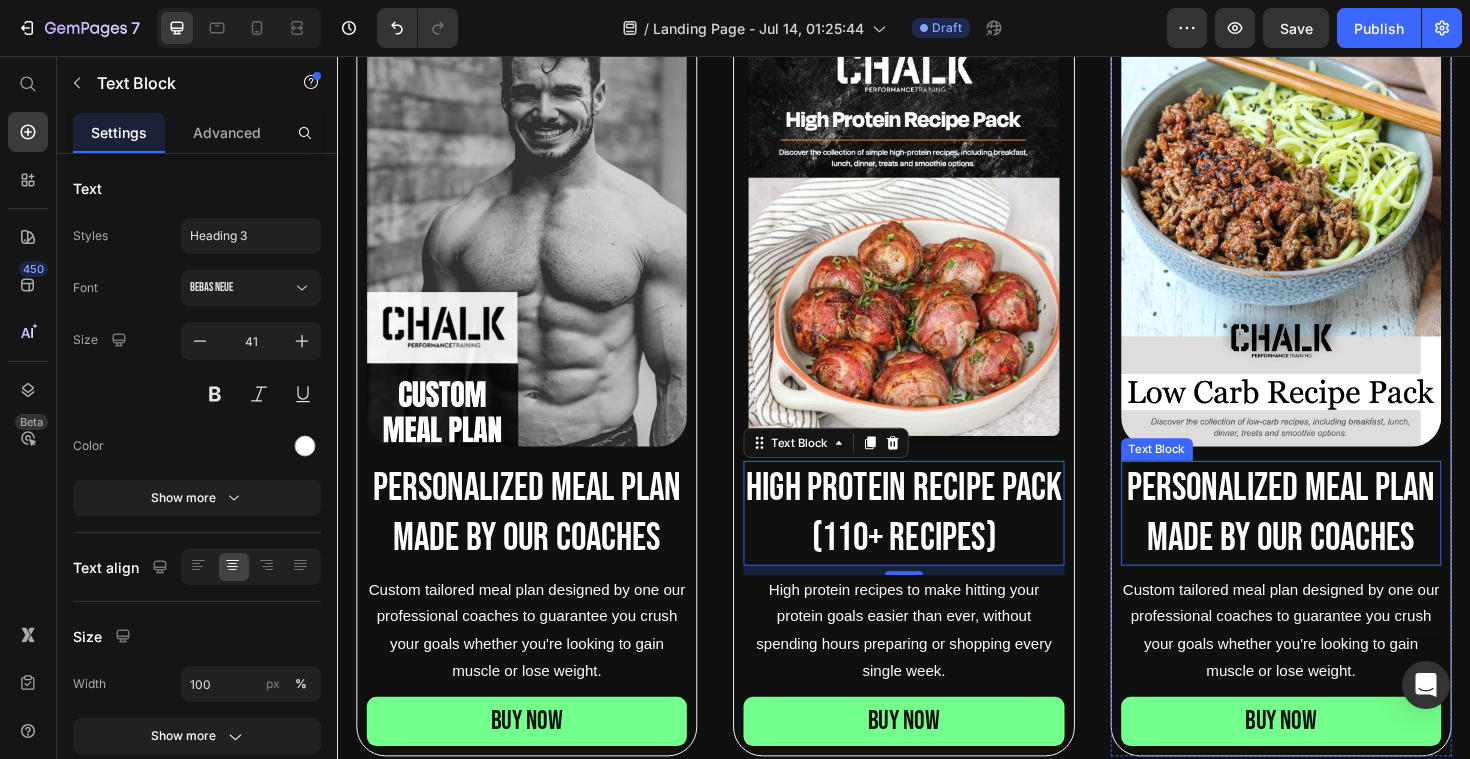 click on "Personalized meal plan made by our coaches" at bounding box center (1336, 540) 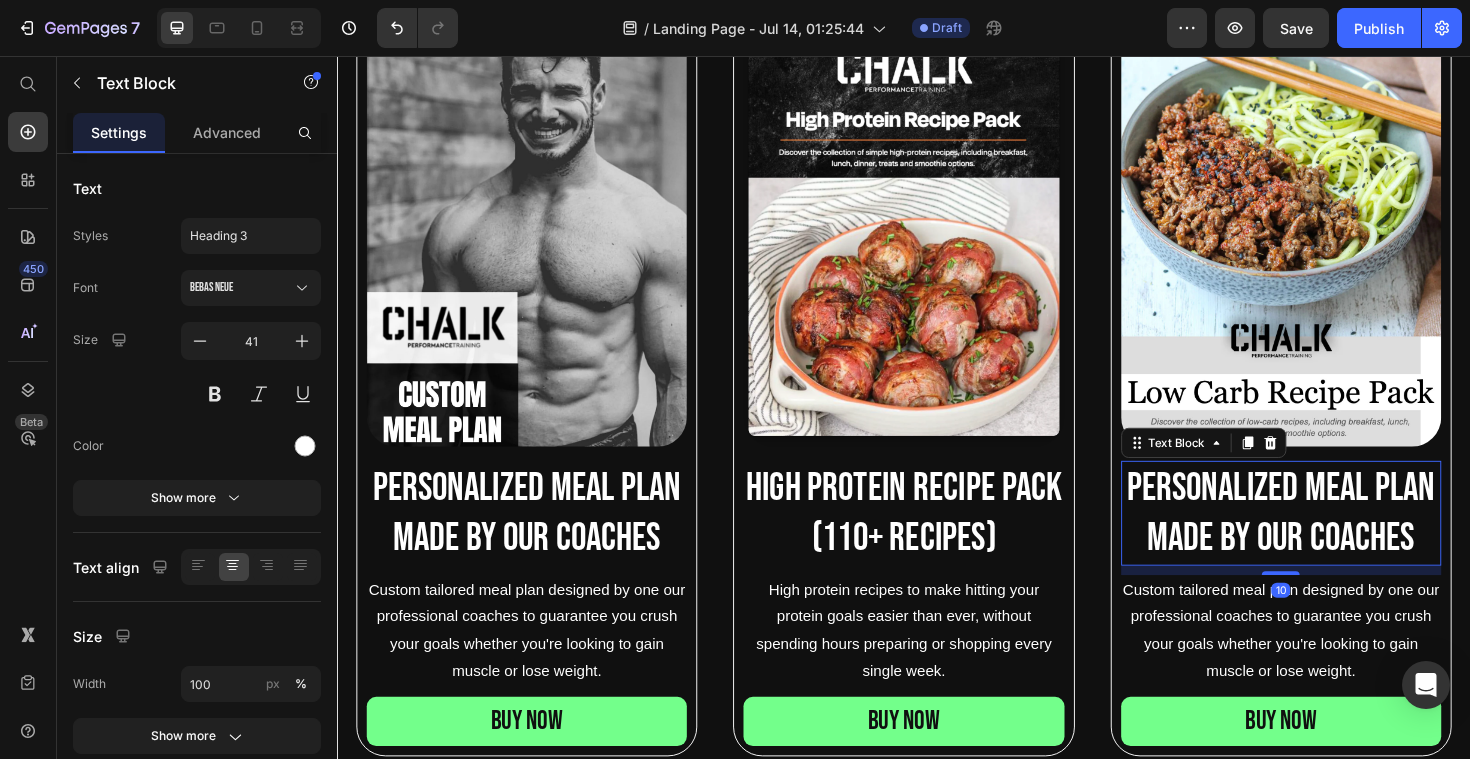 click on "Personalized meal plan made by our coaches" at bounding box center [1336, 540] 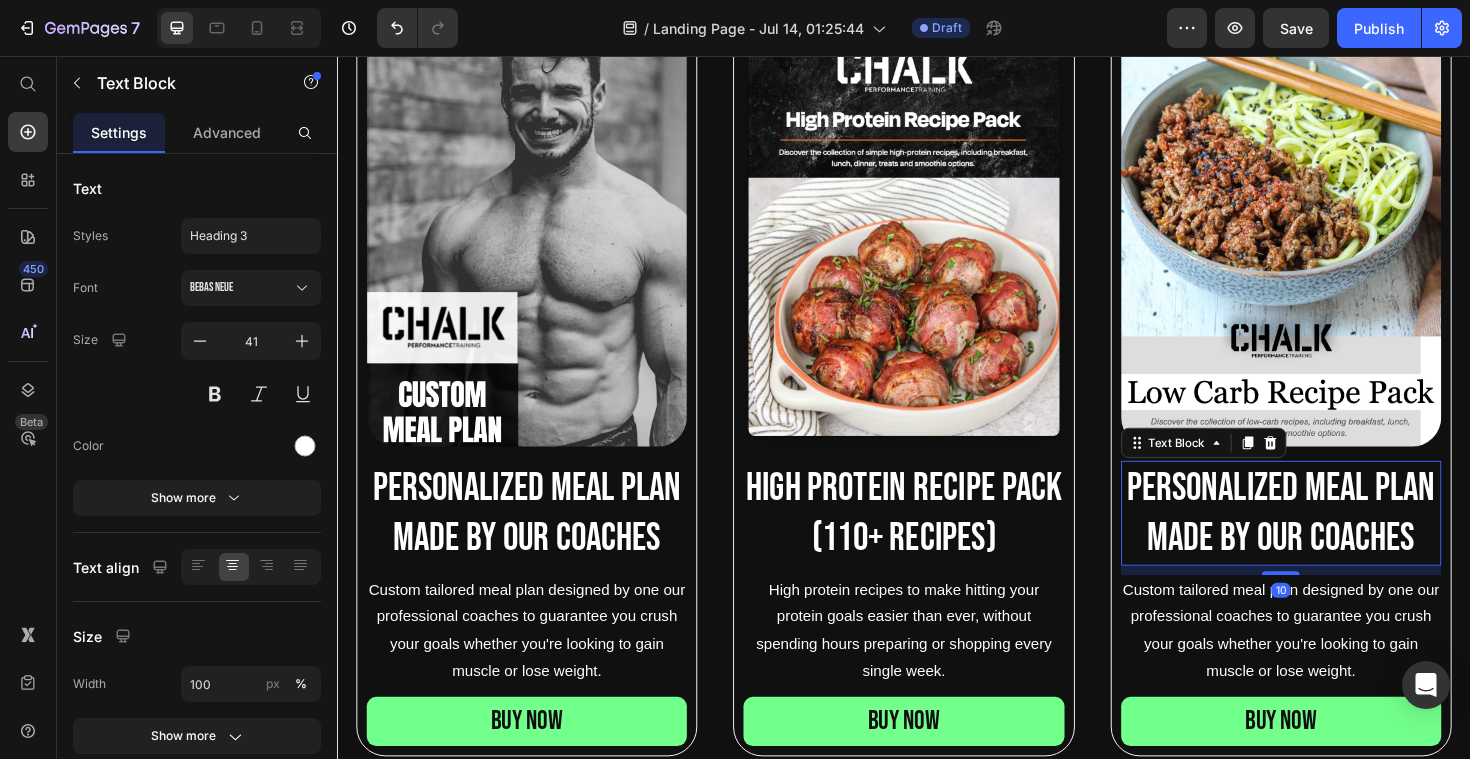 click on "Personalized meal plan made by our coaches" at bounding box center (1336, 540) 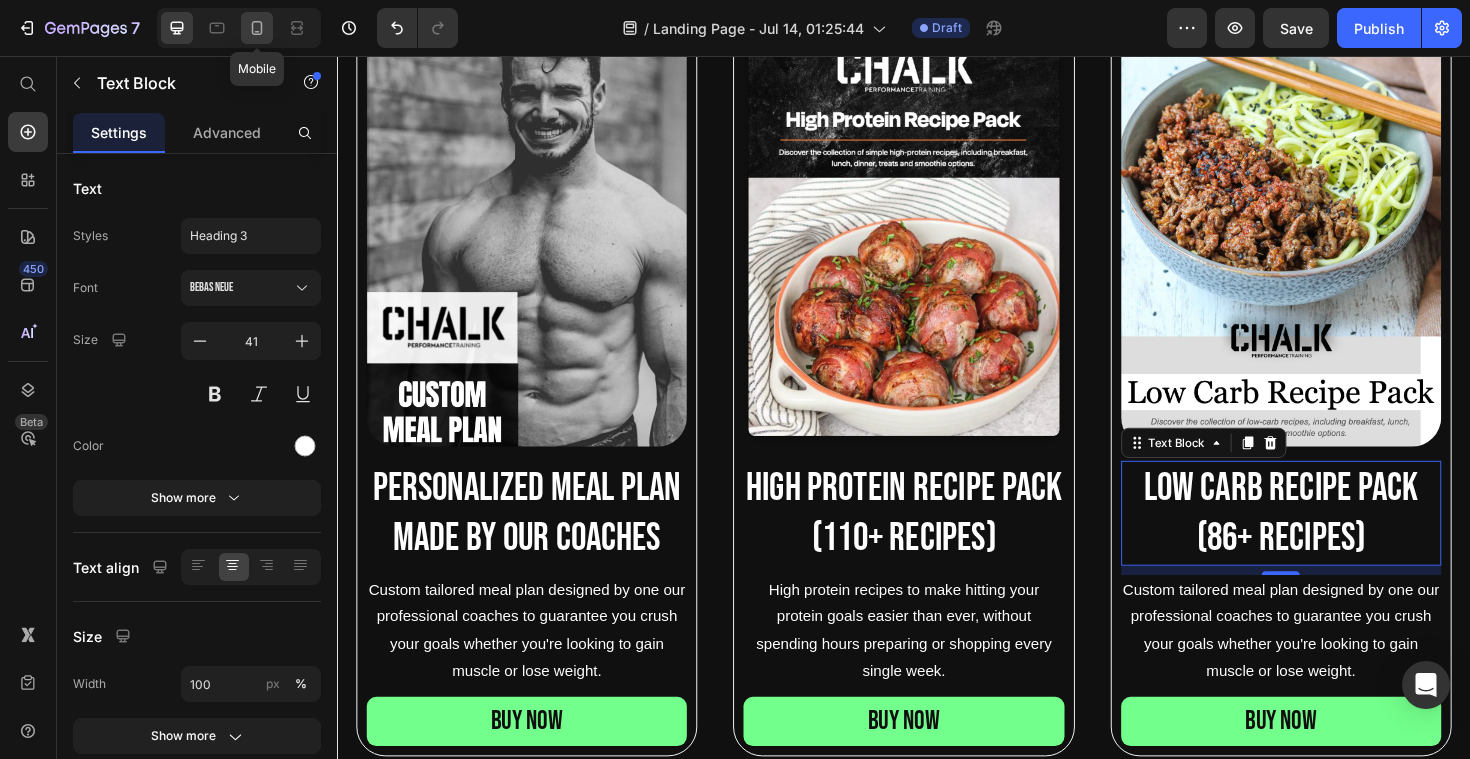 click 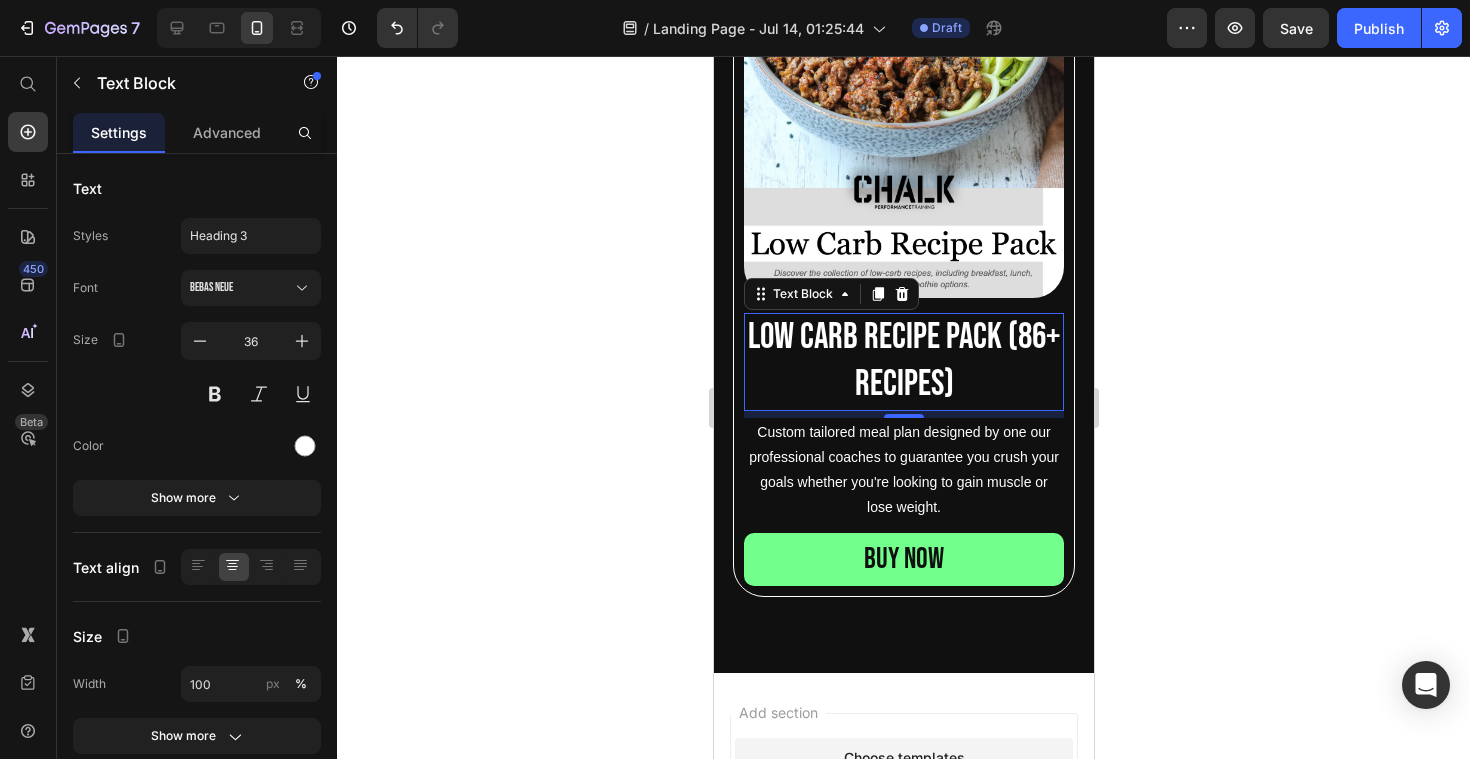 scroll, scrollTop: 2927, scrollLeft: 0, axis: vertical 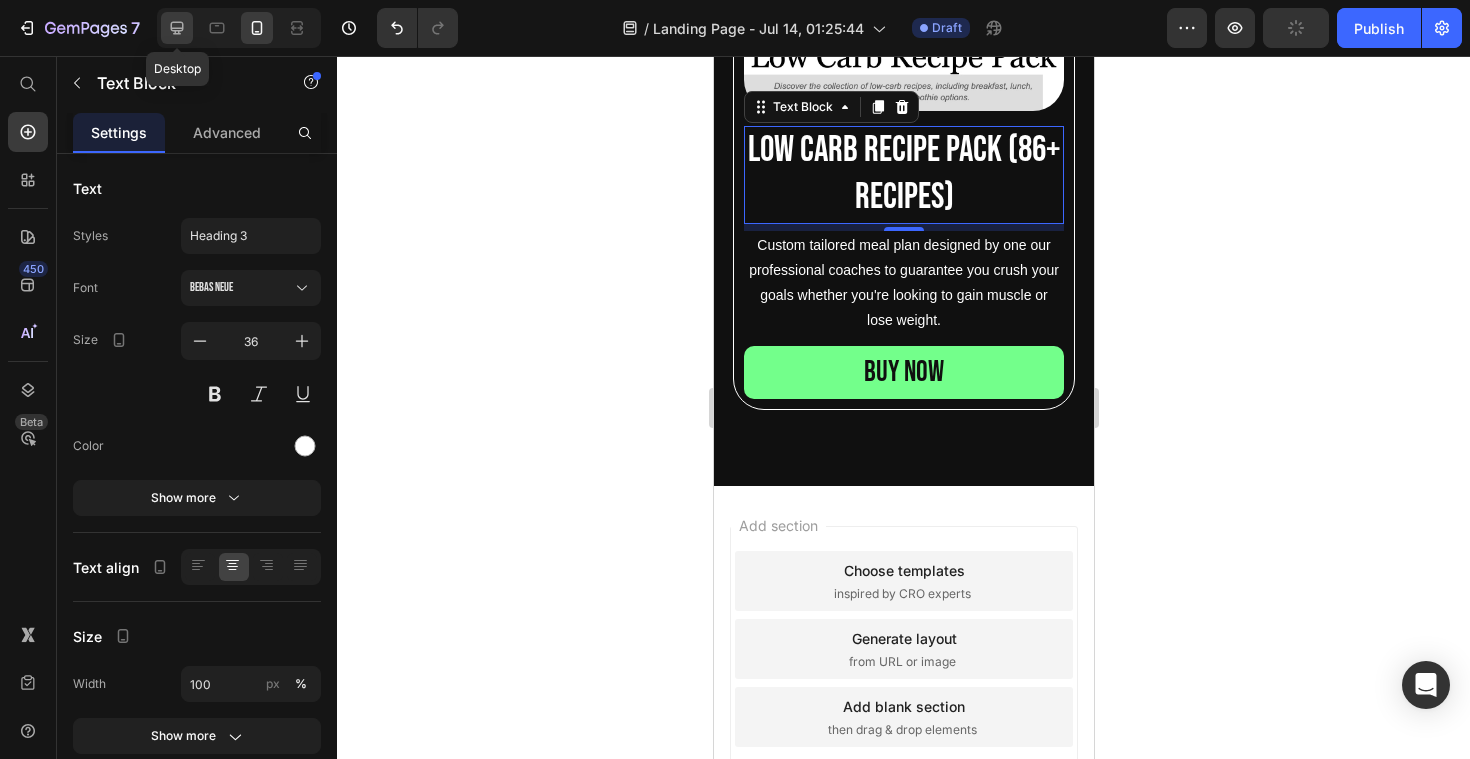 click 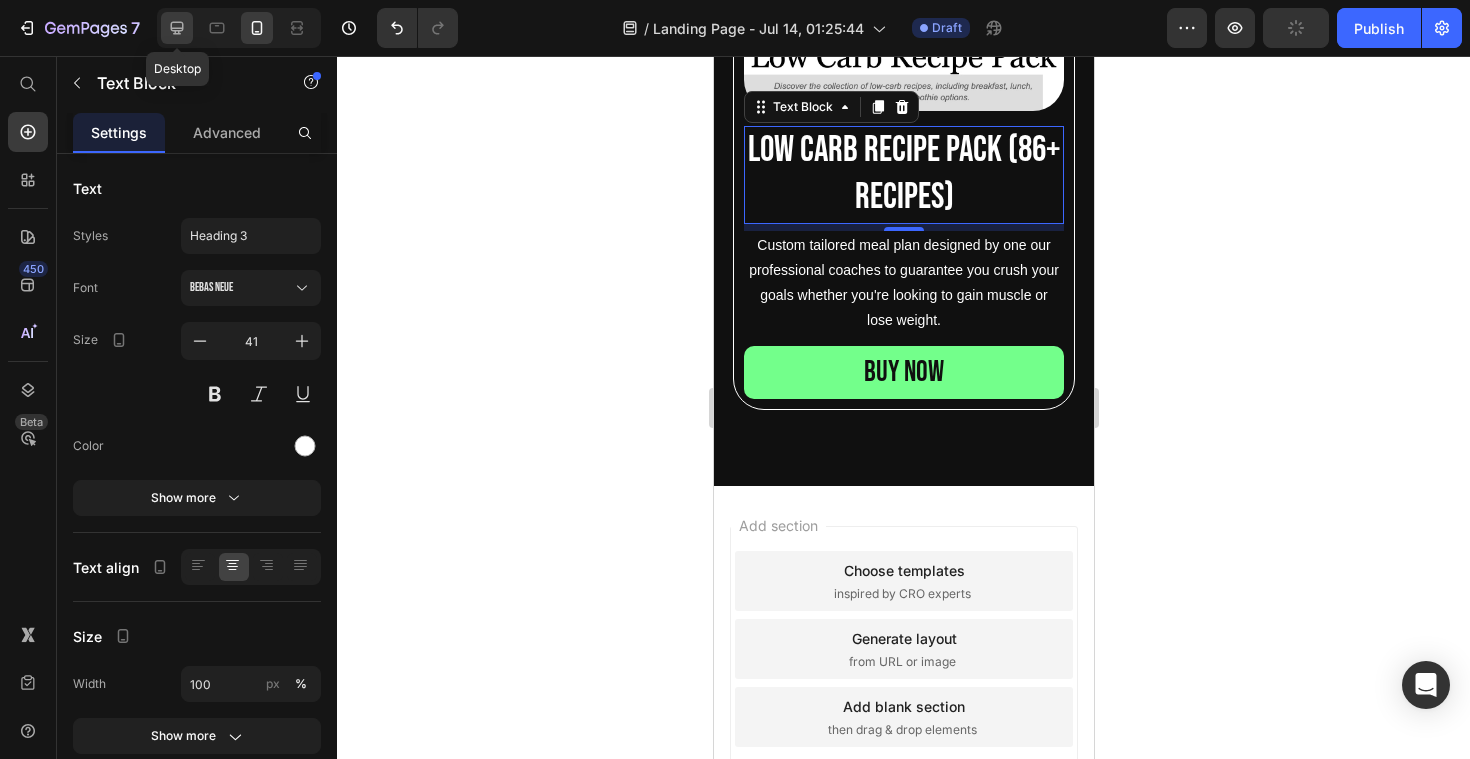 scroll, scrollTop: 1340, scrollLeft: 0, axis: vertical 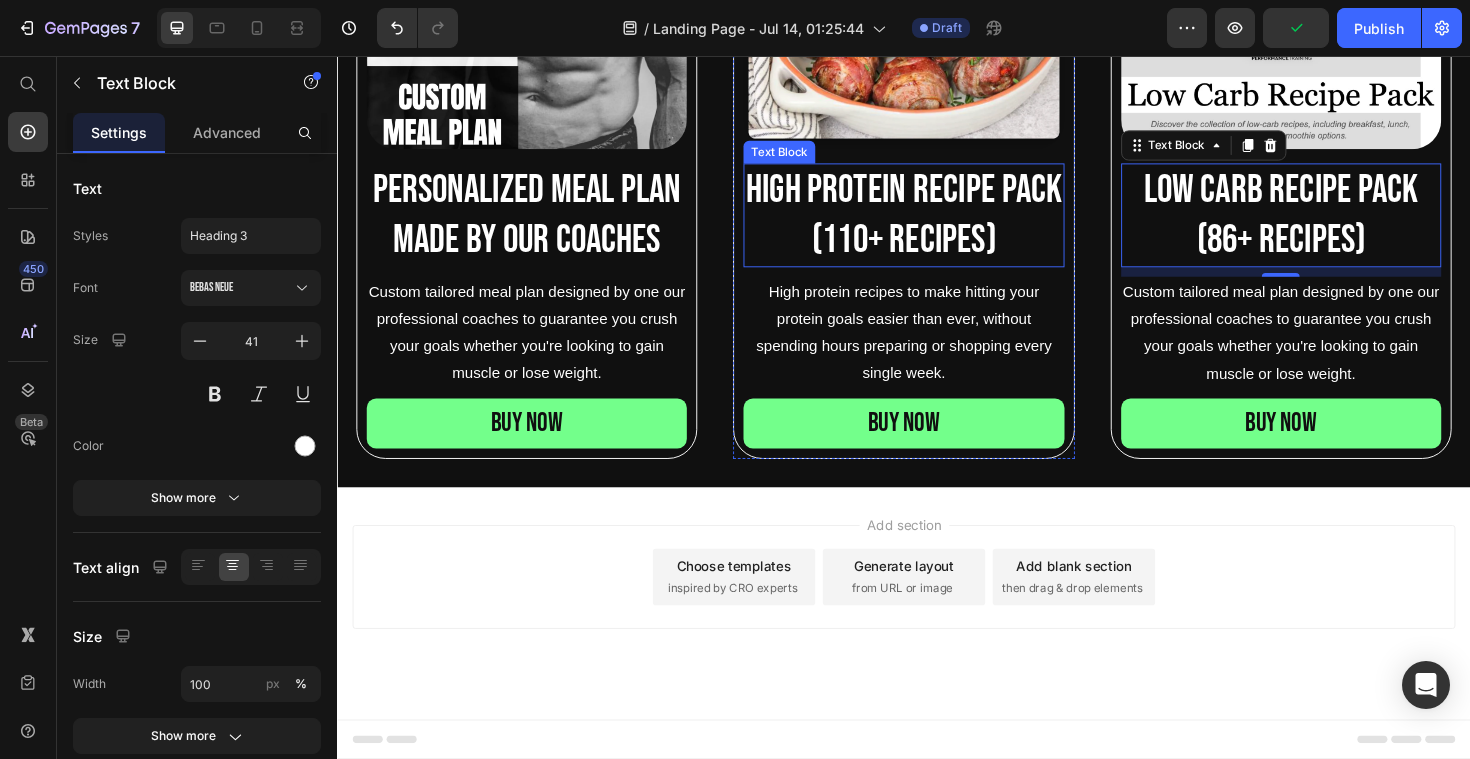 click on "high protein recipe pack (110+ Recipes)" at bounding box center (936, 225) 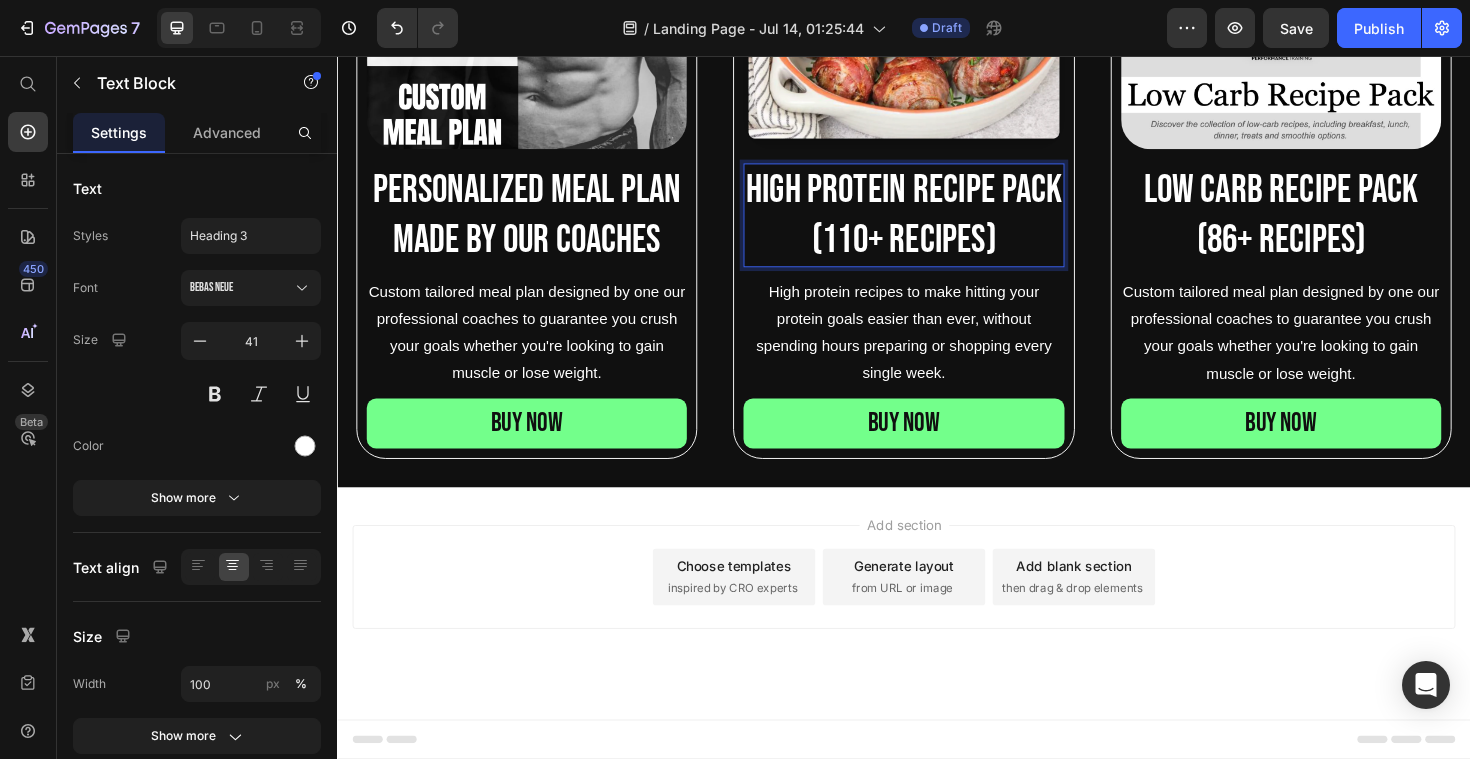 click on "high protein recipe pack (110+ Recipes)" at bounding box center [936, 225] 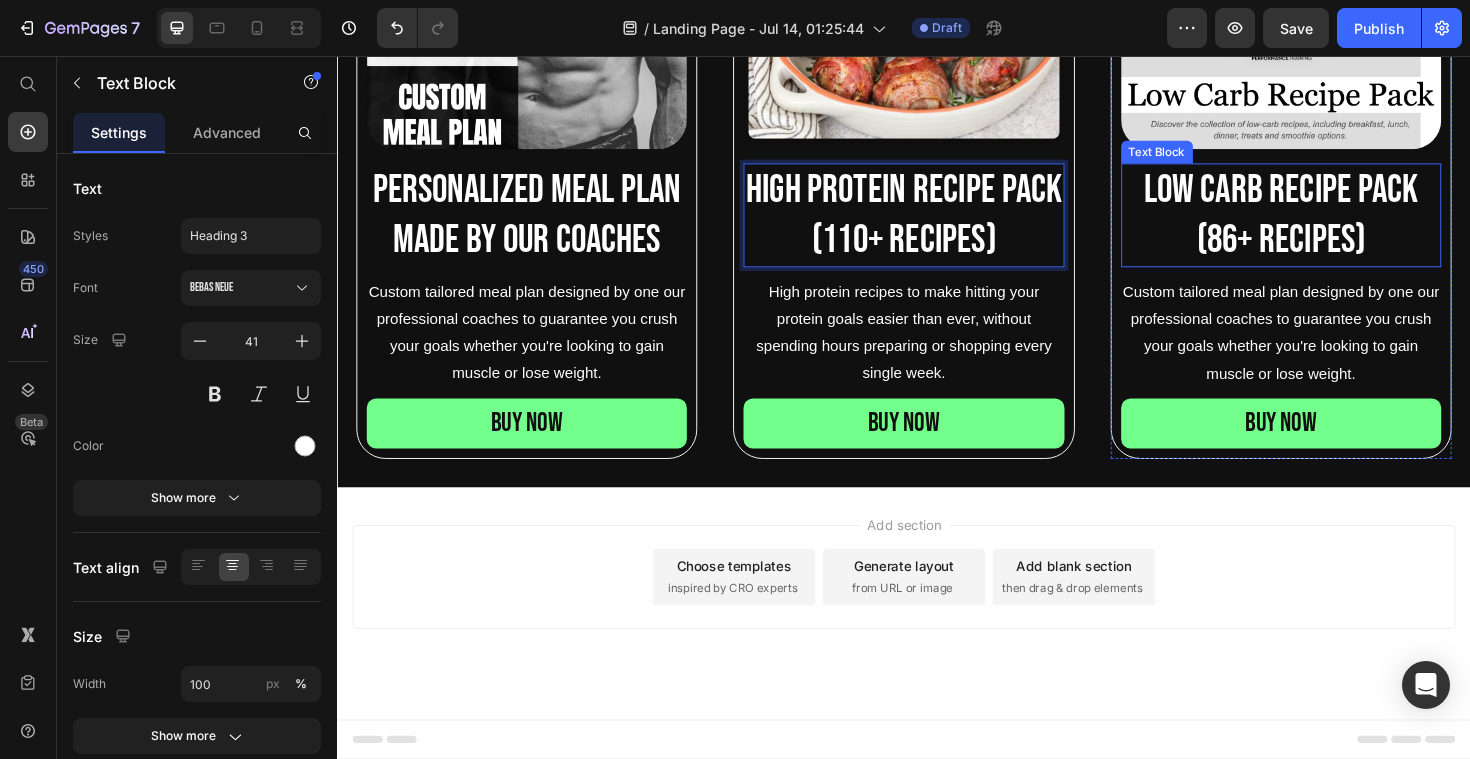 click on "Low carb recipe pack (86+ Recipes)" at bounding box center [1336, 225] 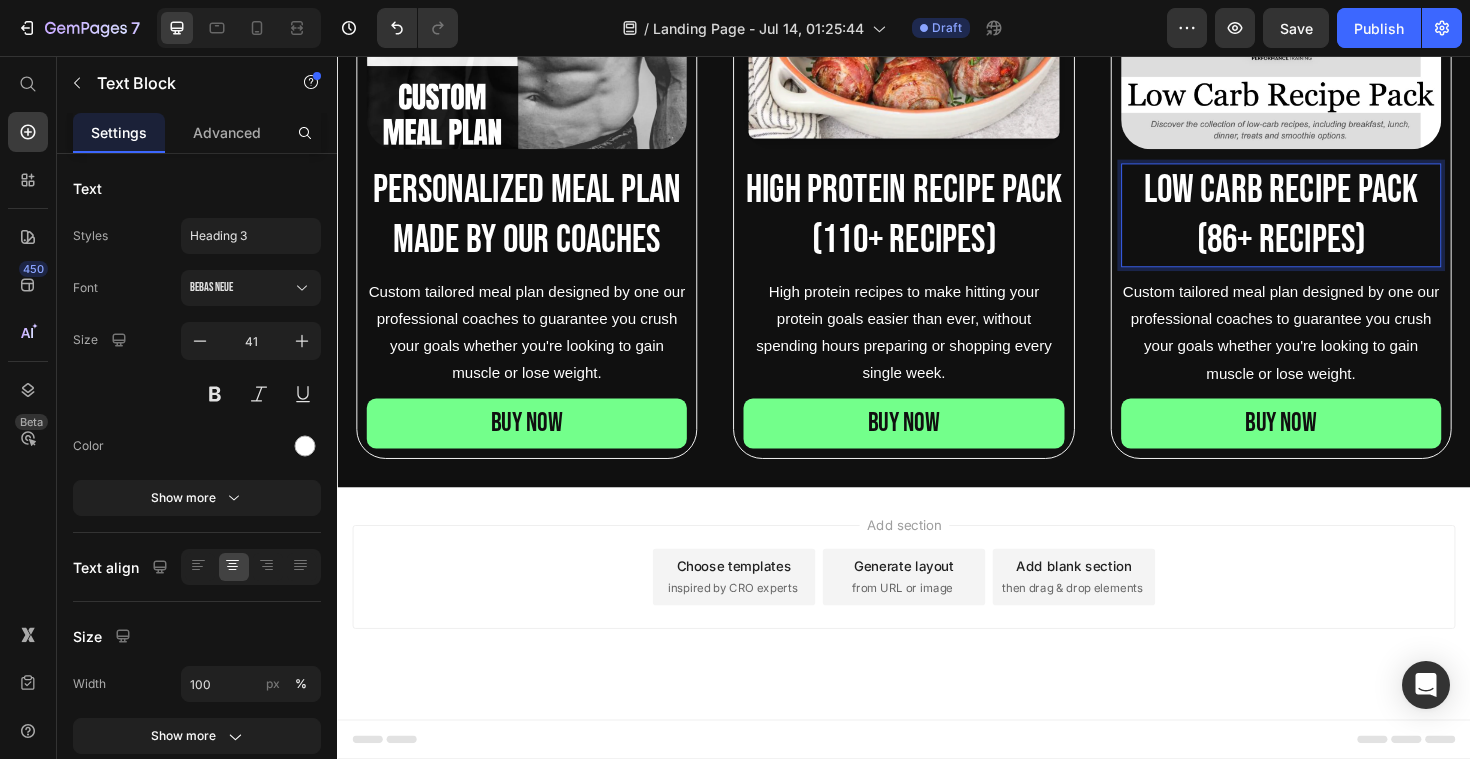 click on "Low carb recipe pack (86+ Recipes)" at bounding box center [1336, 225] 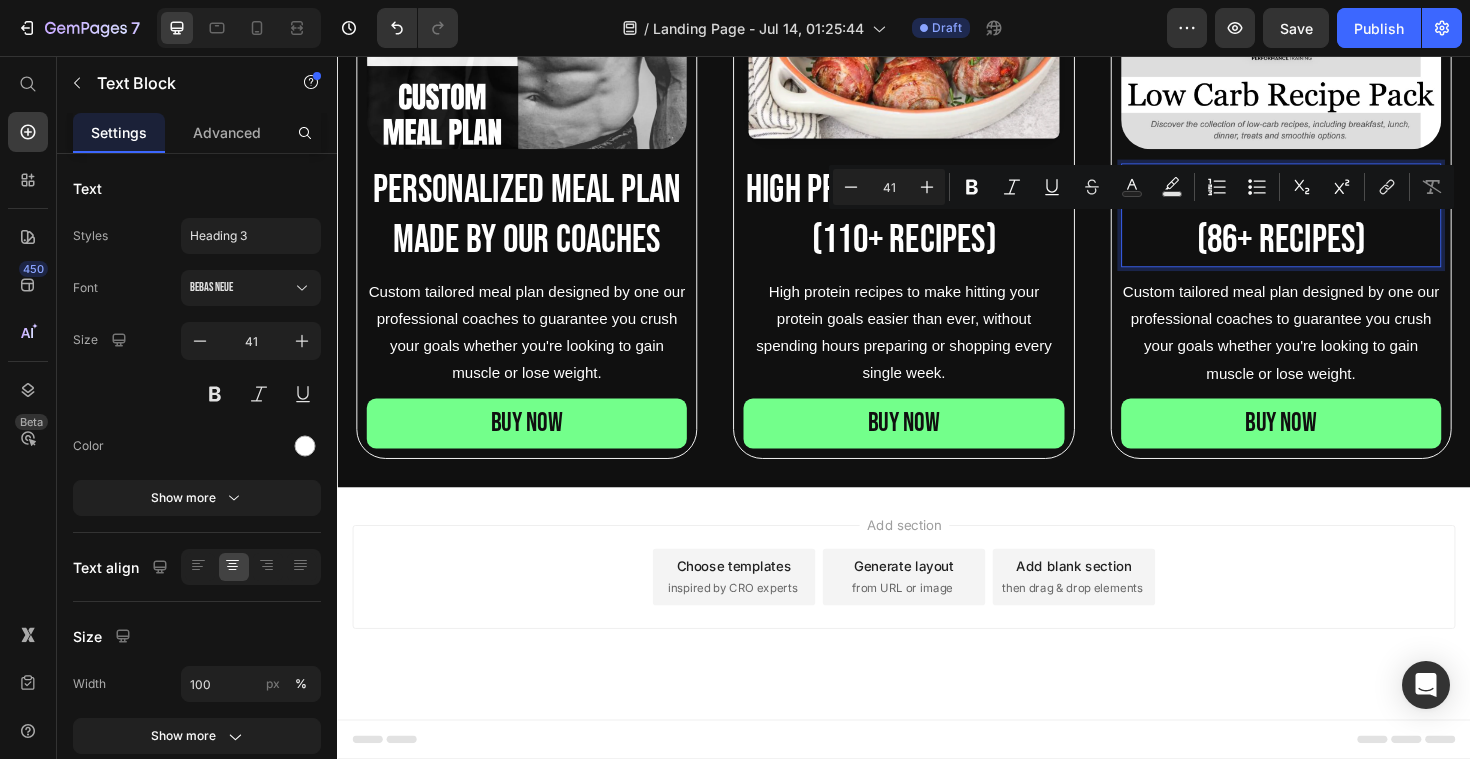 click on "Low carb recipe pack (86+ Recipes)" at bounding box center (1336, 225) 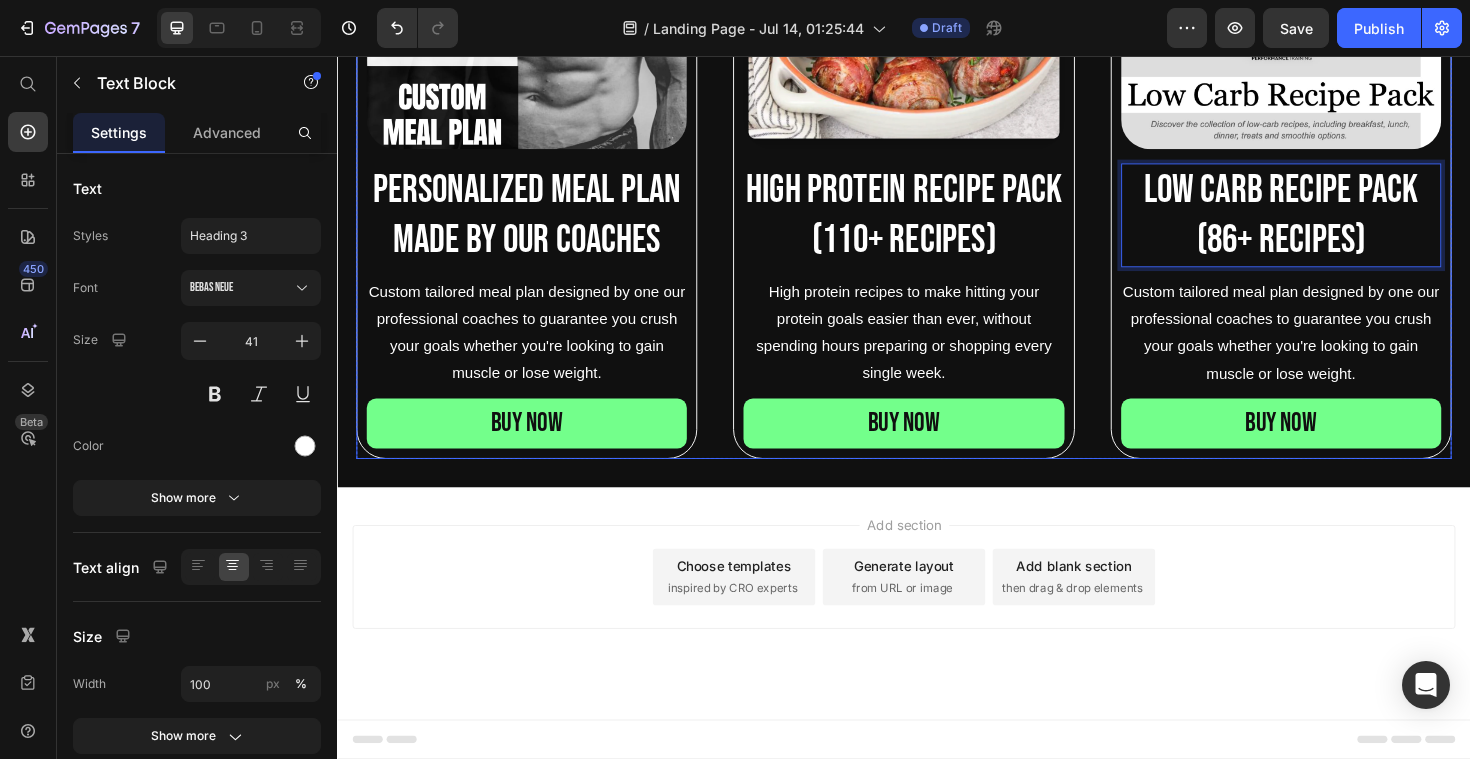 click on "Image Personalized meal plan made by our coaches Text Block Custom tailored meal plan designed by one our professional coaches to guarantee you crush your goals whether you're looking to gain muscle or lose weight. Text Block BUY NOW Button Hero Banner Image high protein recipe pack (110+ Recipes) Text Block High protein recipes to make hitting your protein goals easier than ever, without spending hours preparing or shopping every single week. Text Block BUY NOW Button Hero Banner Image Low carb recipe pack (86+ Recipes) Text Block   10 Custom tailored meal plan designed by one our professional coaches to guarantee you crush your goals whether you're looking to gain muscle or lose weight. Text Block BUY NOW Button Hero Banner Row" at bounding box center (937, 87) 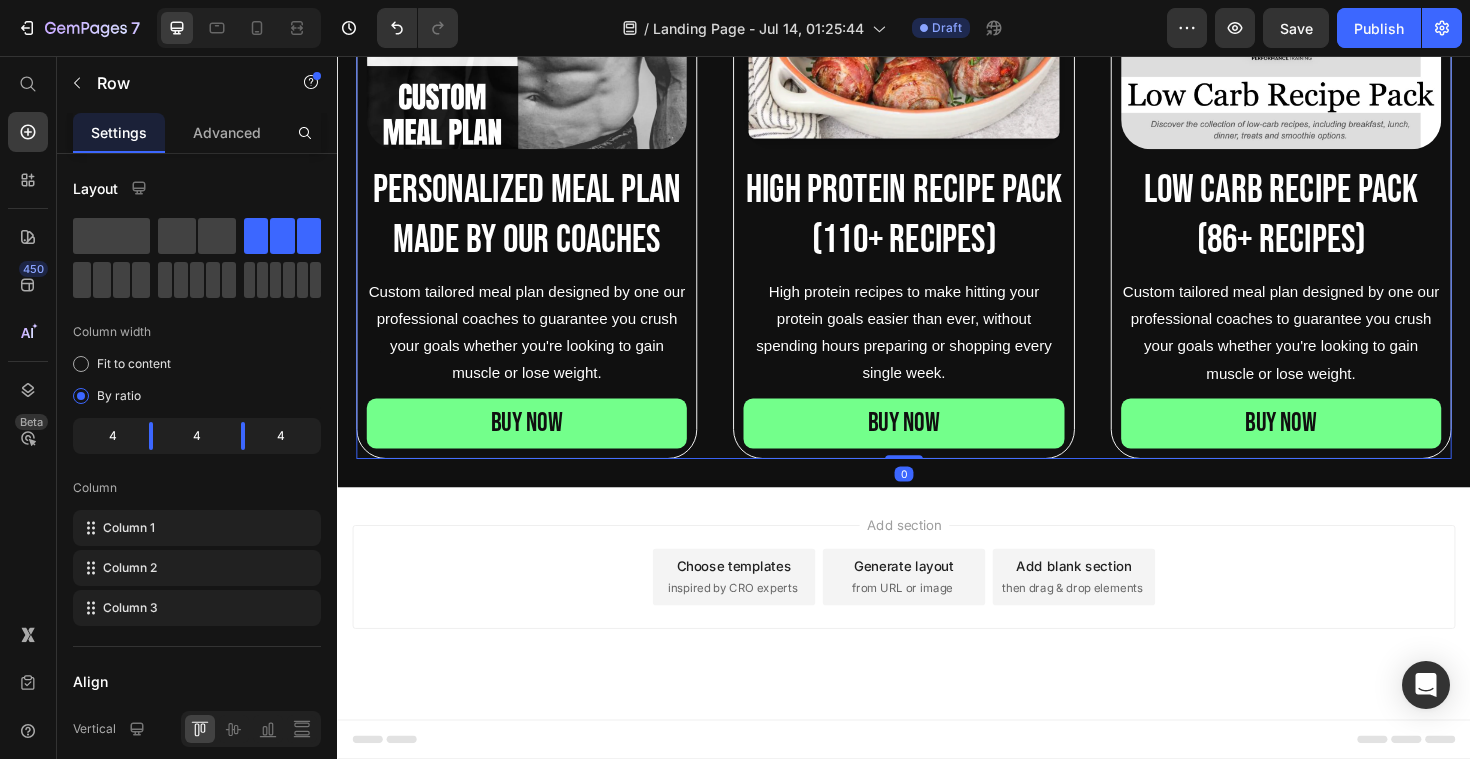 click at bounding box center (239, 28) 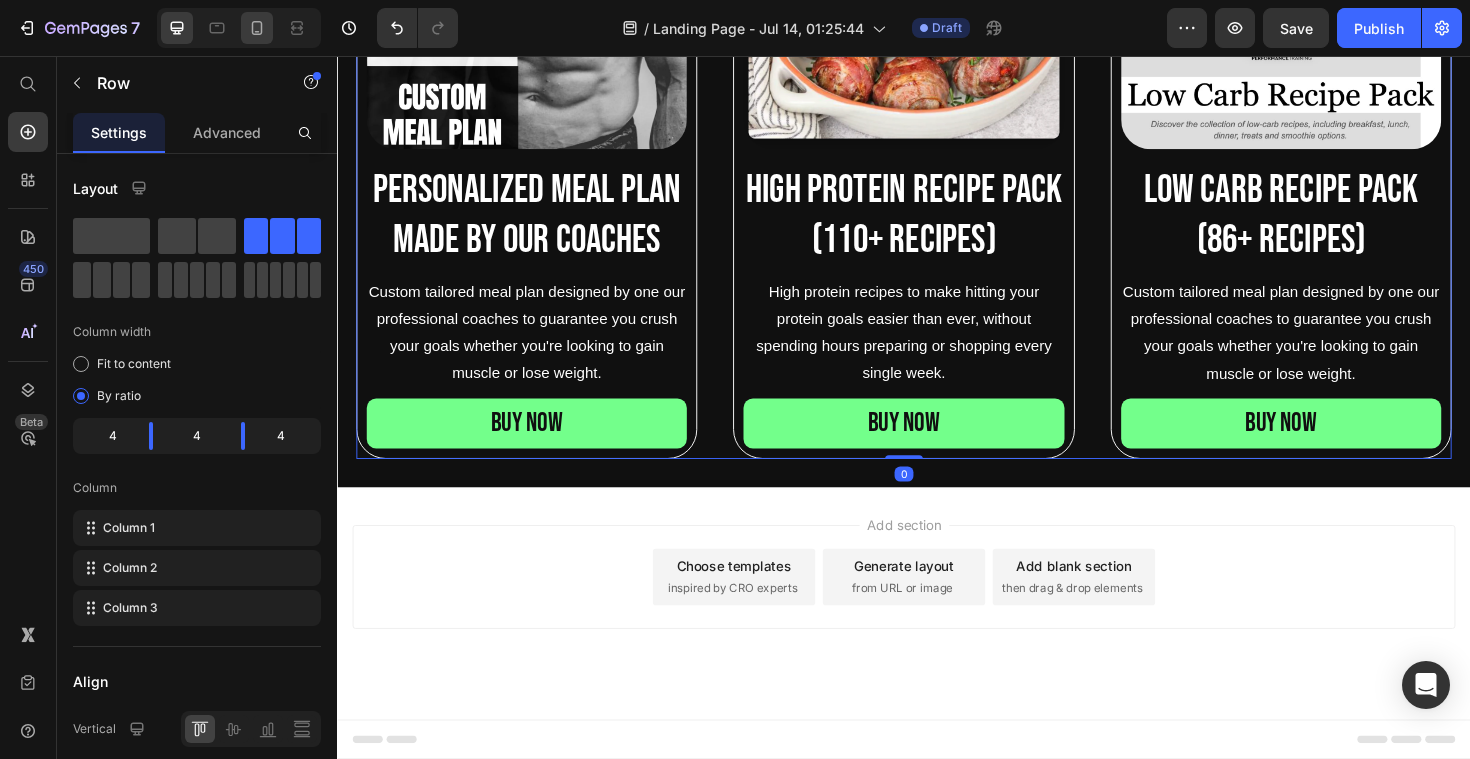 click 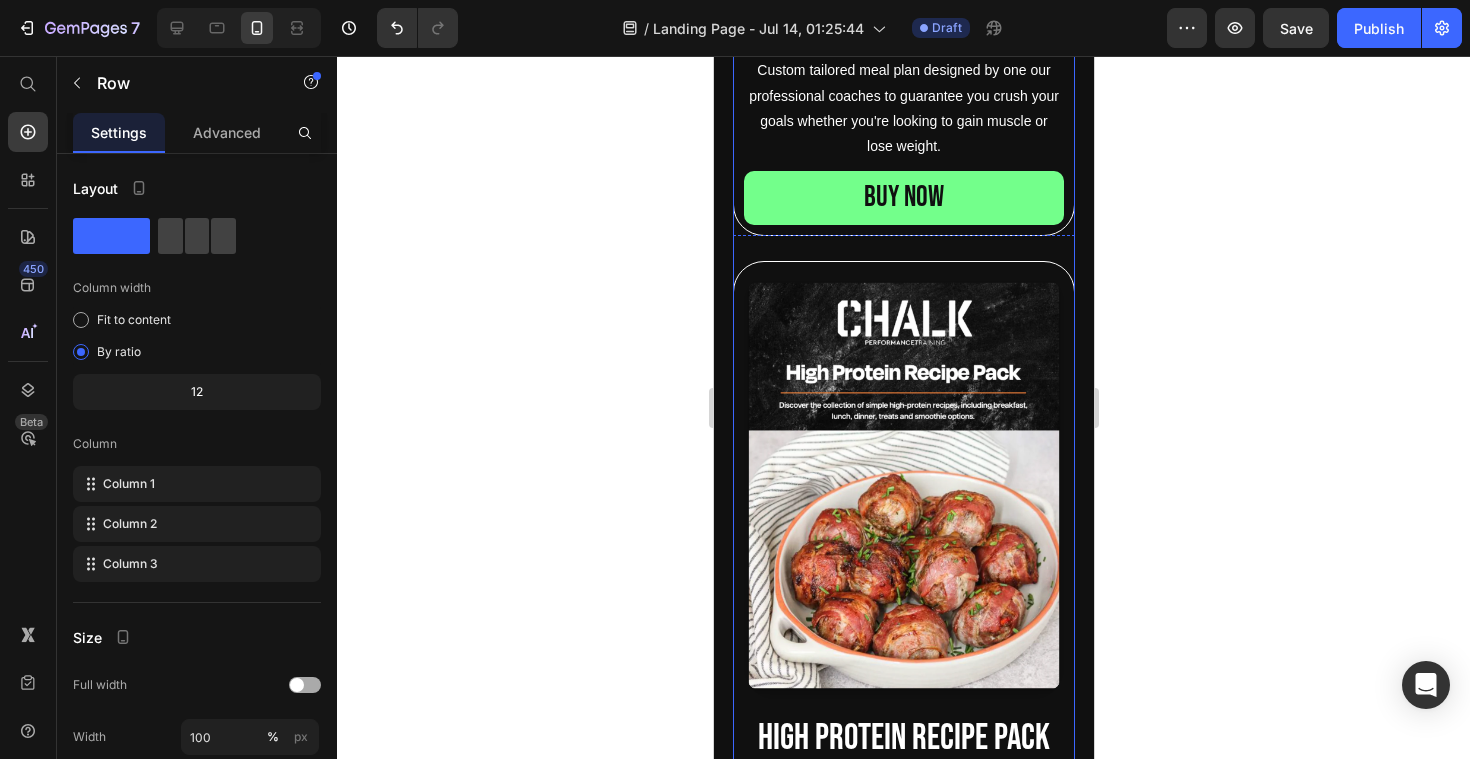 scroll, scrollTop: 1810, scrollLeft: 0, axis: vertical 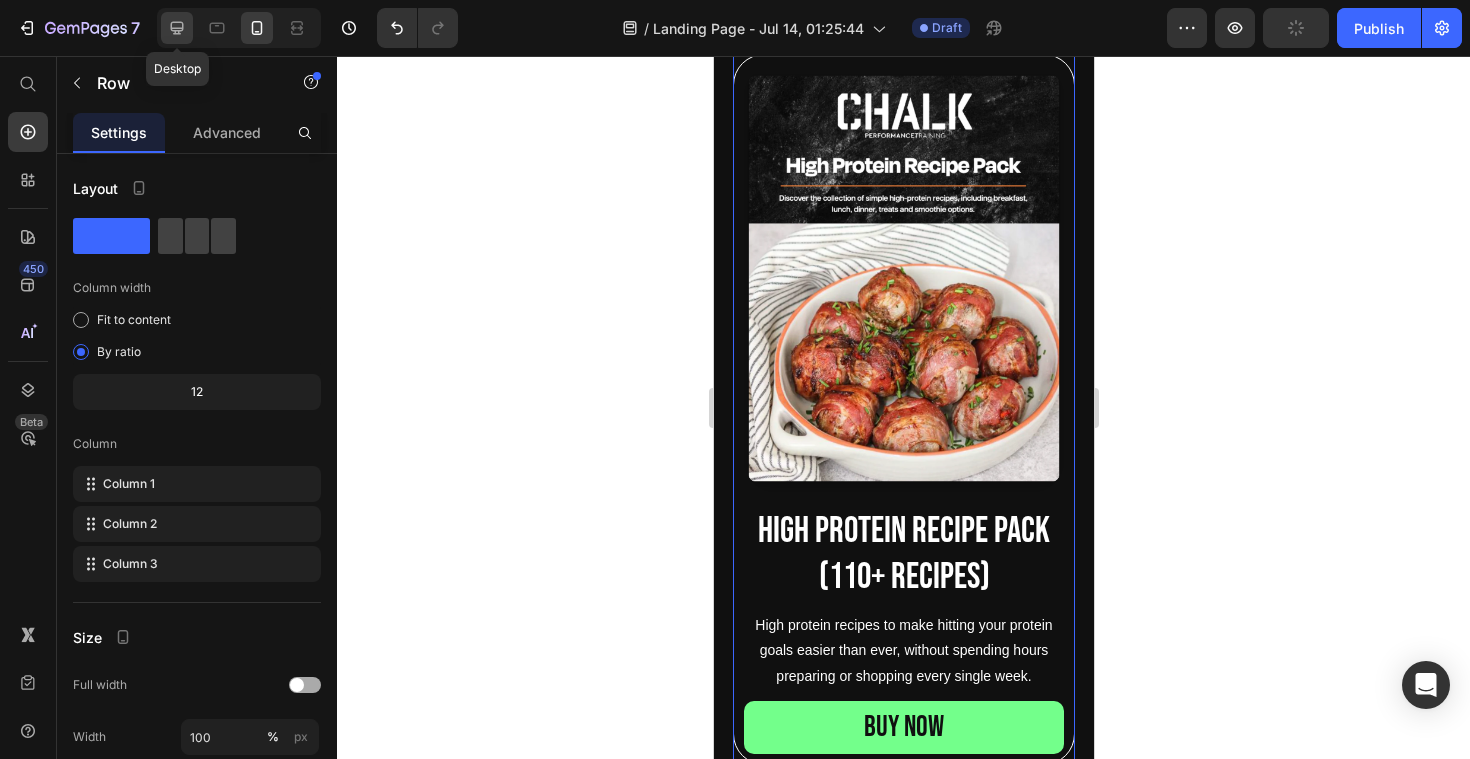 click 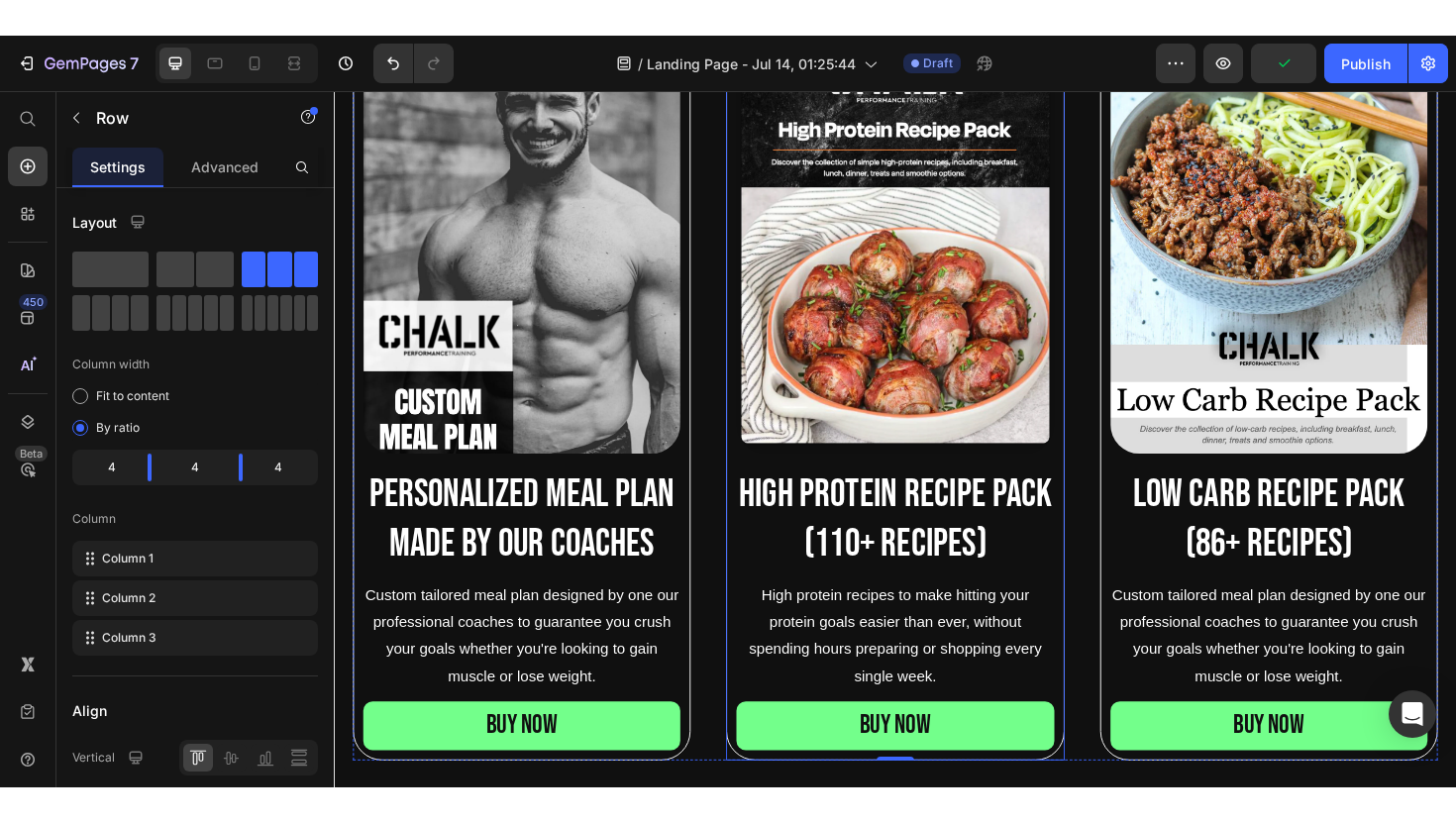 scroll, scrollTop: 896, scrollLeft: 0, axis: vertical 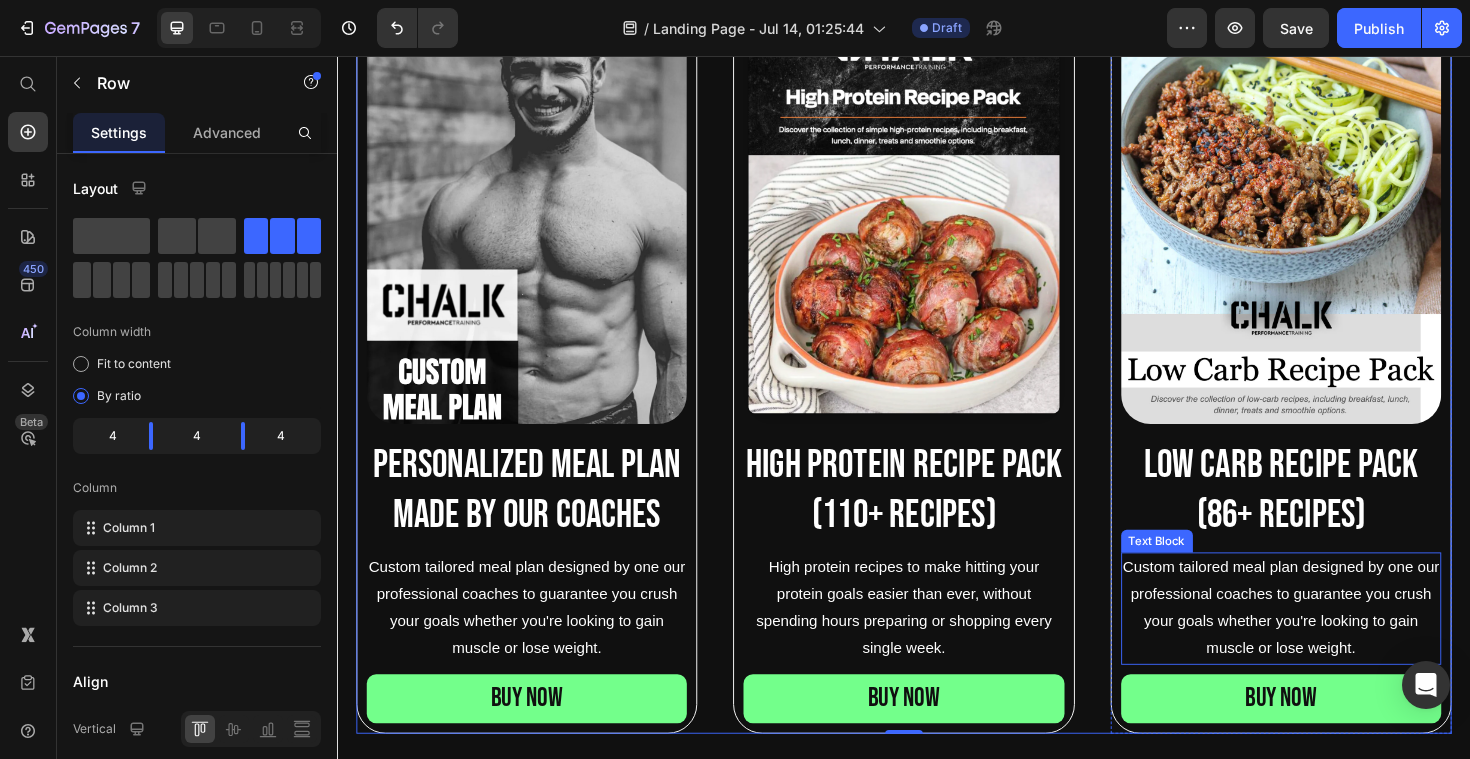 click on "Custom tailored meal plan designed by one our professional coaches to guarantee you crush your goals whether you're looking to gain muscle or lose weight." at bounding box center [1336, 641] 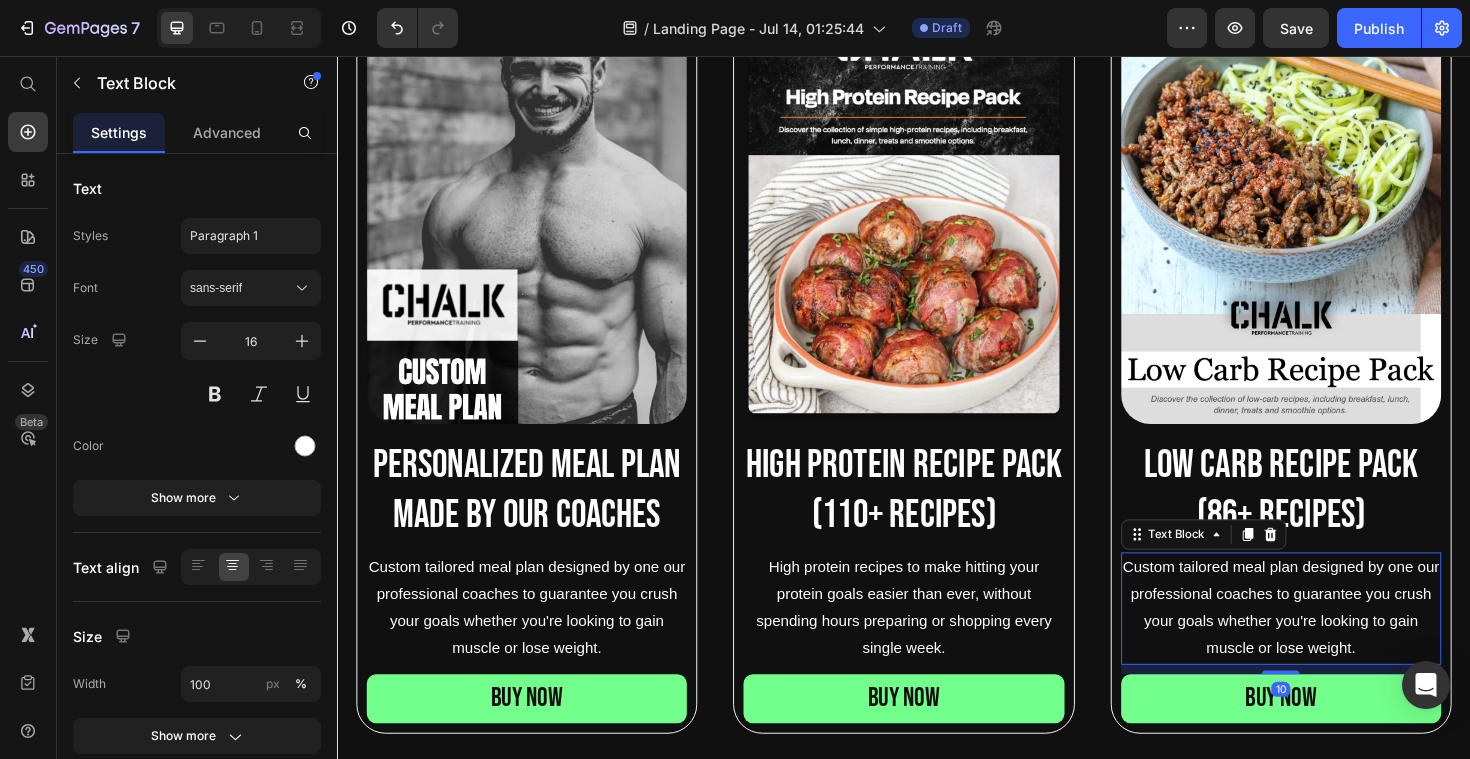 click on "Custom tailored meal plan designed by one our professional coaches to guarantee you crush your goals whether you're looking to gain muscle or lose weight." at bounding box center (1336, 641) 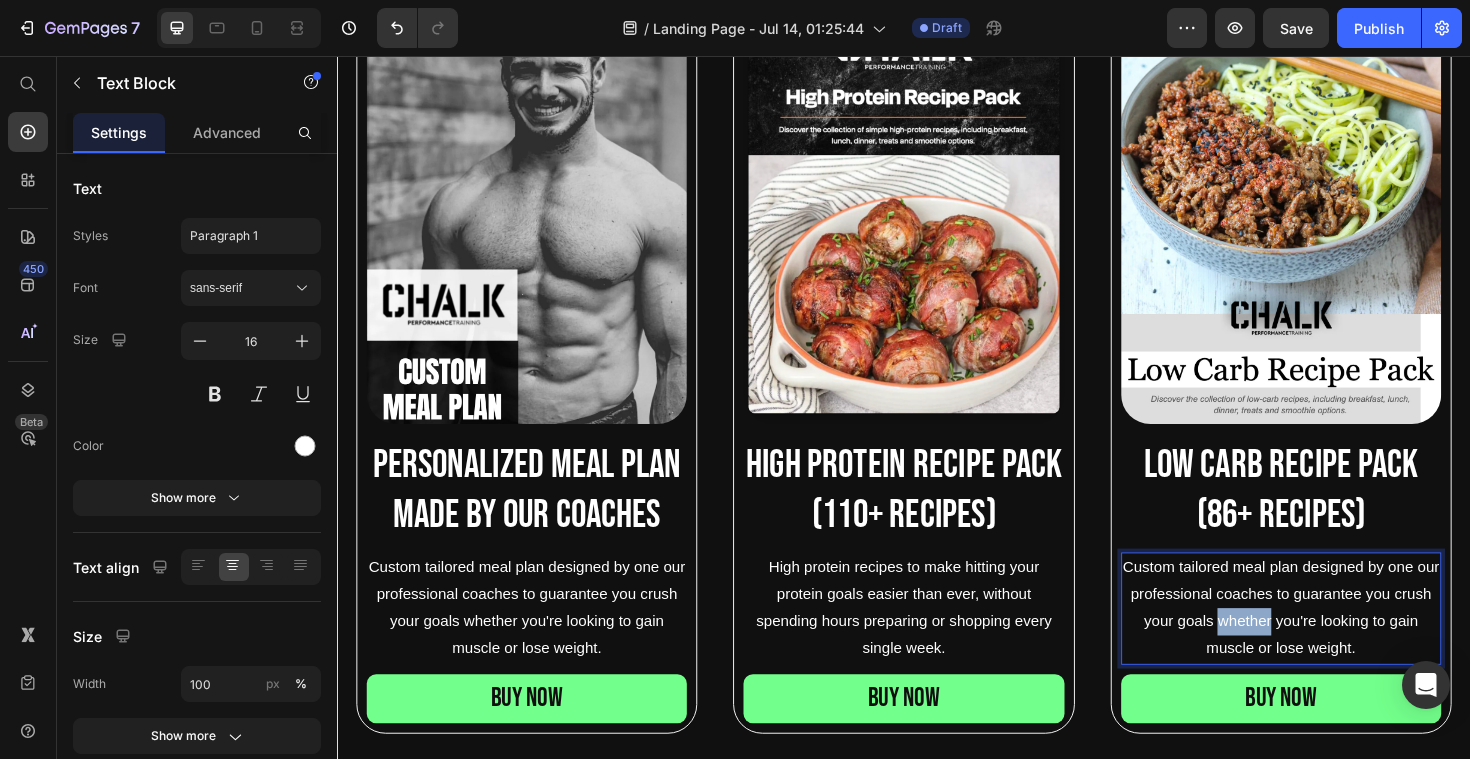 click on "Custom tailored meal plan designed by one our professional coaches to guarantee you crush your goals whether you're looking to gain muscle or lose weight." at bounding box center [1336, 641] 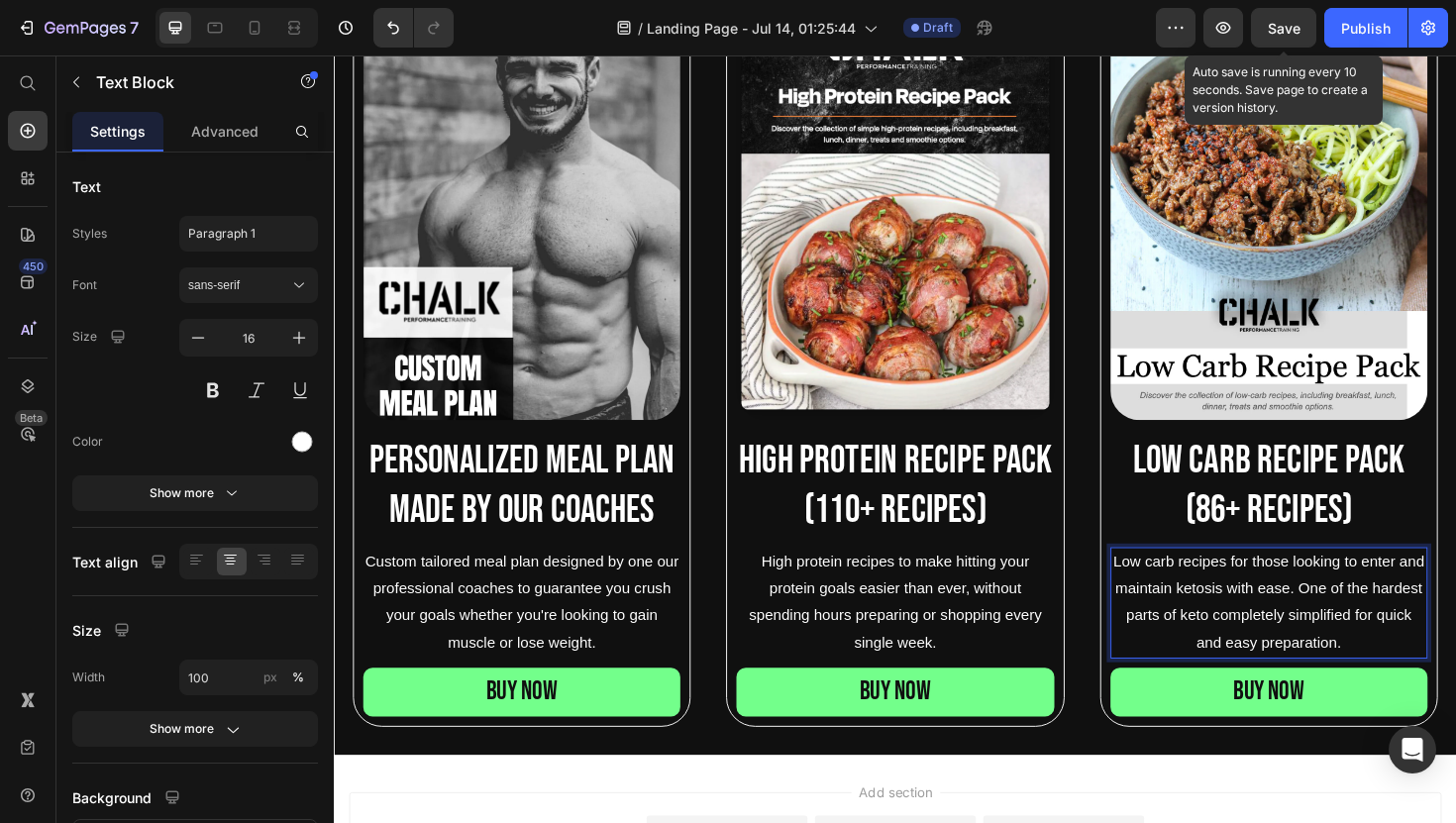 click on "Save" at bounding box center (1284, 28) 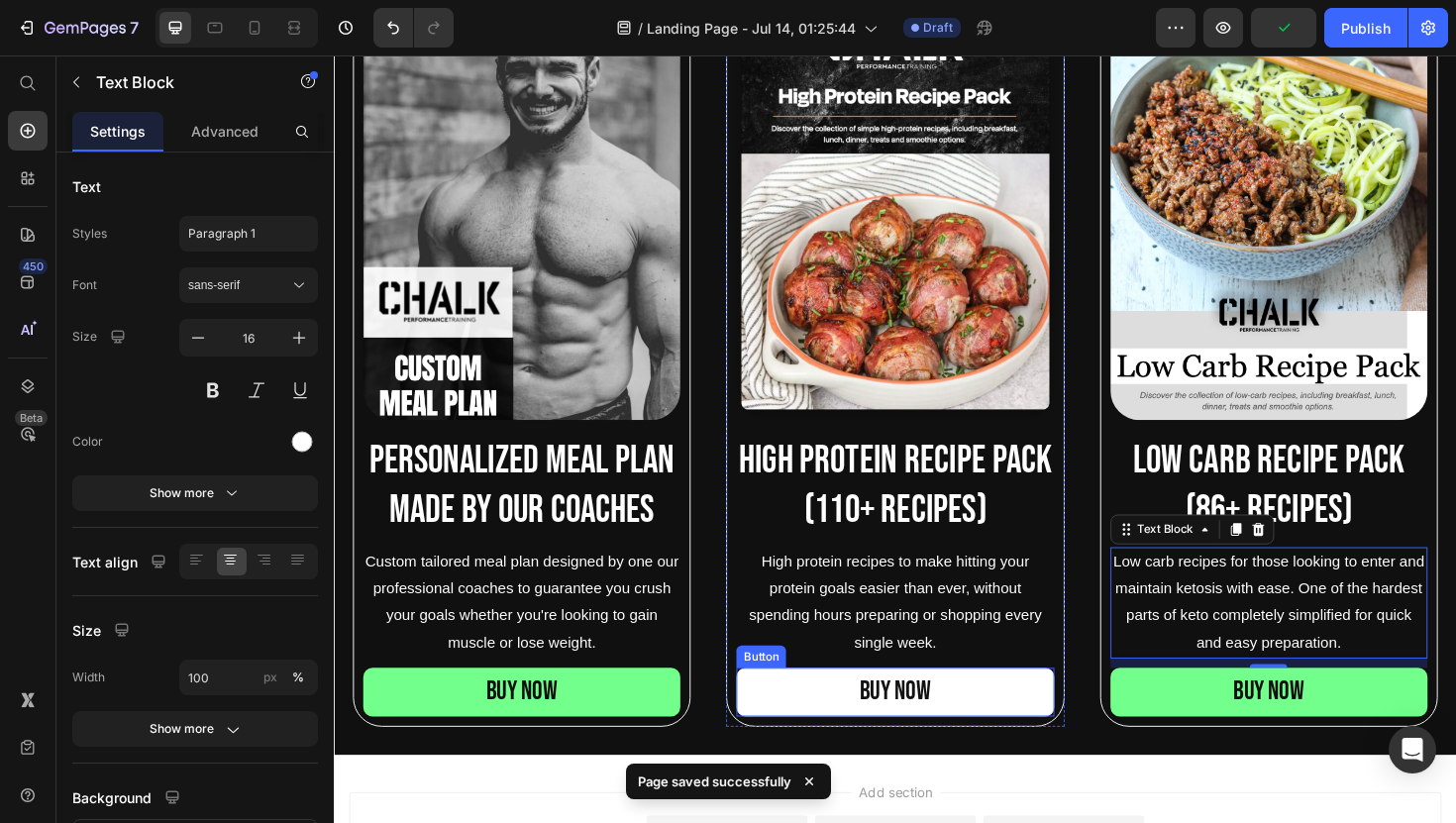 click on "BUY NOW" at bounding box center [927, 730] 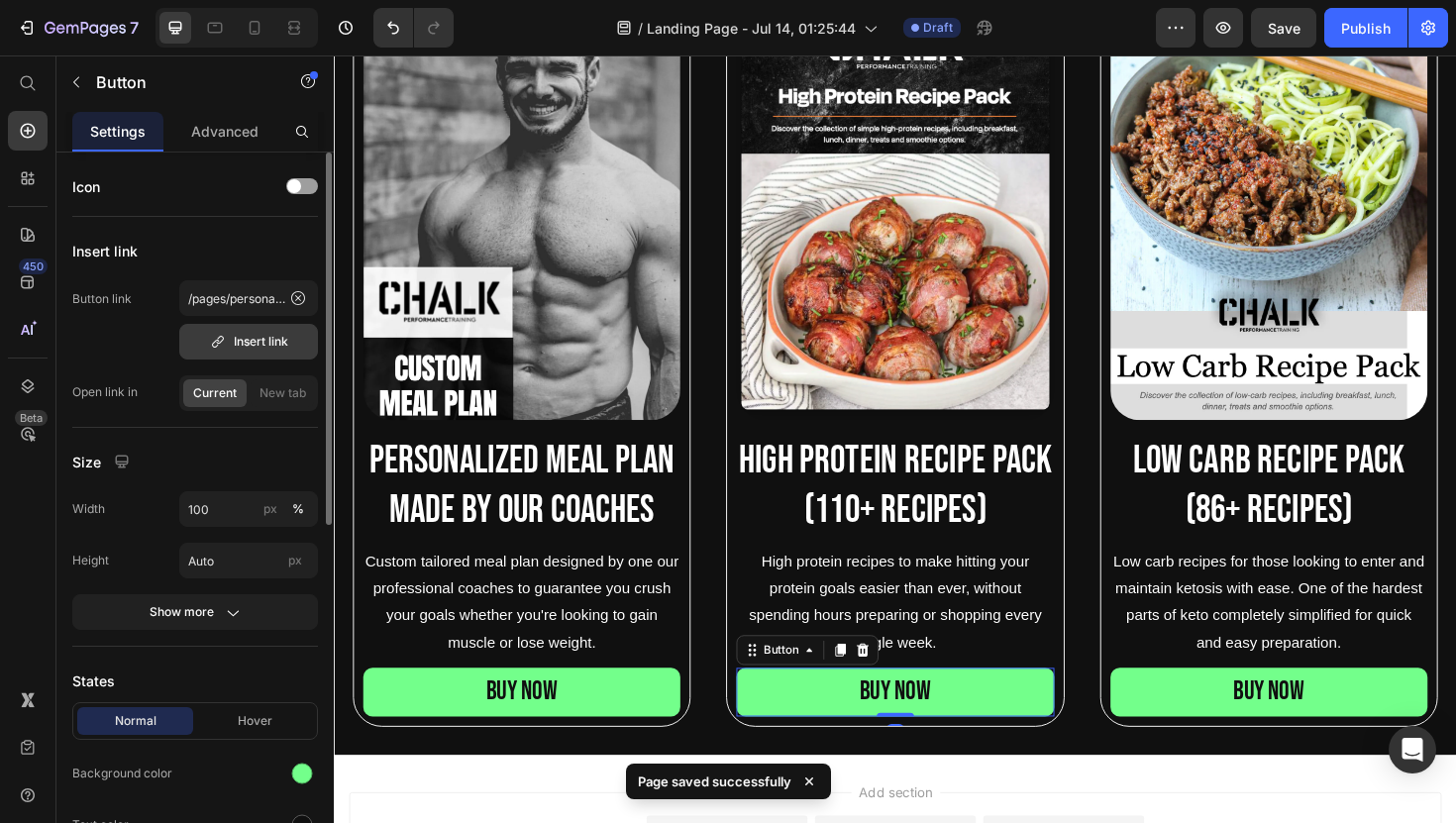click on "Insert link" at bounding box center (249, 342) 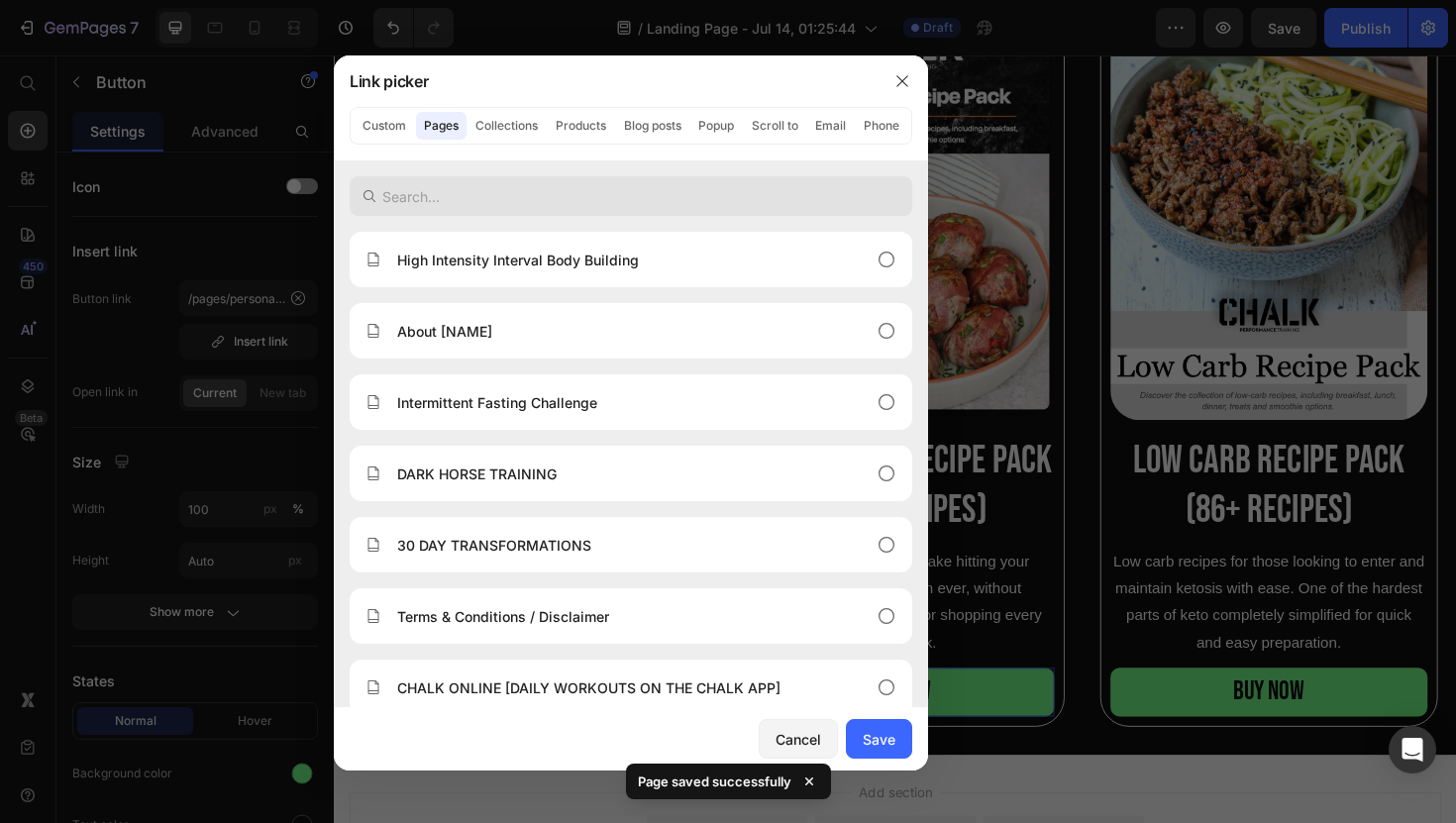 click at bounding box center [631, 196] 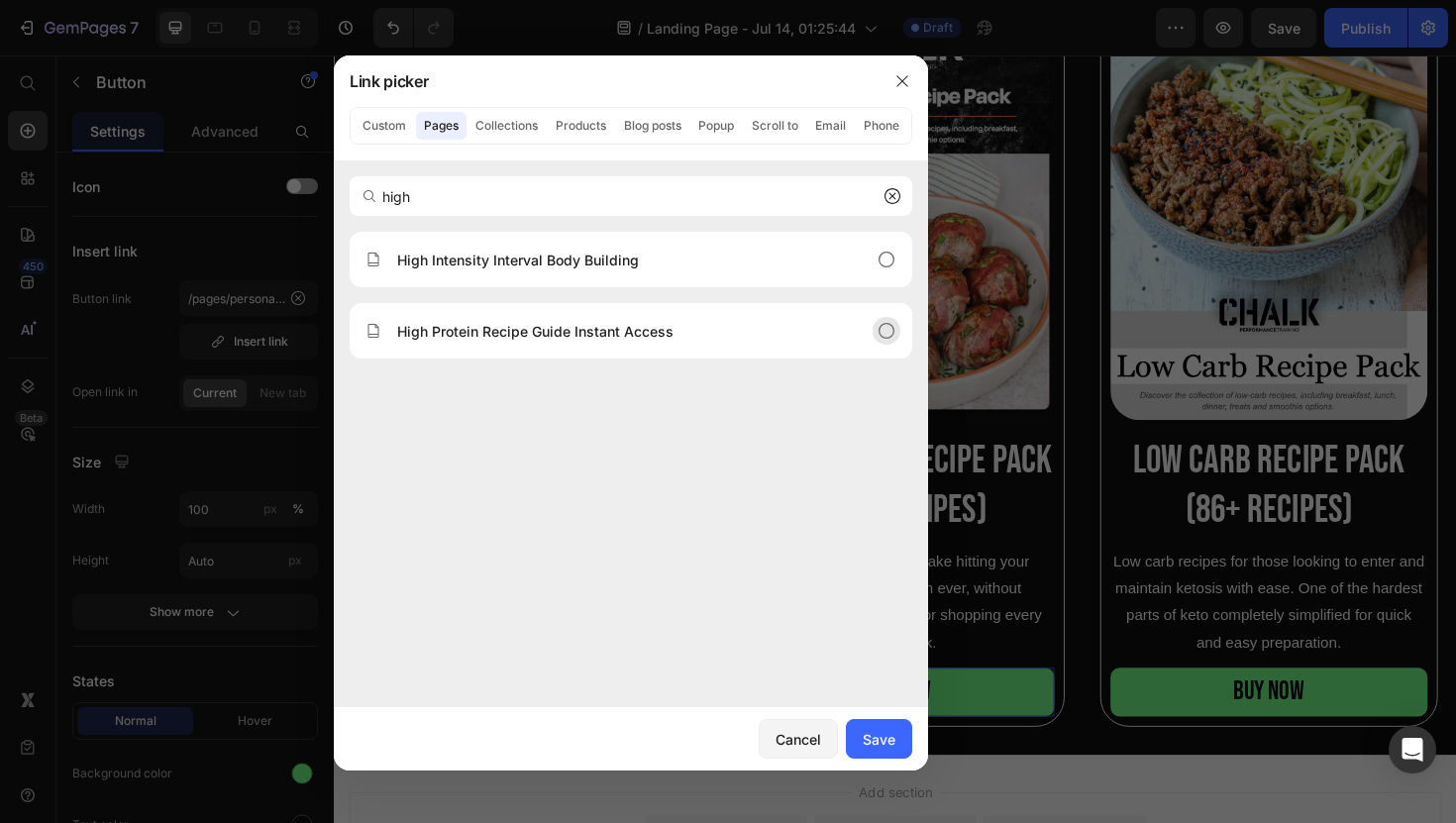 type on "high" 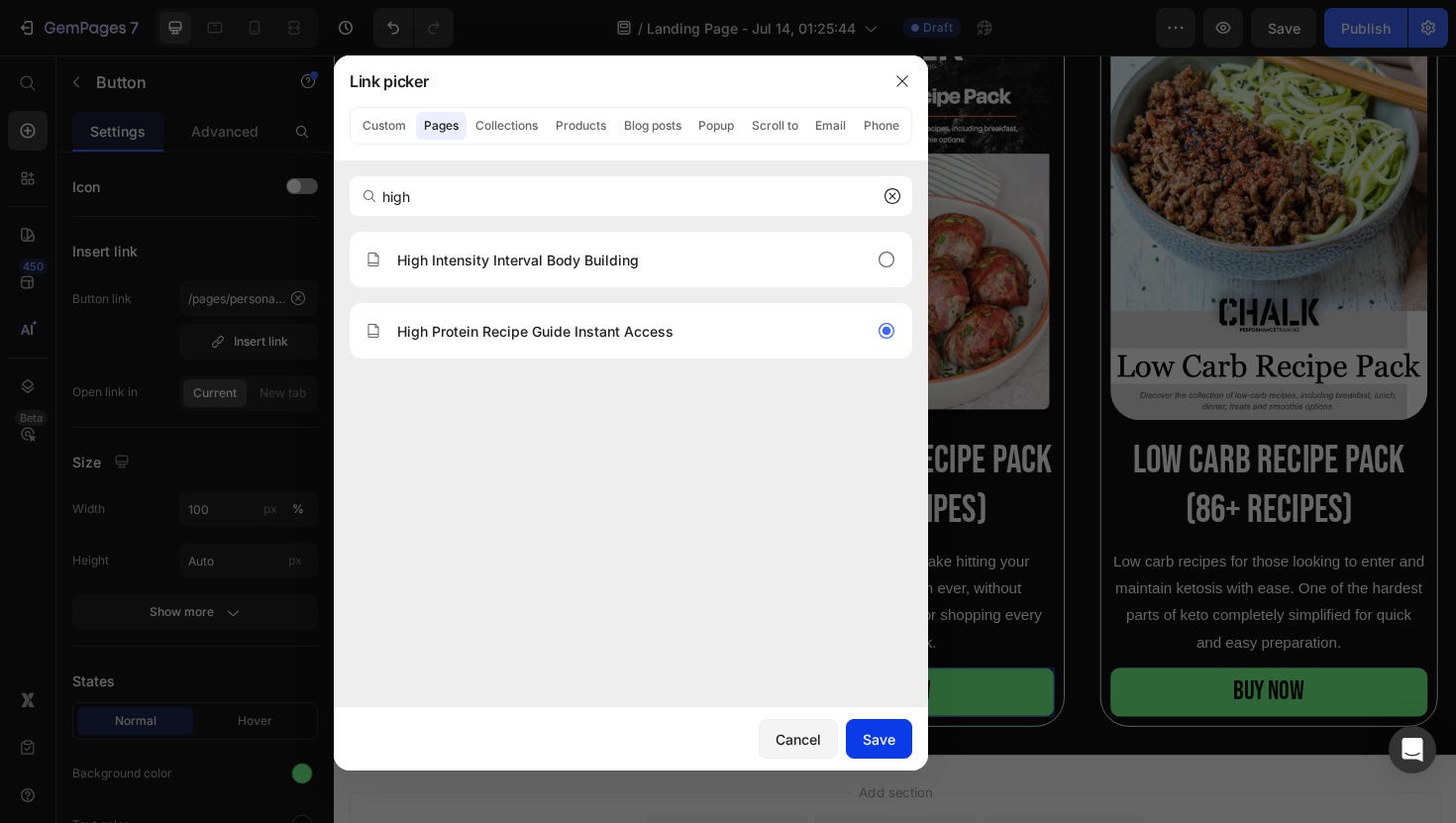 click on "Save" at bounding box center [879, 739] 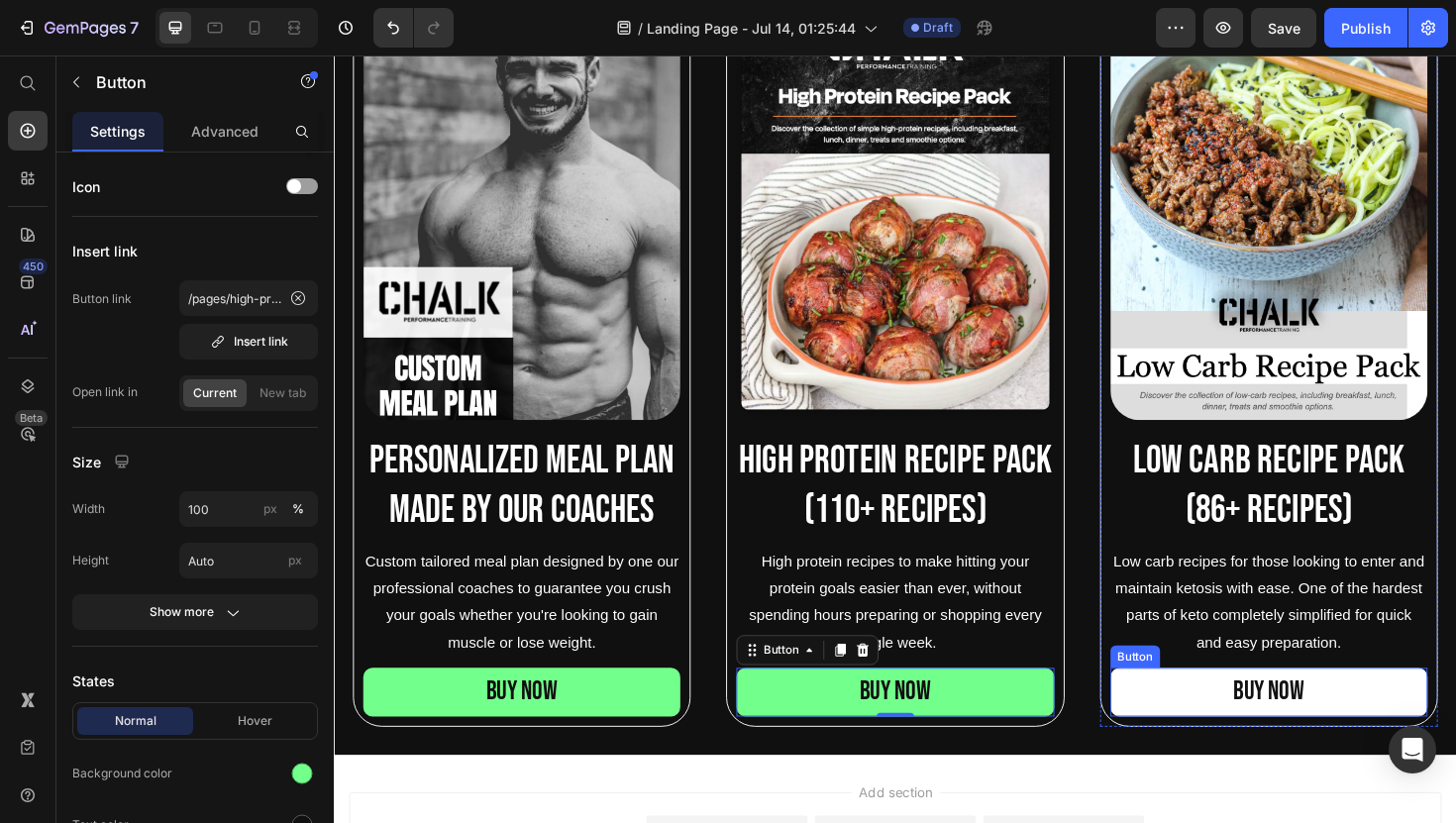 click on "BUY NOW" at bounding box center [1323, 730] 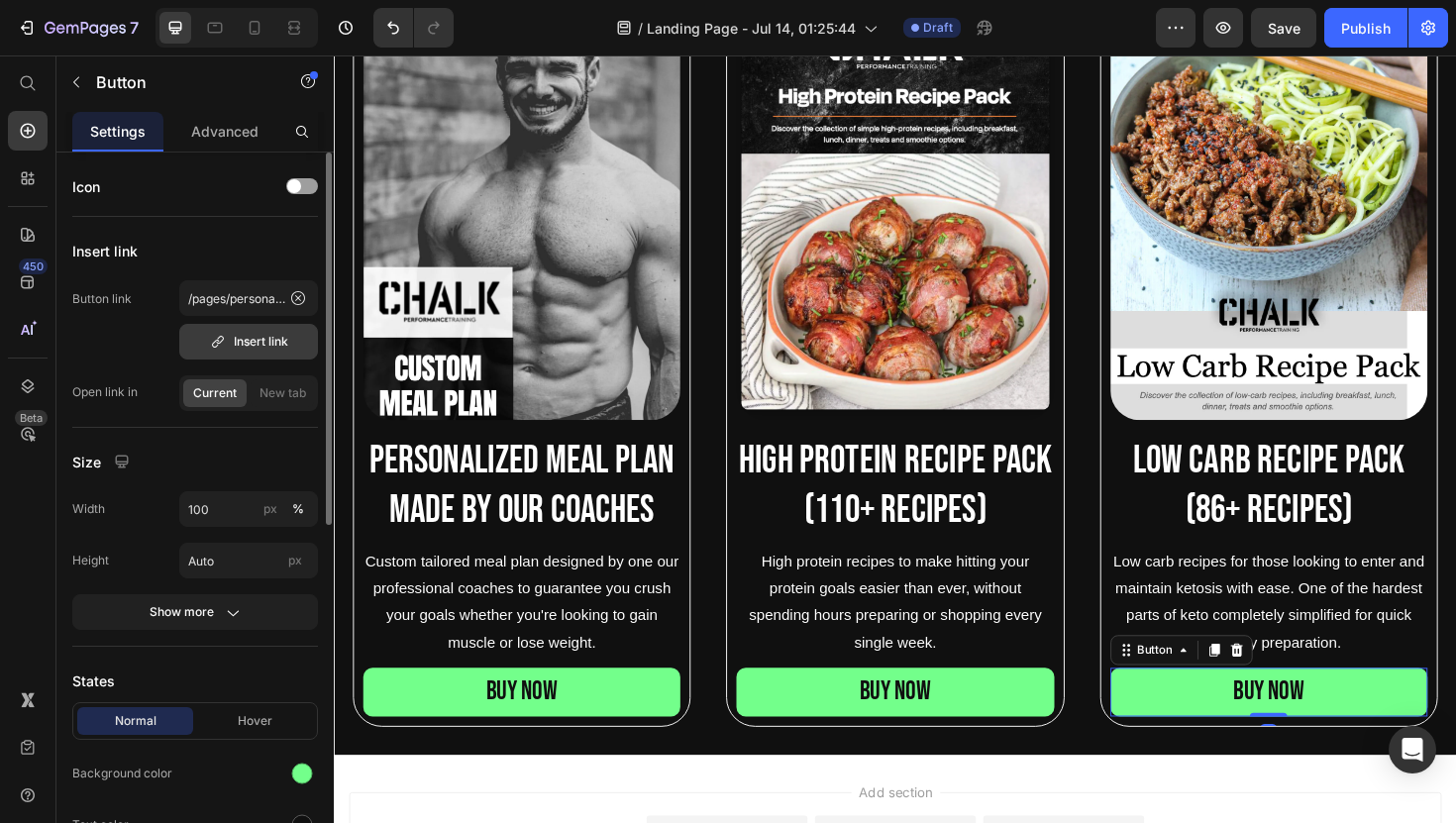 click on "Insert link" at bounding box center (249, 342) 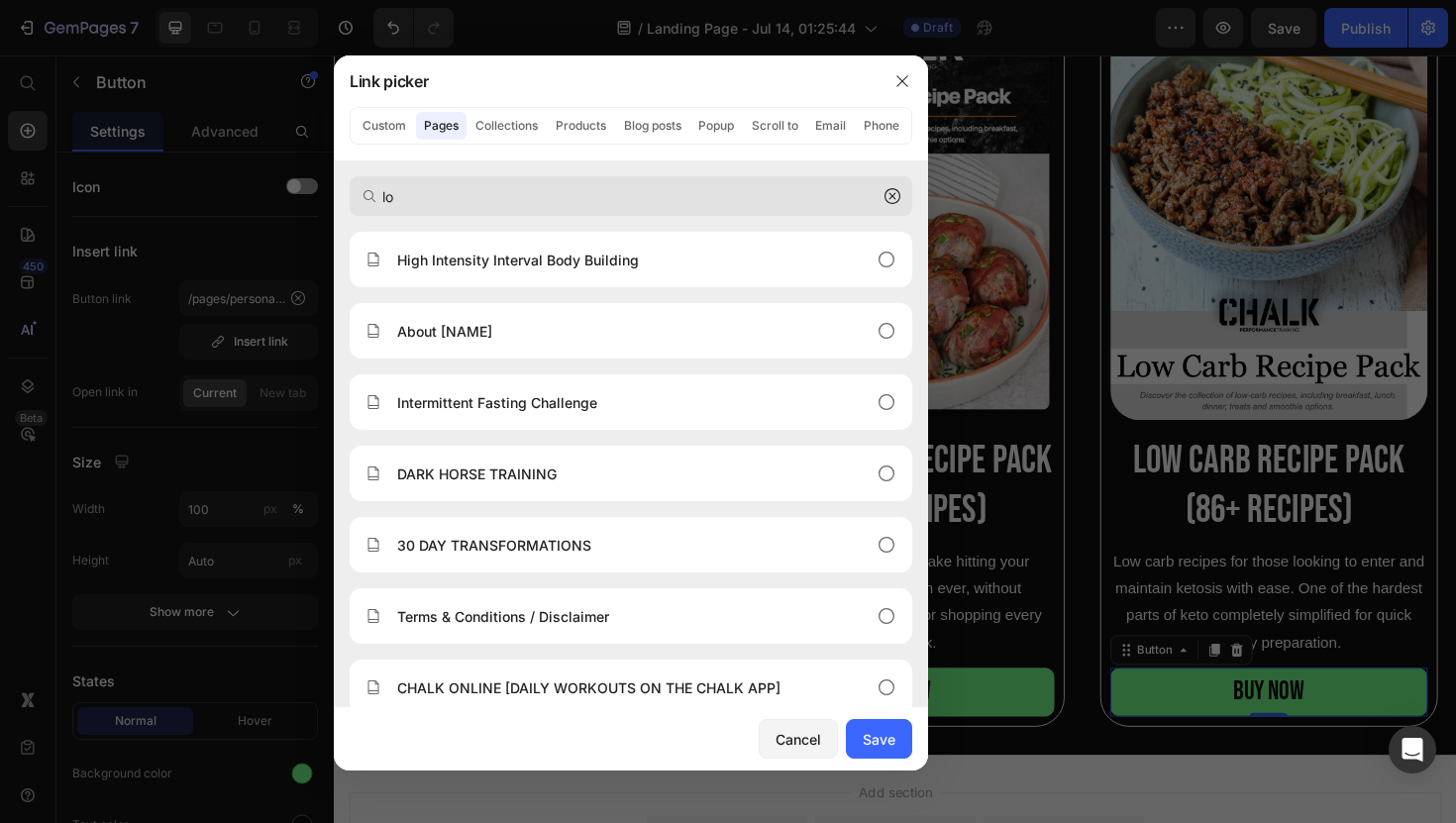 type on "low" 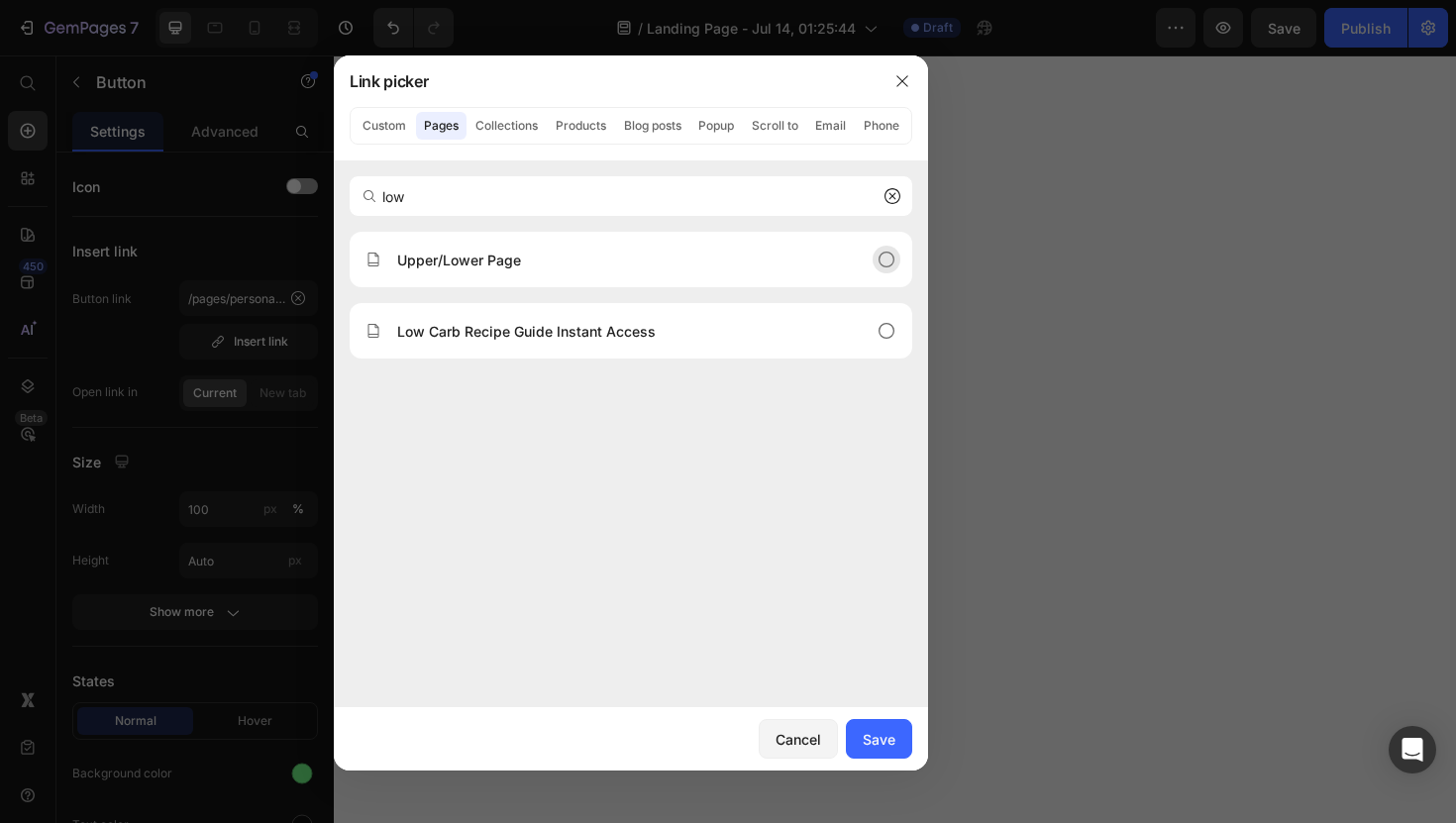 scroll, scrollTop: 0, scrollLeft: 0, axis: both 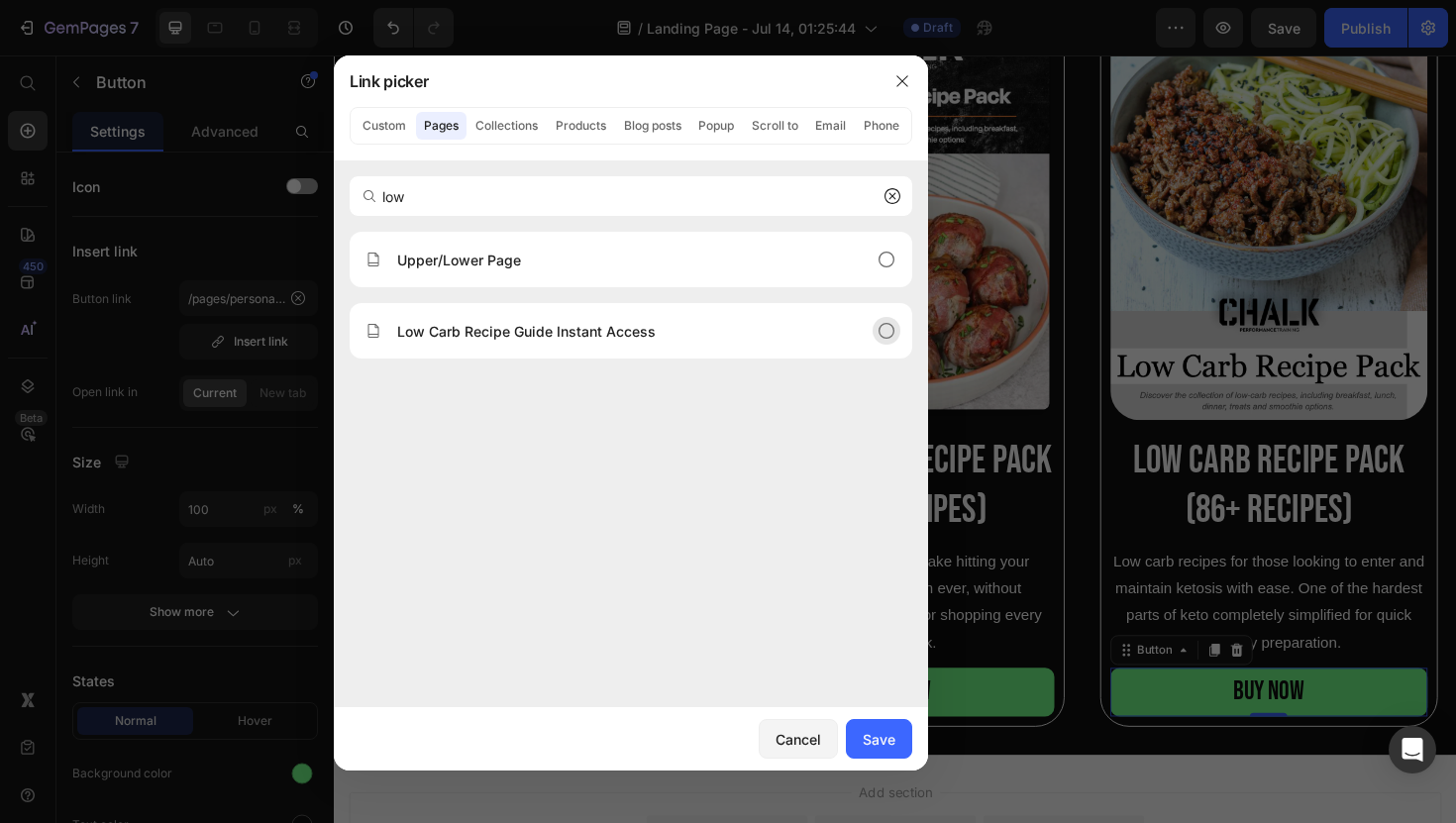type on "low" 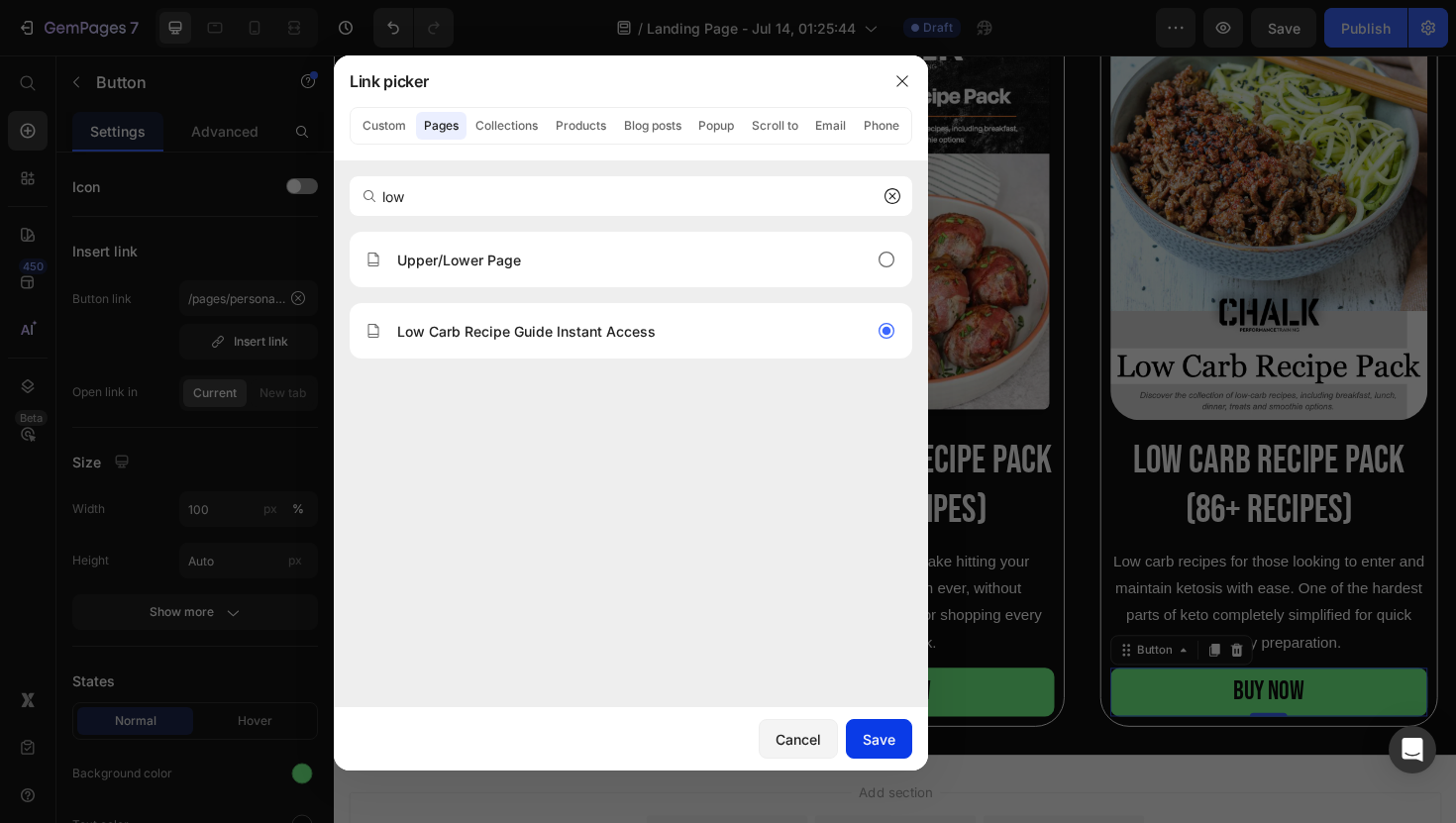 click on "Save" 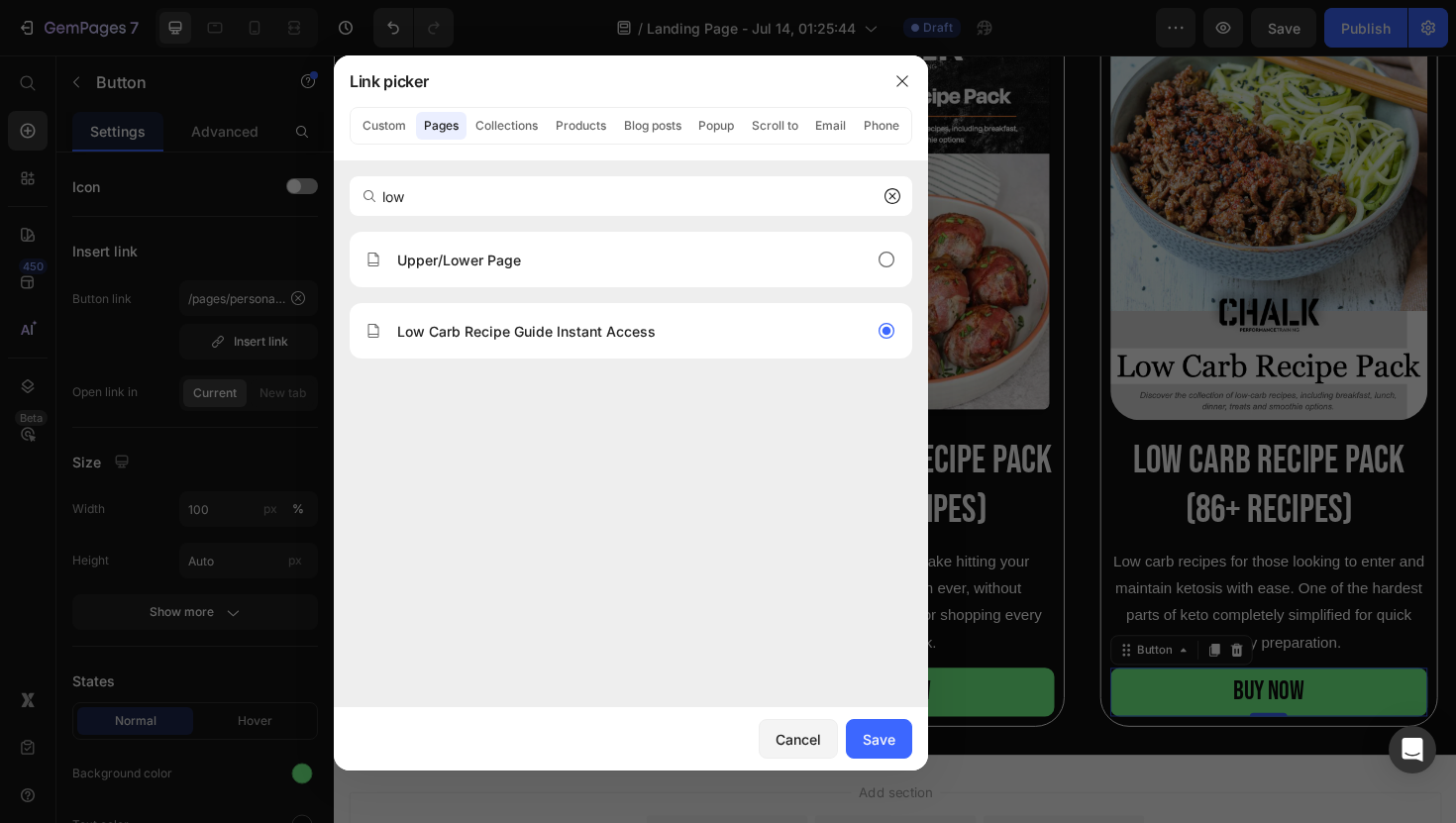 type on "/pages/low-carb-recipe-guide-instant-access" 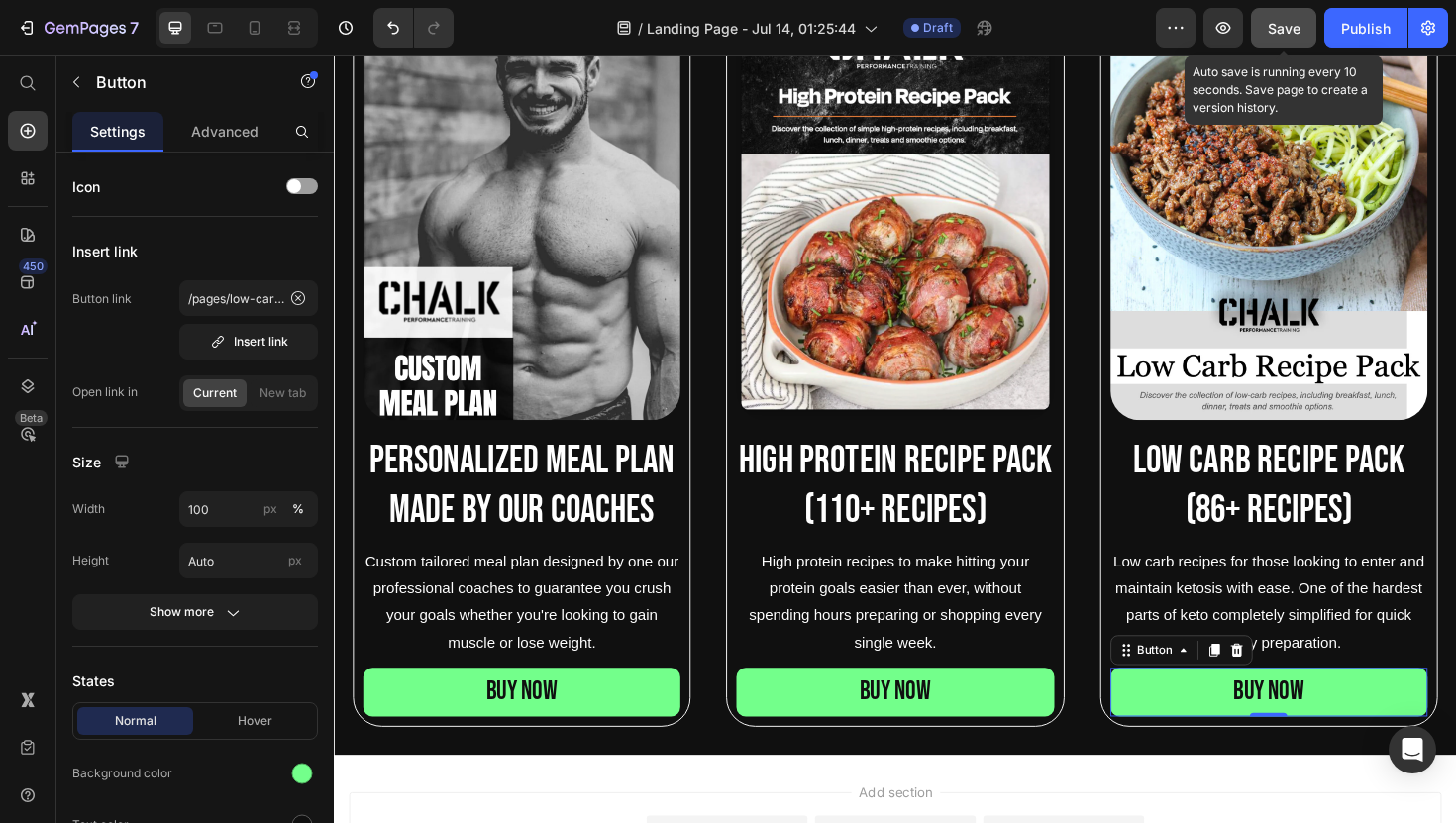 click on "Save" 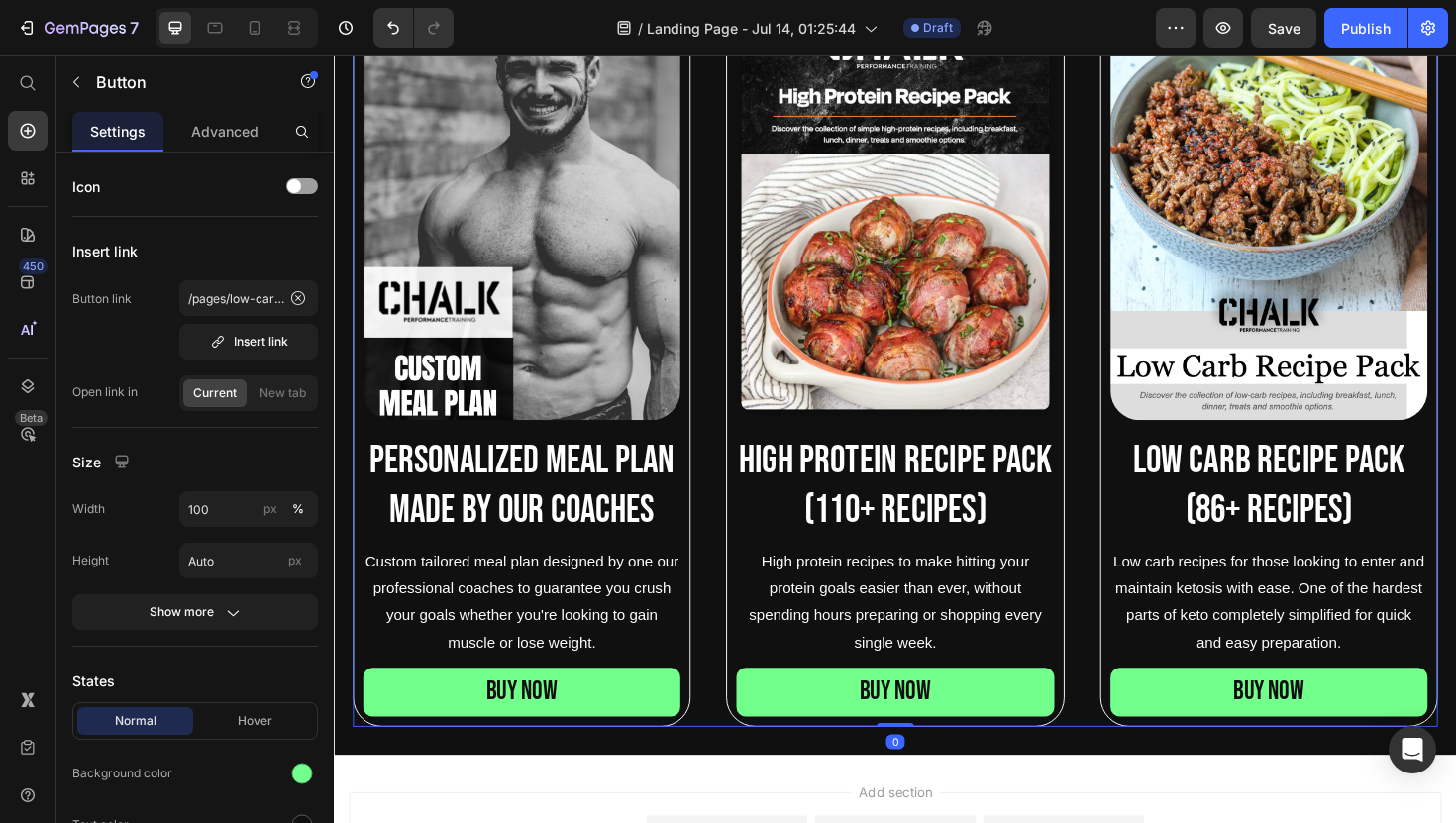 click on "Image Personalized meal plan made by our coaches Text Block Custom tailored meal plan designed by one our professional coaches to guarantee you crush your goals whether you're looking to gain muscle or lose weight. Text Block BUY NOW Button Hero Banner Image high protein recipe pack ([NUMBER]+ Recipes) Text Block High protein recipes to make hitting your protein goals easier than ever, without spending hours preparing or shopping every single week. Text Block BUY NOW Button Hero Banner Image Low carb recipe pack ([NUMBER]+ Recipes) Text Block Low carb recipes for those looking to enter and maintain ketosis with ease. One of the hardest parts of keto completely simplified for quick and easy preparation. Text Block BUY NOW Button Hero Banner Row [NUMBER]" at bounding box center [928, 374] 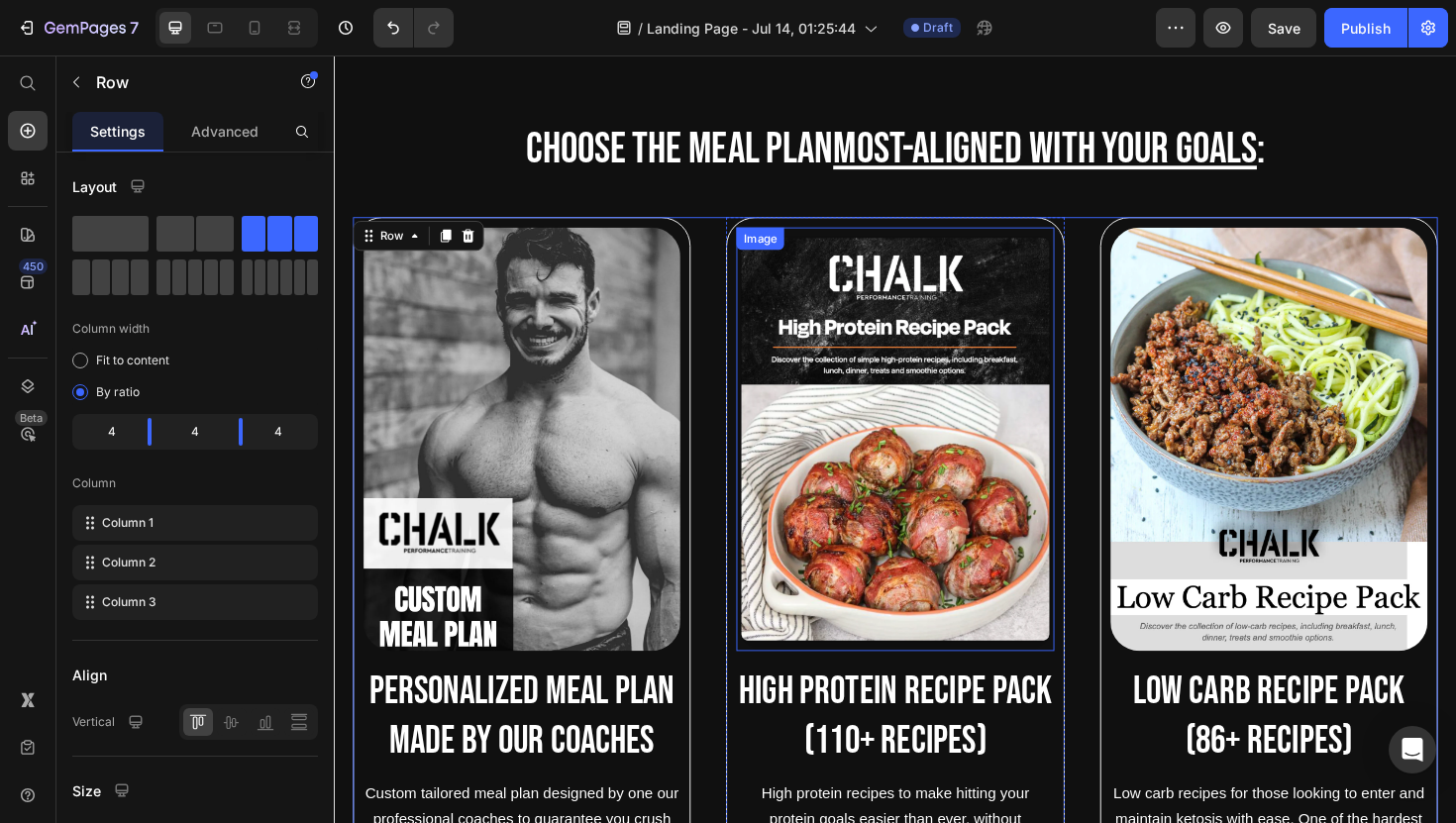 scroll, scrollTop: 611, scrollLeft: 0, axis: vertical 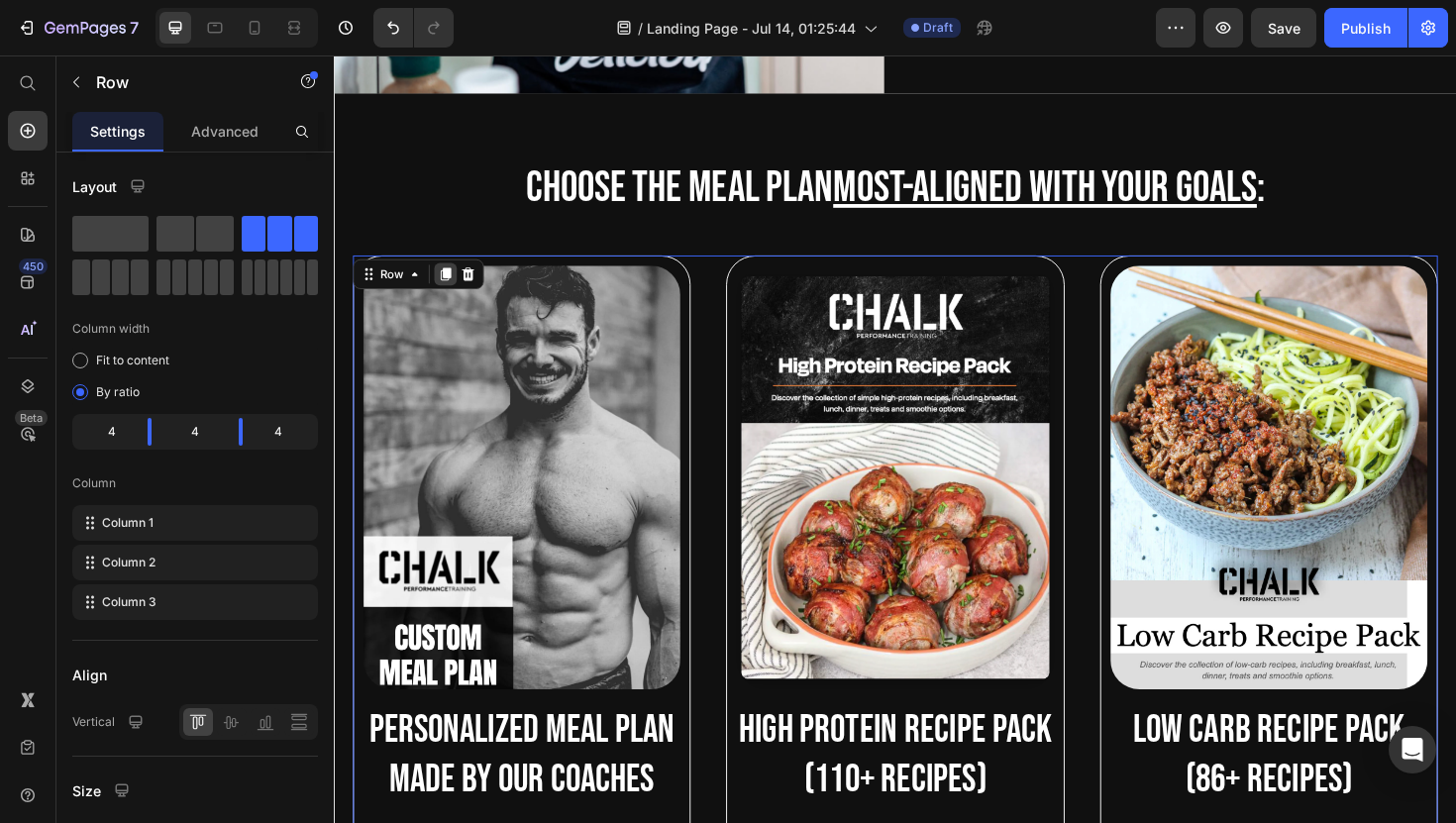 click 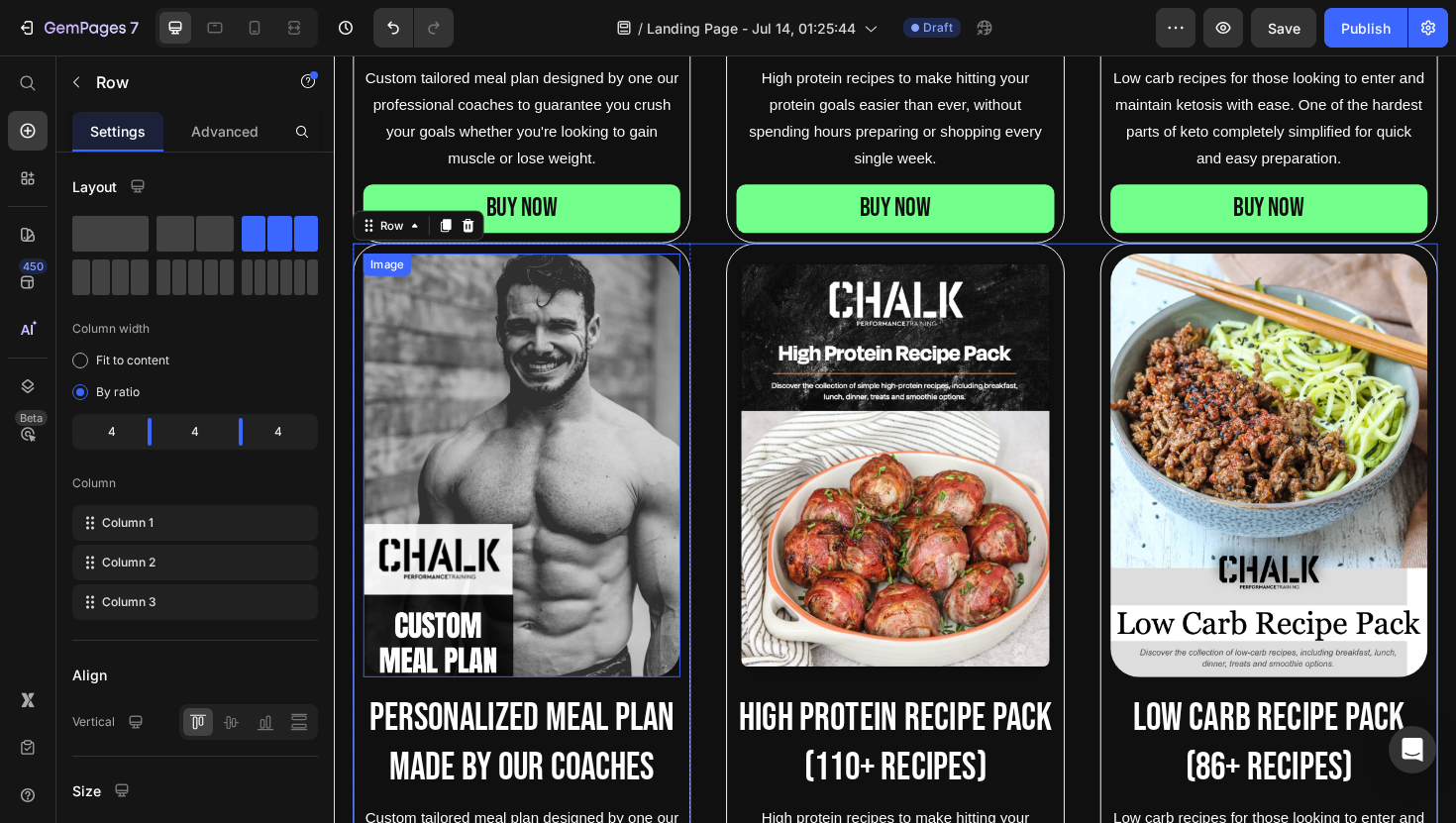 scroll, scrollTop: 1393, scrollLeft: 0, axis: vertical 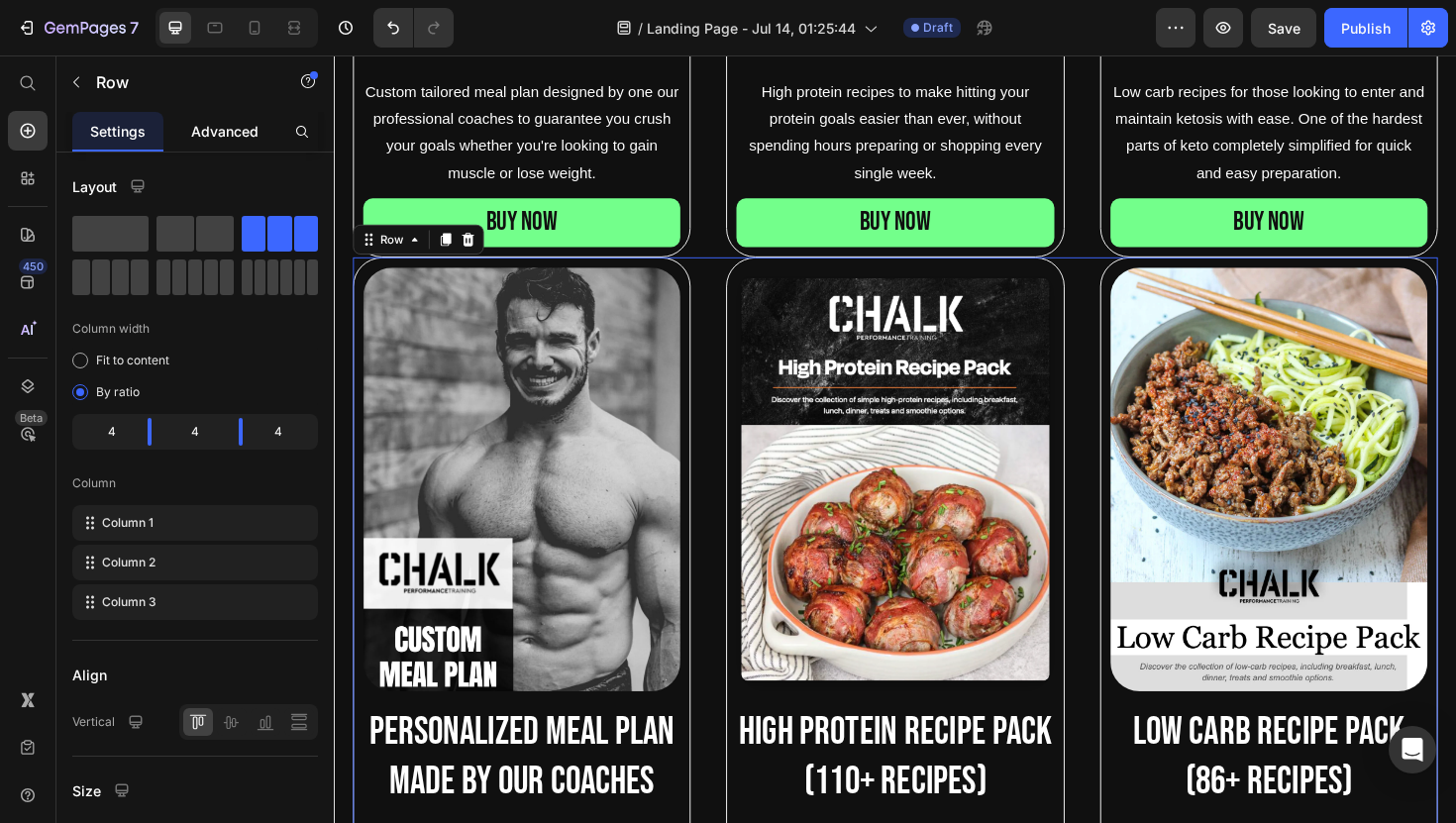 click on "Advanced" at bounding box center (225, 131) 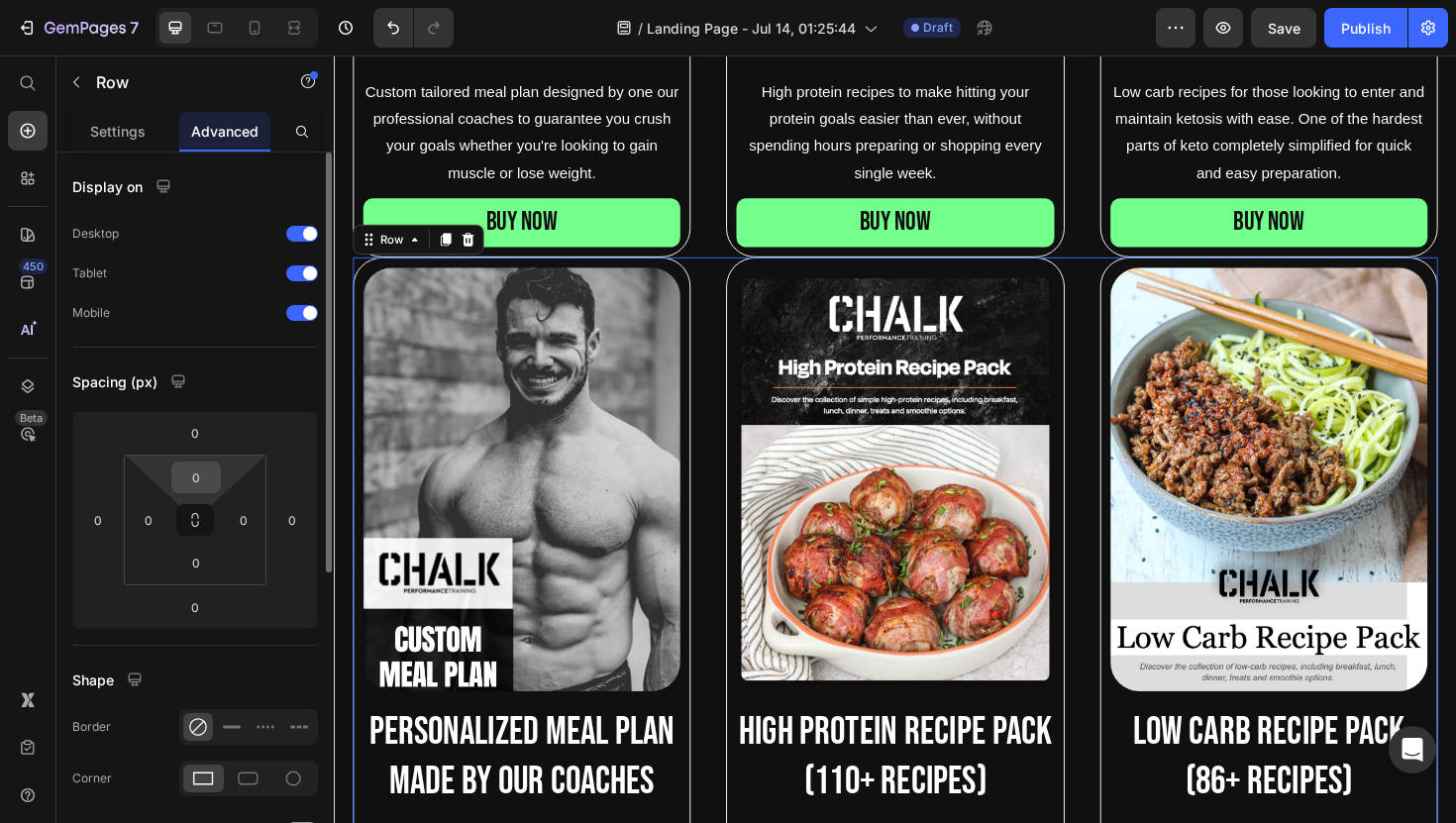 click on "0" at bounding box center (196, 477) 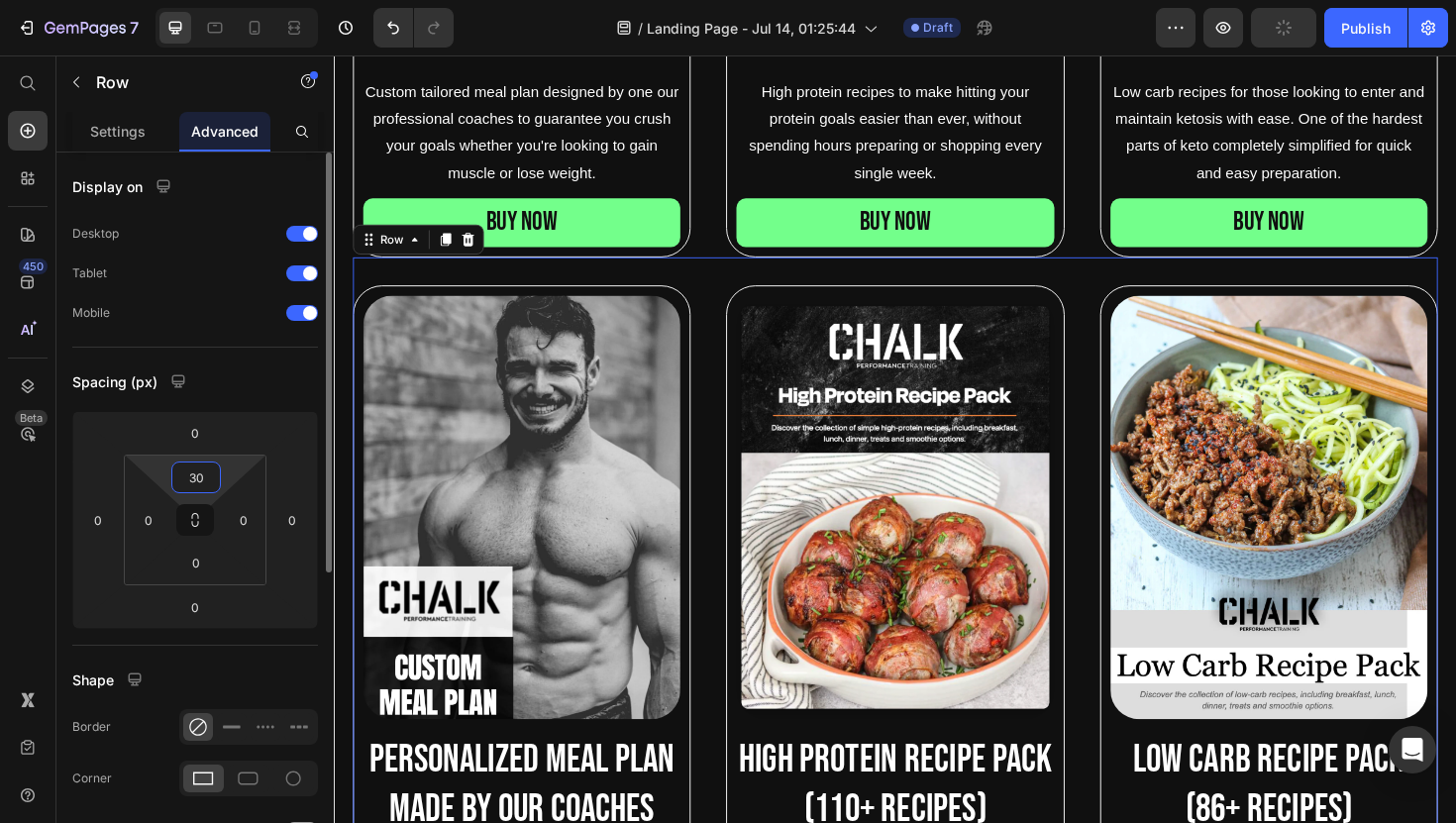 type on "3" 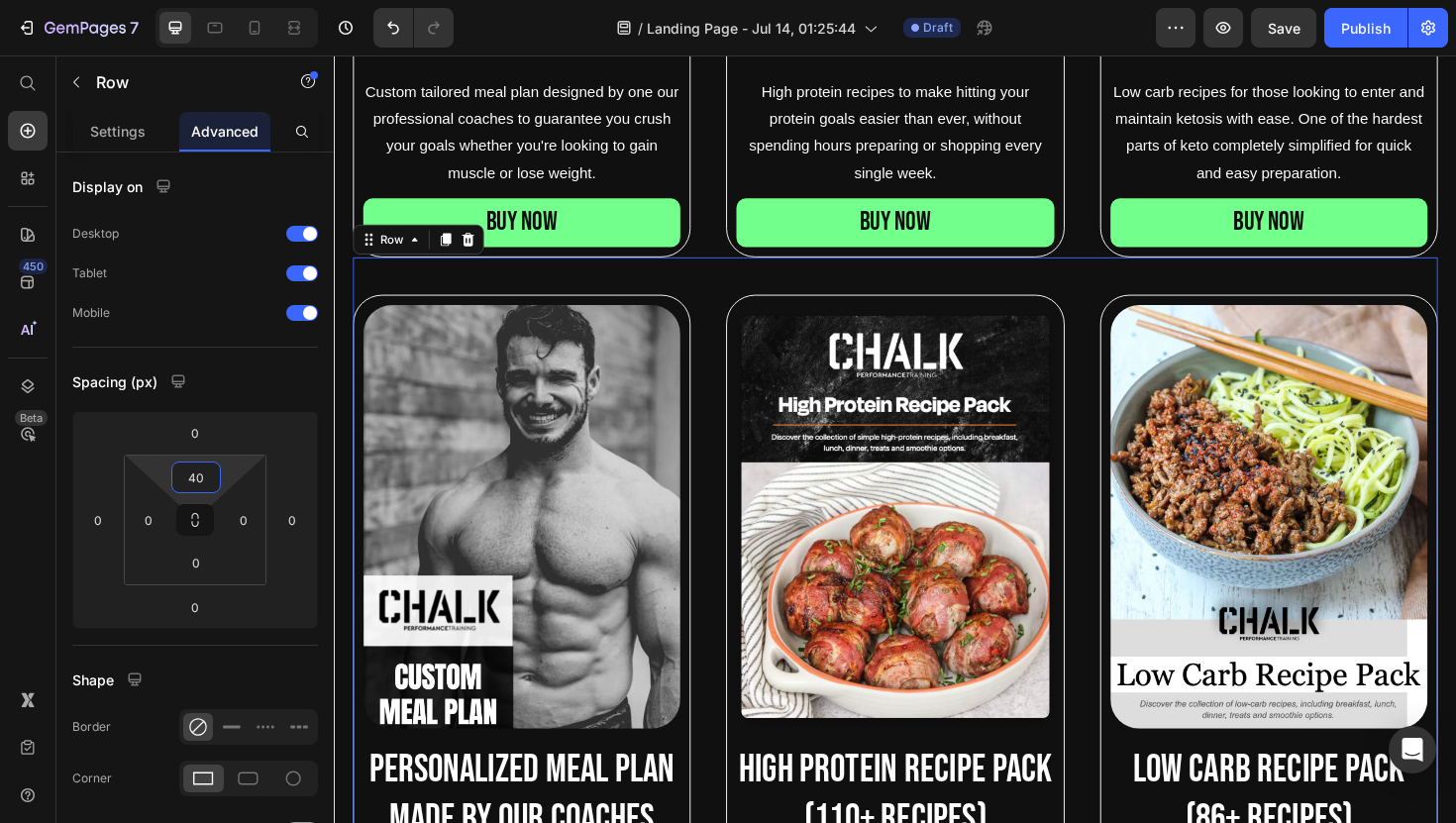type on "40" 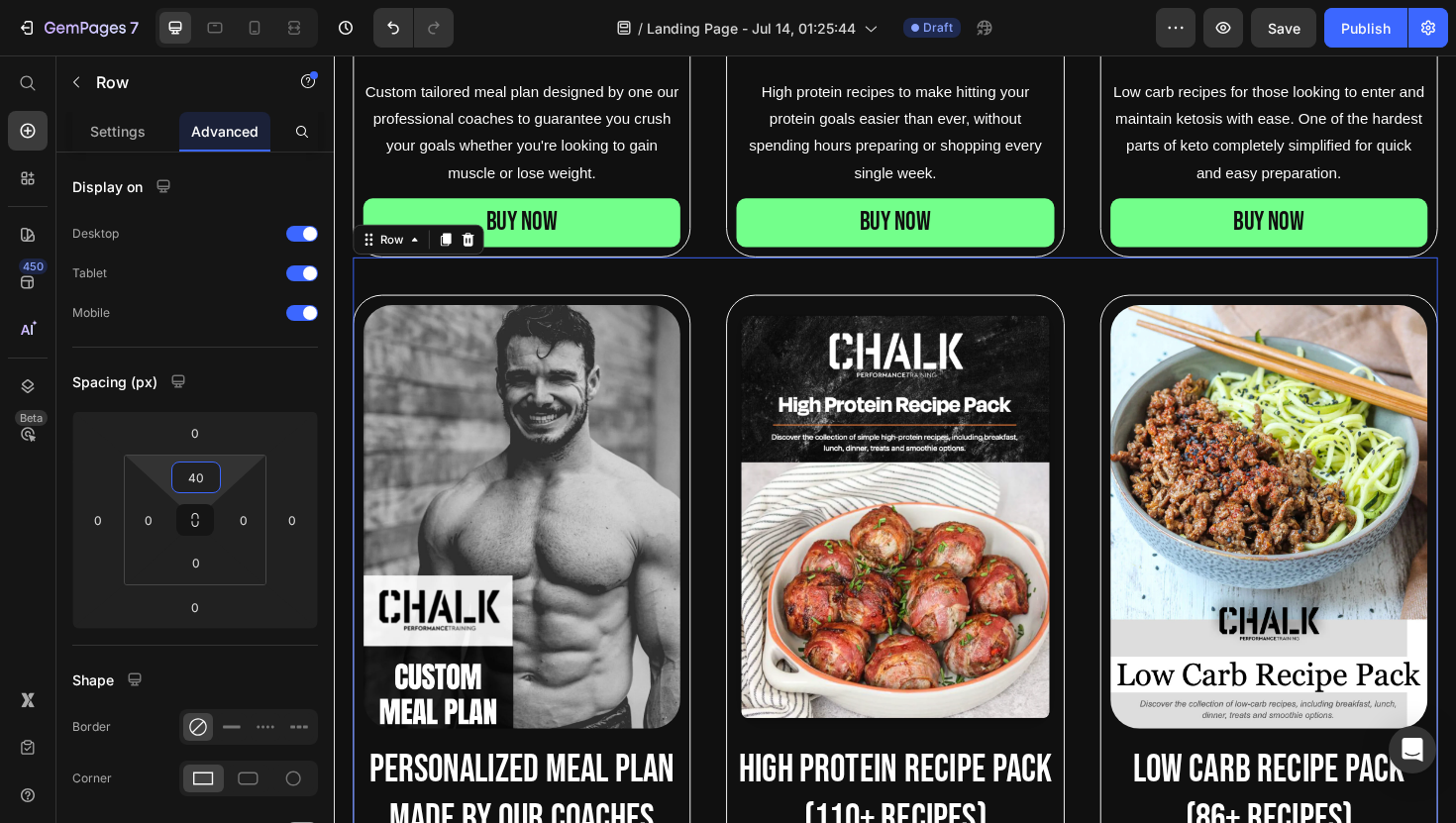 click on "Image Personalized meal plan made by our coaches Text Block Custom tailored meal plan designed by one our professional coaches to guarantee you crush your goals whether you're looking to gain muscle or lose weight. Text Block BUY NOW Button Hero Banner Image high protein recipe pack ([NUMBER]+ Recipes) Text Block High protein recipes to make hitting your protein goals easier than ever, without spending hours preparing or shopping every single week. Text Block BUY NOW Button Hero Banner Image Low carb recipe pack ([NUMBER]+ Recipes) Text Block Low carb recipes for those looking to enter and maintain ketosis with ease. One of the hardest parts of keto completely simplified for quick and easy preparation. Text Block BUY NOW Button Hero Banner Row [NUMBER]" at bounding box center [928, 681] 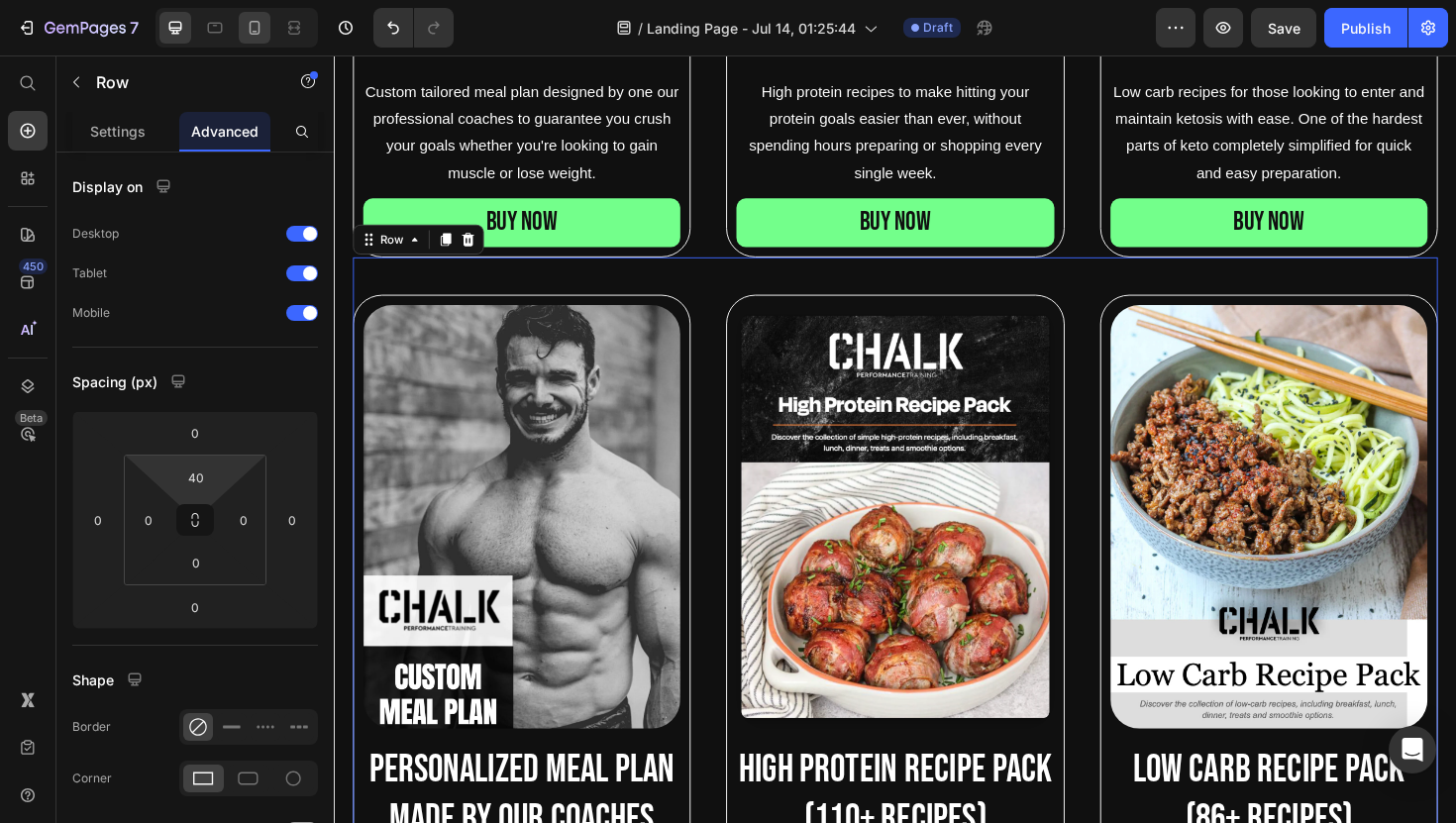 click 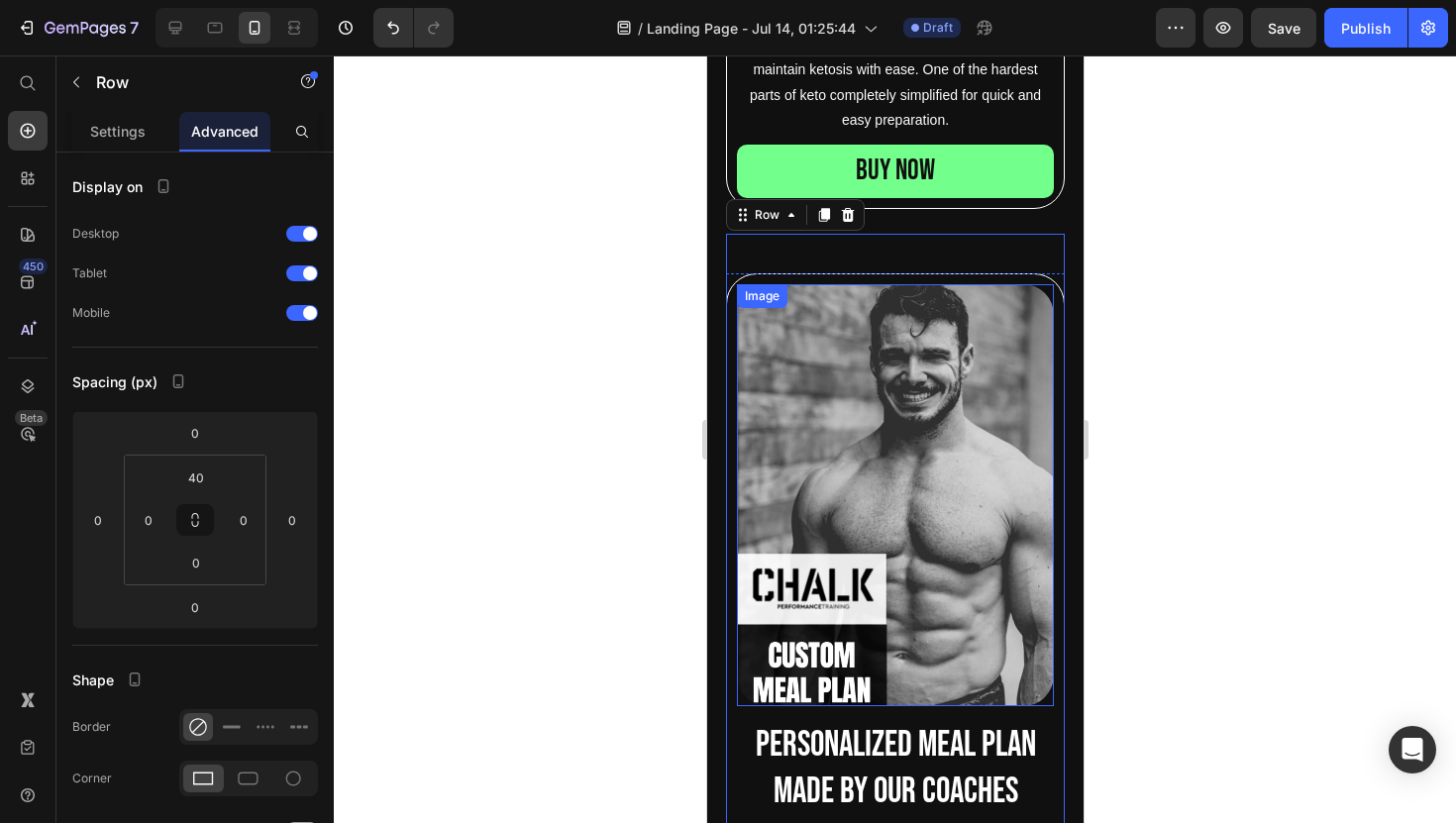 scroll, scrollTop: 2931, scrollLeft: 0, axis: vertical 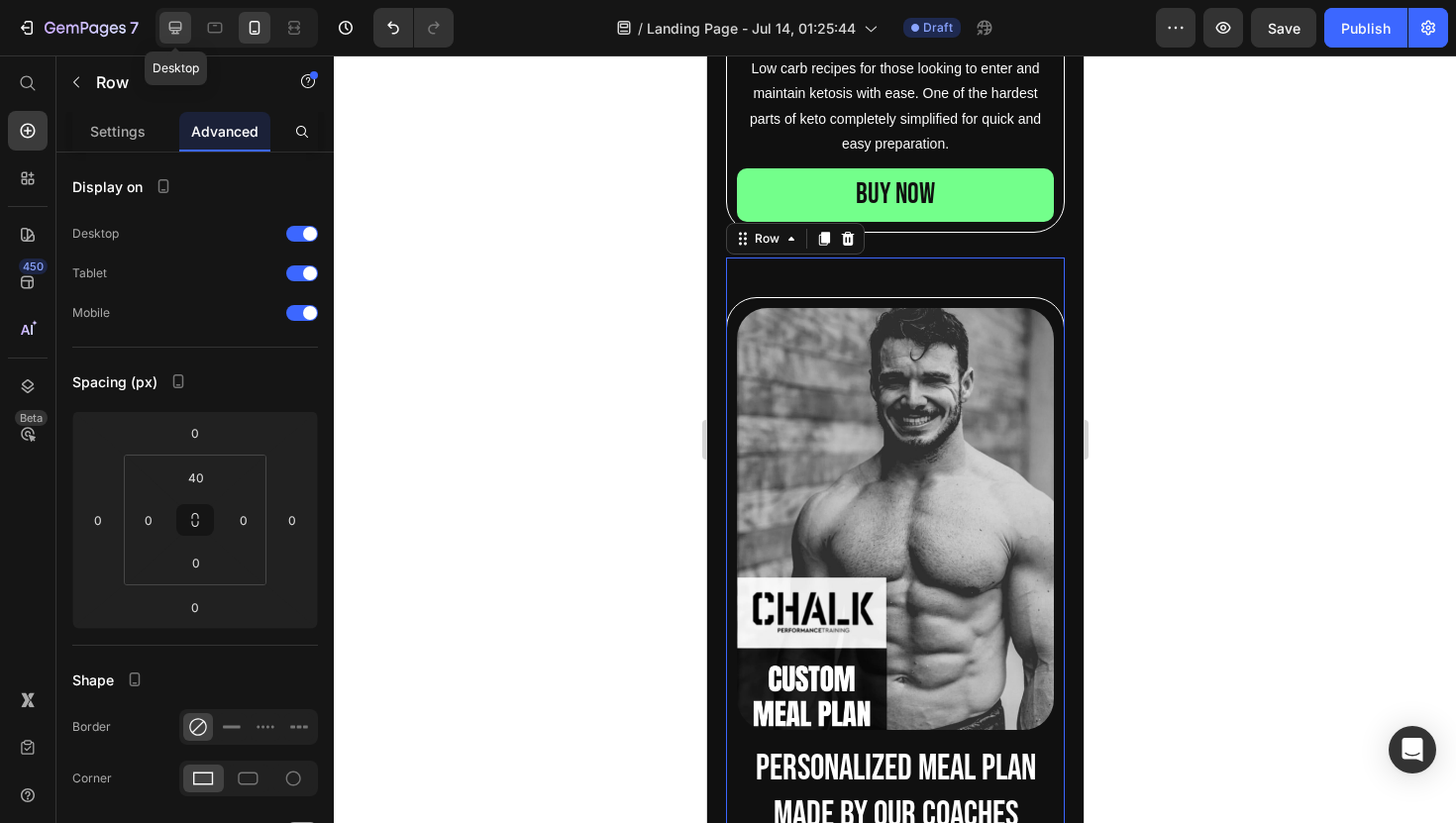 click 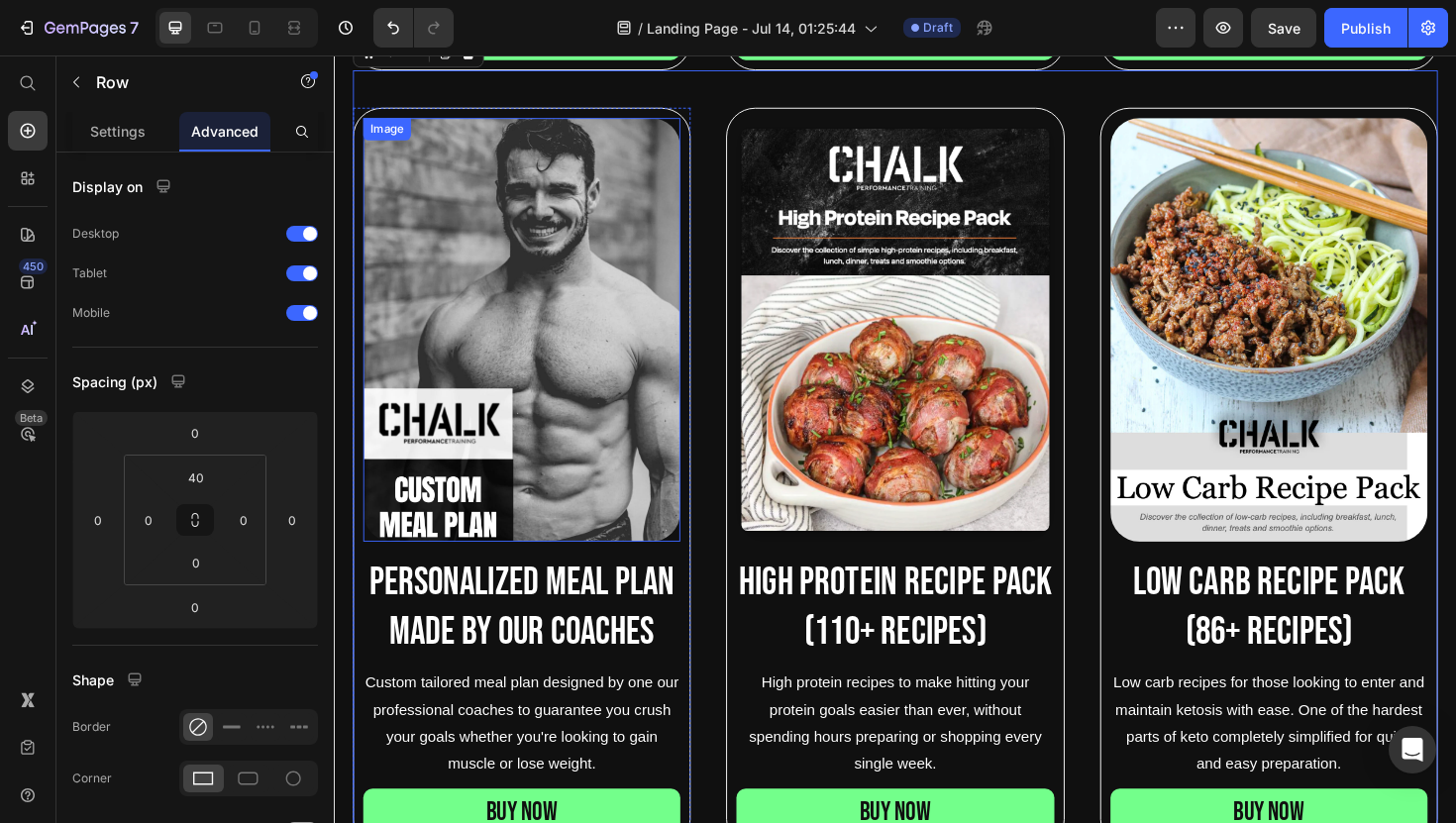 scroll, scrollTop: 1538, scrollLeft: 0, axis: vertical 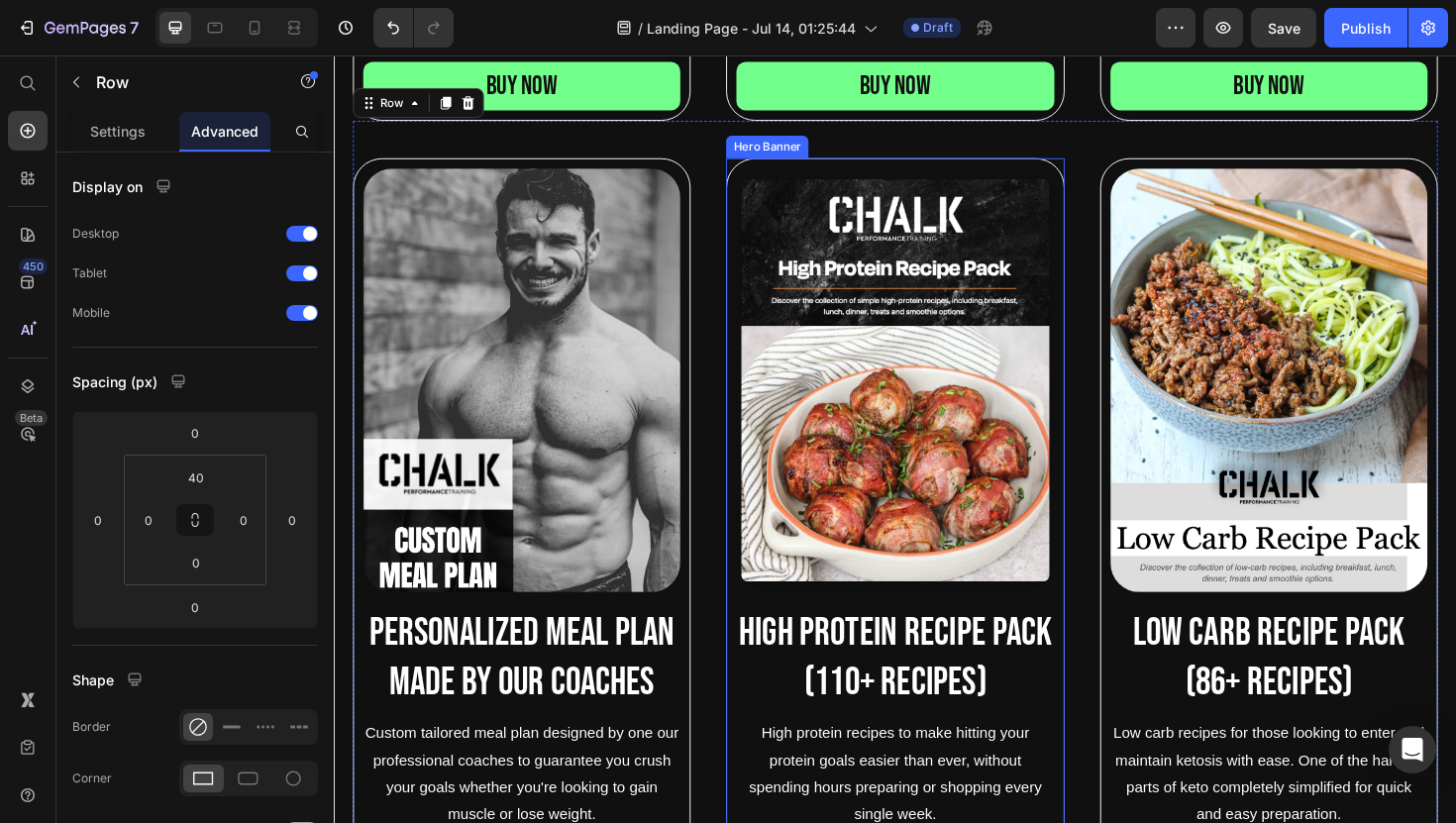 click on "Image high protein recipe pack ([NUMBER]+ Recipes) Text Block High protein recipes to make hitting your protein goals easier than ever, without spending hours preparing or shopping every single week. Text Block BUY NOW Button" at bounding box center [927, 557] 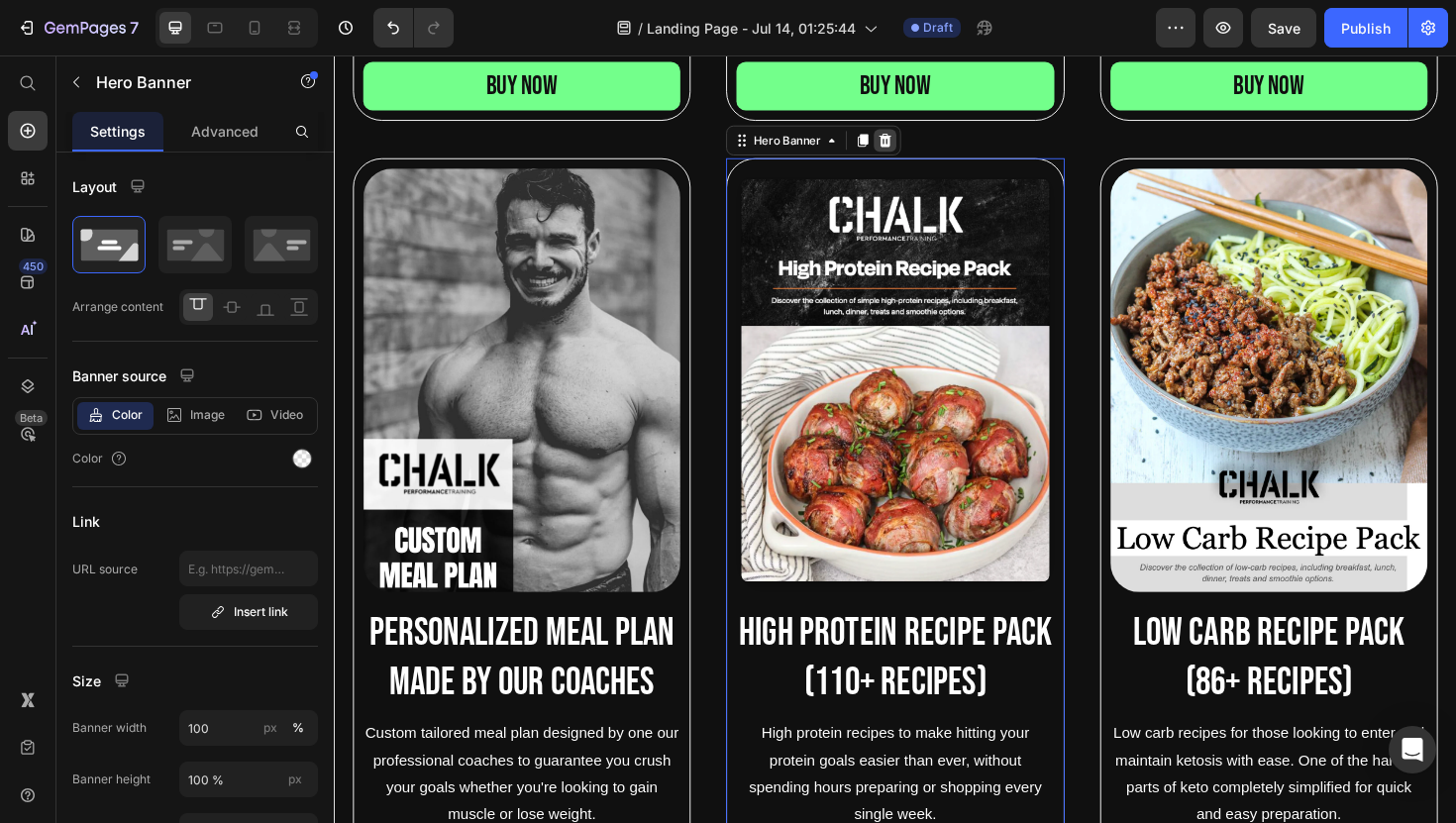 click 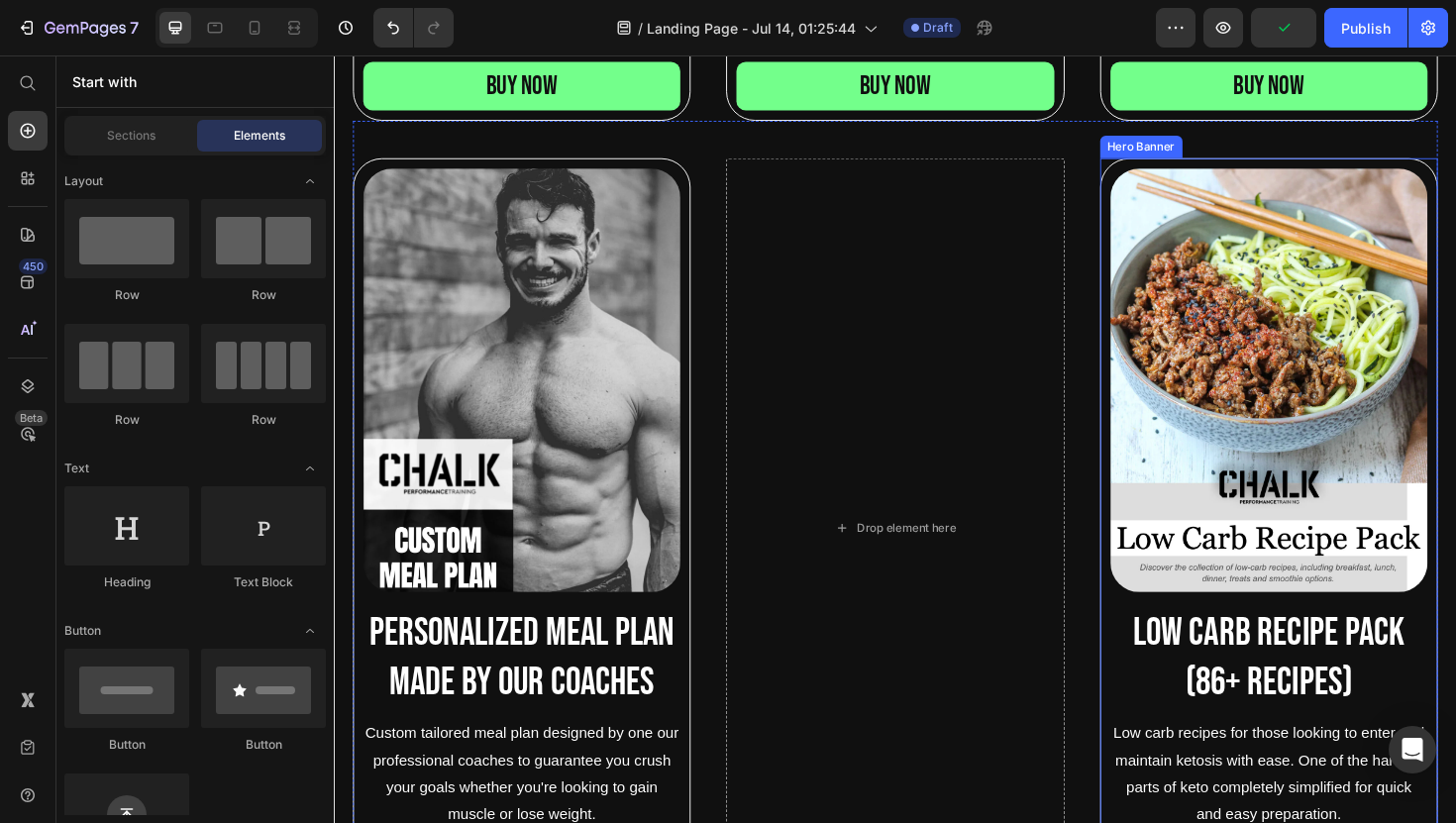 click on "Image Low carb recipe pack ([NUMBER]+ Recipes) Text Block Low carb recipes for those looking to enter and maintain ketosis with ease. One of the hardest parts of keto completely simplified for quick and easy preparation. Text Block BUY NOW Button" at bounding box center (1323, 557) 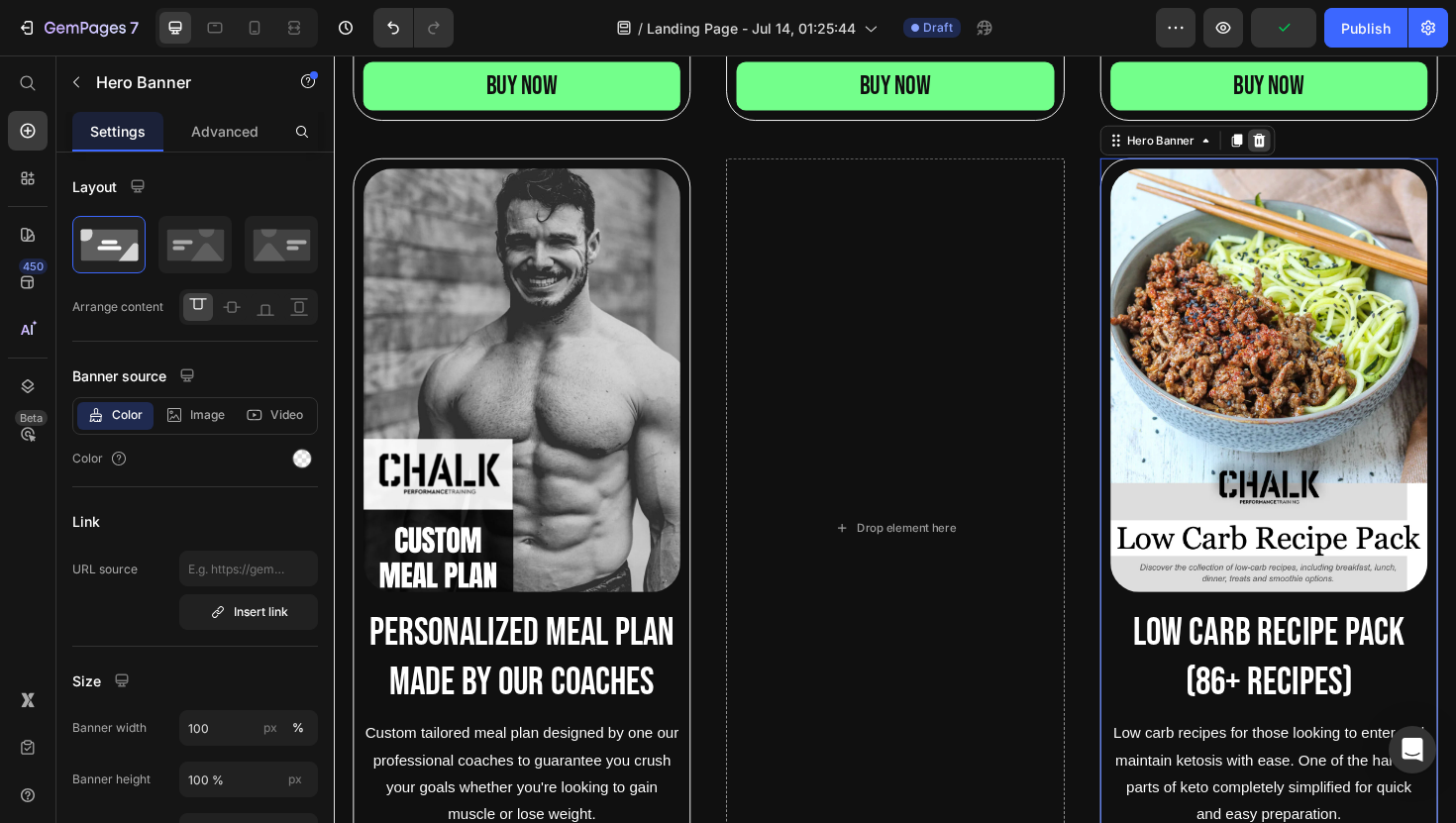 click 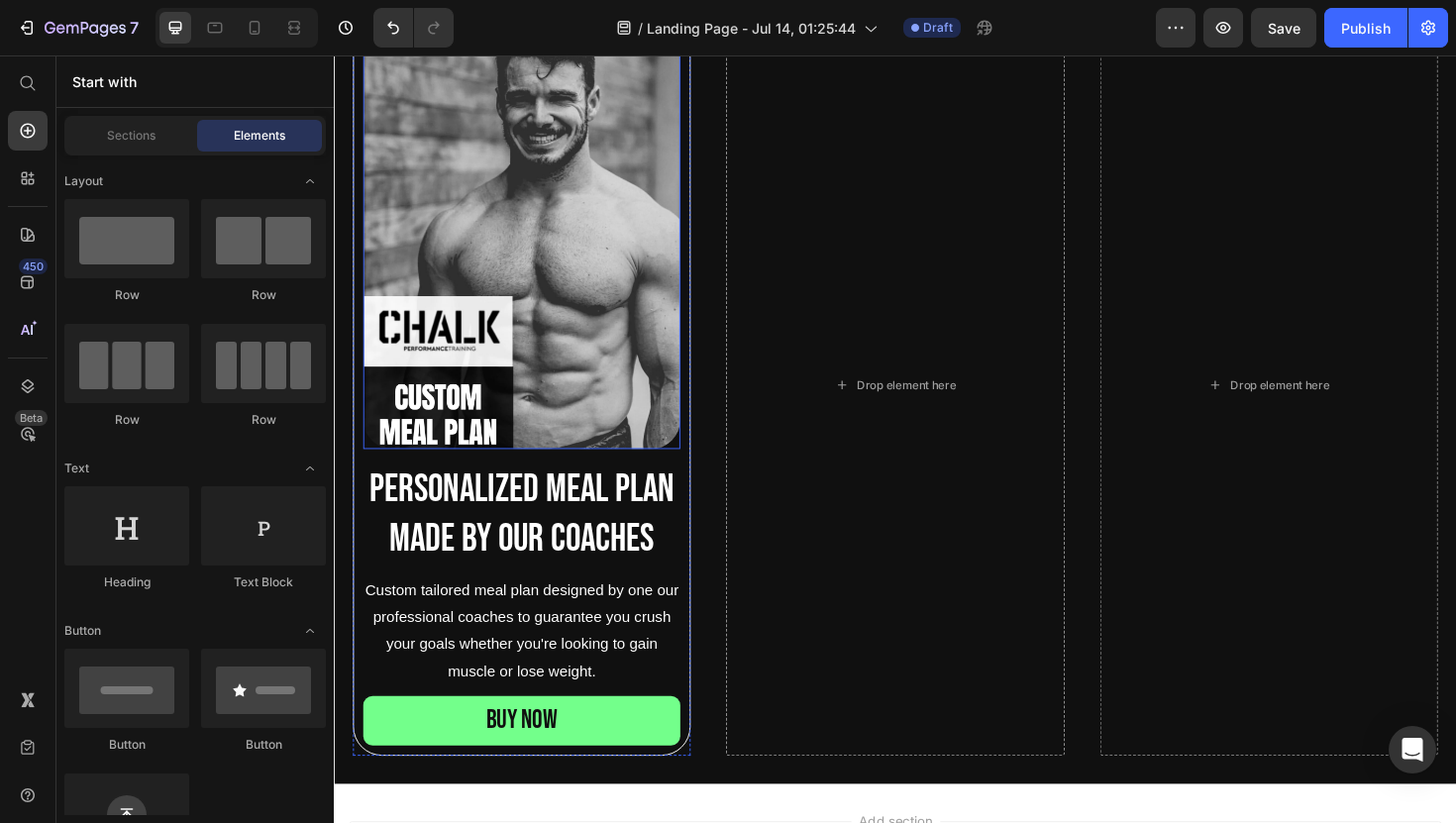 scroll, scrollTop: 1731, scrollLeft: 0, axis: vertical 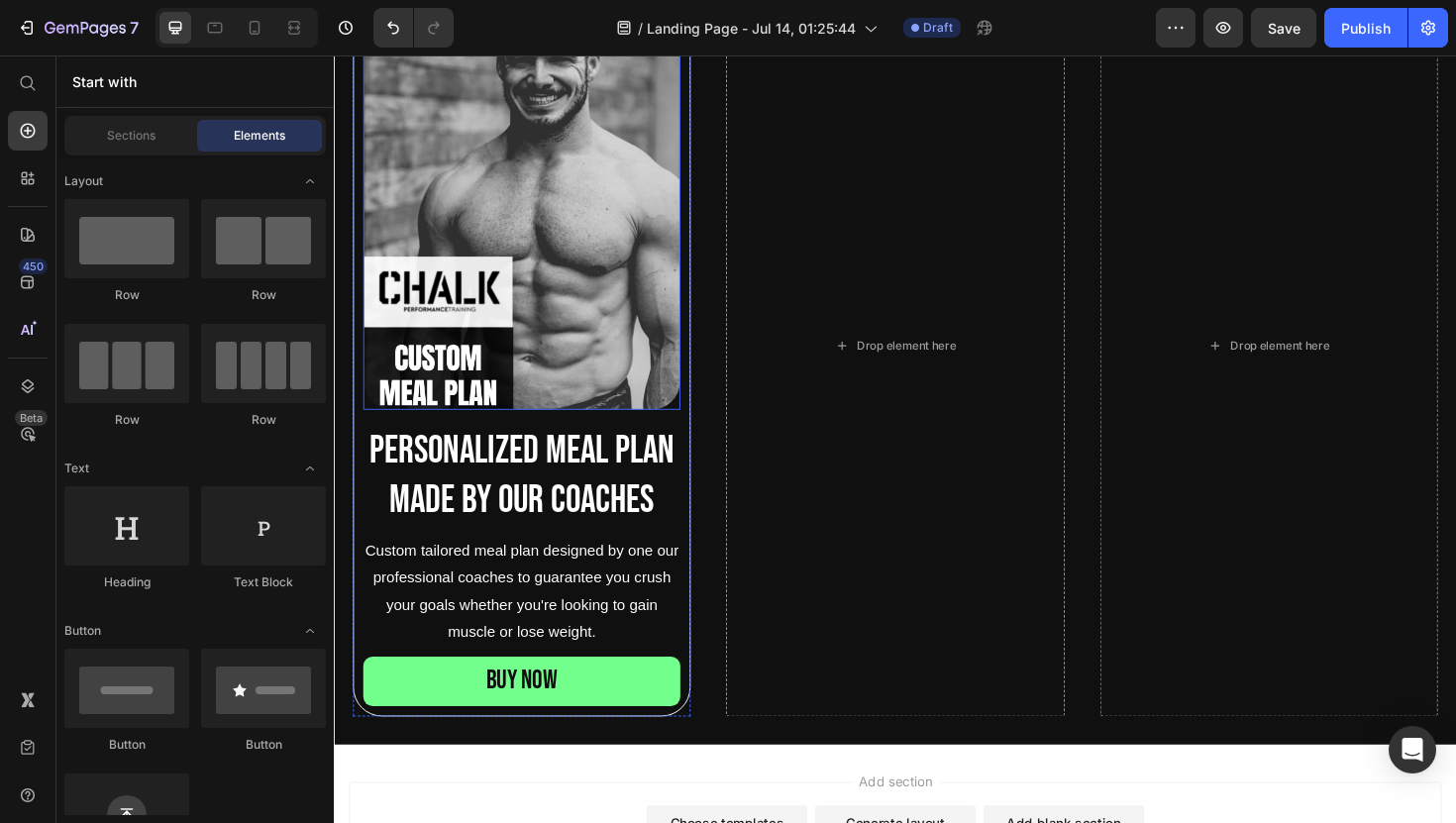 click at bounding box center (532, 206) 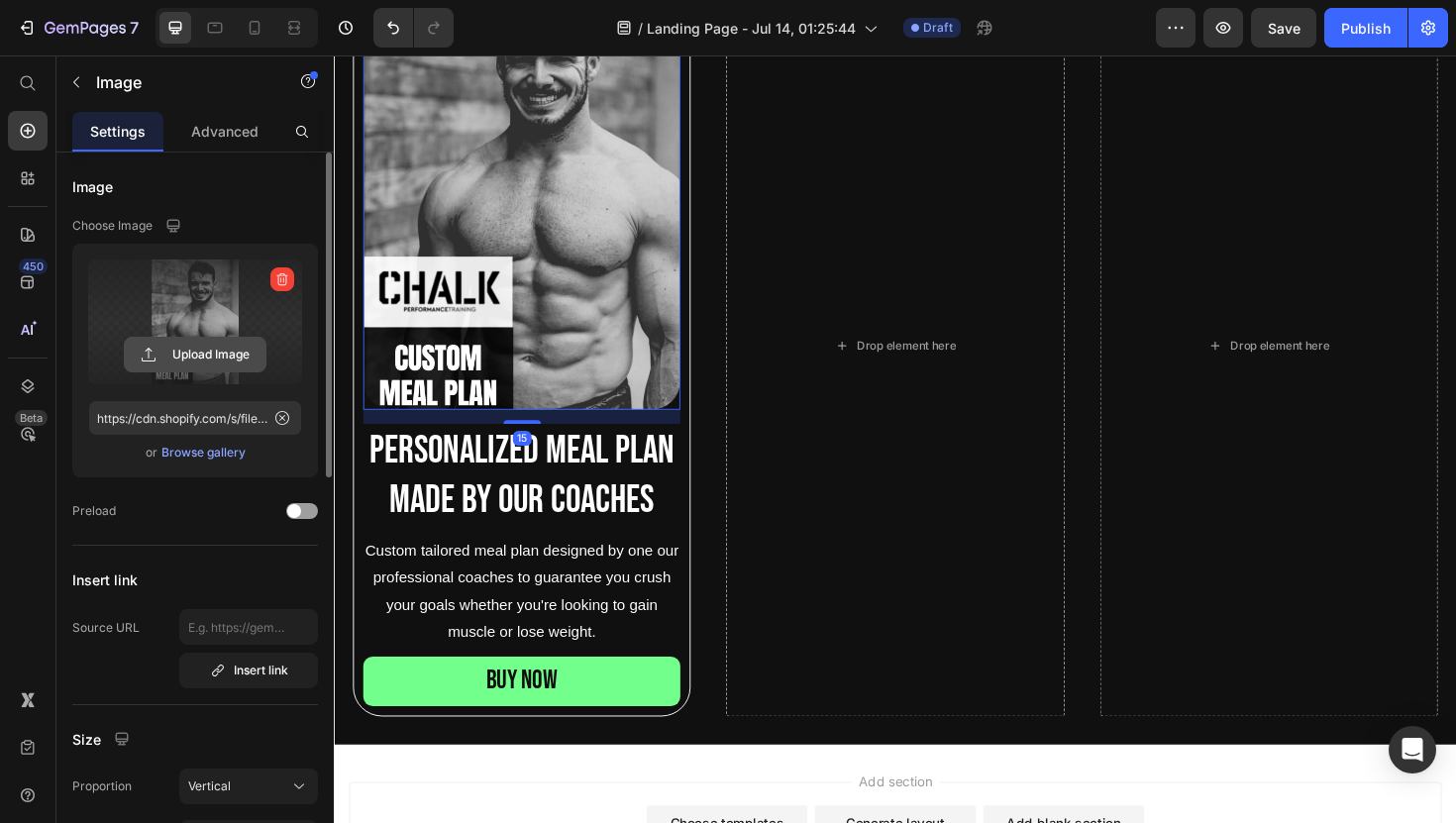 click 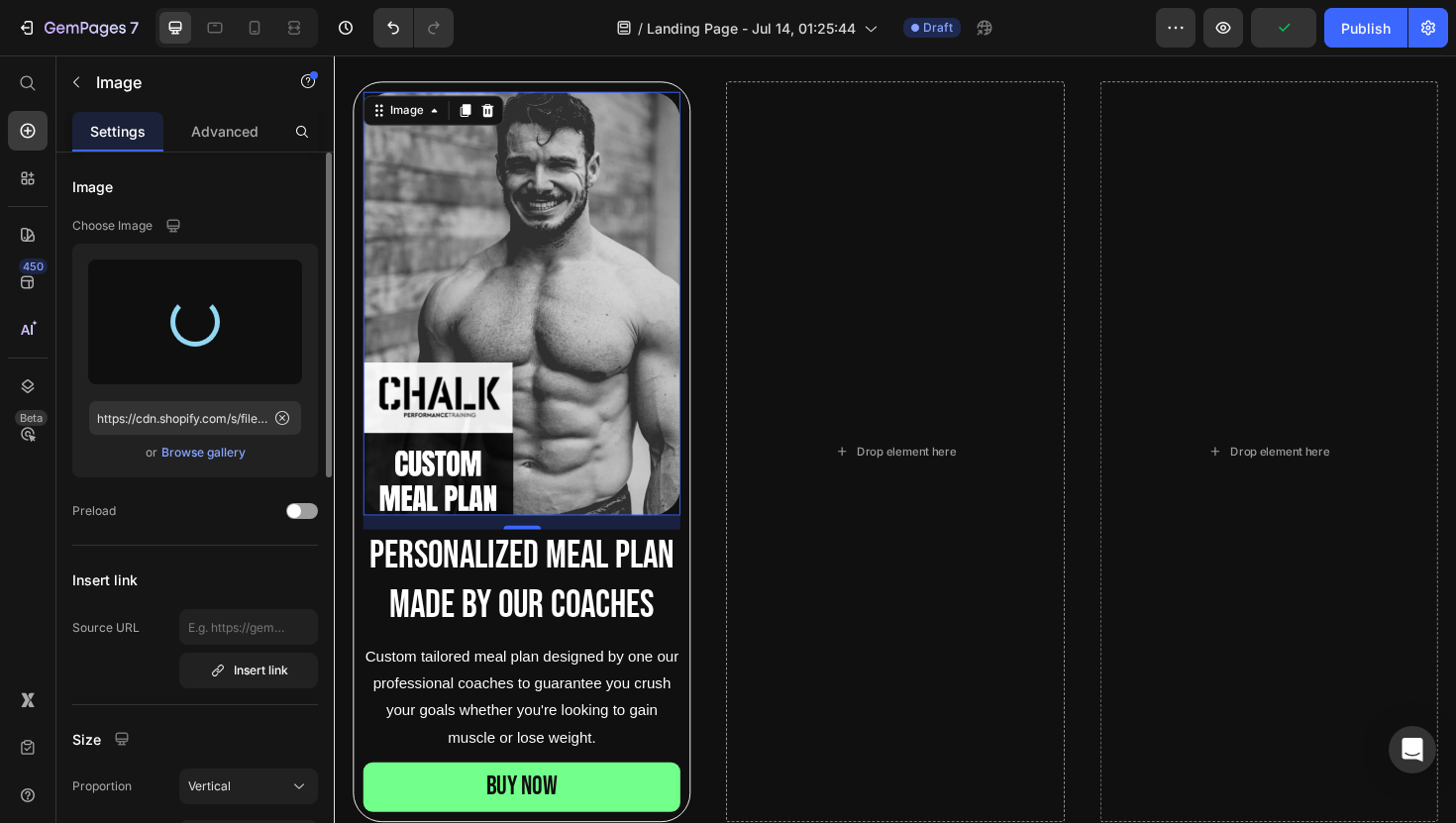 scroll, scrollTop: 1648, scrollLeft: 0, axis: vertical 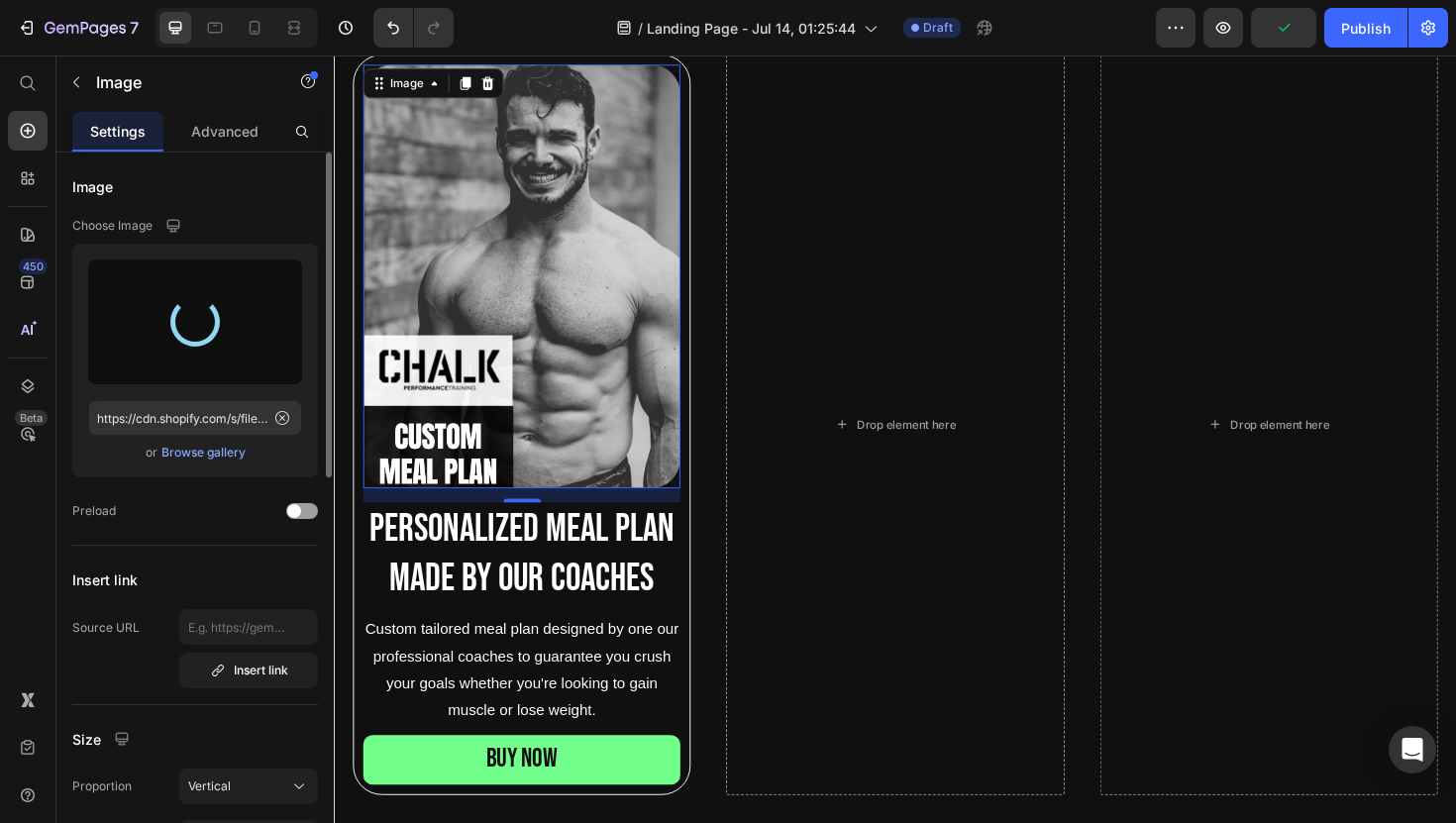 type on "https://cdn.shopify.com/s/files/1/[NUMBER]/[NUMBER]/[NUMBER]/files/gempages_[NUMBER]_[NUMBER]_[NUMBER]_[NUMBER].webp" 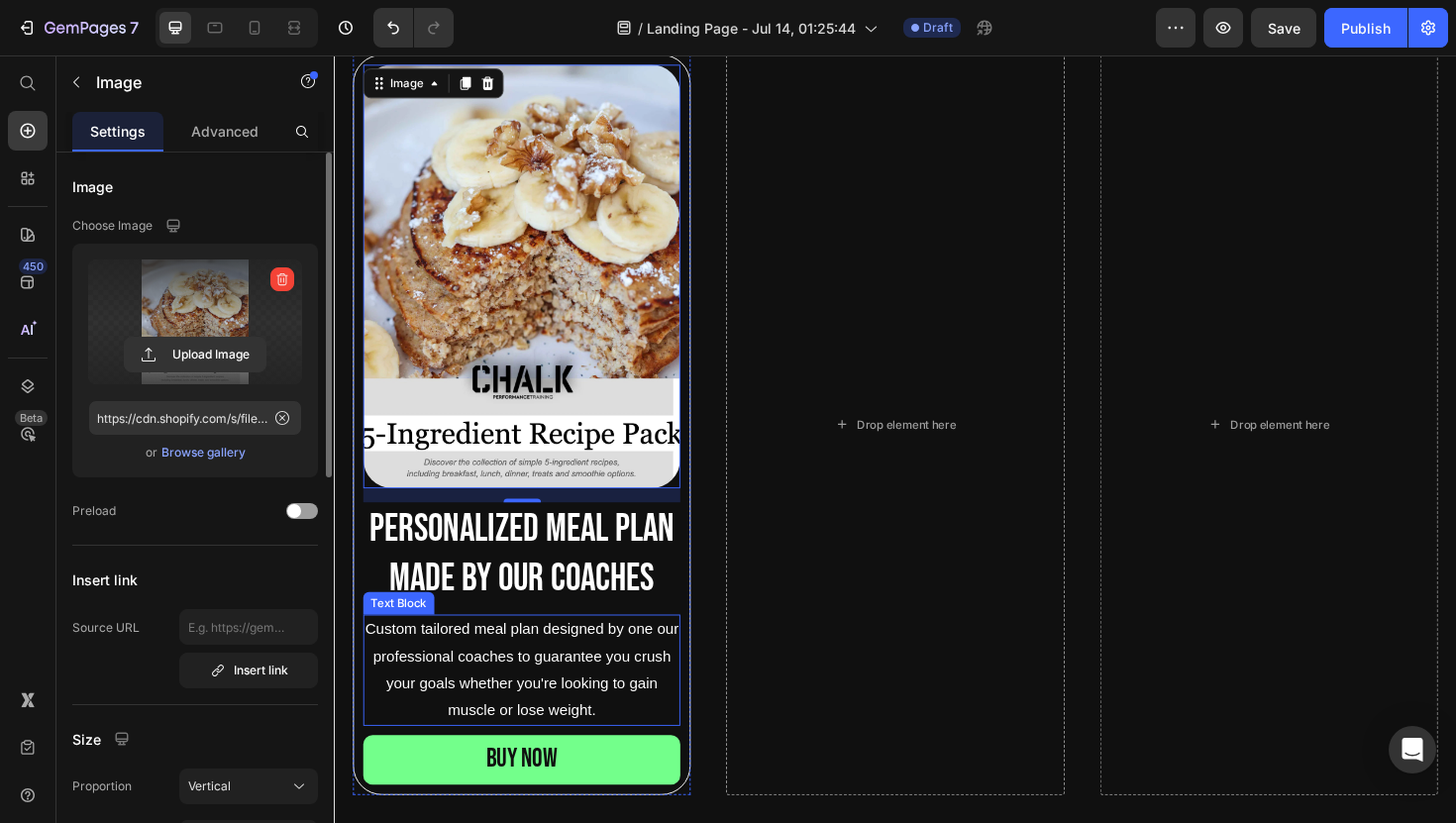 click on "Custom tailored meal plan designed by one our professional coaches to guarantee you crush your goals whether you're looking to gain muscle or lose weight." at bounding box center (532, 706) 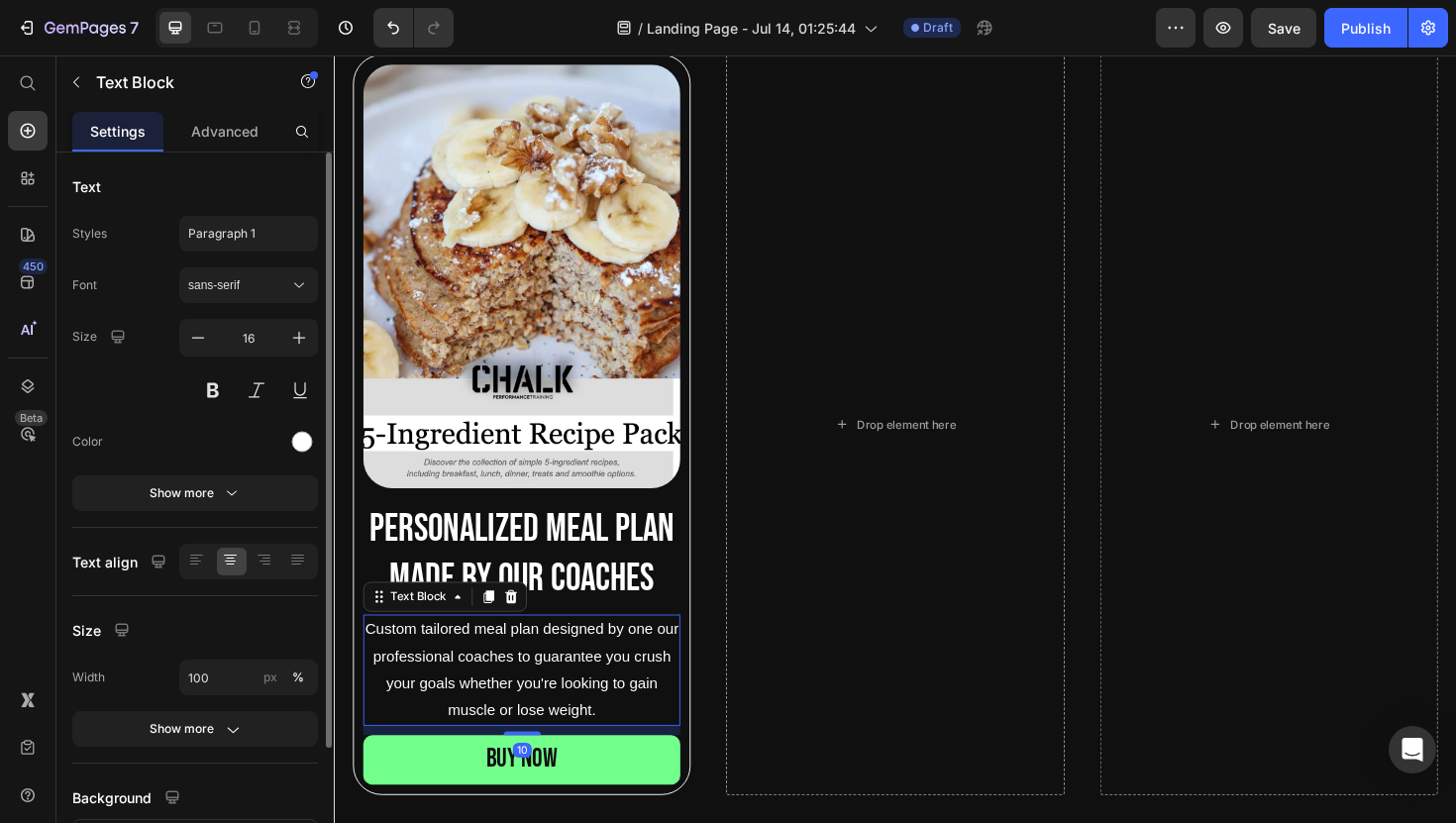 click on "Custom tailored meal plan designed by one our professional coaches to guarantee you crush your goals whether you're looking to gain muscle or lose weight." at bounding box center [532, 706] 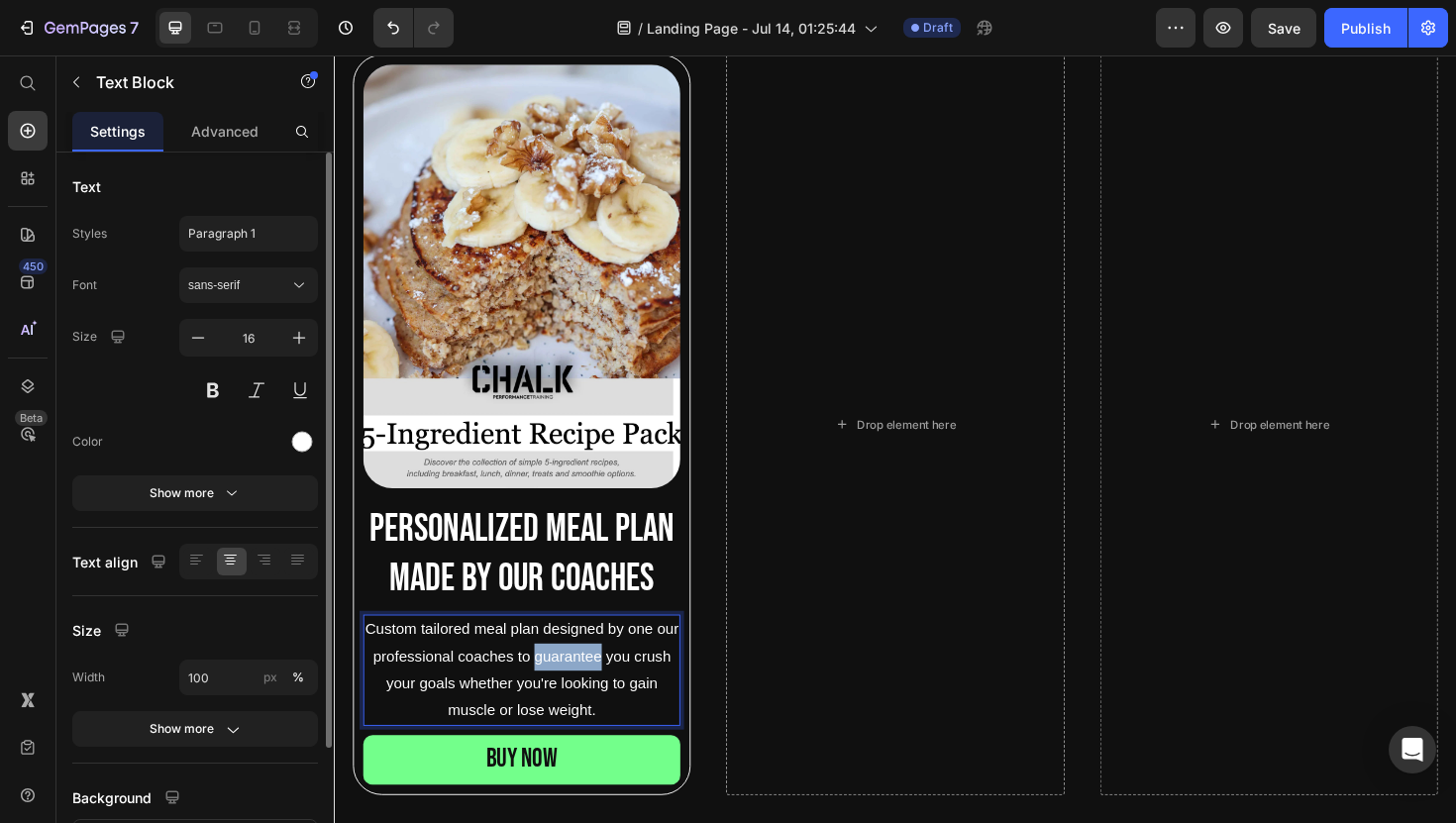click on "Custom tailored meal plan designed by one our professional coaches to guarantee you crush your goals whether you're looking to gain muscle or lose weight." at bounding box center (532, 706) 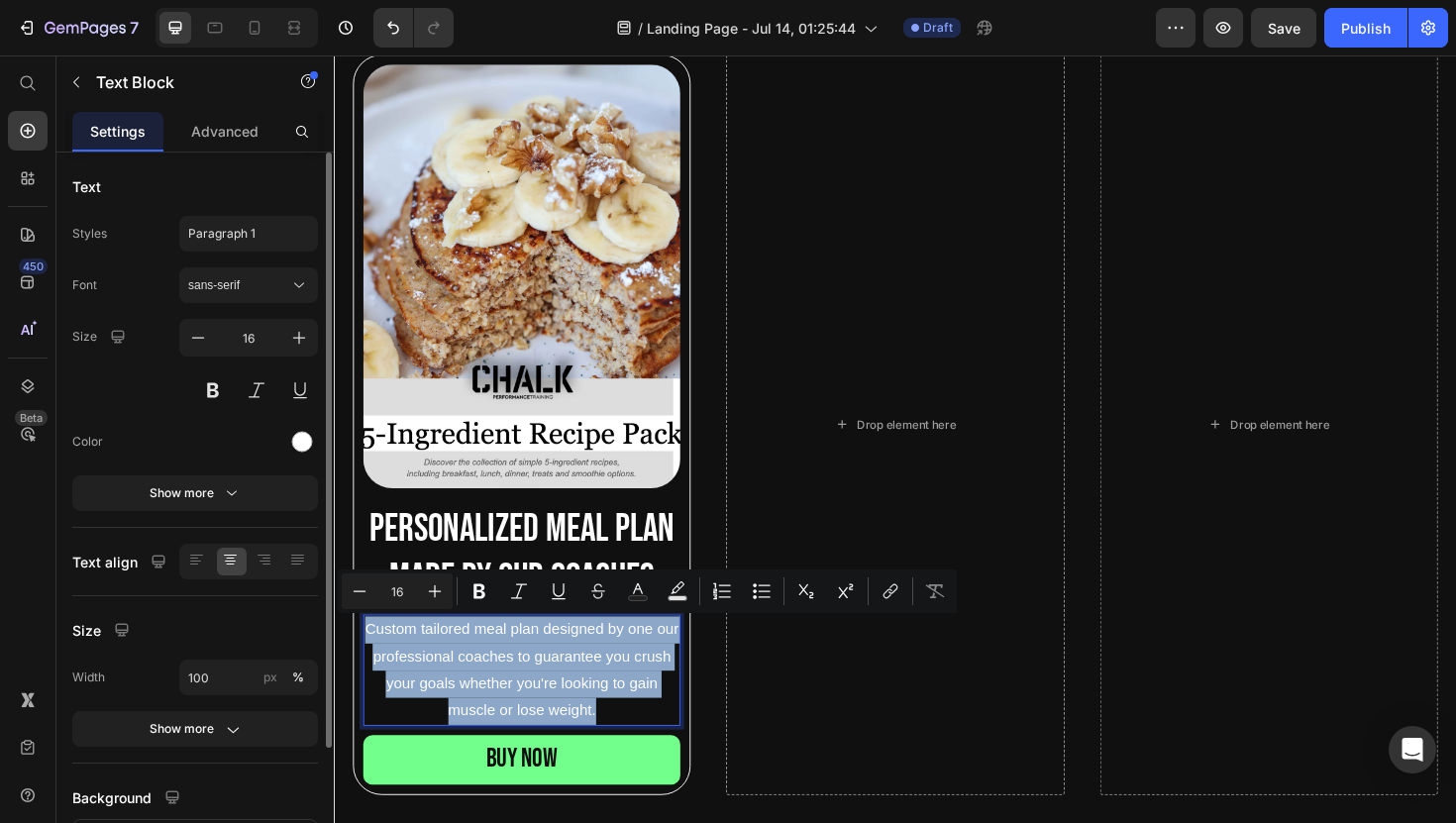 click on "Custom tailored meal plan designed by one our professional coaches to guarantee you crush your goals whether you're looking to gain muscle or lose weight." at bounding box center (532, 706) 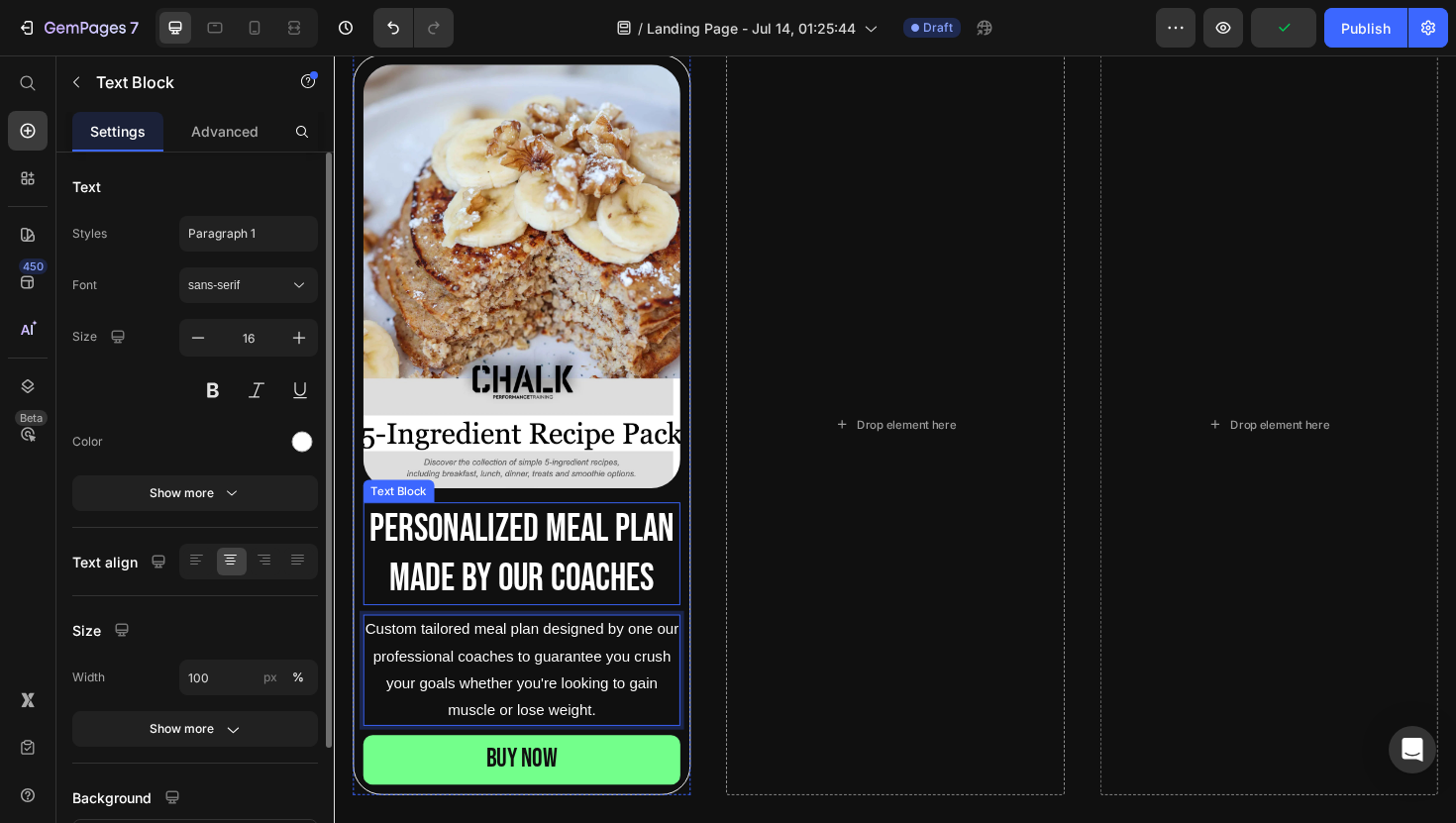 click on "Personalized meal plan made by our coaches" at bounding box center [532, 583] 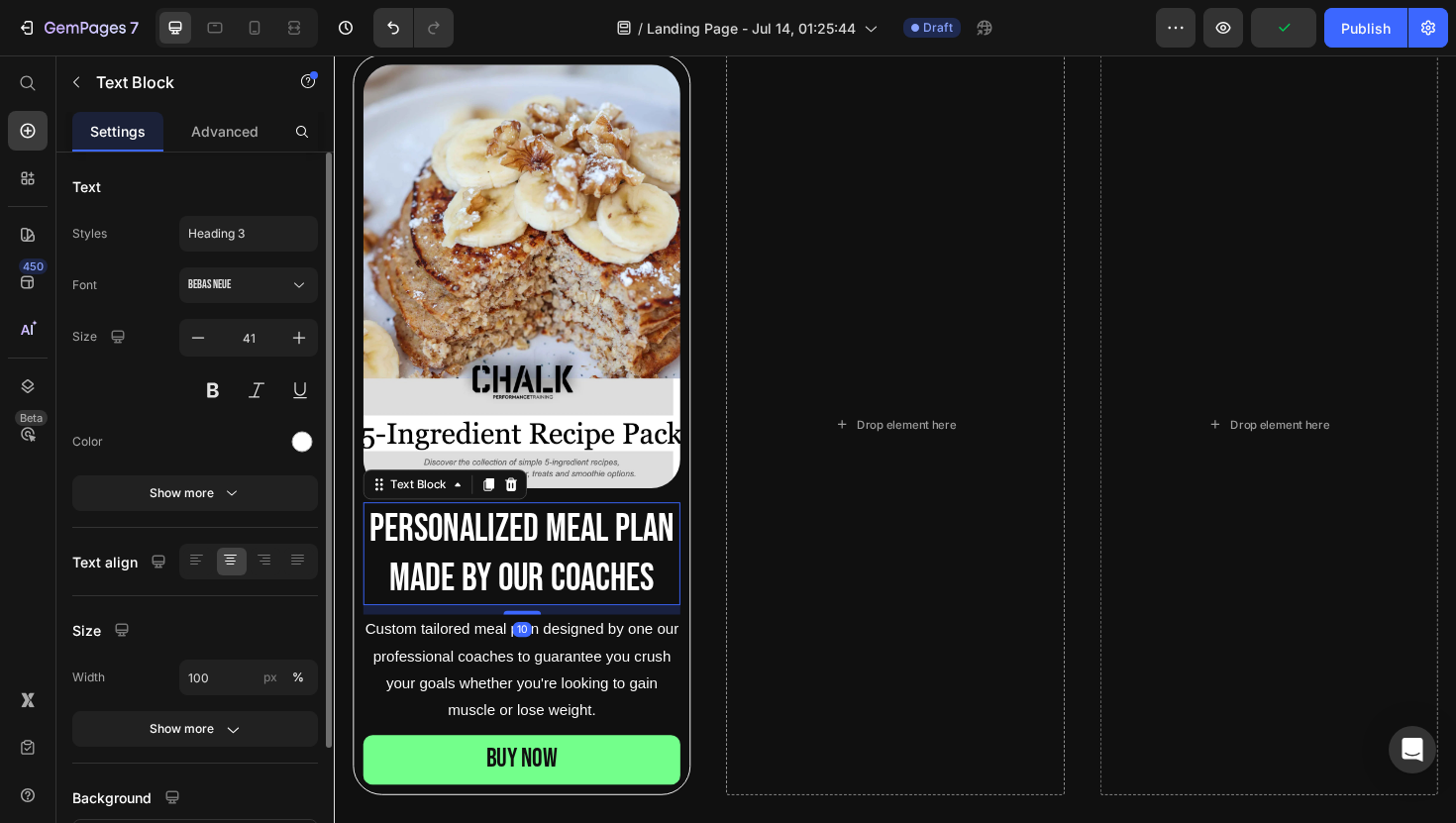 click on "Personalized meal plan made by our coaches" at bounding box center [532, 583] 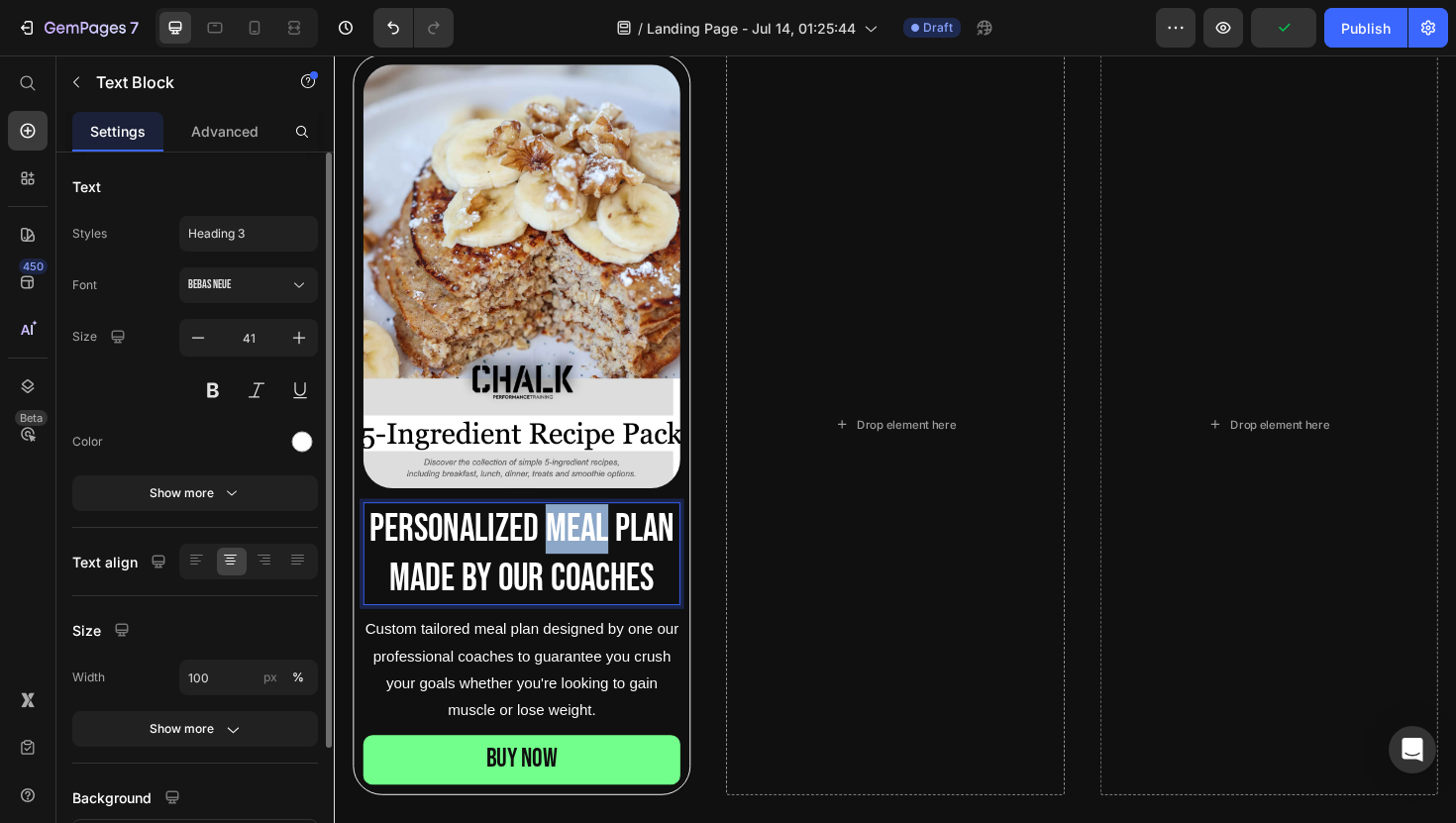 click on "Personalized meal plan made by our coaches" at bounding box center (532, 583) 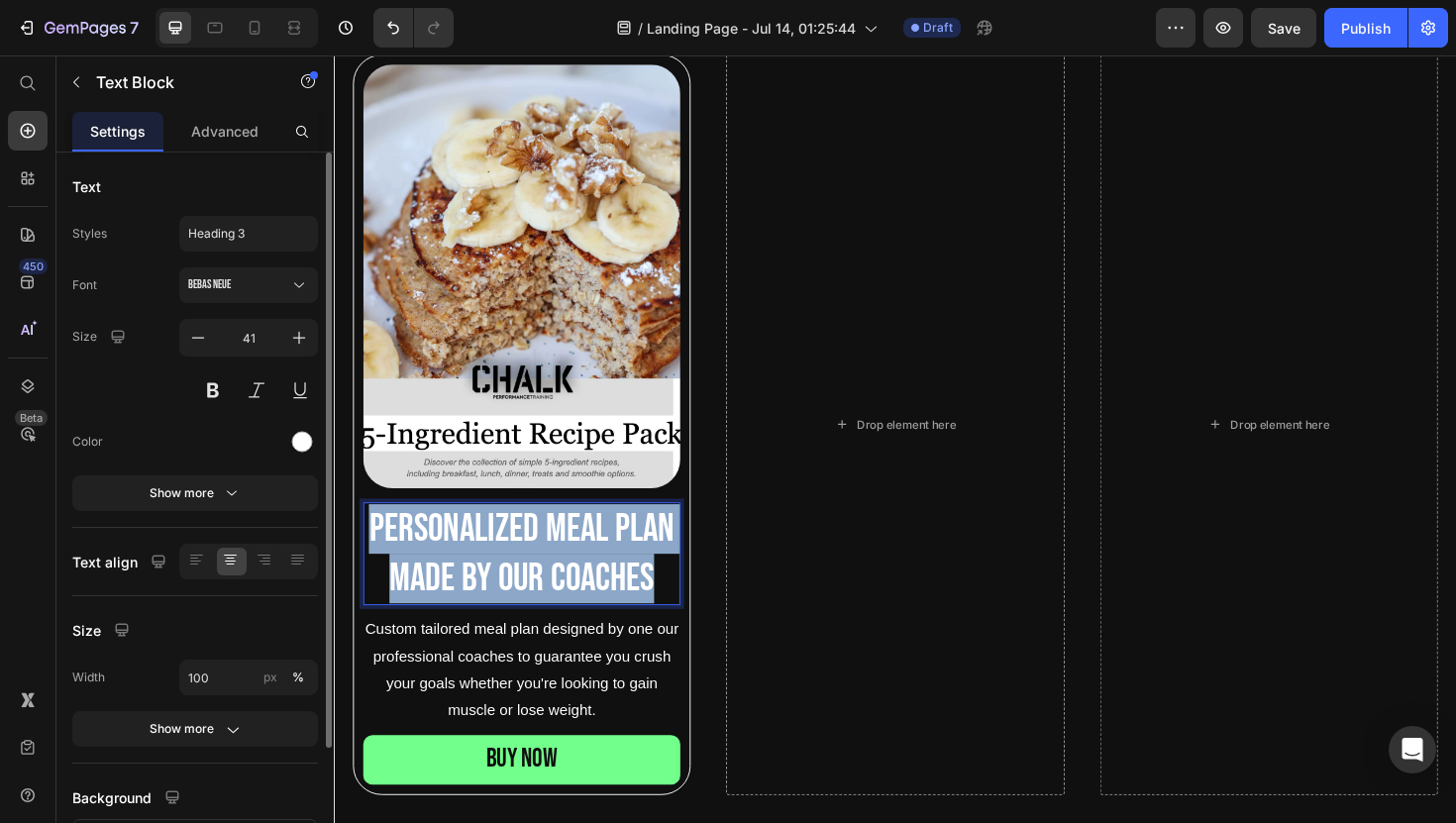click on "Personalized meal plan made by our coaches" at bounding box center (532, 583) 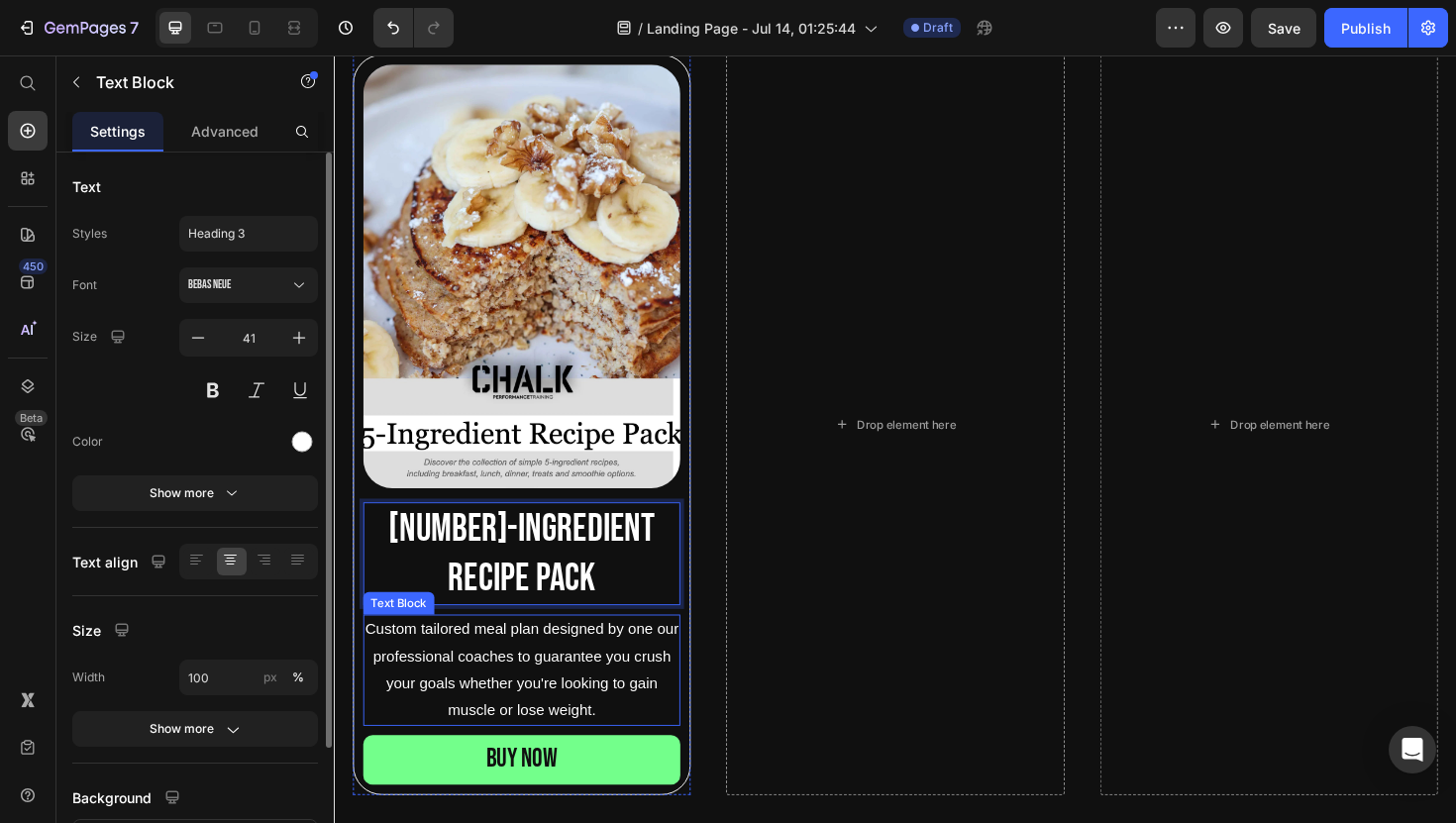 click on "Custom tailored meal plan designed by one our professional coaches to guarantee you crush your goals whether you're looking to gain muscle or lose weight." at bounding box center (532, 706) 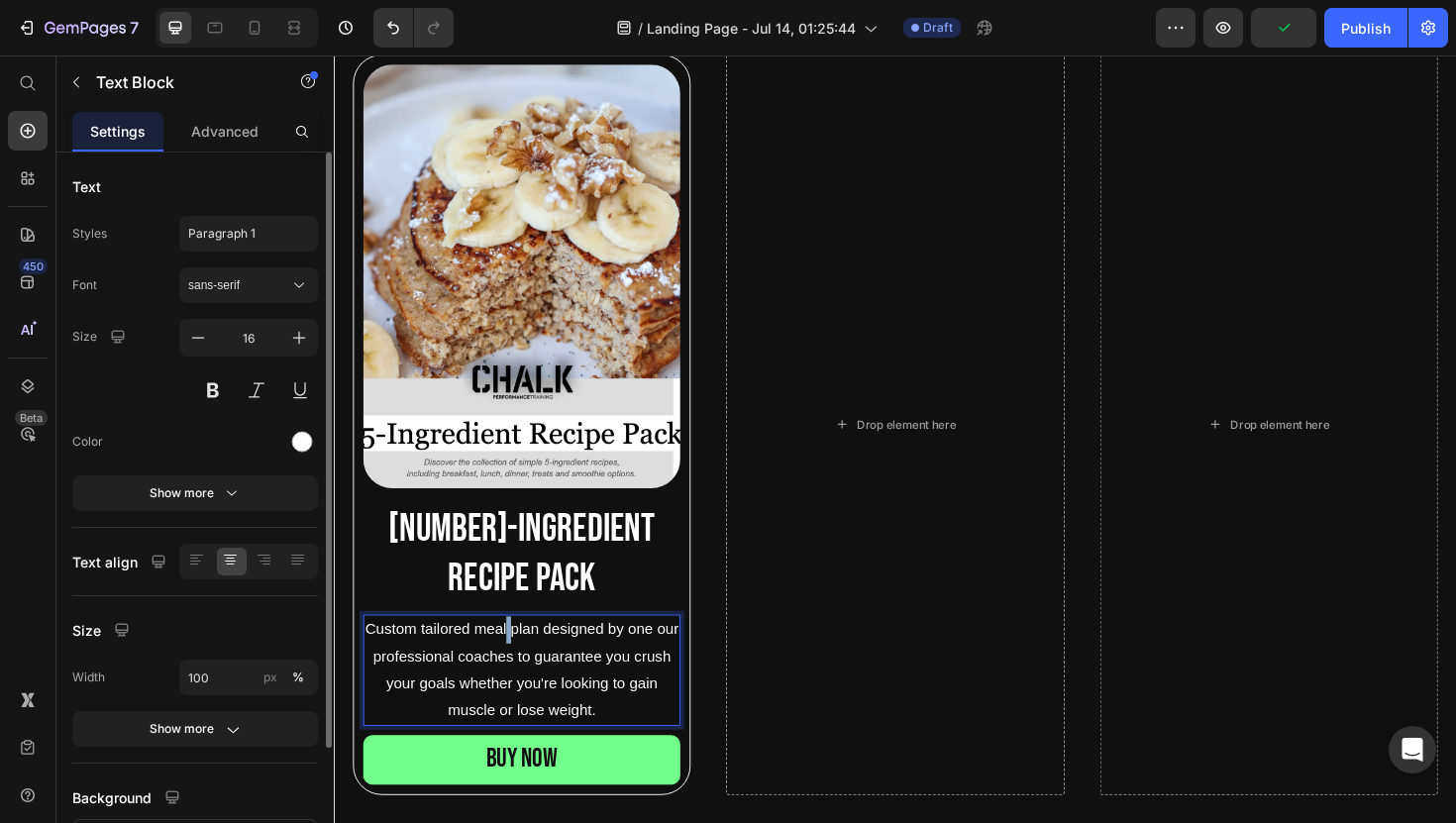 click on "Custom tailored meal plan designed by one our professional coaches to guarantee you crush your goals whether you're looking to gain muscle or lose weight." at bounding box center [532, 706] 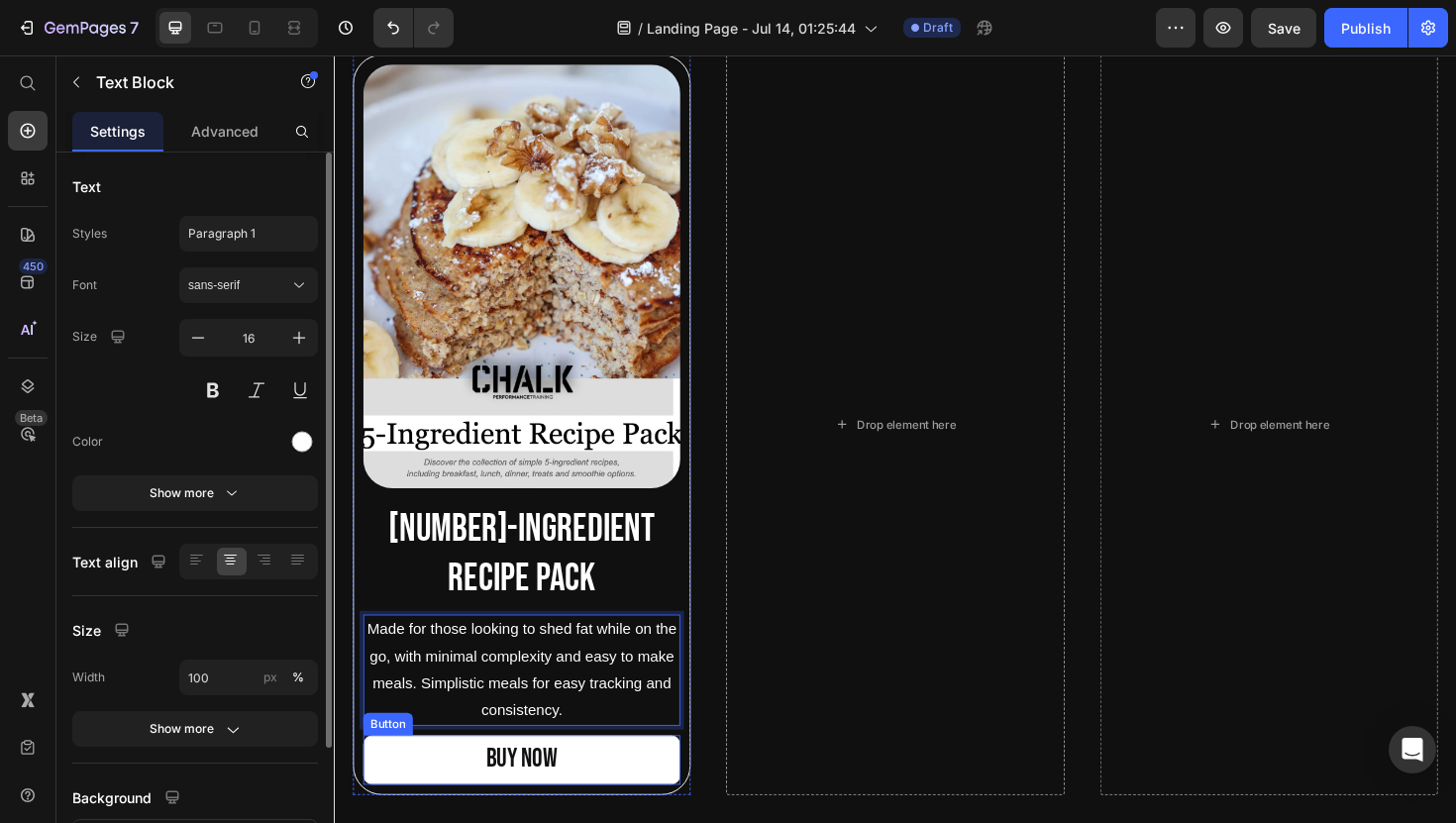 click on "BUY NOW" at bounding box center (532, 801) 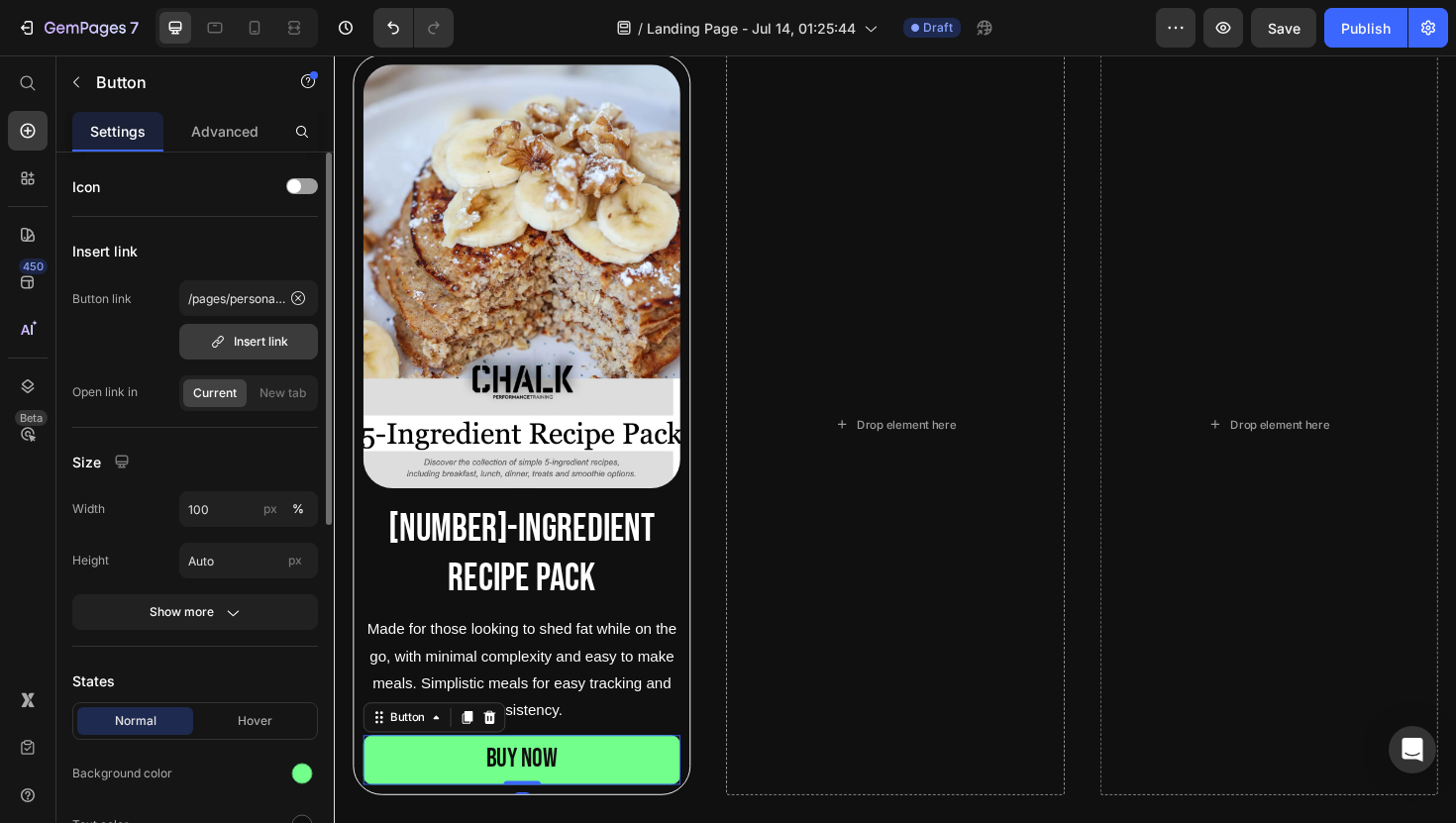 click on "Insert link" at bounding box center (249, 342) 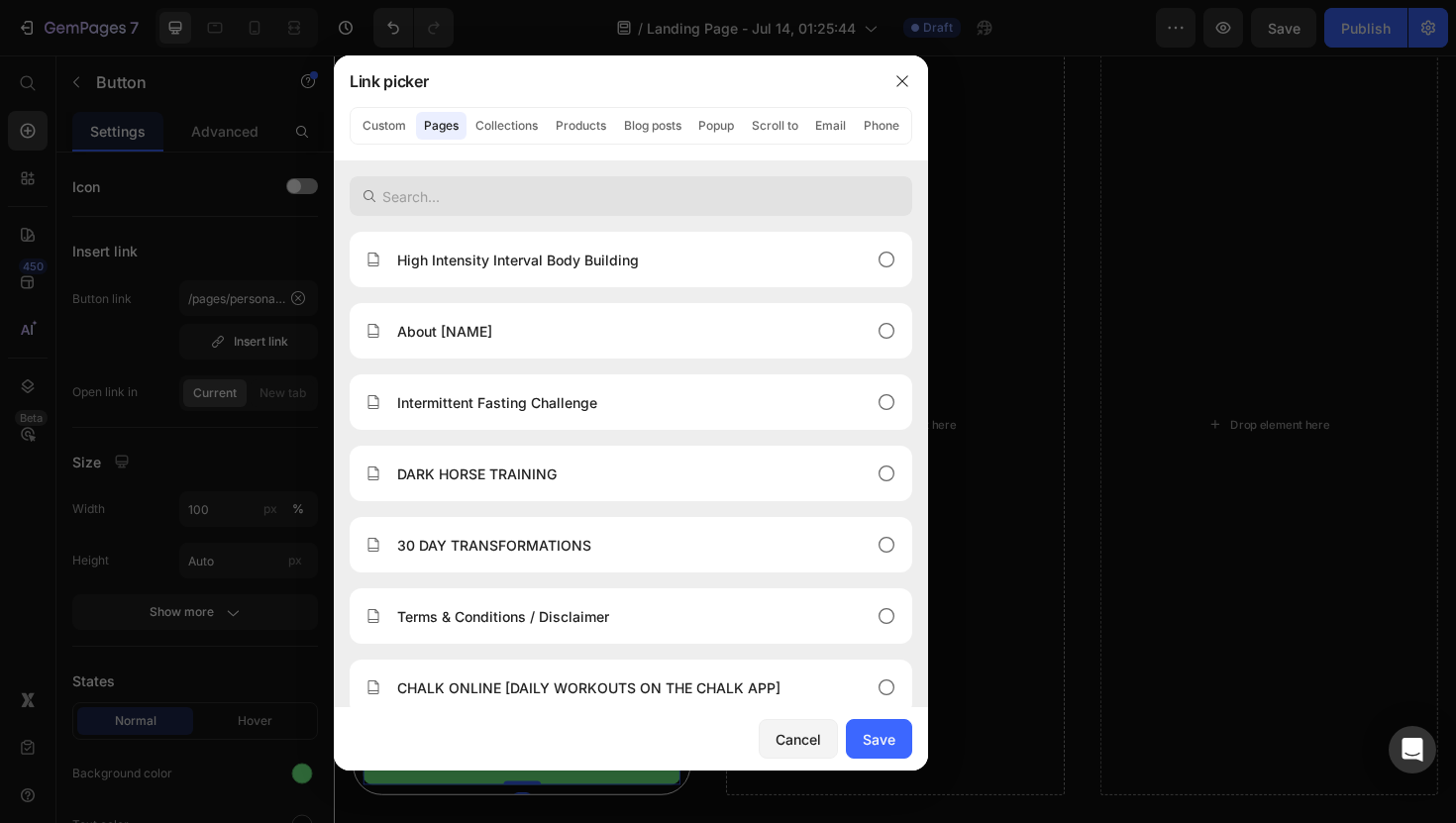 click at bounding box center [631, 196] 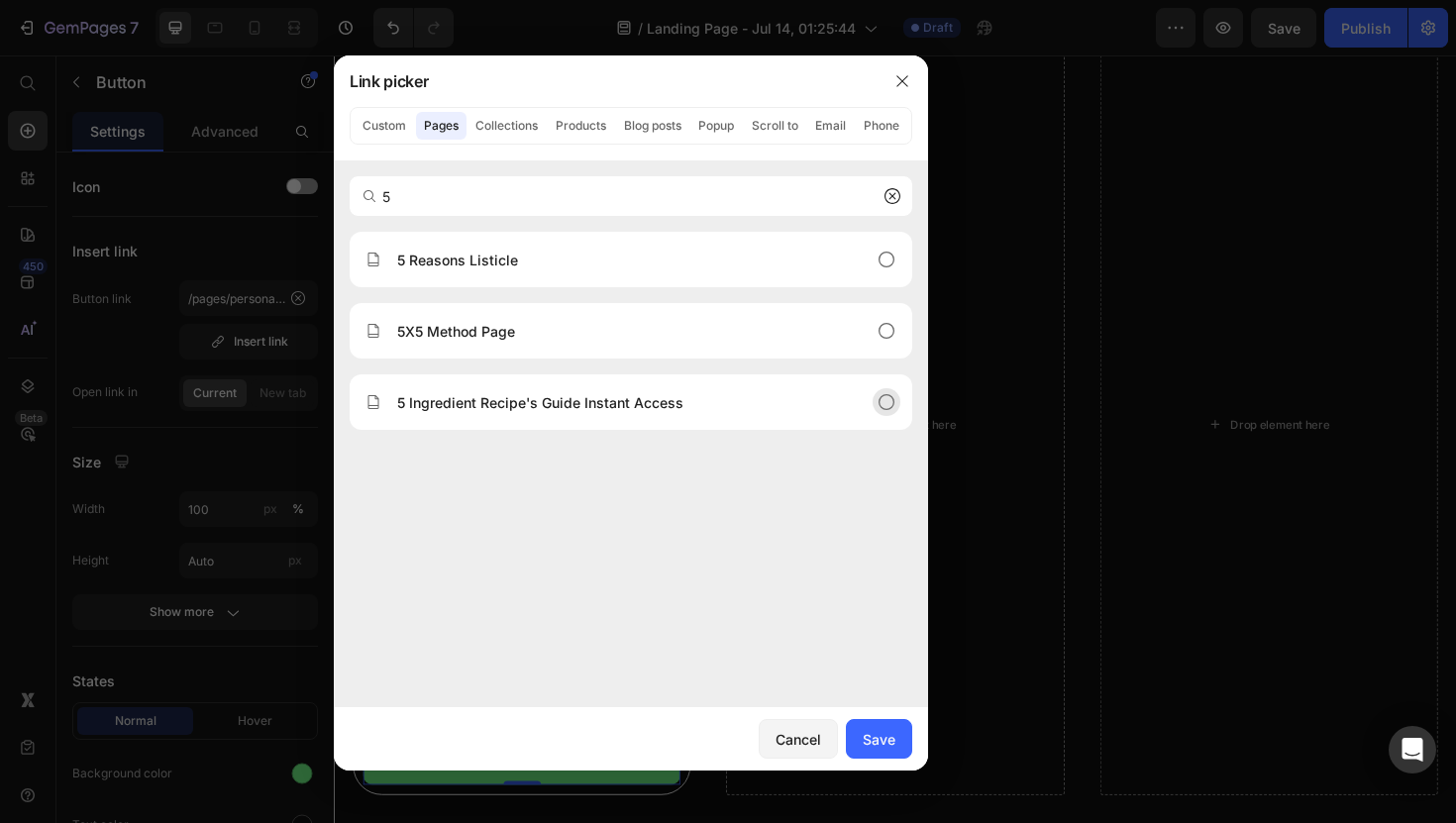 type on "5" 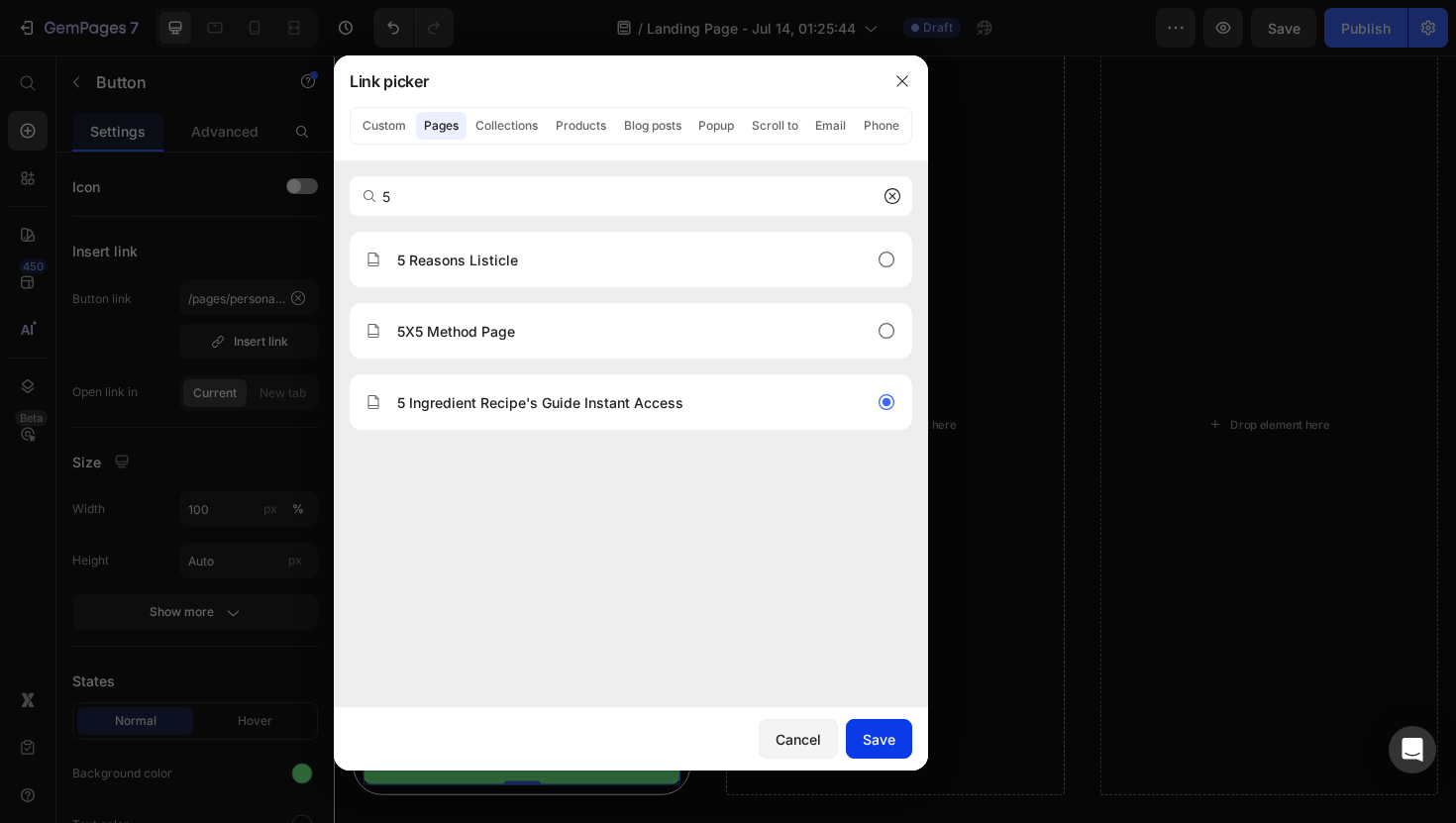 click on "Save" at bounding box center (879, 739) 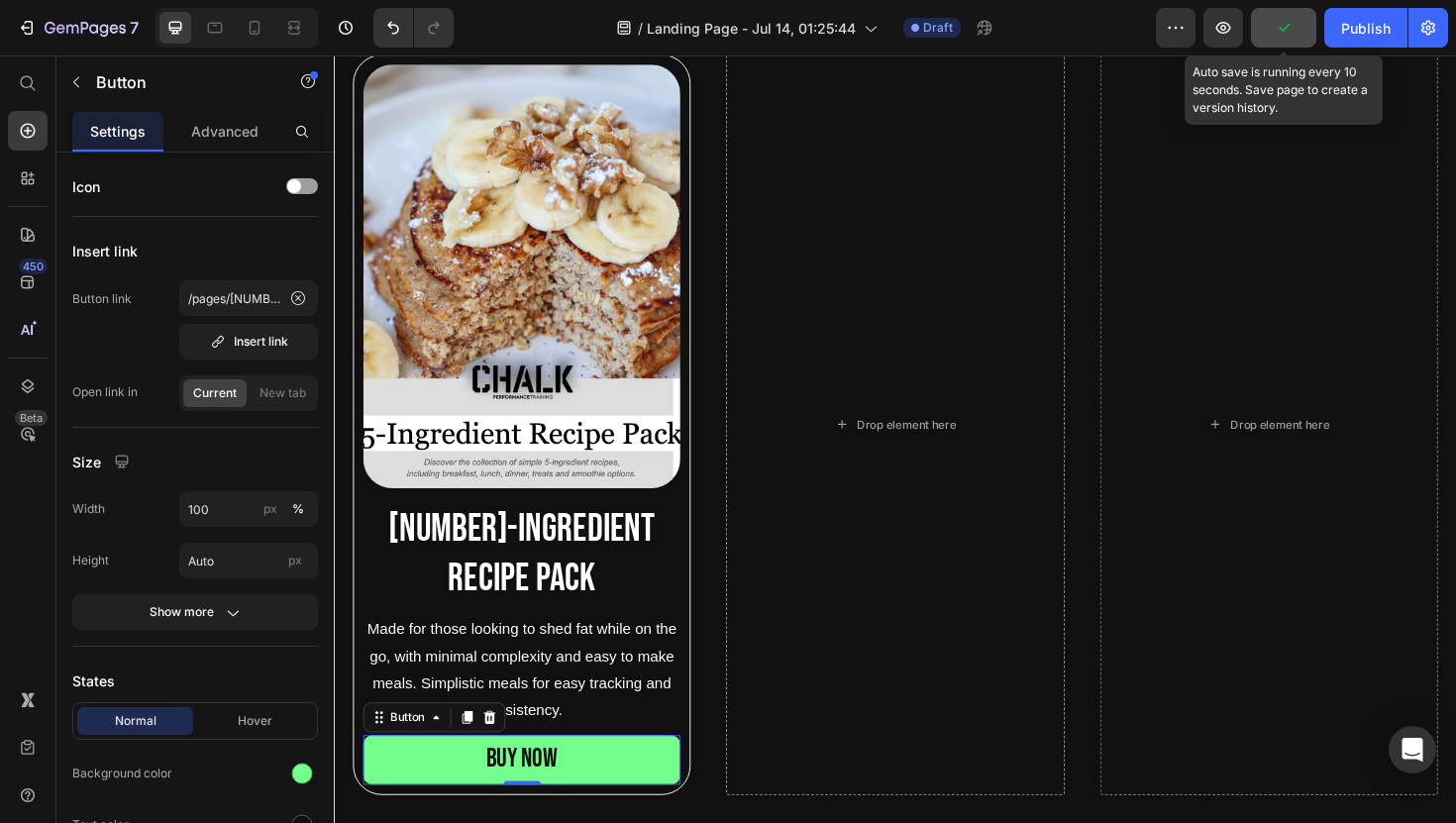 click 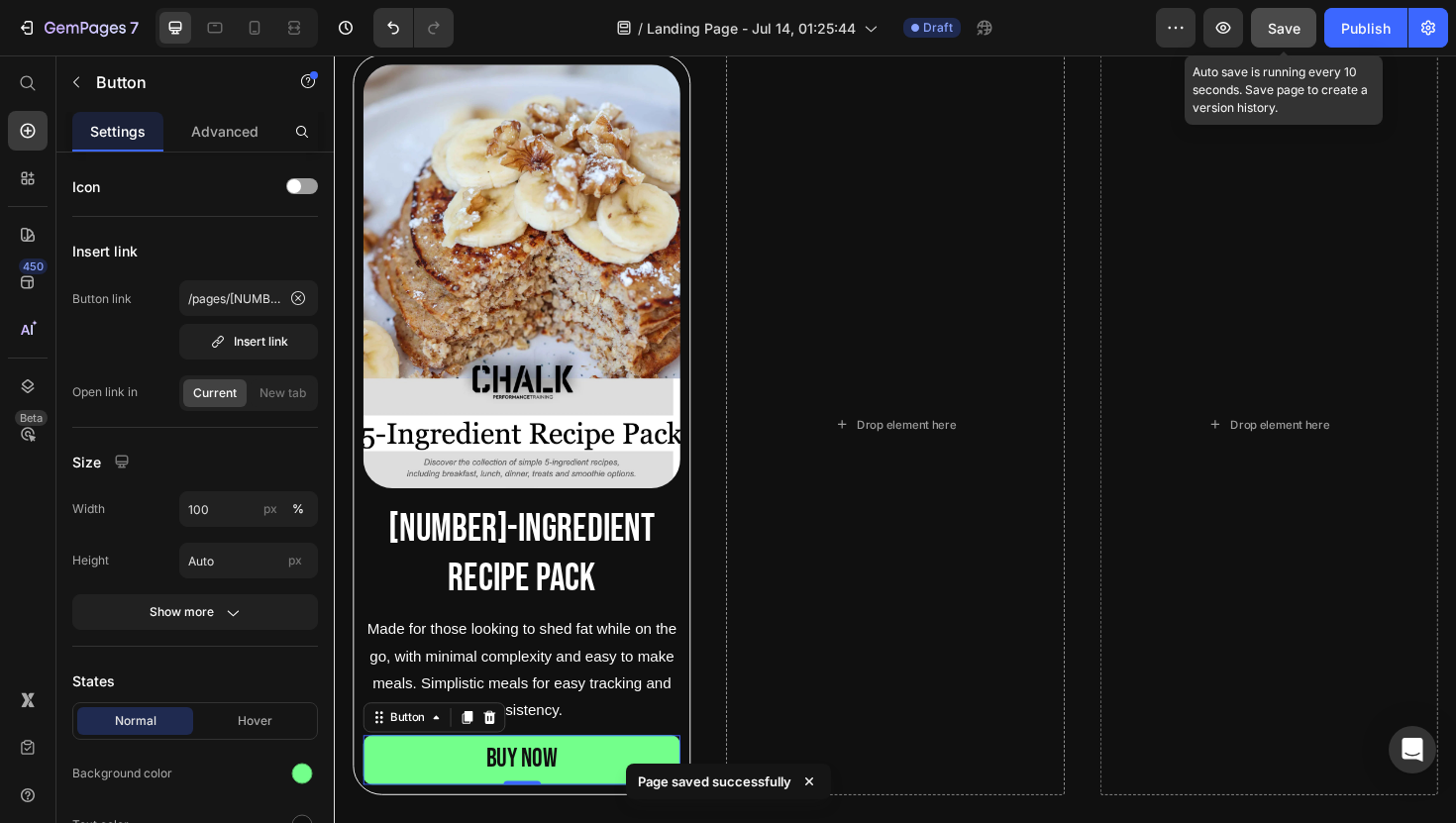click on "Save" 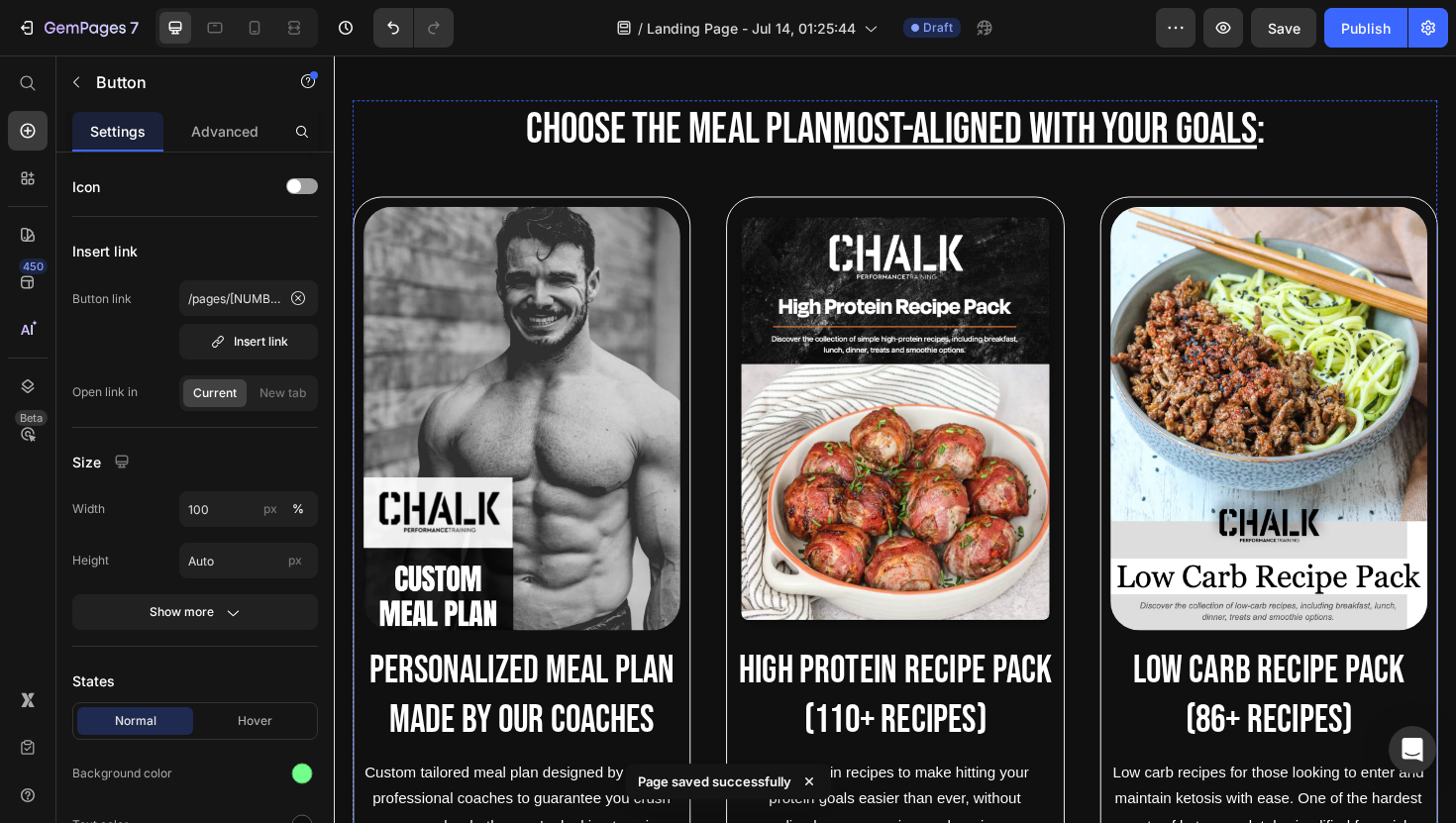 scroll, scrollTop: 430, scrollLeft: 0, axis: vertical 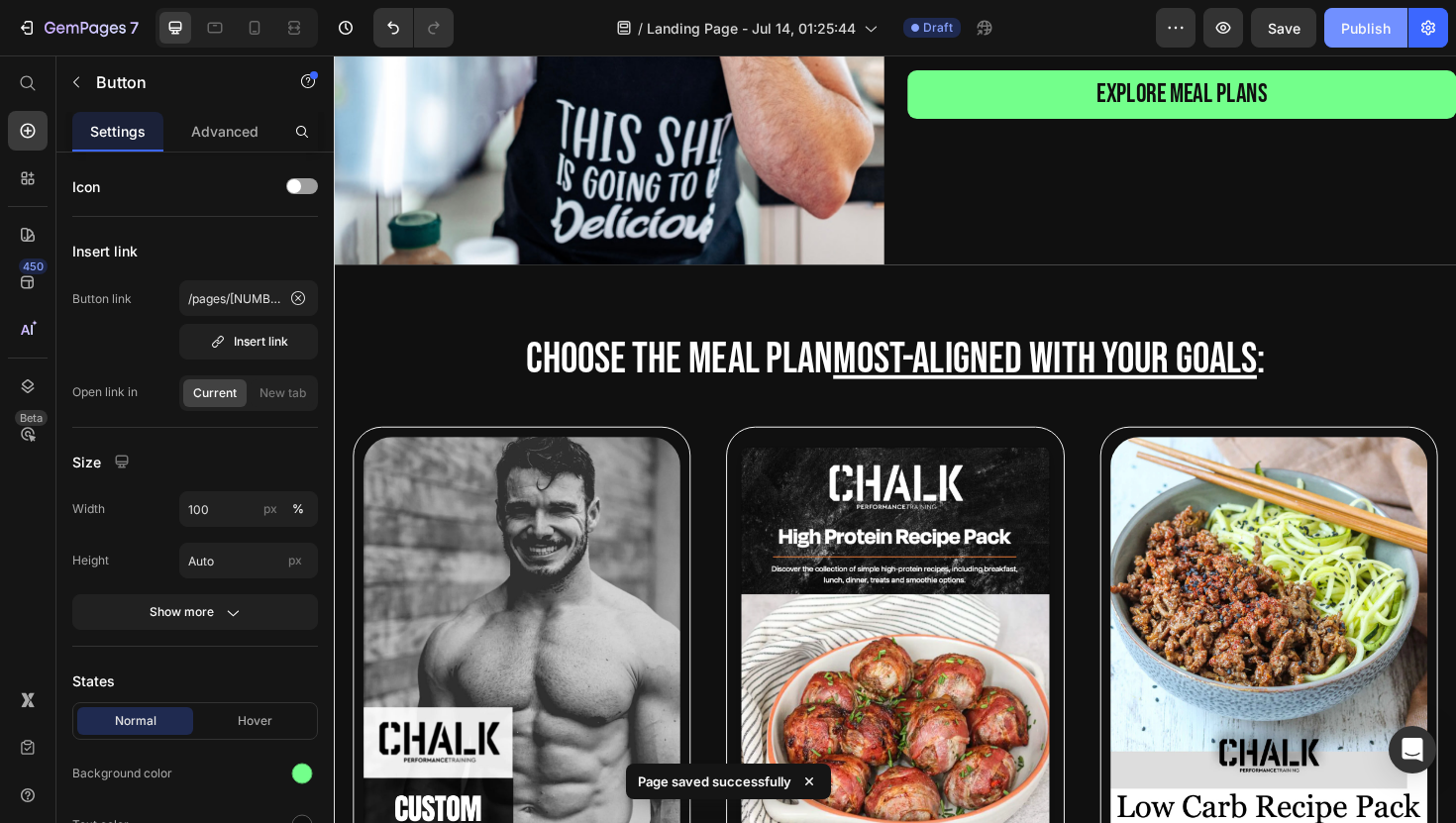 click on "Publish" at bounding box center (1366, 28) 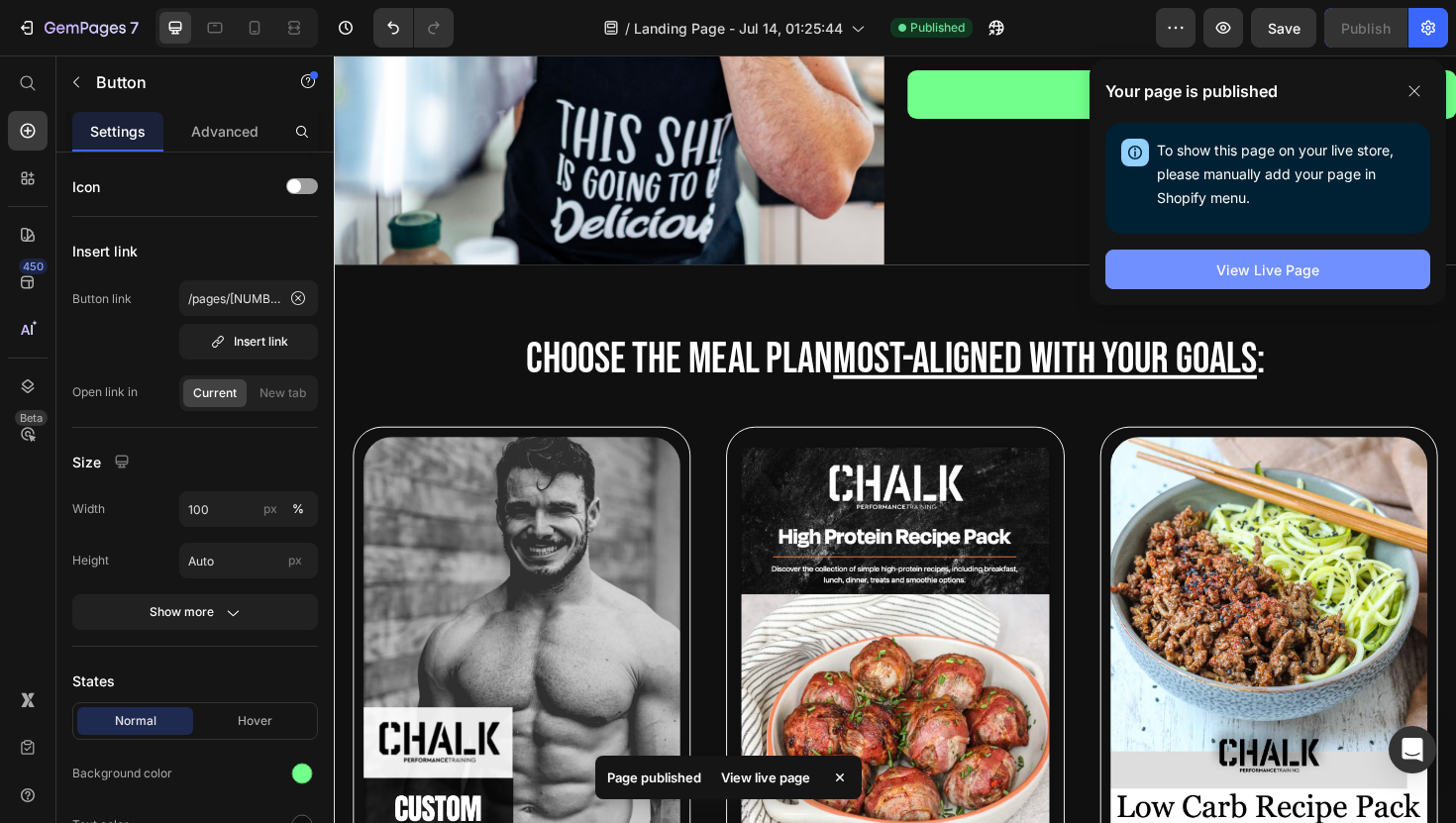 click on "View Live Page" at bounding box center [1268, 269] 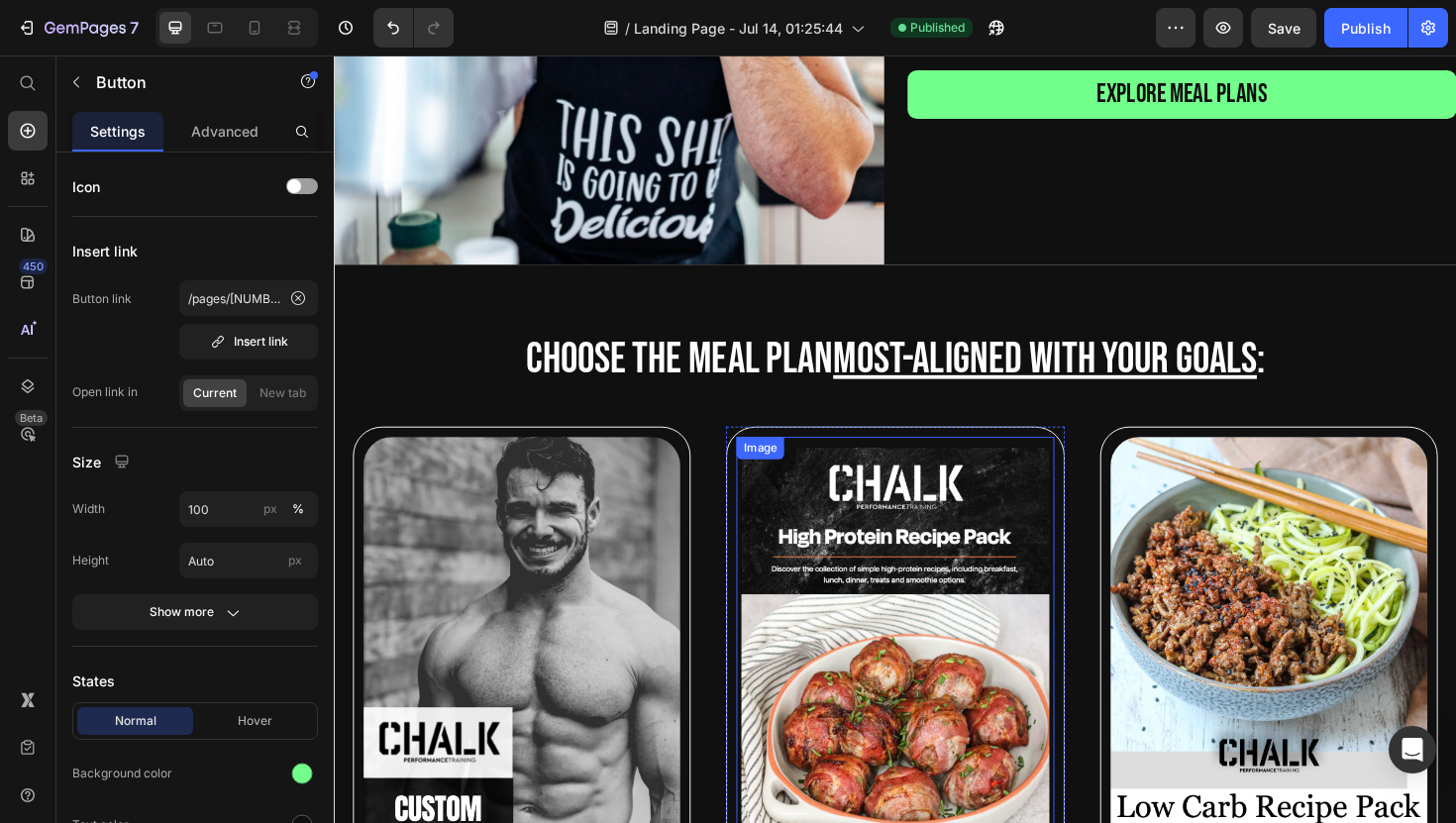 click at bounding box center [927, 683] 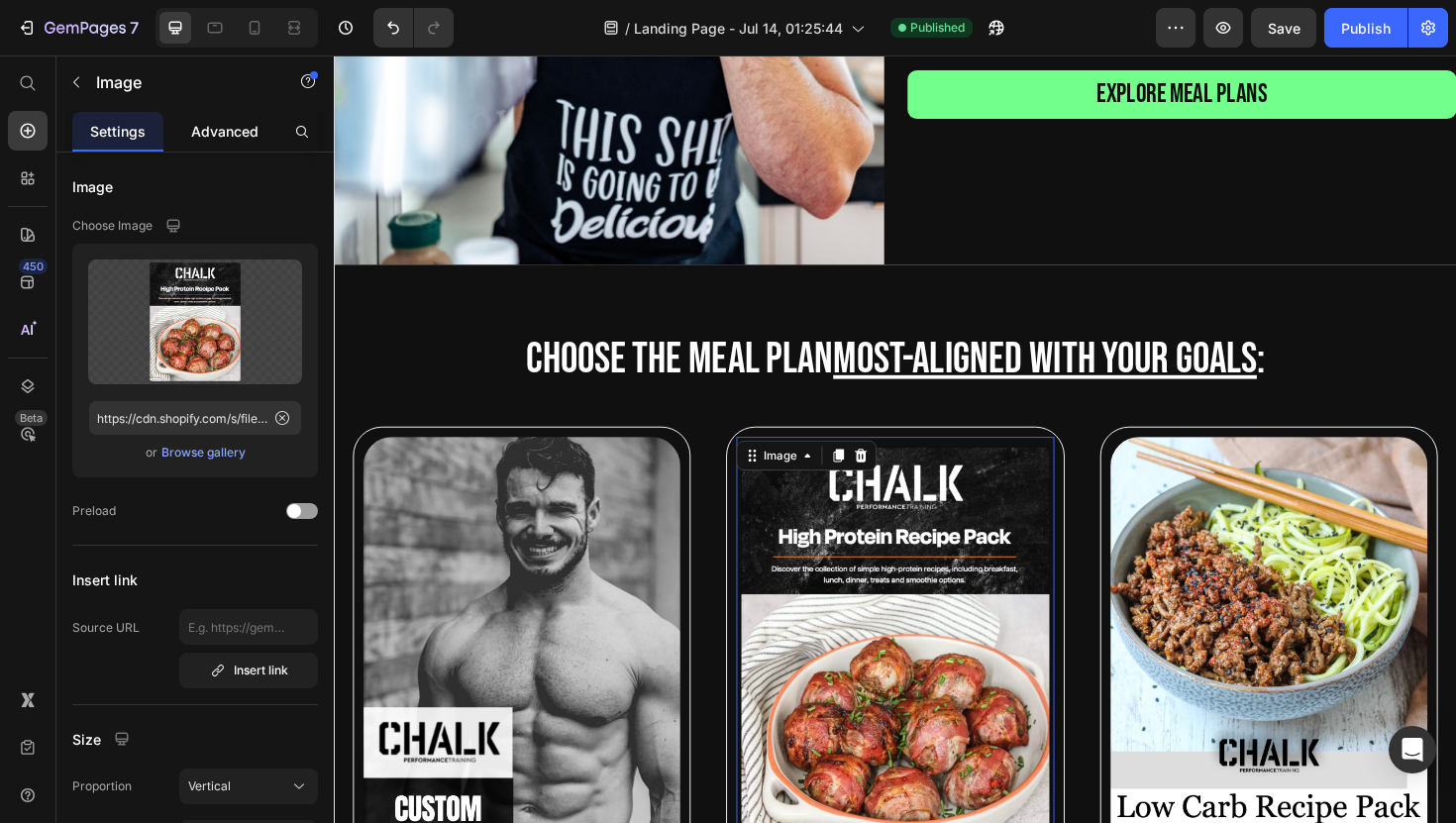 click on "Advanced" at bounding box center [225, 131] 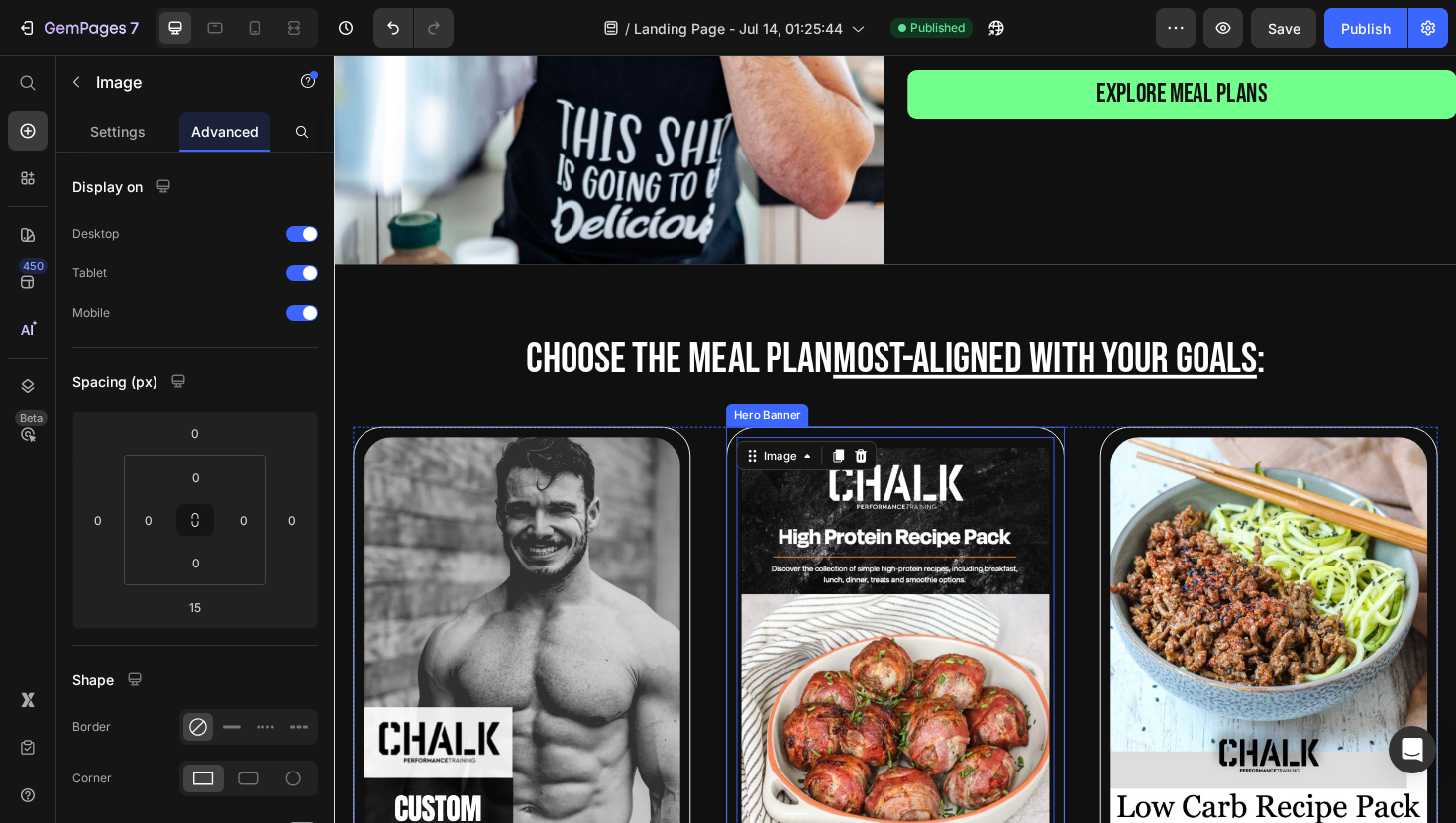 click on "Image [NUMBER] high protein recipe pack ([NUMBER]+ Recipes) Text Block High protein recipes to make hitting your protein goals easier than ever, without spending hours preparing or shopping every single week. Text Block BUY NOW Button" at bounding box center (927, 841) 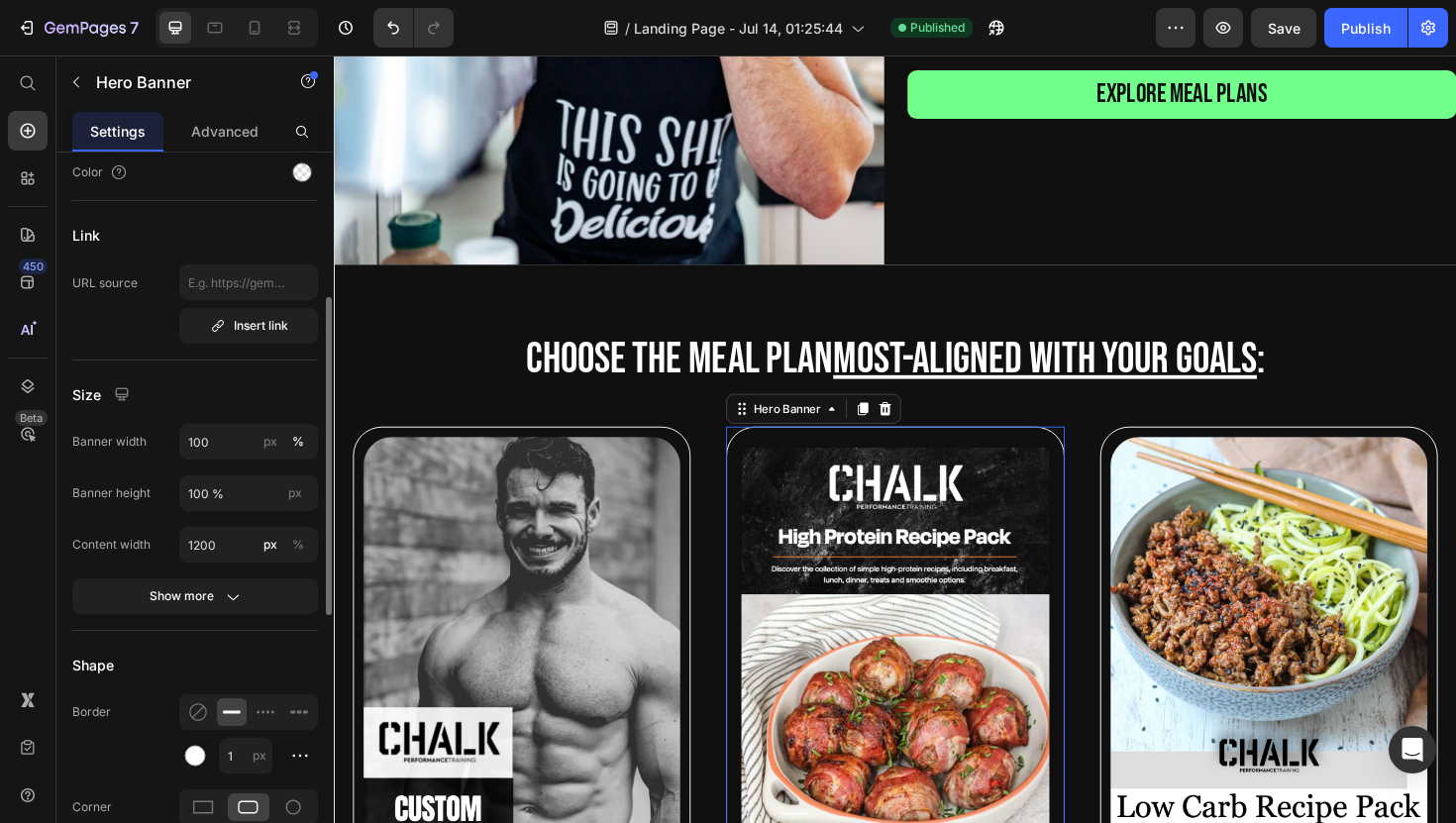 scroll, scrollTop: 303, scrollLeft: 0, axis: vertical 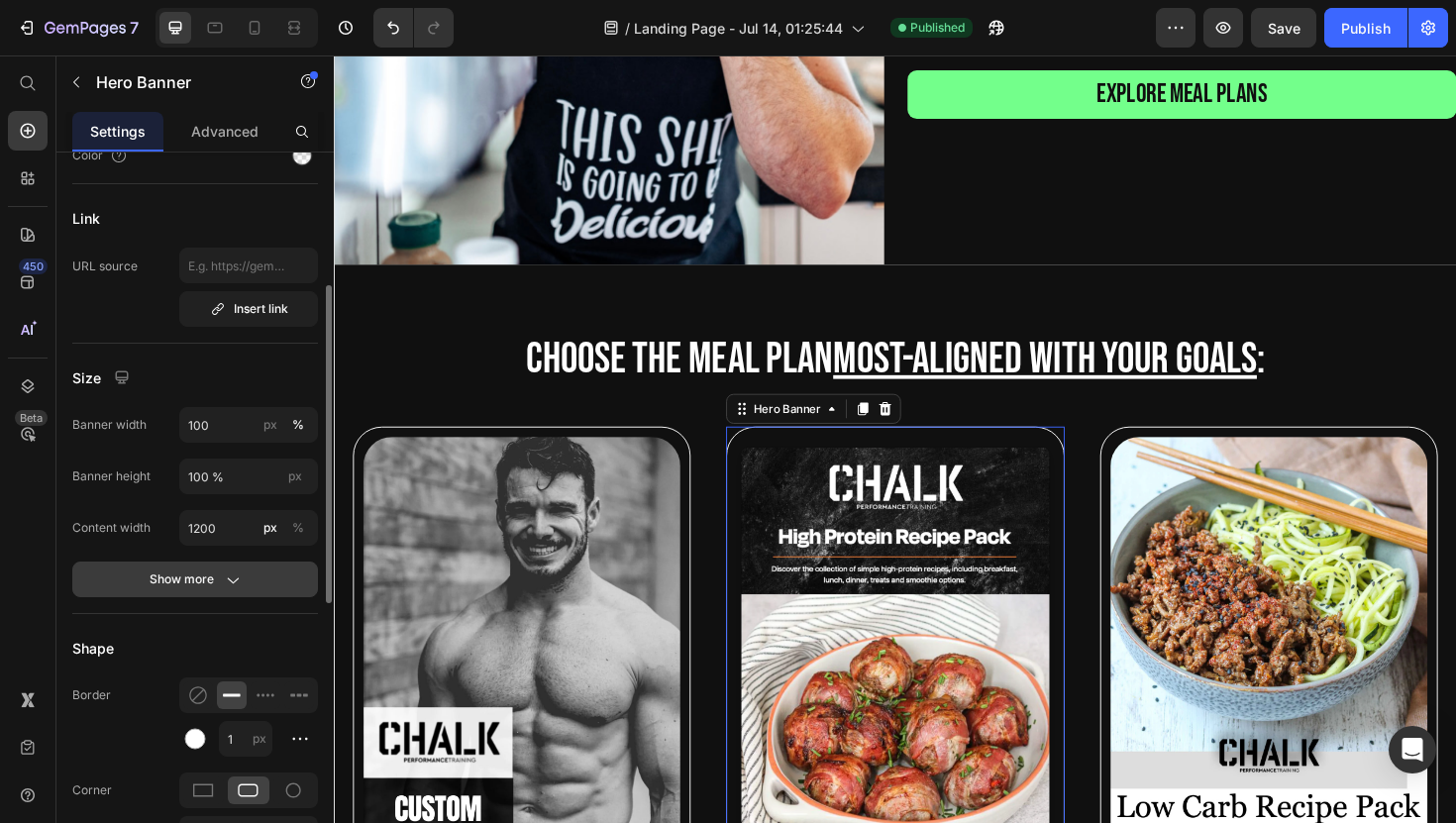 click on "Show more" 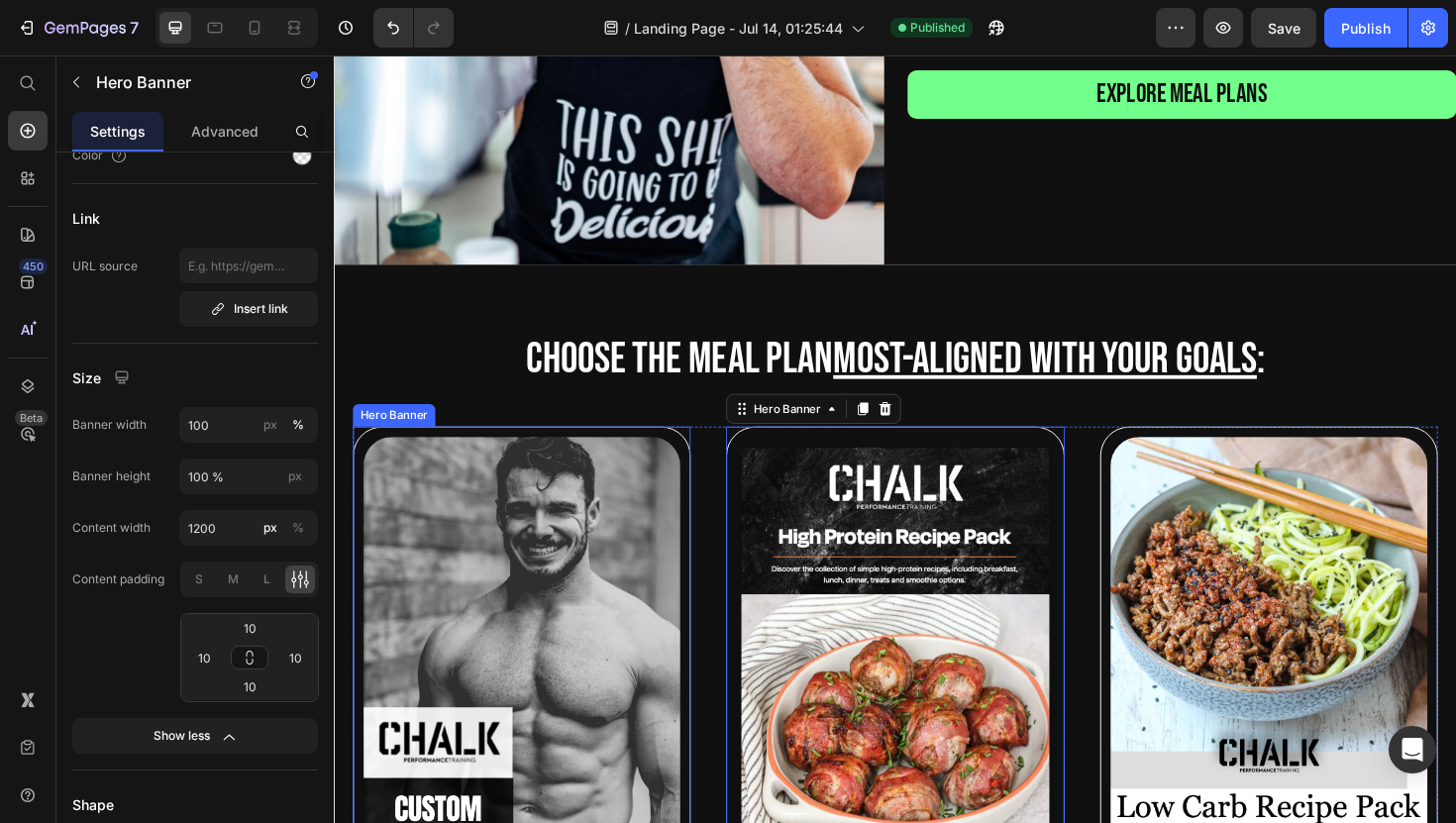 click on "Image Personalized meal plan made by our coaches Text Block Custom tailored meal plan designed by one our professional coaches to guarantee you crush your goals whether you're looking to gain muscle or lose weight. Text Block BUY NOW Button" at bounding box center (532, 841) 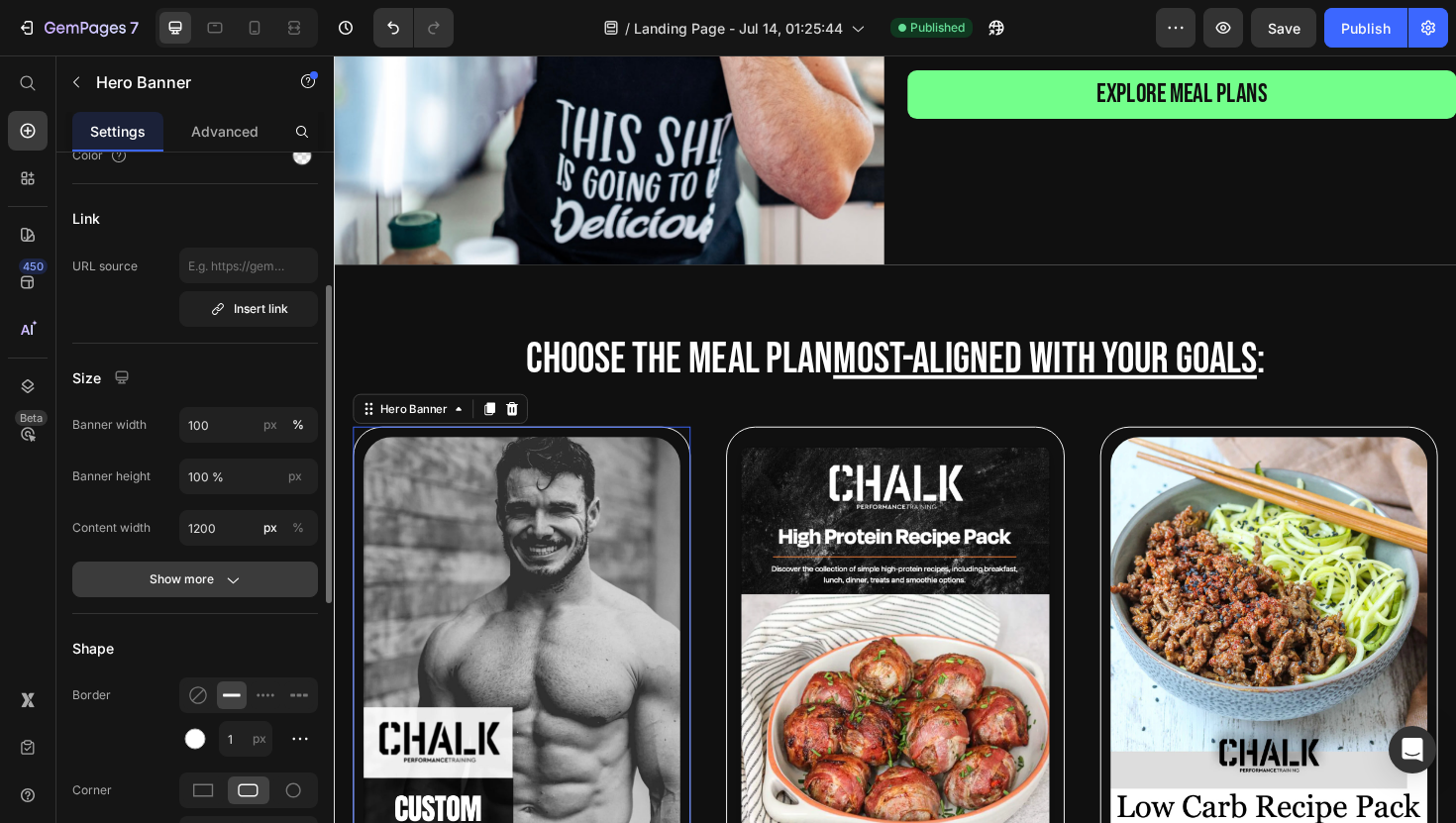 click on "Show more" at bounding box center (195, 579) 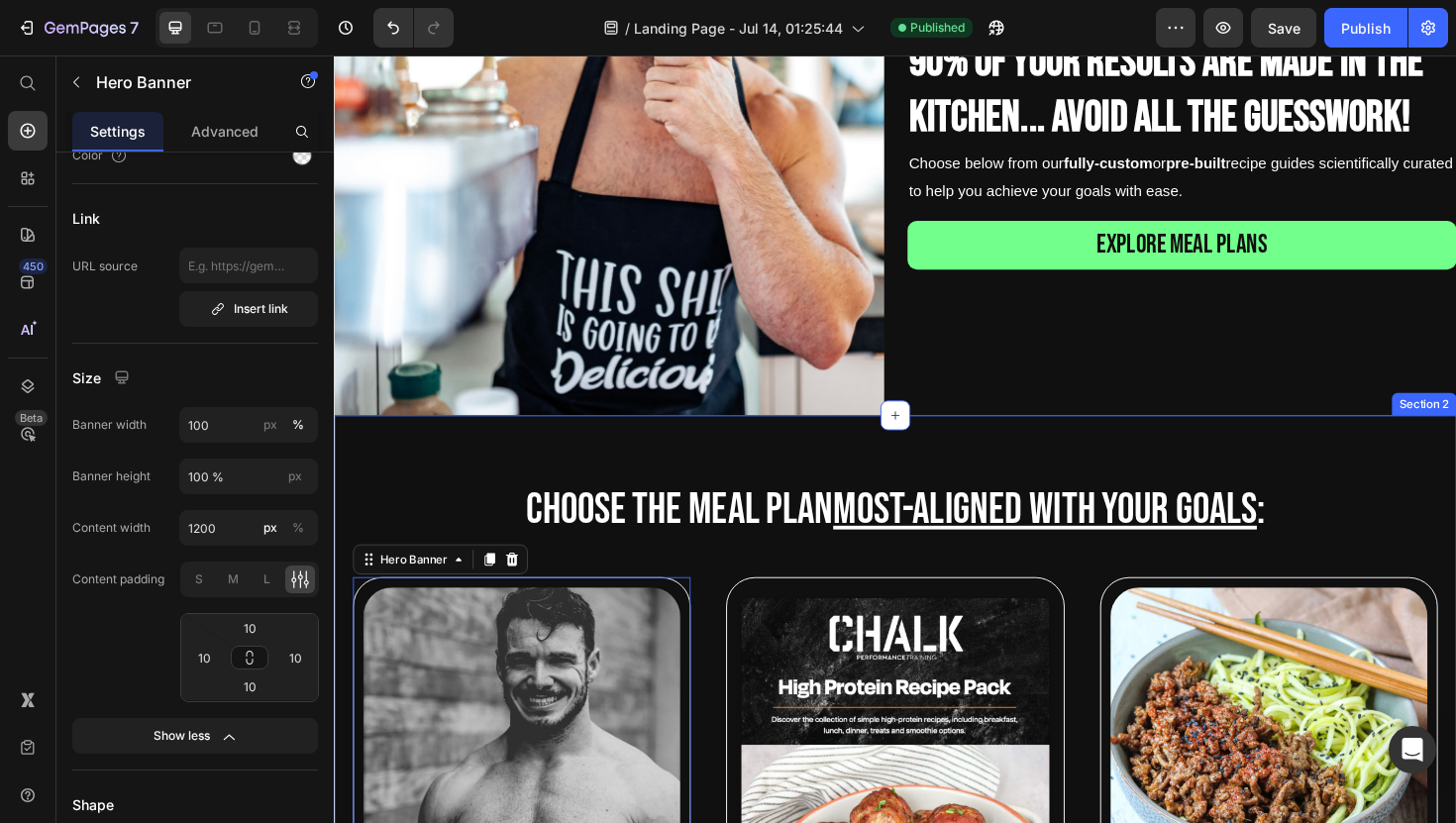 scroll, scrollTop: 271, scrollLeft: 0, axis: vertical 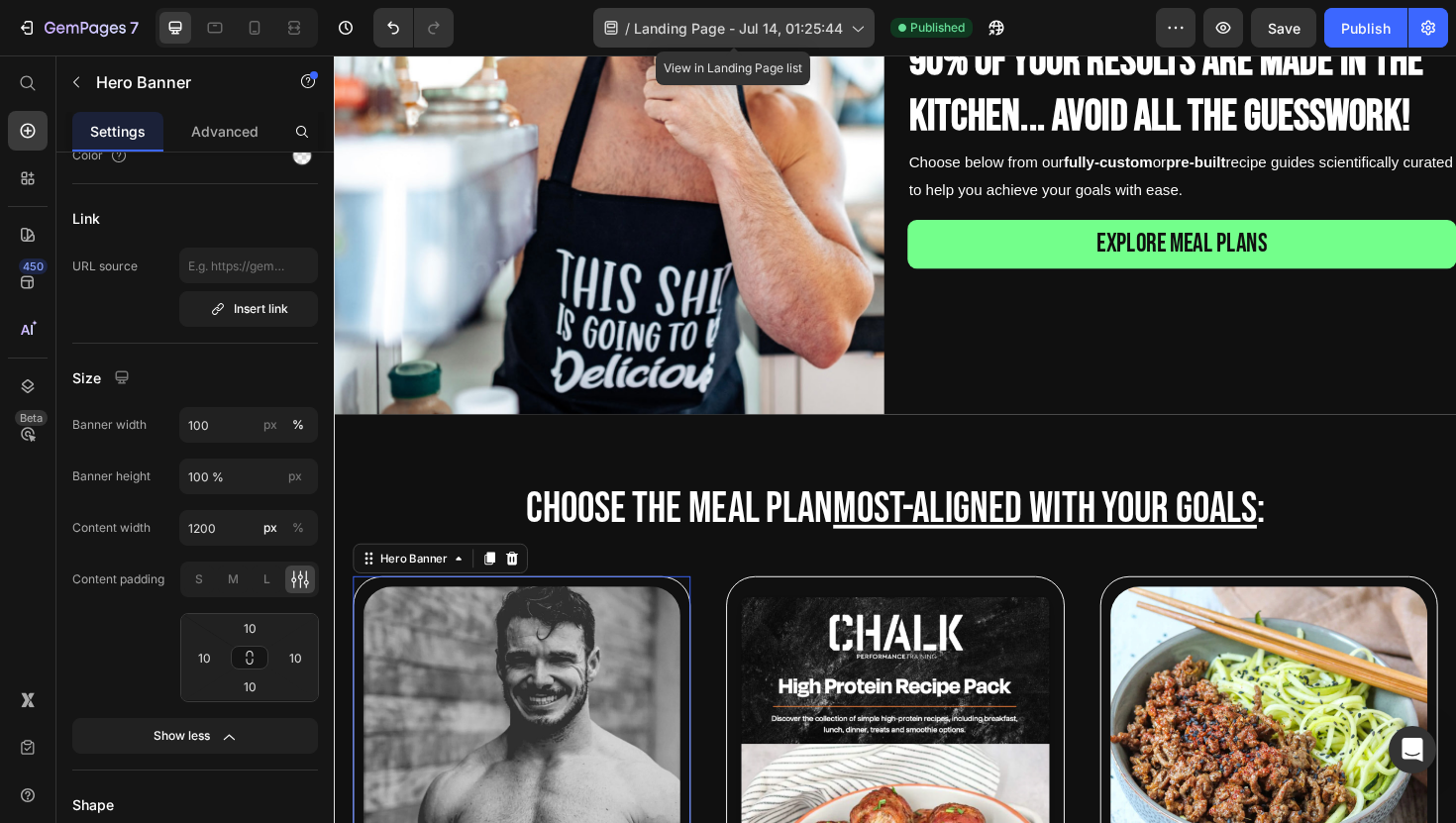 click on "Landing Page - Jul 14, 01:25:44" at bounding box center [738, 28] 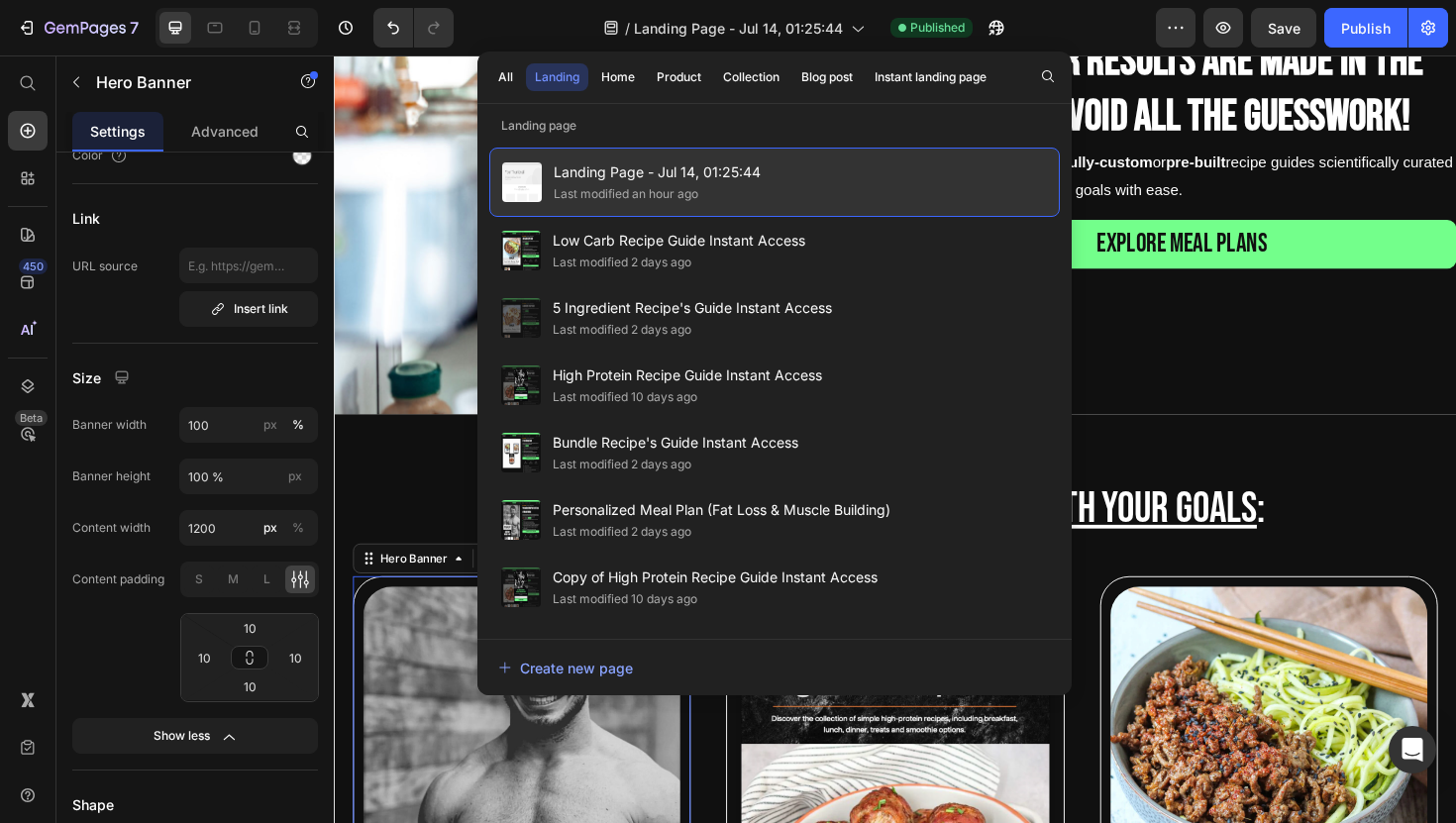 click on "Landing Page - Jul 14, 01:25:44" at bounding box center [657, 172] 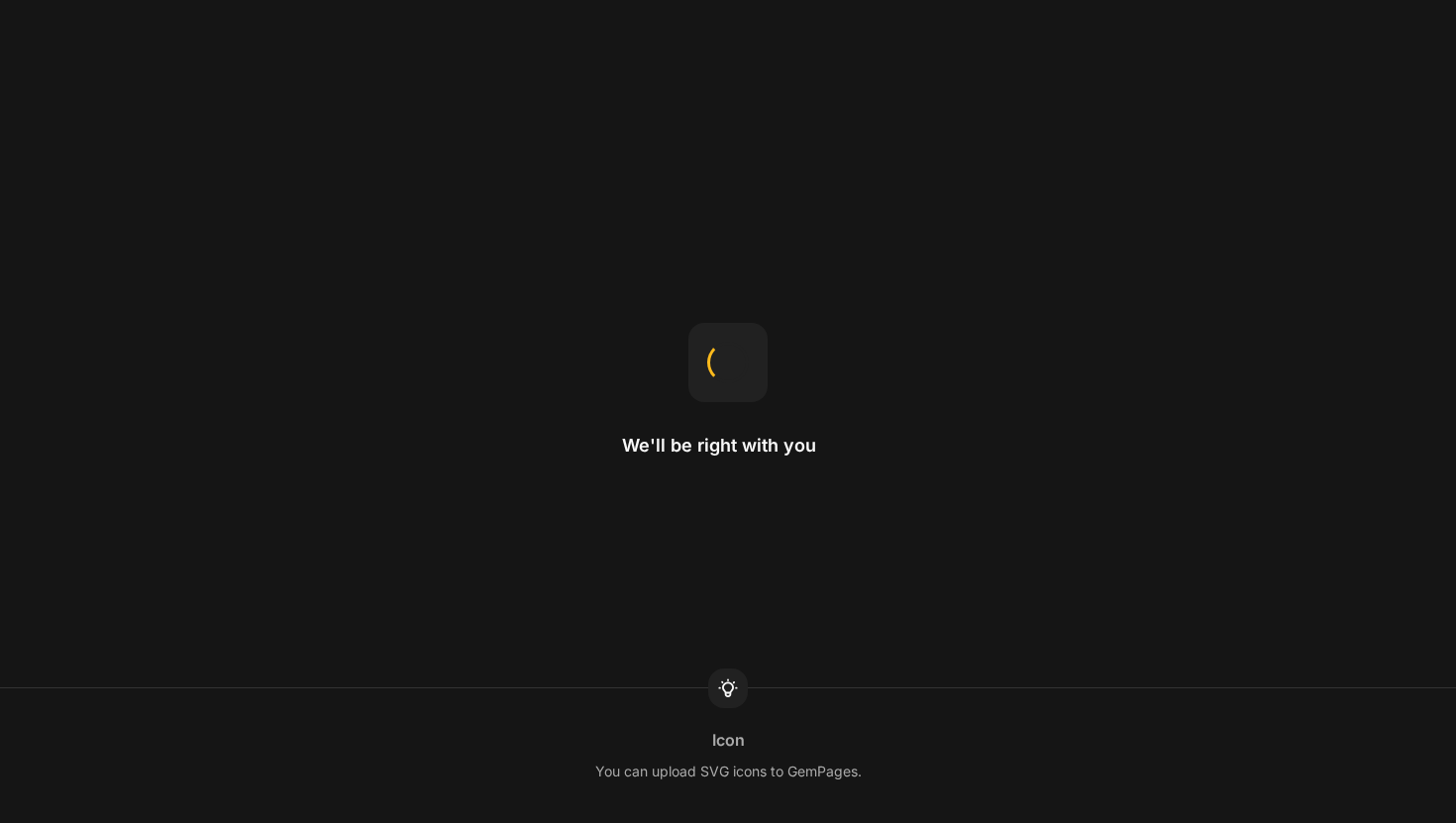 scroll, scrollTop: 0, scrollLeft: 0, axis: both 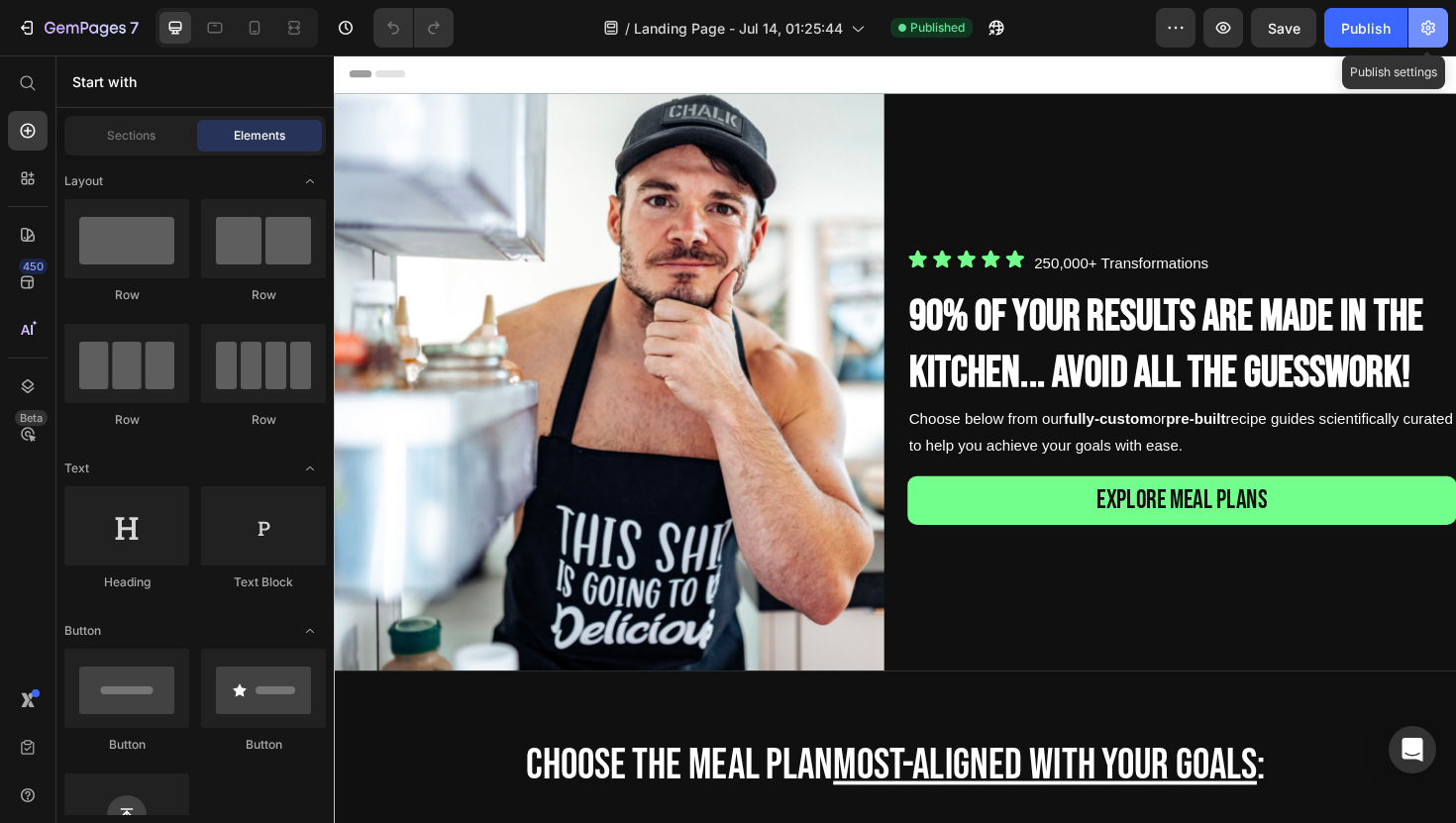 click 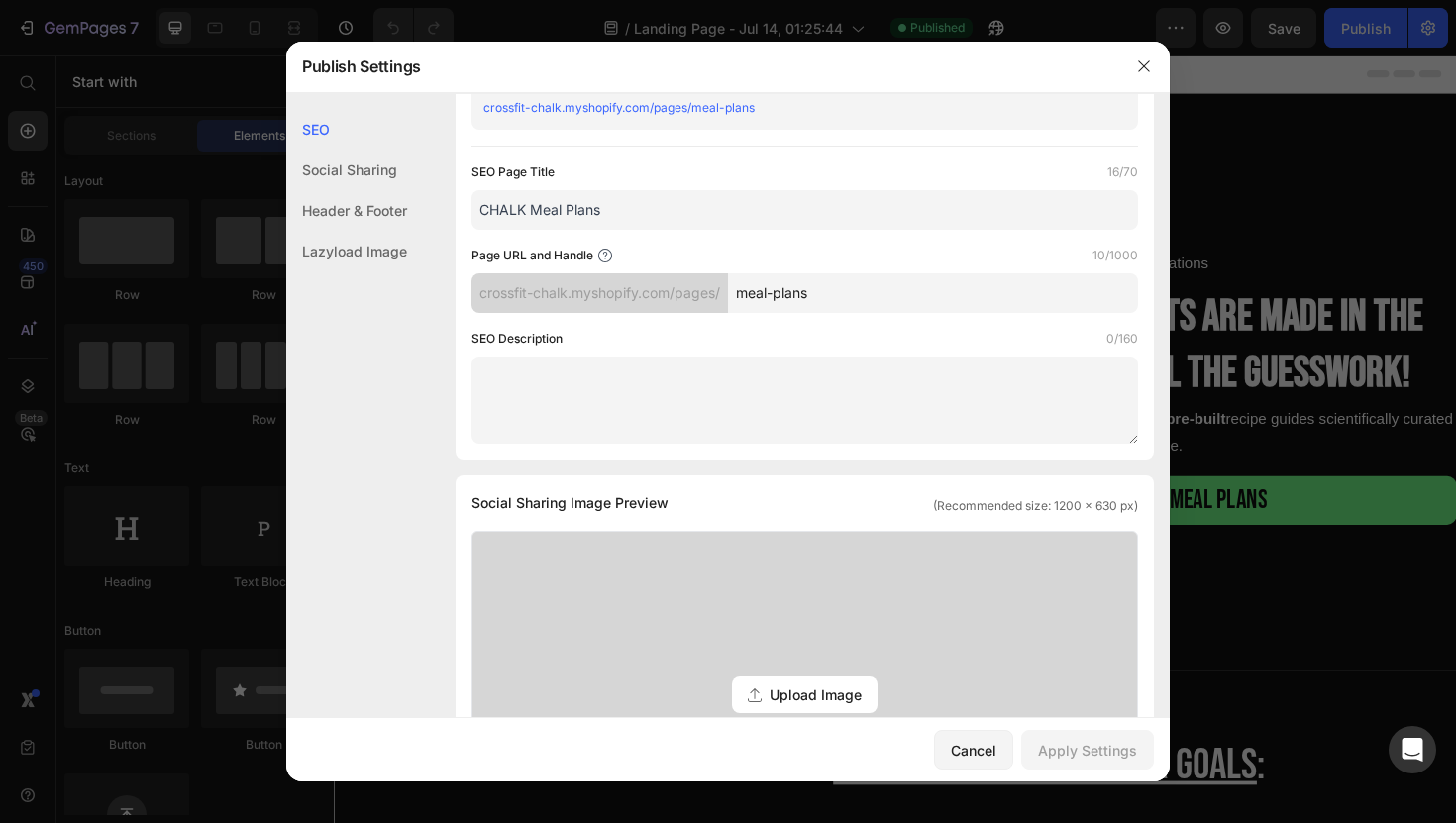scroll, scrollTop: 0, scrollLeft: 0, axis: both 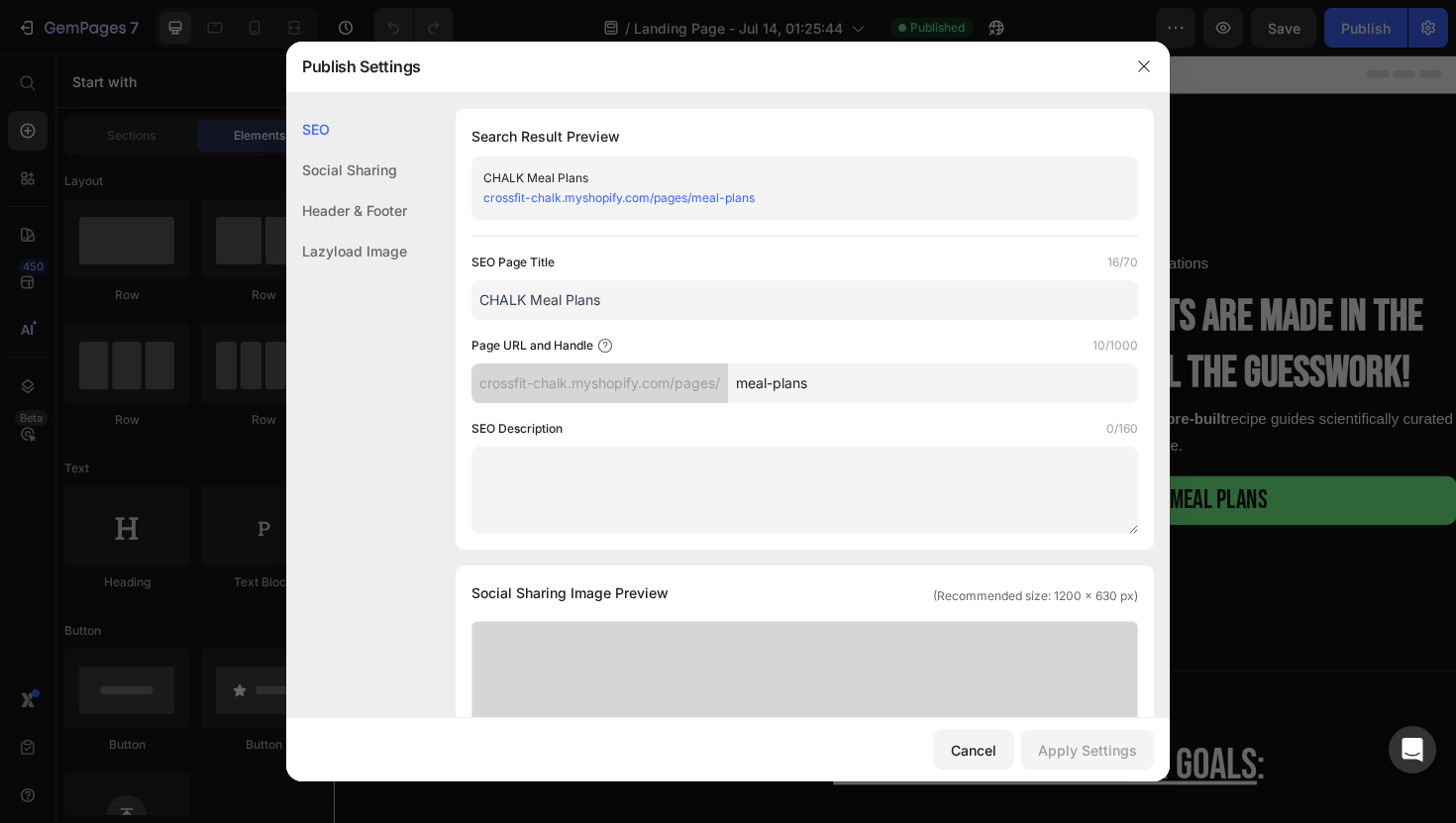 click on "CHALK Meal Plans" at bounding box center (788, 178) 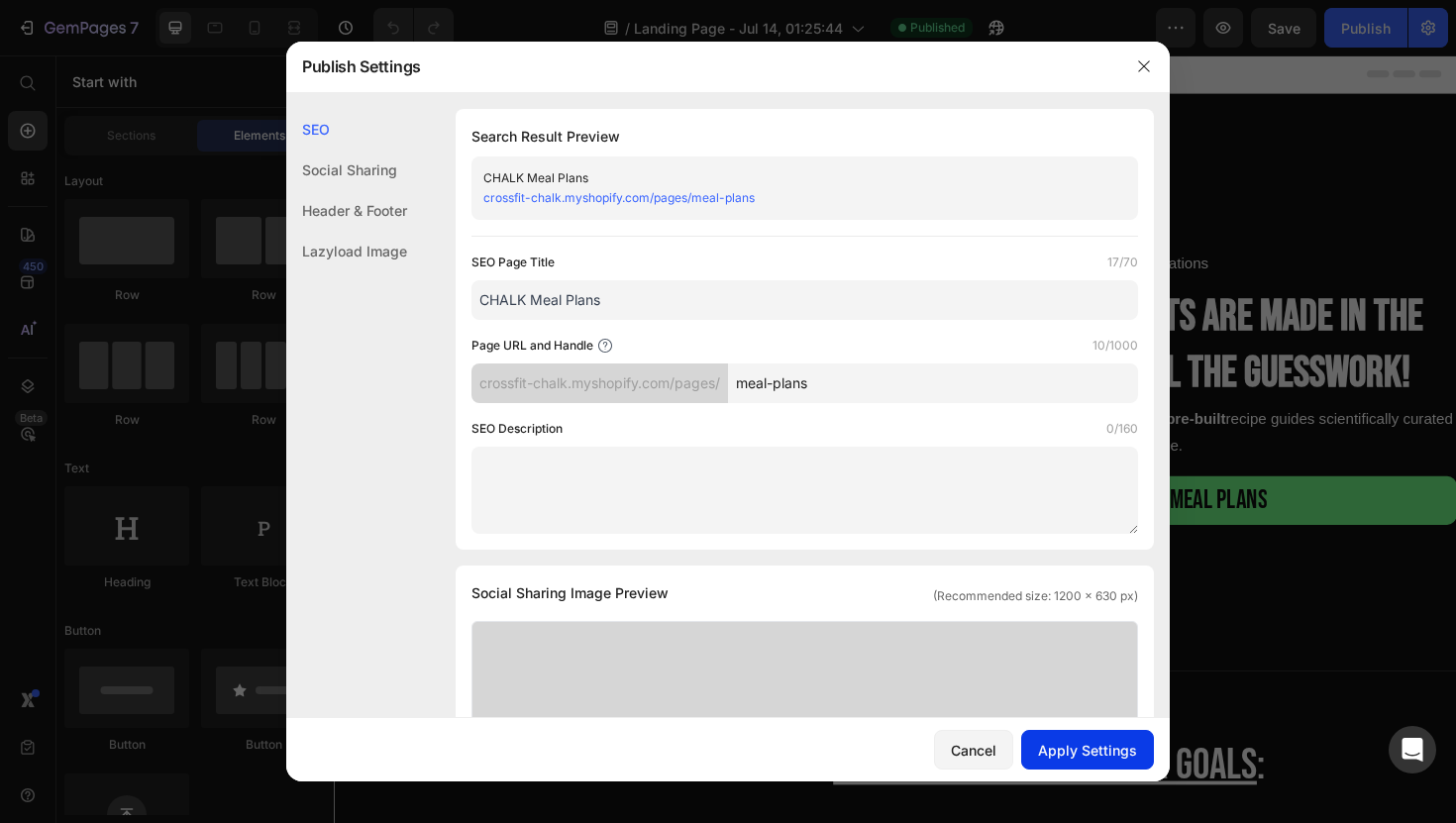 type on "CHALK Meal Plans" 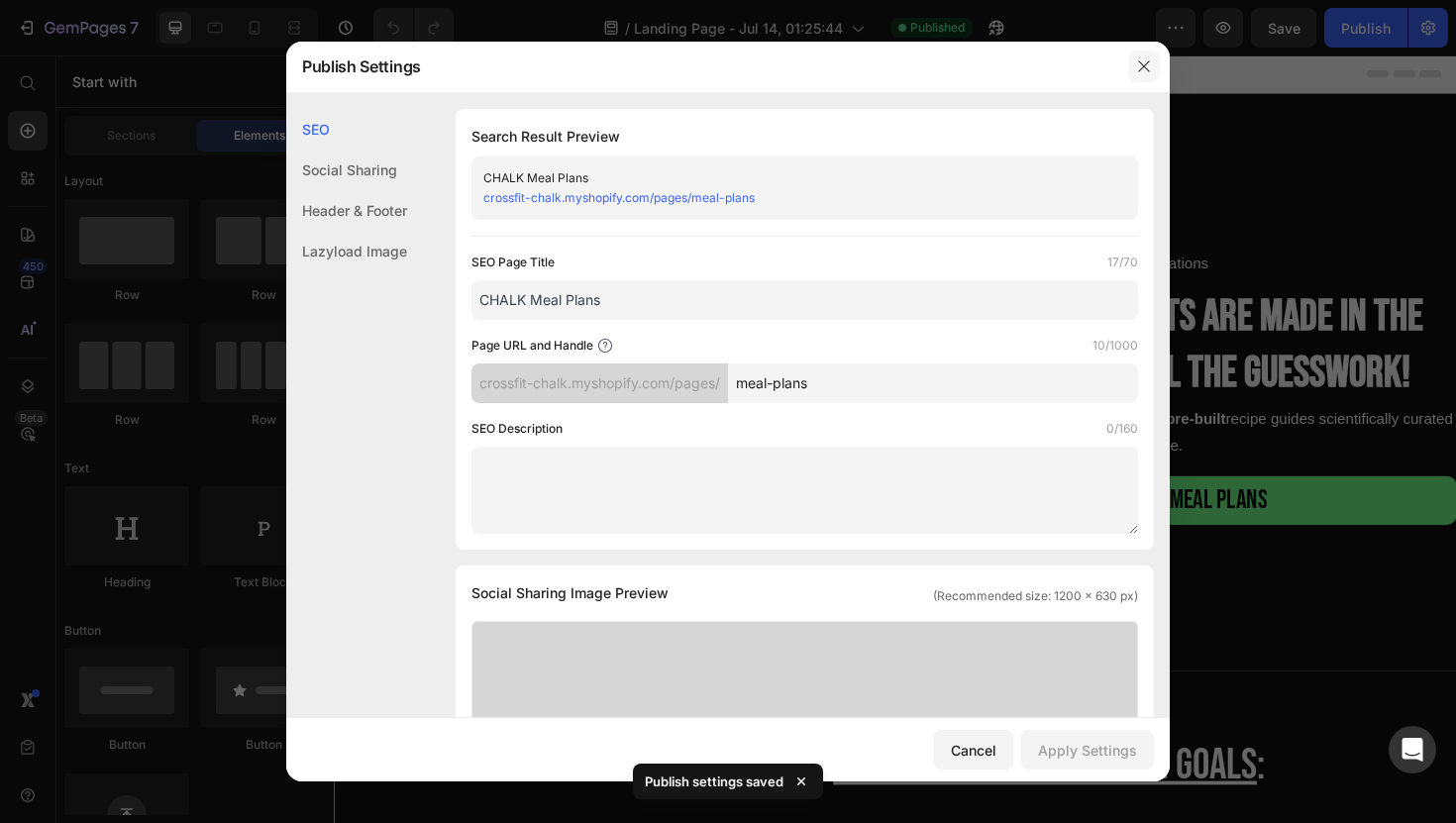 click 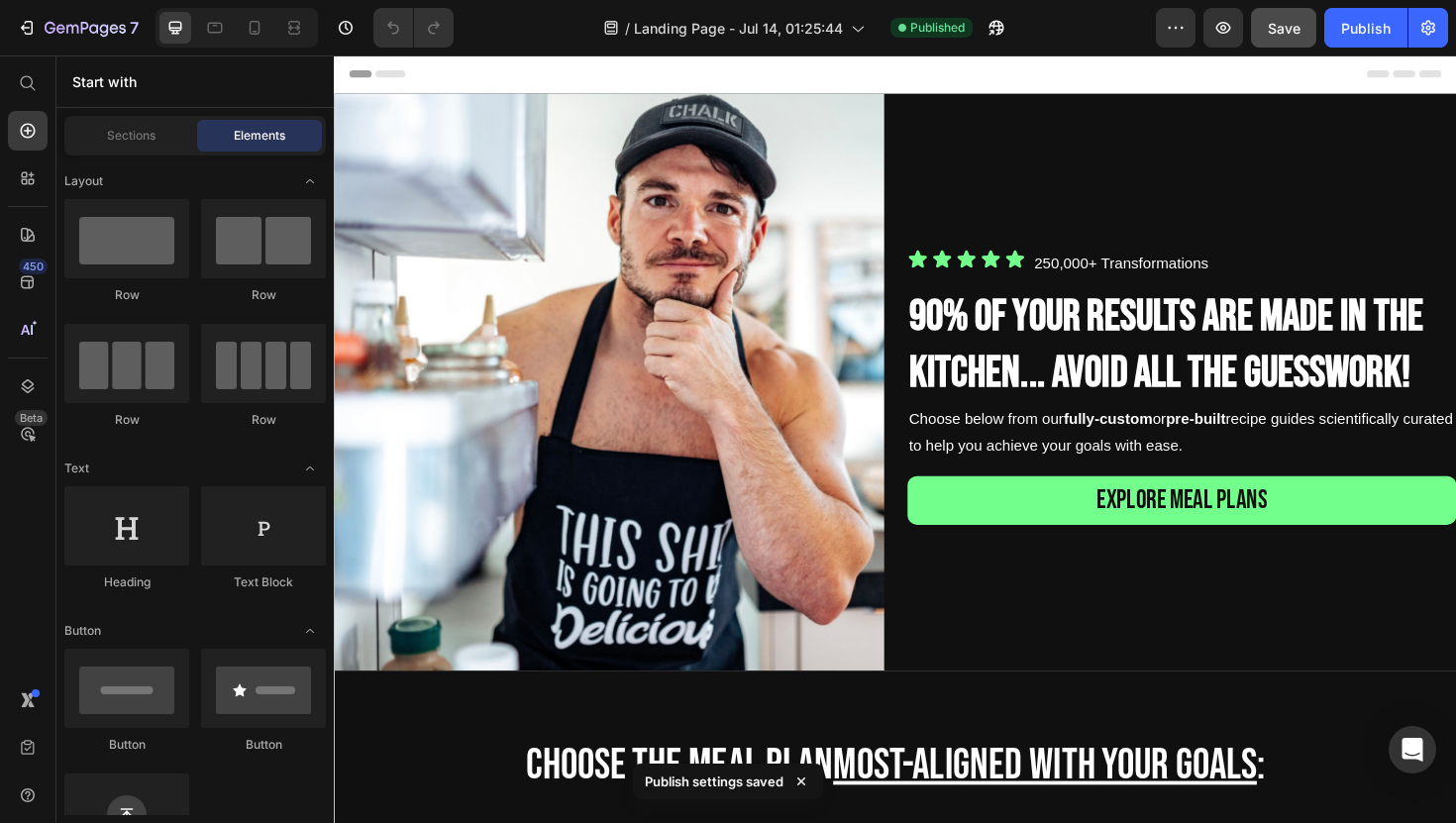 click on "Save" 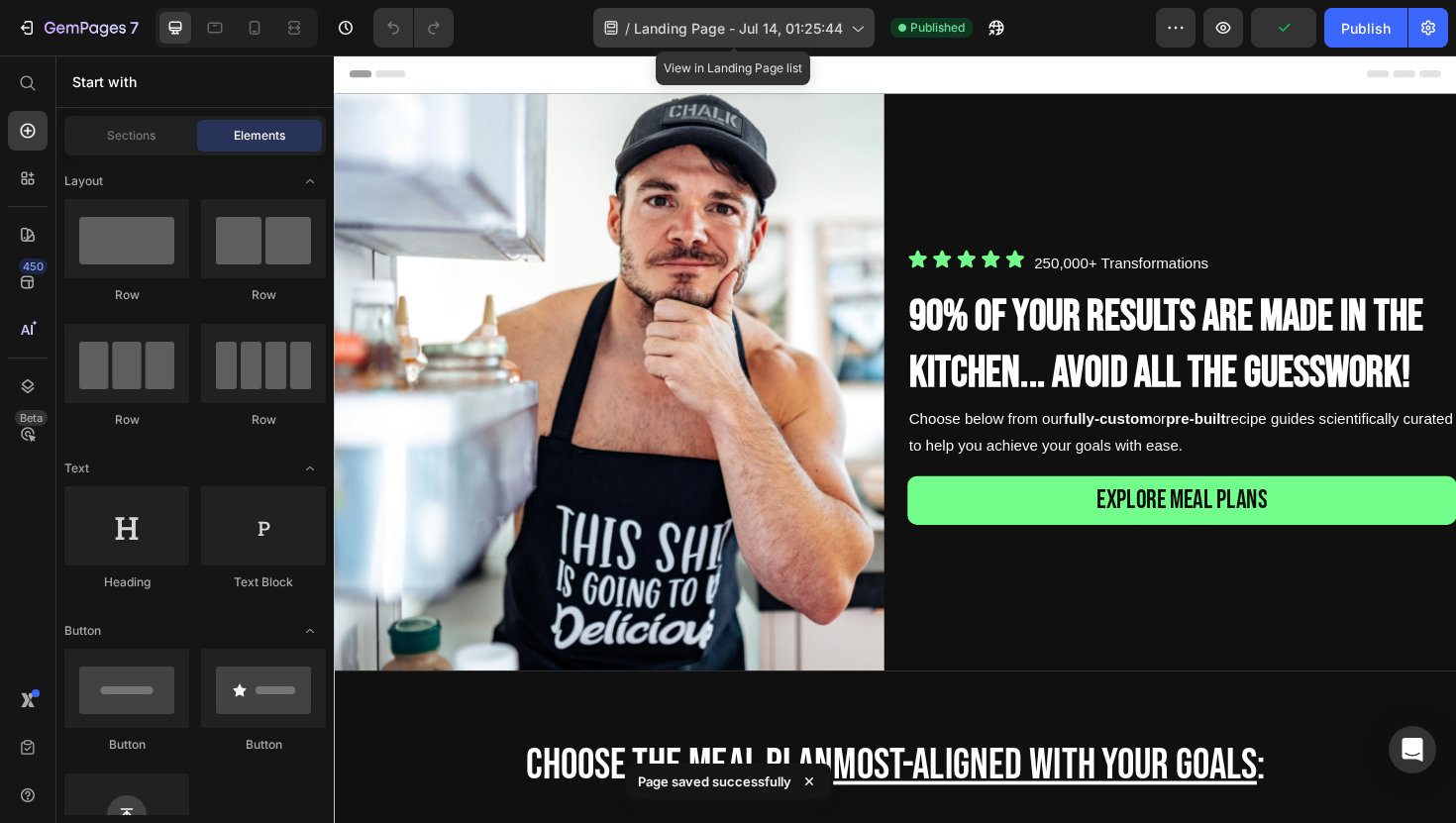 click on "Landing Page - Jul 14, 01:25:44" at bounding box center [738, 28] 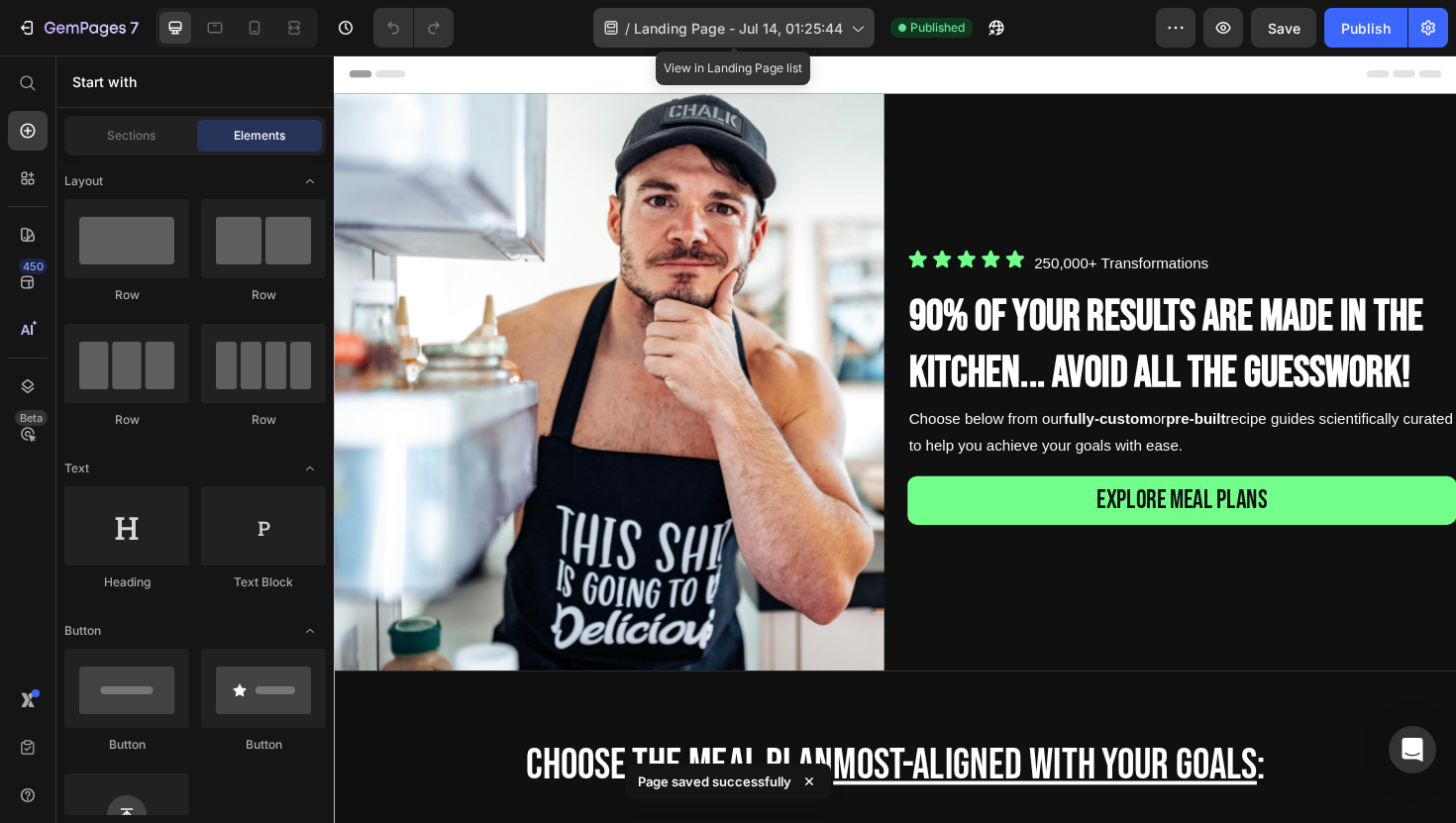 click on "Landing Page - Jul 14, 01:25:44" at bounding box center (738, 28) 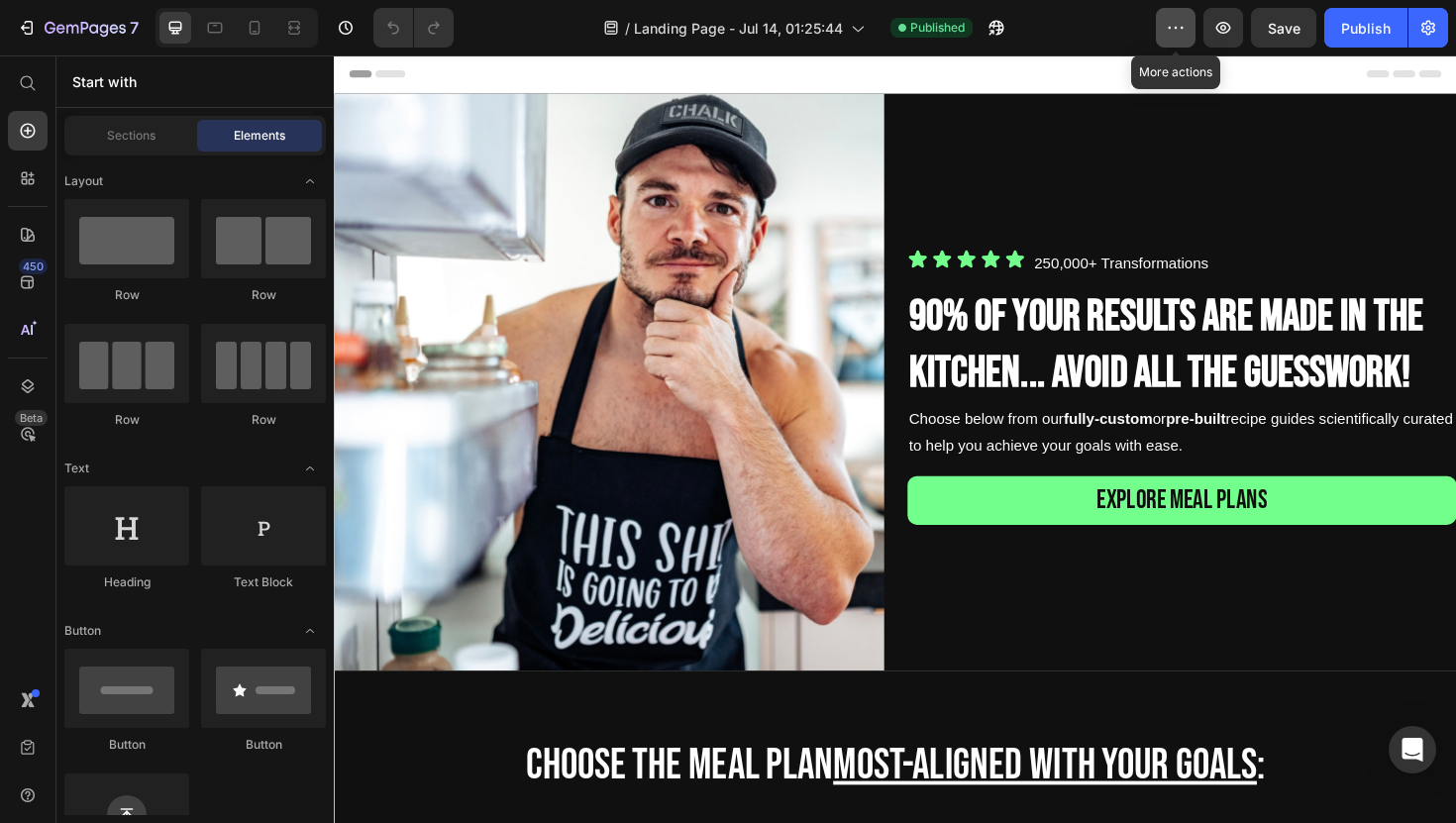 click 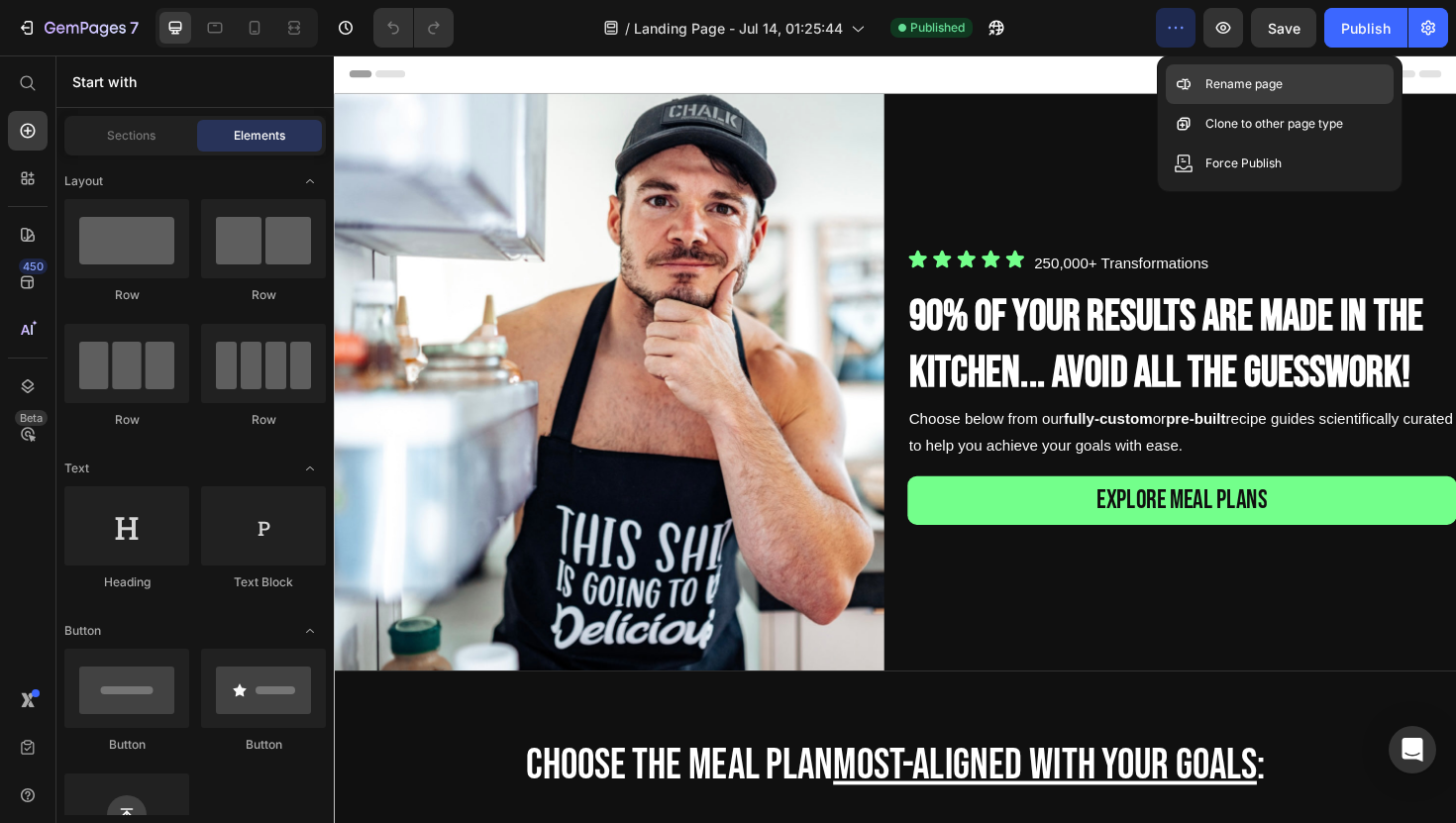 click 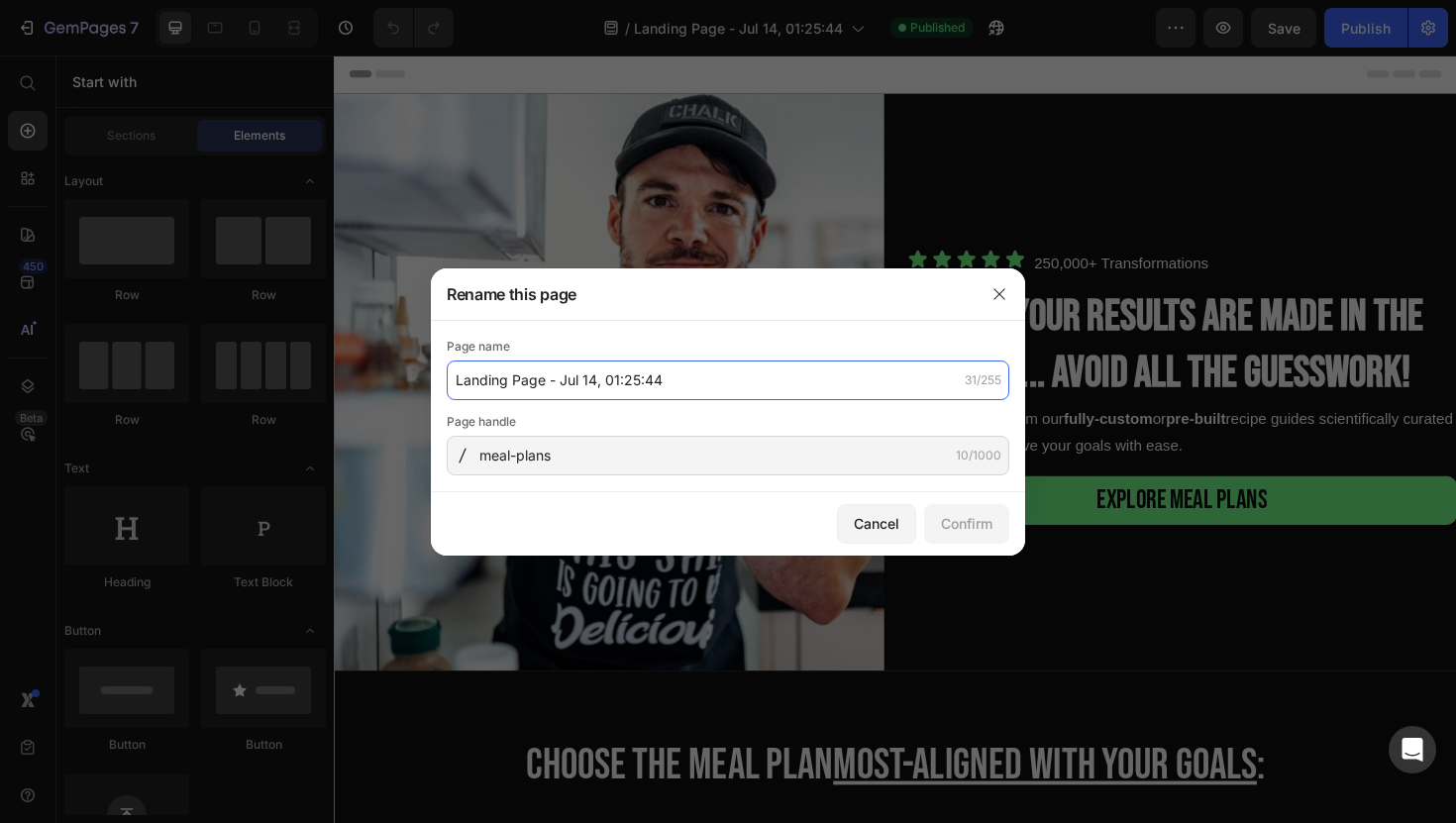 click on "Landing Page - Jul 14, 01:25:44" 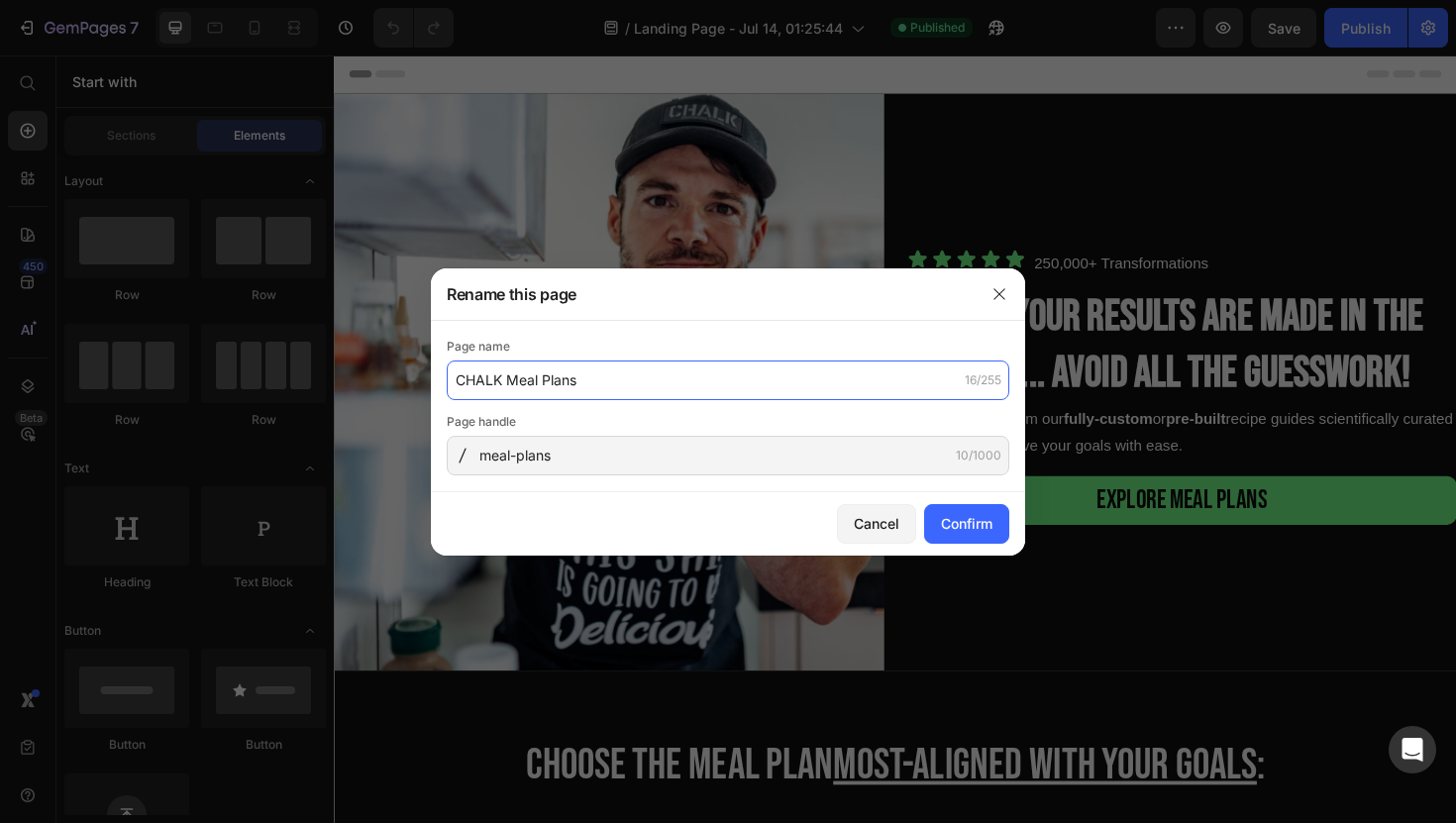 type on "CHALK Meal Plans" 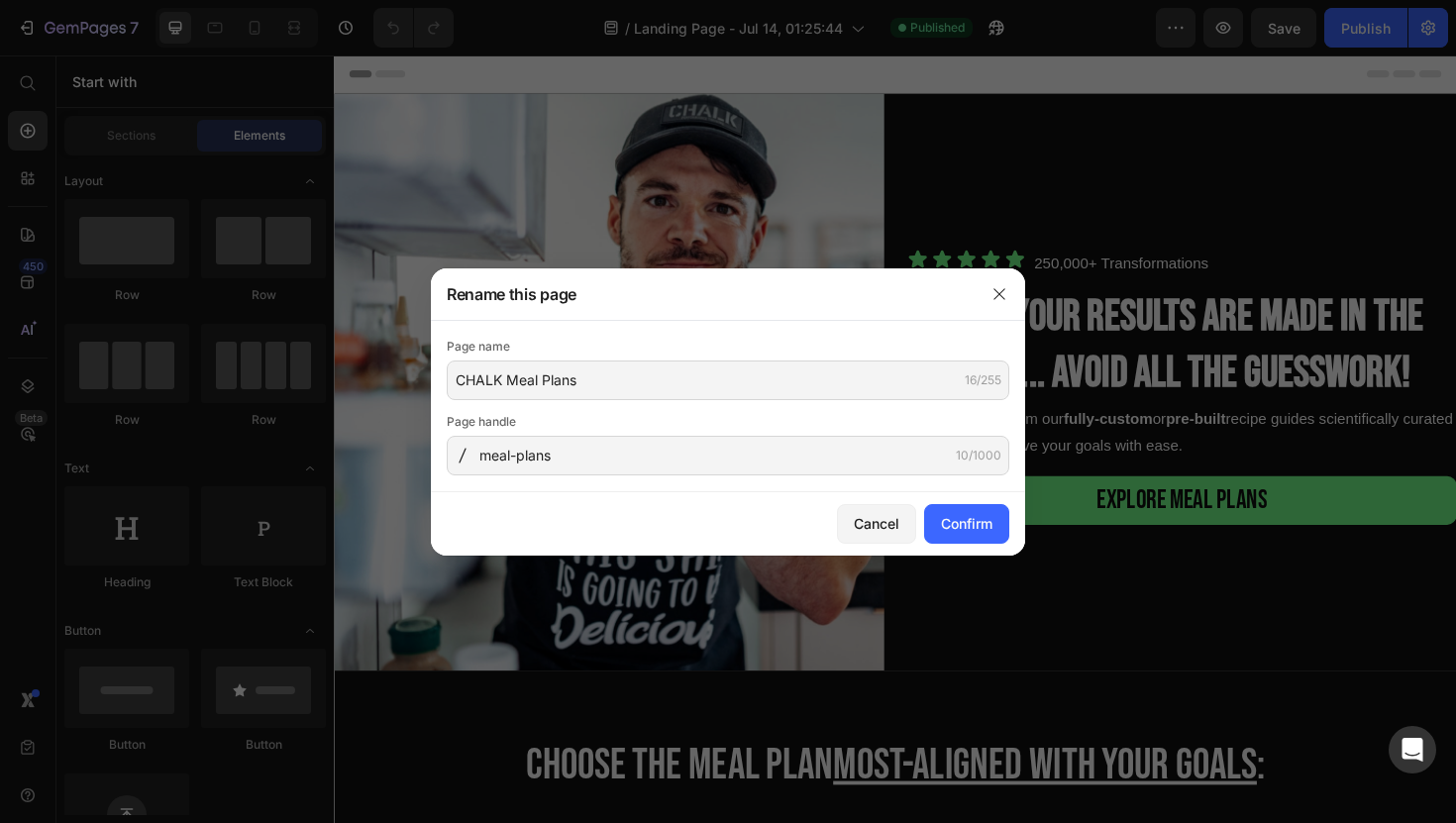 click on "Cancel Confirm" at bounding box center (728, 524) 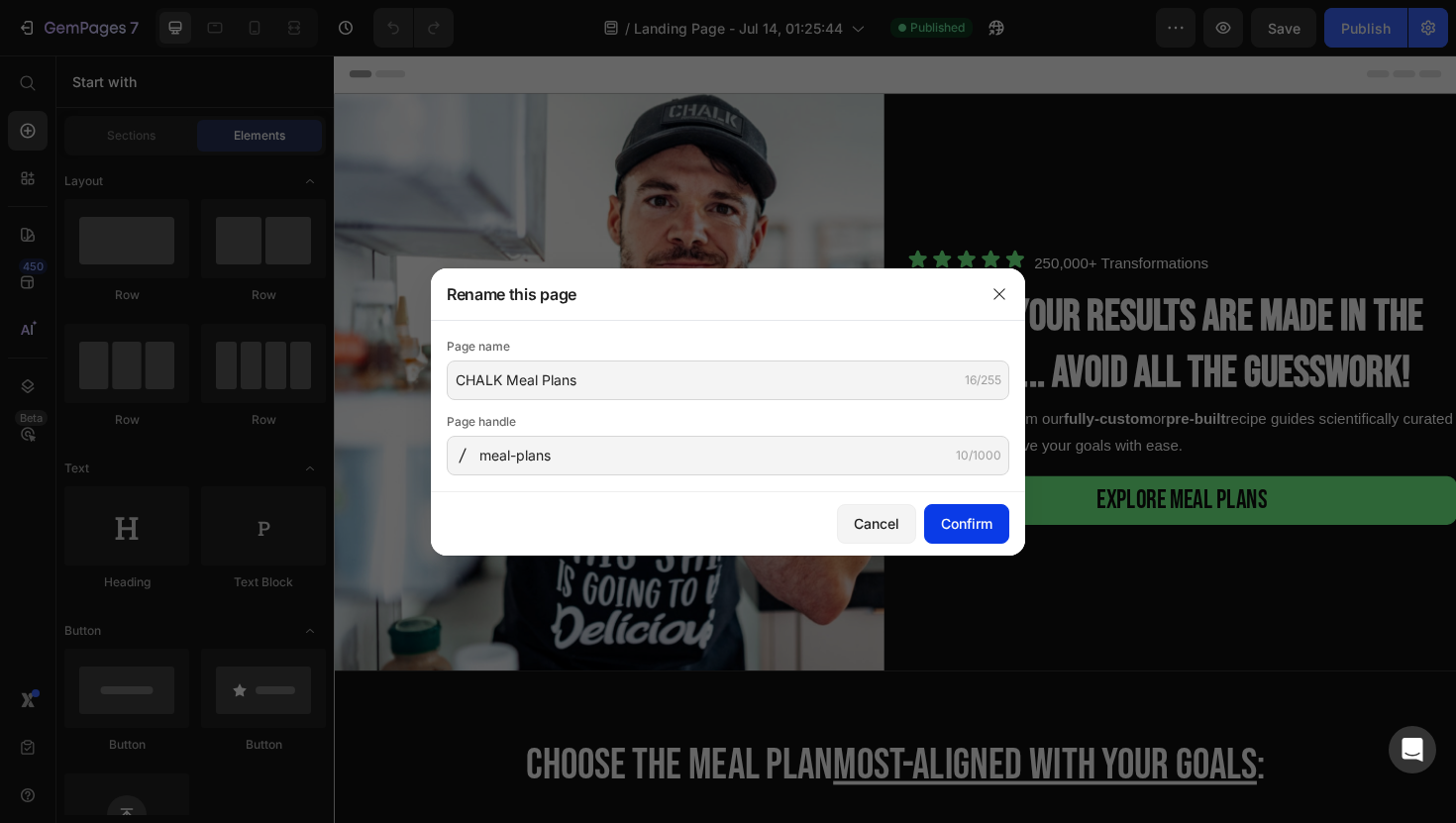 click on "Confirm" 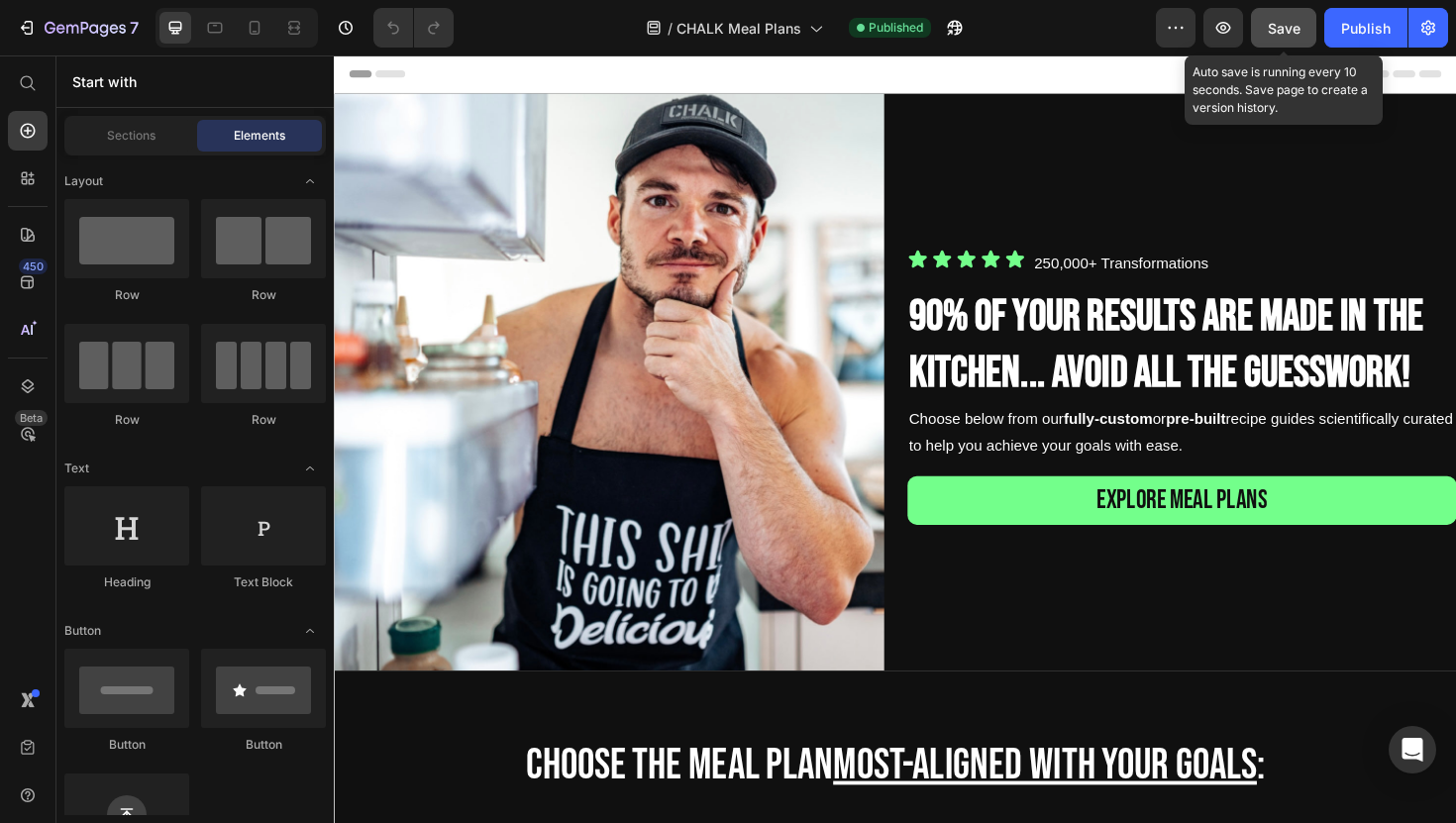 click on "Save" at bounding box center [1284, 28] 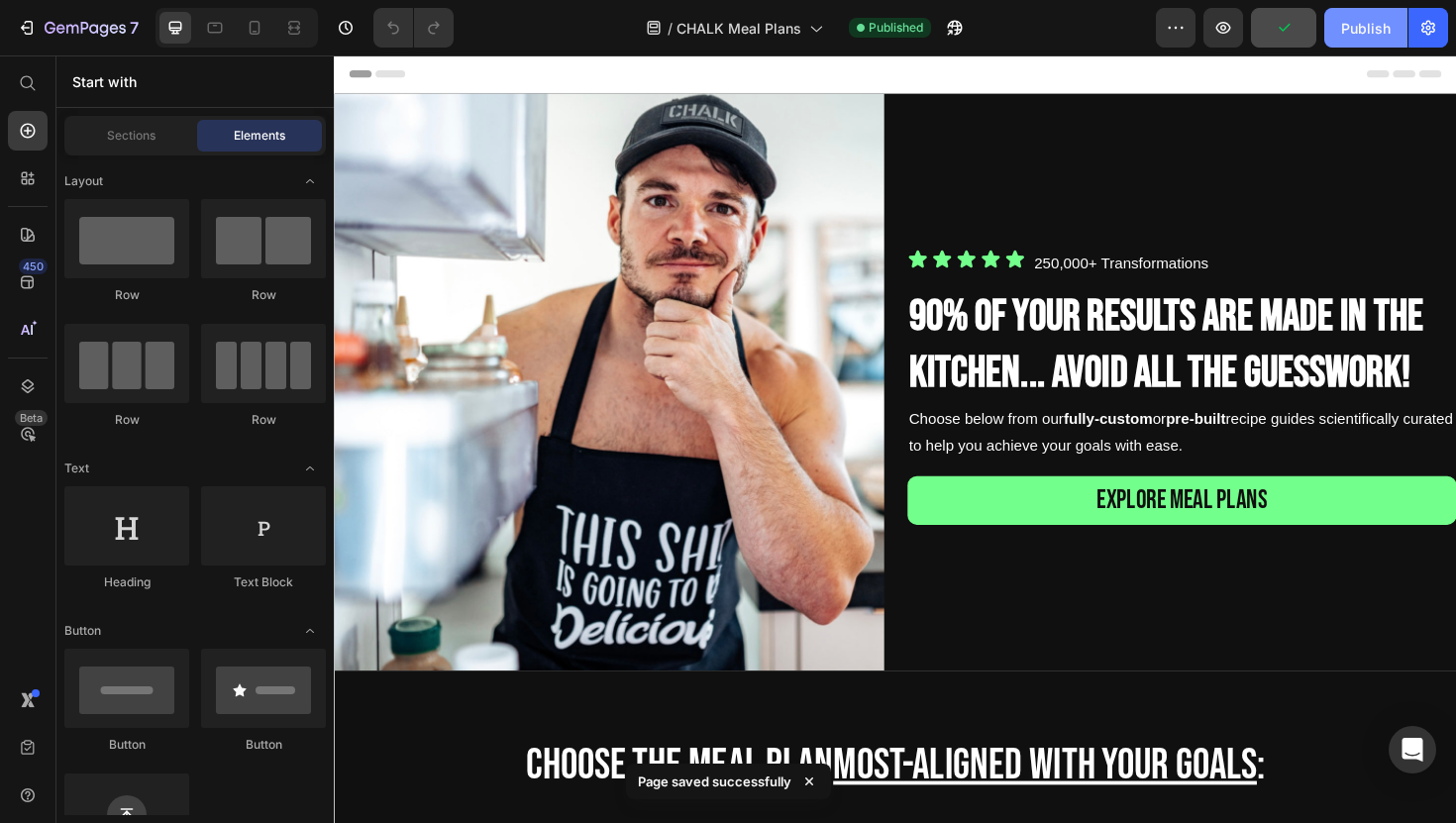 click on "Publish" at bounding box center [1366, 28] 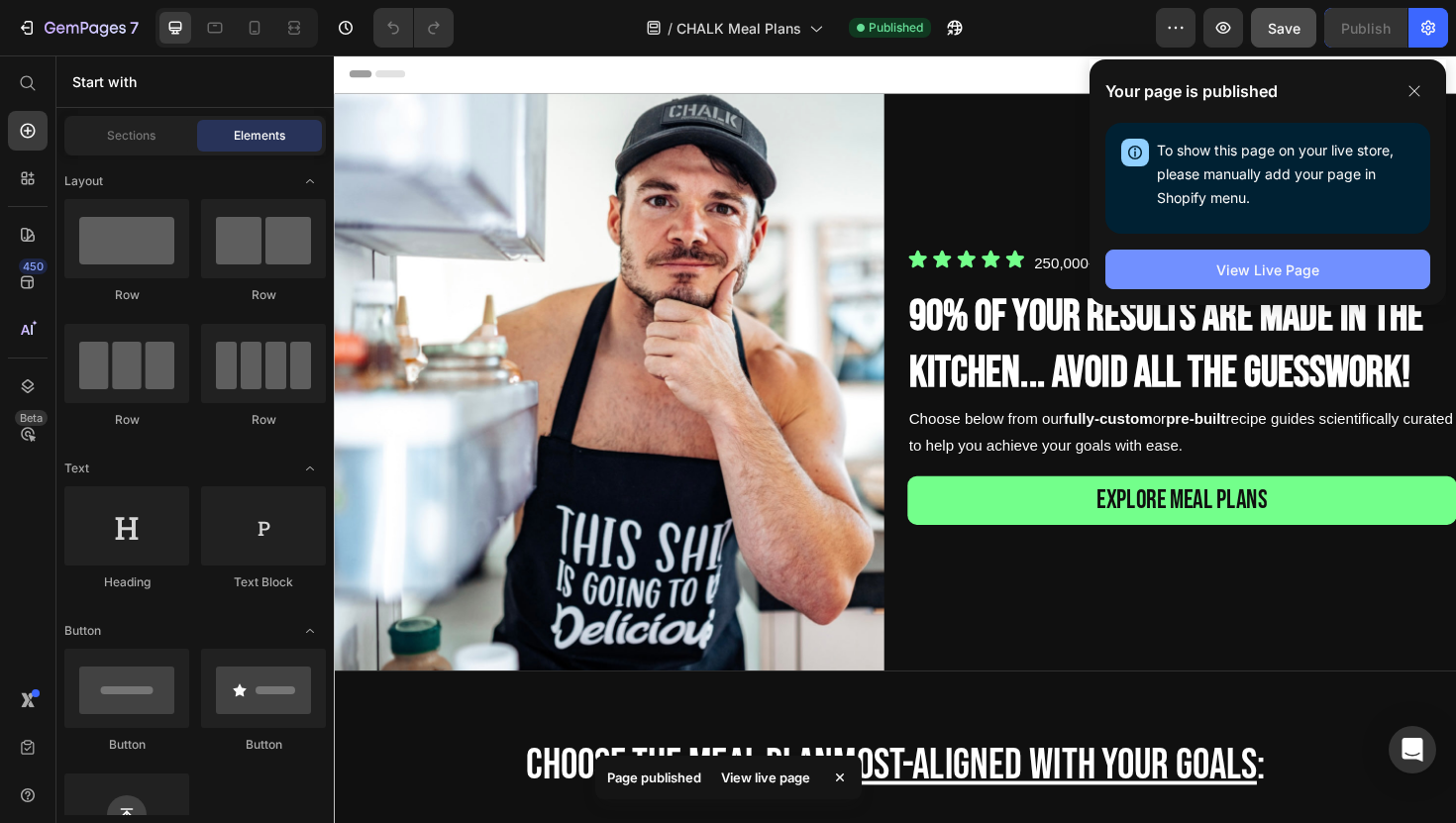 click on "View Live Page" at bounding box center [1268, 269] 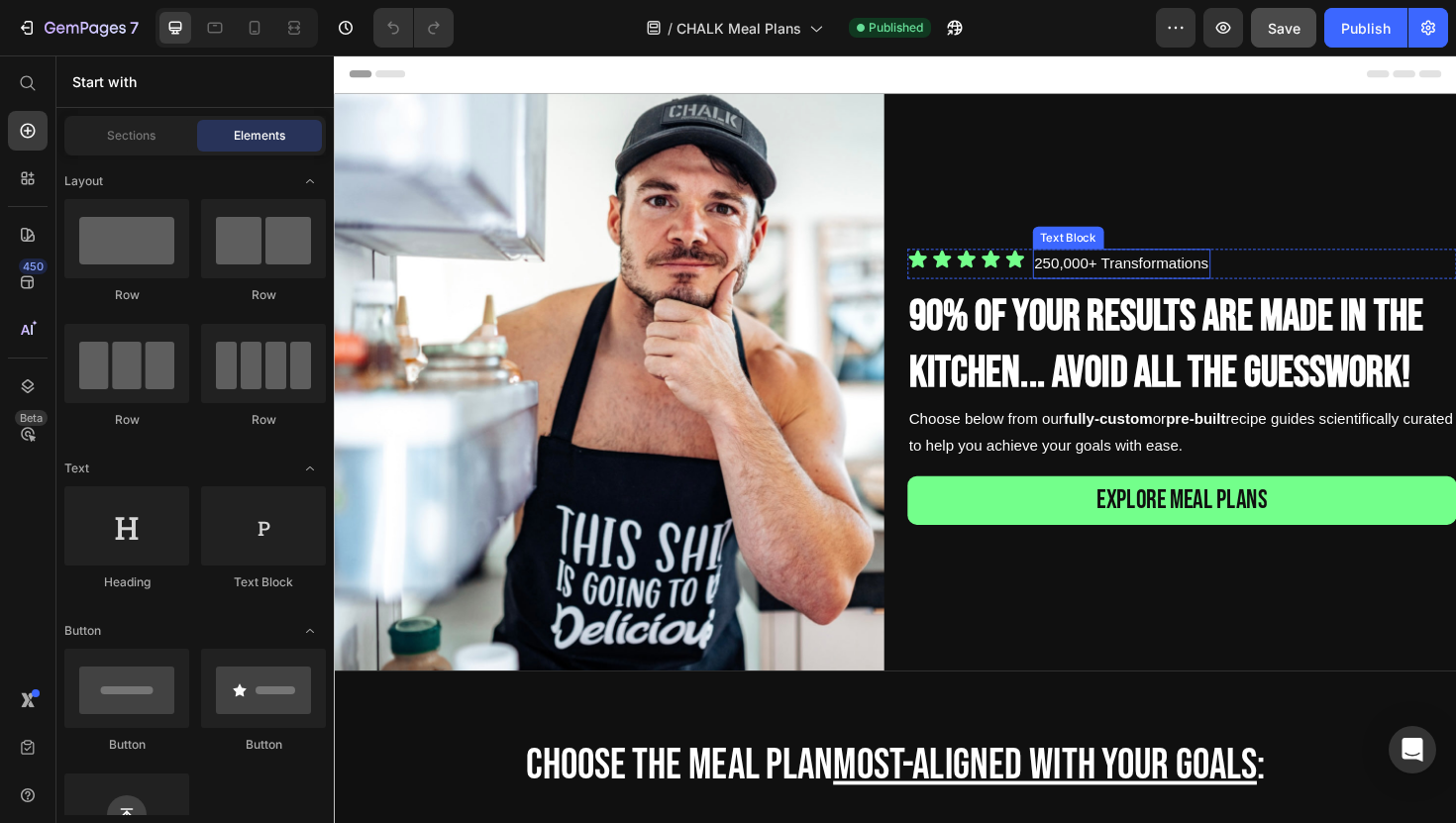 click on "250,000+ Transformations" at bounding box center [1168, 276] 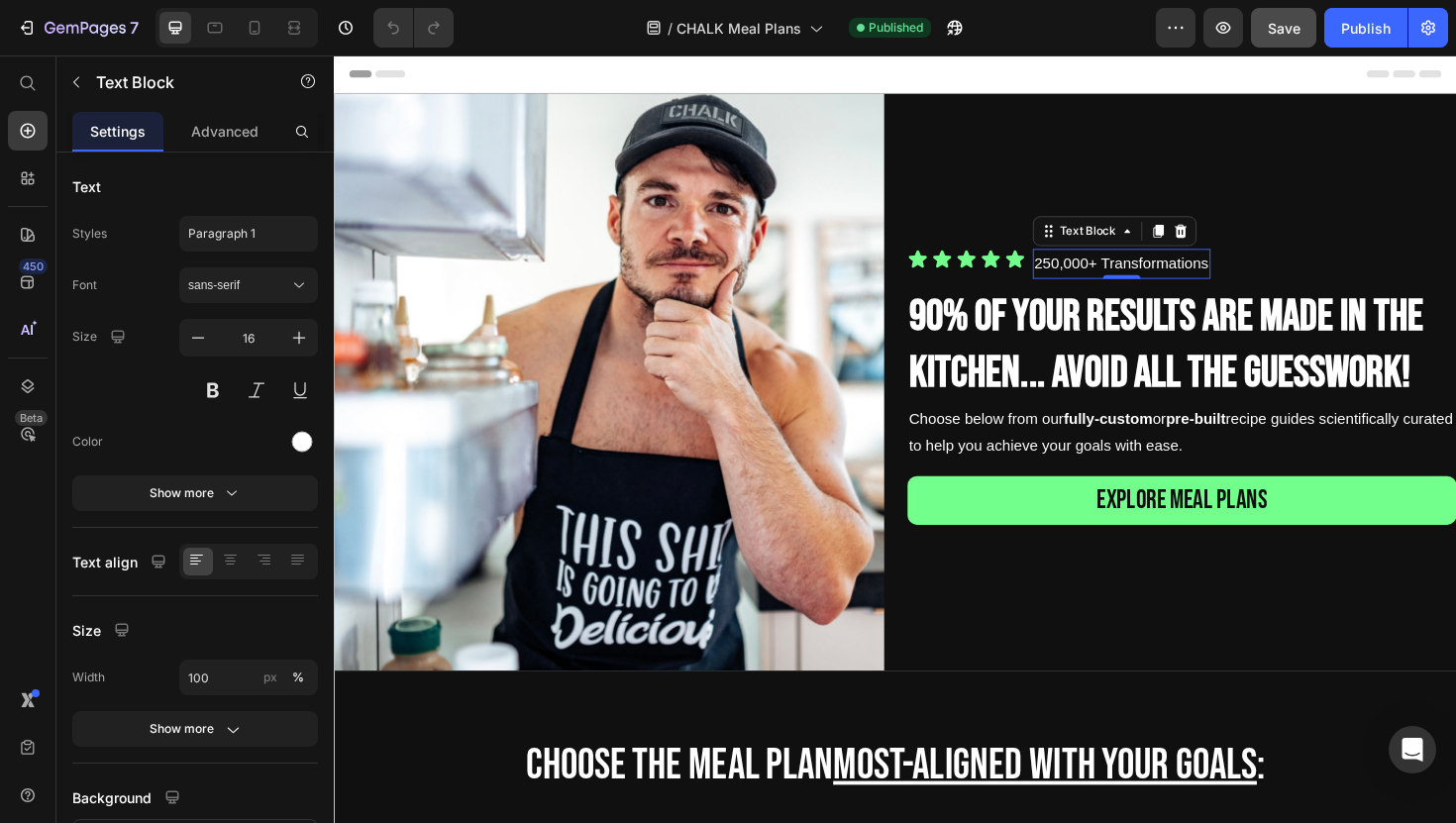 click on "250,000+ Transformations" at bounding box center [1168, 276] 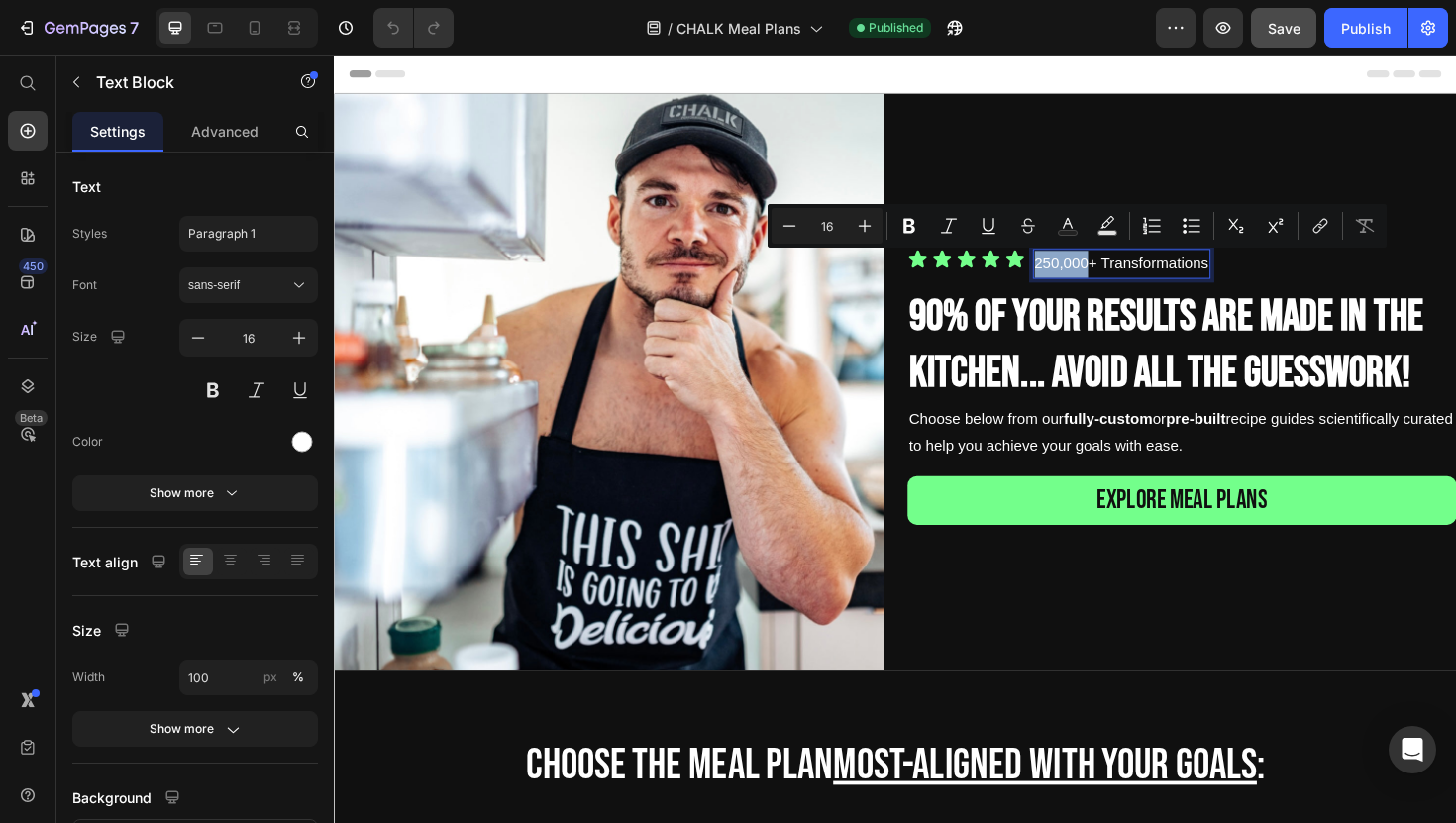 click on "250,000+ Transformations" at bounding box center [1168, 276] 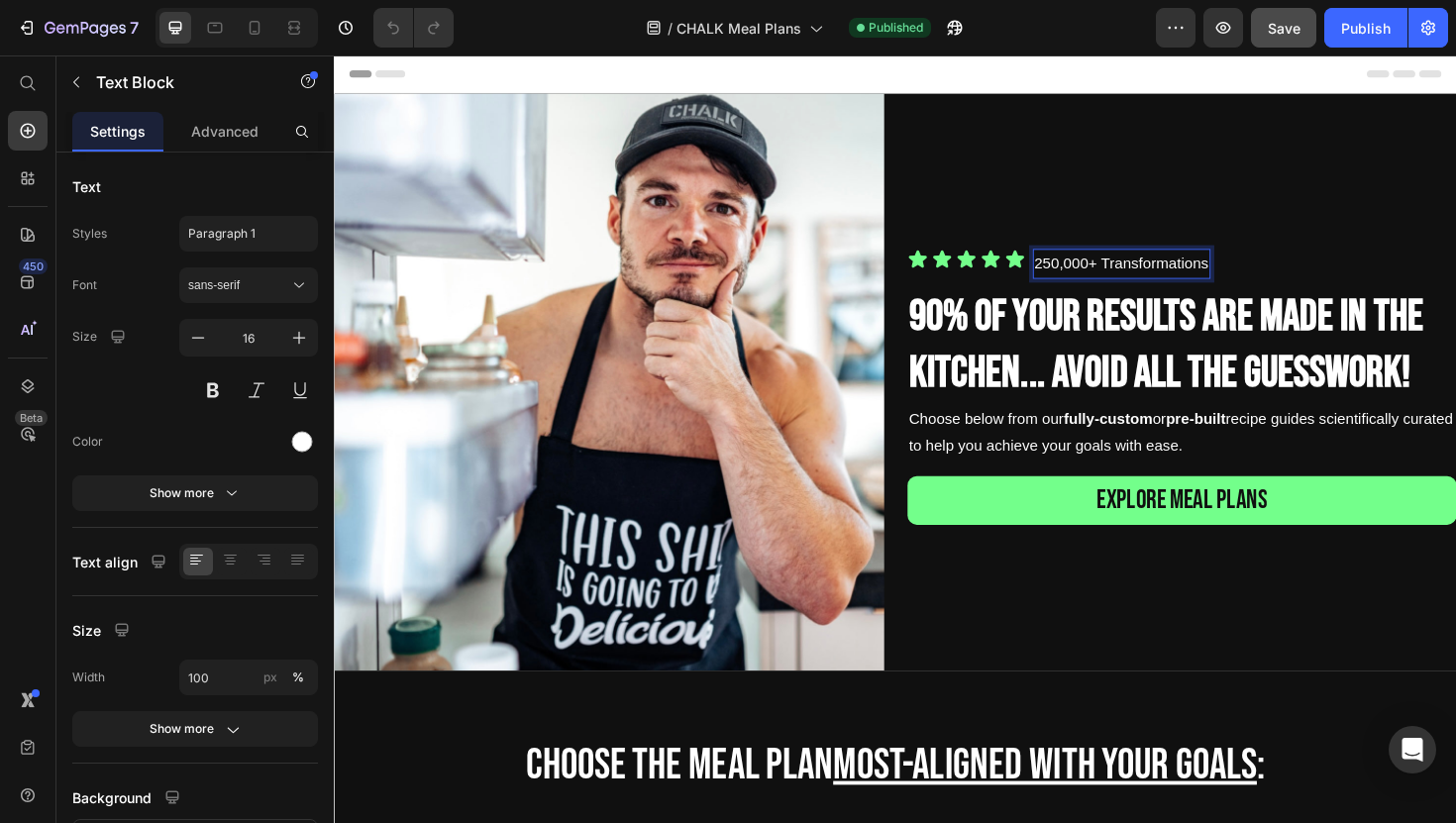 click on "250,000+ Transformations" at bounding box center [1168, 276] 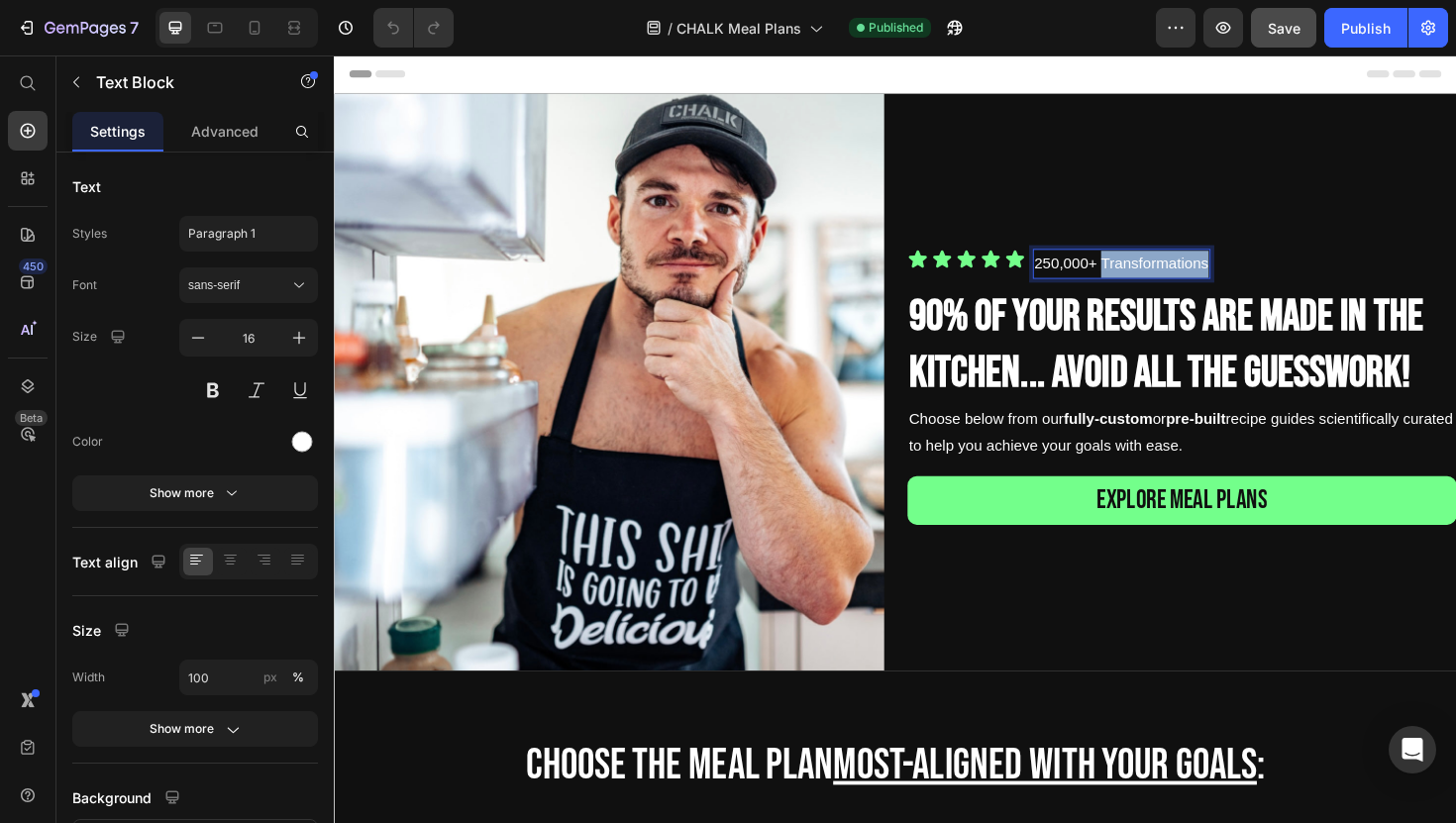 click on "250,000+ Transformations" at bounding box center [1168, 276] 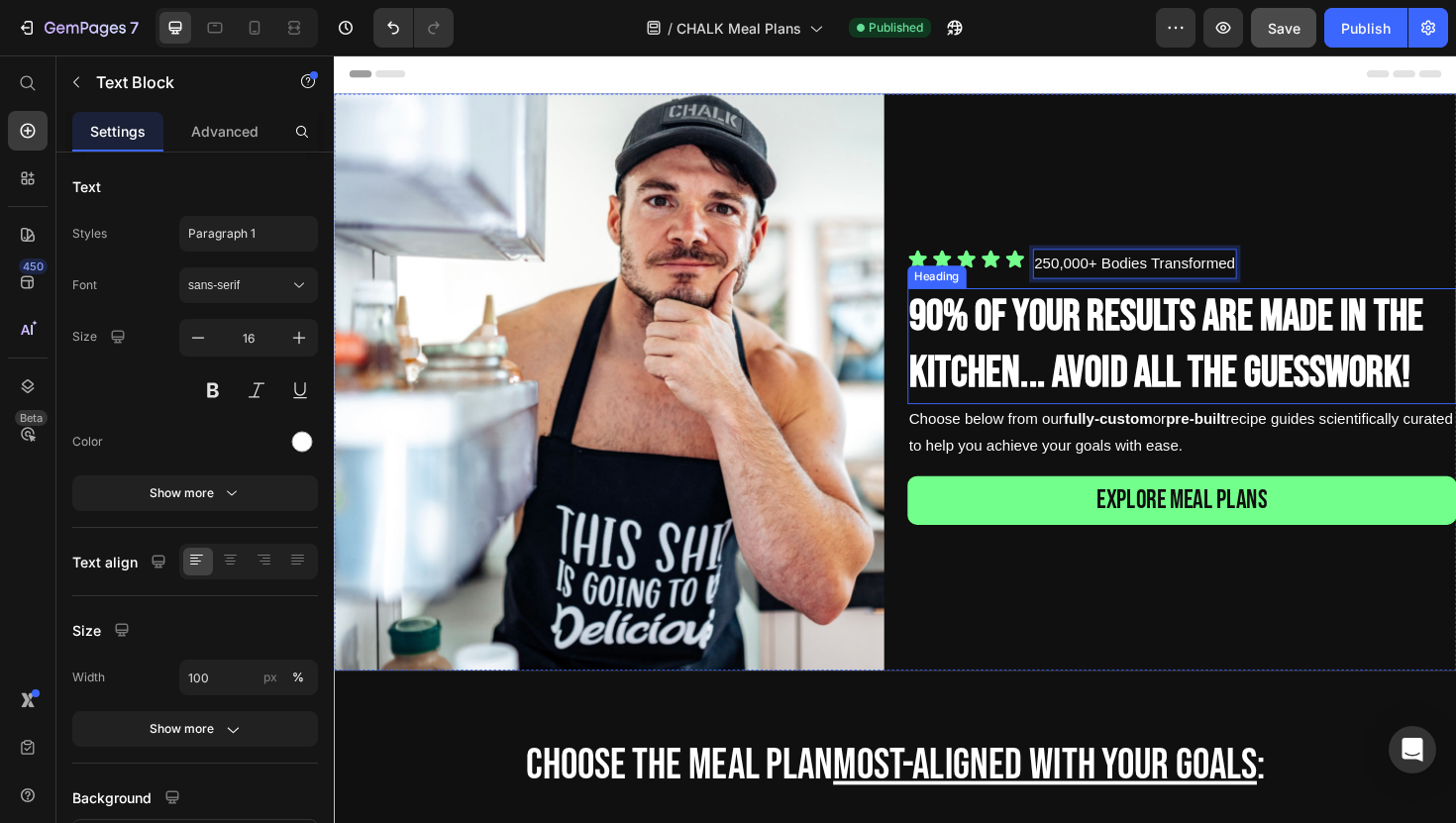 click on "90% OF your results are made in the kitchen... avoid all the guesswork!" at bounding box center (1232, 363) 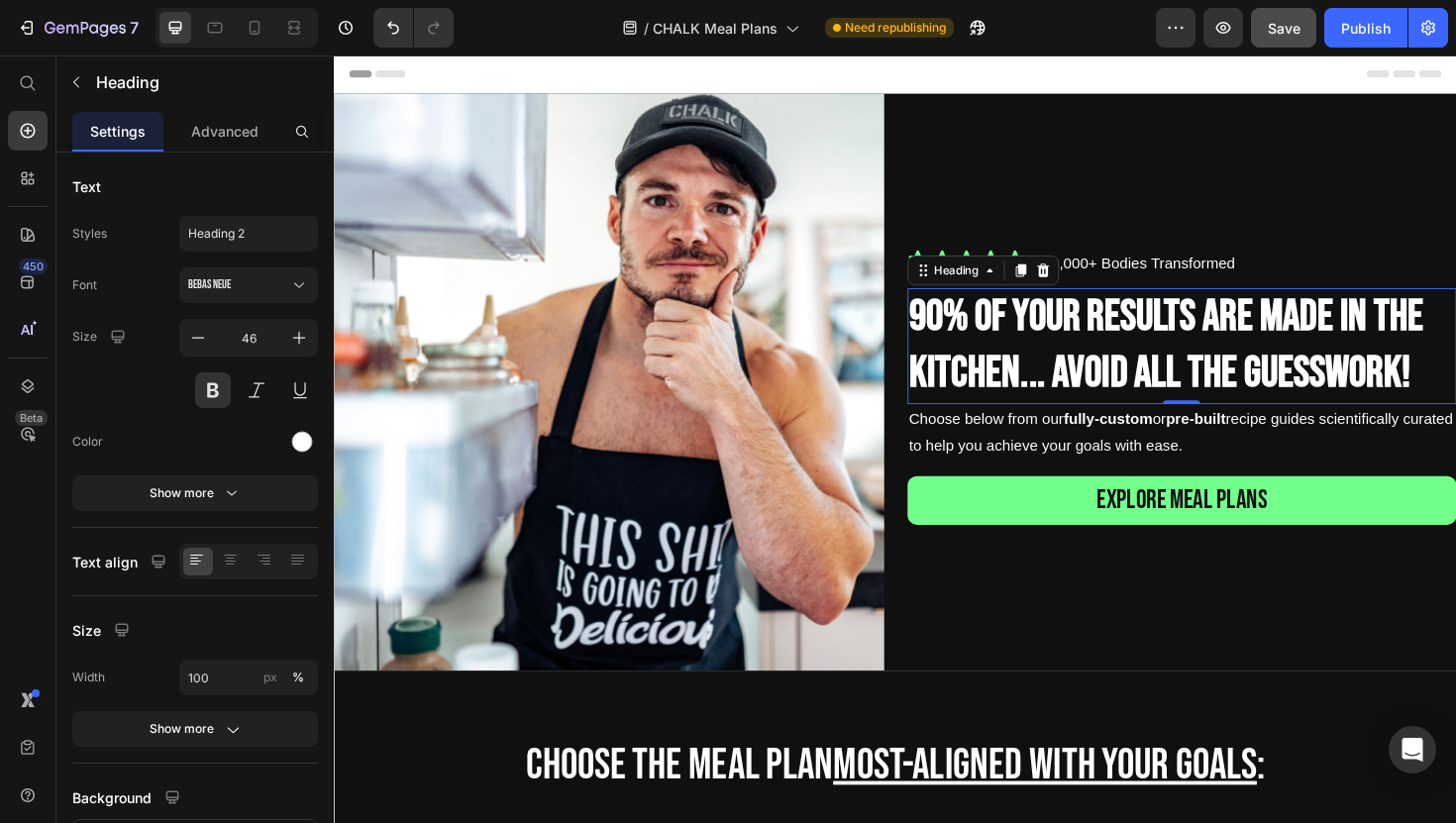 click on "90% OF your results are made in the kitchen... avoid all the guesswork!" at bounding box center [1232, 363] 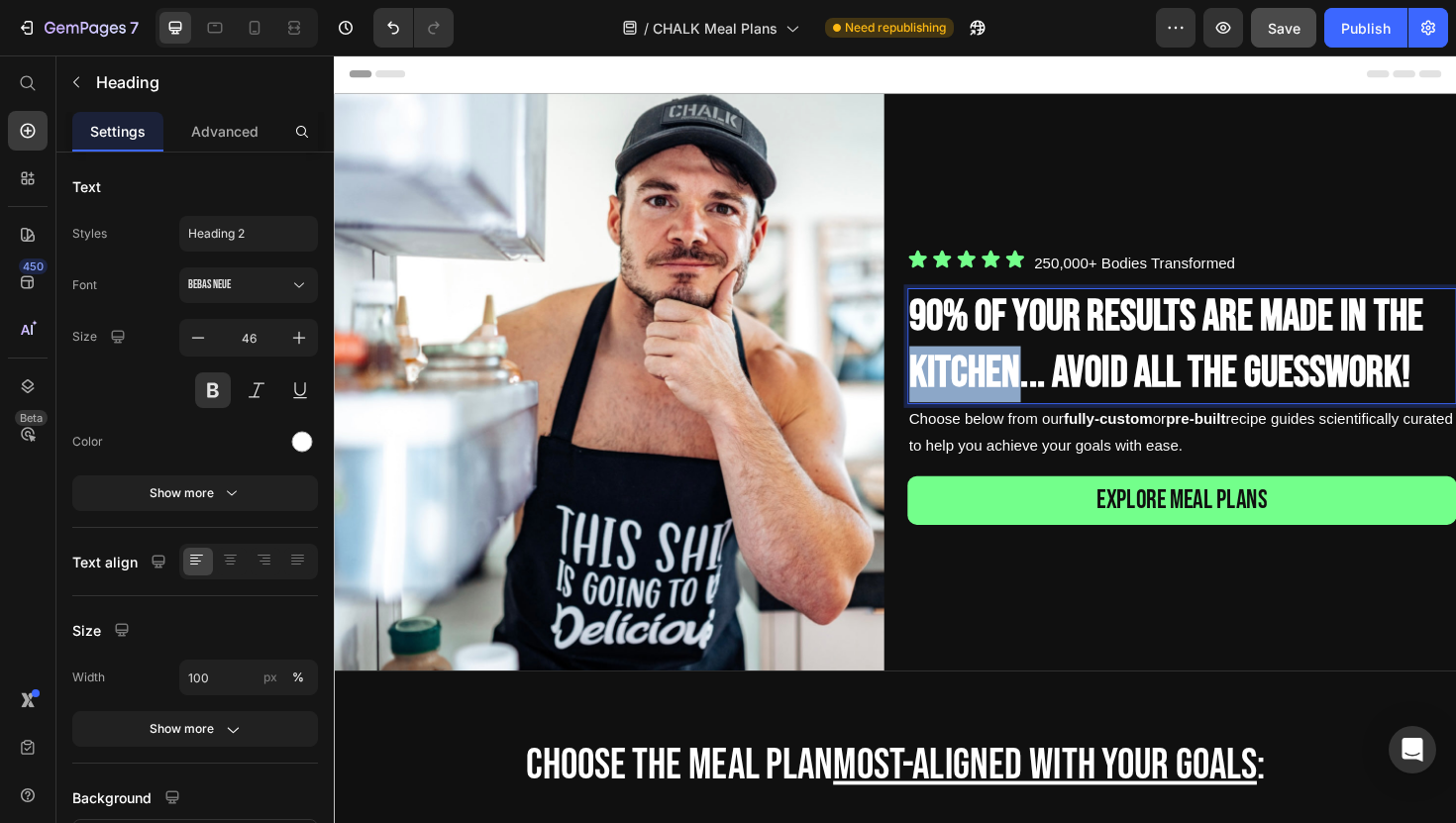 click on "90% OF your results are made in the kitchen... avoid all the guesswork!" at bounding box center (1232, 363) 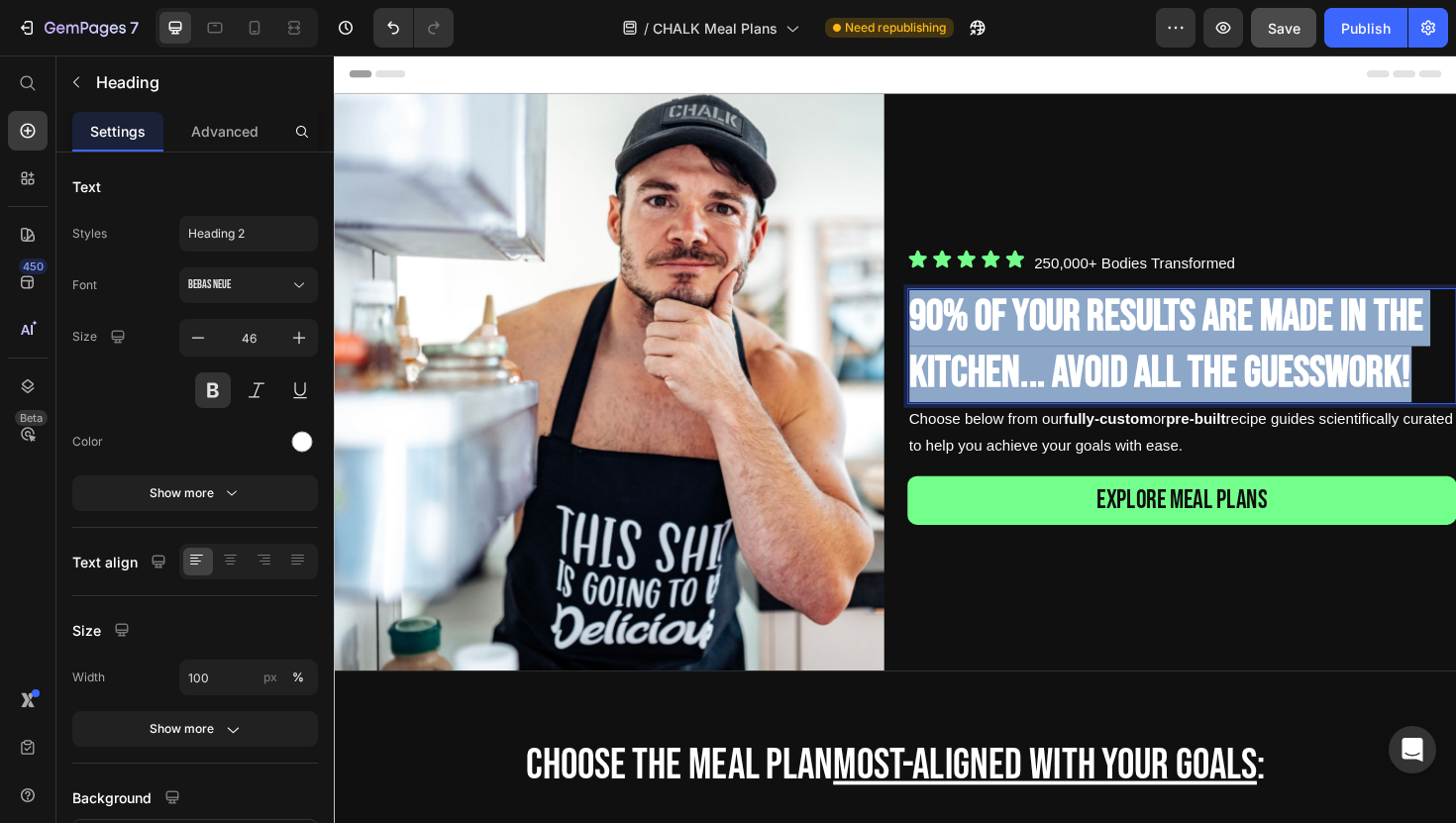 click on "90% OF your results are made in the kitchen... avoid all the guesswork!" at bounding box center [1232, 363] 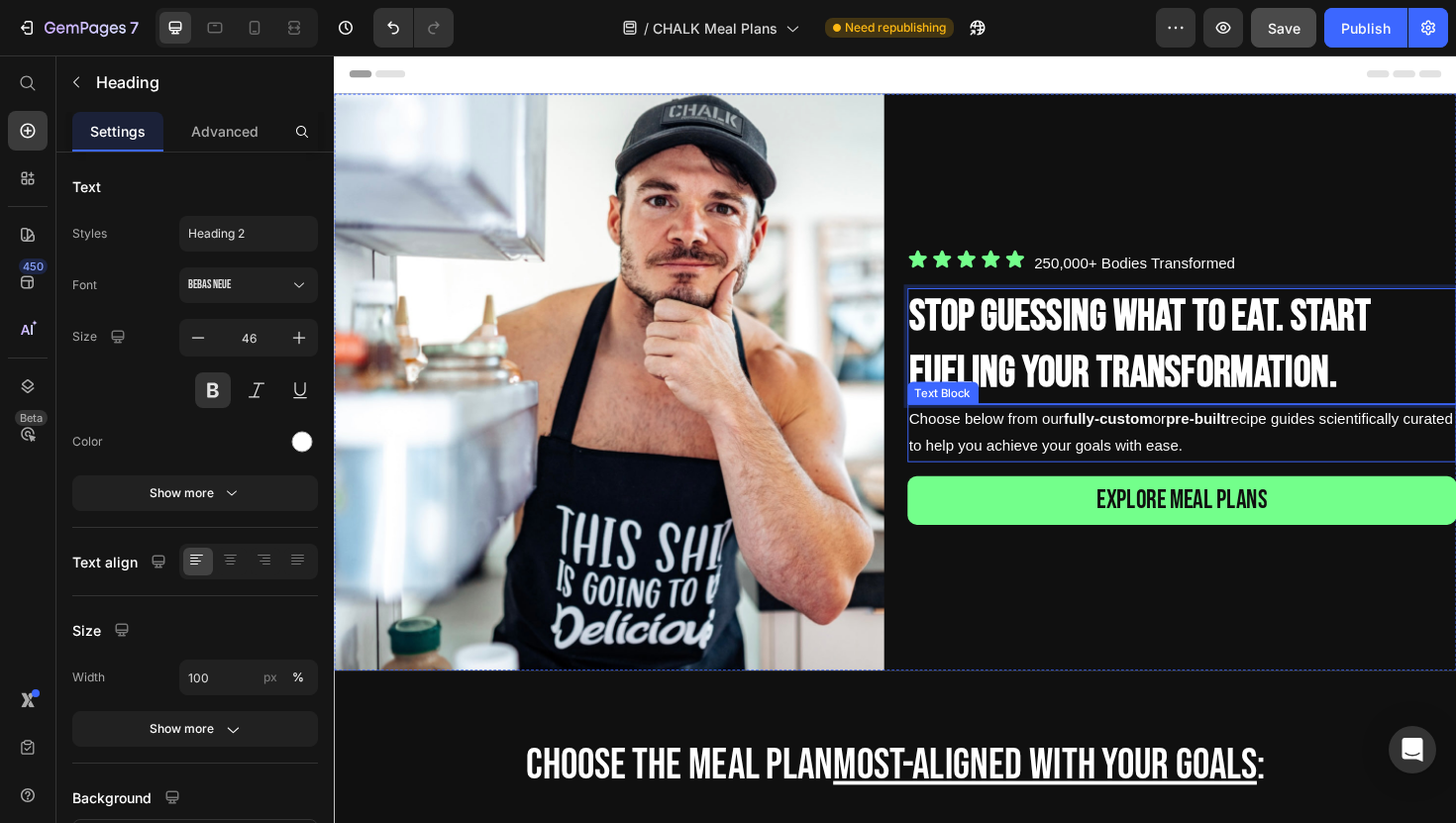 click on "Choose below from our  fully-custom  or  pre-built  recipe guides scientifically curated to help you achieve your goals with ease." at bounding box center (1232, 456) 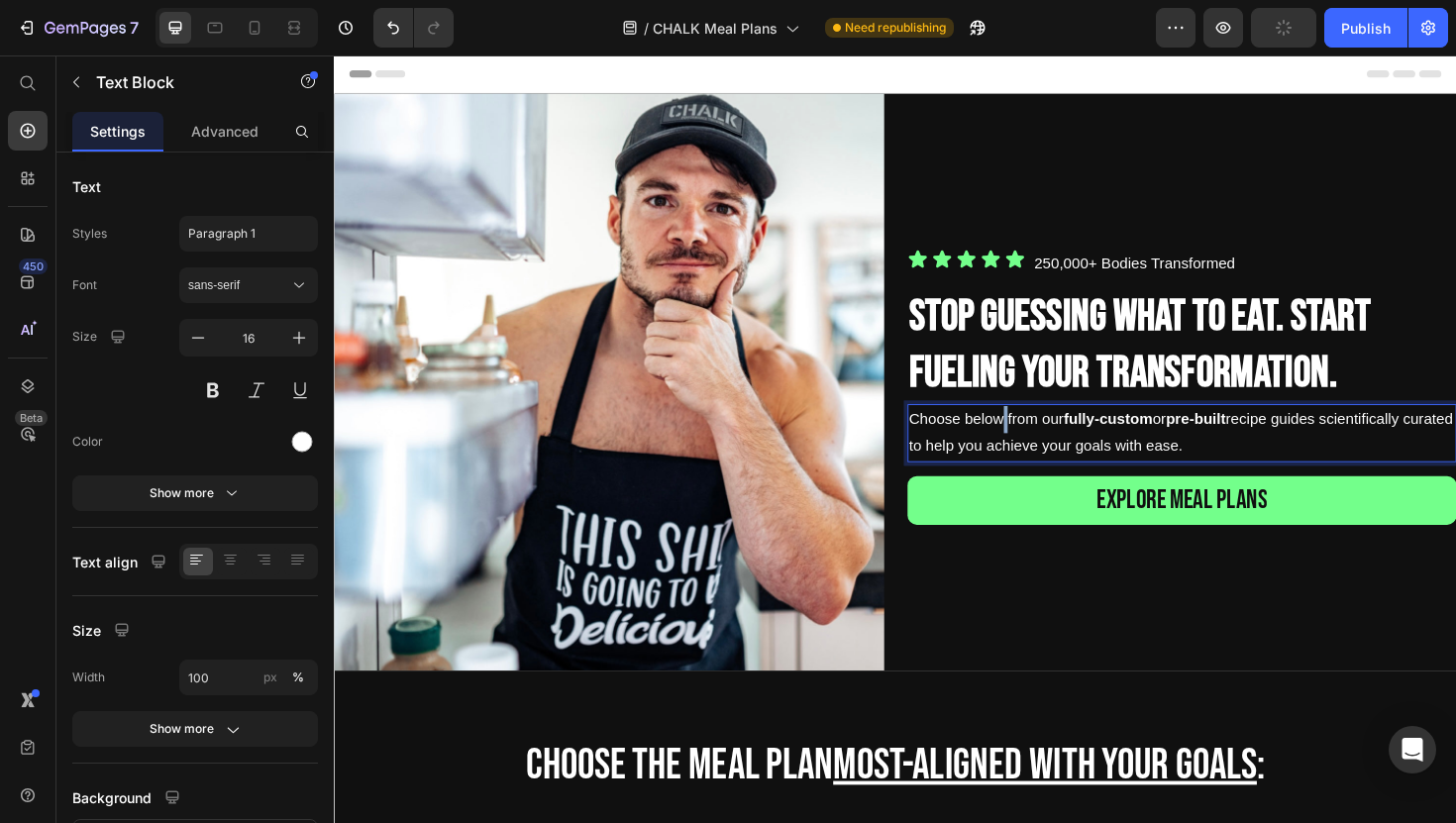 click on "Choose below from our  fully-custom  or  pre-built  recipe guides scientifically curated to help you achieve your goals with ease." at bounding box center [1232, 456] 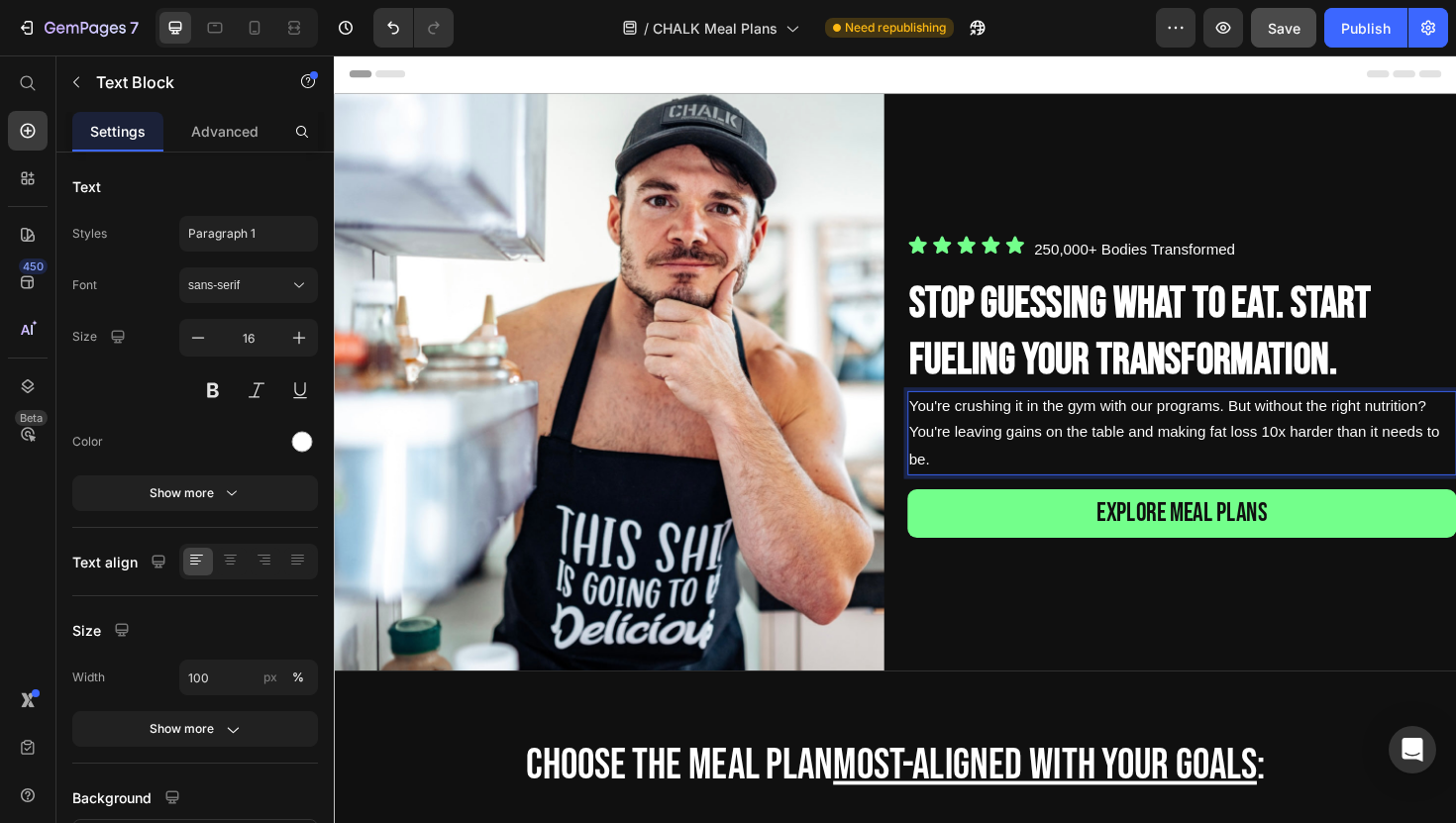 click on "You're crushing it in the gym with our programs. But without the right nutrition? You're leaving gains on the table and making fat loss 10x harder than it needs to be." at bounding box center [1232, 456] 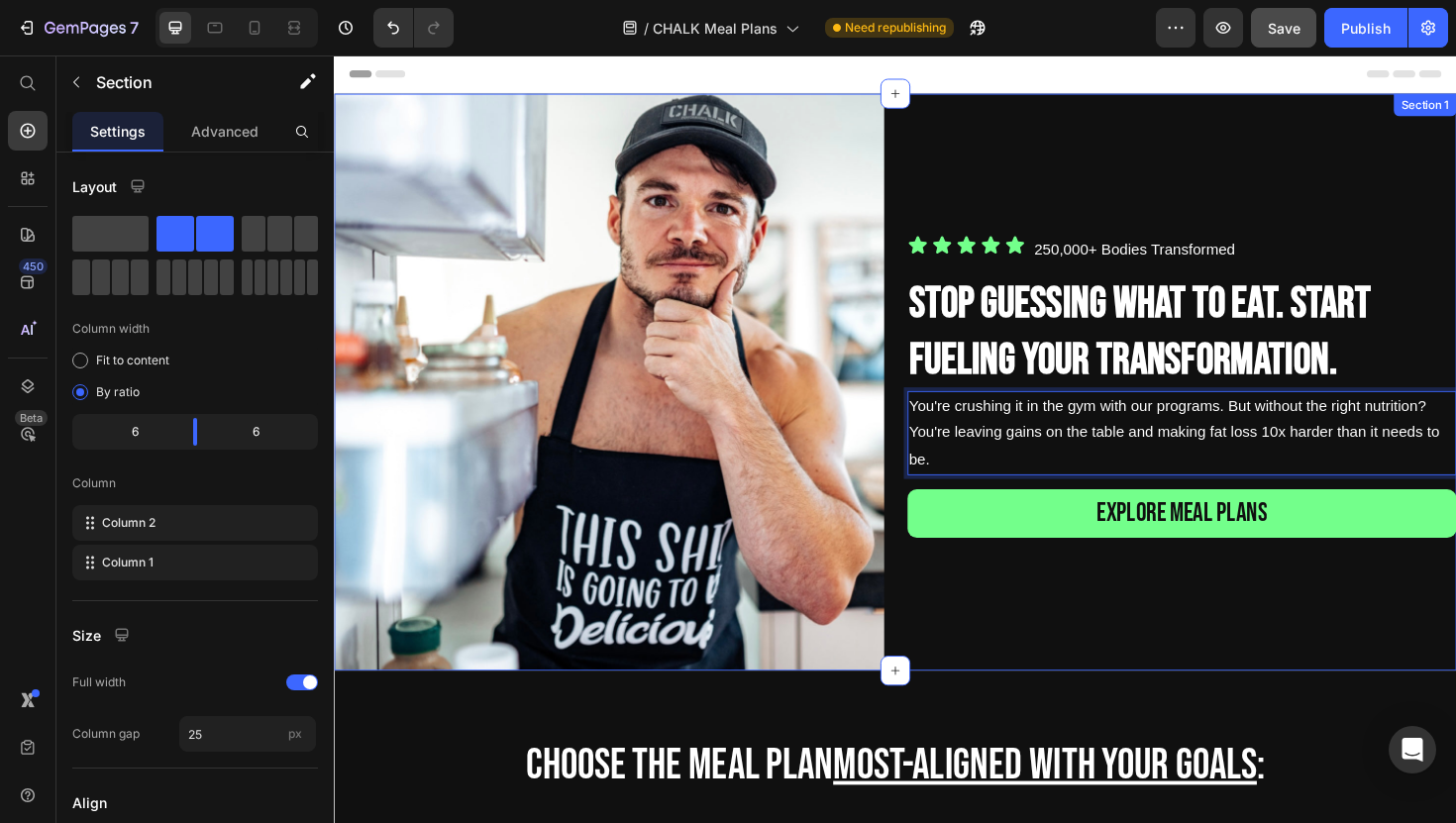 click on "Icon Icon Icon Icon Icon Icon List 250,000+ Bodies Transformed Text Block Row Stop Guessing What To Eat. Start Fueling Your Transformation. Heading You're crushing it in the gym with our programs. But without the right nutrition? You're leaving gains on the table and making fat loss 10x harder than it needs to be. Text Block   15 explore meal plans Button" at bounding box center [1232, 401] 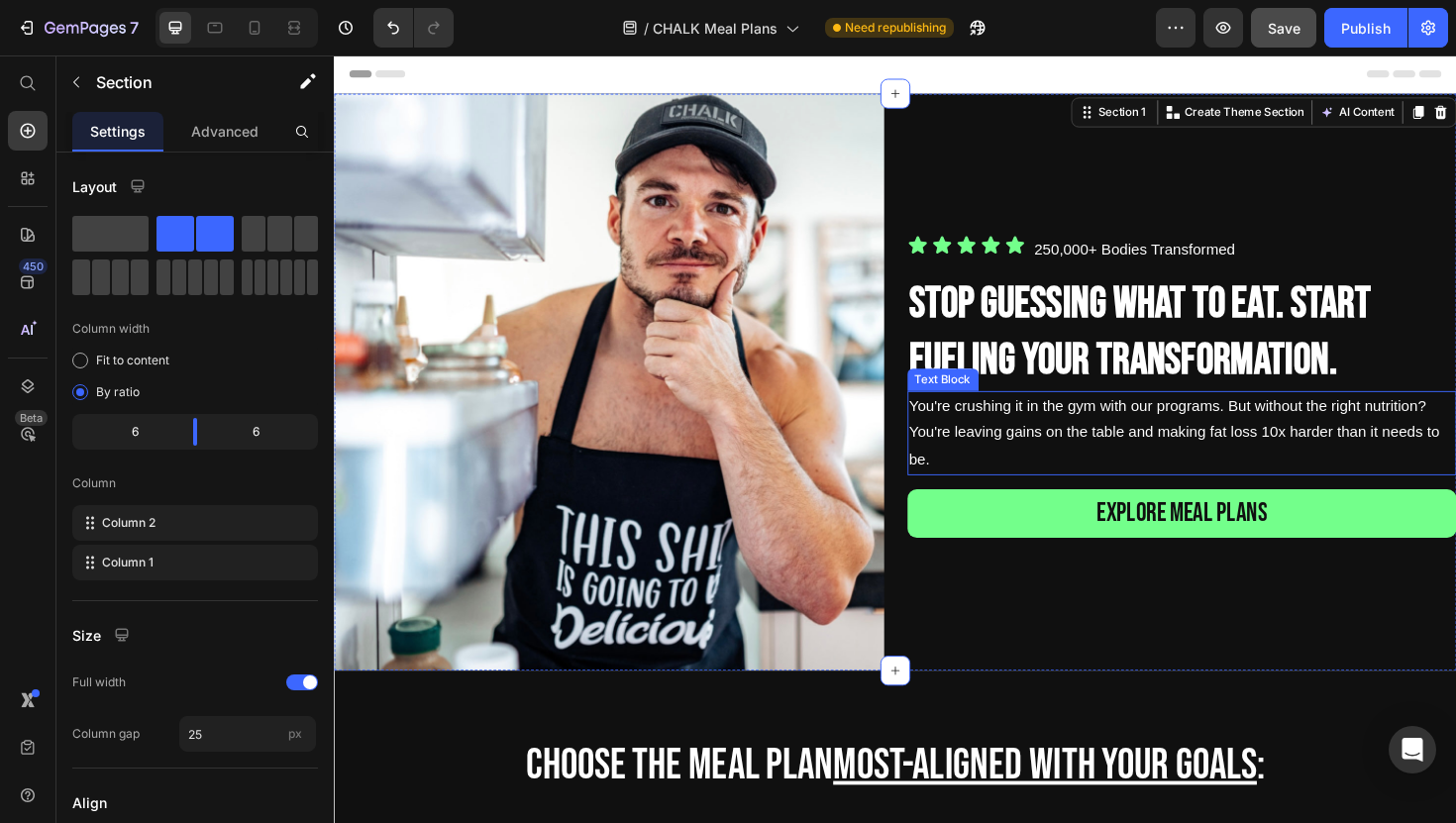 click on "You're crushing it in the gym with our programs. But without the right nutrition? You're leaving gains on the table and making fat loss 10x harder than it needs to be." at bounding box center [1232, 456] 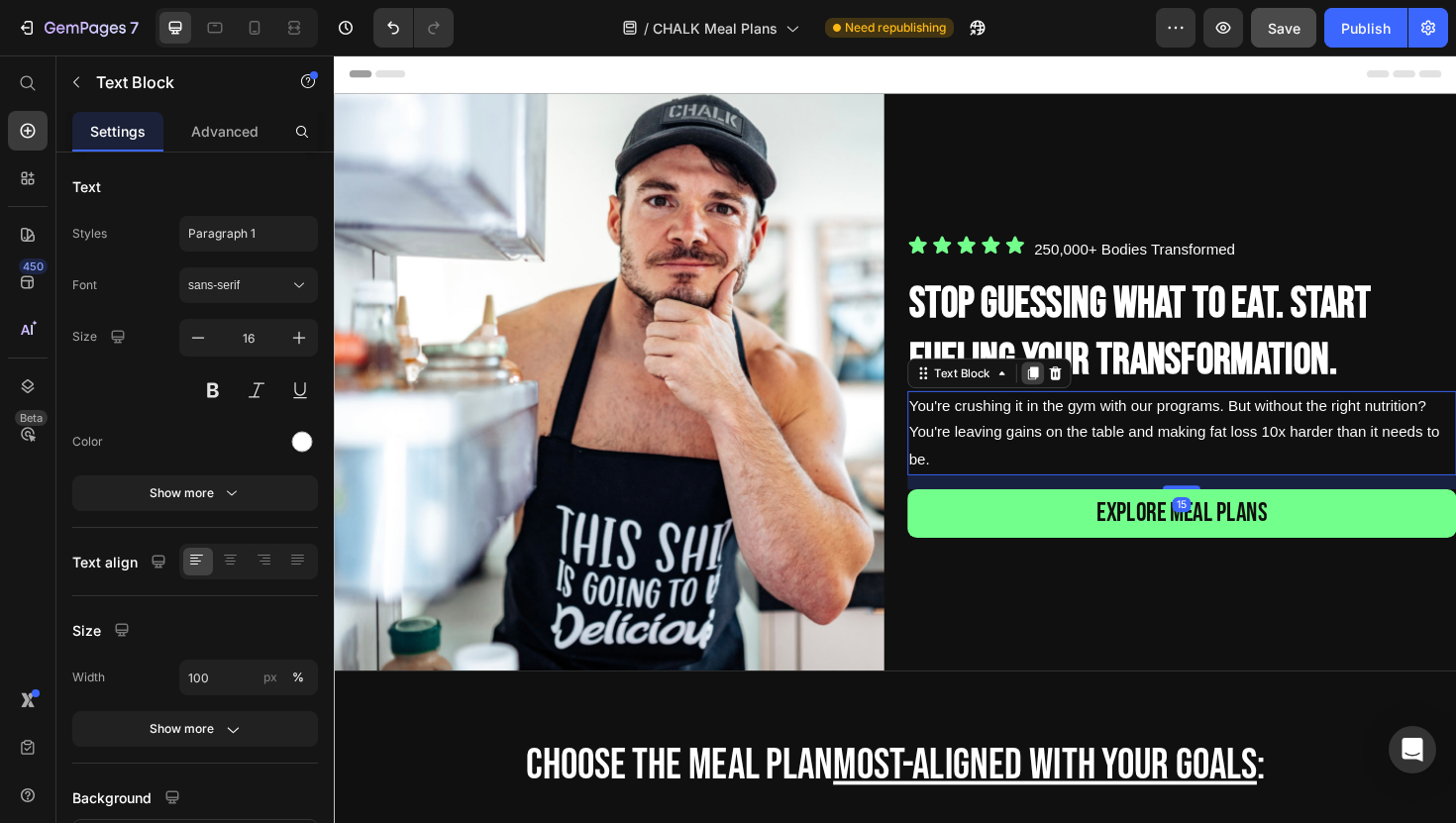 click 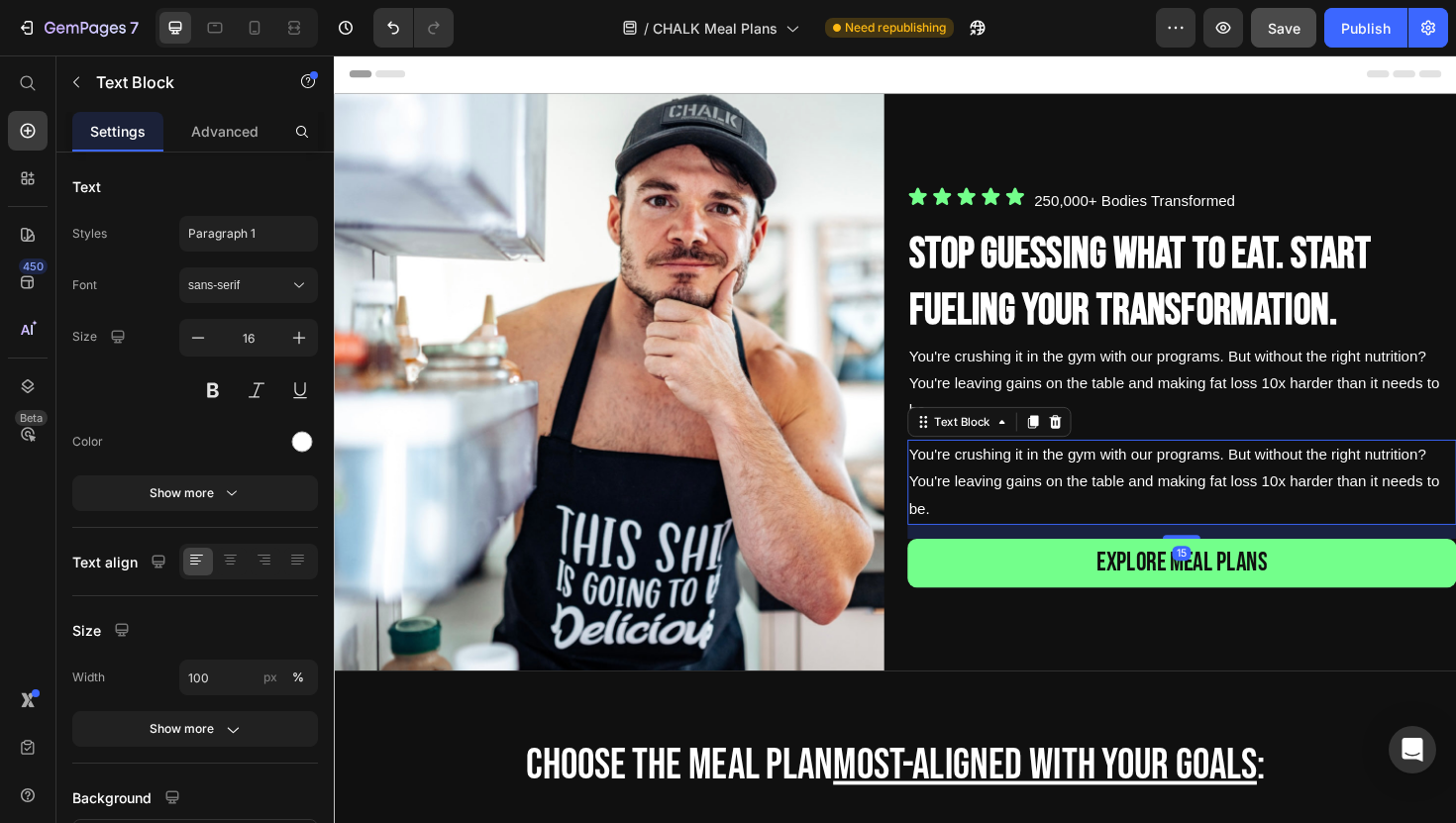 click on "You're crushing it in the gym with our programs. But without the right nutrition? You're leaving gains on the table and making fat loss 10x harder than it needs to be." at bounding box center (1232, 507) 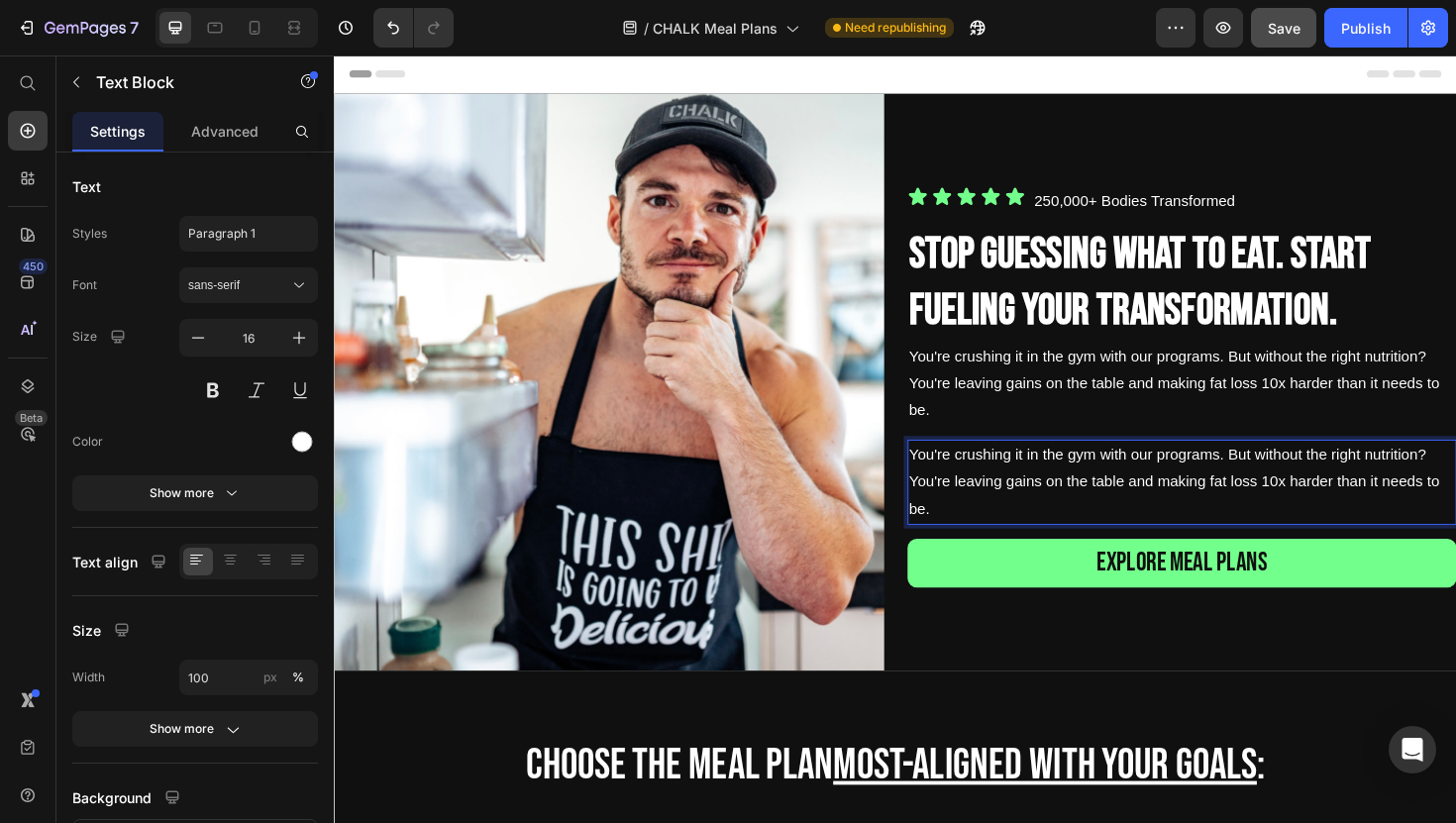 click on "You're crushing it in the gym with our programs. But without the right nutrition? You're leaving gains on the table and making fat loss 10x harder than it needs to be." at bounding box center [1232, 507] 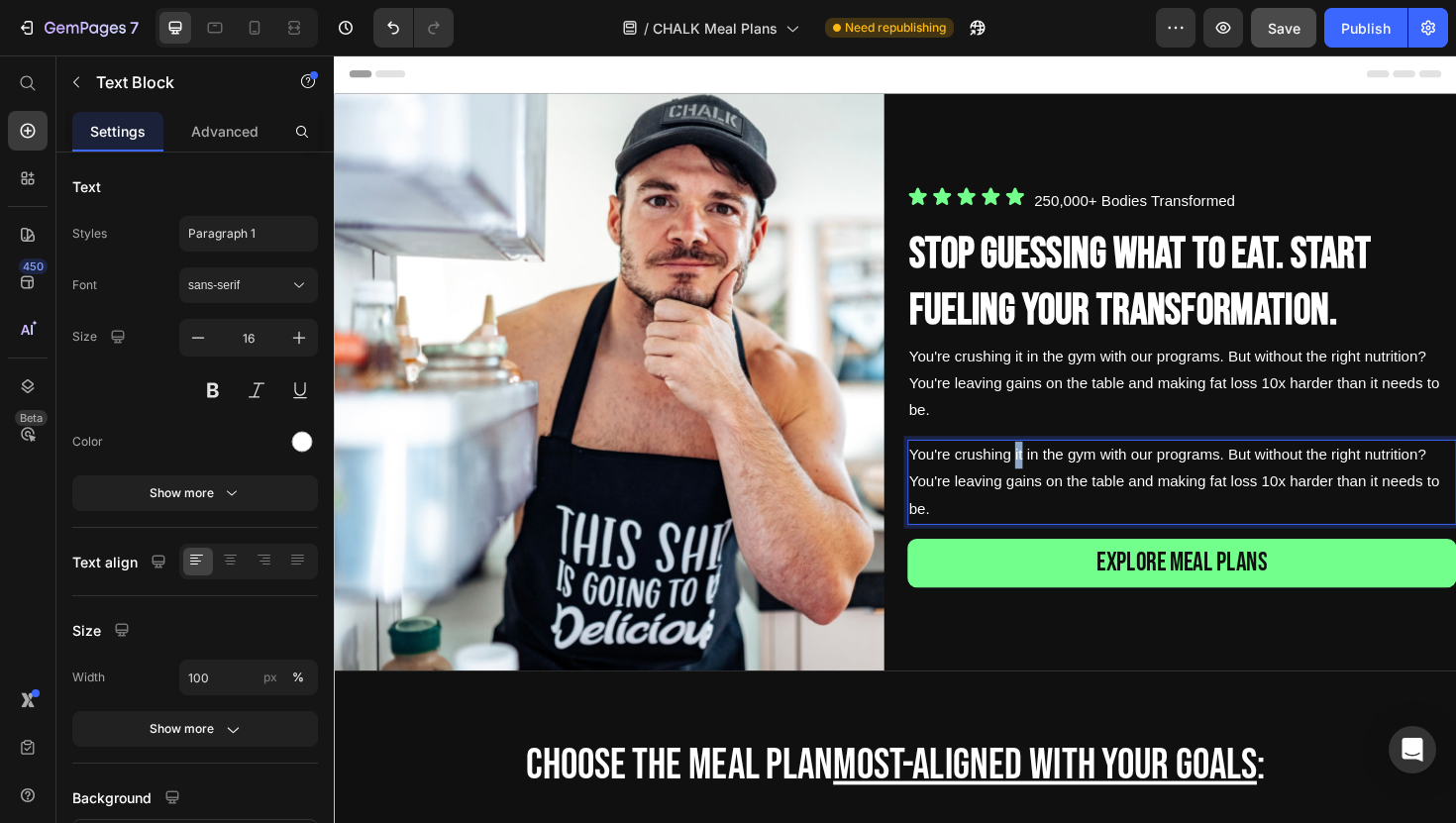click on "You're crushing it in the gym with our programs. But without the right nutrition? You're leaving gains on the table and making fat loss 10x harder than it needs to be." at bounding box center (1232, 507) 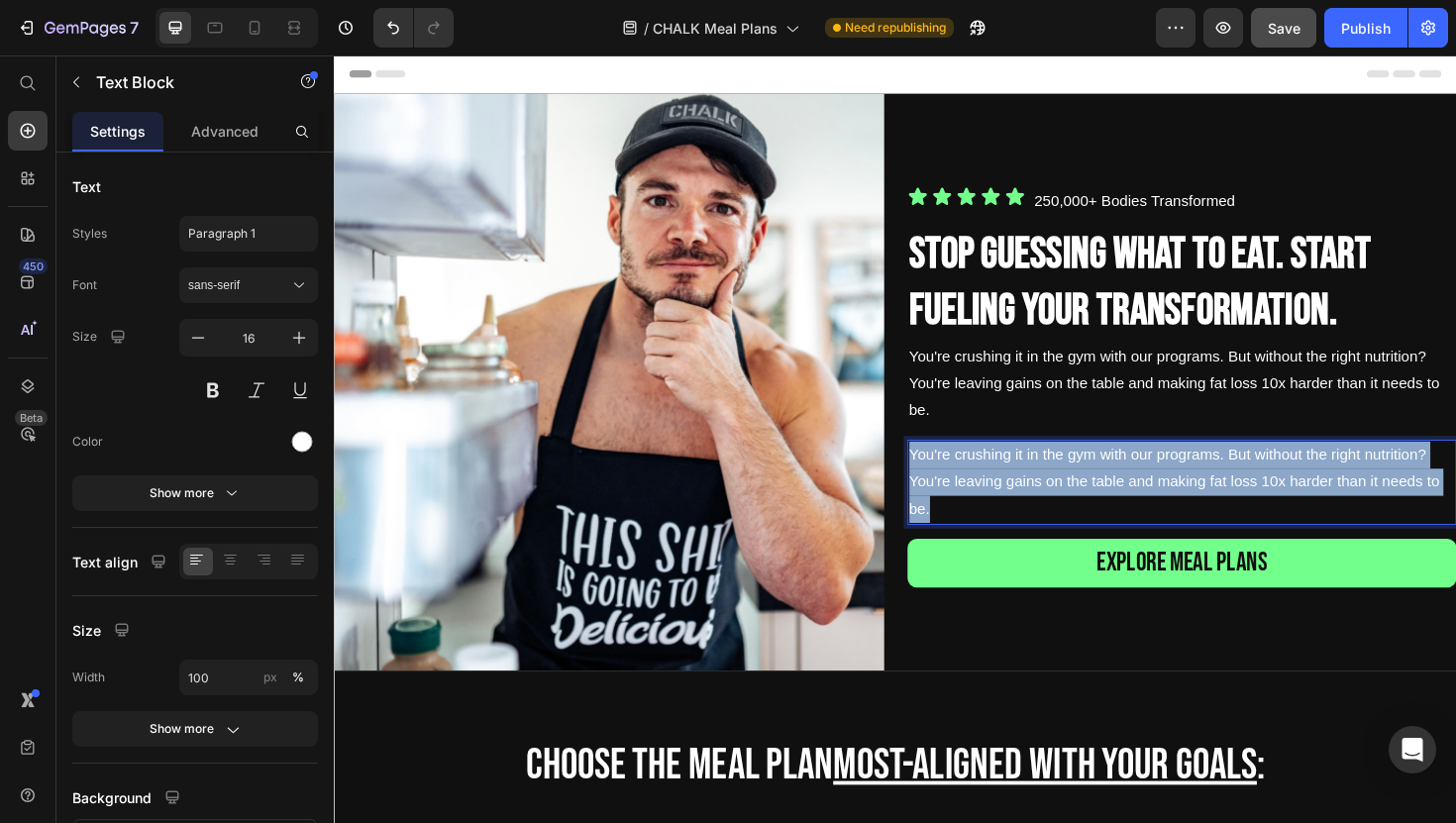 click on "You're crushing it in the gym with our programs. But without the right nutrition? You're leaving gains on the table and making fat loss 10x harder than it needs to be." at bounding box center (1232, 507) 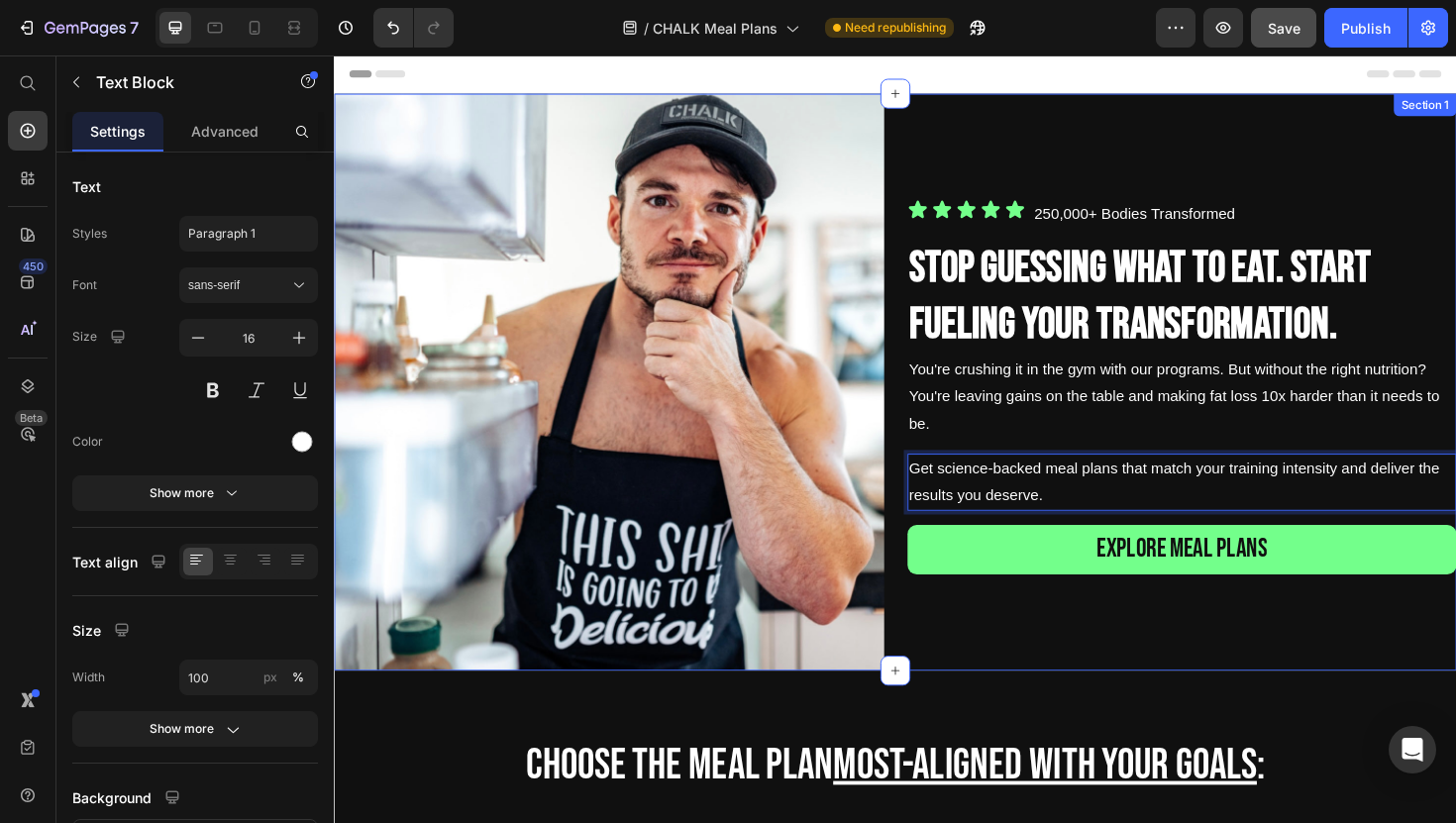 click on "You're crushing it in the gym with our programs. But without the right nutrition? You're leaving gains on the table and making fat loss 10x harder than it needs to be." at bounding box center [1232, 417] 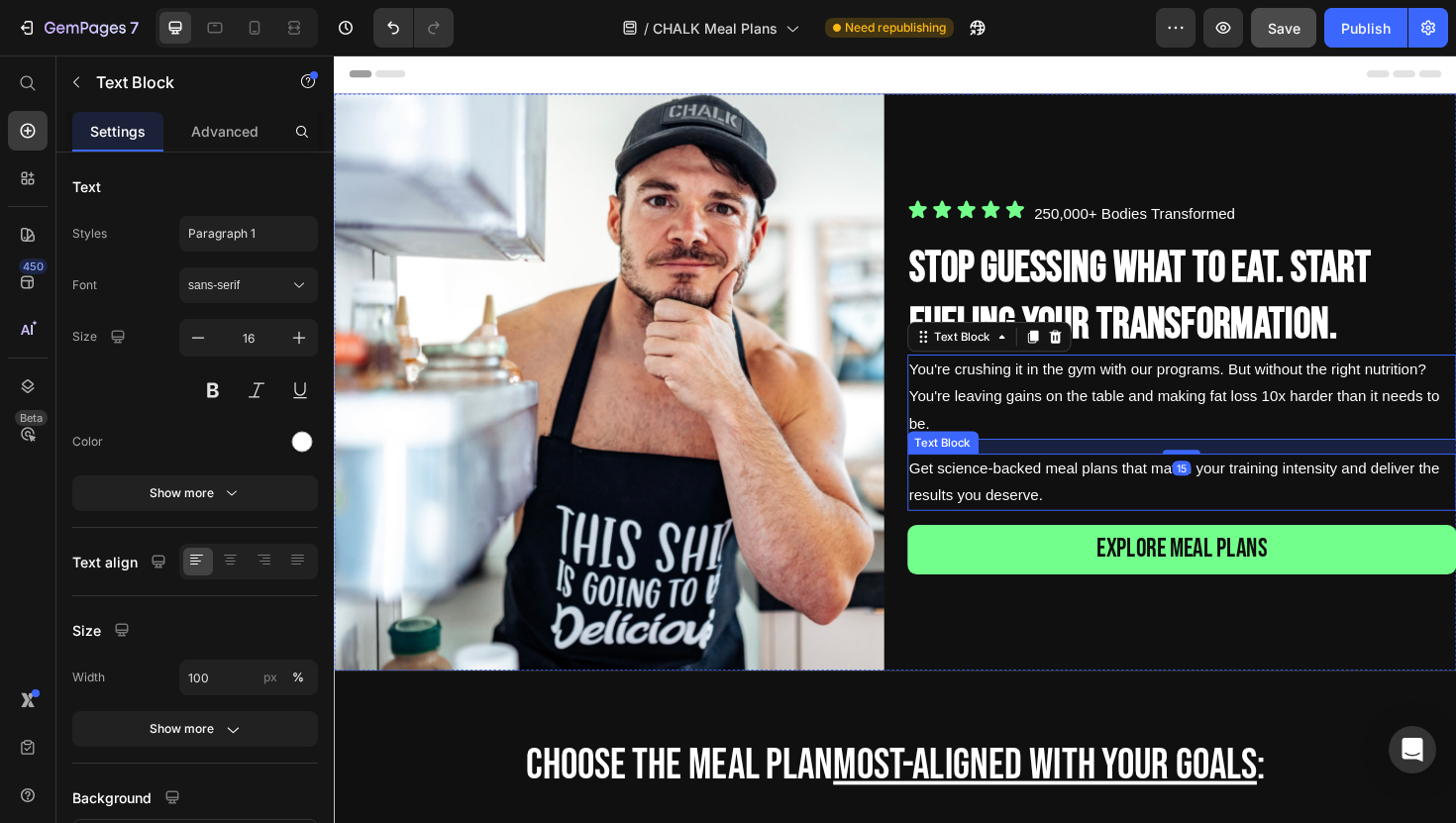 click on "Get science-backed meal plans that match your training intensity and deliver the results you deserve." at bounding box center (1232, 508) 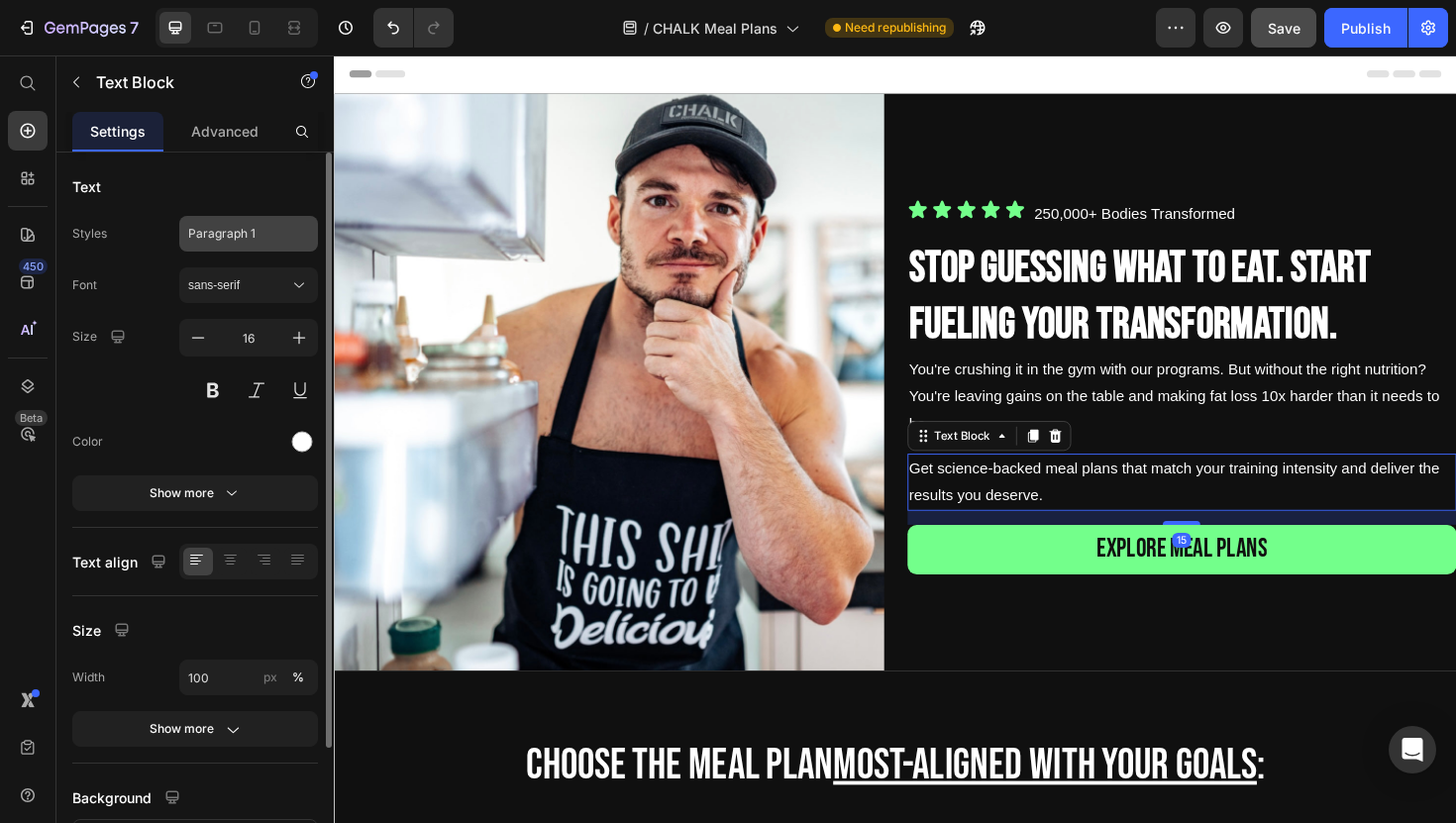 click on "Paragraph 1" at bounding box center (249, 234) 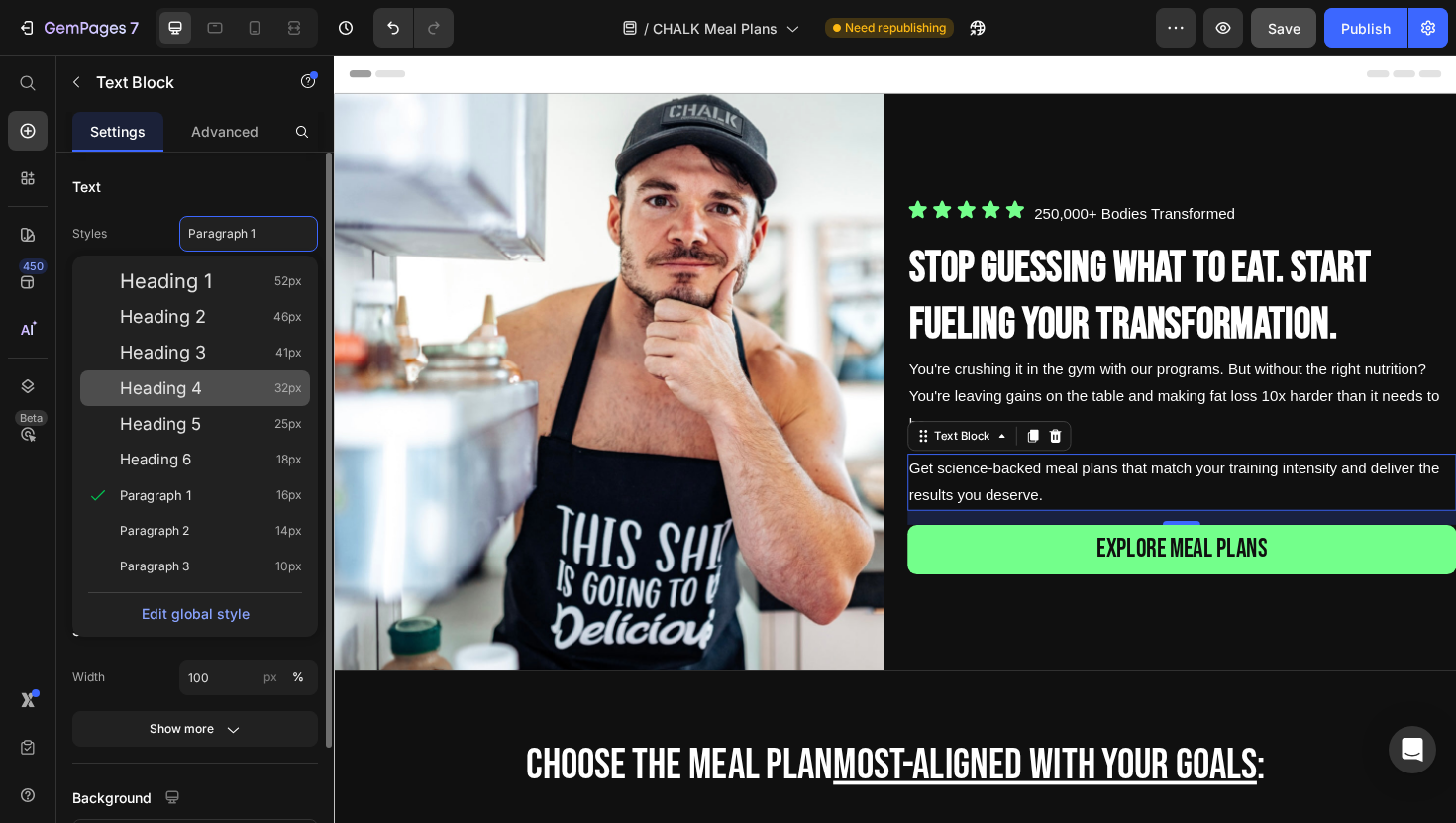 click on "Heading 4 32px" at bounding box center [211, 388] 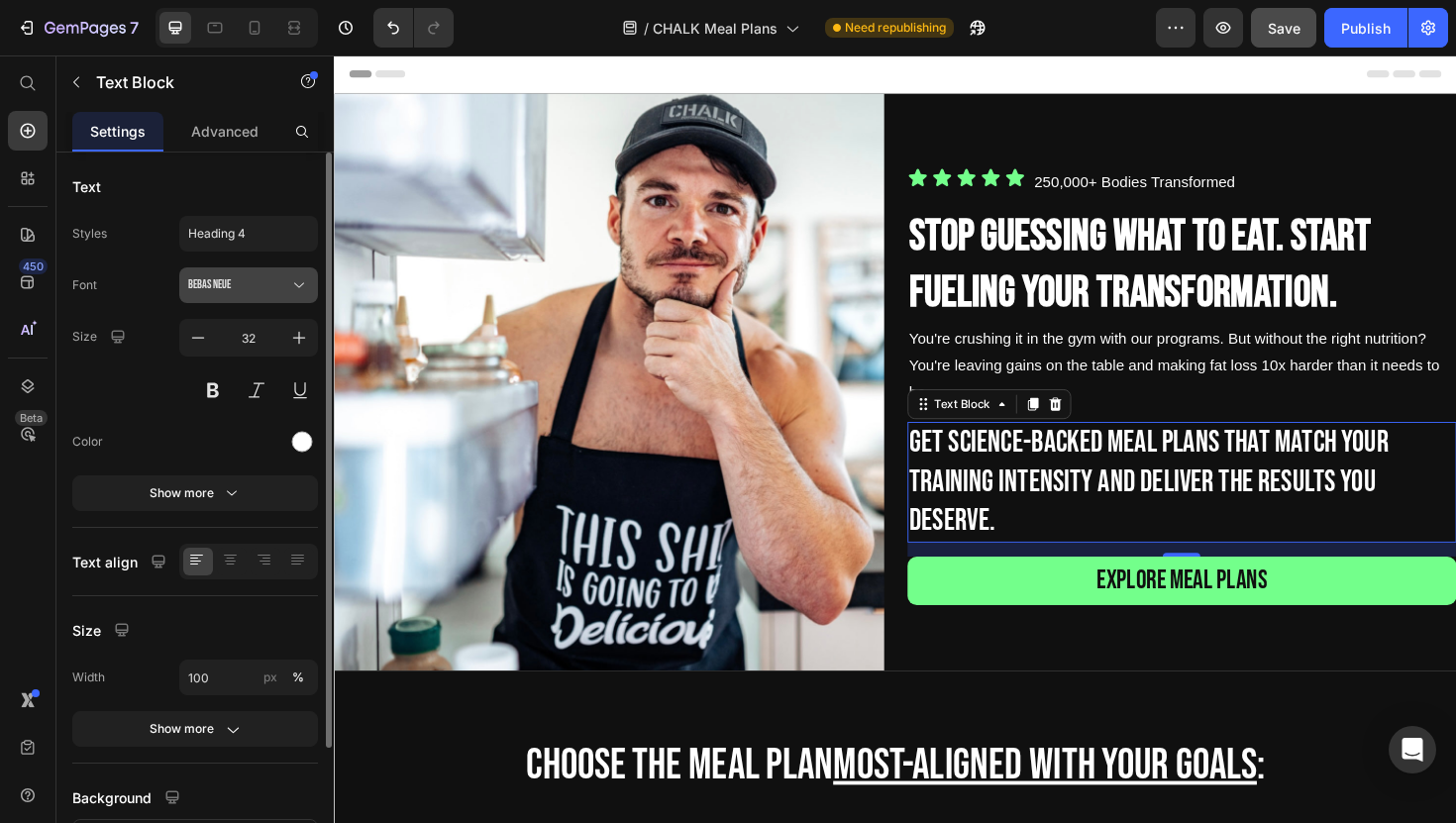 click on "Bebas Neue" at bounding box center [249, 285] 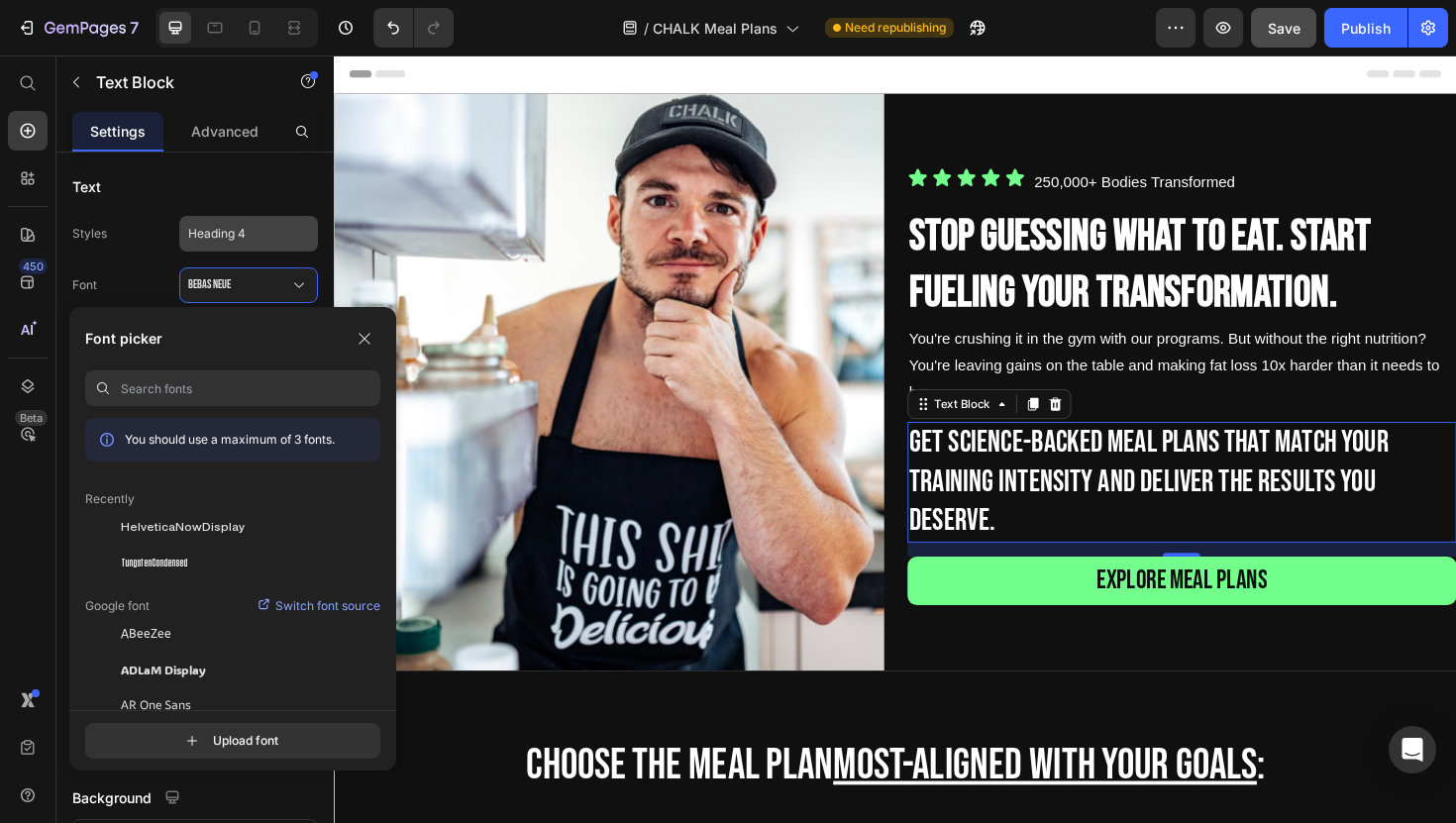 click on "Heading 4" at bounding box center [237, 234] 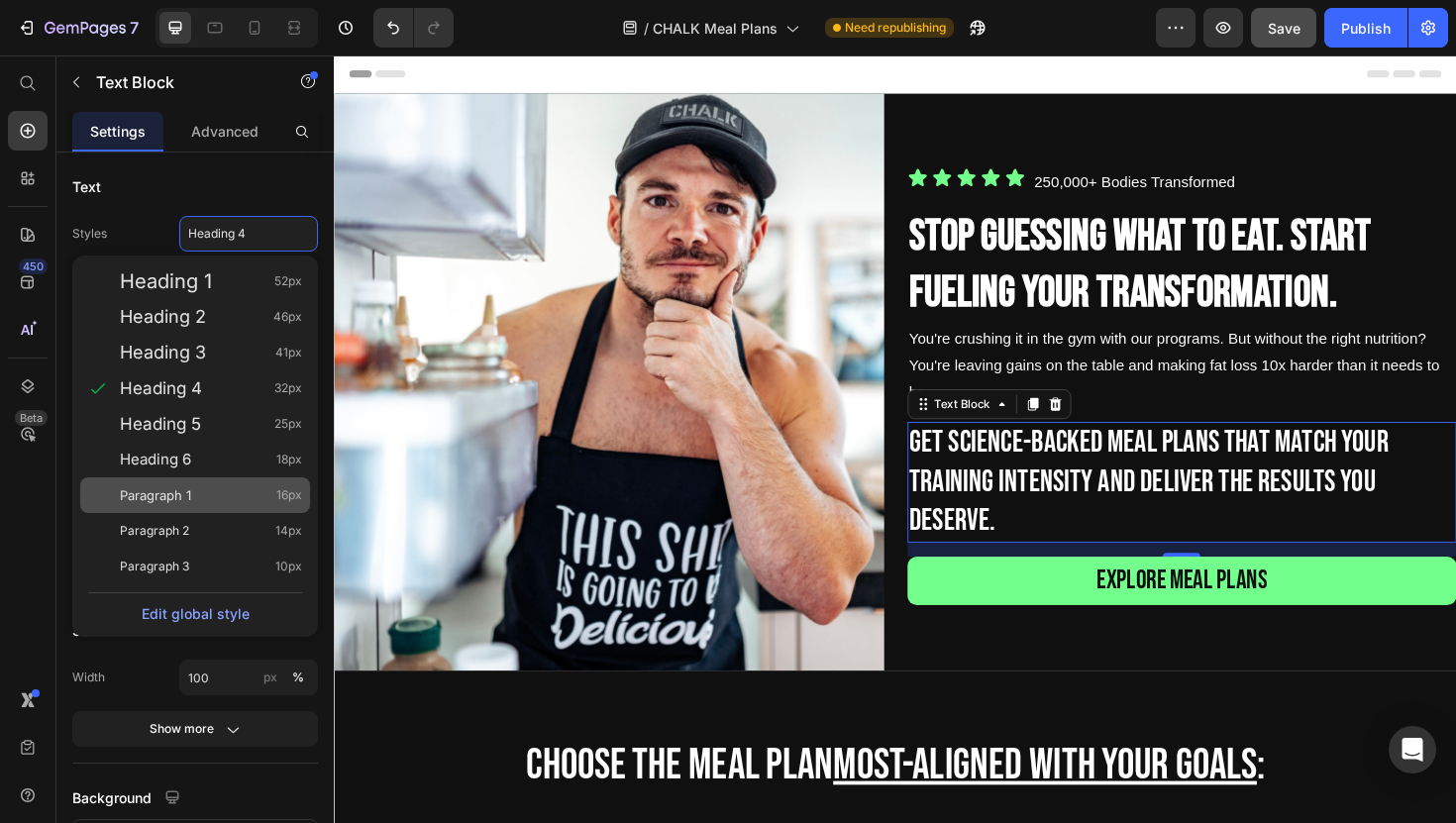 click on "Paragraph 1 16px" at bounding box center [211, 495] 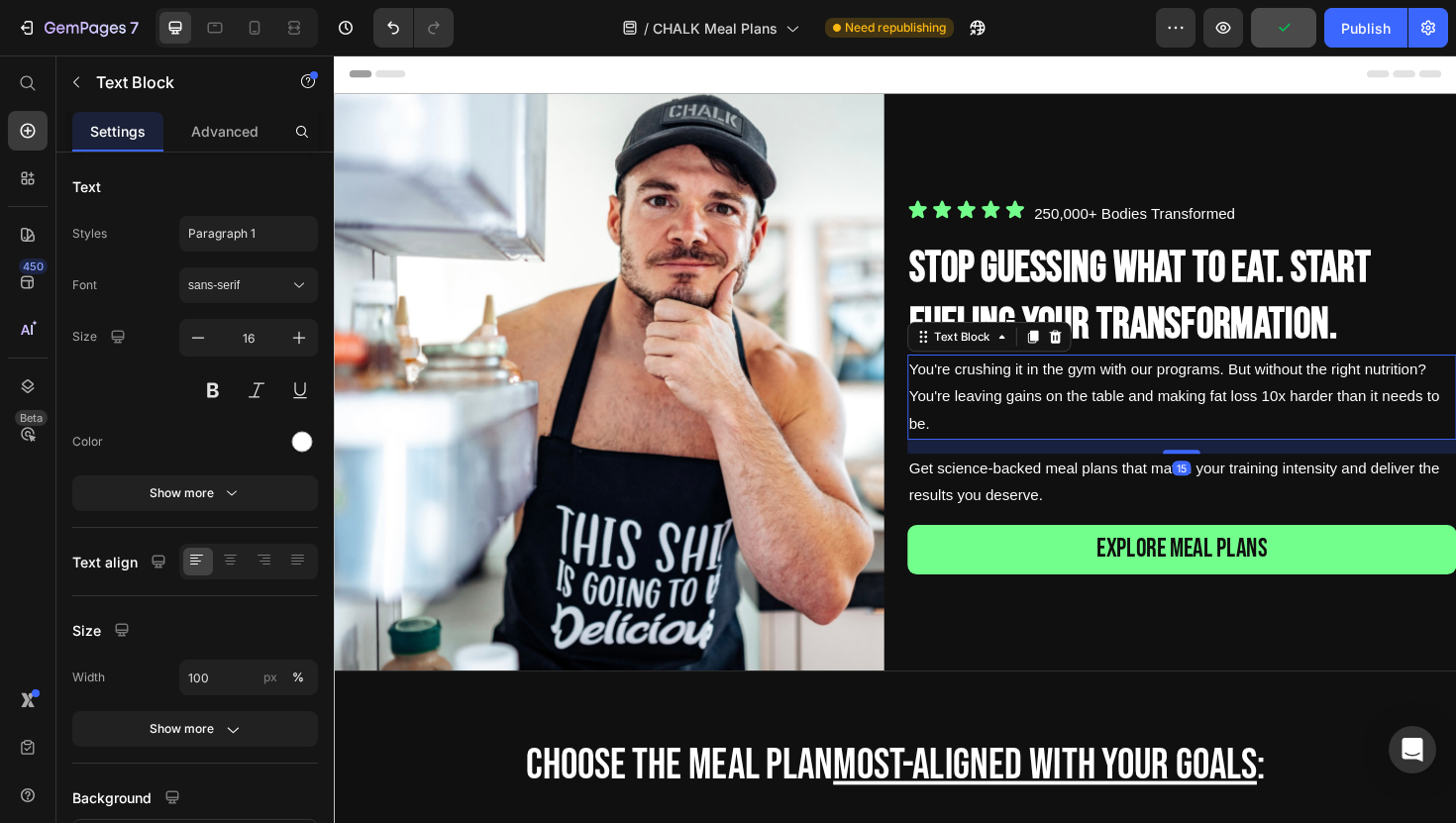 click on "You're crushing it in the gym with our programs. But without the right nutrition? You're leaving gains on the table and making fat loss 10x harder than it needs to be." at bounding box center (1232, 417) 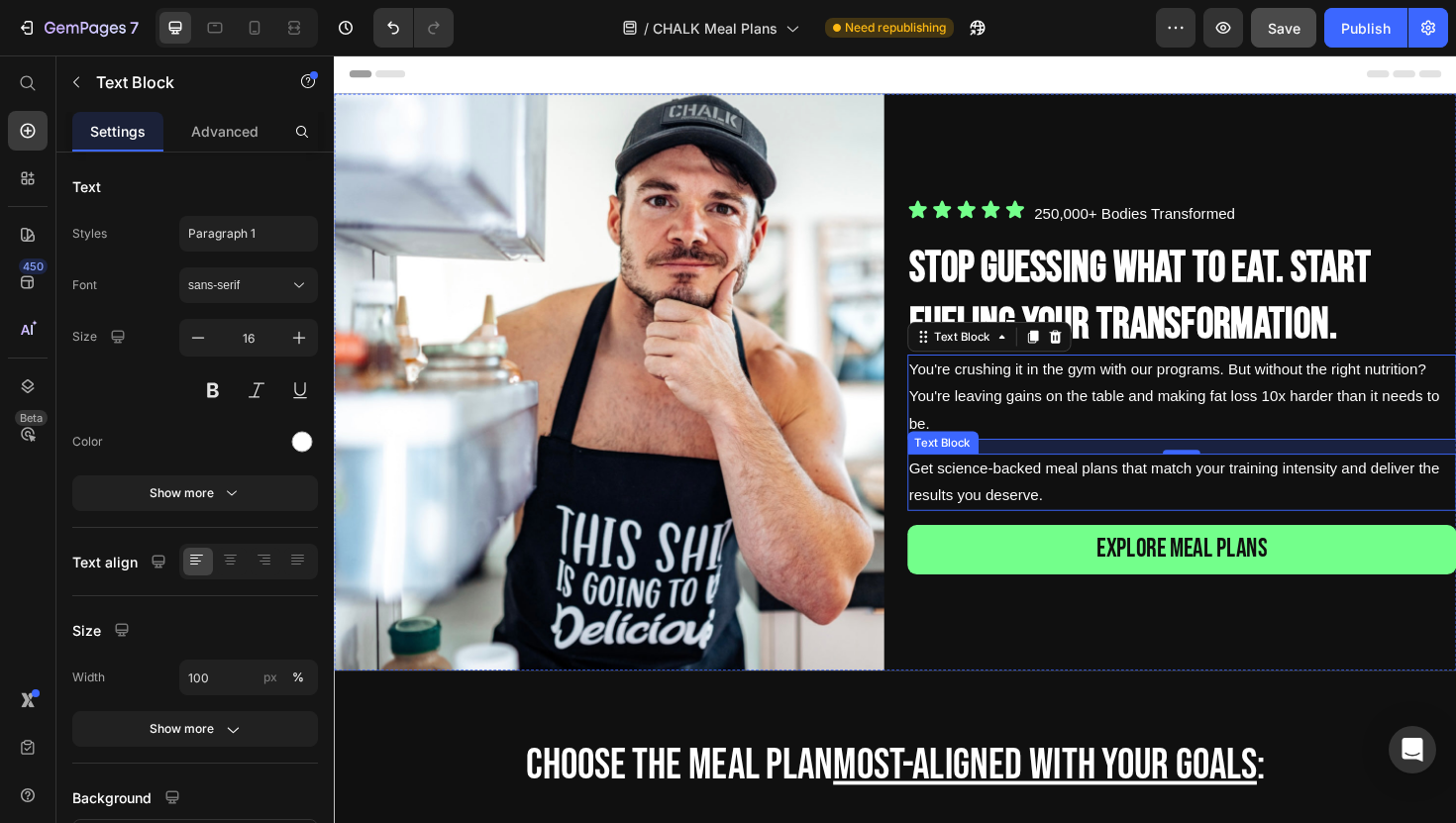 click on "Get science-backed meal plans that match your training intensity and deliver the results you deserve." at bounding box center [1232, 508] 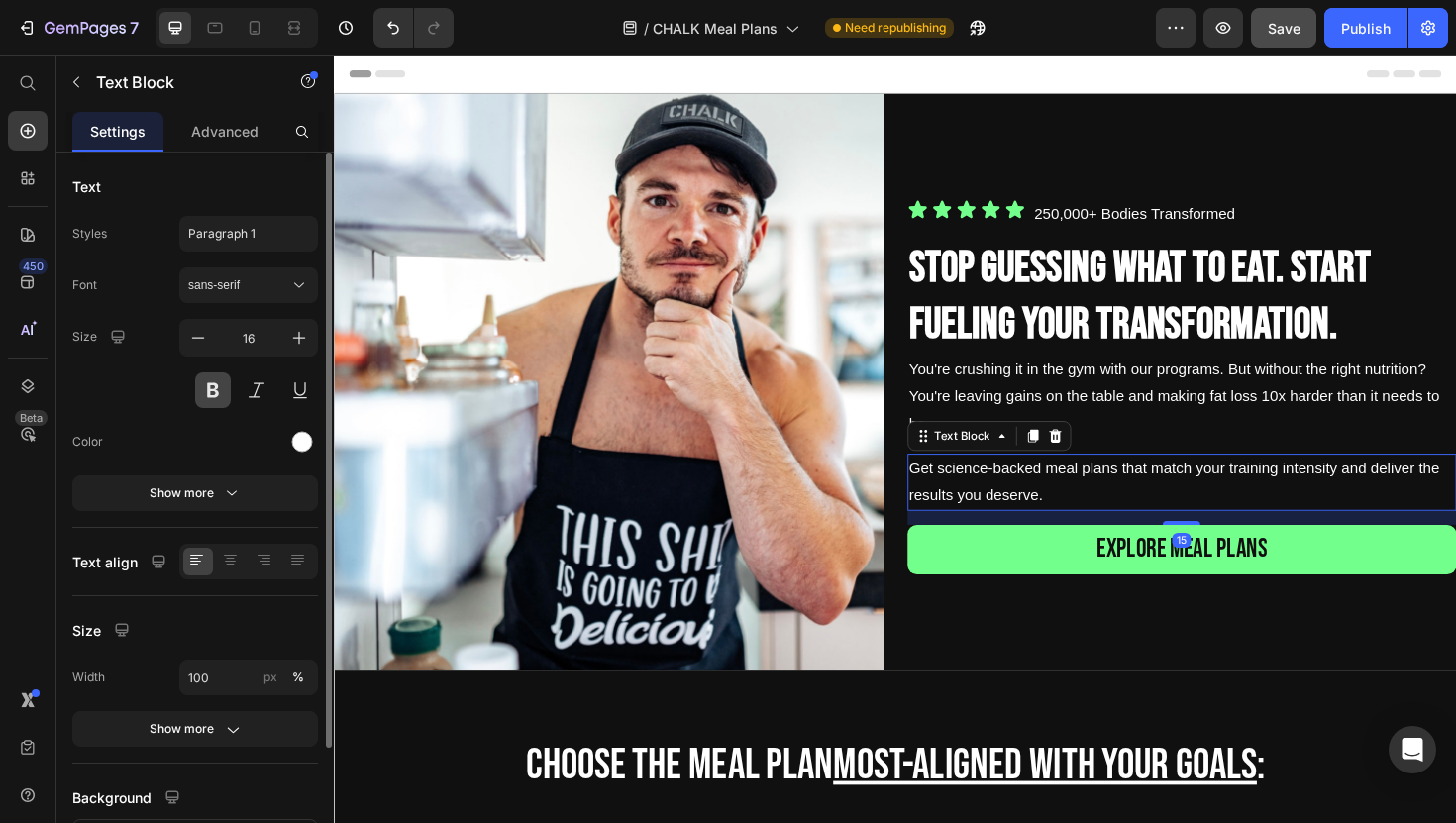 click at bounding box center [213, 390] 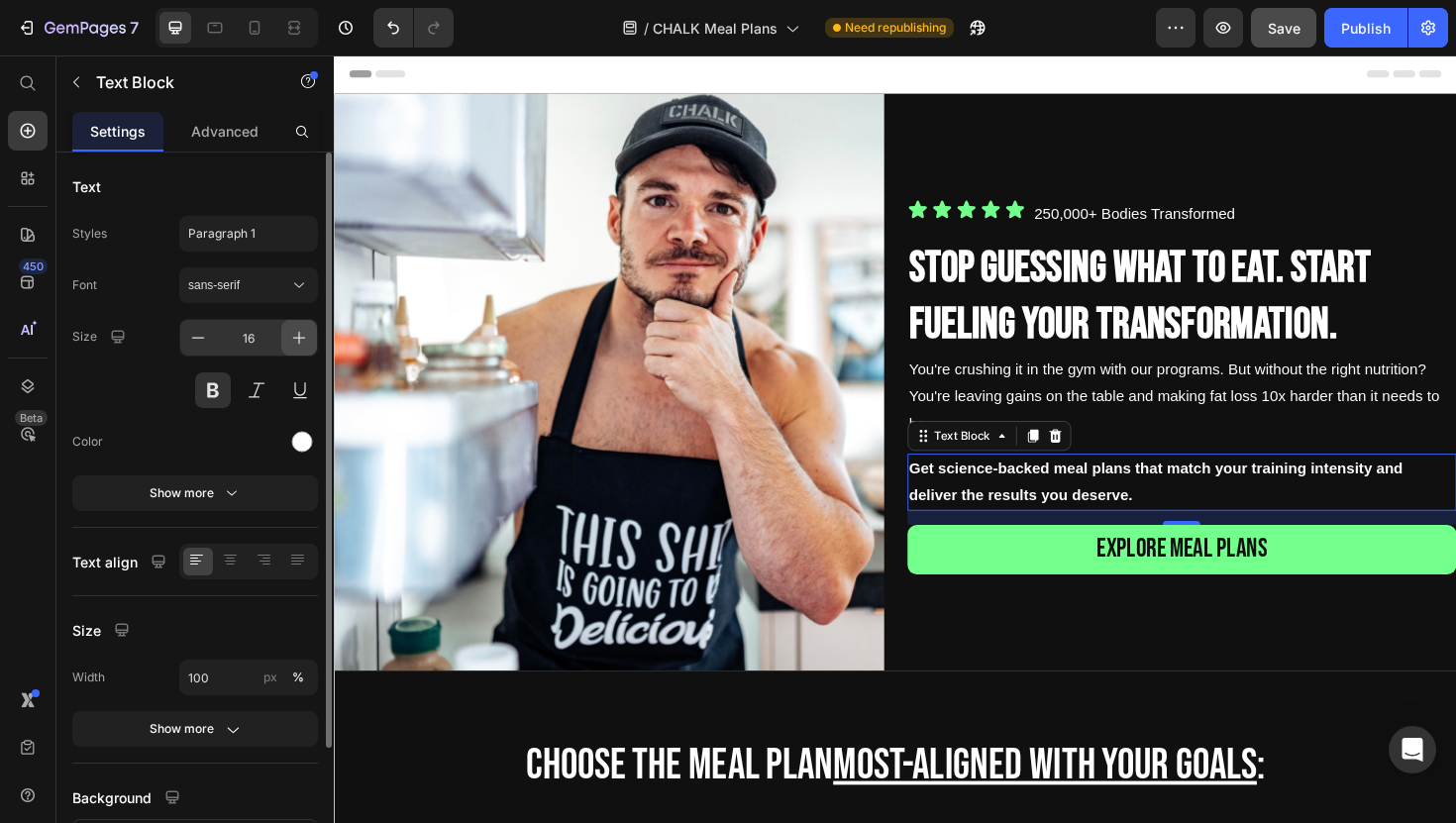 click 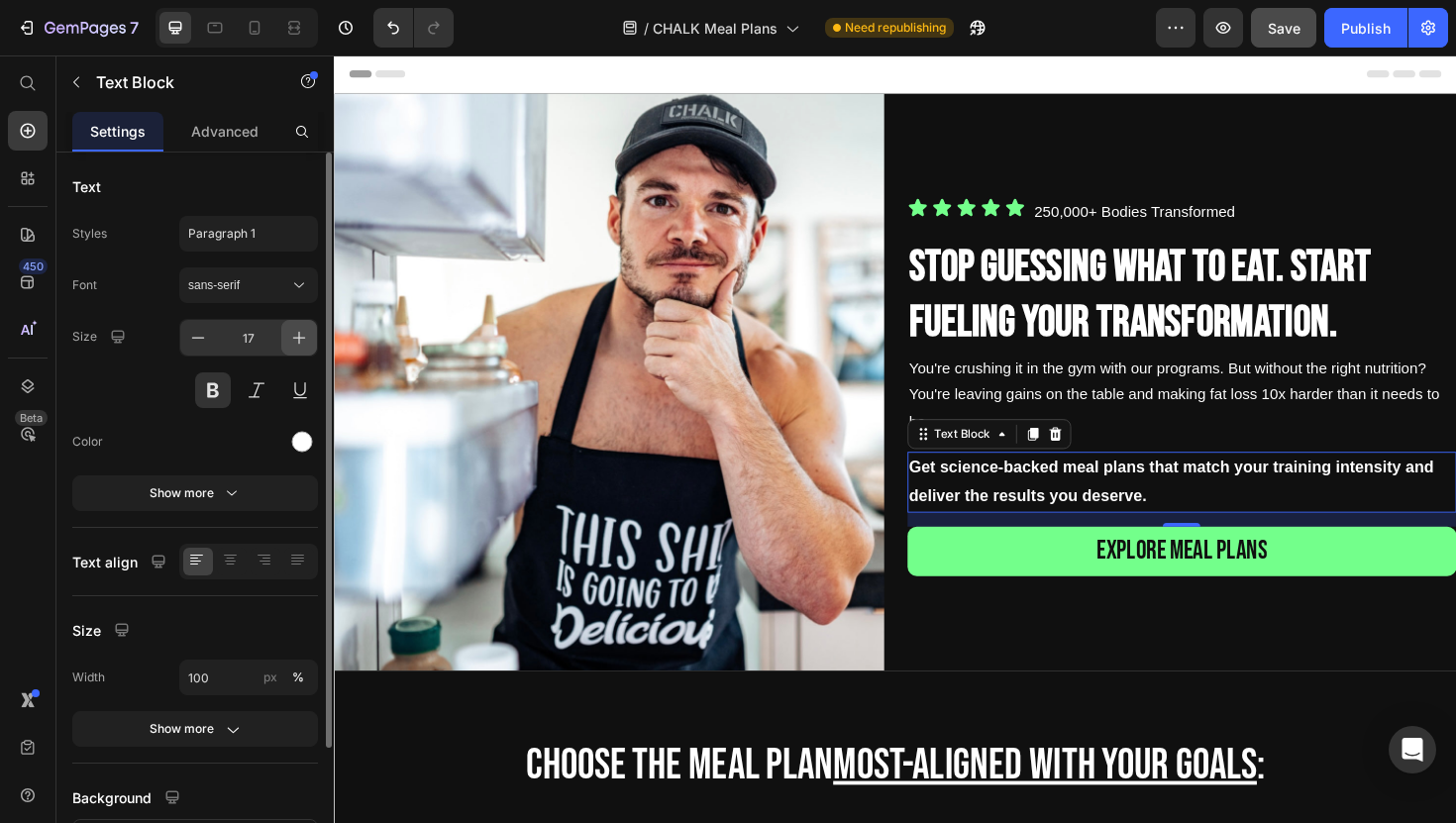 click 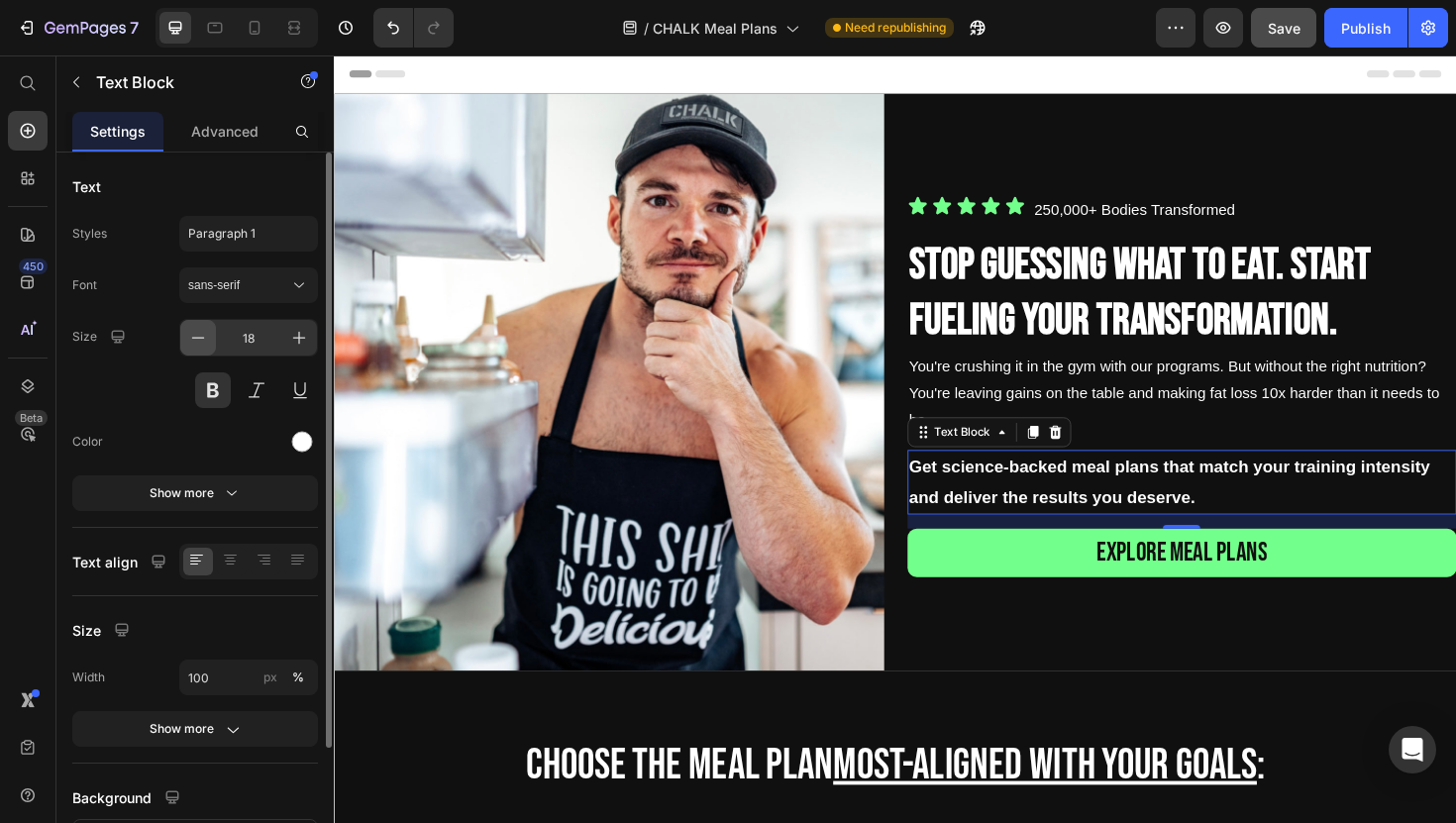 click 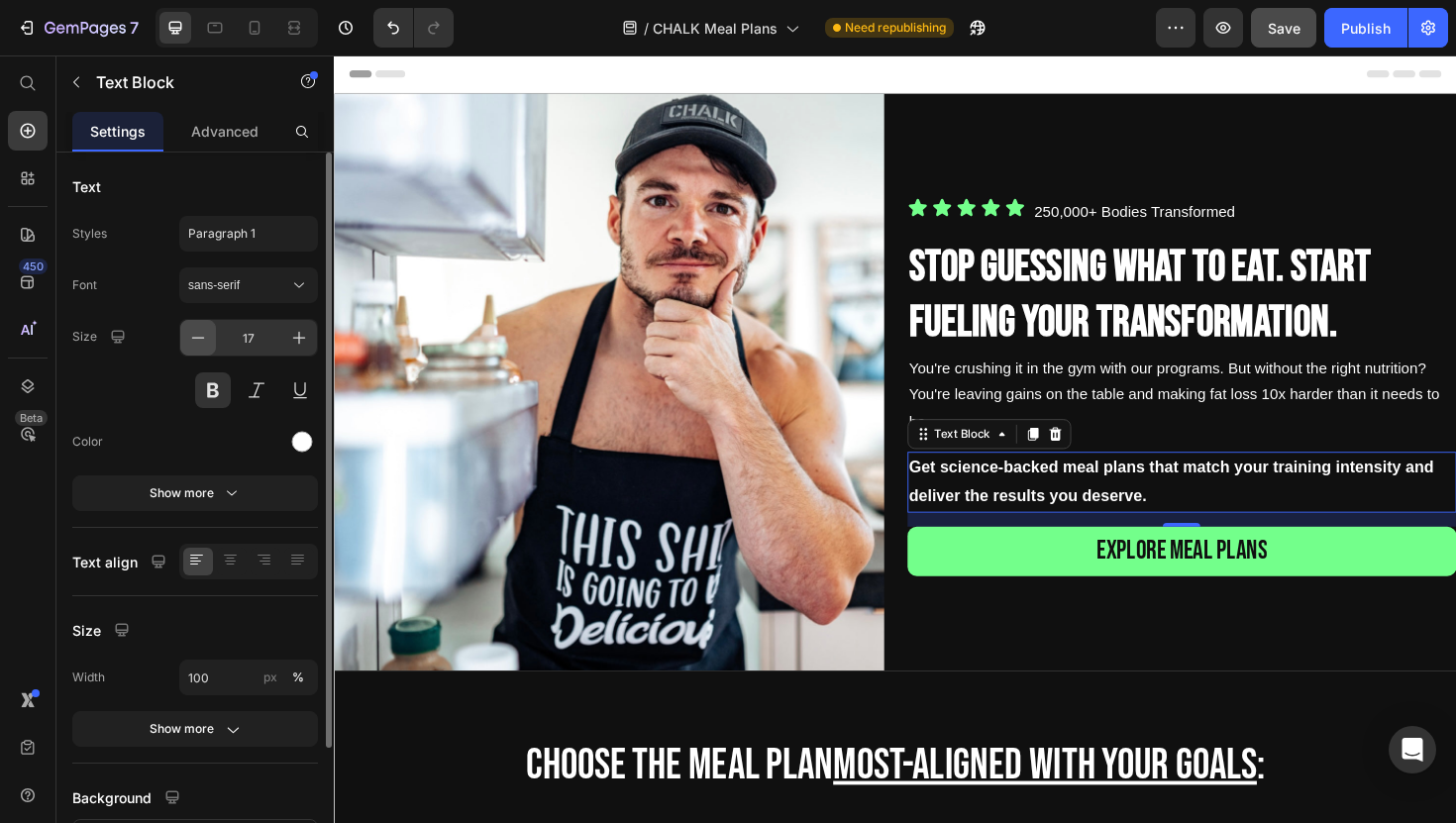 click 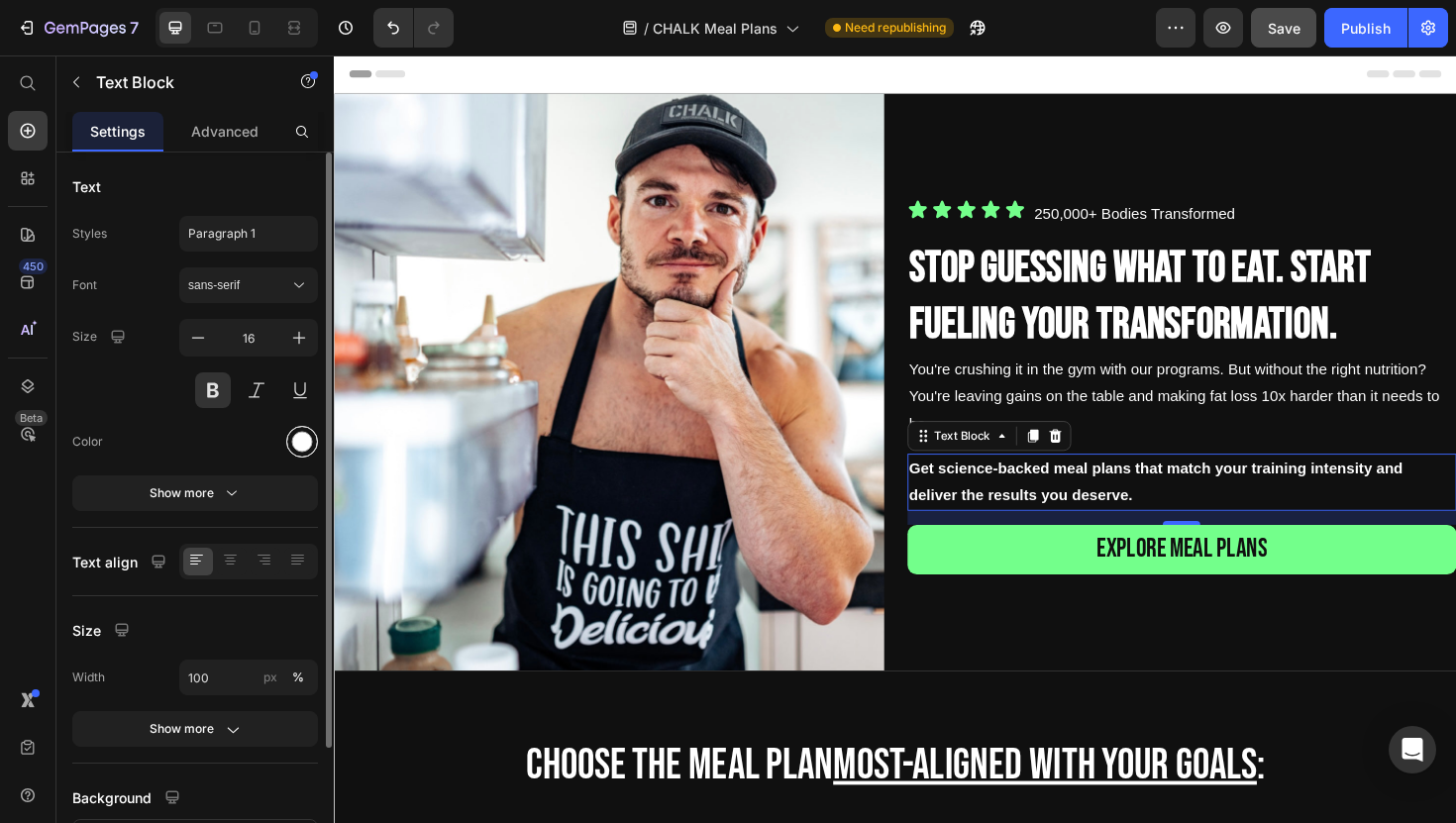 click at bounding box center [302, 442] 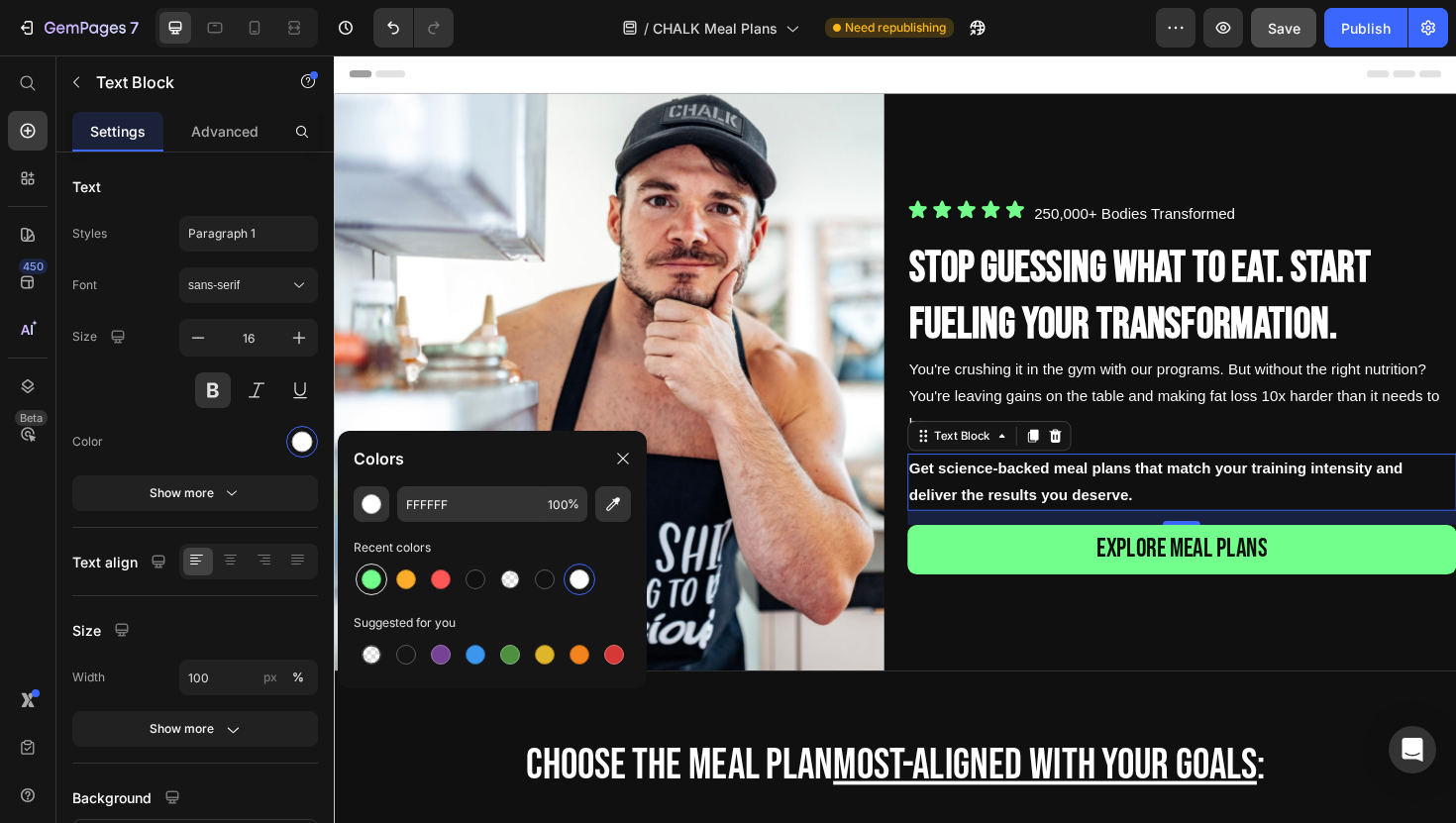 click at bounding box center (371, 579) 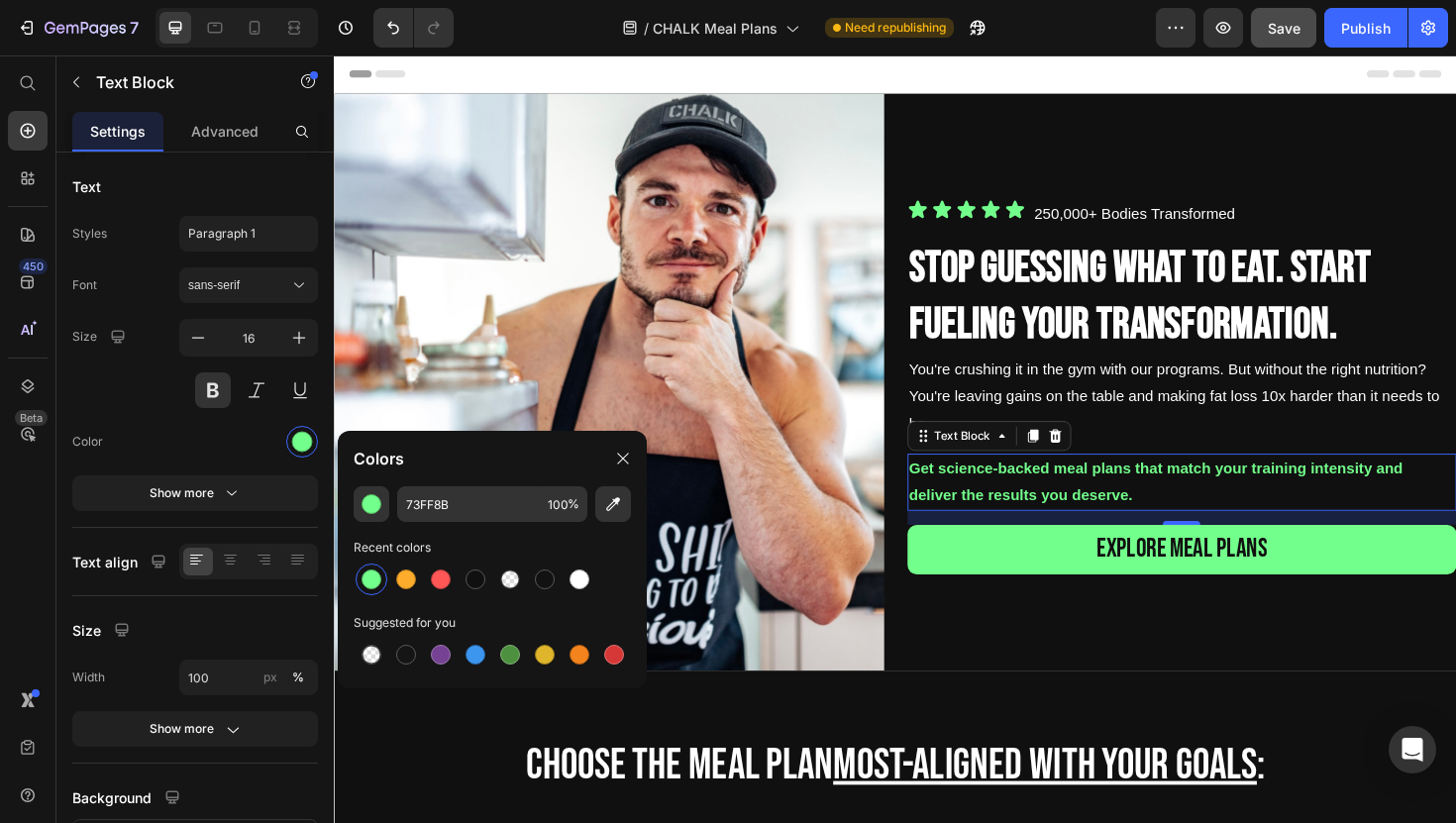 click on "/  CHALK Meal Plans Need republishing" 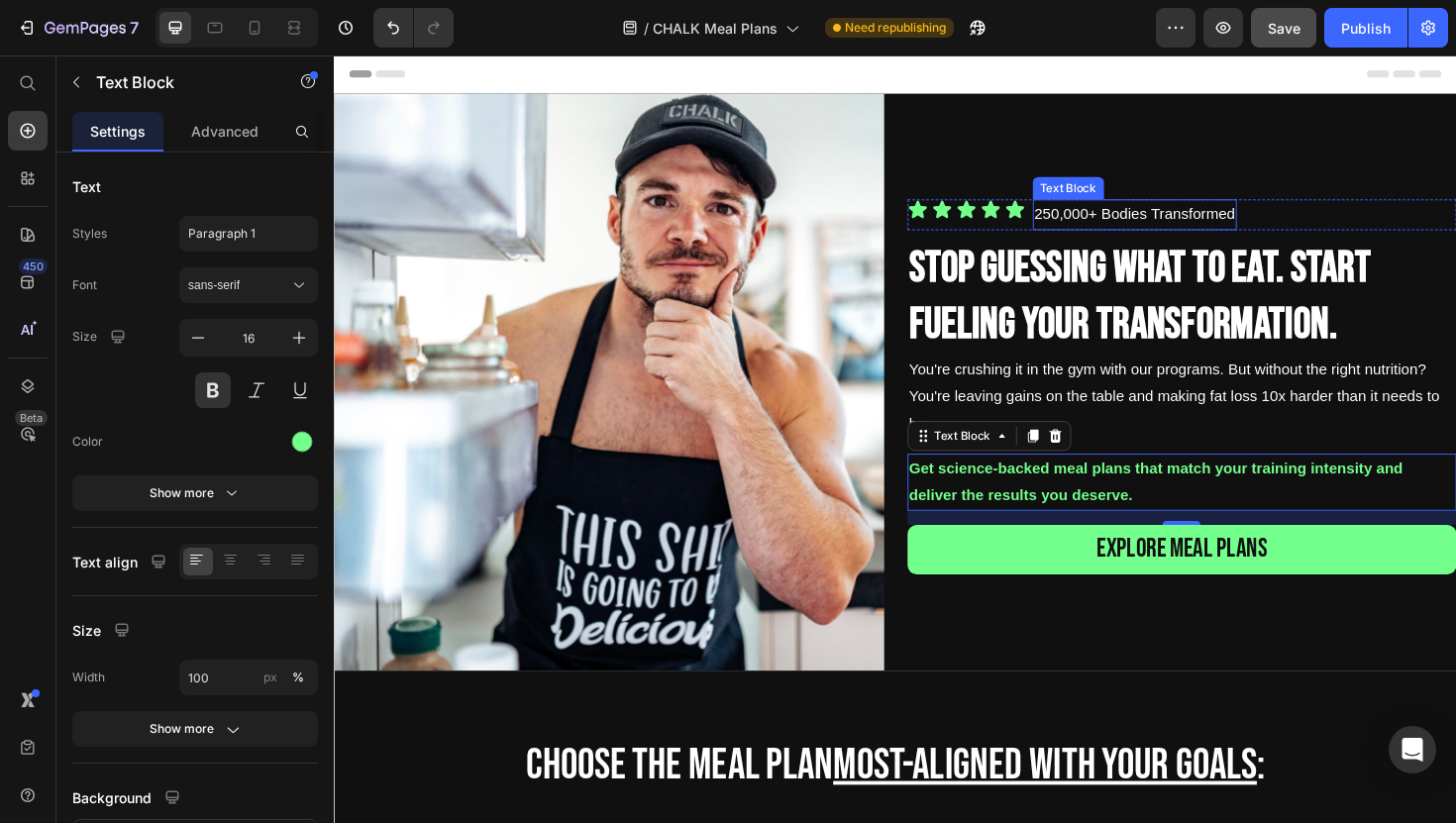 click on "Icon Icon Icon Icon Icon Icon List 250,000+ Bodies Transformed Text Block Row Stop Guessing What To Eat. Start Fueling Your Transformation. Heading You're crushing it in the gym with our programs. But without the right nutrition? You're leaving gains on the table and making fat loss 10x harder than it needs to be. Text Block Get science-backed meal plans that match your training intensity and deliver the results you deserve. Text Block   15 explore meal plans Button" at bounding box center (1232, 401) 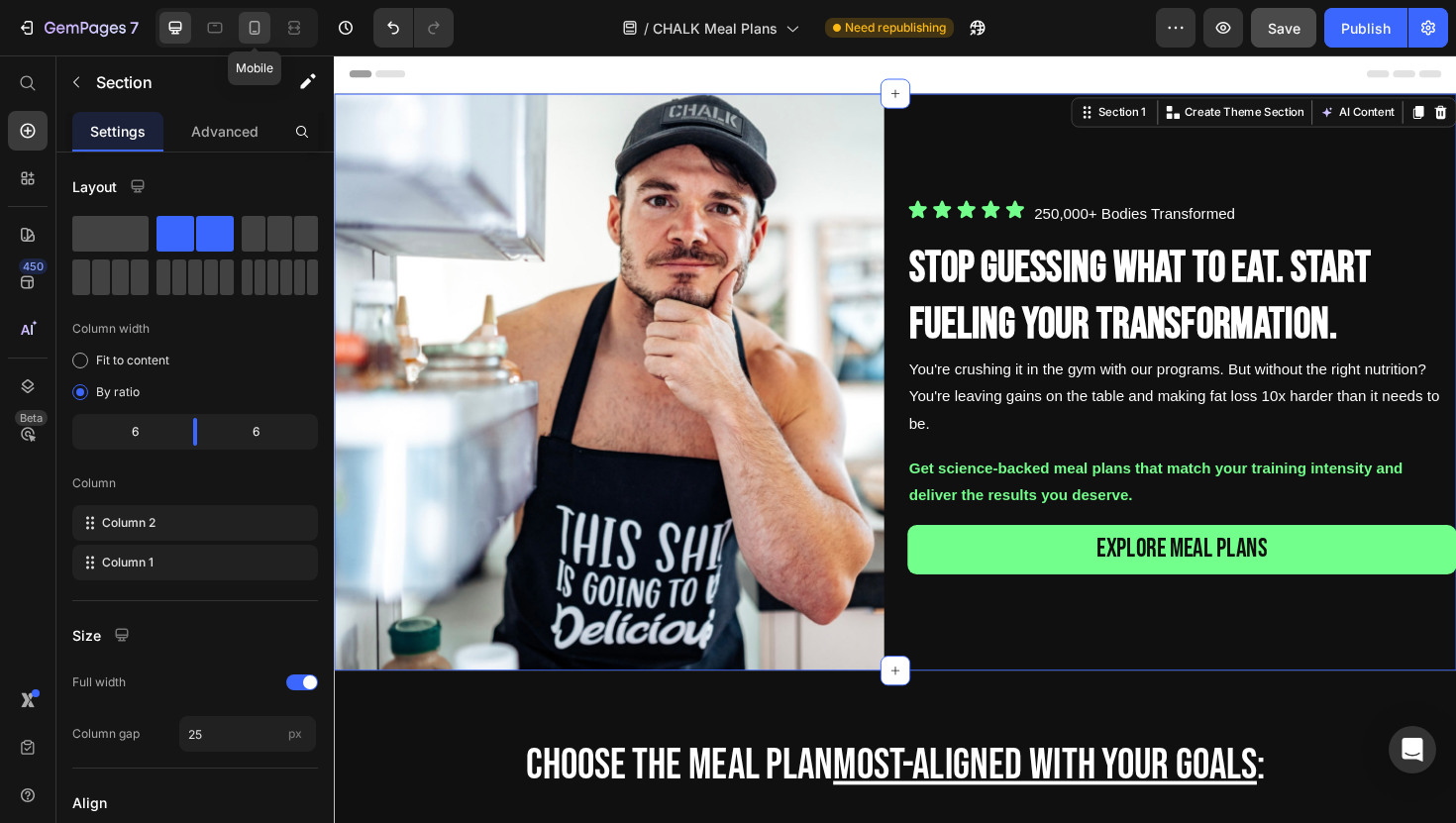 click 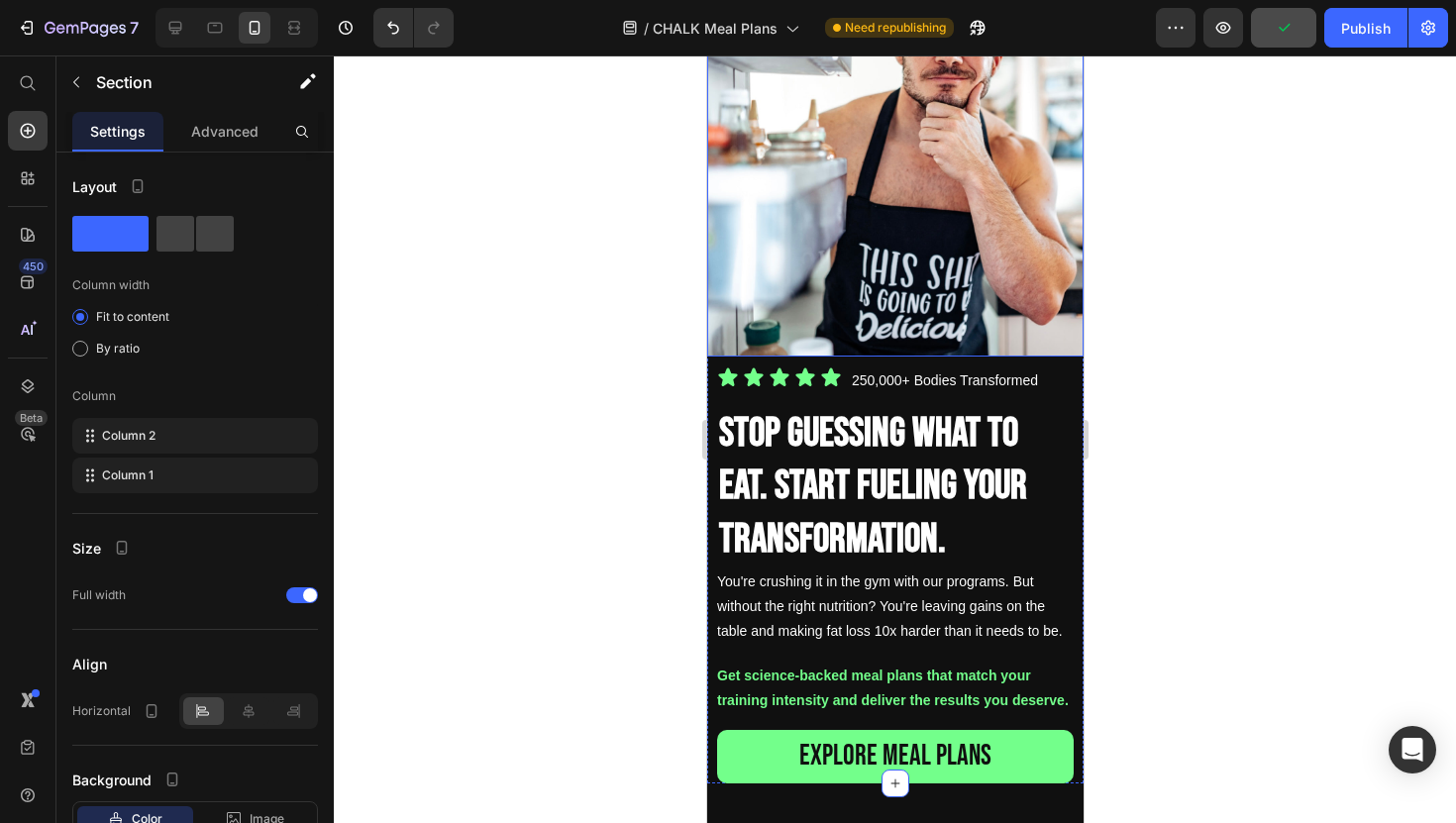 scroll, scrollTop: 137, scrollLeft: 0, axis: vertical 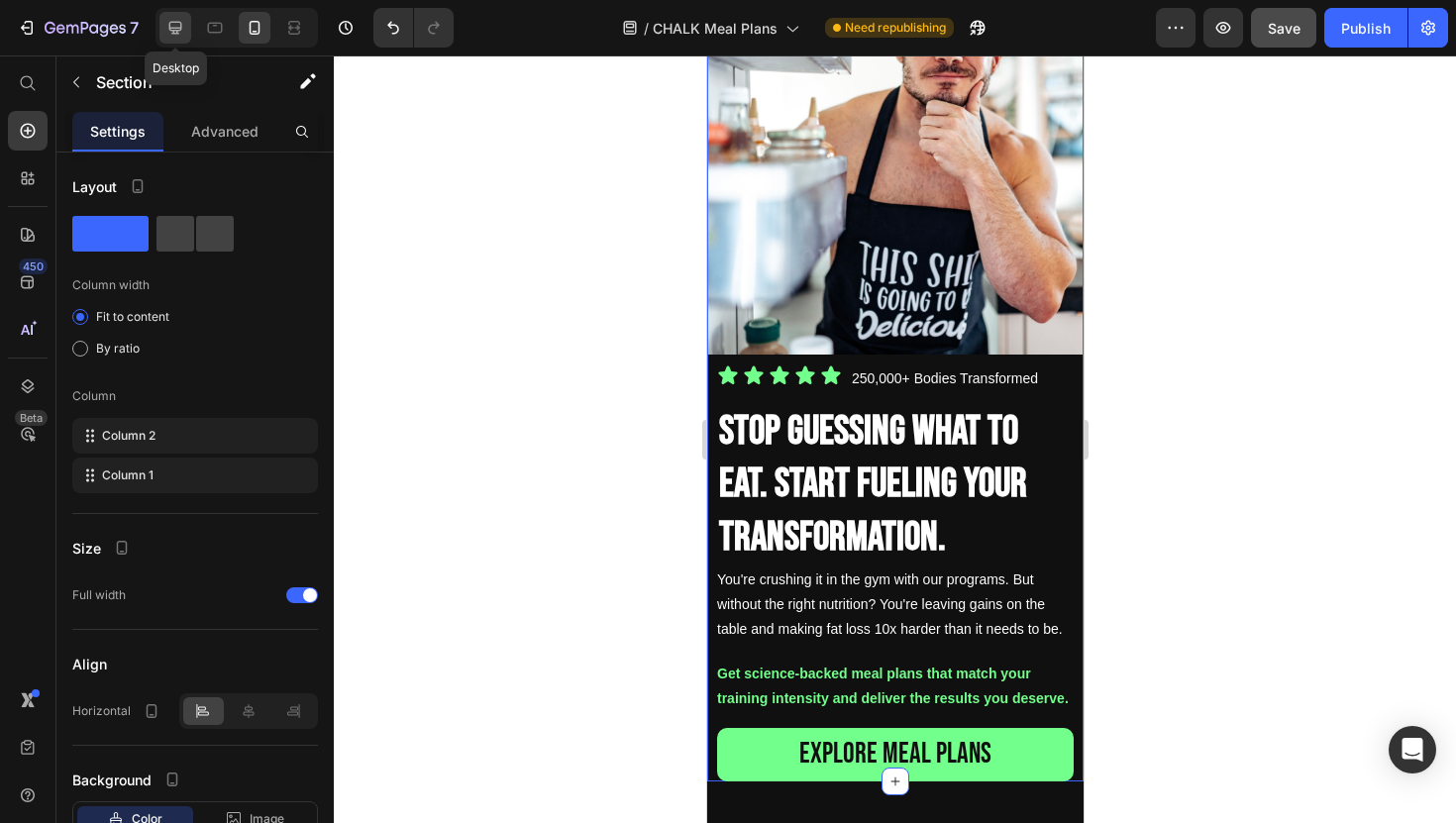 click 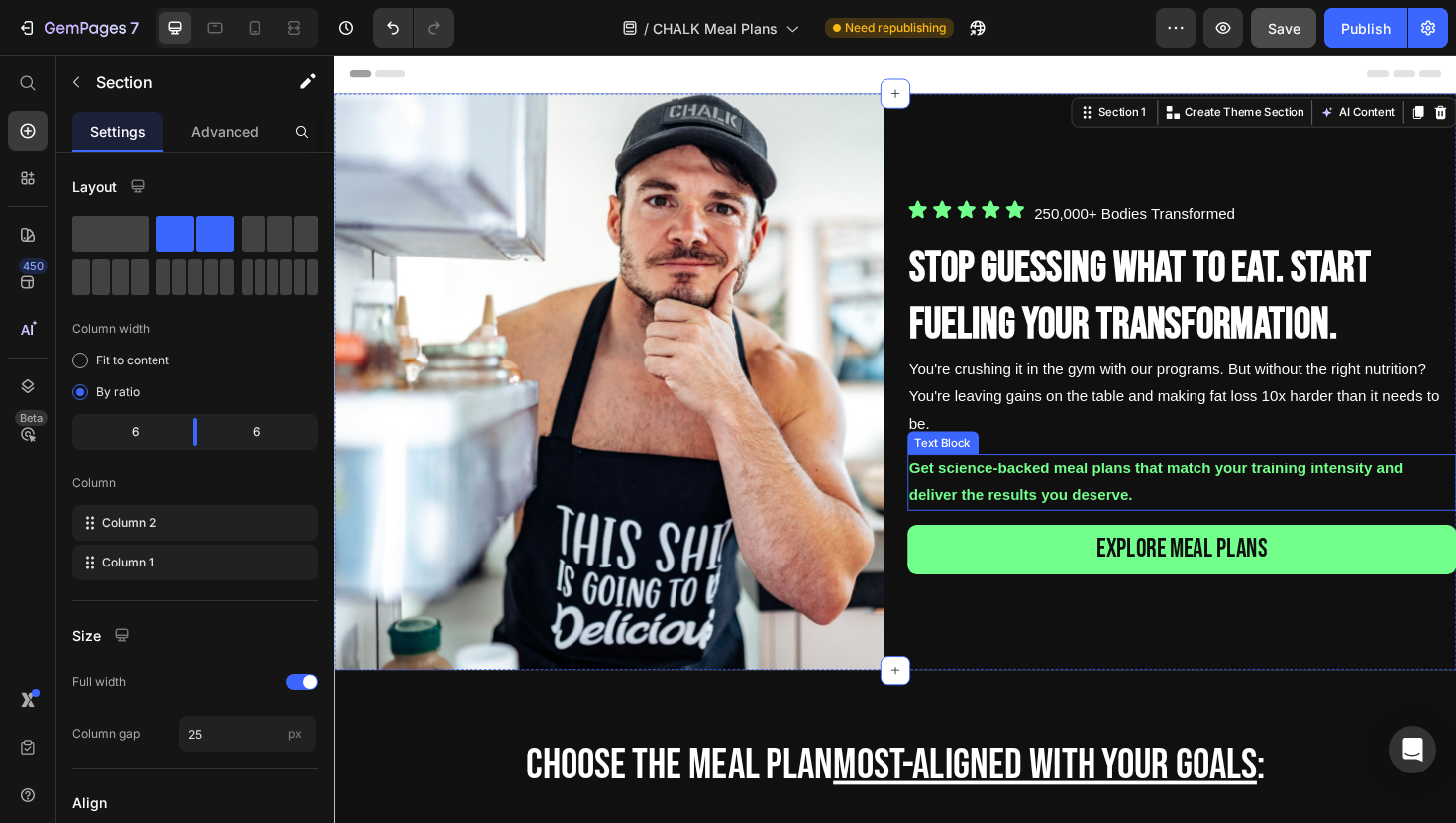 click on "Get science-backed meal plans that match your training intensity and deliver the results you deserve." at bounding box center [1232, 508] 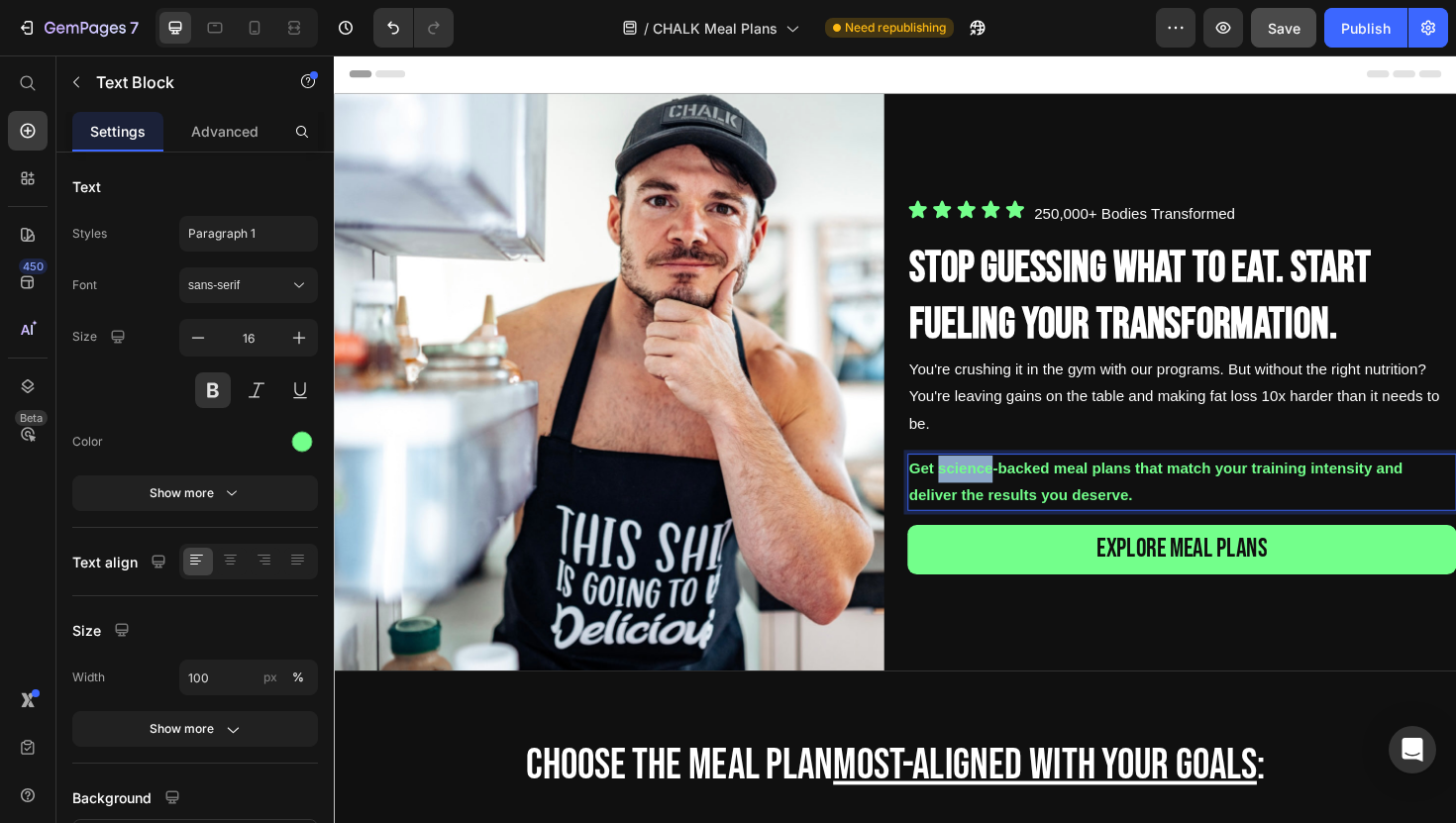 click on "Get science-backed meal plans that match your training intensity and deliver the results you deserve." at bounding box center (1232, 508) 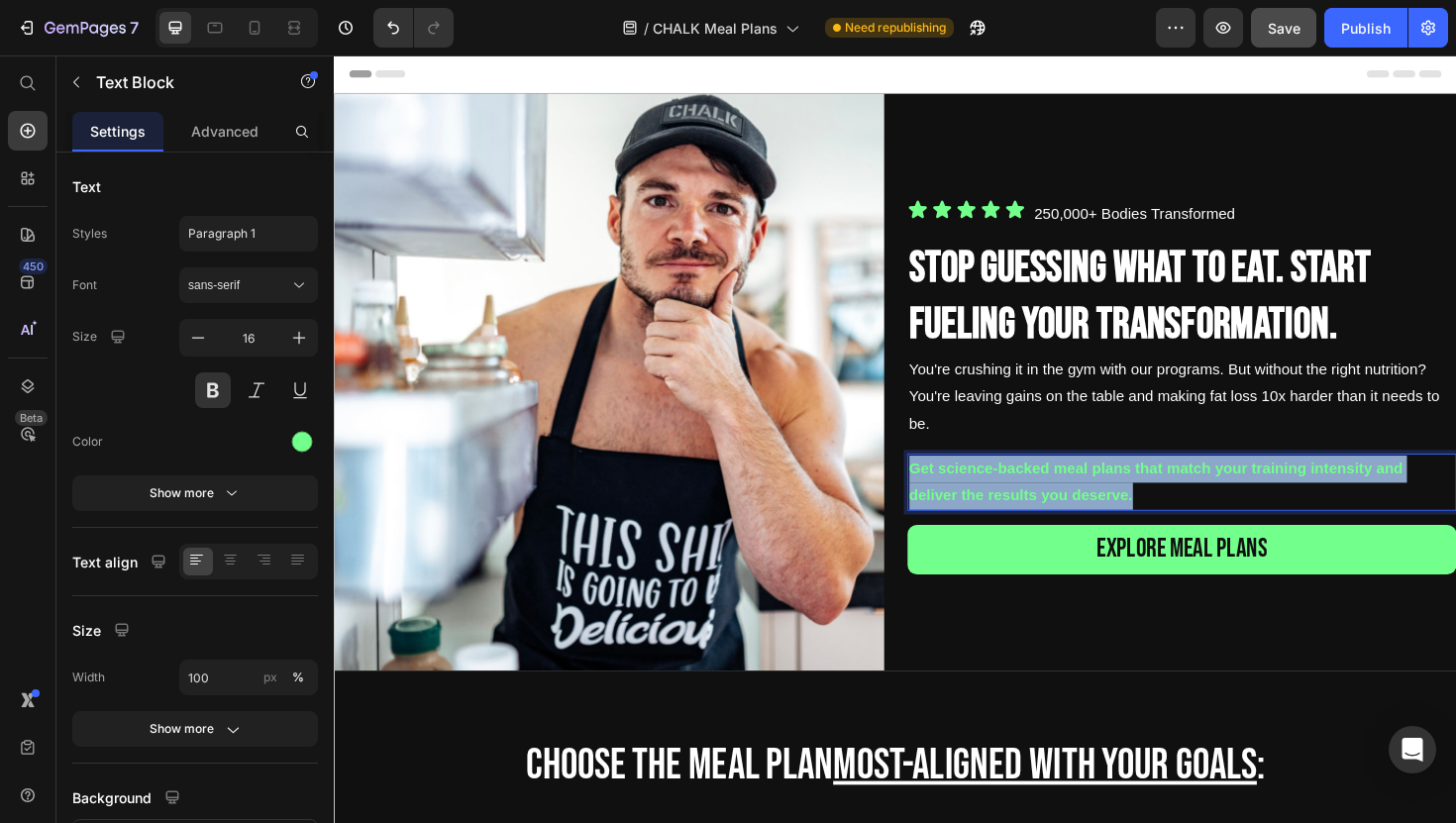 click on "Get science-backed meal plans that match your training intensity and deliver the results you deserve." at bounding box center (1232, 508) 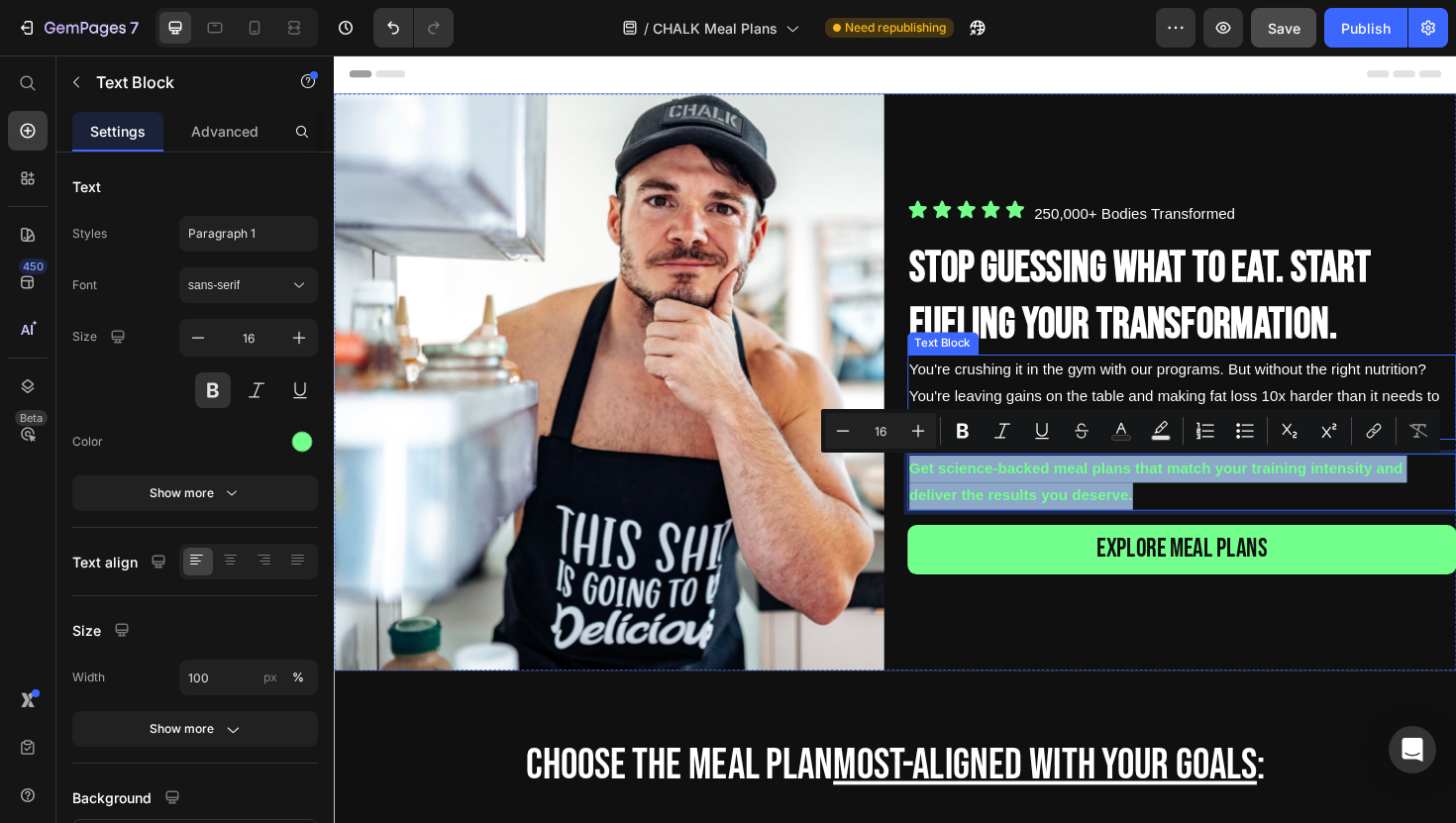 click on "You're crushing it in the gym with our programs. But without the right nutrition? You're leaving gains on the table and making fat loss 10x harder than it needs to be." at bounding box center (1232, 417) 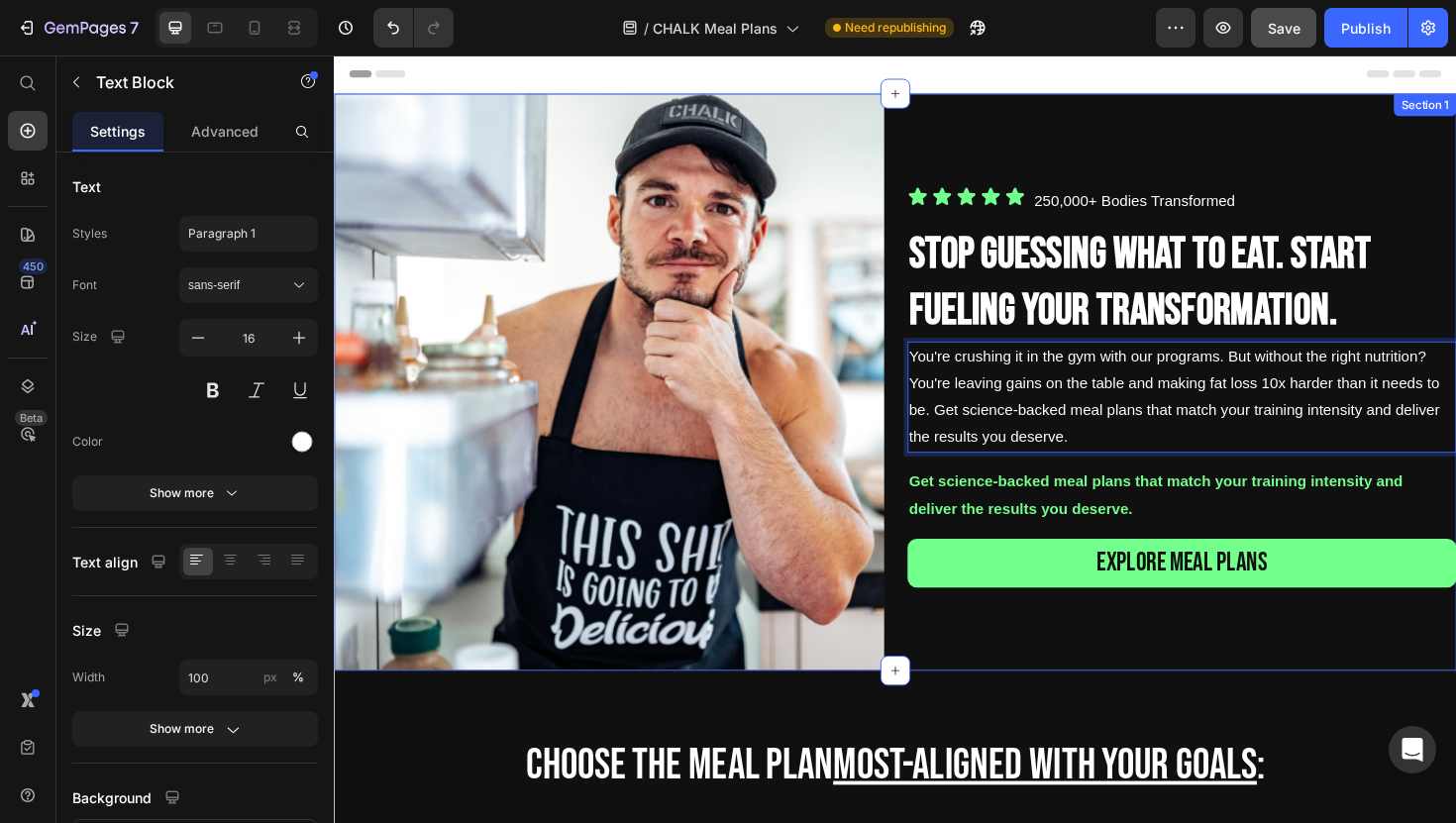 click on "Get science-backed meal plans that match your training intensity and deliver the results you deserve." at bounding box center [1232, 522] 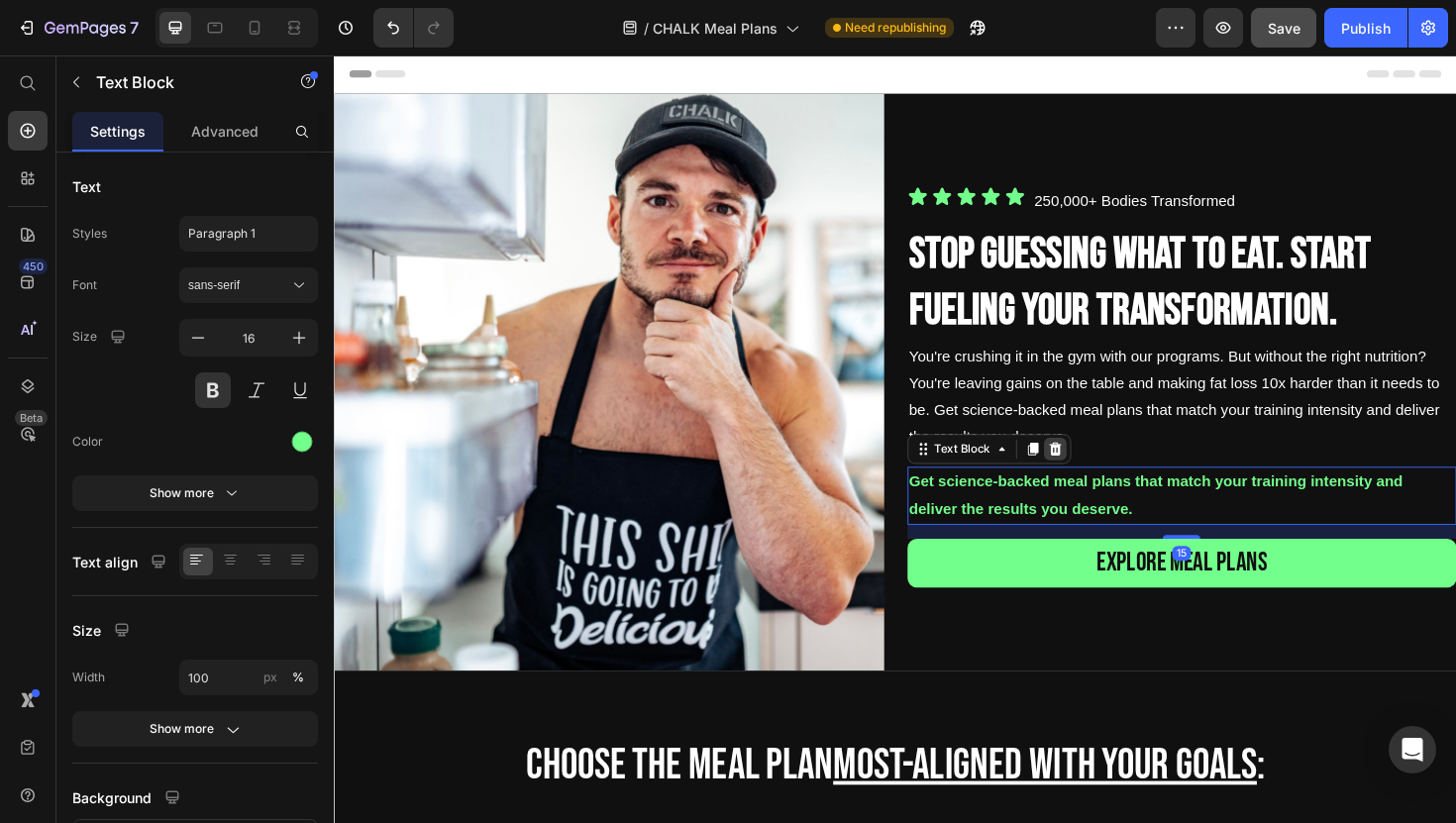 click 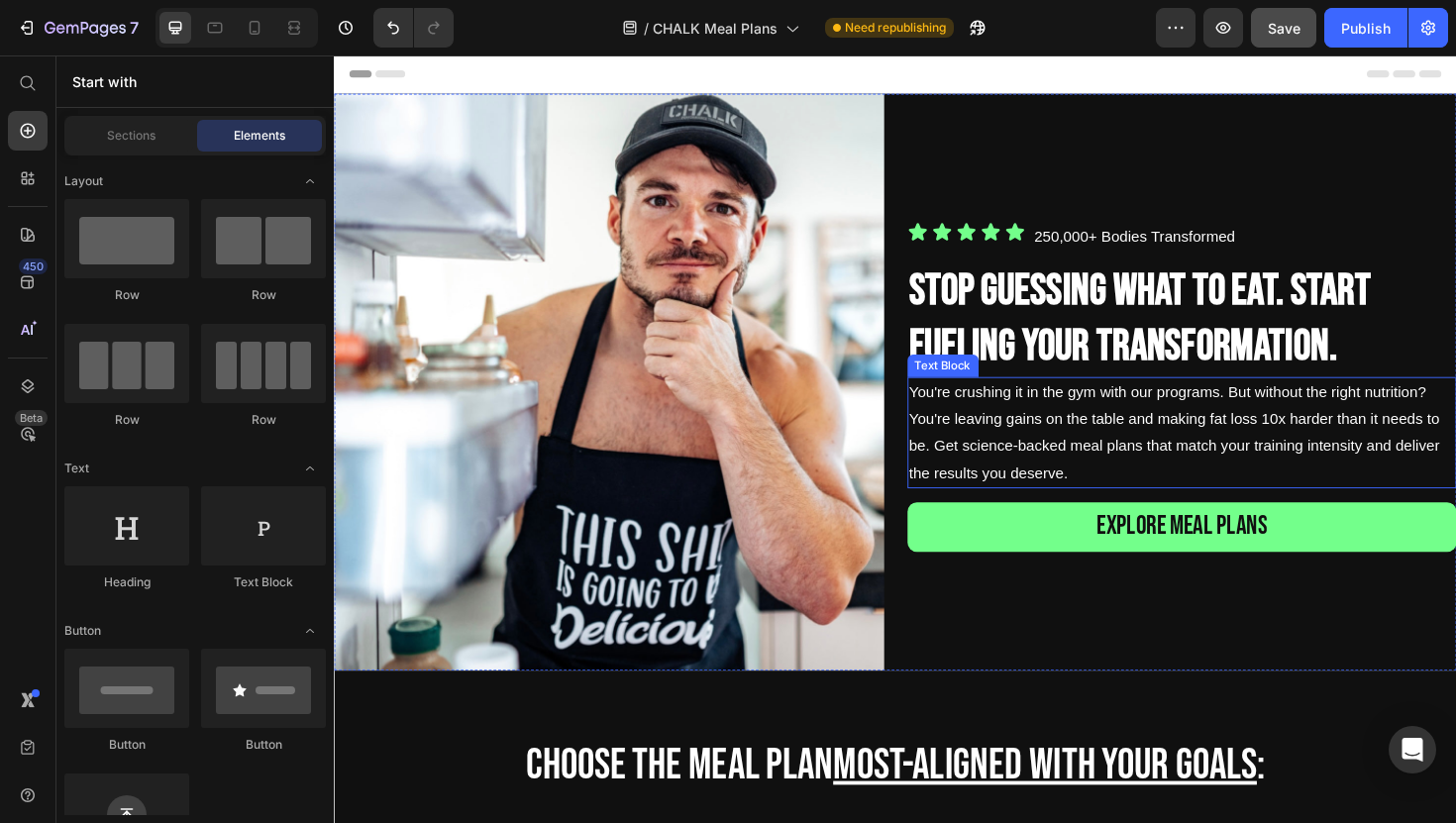 click on "You're crushing it in the gym with our programs. But without the right nutrition? You're leaving gains on the table and making fat loss 10x harder than it needs to be. Get science-backed meal plans that match your training intensity and deliver the results you deserve." at bounding box center (1232, 455) 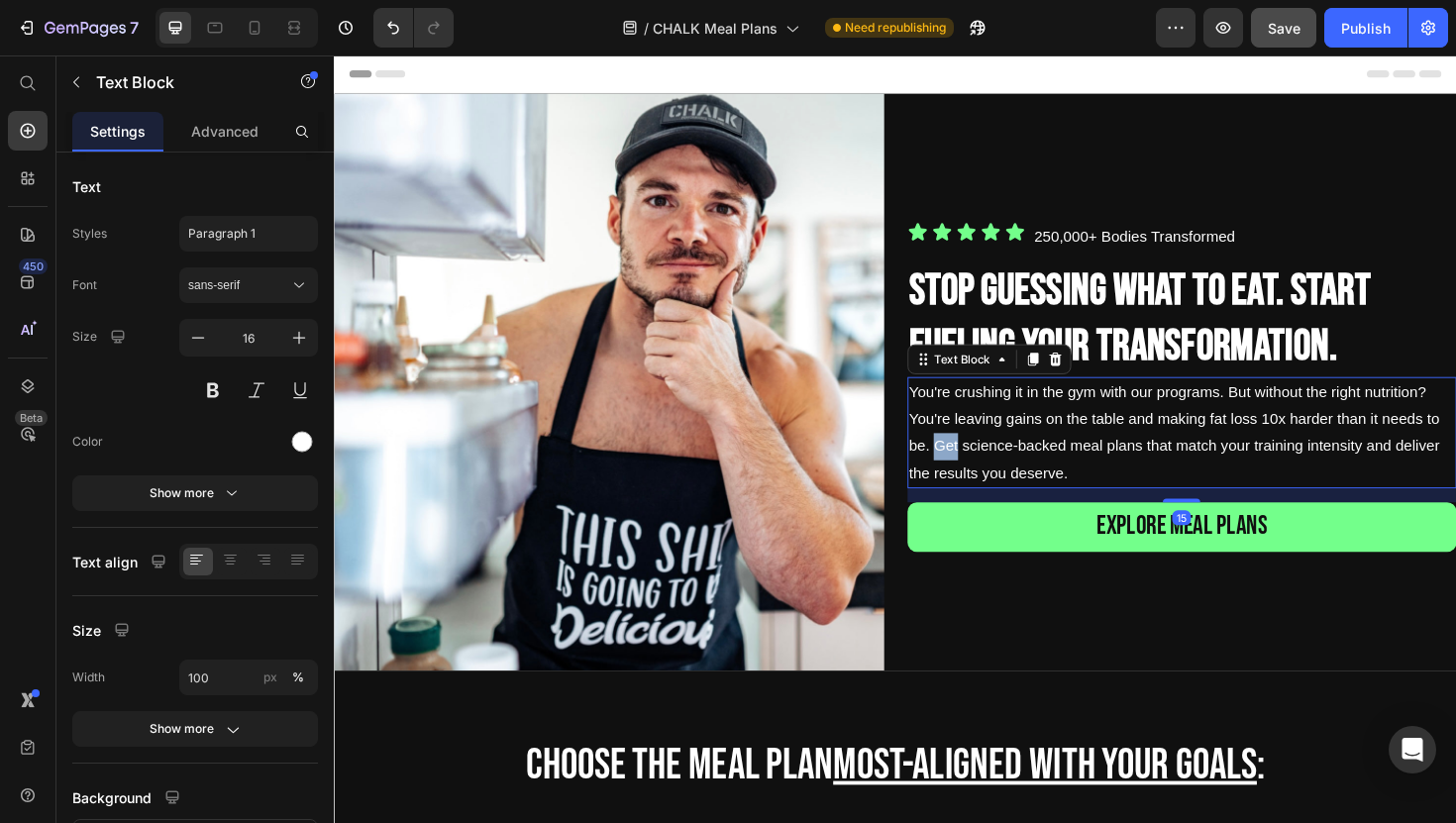 click on "You're crushing it in the gym with our programs. But without the right nutrition? You're leaving gains on the table and making fat loss 10x harder than it needs to be. Get science-backed meal plans that match your training intensity and deliver the results you deserve." at bounding box center [1232, 455] 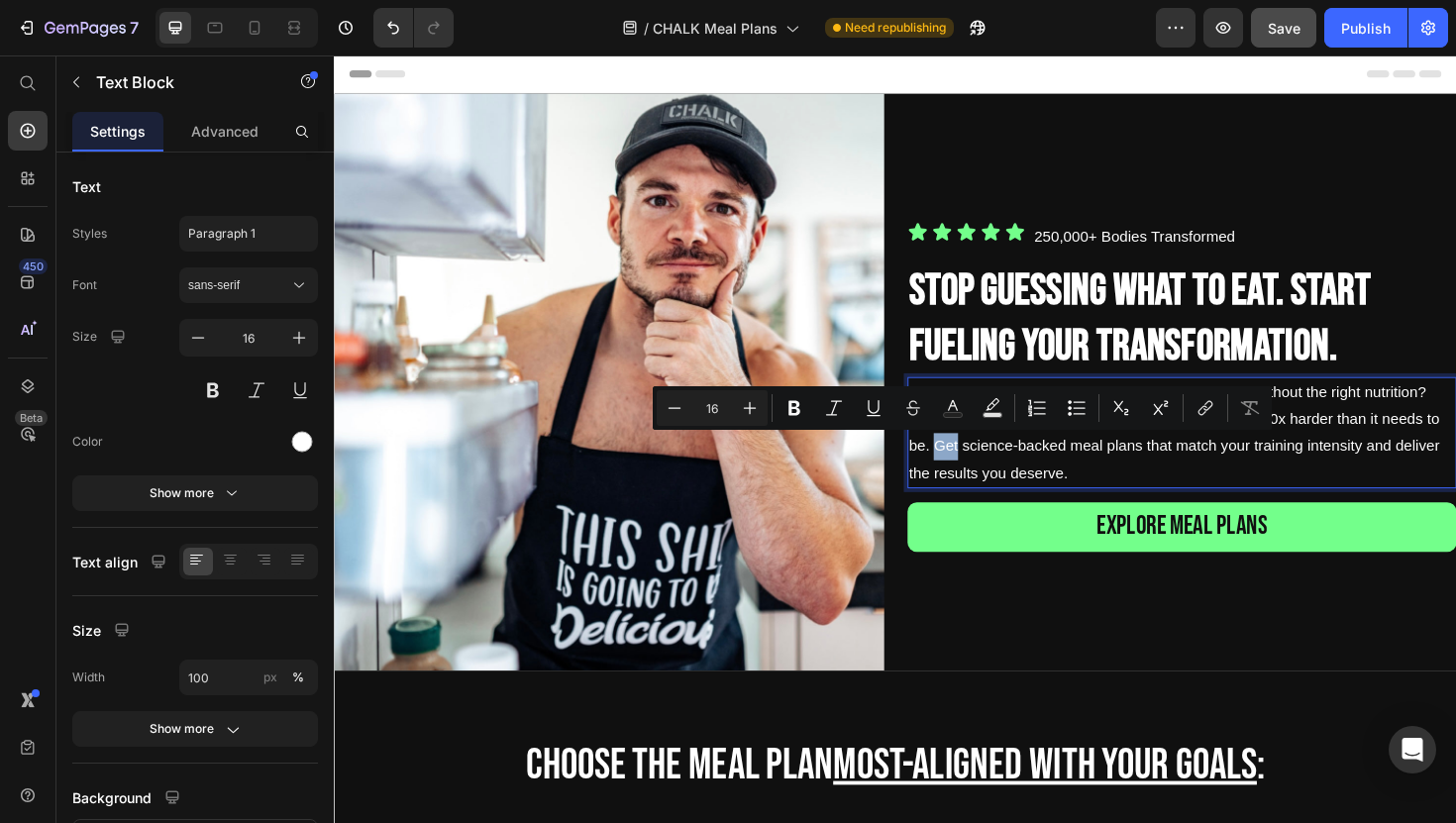 click on "You're crushing it in the gym with our programs. But without the right nutrition? You're leaving gains on the table and making fat loss 10x harder than it needs to be. Get science-backed meal plans that match your training intensity and deliver the results you deserve." at bounding box center [1232, 455] 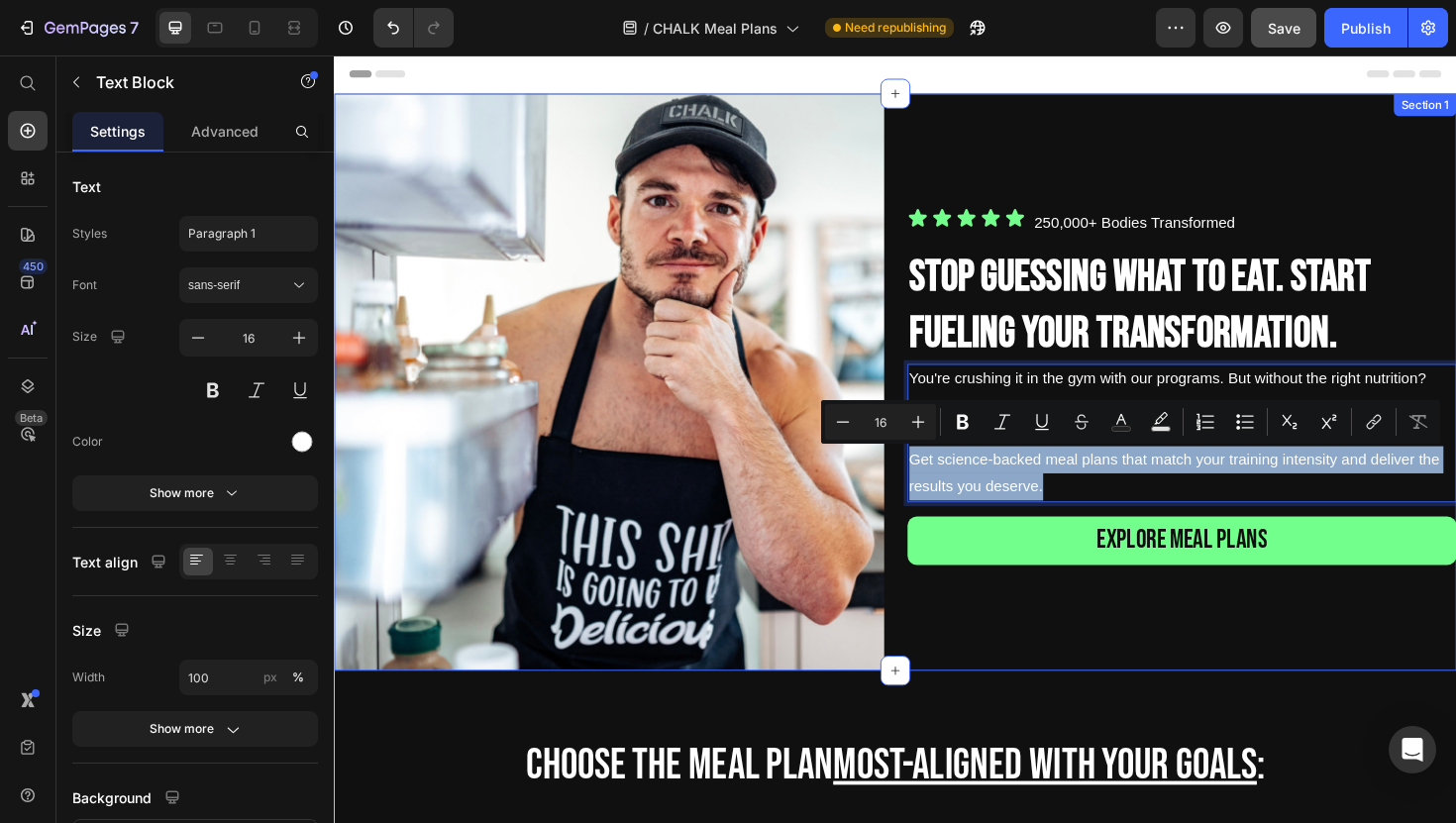 drag, startPoint x: 1085, startPoint y: 514, endPoint x: 935, endPoint y: 489, distance: 152.06906 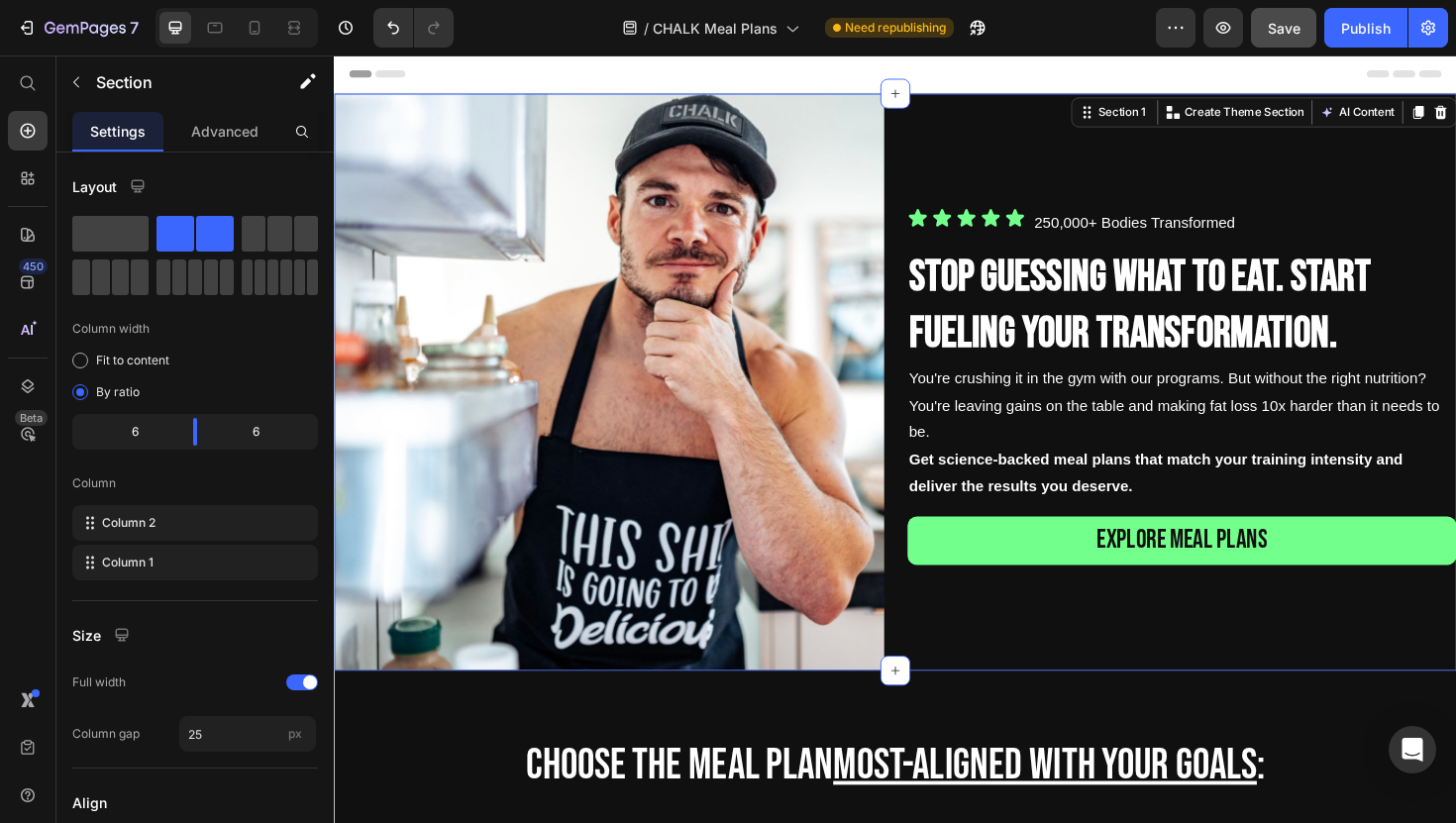 click on "Icon Icon Icon Icon Icon Icon List 250,000+ Bodies Transformed Text Block Row Stop Guessing What To Eat. Start Fueling Your Transformation. Heading You're crushing it in the gym with our programs. But without the right nutrition? You're leaving gains on the table and making fat loss 10x harder than it needs to be.  Get science-backed meal plans that match your training intensity and deliver the results you deserve. Text Block explore meal plans Button Image Section 1   Create Theme Section AI Content Write with GemAI What would you like to describe here? Tone and Voice Persuasive Product 3-Pack Recipe Guide (Low Carb, High Protein, & 5-Ingredients) Show more Generate" at bounding box center (928, 401) 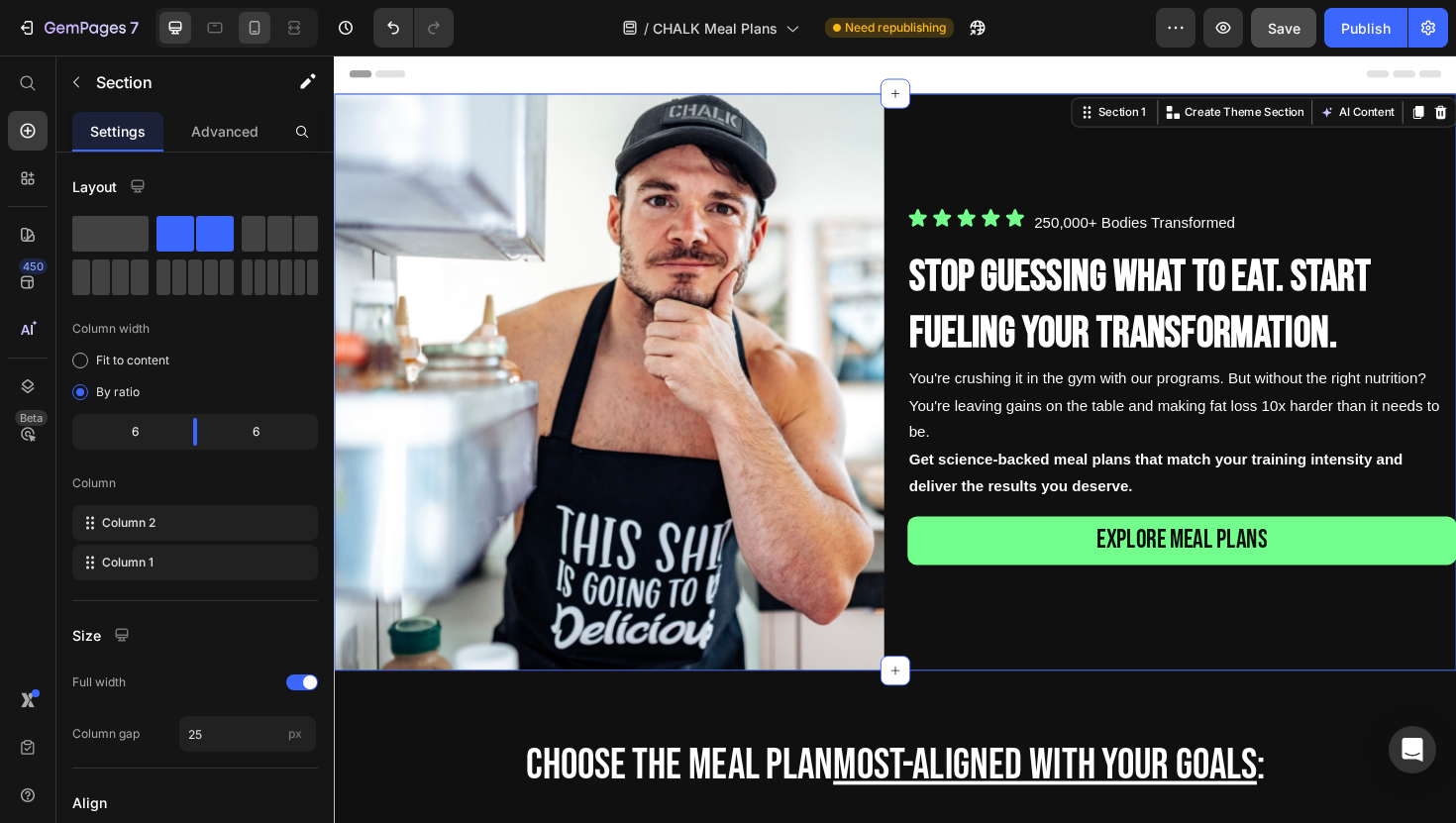 click 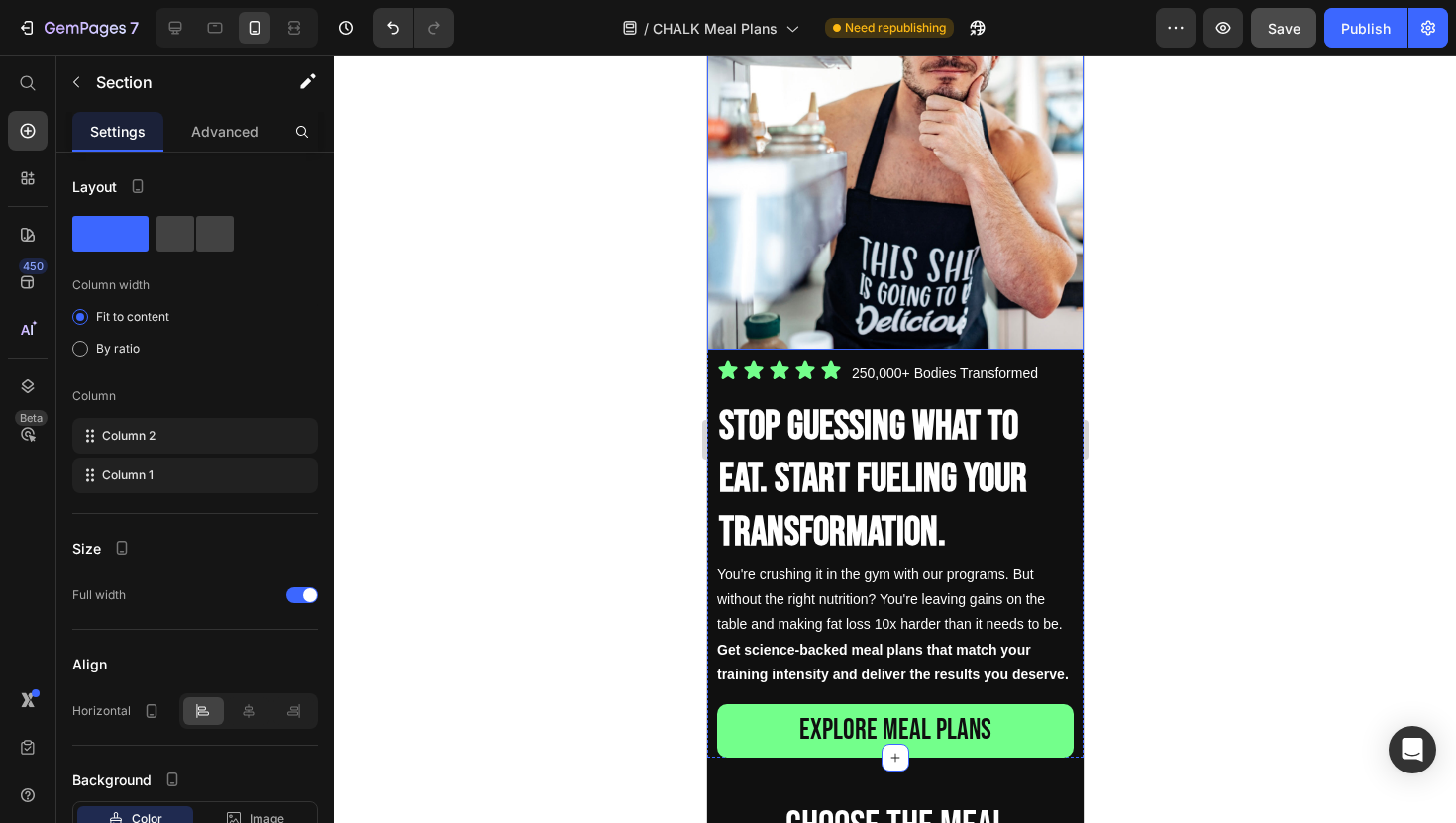 scroll, scrollTop: 172, scrollLeft: 0, axis: vertical 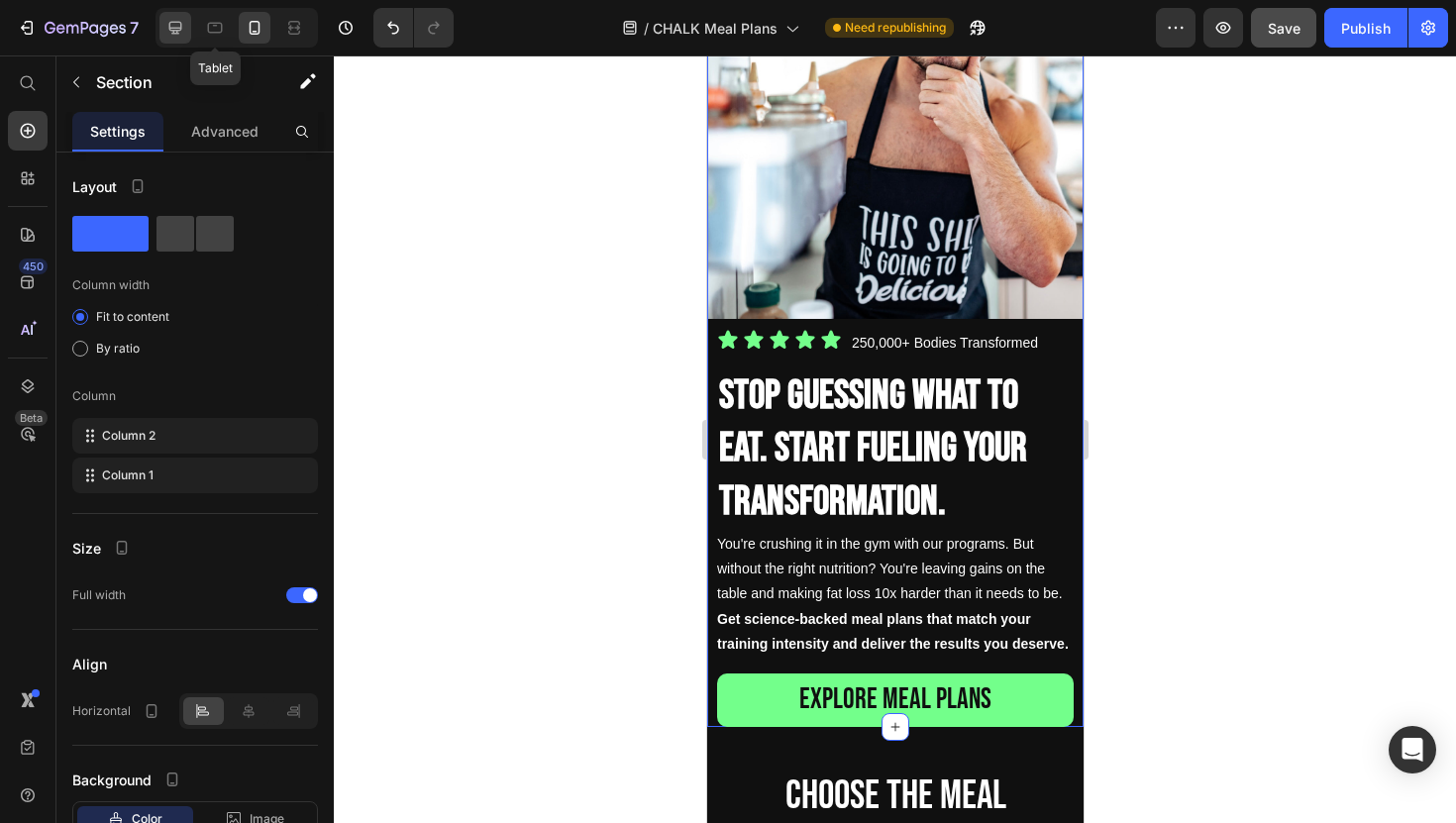 click 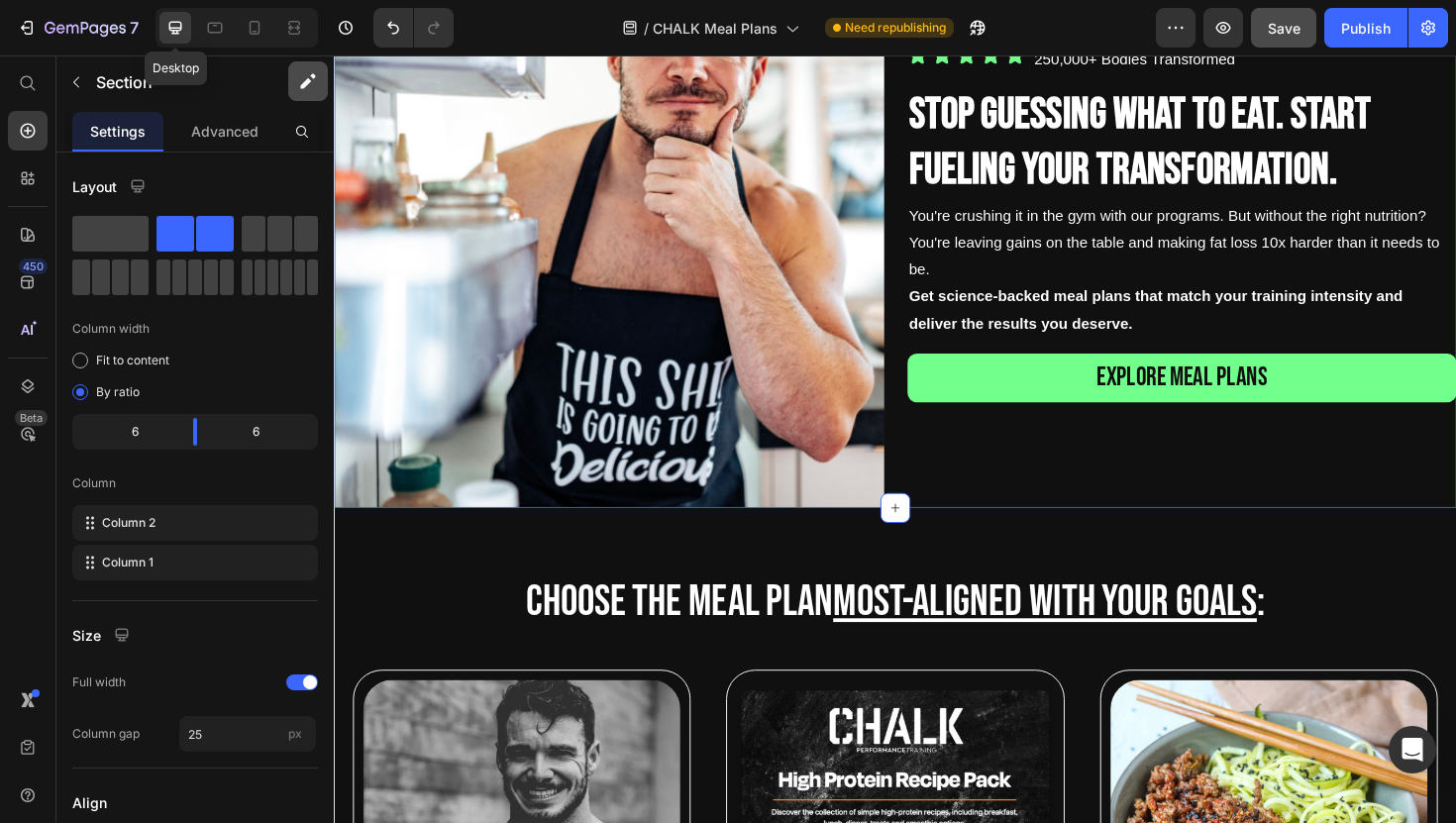 scroll, scrollTop: 0, scrollLeft: 0, axis: both 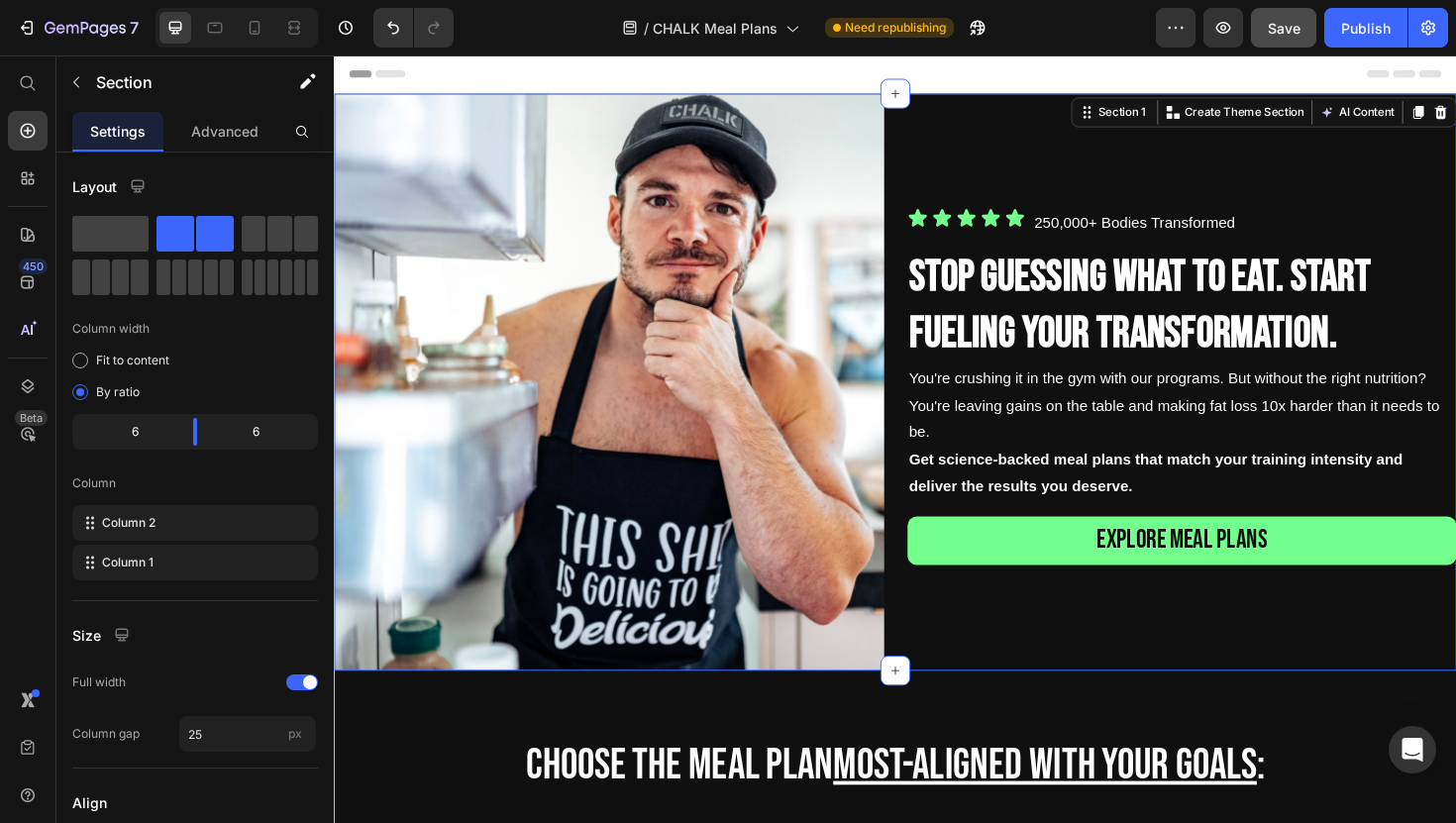 click on "Get science-backed meal plans that match your training intensity and deliver the results you deserve." at bounding box center (1232, 498) 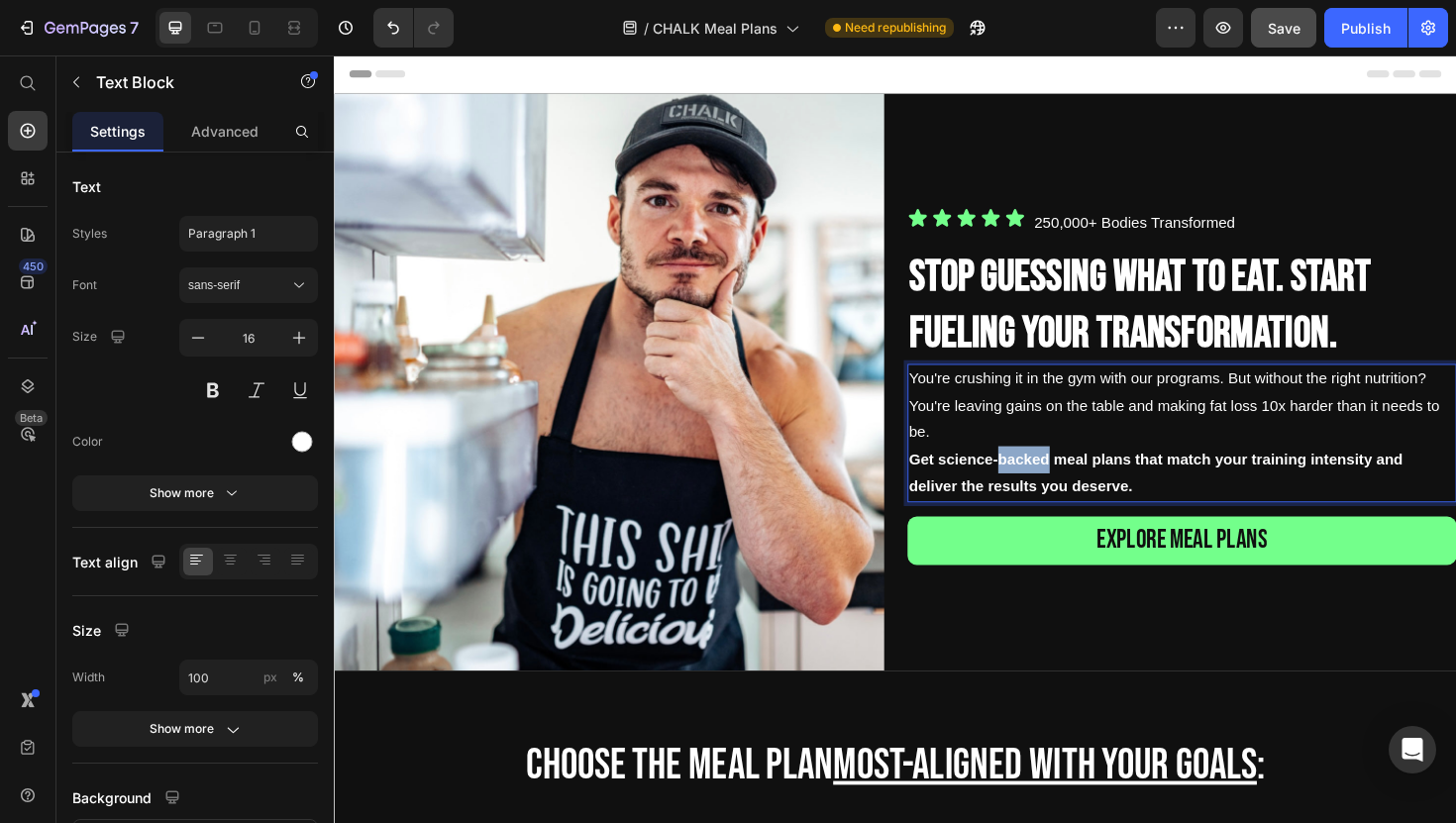 click on "Get science-backed meal plans that match your training intensity and deliver the results you deserve." at bounding box center [1232, 498] 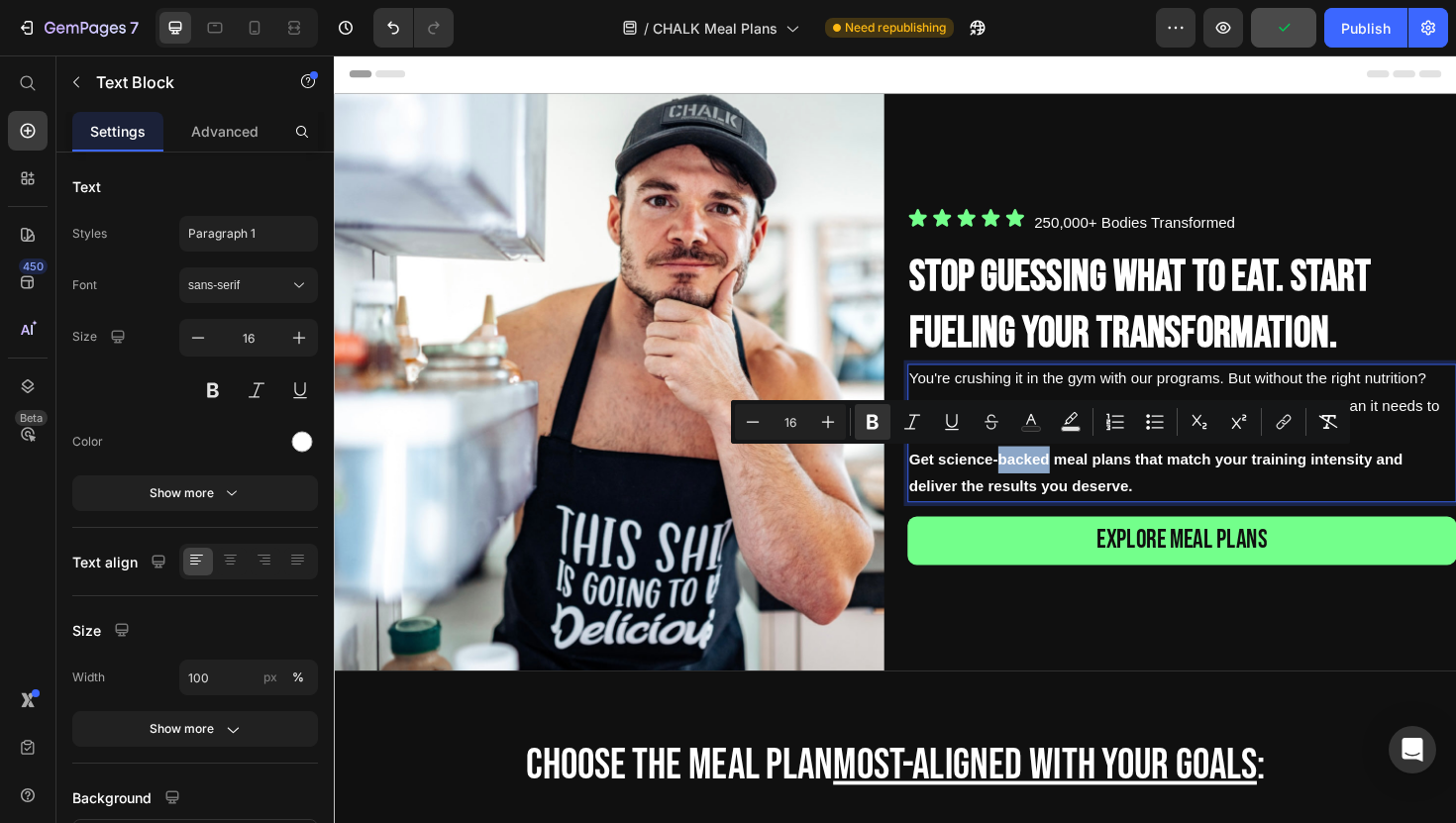 click on "Get science-backed meal plans that match your training intensity and deliver the results you deserve." at bounding box center (1232, 498) 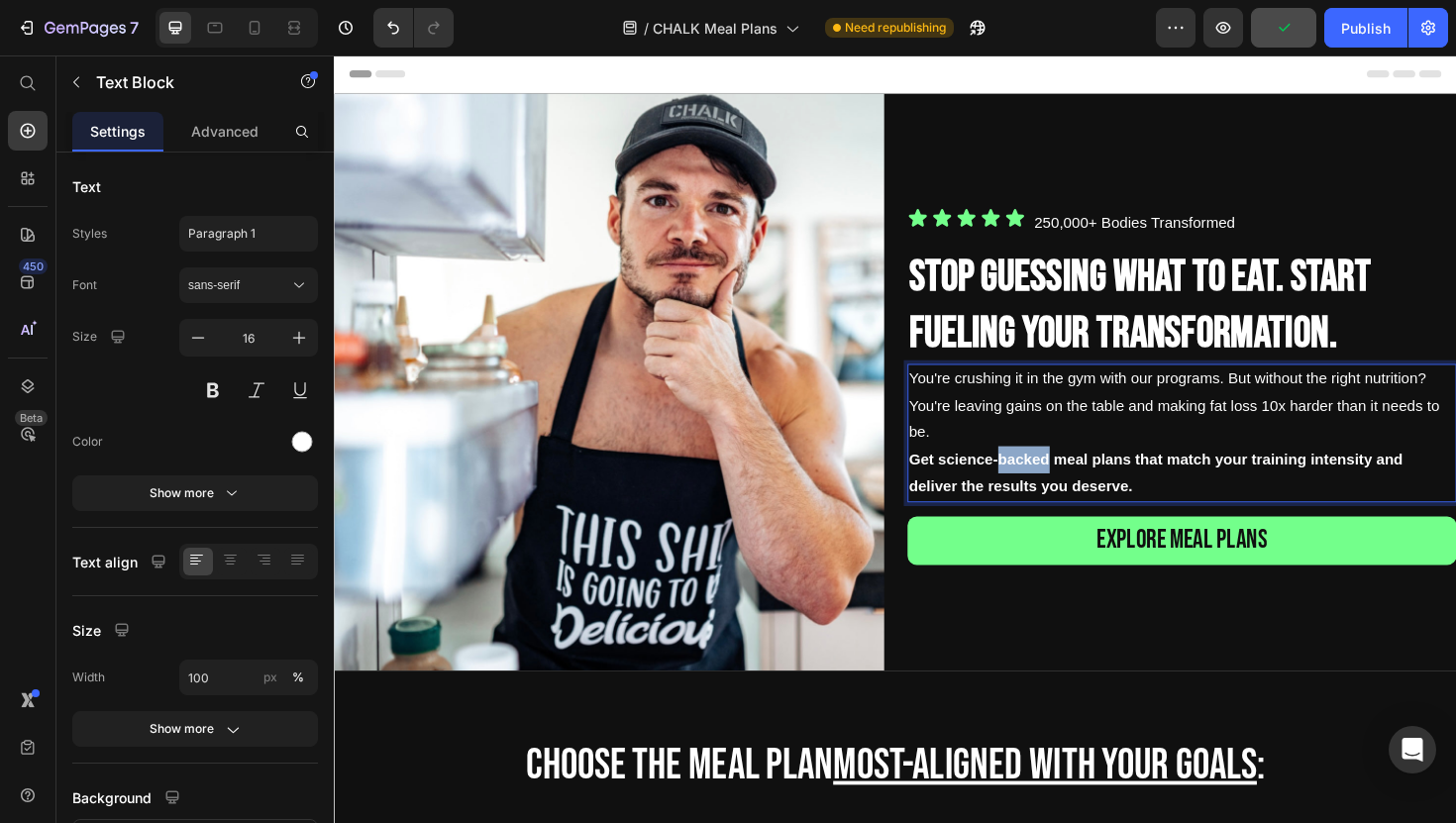 click on "Get science-backed meal plans that match your training intensity and deliver the results you deserve." at bounding box center (1232, 498) 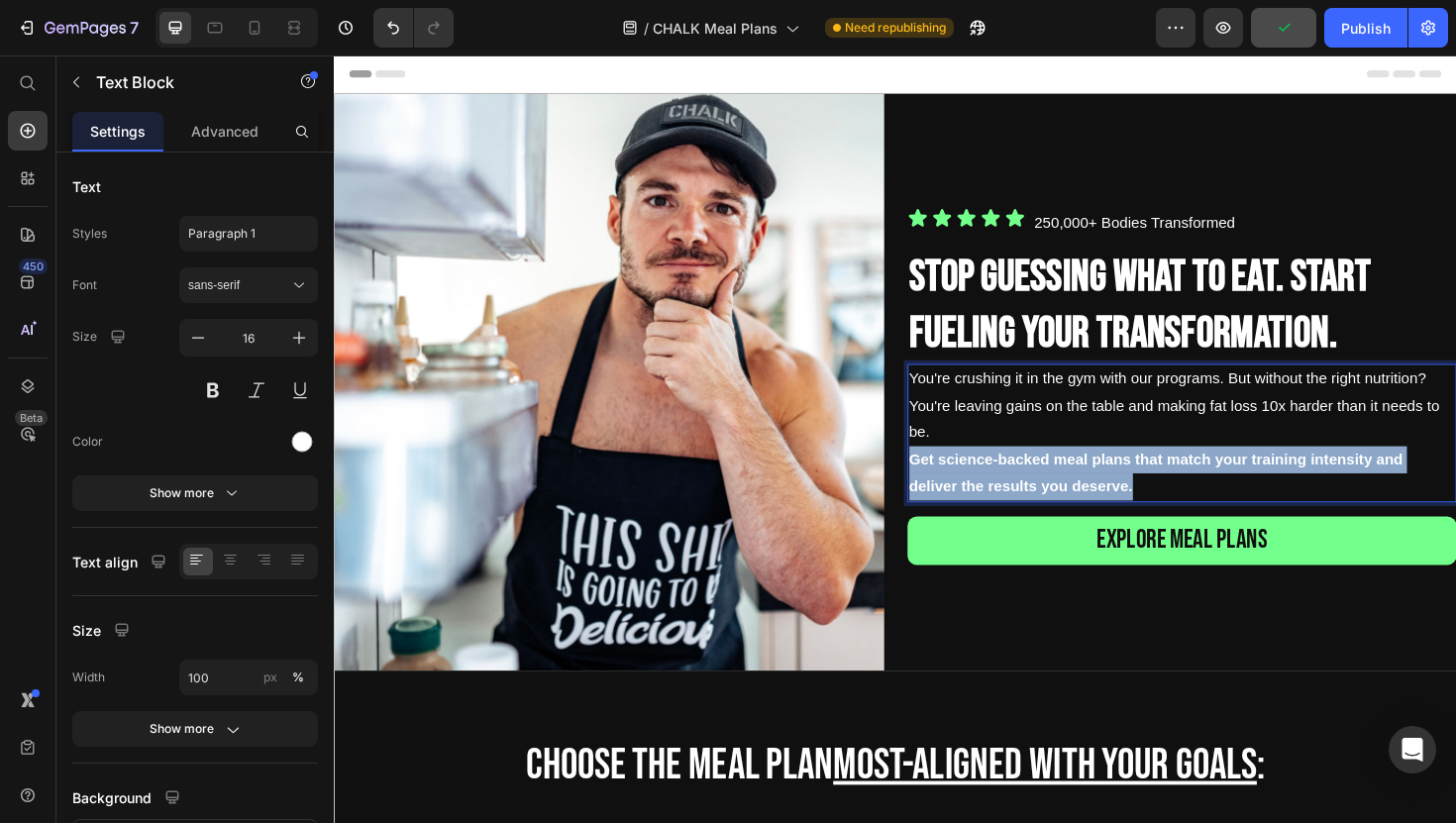 click on "Get science-backed meal plans that match your training intensity and deliver the results you deserve." at bounding box center [1232, 498] 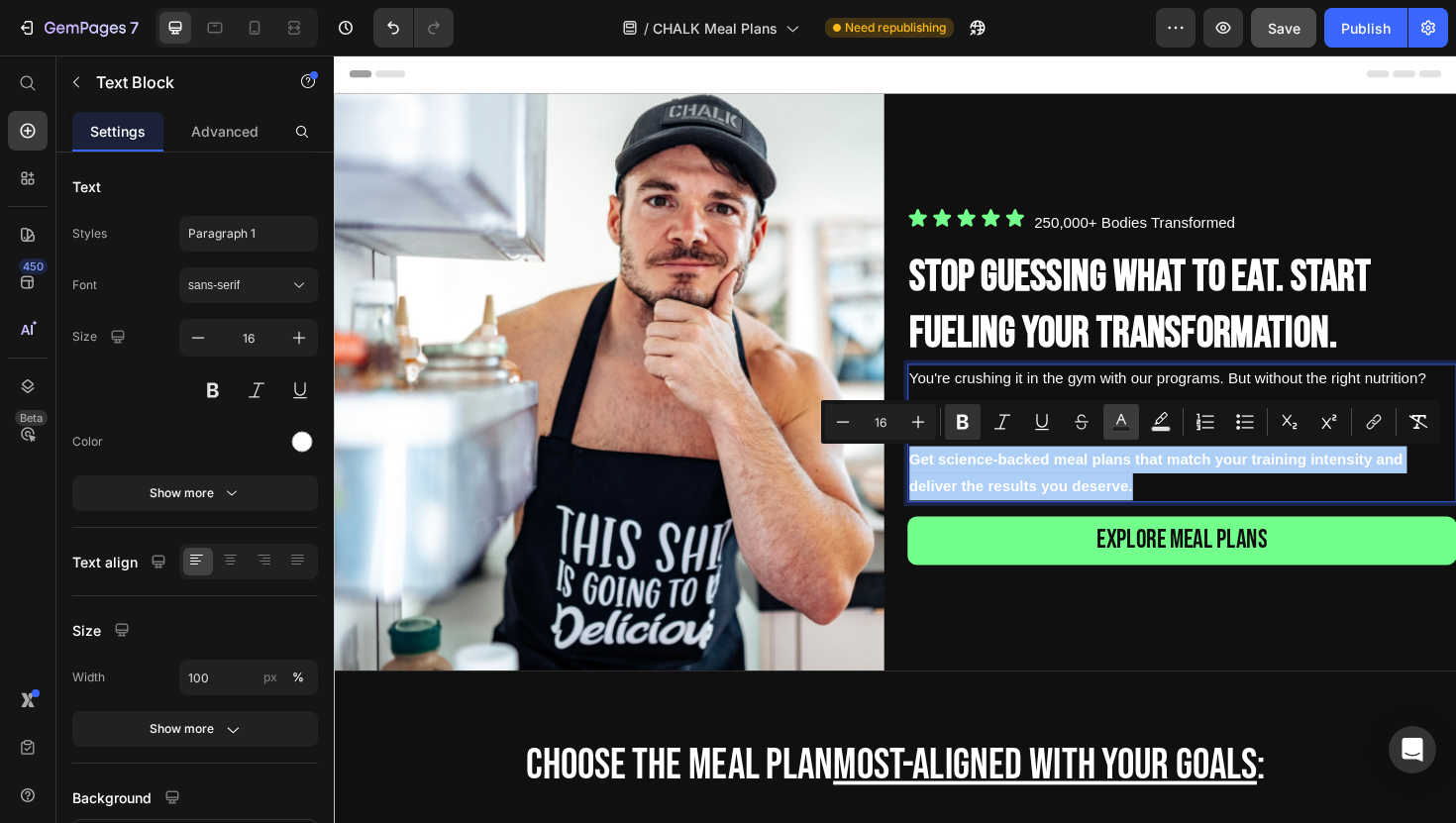 click 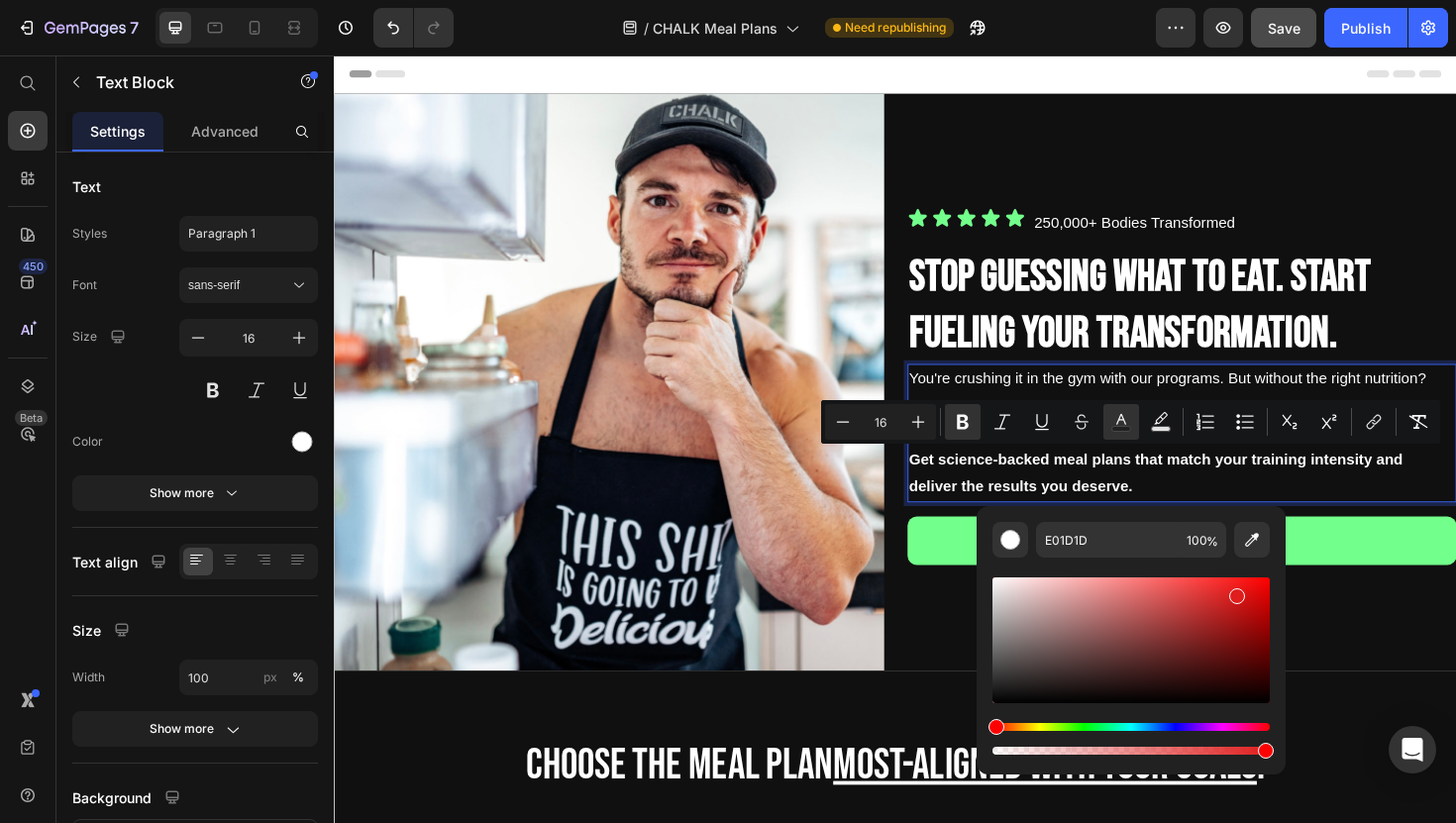 click at bounding box center (1131, 640) 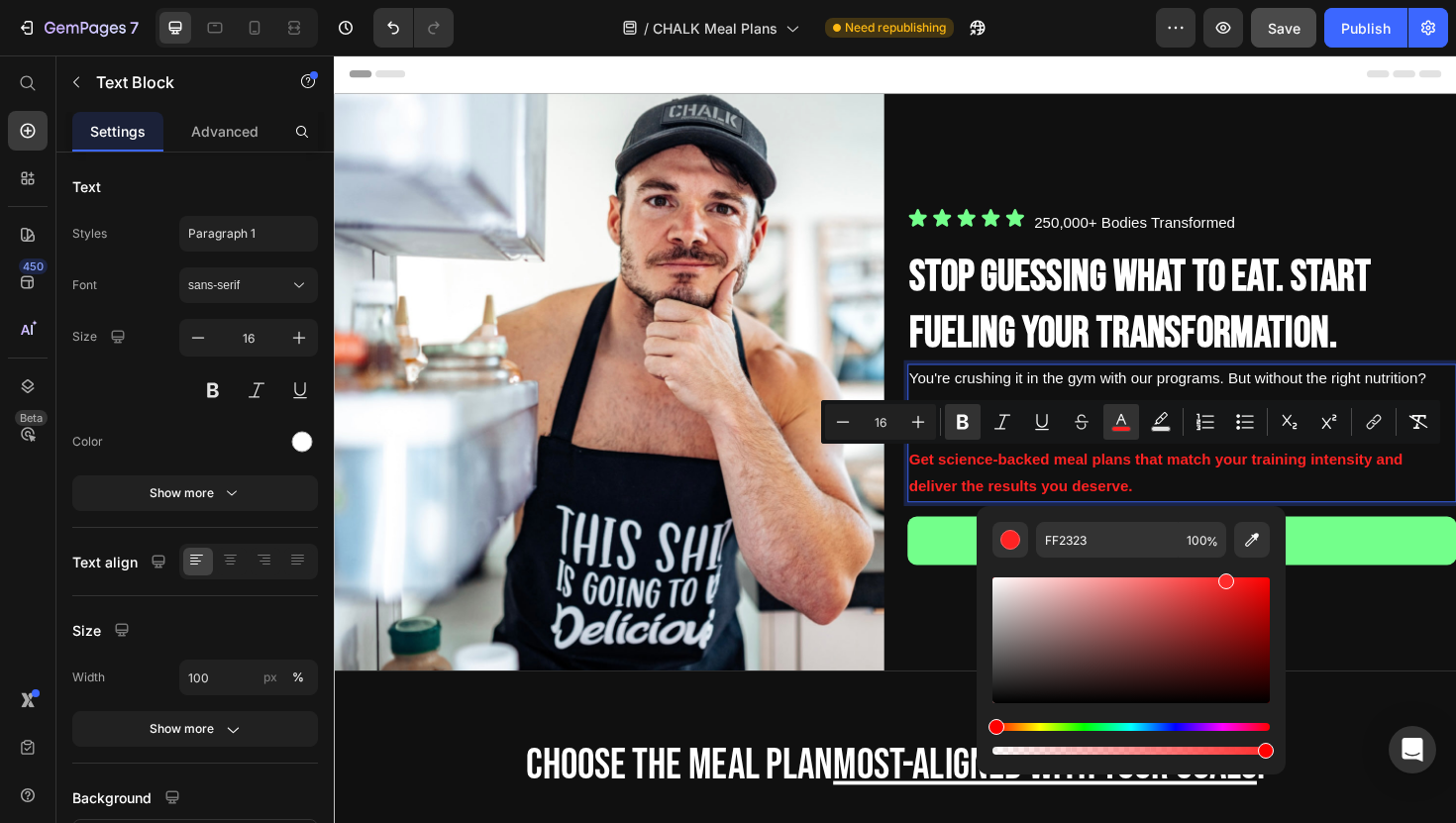 type on "FF2D2D" 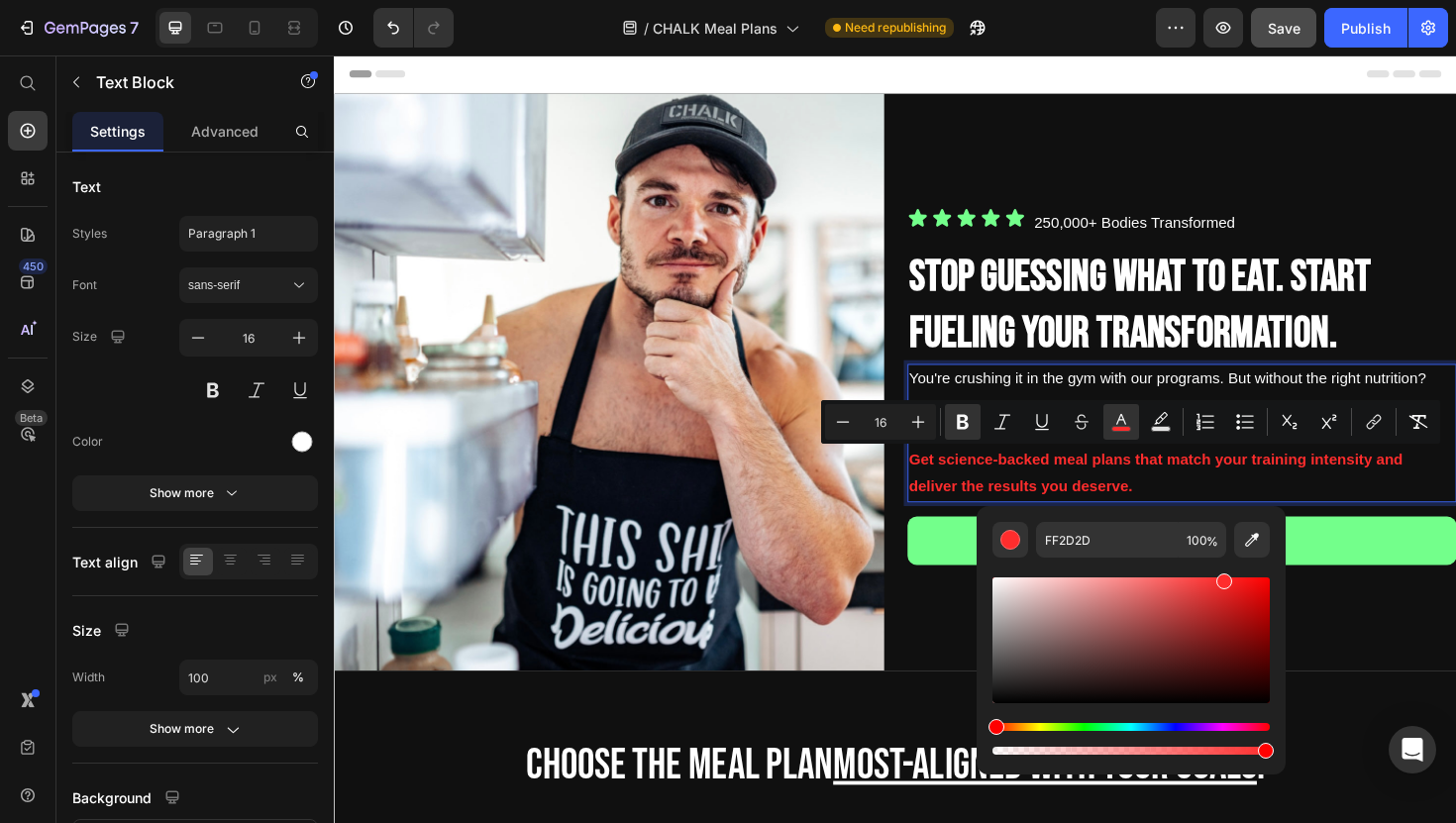 drag, startPoint x: 1234, startPoint y: 592, endPoint x: 1220, endPoint y: 568, distance: 27.784888 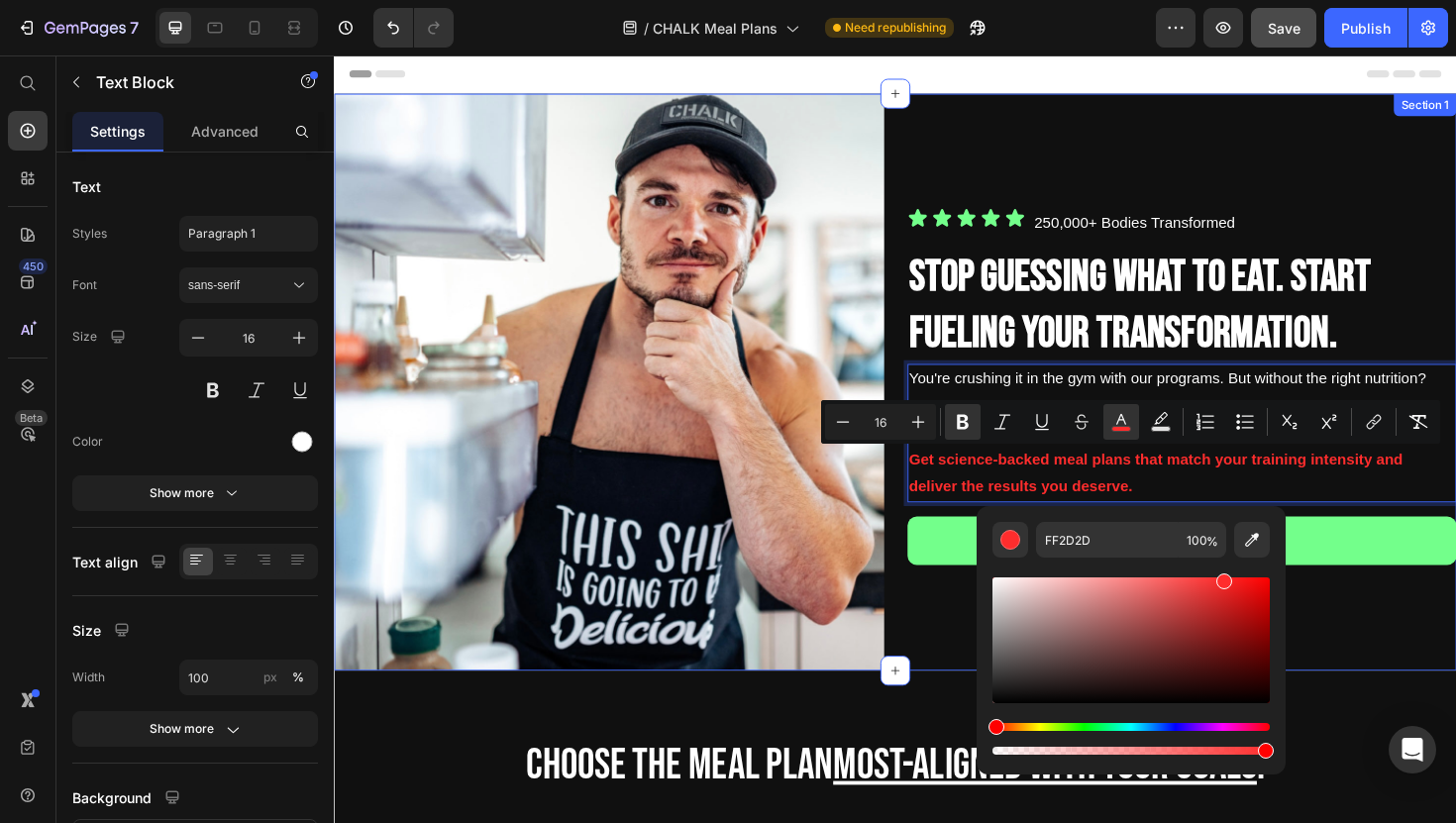 click on "Icon Icon Icon Icon Icon Icon List 250,000+ Bodies Transformed Text Block Row Stop Guessing What To Eat. Start Fueling Your Transformation. Heading You're crushing it in the gym with our programs. But without the right nutrition? You're leaving gains on the table and making fat loss 10x harder than it needs to be.  Get science-backed meal plans that match your training intensity and deliver the results you deserve. Text Block   15 explore meal plans Button Image Section 1" at bounding box center [928, 401] 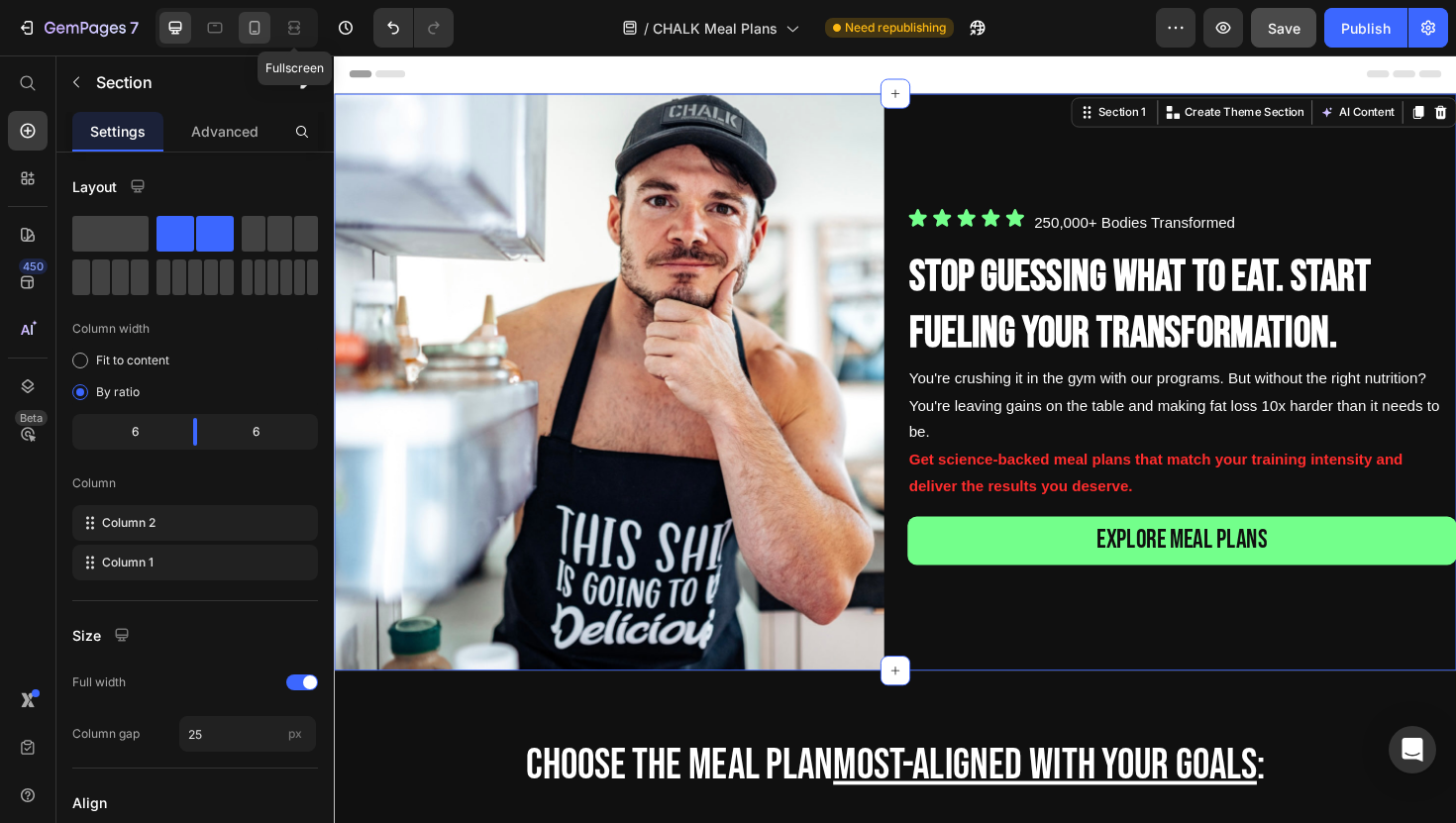 click 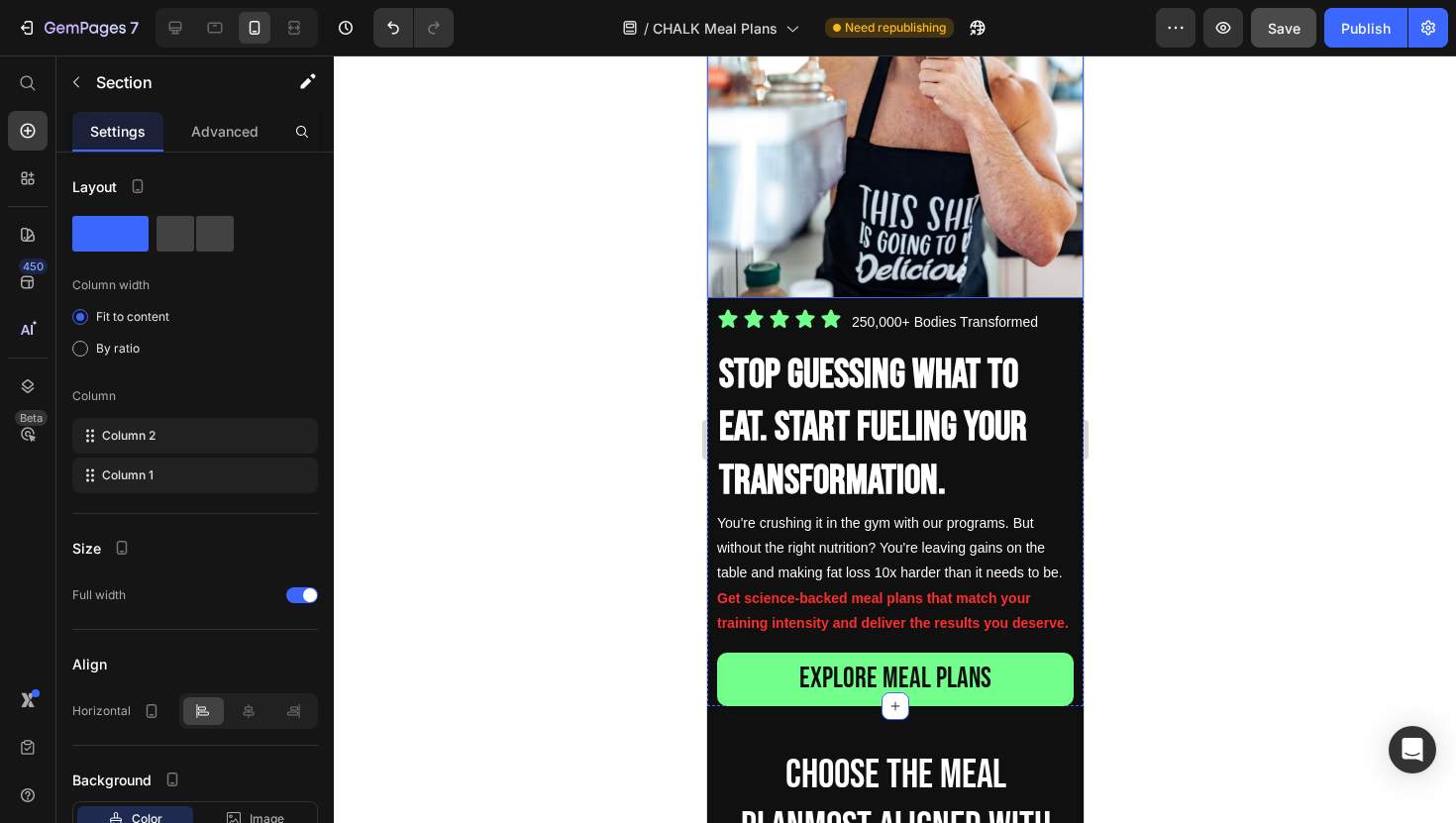 scroll, scrollTop: 194, scrollLeft: 0, axis: vertical 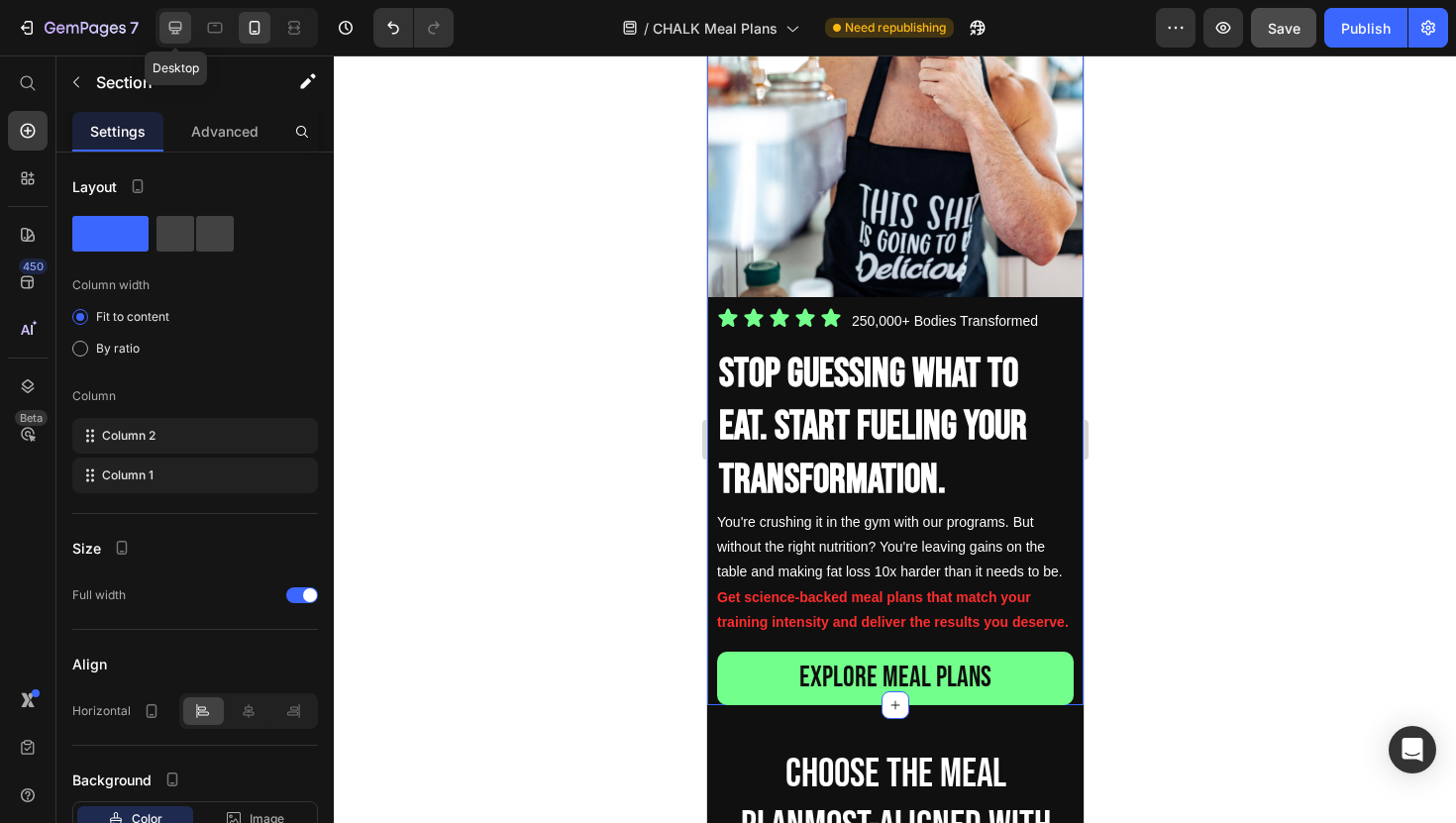 click 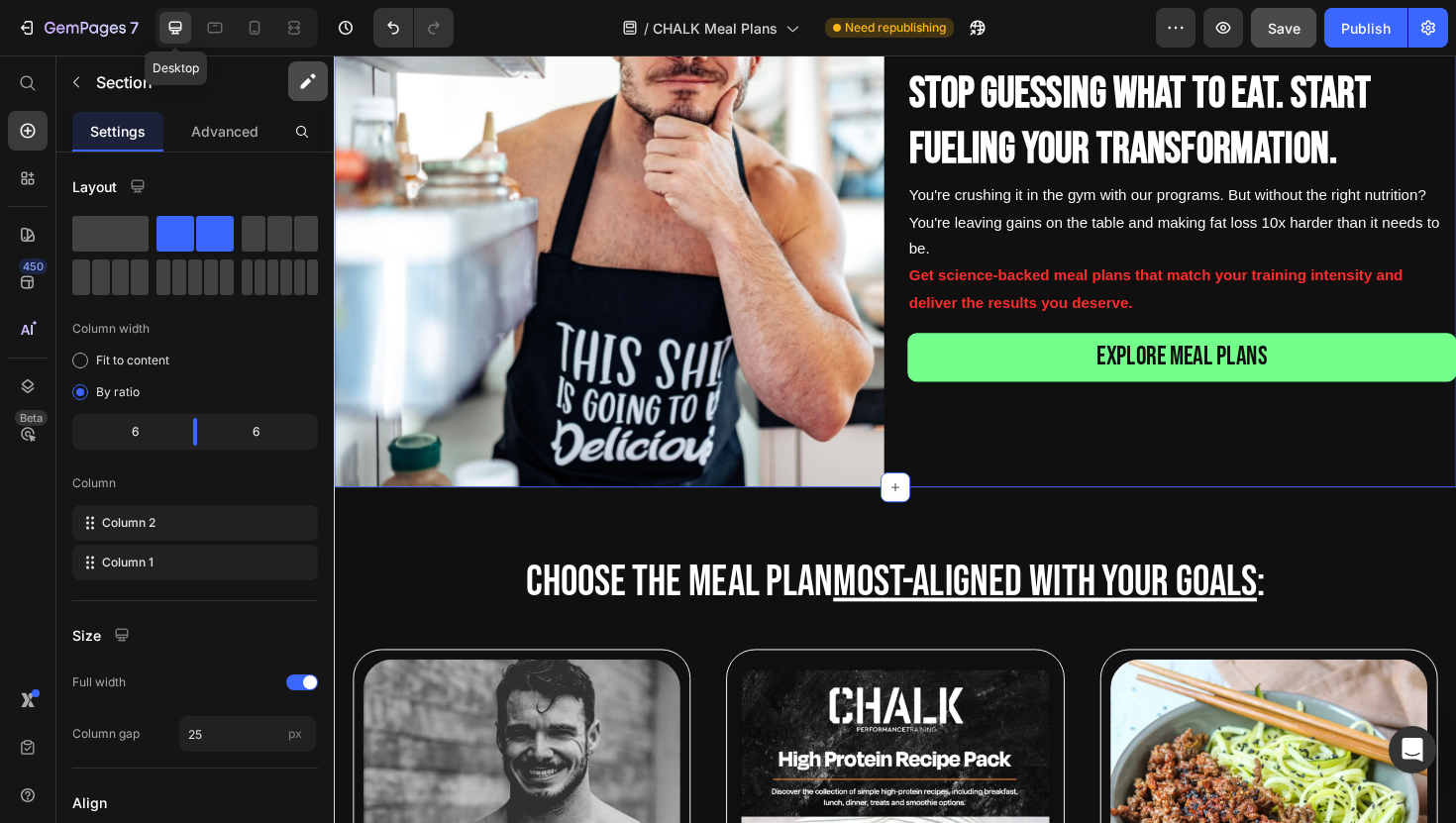 scroll, scrollTop: 0, scrollLeft: 0, axis: both 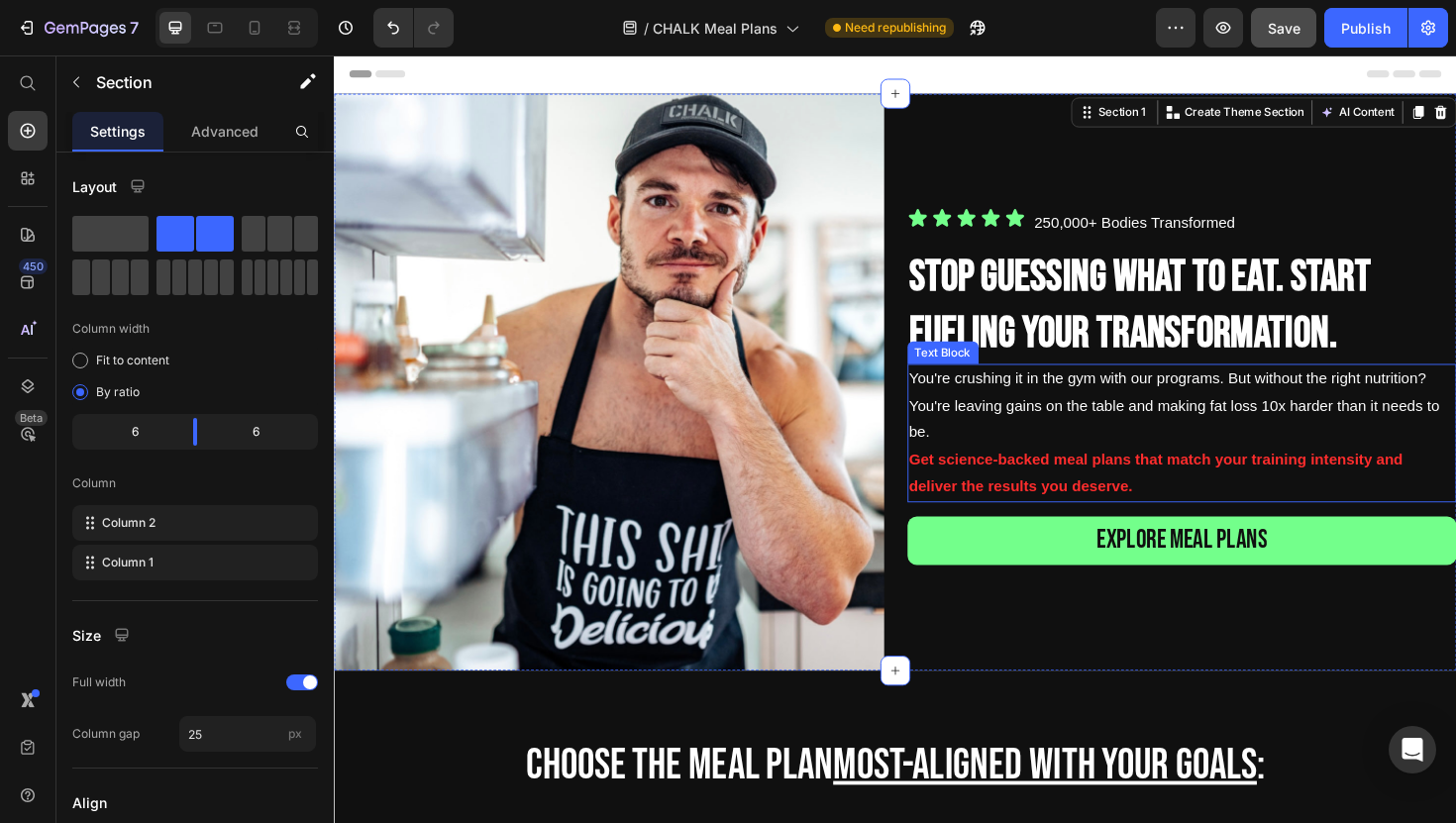 click on "Get science-backed meal plans that match your training intensity and deliver the results you deserve." at bounding box center [1204, 497] 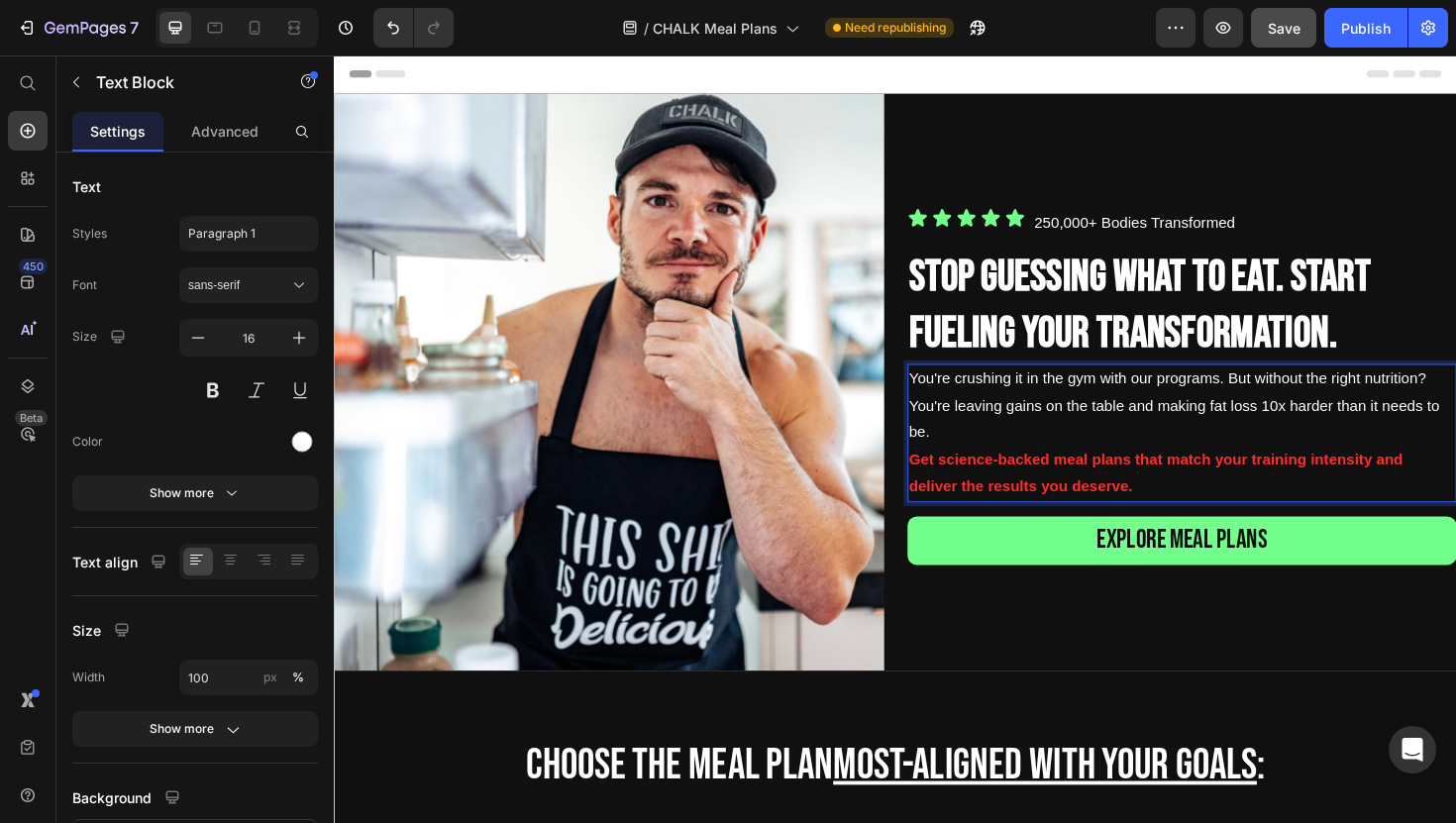 click on "Get science-backed meal plans that match your training intensity and deliver the results you deserve." at bounding box center [1204, 497] 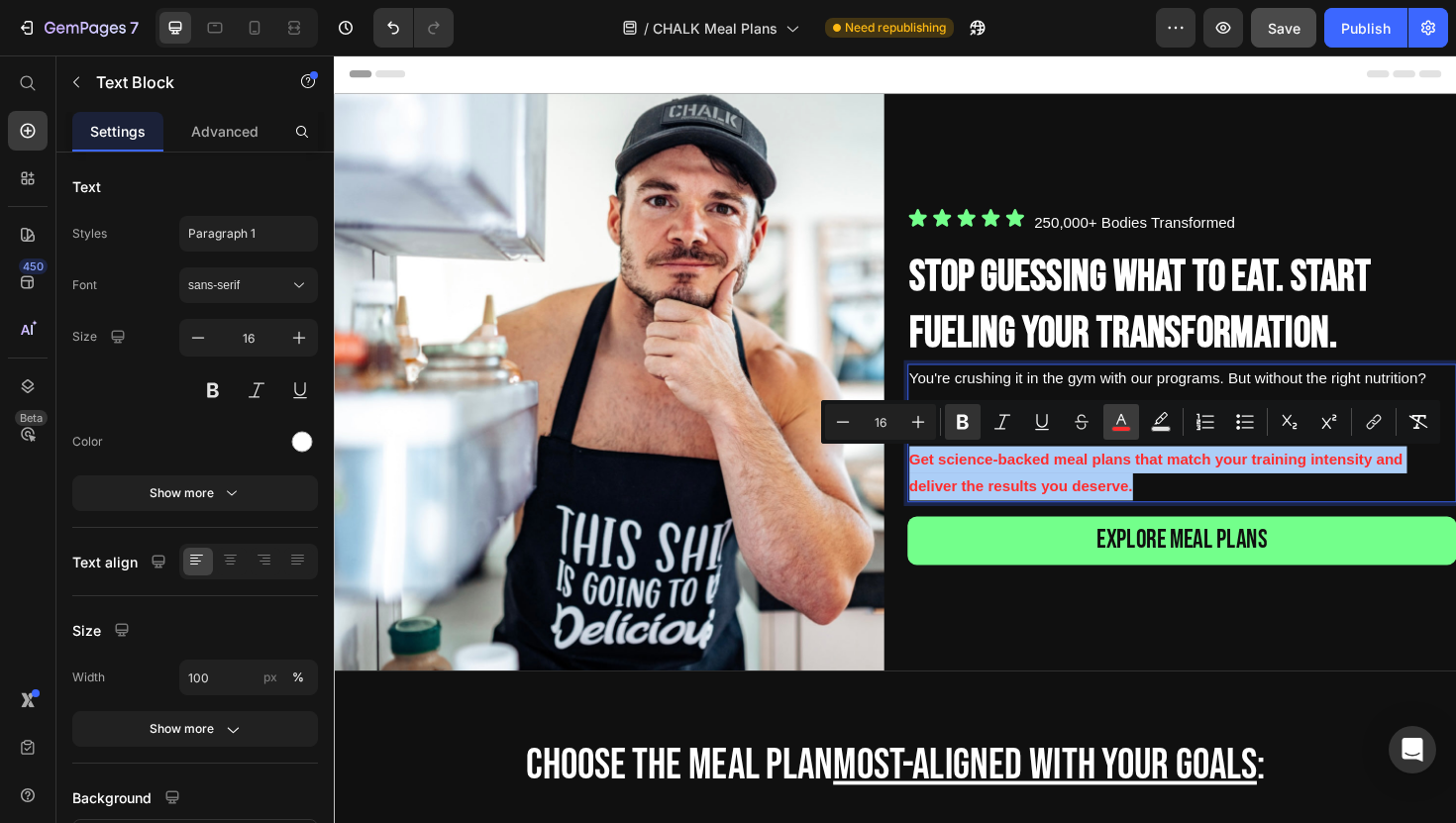 click 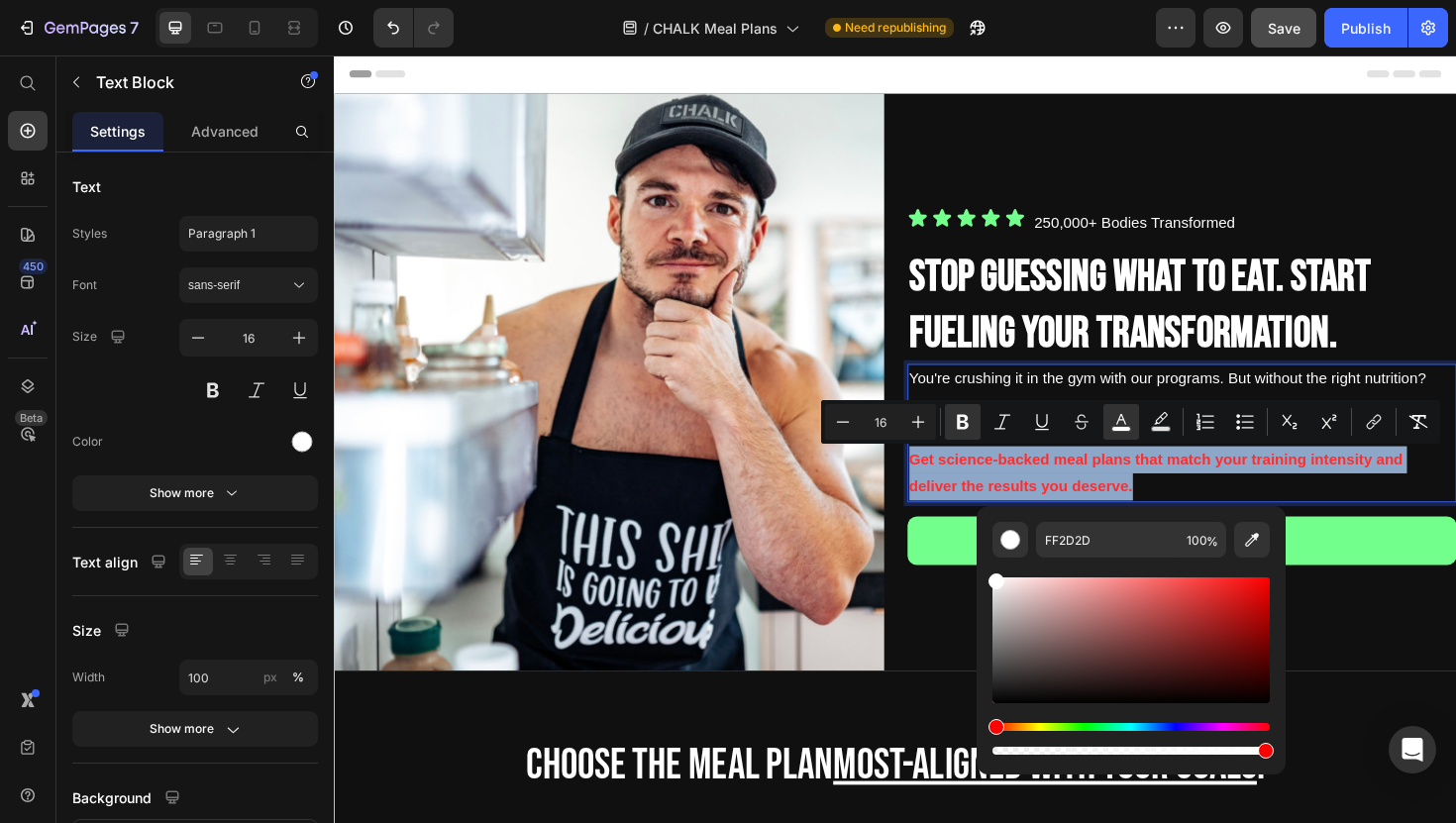 type on "FFFFFF" 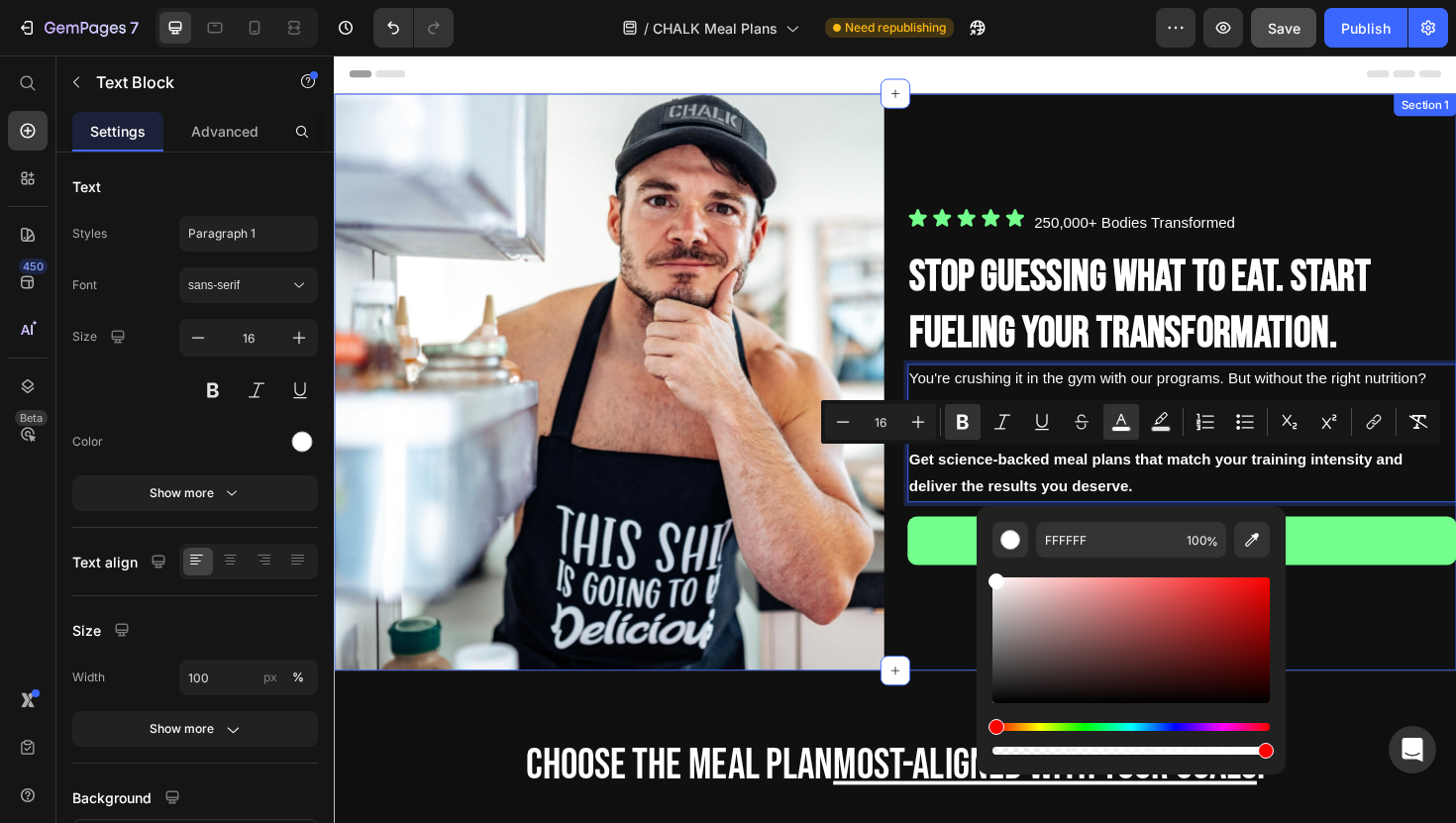 drag, startPoint x: 1375, startPoint y: 640, endPoint x: 1009, endPoint y: 601, distance: 368.072 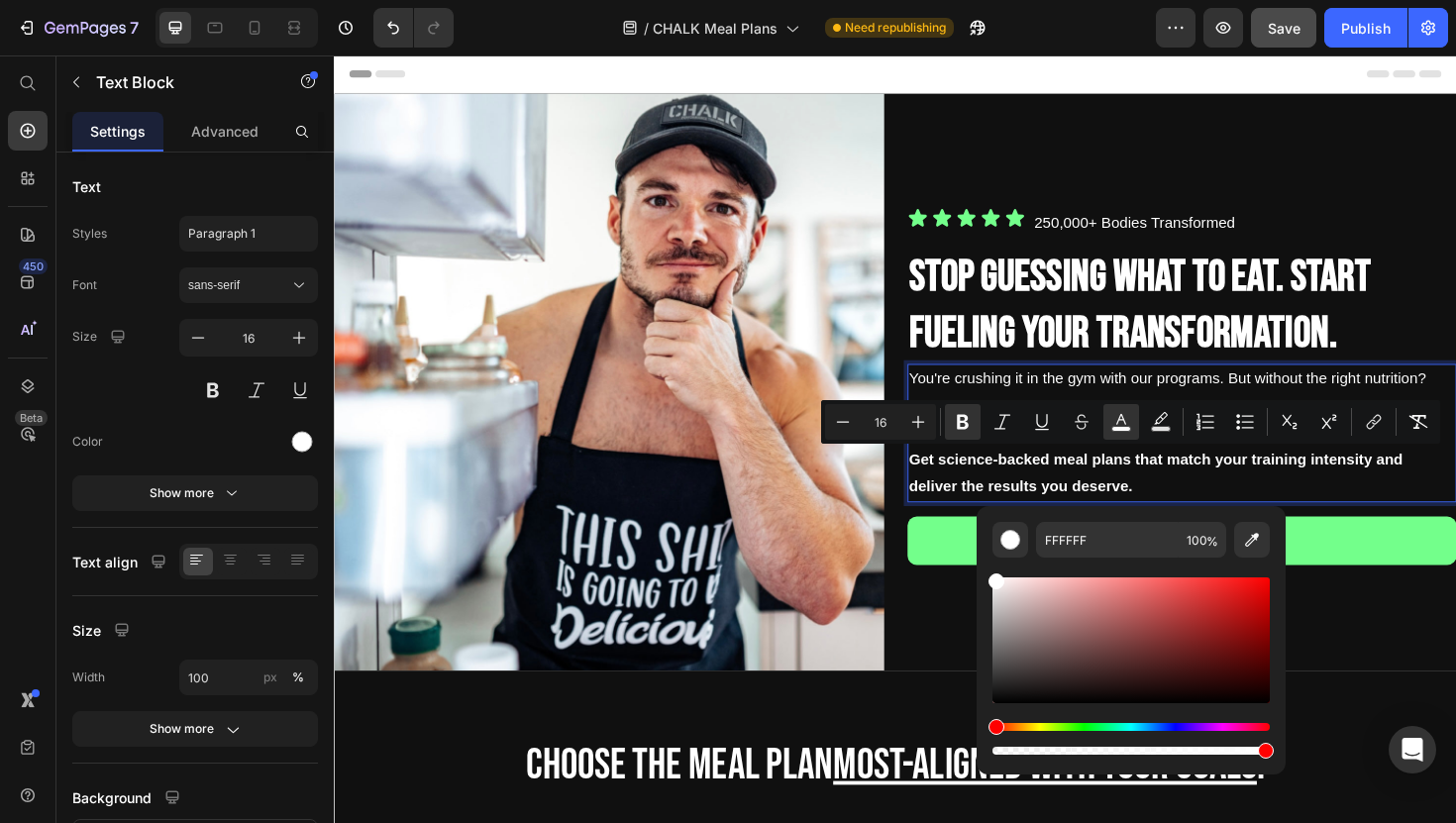 click on "Get science-backed meal plans that match your training intensity and deliver the results you deserve." at bounding box center (1232, 498) 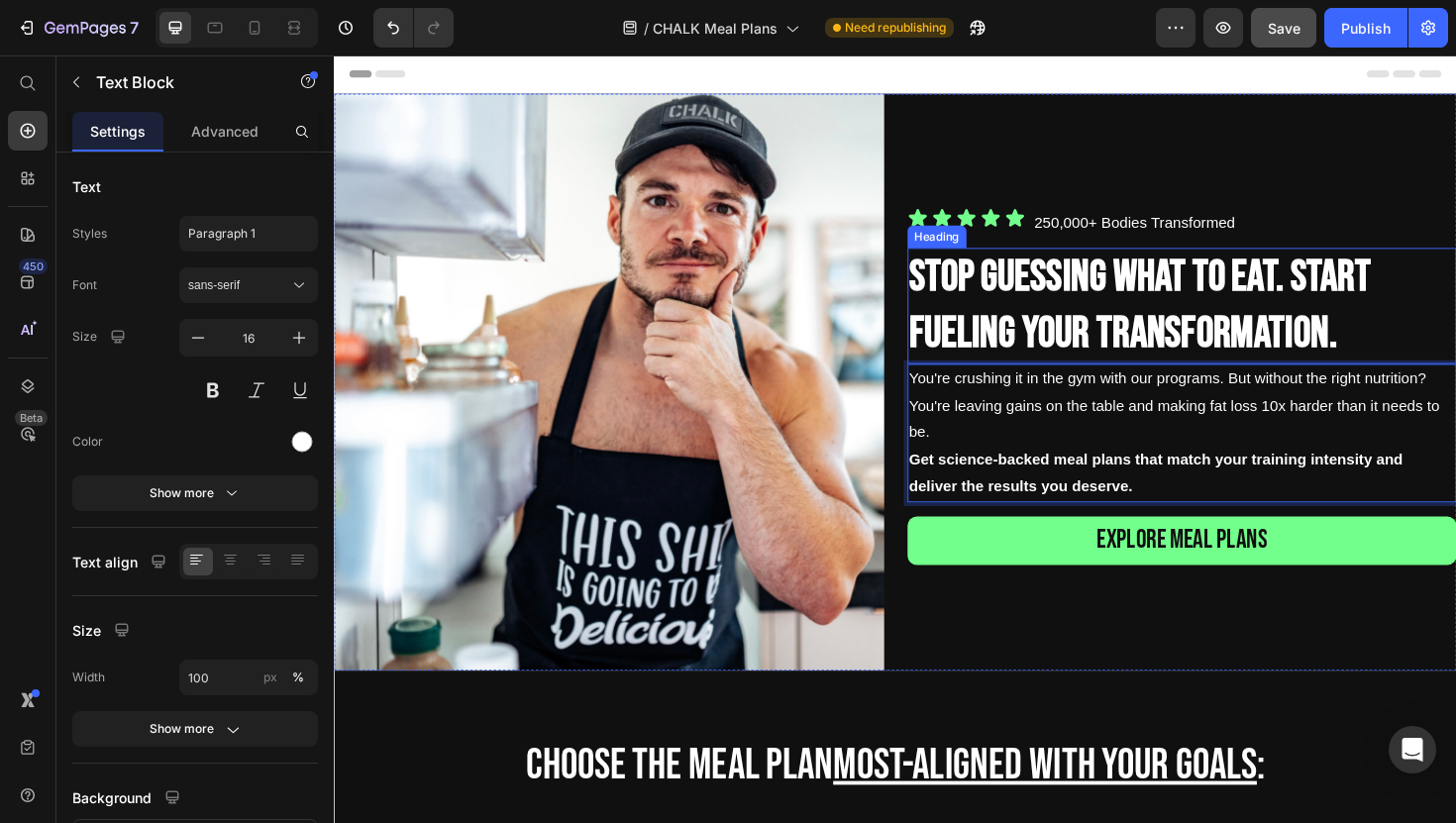 click on "Stop Guessing What To Eat. Start Fueling Your Transformation." at bounding box center [1232, 321] 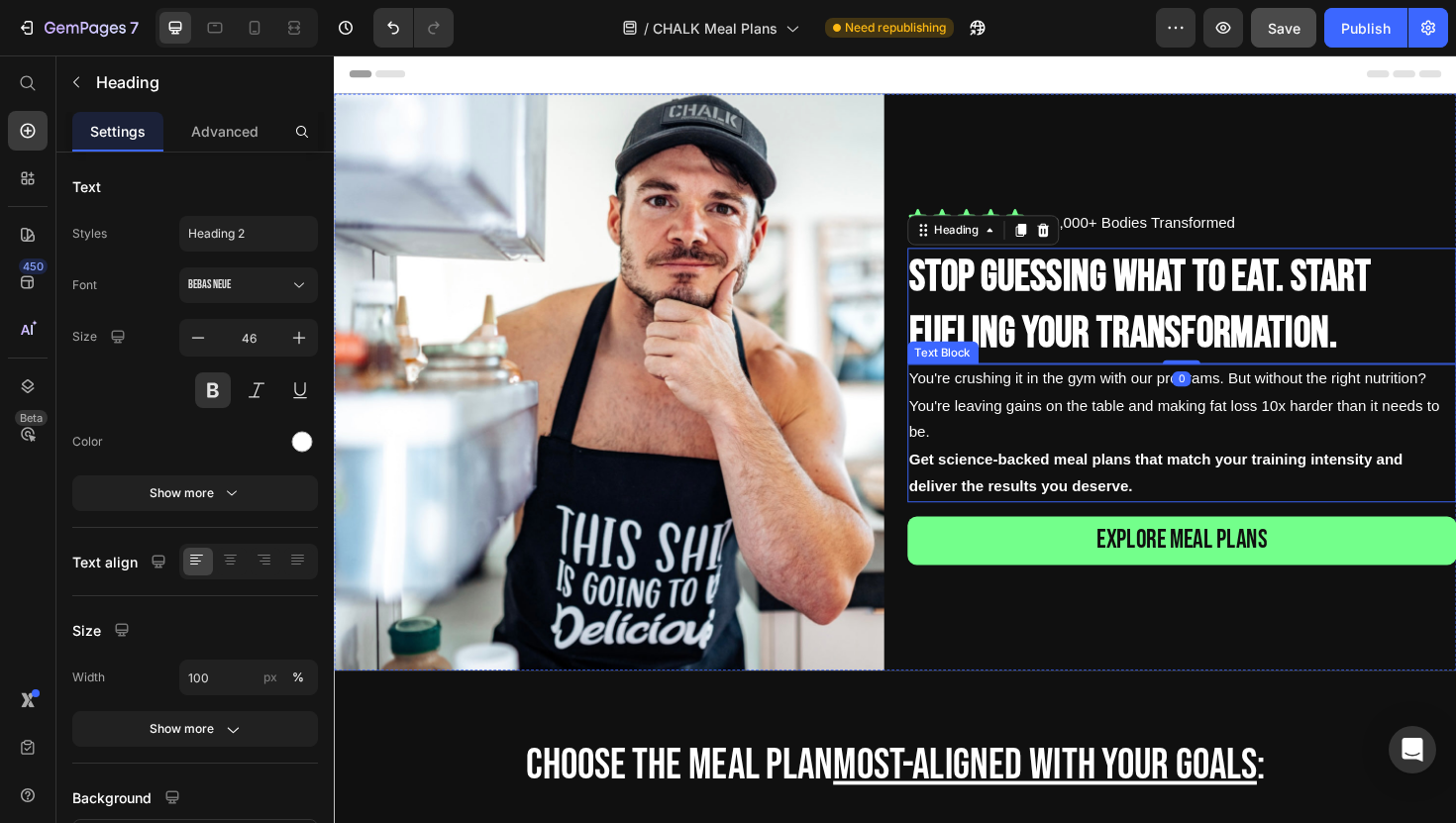 click on "Get science-backed meal plans that match your training intensity and deliver the results you deserve." at bounding box center (1204, 497) 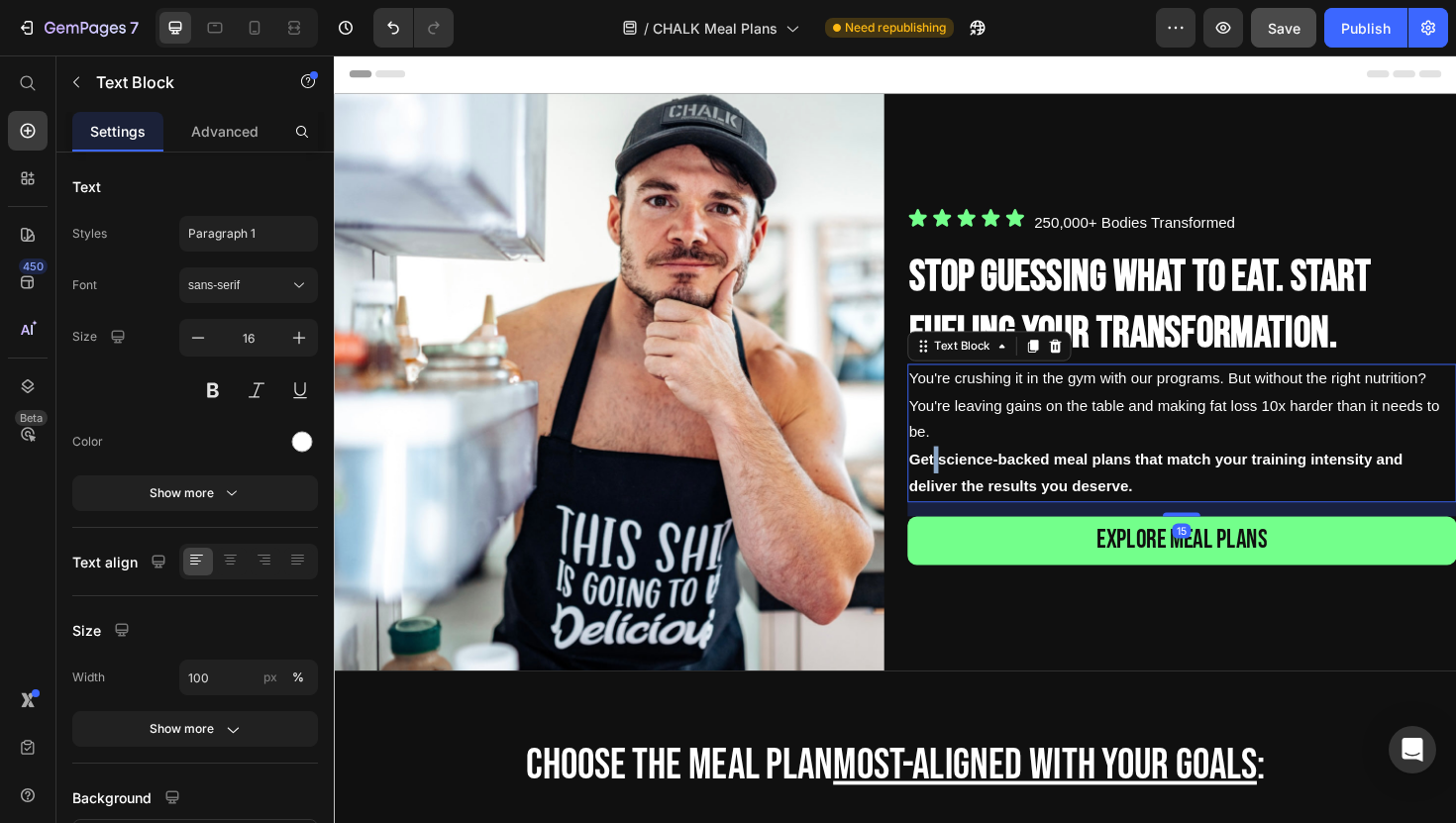 click on "Get science-backed meal plans that match your training intensity and deliver the results you deserve." at bounding box center (1204, 497) 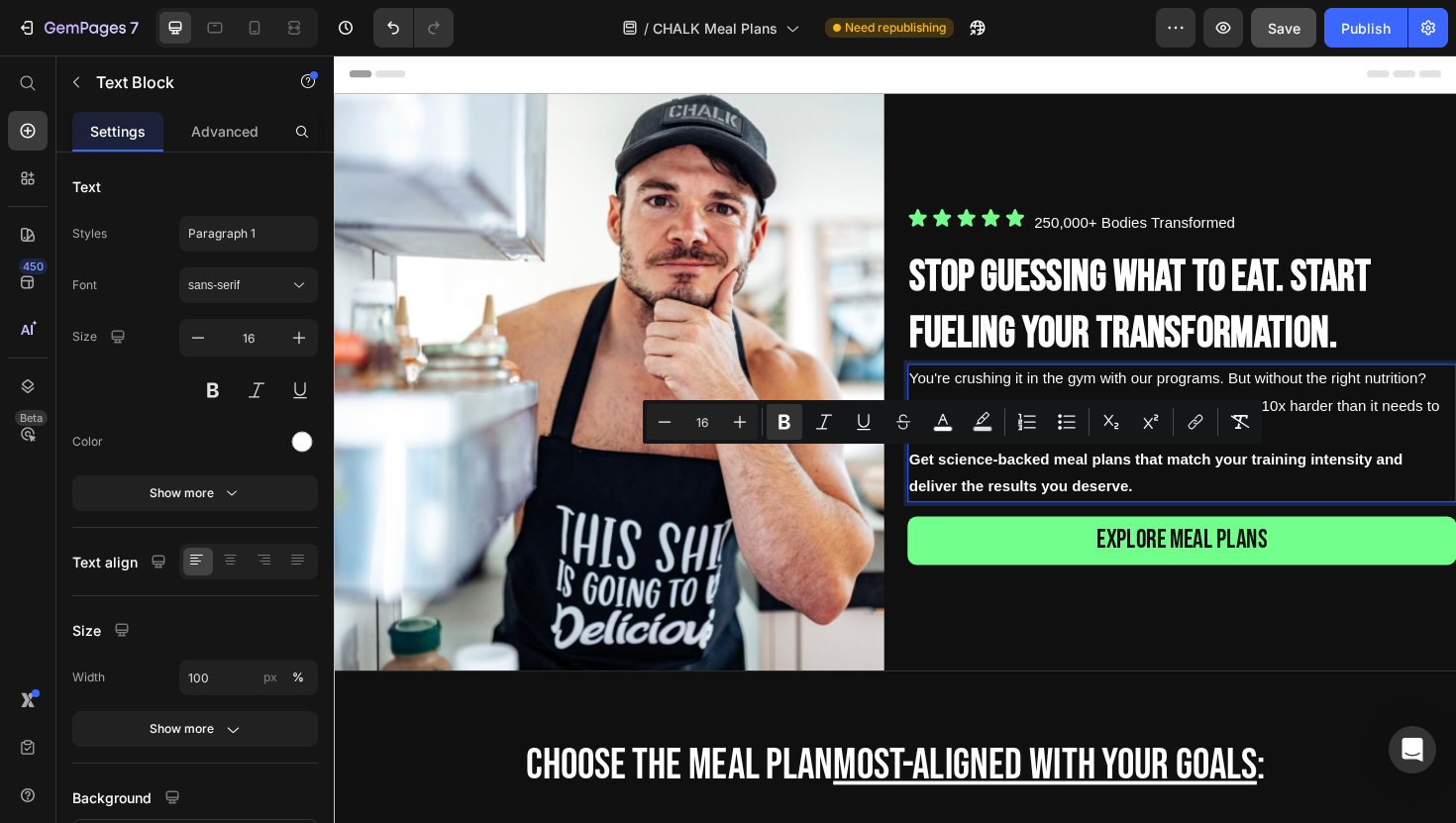 click on "Get science-backed meal plans that match your training intensity and deliver the results you deserve." at bounding box center [1204, 497] 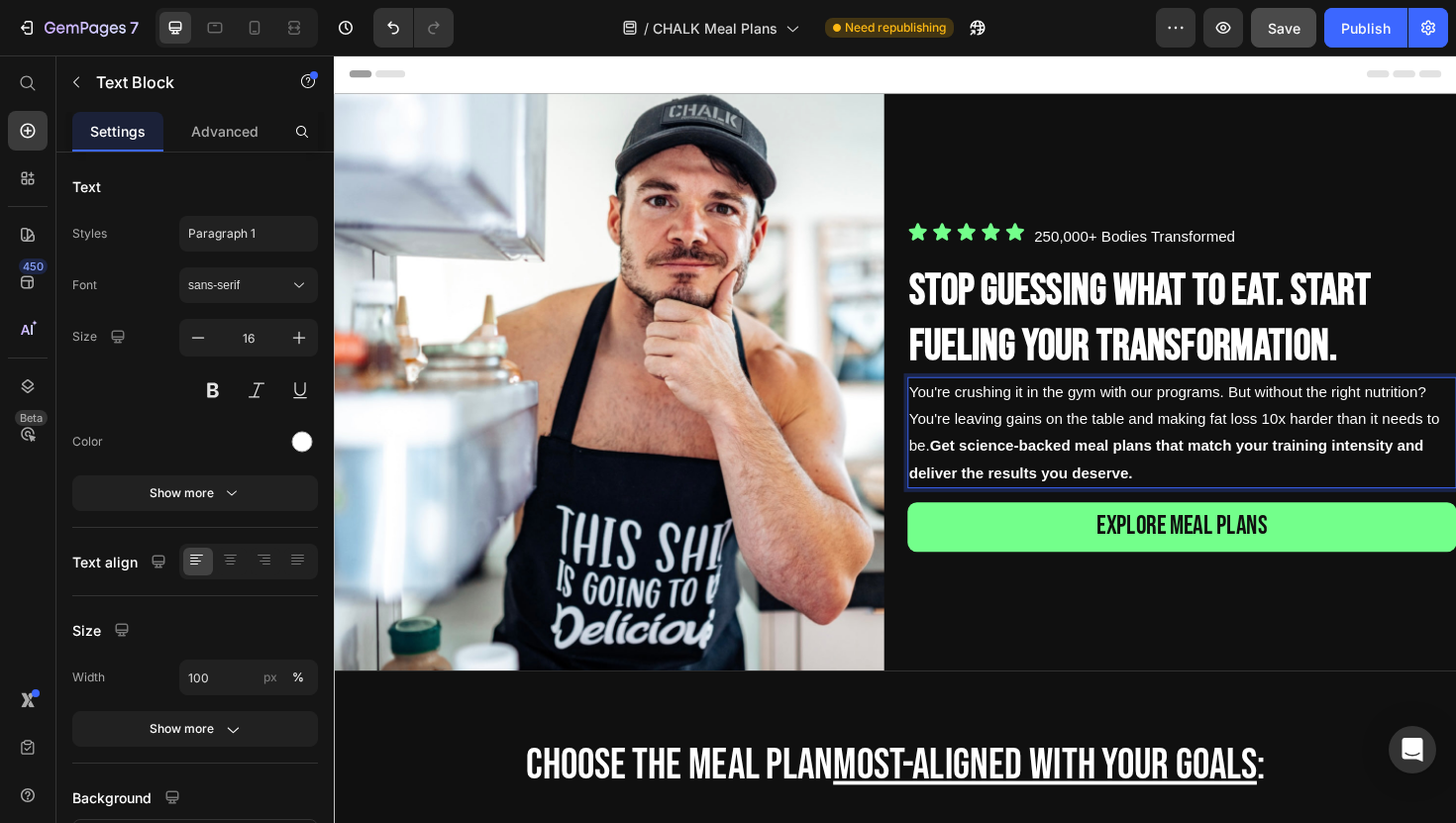 click on "Get science-backed meal plans that match your training intensity and deliver the results you deserve." at bounding box center [1215, 483] 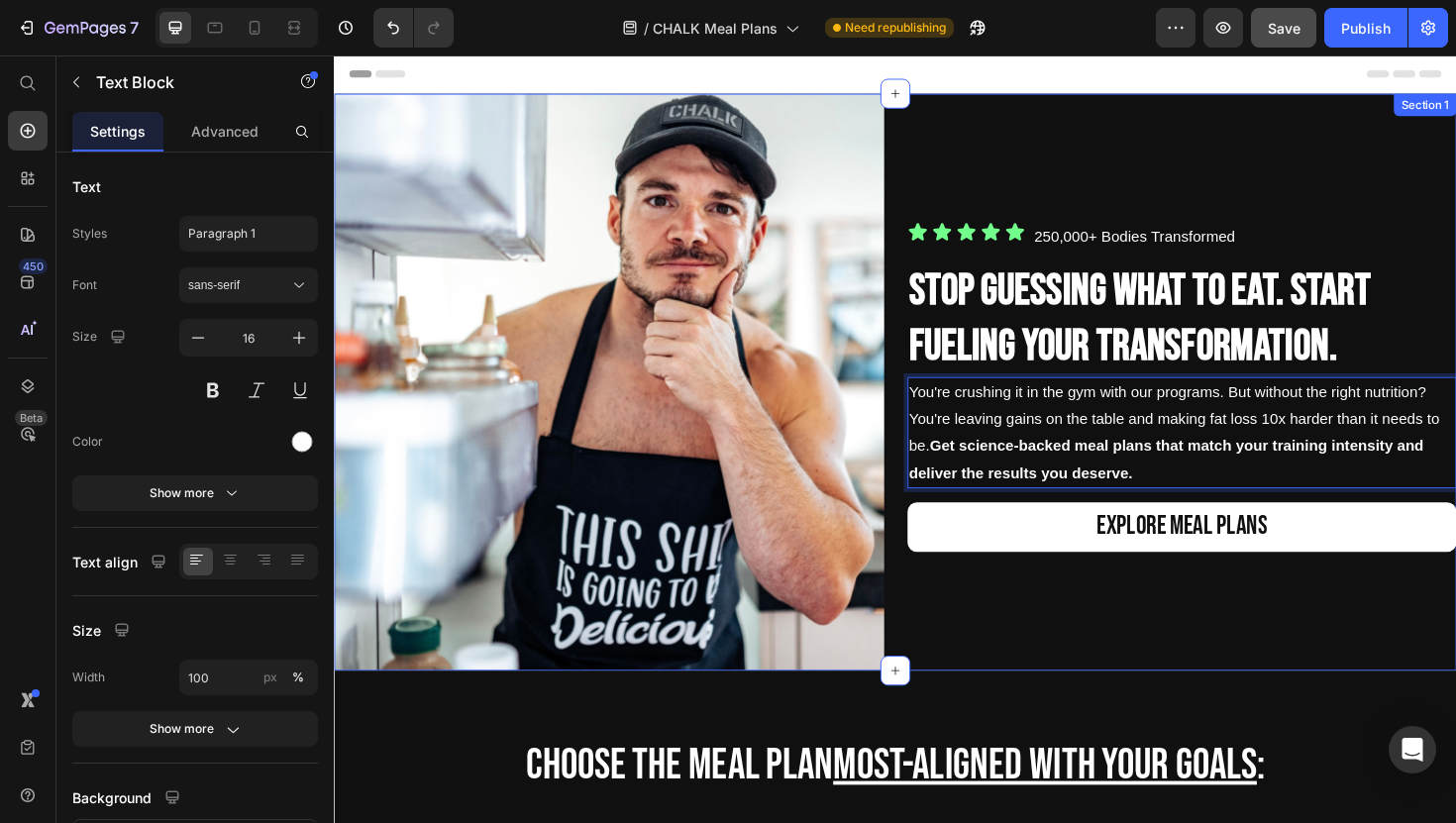 click on "explore meal plans" at bounding box center (1232, 555) 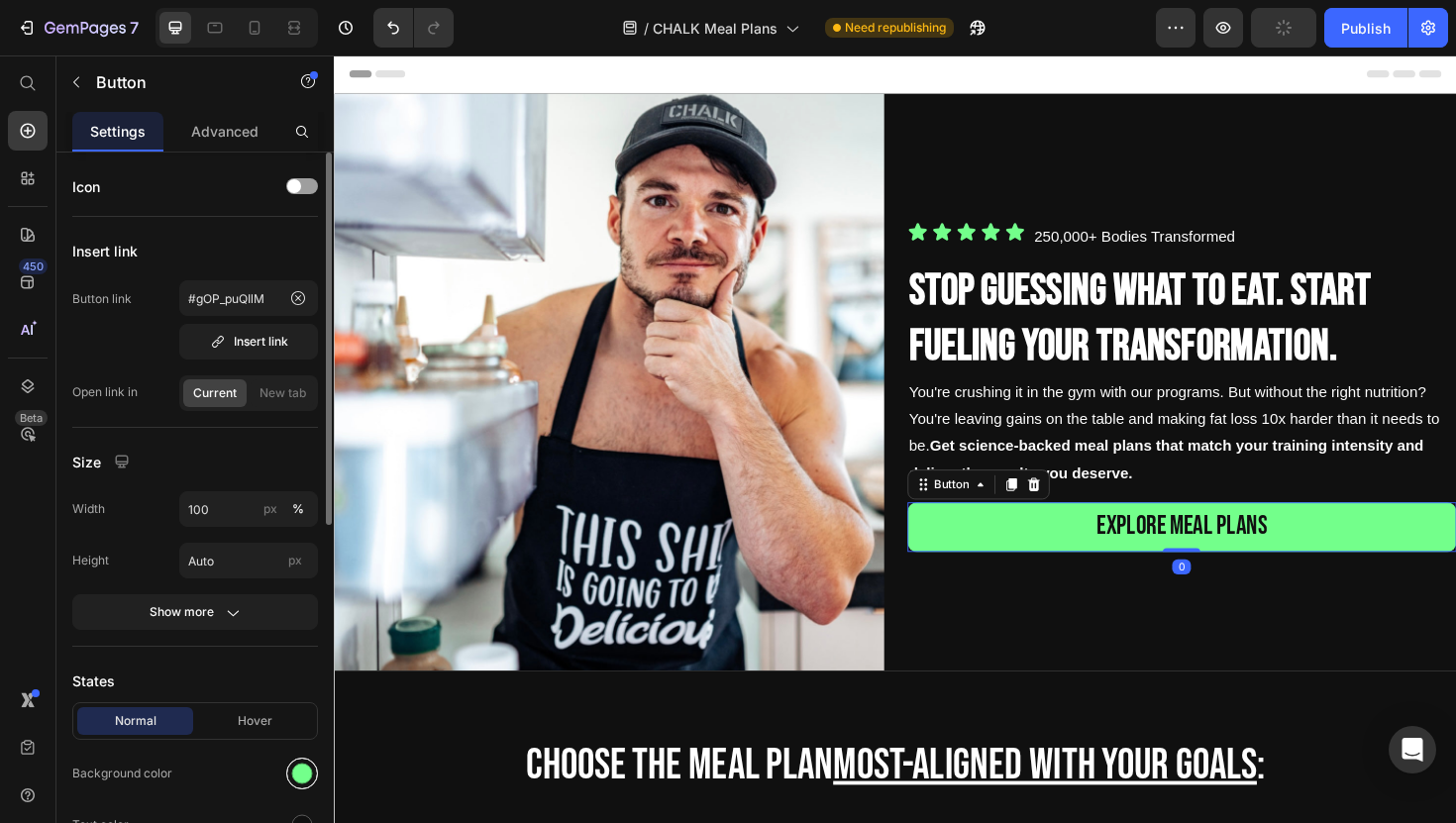 click at bounding box center [302, 773] 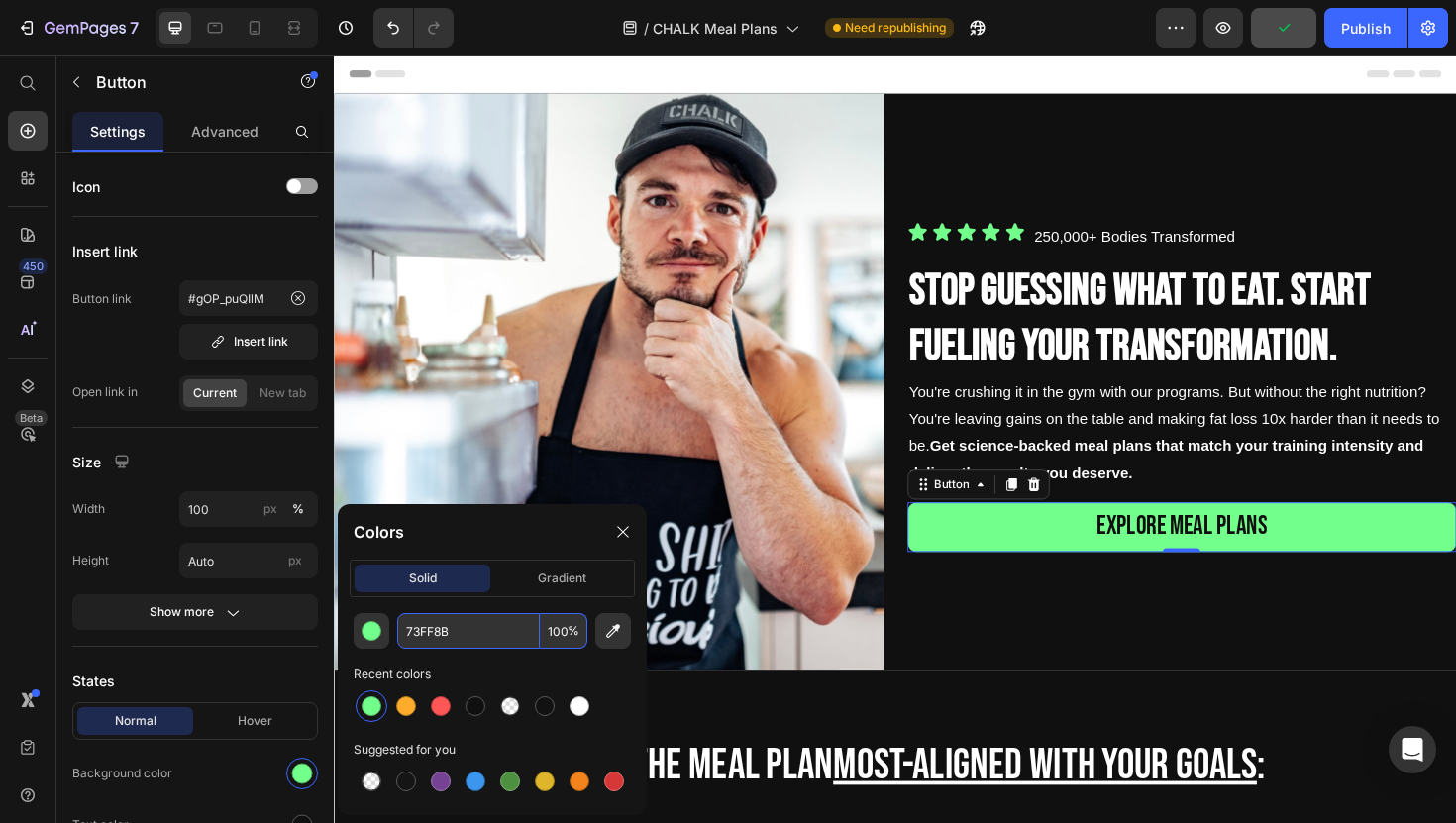 click on "73FF8B" at bounding box center [468, 631] 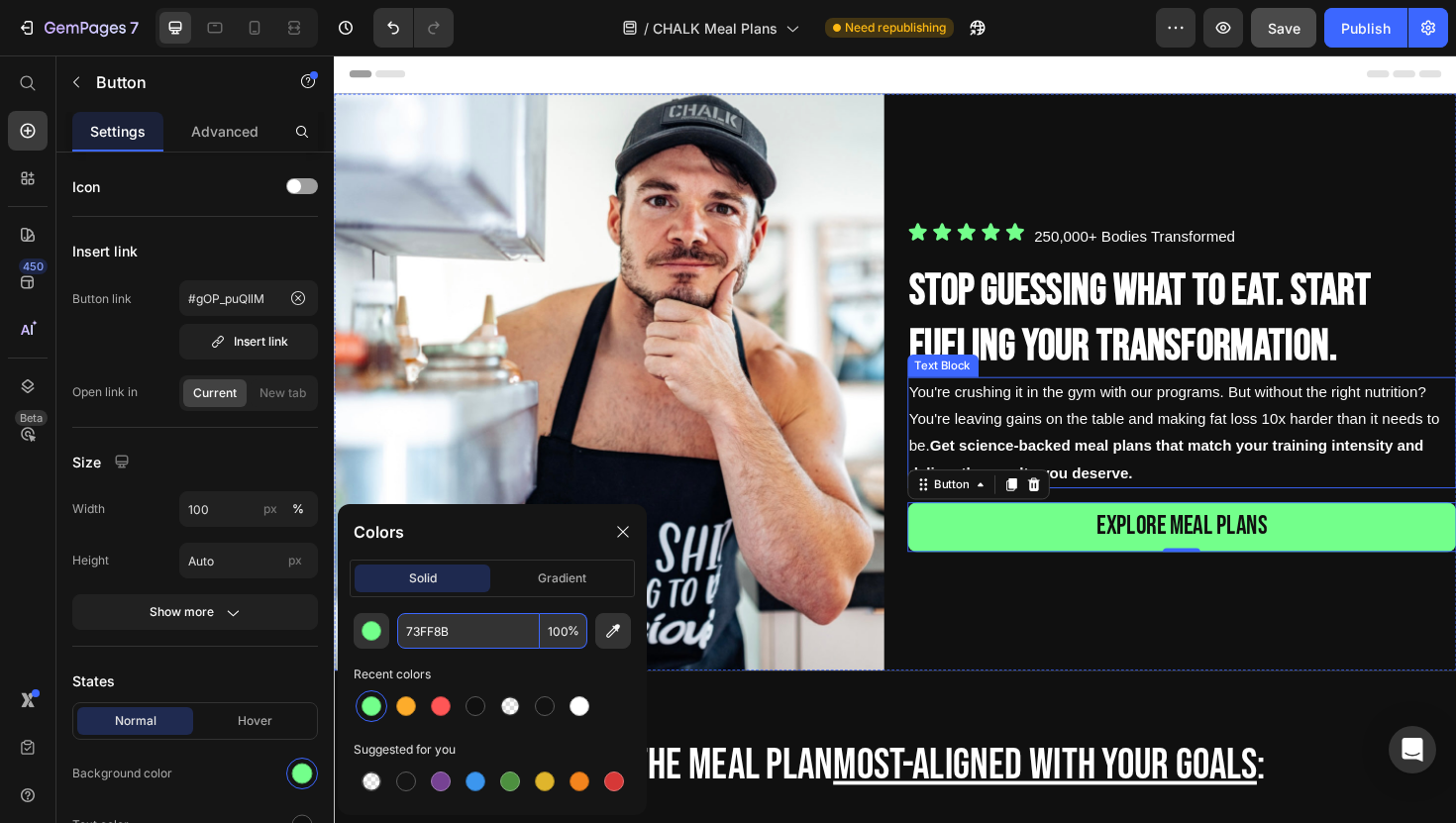 click on "You're crushing it in the gym with our programs. But without the right nutrition? You're leaving gains on the table and making fat loss 10x harder than it needs to be.  Get science-backed meal plans that match your training intensity and deliver the results you deserve." at bounding box center (1232, 455) 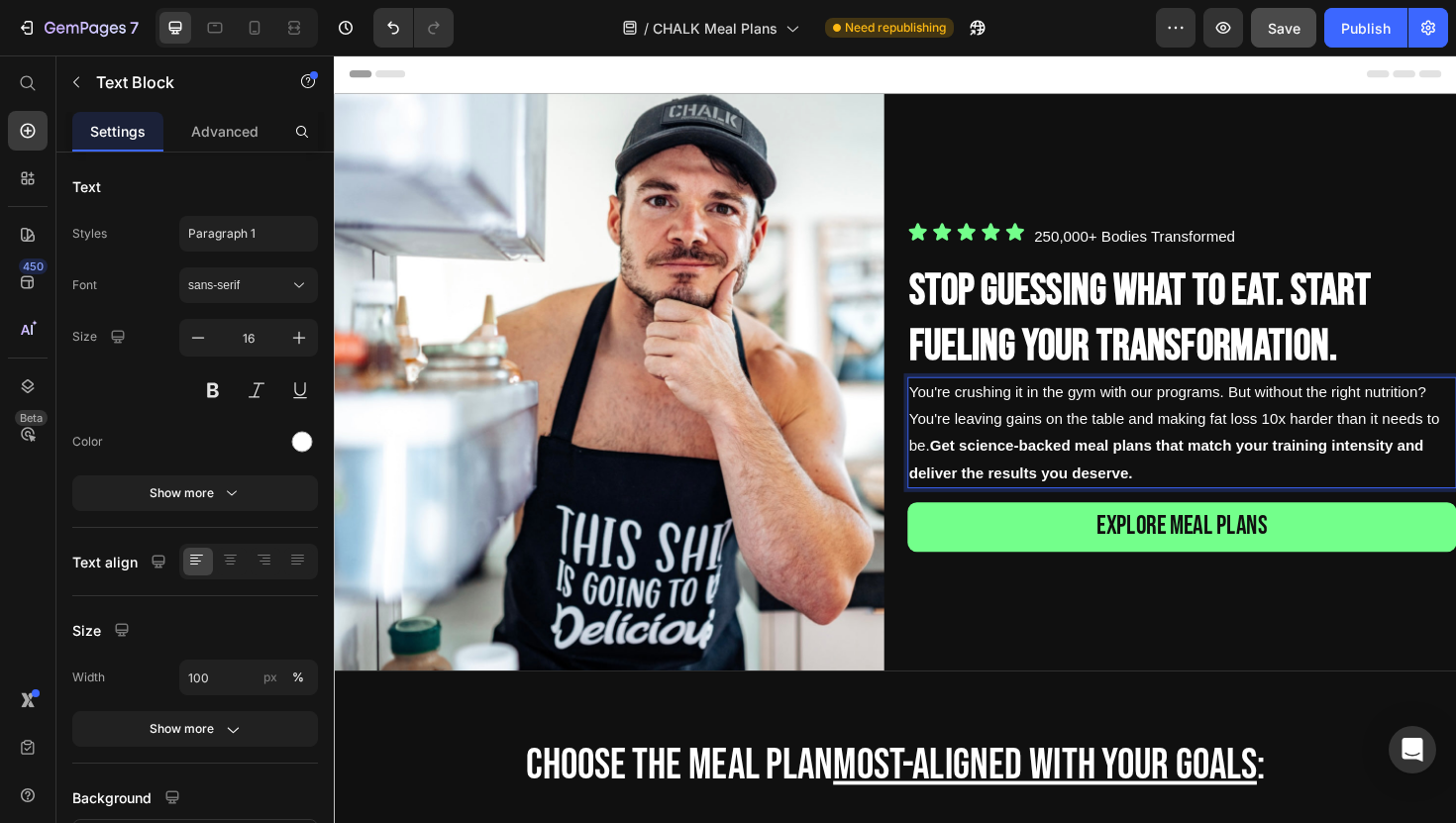 click on "You're crushing it in the gym with our programs. But without the right nutrition? You're leaving gains on the table and making fat loss 10x harder than it needs to be.  Get science-backed meal plans that match your training intensity and deliver the results you deserve." at bounding box center [1232, 455] 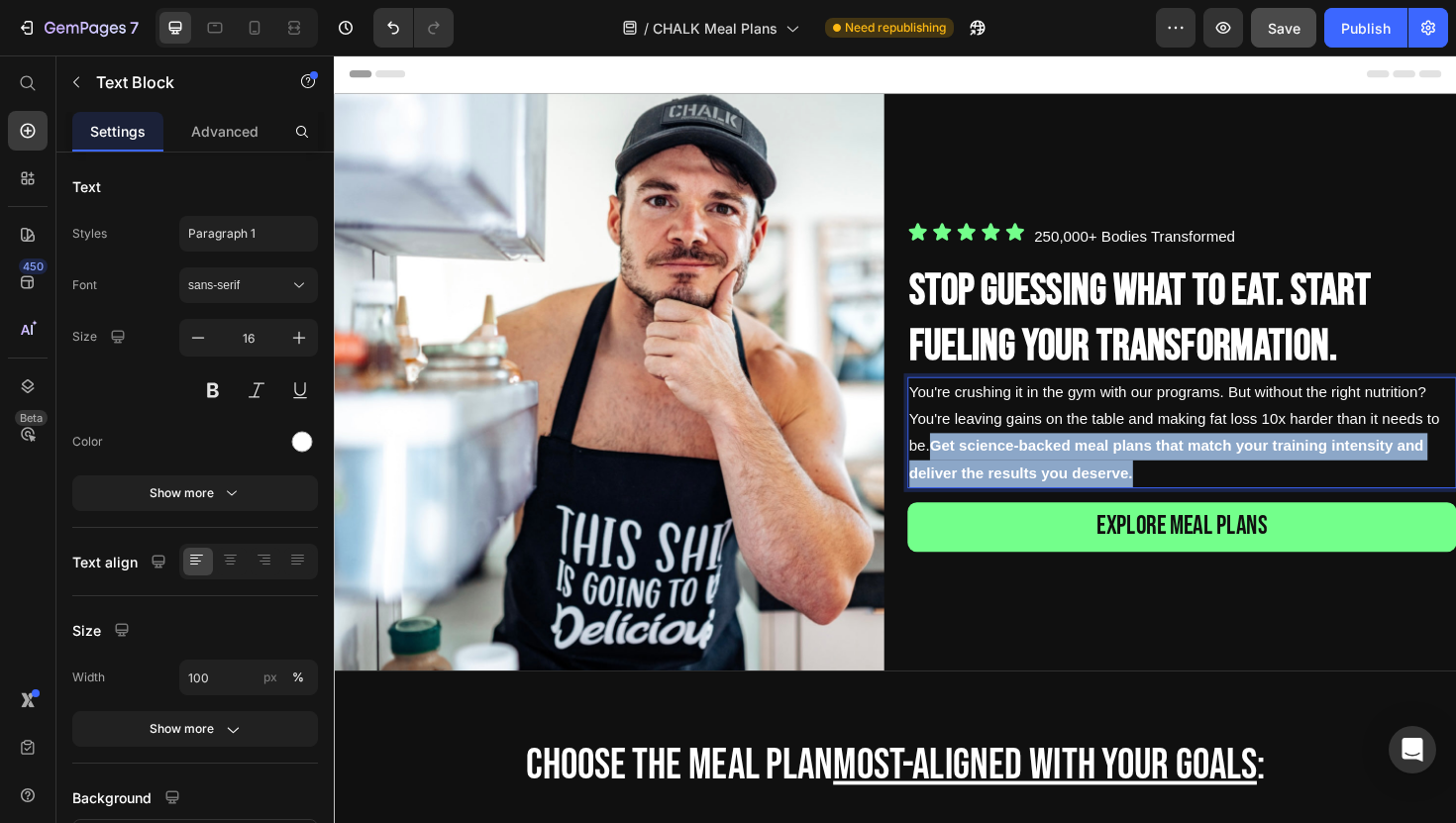 drag, startPoint x: 1186, startPoint y: 497, endPoint x: 972, endPoint y: 473, distance: 215.34159 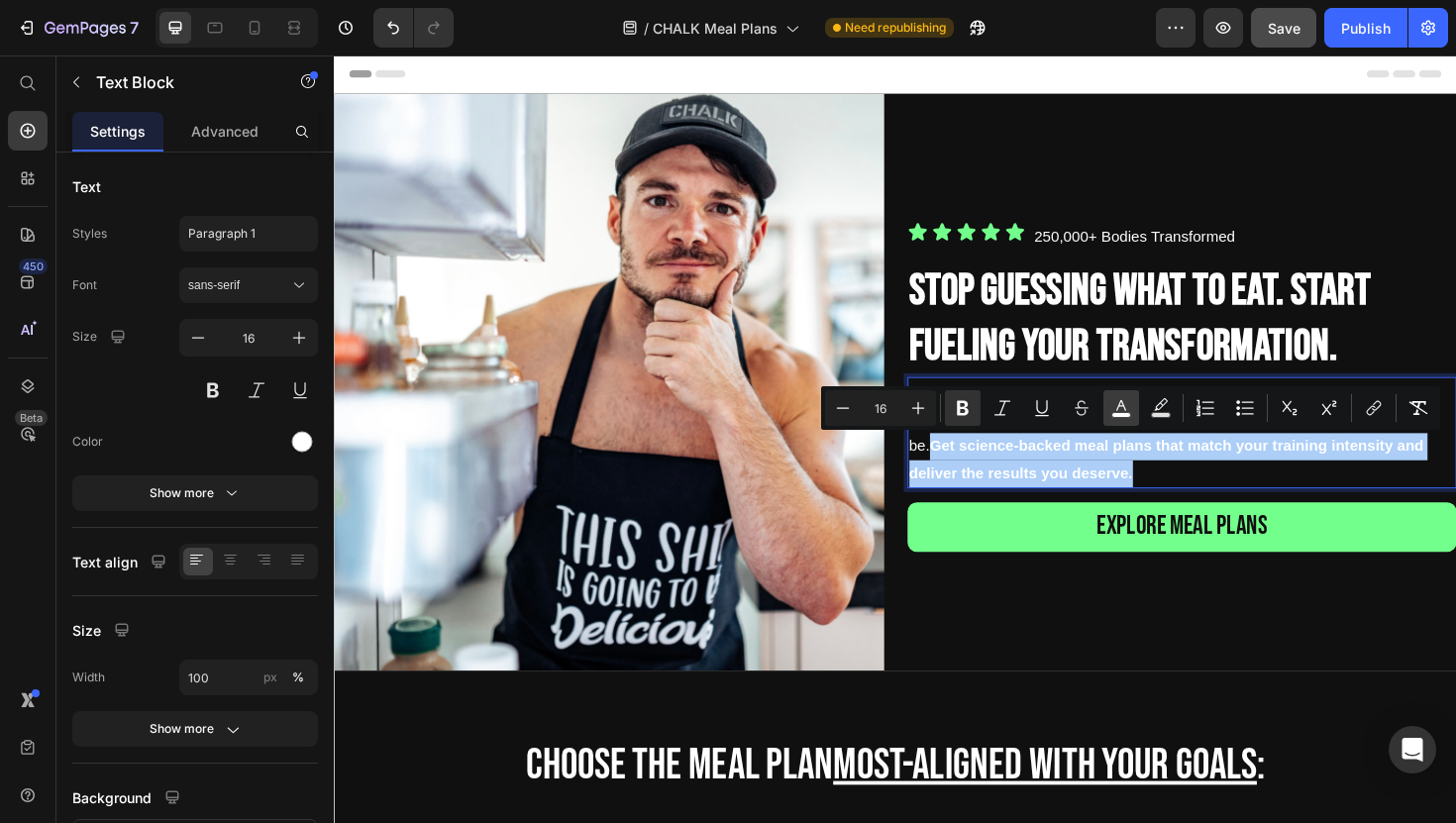 click on "color" at bounding box center (1121, 408) 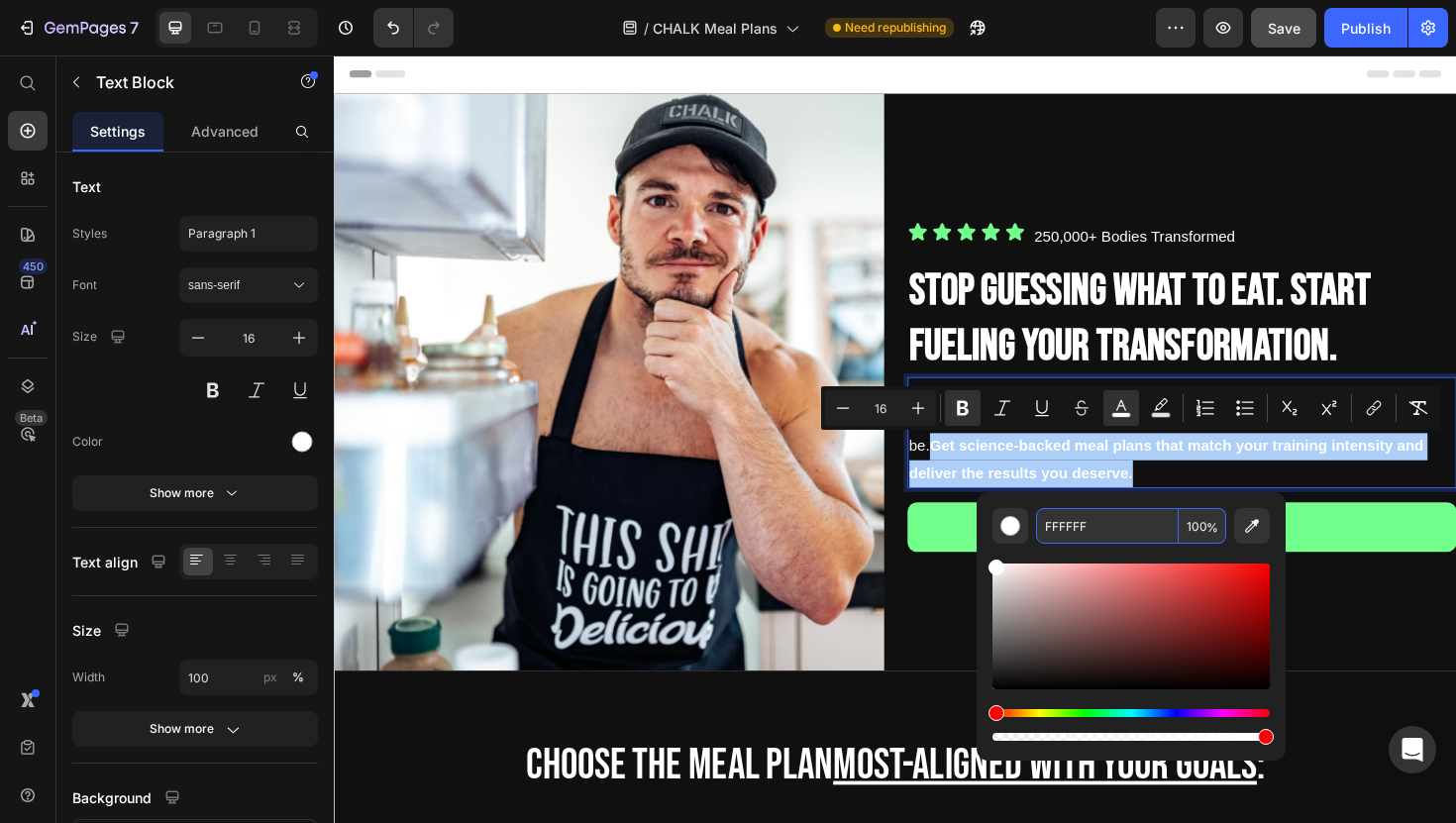 click on "FFFFFF" at bounding box center (1107, 526) 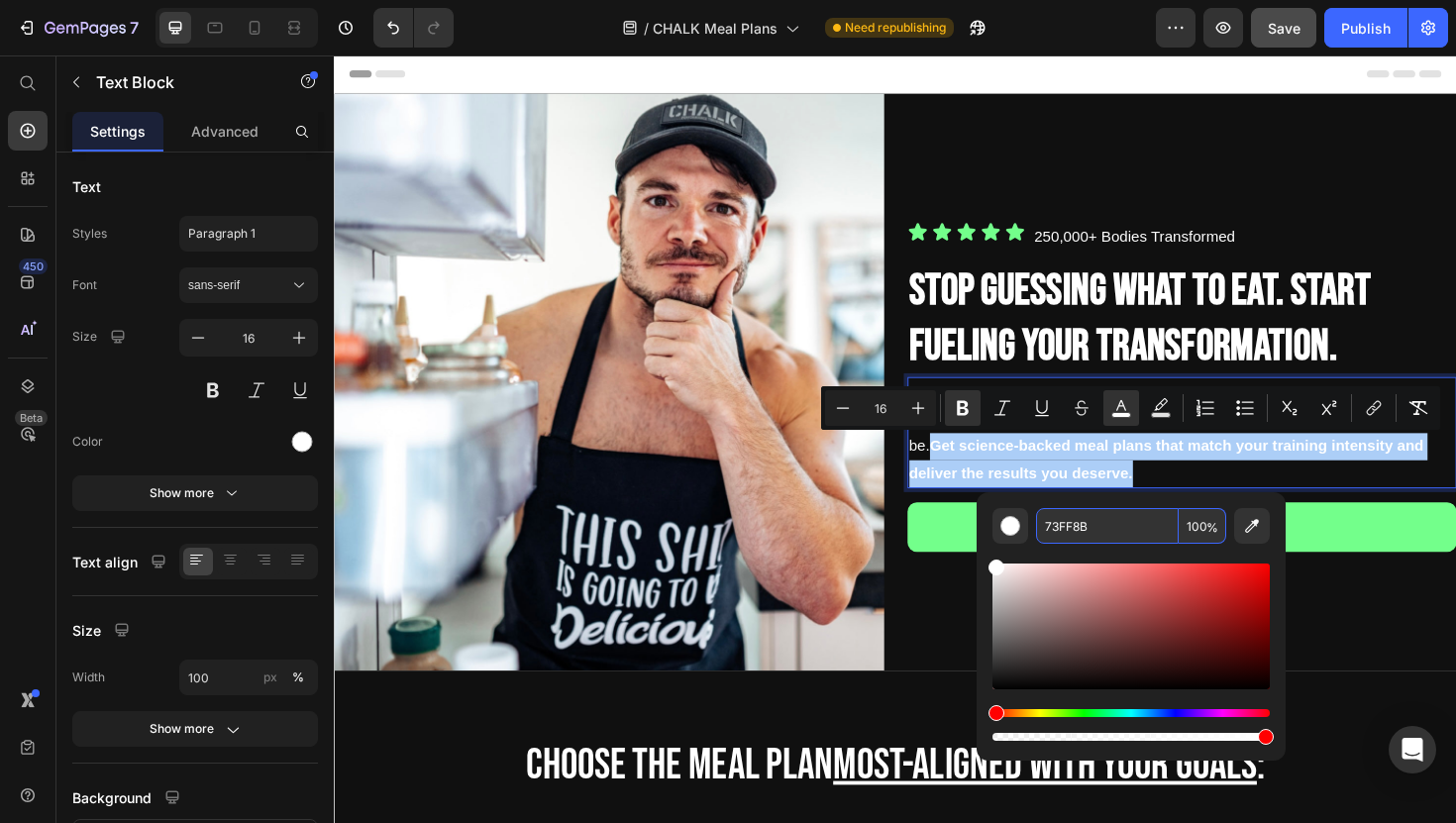 type on "73FF8B" 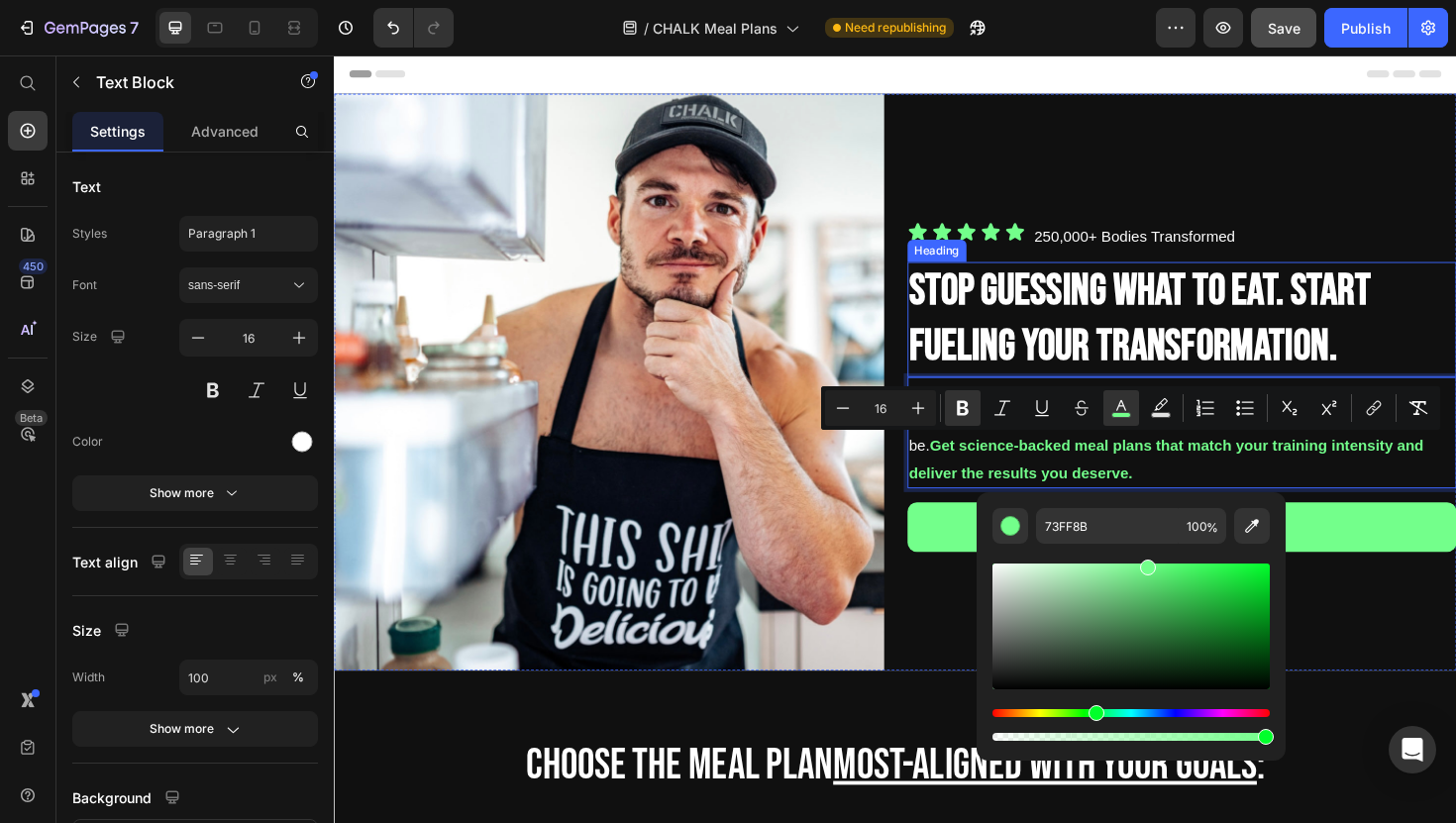 click on "Stop Guessing What To Eat. Start Fueling Your Transformation." at bounding box center (1232, 336) 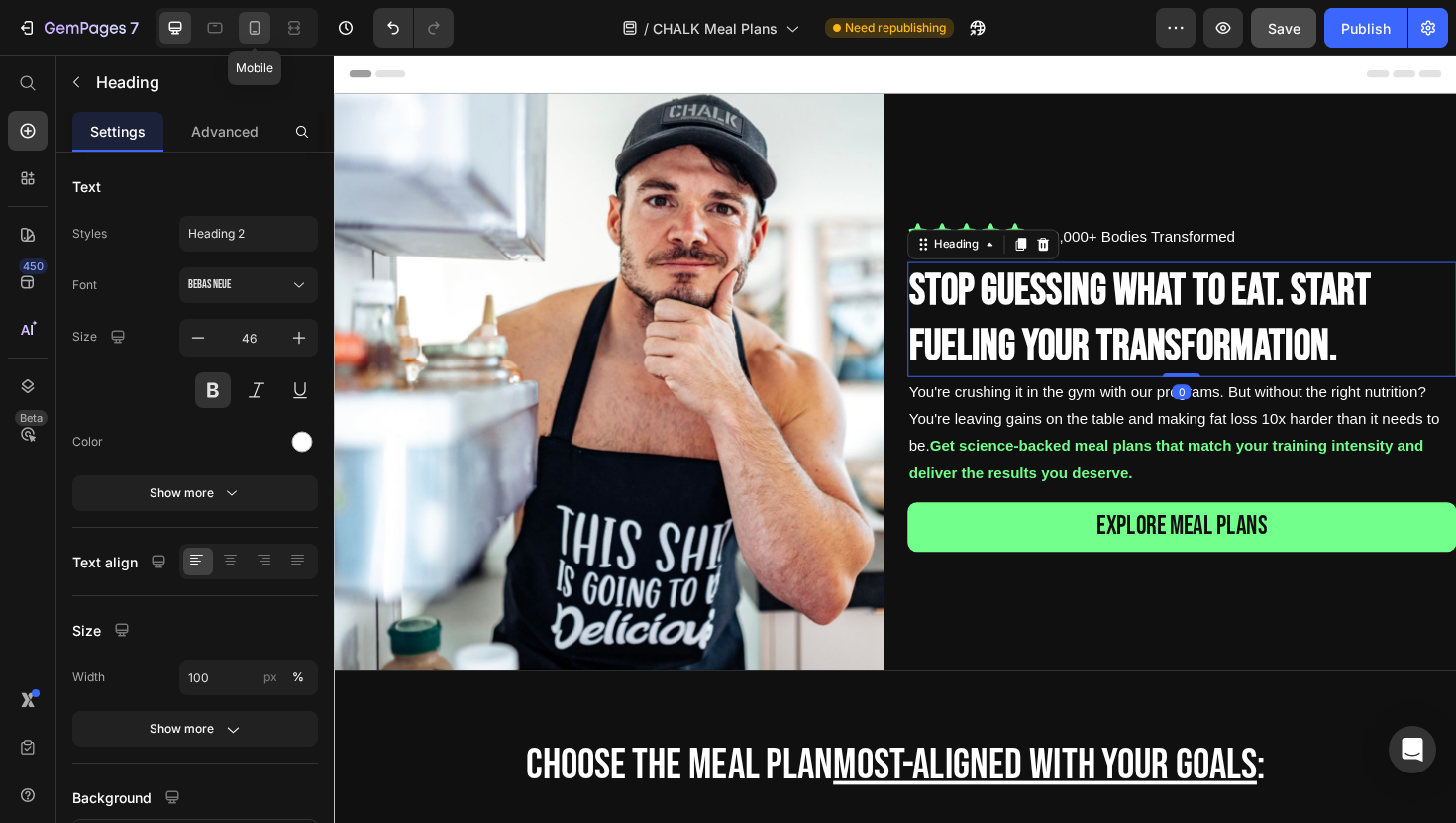 click 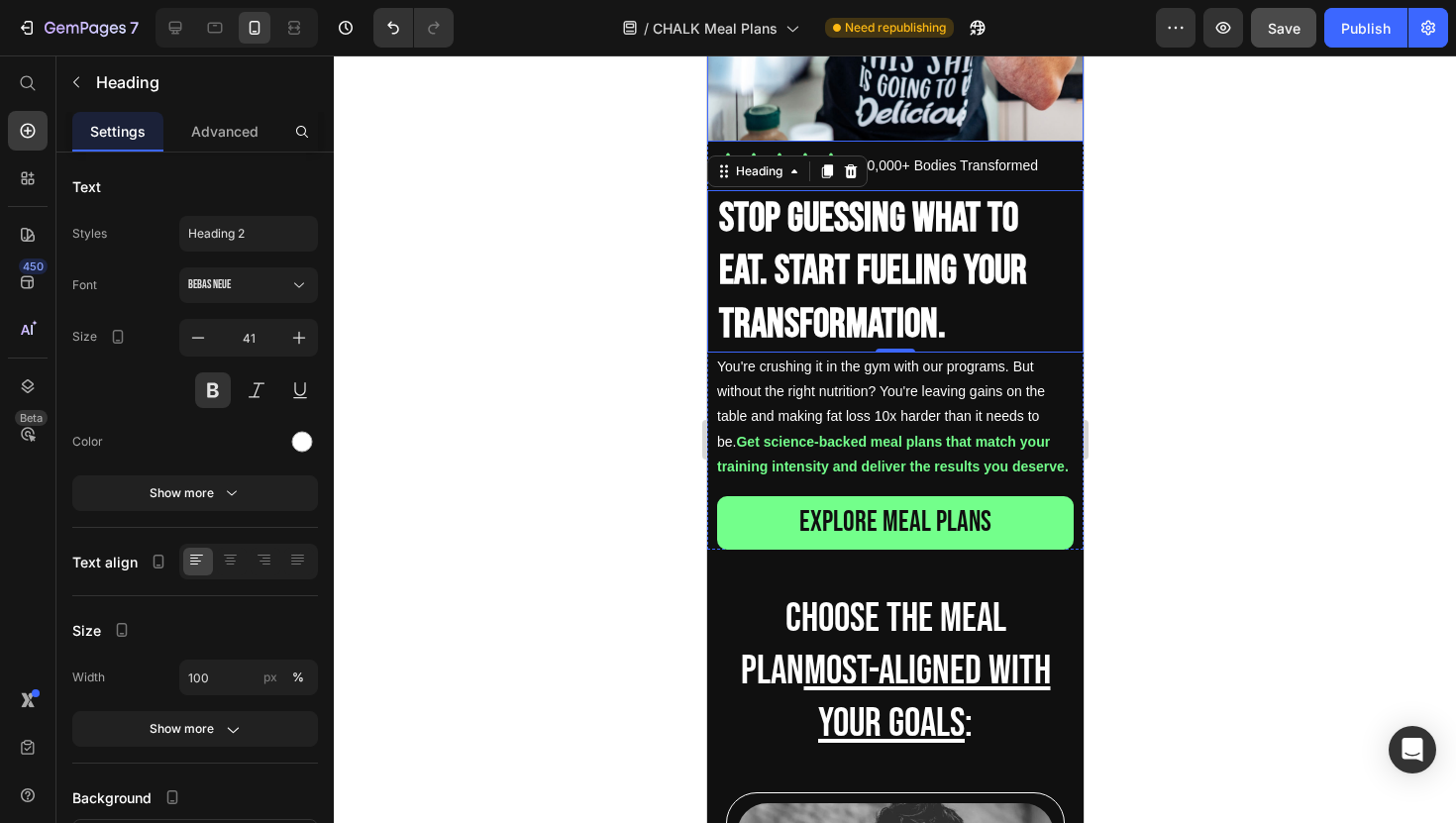 scroll, scrollTop: 415, scrollLeft: 0, axis: vertical 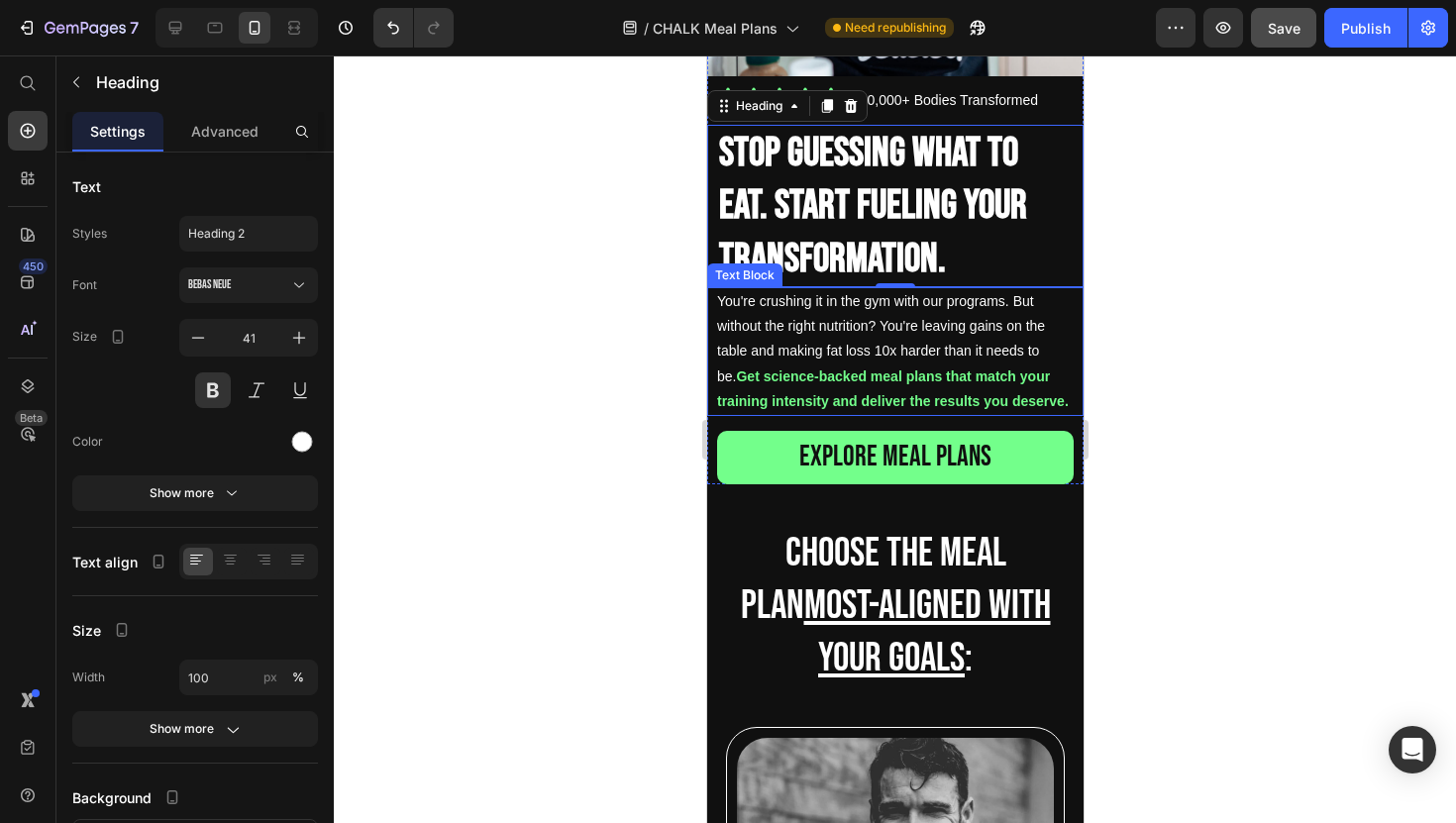 click on "You're crushing it in the gym with our programs. But without the right nutrition? You're leaving gains on the table and making fat loss 10x harder than it needs to be.  Get science-backed meal plans that match your training intensity and deliver the results you deserve." at bounding box center (894, 352) 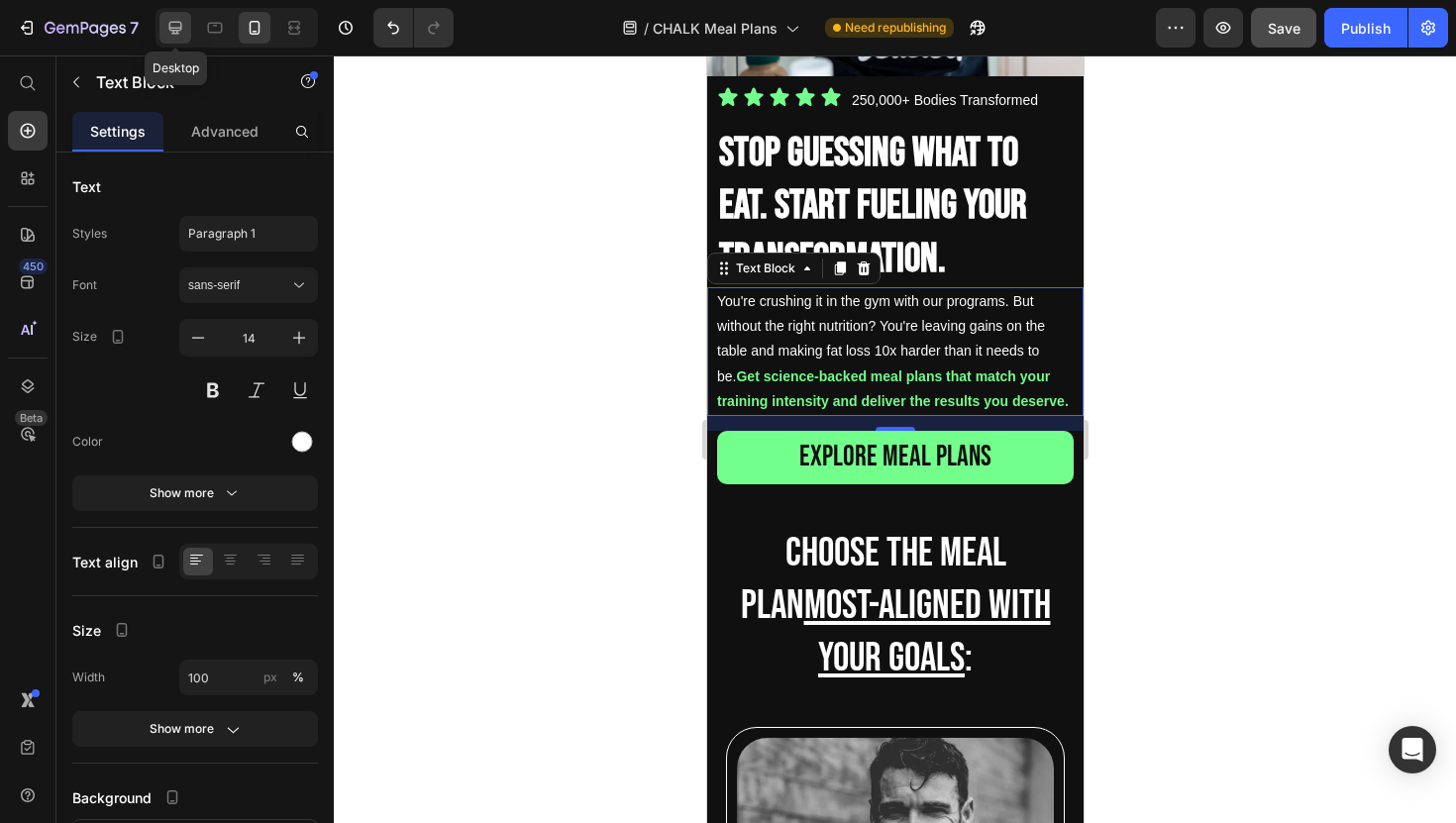 click 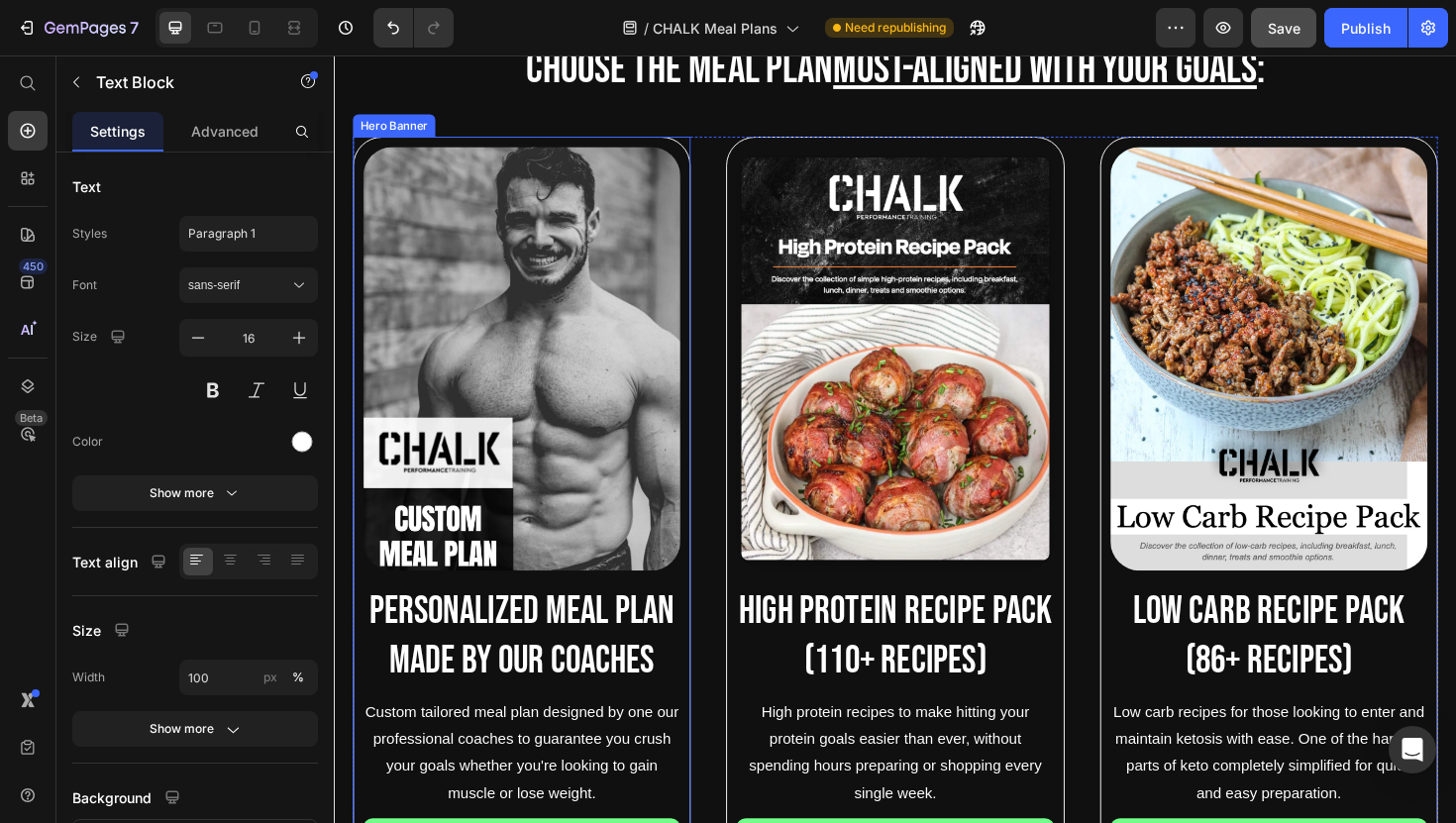 scroll, scrollTop: 763, scrollLeft: 0, axis: vertical 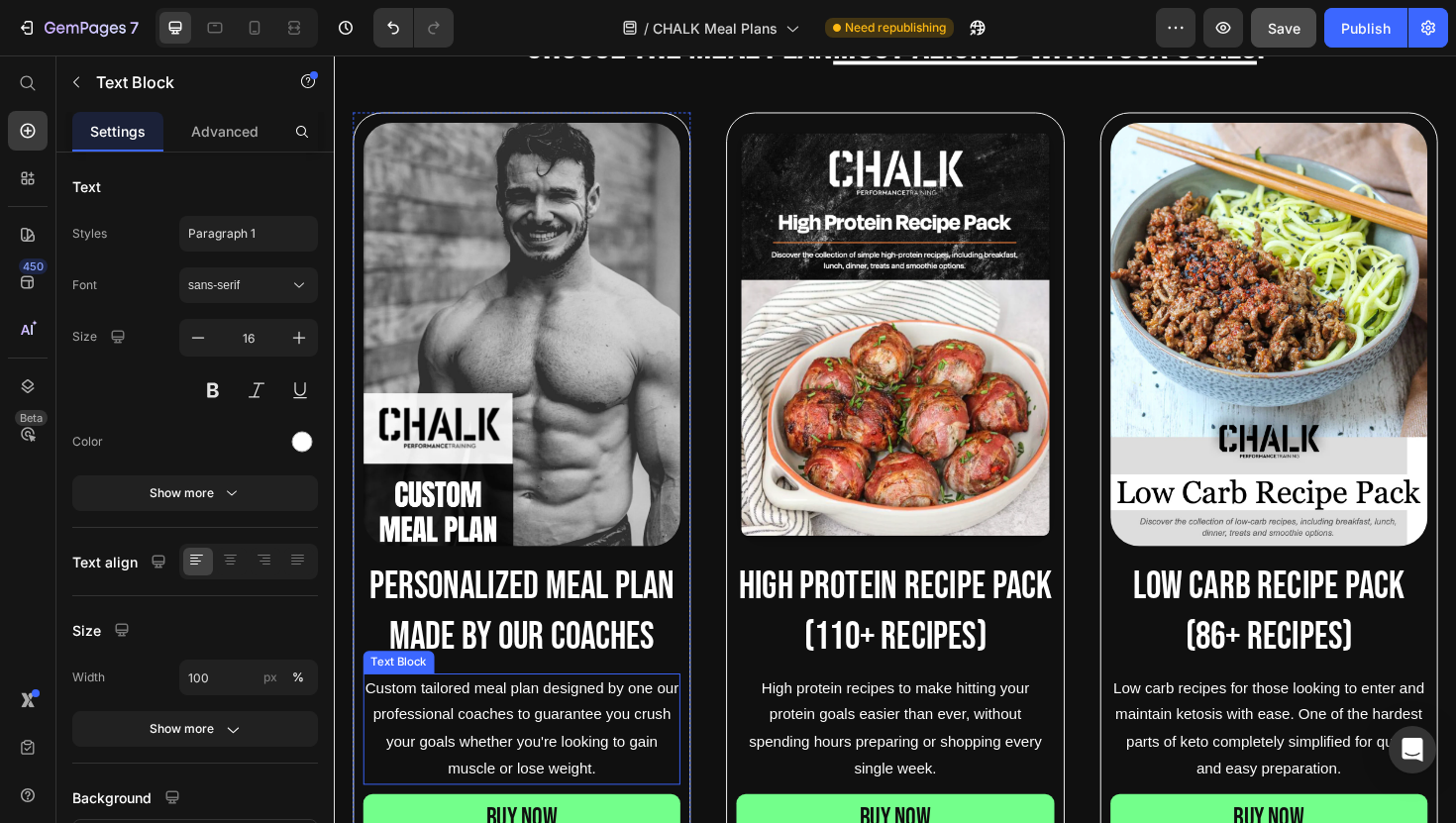 click on "Custom tailored meal plan designed by one our professional coaches to guarantee you crush your goals whether you're looking to gain muscle or lose weight." at bounding box center (532, 769) 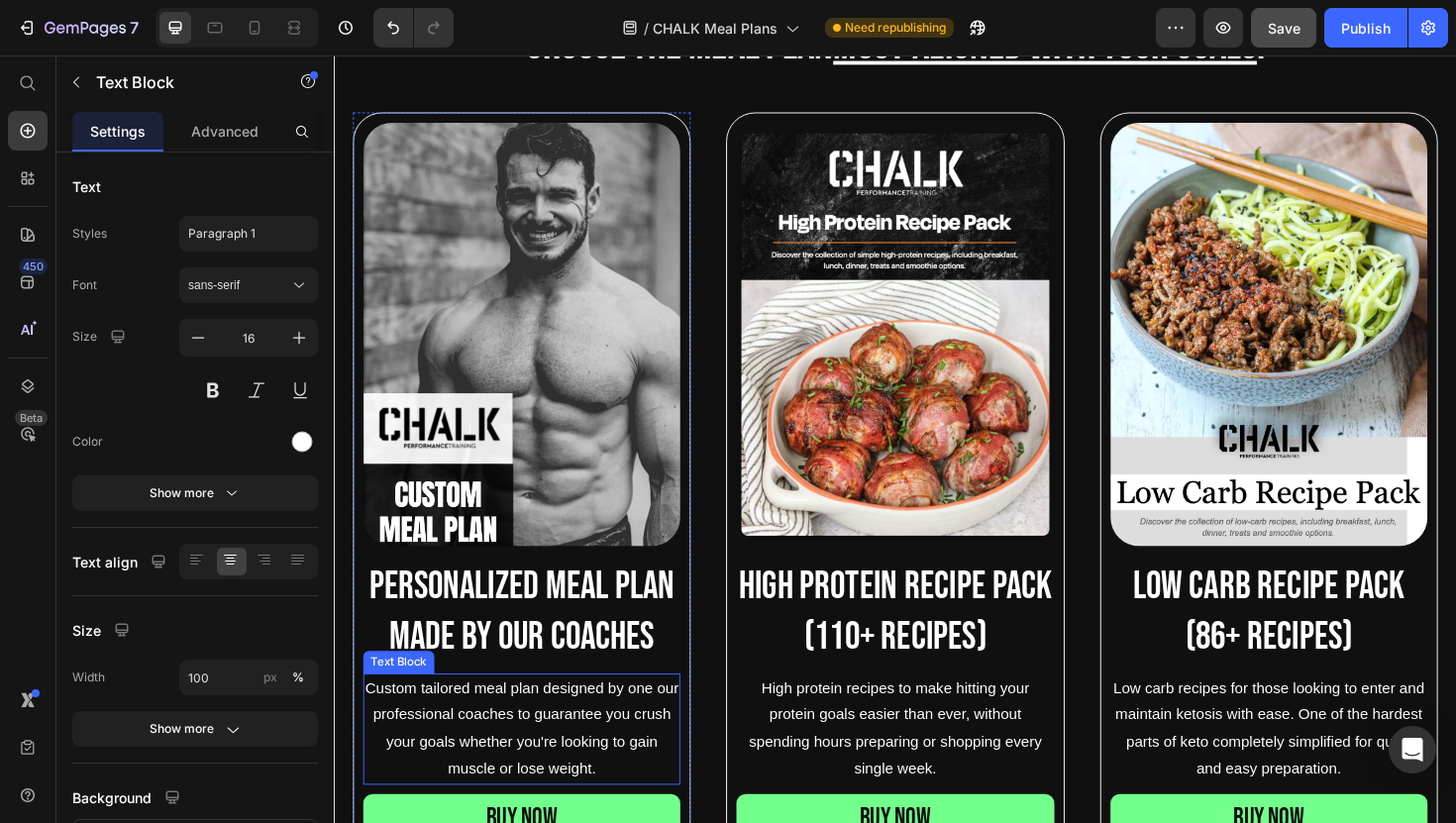 click on "Custom tailored meal plan designed by one our professional coaches to guarantee you crush your goals whether you're looking to gain muscle or lose weight." at bounding box center [532, 769] 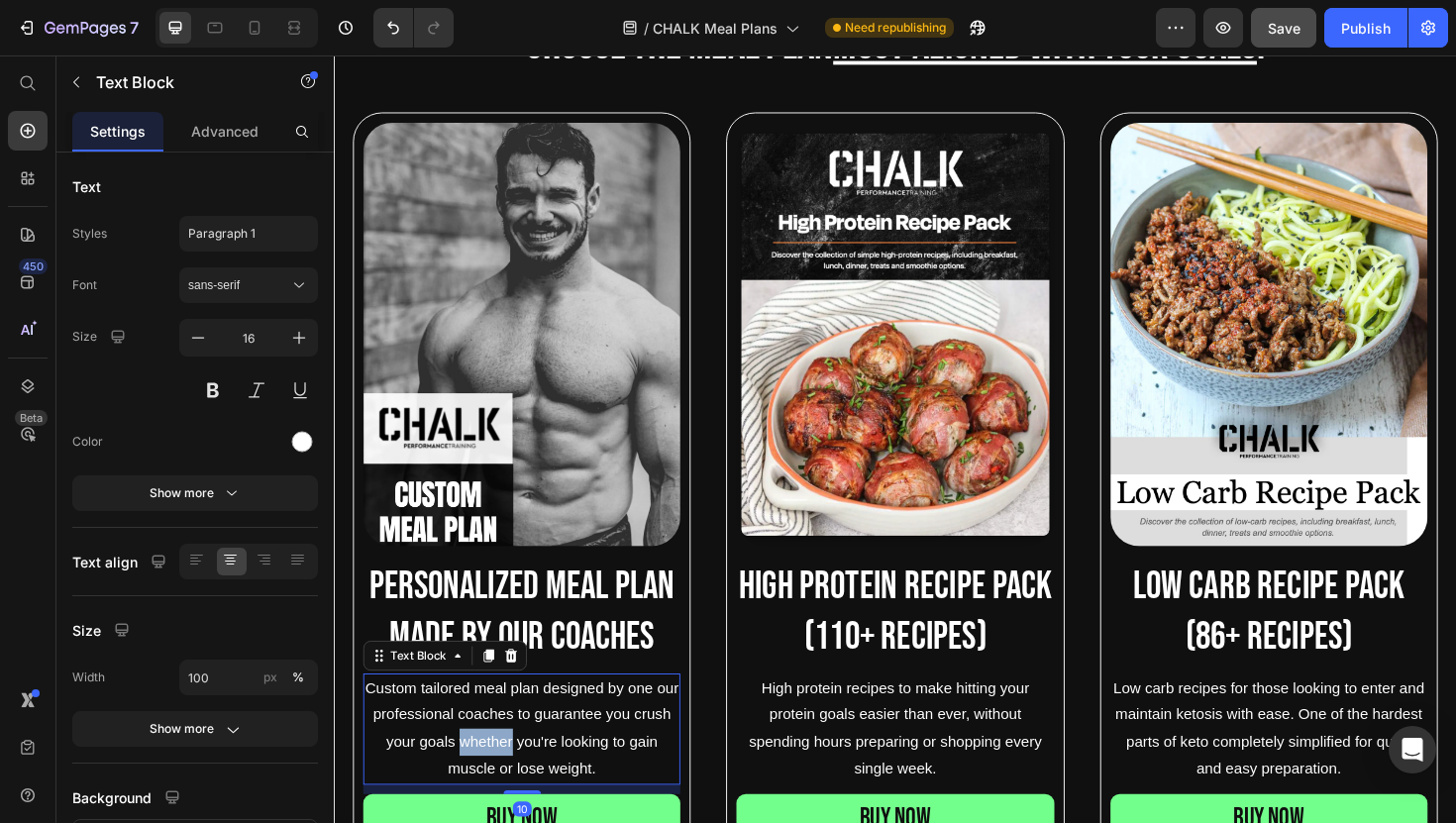 click on "Custom tailored meal plan designed by one our professional coaches to guarantee you crush your goals whether you're looking to gain muscle or lose weight." at bounding box center (532, 769) 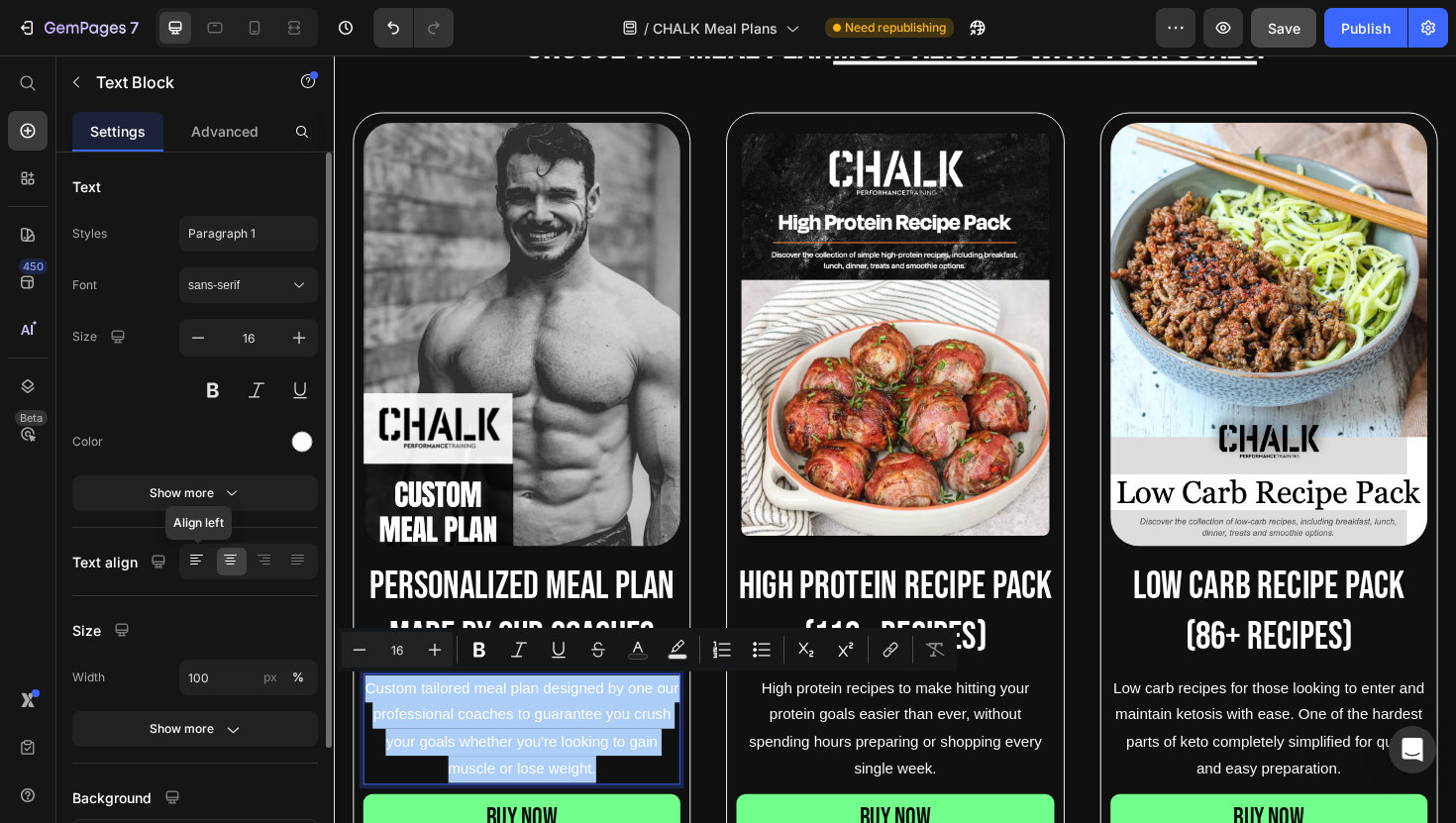 click 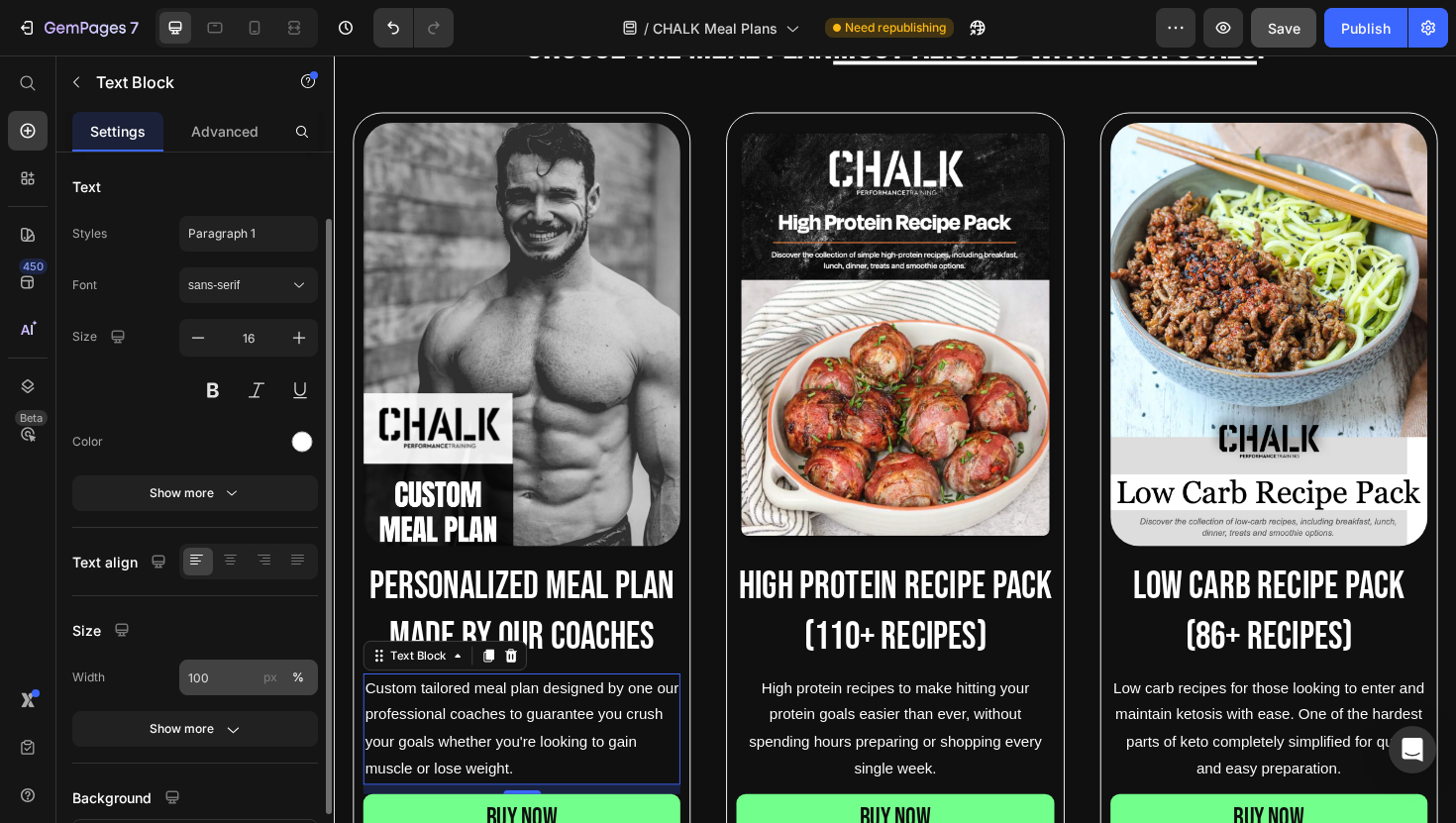 scroll, scrollTop: 159, scrollLeft: 0, axis: vertical 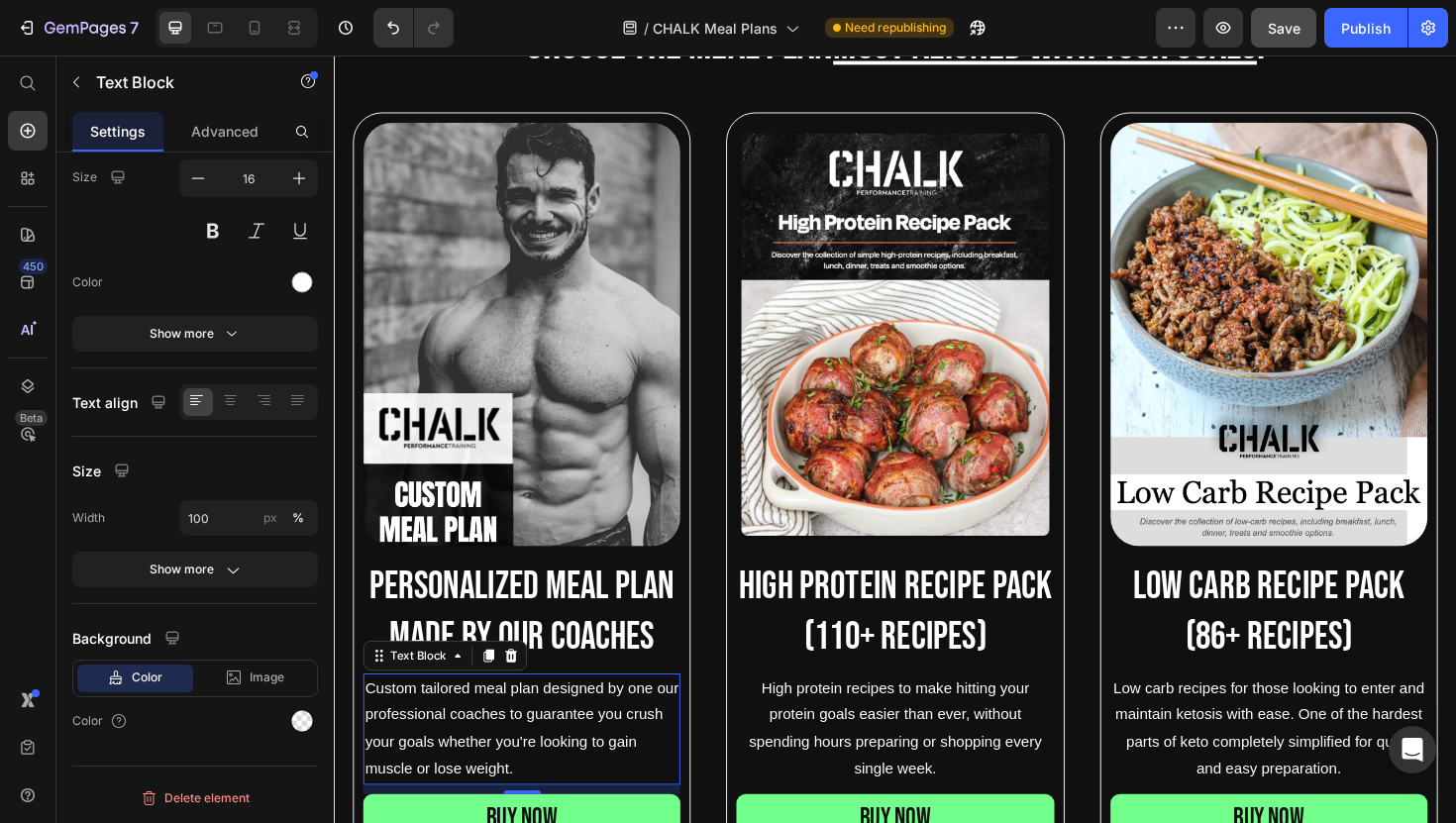 click on "Custom tailored meal plan designed by one our professional coaches to guarantee you crush your goals whether you're looking to gain muscle or lose weight." at bounding box center [532, 769] 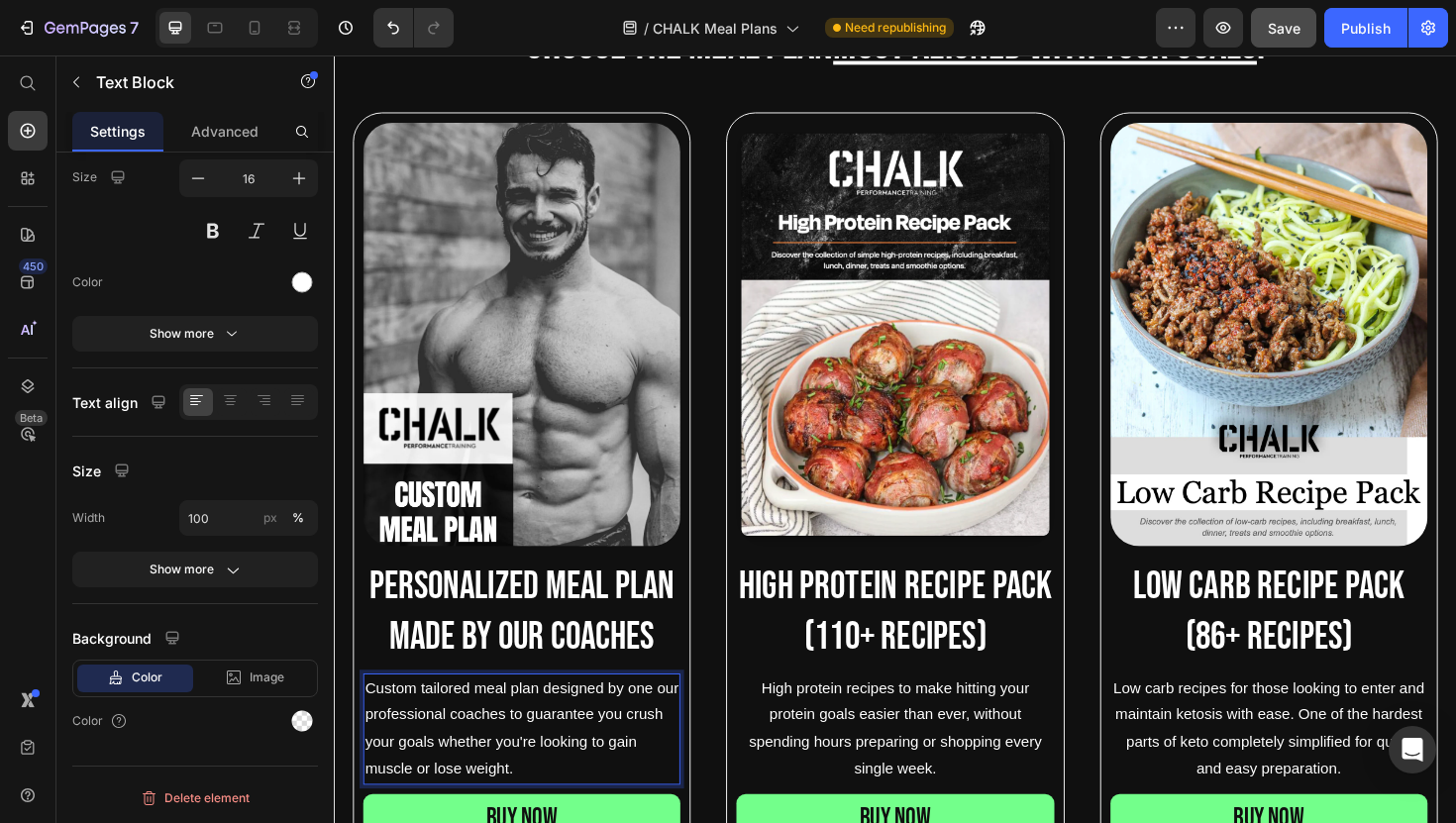click on "Custom tailored meal plan designed by one our professional coaches to guarantee you crush your goals whether you're looking to gain muscle or lose weight." at bounding box center (532, 769) 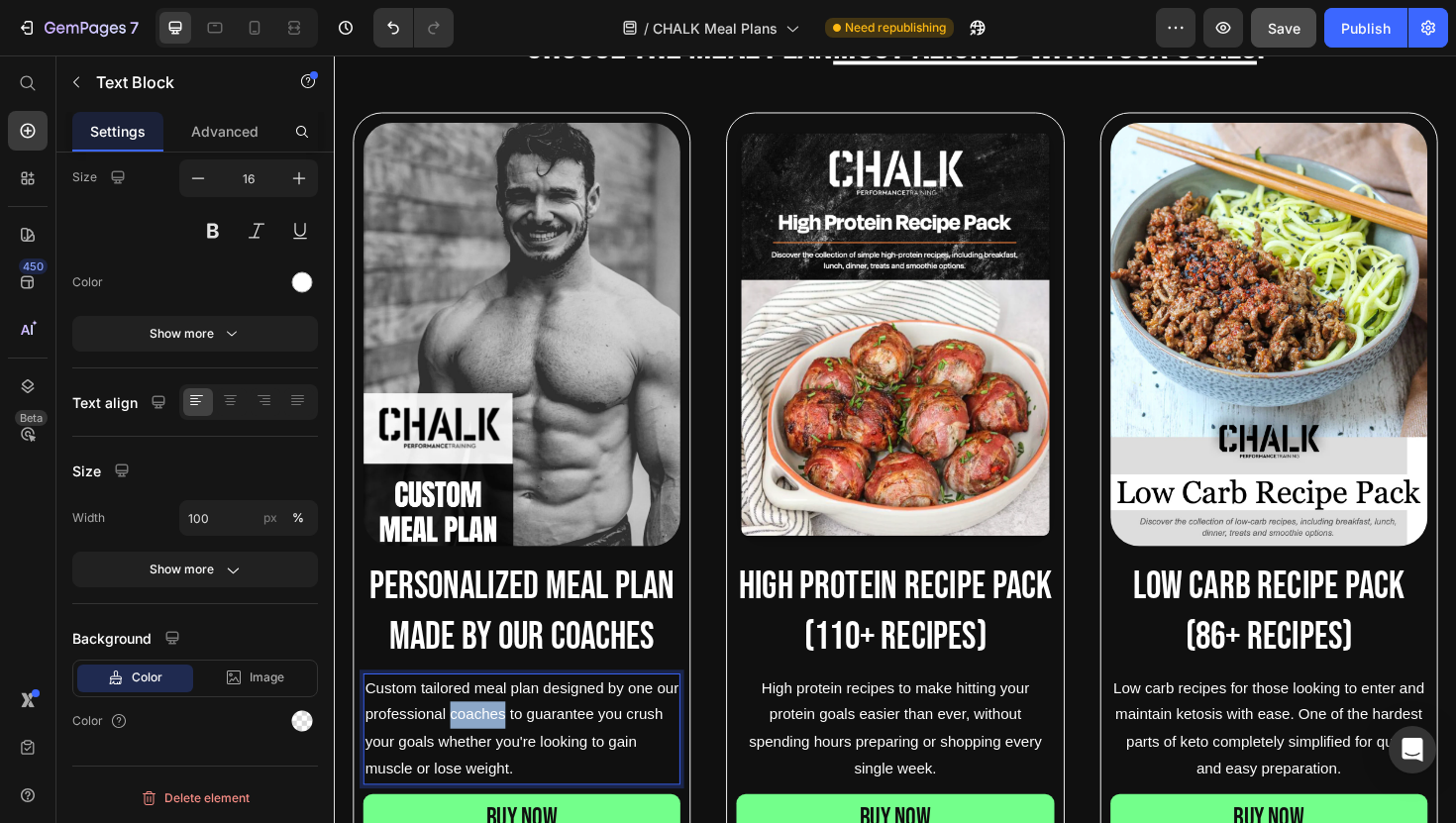 click on "Custom tailored meal plan designed by one our professional coaches to guarantee you crush your goals whether you're looking to gain muscle or lose weight." at bounding box center (532, 769) 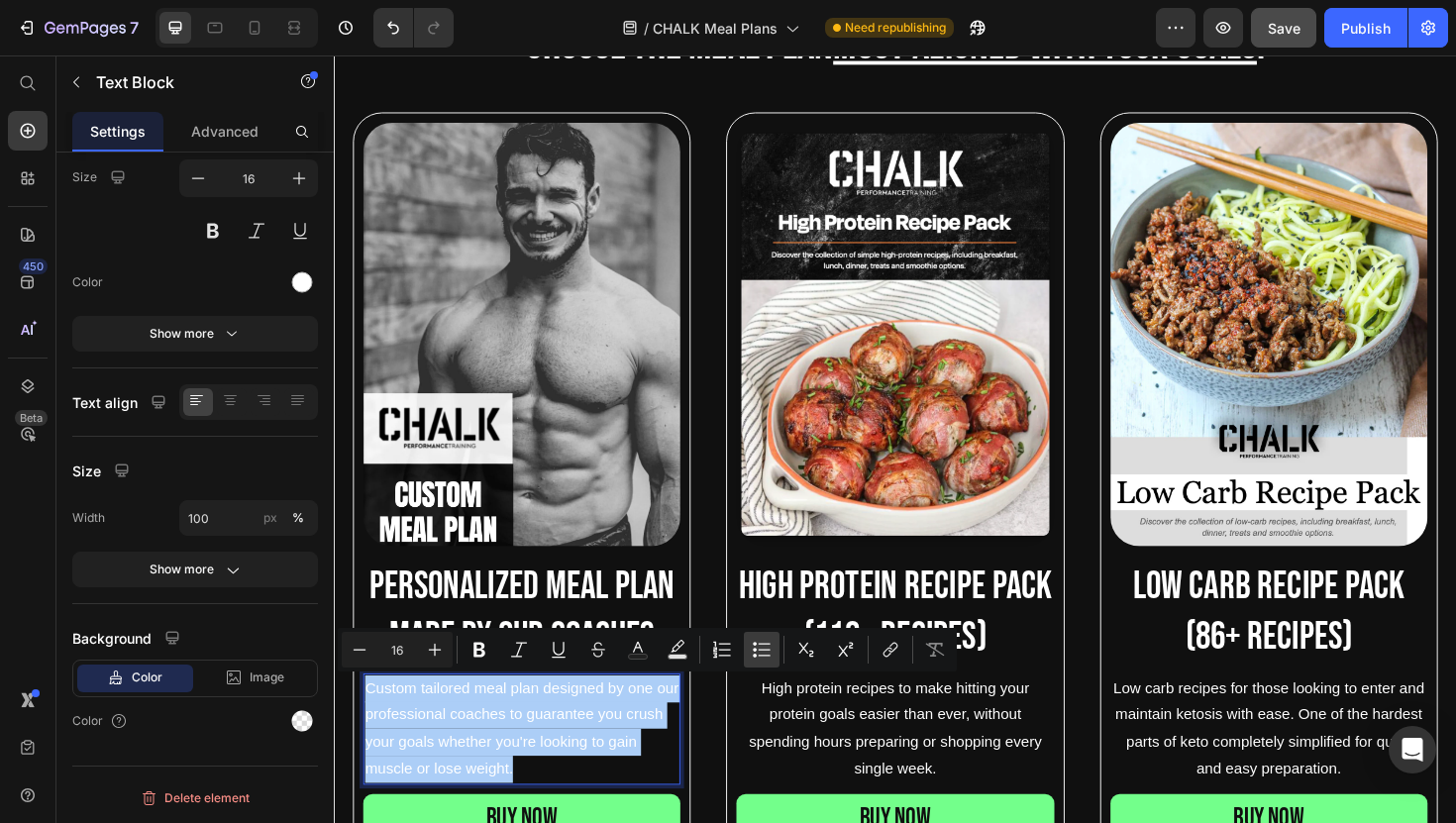click 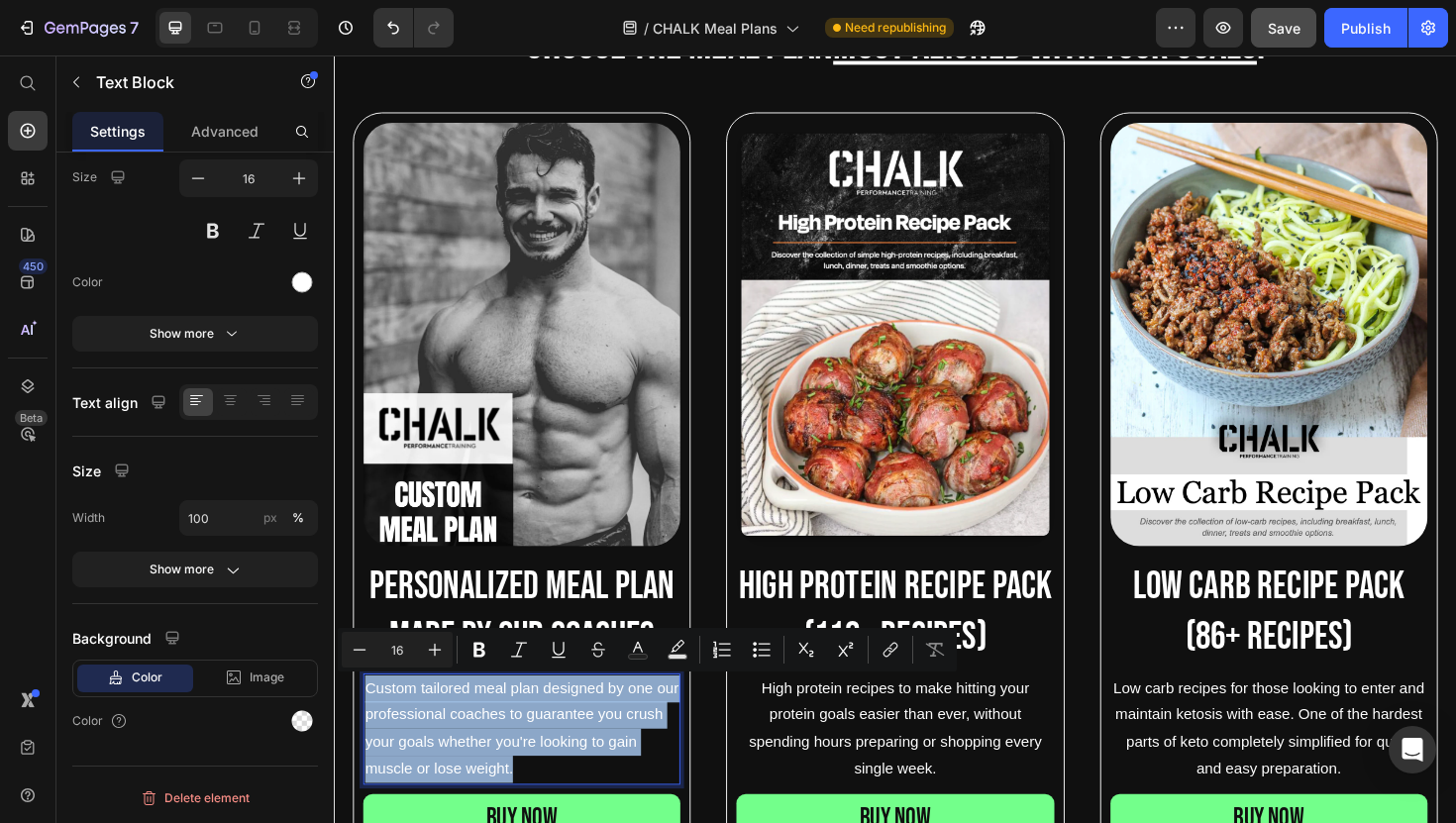 click on "Custom tailored meal plan designed by one our professional coaches to guarantee you crush your goals whether you're looking to gain muscle or lose weight." at bounding box center [532, 769] 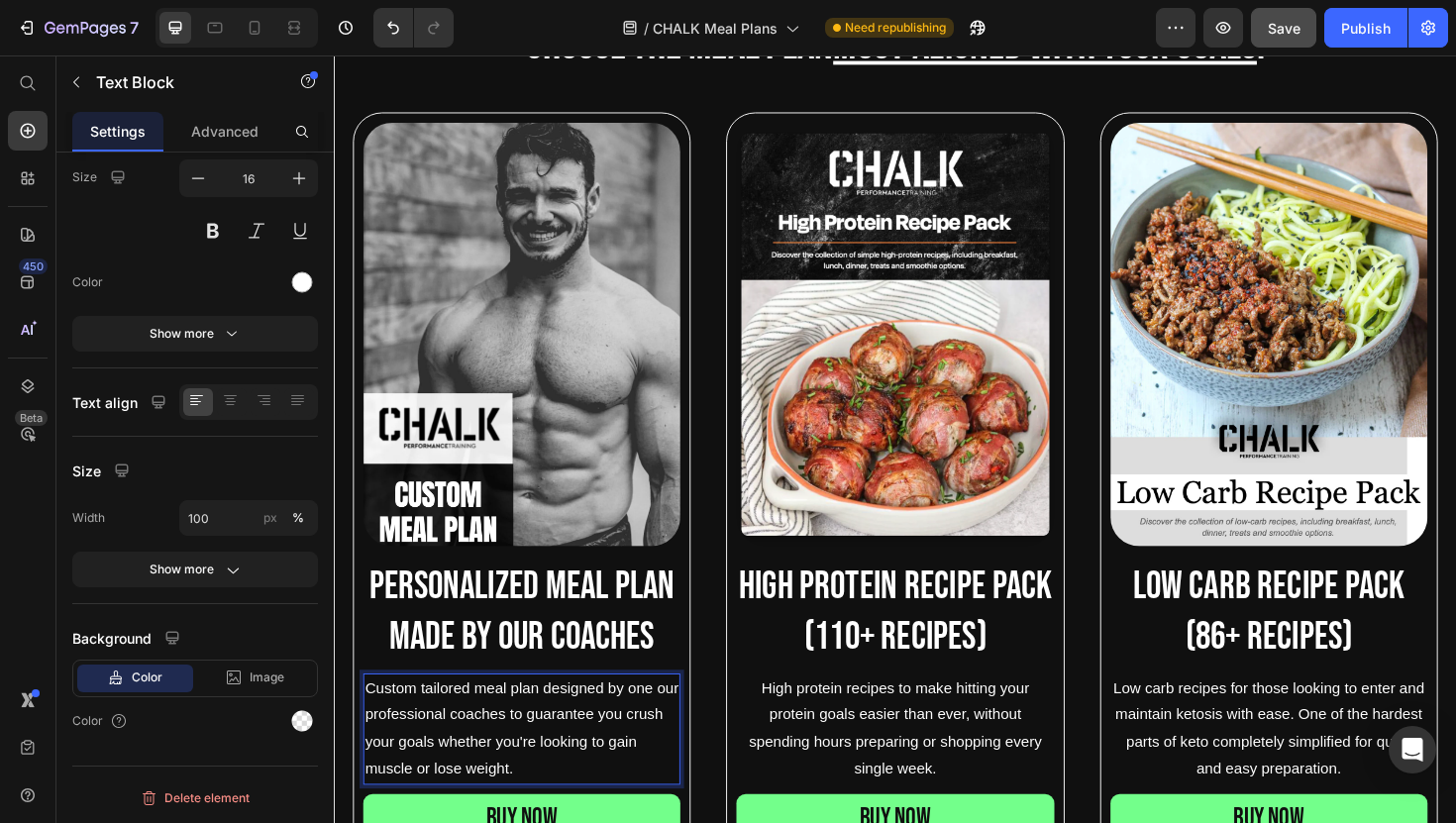 click on "Custom tailored meal plan designed by one our professional coaches to guarantee you crush your goals whether you're looking to gain muscle or lose weight." at bounding box center [532, 769] 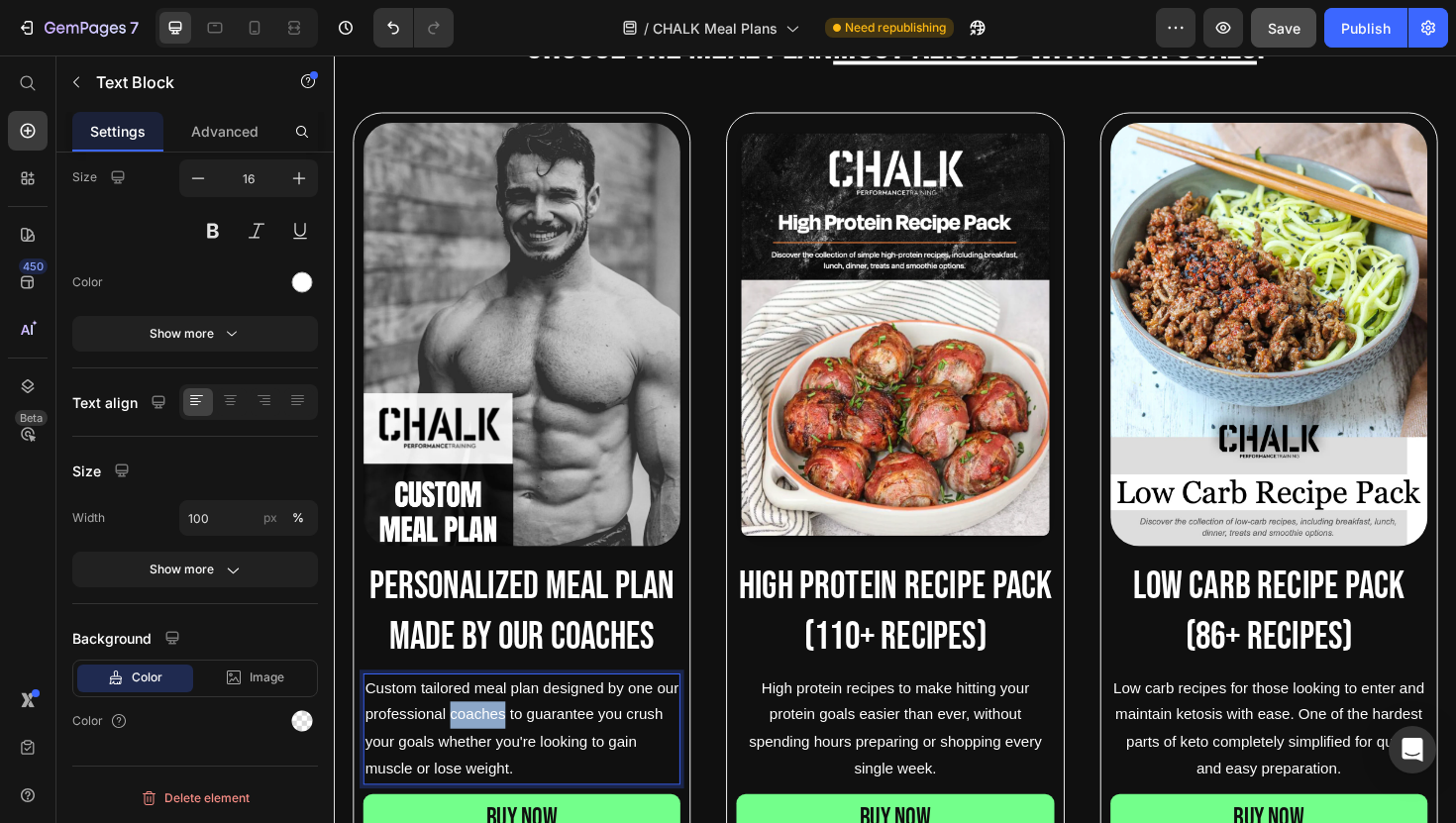 click on "Custom tailored meal plan designed by one our professional coaches to guarantee you crush your goals whether you're looking to gain muscle or lose weight." at bounding box center (532, 769) 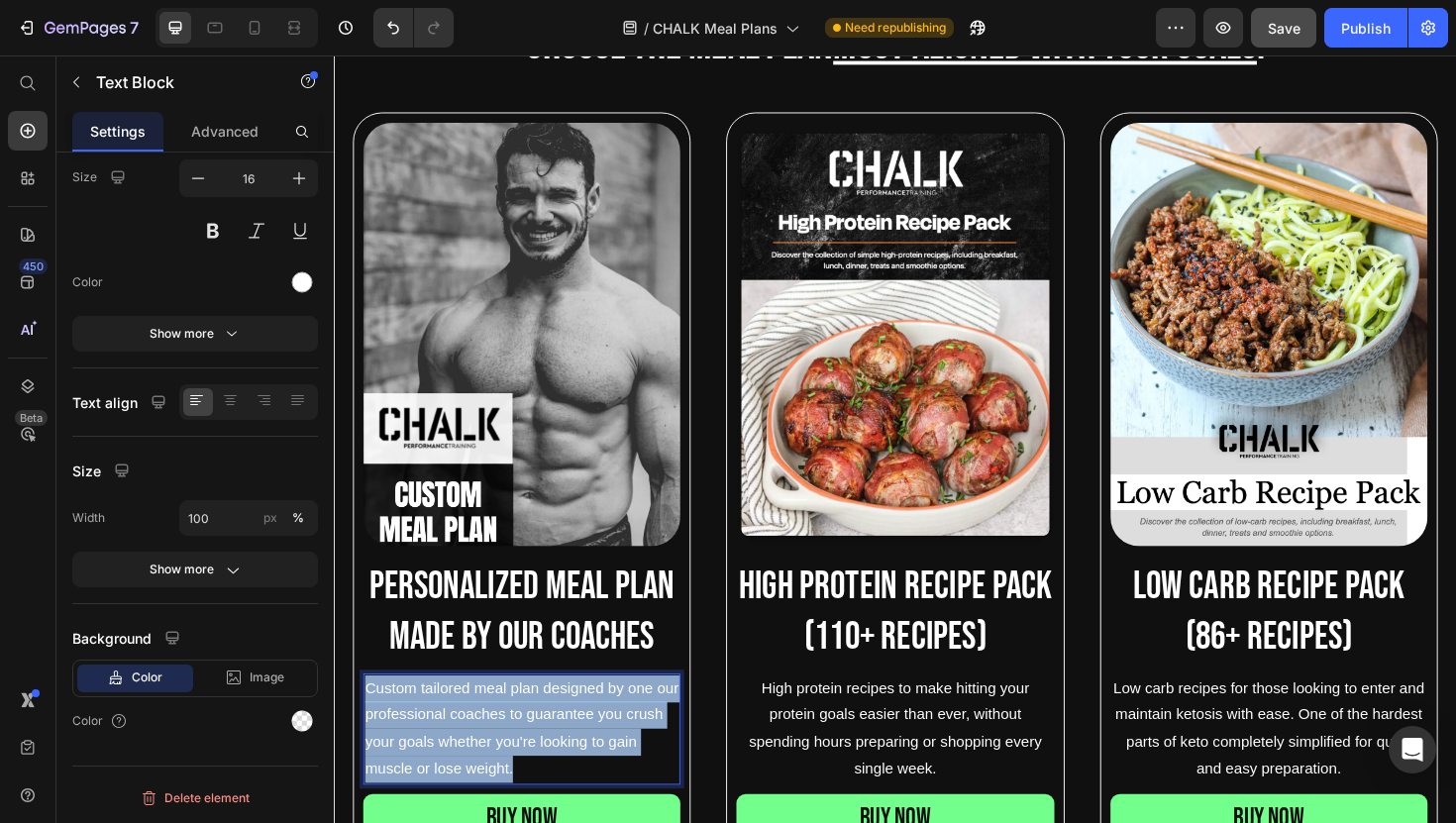 click on "Custom tailored meal plan designed by one our professional coaches to guarantee you crush your goals whether you're looking to gain muscle or lose weight." at bounding box center (532, 769) 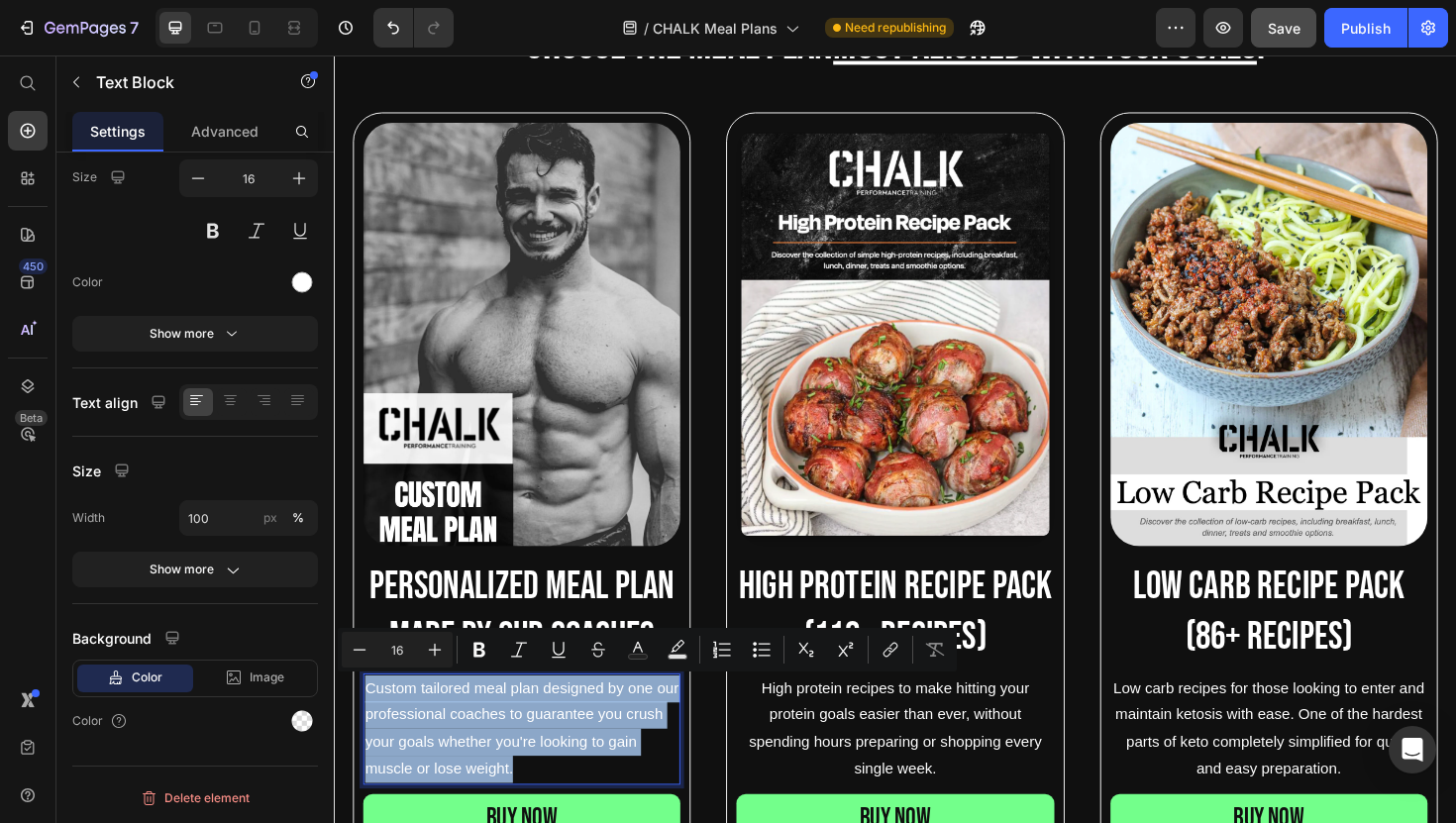 click on "Custom tailored meal plan designed by one our professional coaches to guarantee you crush your goals whether you're looking to gain muscle or lose weight." at bounding box center [532, 769] 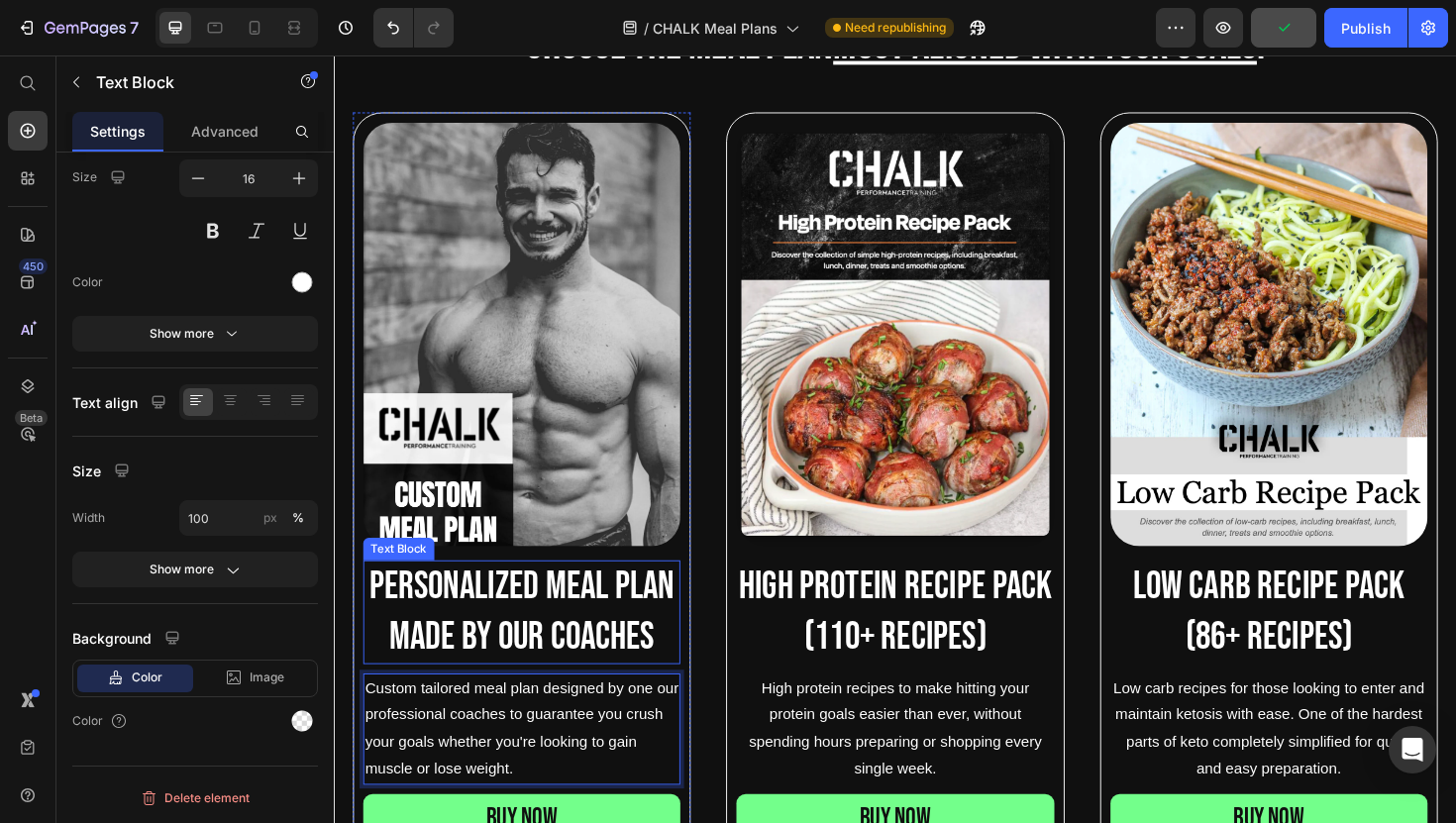 click on "Personalized meal plan made by our coaches" at bounding box center [532, 645] 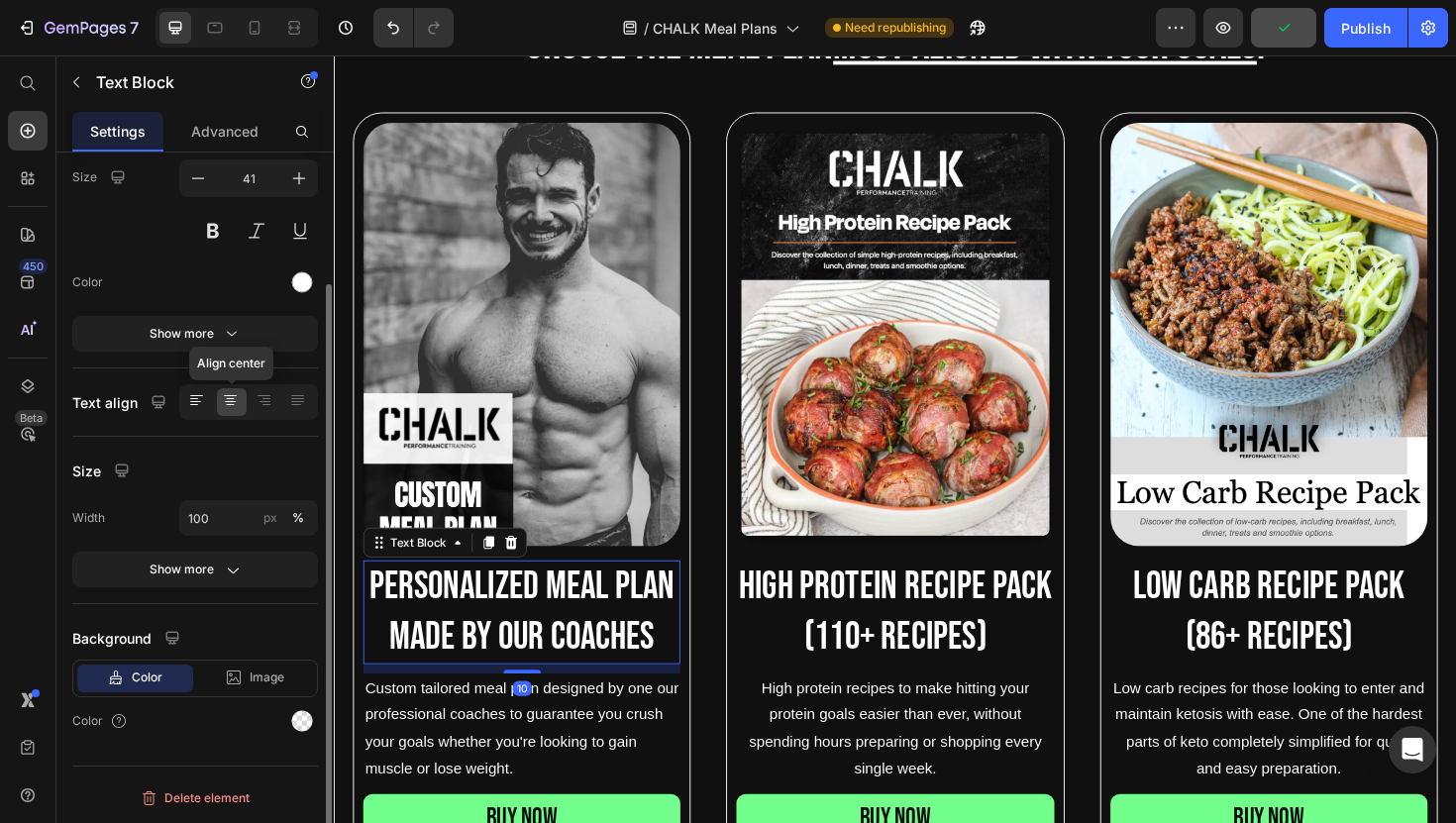 click 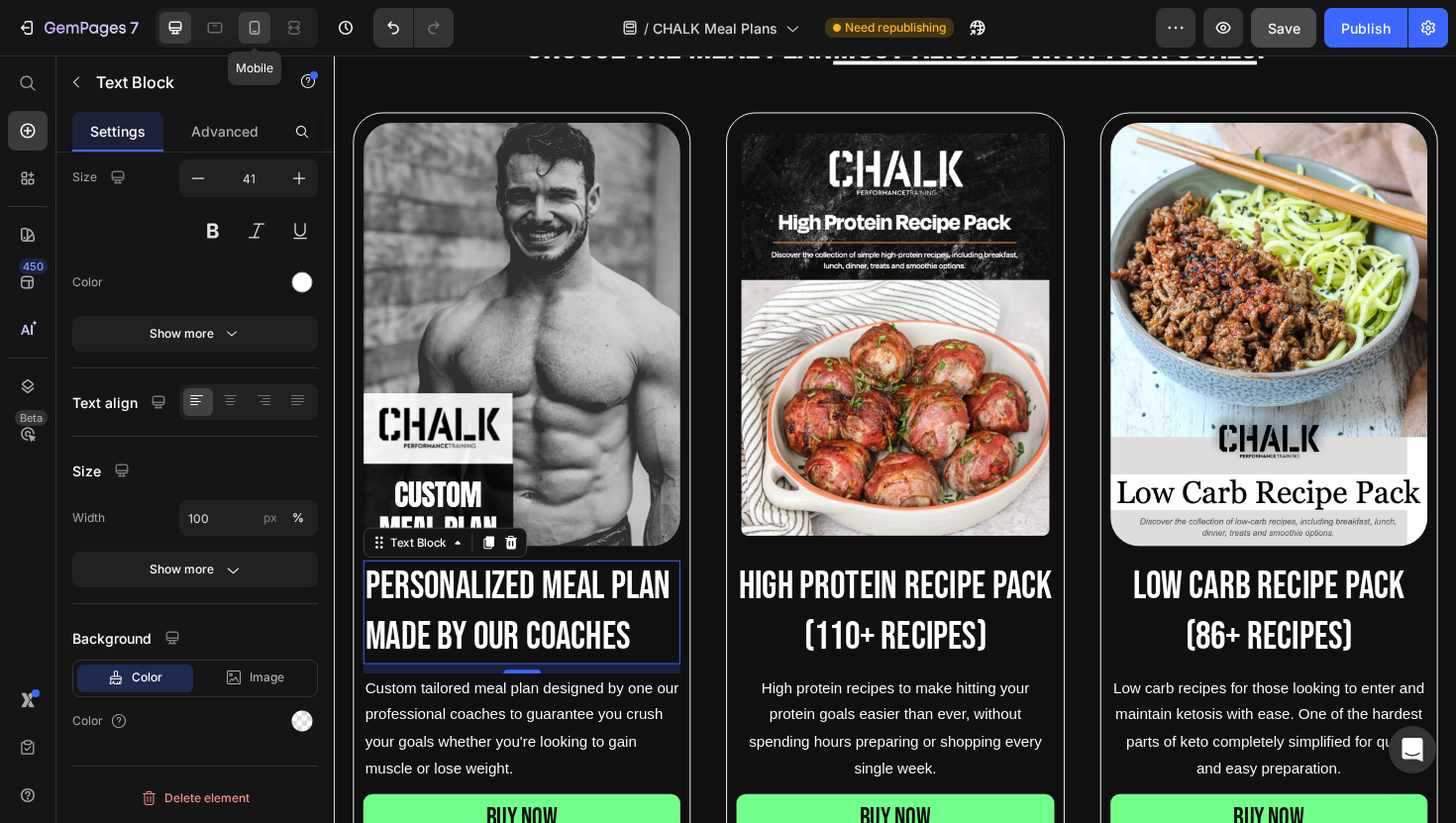 click 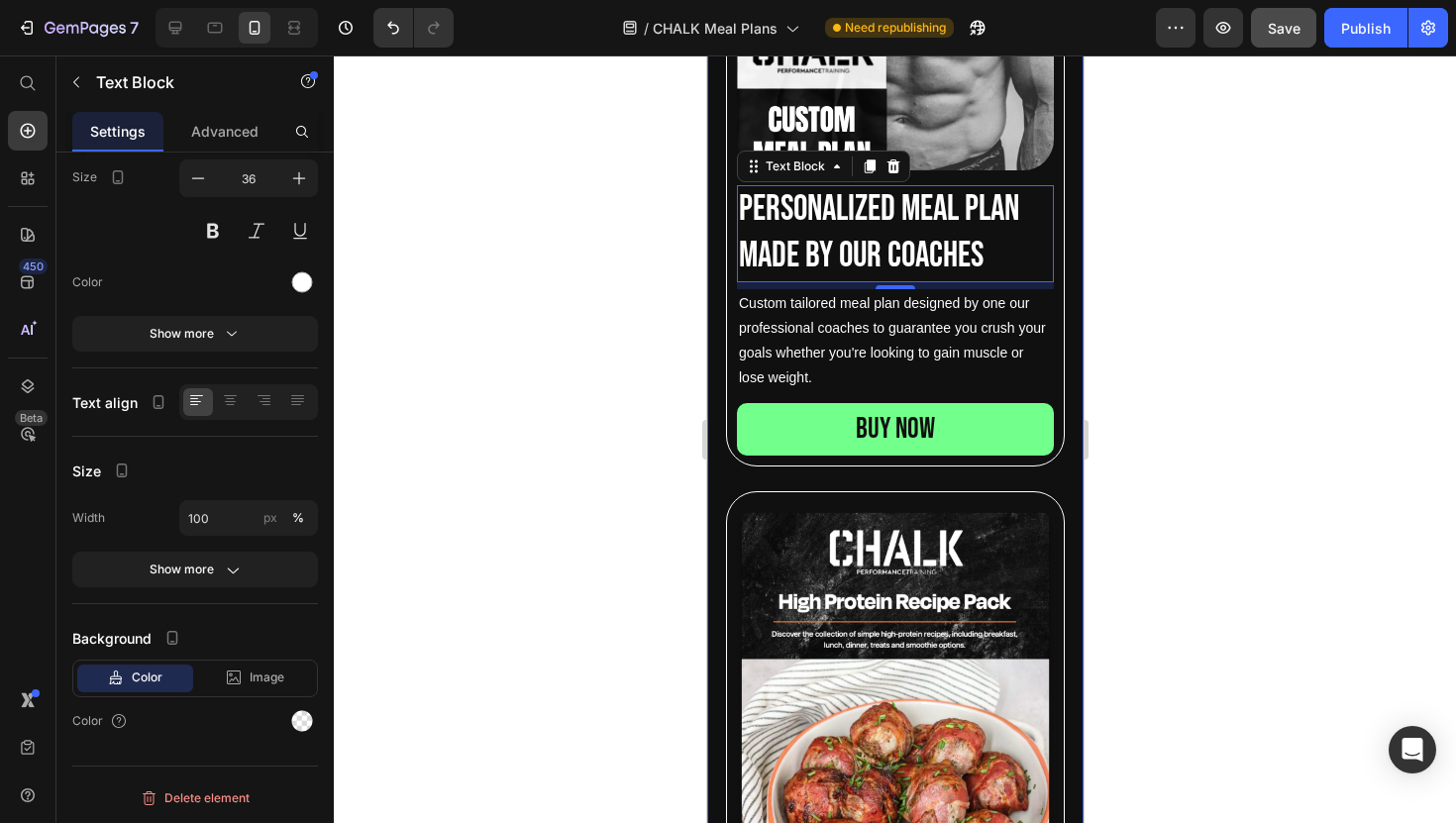 scroll, scrollTop: 1465, scrollLeft: 0, axis: vertical 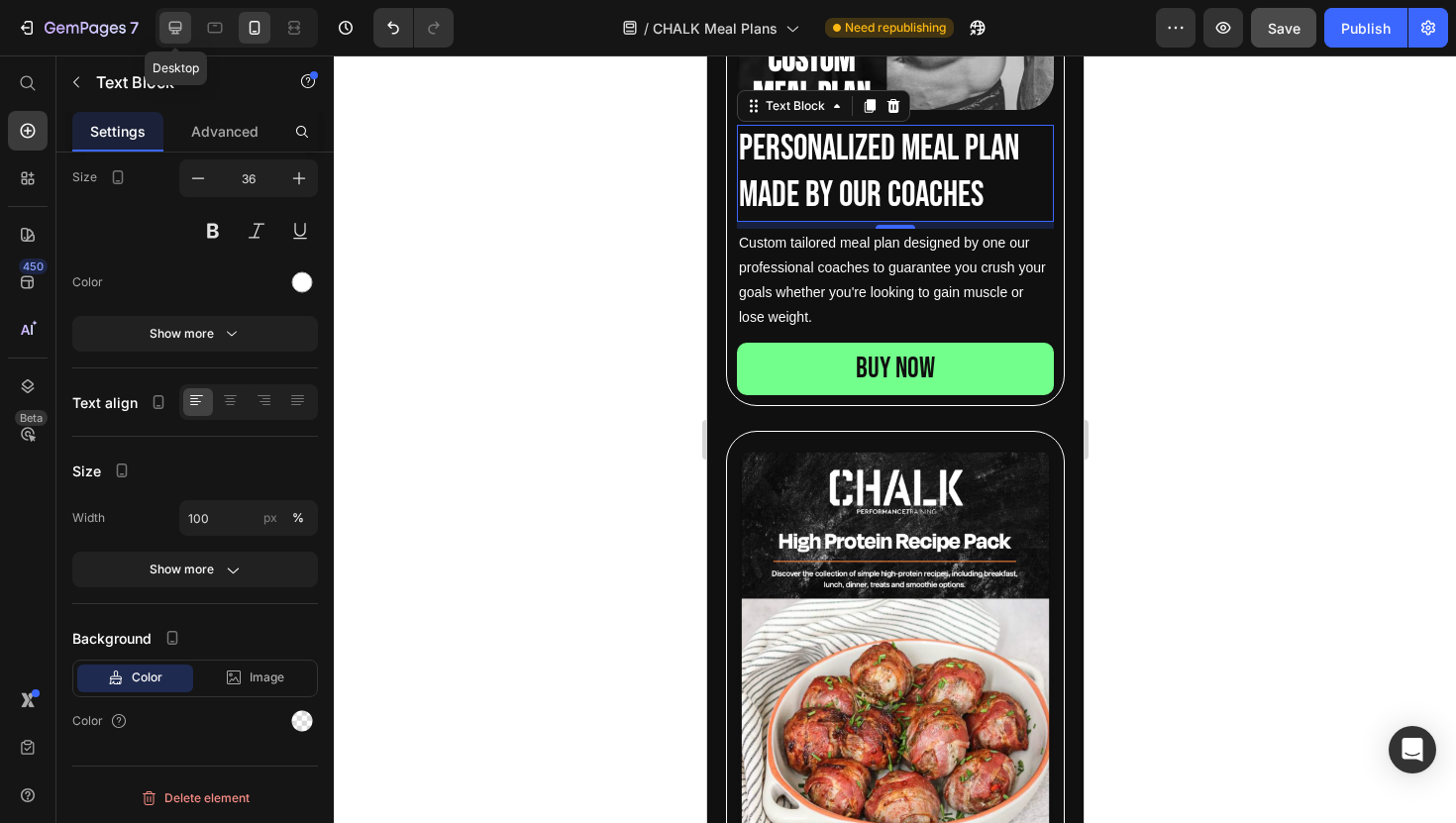 click 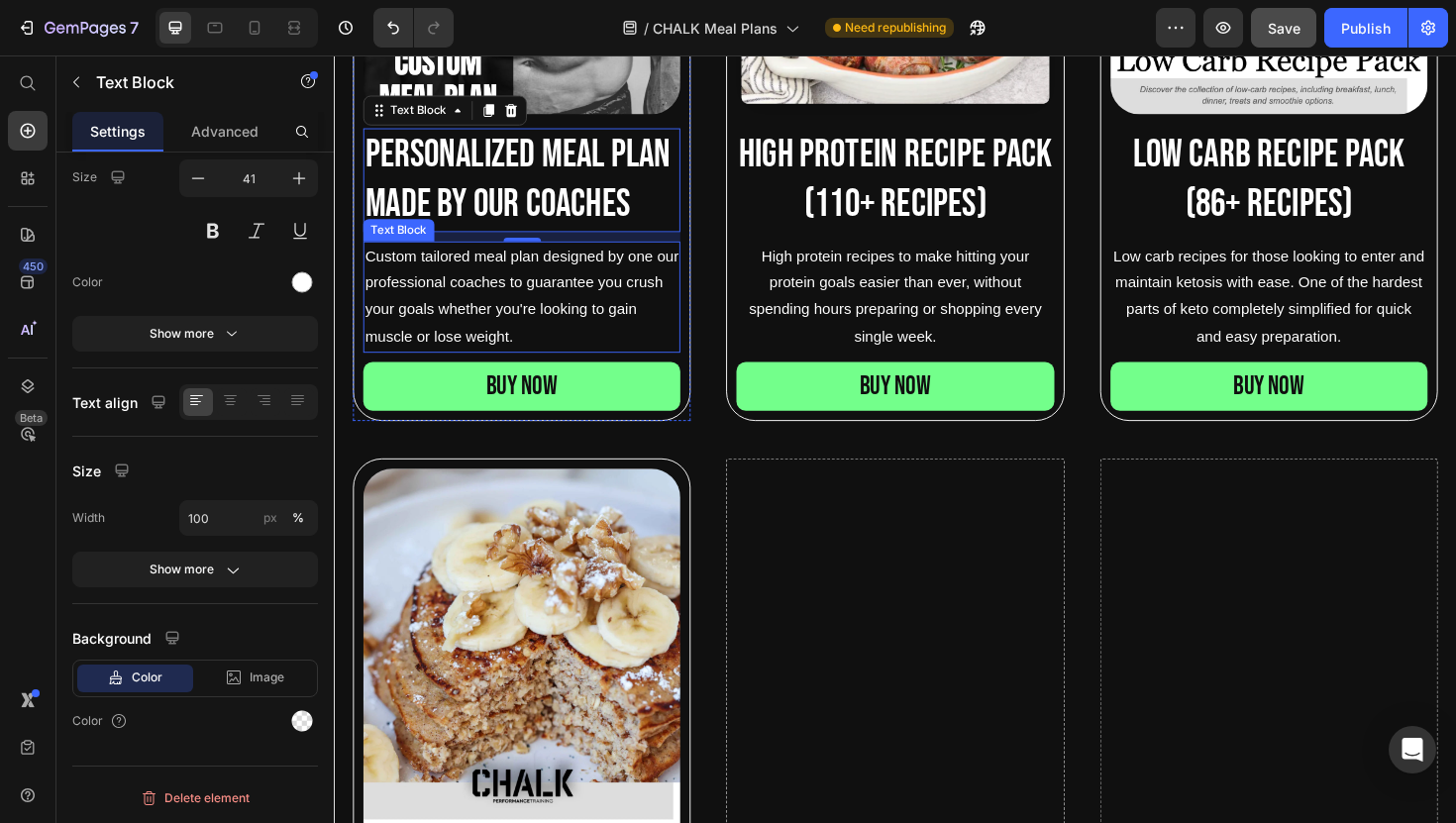 scroll, scrollTop: 1420, scrollLeft: 0, axis: vertical 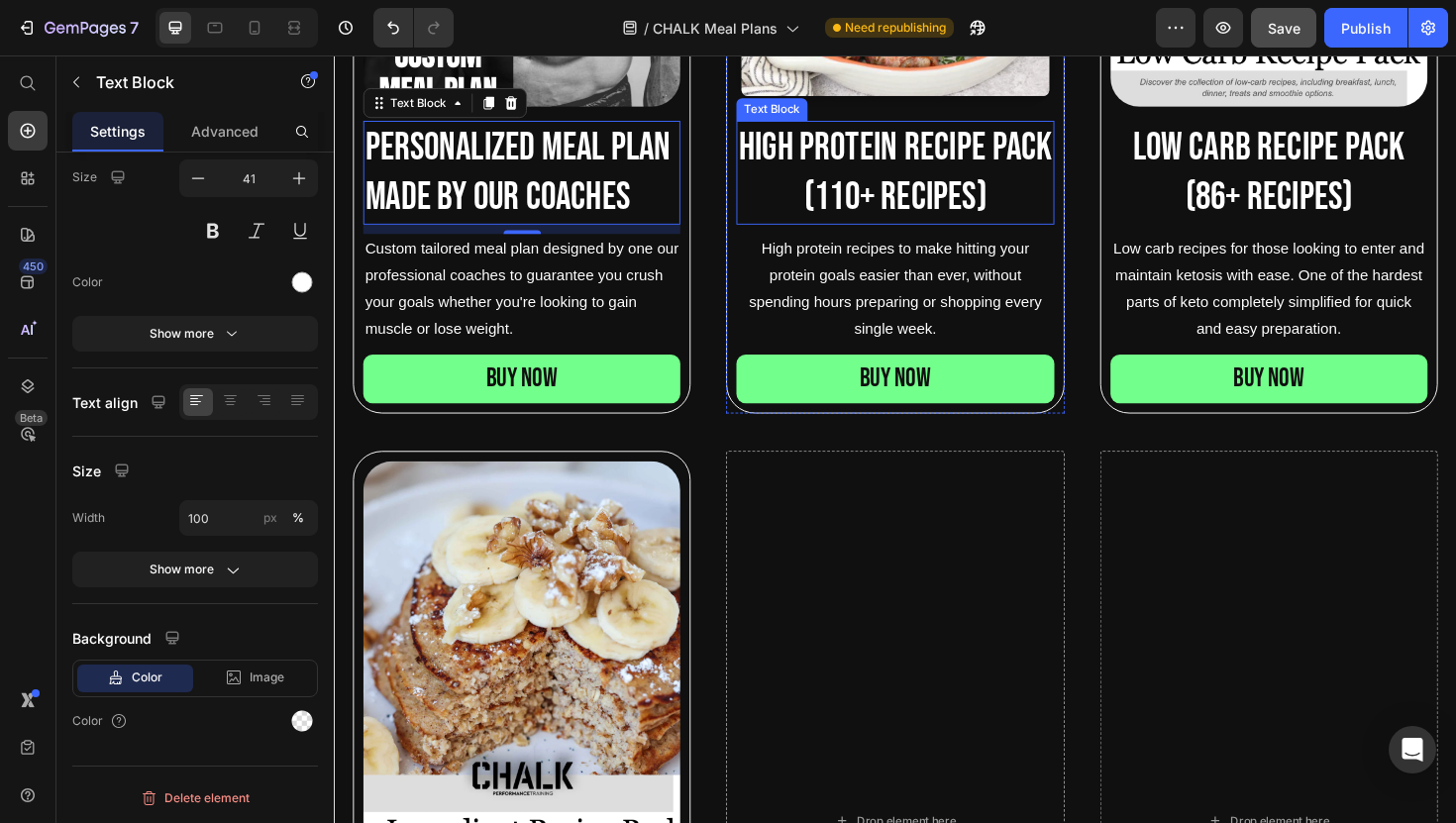 click on "high protein recipe pack (110+ Recipes)" at bounding box center (927, 179) 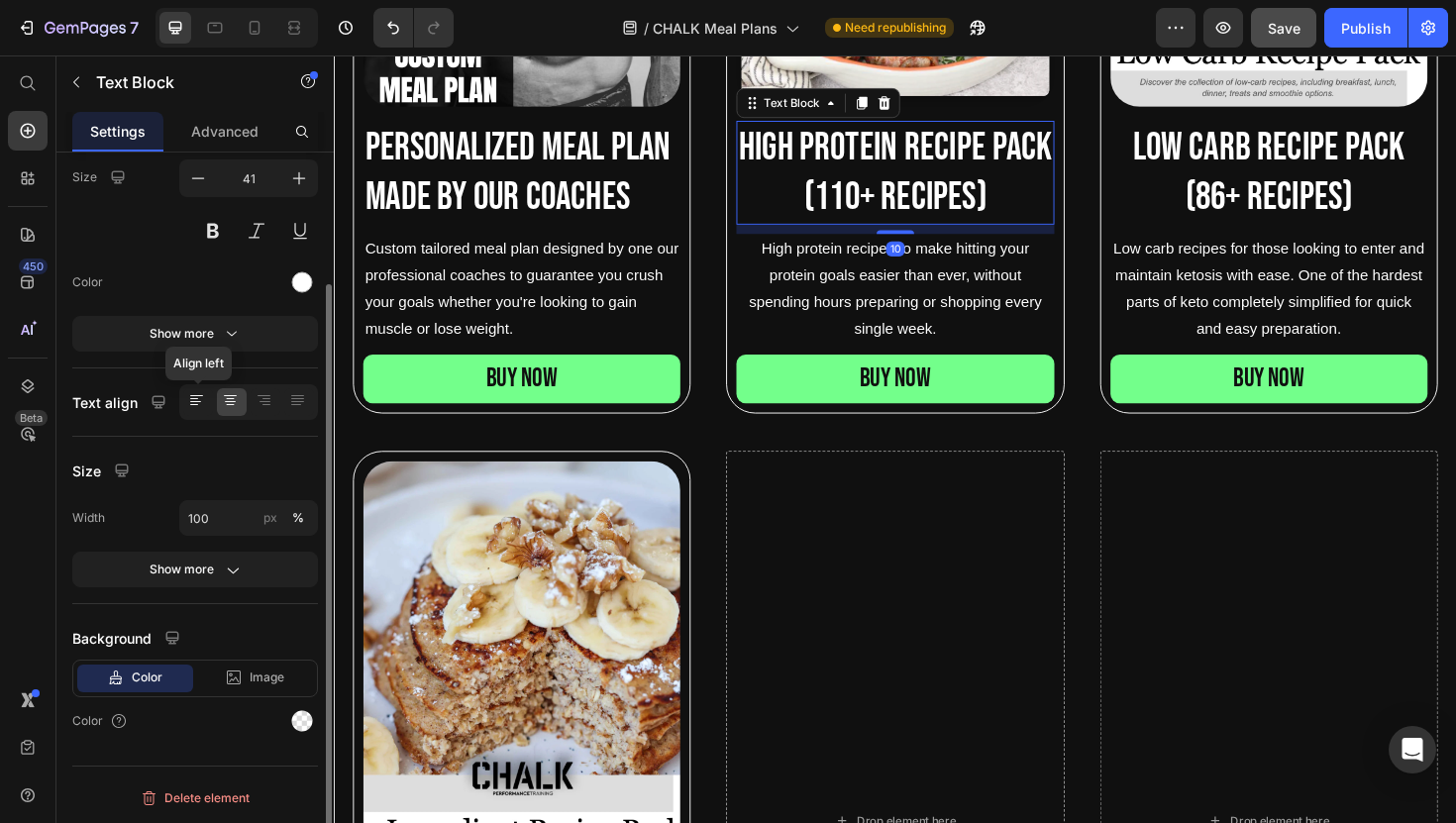click 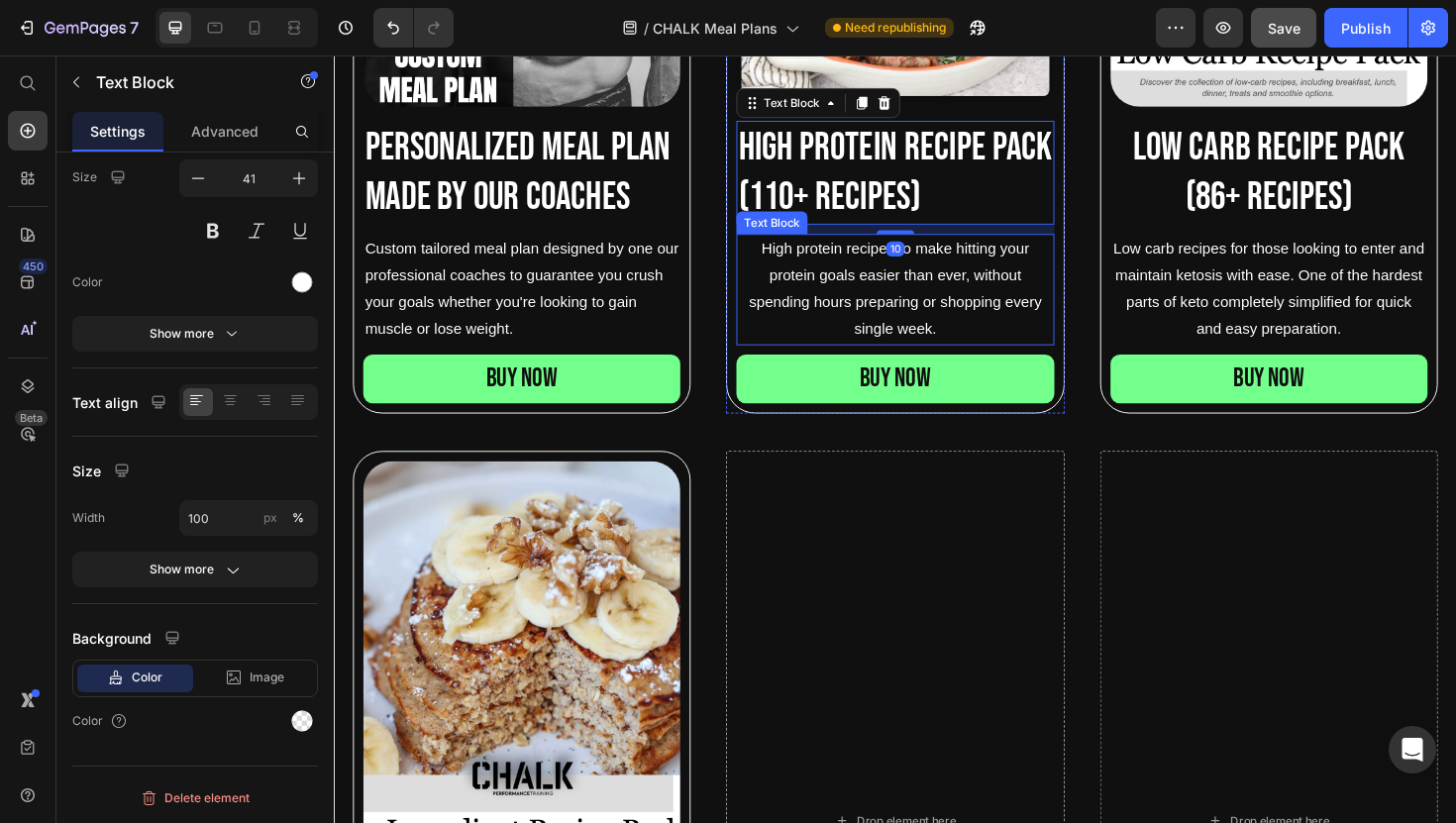 click on "High protein recipes to make hitting your protein goals easier than ever, without spending hours preparing or shopping every single week." at bounding box center [927, 303] 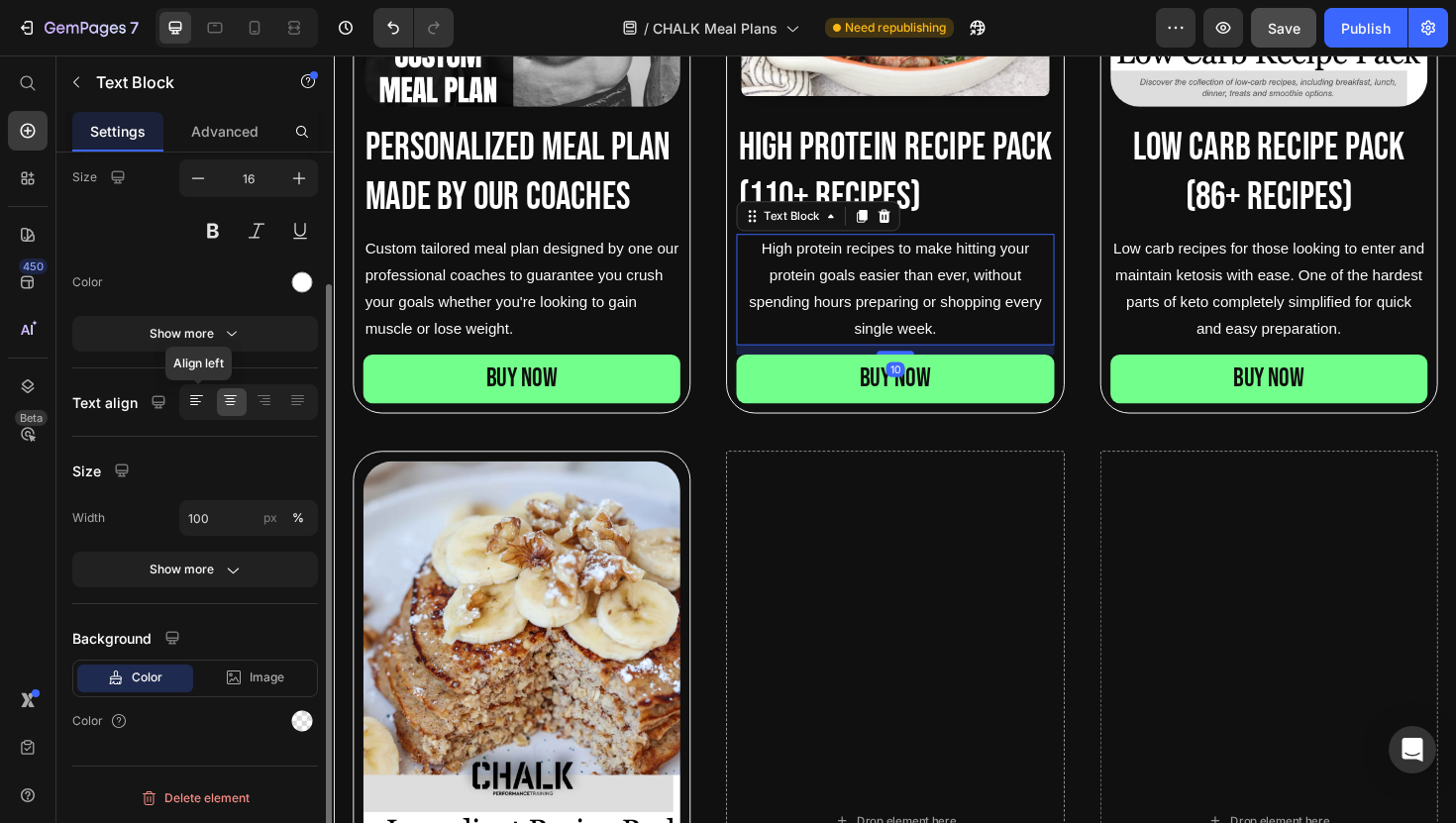 click 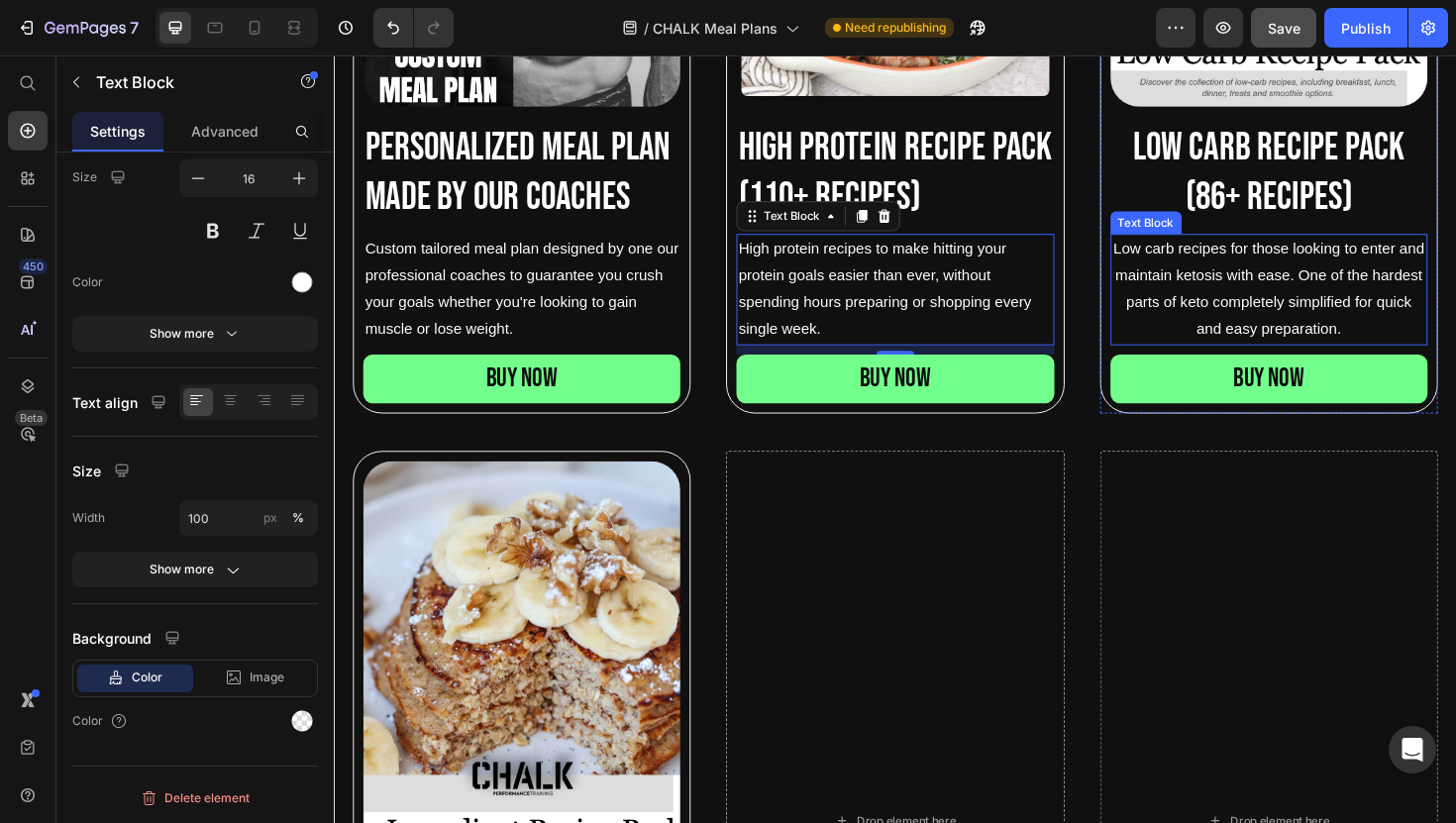 click on "Low carb recipes for those looking to enter and maintain ketosis with ease. One of the hardest parts of keto completely simplified for quick and easy preparation." at bounding box center (1323, 303) 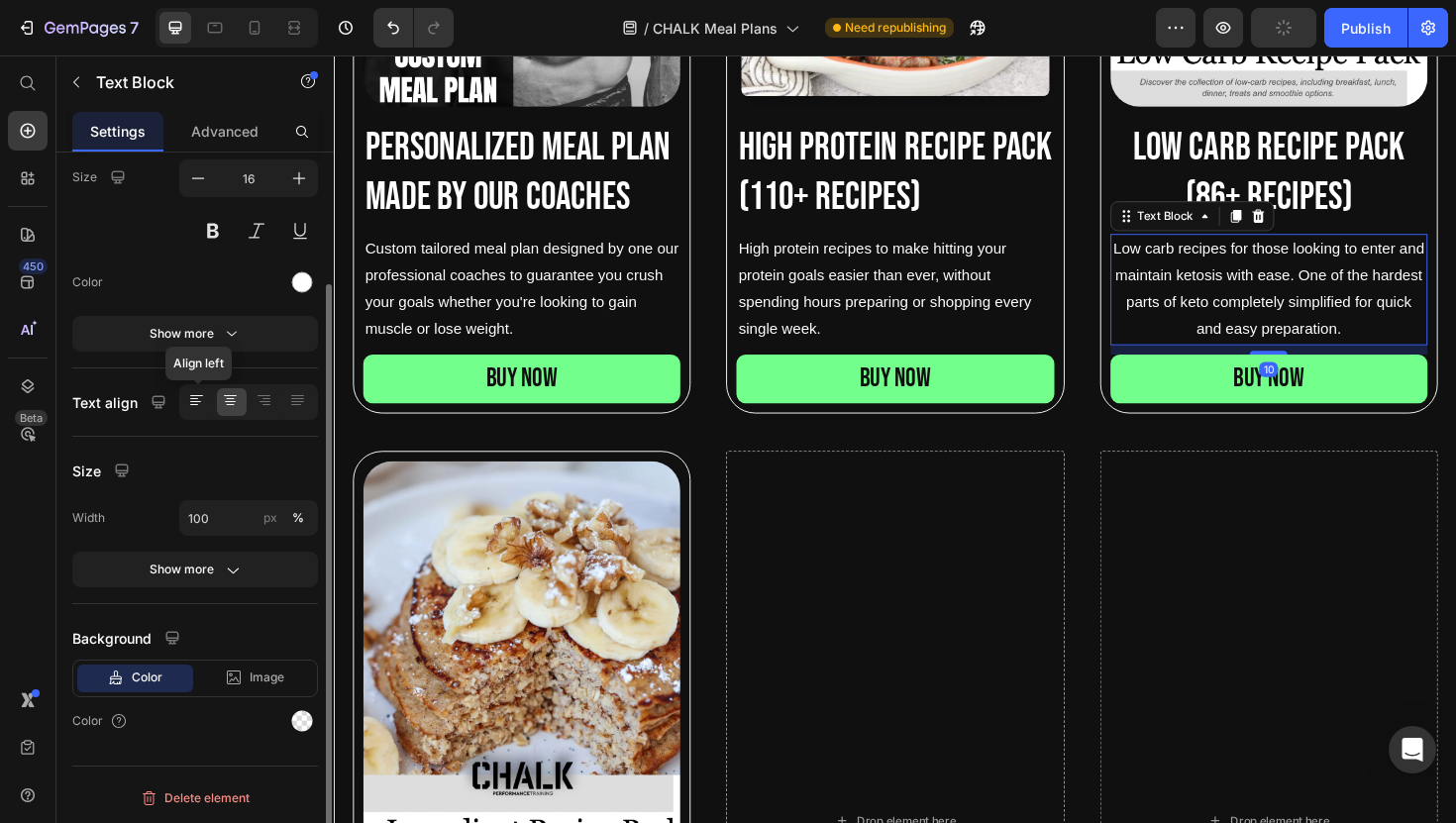 click 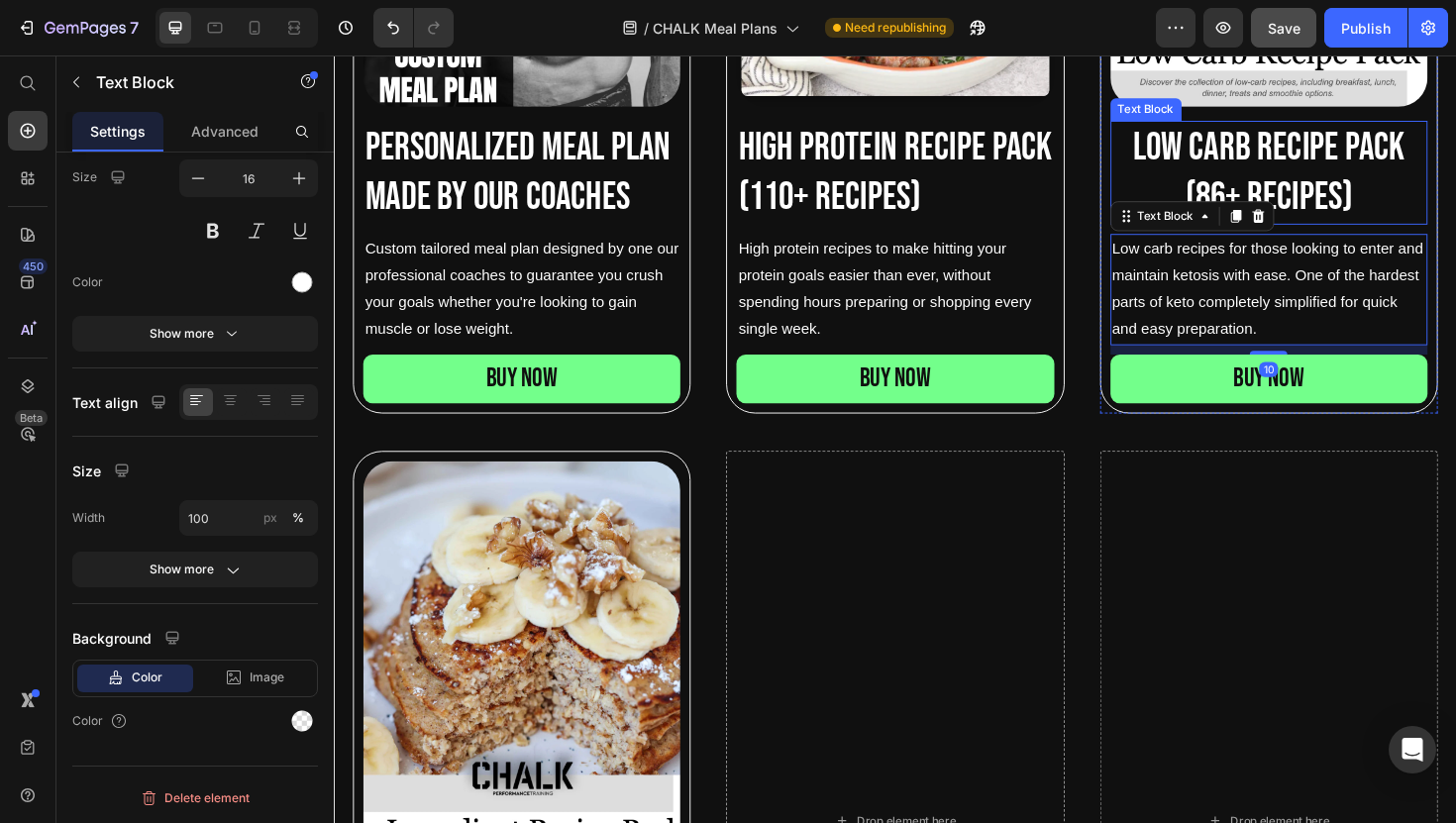 click on "Low carb recipe pack (86+ Recipes)" at bounding box center [1323, 179] 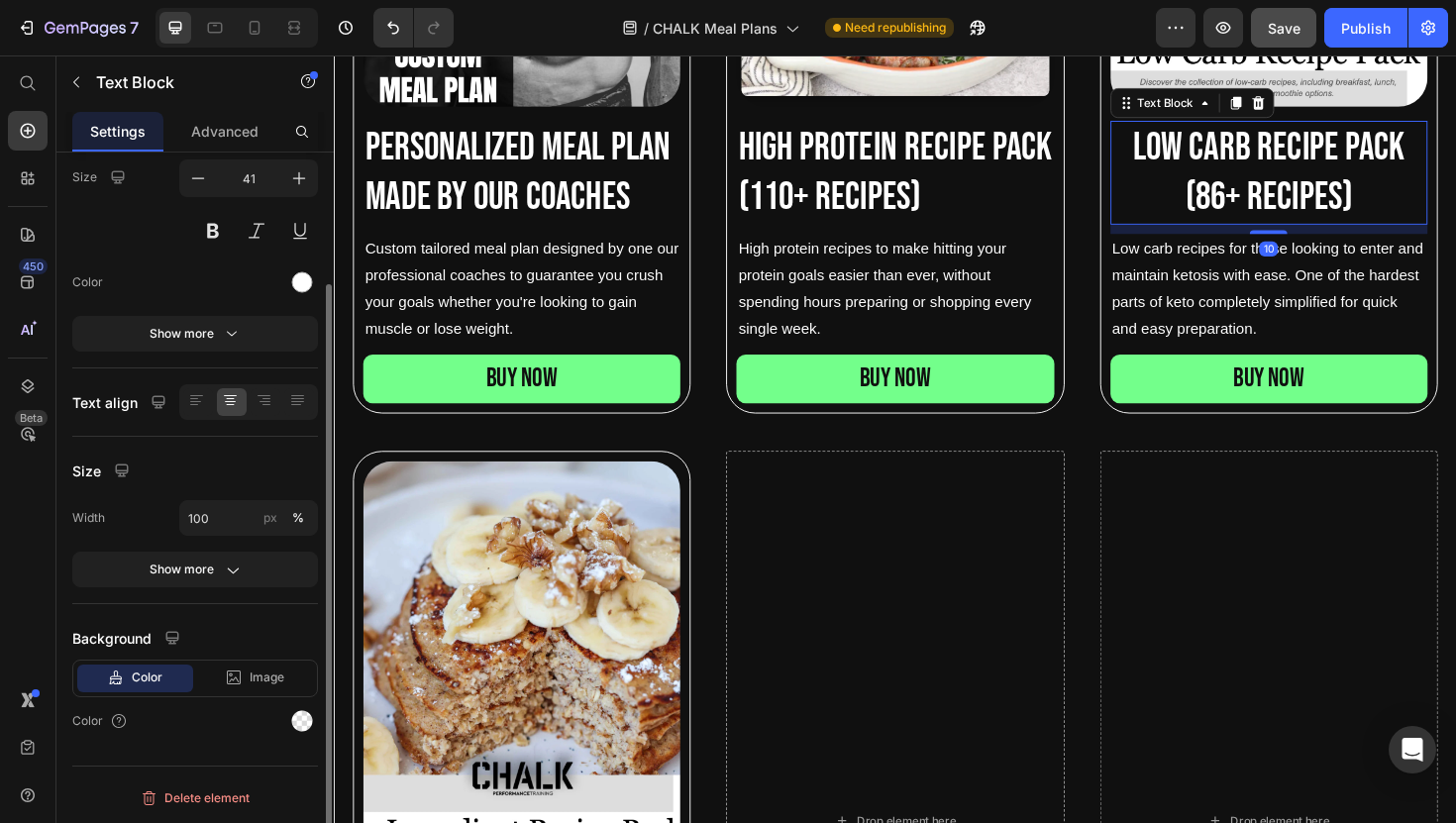 click 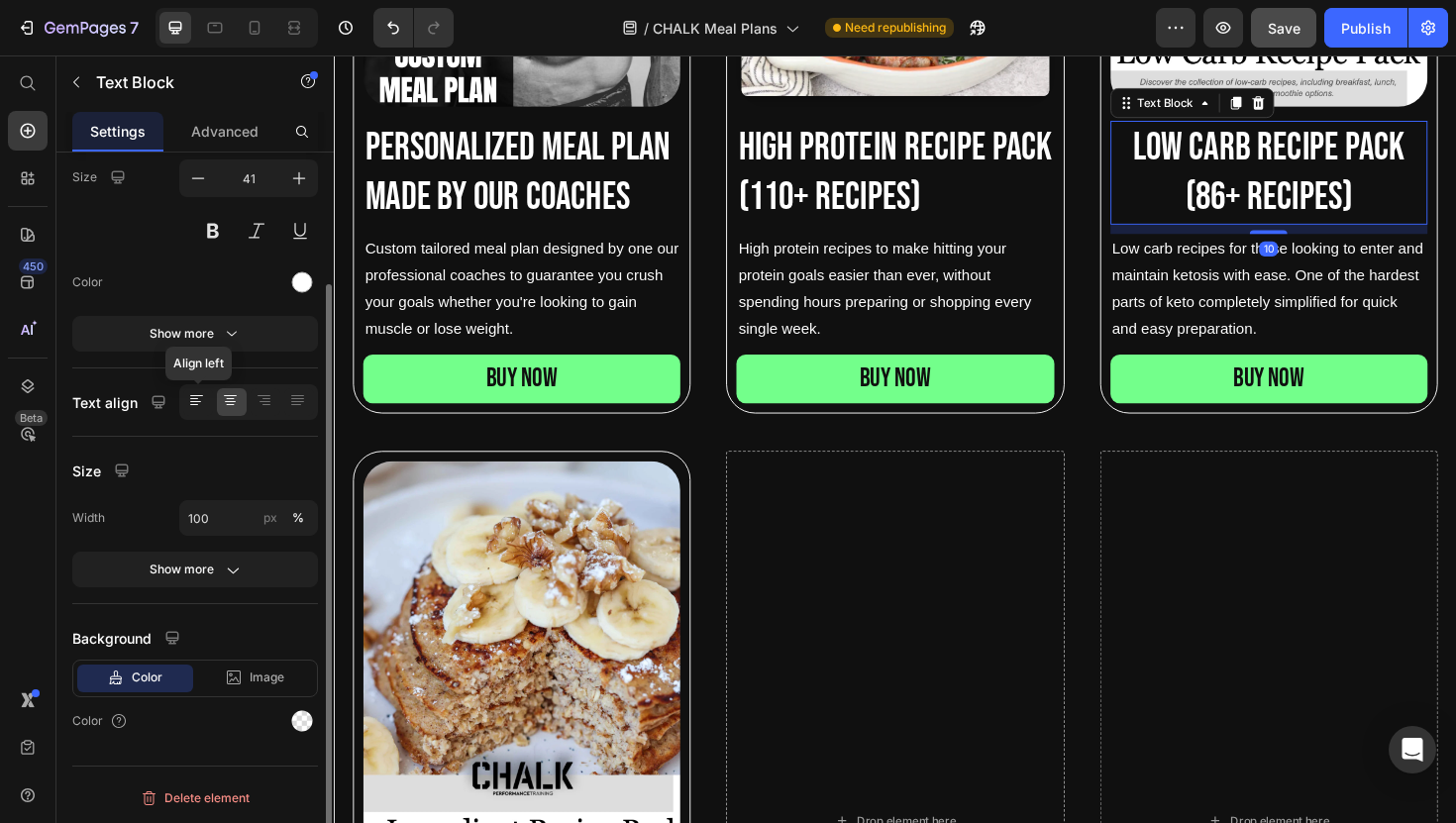 click 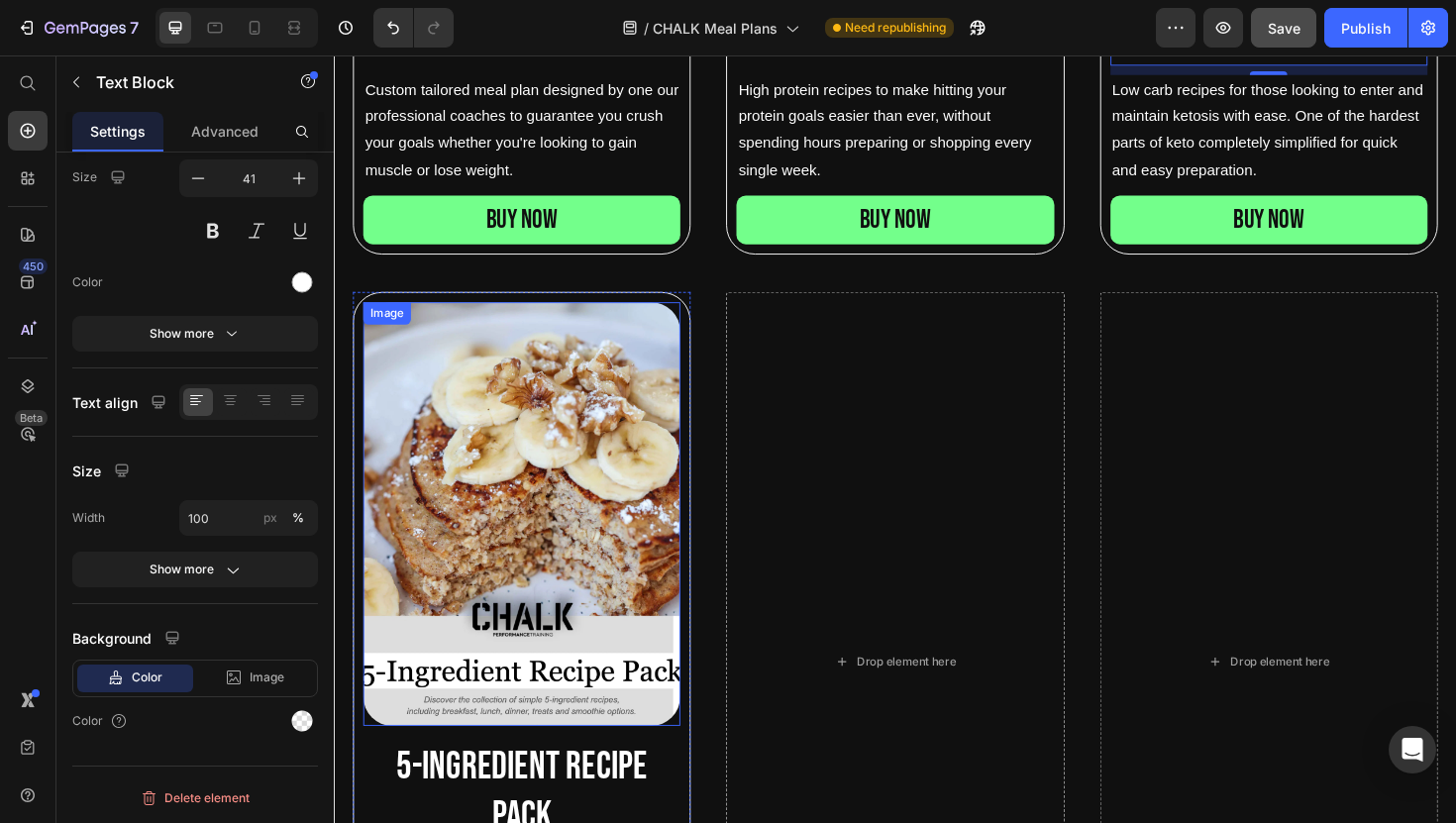 scroll, scrollTop: 1844, scrollLeft: 0, axis: vertical 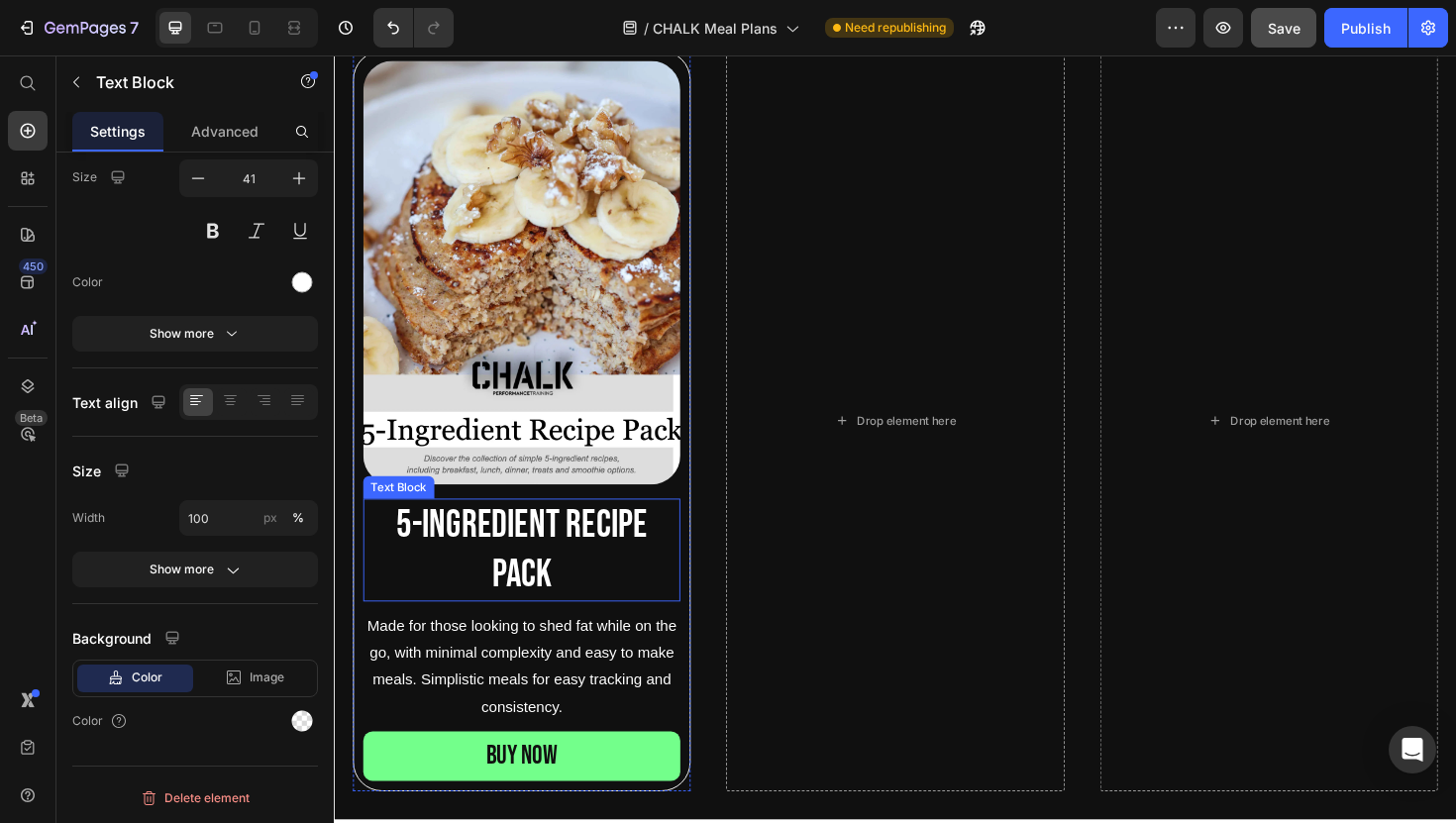 click on "5-ingredient recipe pack" at bounding box center (532, 579) 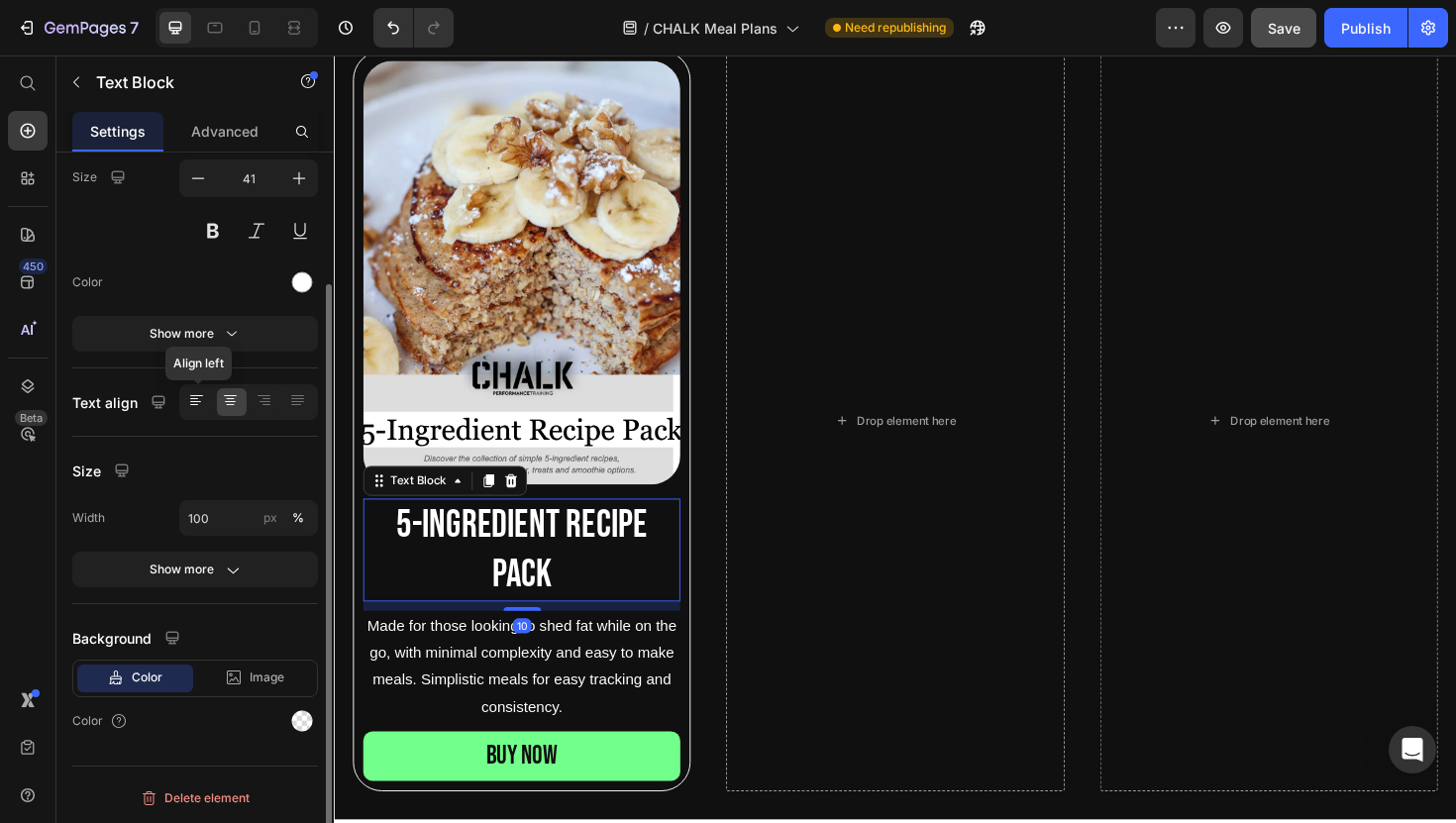 click 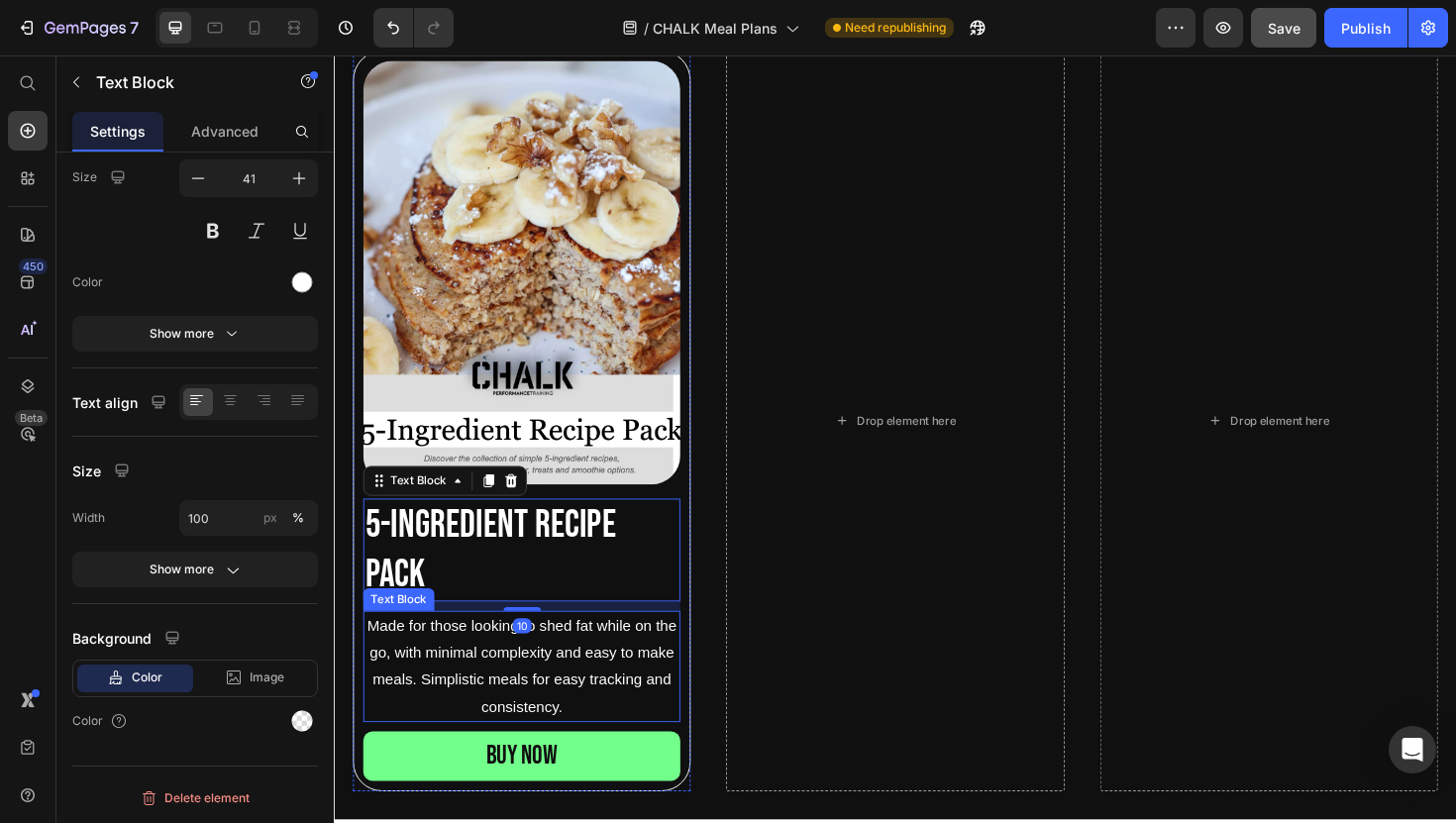 click on "Made for those looking to shed fat while on the go, with minimal complexity and easy to make meals. Simplistic meals for easy tracking and consistency." at bounding box center [532, 702] 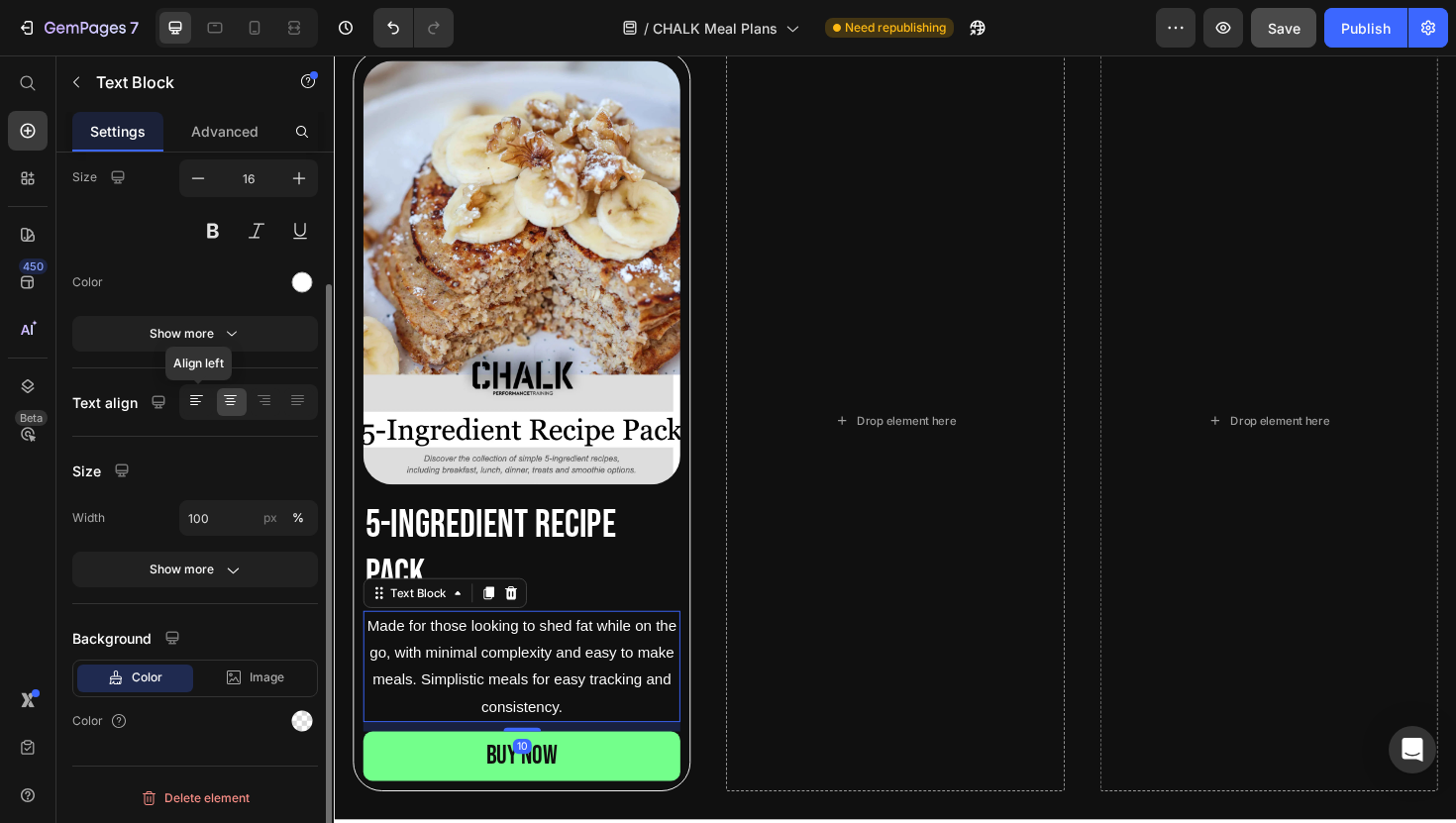 click 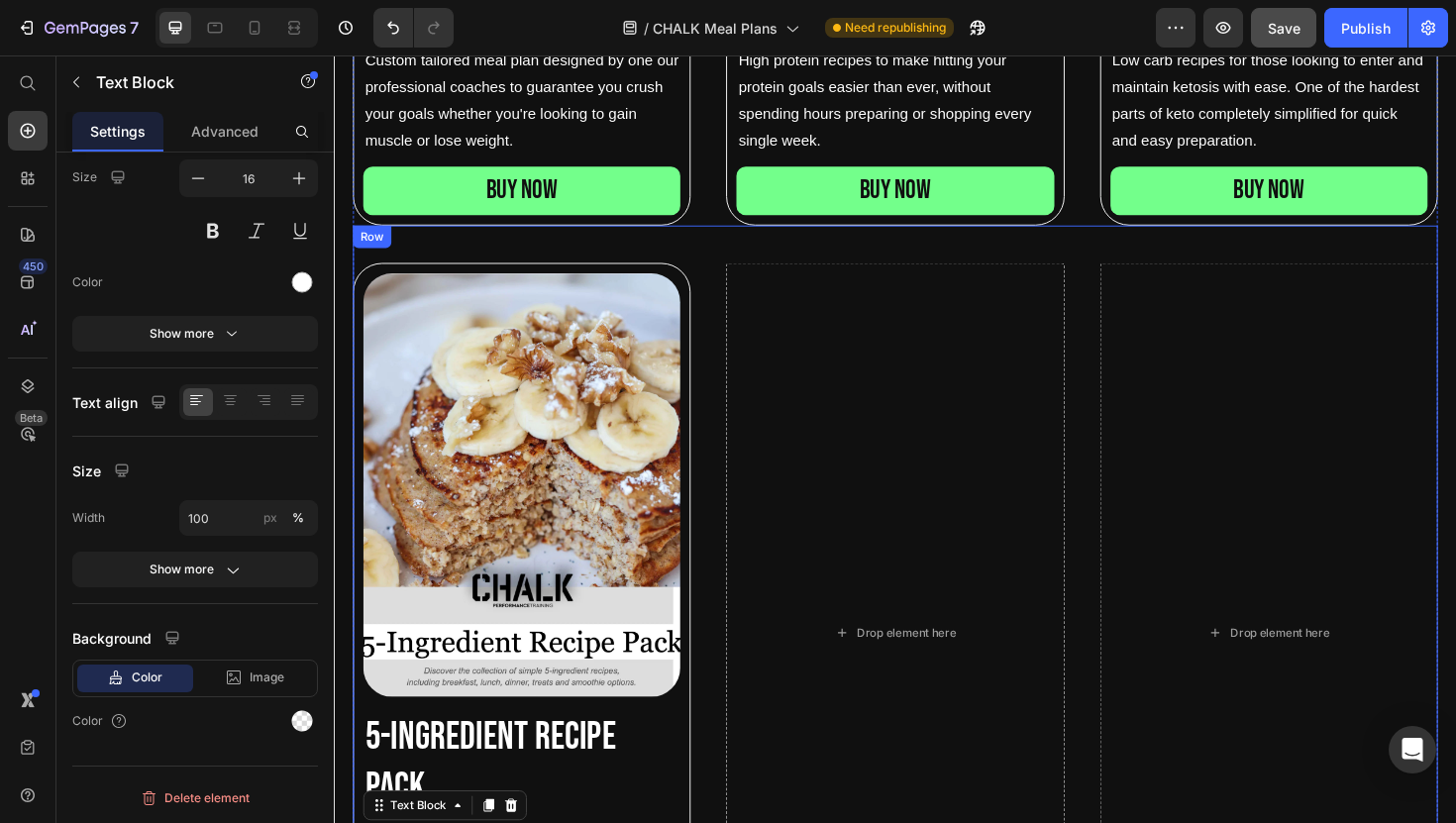 scroll, scrollTop: 1091, scrollLeft: 0, axis: vertical 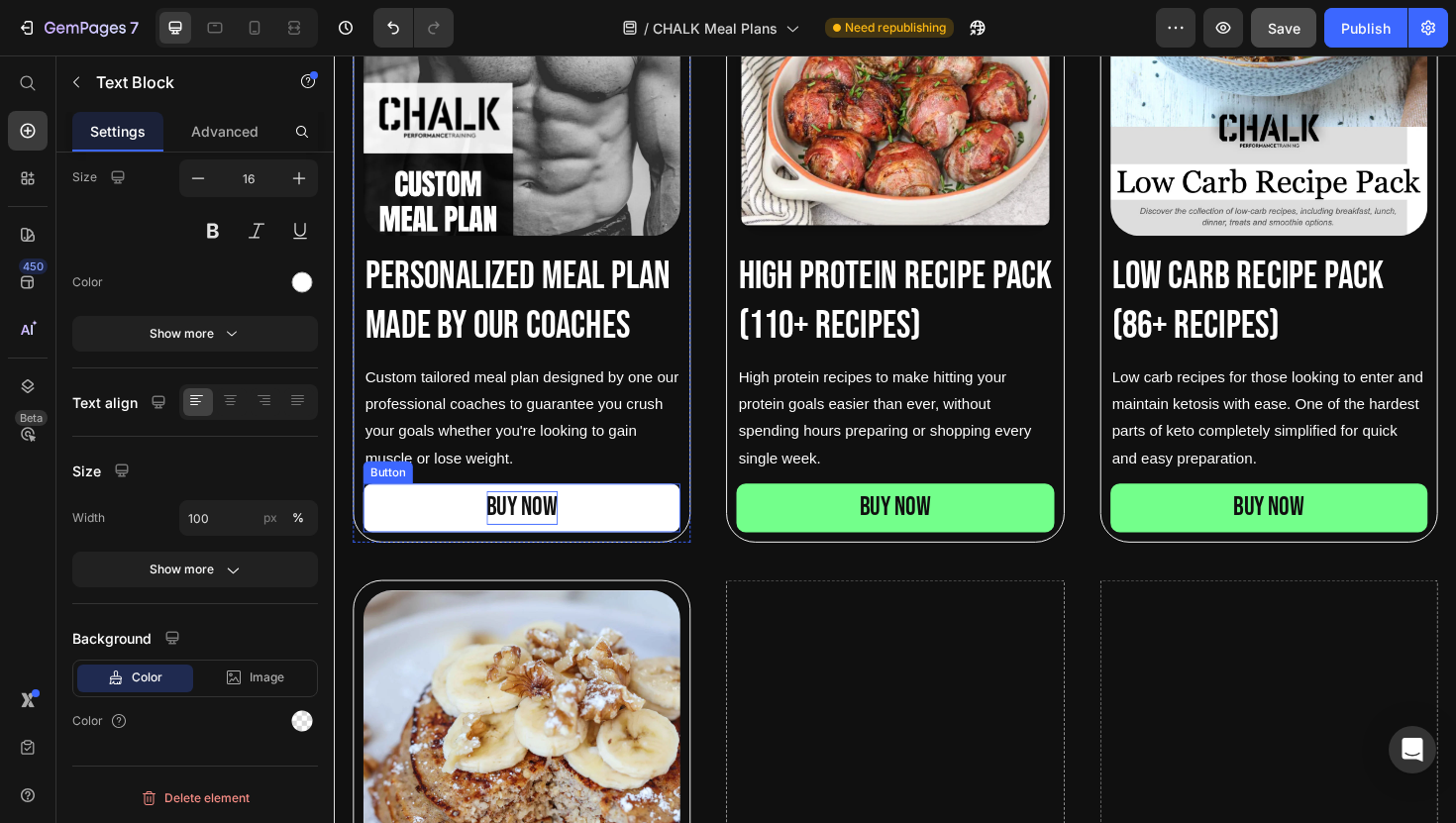 click on "BUY NOW" at bounding box center [533, 535] 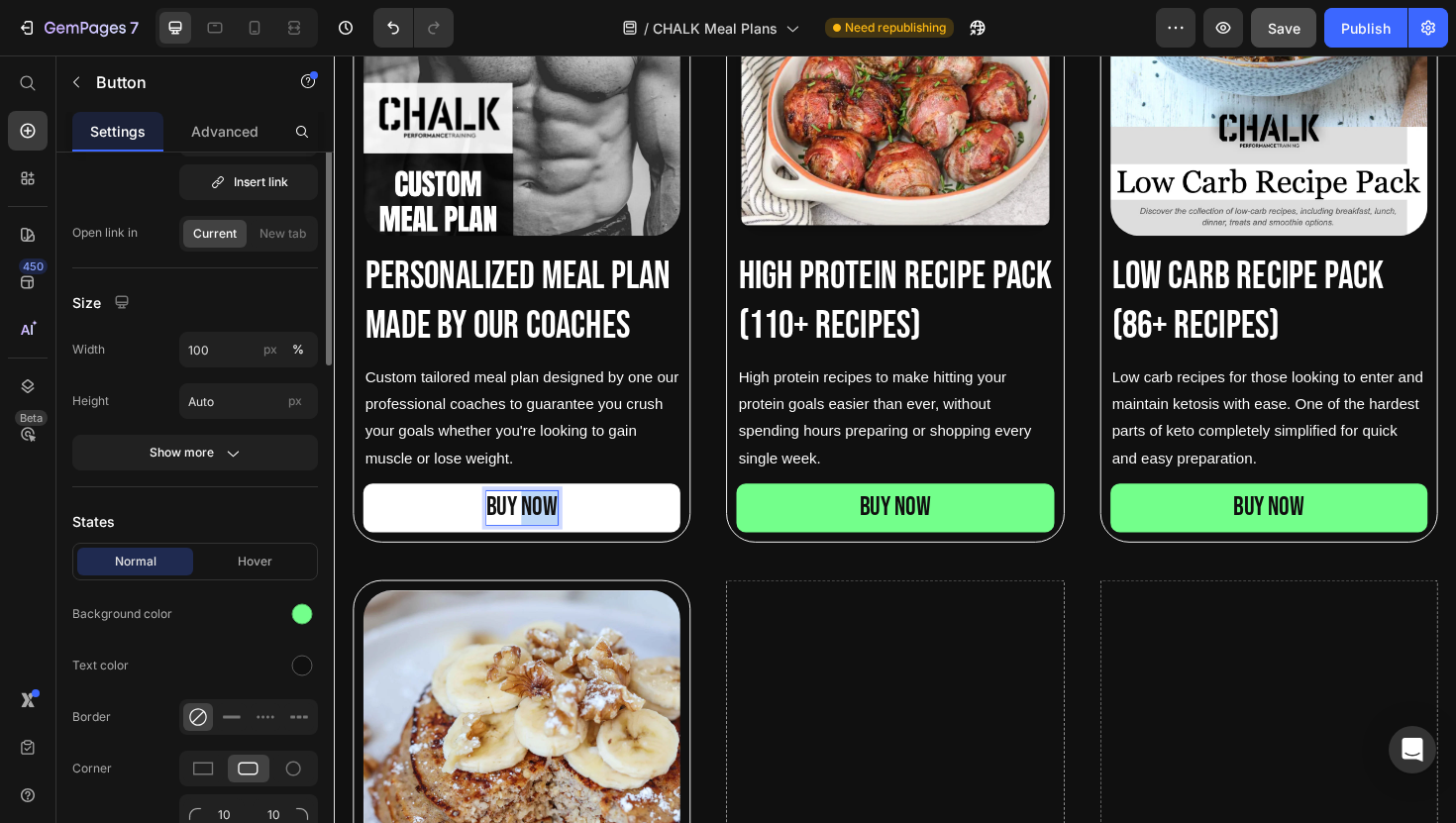 click on "BUY NOW" at bounding box center (533, 535) 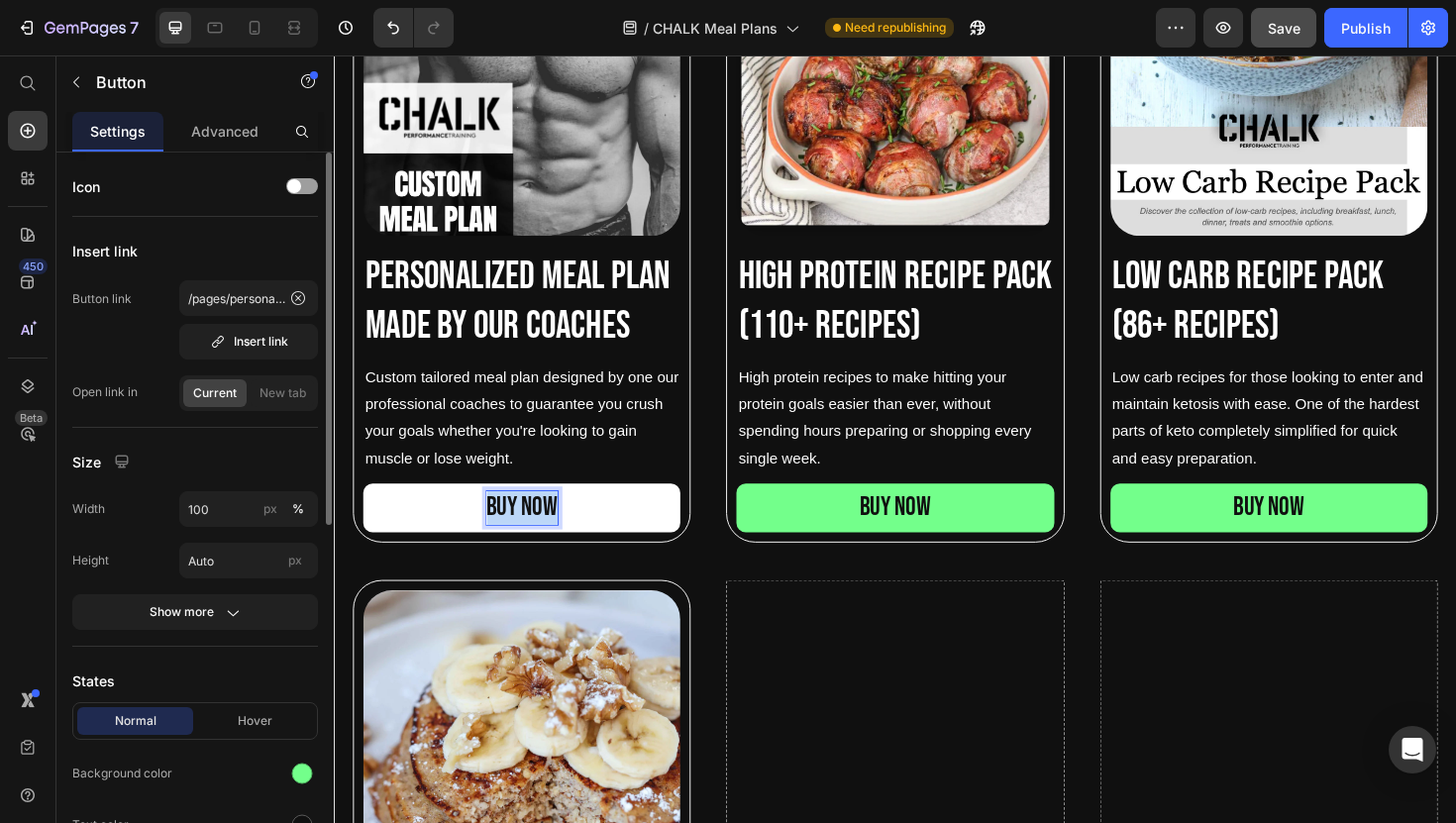 click on "BUY NOW" at bounding box center [533, 535] 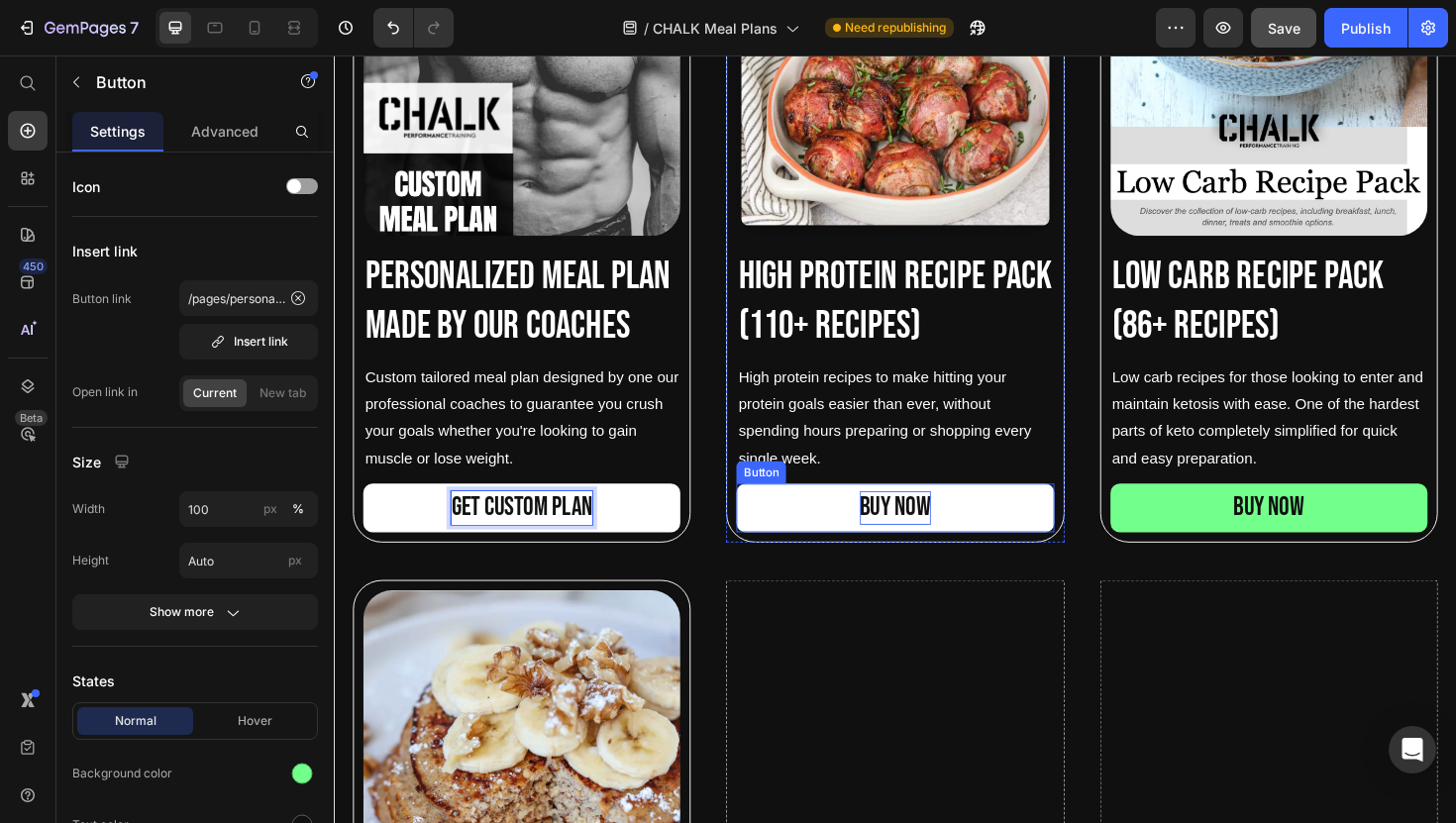 click on "BUY NOW" at bounding box center [928, 535] 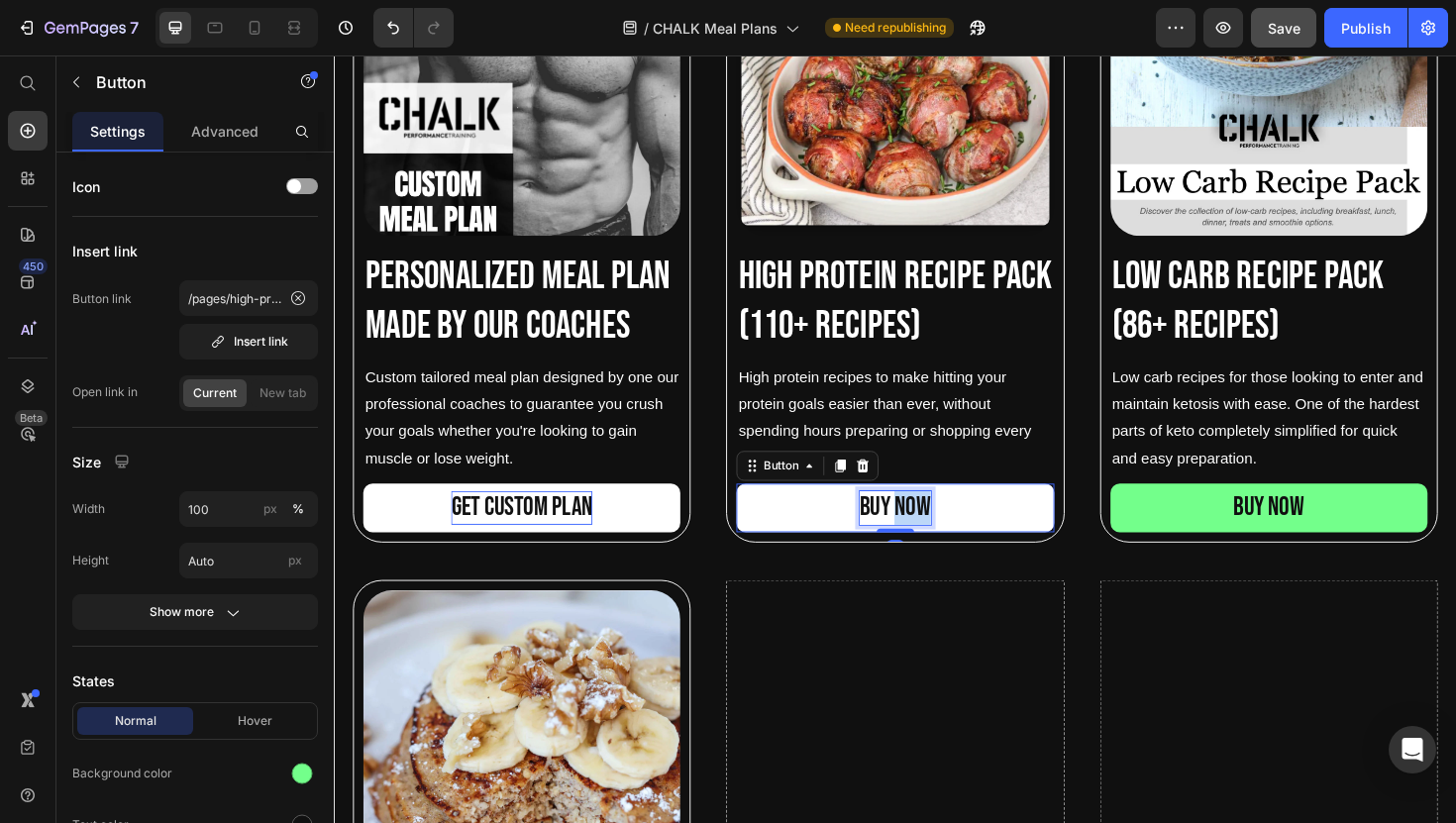 click on "BUY NOW" at bounding box center [928, 535] 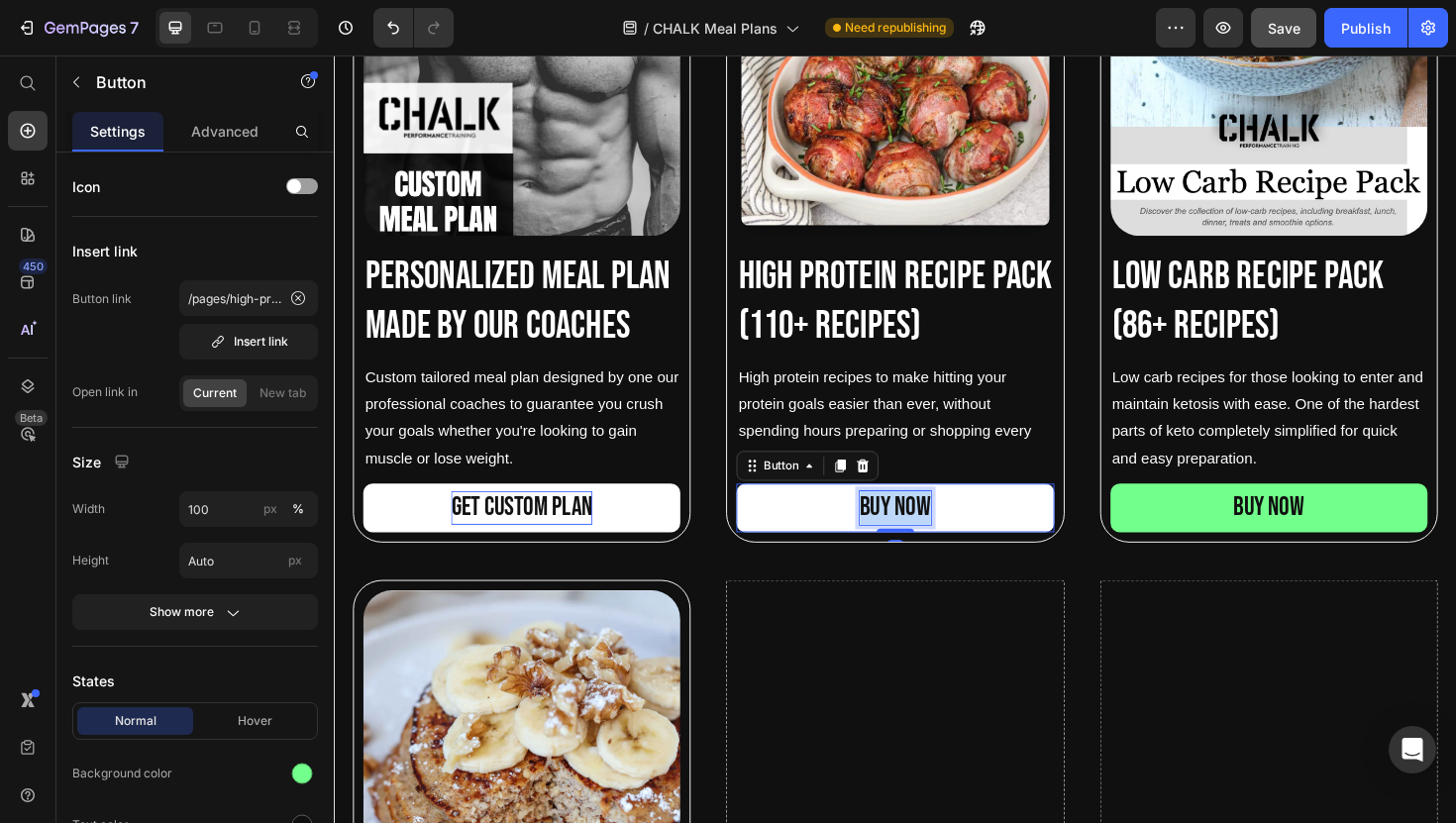 click on "BUY NOW" at bounding box center [928, 535] 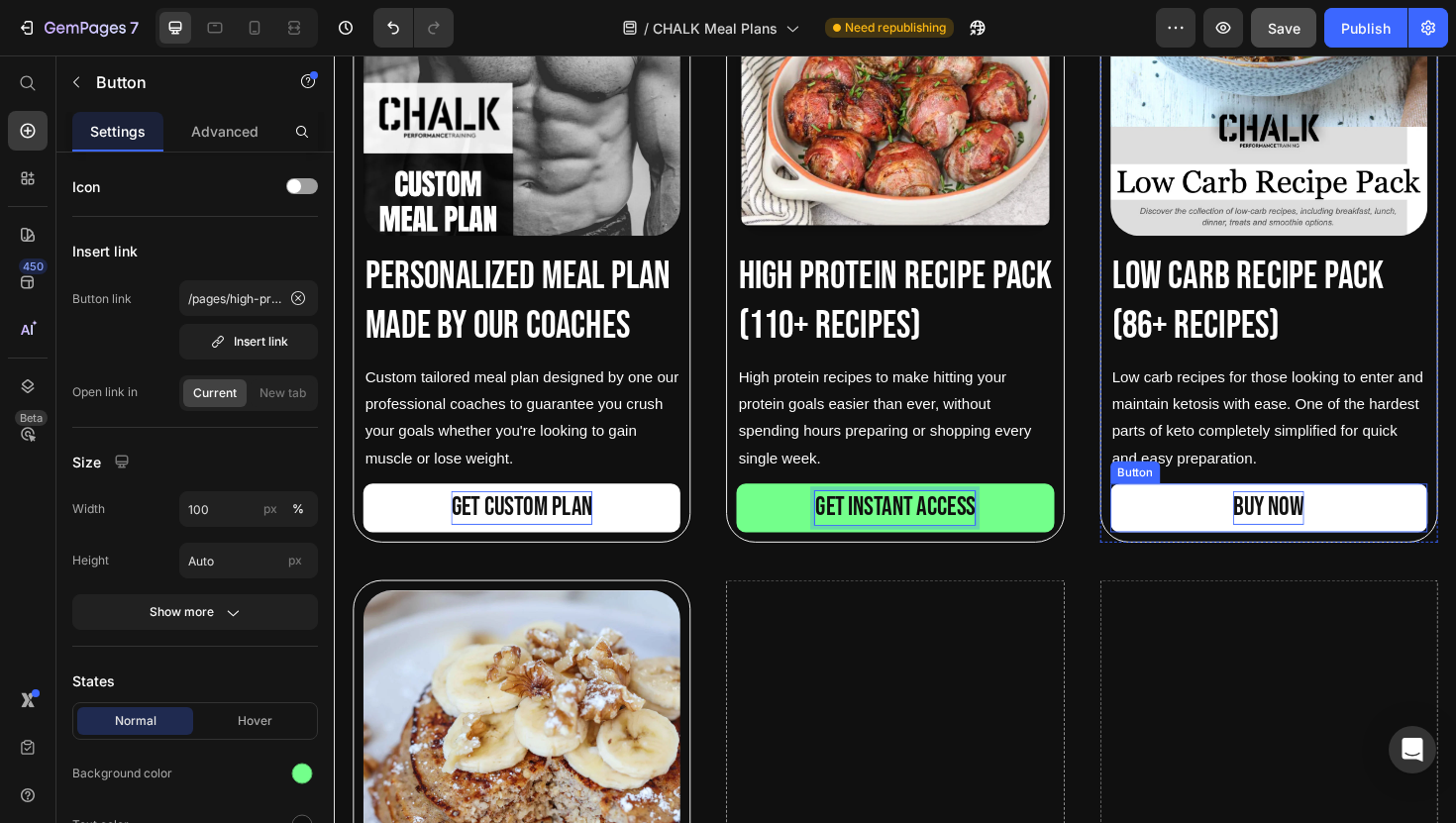 click on "BUY NOW" at bounding box center (1323, 535) 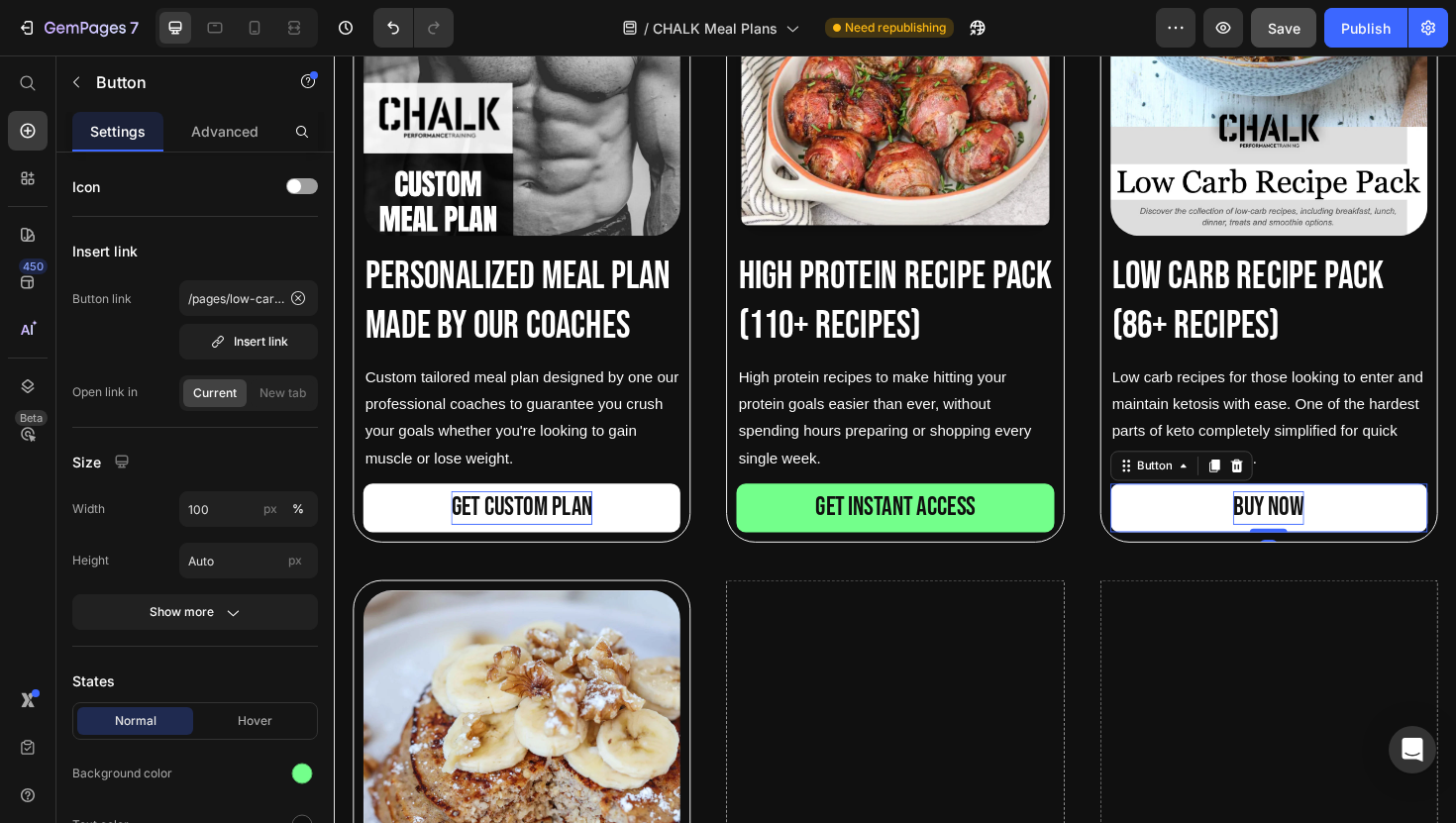 click on "BUY NOW" at bounding box center (1323, 535) 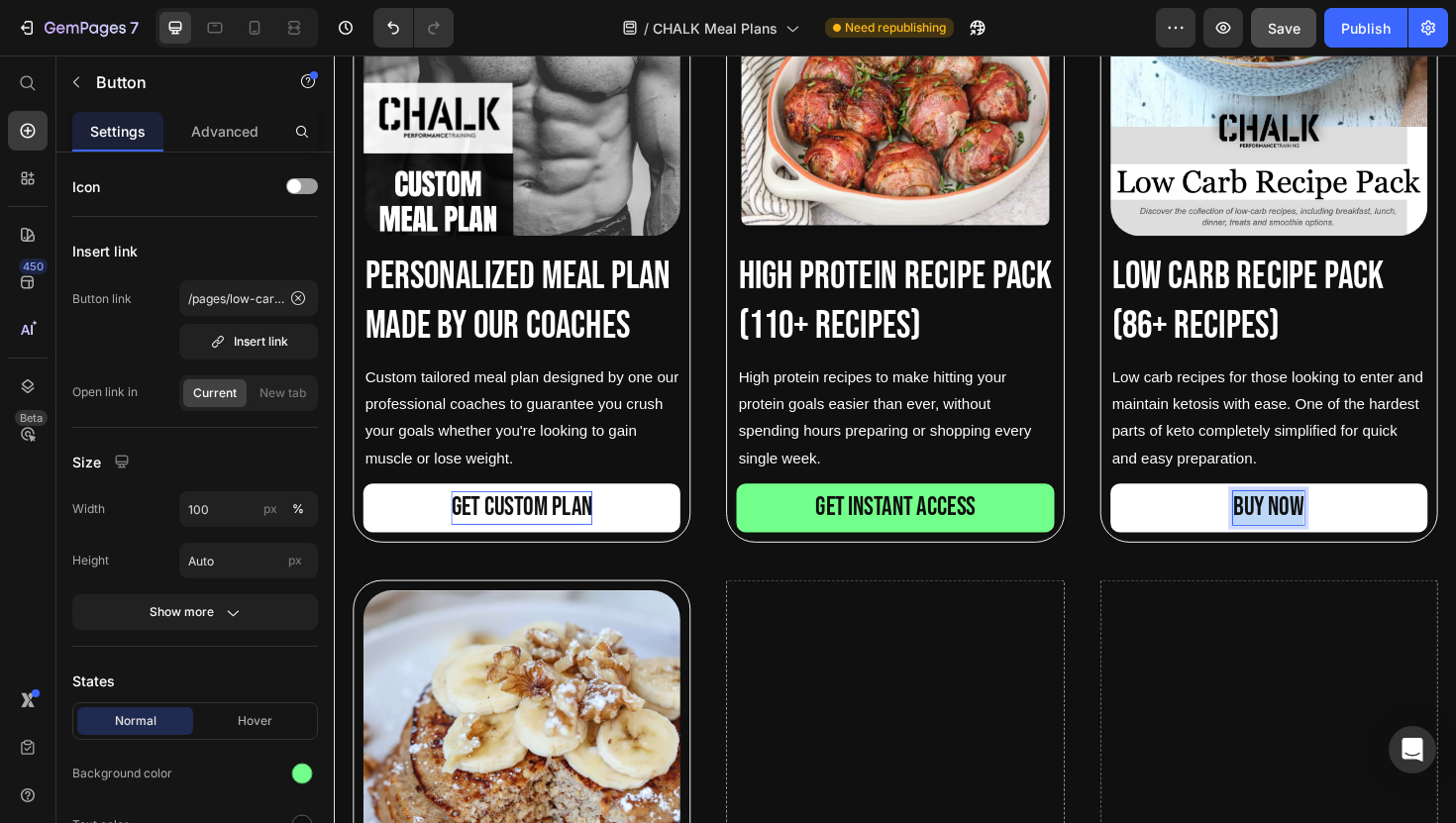 click on "BUY NOW" at bounding box center [1323, 535] 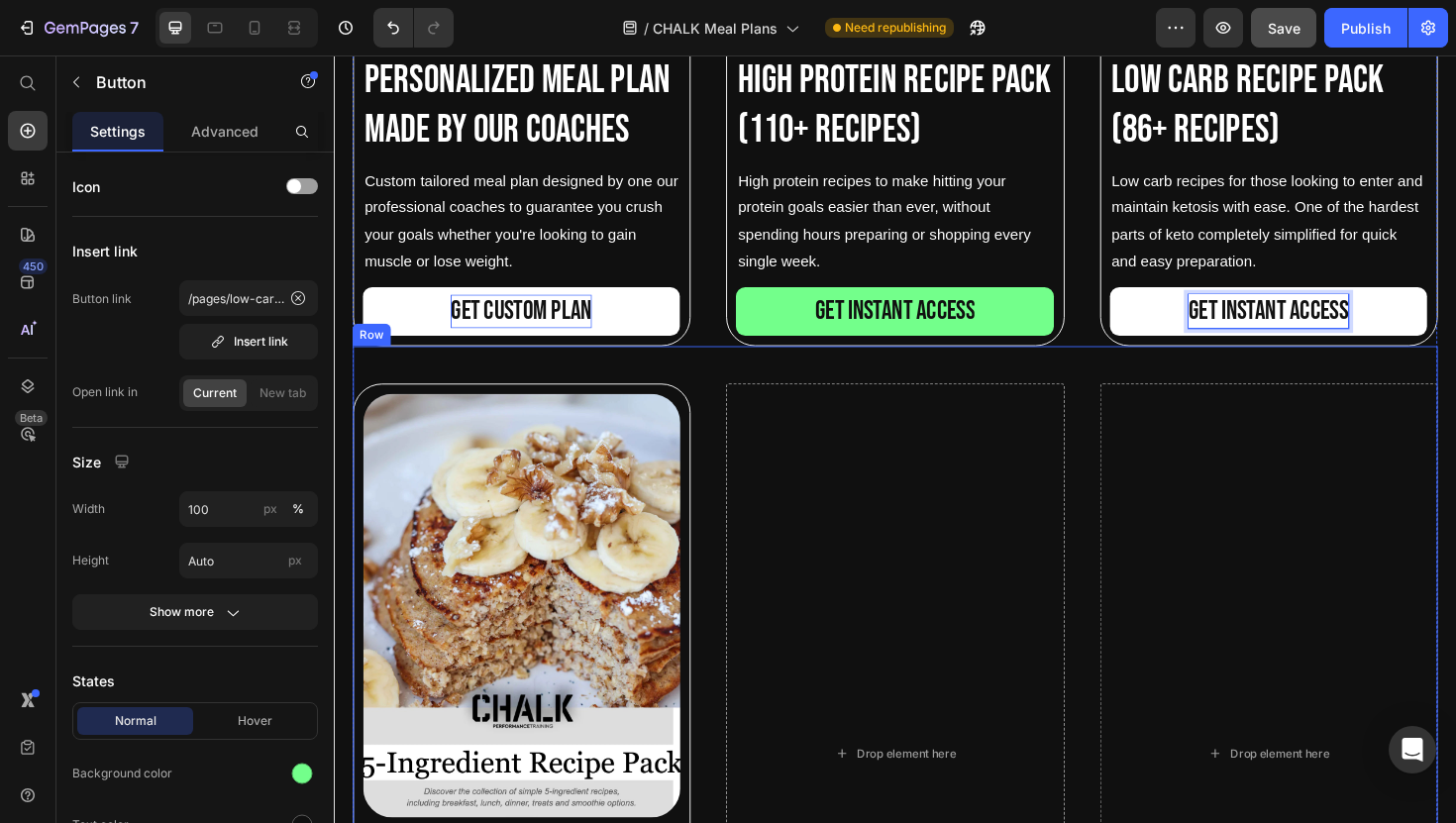 scroll, scrollTop: 1615, scrollLeft: 0, axis: vertical 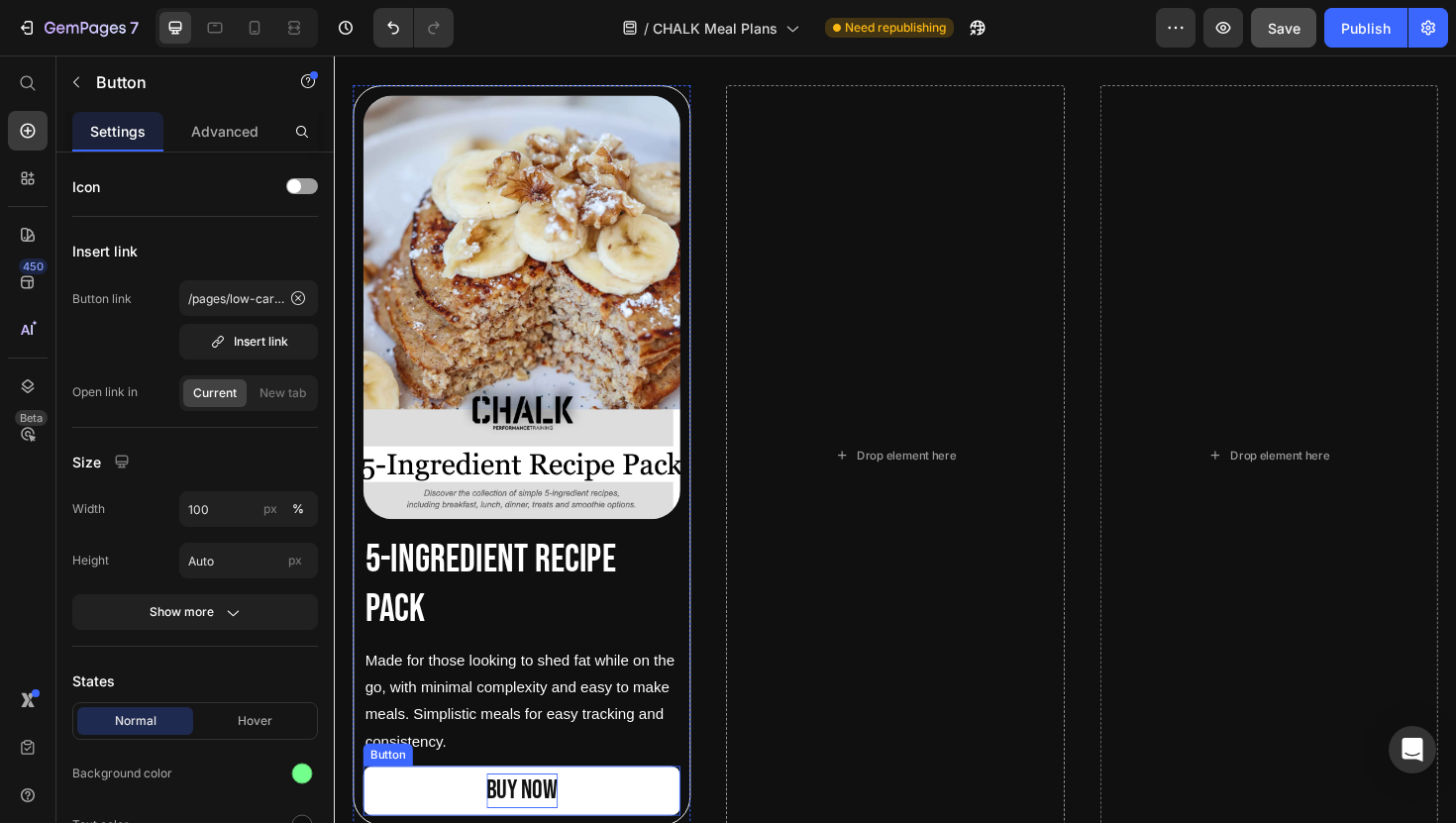 click on "BUY NOW" at bounding box center (533, 834) 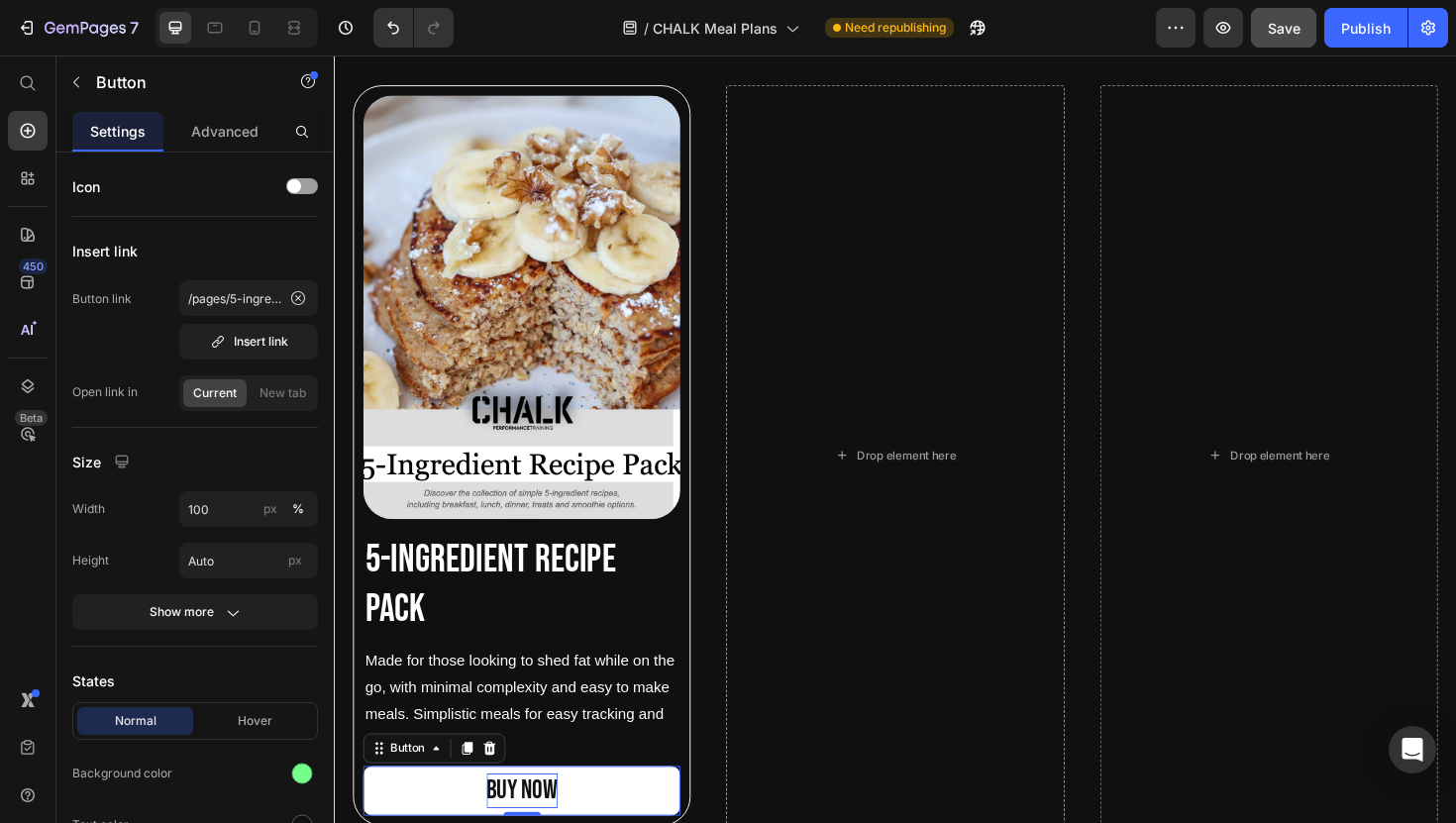 click on "BUY NOW" at bounding box center (533, 834) 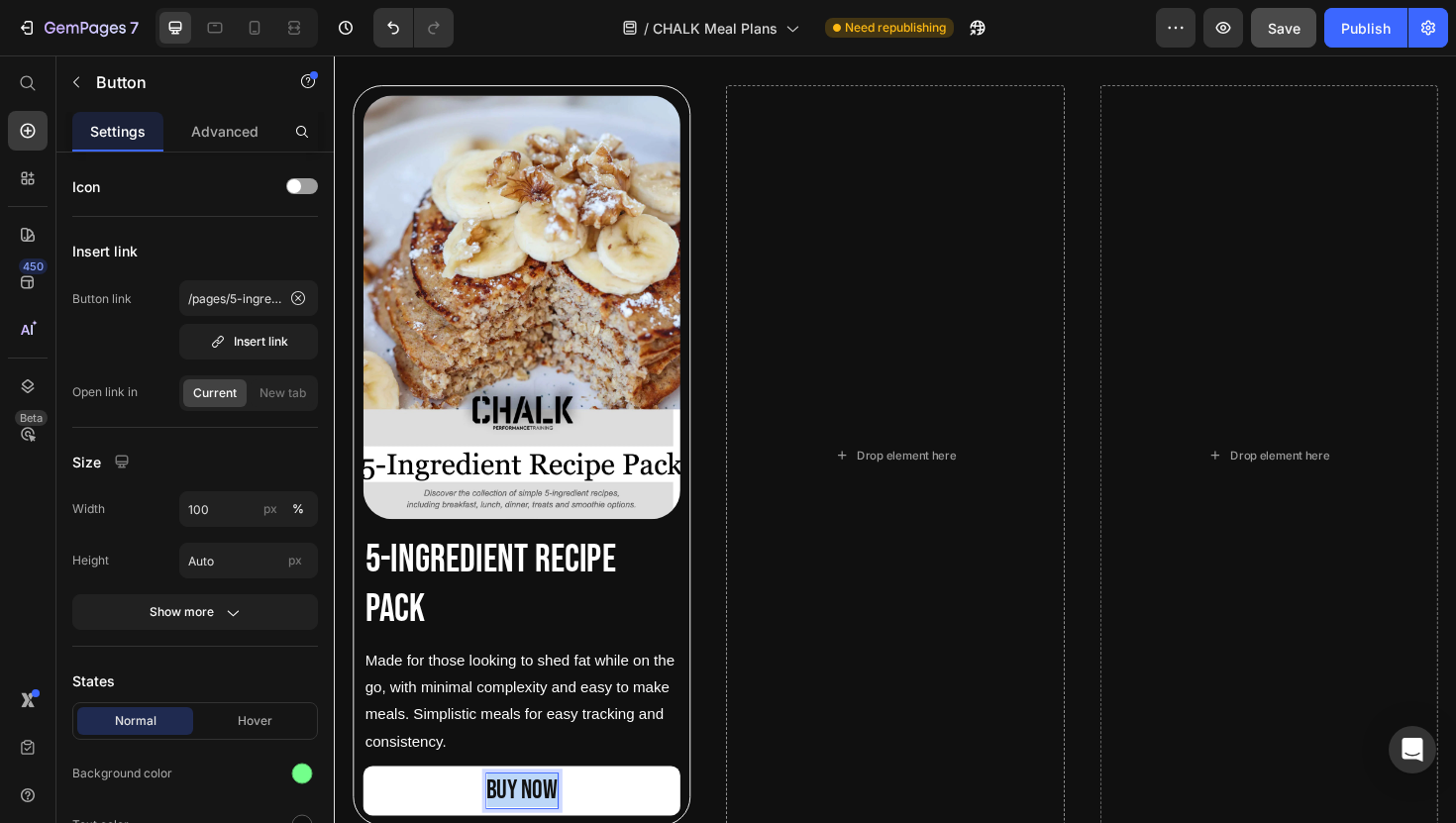 click on "BUY NOW" at bounding box center (533, 834) 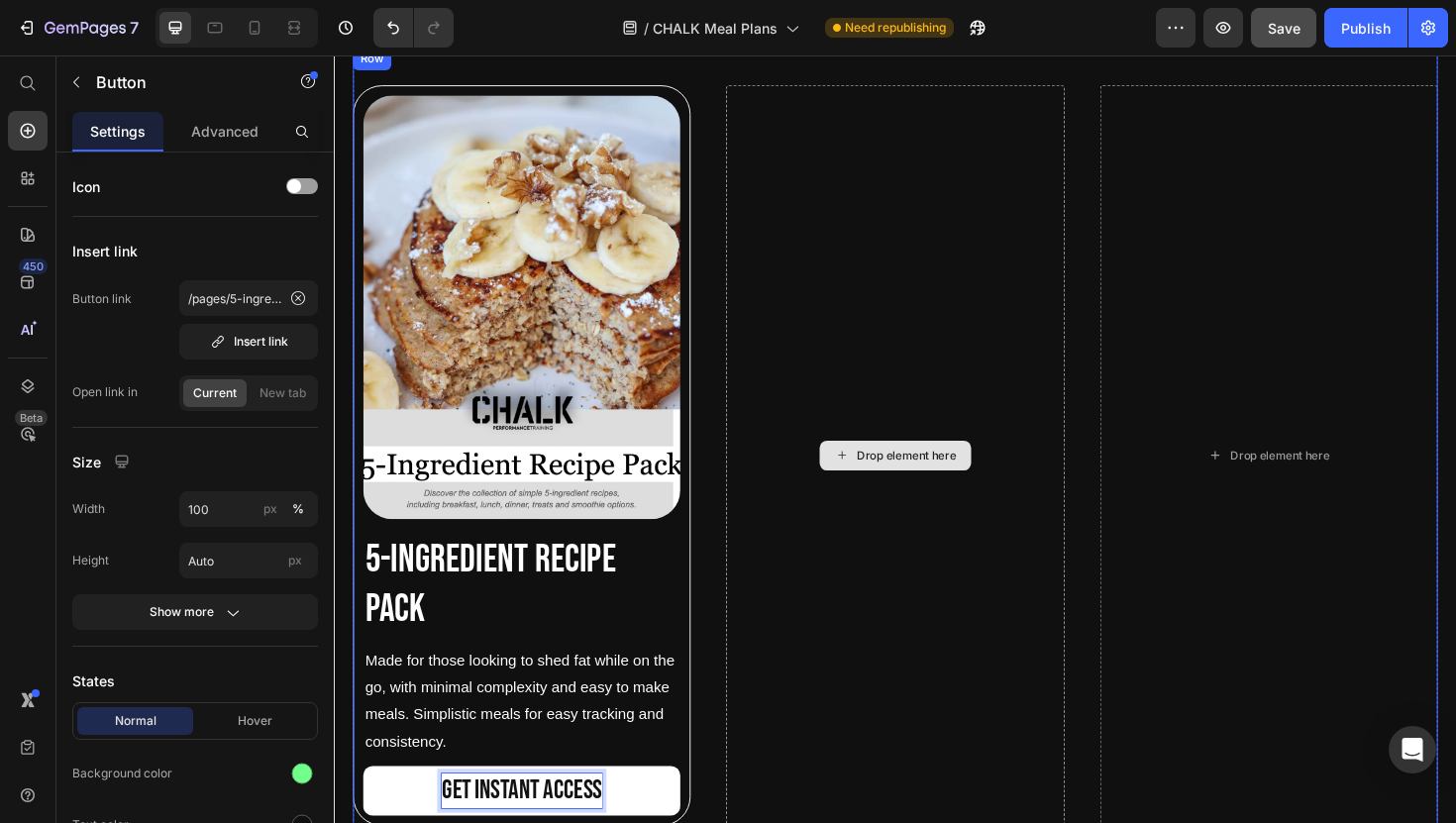 click on "Drop element here" at bounding box center (927, 479) 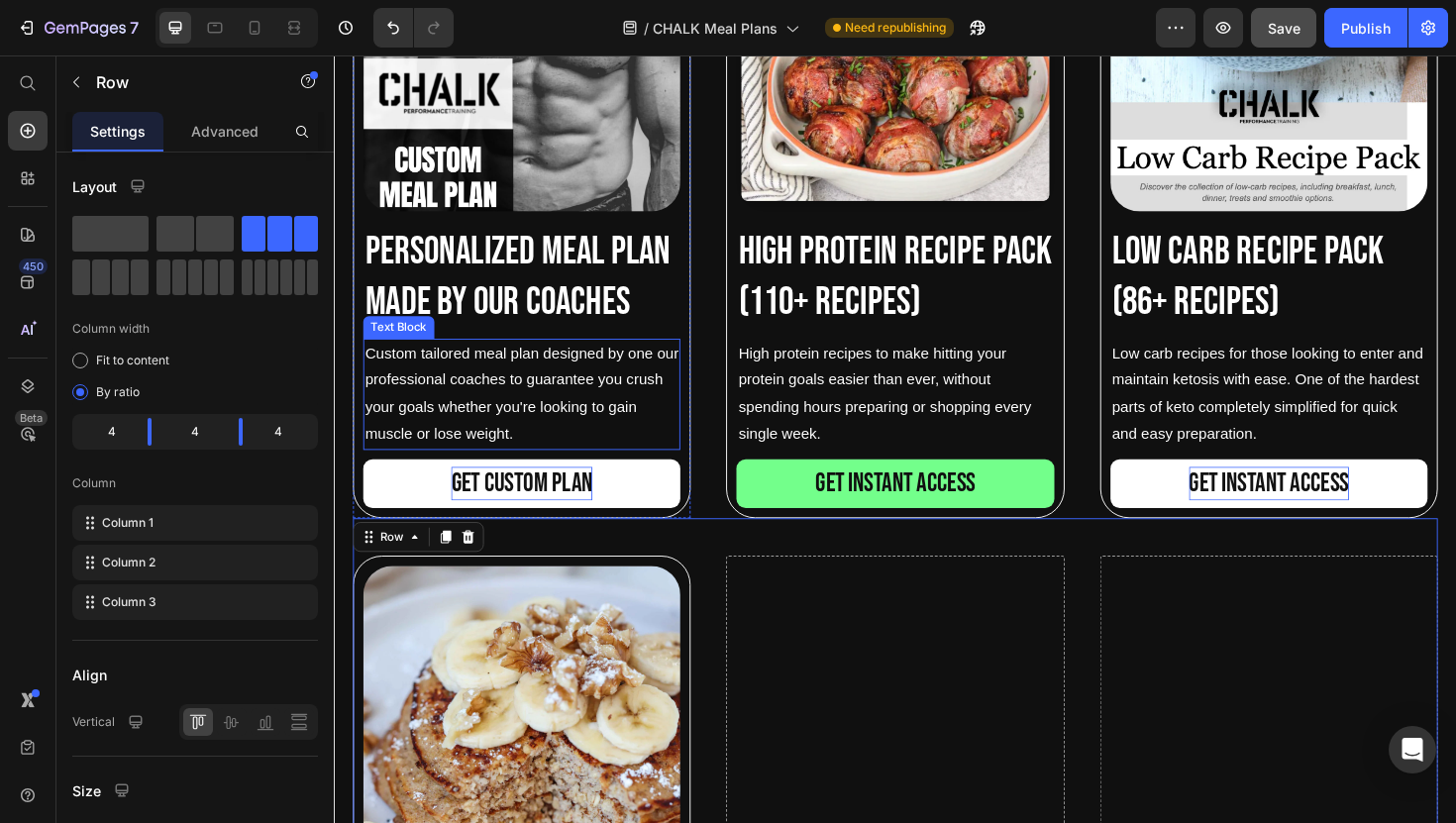 scroll, scrollTop: 1107, scrollLeft: 0, axis: vertical 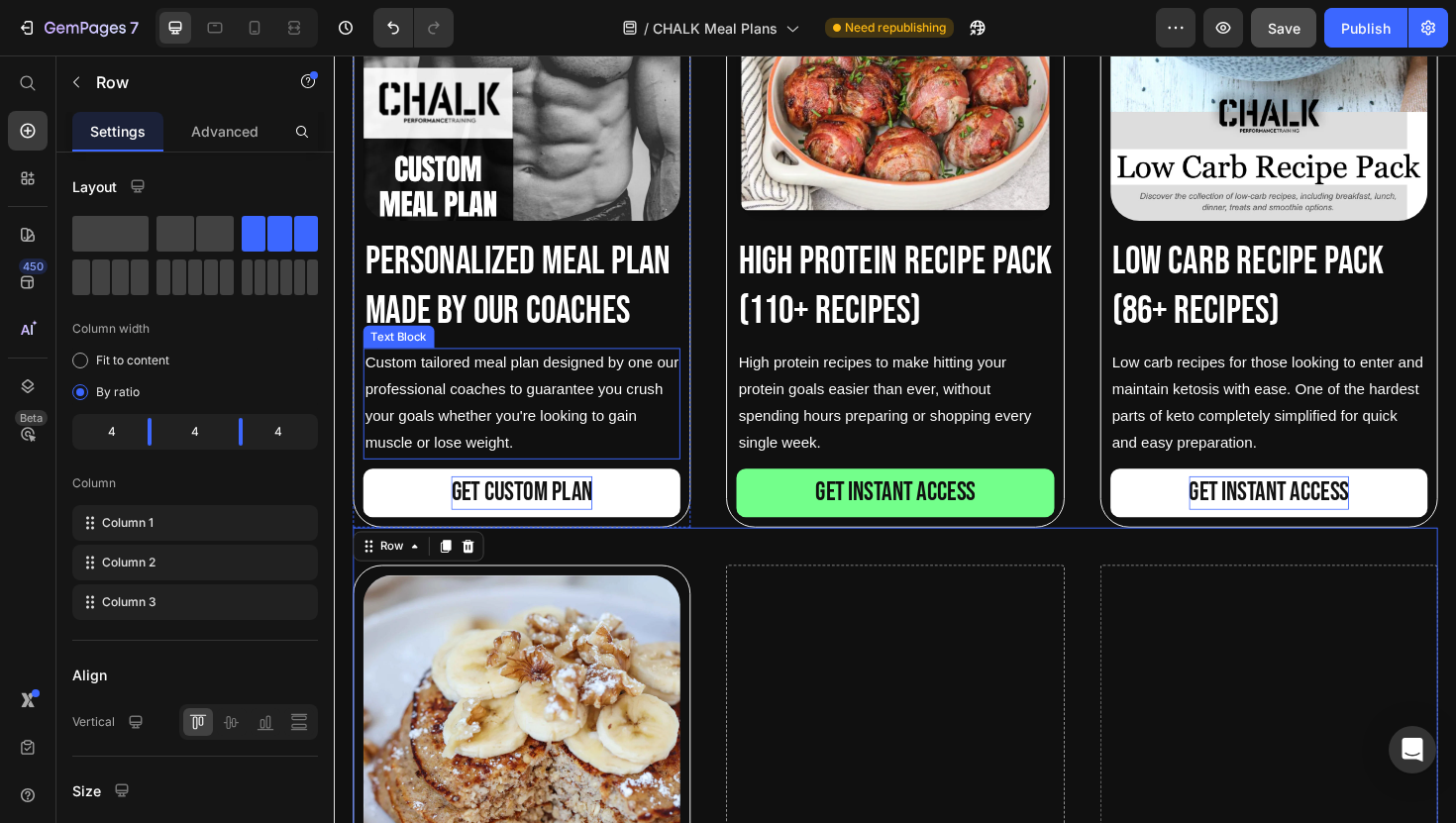 click on "Custom tailored meal plan designed by one our professional coaches to guarantee you crush your goals whether you're looking to gain muscle or lose weight." at bounding box center (532, 424) 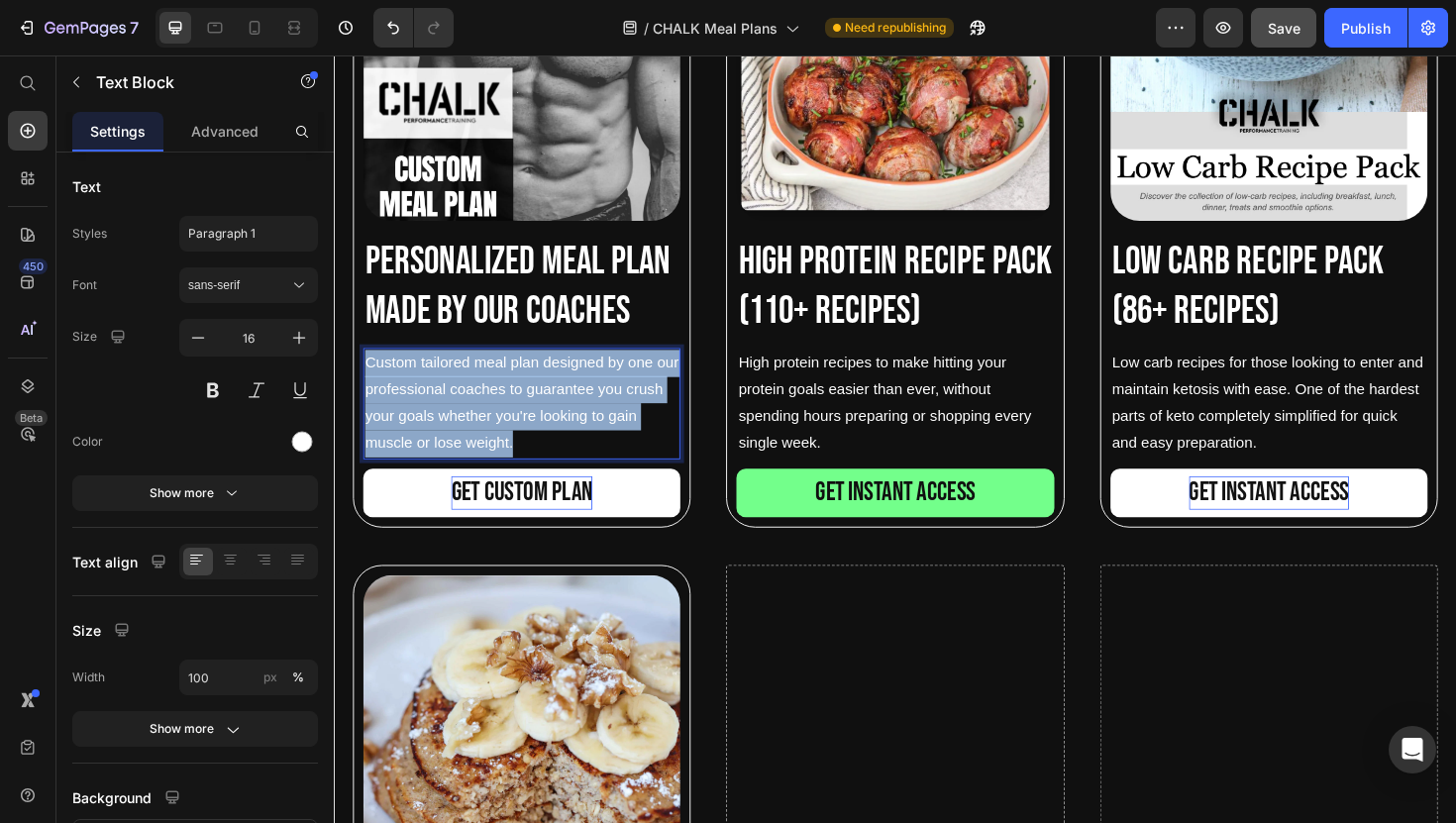 click on "Custom tailored meal plan designed by one our professional coaches to guarantee you crush your goals whether you're looking to gain muscle or lose weight." at bounding box center [532, 424] 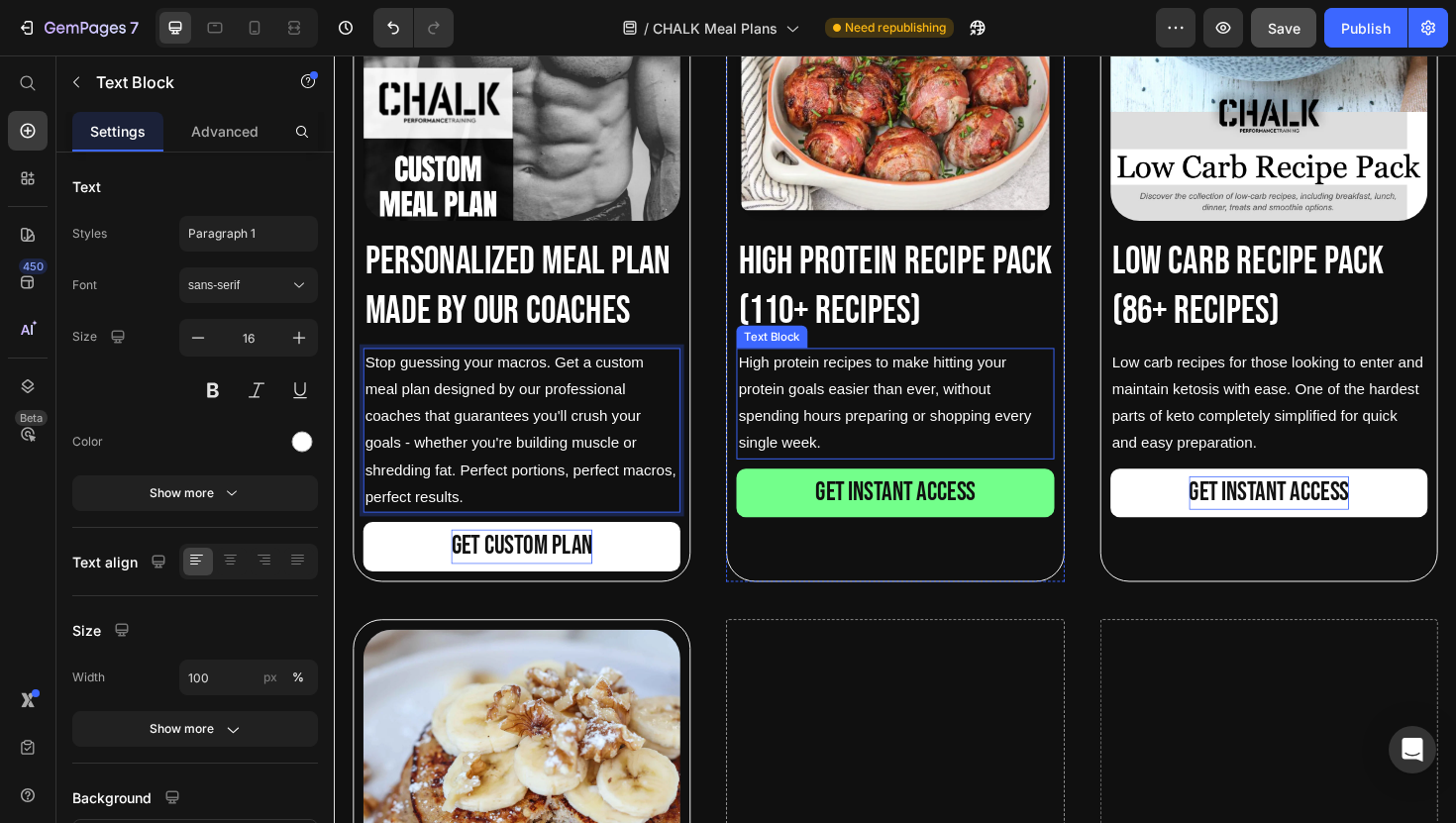 click on "High protein recipes to make hitting your protein goals easier than ever, without spending hours preparing or shopping every single week." at bounding box center (927, 424) 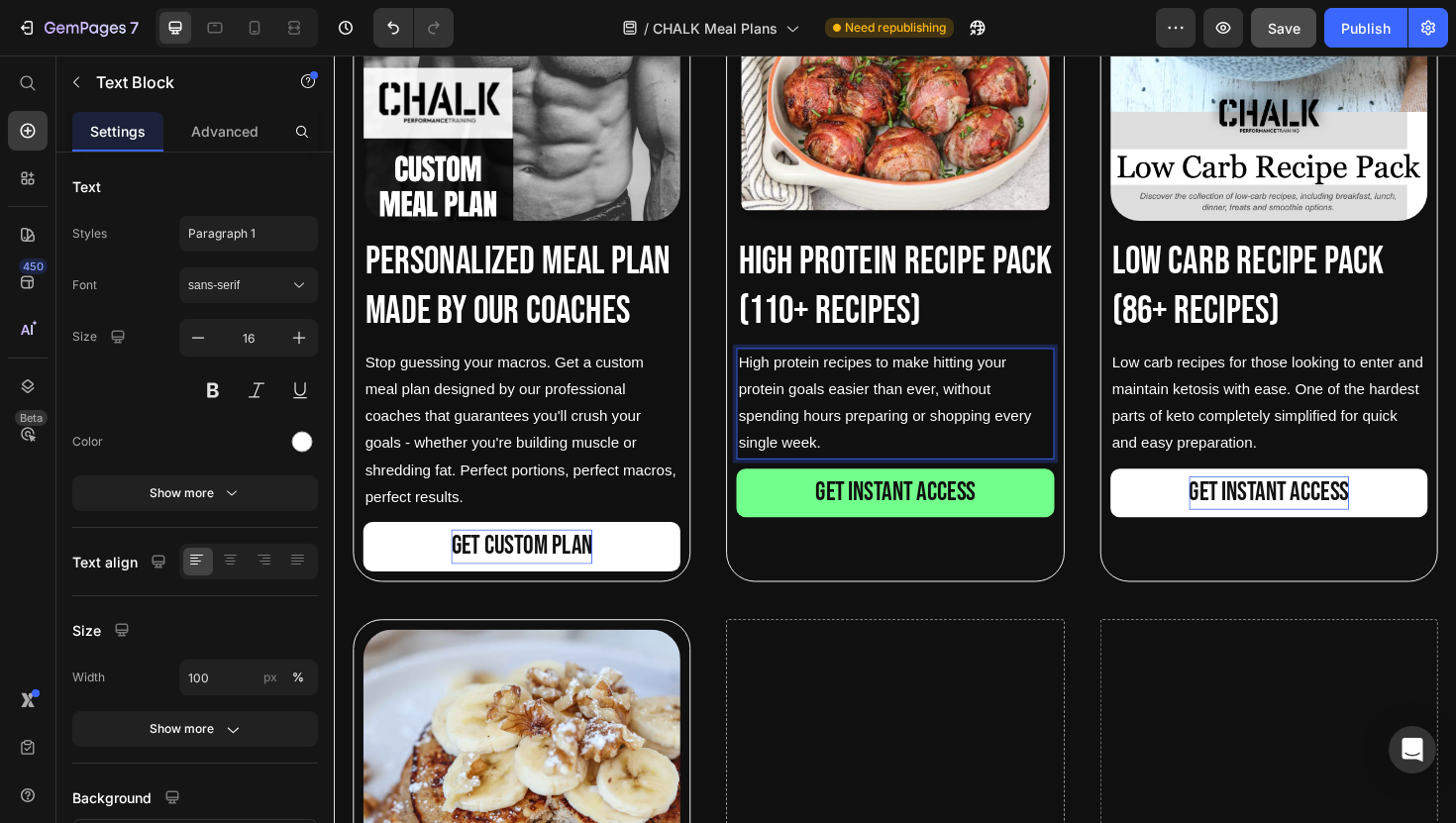 click on "High protein recipes to make hitting your protein goals easier than ever, without spending hours preparing or shopping every single week." at bounding box center [927, 424] 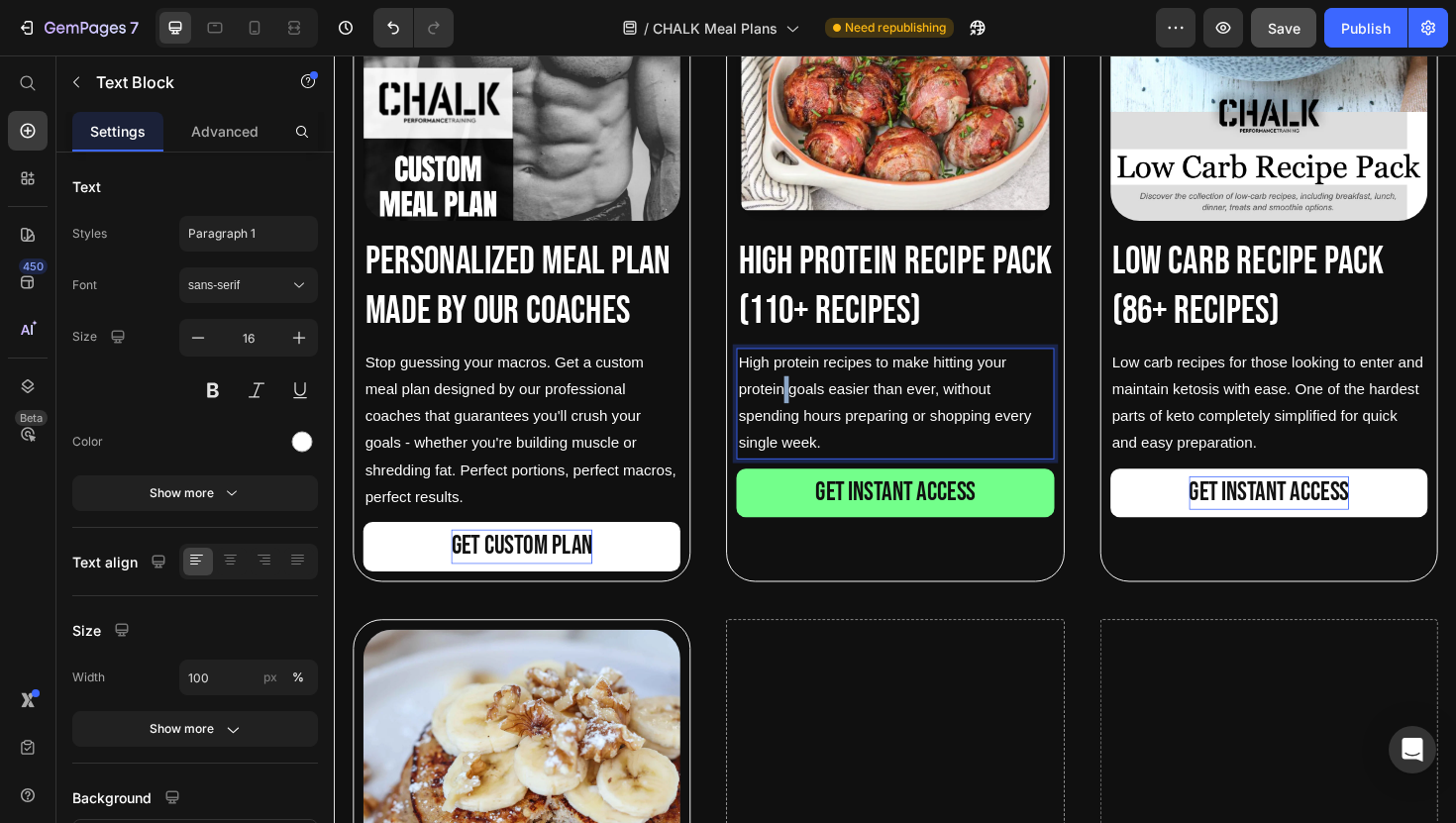 click on "High protein recipes to make hitting your protein goals easier than ever, without spending hours preparing or shopping every single week." at bounding box center [927, 424] 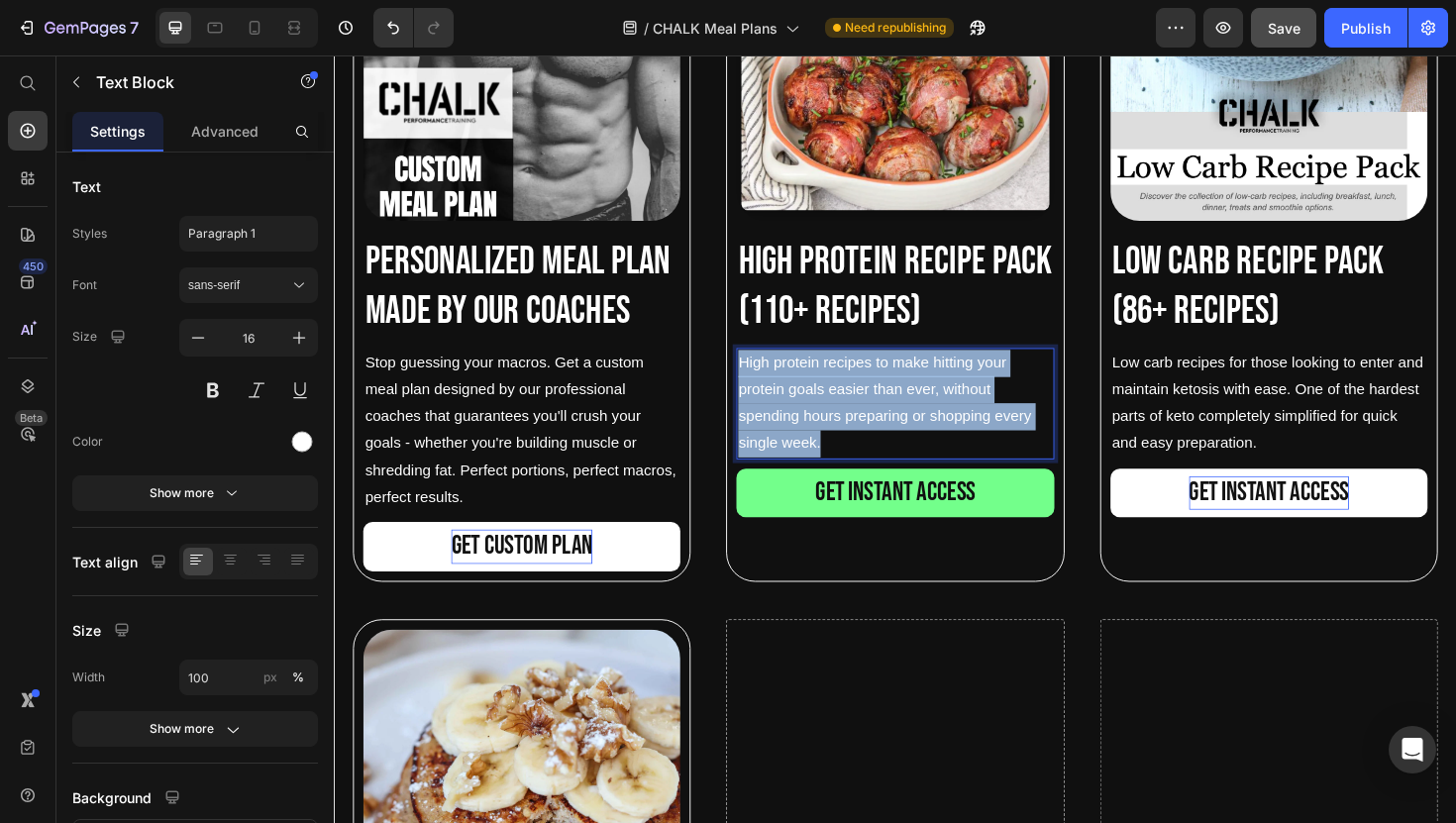 click on "High protein recipes to make hitting your protein goals easier than ever, without spending hours preparing or shopping every single week." at bounding box center (927, 424) 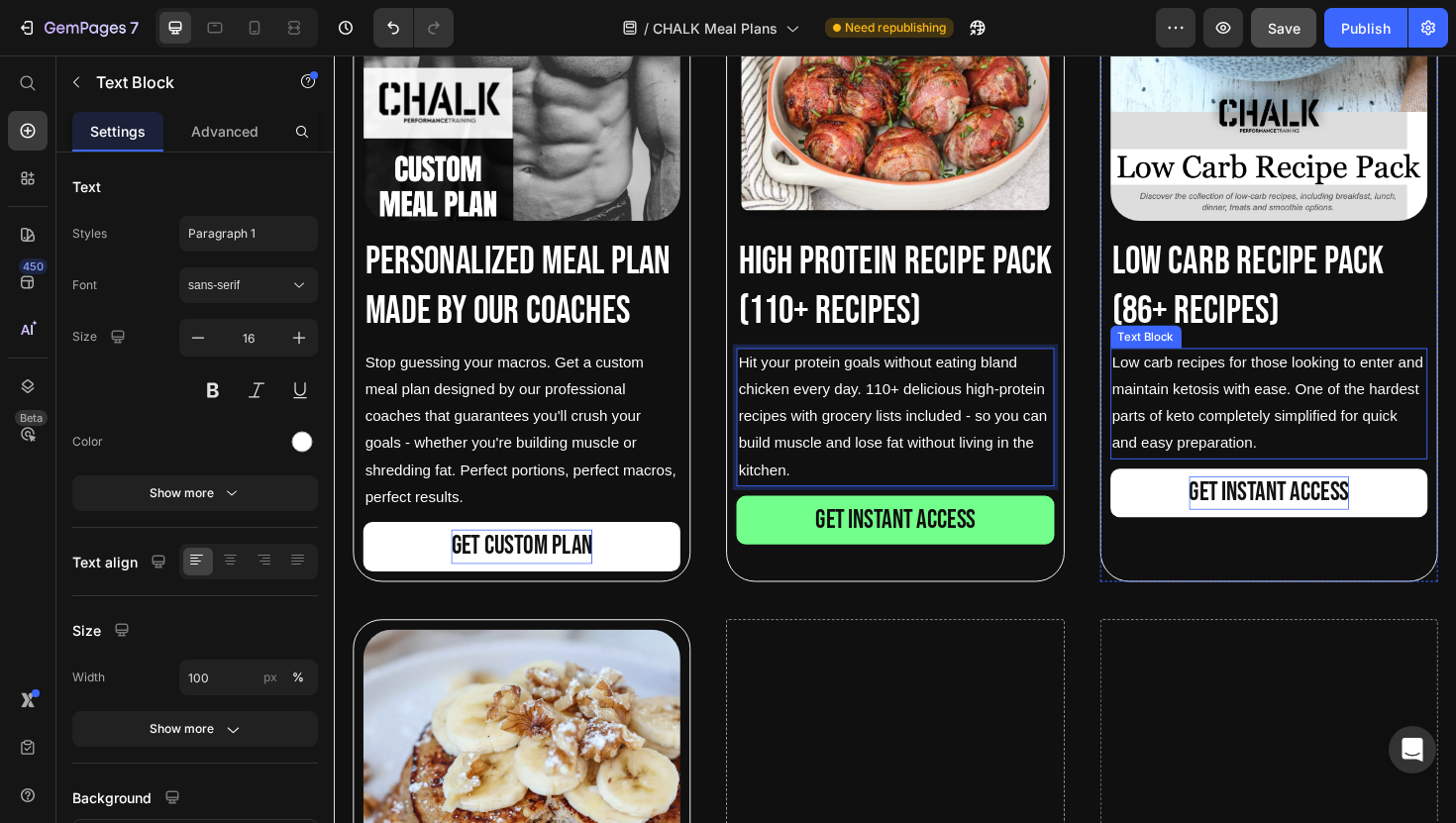 click on "Low carb recipes for those looking to enter and maintain ketosis with ease. One of the hardest parts of keto completely simplified for quick and easy preparation." at bounding box center (1323, 424) 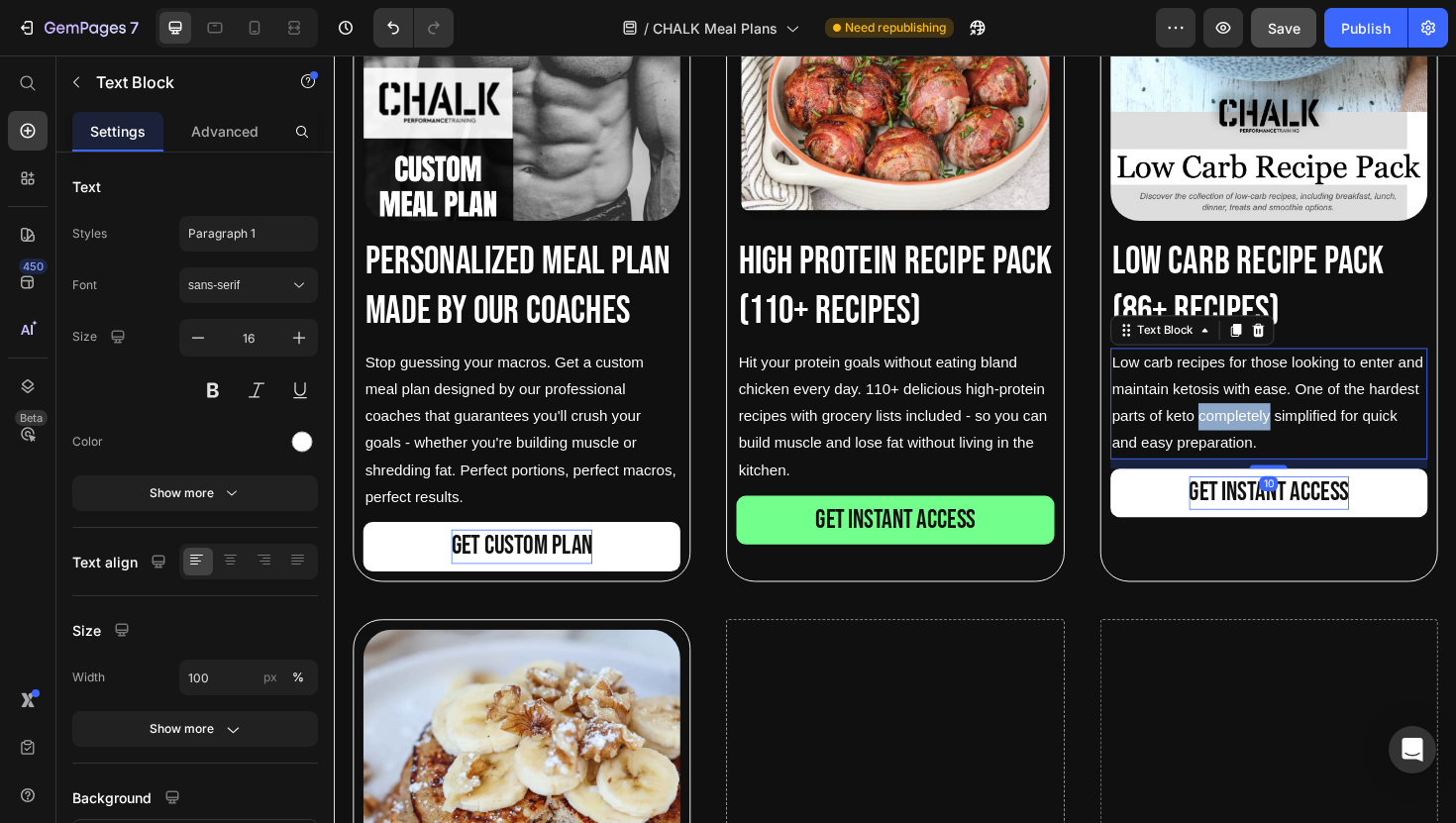 click on "Low carb recipes for those looking to enter and maintain ketosis with ease. One of the hardest parts of keto completely simplified for quick and easy preparation." at bounding box center (1323, 424) 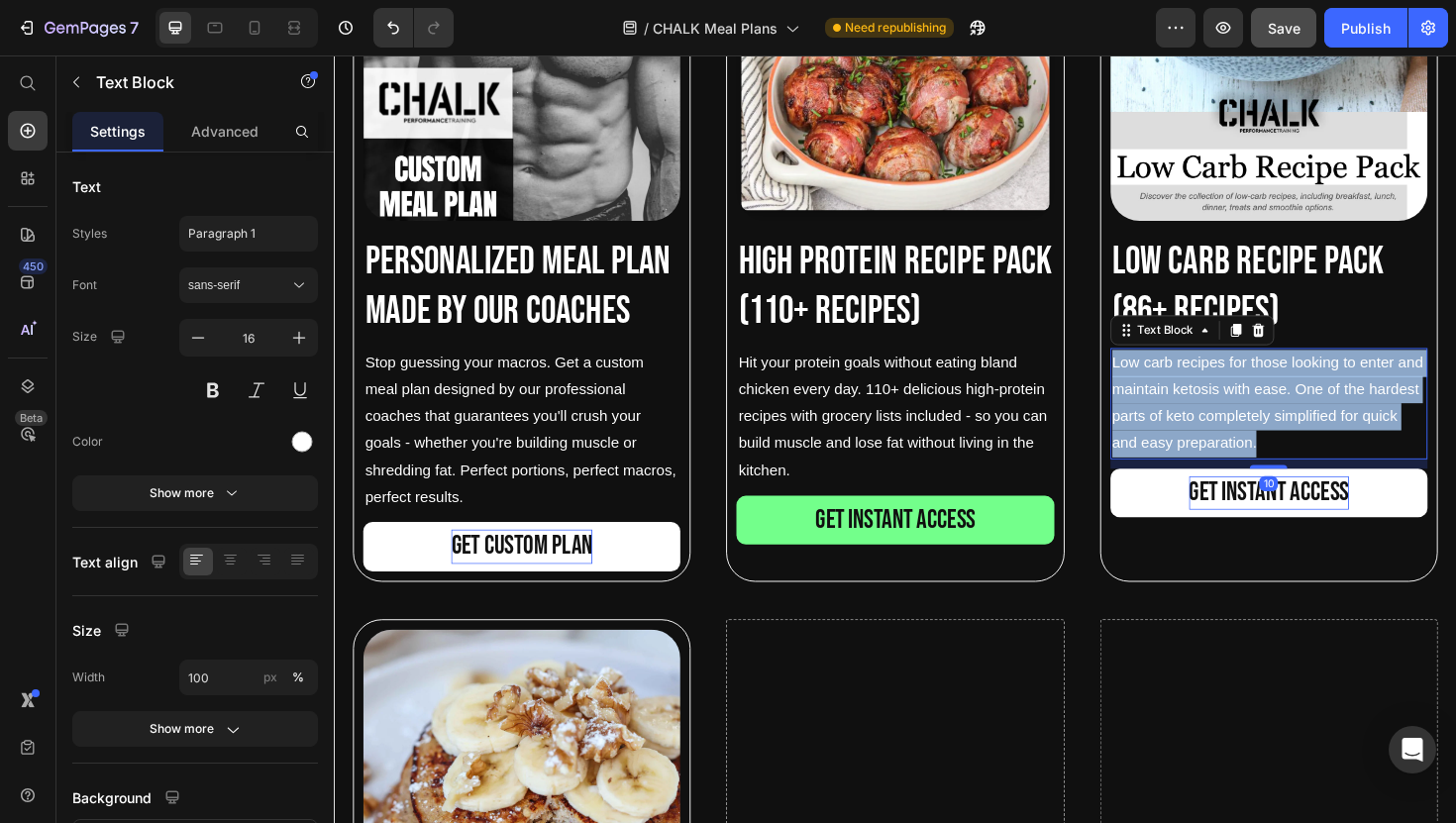 click on "Low carb recipes for those looking to enter and maintain ketosis with ease. One of the hardest parts of keto completely simplified for quick and easy preparation." at bounding box center (1323, 424) 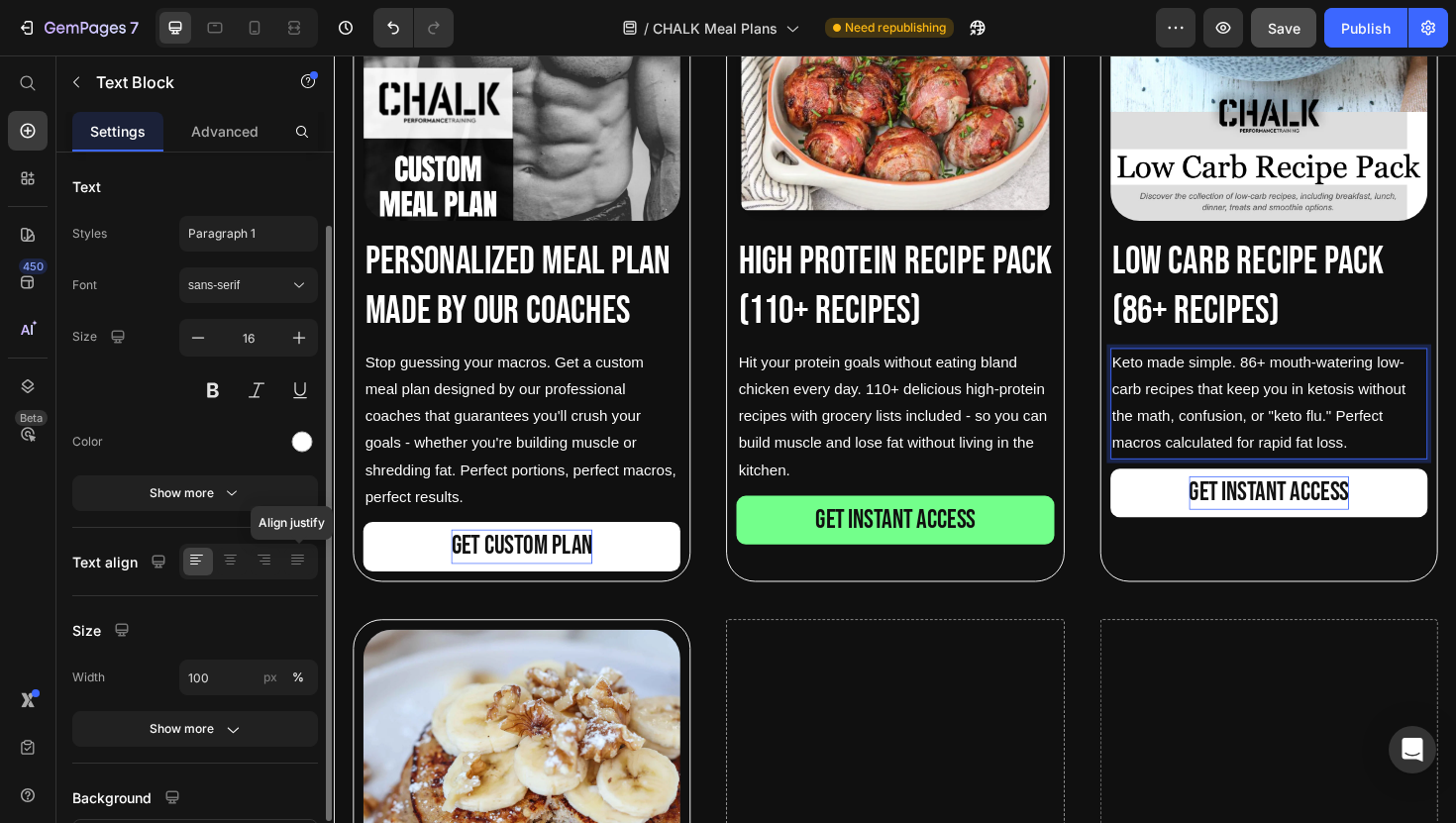 scroll, scrollTop: 159, scrollLeft: 0, axis: vertical 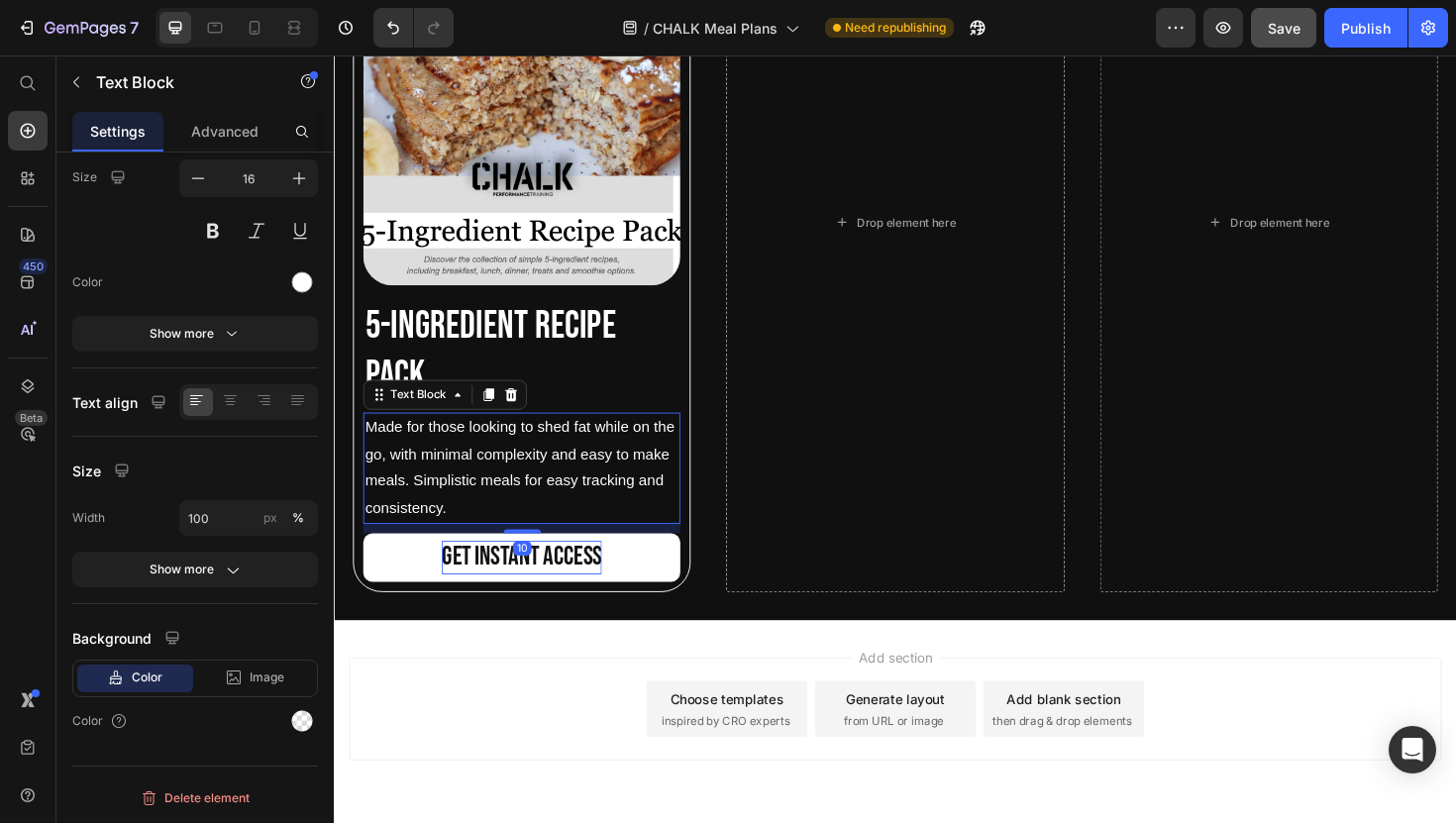 click on "Made for those looking to shed fat while on the go, with minimal complexity and easy to make meals. Simplistic meals for easy tracking and consistency." at bounding box center (532, 492) 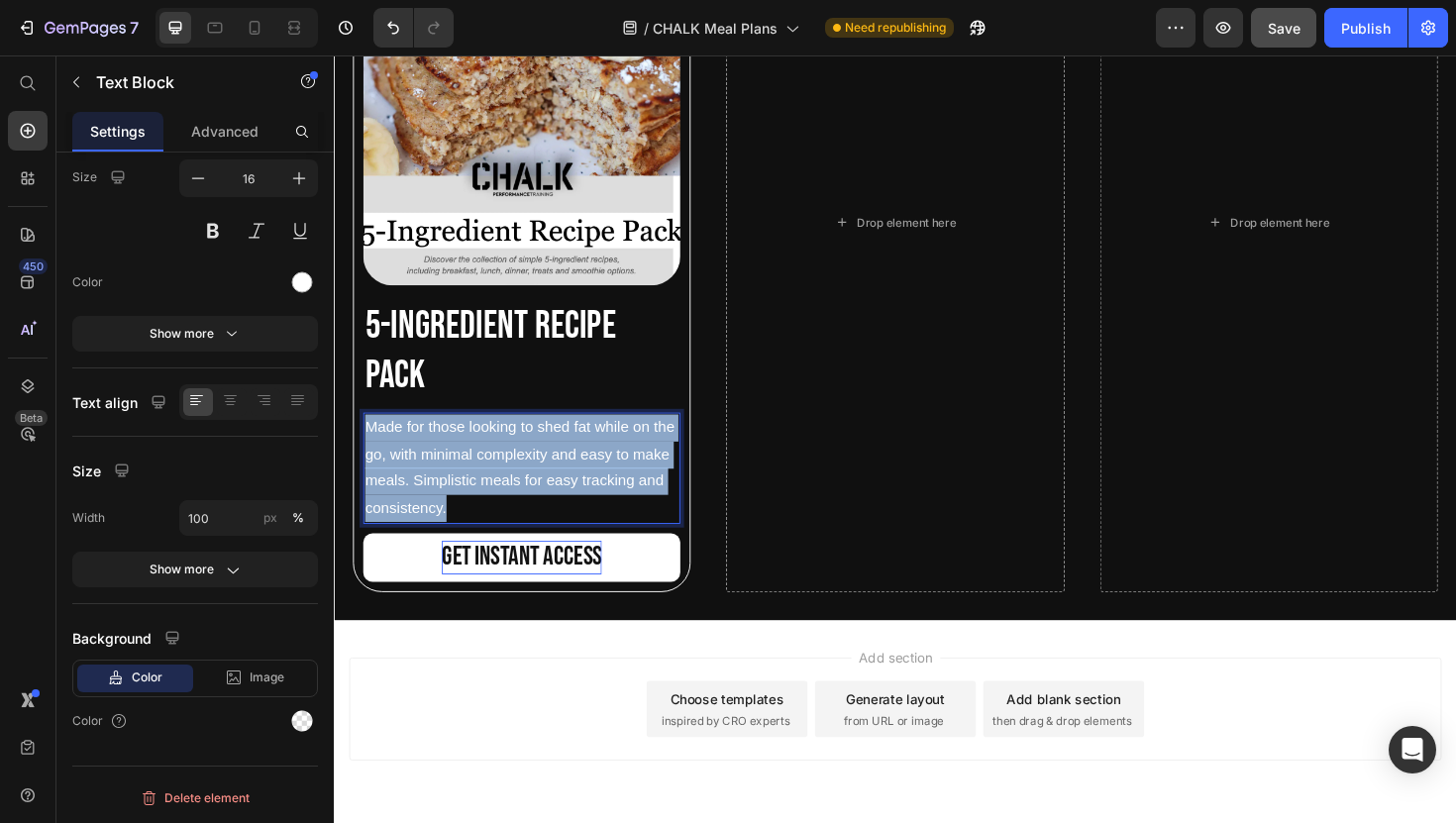click on "Made for those looking to shed fat while on the go, with minimal complexity and easy to make meals. Simplistic meals for easy tracking and consistency." at bounding box center [532, 492] 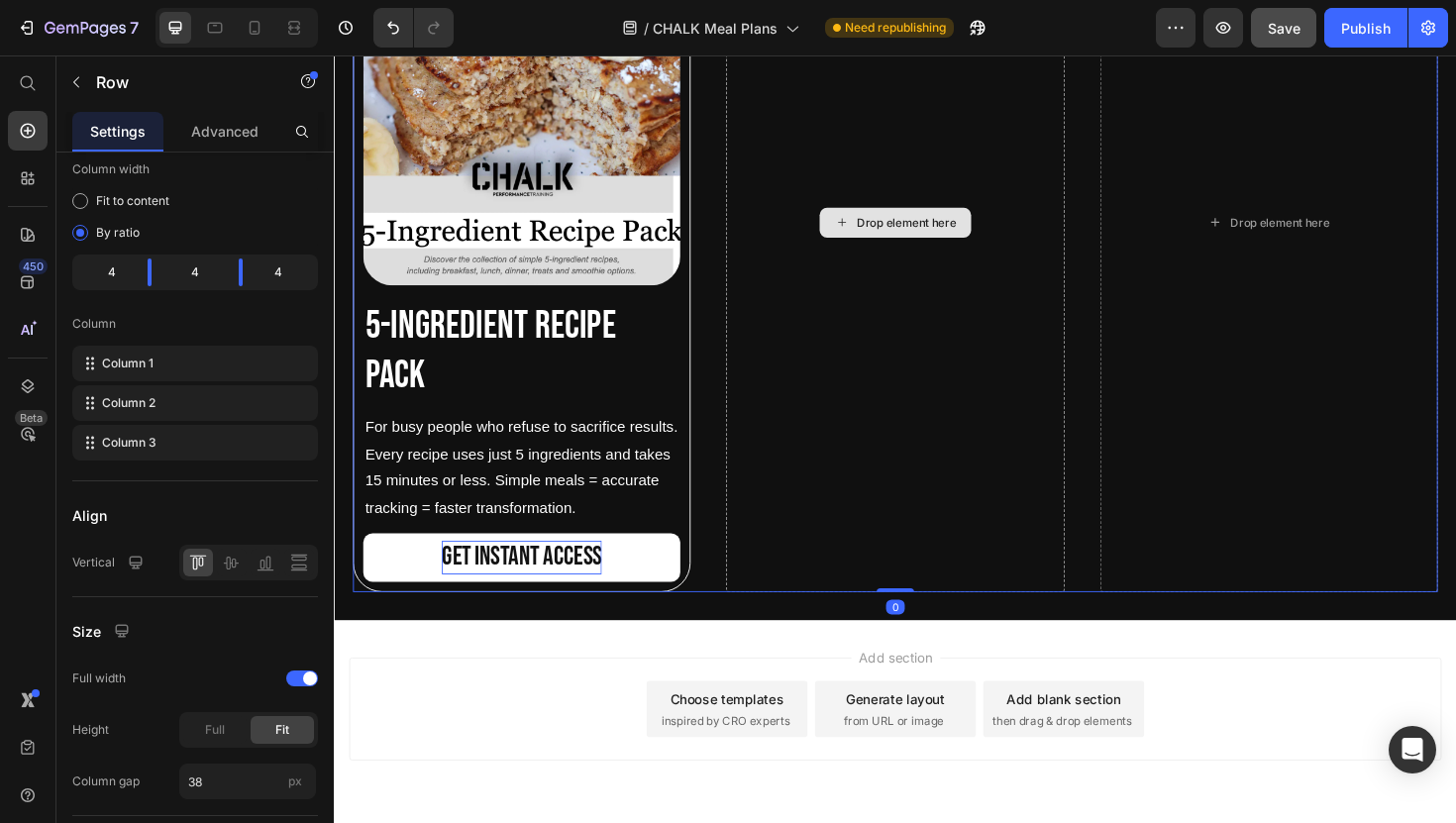 click on "Drop element here" at bounding box center [927, 233] 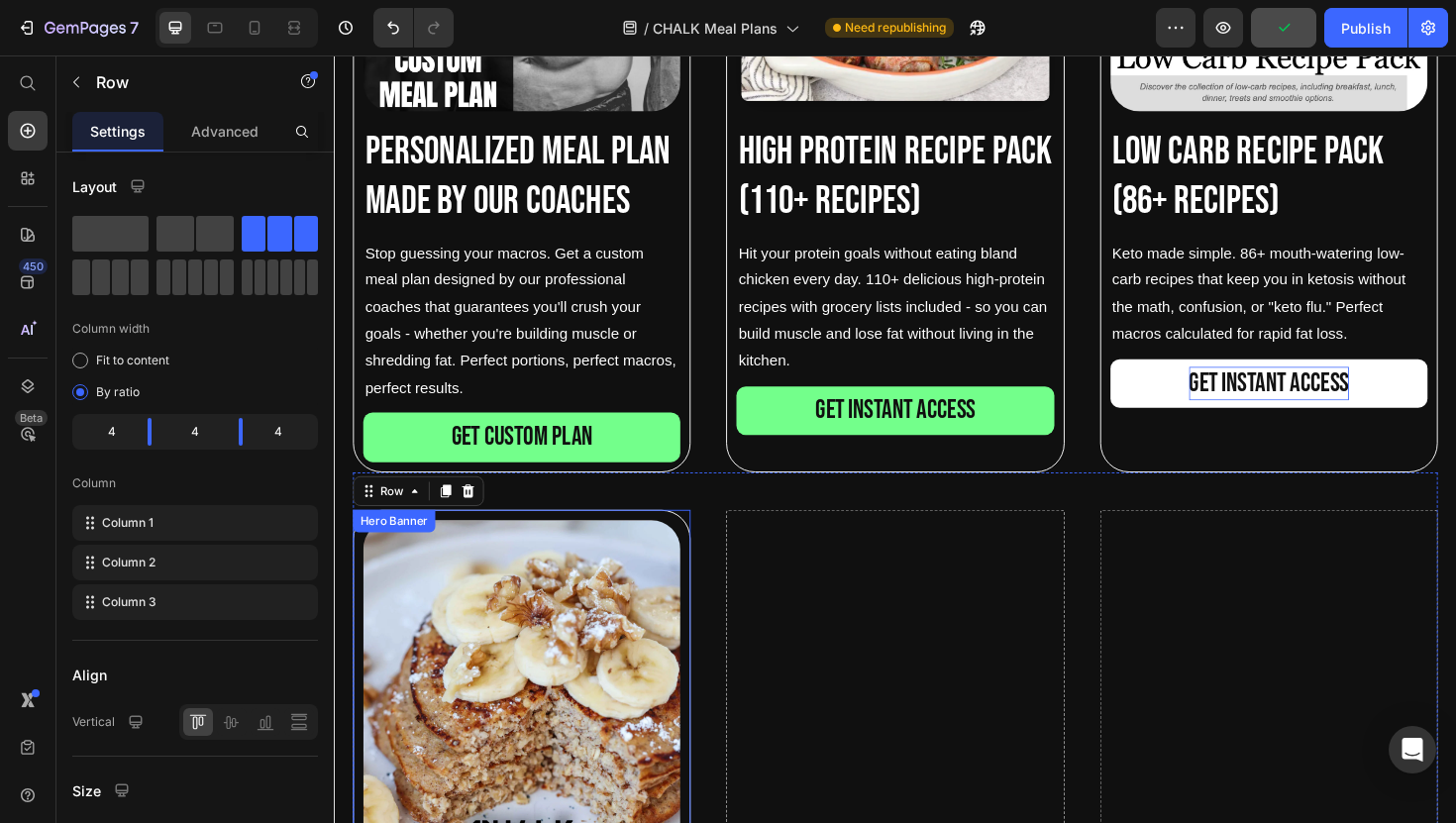 scroll, scrollTop: 1179, scrollLeft: 0, axis: vertical 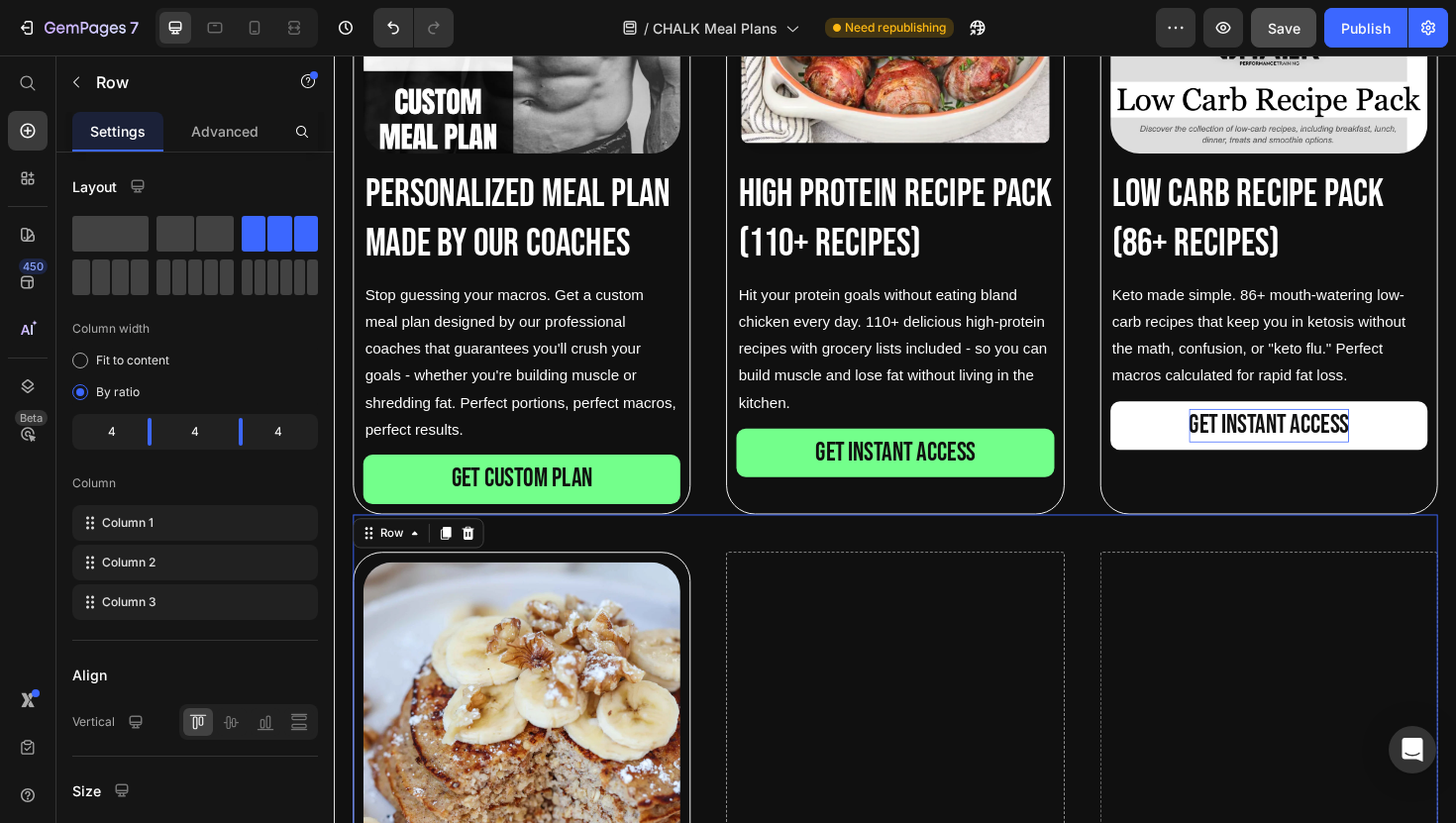 click 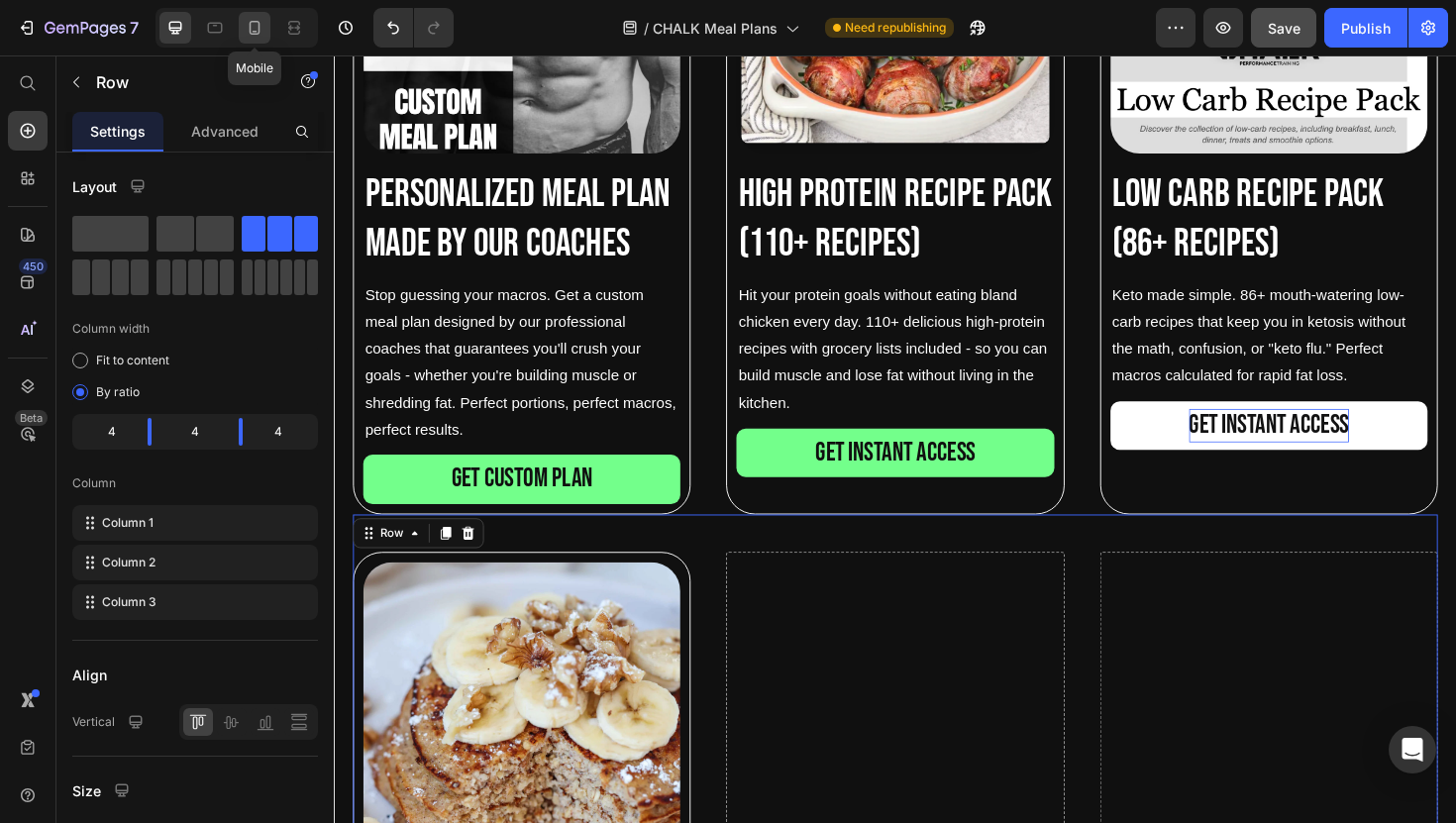 click 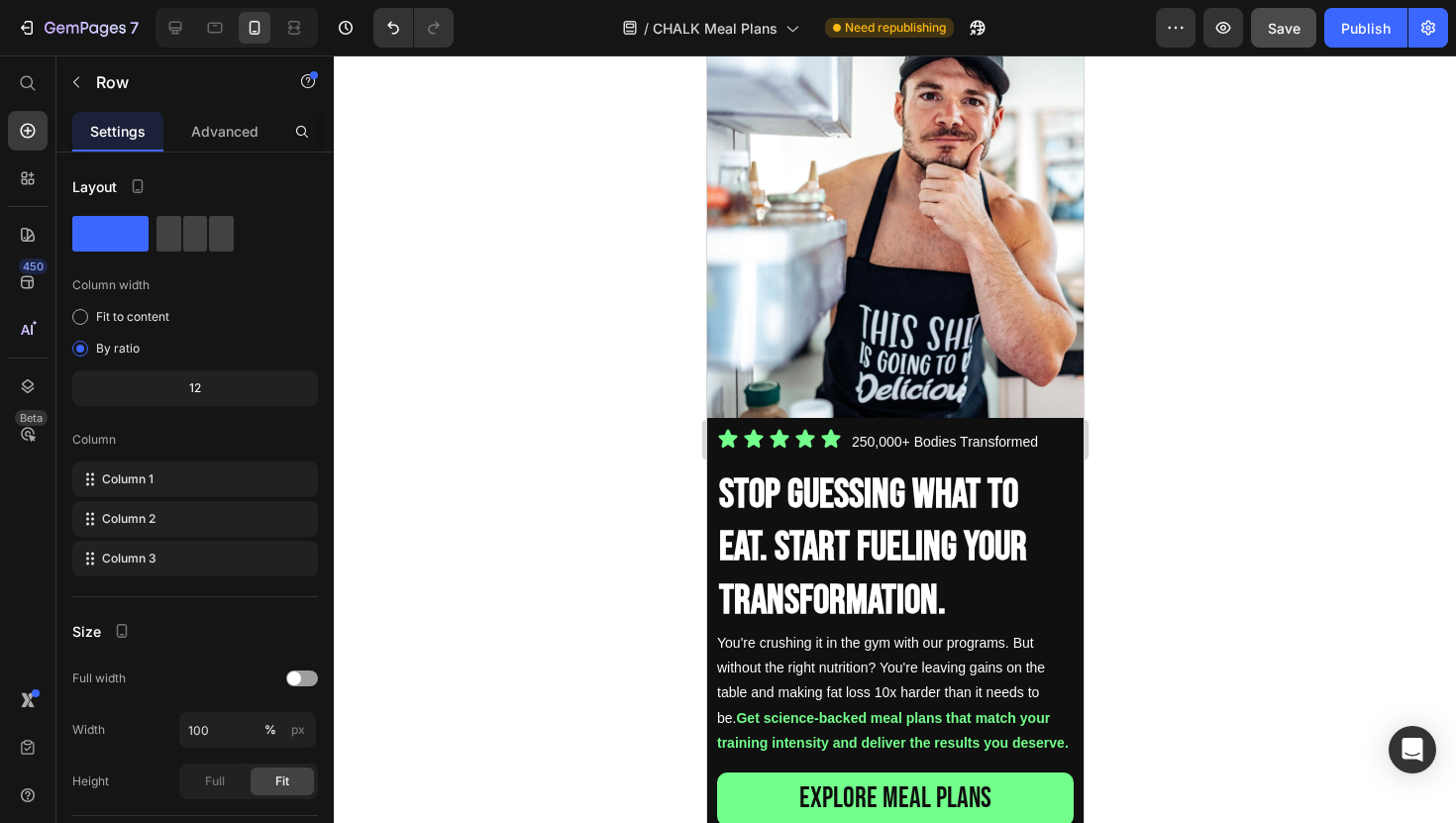 scroll, scrollTop: 0, scrollLeft: 0, axis: both 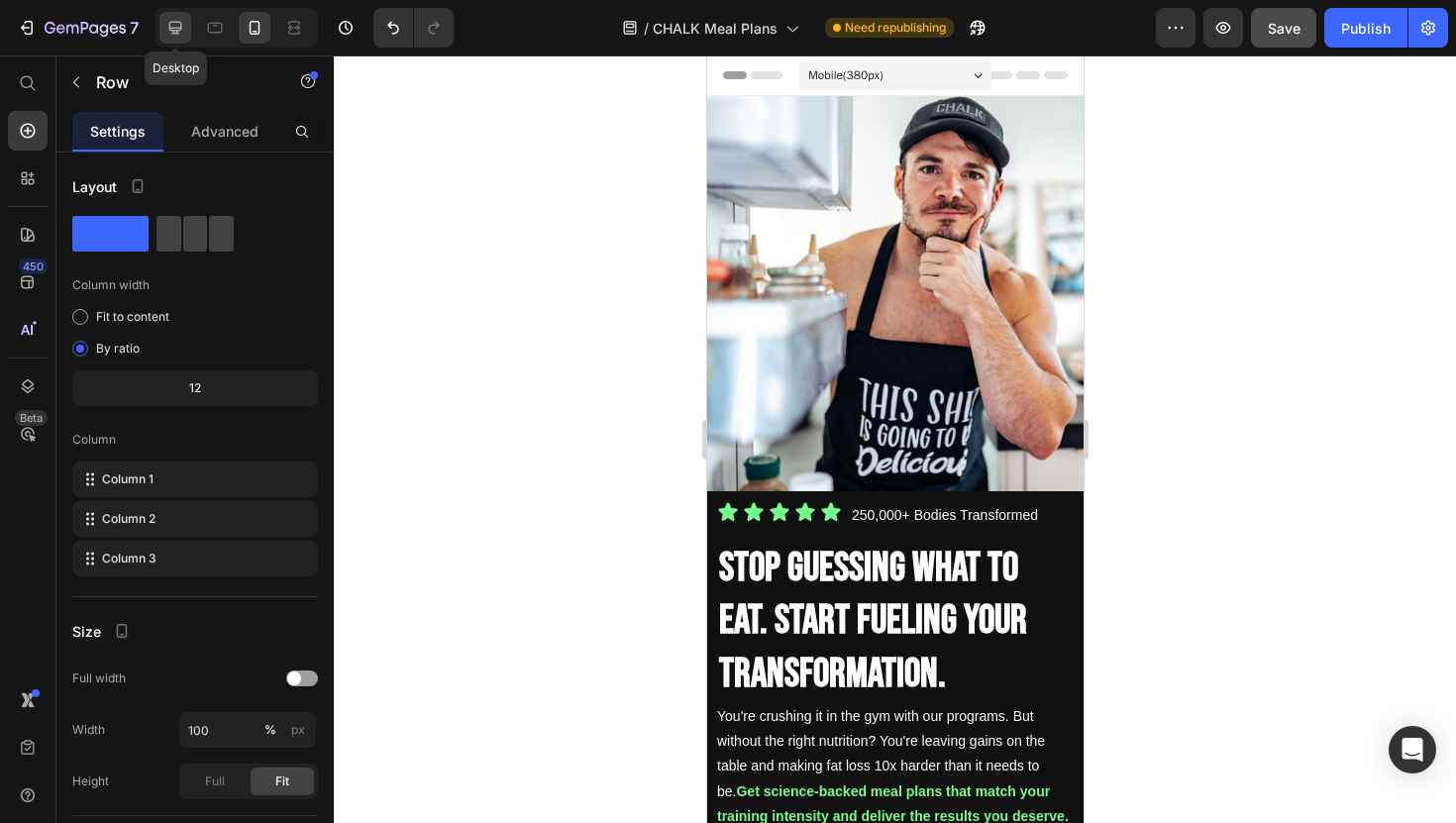 click 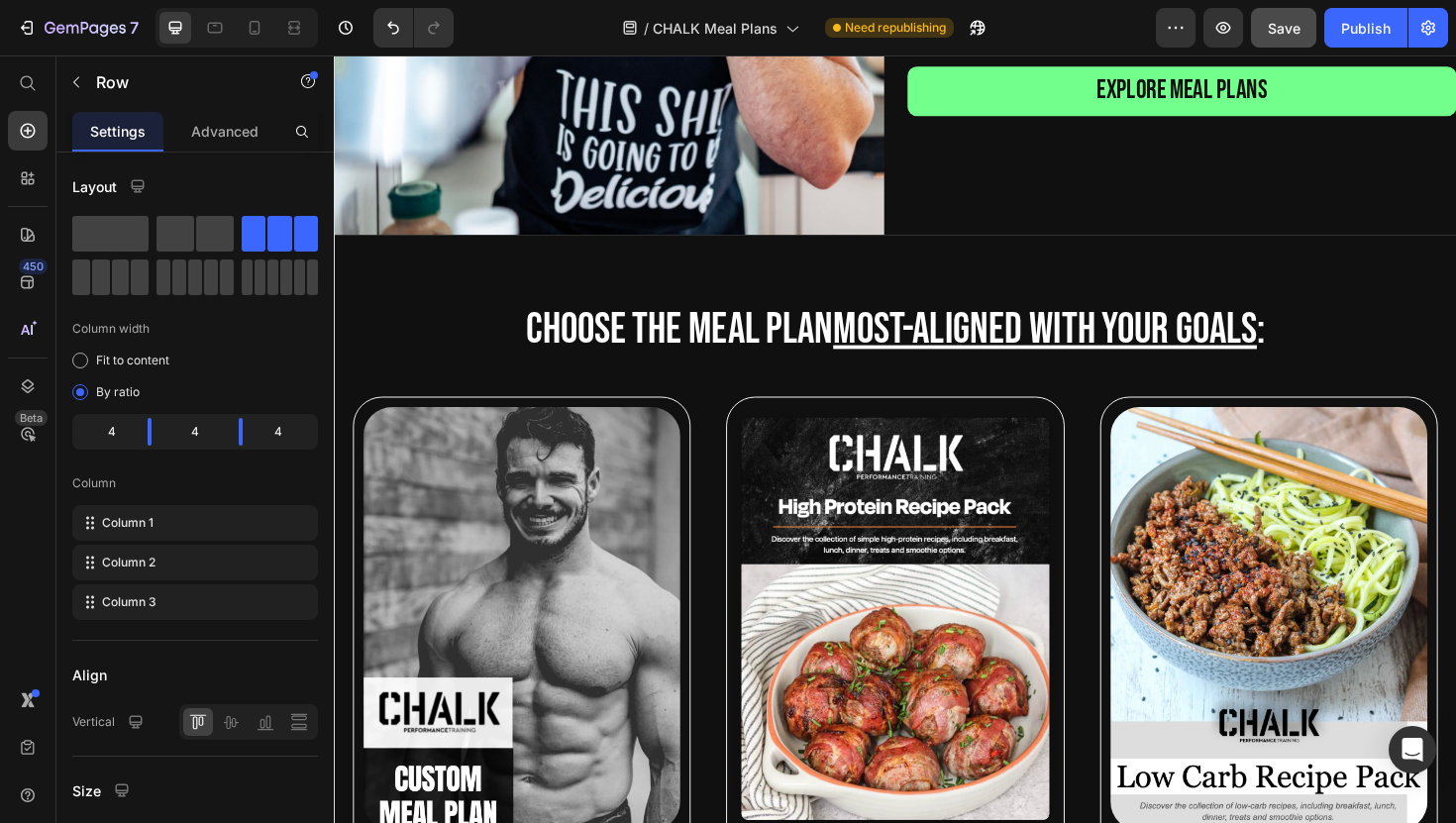 scroll, scrollTop: 428, scrollLeft: 0, axis: vertical 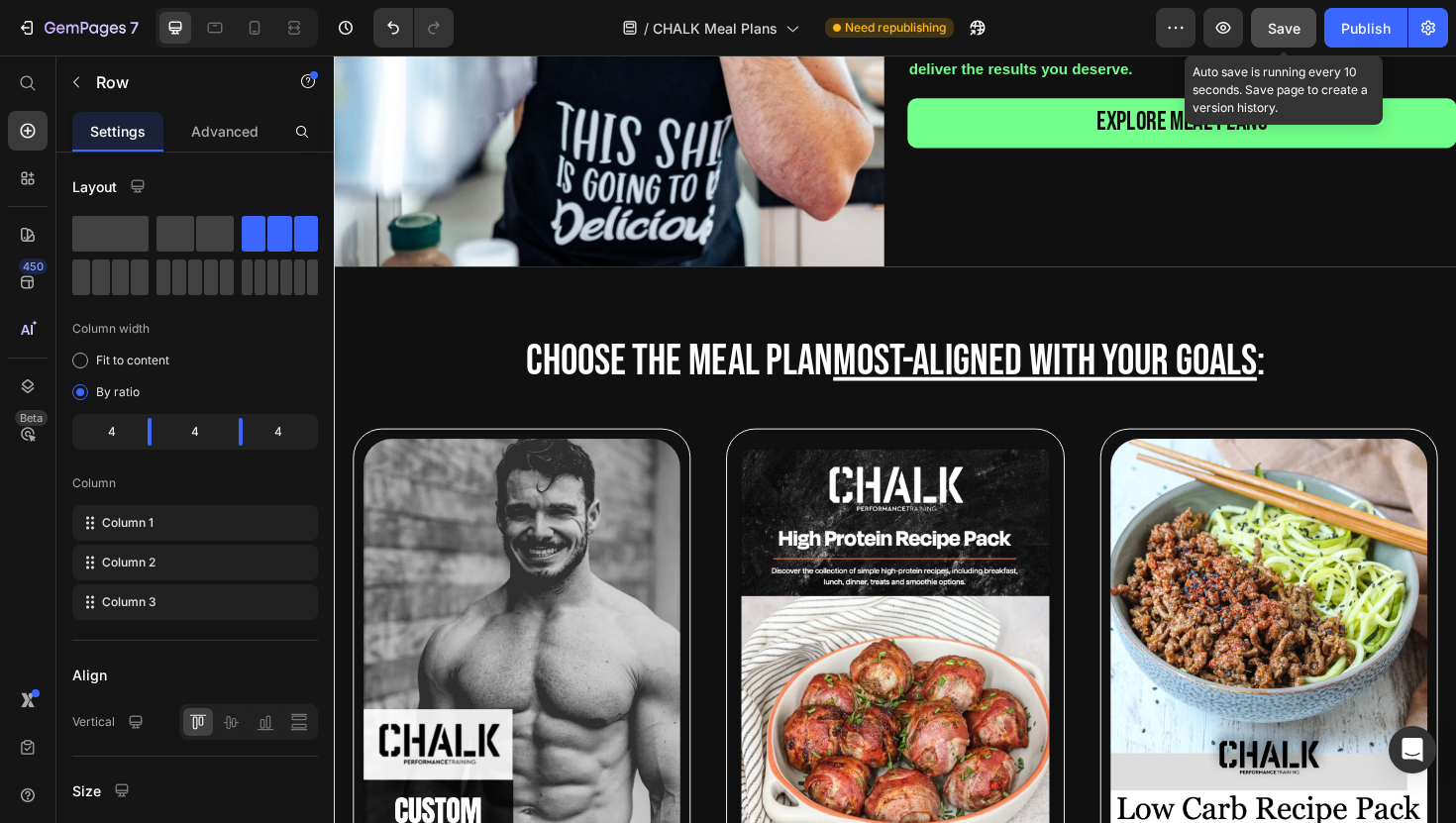 click on "Save" 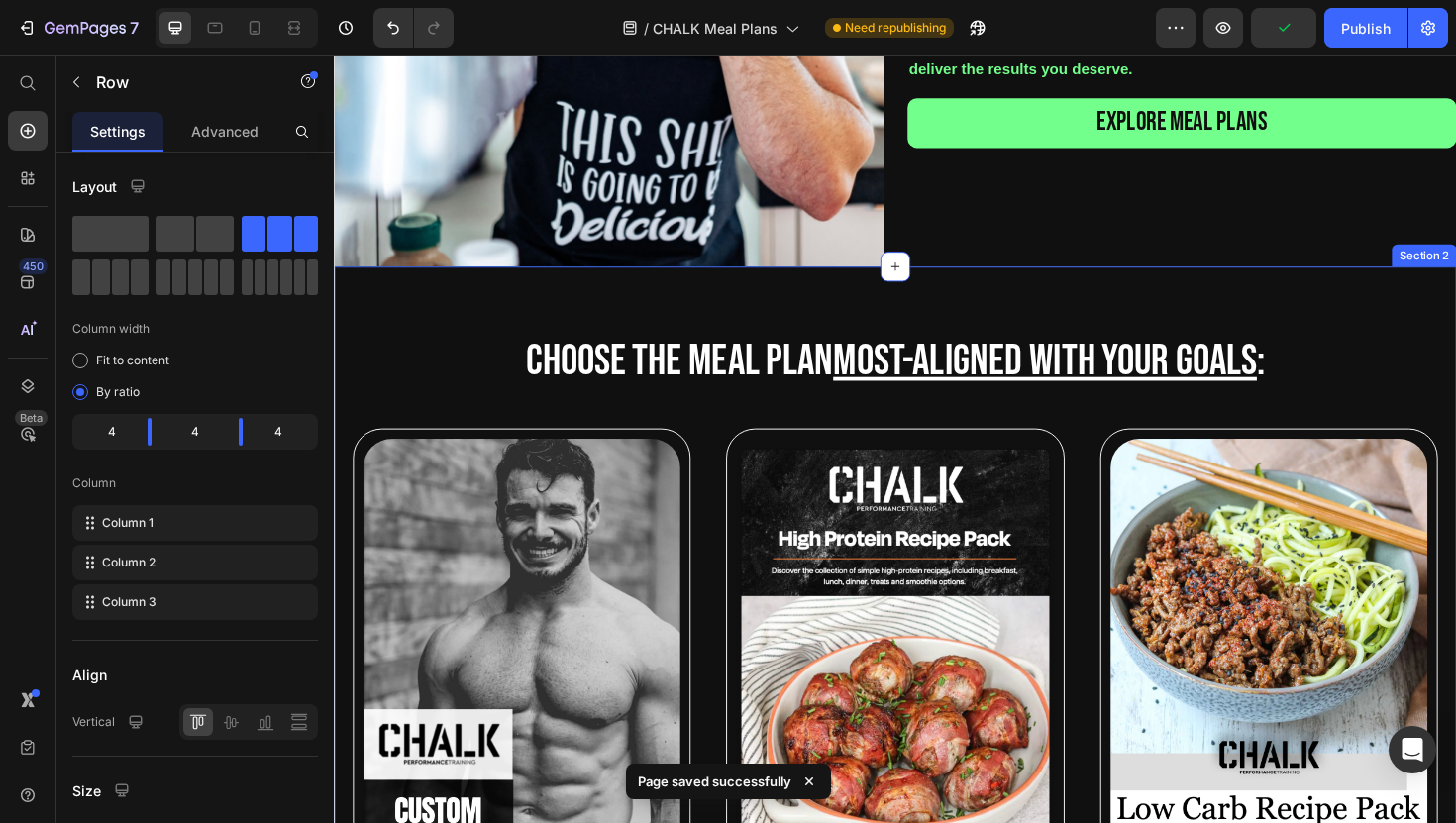 scroll, scrollTop: 0, scrollLeft: 0, axis: both 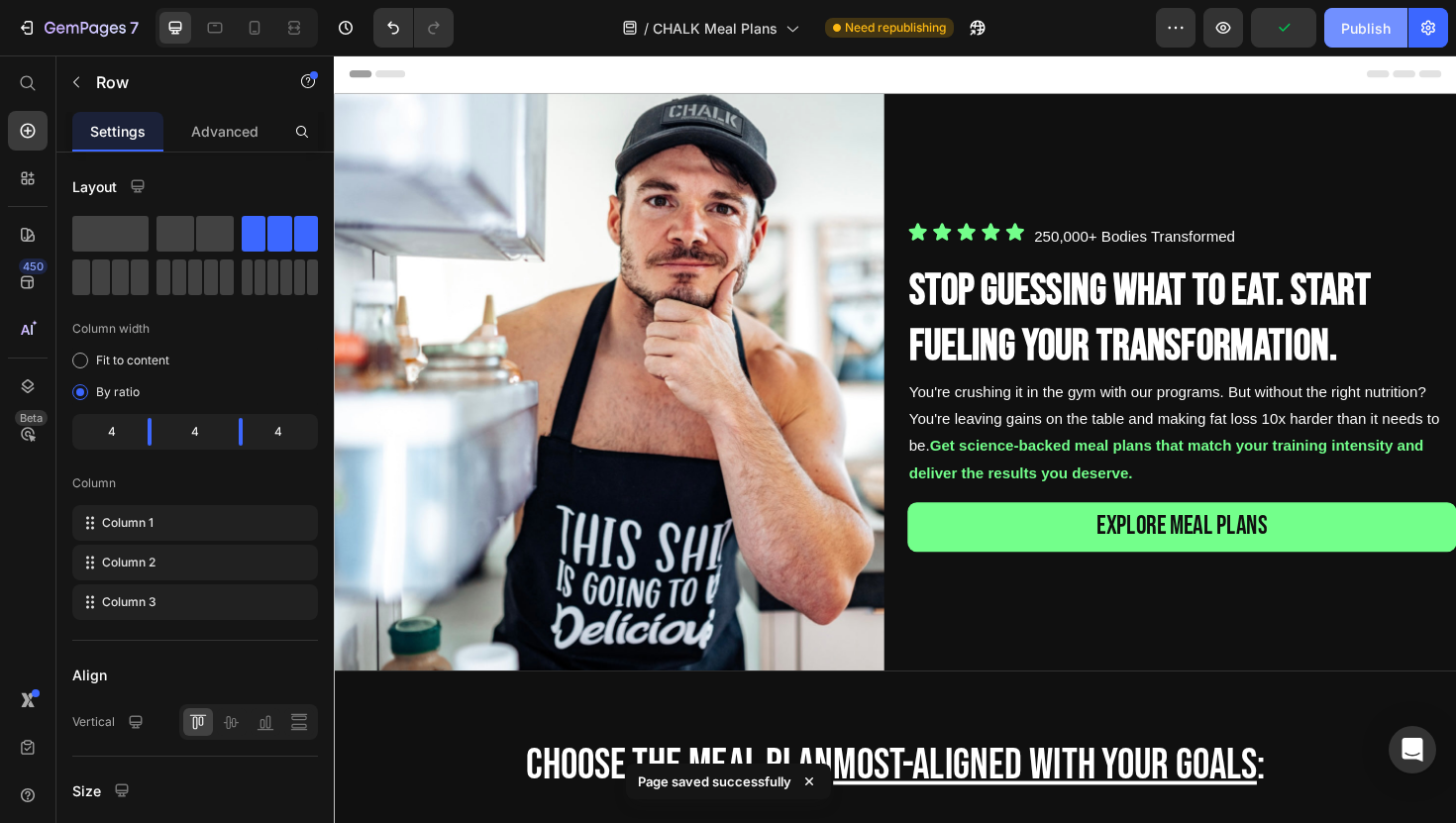 click on "Publish" at bounding box center [1366, 28] 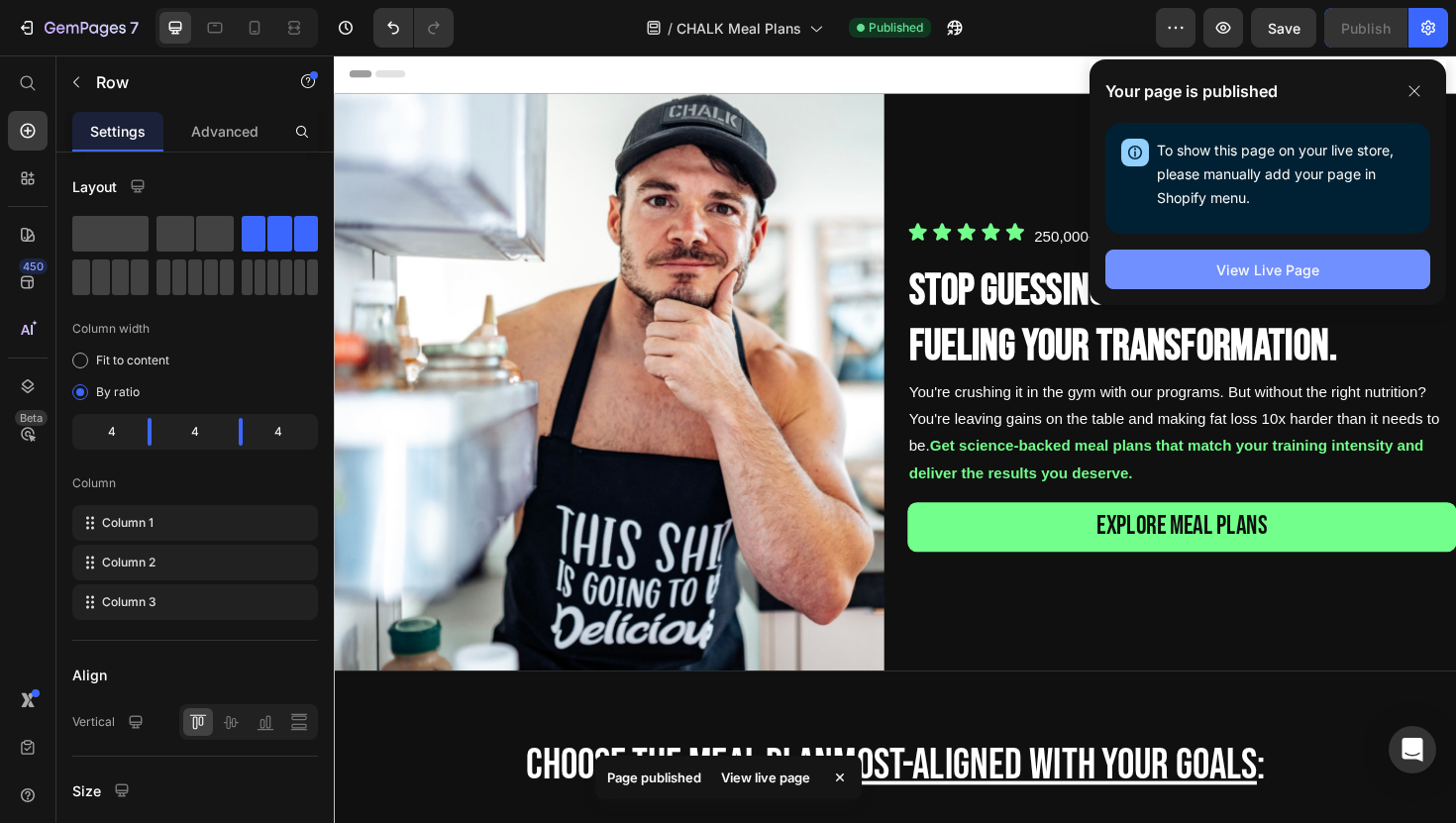 click on "View Live Page" at bounding box center [1268, 269] 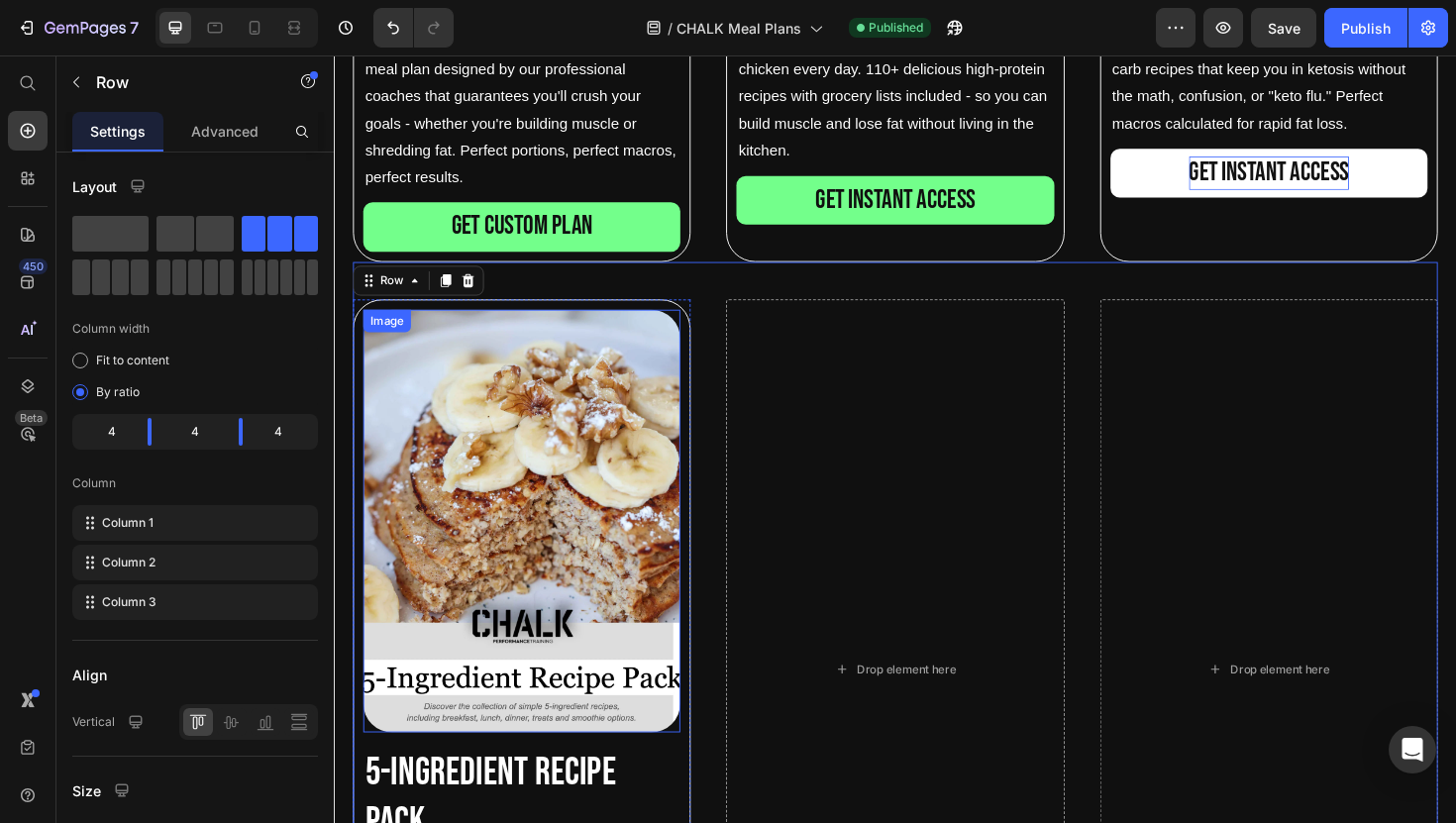 scroll, scrollTop: 1608, scrollLeft: 0, axis: vertical 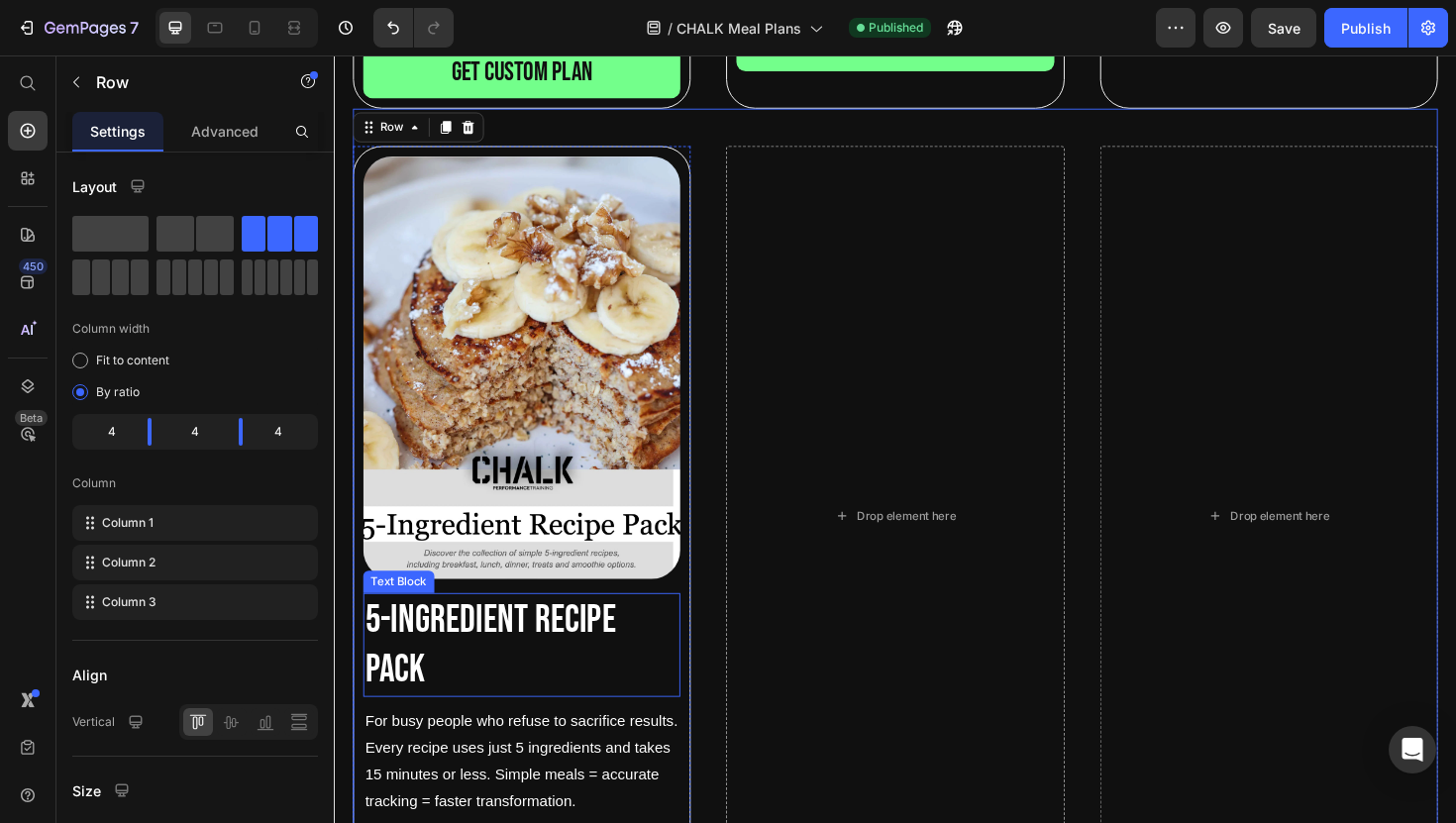 click on "5-ingredient recipe pack" at bounding box center [532, 679] 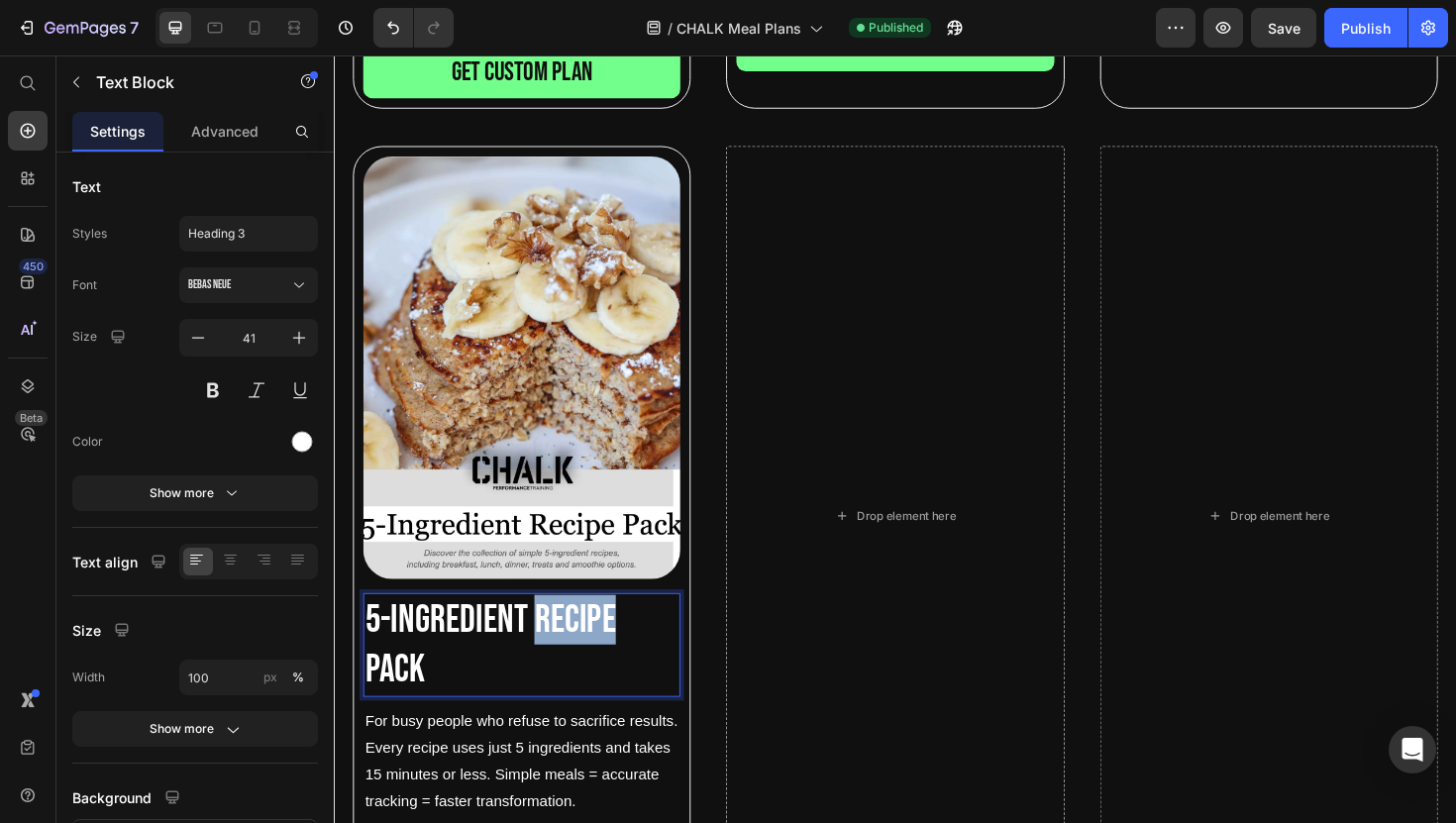click on "5-ingredient recipe pack" at bounding box center (532, 679) 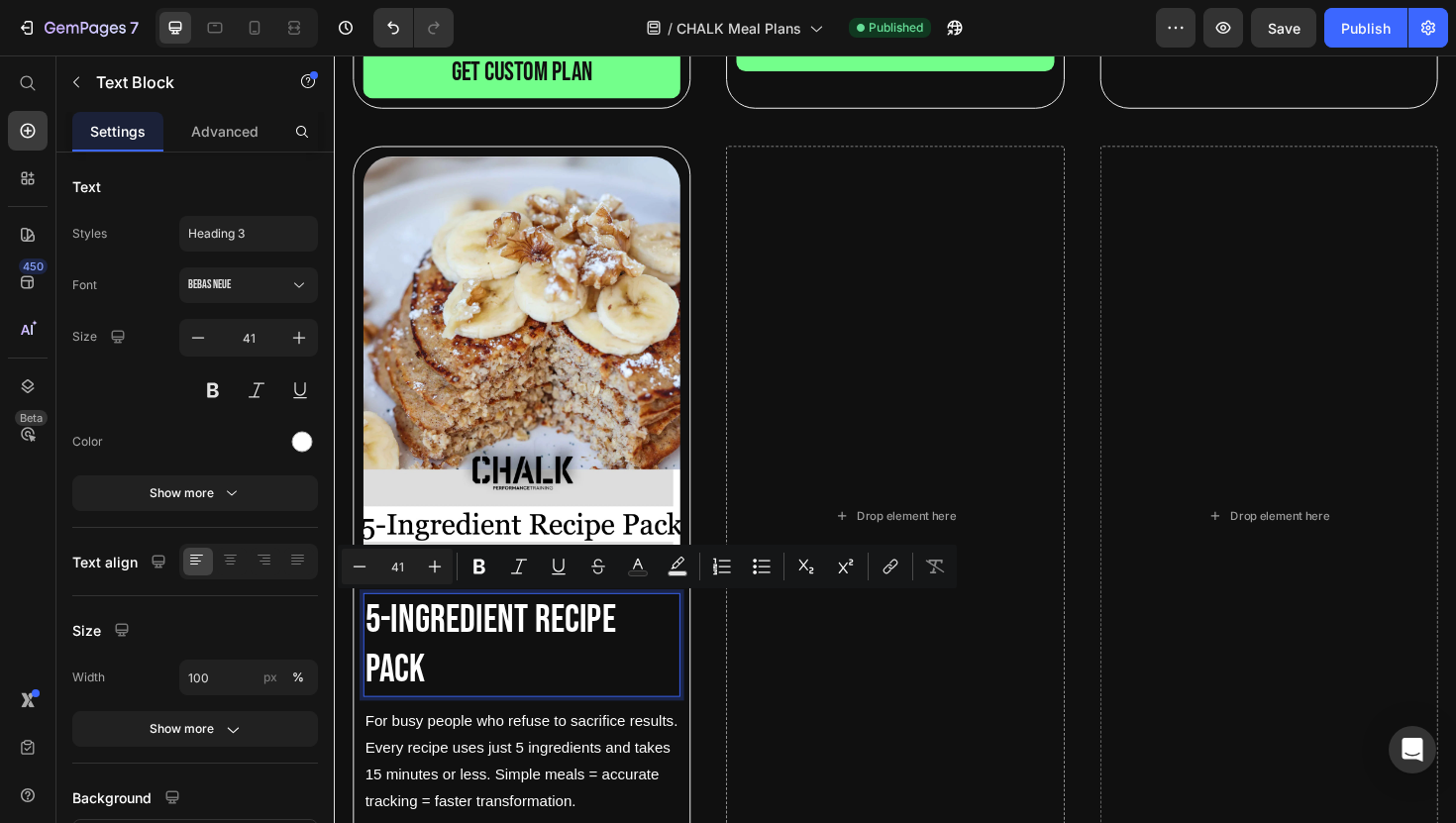 click on "5-ingredient recipe pack" at bounding box center [532, 679] 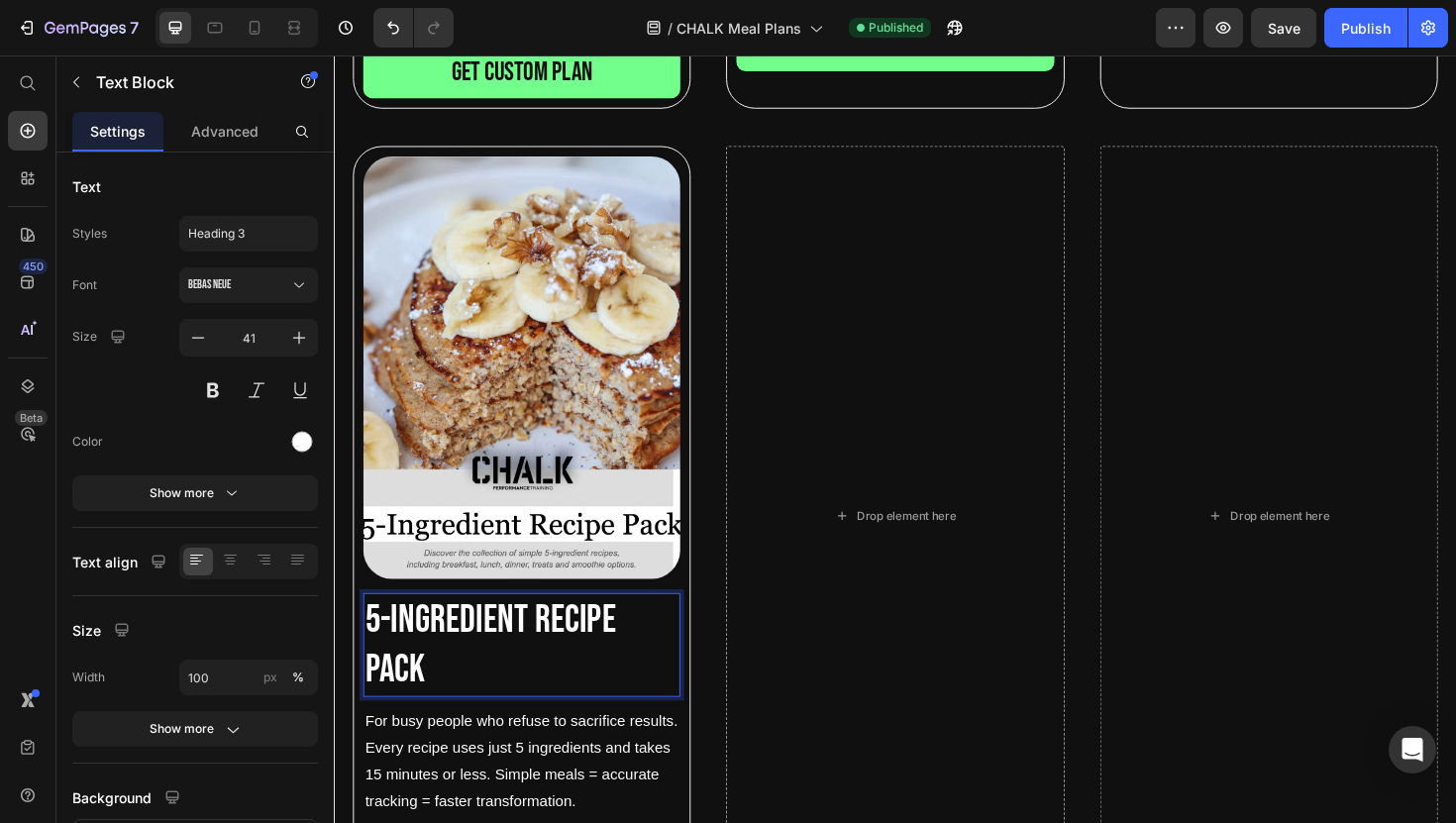 click on "5-ingredient recipe pack" at bounding box center (532, 679) 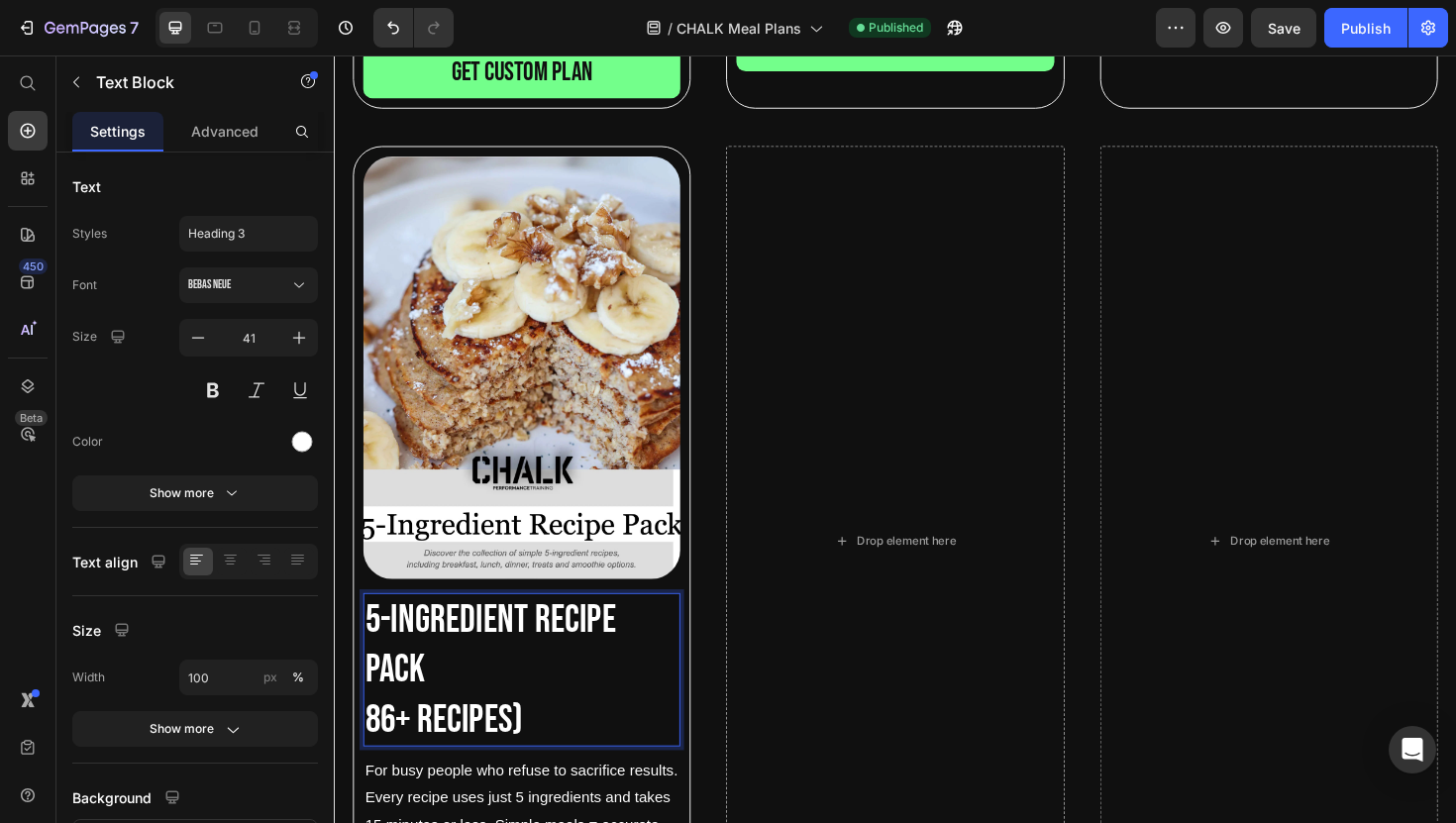 click on "86+ Recipes)" at bounding box center [532, 759] 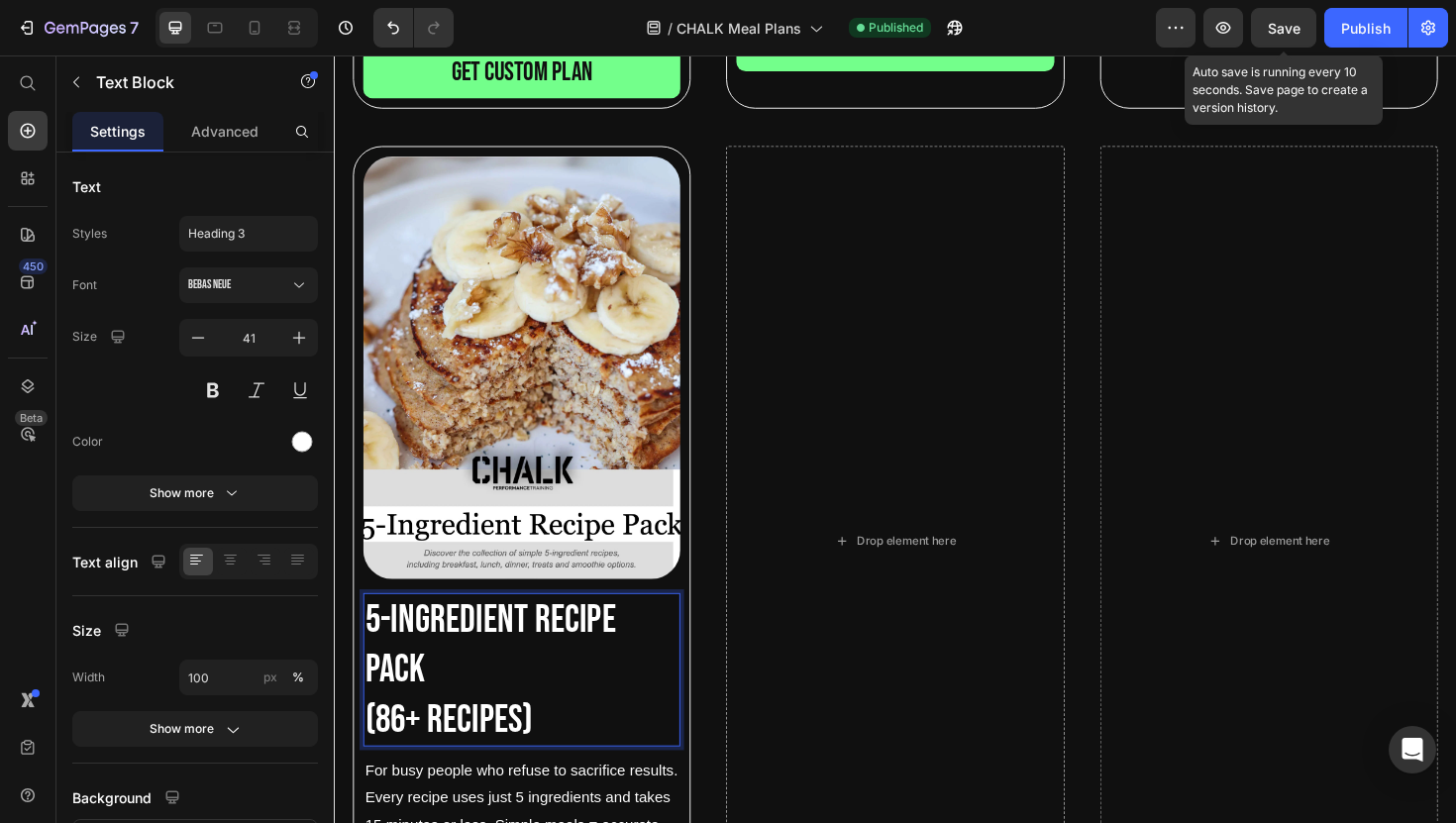 click on "Save" at bounding box center (1284, 28) 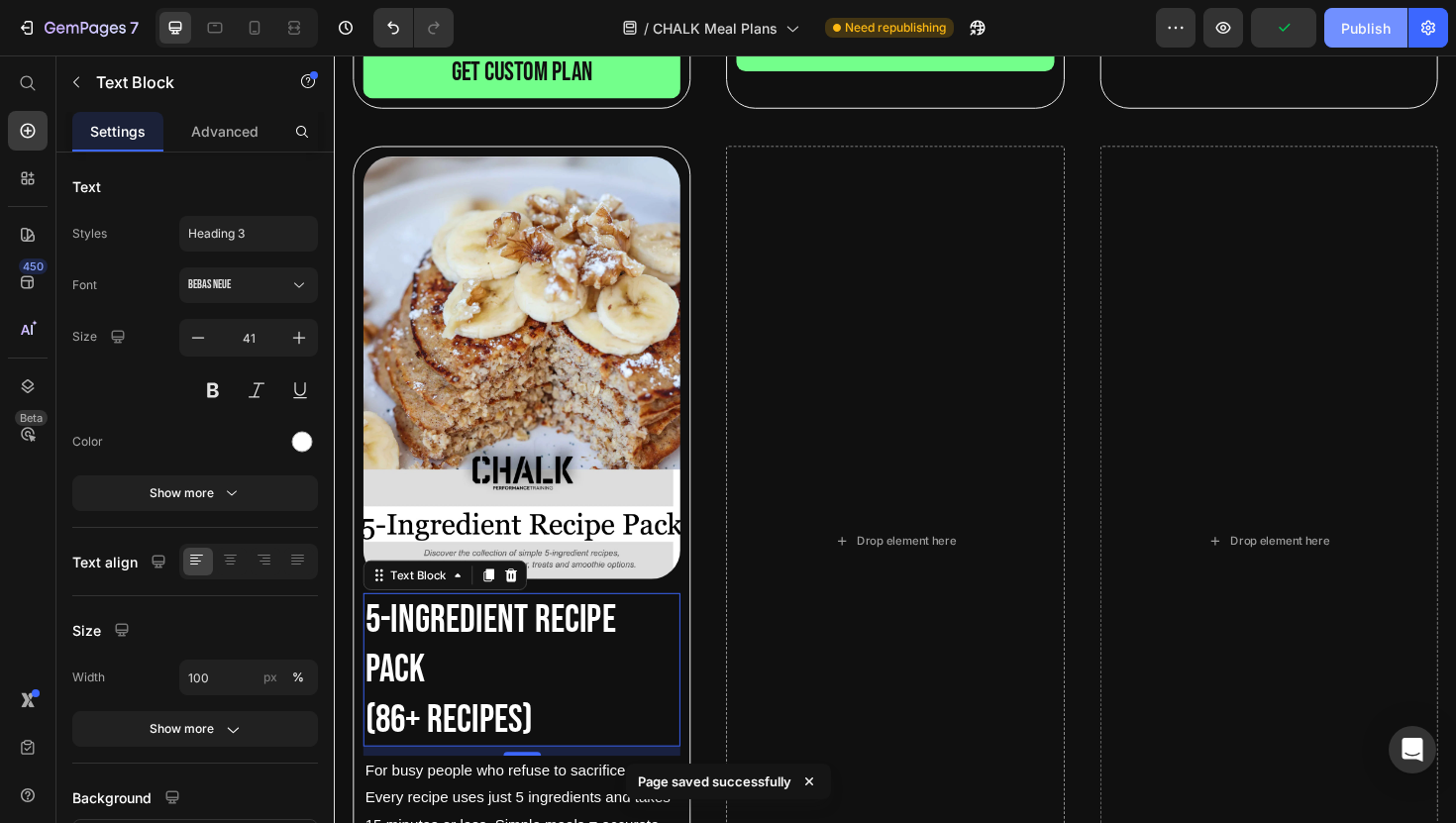 click on "Publish" at bounding box center [1366, 28] 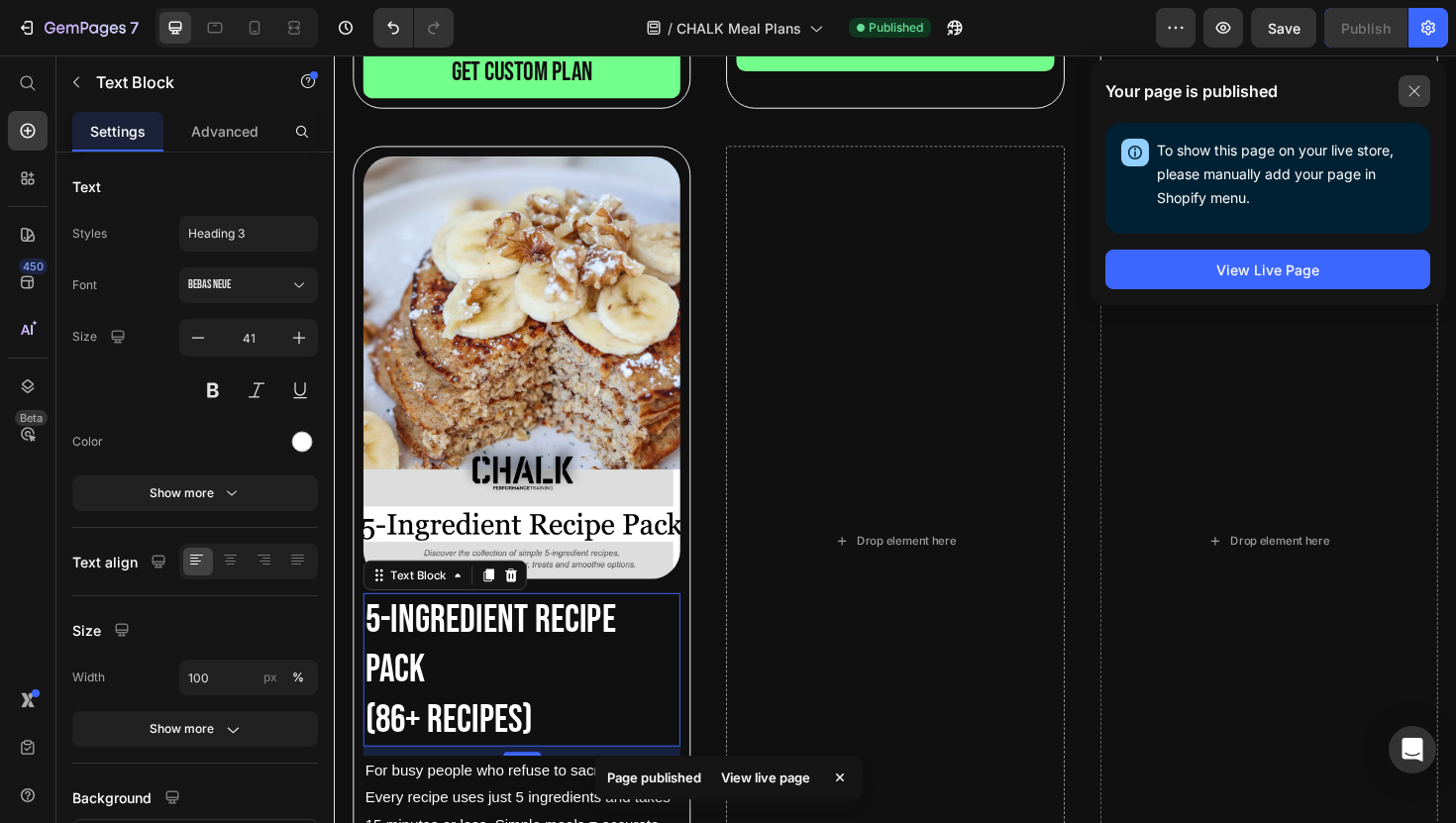 click 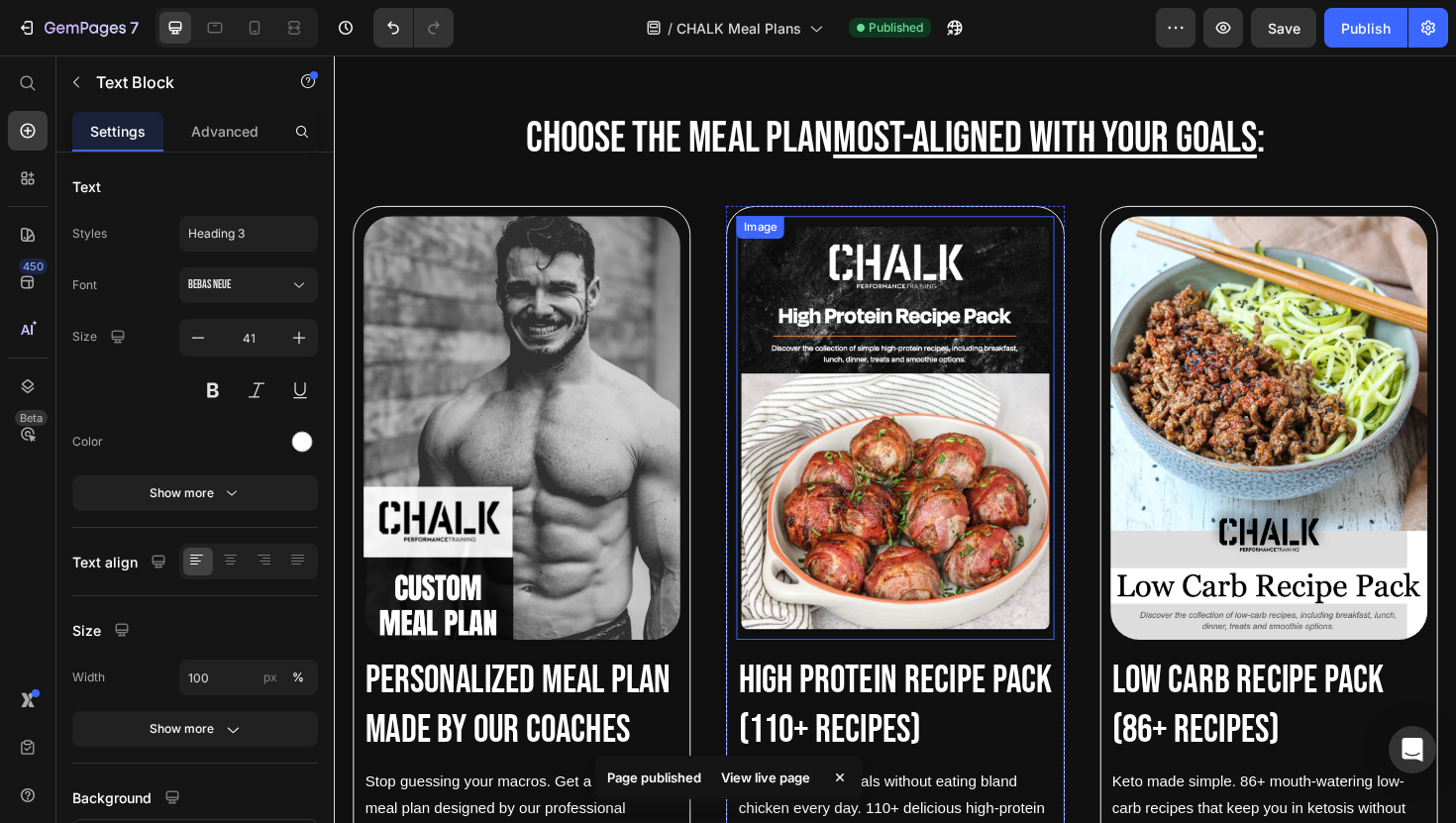 scroll, scrollTop: 663, scrollLeft: 0, axis: vertical 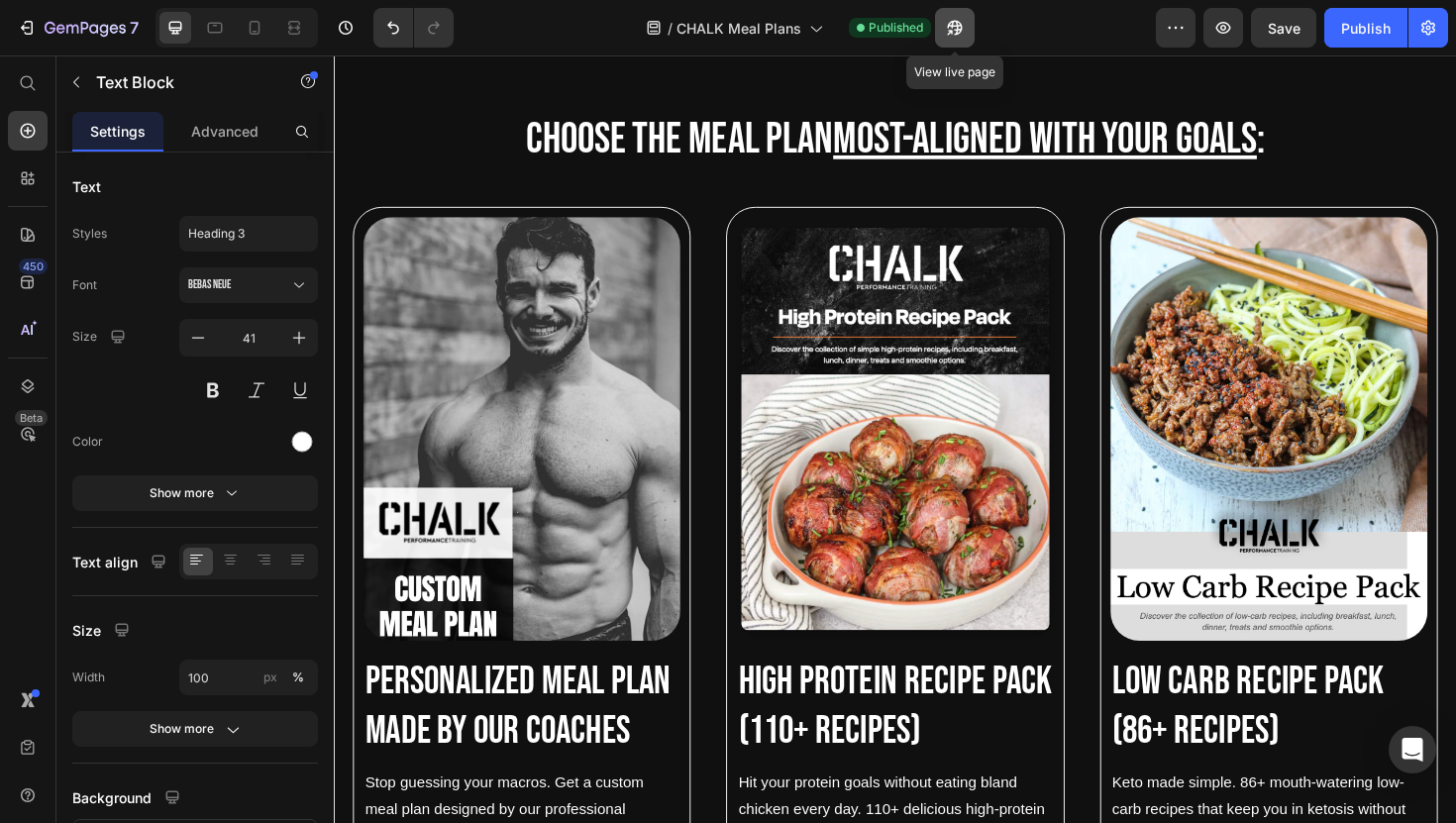 click 